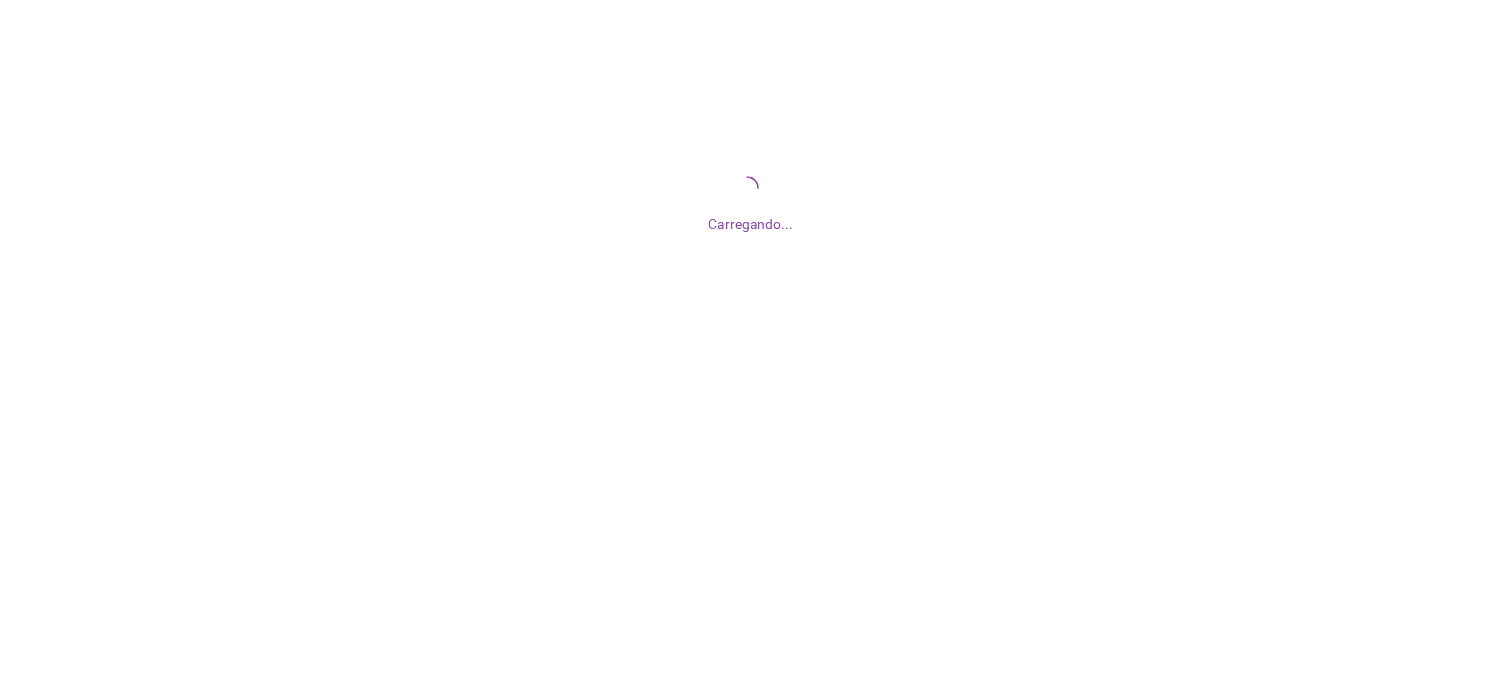 scroll, scrollTop: 0, scrollLeft: 0, axis: both 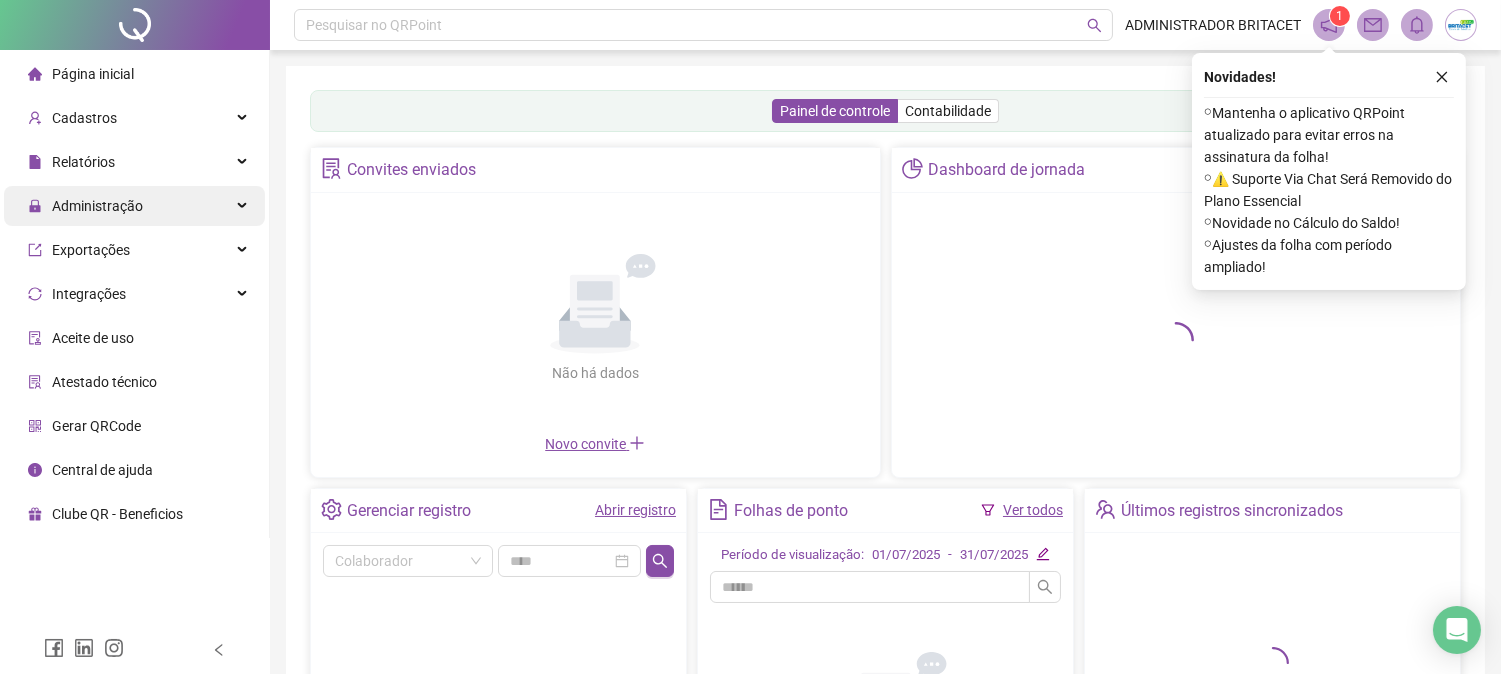 click on "Administração" at bounding box center [97, 206] 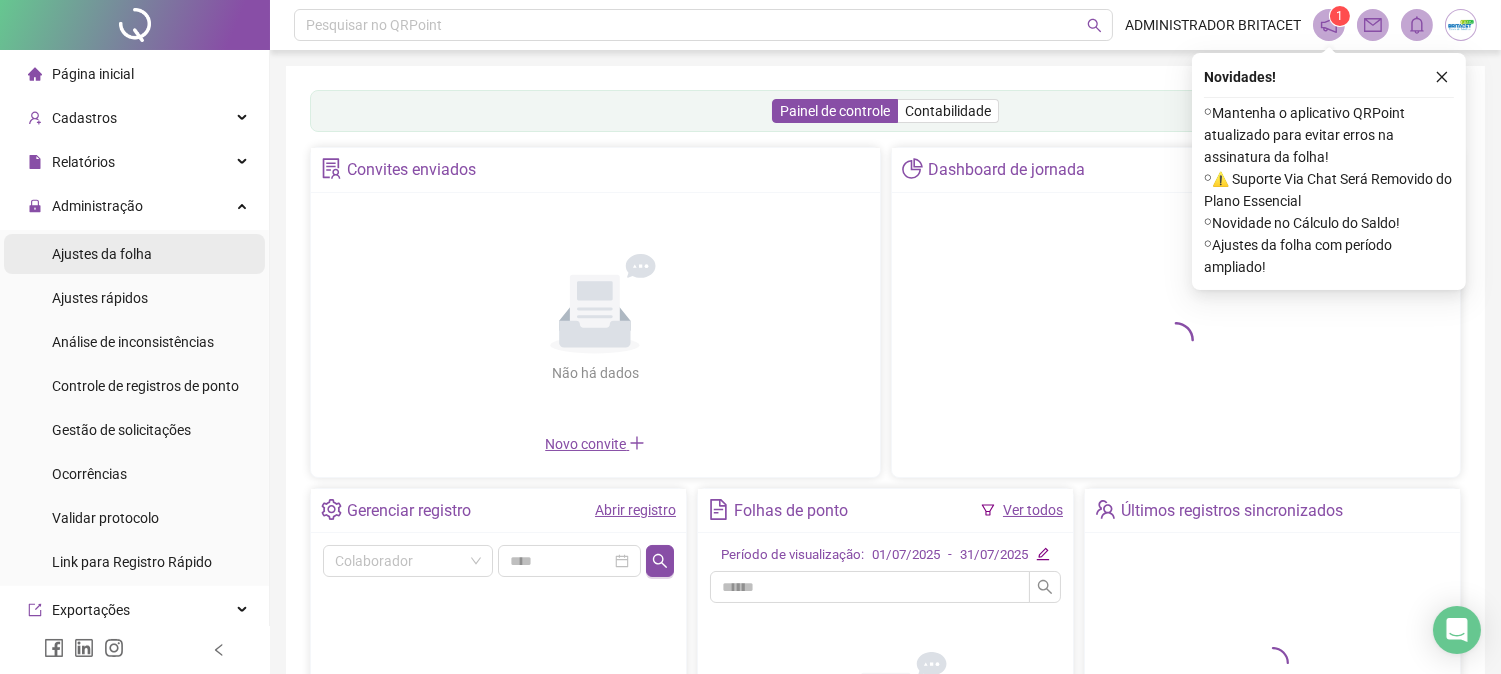 click on "Ajustes da folha" at bounding box center (102, 254) 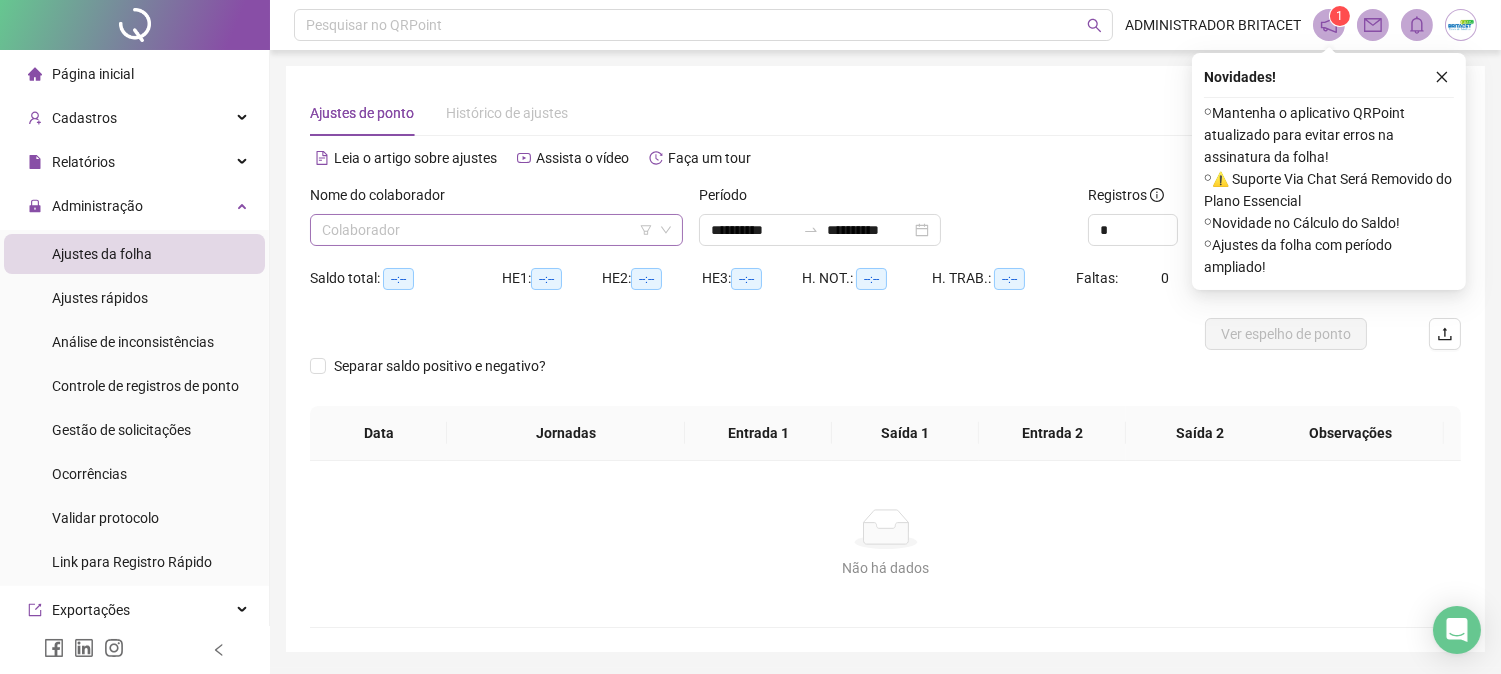 click at bounding box center (487, 230) 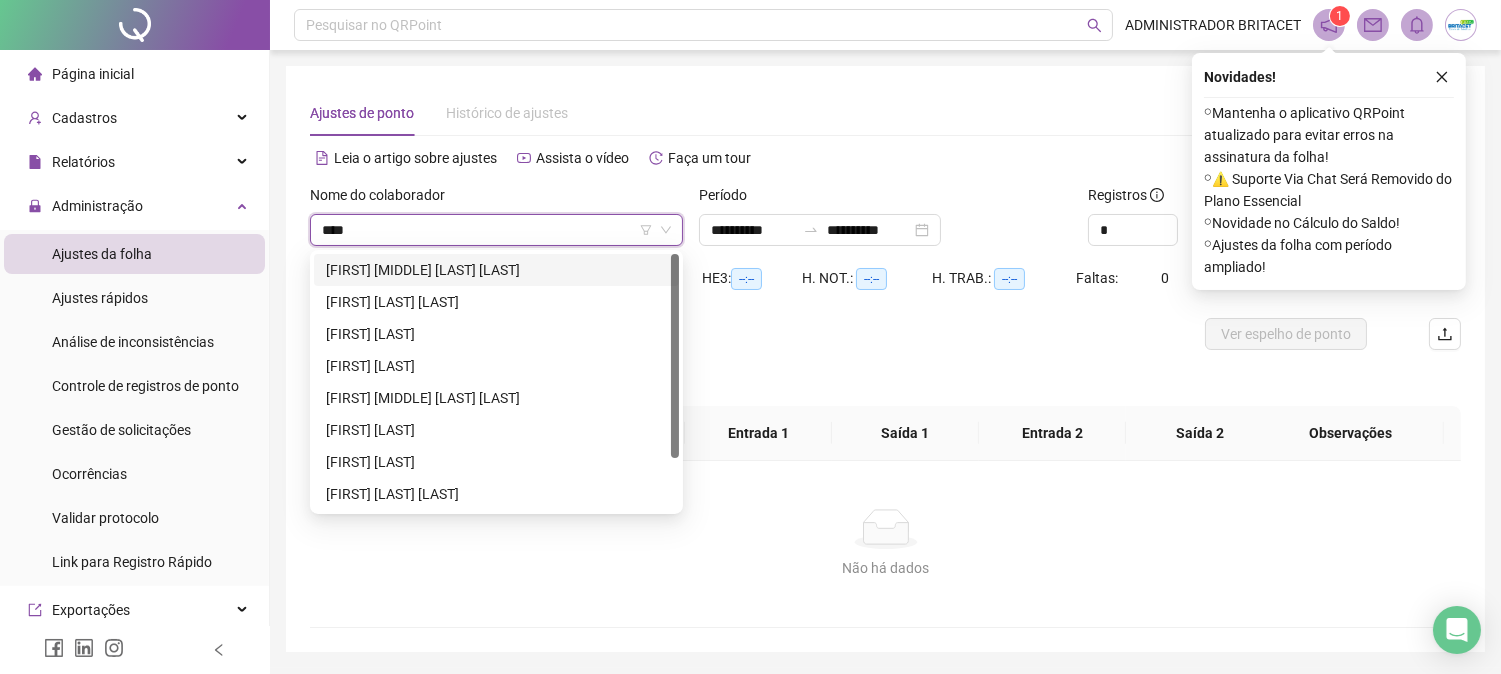 type on "*****" 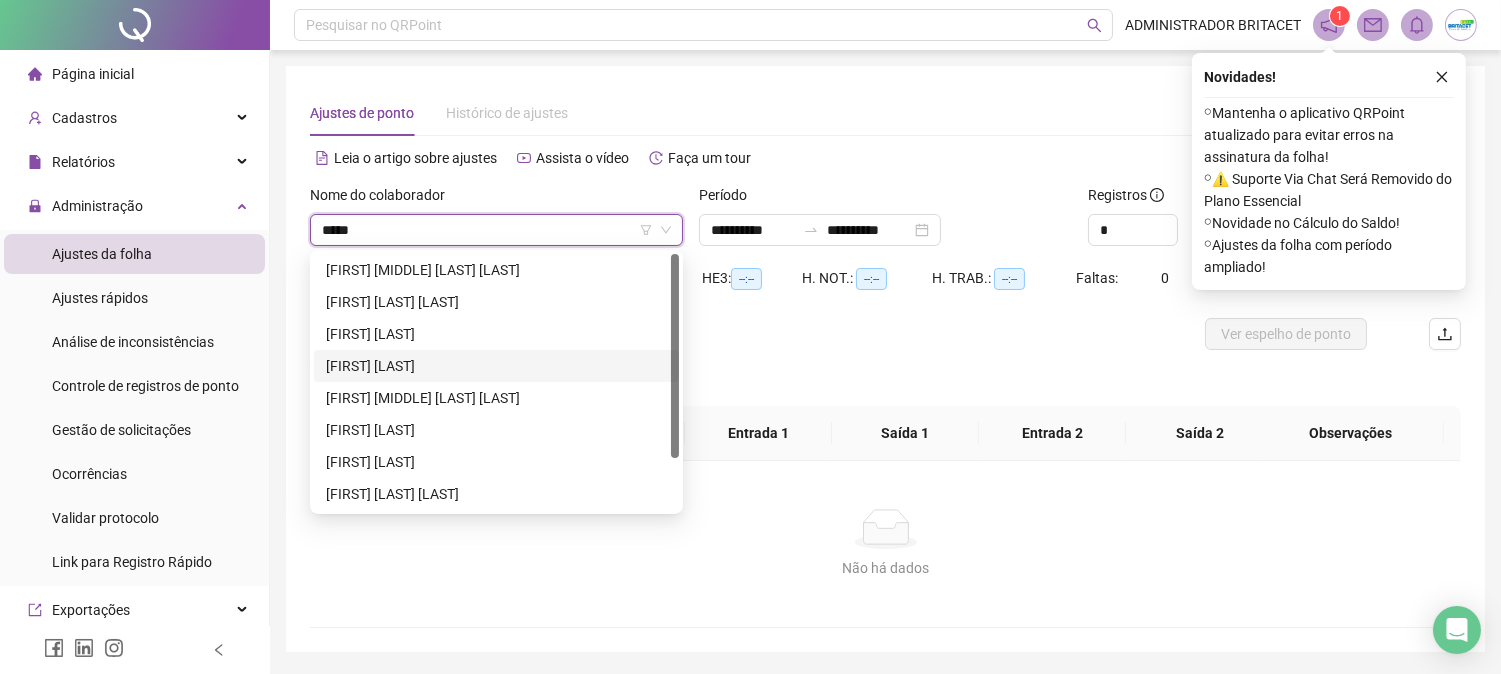 click on "[FIRST] [LAST] [LAST] [LAST]" at bounding box center [496, 366] 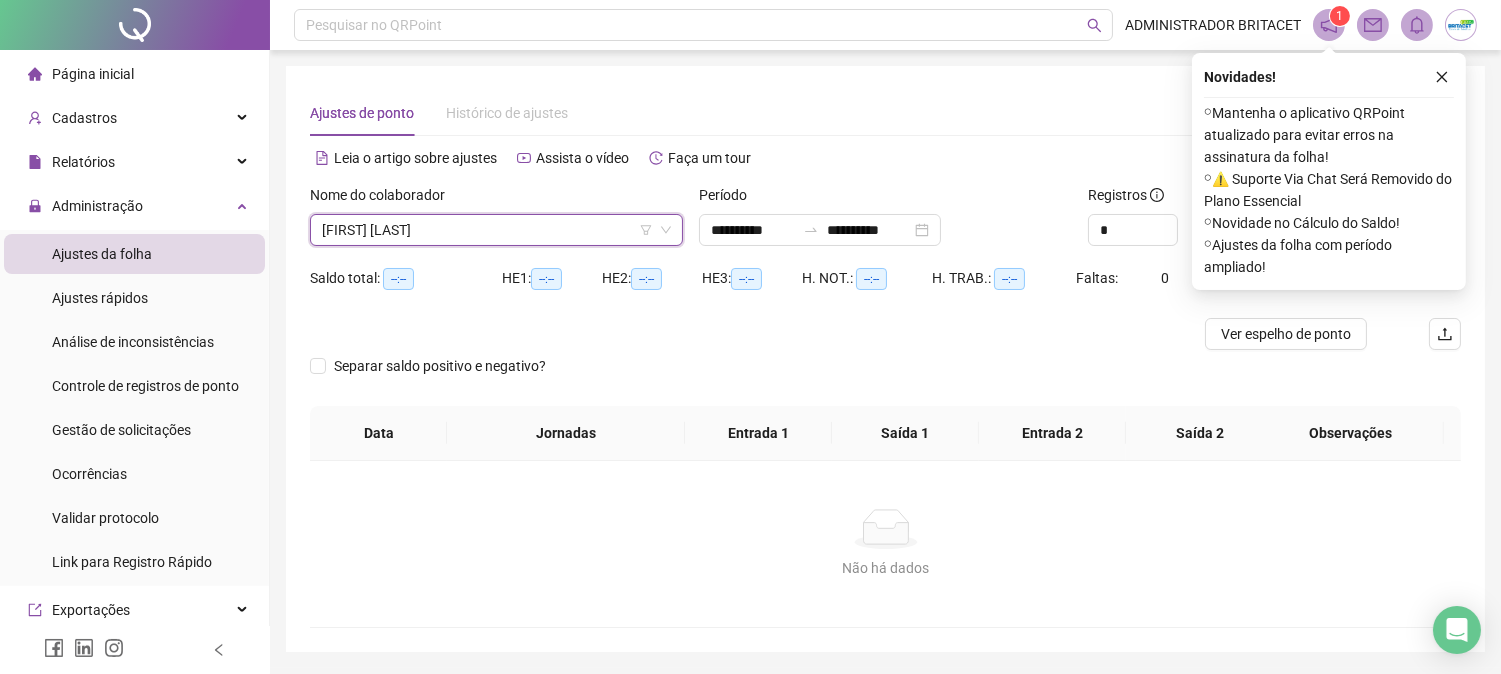 scroll, scrollTop: 800, scrollLeft: 0, axis: vertical 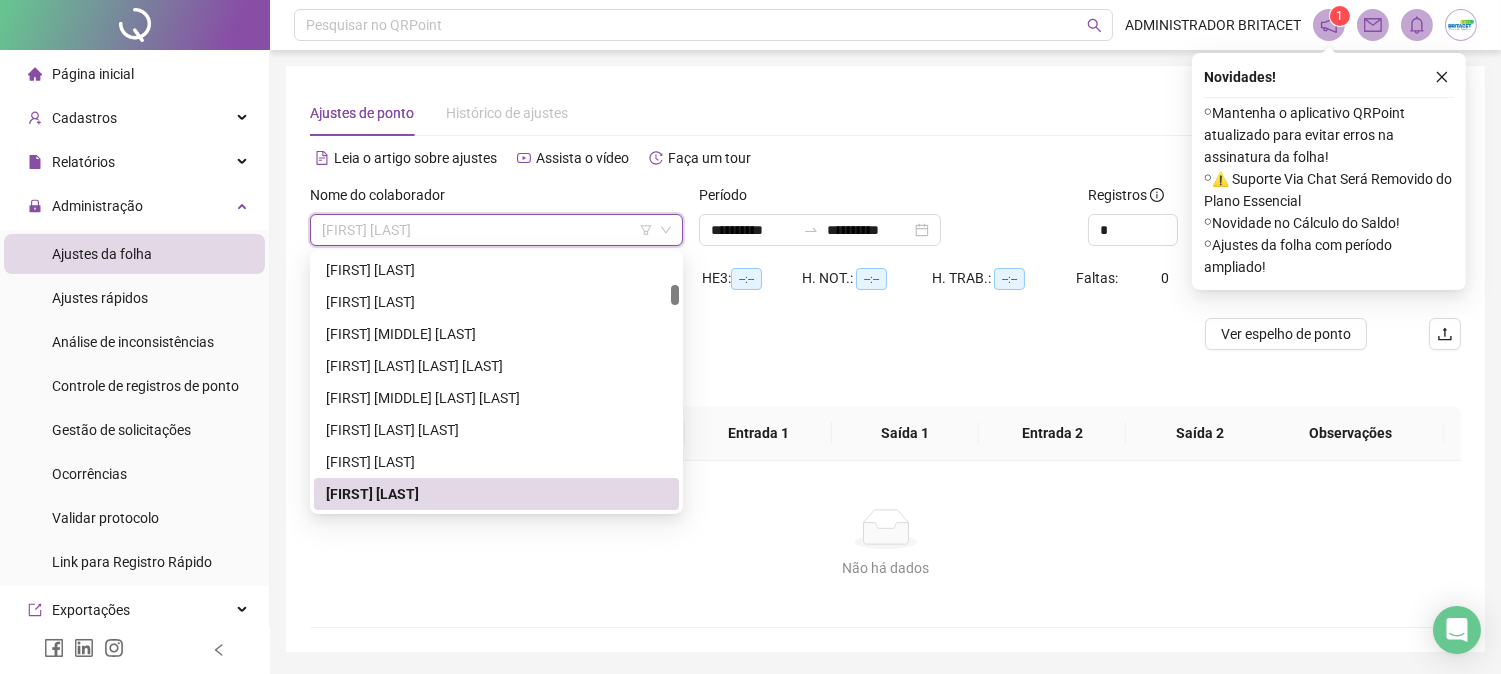 click on "258343 294348 190567 ANTONIO MARCOS DA SILVA  ANTONIO RONILSON LOPES DO NASCIMENTO ANTONIO ROSIEL QUEIROZ DA SILVA ANTONIO SOCORRO ARAUJO ANTONIO VALDEMIR DA SILVA GONCALVES CARLOS AGEU ALVES DE HOLANDA CARLOS ALBERTO DAMASCENO LOPES CARLOS ALEXANDRE FLORENCIO CARDOZO CARLOS ANTONIO DE LIMA ALVES CARLOS AUGUSTO MARTINS DA COSTA CARLOS HENRIQUE OLIVEIRA ALVES" at bounding box center (496, 382) 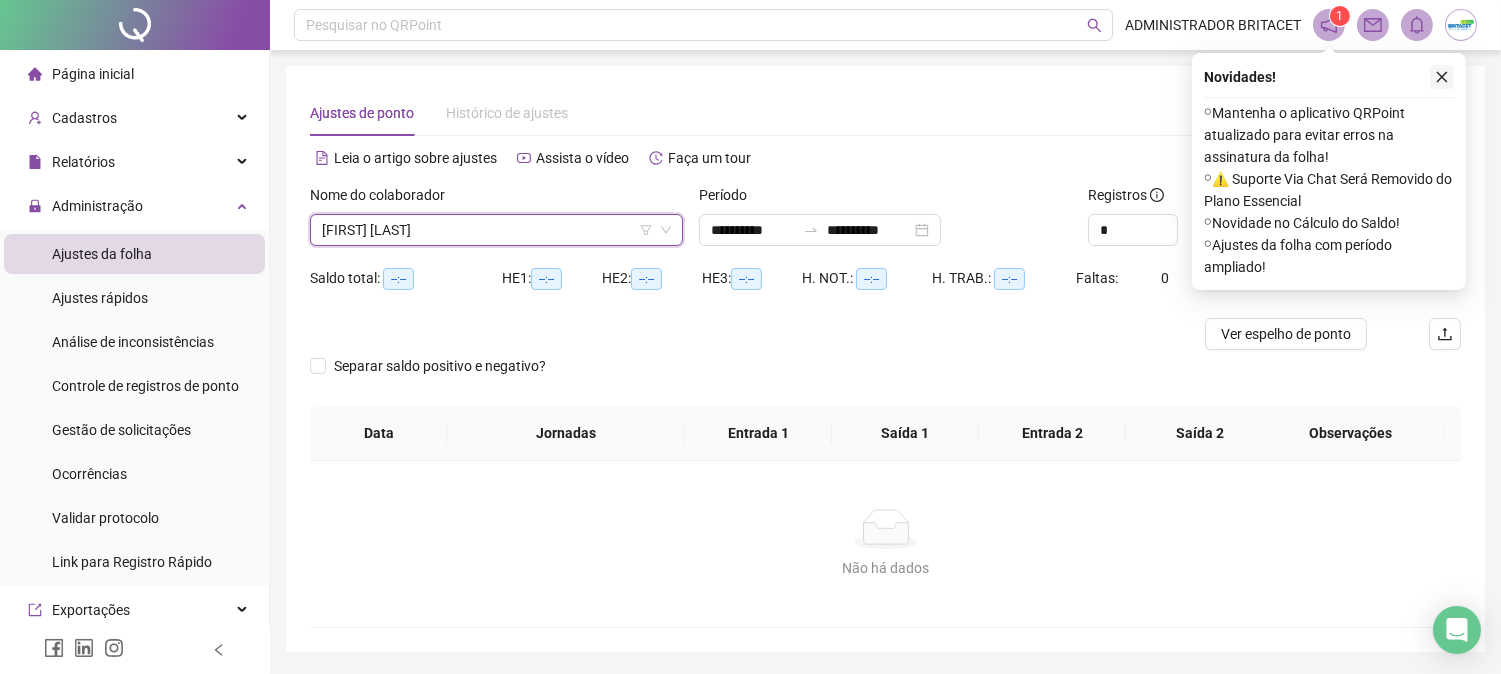 click 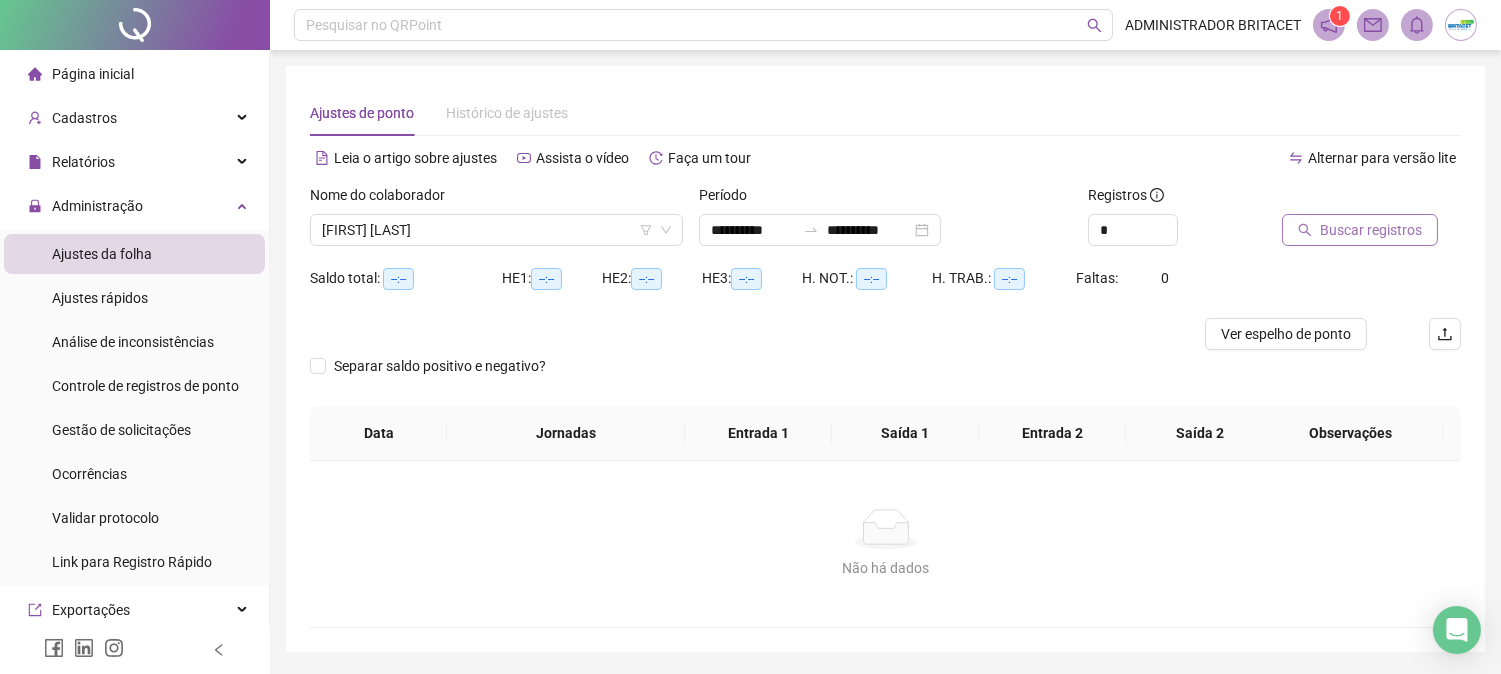 click 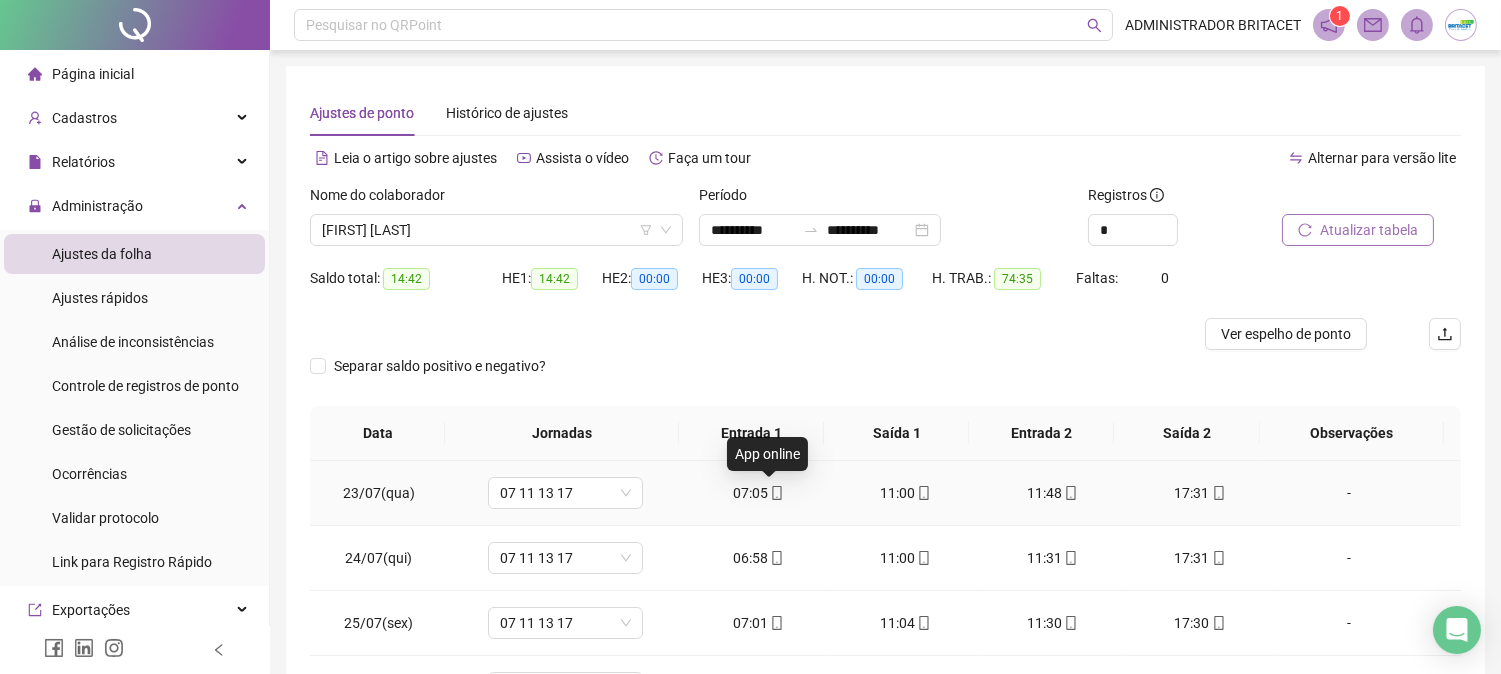 click 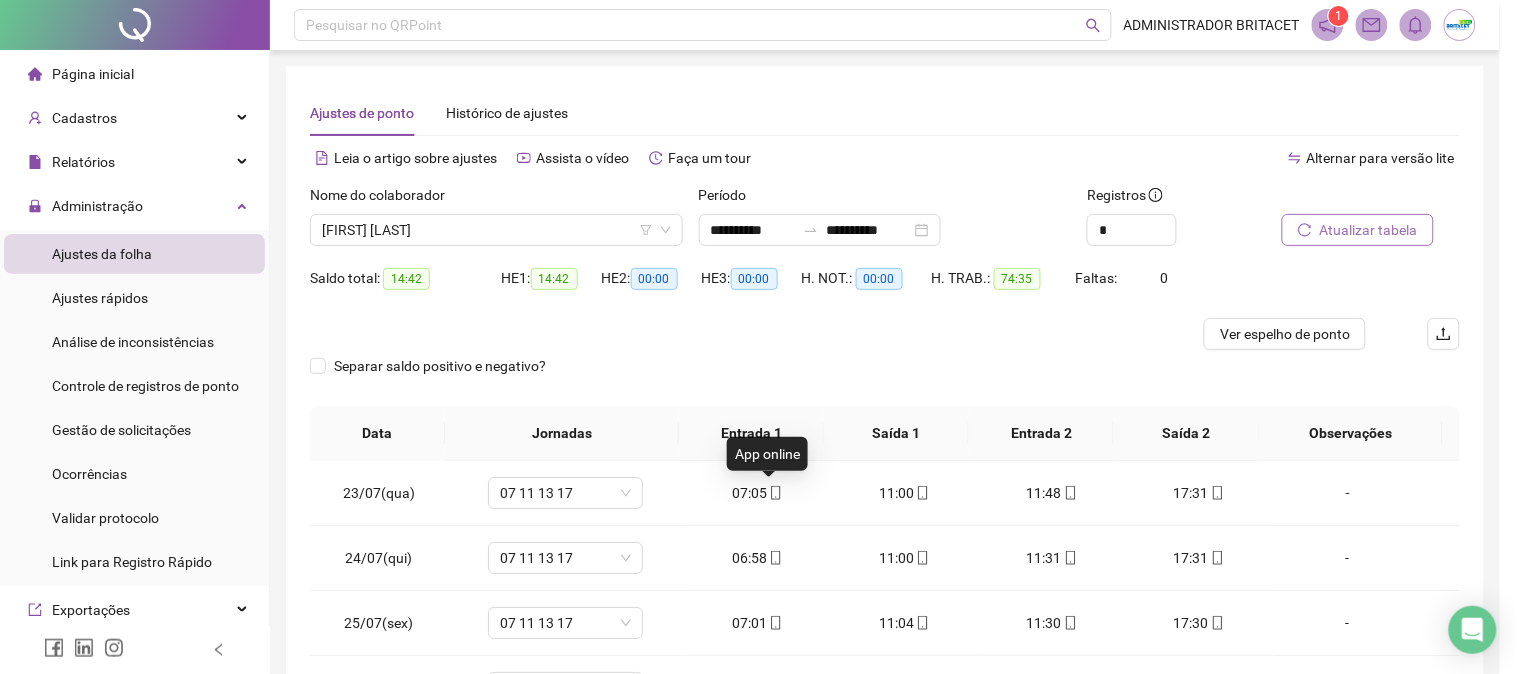 type on "**********" 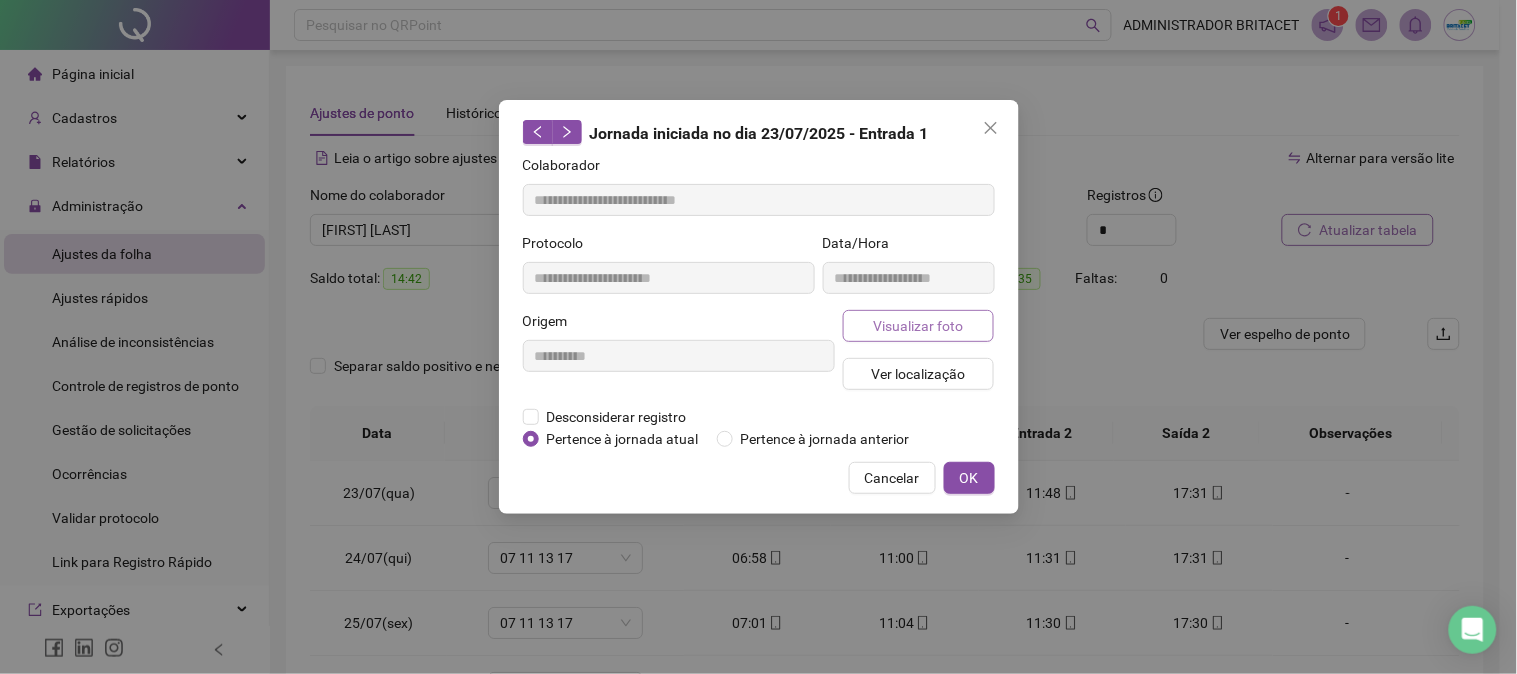 click on "Visualizar foto" at bounding box center [918, 326] 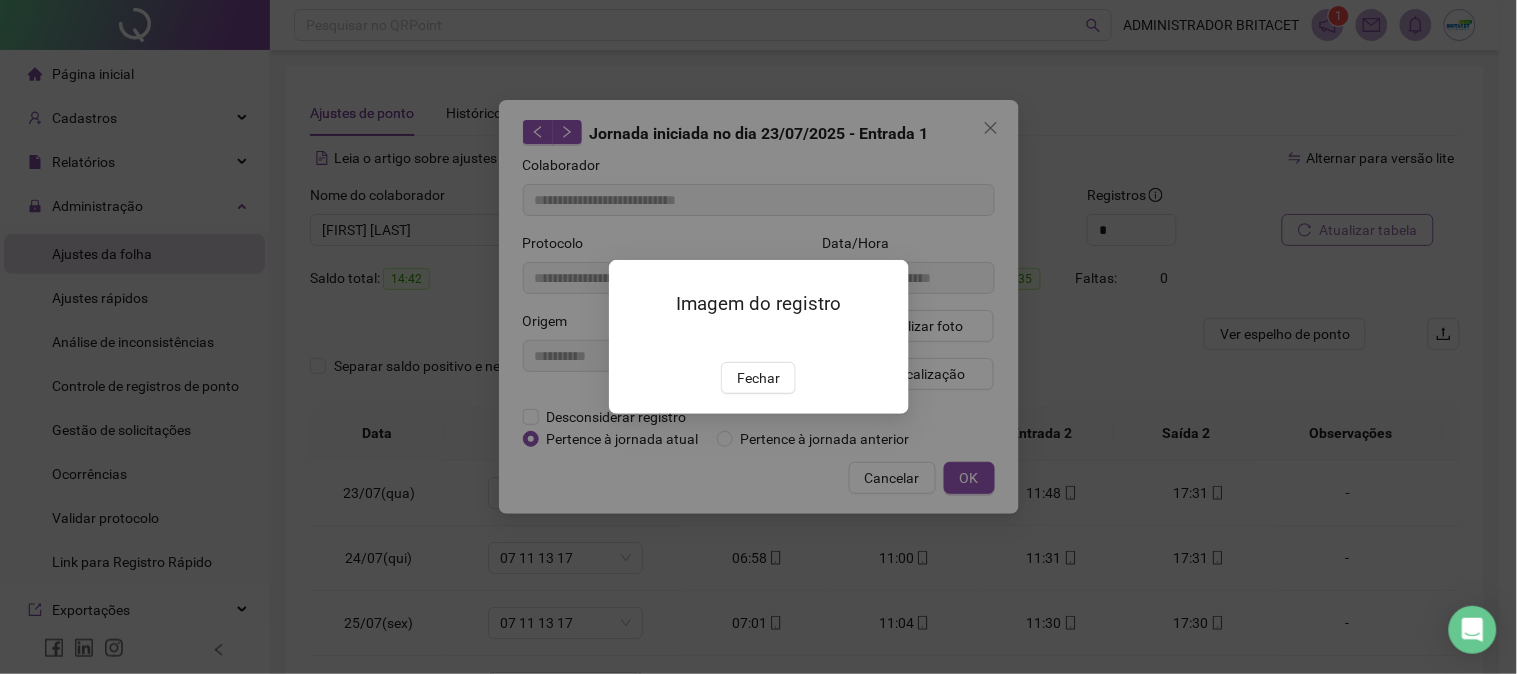 click on "Fechar" at bounding box center [758, 378] 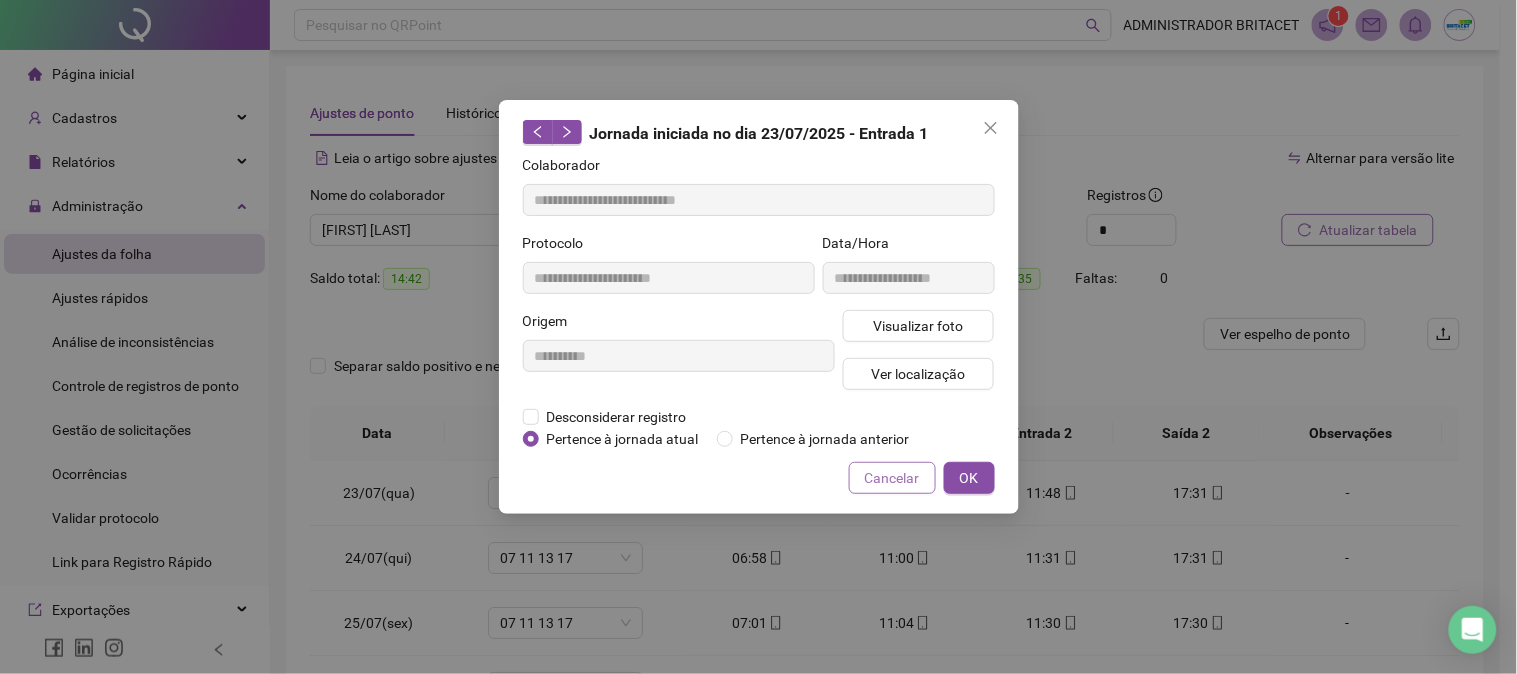 click on "Cancelar" at bounding box center (892, 478) 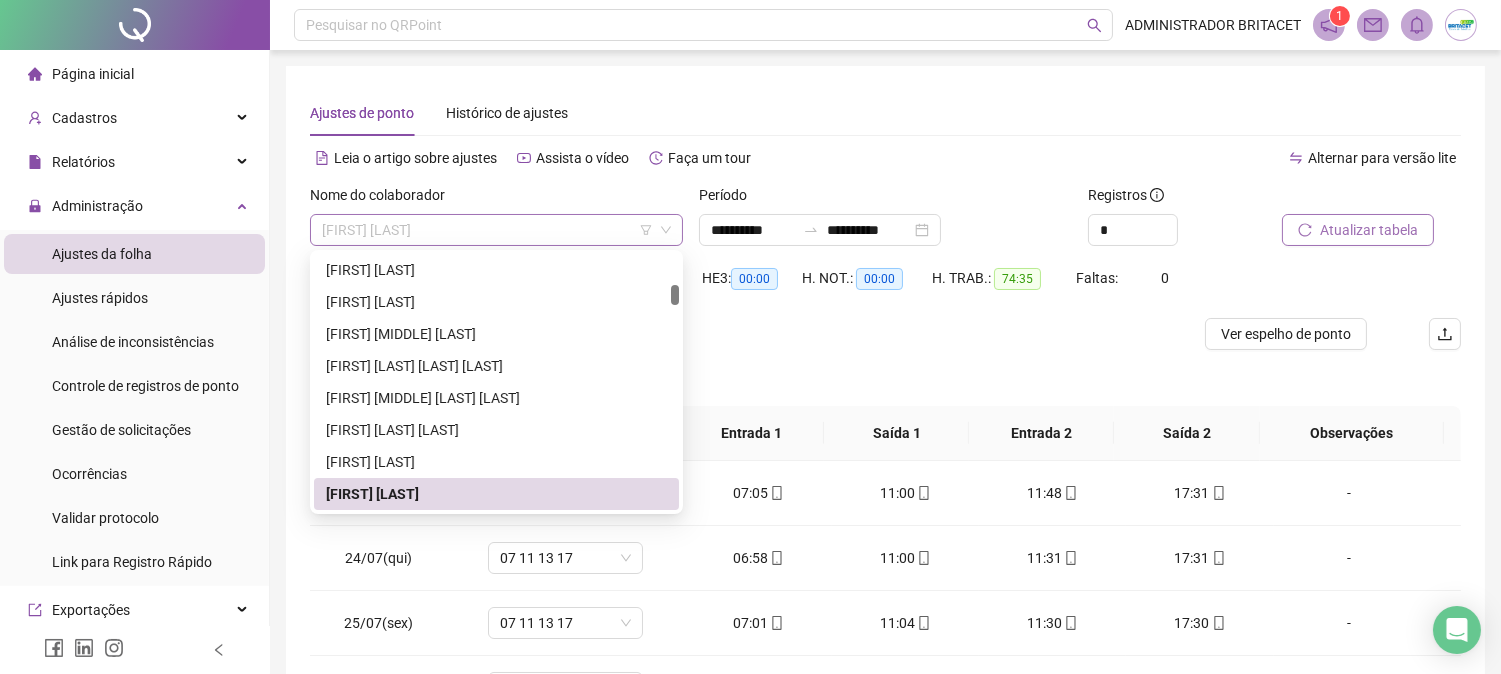 click on "[FIRST] [LAST] [LAST] [LAST]" at bounding box center [496, 230] 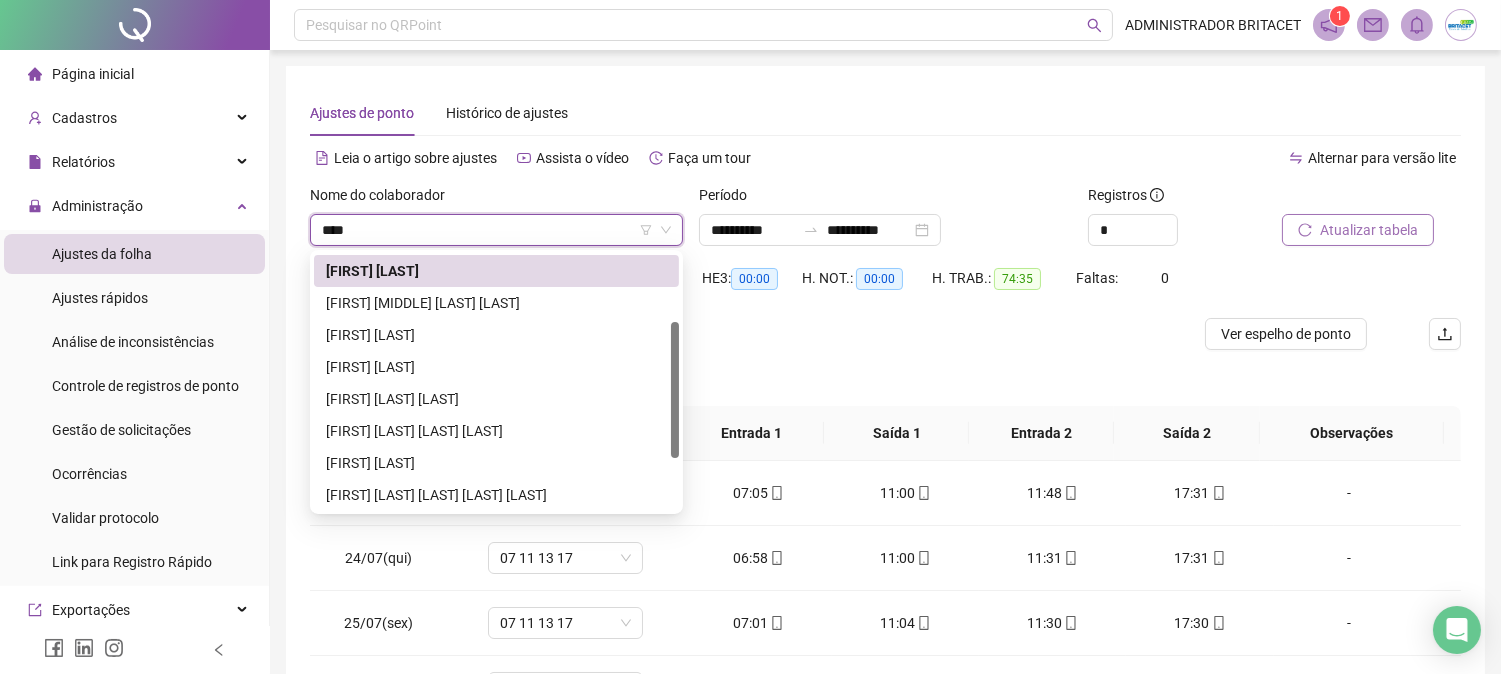 scroll, scrollTop: 64, scrollLeft: 0, axis: vertical 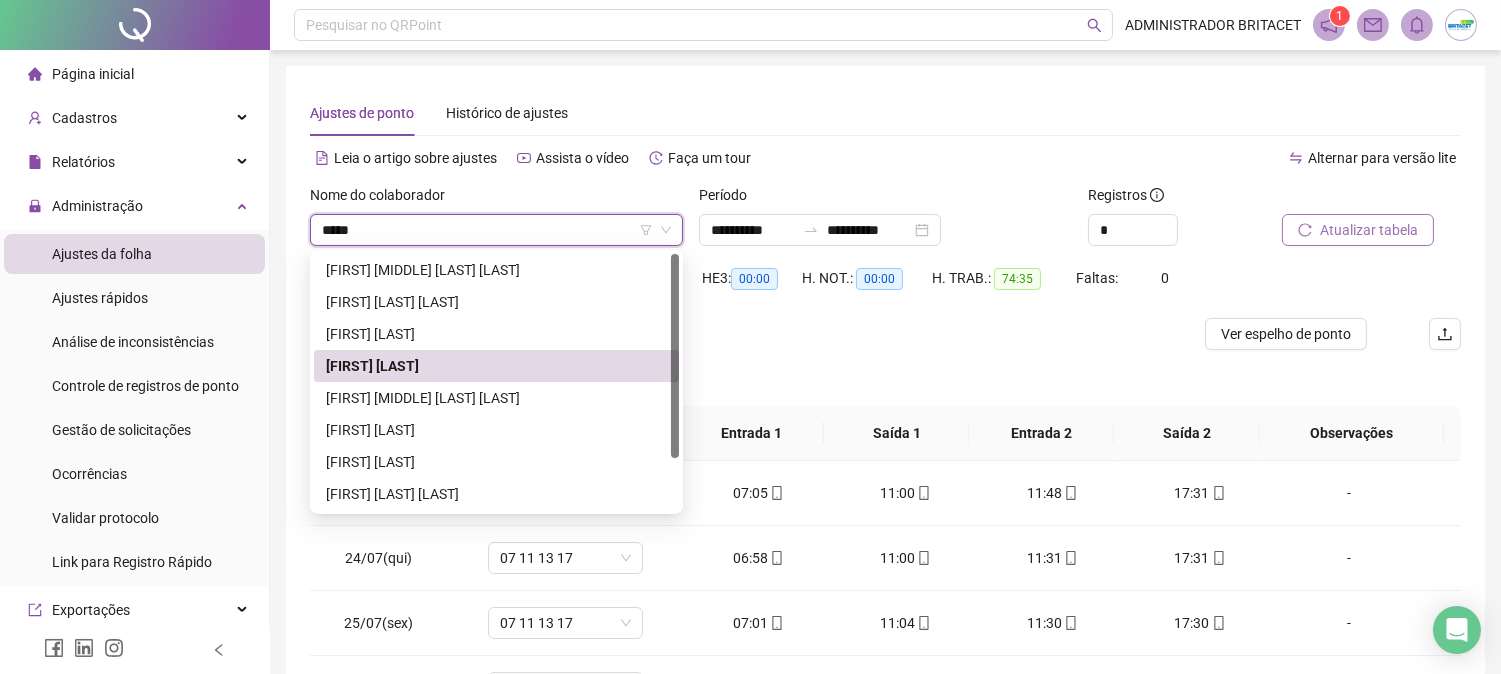 type on "******" 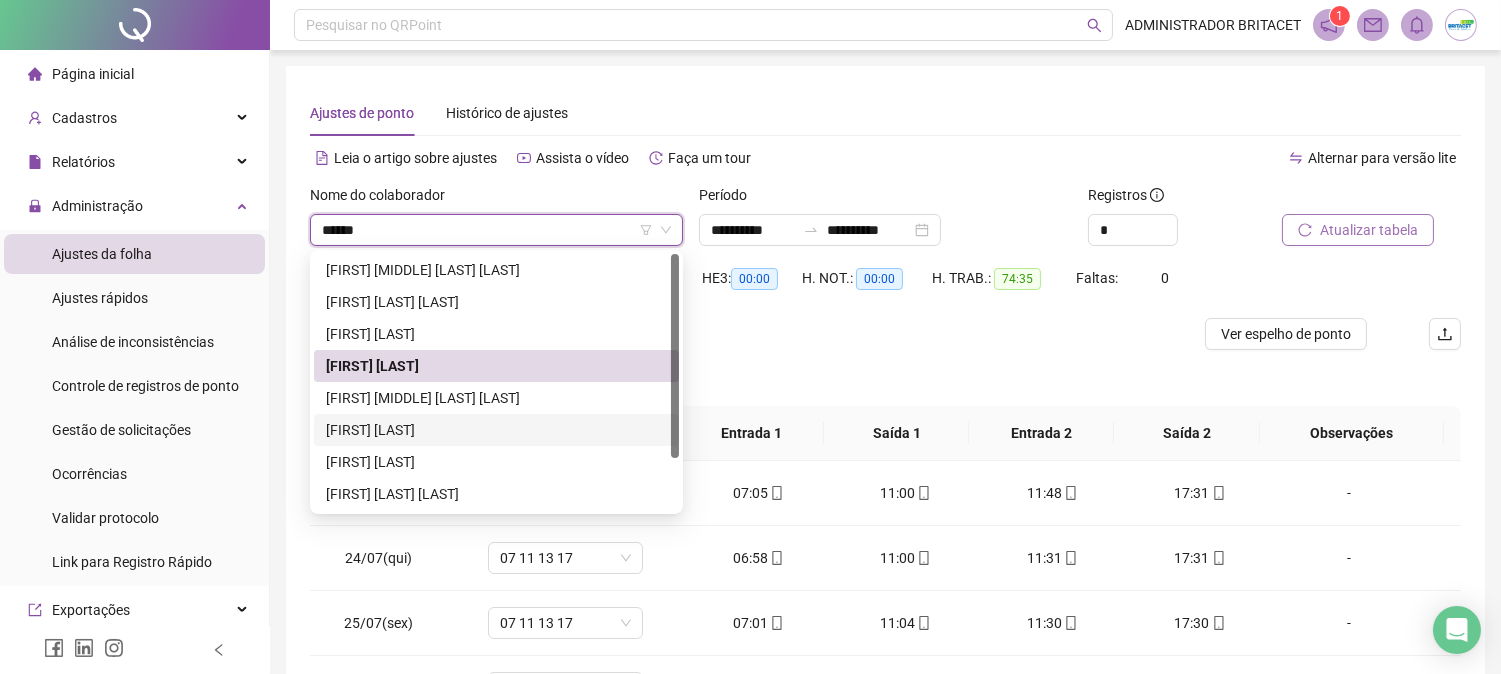 type 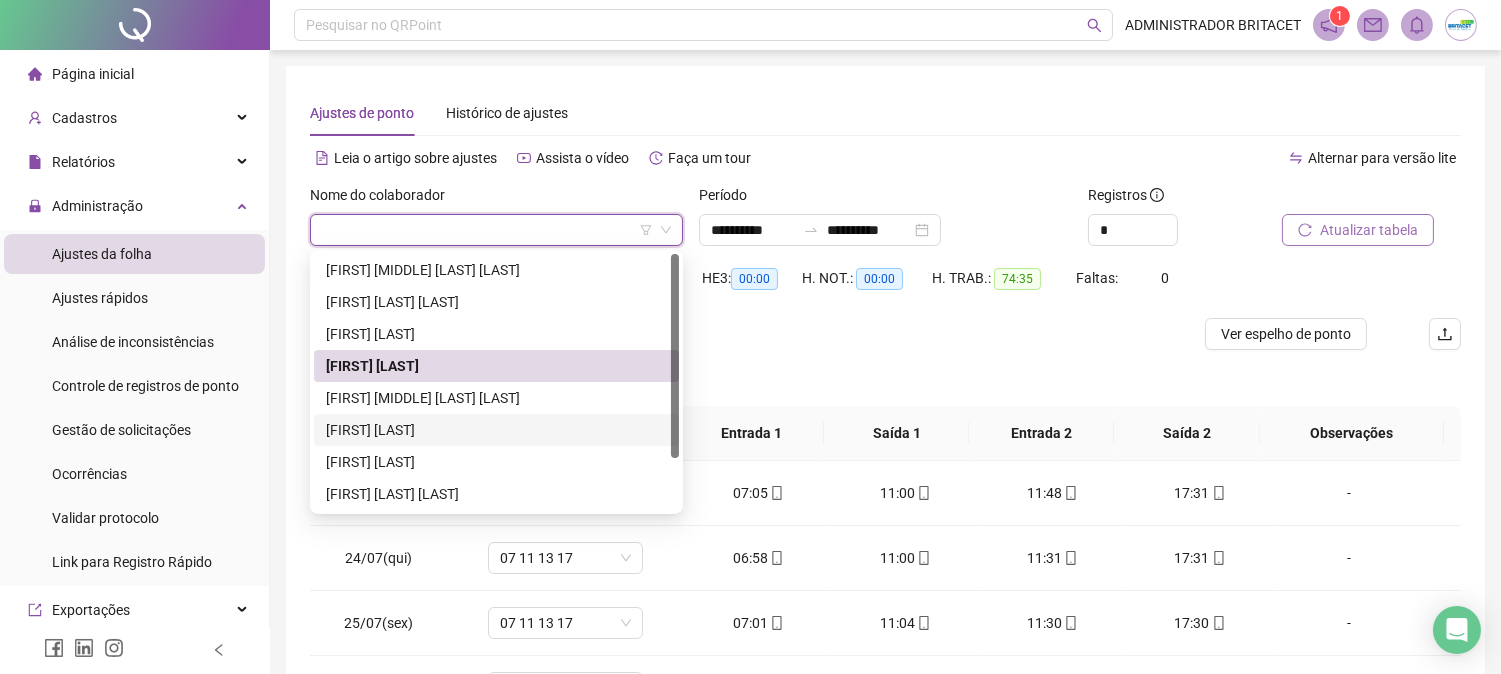 scroll, scrollTop: 800, scrollLeft: 0, axis: vertical 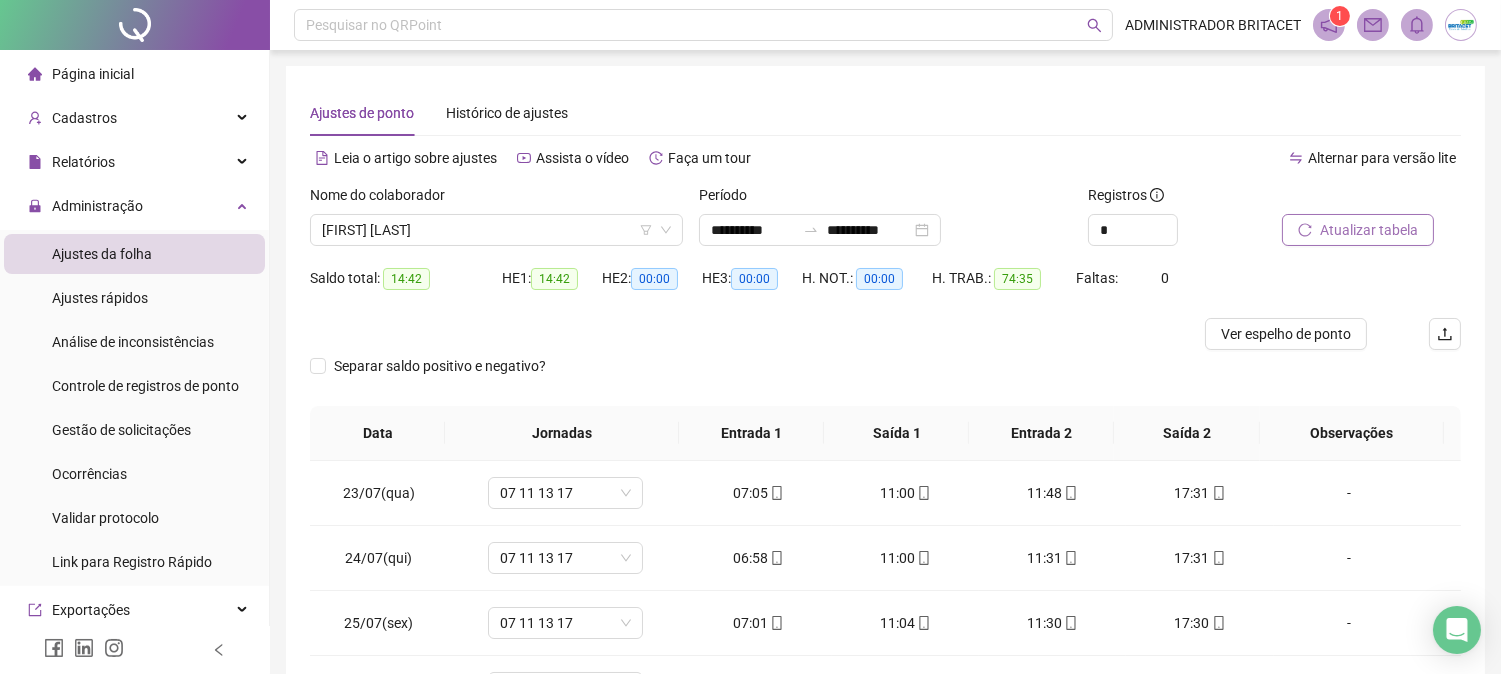 click on "Ajustes de ponto Histórico de ajustes" at bounding box center [885, 113] 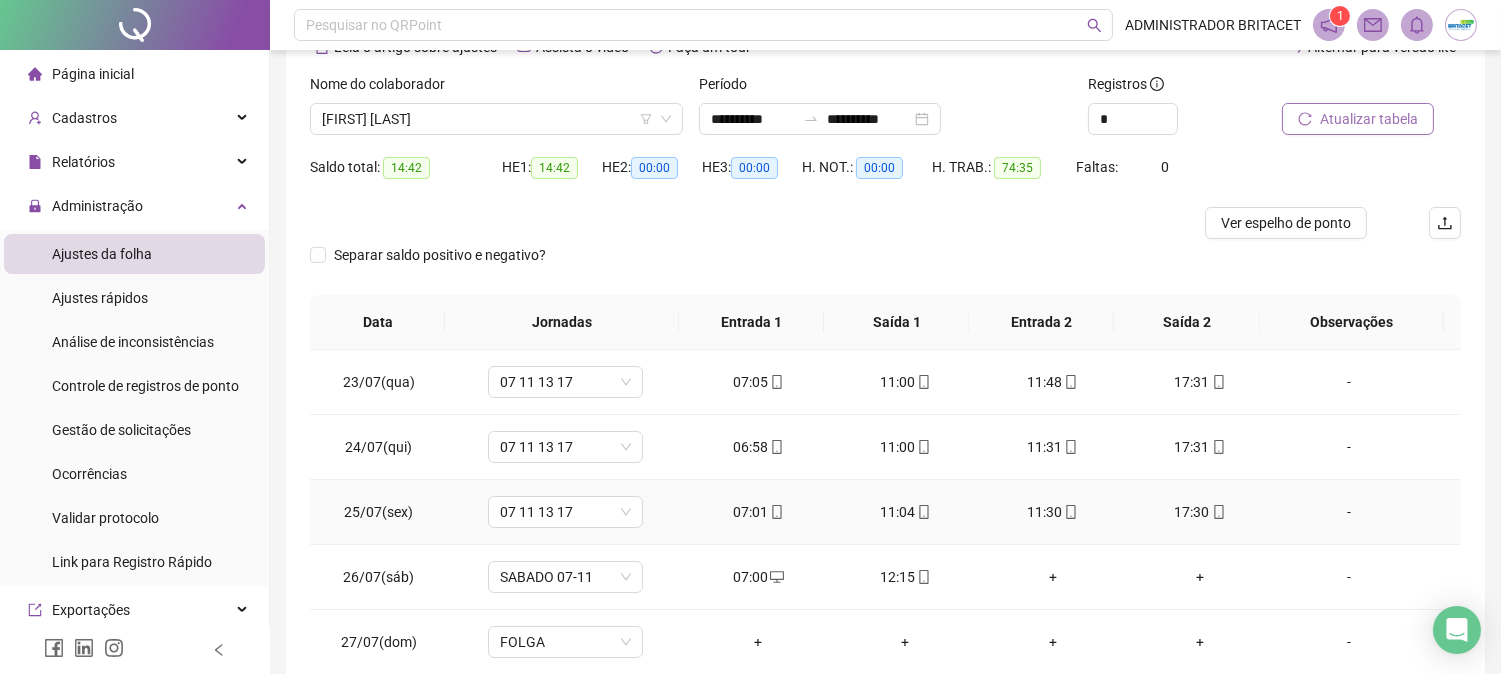 scroll, scrollTop: 158, scrollLeft: 0, axis: vertical 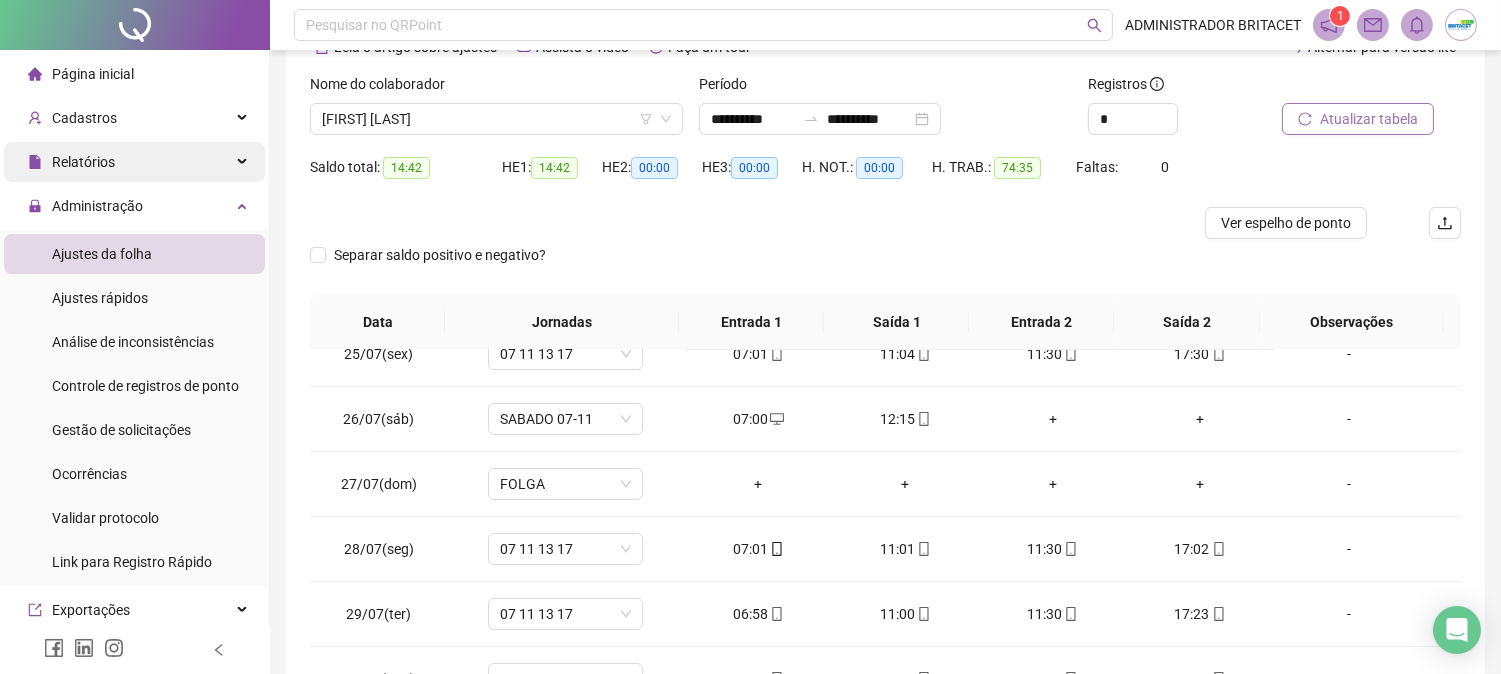 click on "Relatórios" at bounding box center [134, 162] 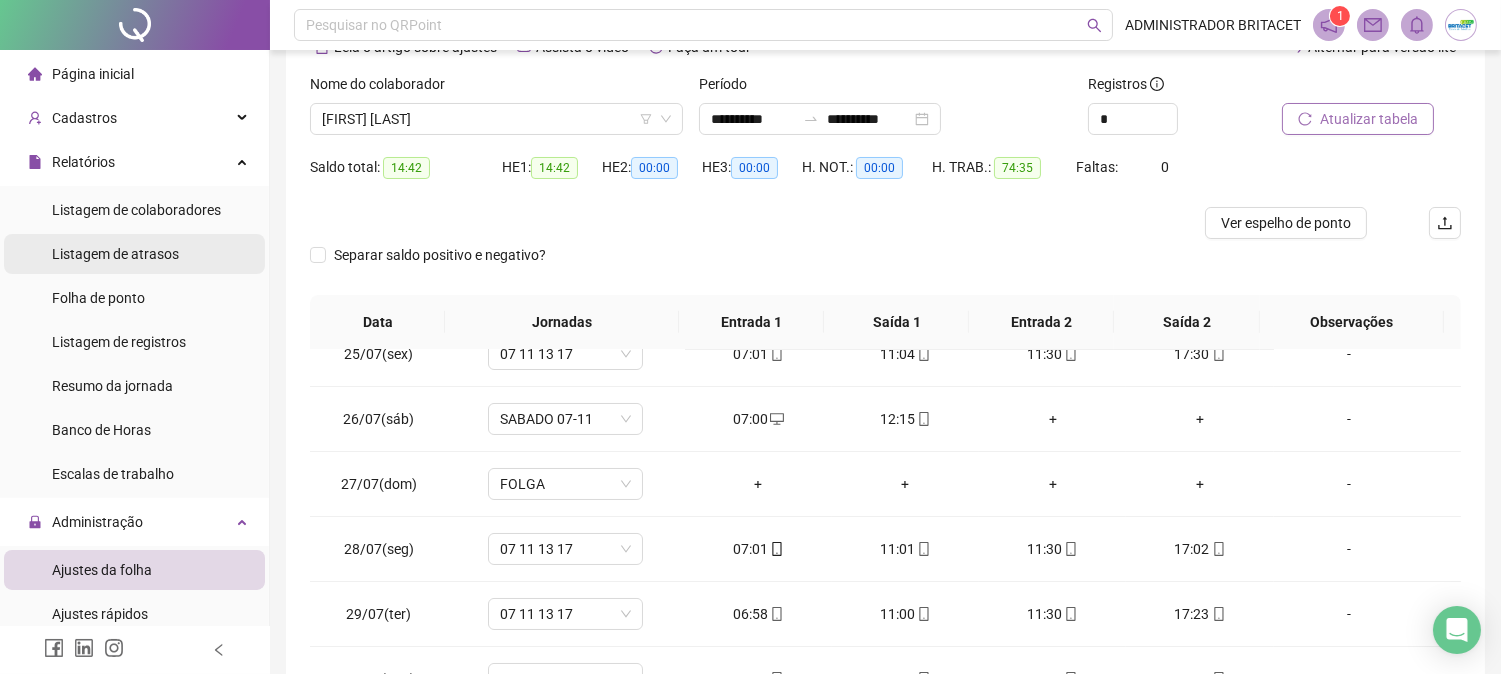click on "Listagem de atrasos" at bounding box center (134, 254) 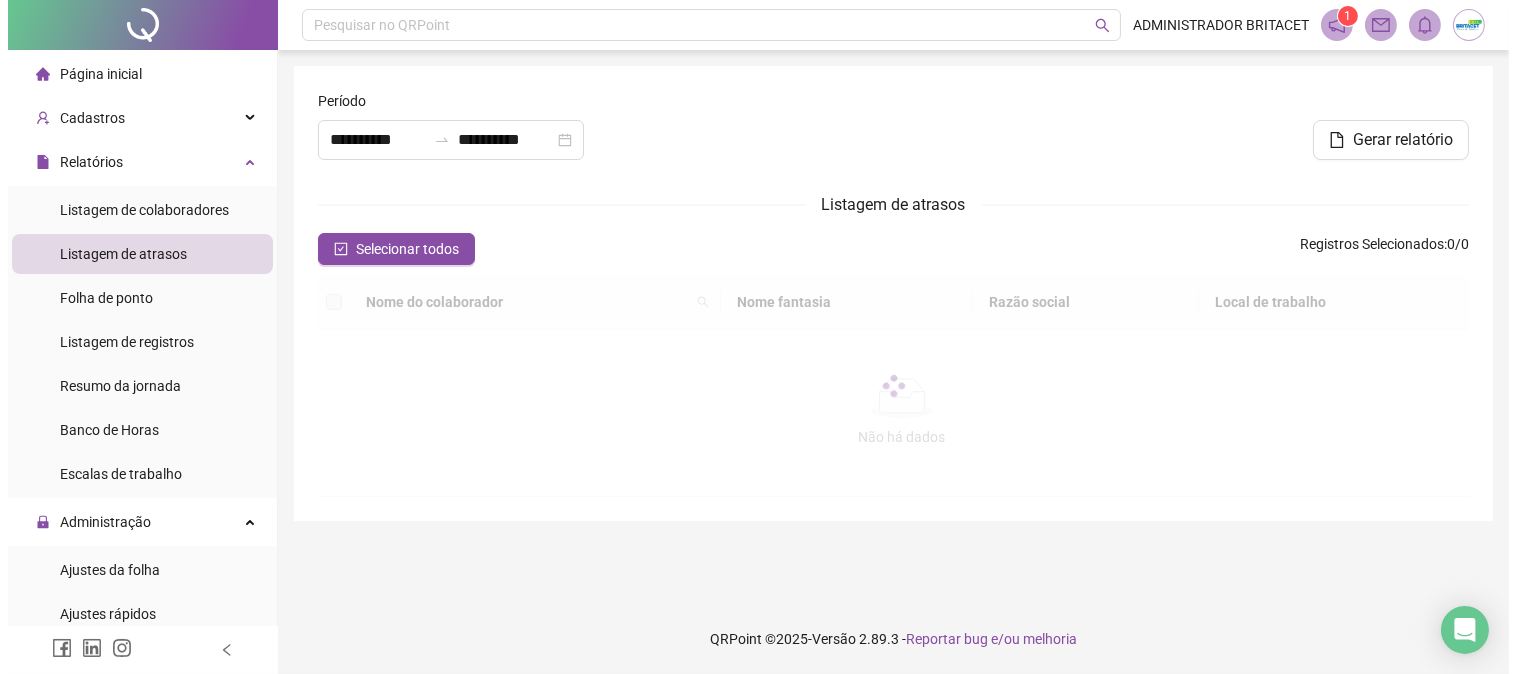 scroll, scrollTop: 0, scrollLeft: 0, axis: both 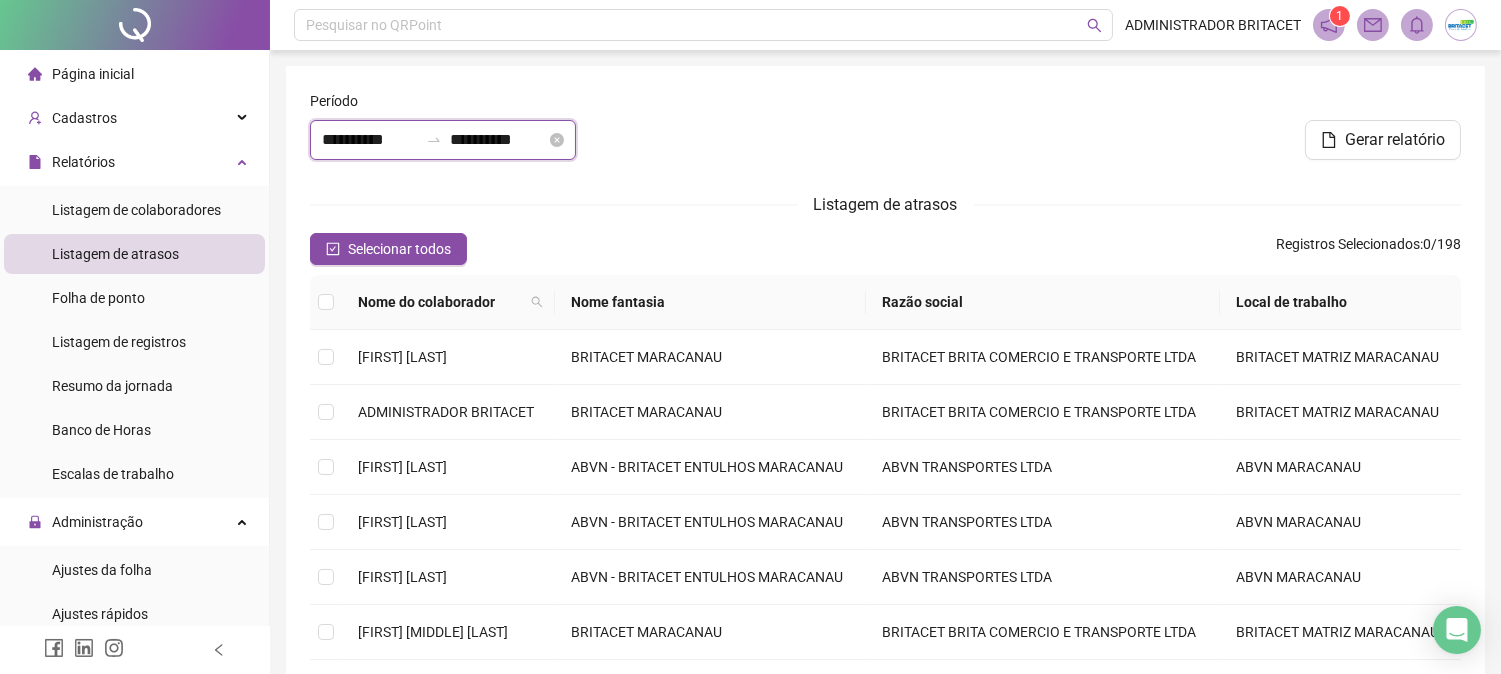 click on "**********" at bounding box center [370, 140] 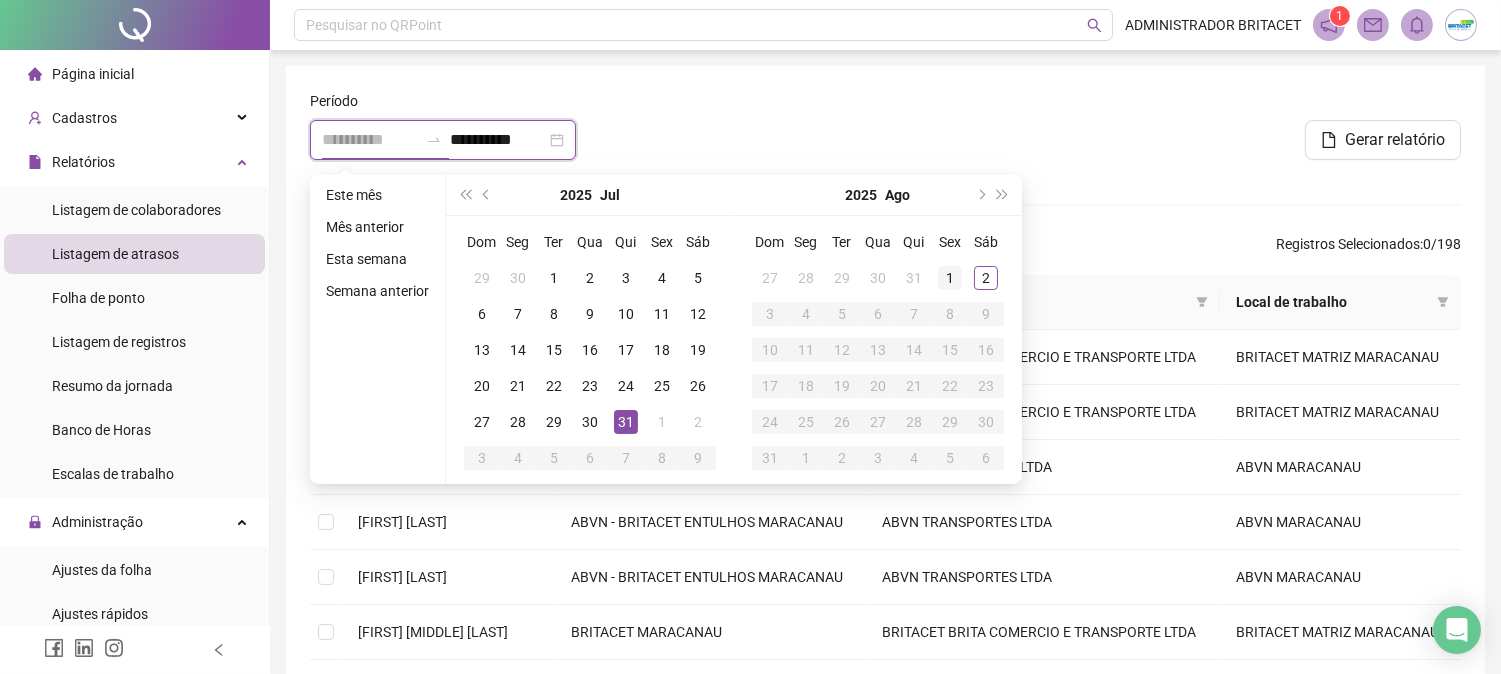 type on "**********" 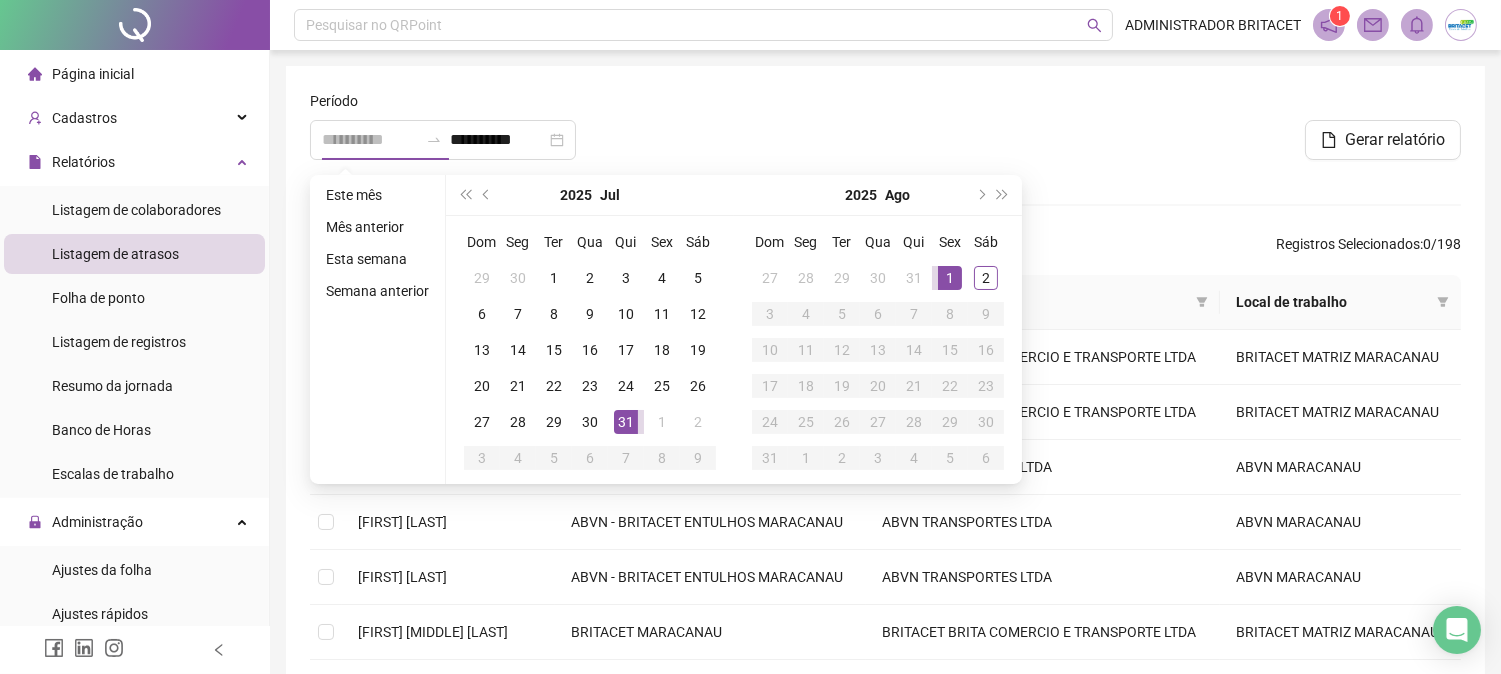 click on "1" at bounding box center (950, 278) 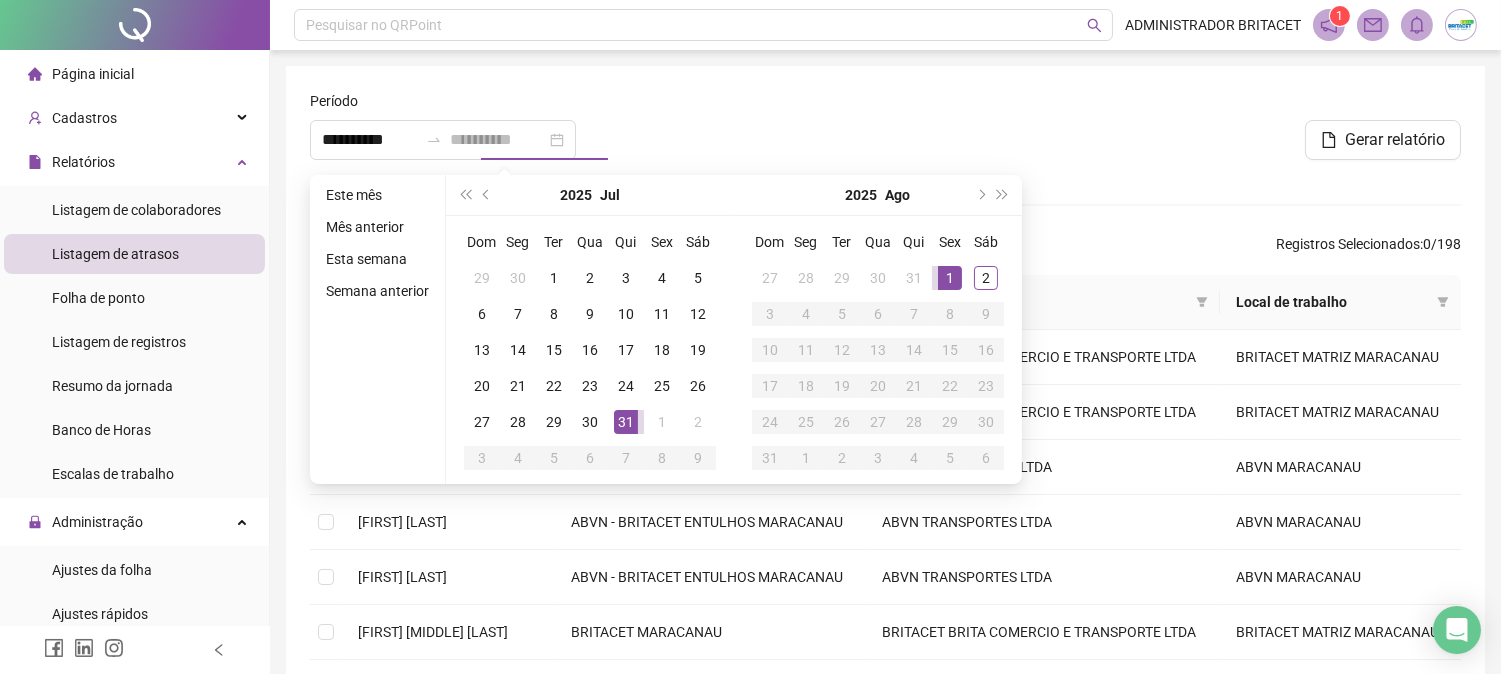 click on "1" at bounding box center (950, 278) 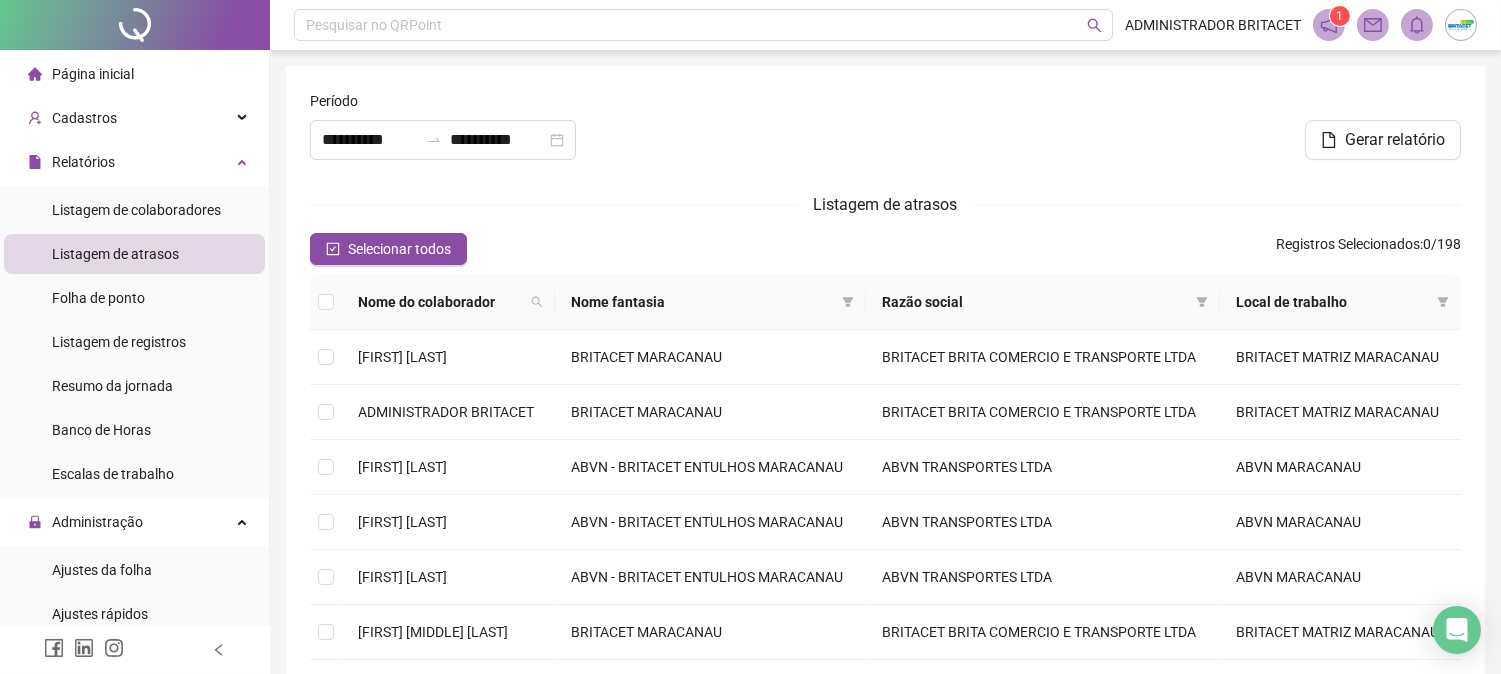 click on "**********" at bounding box center (885, 517) 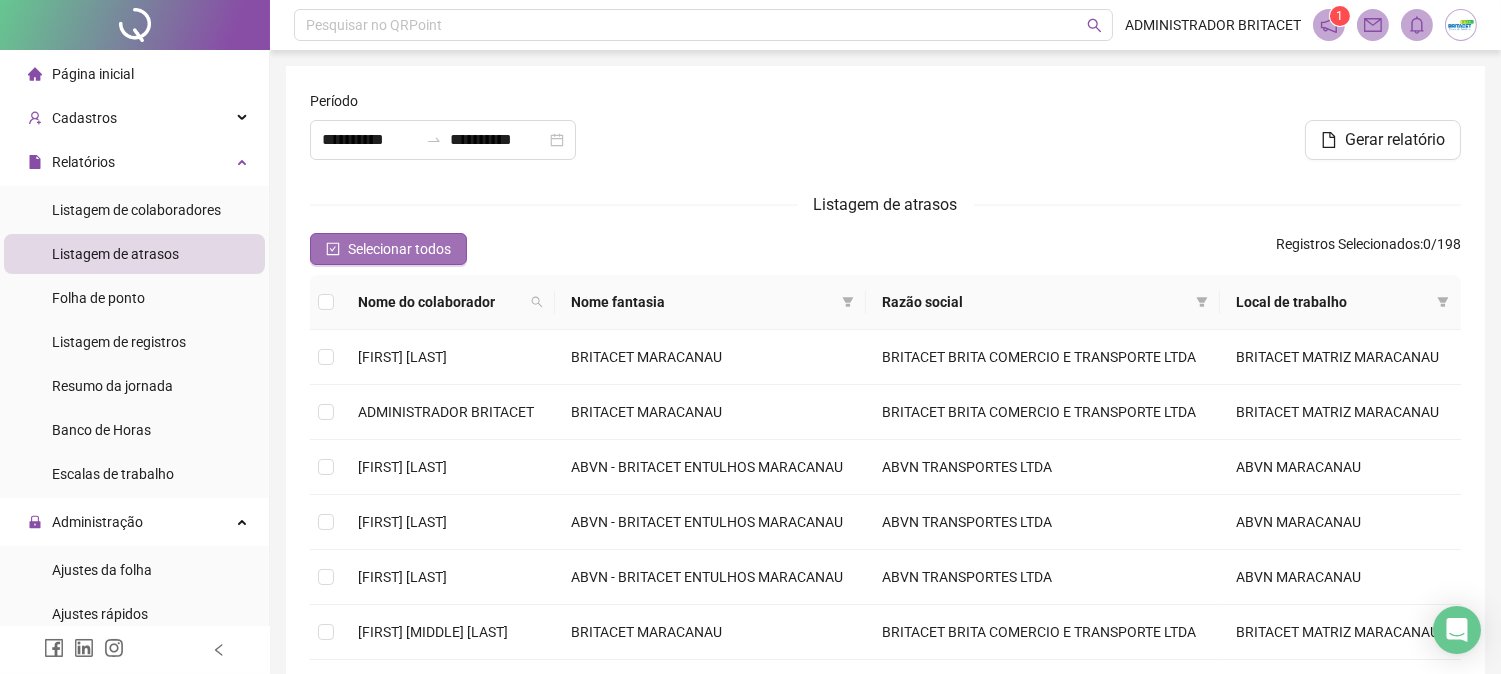 drag, startPoint x: 336, startPoint y: 251, endPoint x: 336, endPoint y: 262, distance: 11 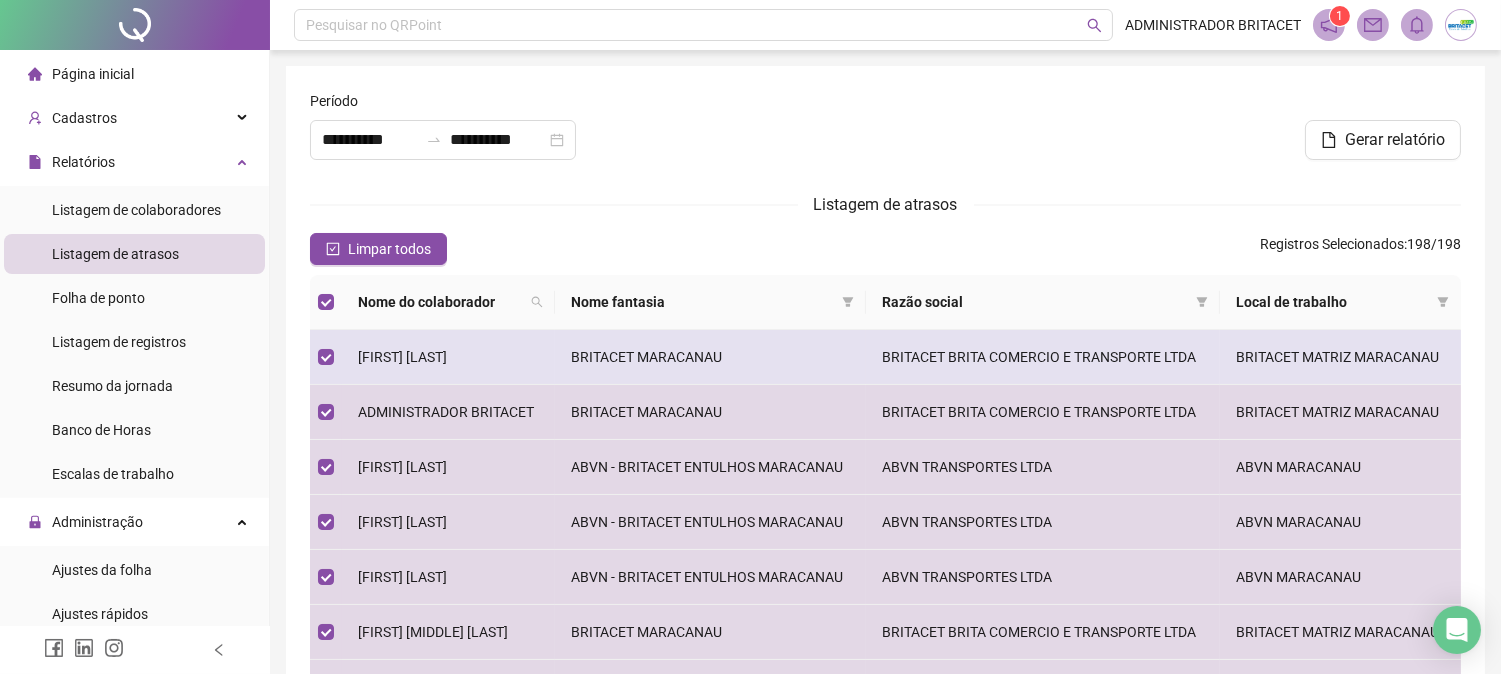 drag, startPoint x: 357, startPoint y: 361, endPoint x: 357, endPoint y: 385, distance: 24 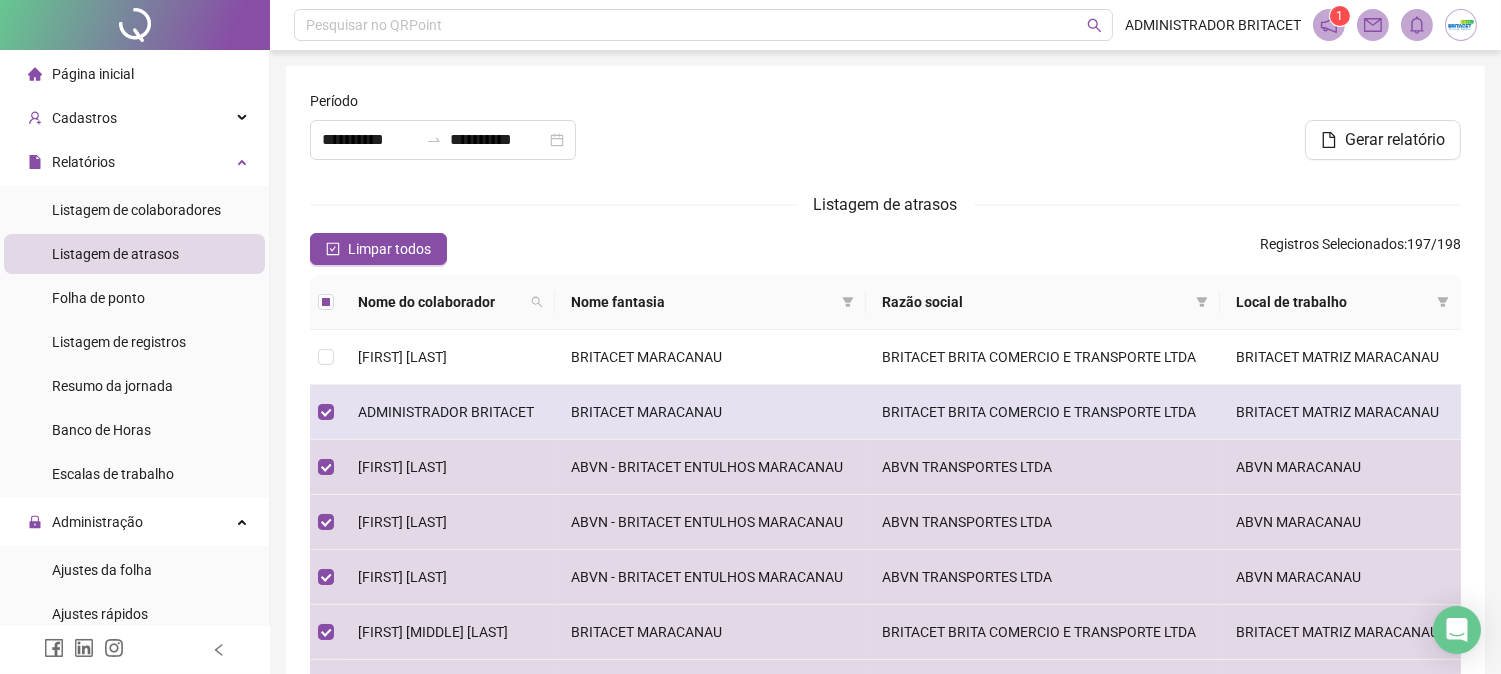 click on "ADMINISTRADOR BRITACET" at bounding box center [446, 412] 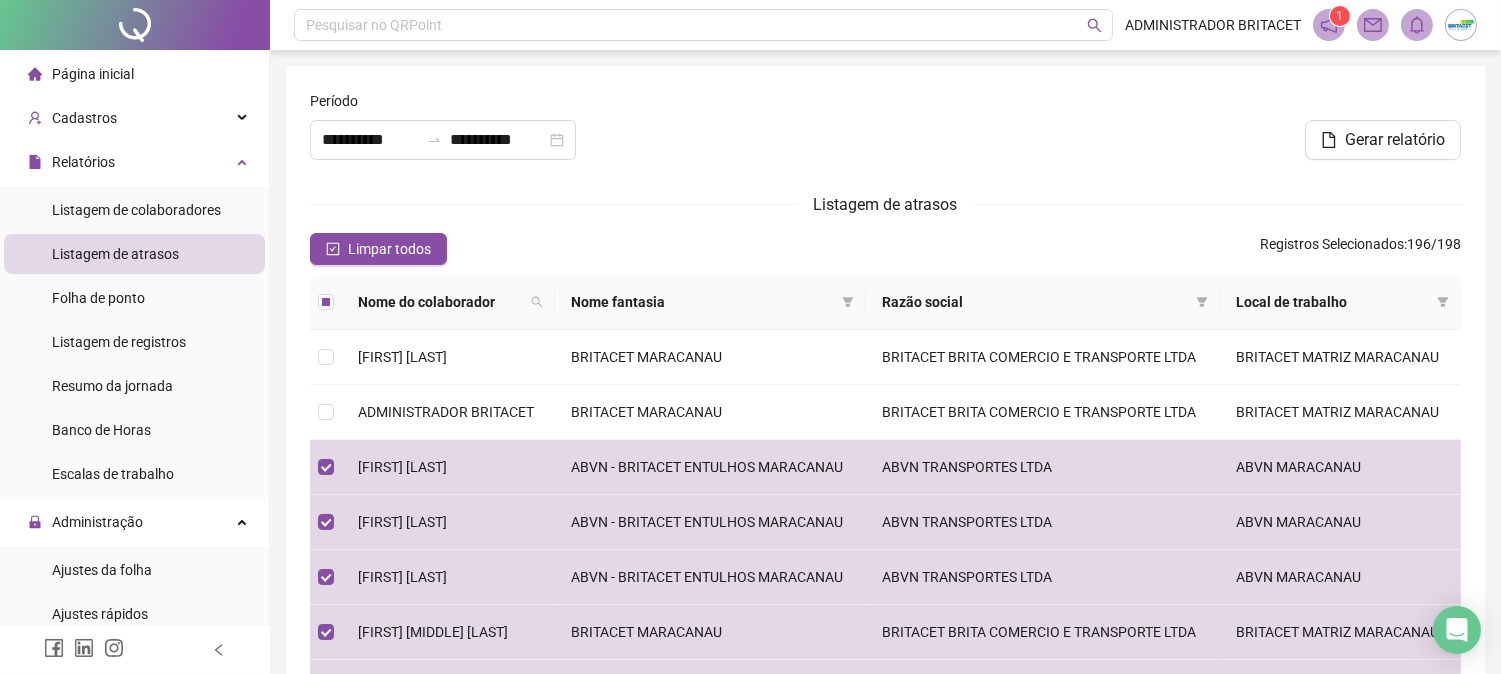 click at bounding box center (1080, 105) 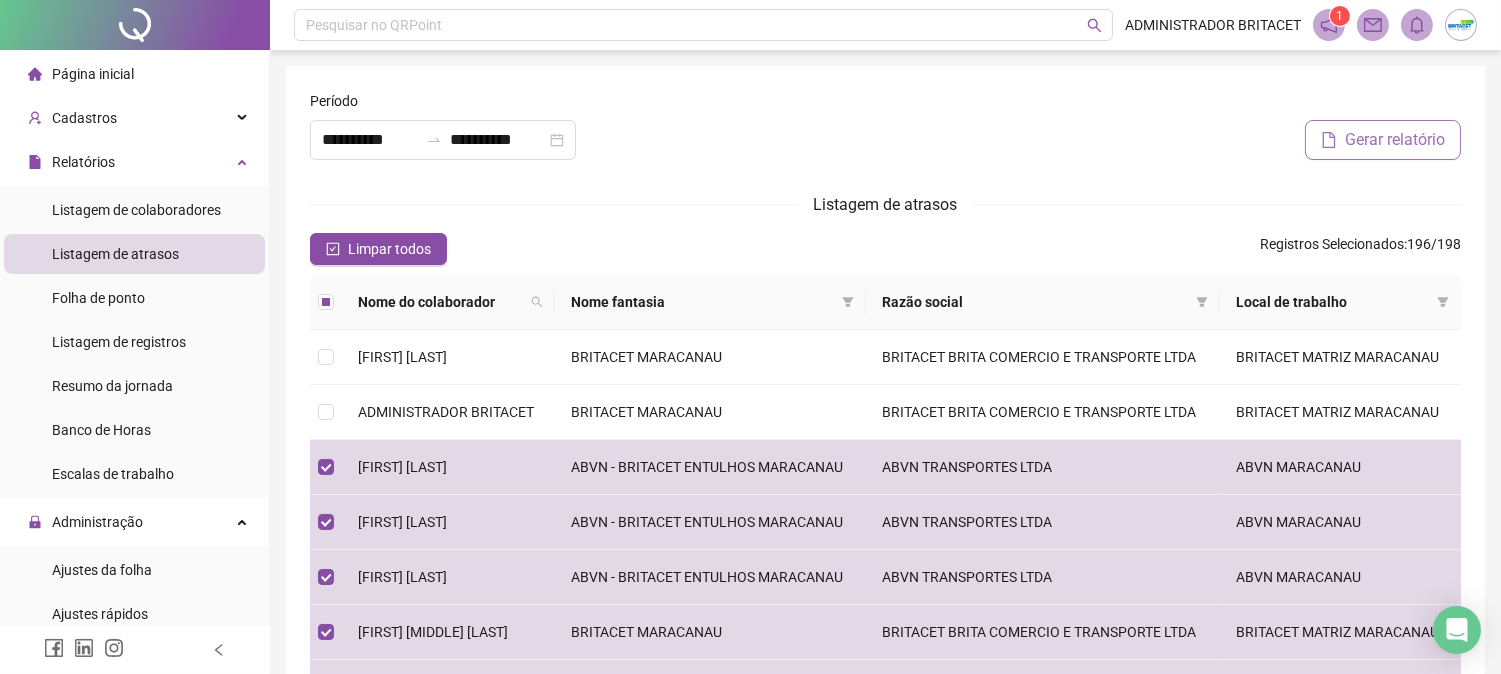 click on "Gerar relatório" at bounding box center [1395, 140] 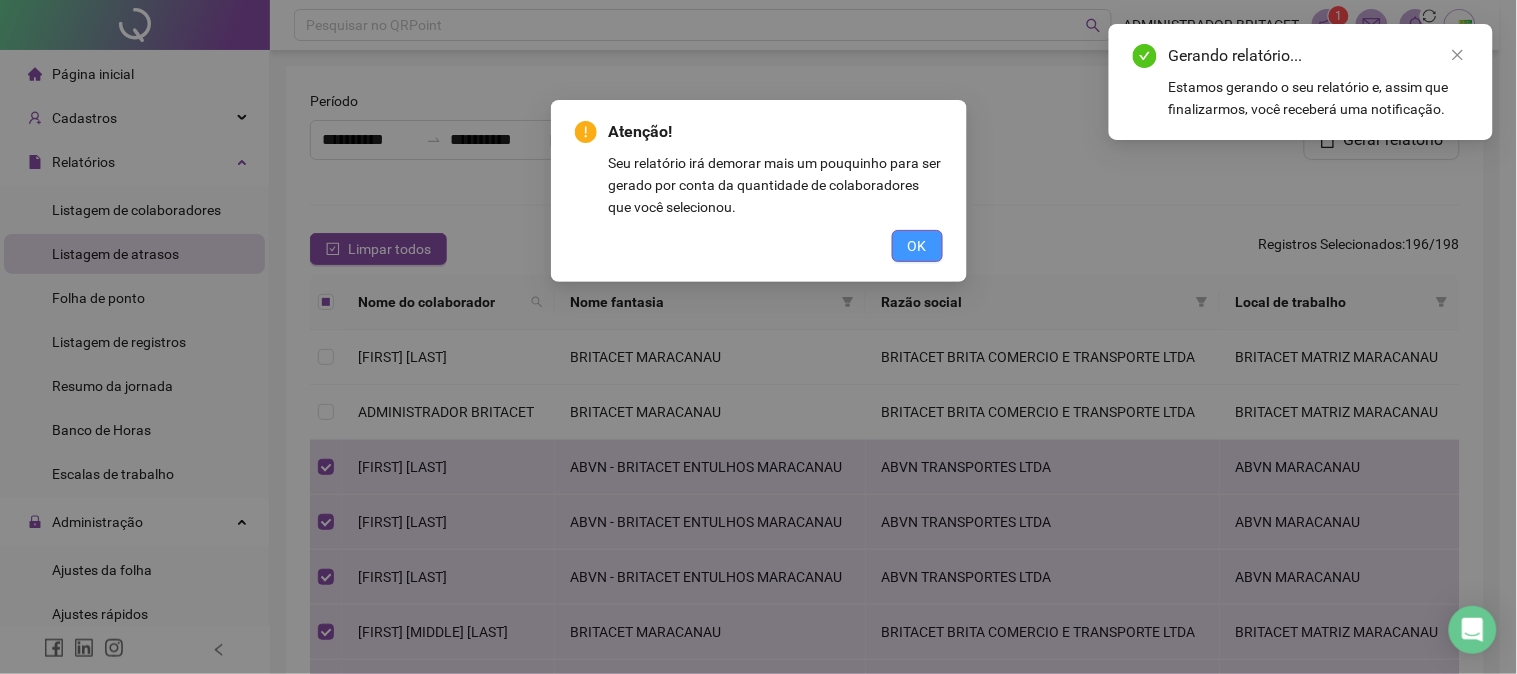 click on "OK" at bounding box center (917, 246) 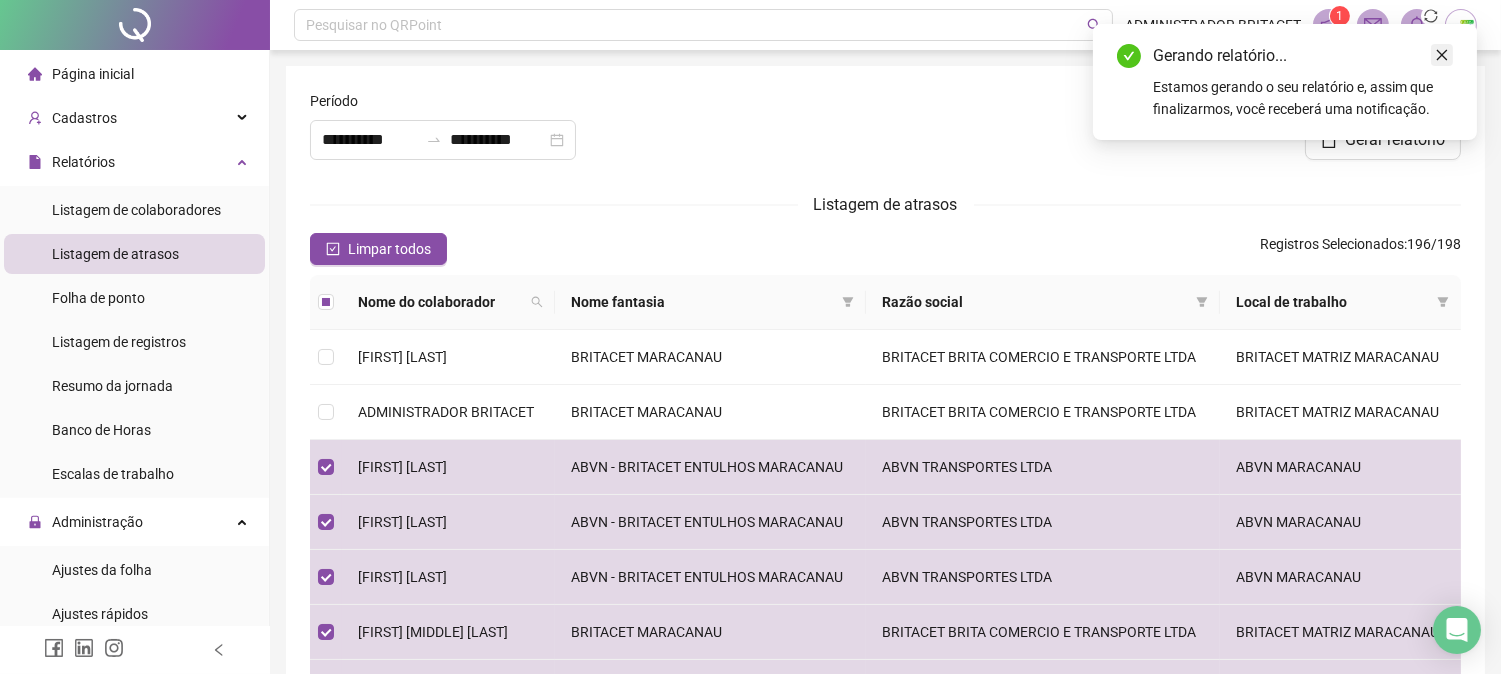 click 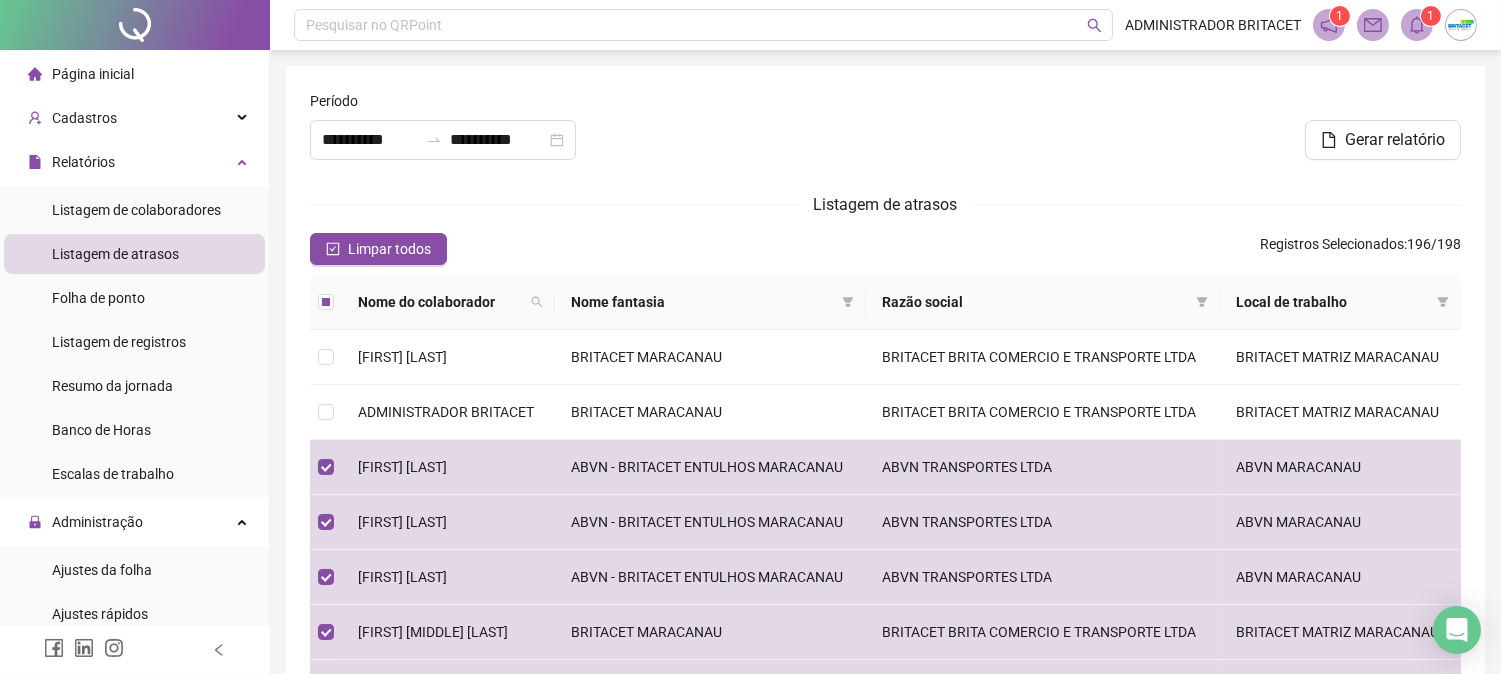 drag, startPoint x: 132, startPoint y: 162, endPoint x: 113, endPoint y: 243, distance: 83.198555 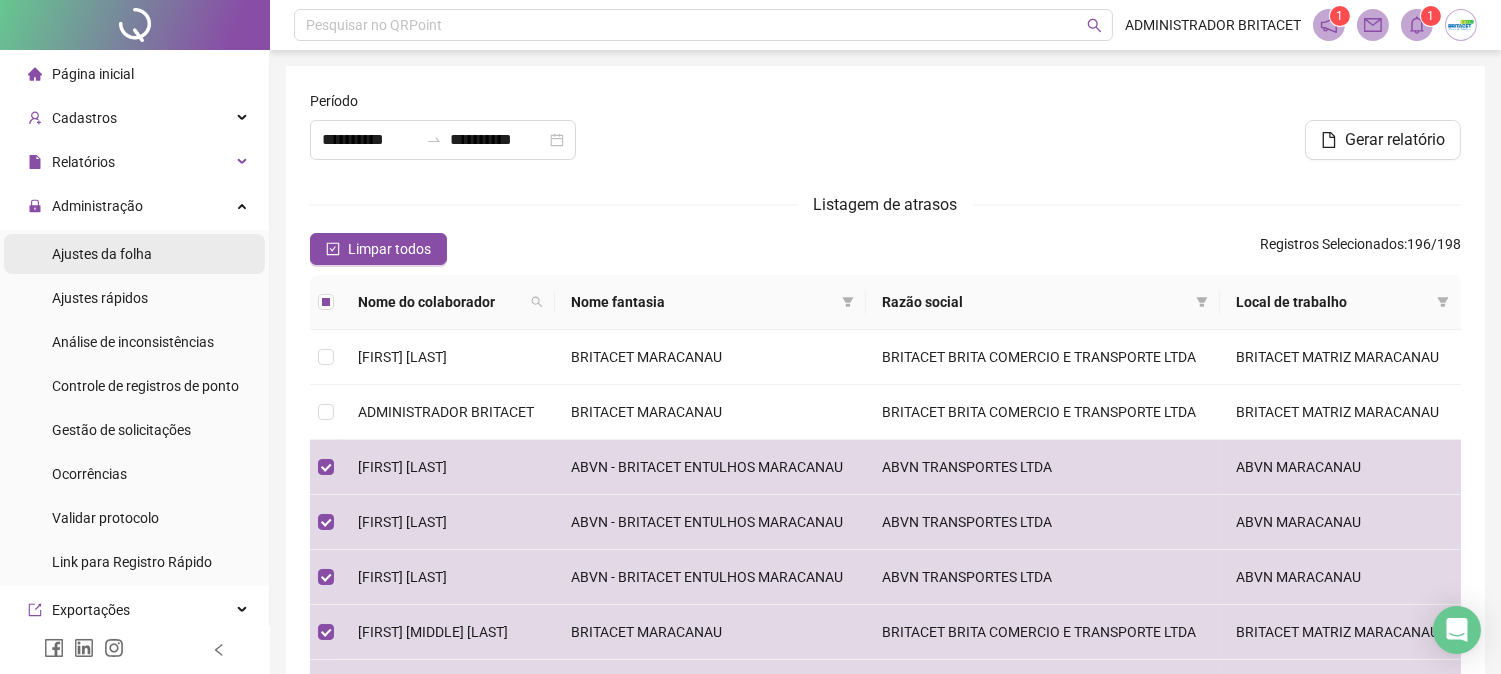 click on "Ajustes da folha" at bounding box center [102, 254] 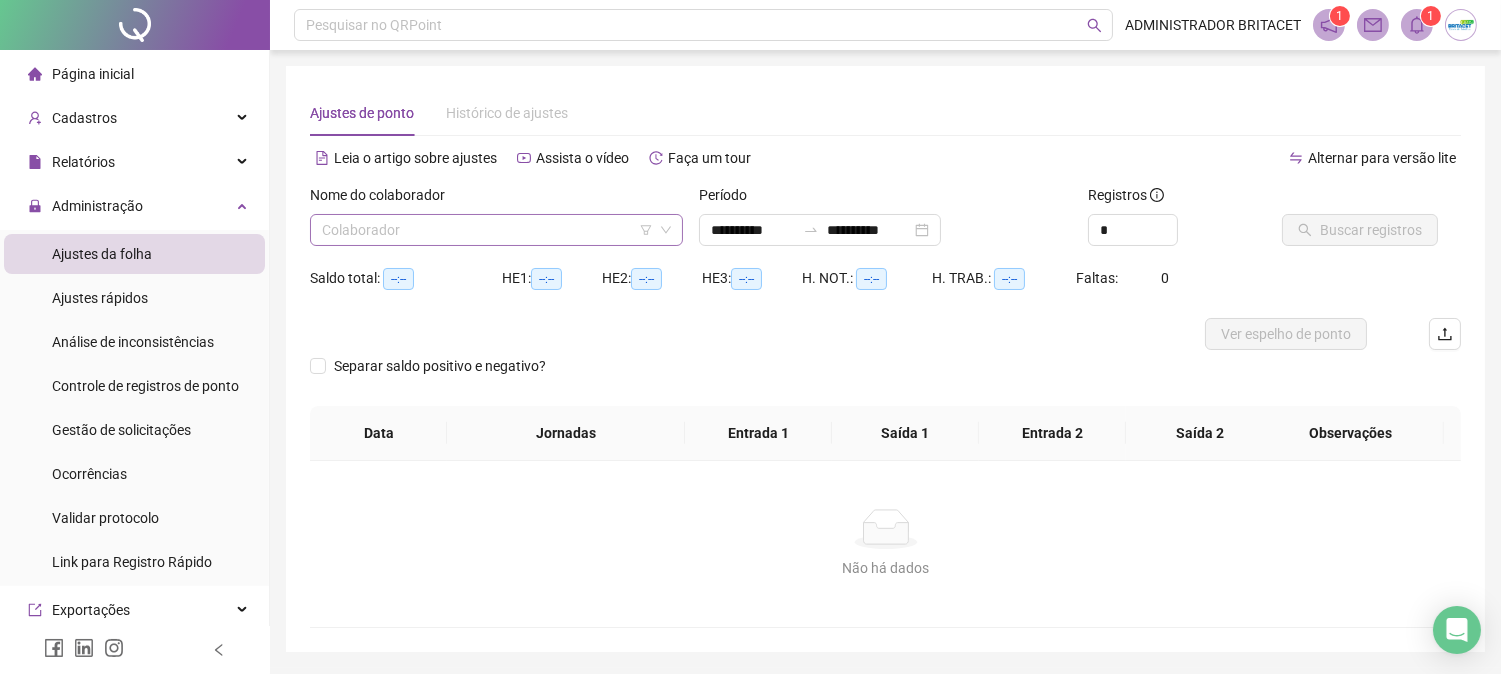 click at bounding box center (487, 230) 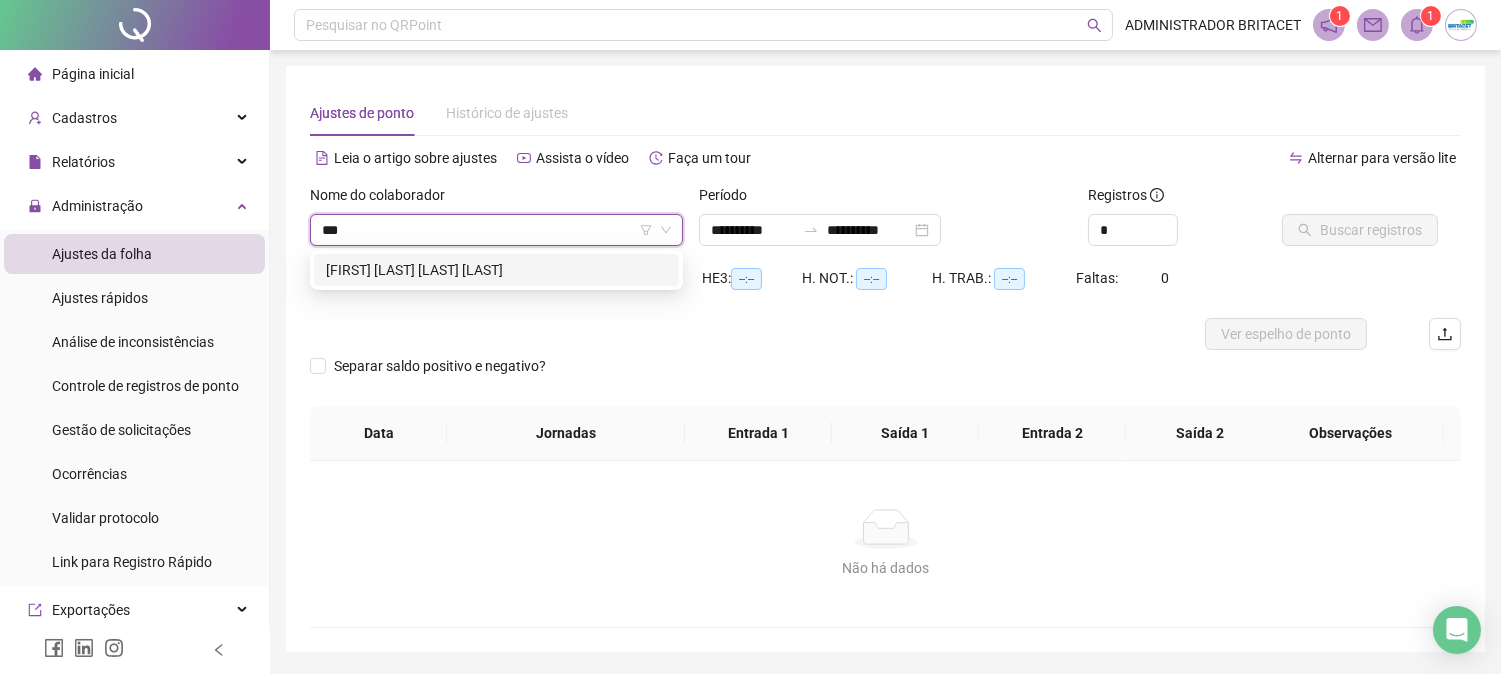 type on "****" 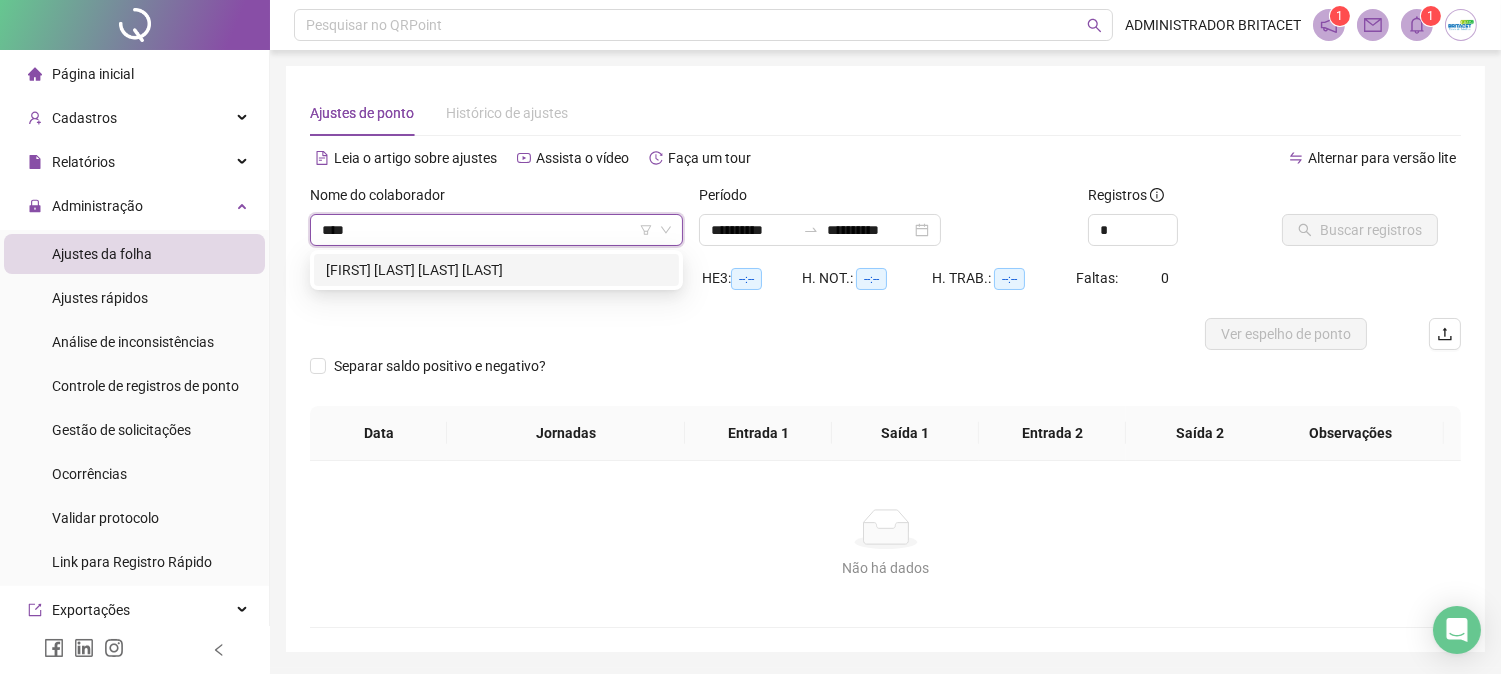 click on "[FIRST] [LAST] [LAST] [LAST]" at bounding box center (496, 270) 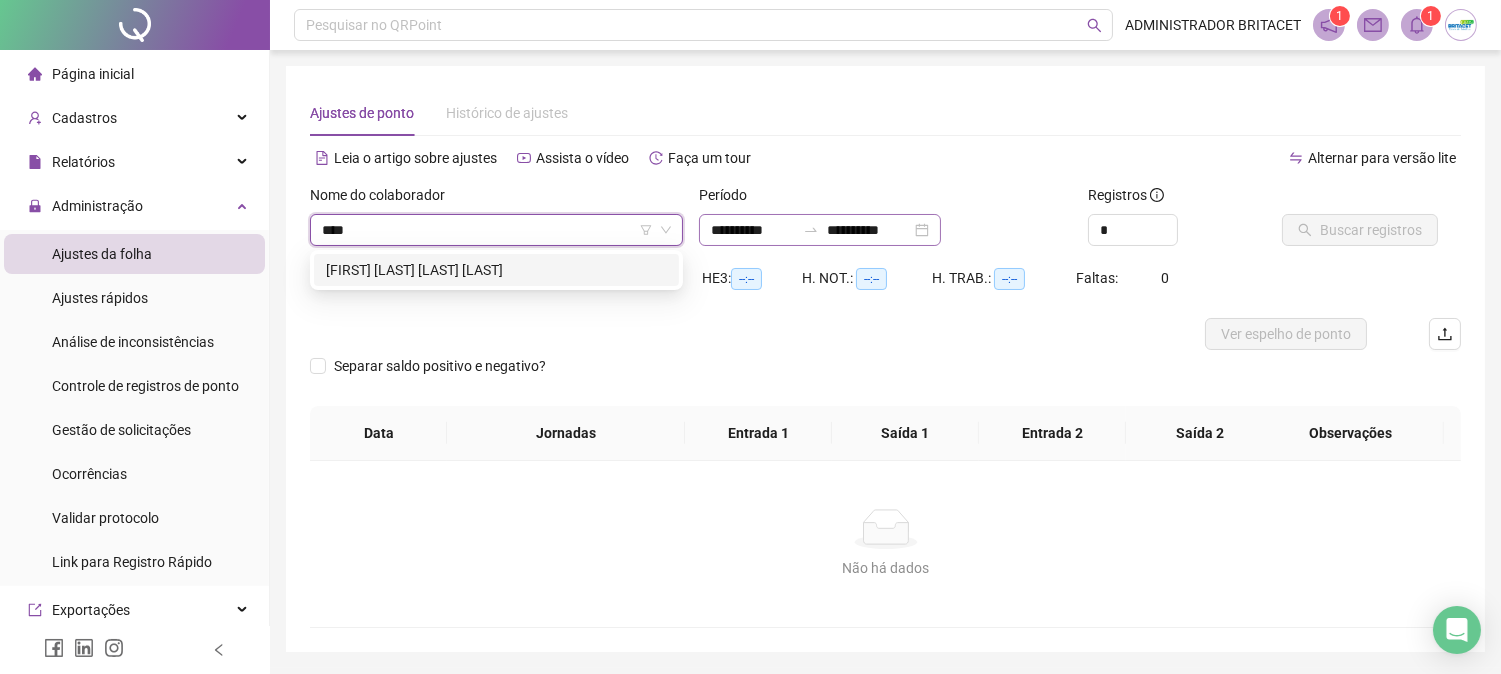 type 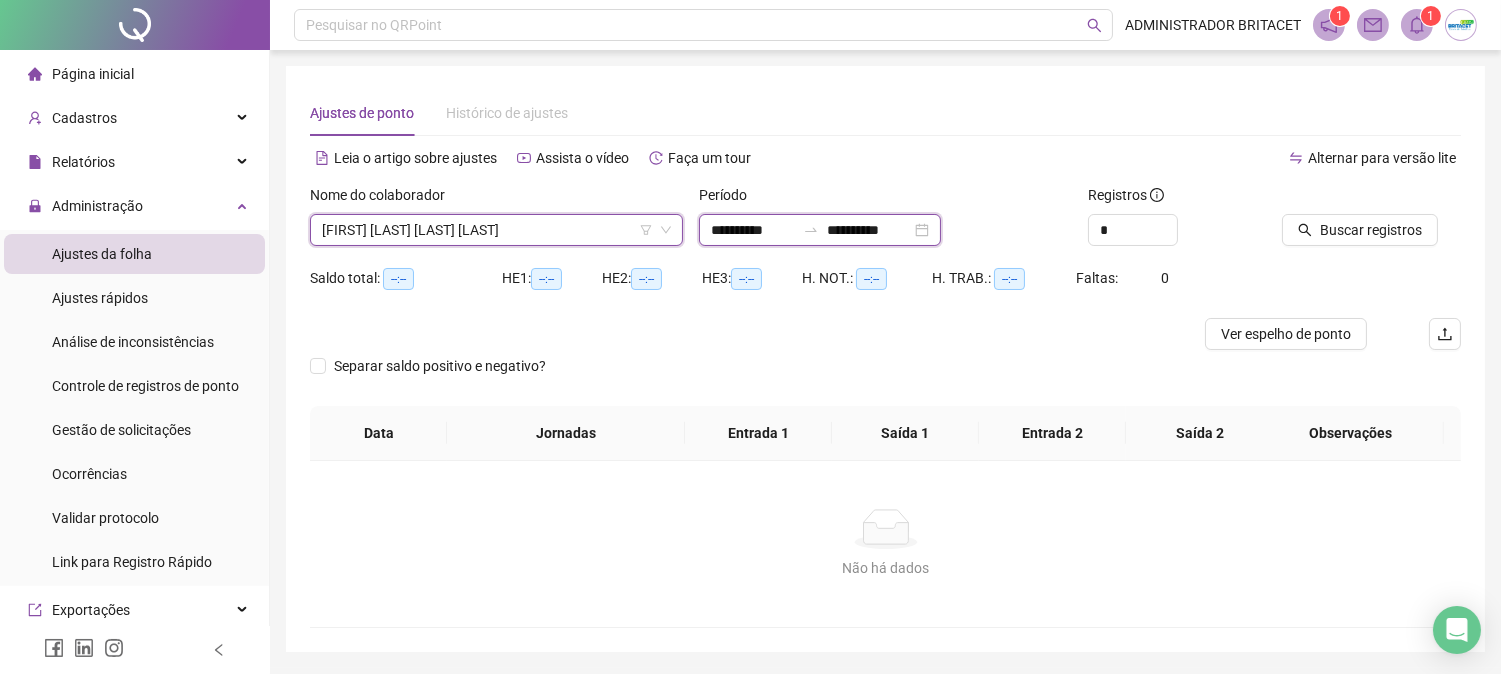 click on "**********" at bounding box center (753, 230) 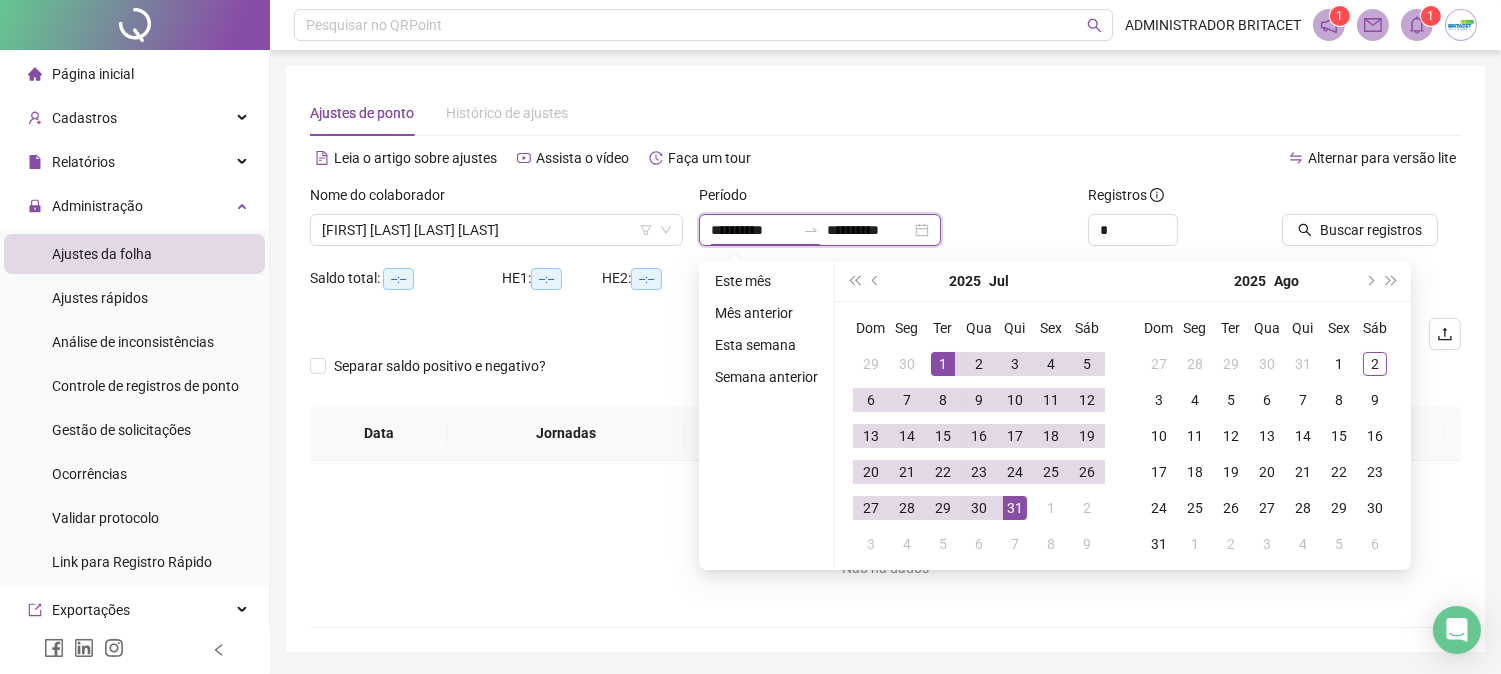 type on "**********" 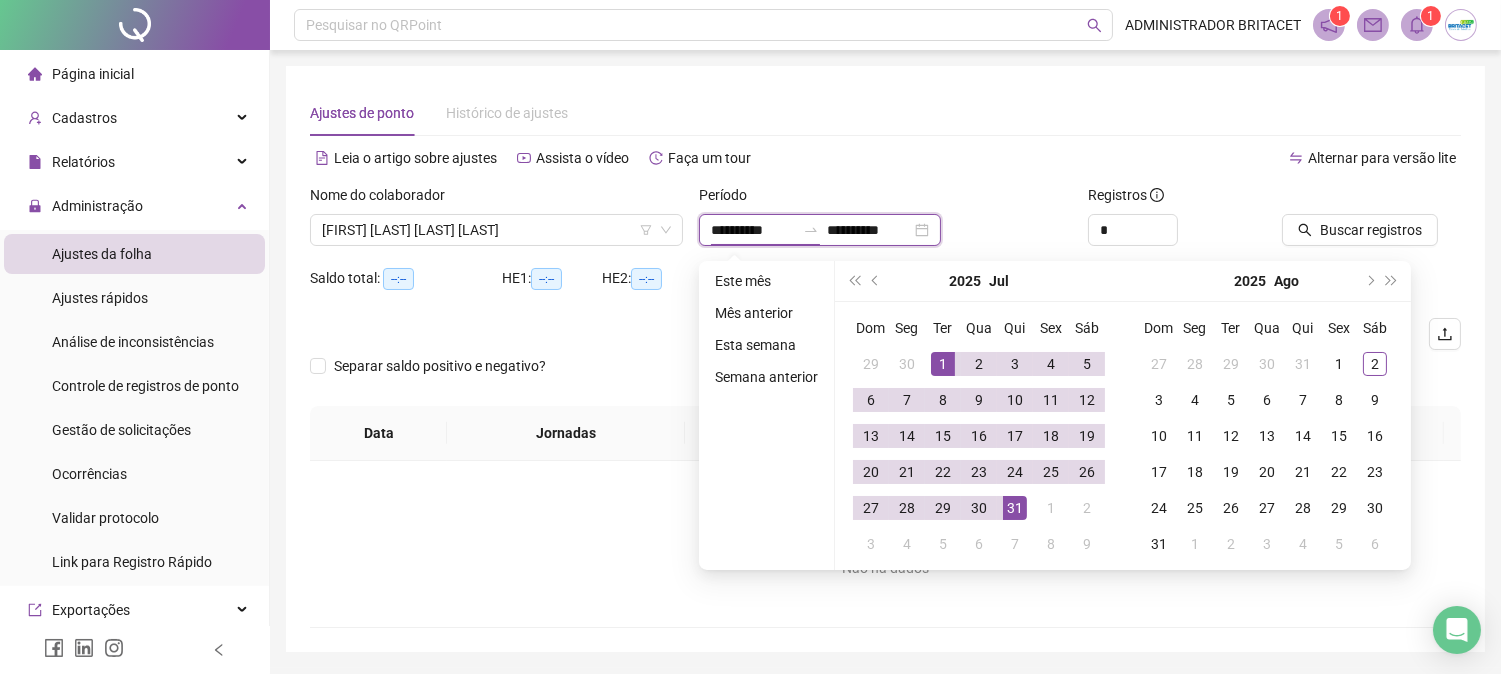 type on "**********" 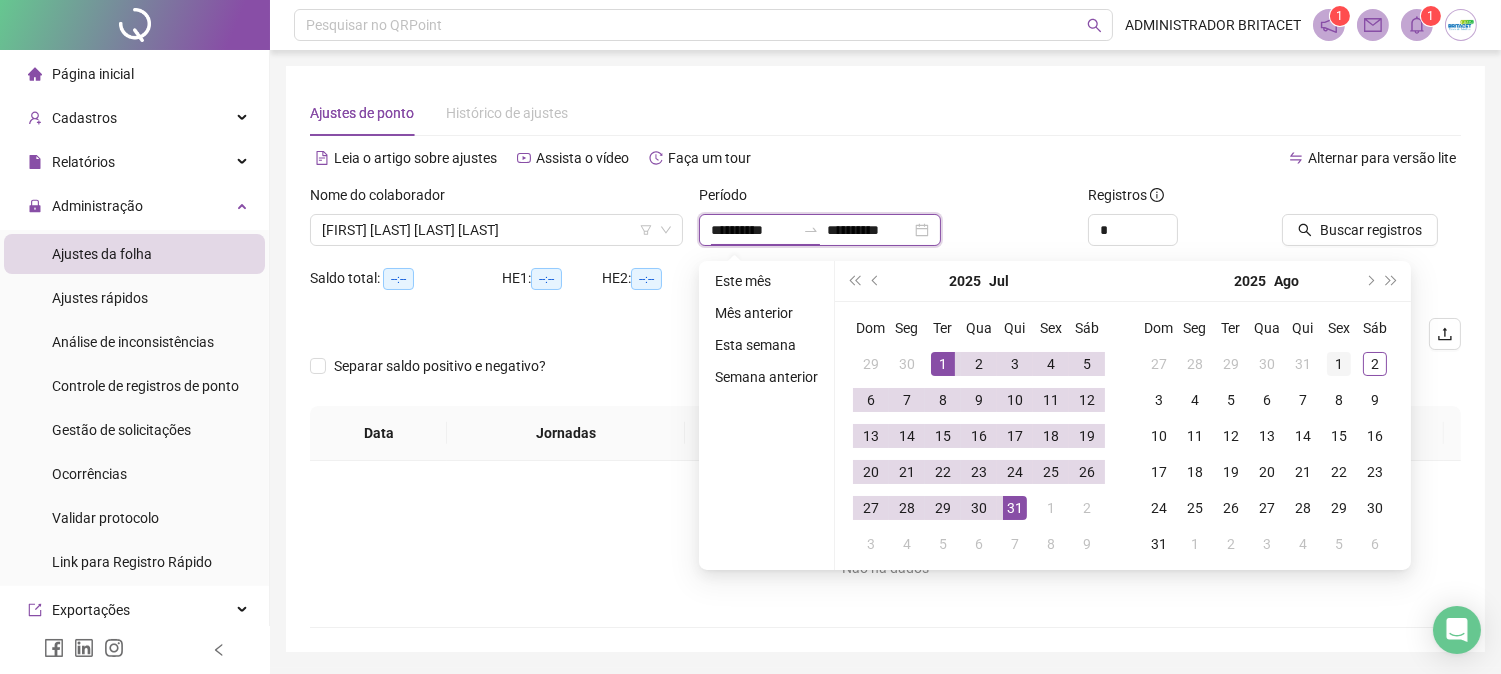 type on "**********" 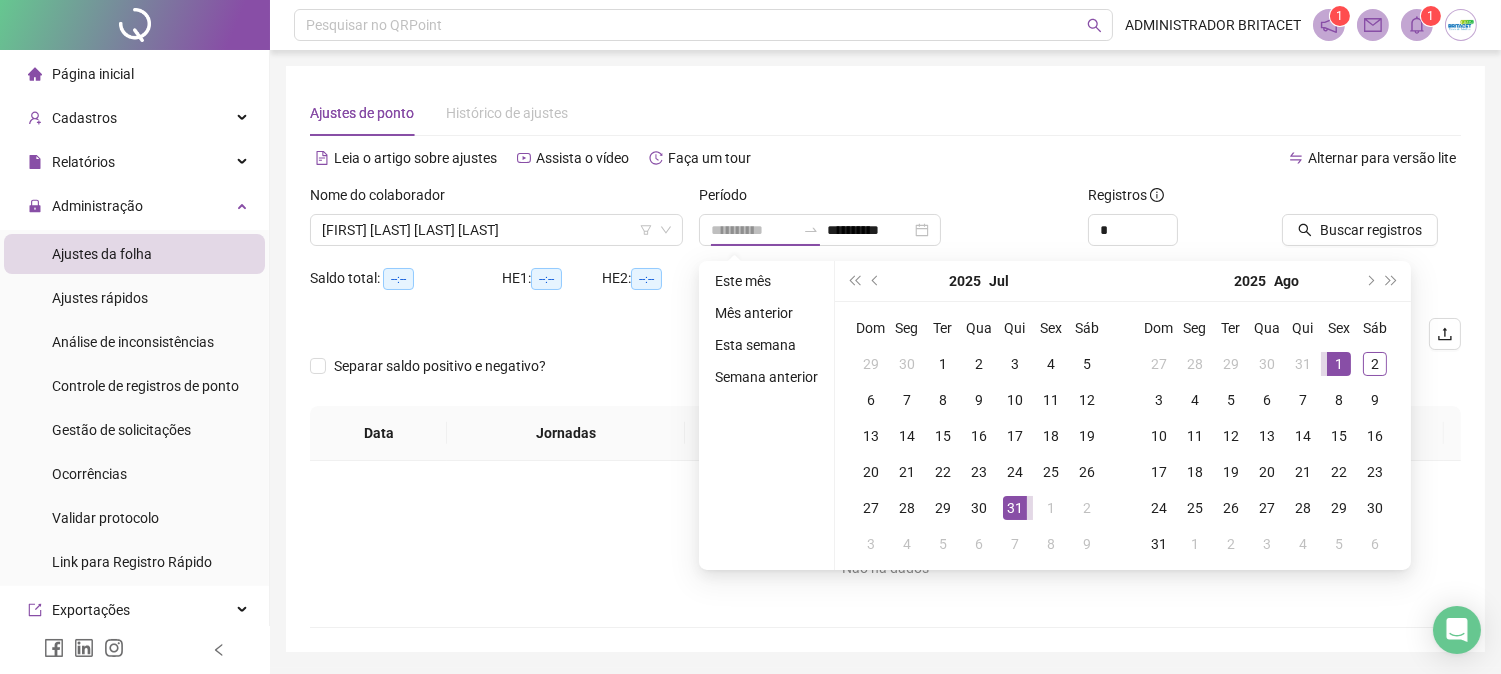 click on "1" at bounding box center [1339, 364] 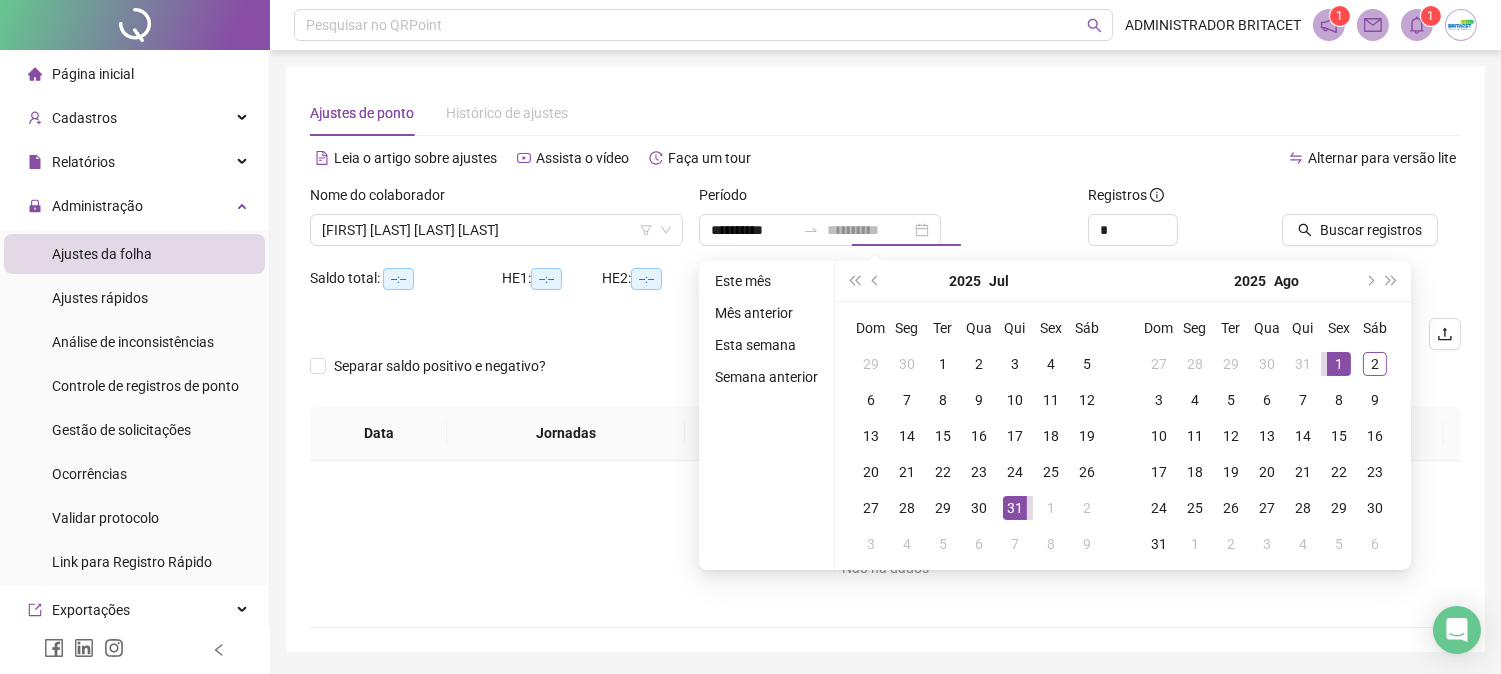 click on "1" at bounding box center [1339, 364] 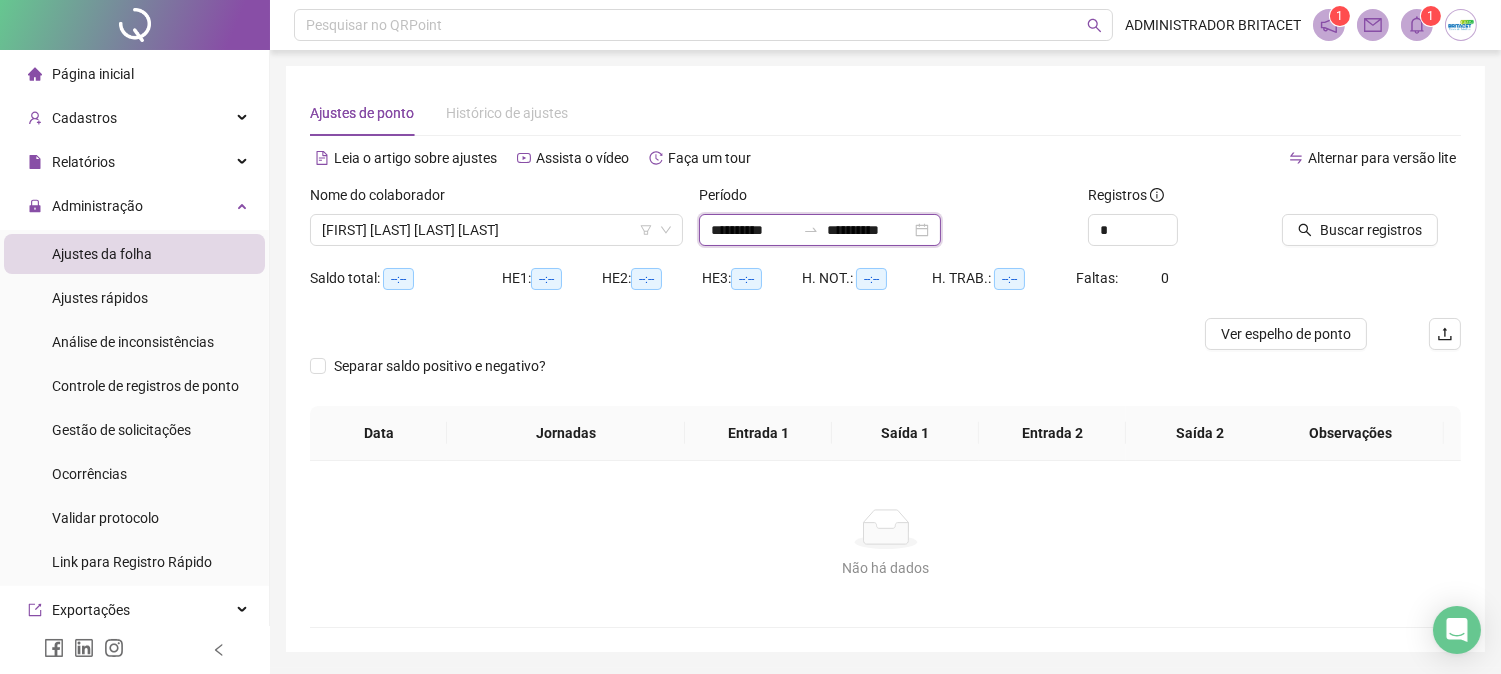 click on "**********" at bounding box center [753, 230] 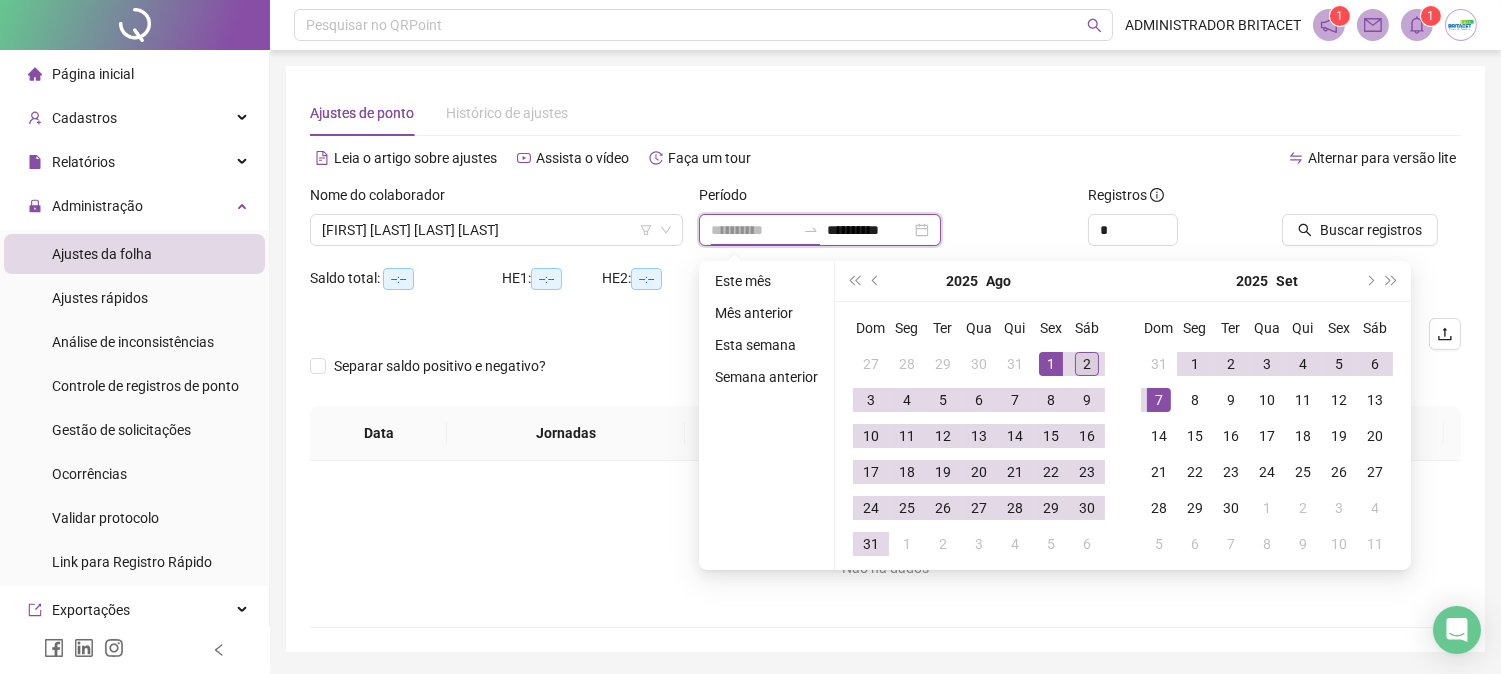 type on "**********" 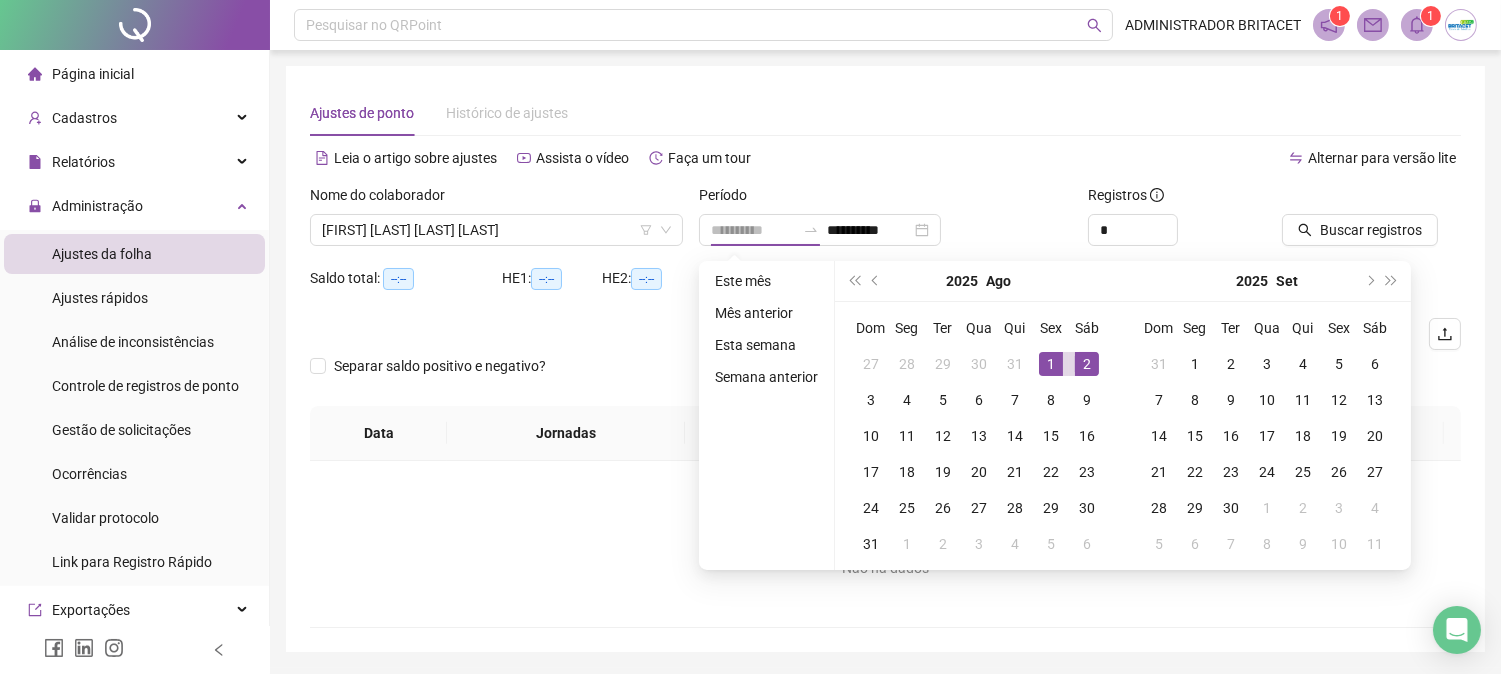 click on "2" at bounding box center (1087, 364) 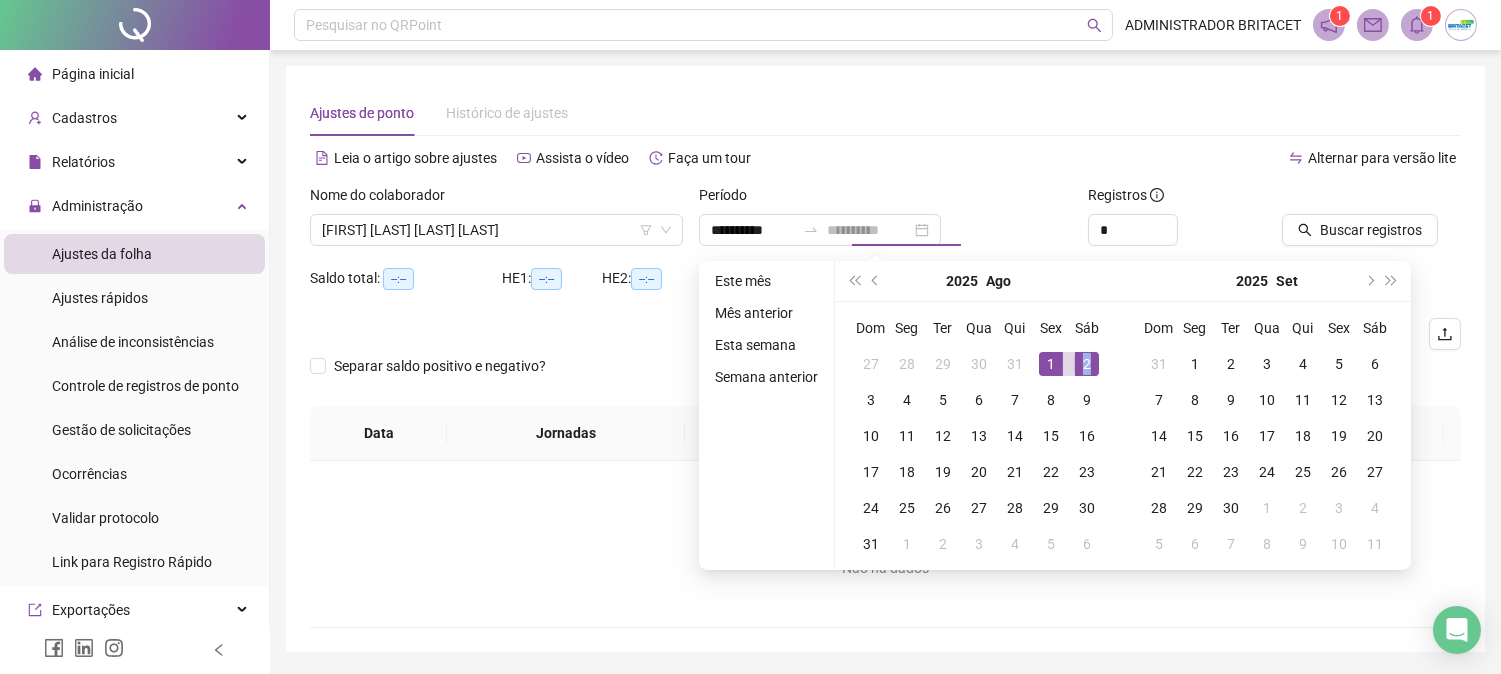 click on "2" at bounding box center [1087, 364] 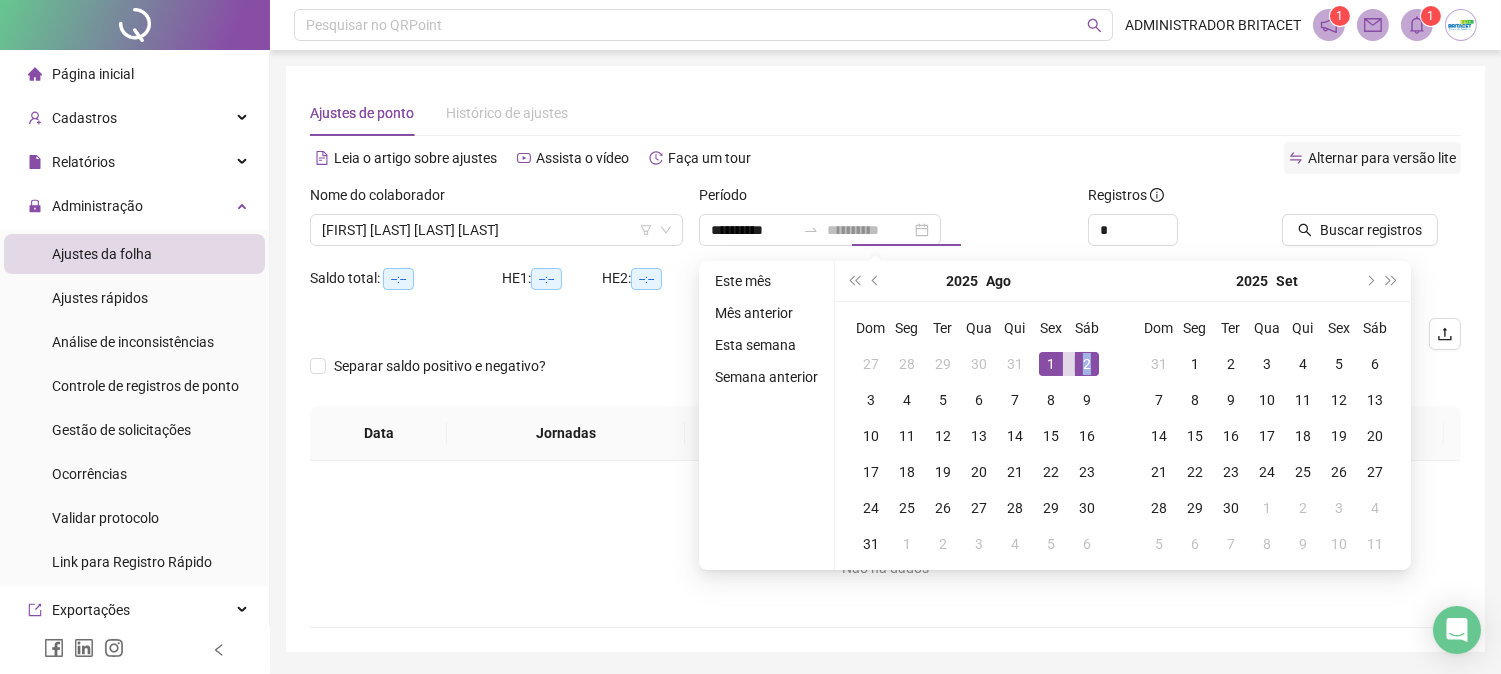 type on "**********" 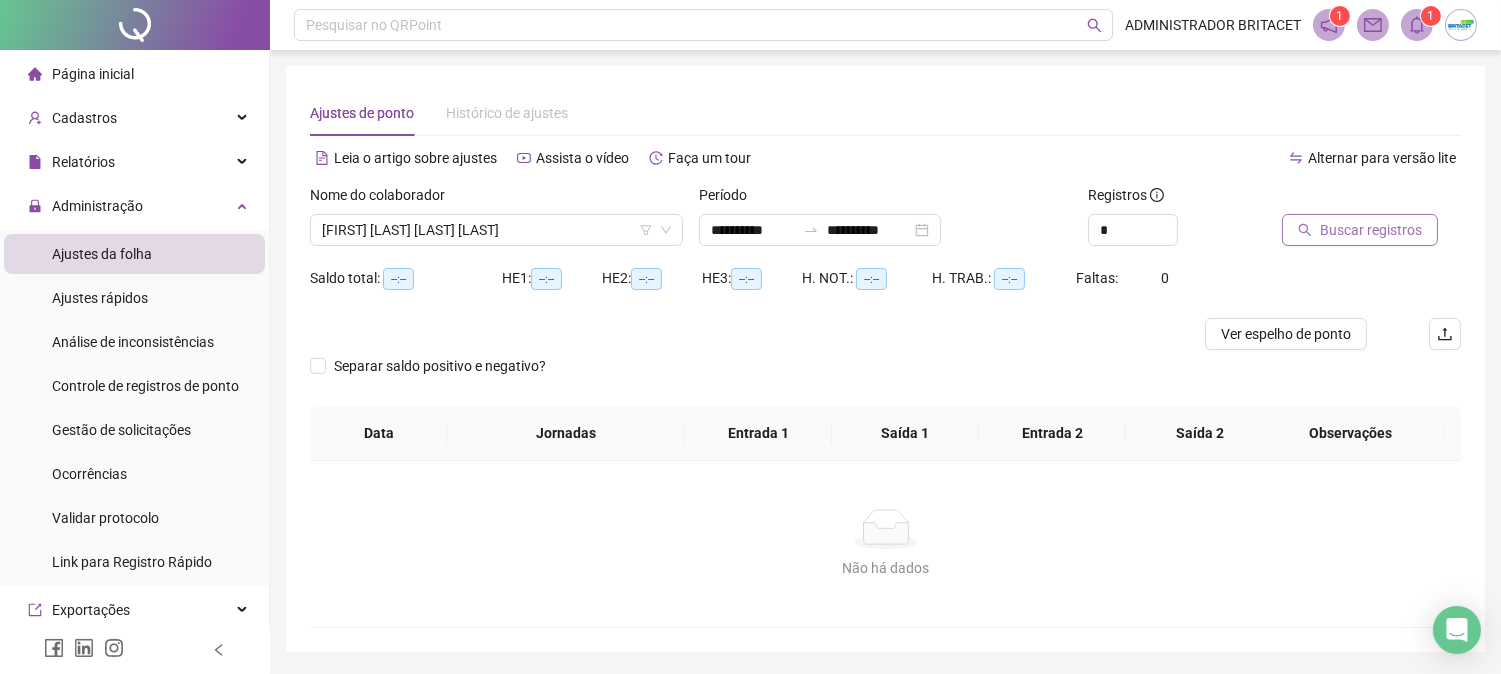 click on "Buscar registros" at bounding box center [1371, 230] 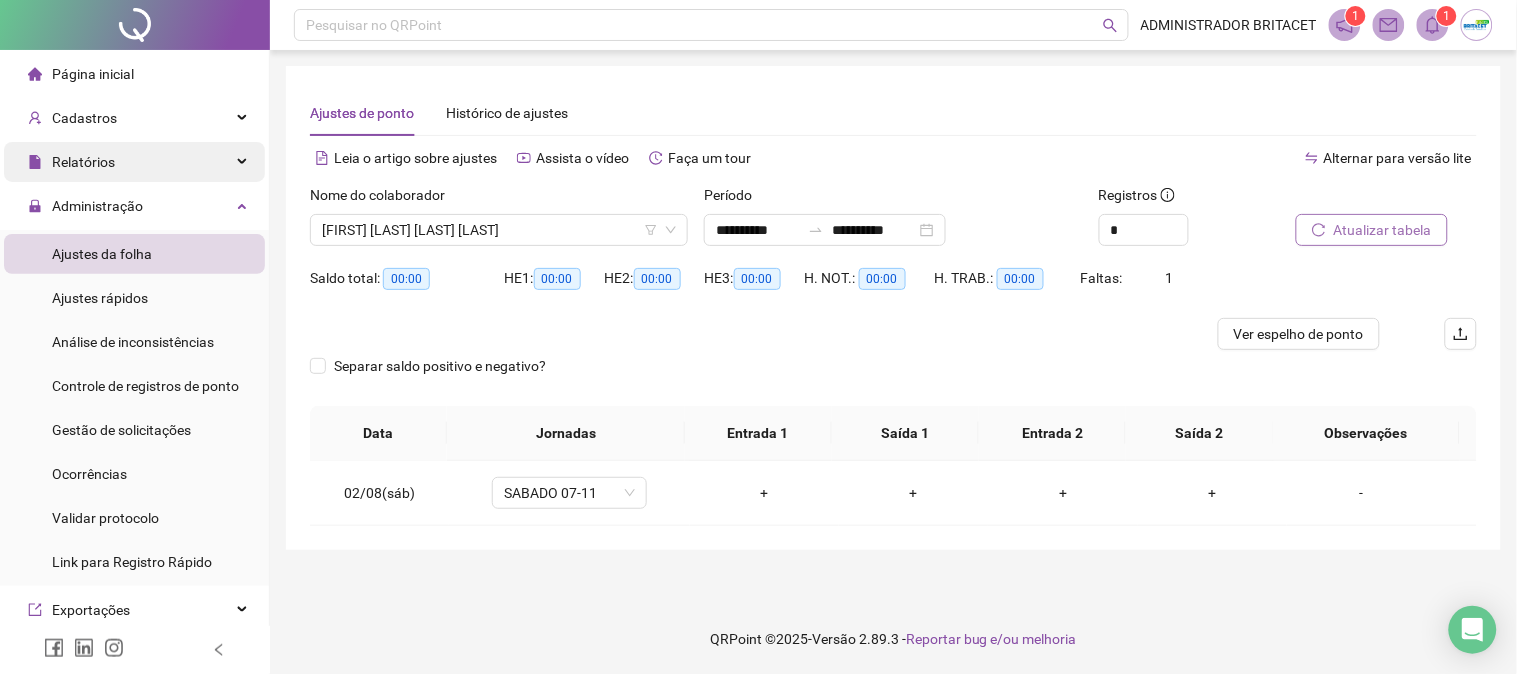 click on "Relatórios" at bounding box center [134, 162] 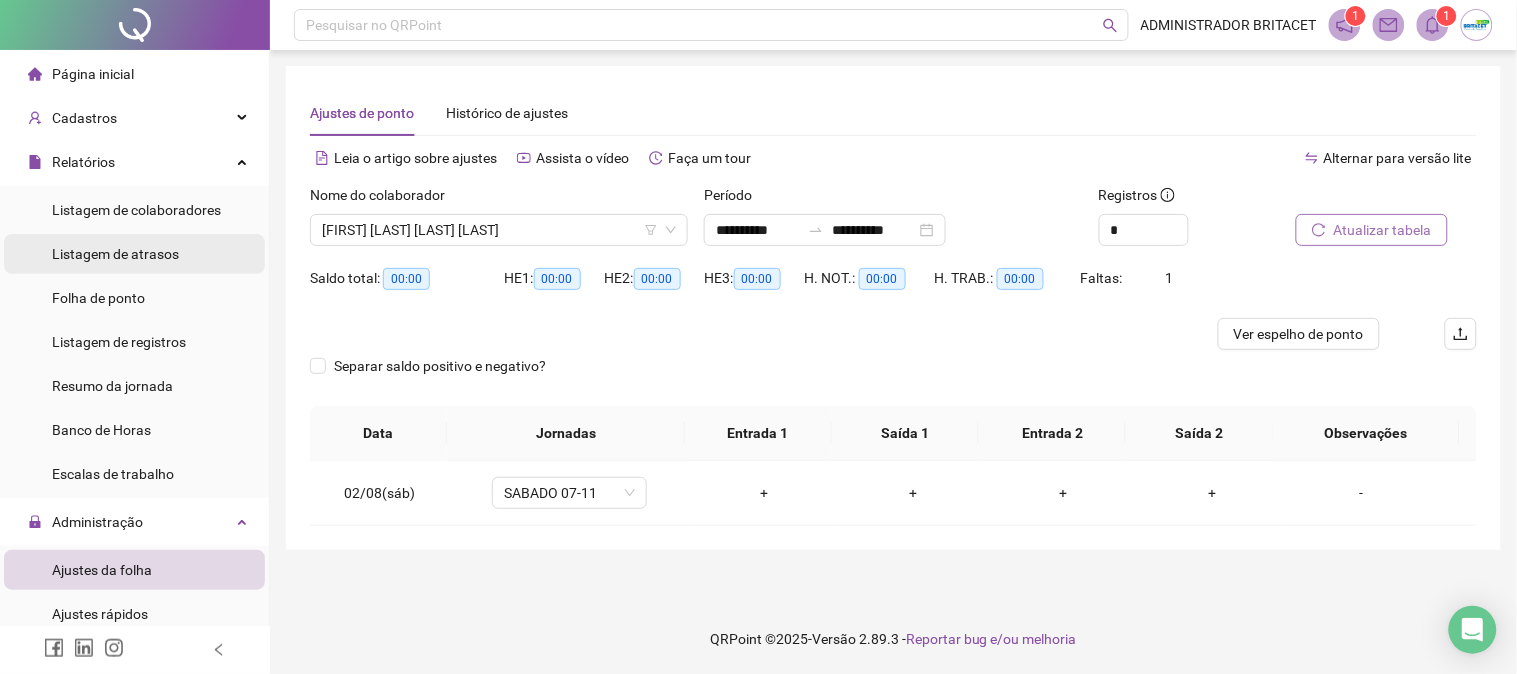 click on "Listagem de atrasos" at bounding box center (115, 254) 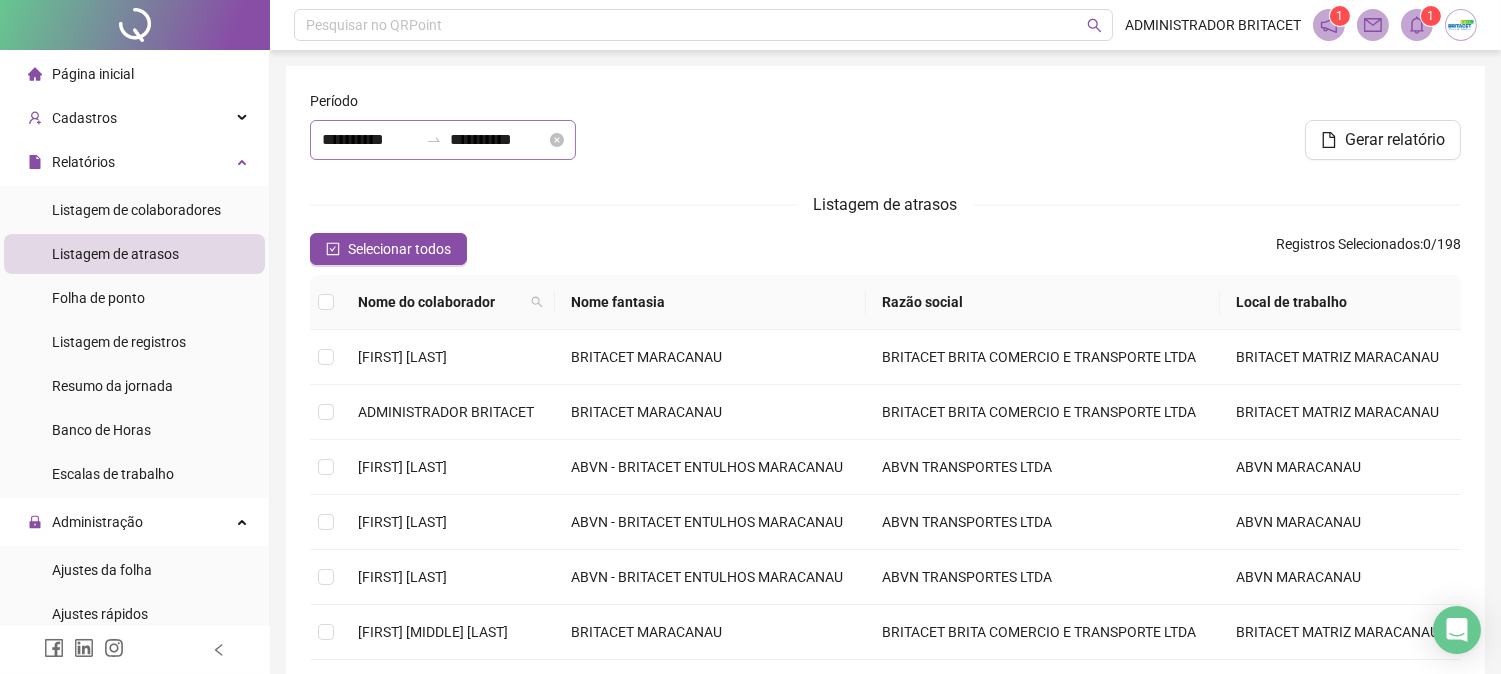 click on "**********" at bounding box center [443, 140] 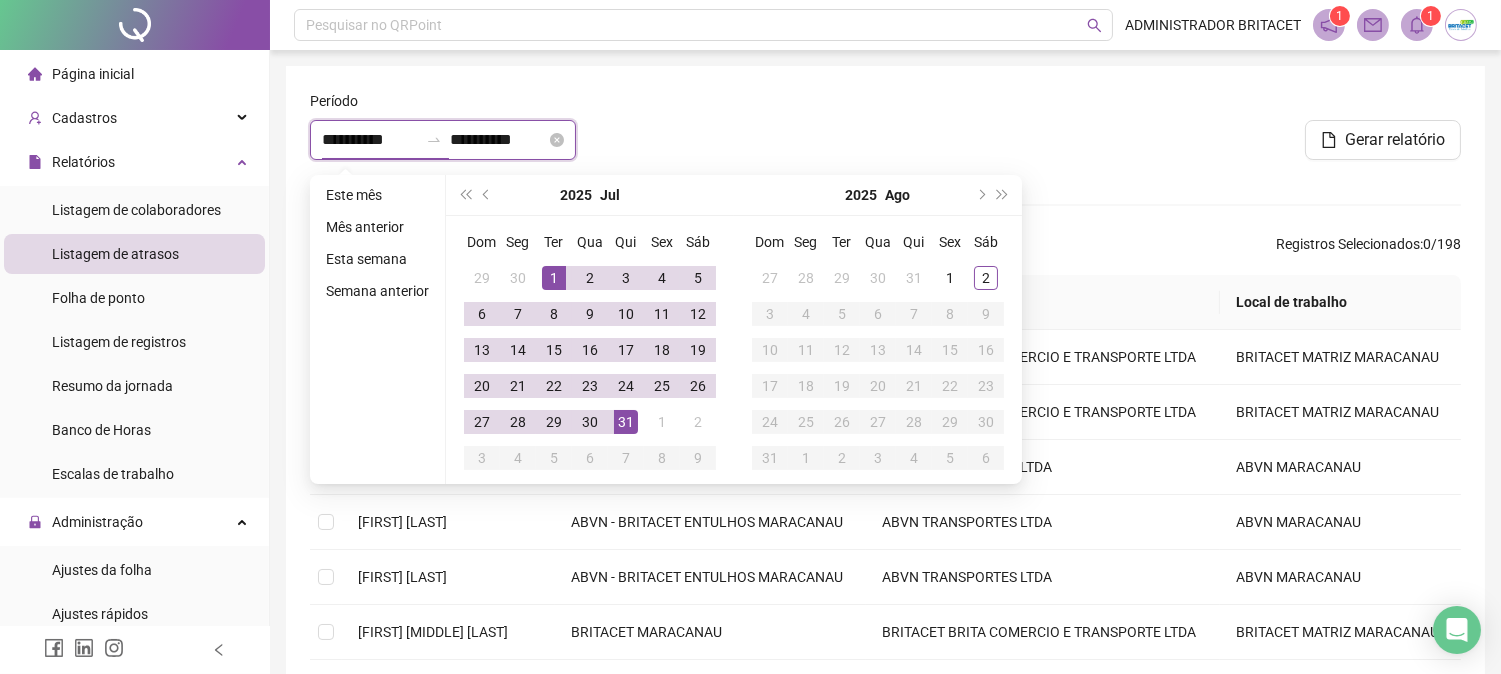 click on "**********" at bounding box center (370, 140) 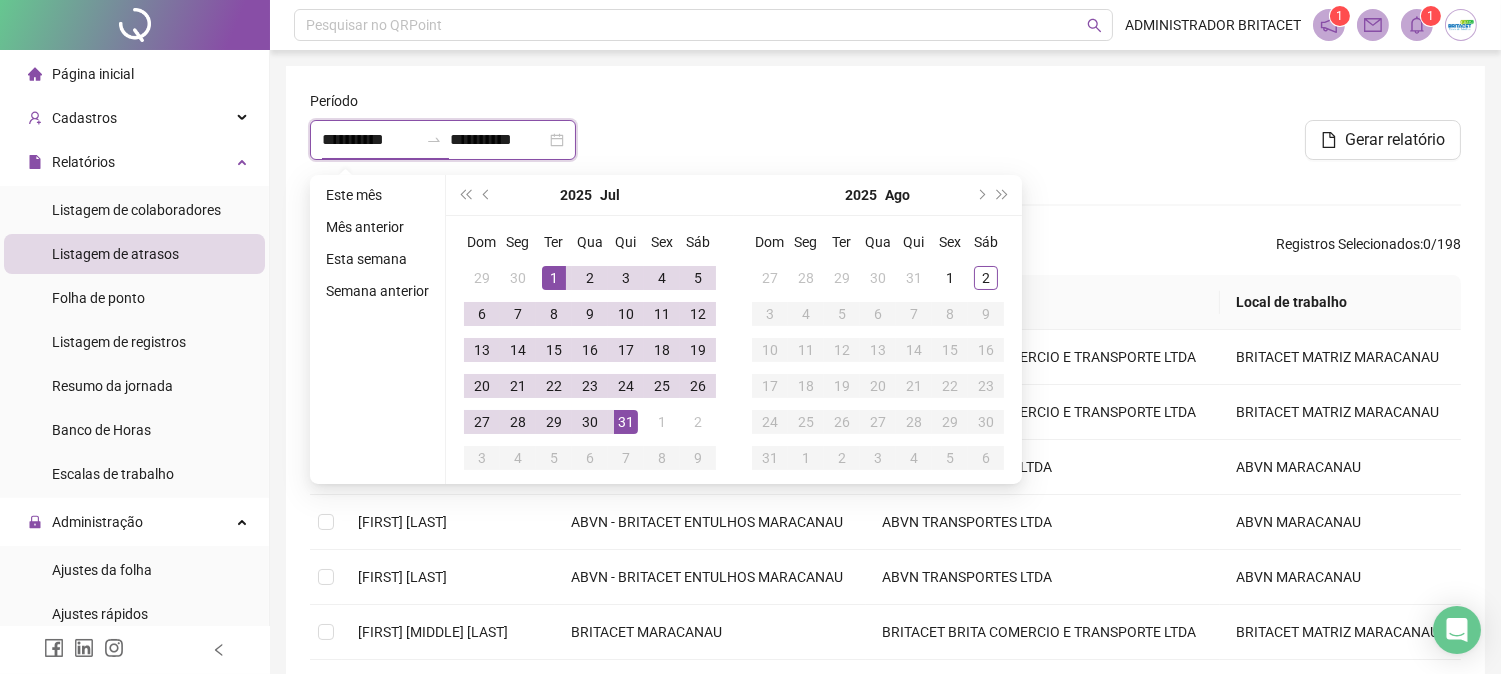 type on "**********" 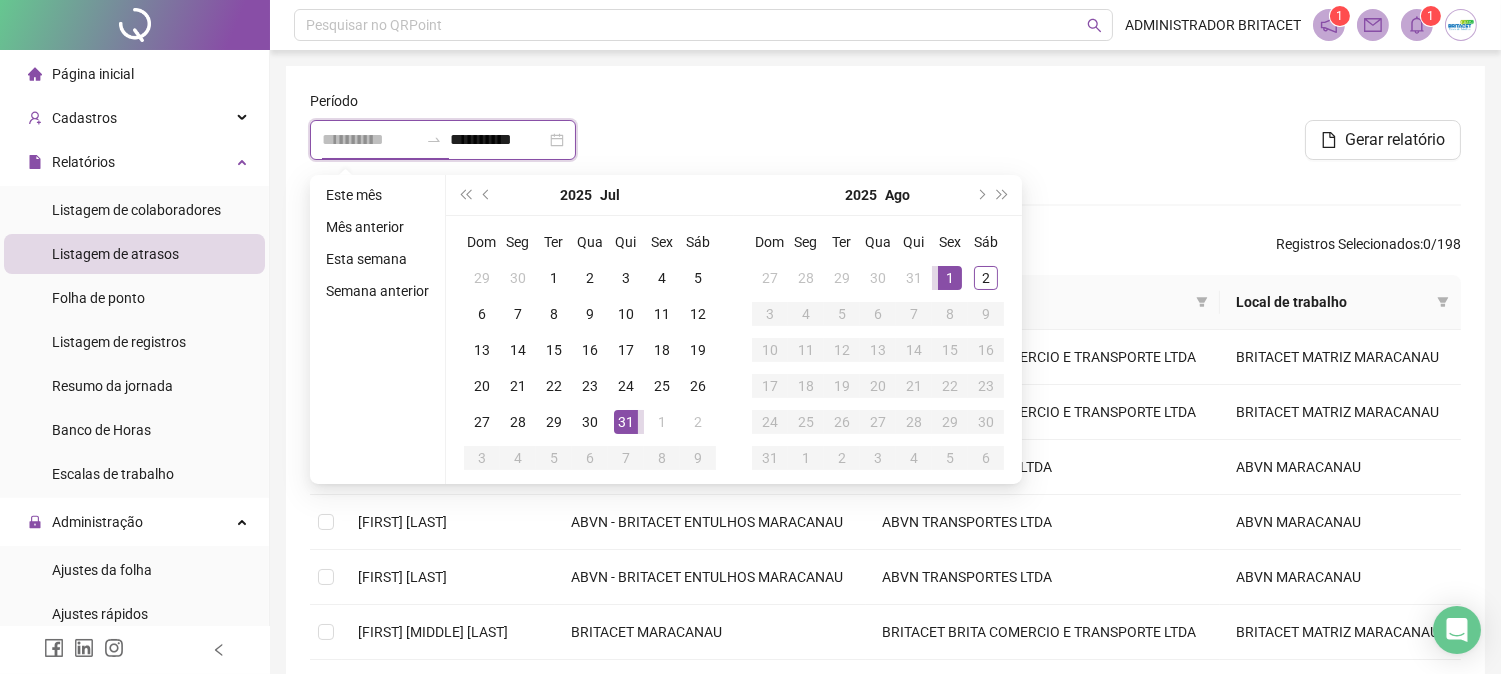 type on "**********" 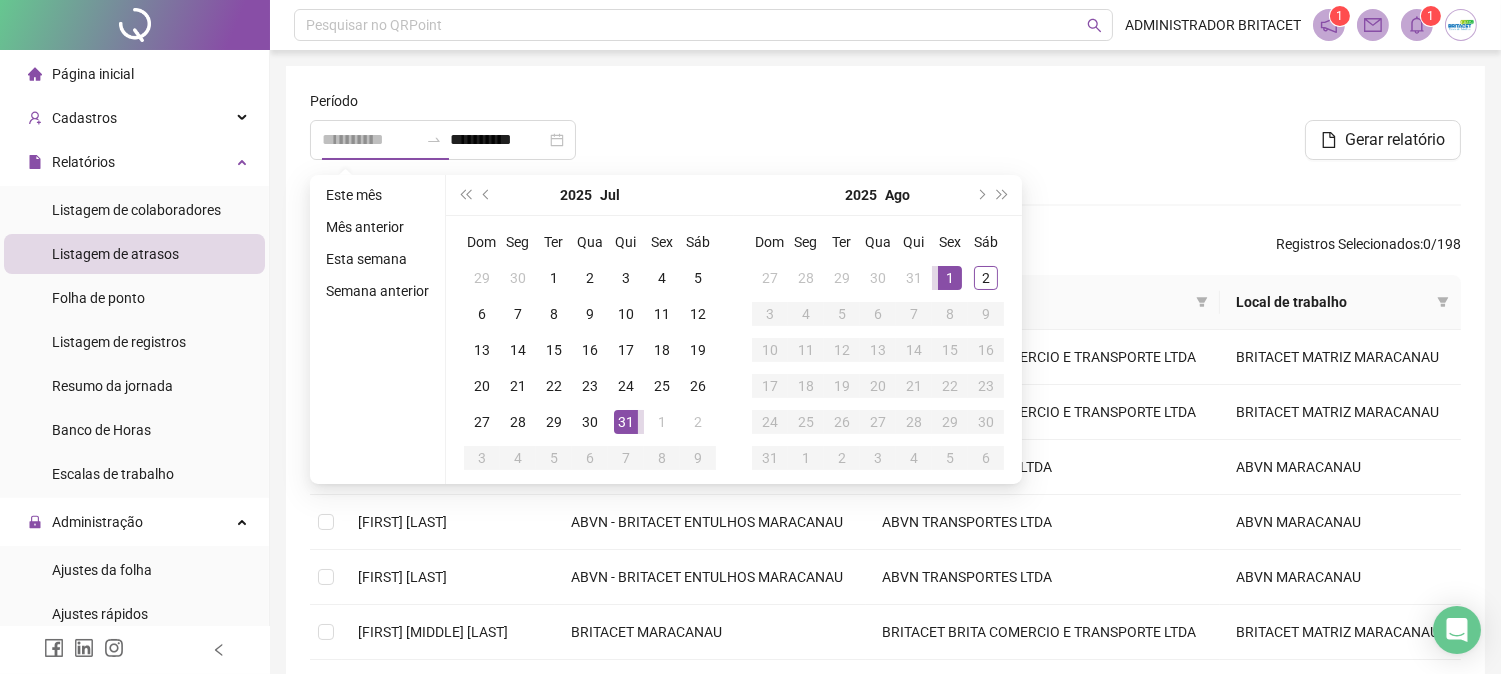 click on "1" at bounding box center (950, 278) 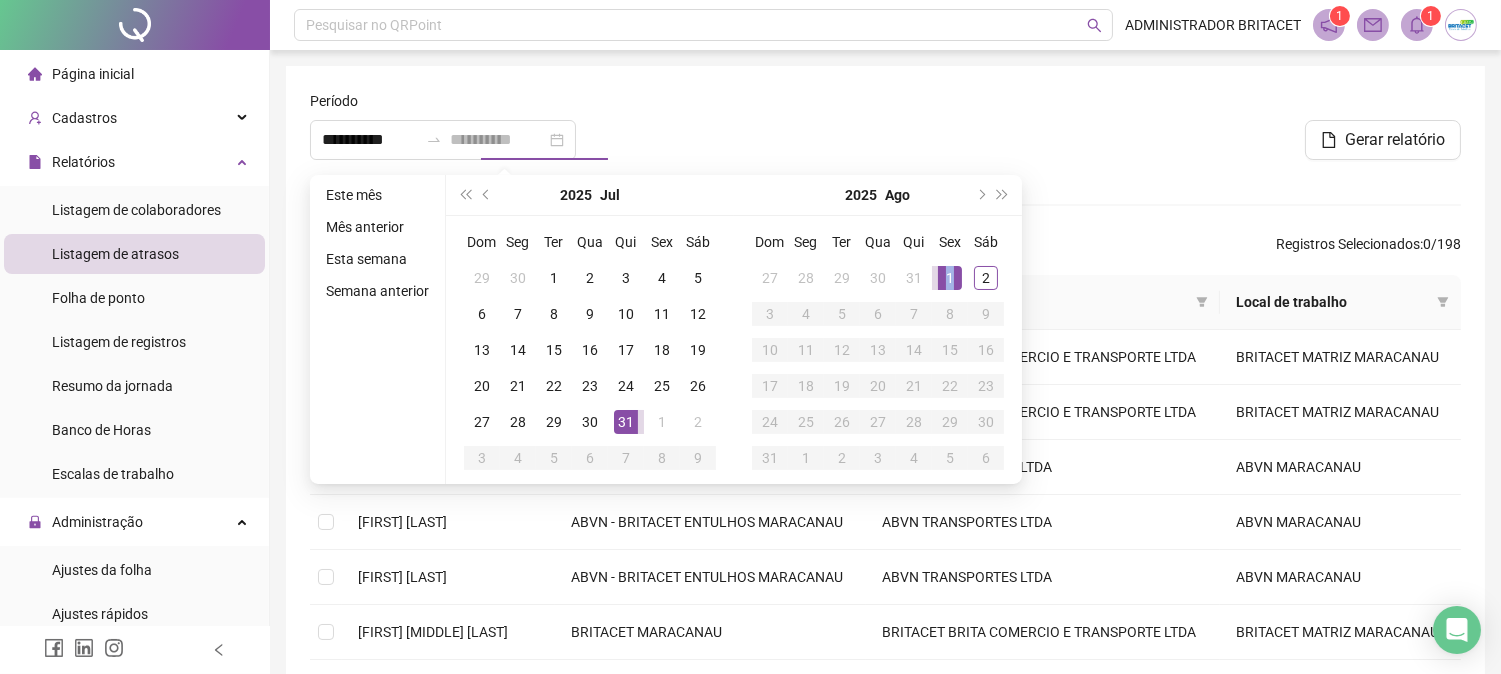 click on "1" at bounding box center [950, 278] 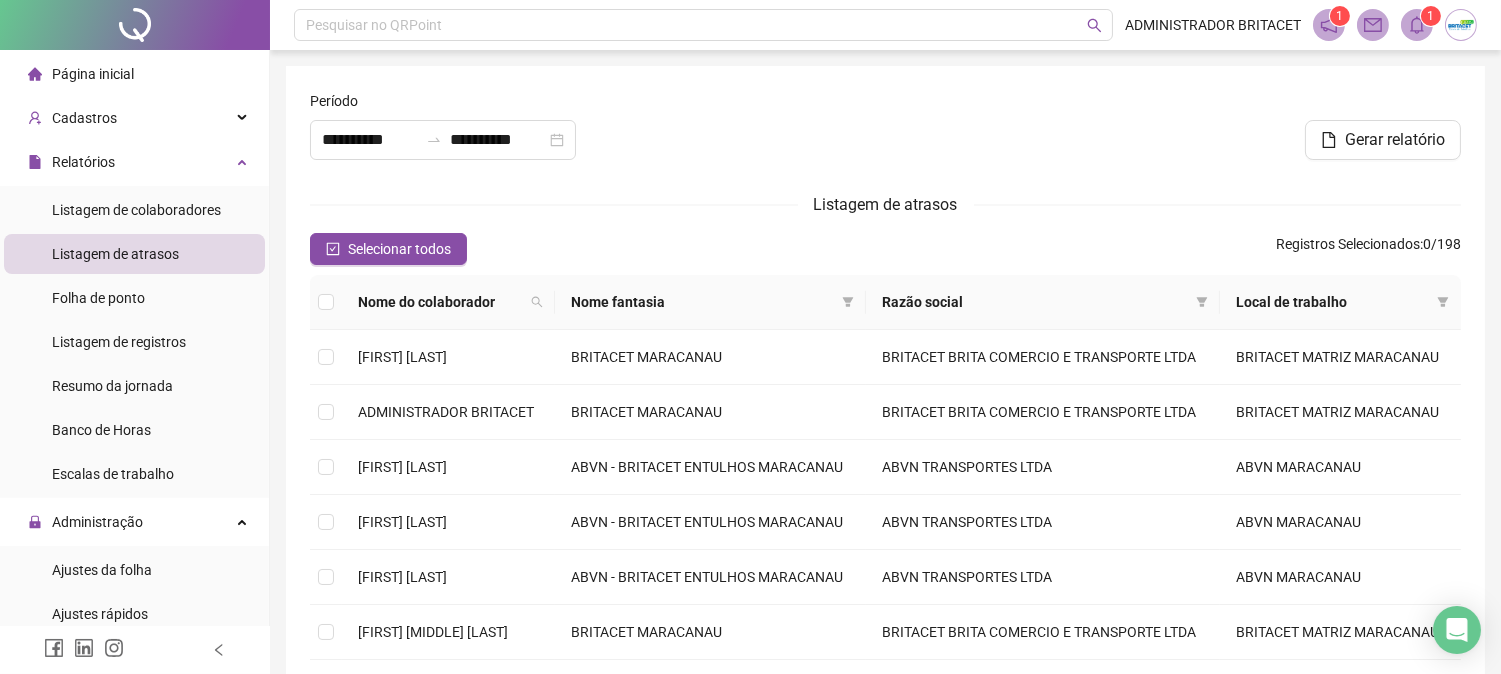 click on "**********" at bounding box center (885, 517) 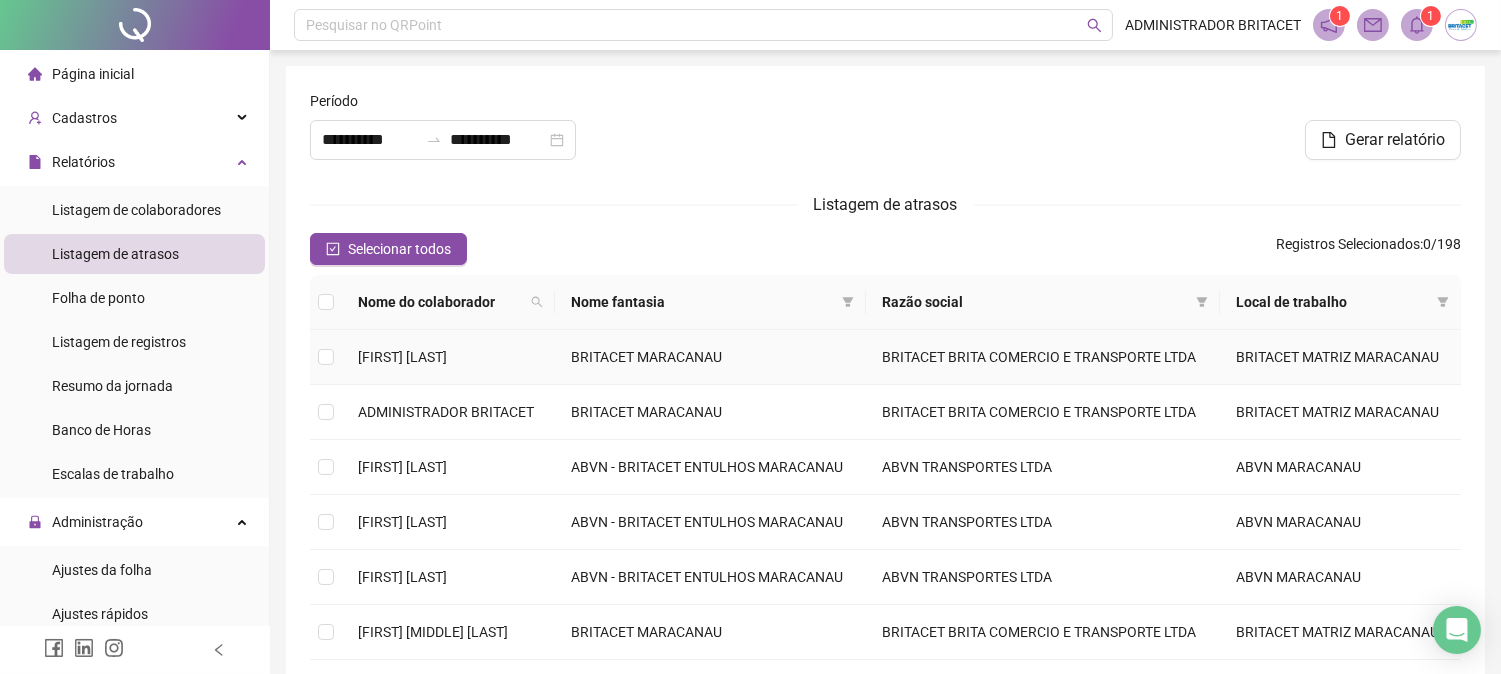 click on "**********" at bounding box center [402, 357] 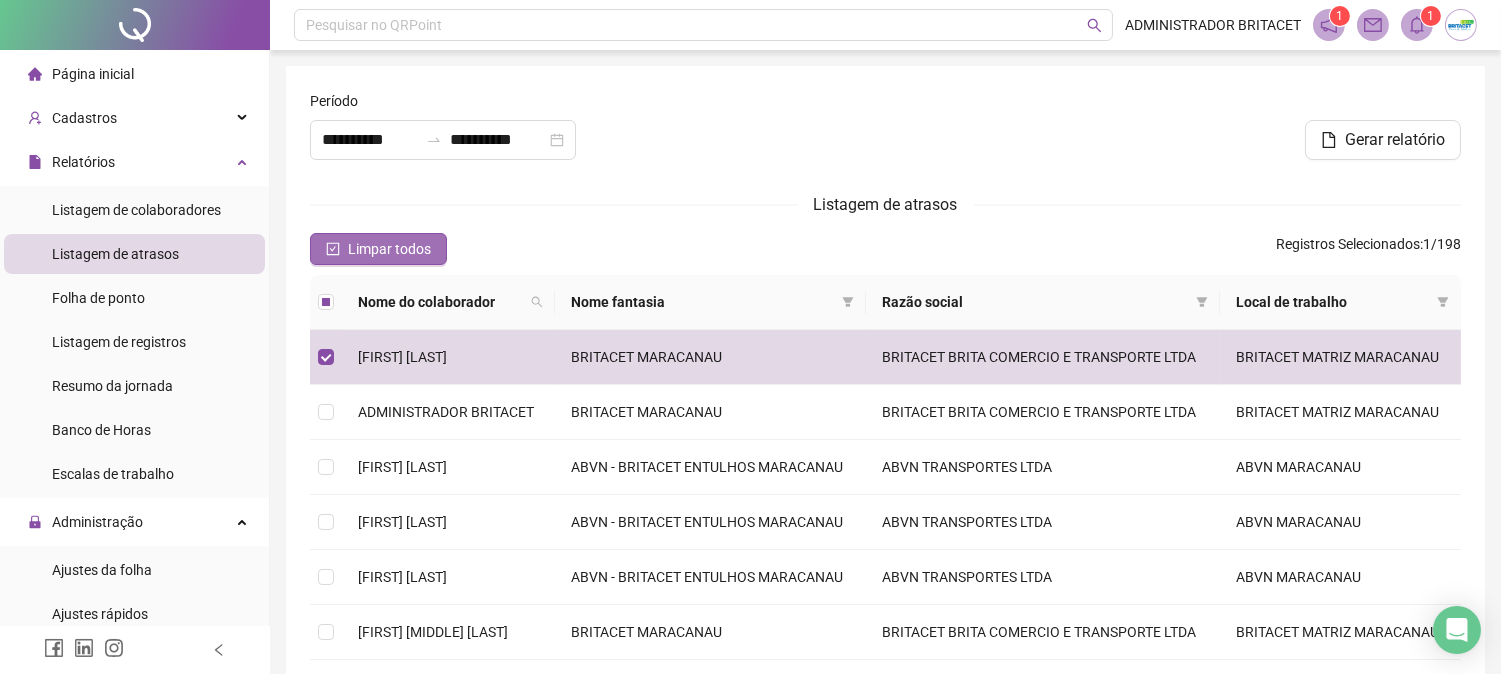 click on "Limpar todos" at bounding box center (389, 249) 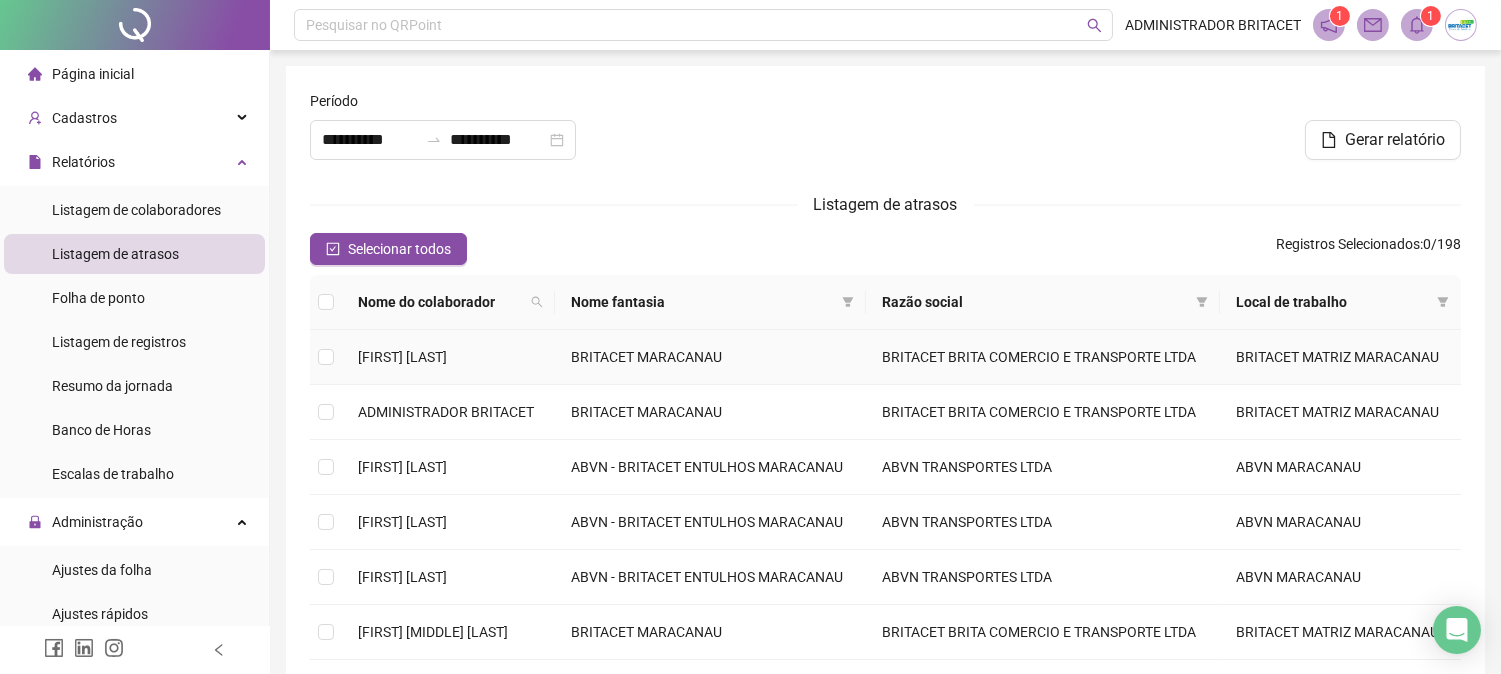 click on "**********" at bounding box center (402, 357) 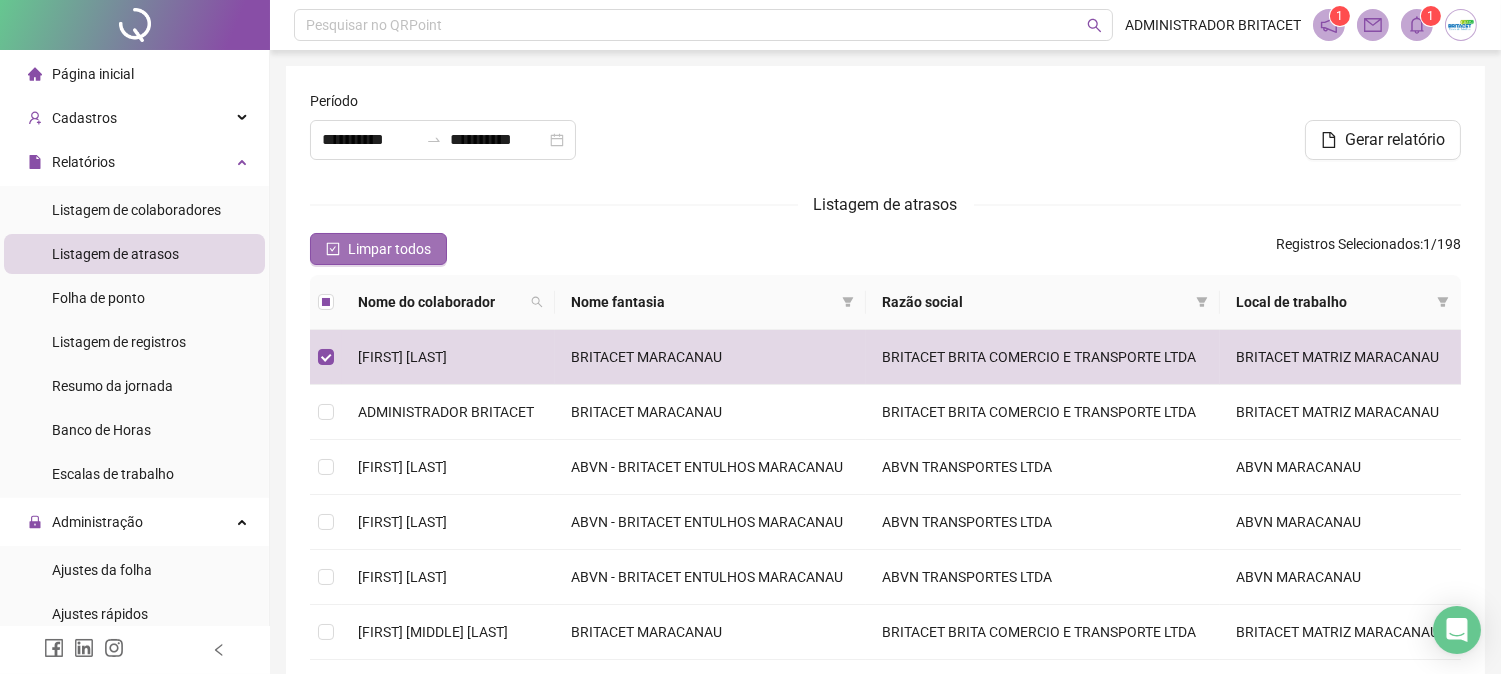 click on "Limpar todos" at bounding box center (378, 249) 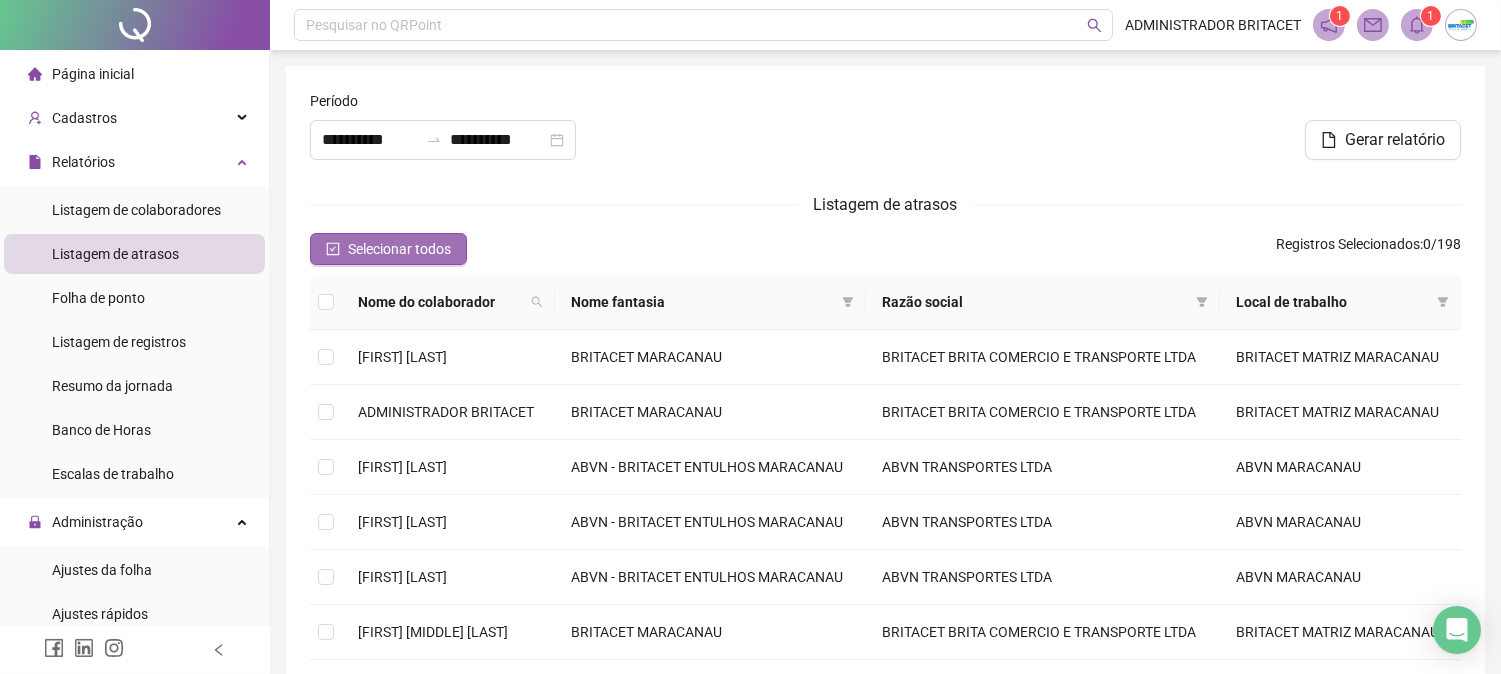 click on "Selecionar todos" at bounding box center (388, 249) 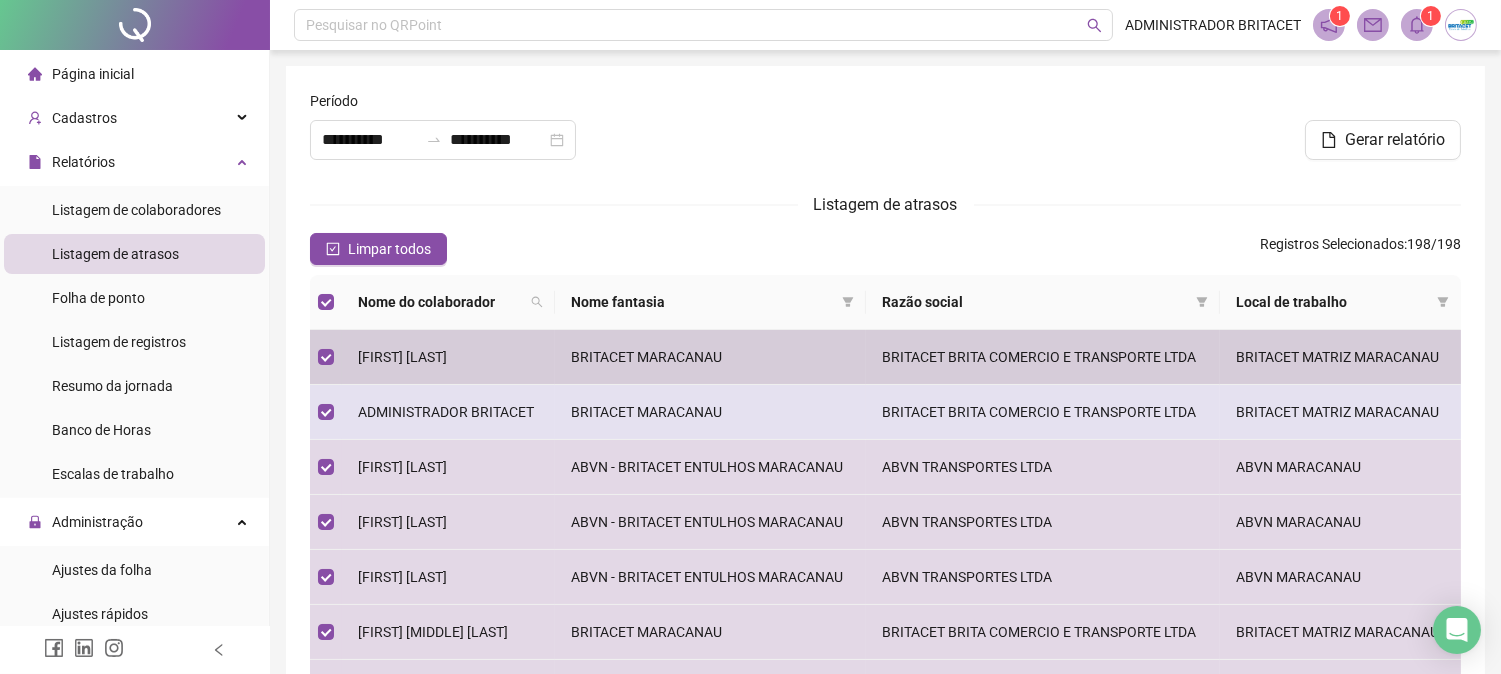 drag, startPoint x: 412, startPoint y: 377, endPoint x: 425, endPoint y: 443, distance: 67.26812 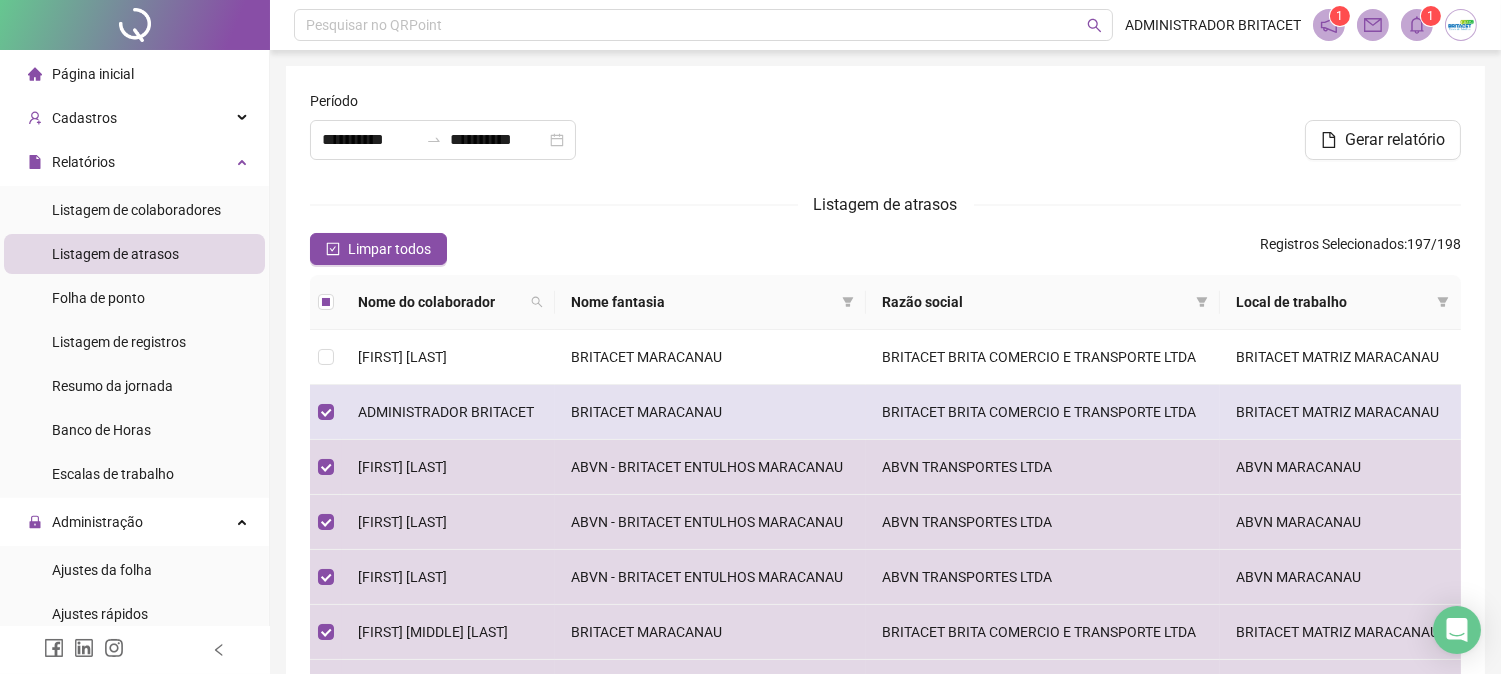 click on "ADMINISTRADOR BRITACET" at bounding box center [448, 412] 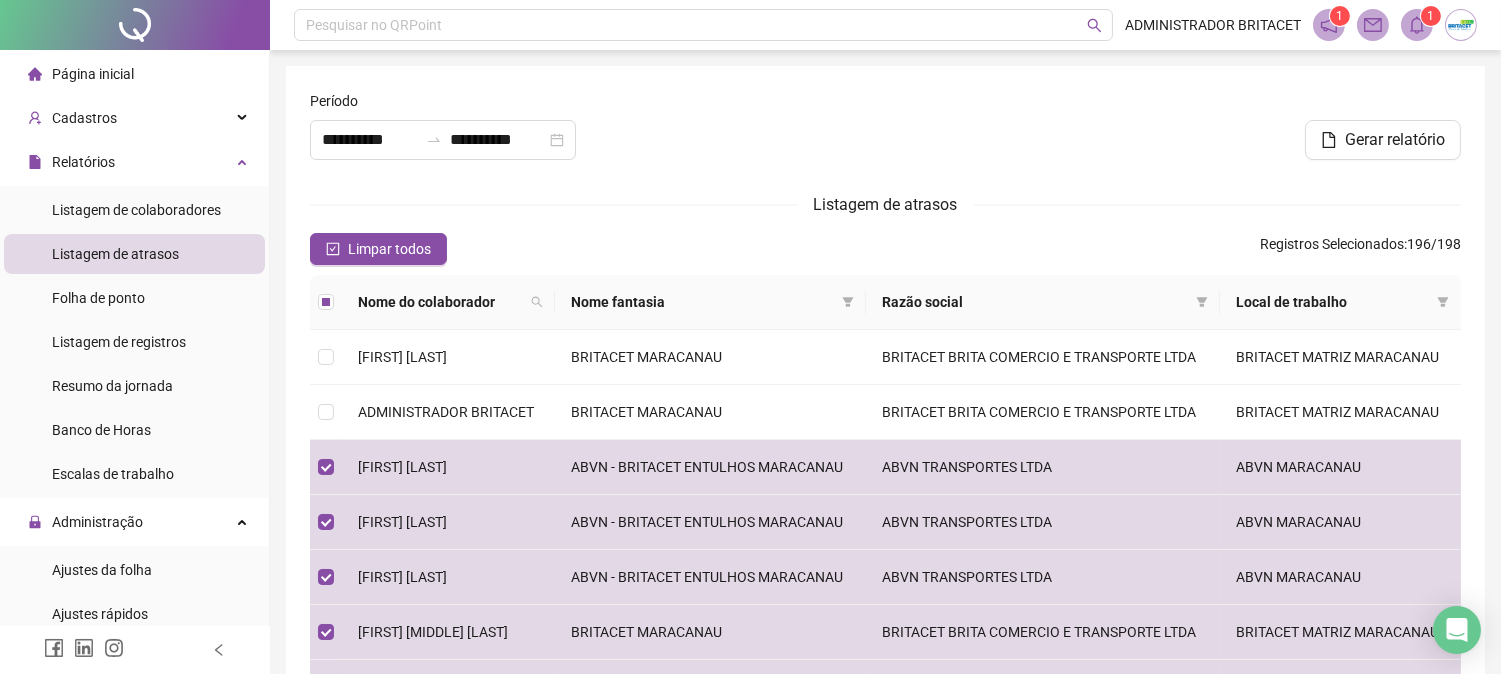 click at bounding box center (1417, 25) 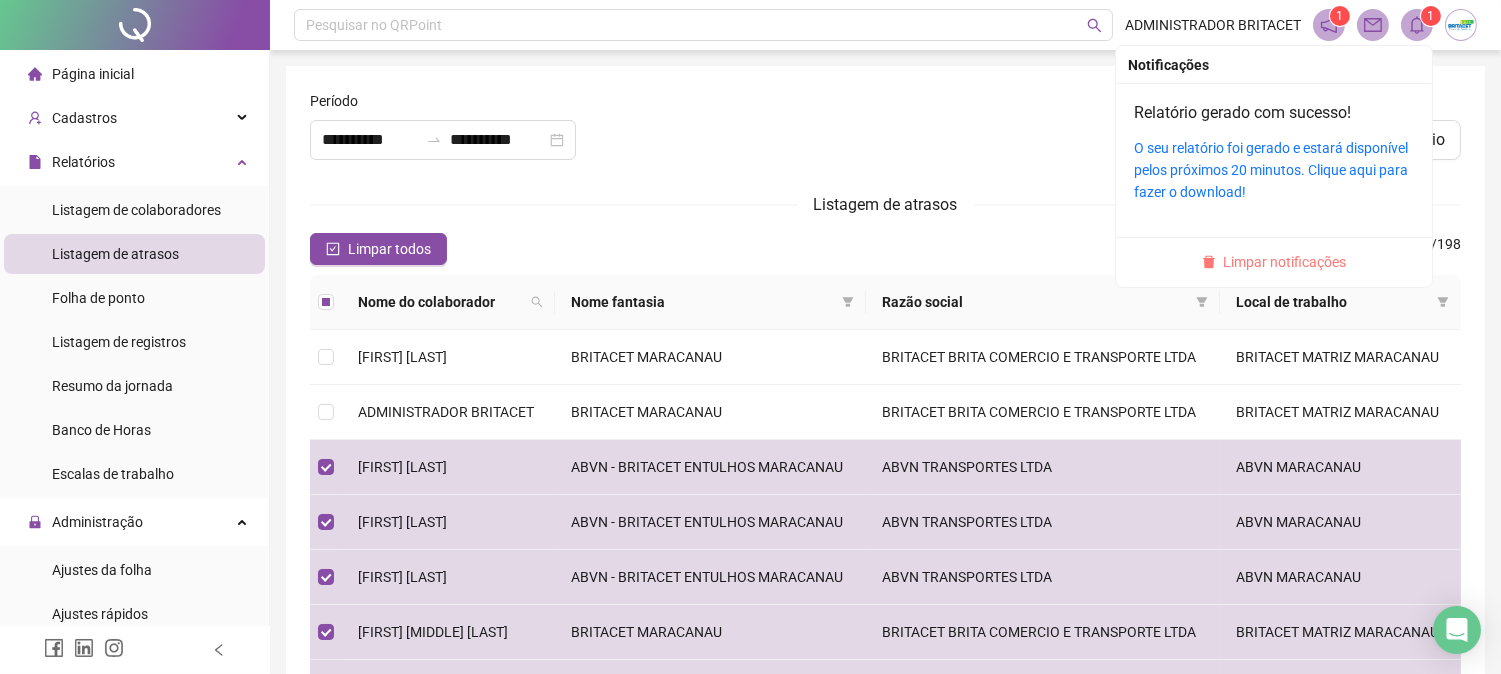 click on "Limpar notificações" at bounding box center (1285, 262) 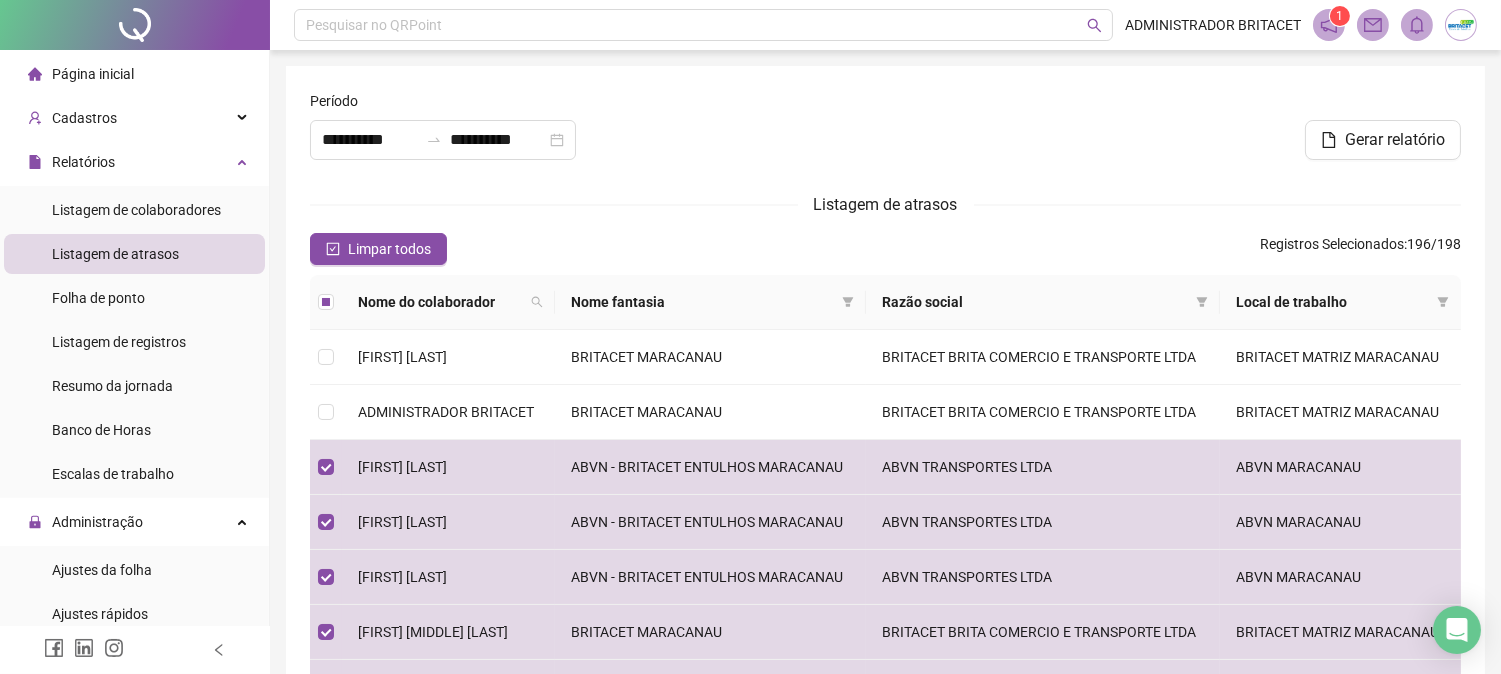 click on "**********" at bounding box center [885, 517] 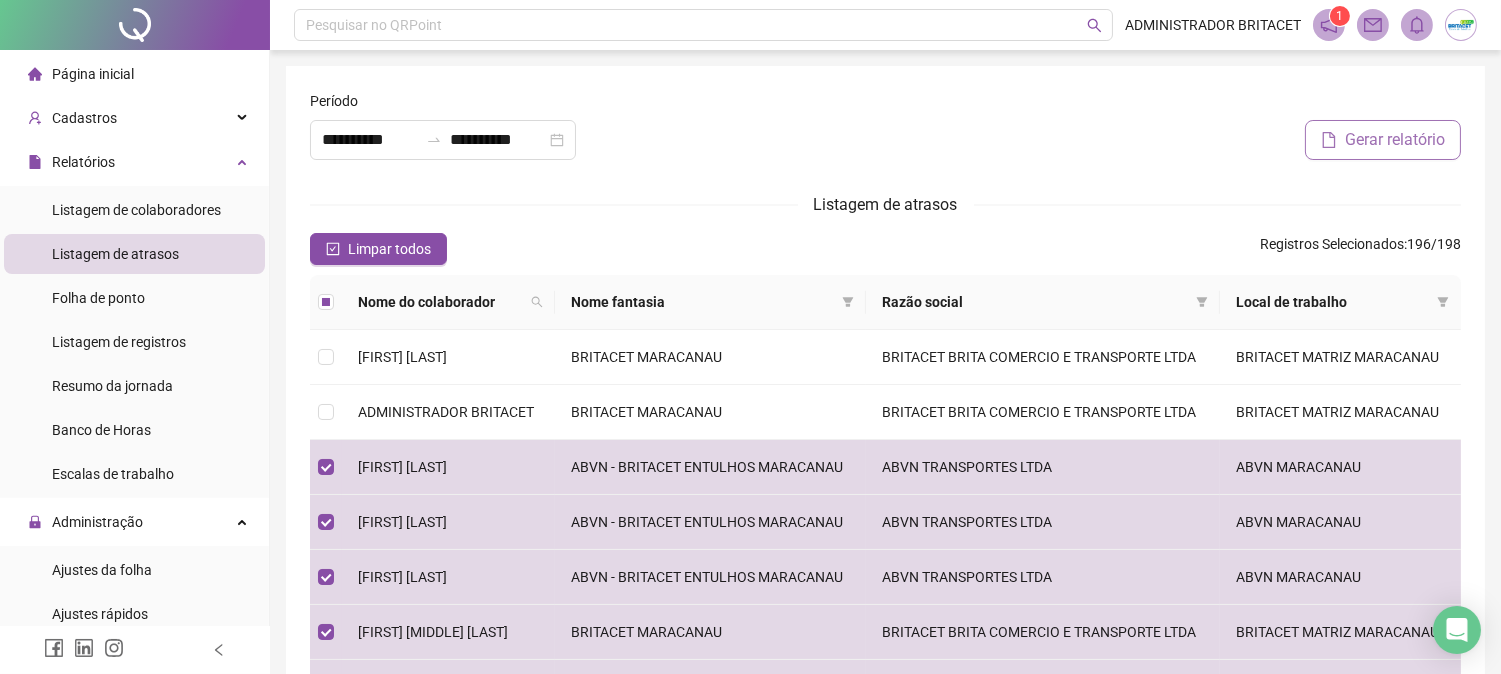 click on "Gerar relatório" at bounding box center [1395, 140] 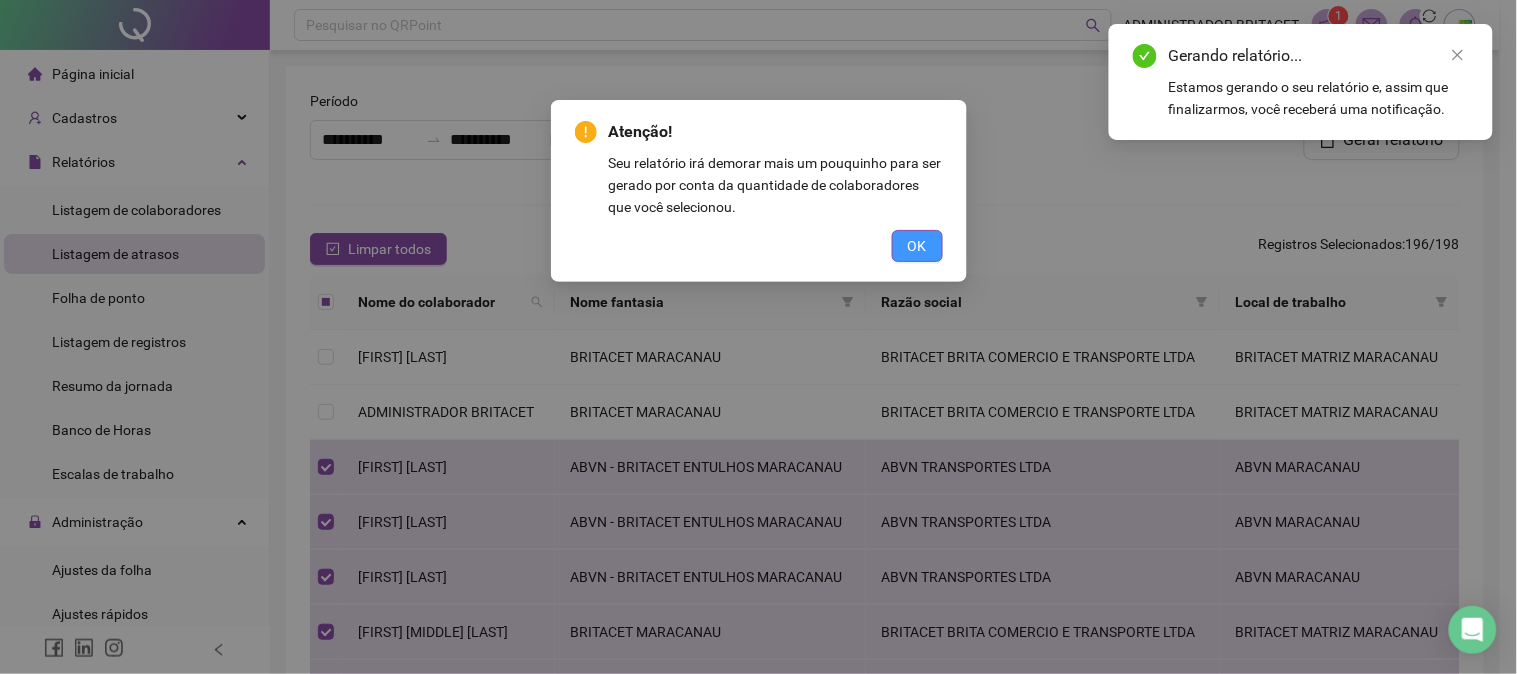 click on "OK" at bounding box center [917, 246] 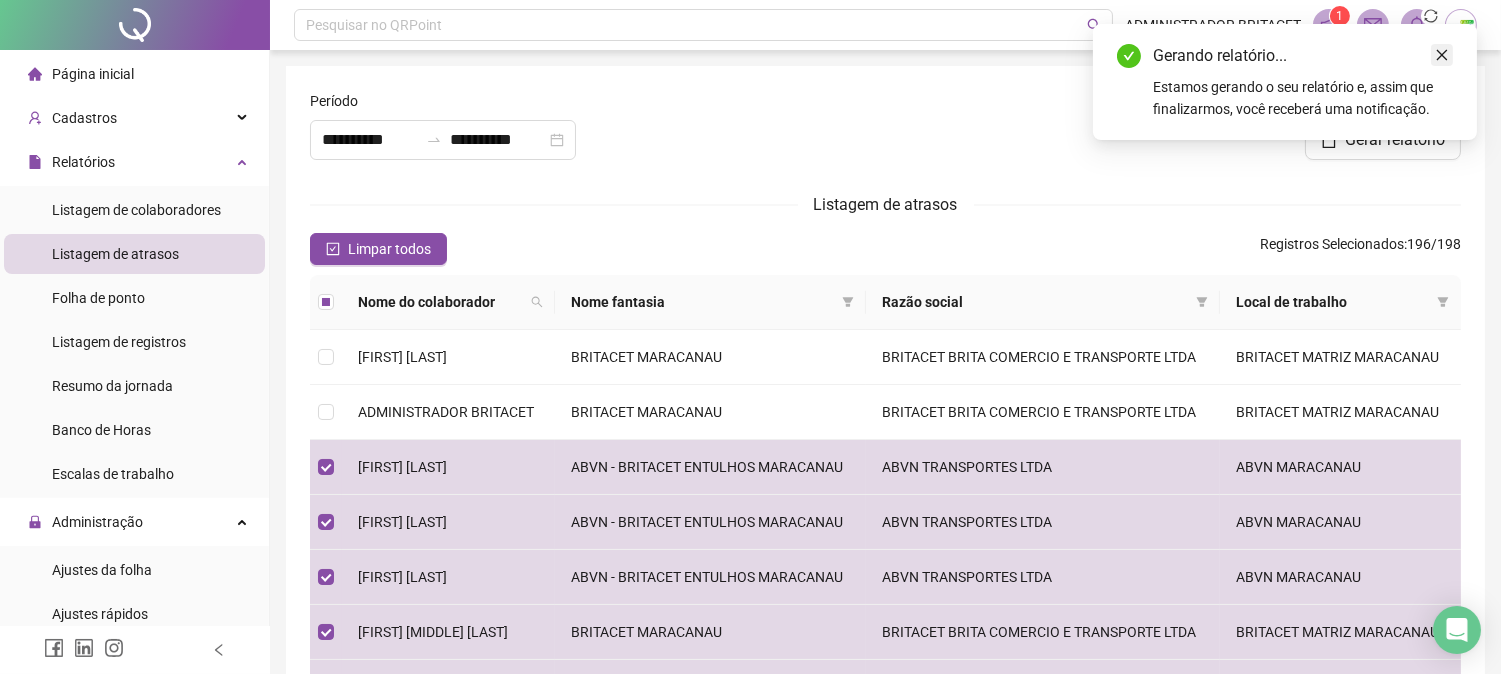 click 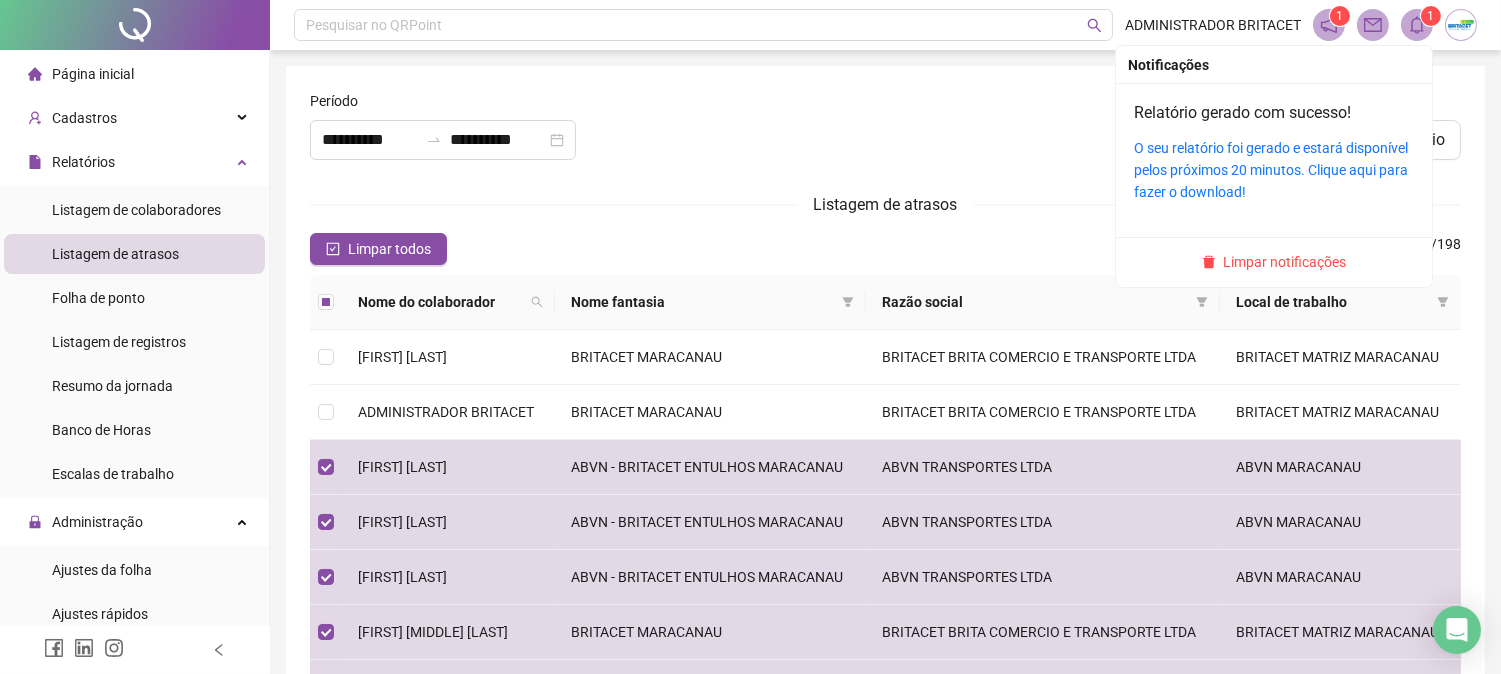 click 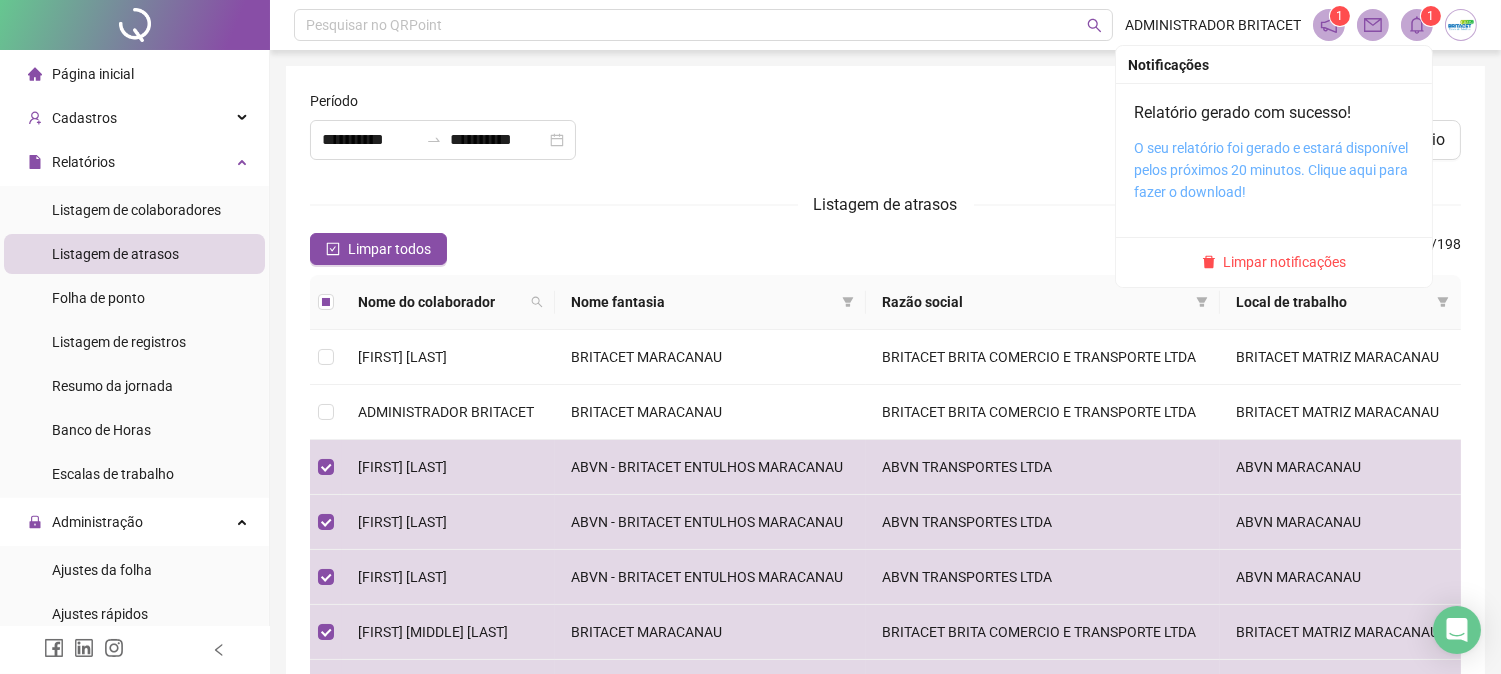 click on "O seu relatório foi gerado e estará disponível pelos próximos 20 minutos.
Clique aqui para fazer o download!" at bounding box center (1271, 170) 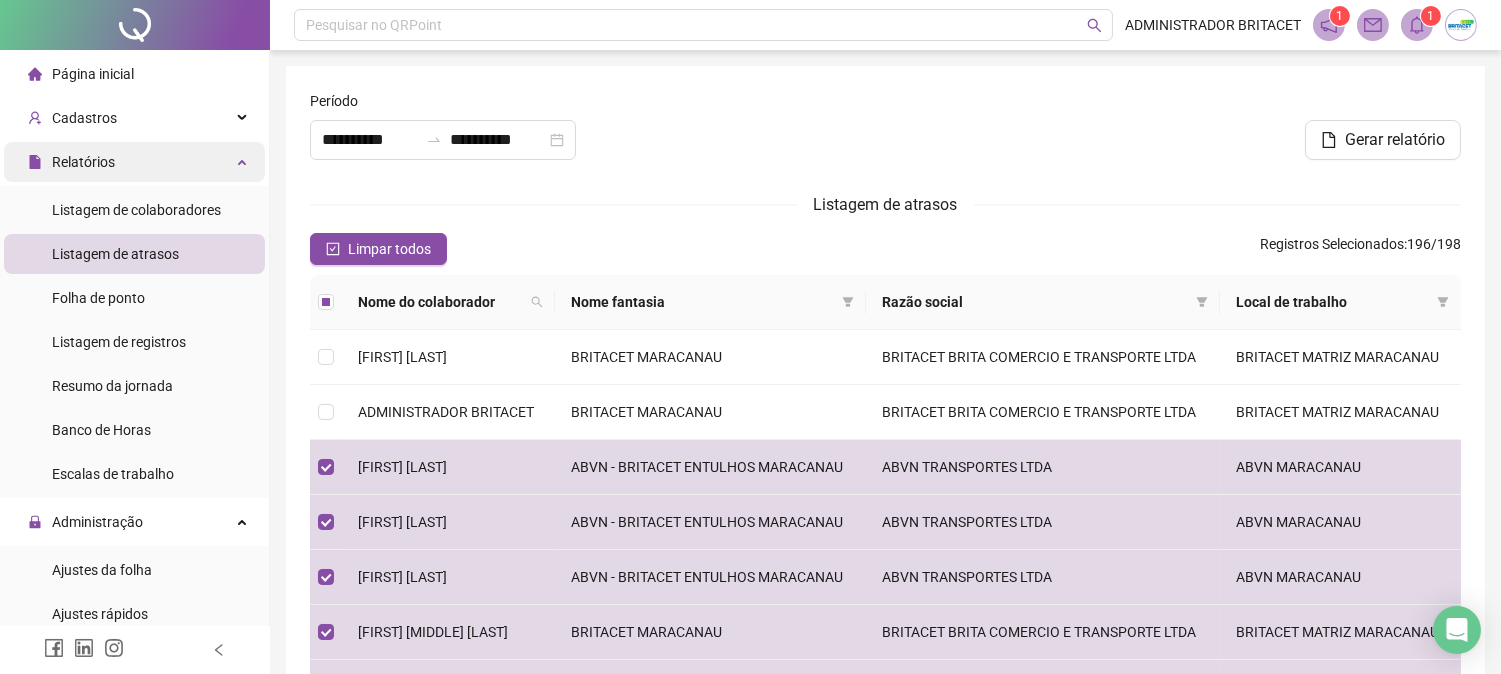 click on "Relatórios" at bounding box center (134, 162) 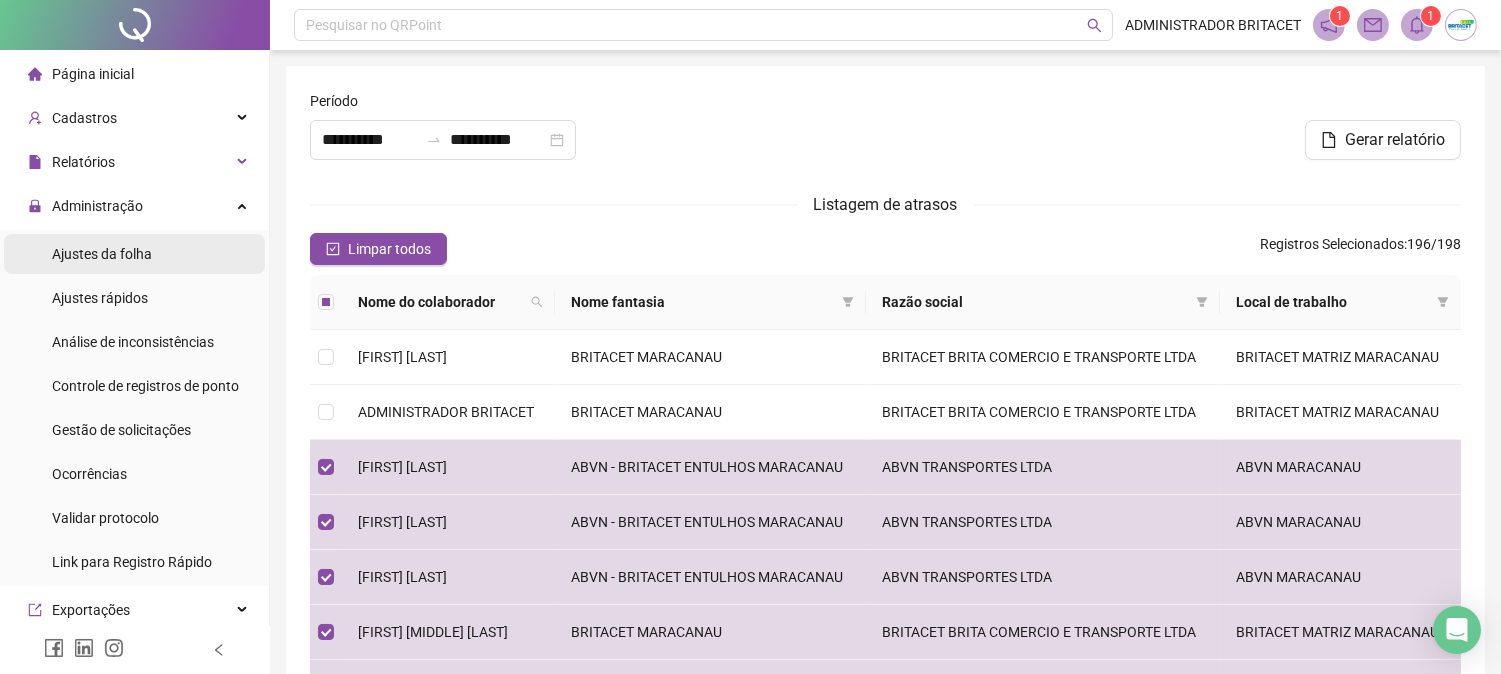 click on "Ajustes da folha" at bounding box center (134, 254) 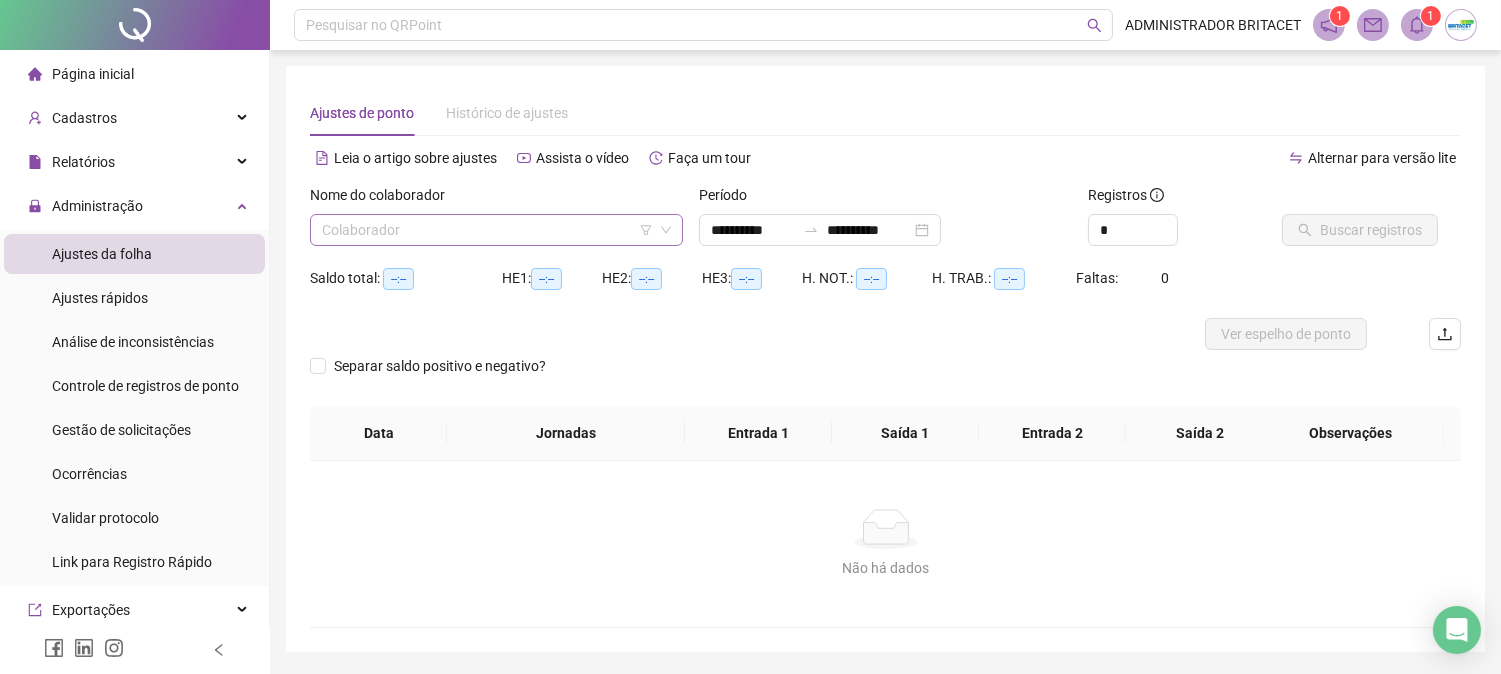click at bounding box center [487, 230] 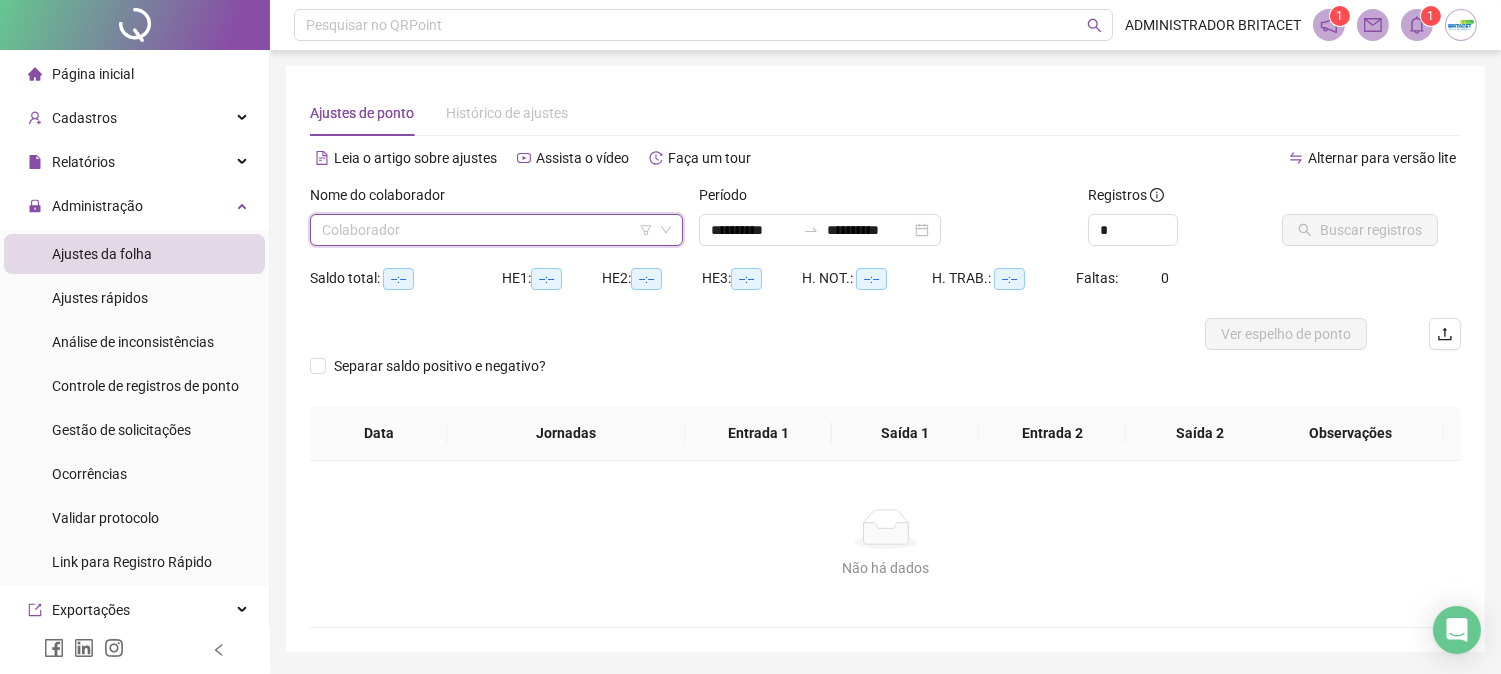click at bounding box center (487, 230) 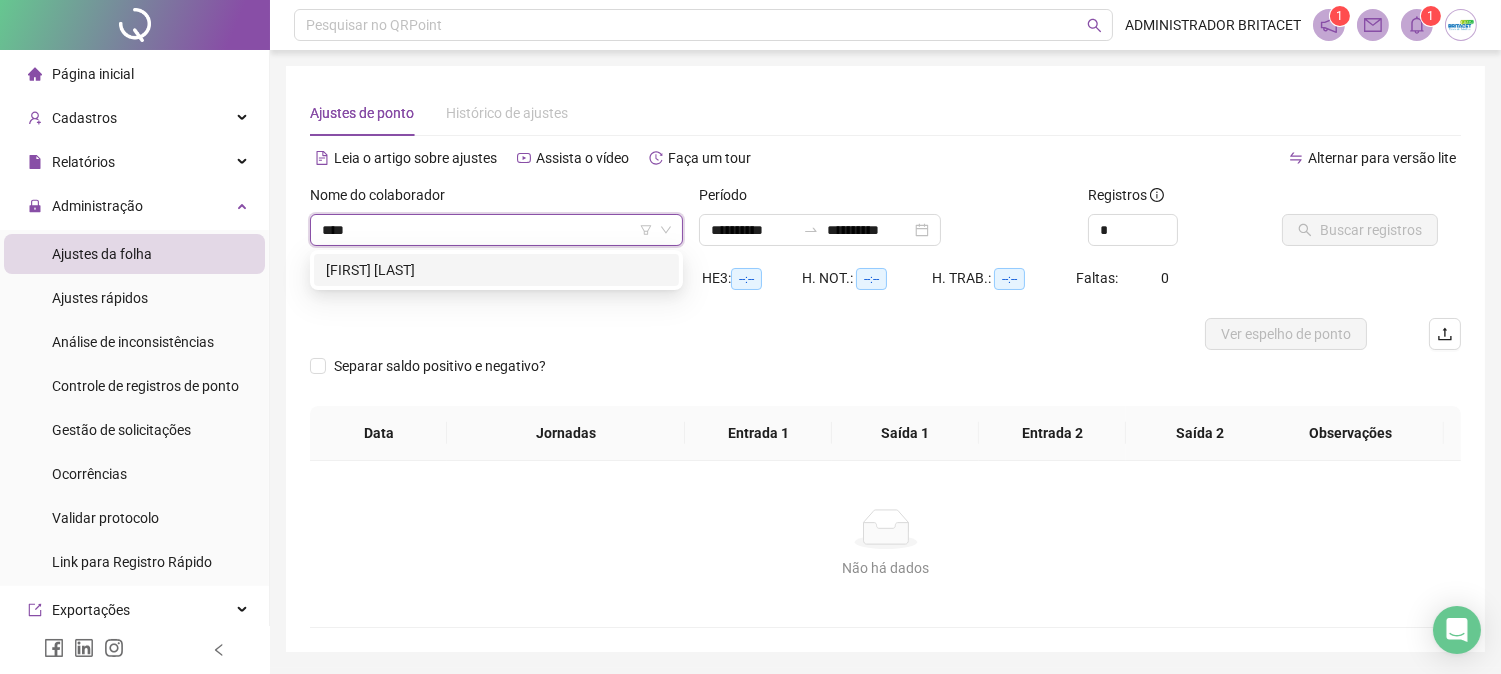 drag, startPoint x: 484, startPoint y: 225, endPoint x: 0, endPoint y: 292, distance: 488.6154 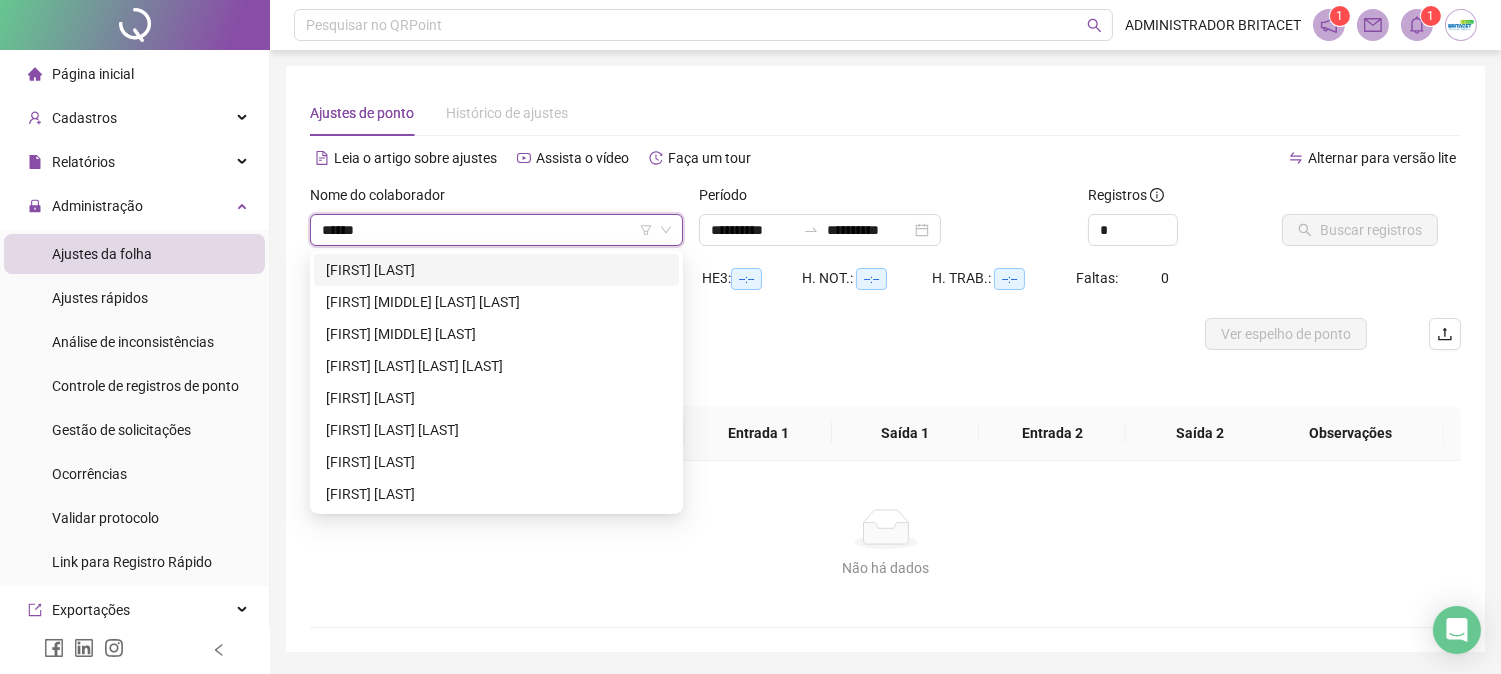type on "*******" 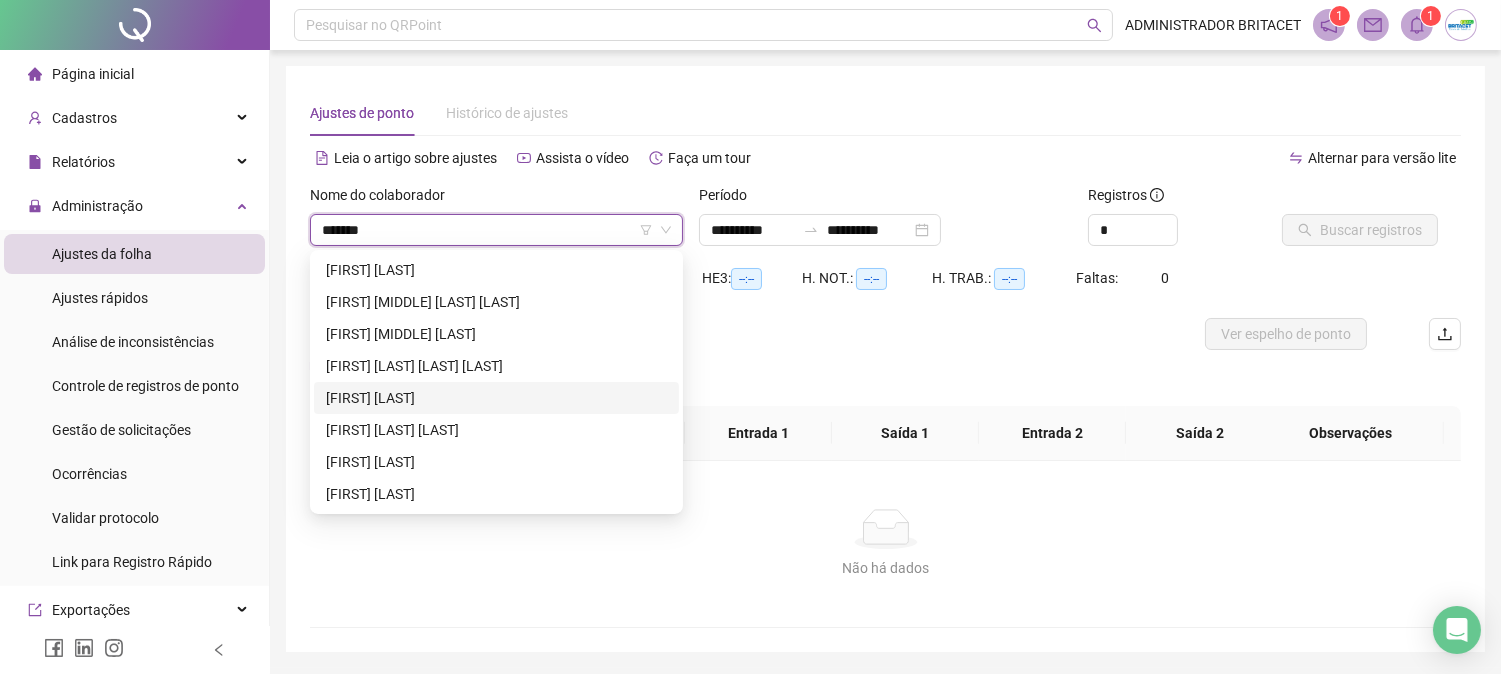 drag, startPoint x: 470, startPoint y: 391, endPoint x: 546, endPoint y: 363, distance: 80.99383 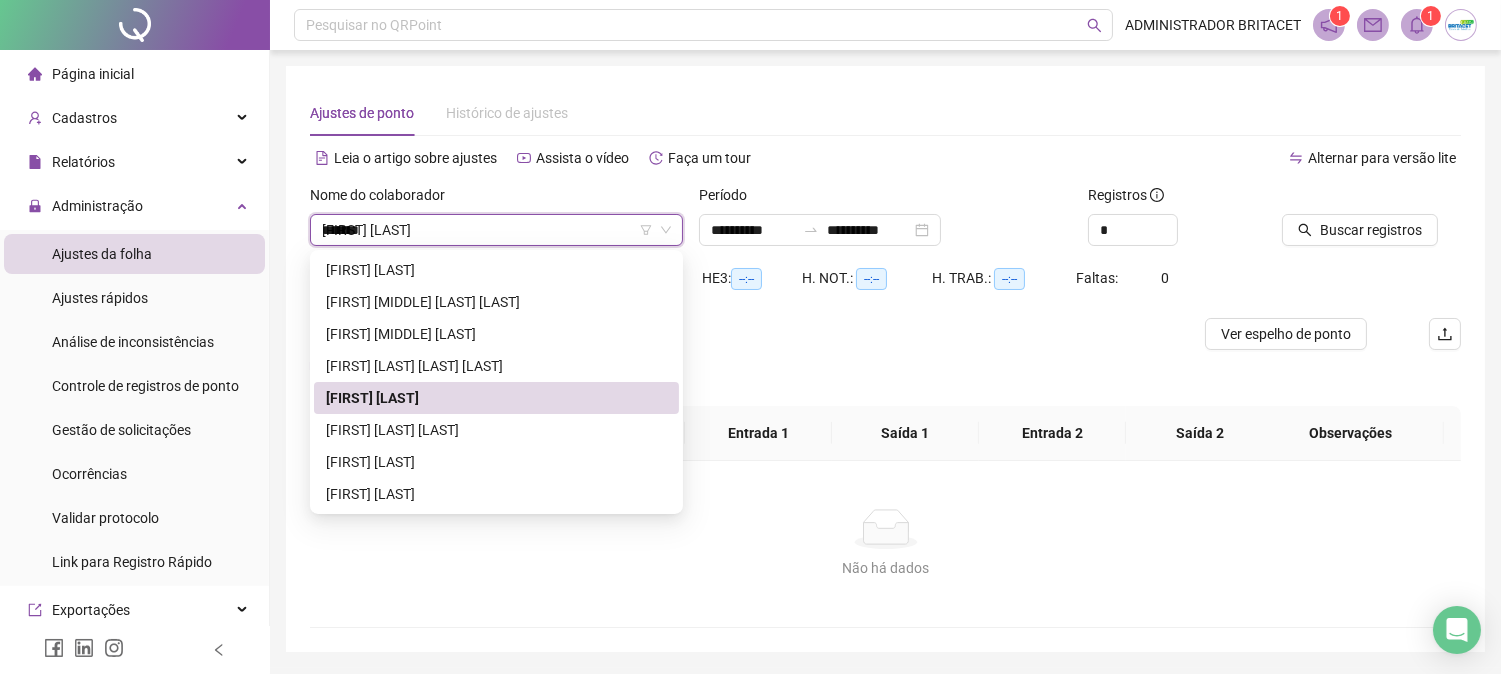 type 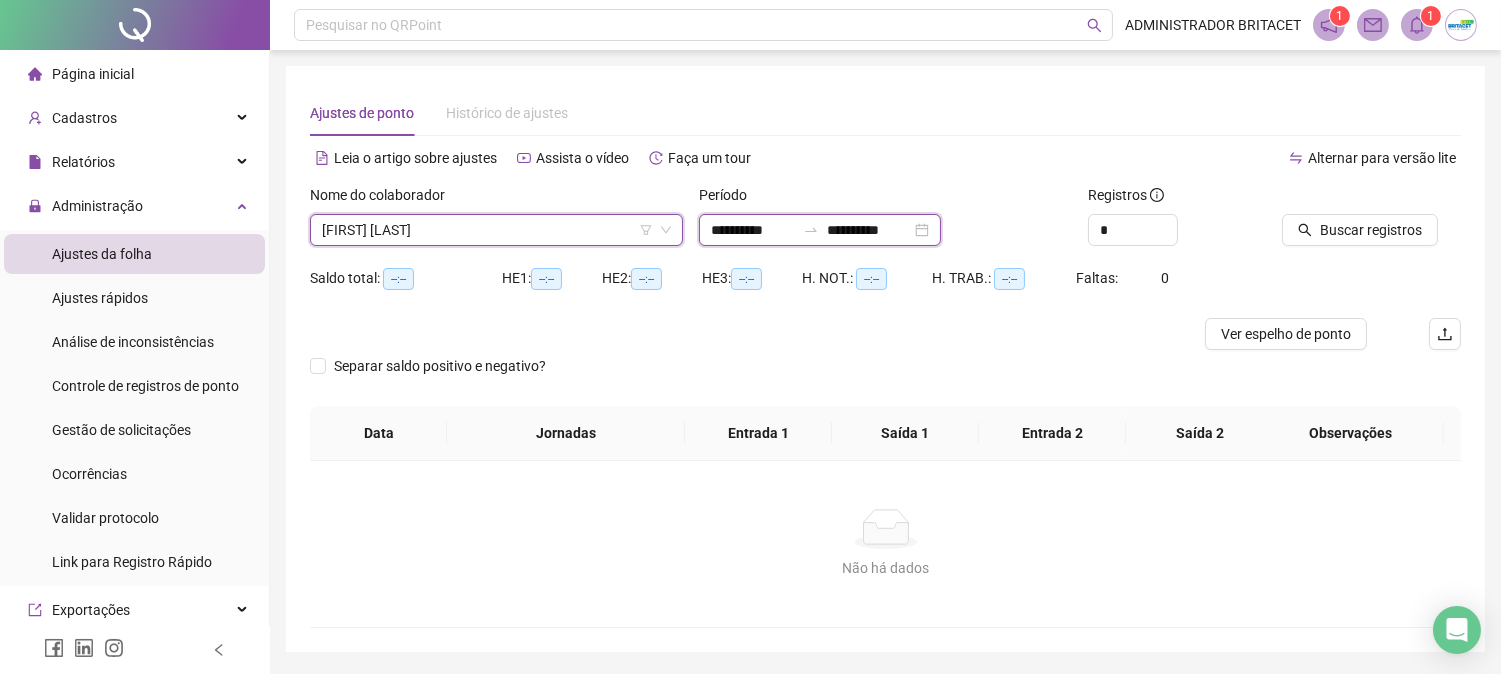 click on "**********" at bounding box center [753, 230] 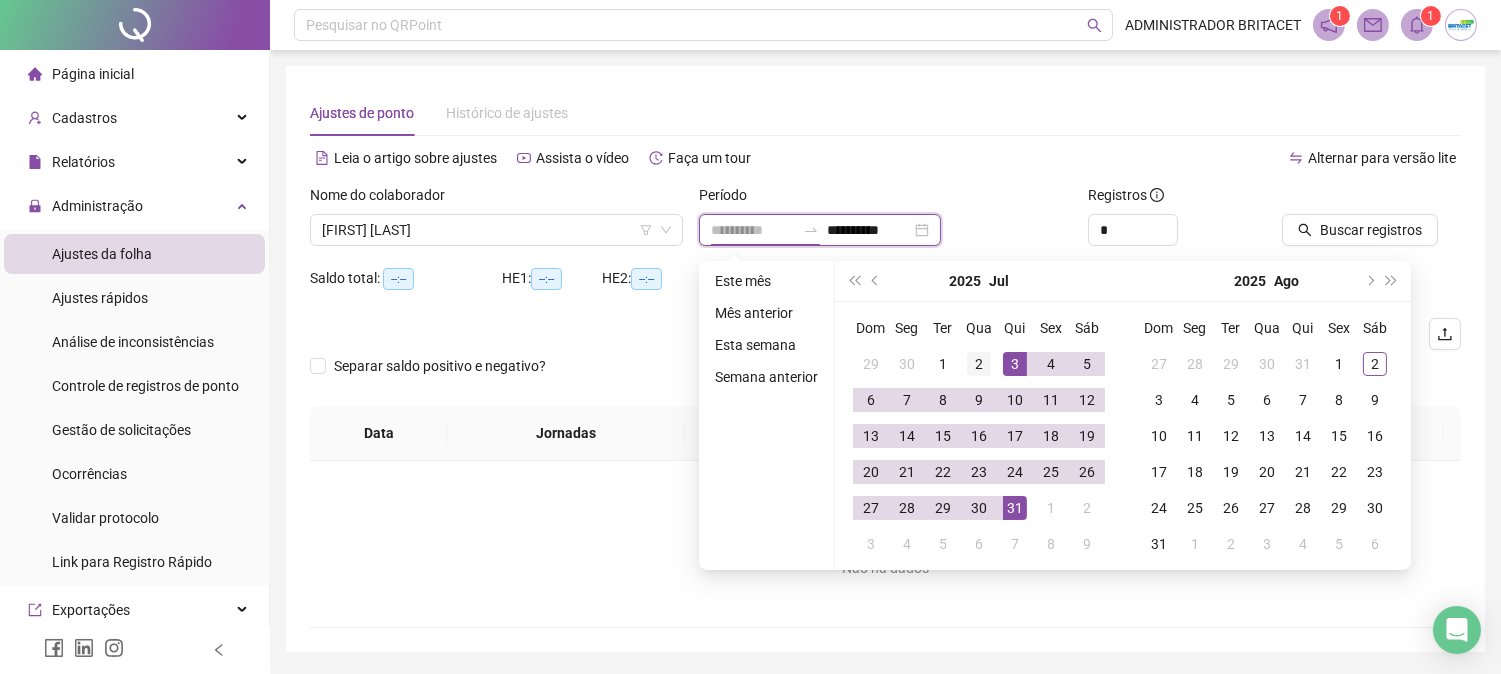 type on "**********" 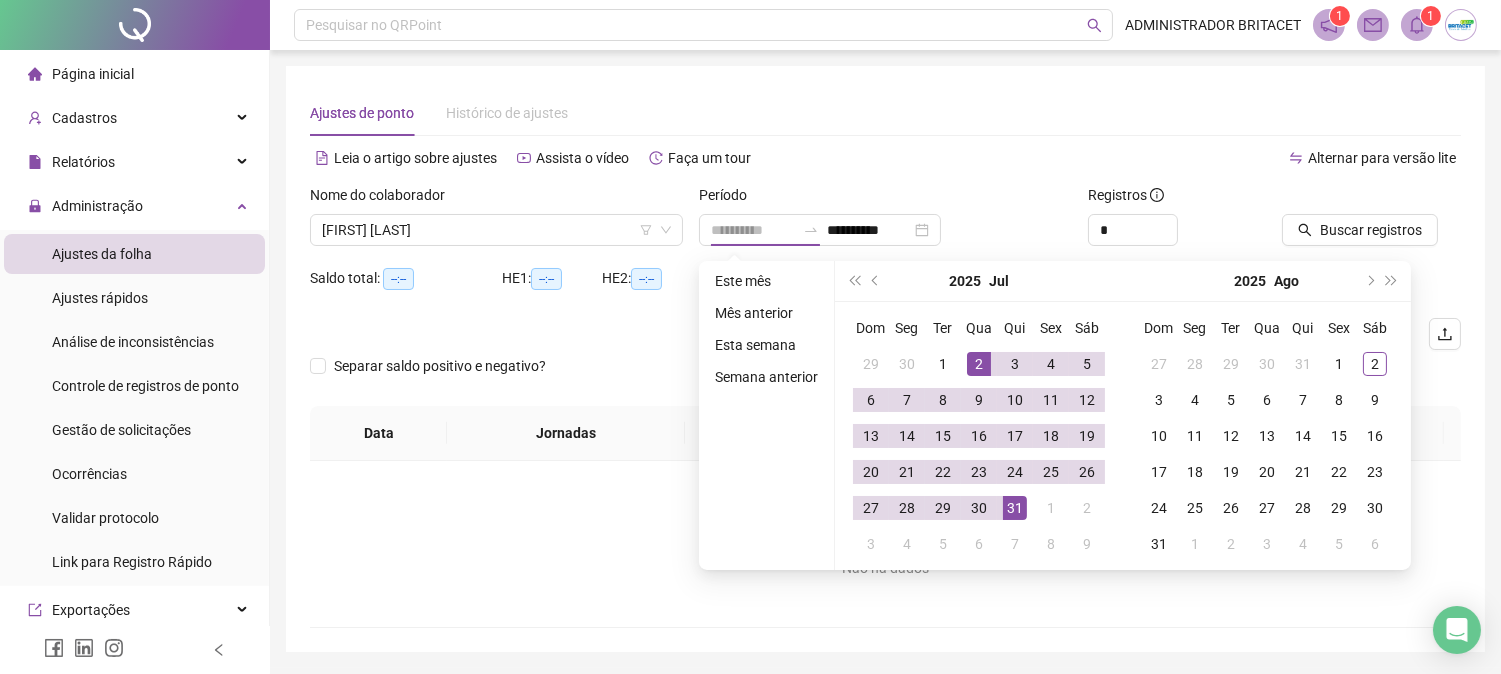 click on "2" at bounding box center (979, 364) 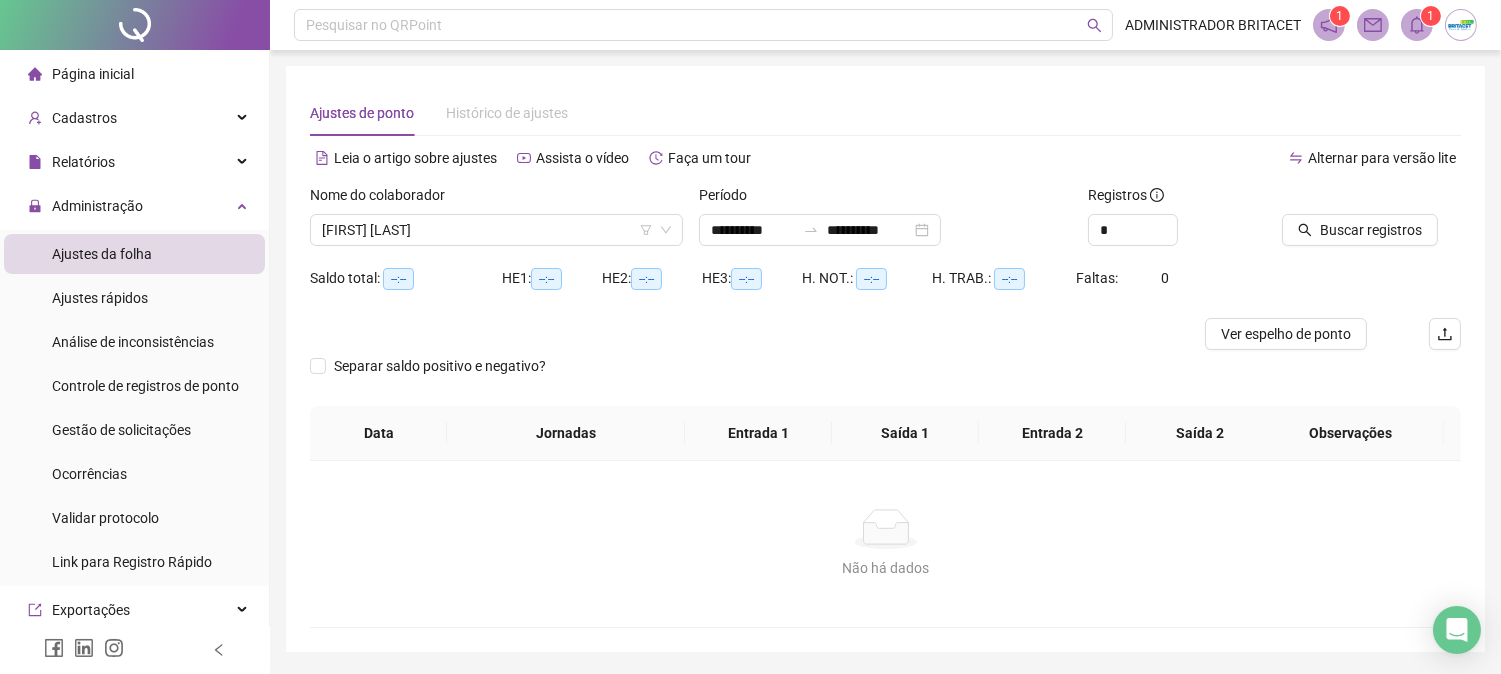 click on "Separar saldo positivo e negativo?" at bounding box center (885, 378) 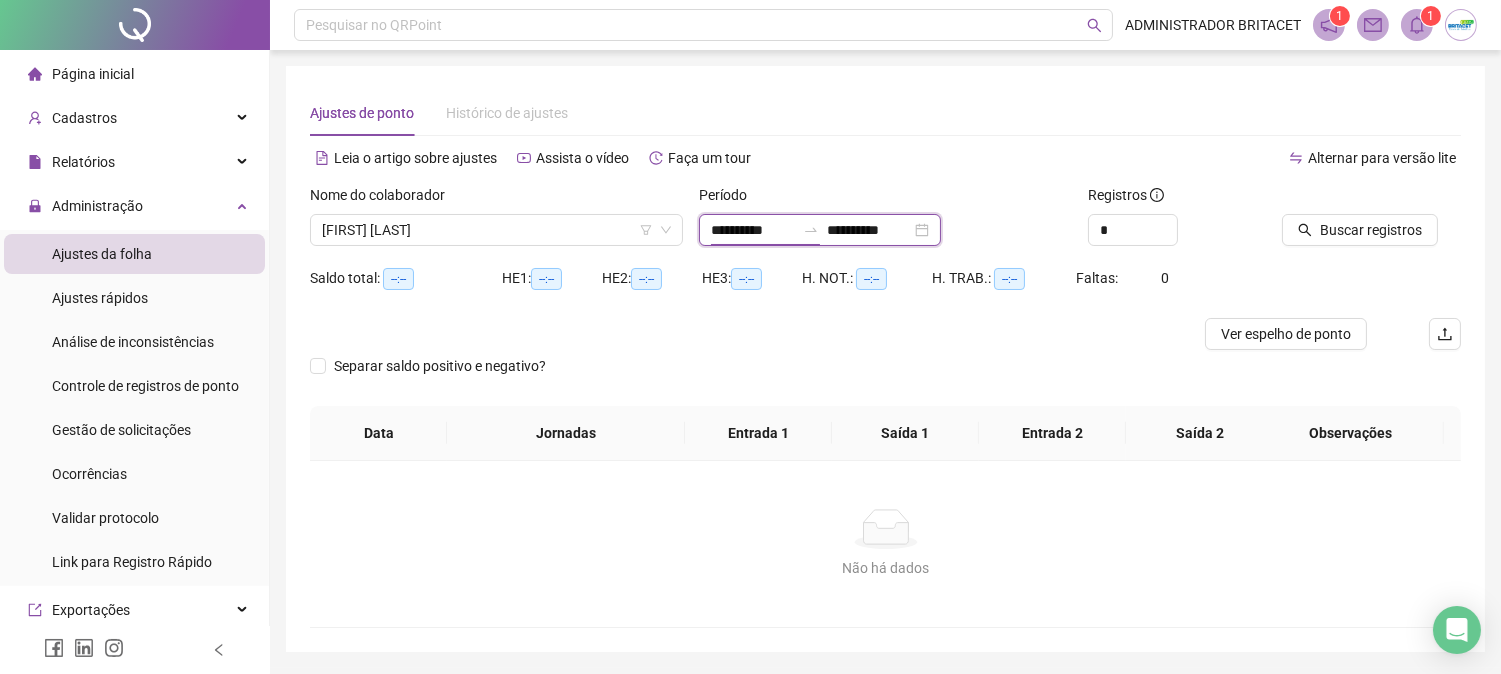 click on "**********" at bounding box center [753, 230] 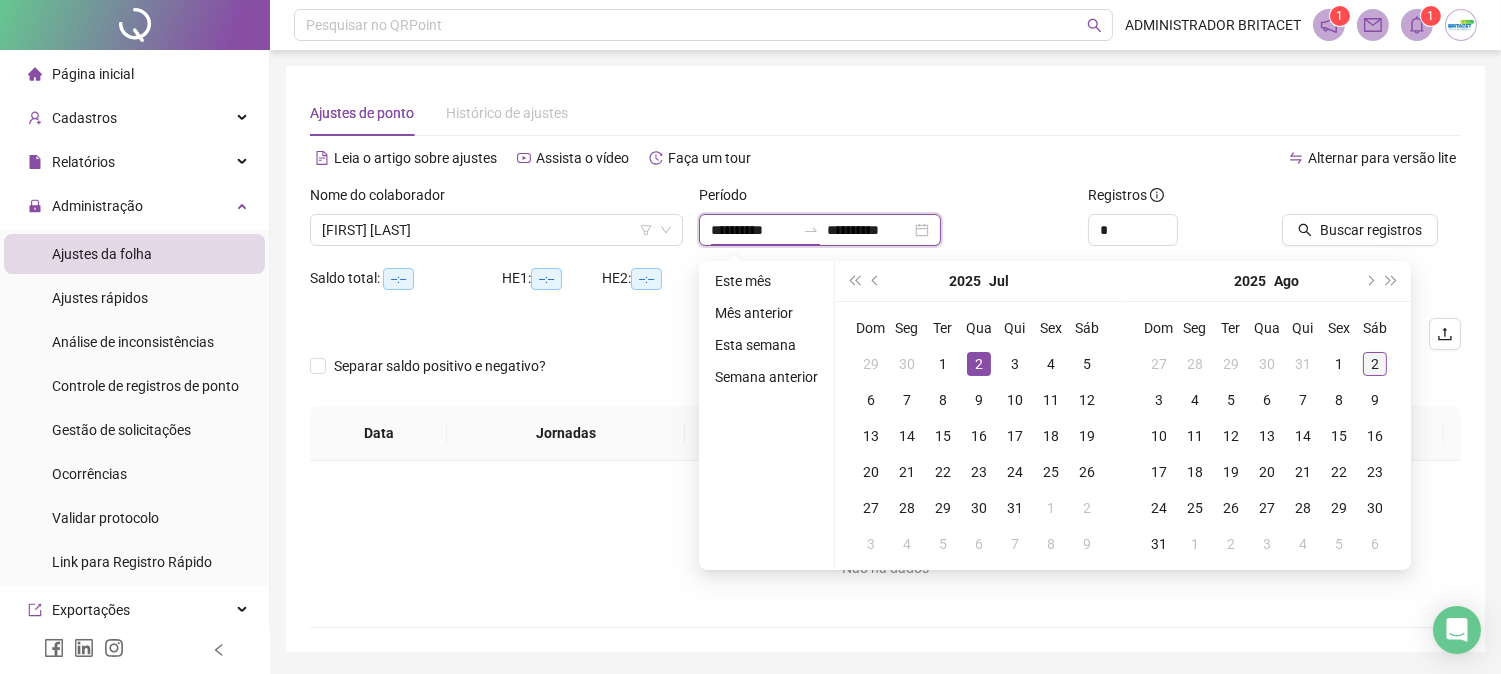 type on "**********" 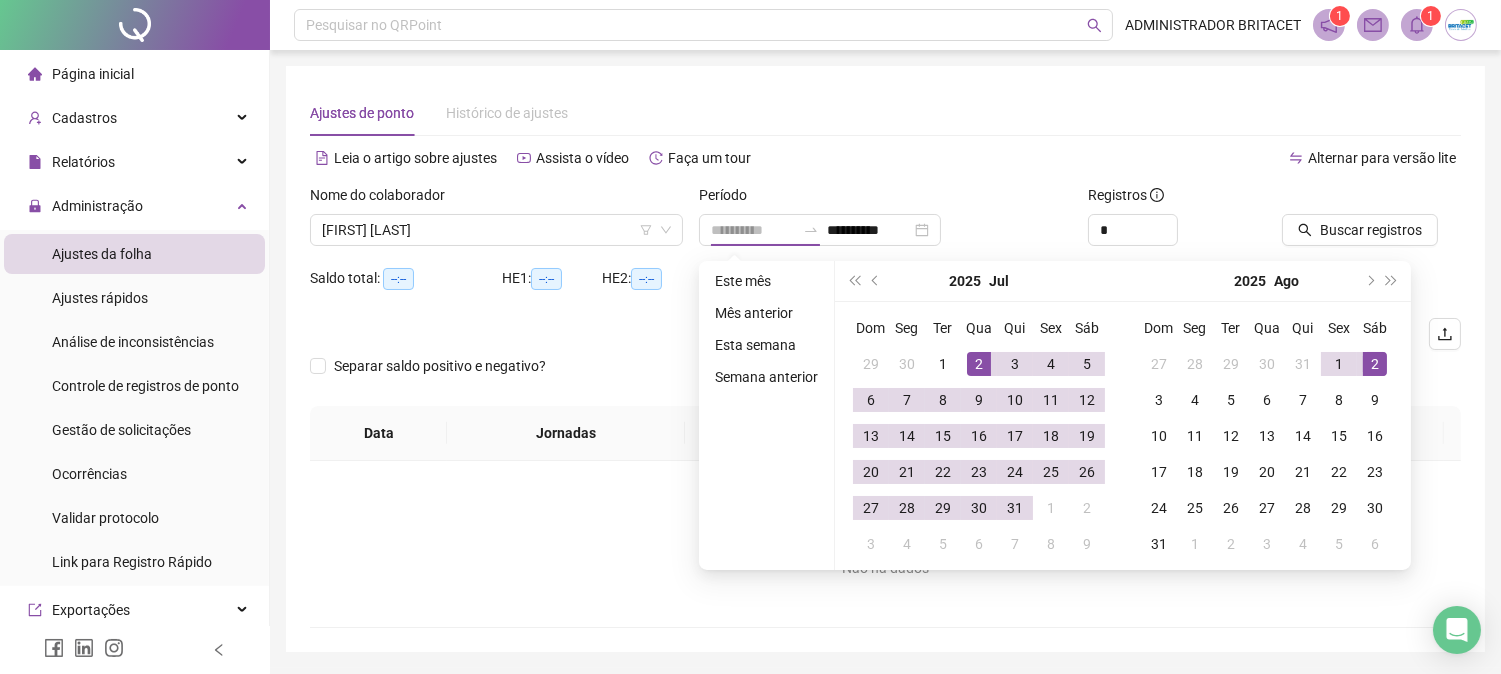 click on "2" at bounding box center [1375, 364] 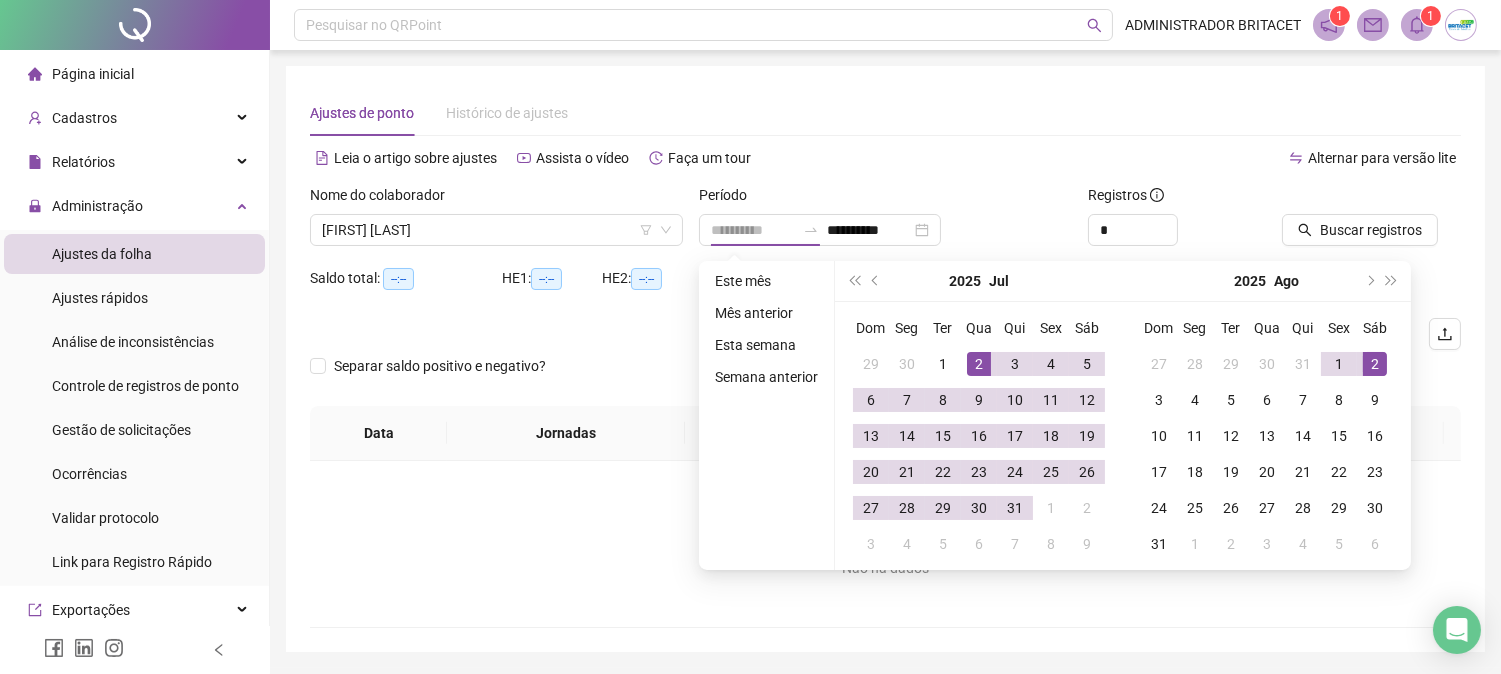 drag, startPoint x: 1366, startPoint y: 376, endPoint x: 1372, endPoint y: 292, distance: 84.21401 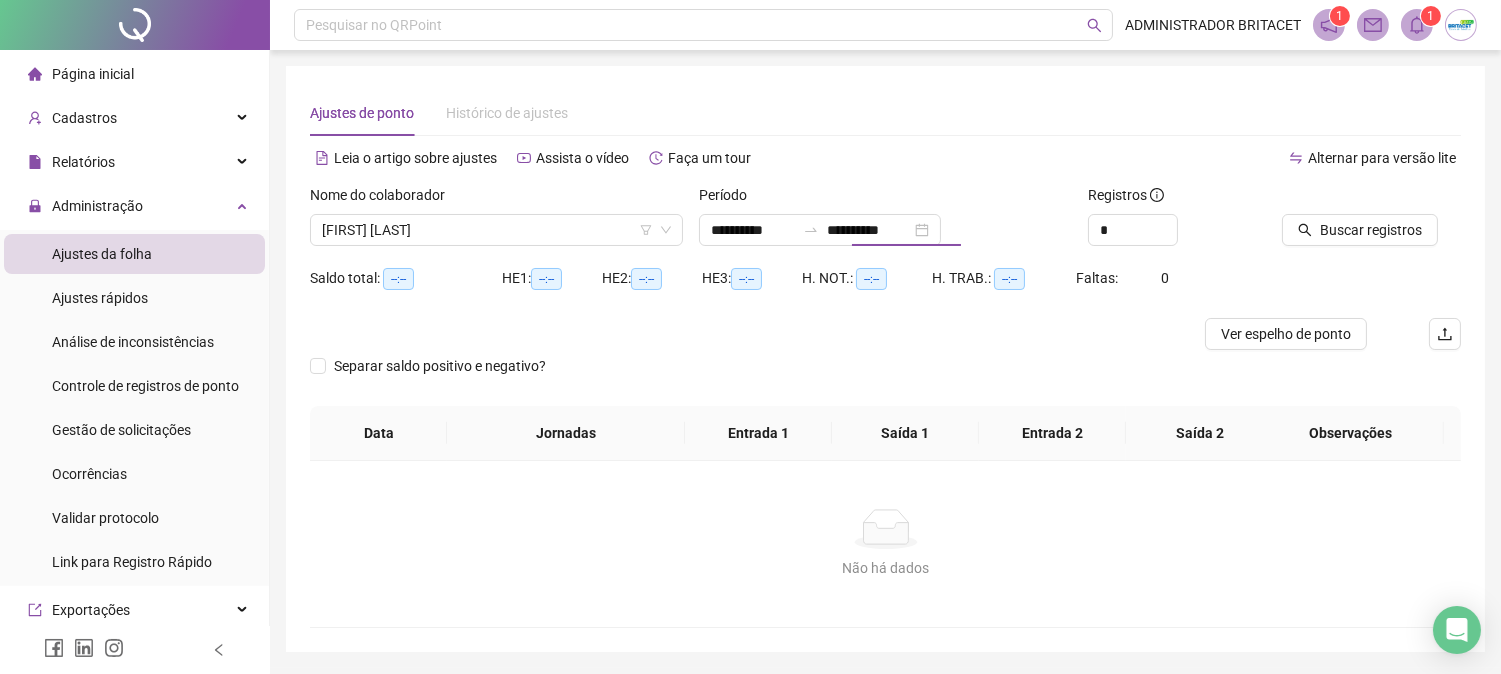 type on "**********" 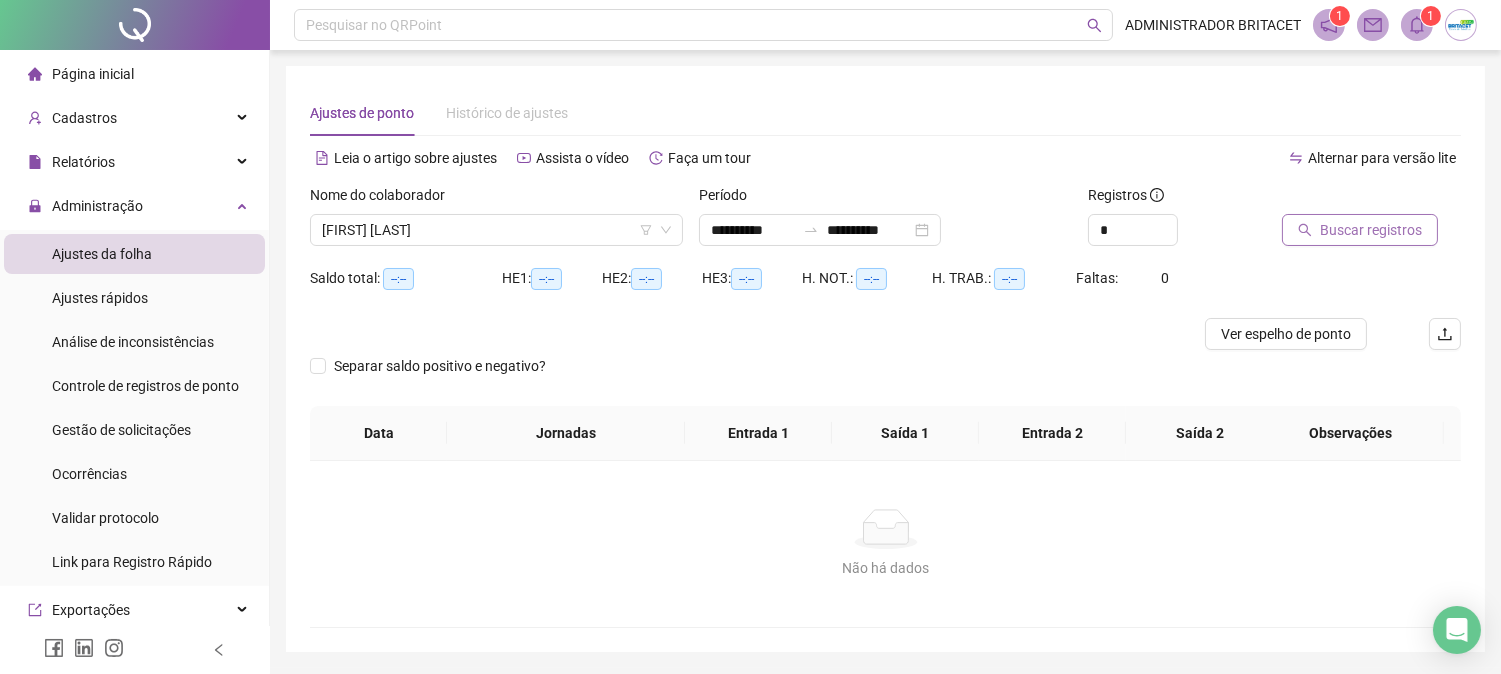 click on "Buscar registros" at bounding box center (1371, 230) 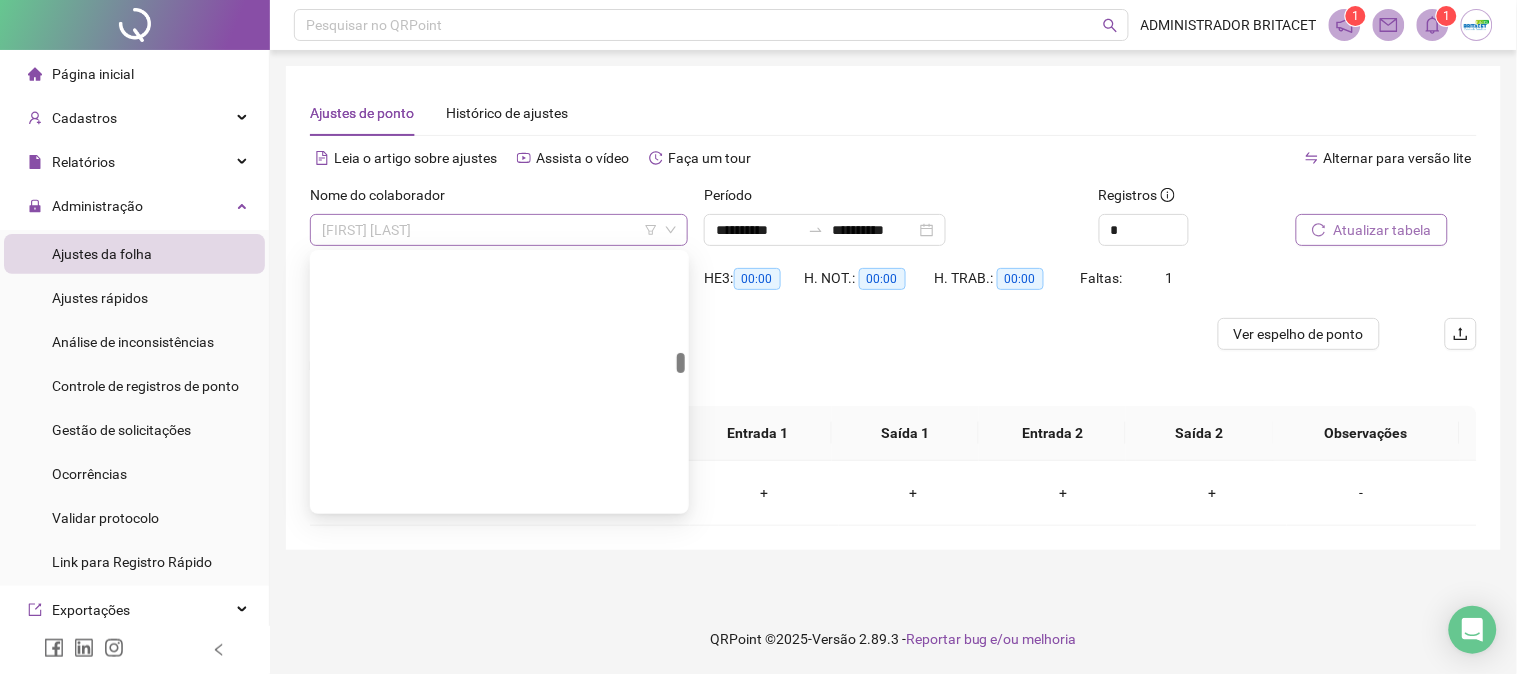 click on "[FIRST] [LAST] [LAST]" at bounding box center [499, 230] 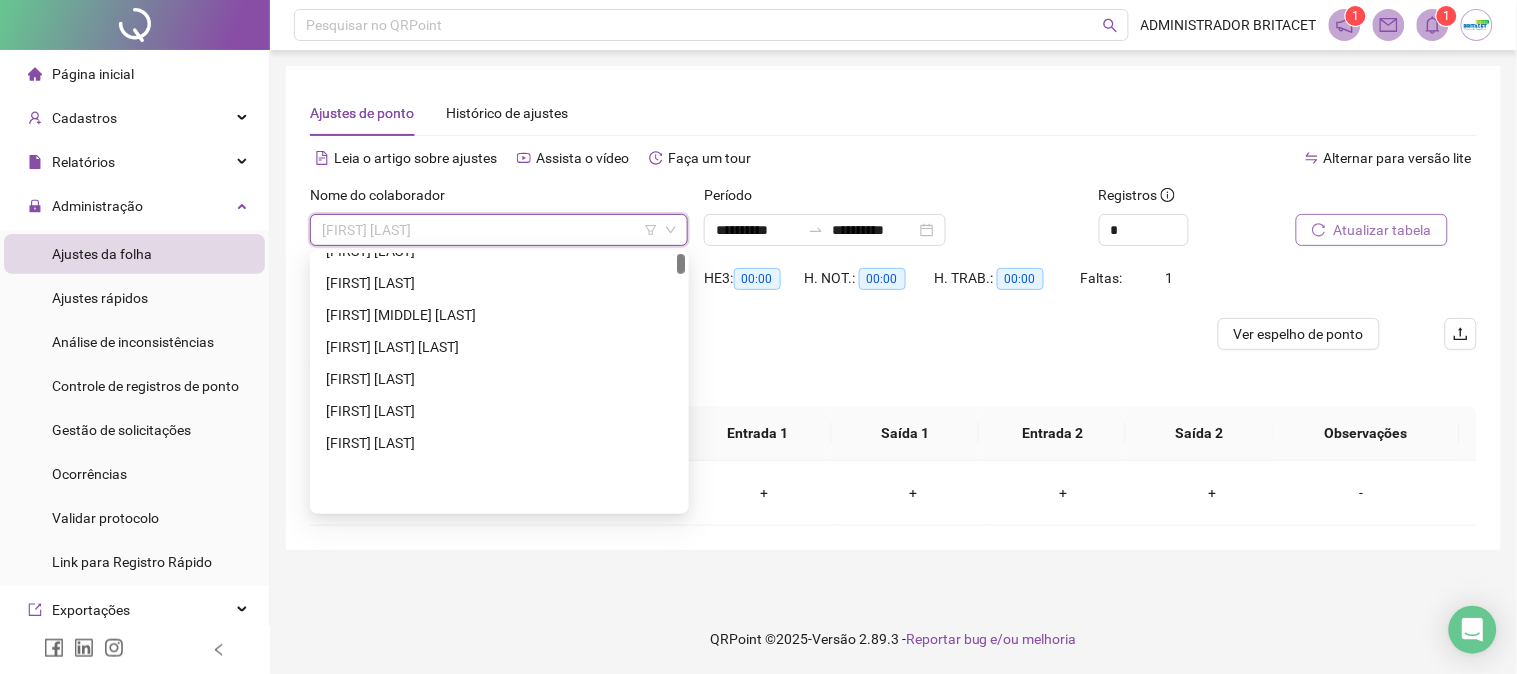 scroll, scrollTop: 0, scrollLeft: 0, axis: both 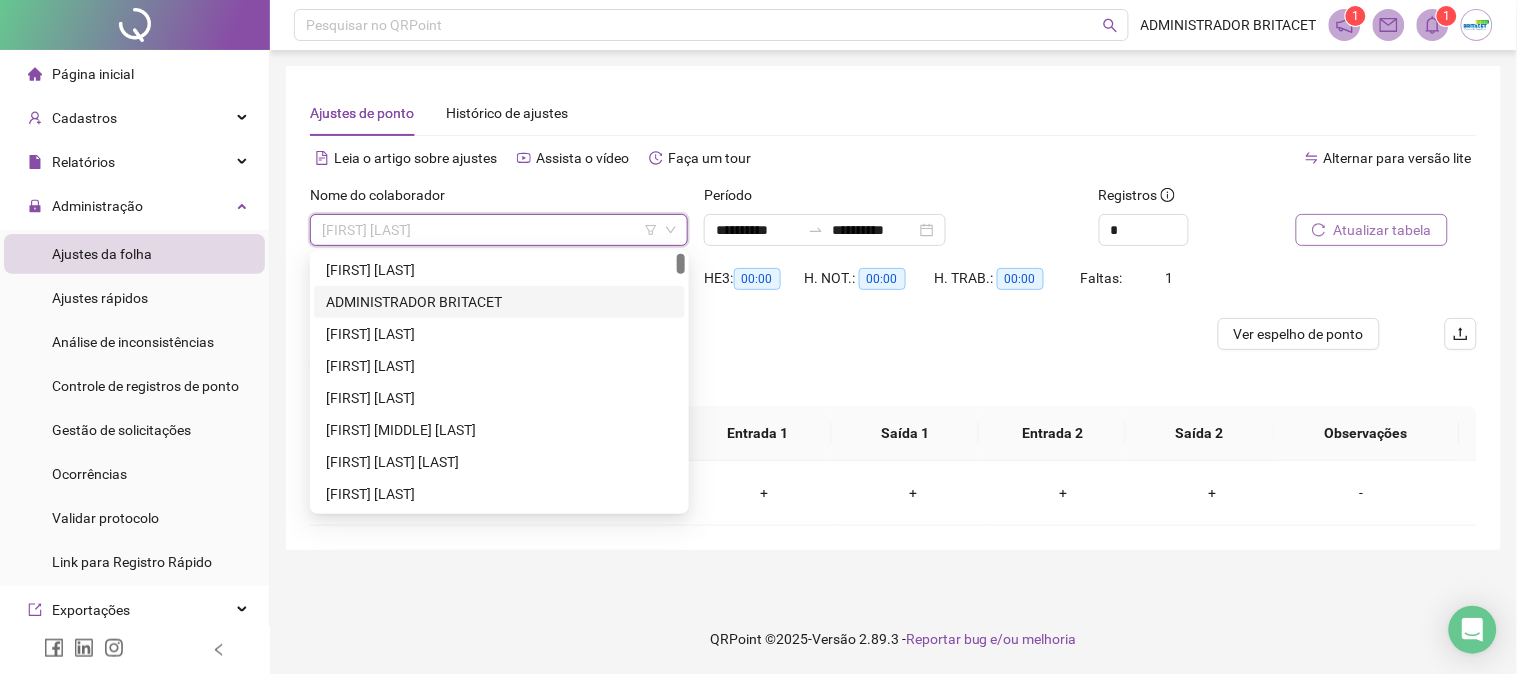click on "ADMINISTRADOR BRITACET" at bounding box center [499, 302] 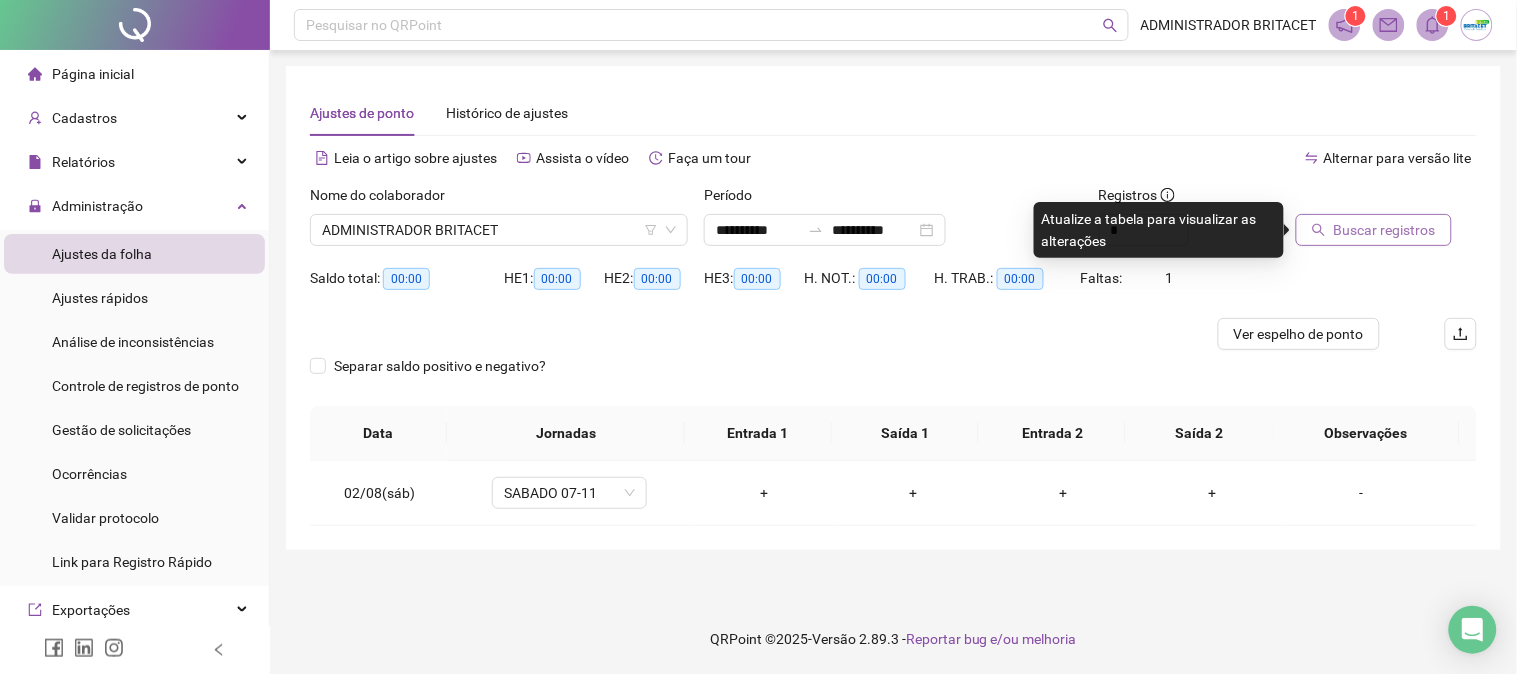 click on "Buscar registros" at bounding box center (1385, 230) 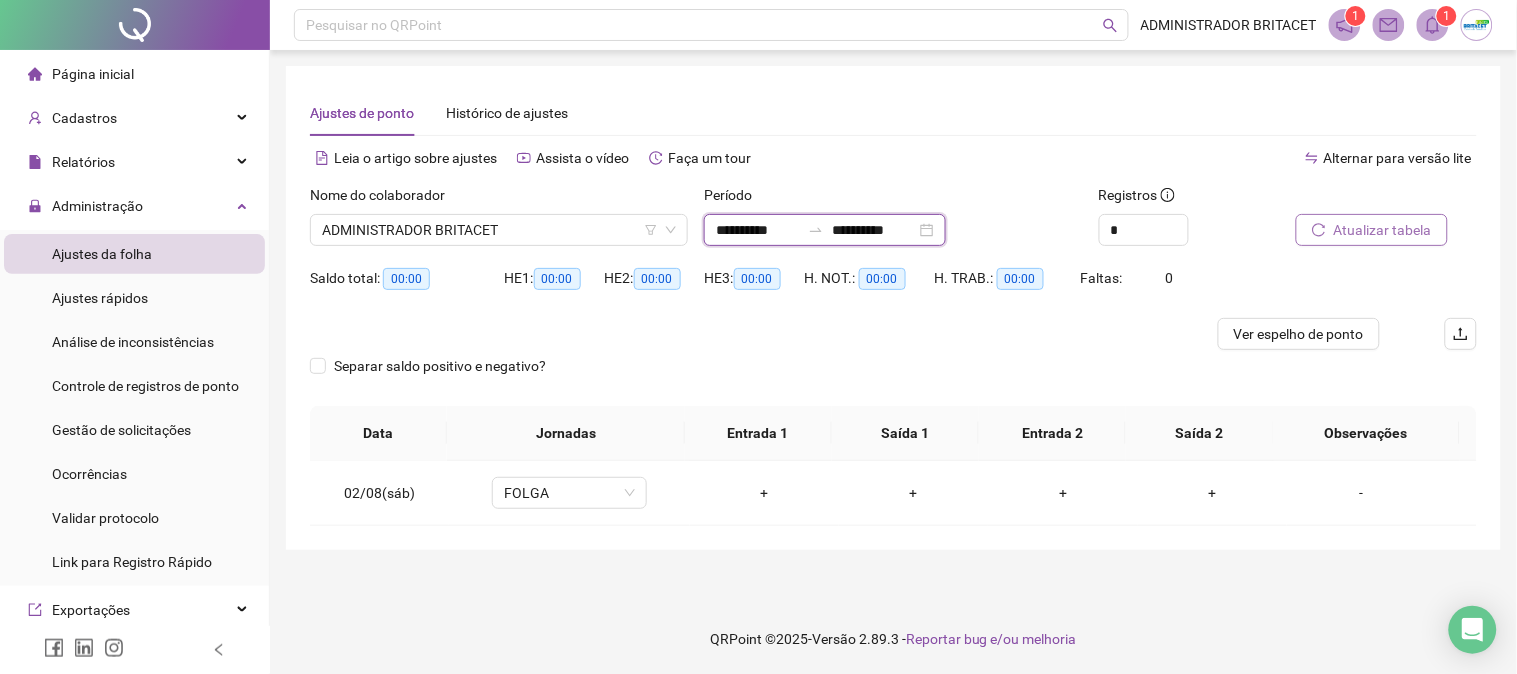 click on "**********" at bounding box center (758, 230) 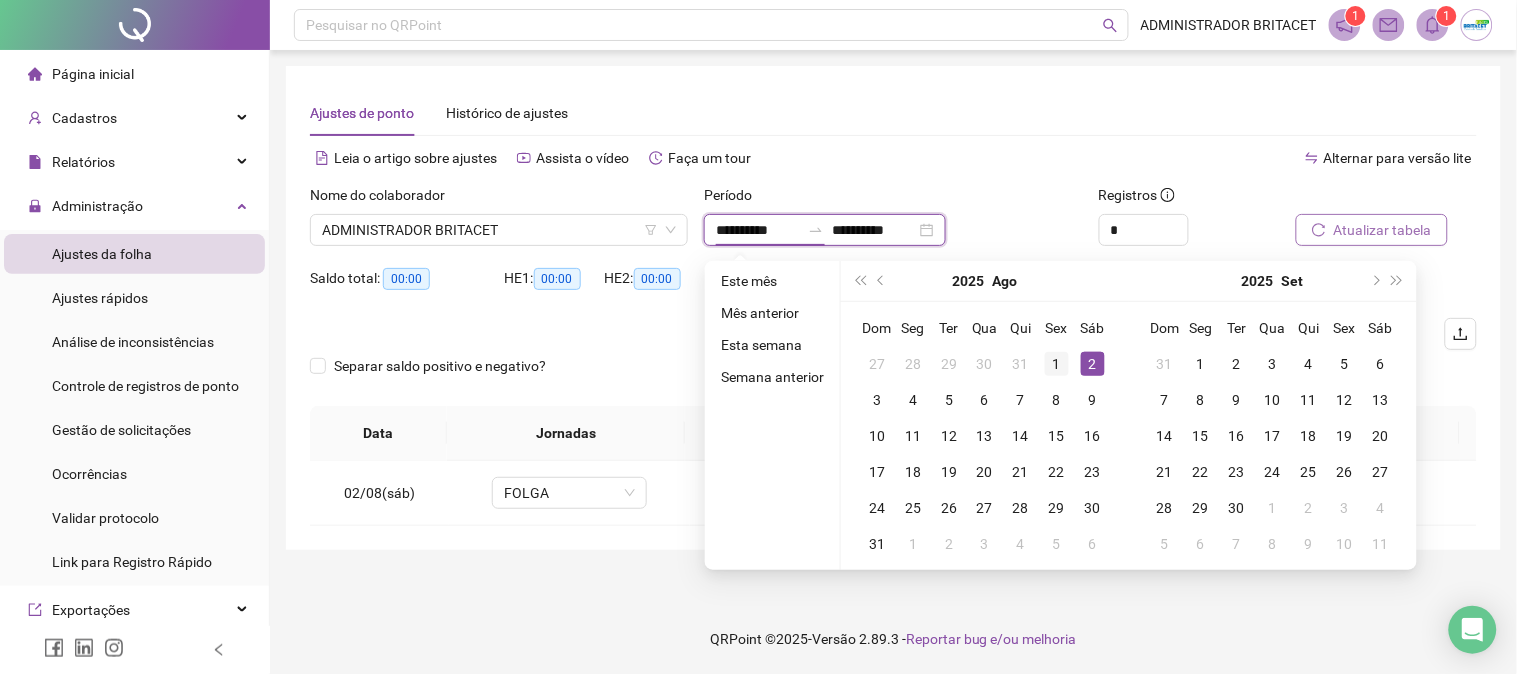 type on "**********" 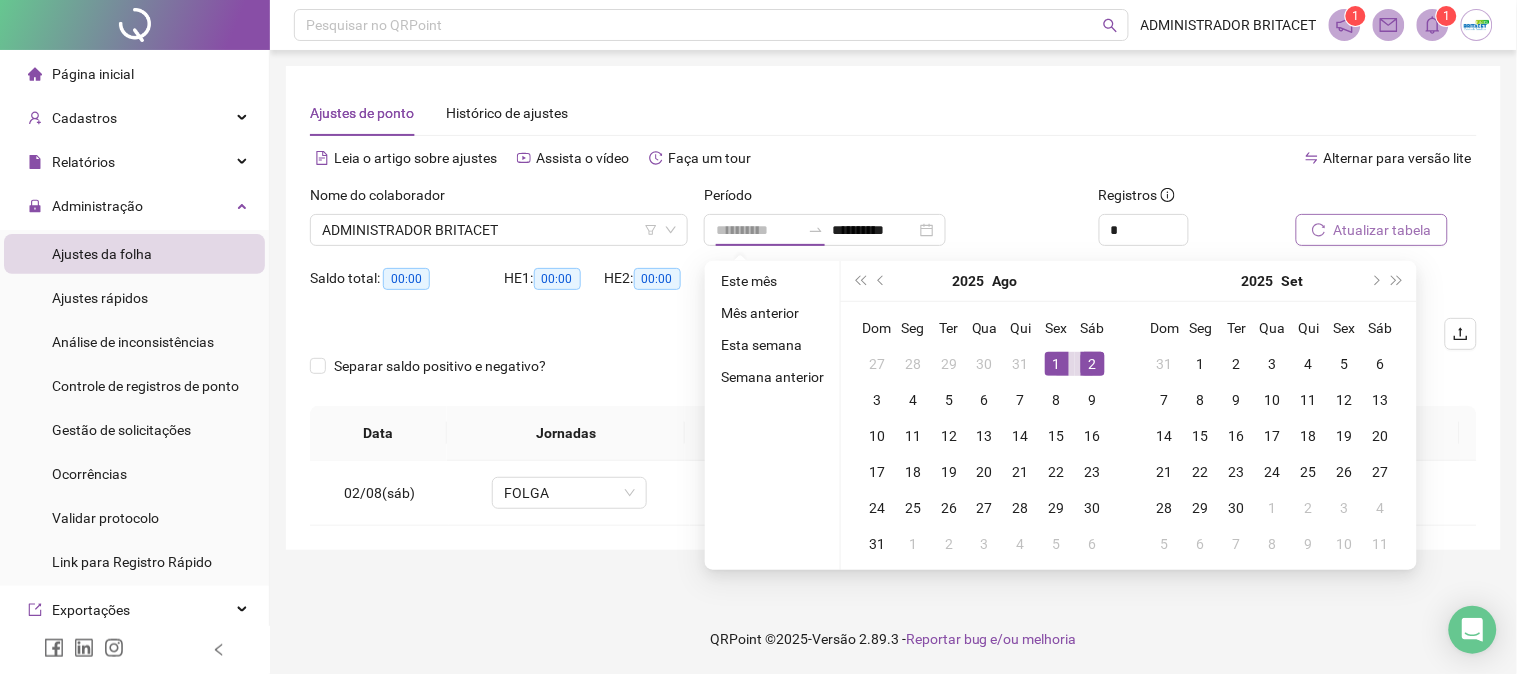 click on "1" at bounding box center (1057, 364) 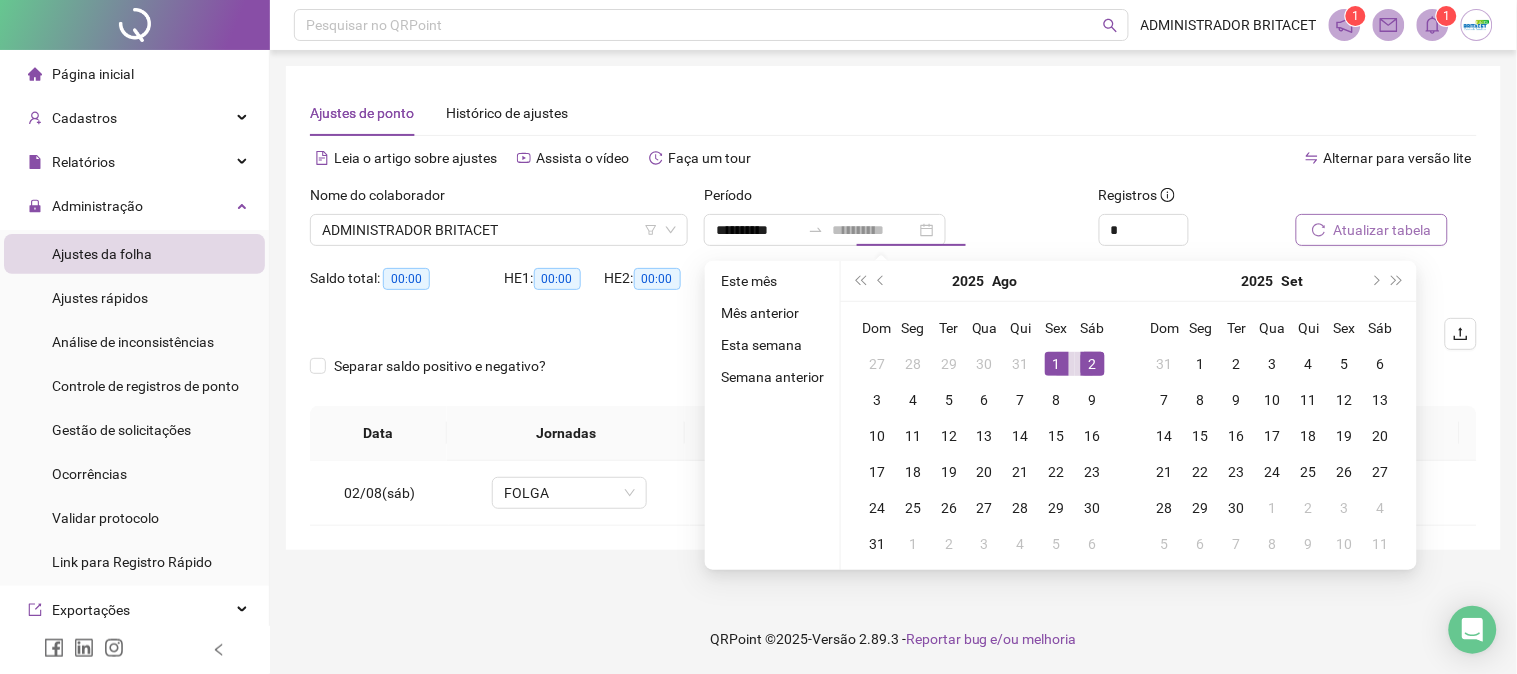 click on "1" at bounding box center (1057, 364) 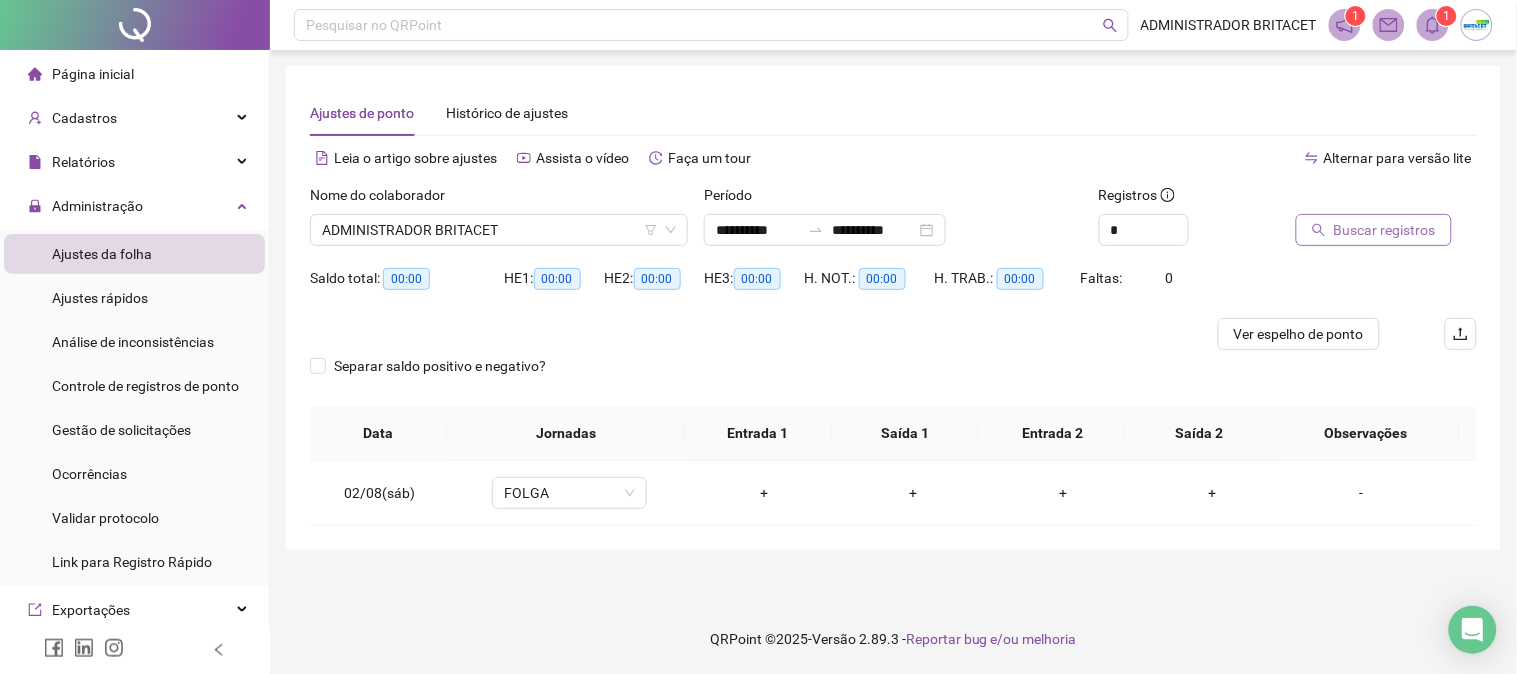 click on "Buscar registros" at bounding box center (1374, 230) 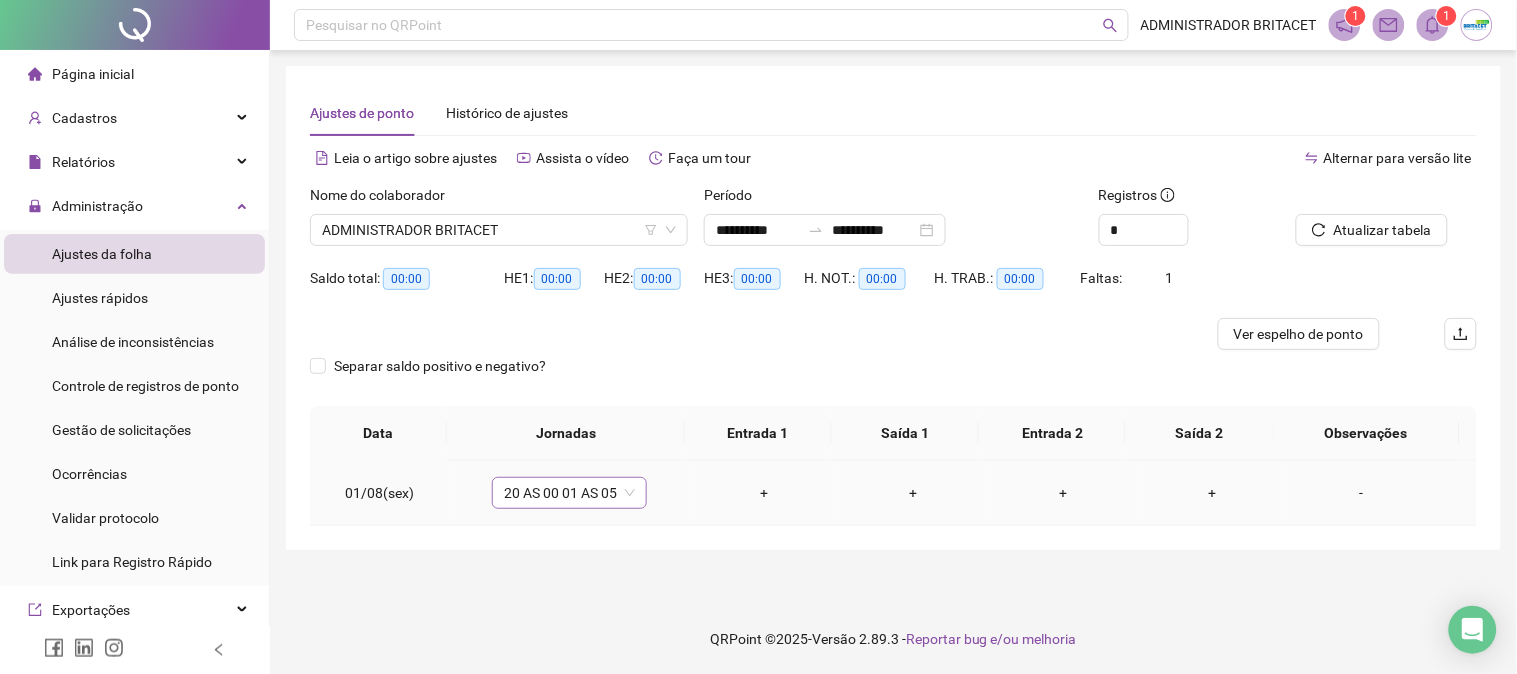 click on "20 AS 00 01 AS 05" at bounding box center [569, 493] 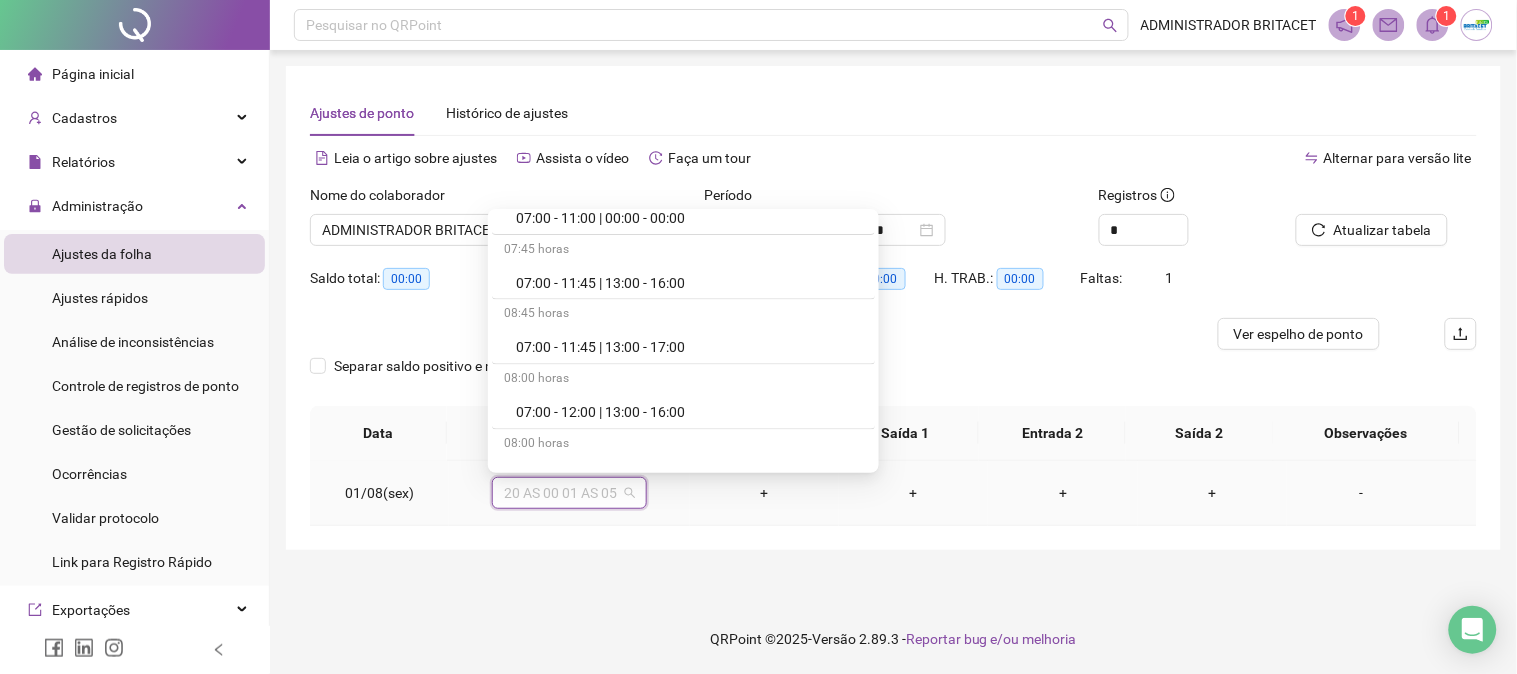 scroll, scrollTop: 1000, scrollLeft: 0, axis: vertical 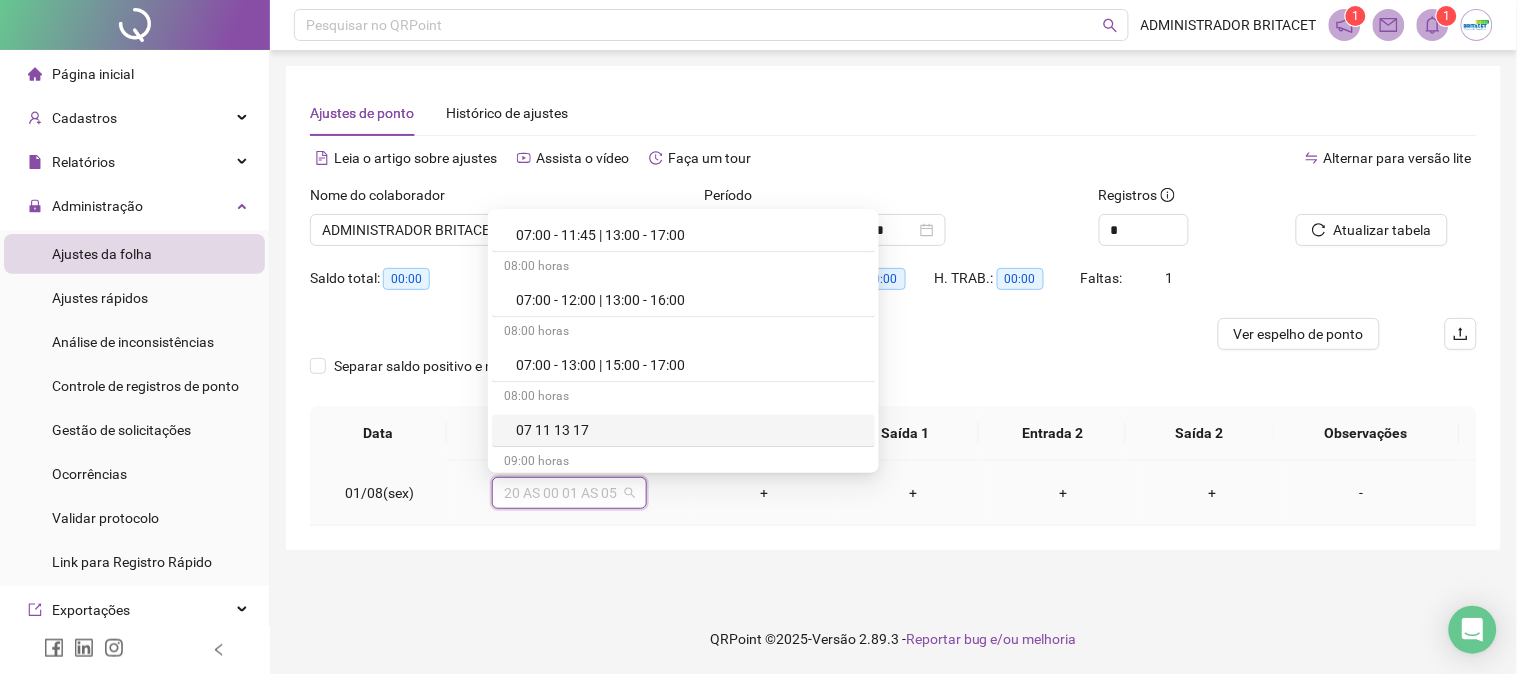click on "07 11 13 17" at bounding box center (689, 431) 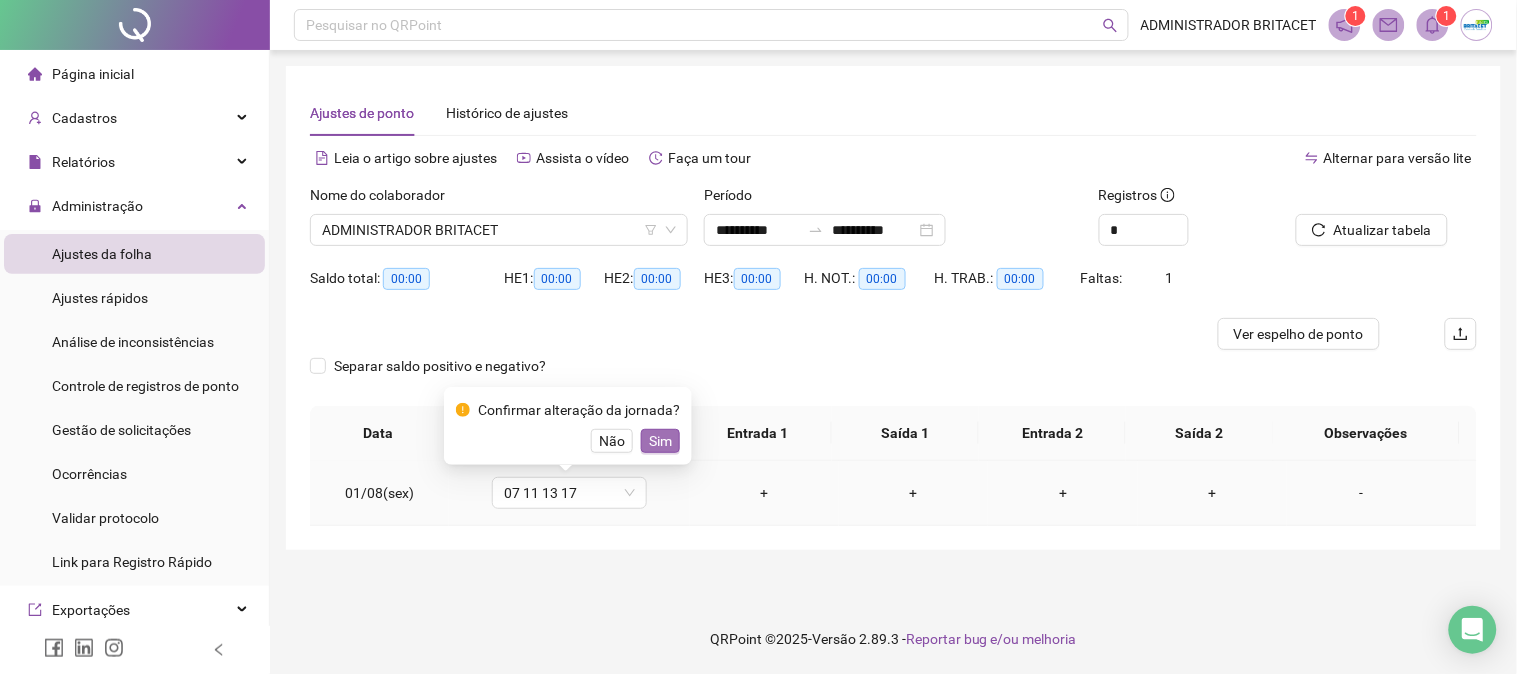 click on "Sim" at bounding box center (660, 441) 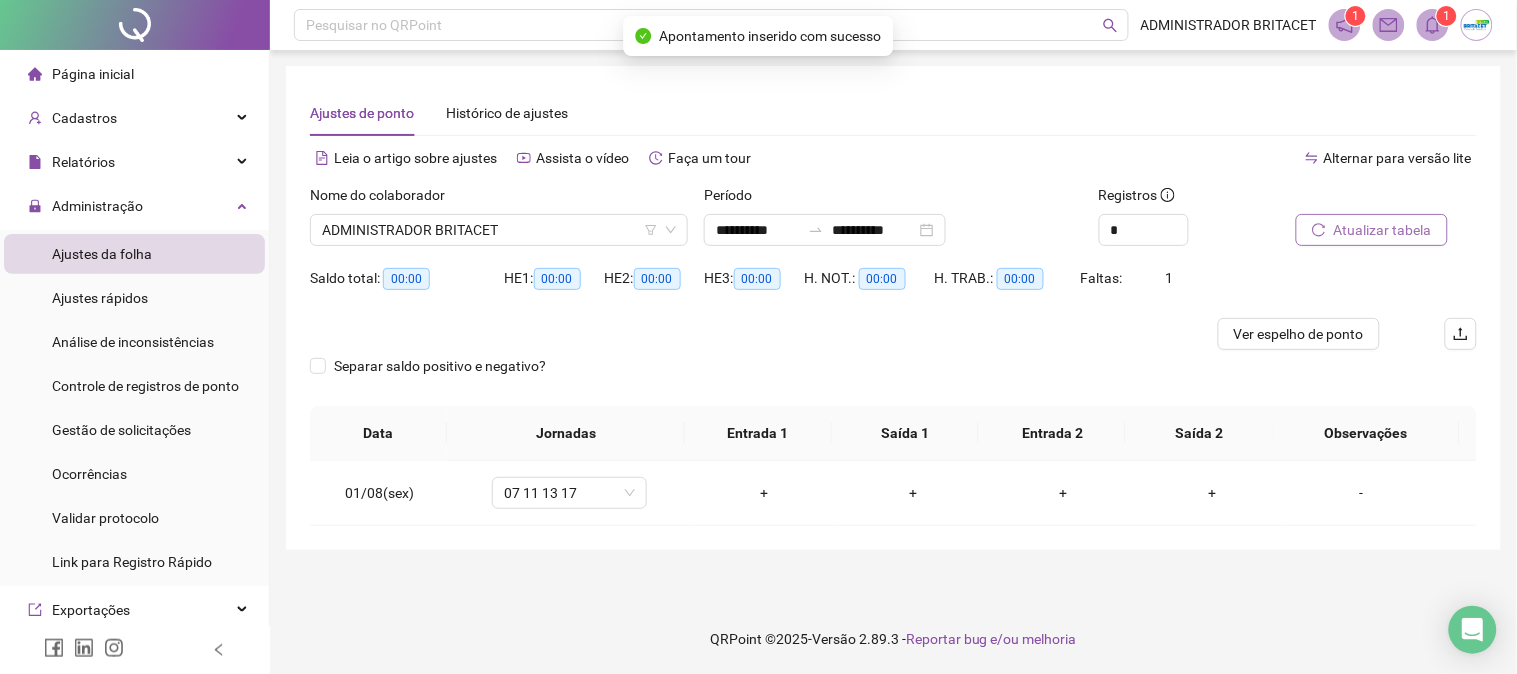click on "Atualizar tabela" at bounding box center [1372, 230] 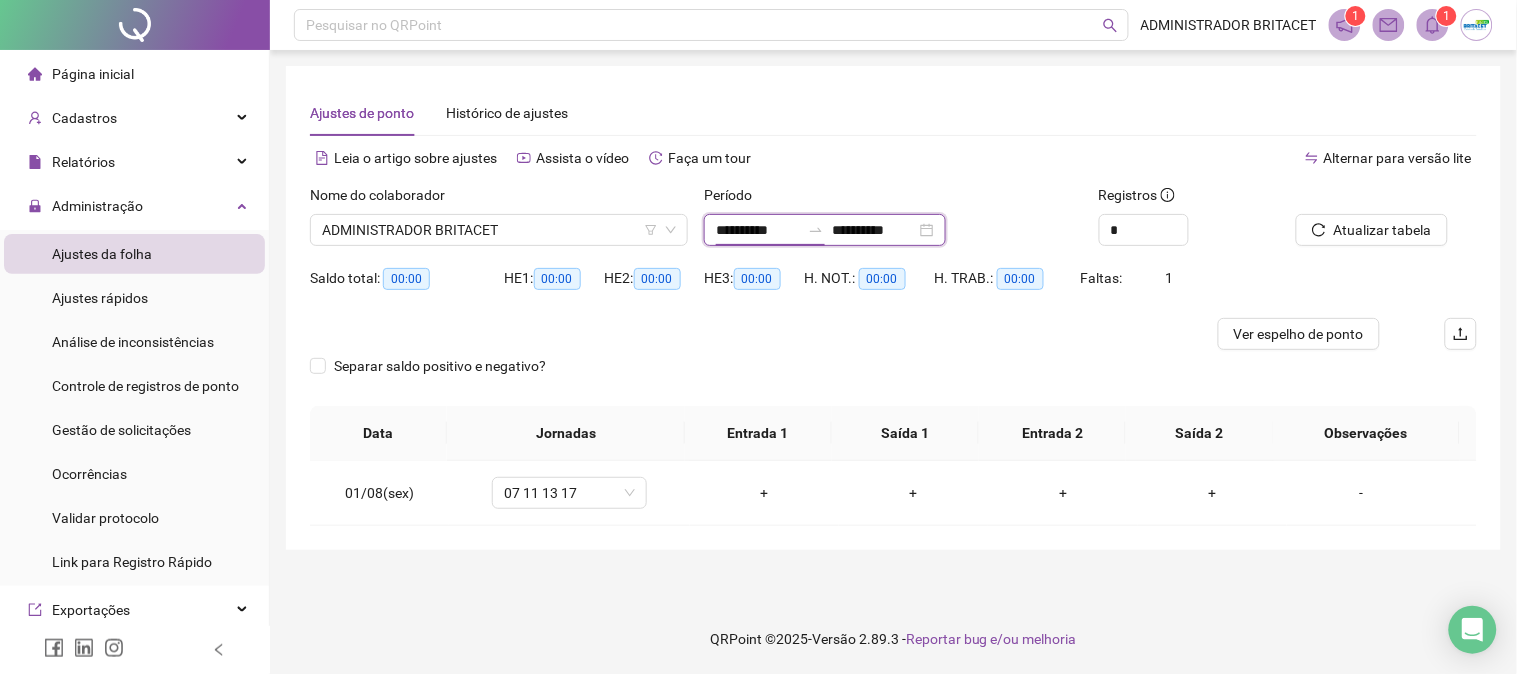 click on "**********" at bounding box center [758, 230] 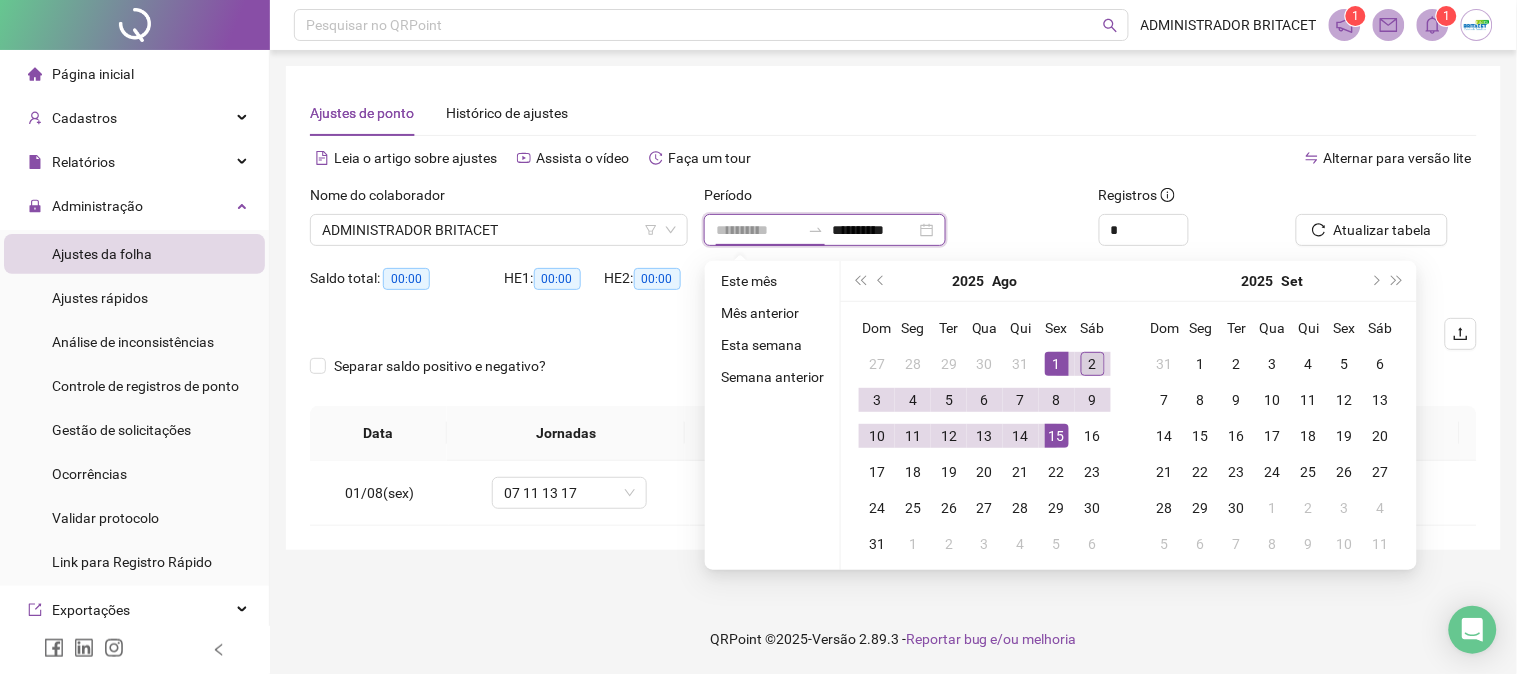type on "**********" 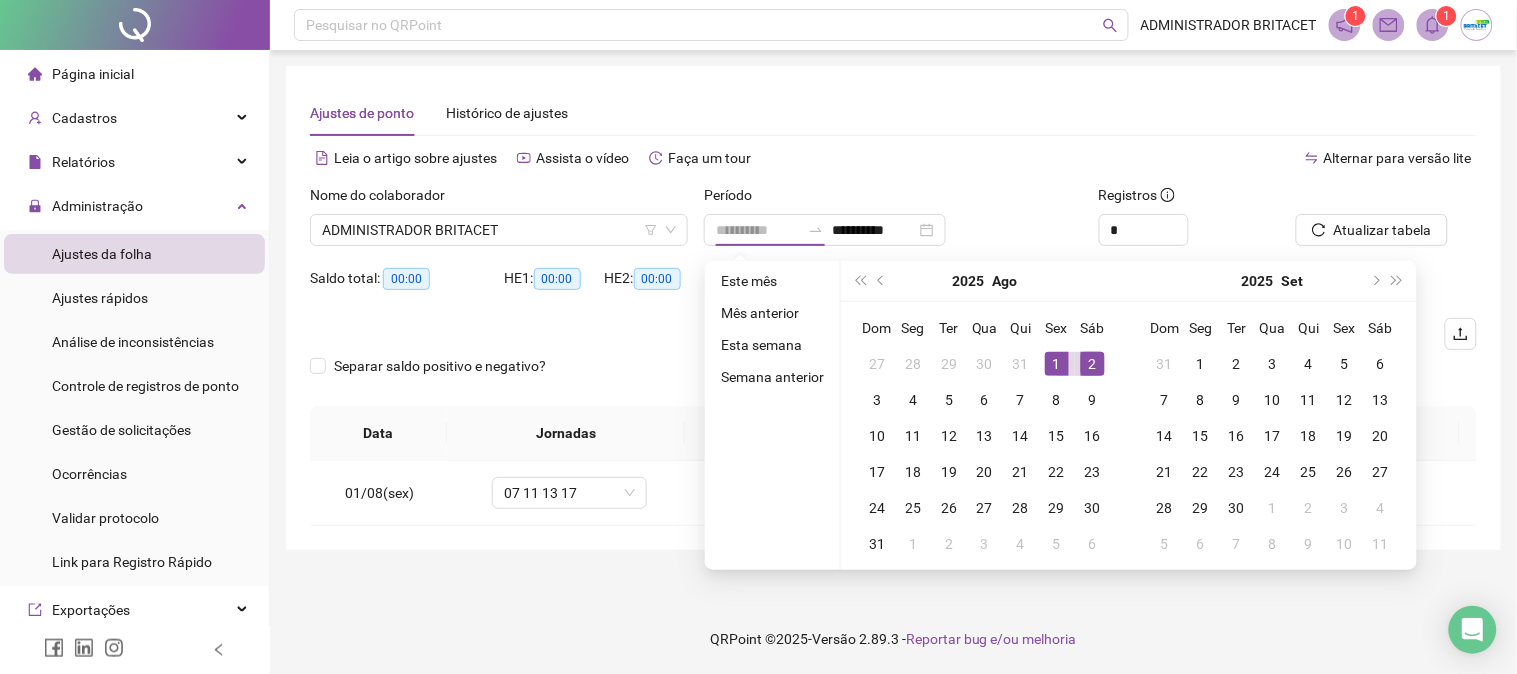 click on "2" at bounding box center [1093, 364] 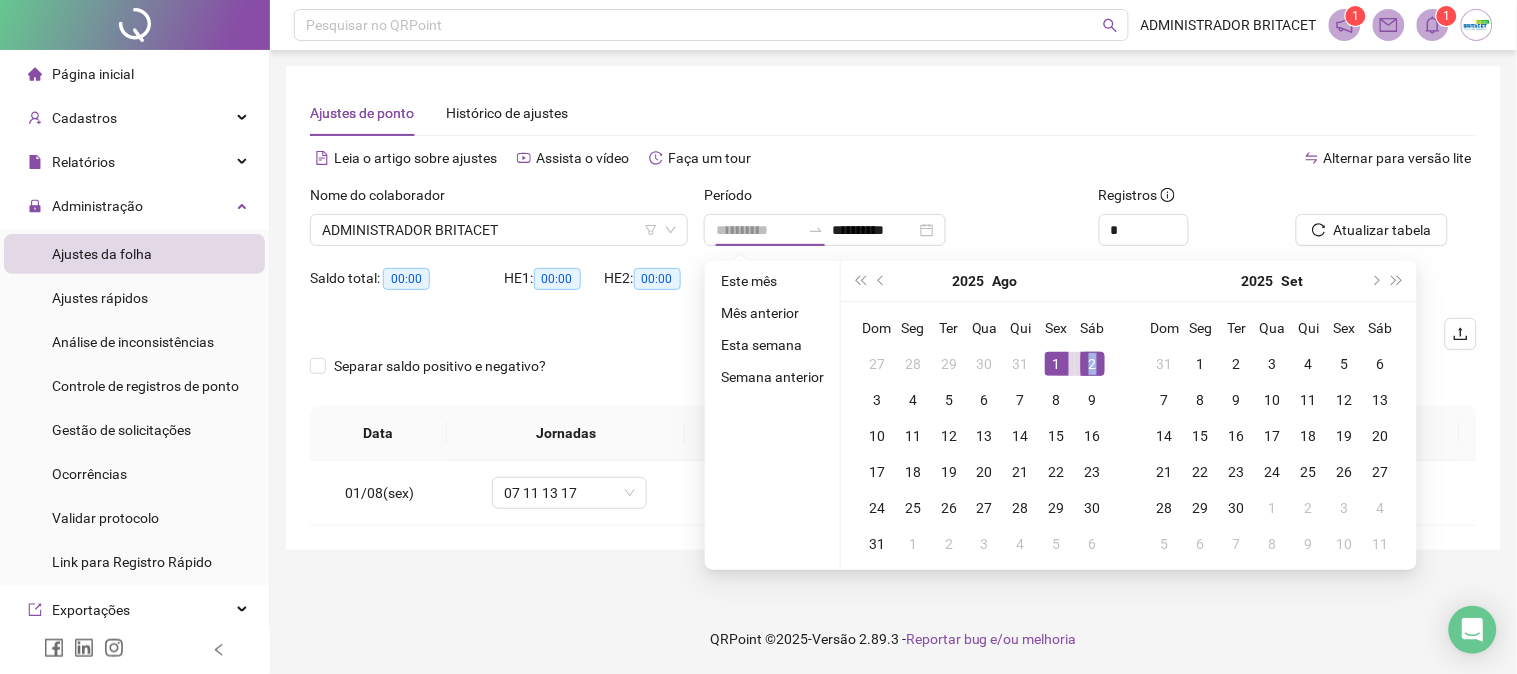 click on "2" at bounding box center [1093, 364] 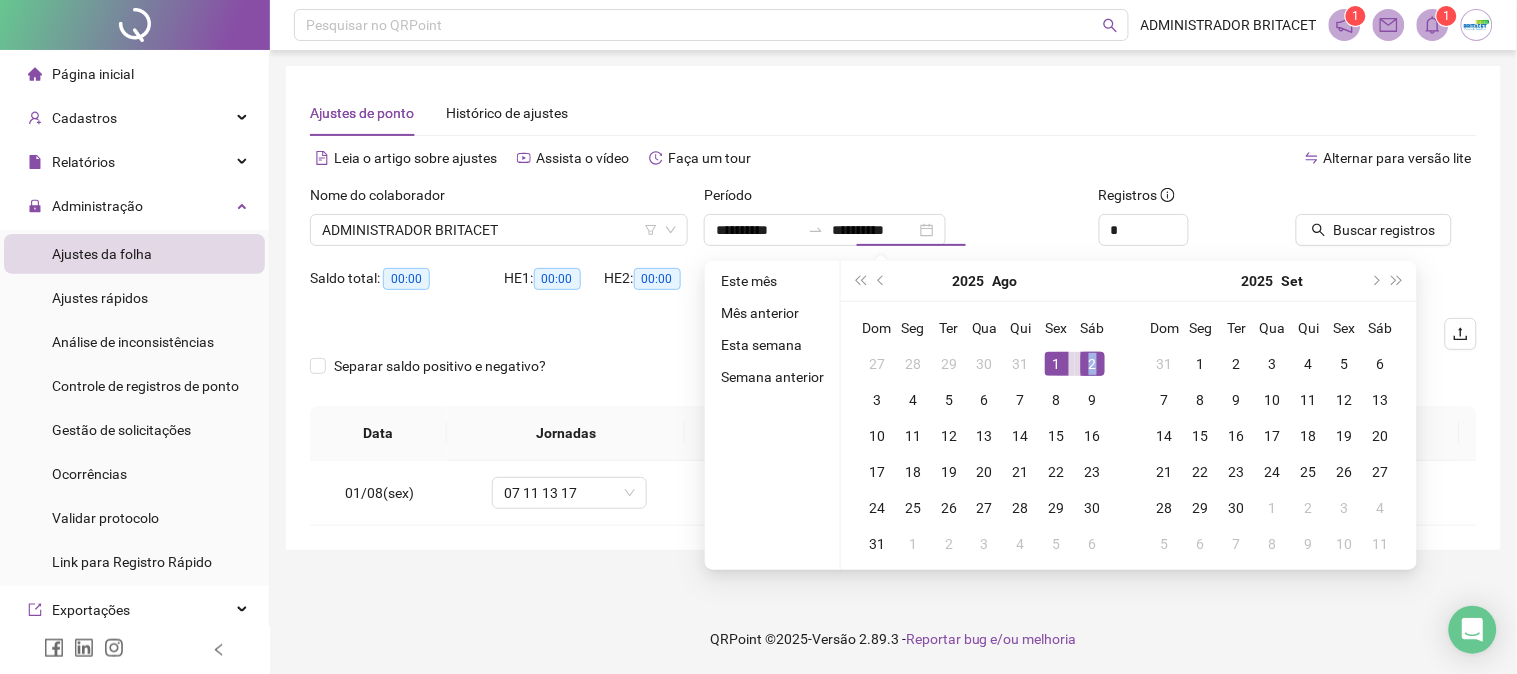 type on "**********" 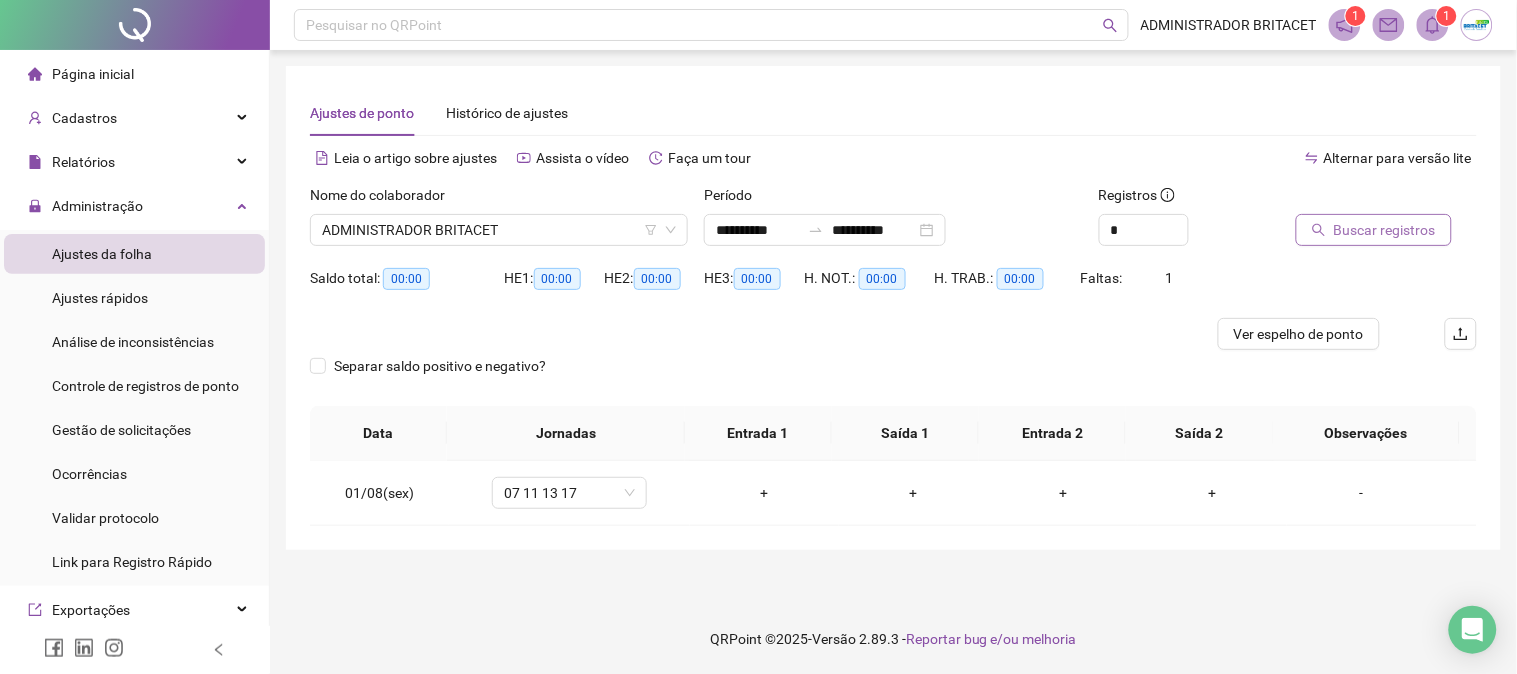 click on "Buscar registros" at bounding box center [1385, 230] 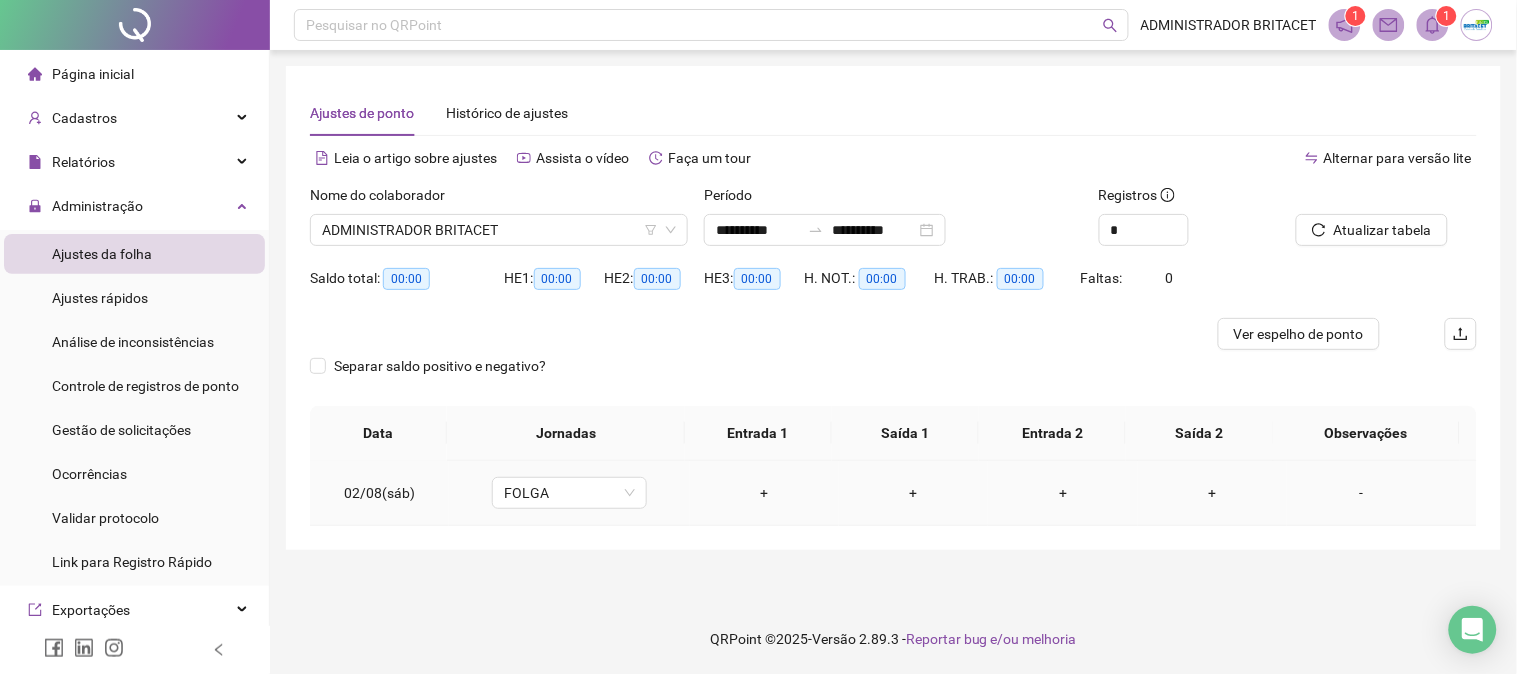 click on "FOLGA" at bounding box center [569, 493] 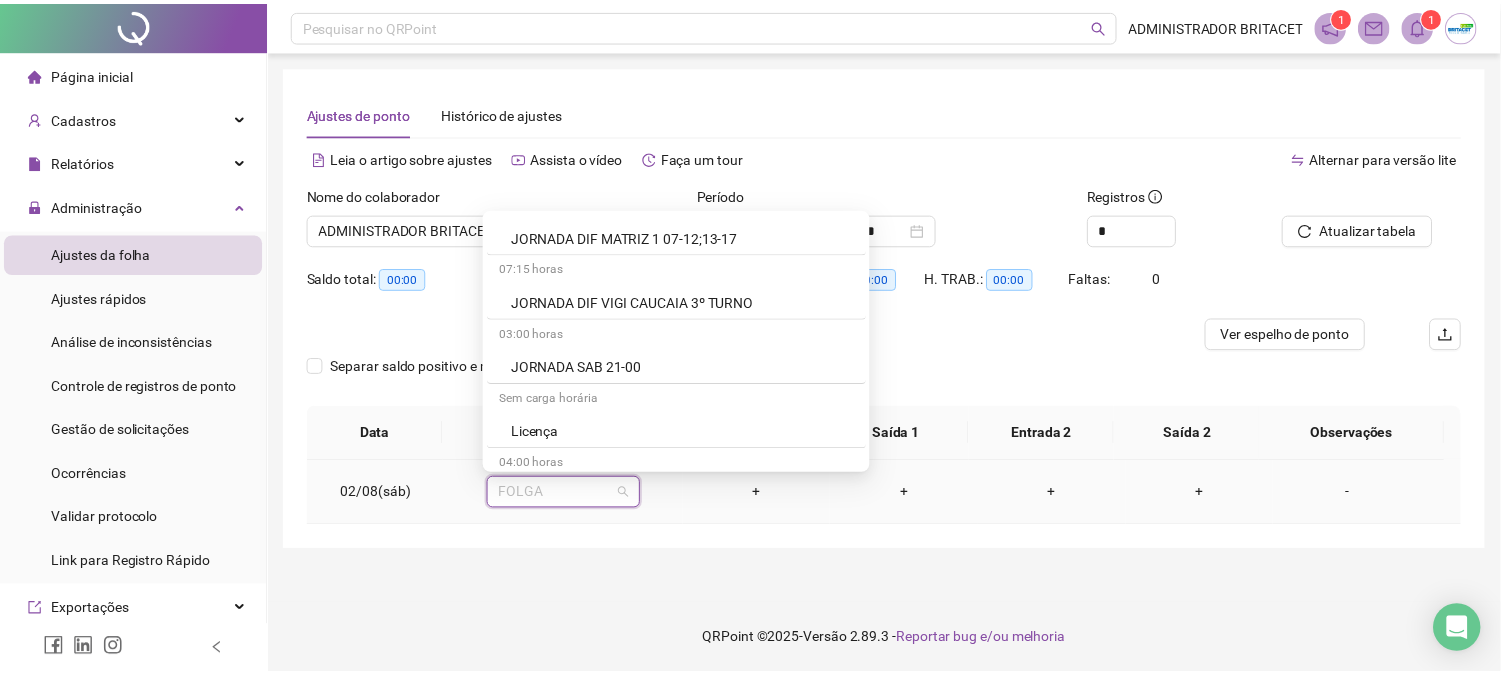 scroll, scrollTop: 4666, scrollLeft: 0, axis: vertical 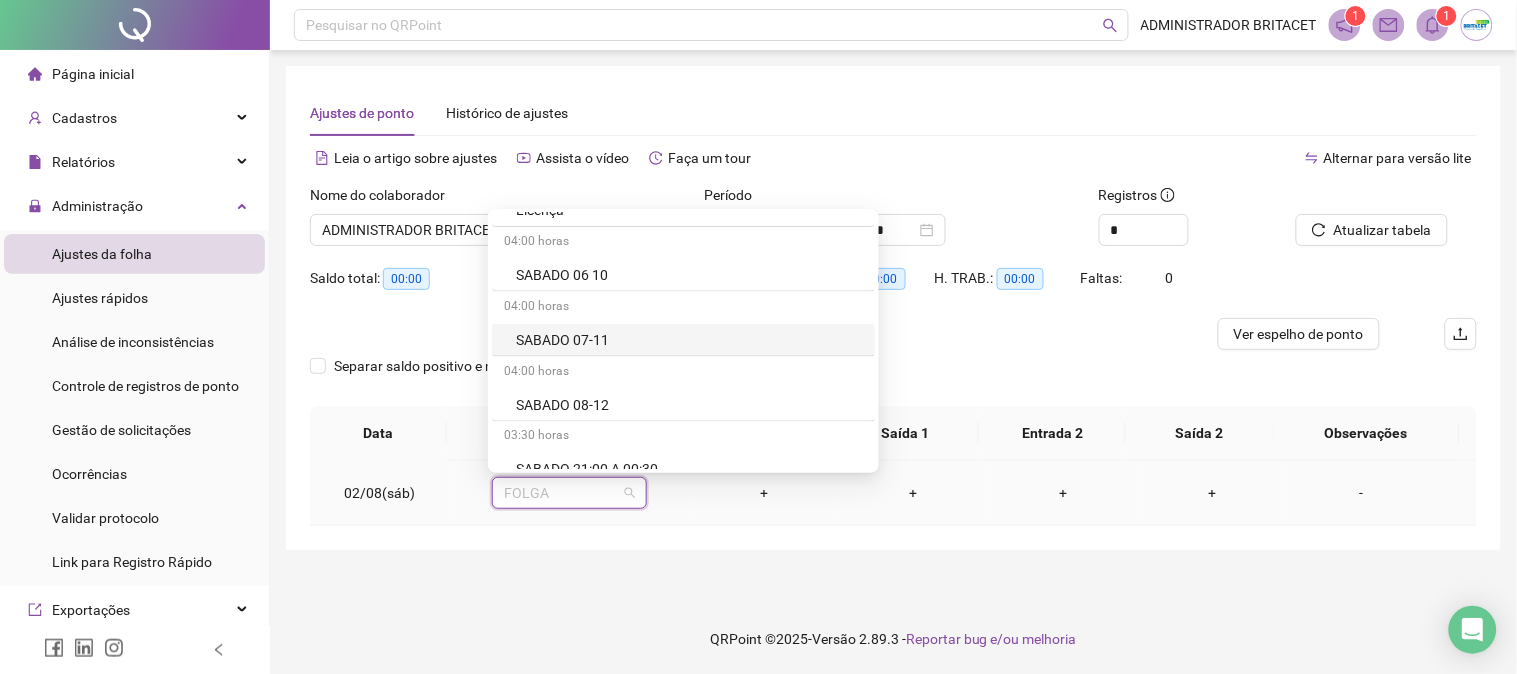 click on "SABADO 07-11" at bounding box center [689, 340] 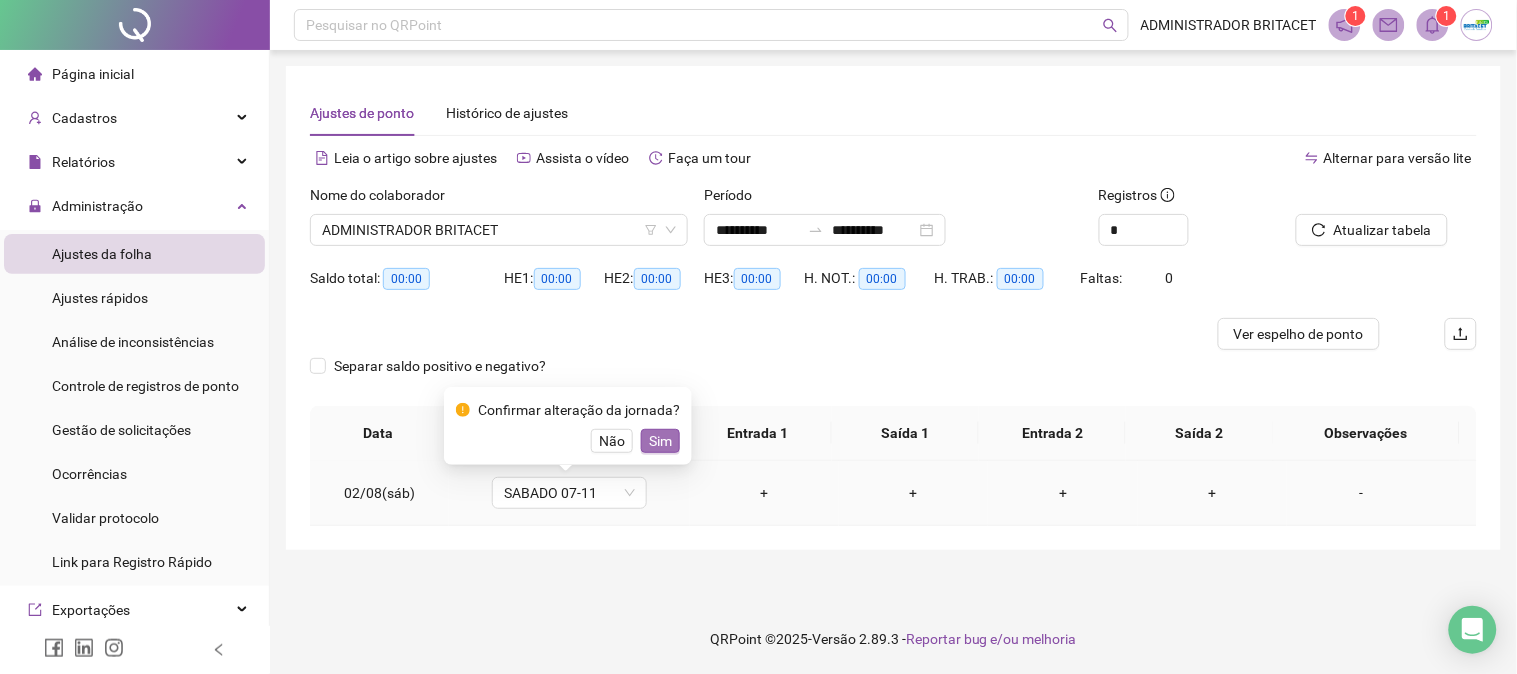 click on "Sim" at bounding box center (660, 441) 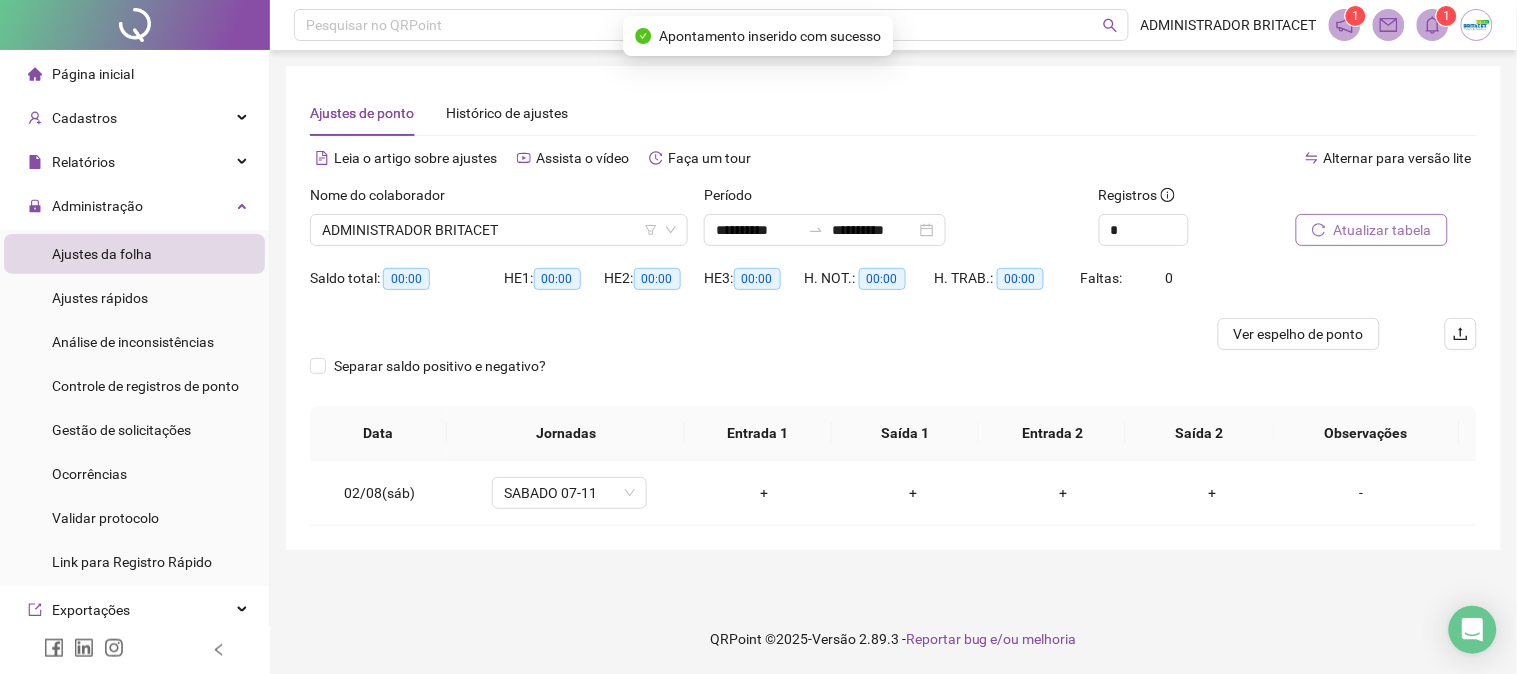 click on "Atualizar tabela" at bounding box center [1372, 230] 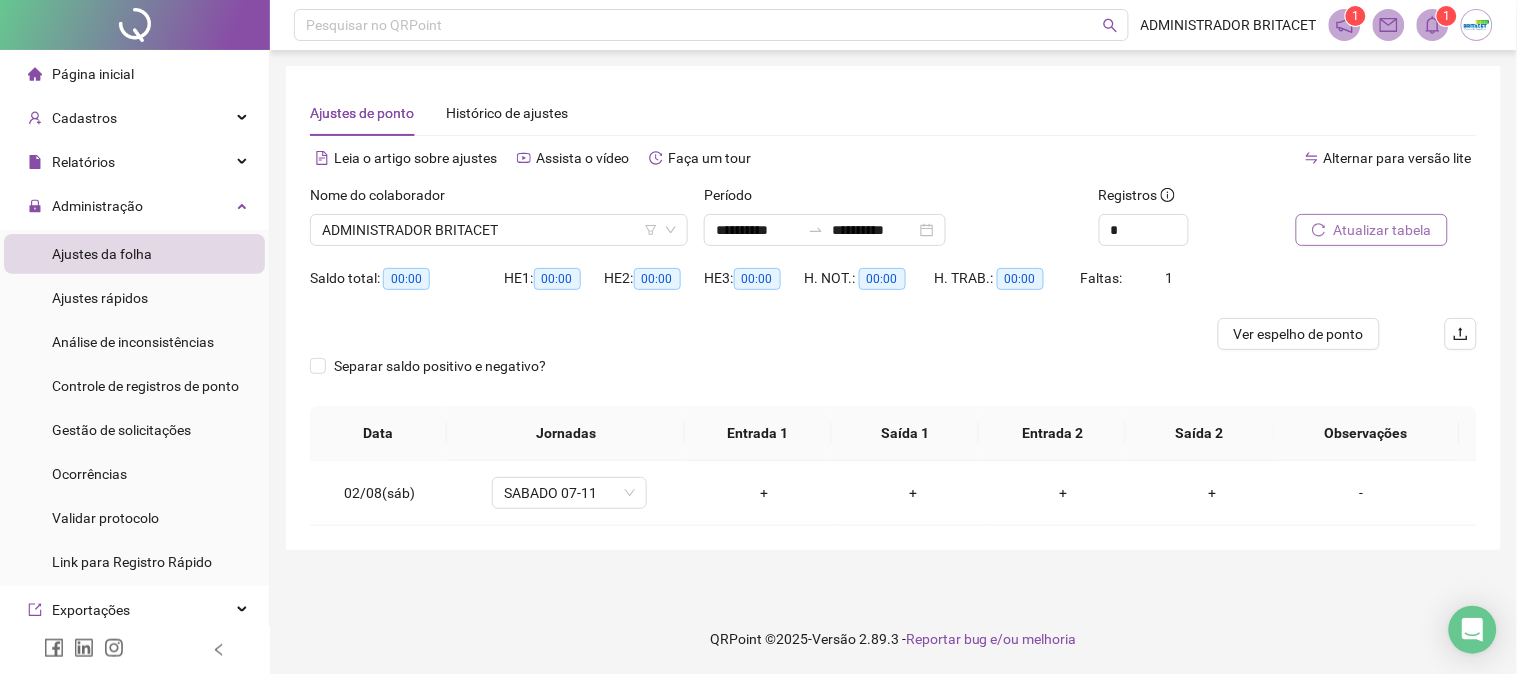 click on "Atualizar tabela" at bounding box center (1383, 230) 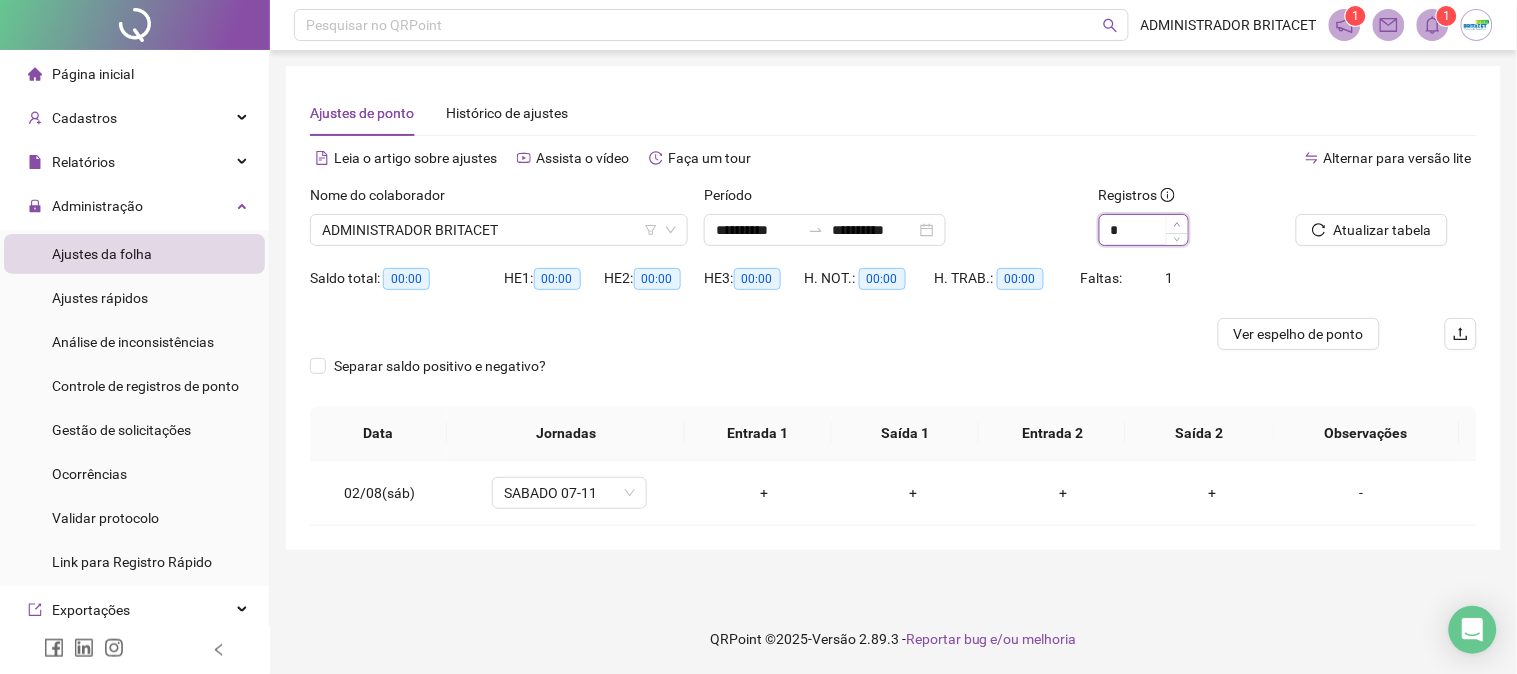 type on "*" 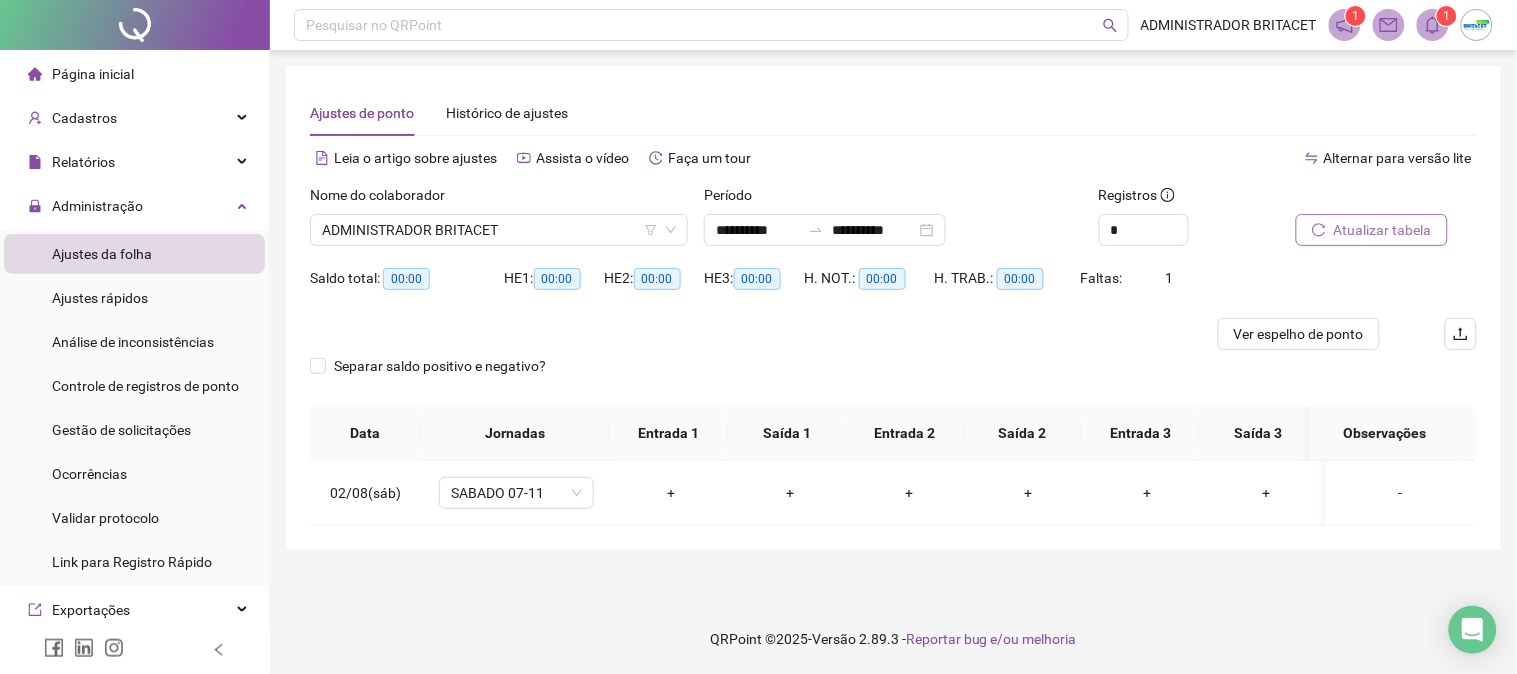 click on "Atualizar tabela" at bounding box center (1372, 230) 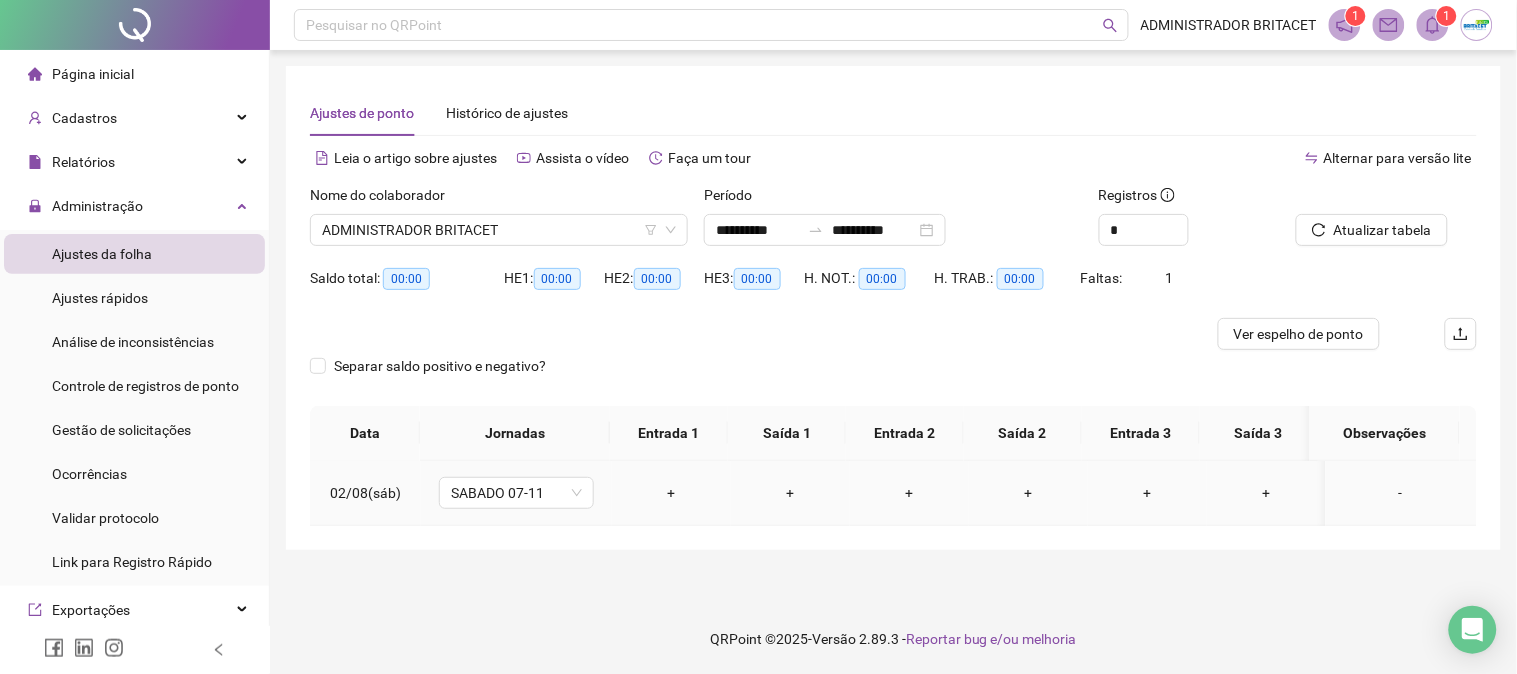 click on "+" at bounding box center (671, 493) 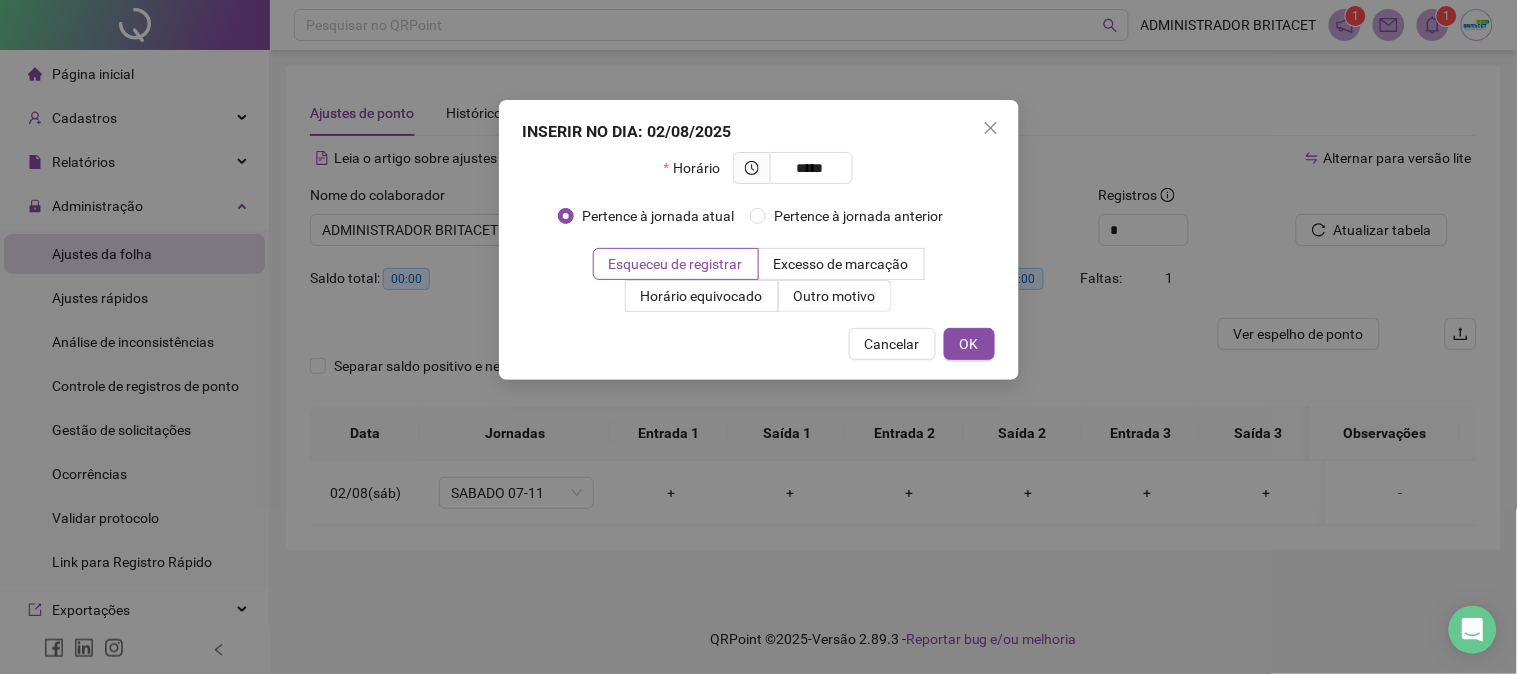 type on "*****" 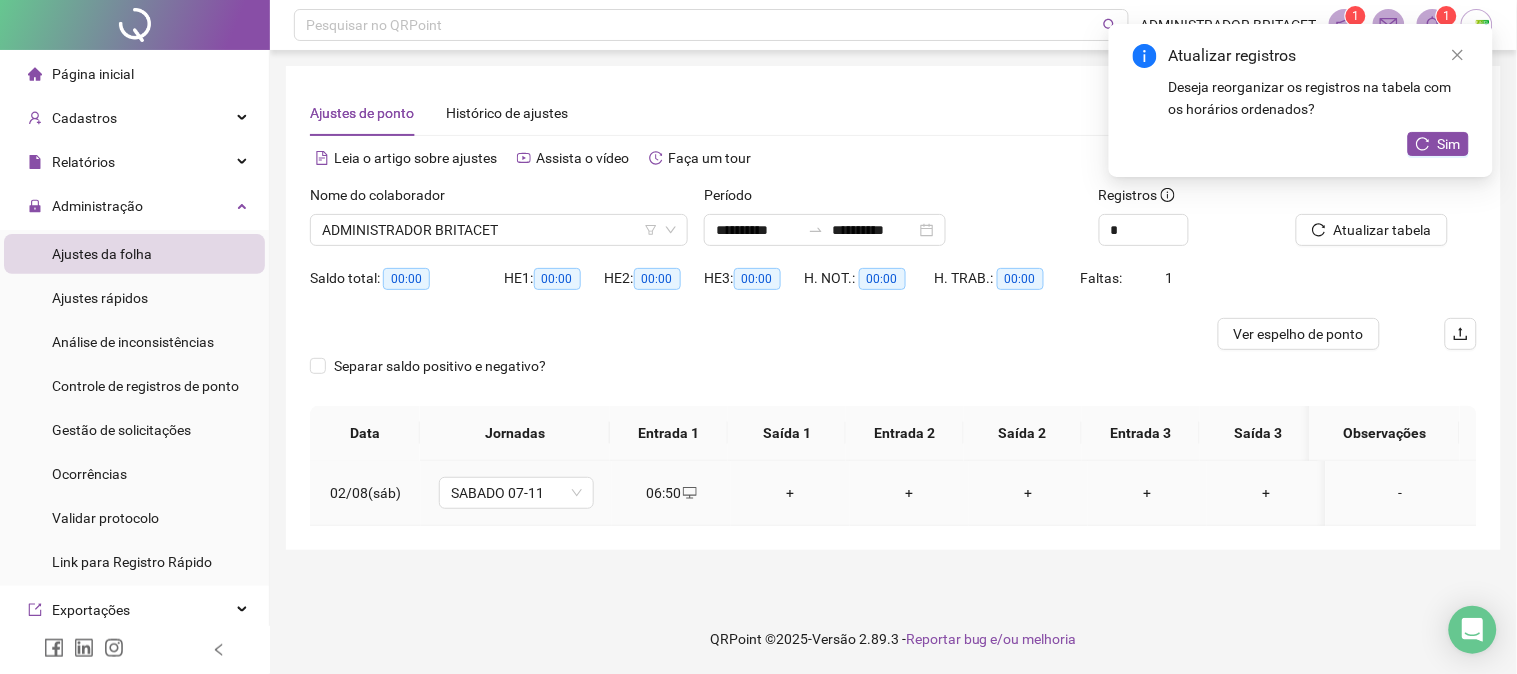 click on "+" at bounding box center [790, 493] 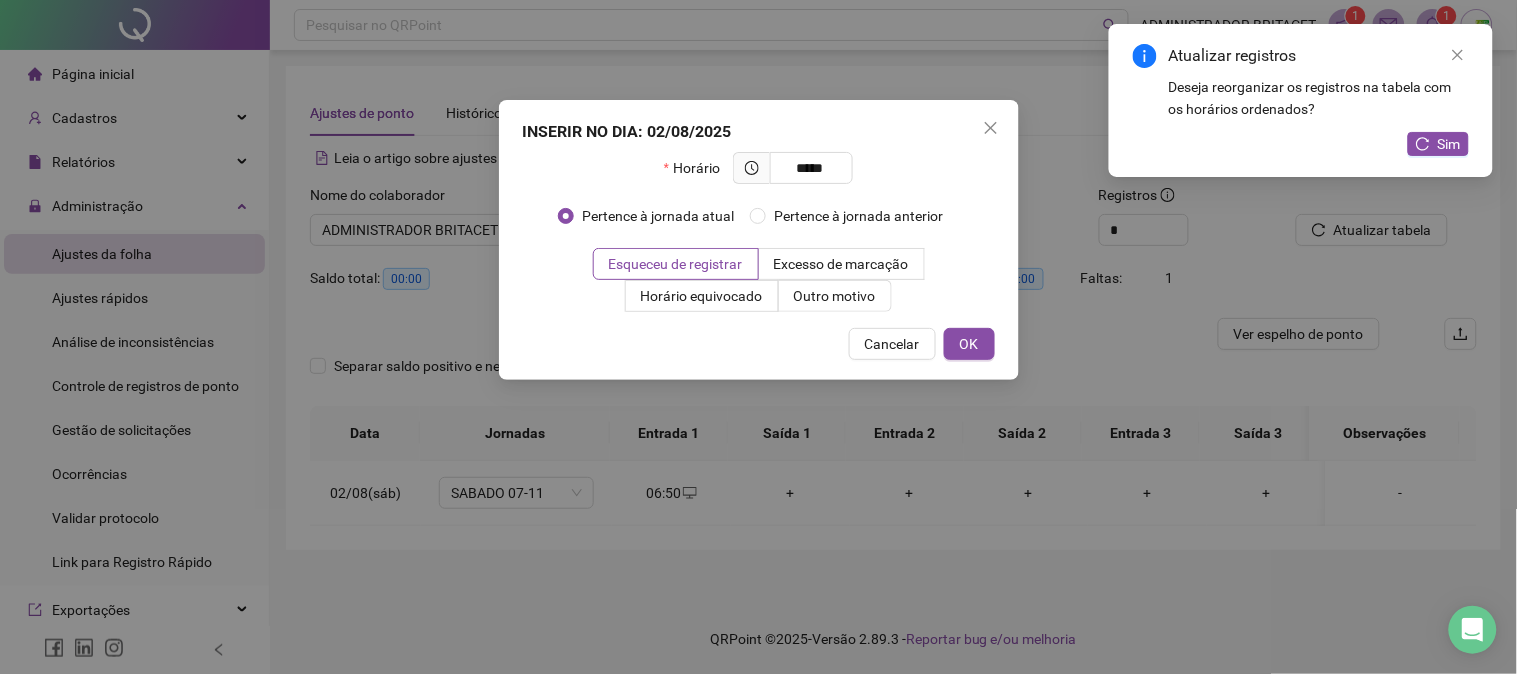 type on "*****" 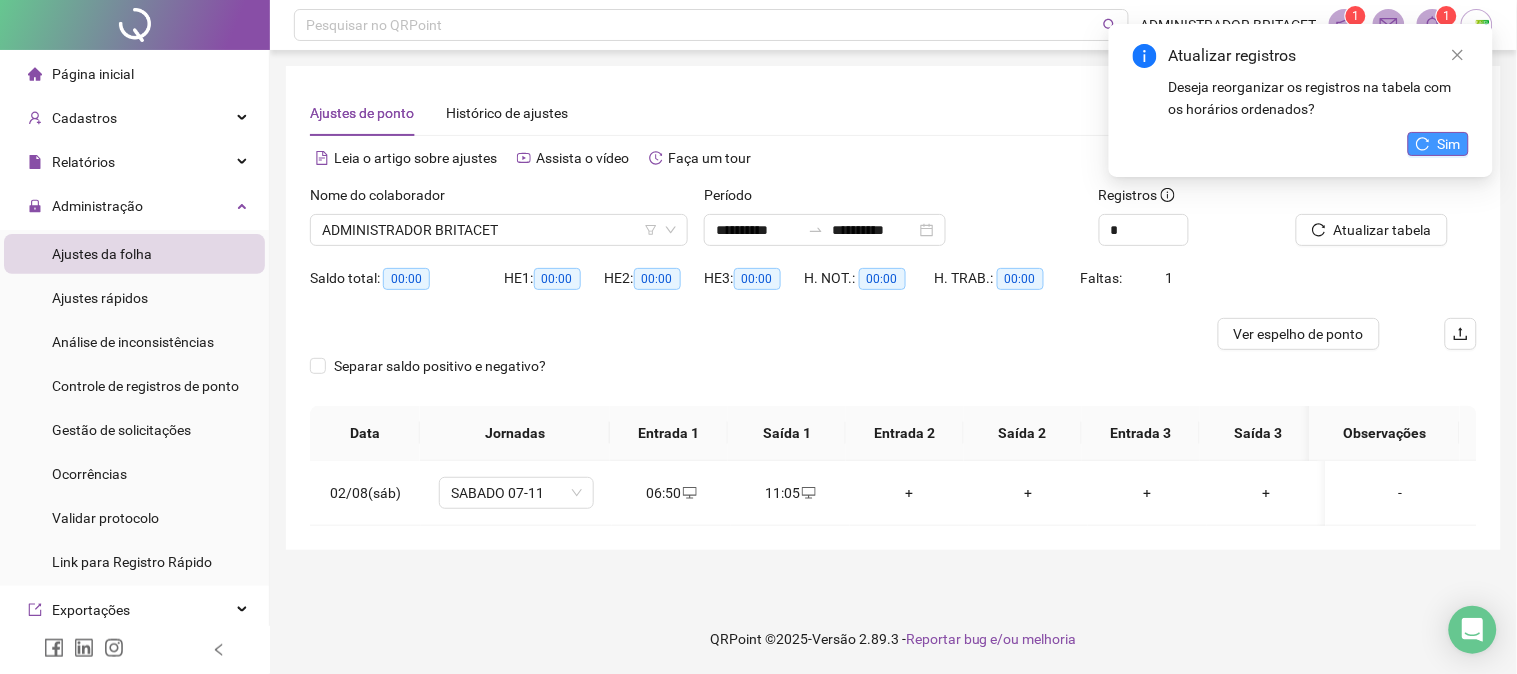 click on "Sim" at bounding box center [1449, 144] 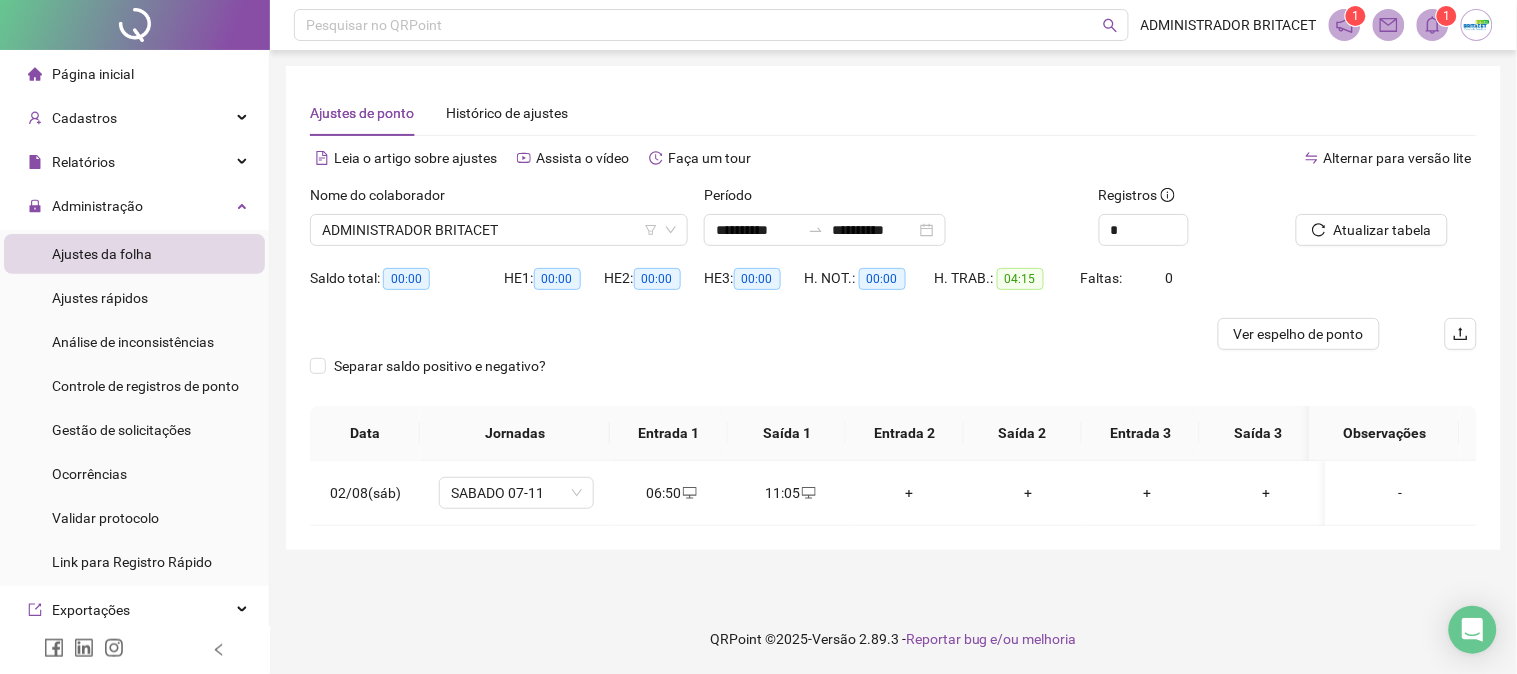 click on "Atualizar tabela" at bounding box center [1383, 230] 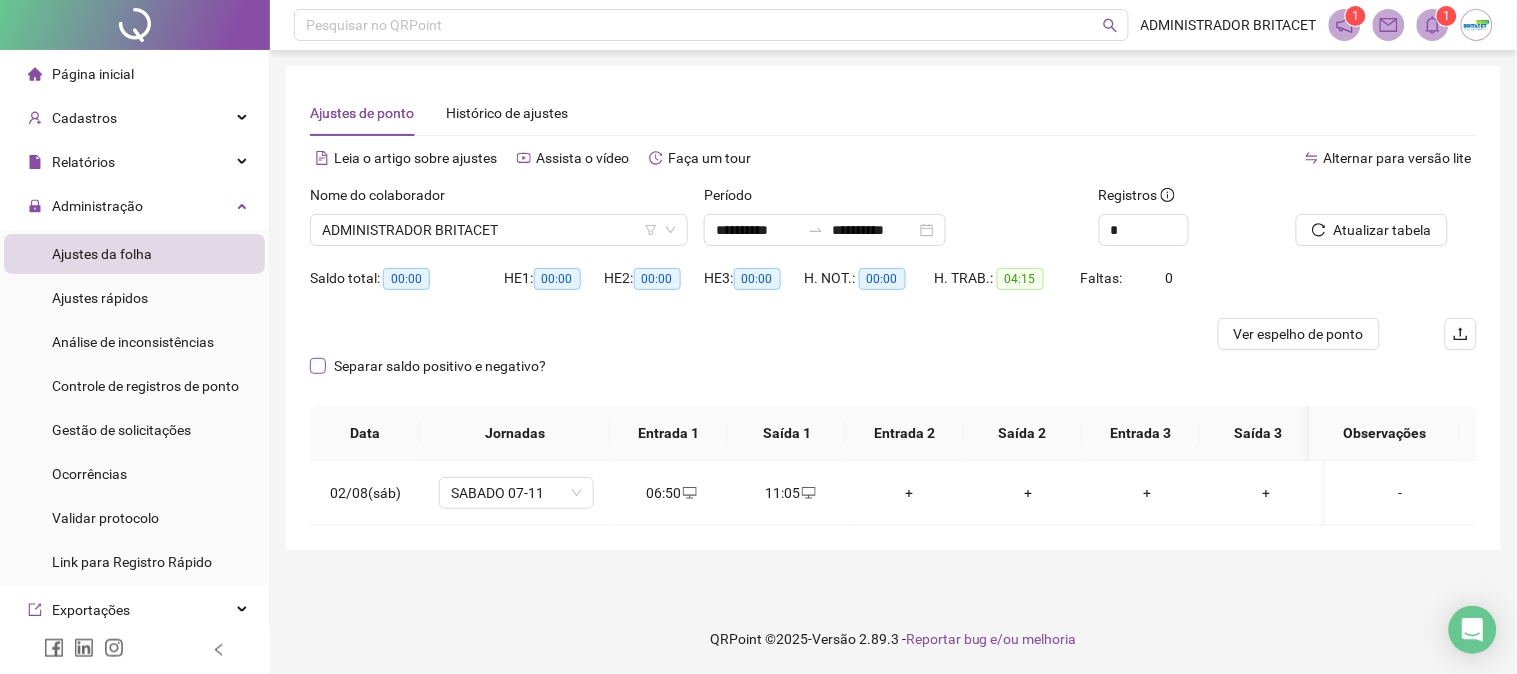 click on "Separar saldo positivo e negativo?" at bounding box center (440, 366) 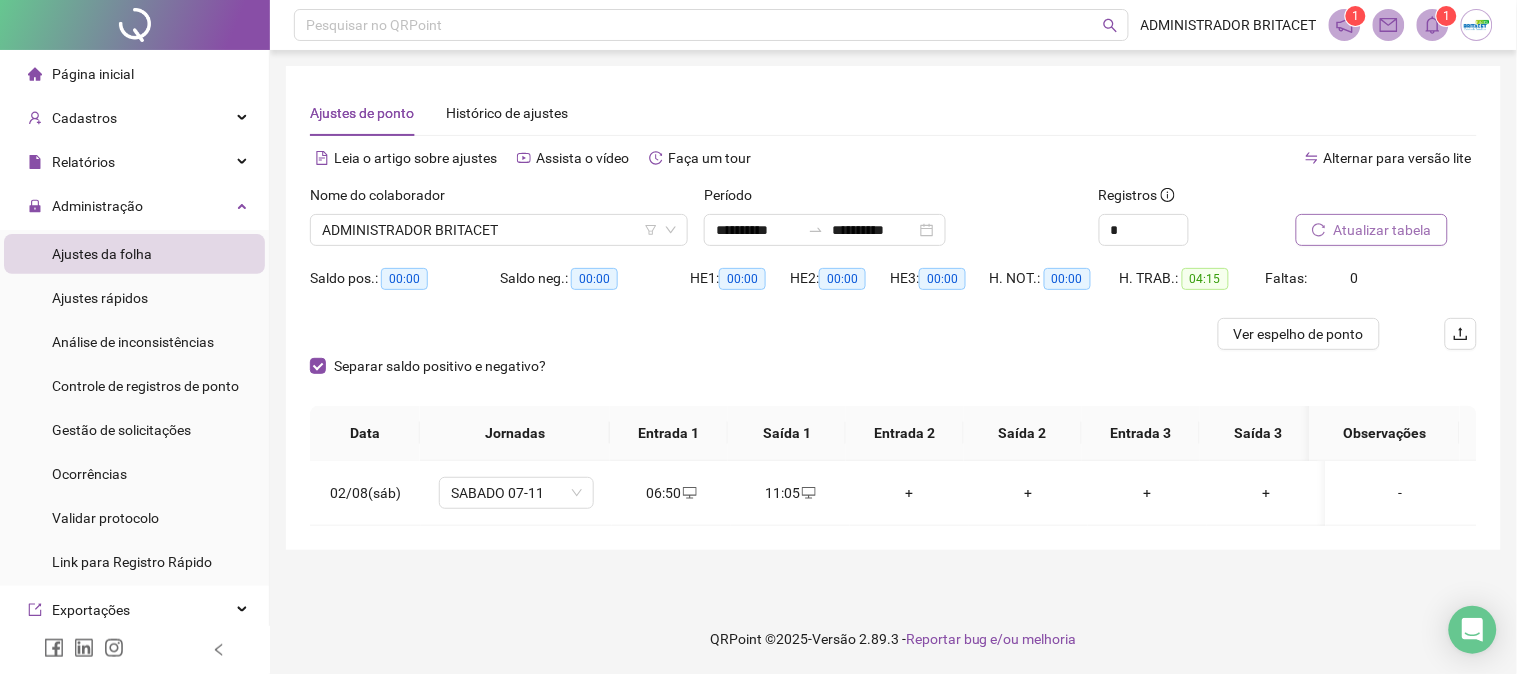 click on "Atualizar tabela" at bounding box center (1383, 230) 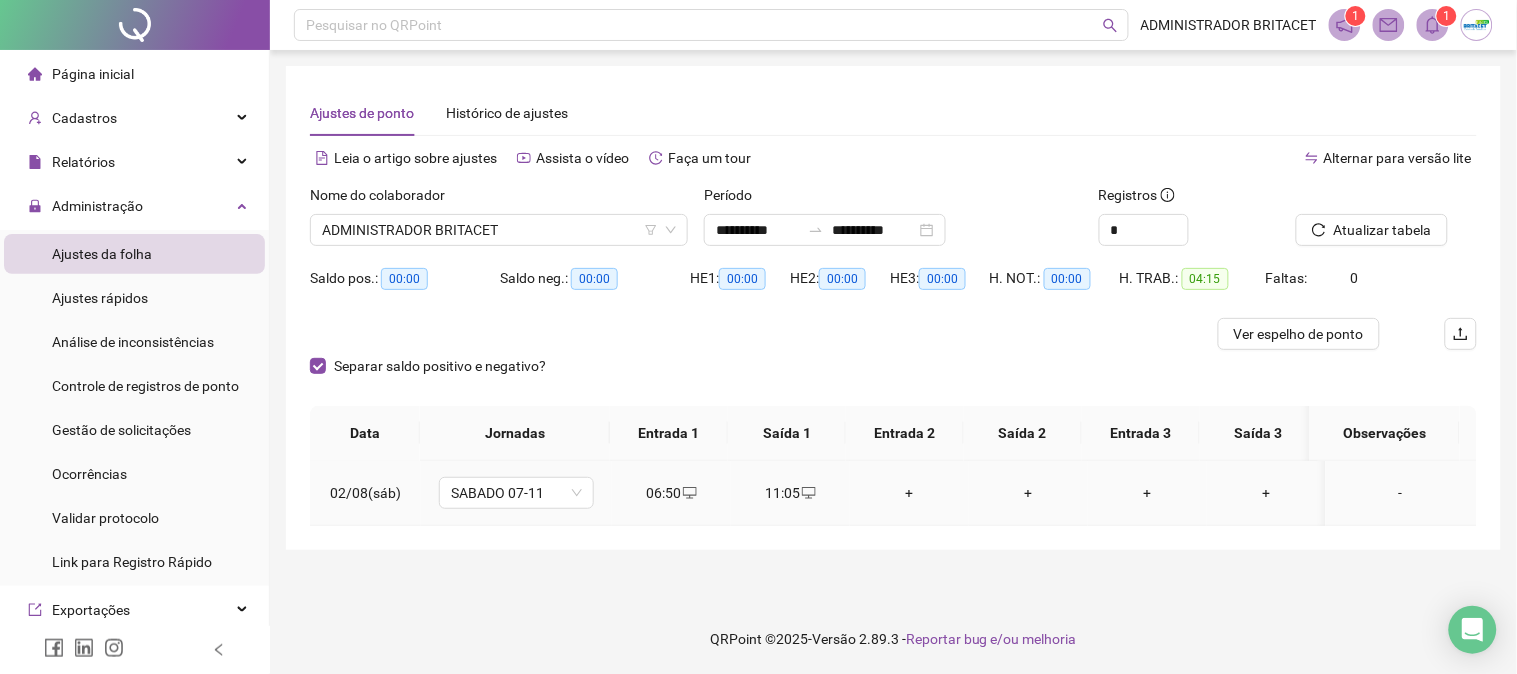 click on "11:05" at bounding box center (790, 493) 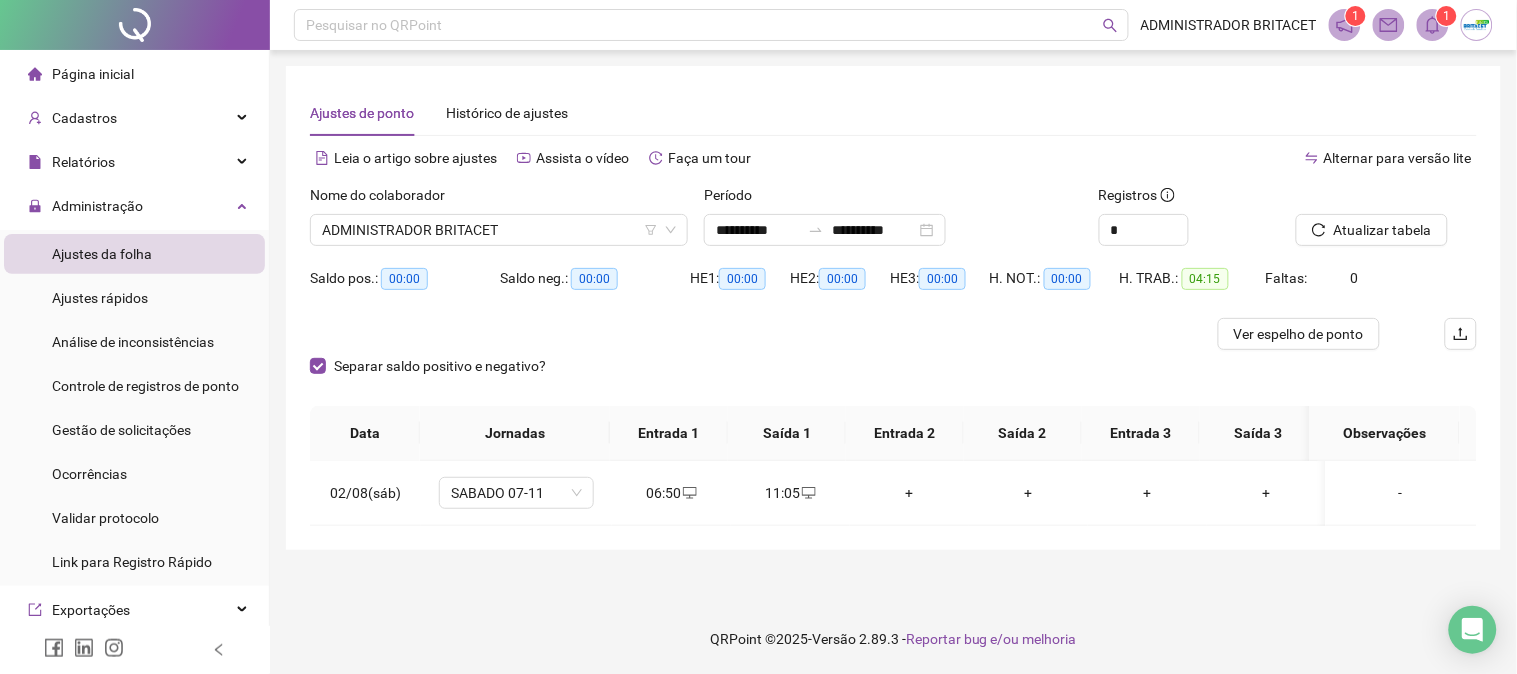 type on "**********" 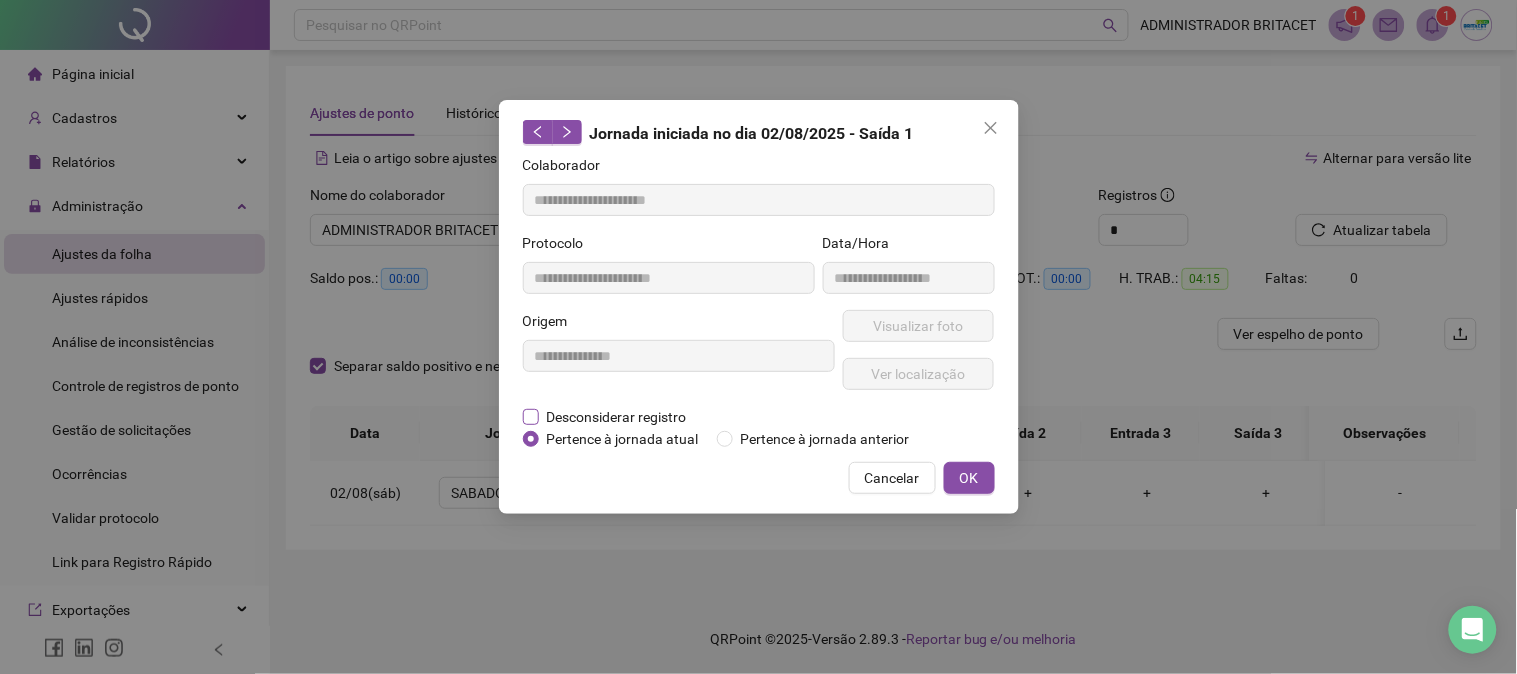 click on "Desconsiderar registro" at bounding box center (617, 417) 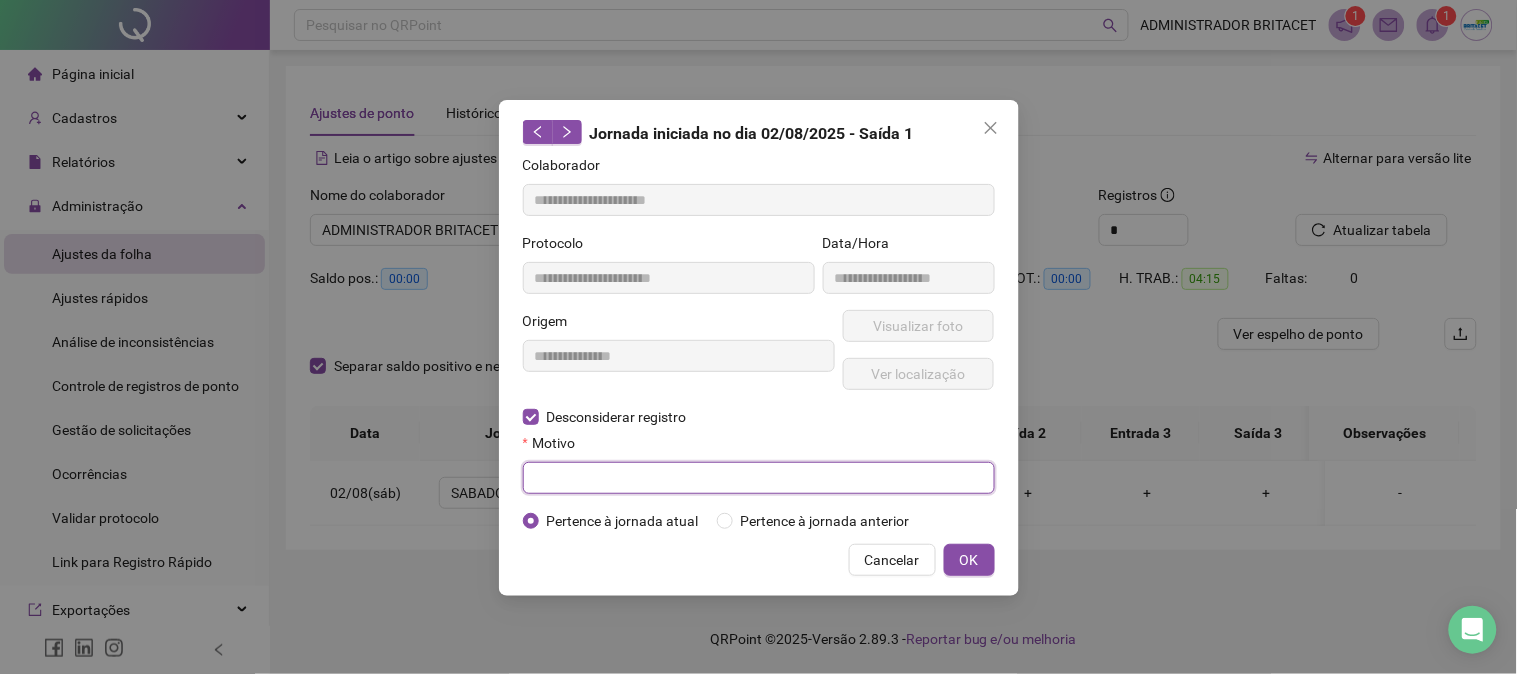 click at bounding box center (759, 478) 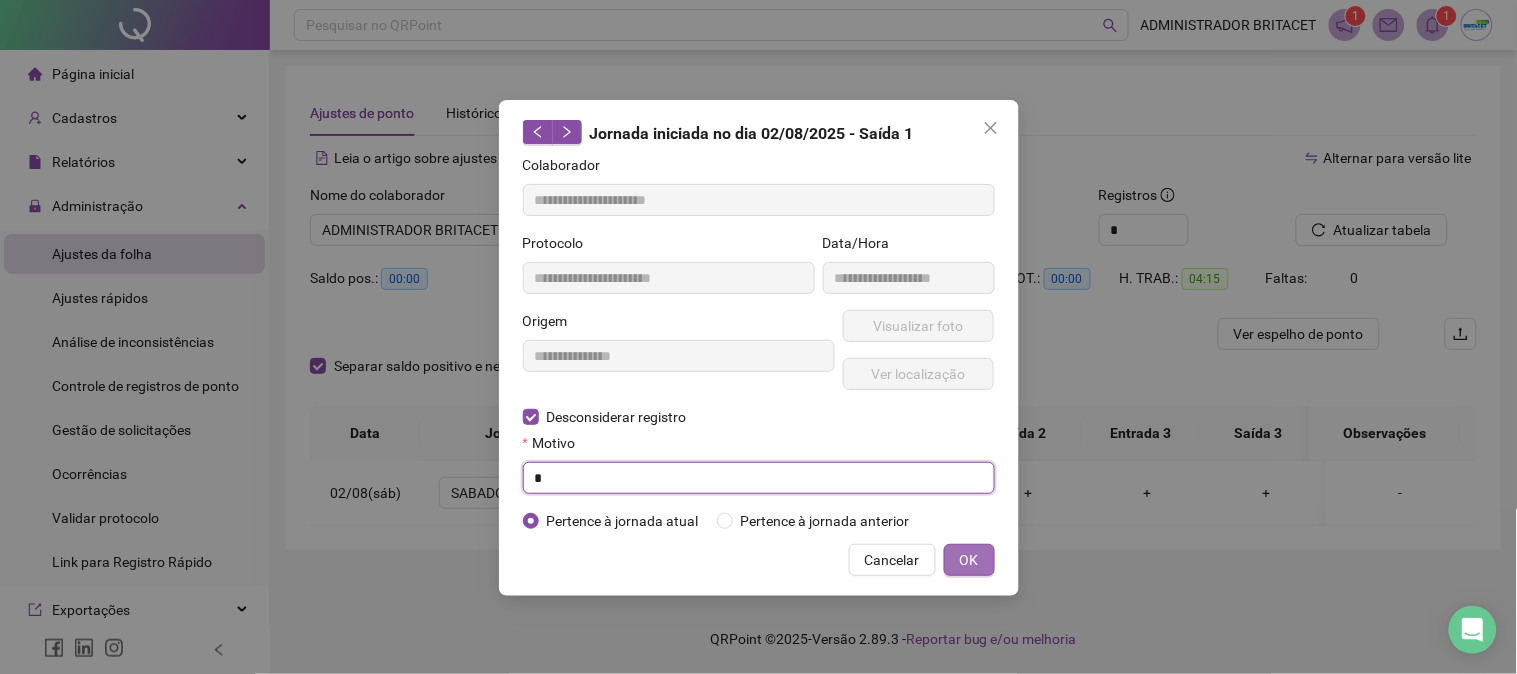 type 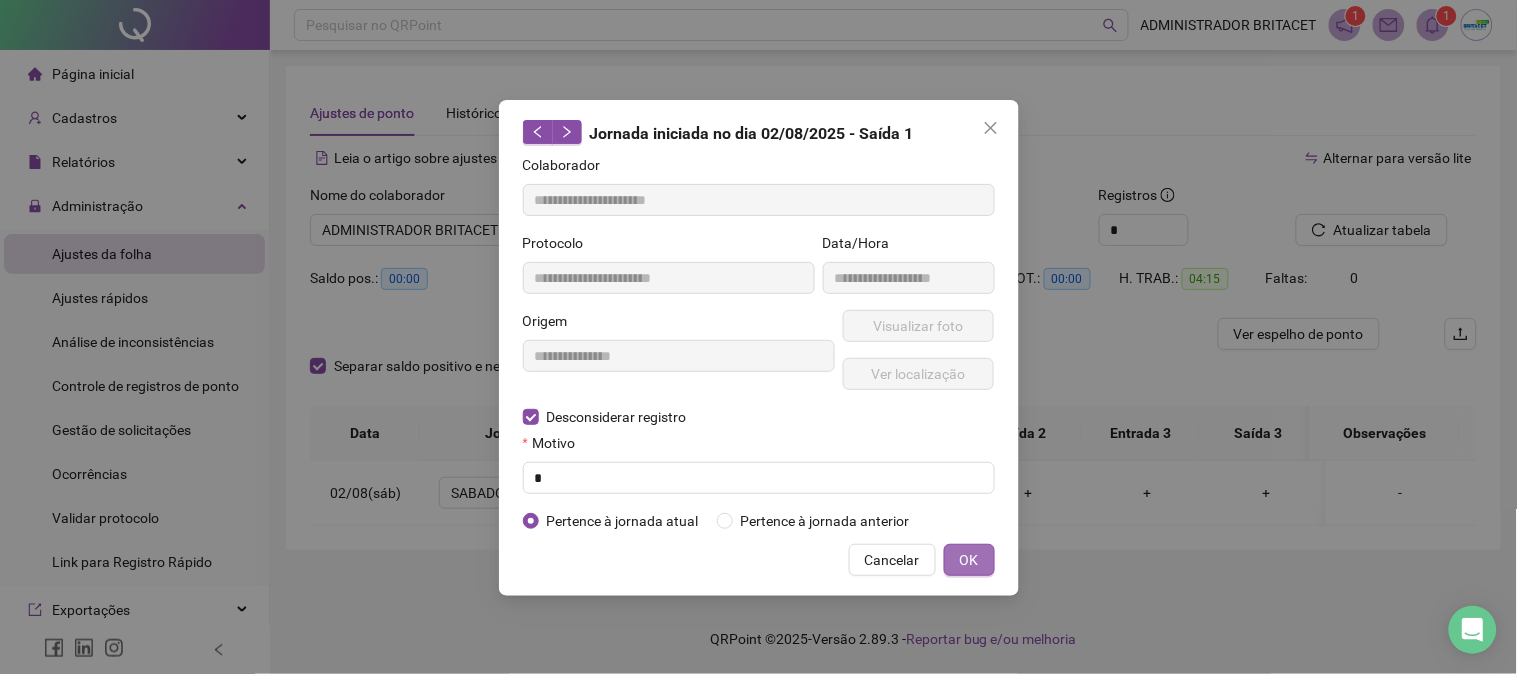 click on "OK" at bounding box center (969, 560) 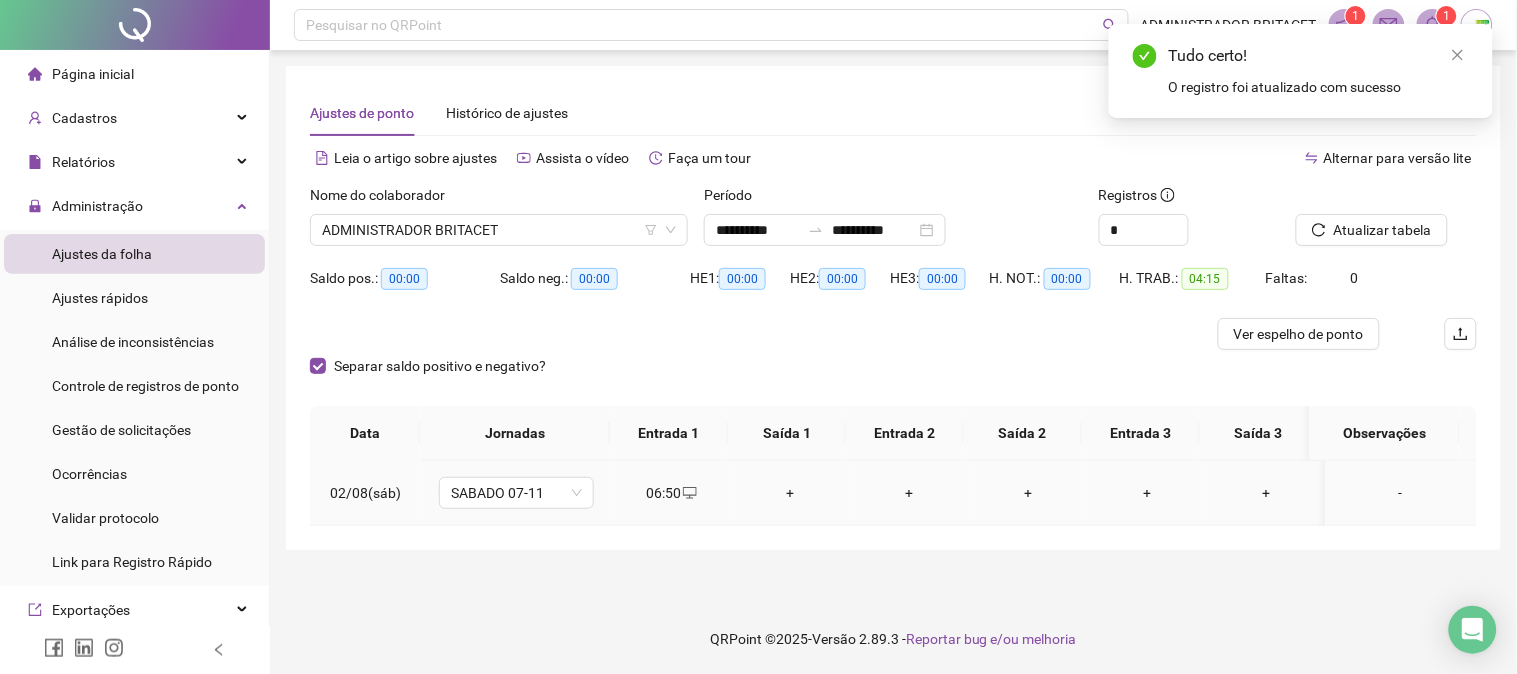 click on "+" at bounding box center (790, 493) 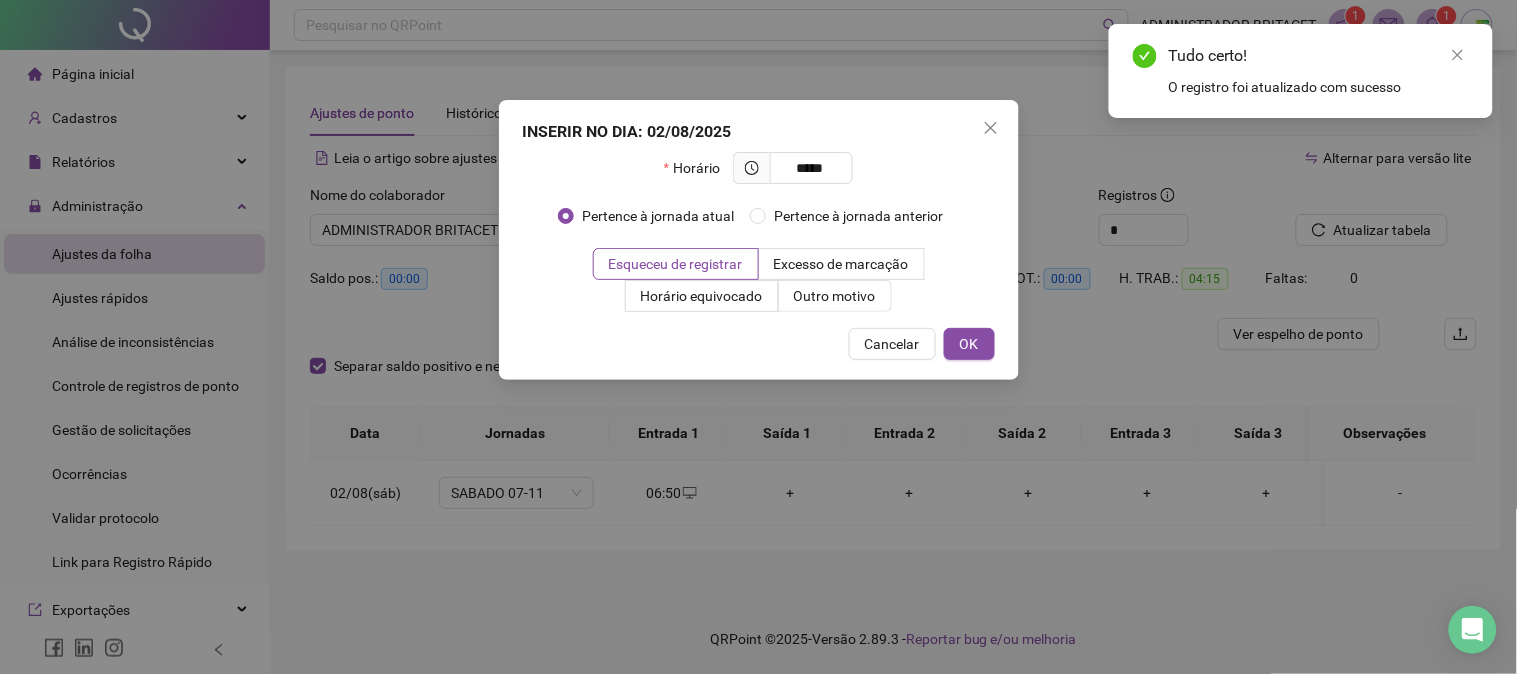 type on "*****" 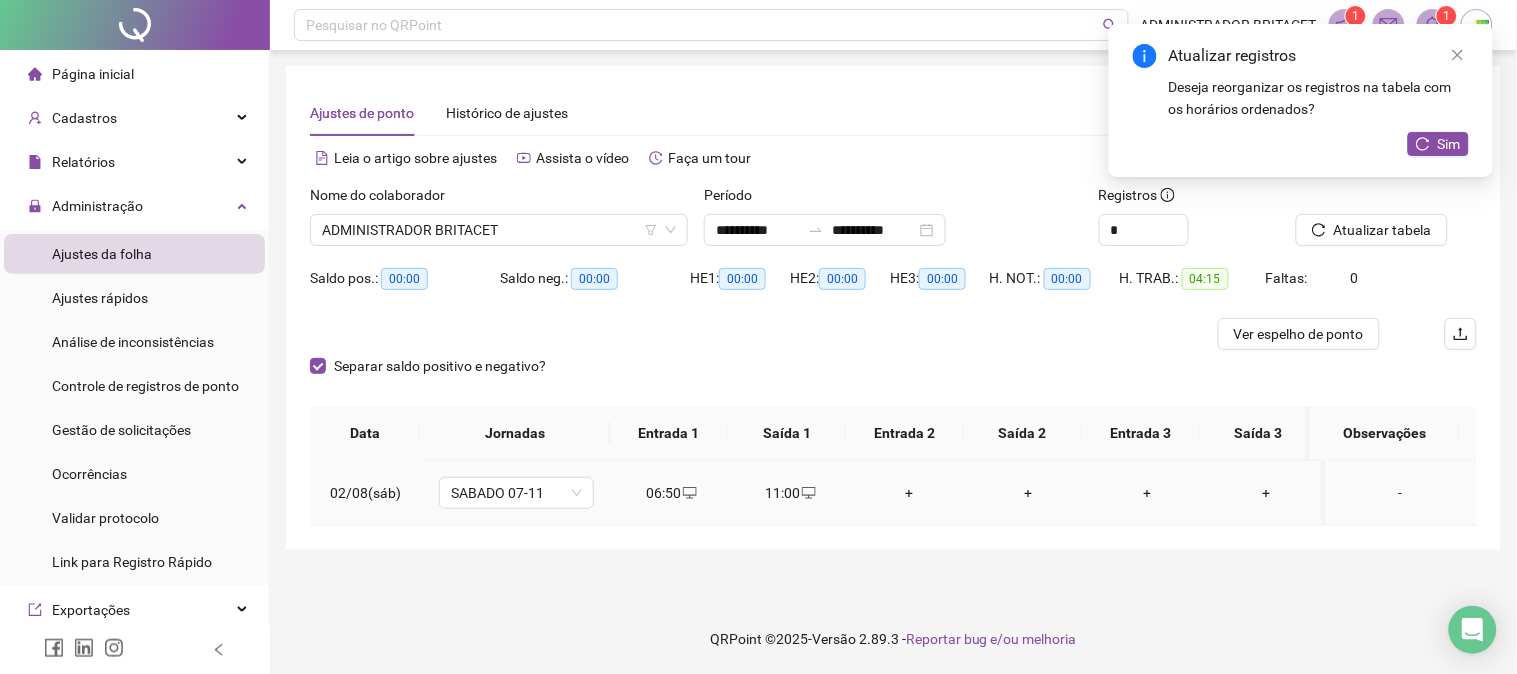 click on "+" at bounding box center (909, 493) 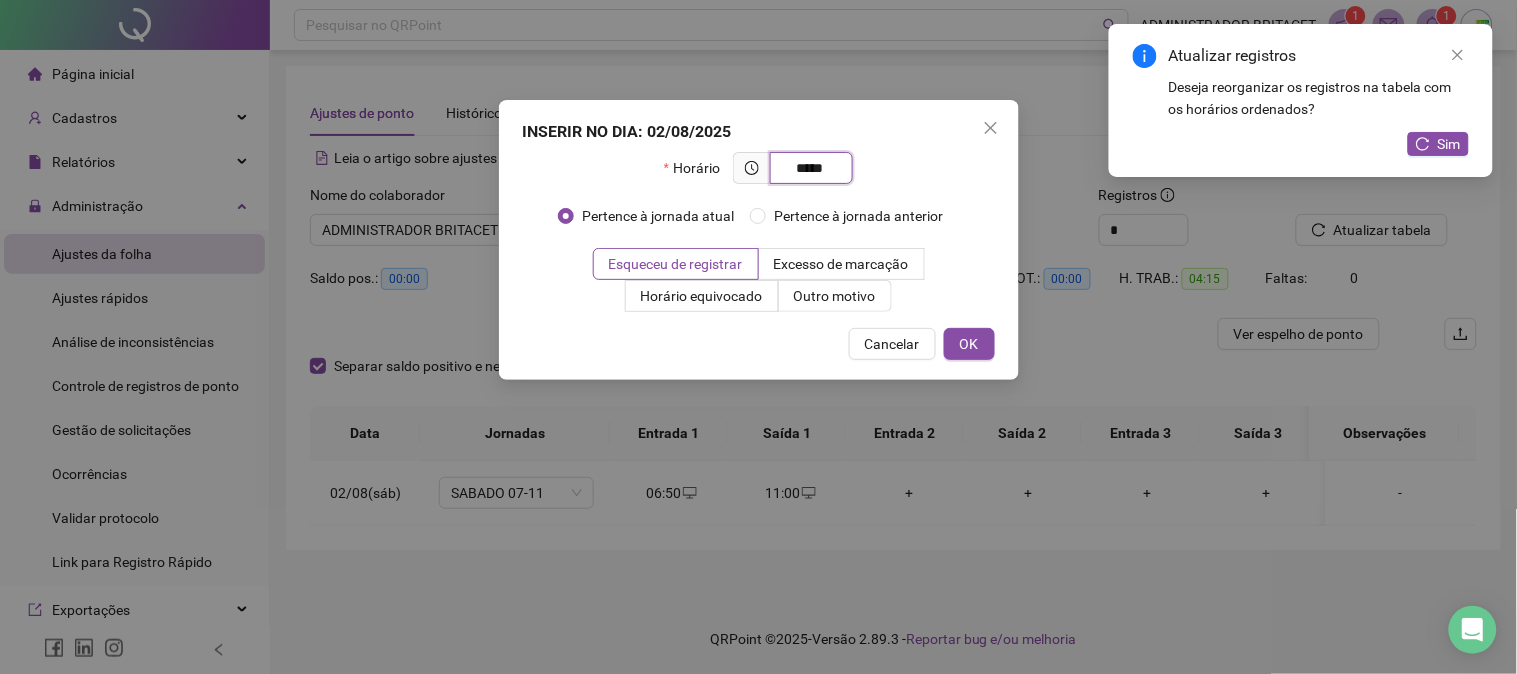 type on "*****" 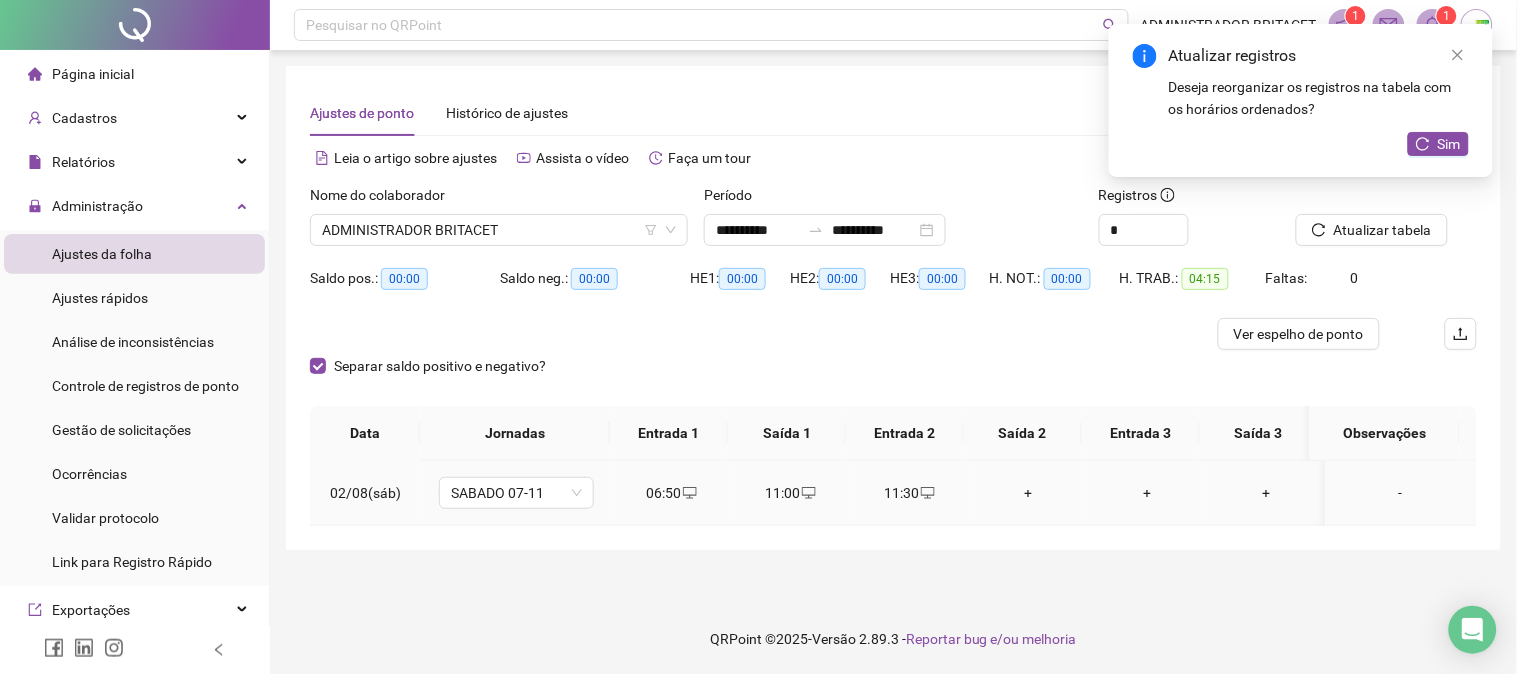 click on "+" at bounding box center (1028, 493) 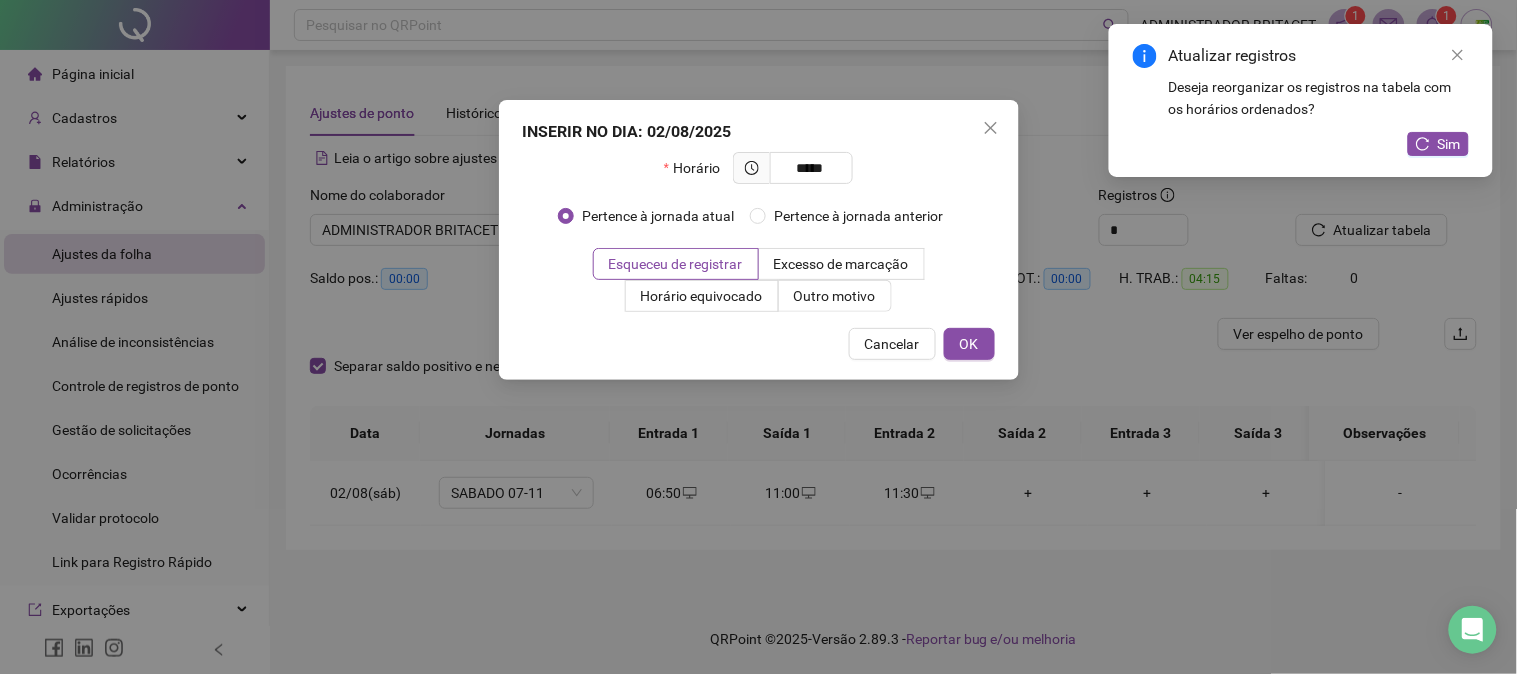 type on "*****" 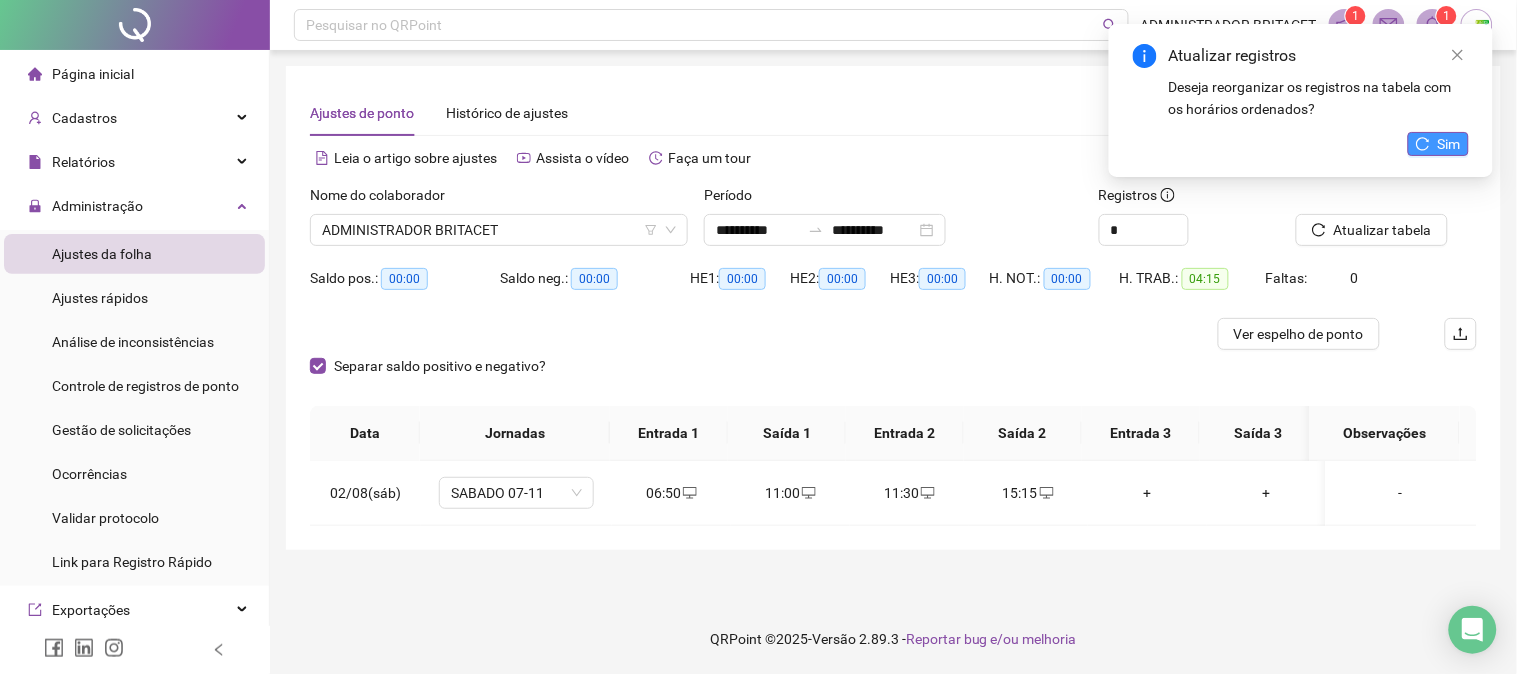 click on "Sim" at bounding box center (1449, 144) 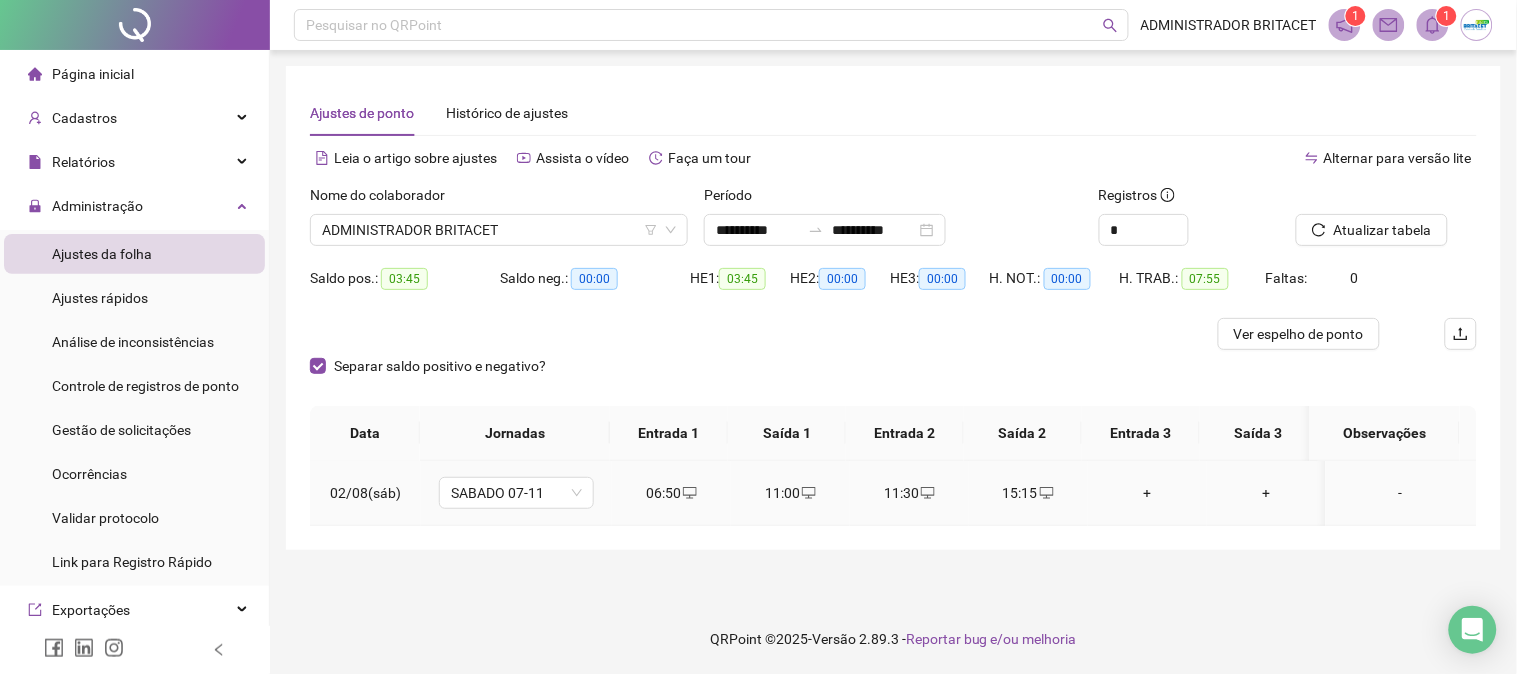 click on "06:50" at bounding box center (671, 493) 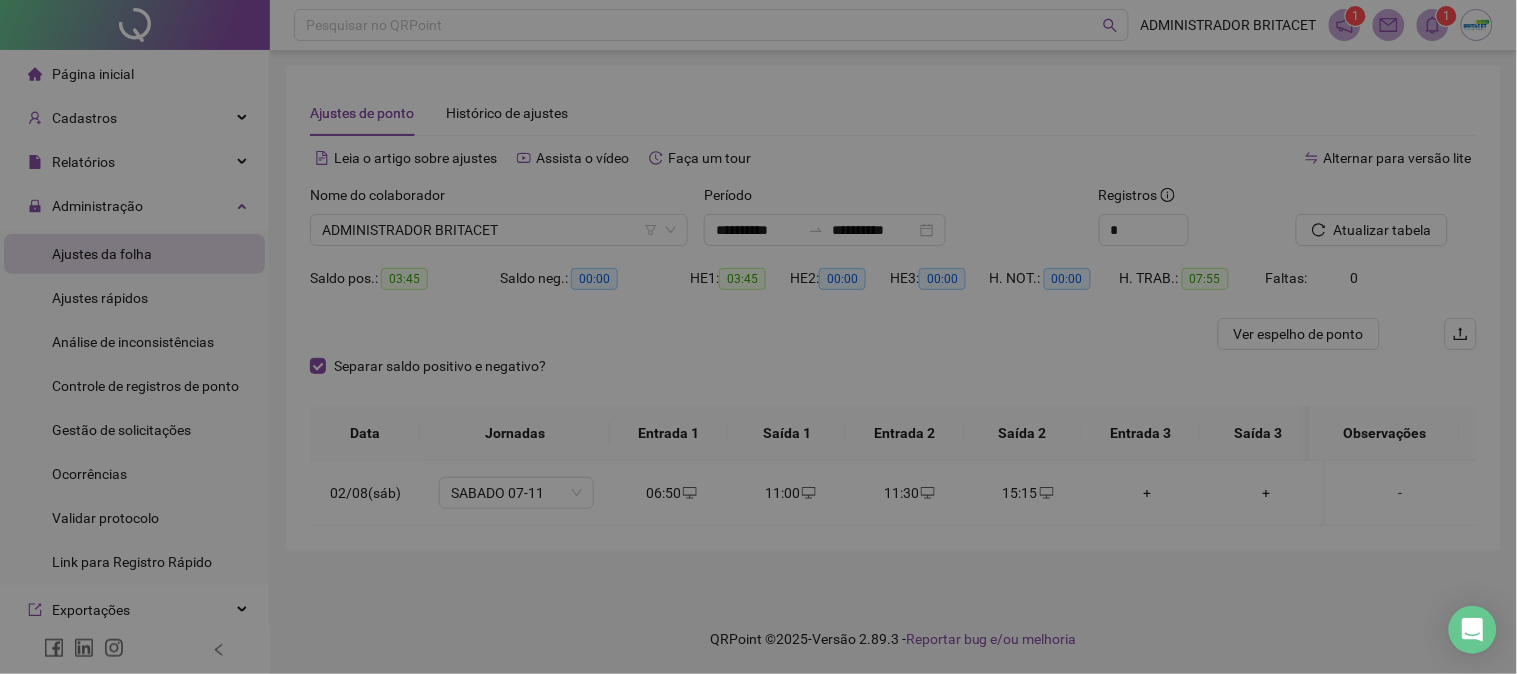type on "**********" 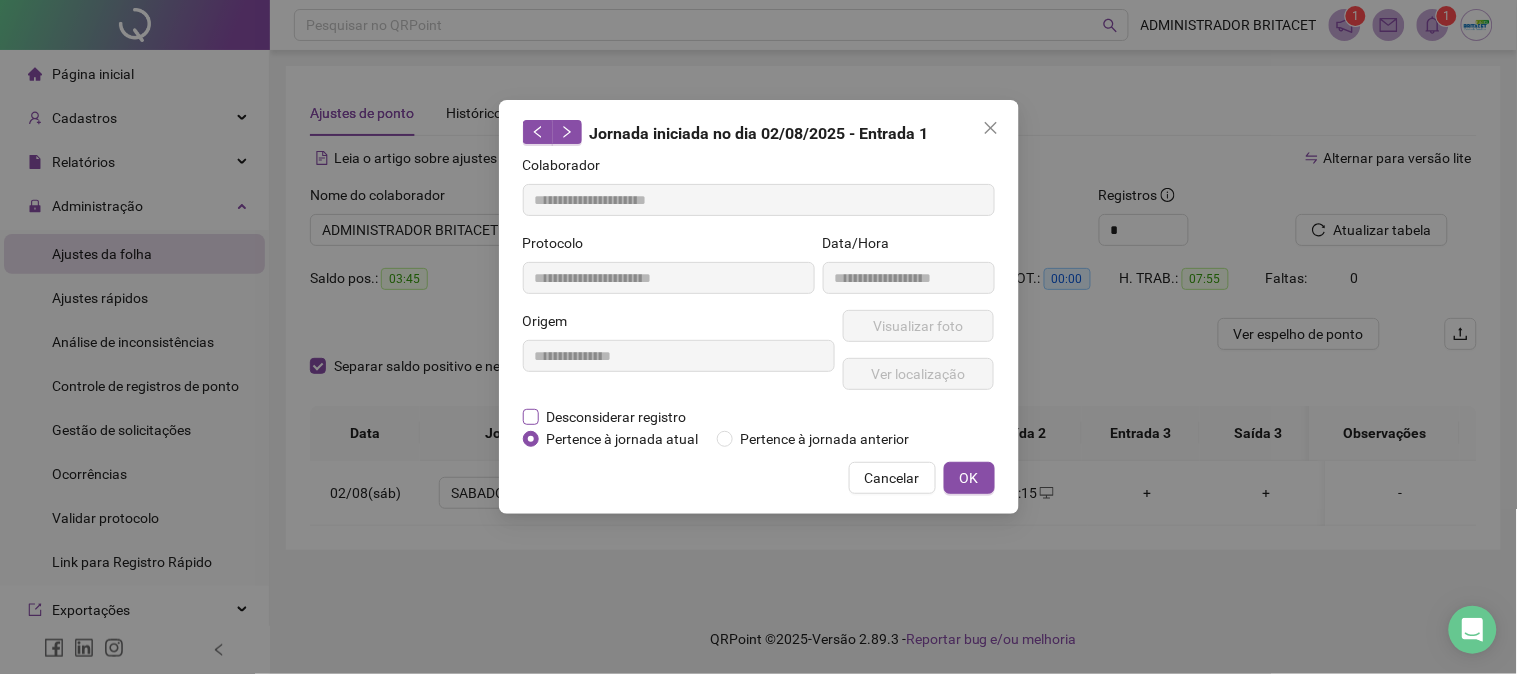 click on "Desconsiderar registro" at bounding box center (617, 417) 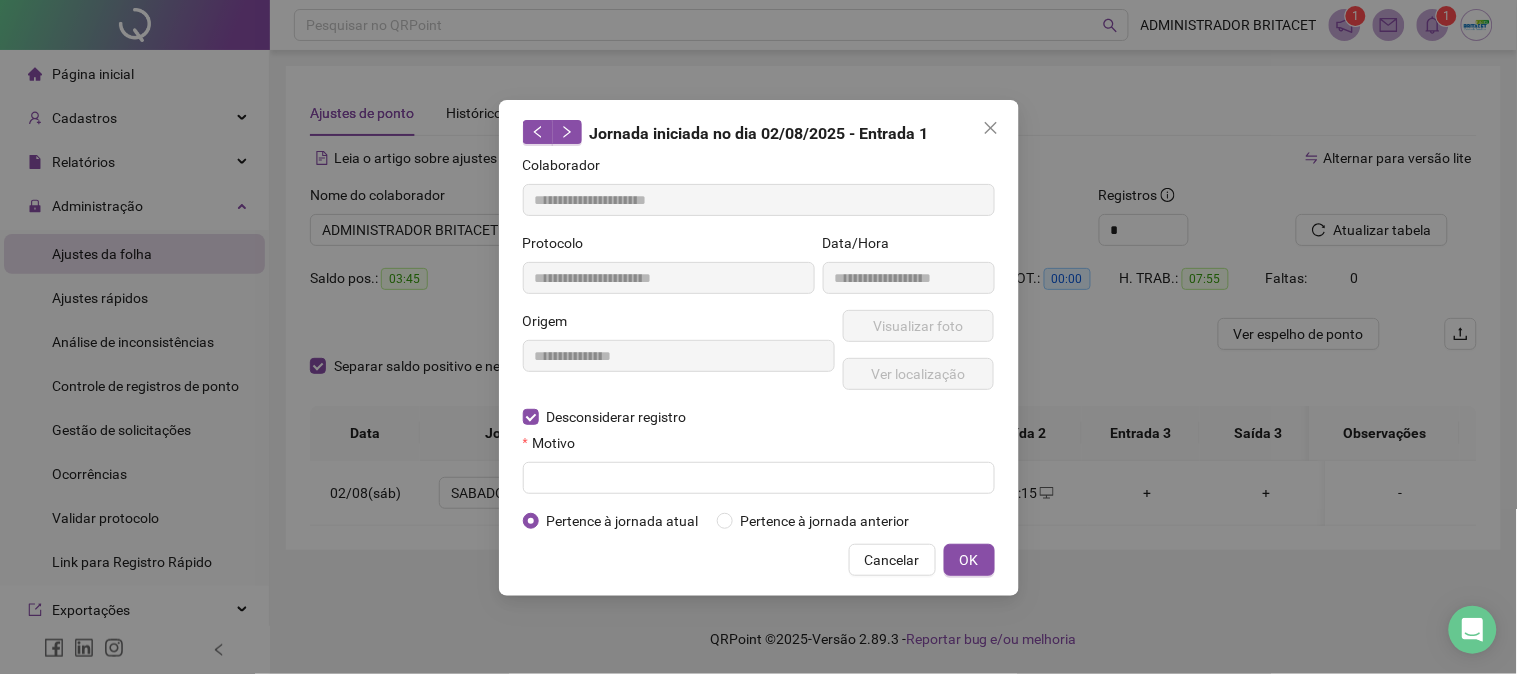 click on "Motivo" at bounding box center [759, 447] 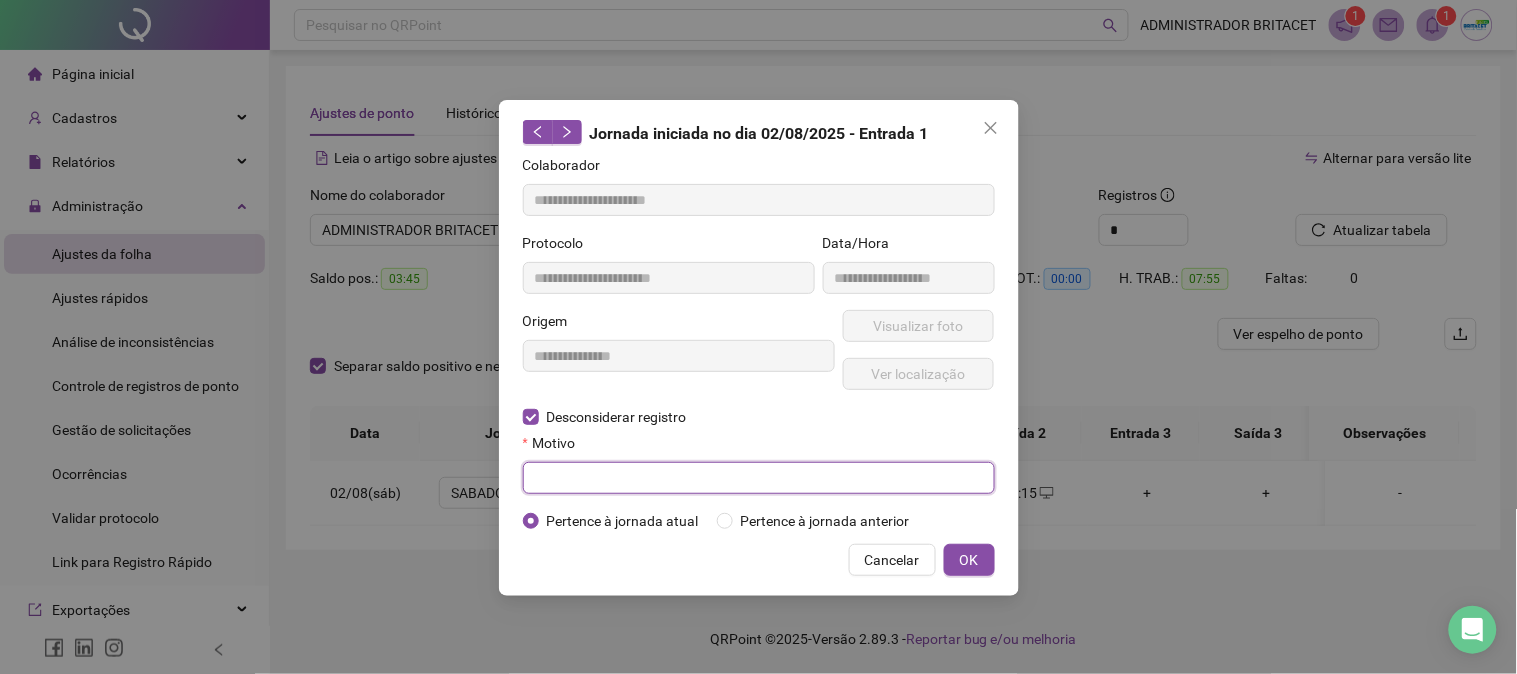 click at bounding box center [759, 478] 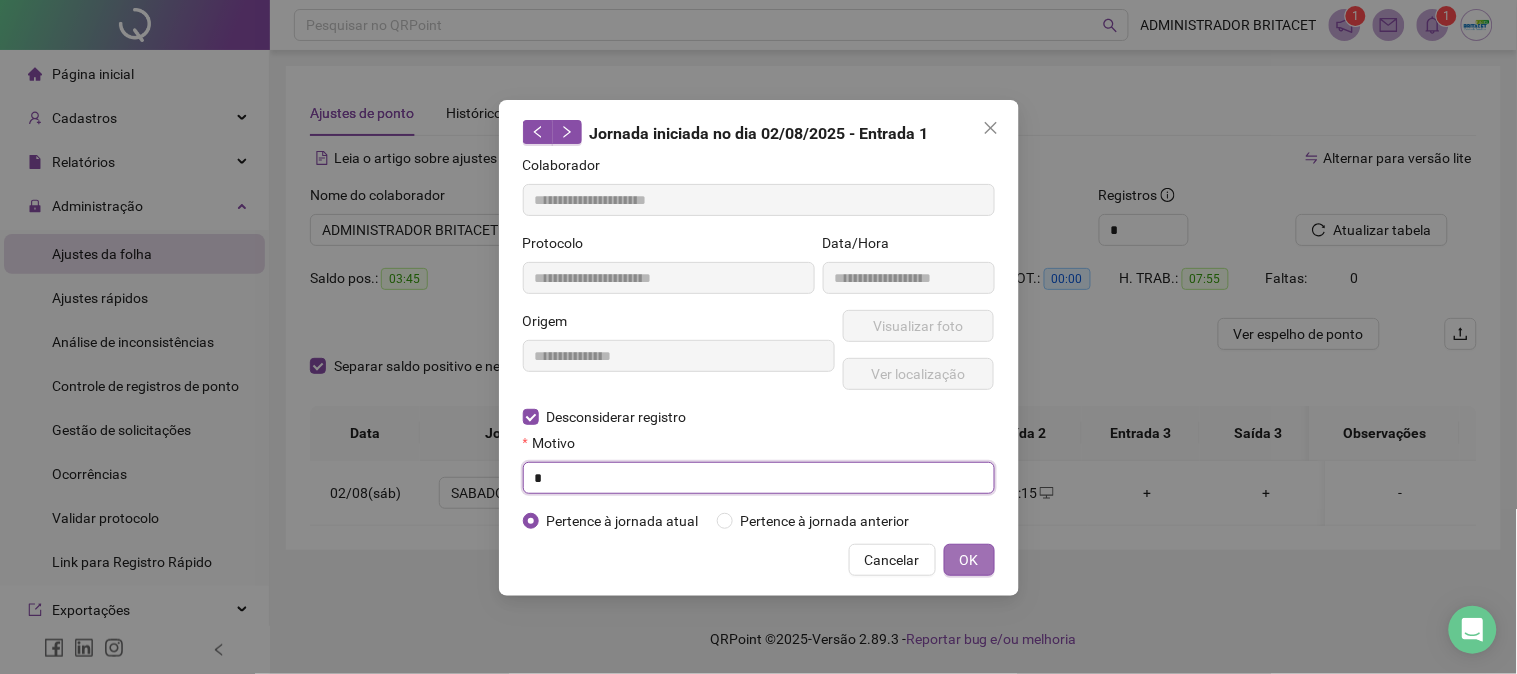 type 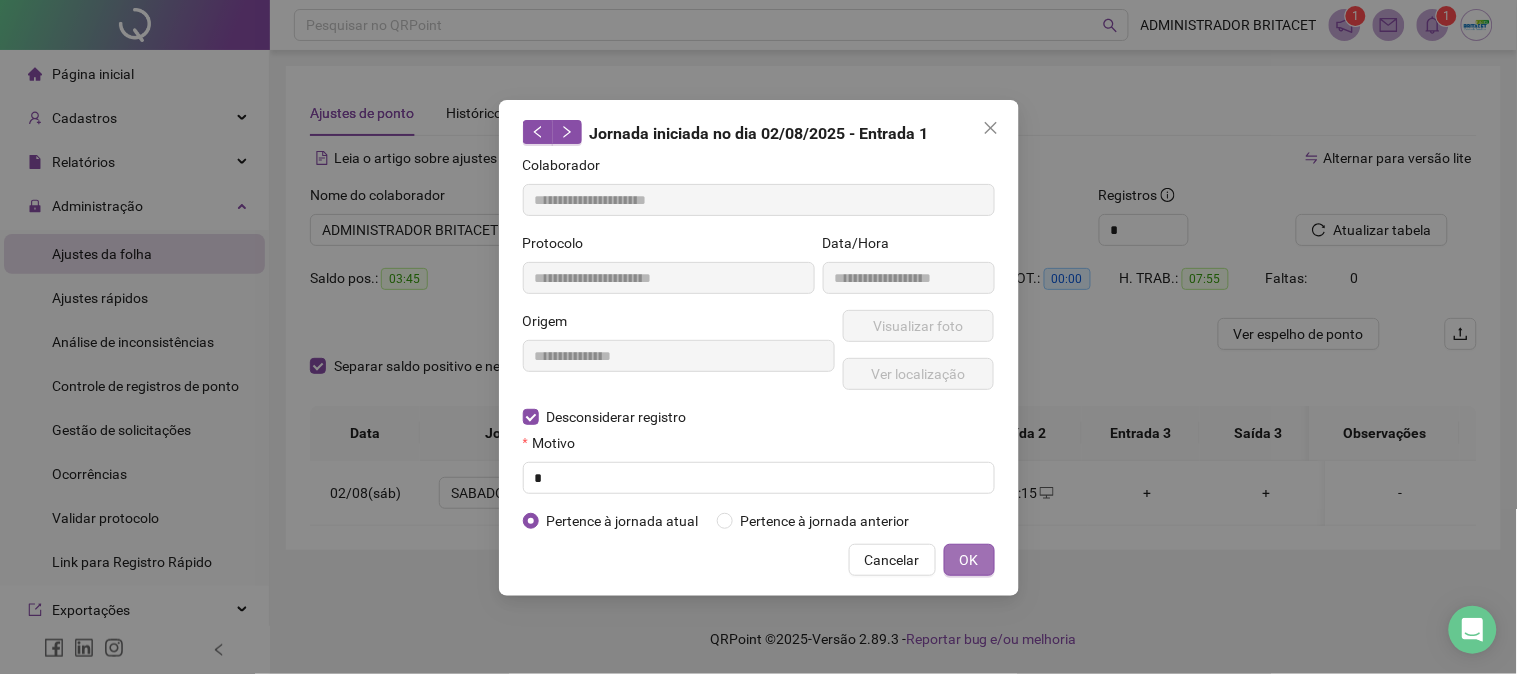 click on "OK" at bounding box center [969, 560] 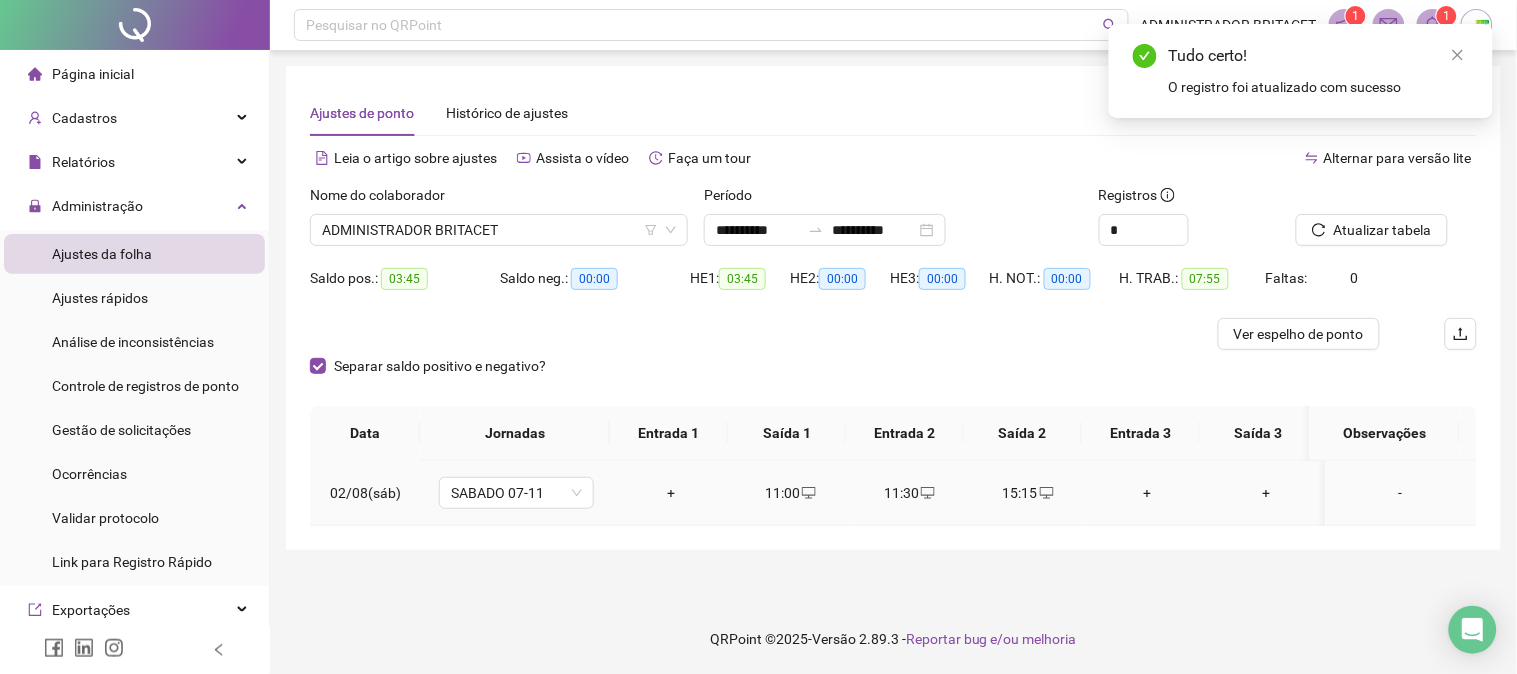 click on "11:00" at bounding box center (790, 493) 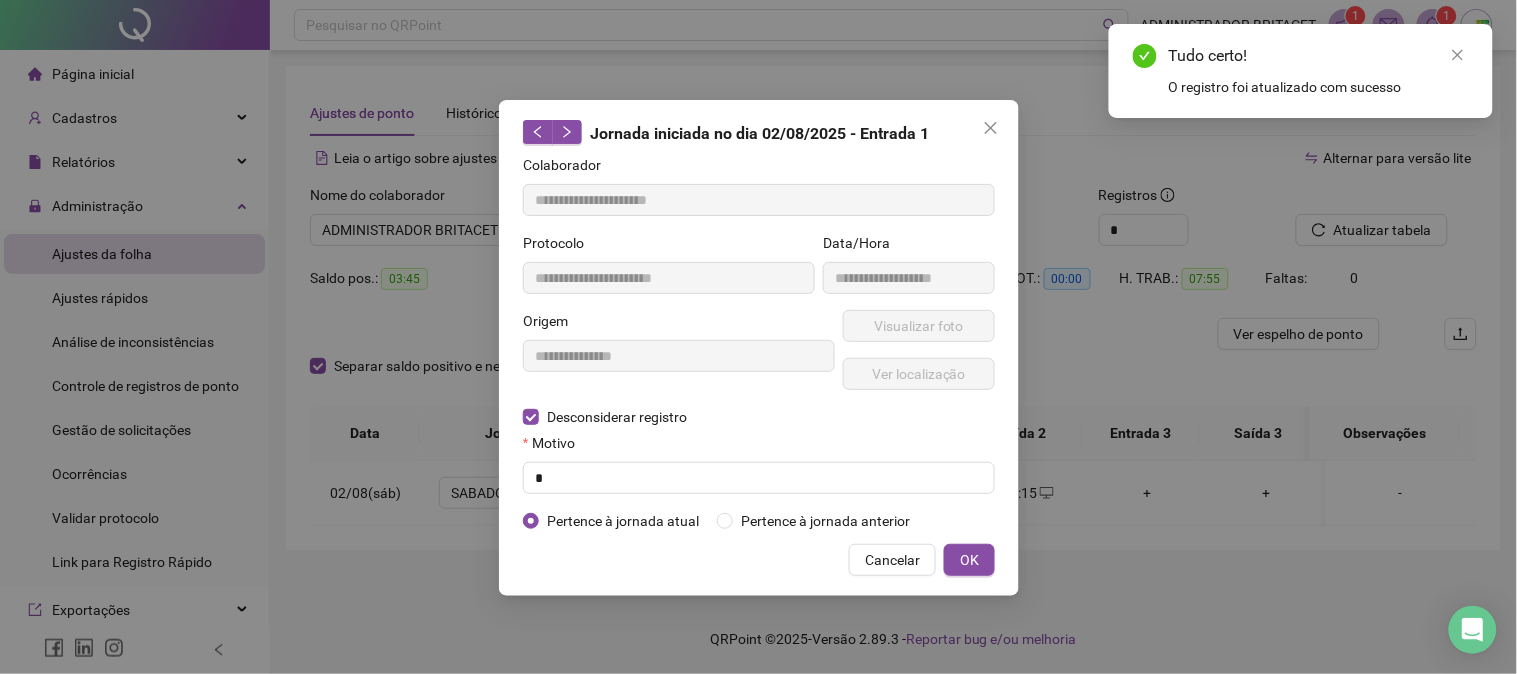 type on "**********" 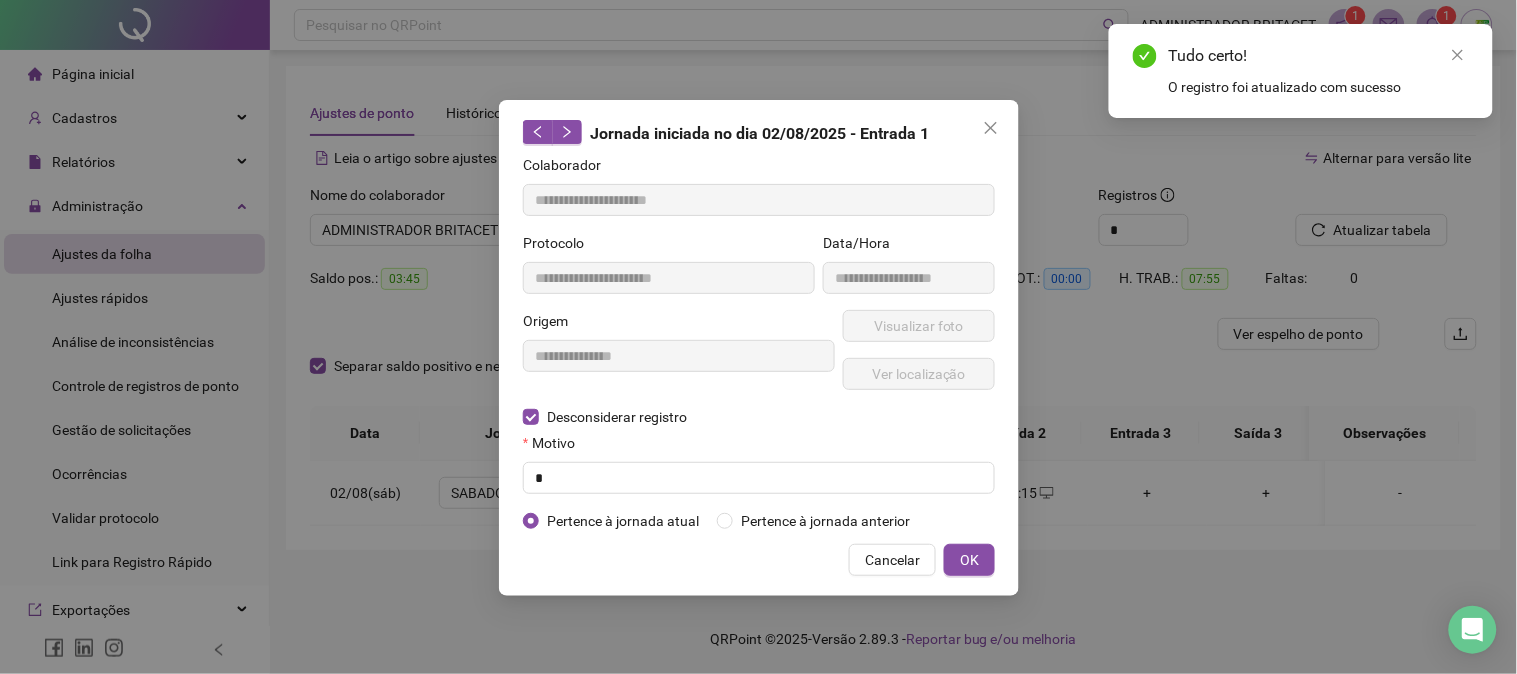 type on "**********" 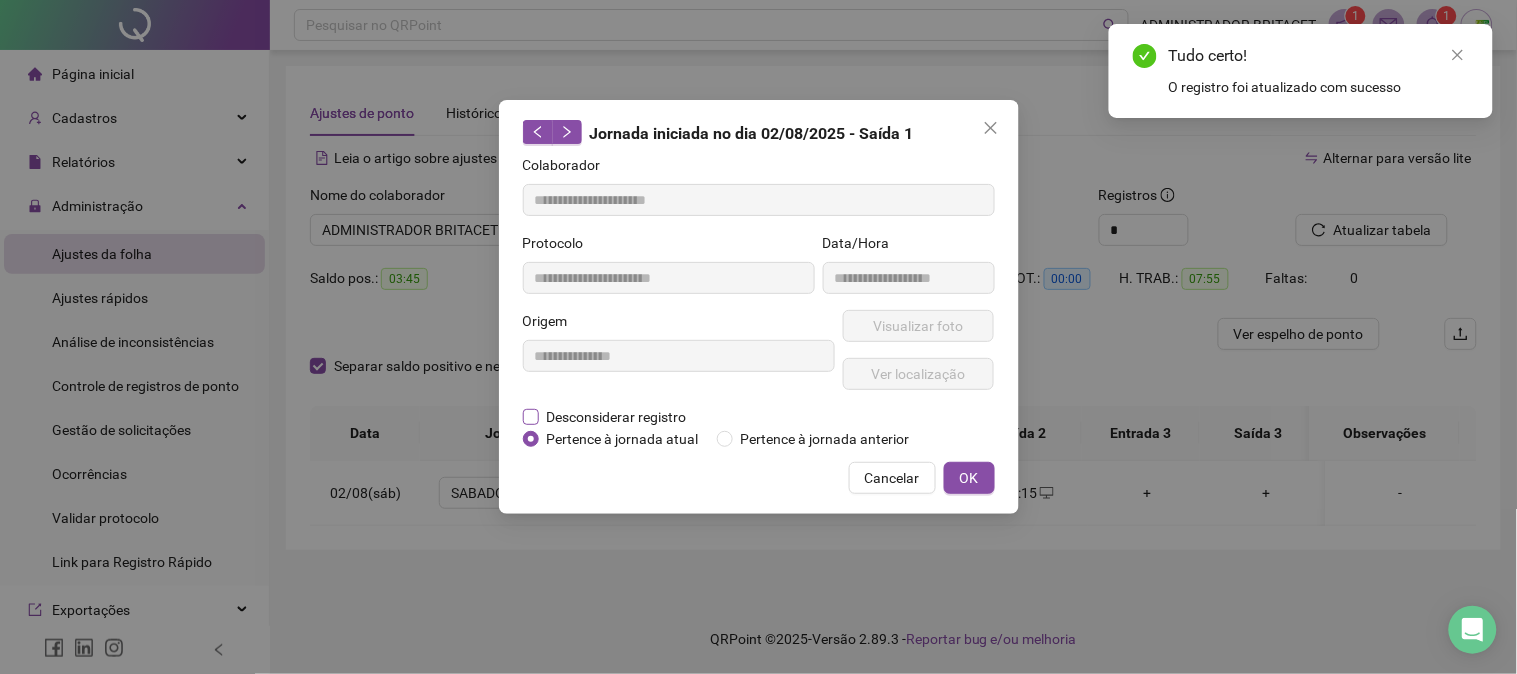 click on "Desconsiderar registro" at bounding box center [617, 417] 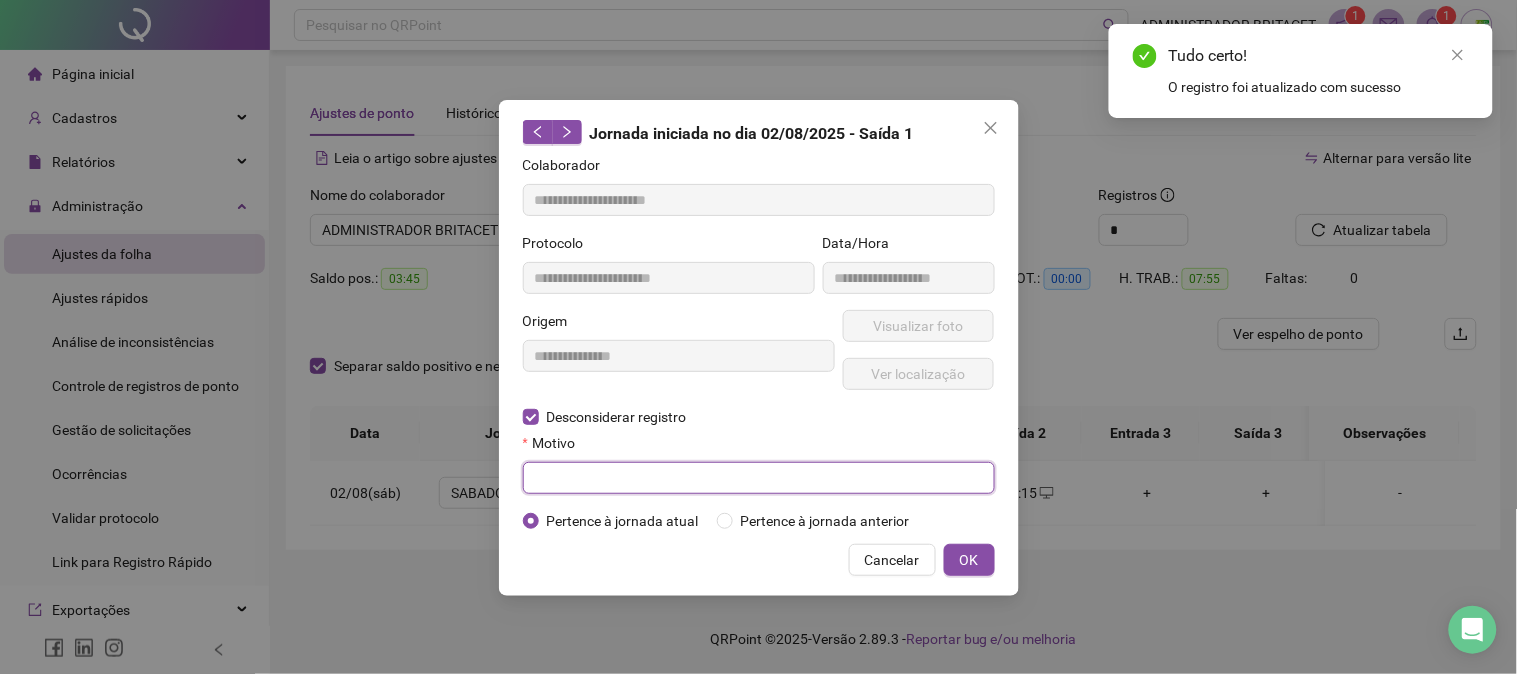 drag, startPoint x: 542, startPoint y: 485, endPoint x: 563, endPoint y: 485, distance: 21 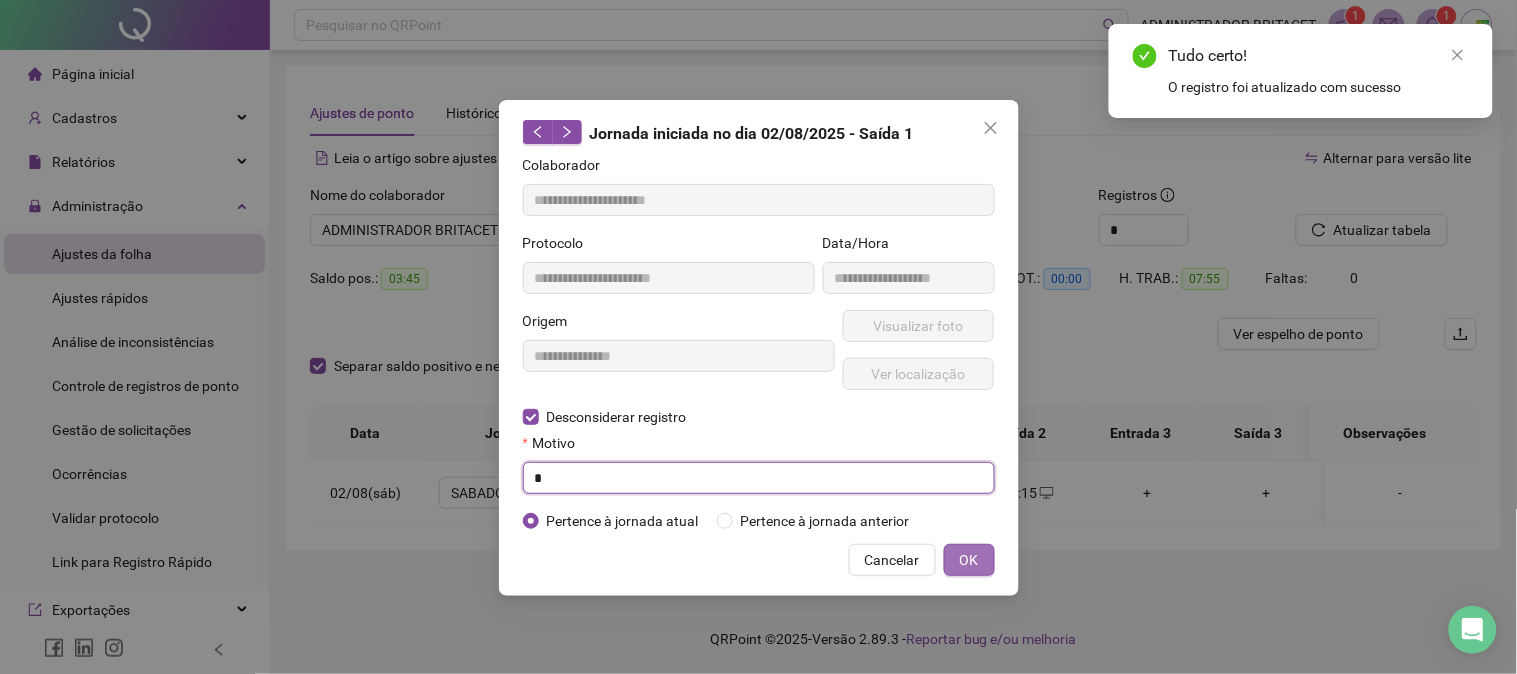 type 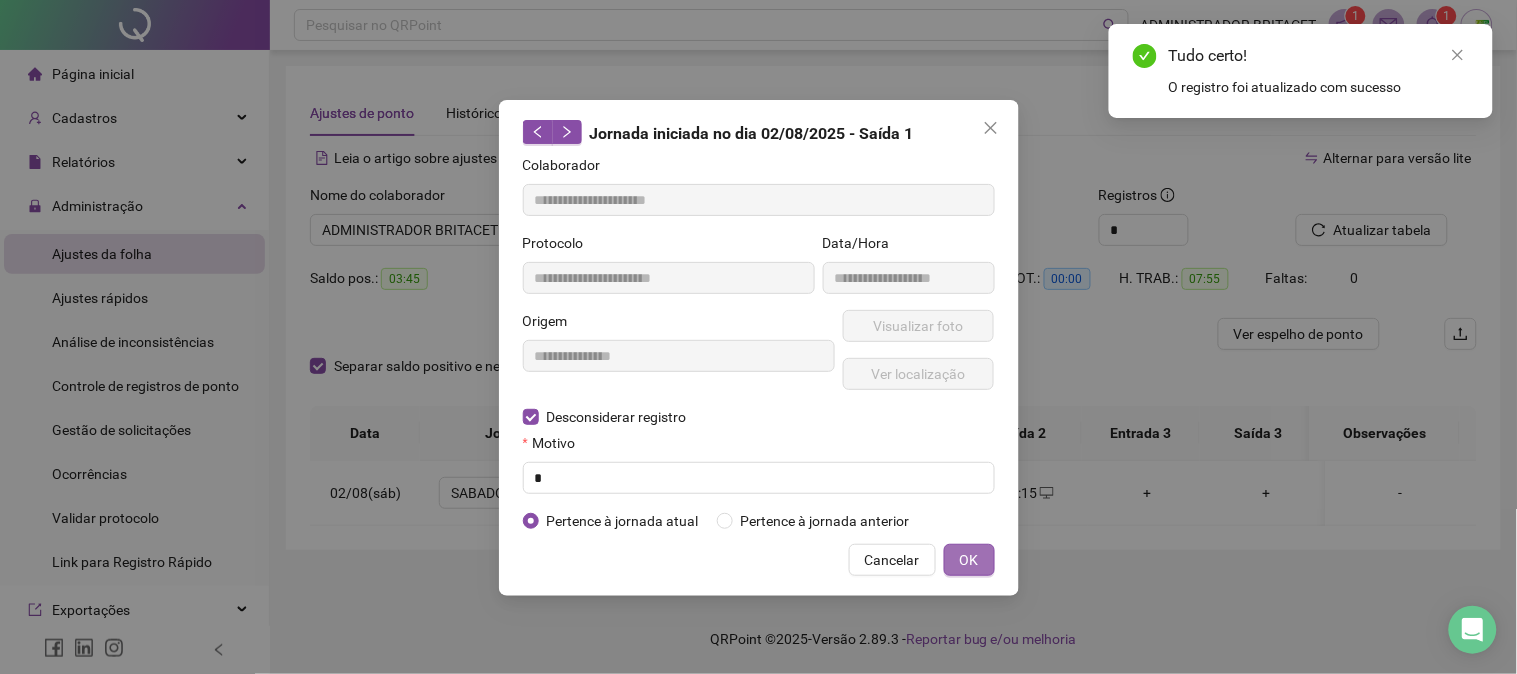 click on "OK" at bounding box center (969, 560) 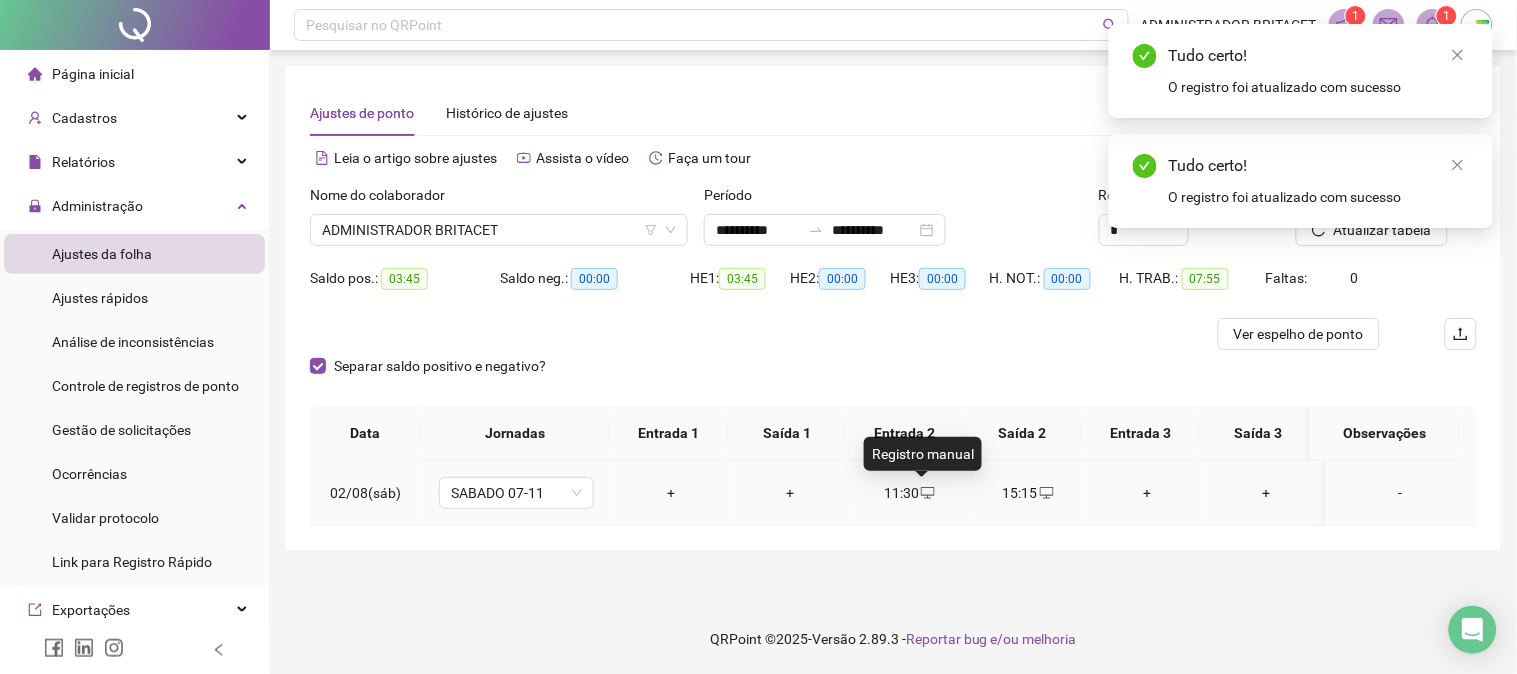 click 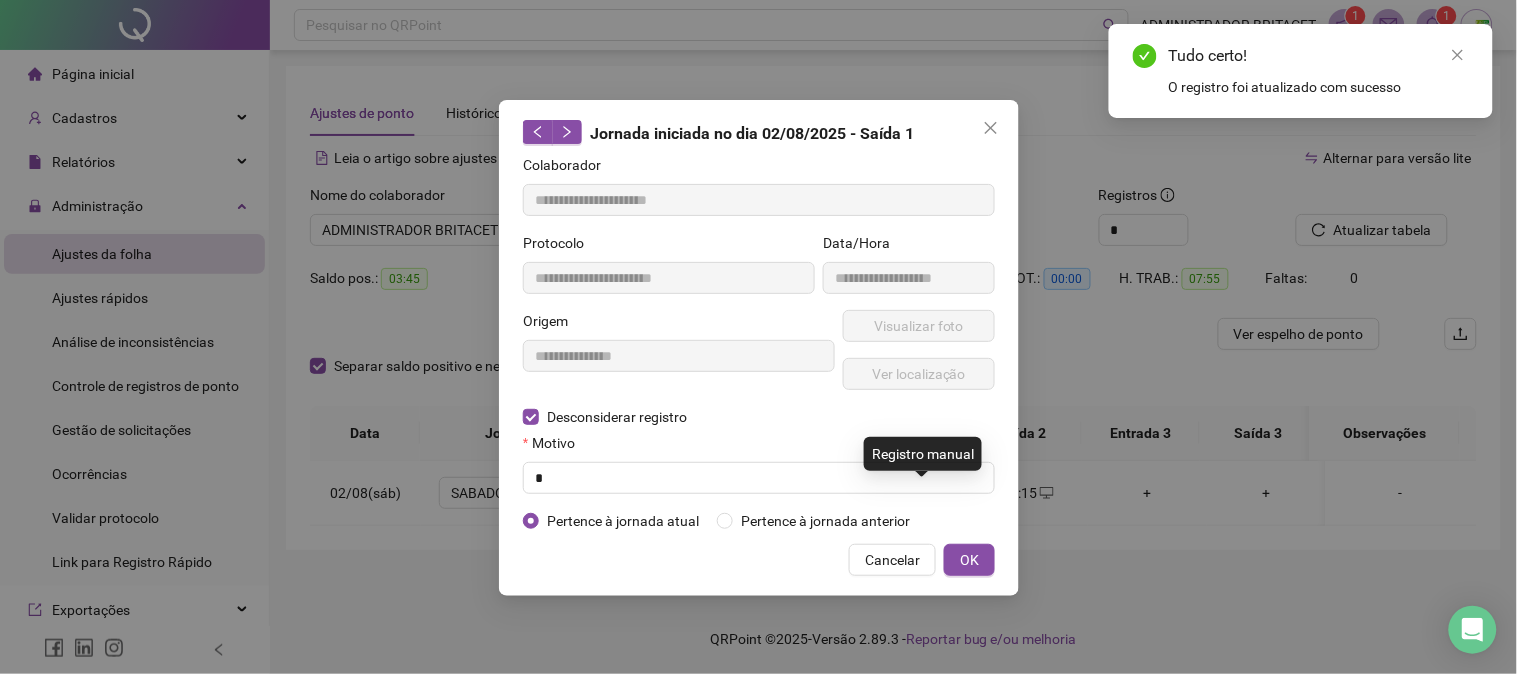 type on "**********" 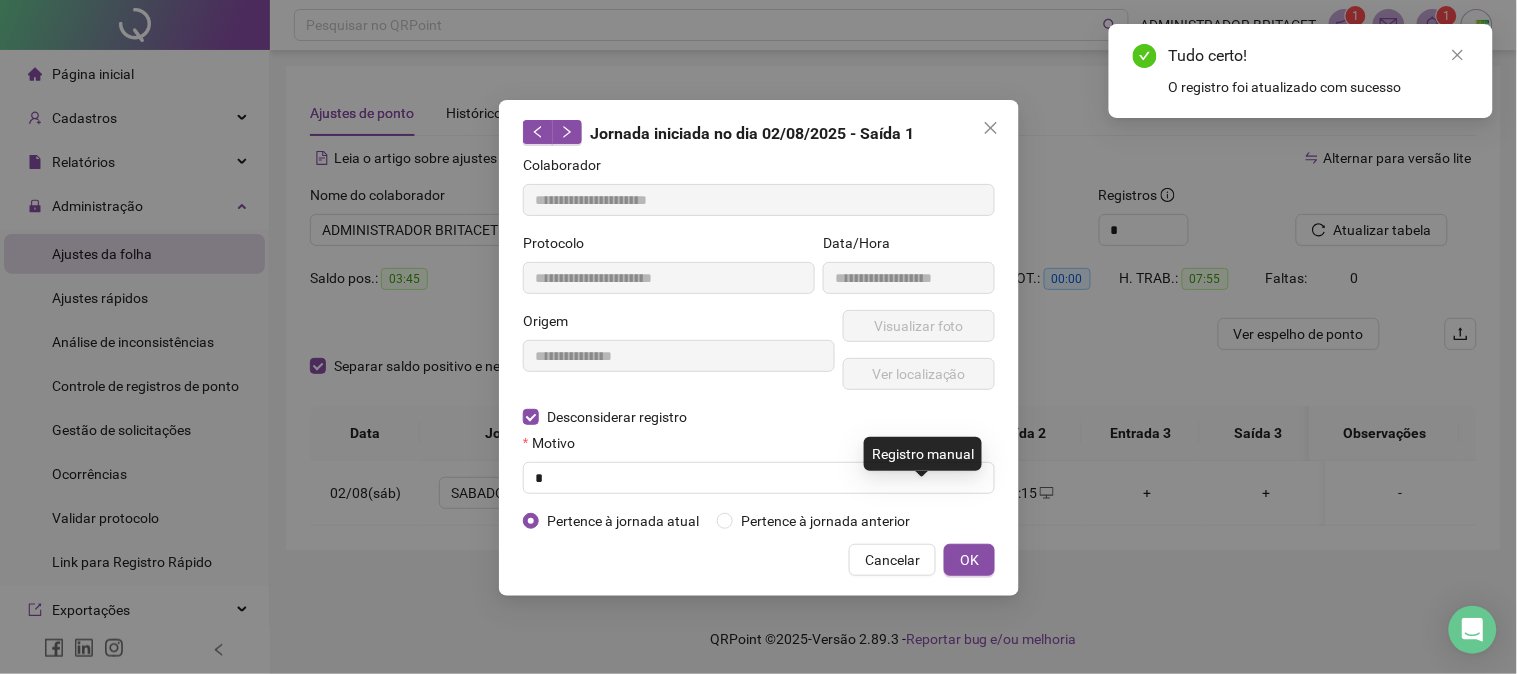 type on "**********" 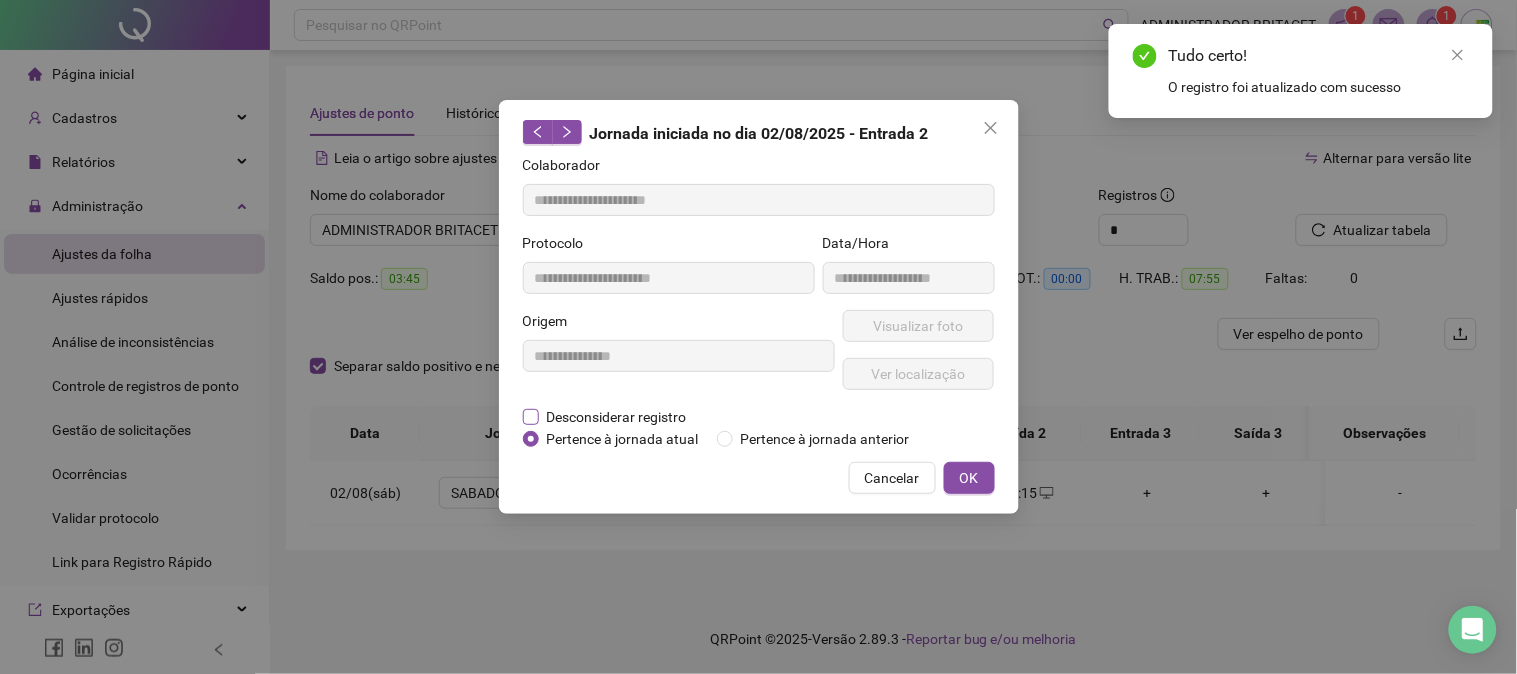 click on "Desconsiderar registro" at bounding box center [617, 417] 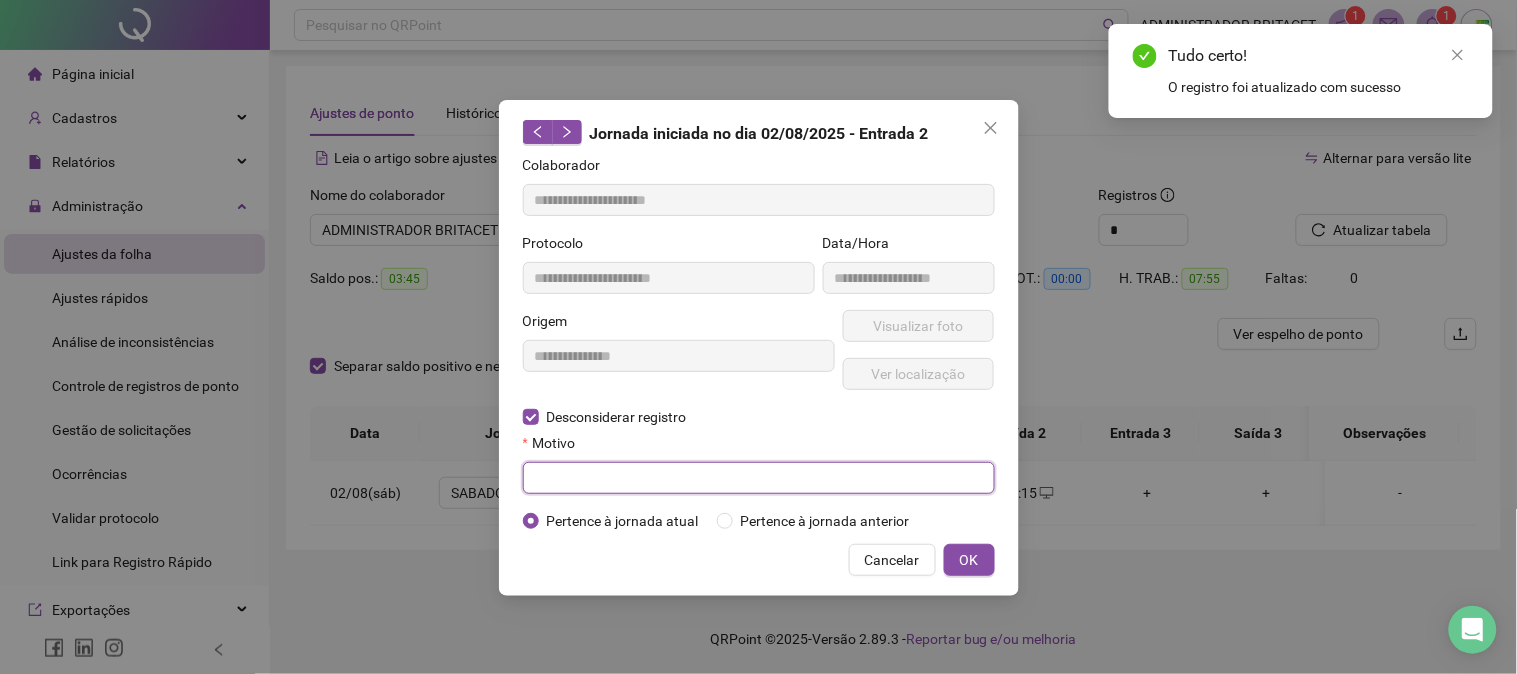 drag, startPoint x: 621, startPoint y: 483, endPoint x: 687, endPoint y: 480, distance: 66.068146 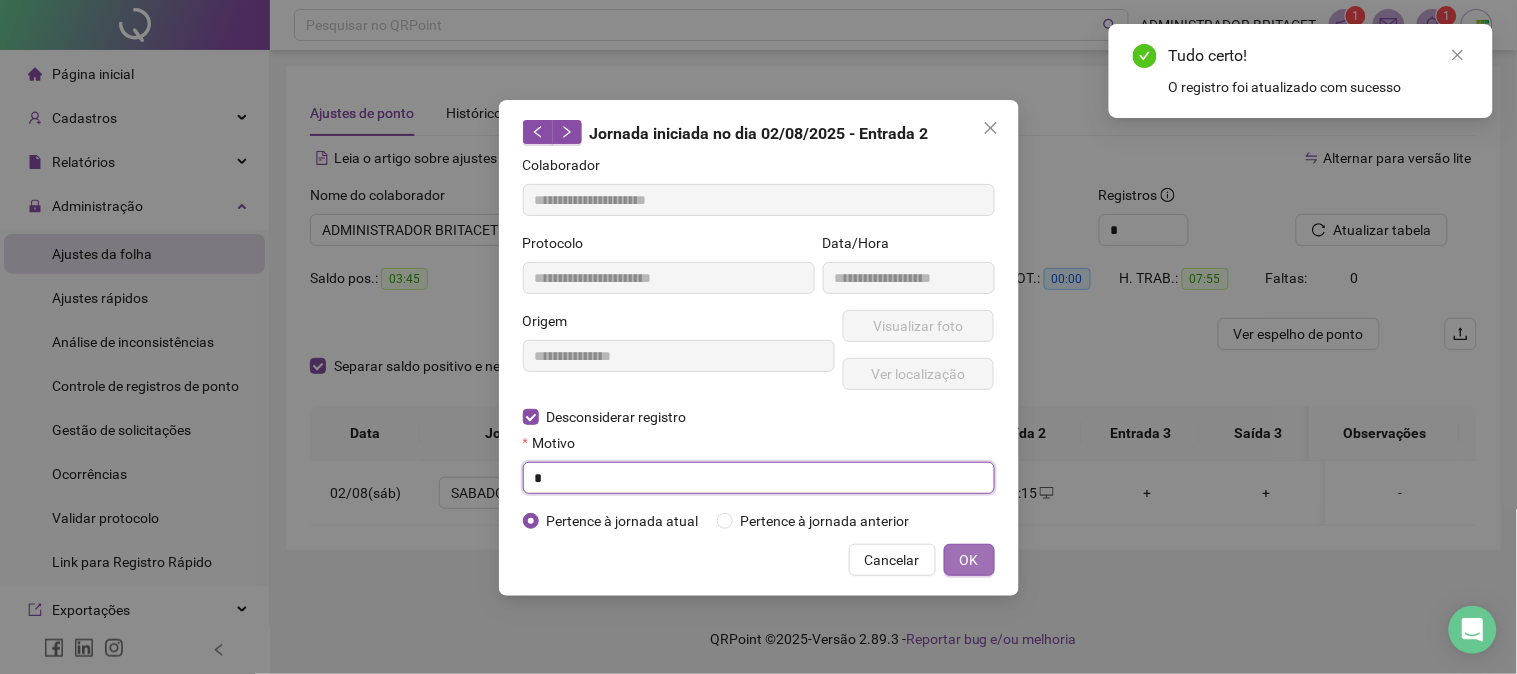 type 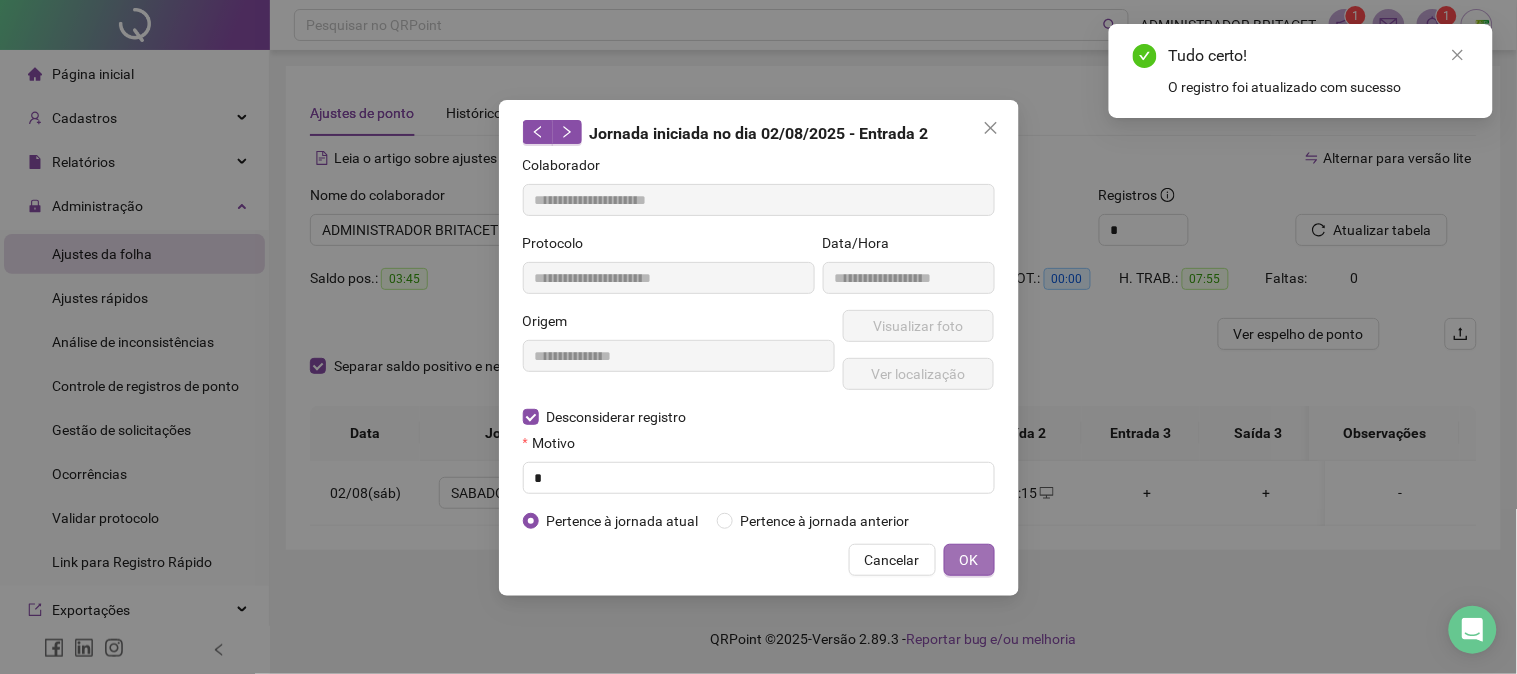 click on "OK" at bounding box center (969, 560) 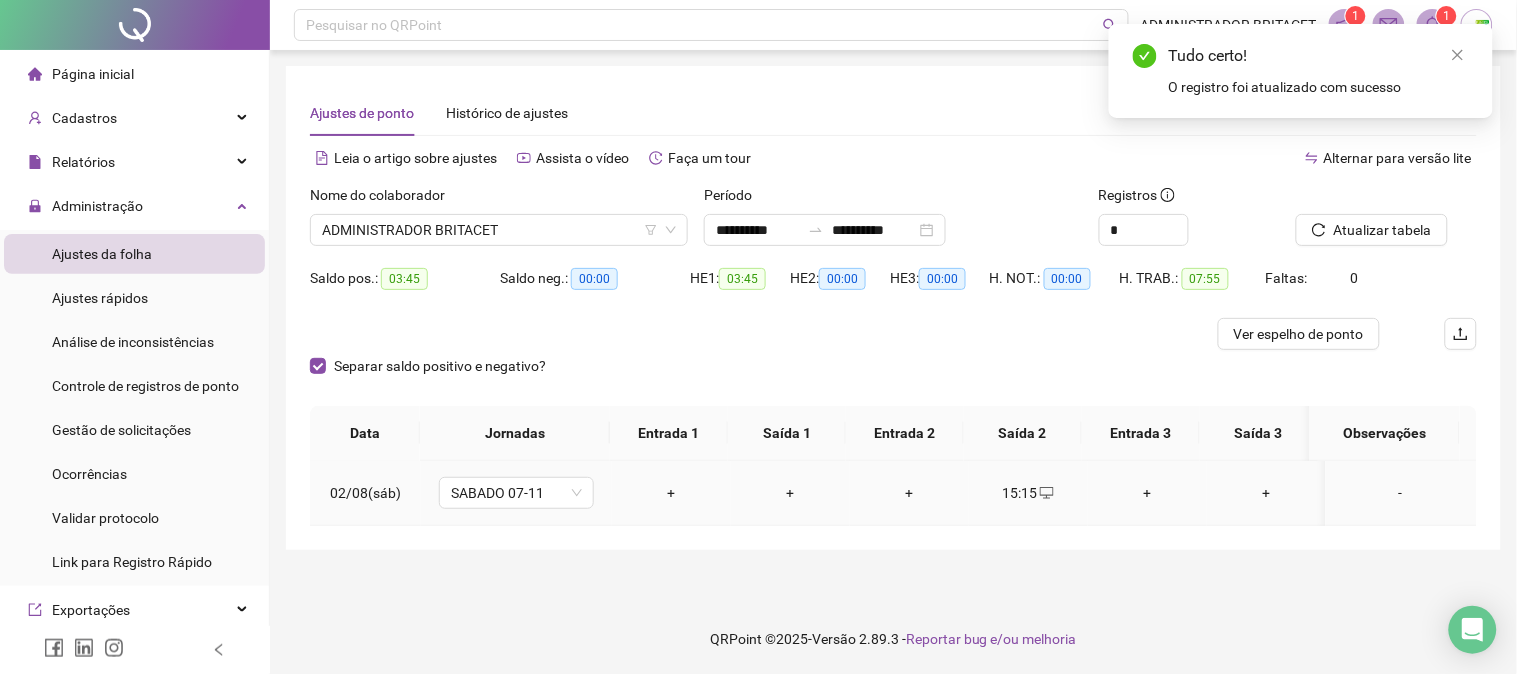 click on "15:15" at bounding box center [1028, 493] 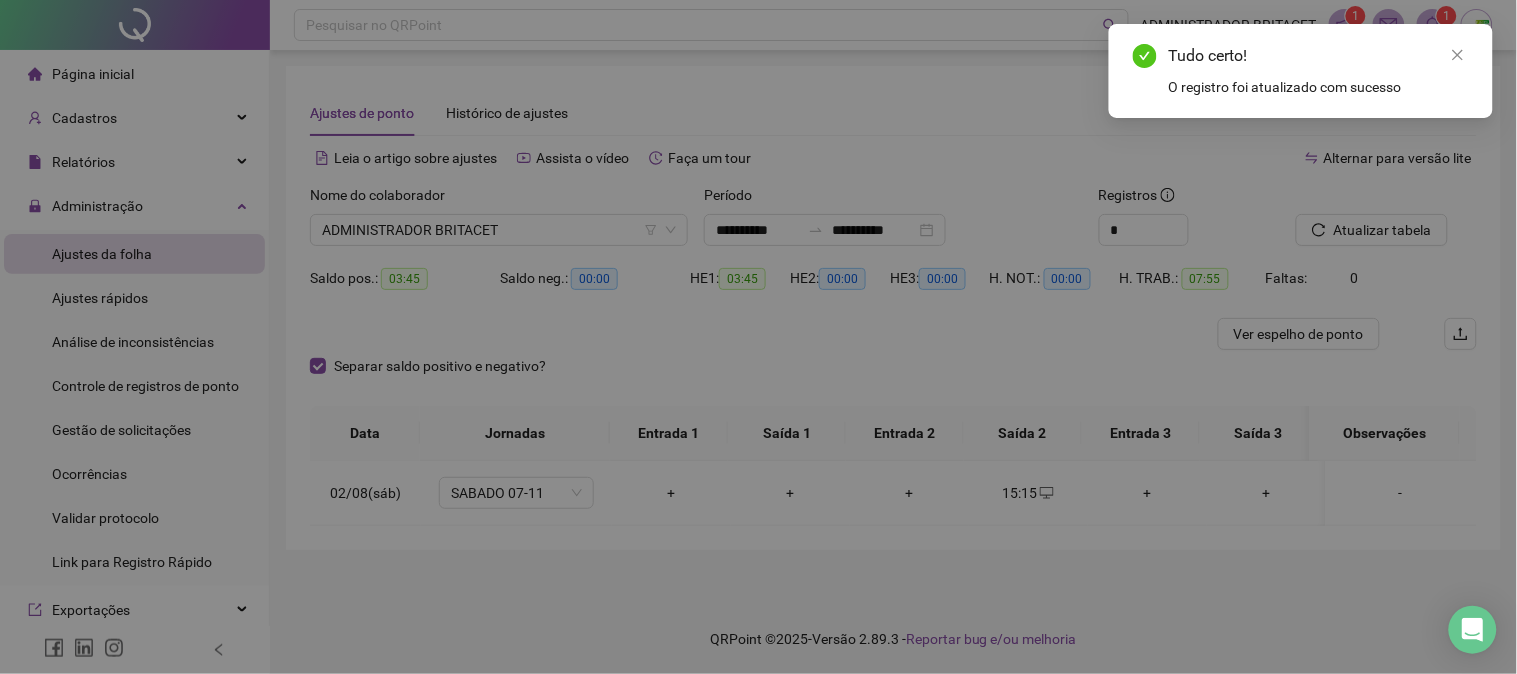 type on "**********" 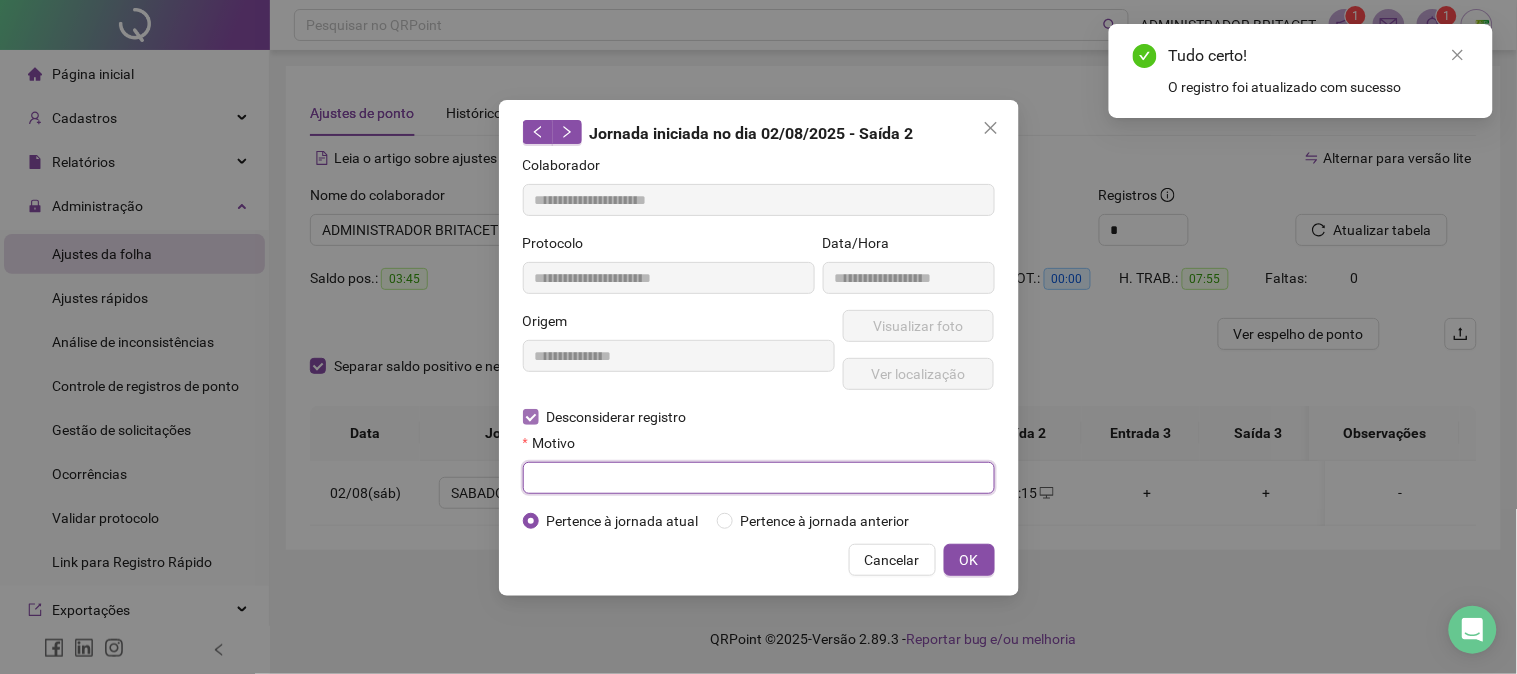 click at bounding box center (759, 478) 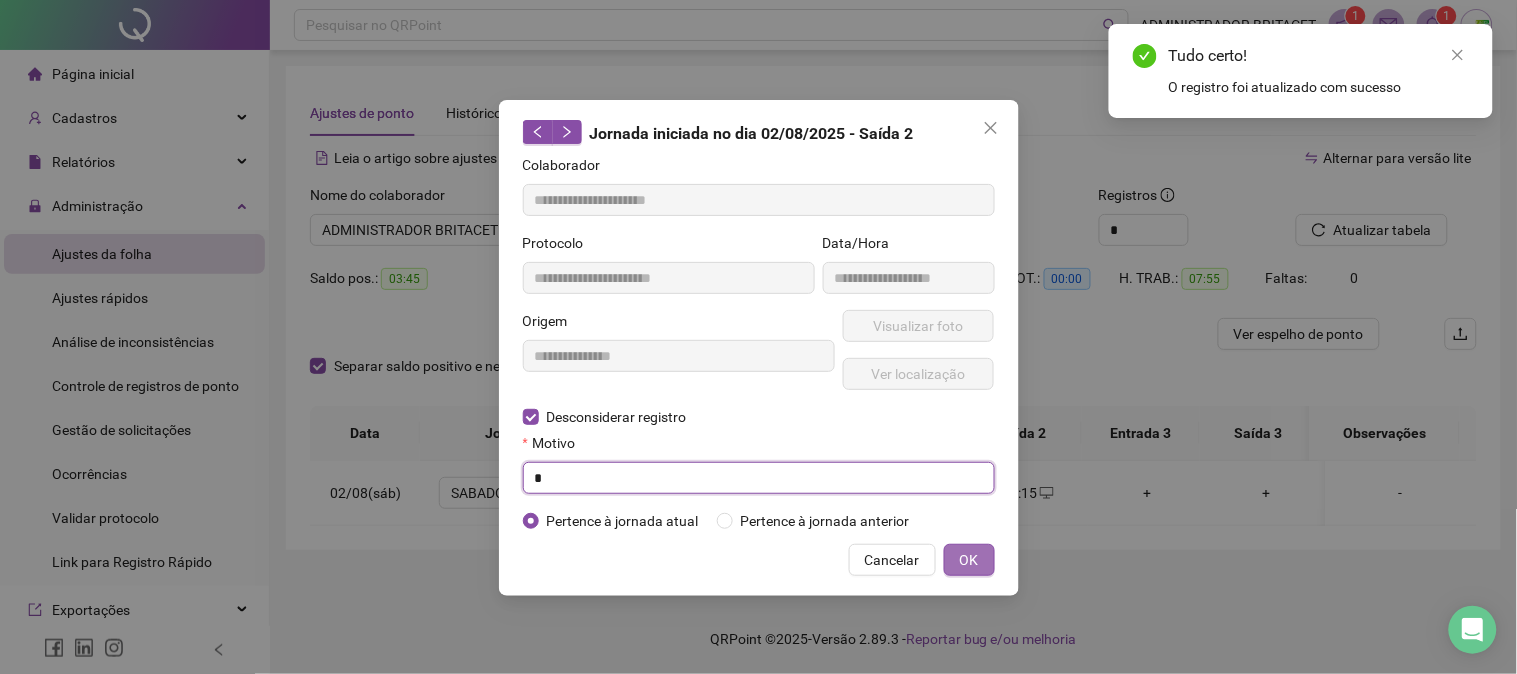 type 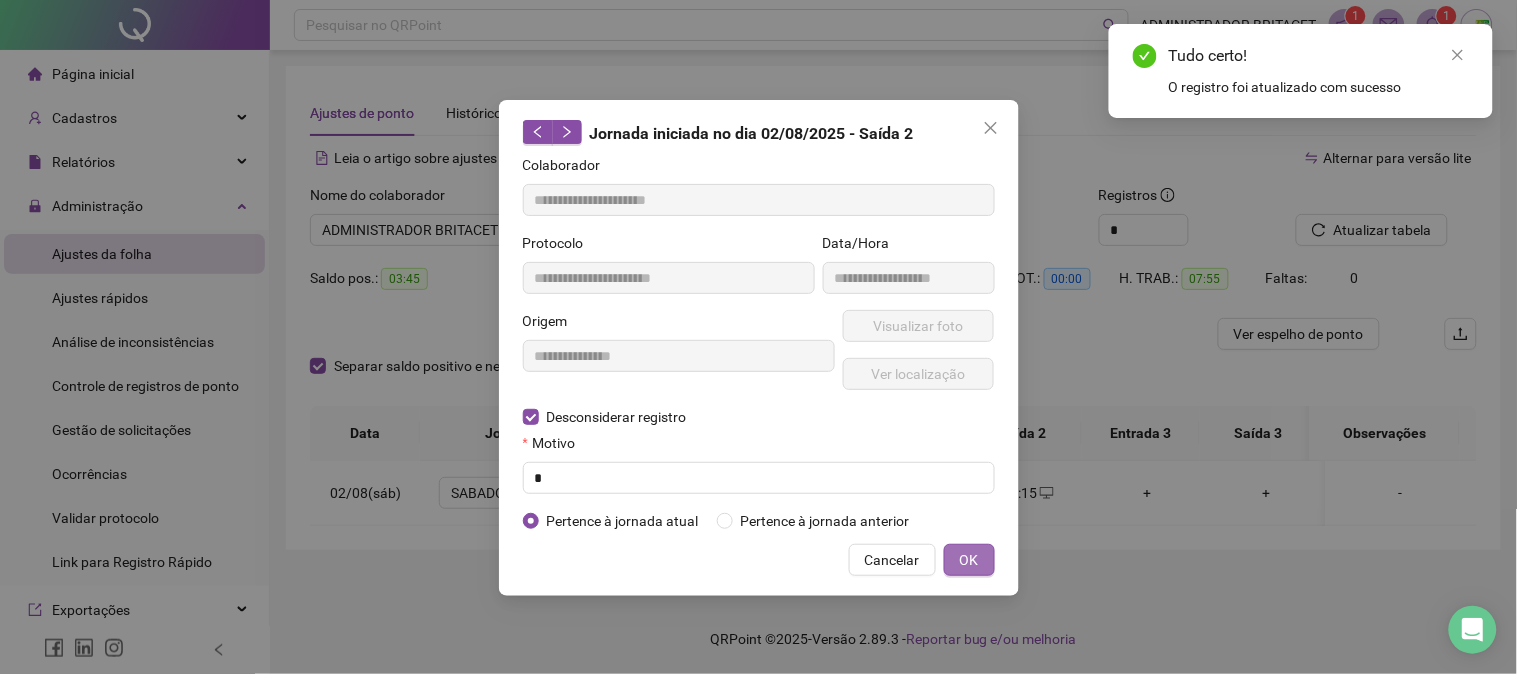 click on "OK" at bounding box center [969, 560] 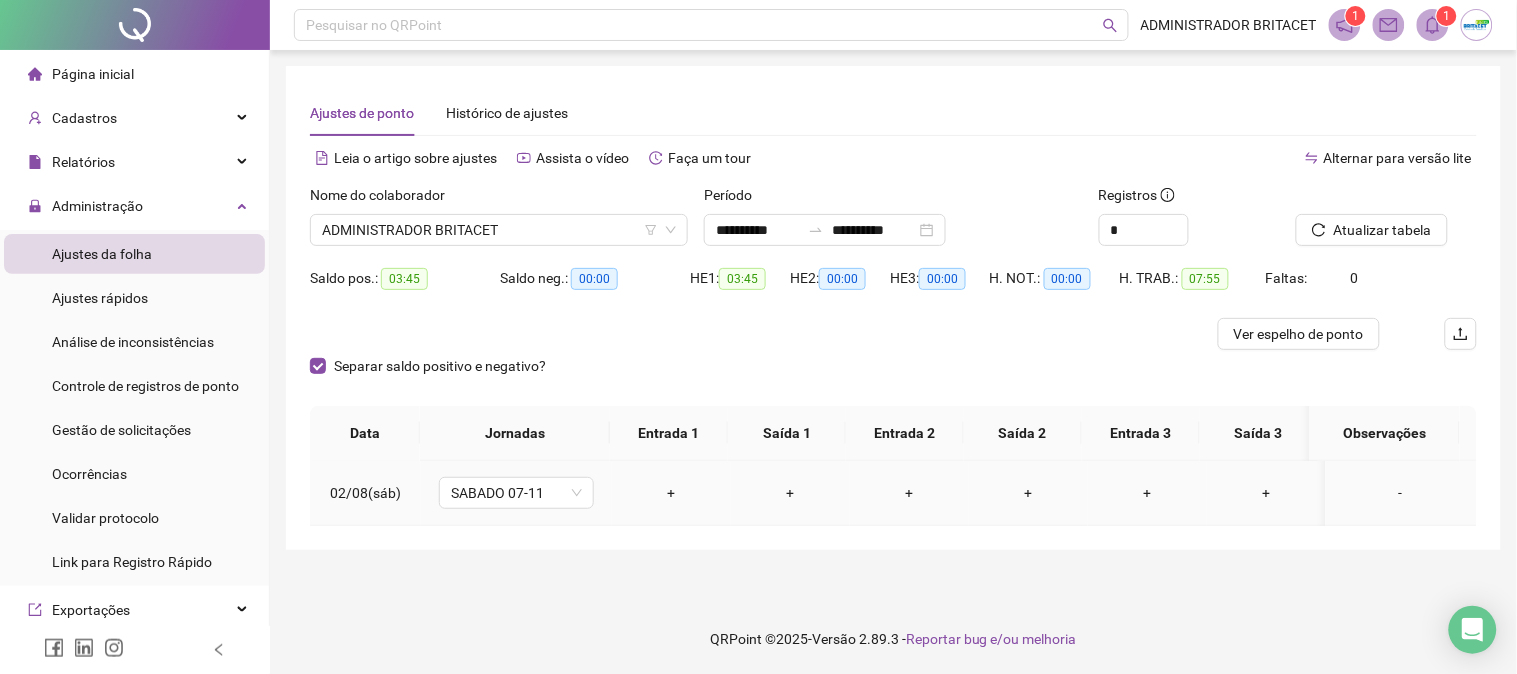click on "+" at bounding box center (671, 493) 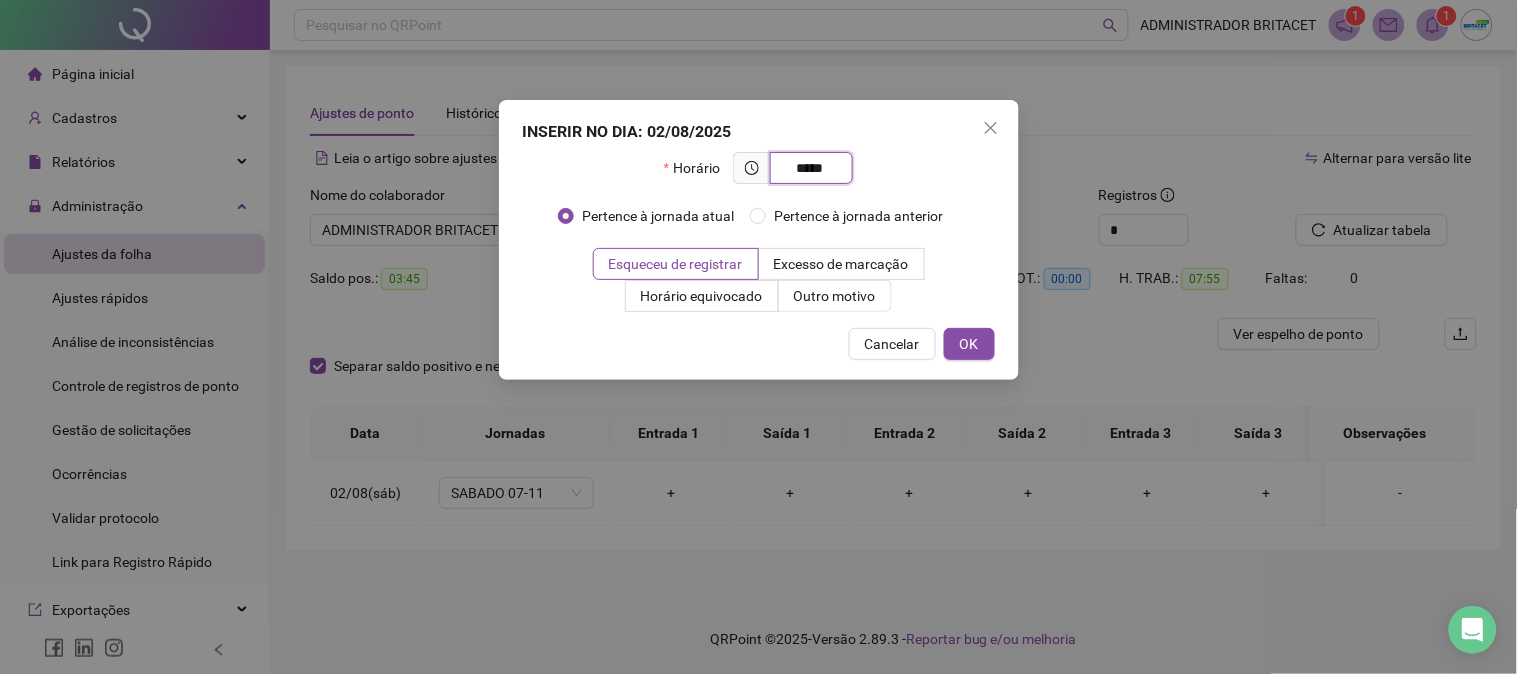 type on "*****" 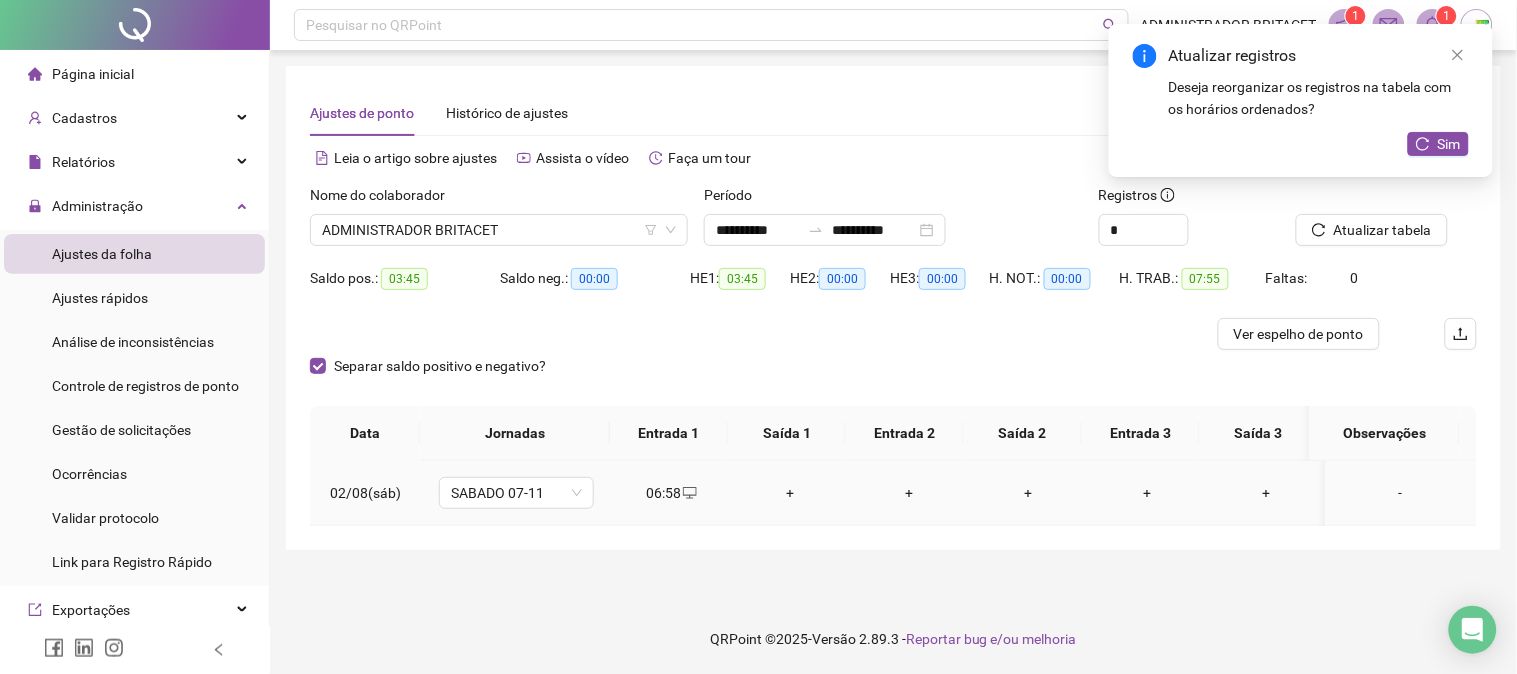 click on "+" at bounding box center (790, 493) 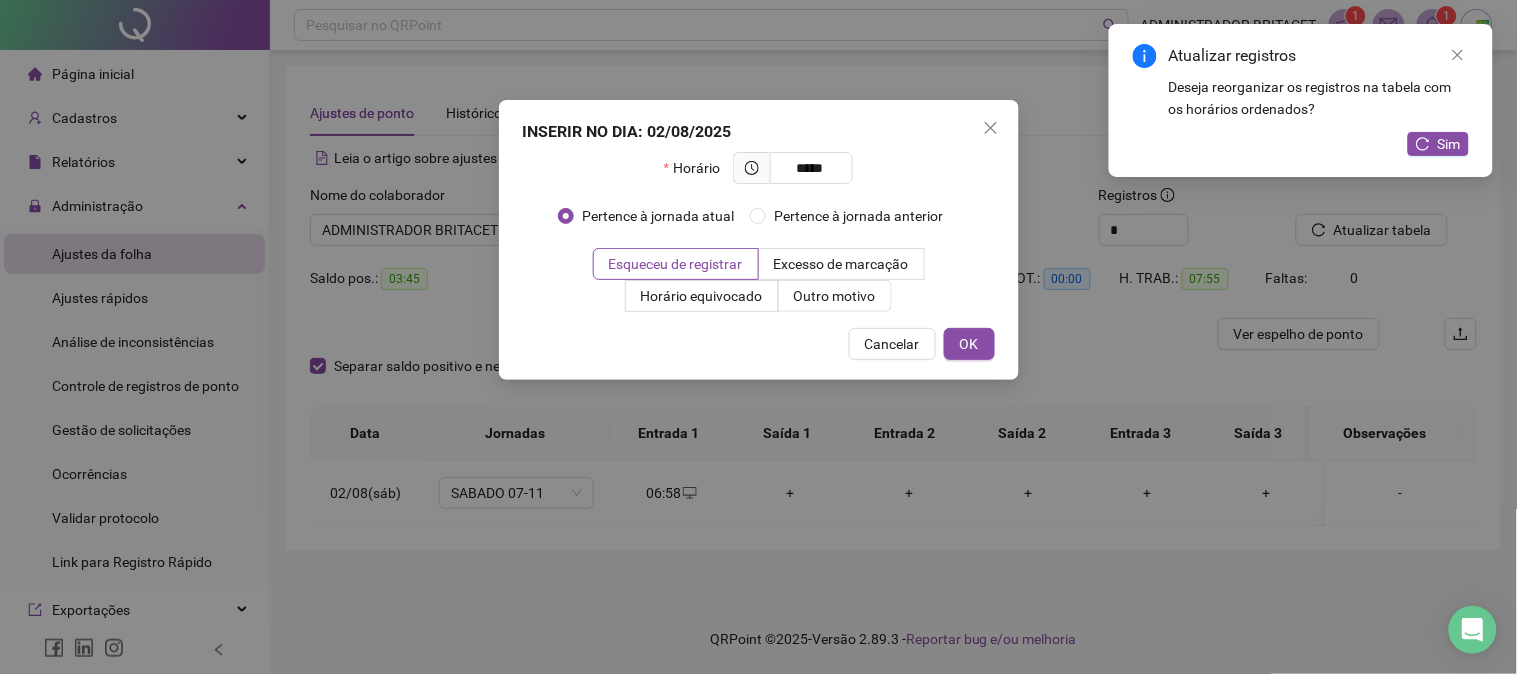 type on "*****" 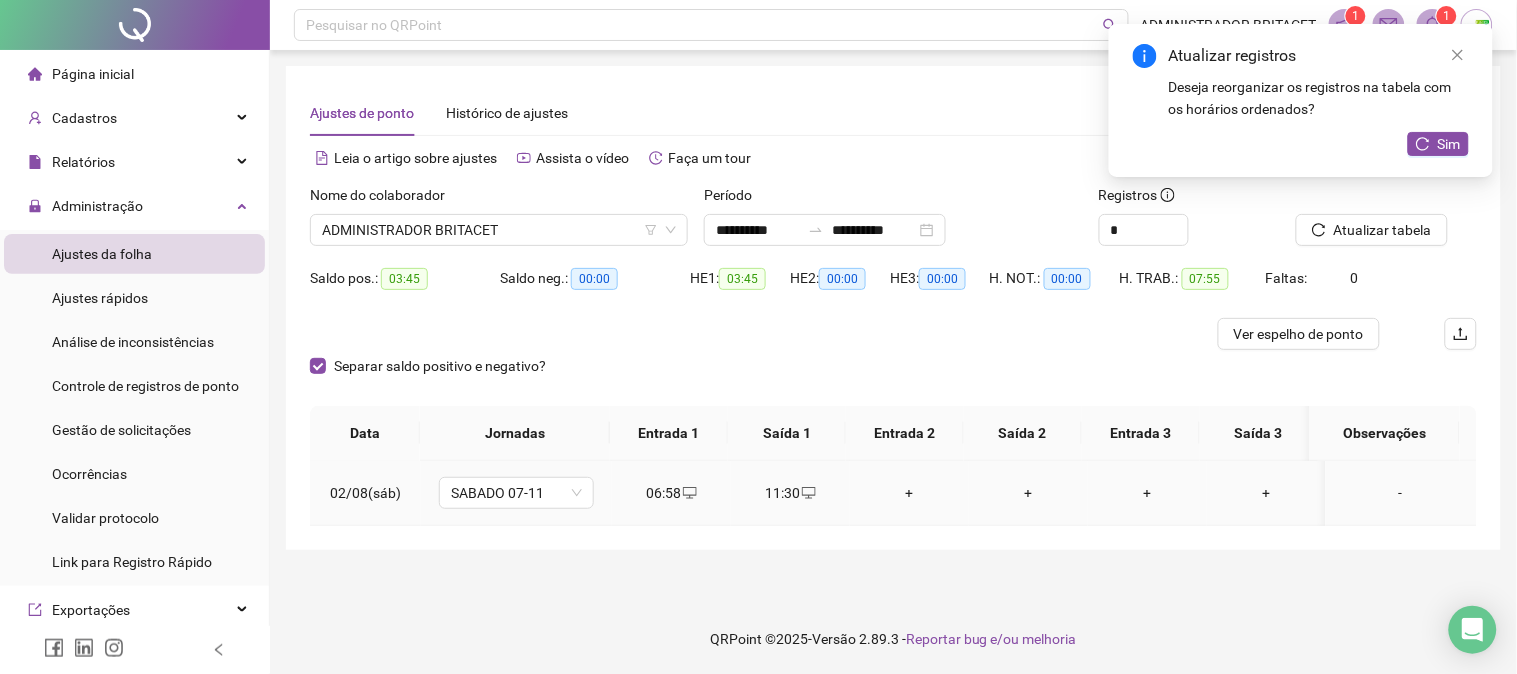 click on "+" at bounding box center (909, 493) 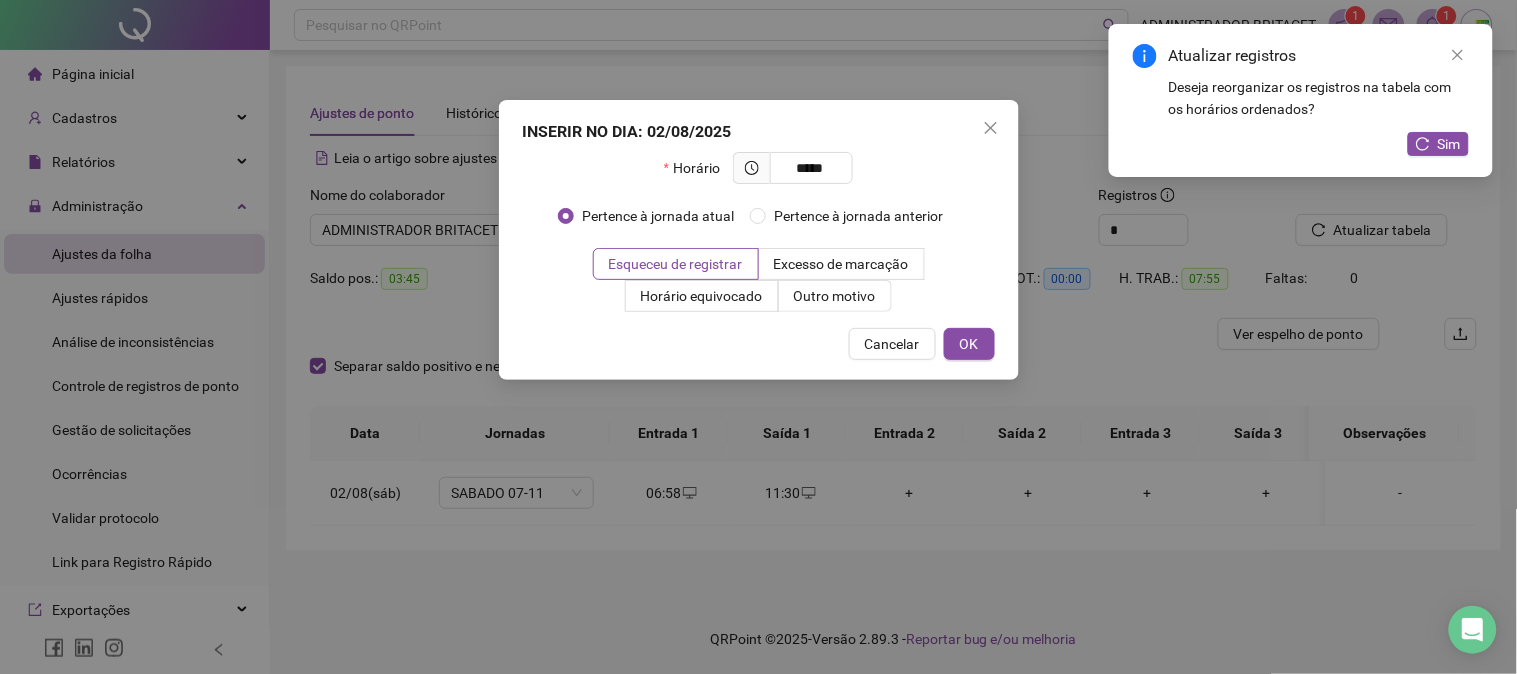 type on "*****" 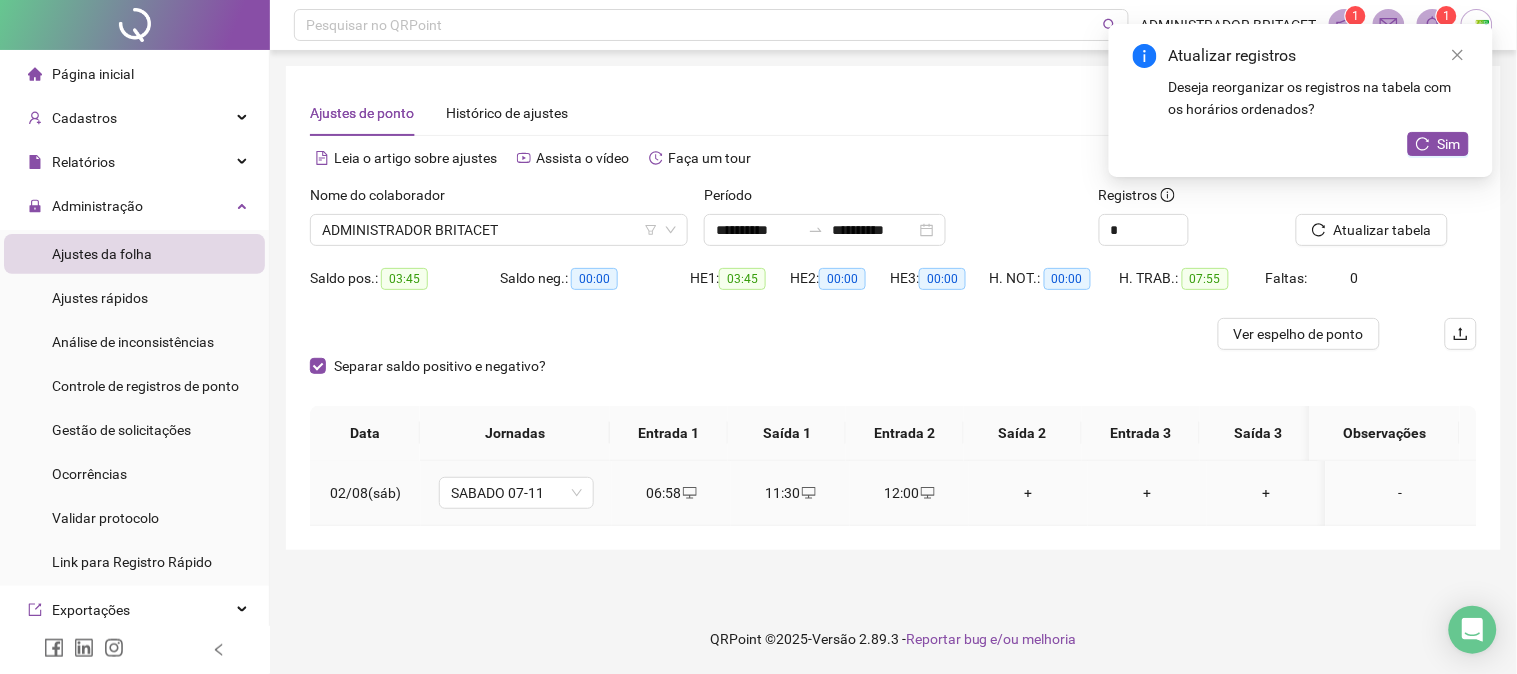 click on "+" at bounding box center [1028, 493] 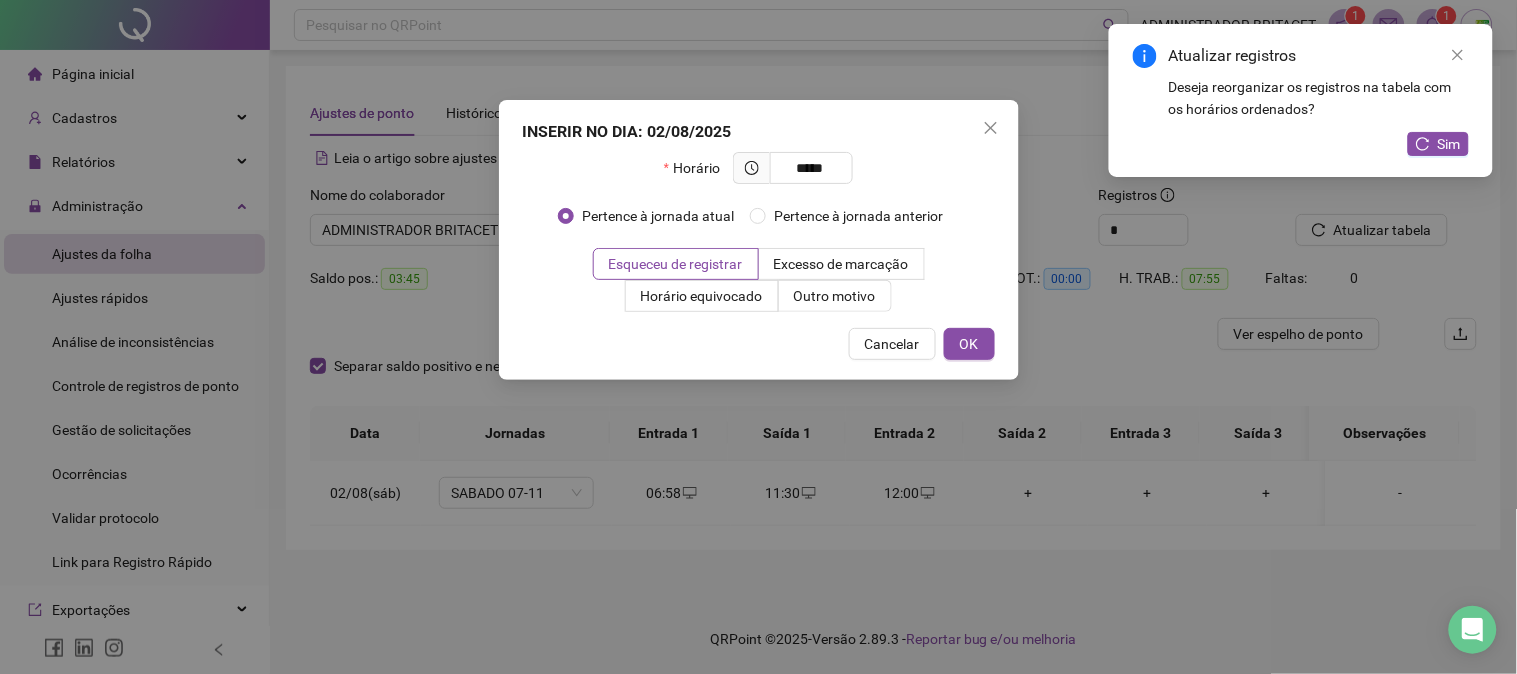 type on "*****" 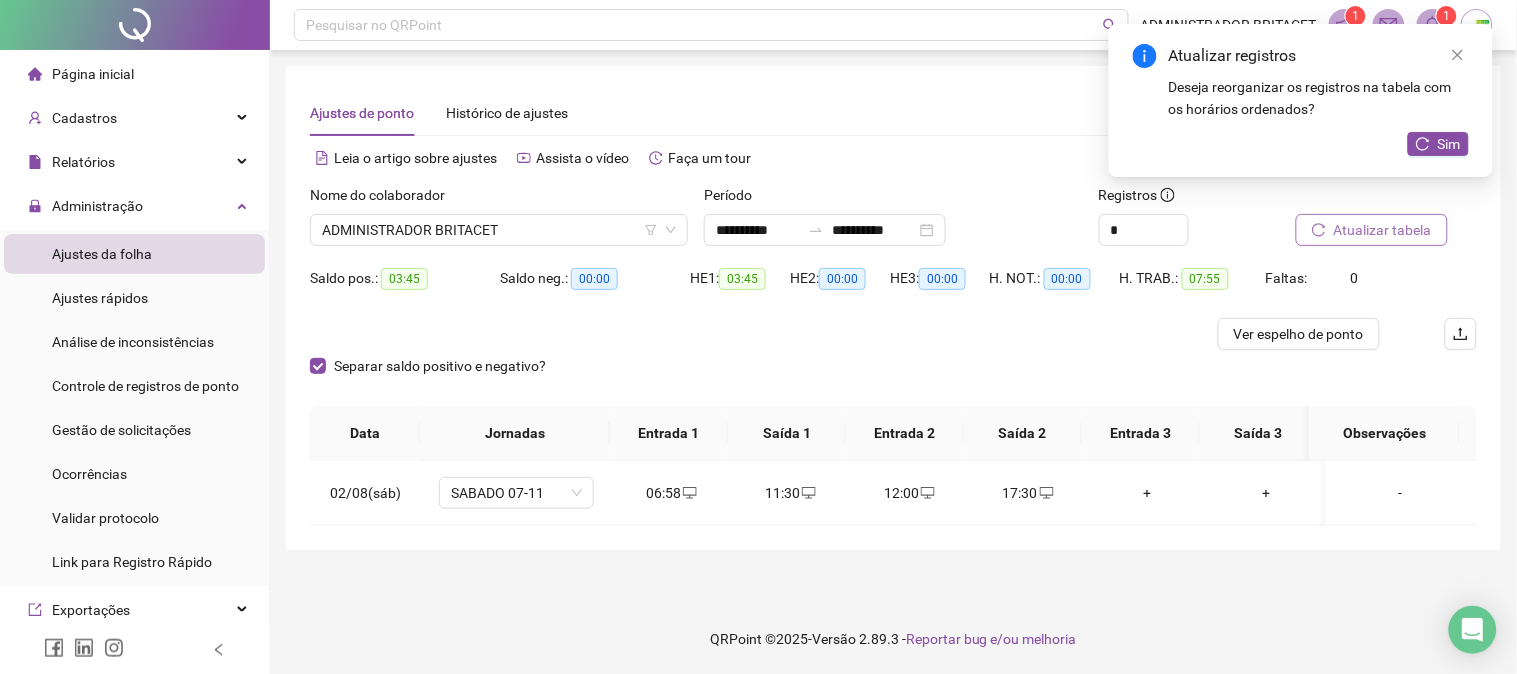 click on "Atualizar tabela" at bounding box center (1383, 230) 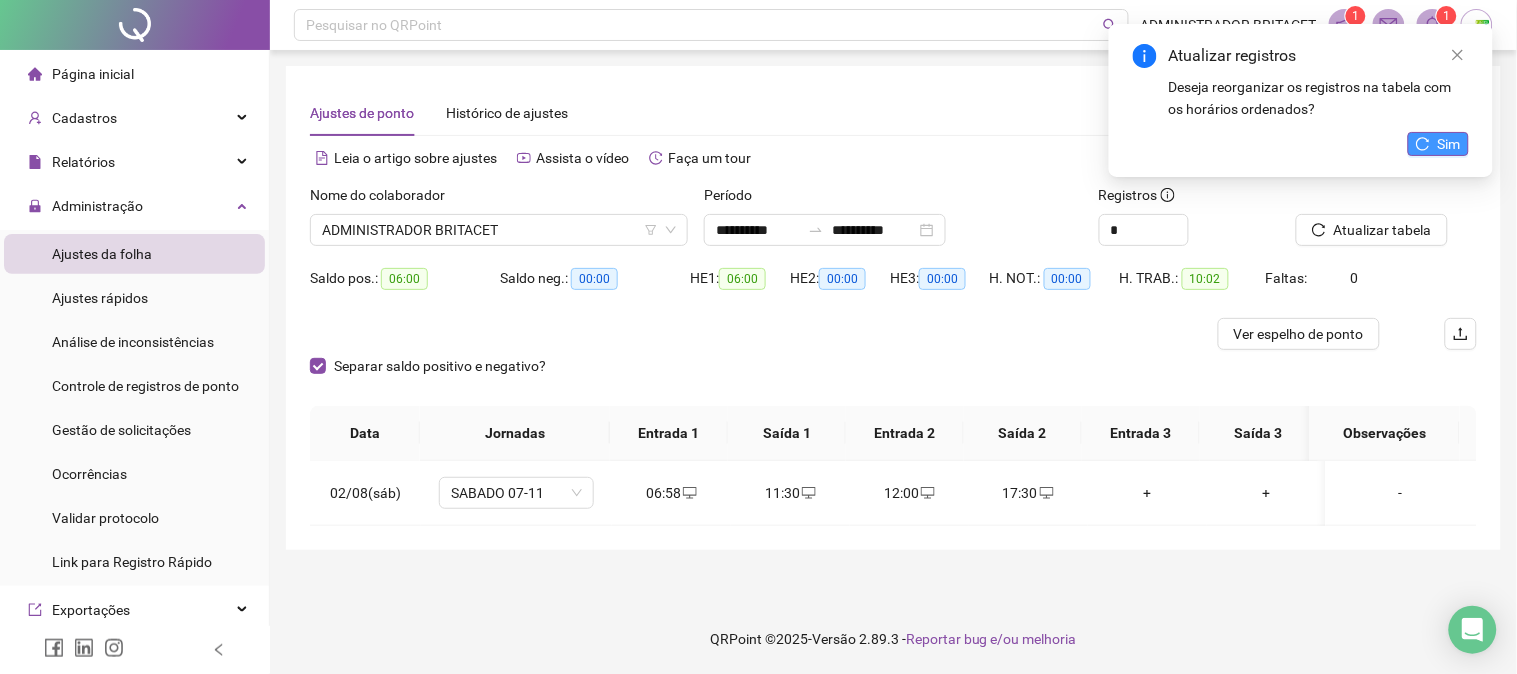 click on "Sim" at bounding box center (1438, 144) 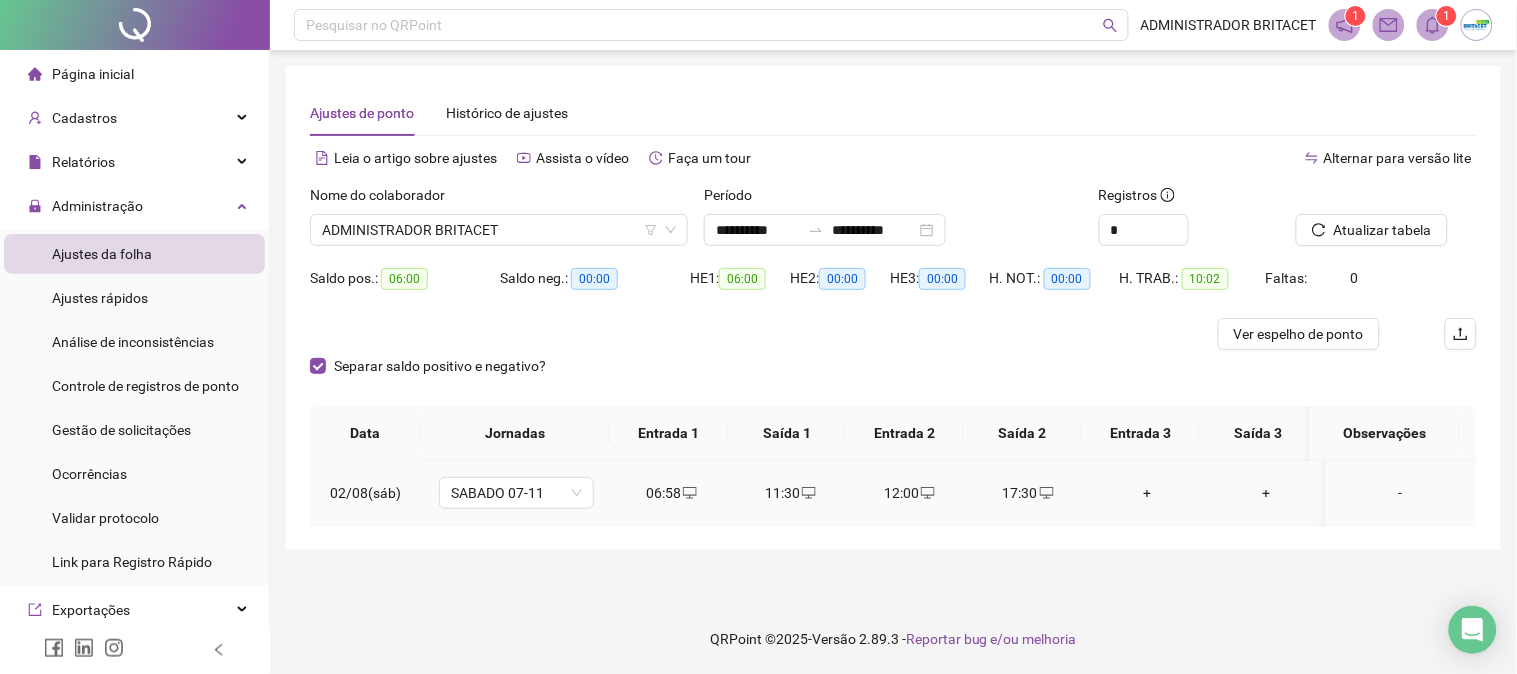 click on "06:58" at bounding box center (671, 493) 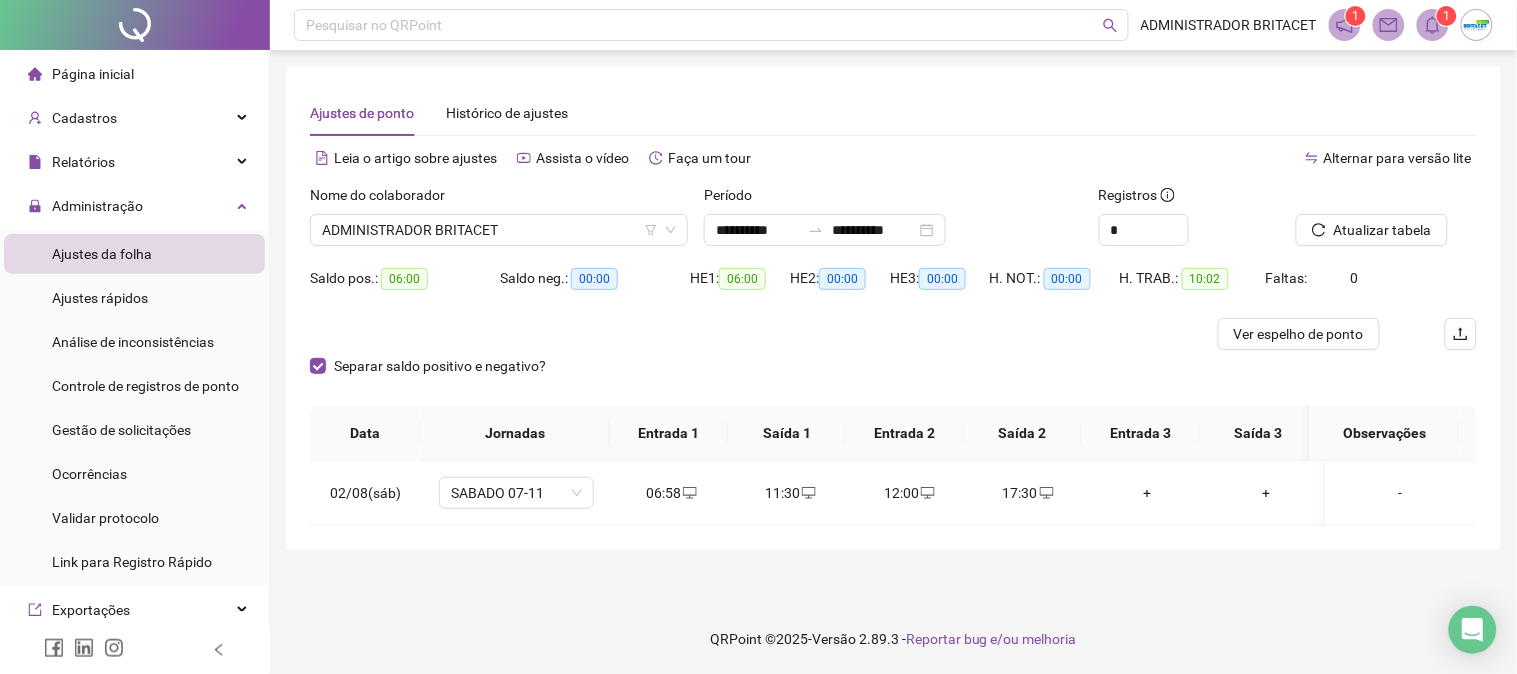 type on "**********" 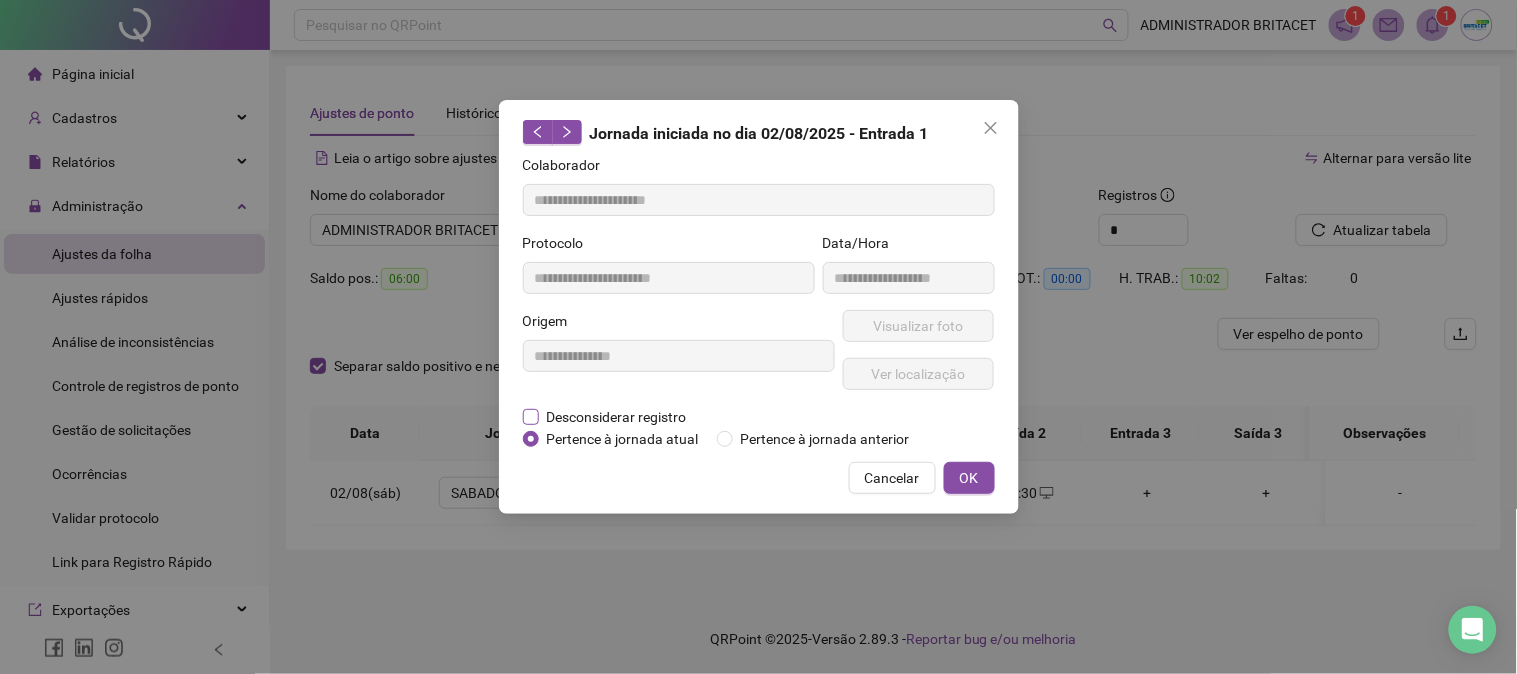 click on "Desconsiderar registro" at bounding box center (617, 417) 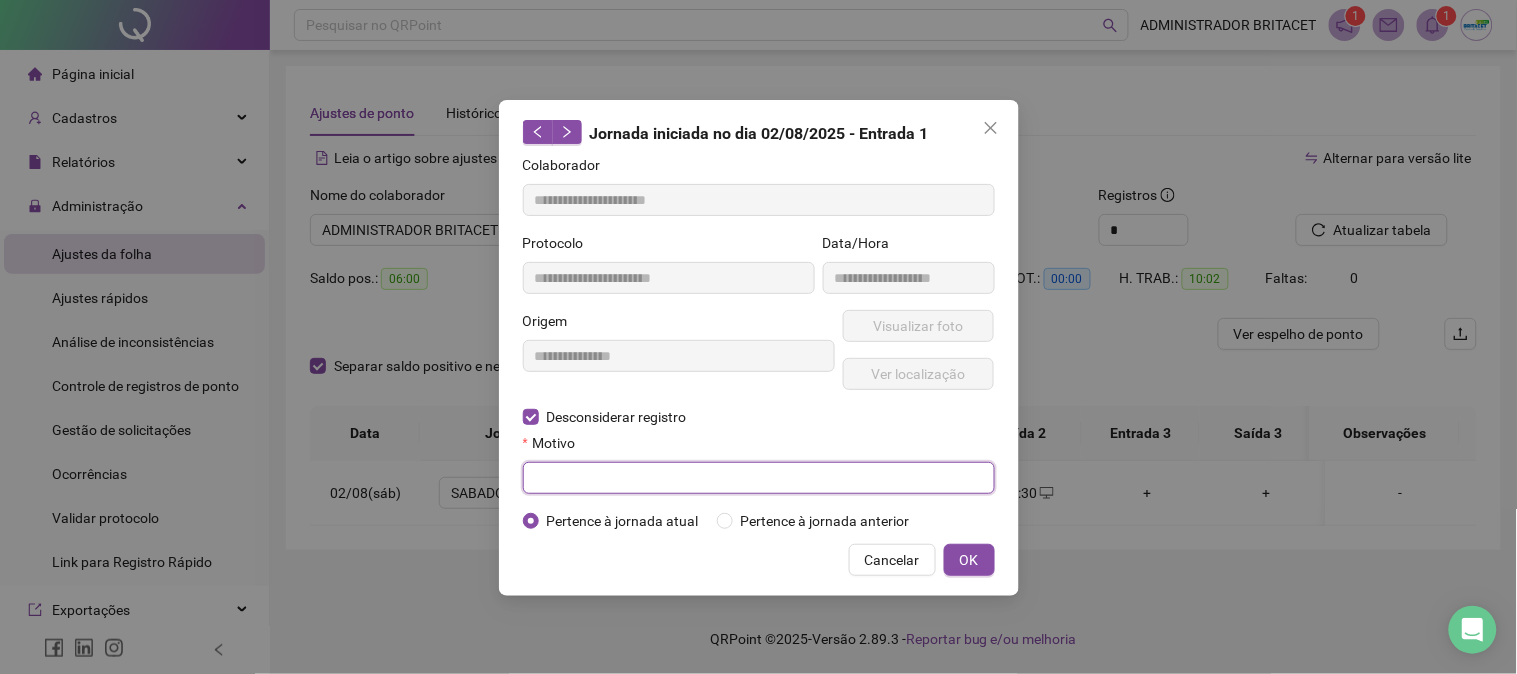 click at bounding box center [759, 478] 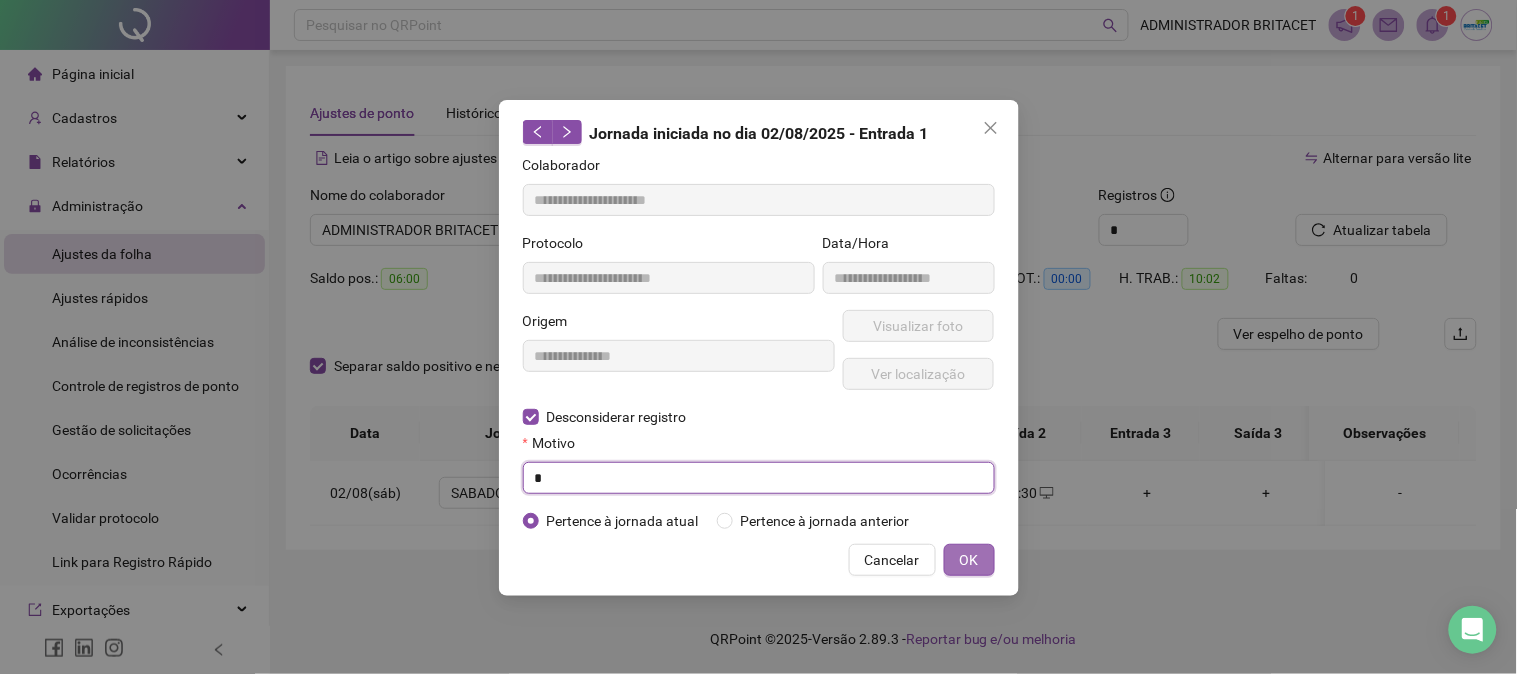 type 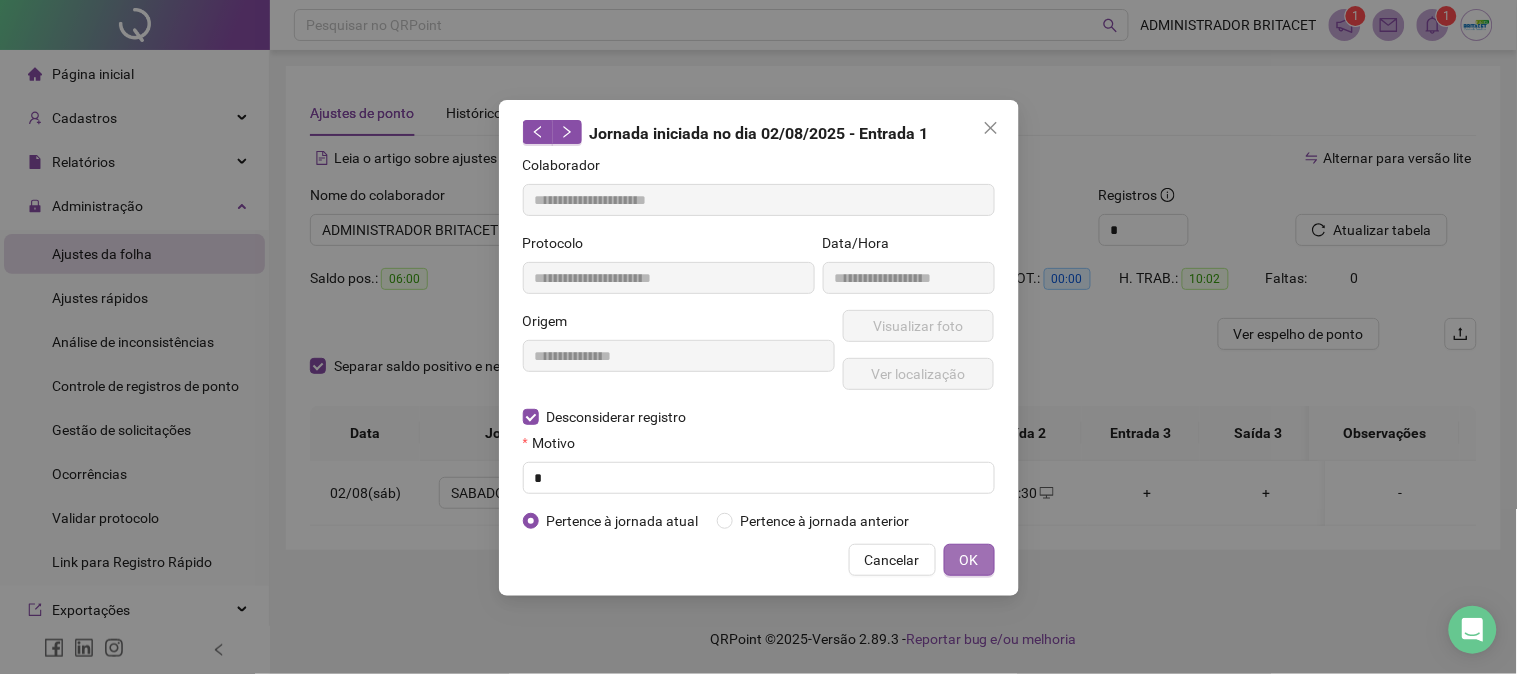 click on "OK" at bounding box center (969, 560) 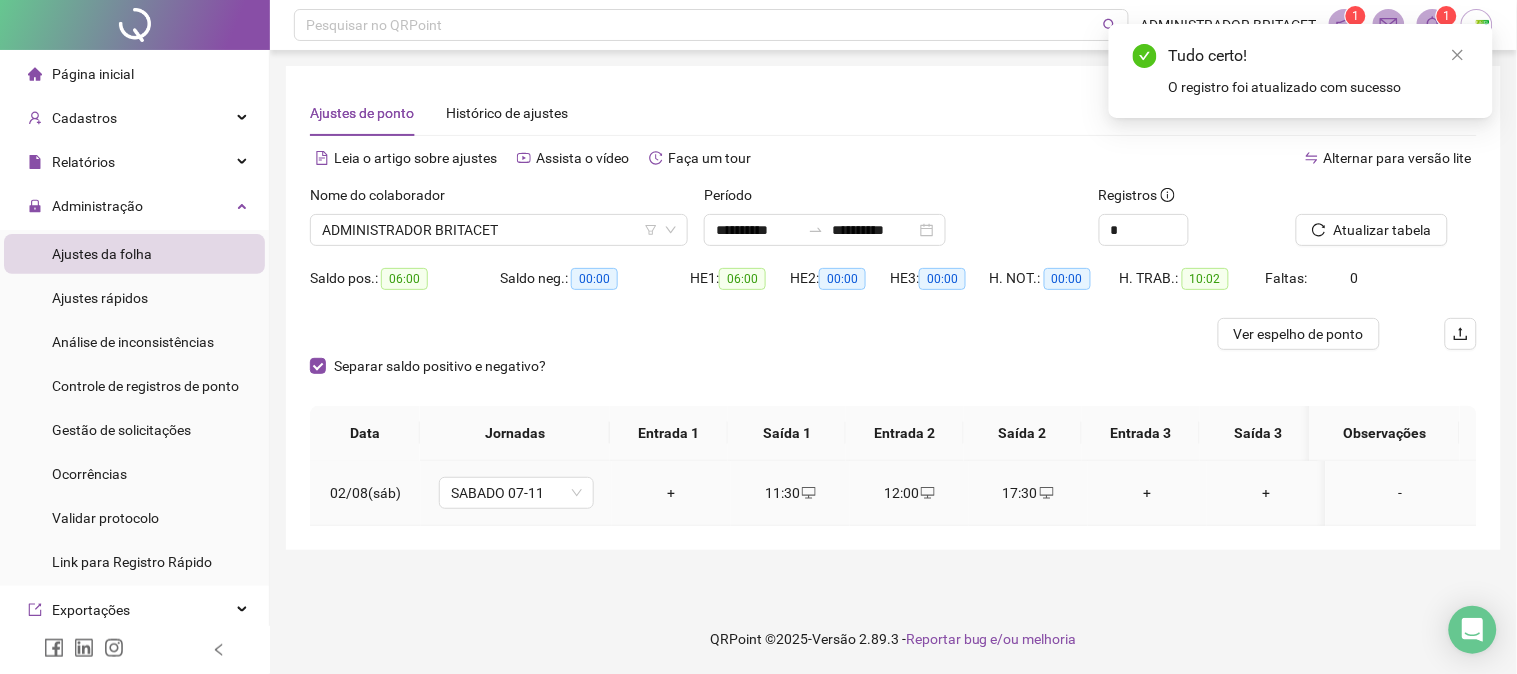 click on "11:30" at bounding box center [790, 493] 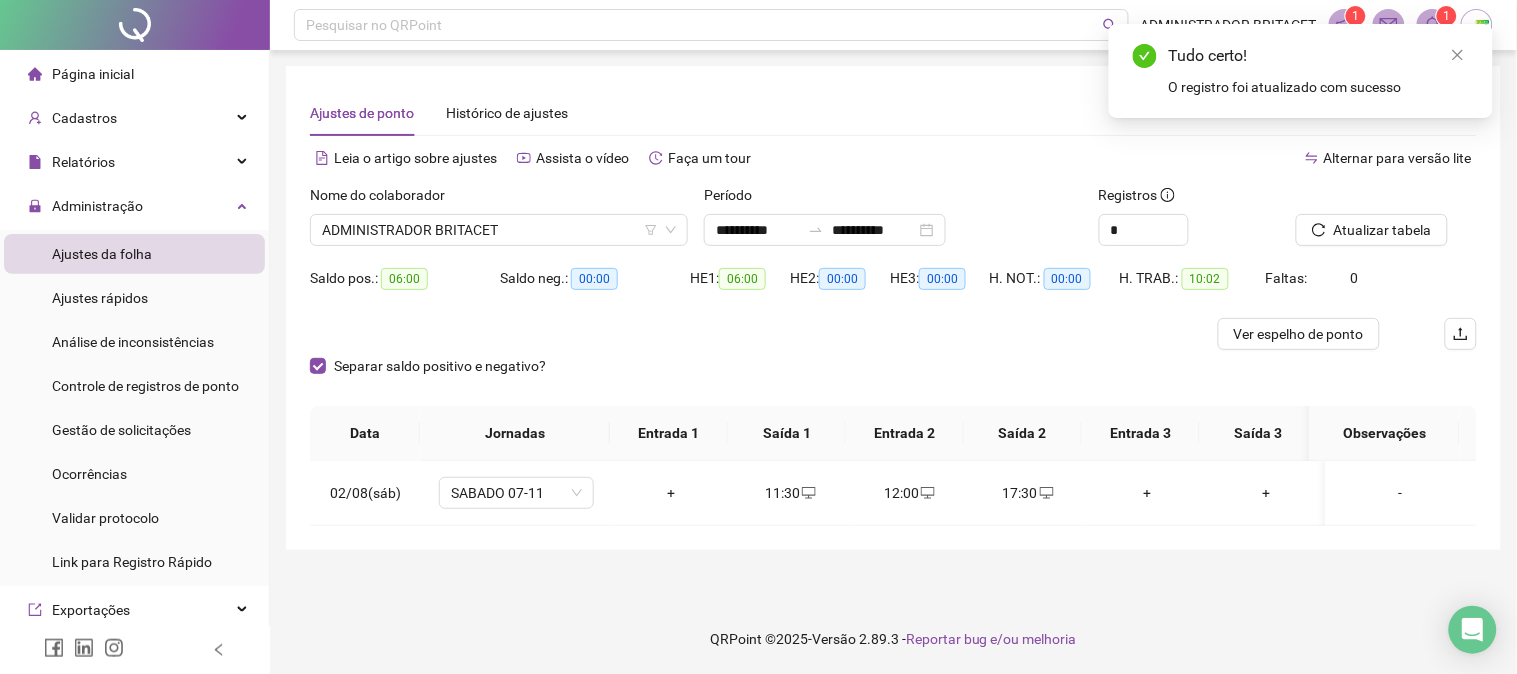 type on "**********" 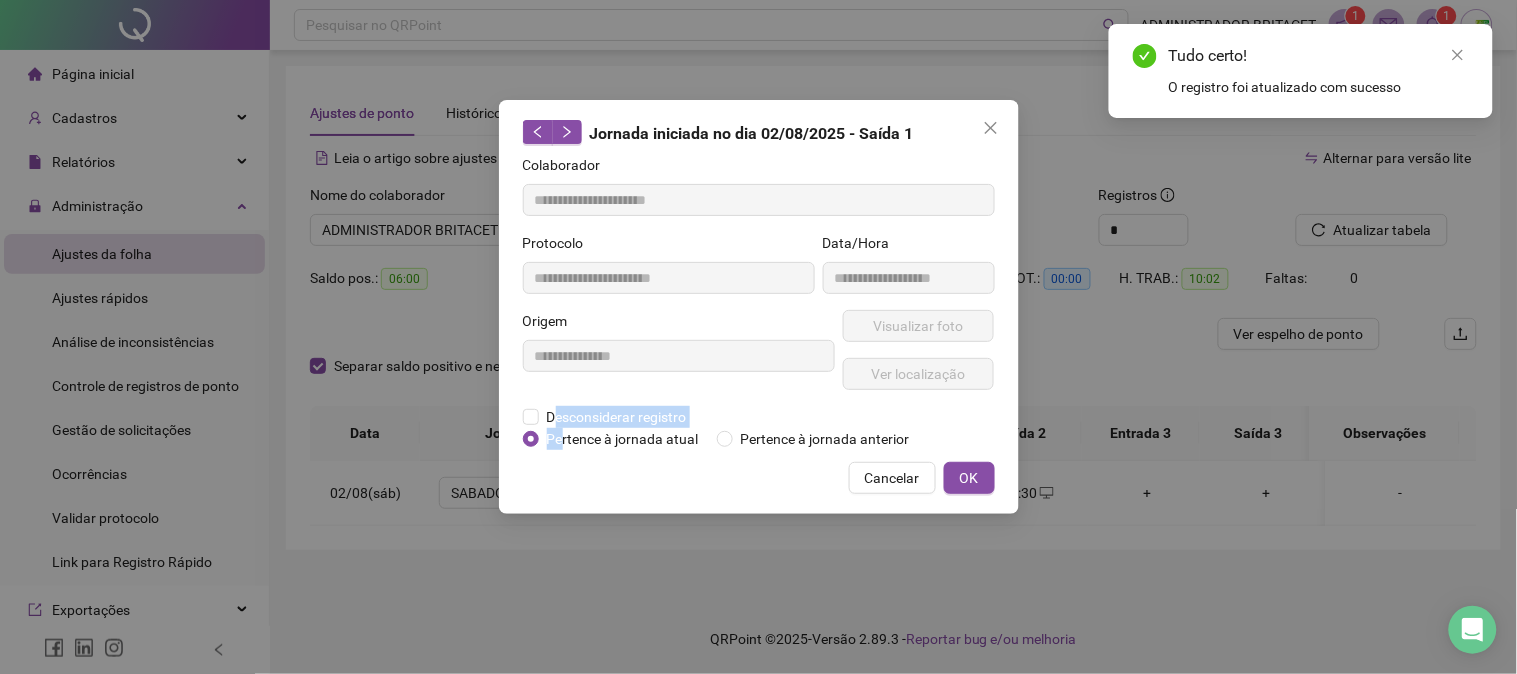 click on "Colaborador [MASK] Protocolo [MASK] Data/Hora [MASK] Origem [MASK] Visualizar foto Ver localização Desconsiderar registro Pertence ao lanche Pertence à jornada atual Pertence à jornada anterior" at bounding box center [759, 302] 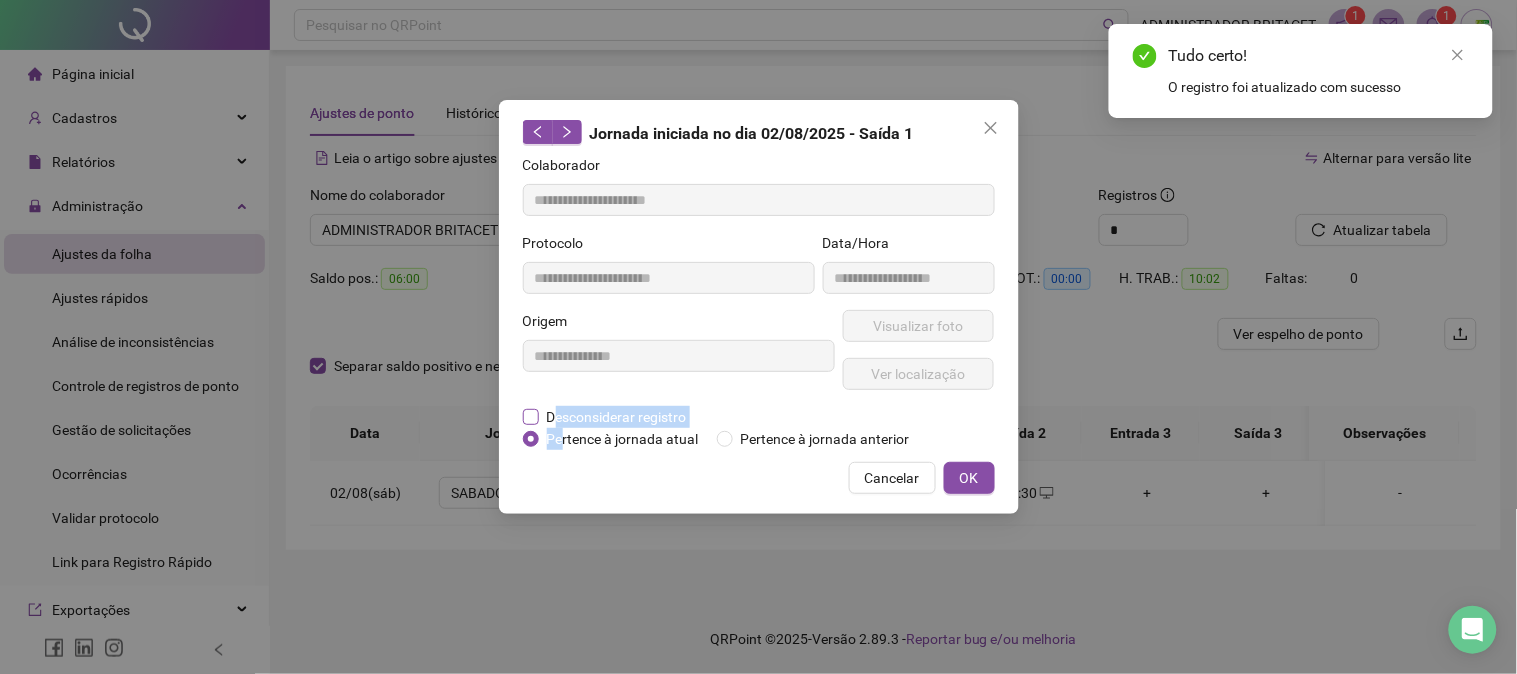 click on "Desconsiderar registro" at bounding box center (617, 417) 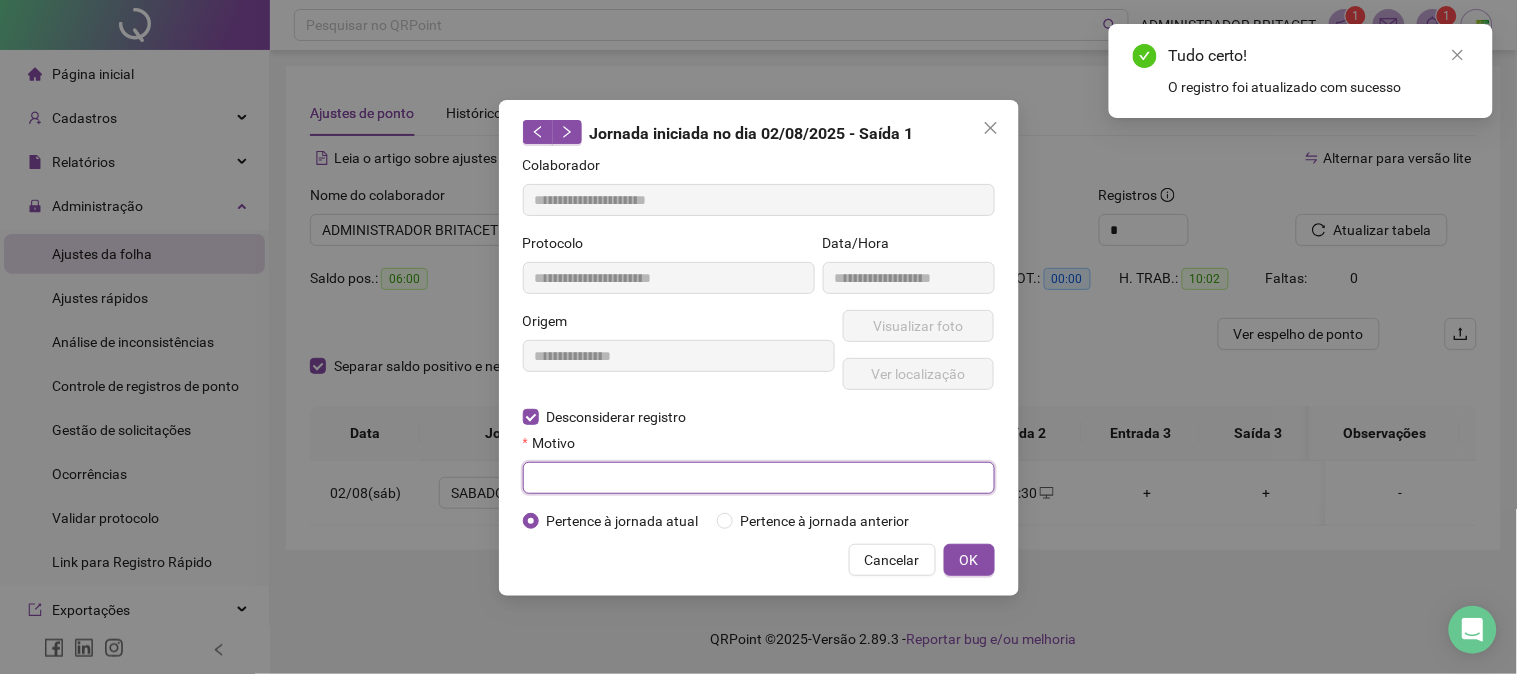 drag, startPoint x: 602, startPoint y: 494, endPoint x: 704, endPoint y: 495, distance: 102.0049 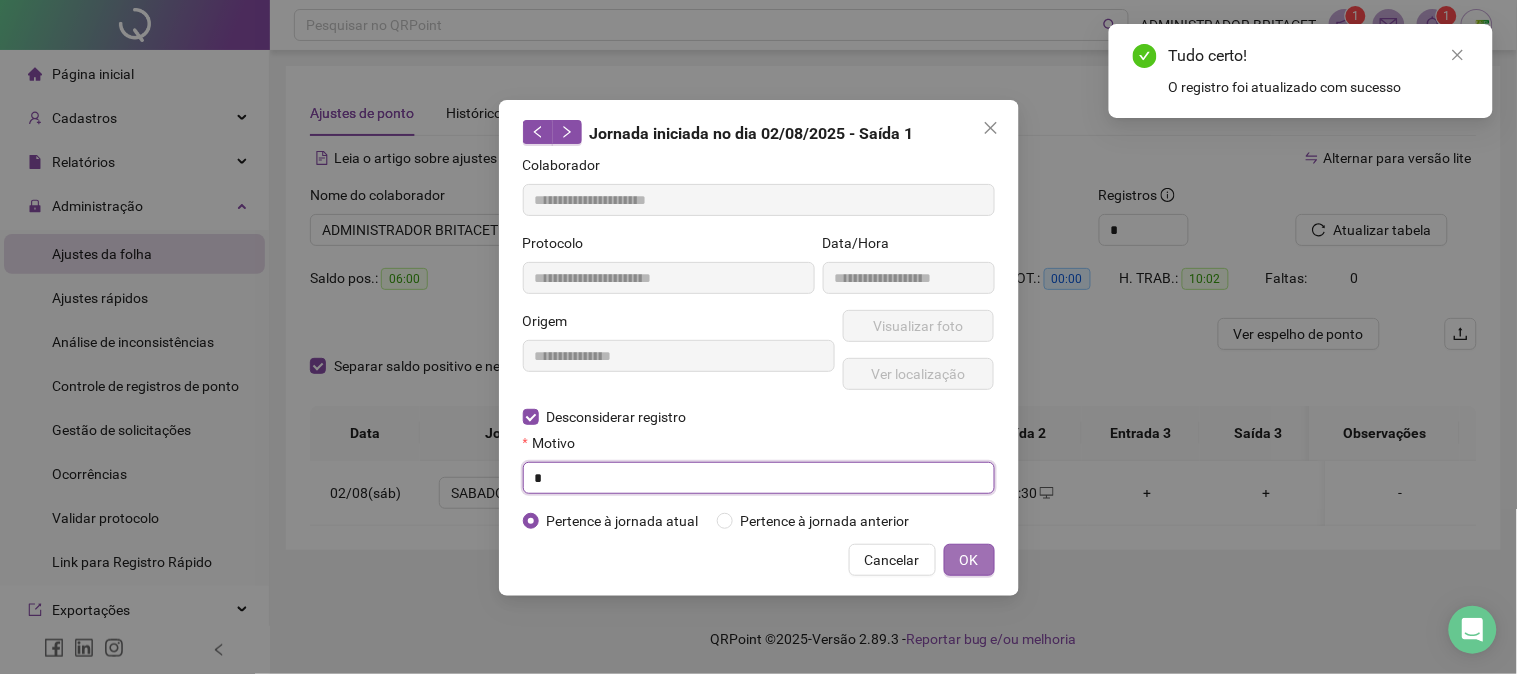 type 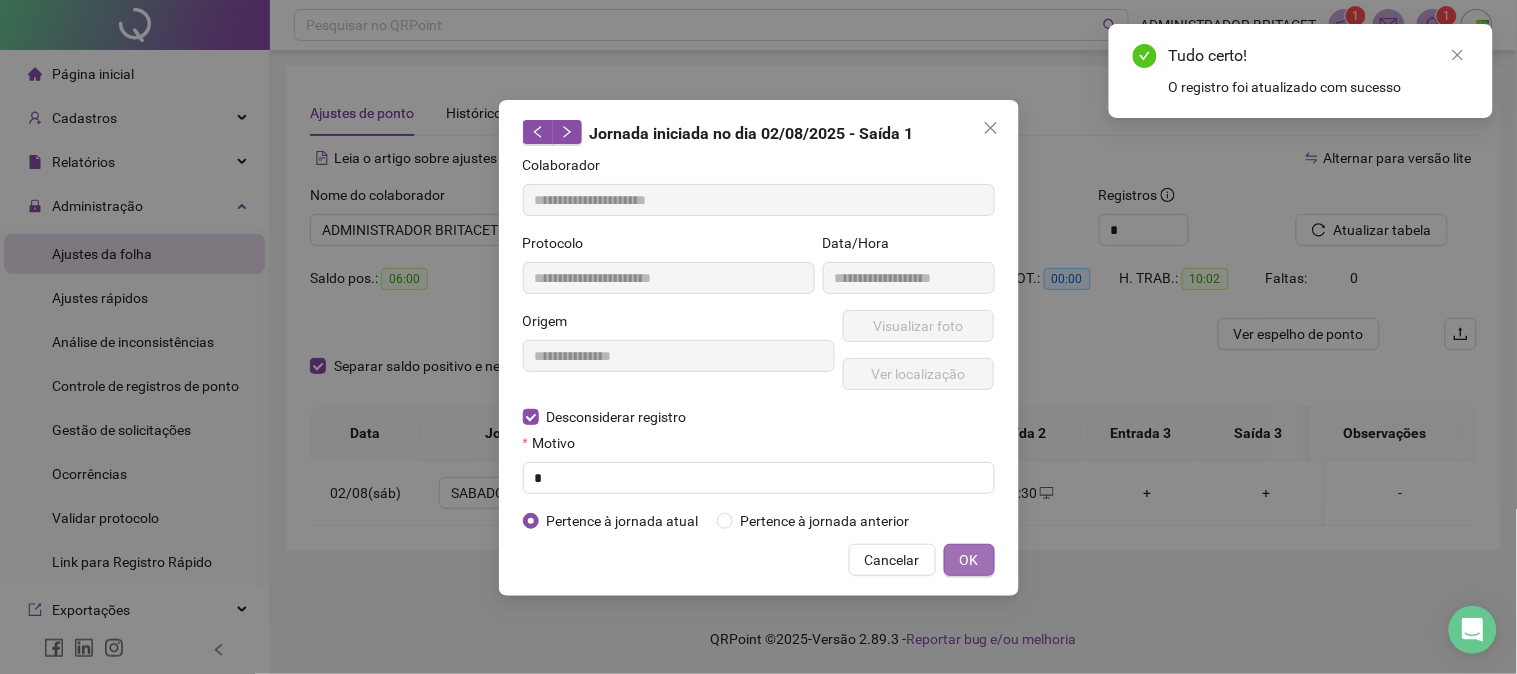 click on "OK" at bounding box center (969, 560) 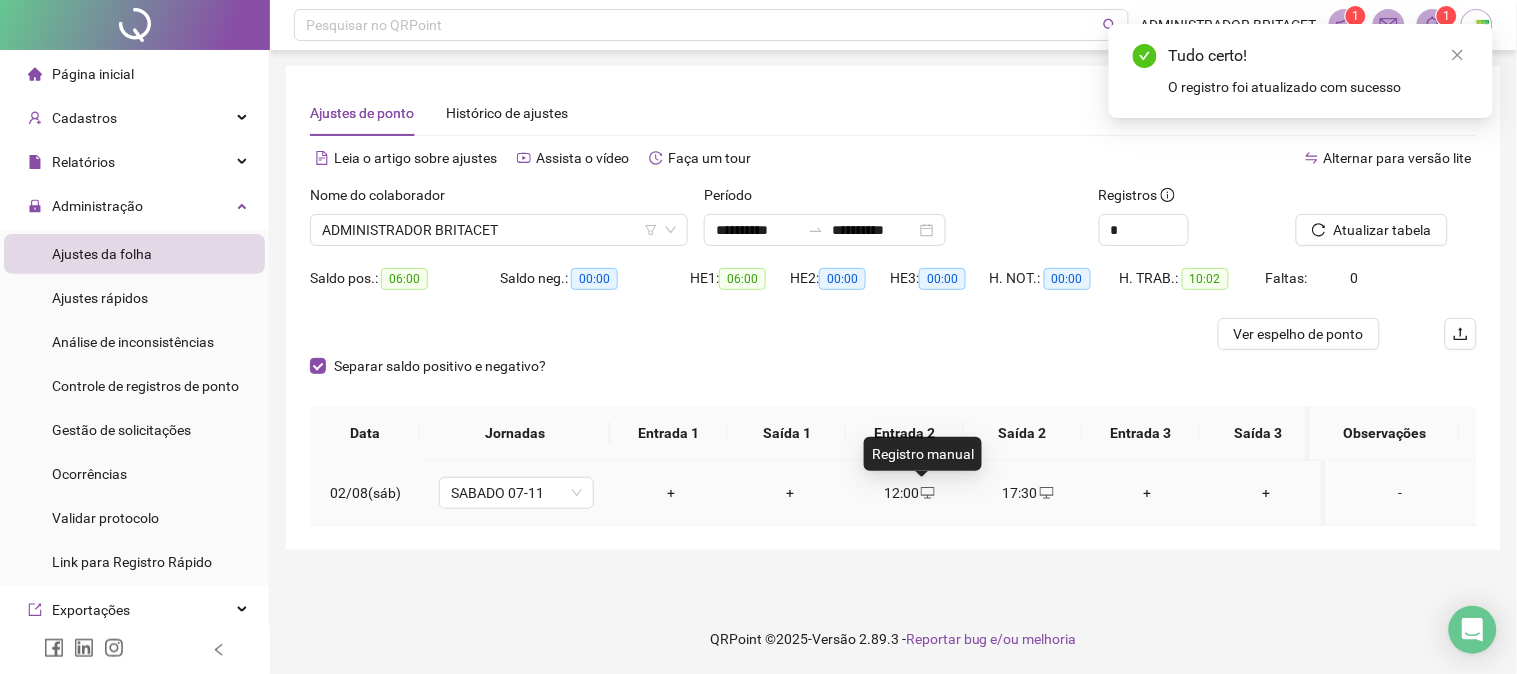 click 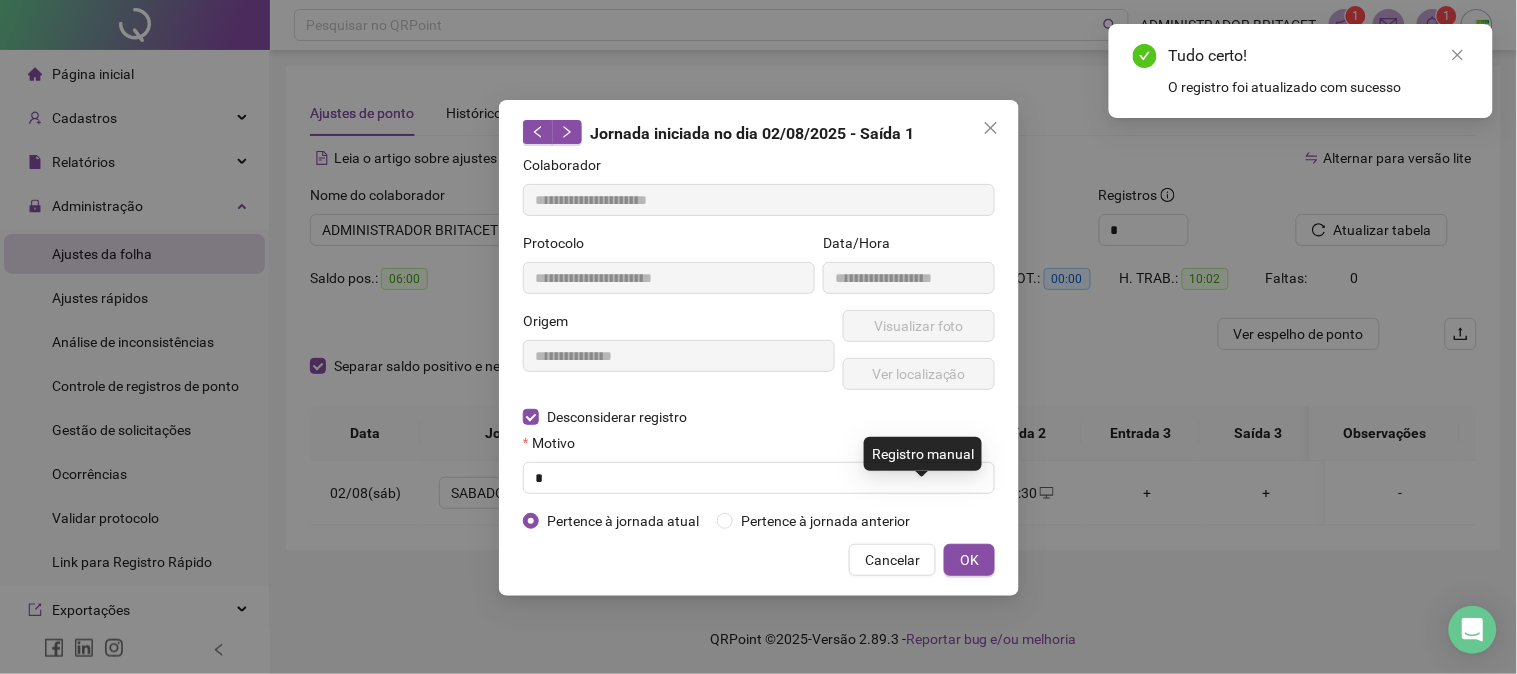 type on "**********" 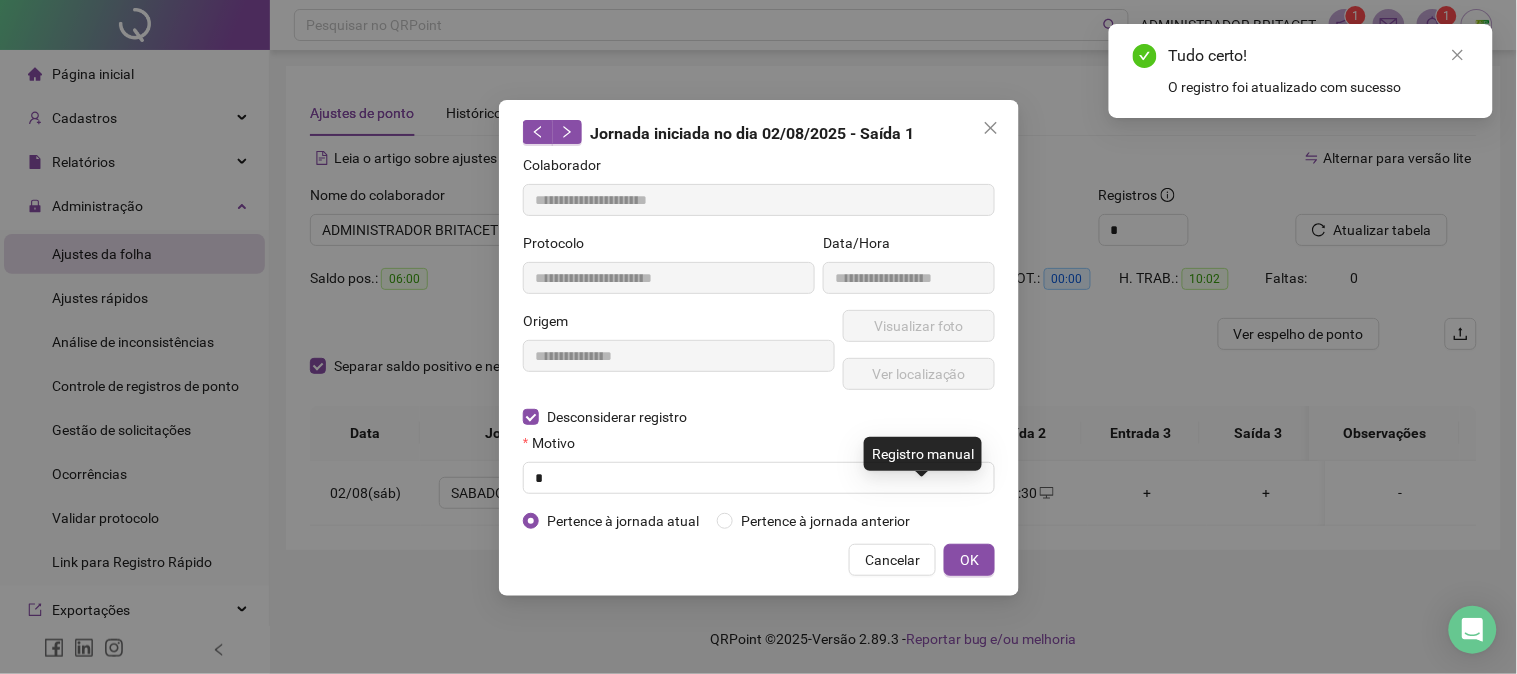 type on "**********" 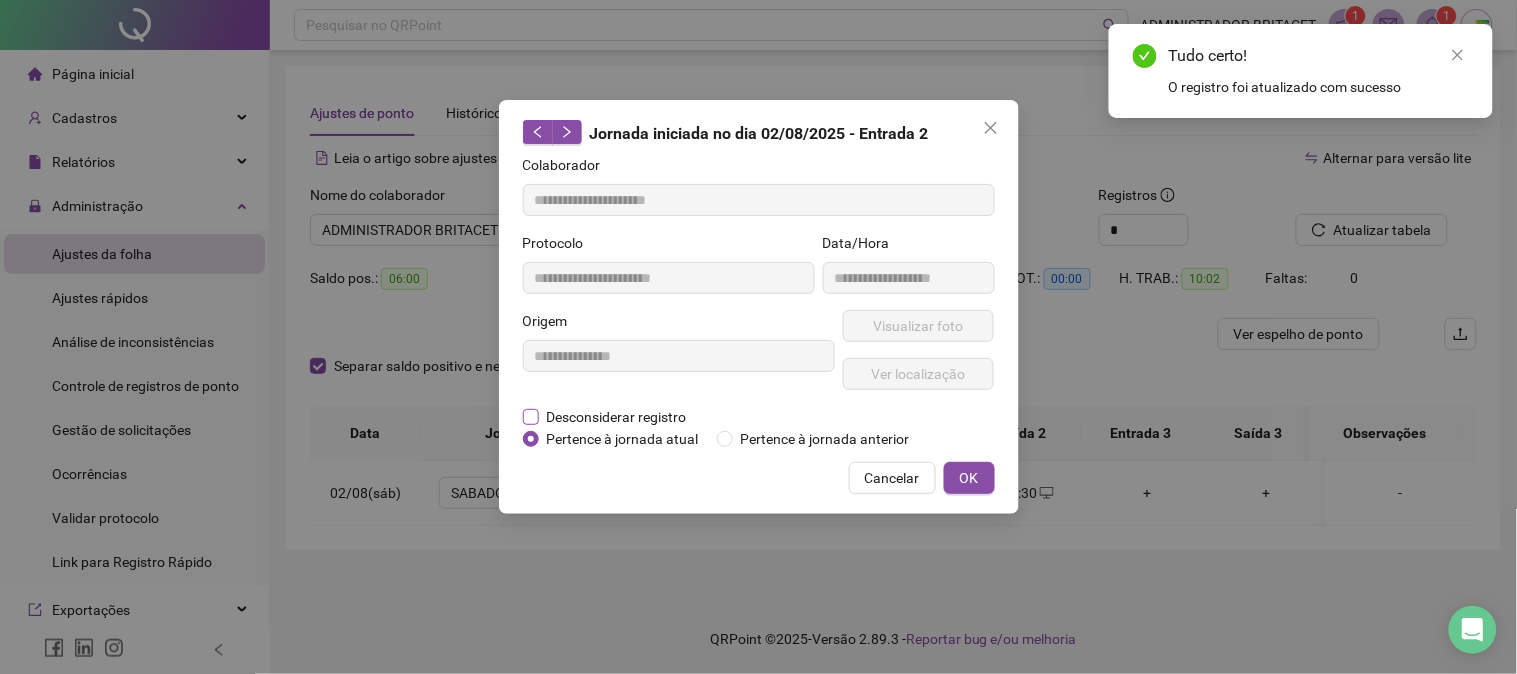 click on "Desconsiderar registro" at bounding box center [617, 417] 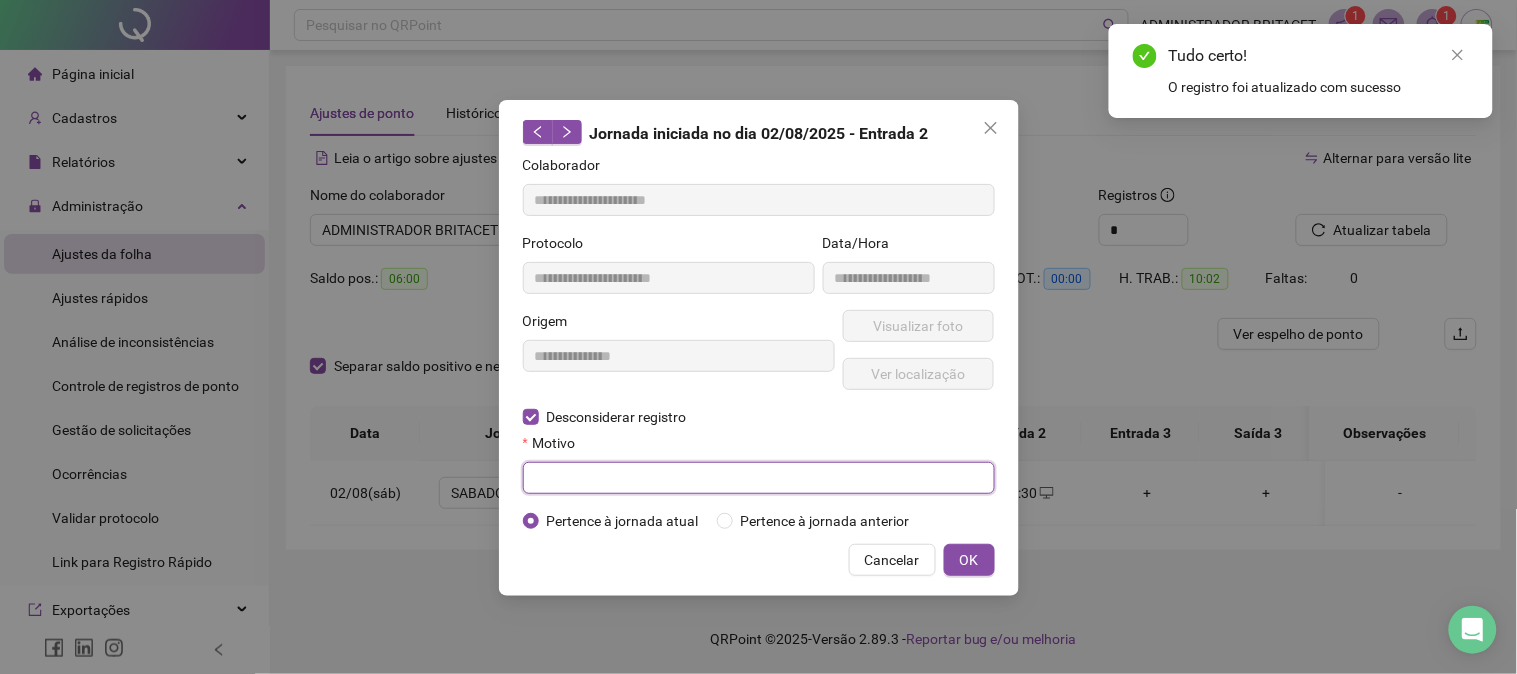 drag, startPoint x: 552, startPoint y: 470, endPoint x: 590, endPoint y: 472, distance: 38.052597 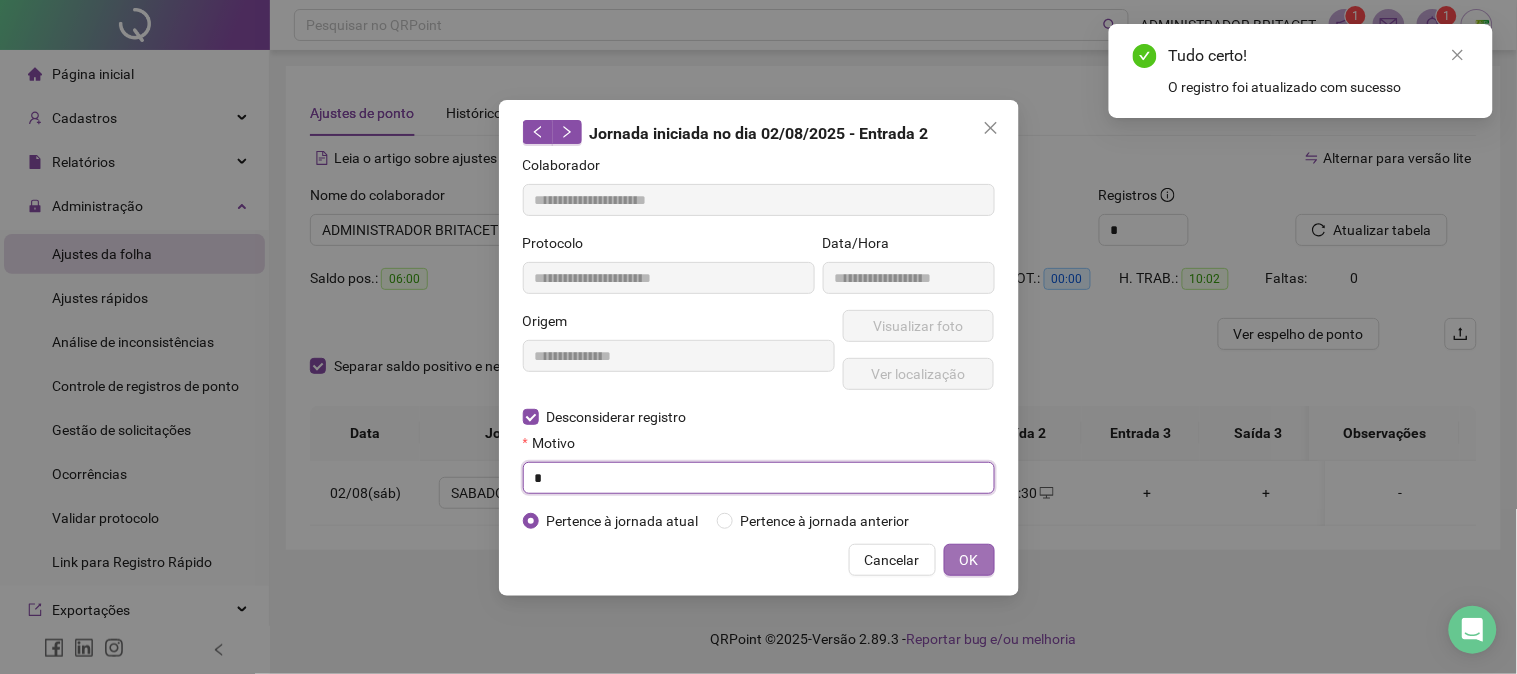 type 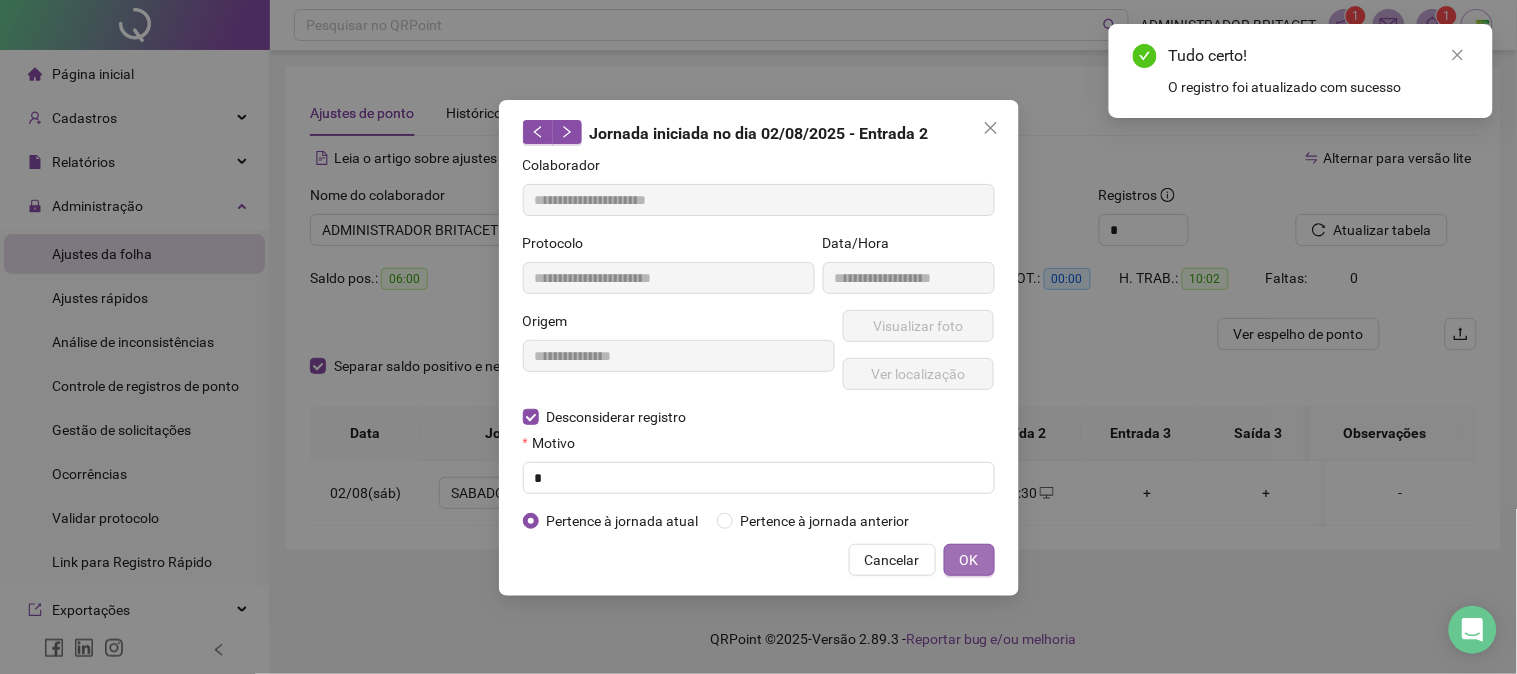 click on "OK" at bounding box center (969, 560) 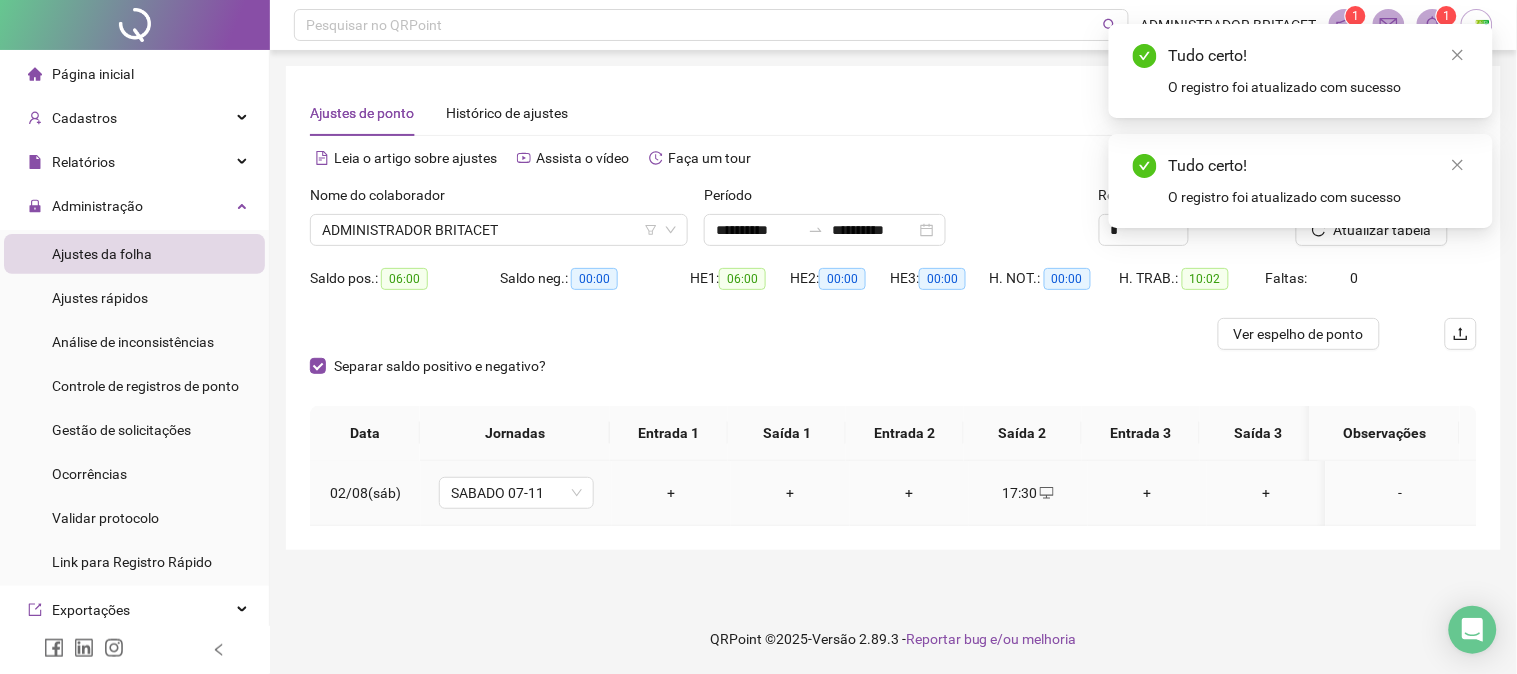 click on "17:30" at bounding box center (1028, 493) 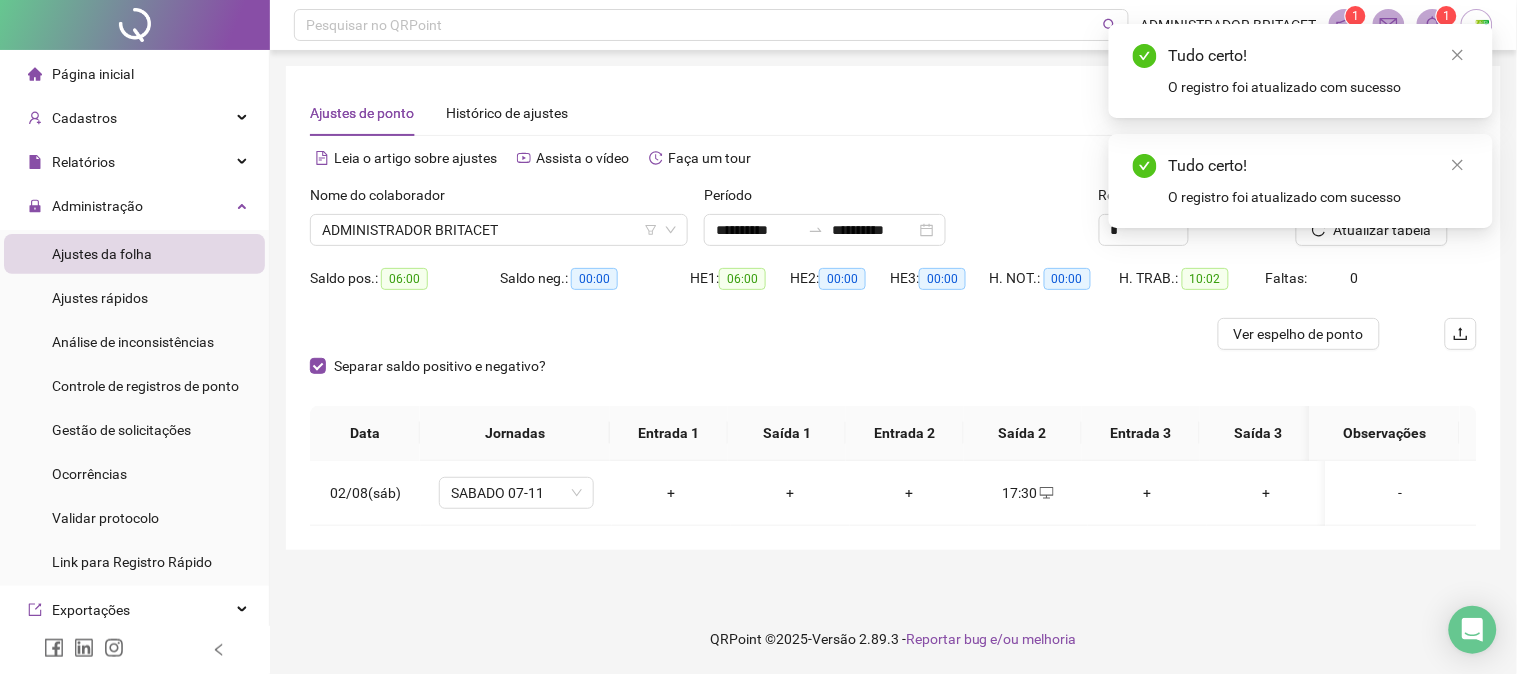 type on "**********" 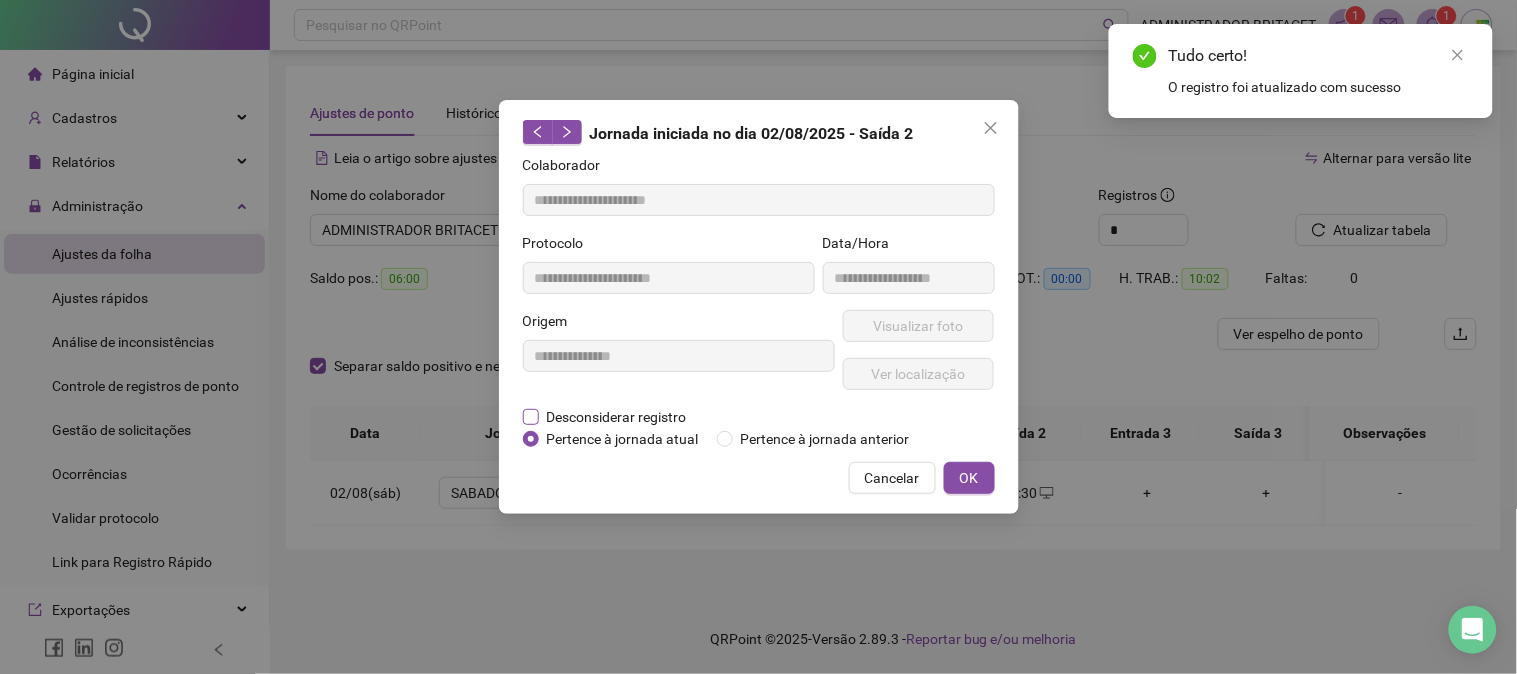 drag, startPoint x: 646, startPoint y: 412, endPoint x: 643, endPoint y: 425, distance: 13.341664 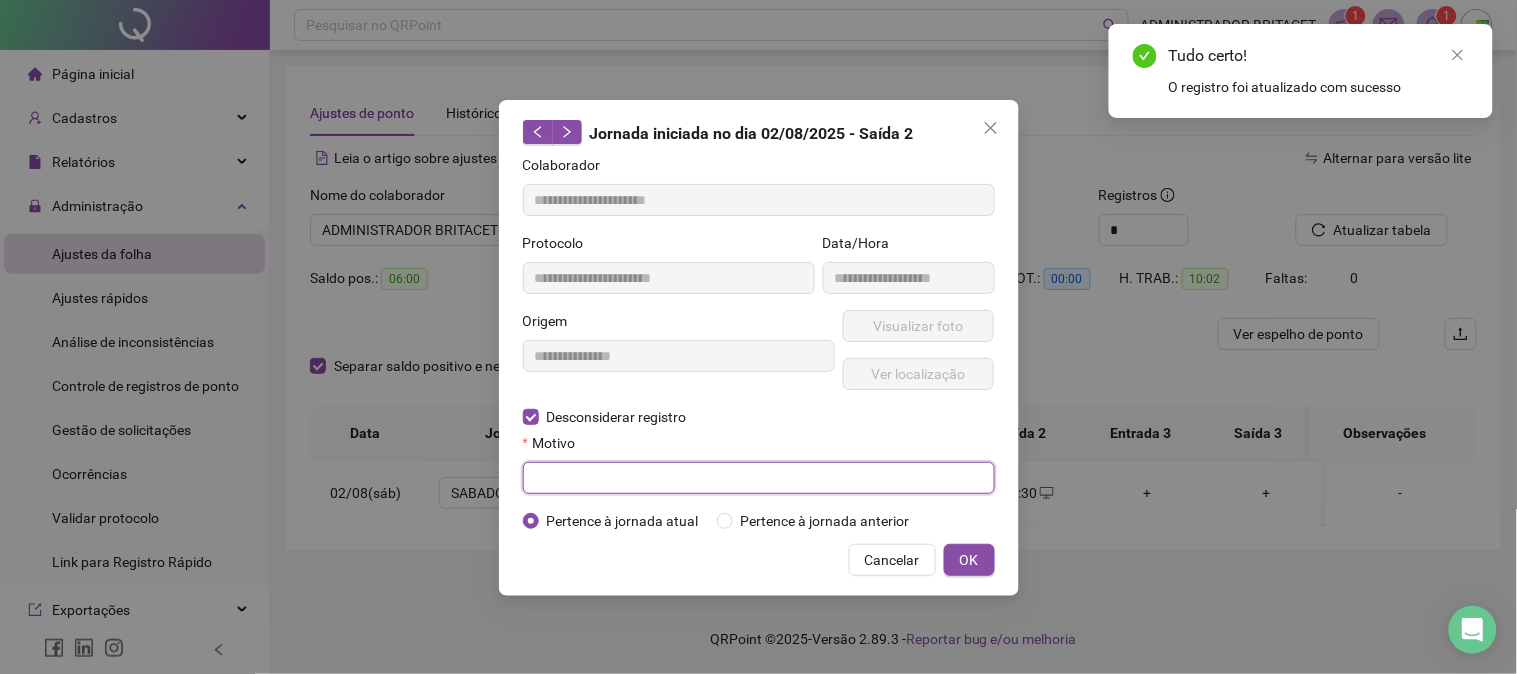 click at bounding box center [759, 478] 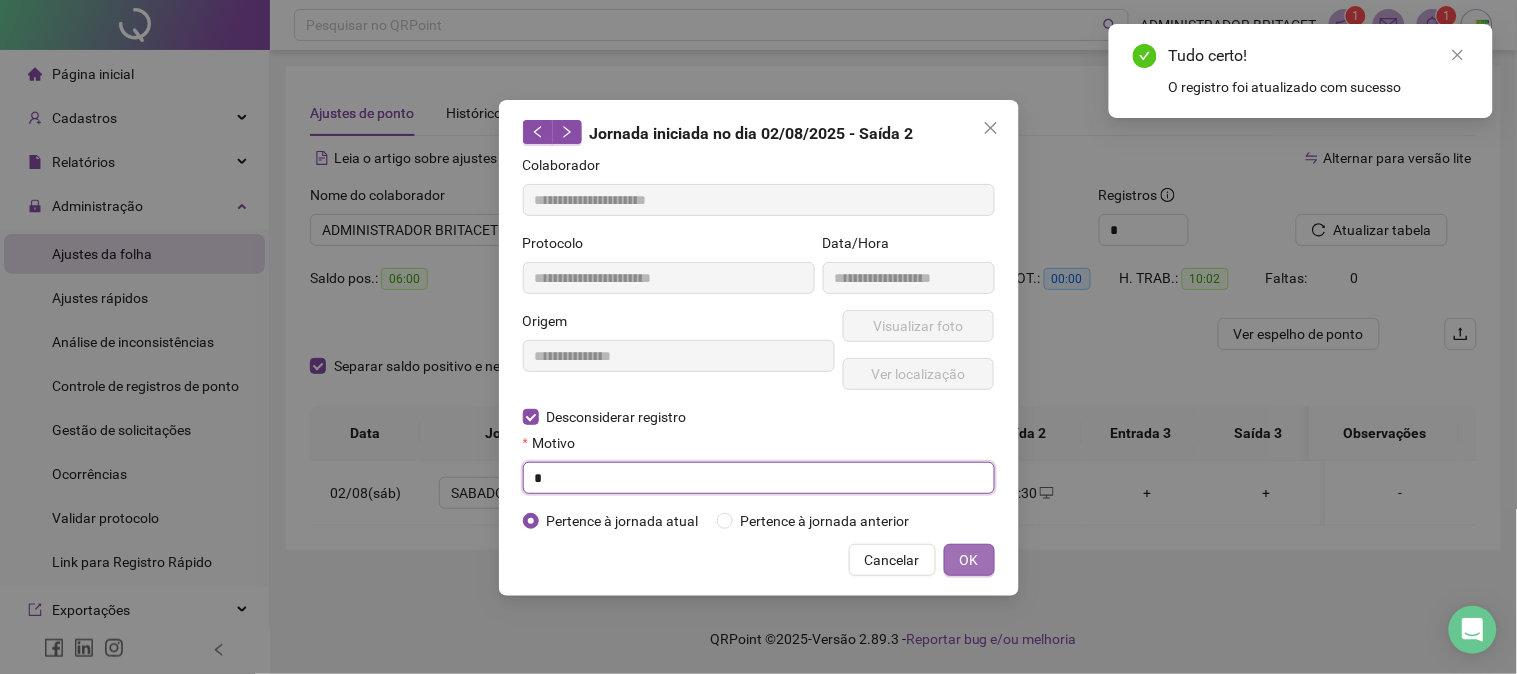 type 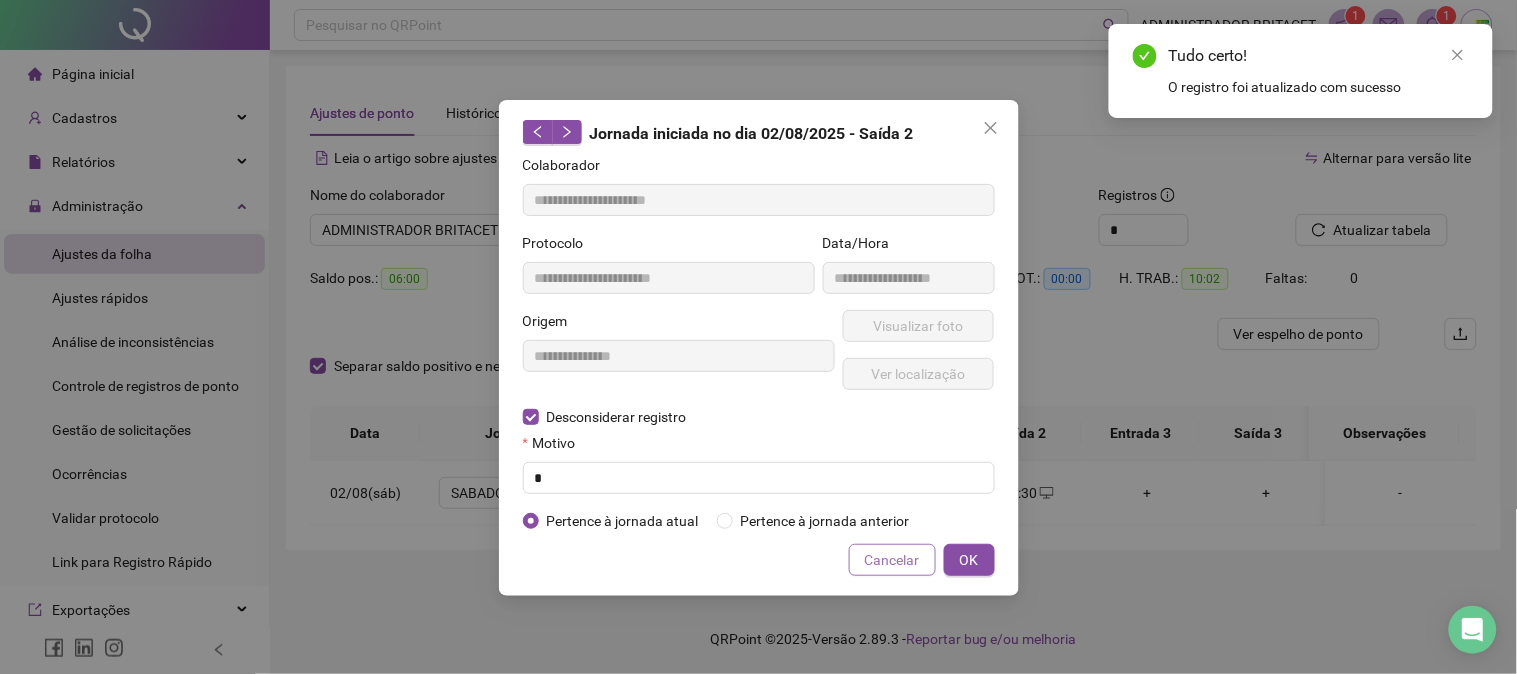 drag, startPoint x: 966, startPoint y: 563, endPoint x: 928, endPoint y: 558, distance: 38.327538 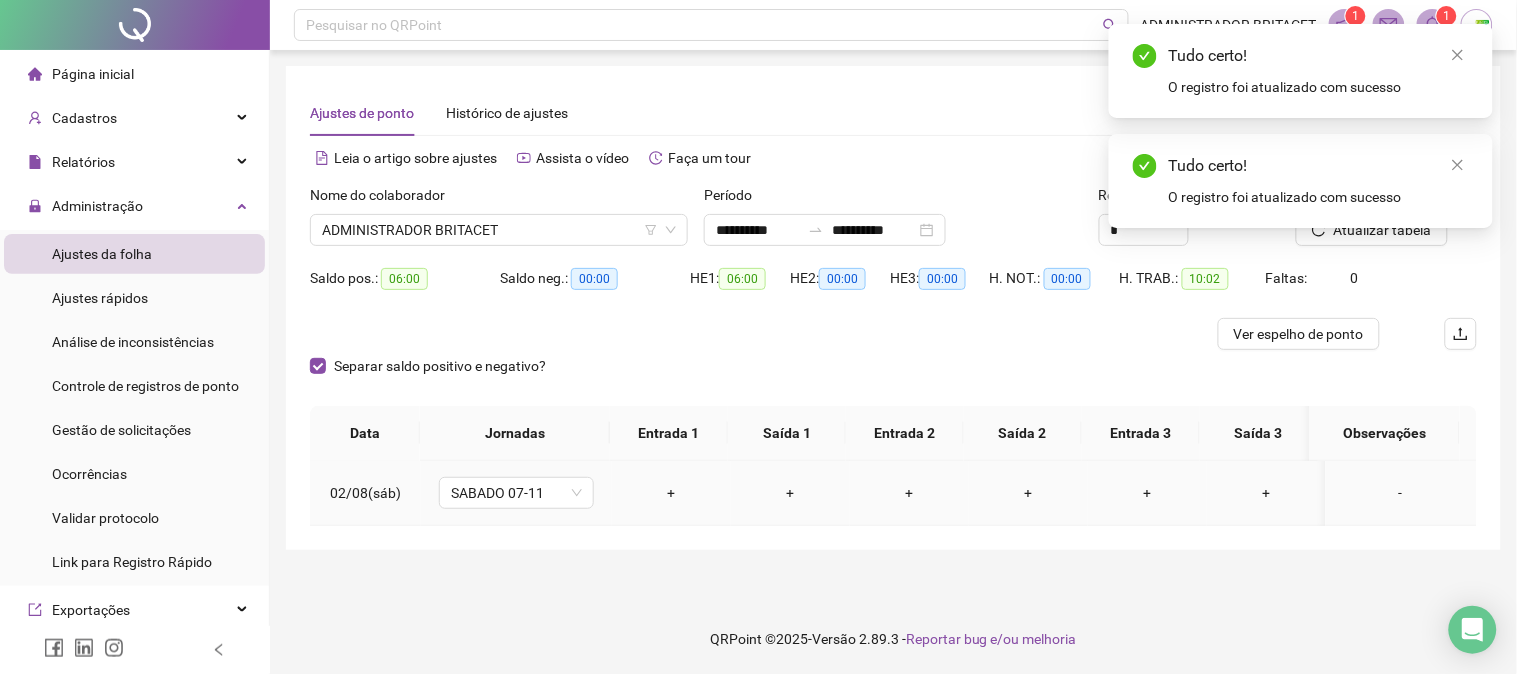 click on "+" at bounding box center [671, 493] 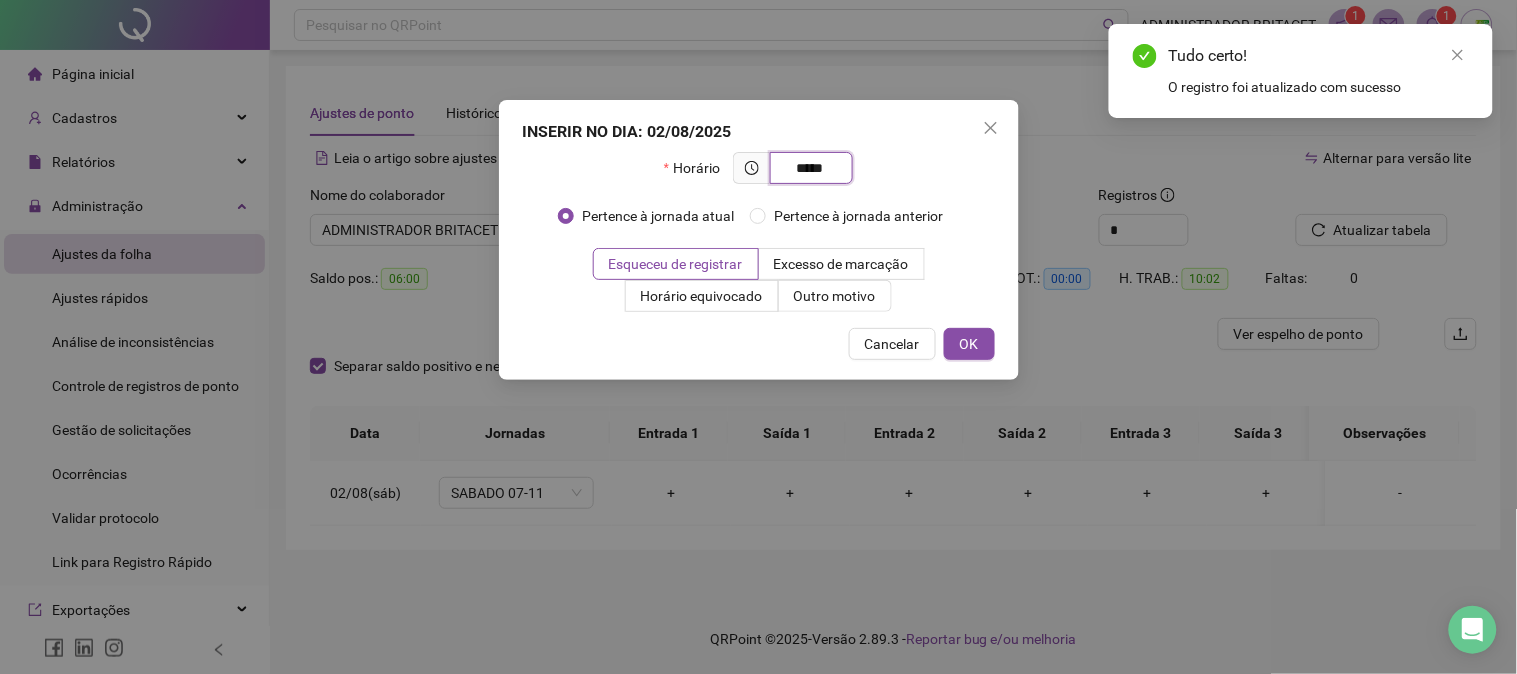 type on "*****" 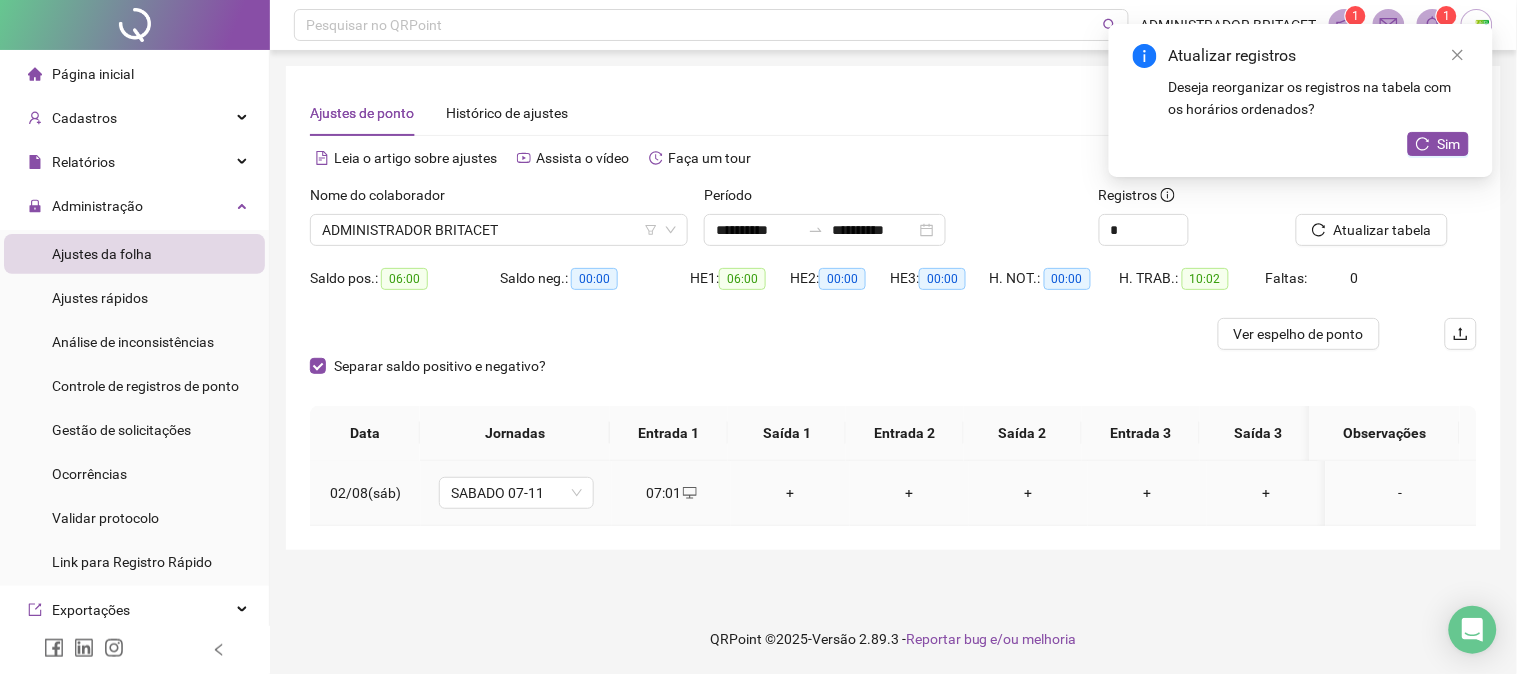 click on "+" at bounding box center [790, 493] 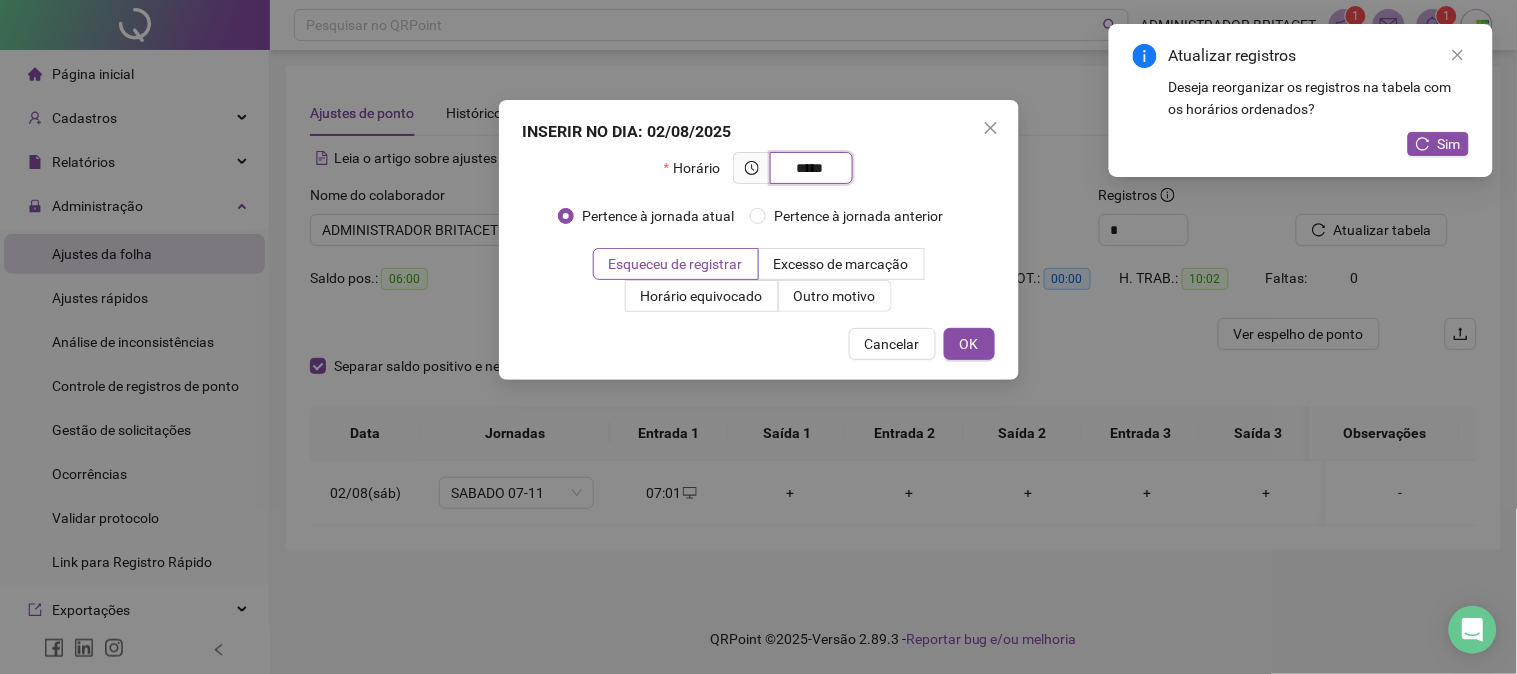 type on "*****" 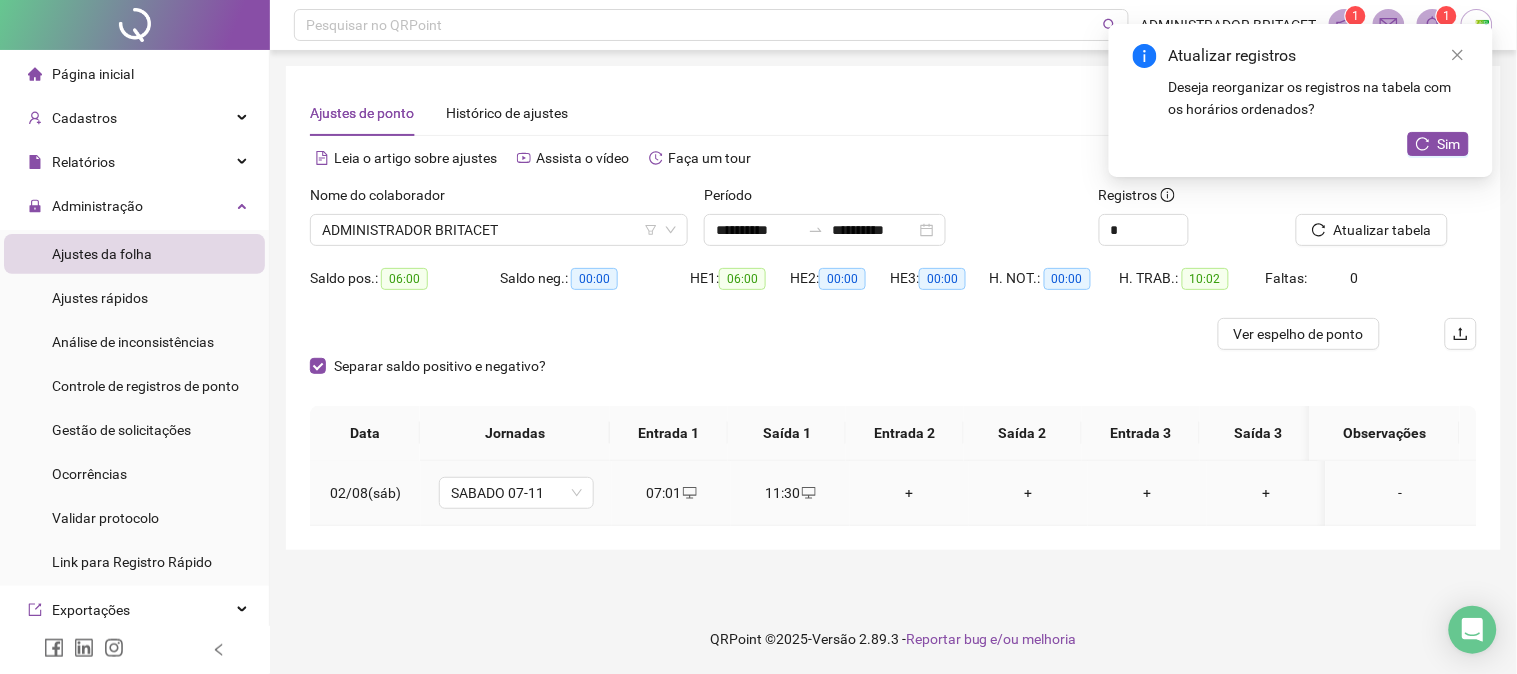 click on "+" at bounding box center (909, 493) 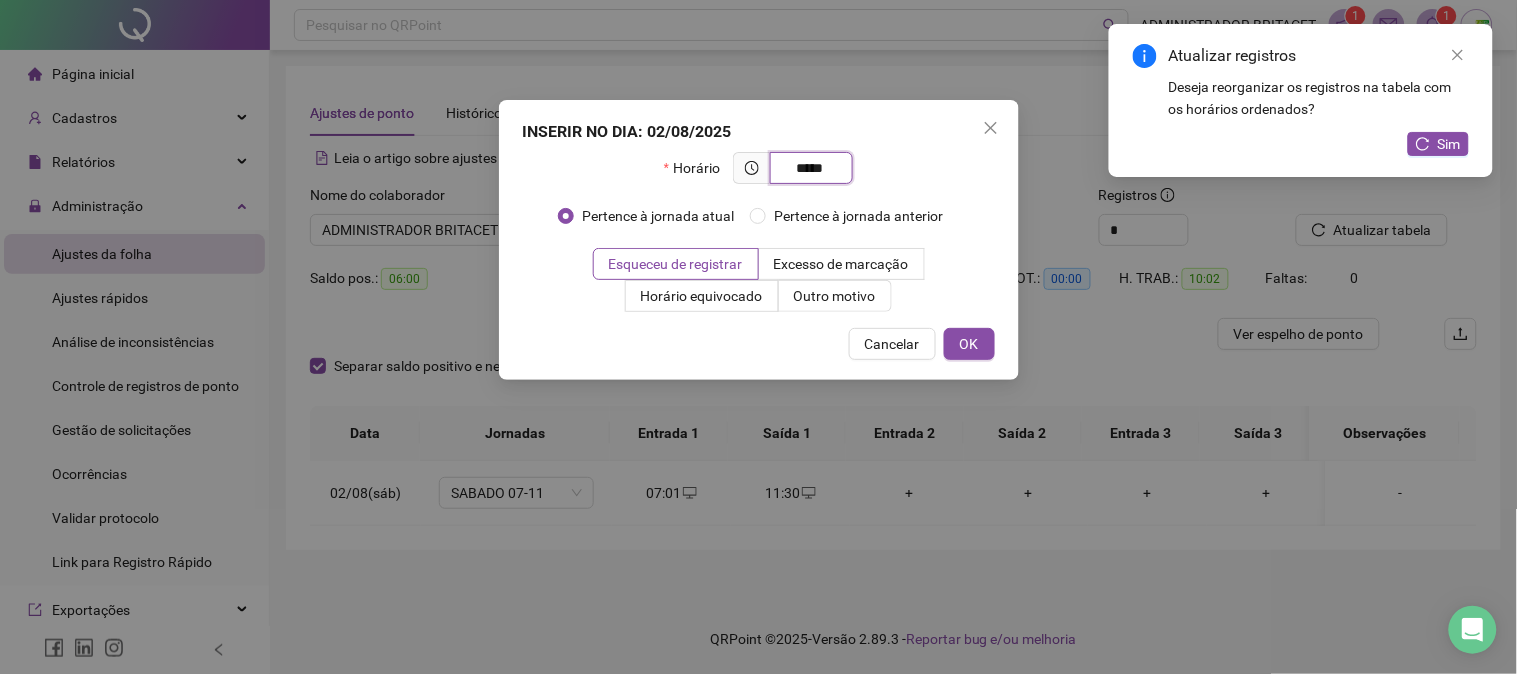 type on "*****" 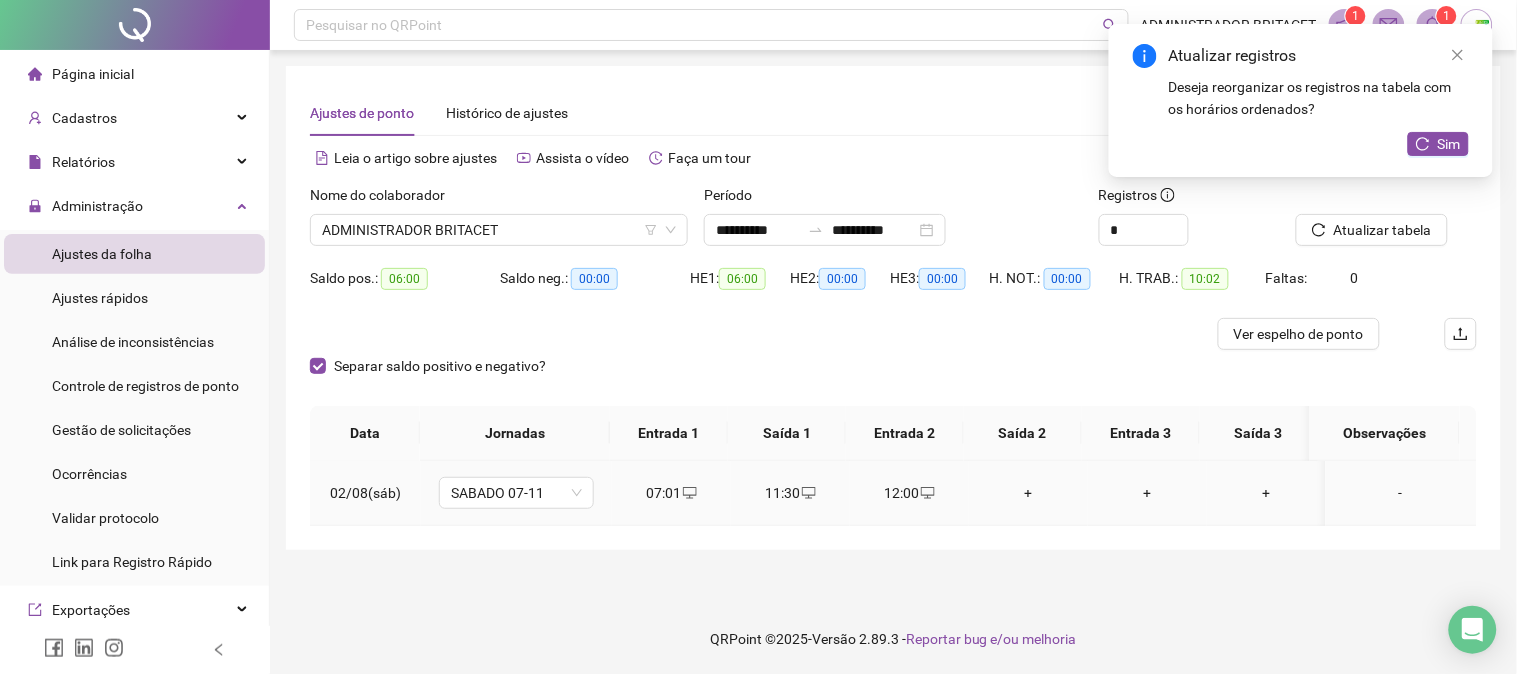 click on "+" at bounding box center (1028, 493) 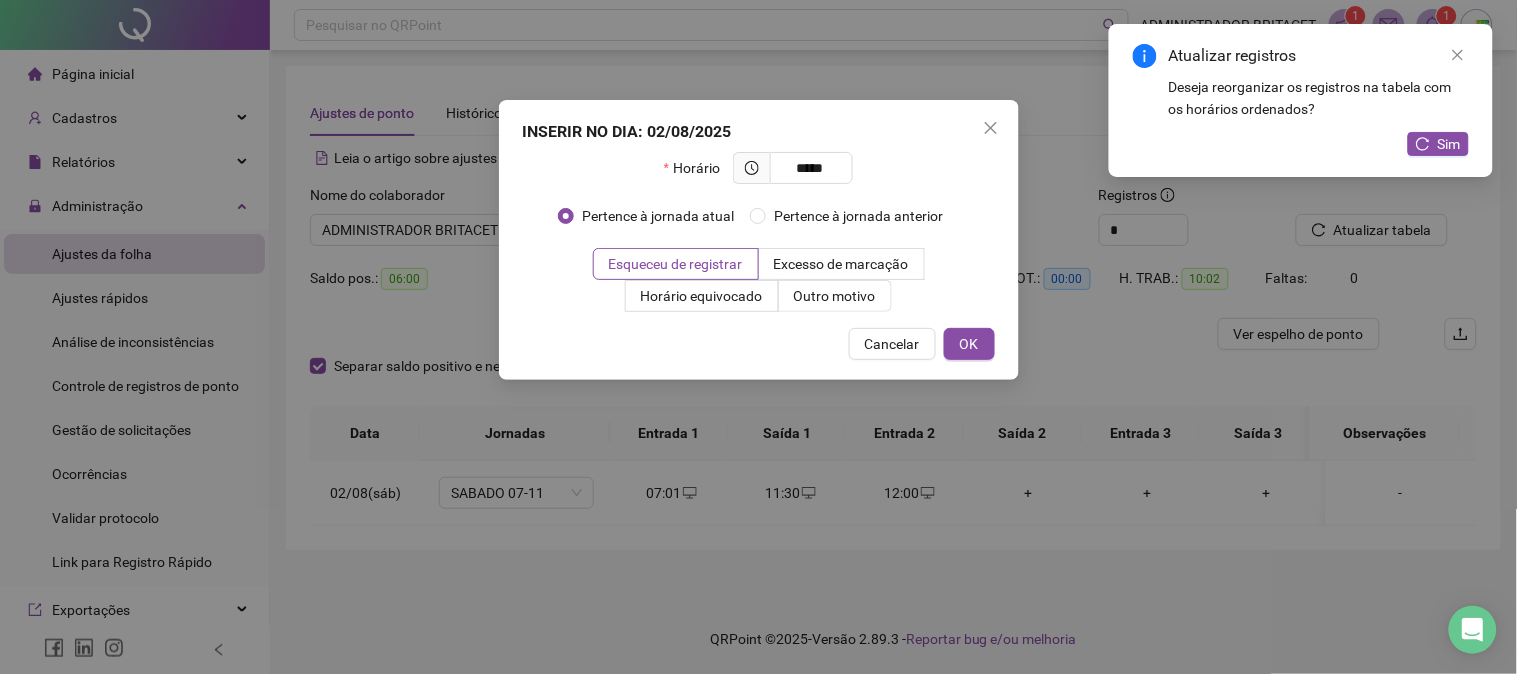 type on "*****" 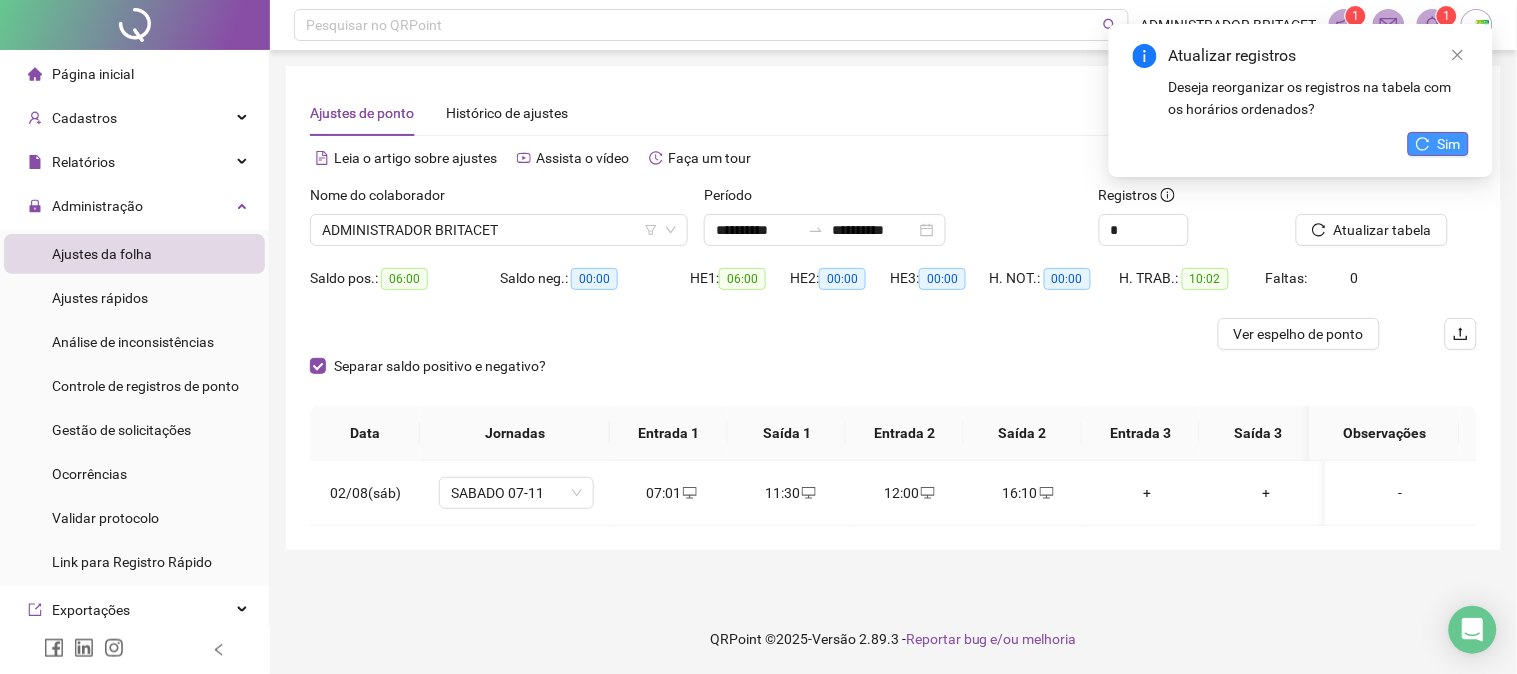 click 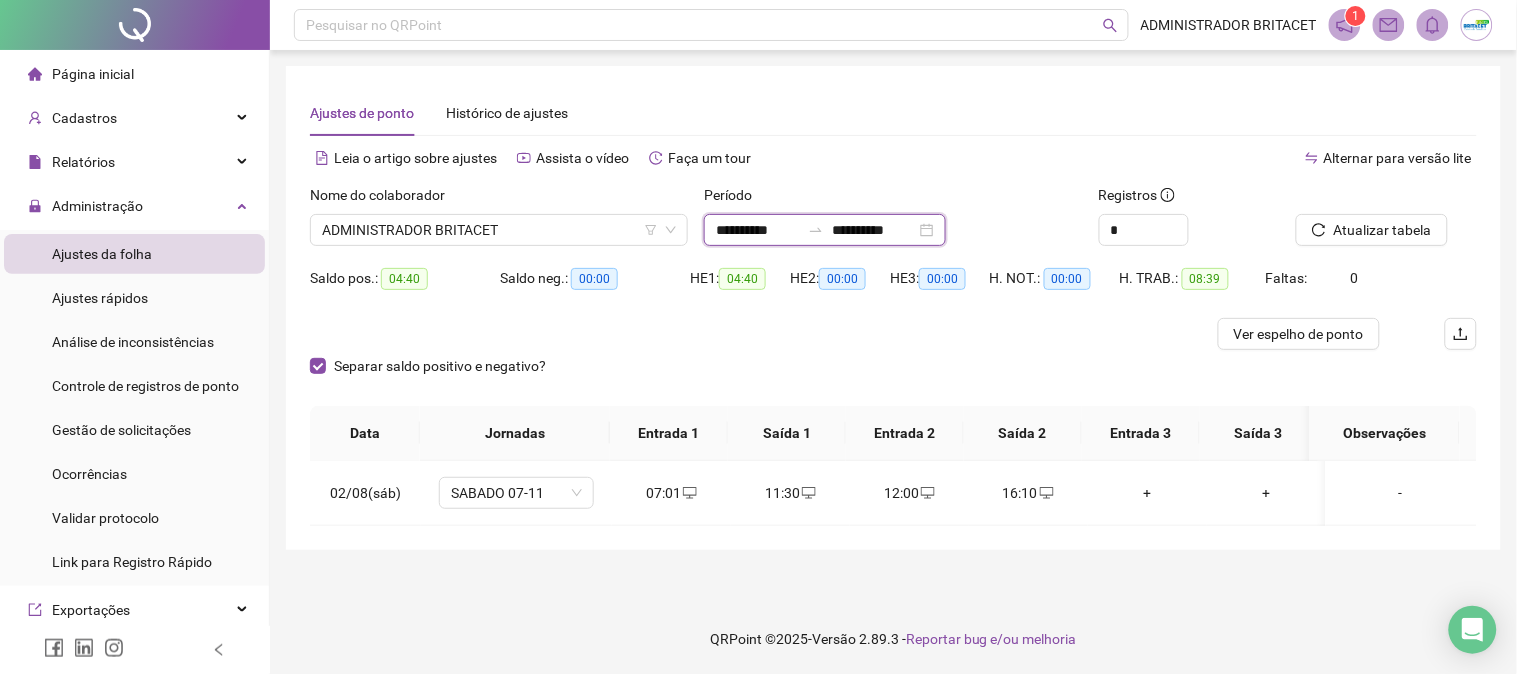 click on "**********" at bounding box center [758, 230] 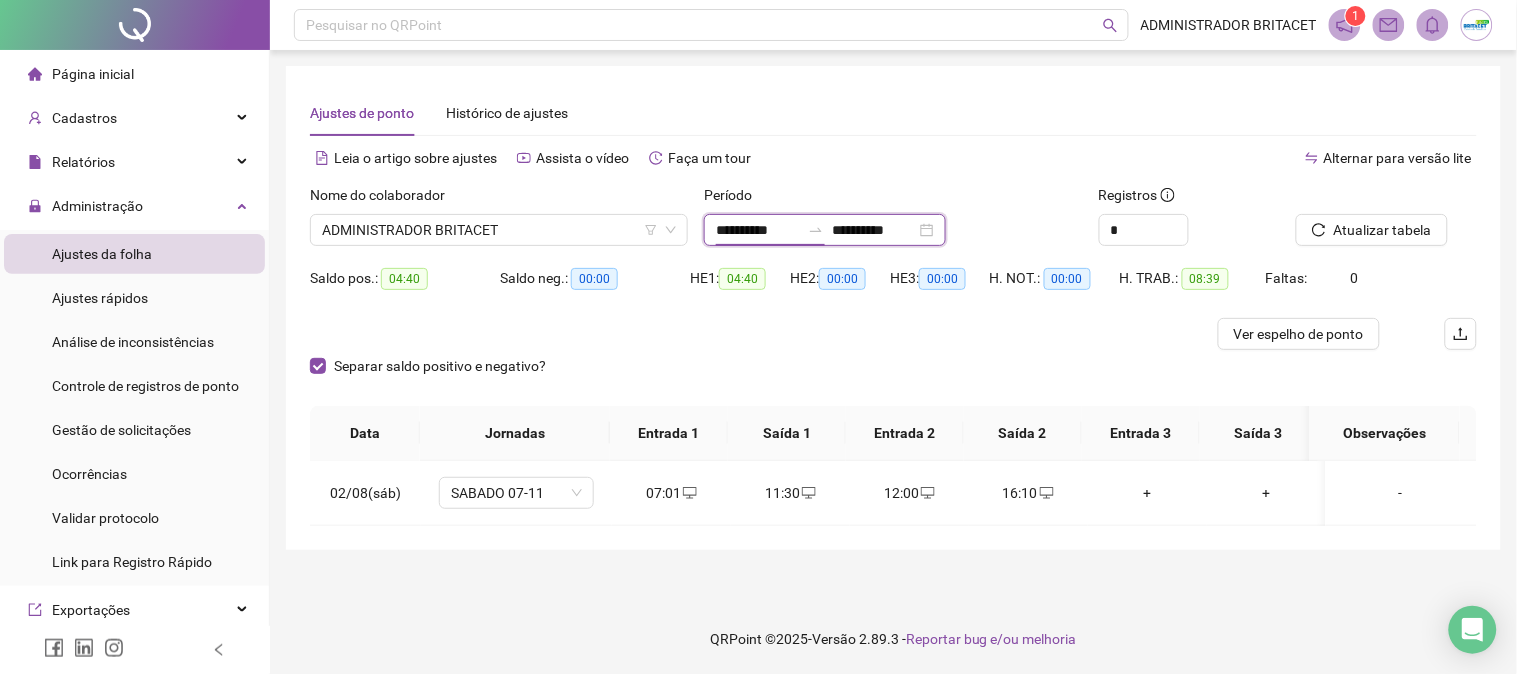 type on "**********" 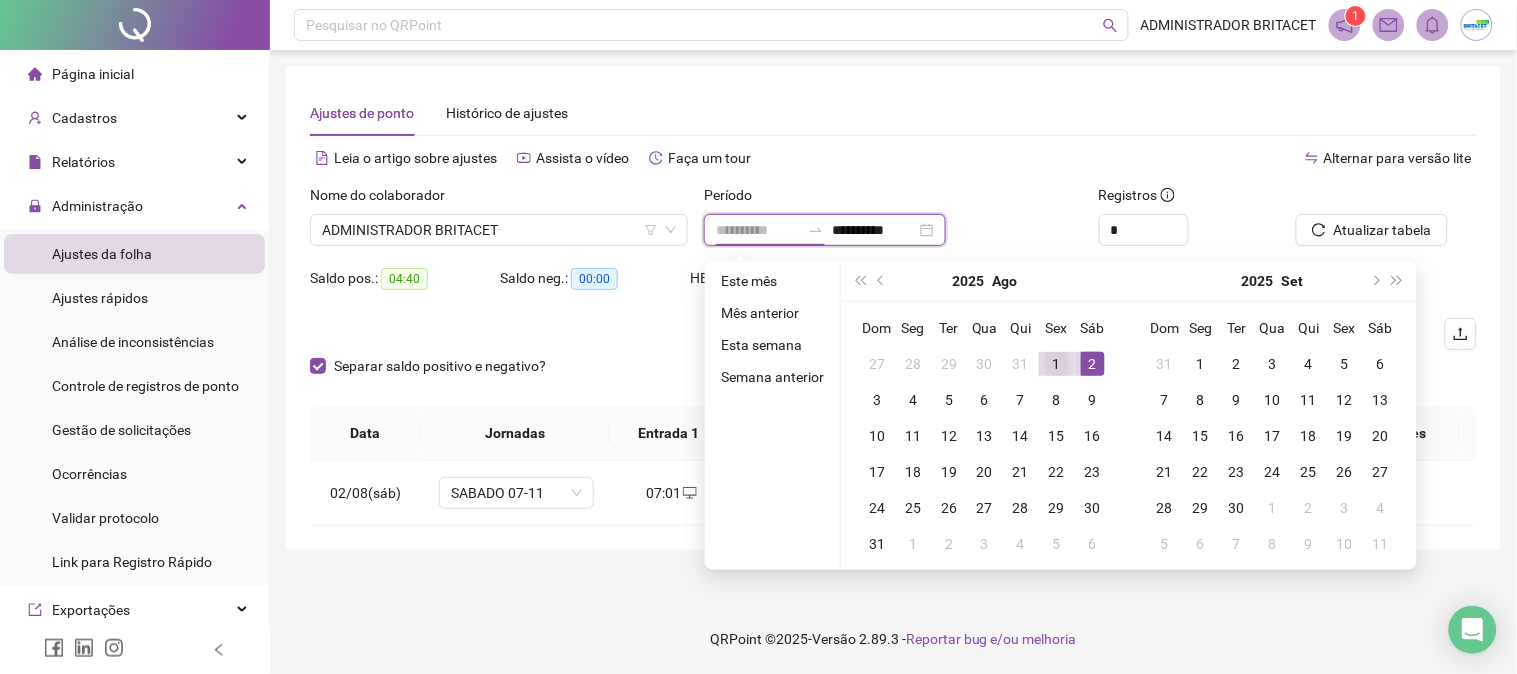 type on "**********" 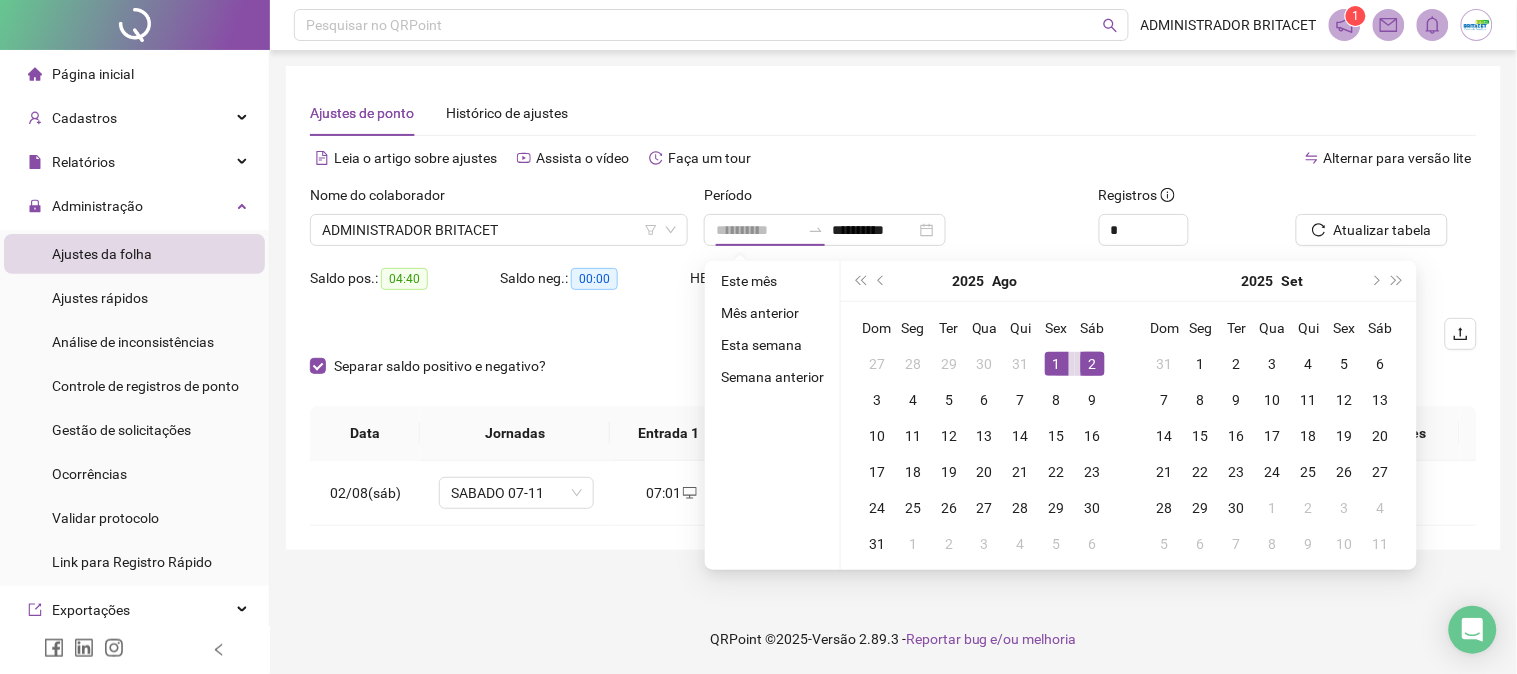 click on "1" at bounding box center (1057, 364) 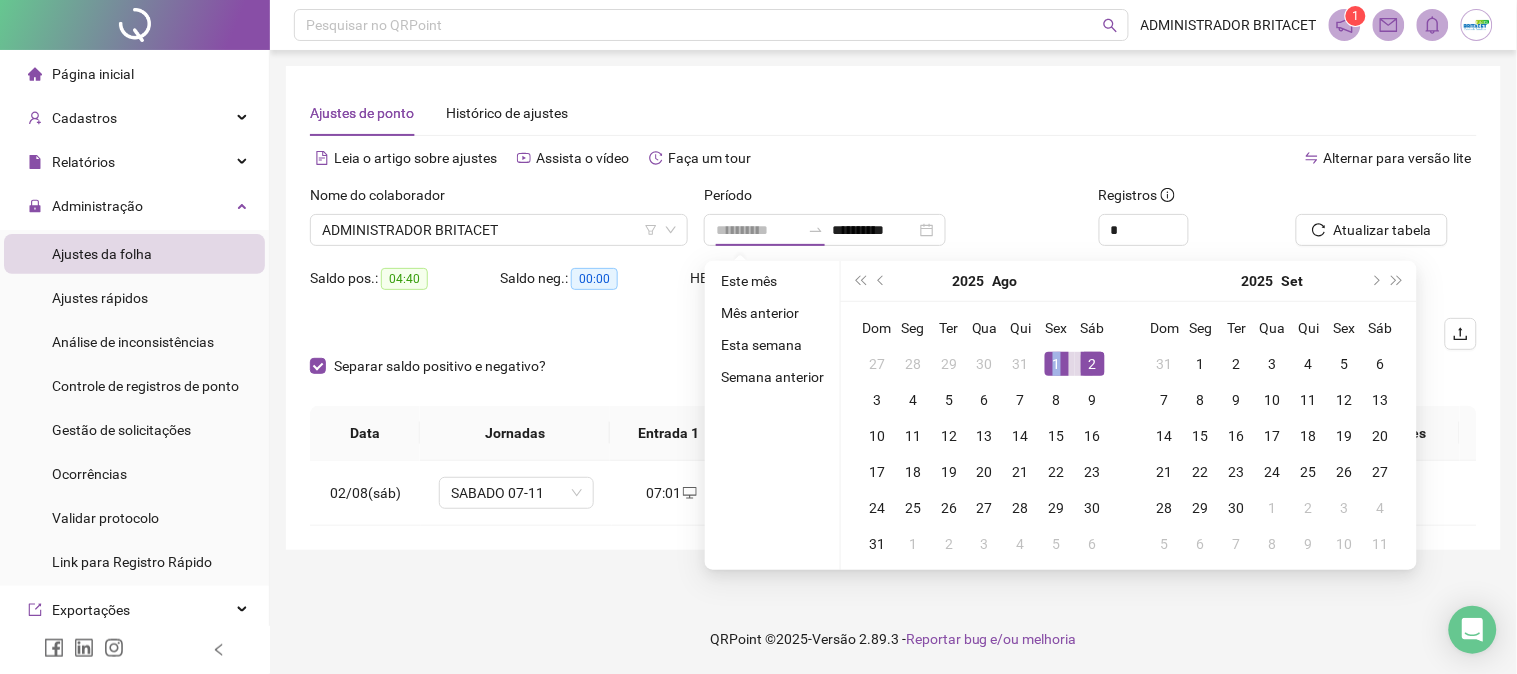 click on "1" at bounding box center [1057, 364] 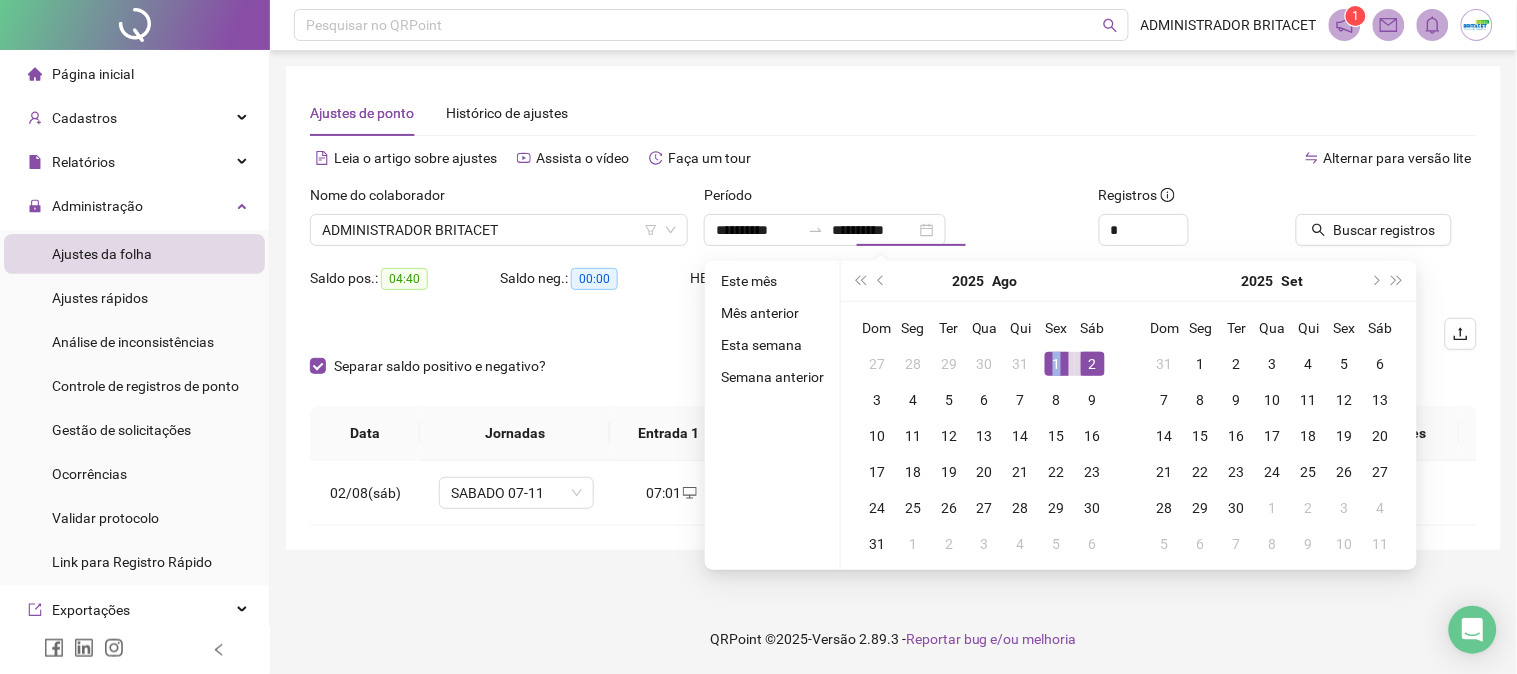 type on "**********" 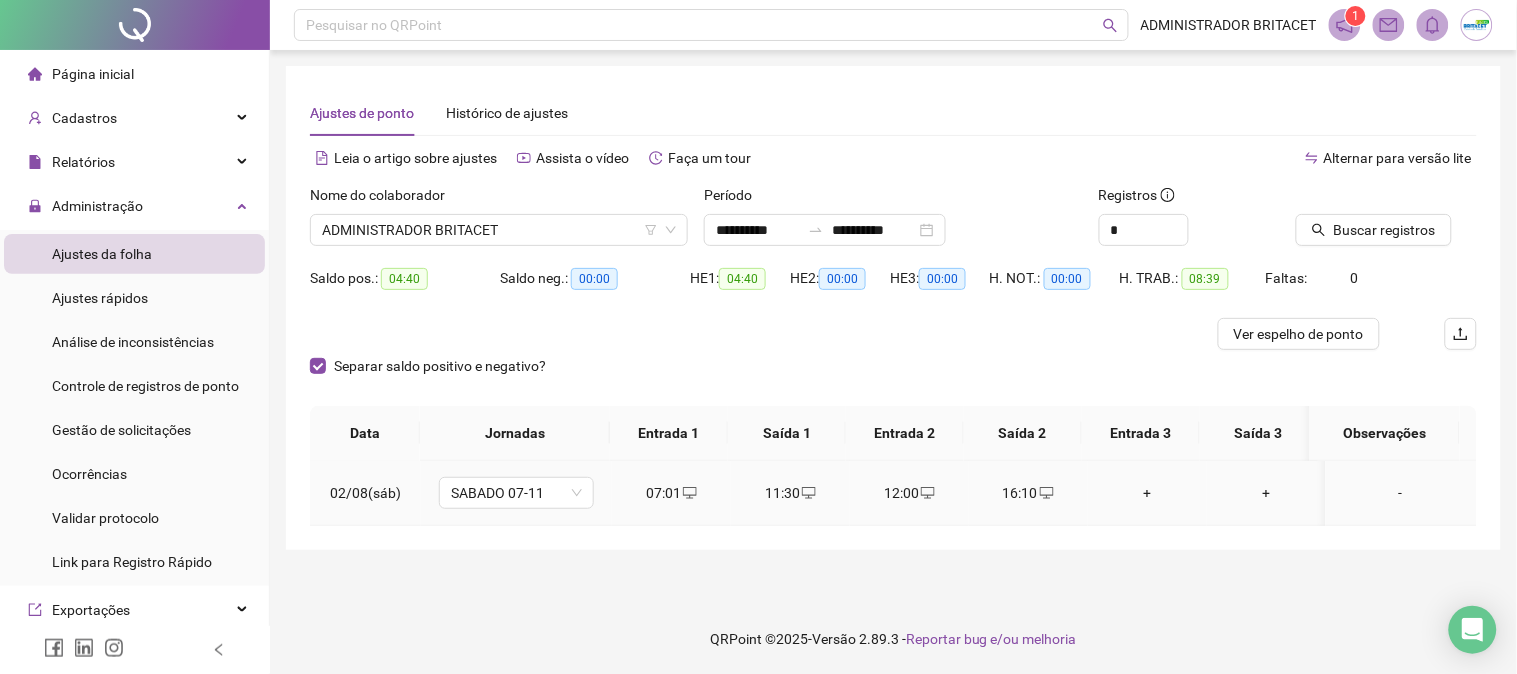 click on "07:01" at bounding box center (671, 493) 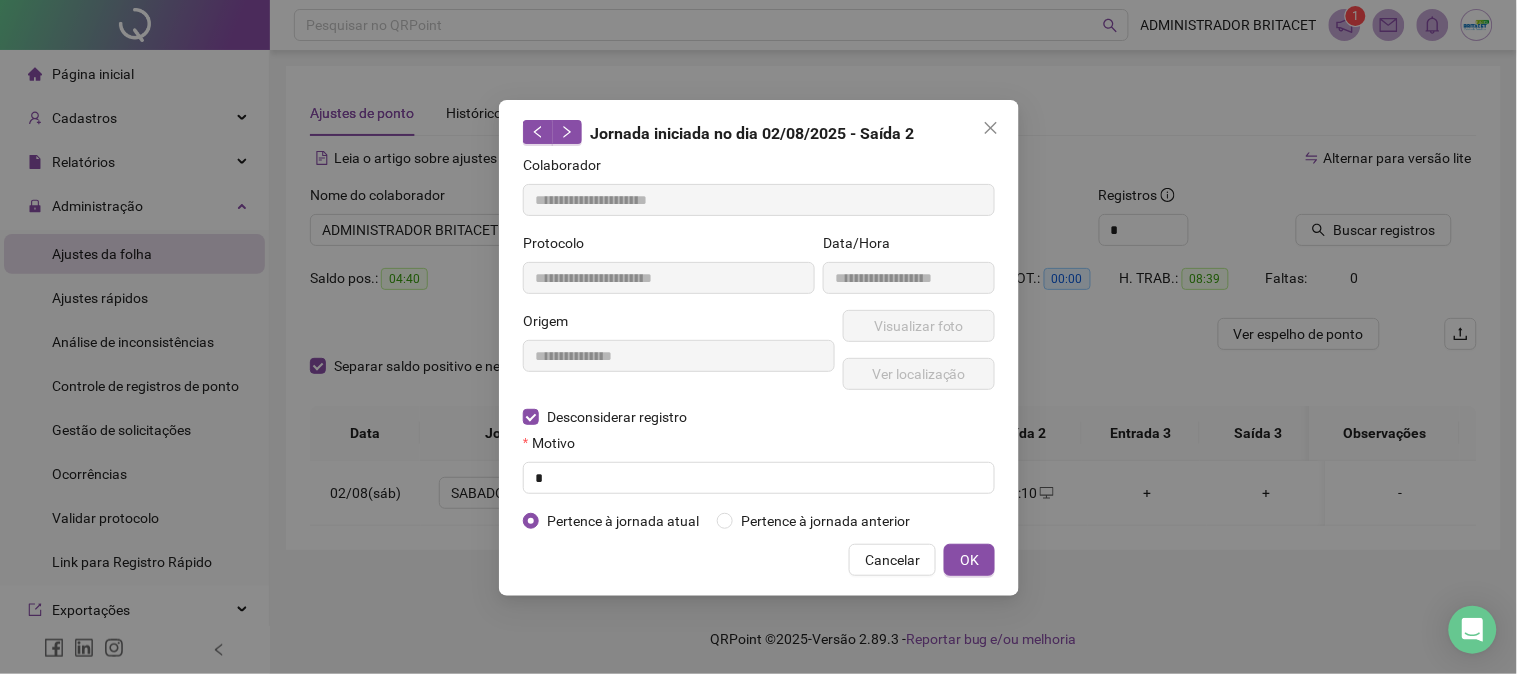 type on "**********" 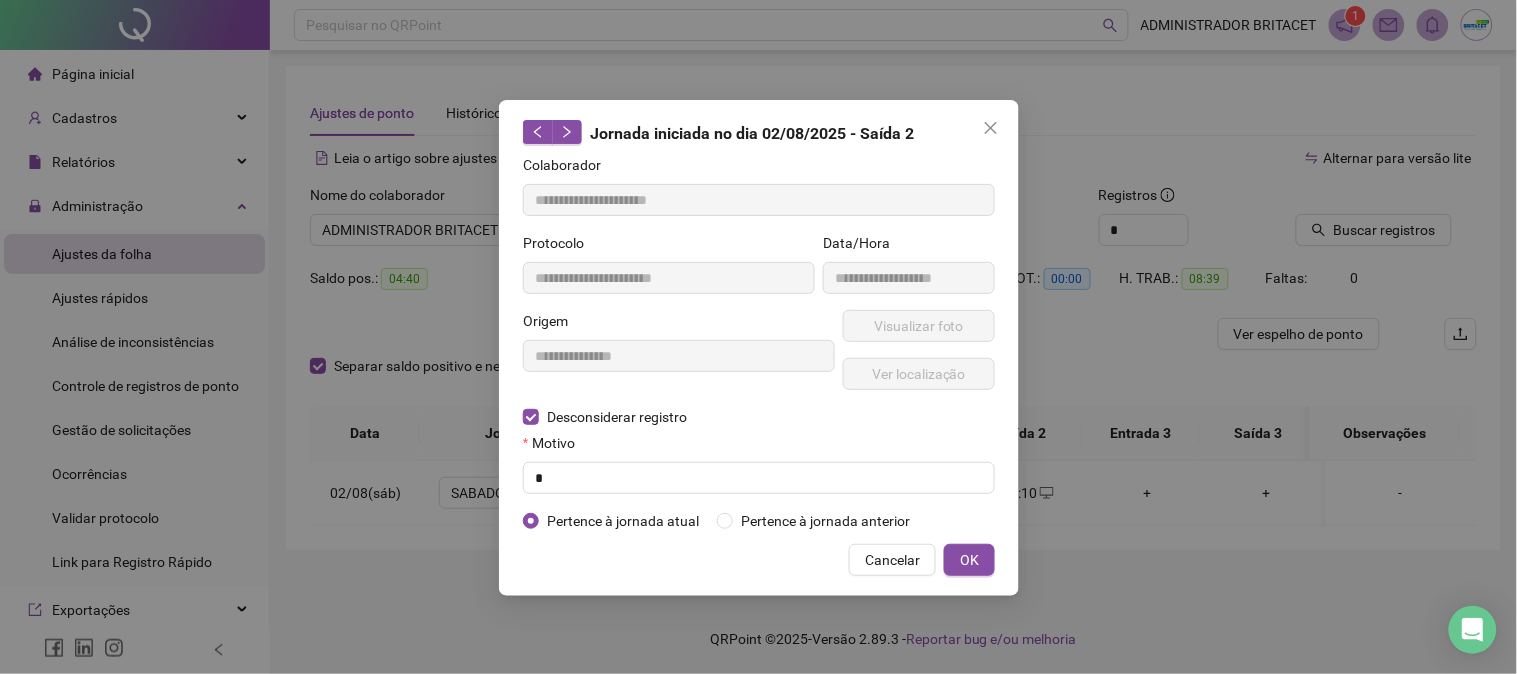 type on "**********" 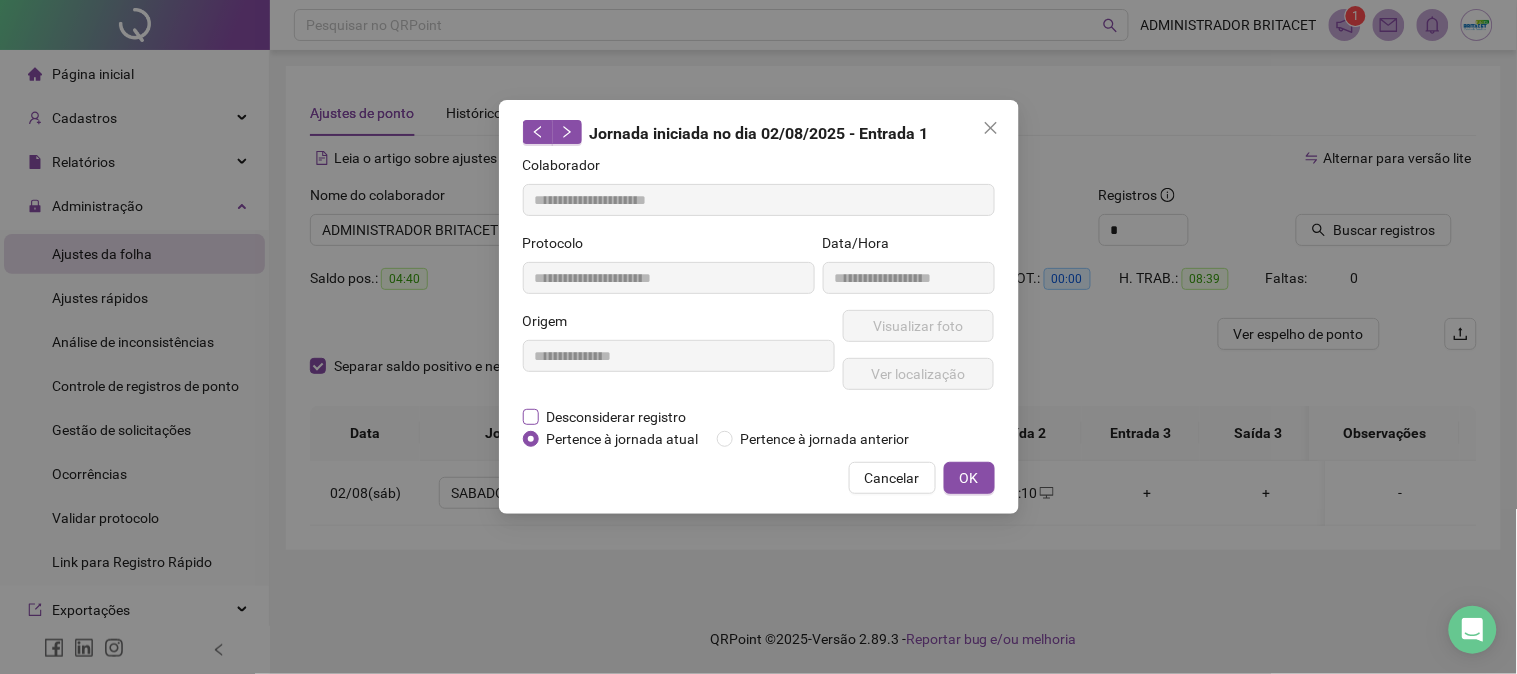 click on "Desconsiderar registro" at bounding box center [617, 417] 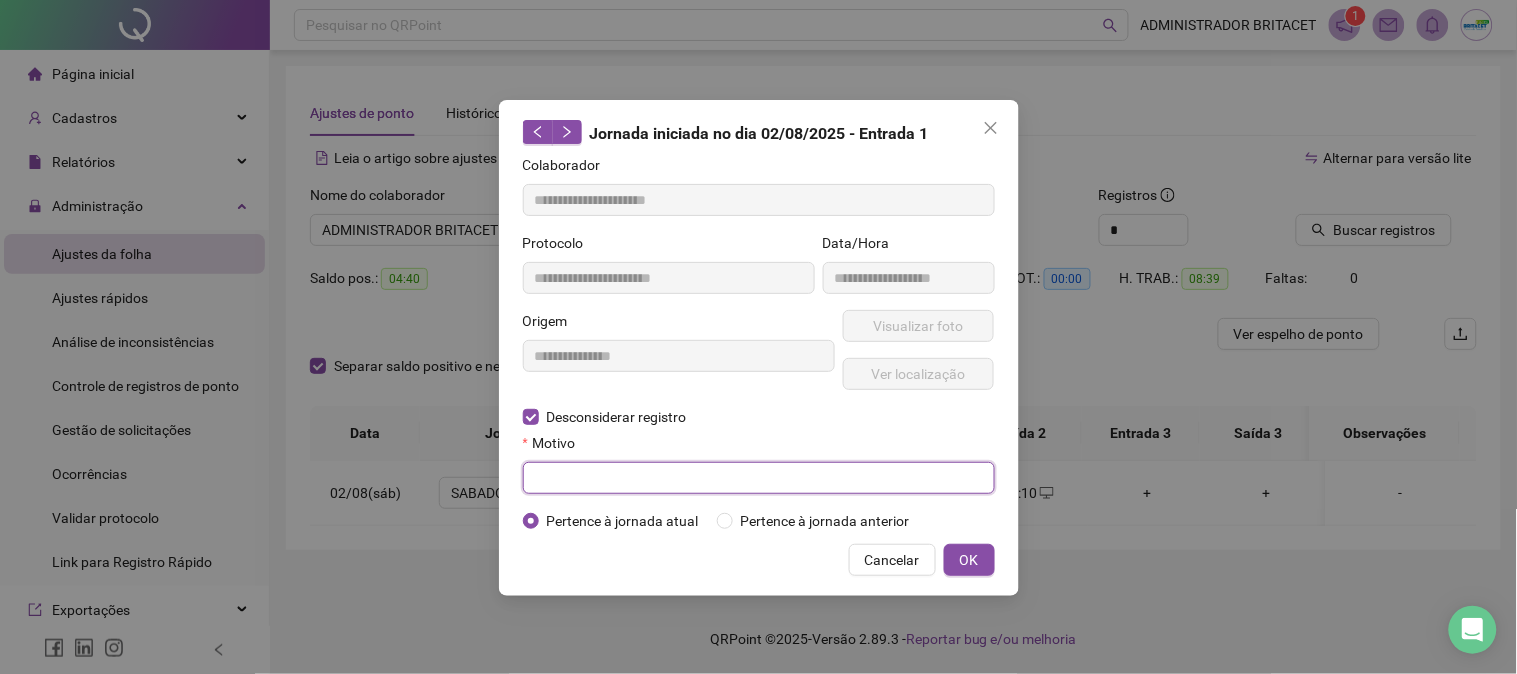 click at bounding box center [759, 478] 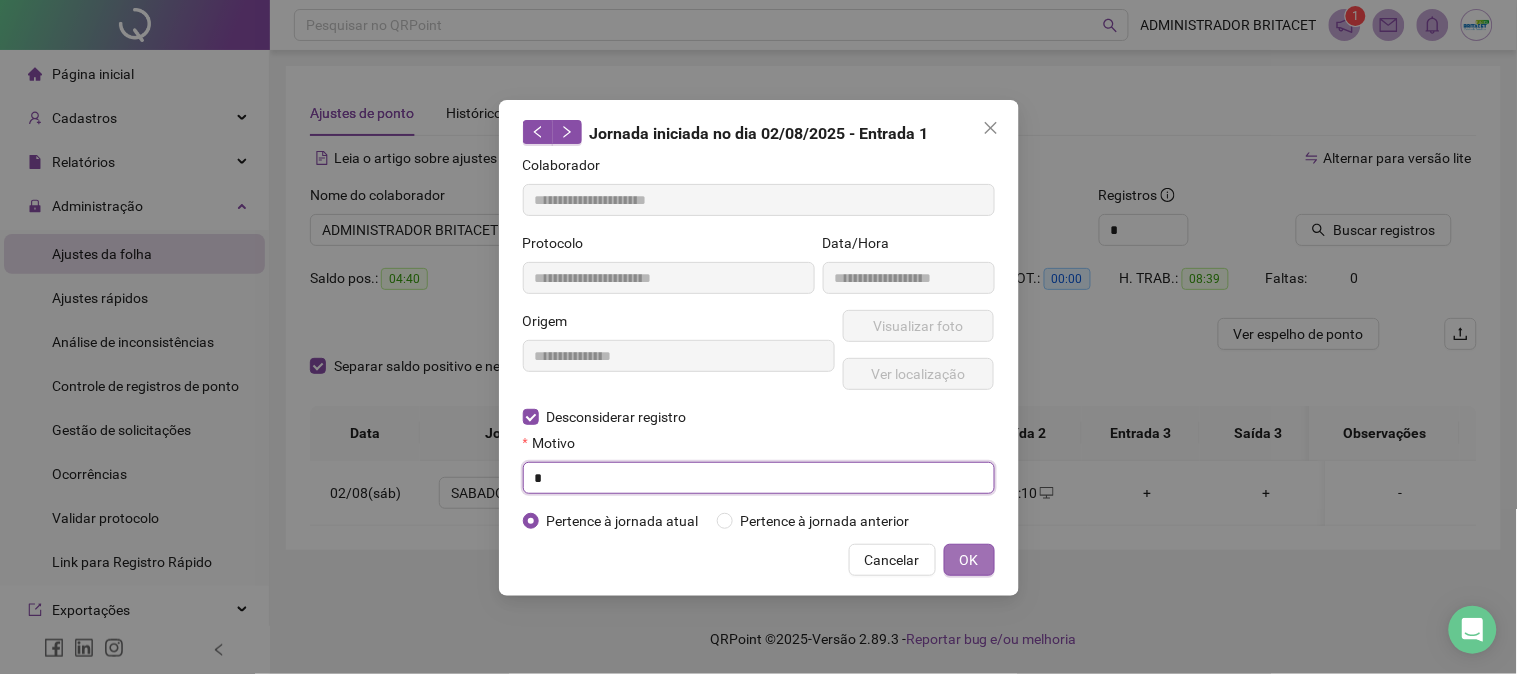 type 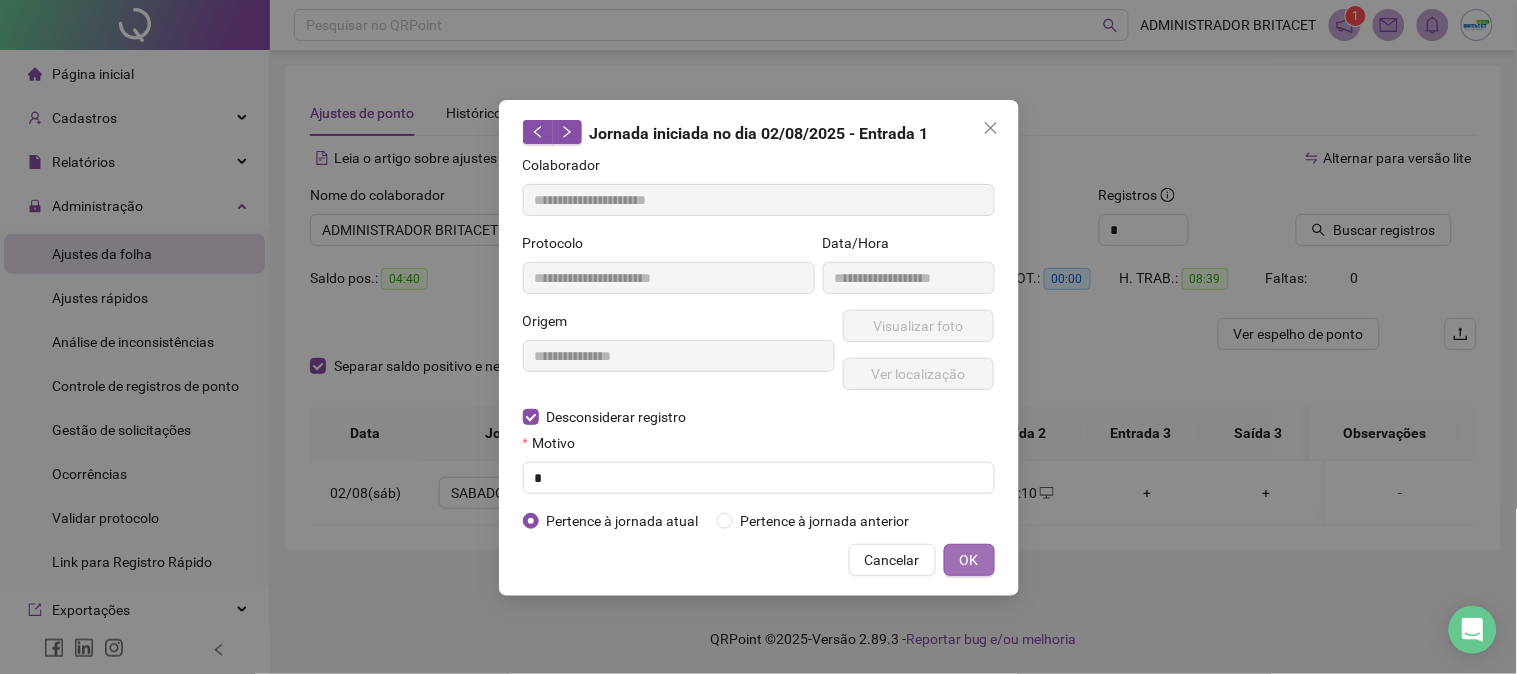 click on "OK" at bounding box center [969, 560] 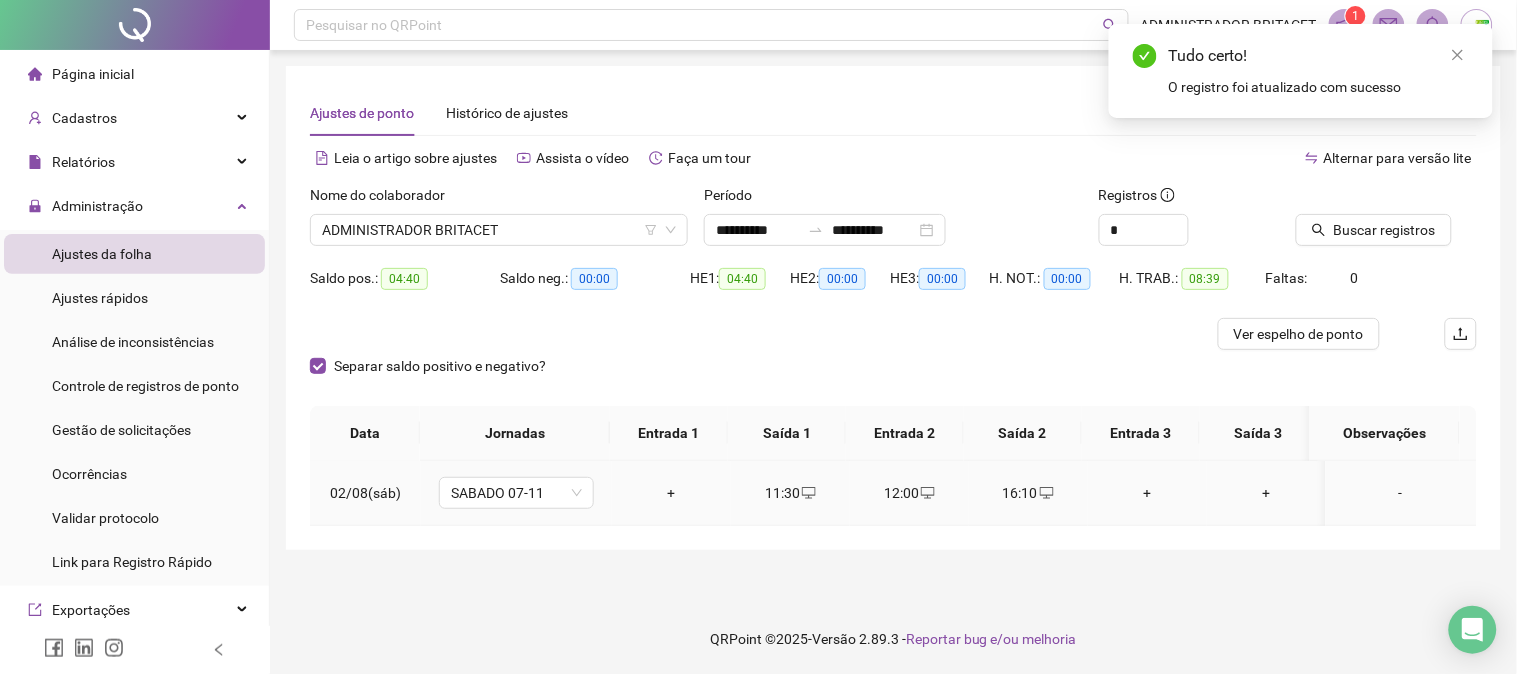 click on "11:30" at bounding box center (790, 493) 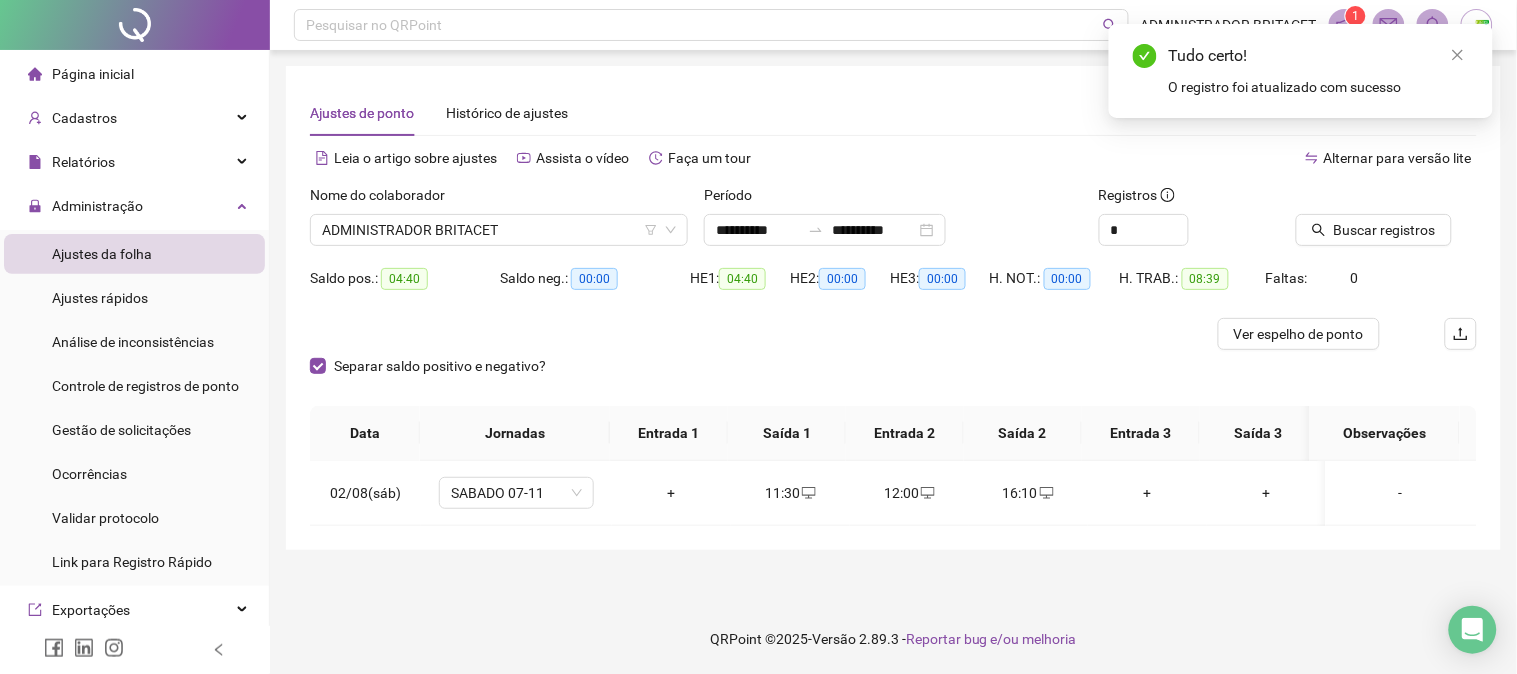 type on "**********" 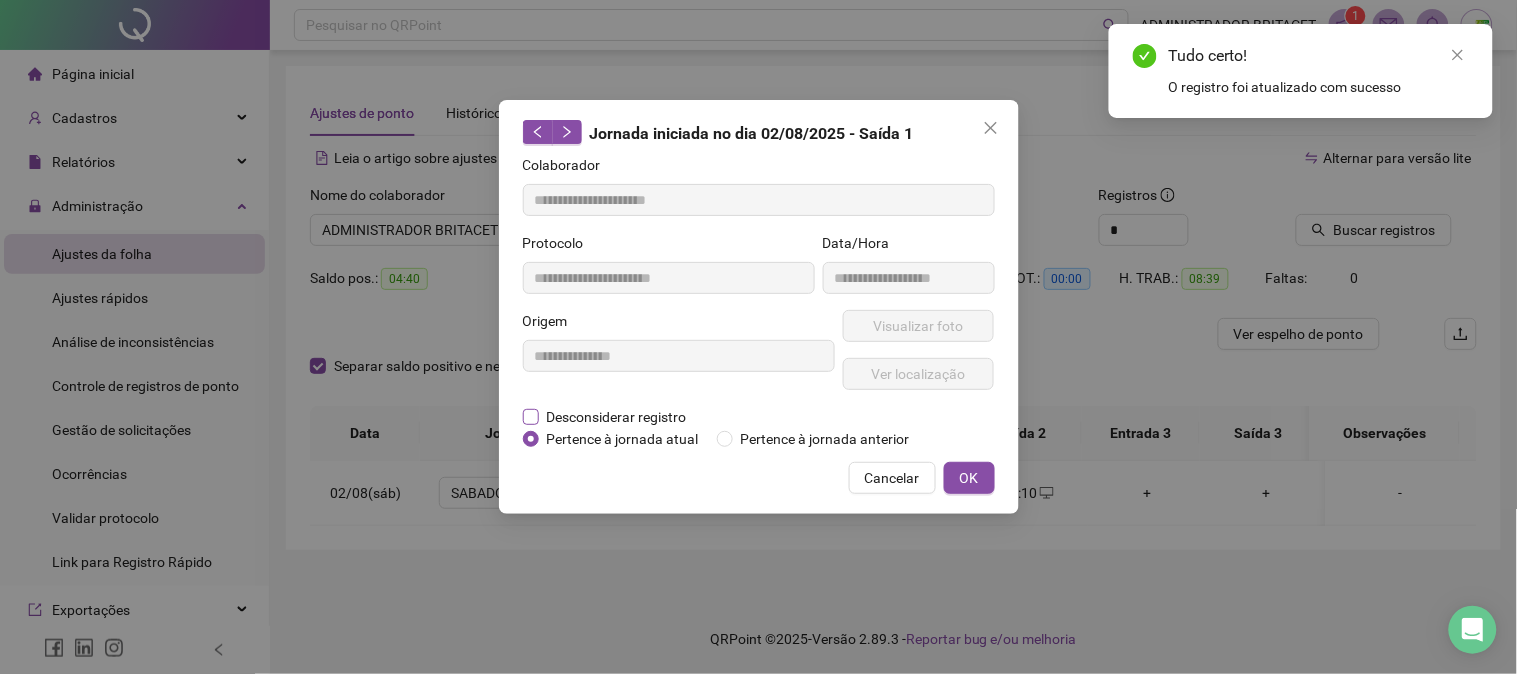 click on "Desconsiderar registro" at bounding box center [617, 417] 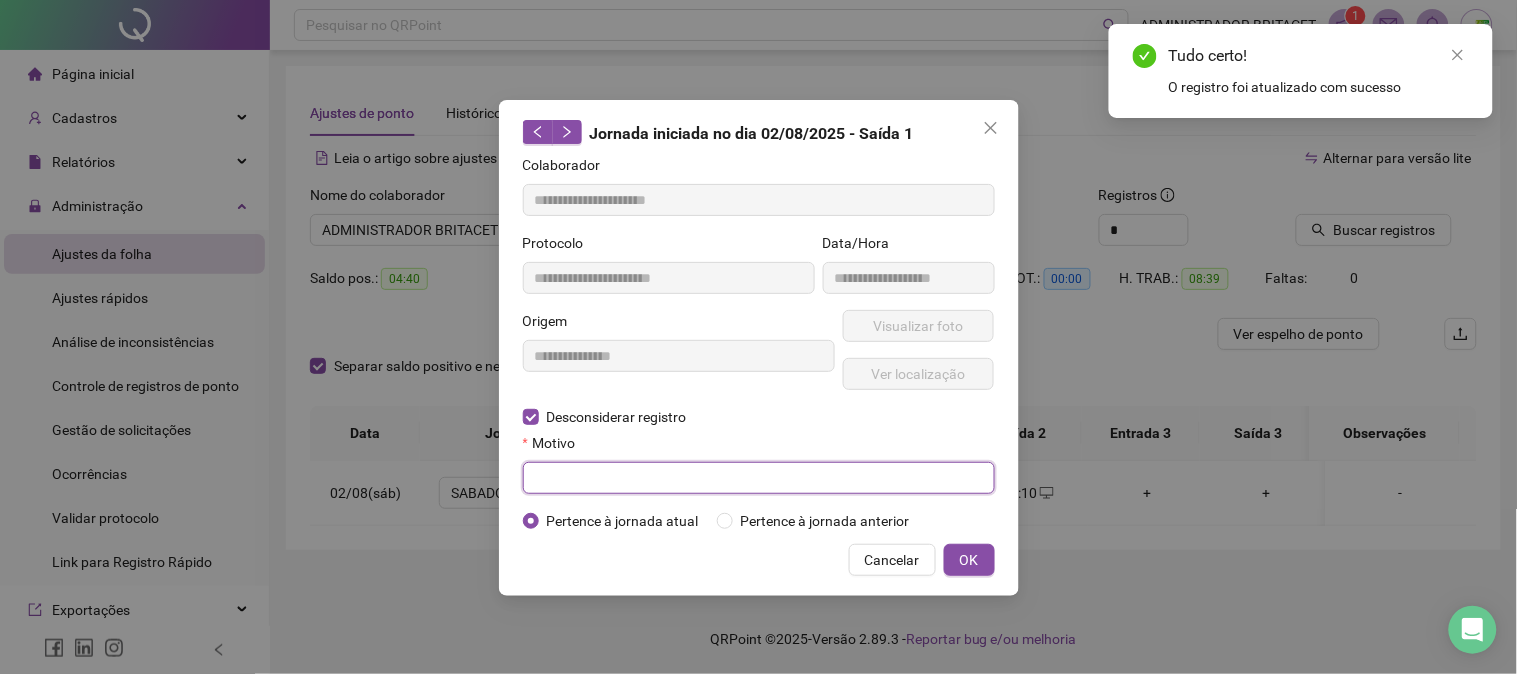 drag, startPoint x: 634, startPoint y: 472, endPoint x: 660, endPoint y: 470, distance: 26.076809 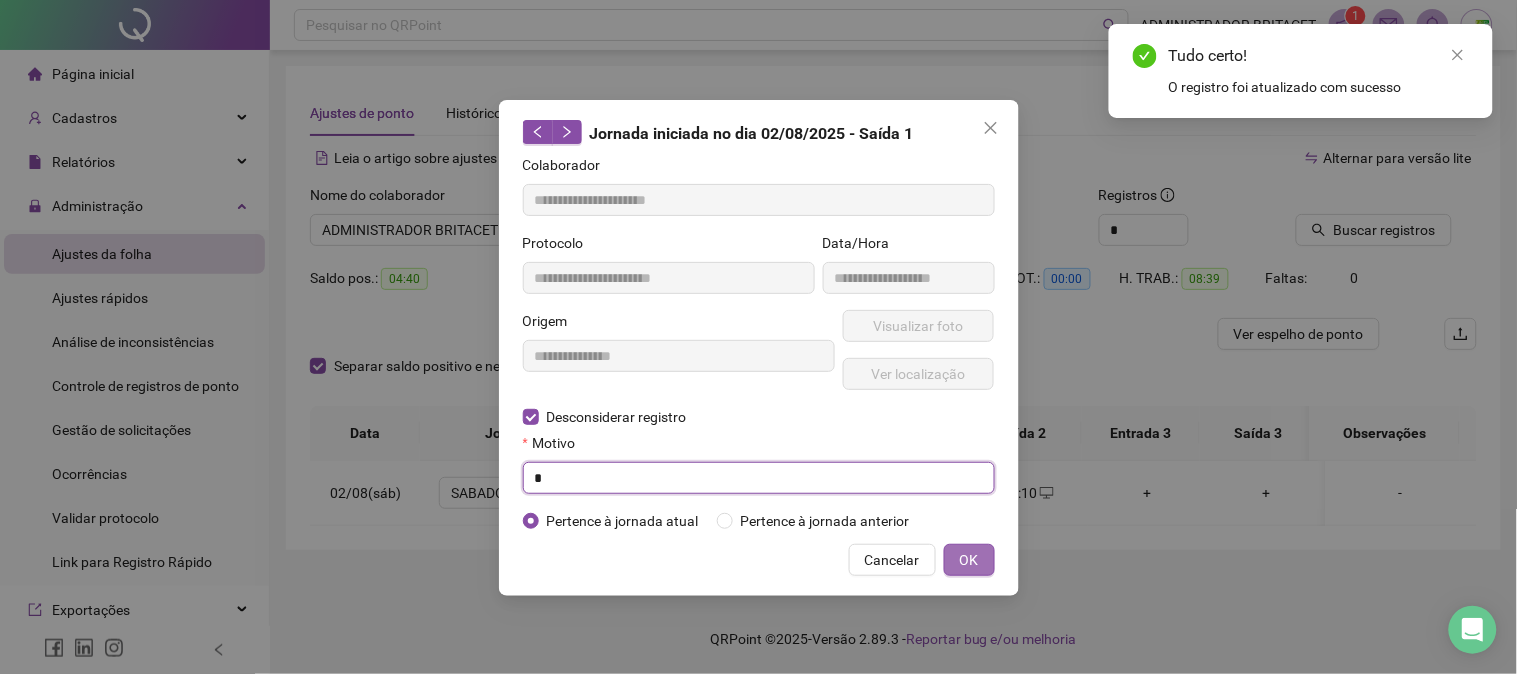 type 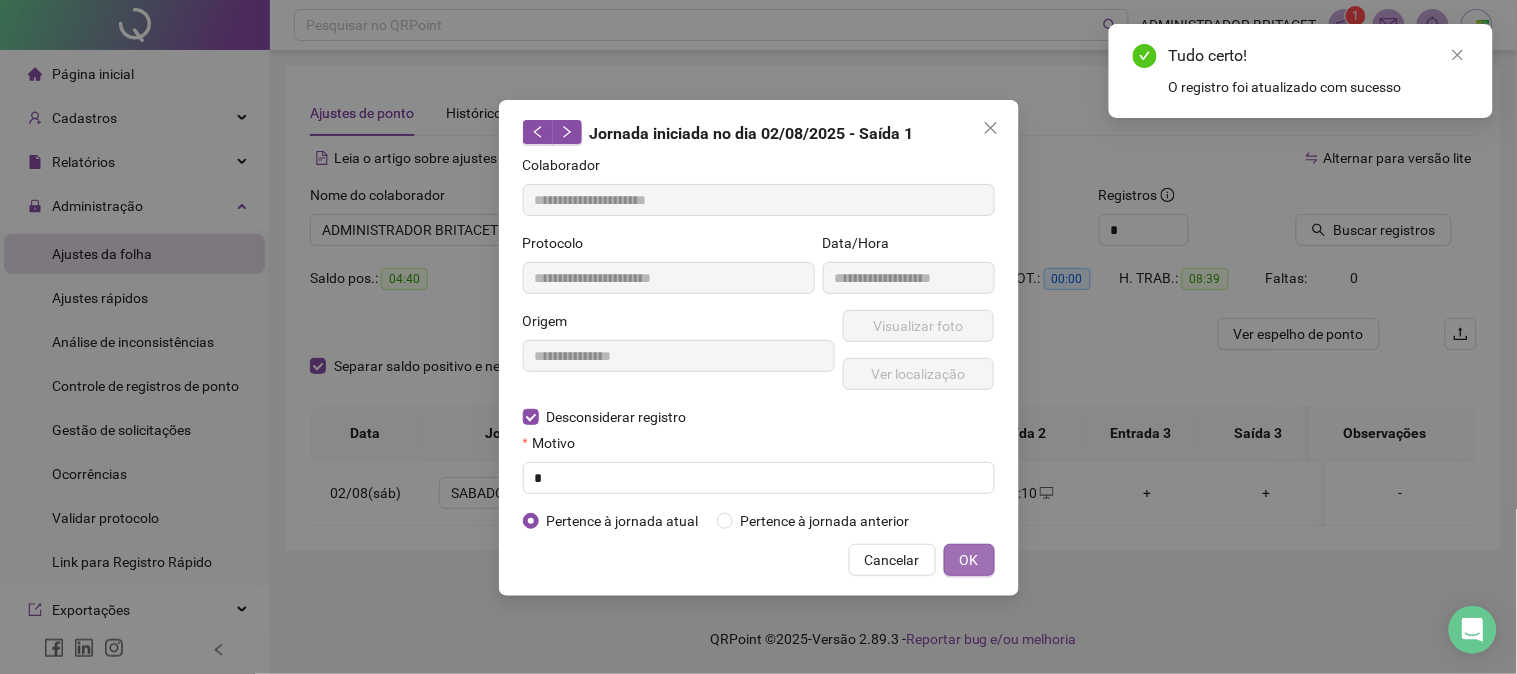 click on "OK" at bounding box center [969, 560] 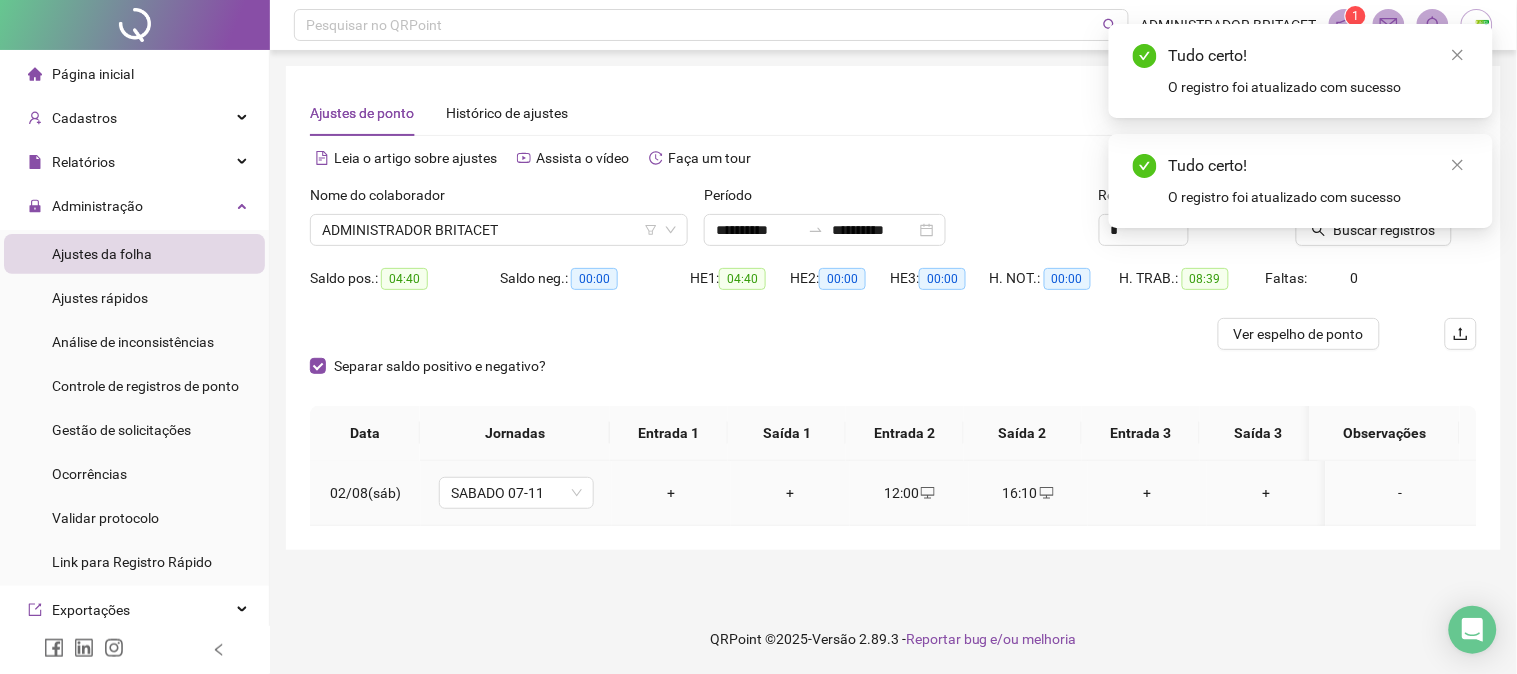 click on "12:00" at bounding box center [909, 493] 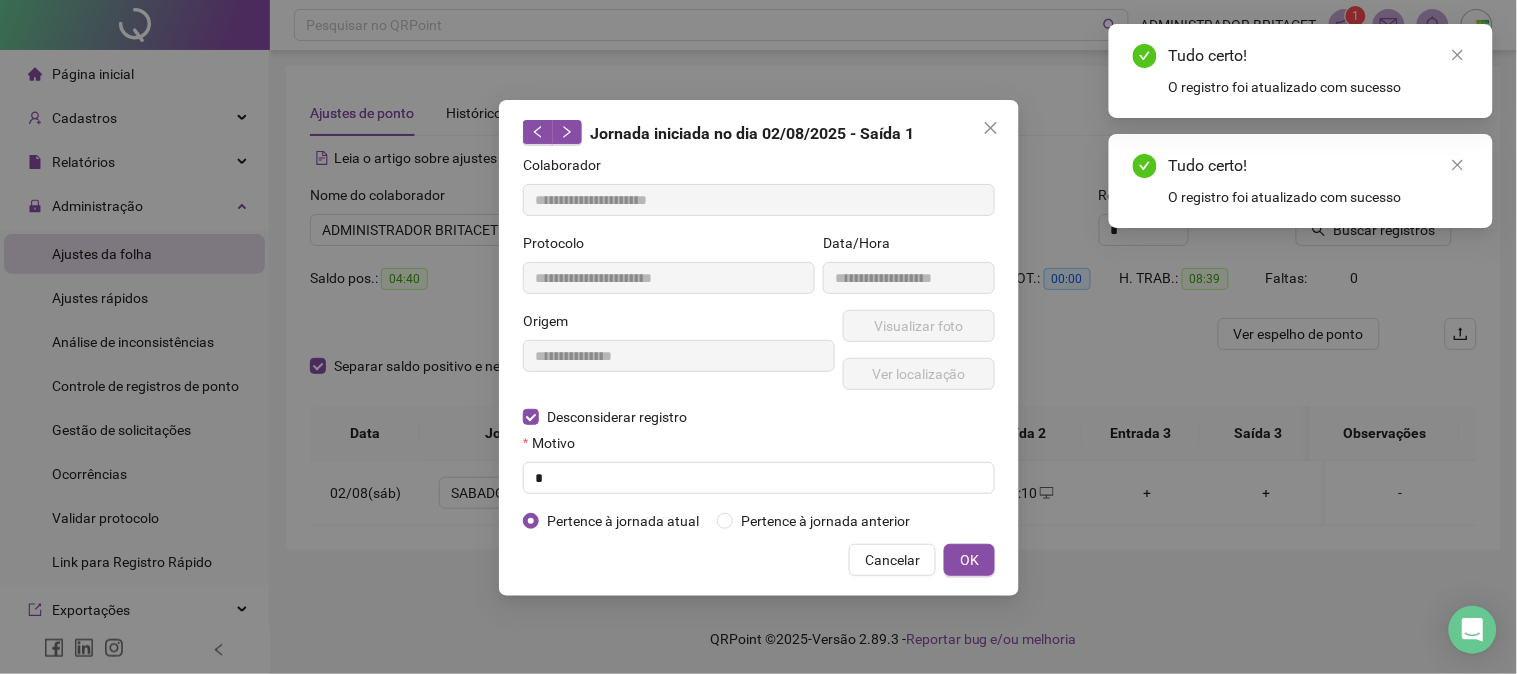 type on "**********" 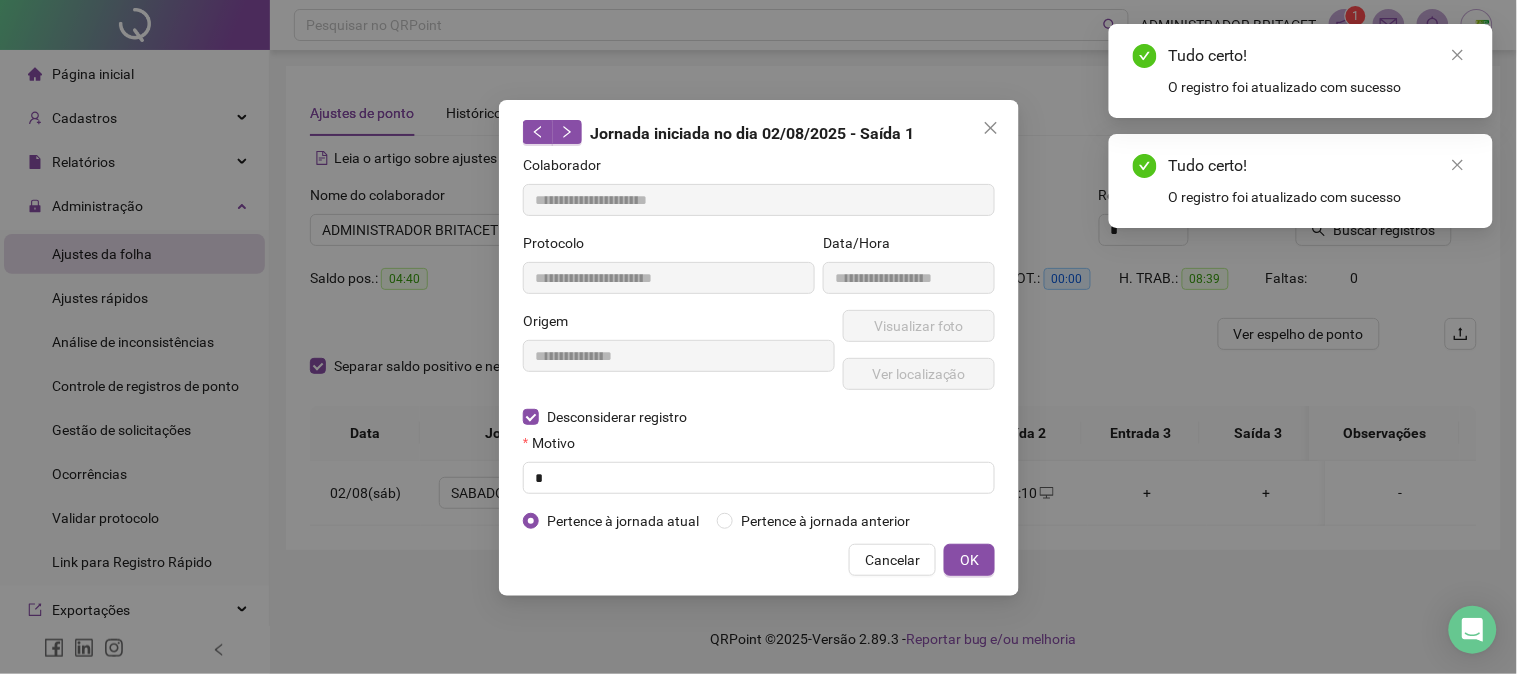 type on "**********" 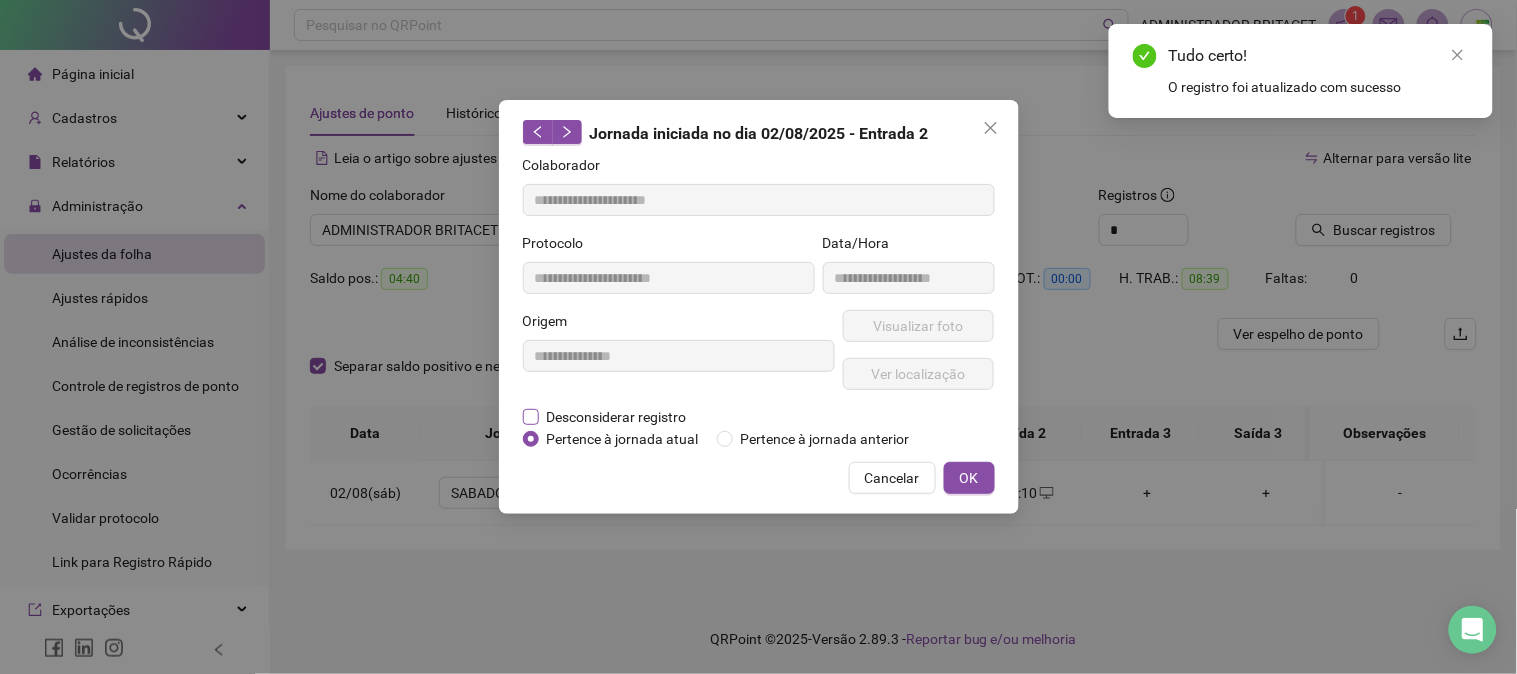 click on "Desconsiderar registro" at bounding box center [617, 417] 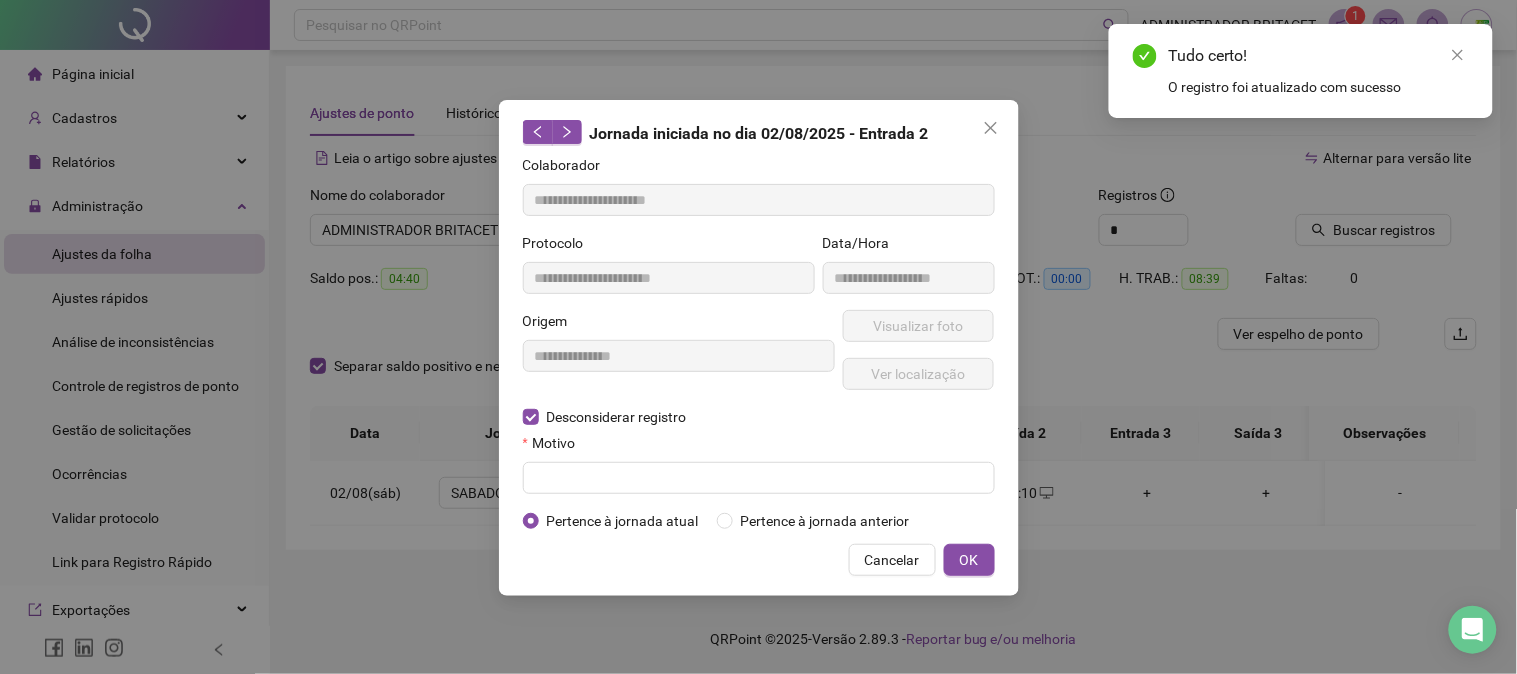 click on "Motivo" at bounding box center [759, 447] 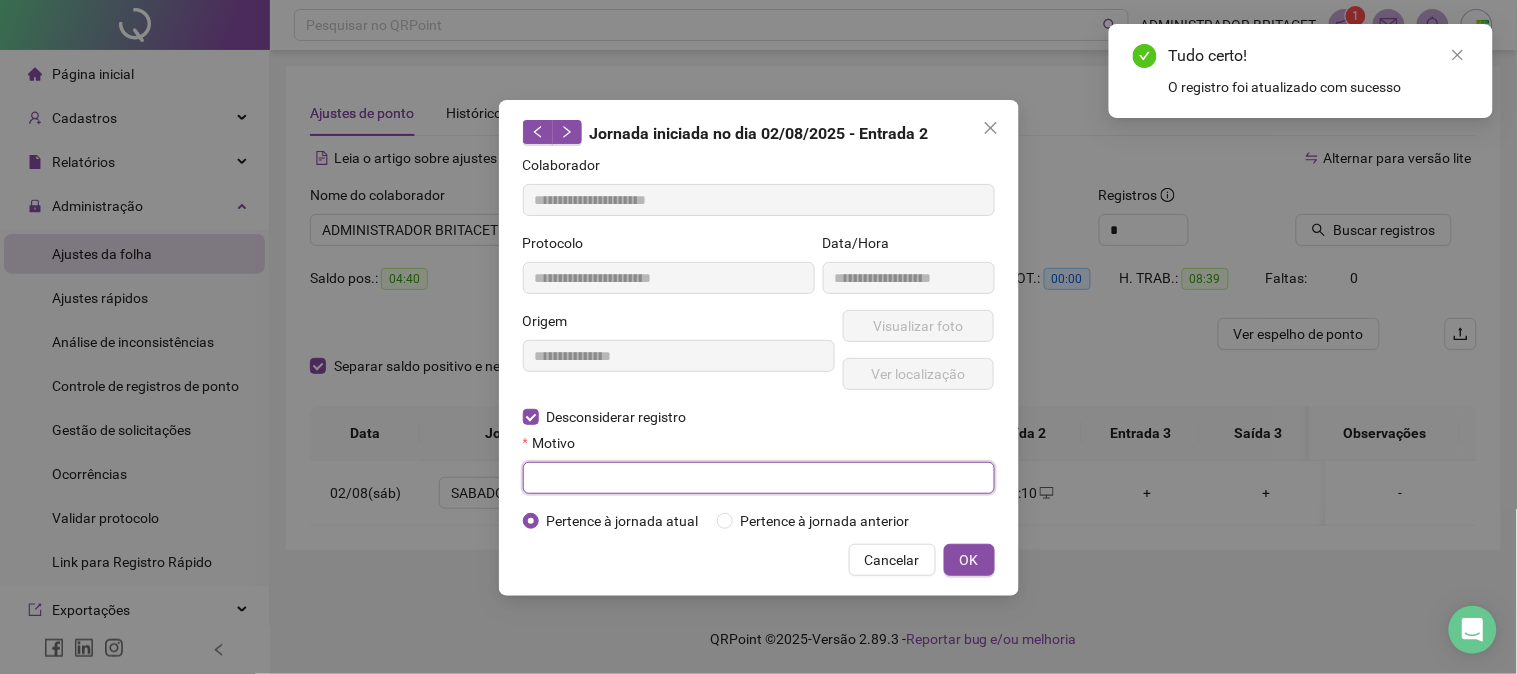 click at bounding box center (759, 478) 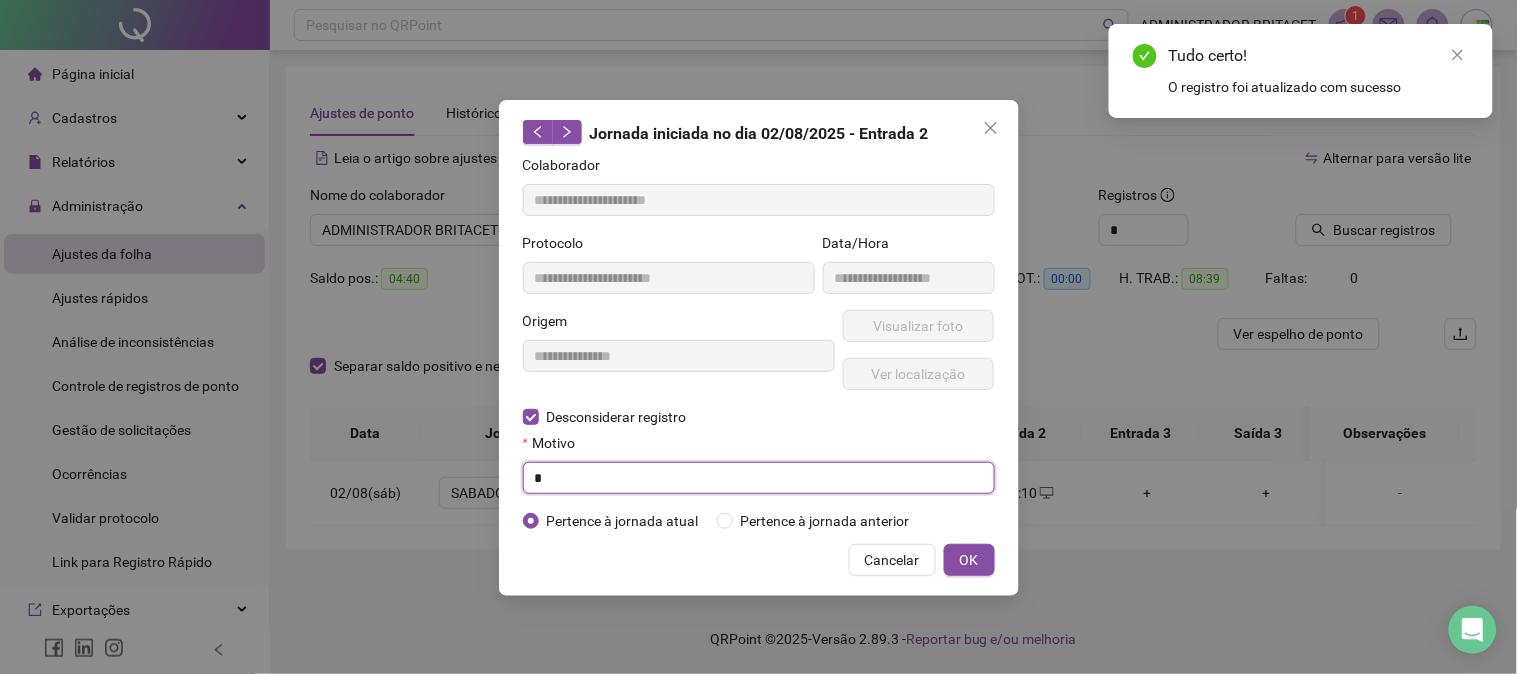 type 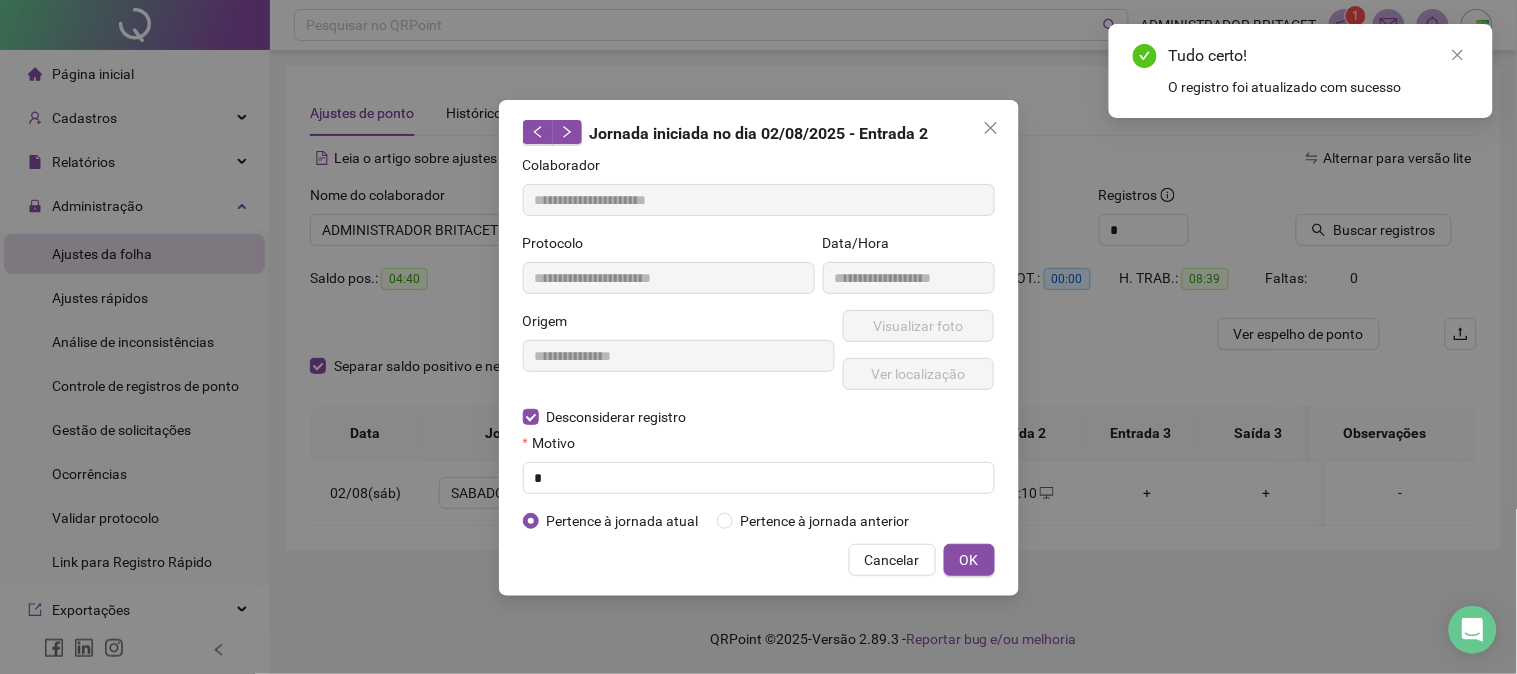 click on "Jornada iniciada no dia 02/08/2025 - Entrada 2 Colaborador [MASK] Protocolo [MASK] Data/Hora [MASK] Origem [MASK] Visualizar foto Ver localização Desconsiderar registro Pertence ao lanche Motivo Pertence à jornada atual Pertence à jornada anterior Cancelar OK" at bounding box center [759, 348] 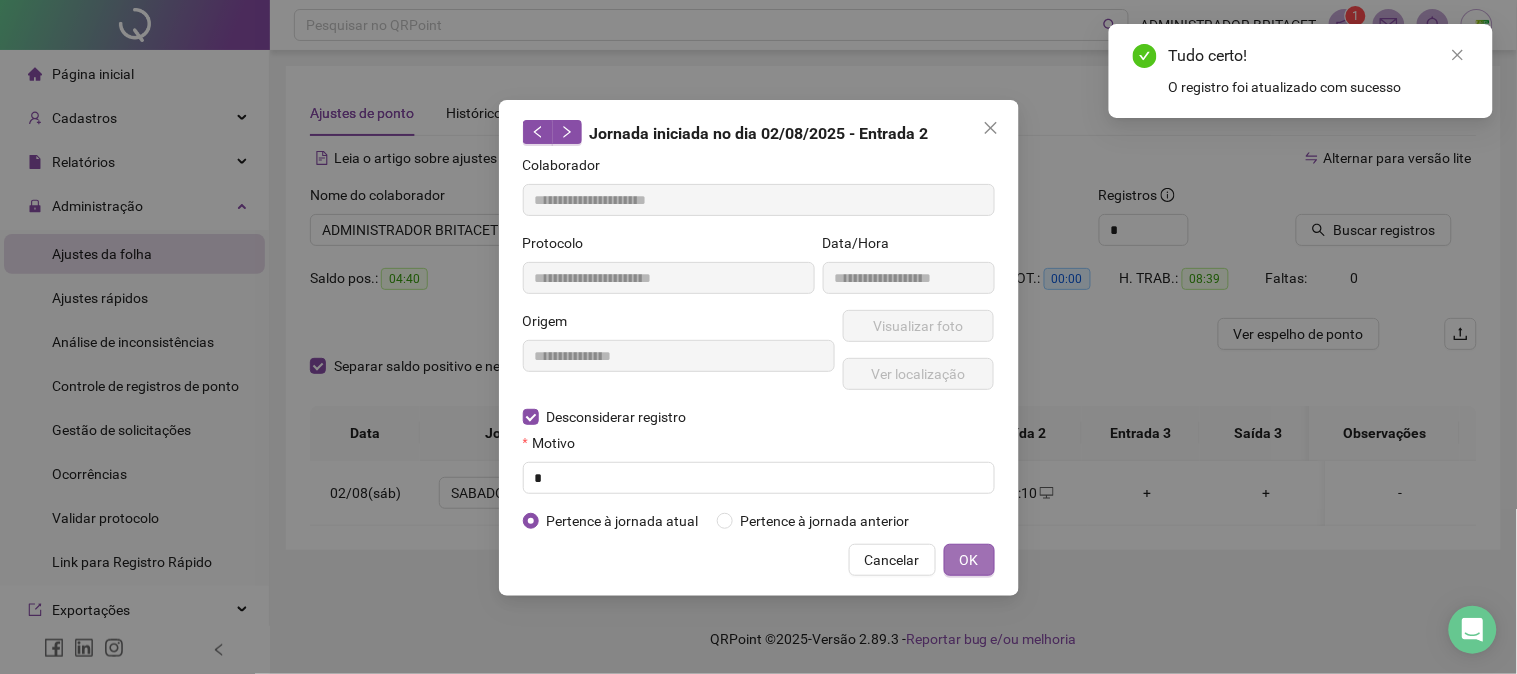 click on "OK" at bounding box center [969, 560] 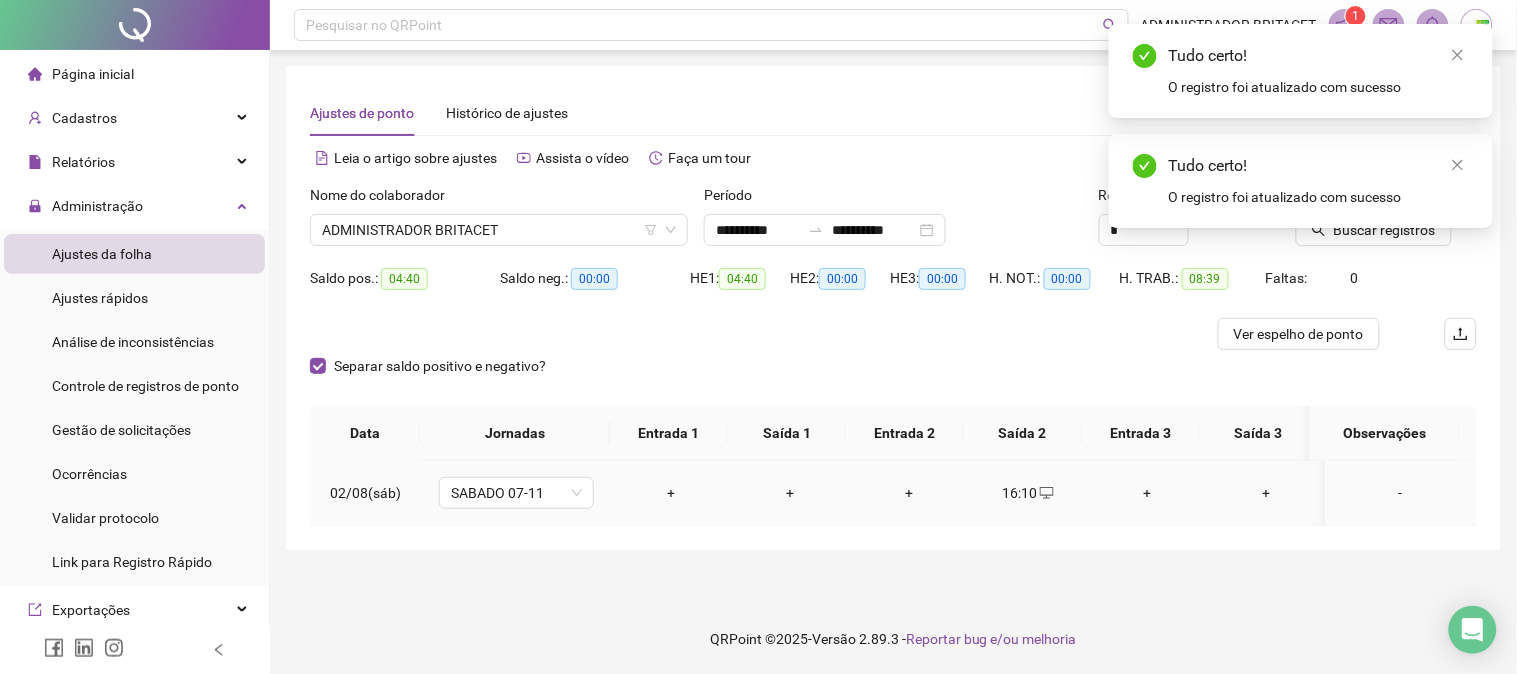 click on "16:10" at bounding box center (1028, 493) 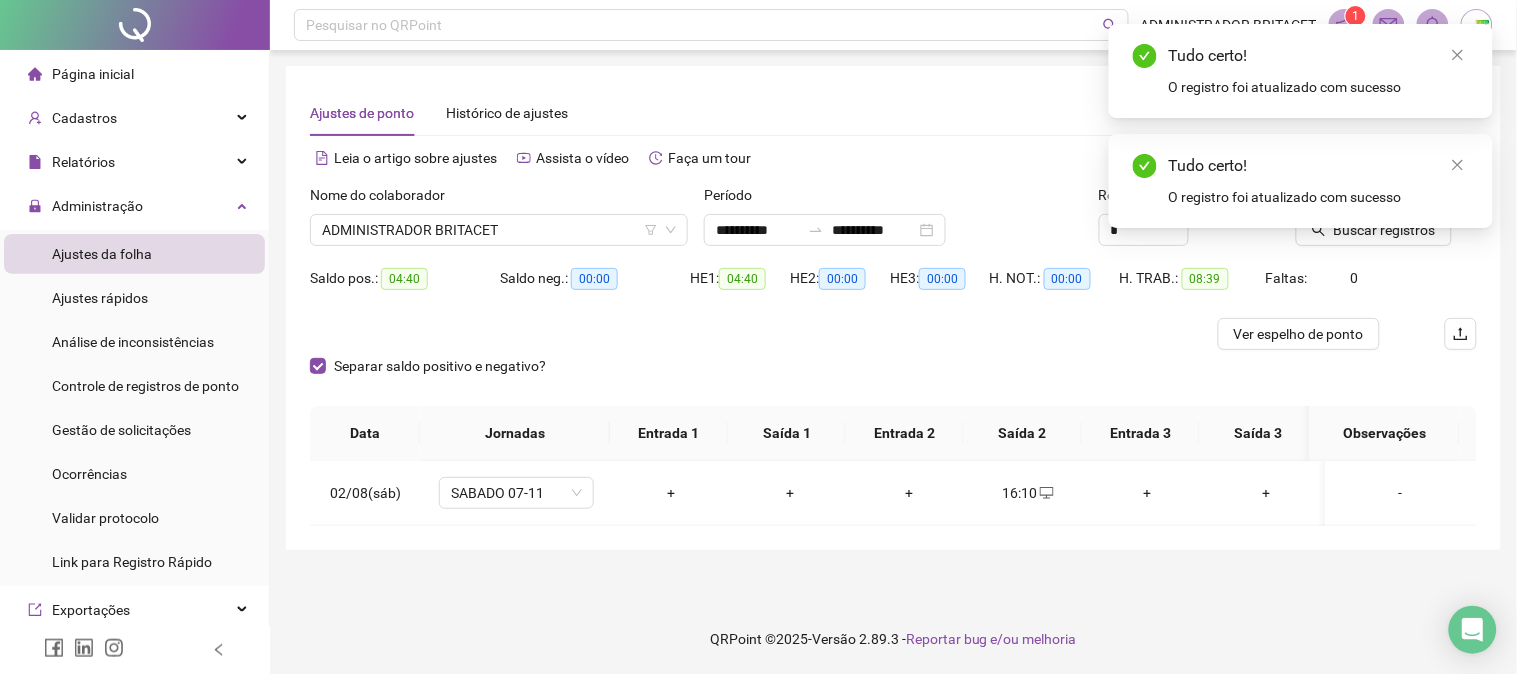 type on "**********" 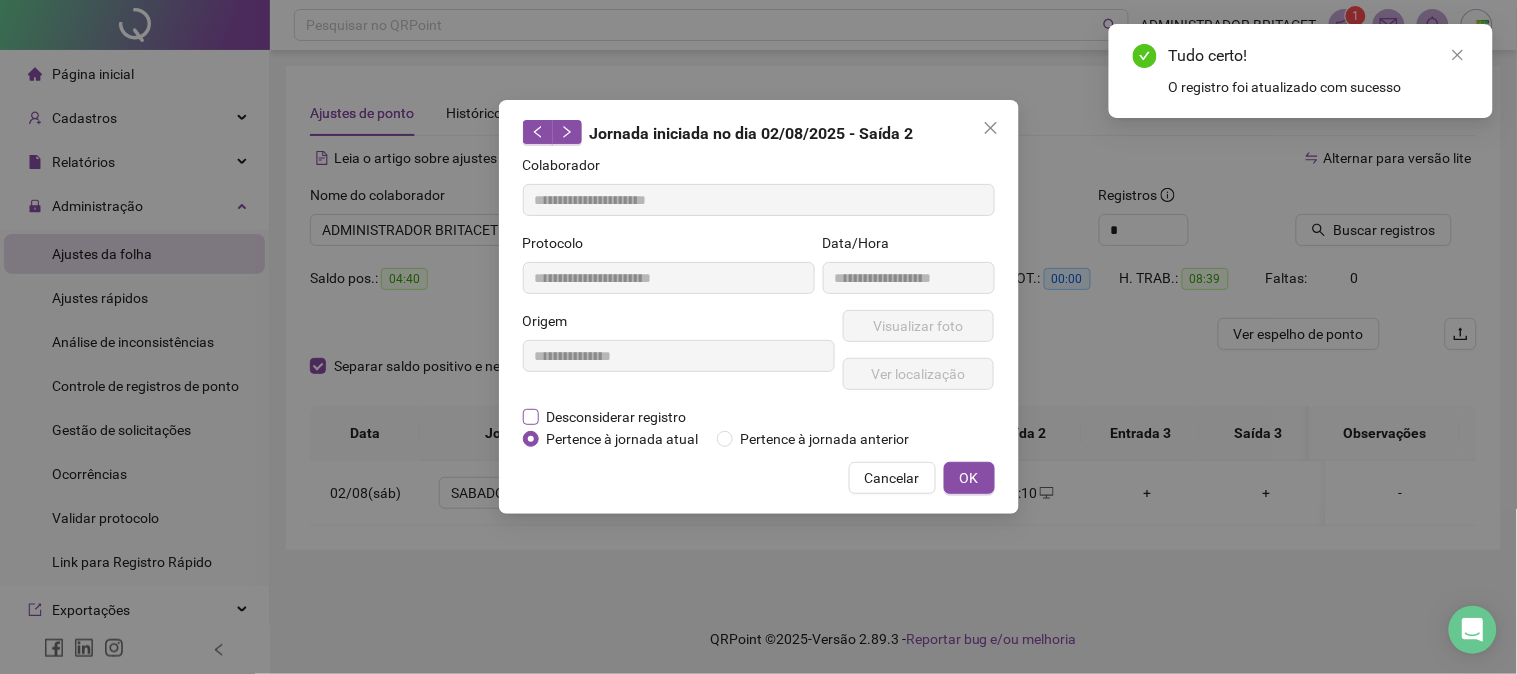 click on "Desconsiderar registro" at bounding box center (617, 417) 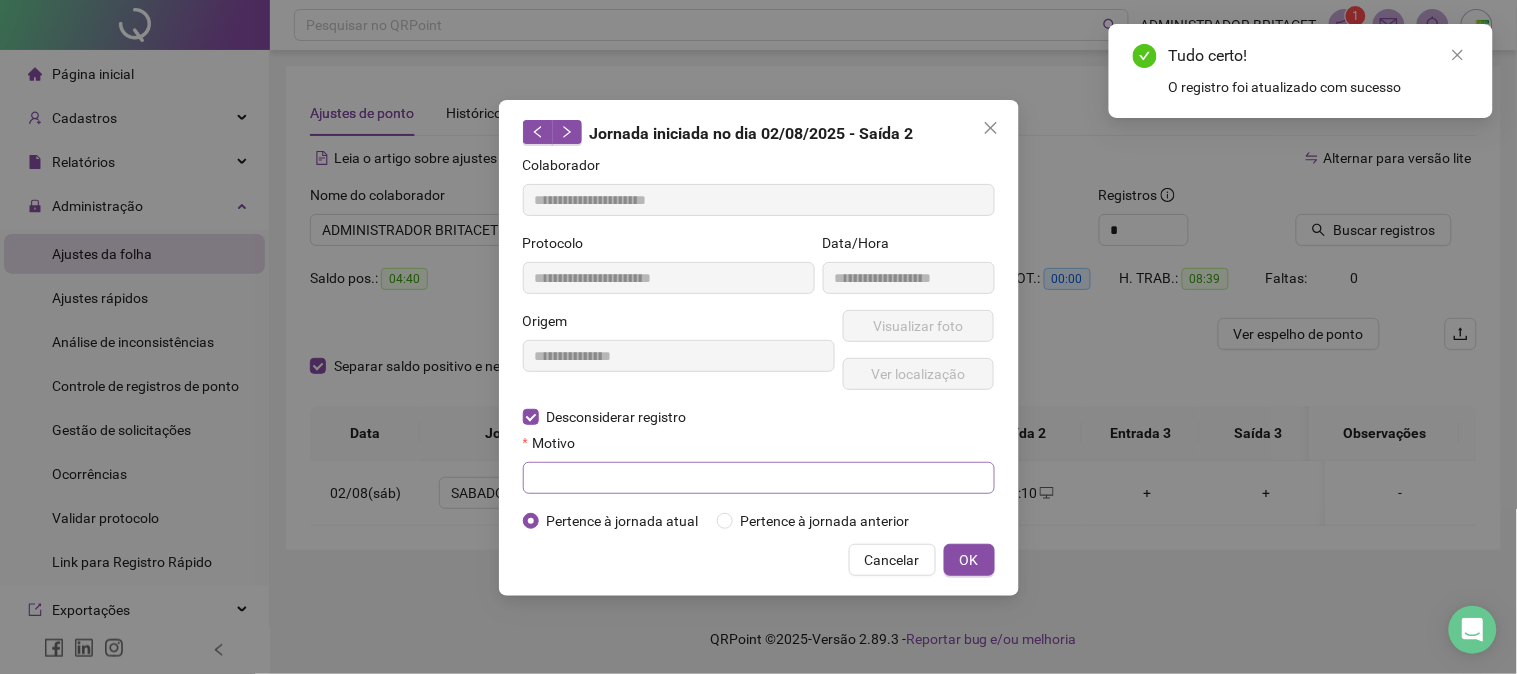 drag, startPoint x: 616, startPoint y: 458, endPoint x: 631, endPoint y: 480, distance: 26.627054 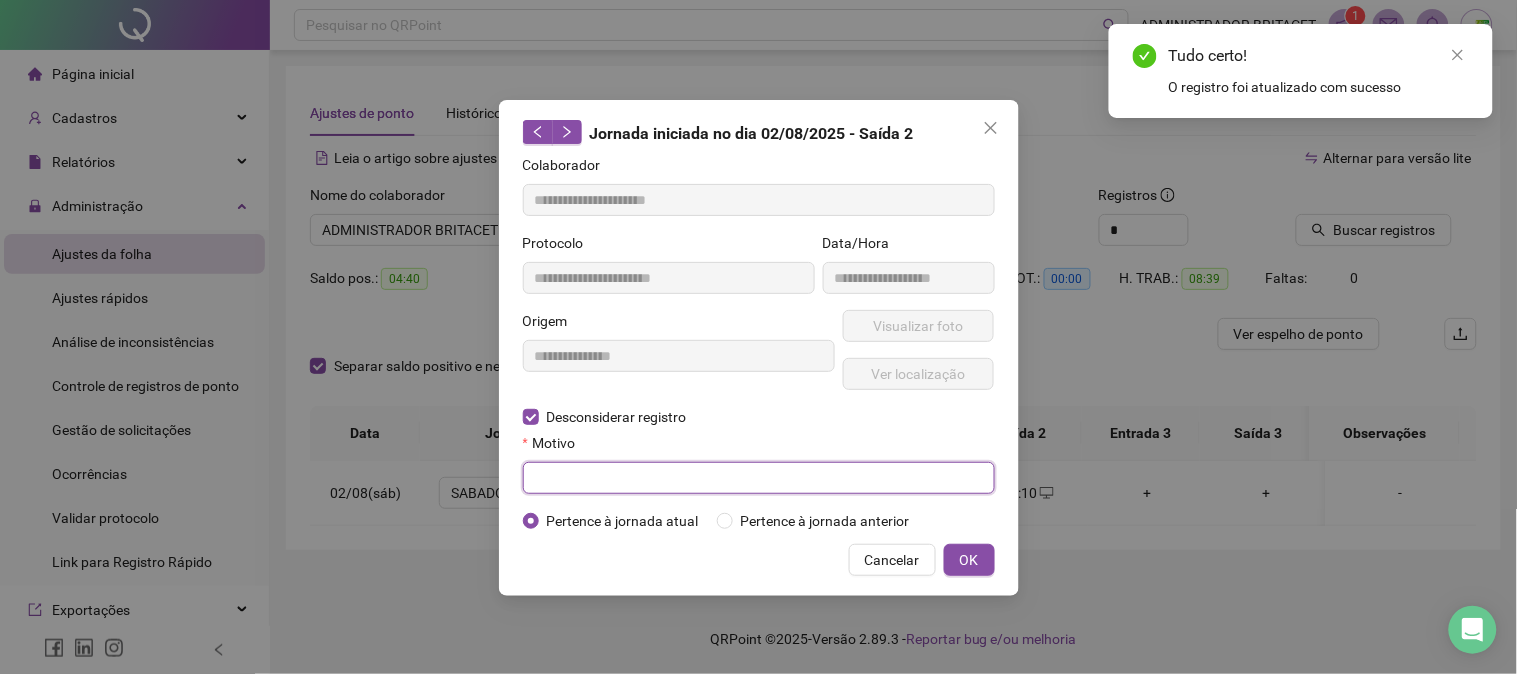 click at bounding box center [759, 478] 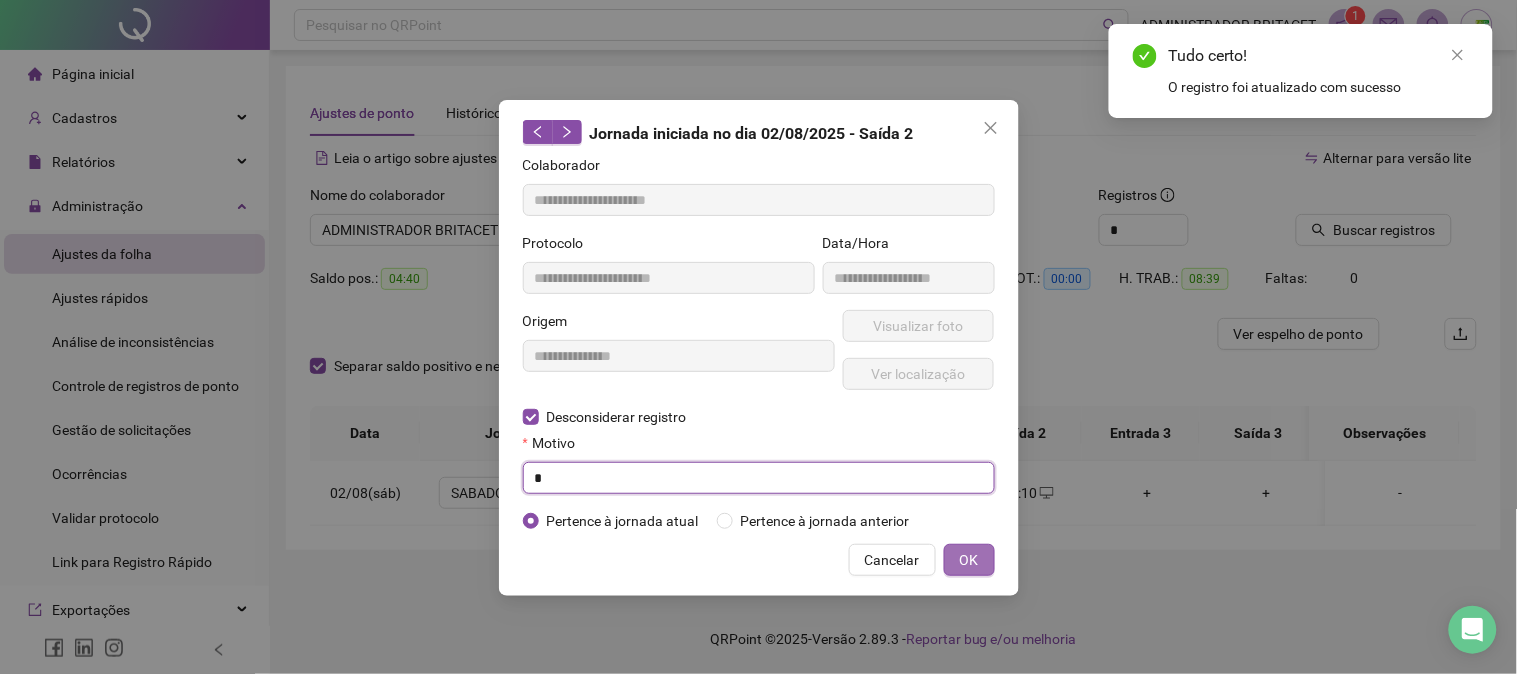 type 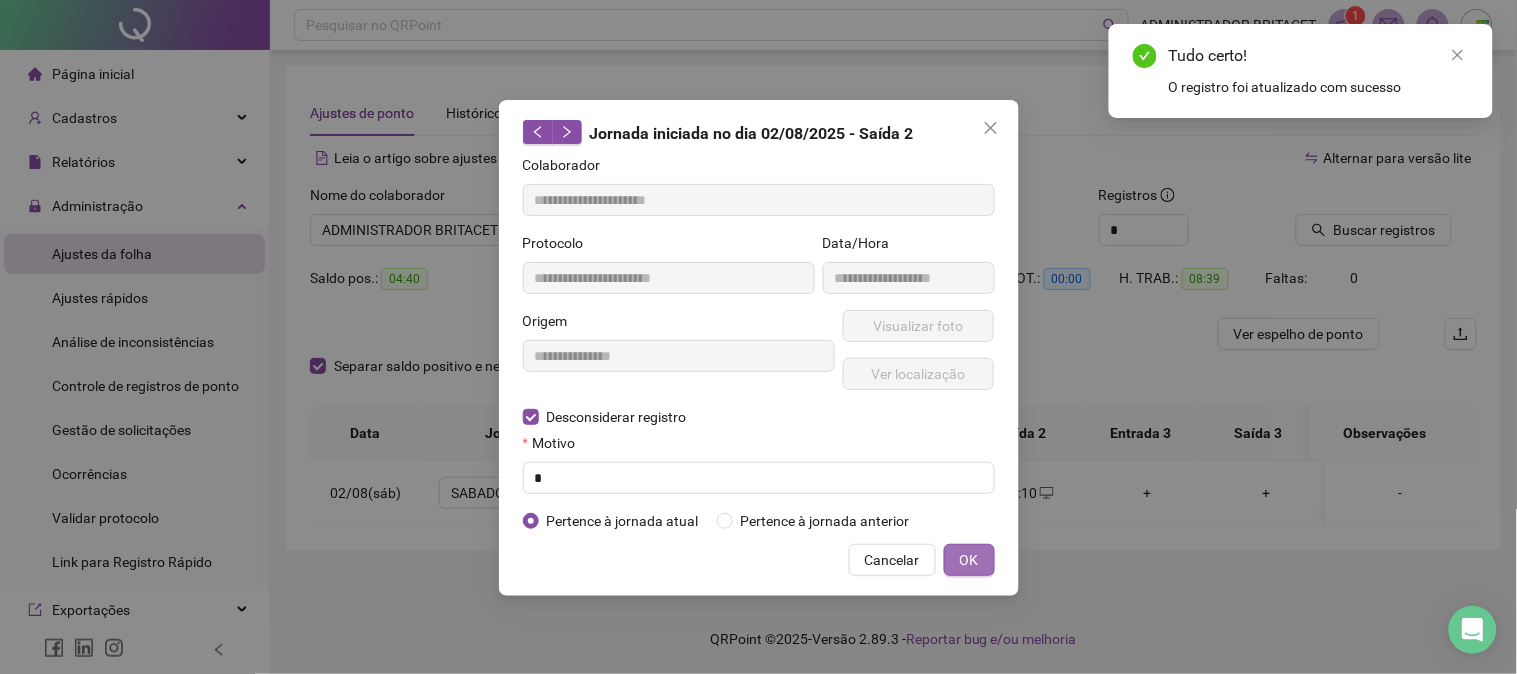 click on "OK" at bounding box center (969, 560) 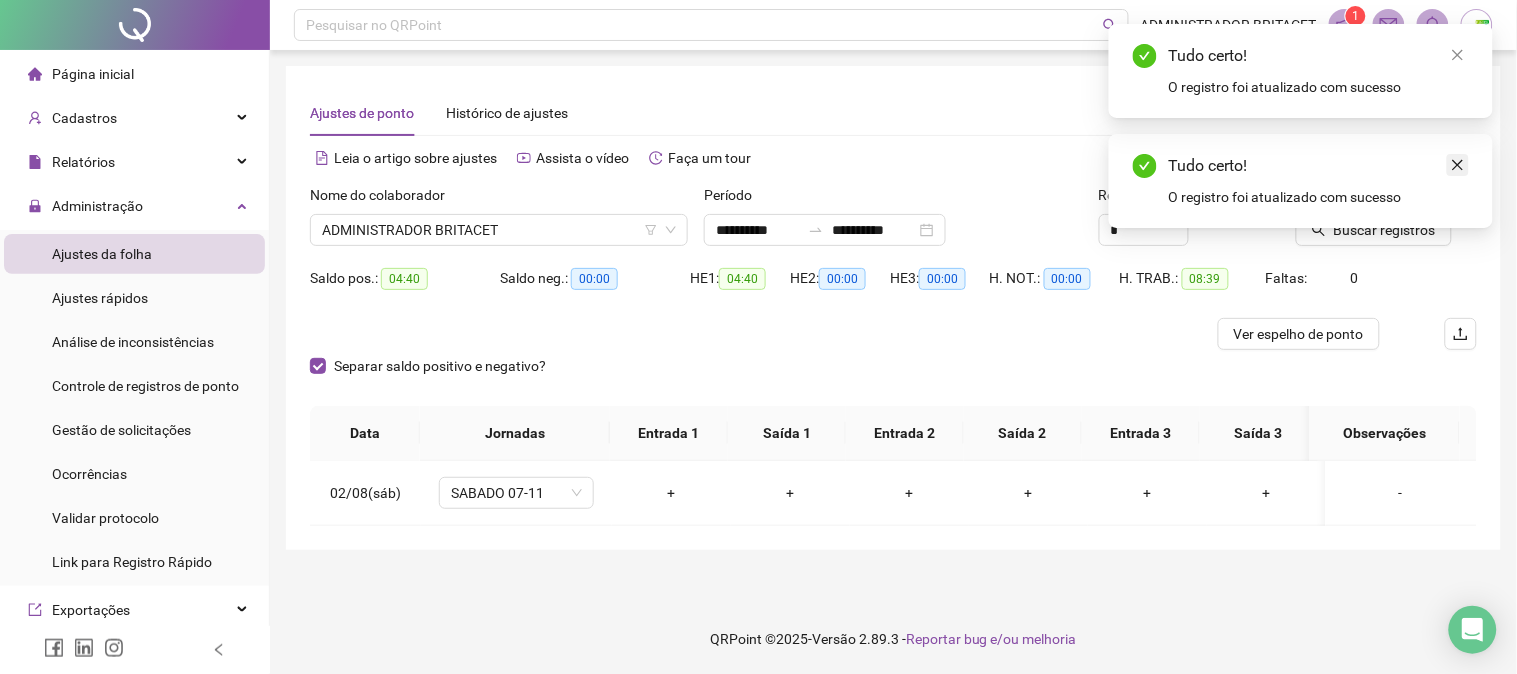 click 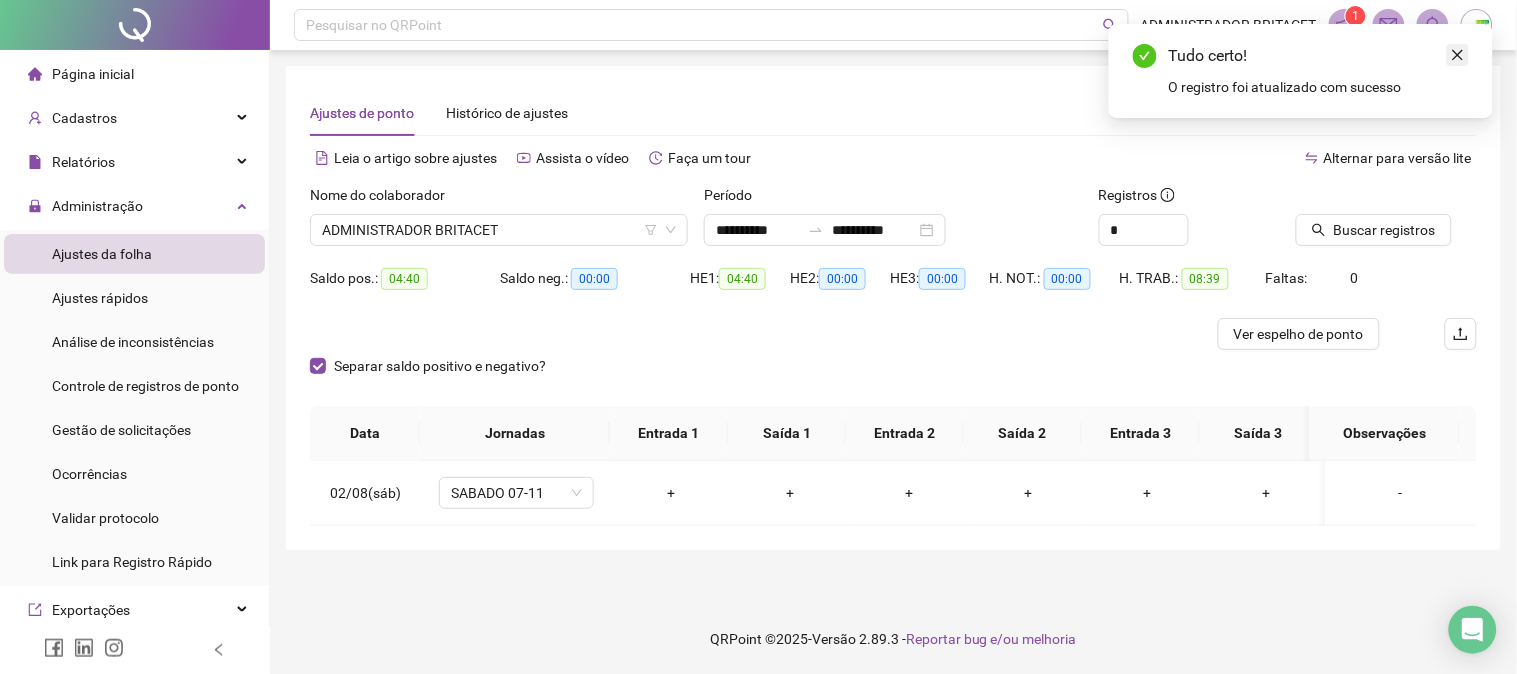 click 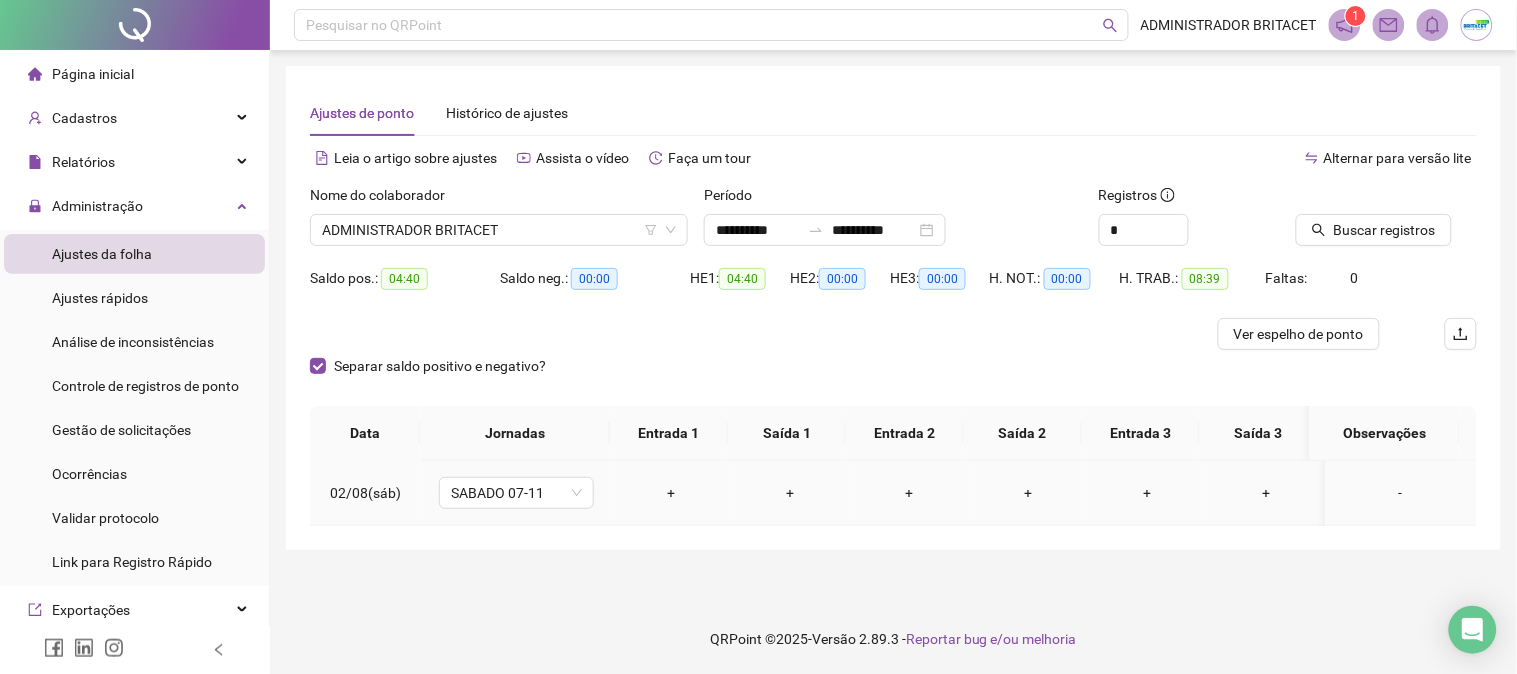 click on "+" at bounding box center (671, 493) 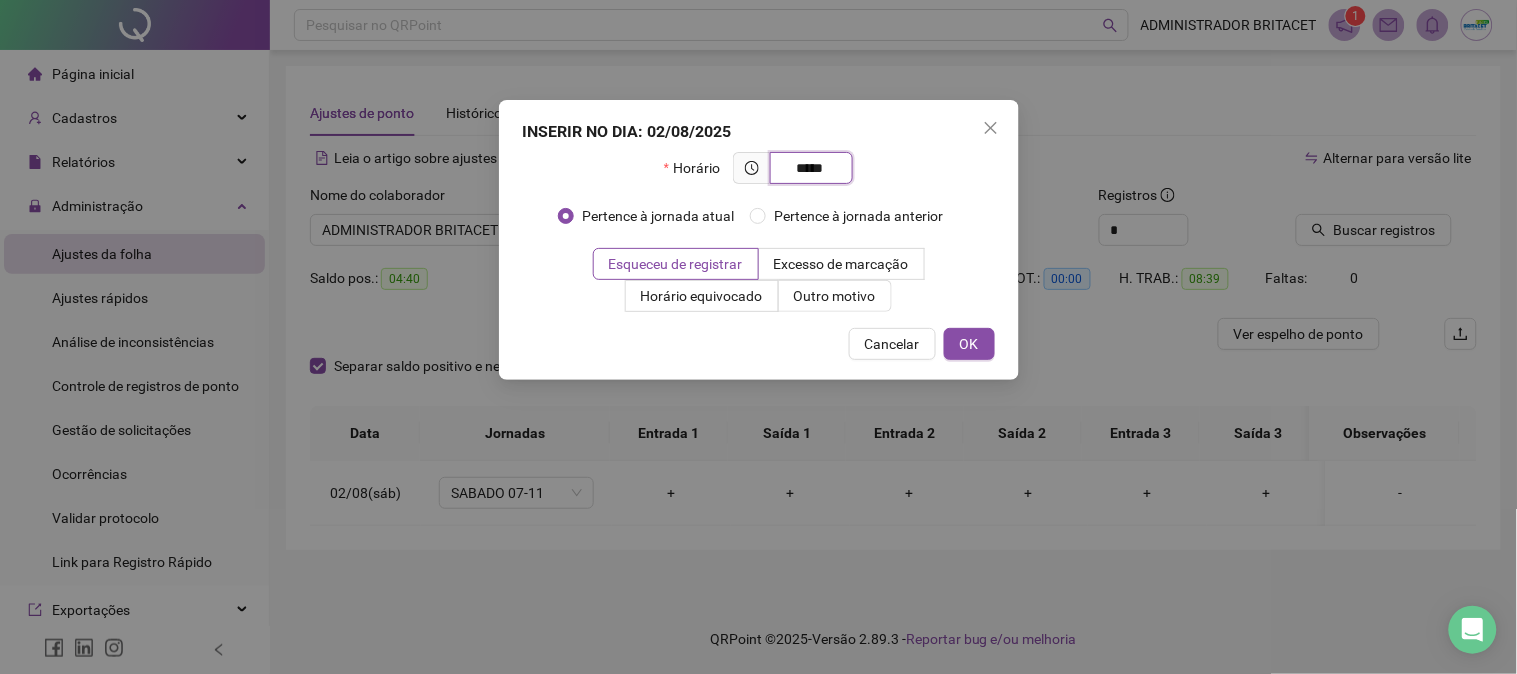 type on "*****" 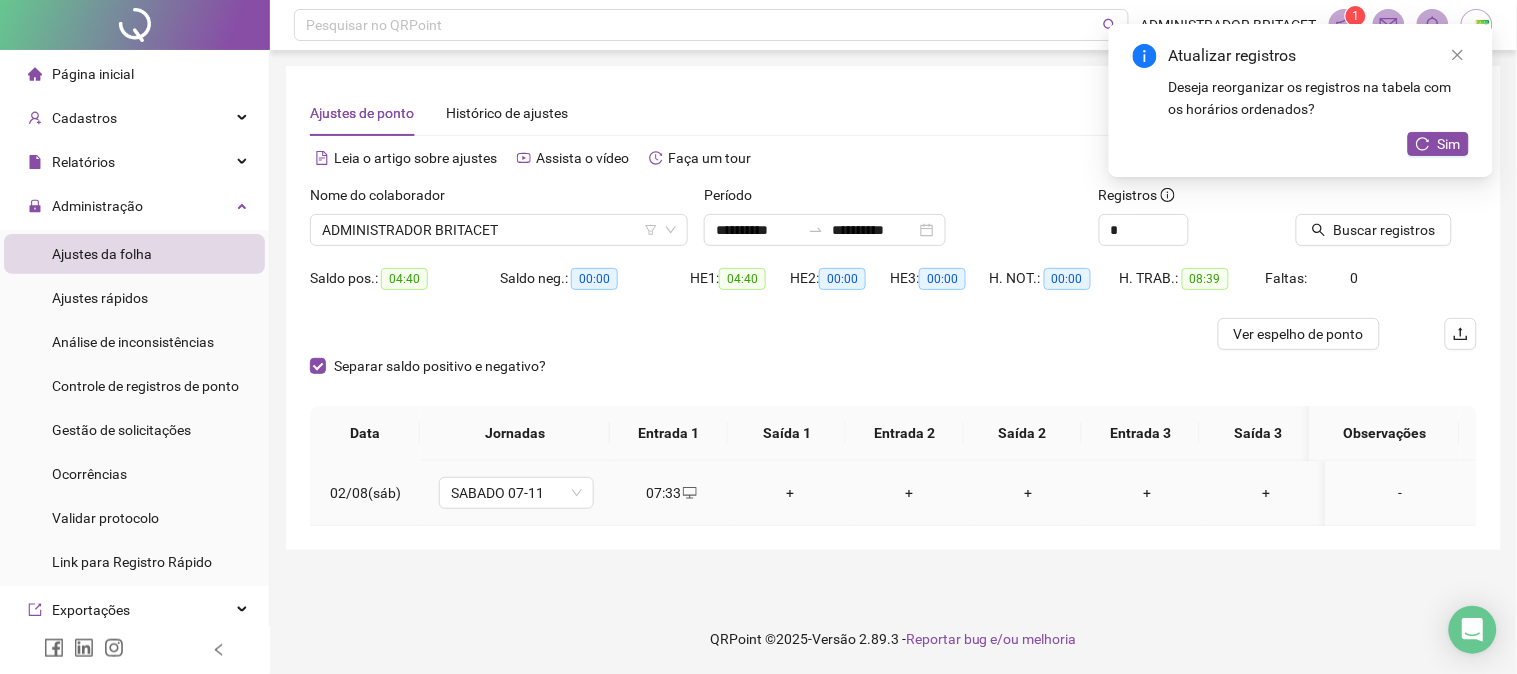click on "+" at bounding box center (790, 493) 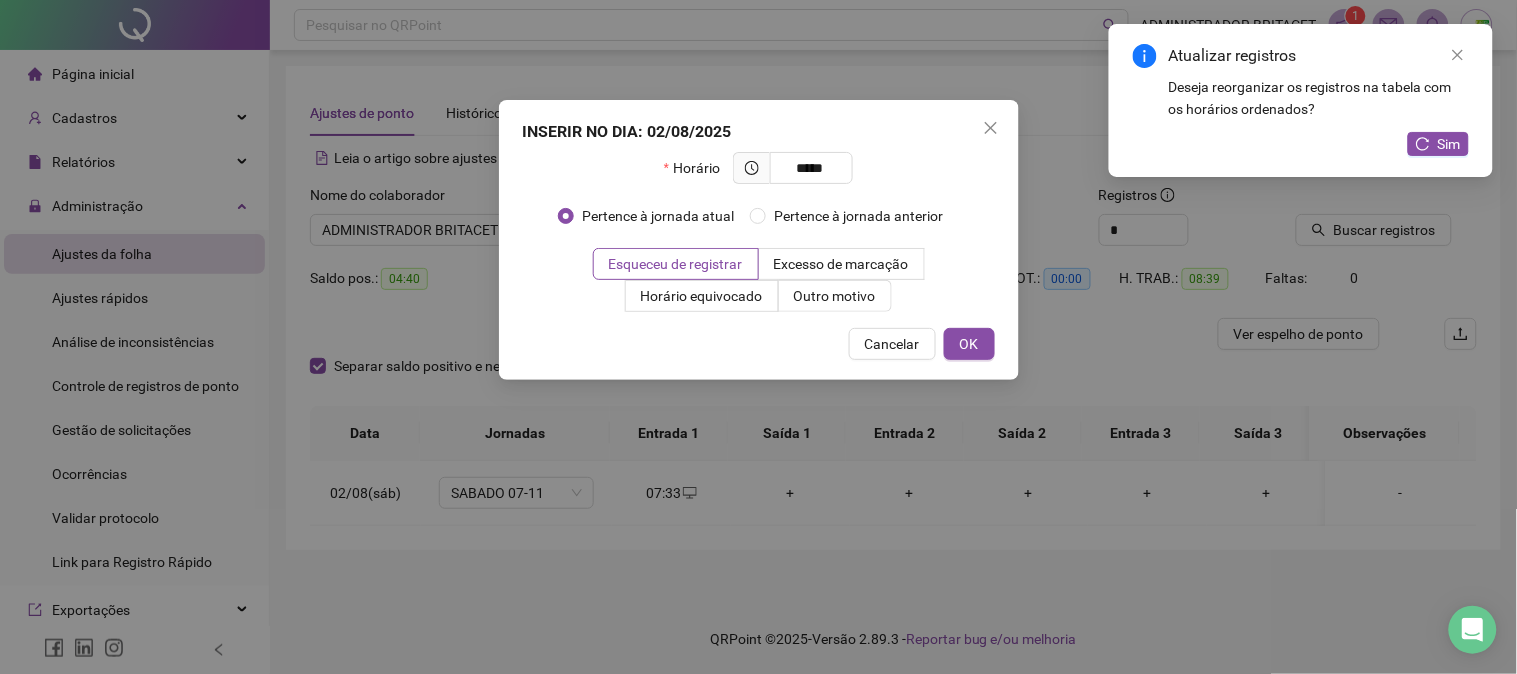 type on "*****" 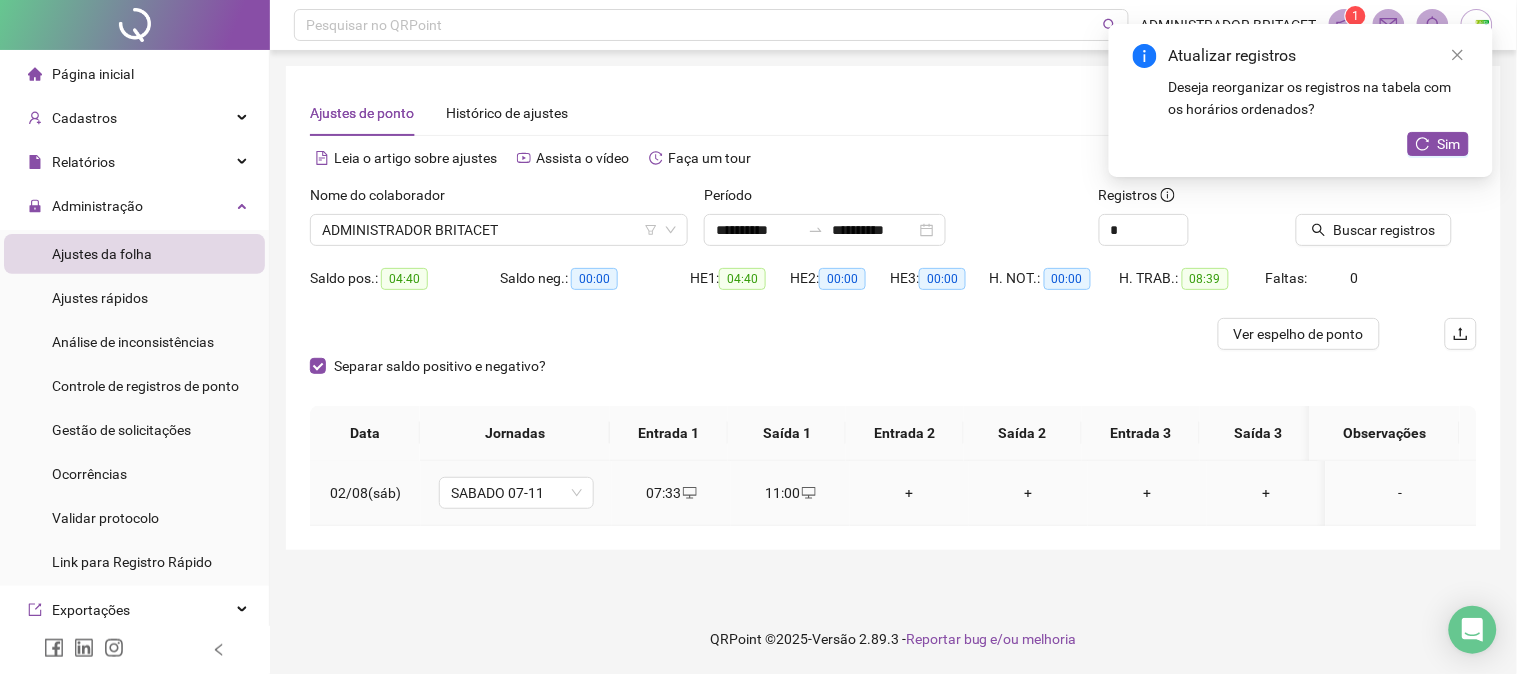 click on "+" at bounding box center [909, 493] 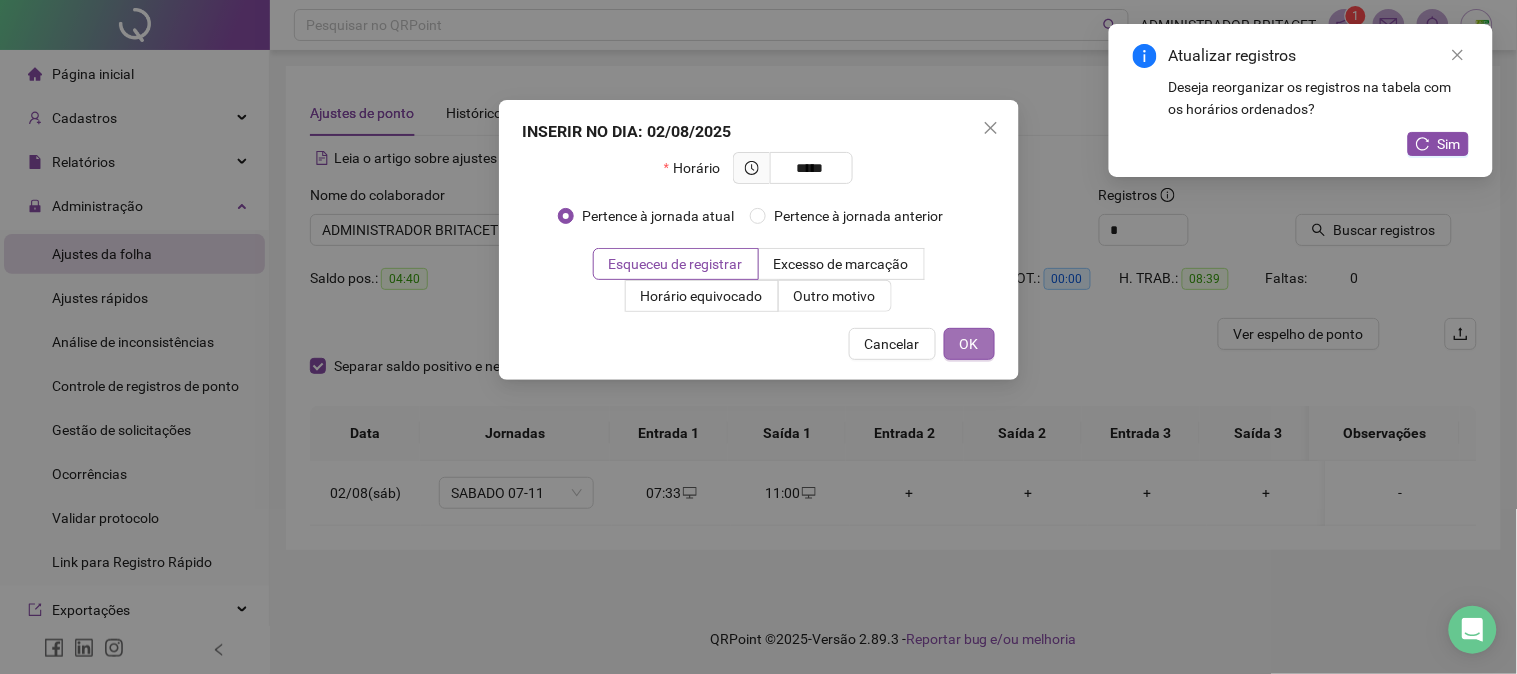 type on "*****" 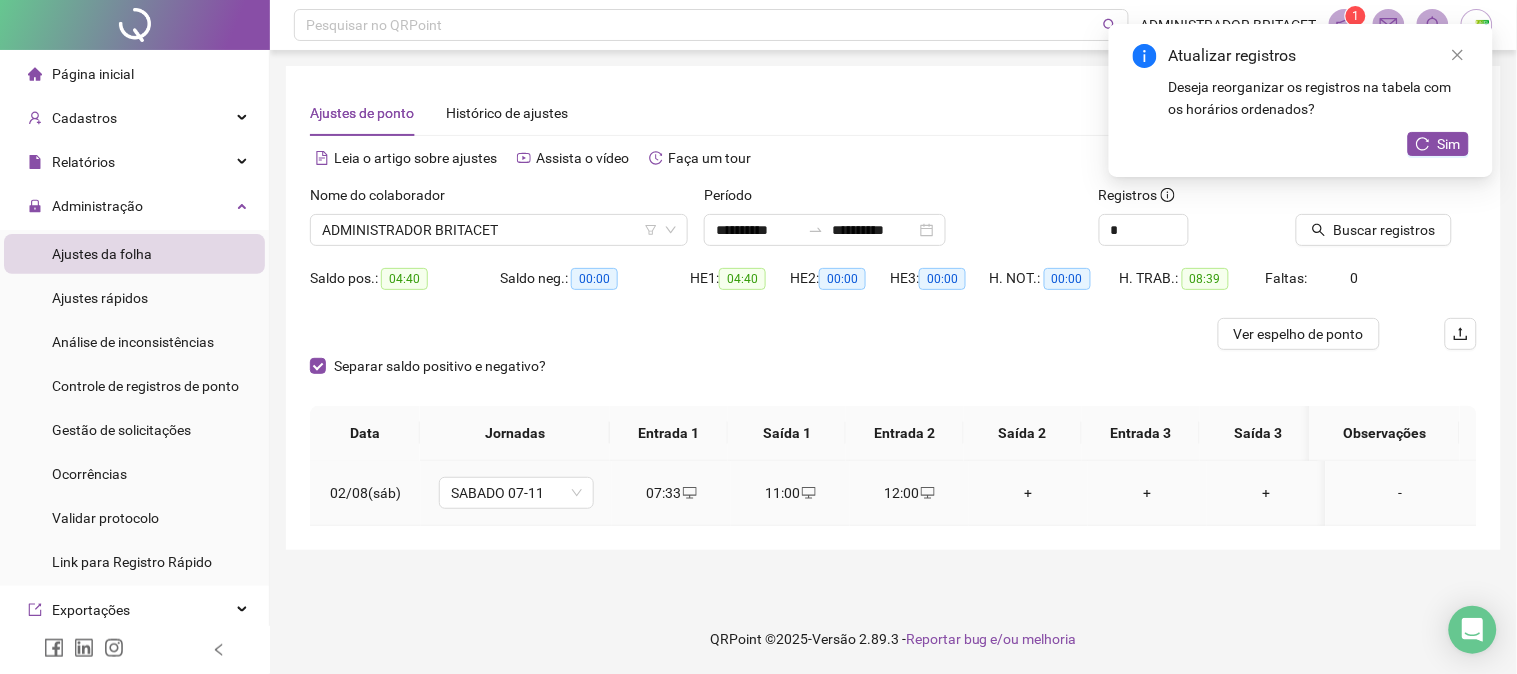 click on "+" at bounding box center (1028, 493) 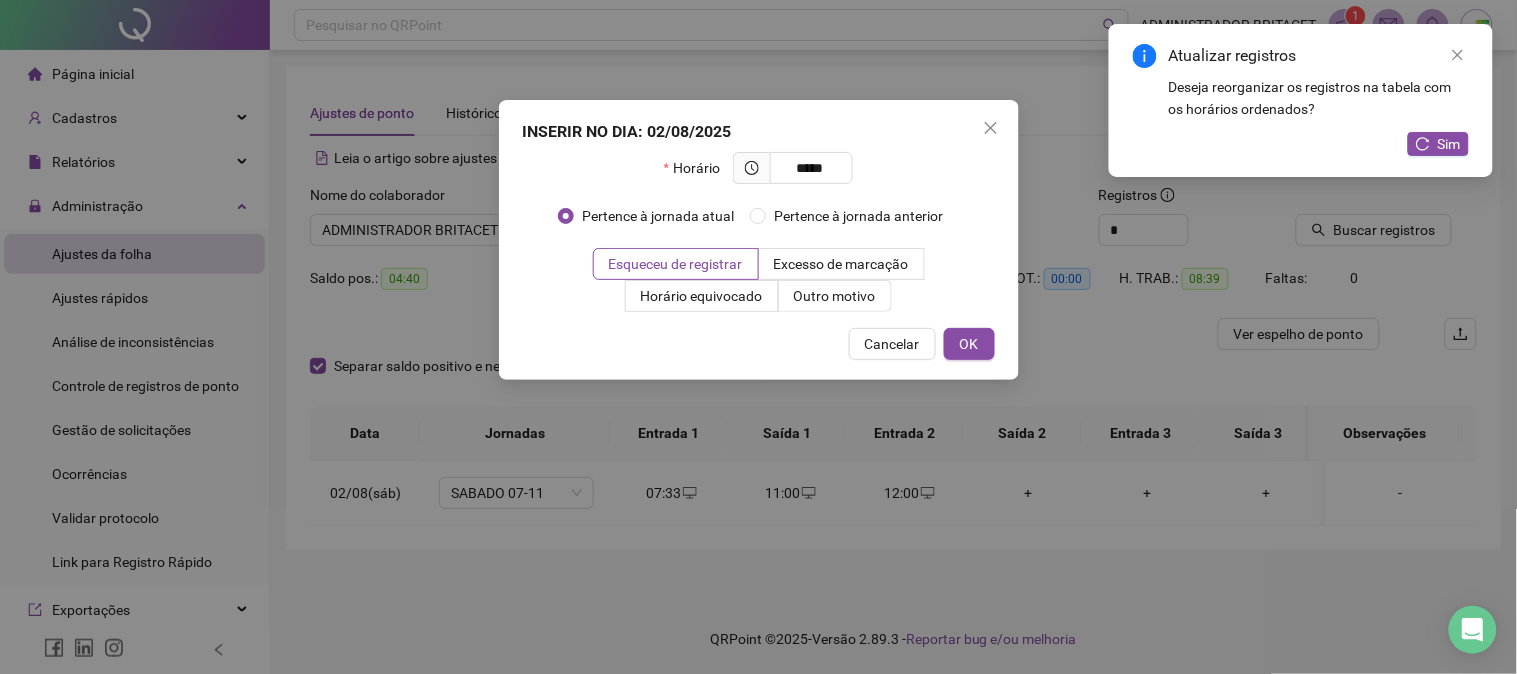 type on "*****" 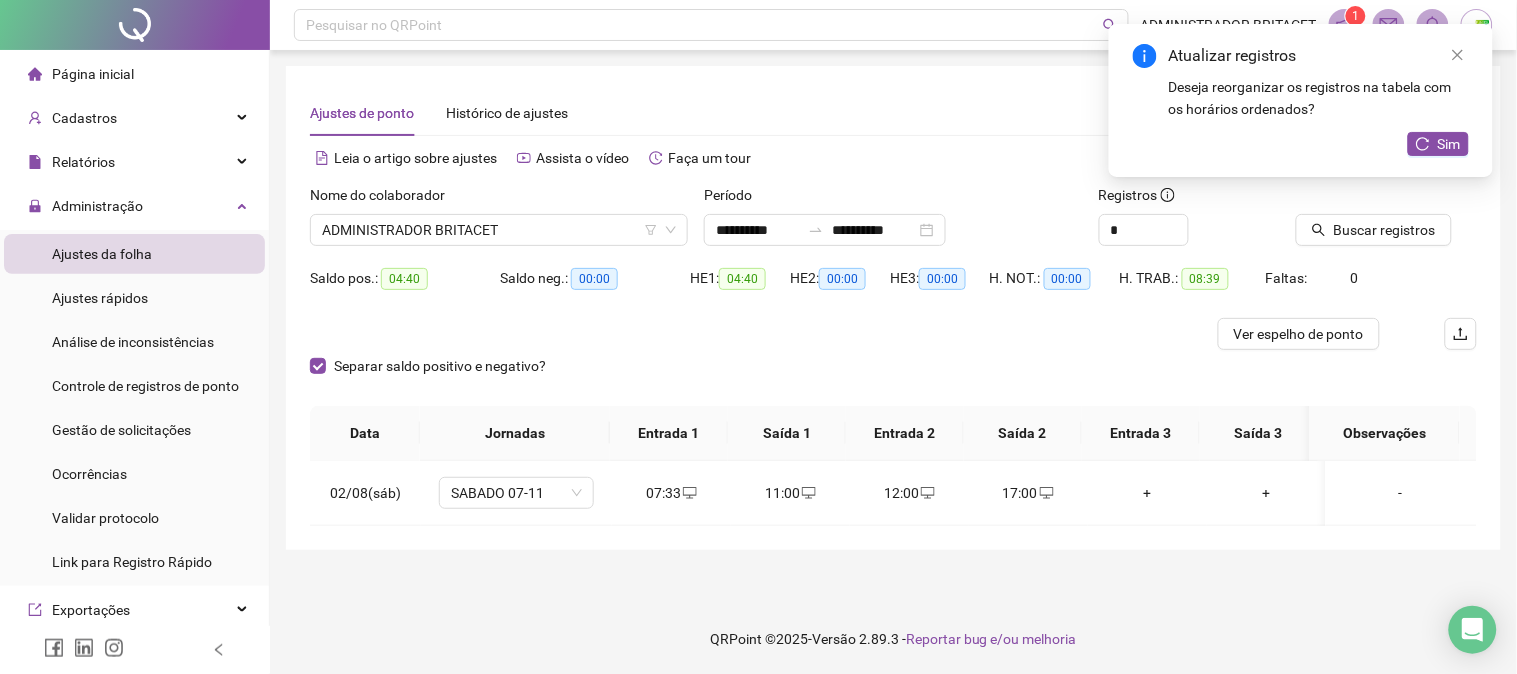 click on "Atualizar registros Deseja reorganizar os registros na tabela com os horários ordenados? Sim" at bounding box center [1301, 100] 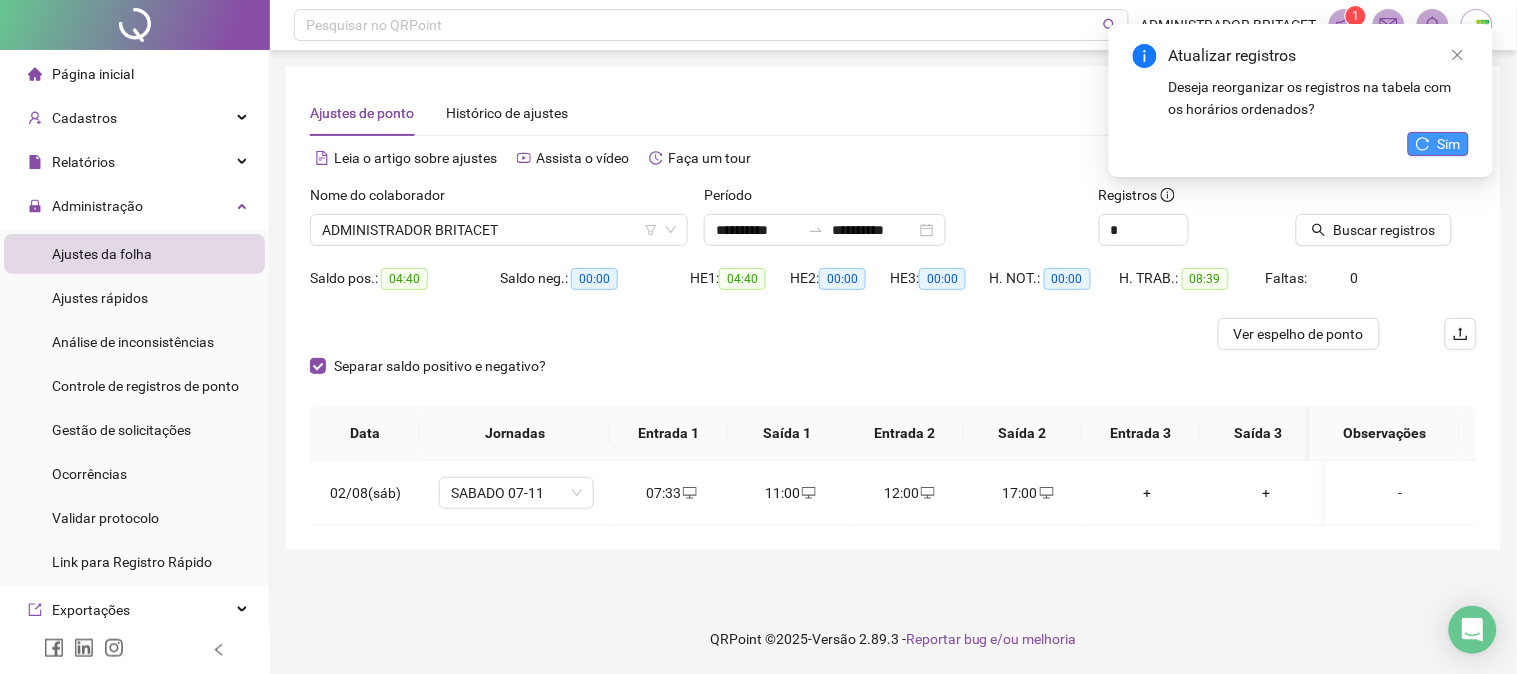 click on "Sim" at bounding box center [1449, 144] 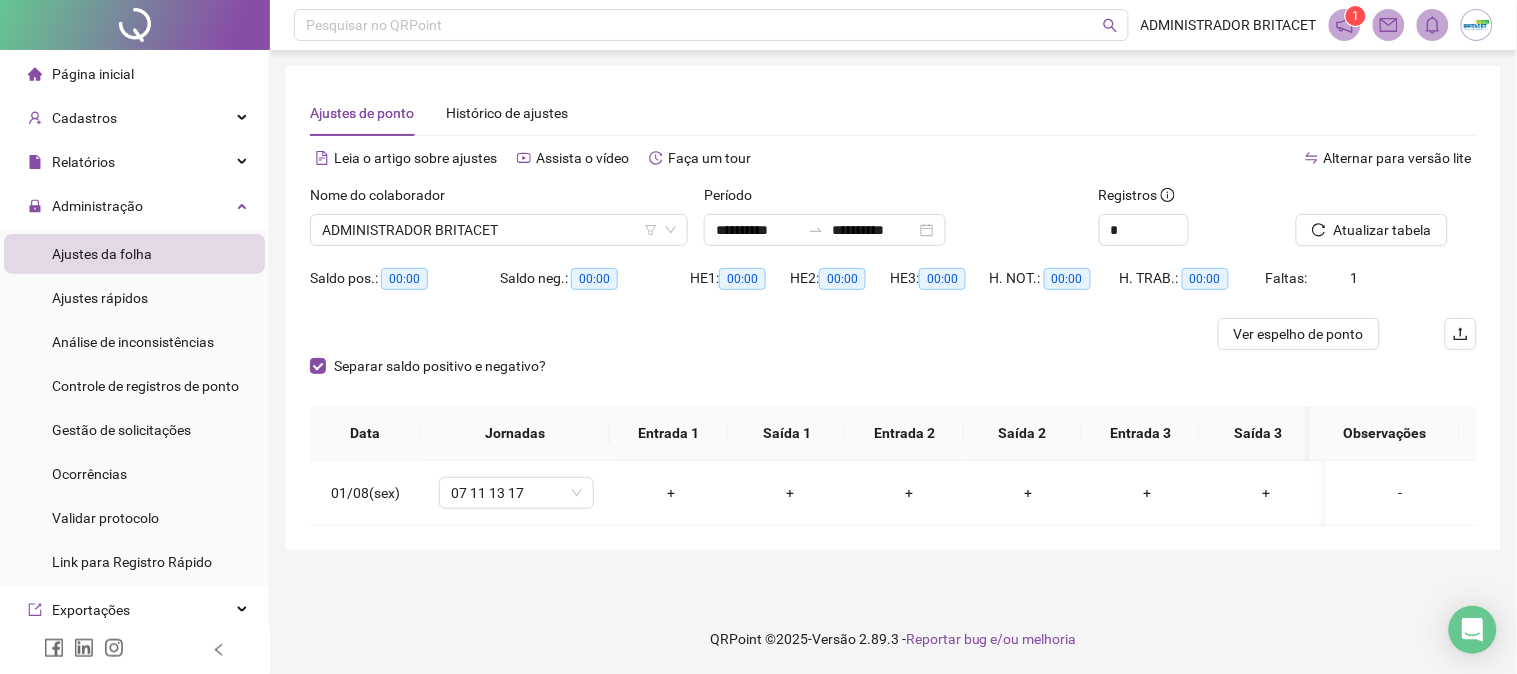 click on "Atualizar tabela" at bounding box center (1383, 230) 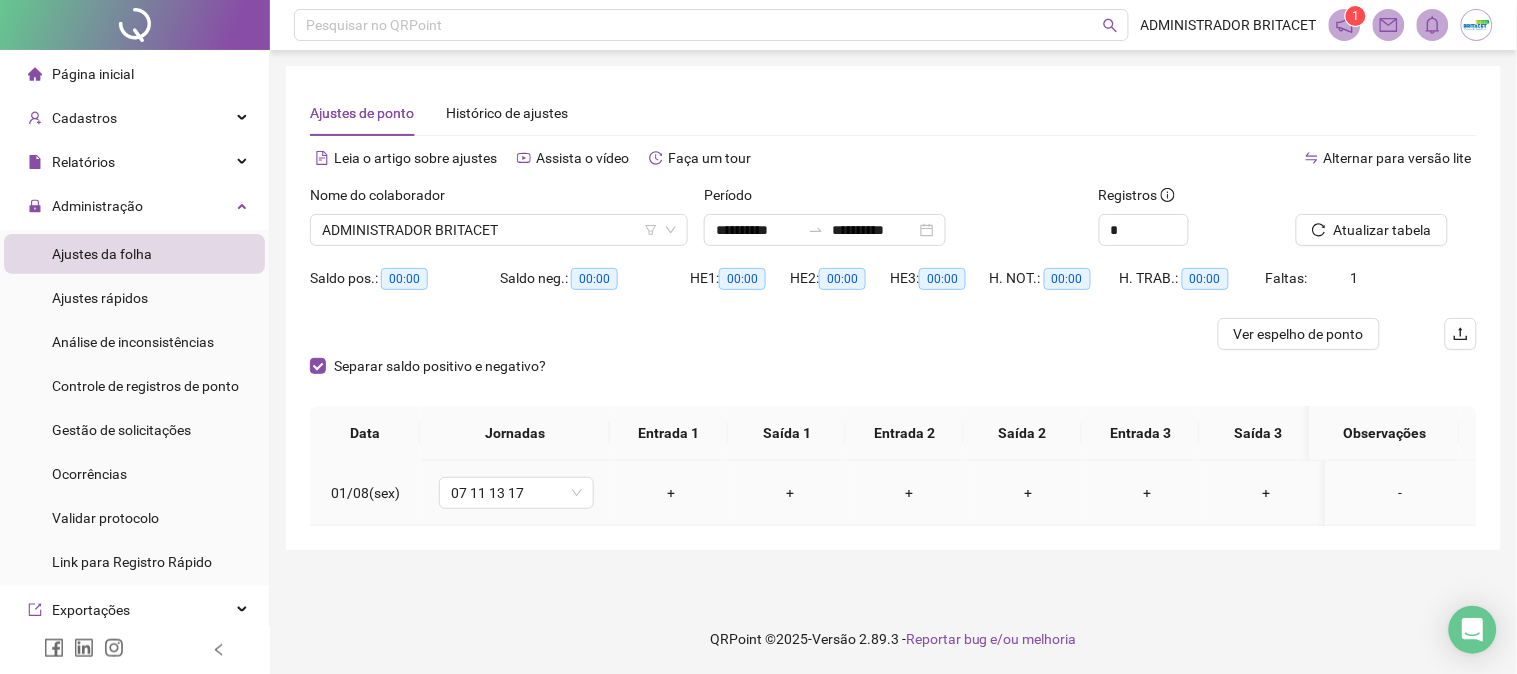 click on "+" at bounding box center (671, 493) 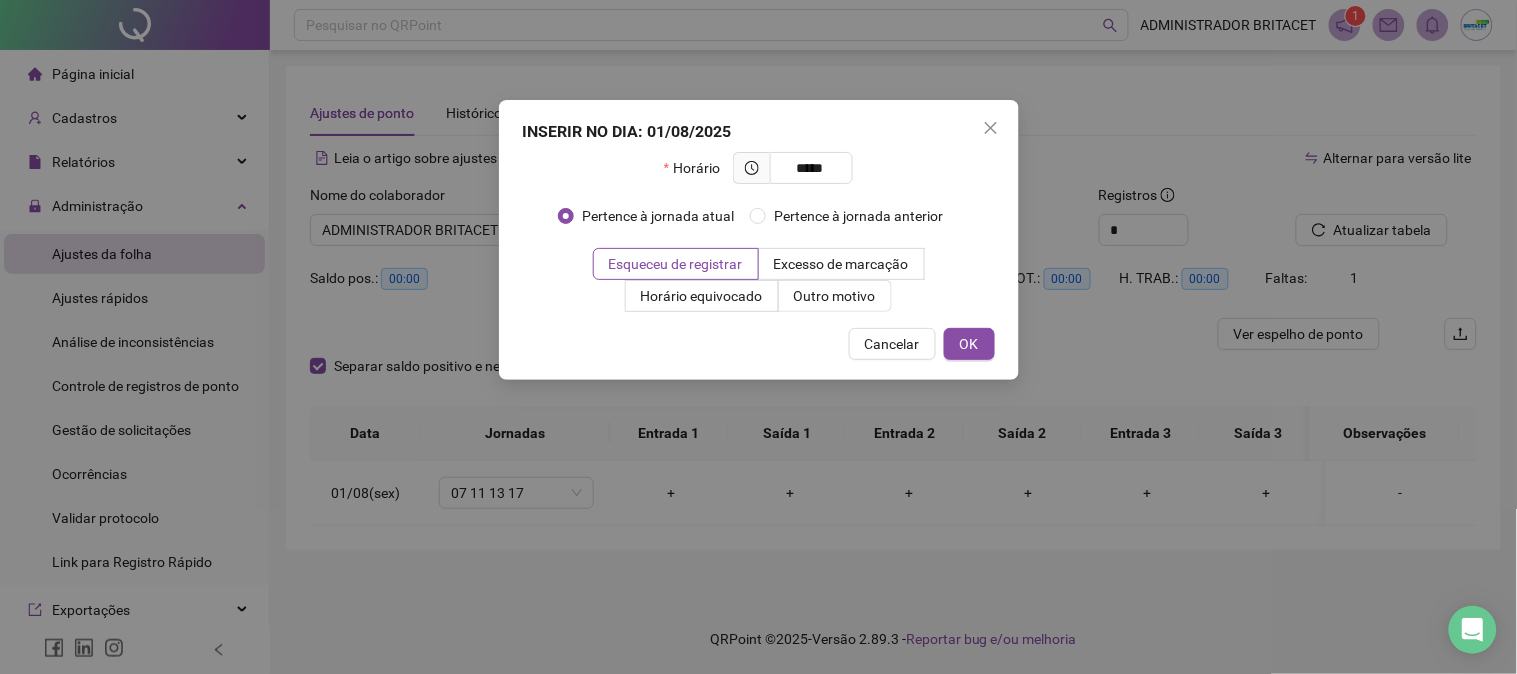 type on "*****" 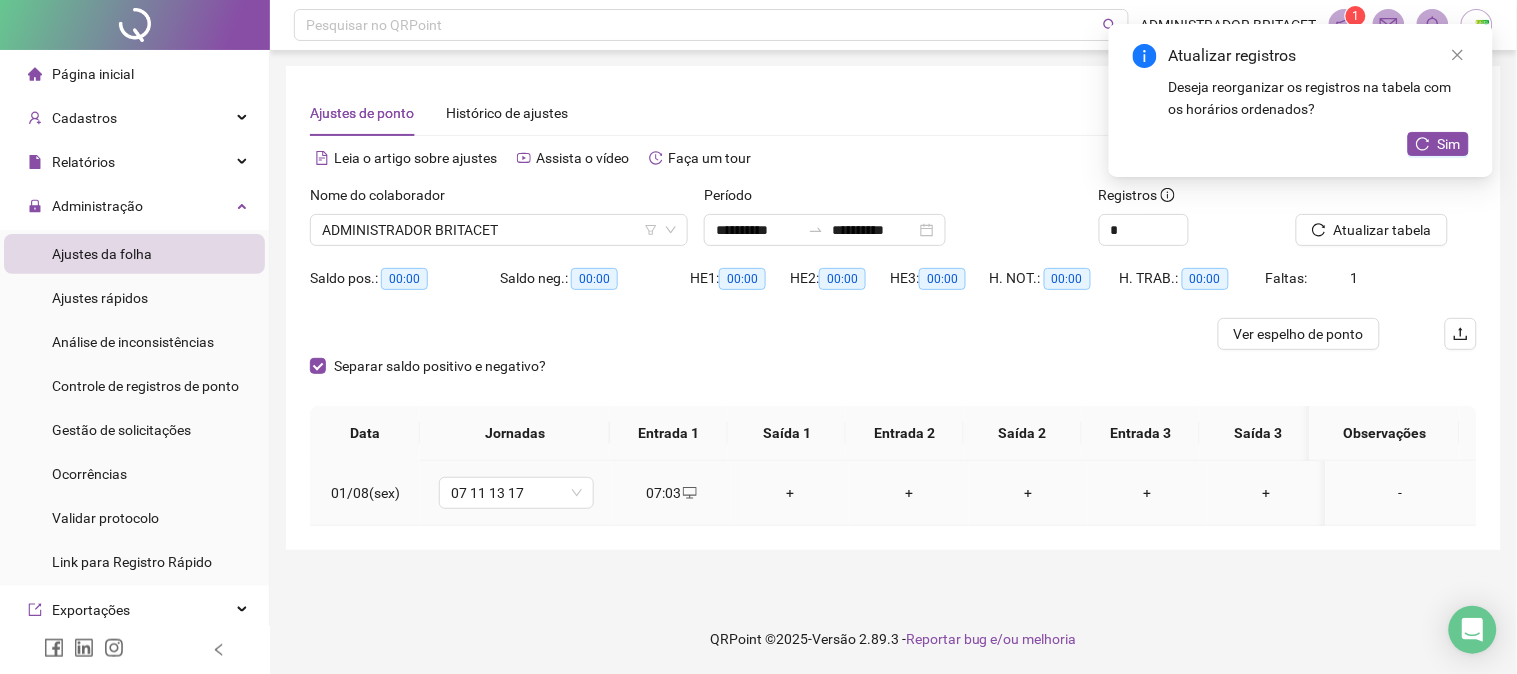 click 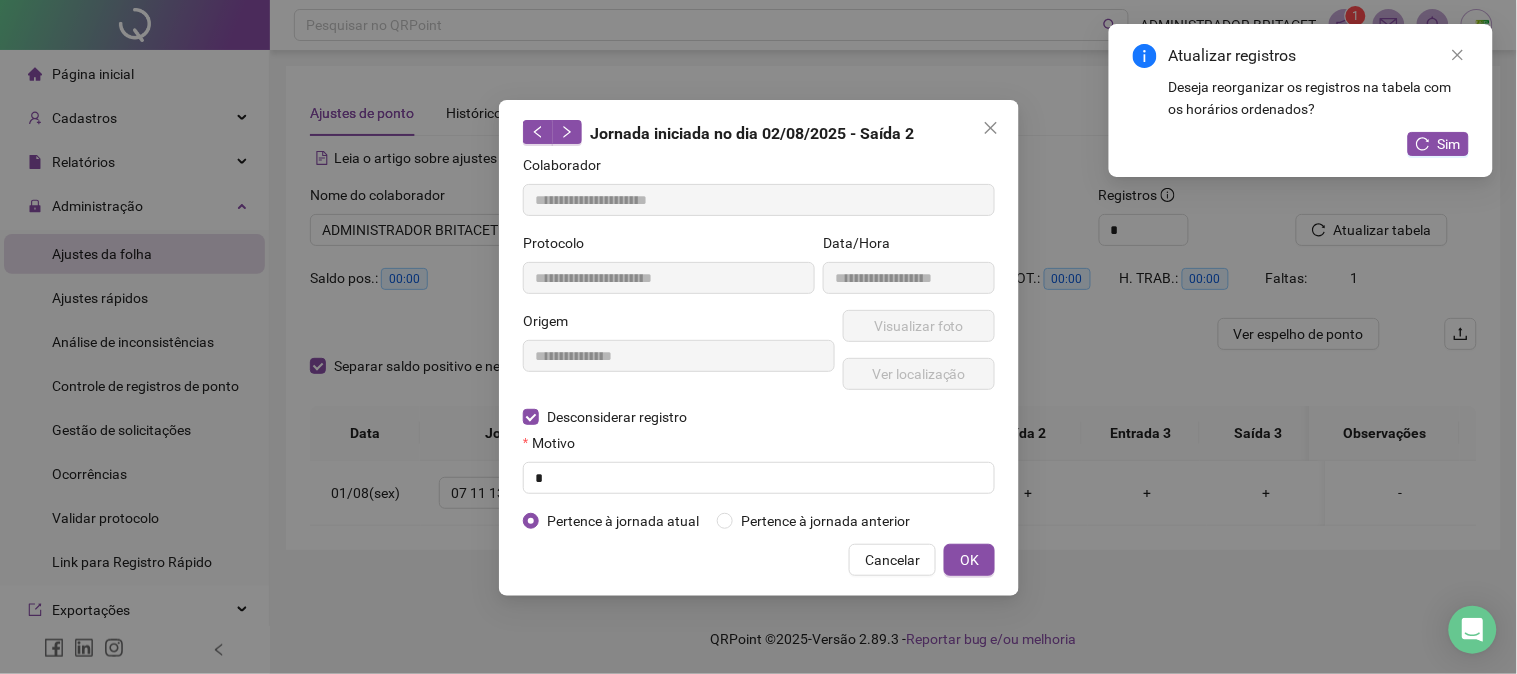 type on "**********" 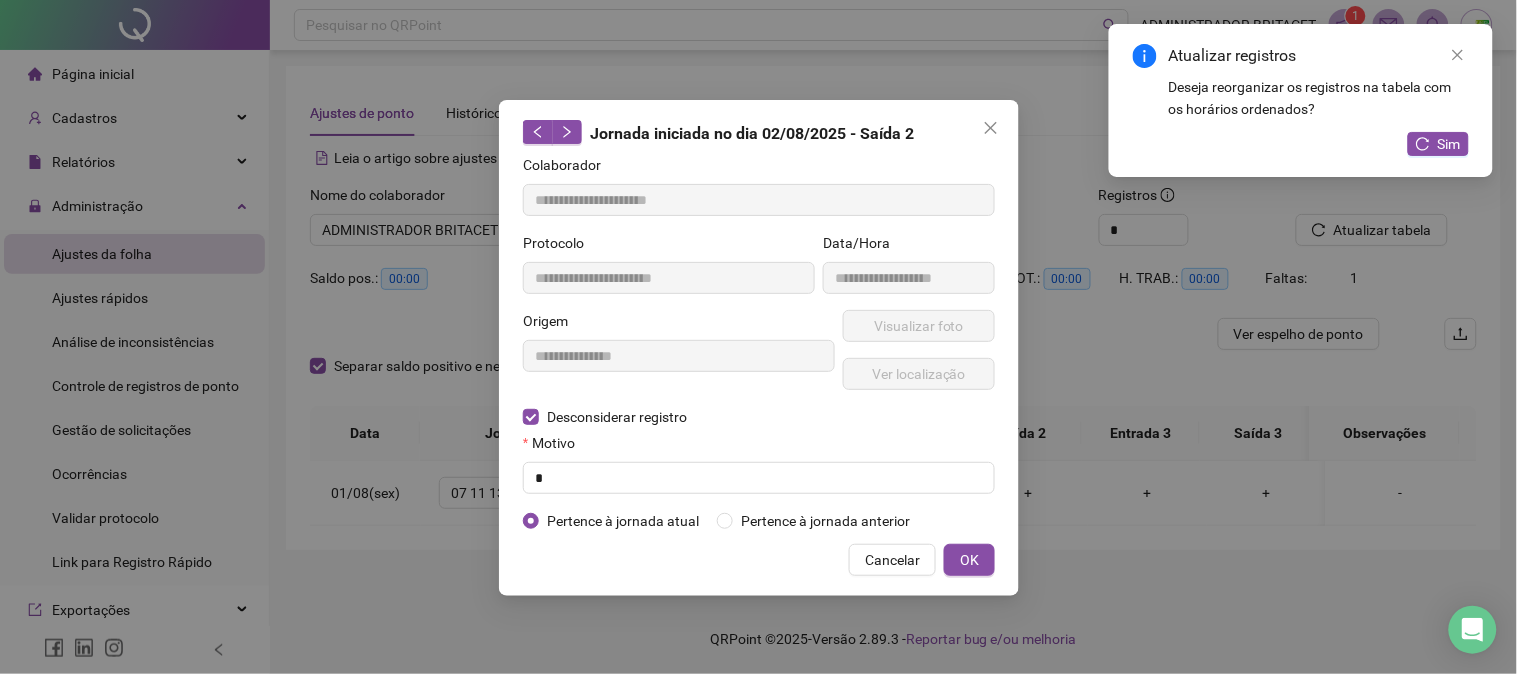 type on "**********" 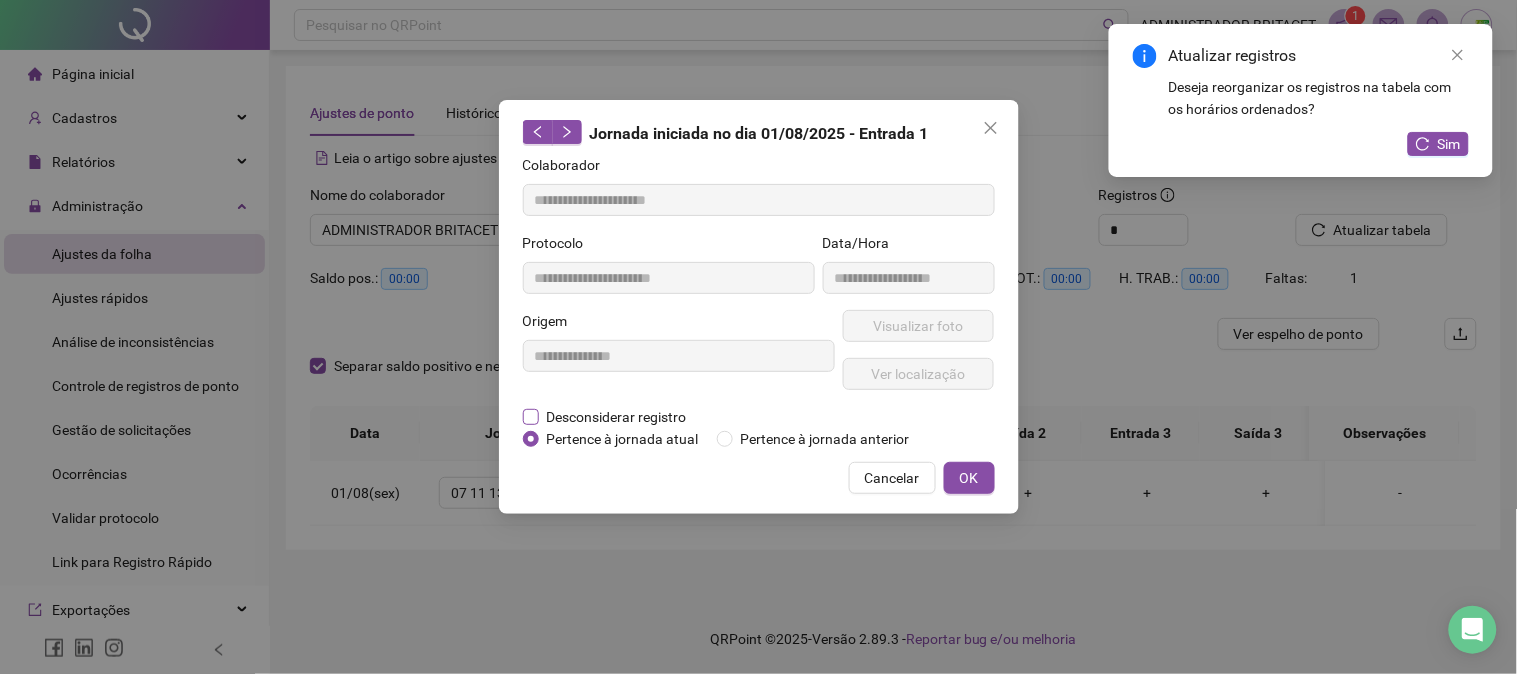 click on "Desconsiderar registro" at bounding box center [617, 417] 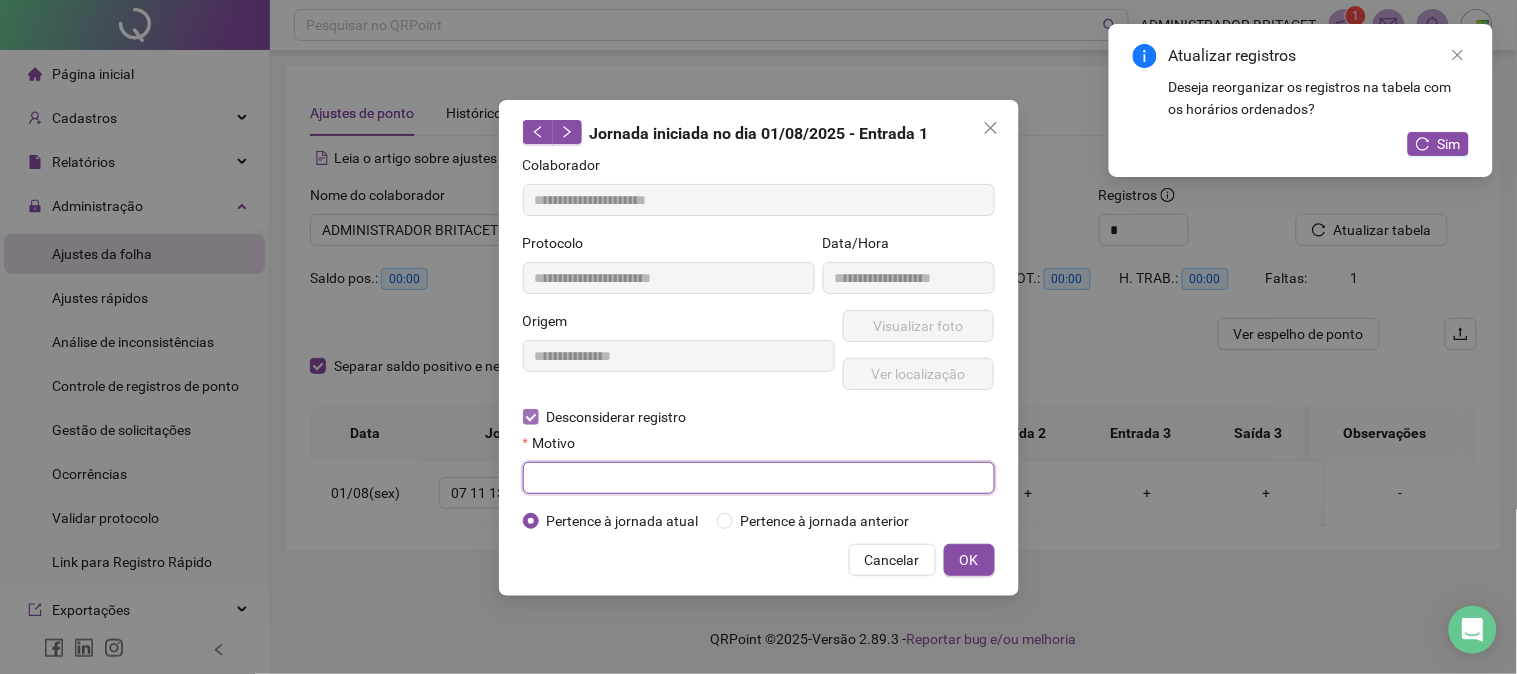 click at bounding box center (759, 478) 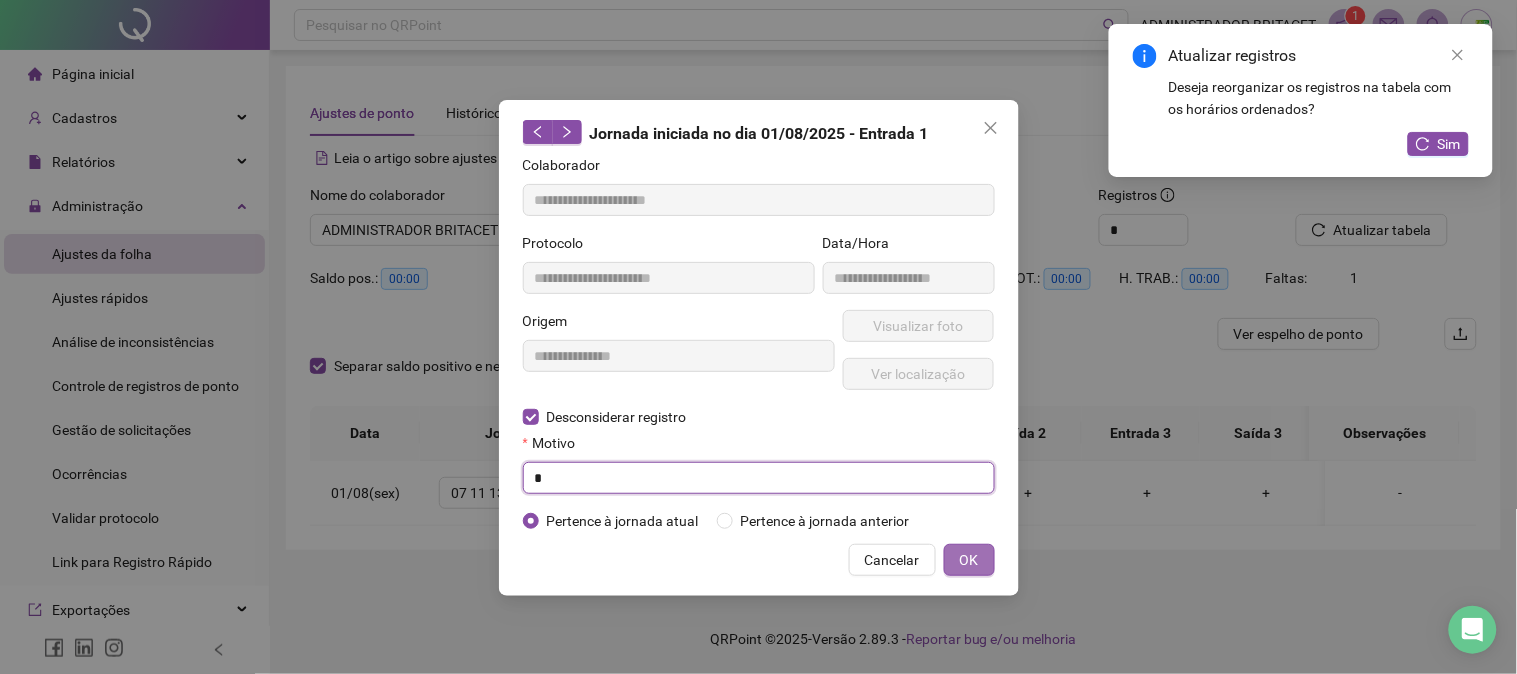 type 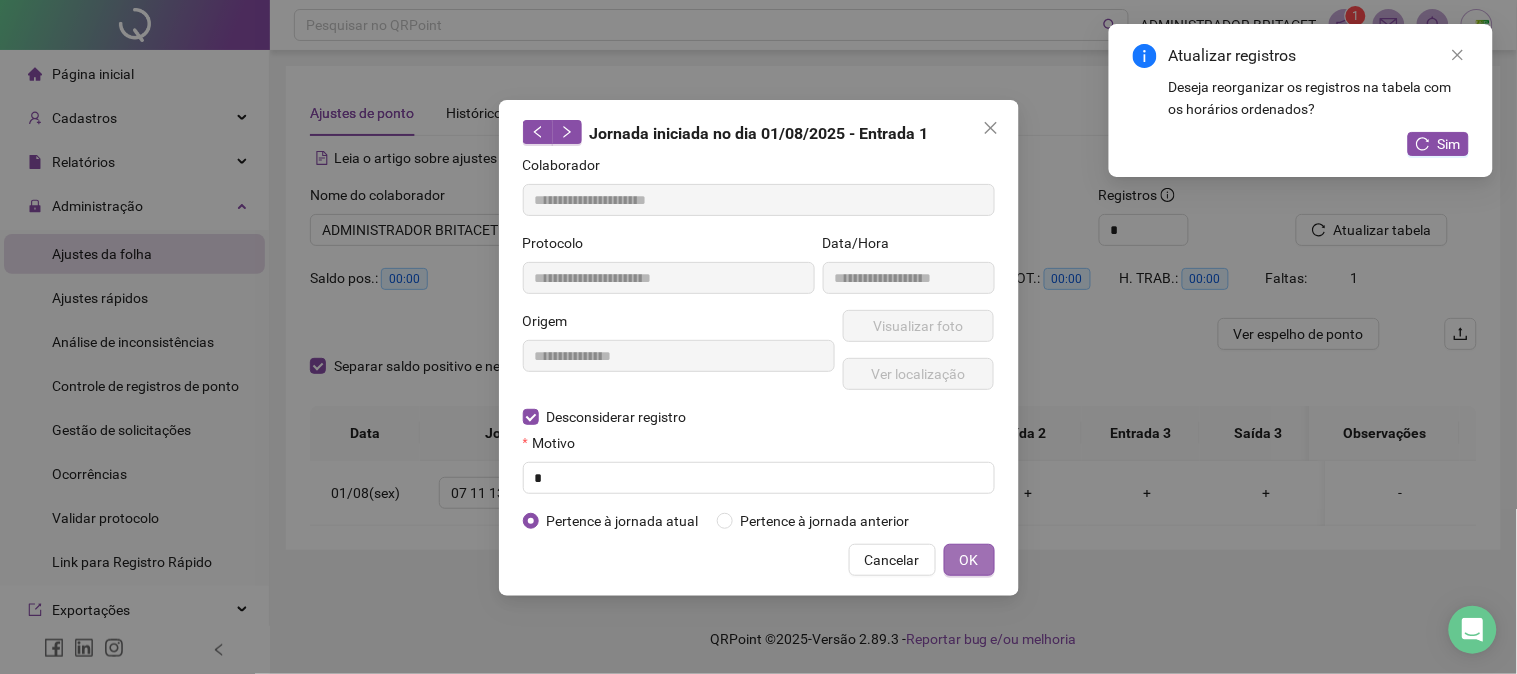 click on "OK" at bounding box center [969, 560] 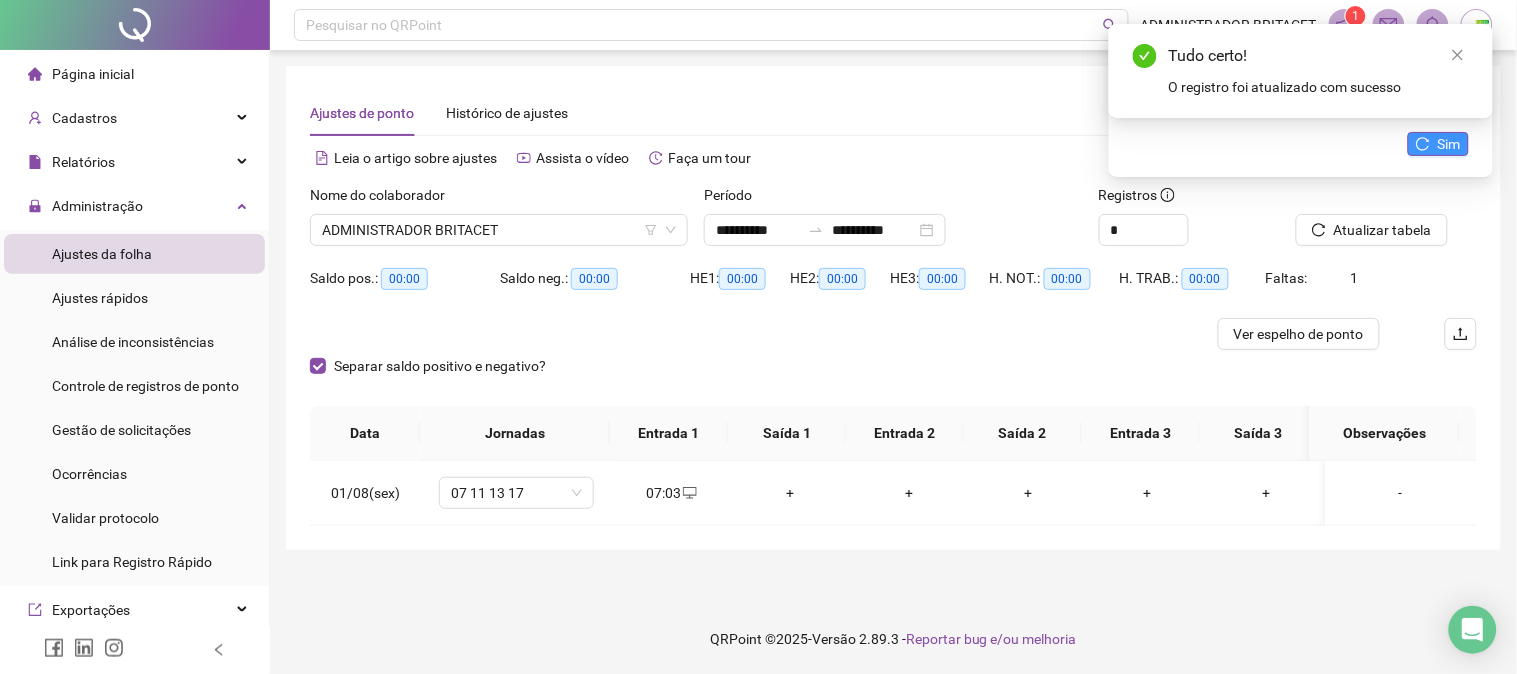 click on "Sim" at bounding box center [1438, 144] 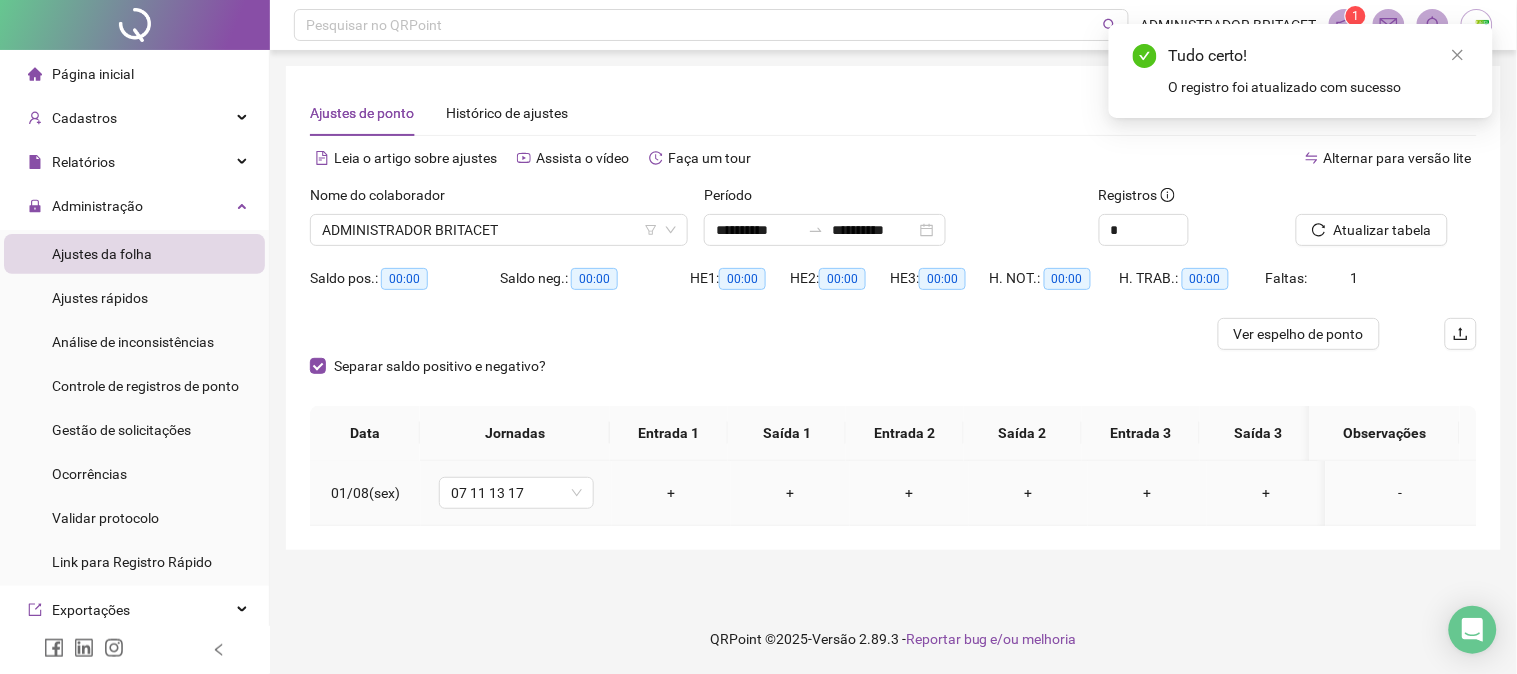 click on "+" at bounding box center [671, 493] 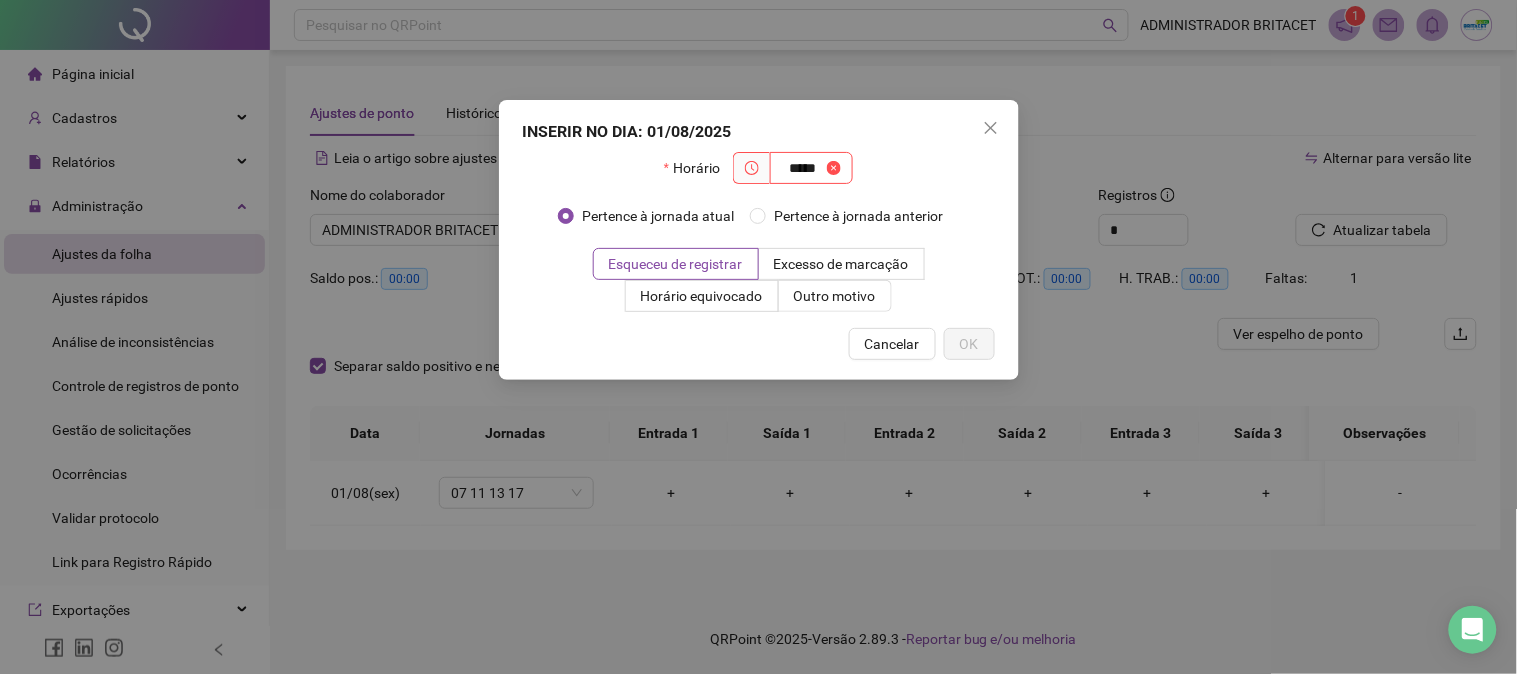 type on "*****" 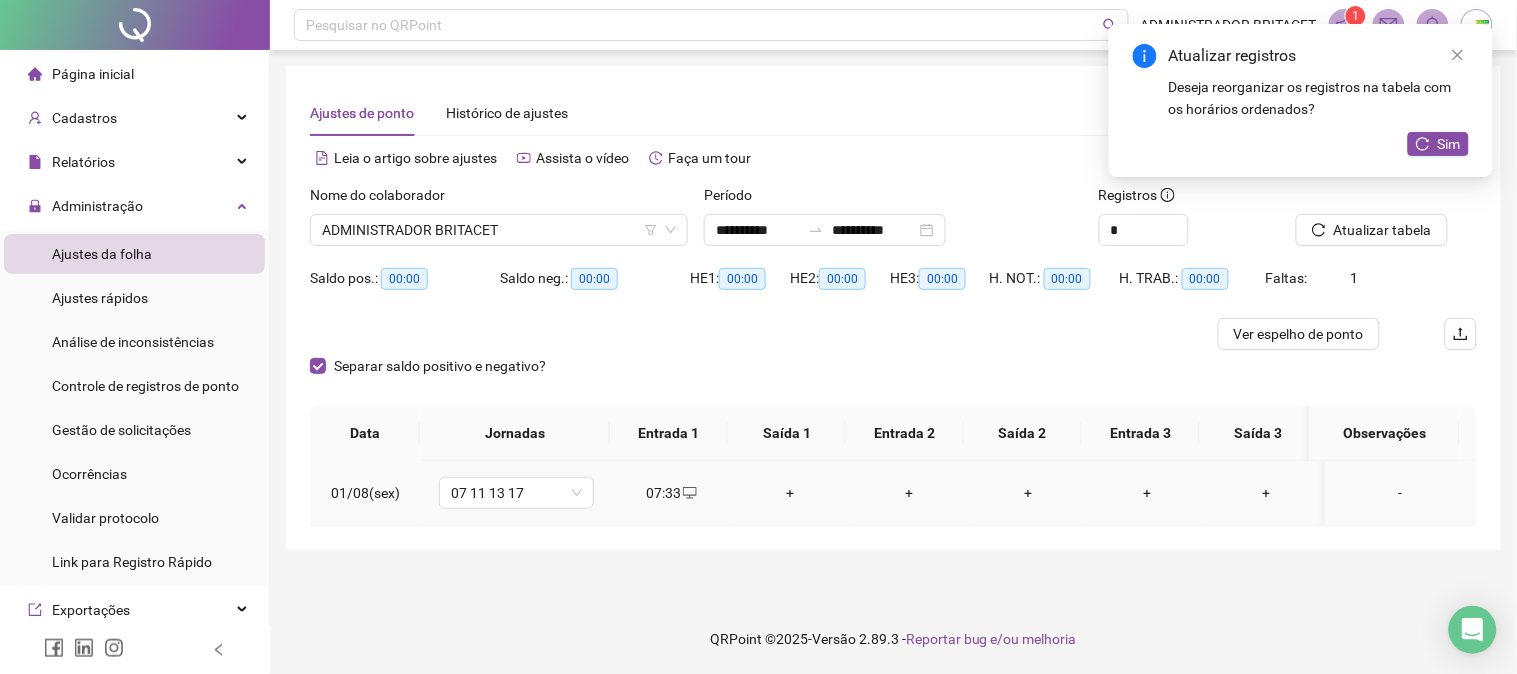 click on "+" at bounding box center (790, 493) 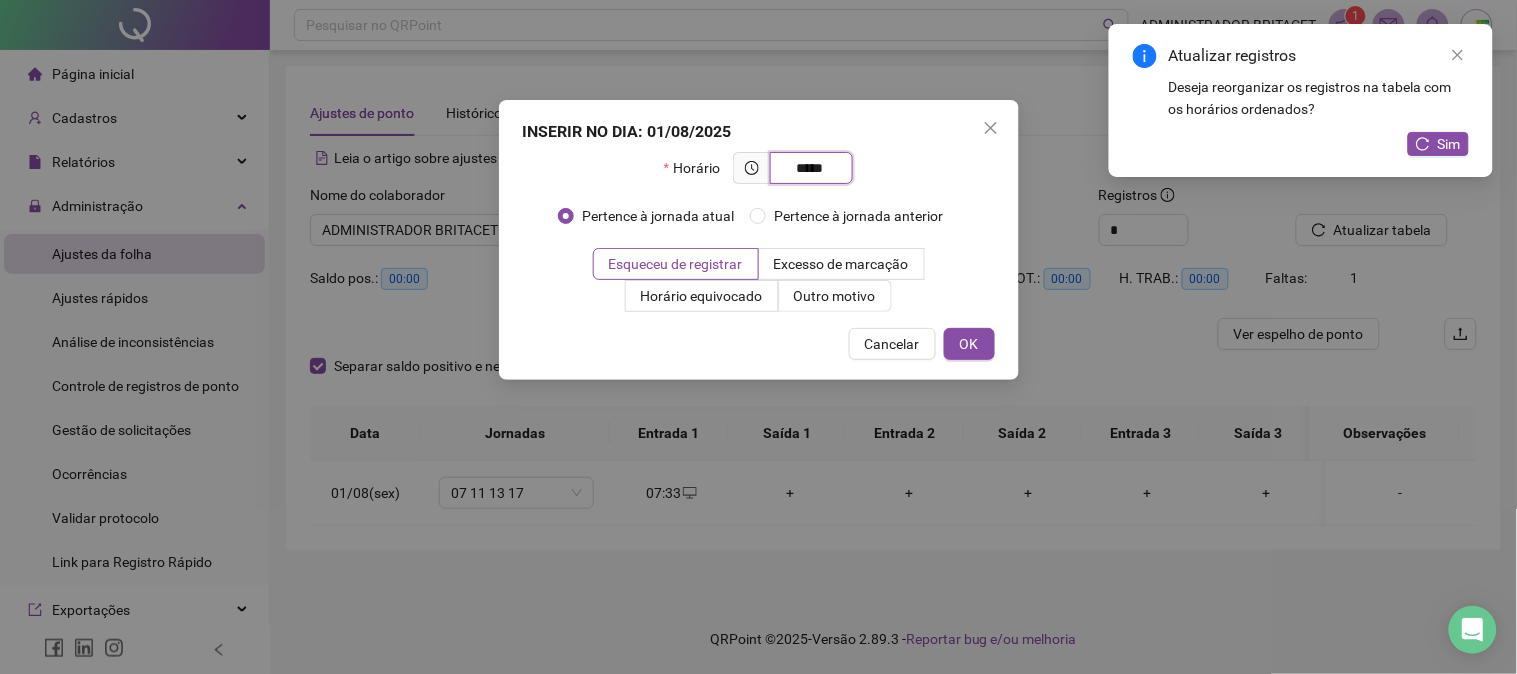 type on "*****" 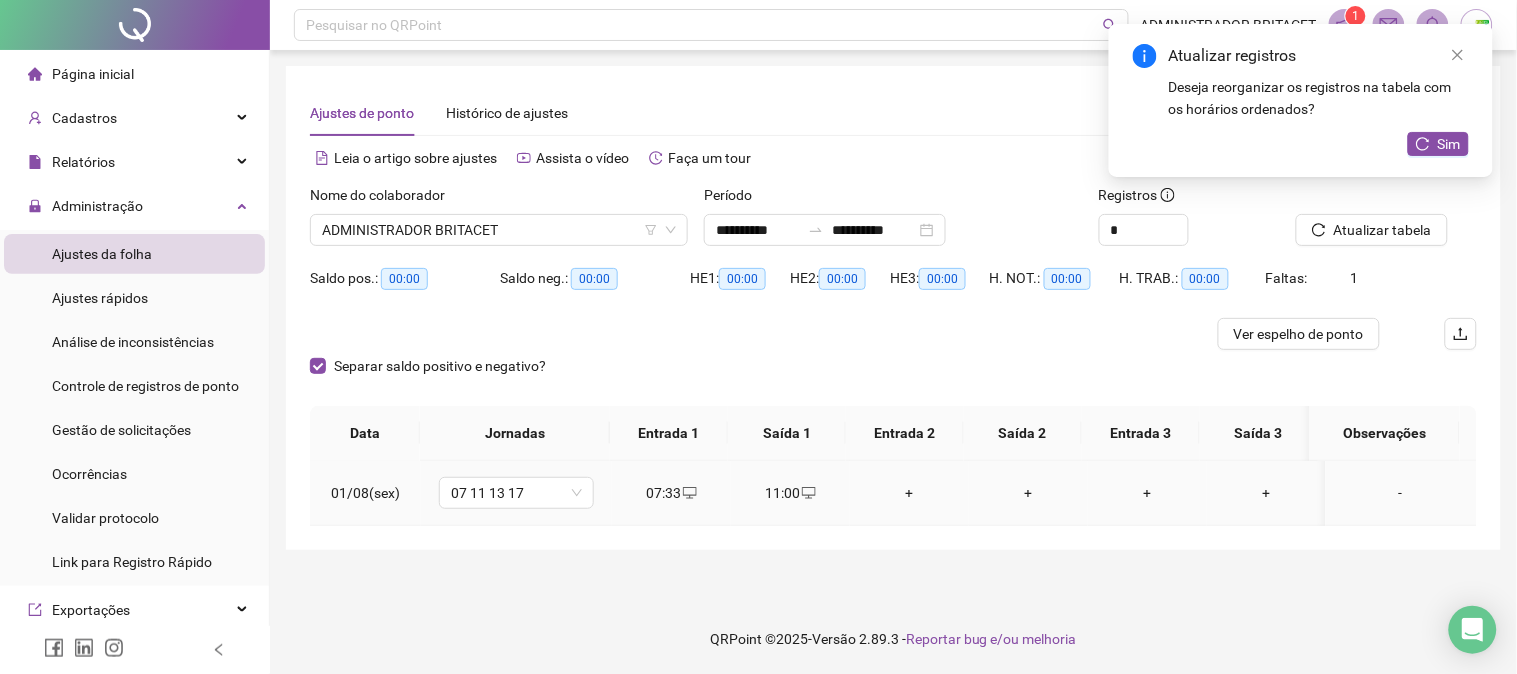 click on "+" at bounding box center (909, 493) 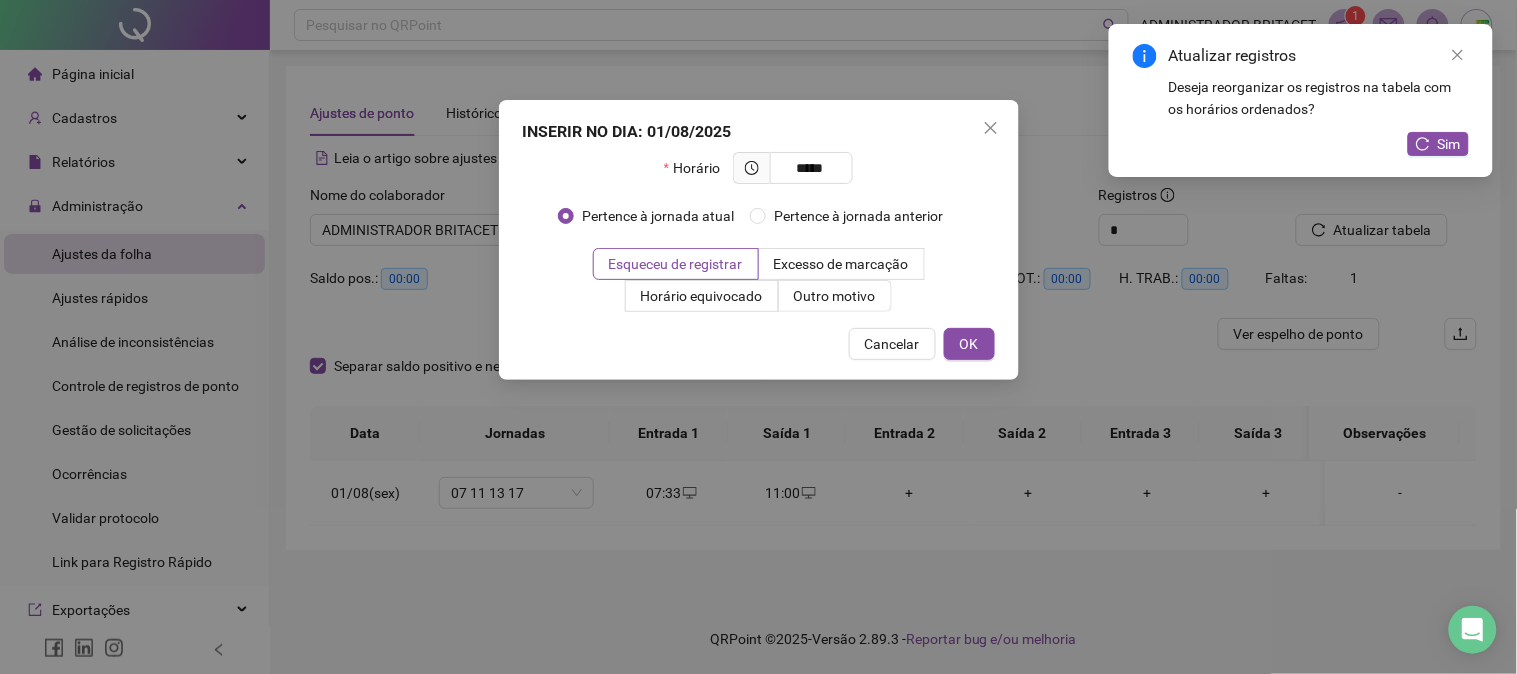 type on "*****" 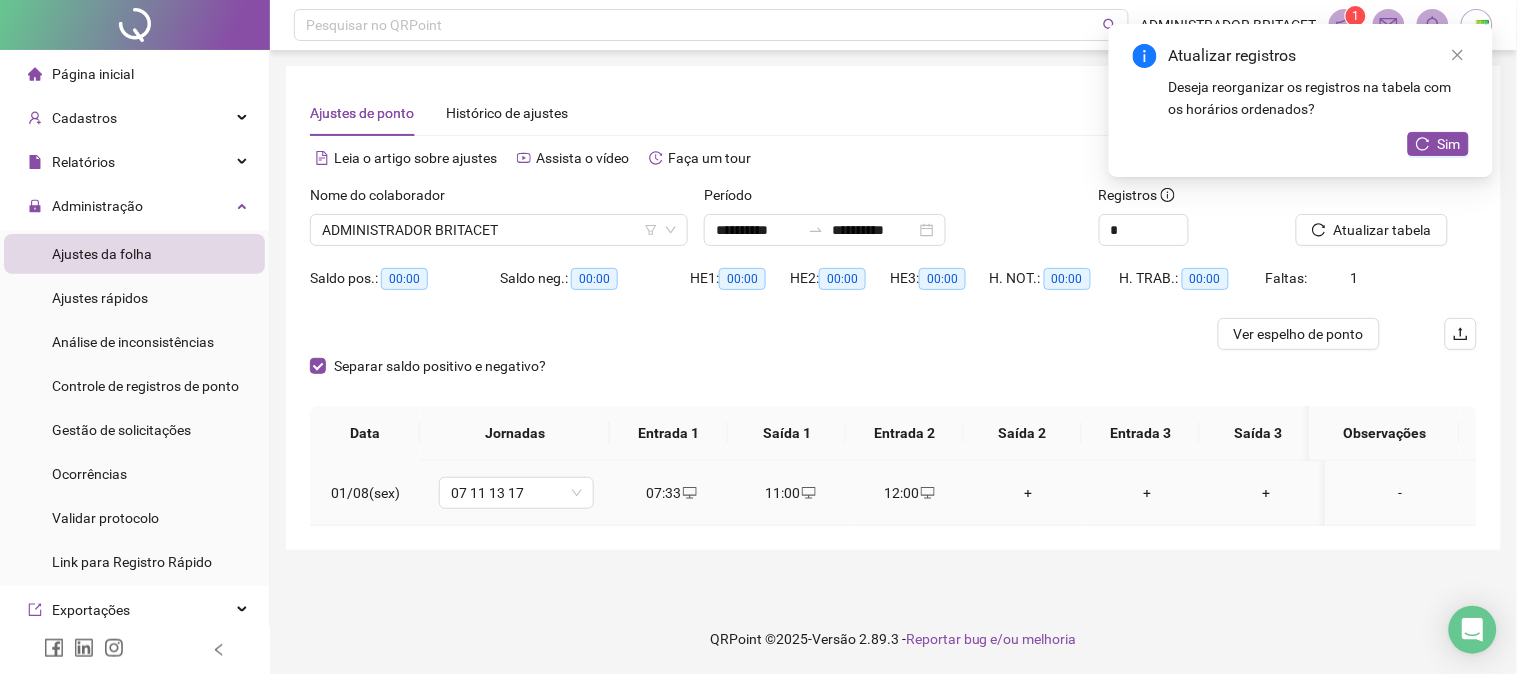 click on "+" at bounding box center [1028, 493] 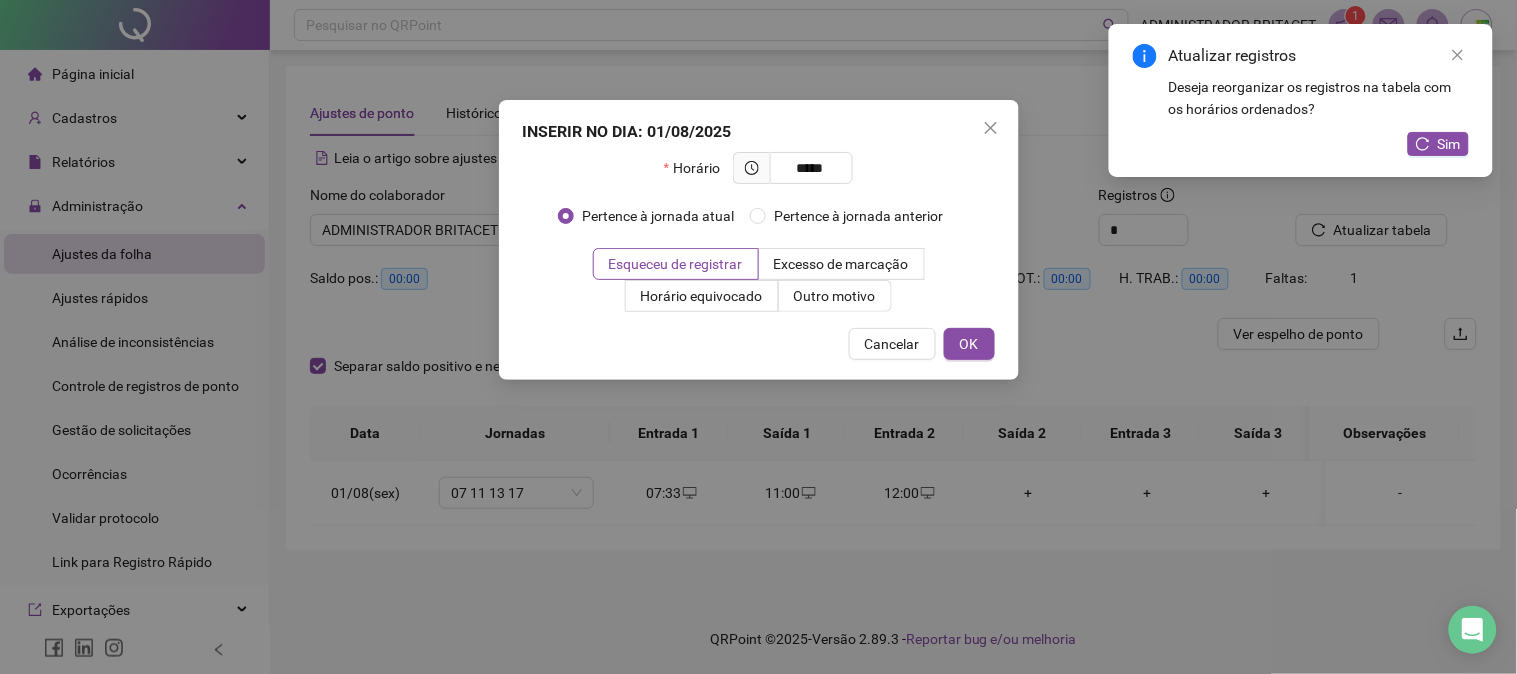 type on "*****" 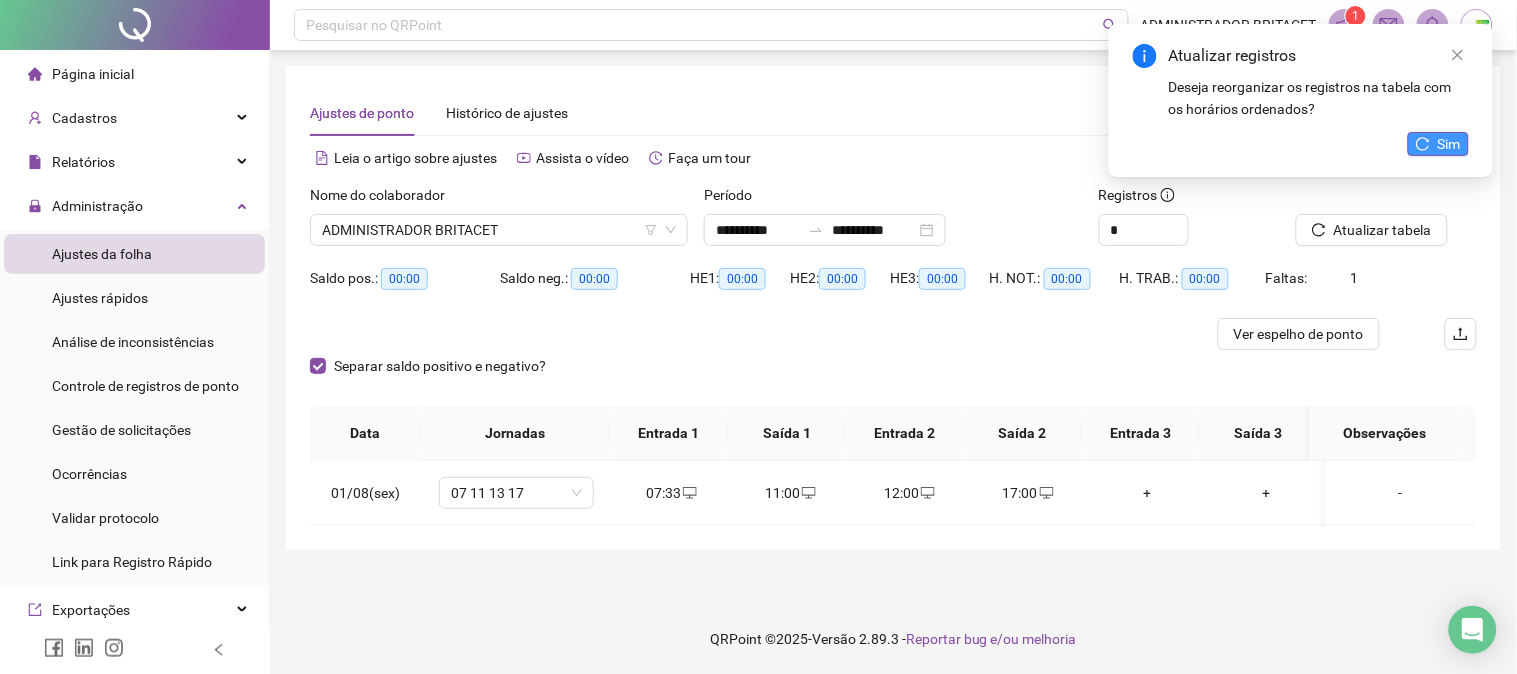 click 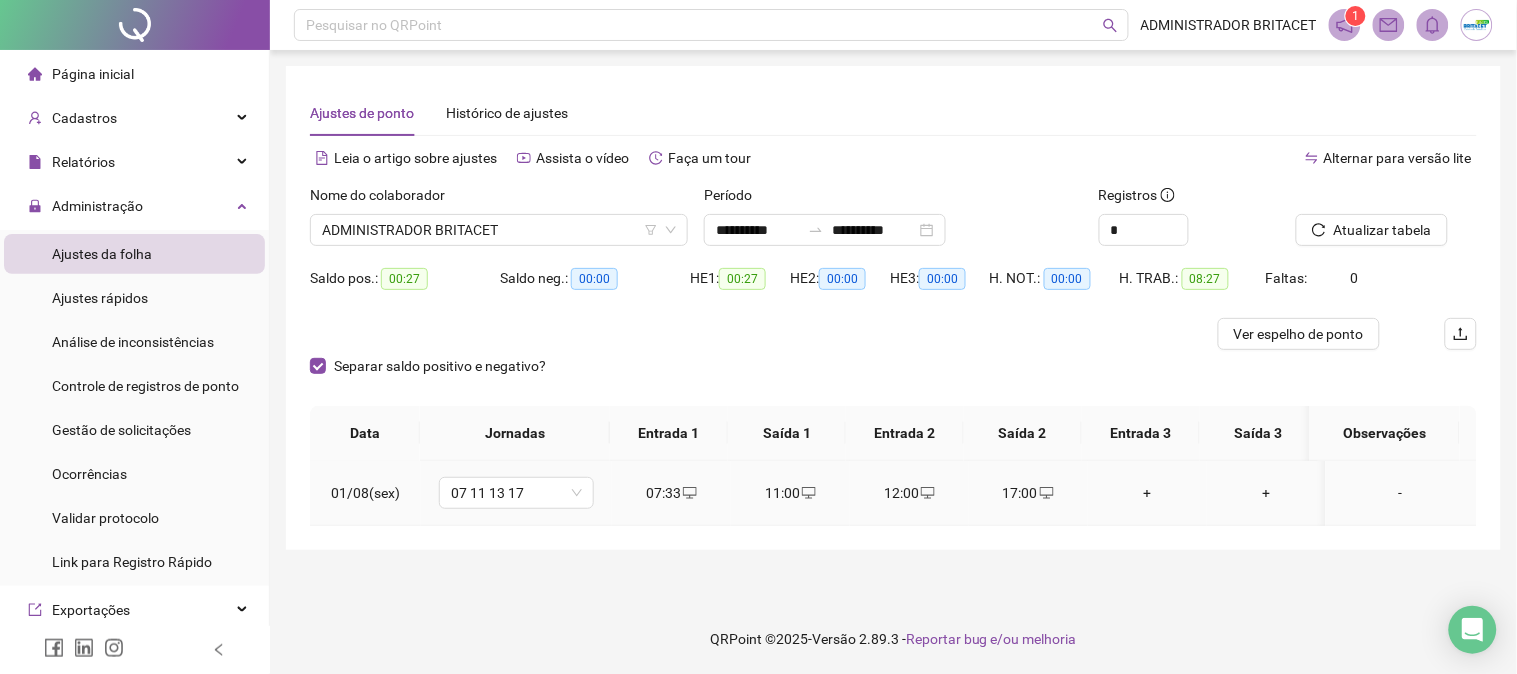 click on "07:33" at bounding box center (671, 493) 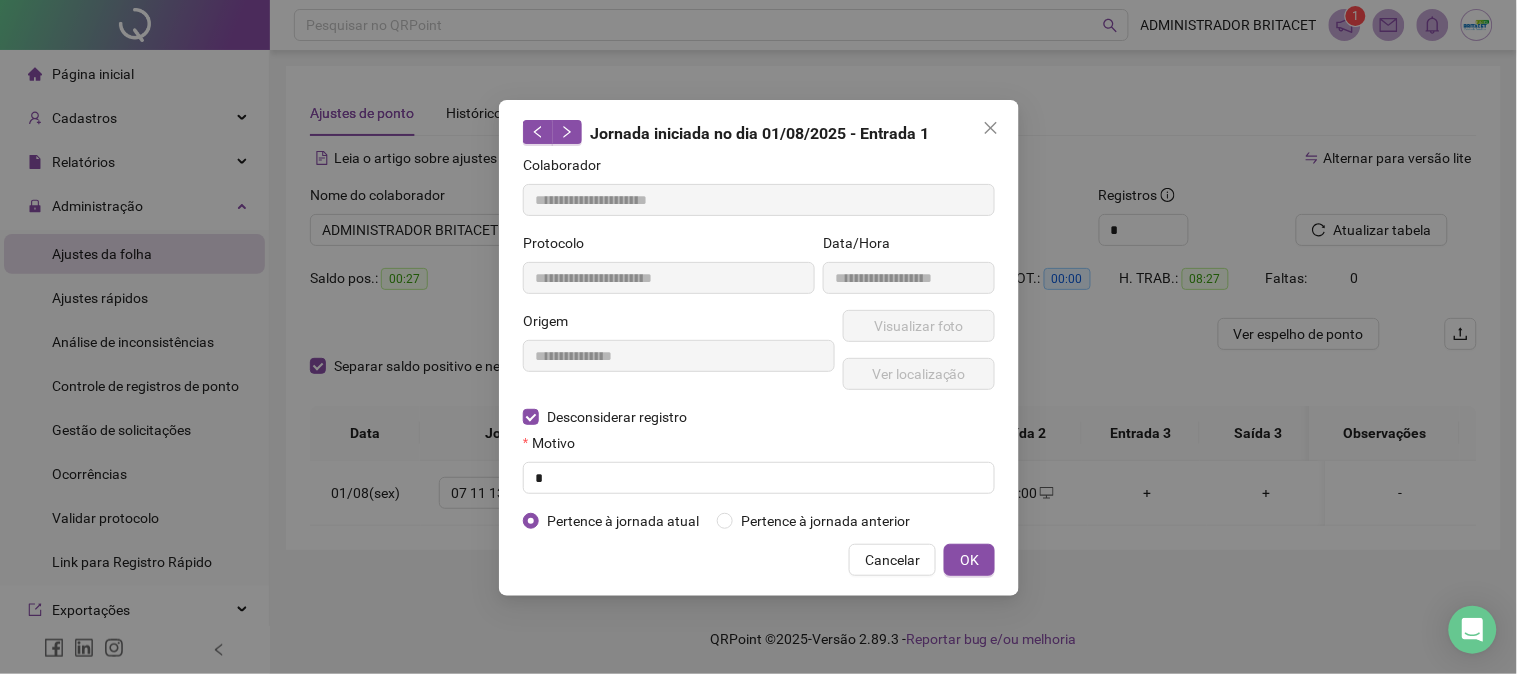 type on "**********" 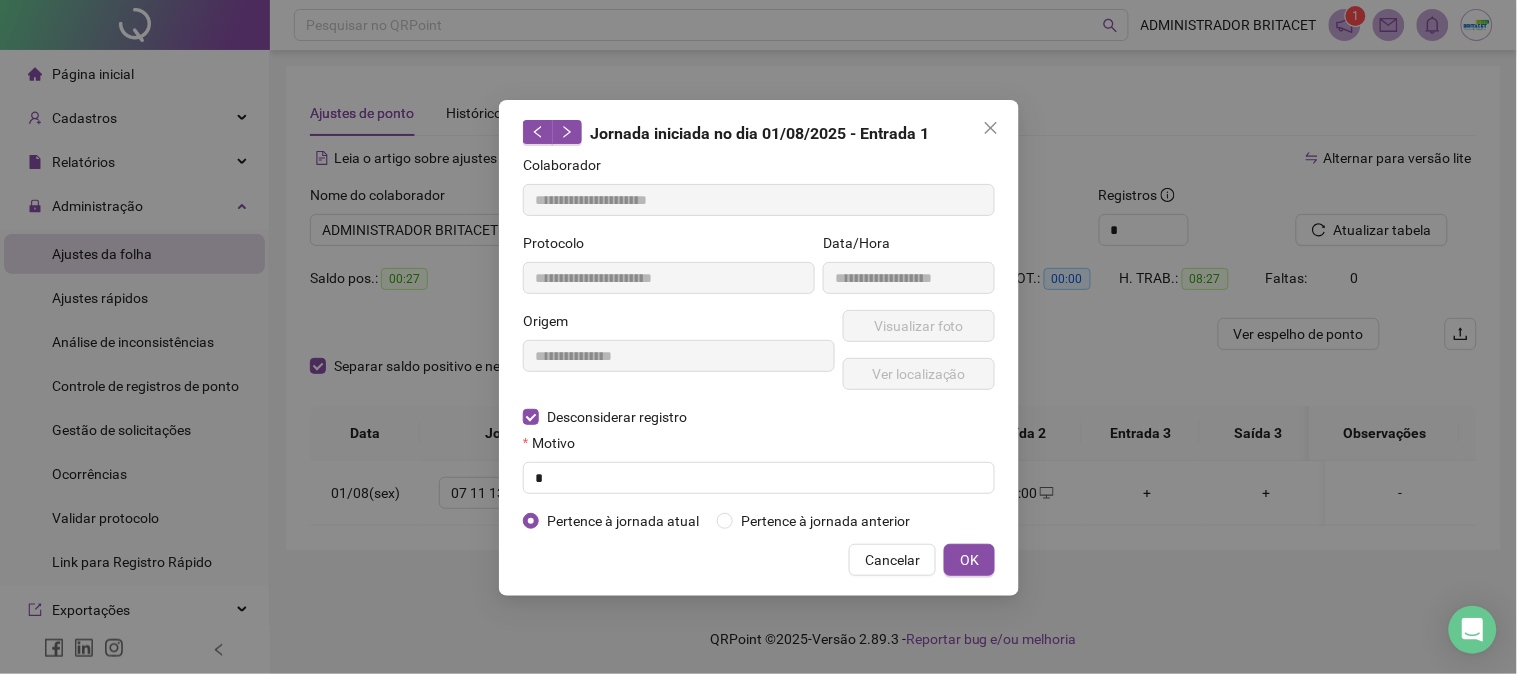 type on "**********" 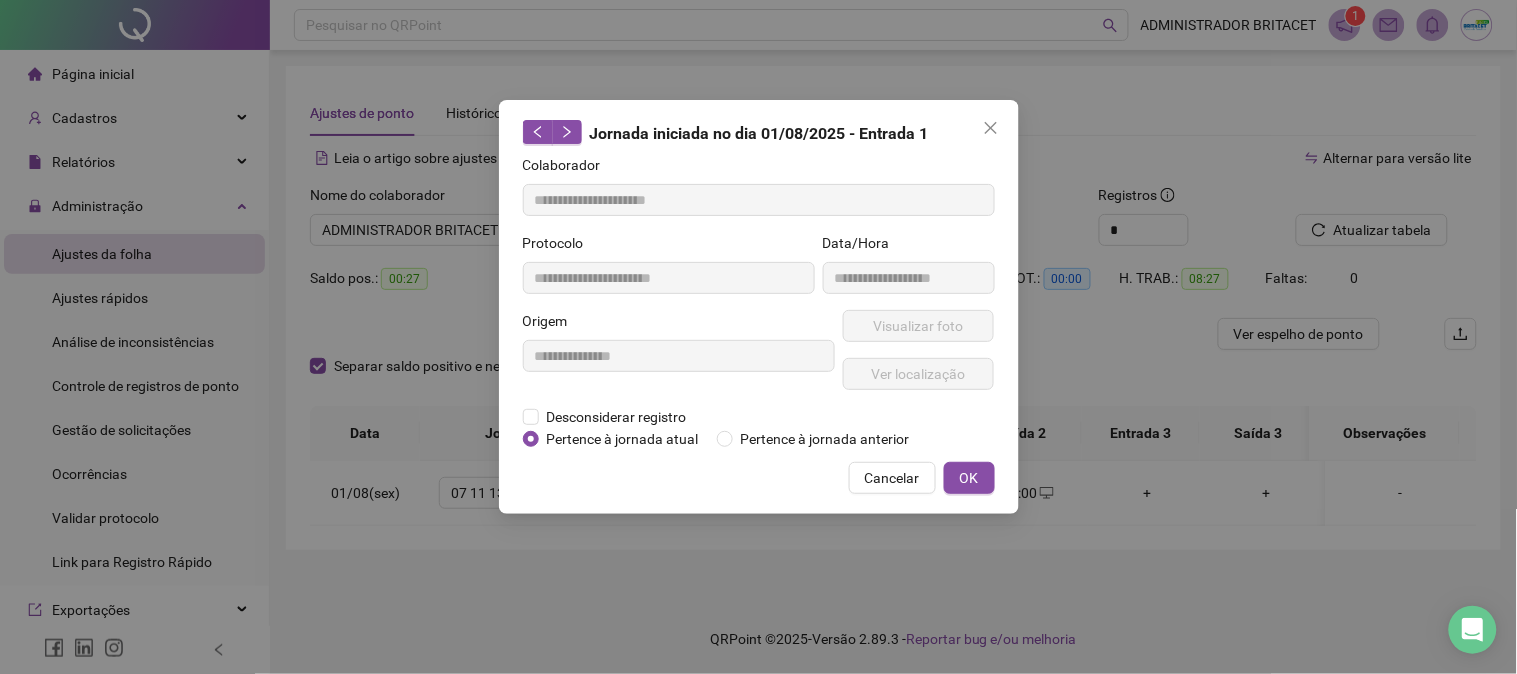 click on "**********" at bounding box center (679, 358) 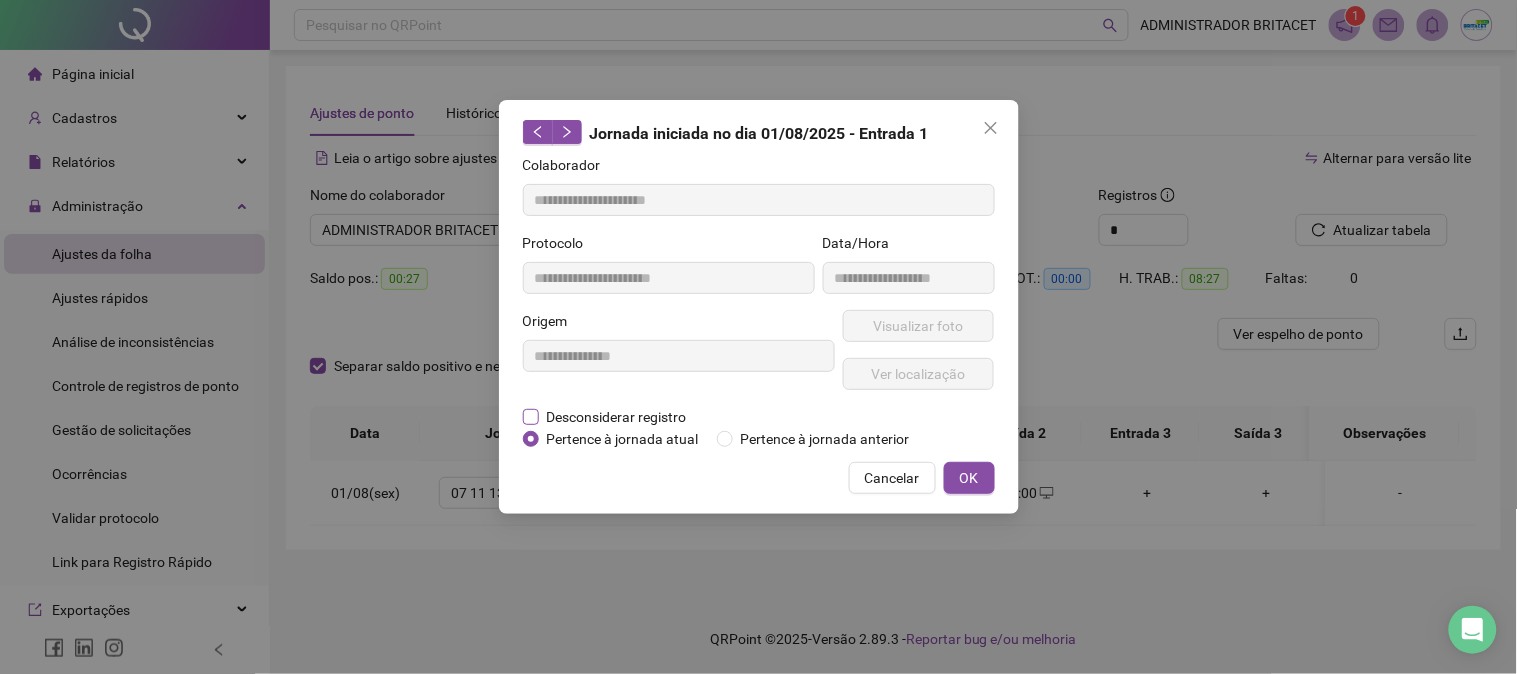 click on "Desconsiderar registro" at bounding box center (617, 417) 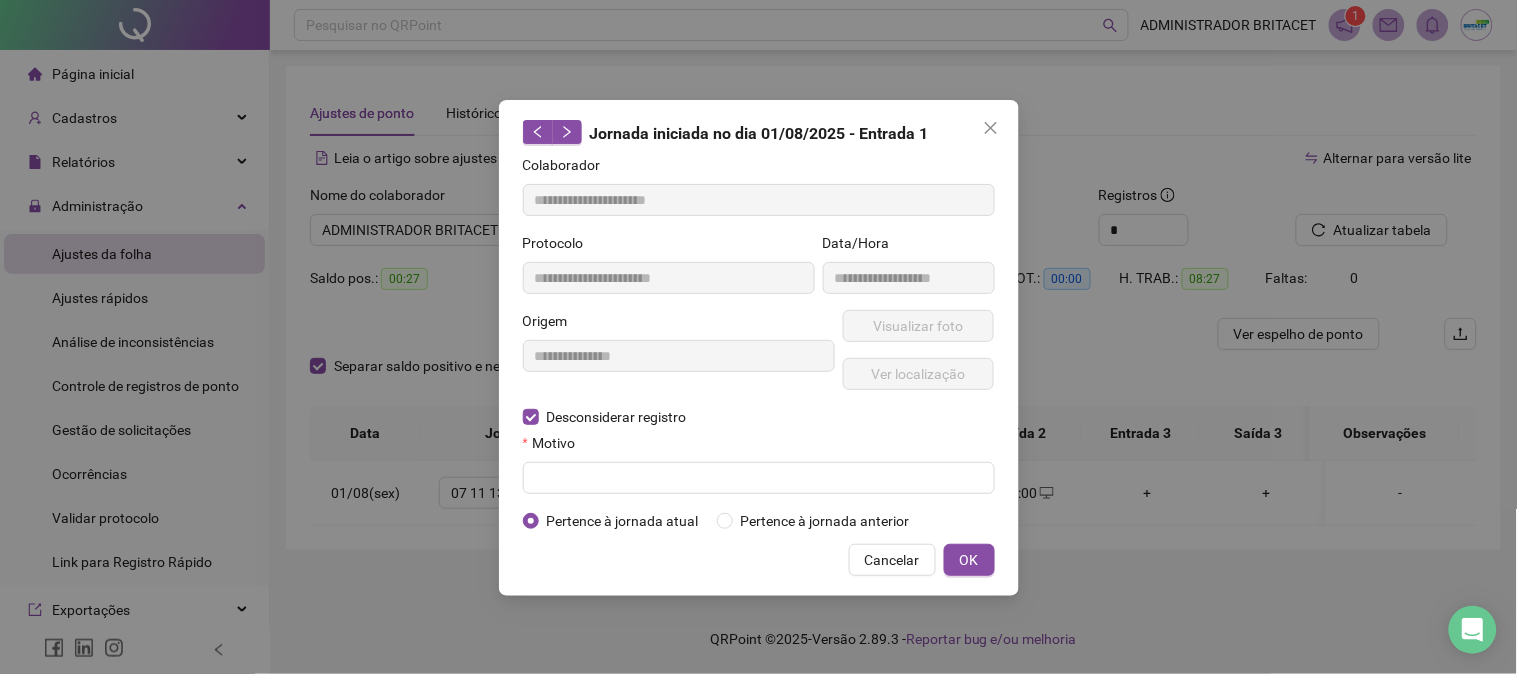 drag, startPoint x: 585, startPoint y: 423, endPoint x: 1130, endPoint y: 131, distance: 618.2952 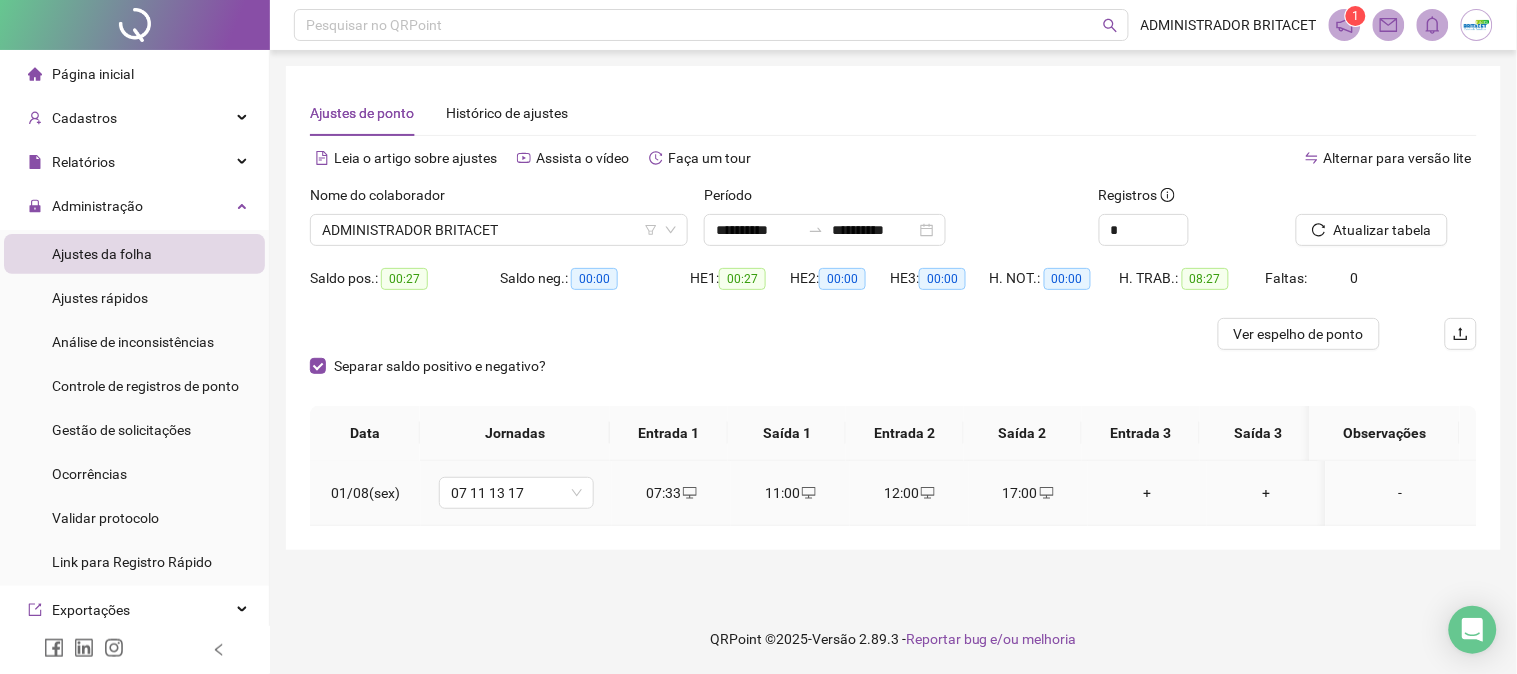 click 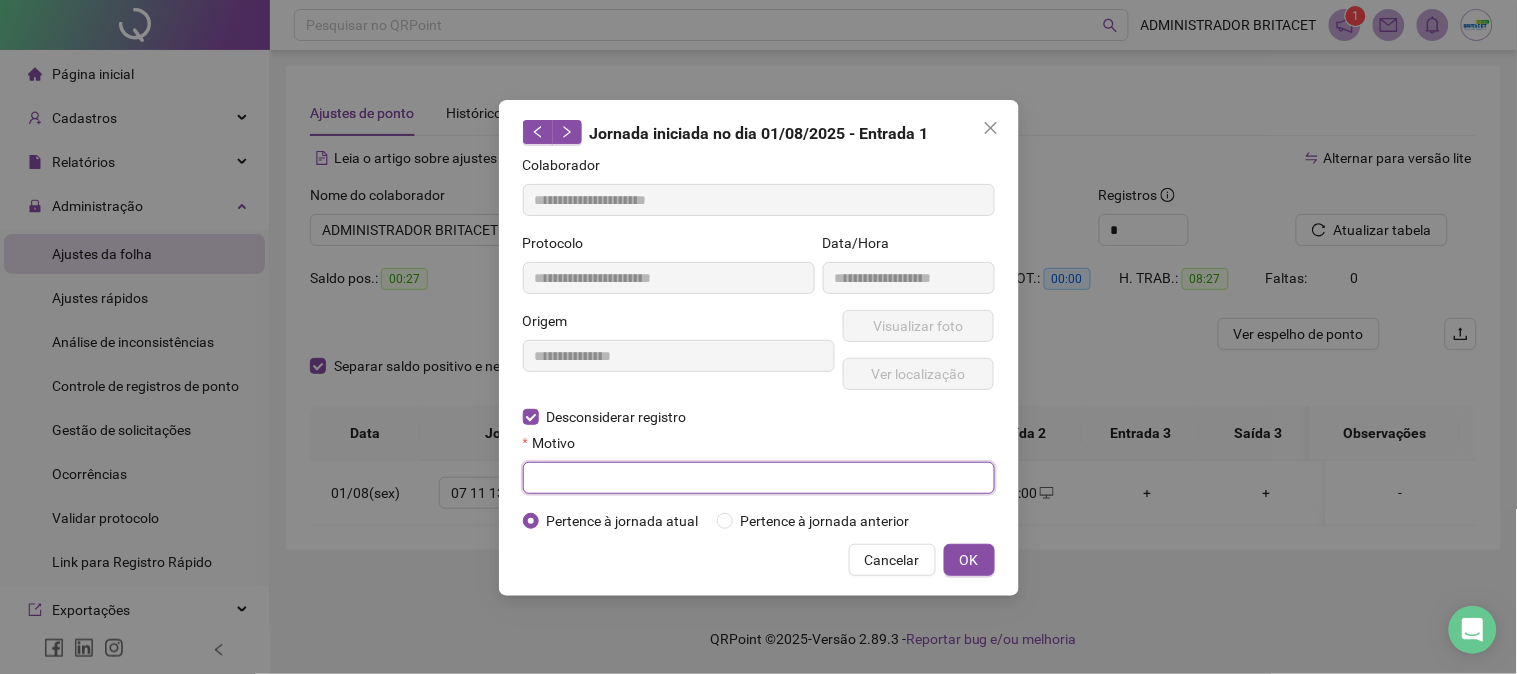 click at bounding box center (759, 478) 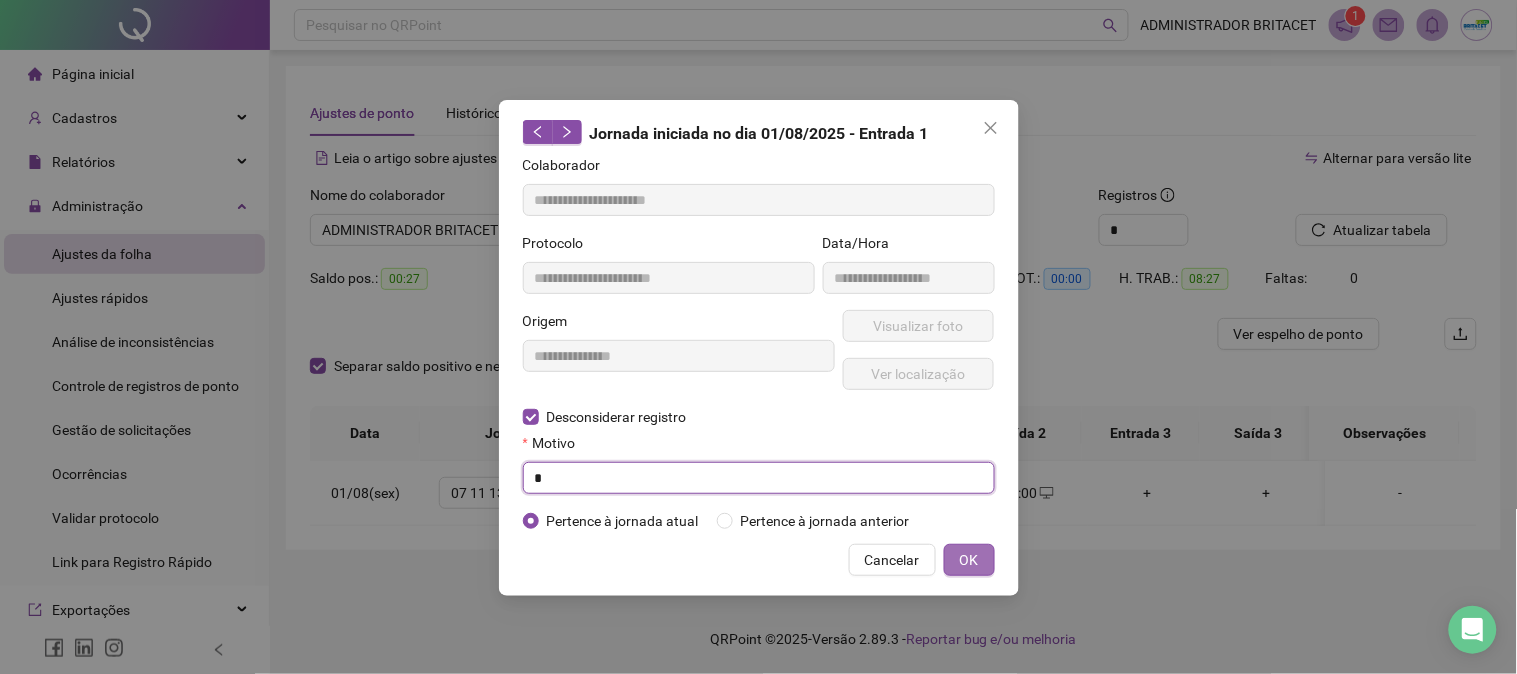 type 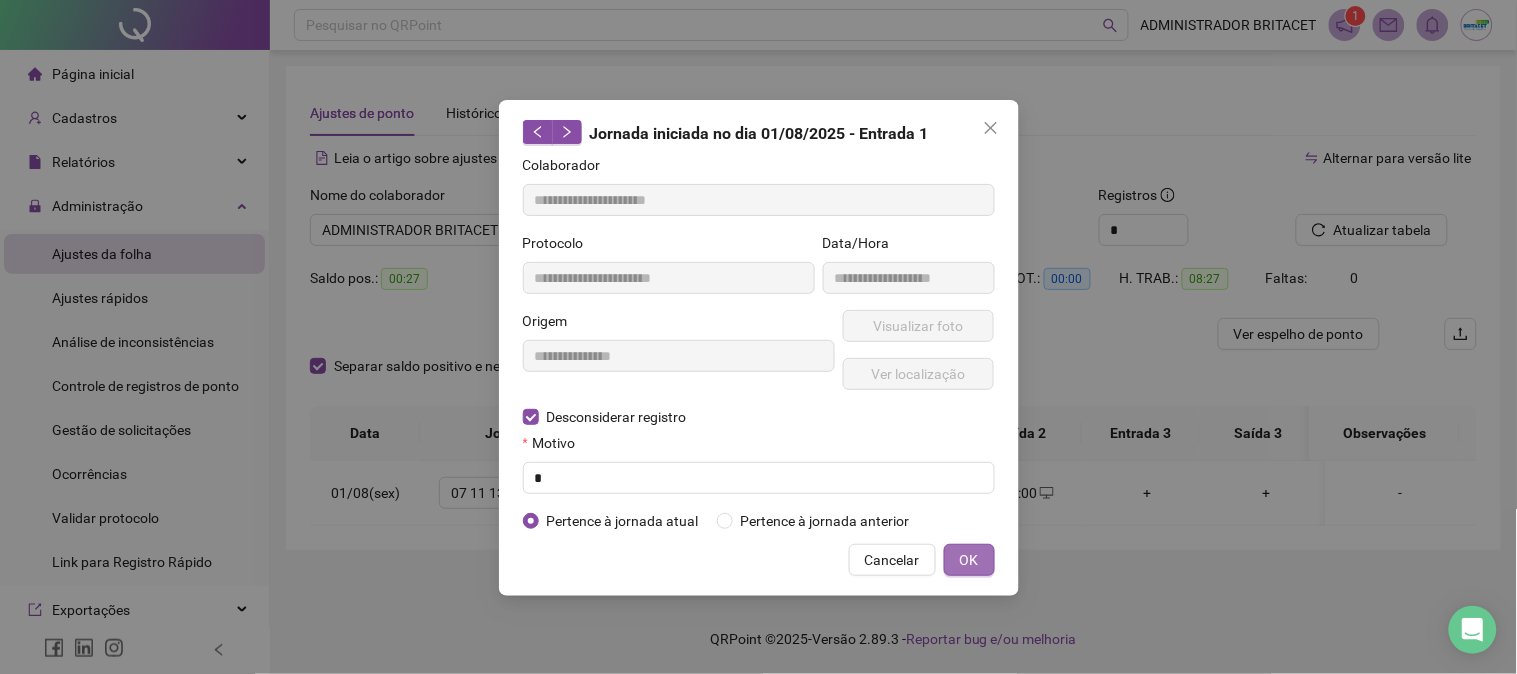 click on "OK" at bounding box center [969, 560] 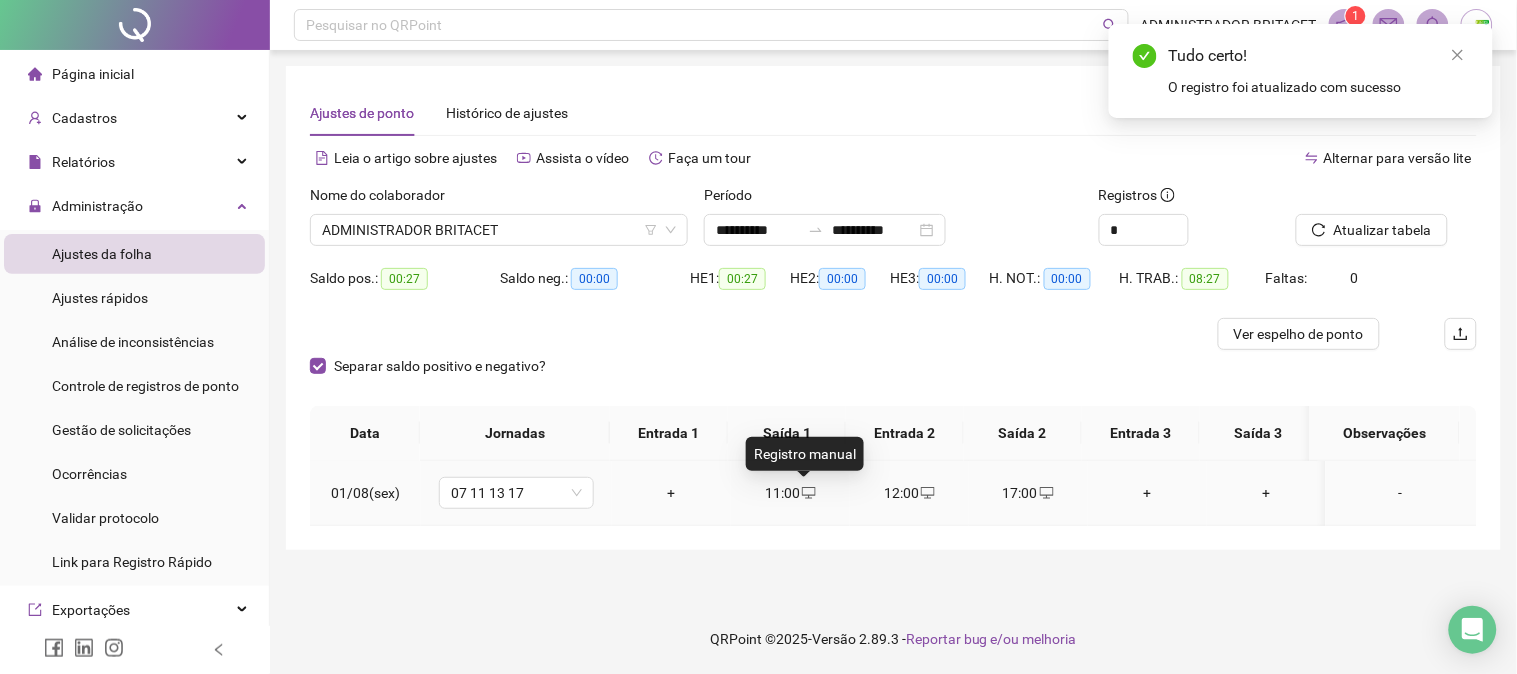 click 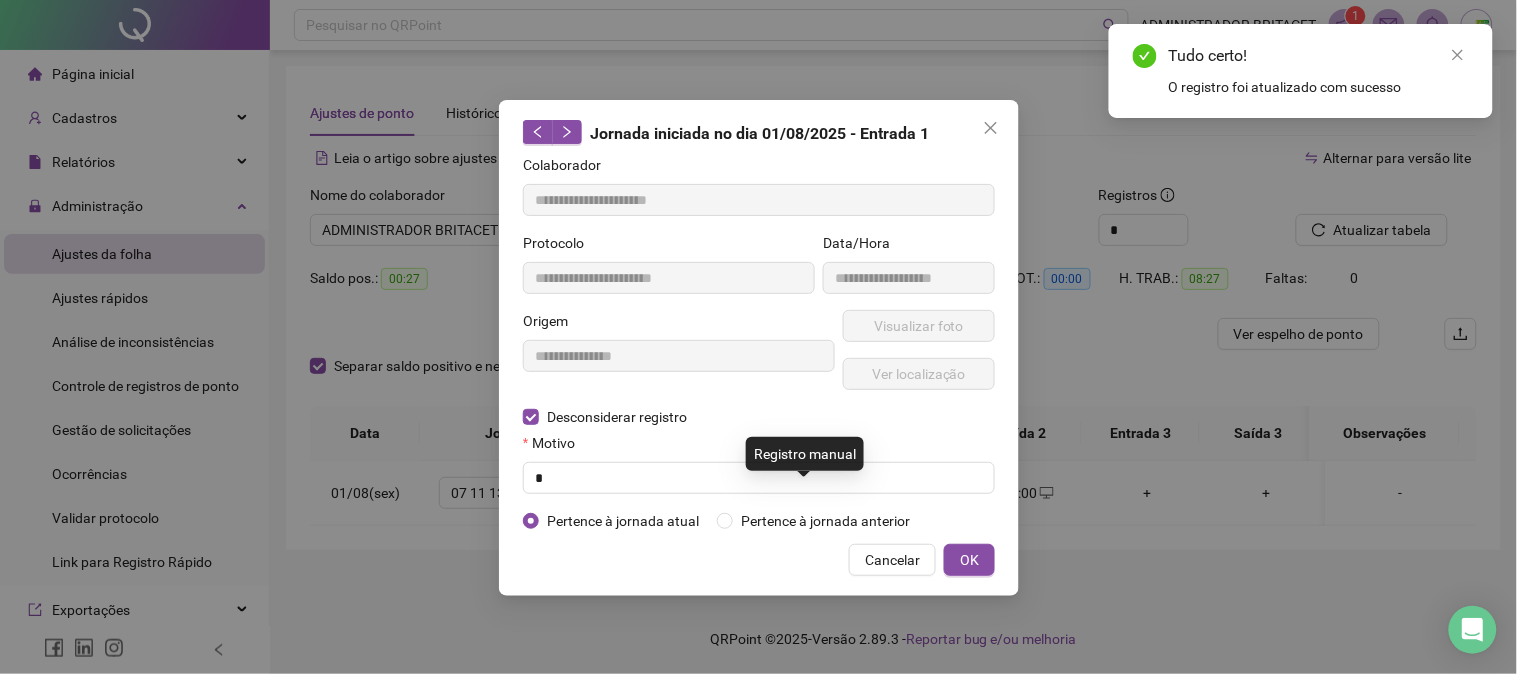 type on "**********" 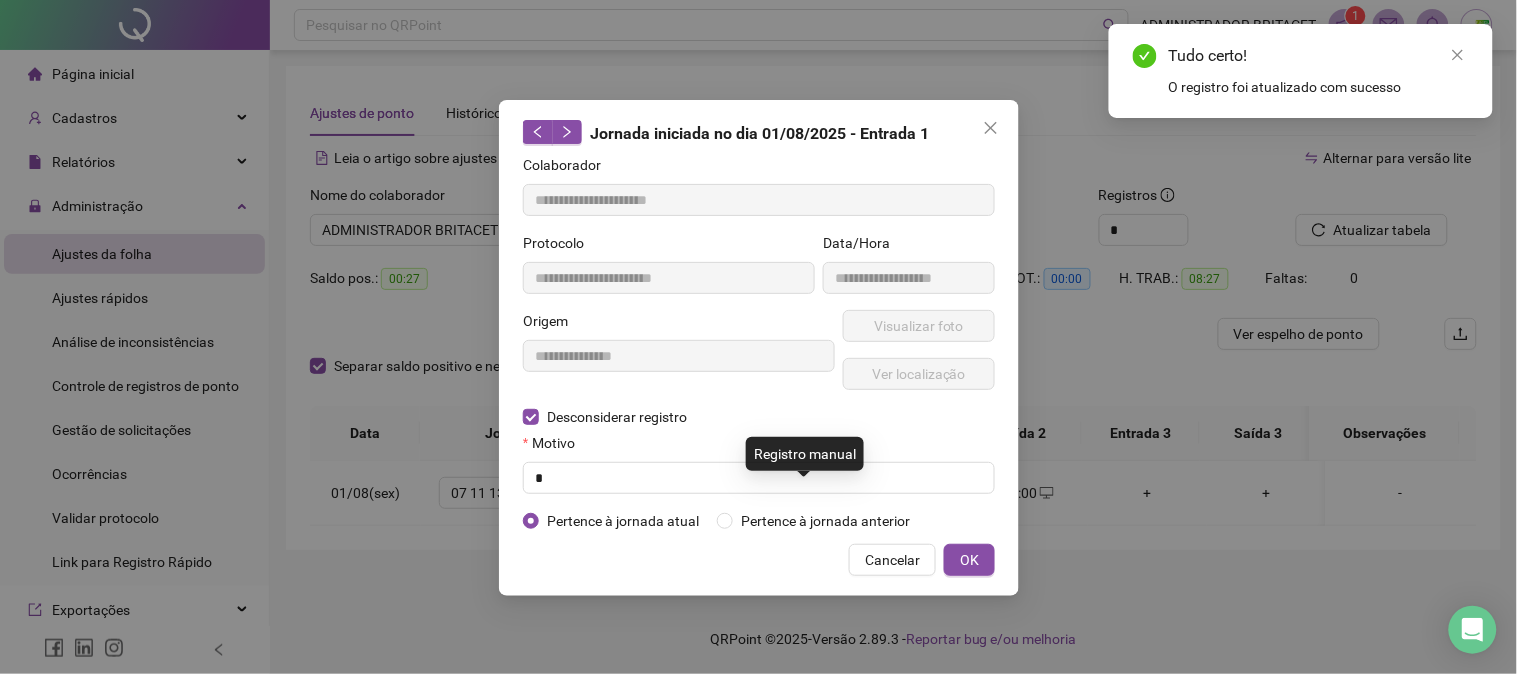 type on "**********" 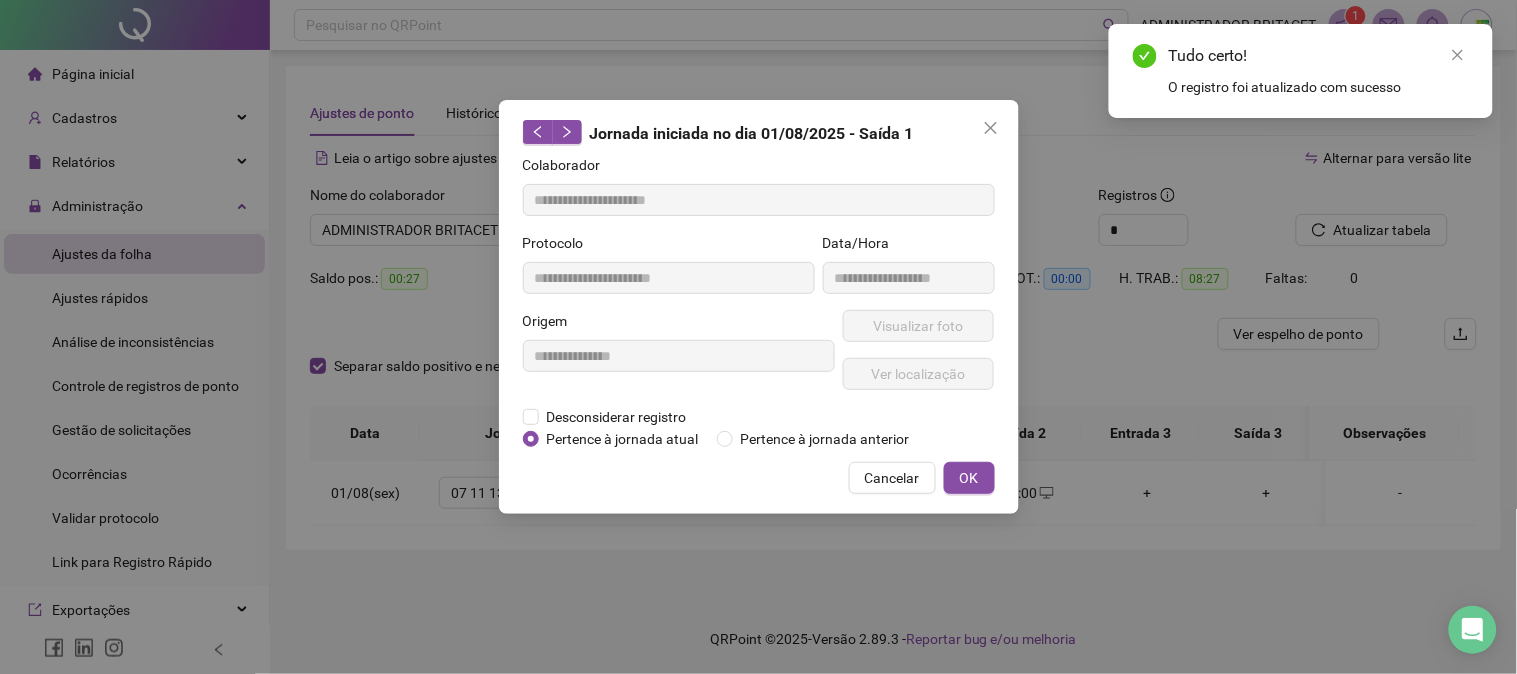 click on "Pertence à jornada atual" at bounding box center (623, 439) 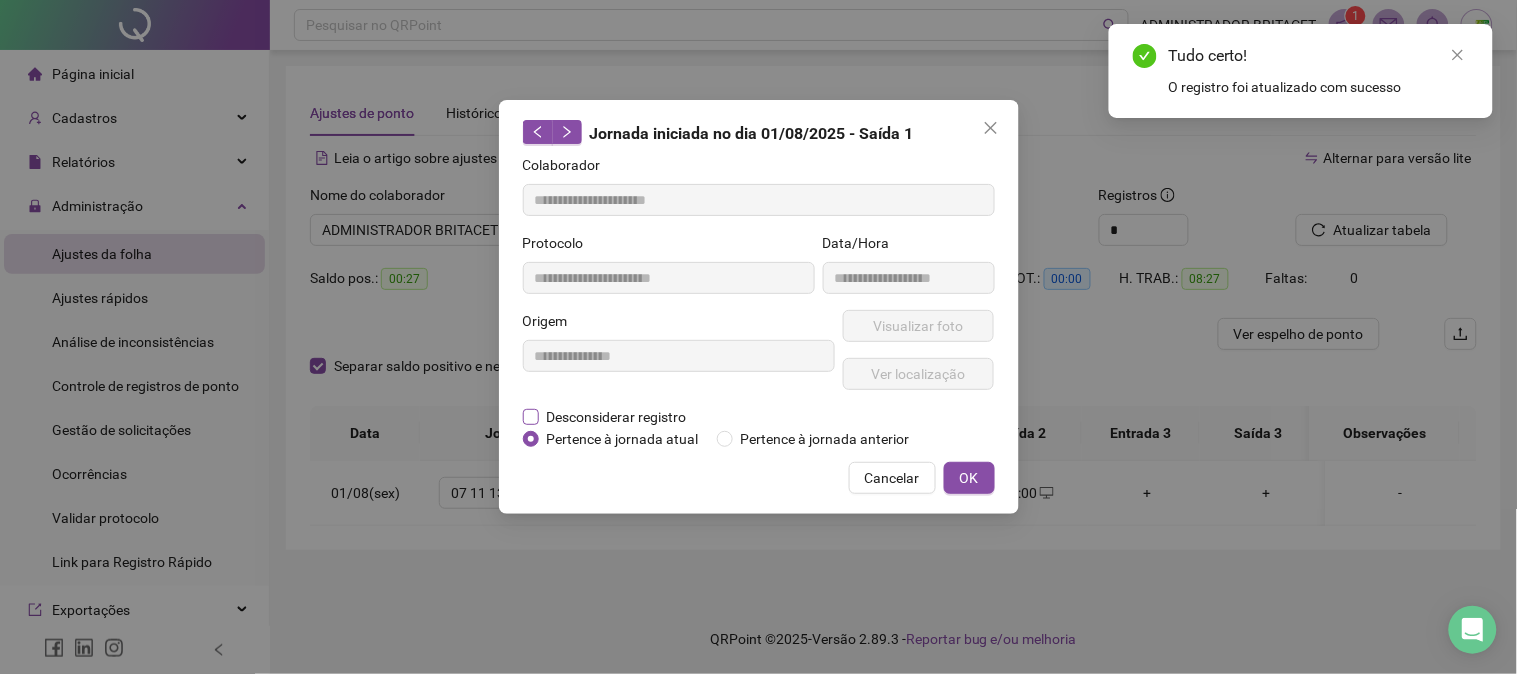 click on "Desconsiderar registro" at bounding box center (617, 417) 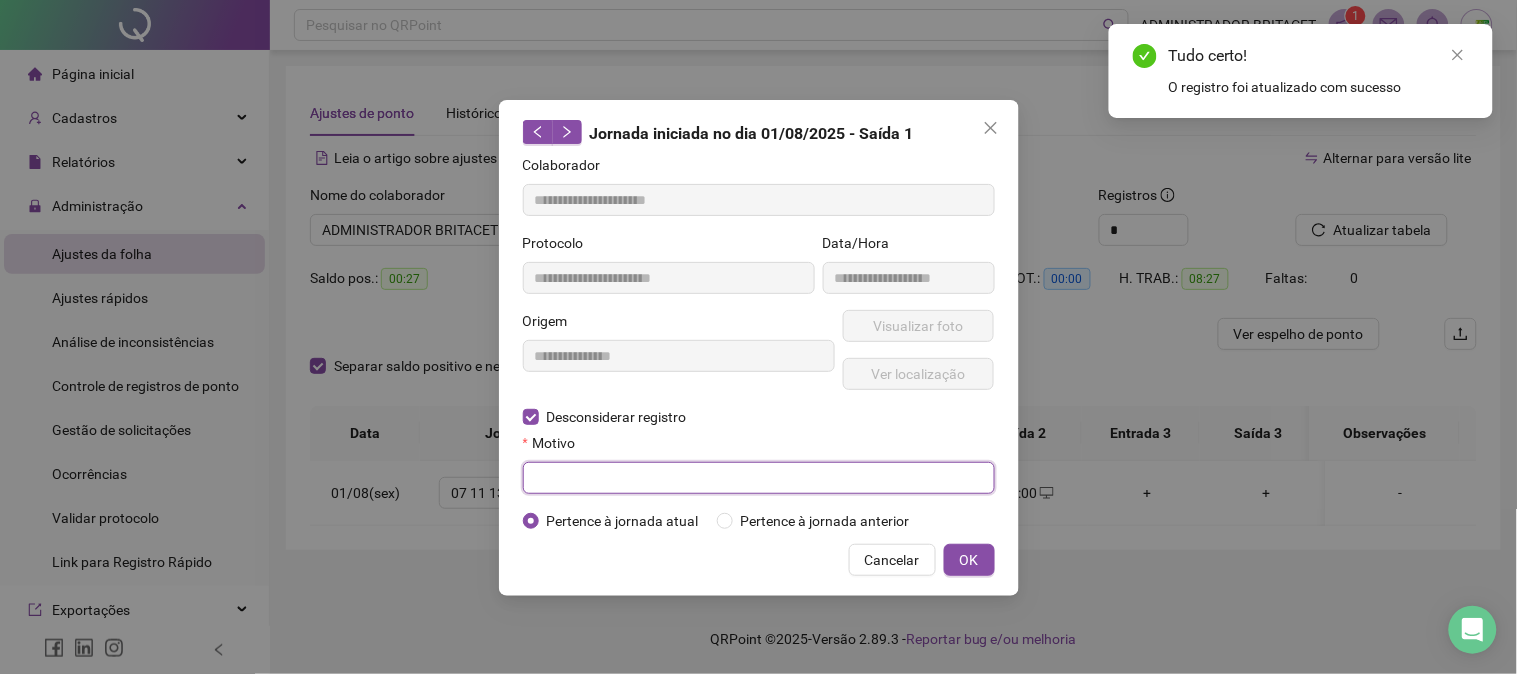 click at bounding box center (759, 478) 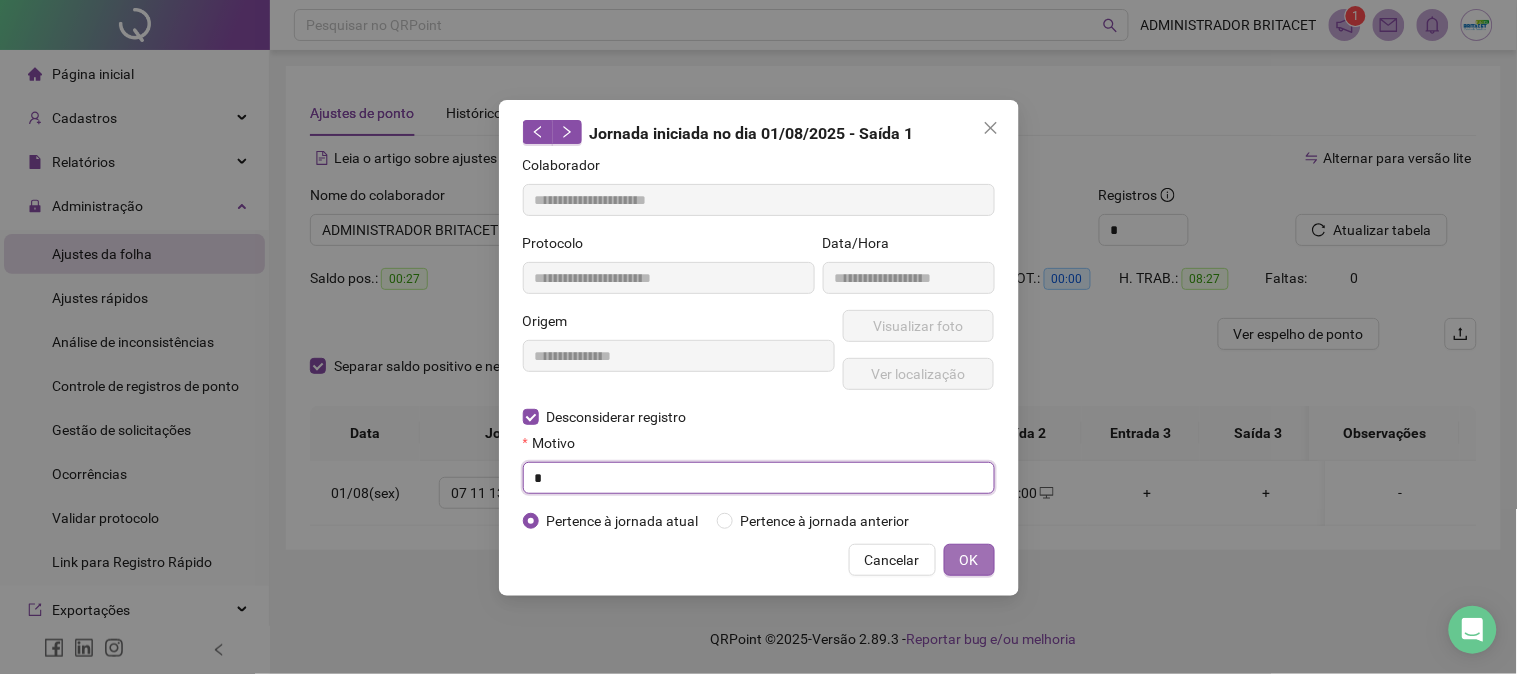 type 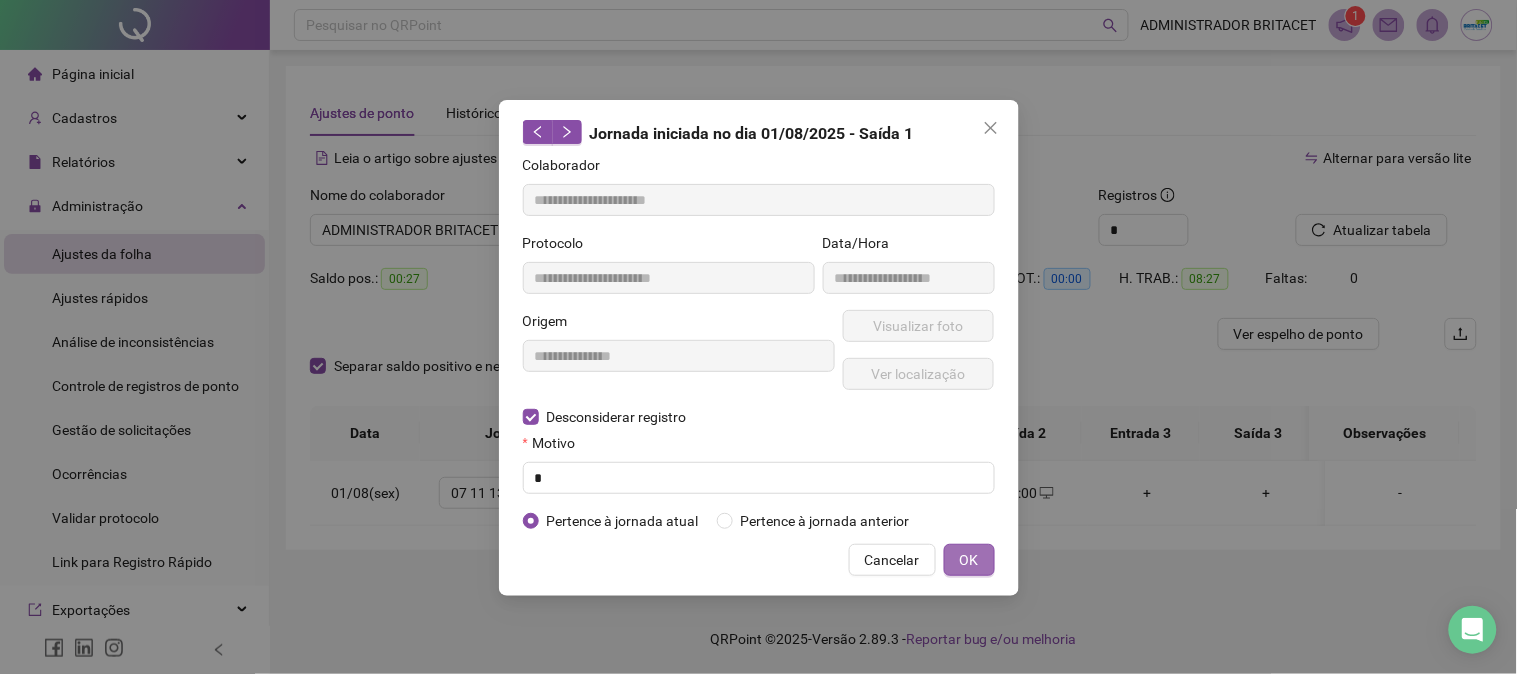 click on "OK" at bounding box center (969, 560) 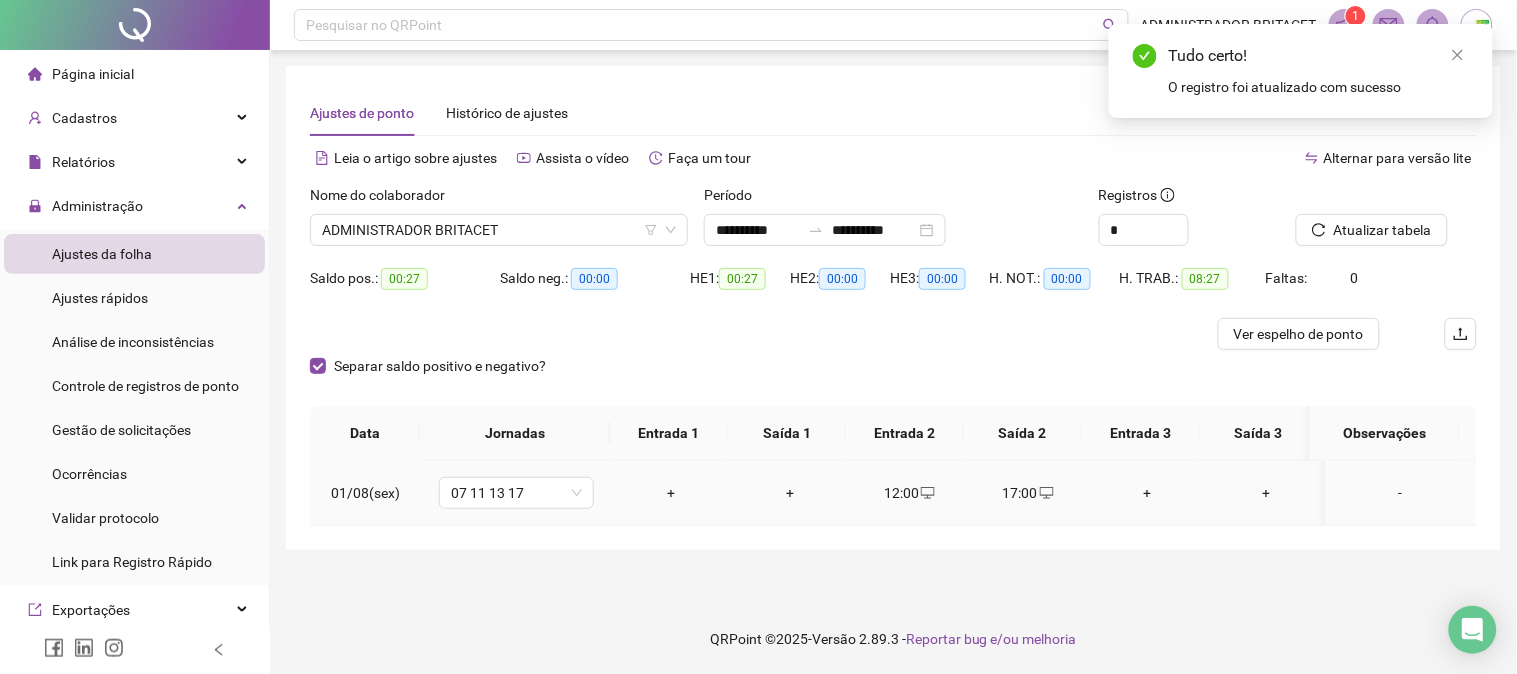 click on "12:00" at bounding box center [909, 493] 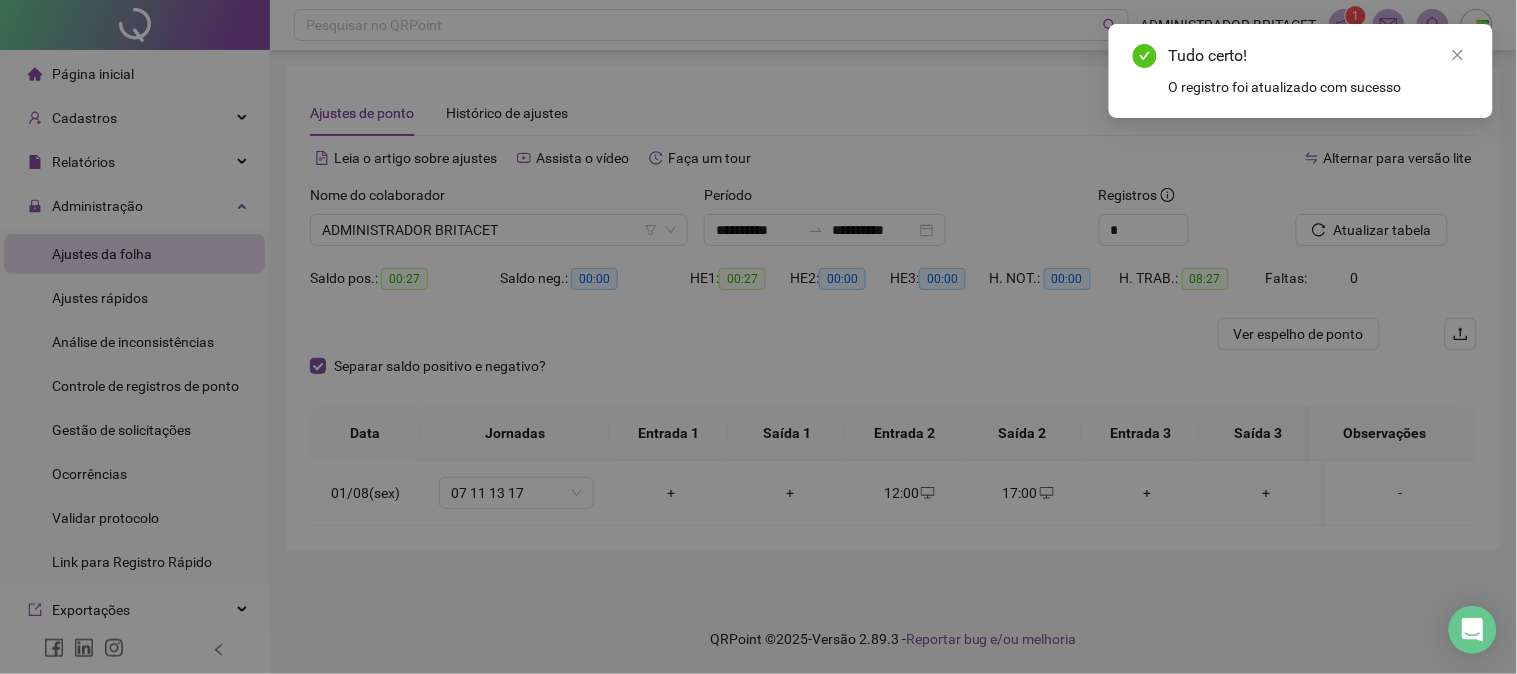 type on "**********" 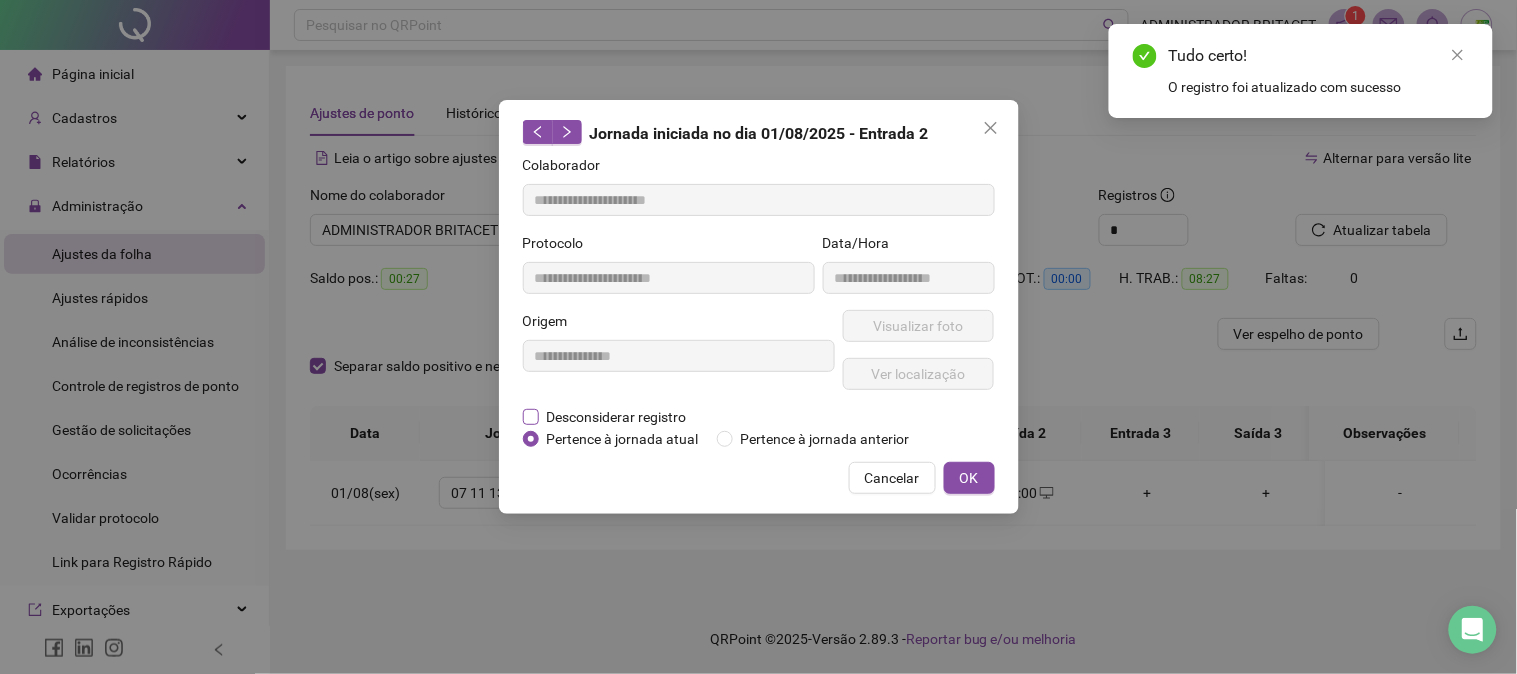 click on "Desconsiderar registro" at bounding box center (617, 417) 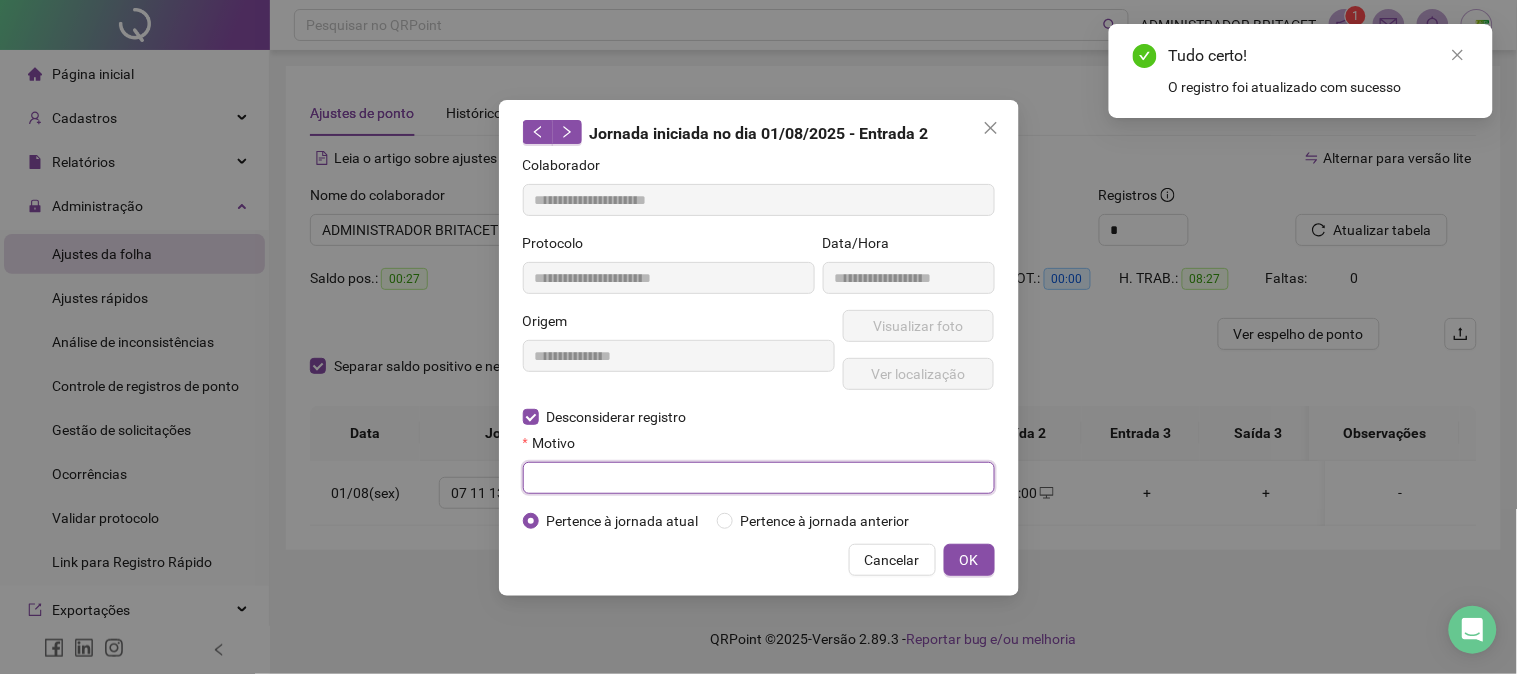 click at bounding box center [759, 478] 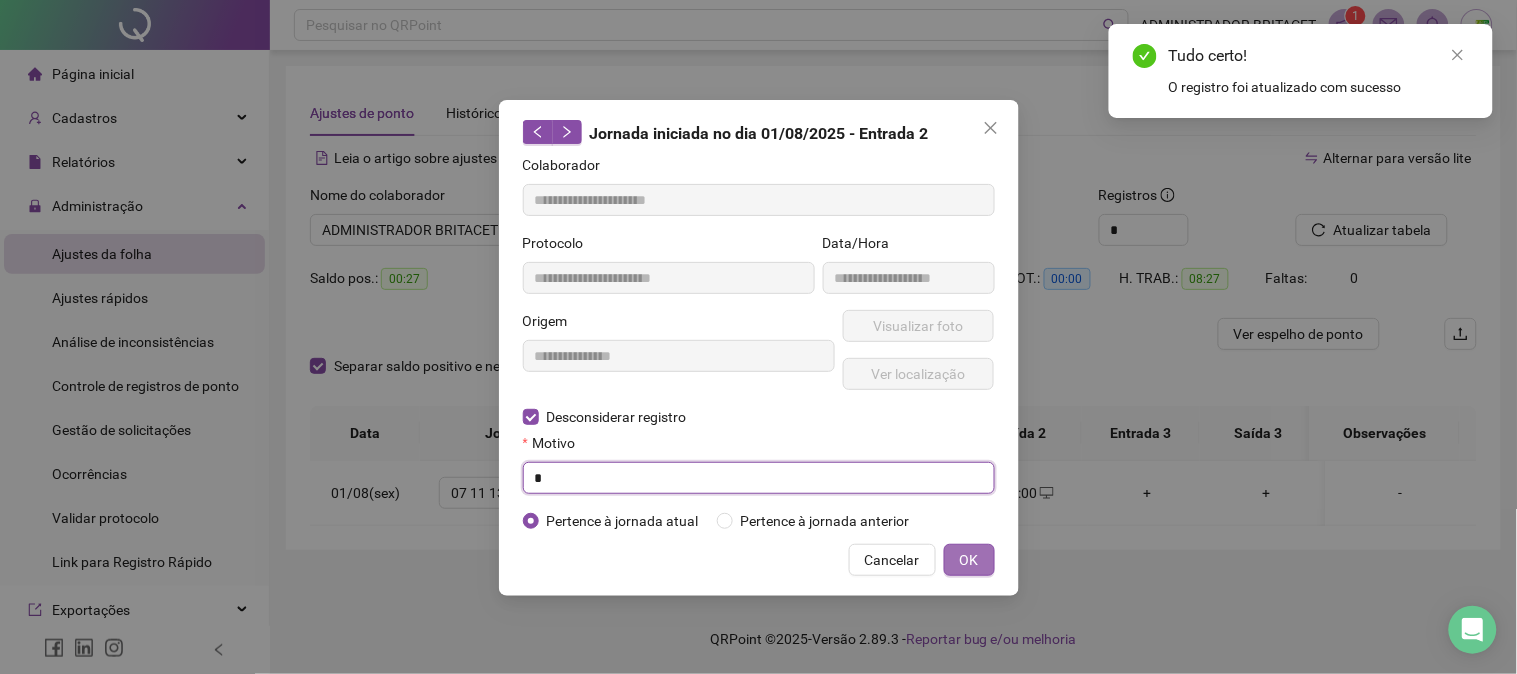 type 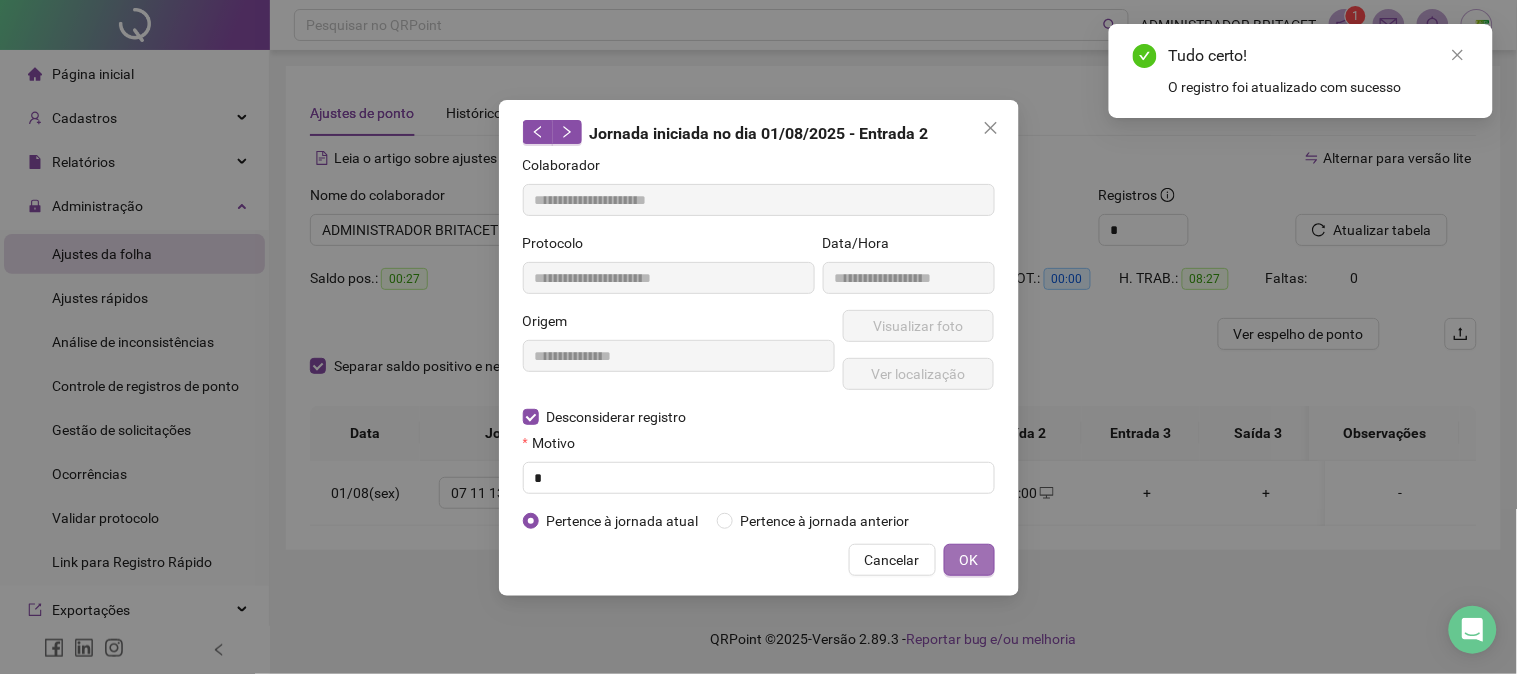 click on "OK" at bounding box center (969, 560) 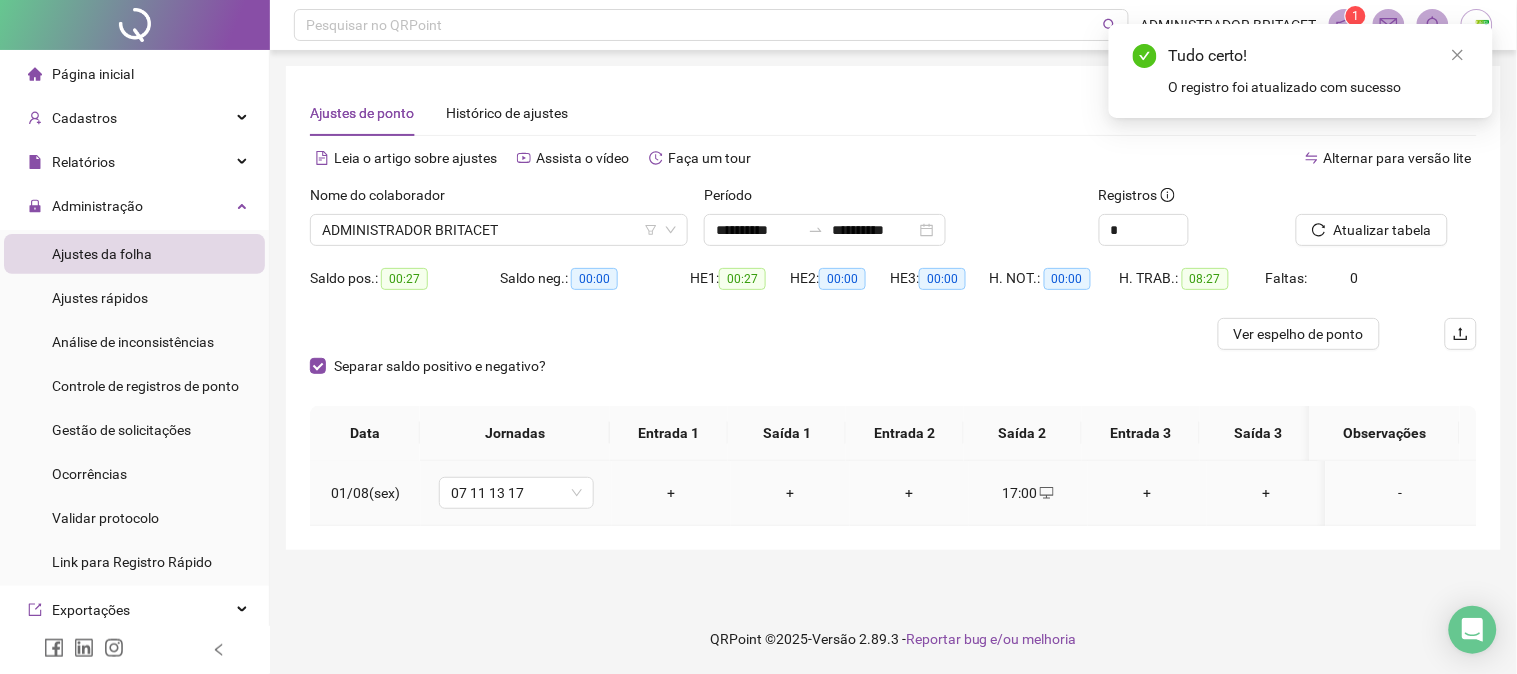 click 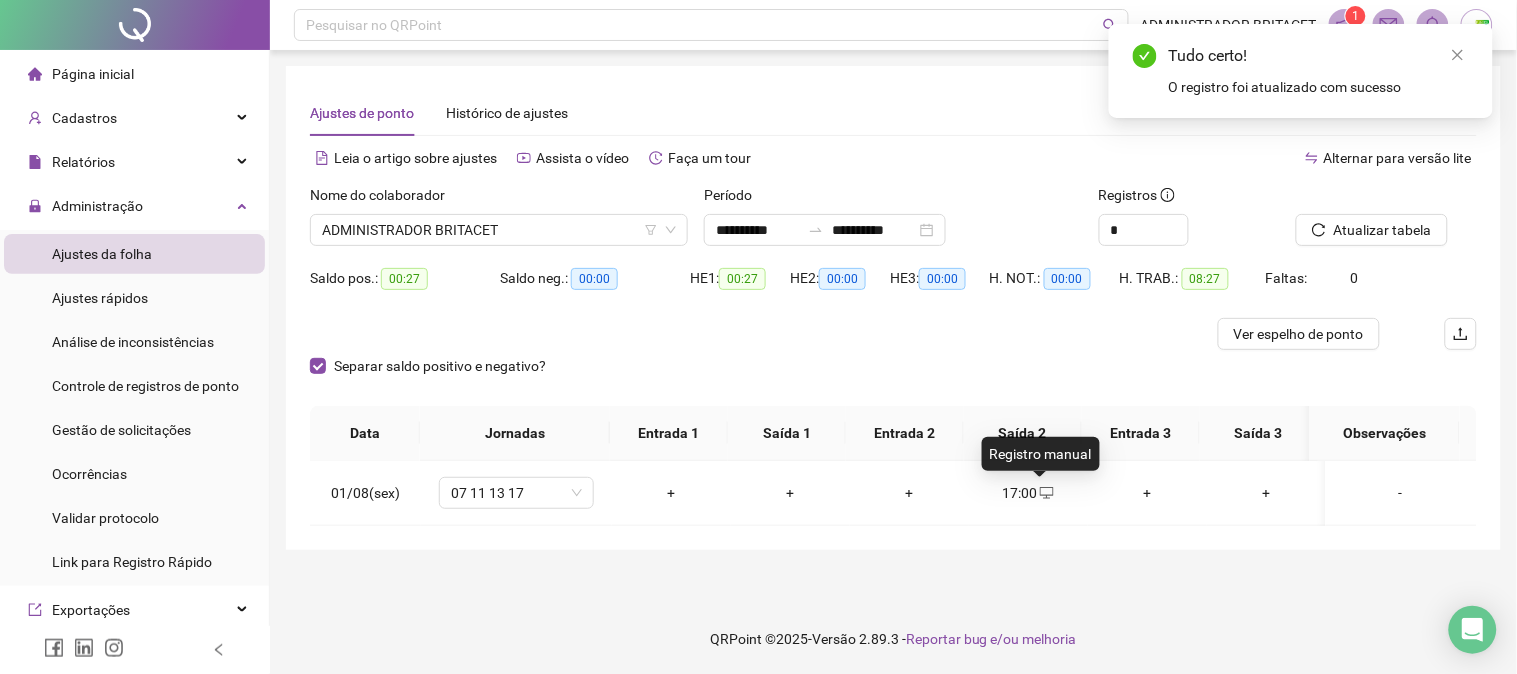 type on "**********" 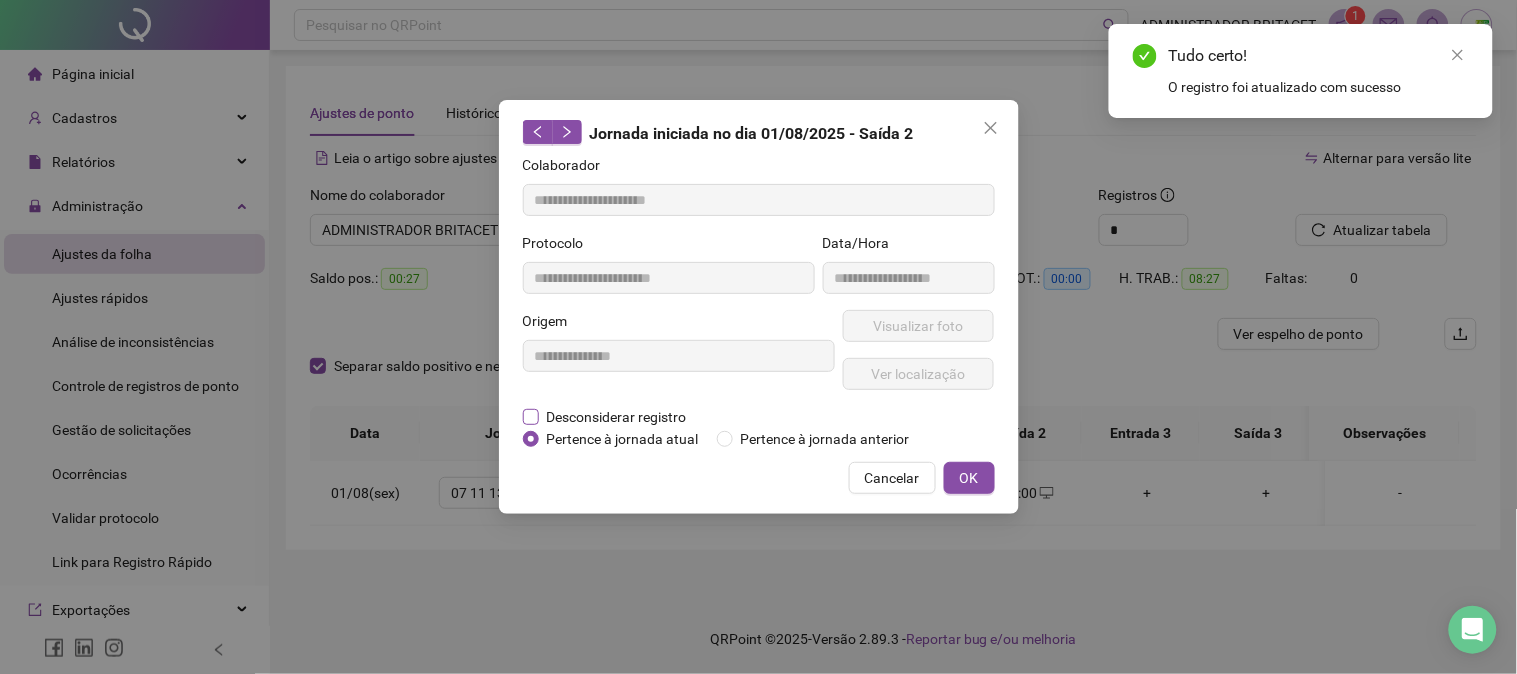 click on "Desconsiderar registro" at bounding box center (617, 417) 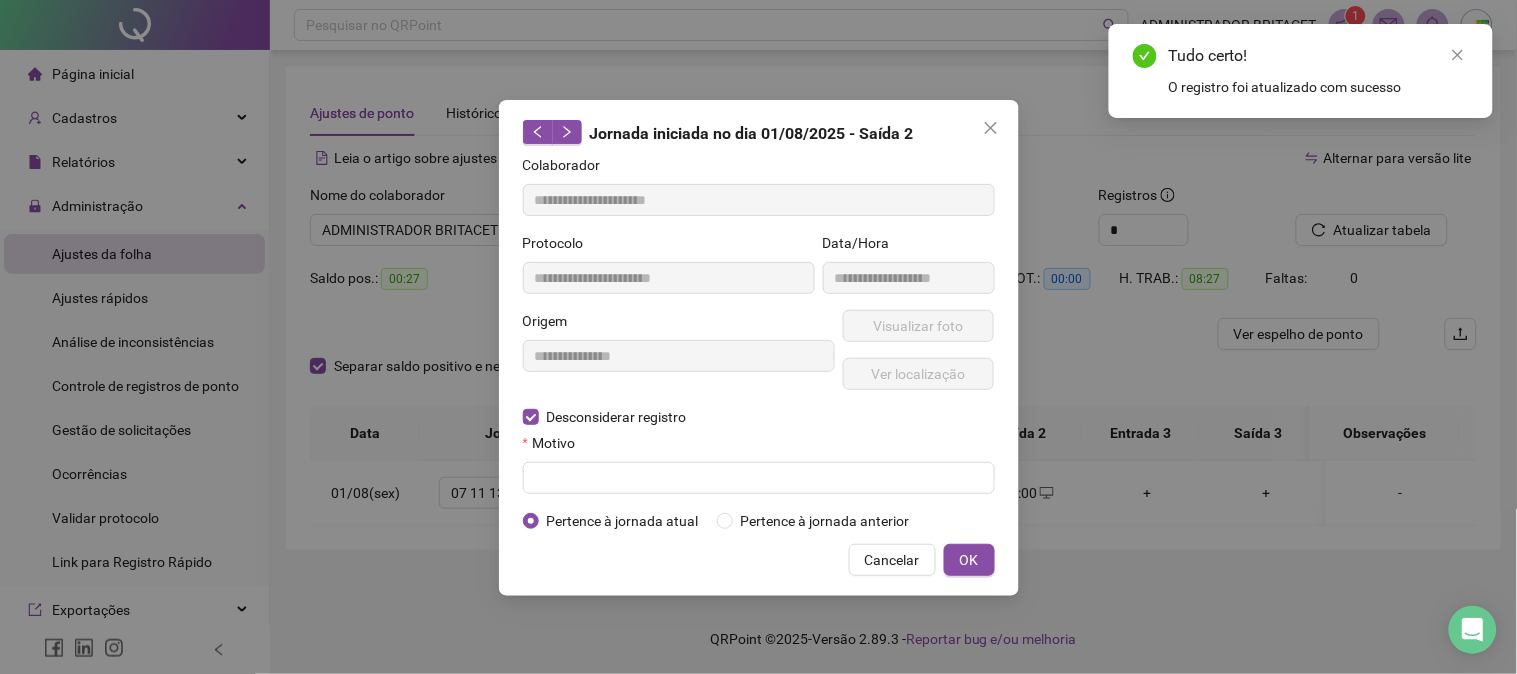 click on "Motivo" at bounding box center (759, 447) 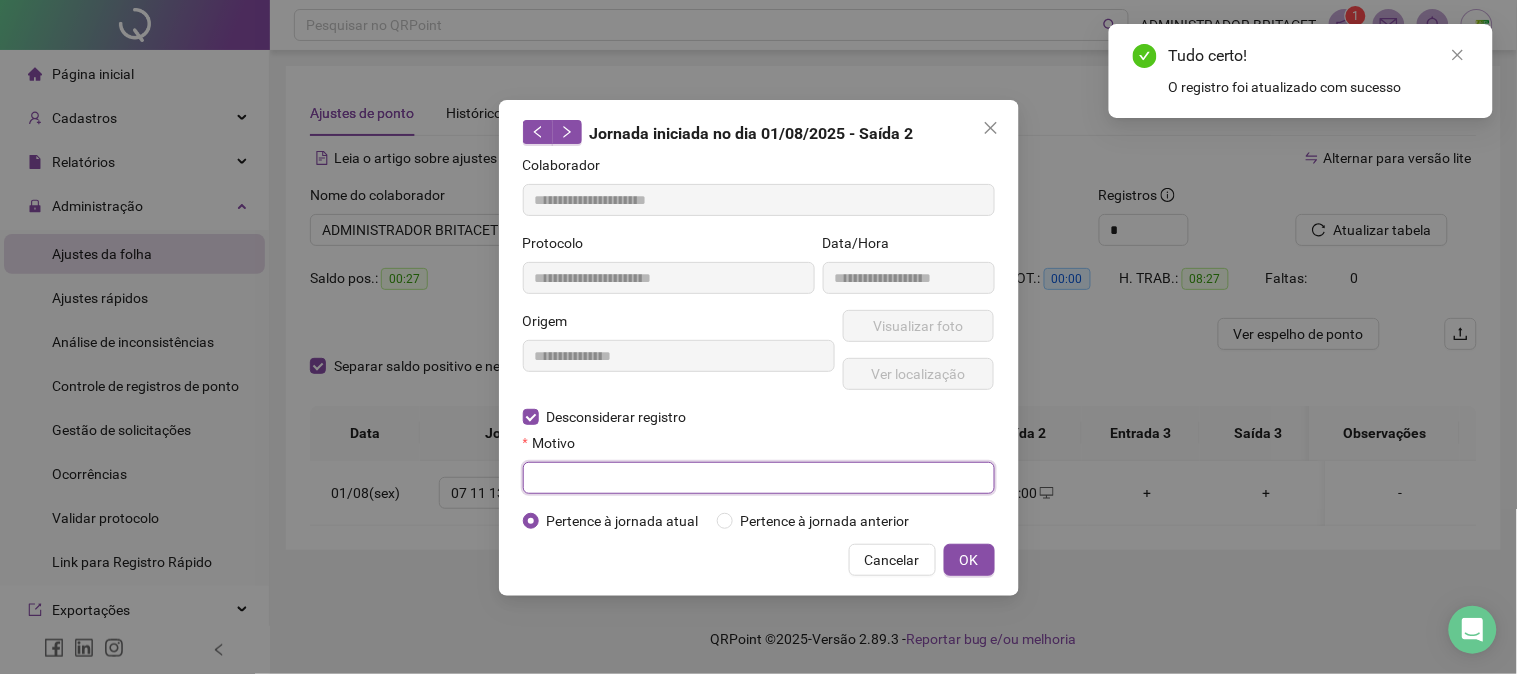 click at bounding box center (759, 478) 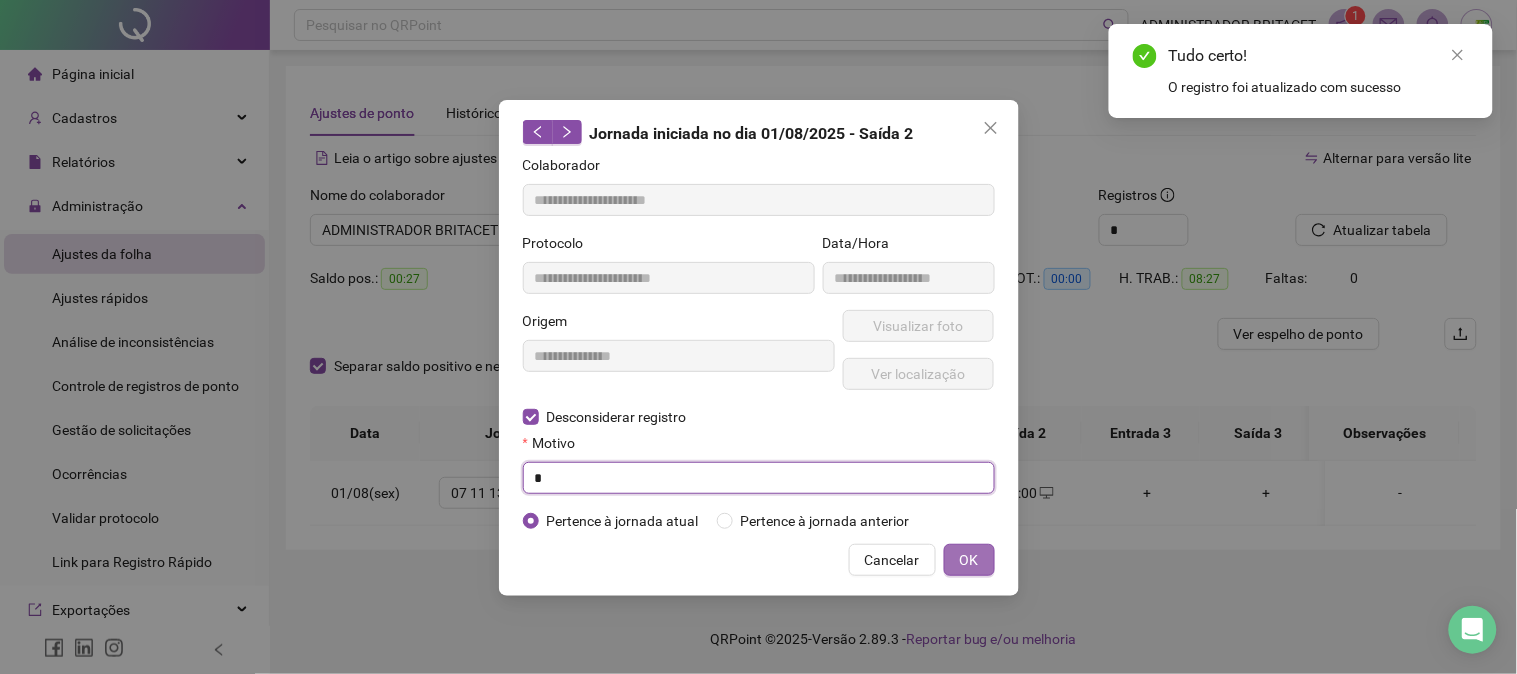 type 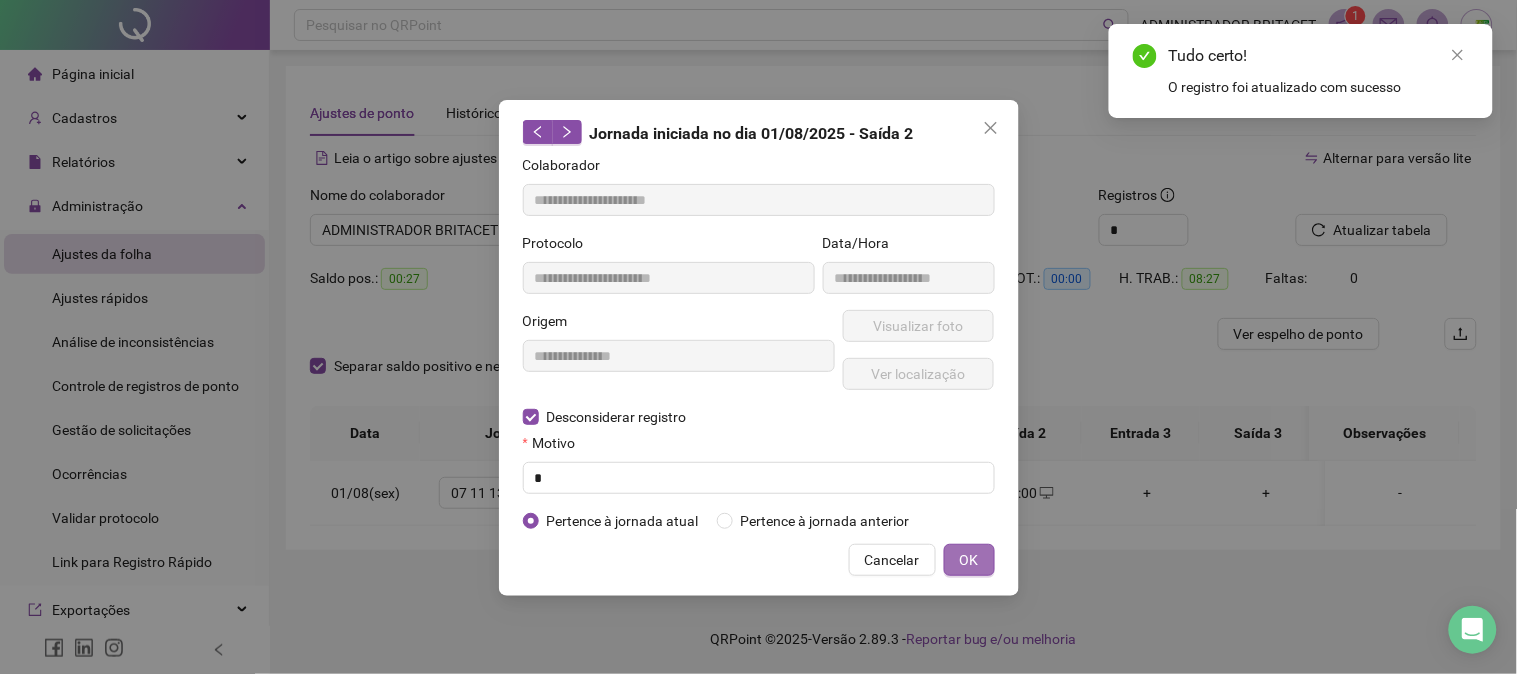 click on "OK" at bounding box center [969, 560] 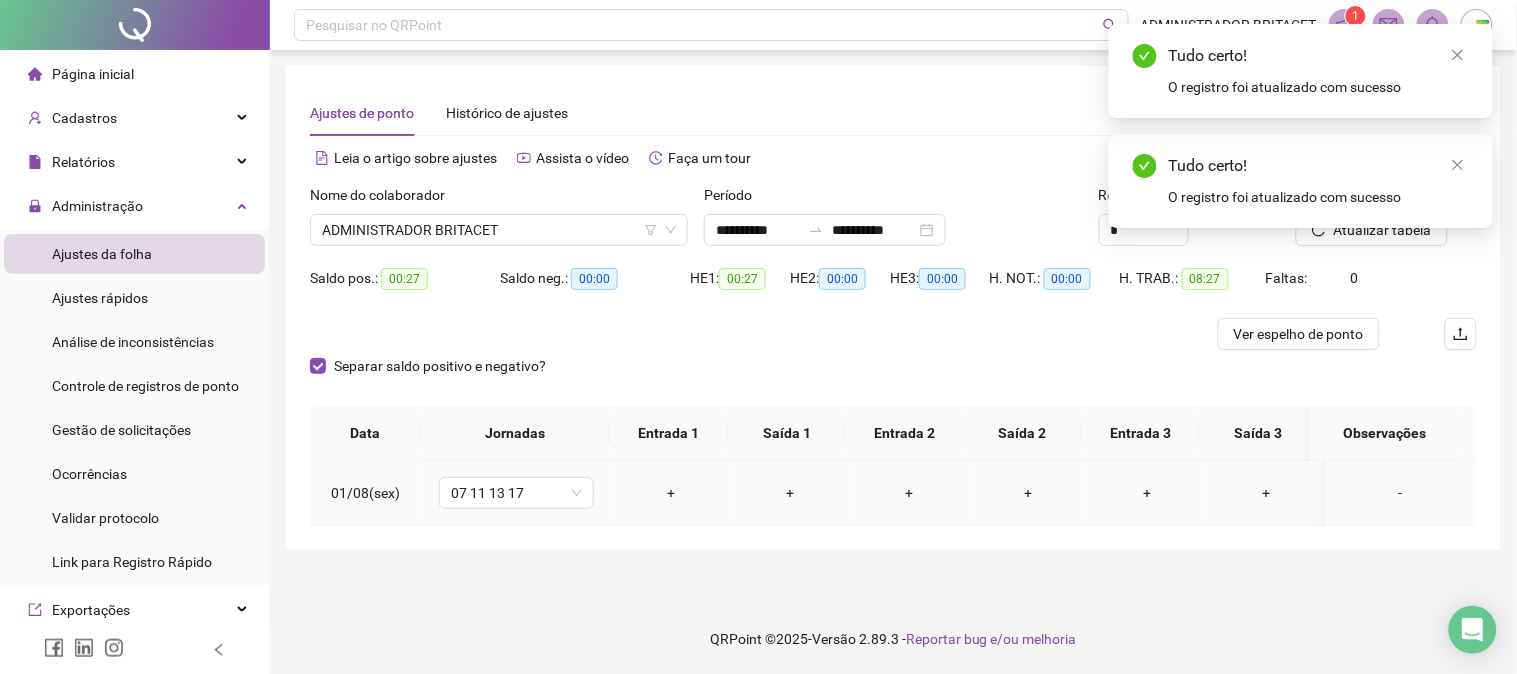click on "+" at bounding box center [671, 493] 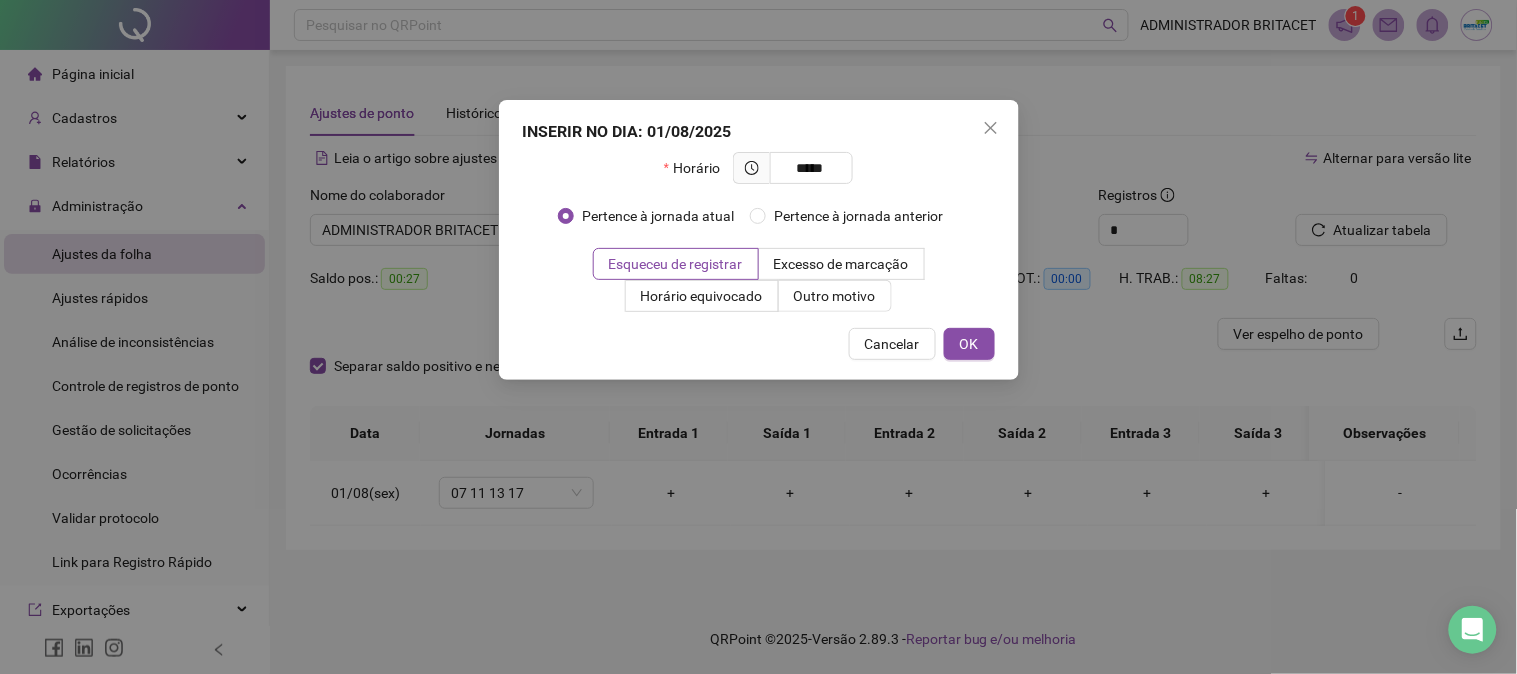 type on "*****" 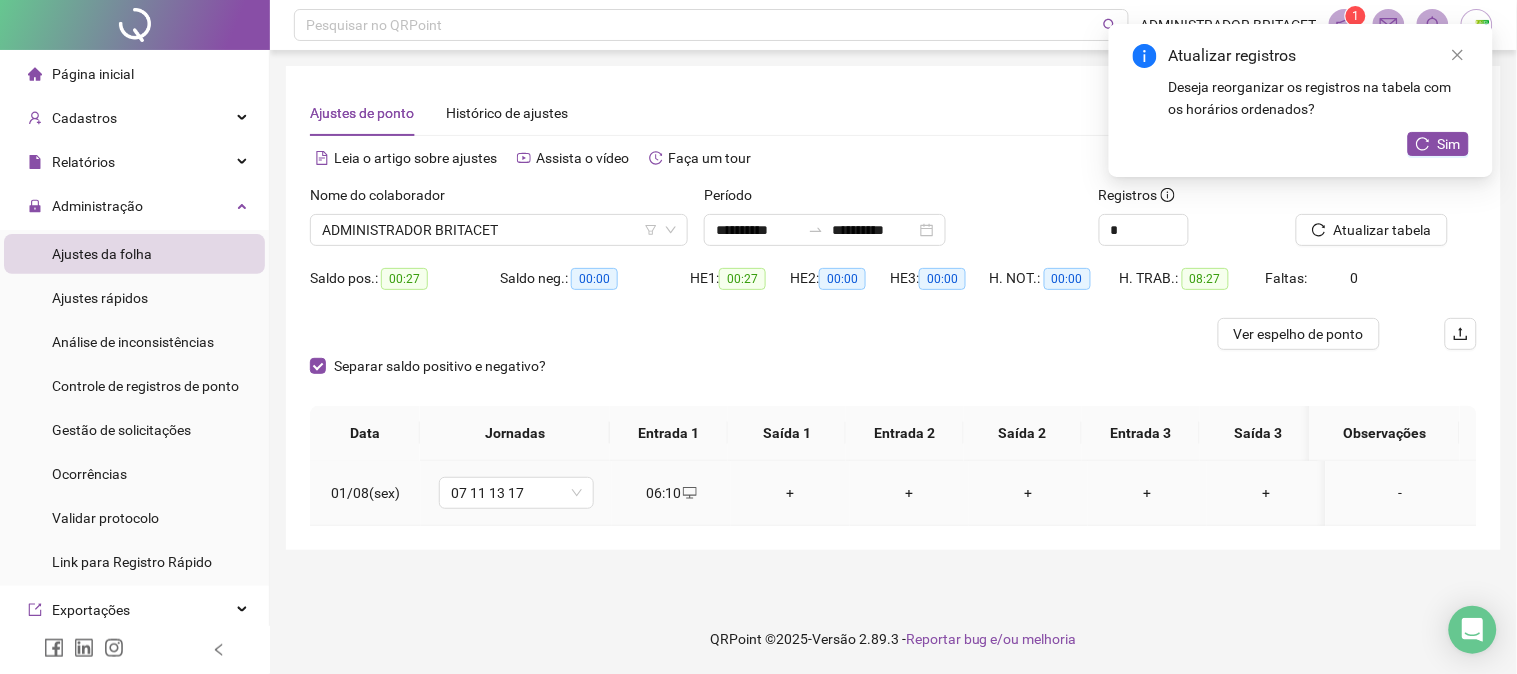 click on "+" at bounding box center [790, 493] 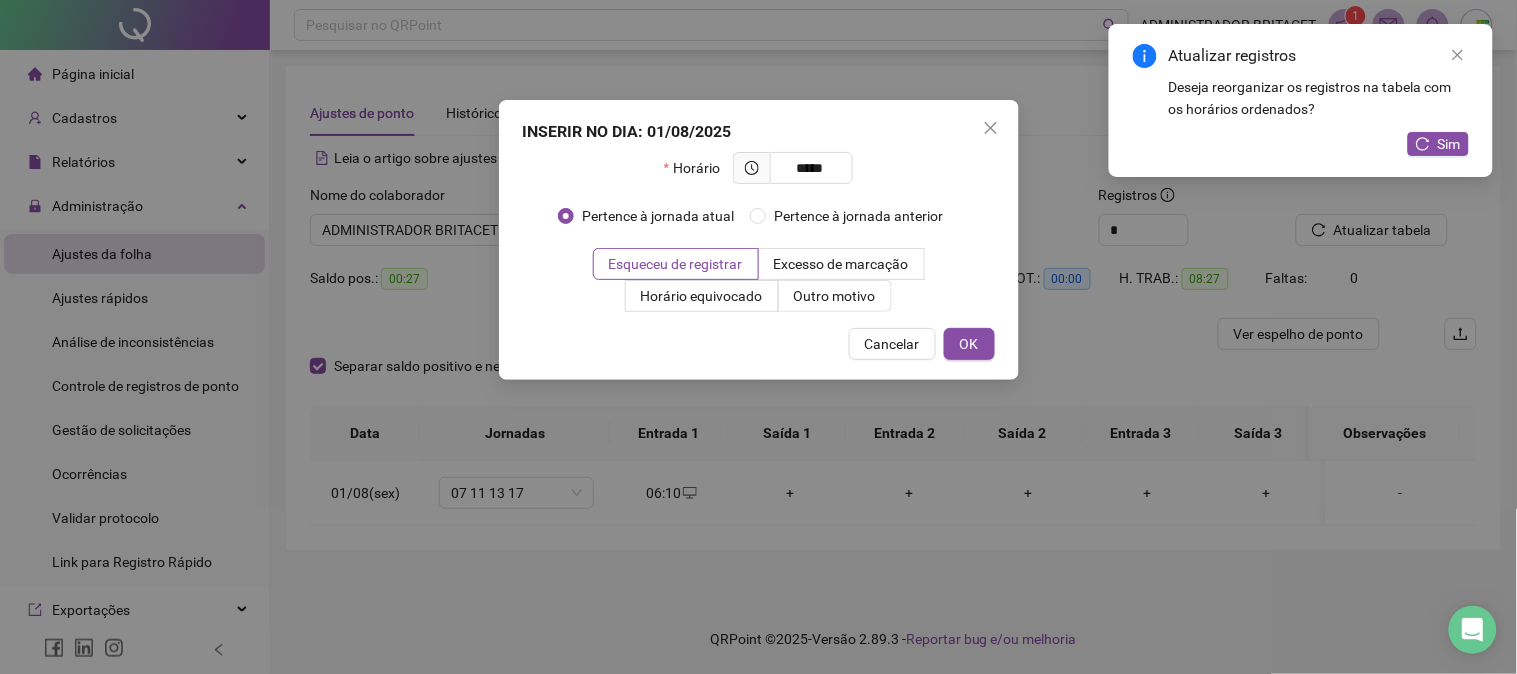 type on "*****" 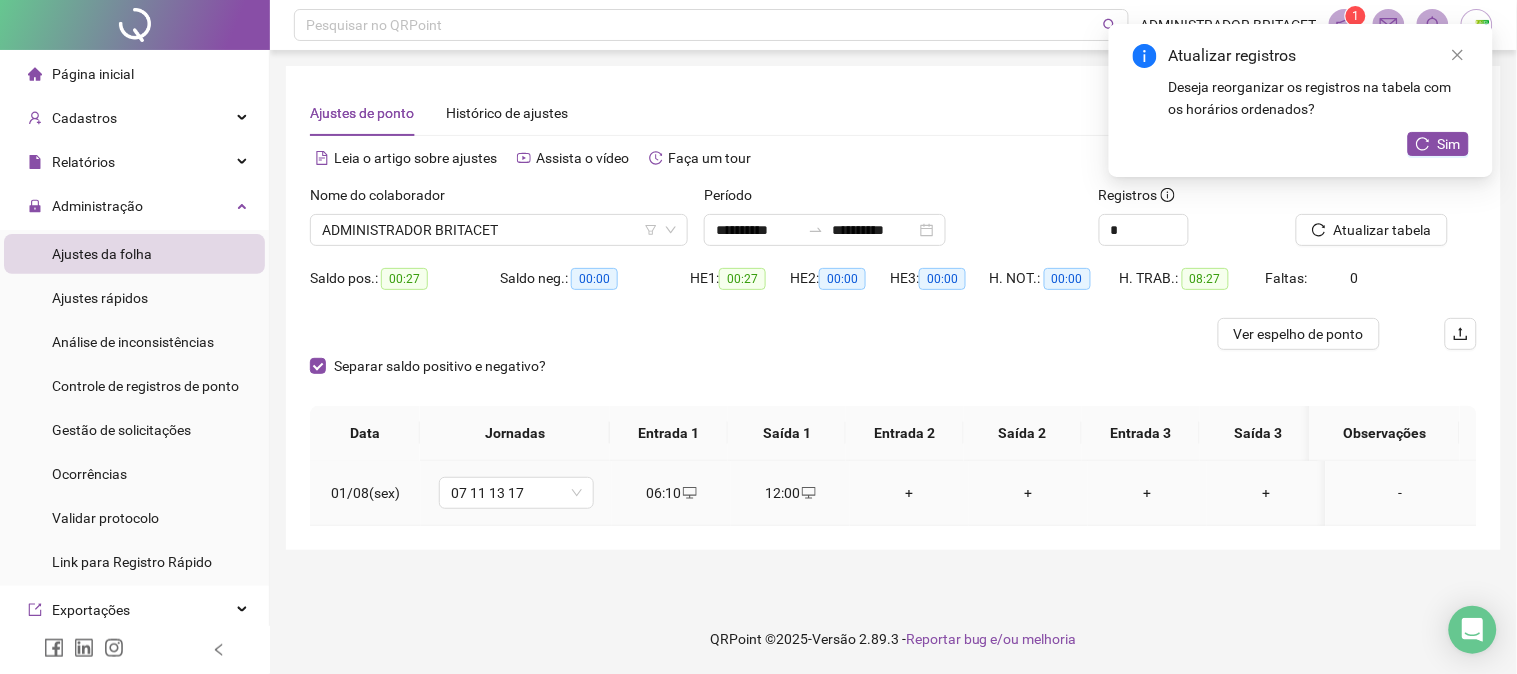 click on "+" at bounding box center [909, 493] 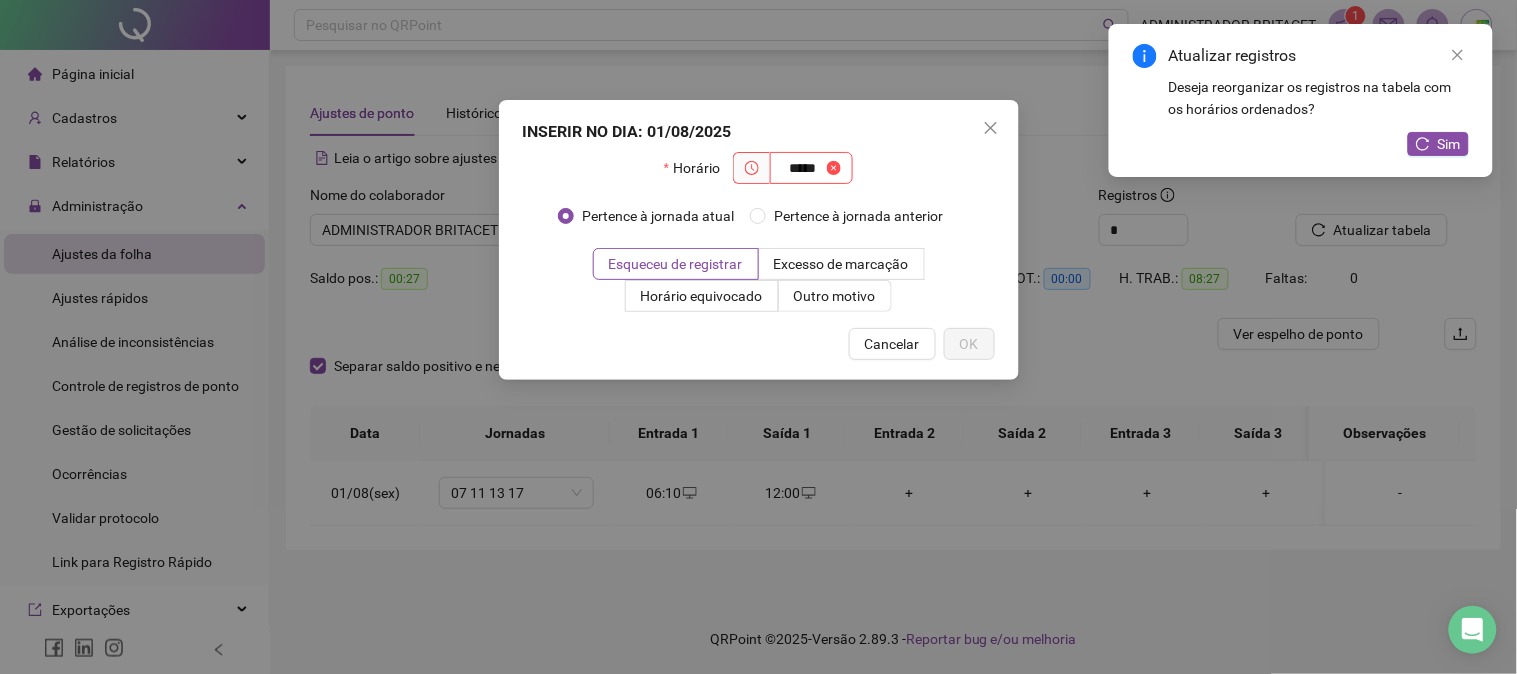 type on "*****" 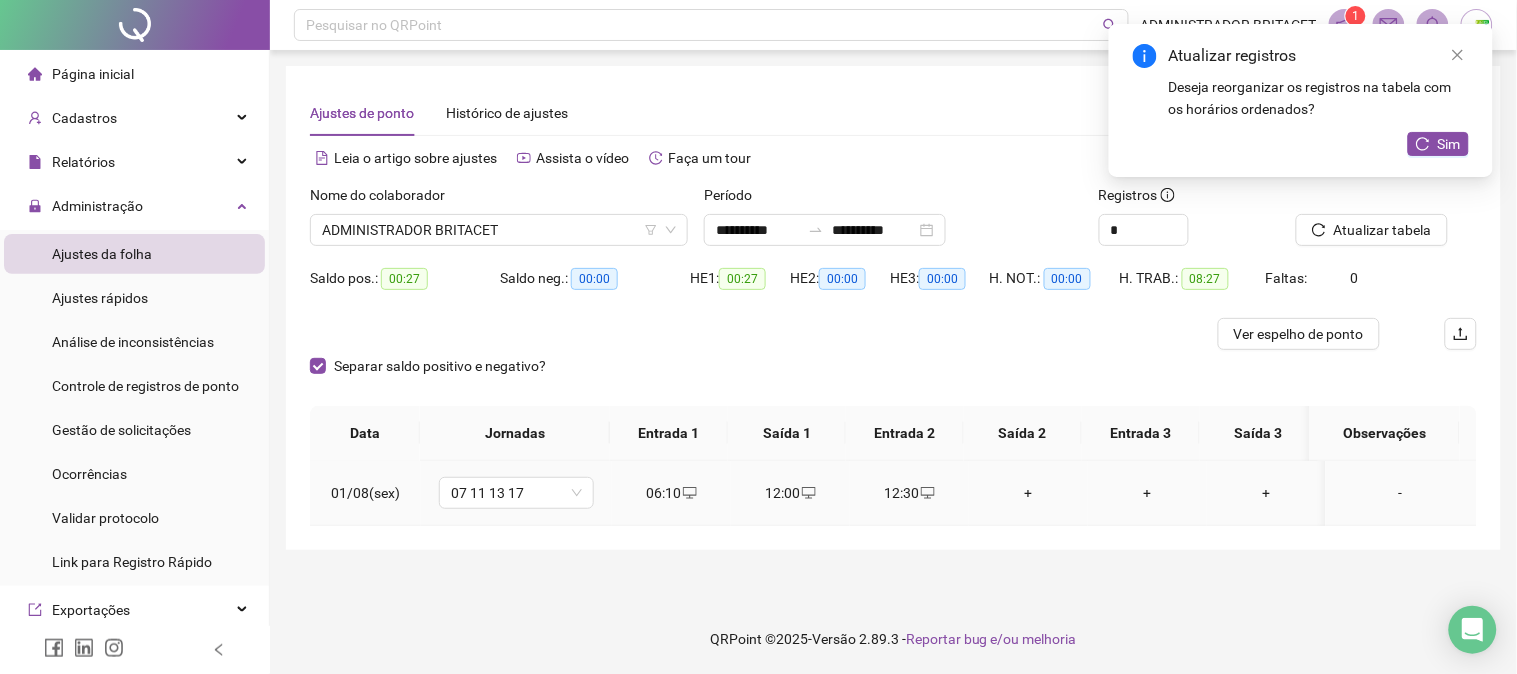 click on "+" at bounding box center (1028, 493) 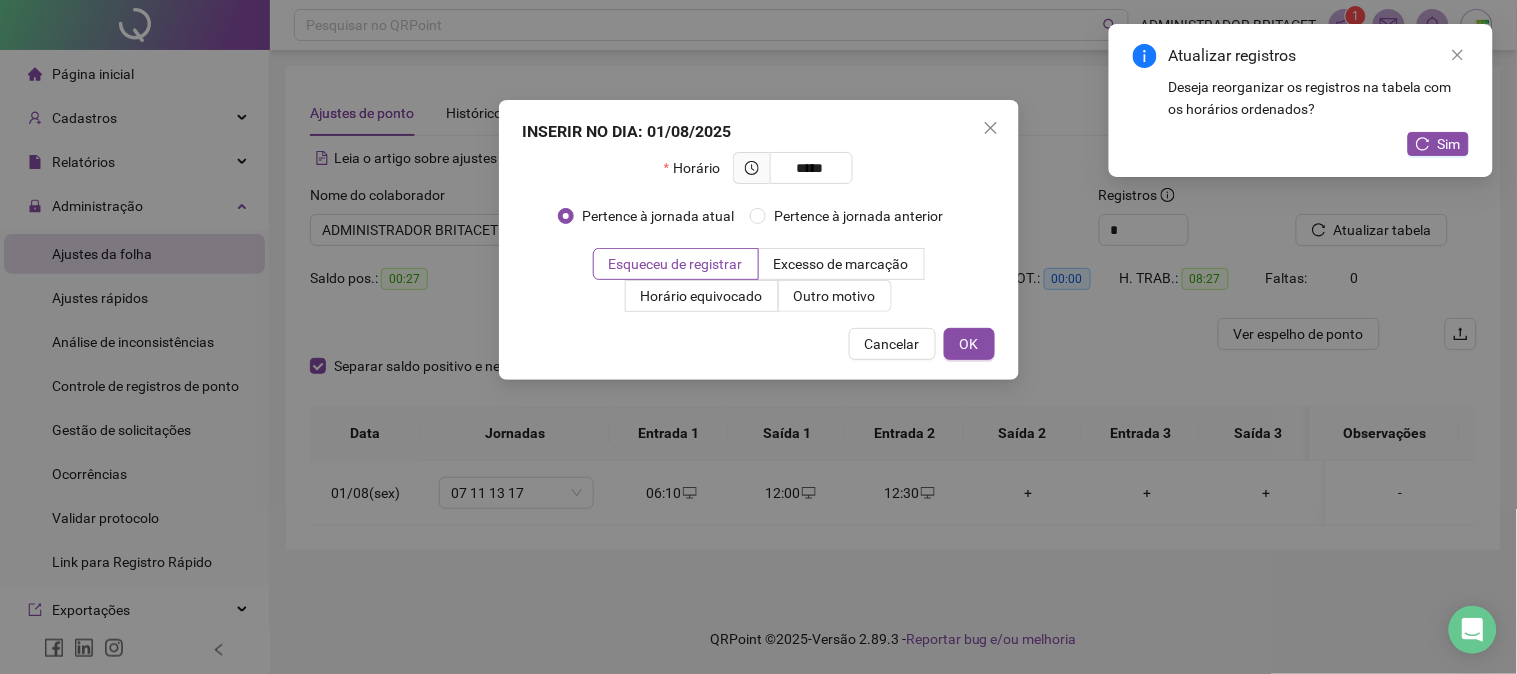 type on "*****" 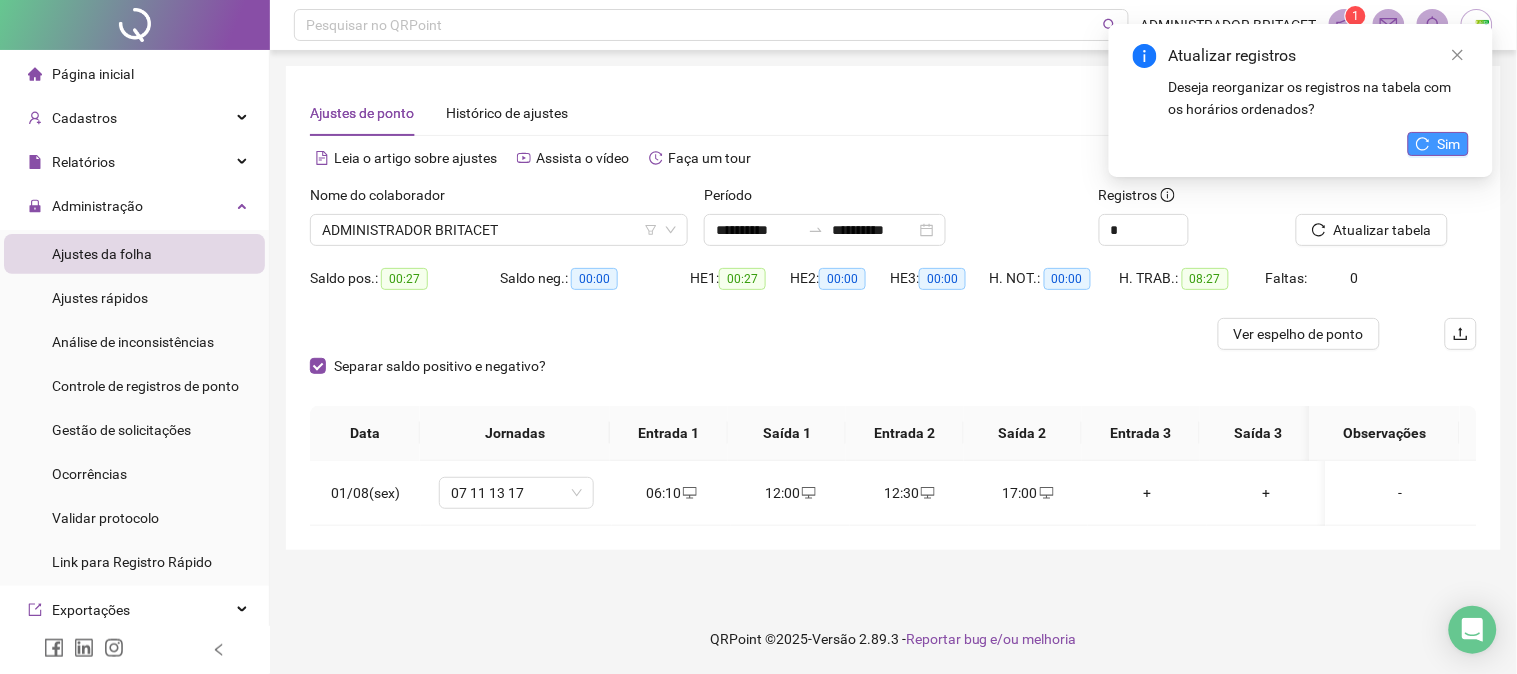 click on "Sim" at bounding box center (1449, 144) 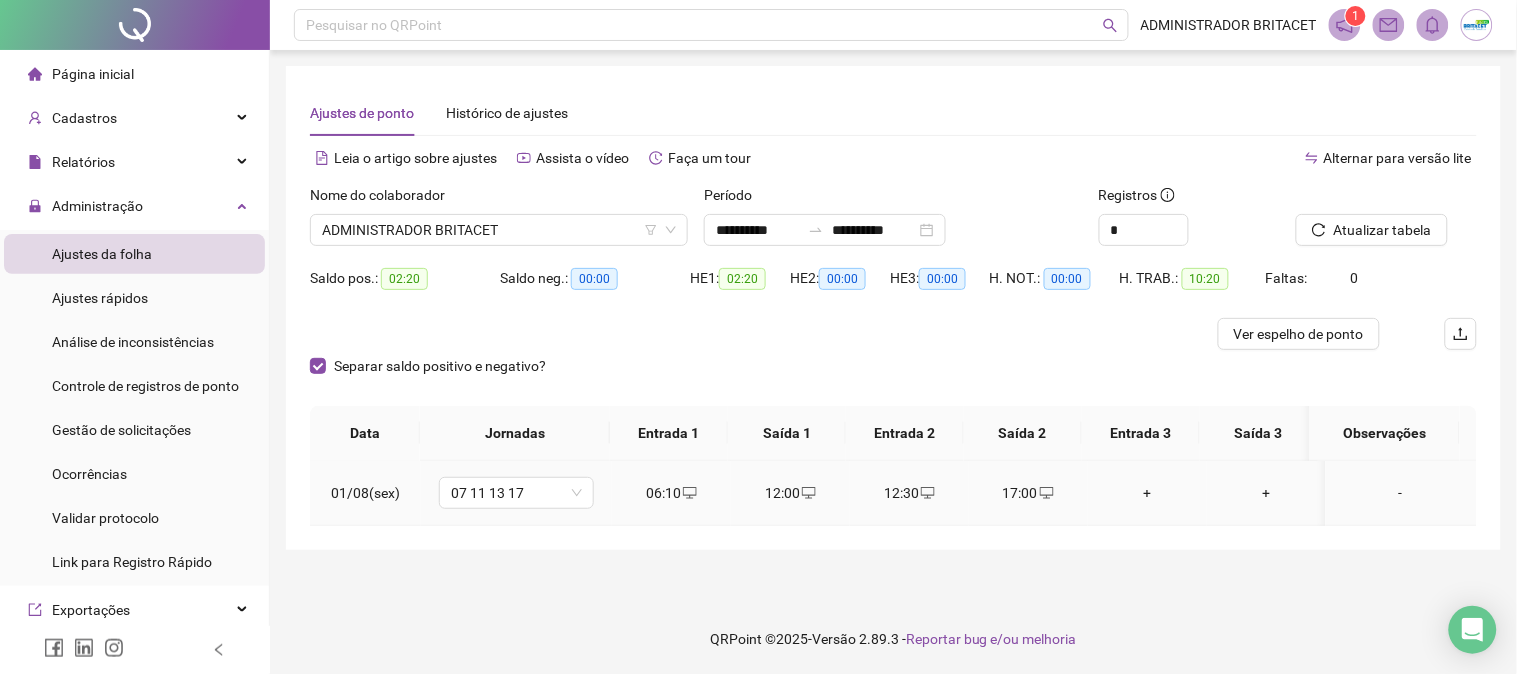 click at bounding box center (689, 493) 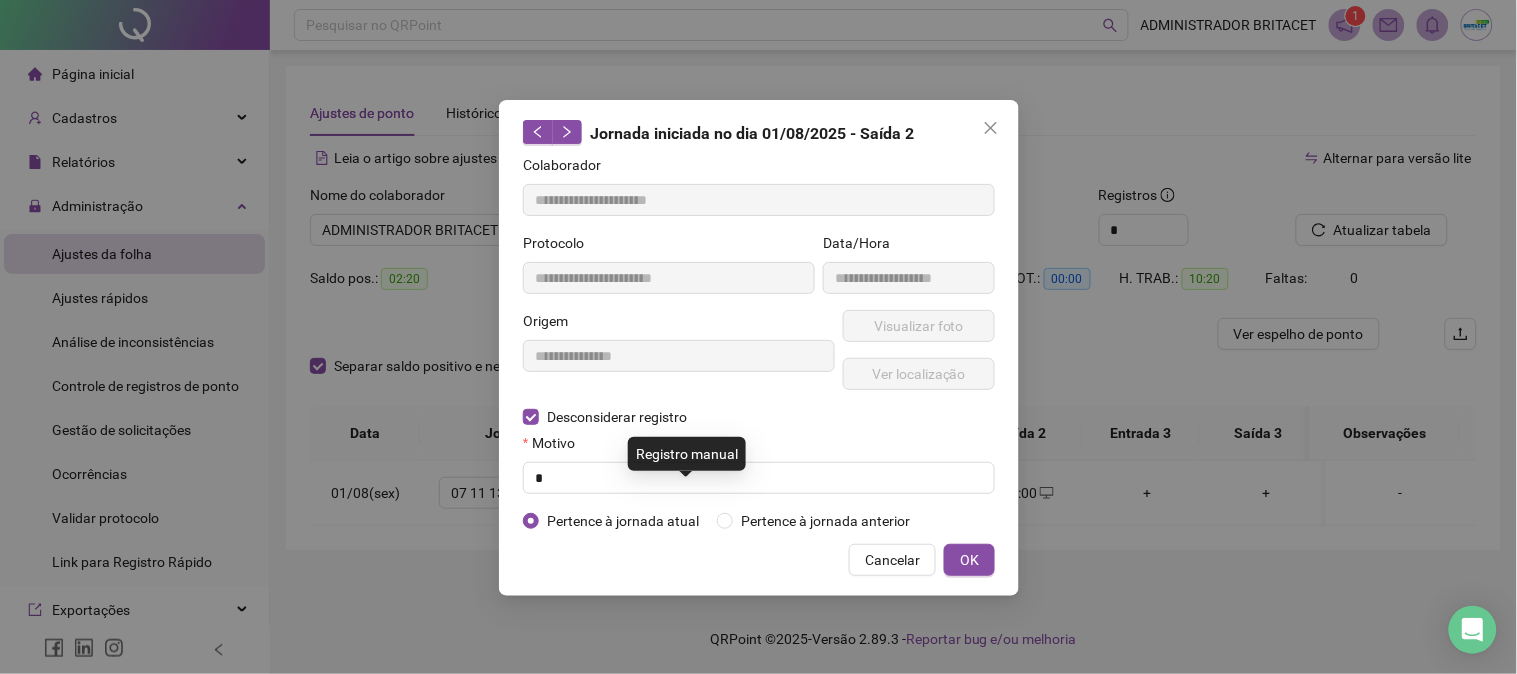 type on "**********" 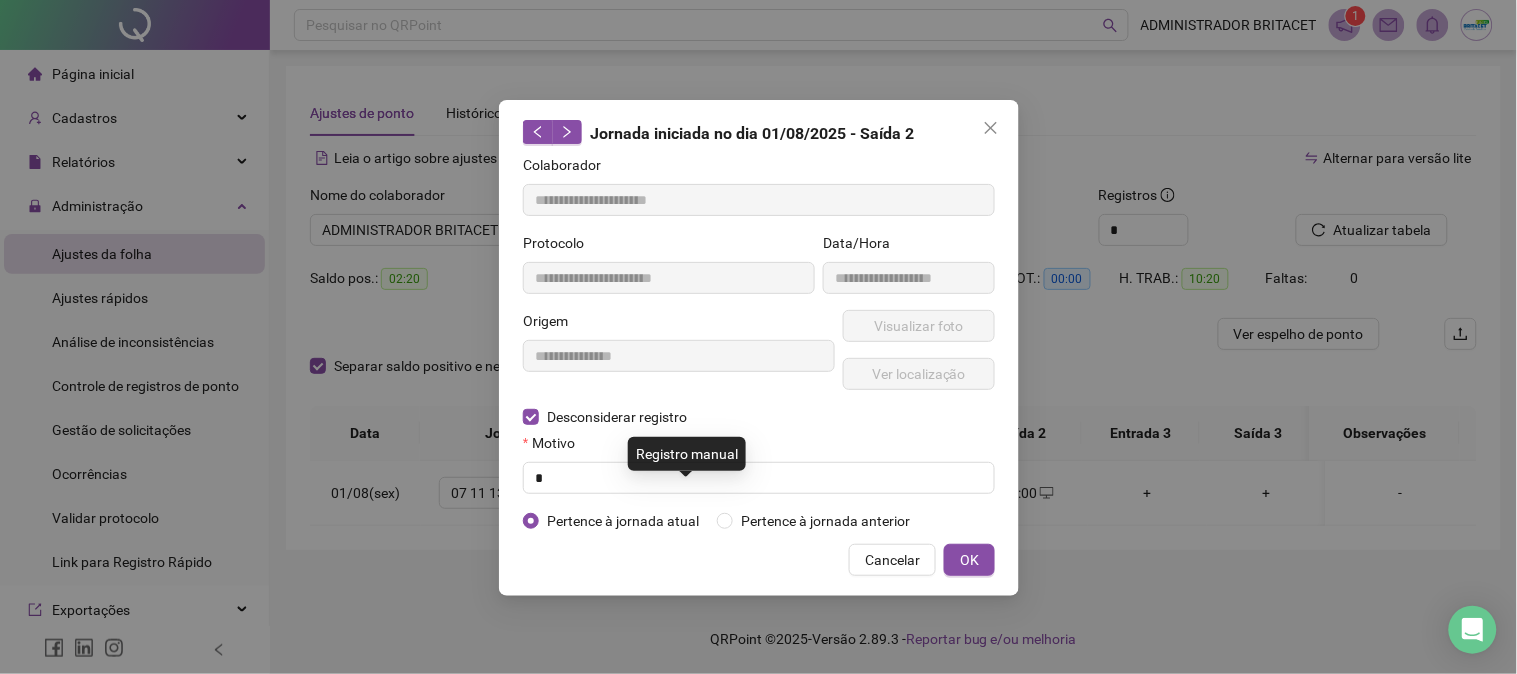 type on "**********" 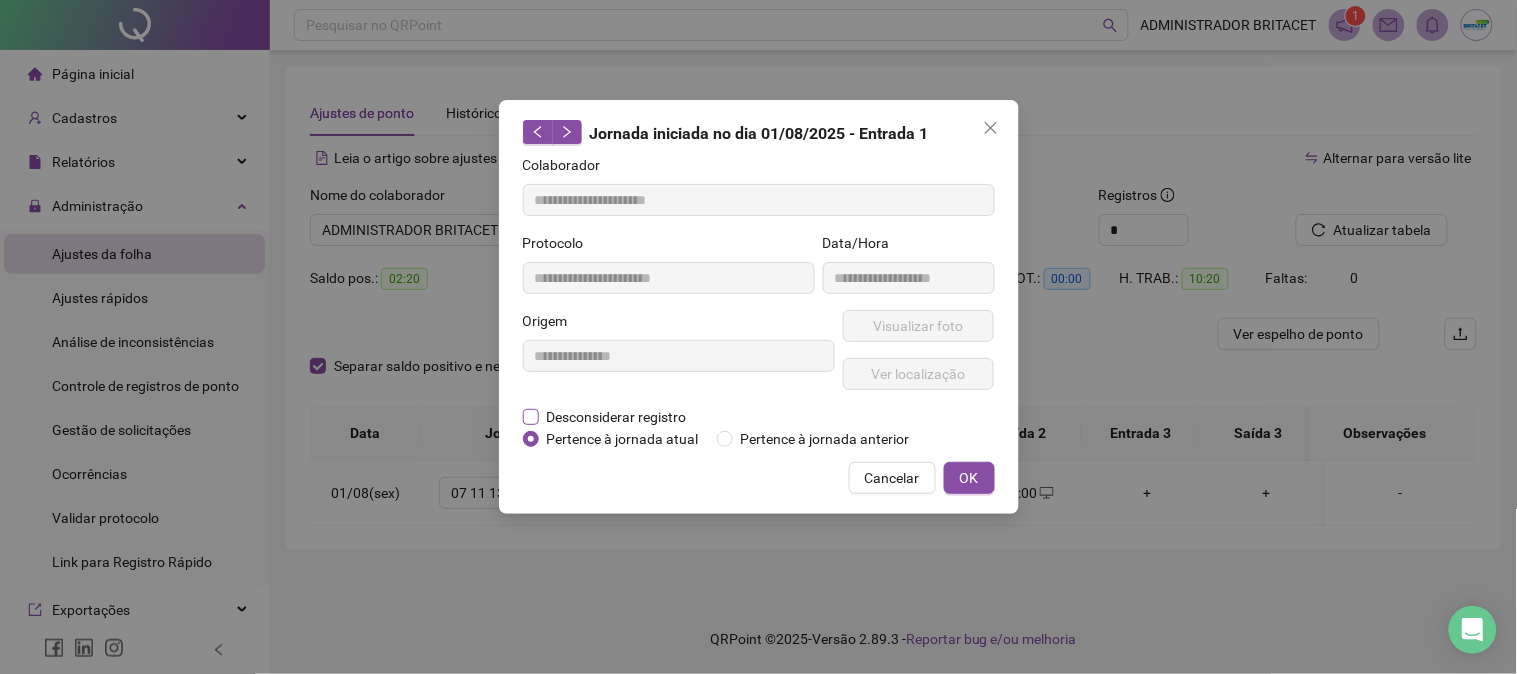 click on "Desconsiderar registro" at bounding box center (617, 417) 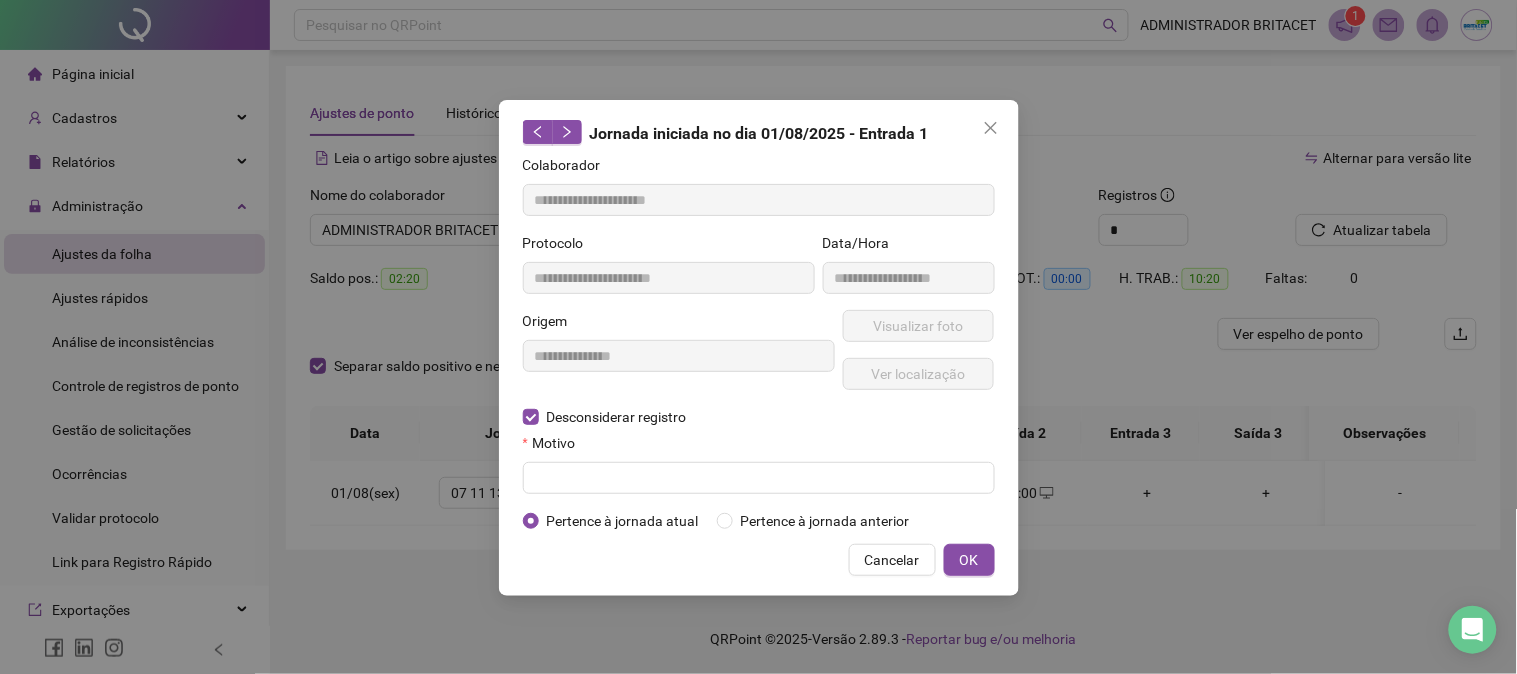click on "Motivo" at bounding box center (555, 443) 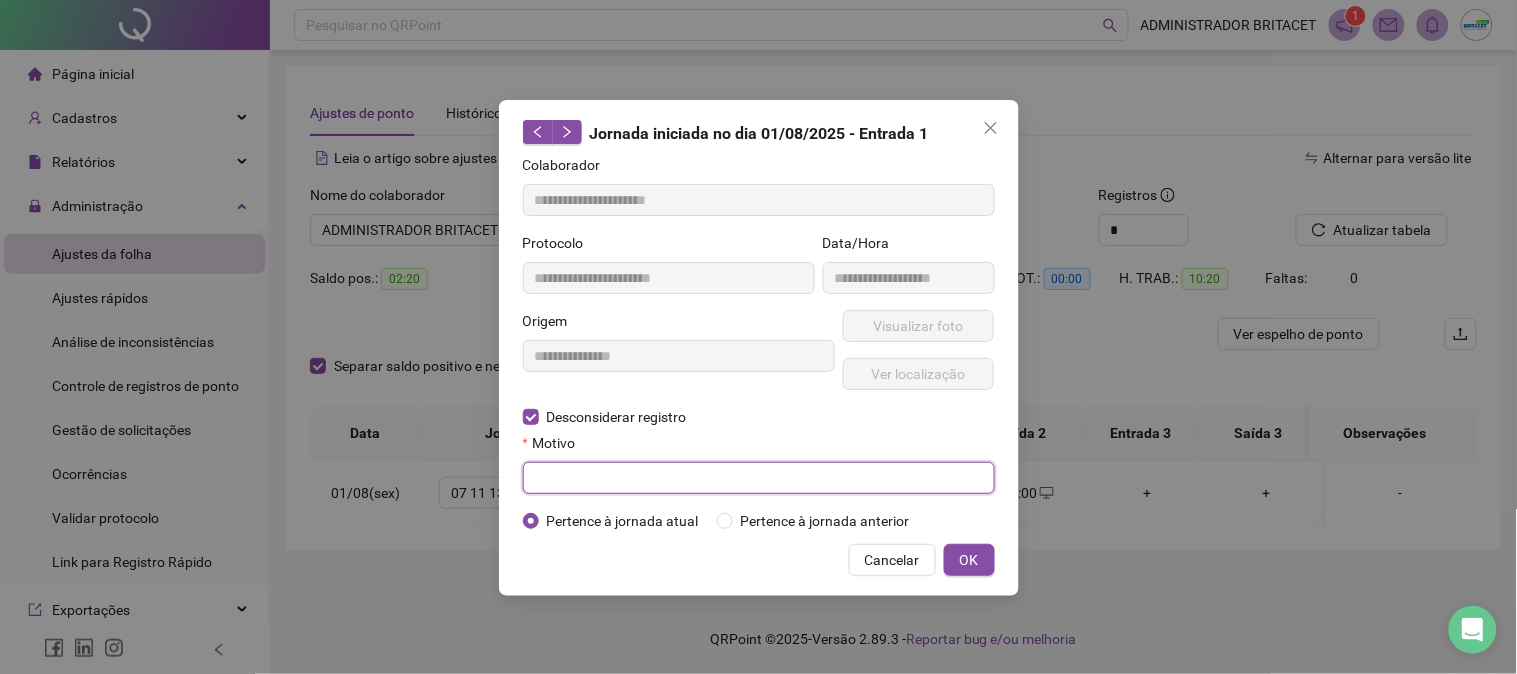 click at bounding box center (759, 478) 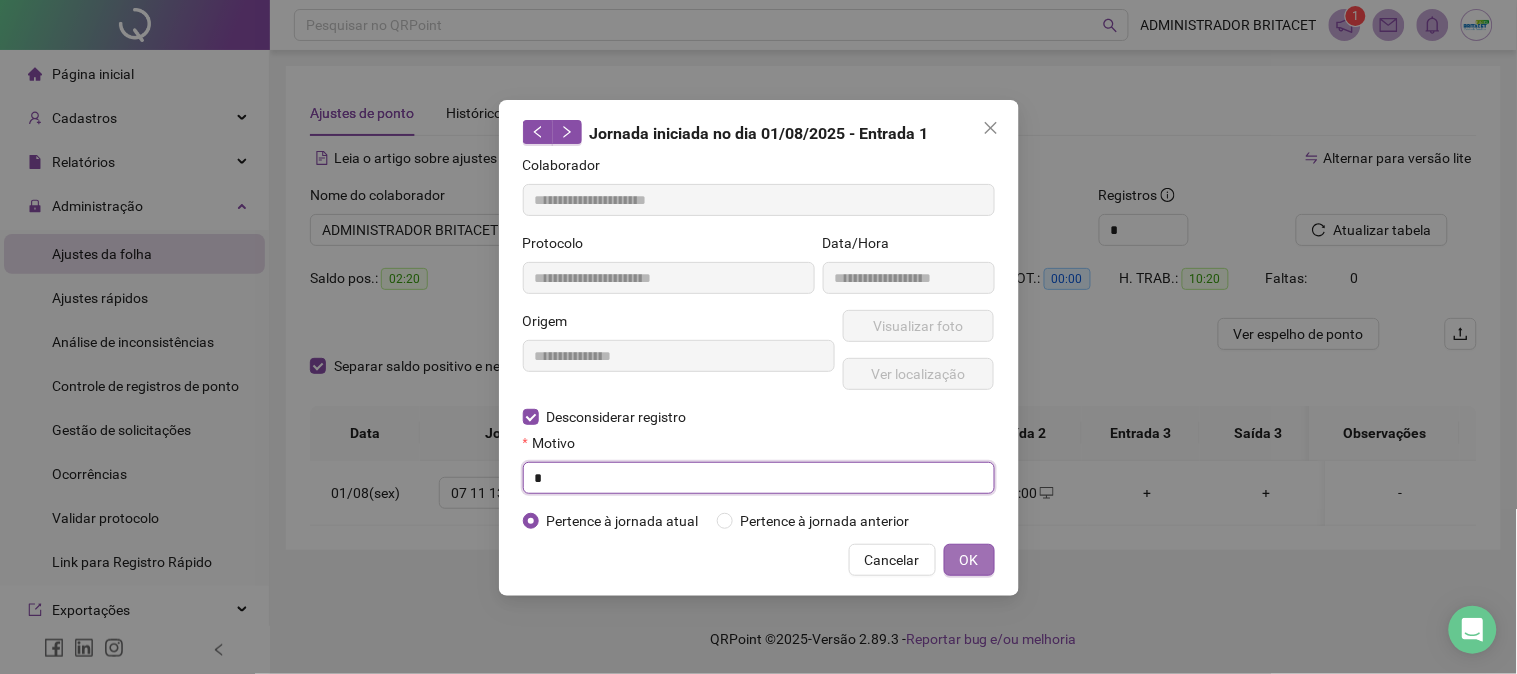 type 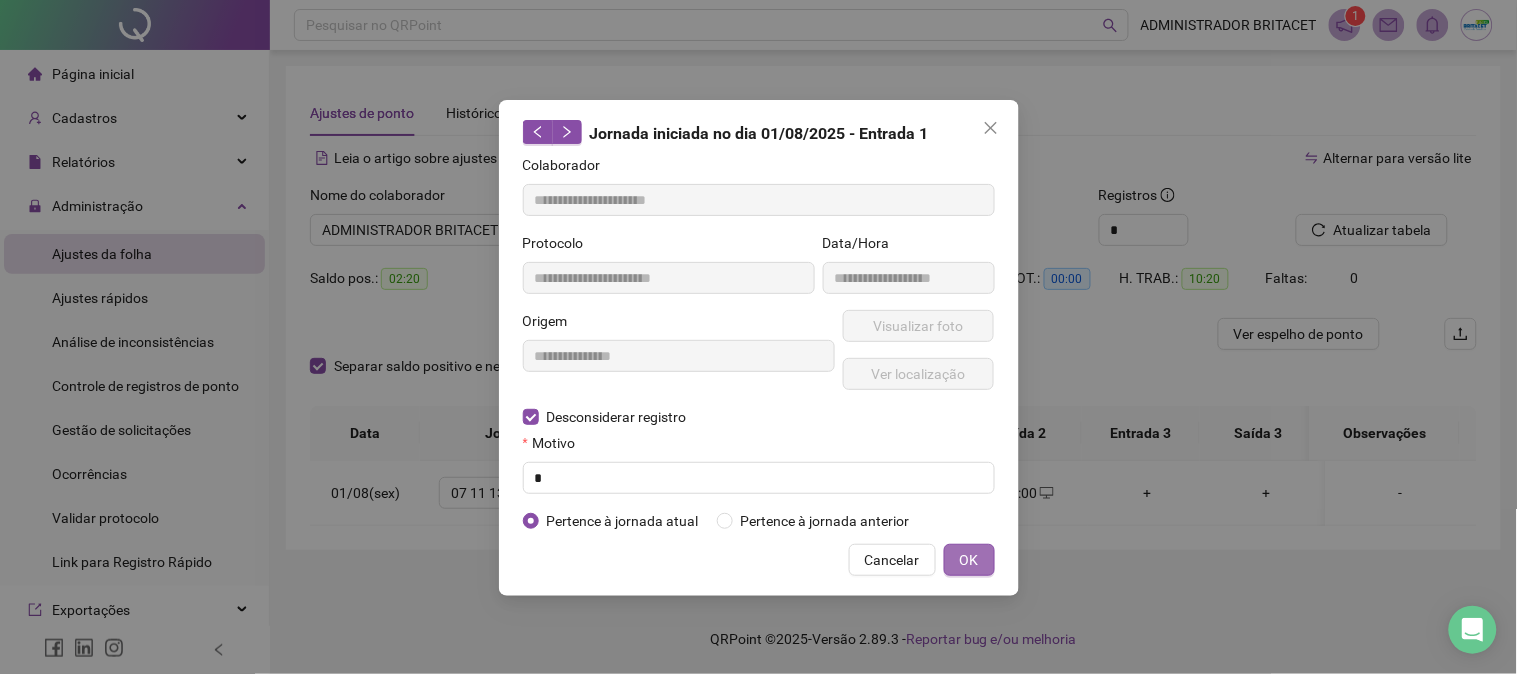 click on "OK" at bounding box center (969, 560) 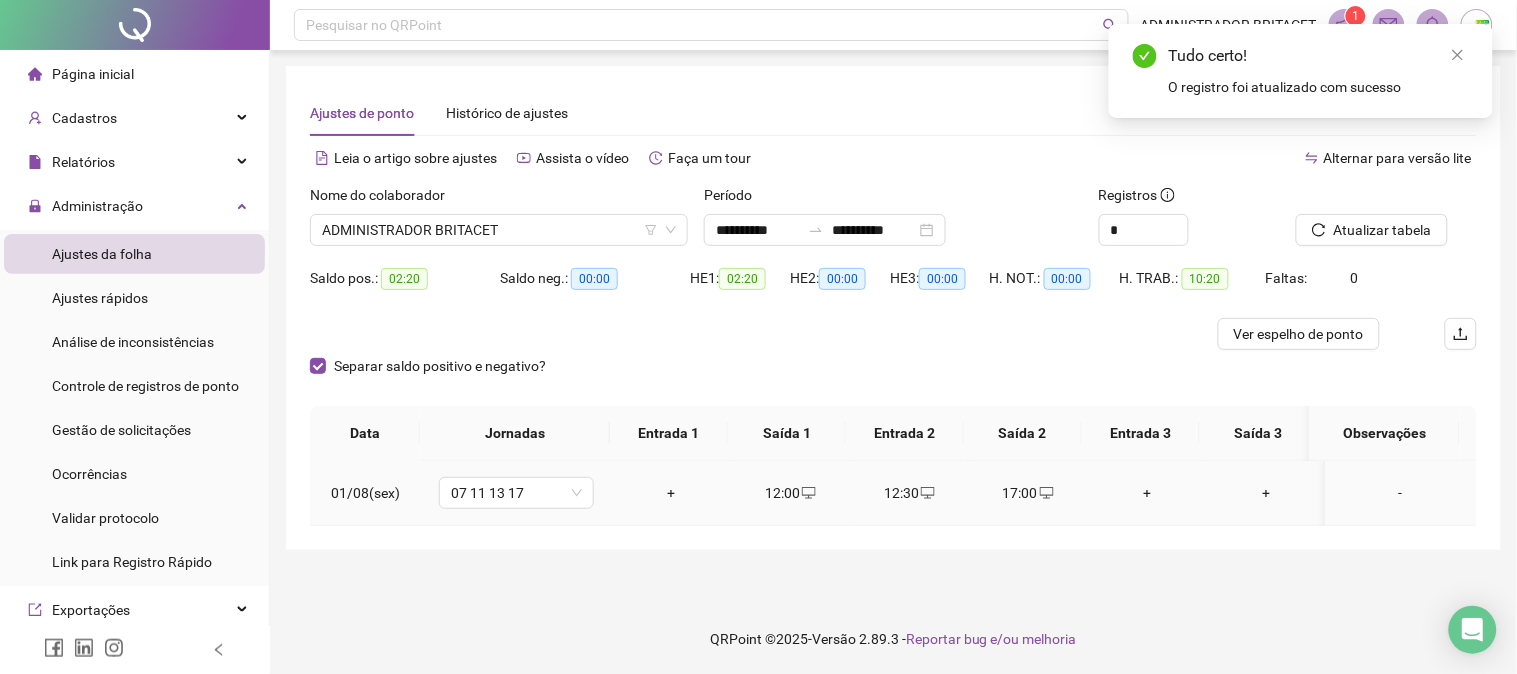 click on "+" at bounding box center (671, 493) 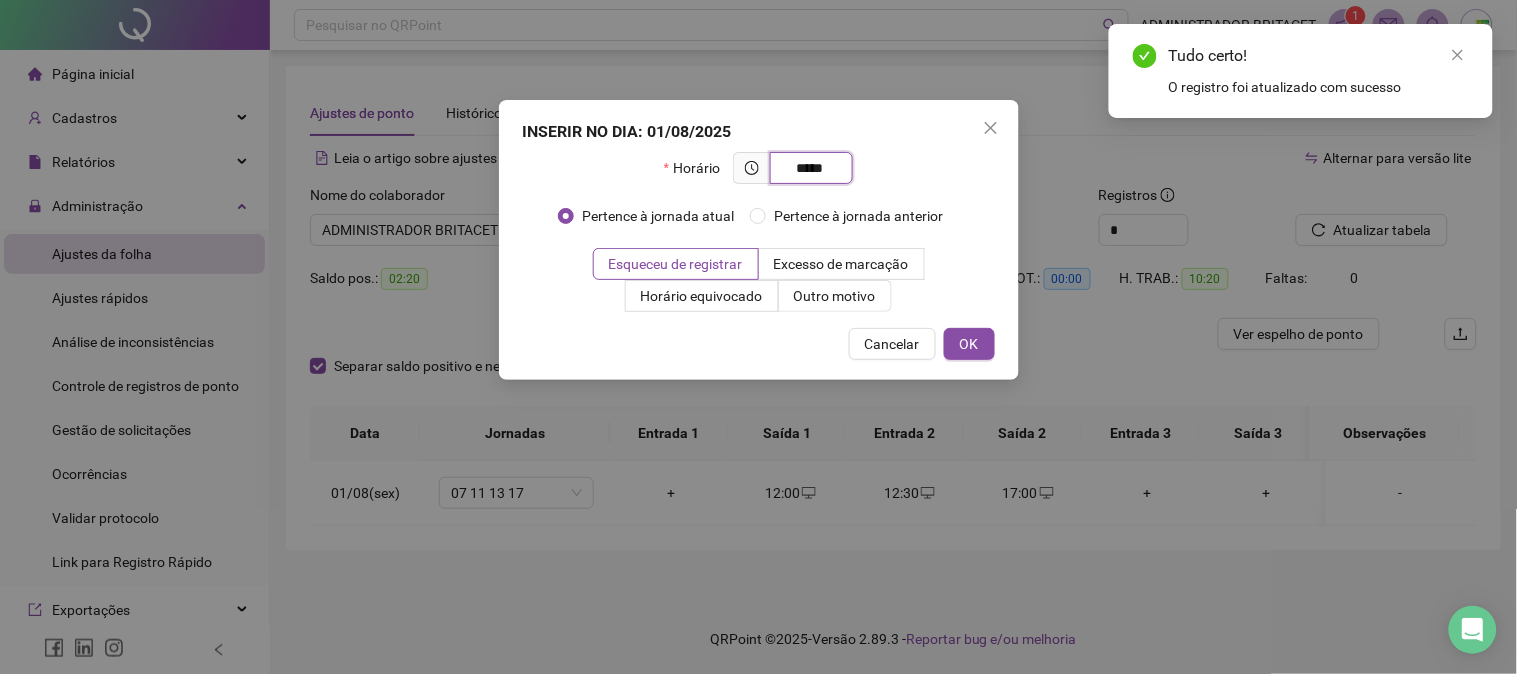 type on "*****" 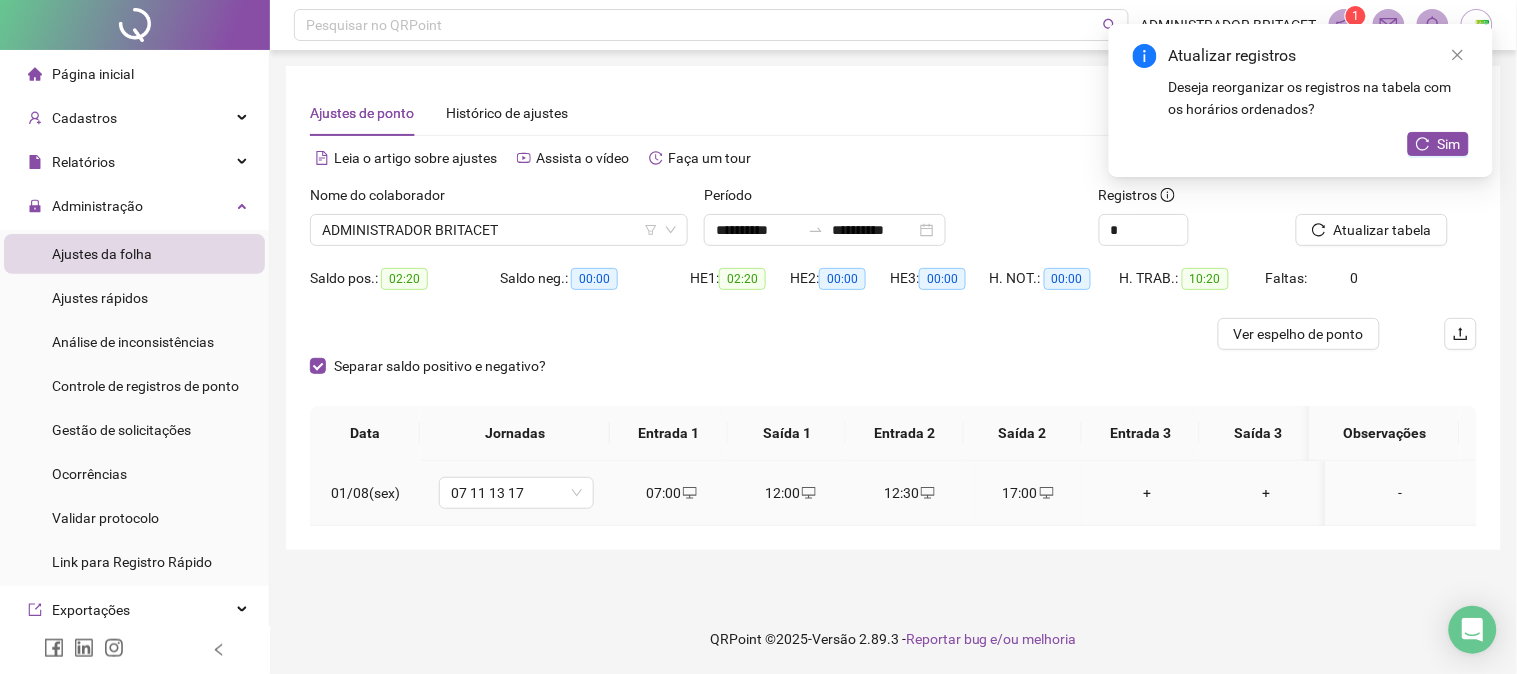 click on "12:30" at bounding box center [909, 493] 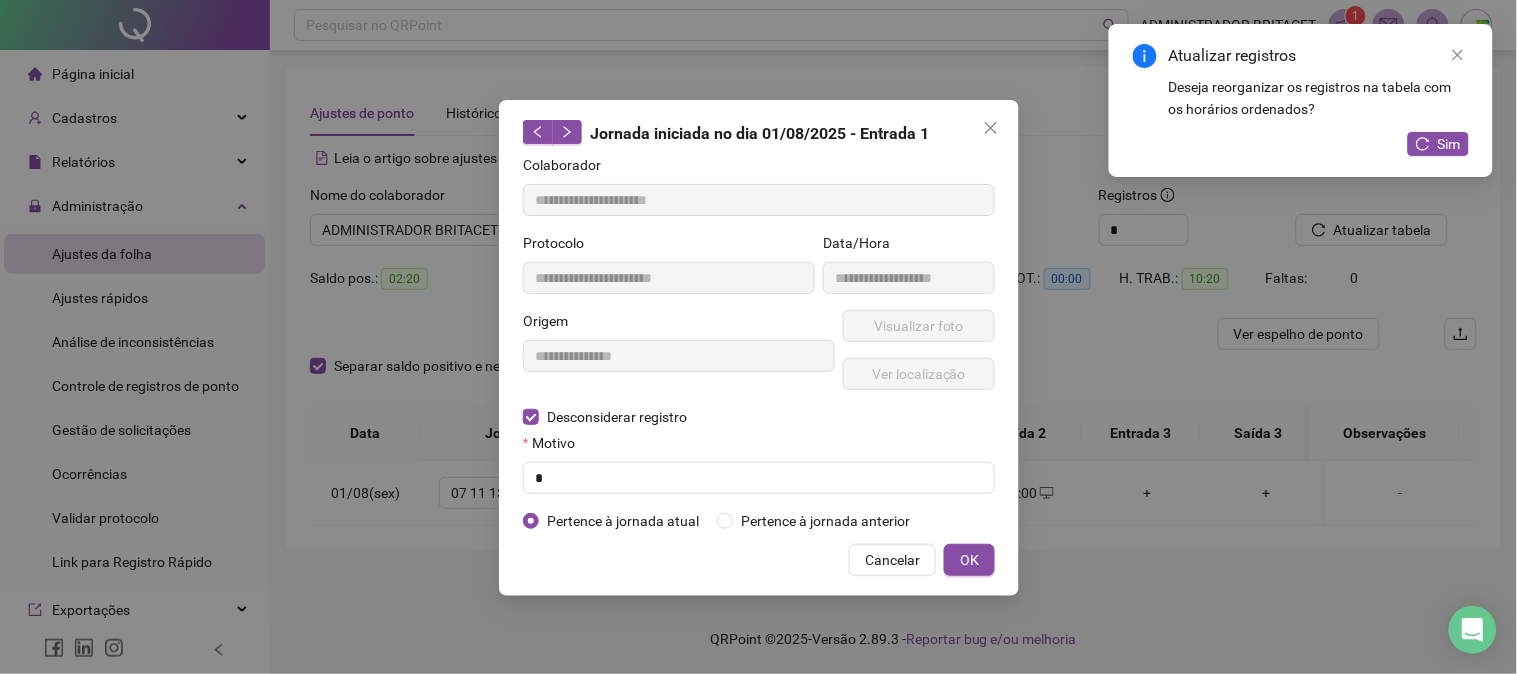 type on "**********" 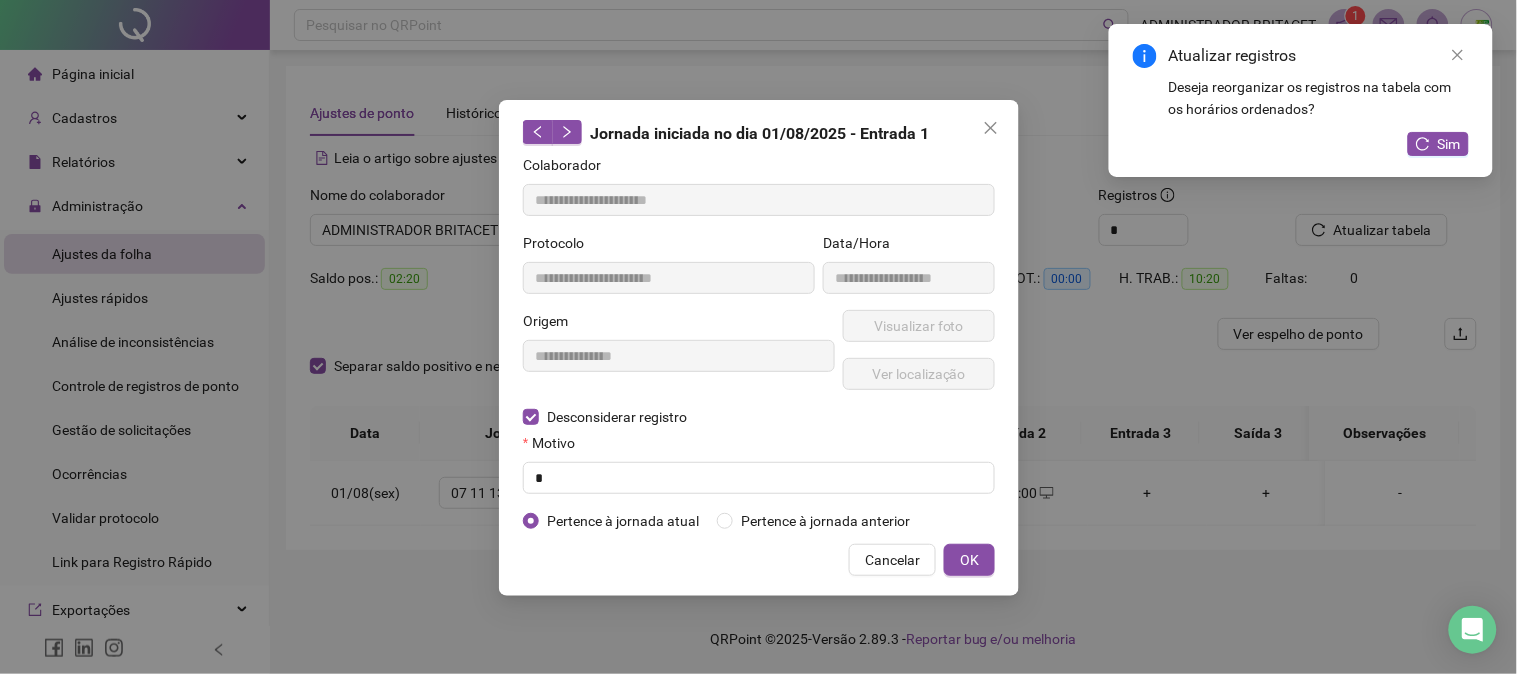 type on "**********" 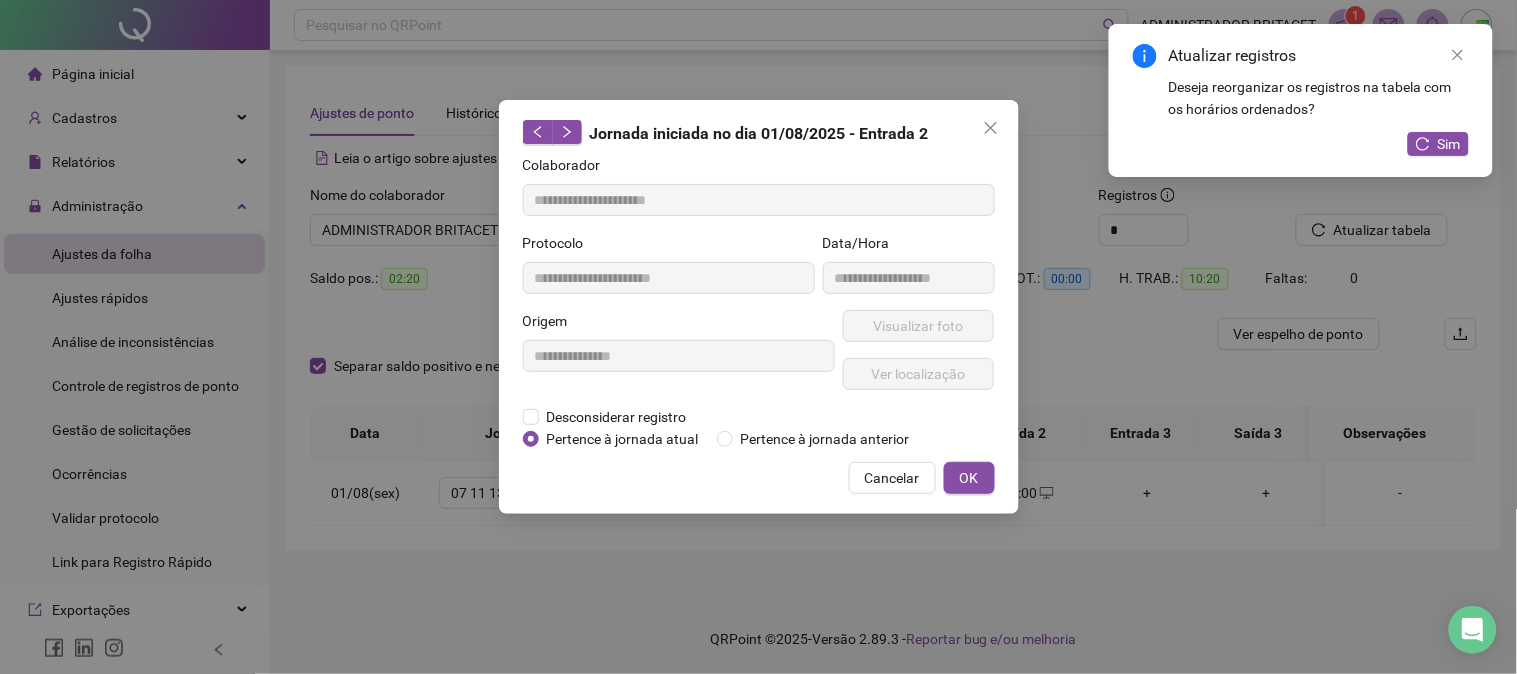 click on "Pertence à jornada atual" at bounding box center (623, 439) 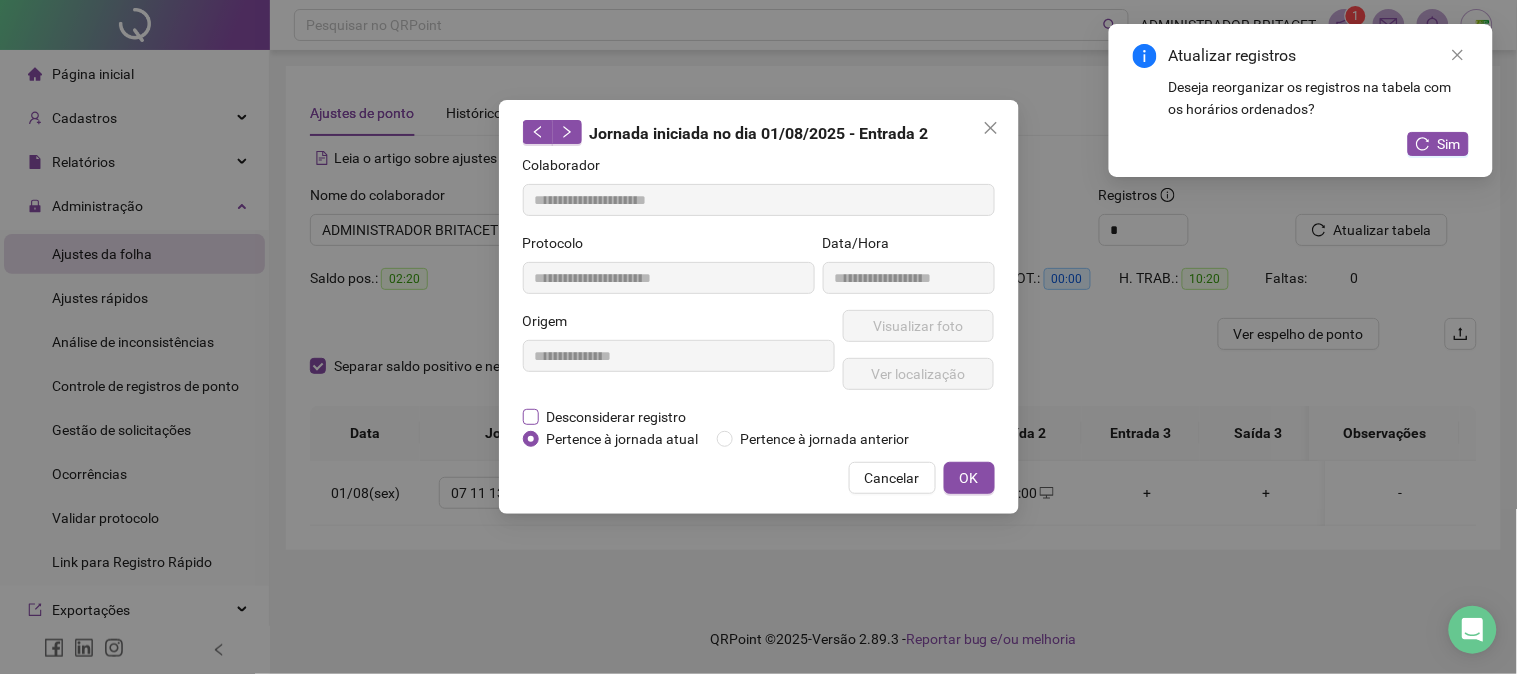 click on "Desconsiderar registro" at bounding box center [617, 417] 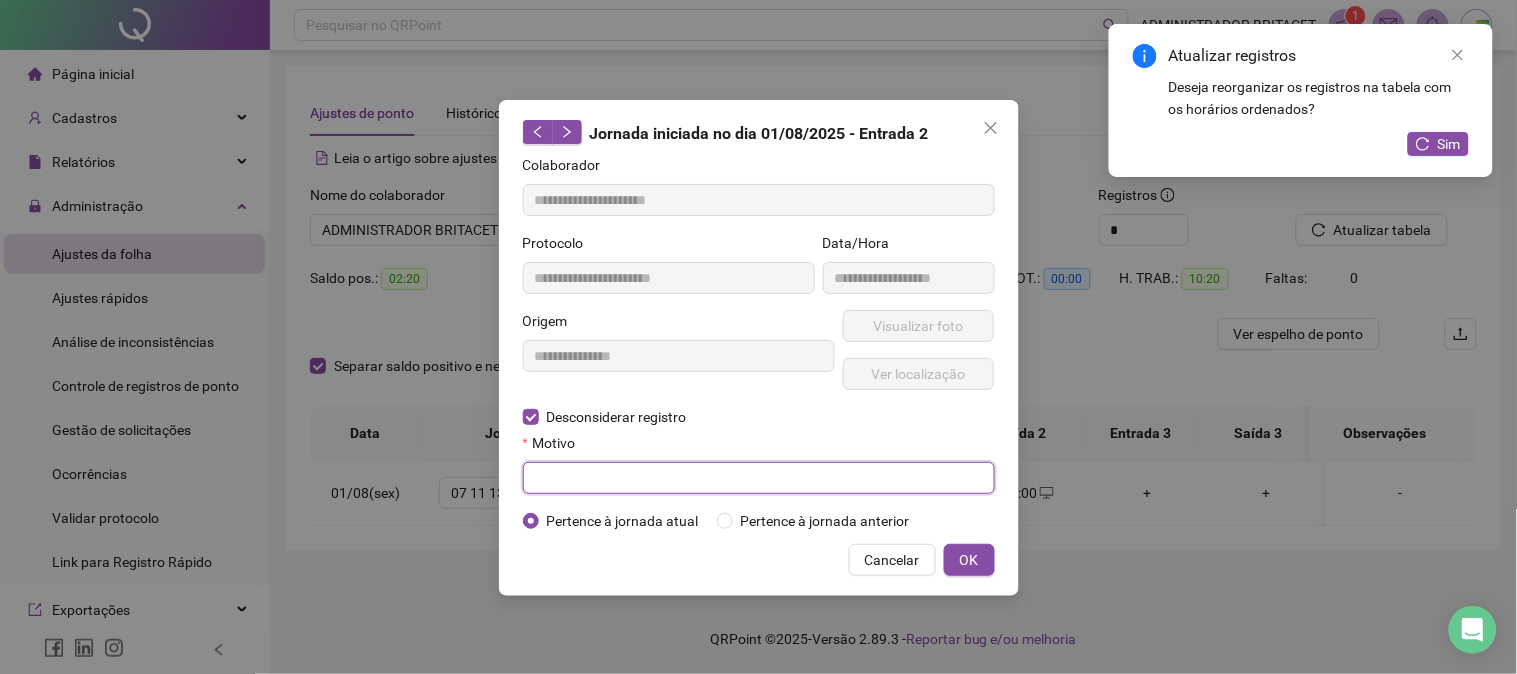 click at bounding box center [759, 478] 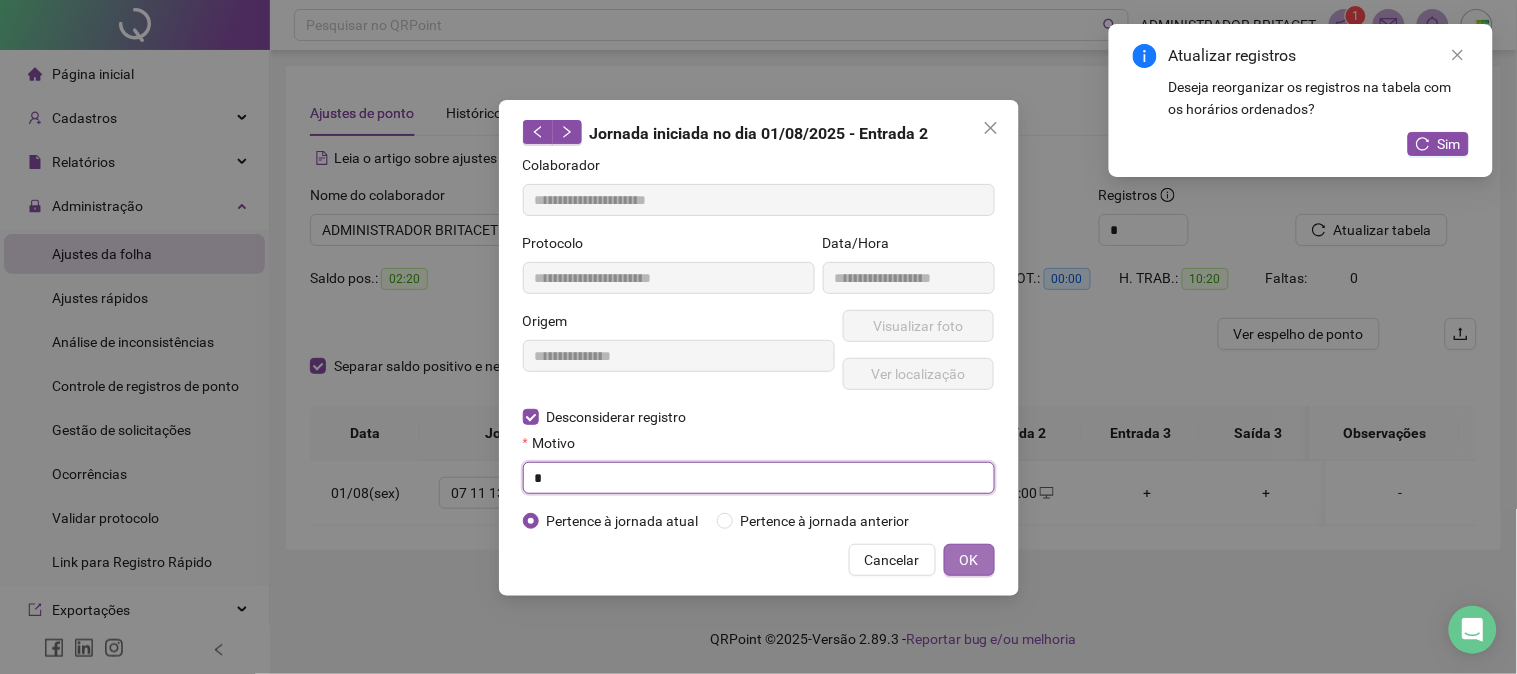 type 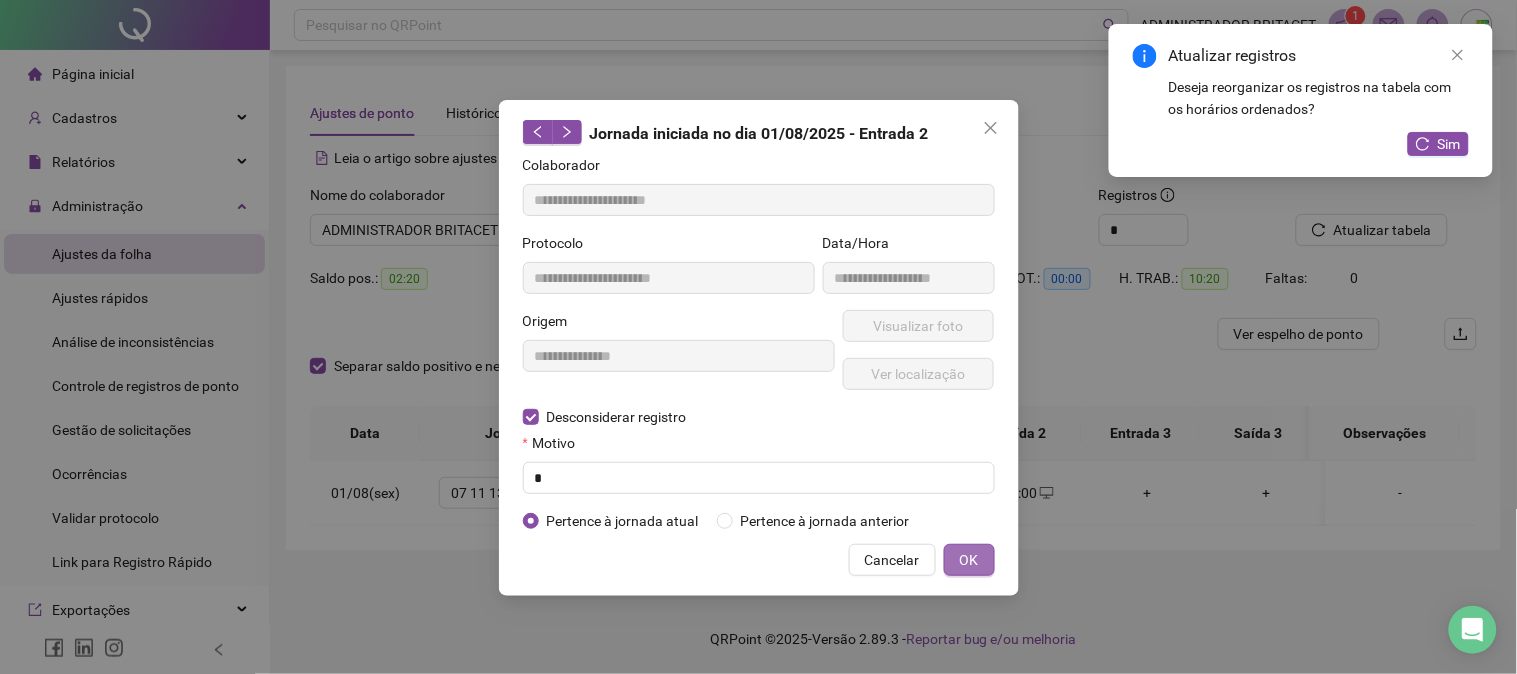 click on "OK" at bounding box center (969, 560) 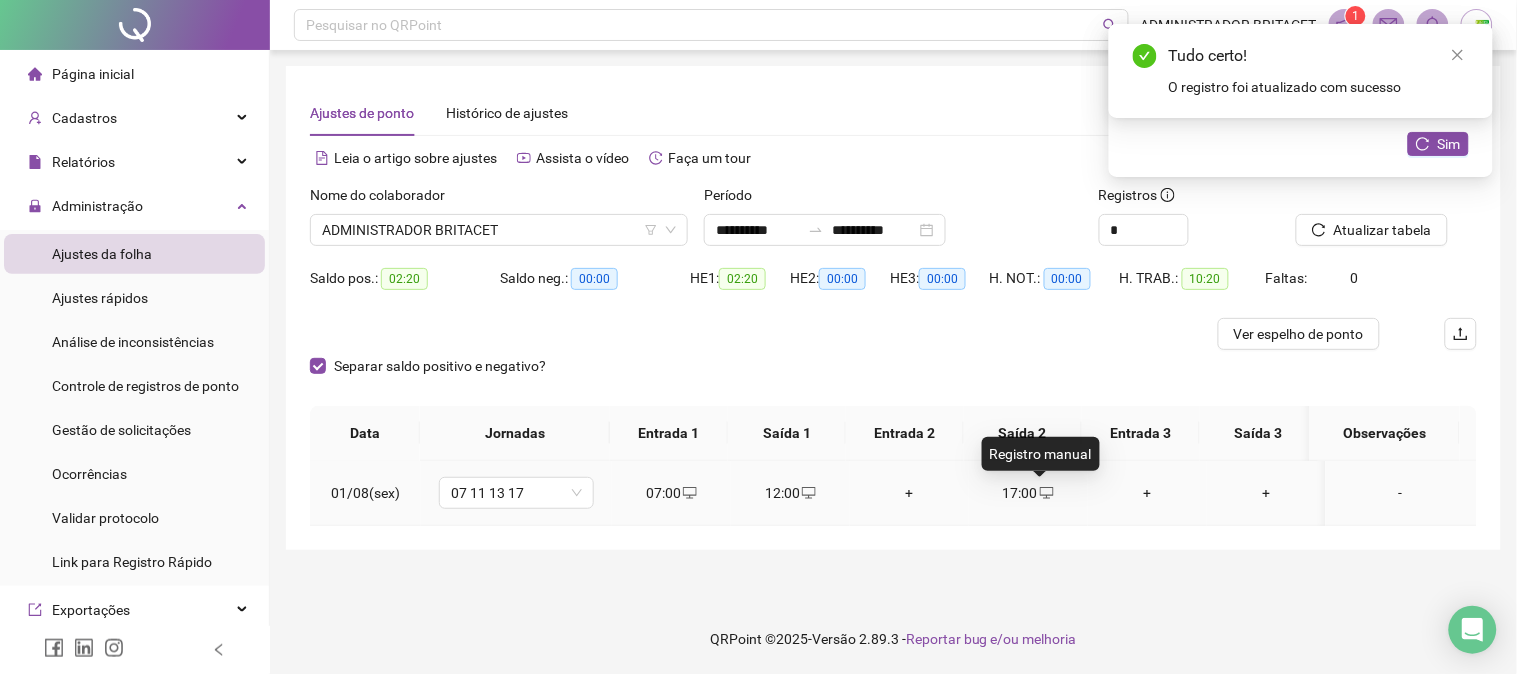 click 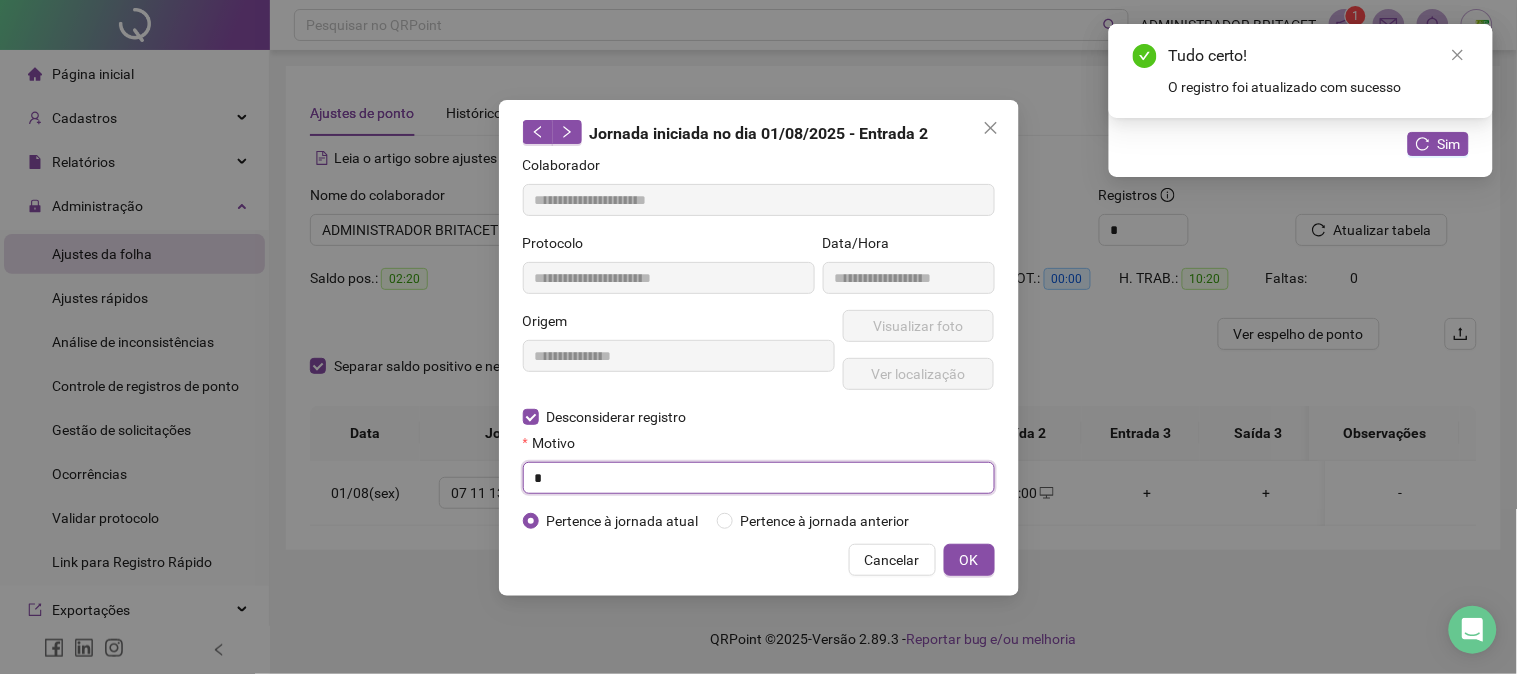 click at bounding box center (759, 478) 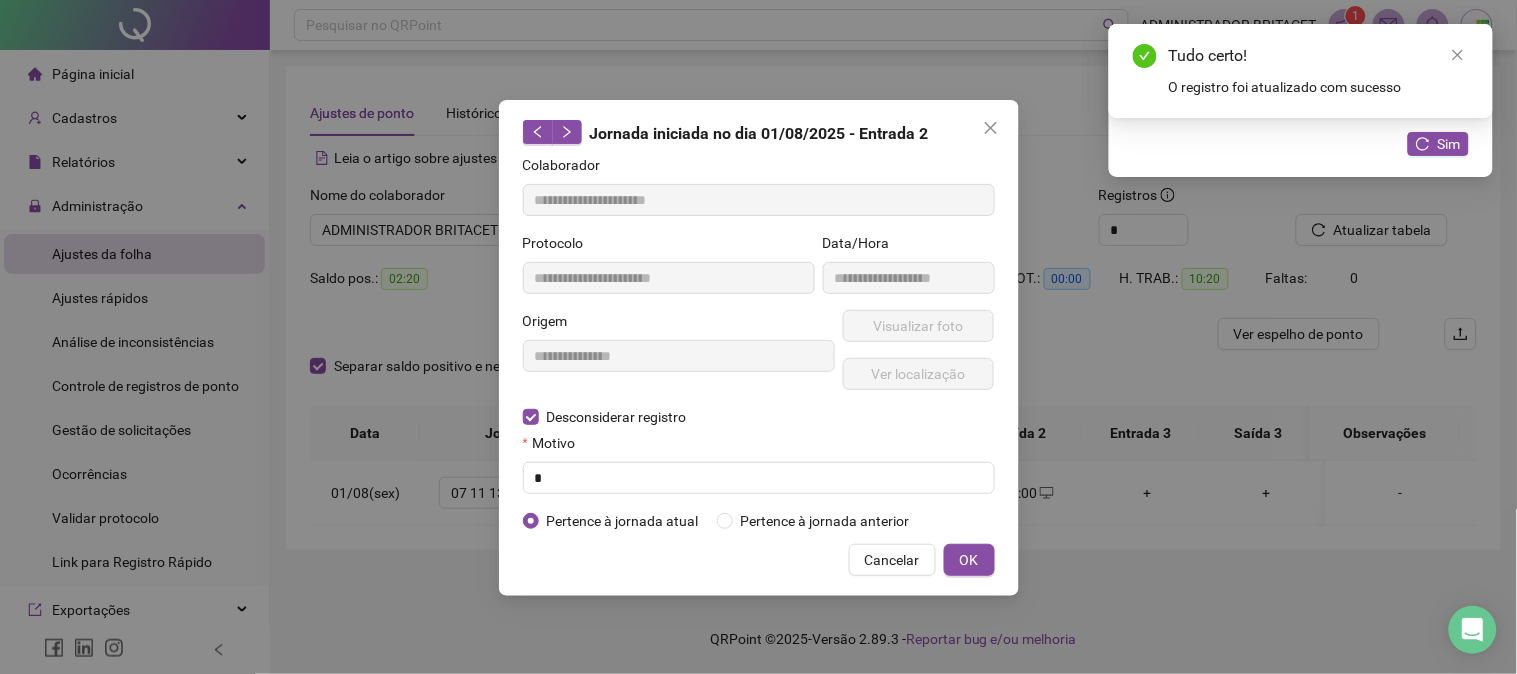 type on "**********" 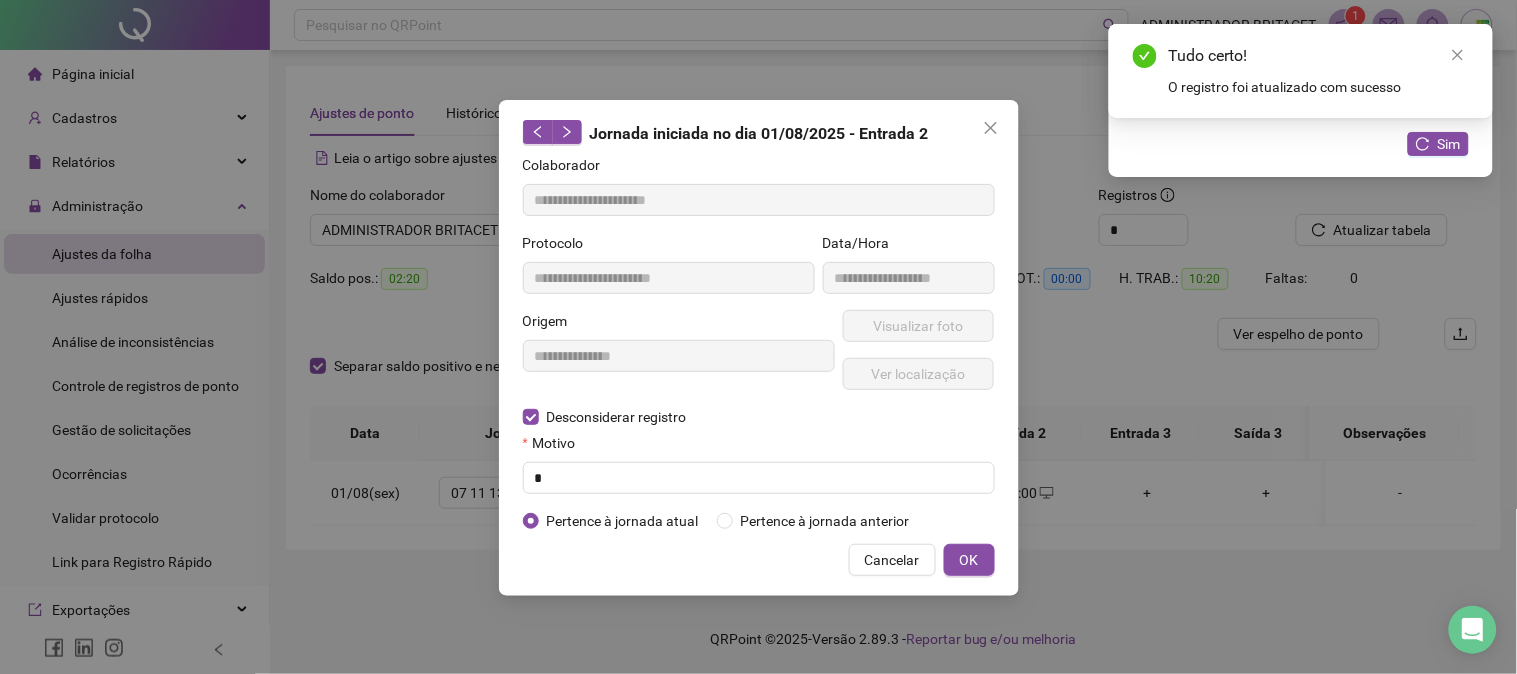 type on "**********" 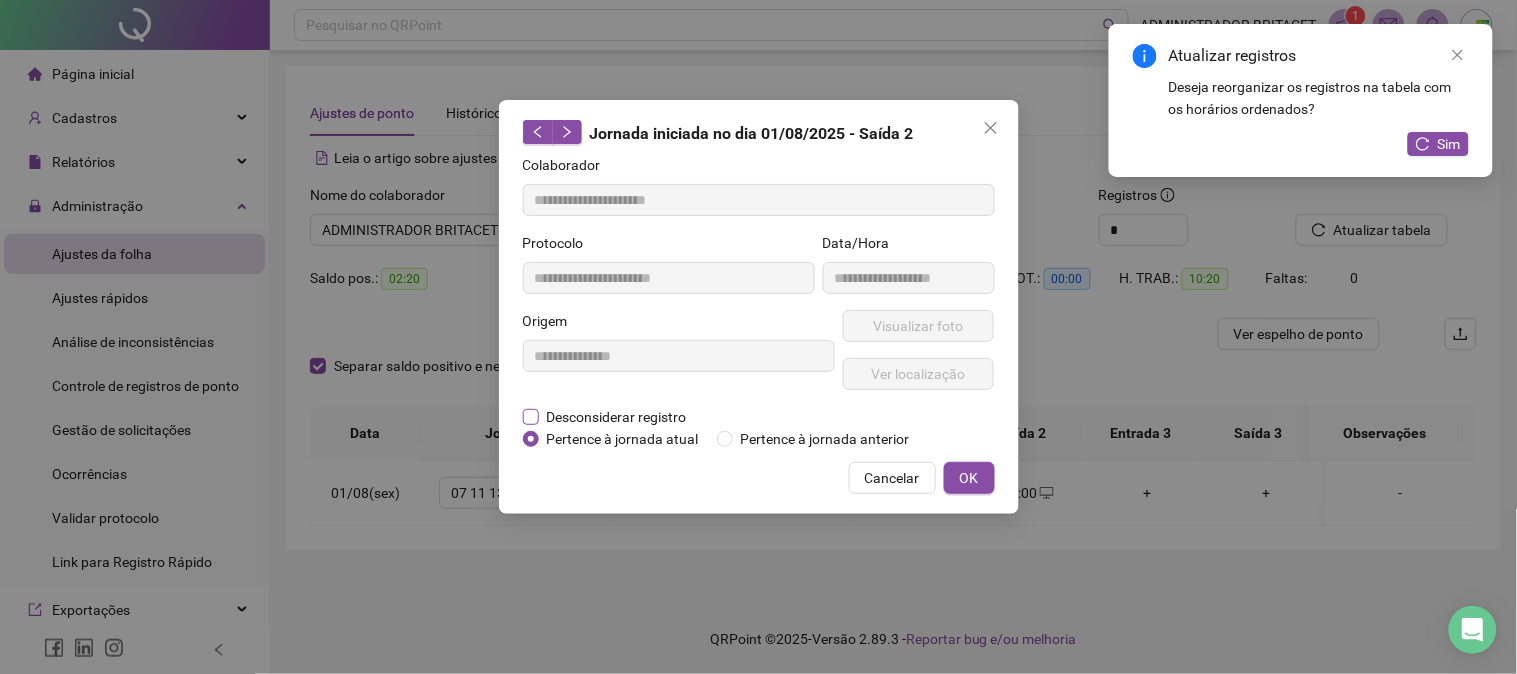 click on "Desconsiderar registro" at bounding box center (617, 417) 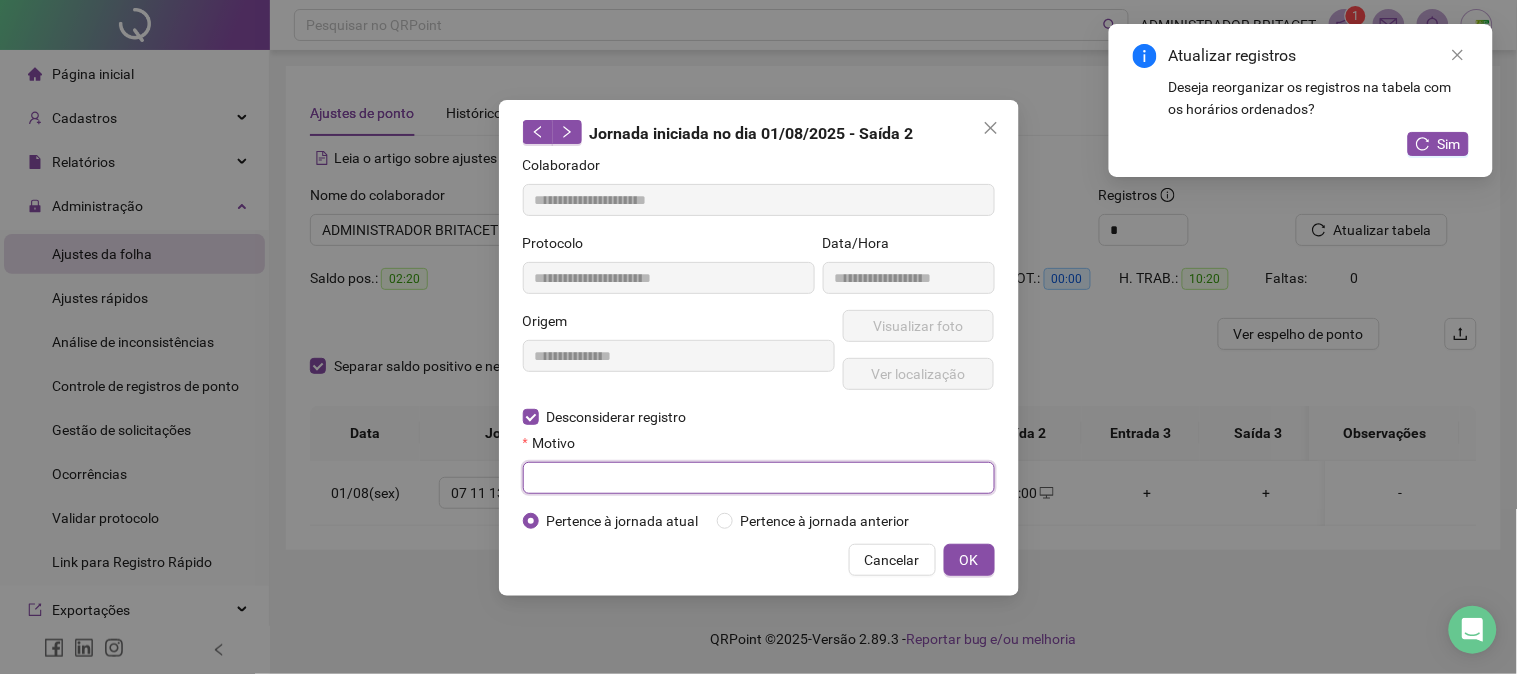 click at bounding box center [759, 478] 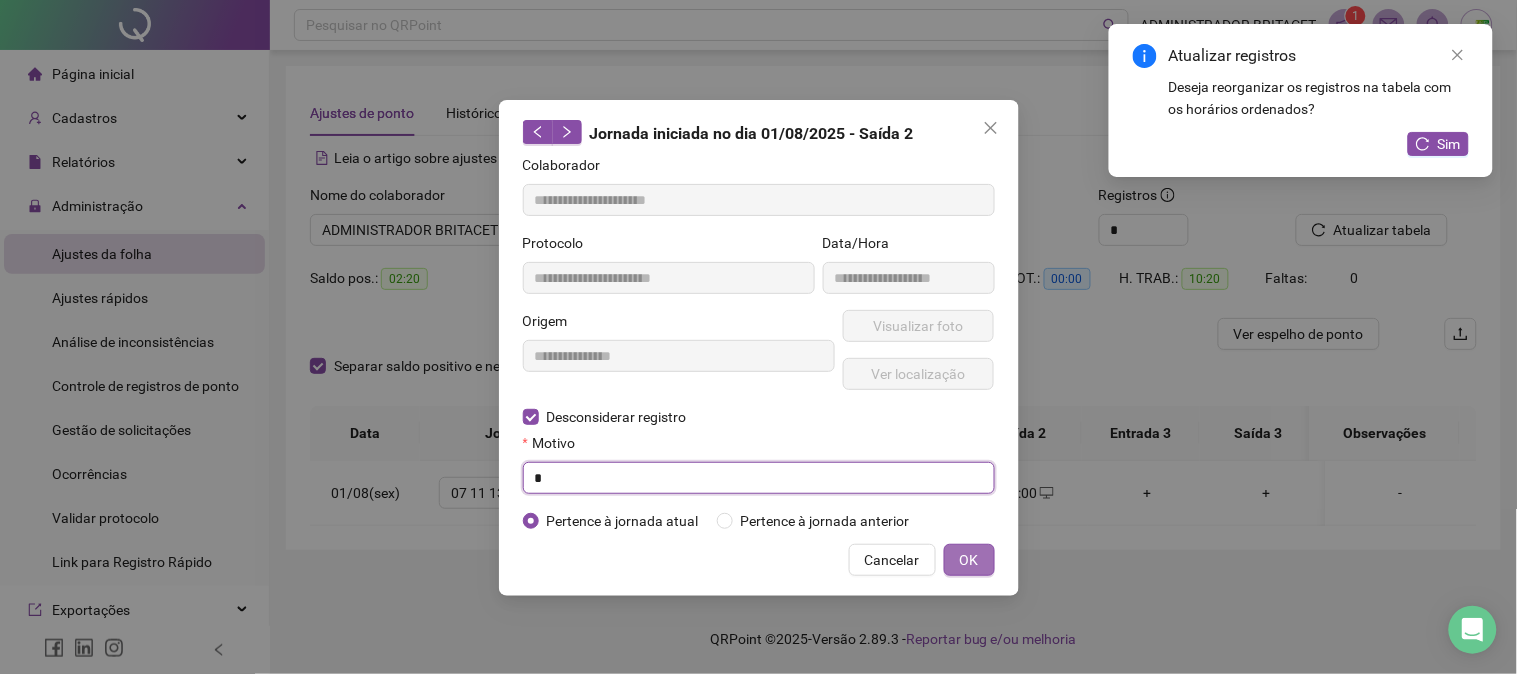 type 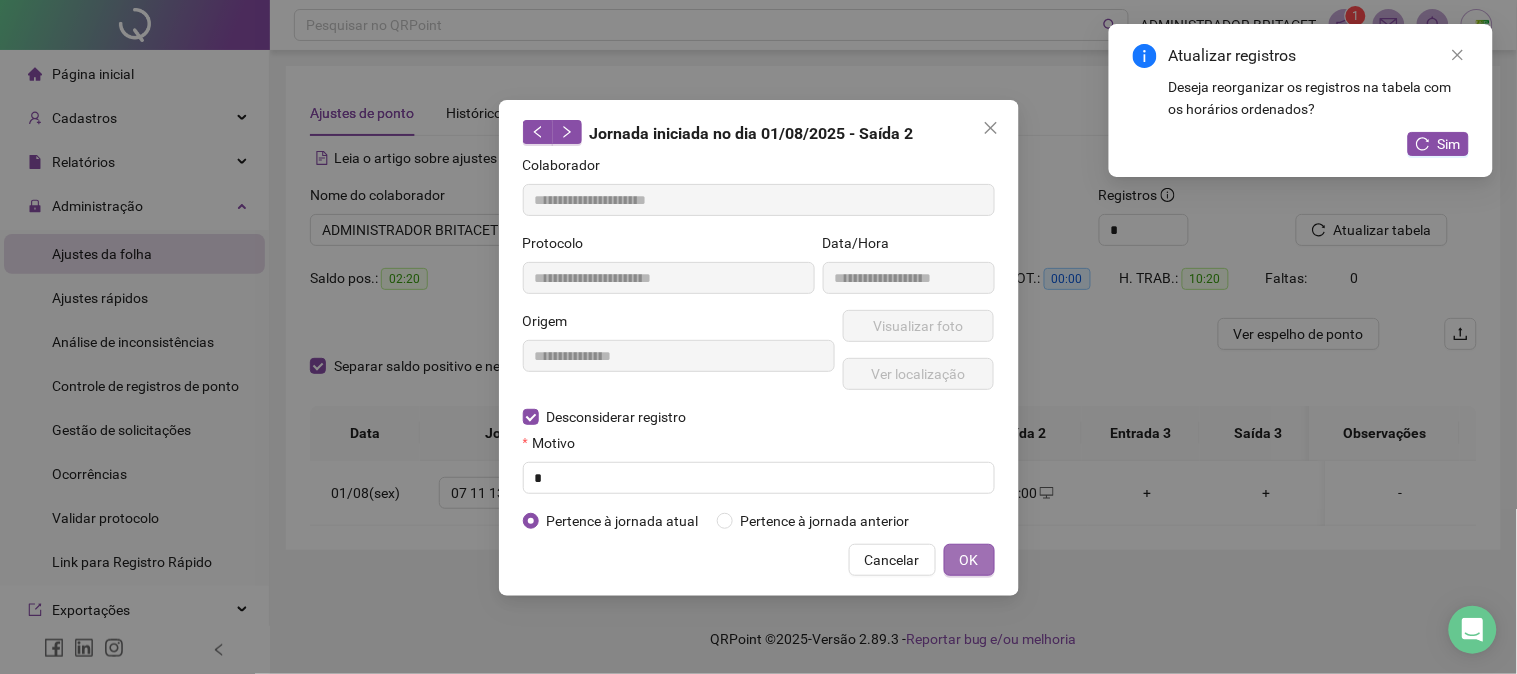 click on "OK" at bounding box center [969, 560] 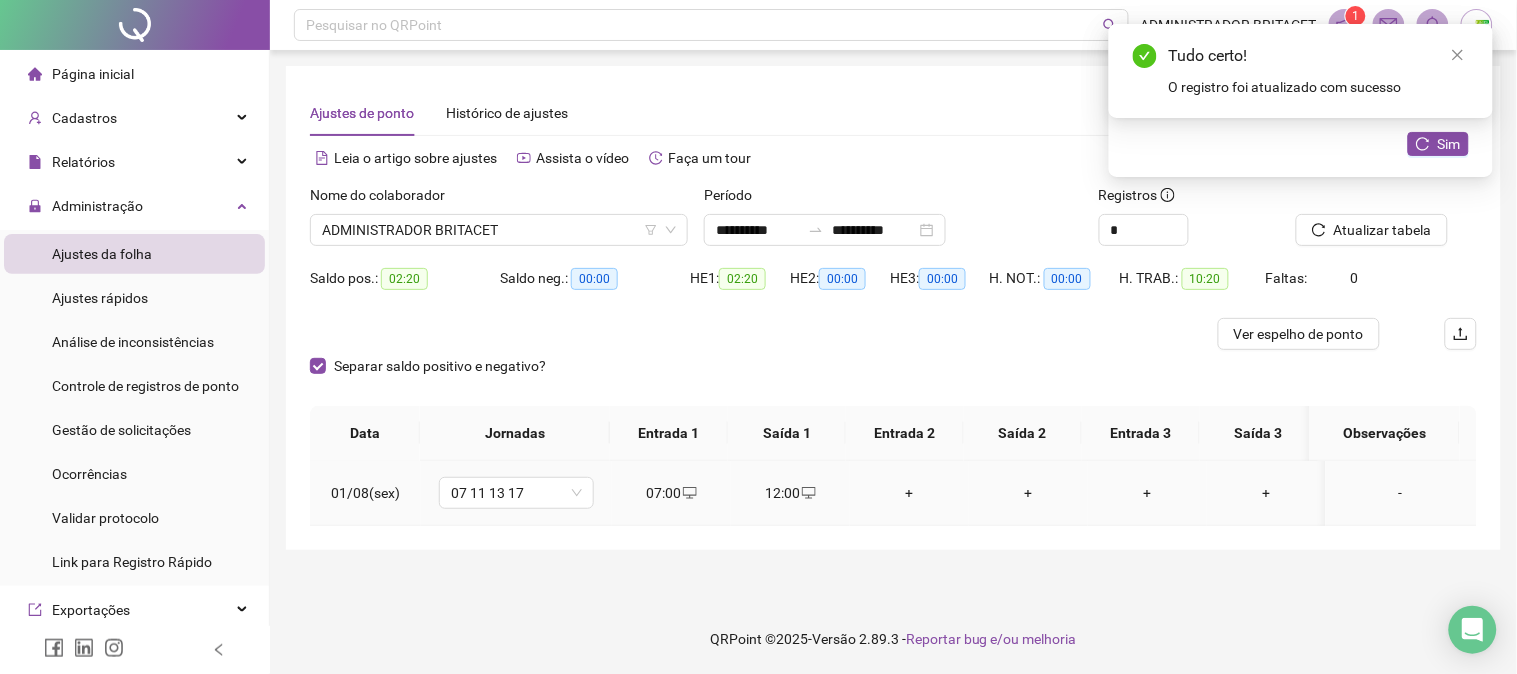 click on "+" at bounding box center [909, 493] 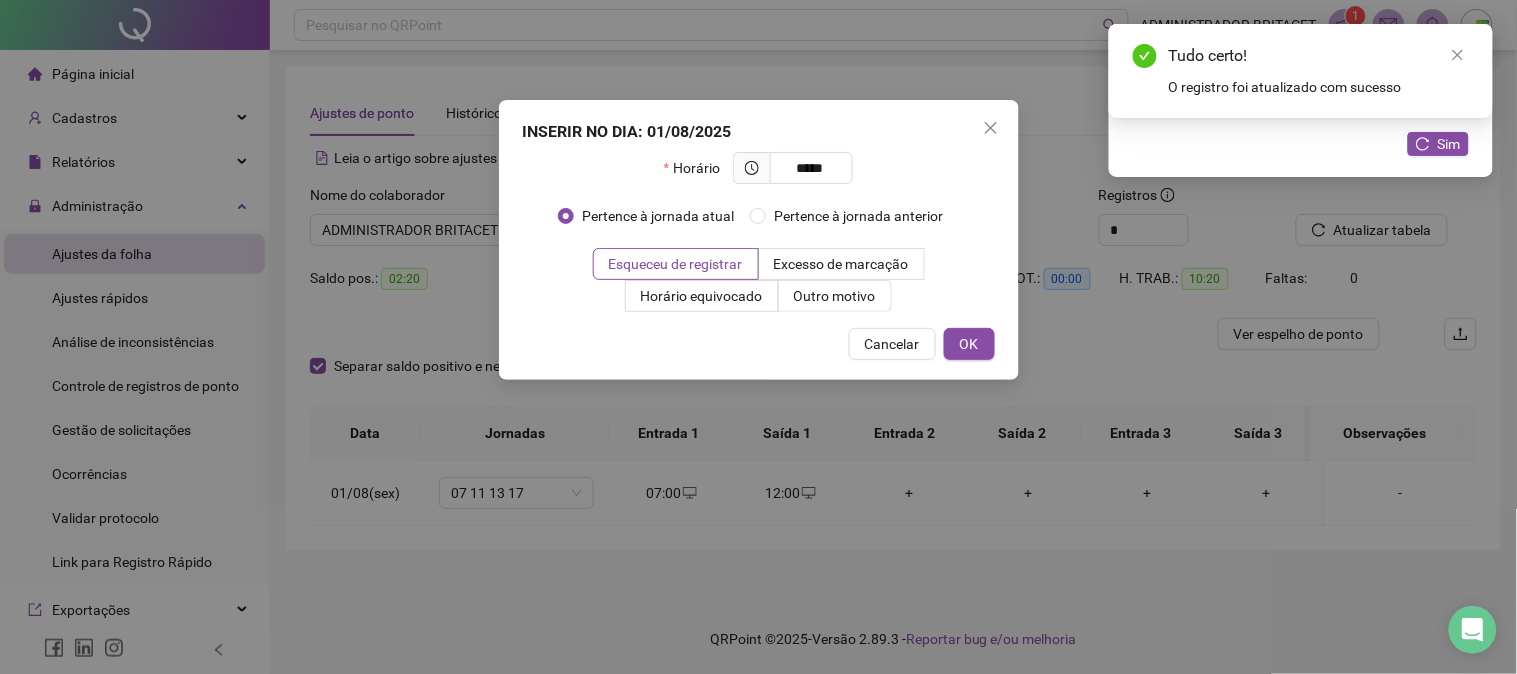 type on "*****" 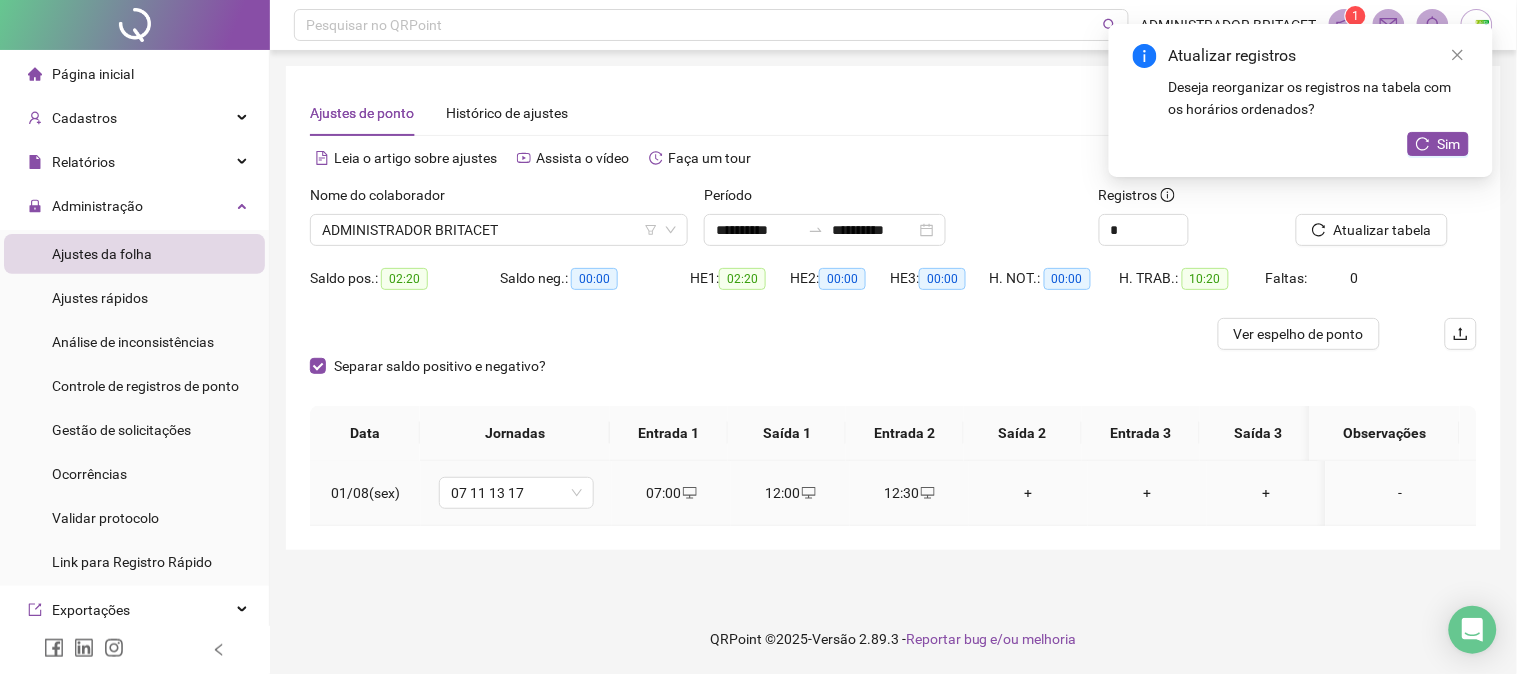 click on "+" at bounding box center (1028, 493) 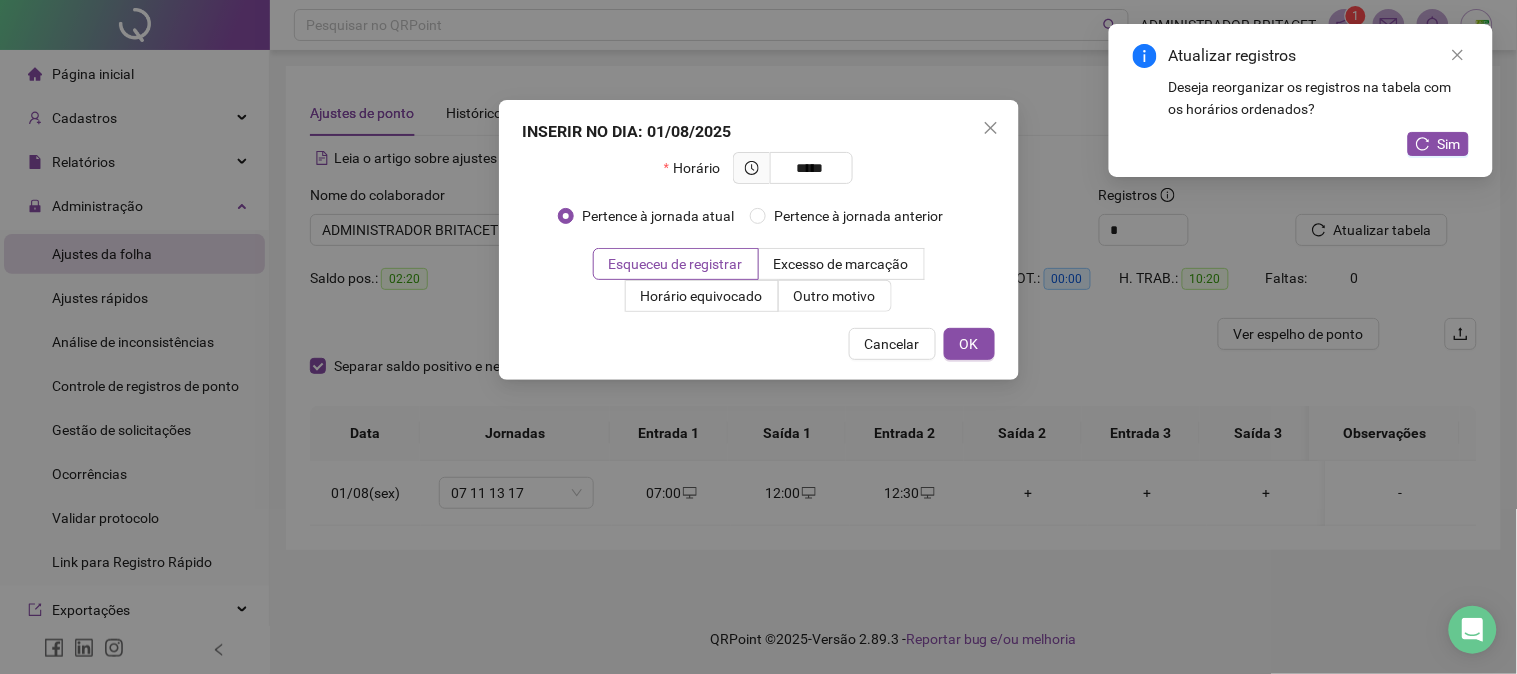 type on "*****" 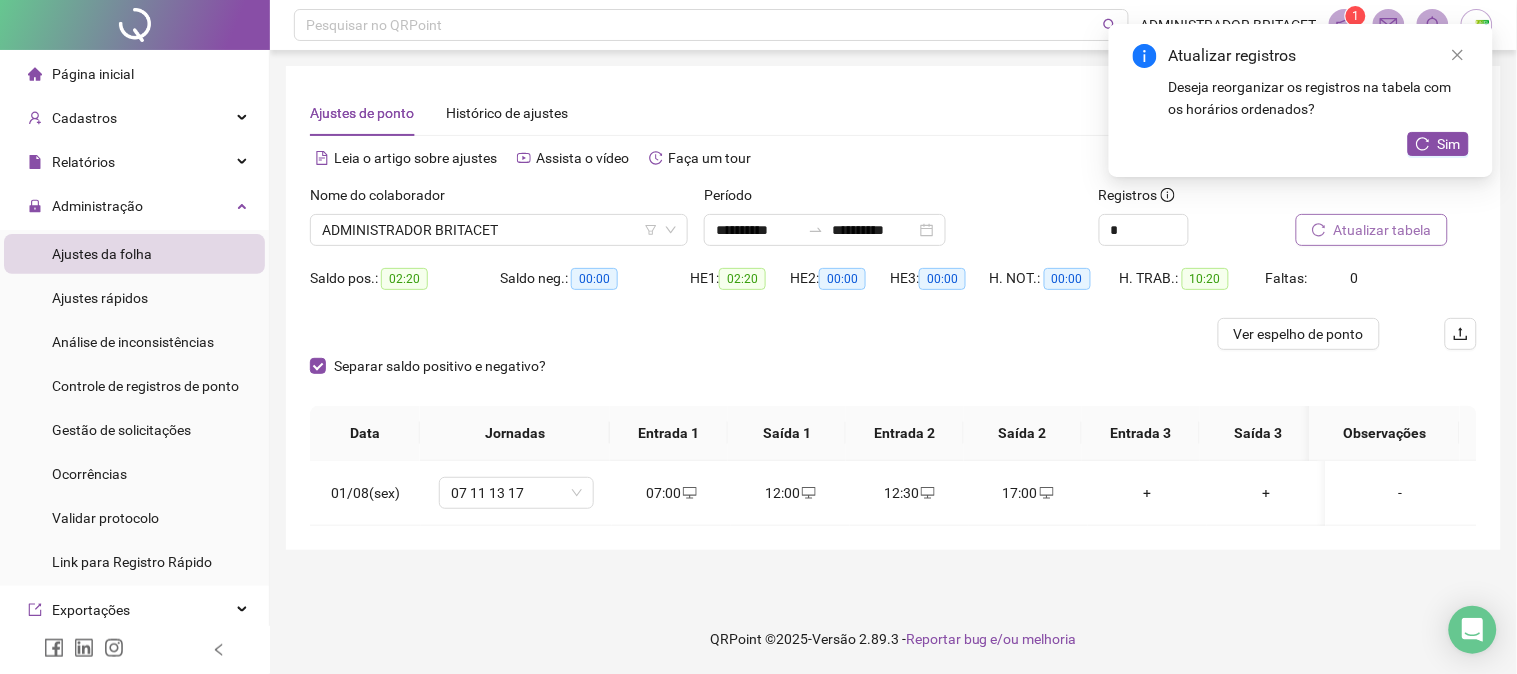 click on "Atualizar tabela" at bounding box center [1372, 230] 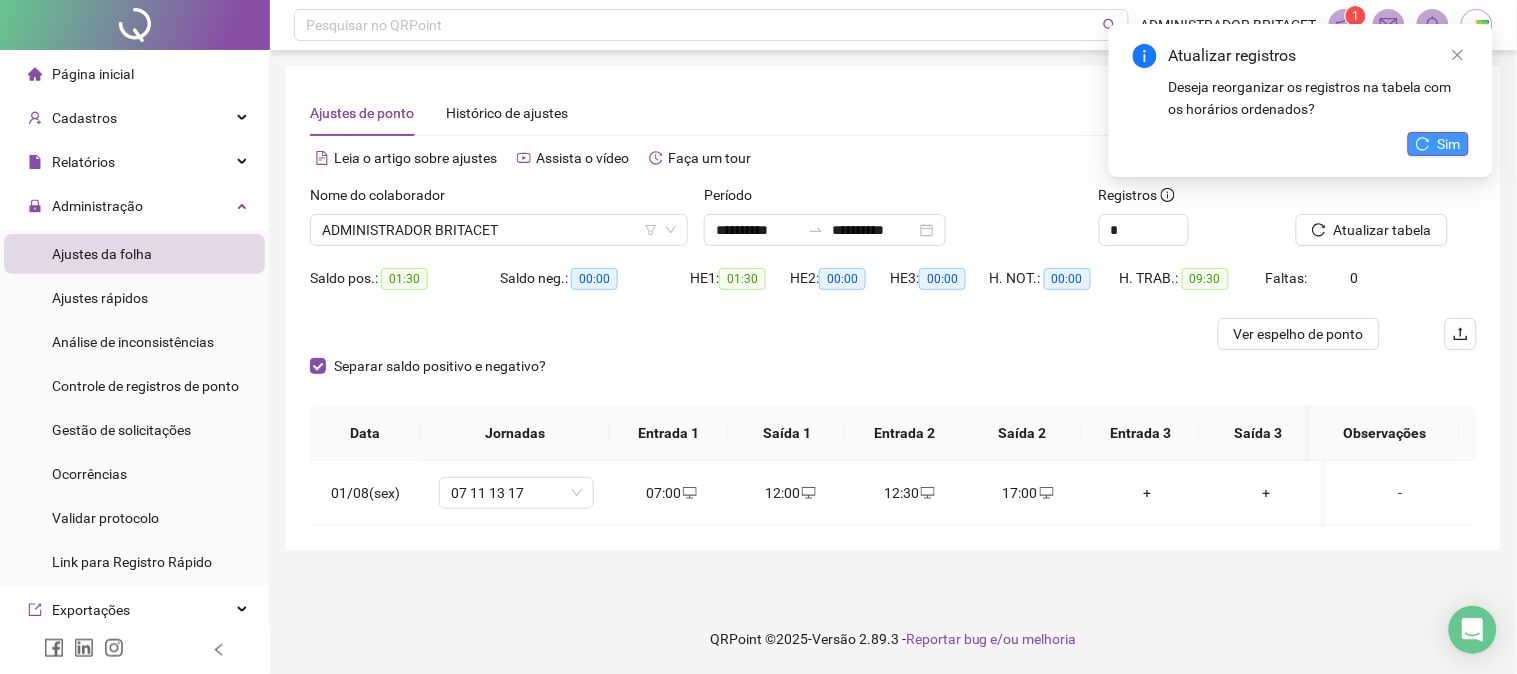 click on "Sim" at bounding box center [1438, 144] 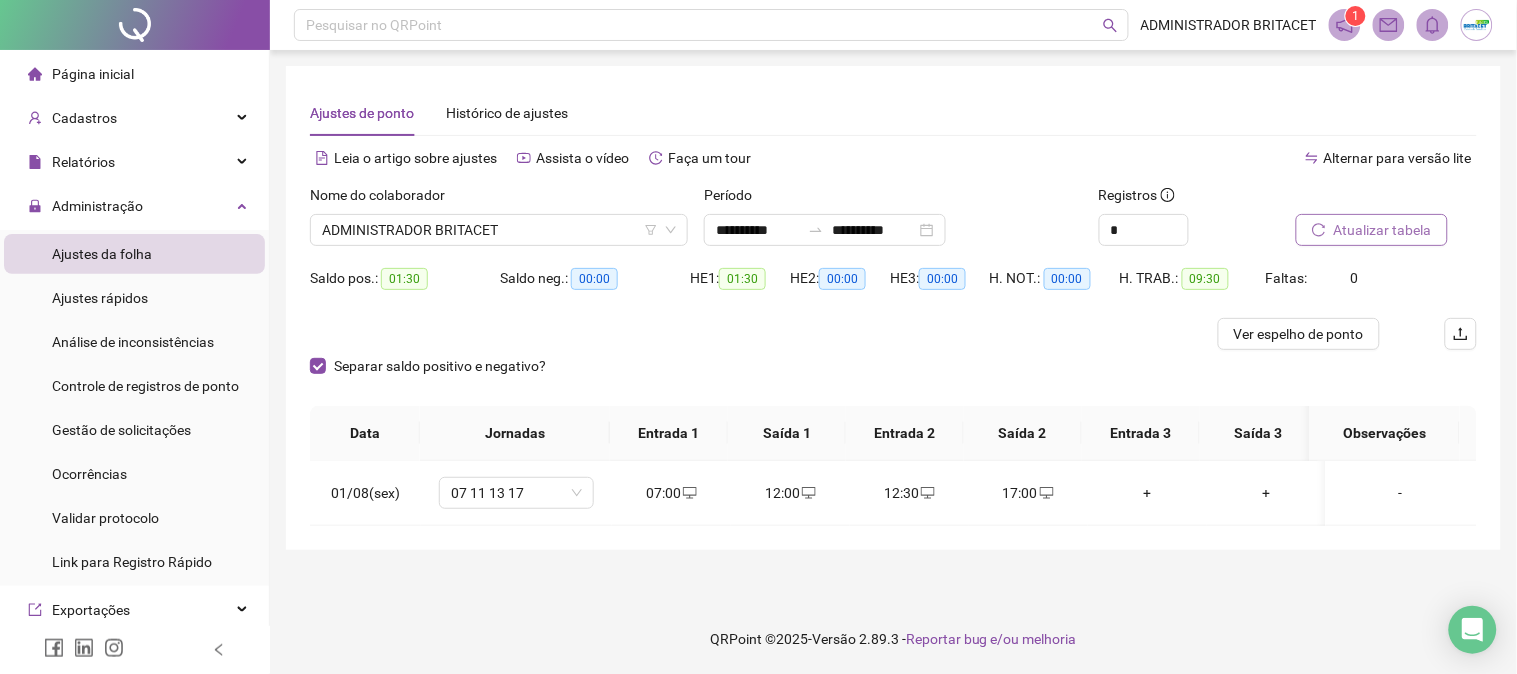 click on "Atualizar tabela" at bounding box center (1383, 230) 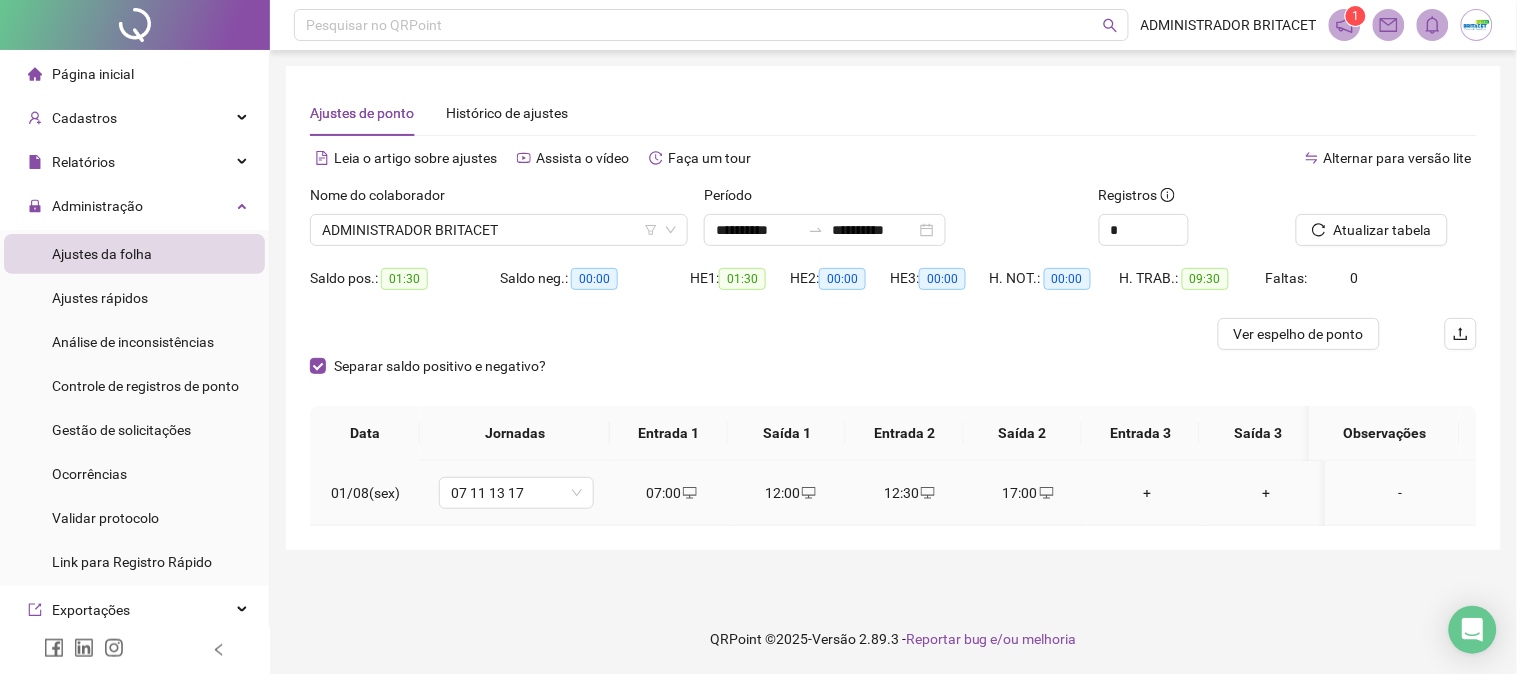 click on "12:00" at bounding box center (790, 493) 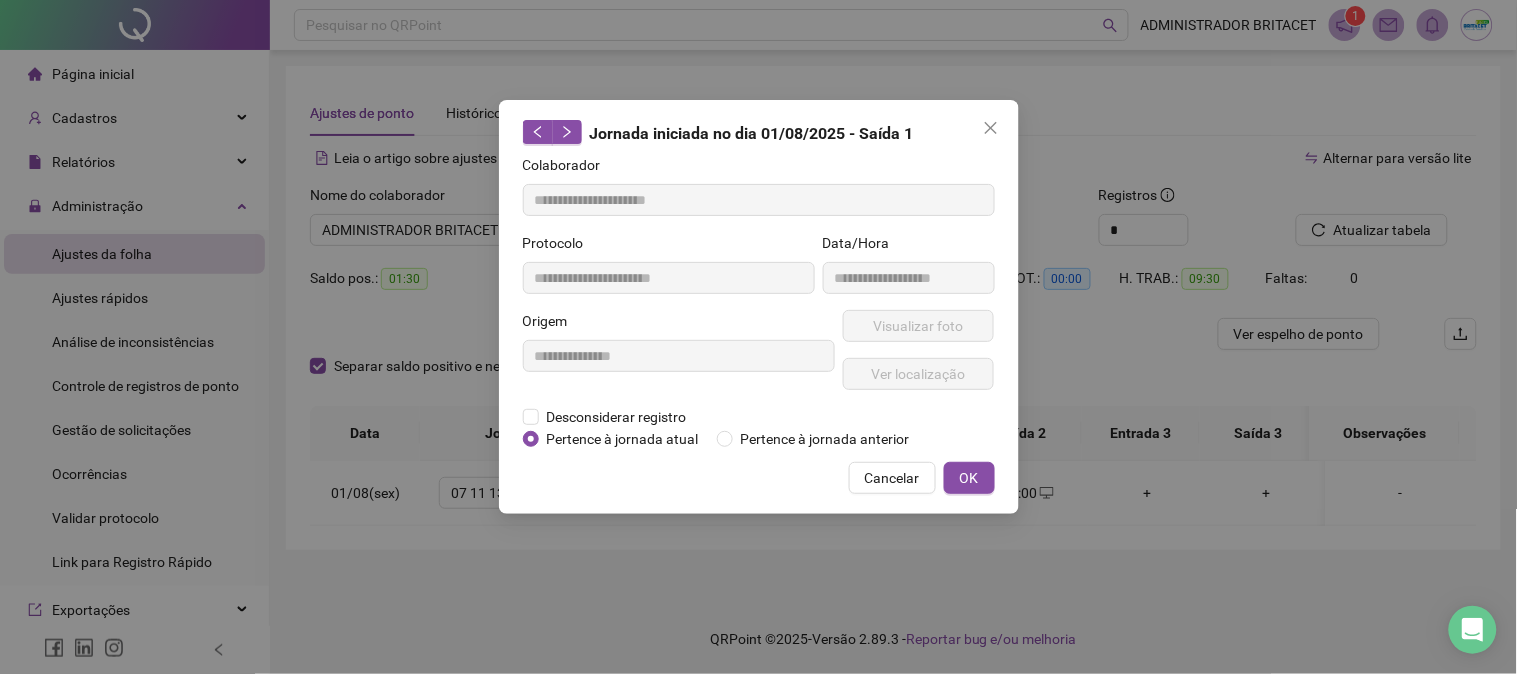 drag, startPoint x: 604, startPoint y: 417, endPoint x: 624, endPoint y: 447, distance: 36.05551 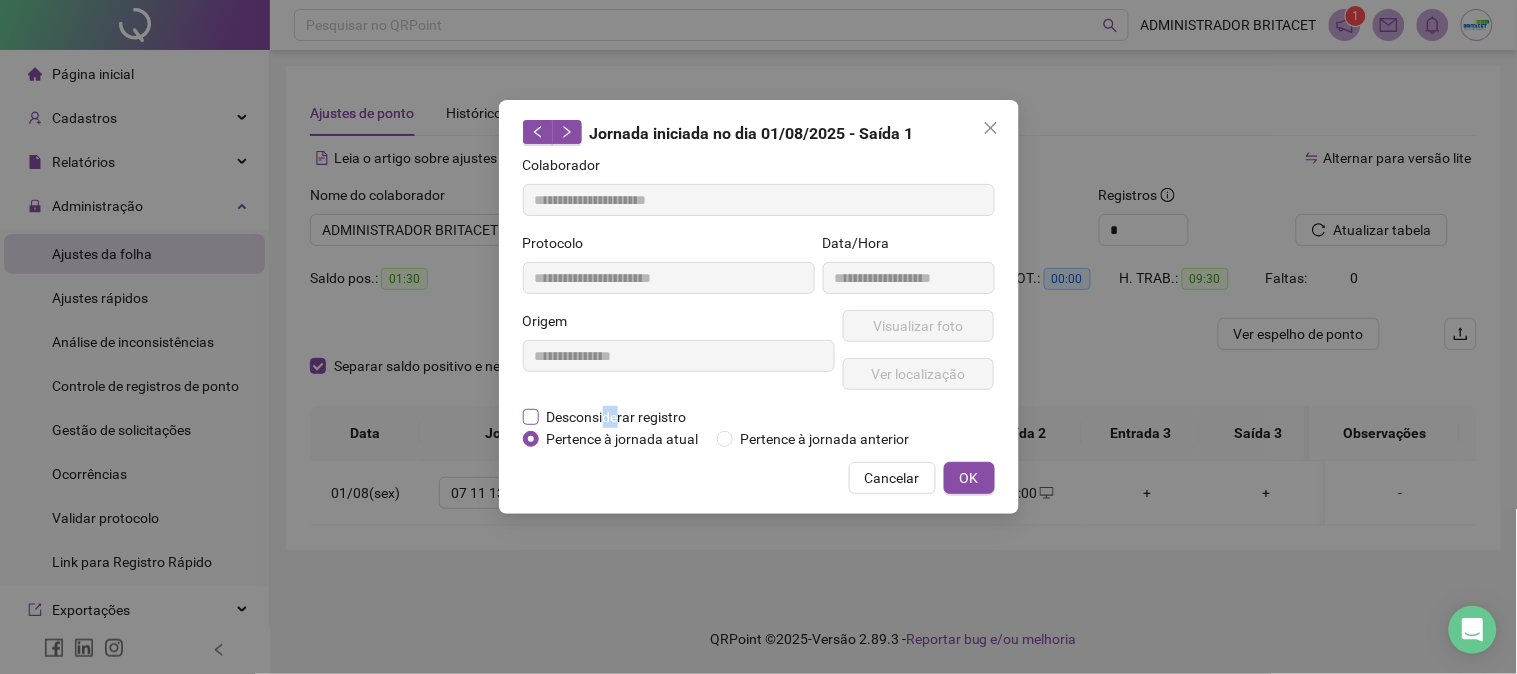 click on "Desconsiderar registro" at bounding box center (617, 417) 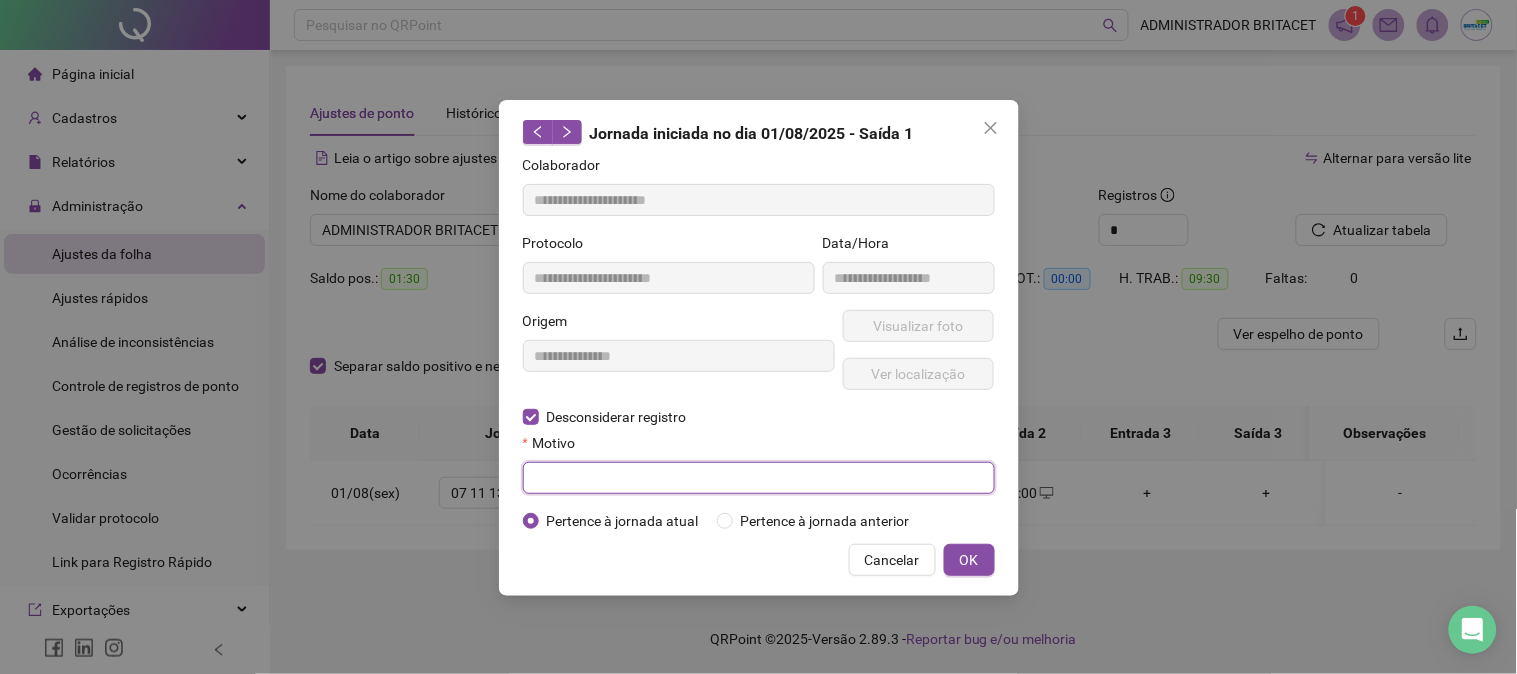 click at bounding box center (759, 478) 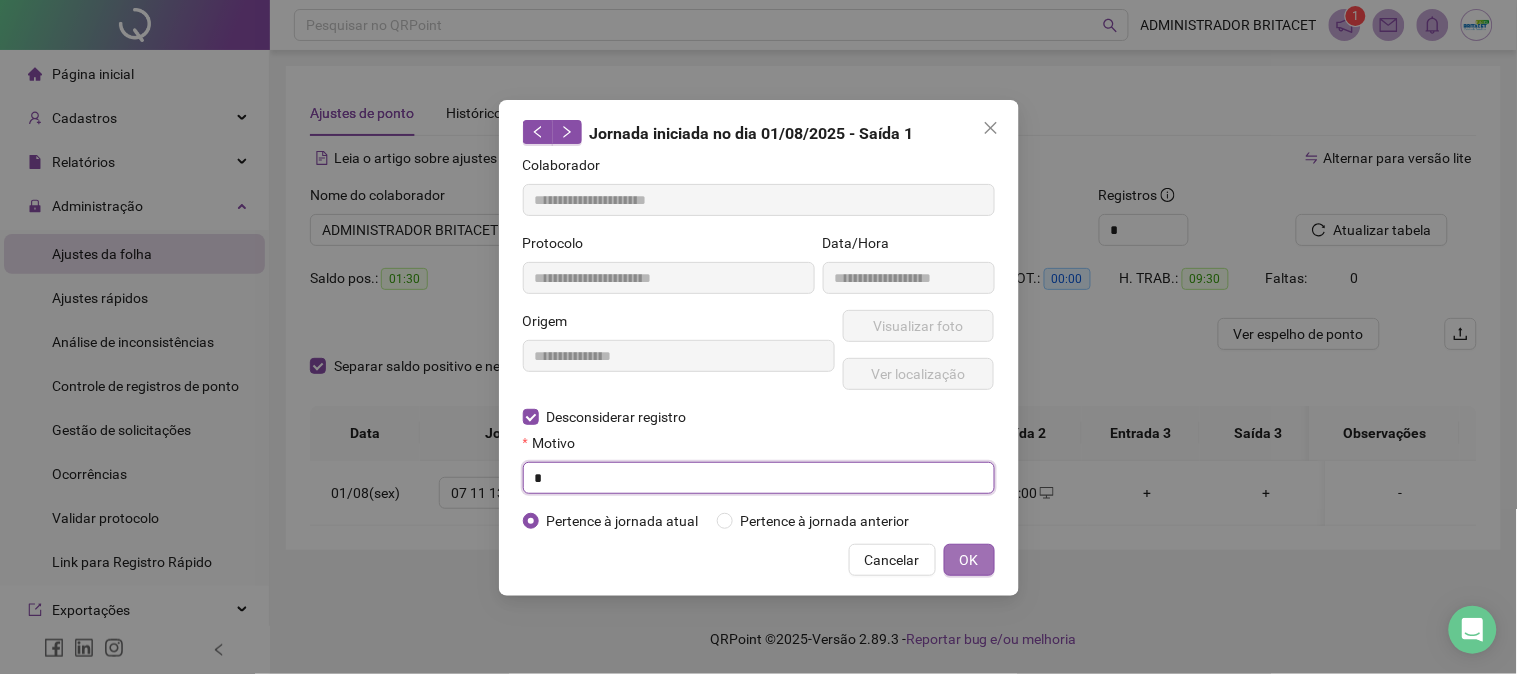 type 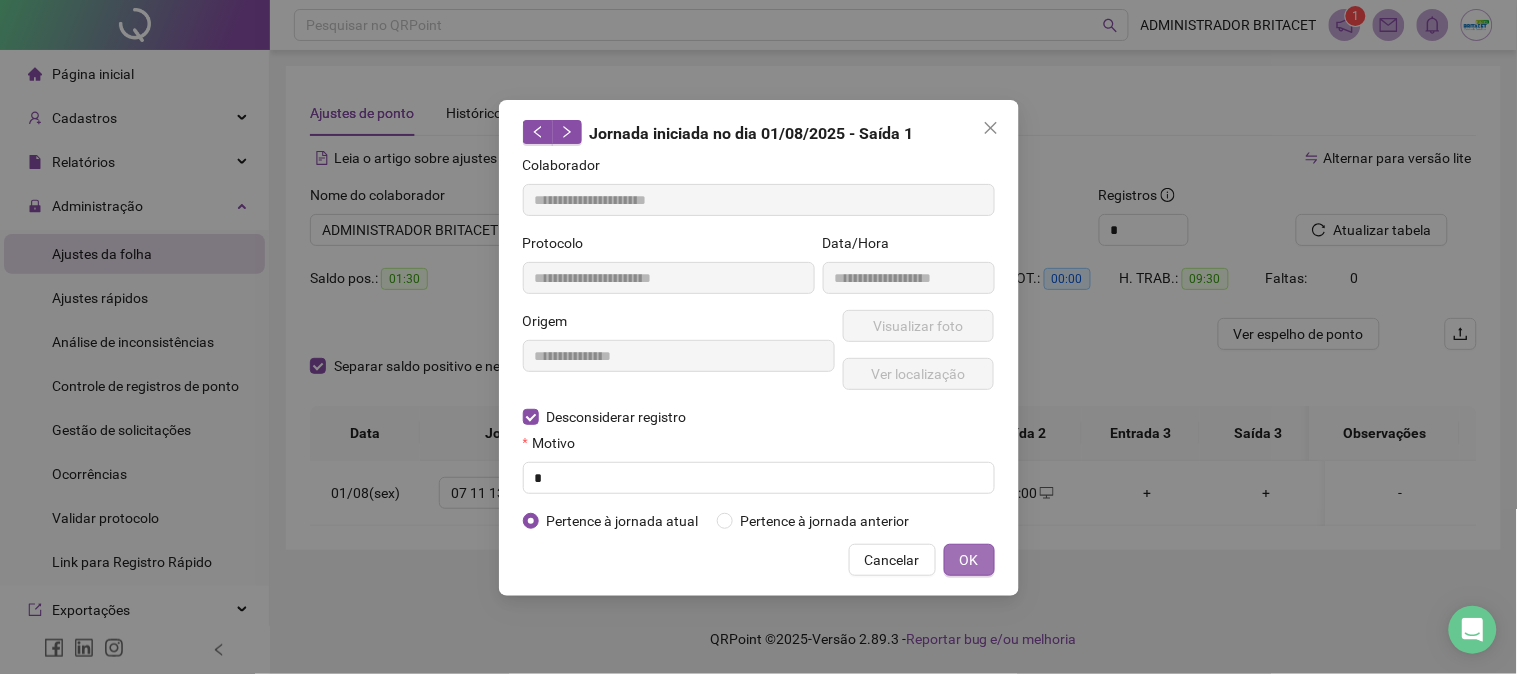 click on "OK" at bounding box center [969, 560] 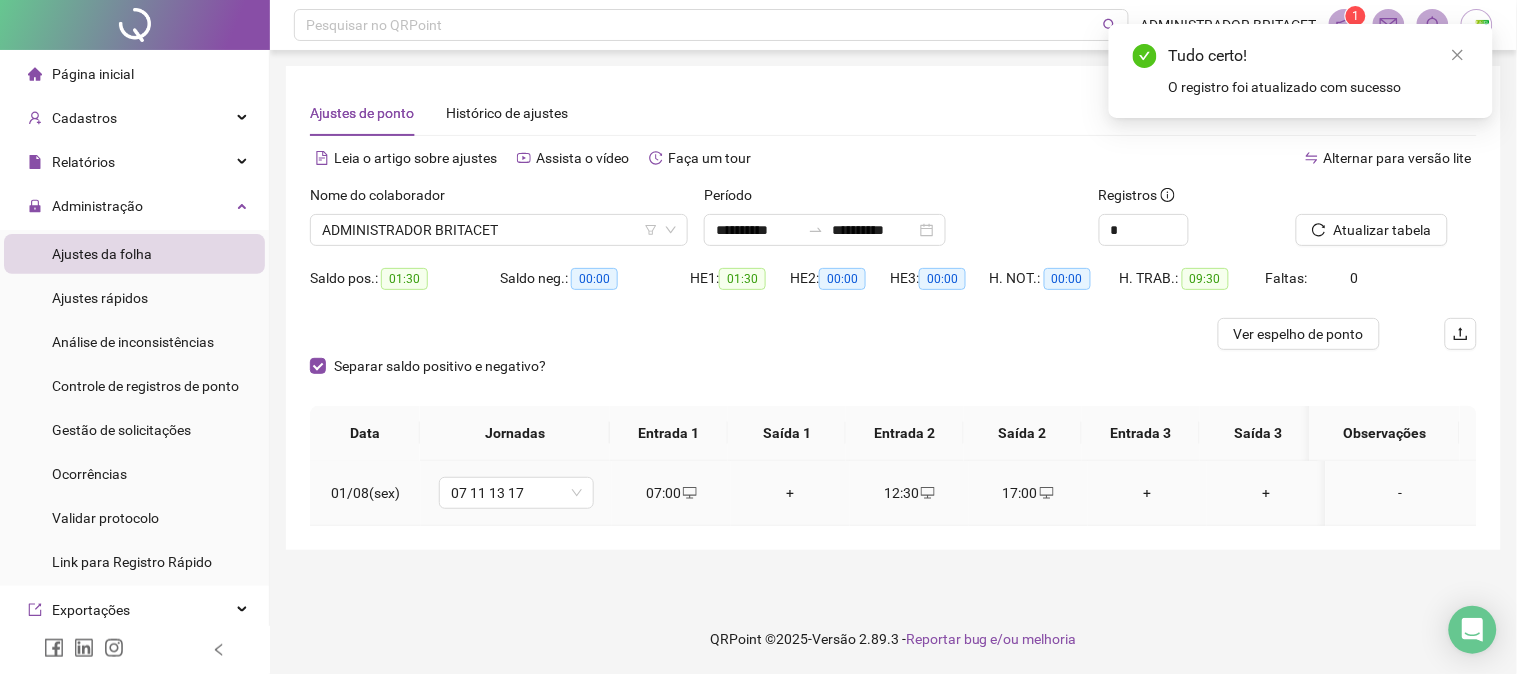 click on "+" at bounding box center [790, 493] 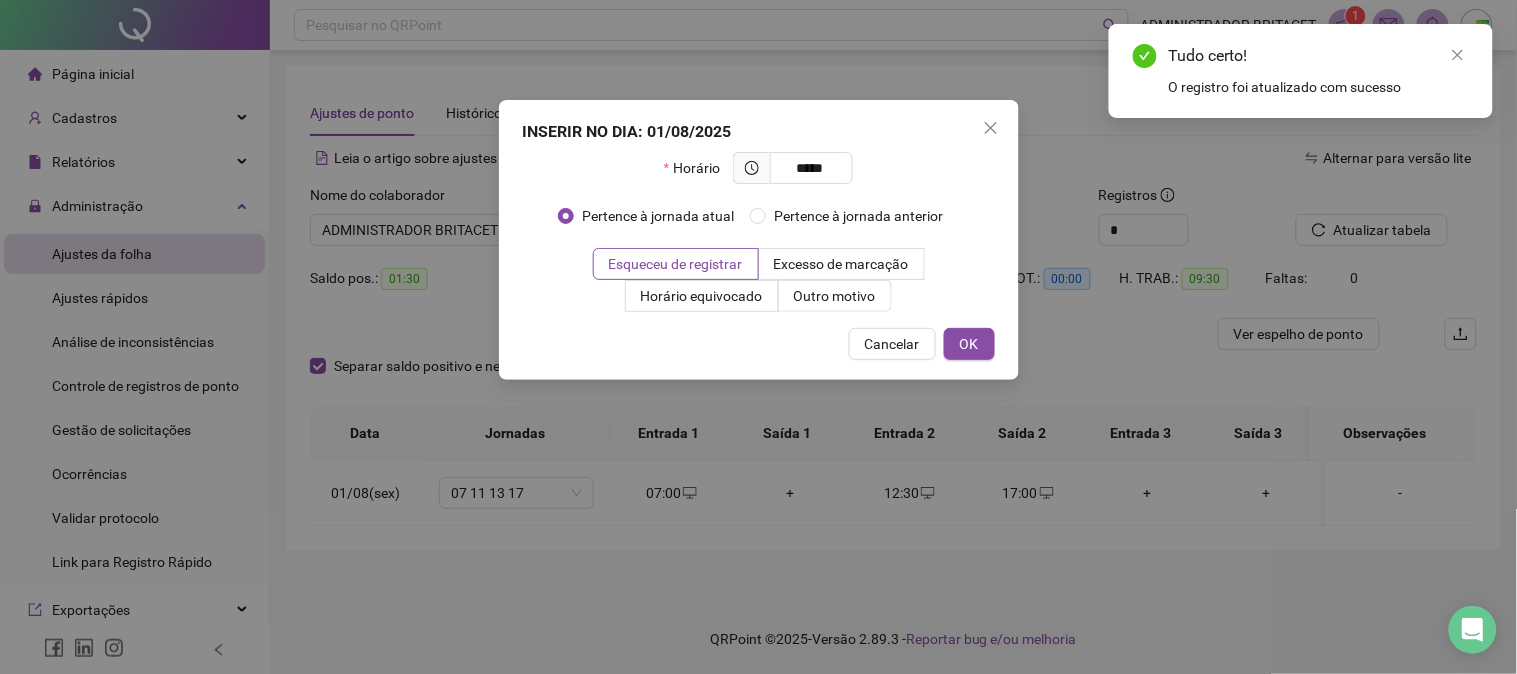 type on "*****" 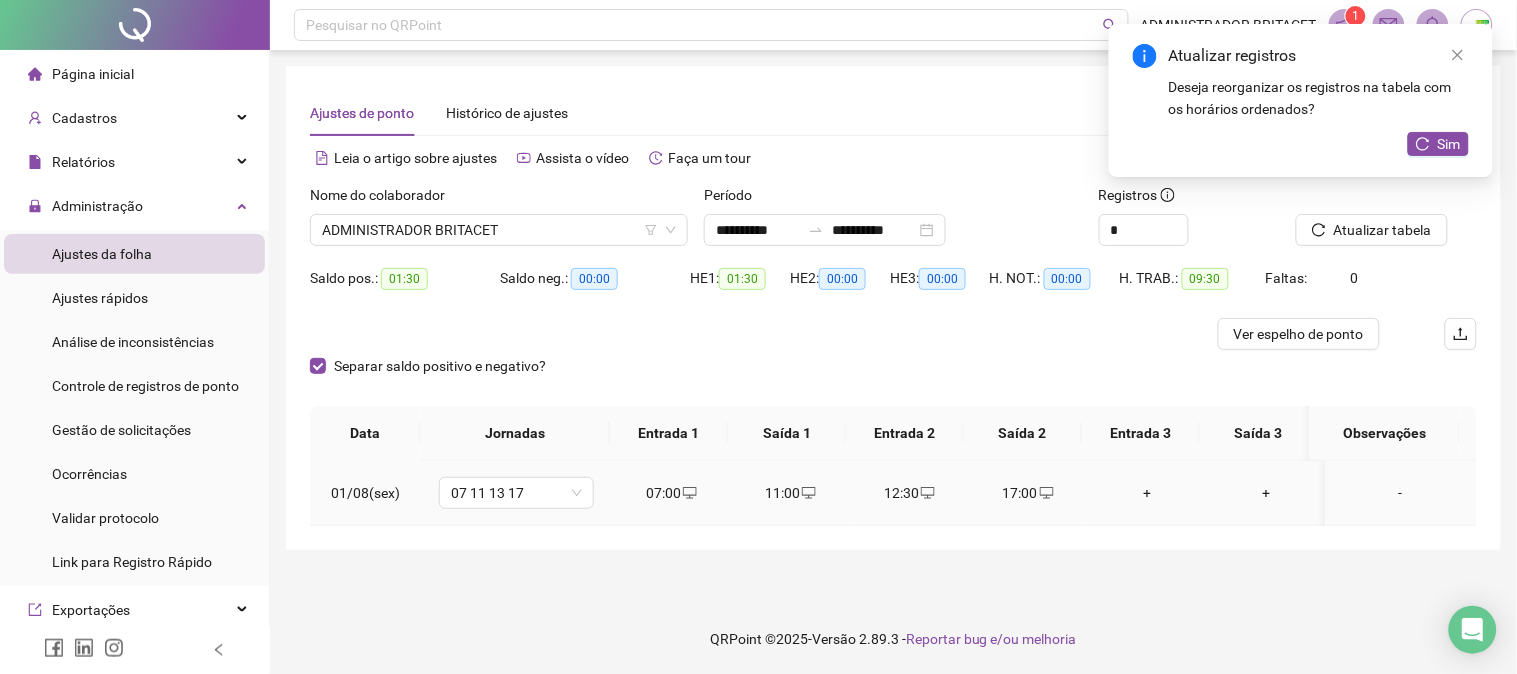 click on "07:00" at bounding box center (671, 493) 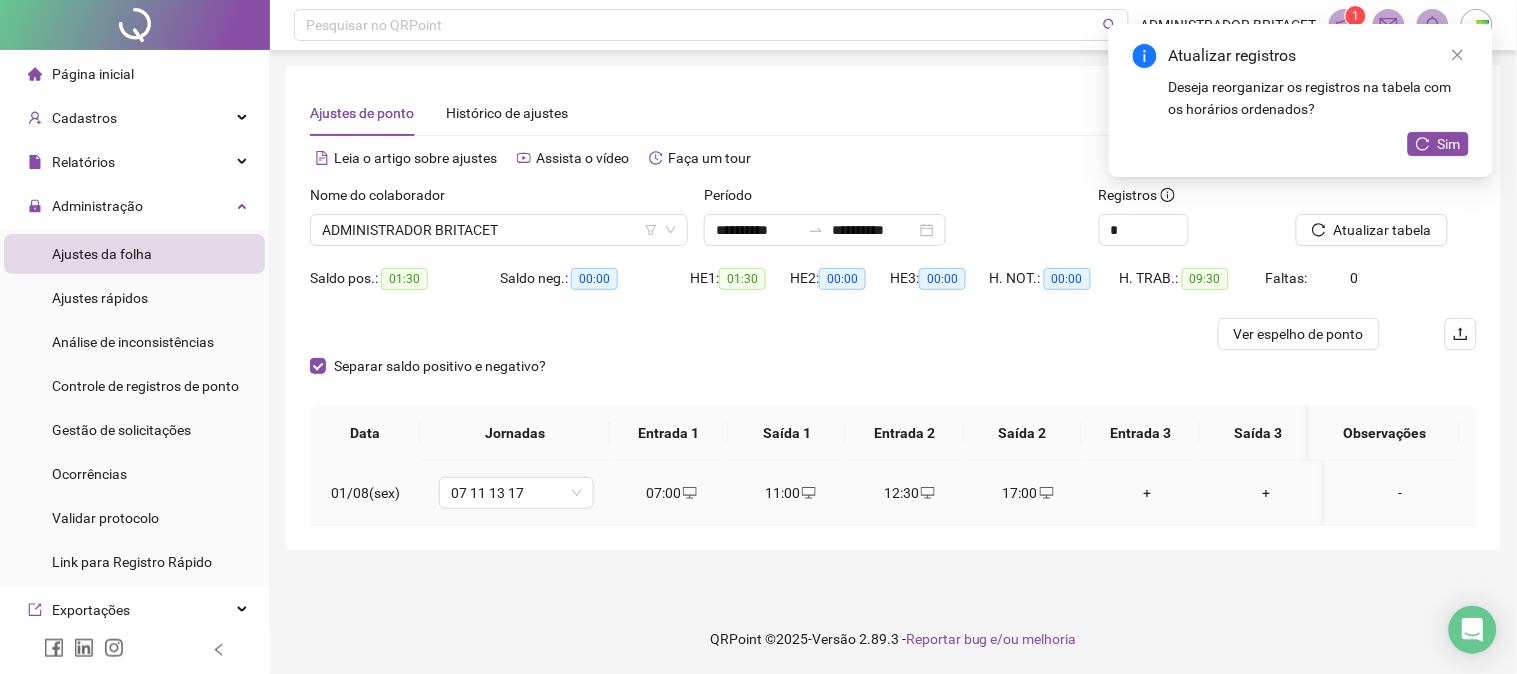 type on "**********" 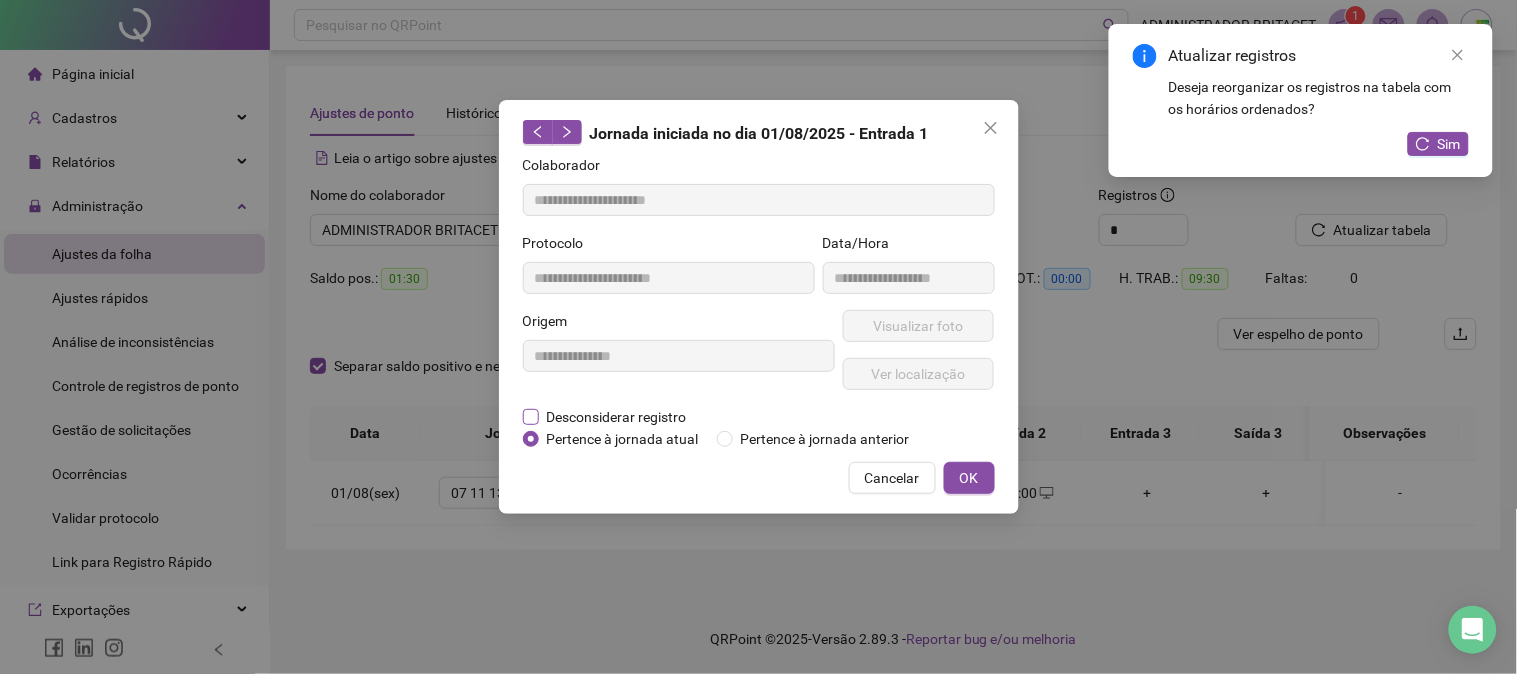 click on "Desconsiderar registro" at bounding box center (617, 417) 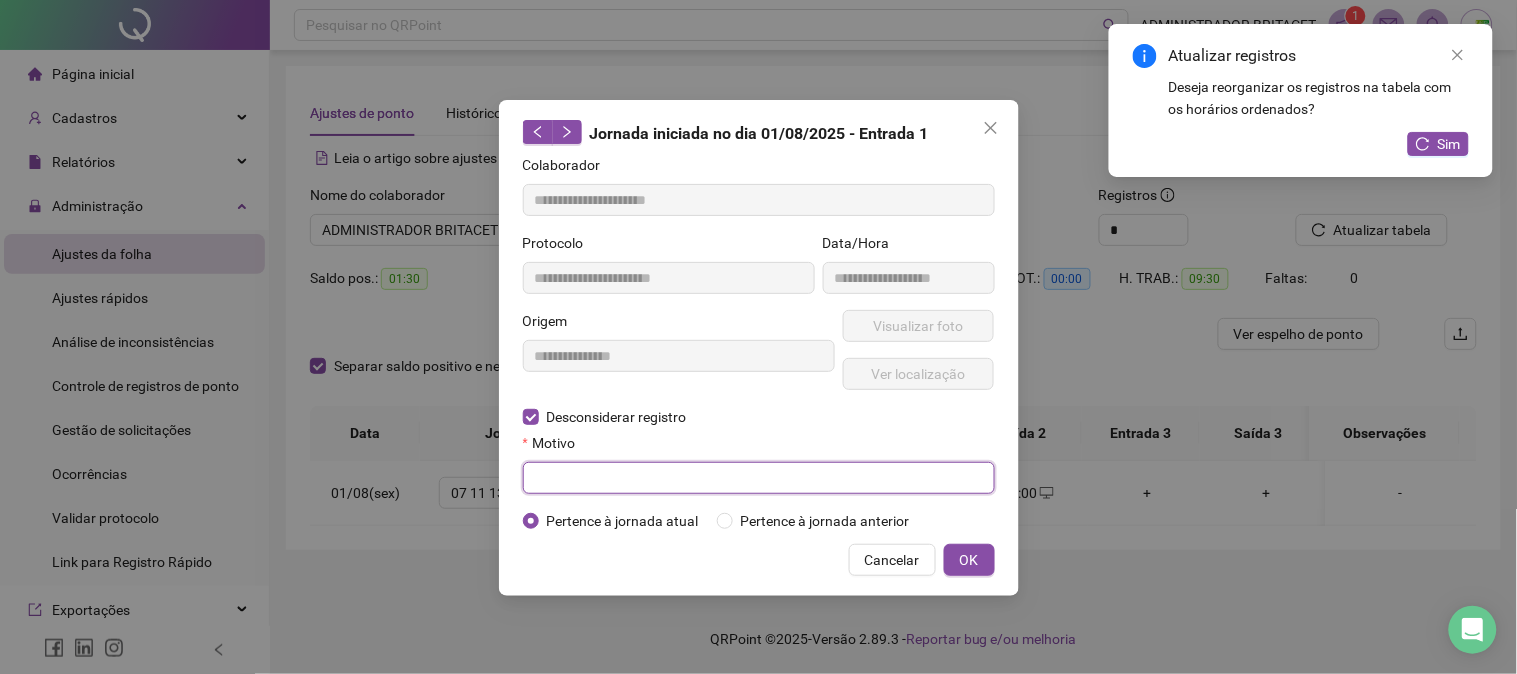 click at bounding box center [759, 478] 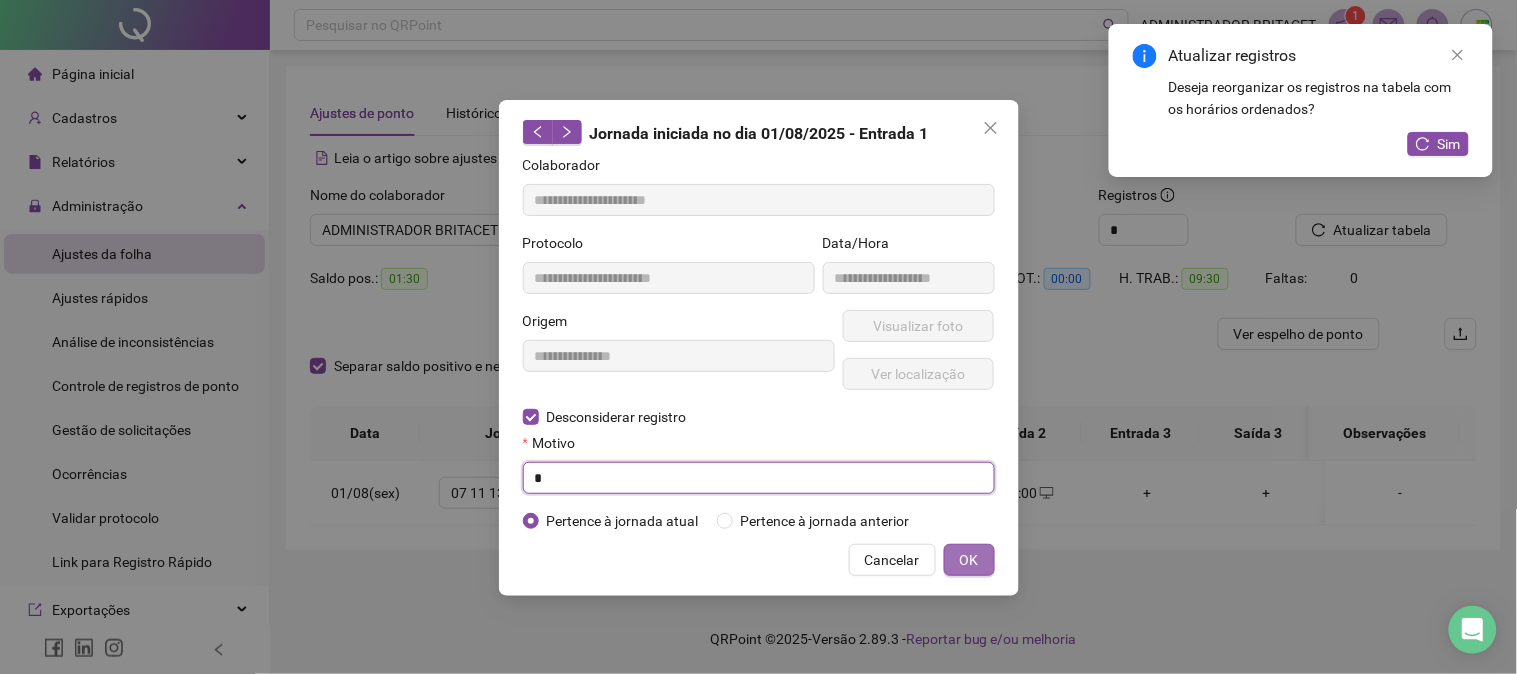 type 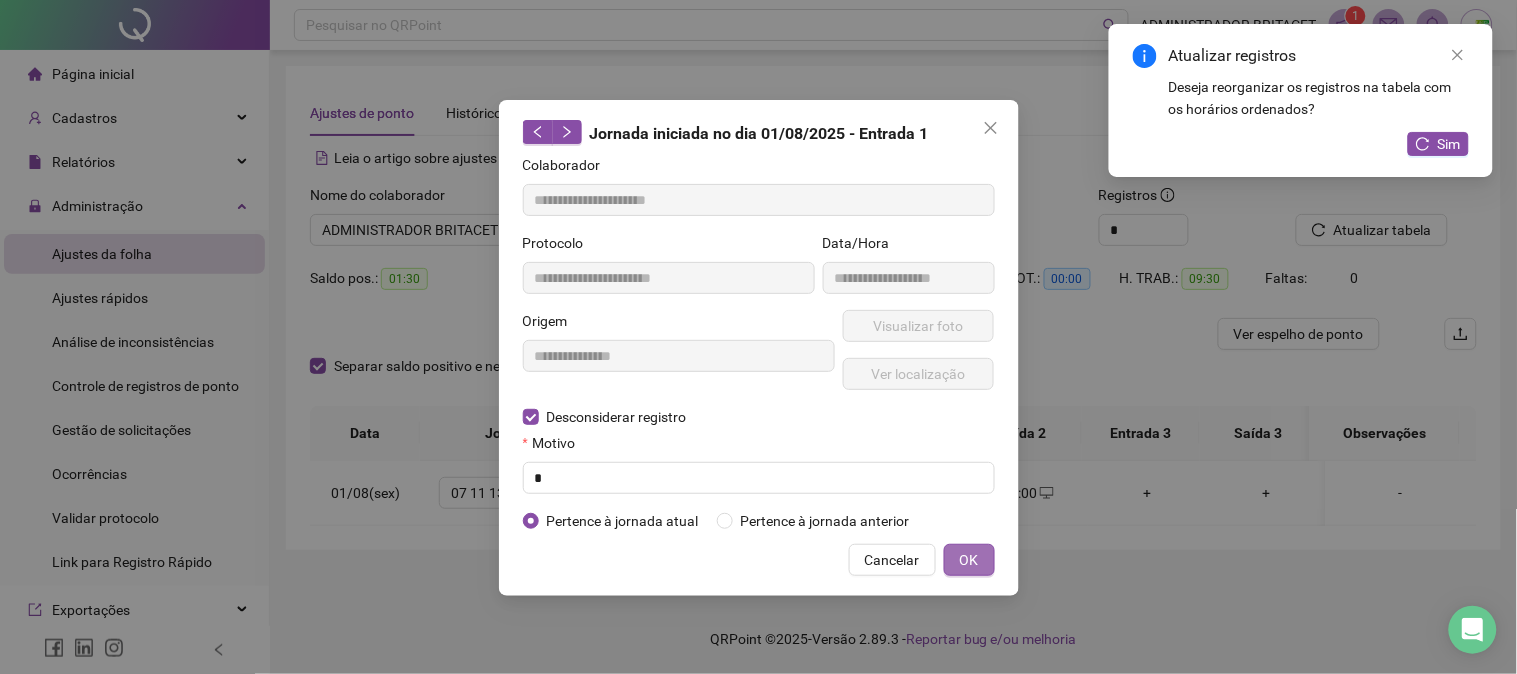 click on "OK" at bounding box center (969, 560) 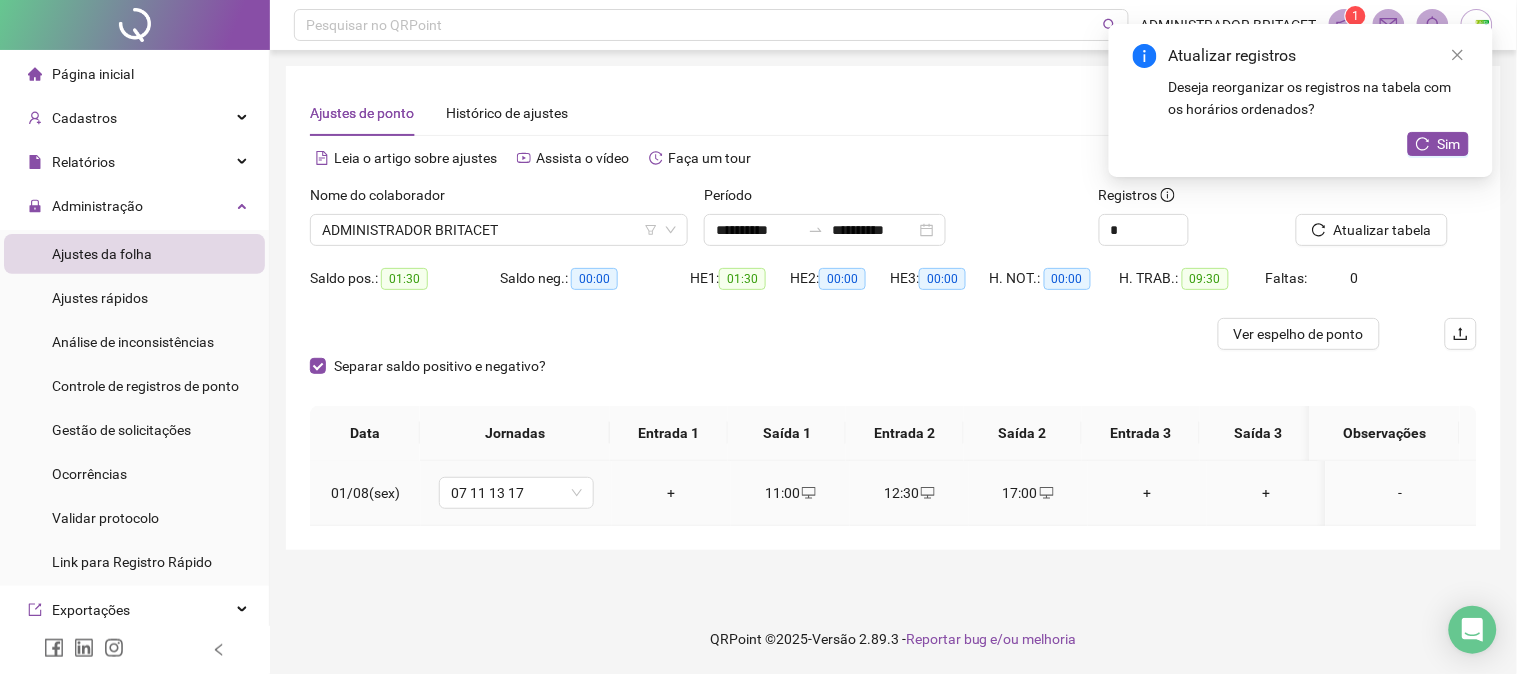 click on "+" at bounding box center [671, 493] 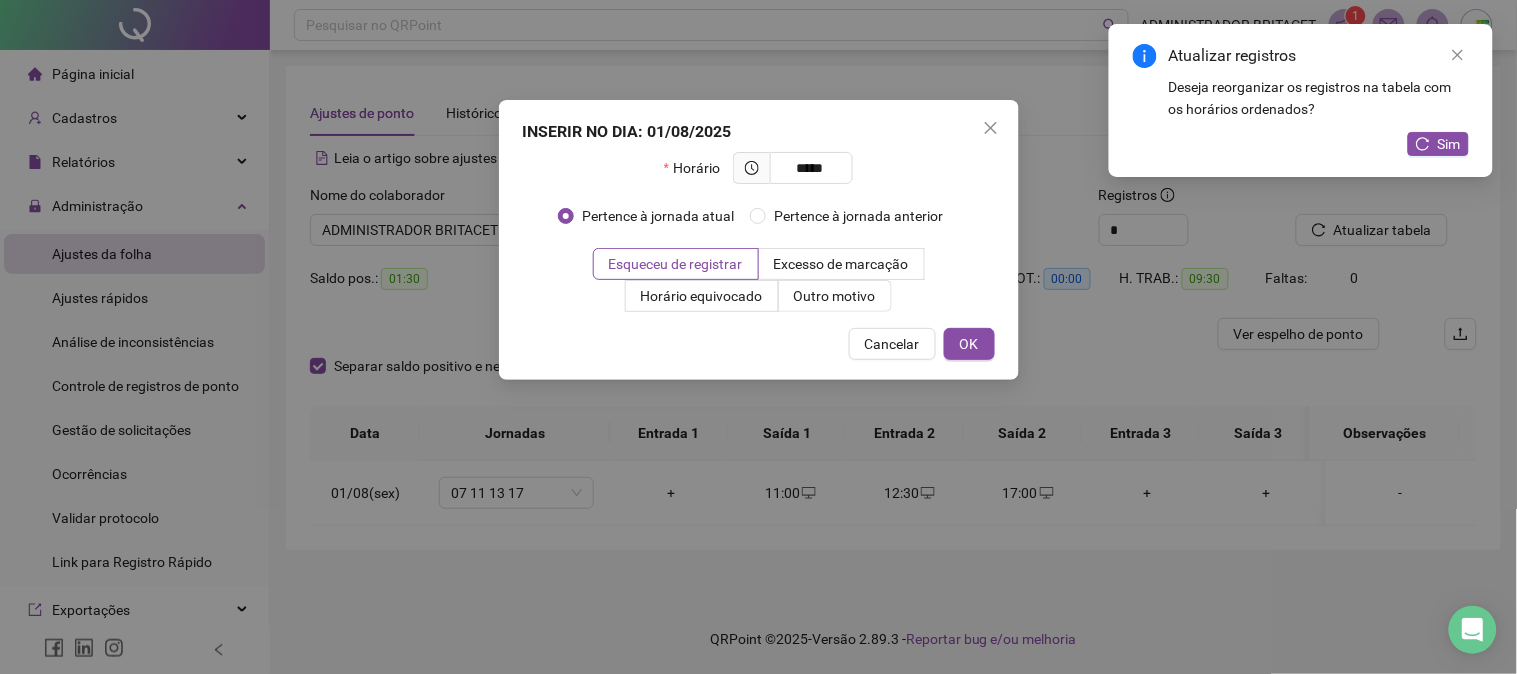 type on "*****" 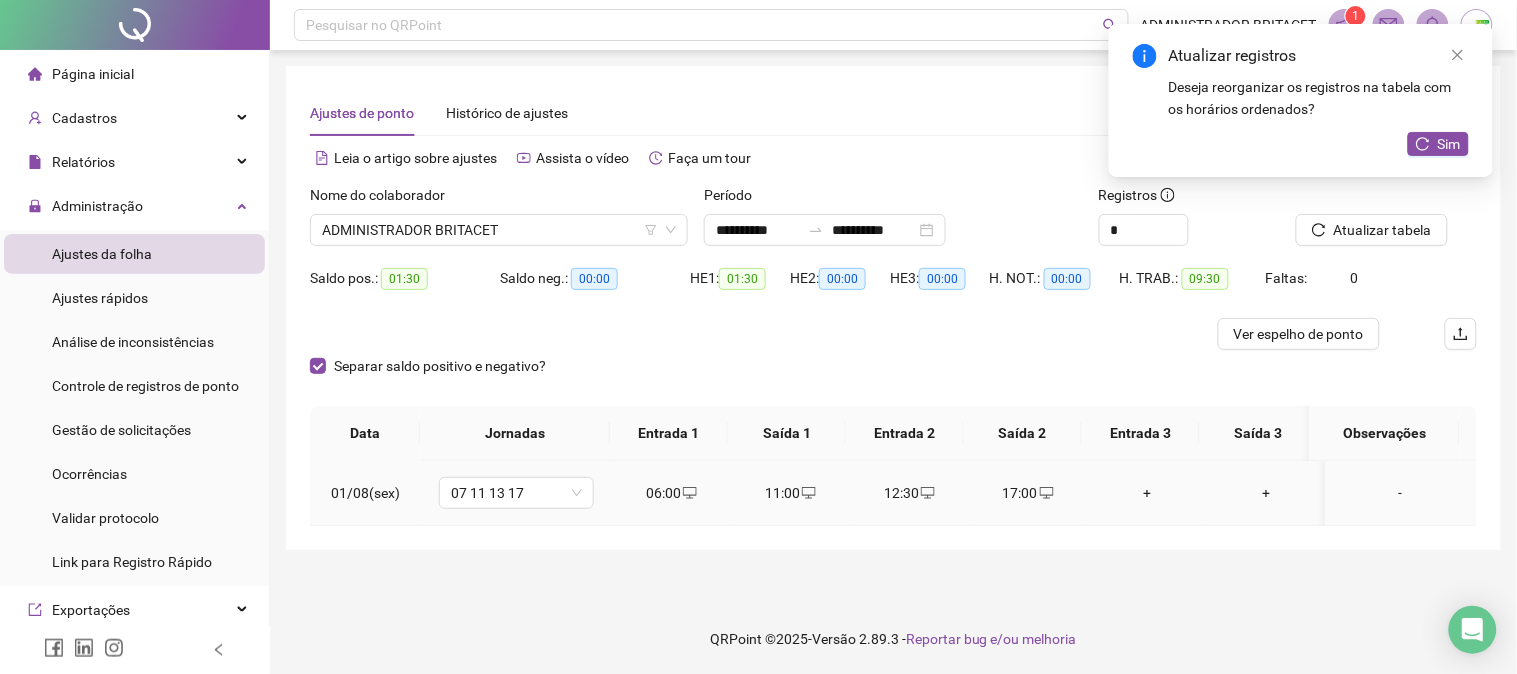 click on "11:00" at bounding box center (790, 493) 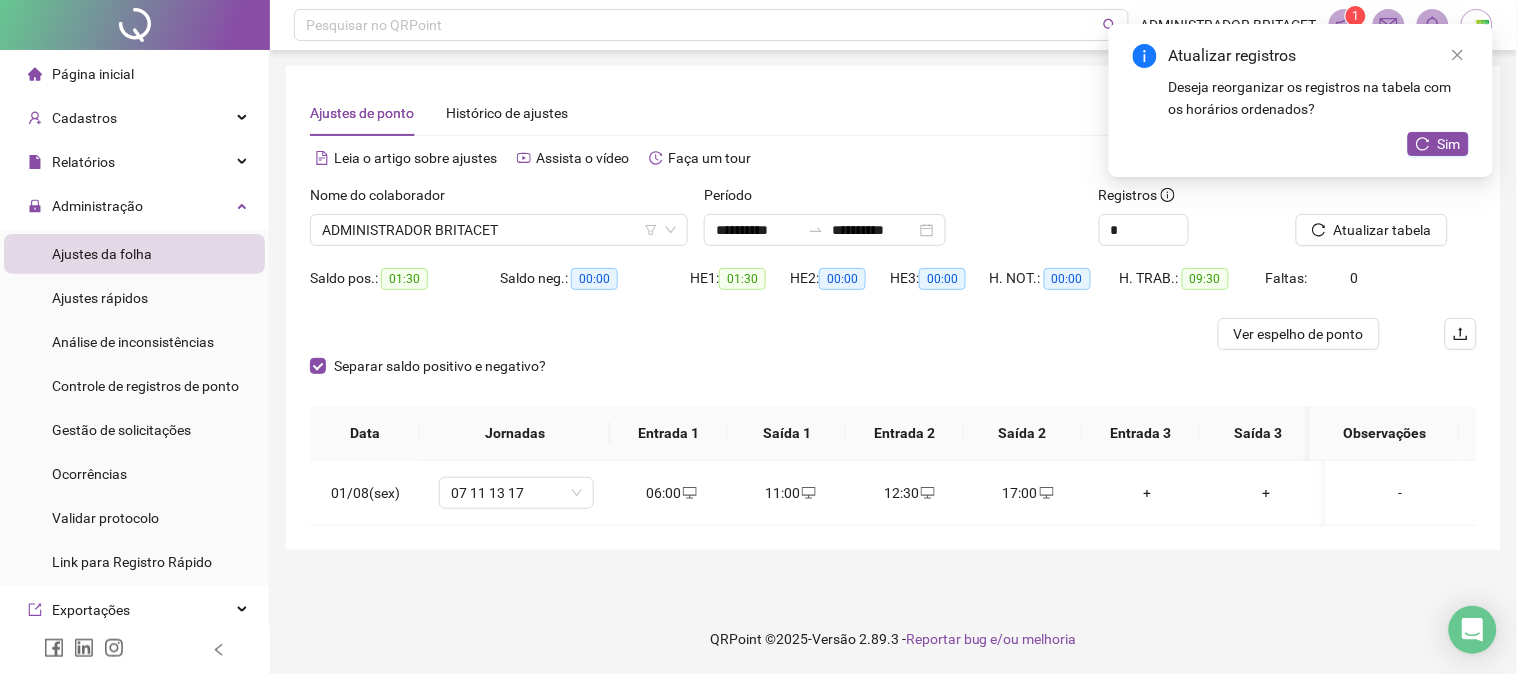 type on "**********" 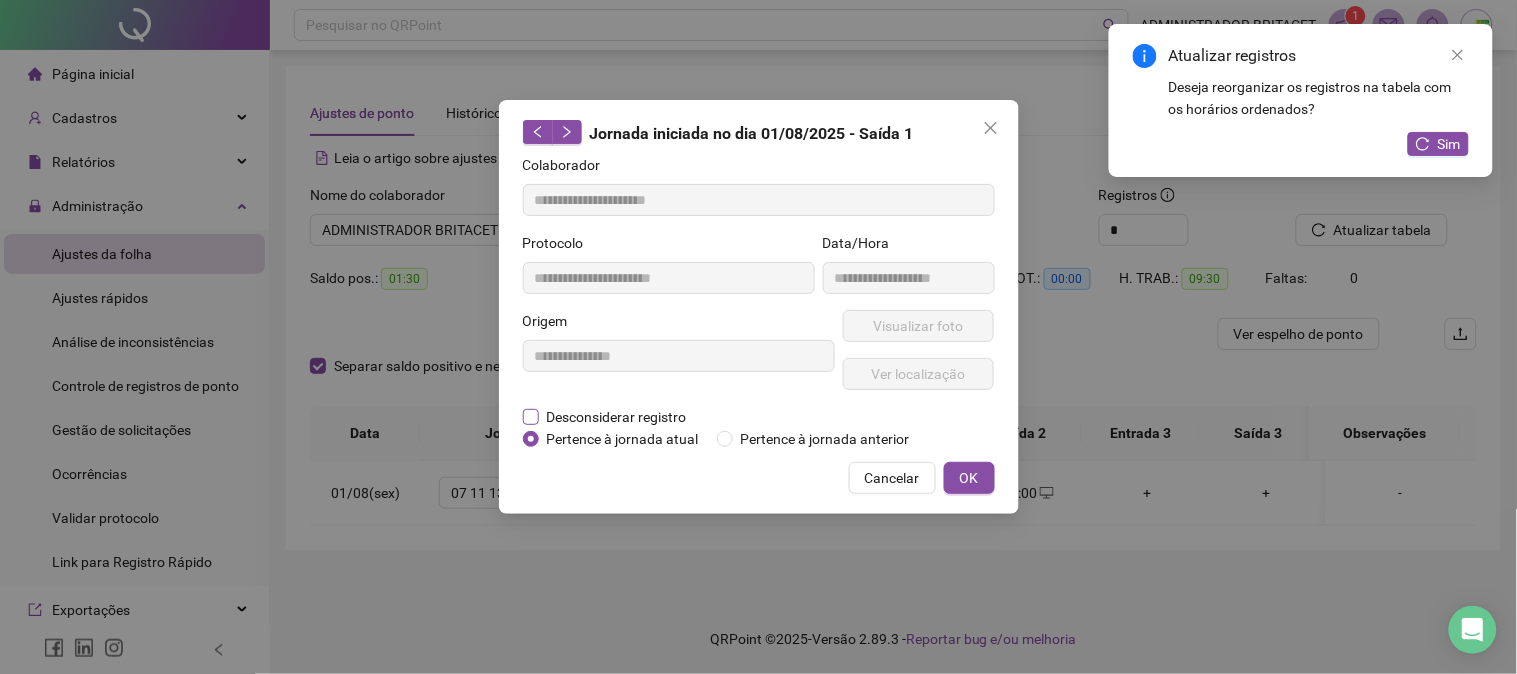 click on "Desconsiderar registro" at bounding box center [617, 417] 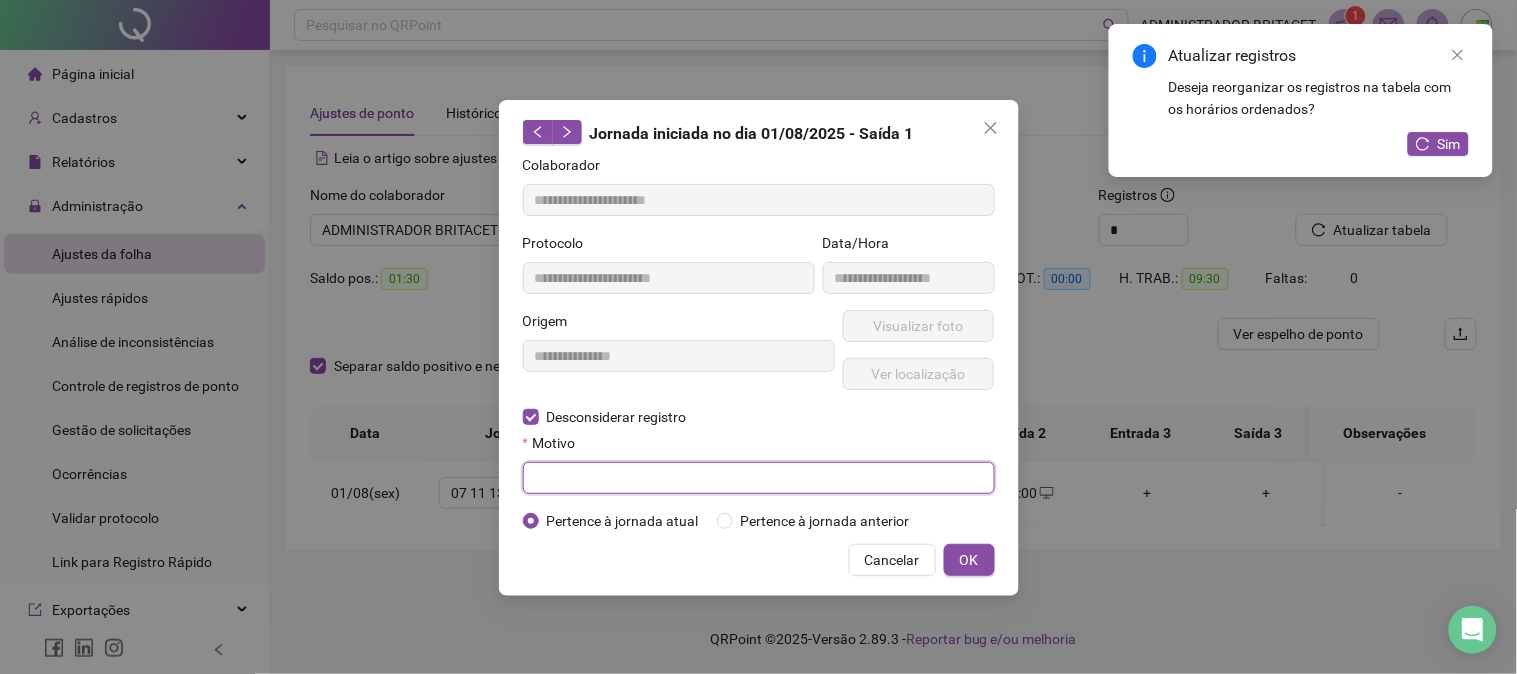 click at bounding box center (759, 478) 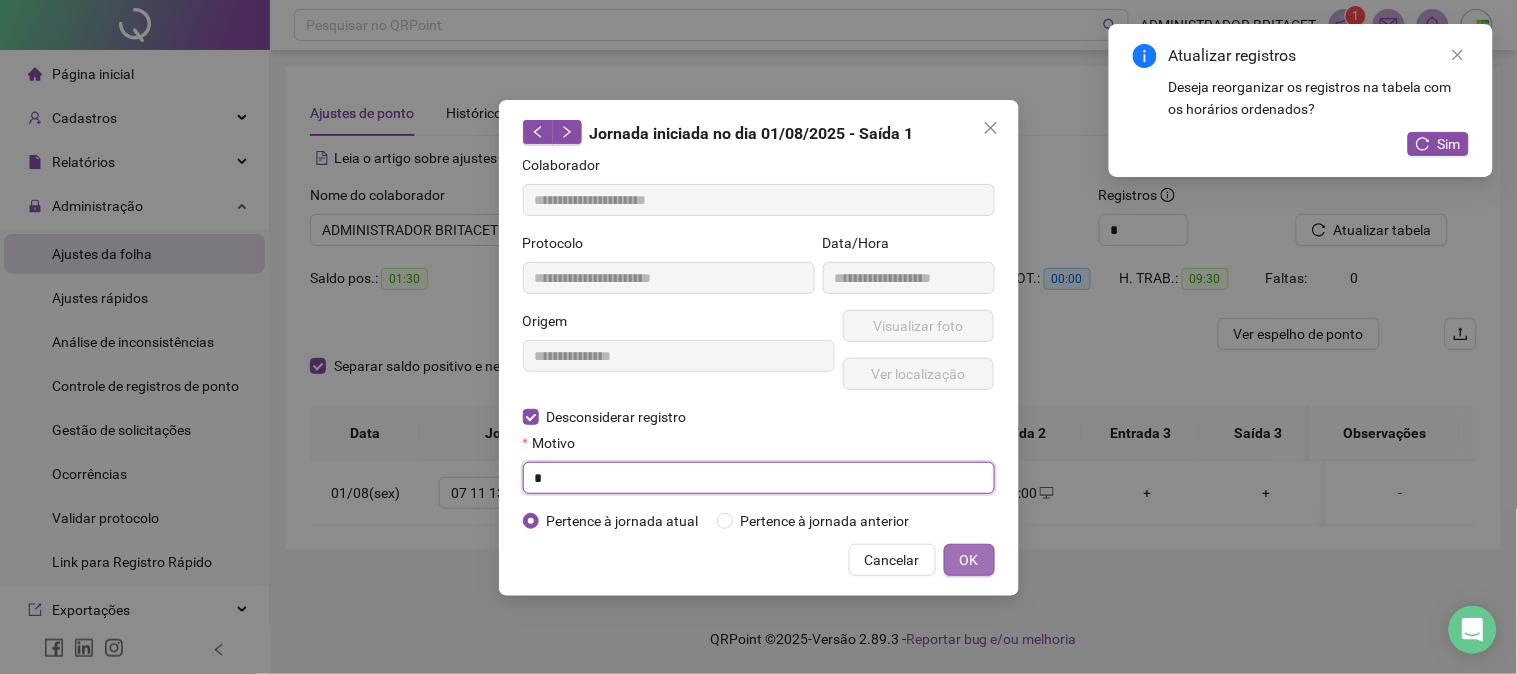 type 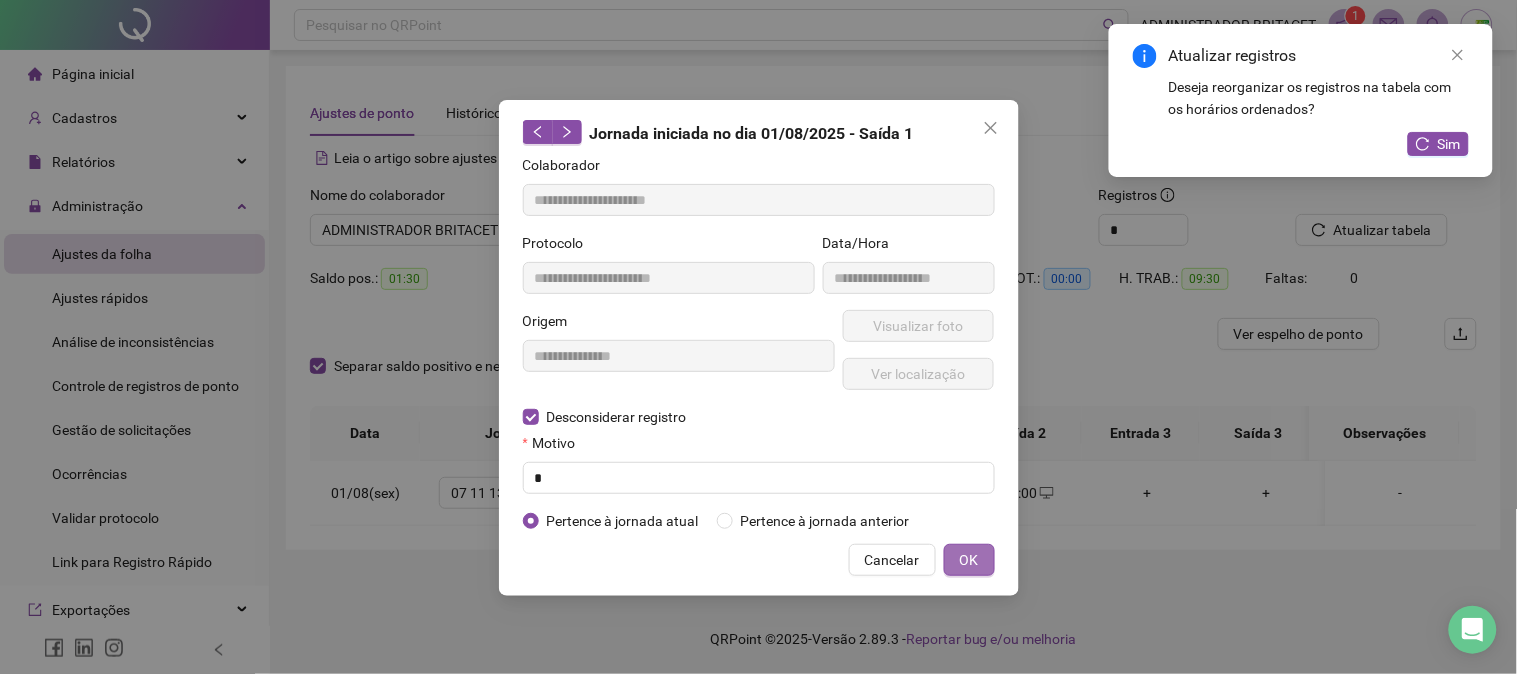 click on "OK" at bounding box center [969, 560] 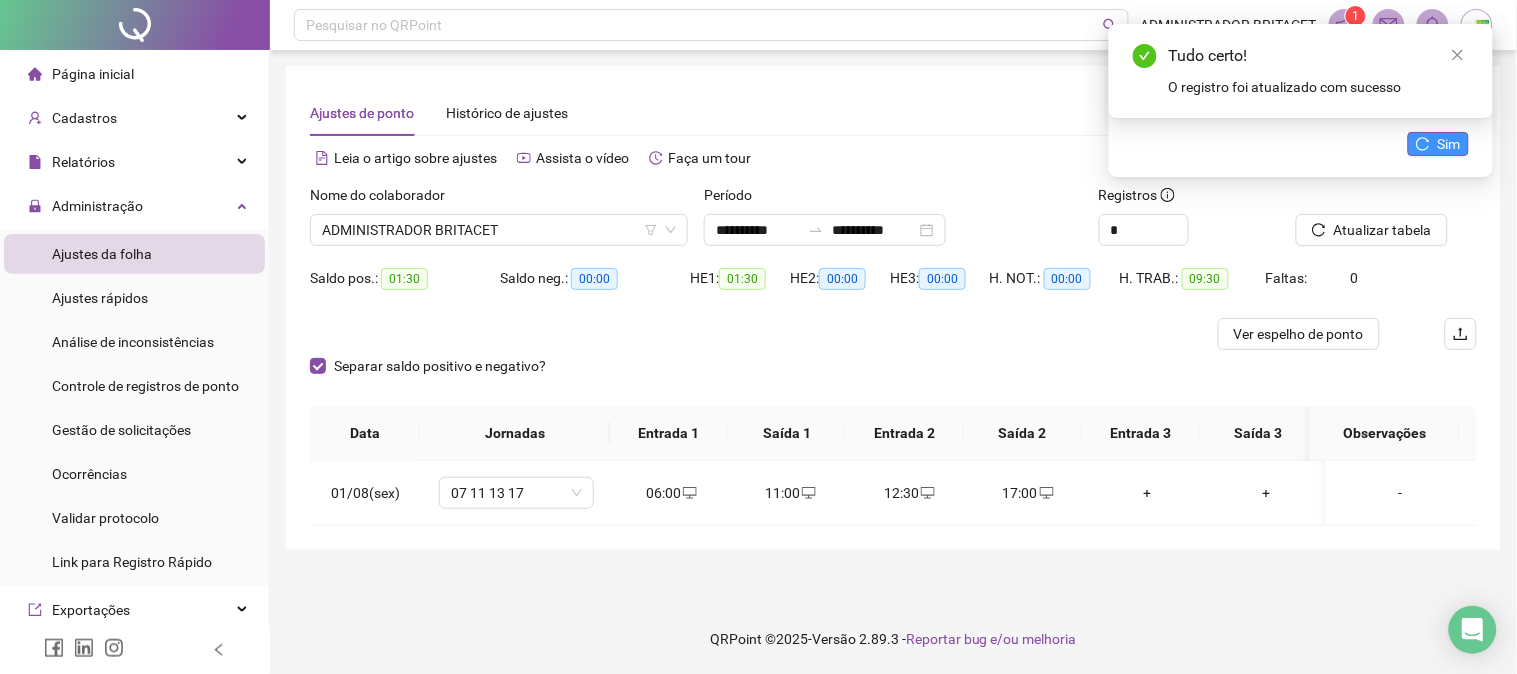 click on "Sim" at bounding box center (1449, 144) 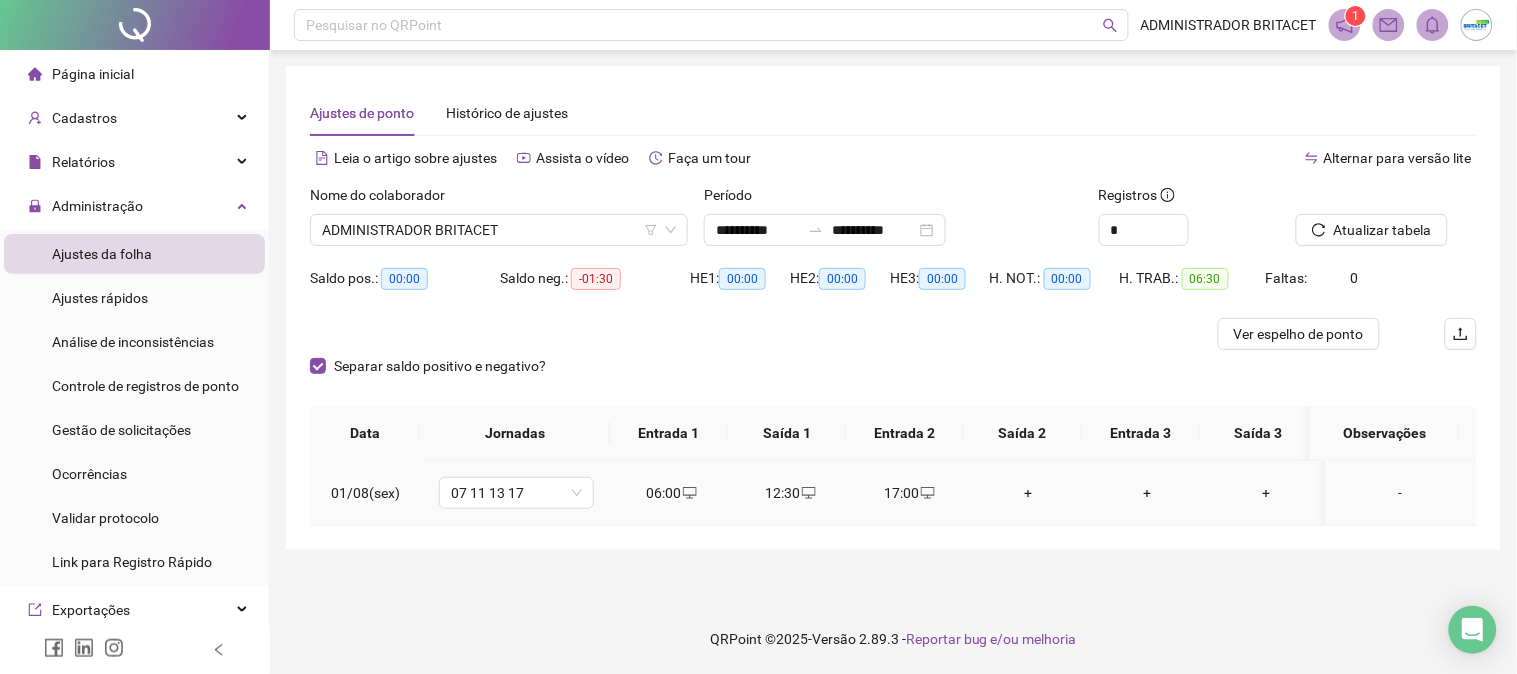 click on "+" at bounding box center [1028, 493] 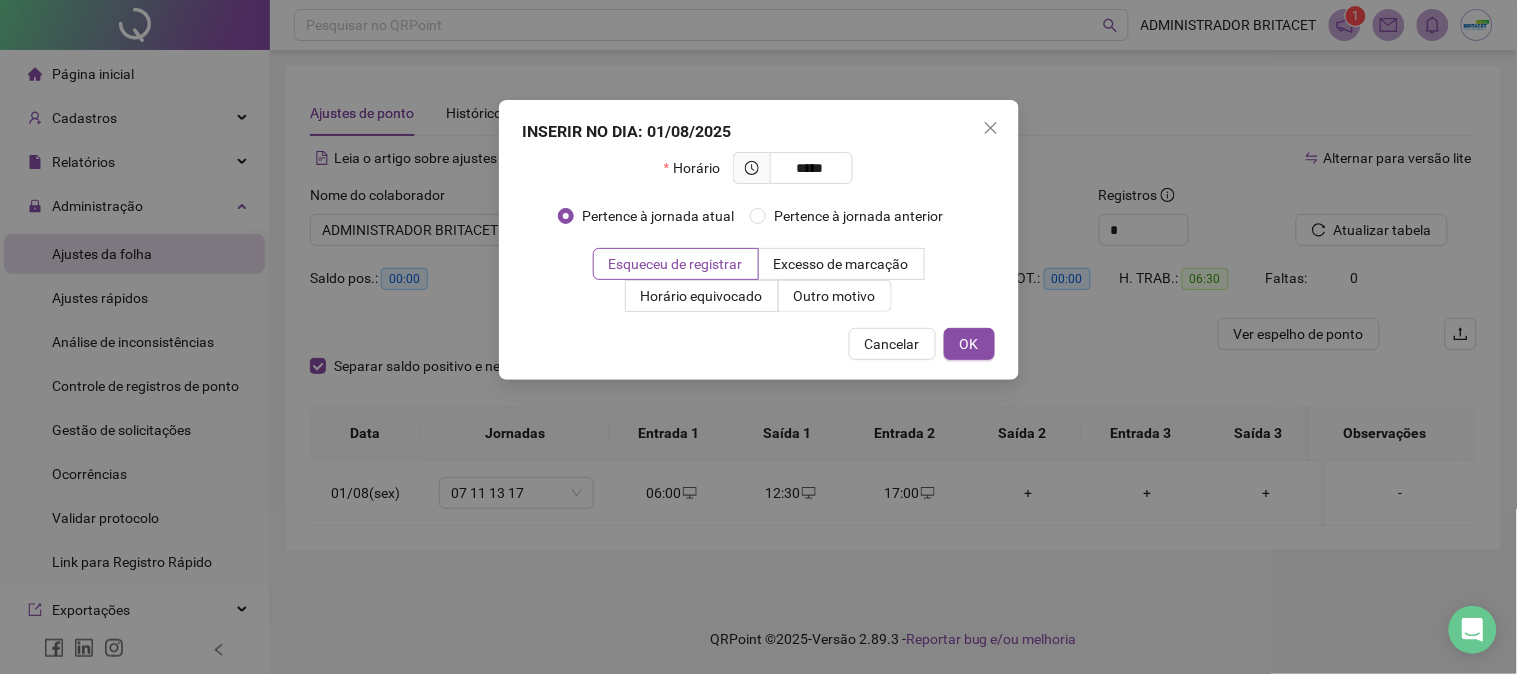 type on "*****" 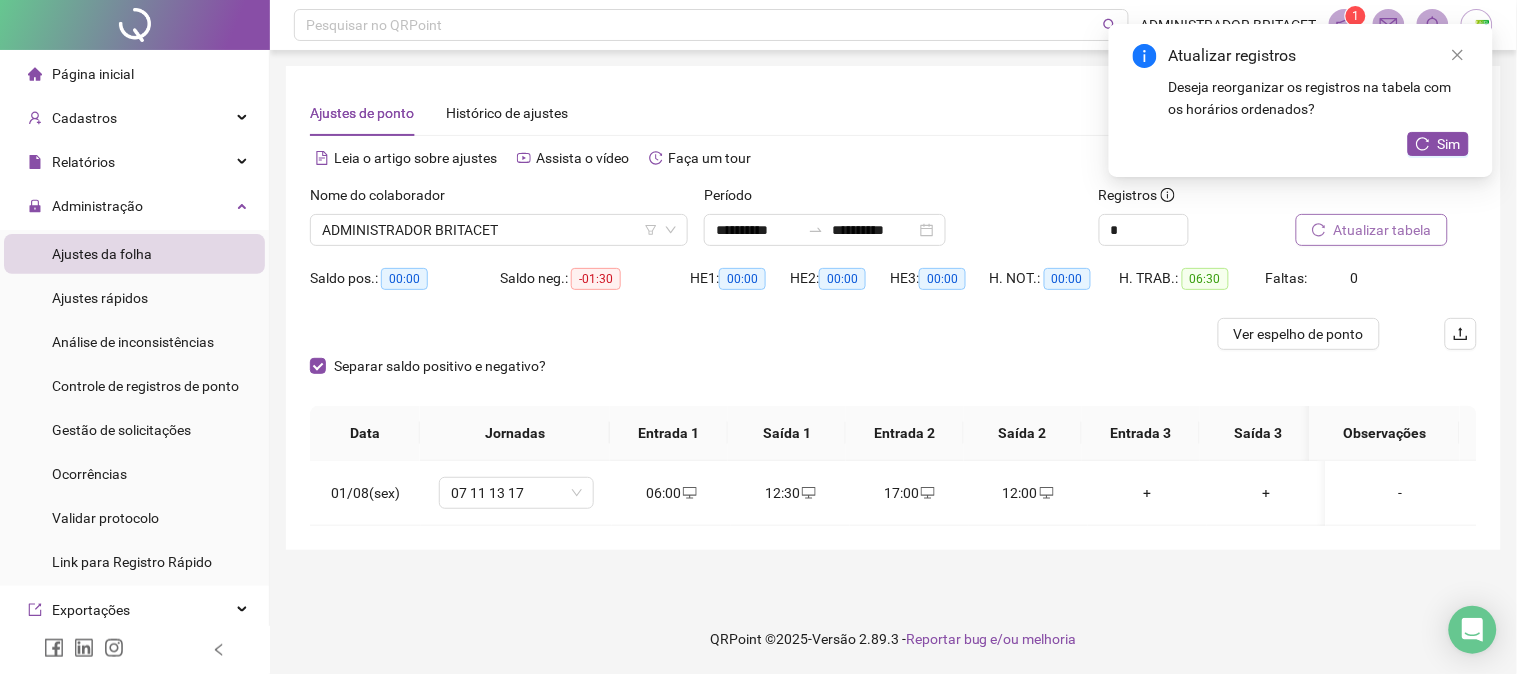click on "Atualizar tabela" at bounding box center [1383, 230] 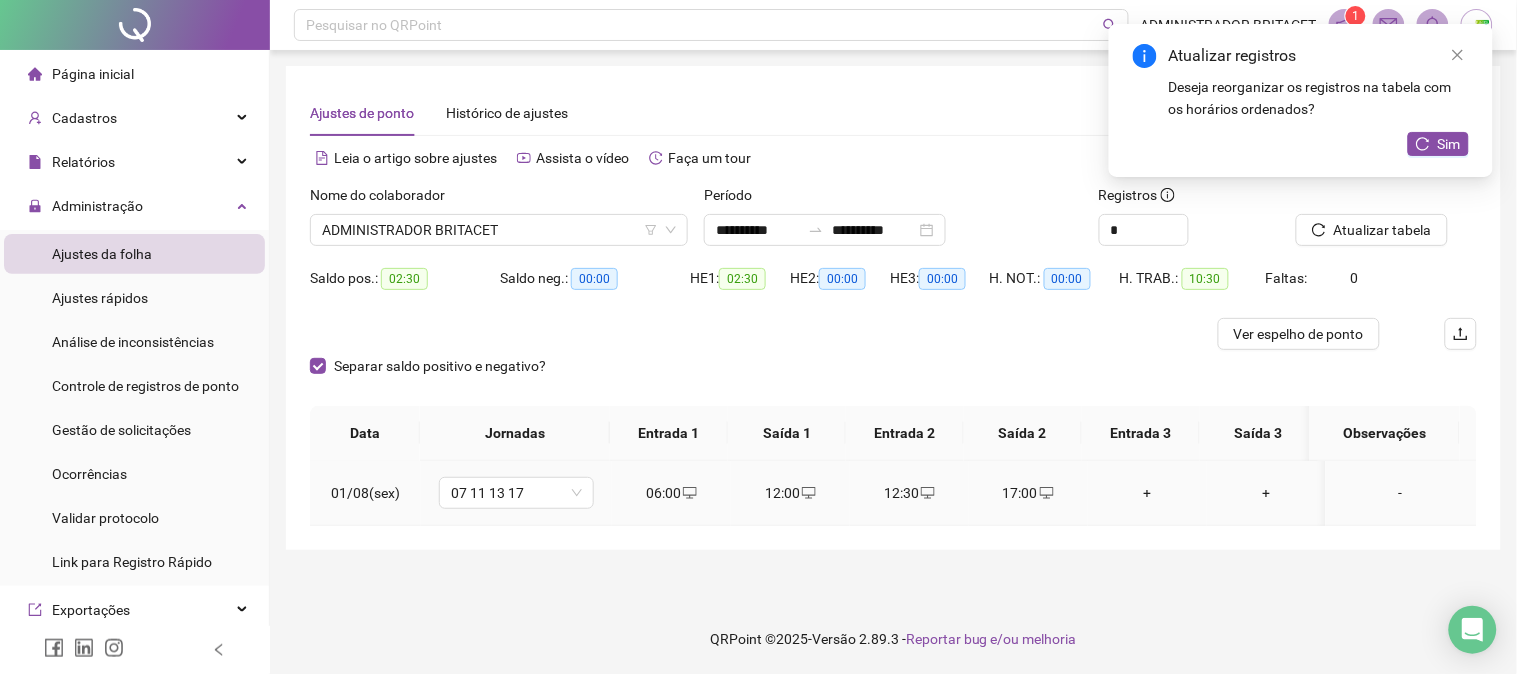 click on "06:00" at bounding box center [671, 493] 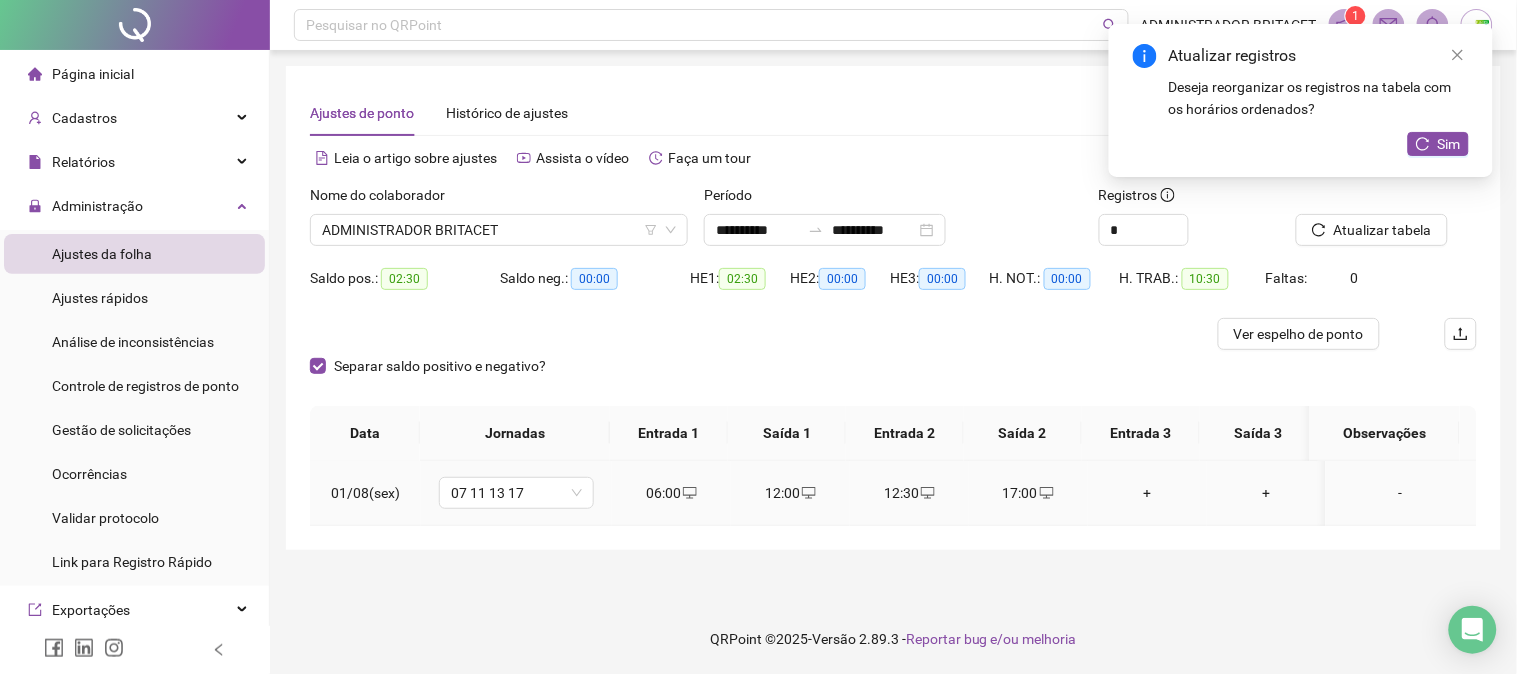 type on "**********" 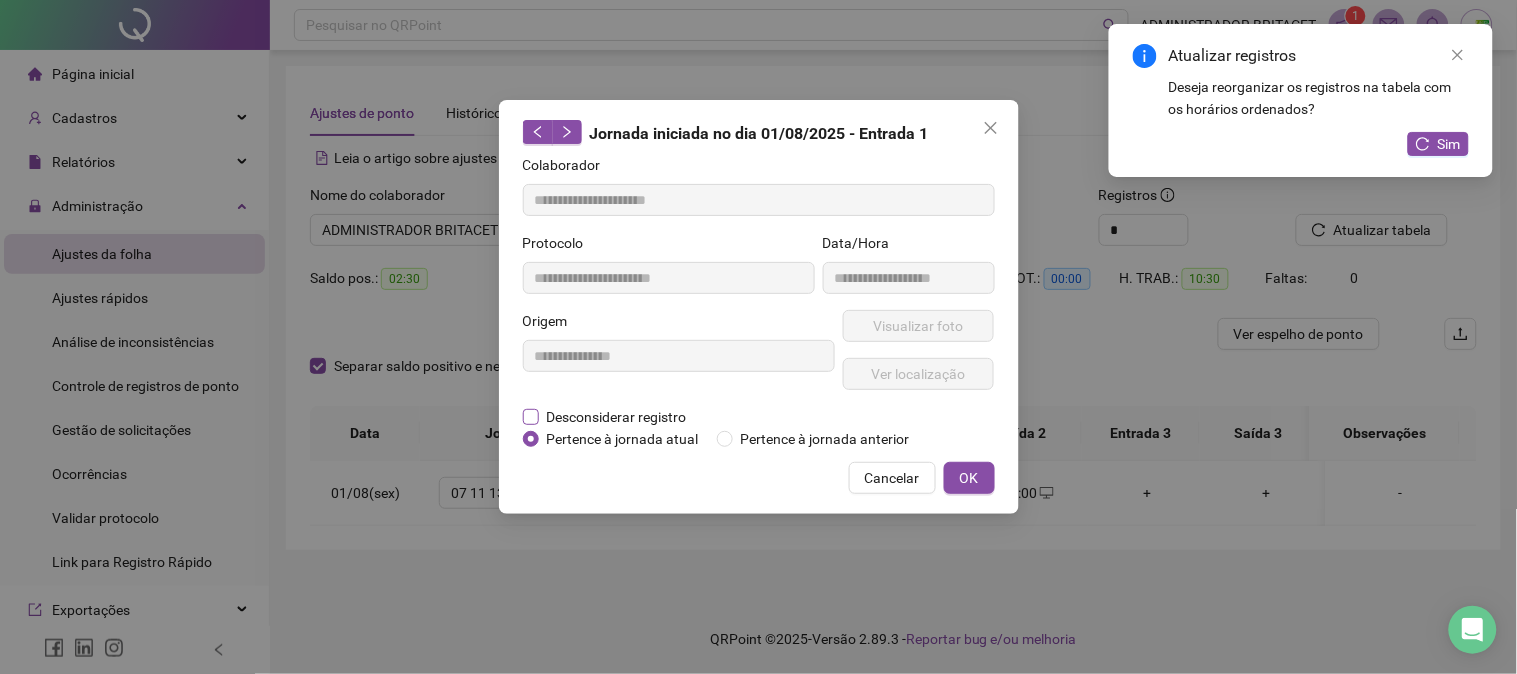 click on "Desconsiderar registro" at bounding box center (617, 417) 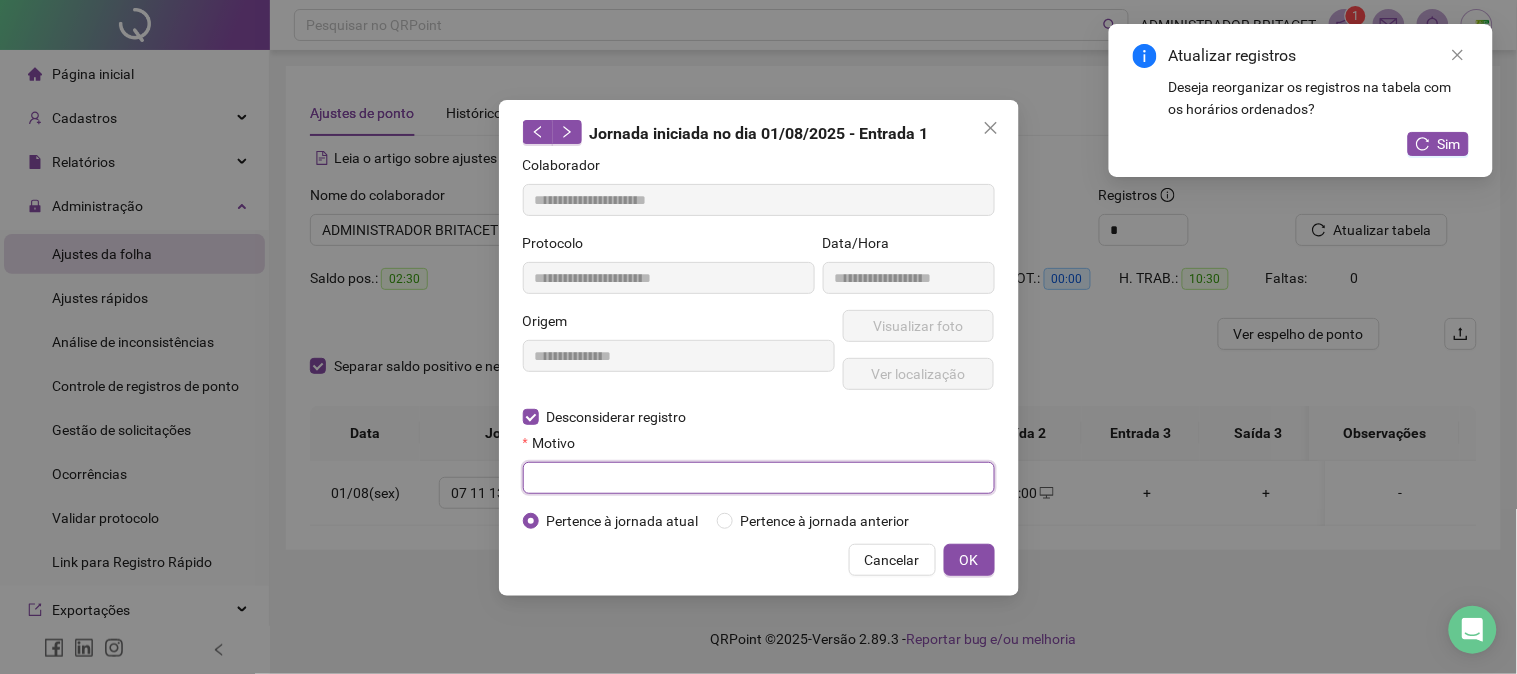 click at bounding box center (759, 478) 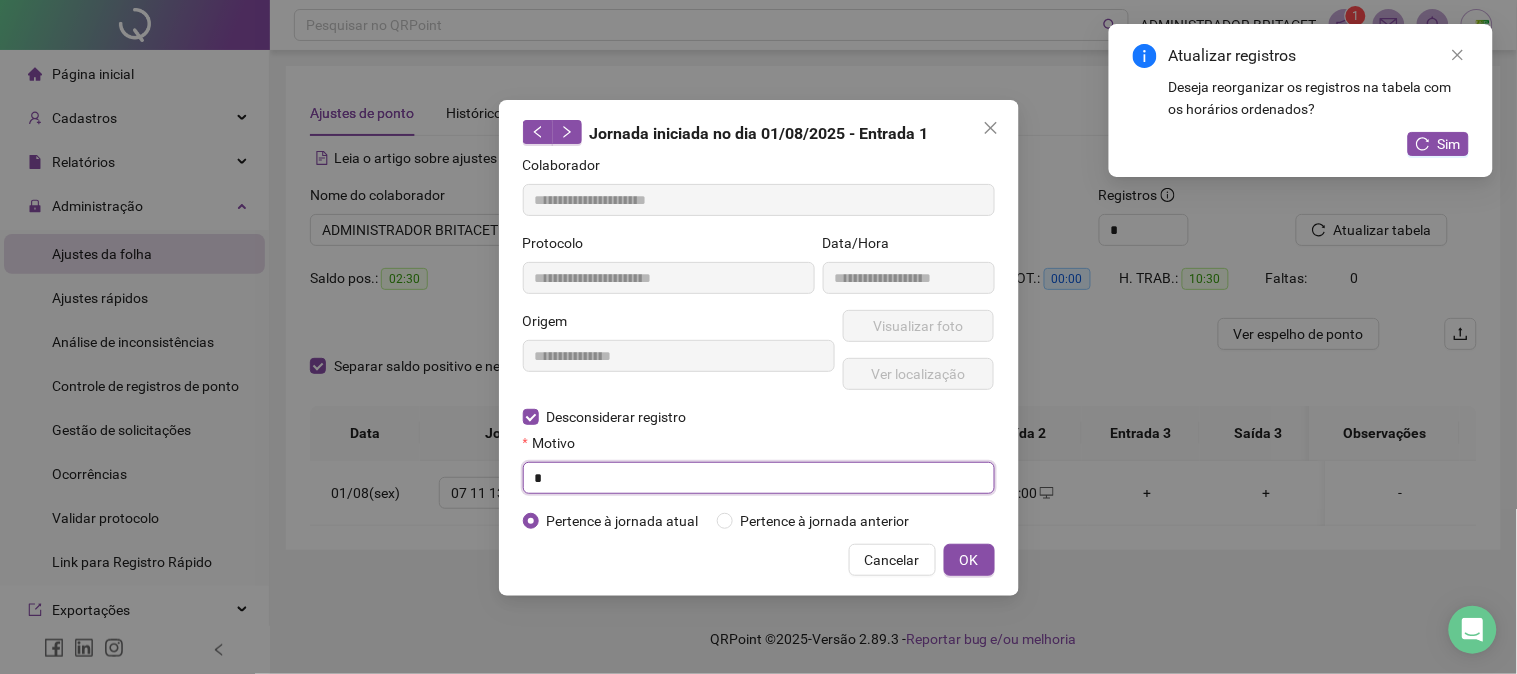 type 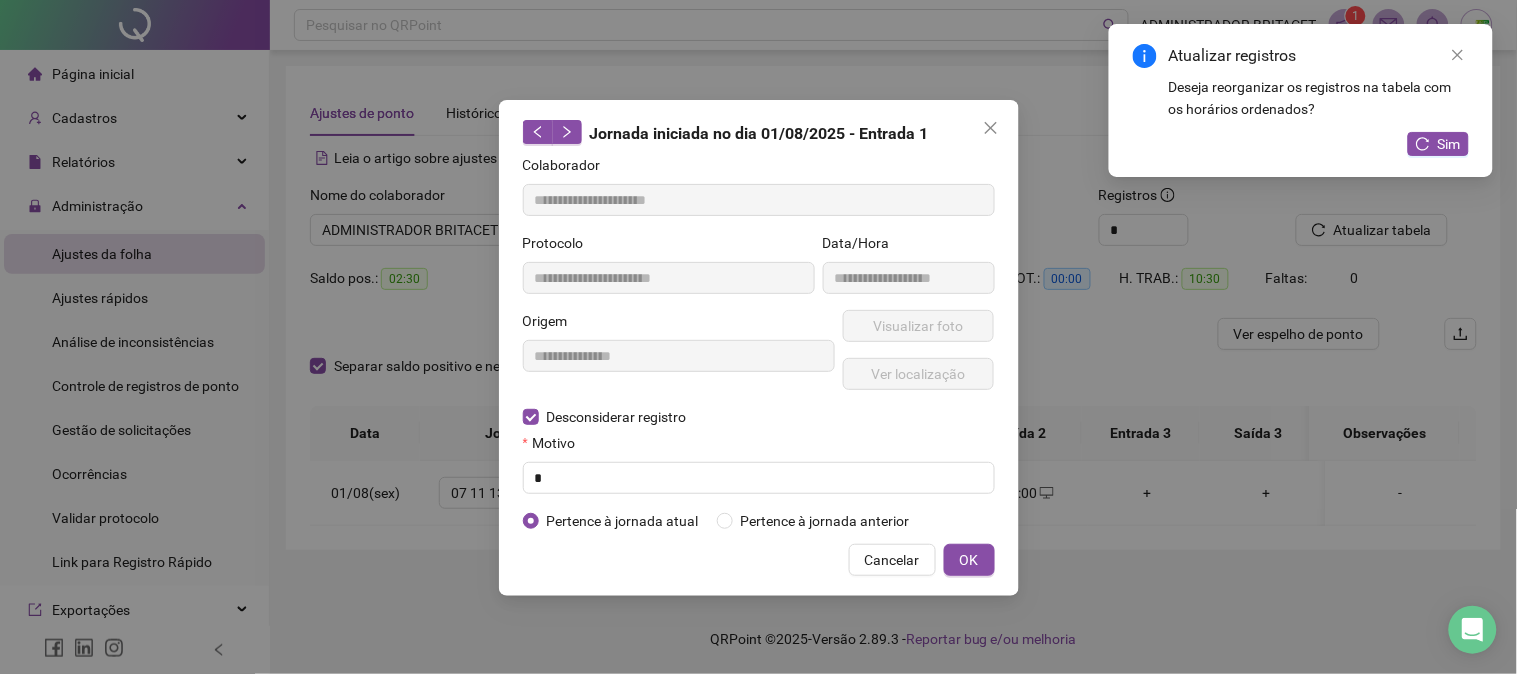 drag, startPoint x: 937, startPoint y: 547, endPoint x: 975, endPoint y: 565, distance: 42.047592 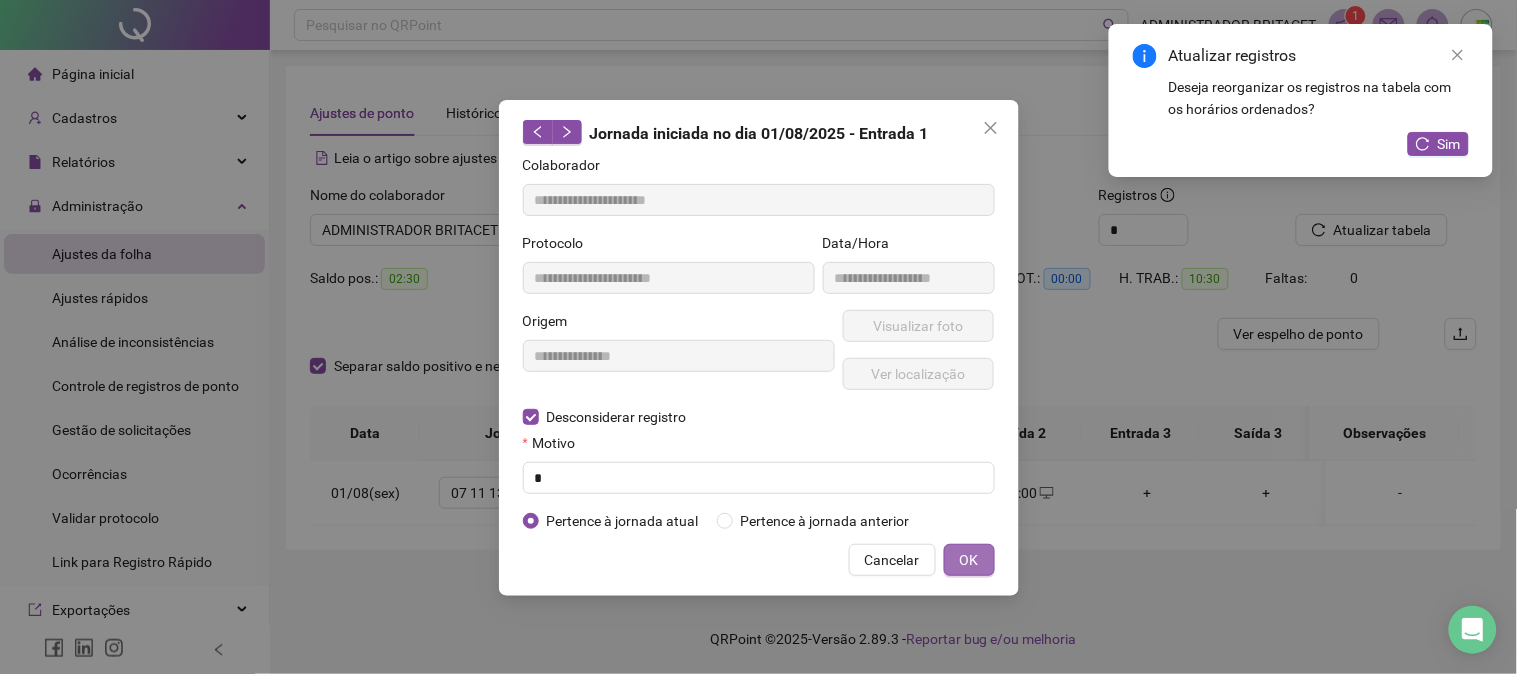 click on "Cancelar OK" at bounding box center (759, 560) 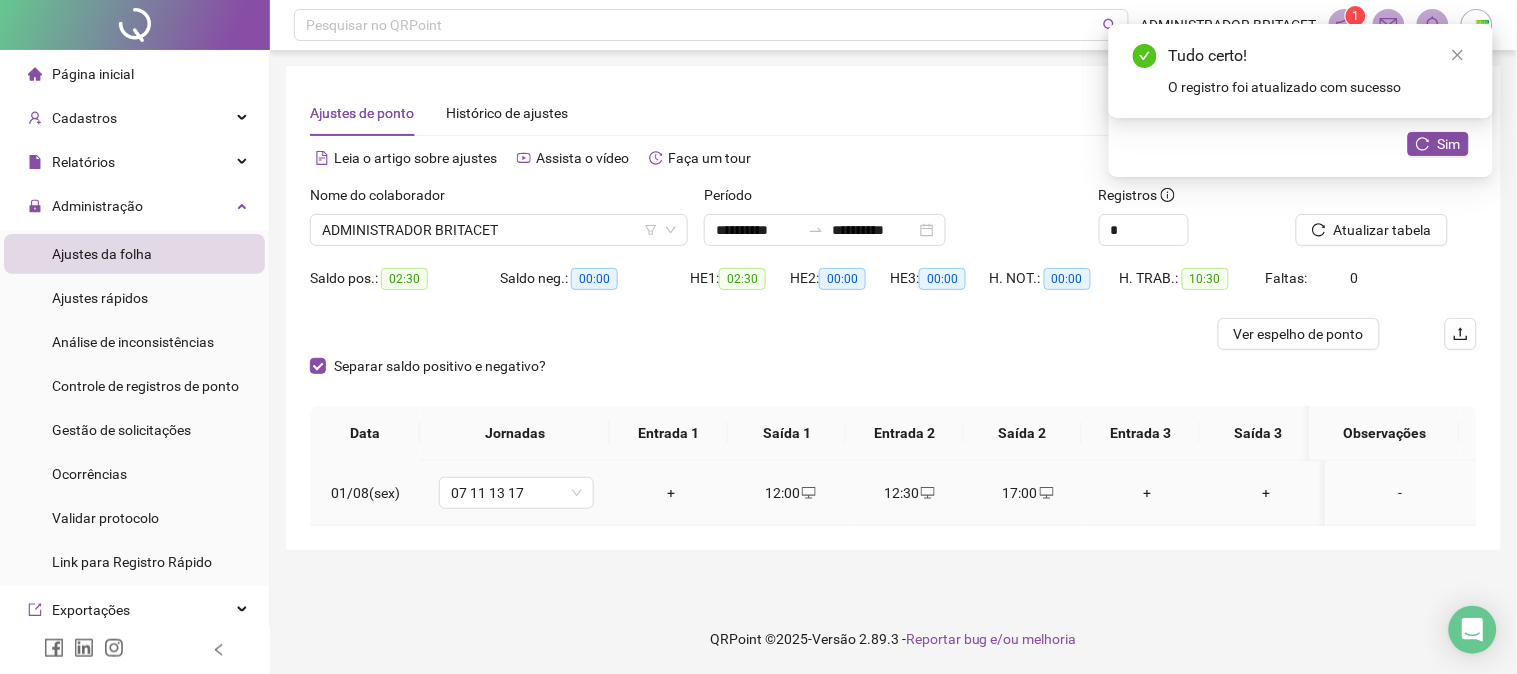 click on "+" at bounding box center (671, 493) 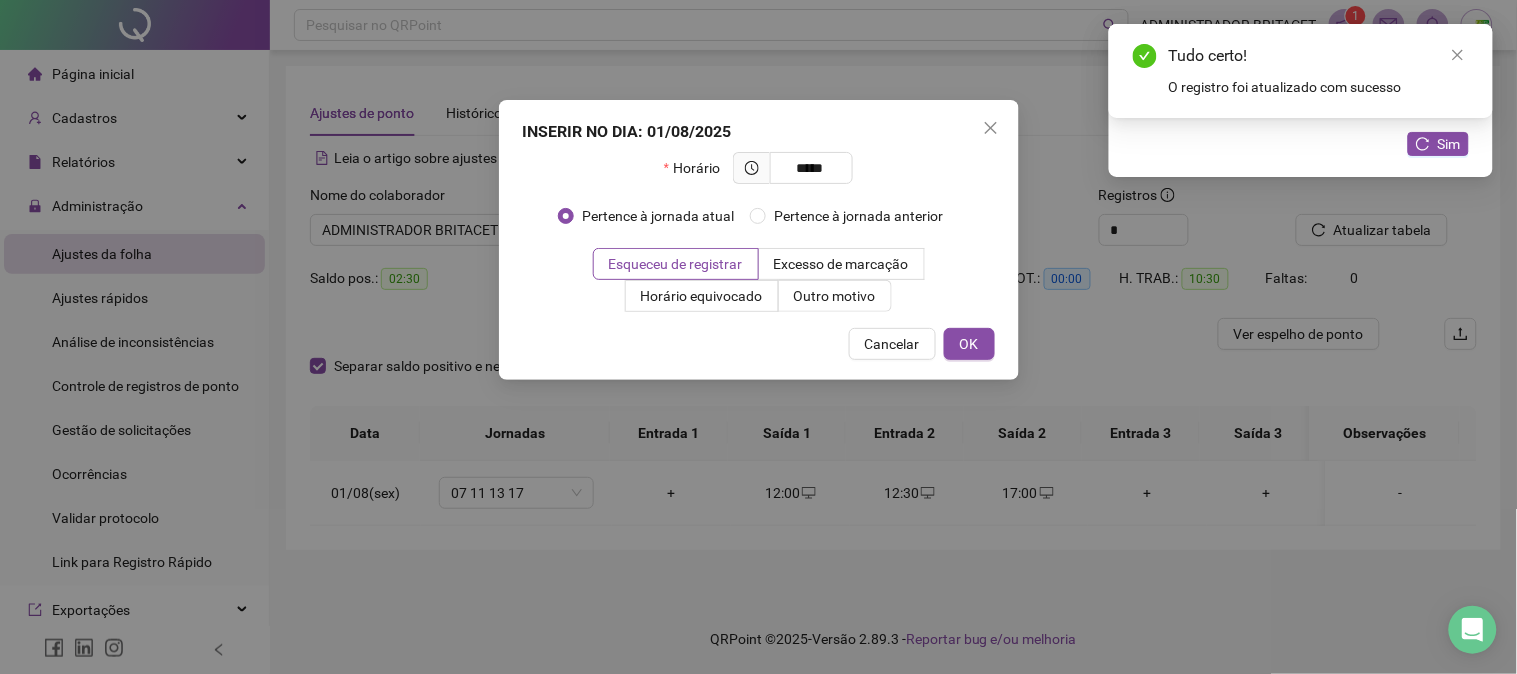 type on "*****" 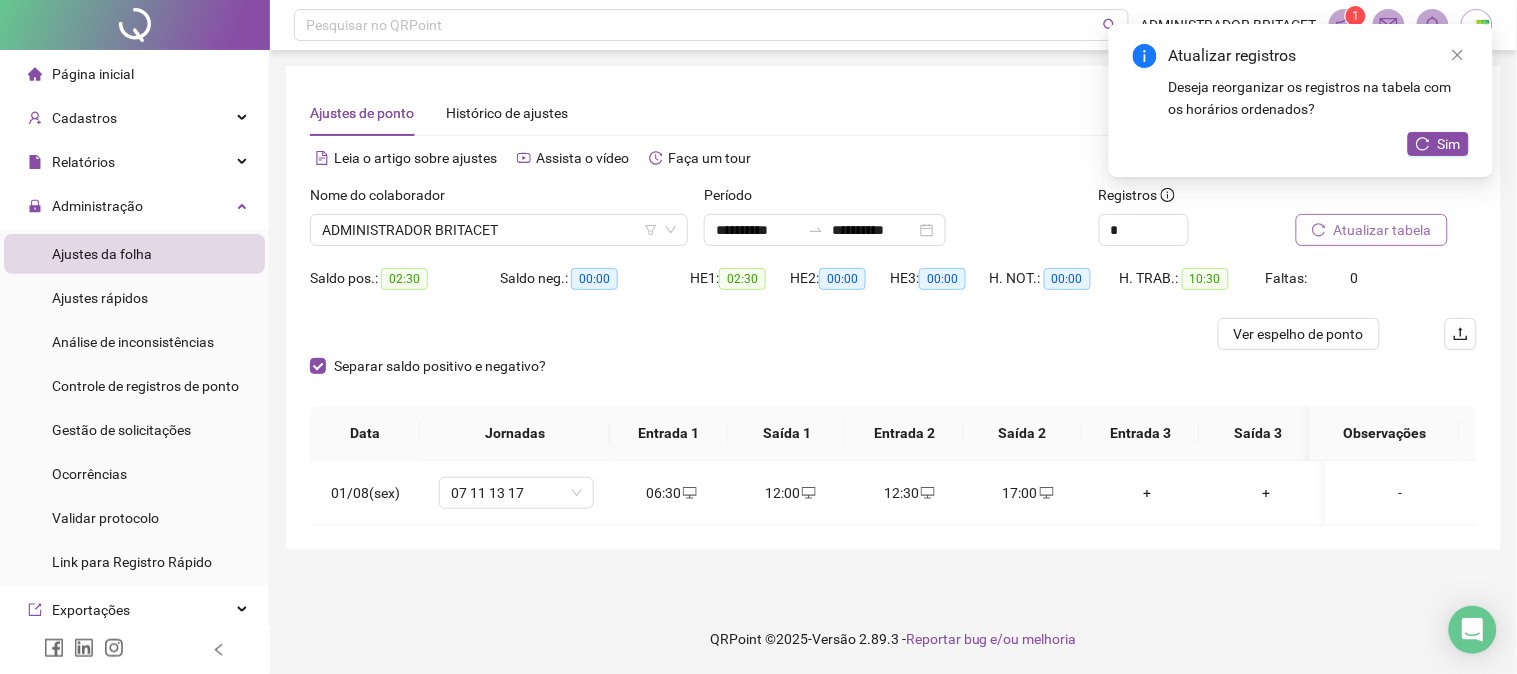 click on "Atualizar tabela" at bounding box center [1383, 230] 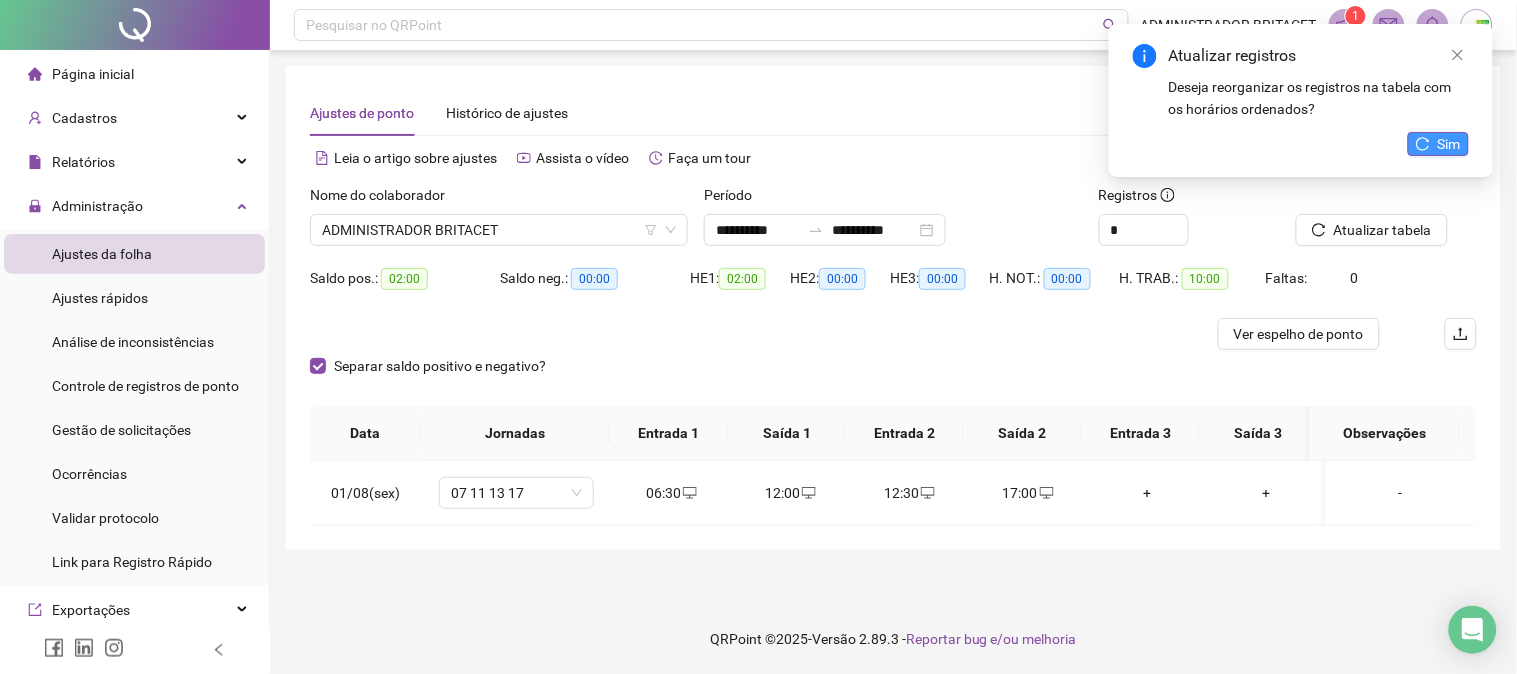 click on "Sim" at bounding box center [1449, 144] 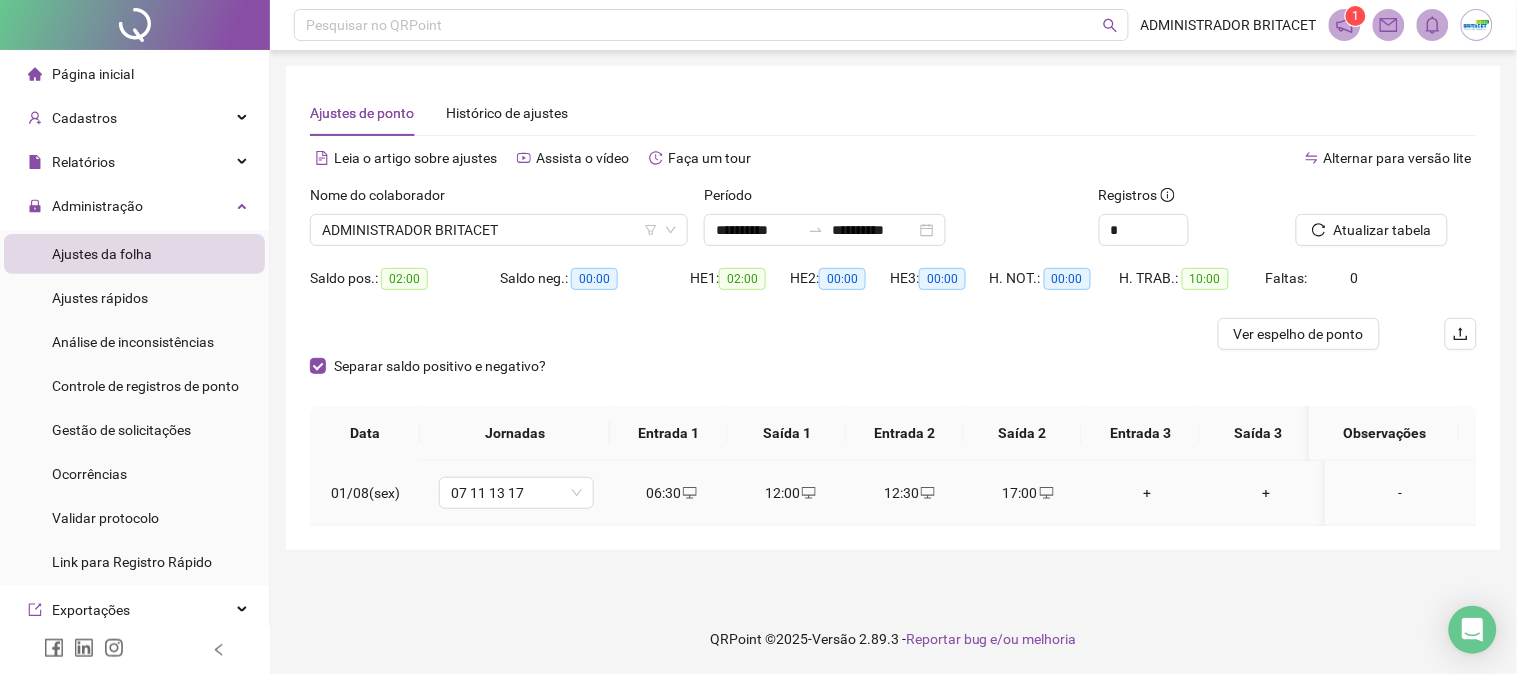click on "06:30" at bounding box center (671, 493) 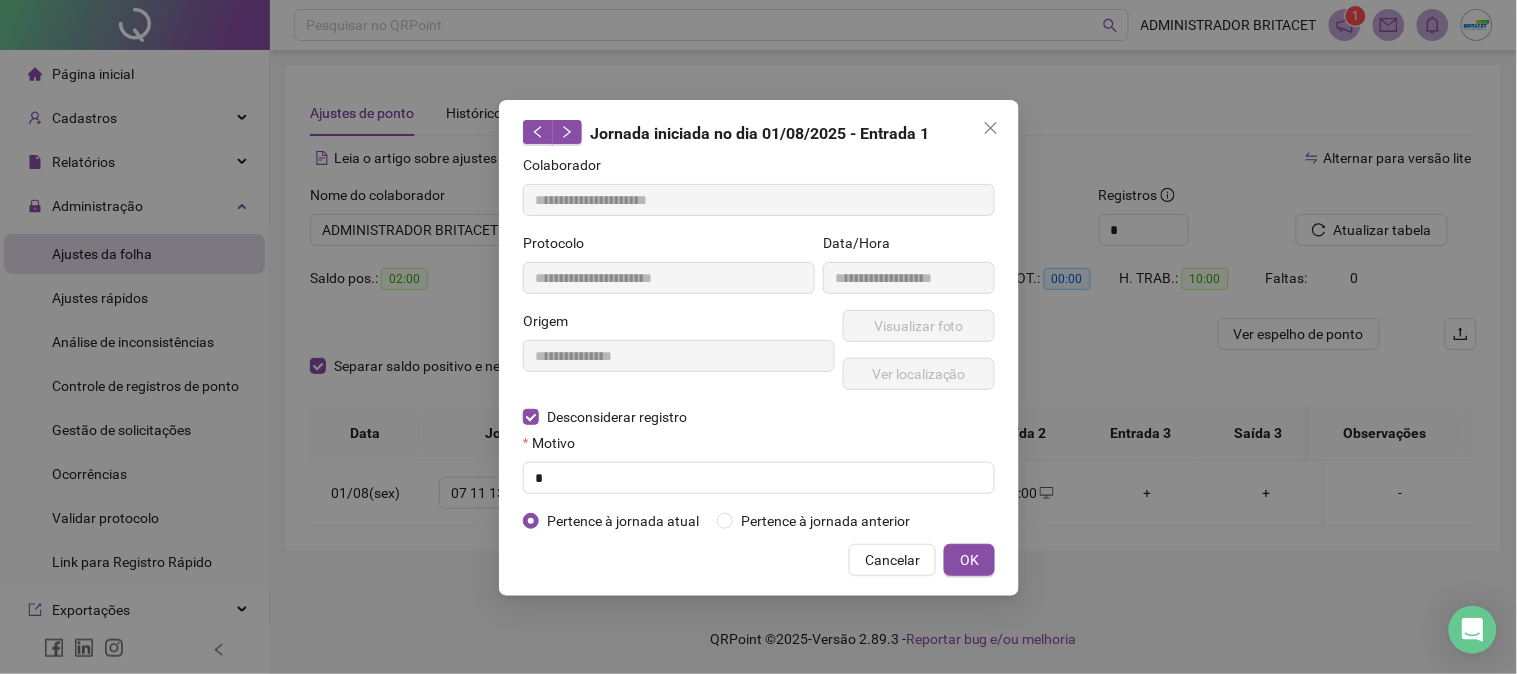 type on "**********" 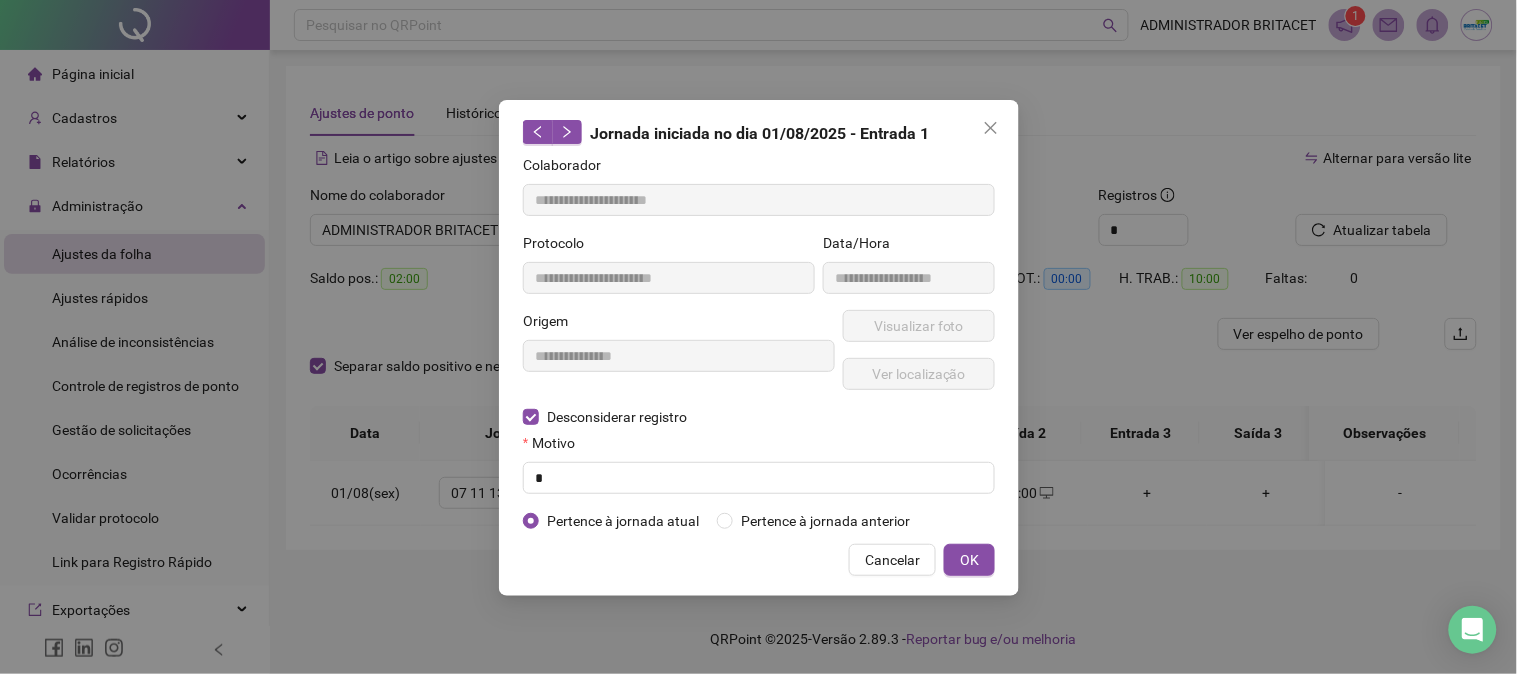 type on "**********" 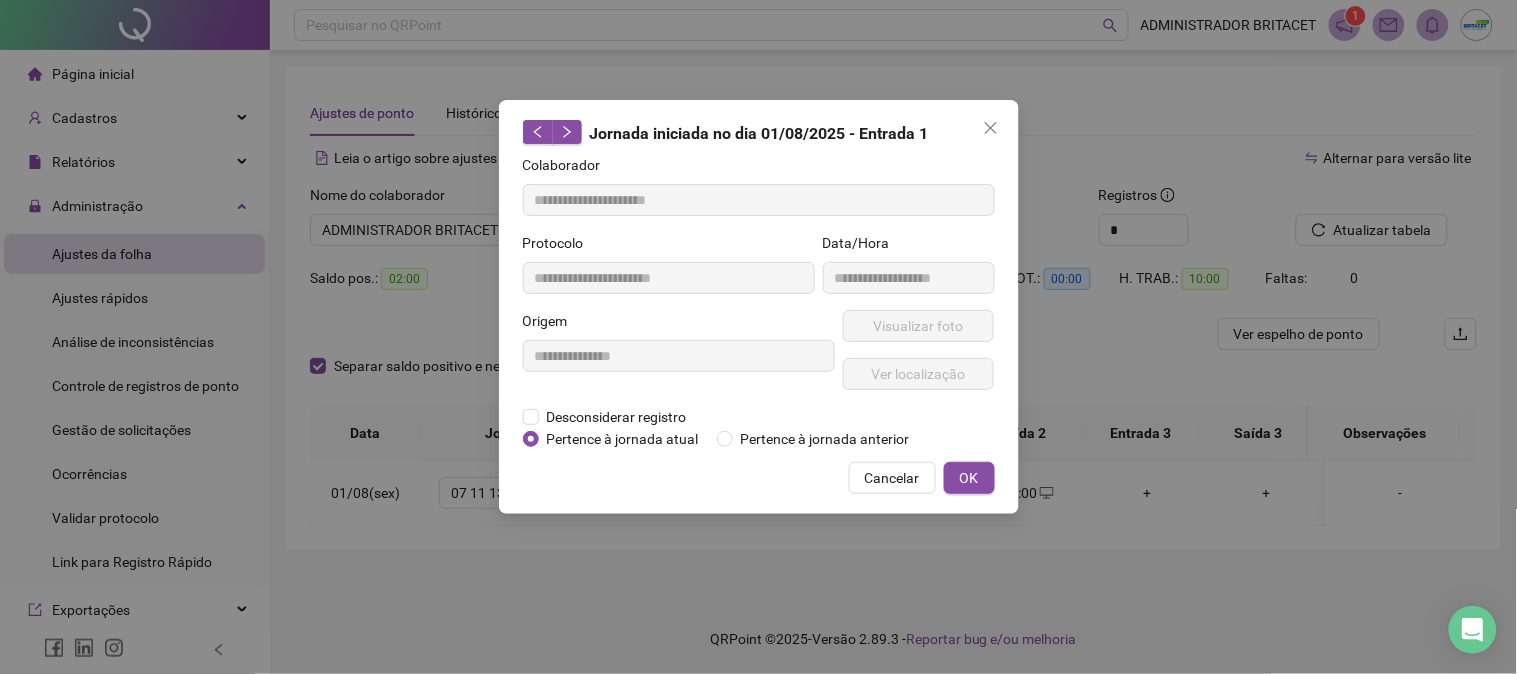 click on "Pertence à jornada atual" at bounding box center (623, 439) 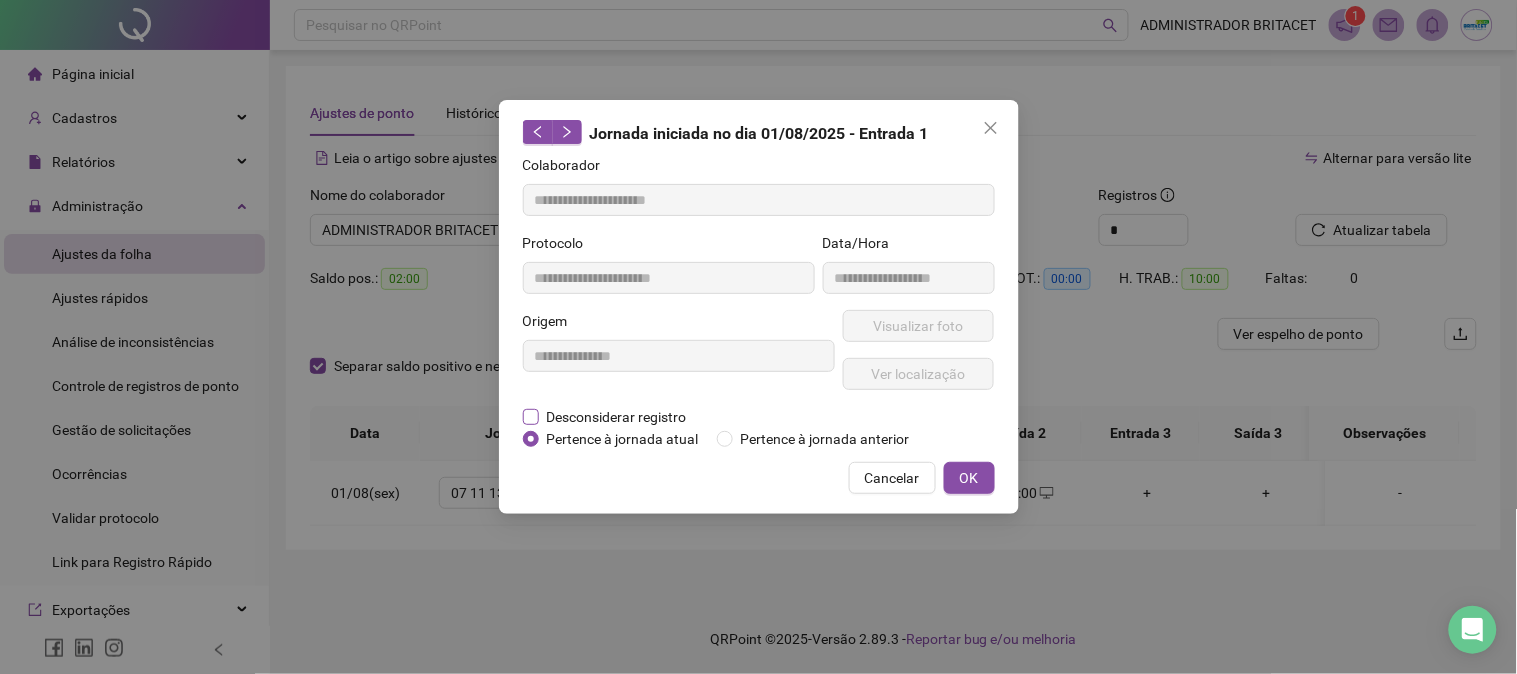 click on "Desconsiderar registro" at bounding box center (617, 417) 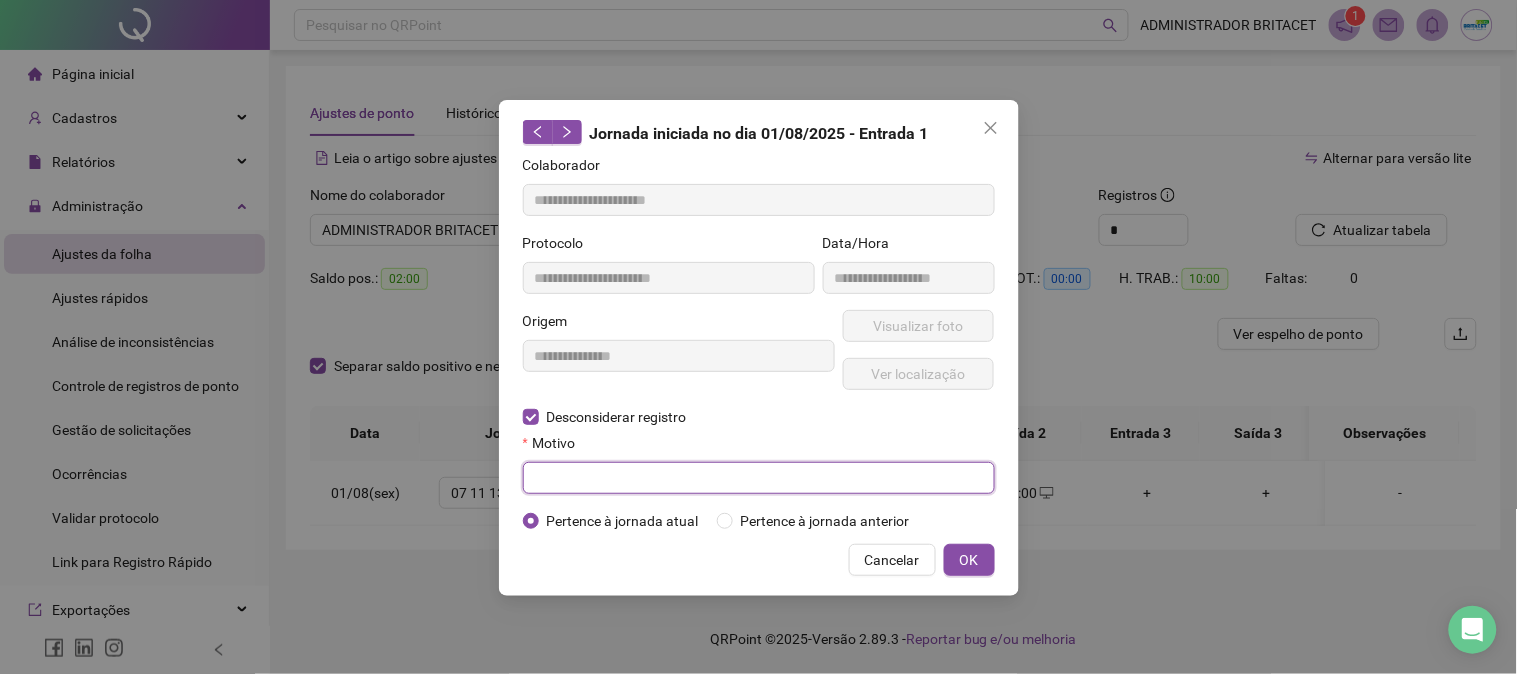 click at bounding box center (759, 478) 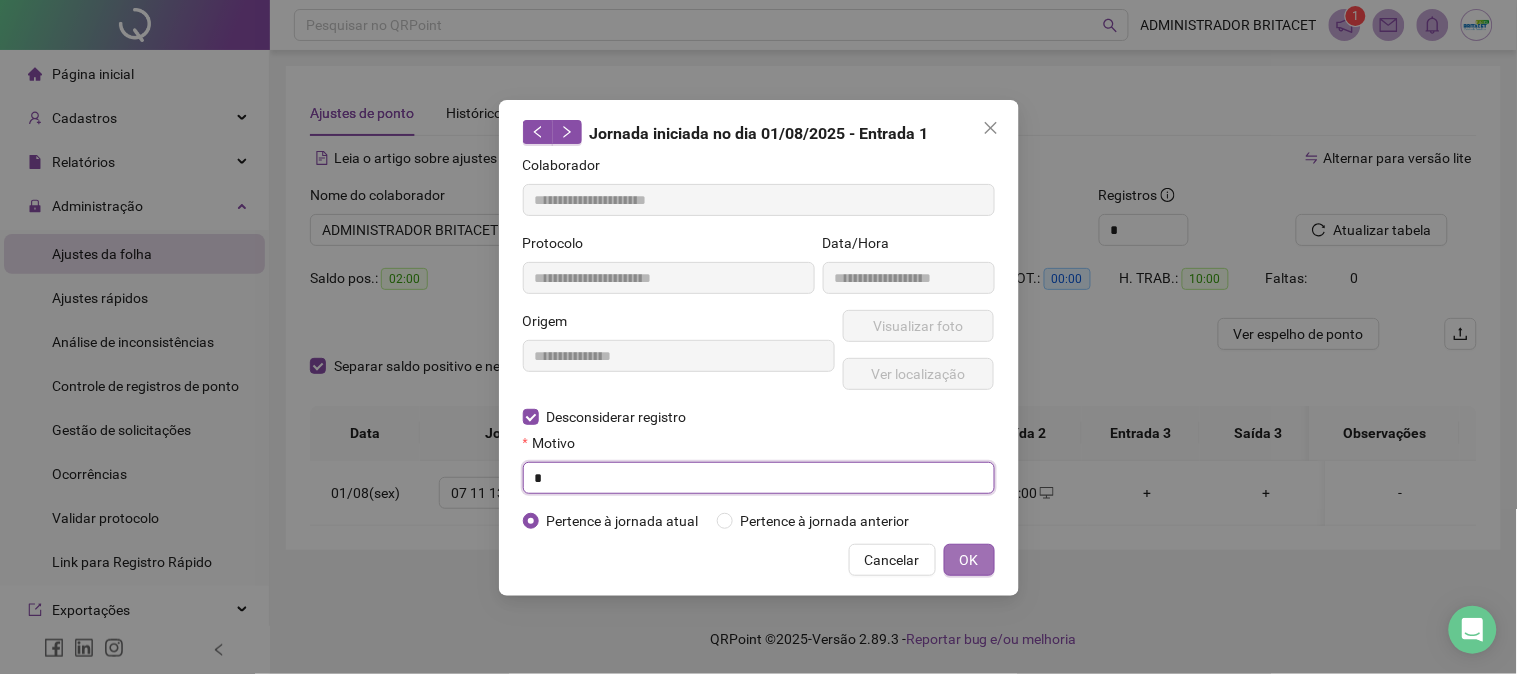 type 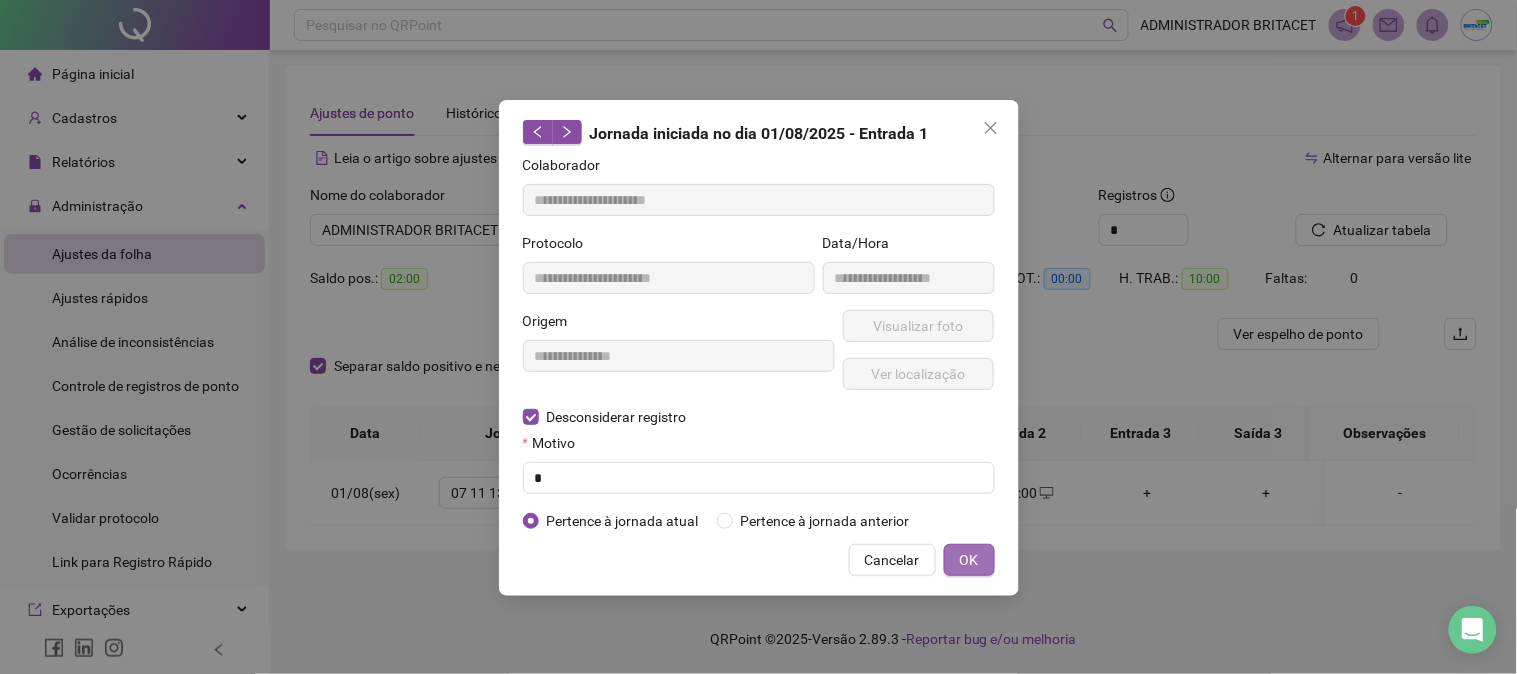 click on "OK" at bounding box center (969, 560) 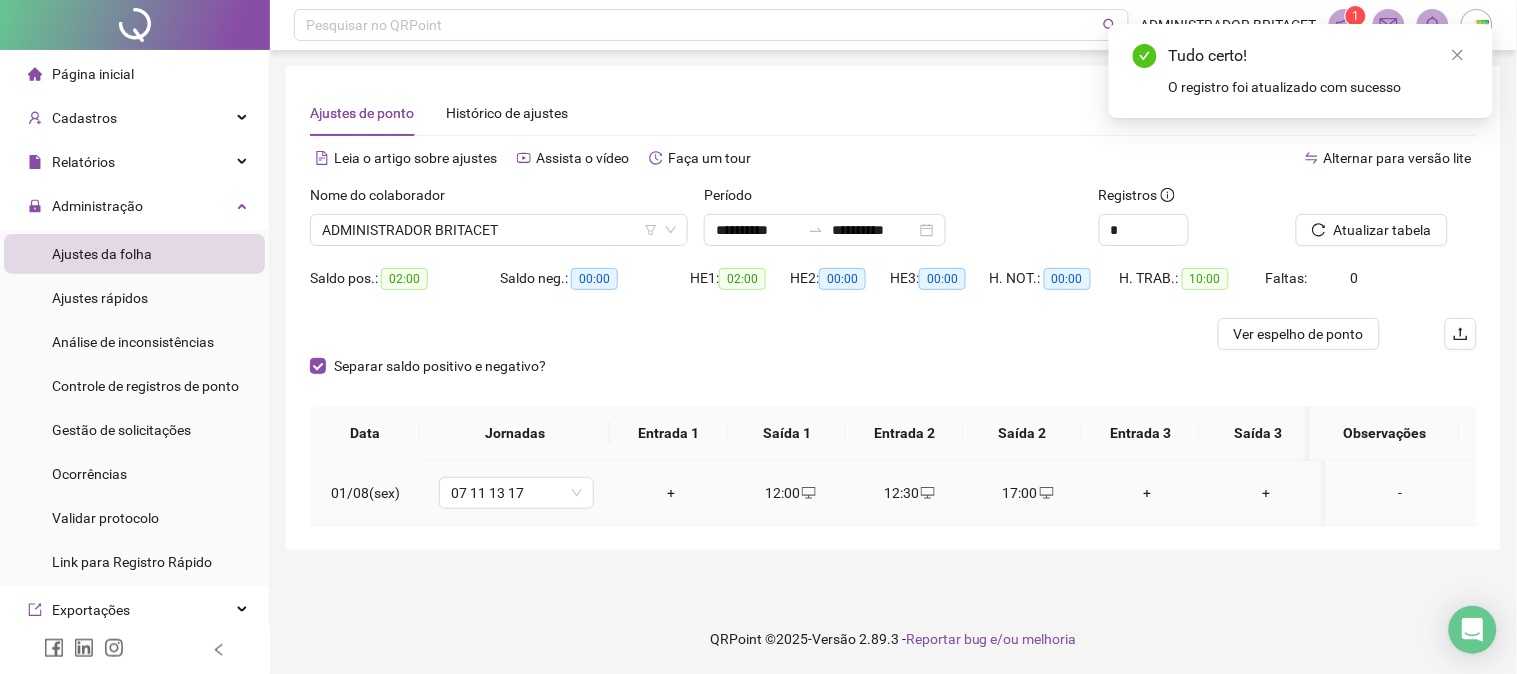 click on "+" at bounding box center (671, 493) 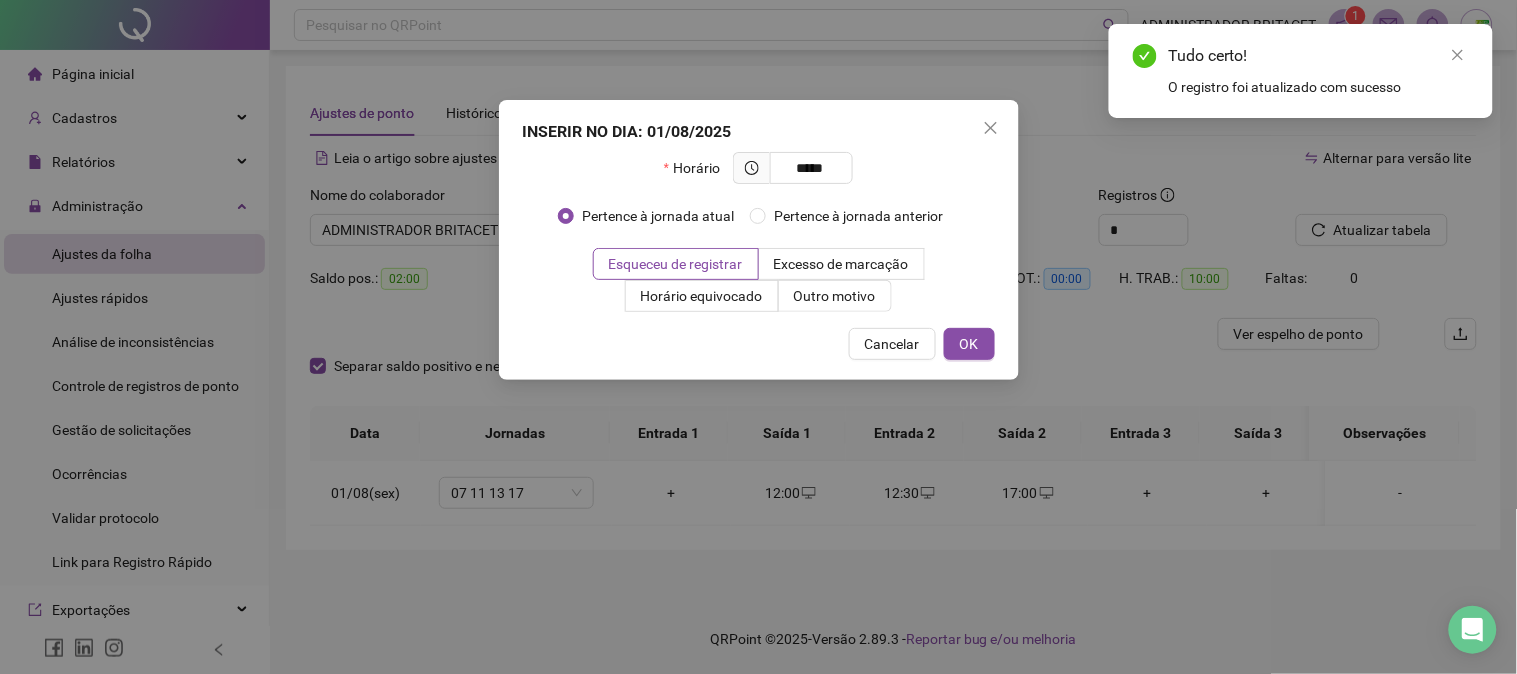 type on "*****" 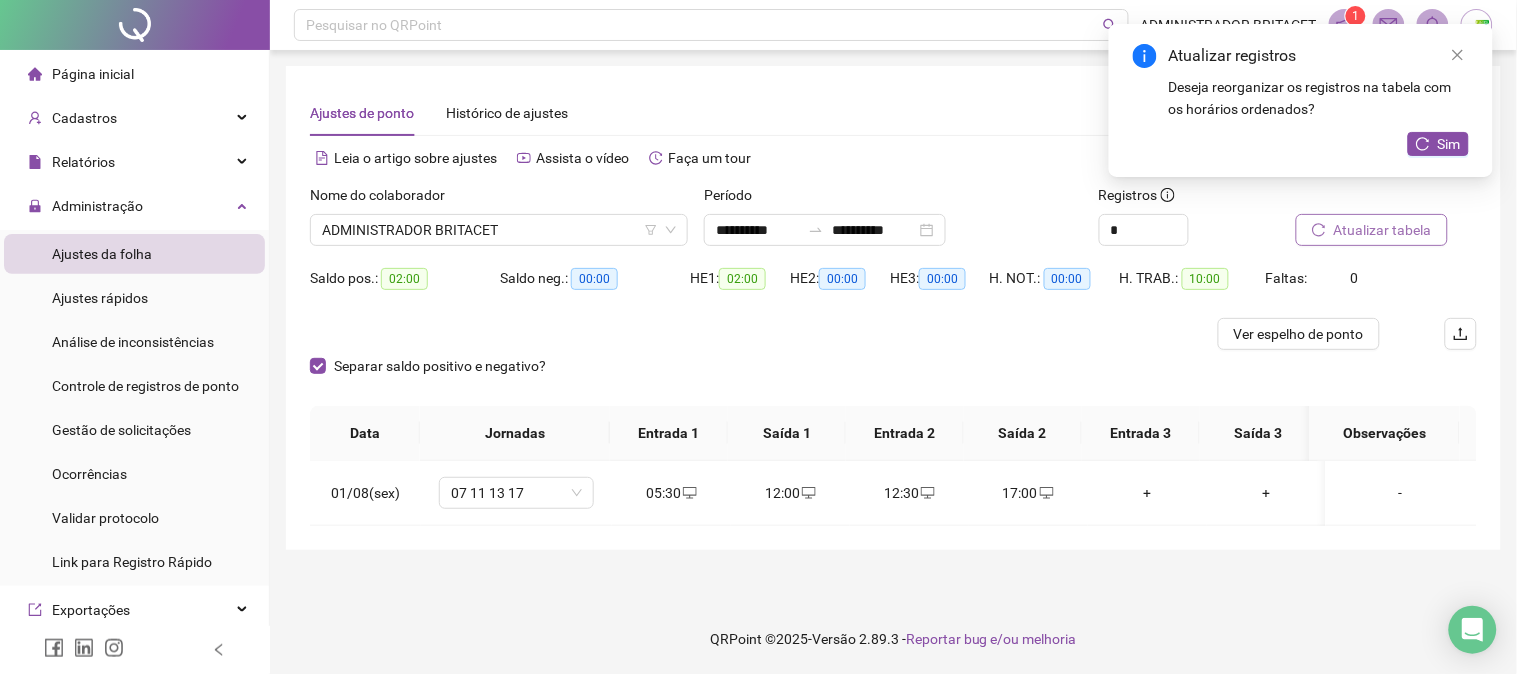click on "Atualizar tabela" at bounding box center [1383, 230] 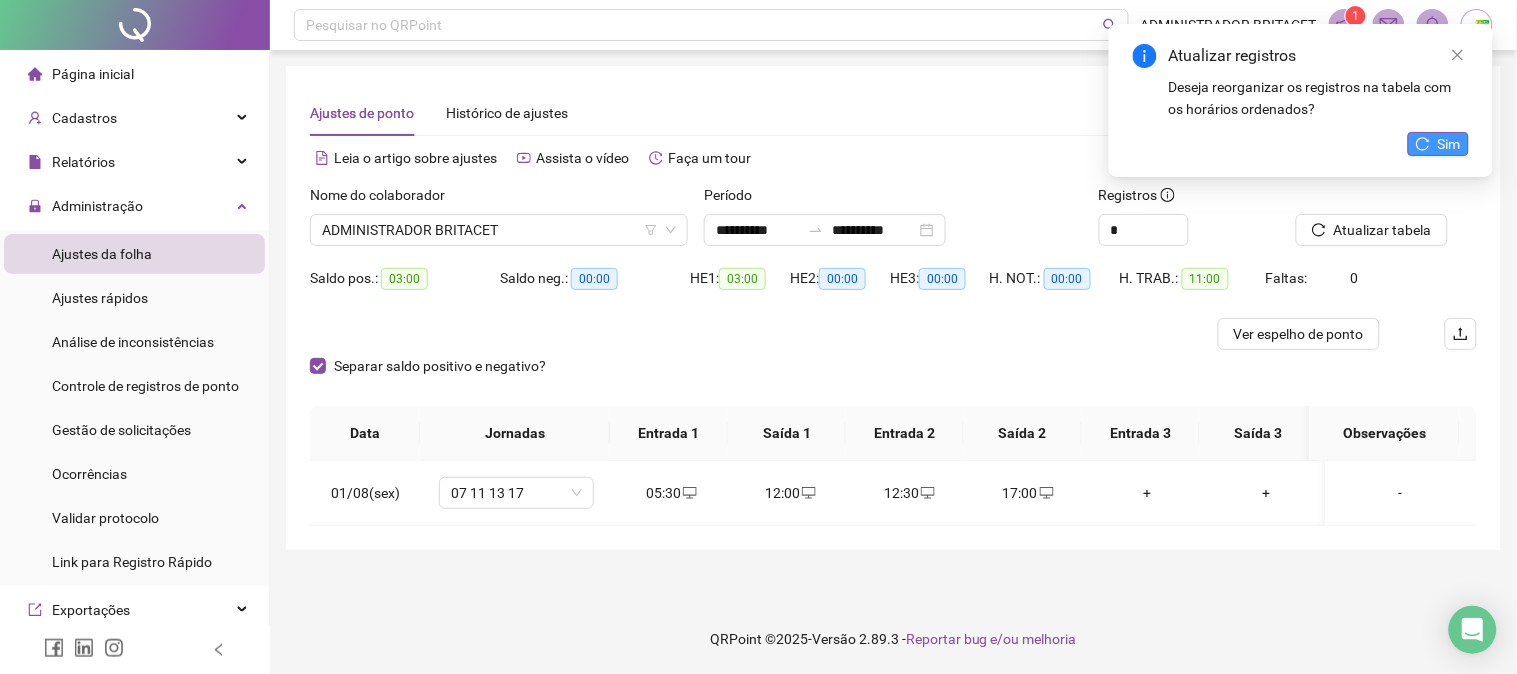 click 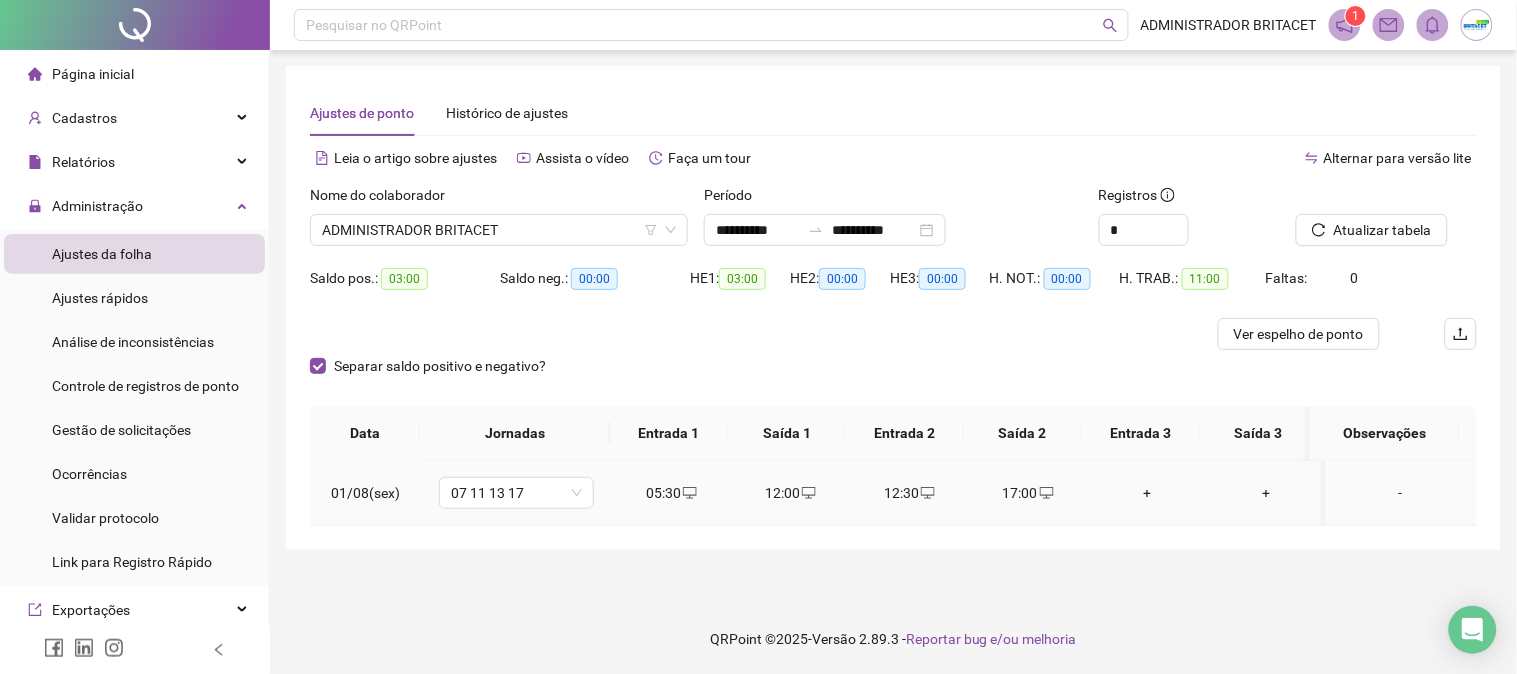 click on "05:30" at bounding box center [671, 493] 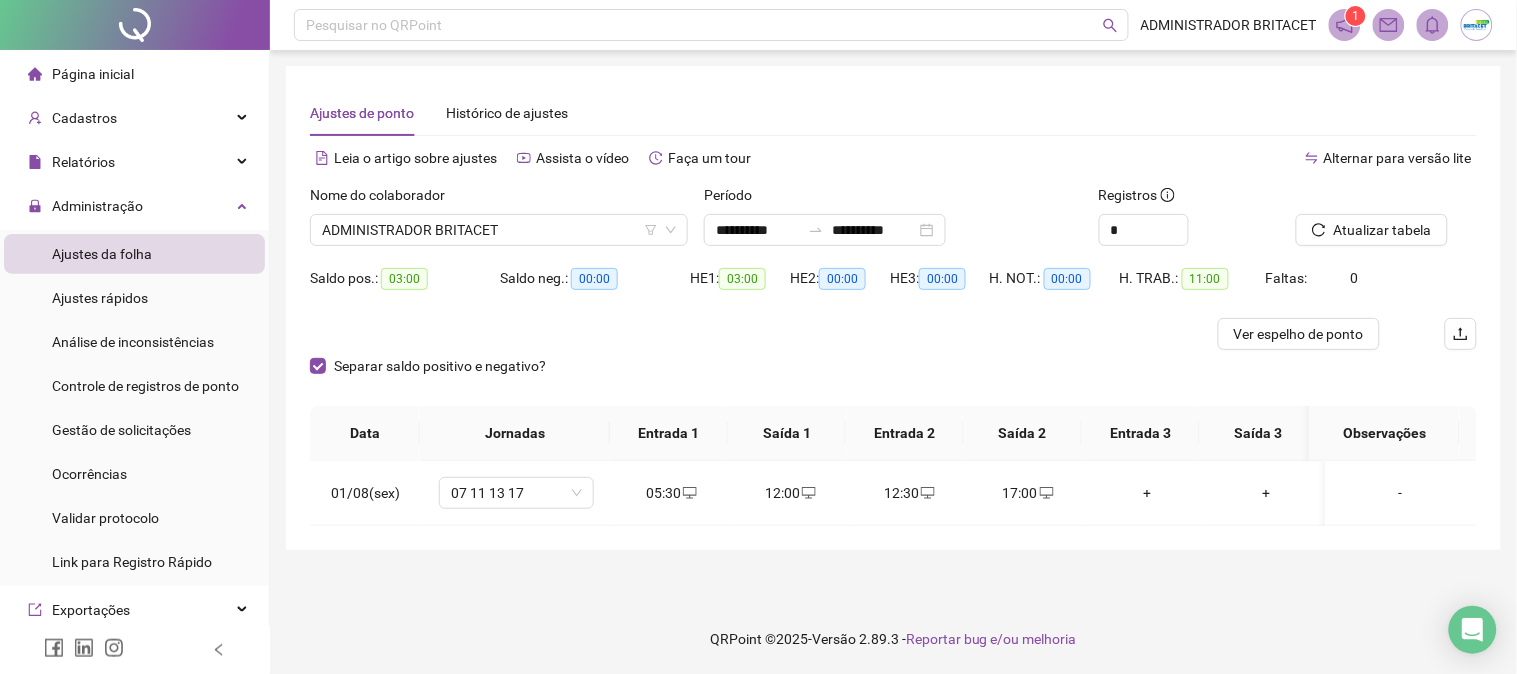 type on "**********" 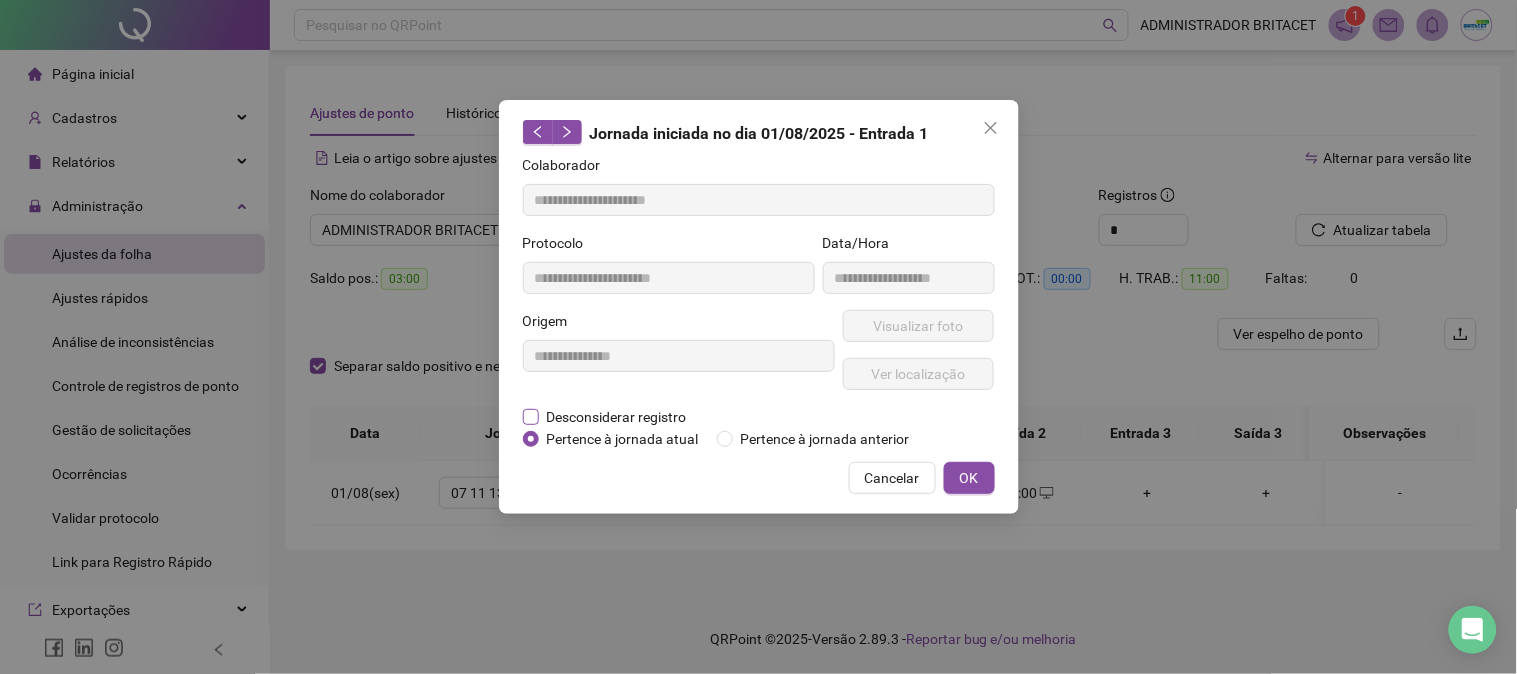 click on "Desconsiderar registro" at bounding box center [617, 417] 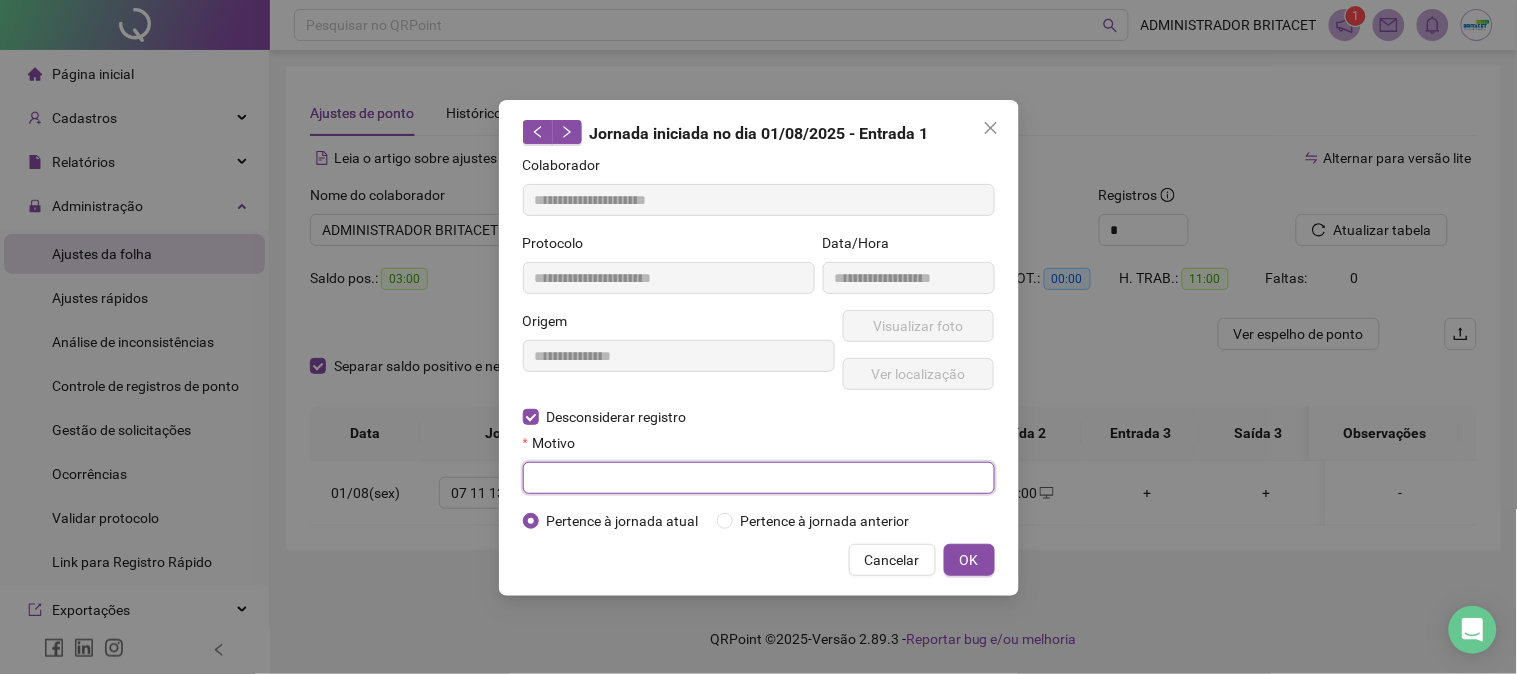 drag, startPoint x: 605, startPoint y: 474, endPoint x: 720, endPoint y: 491, distance: 116.24973 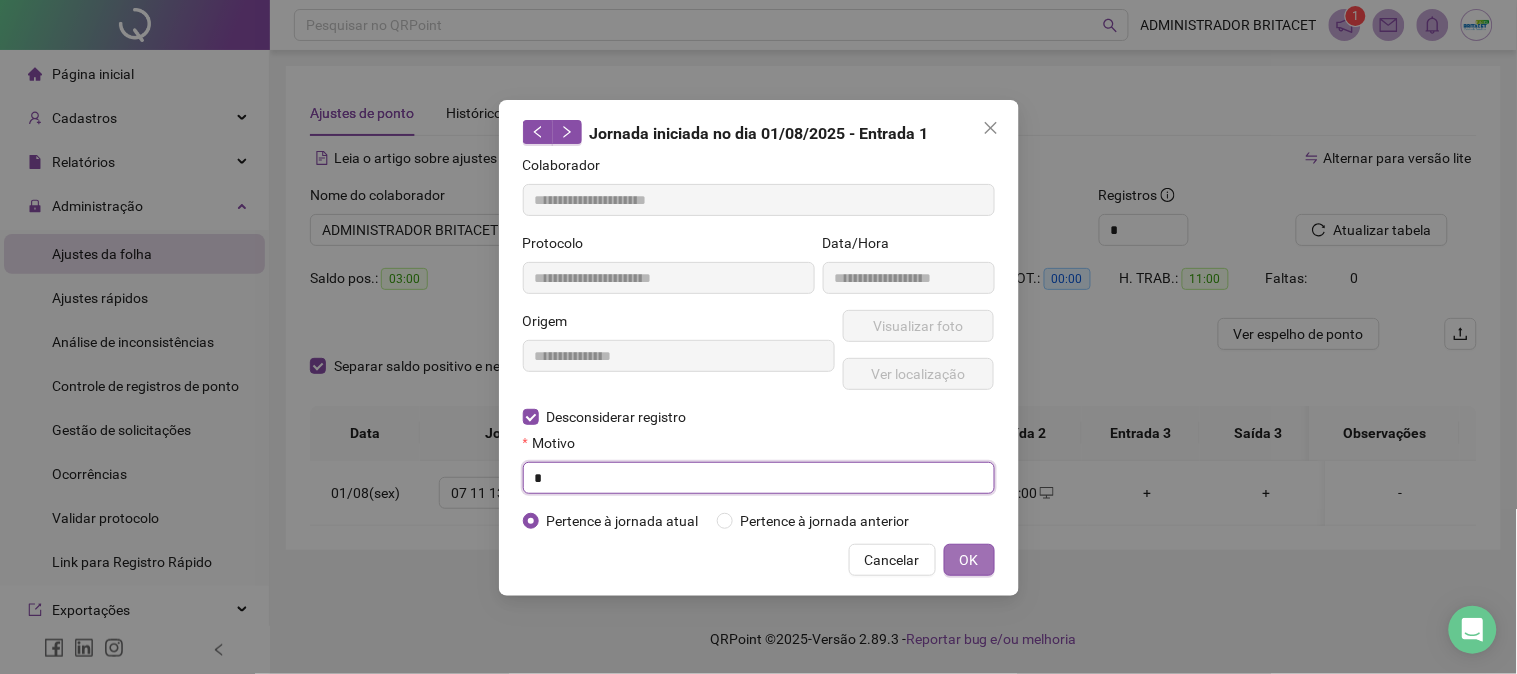type 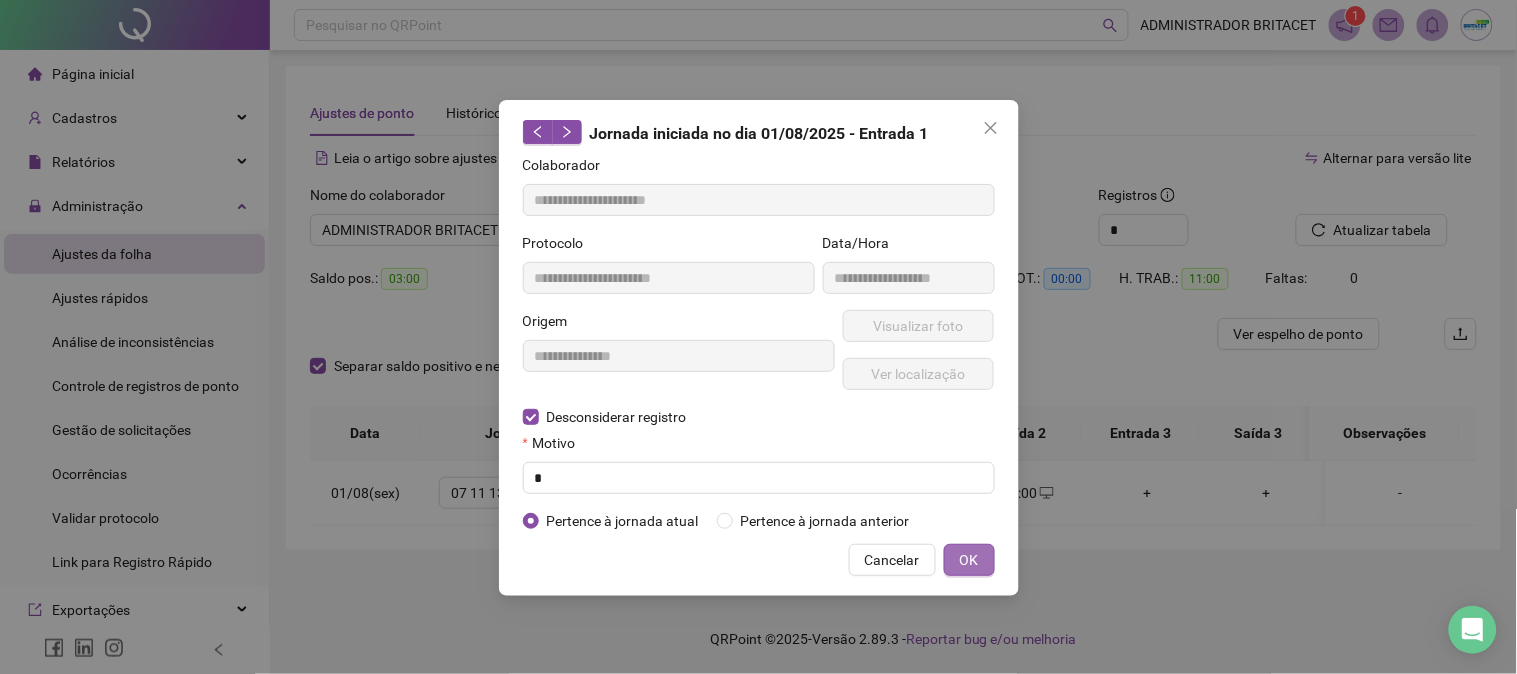 click on "OK" at bounding box center (969, 560) 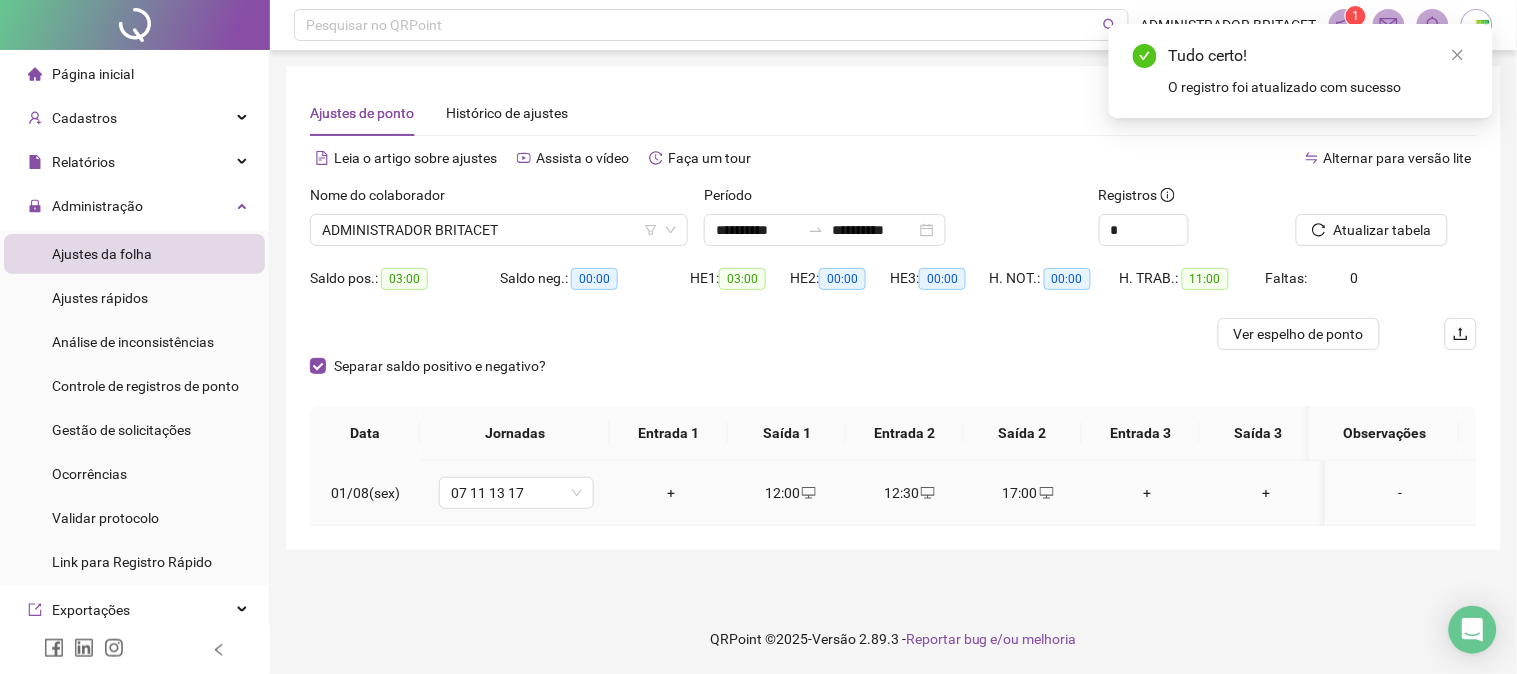 click on "+" at bounding box center [671, 493] 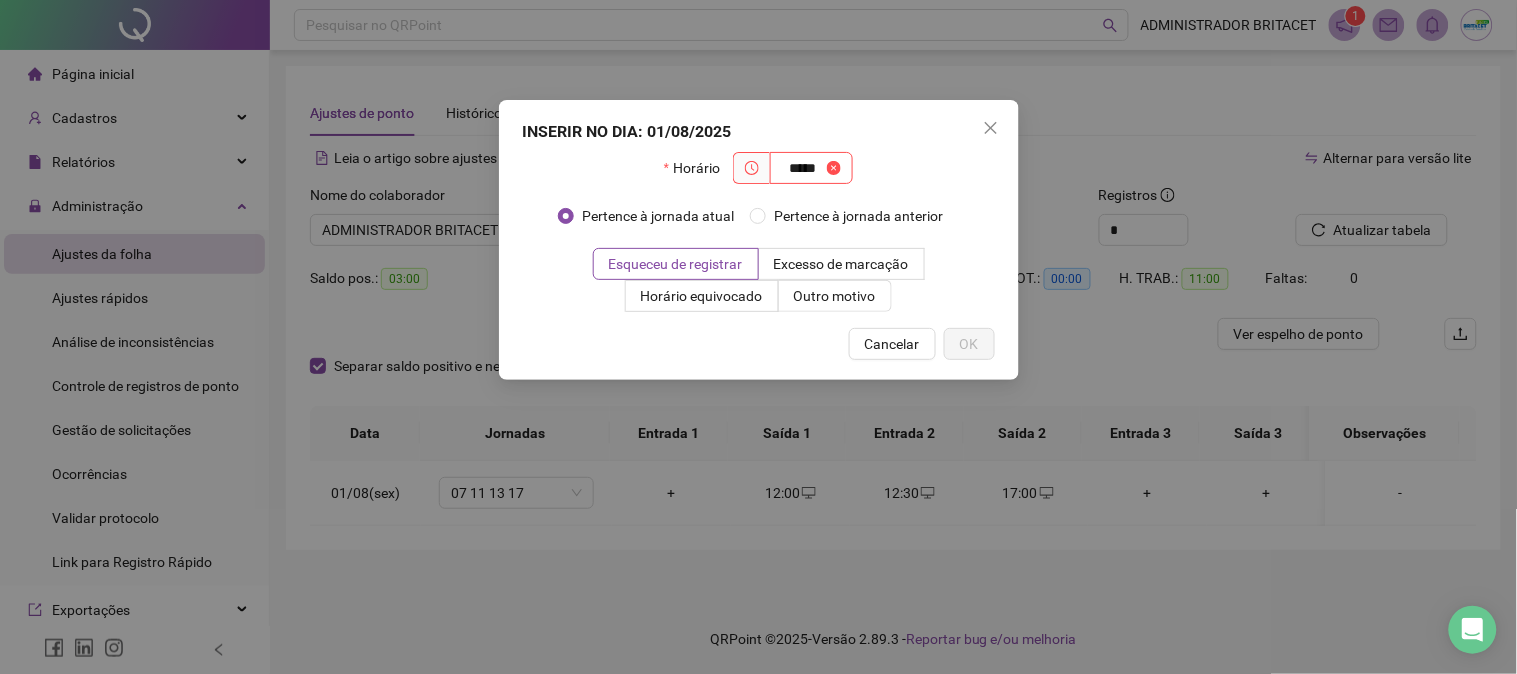 type on "*****" 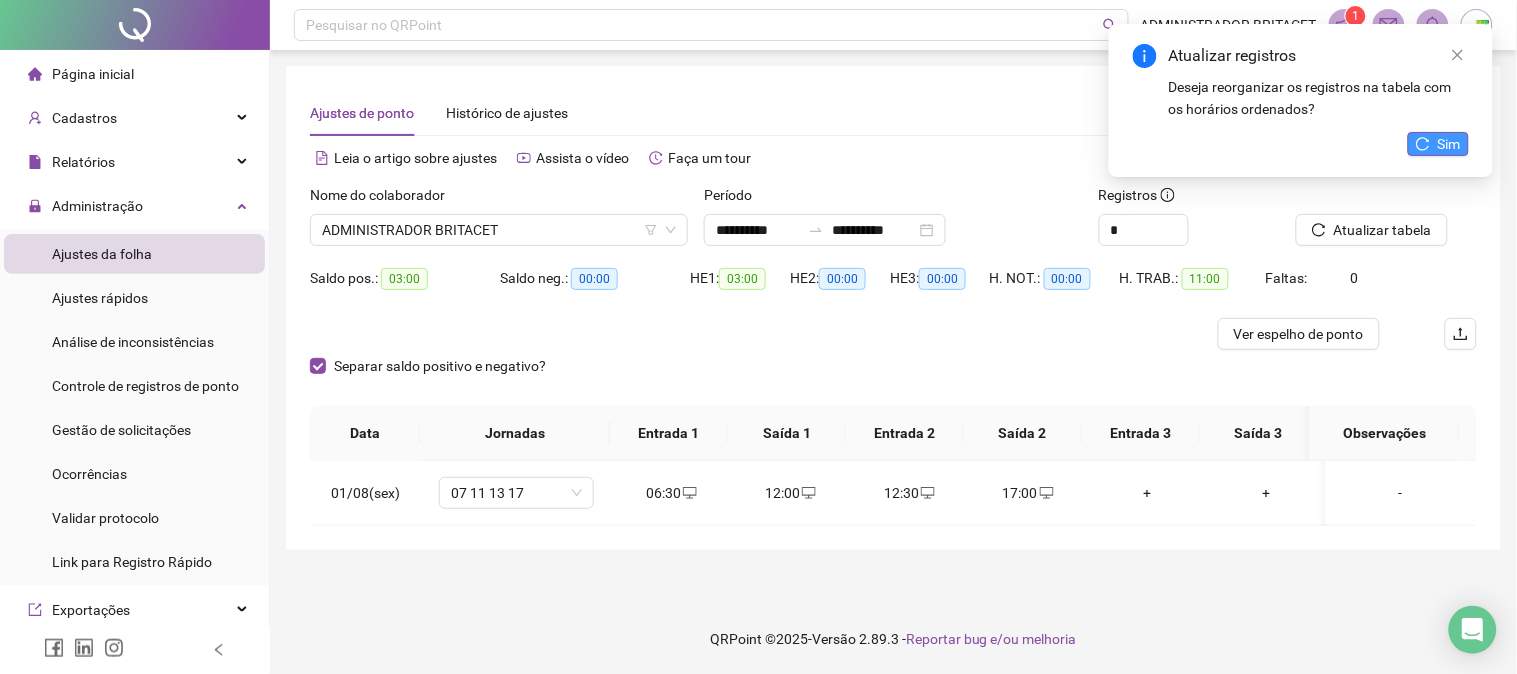 click on "Sim" at bounding box center [1449, 144] 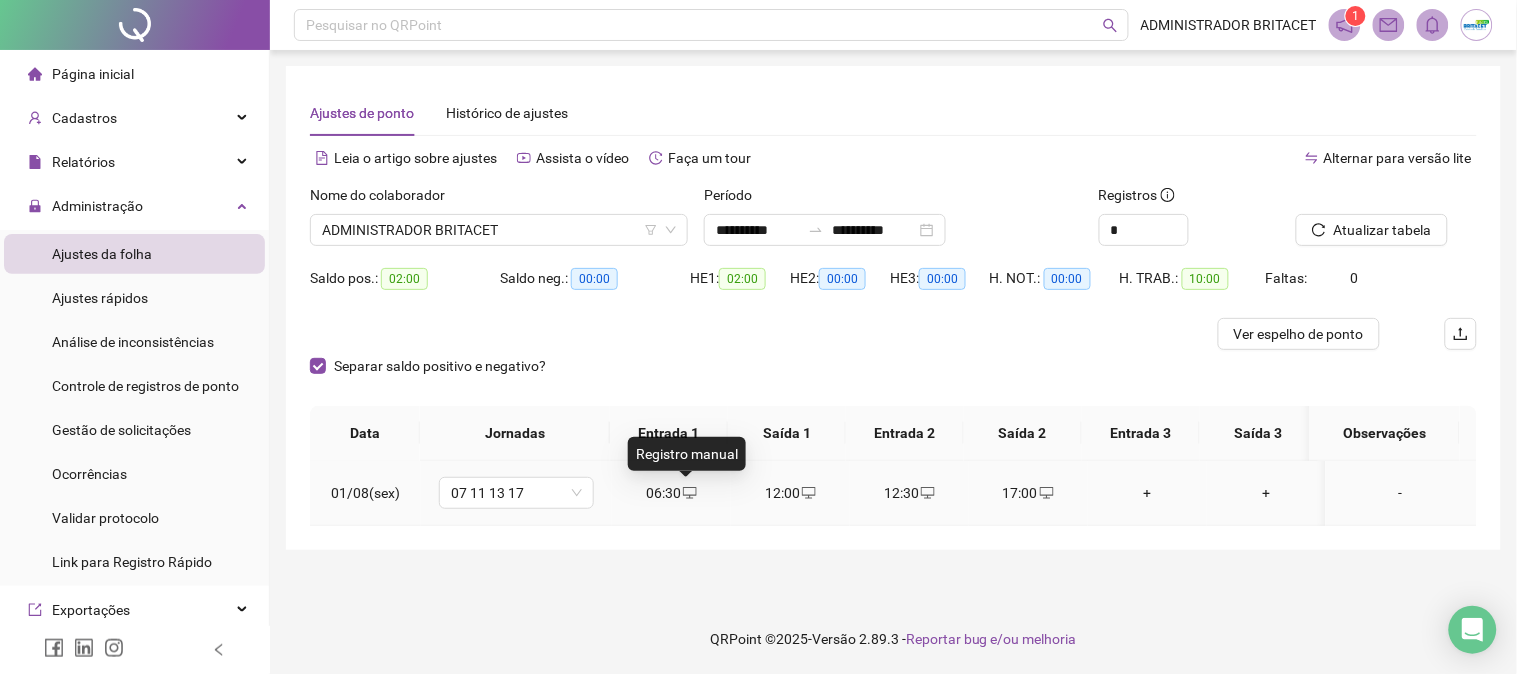 click at bounding box center (689, 493) 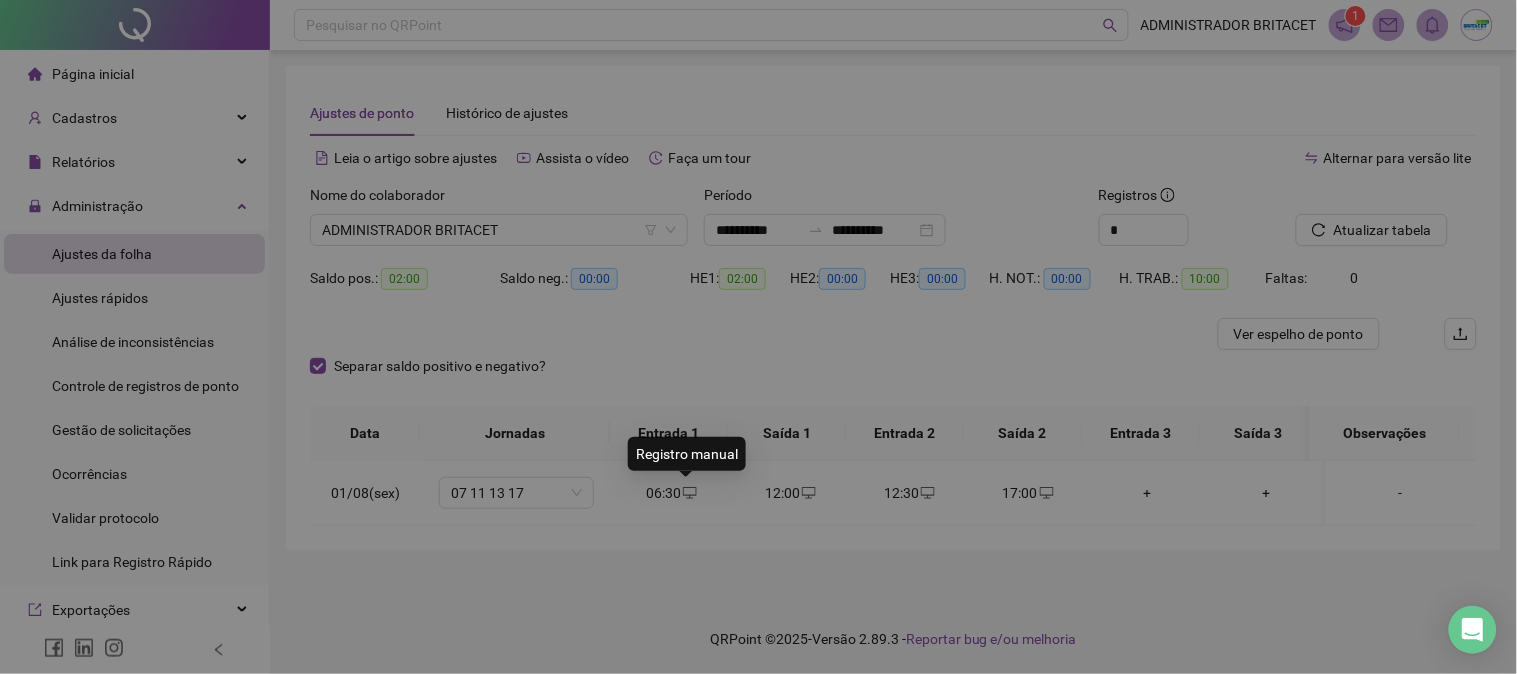 type on "**********" 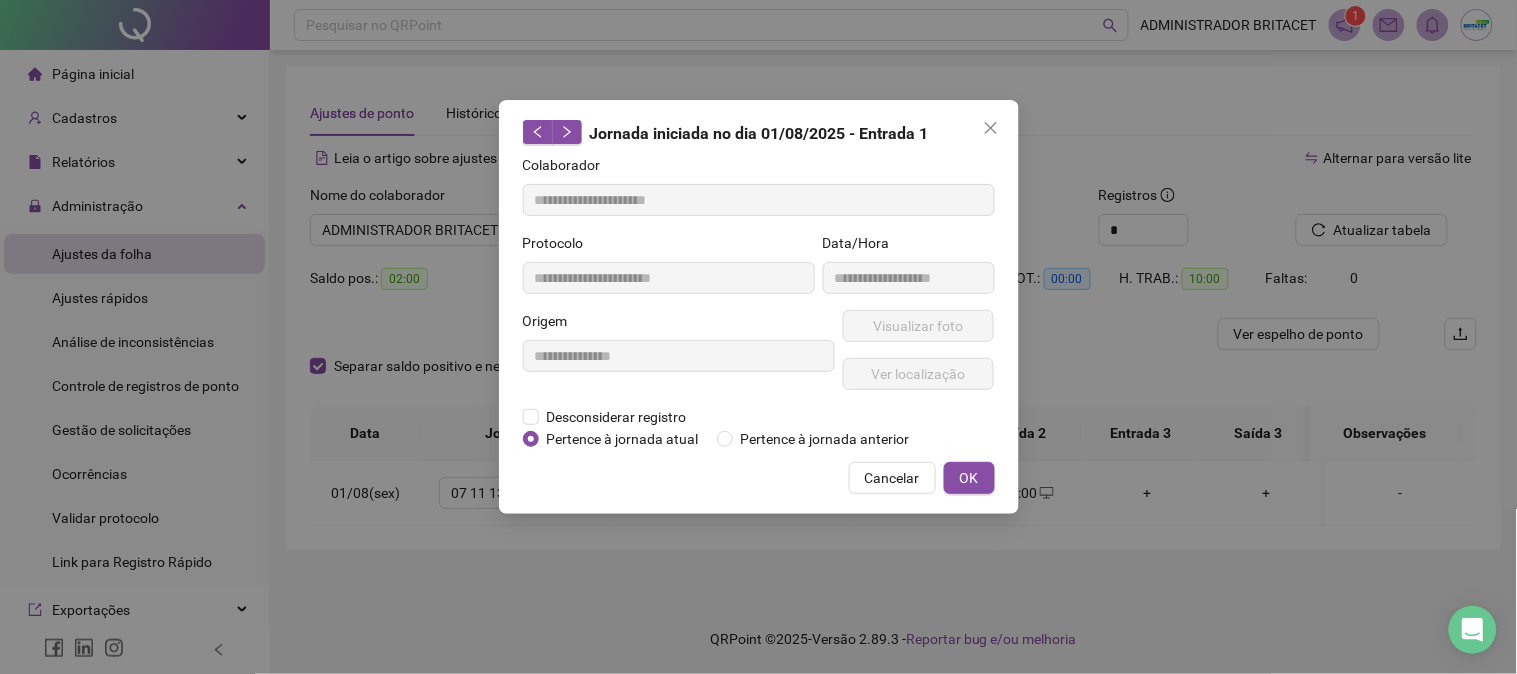 click on "Pertence à jornada atual" at bounding box center (623, 439) 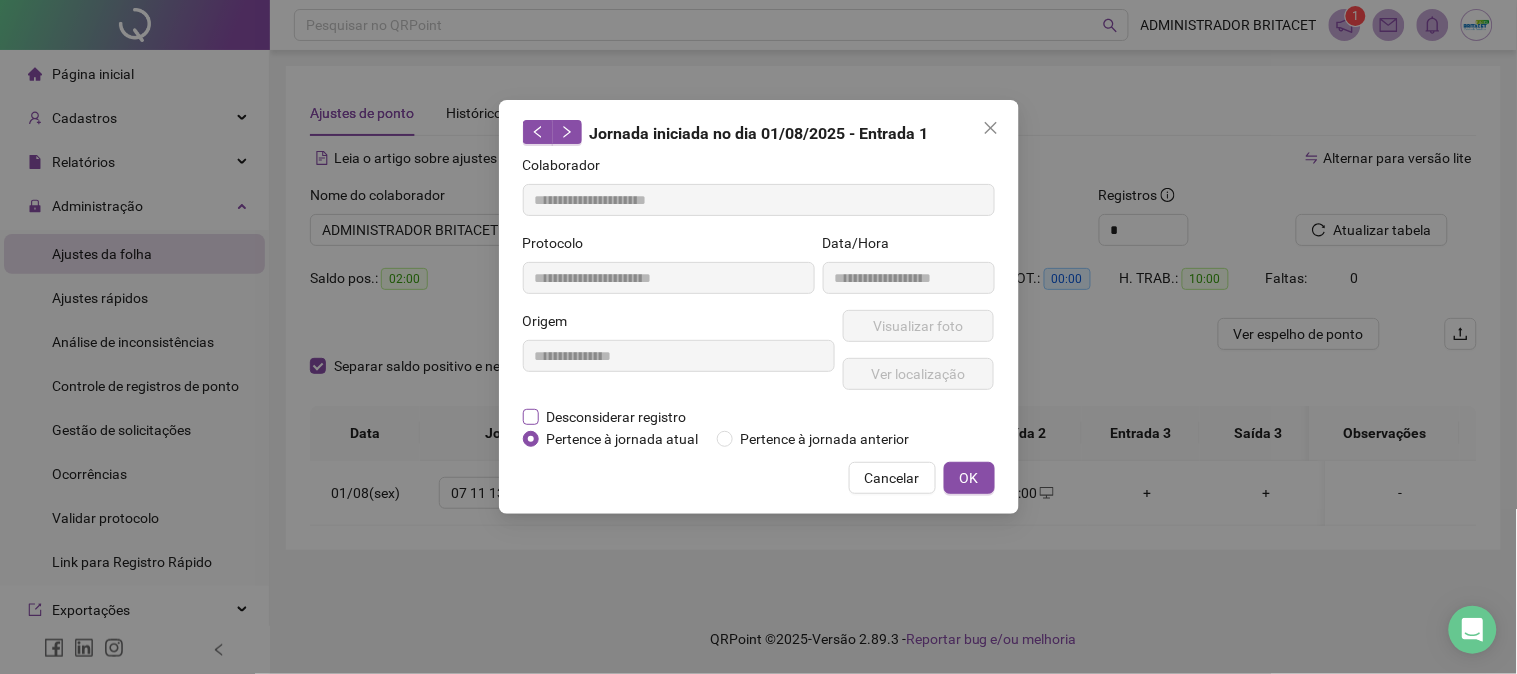 click on "Desconsiderar registro" at bounding box center [617, 417] 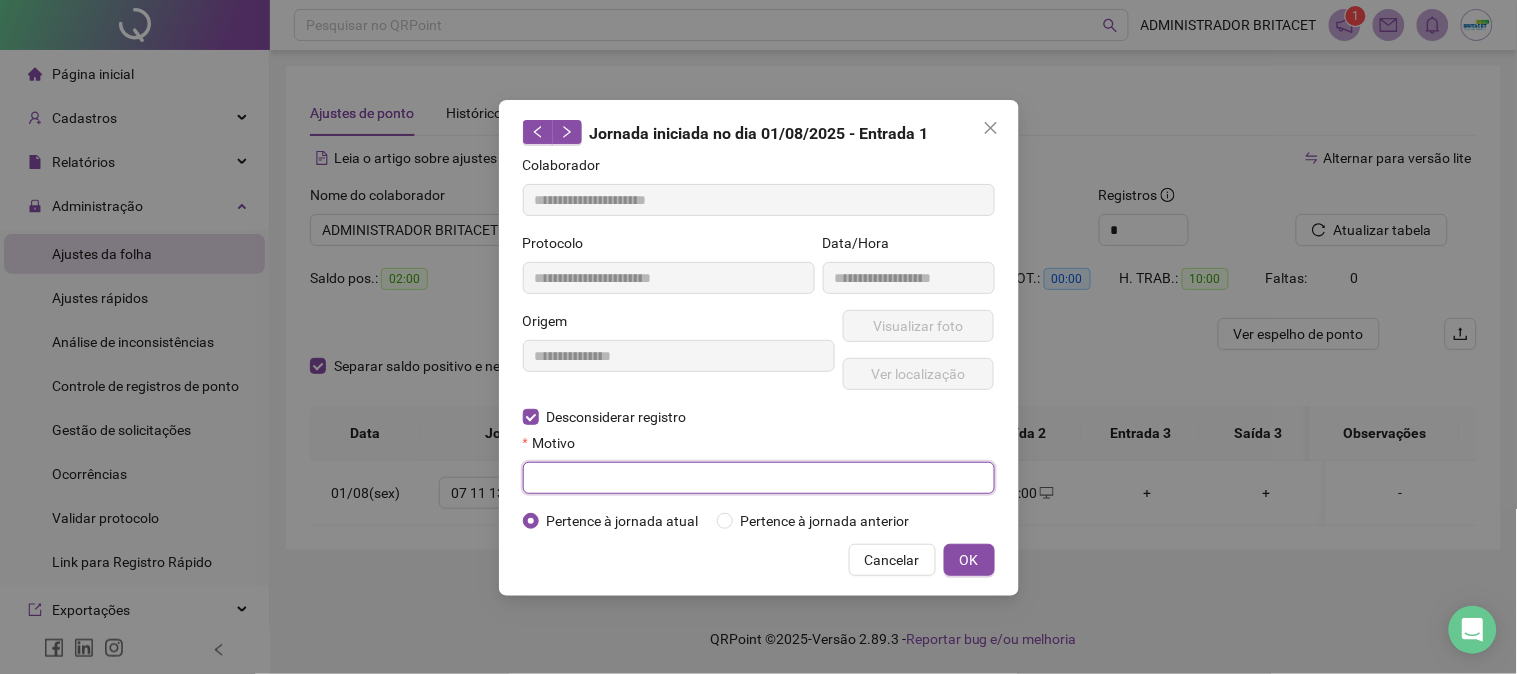 click at bounding box center (759, 478) 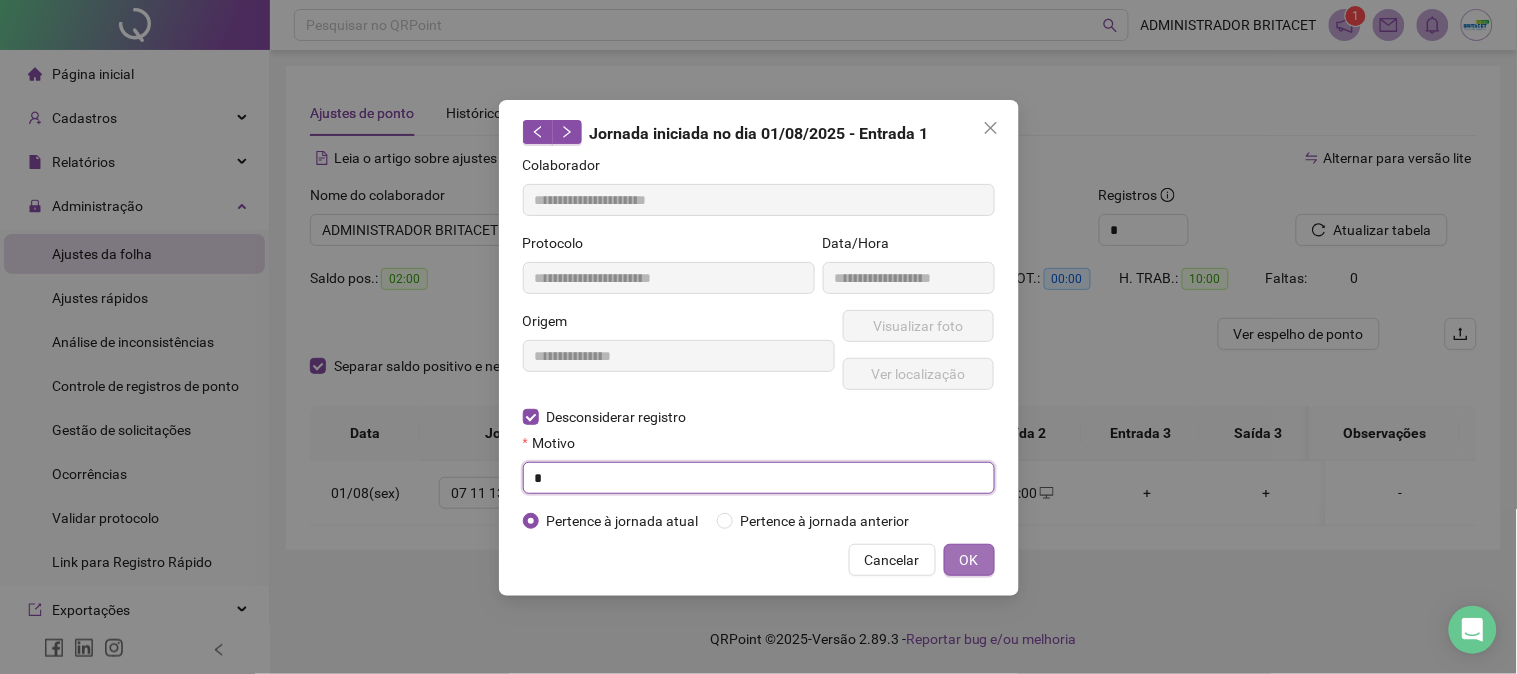 type 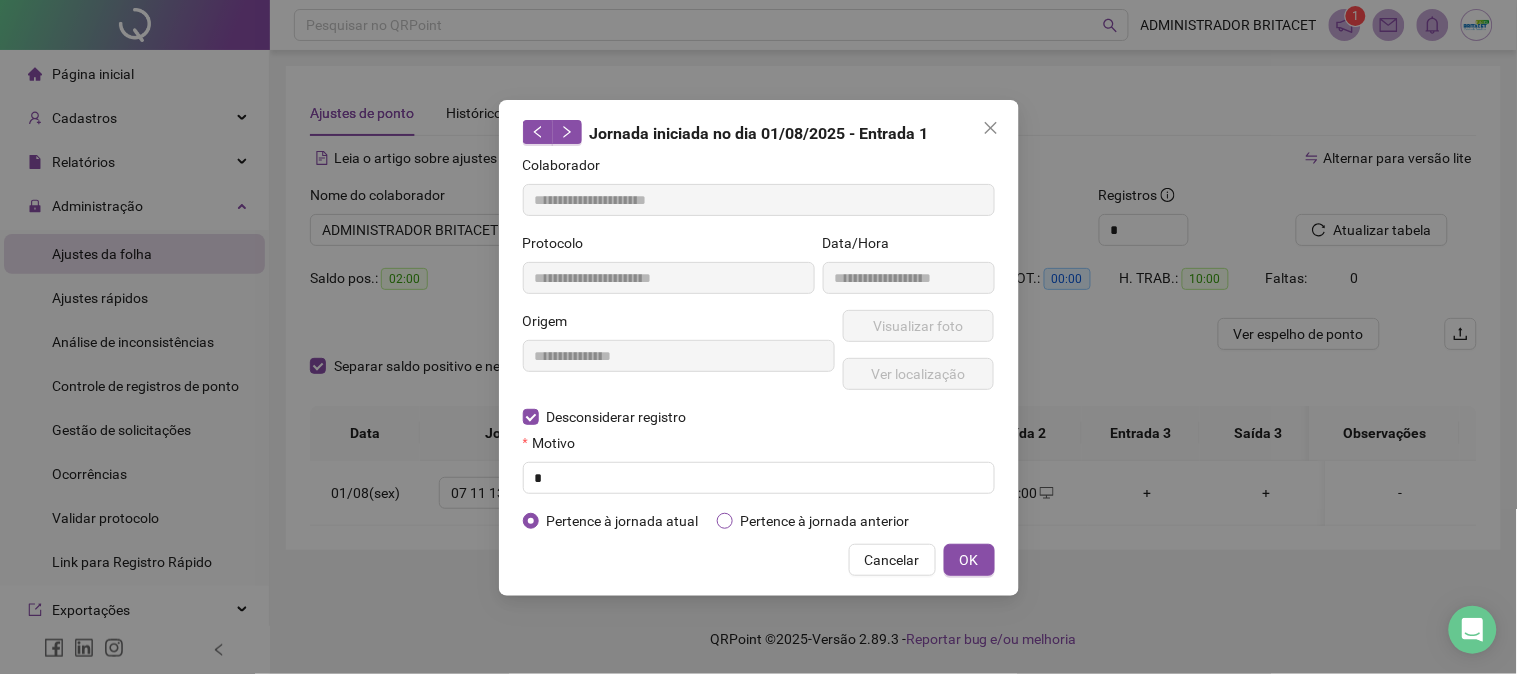 drag, startPoint x: 977, startPoint y: 563, endPoint x: 877, endPoint y: 521, distance: 108.461975 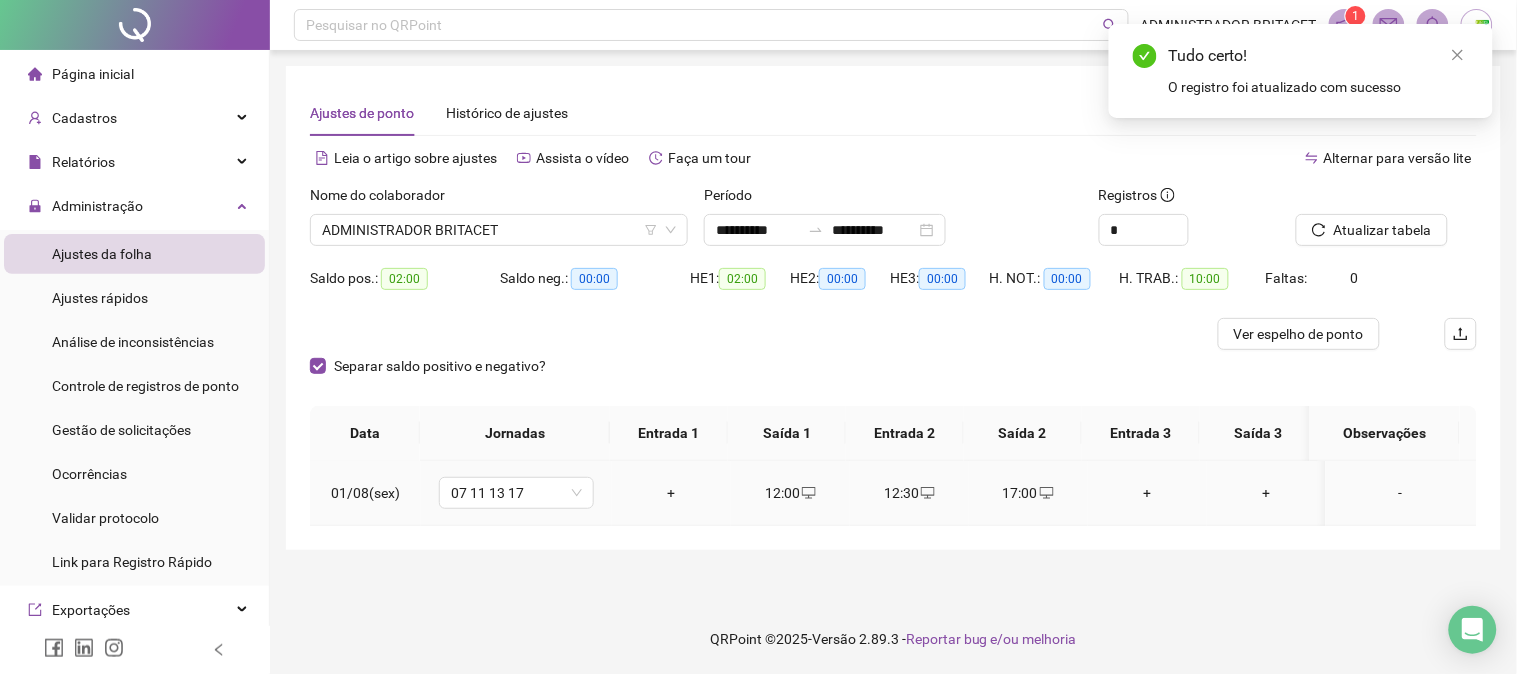 click on "+" at bounding box center (671, 493) 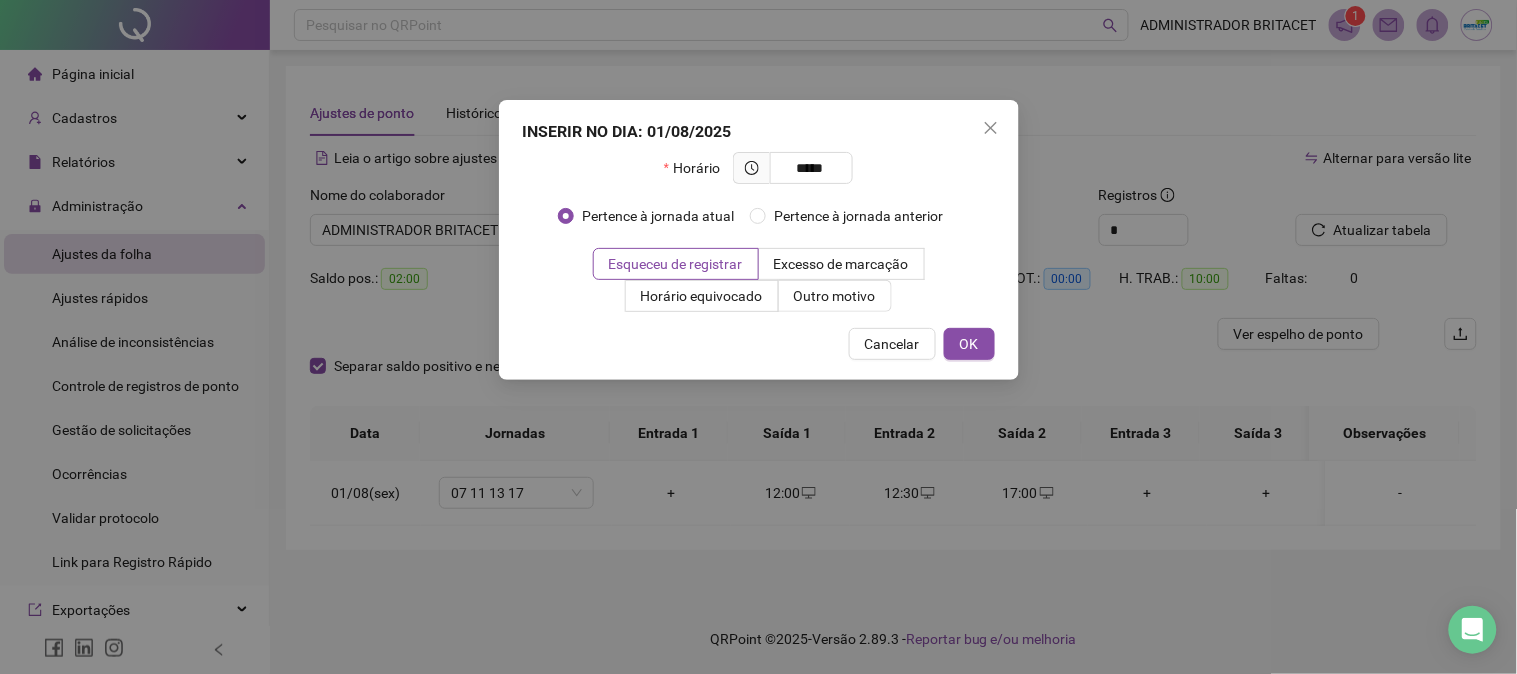 type on "*****" 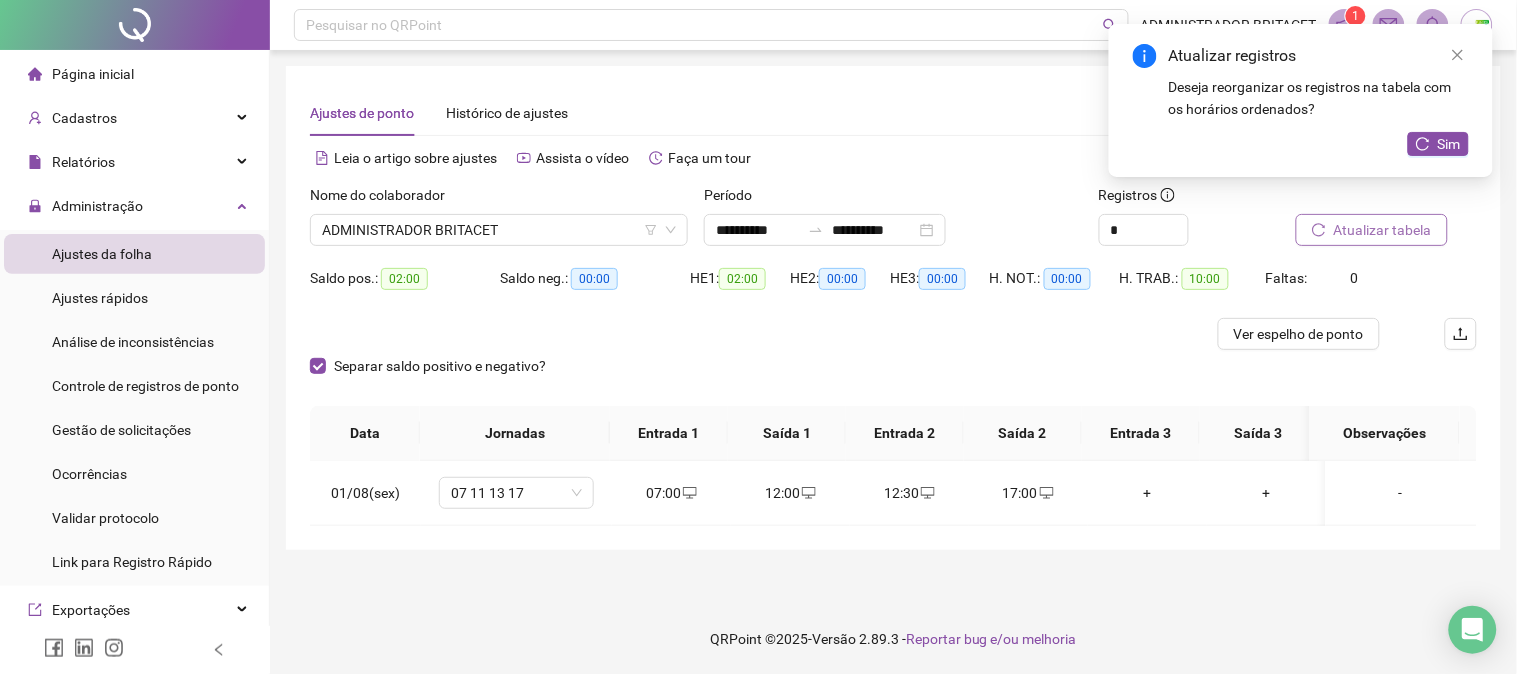 click on "Atualizar tabela" at bounding box center [1383, 230] 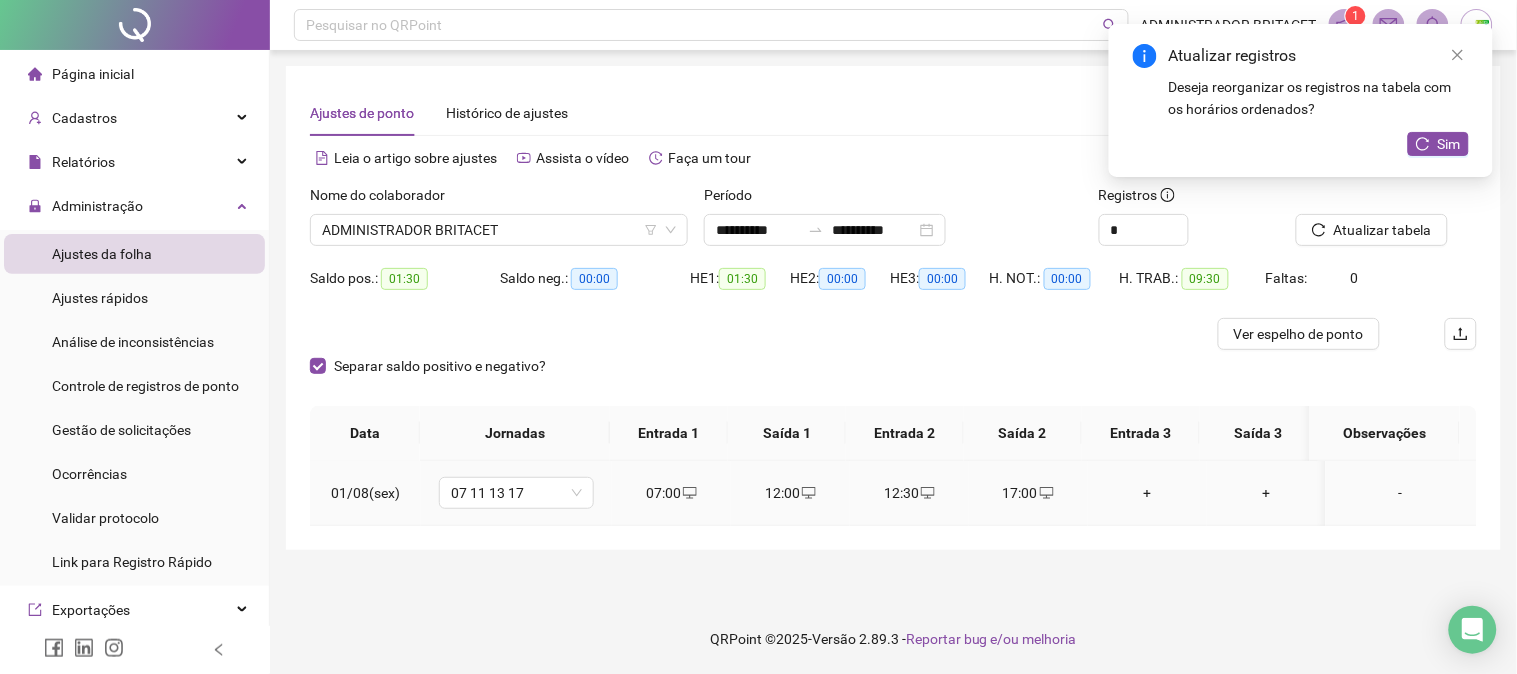 click on "17:00" at bounding box center [1028, 493] 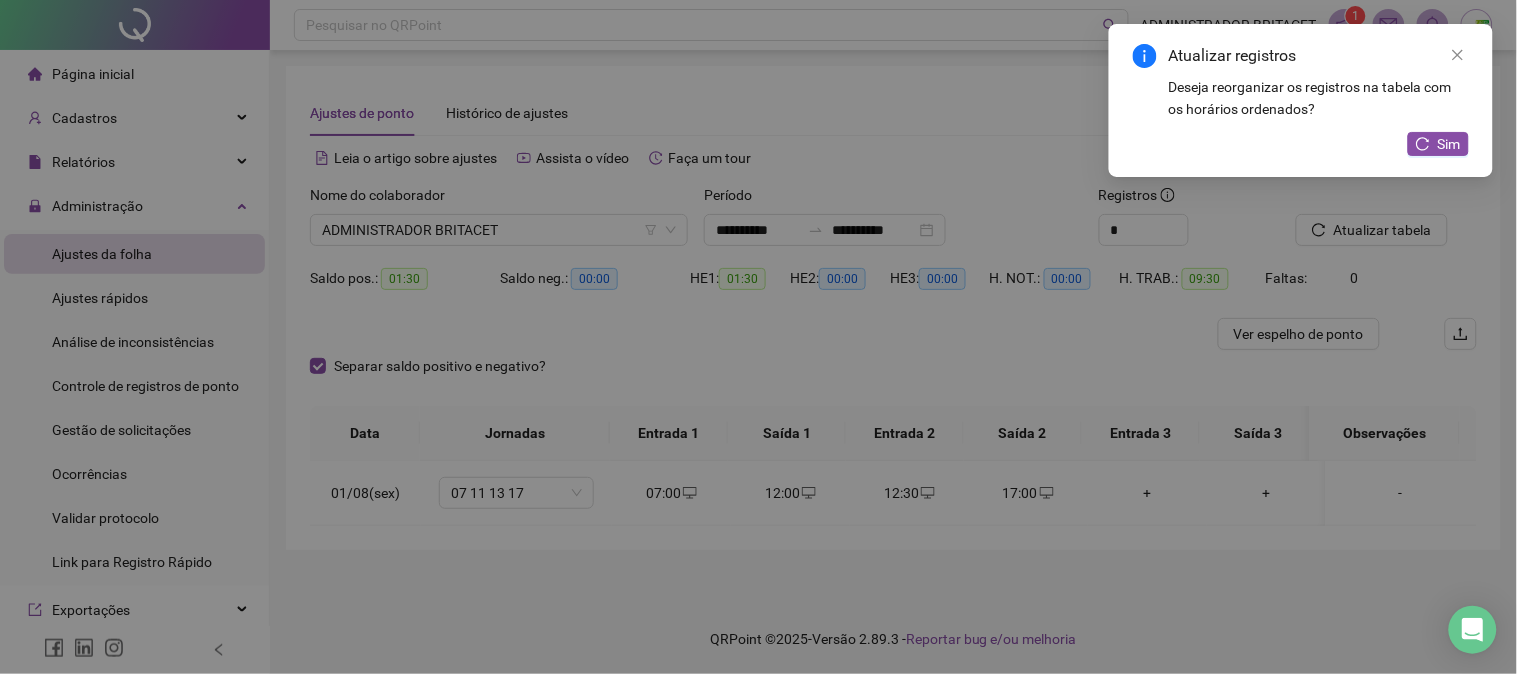 type on "**********" 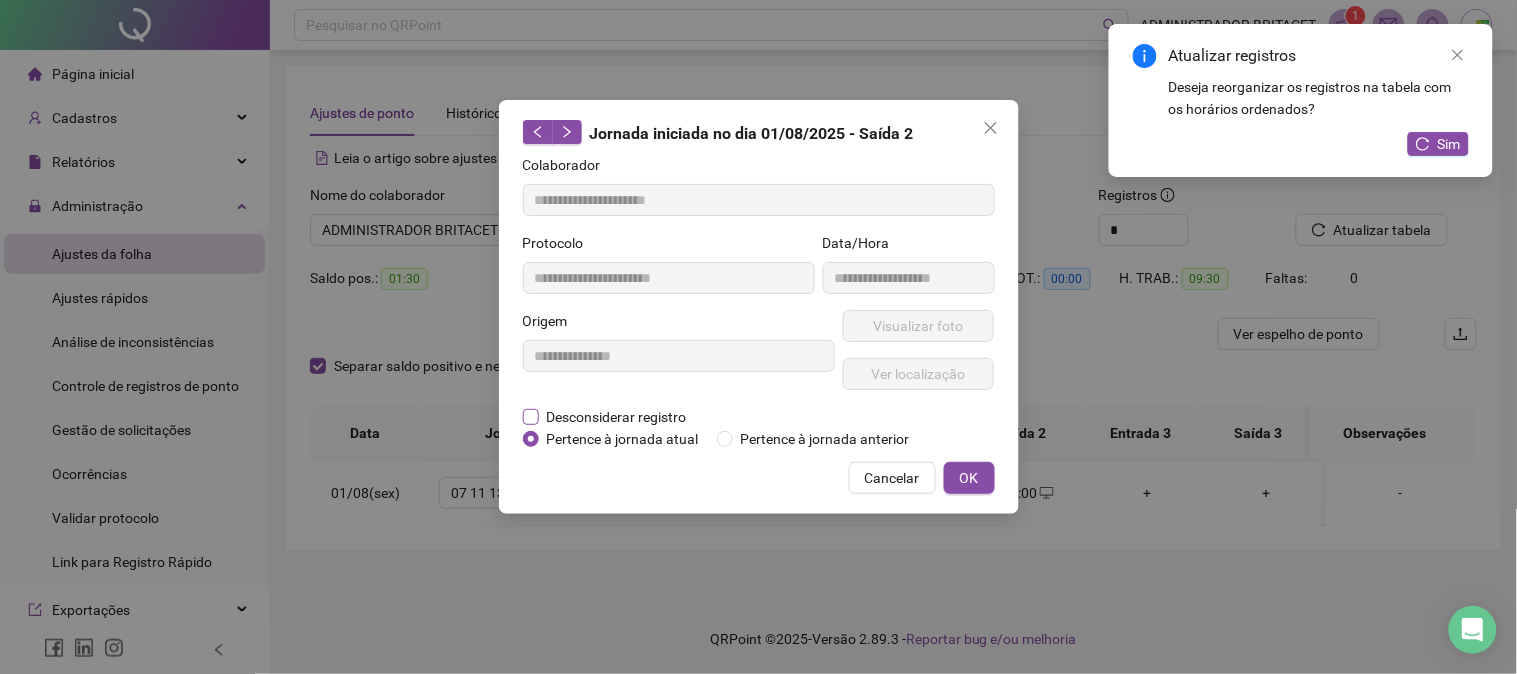 click on "Desconsiderar registro" at bounding box center [617, 417] 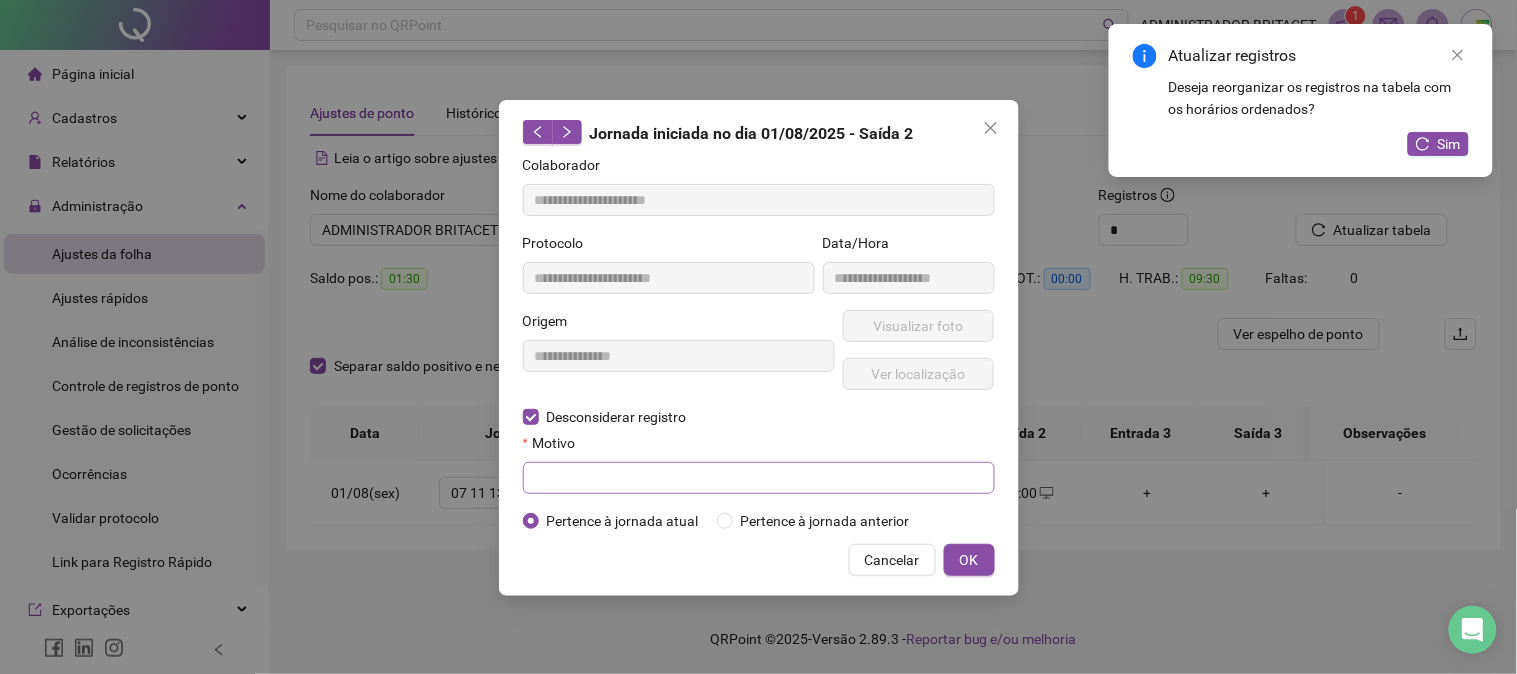 drag, startPoint x: 616, startPoint y: 503, endPoint x: 626, endPoint y: 488, distance: 18.027756 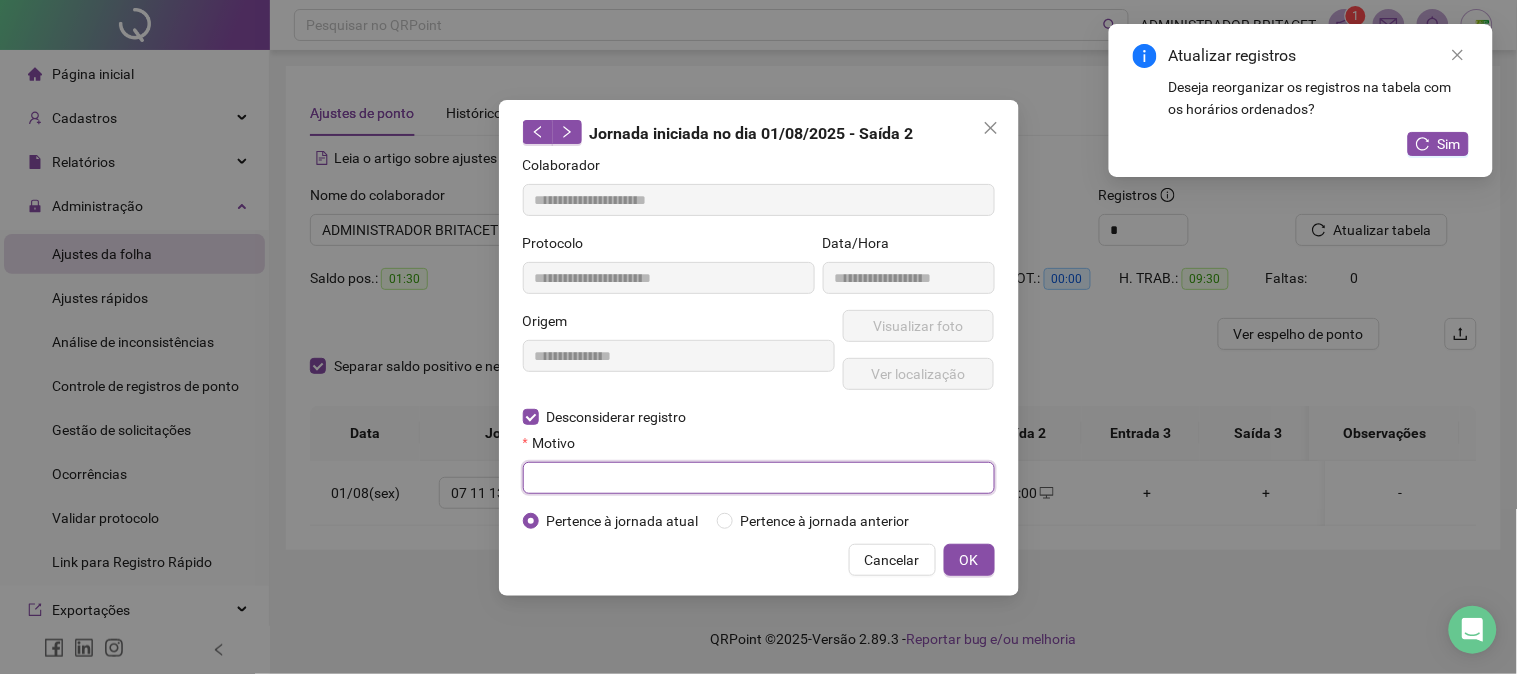 click at bounding box center [759, 478] 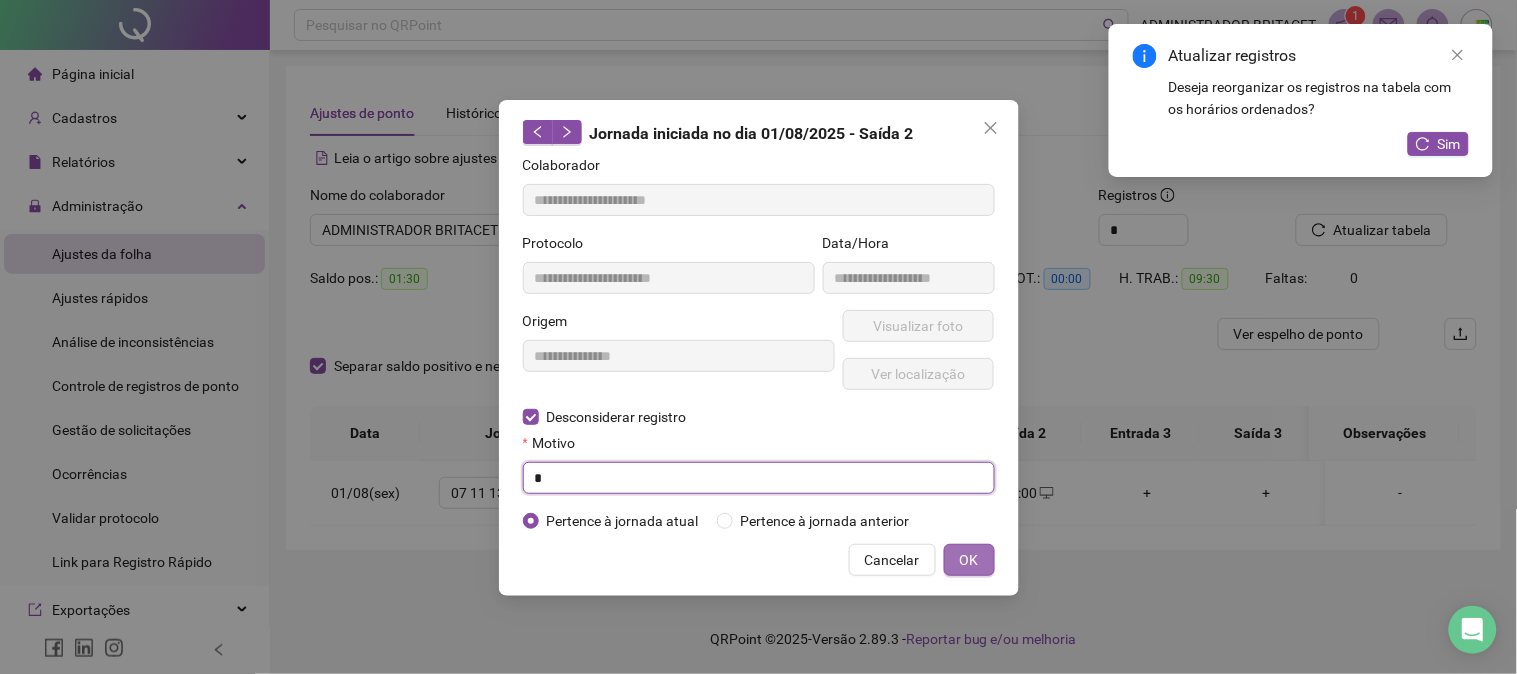type 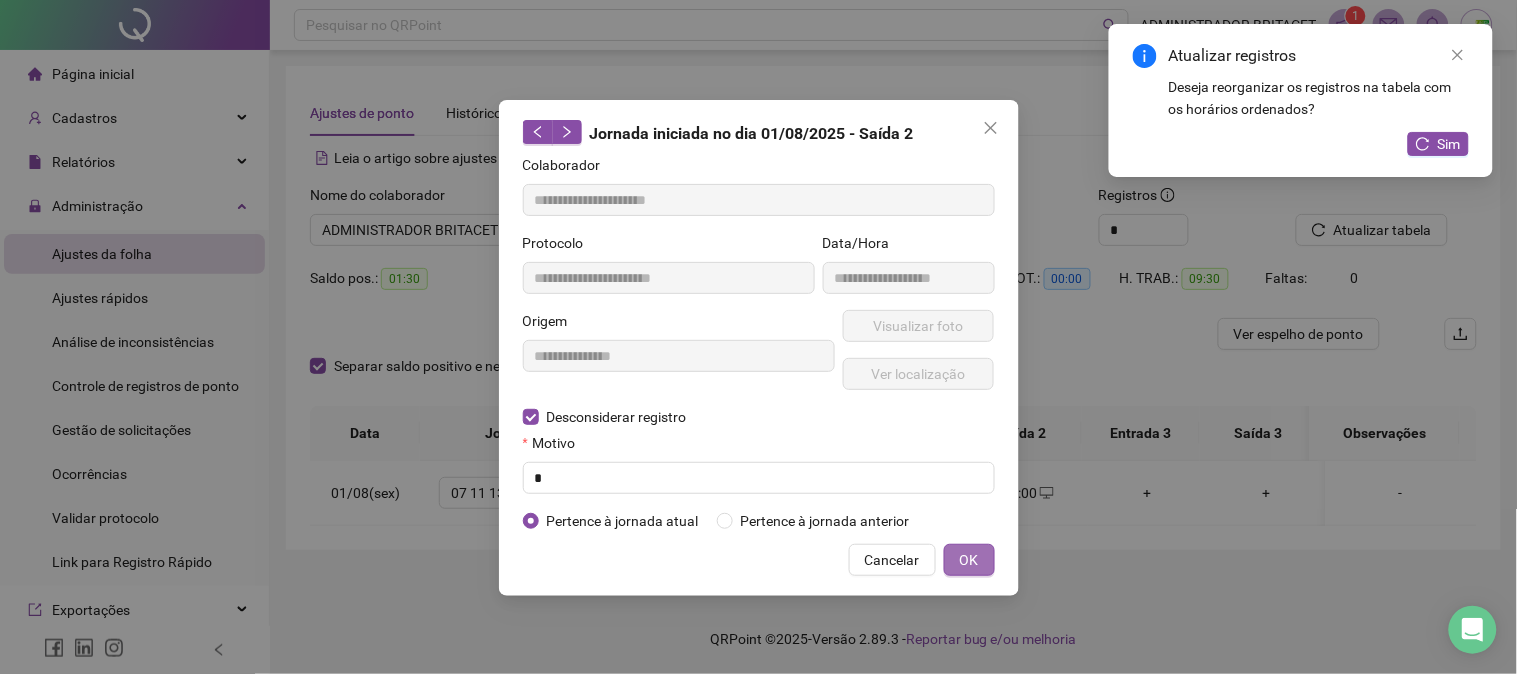 click on "OK" at bounding box center (969, 560) 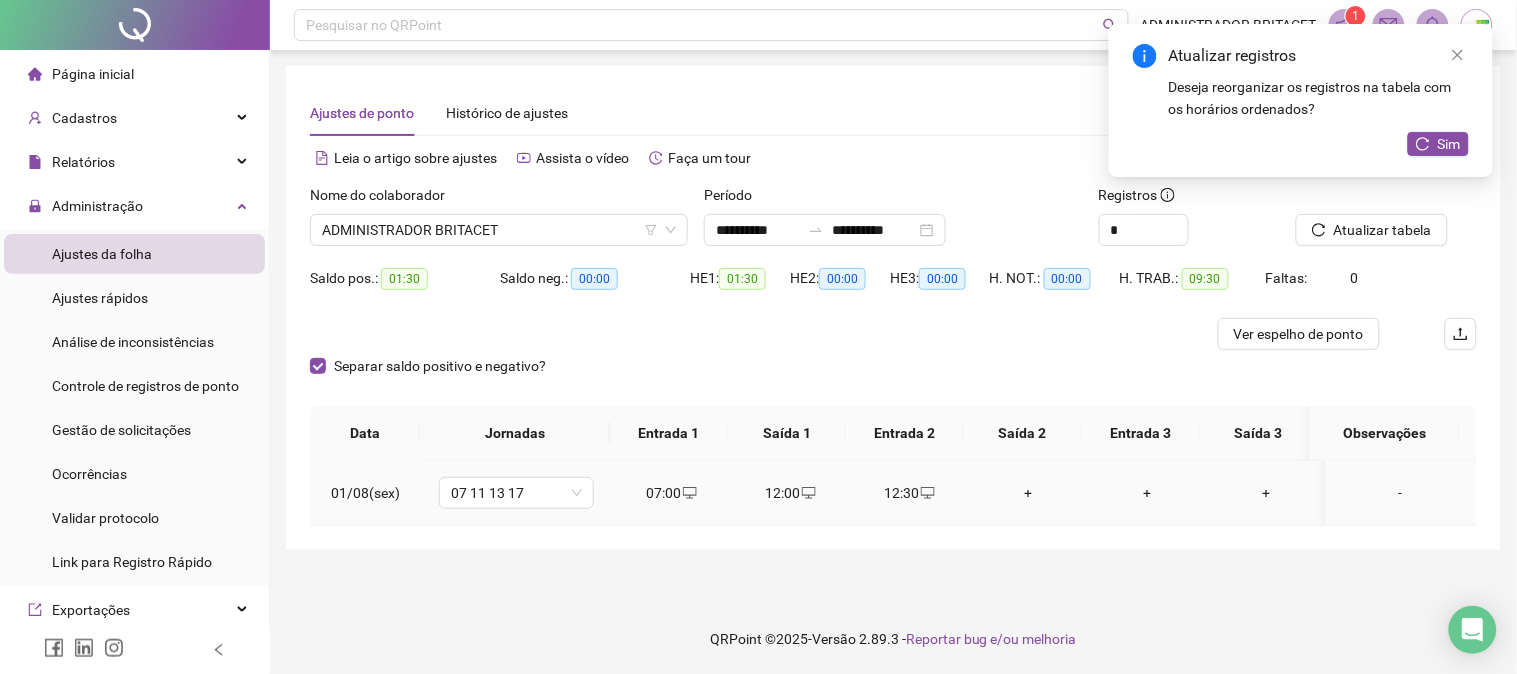 click on "+" at bounding box center [1028, 493] 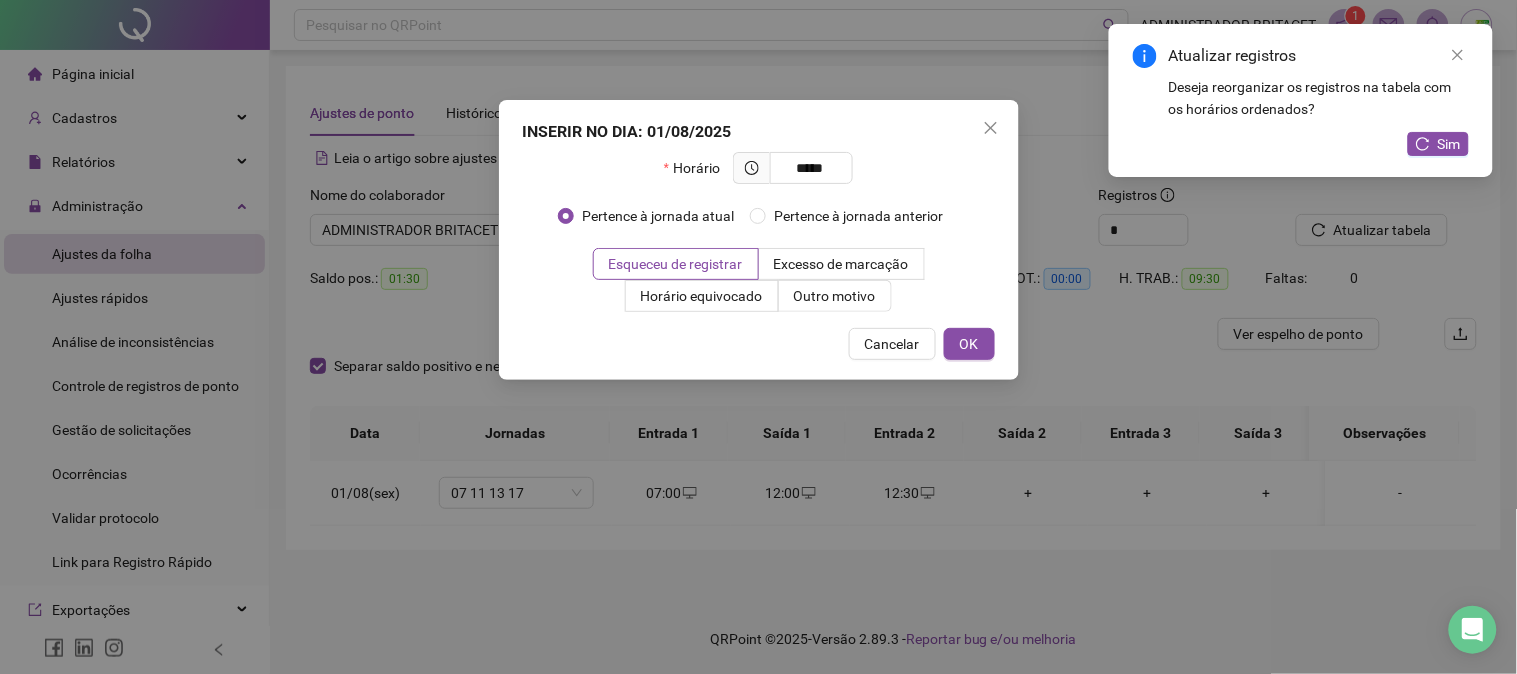 type on "*****" 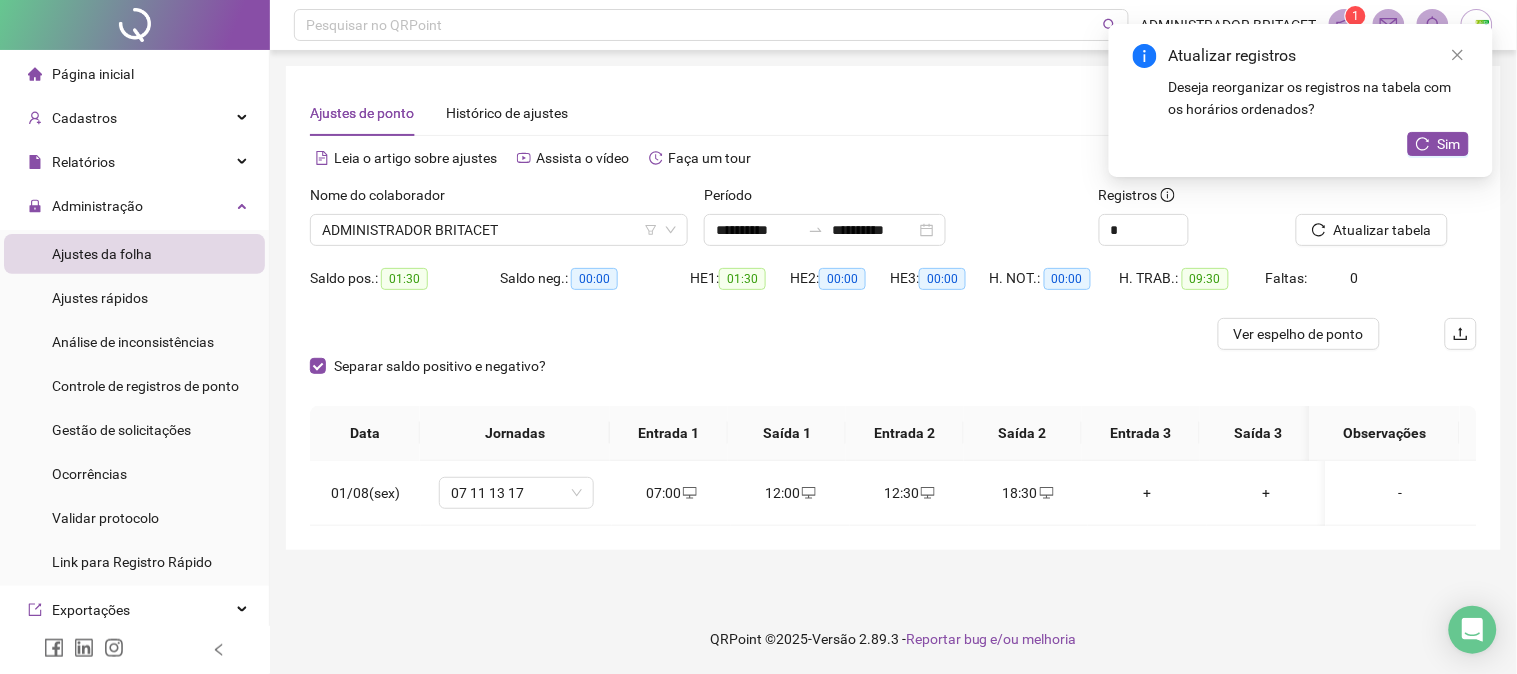 click on "Atualizar registros Deseja reorganizar os registros na tabela com os horários ordenados? Sim" at bounding box center (1301, 100) 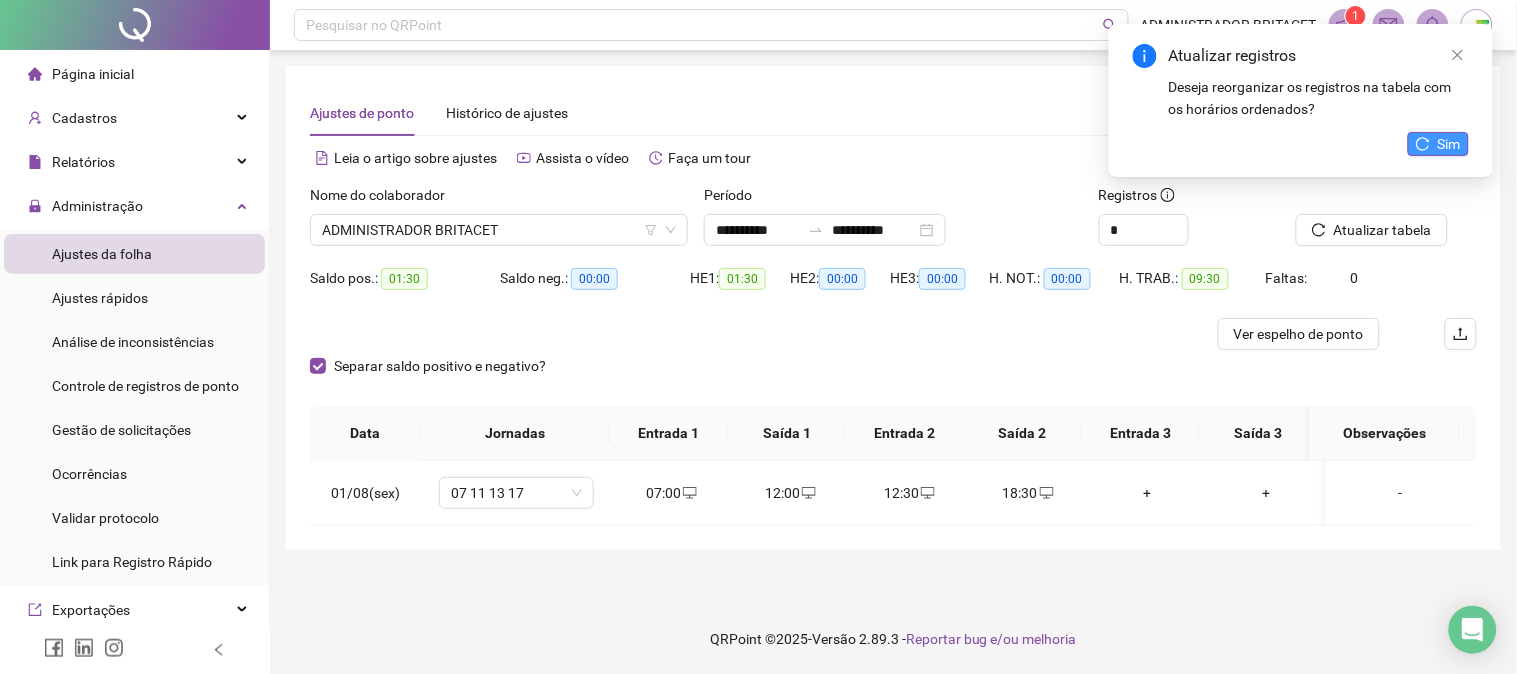 click on "Sim" at bounding box center [1449, 144] 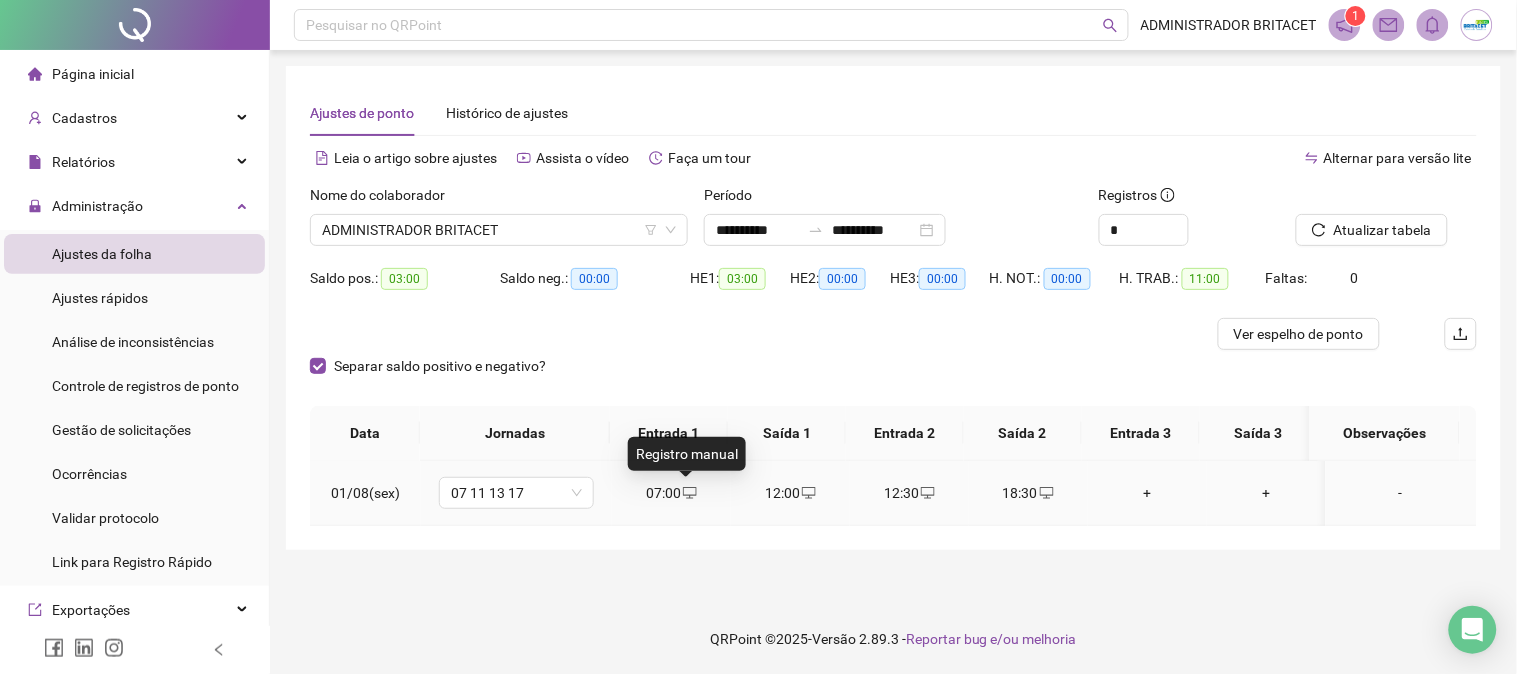 click 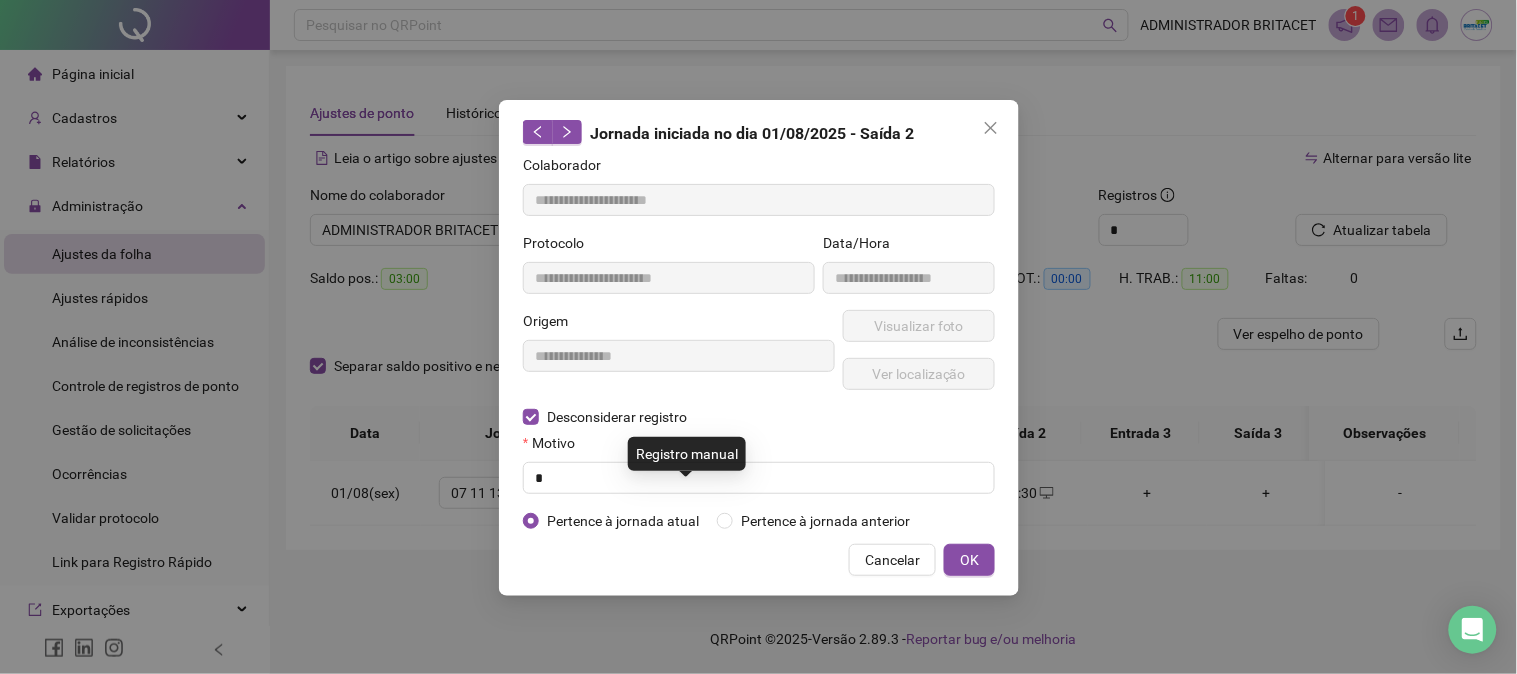 type on "**********" 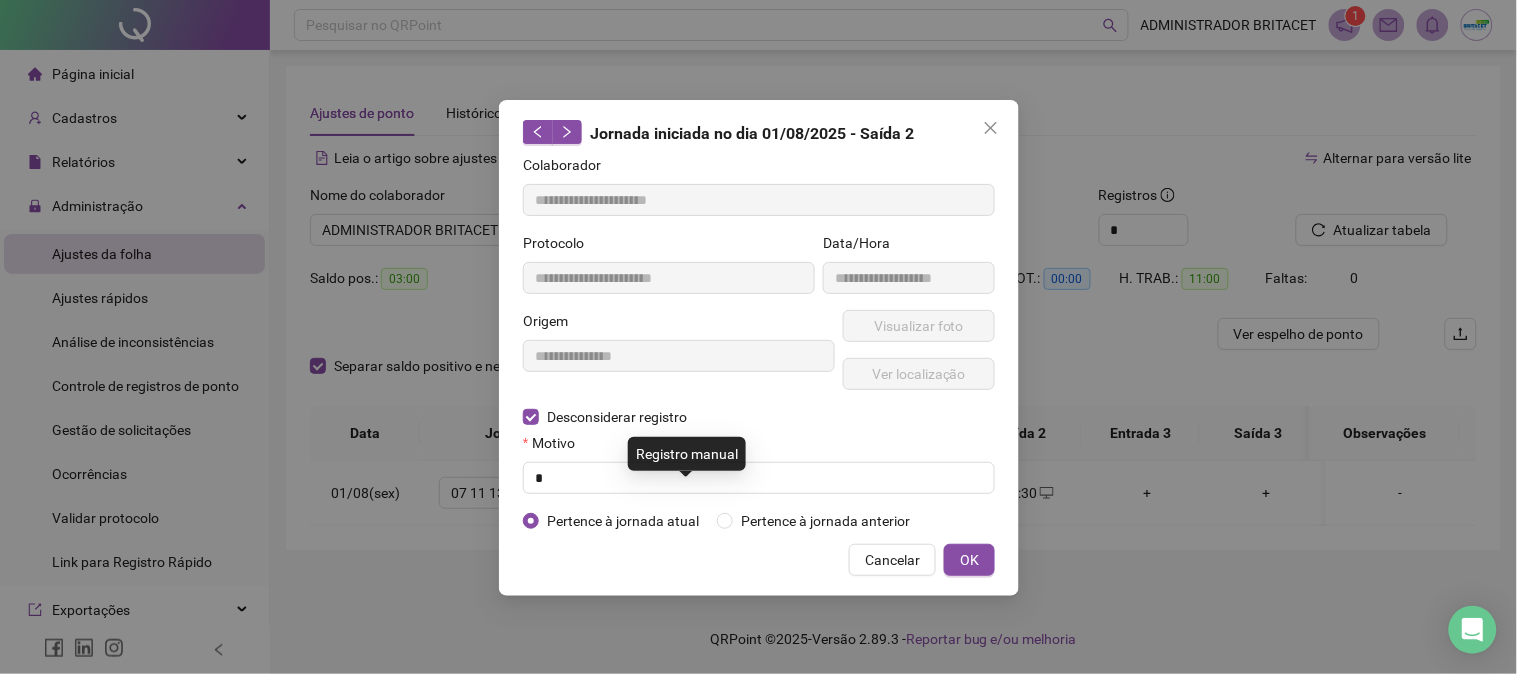 type on "**********" 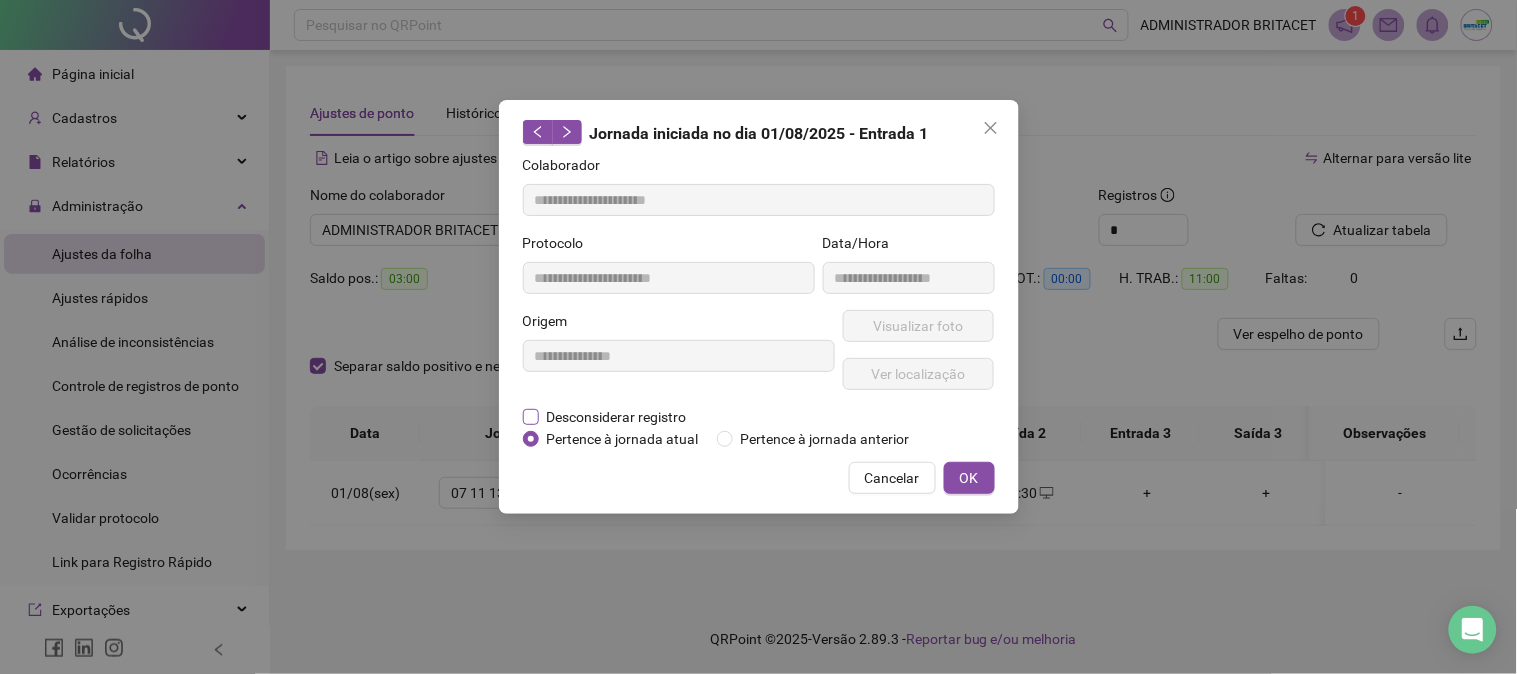 click on "Desconsiderar registro" at bounding box center (617, 417) 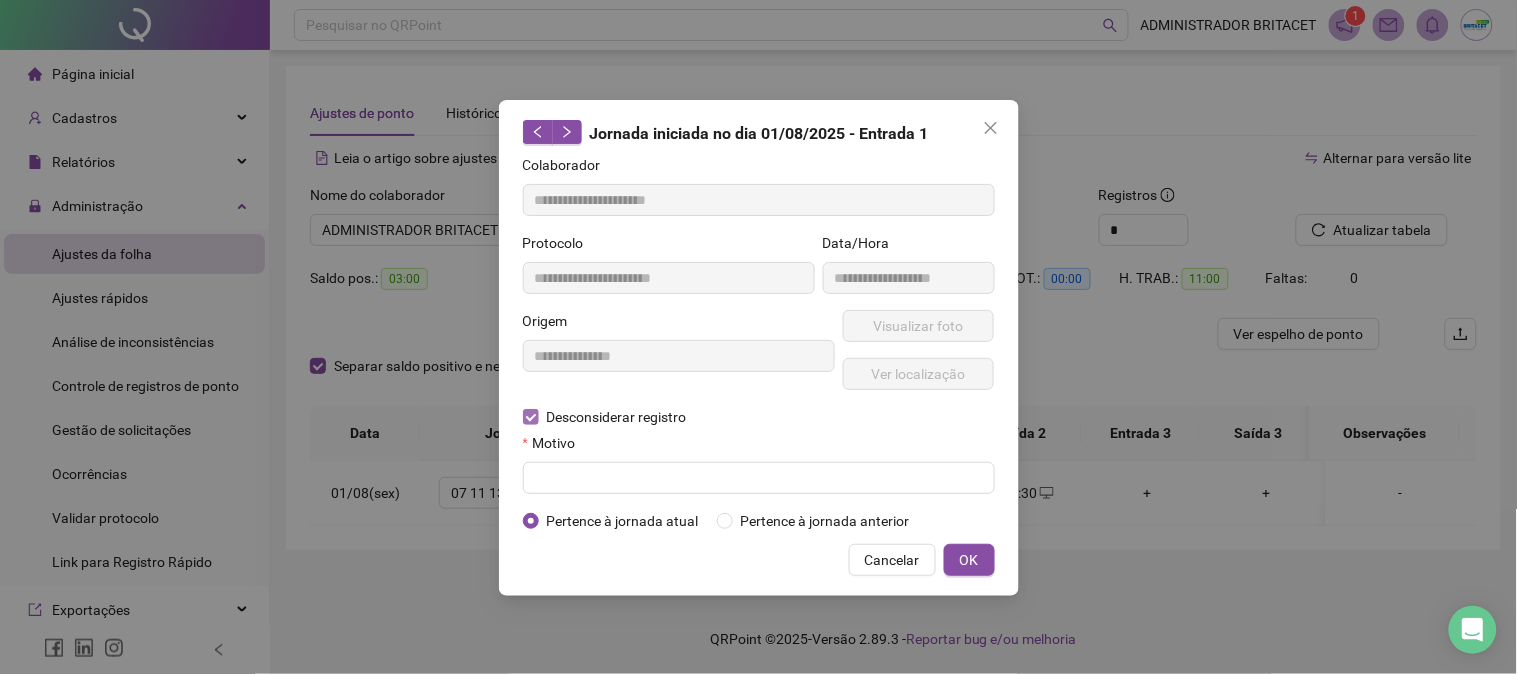 click on "Motivo" at bounding box center [759, 447] 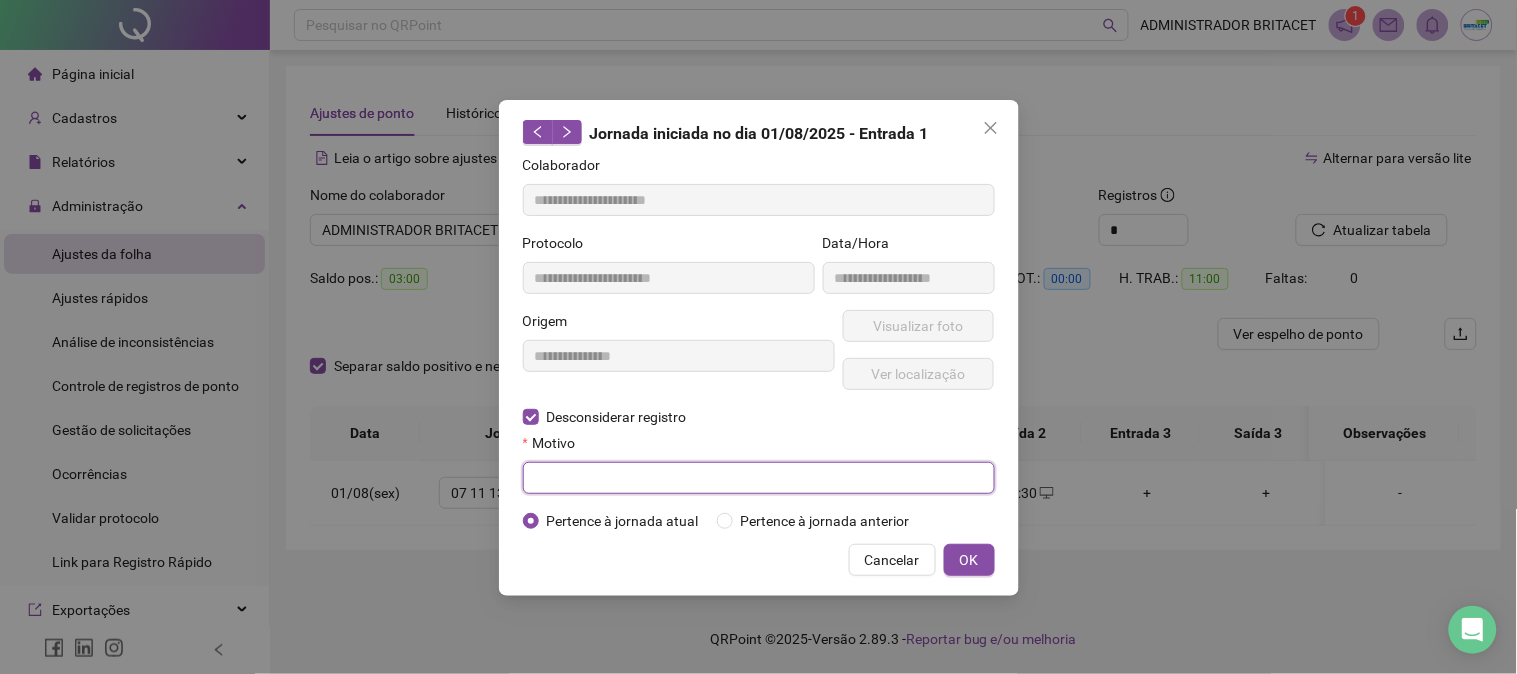 click at bounding box center [759, 478] 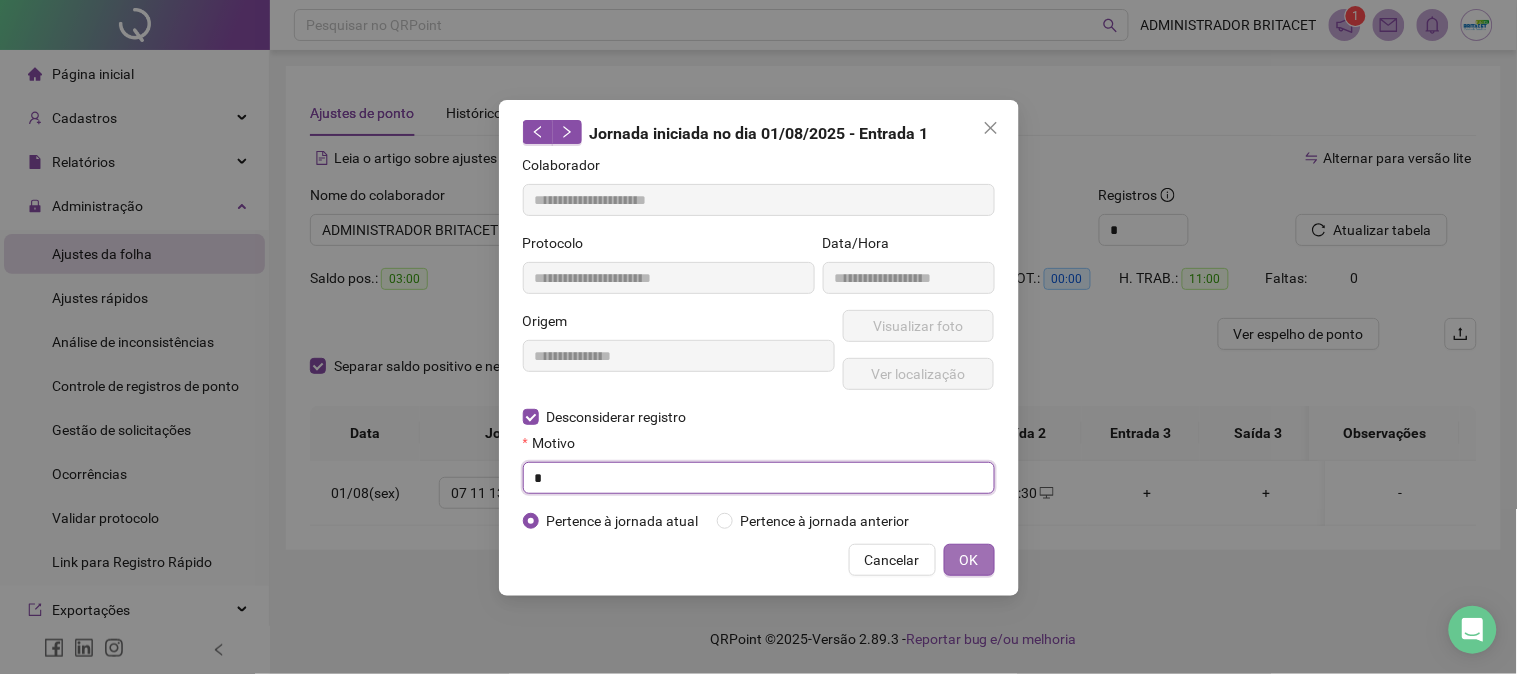 type 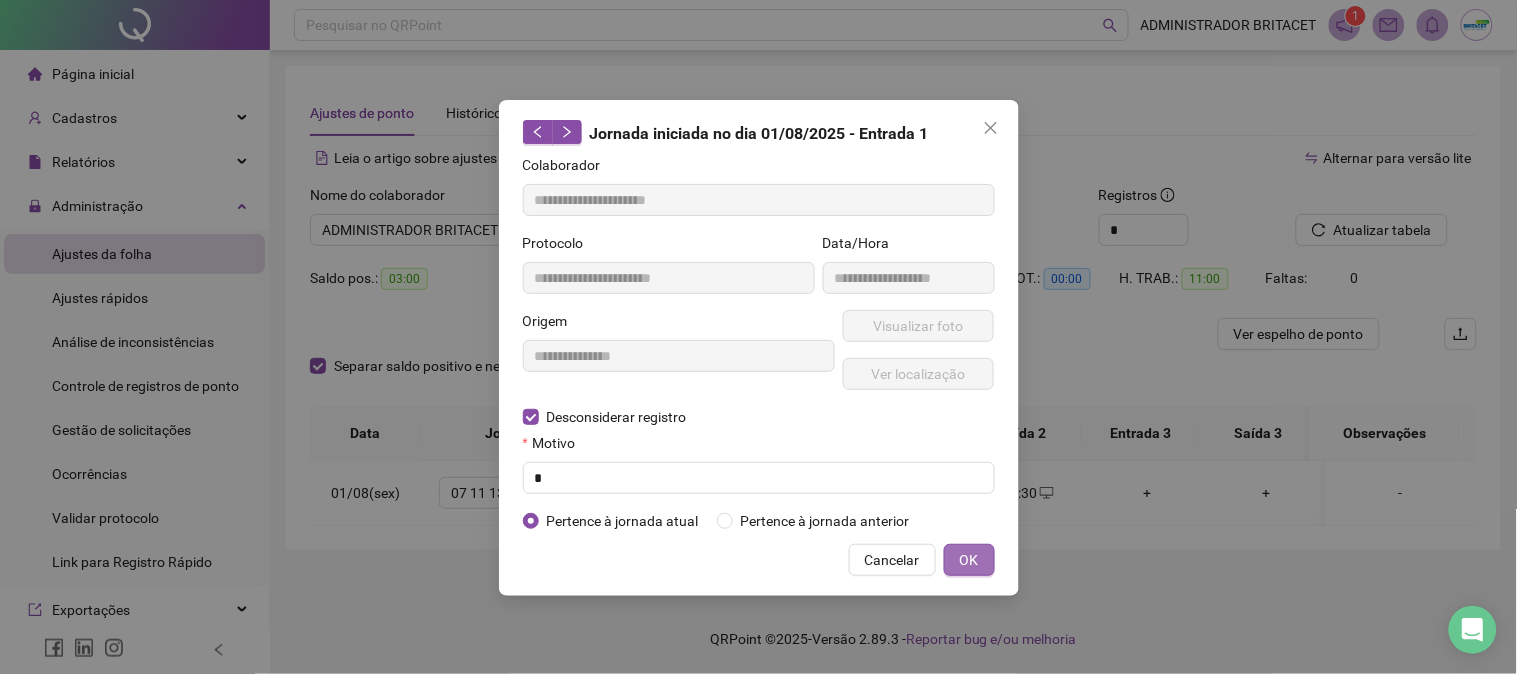 click on "OK" at bounding box center (969, 560) 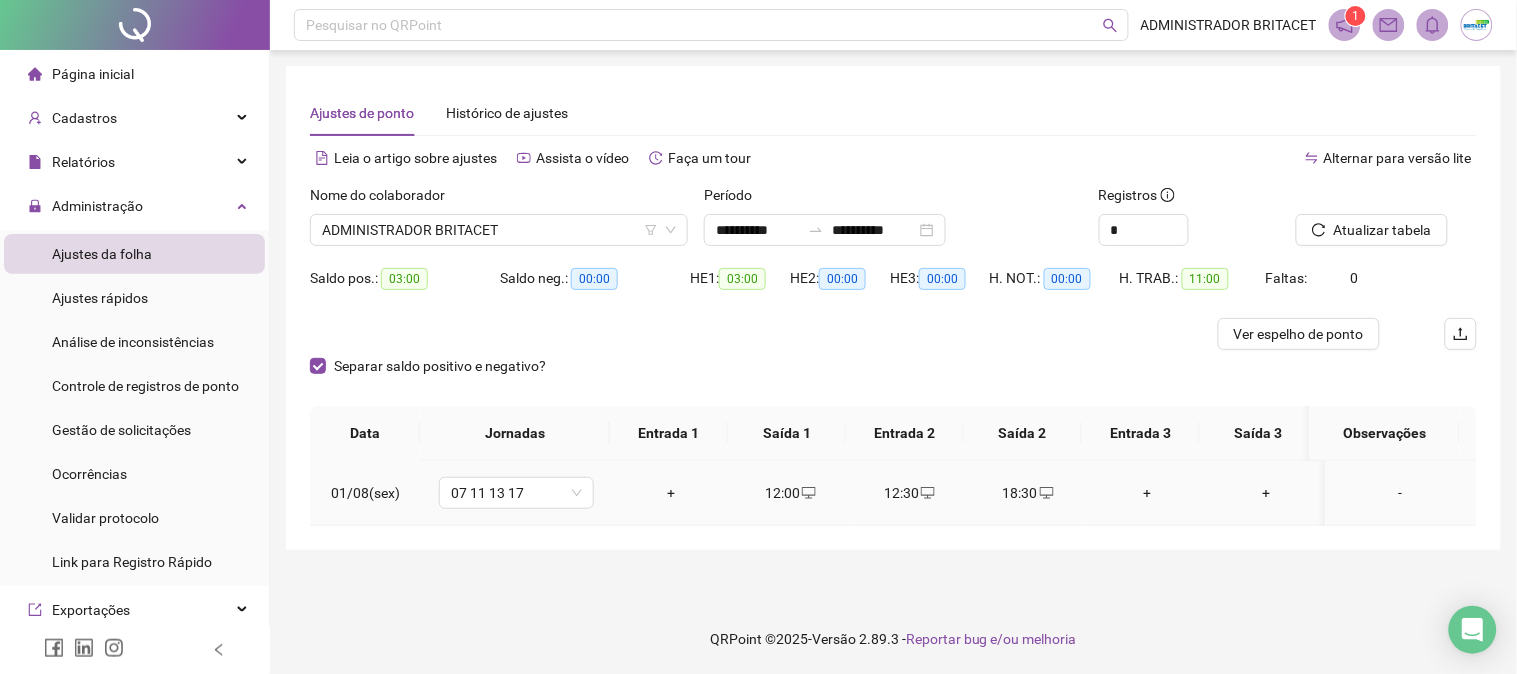 click on "+" at bounding box center (671, 493) 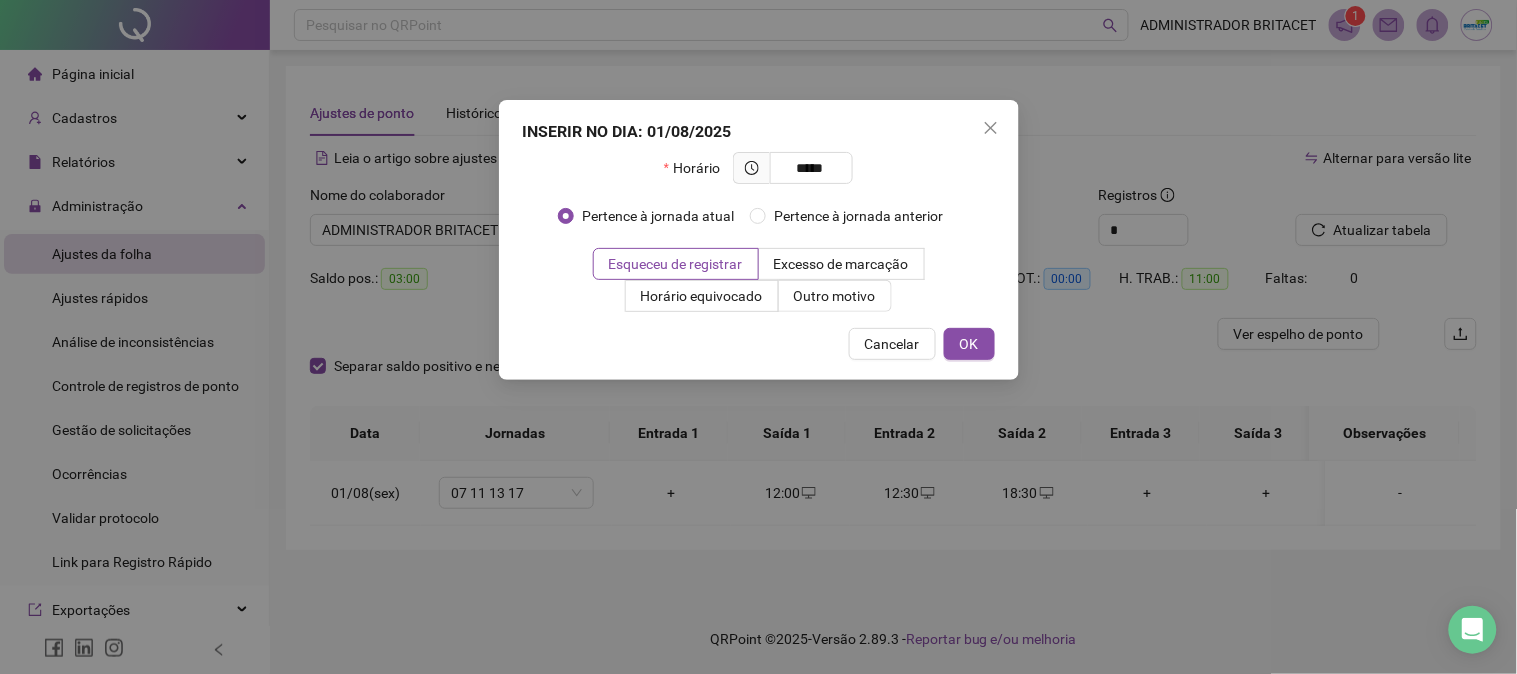 type on "*****" 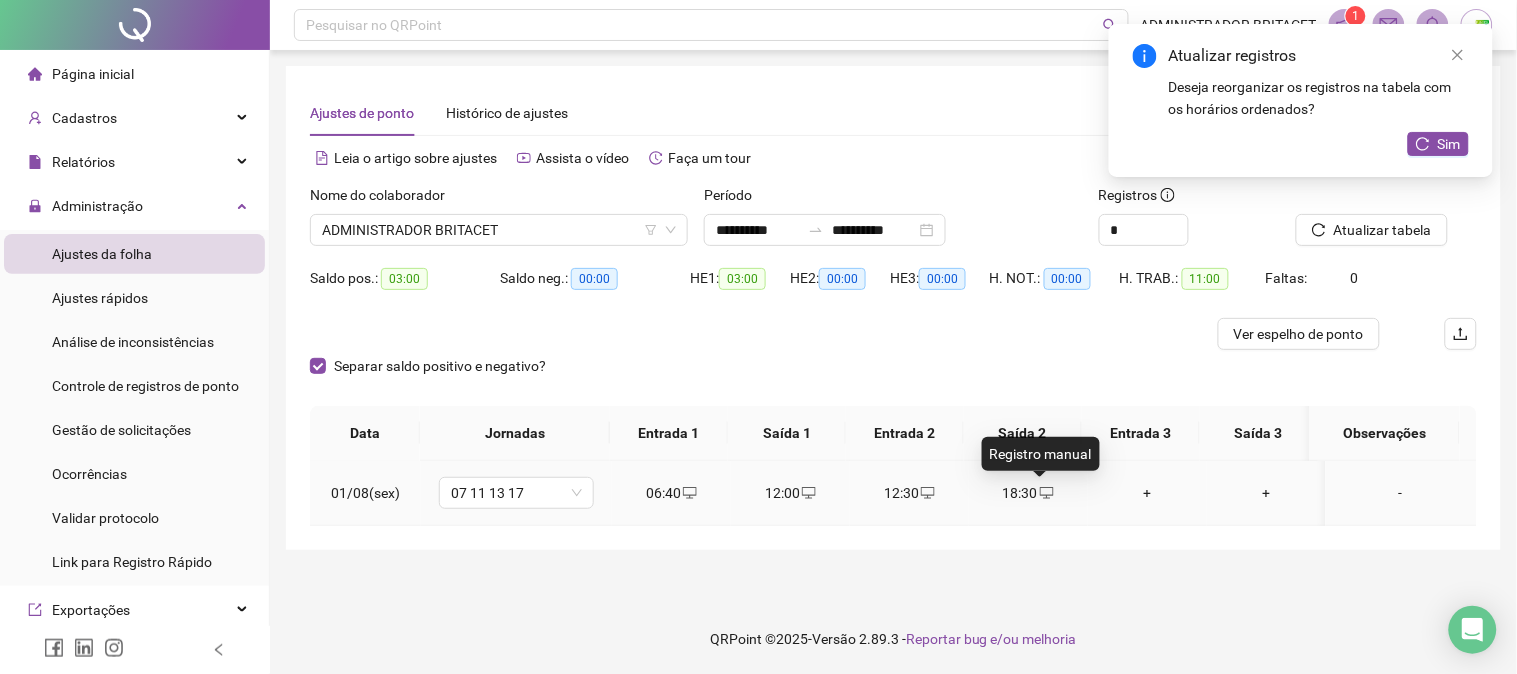 click 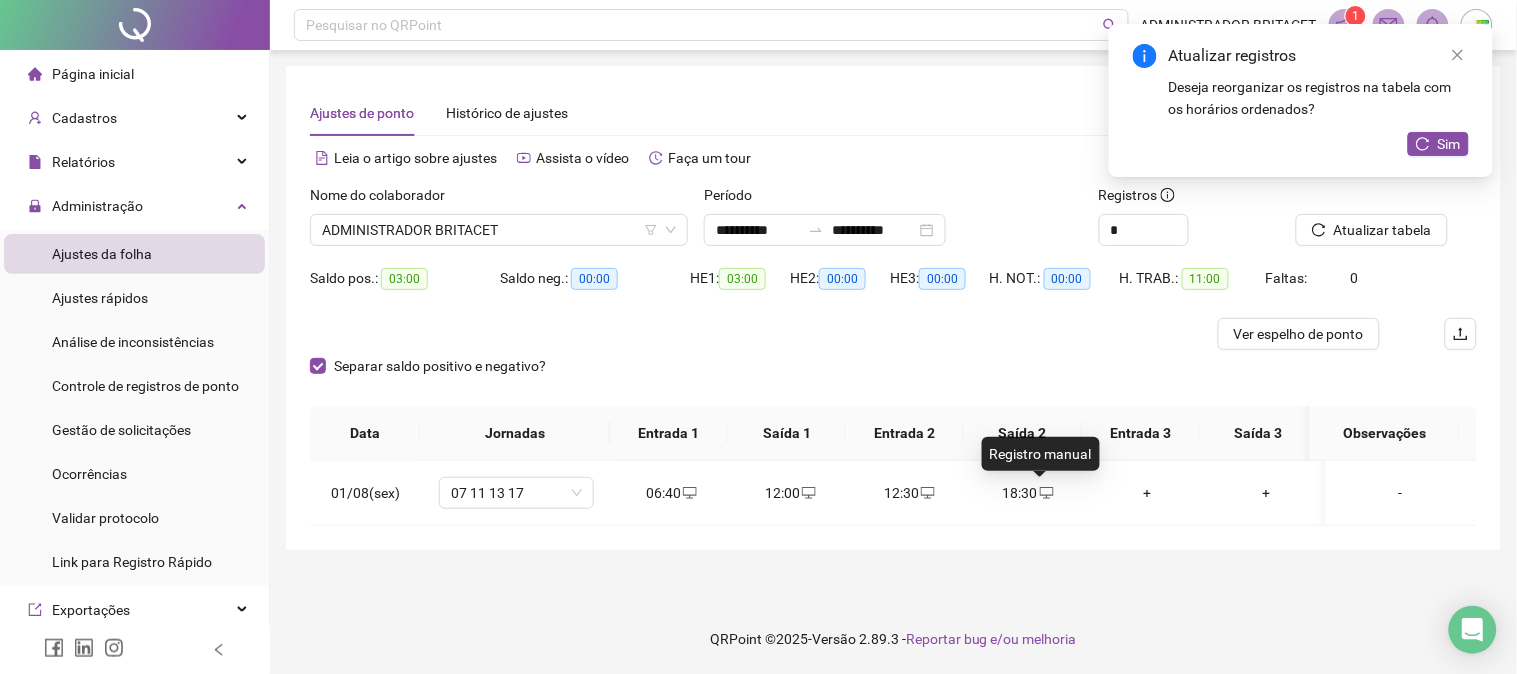 type on "**********" 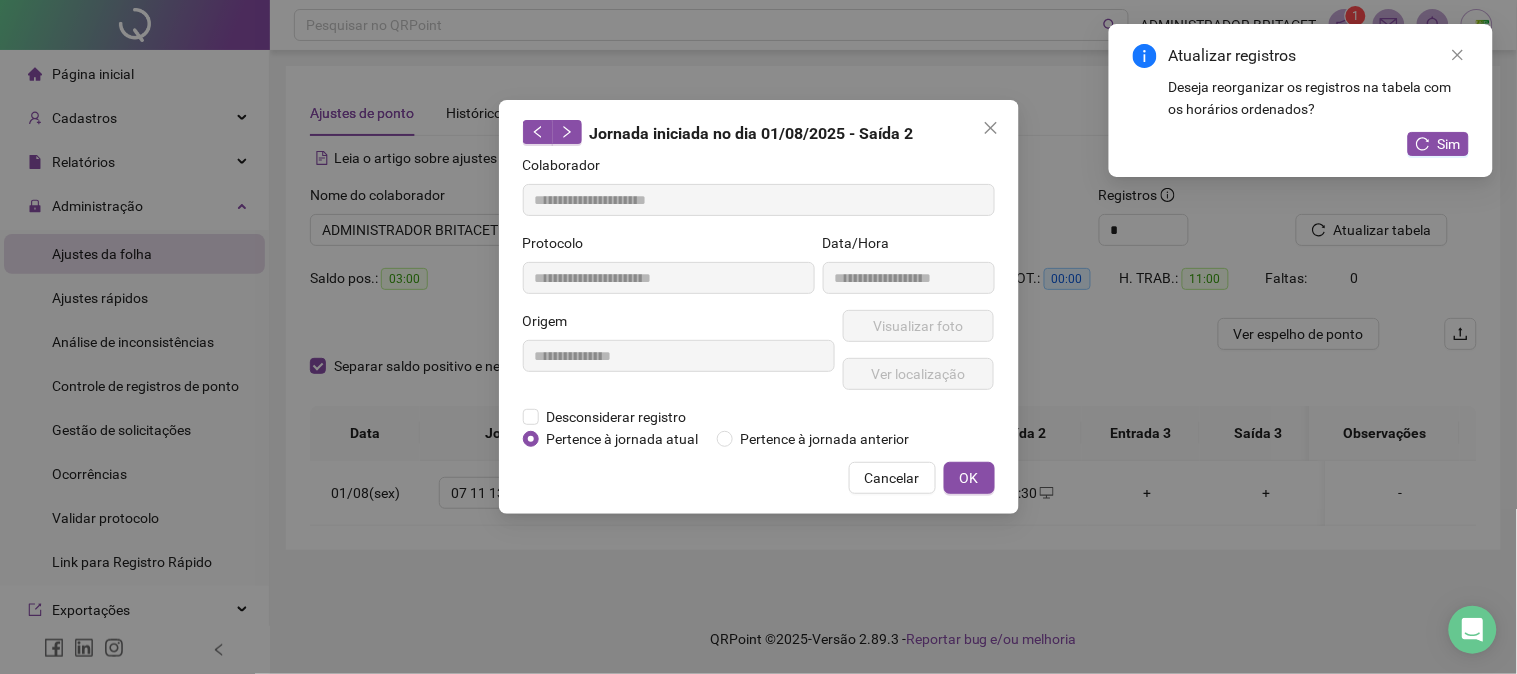 click on "Pertence à jornada atual" at bounding box center [623, 439] 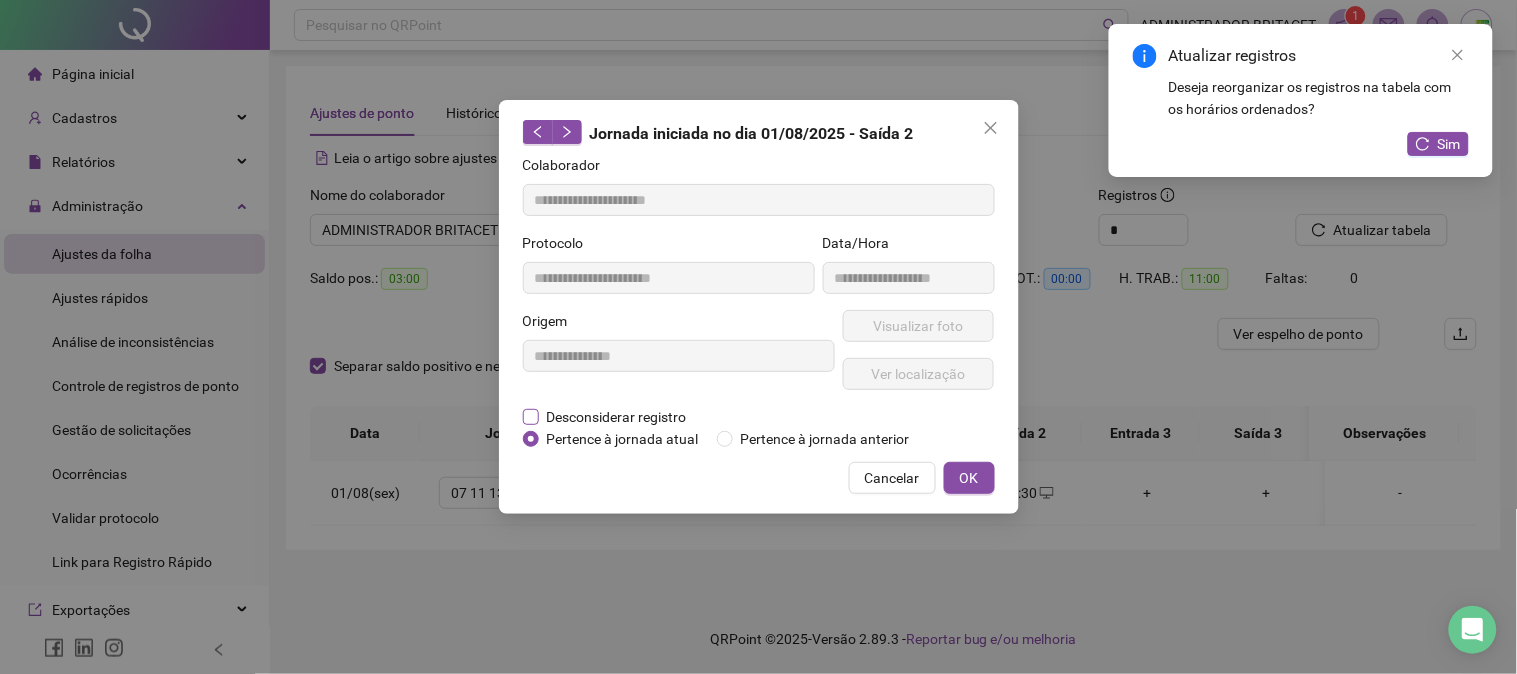 click on "Desconsiderar registro" at bounding box center [617, 417] 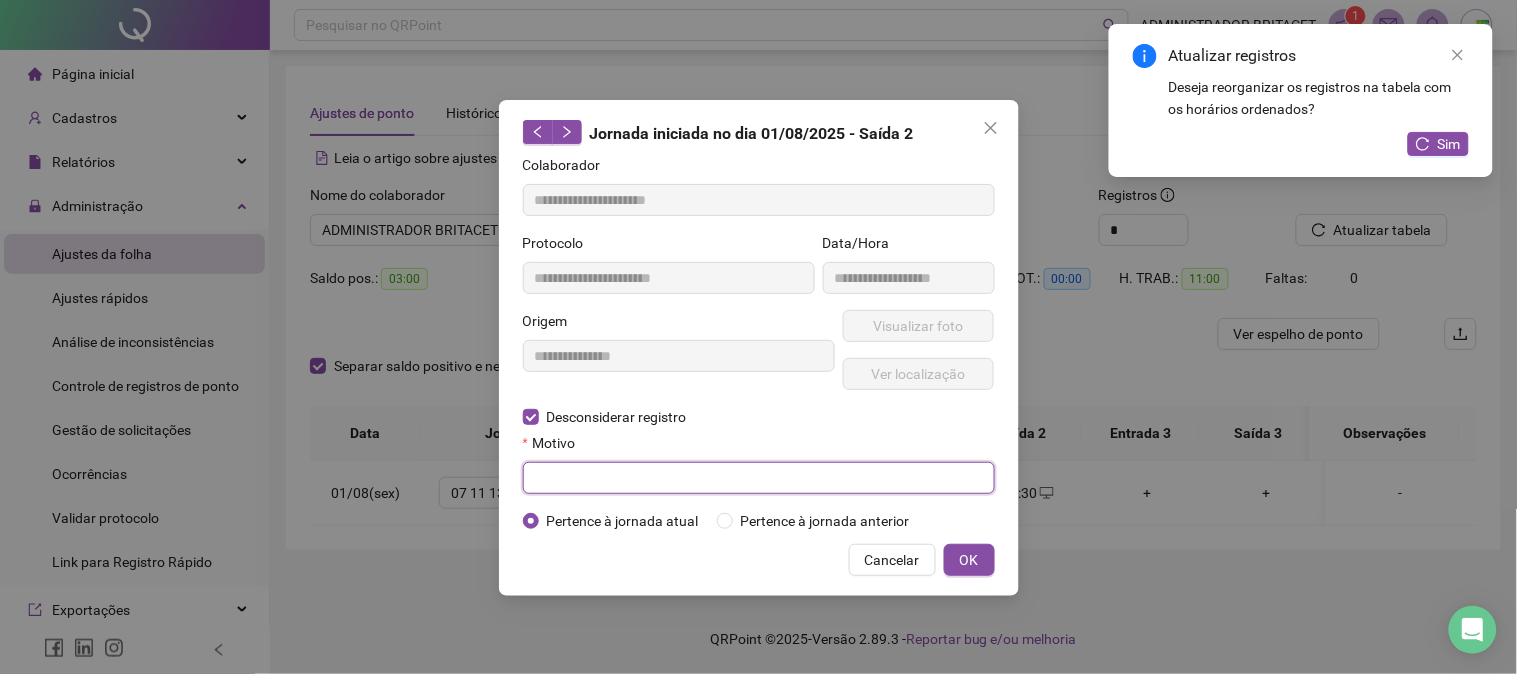 click at bounding box center [759, 478] 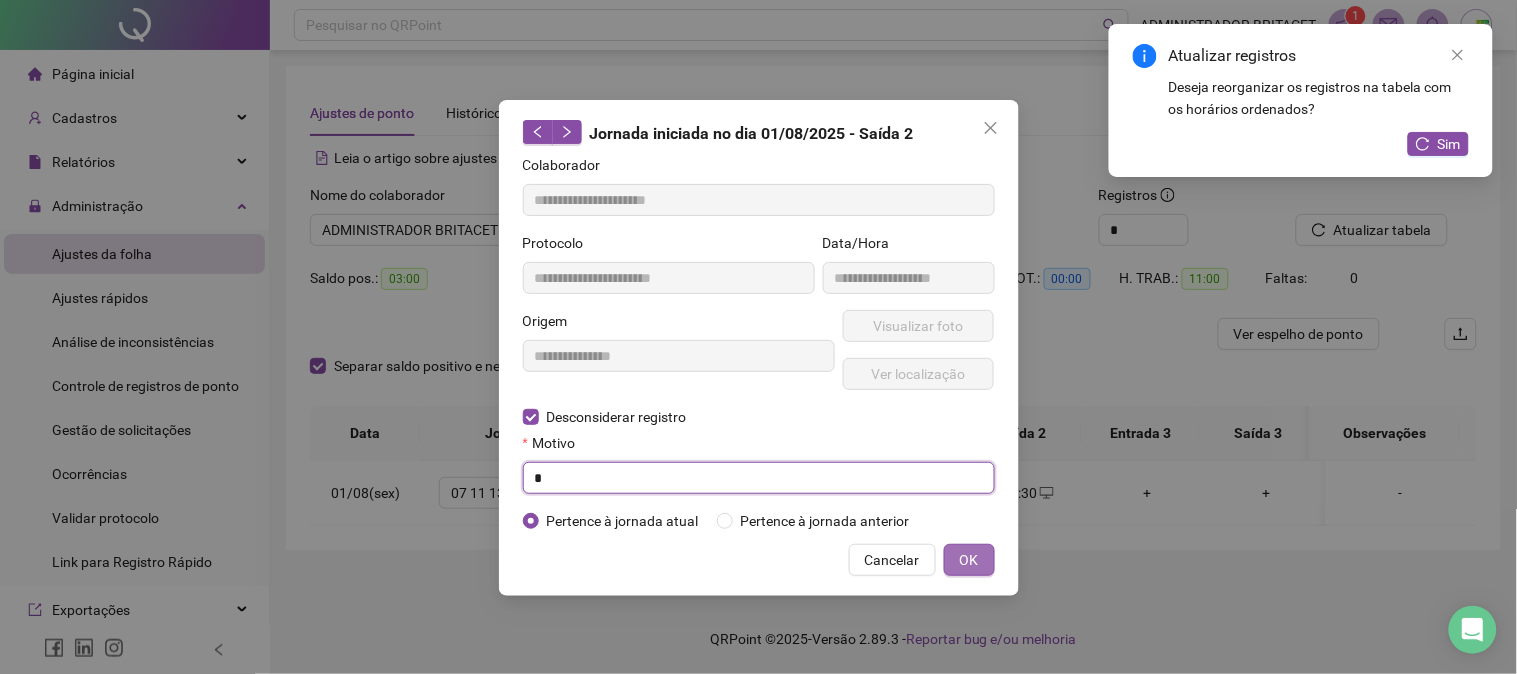 type 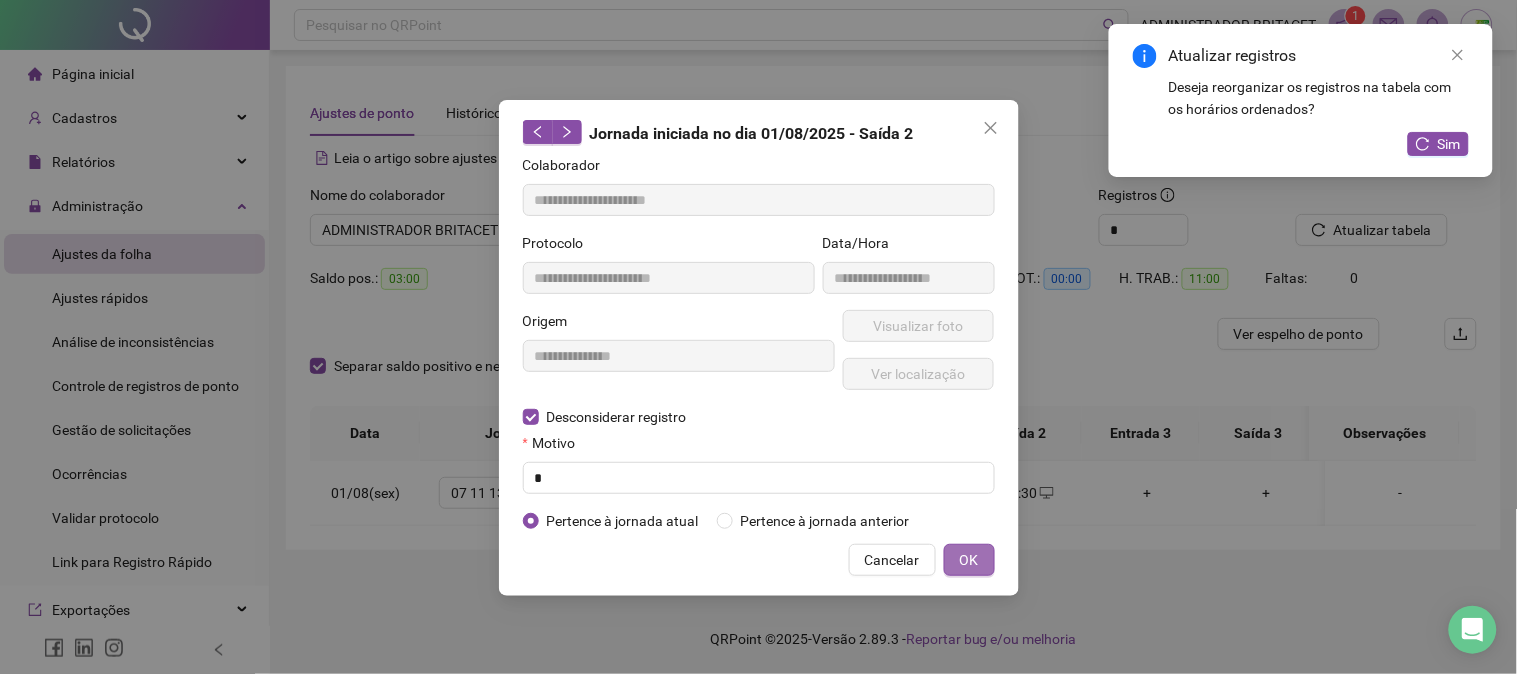 click on "OK" at bounding box center [969, 560] 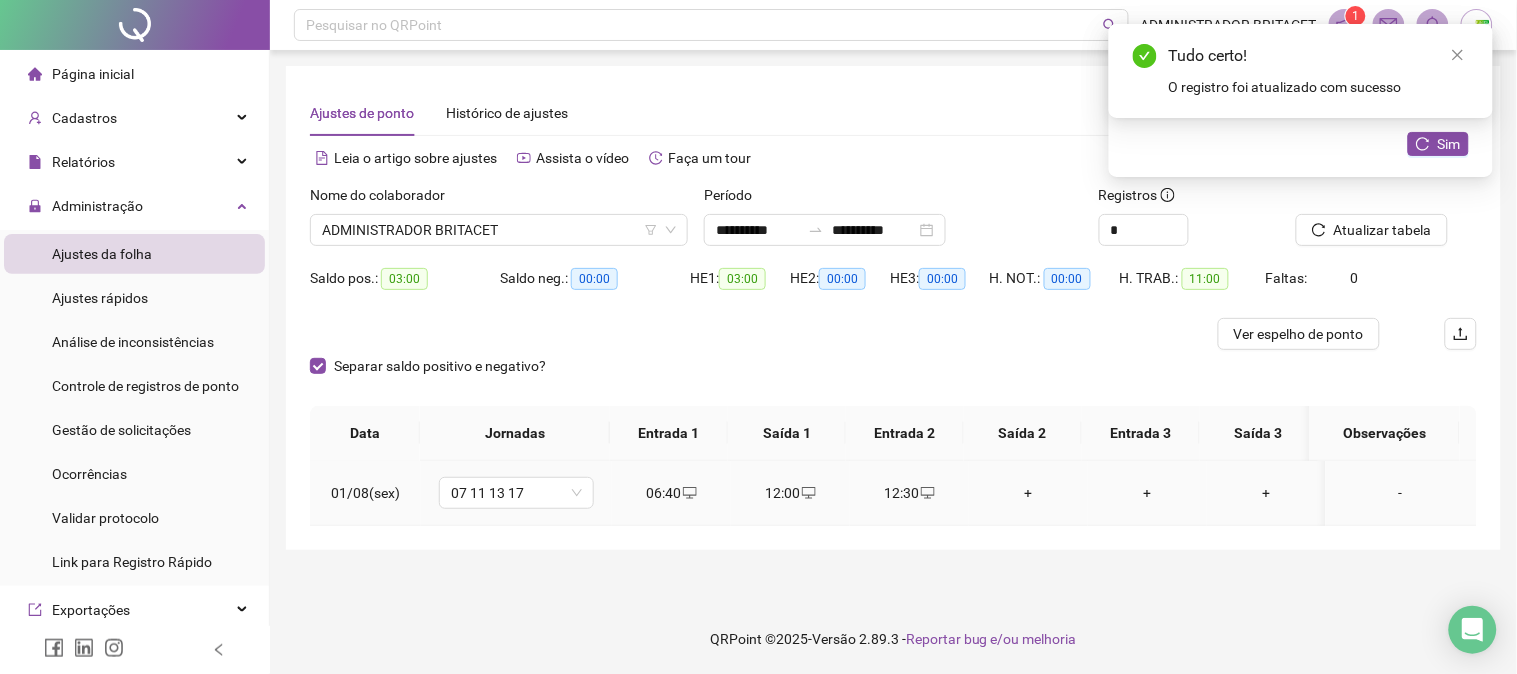 click on "+" at bounding box center (1028, 493) 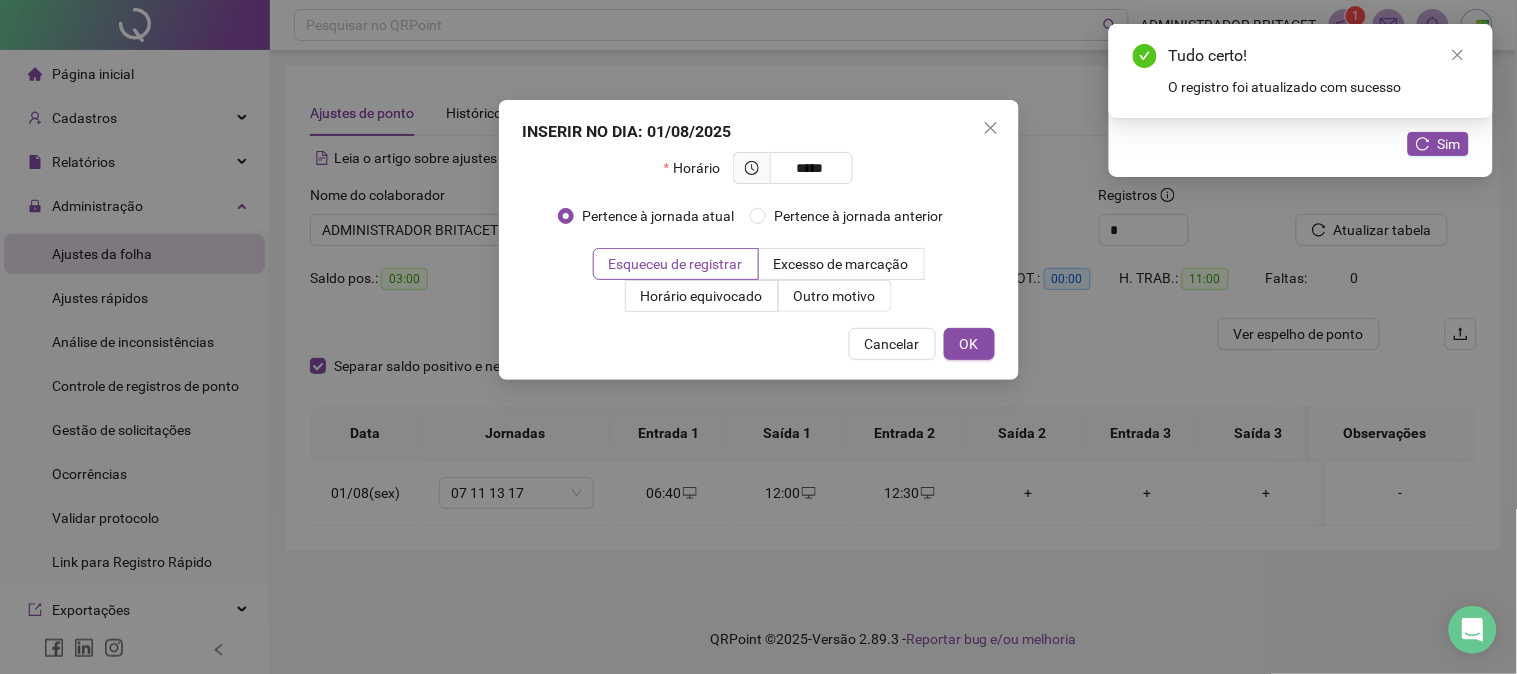type on "*****" 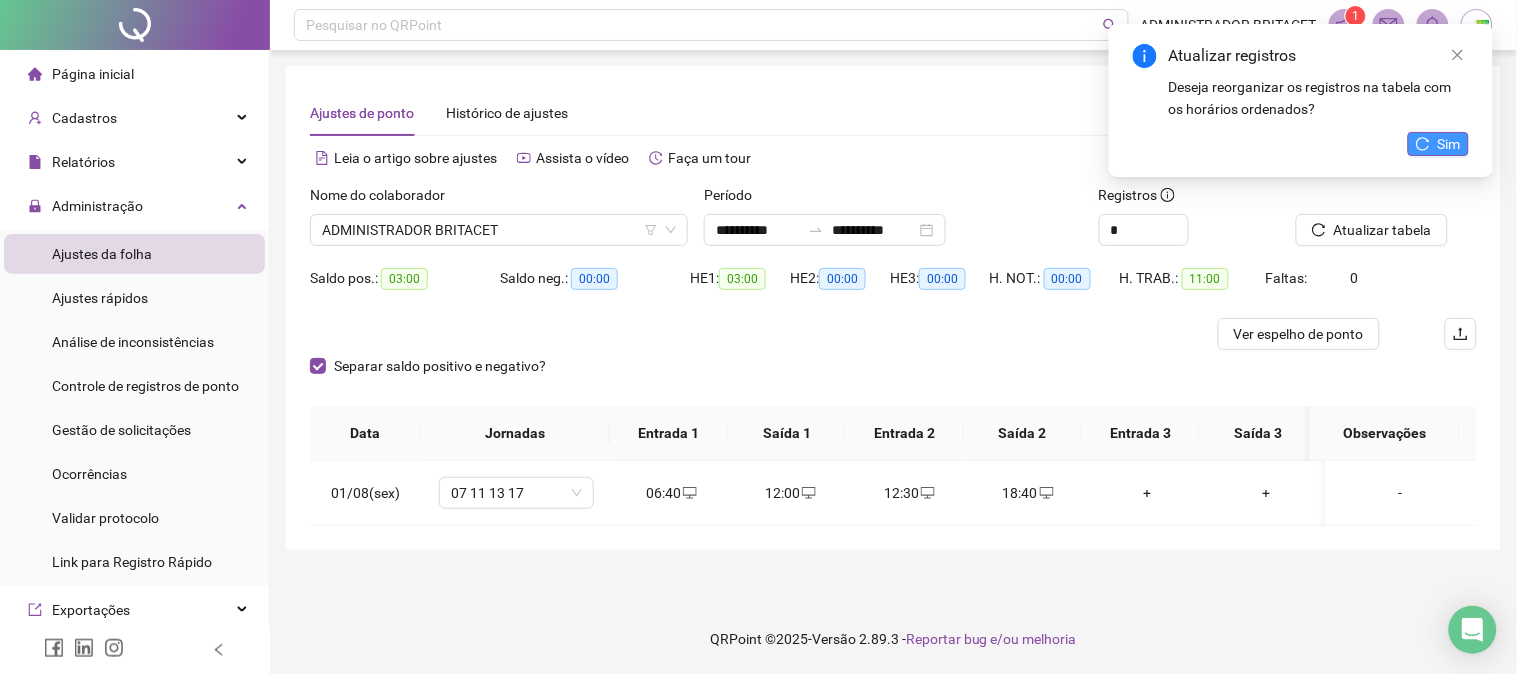 click on "Sim" at bounding box center (1449, 144) 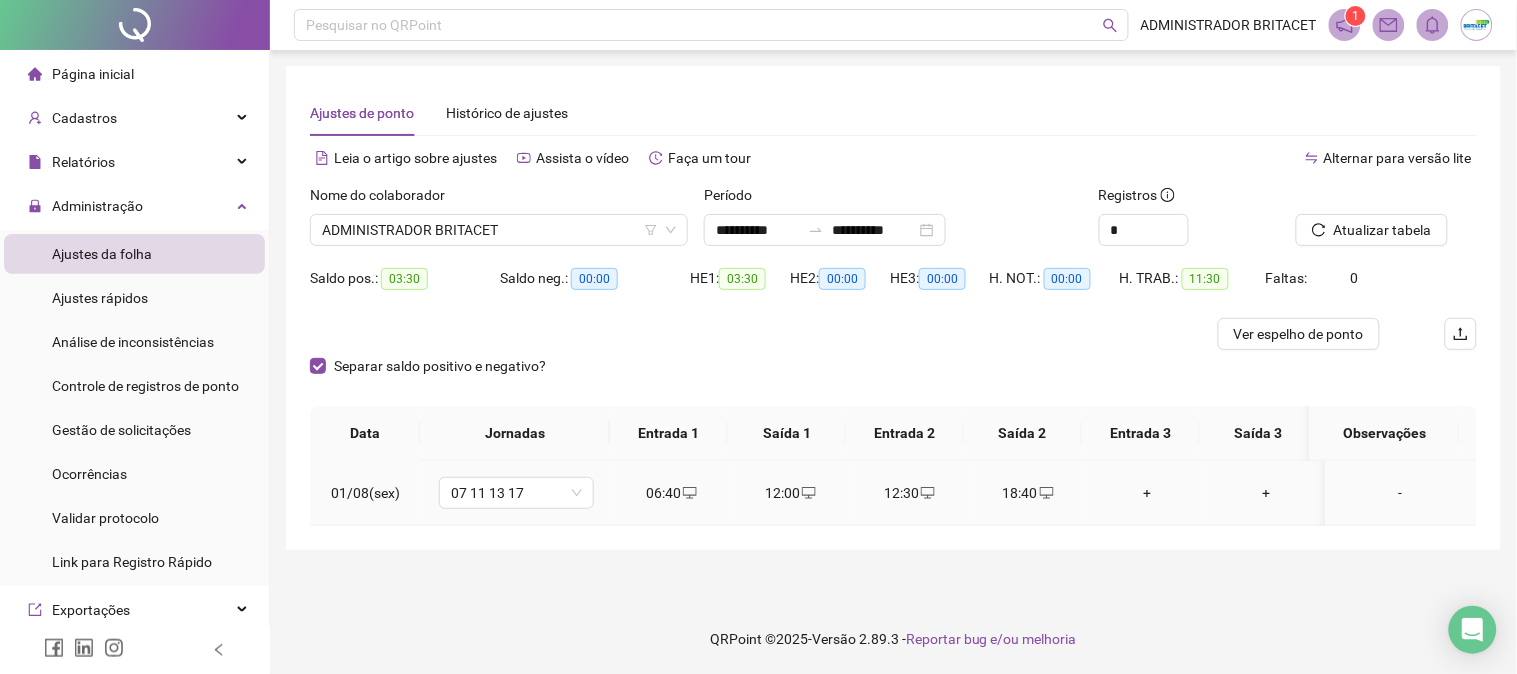 click on "06:40" at bounding box center [671, 493] 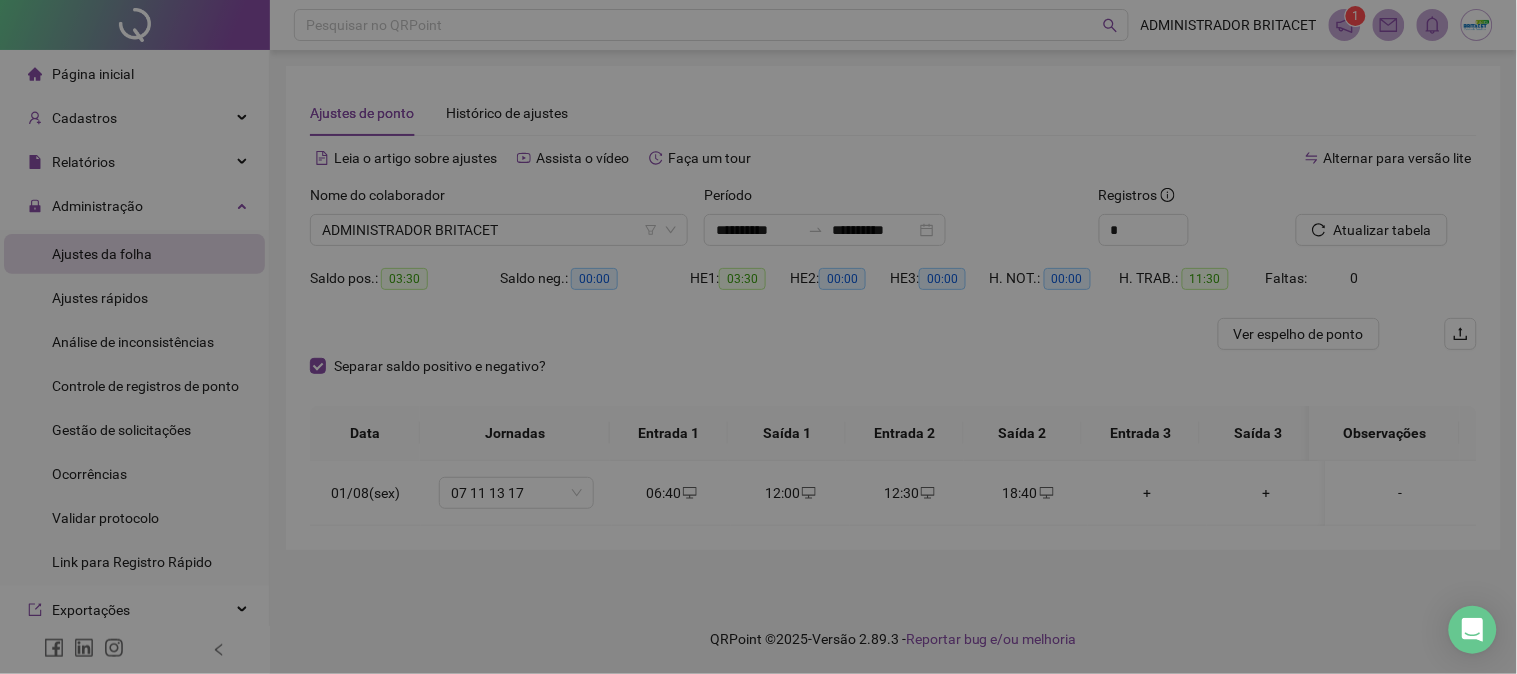 type on "**********" 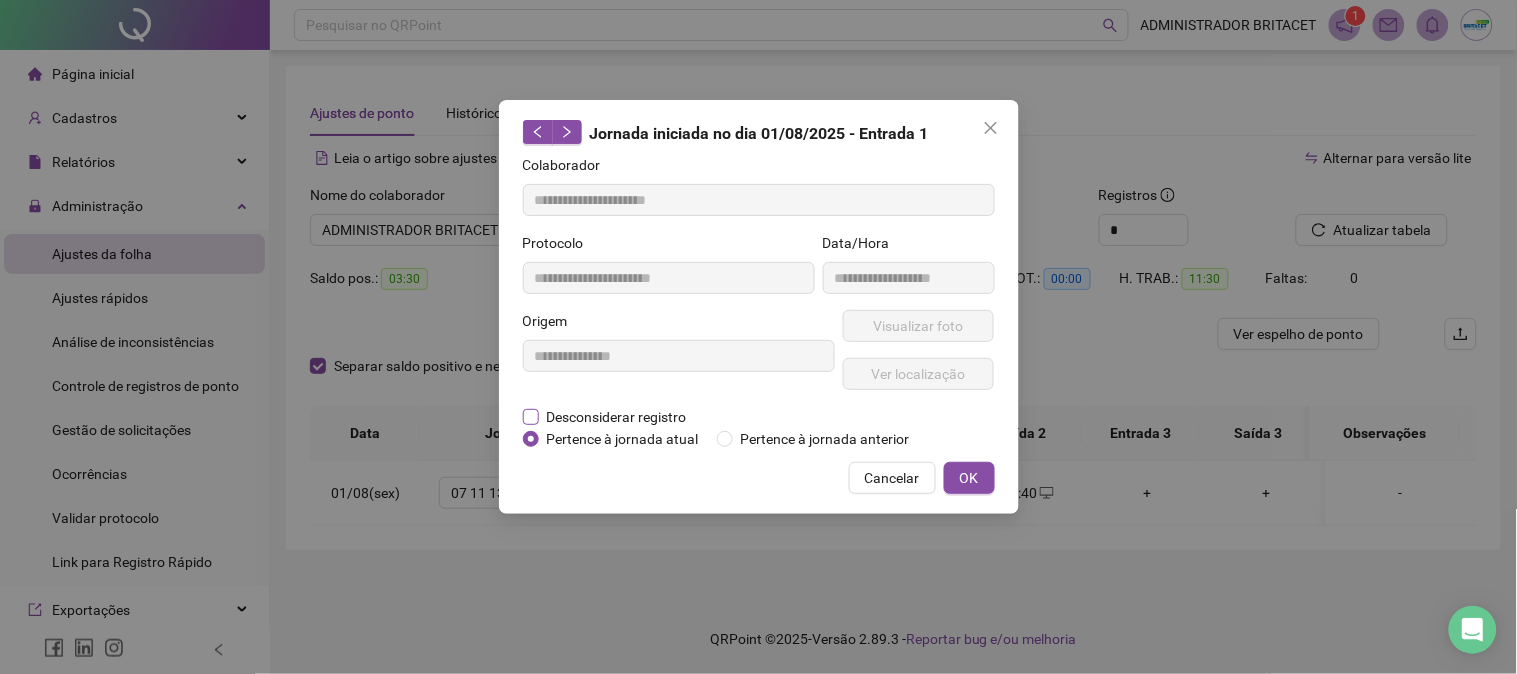 click on "Desconsiderar registro" at bounding box center [617, 417] 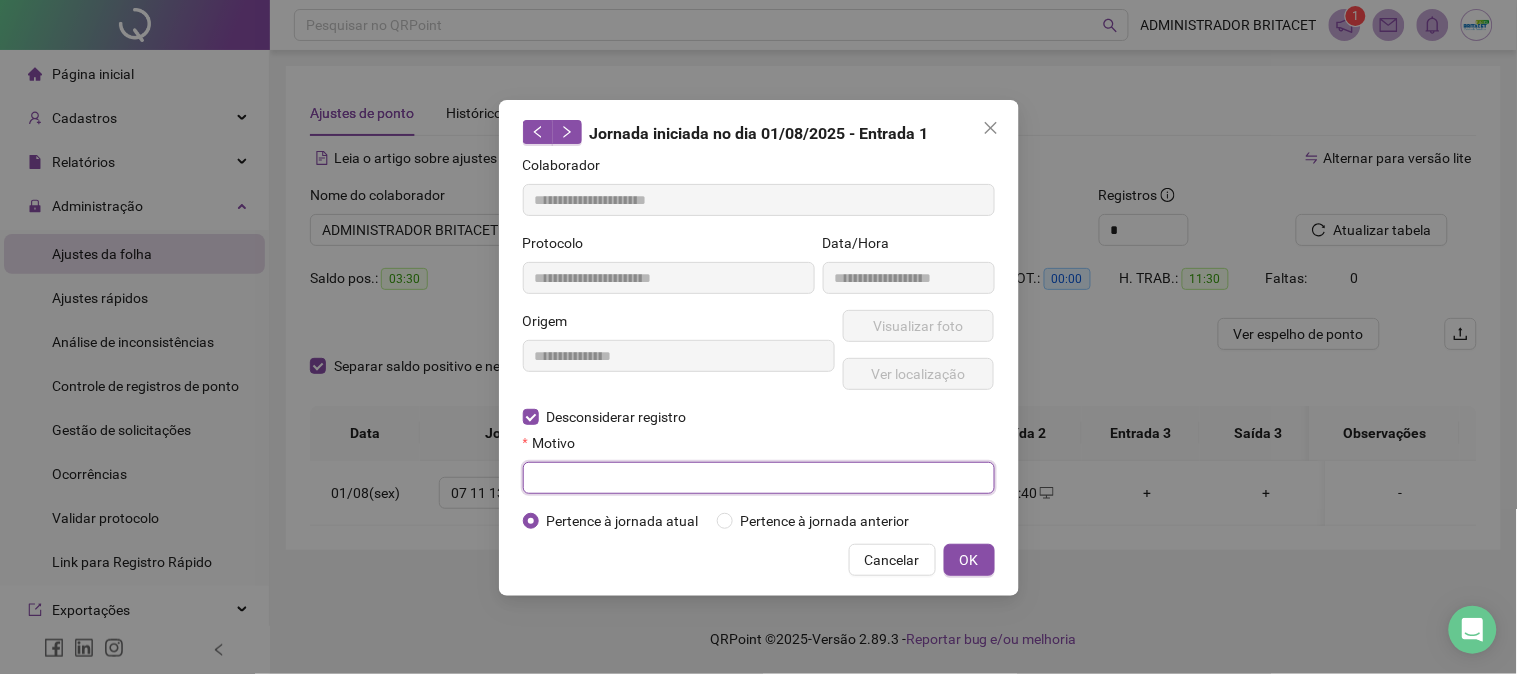 click at bounding box center [759, 478] 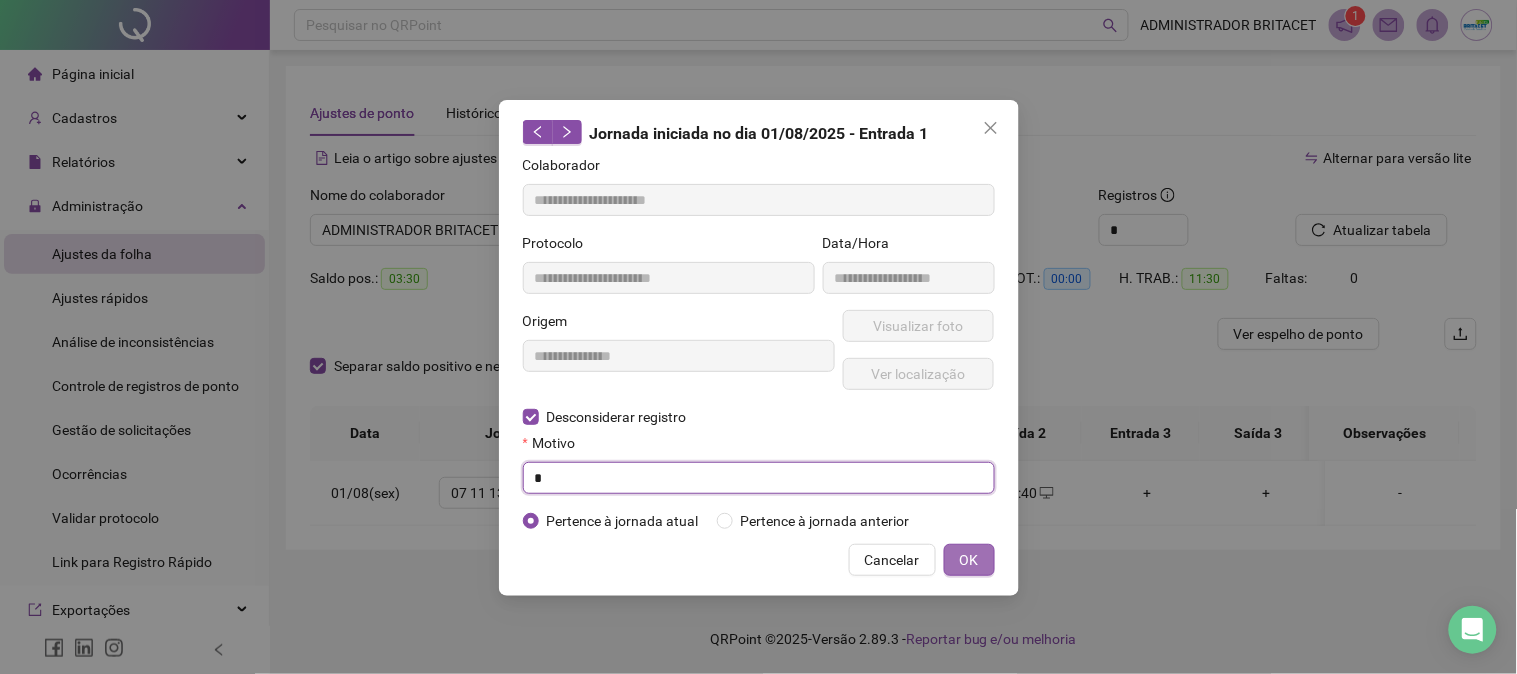 type 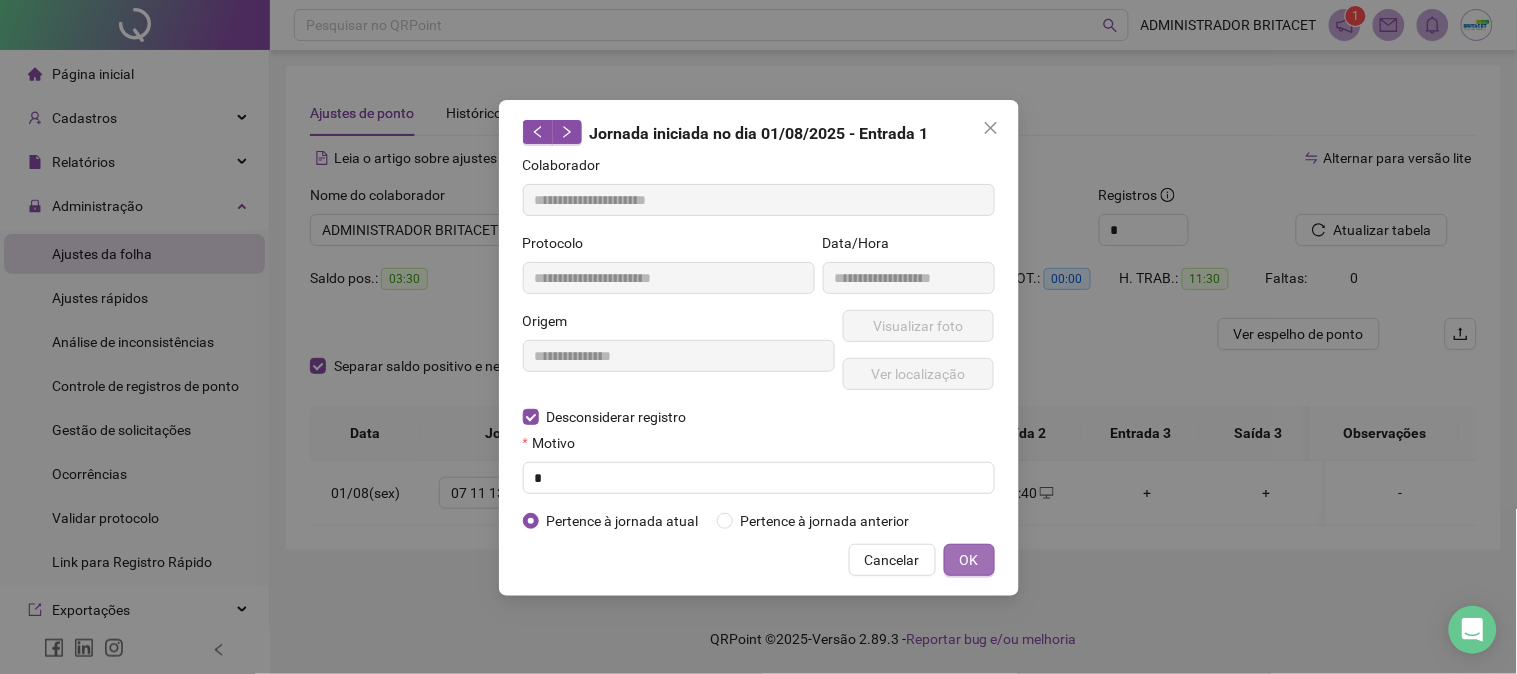 click on "OK" at bounding box center (969, 560) 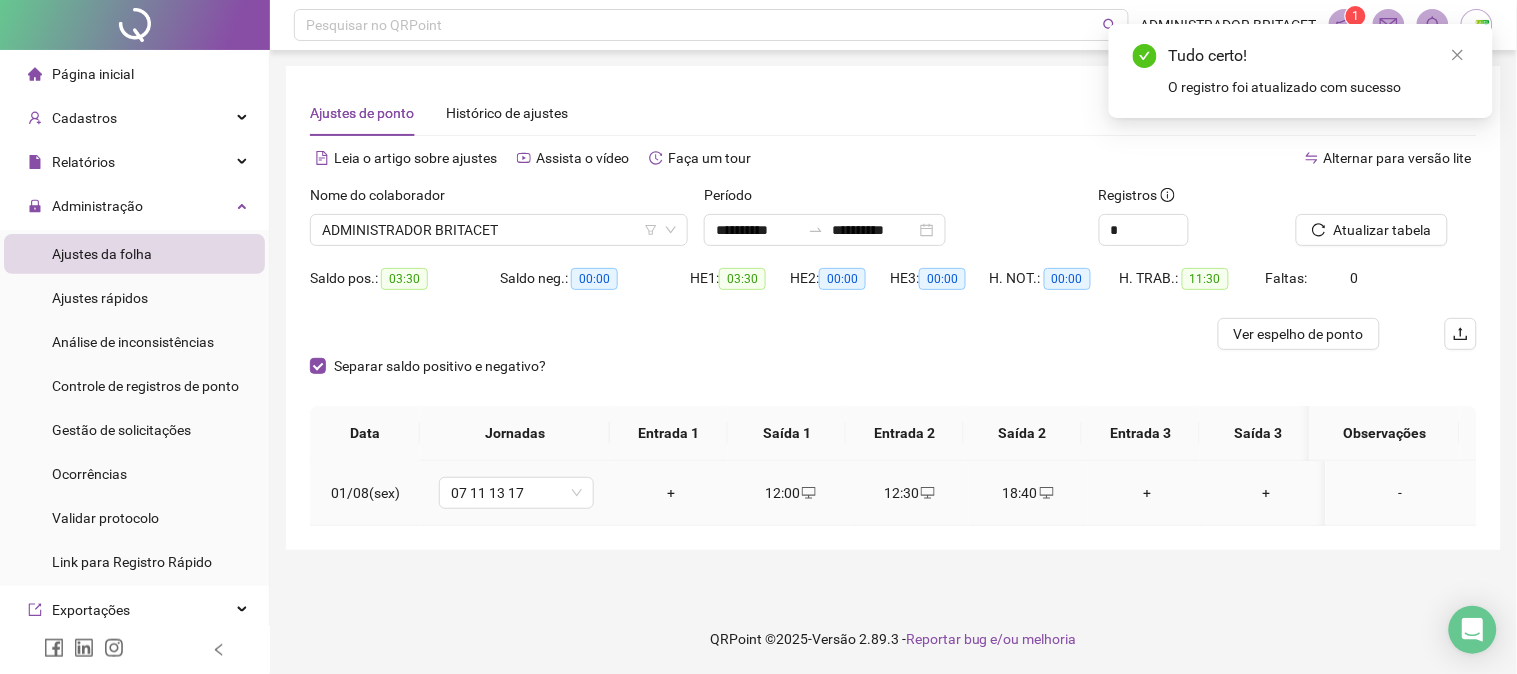 click on "+" at bounding box center [671, 493] 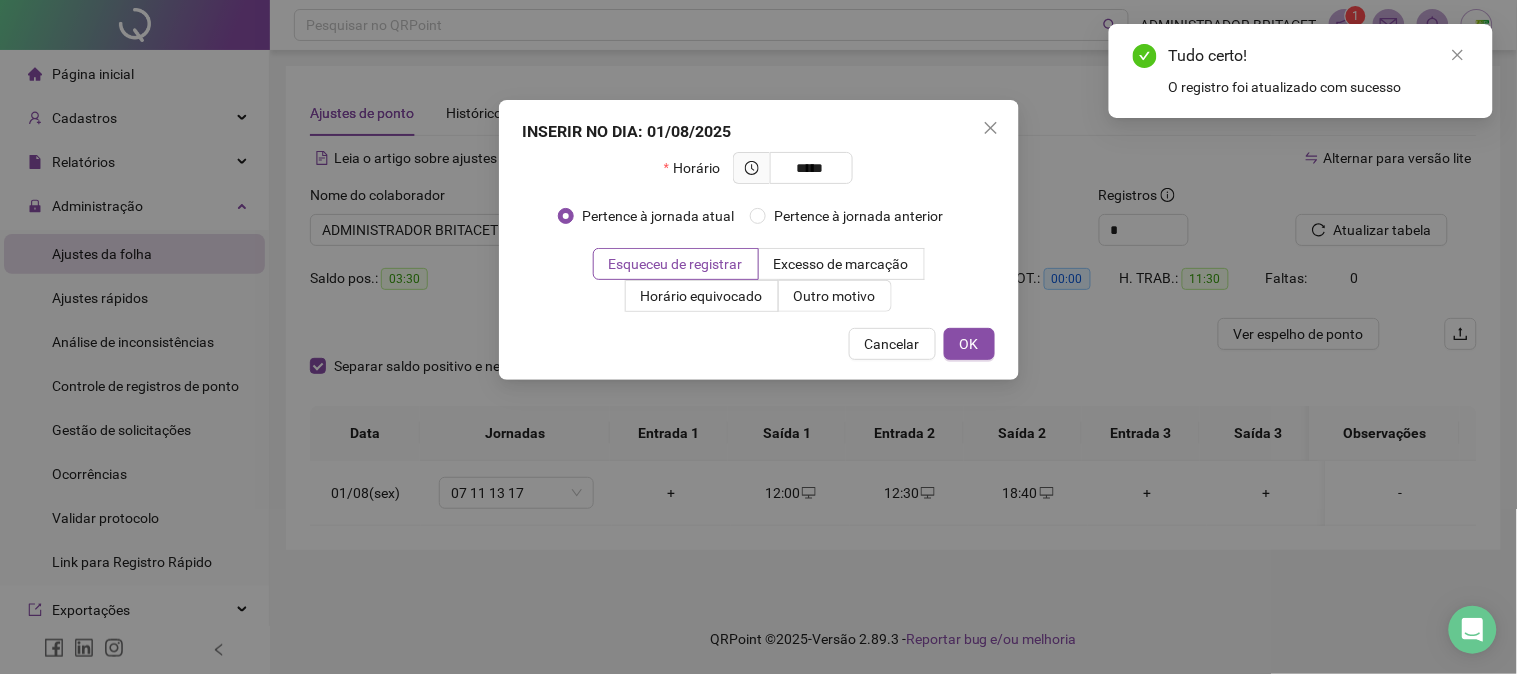 type on "*****" 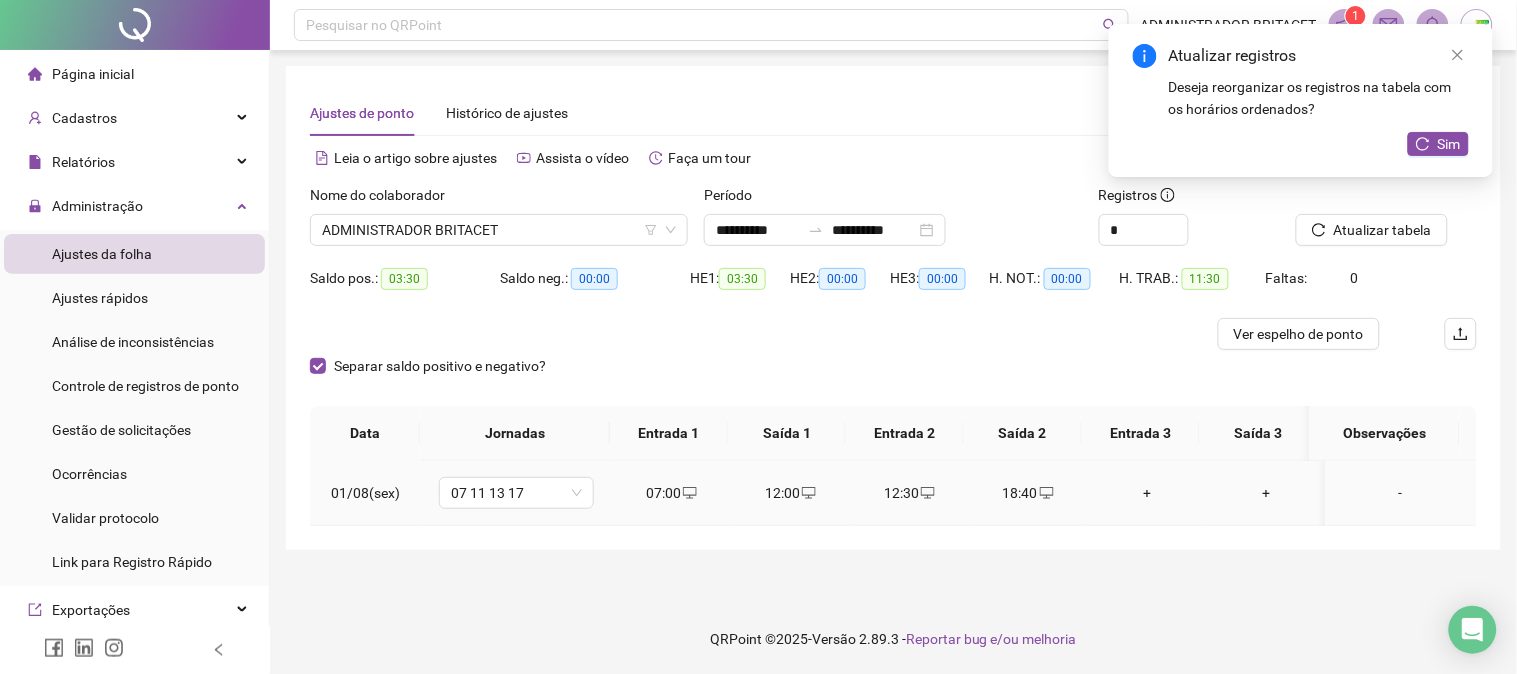 click on "18:40" at bounding box center [1028, 493] 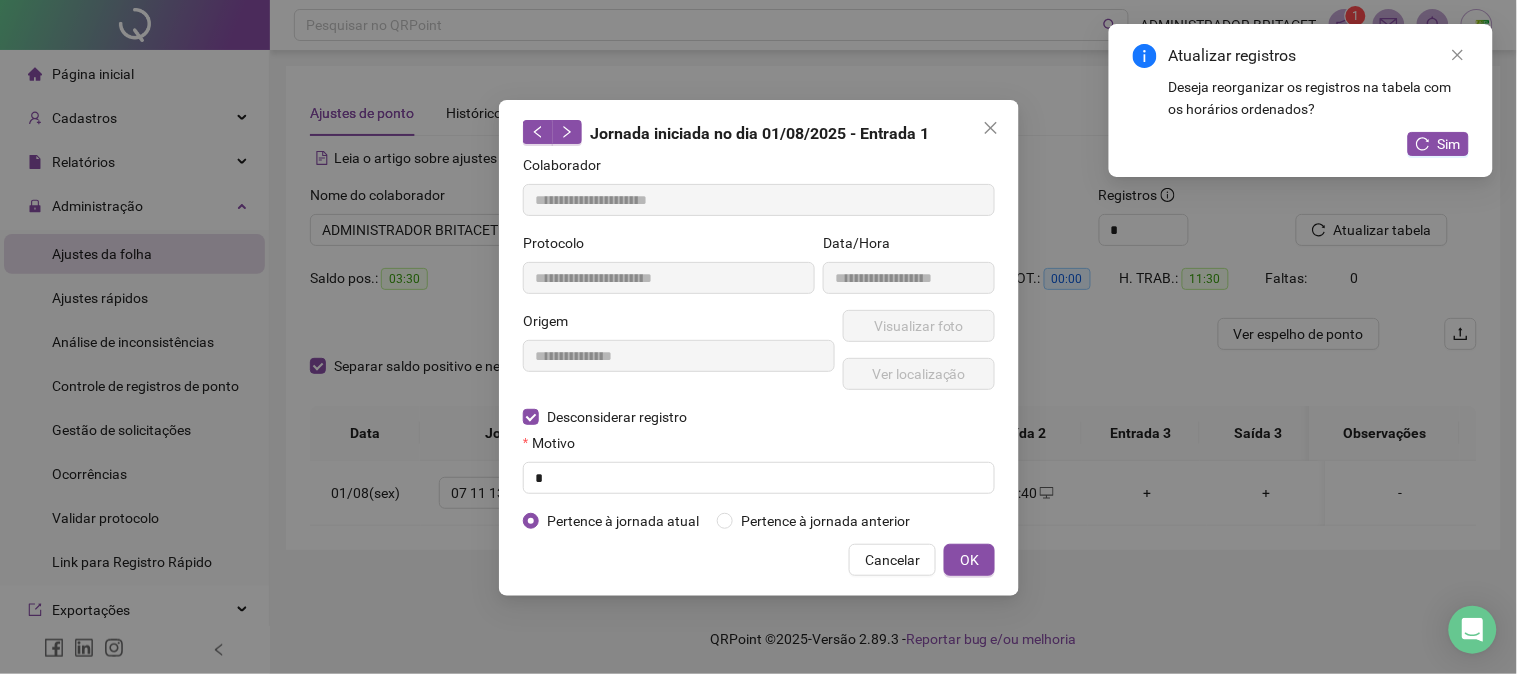 type on "**********" 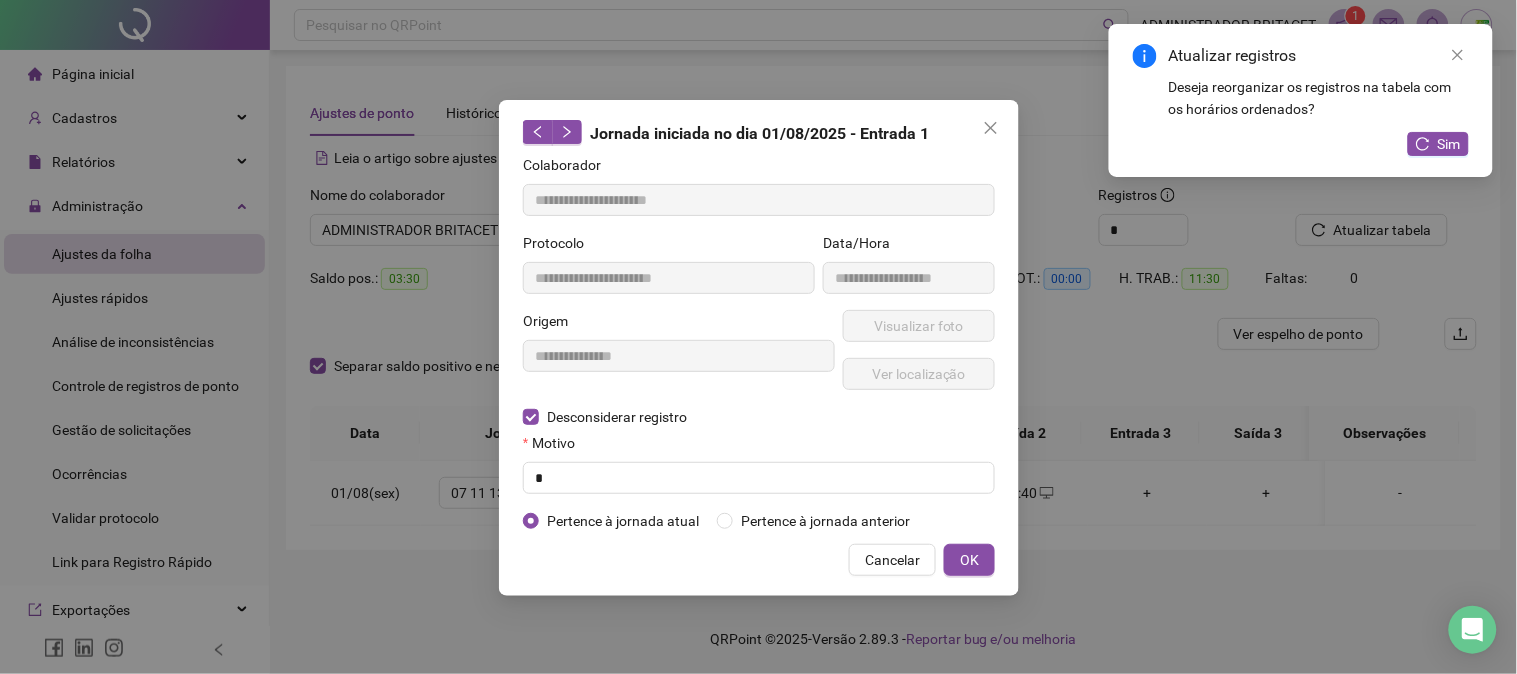 type on "**********" 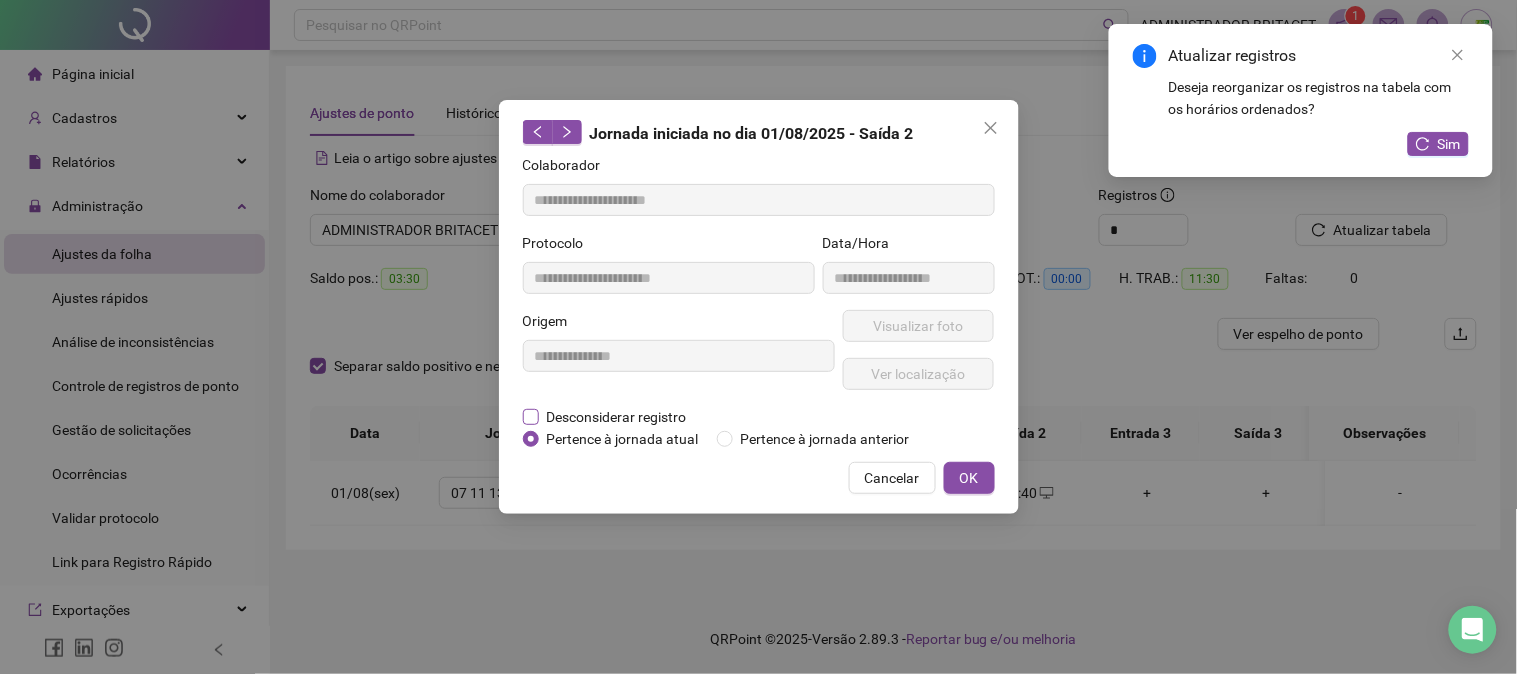 click on "Desconsiderar registro" at bounding box center [617, 417] 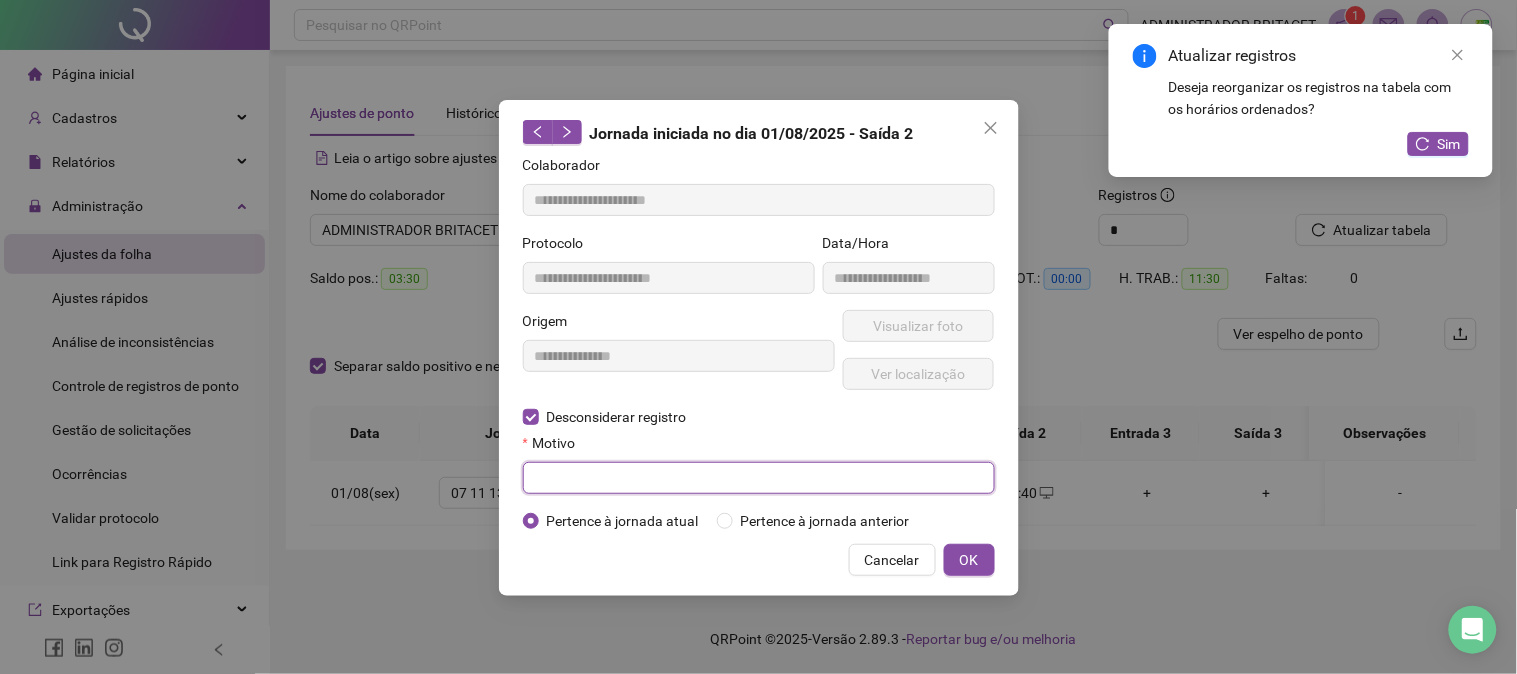 click at bounding box center [759, 478] 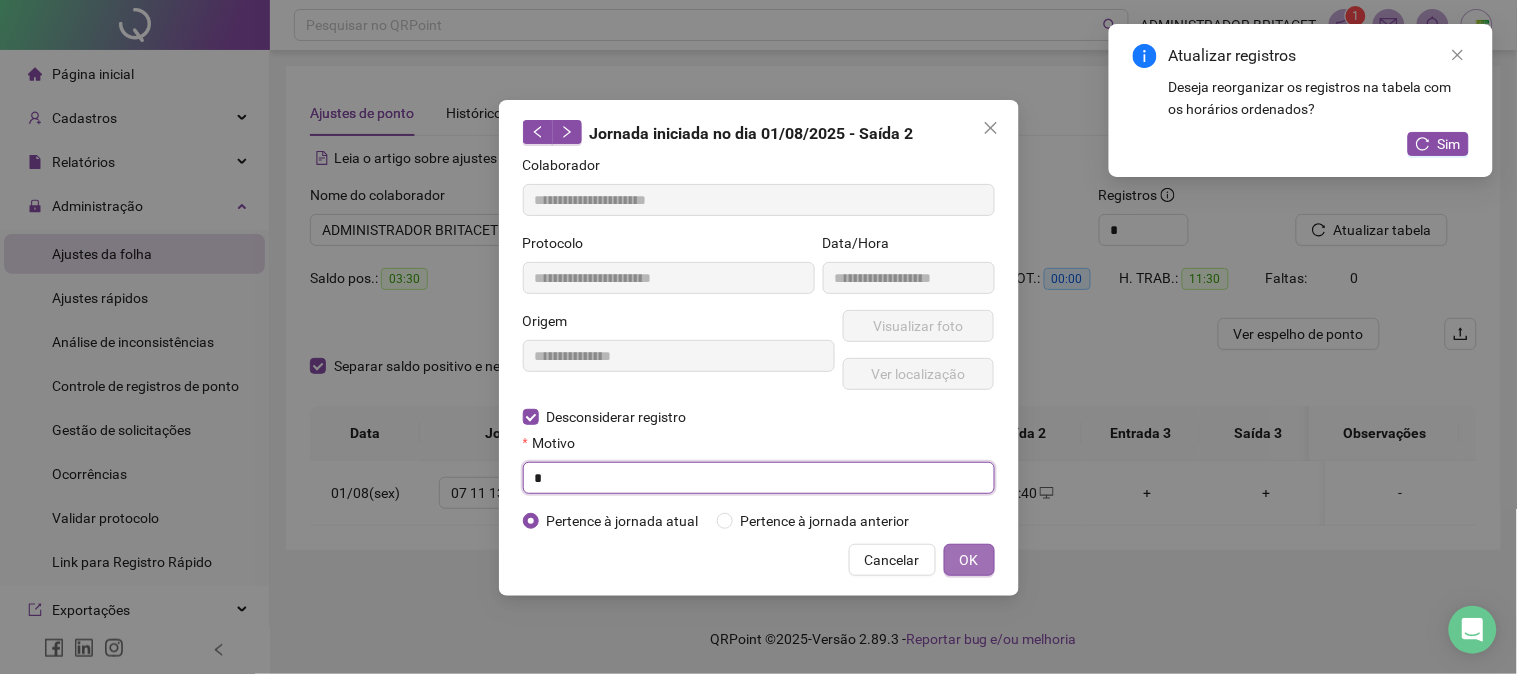 type 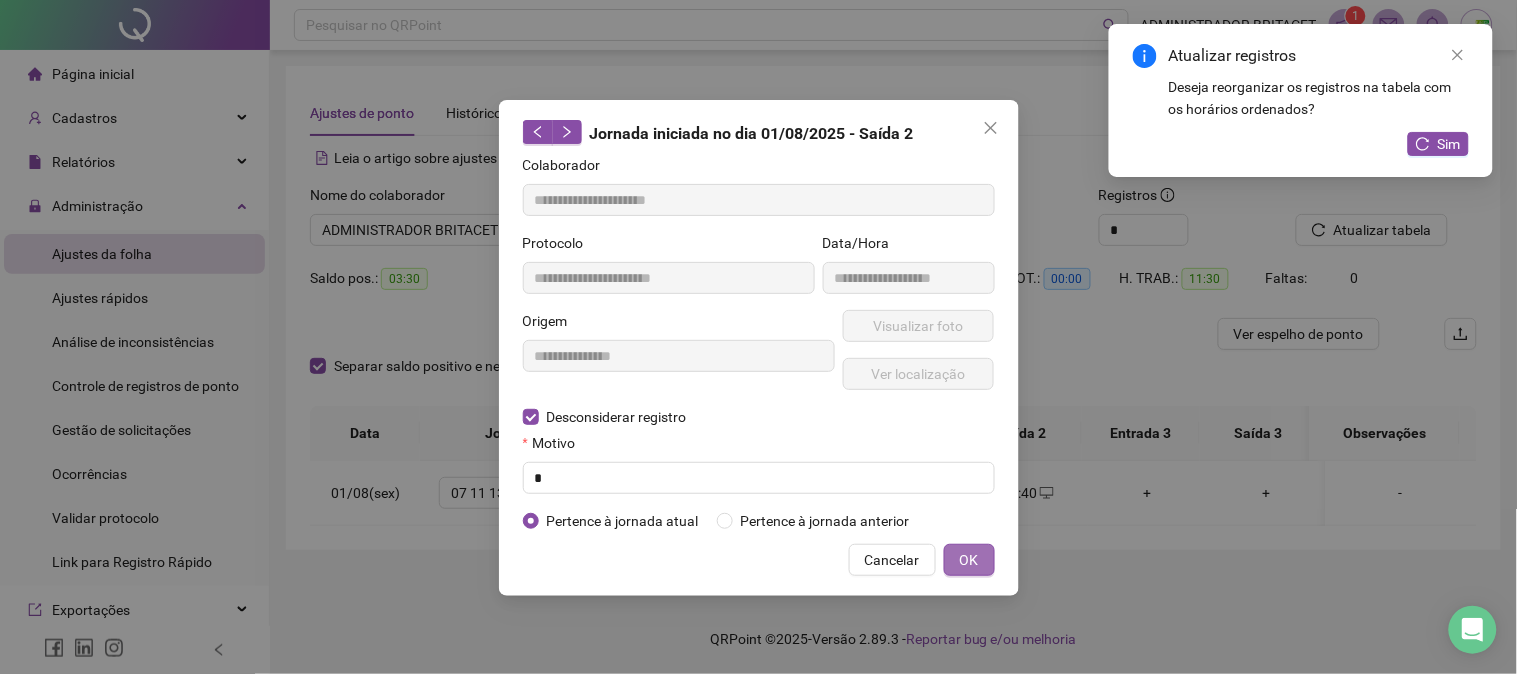 click on "OK" at bounding box center [969, 560] 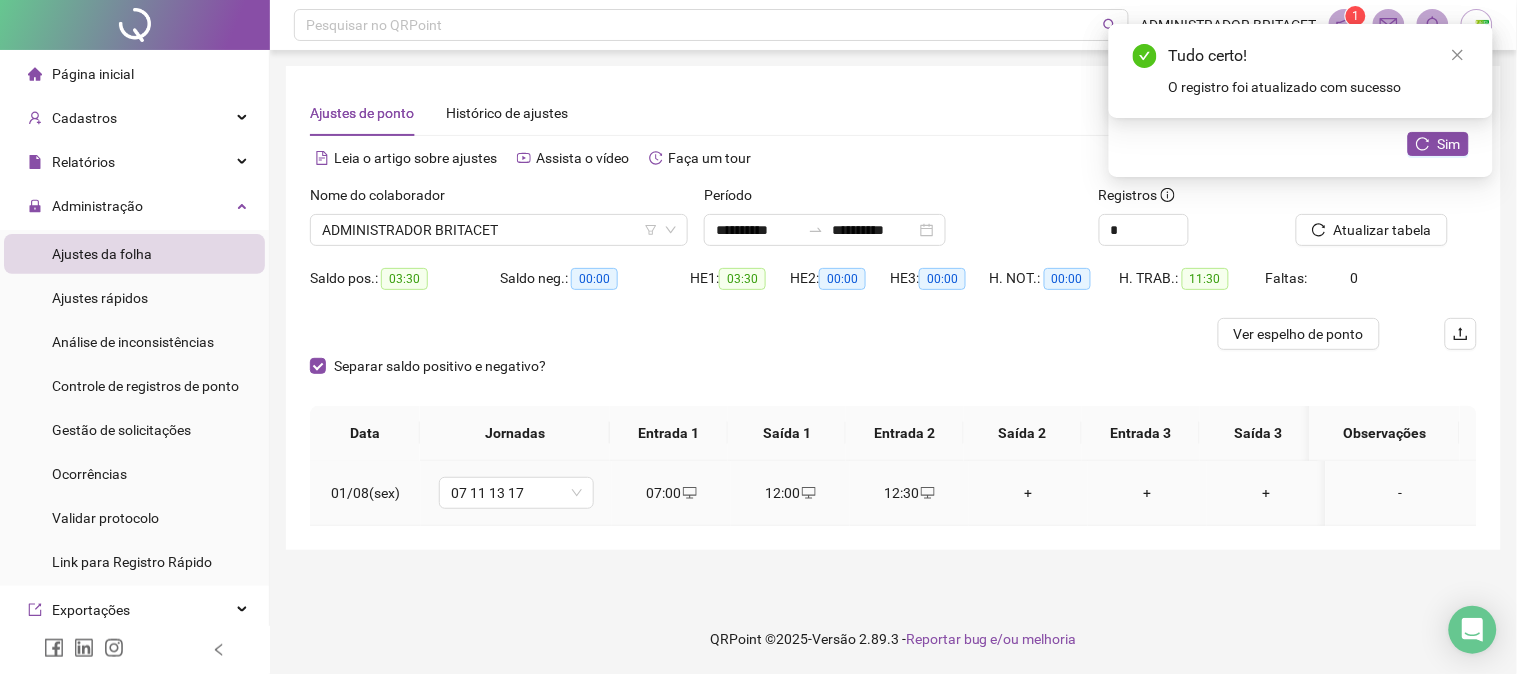 click on "+" at bounding box center (1028, 493) 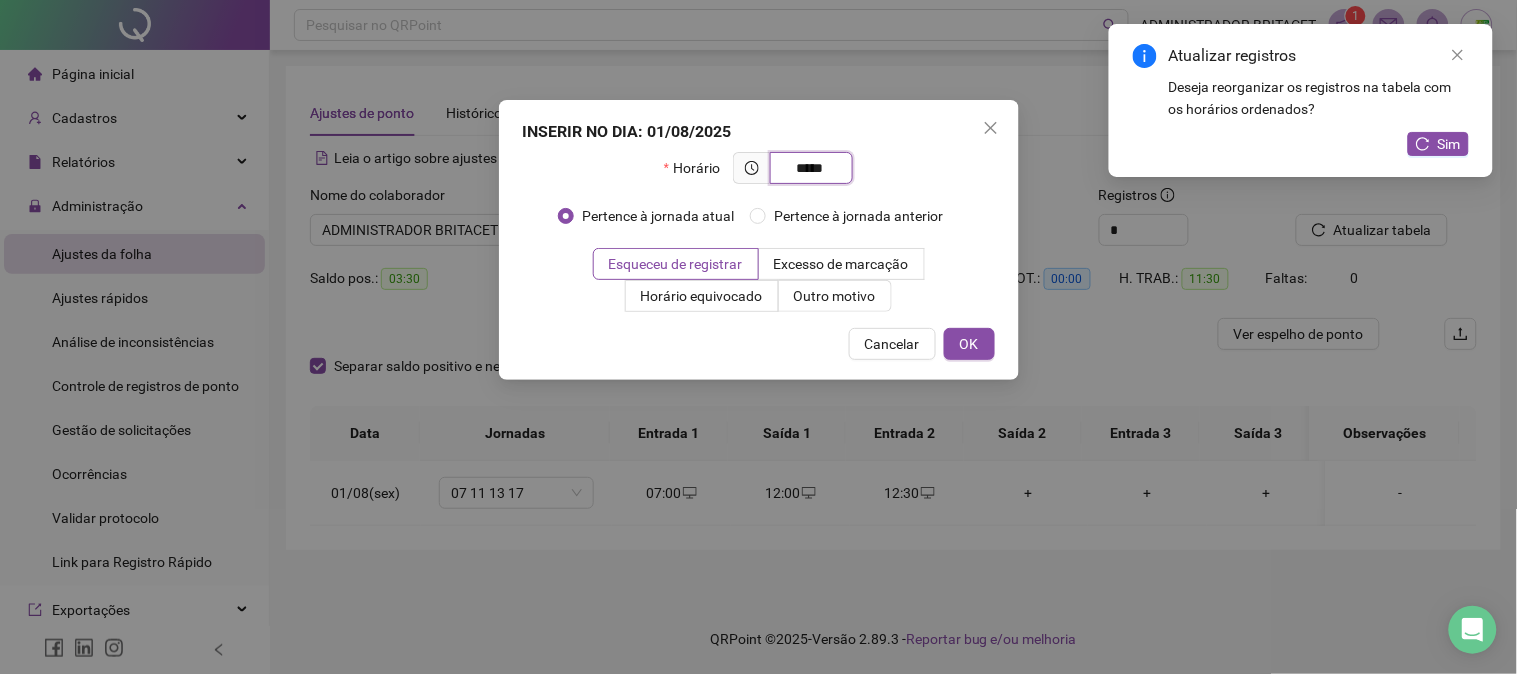 type on "*****" 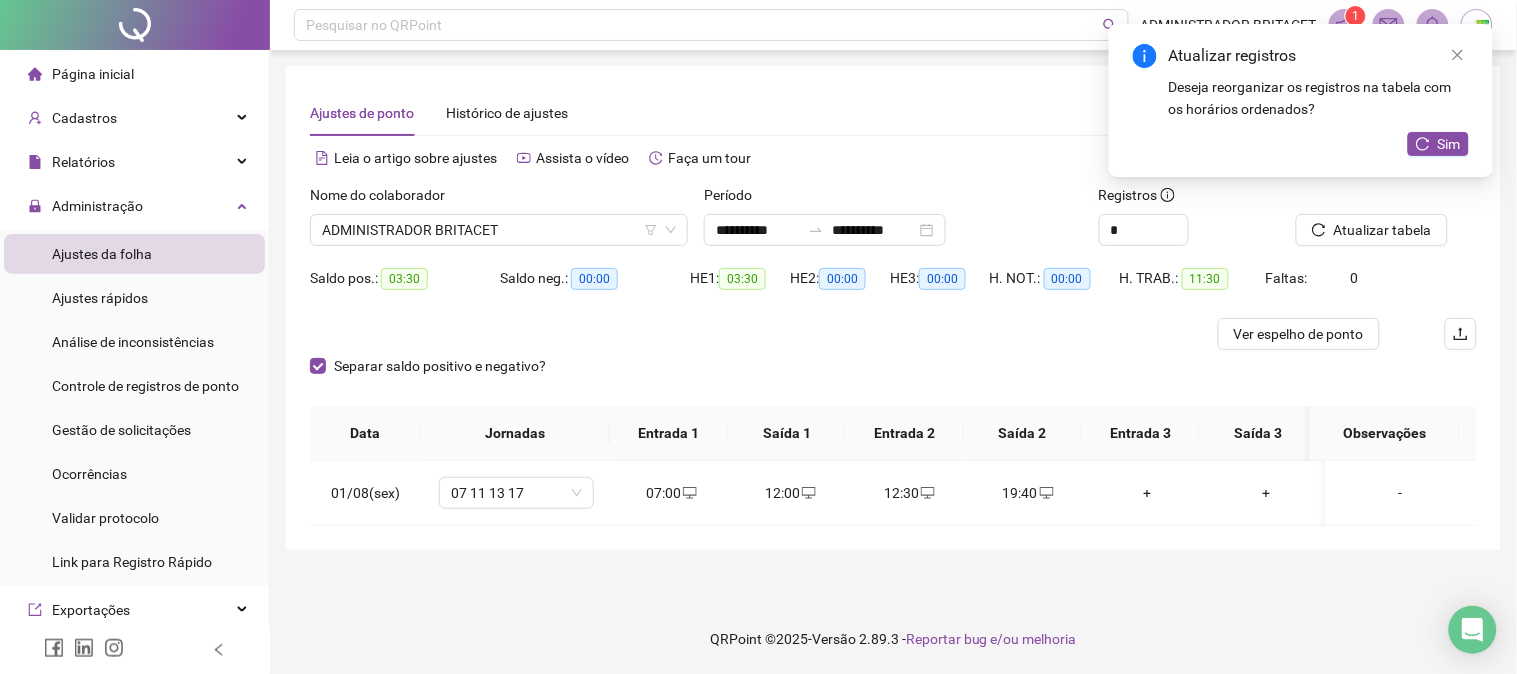 click on "Atualizar tabela" at bounding box center (1386, 223) 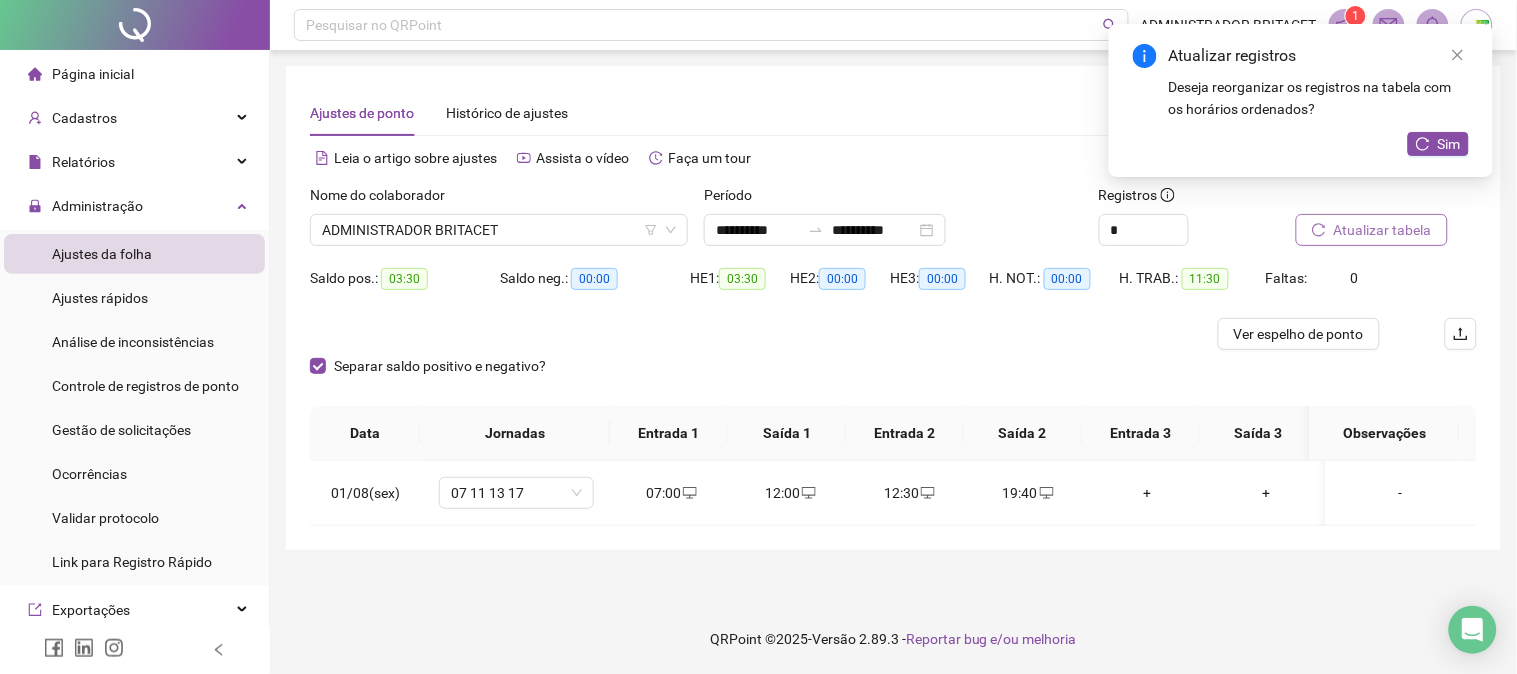 click on "Atualizar tabela" at bounding box center (1372, 230) 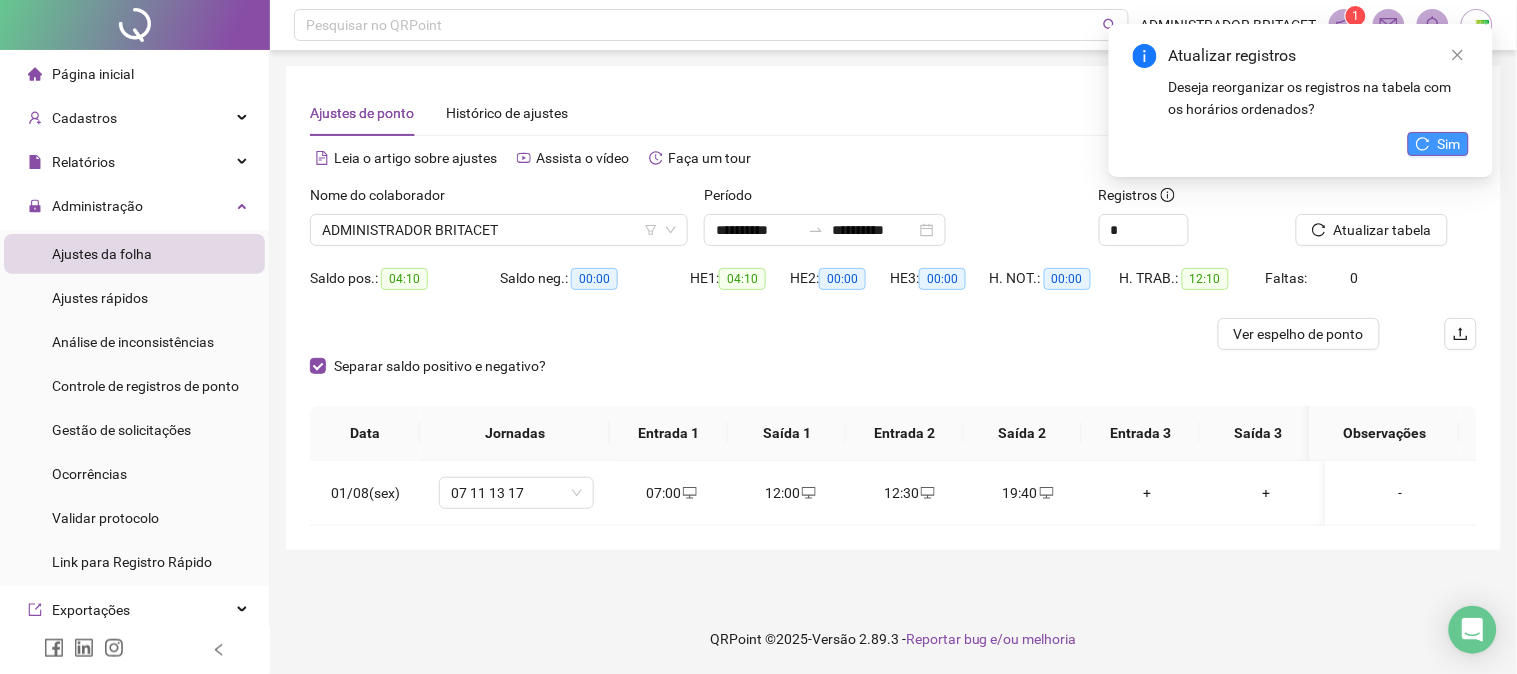 click on "Sim" at bounding box center (1449, 144) 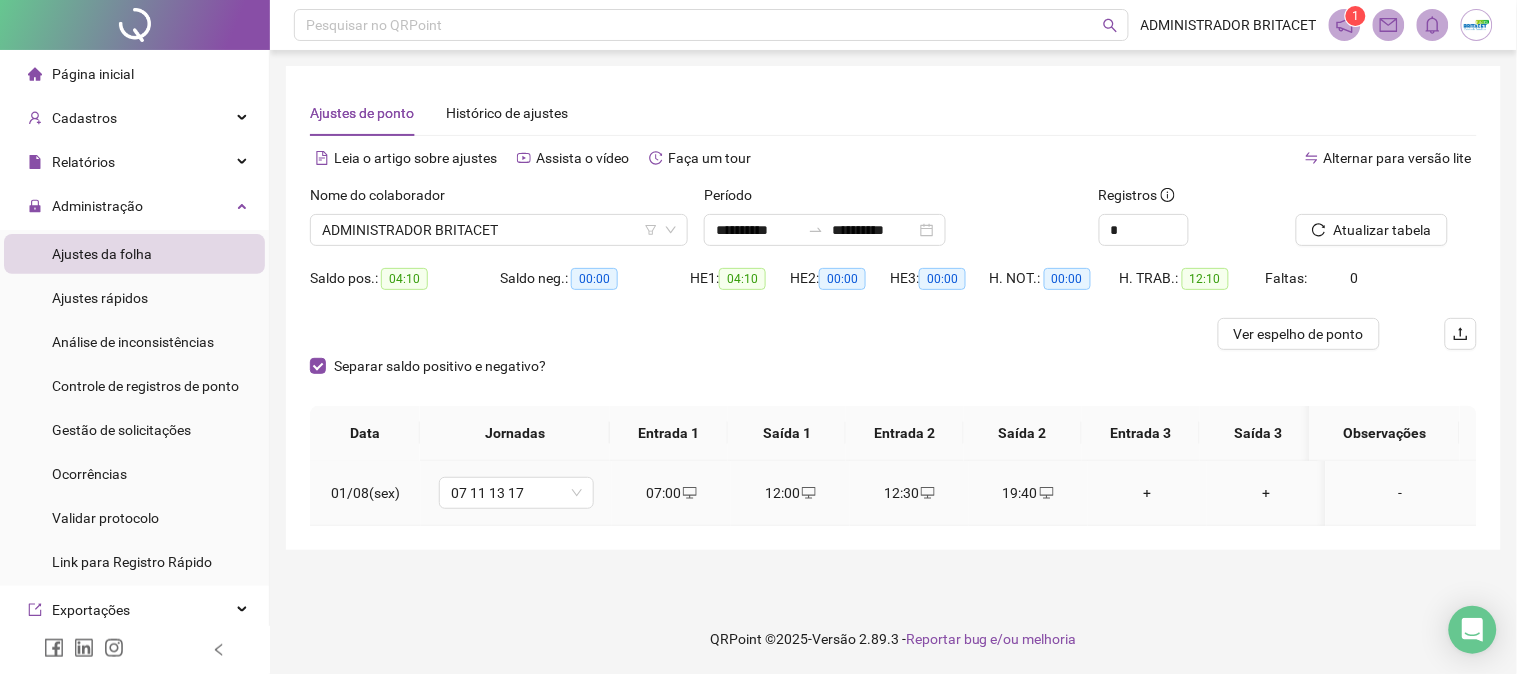 click on "07:00" at bounding box center (671, 493) 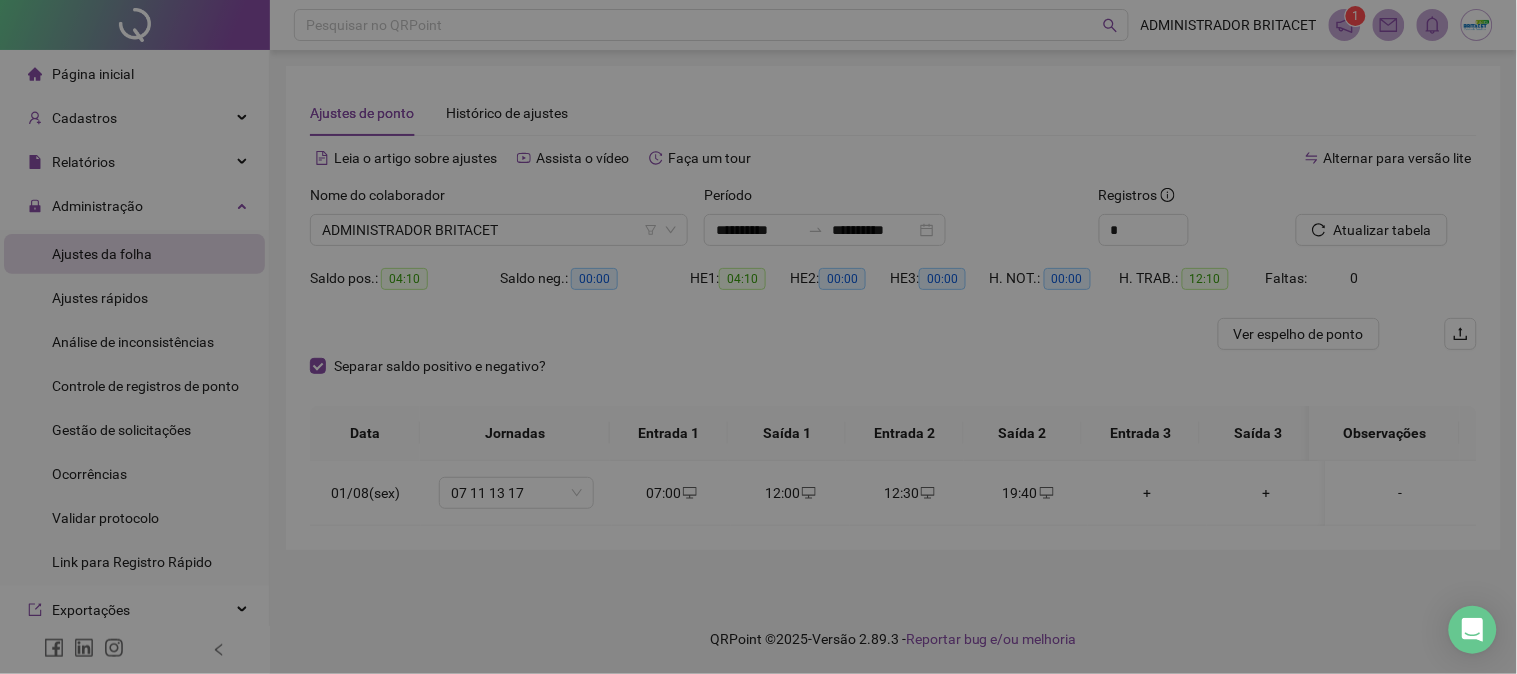 type on "**********" 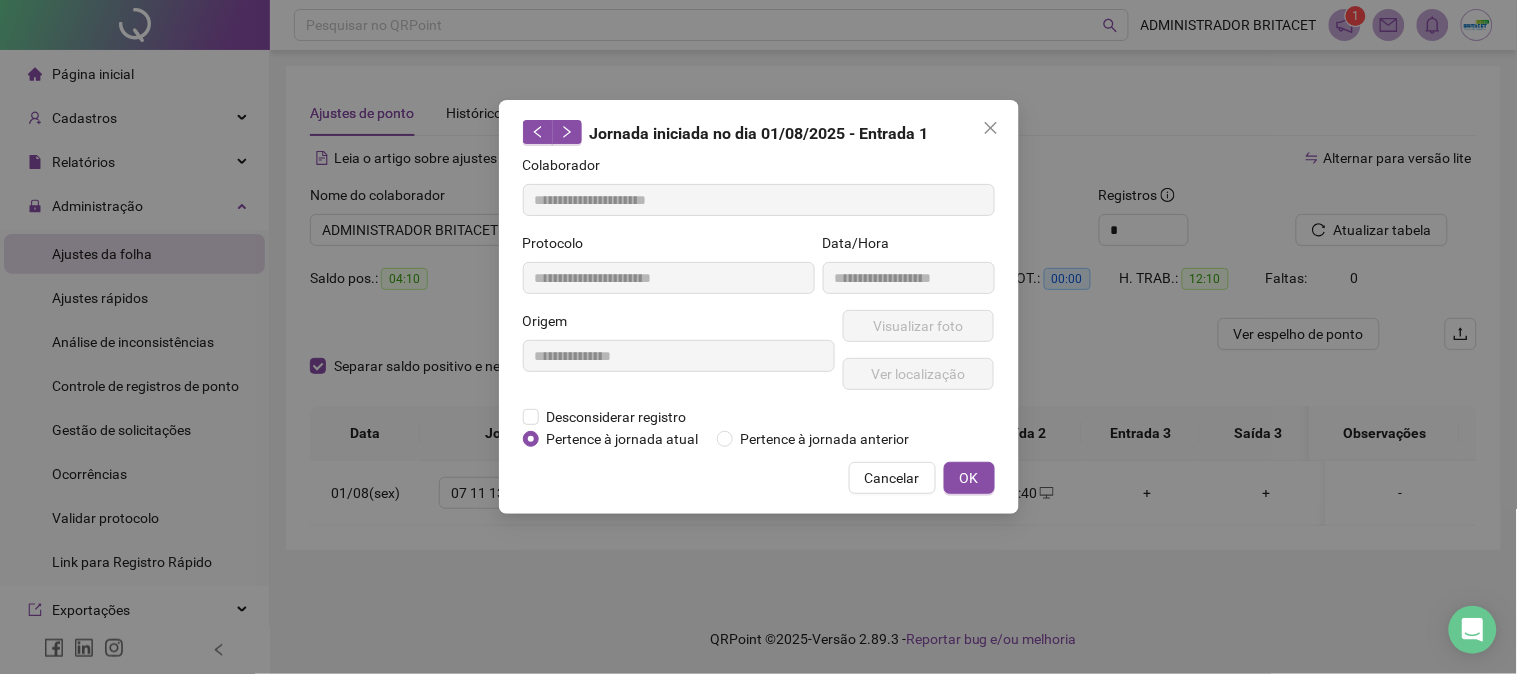 click on "Pertence à jornada atual" at bounding box center (623, 439) 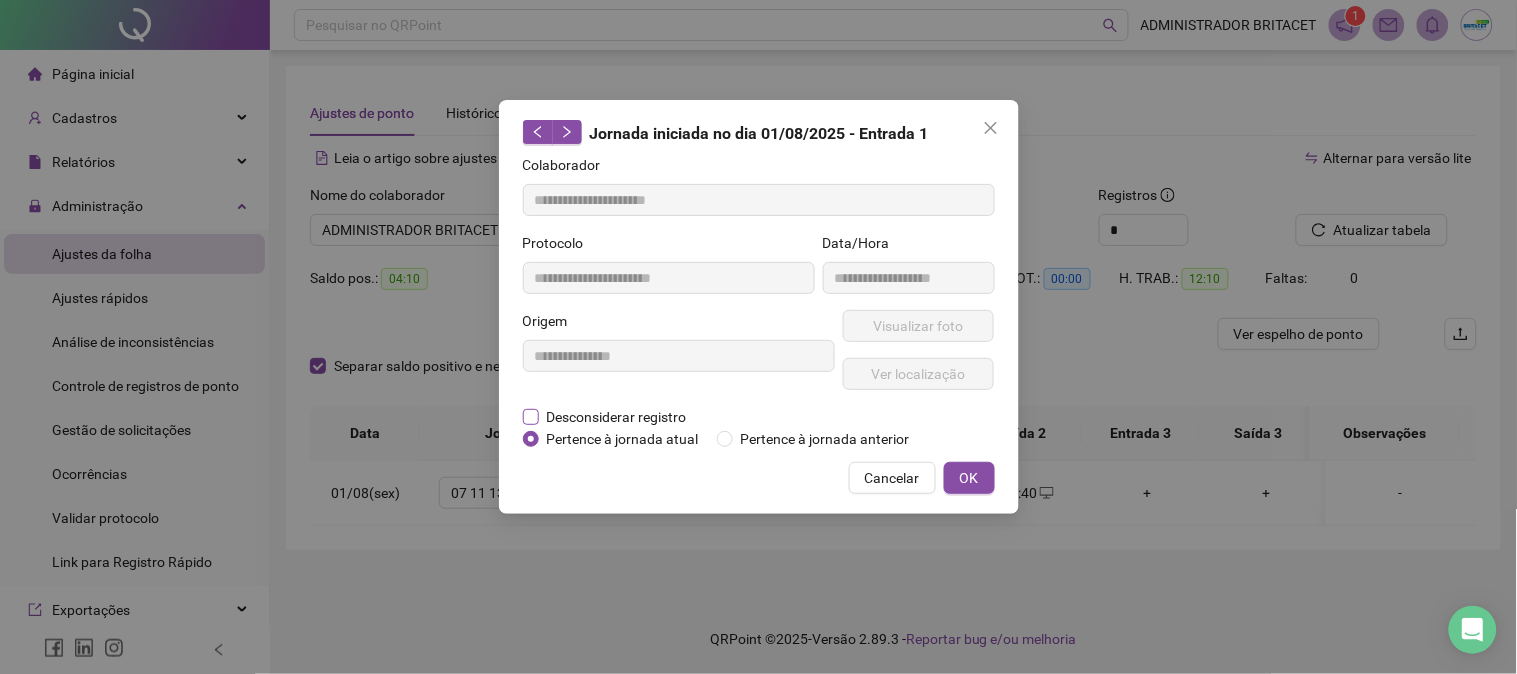 click on "Desconsiderar registro" at bounding box center [617, 417] 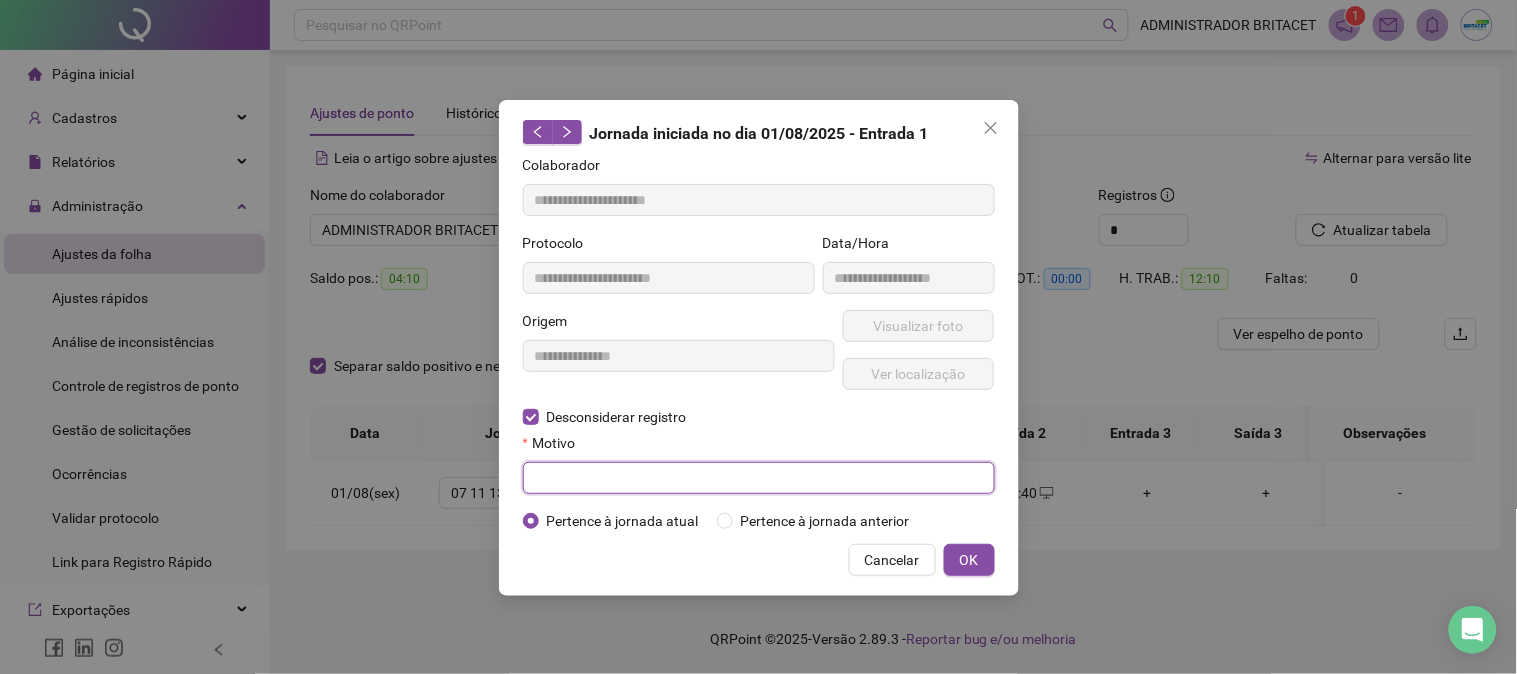 click at bounding box center (759, 478) 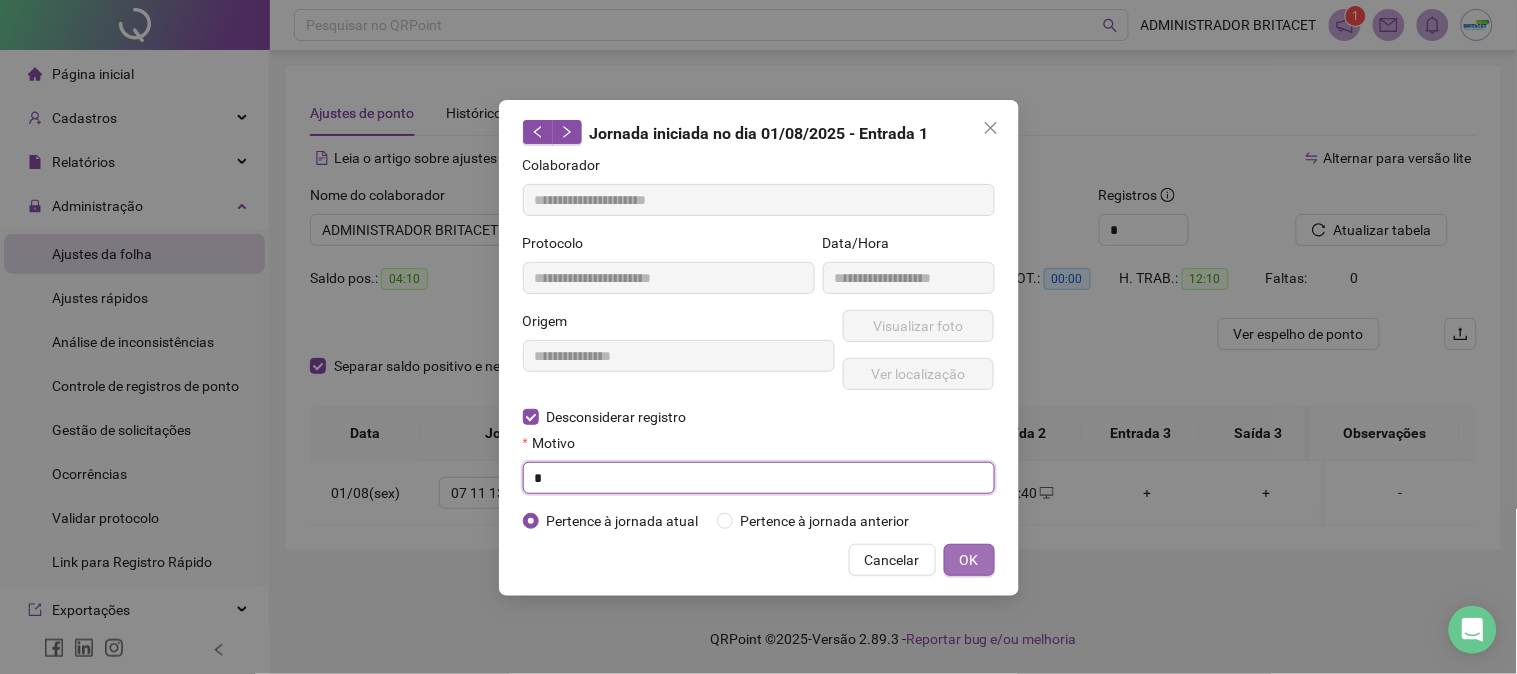 type 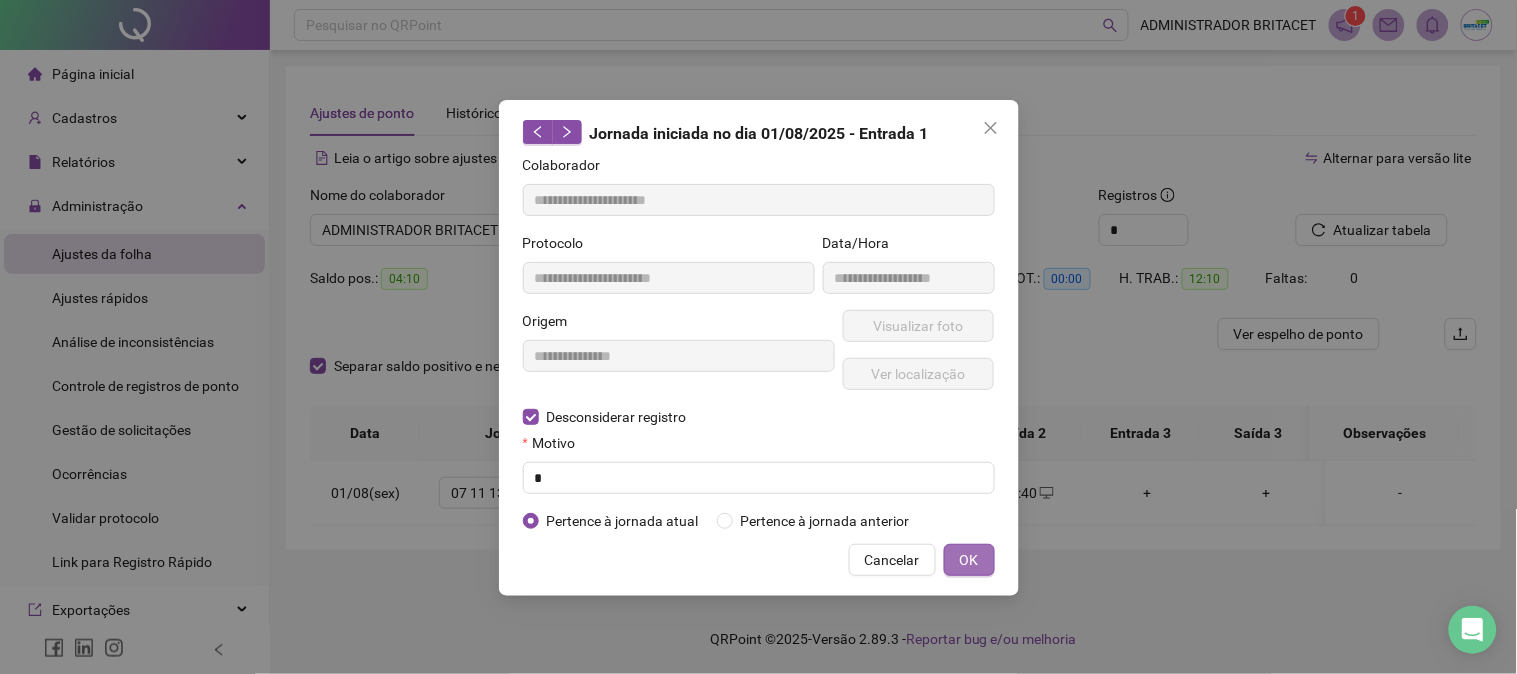 click on "OK" at bounding box center (969, 560) 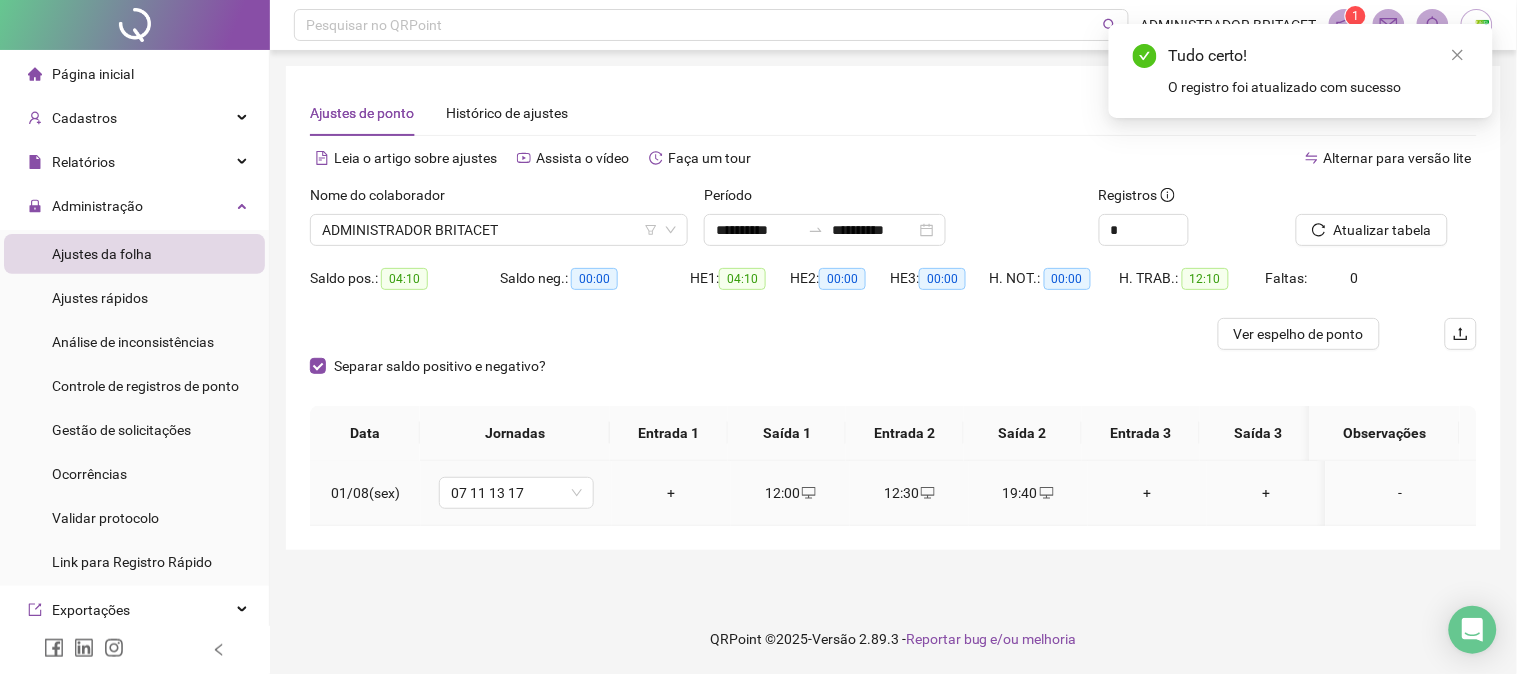 click on "12:00" at bounding box center [790, 493] 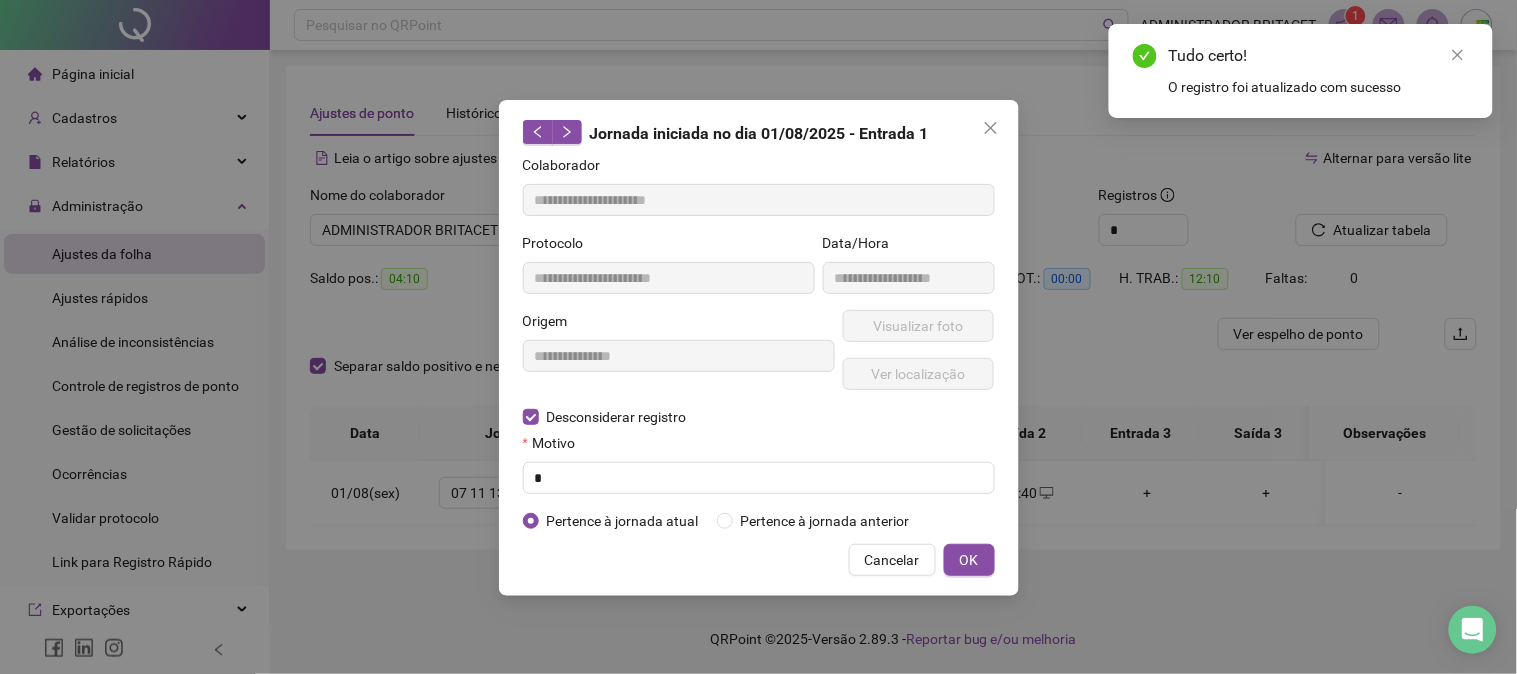 type on "**********" 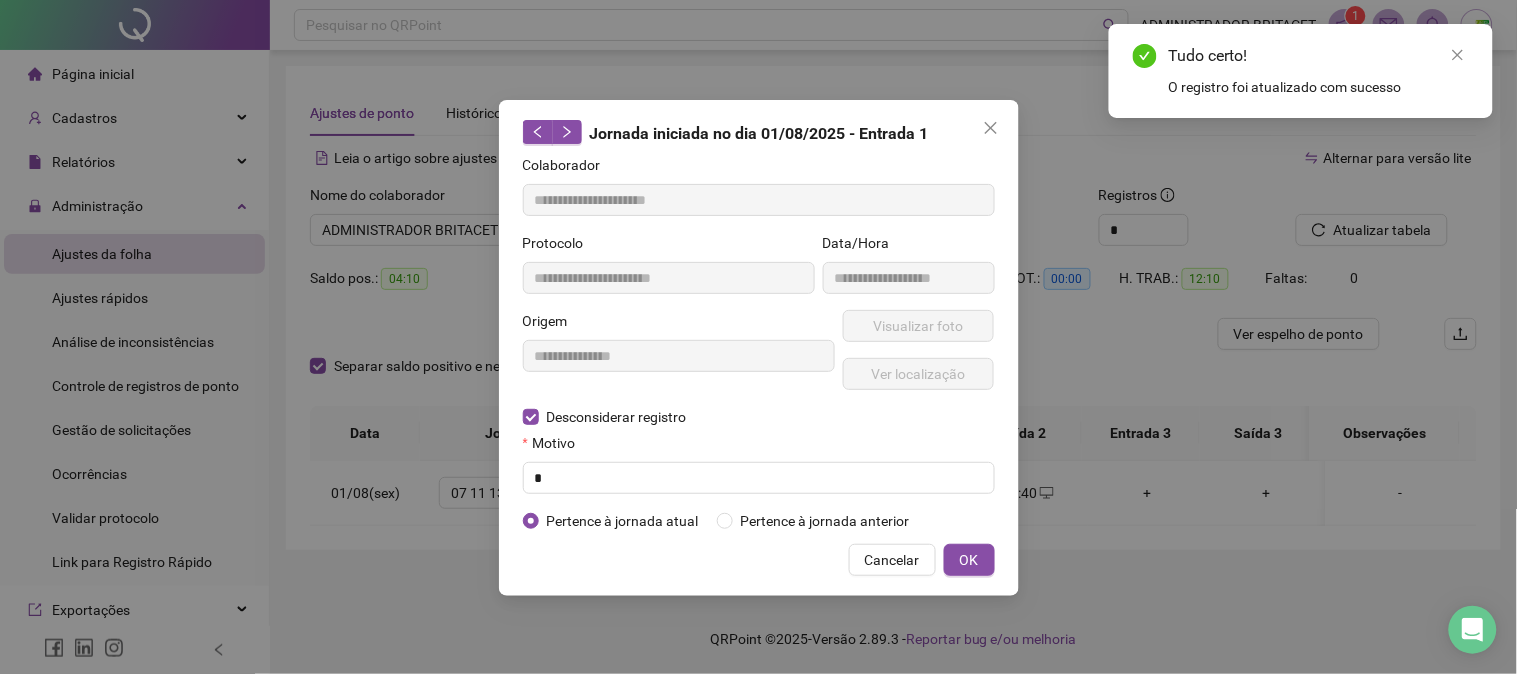 type on "**********" 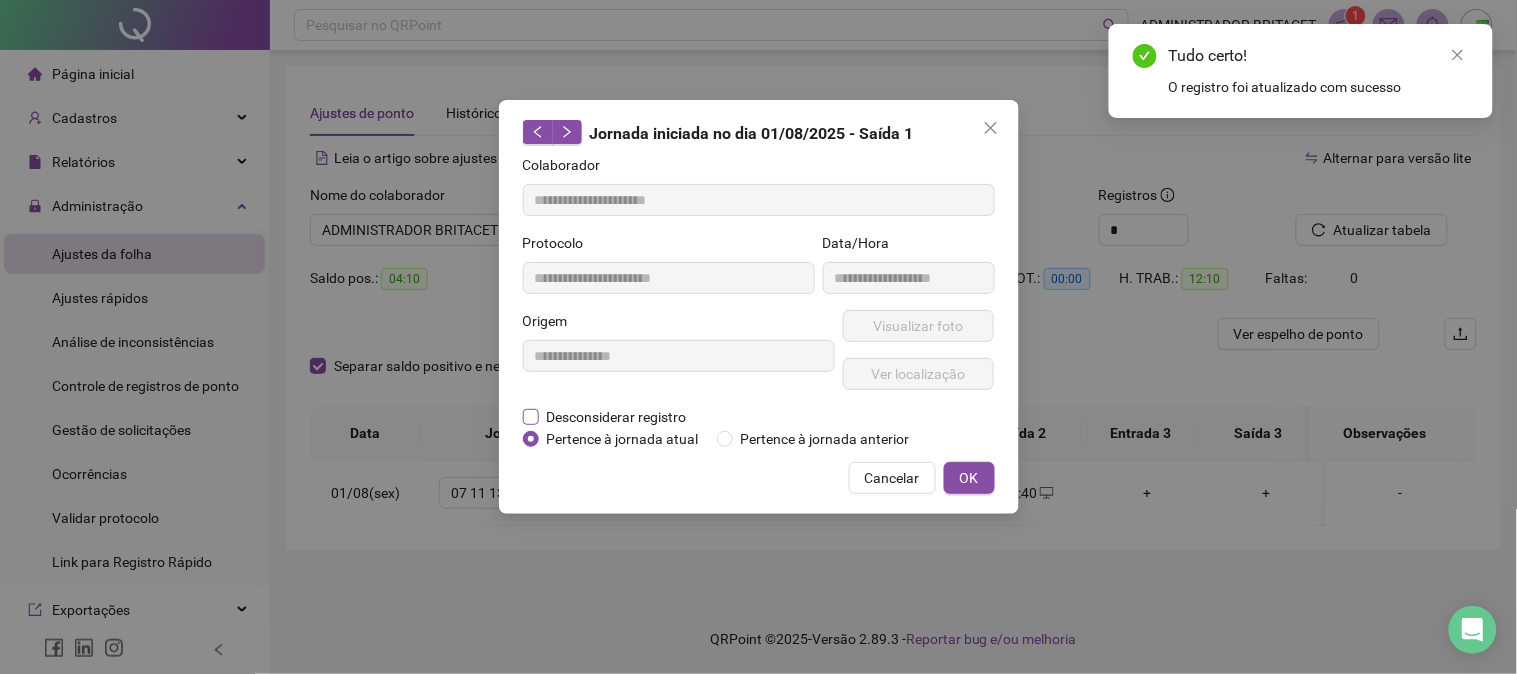 click on "Desconsiderar registro" at bounding box center [617, 417] 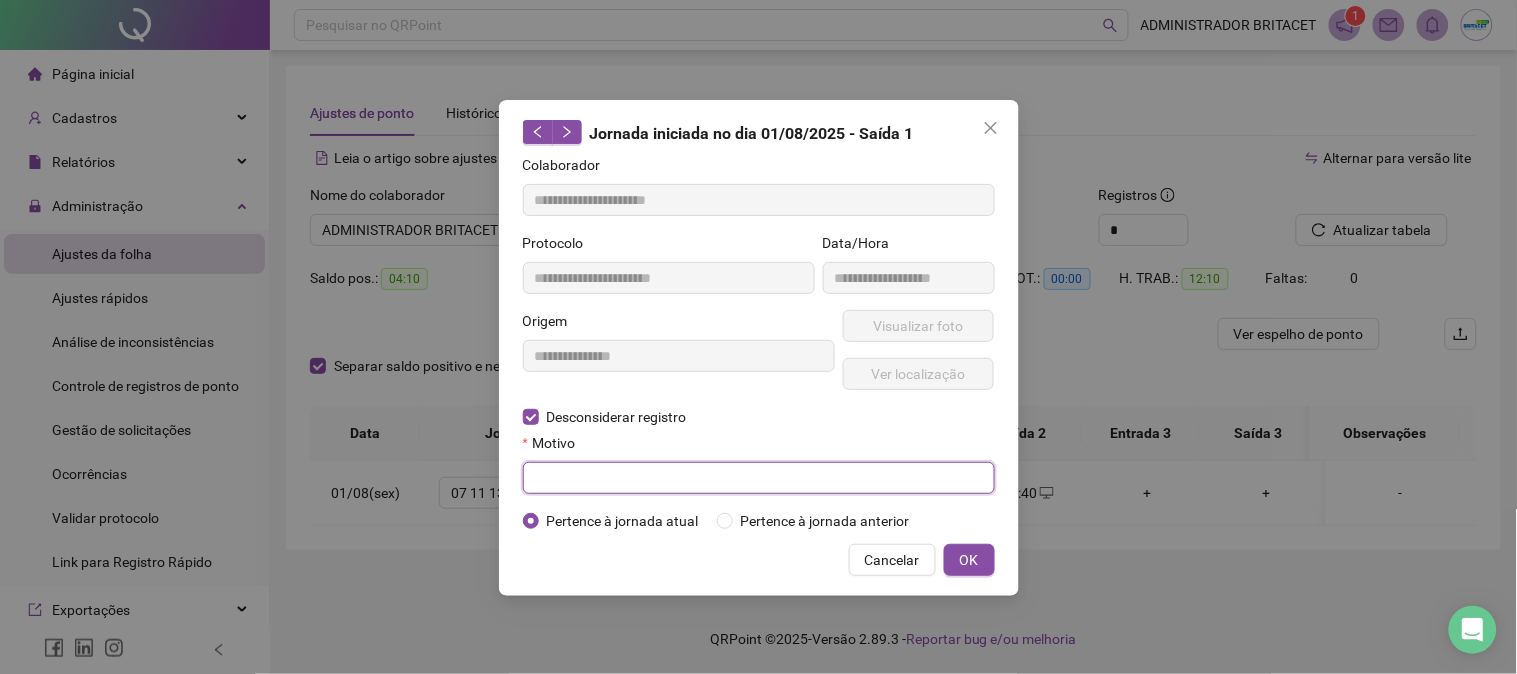 click at bounding box center [759, 478] 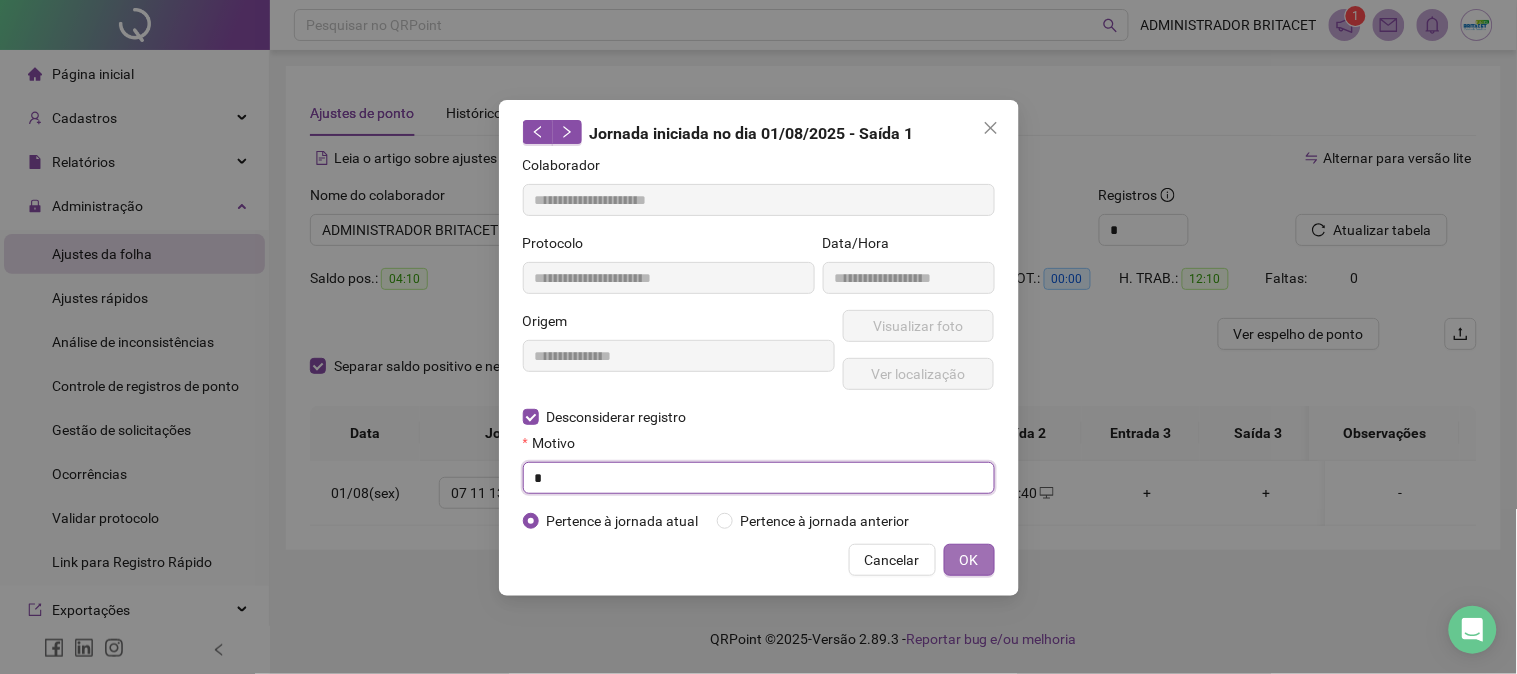 type 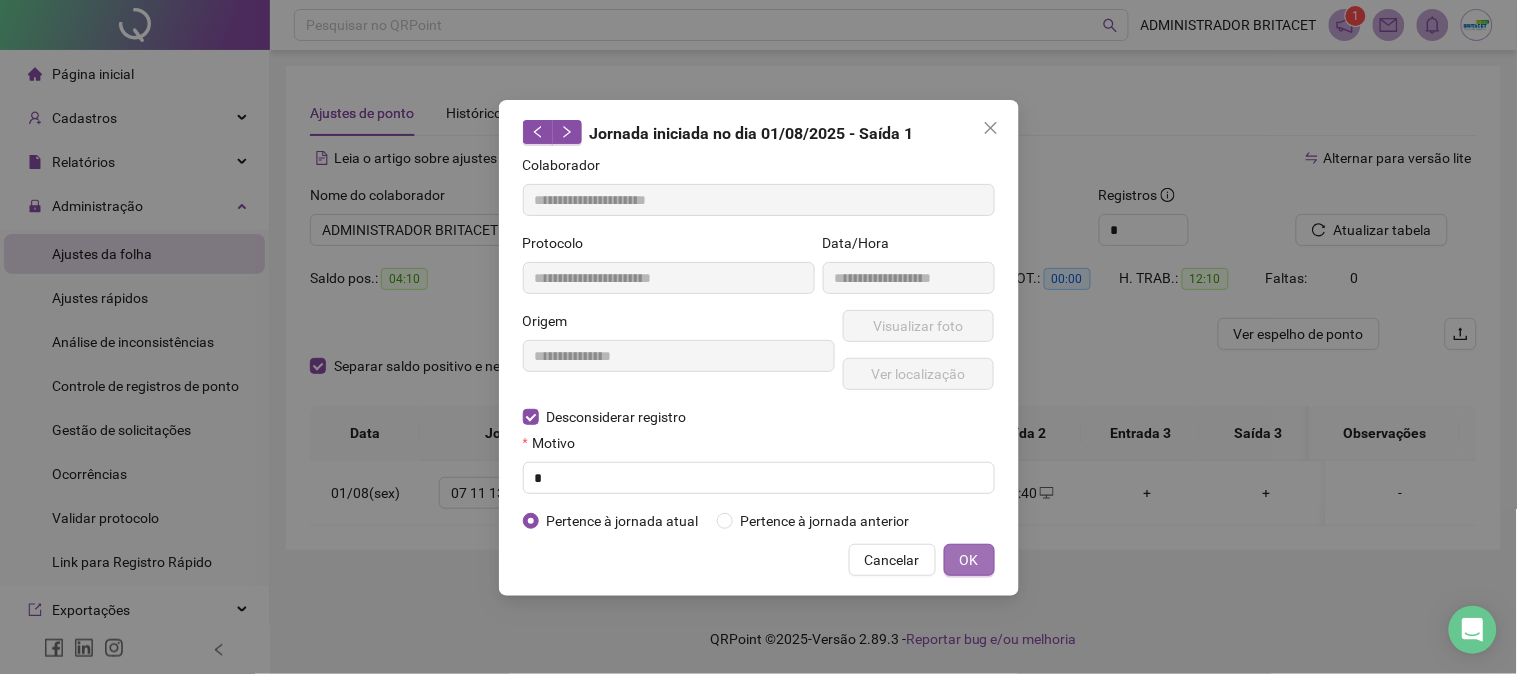 click on "OK" at bounding box center [969, 560] 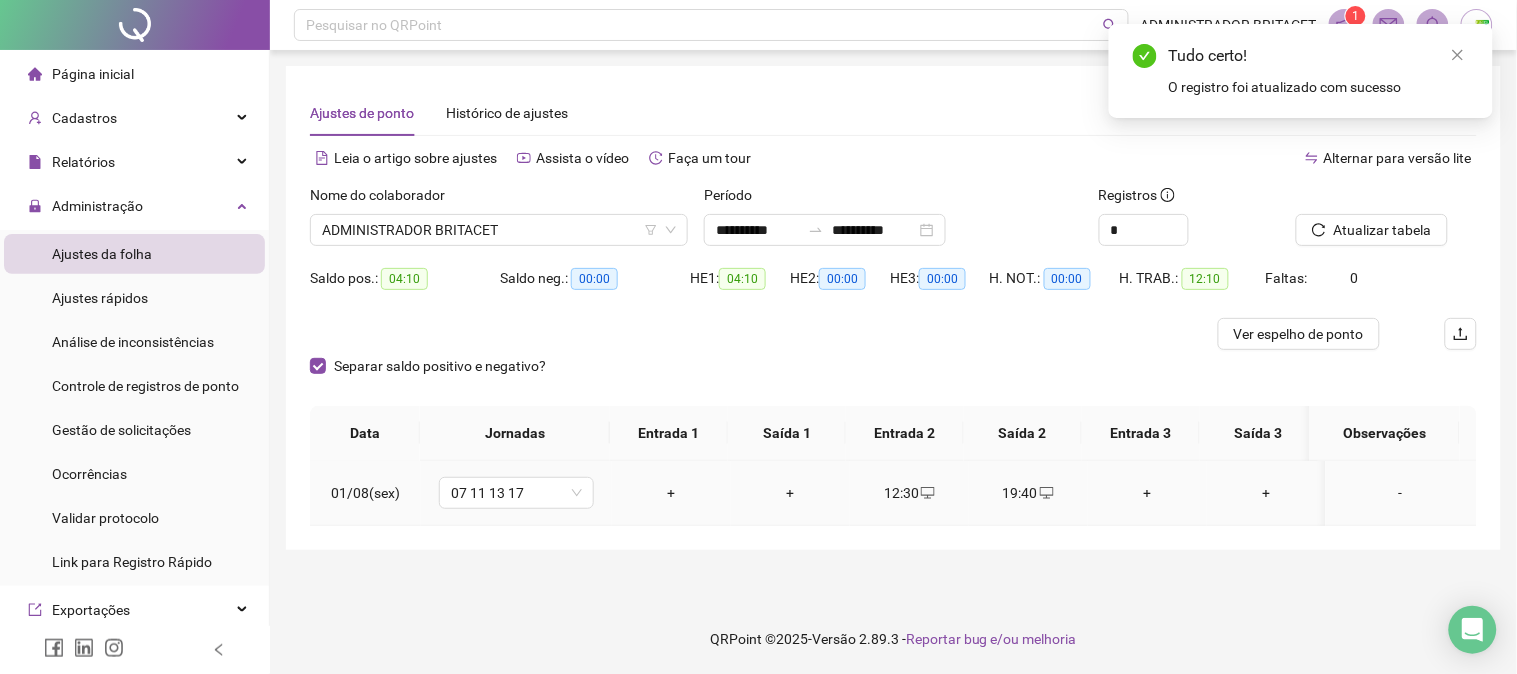 click on "19:40" at bounding box center [1028, 493] 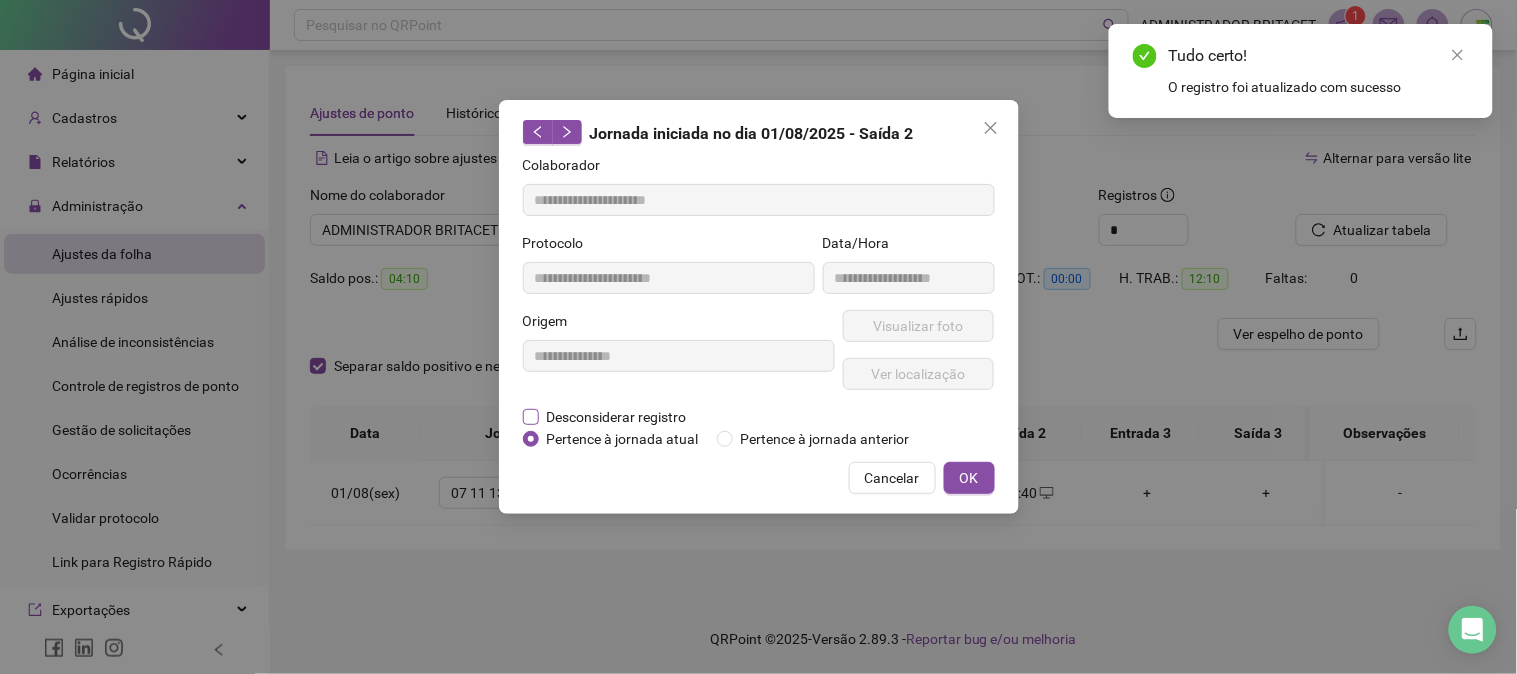 click on "Desconsiderar registro" at bounding box center (617, 417) 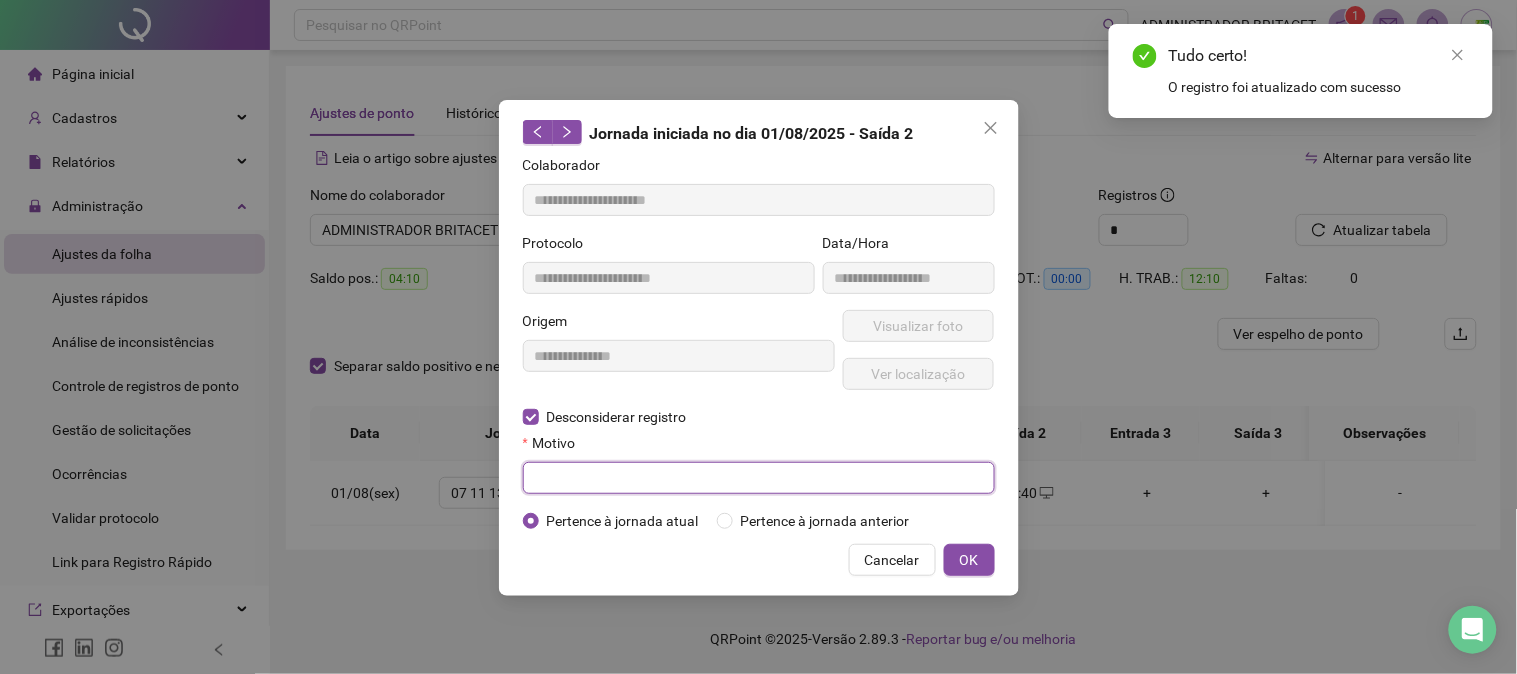 click at bounding box center (759, 478) 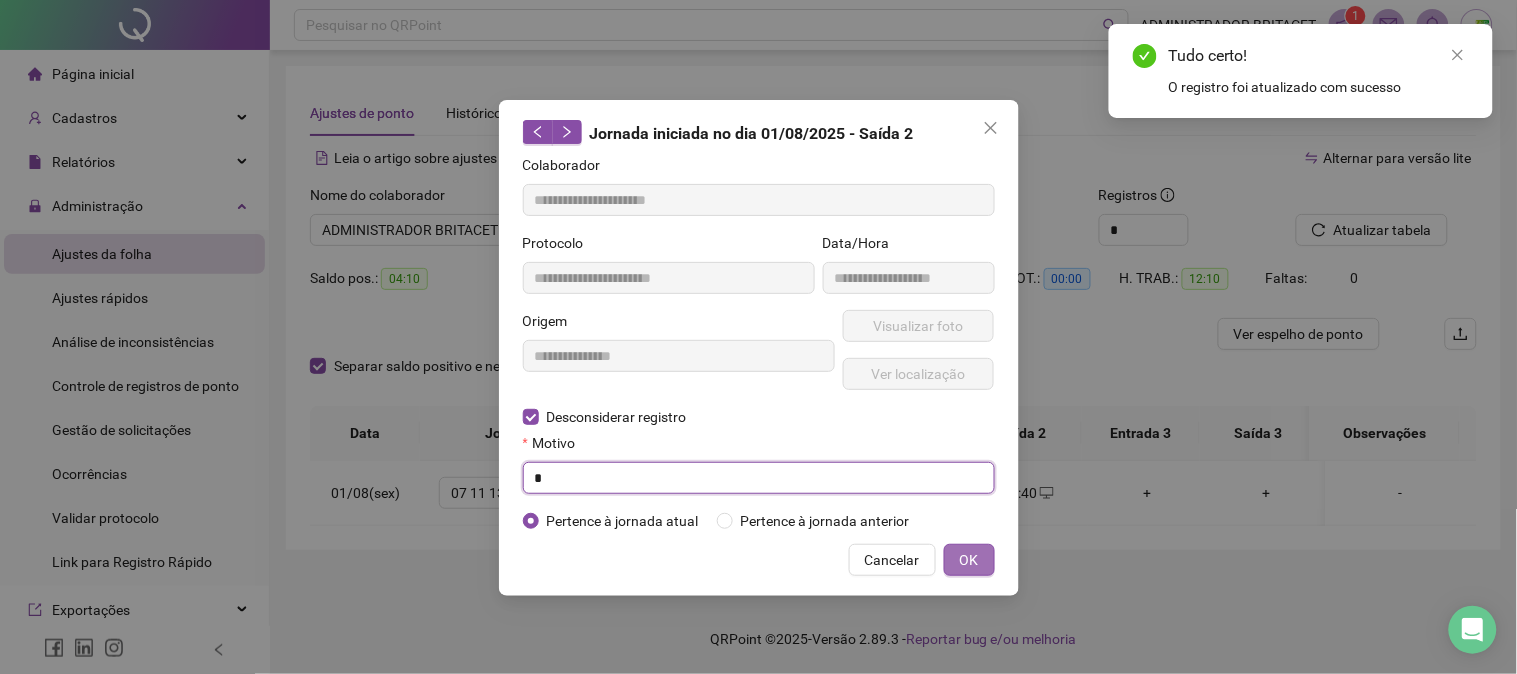 type 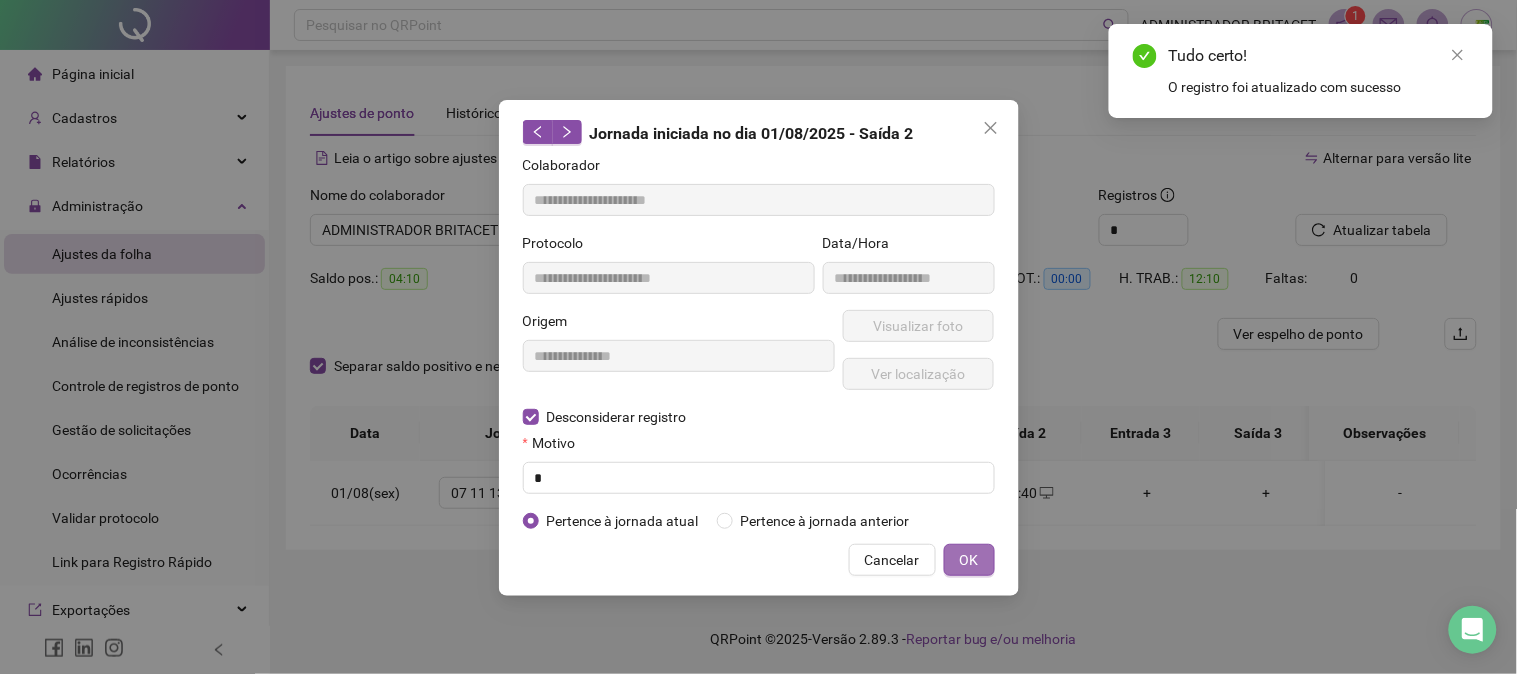 click on "OK" at bounding box center [969, 560] 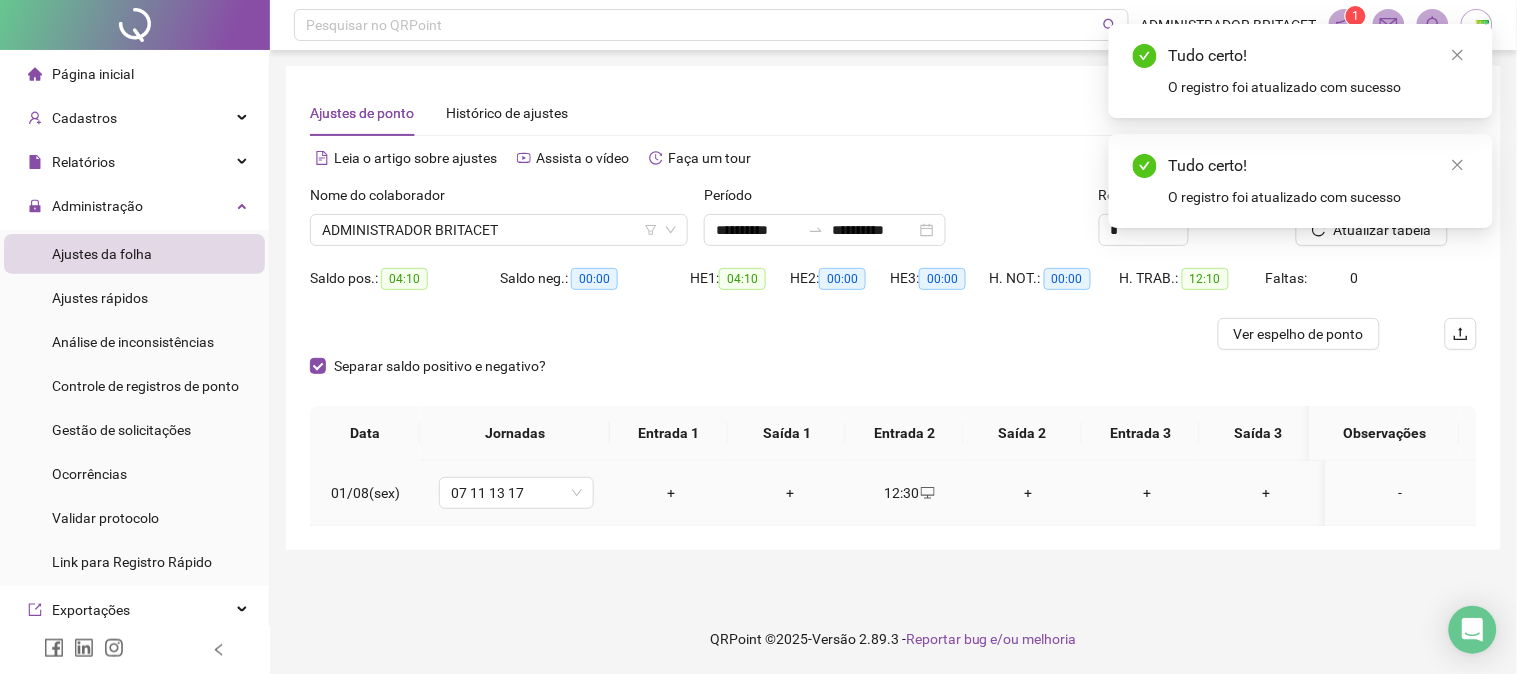 click on "+" at bounding box center (671, 493) 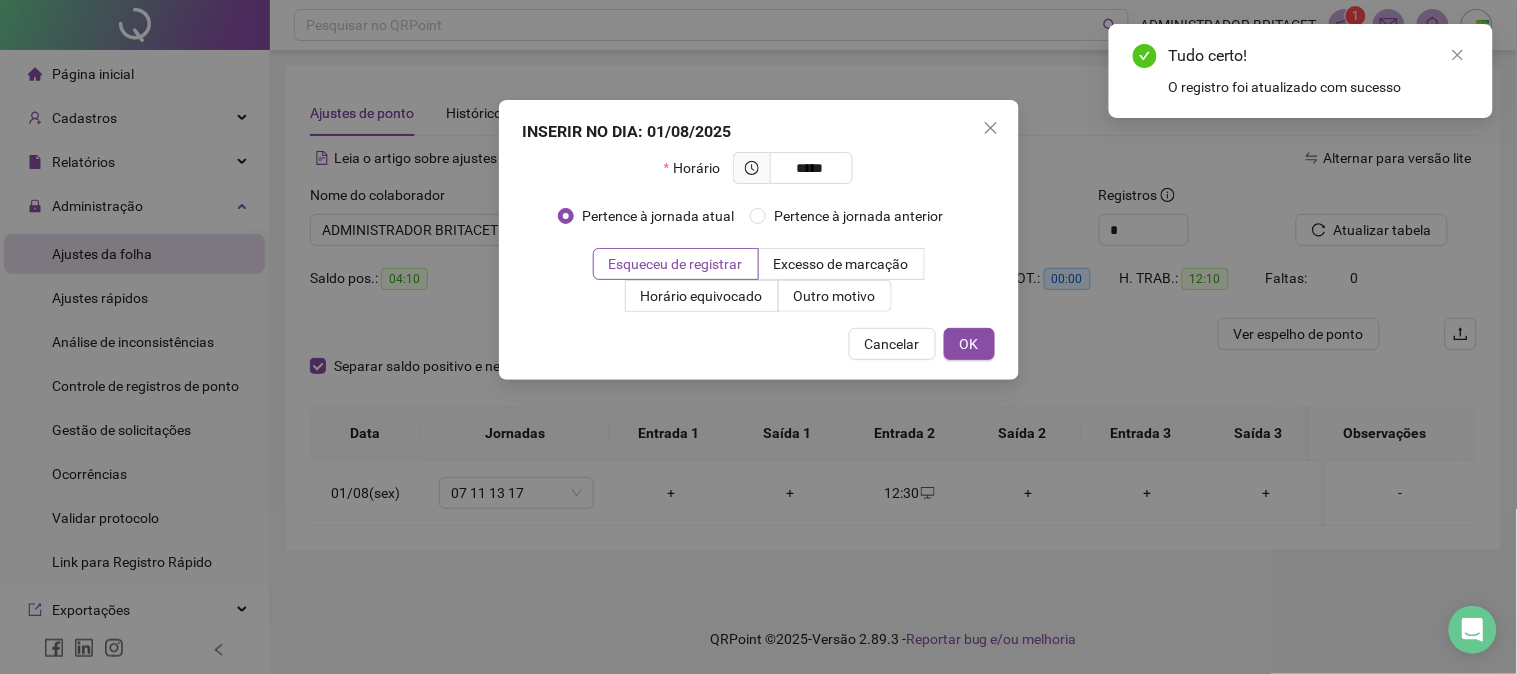 type on "*****" 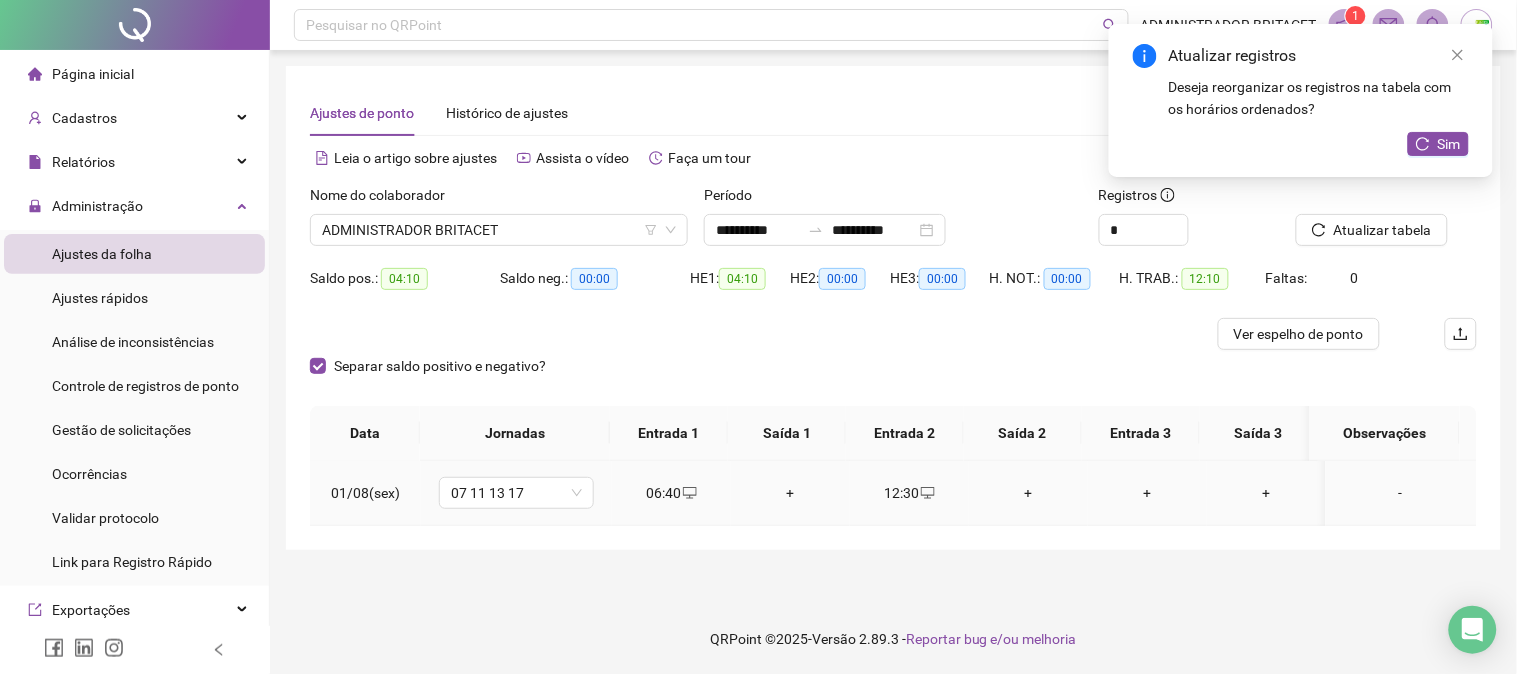click on "+" at bounding box center (790, 493) 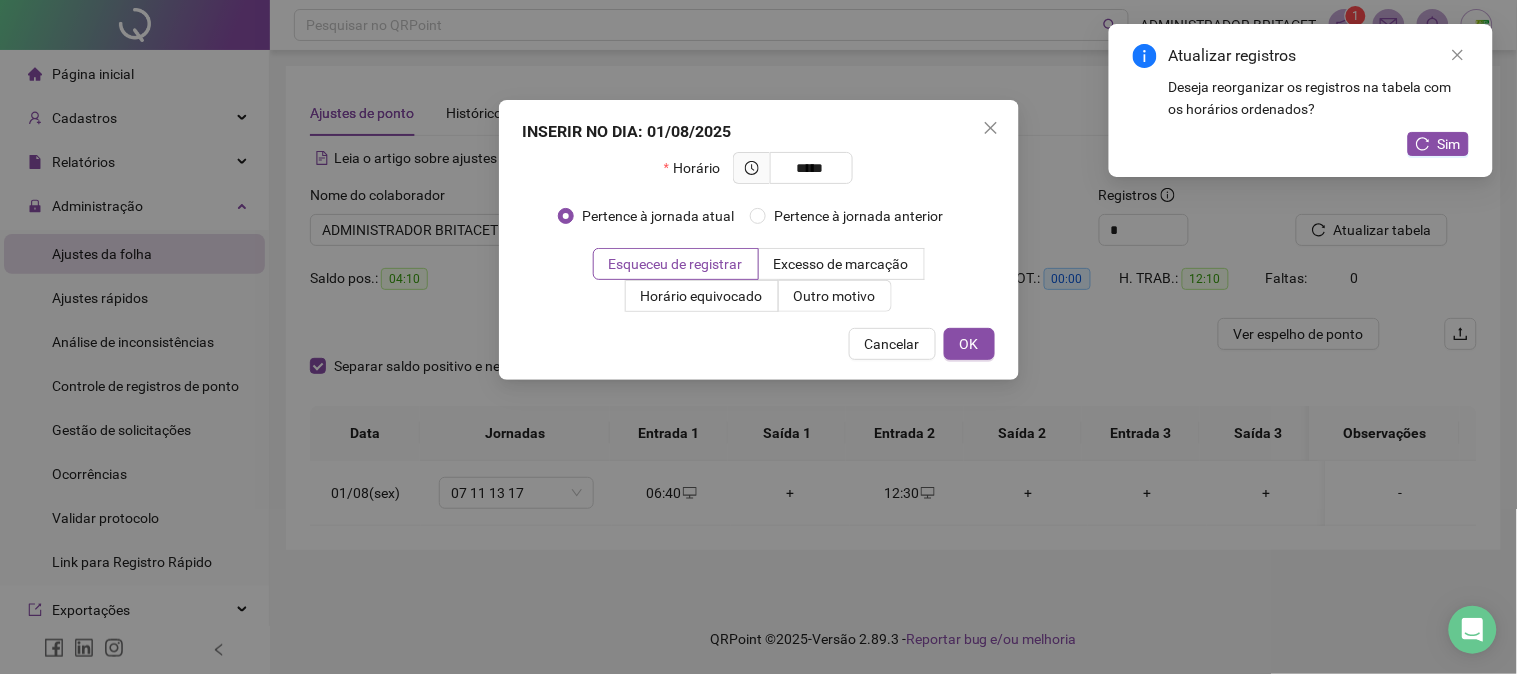 type on "*****" 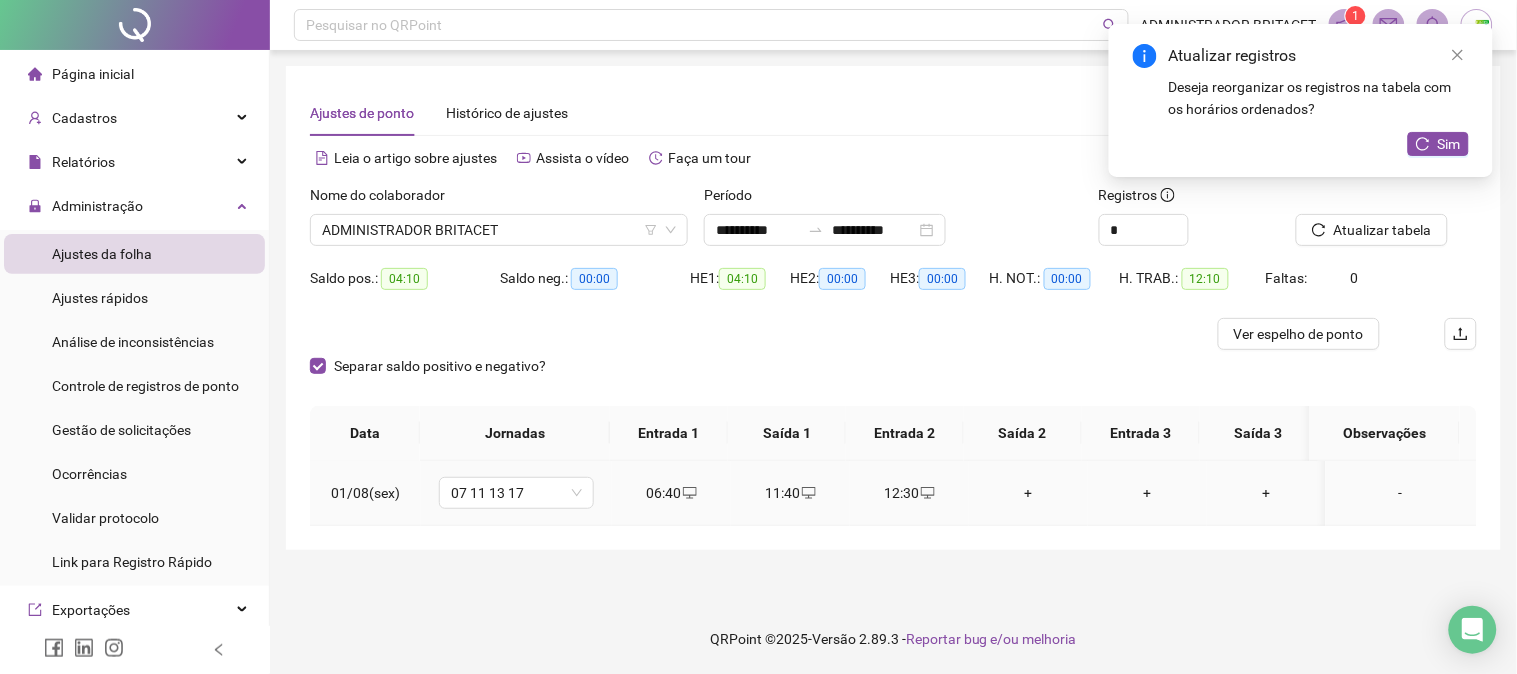 click on "+" at bounding box center (1028, 493) 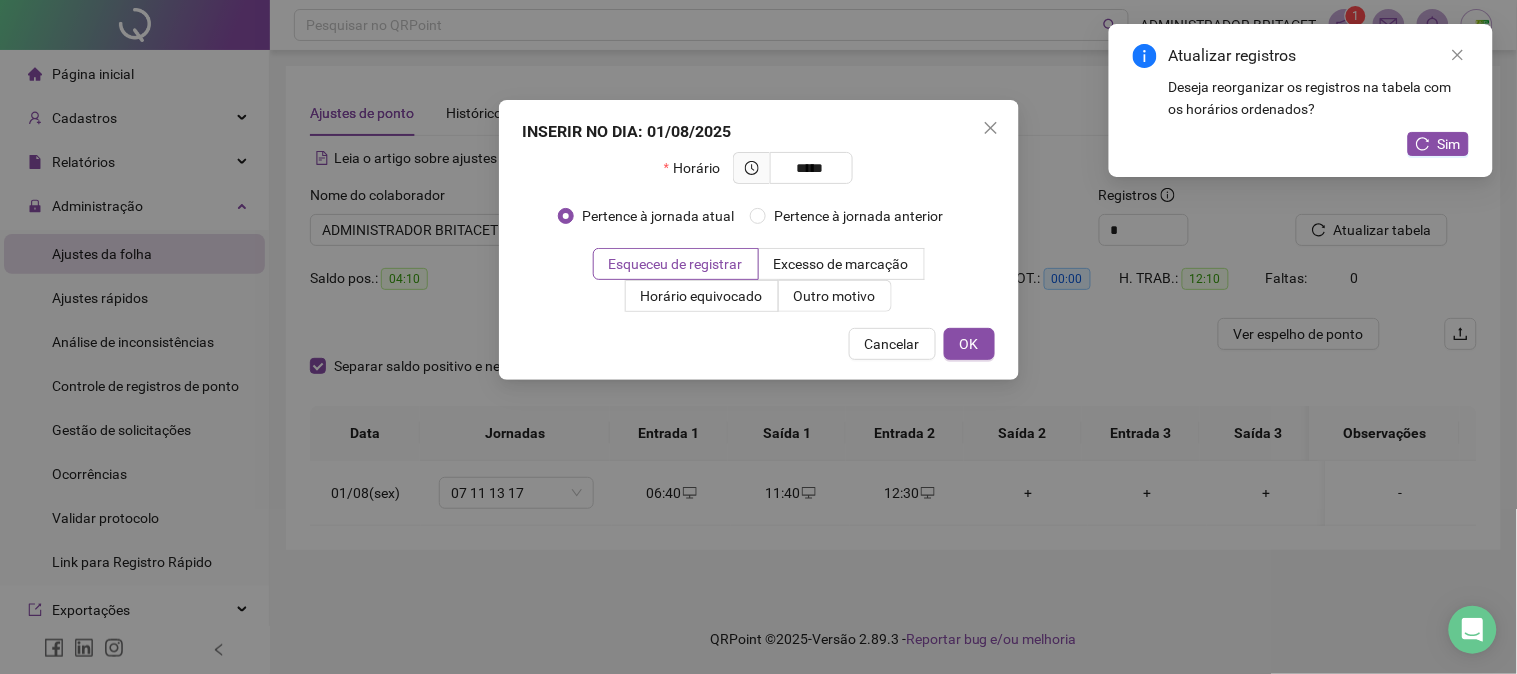 type 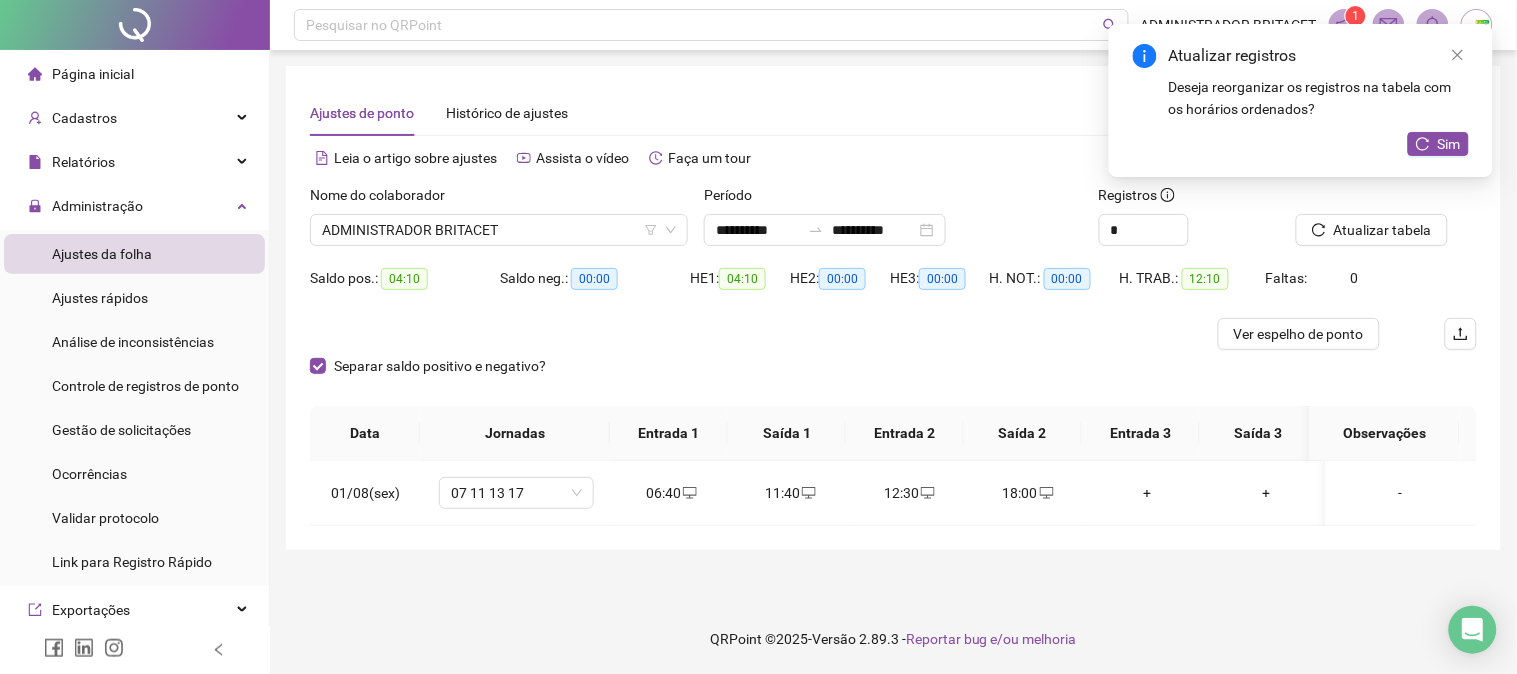 click on "Atualizar registros Deseja reorganizar os registros na tabela com os horários ordenados? Sim" at bounding box center (1301, 100) 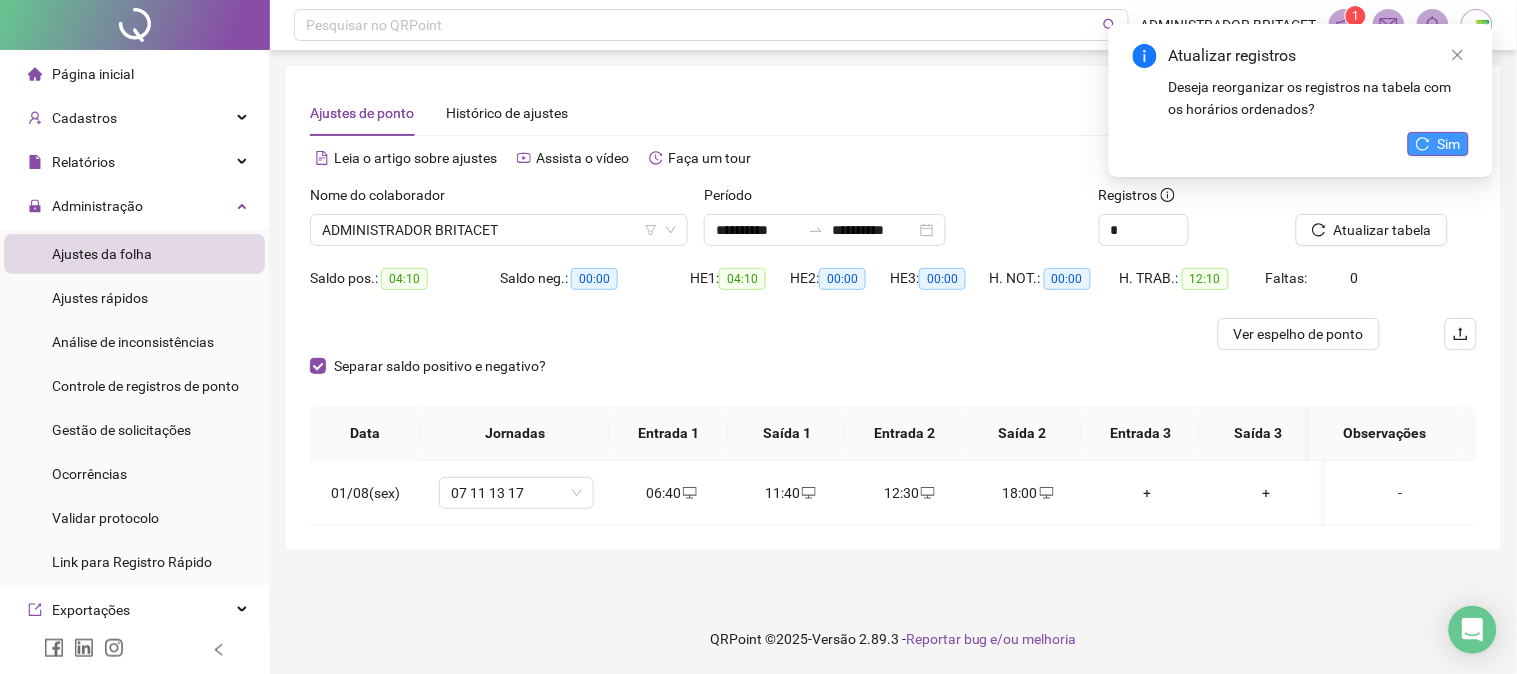 click 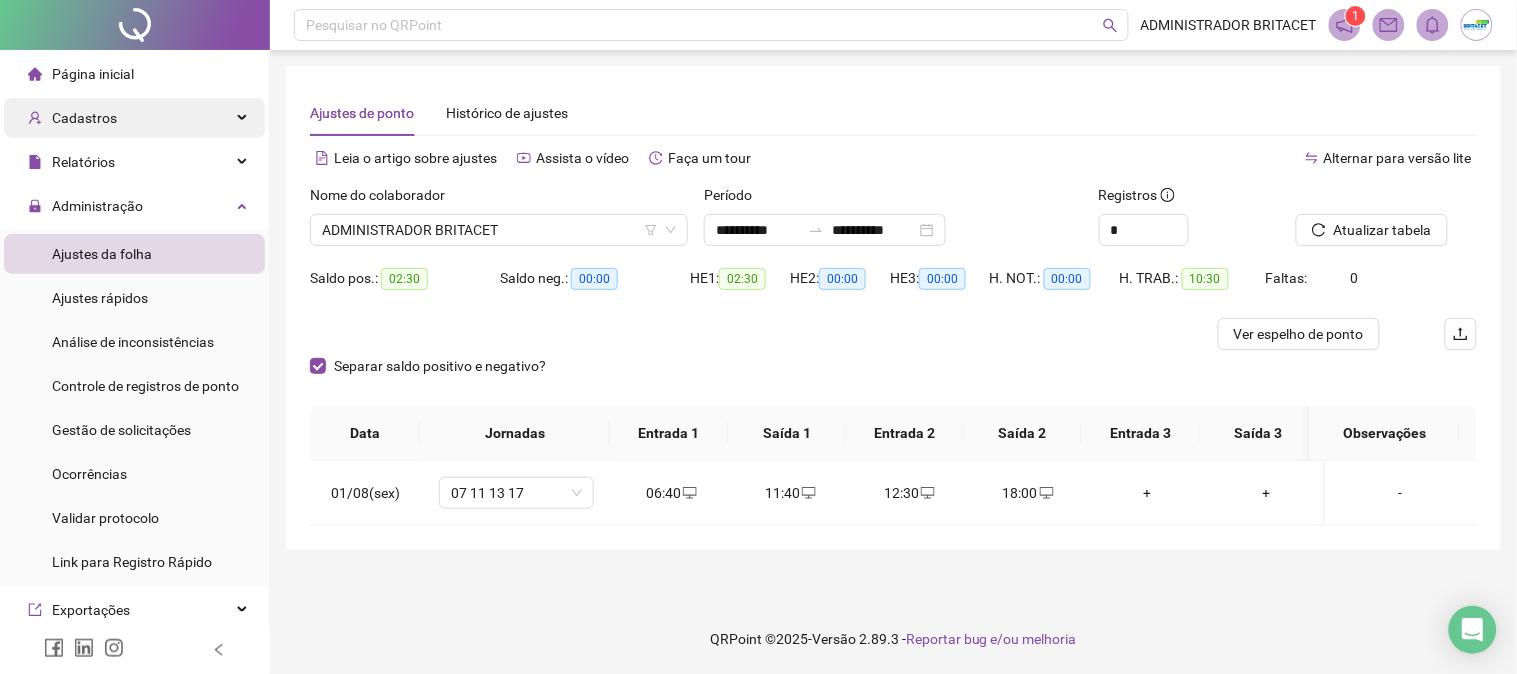 click on "Cadastros" at bounding box center [134, 118] 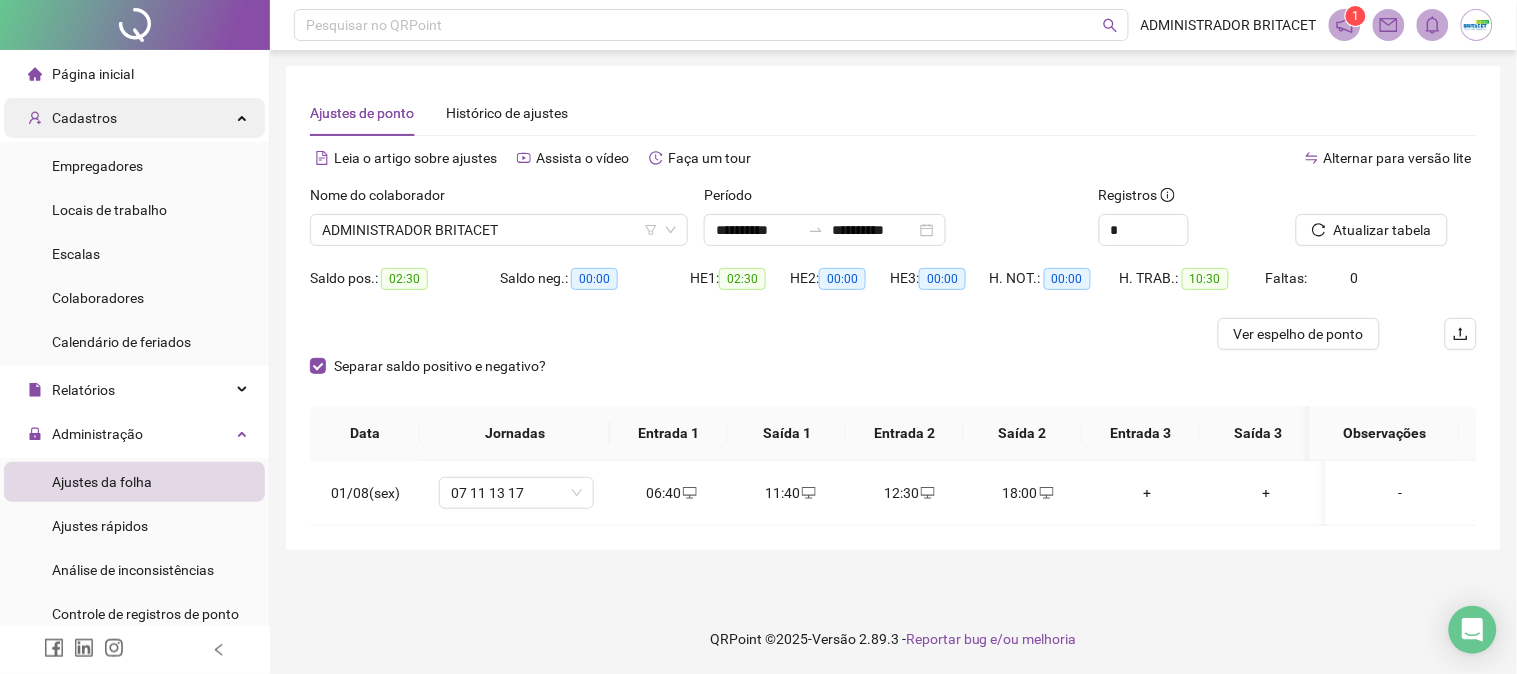 click on "Cadastros" at bounding box center (134, 118) 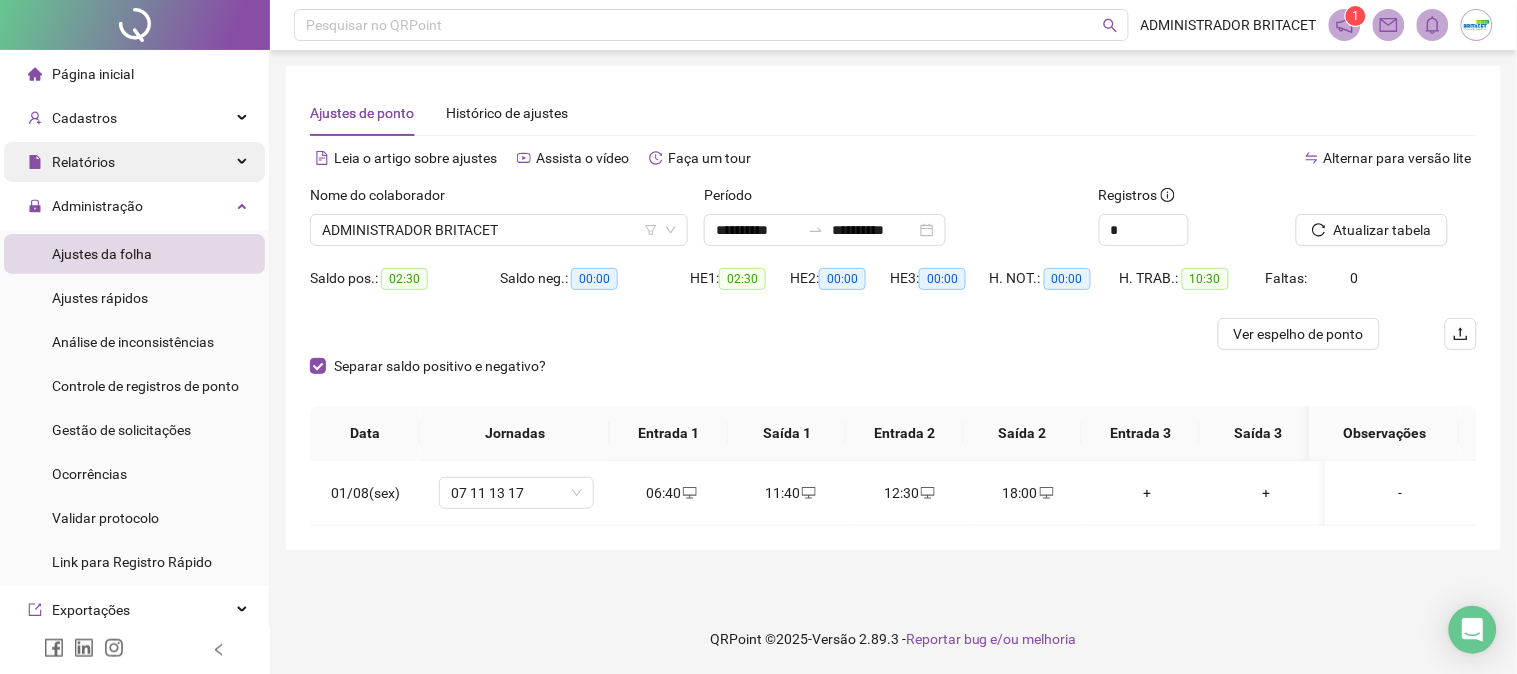click on "Relatórios" at bounding box center [134, 162] 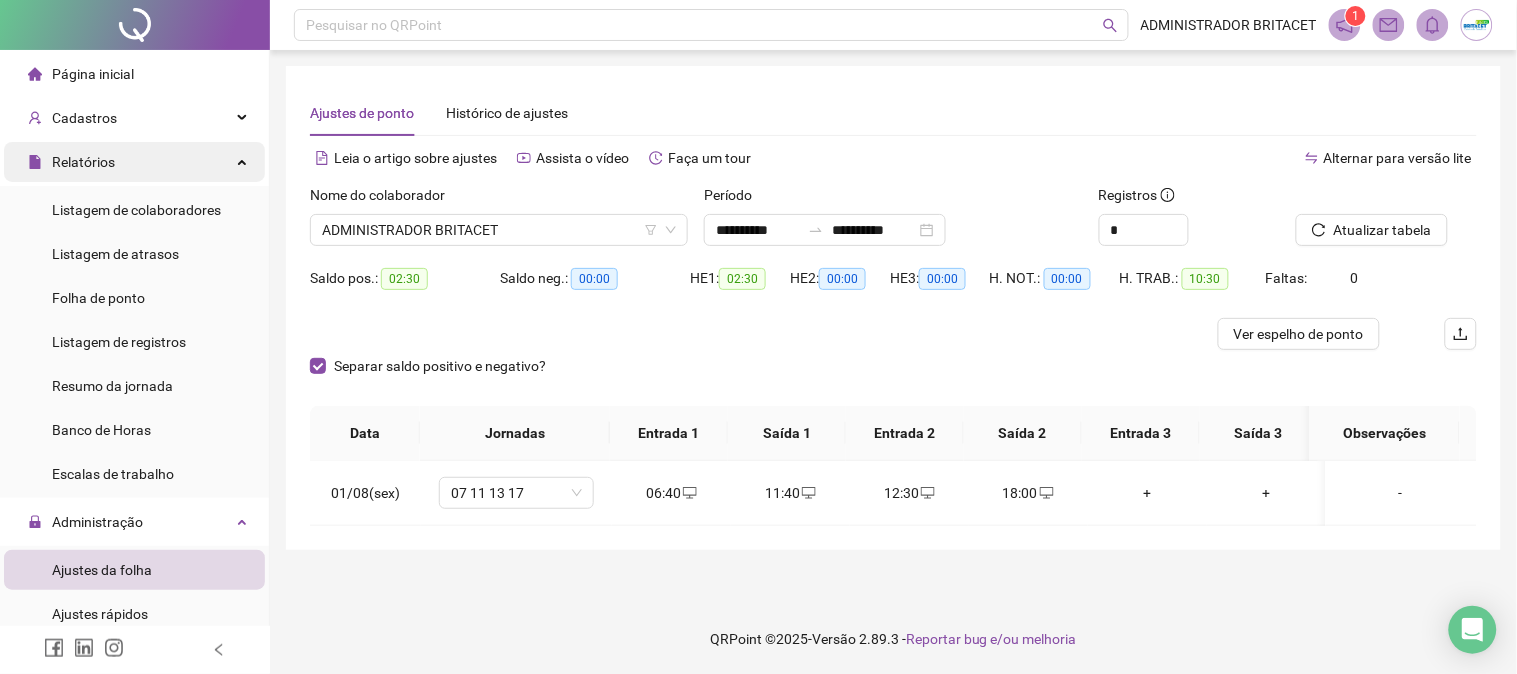 click on "Relatórios" at bounding box center [134, 162] 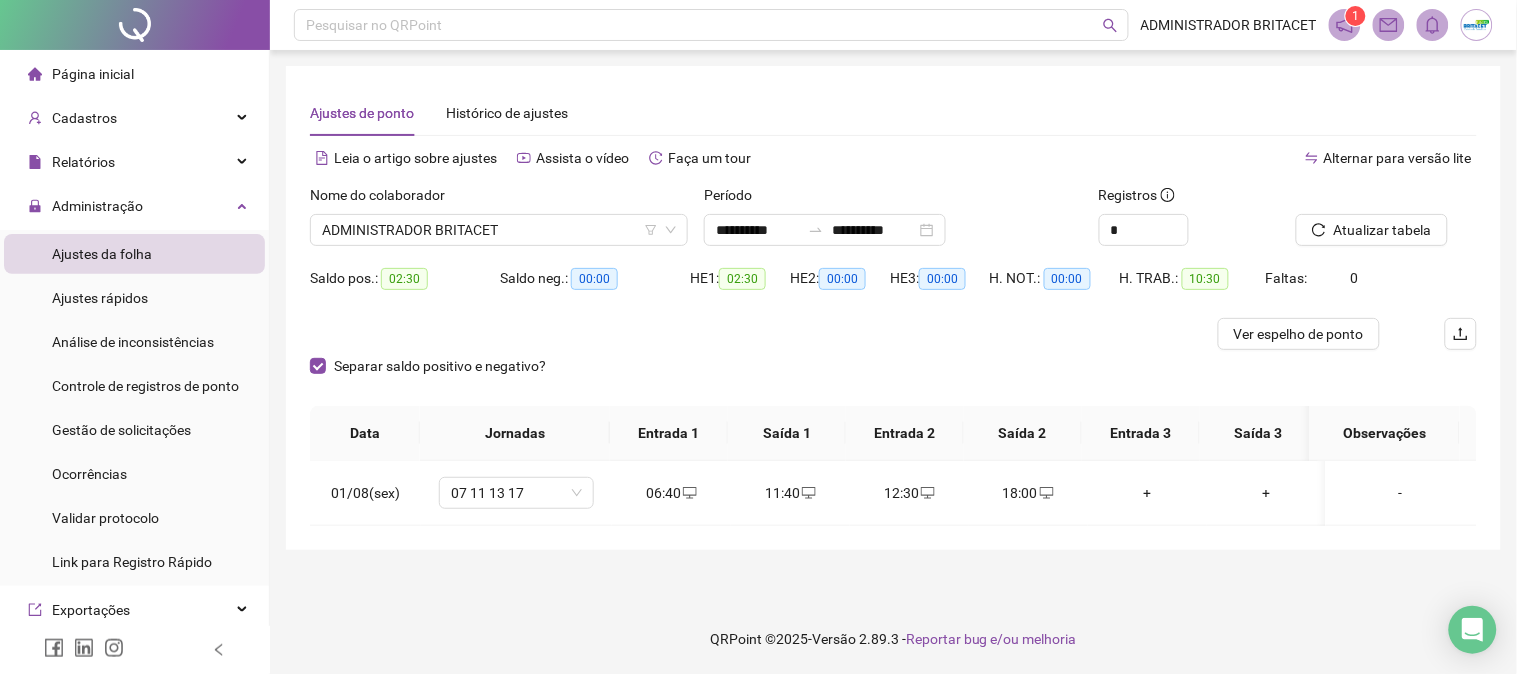 click on "Página inicial" at bounding box center [134, 74] 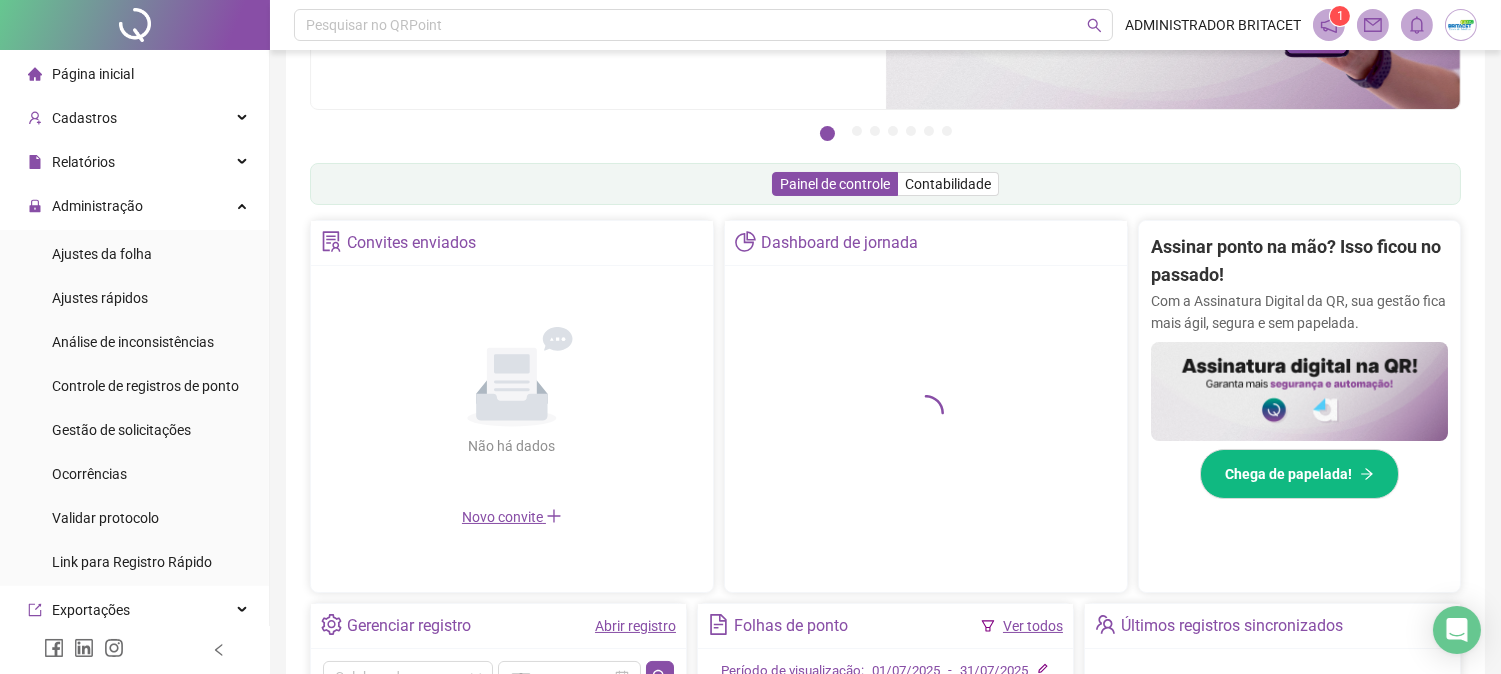 scroll, scrollTop: 333, scrollLeft: 0, axis: vertical 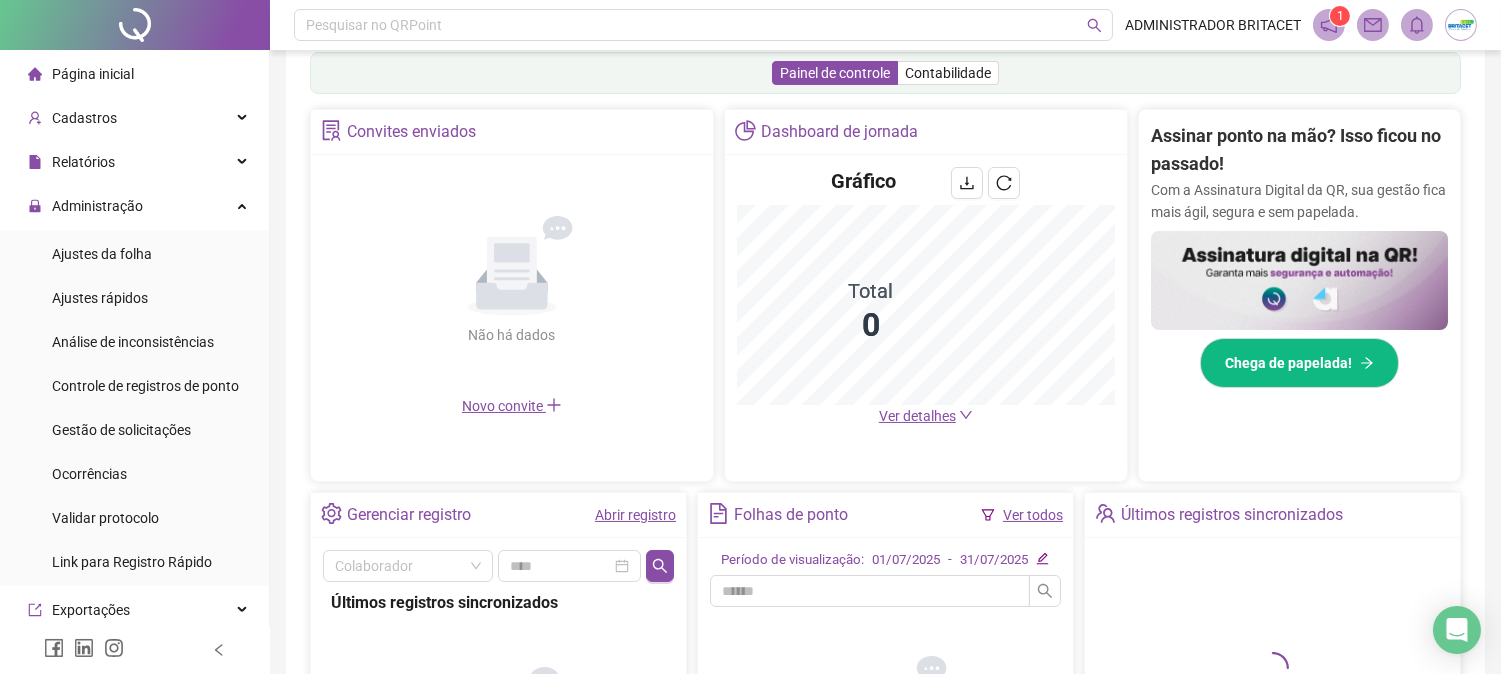 click on "Gráfico
Férias :
0
Total 0 Ver detalhes" at bounding box center [926, 297] 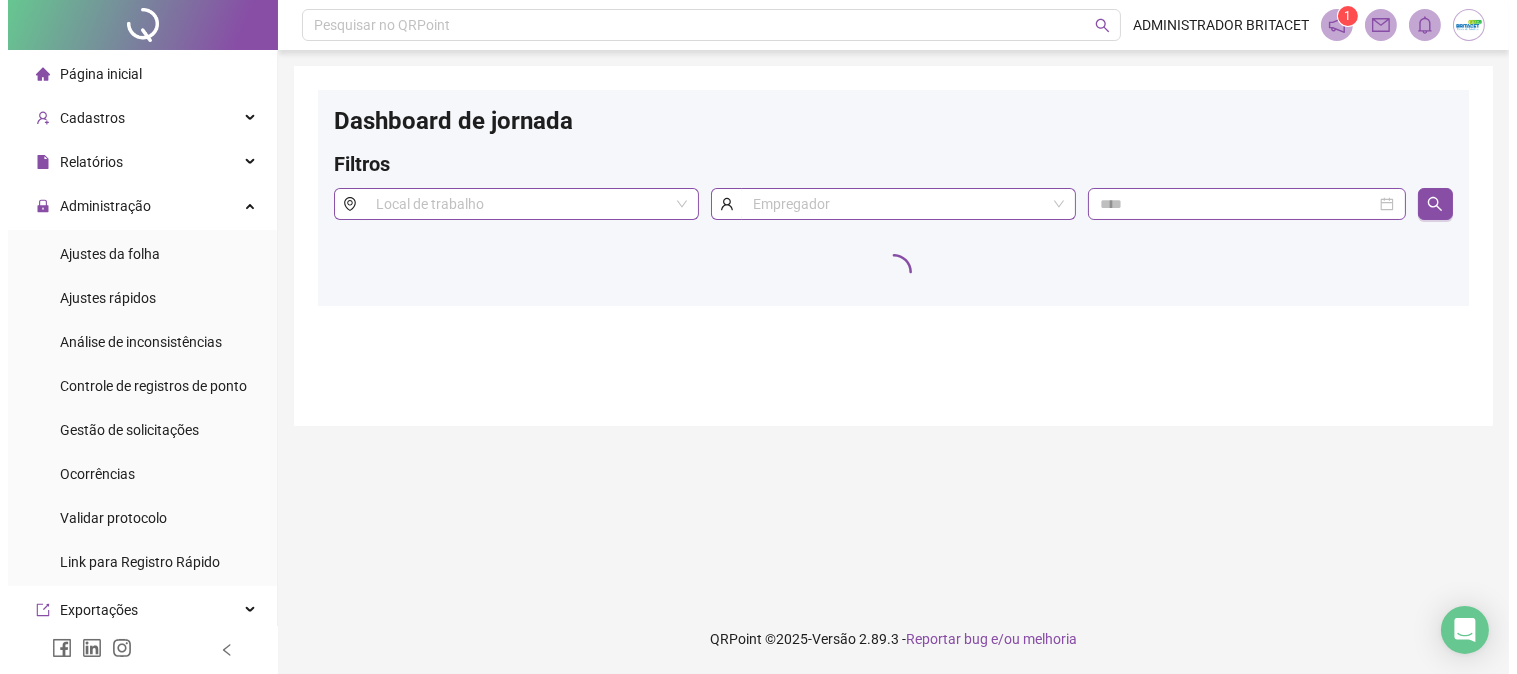 scroll, scrollTop: 0, scrollLeft: 0, axis: both 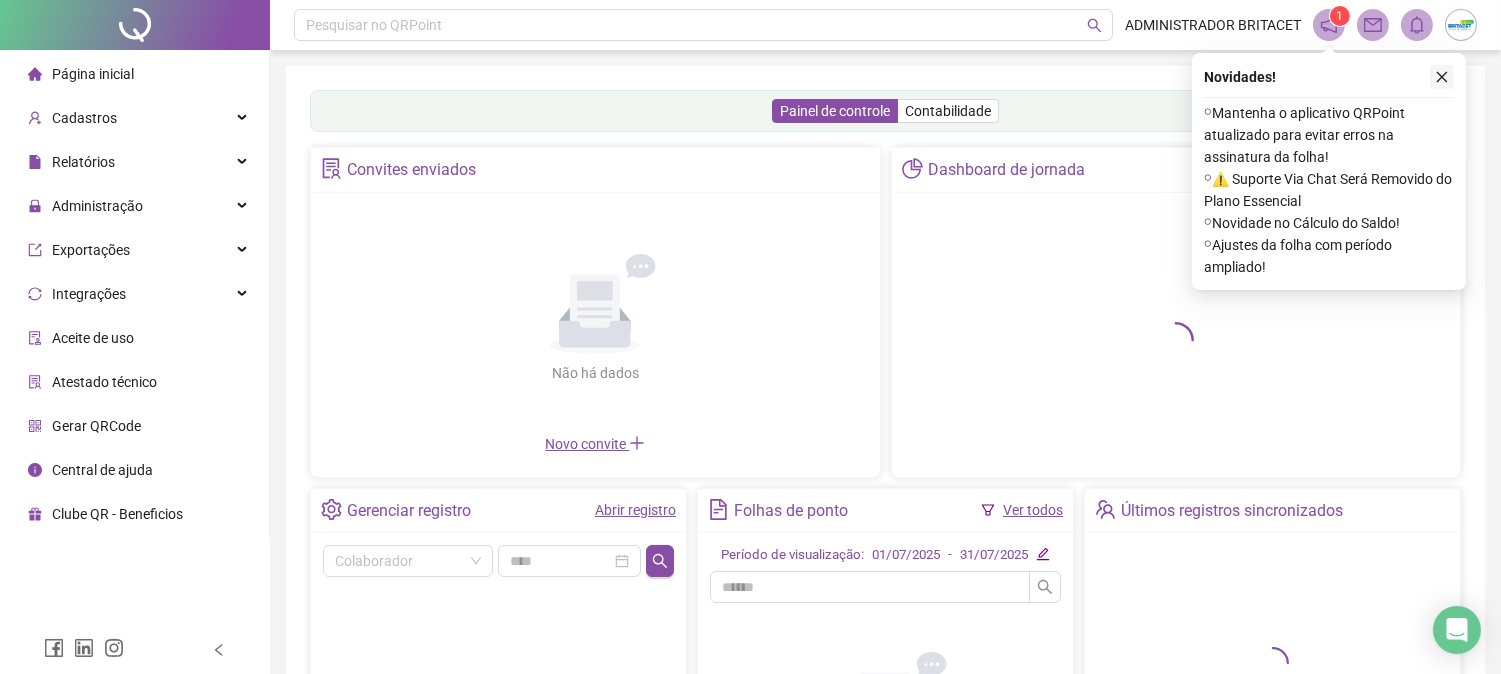 click 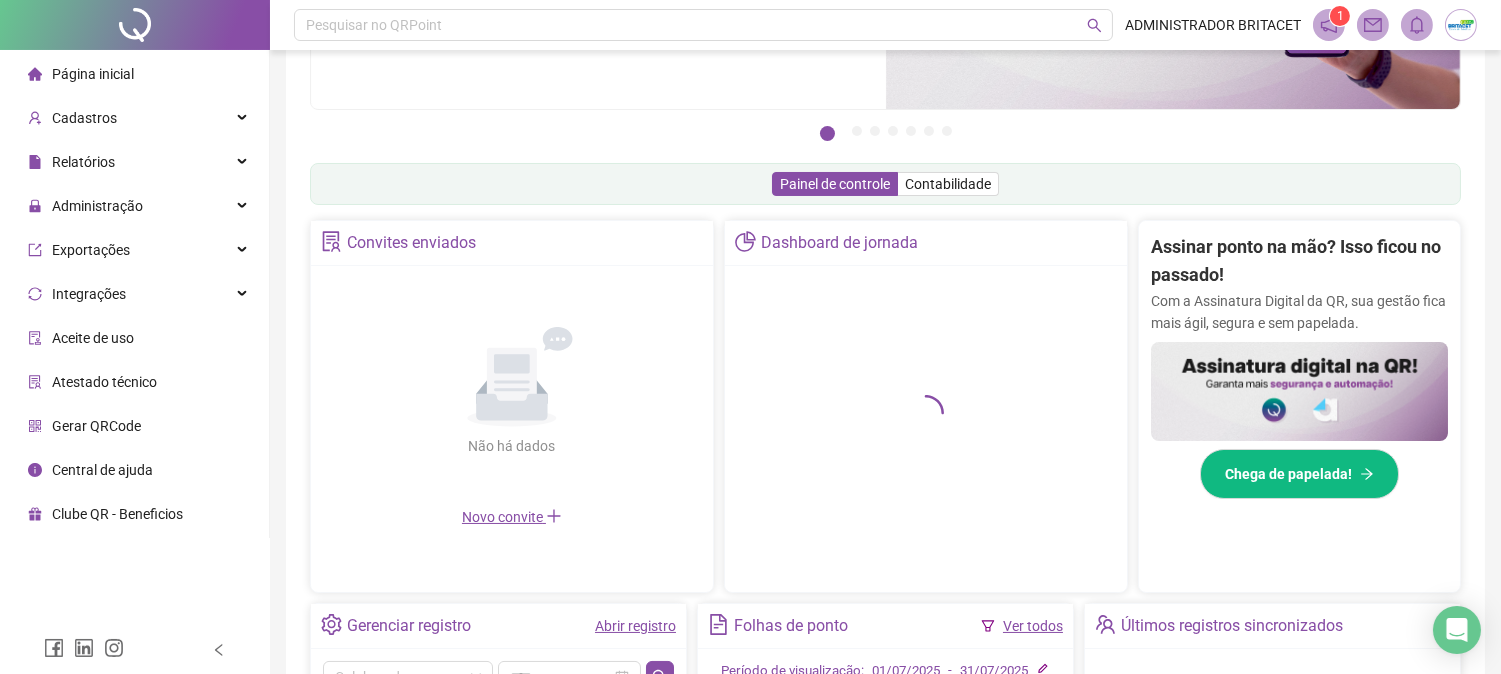 scroll, scrollTop: 333, scrollLeft: 0, axis: vertical 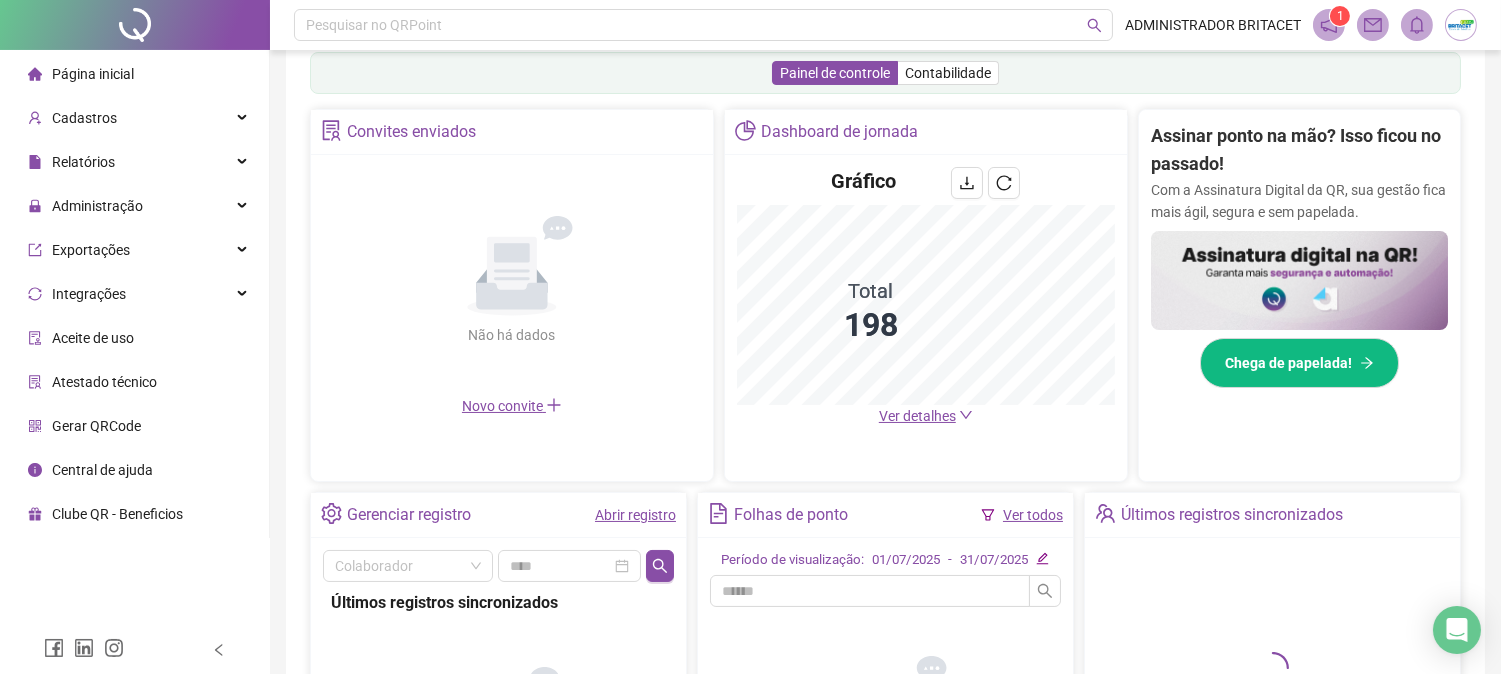 click on "Ver detalhes" at bounding box center [917, 416] 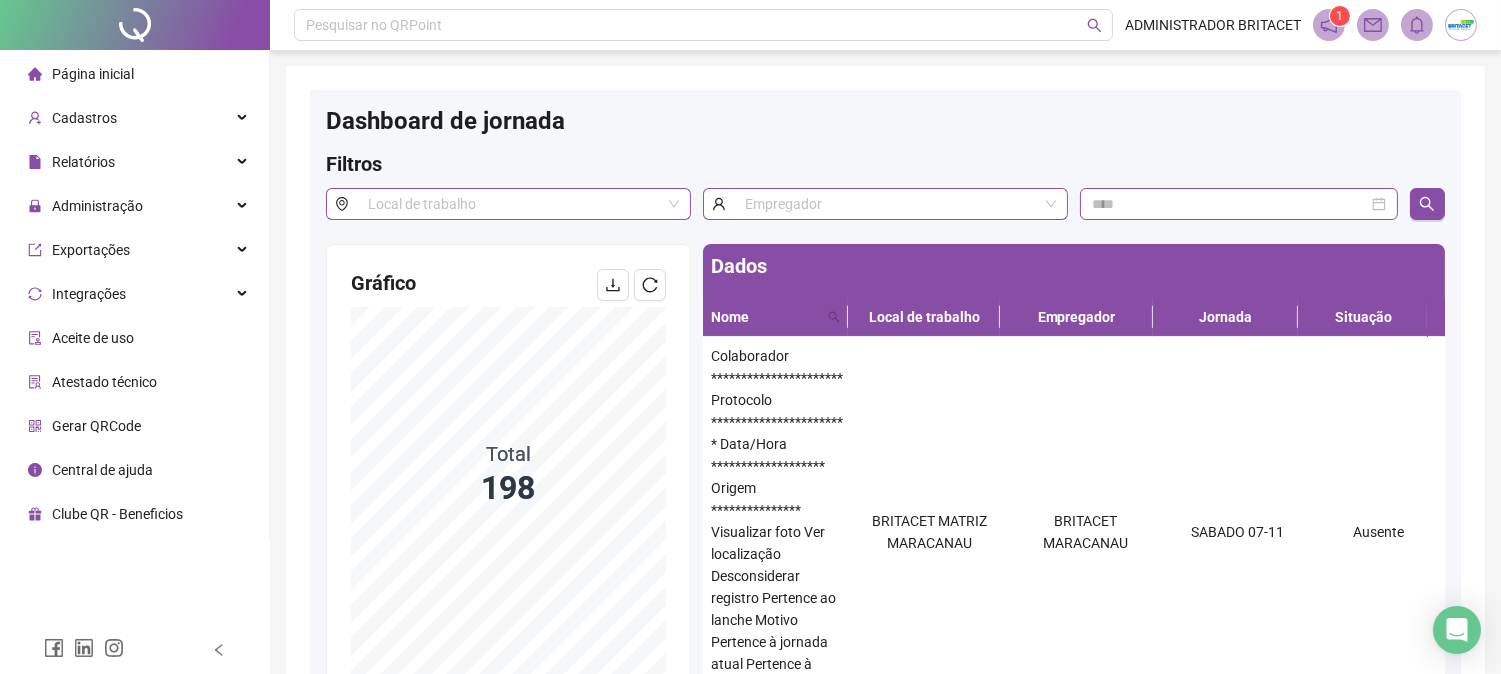 scroll, scrollTop: 224, scrollLeft: 0, axis: vertical 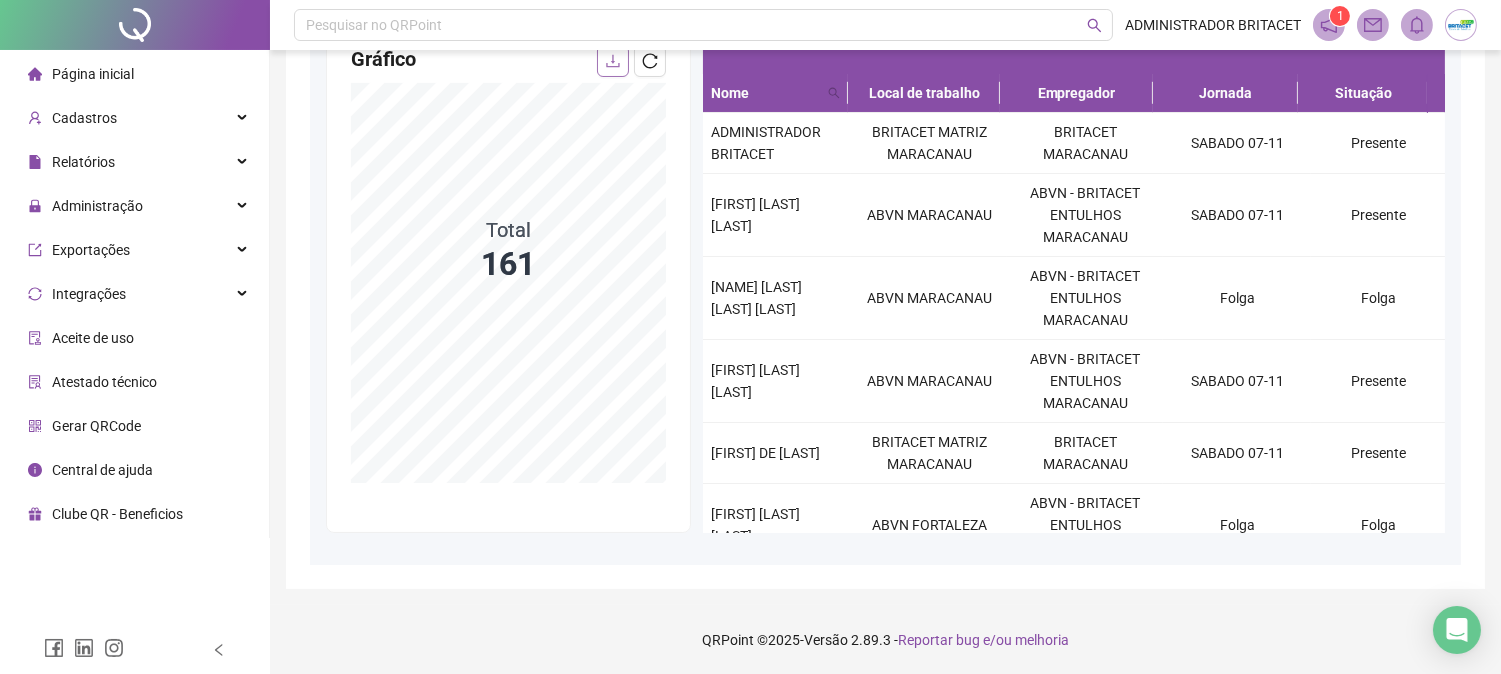 click at bounding box center (613, 61) 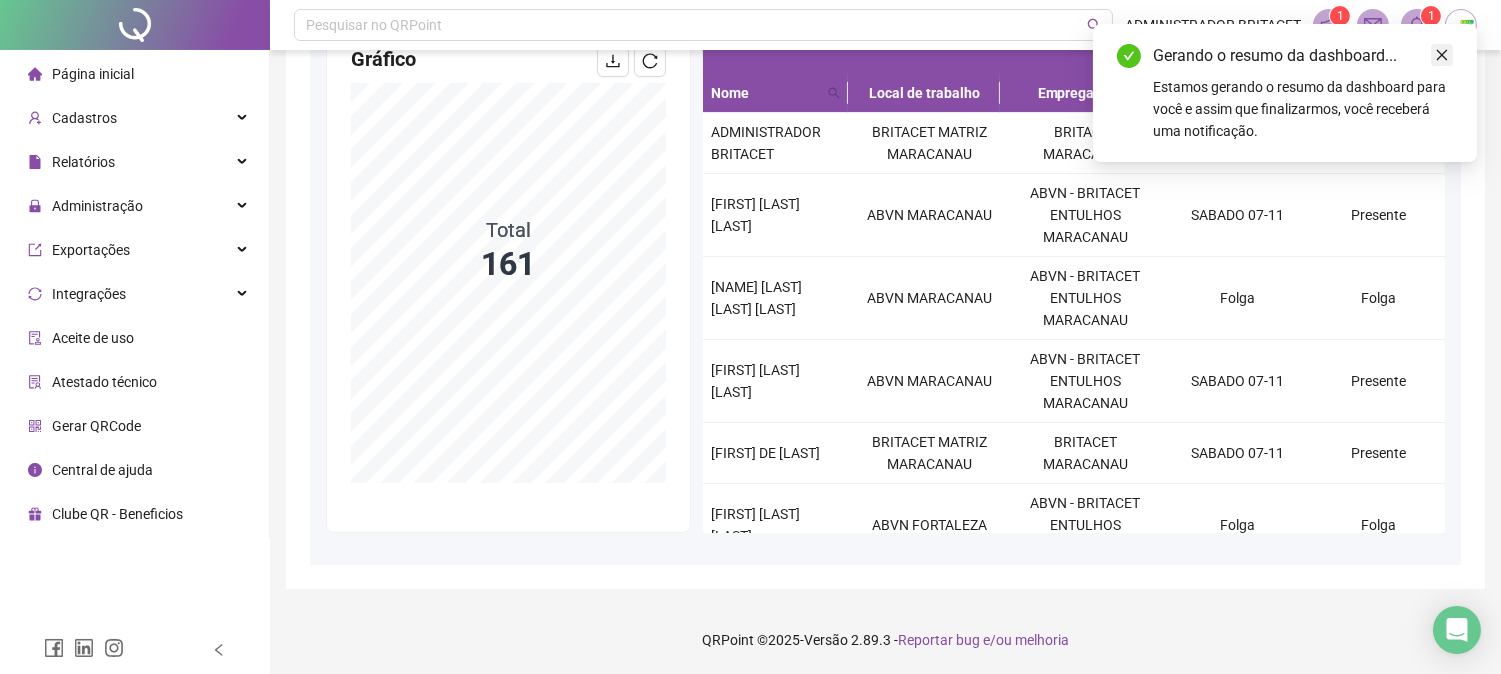 click 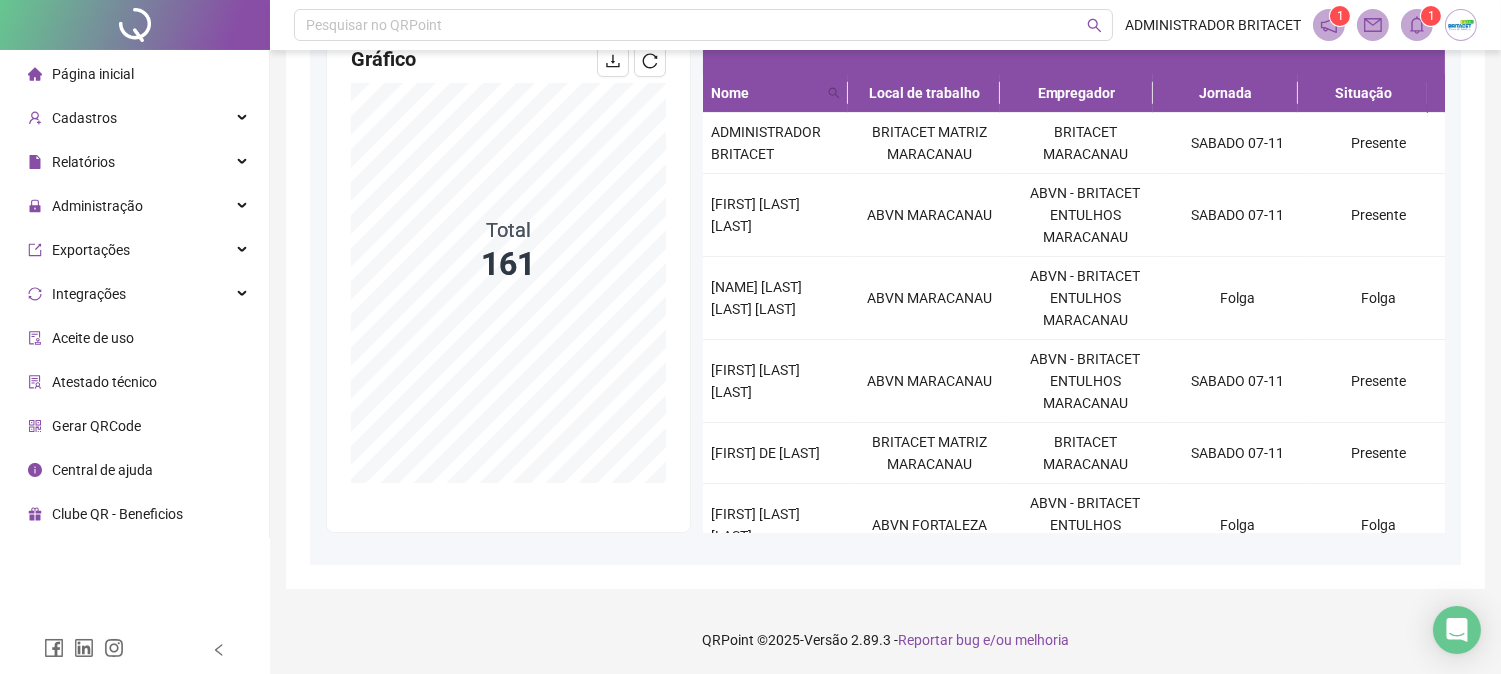 click on "Pesquisar no QRPoint [FIRST] [LAST] 1 1" at bounding box center [885, 25] 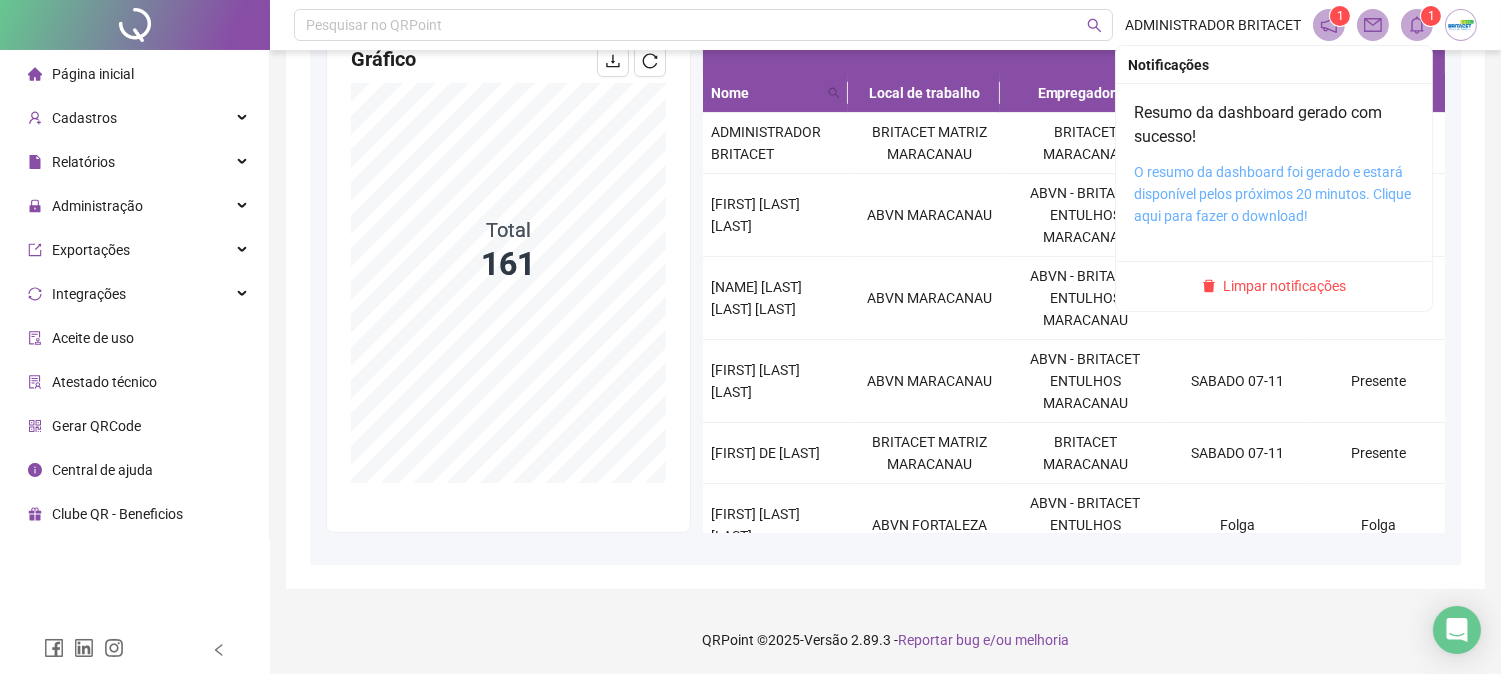 click on "O resumo da dashboard foi gerado e estará disponível pelos próximos 20 minutos.
Clique aqui para fazer o download!" at bounding box center [1272, 194] 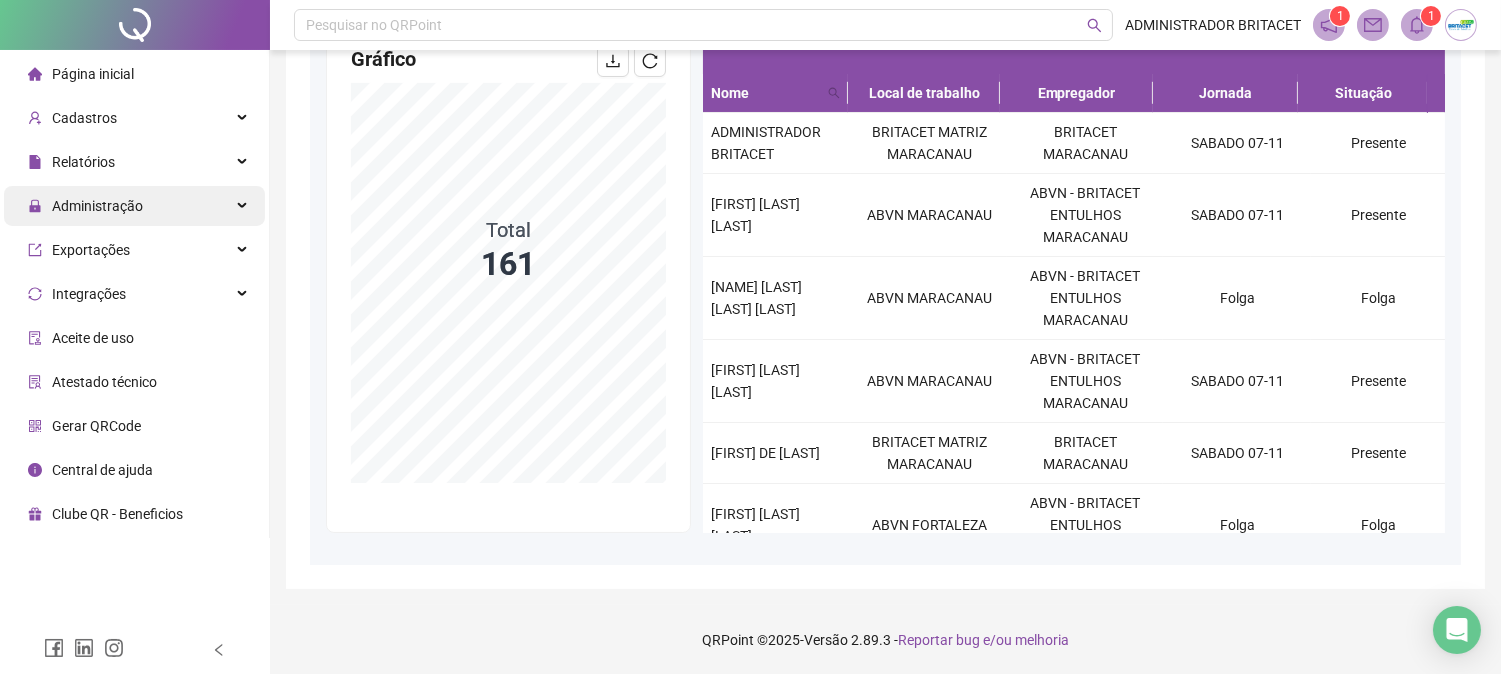 click on "Administração" at bounding box center [134, 206] 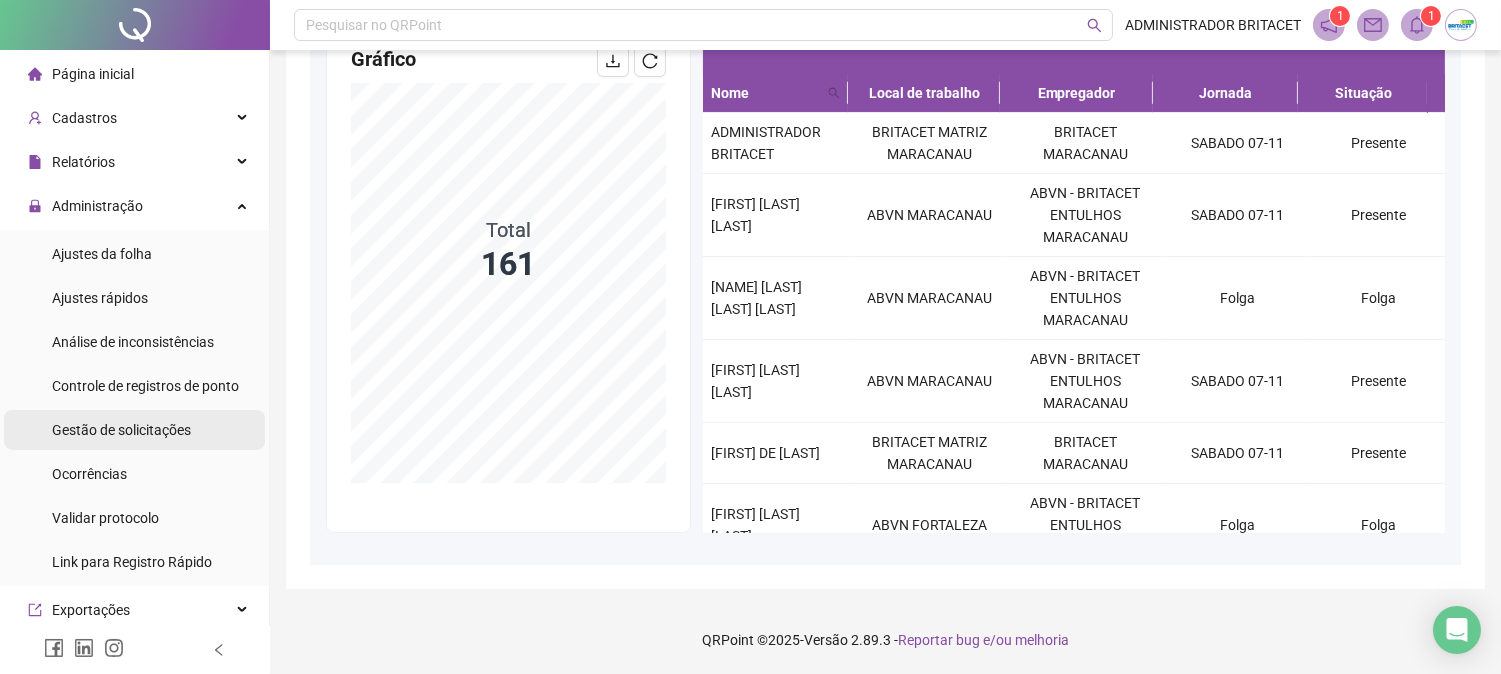 click on "Gestão de solicitações" at bounding box center (134, 430) 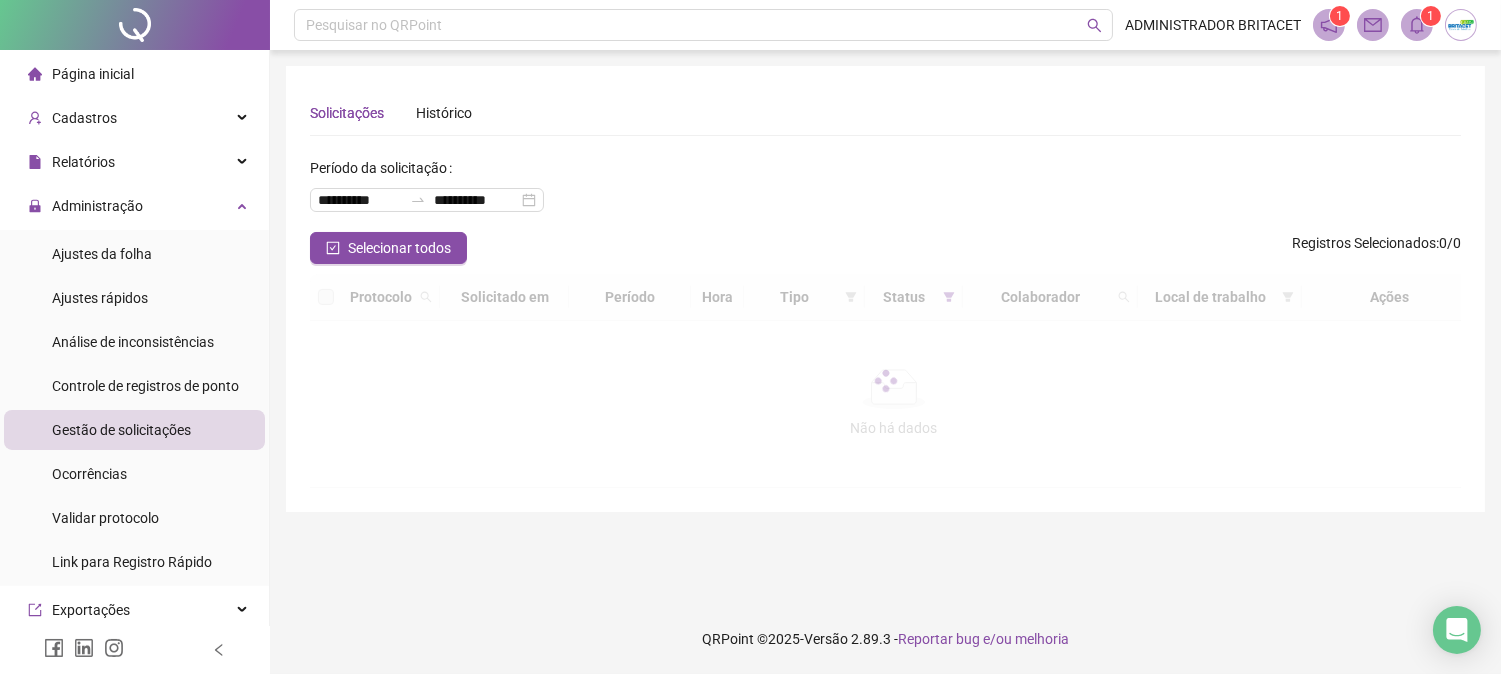 scroll, scrollTop: 0, scrollLeft: 0, axis: both 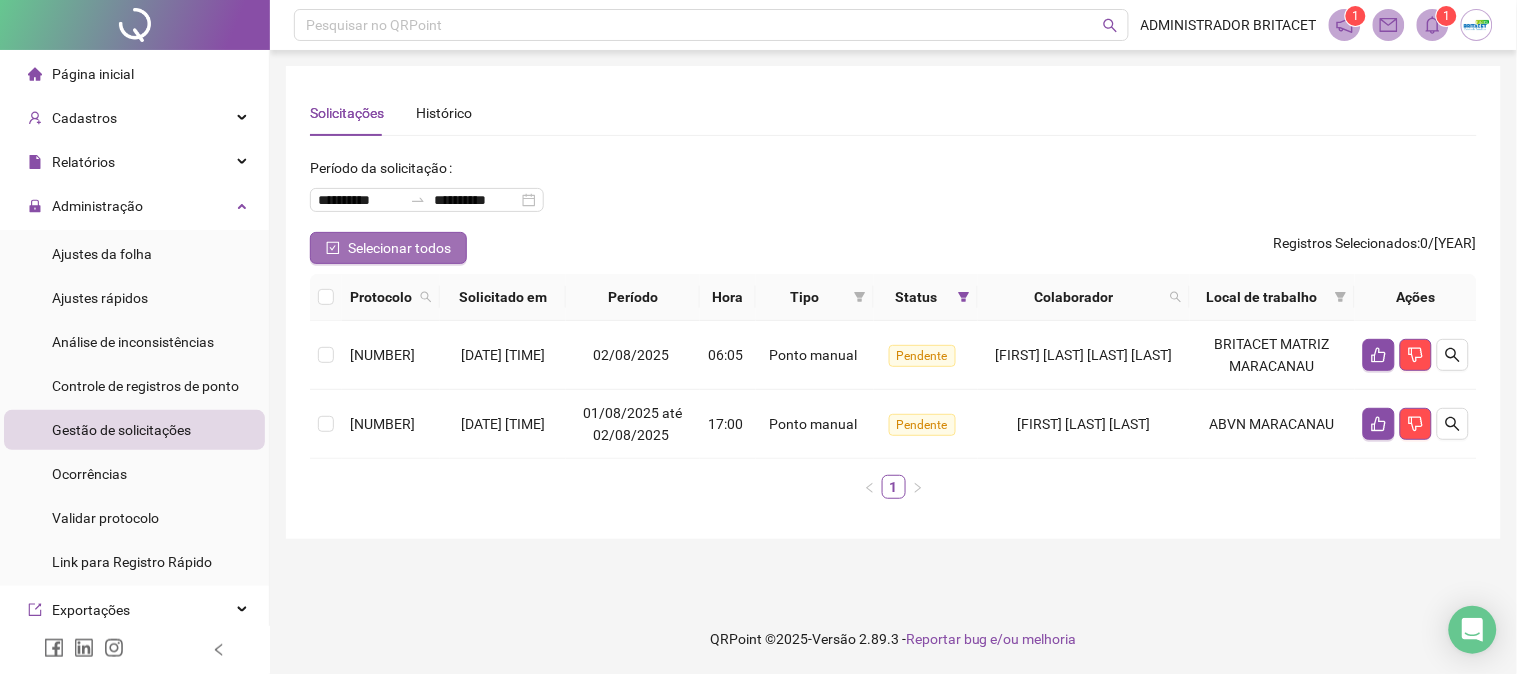 click on "Selecionar todos" at bounding box center (399, 248) 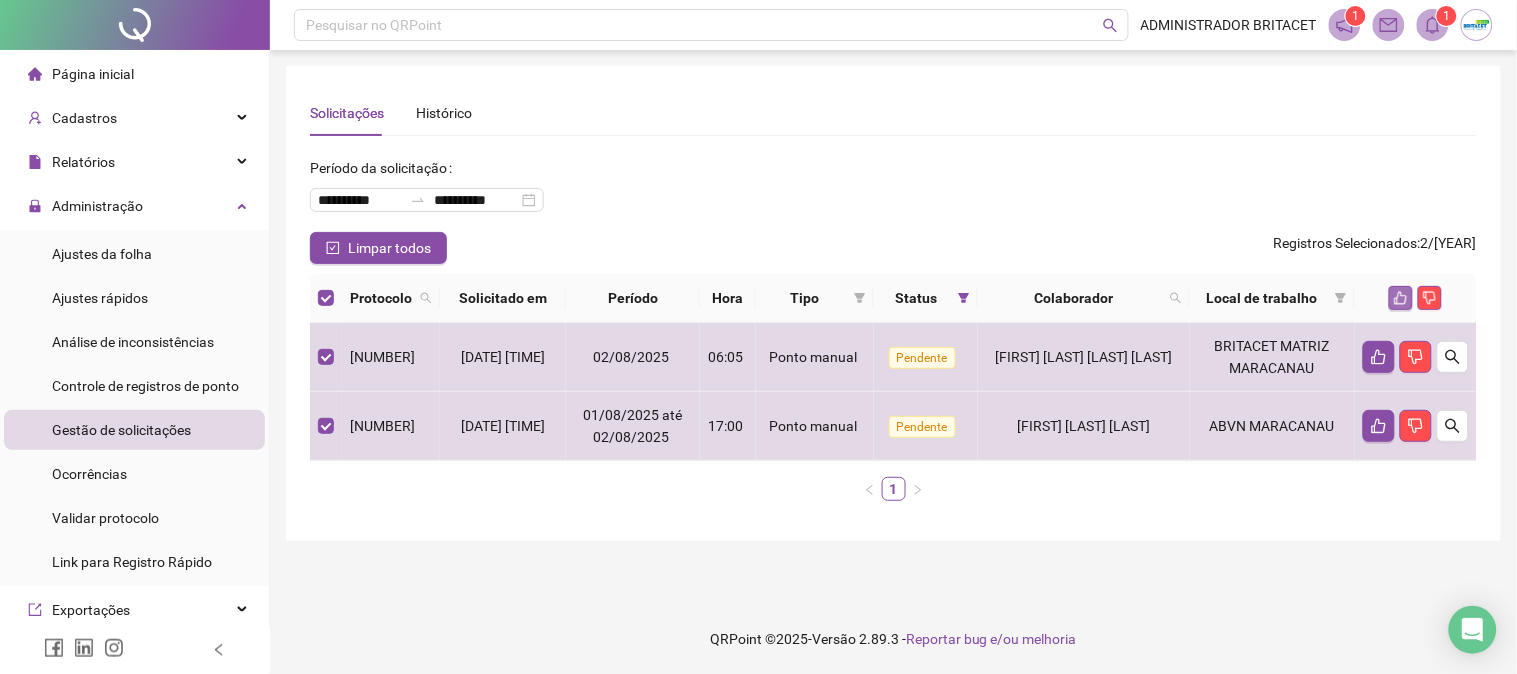 click at bounding box center (1401, 298) 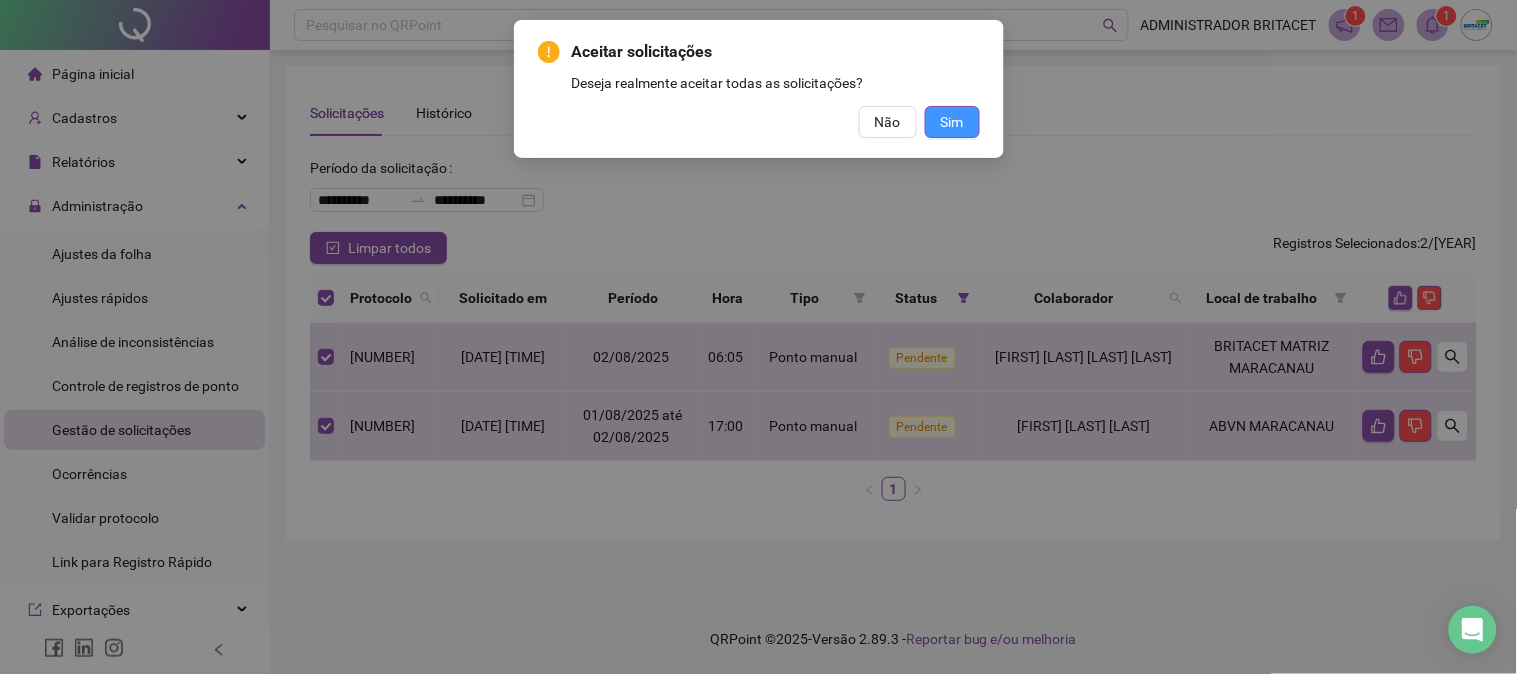 click on "Sim" at bounding box center (952, 122) 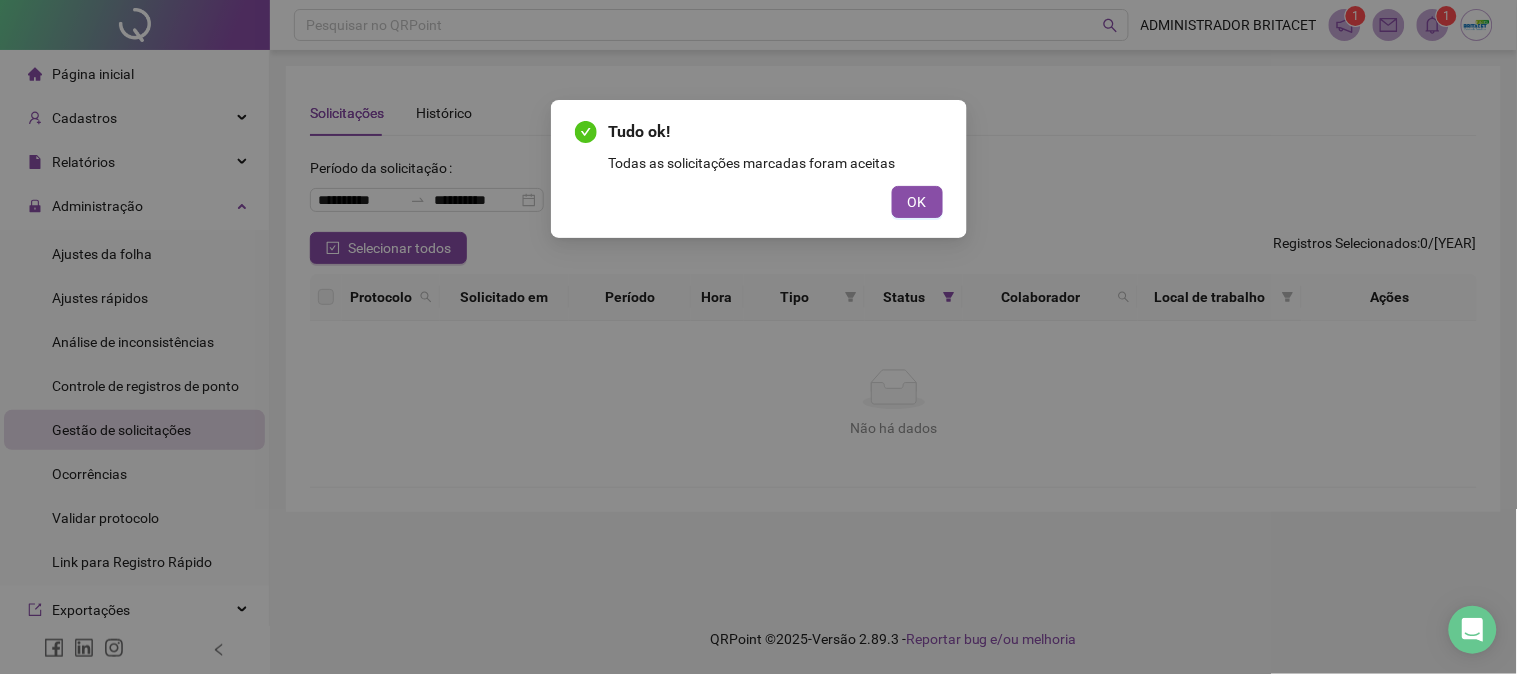 click on "Tudo ok! Todas as solicitações marcadas foram aceitas OK" at bounding box center [758, 337] 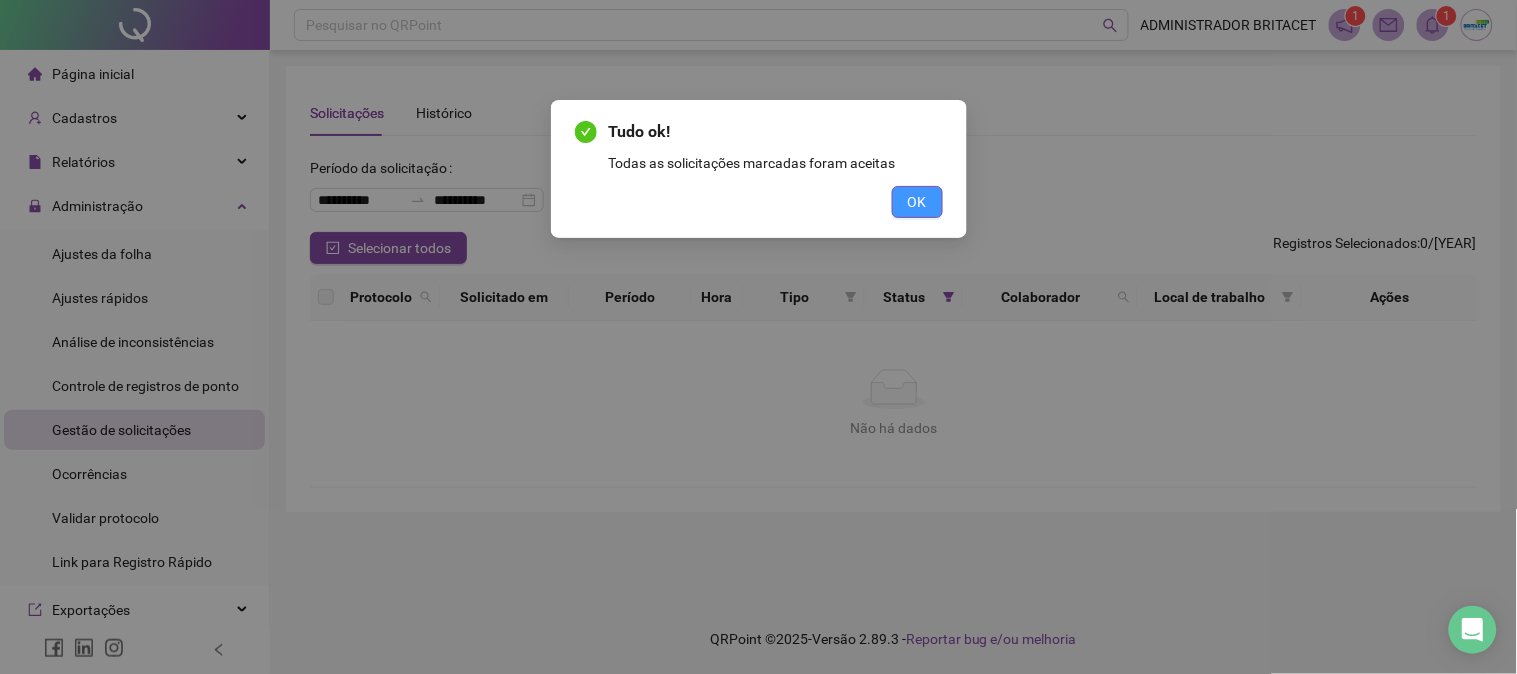 click on "OK" at bounding box center (917, 202) 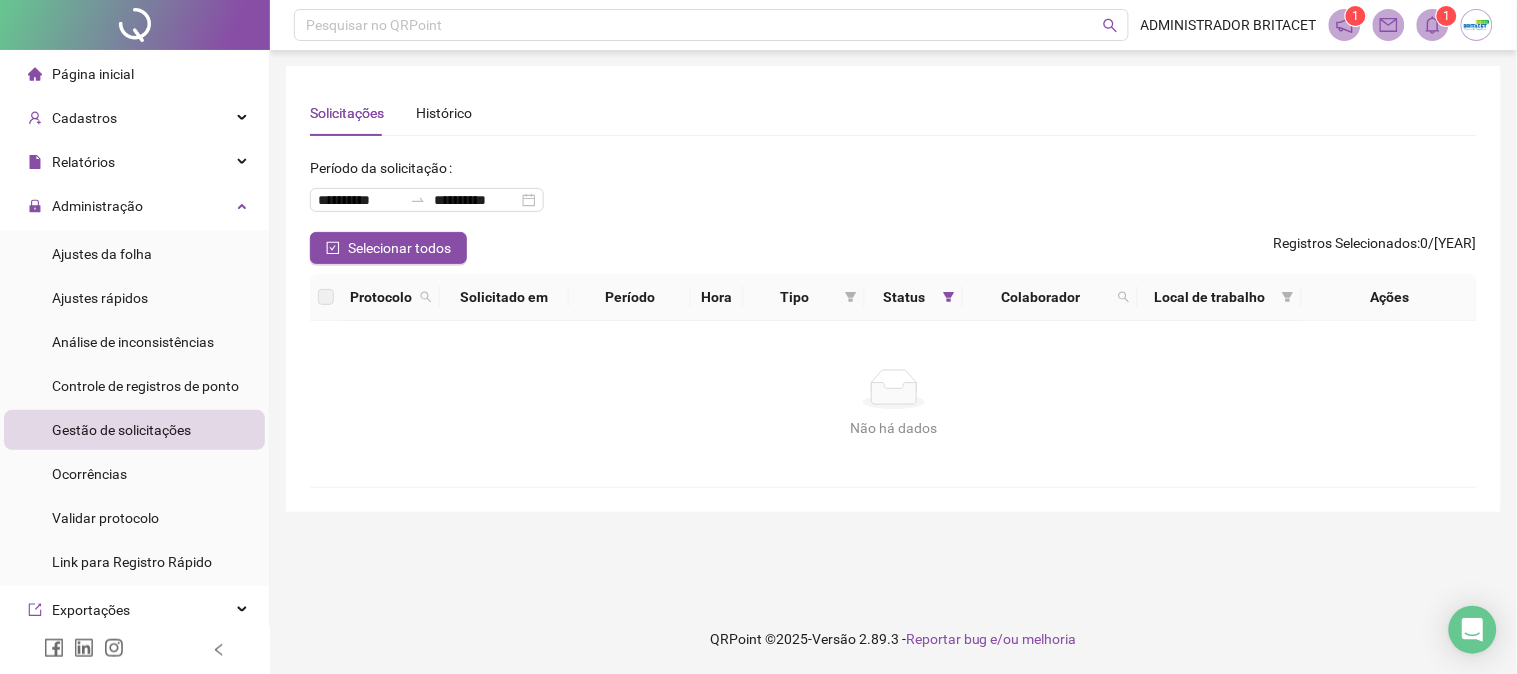 click on "Página inicial" at bounding box center (134, 74) 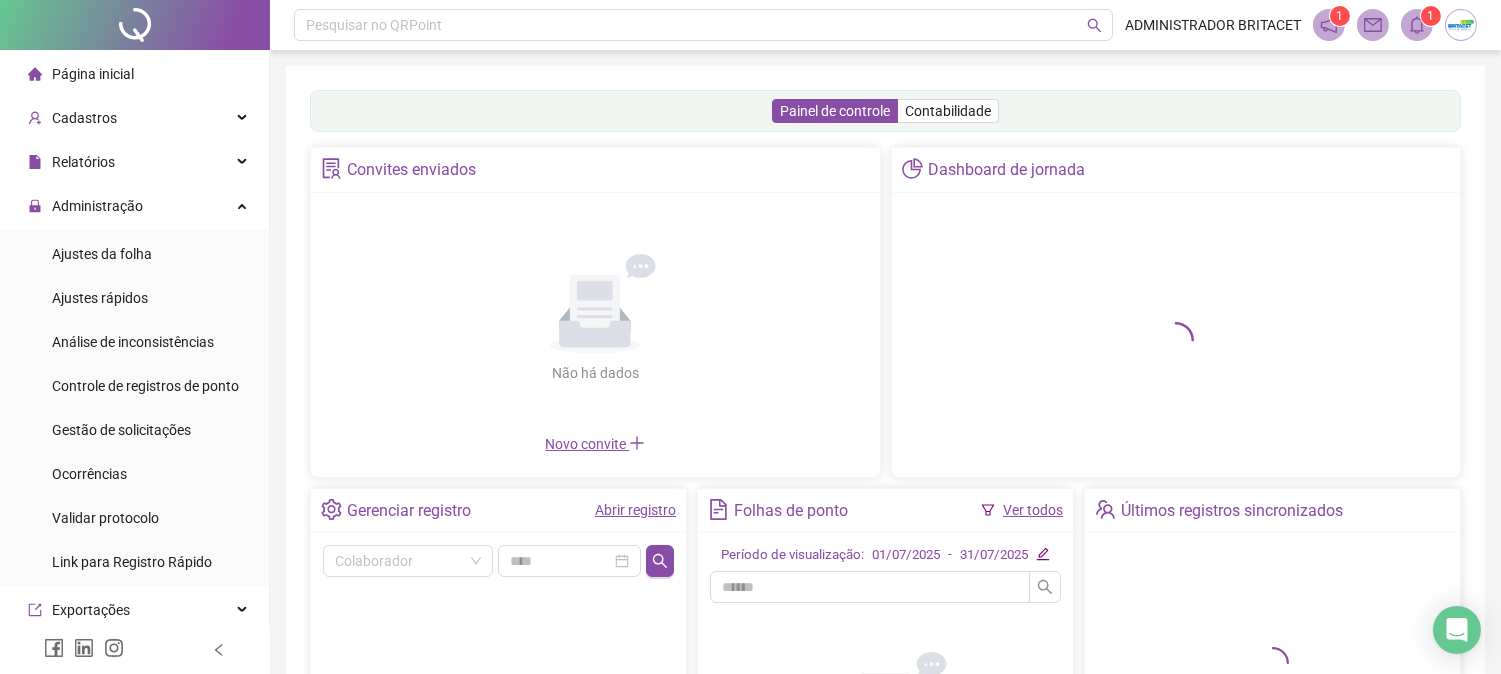 click at bounding box center [1417, 25] 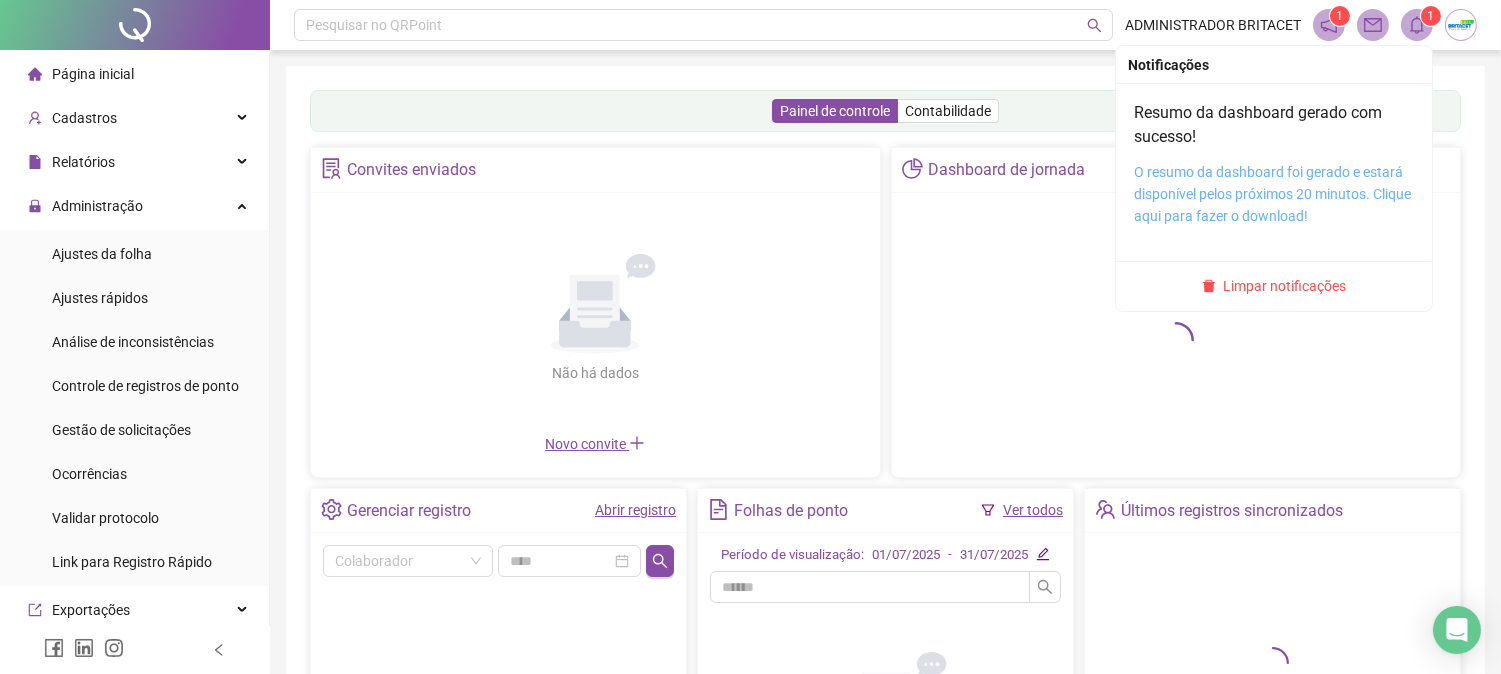 click on "O resumo da dashboard foi gerado e estará disponível pelos próximos 20 minutos.
Clique aqui para fazer o download!" at bounding box center [1272, 194] 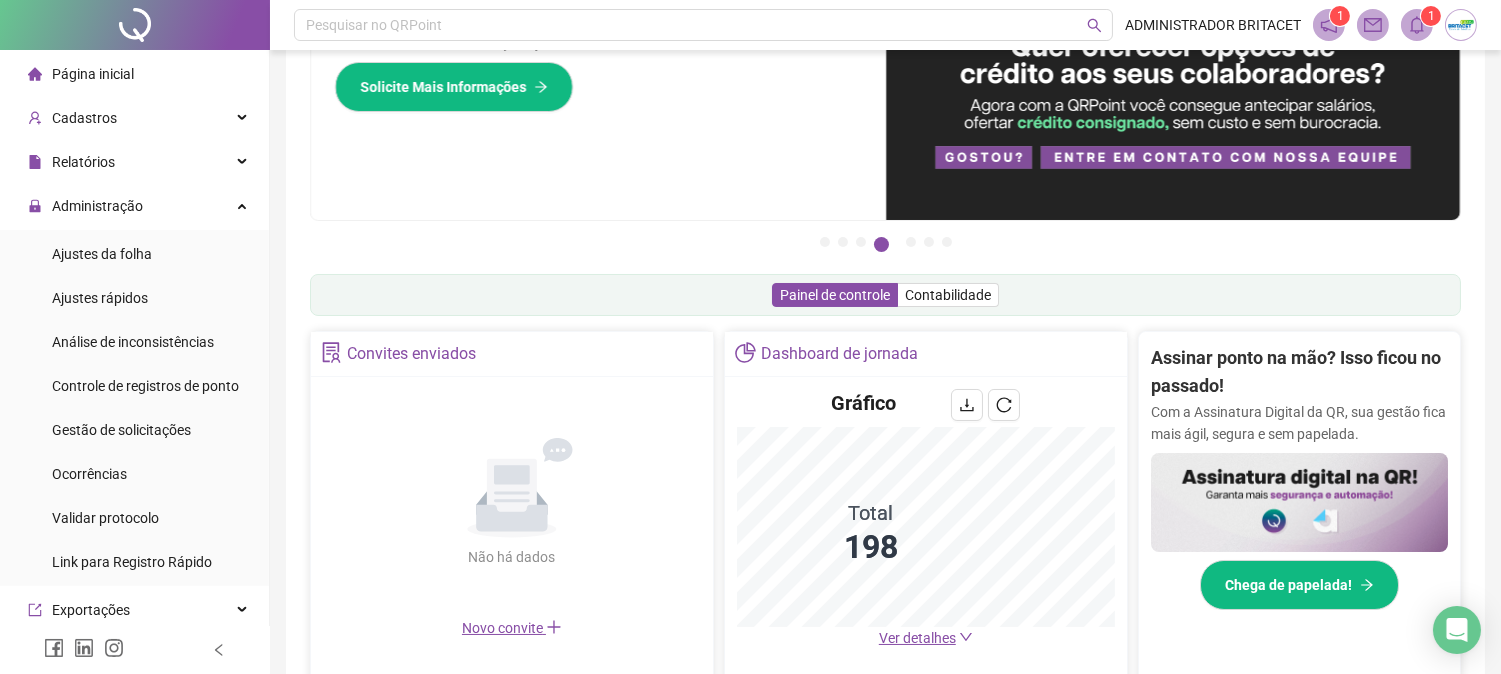 scroll, scrollTop: 444, scrollLeft: 0, axis: vertical 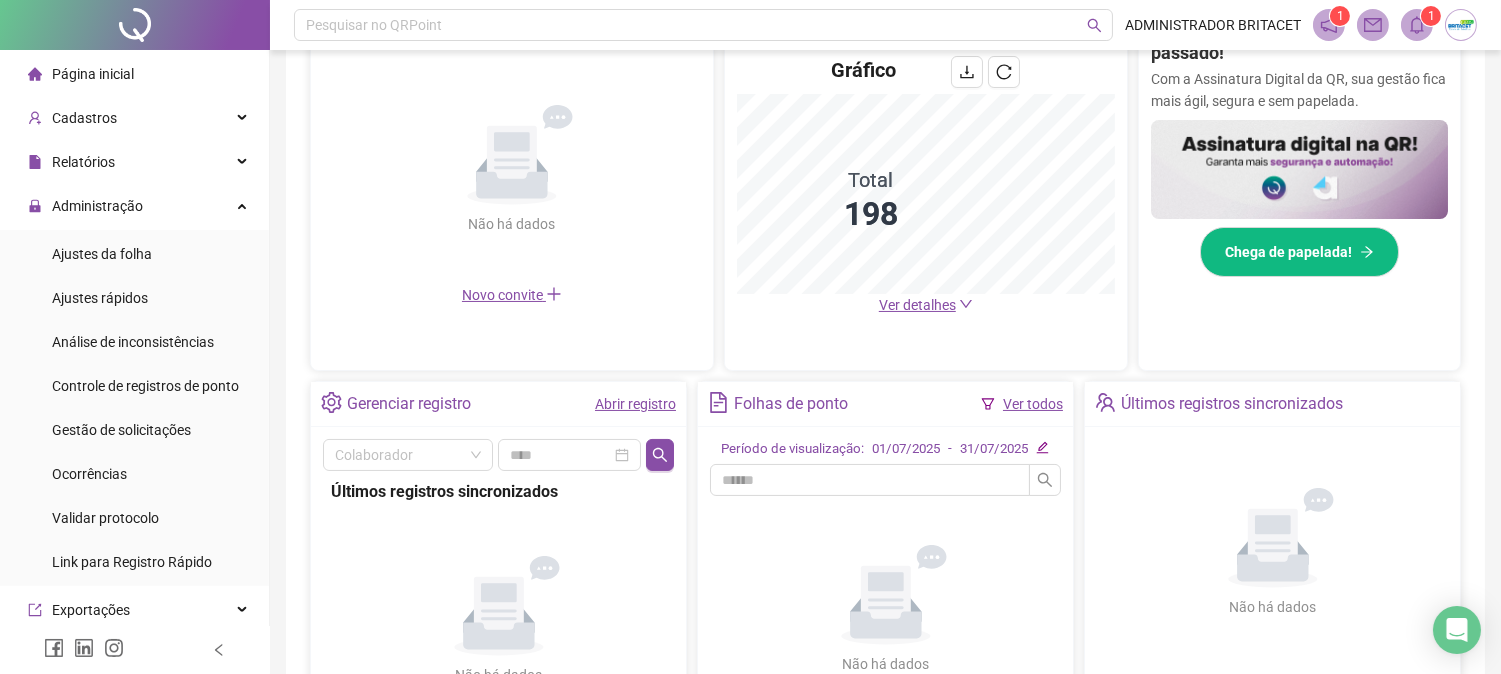 click on "Ver detalhes" at bounding box center [917, 305] 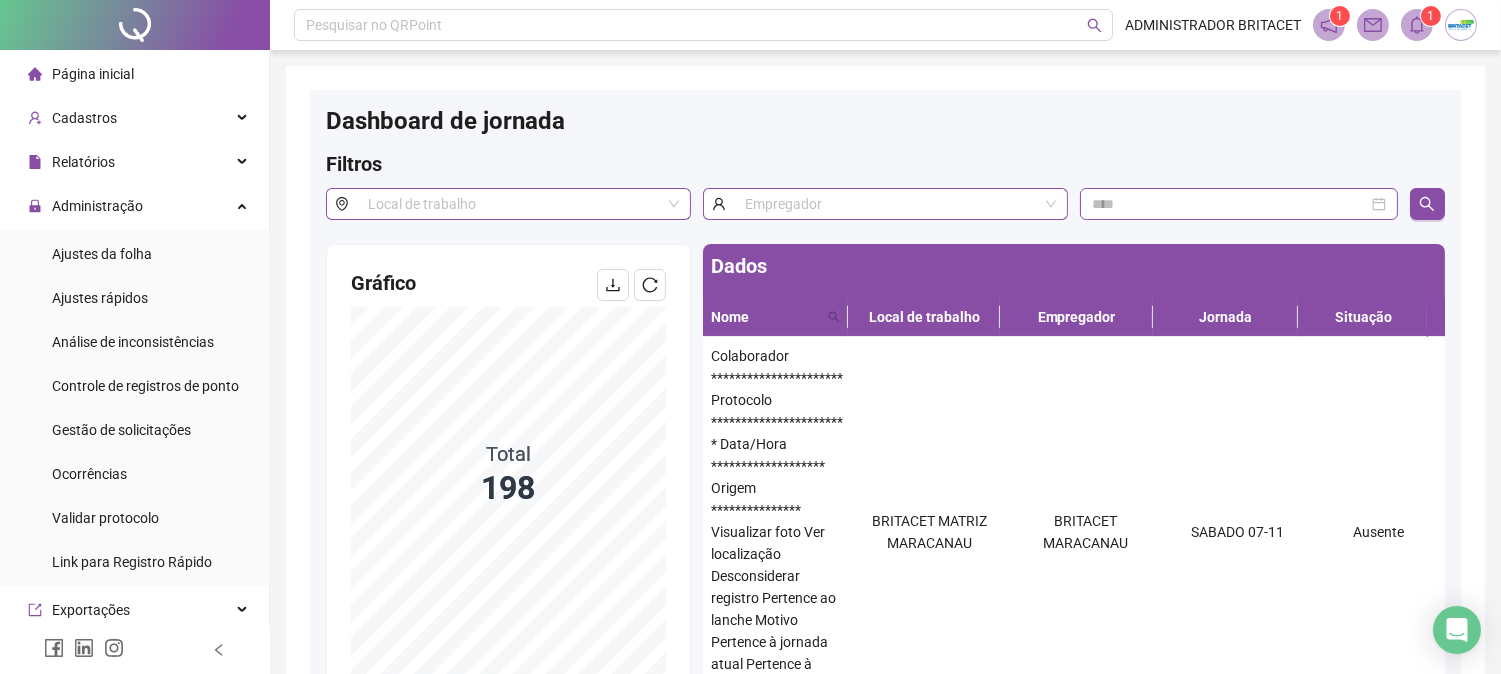 scroll, scrollTop: 224, scrollLeft: 0, axis: vertical 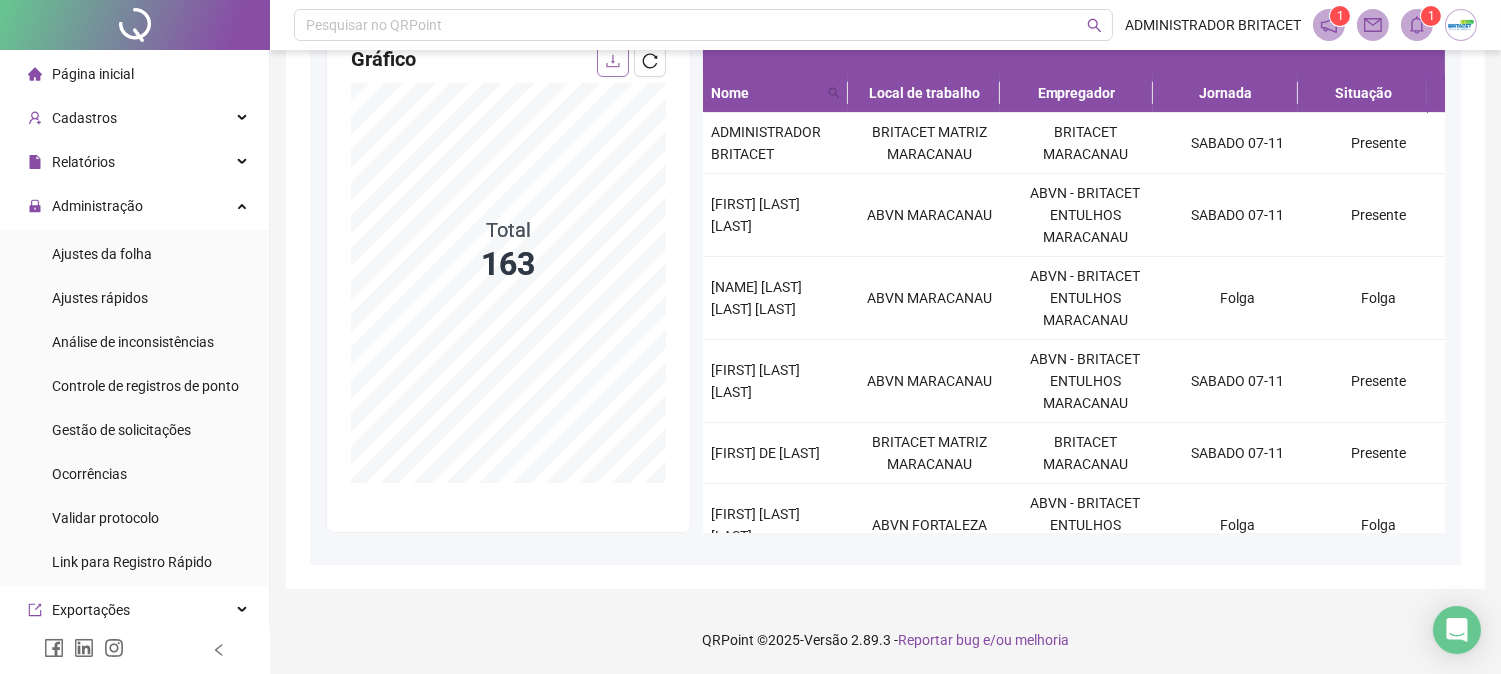 click at bounding box center [613, 61] 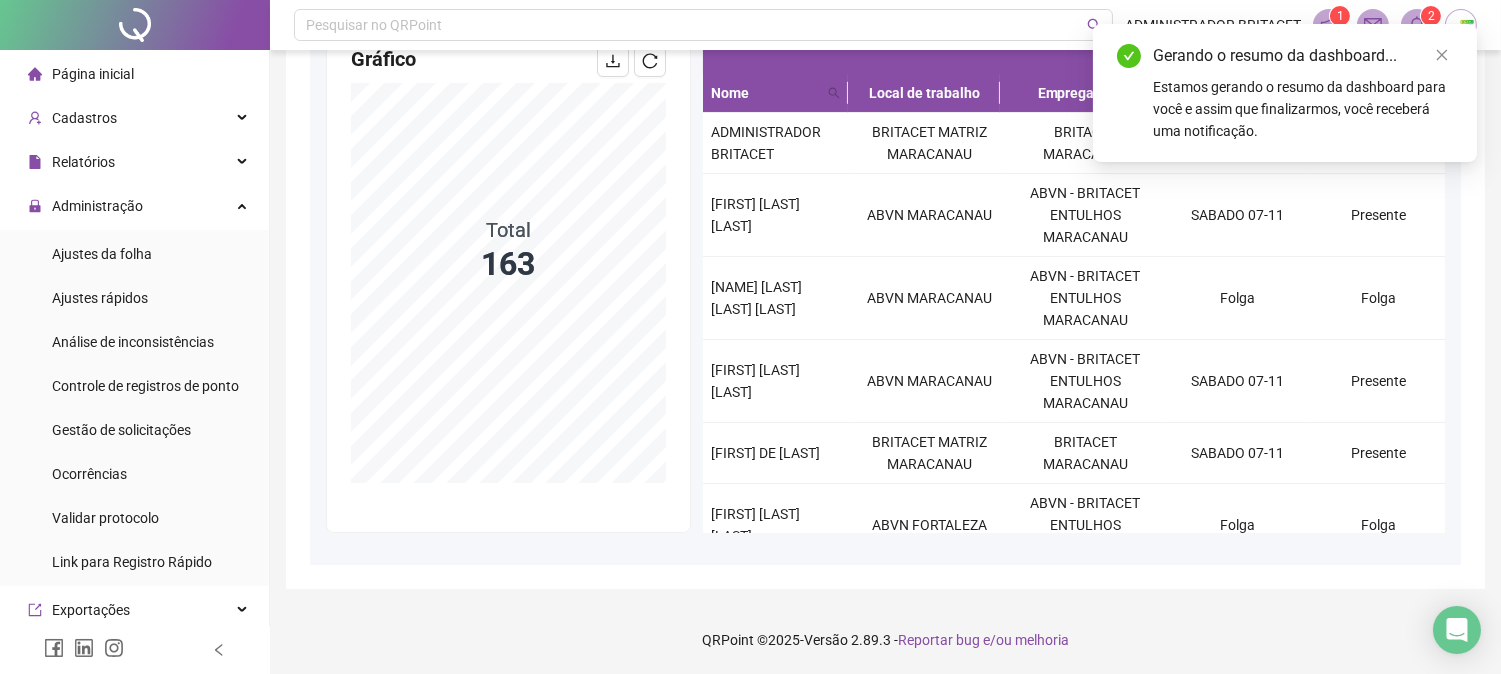 drag, startPoint x: 1438, startPoint y: 52, endPoint x: 1431, endPoint y: 25, distance: 27.89265 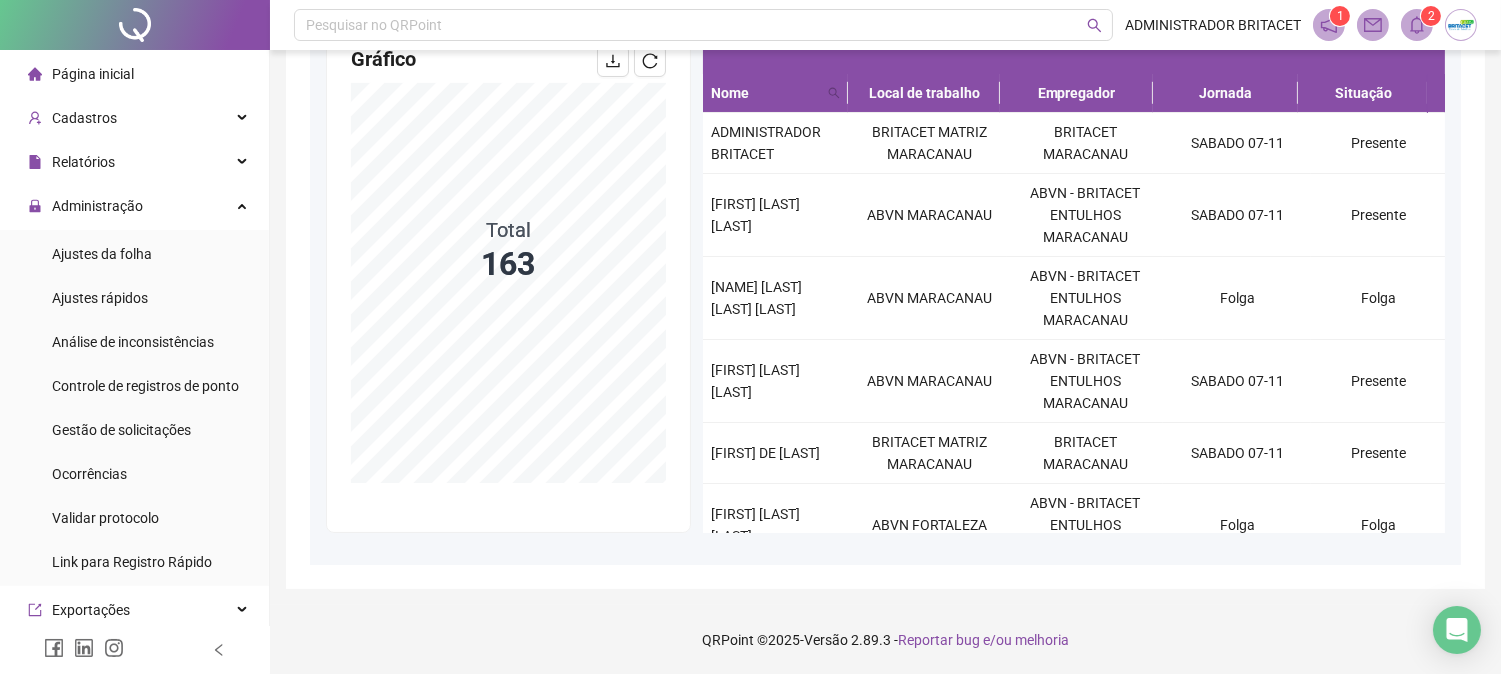 click on "2" at bounding box center (1431, 16) 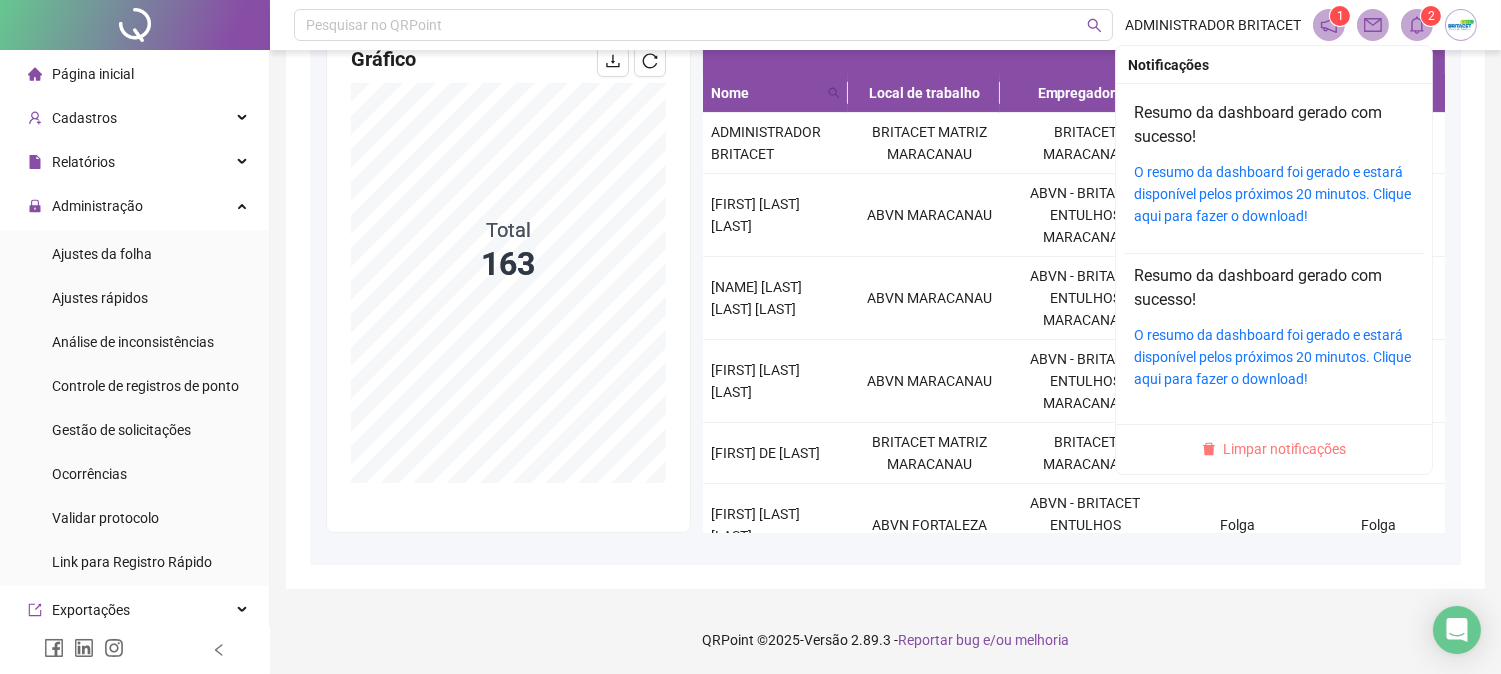 click on "Limpar notificações" at bounding box center [1285, 449] 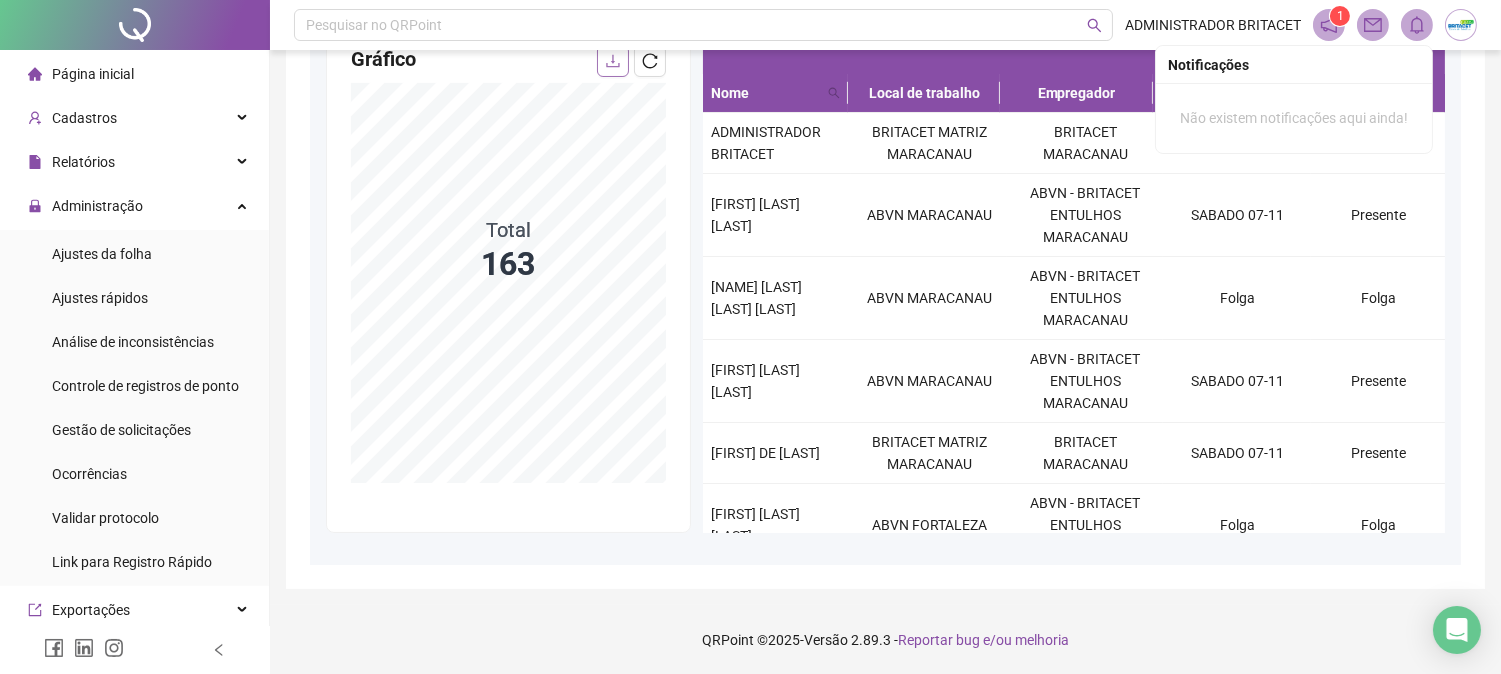 click 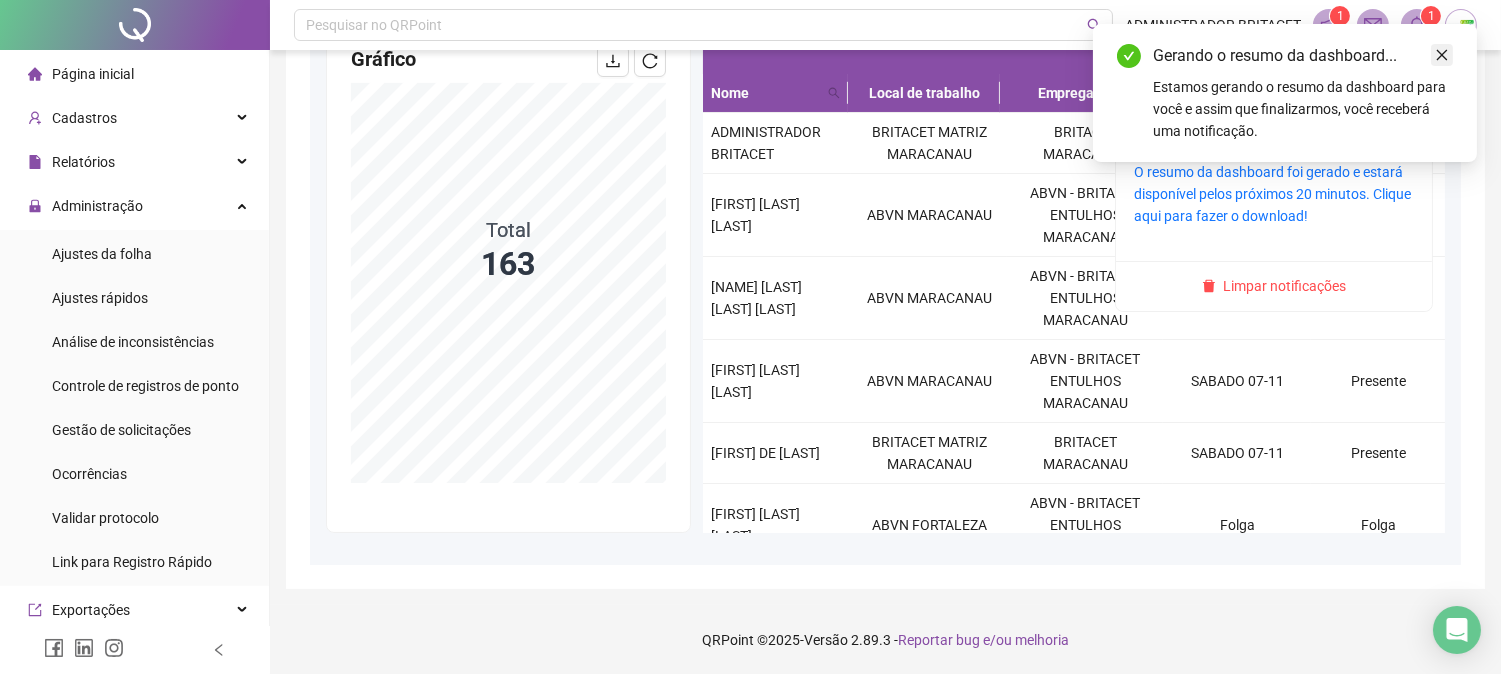 click 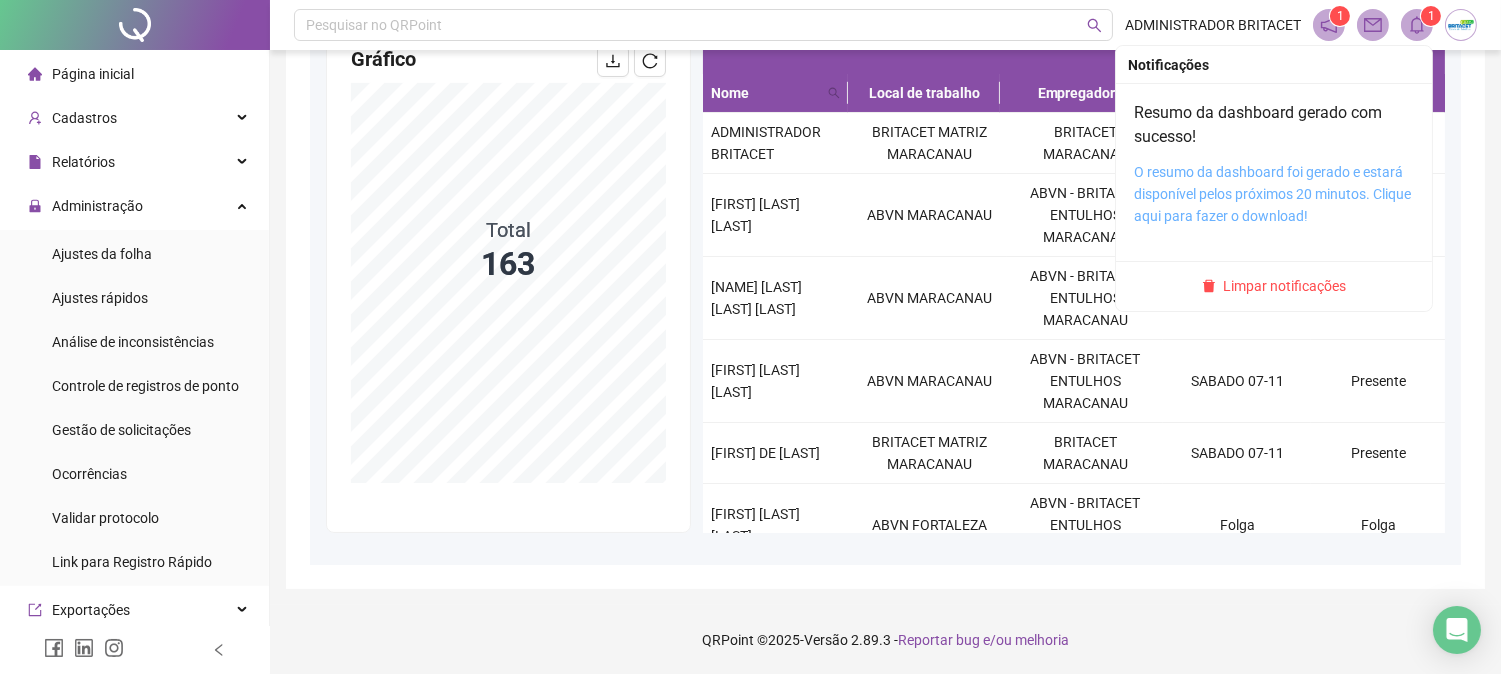 click on "O resumo da dashboard foi gerado e estará disponível pelos próximos 20 minutos.
Clique aqui para fazer o download!" at bounding box center [1272, 194] 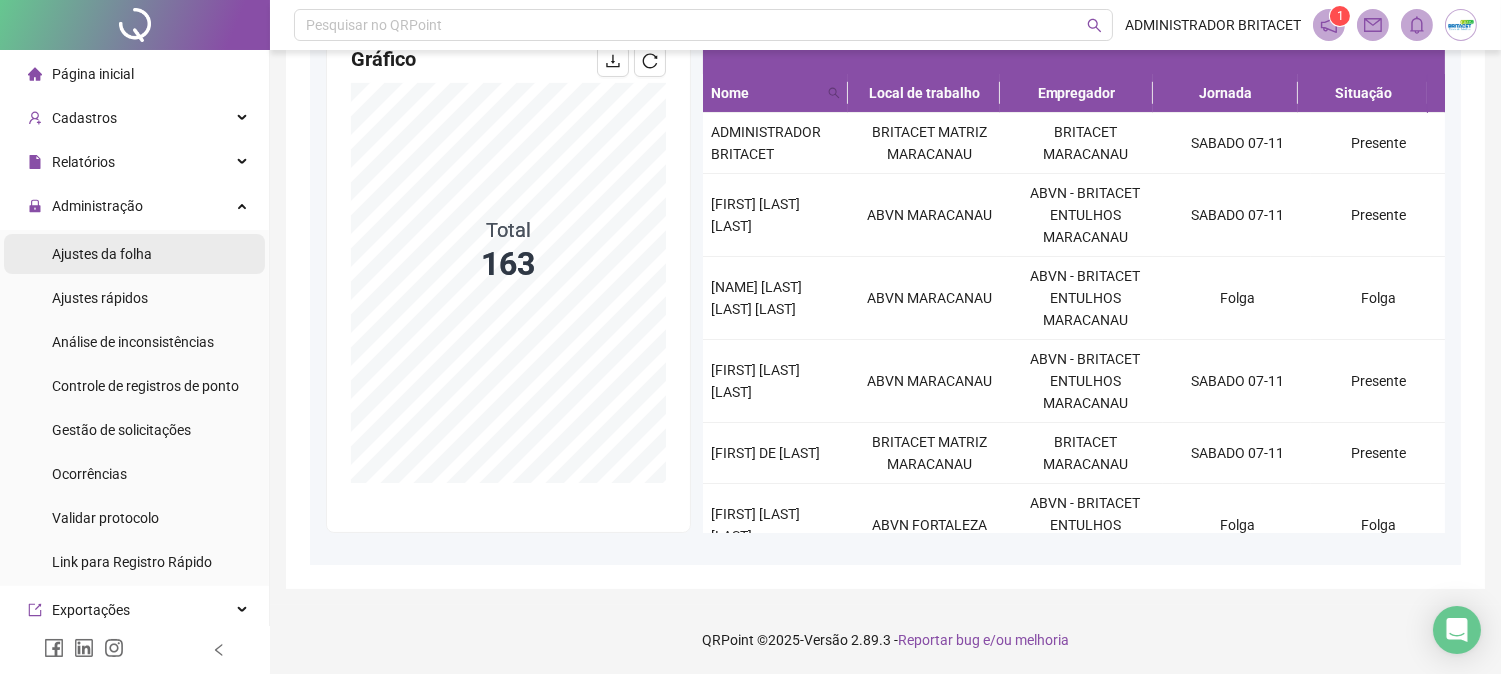 click on "Ajustes da folha" at bounding box center [102, 254] 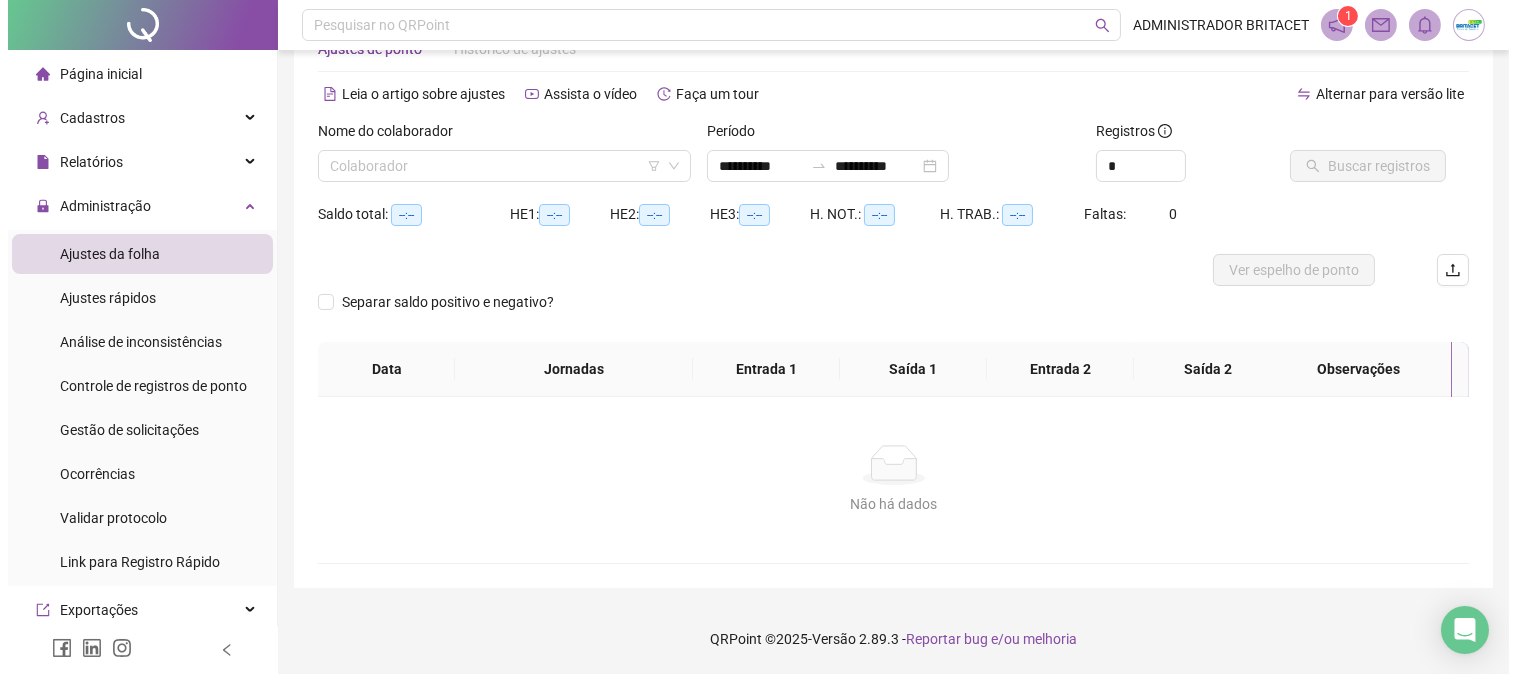 scroll, scrollTop: 63, scrollLeft: 0, axis: vertical 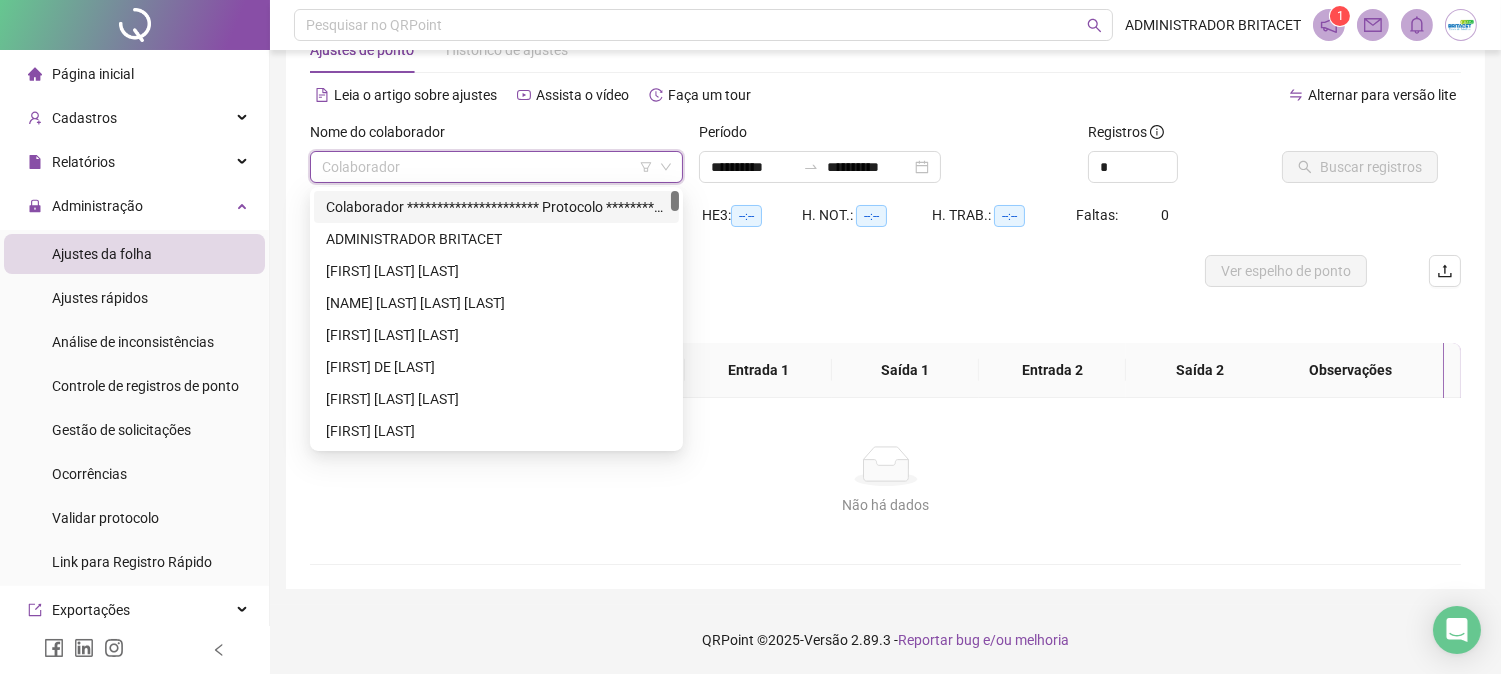 click at bounding box center [487, 167] 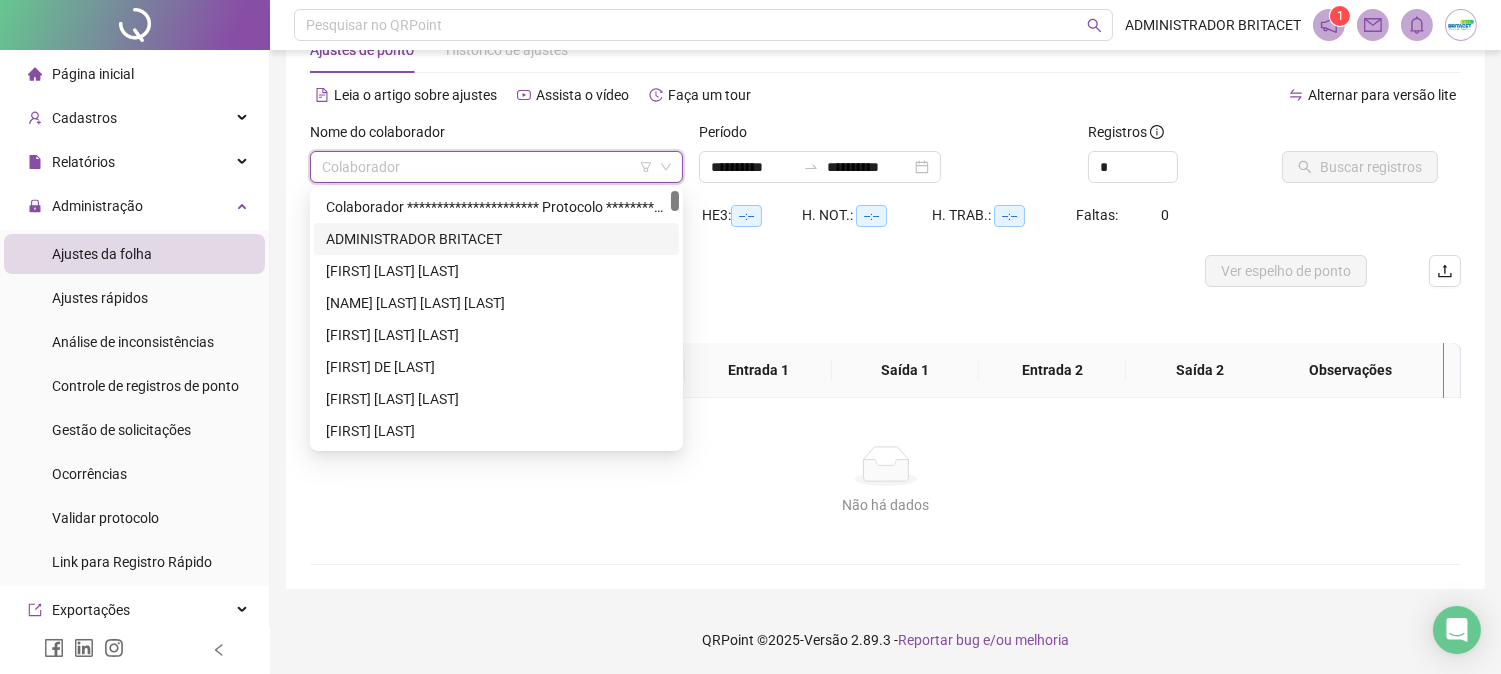 click on "ADMINISTRADOR BRITACET" at bounding box center [496, 239] 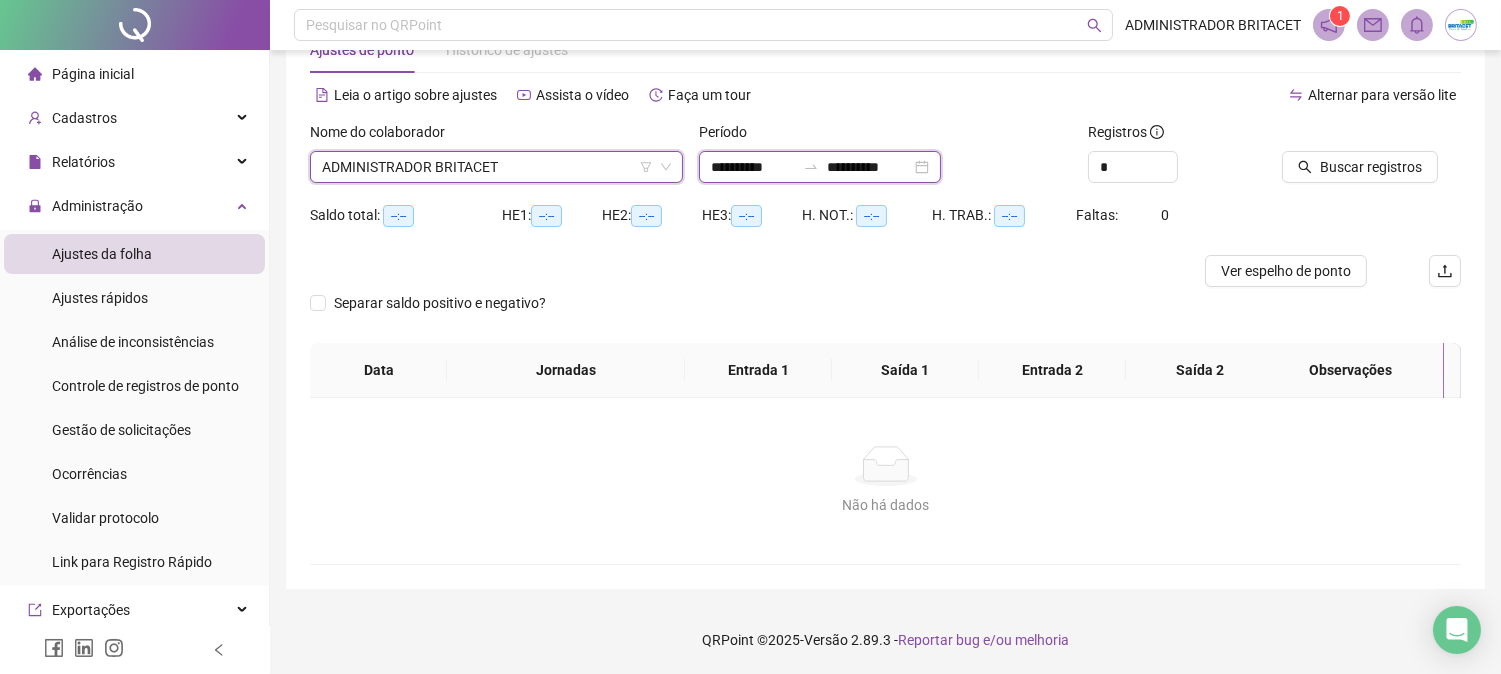 click on "**********" at bounding box center [753, 167] 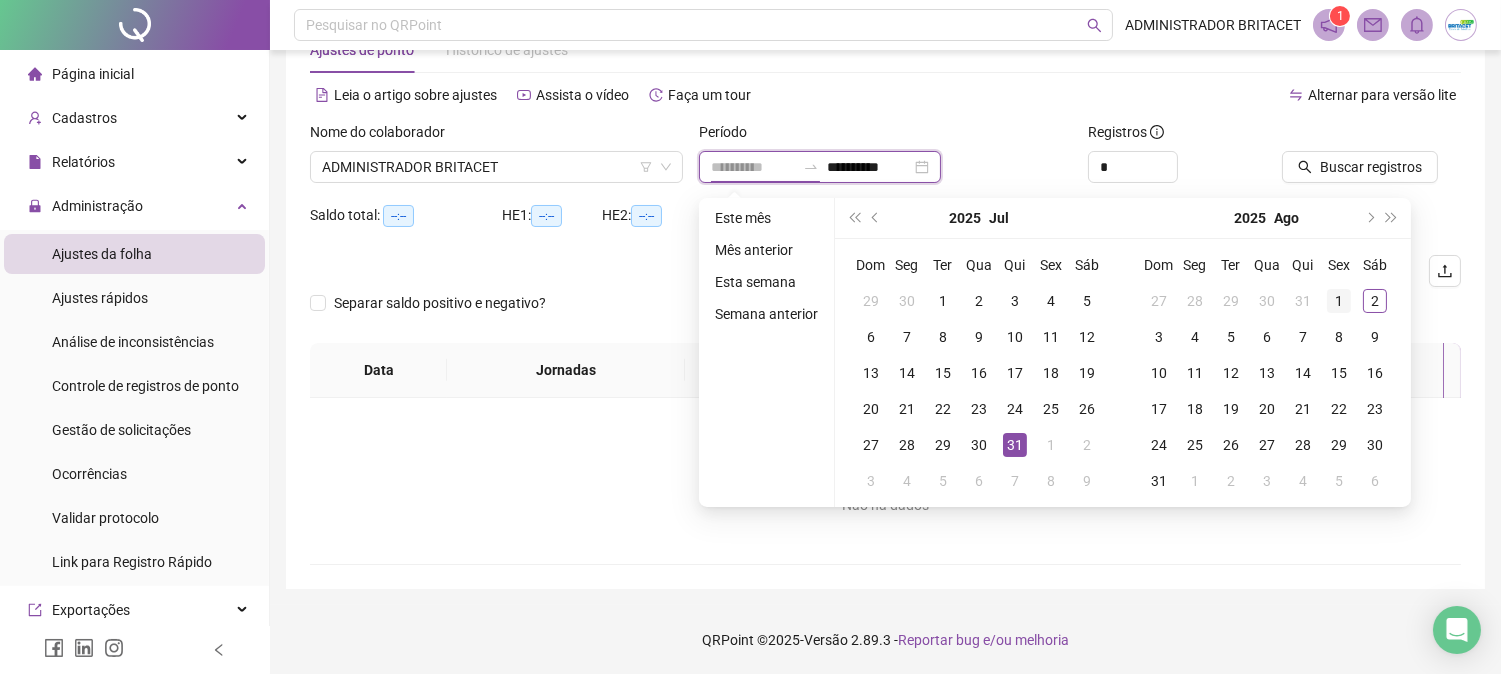type on "**********" 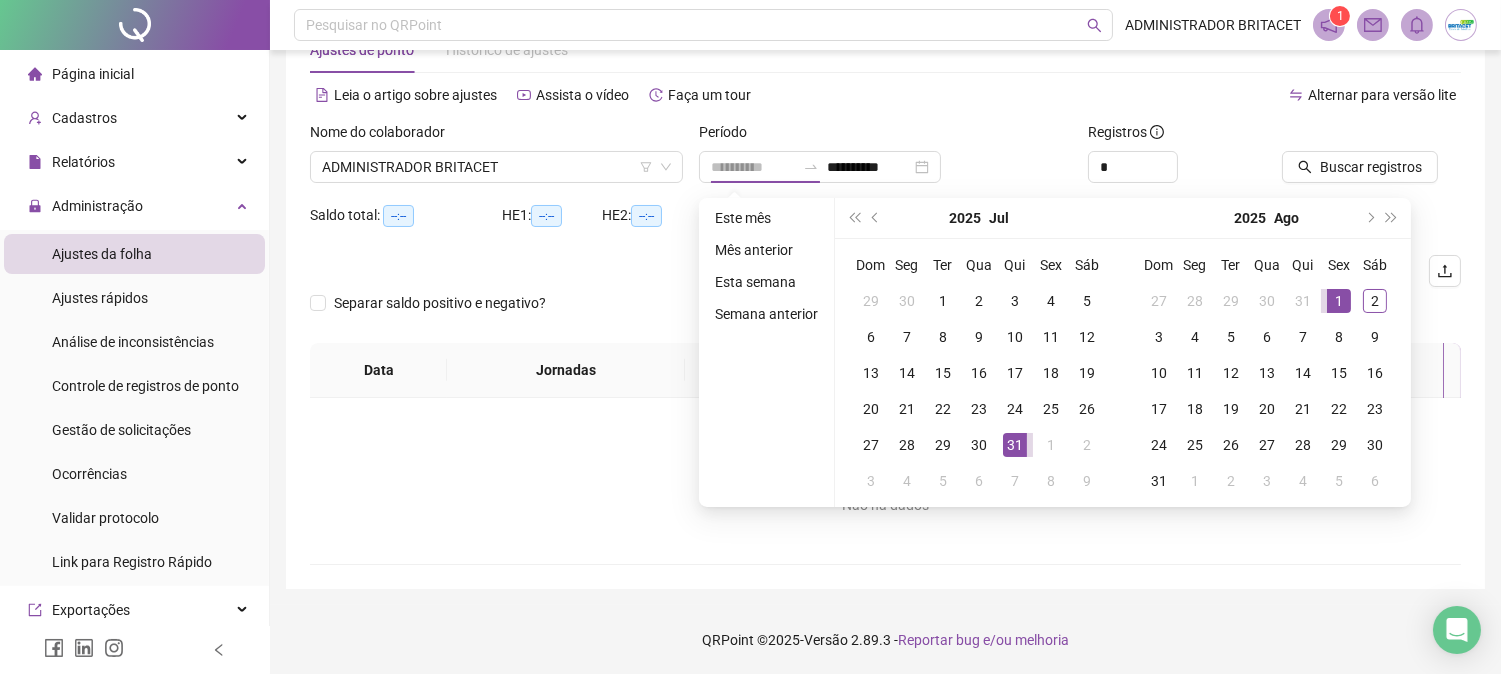 click on "1" at bounding box center [1339, 301] 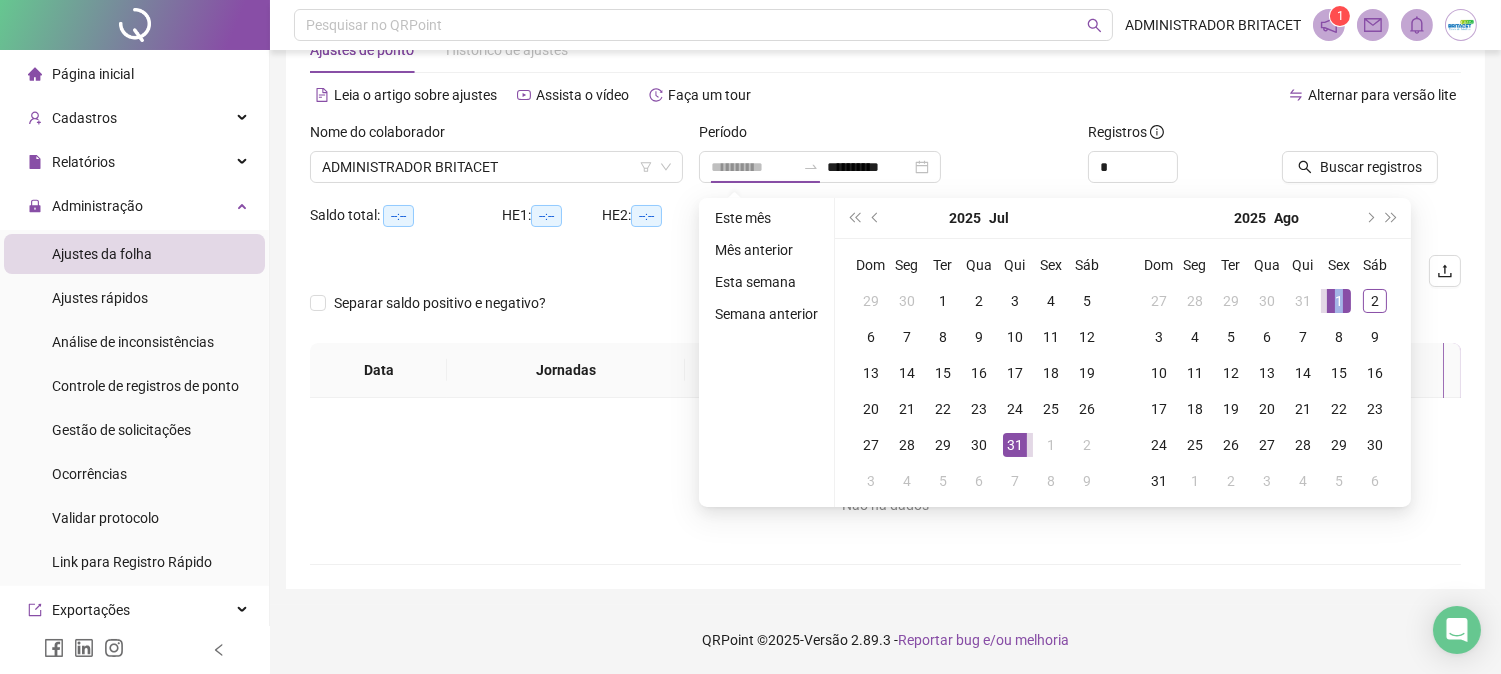 click on "1" at bounding box center [1339, 301] 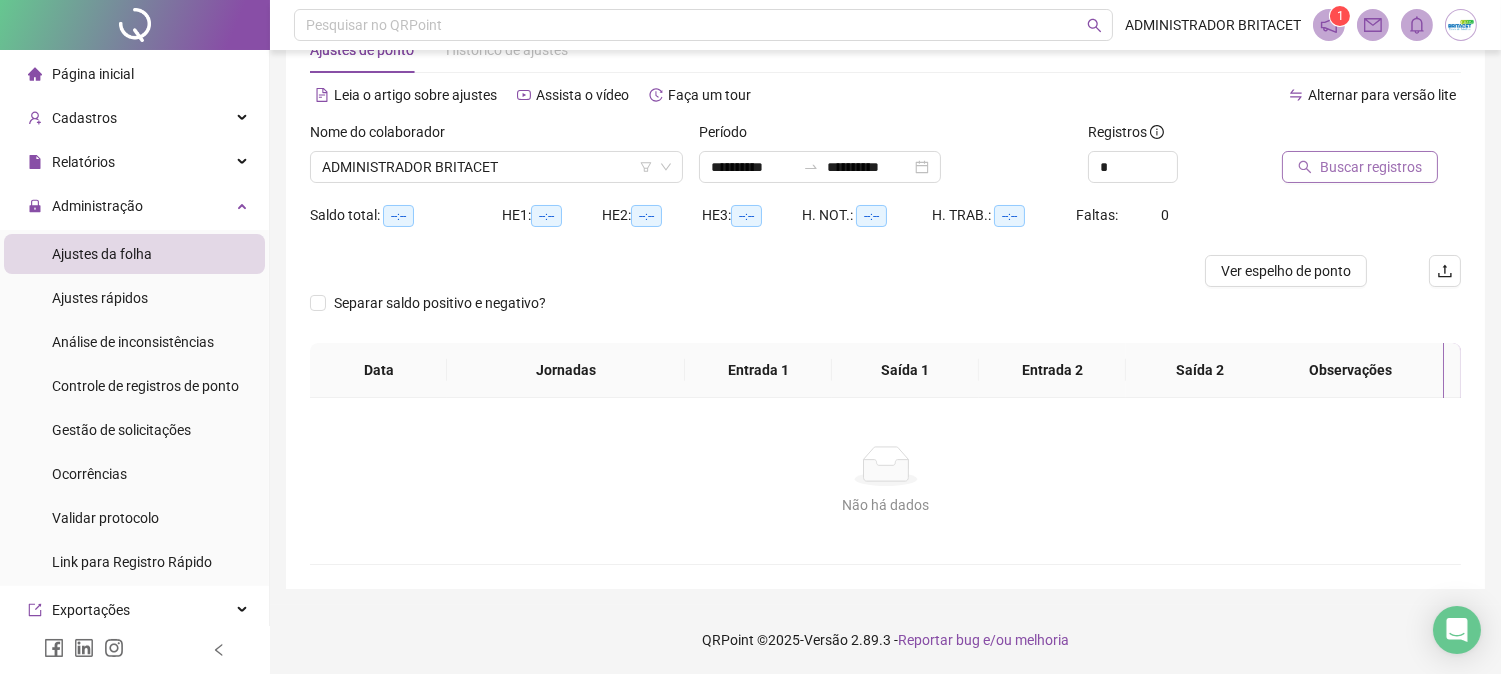 click on "Buscar registros" at bounding box center [1371, 167] 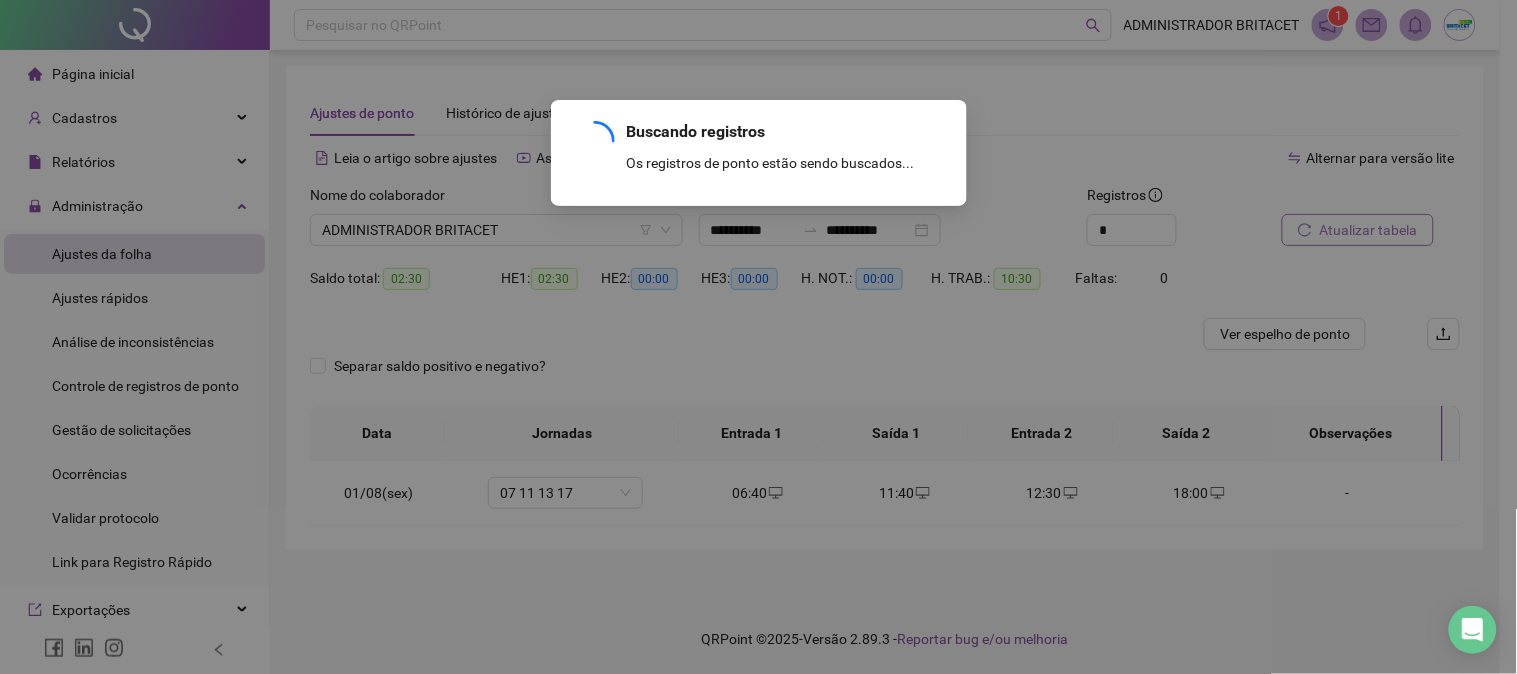 scroll, scrollTop: 0, scrollLeft: 0, axis: both 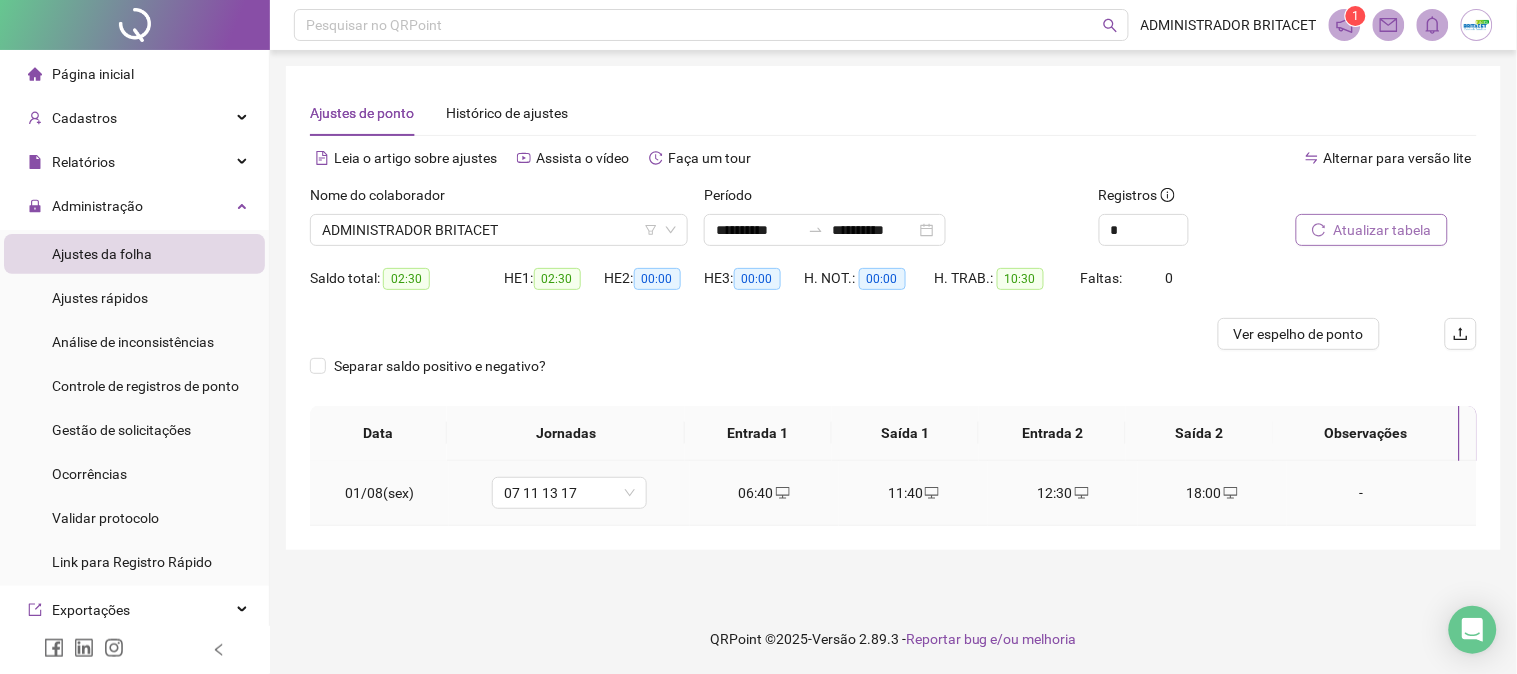 click on "06:40" at bounding box center (764, 493) 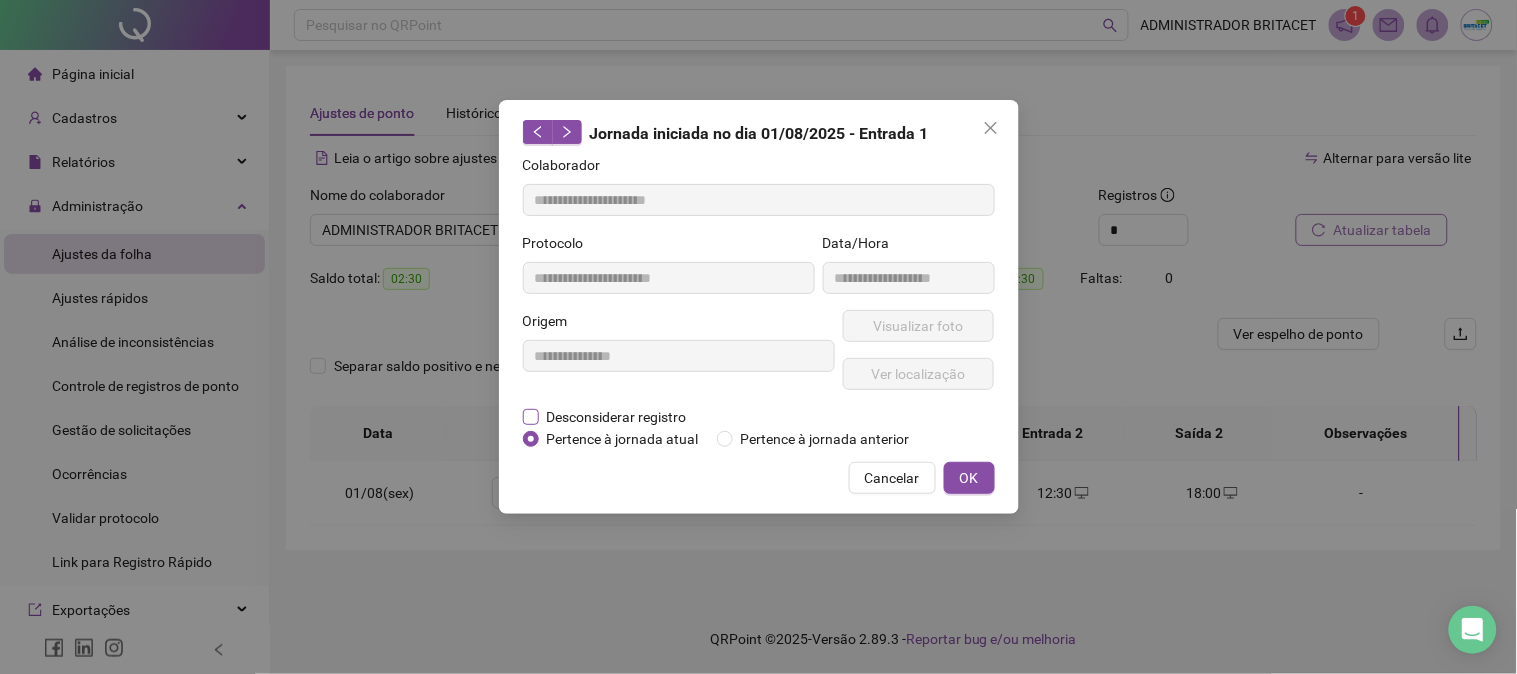 click on "Desconsiderar registro" at bounding box center (617, 417) 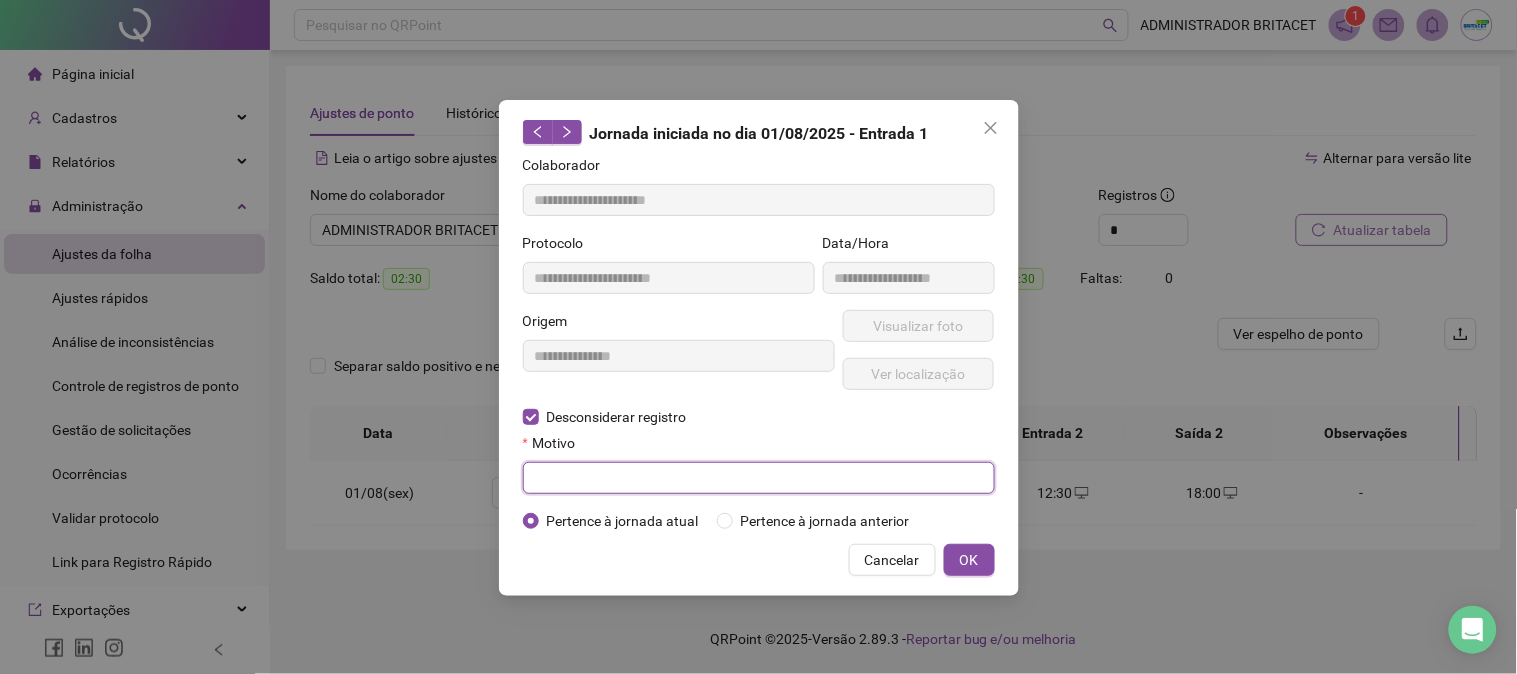 click at bounding box center [759, 478] 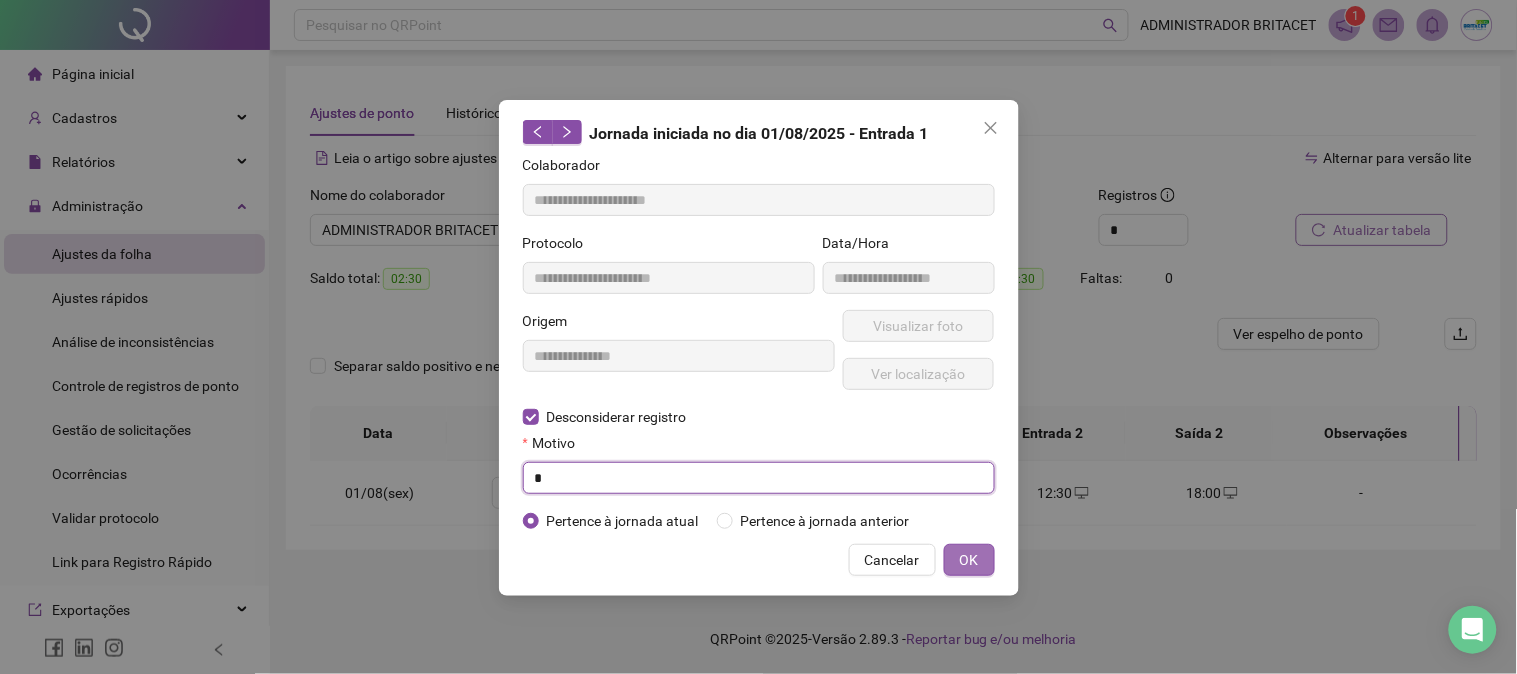 type 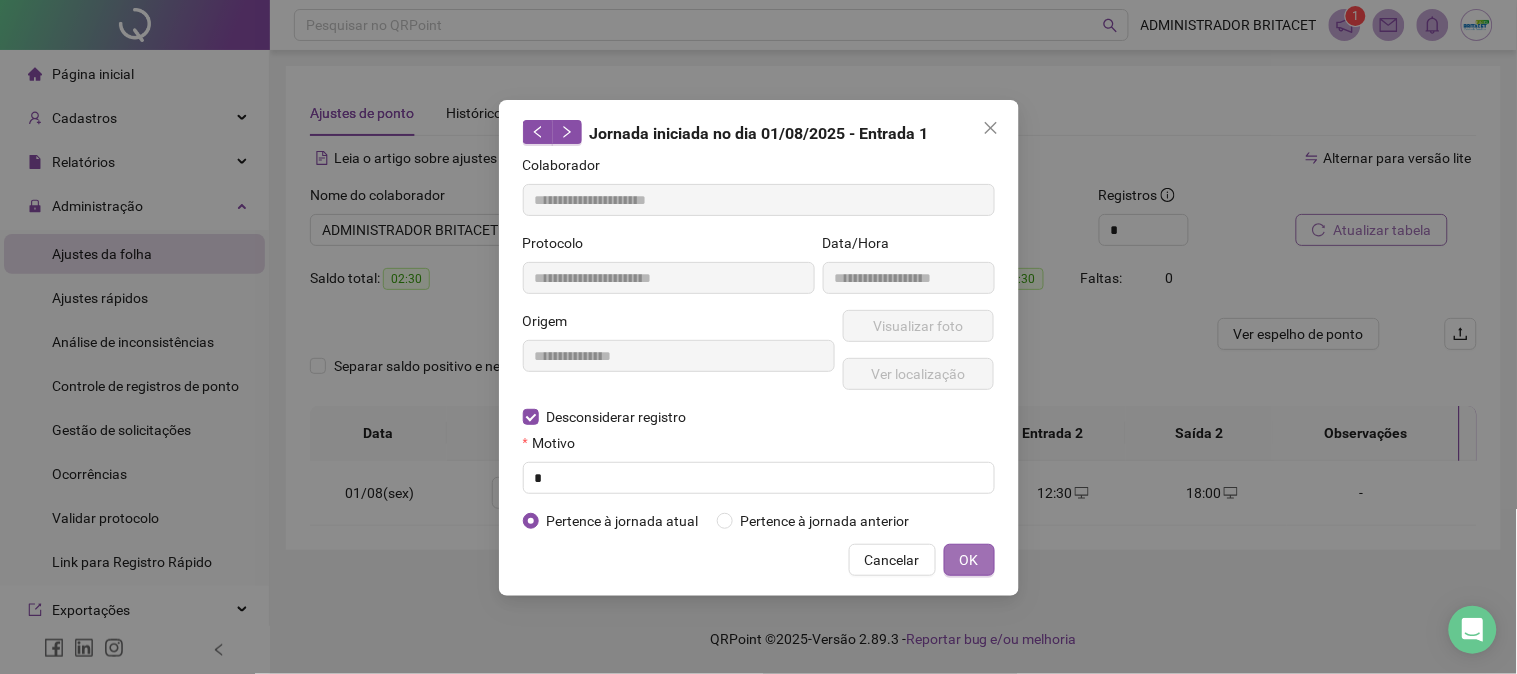 click on "OK" at bounding box center [969, 560] 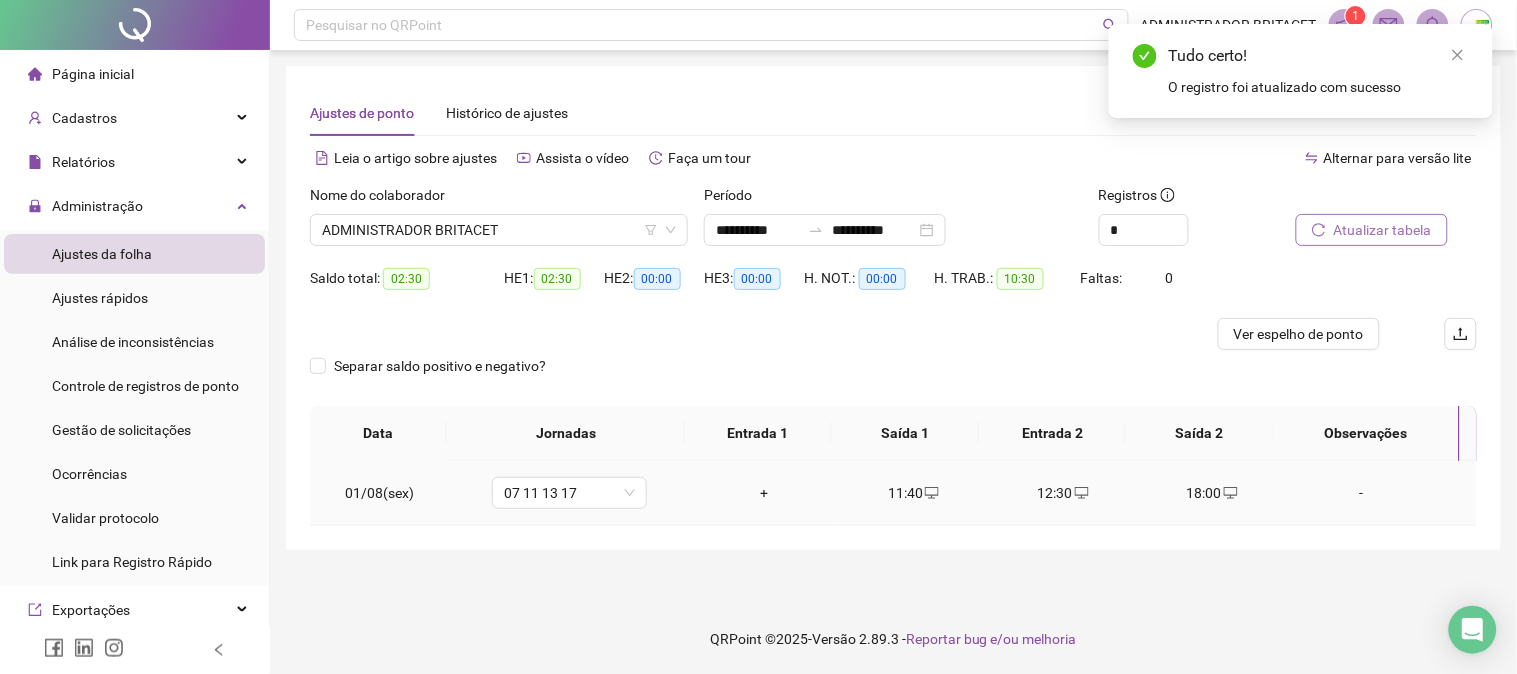 click on "+" at bounding box center [764, 493] 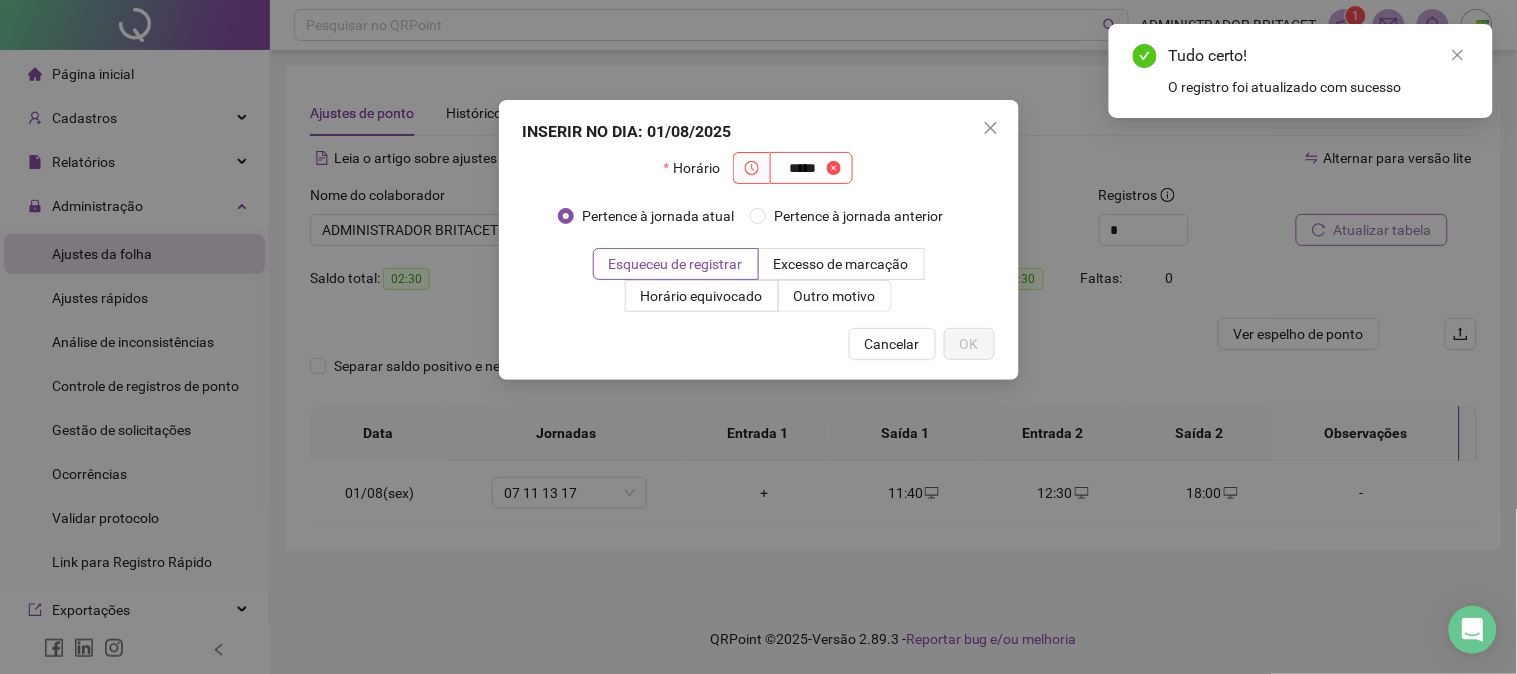 type on "*****" 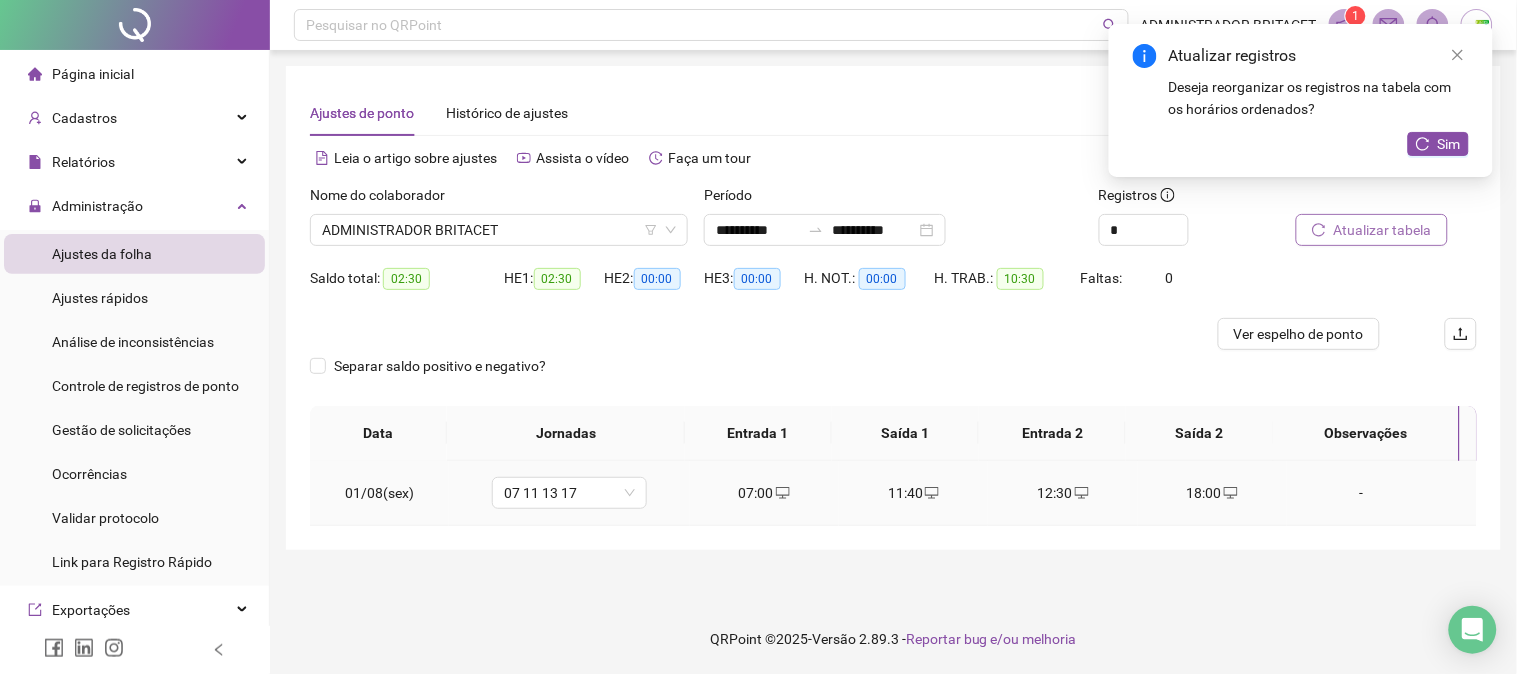 click on "11:40" at bounding box center [913, 493] 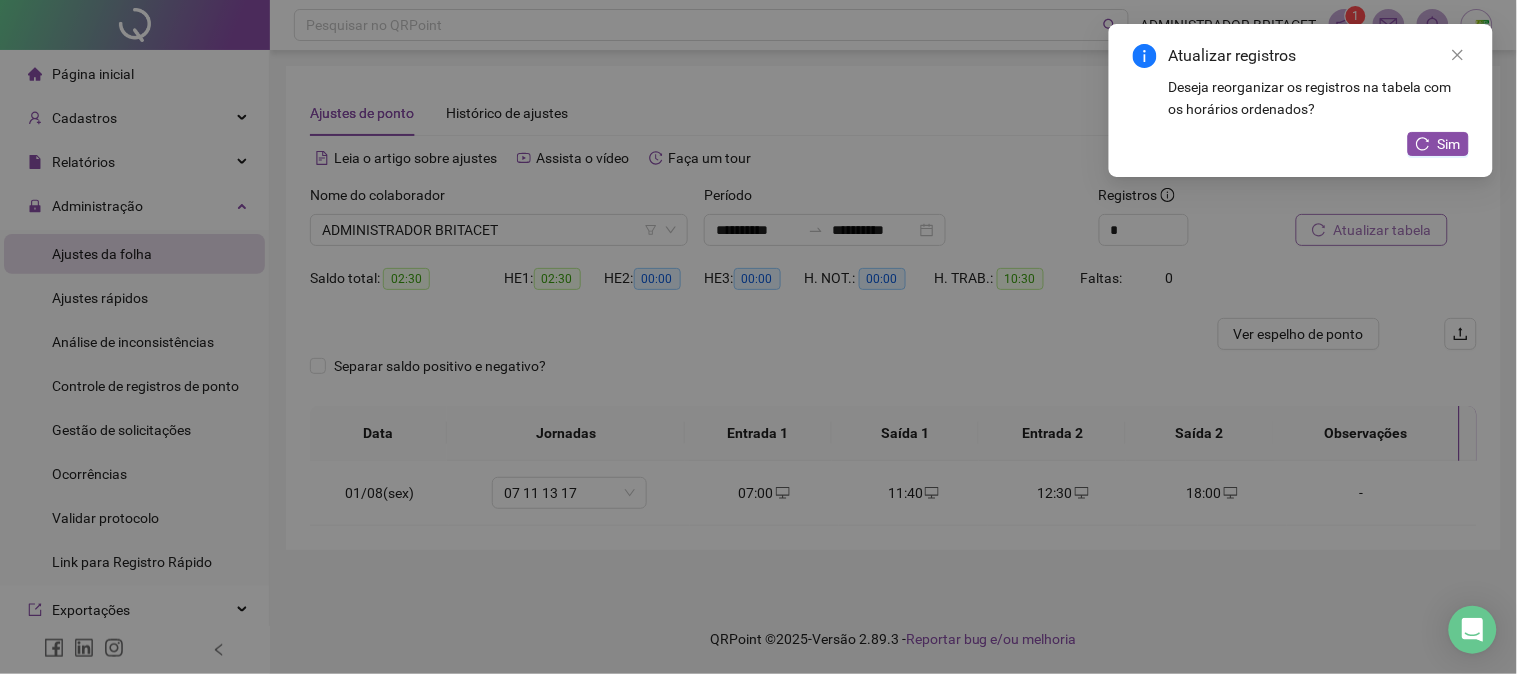 type on "**********" 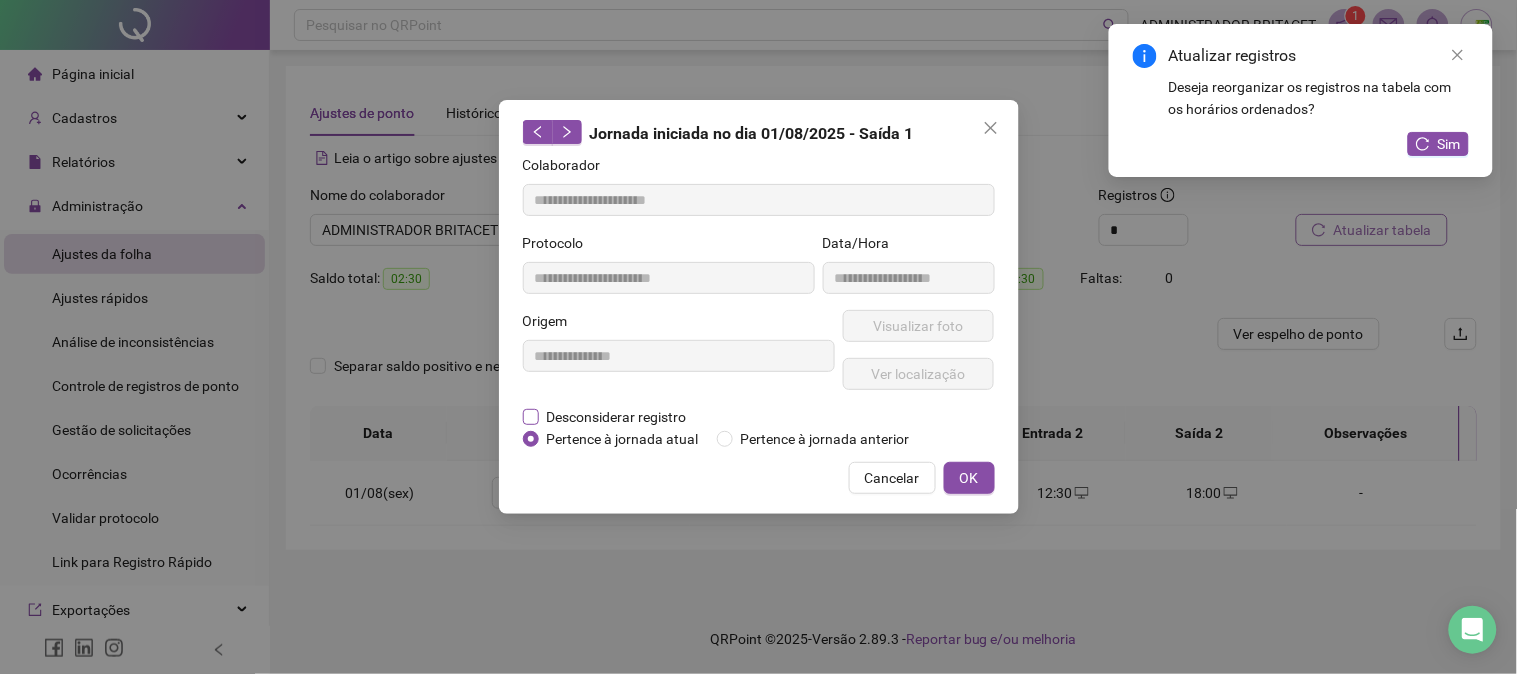 click on "Desconsiderar registro" at bounding box center [617, 417] 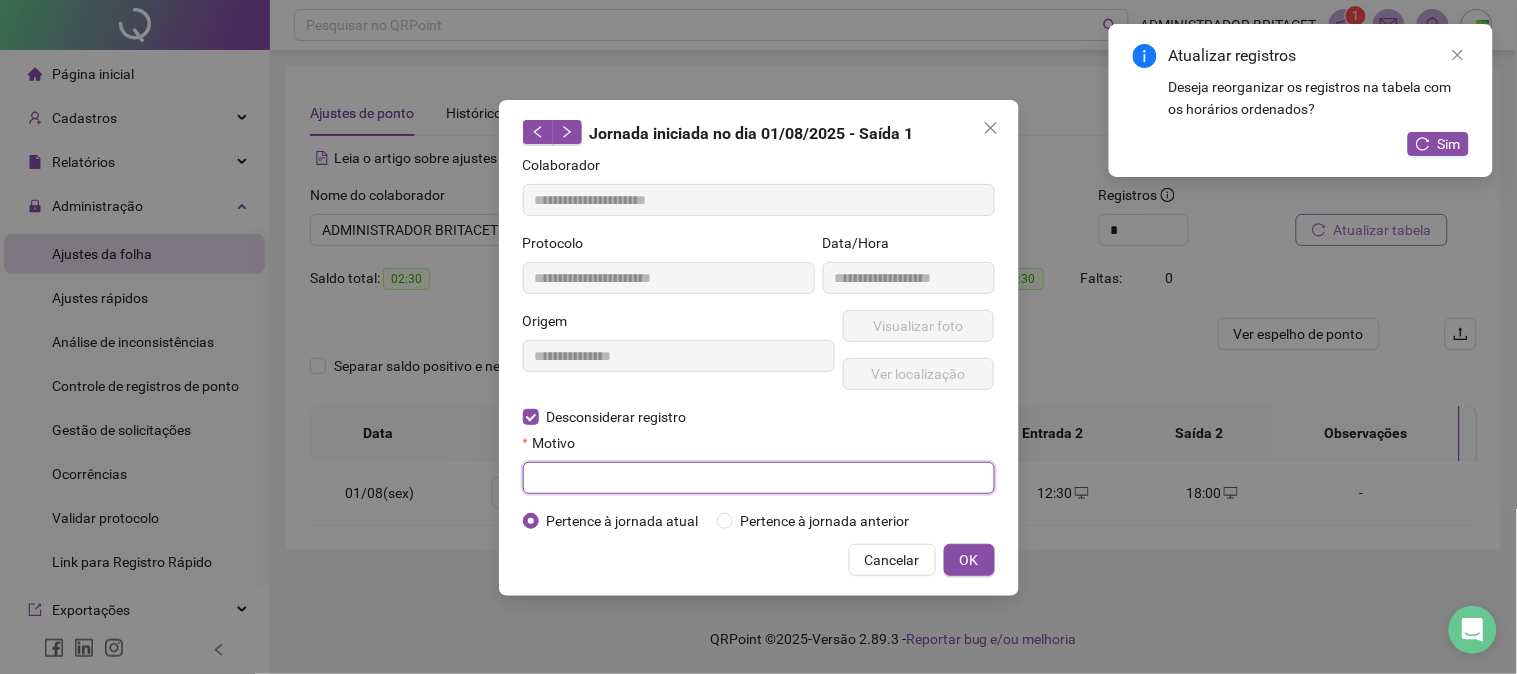 click at bounding box center (759, 478) 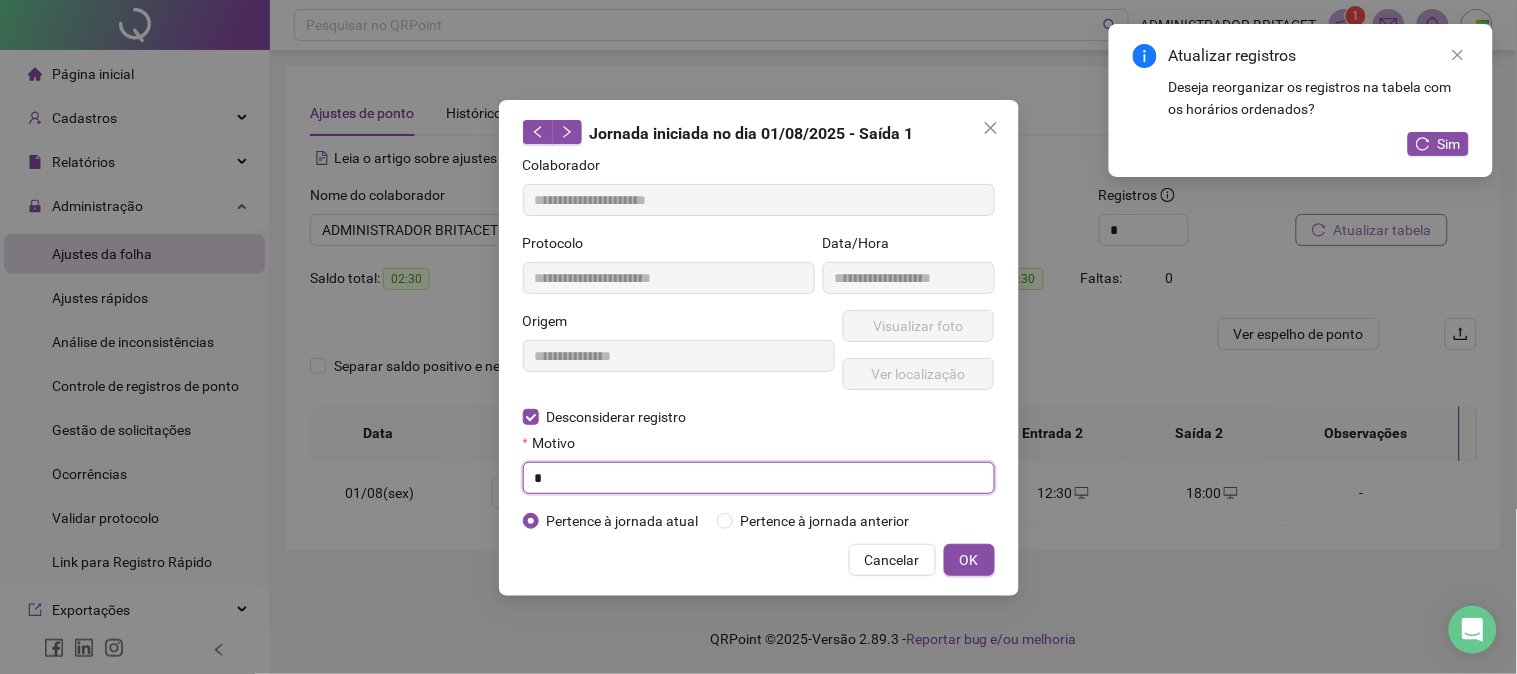 type 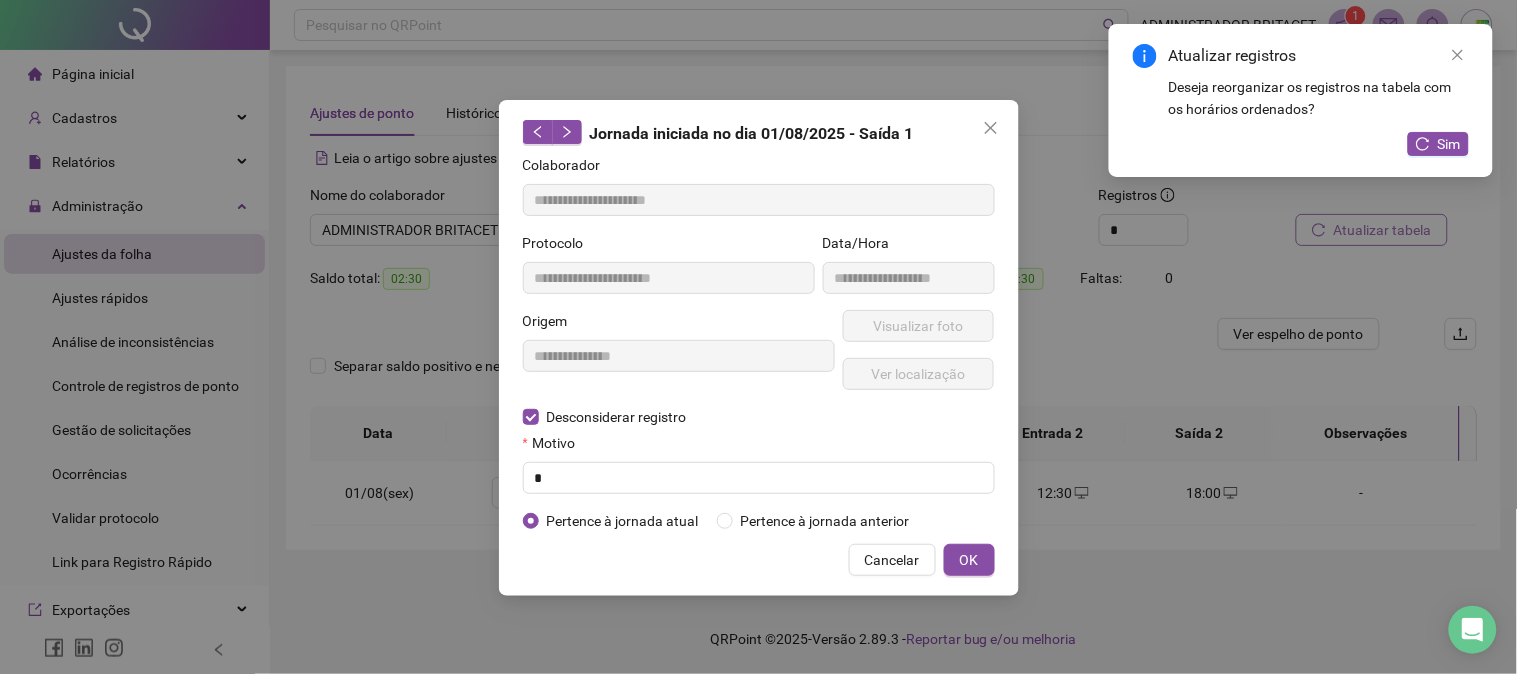 click on "Cancelar OK" at bounding box center (759, 560) 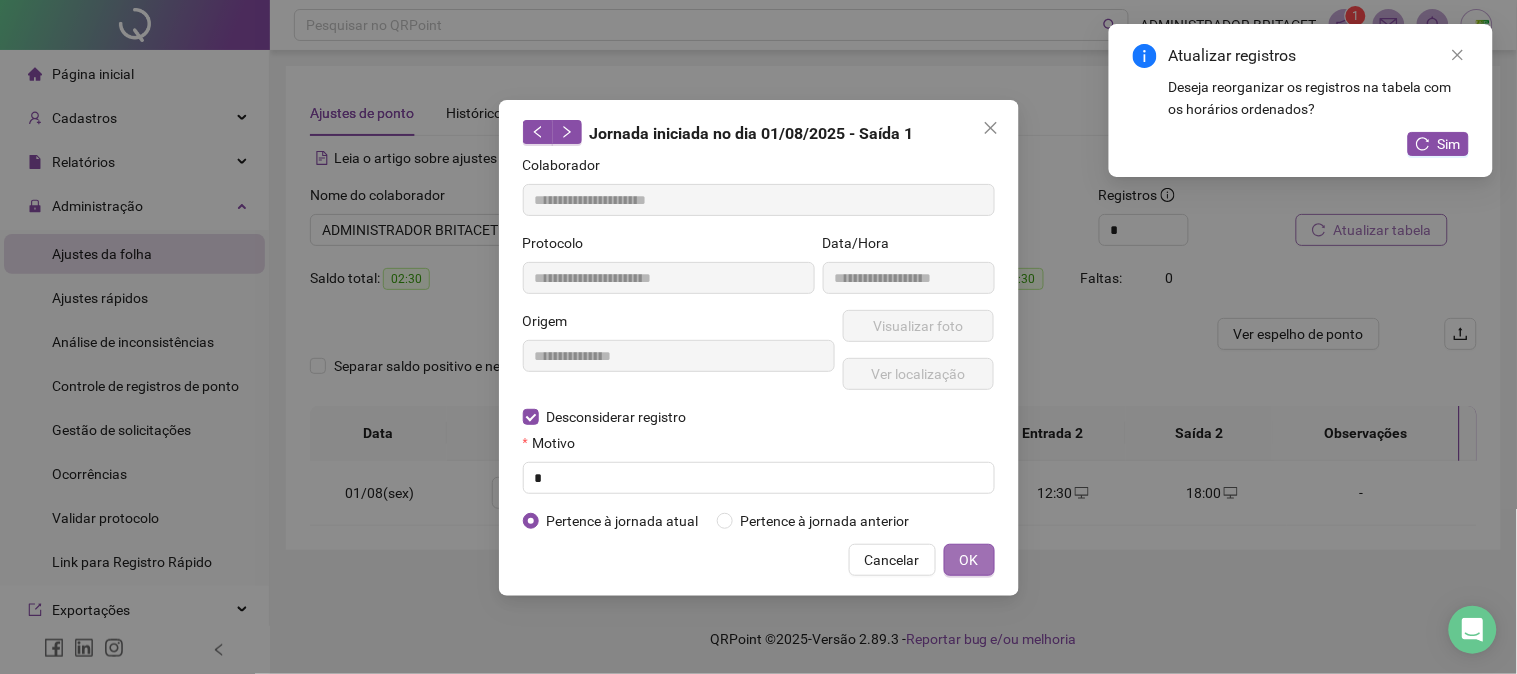 click on "OK" at bounding box center (969, 560) 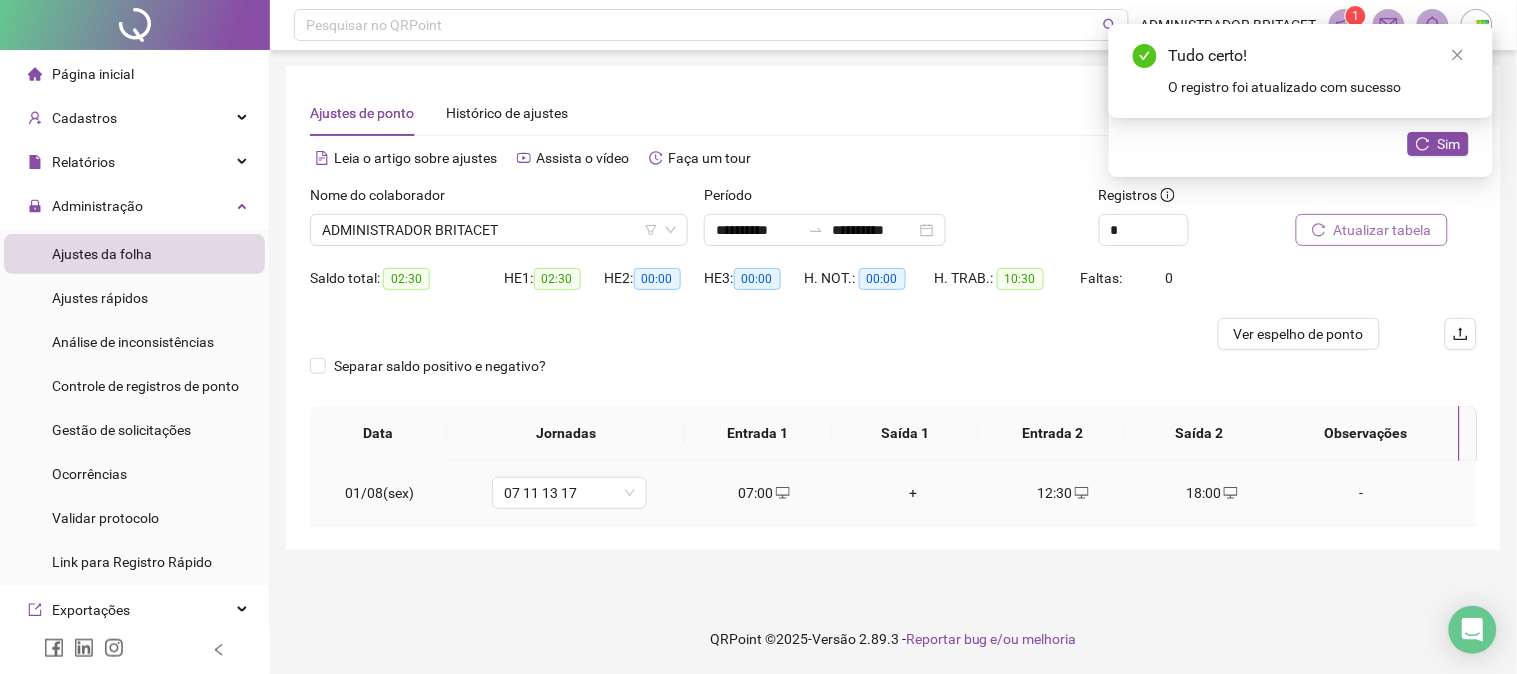 click on "+" at bounding box center [913, 493] 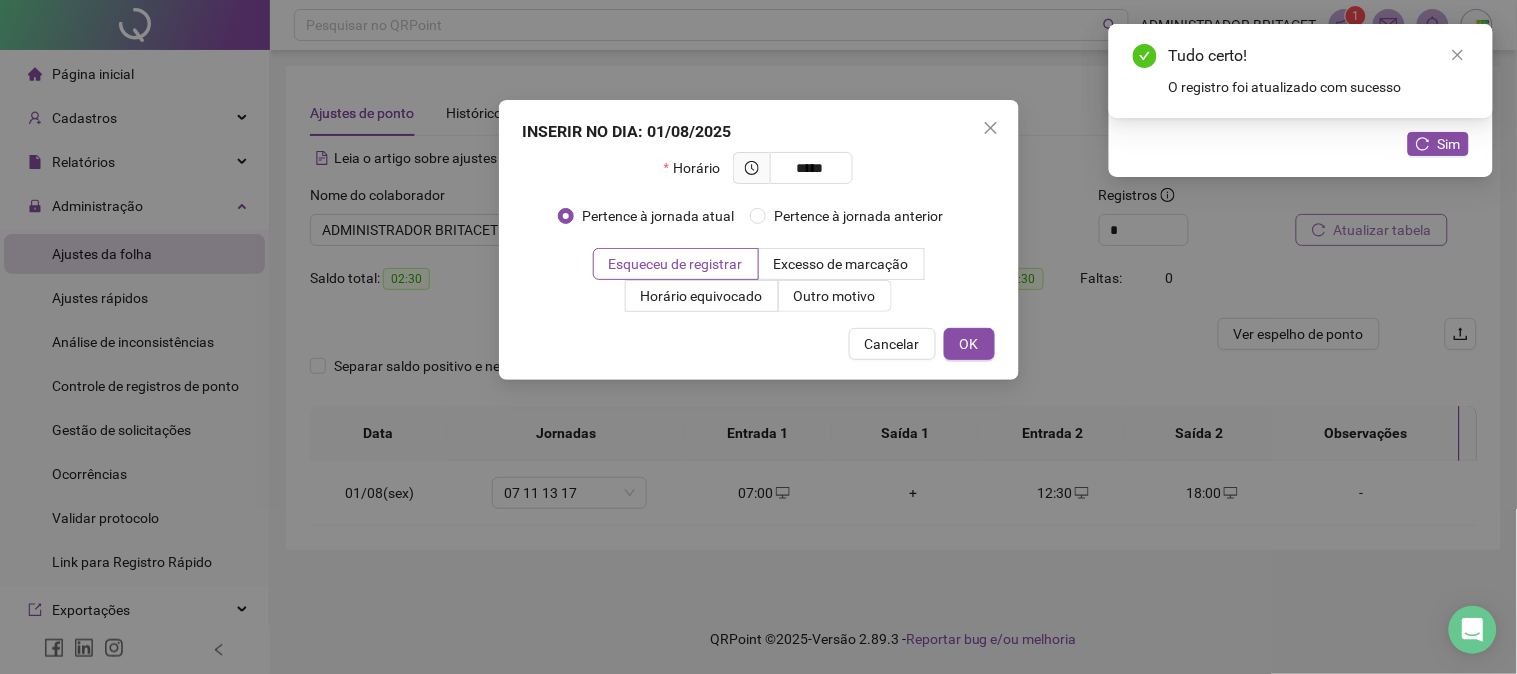 type on "*****" 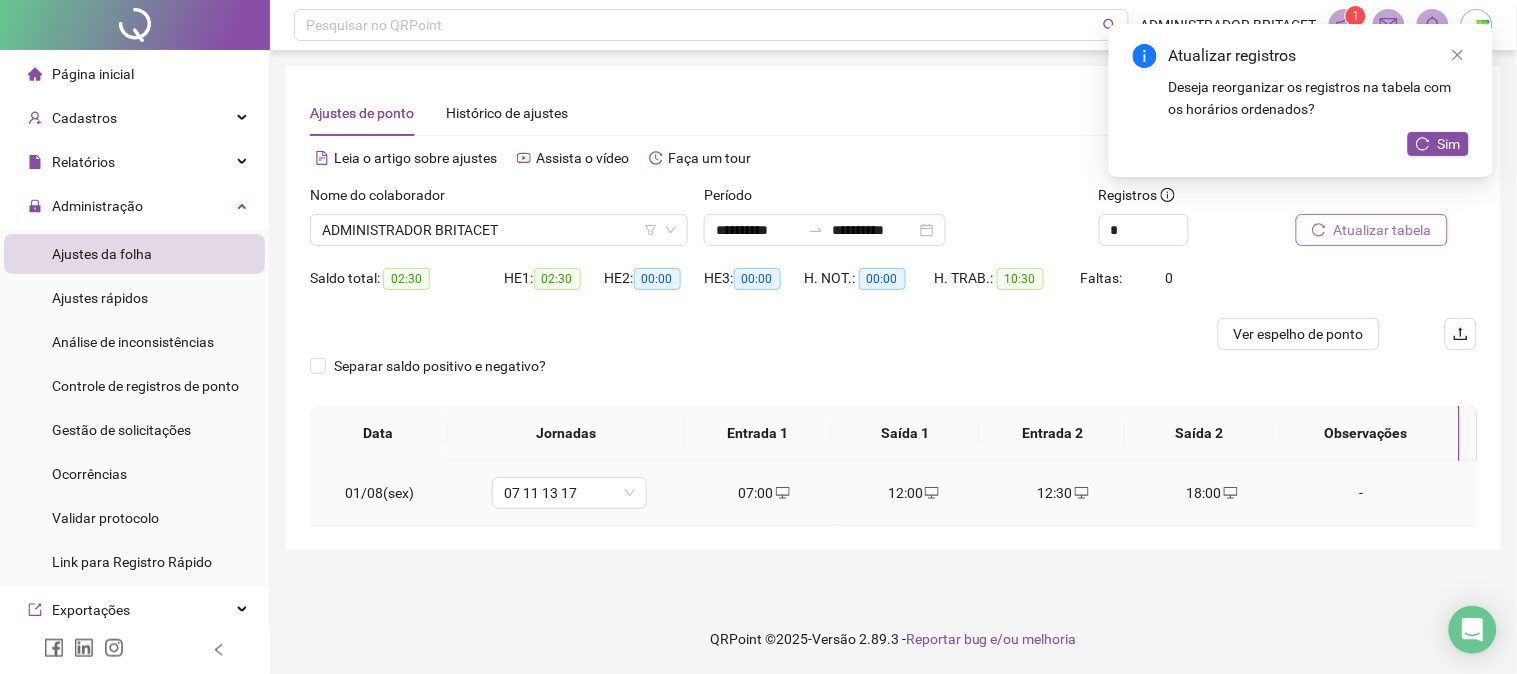 click on "18:00" at bounding box center (1212, 493) 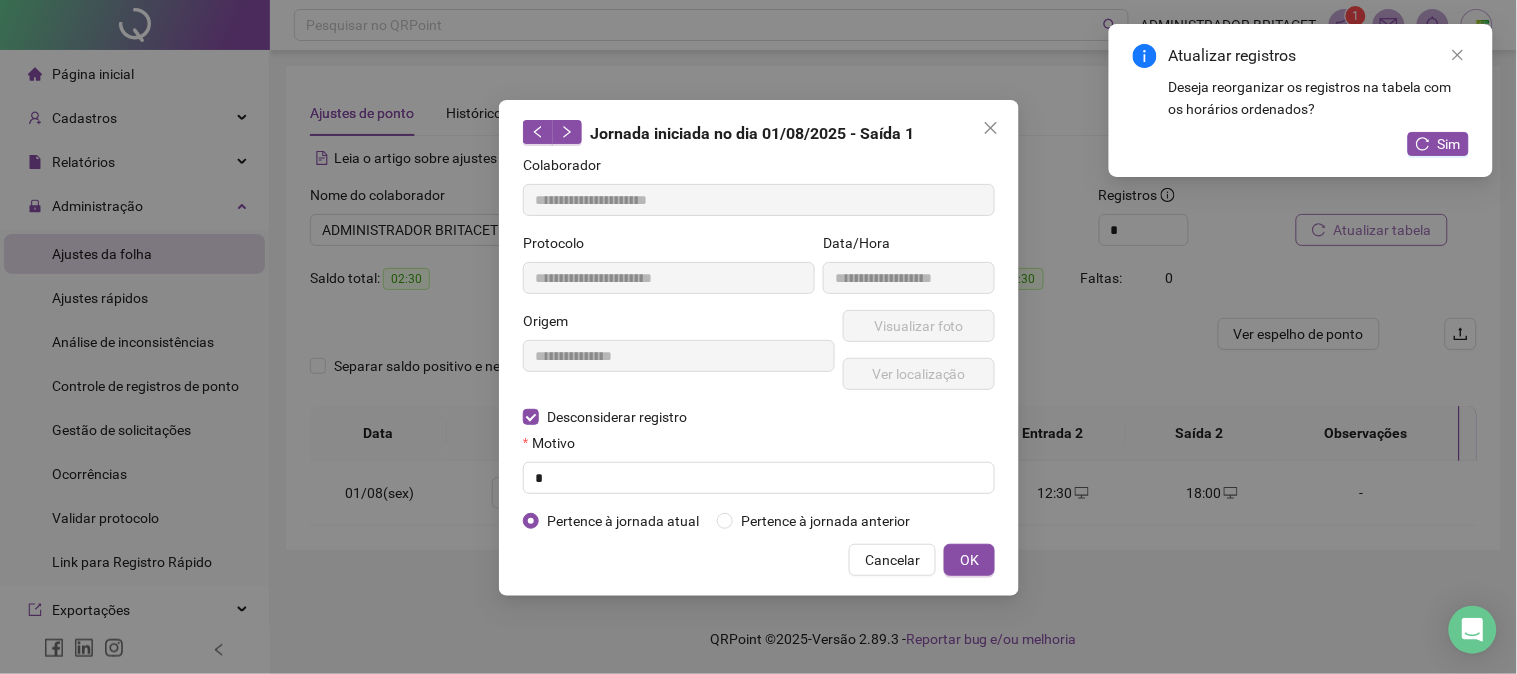 type on "**********" 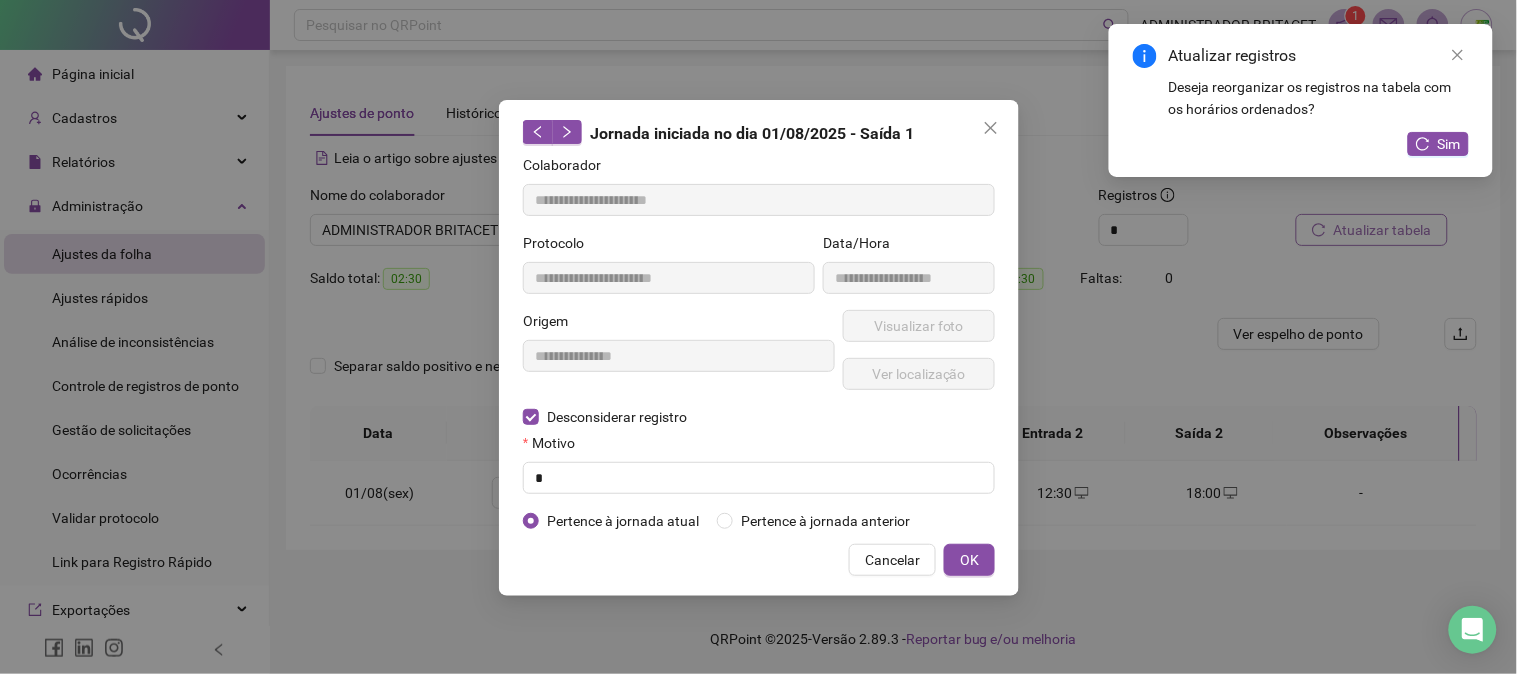 type on "**********" 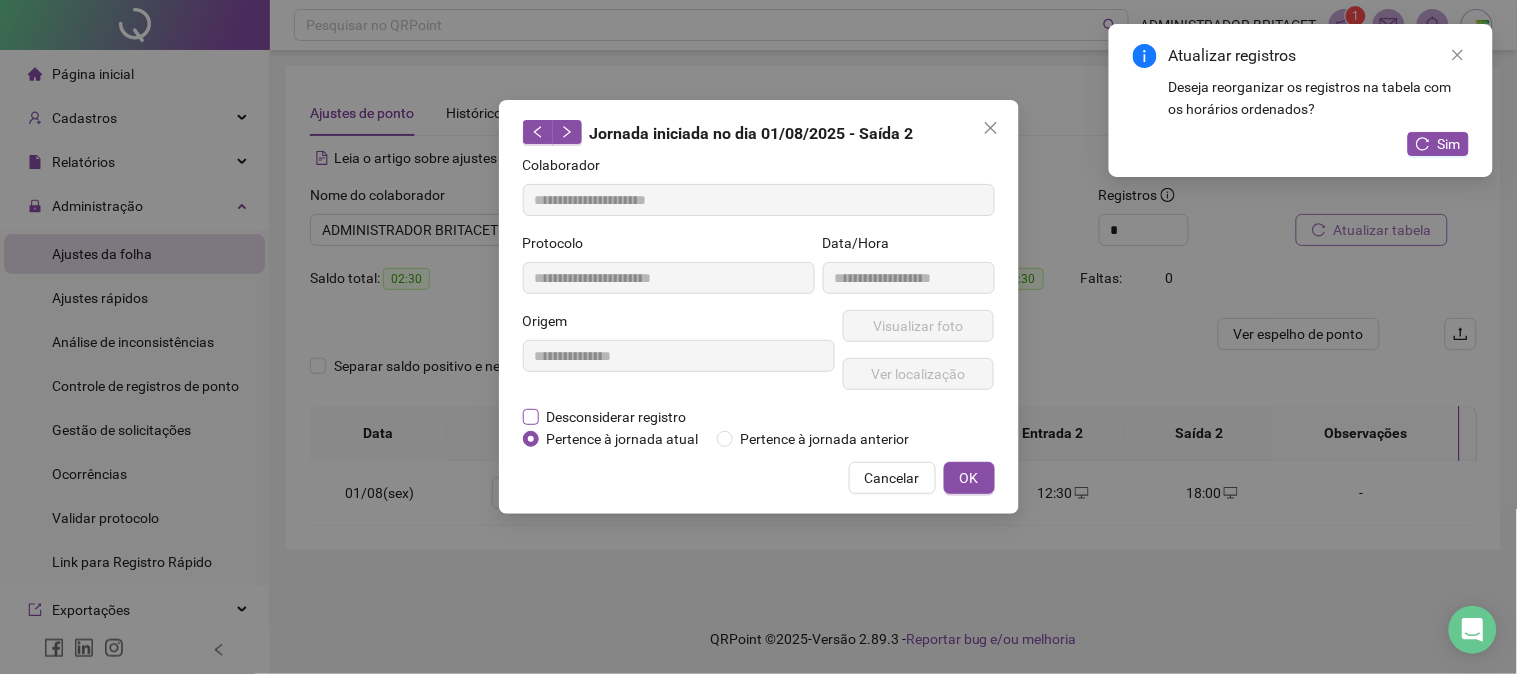 click on "Desconsiderar registro" at bounding box center [617, 417] 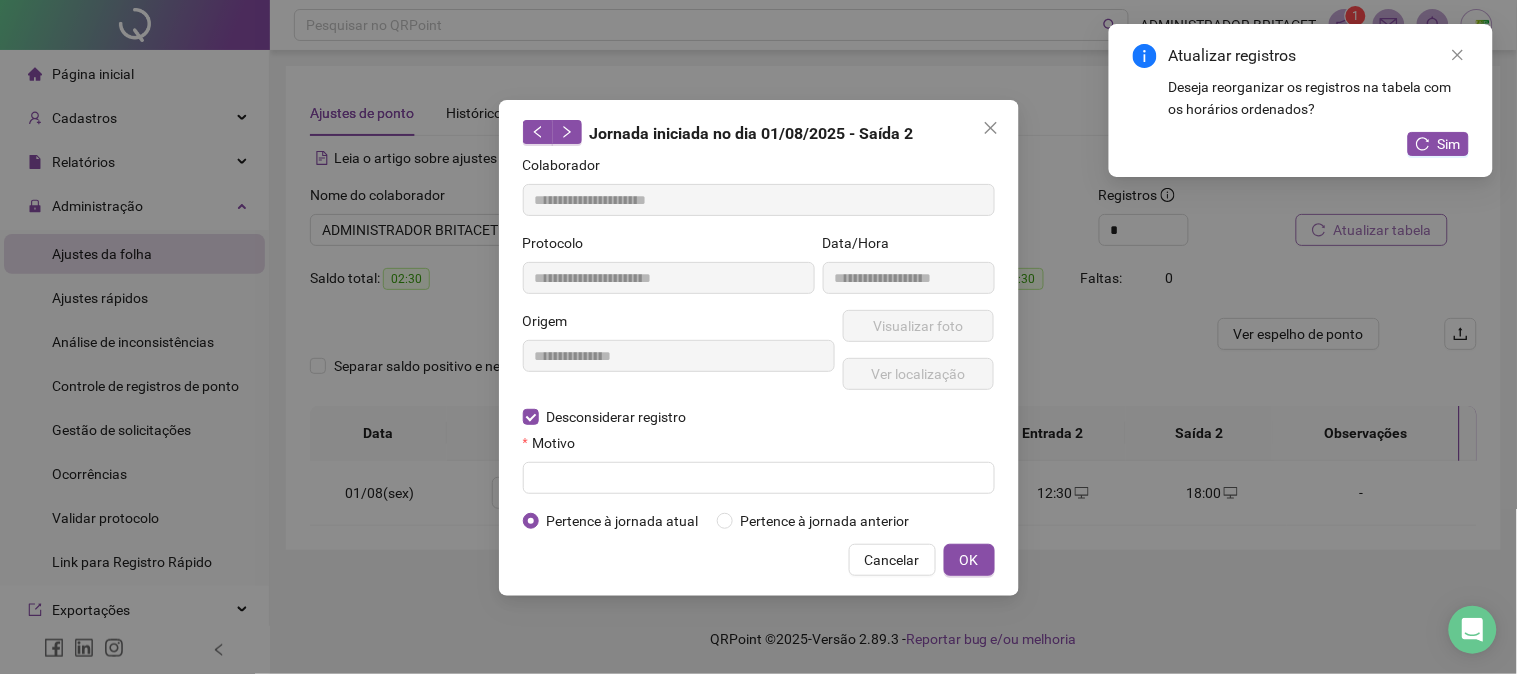 click on "Motivo" at bounding box center [759, 447] 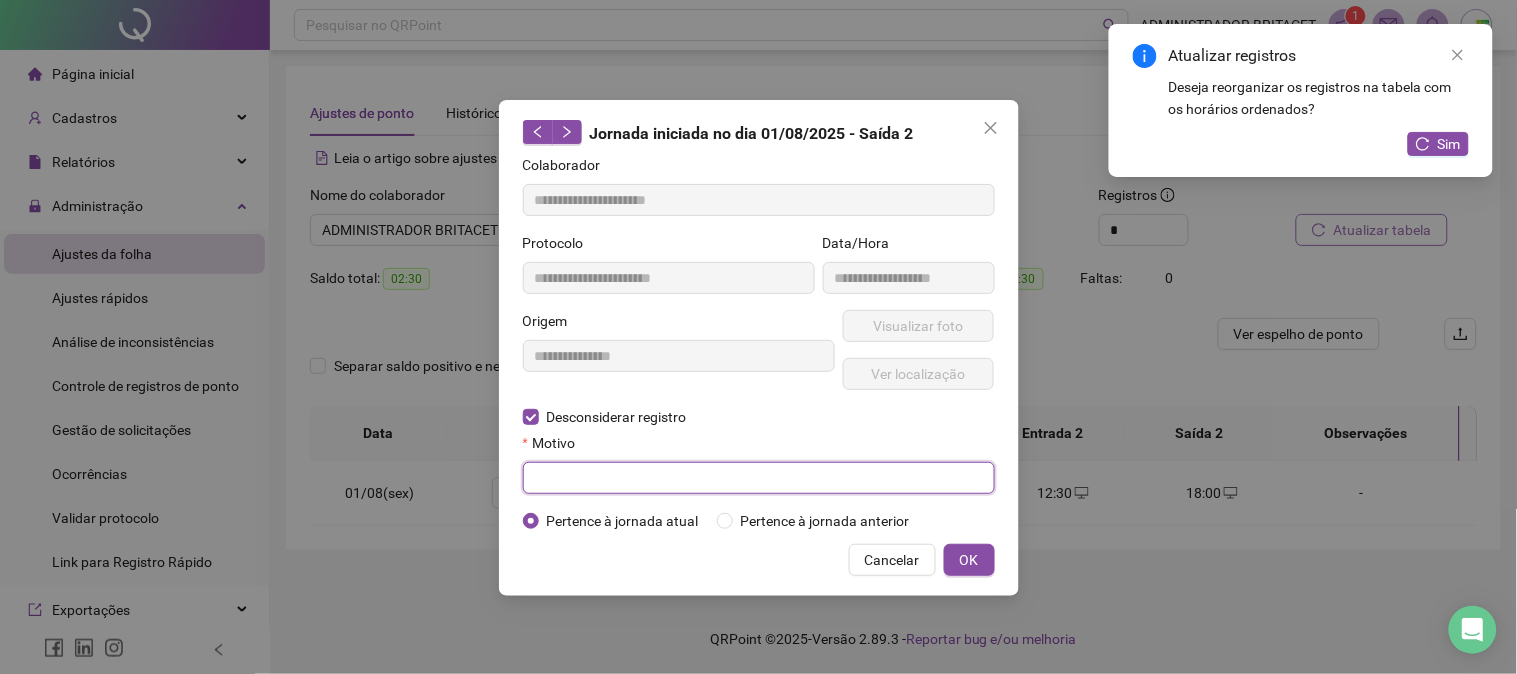 click at bounding box center (759, 478) 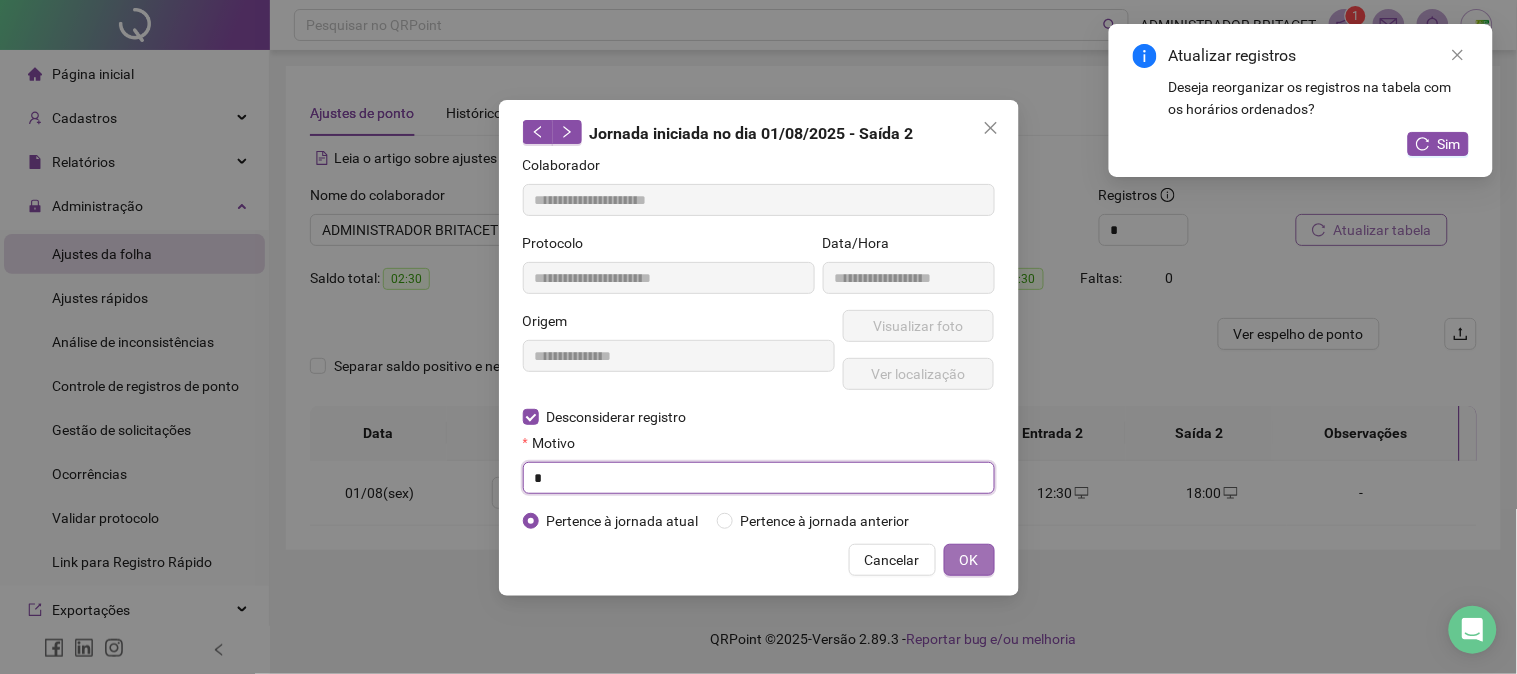 type 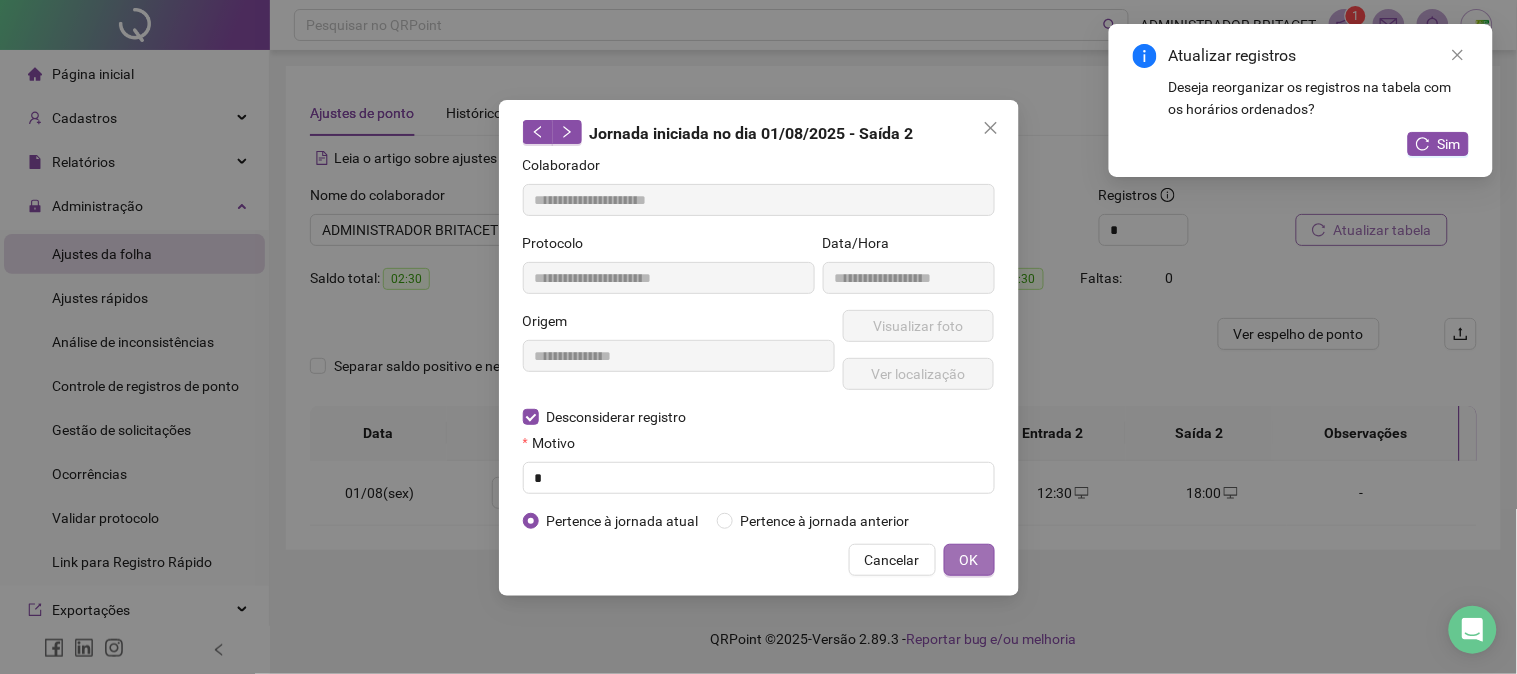 click on "OK" at bounding box center (969, 560) 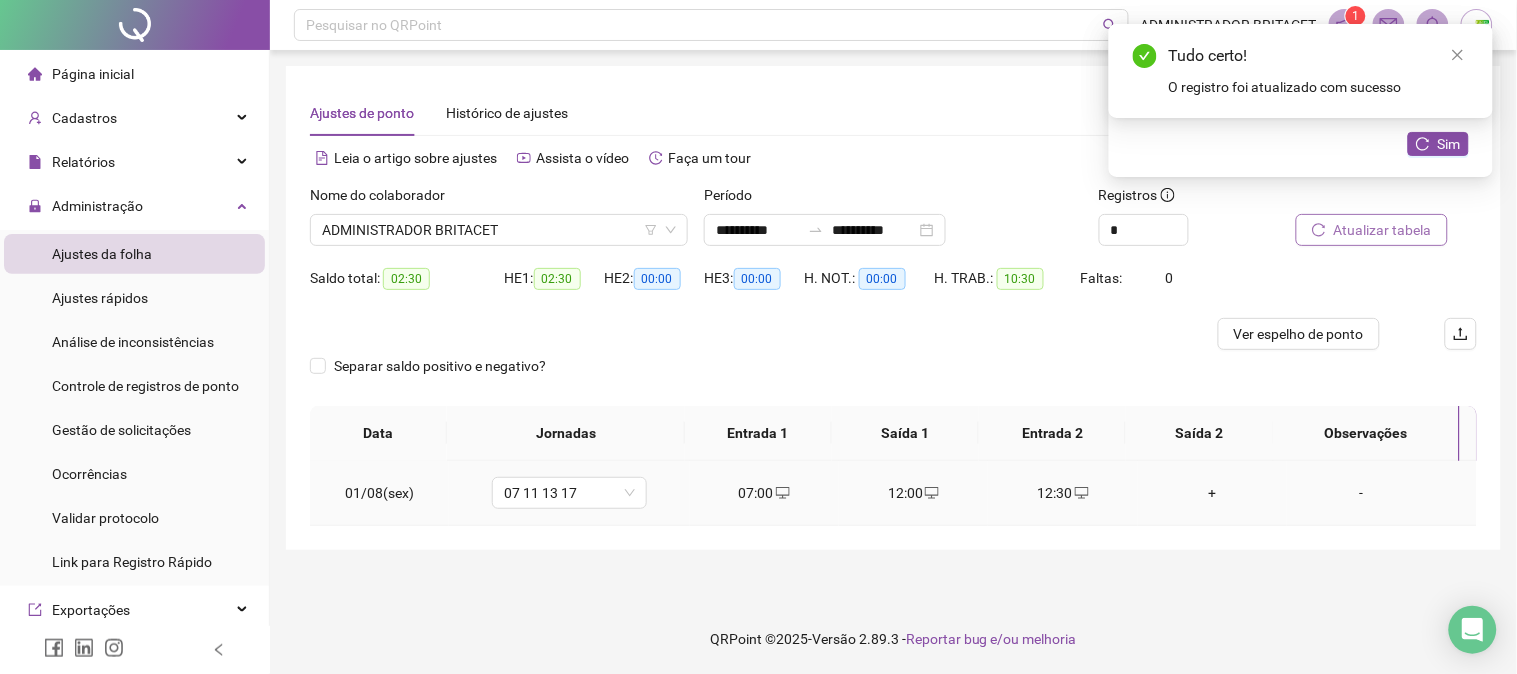 click on "+" at bounding box center (1212, 493) 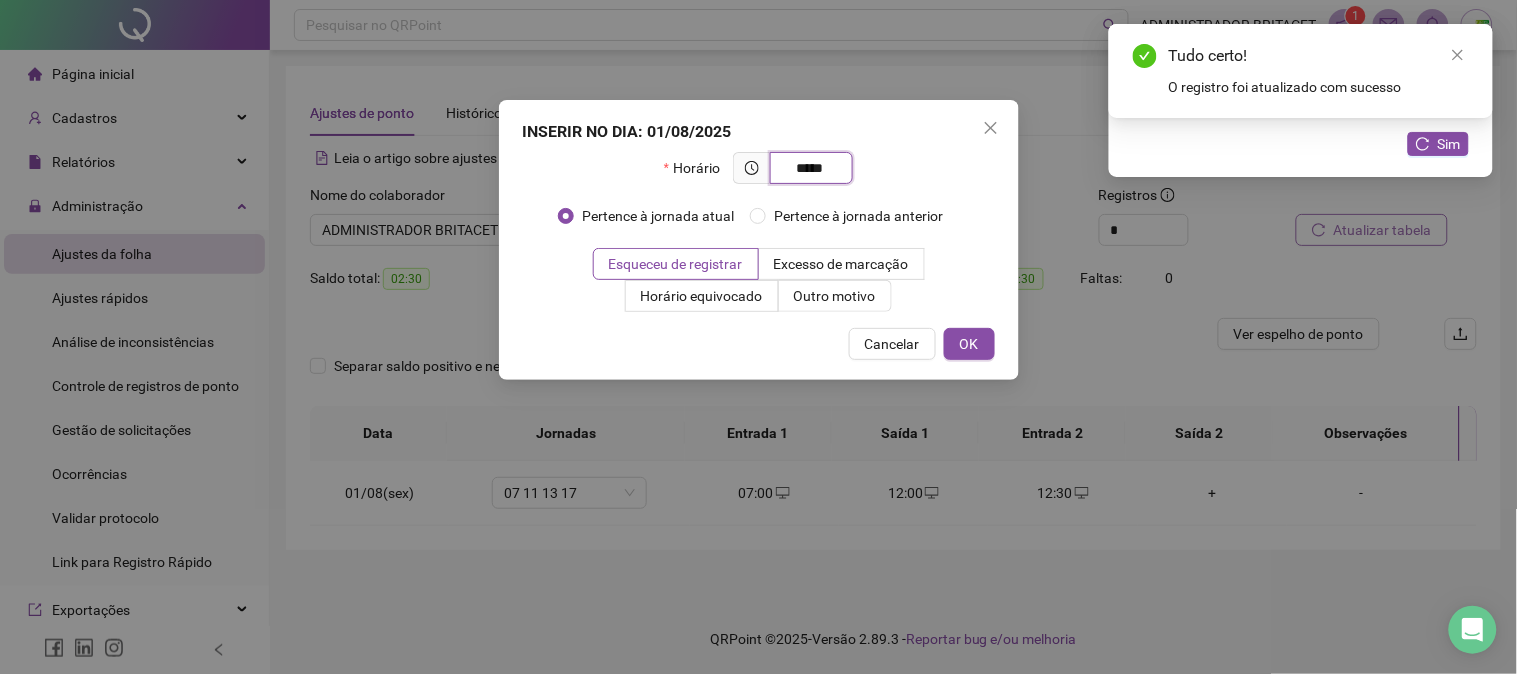 type on "*****" 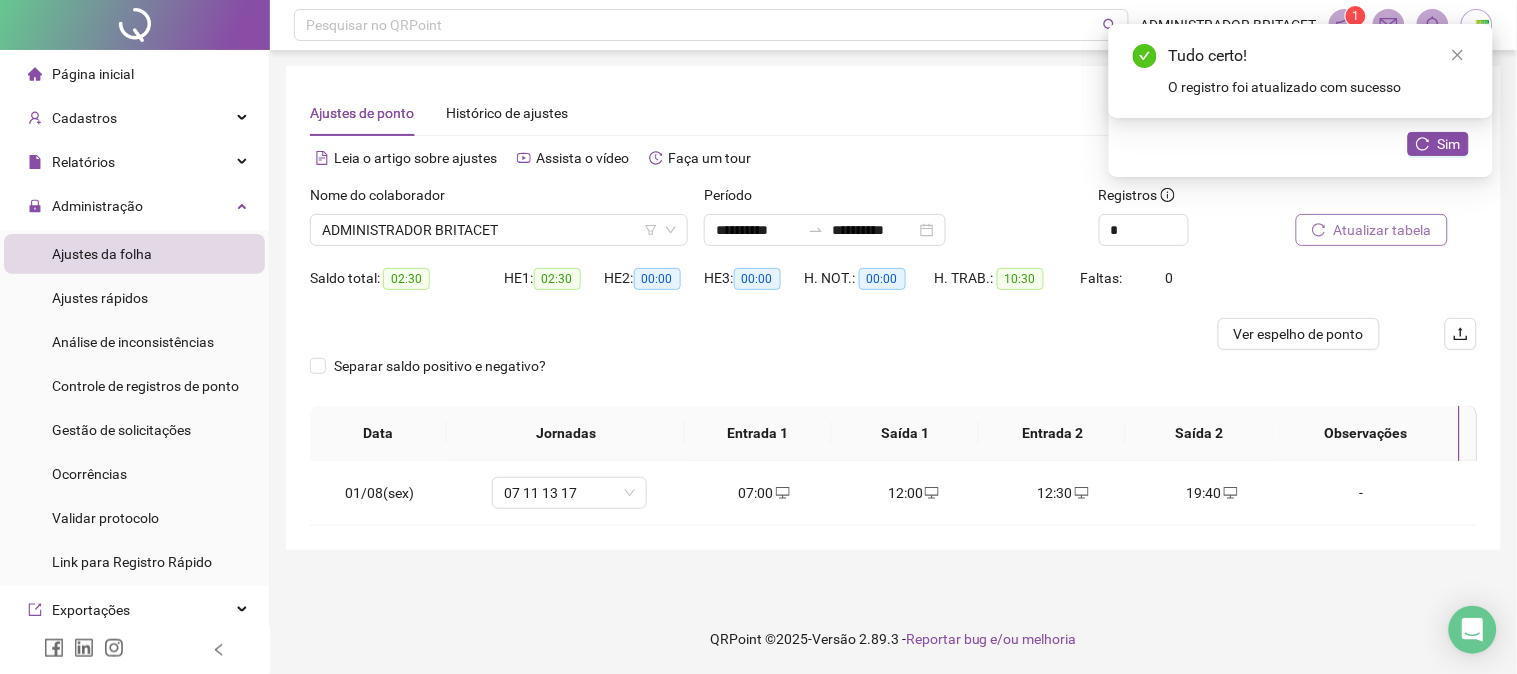 click on "Atualizar registros Deseja reorganizar os registros na tabela com os horários ordenados? Sim" at bounding box center (1301, 100) 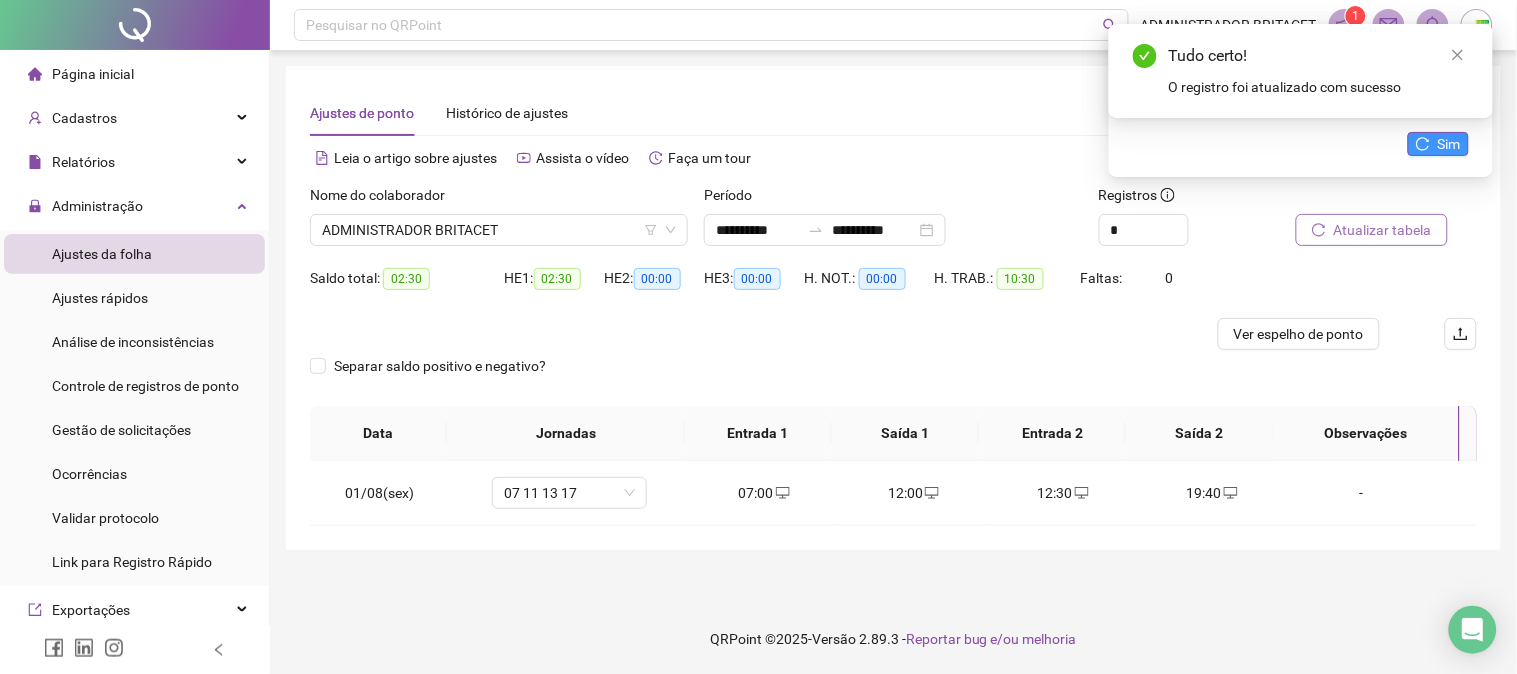 click 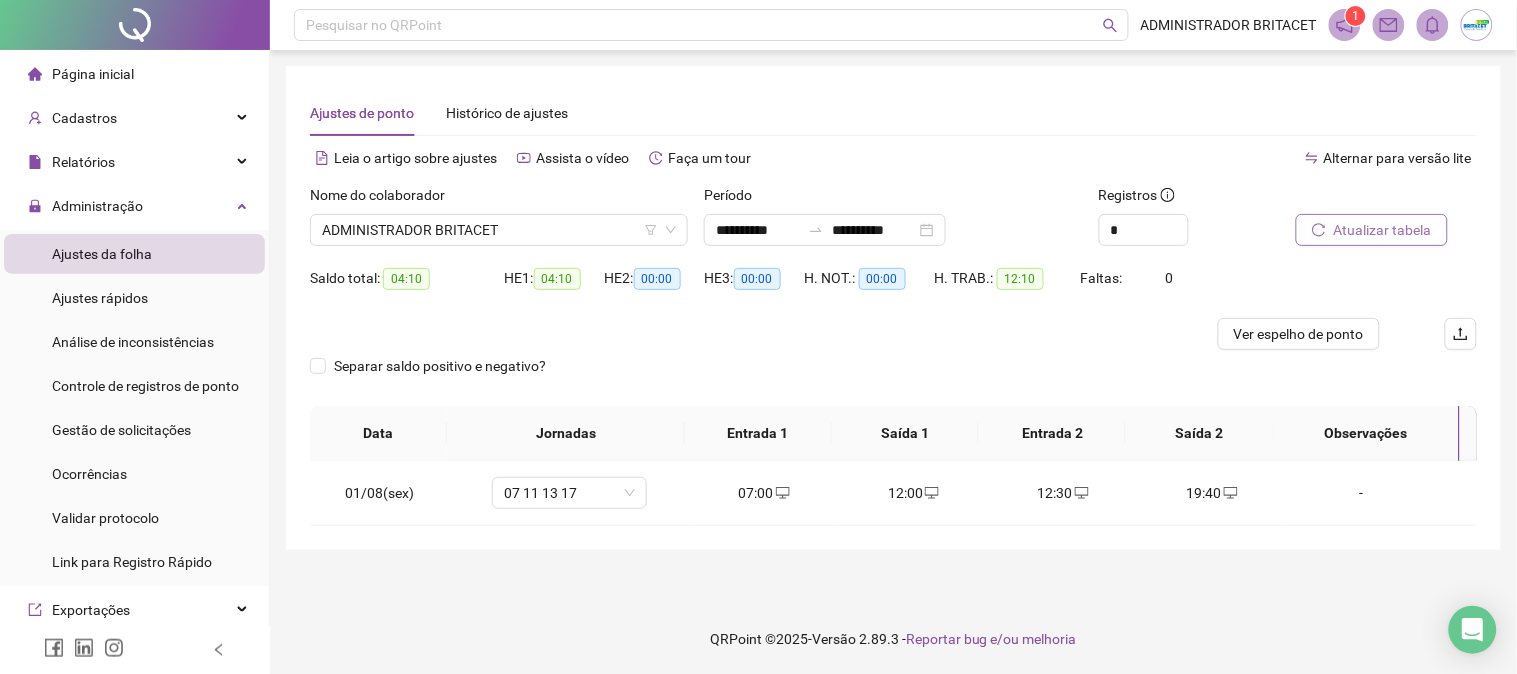 click on "Atualizar tabela" at bounding box center [1372, 230] 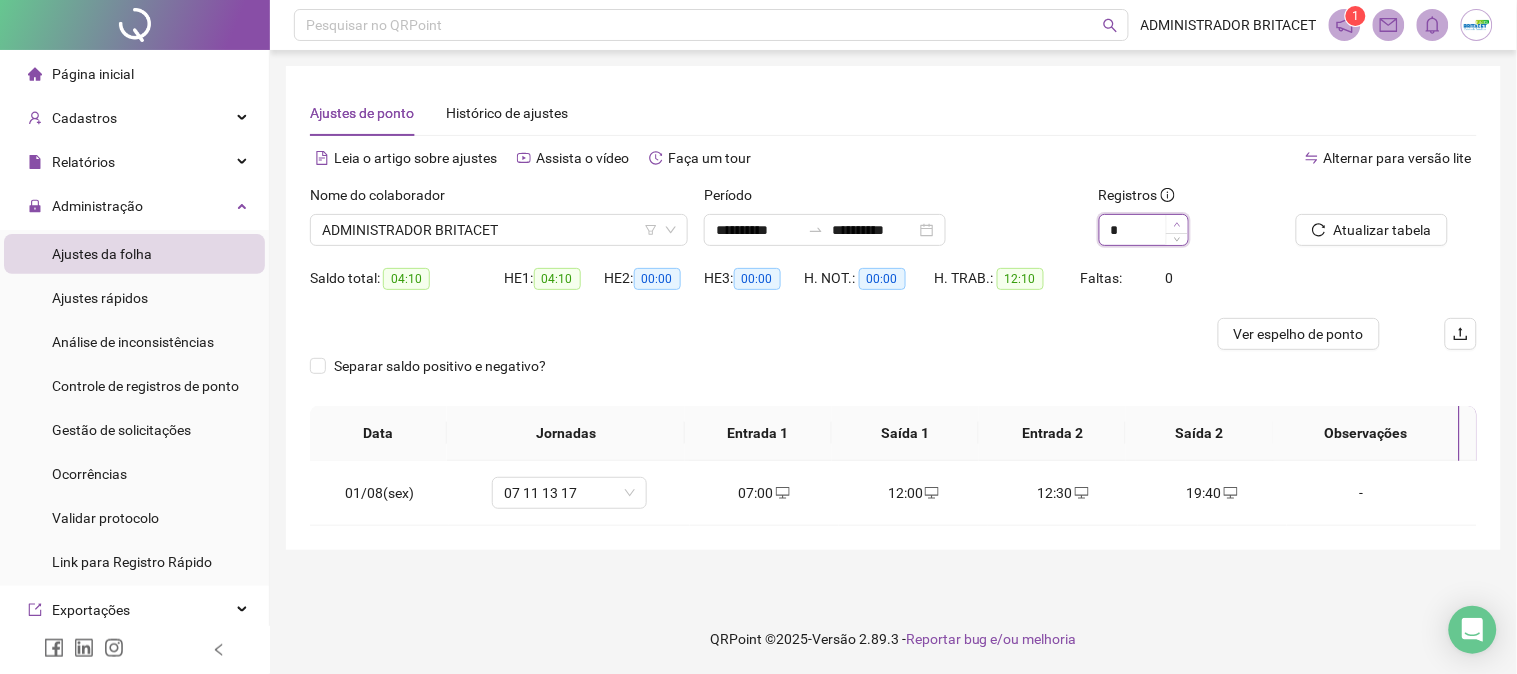 click at bounding box center [1177, 224] 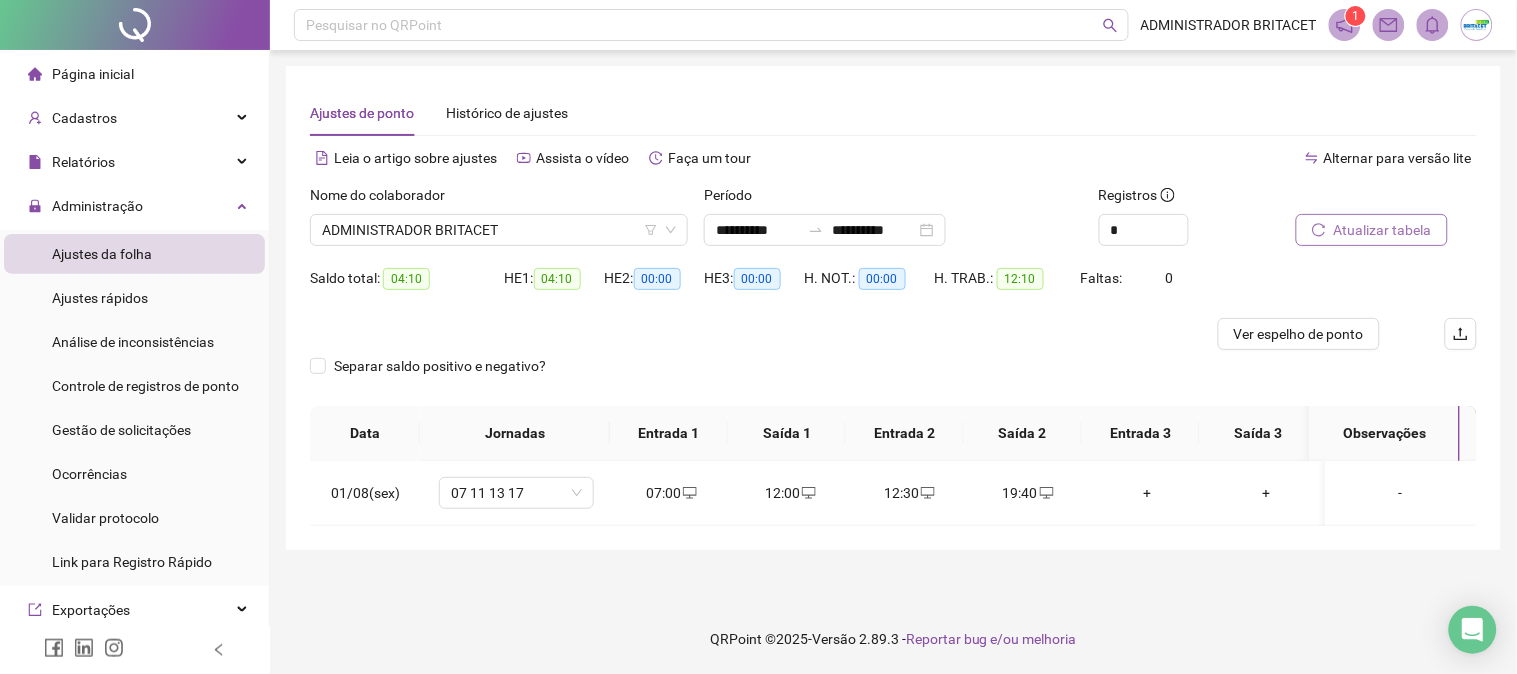 click on "Atualizar tabela" at bounding box center [1383, 230] 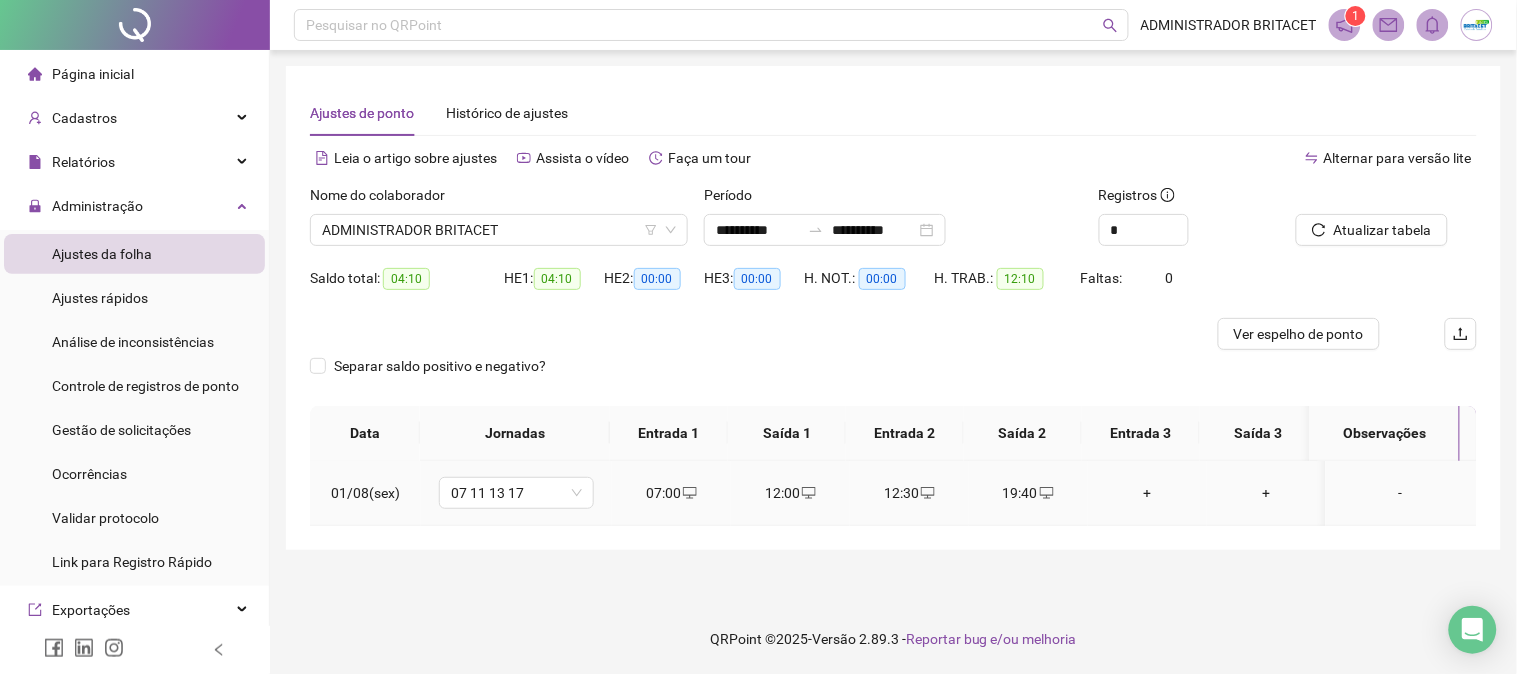 click on "07:00" at bounding box center (671, 493) 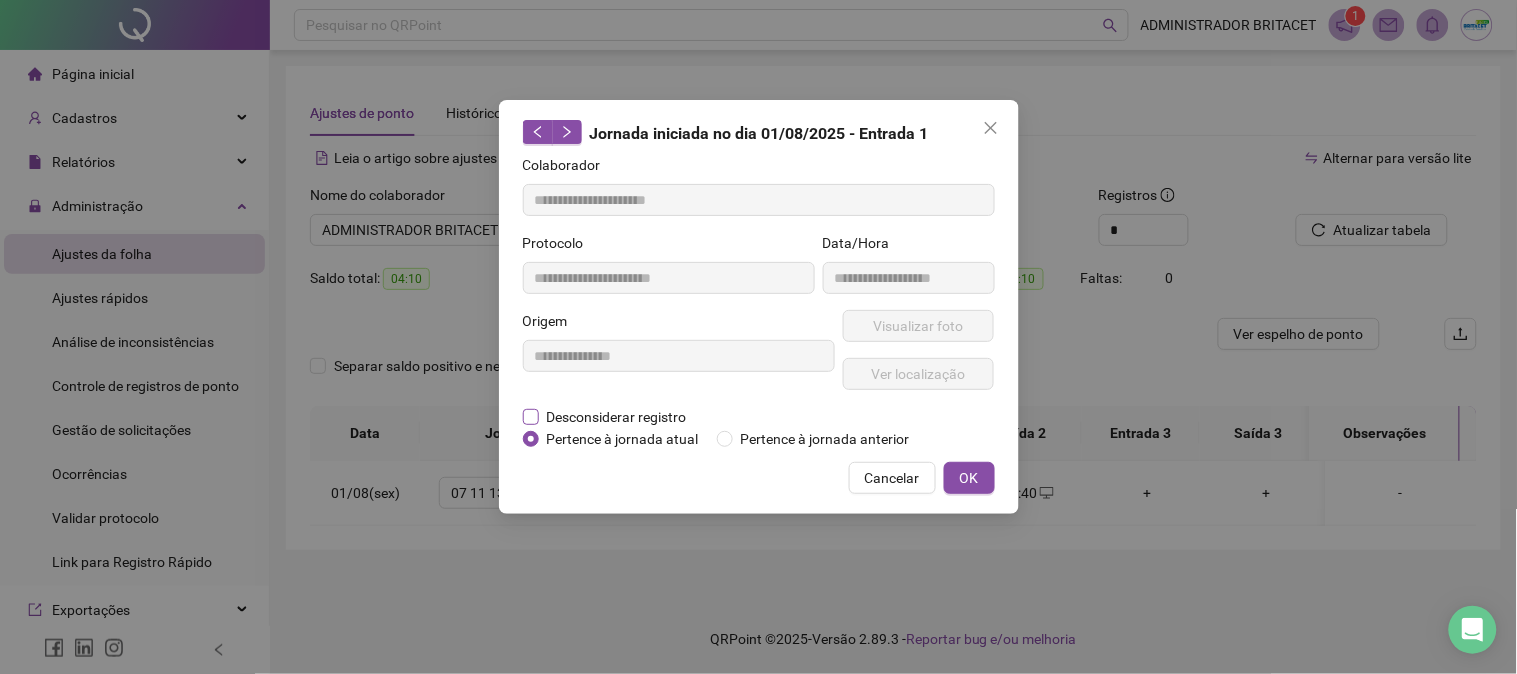 drag, startPoint x: 655, startPoint y: 411, endPoint x: 657, endPoint y: 423, distance: 12.165525 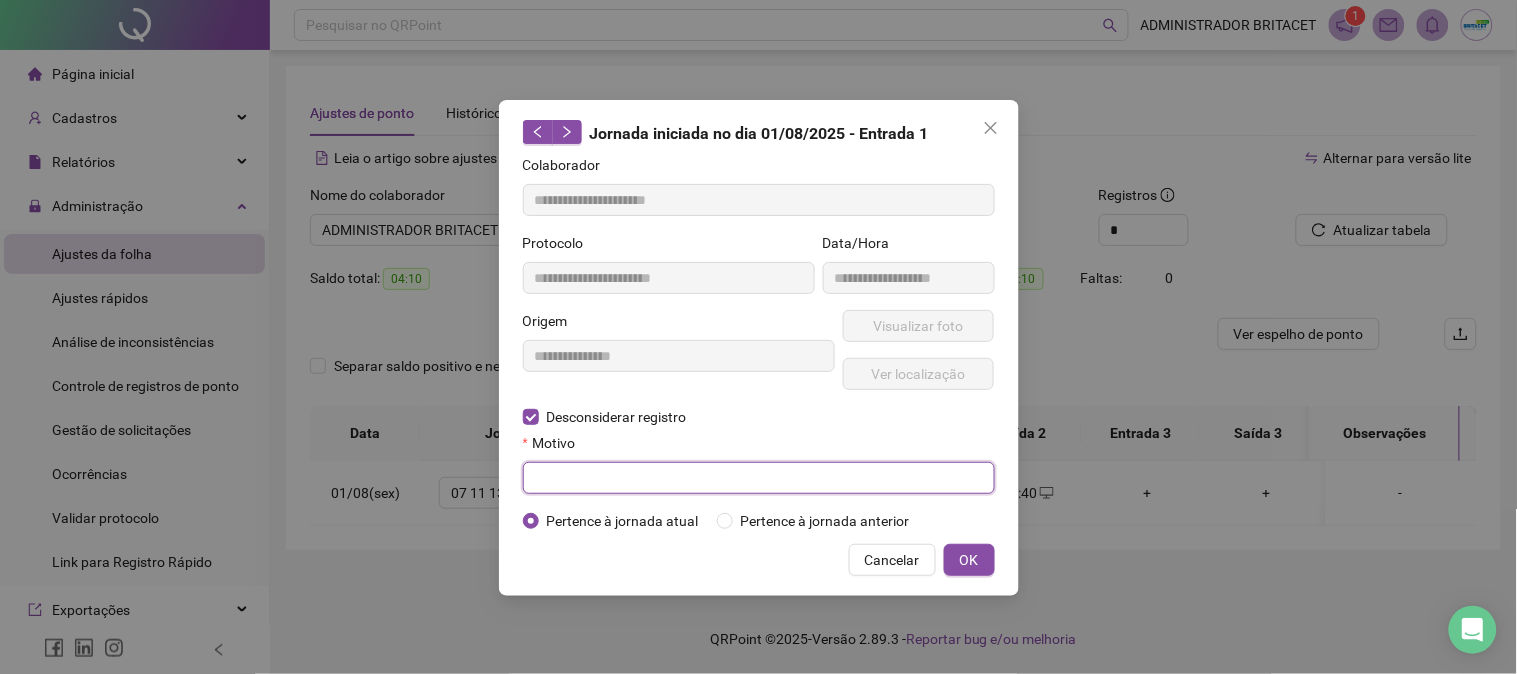 click at bounding box center (759, 478) 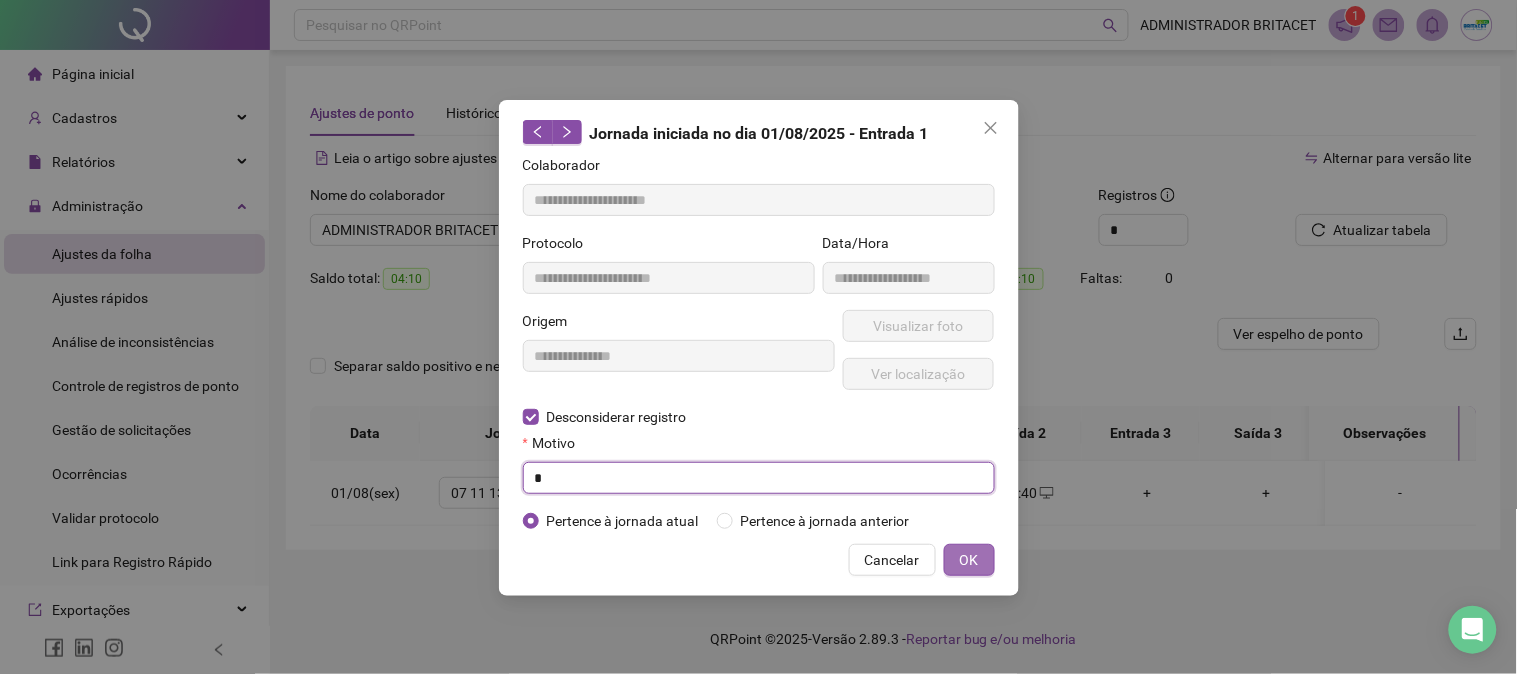 type 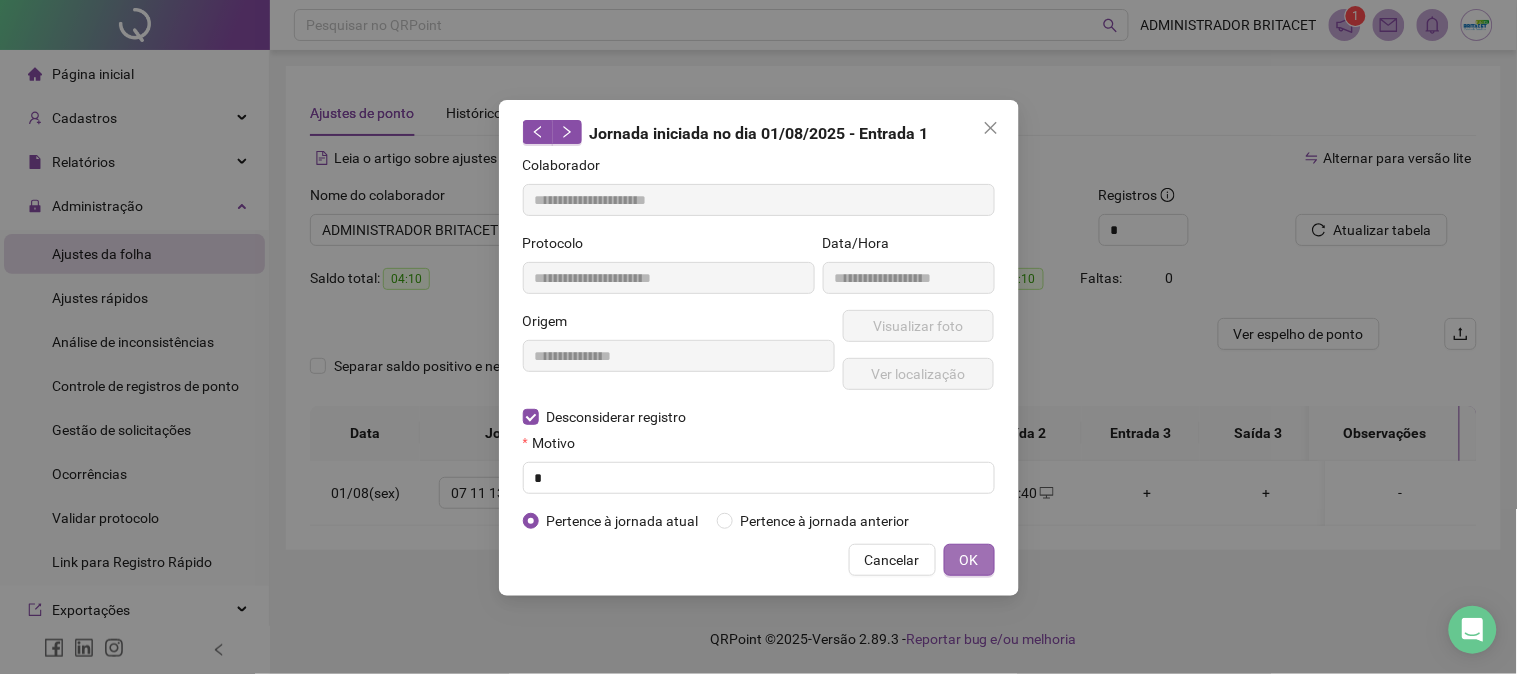 drag, startPoint x: 960, startPoint y: 554, endPoint x: 788, endPoint y: 471, distance: 190.97905 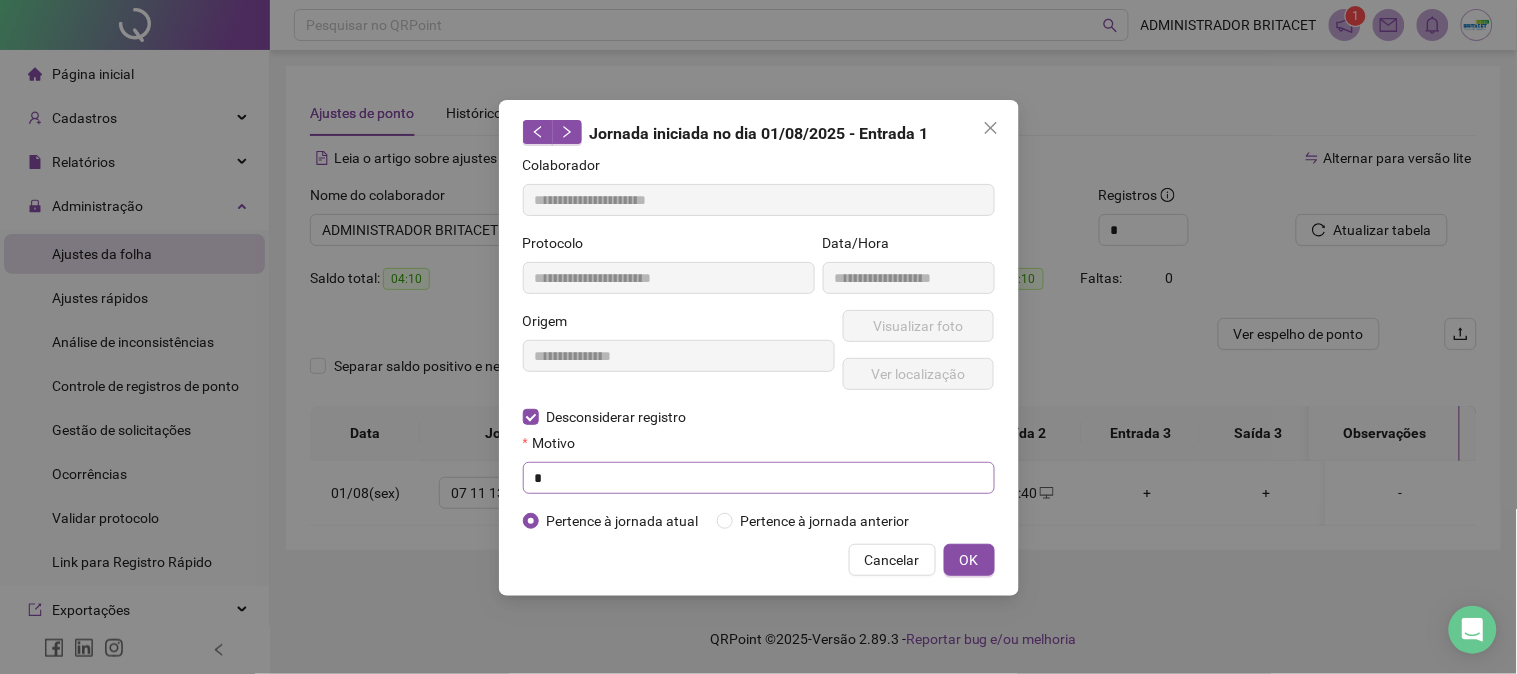 click on "OK" at bounding box center (969, 560) 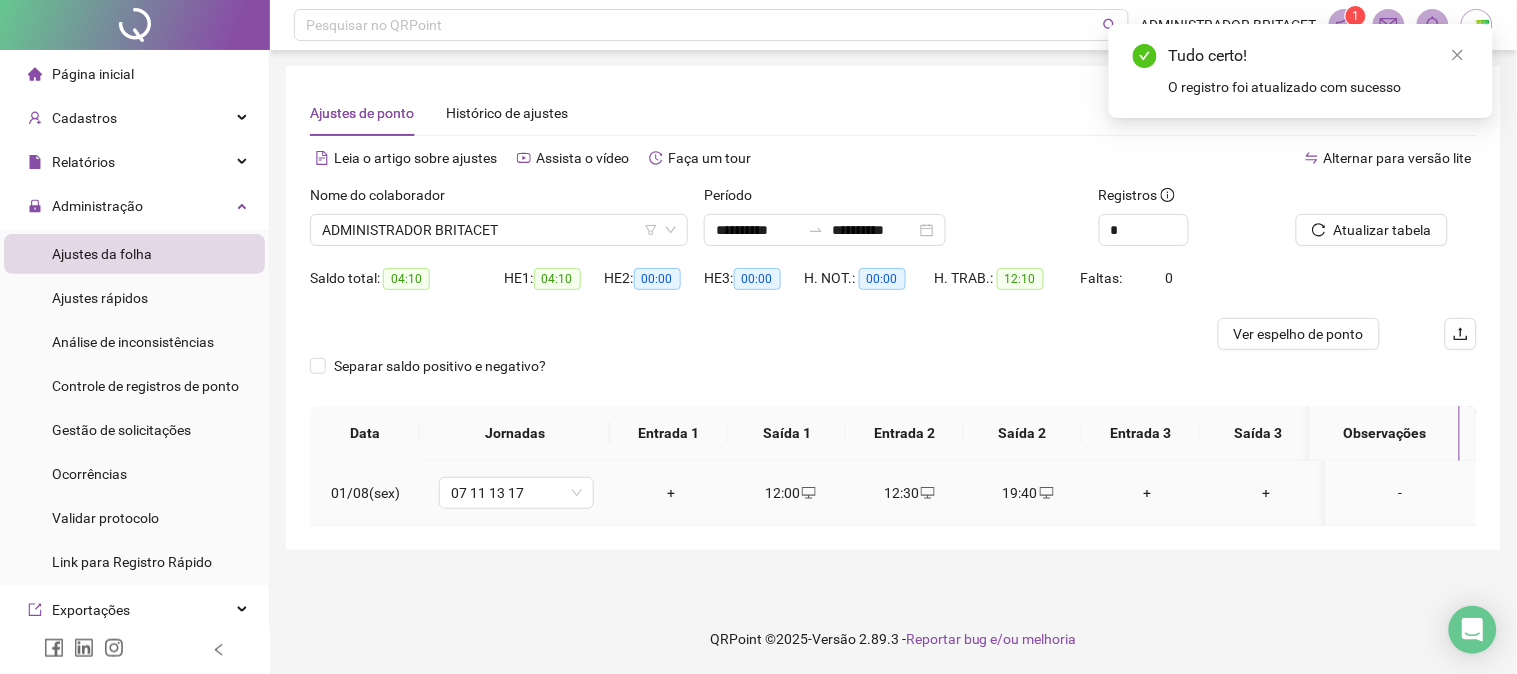 click on "+" at bounding box center (671, 493) 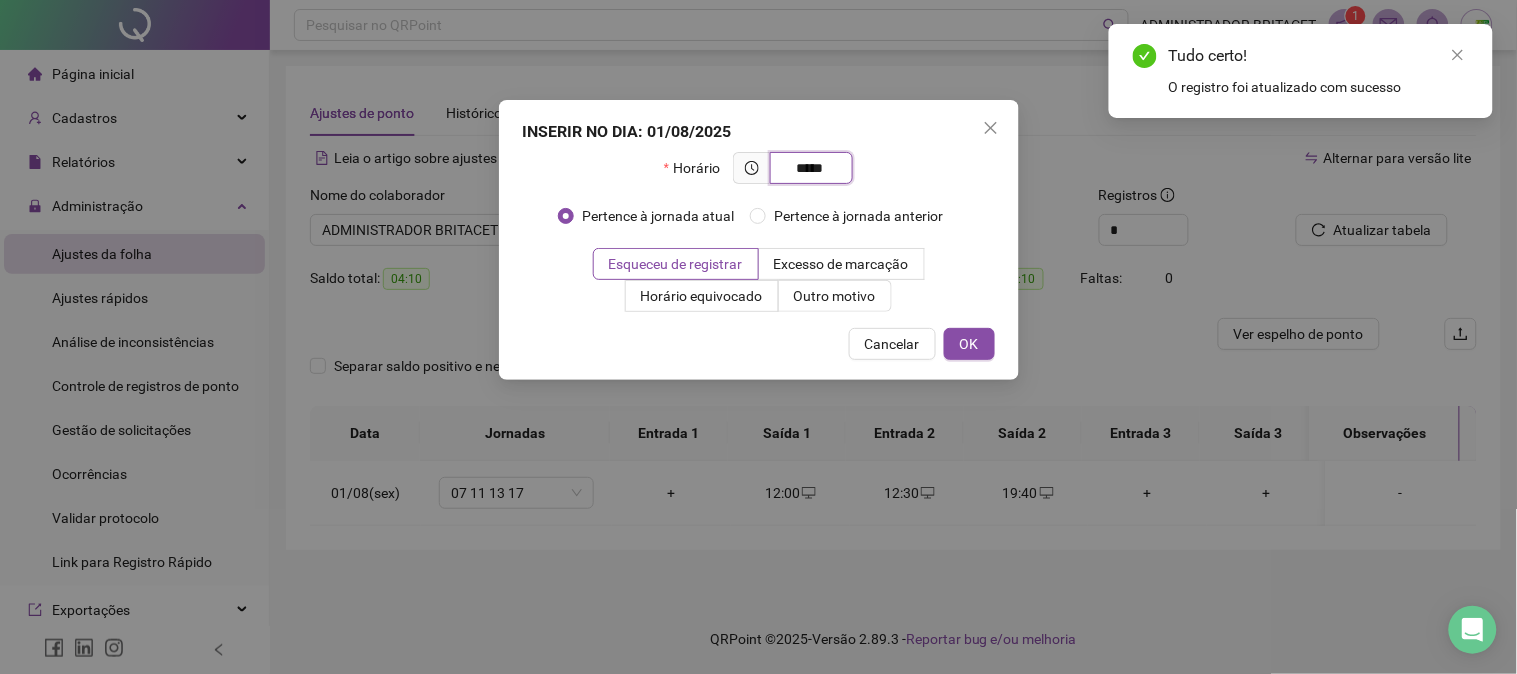 type on "*****" 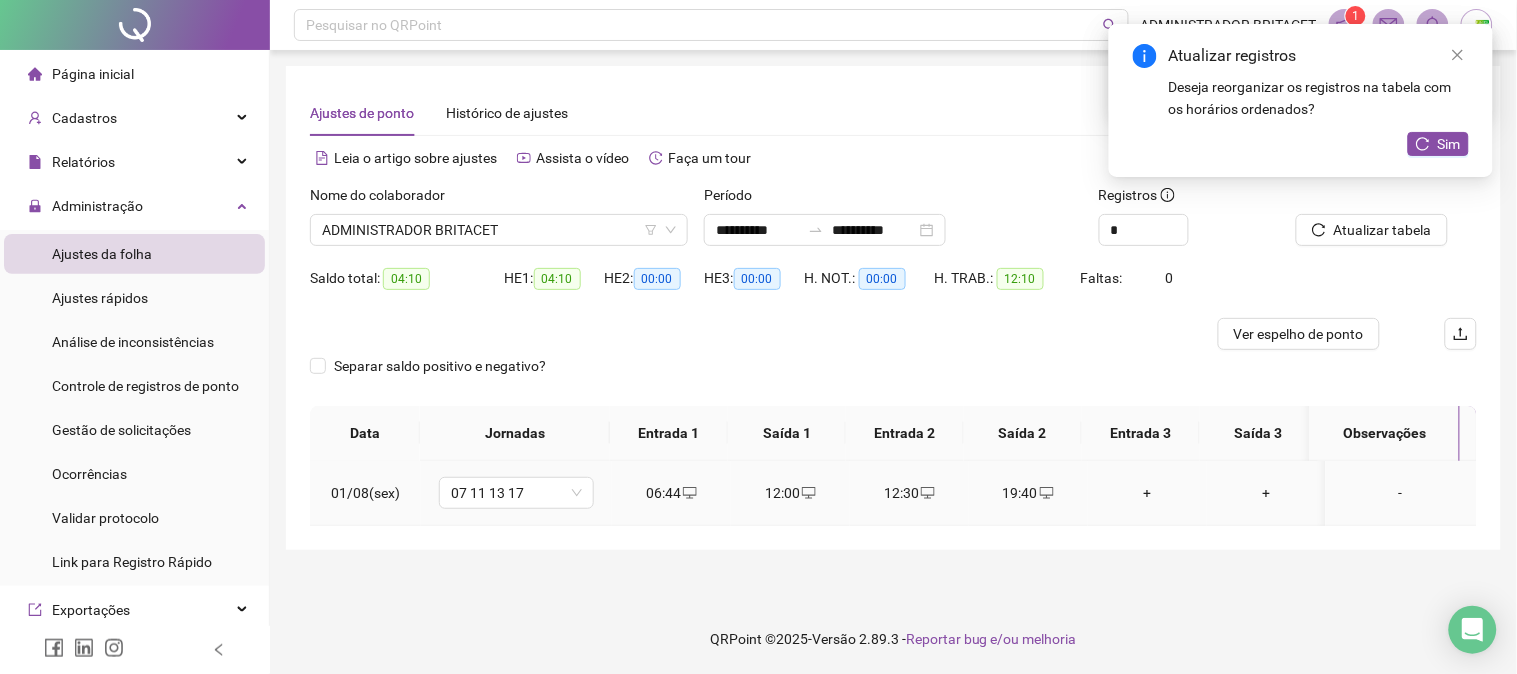 click on "12:00" at bounding box center [790, 493] 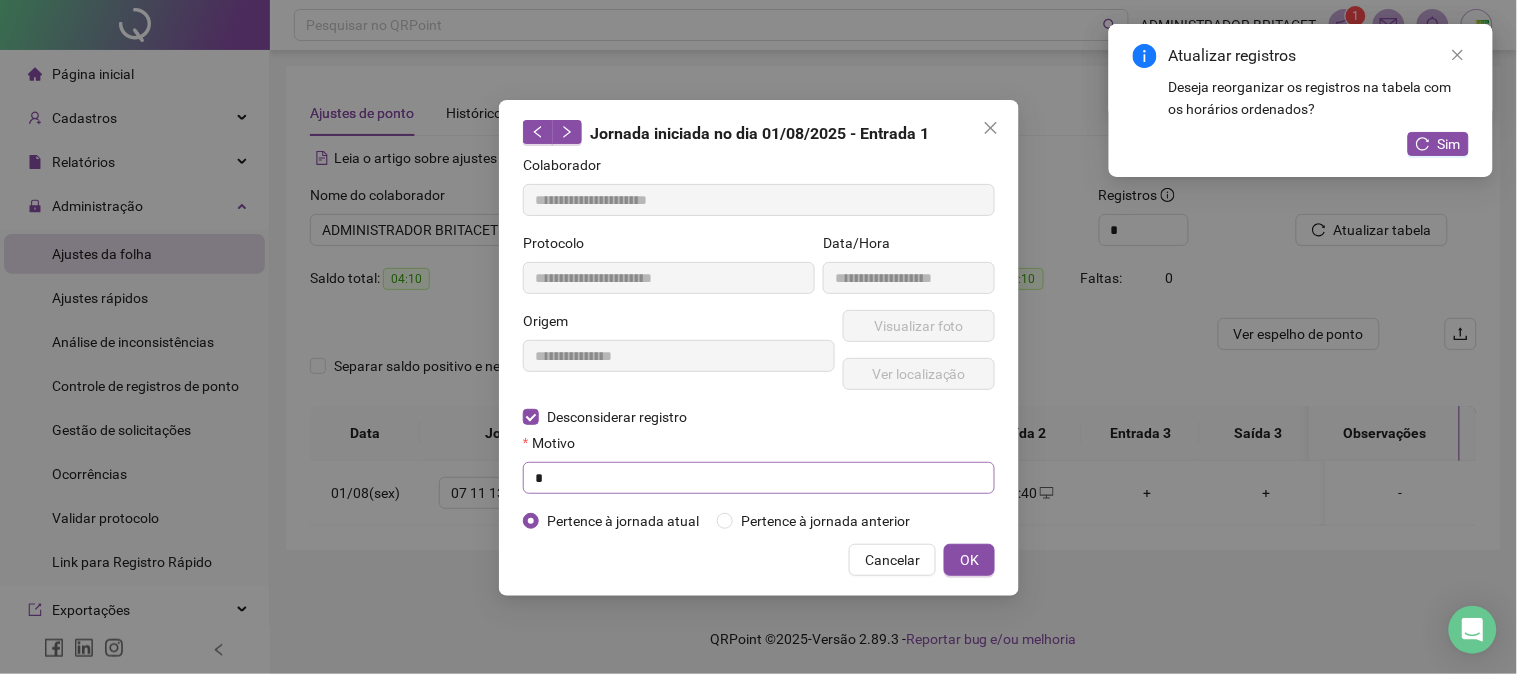 type on "**********" 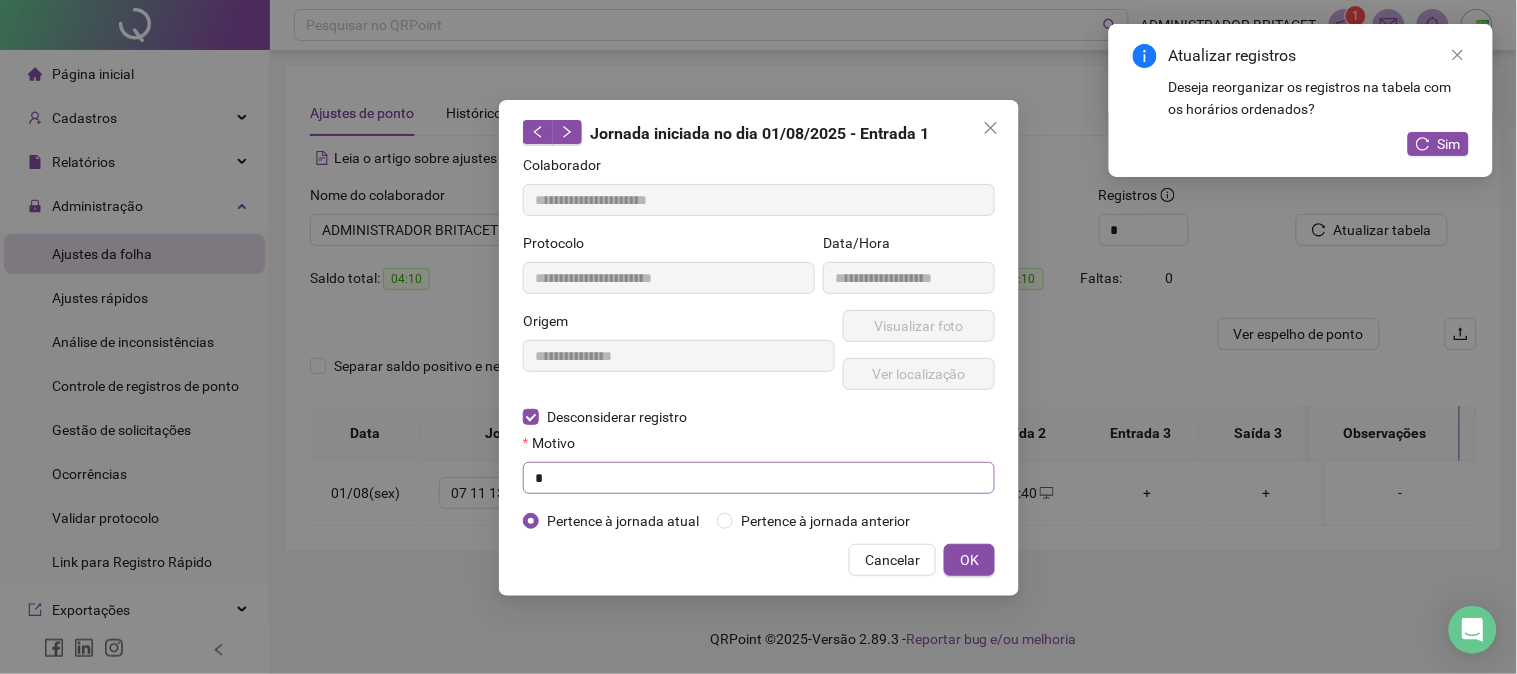 type on "**********" 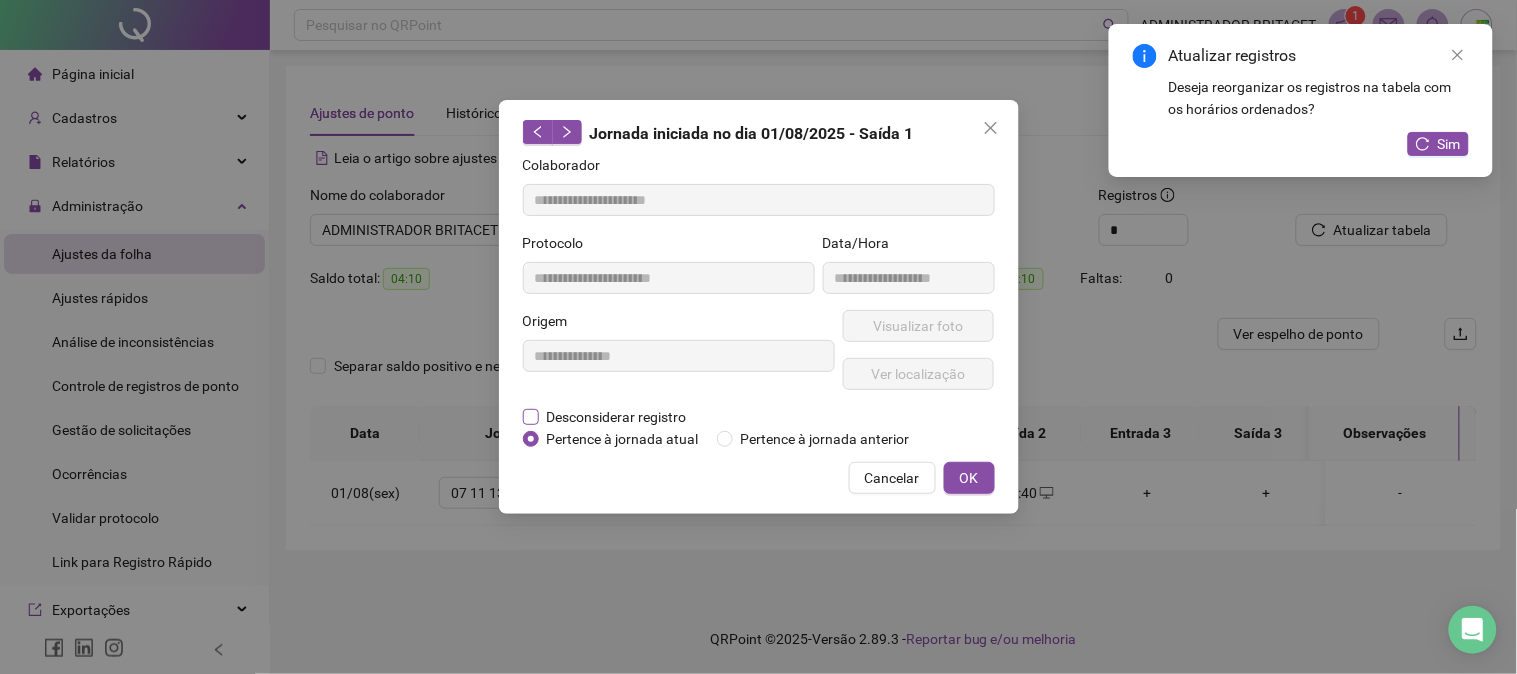 click on "Desconsiderar registro" at bounding box center (617, 417) 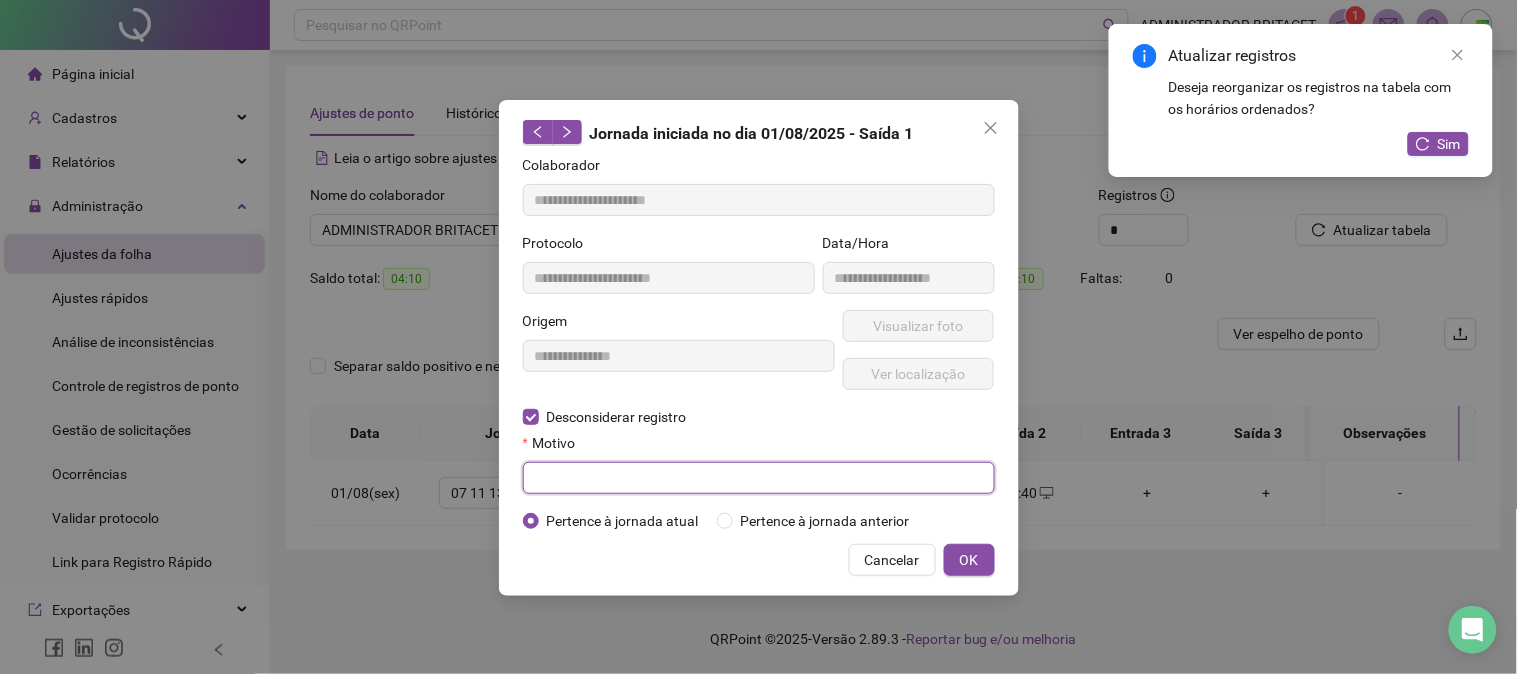 drag, startPoint x: 576, startPoint y: 471, endPoint x: 588, endPoint y: 466, distance: 13 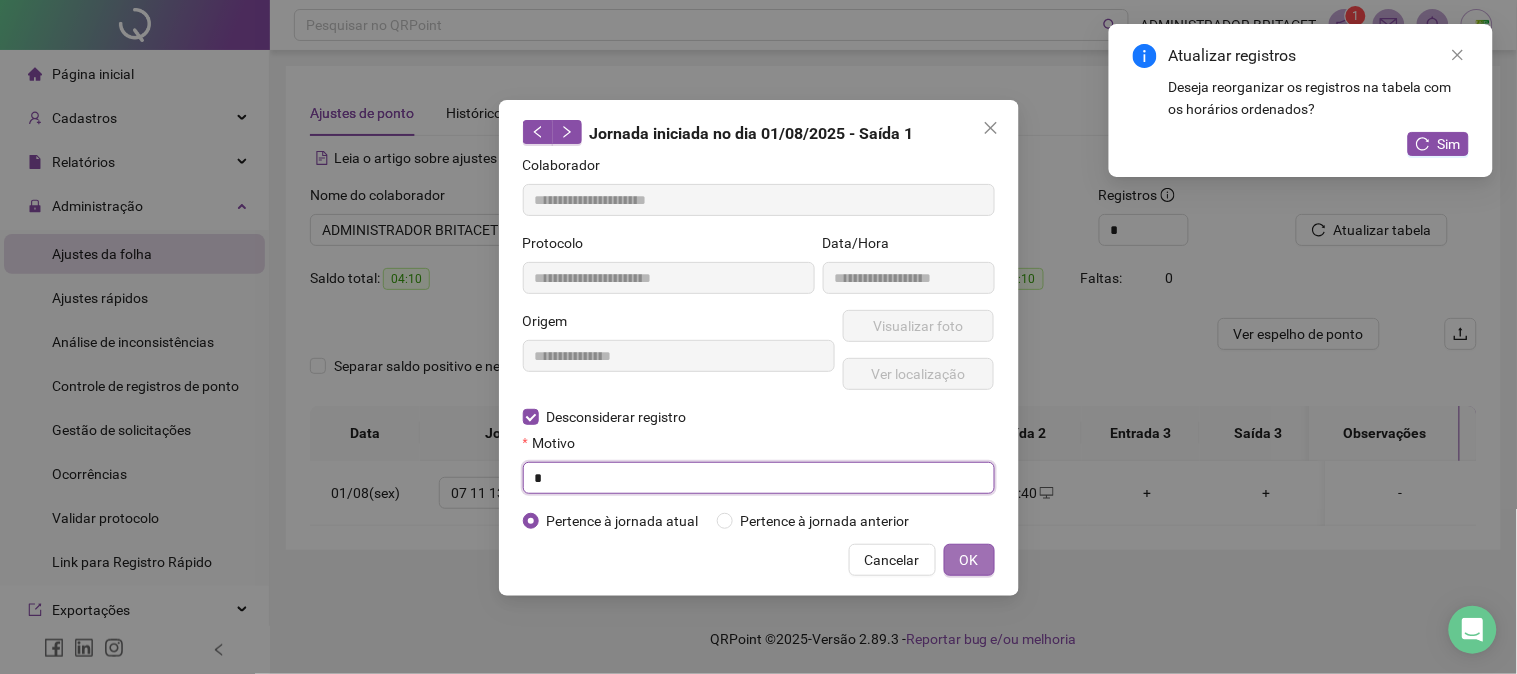 type 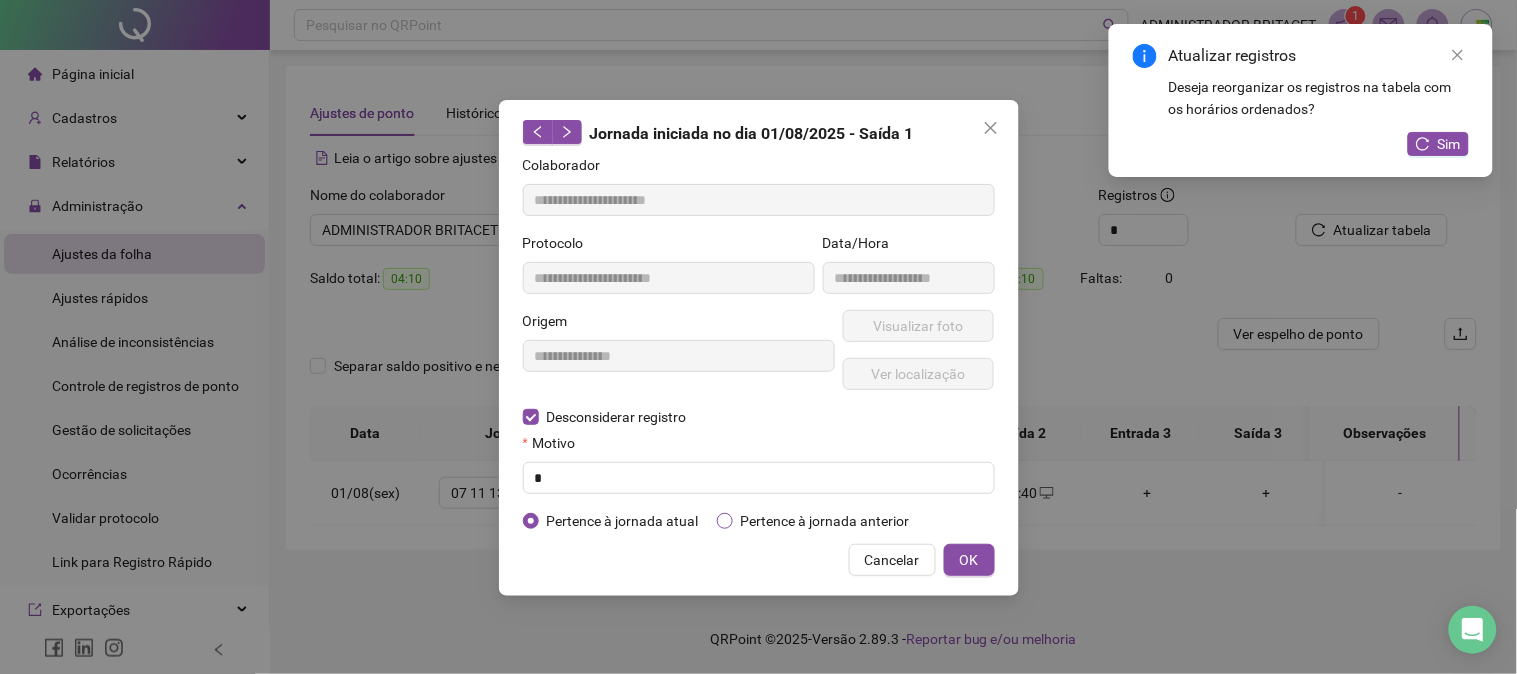 drag, startPoint x: 964, startPoint y: 573, endPoint x: 864, endPoint y: 522, distance: 112.25417 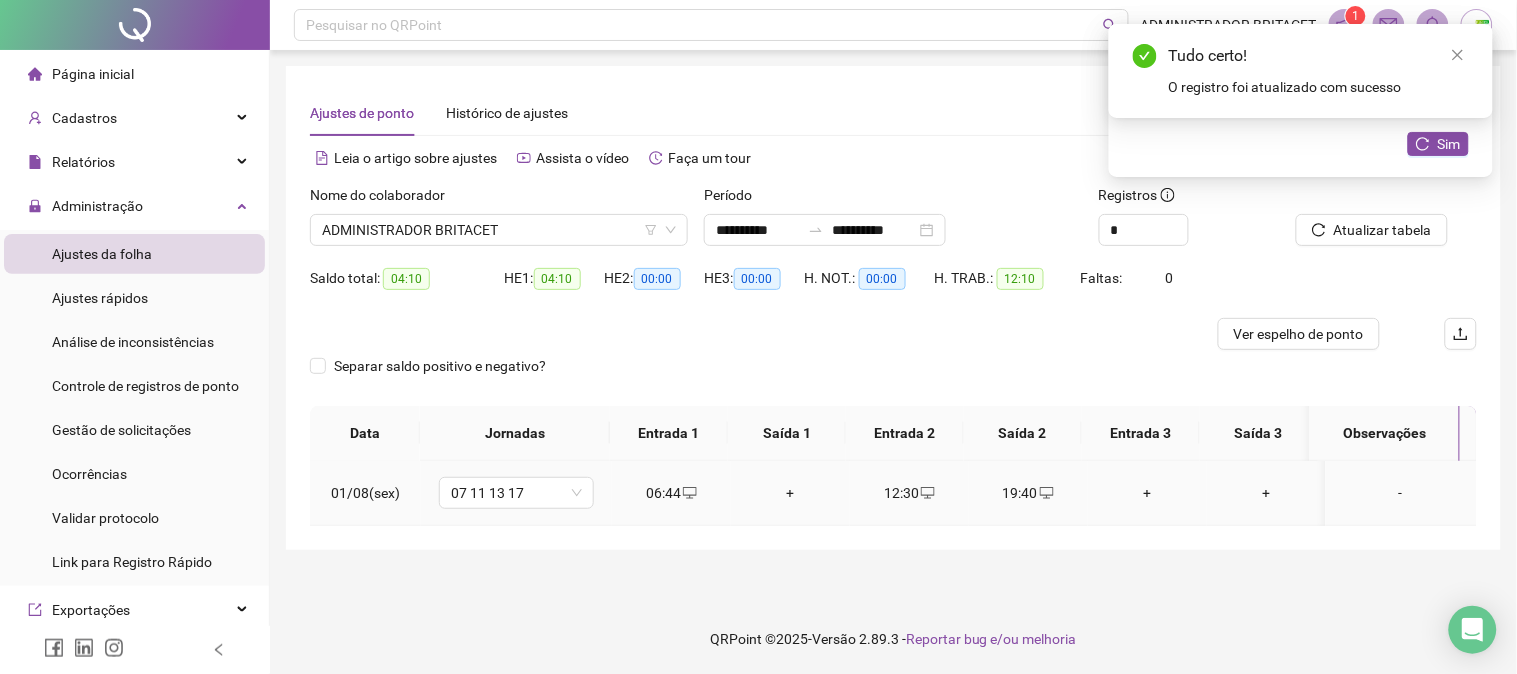 click on "+" at bounding box center [790, 493] 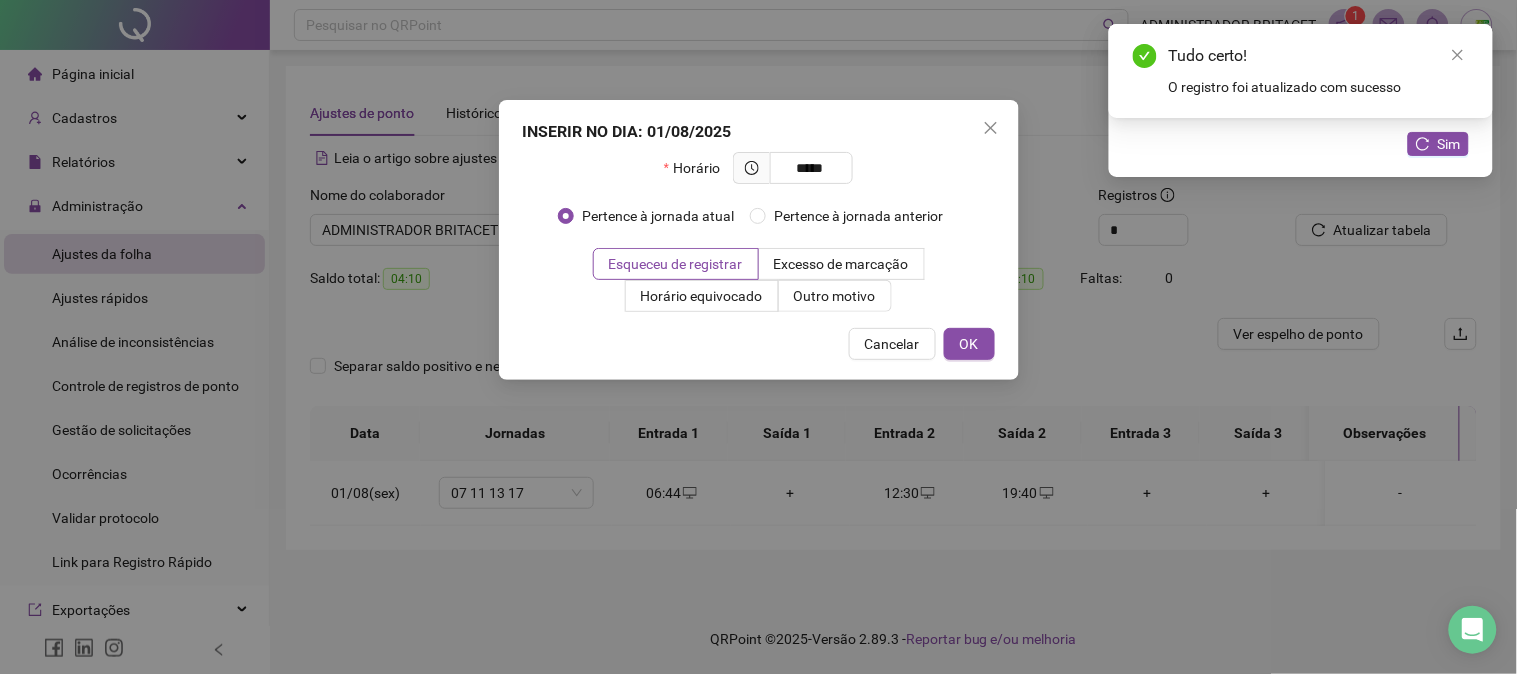 type on "*****" 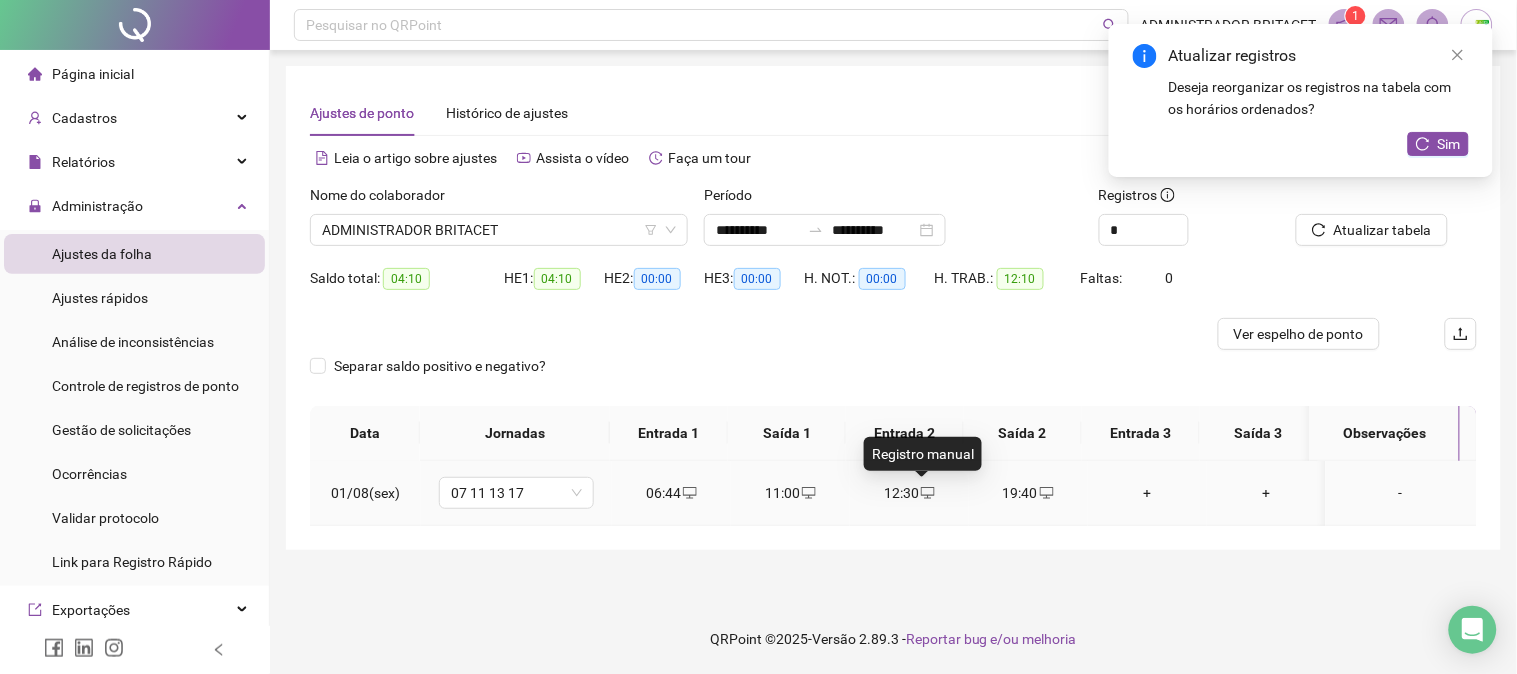 click 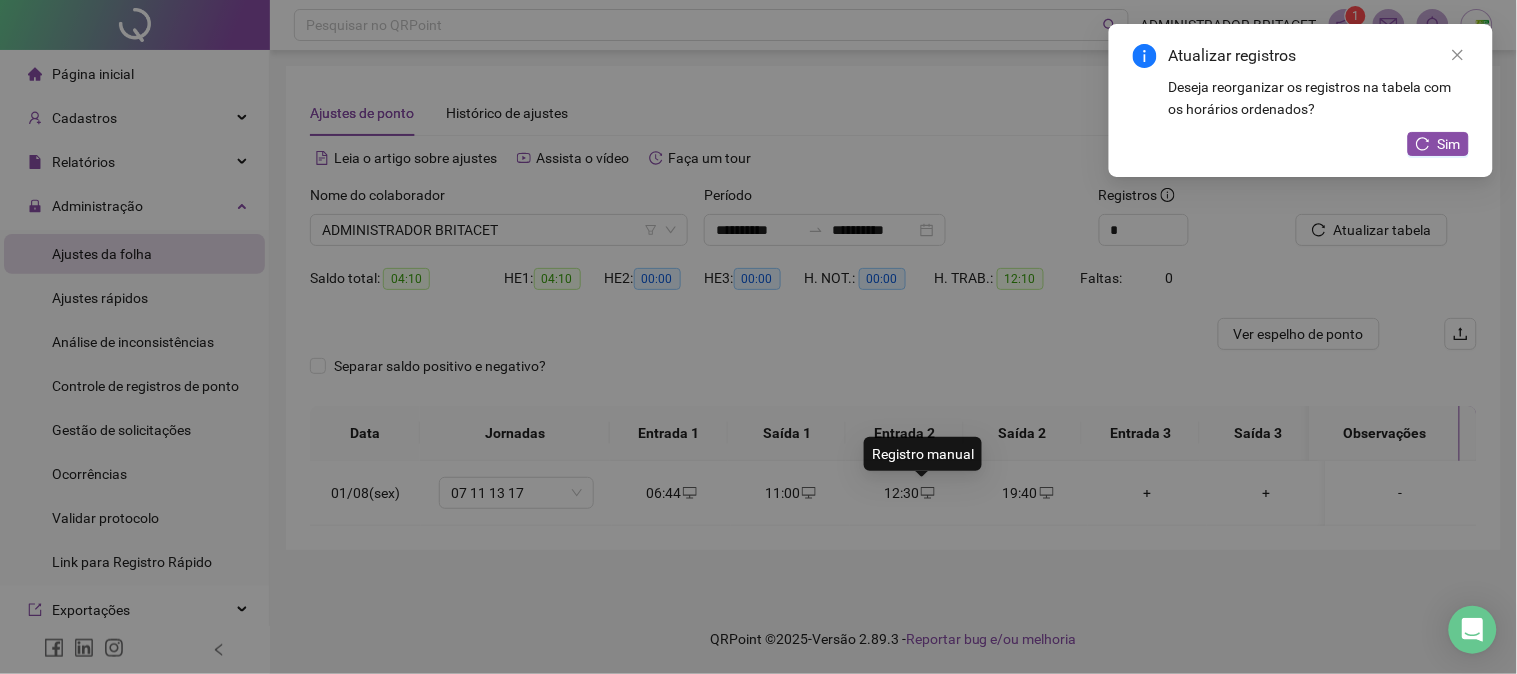 type on "**********" 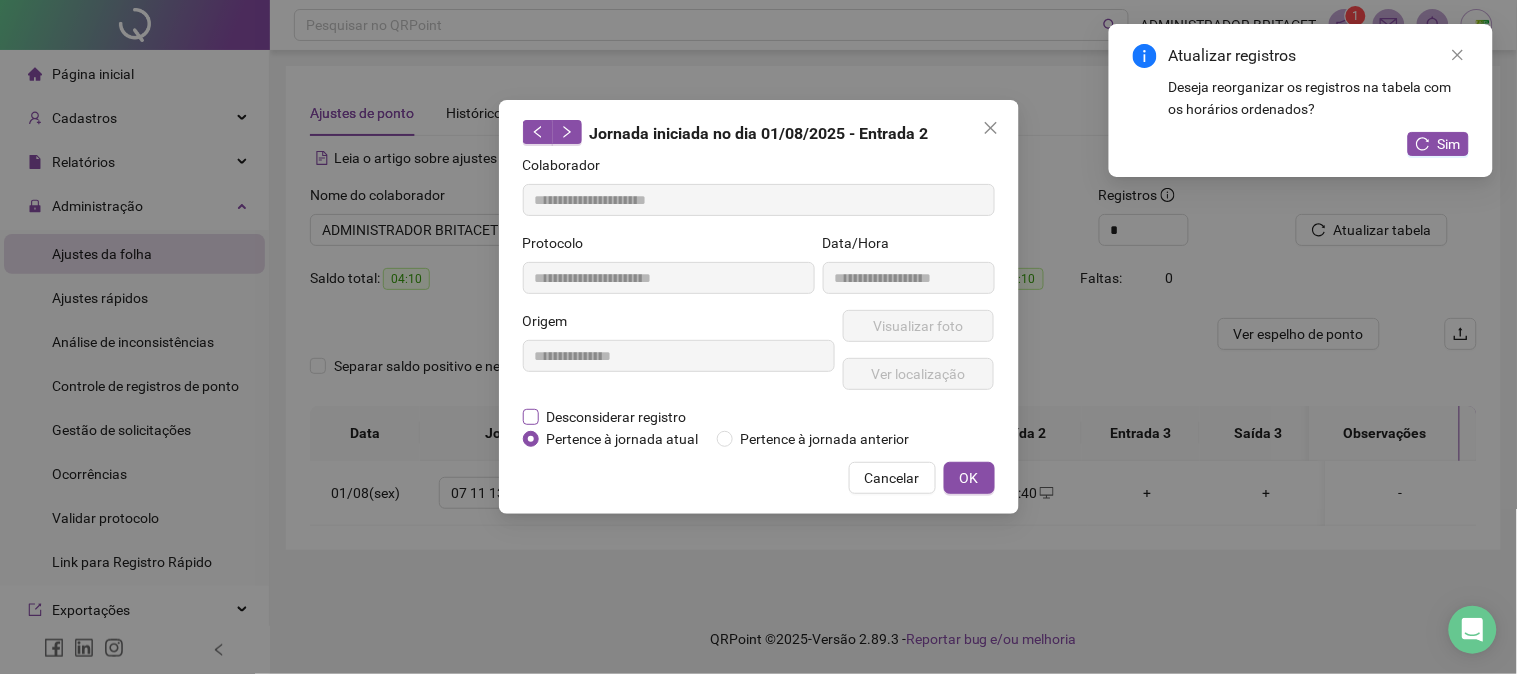 click on "Desconsiderar registro" at bounding box center (617, 417) 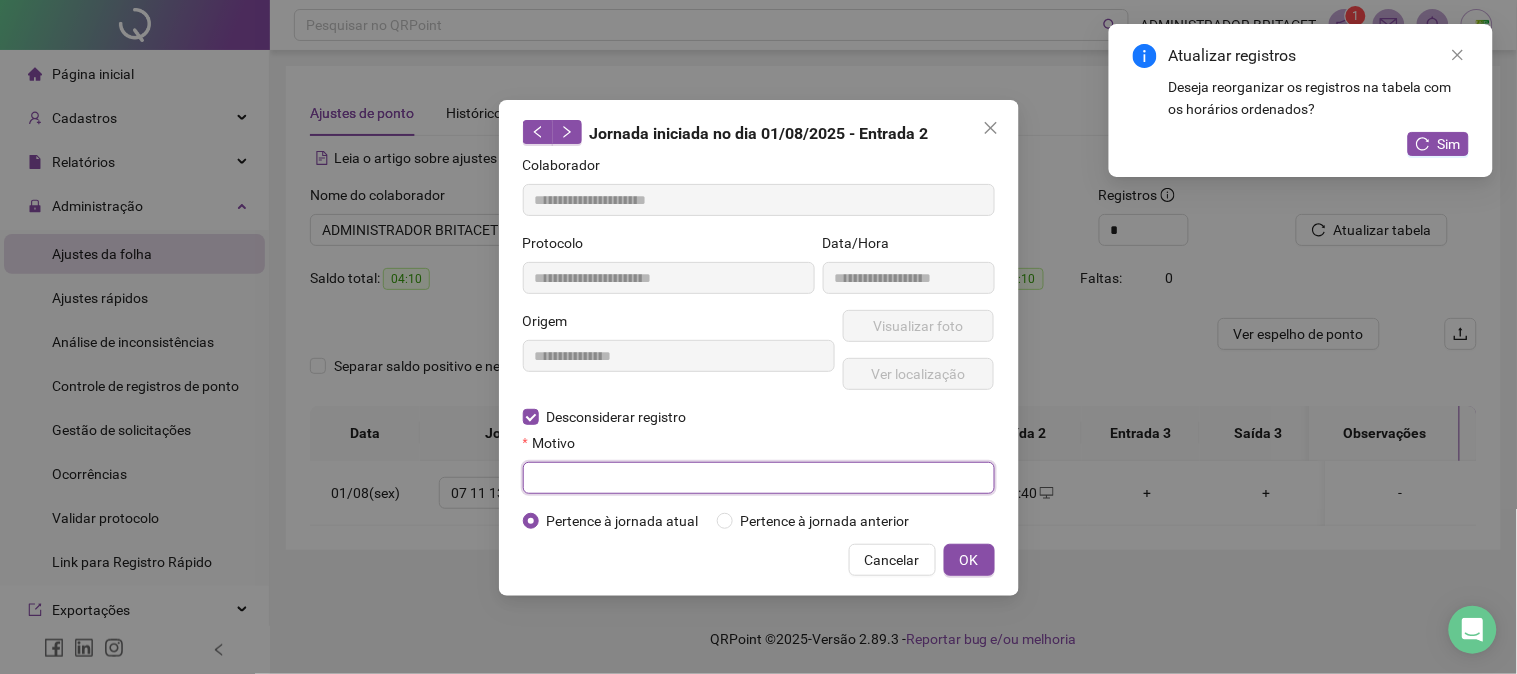 drag, startPoint x: 655, startPoint y: 474, endPoint x: 847, endPoint y: 473, distance: 192.00261 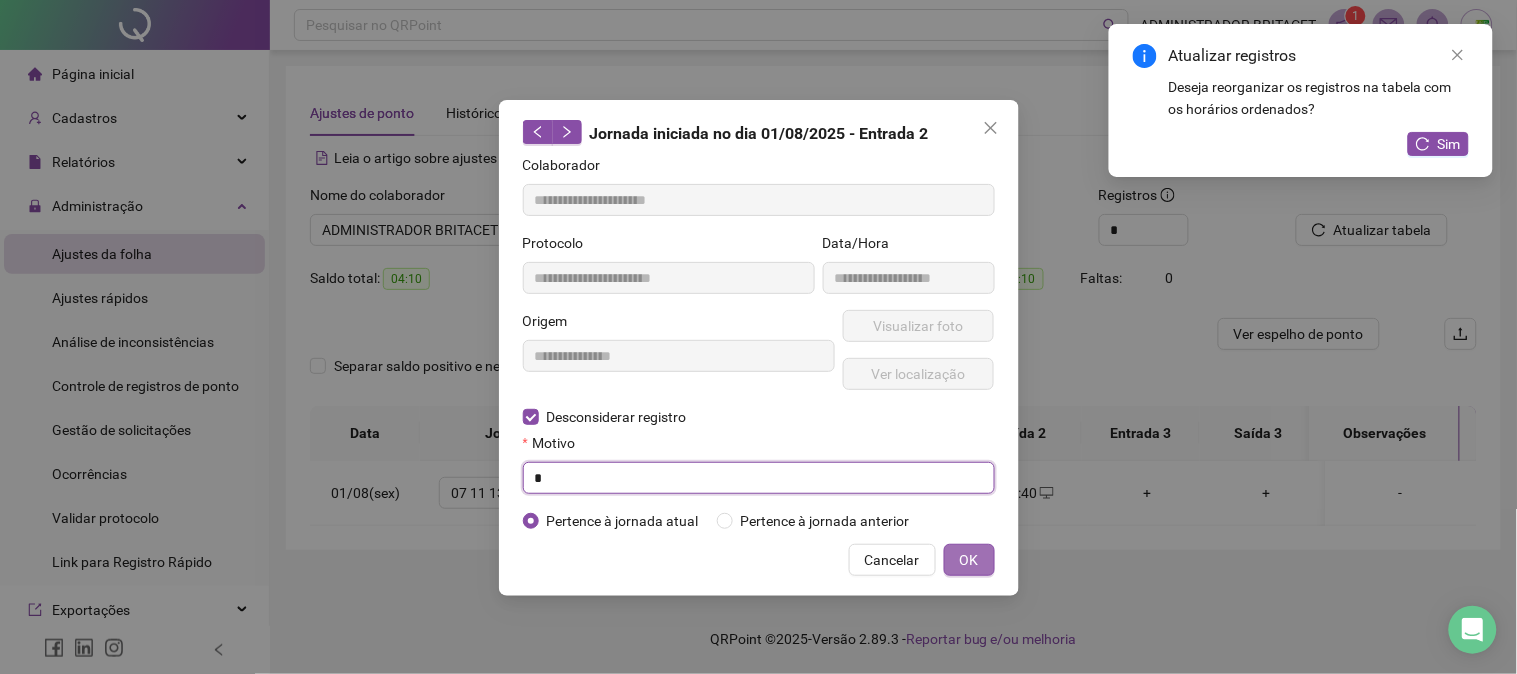 type 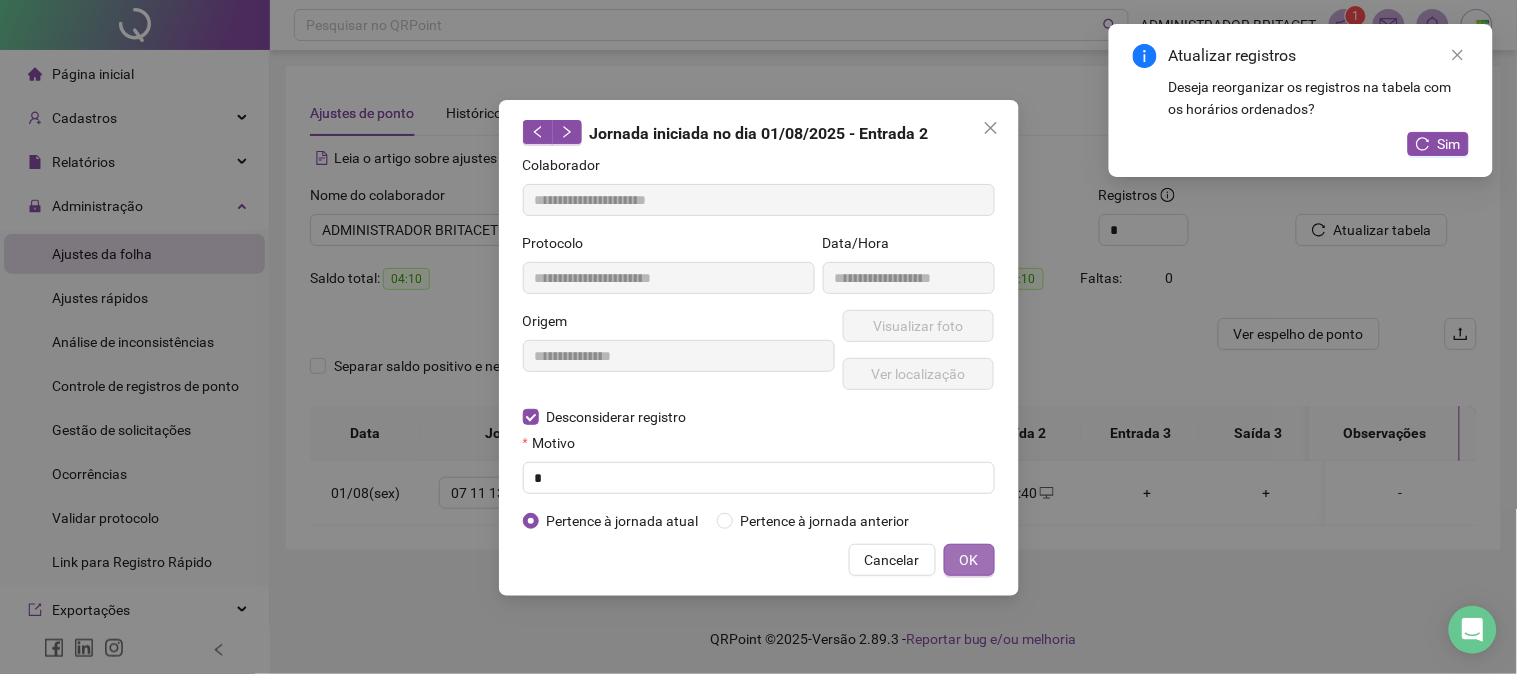 click on "OK" at bounding box center [969, 560] 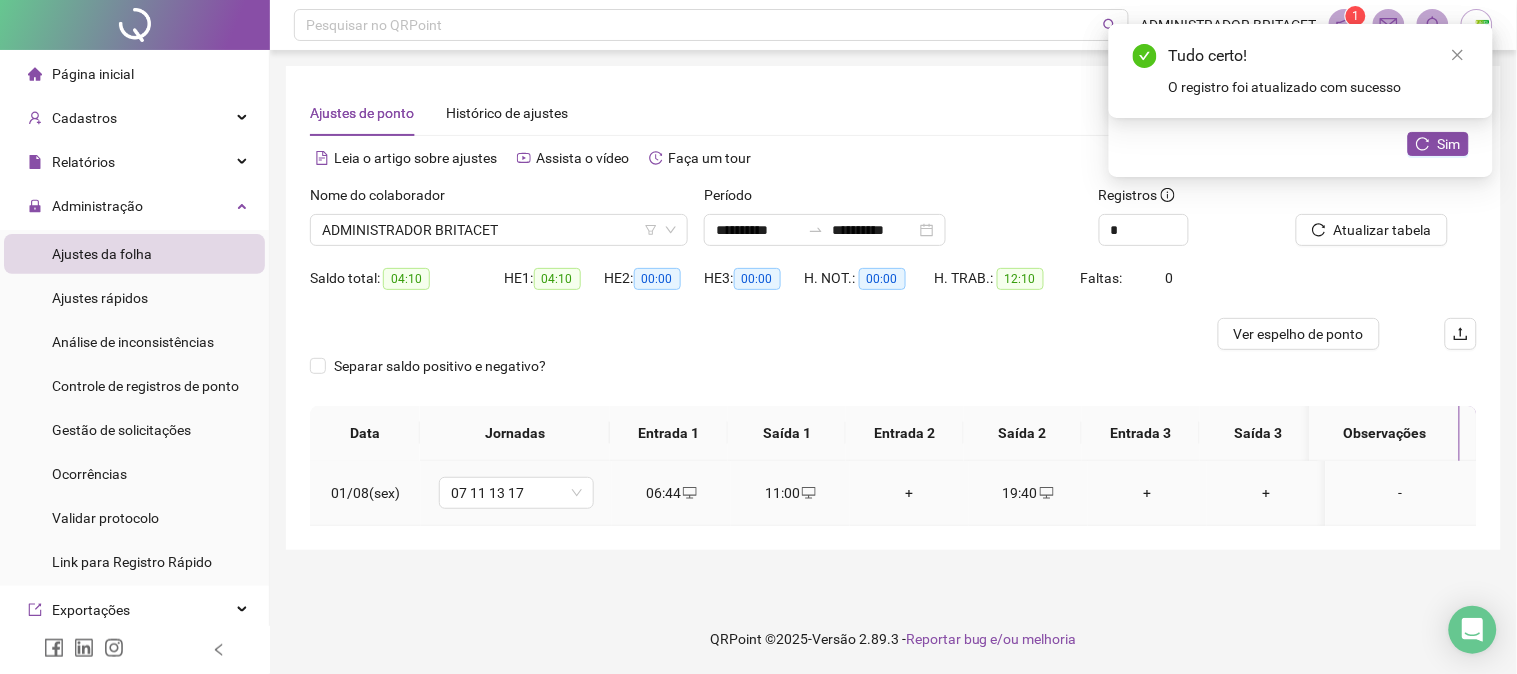 click on "+" at bounding box center (909, 493) 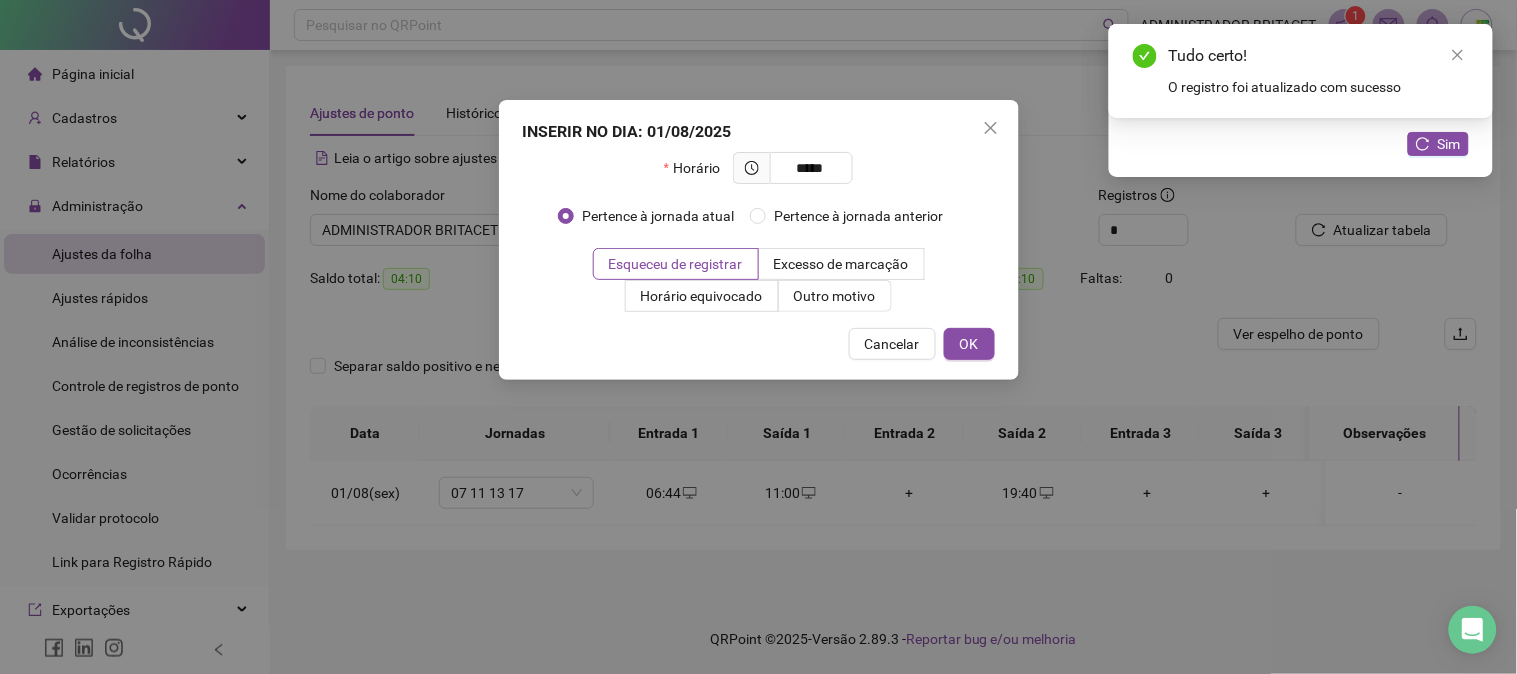 type on "*****" 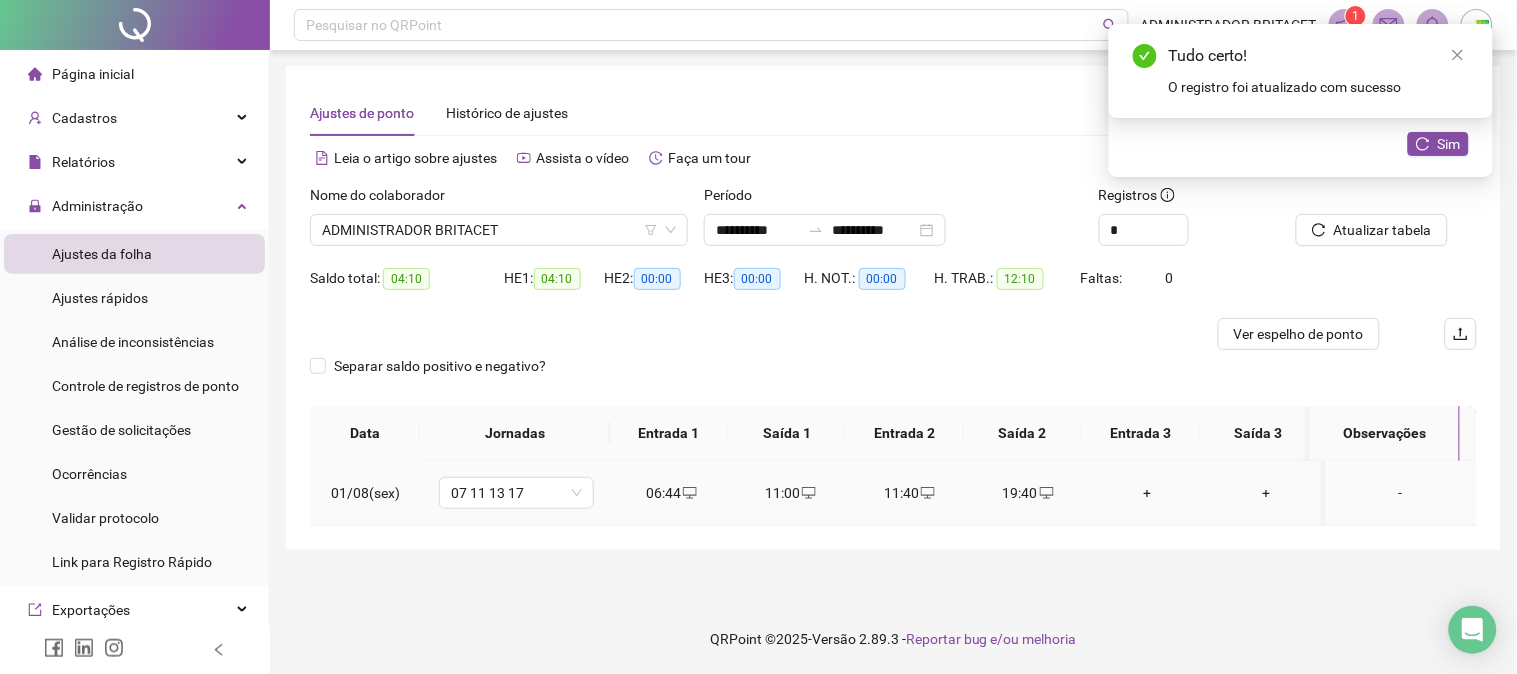 click on "19:40" at bounding box center (1028, 493) 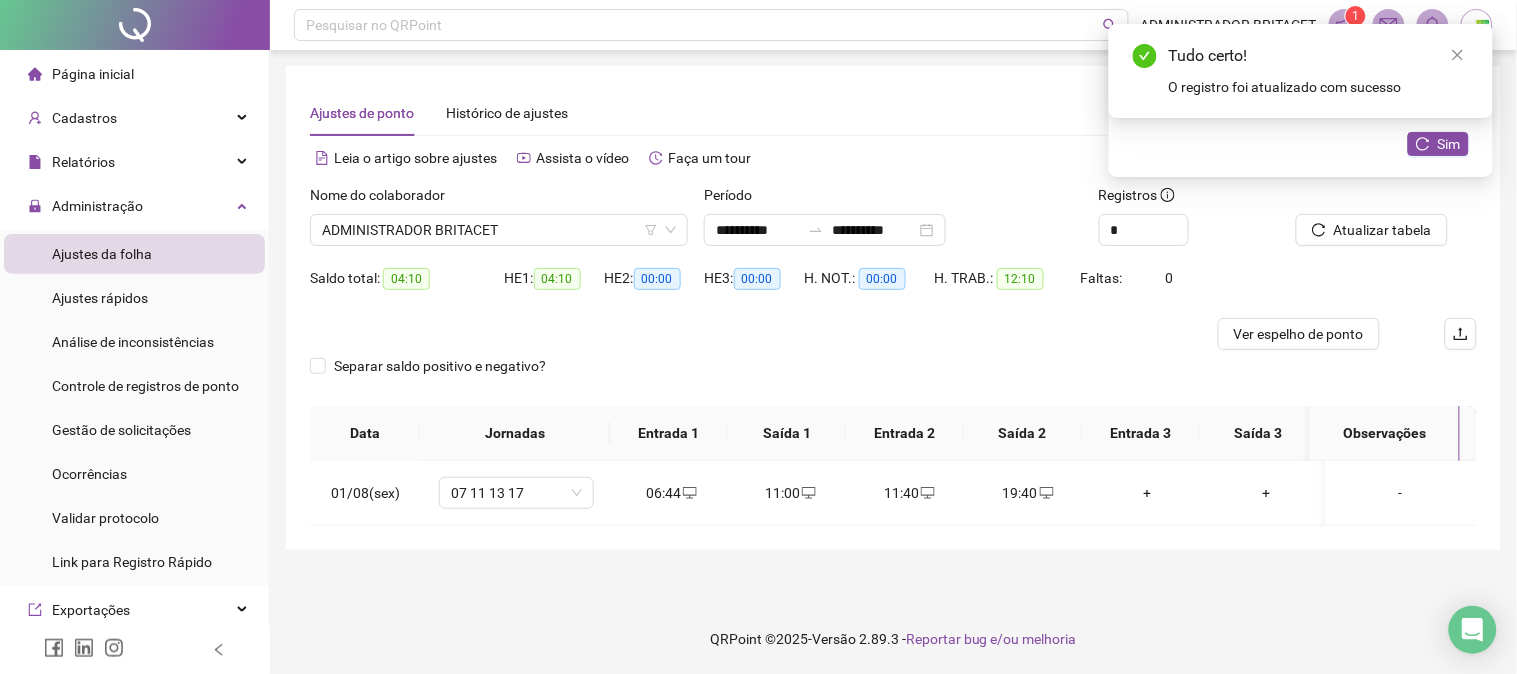 type on "**********" 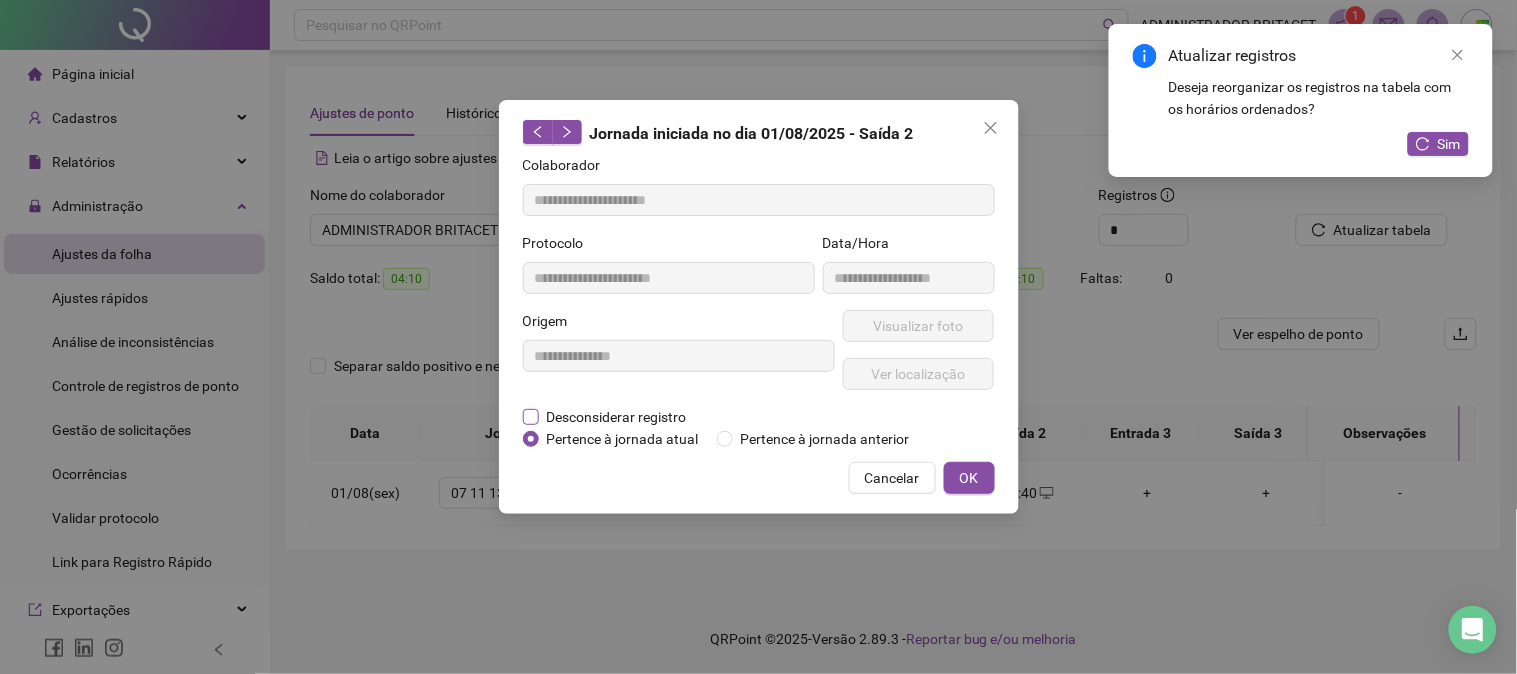click on "Desconsiderar registro" at bounding box center (617, 417) 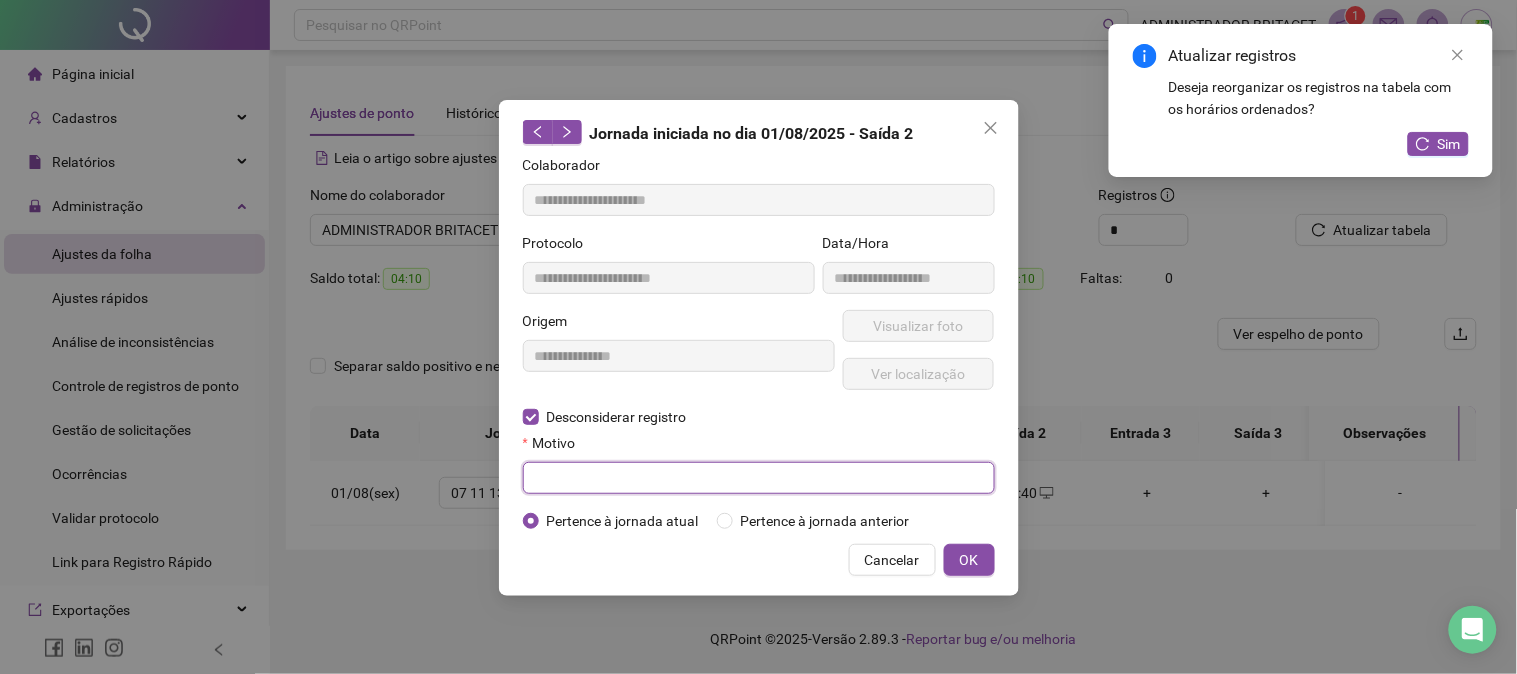 drag, startPoint x: 610, startPoint y: 468, endPoint x: 696, endPoint y: 482, distance: 87.13208 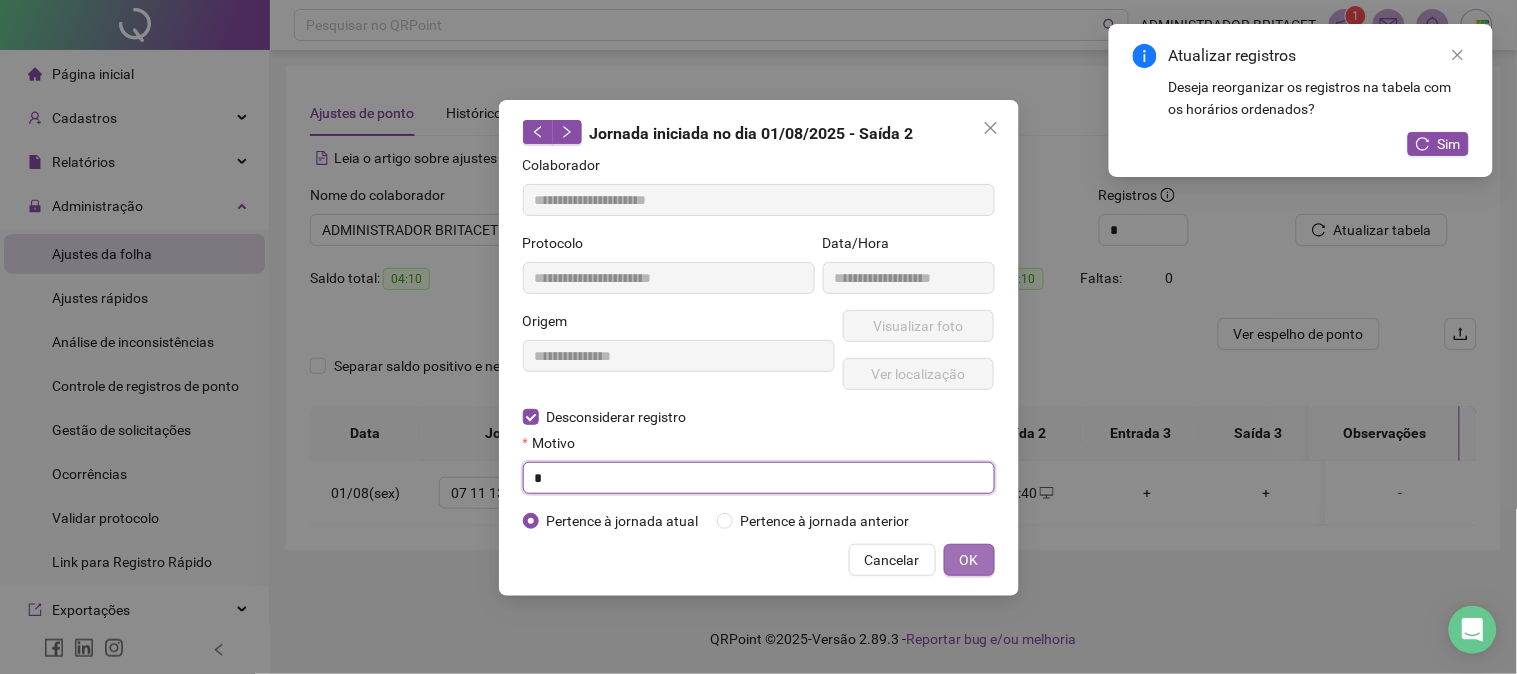 type 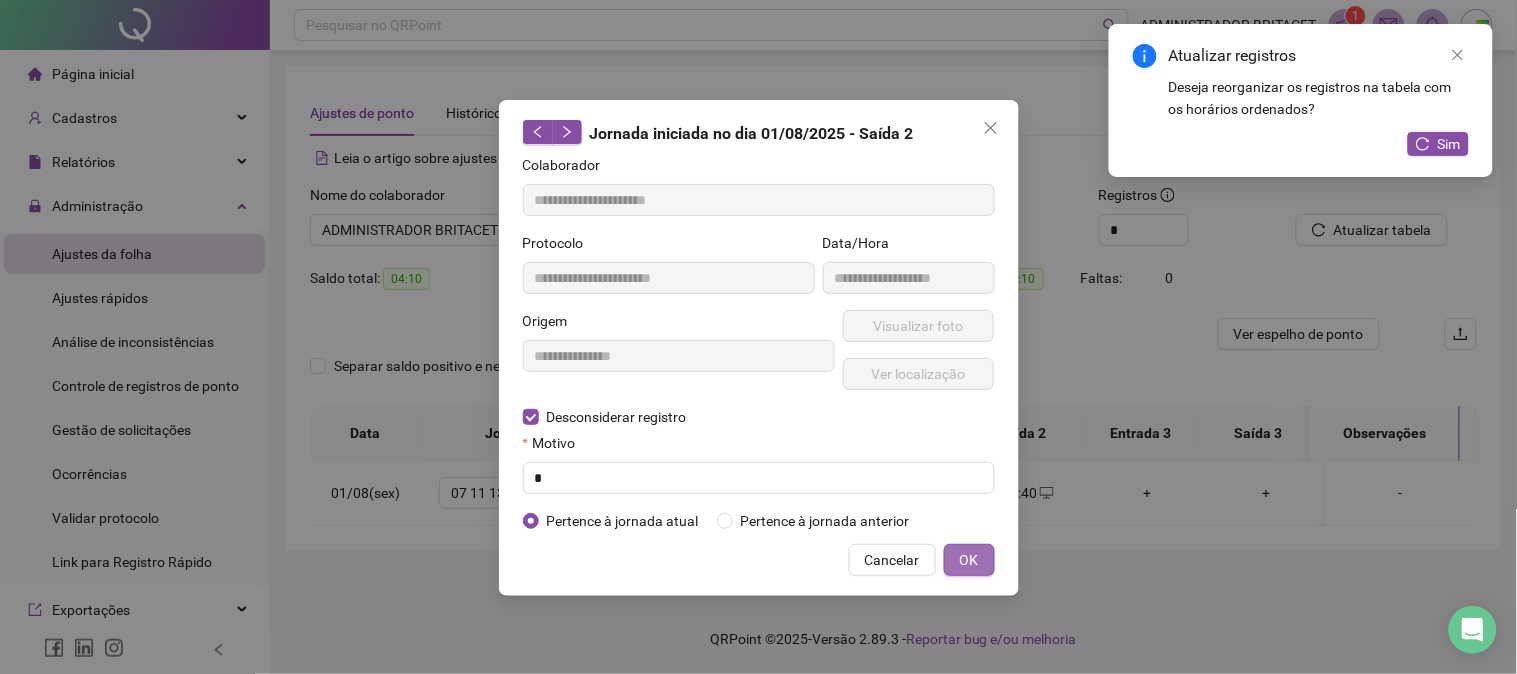 click on "OK" at bounding box center (969, 560) 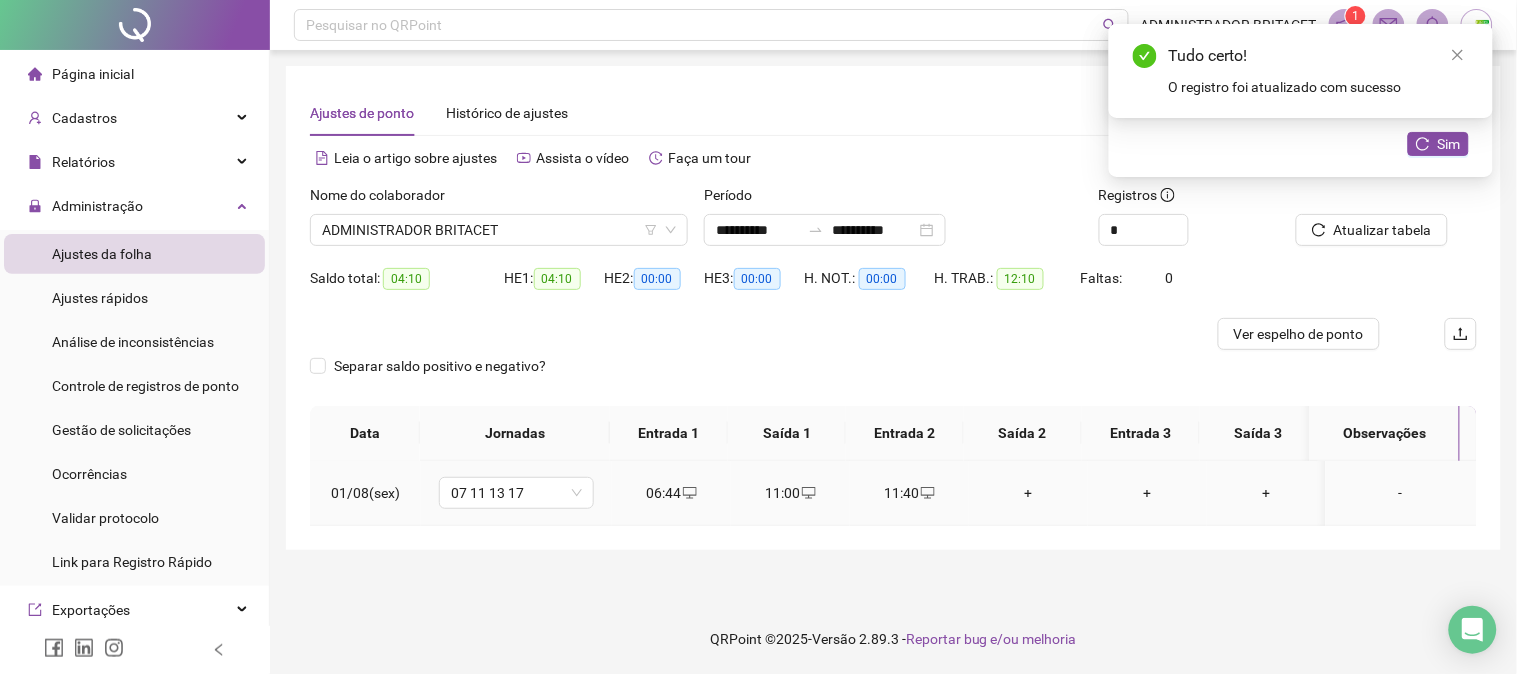 click on "+" at bounding box center (1147, 493) 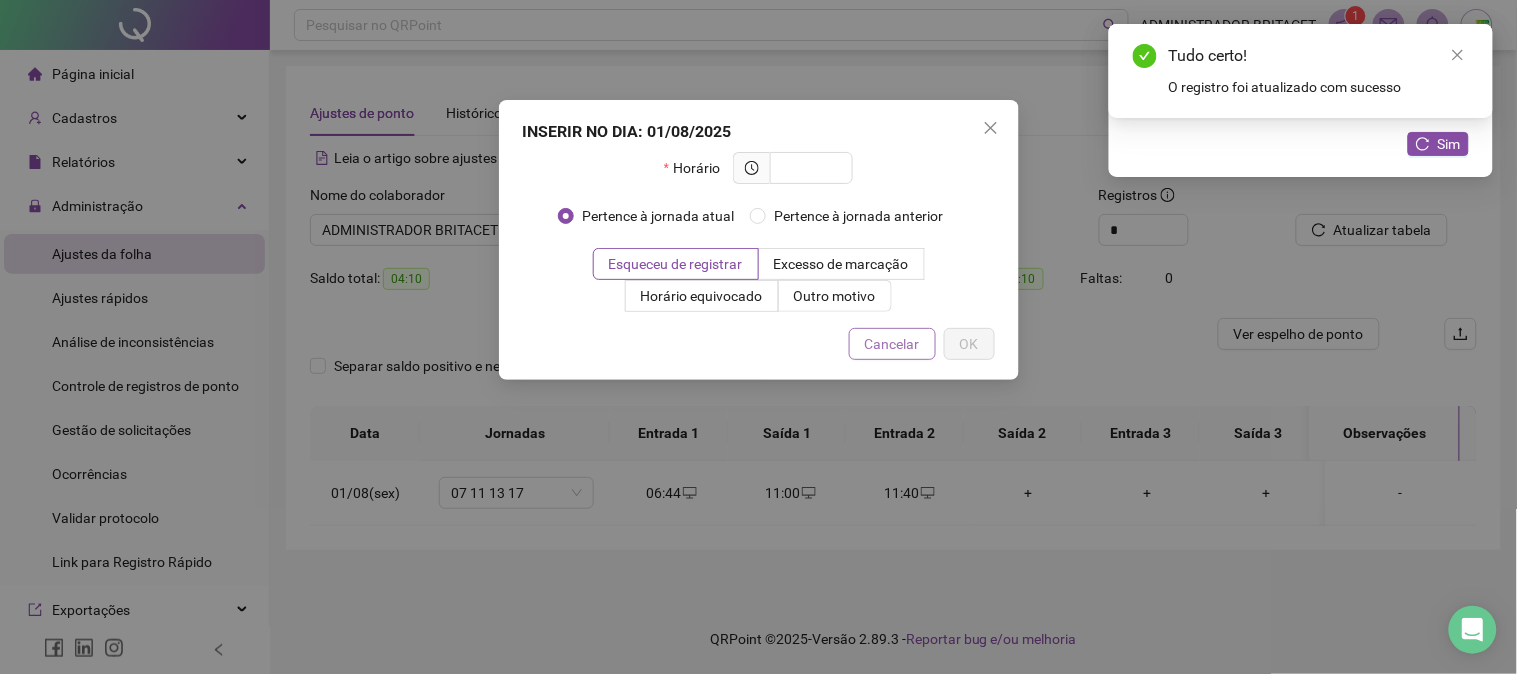 drag, startPoint x: 905, startPoint y: 340, endPoint x: 917, endPoint y: 384, distance: 45.607018 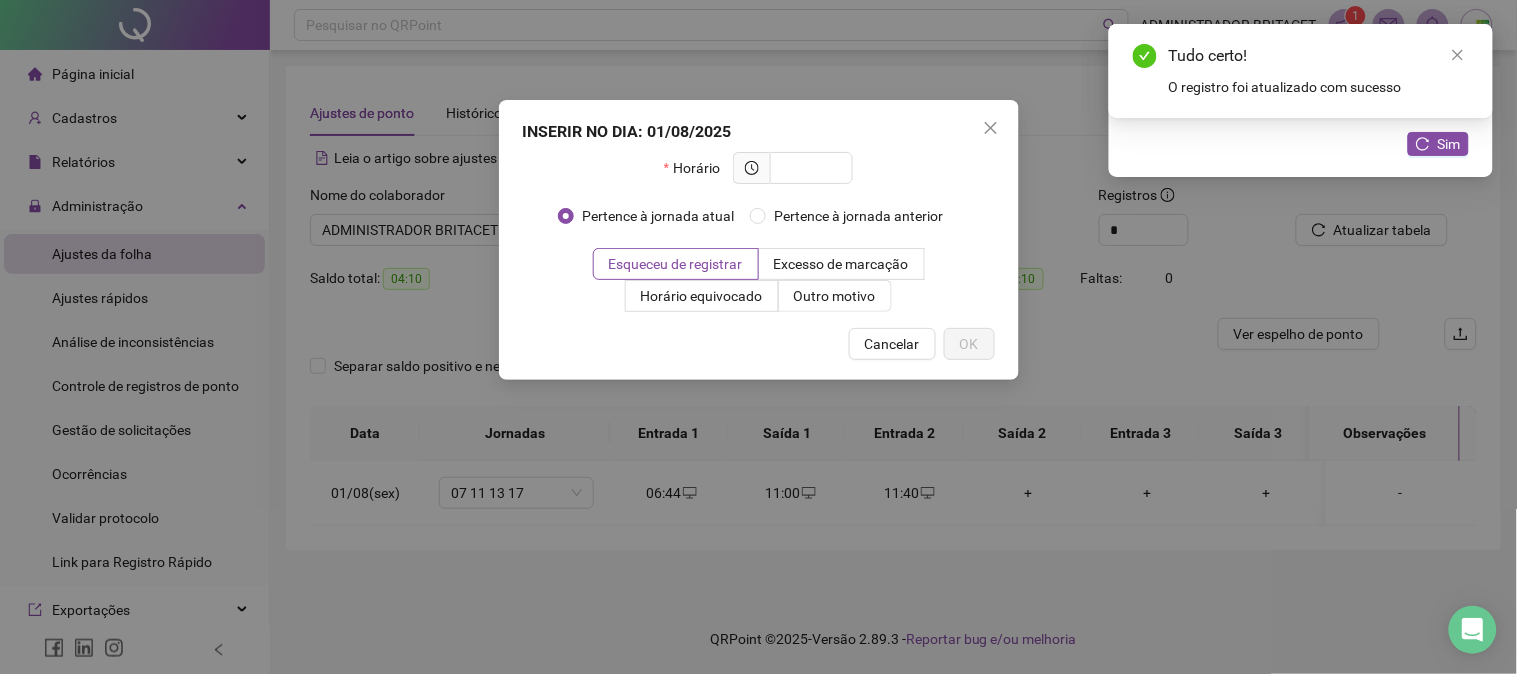 click on "Cancelar" at bounding box center (892, 344) 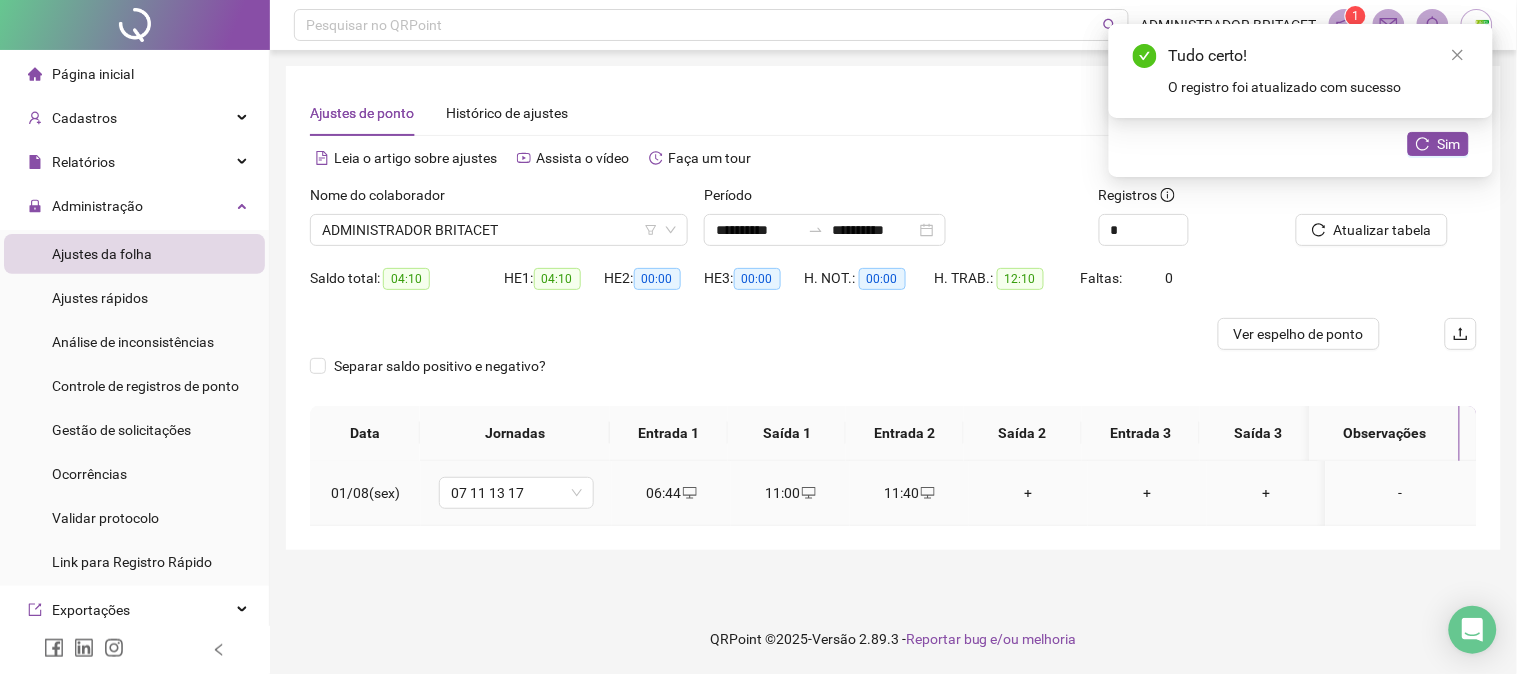 click on "+" at bounding box center [1028, 493] 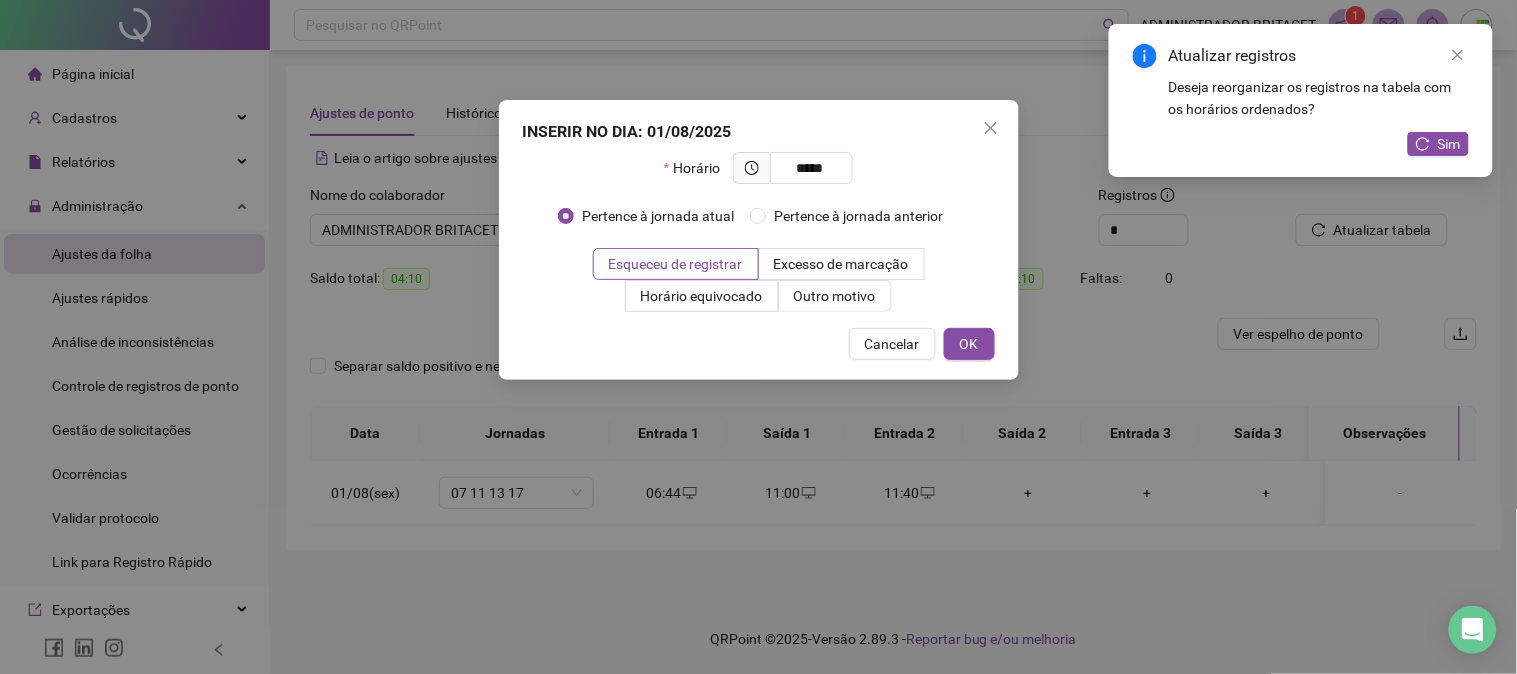 type on "*****" 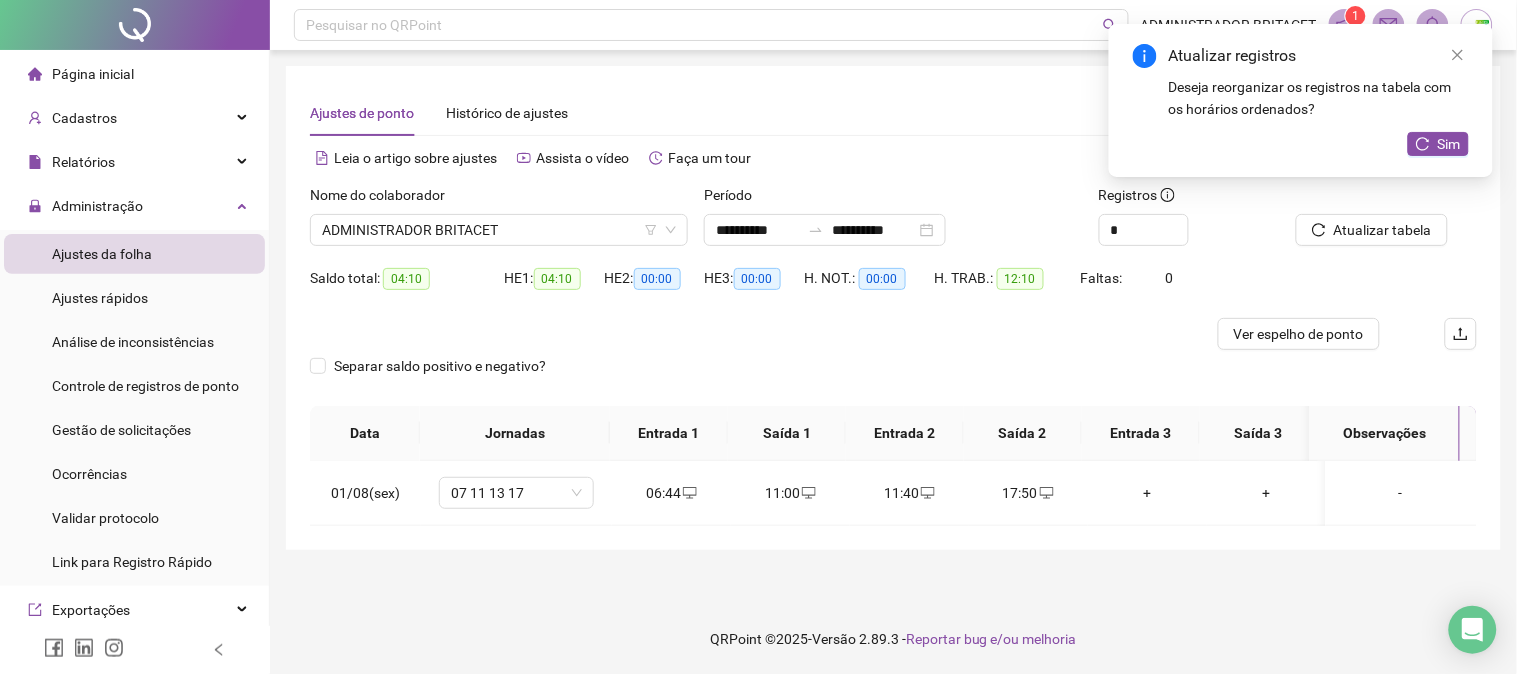 drag, startPoint x: 1417, startPoint y: 120, endPoint x: 1413, endPoint y: 161, distance: 41.19466 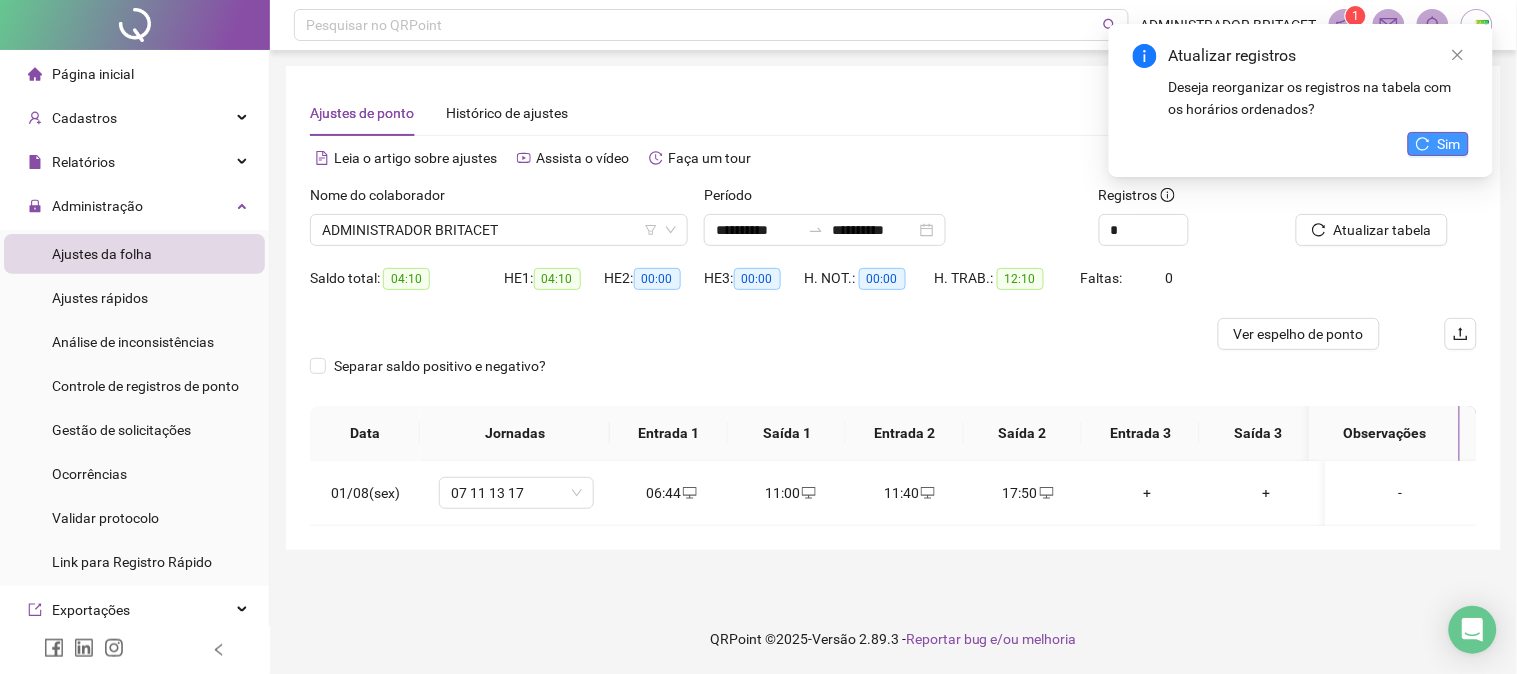 click on "Sim" at bounding box center (1438, 144) 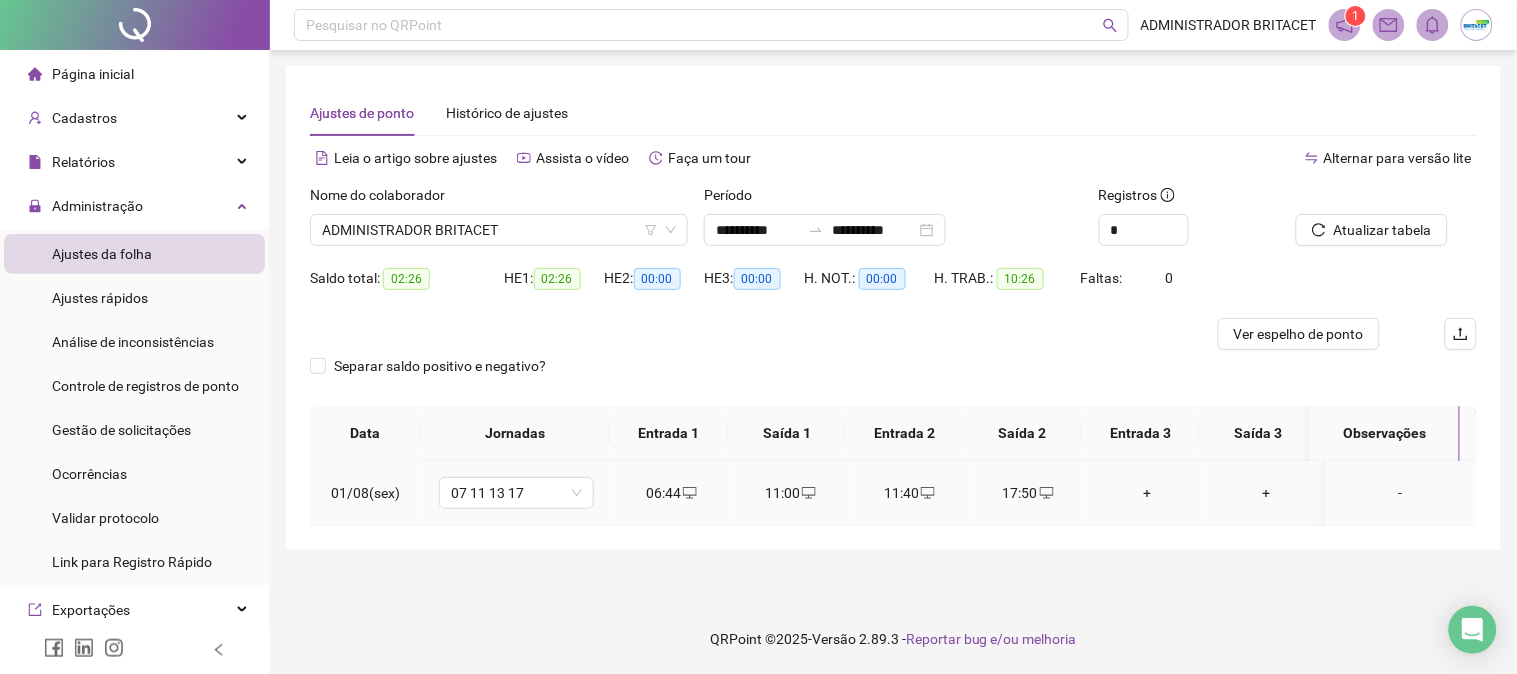 click on "06:44" at bounding box center [671, 493] 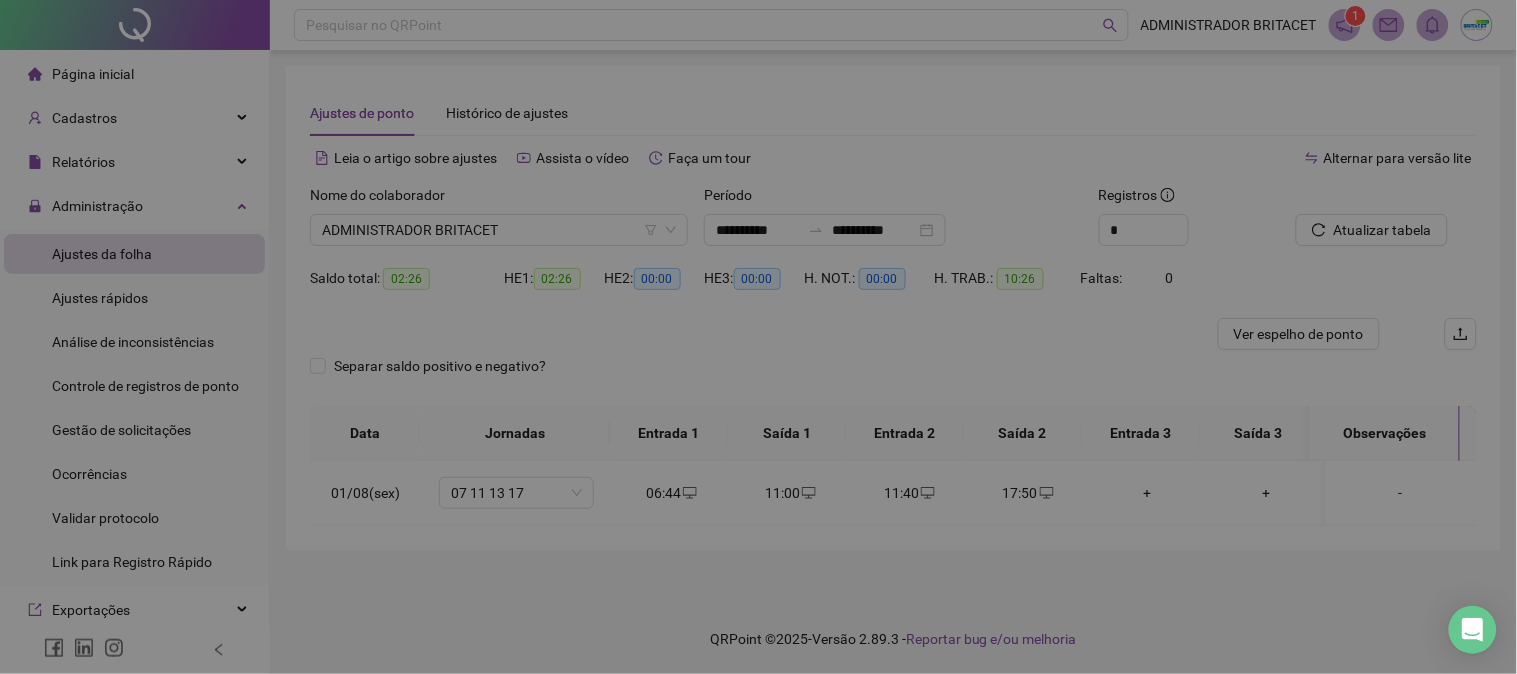 type on "**********" 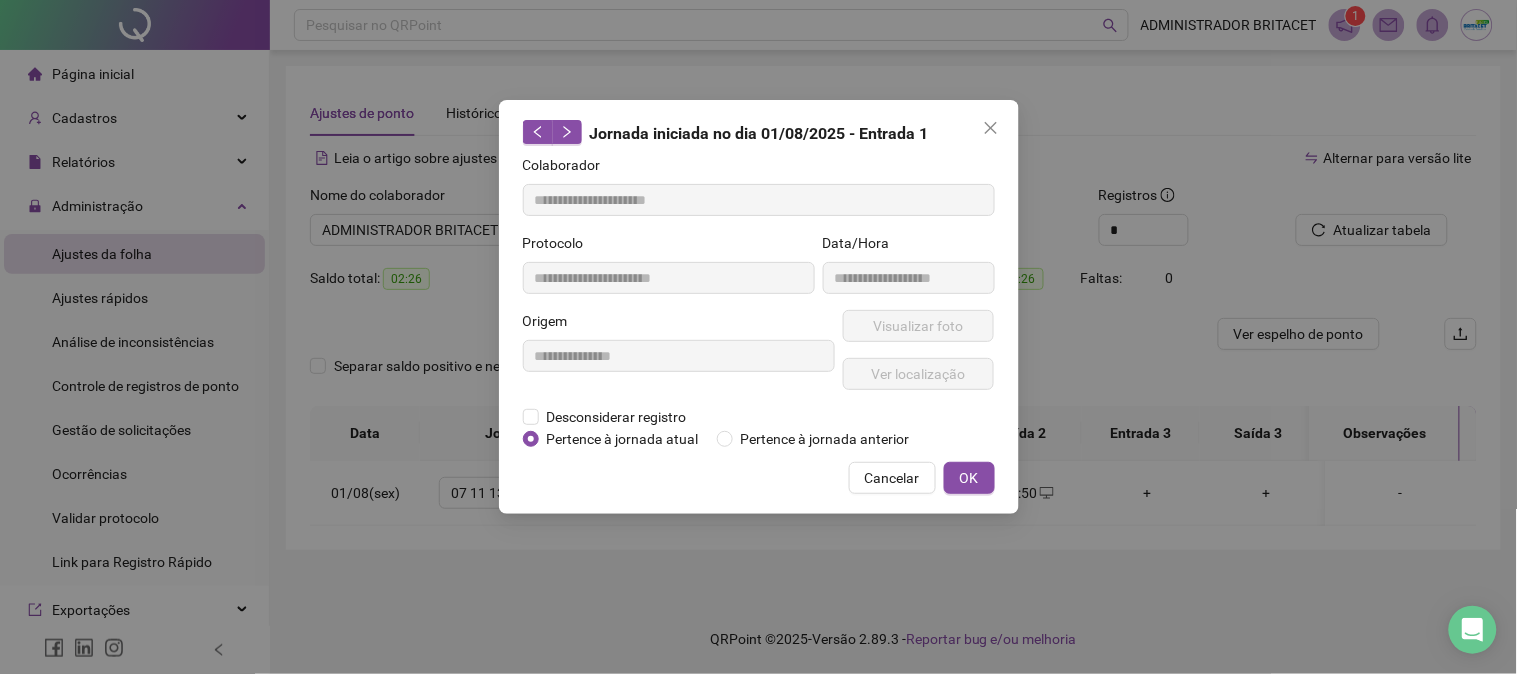 drag, startPoint x: 640, startPoint y: 423, endPoint x: 624, endPoint y: 474, distance: 53.450912 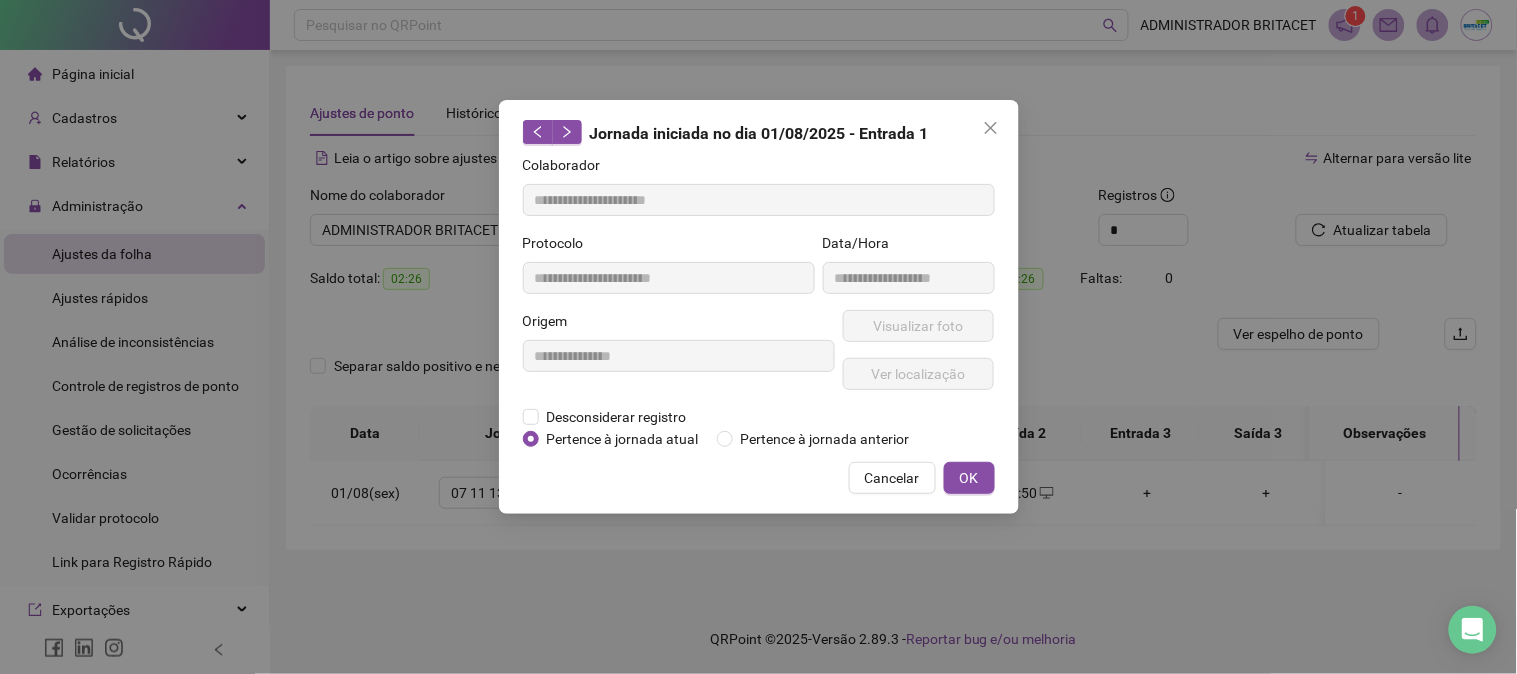 drag, startPoint x: 631, startPoint y: 418, endPoint x: 620, endPoint y: 451, distance: 34.785053 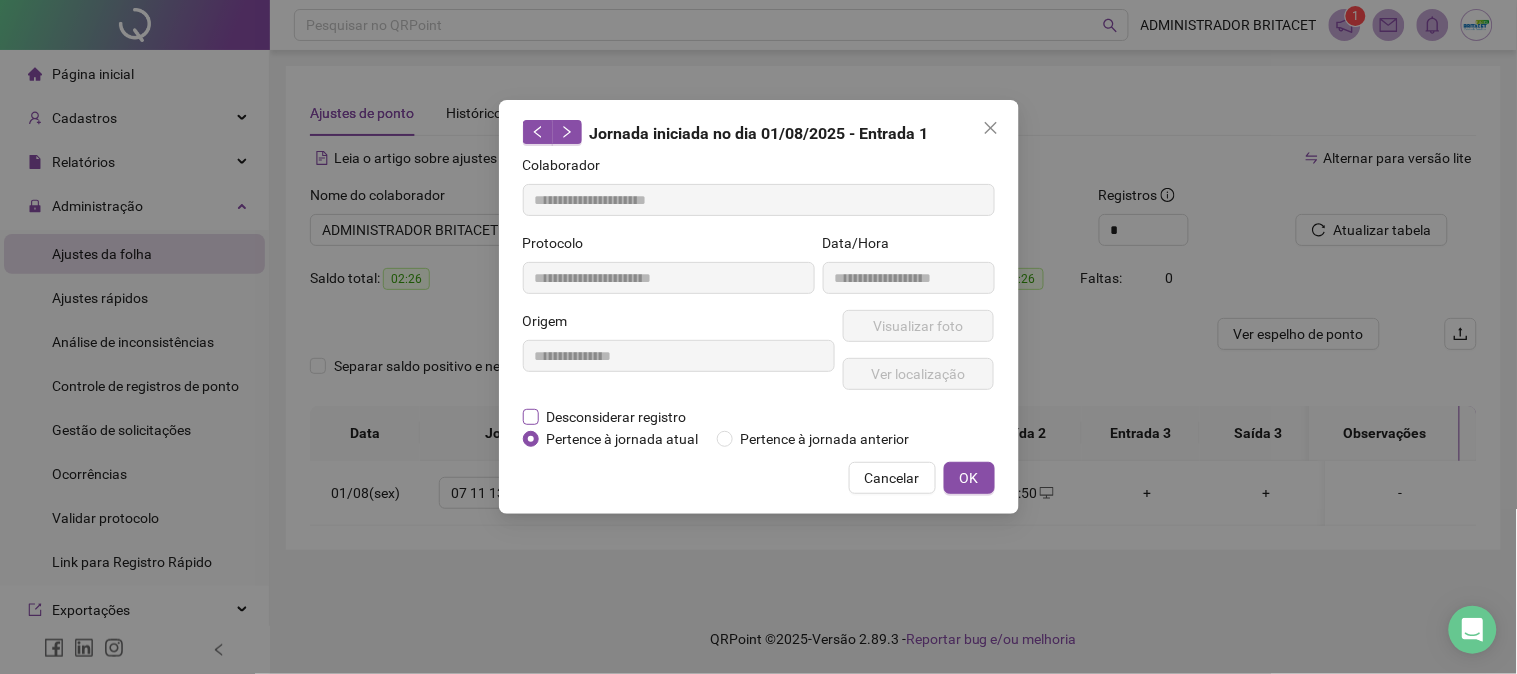 click on "Desconsiderar registro" at bounding box center (617, 417) 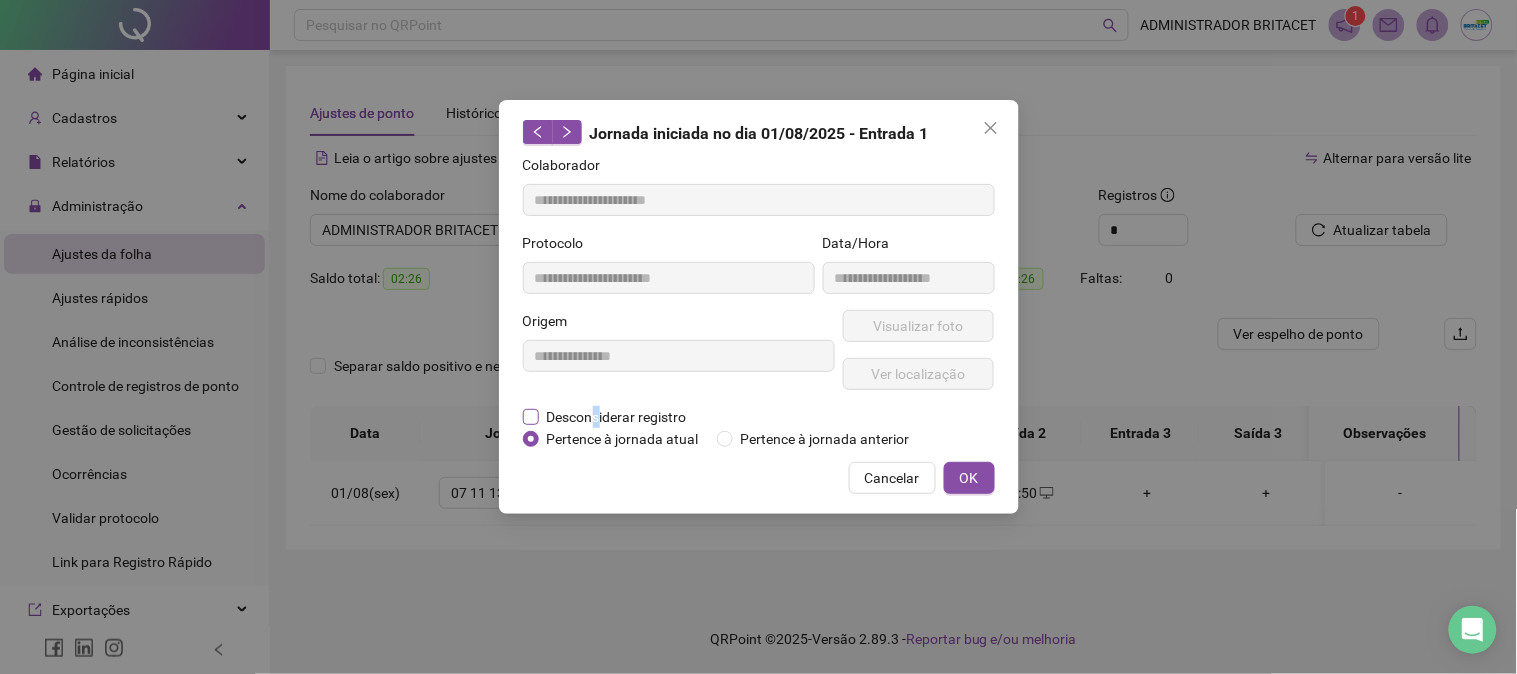 click on "Desconsiderar registro" at bounding box center [617, 417] 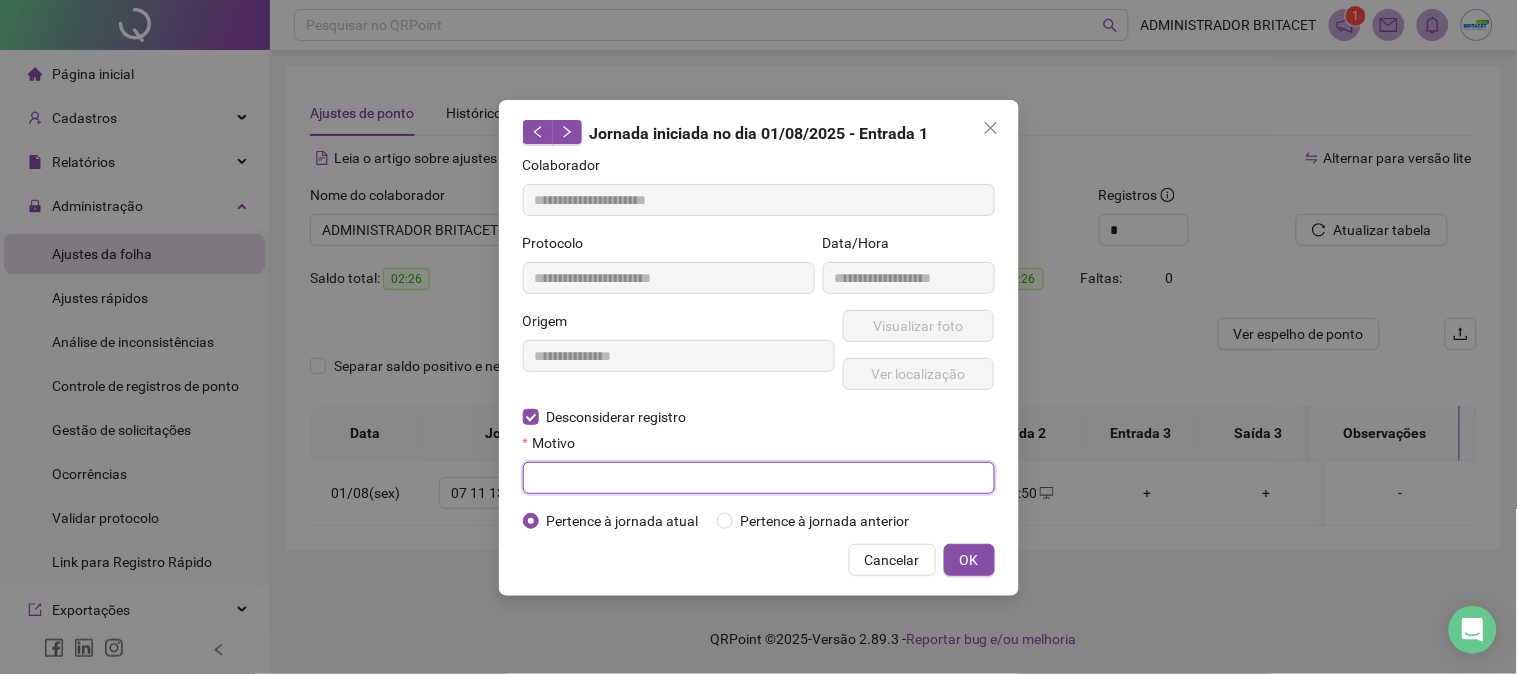click at bounding box center [759, 478] 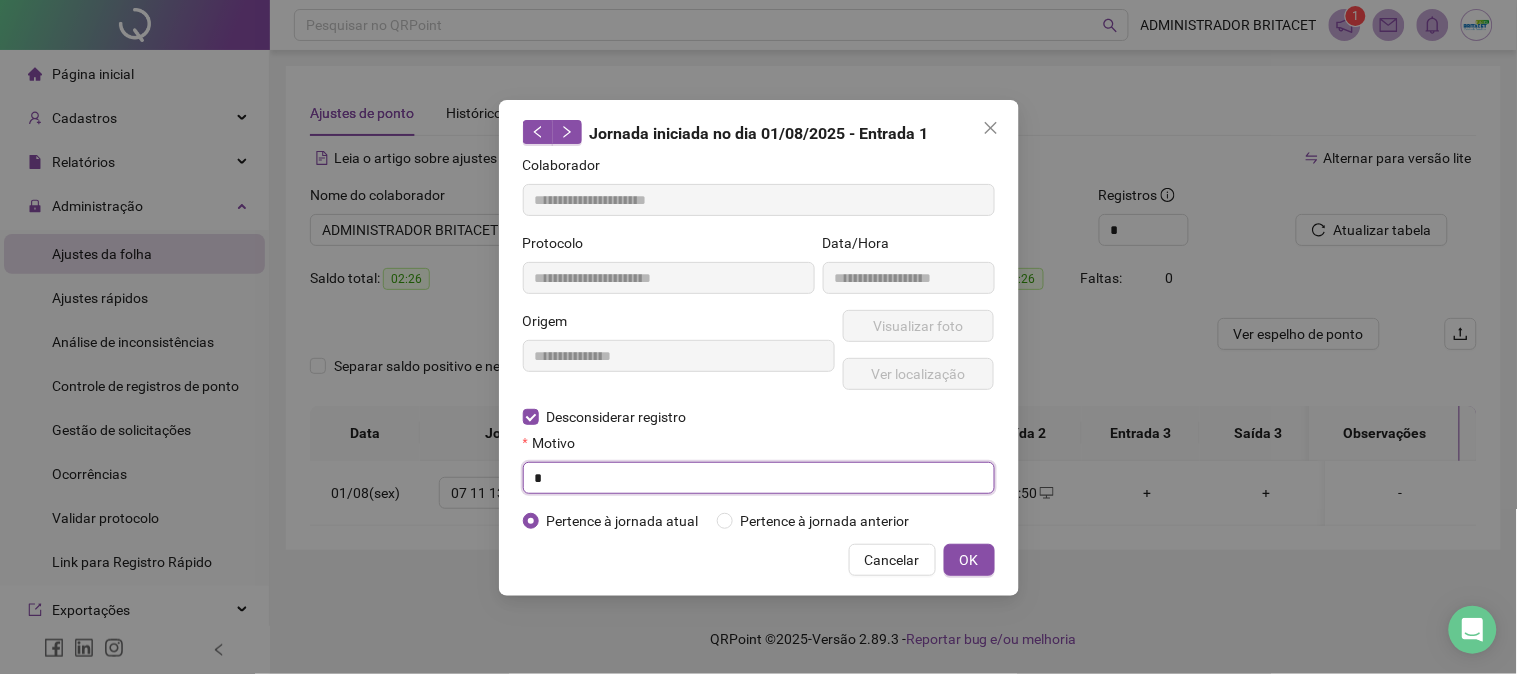 type 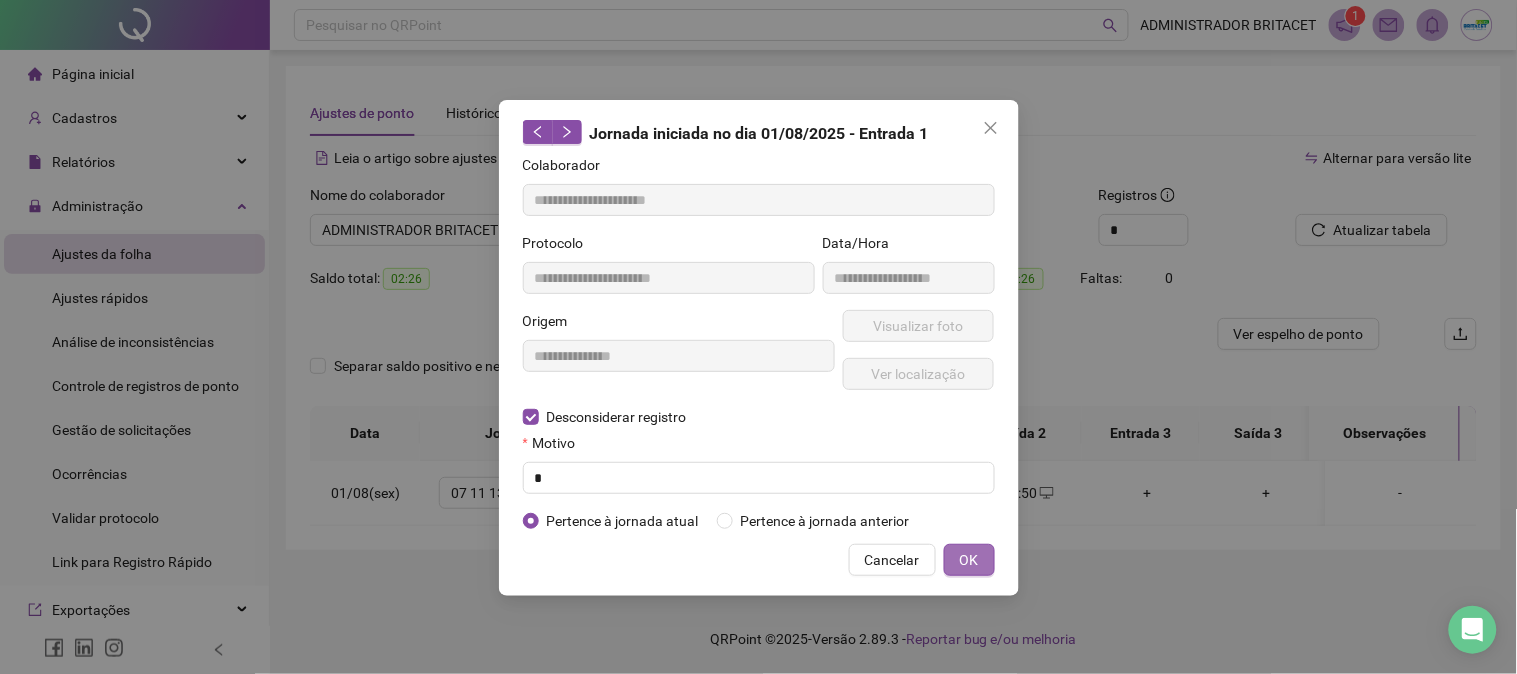 click on "OK" at bounding box center [969, 560] 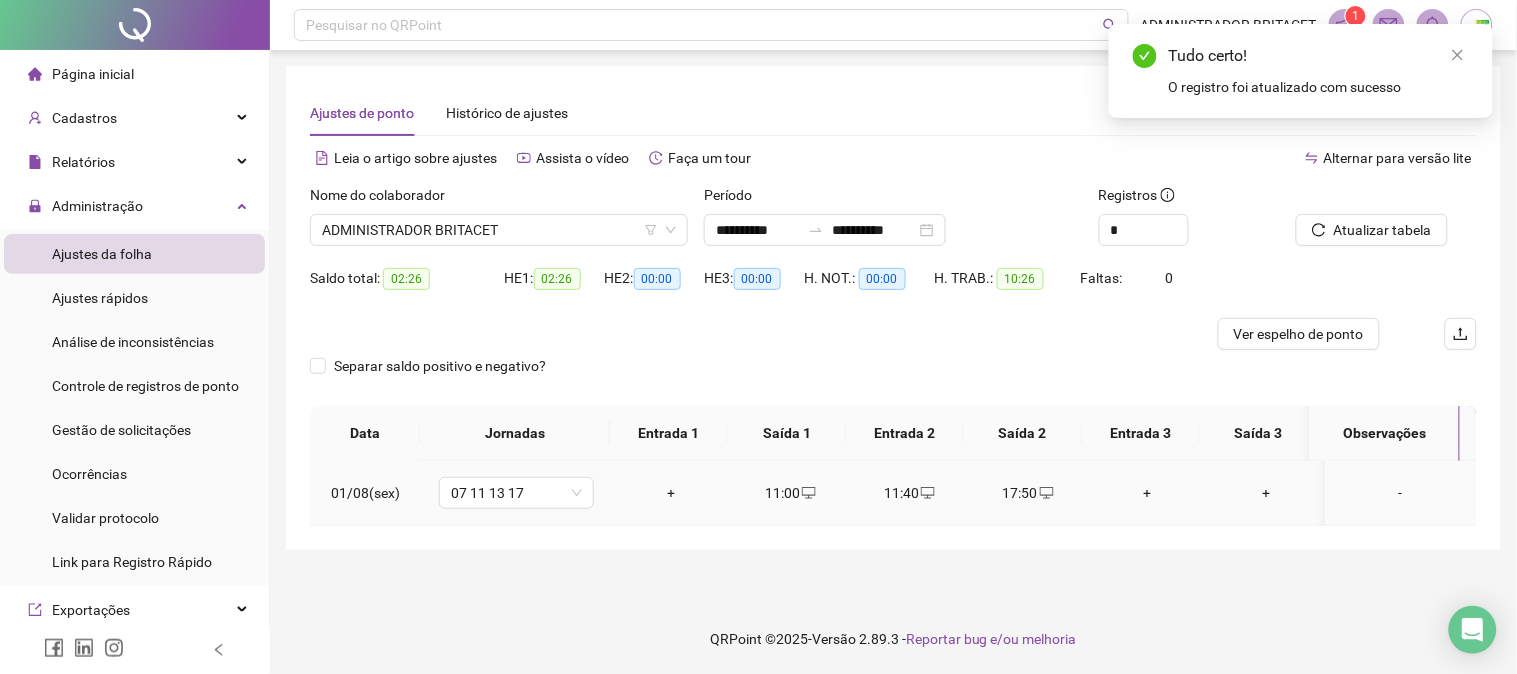 click on "+" at bounding box center [671, 493] 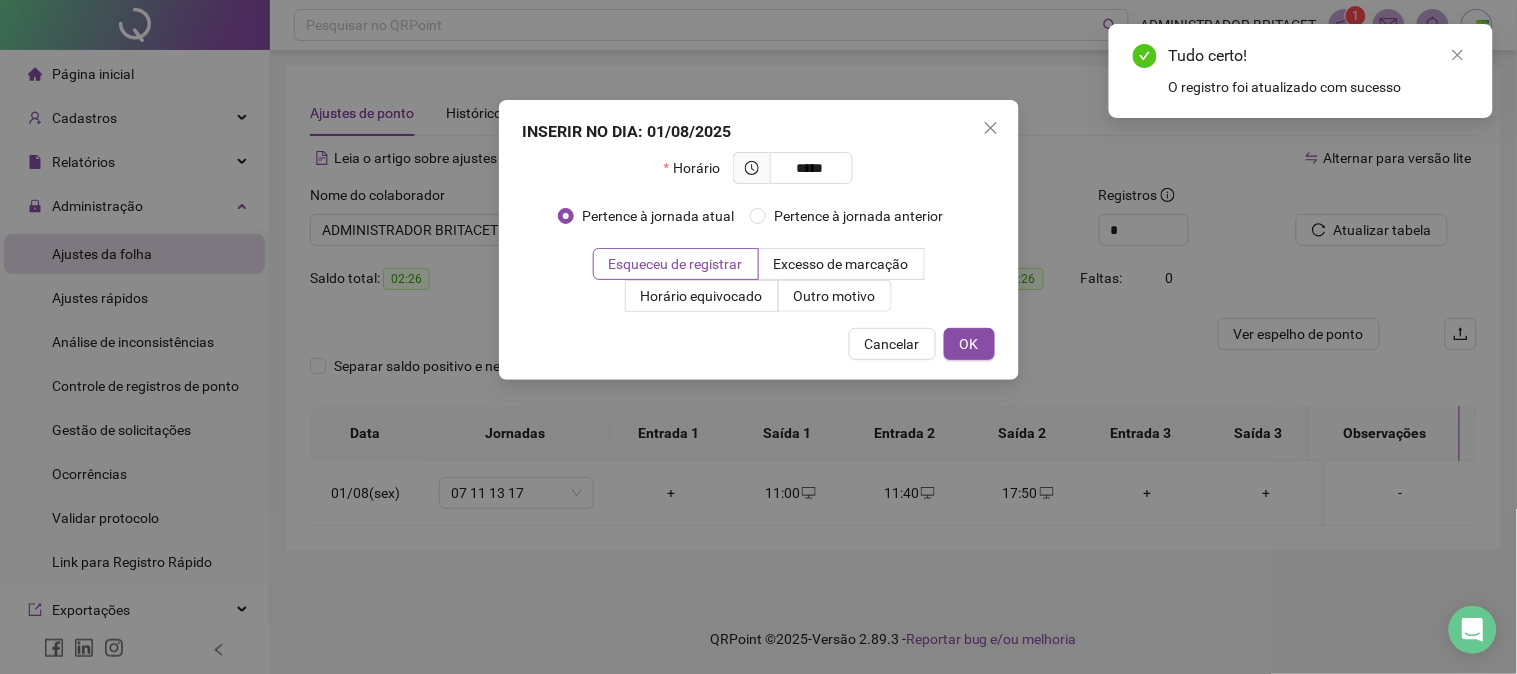 type on "*****" 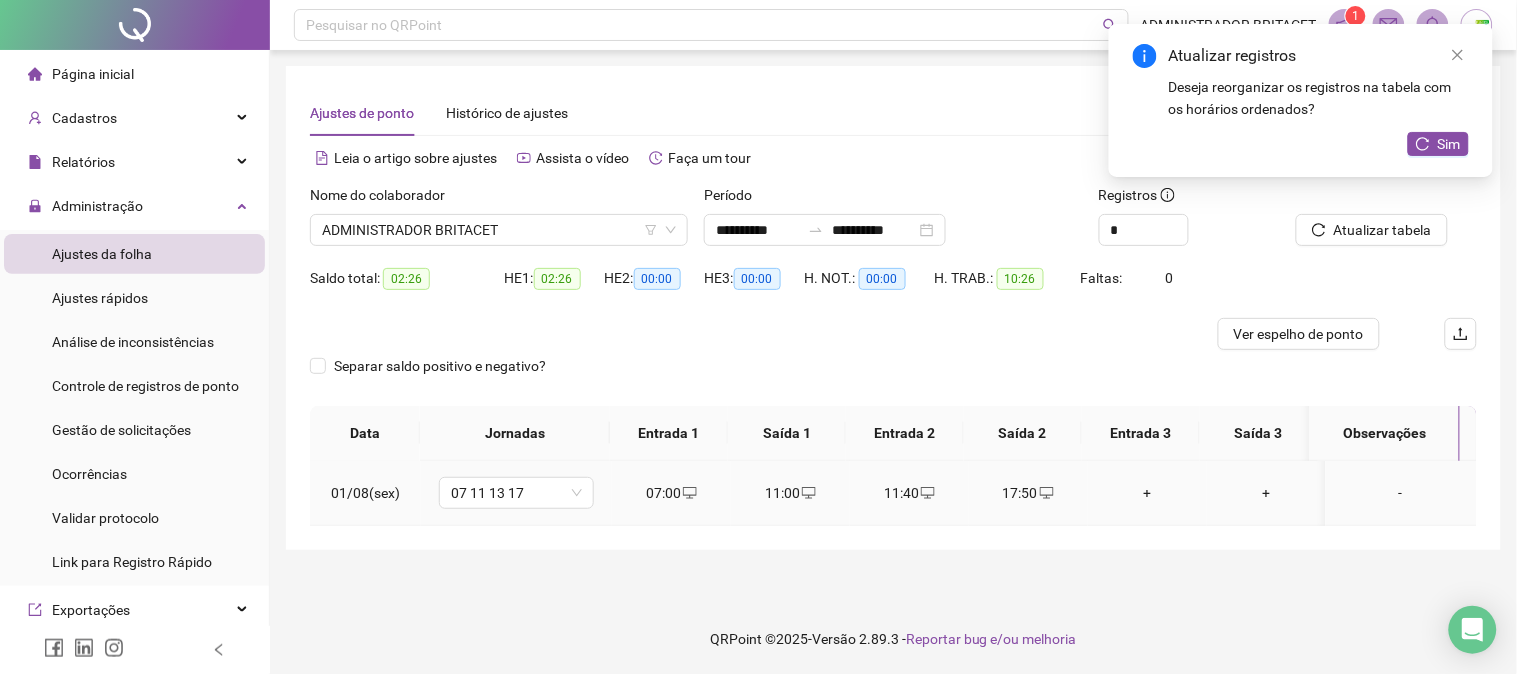 click on "11:00" at bounding box center (790, 493) 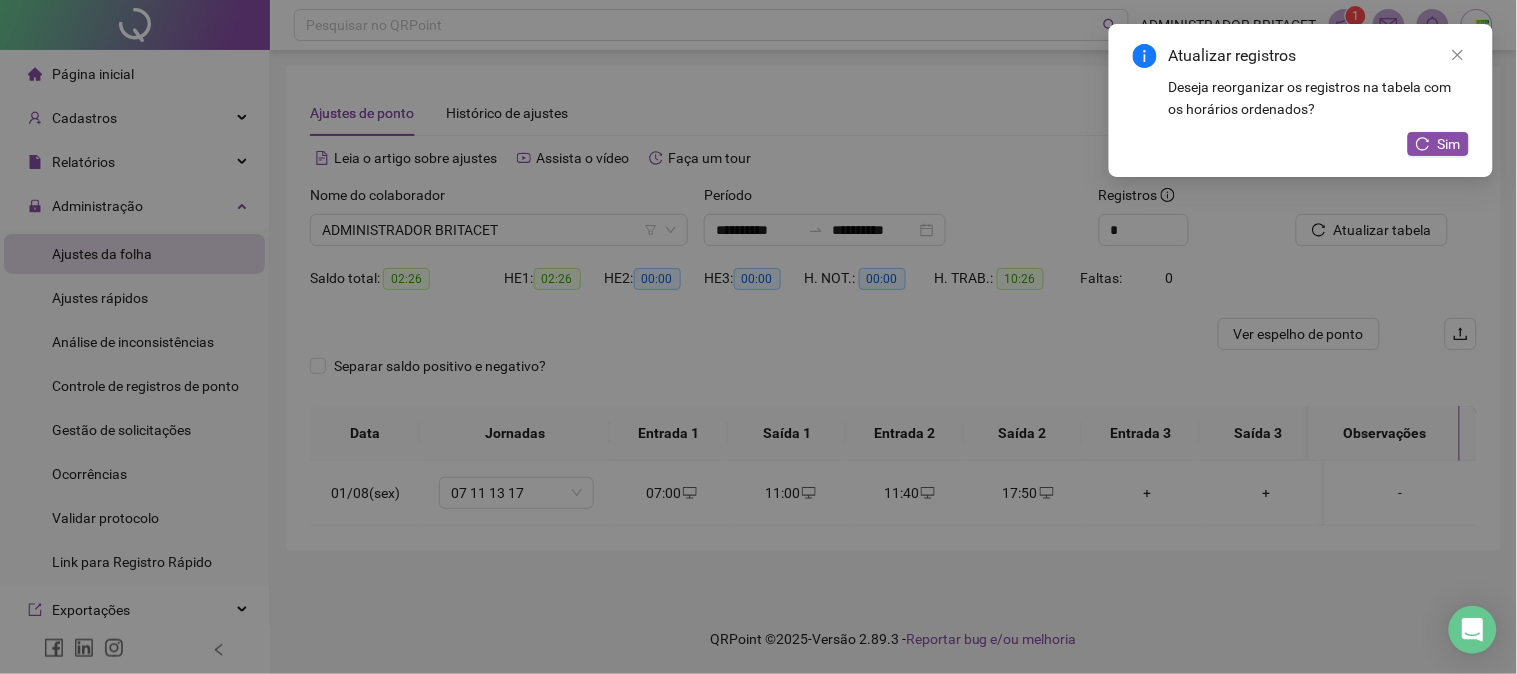 type on "**********" 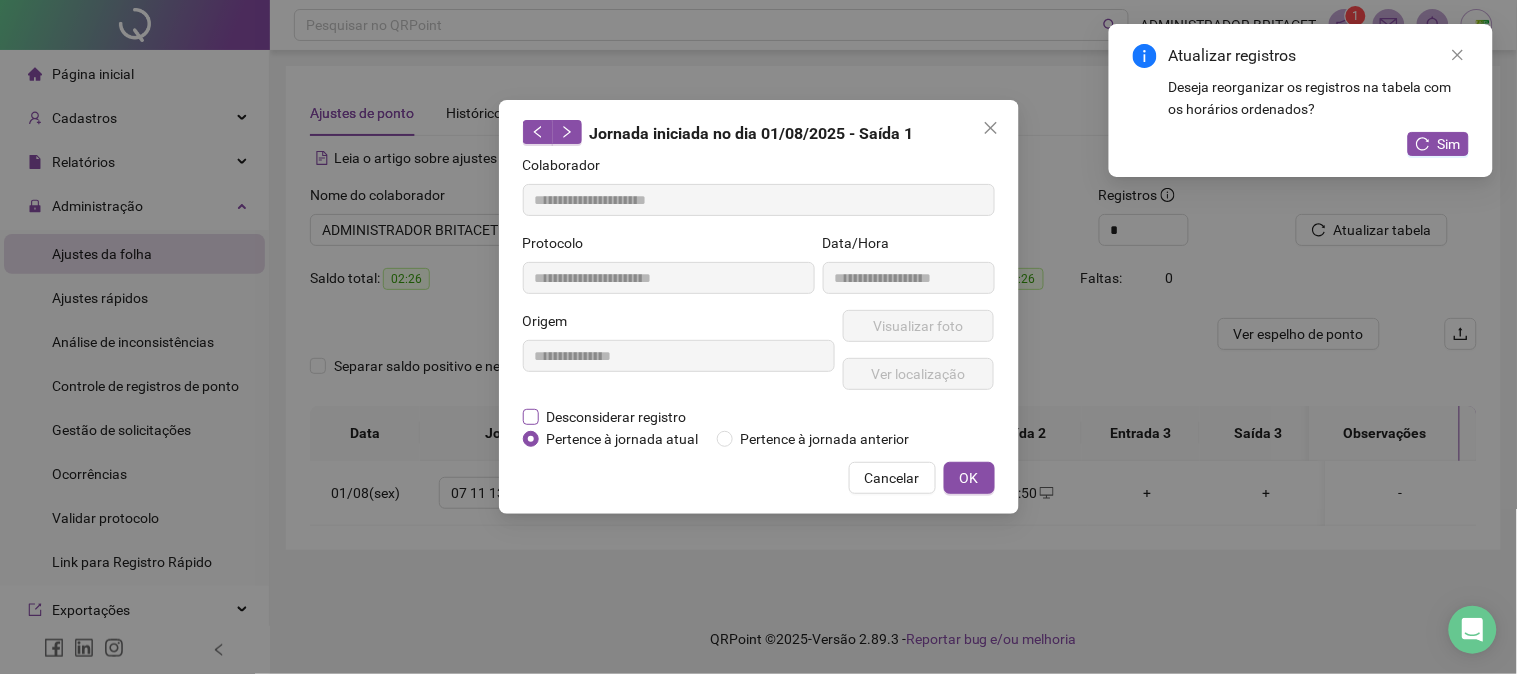 click on "Desconsiderar registro" at bounding box center (617, 417) 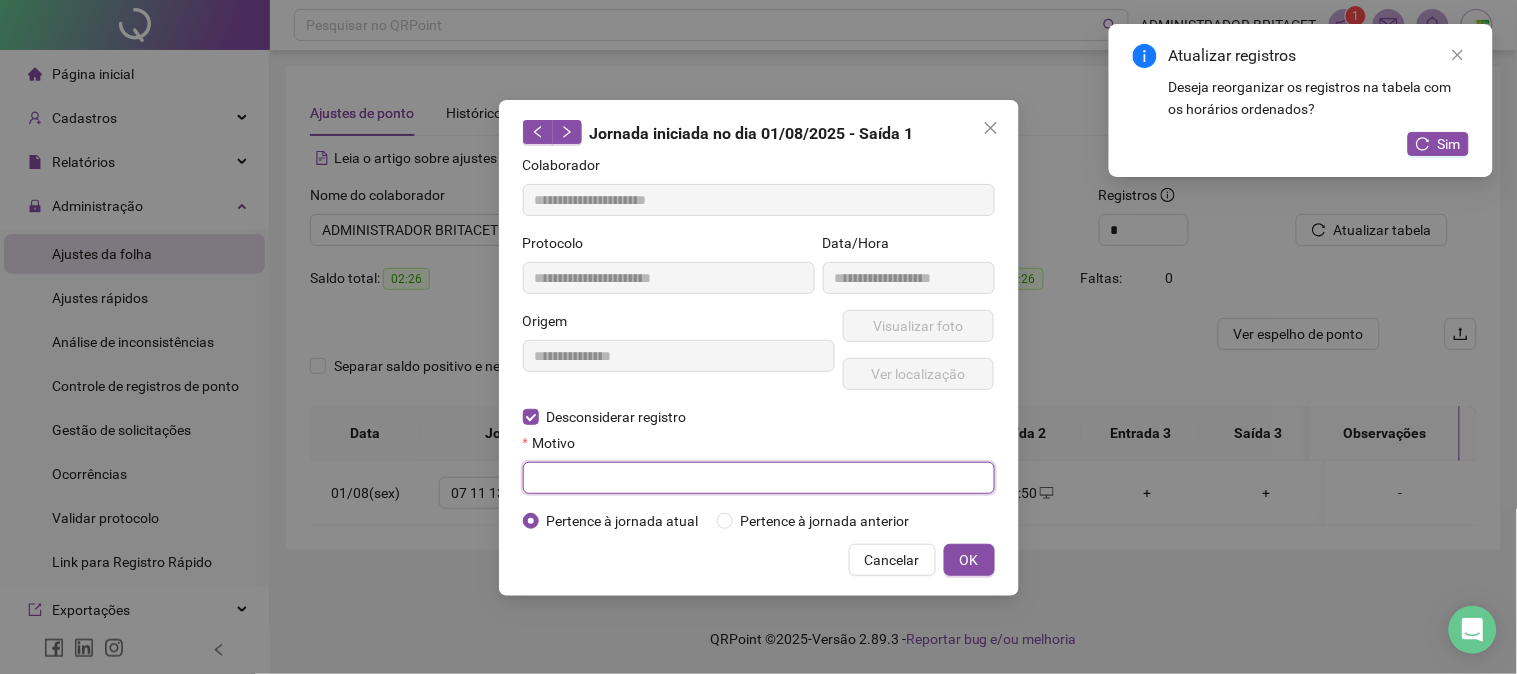 click at bounding box center (759, 478) 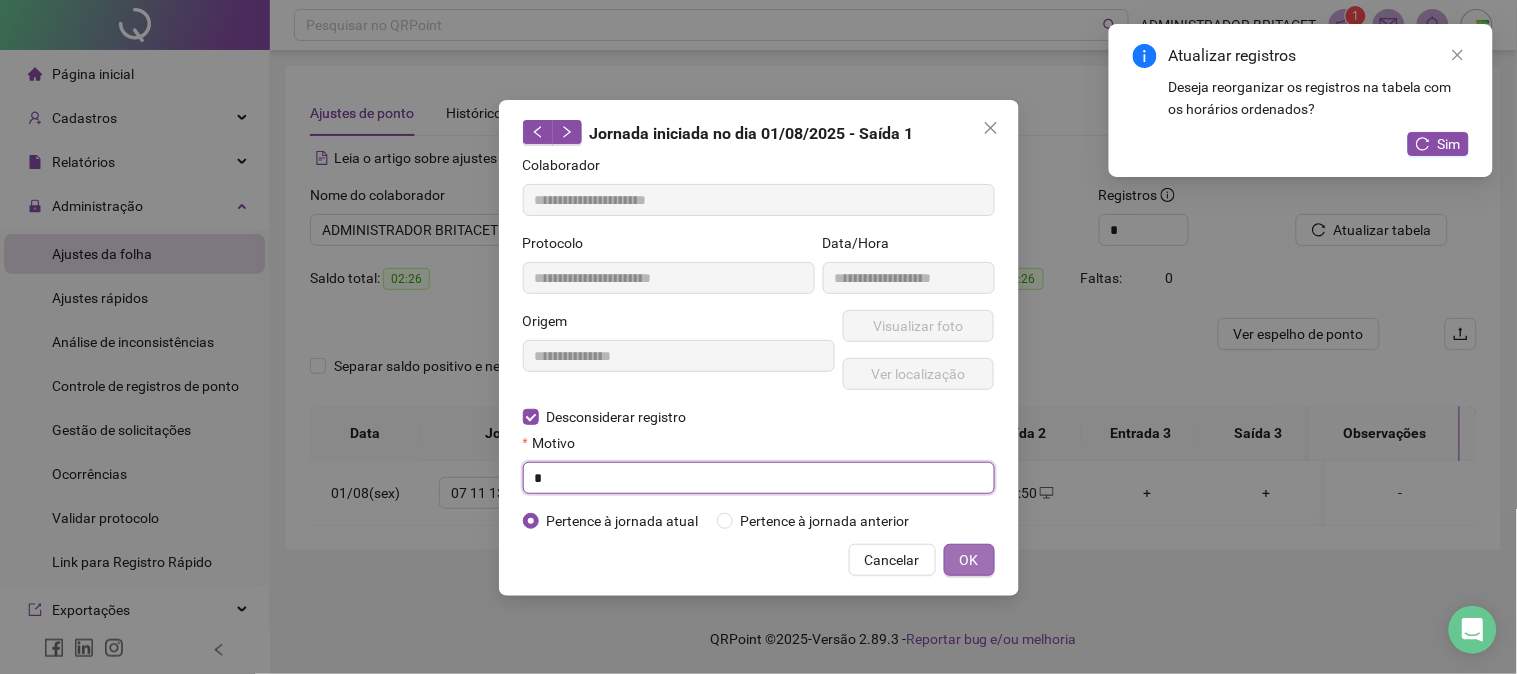 type 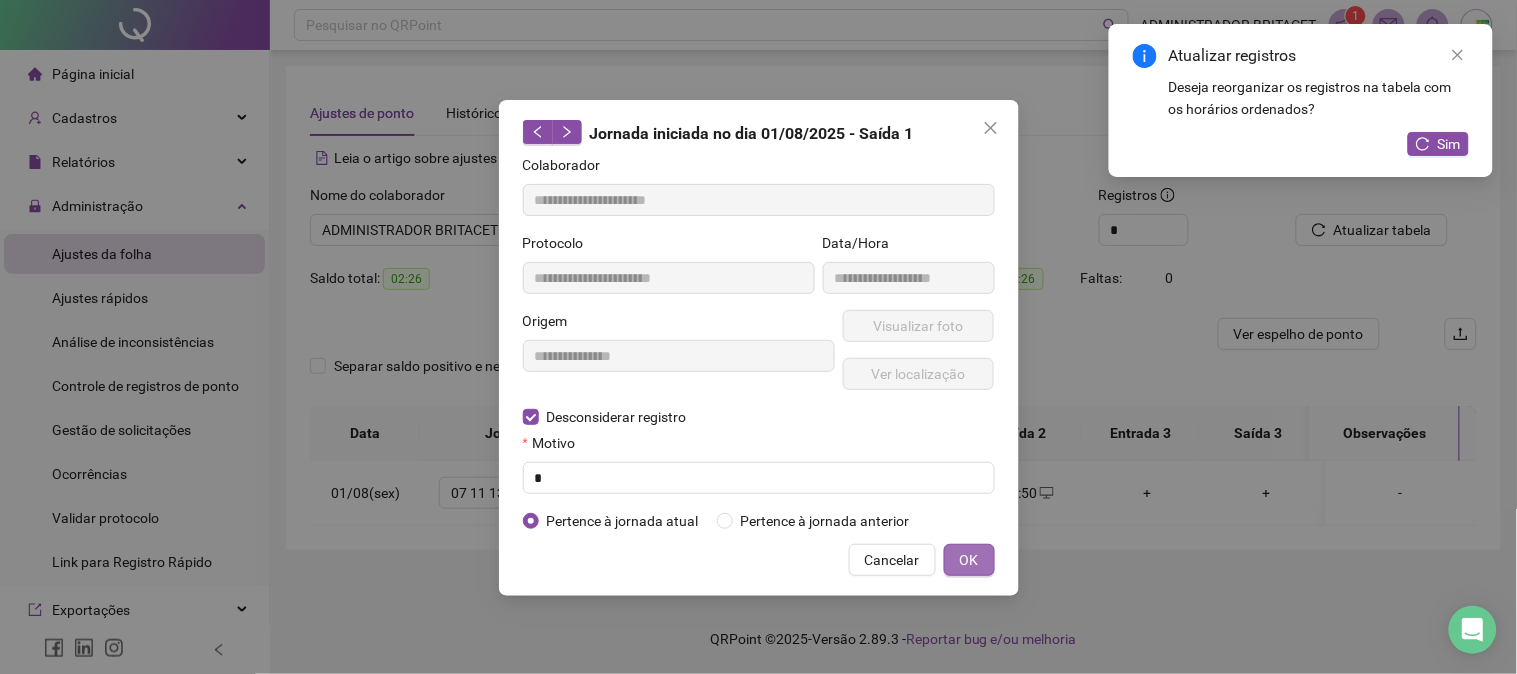 click on "OK" at bounding box center (969, 560) 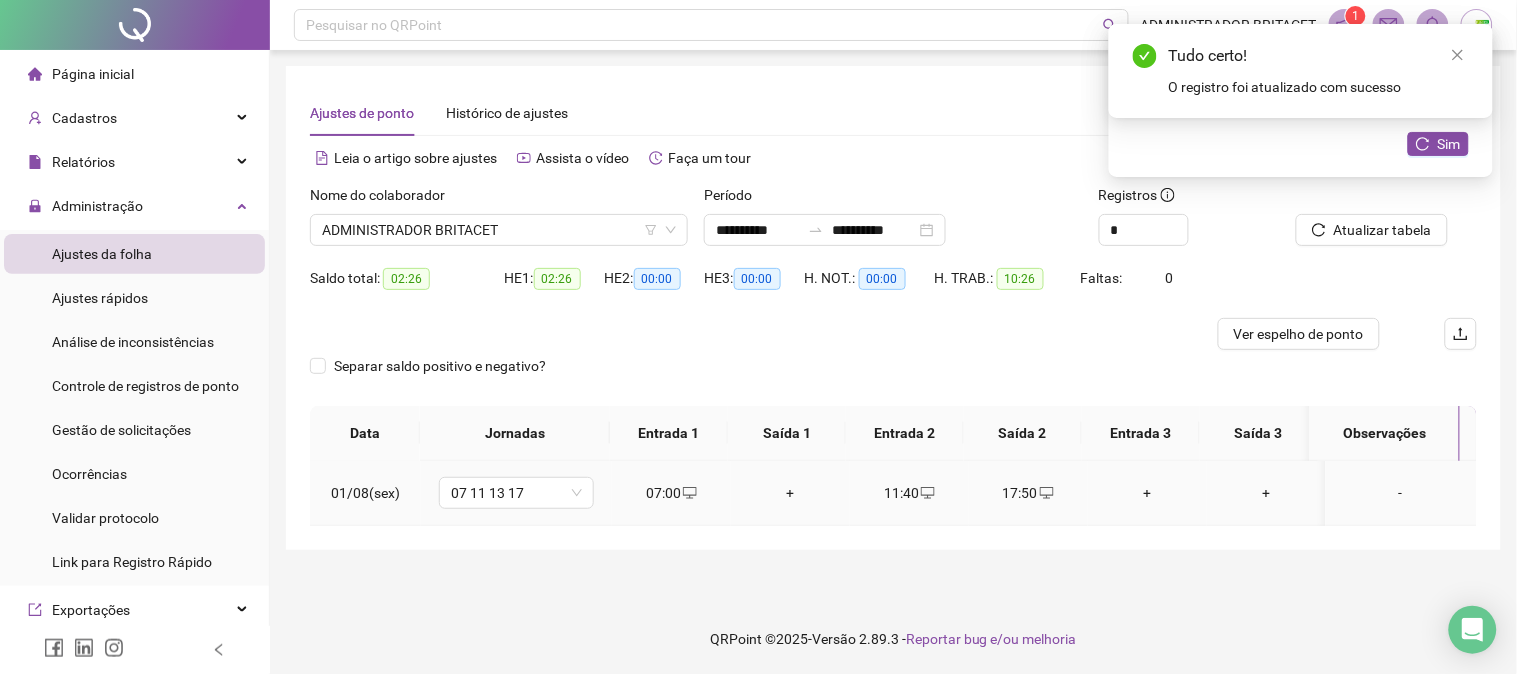click on "+" at bounding box center [790, 493] 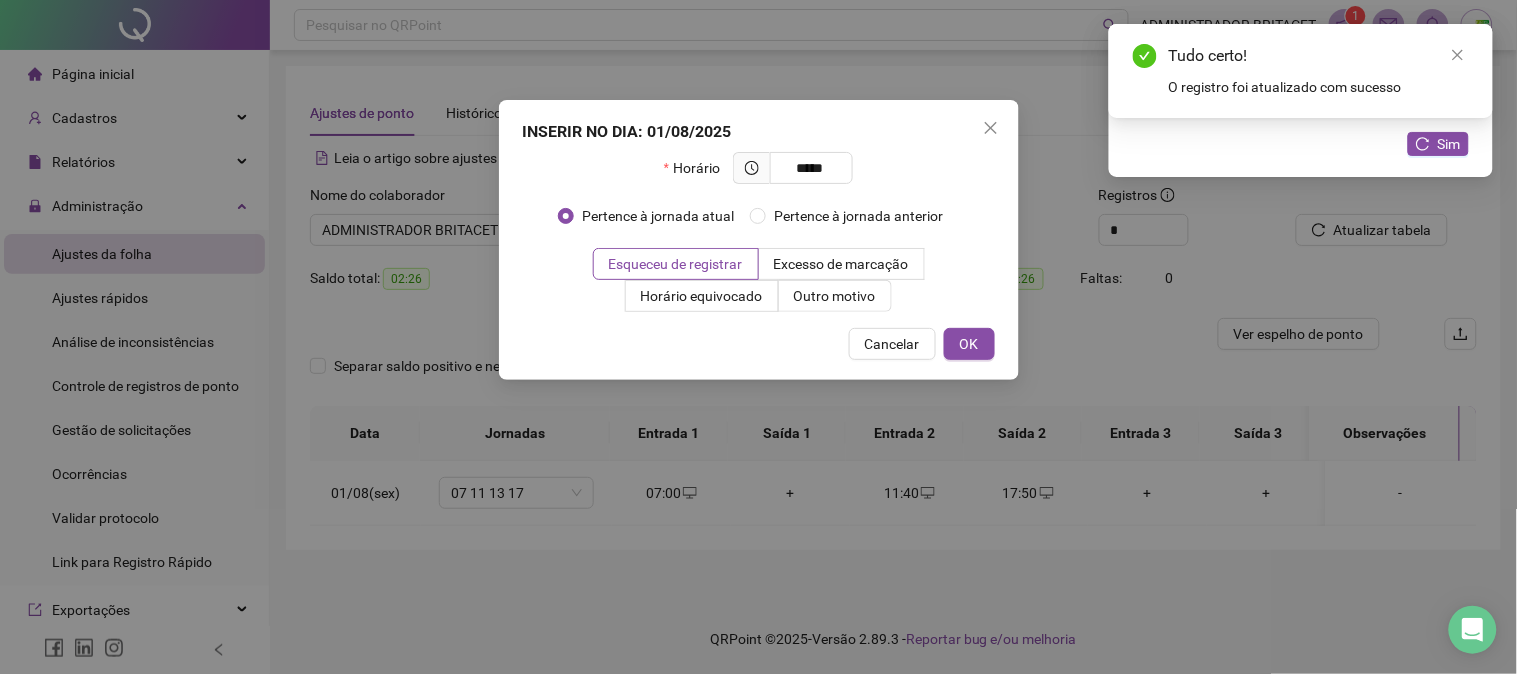 type on "*****" 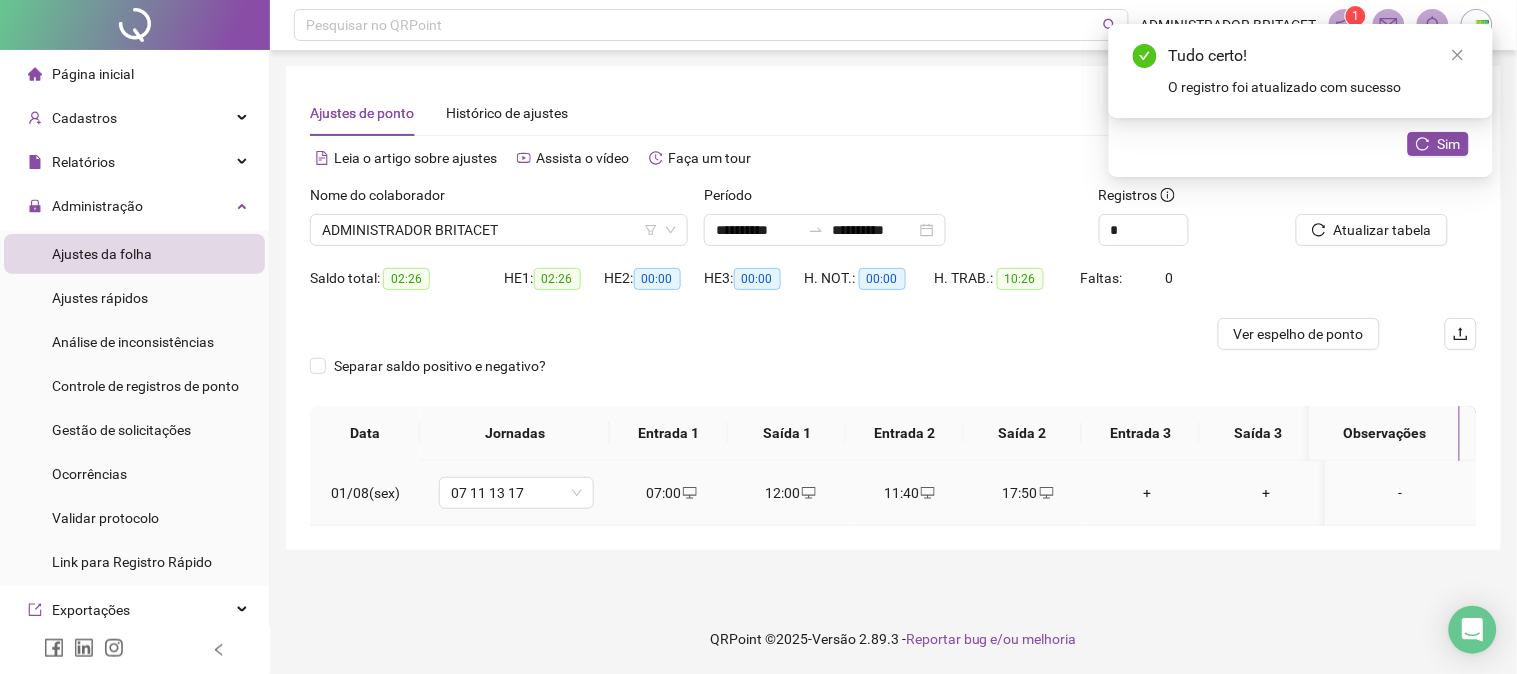 click on "11:40" at bounding box center (909, 493) 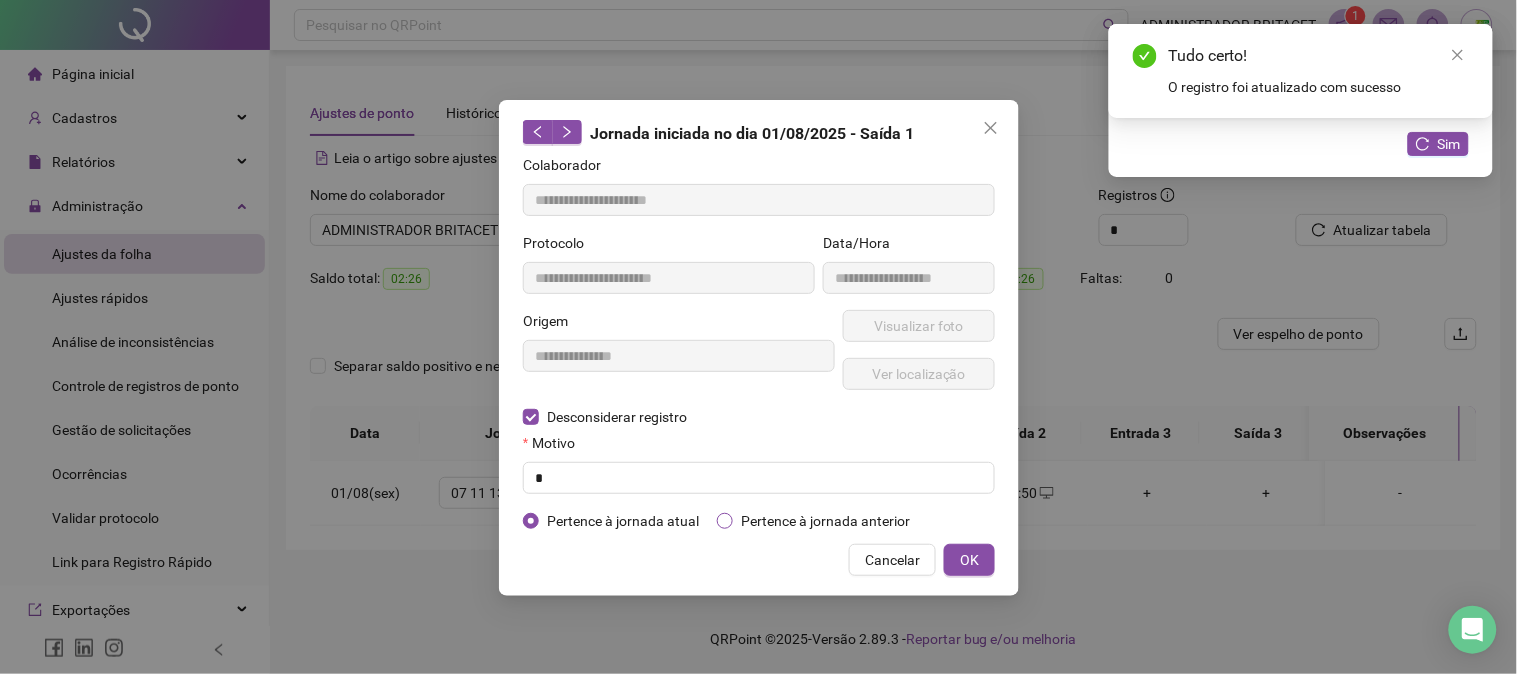 type on "**********" 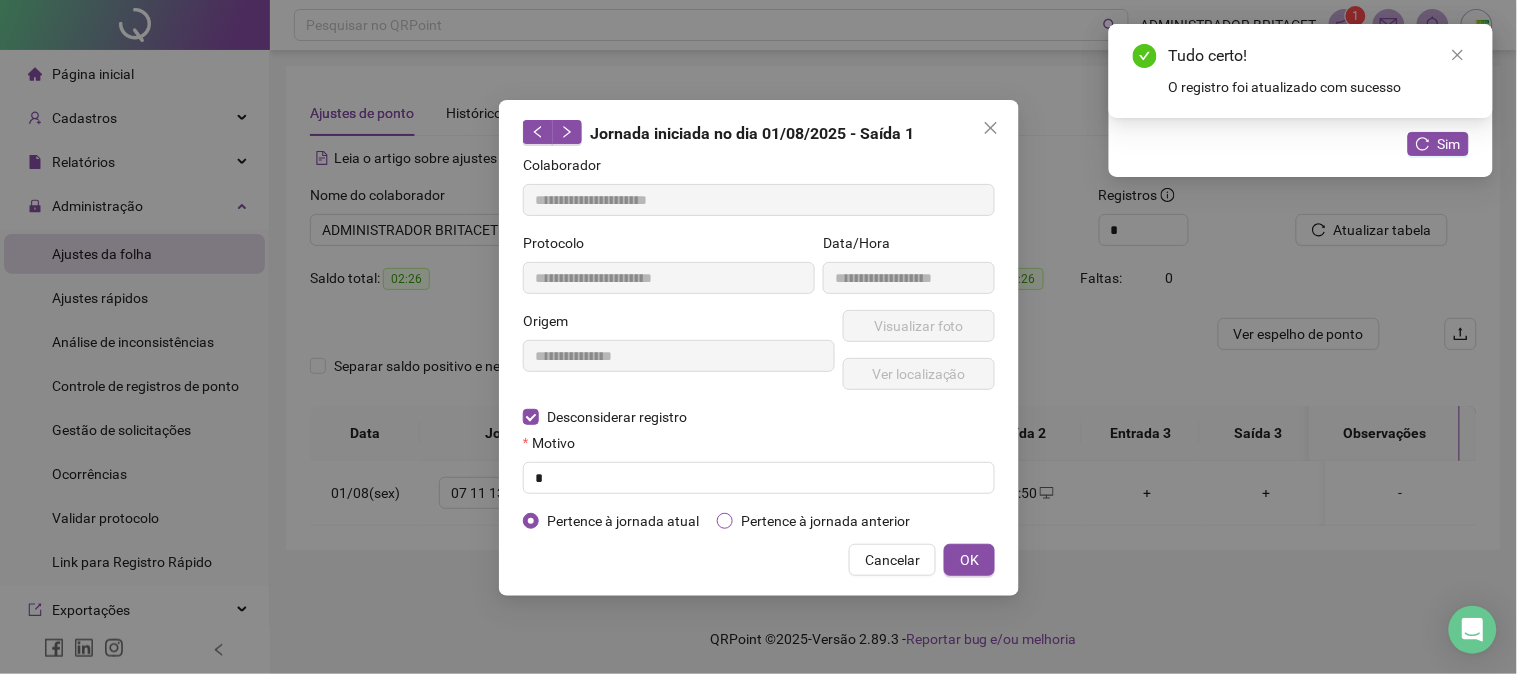 type on "**********" 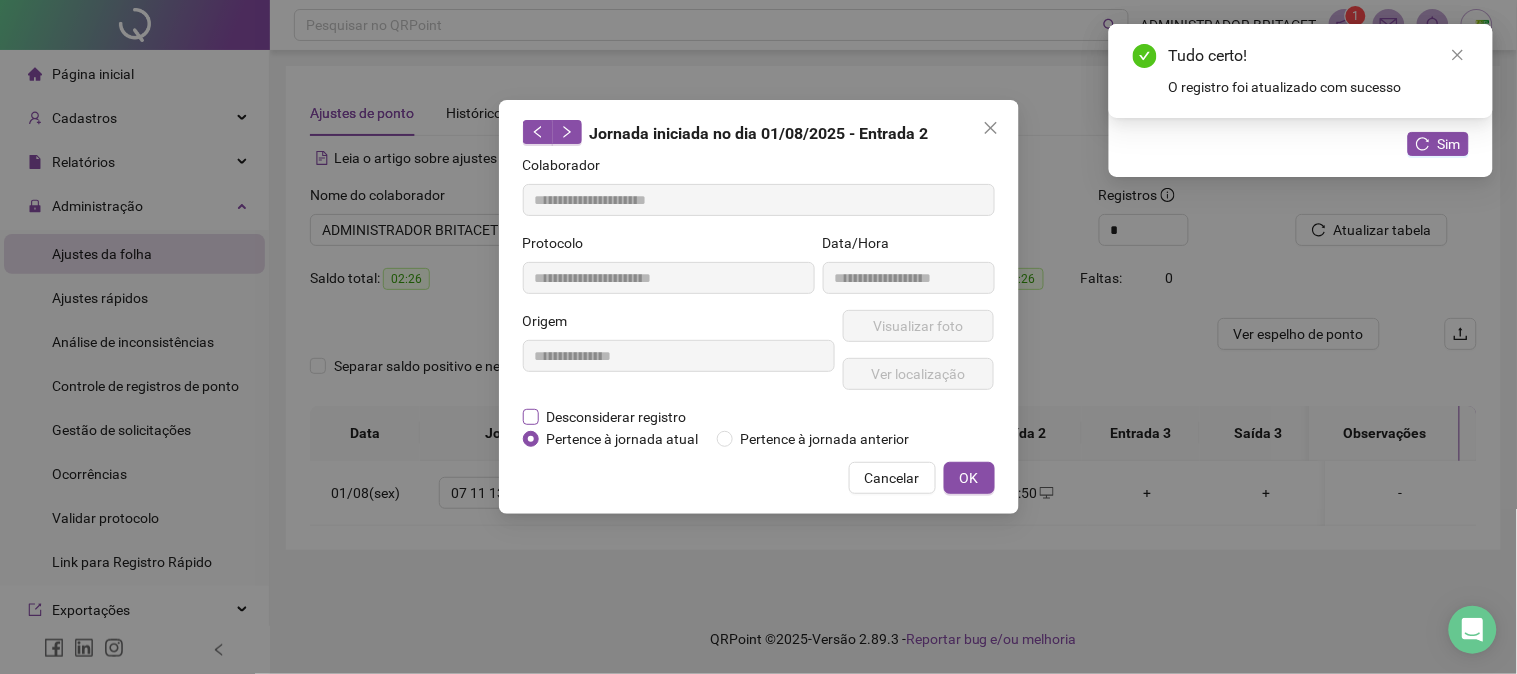 click on "Desconsiderar registro" at bounding box center [617, 417] 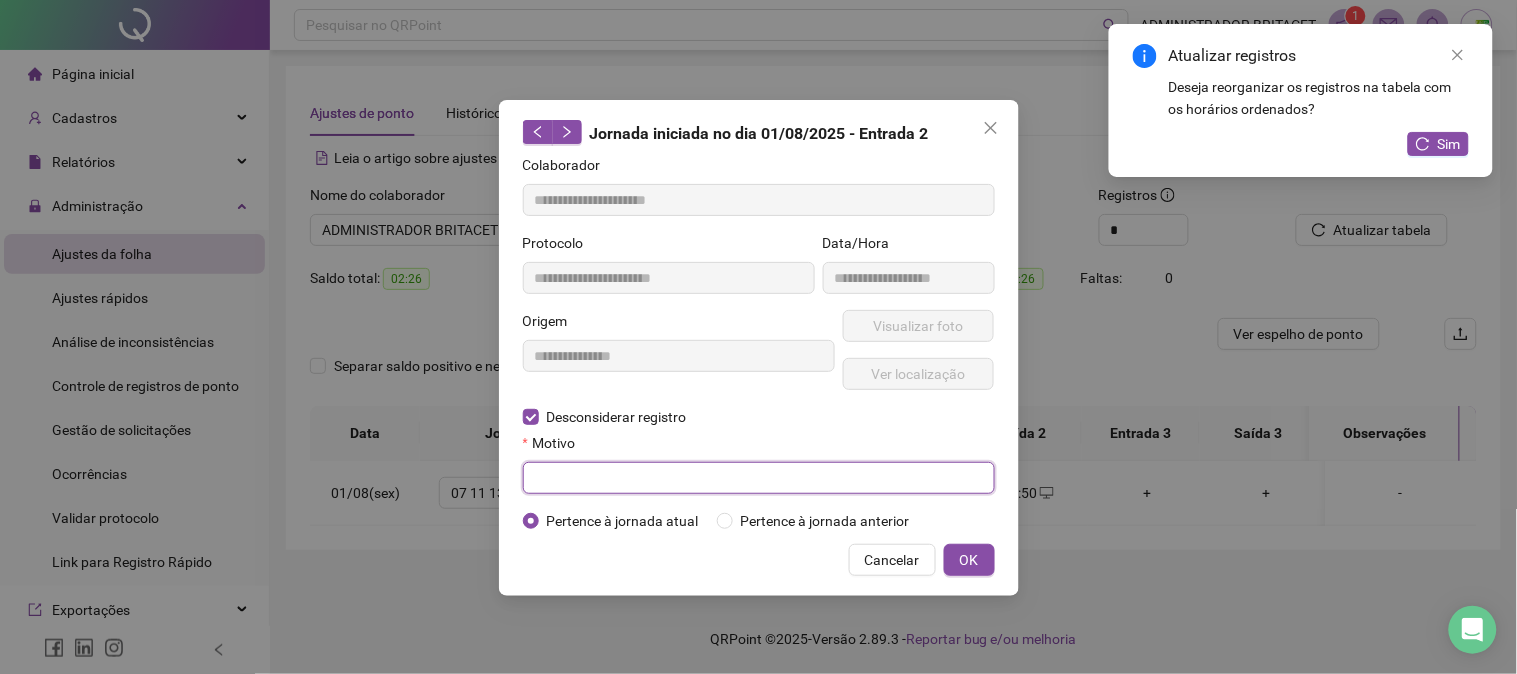 drag, startPoint x: 672, startPoint y: 466, endPoint x: 780, endPoint y: 464, distance: 108.01852 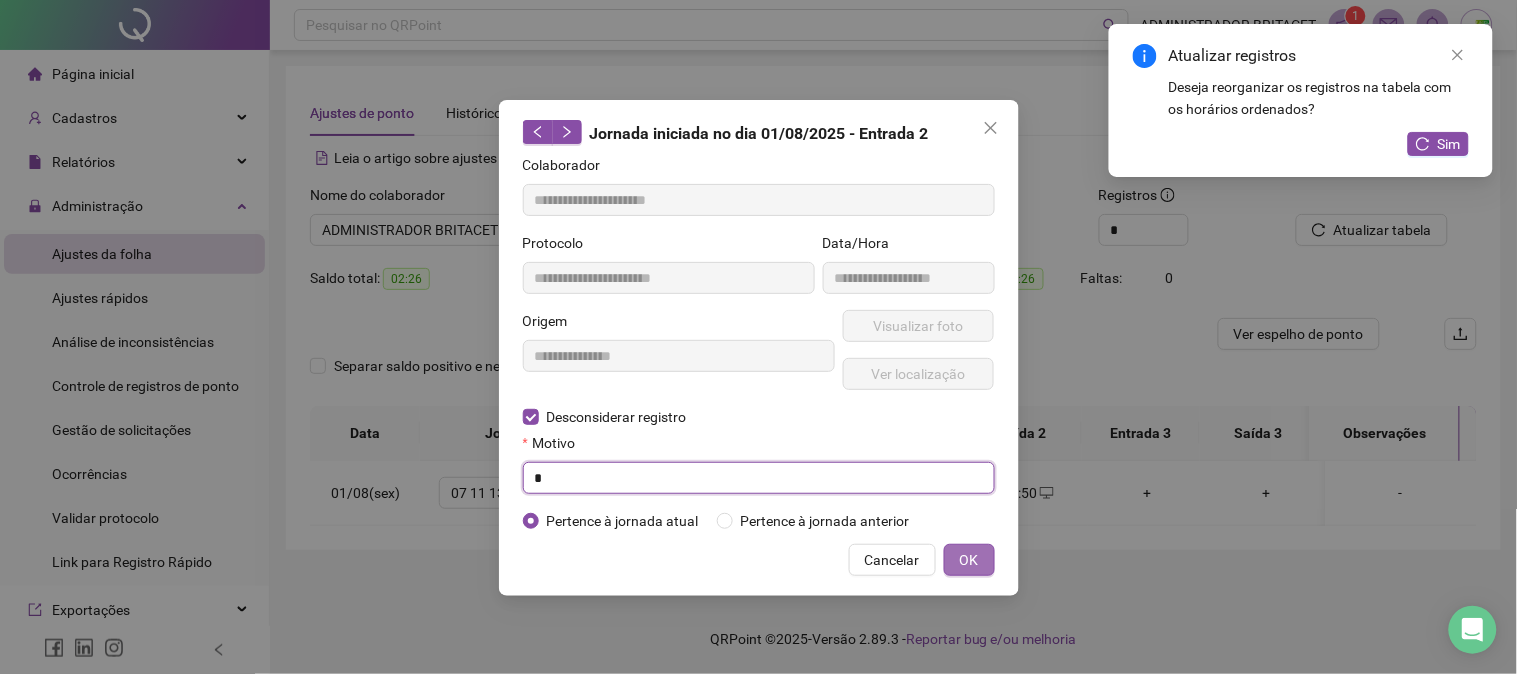 type 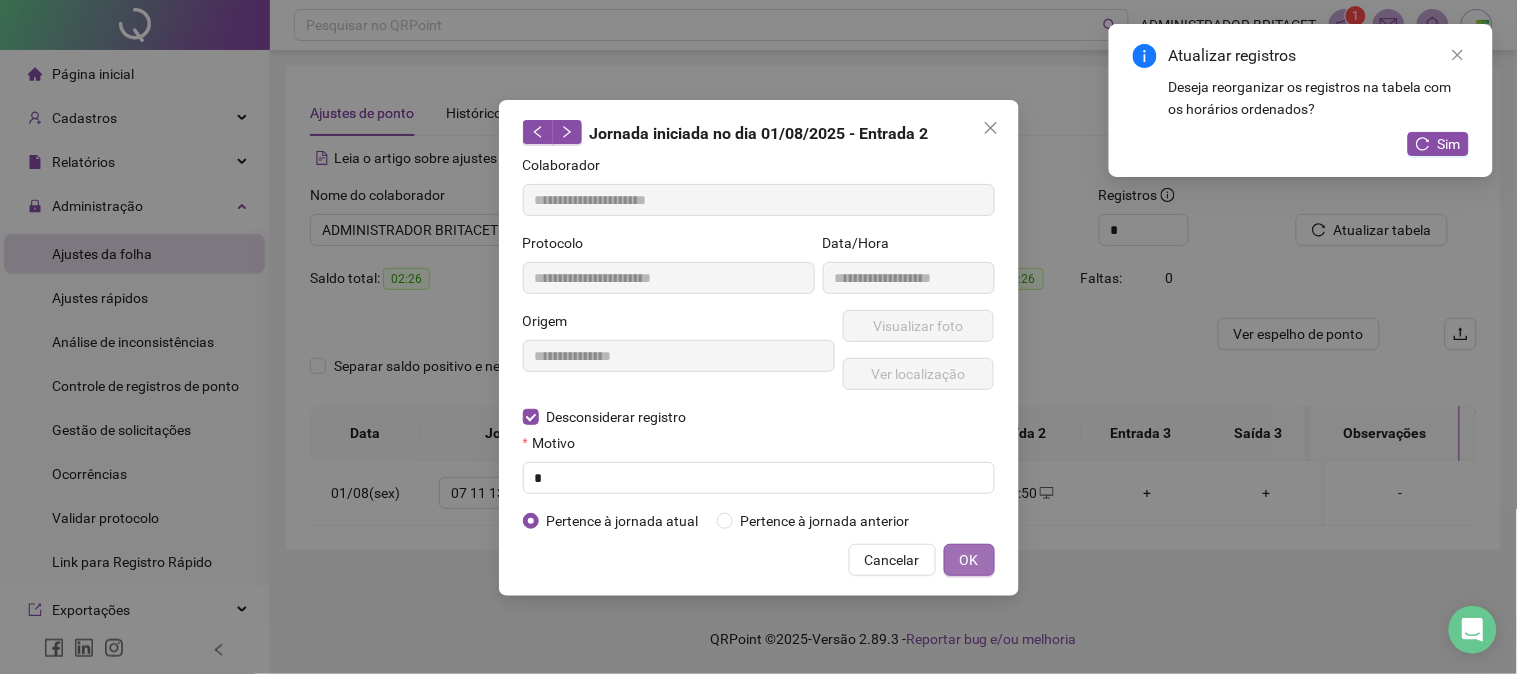 drag, startPoint x: 967, startPoint y: 556, endPoint x: 927, endPoint y: 523, distance: 51.855568 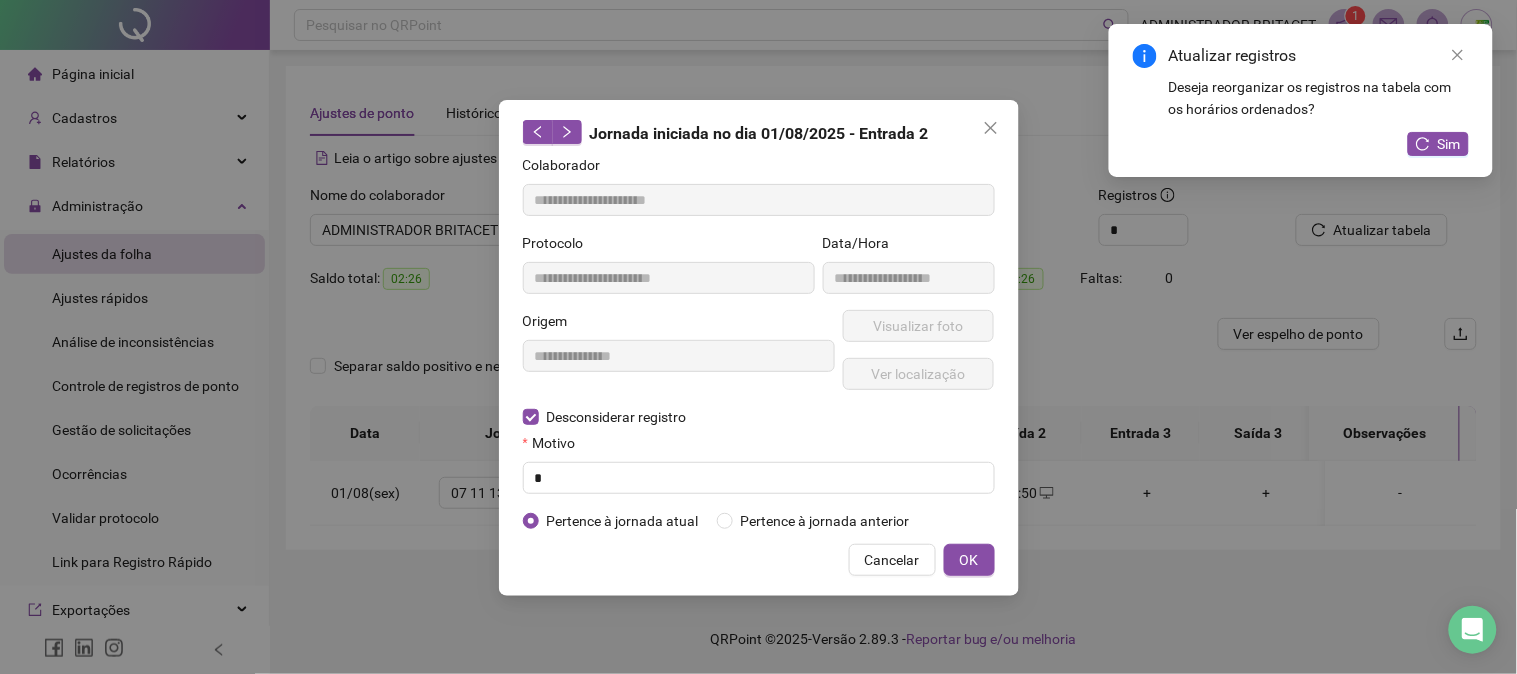 click on "OK" at bounding box center (969, 560) 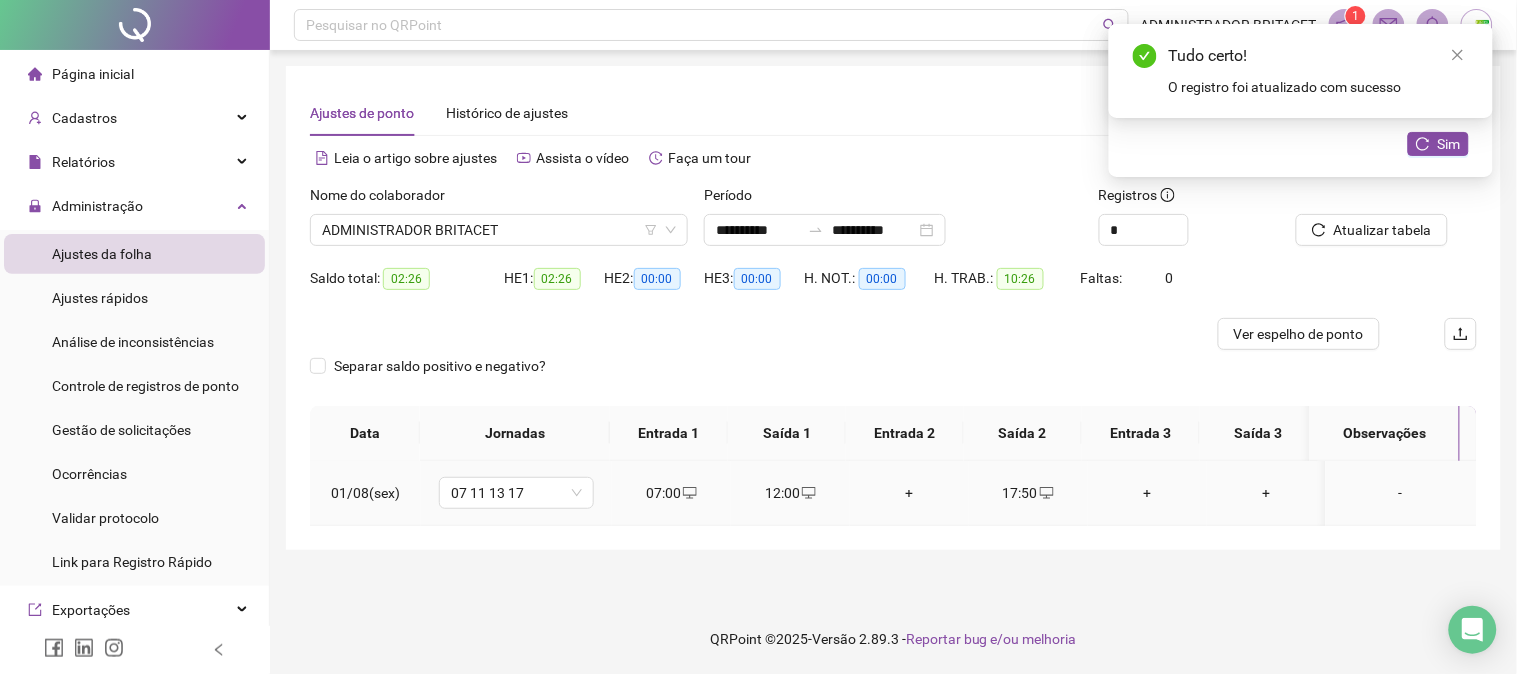 click on "+" at bounding box center (909, 493) 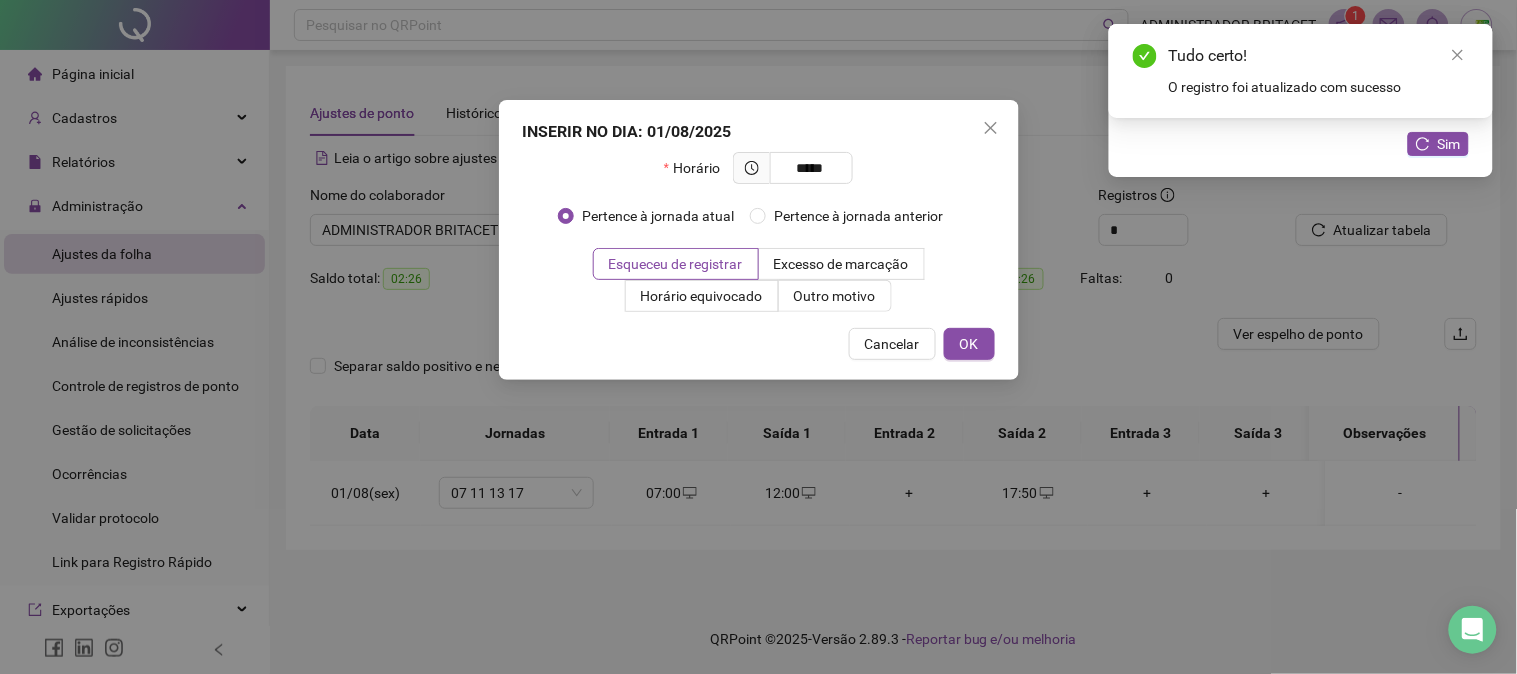 type on "*****" 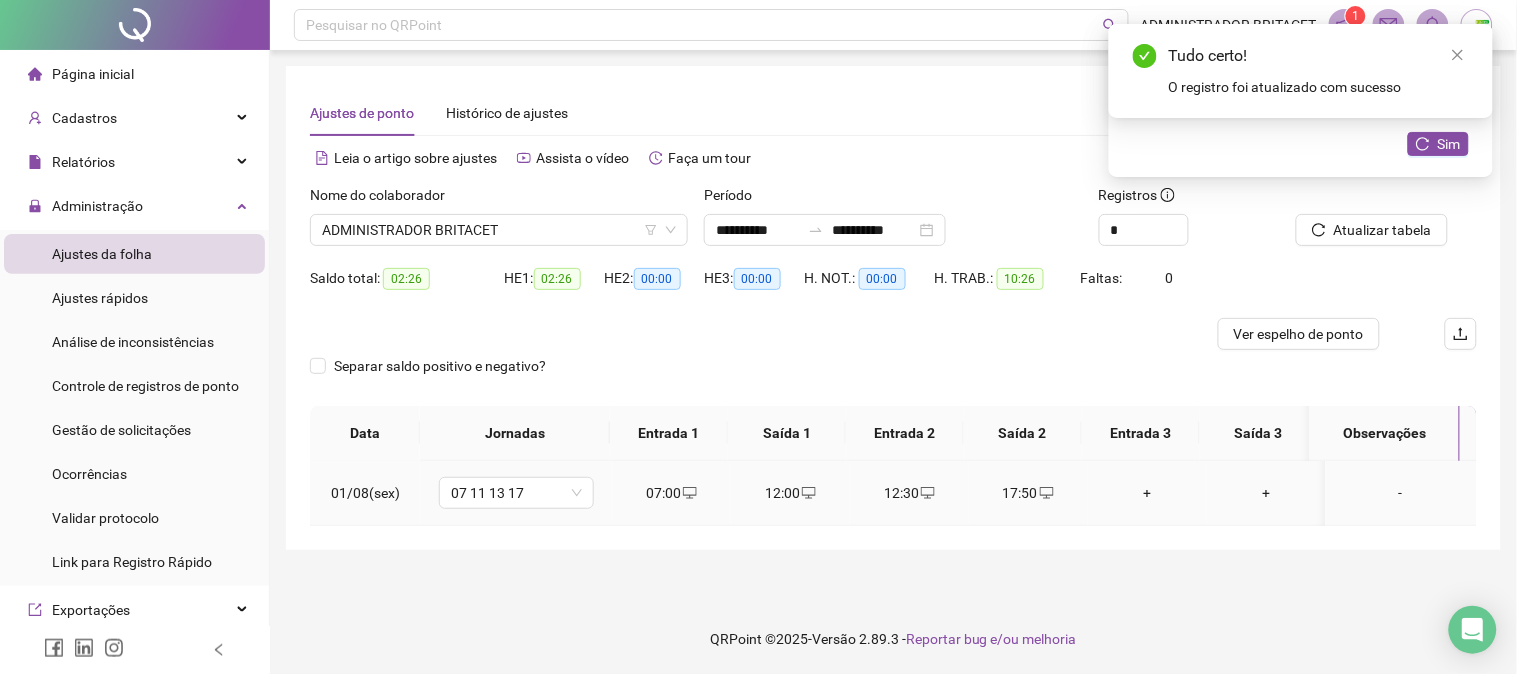 click on "17:50" at bounding box center [1028, 493] 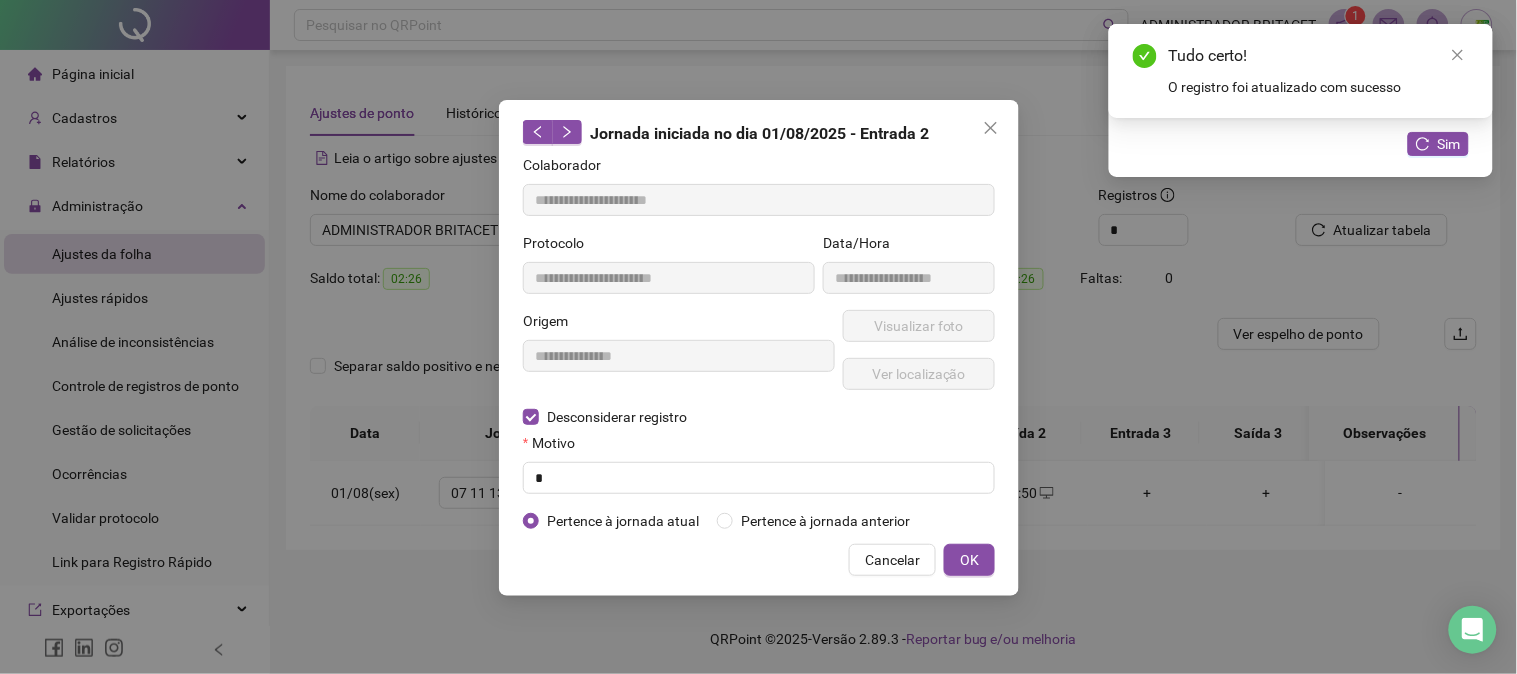 type on "**********" 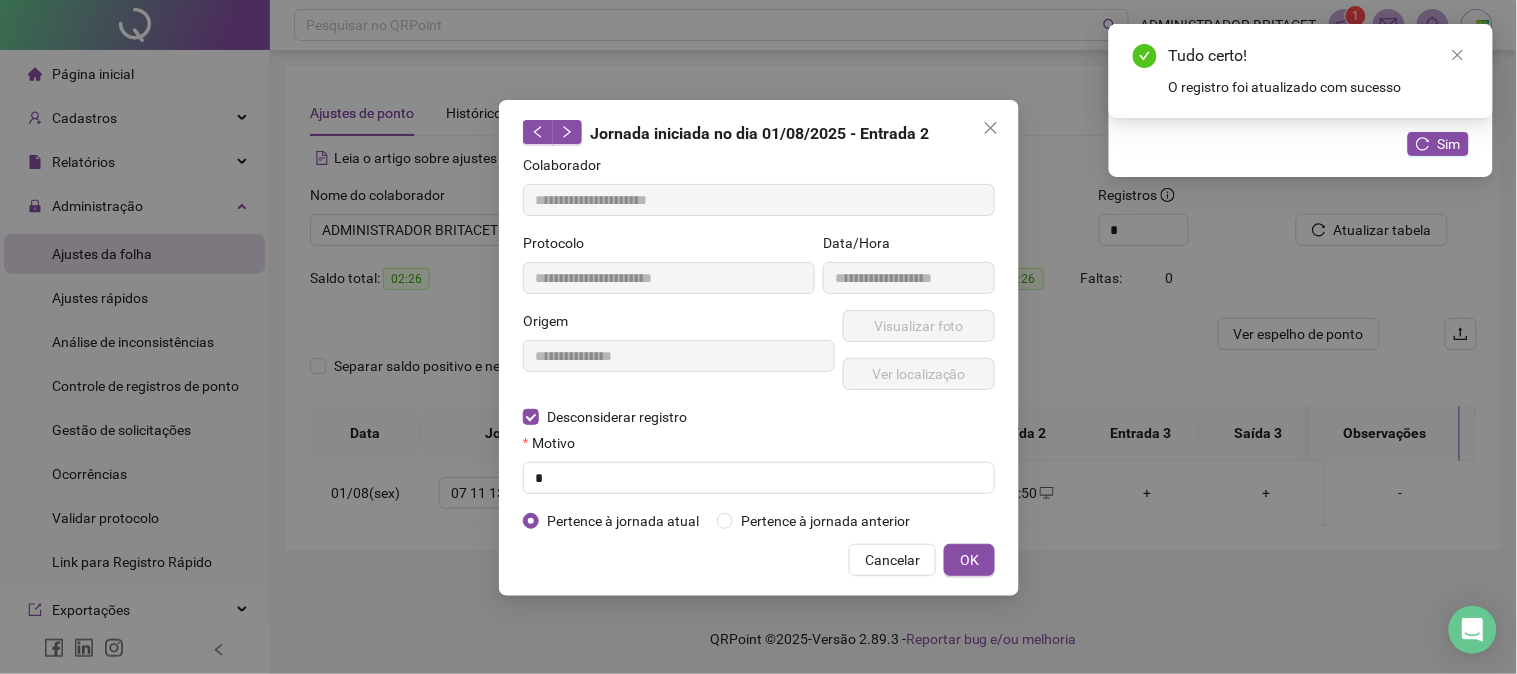 type on "**********" 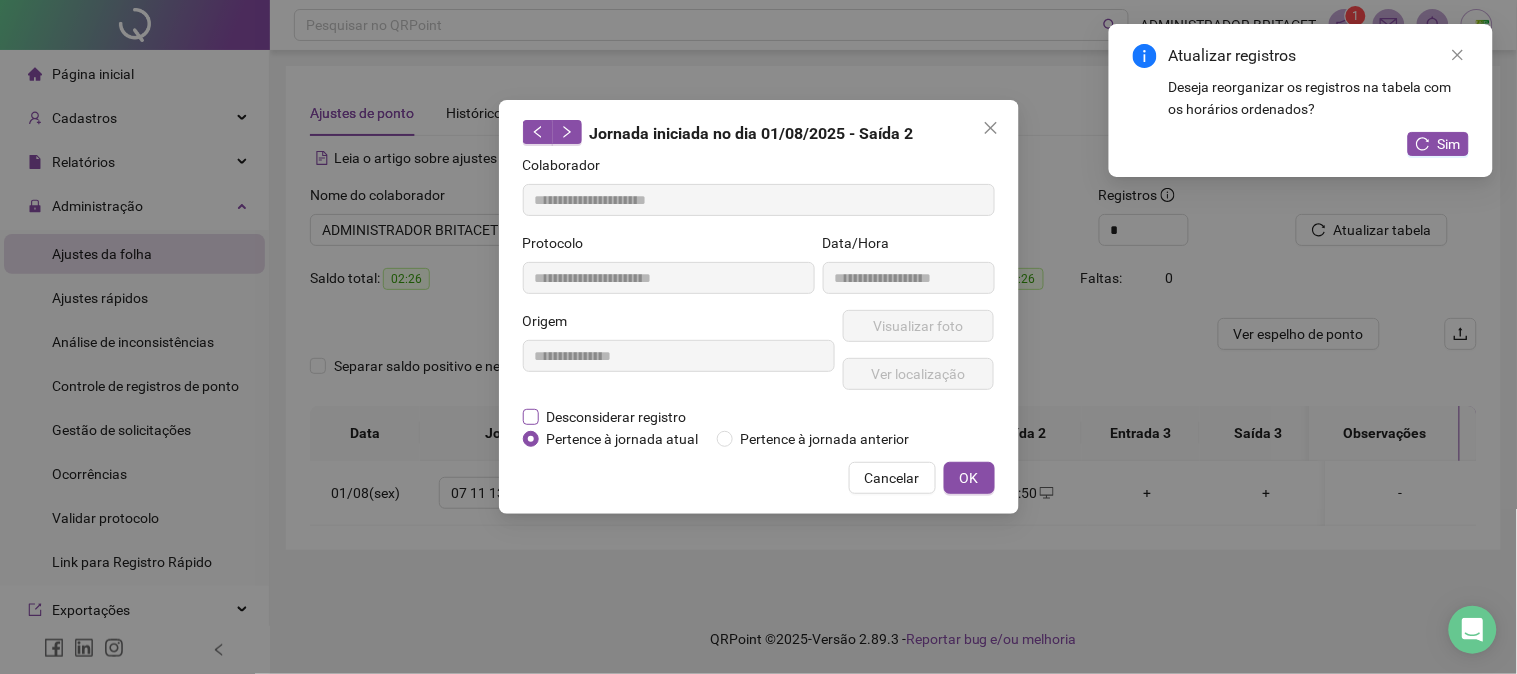 click on "Desconsiderar registro" at bounding box center [617, 417] 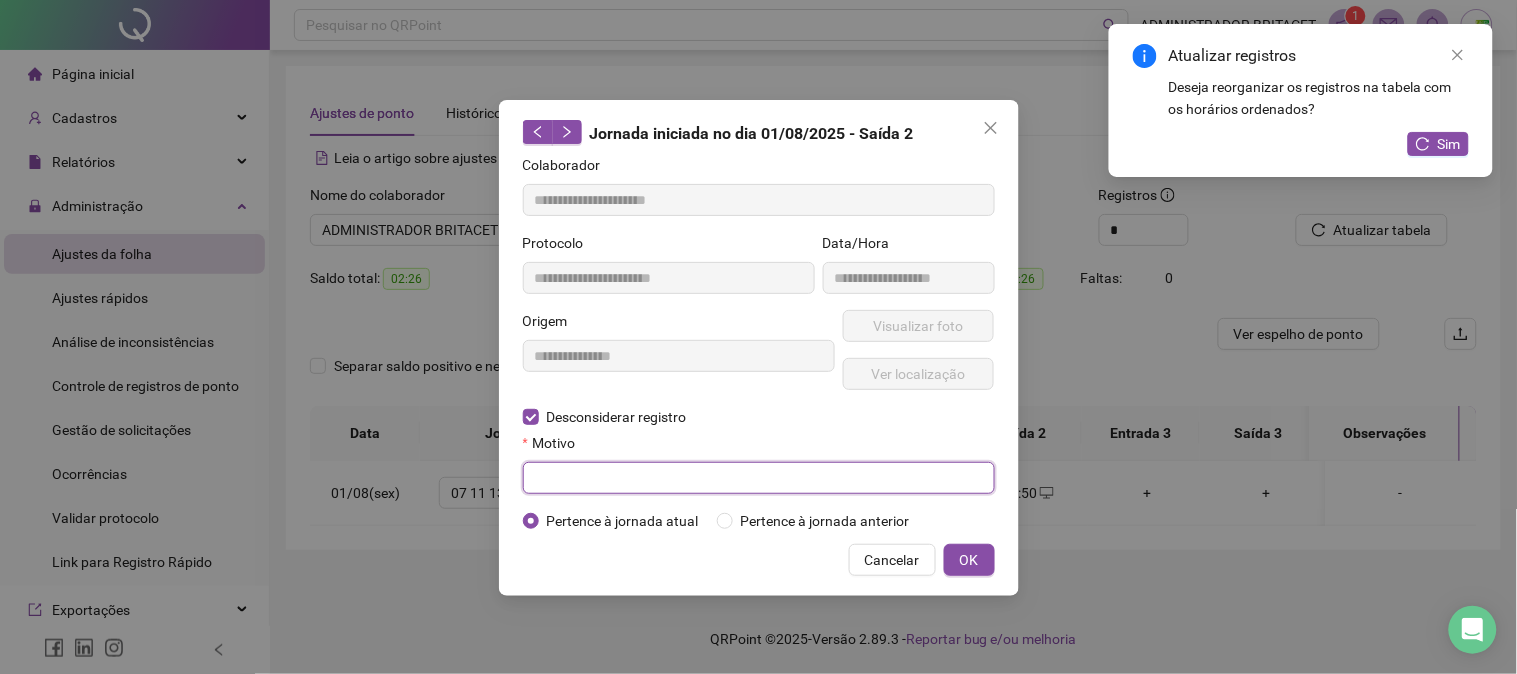 click at bounding box center [759, 478] 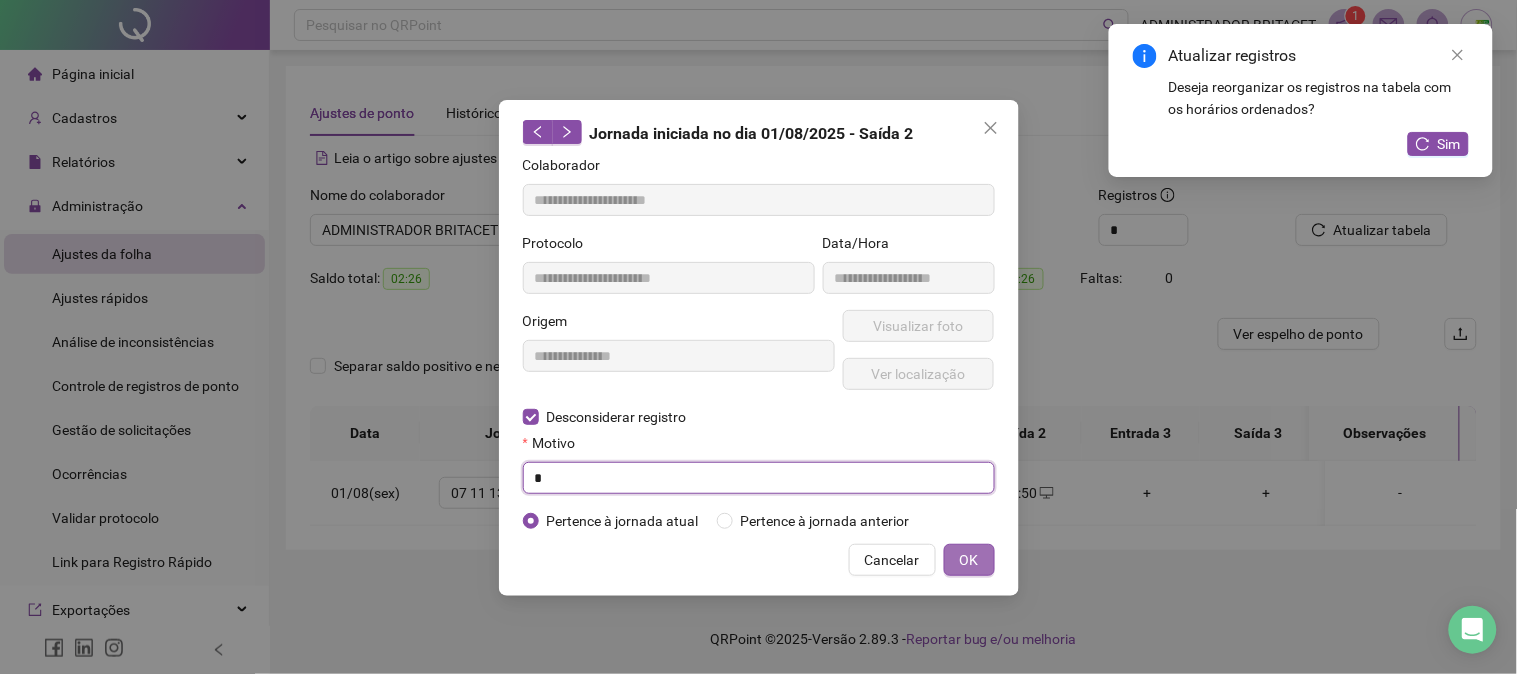 type 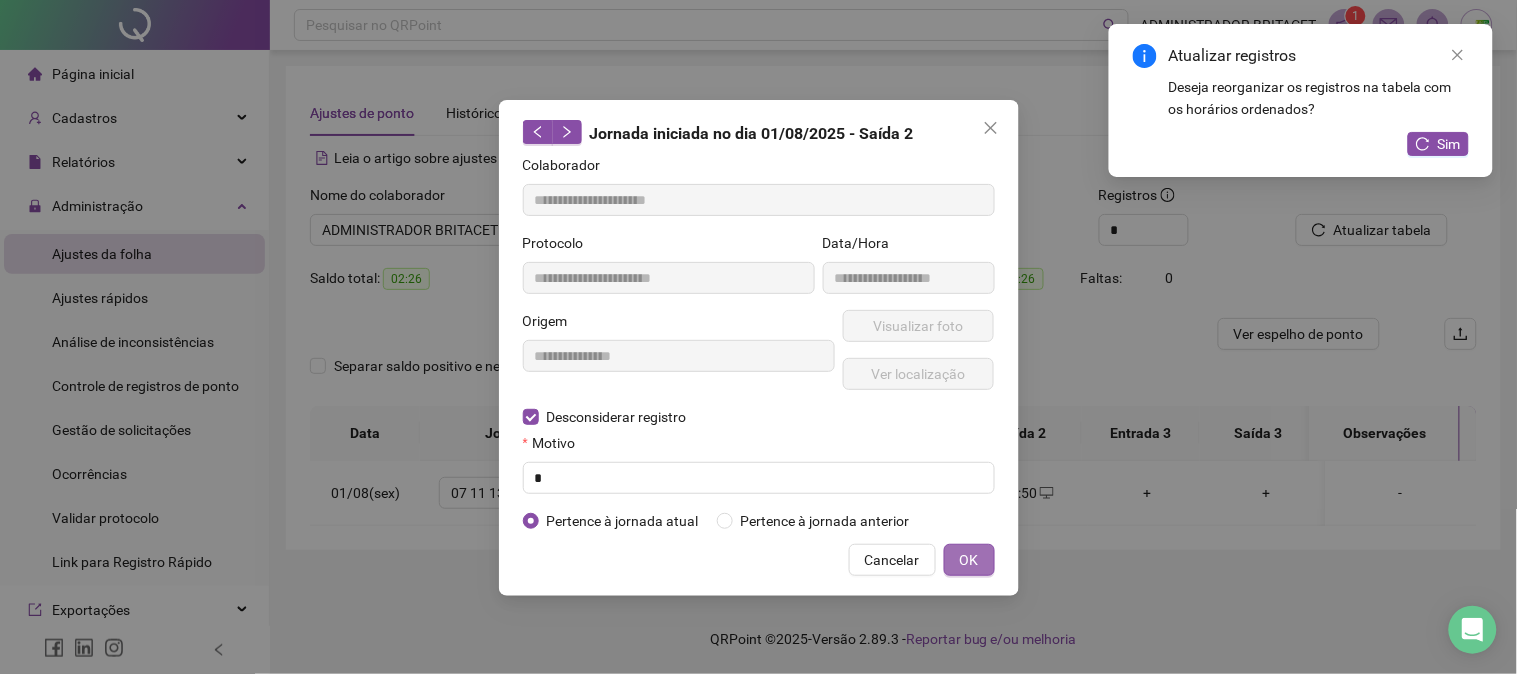 click on "OK" at bounding box center (969, 560) 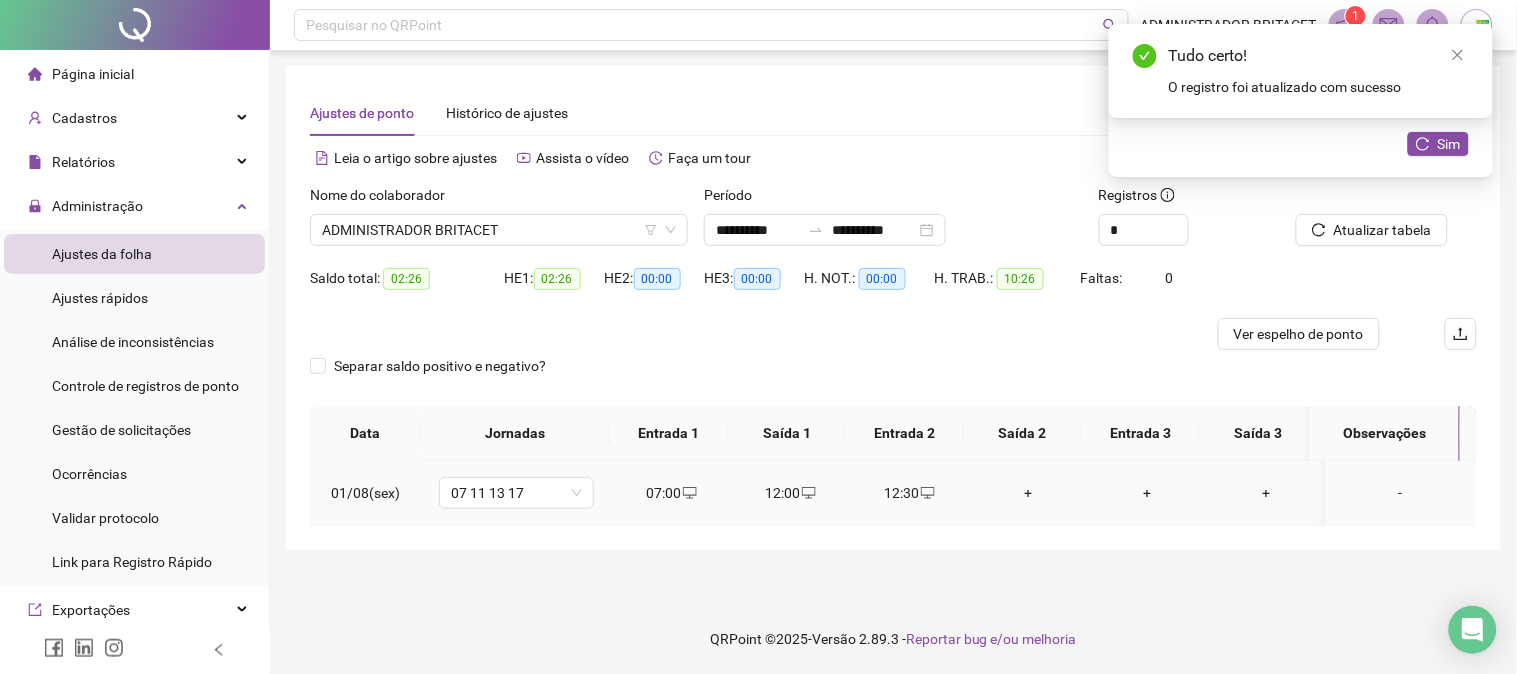 click on "+" at bounding box center [1028, 493] 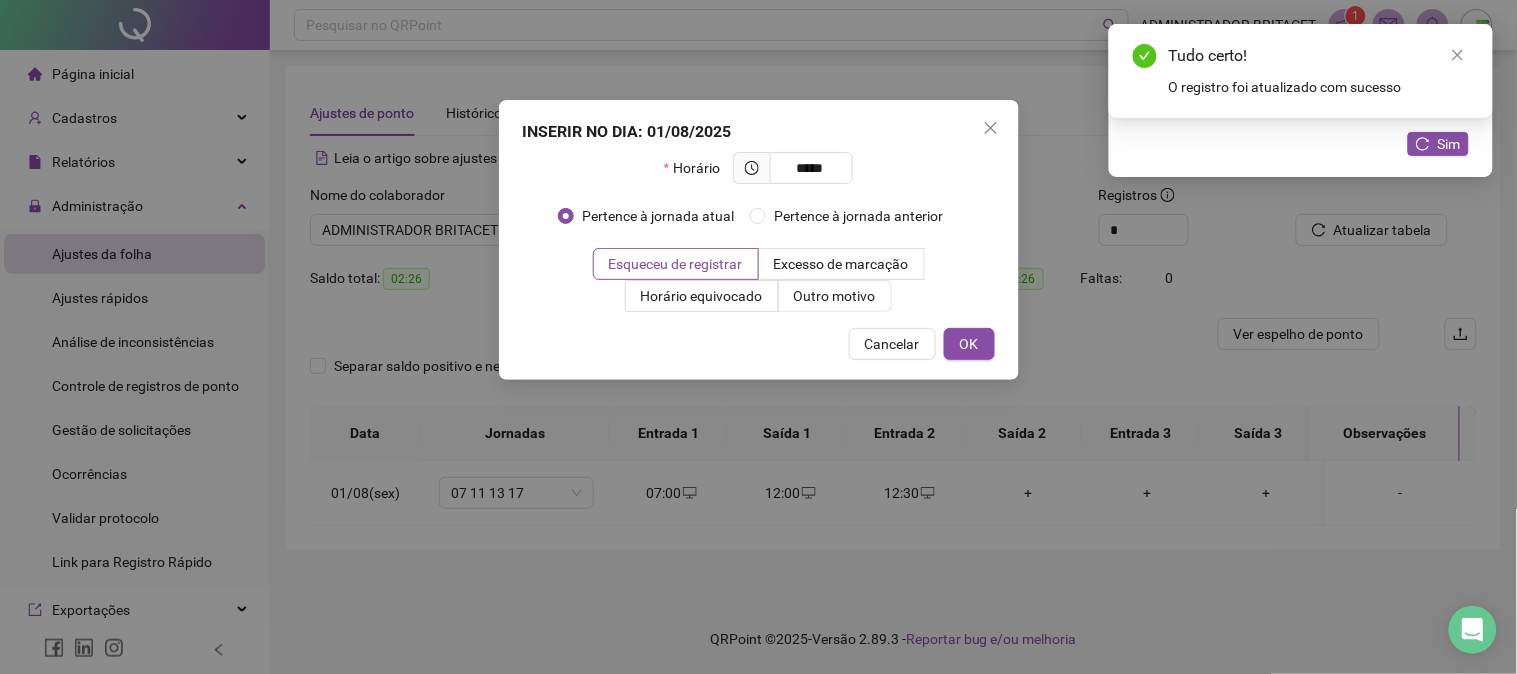 type on "*****" 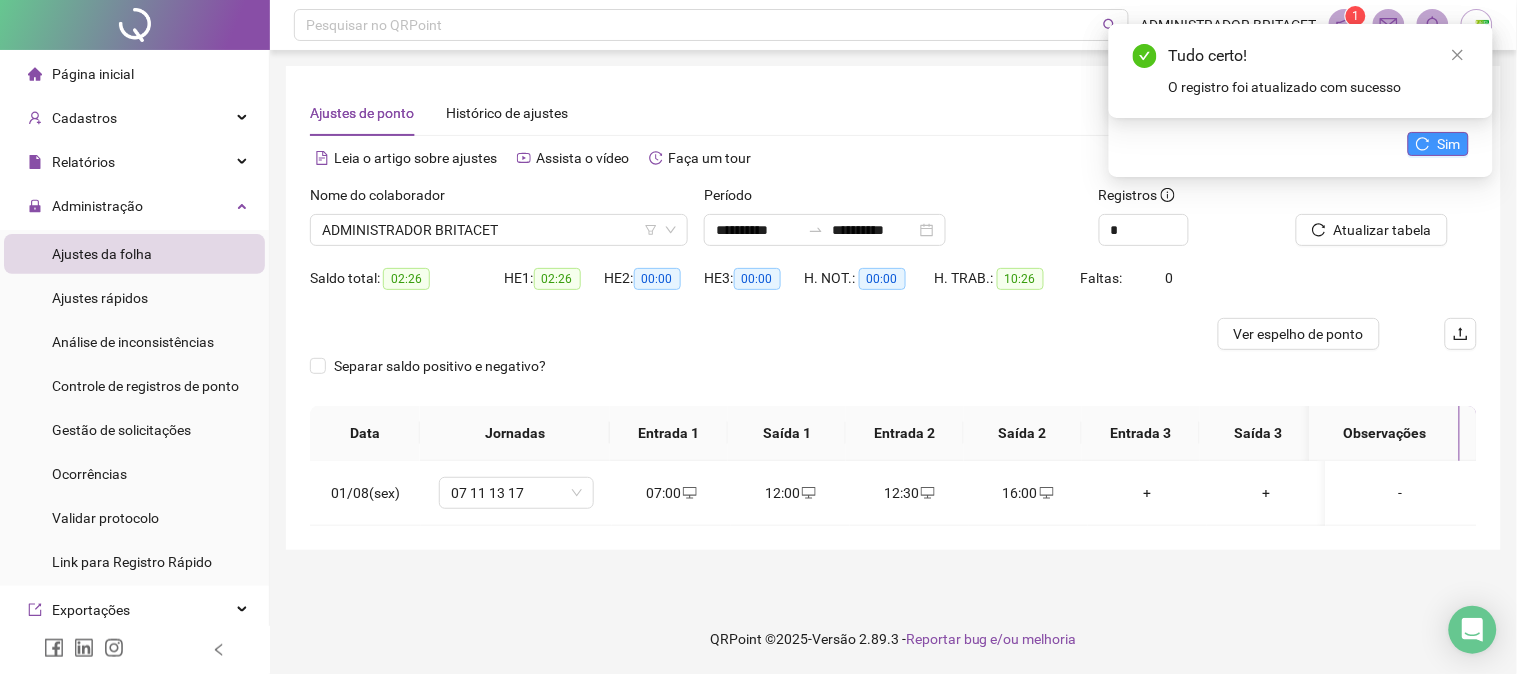 click on "Sim" at bounding box center [1438, 144] 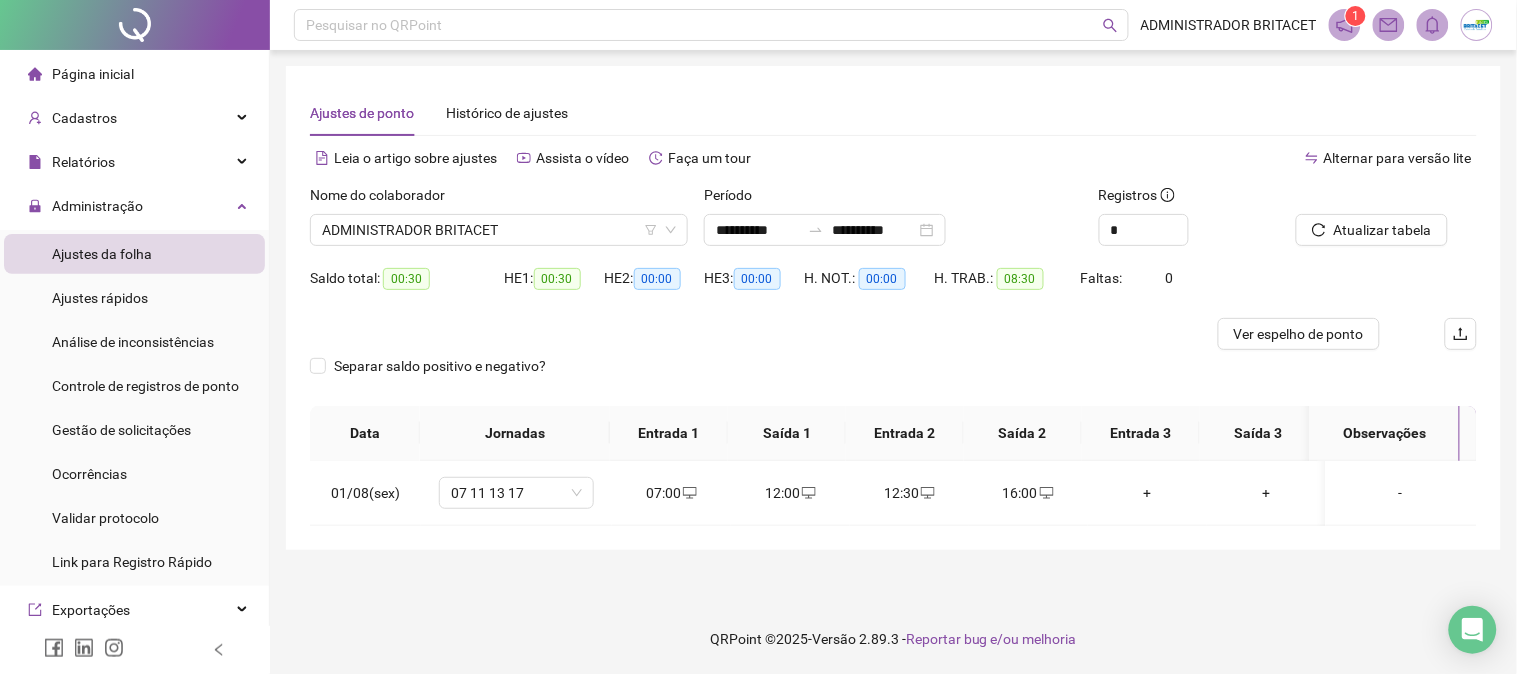 click on "Atualizar tabela" at bounding box center [1386, 223] 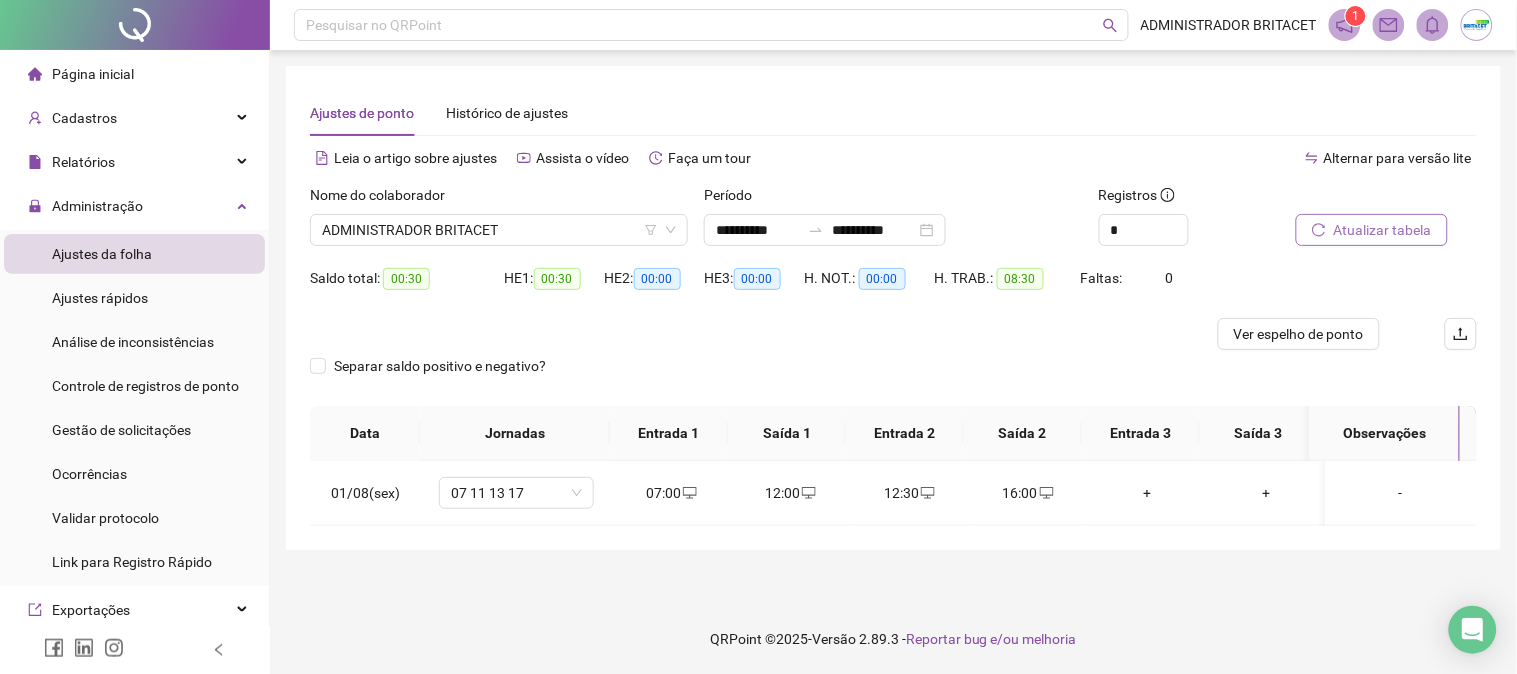 click on "Atualizar tabela" at bounding box center [1383, 230] 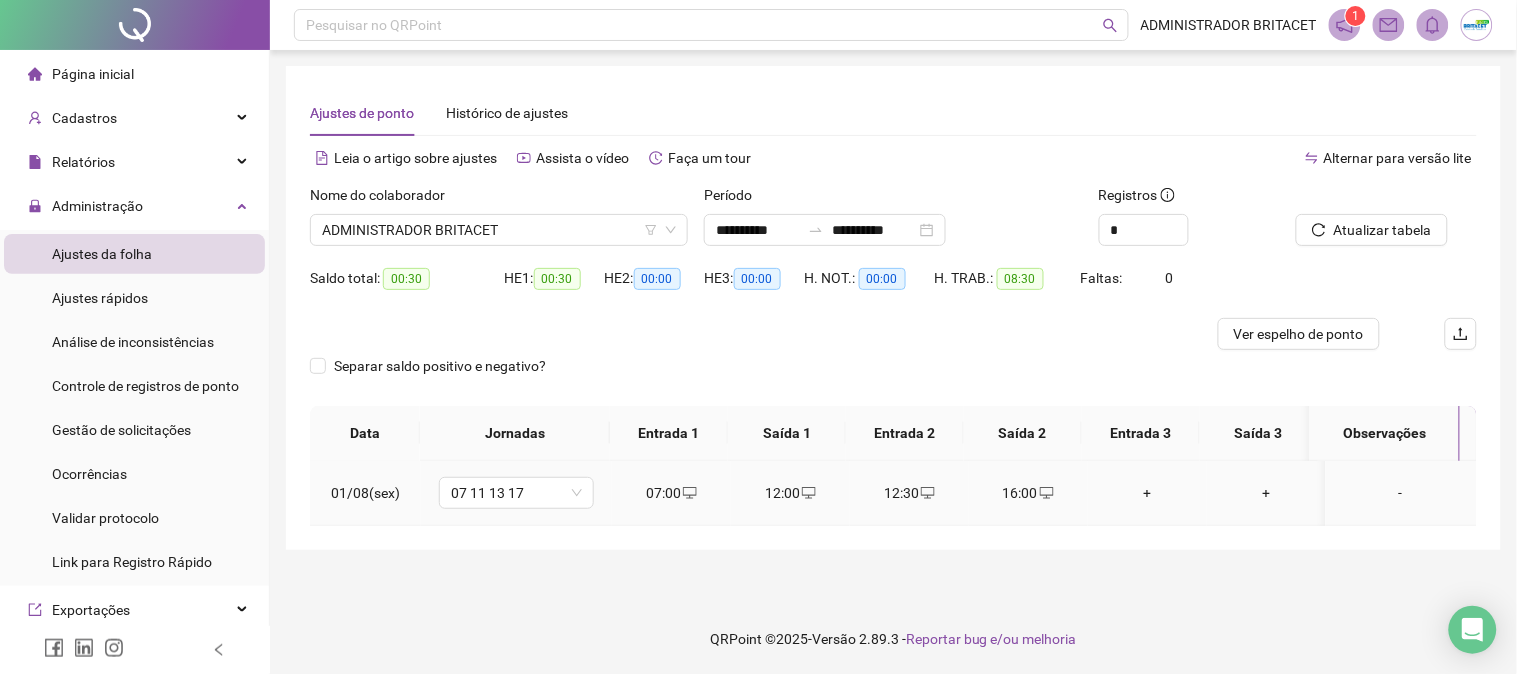 click on "07:00" at bounding box center [671, 493] 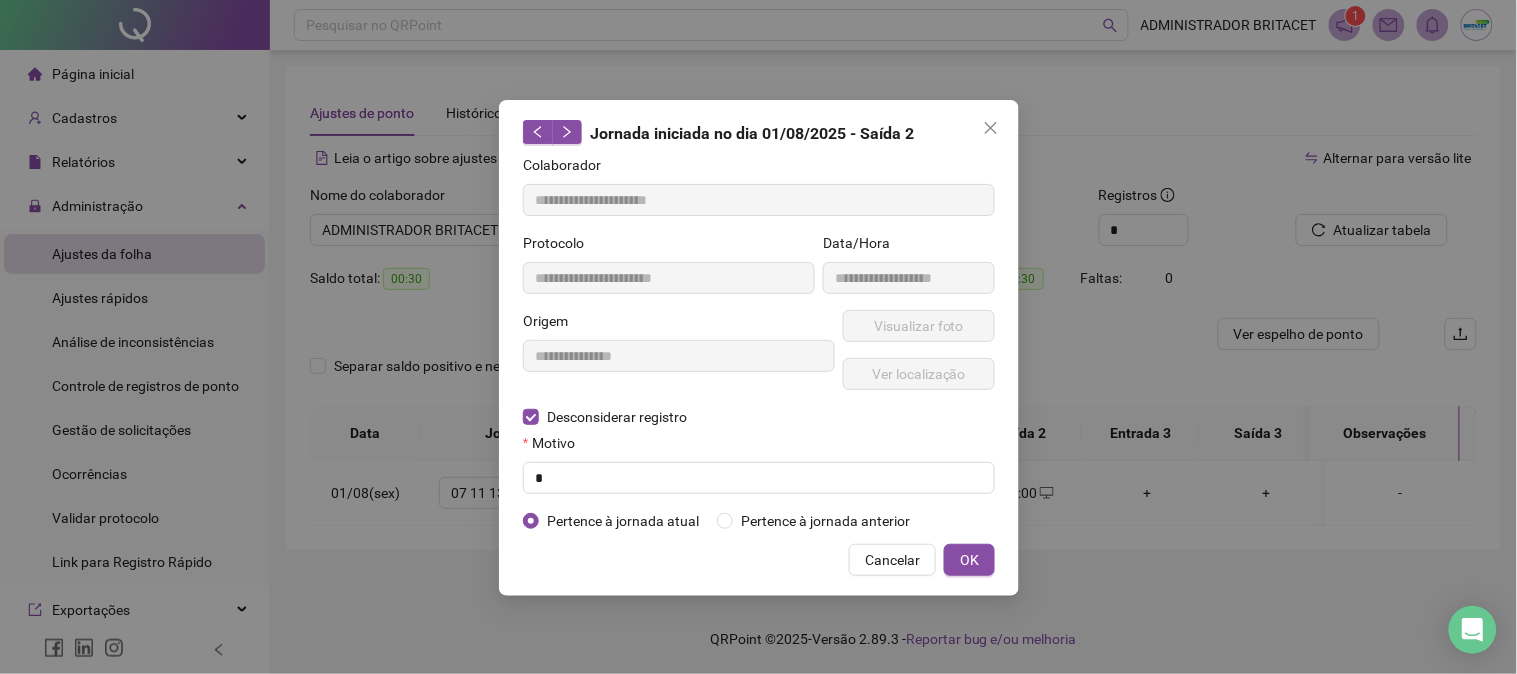 type on "**********" 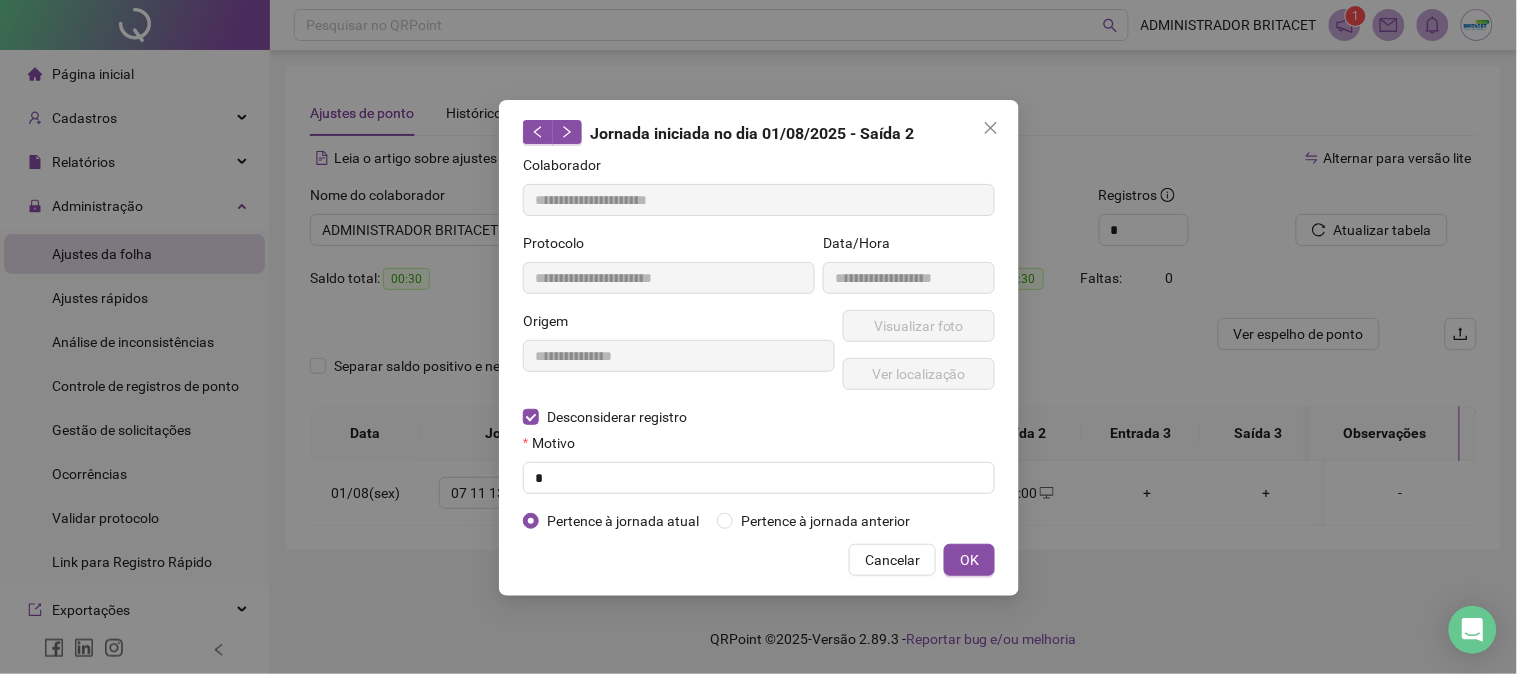 type on "**********" 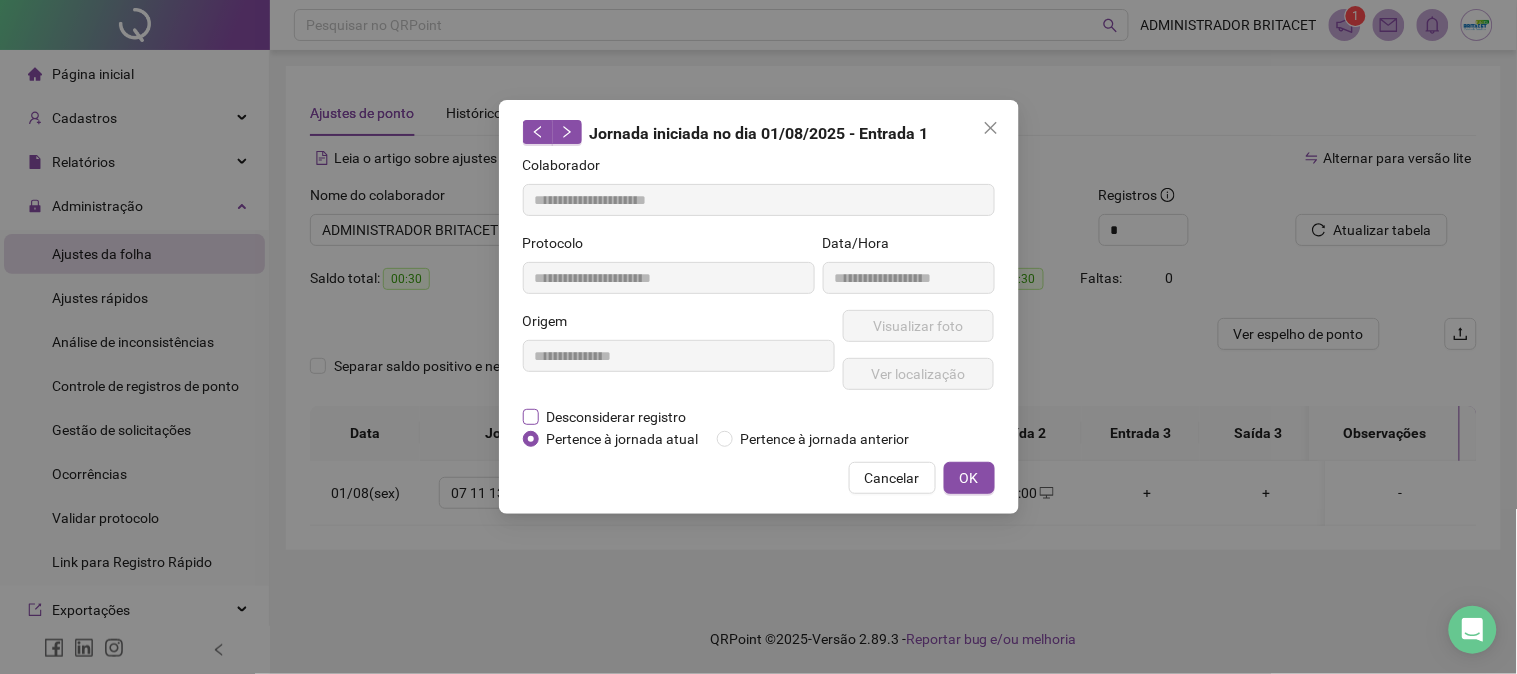 click on "Desconsiderar registro" at bounding box center [617, 417] 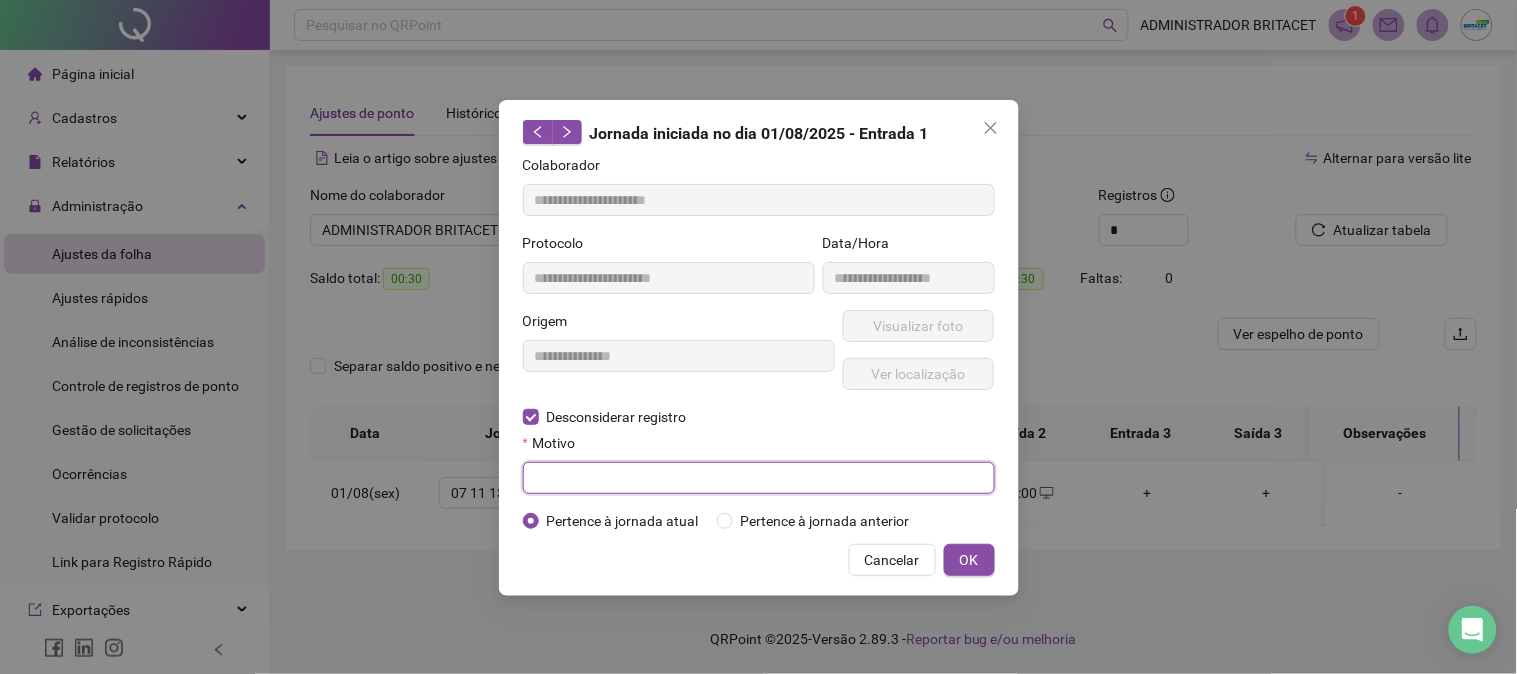 click at bounding box center (759, 478) 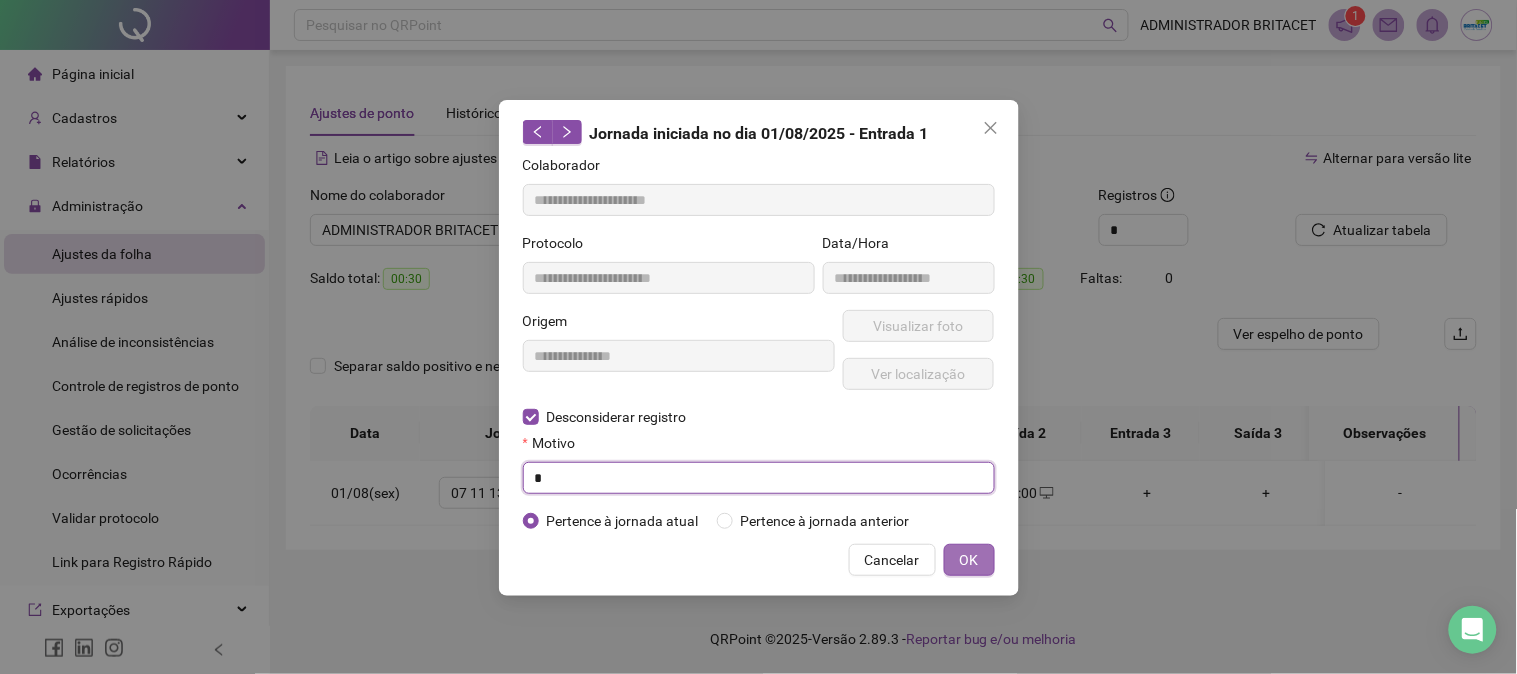 type 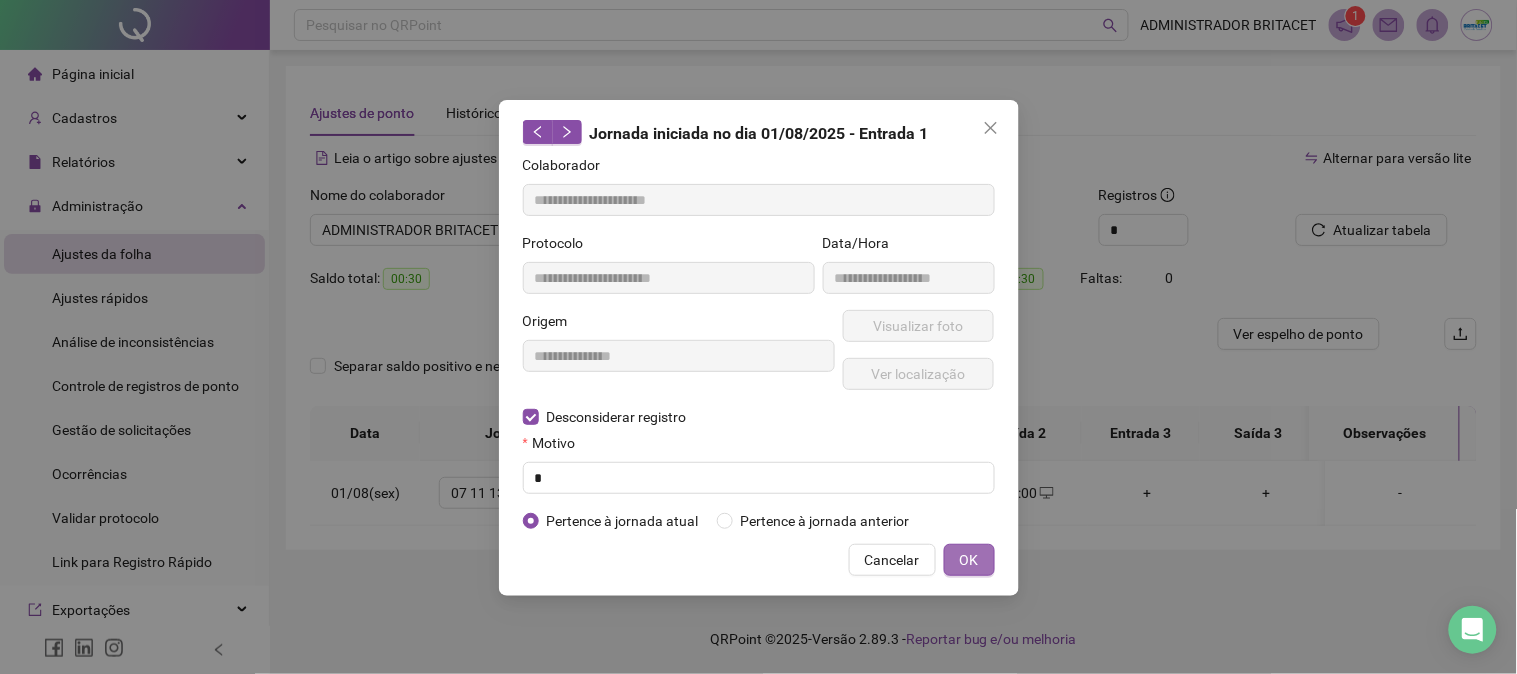 click on "OK" at bounding box center [969, 560] 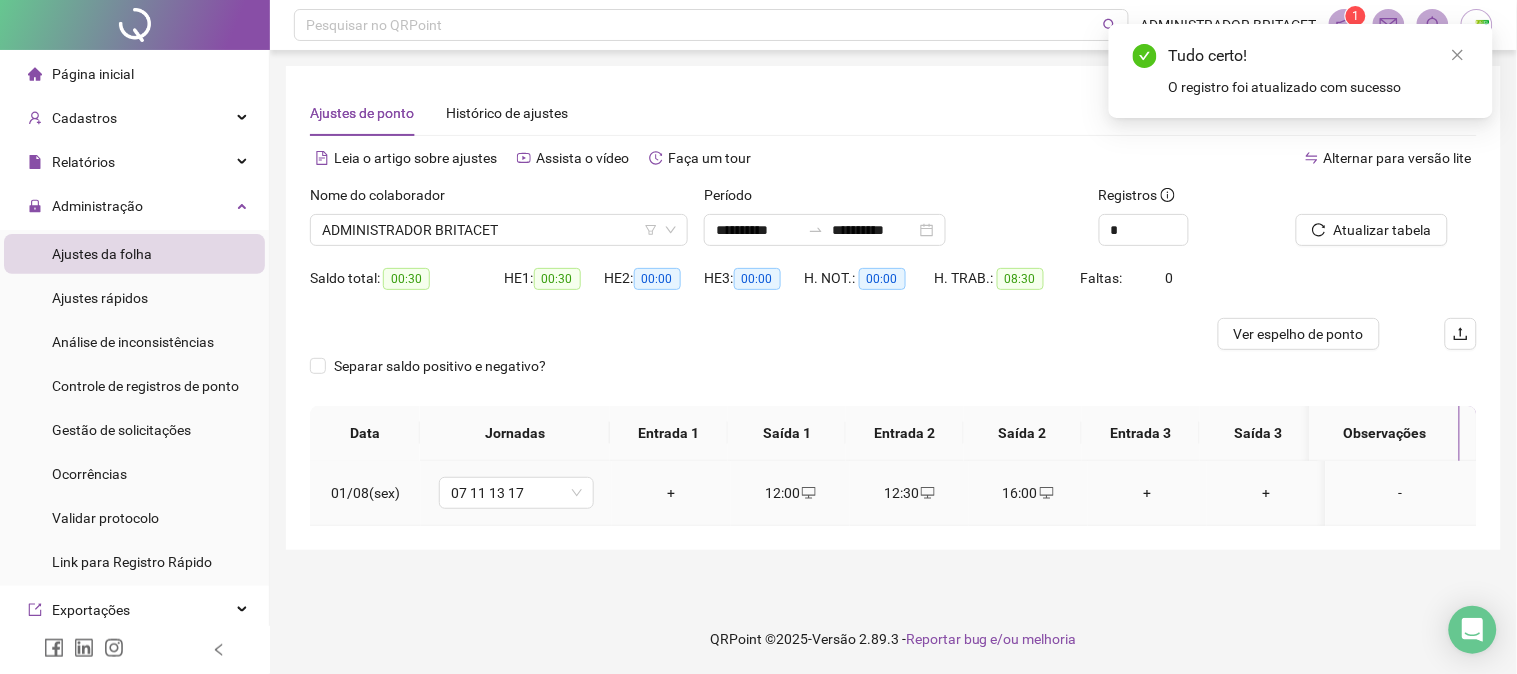 click on "+" at bounding box center (671, 493) 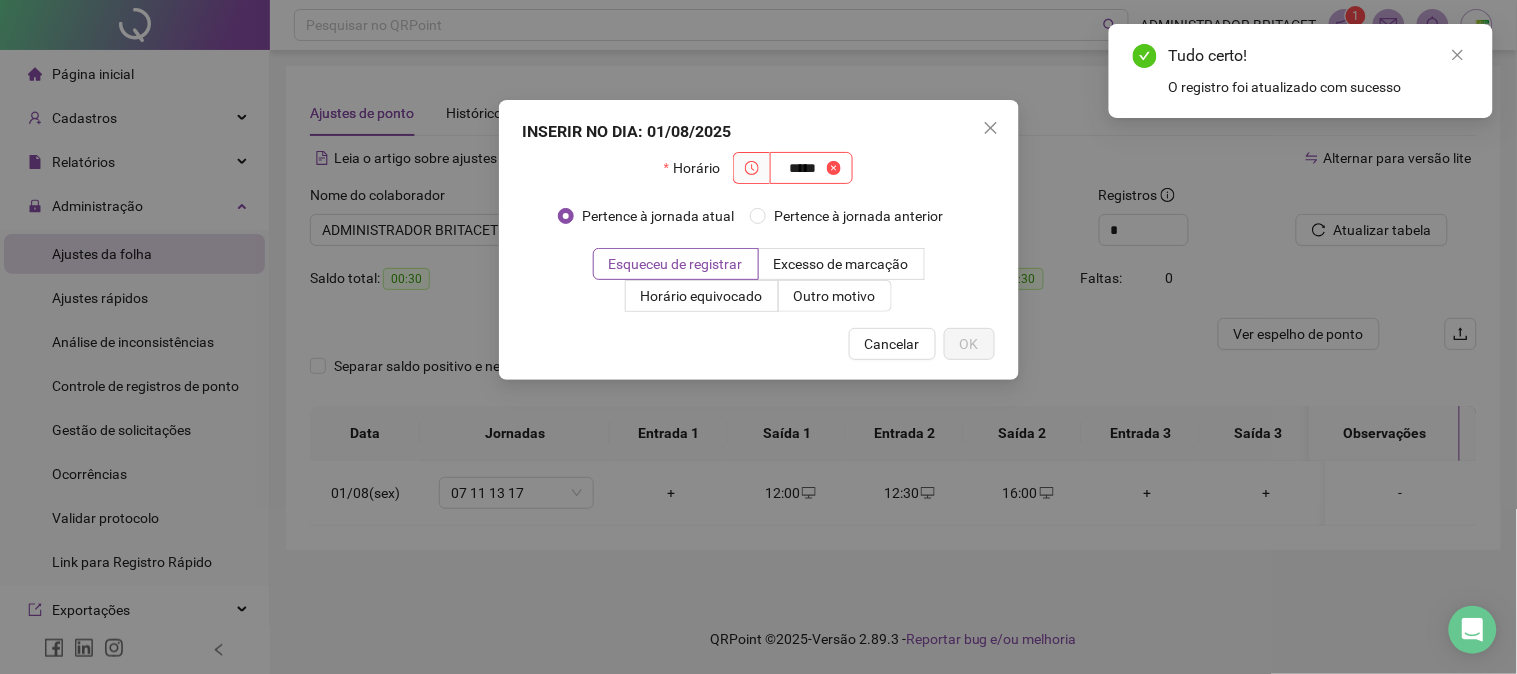 type on "*****" 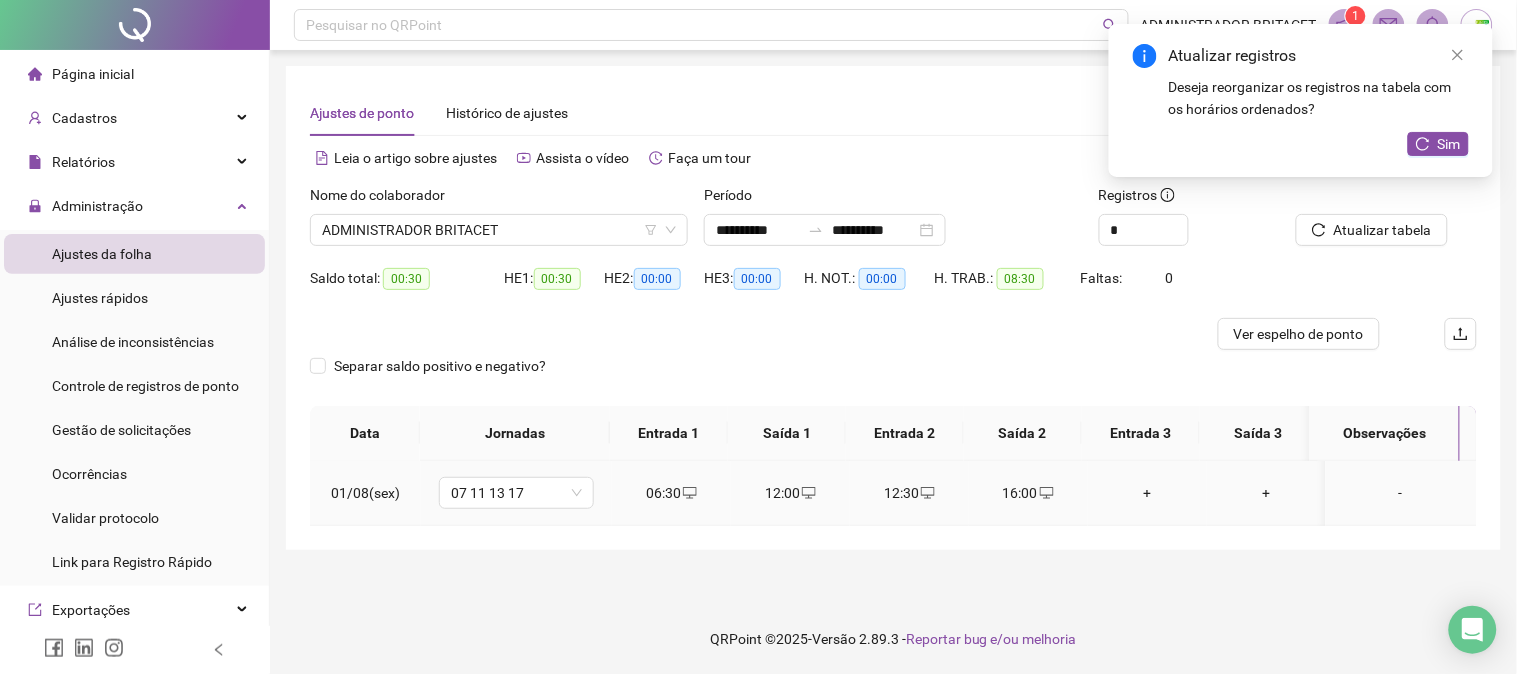 click on "16:00" at bounding box center (1028, 493) 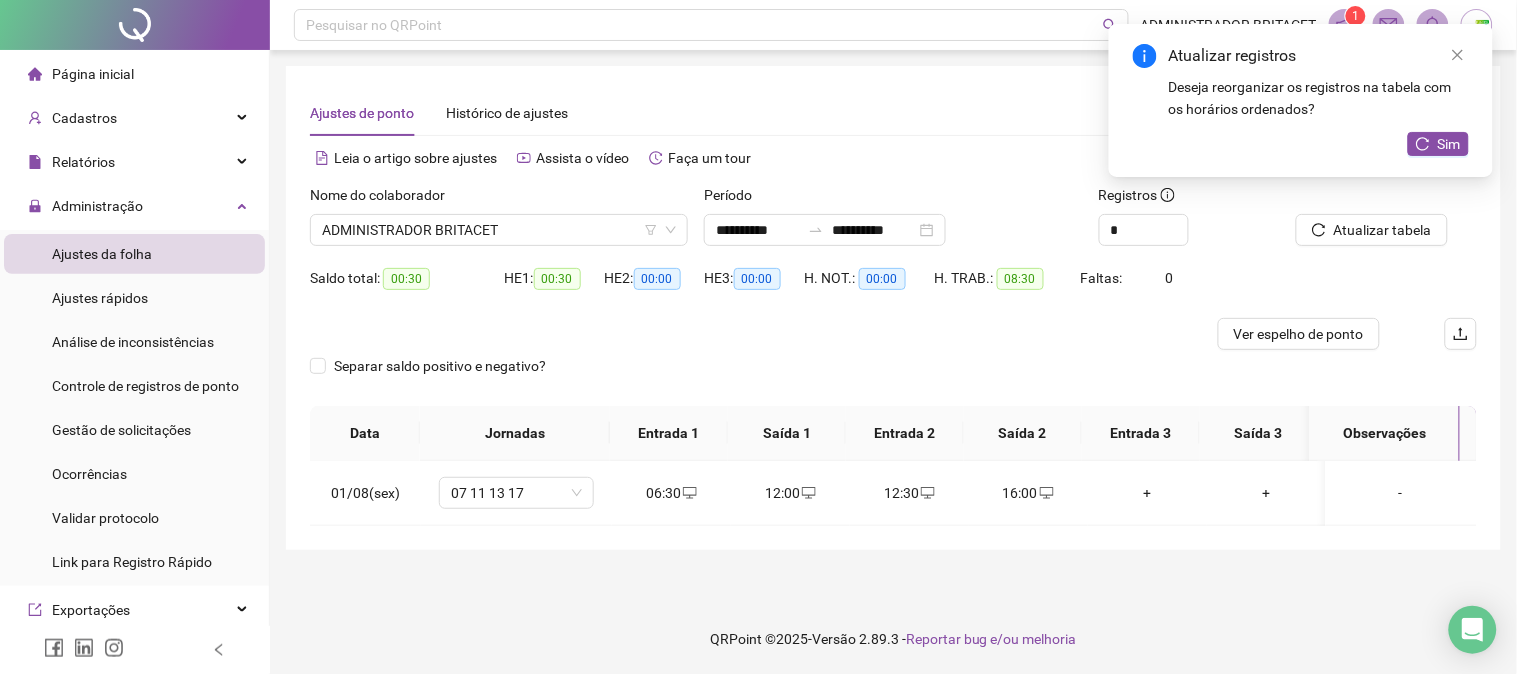 type on "**********" 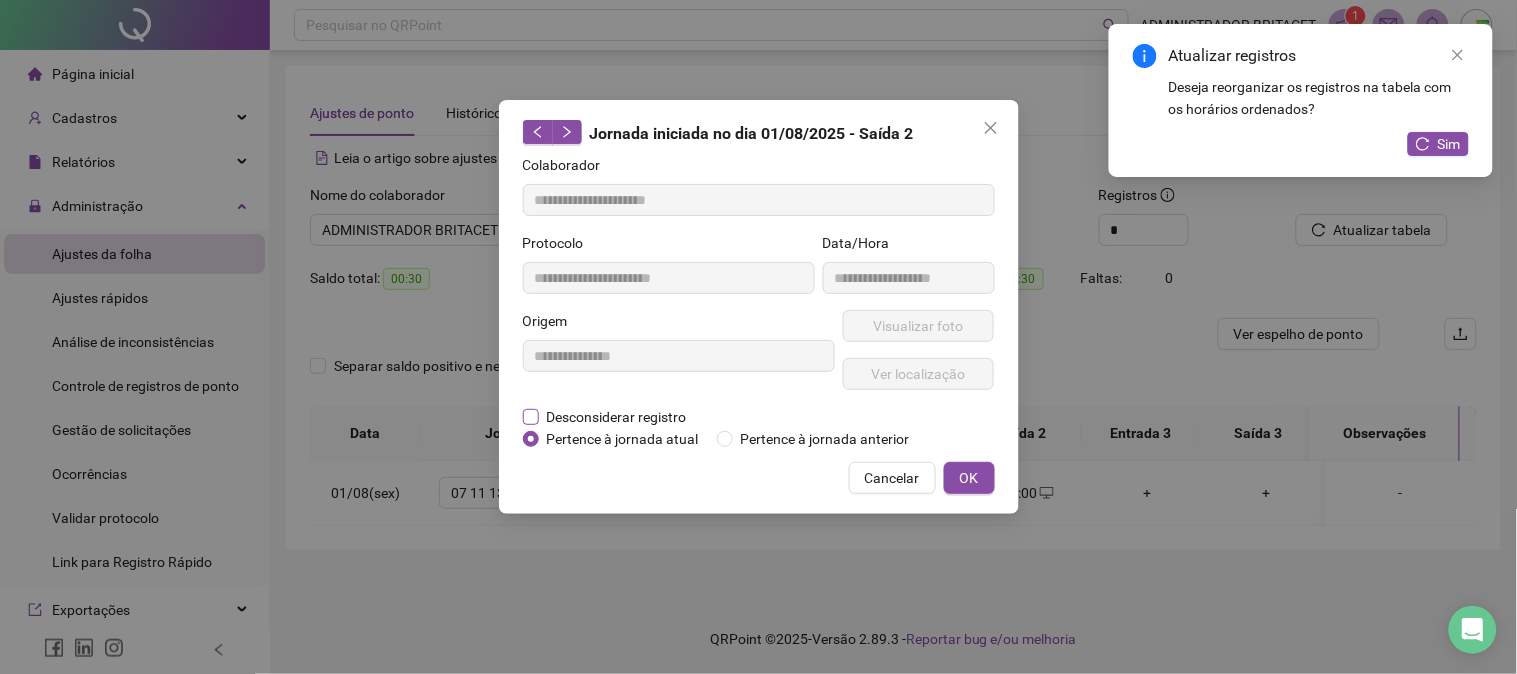 click on "Desconsiderar registro" at bounding box center [617, 417] 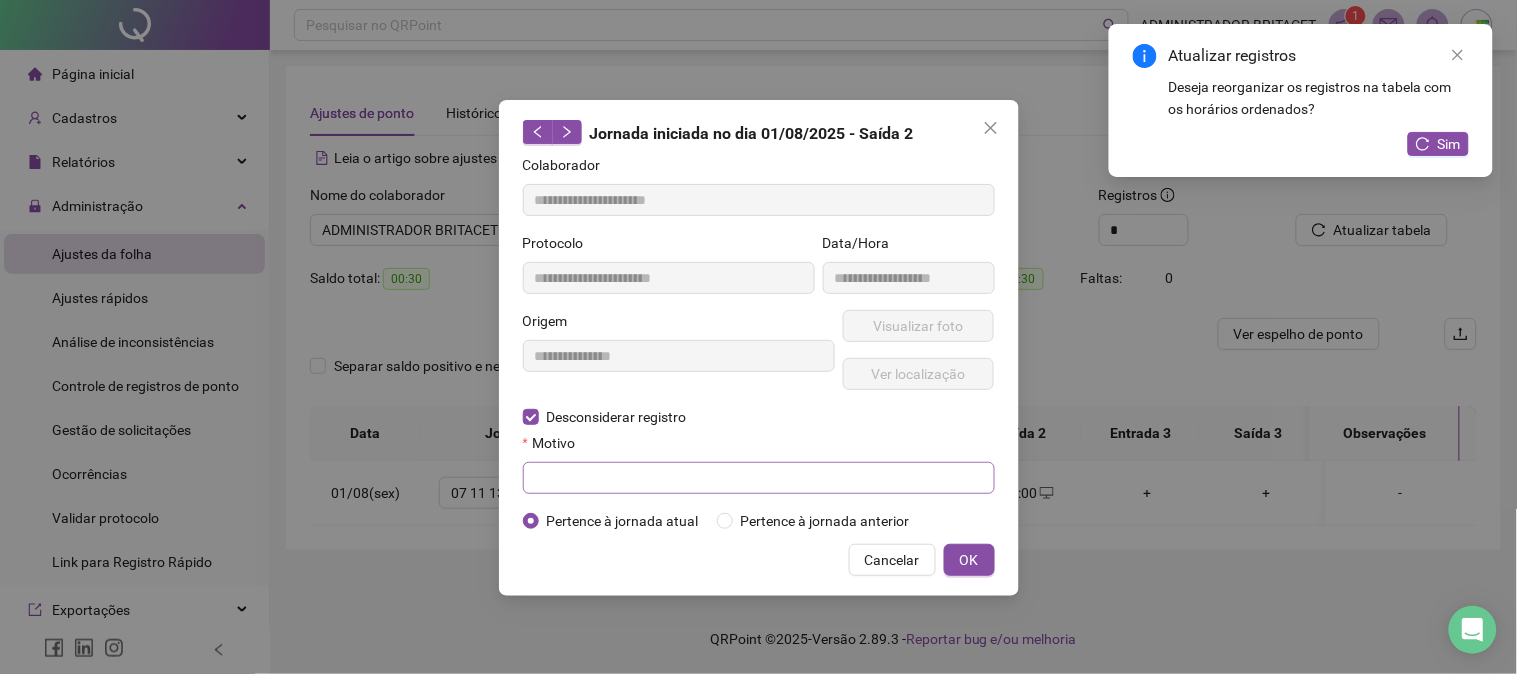 drag, startPoint x: 577, startPoint y: 461, endPoint x: 602, endPoint y: 468, distance: 25.96151 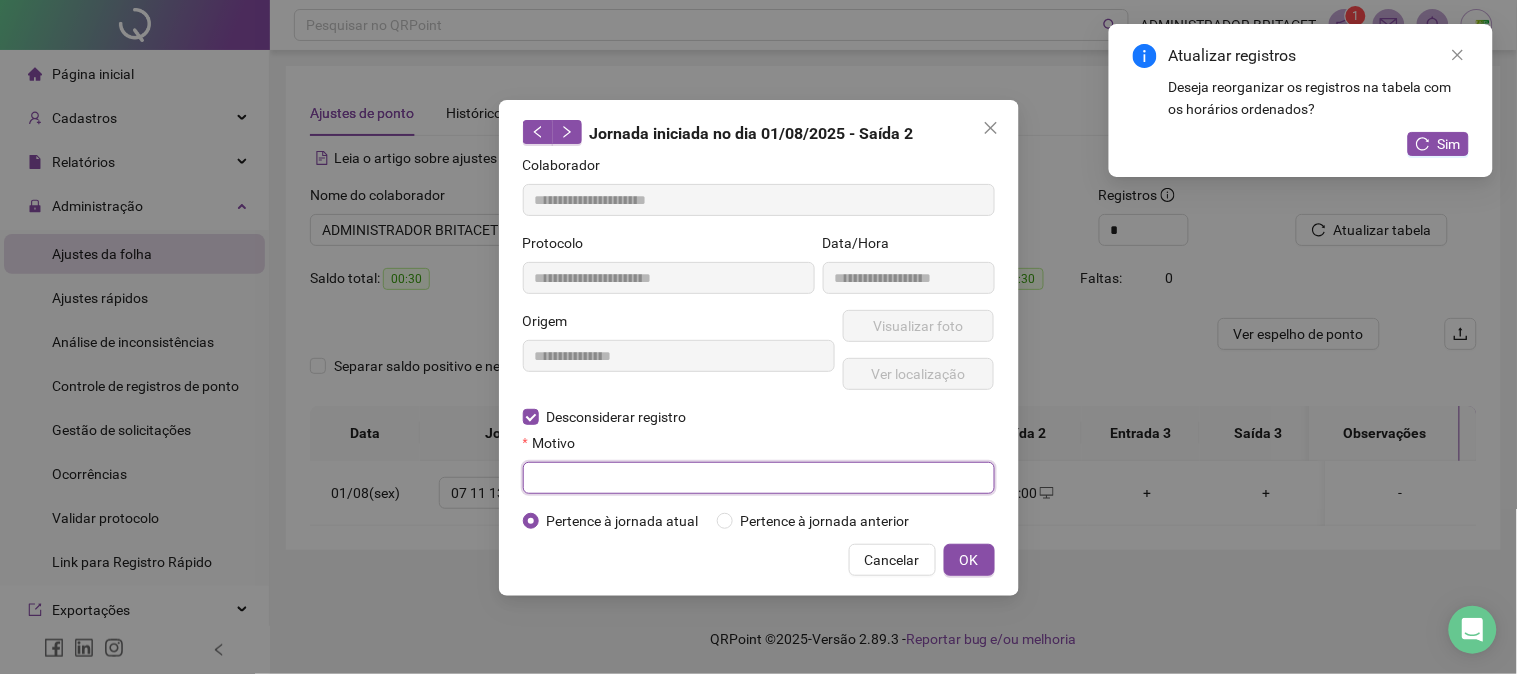 click at bounding box center [759, 478] 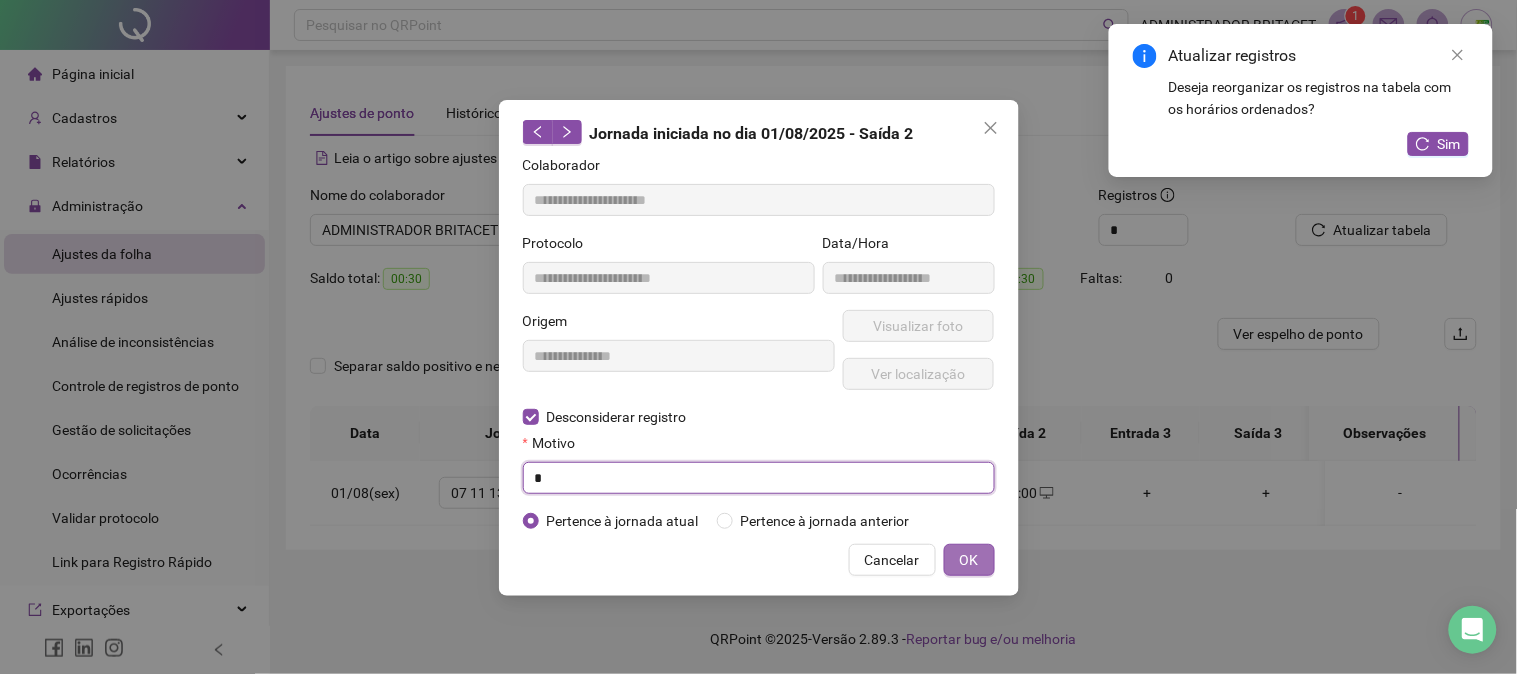 type 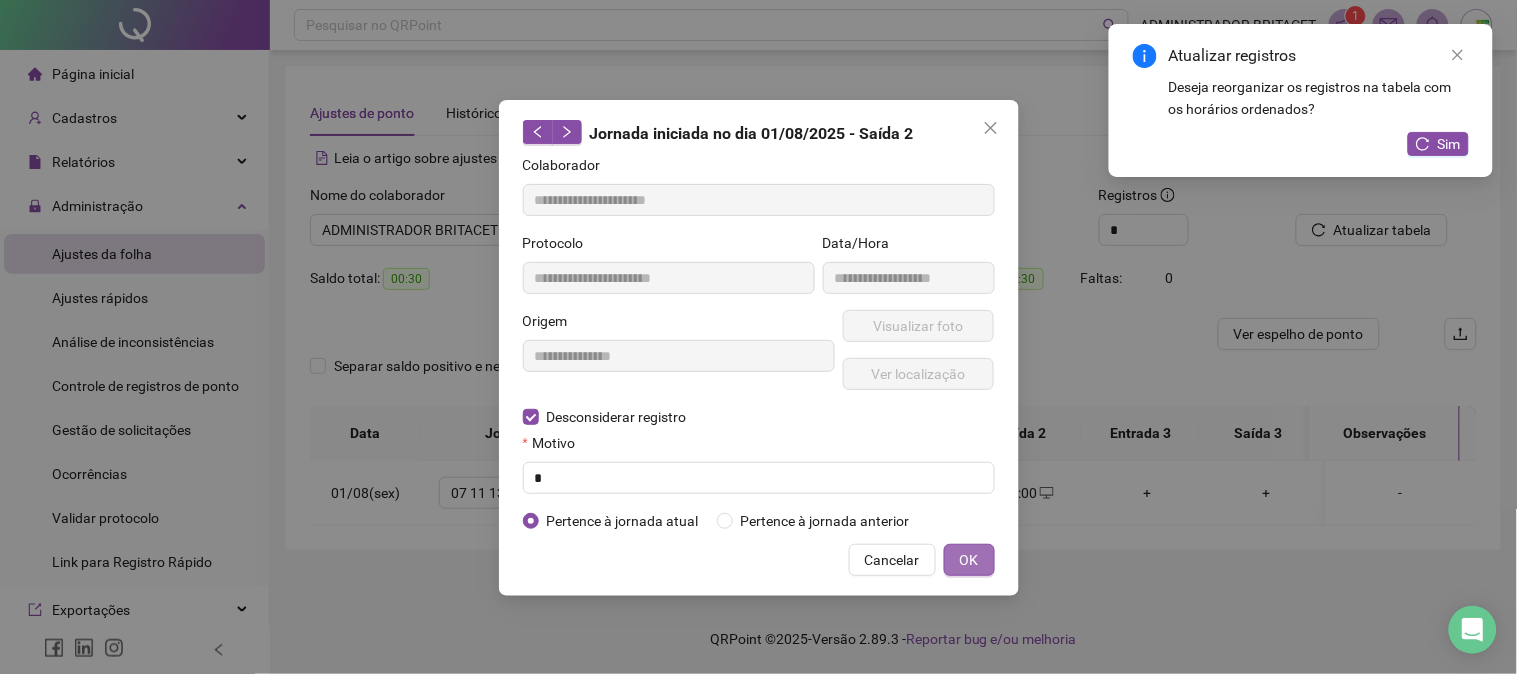 click on "OK" at bounding box center (969, 560) 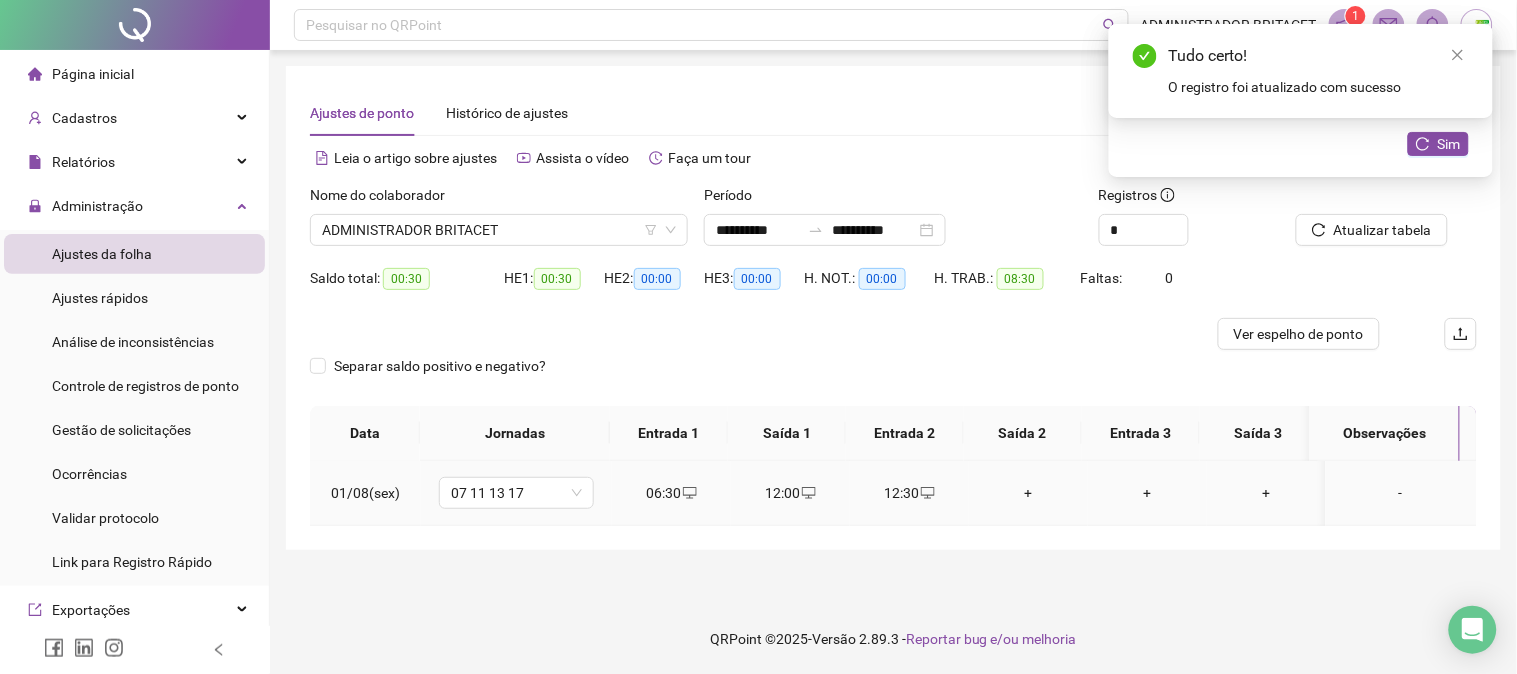 click on "+" at bounding box center [1028, 493] 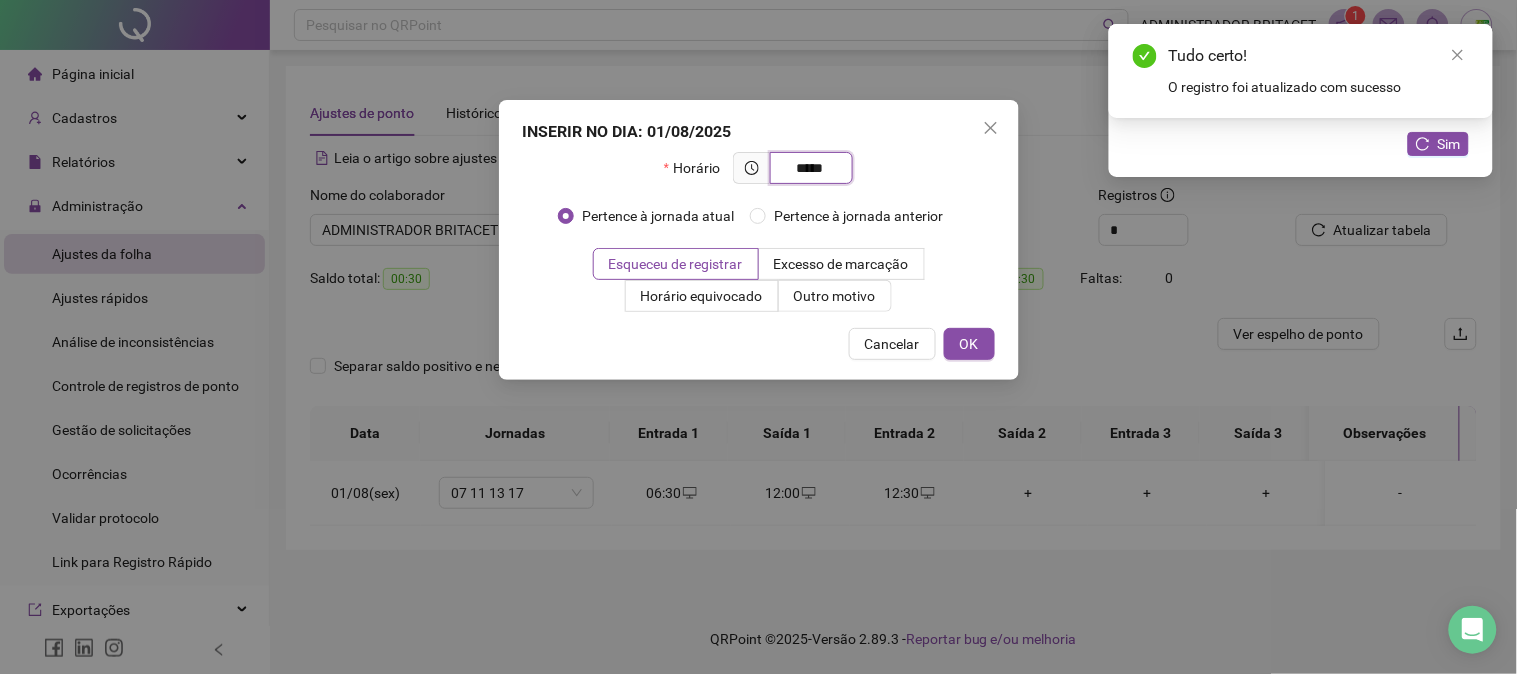 type on "*****" 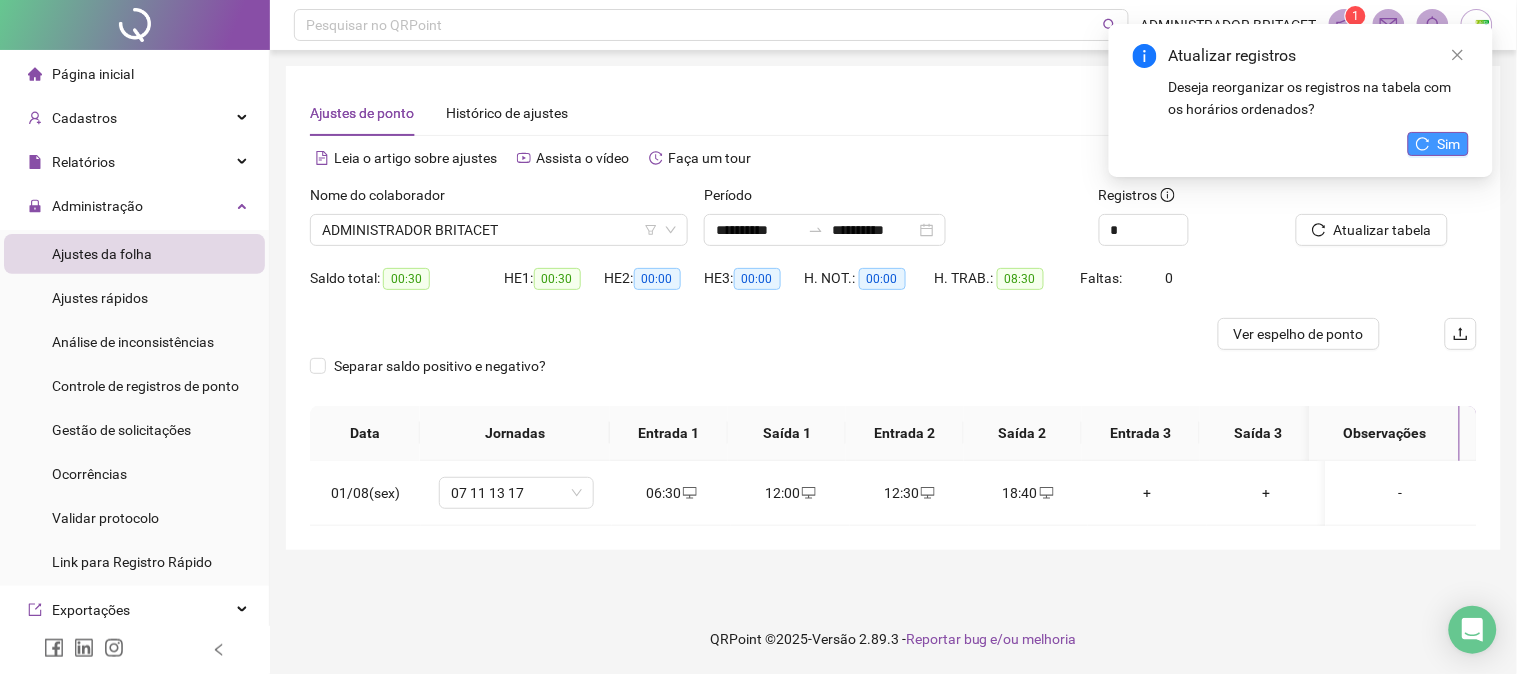 click on "Sim" at bounding box center (1449, 144) 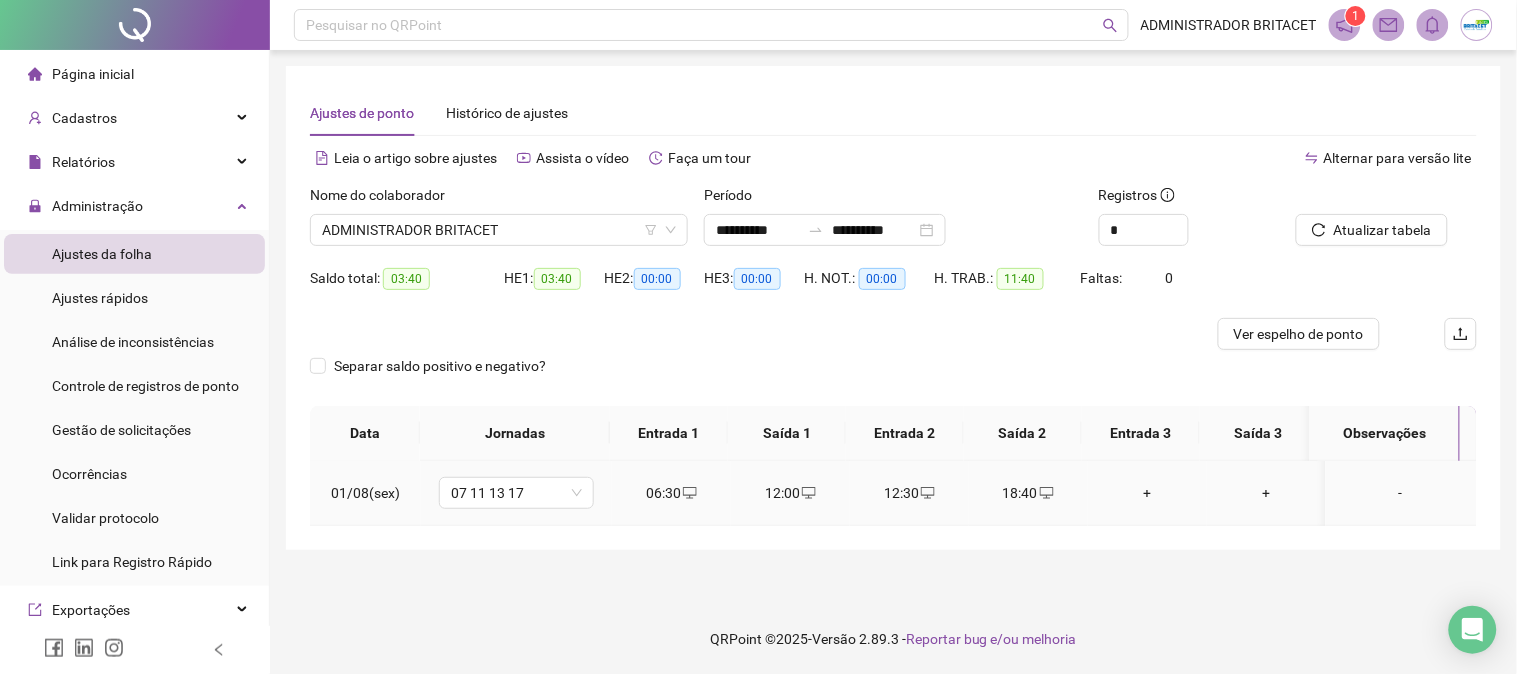 click on "06:30" at bounding box center [671, 493] 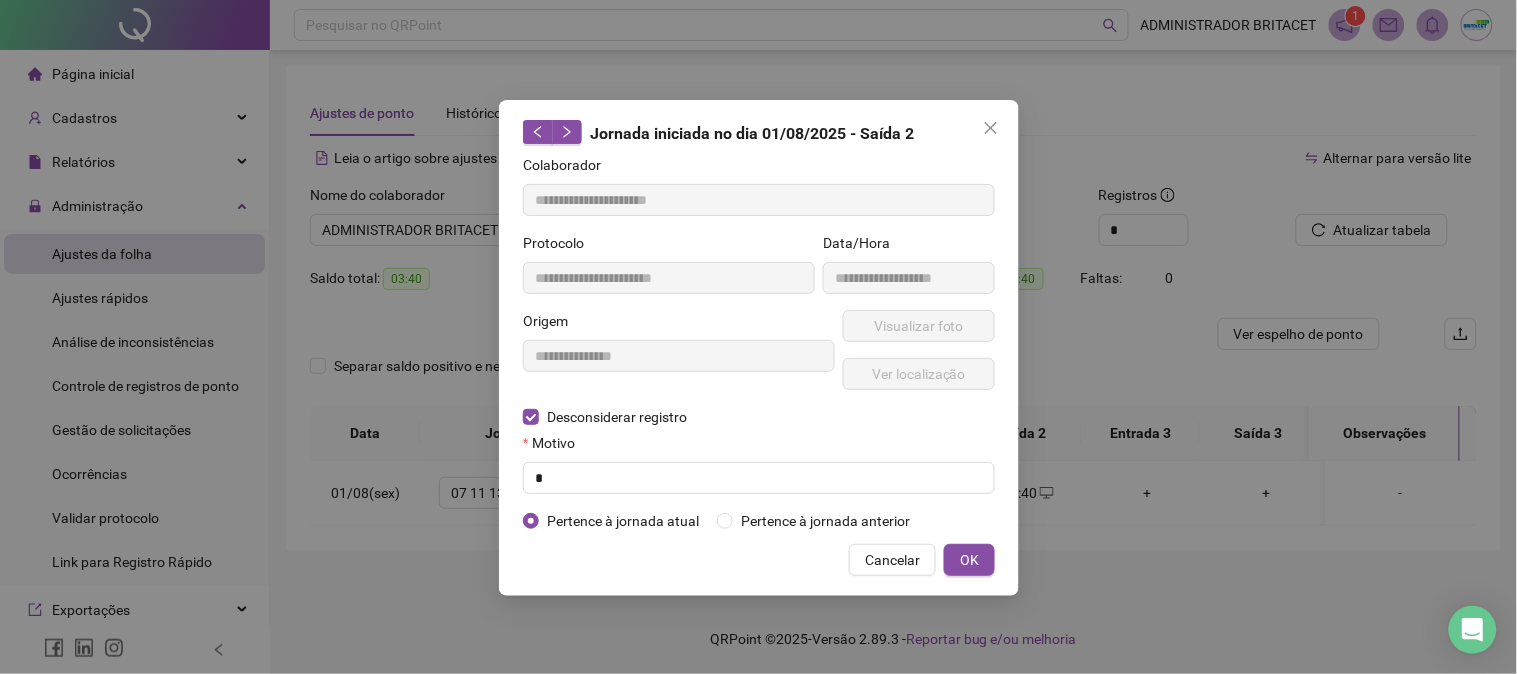 type on "**********" 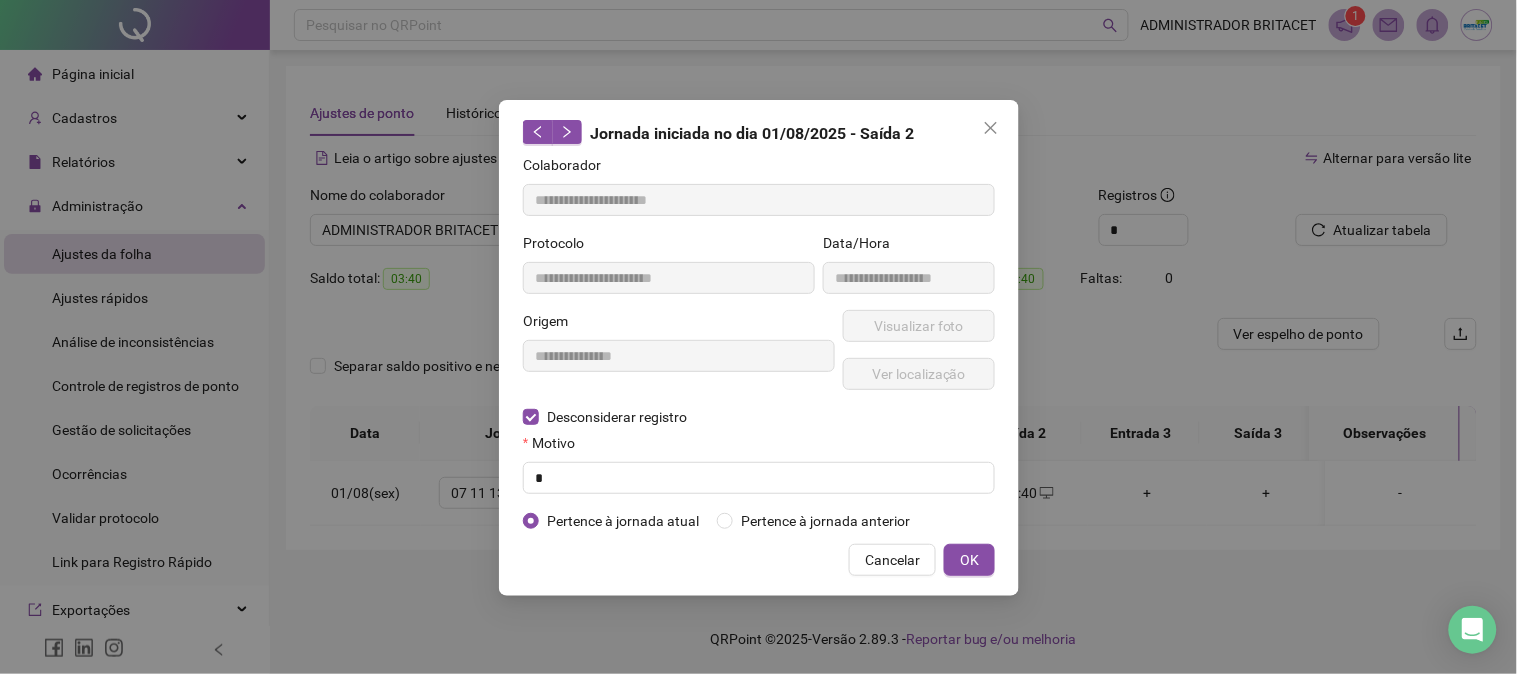 type on "**********" 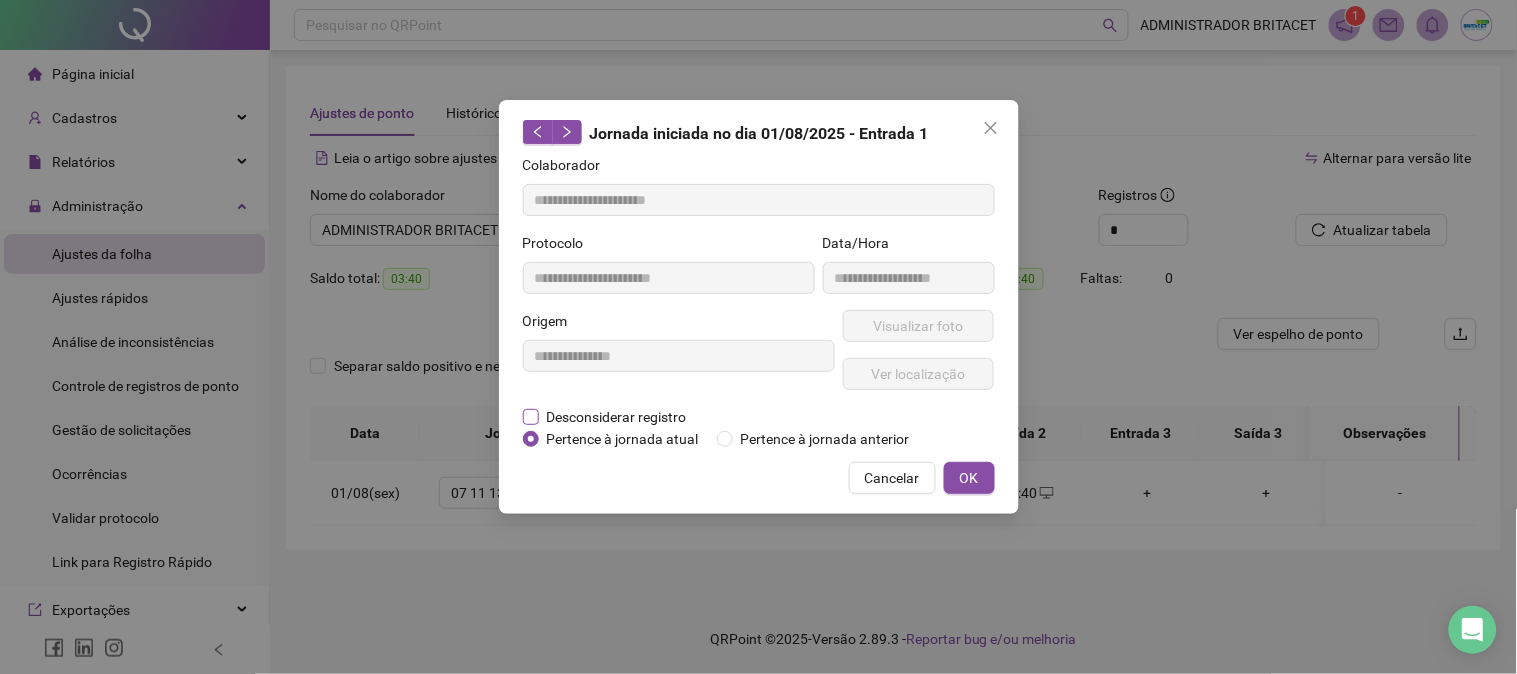 click on "Desconsiderar registro" at bounding box center (617, 417) 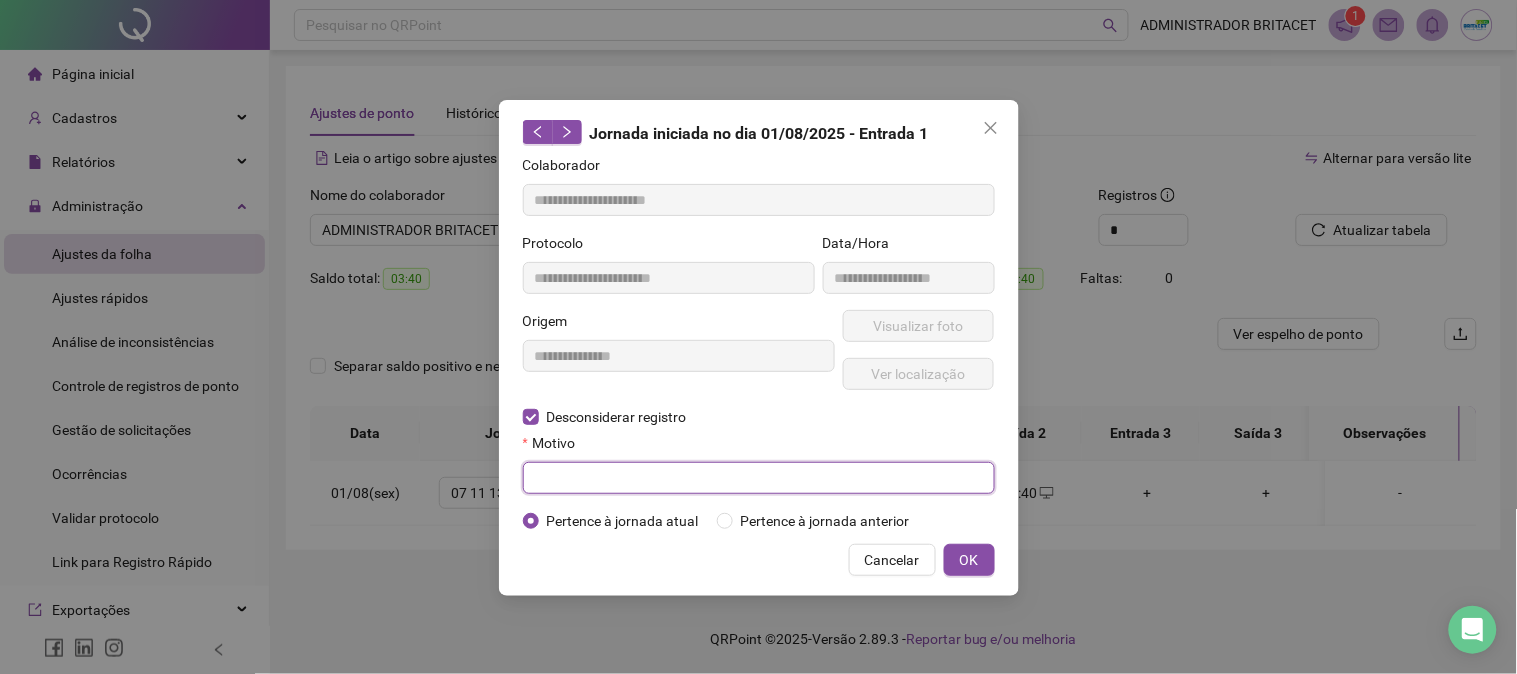 drag, startPoint x: 575, startPoint y: 471, endPoint x: 627, endPoint y: 470, distance: 52.009613 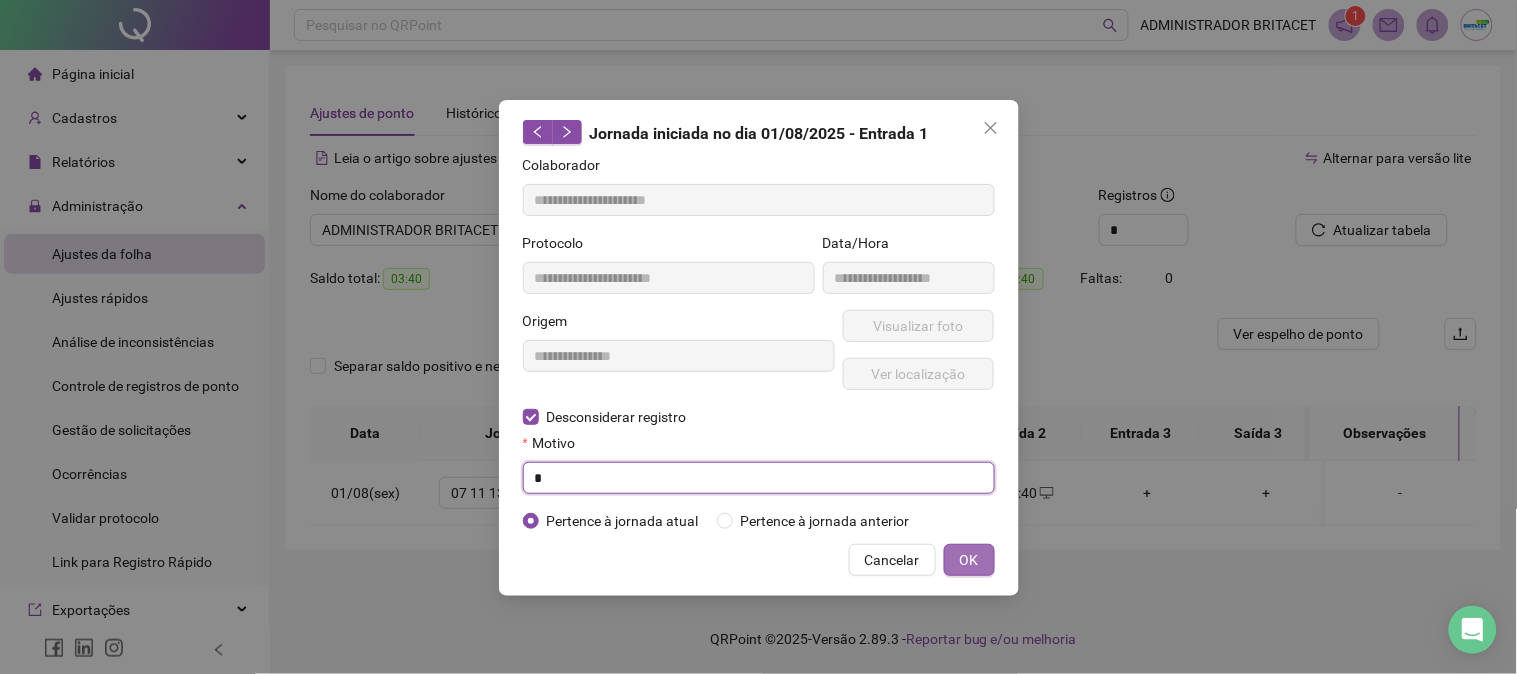 type 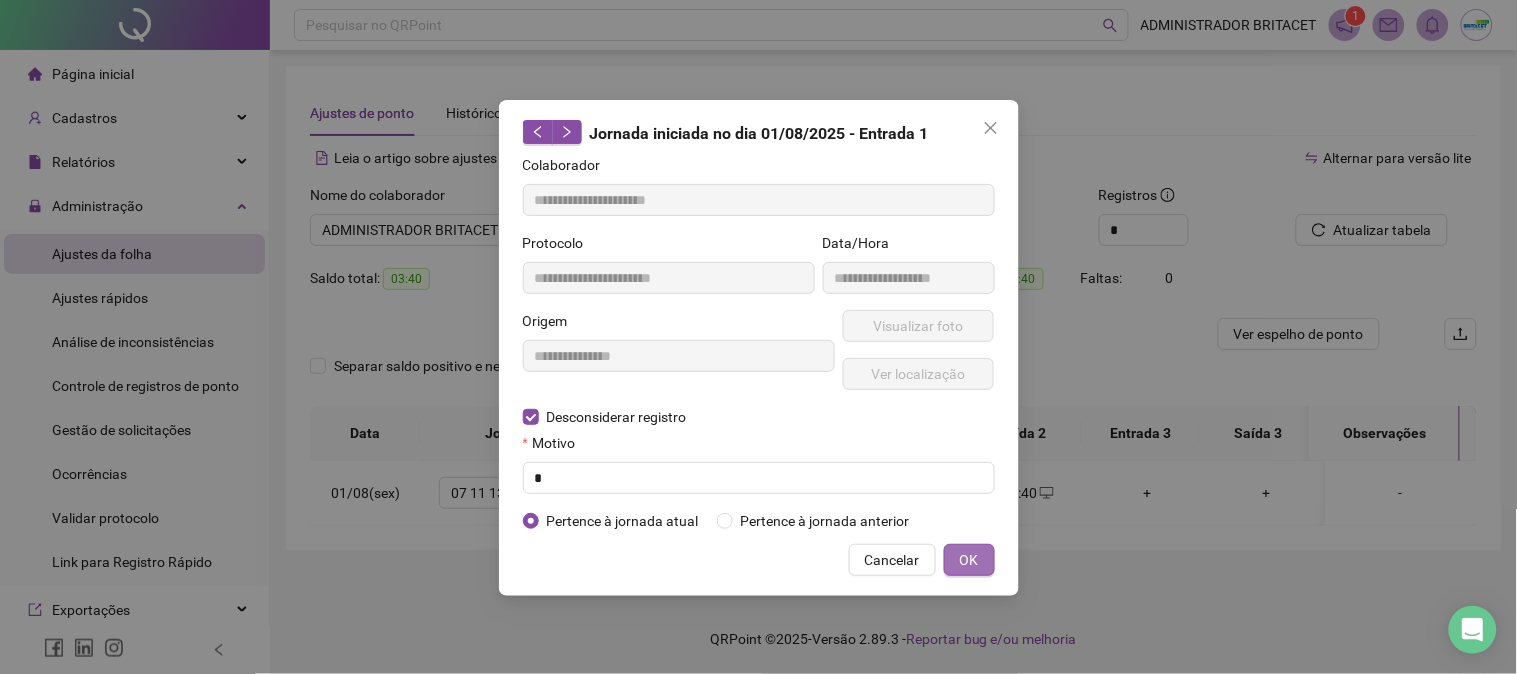 click on "OK" at bounding box center (969, 560) 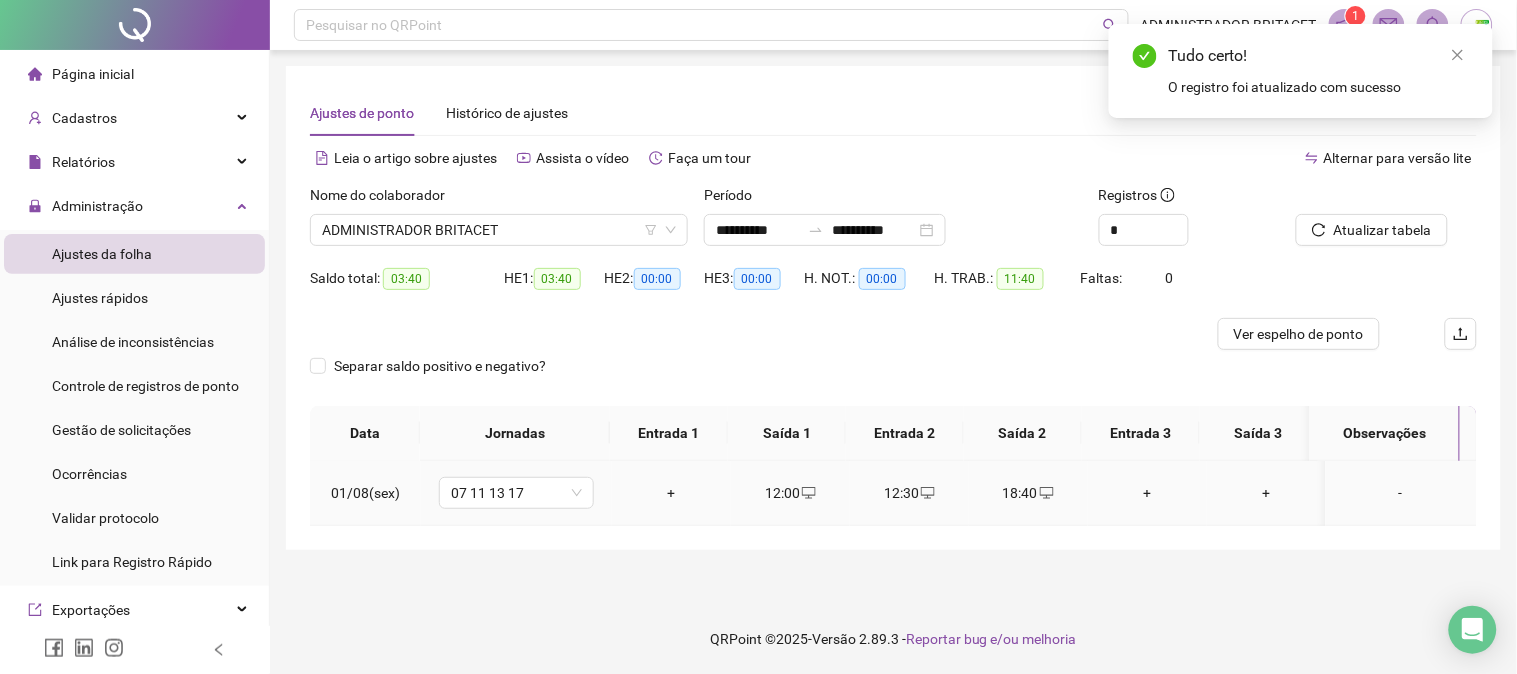 click on "+" at bounding box center [671, 493] 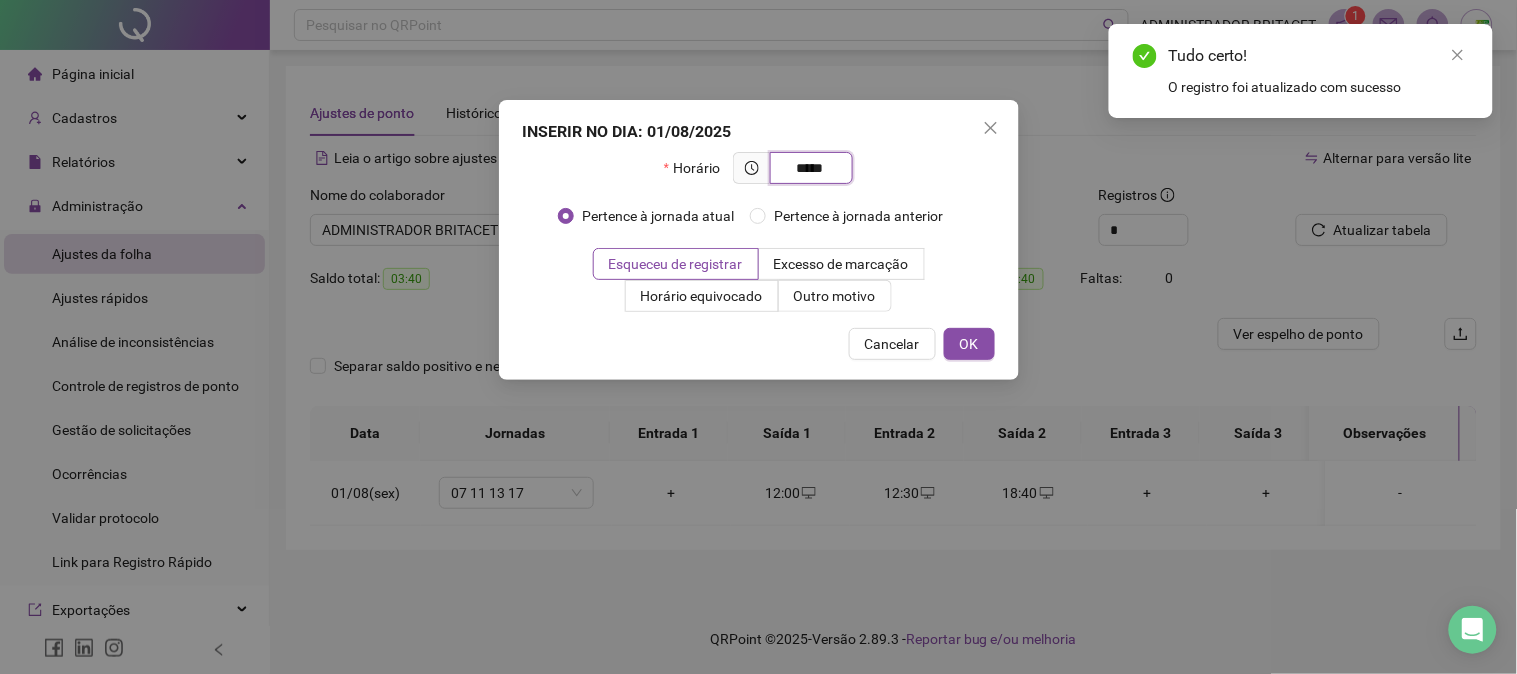 type on "*****" 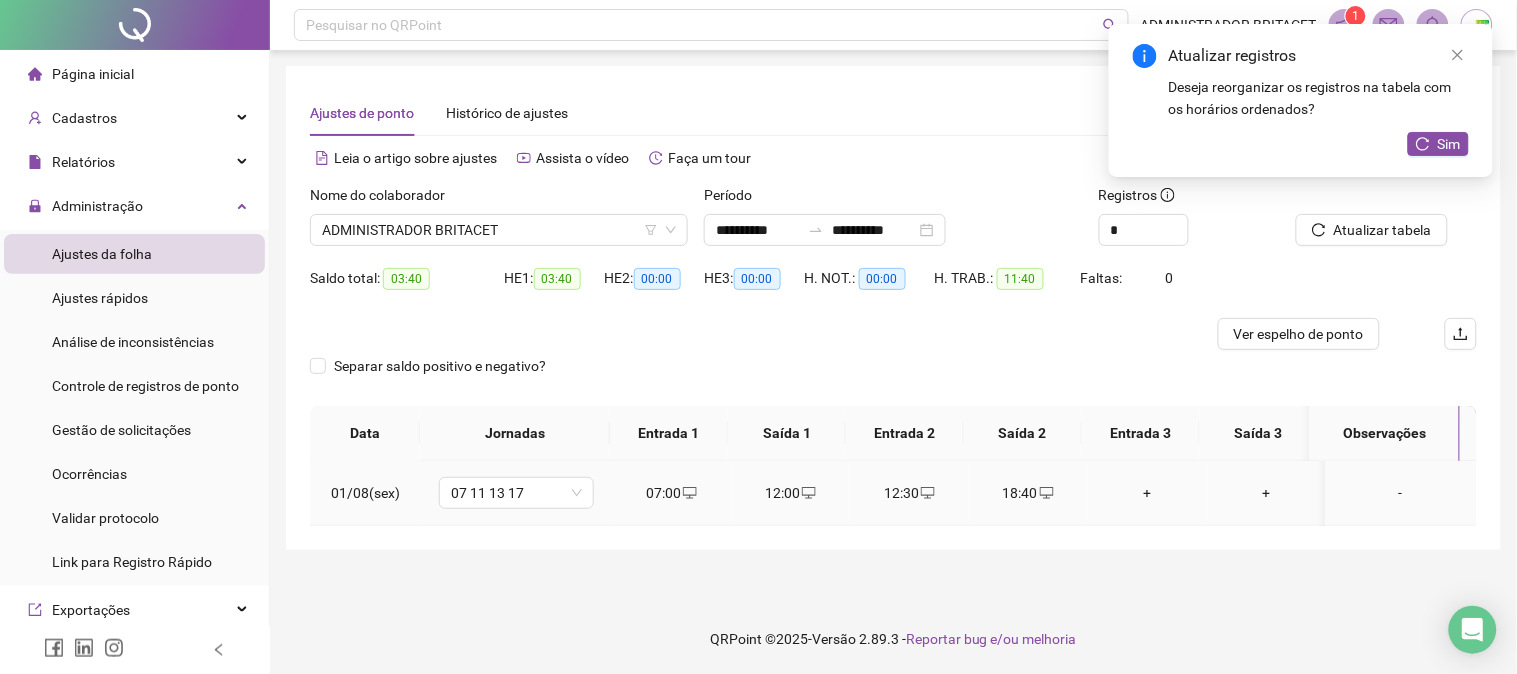 click on "18:40" at bounding box center (1028, 493) 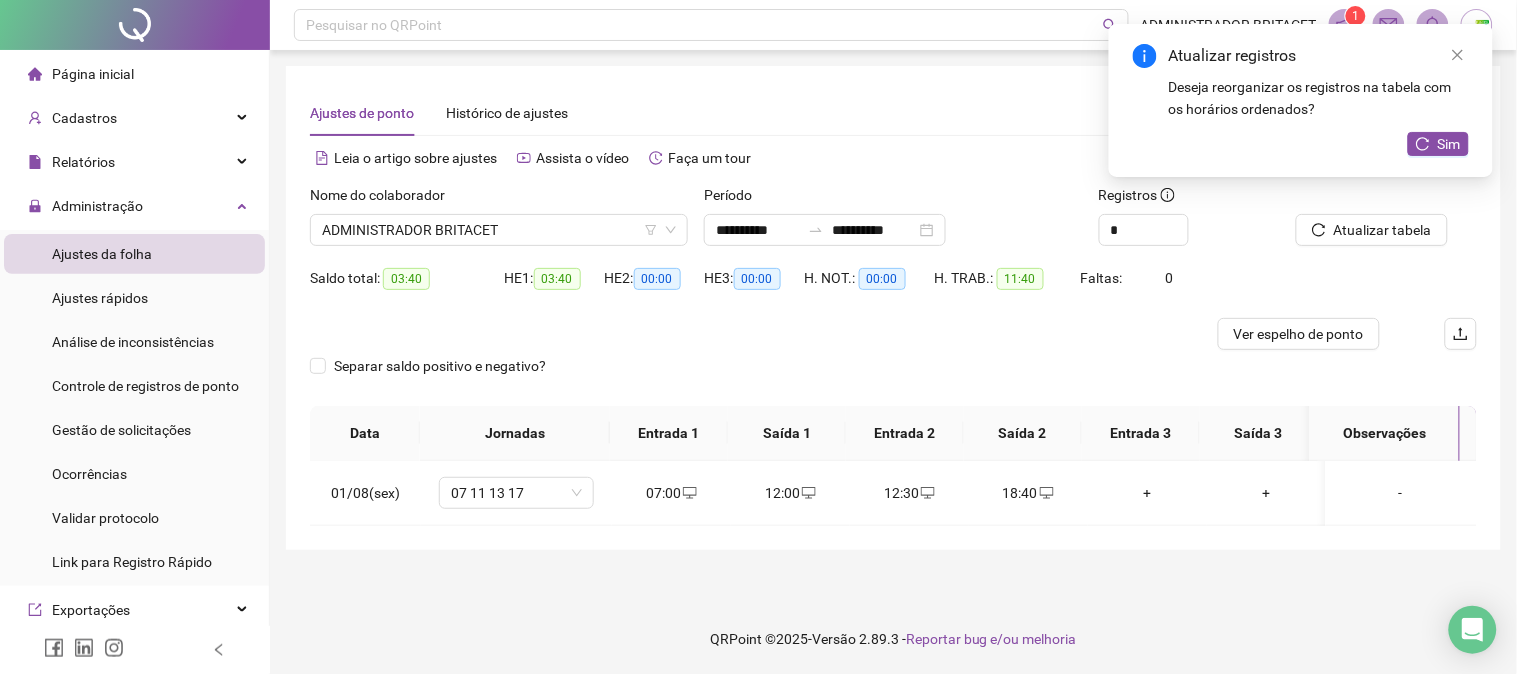 type on "**********" 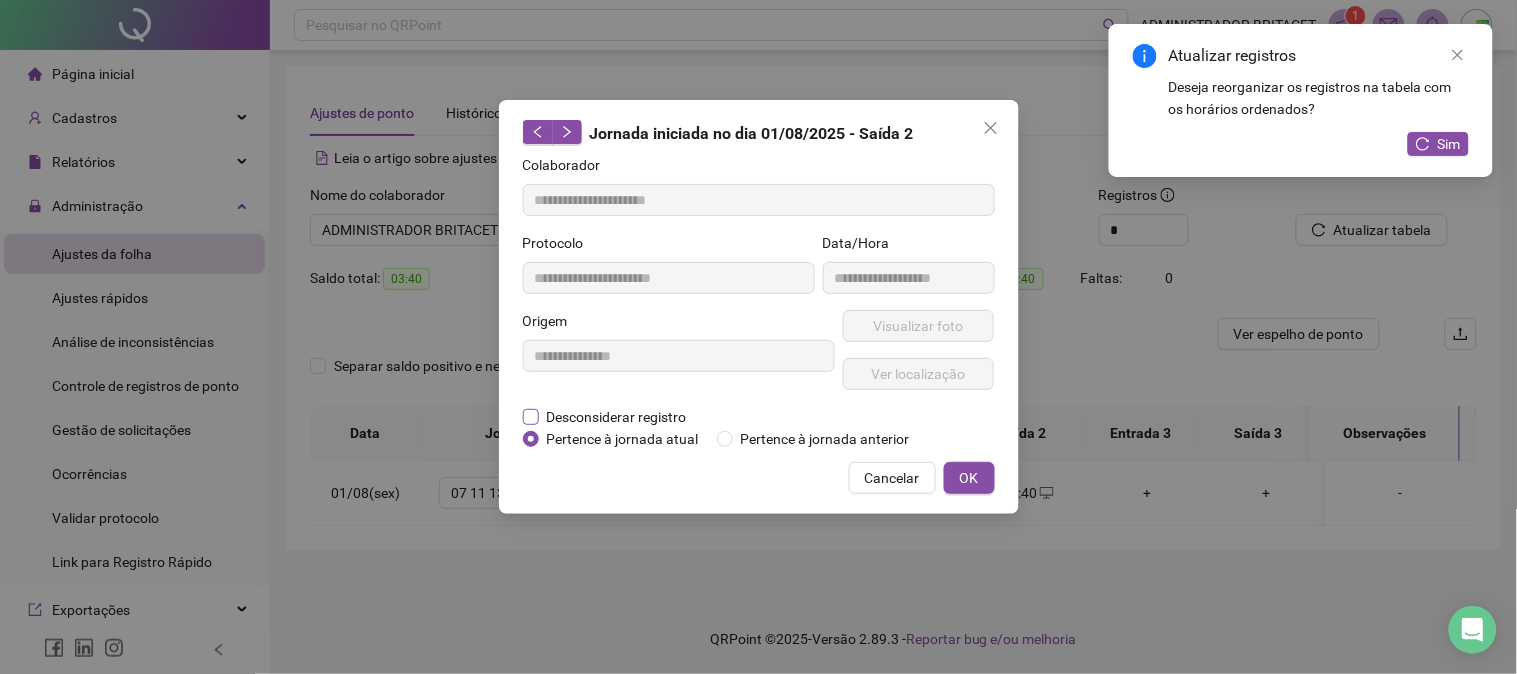 click on "Desconsiderar registro" at bounding box center [617, 417] 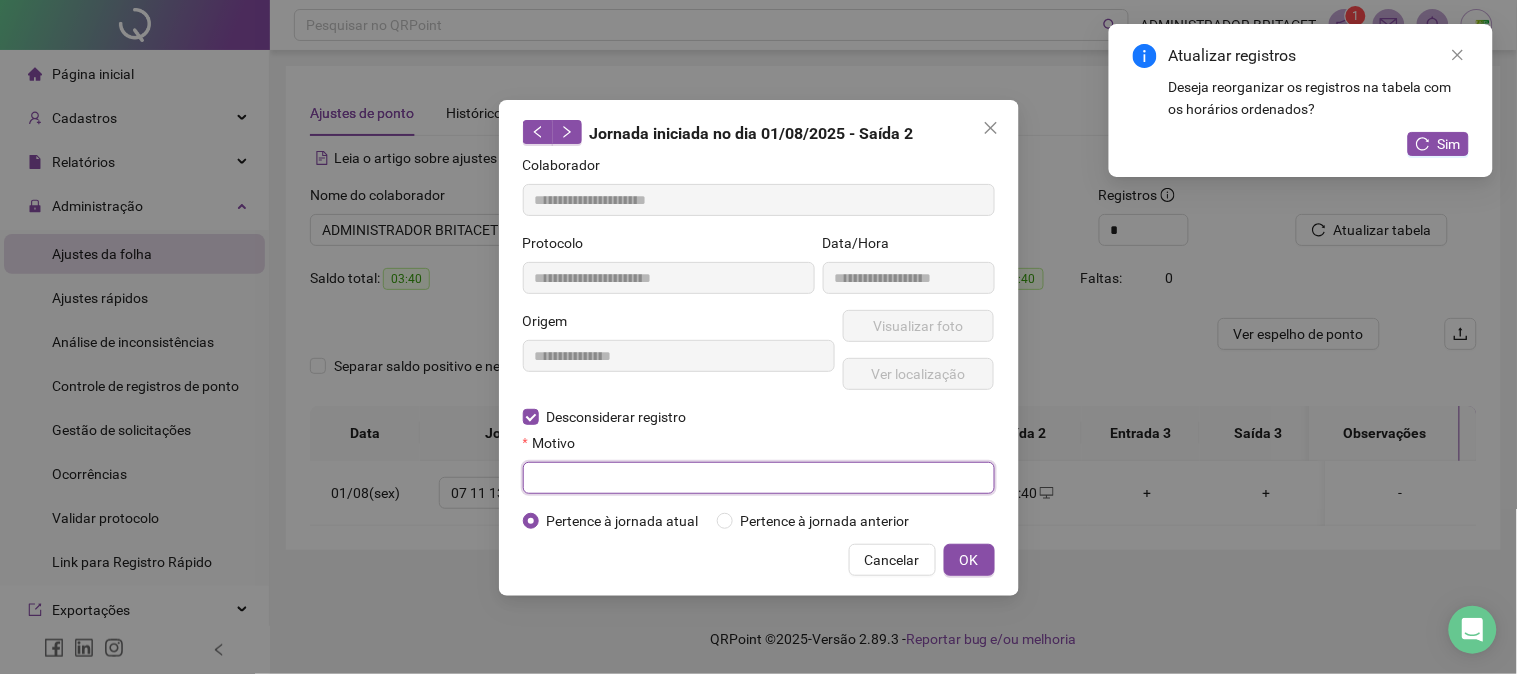 click at bounding box center (759, 478) 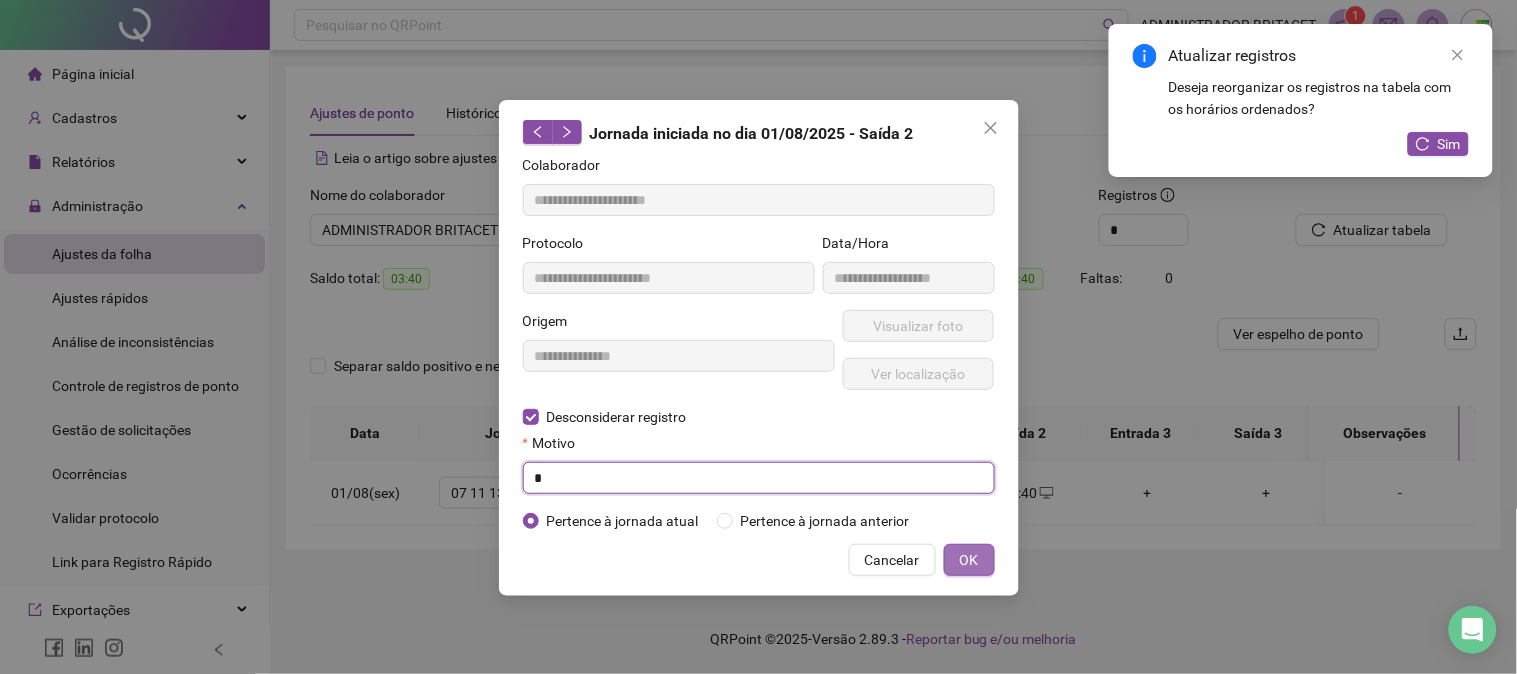 type 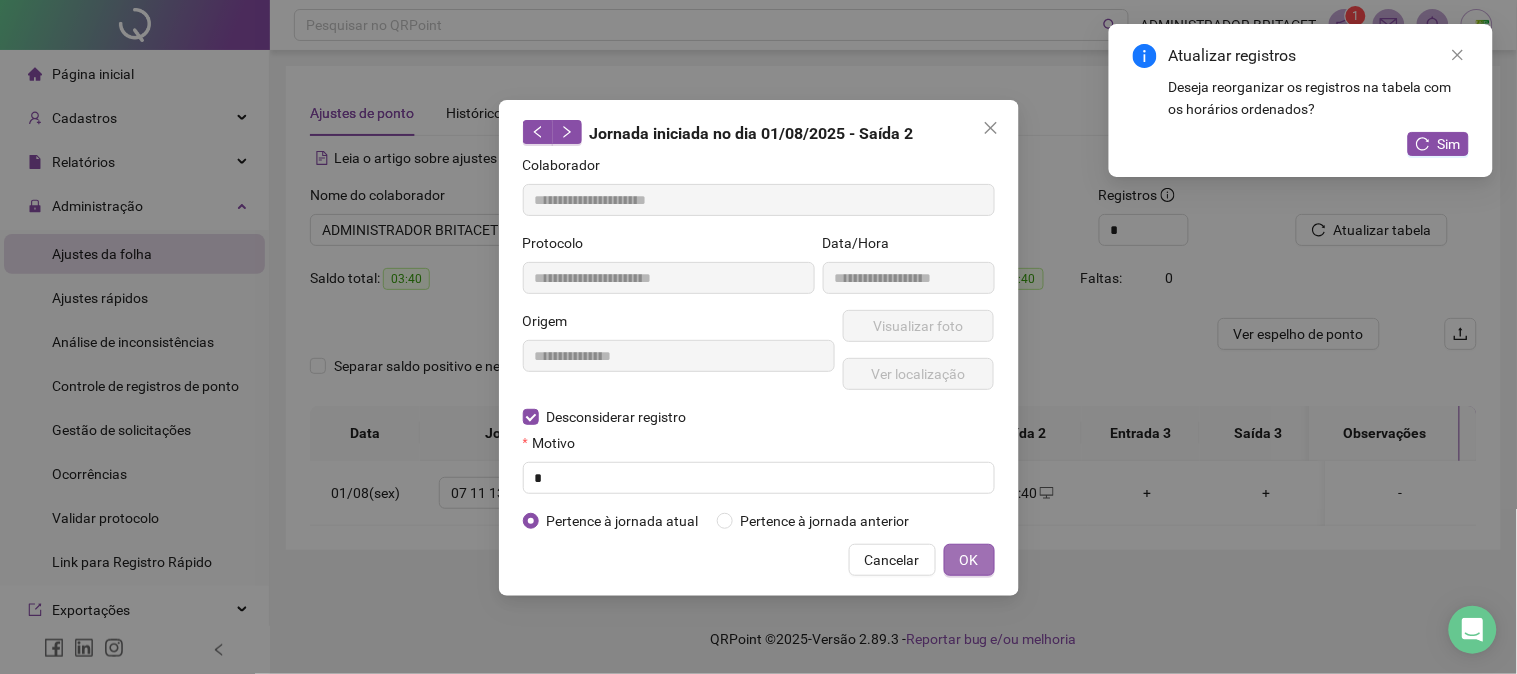 click on "OK" at bounding box center [969, 560] 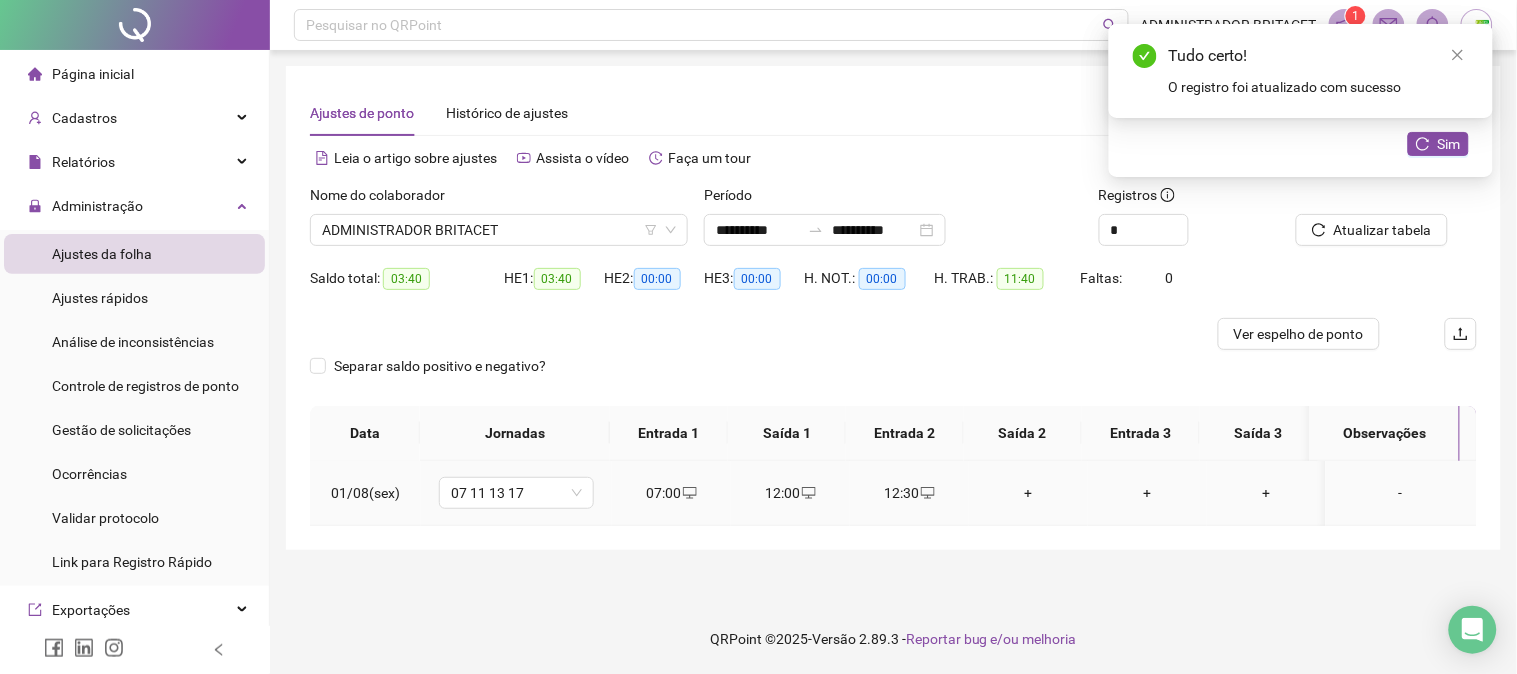 click on "+" at bounding box center [1028, 493] 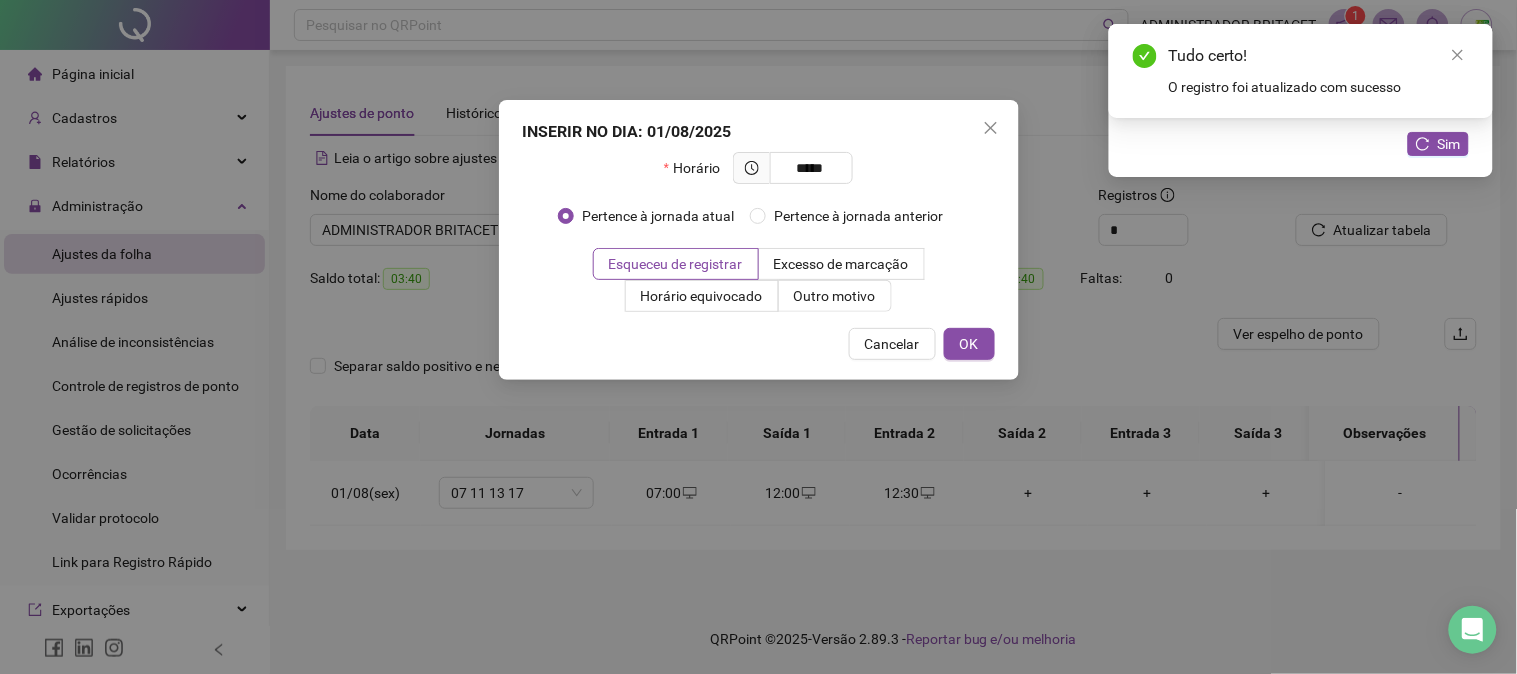 type on "*****" 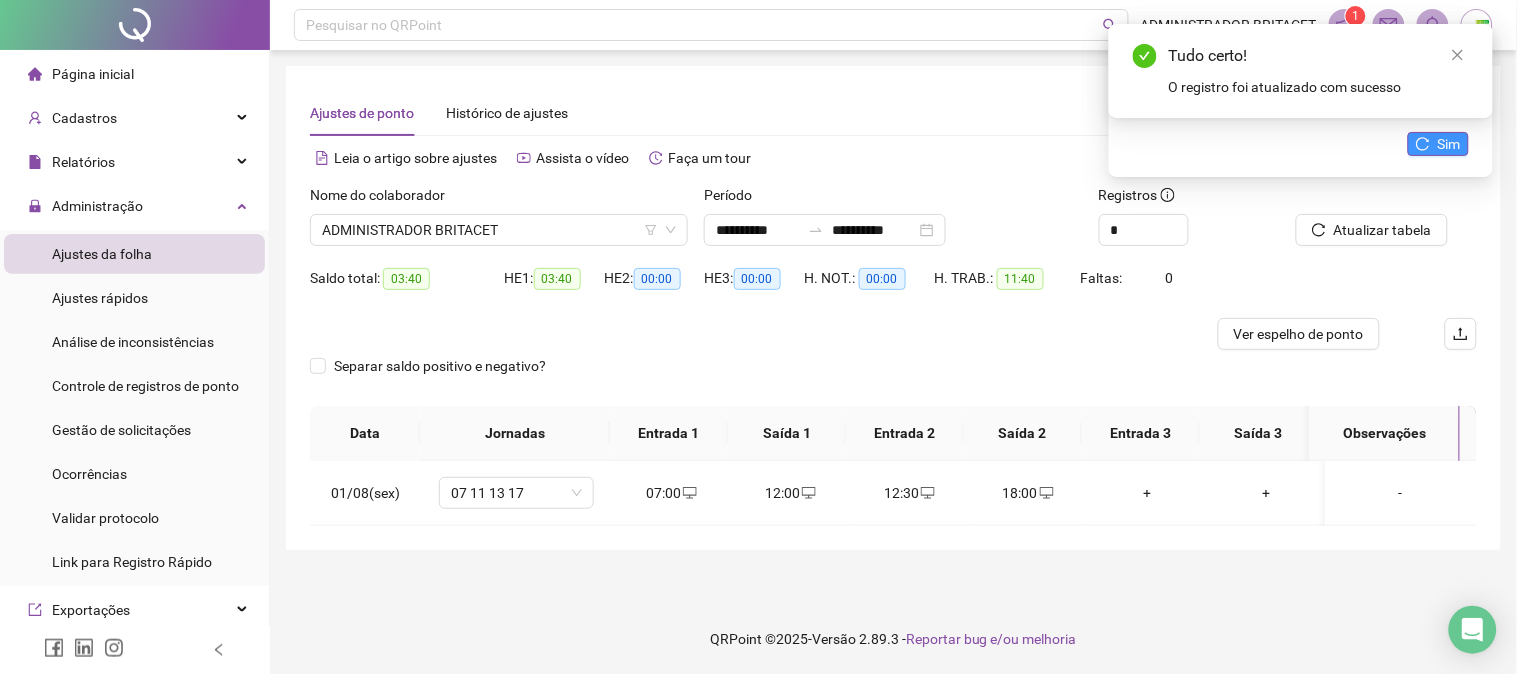 click on "Sim" at bounding box center (1438, 144) 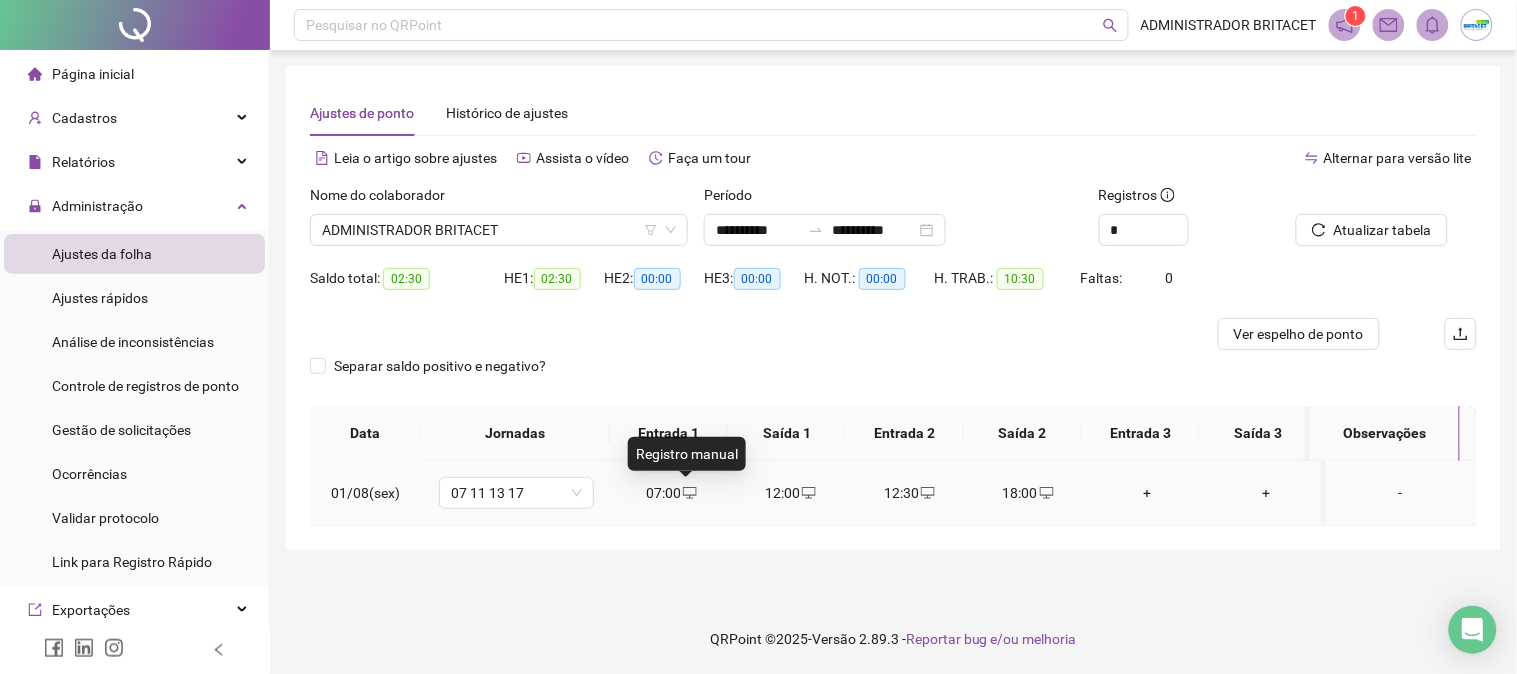 click at bounding box center (689, 493) 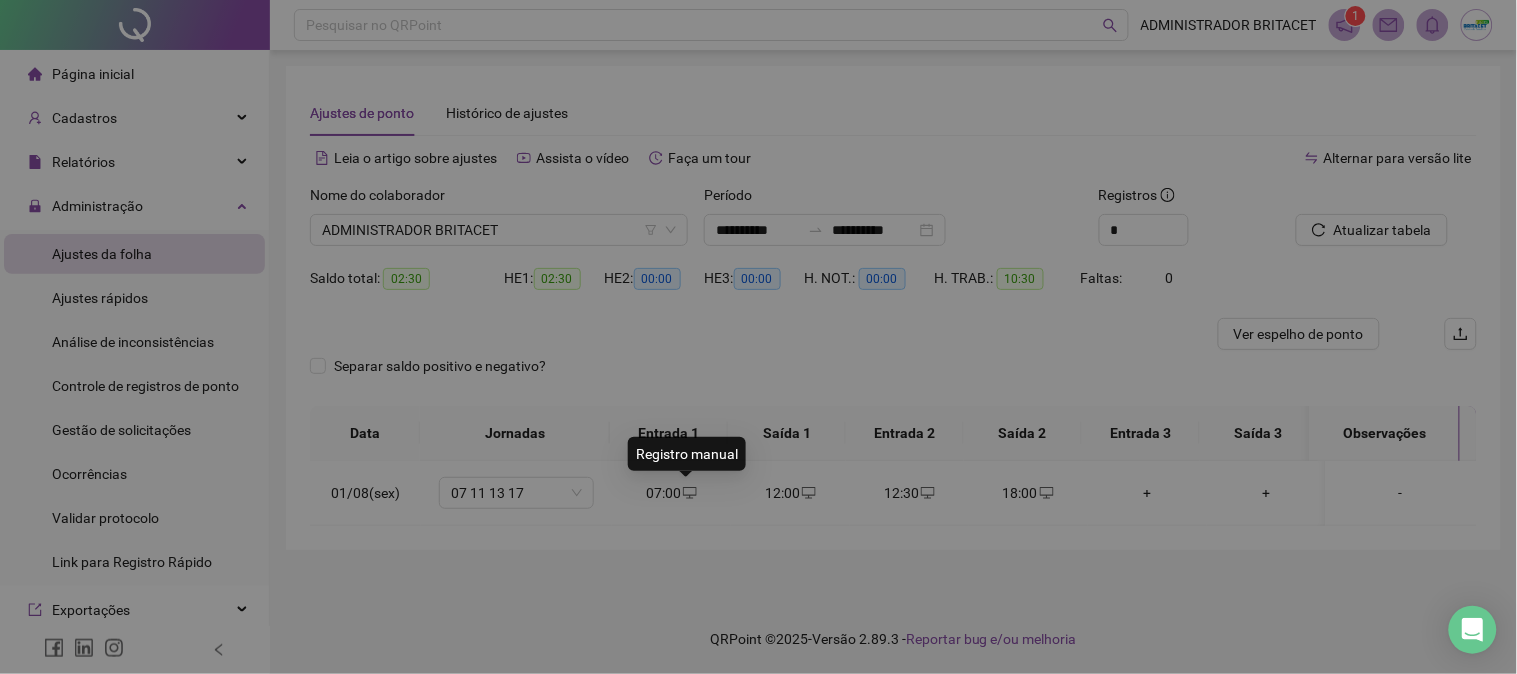 type on "**********" 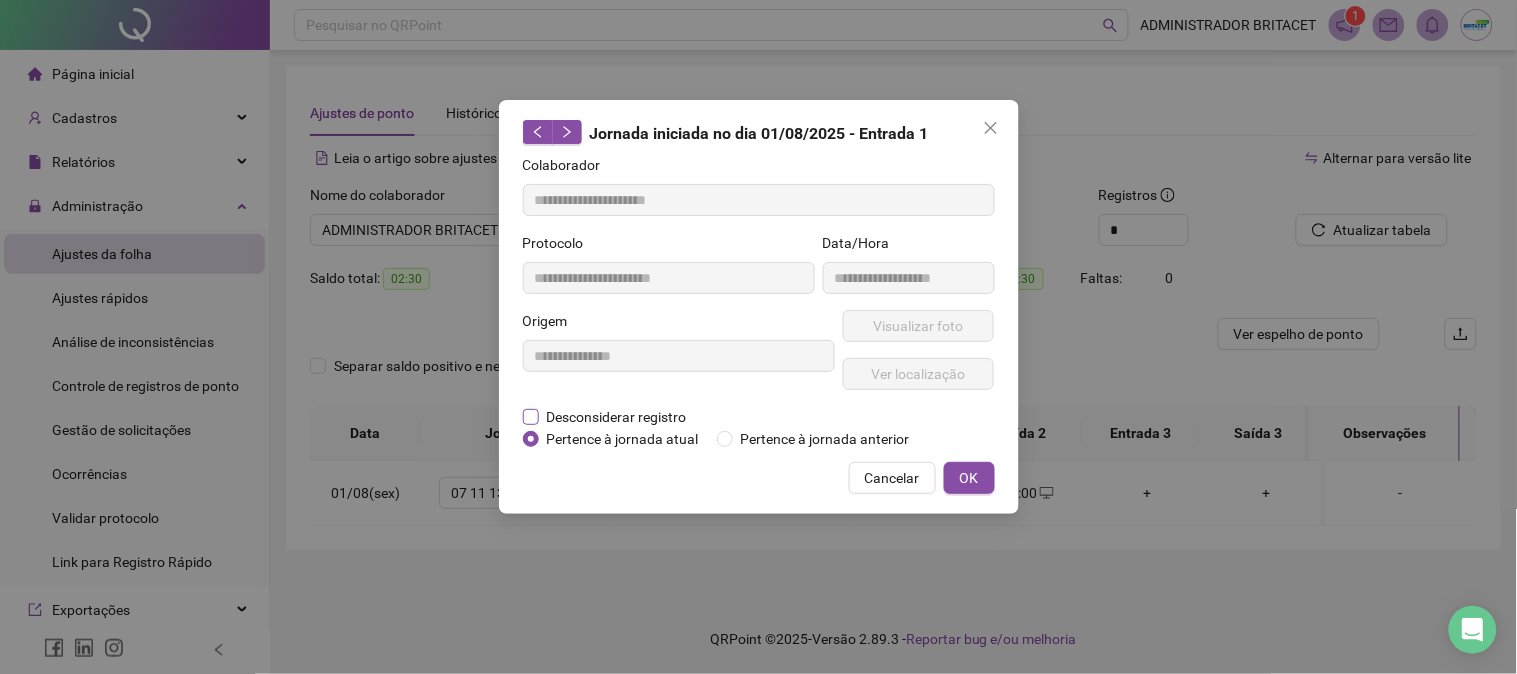 click on "Desconsiderar registro" at bounding box center [617, 417] 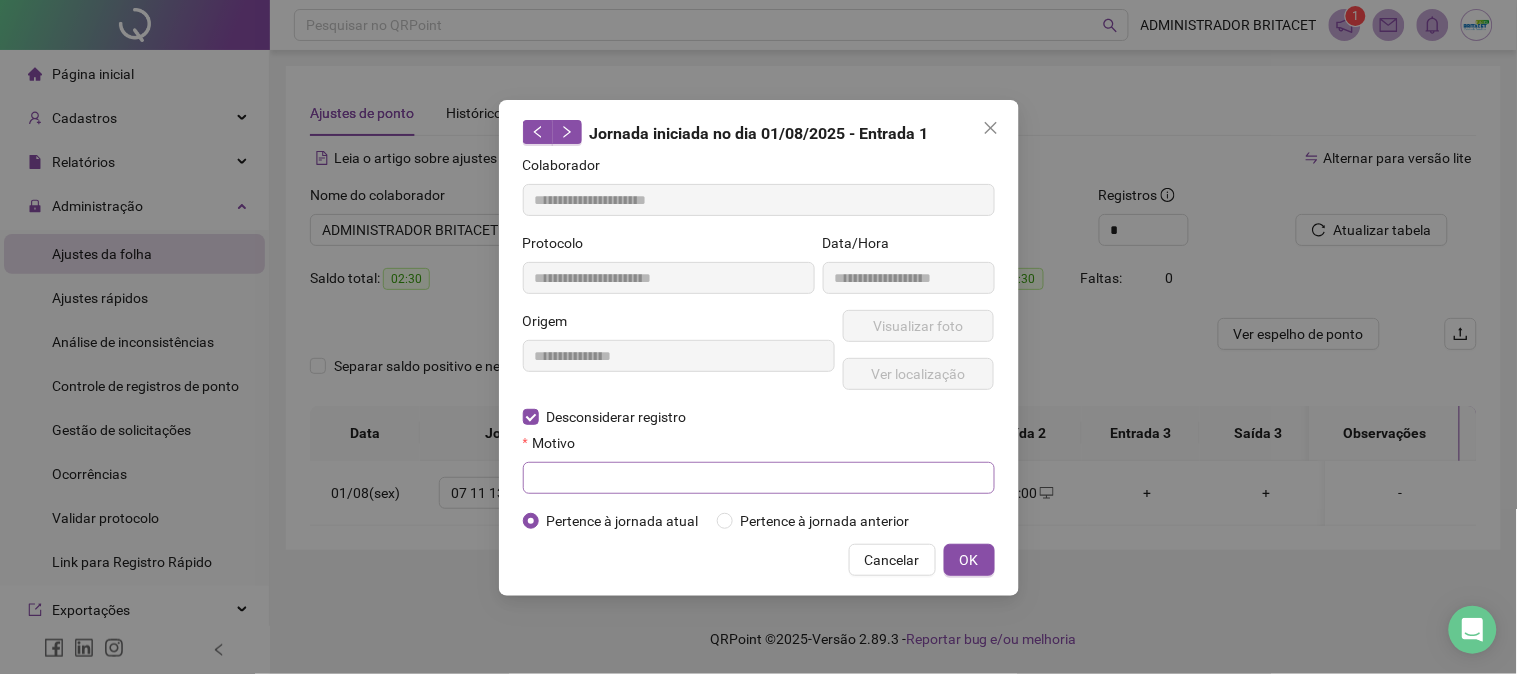 click on "**********" at bounding box center [759, 343] 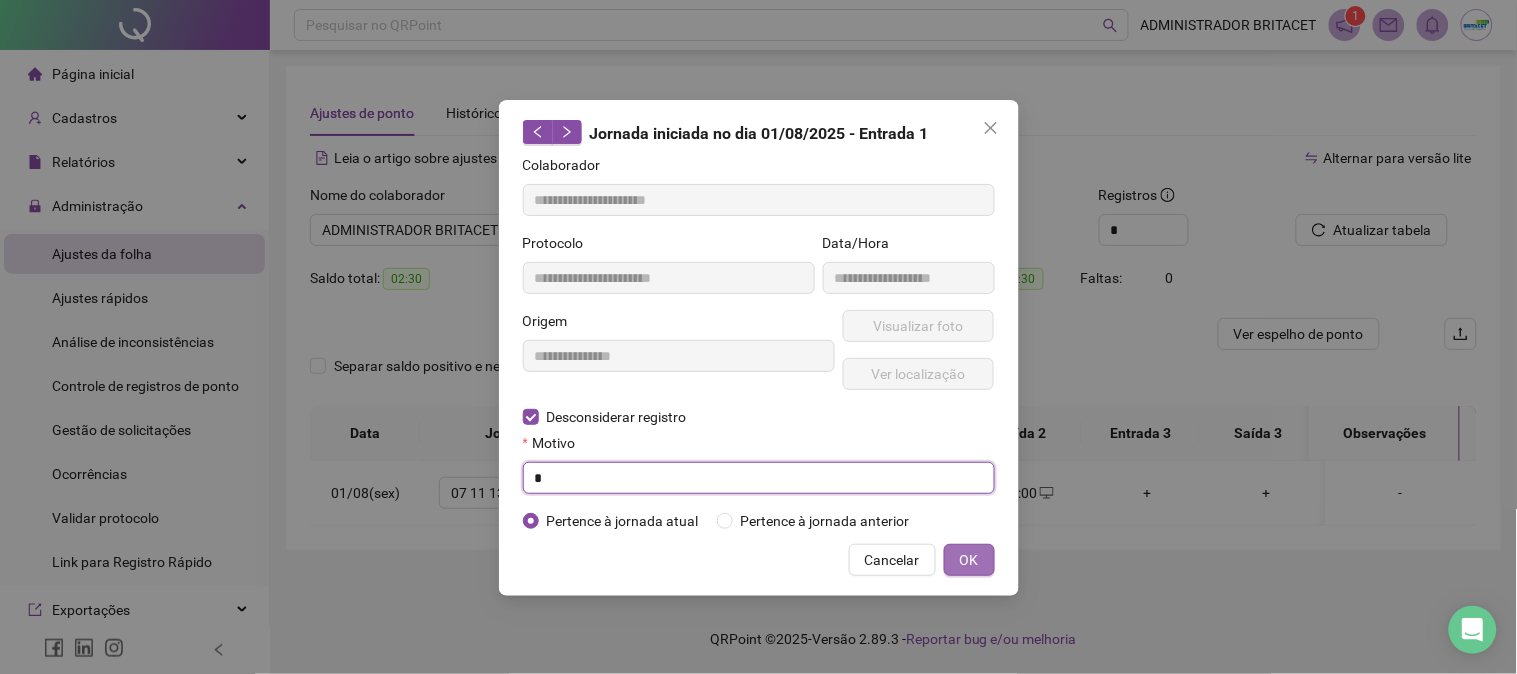 type 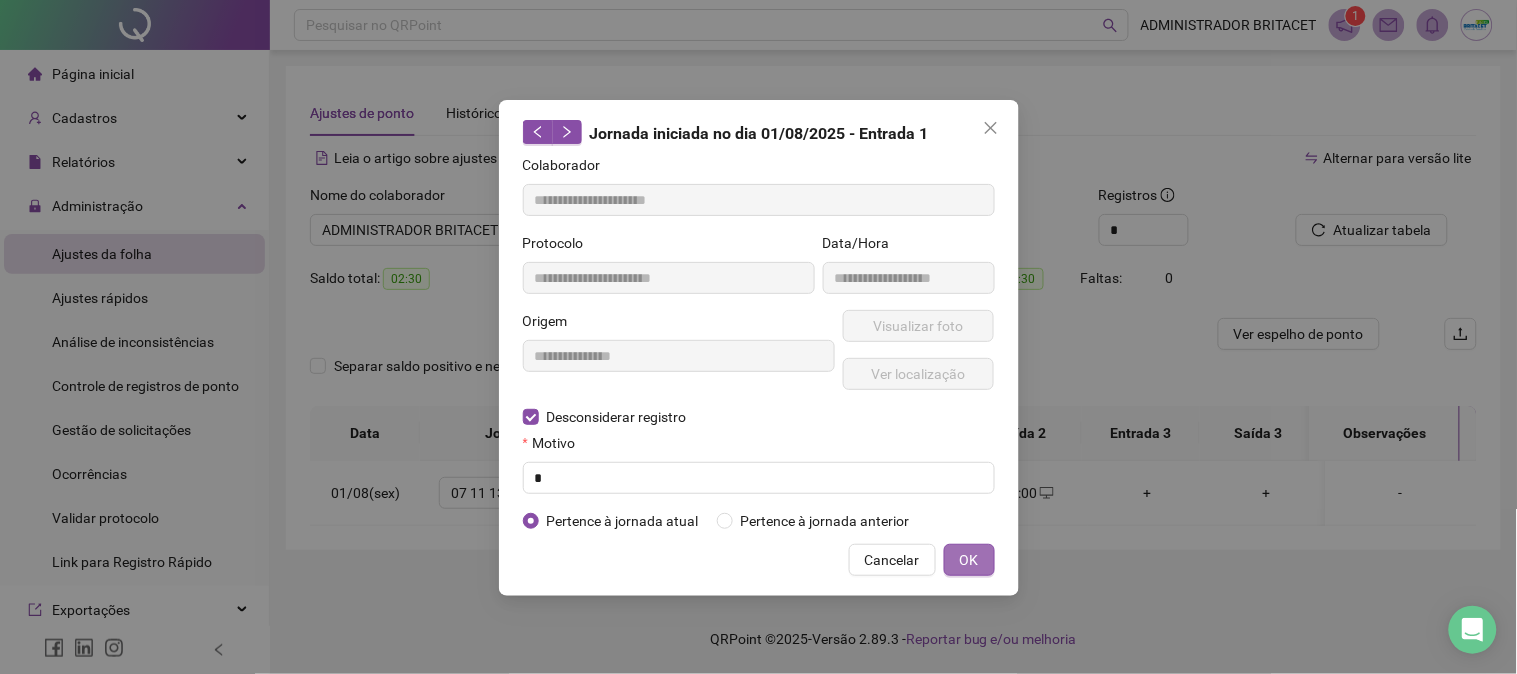 click on "OK" at bounding box center (969, 560) 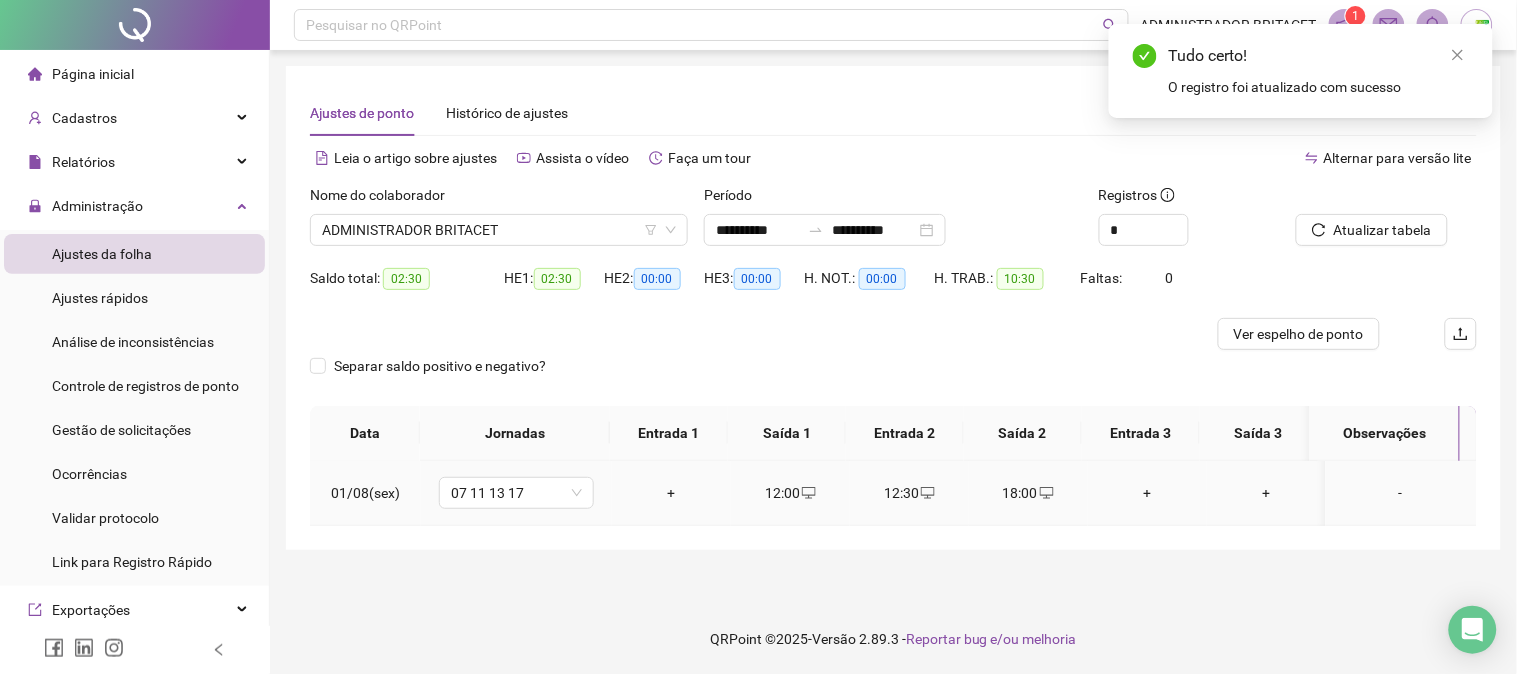 click on "+" at bounding box center [671, 493] 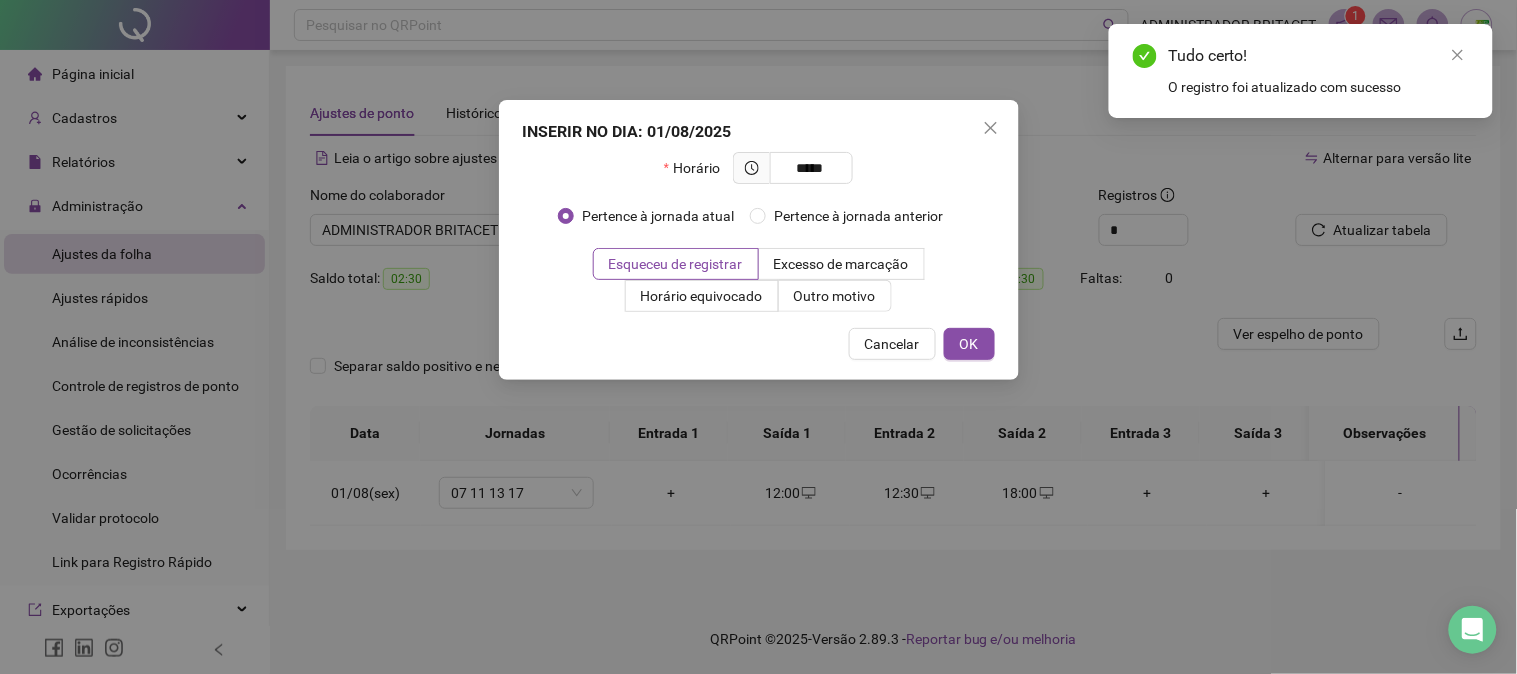 type on "*****" 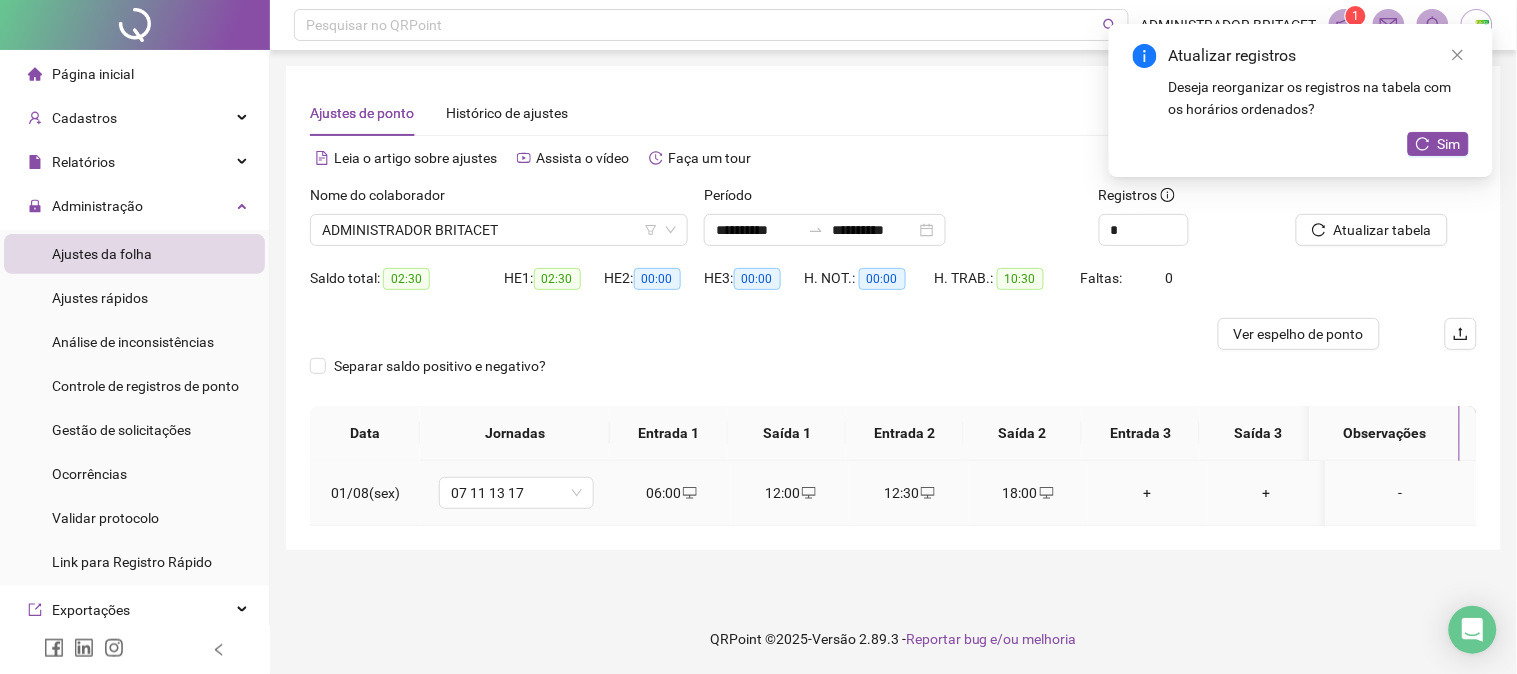 click on "18:00" at bounding box center (1028, 493) 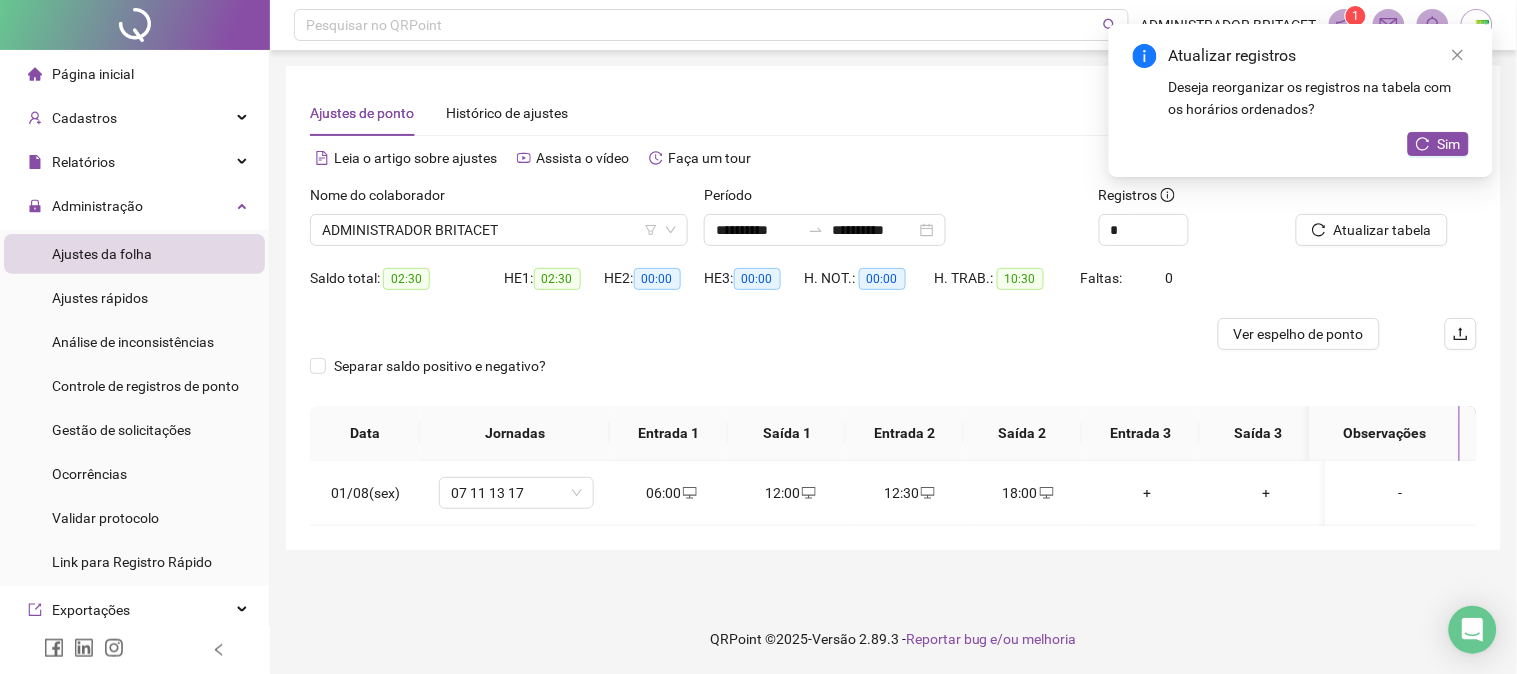 type on "**********" 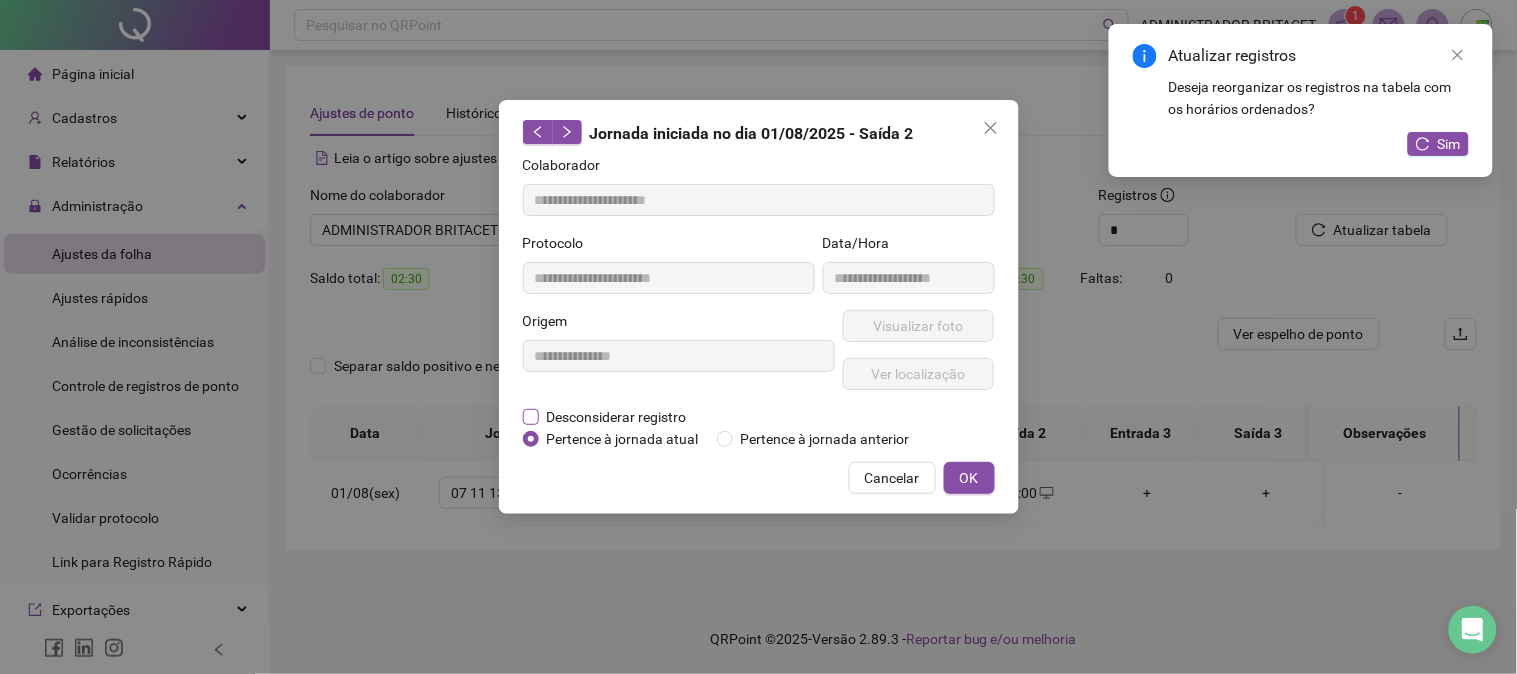 click on "Desconsiderar registro" at bounding box center [617, 417] 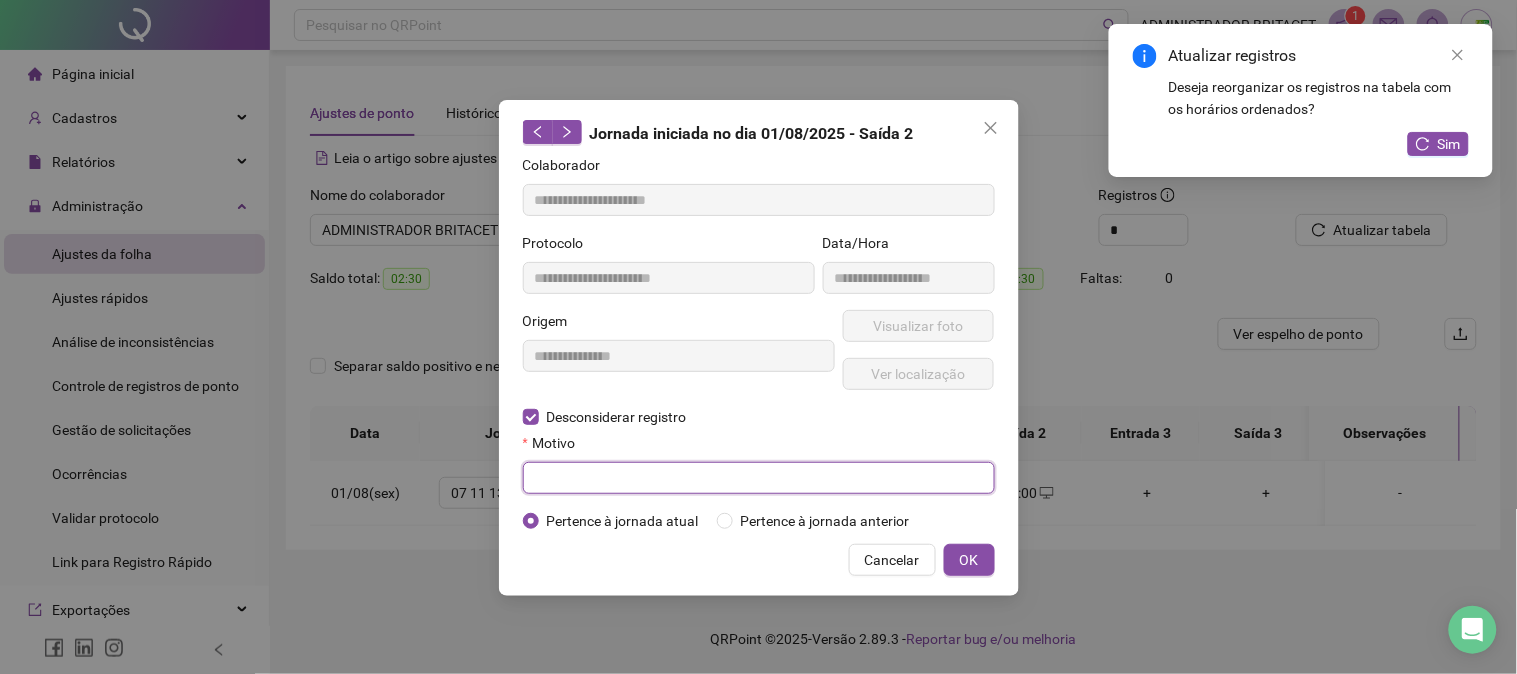 drag, startPoint x: 611, startPoint y: 464, endPoint x: 654, endPoint y: 474, distance: 44.14748 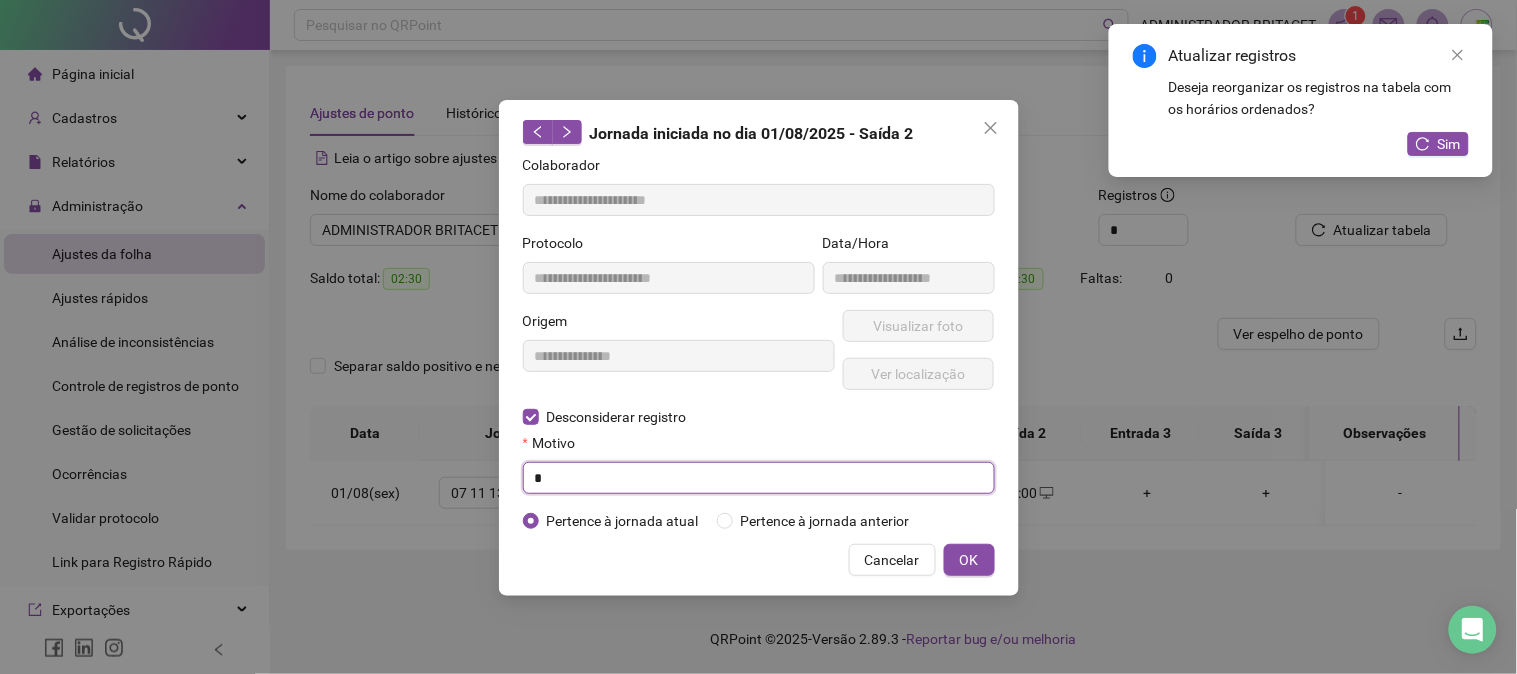 type 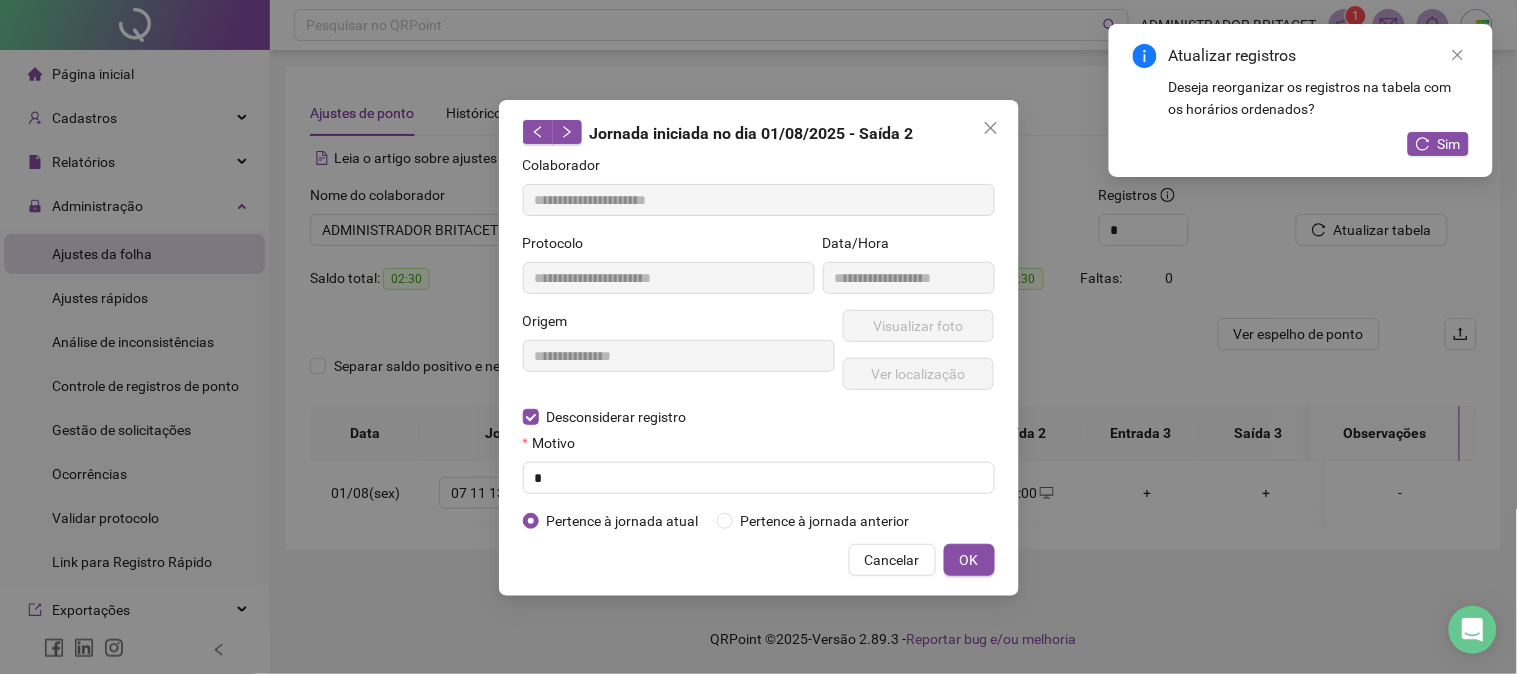 click on "Cancelar OK" at bounding box center [759, 560] 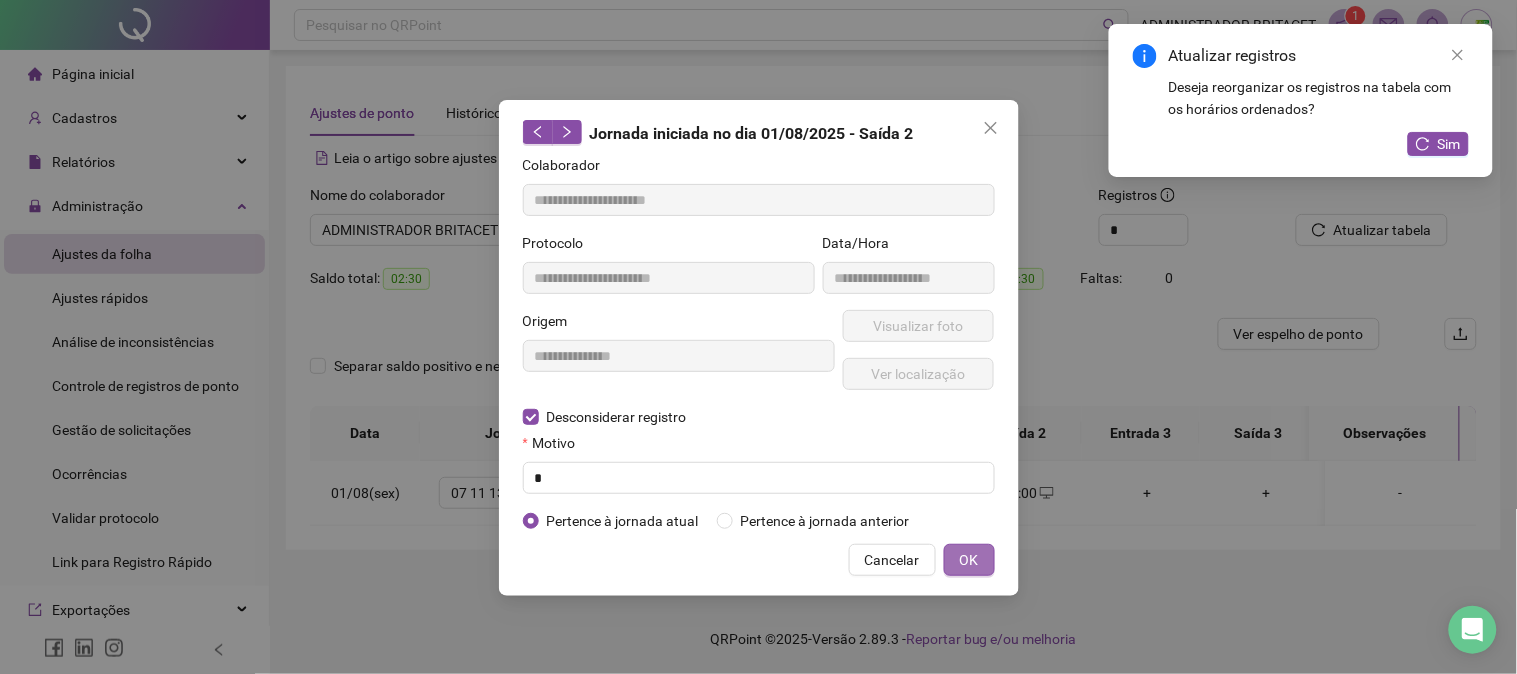 click on "OK" at bounding box center [969, 560] 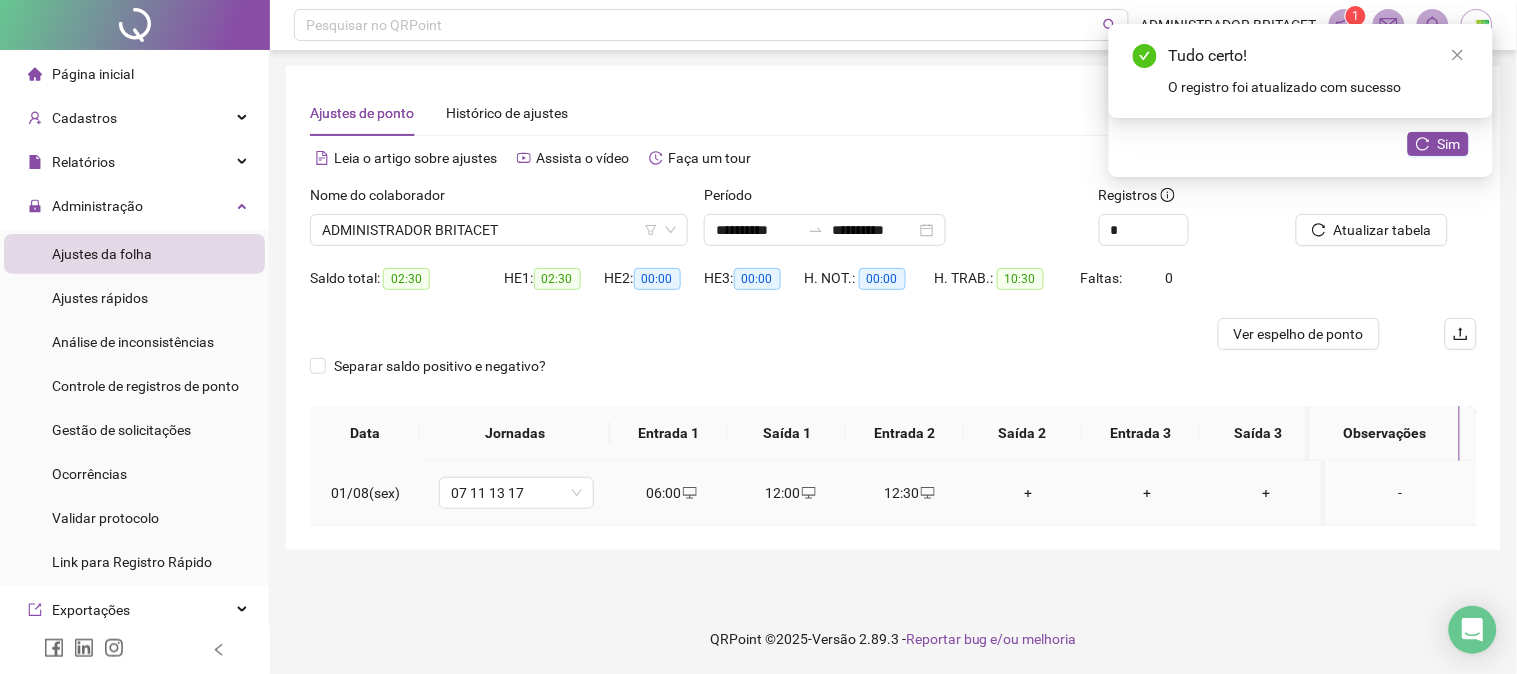 click on "+" at bounding box center (1028, 493) 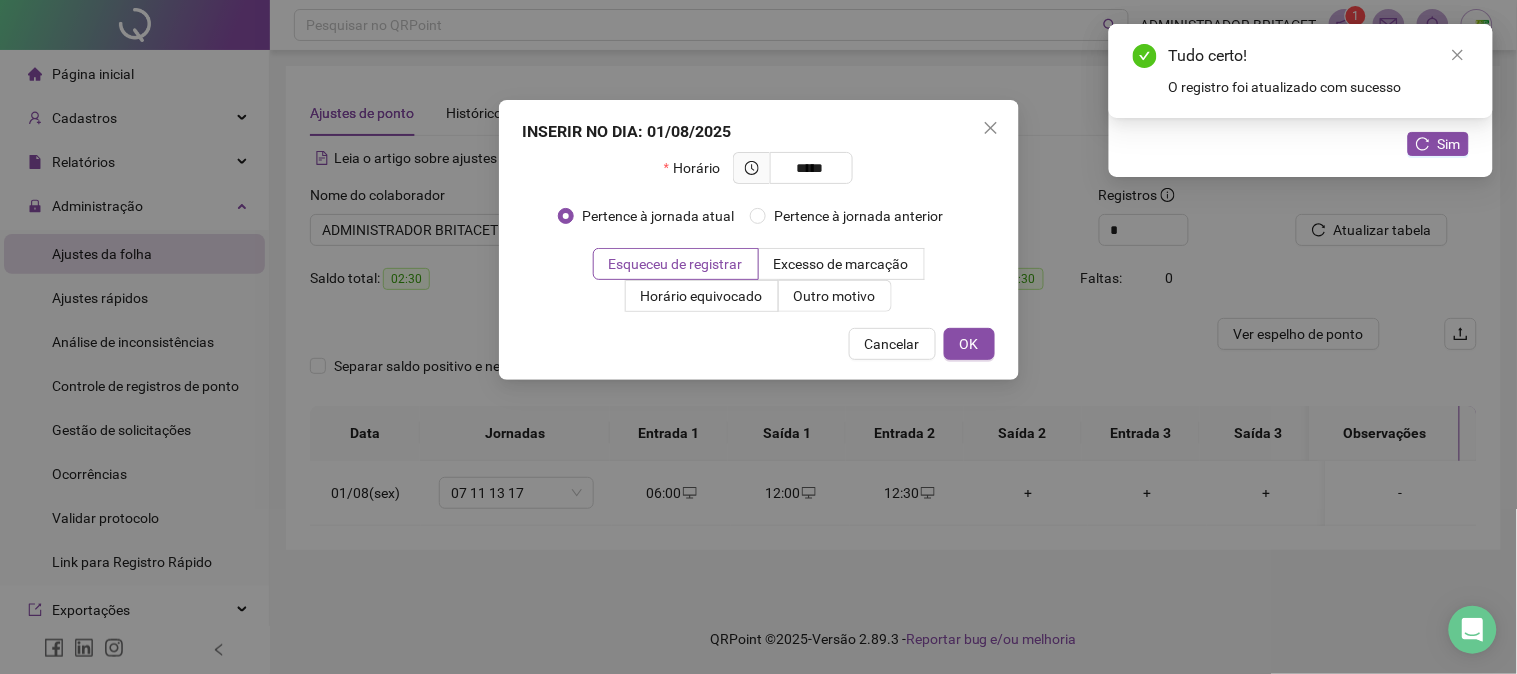 type on "*****" 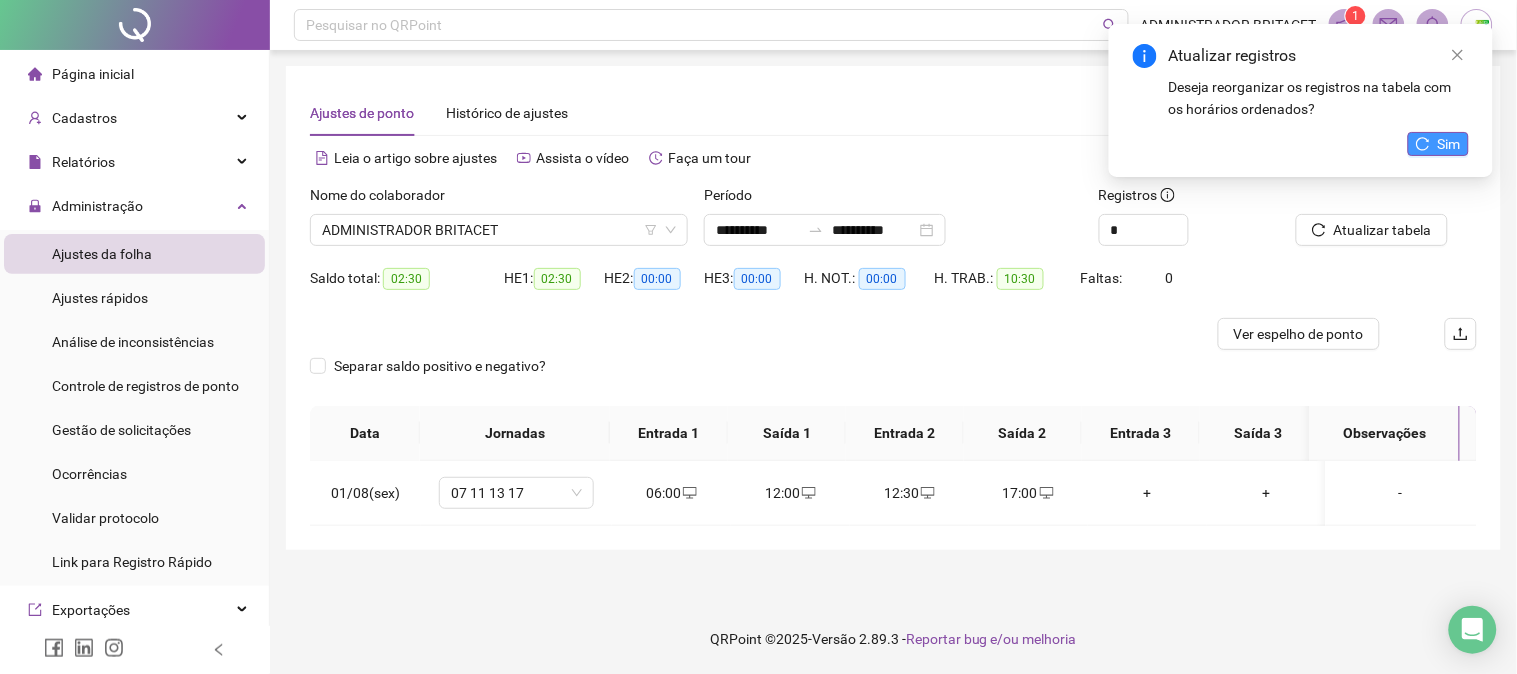 click on "Sim" at bounding box center (1449, 144) 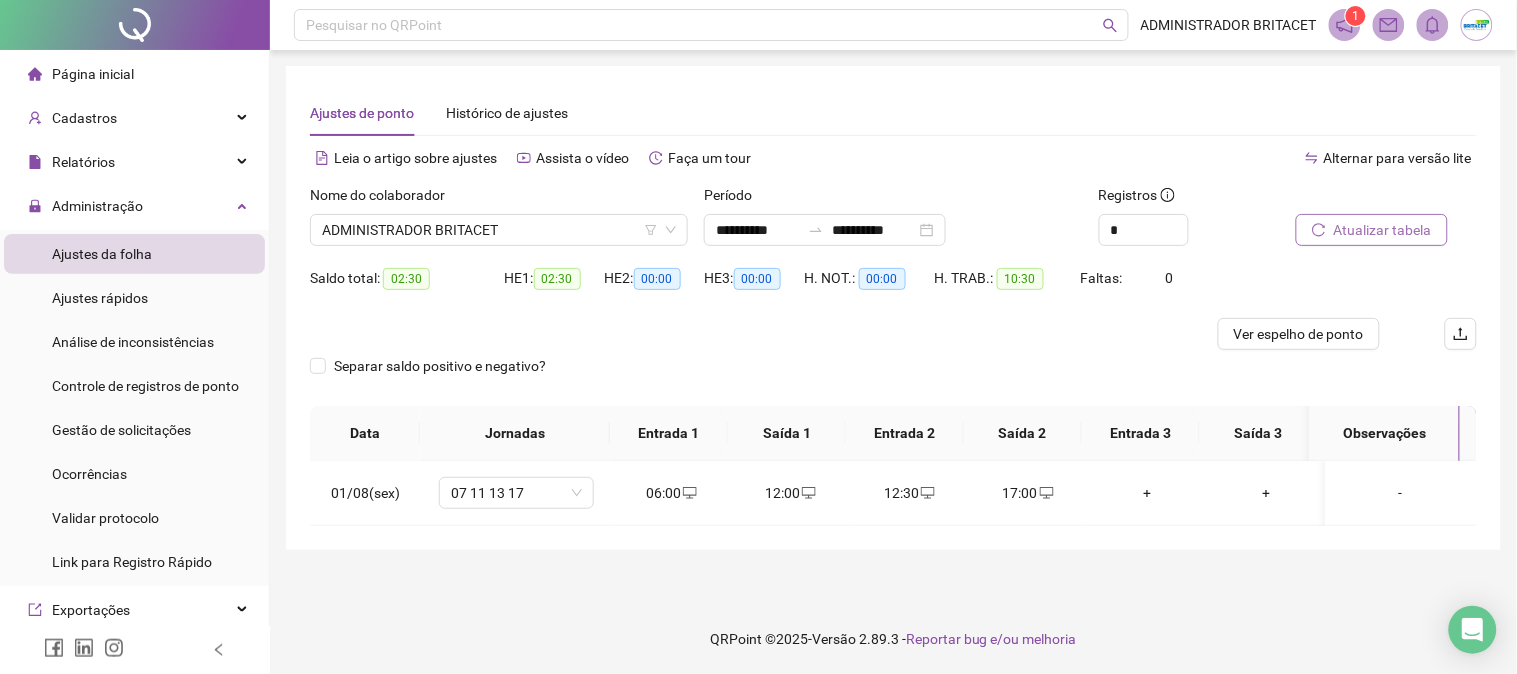 click on "Atualizar tabela" at bounding box center [1383, 230] 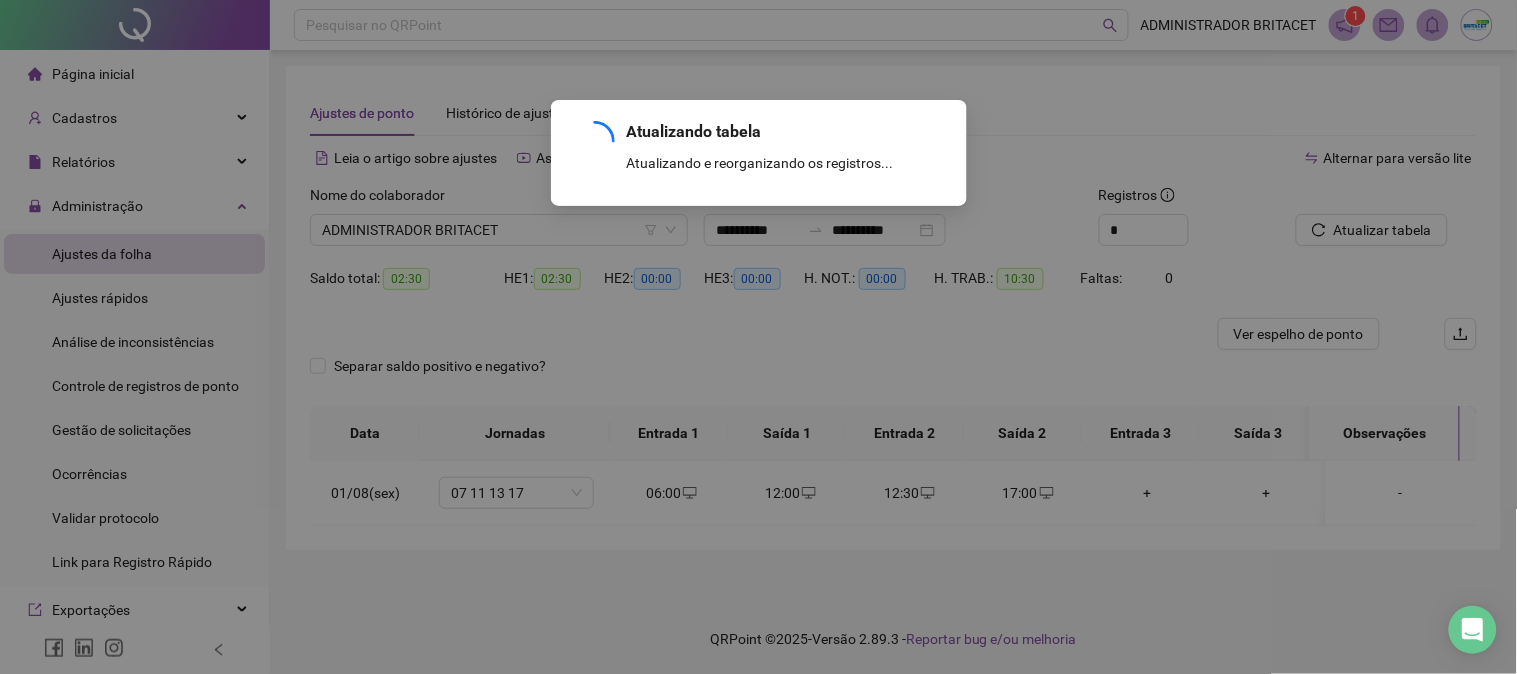 click on "Atualizando tabela Atualizando e reorganizando os registros... OK" at bounding box center (758, 337) 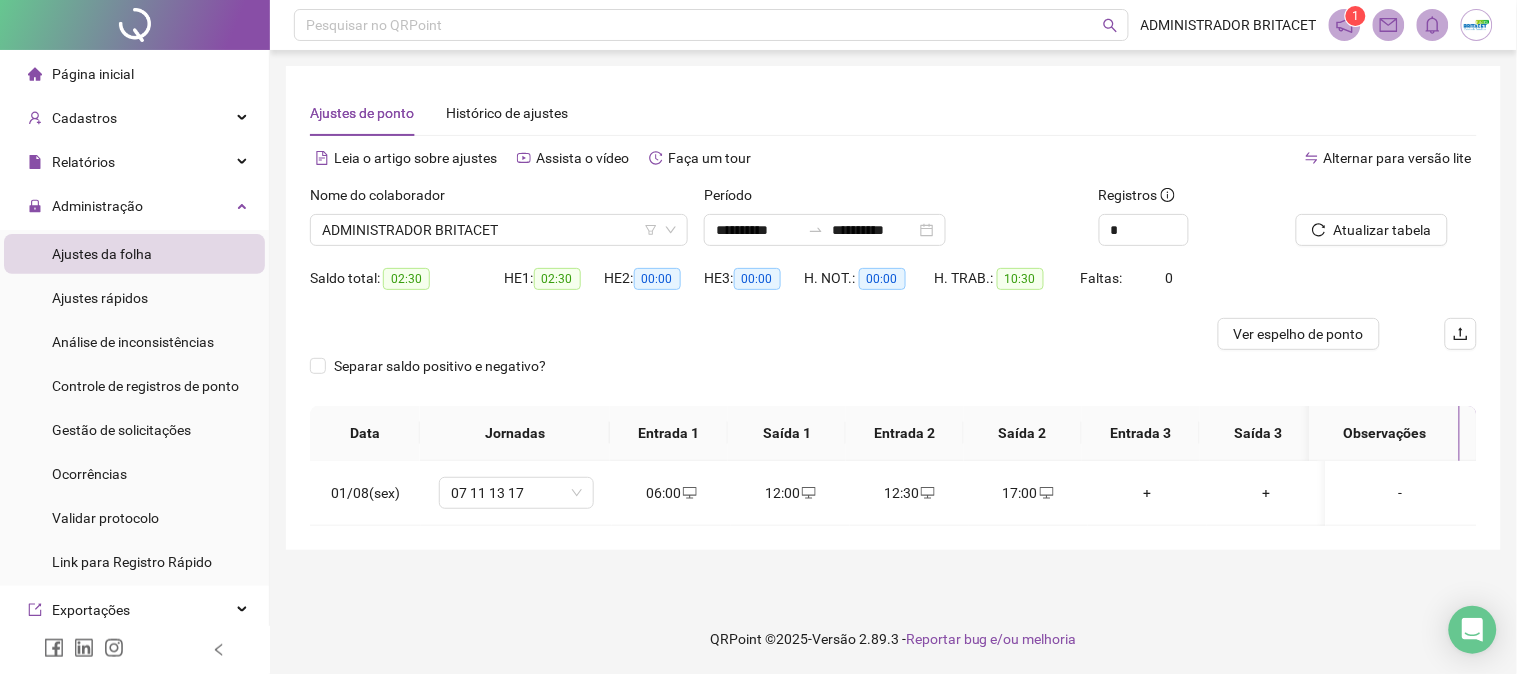 click on "Separar saldo positivo e negativo?" at bounding box center (440, 366) 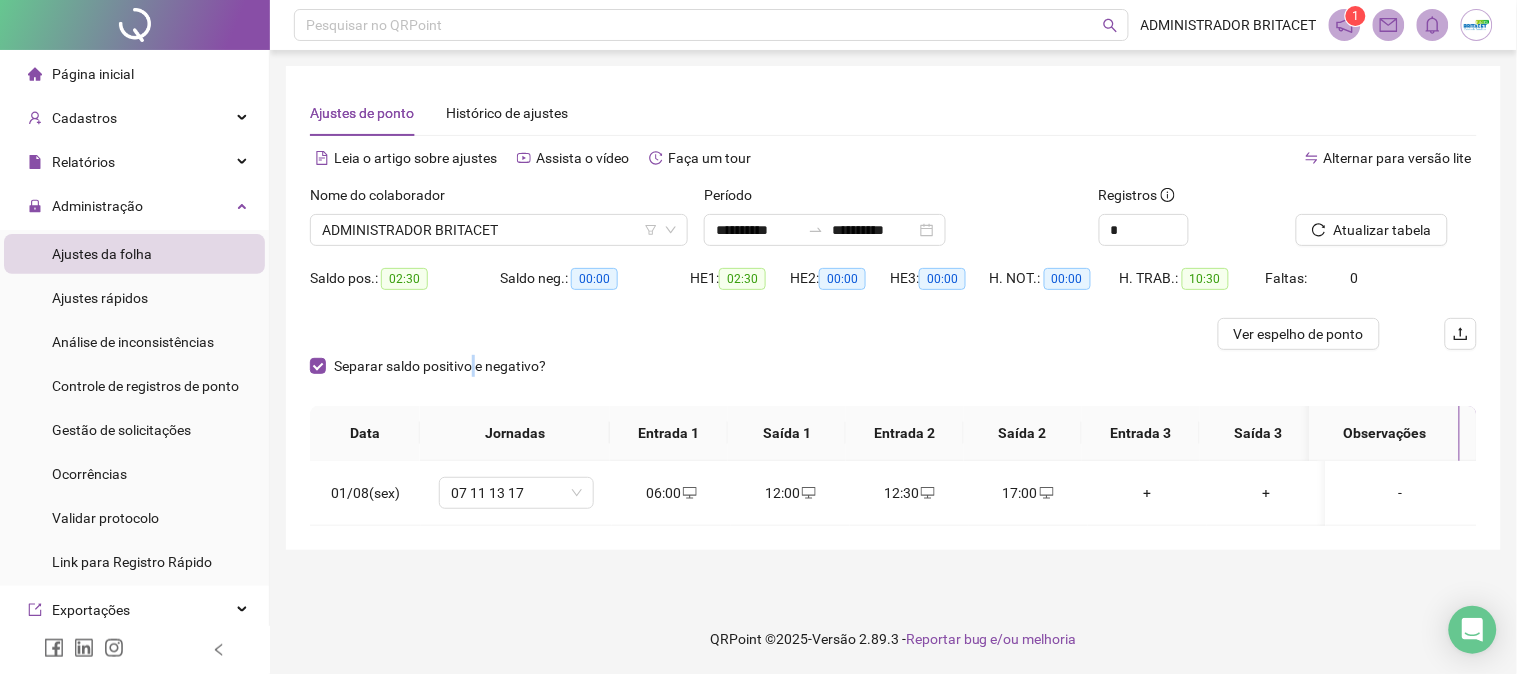 click on "Separar saldo positivo e negativo?" at bounding box center [440, 366] 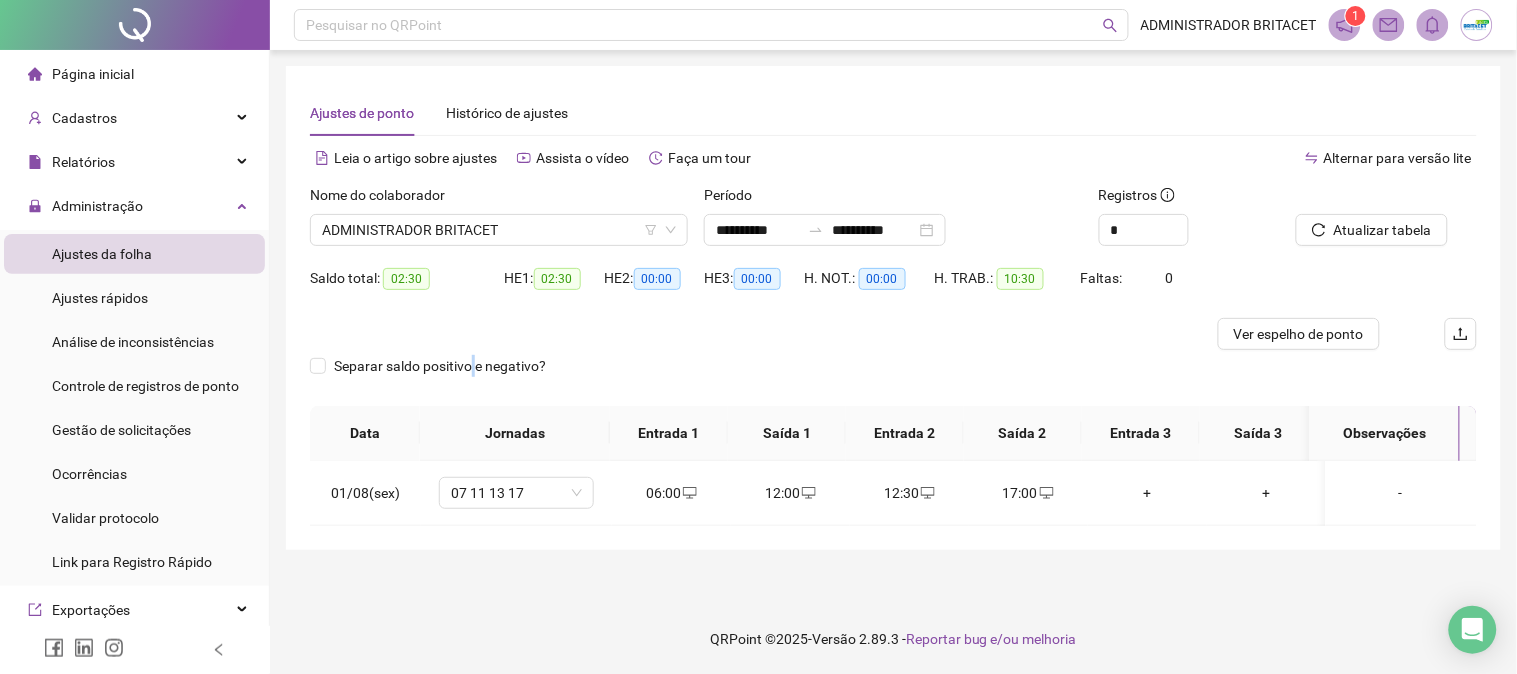 click on "Separar saldo positivo e negativo?" at bounding box center (440, 366) 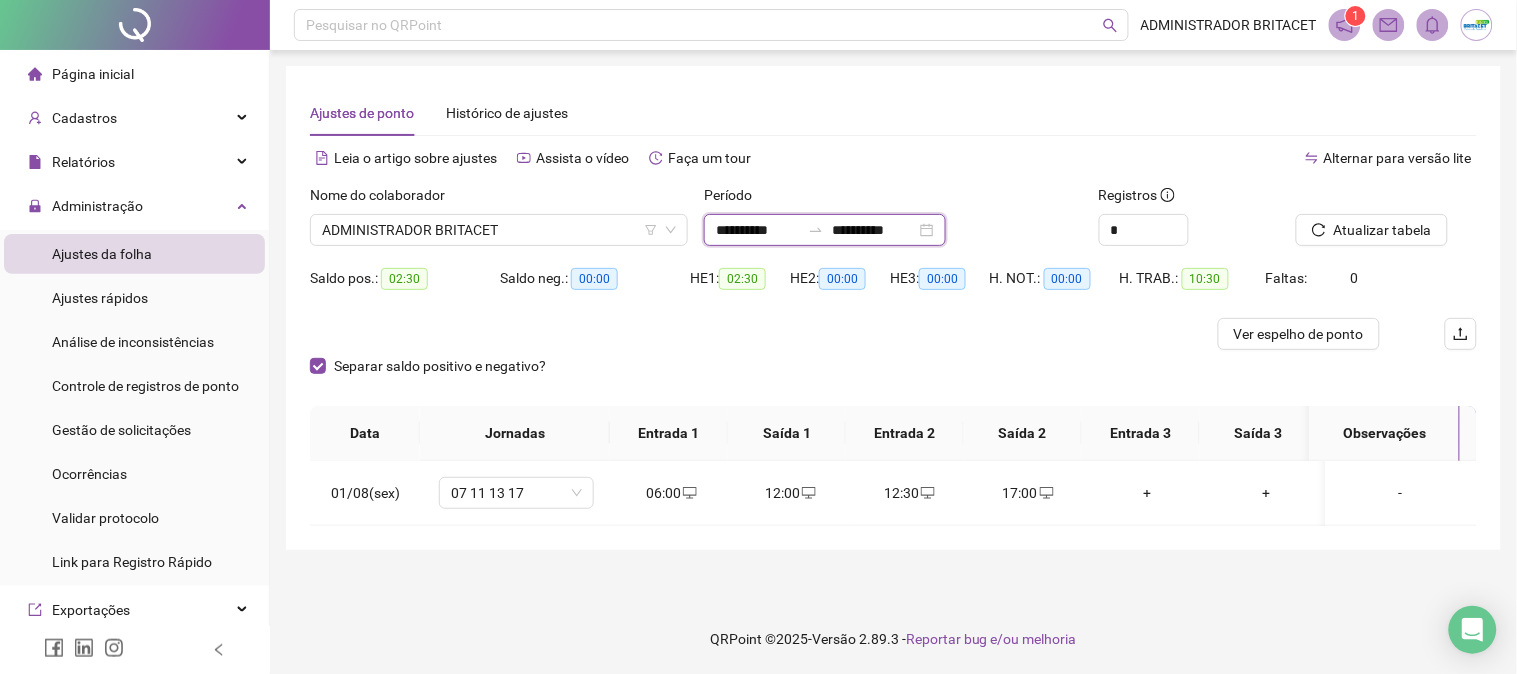 click on "**********" at bounding box center [758, 230] 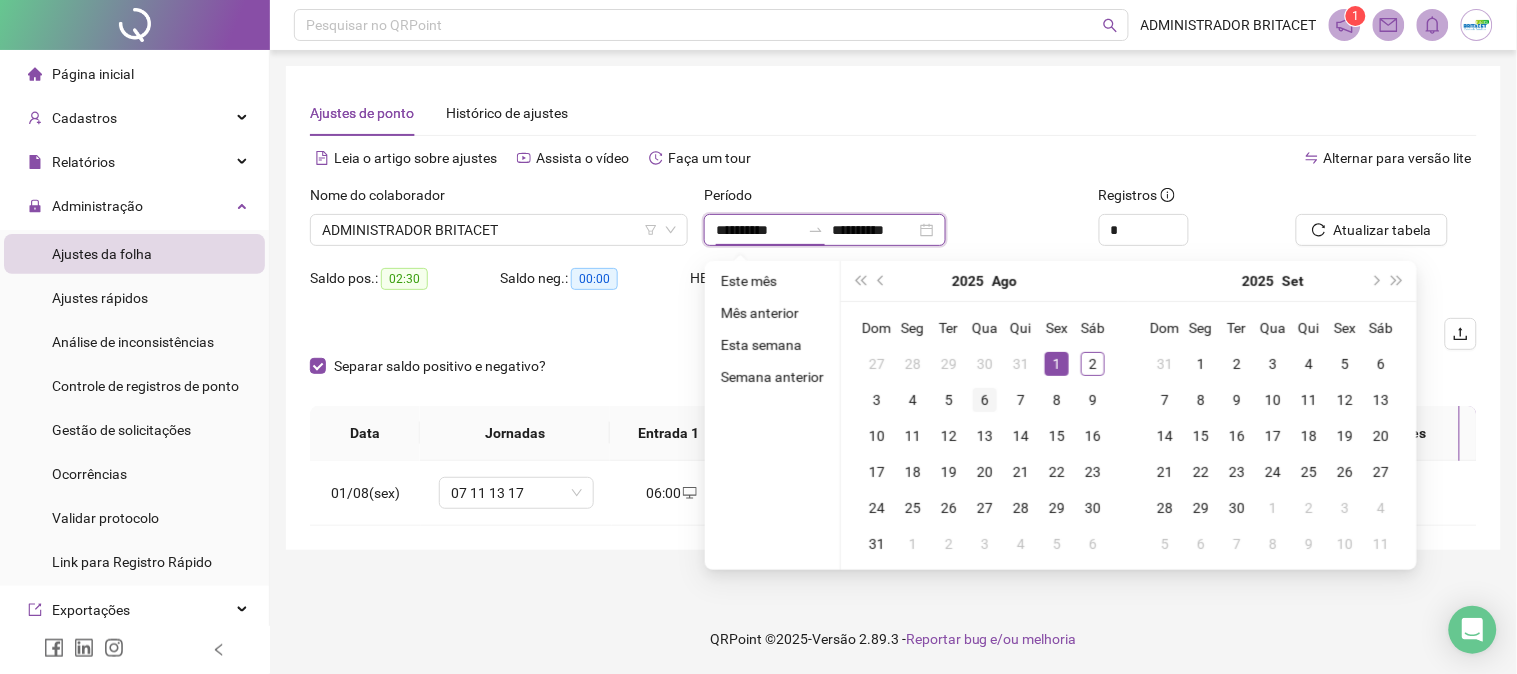 type on "**********" 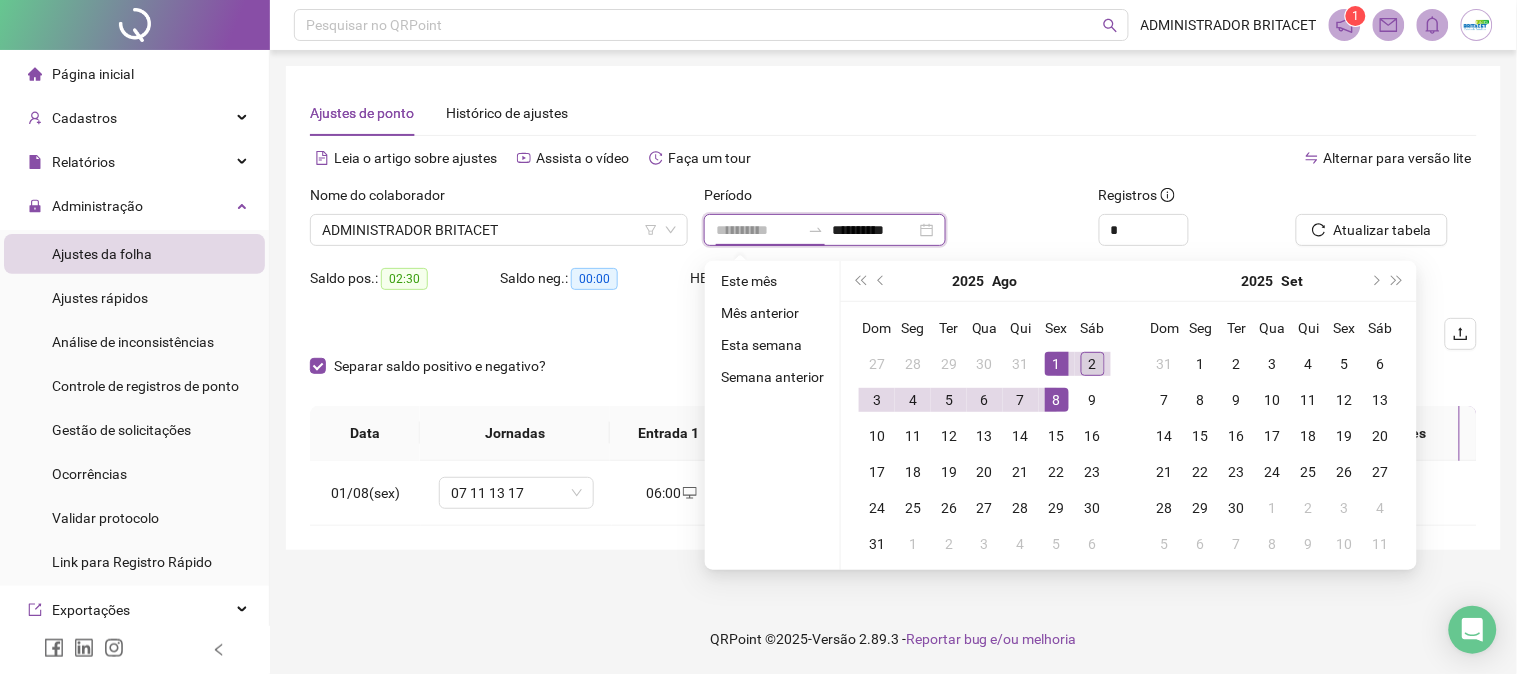 type on "**********" 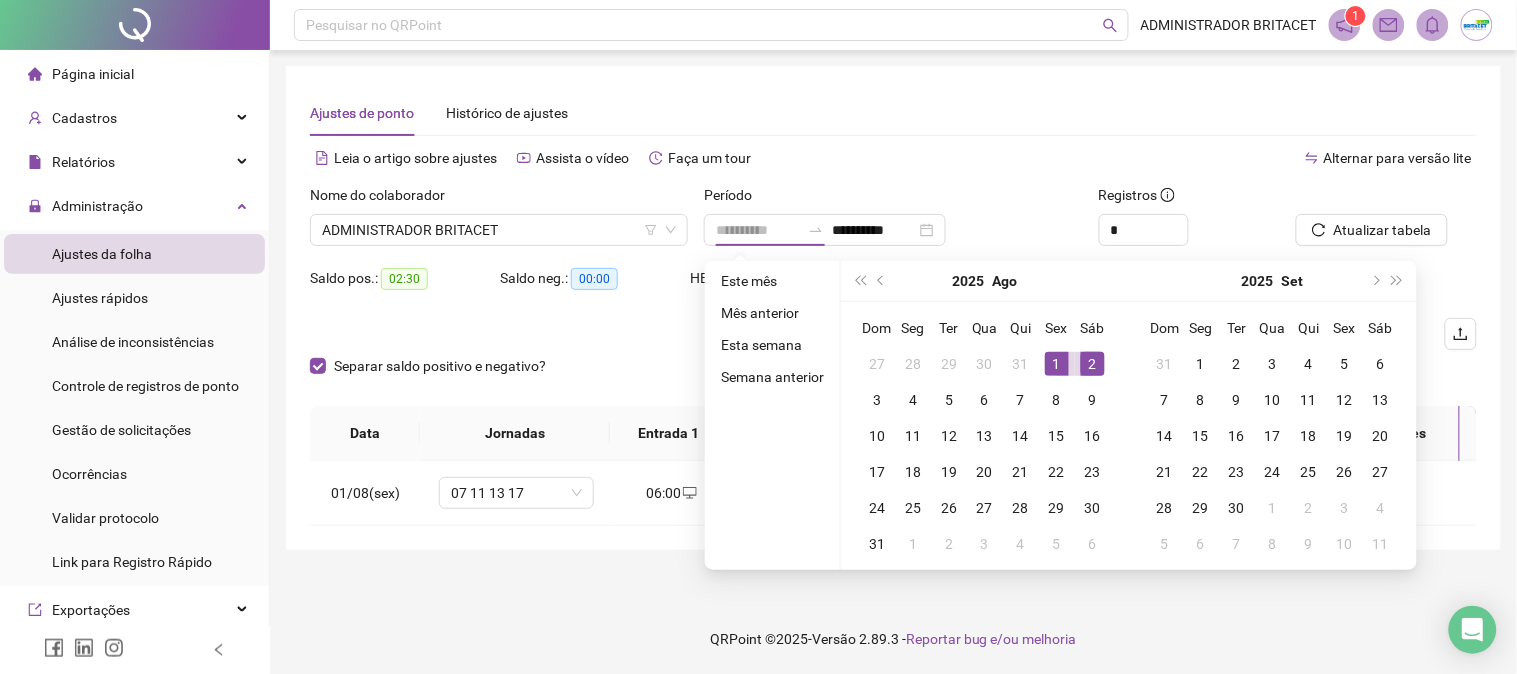 click on "2" at bounding box center [1093, 364] 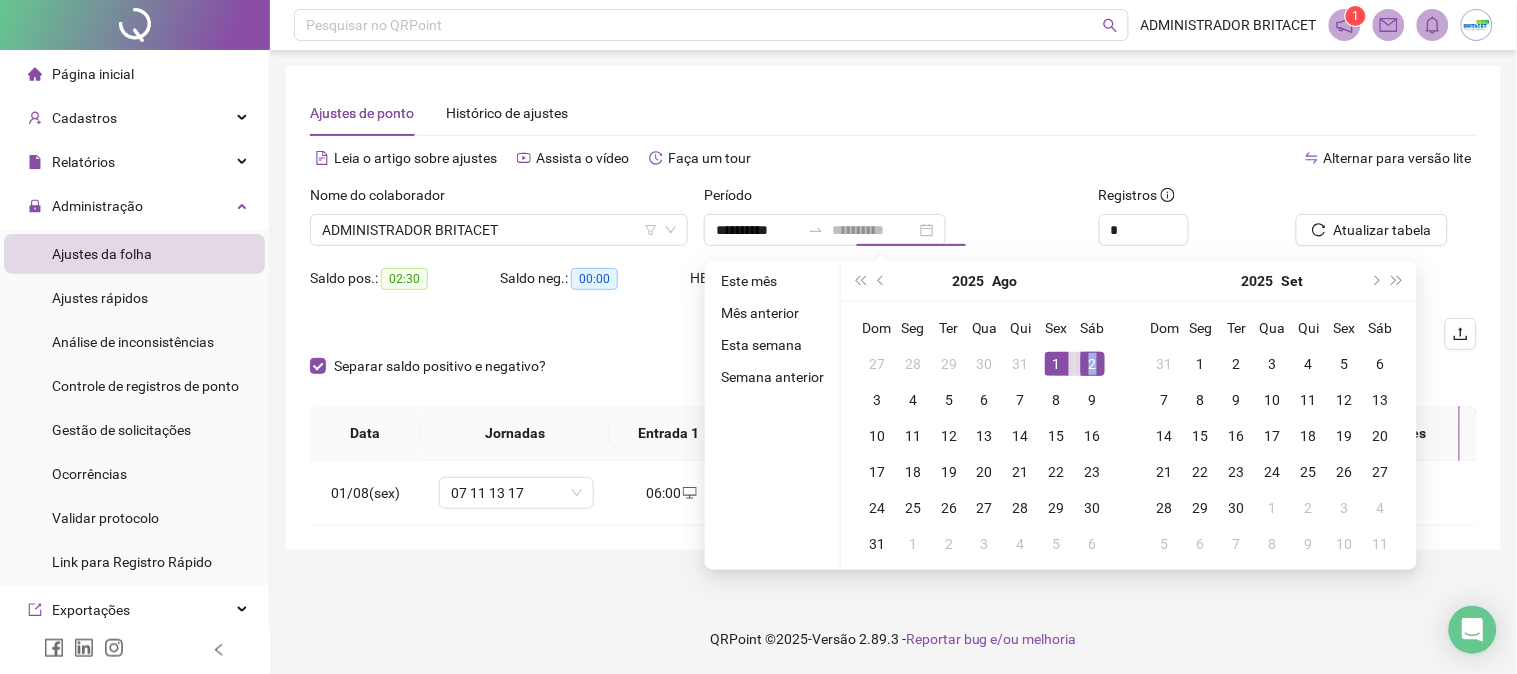 click on "2" at bounding box center [1093, 364] 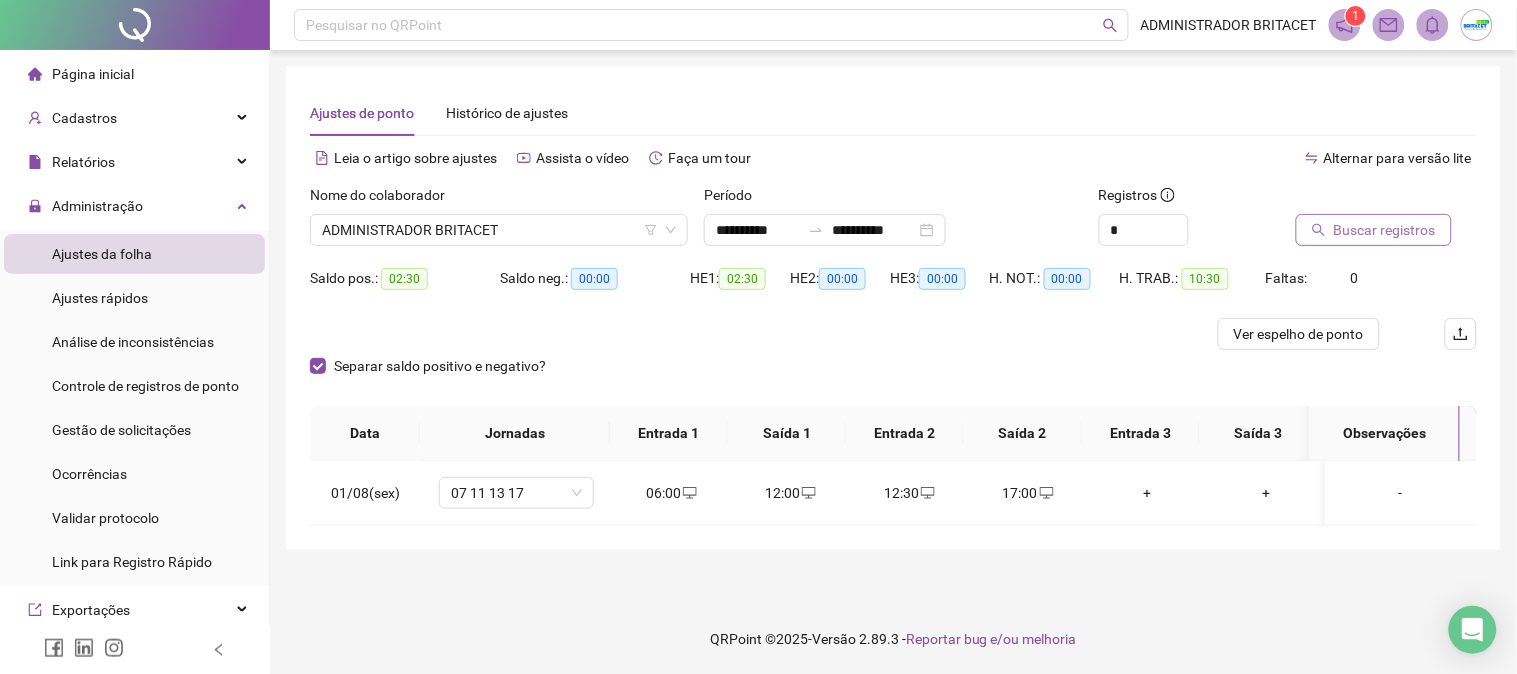 drag, startPoint x: 1370, startPoint y: 230, endPoint x: 1360, endPoint y: 228, distance: 10.198039 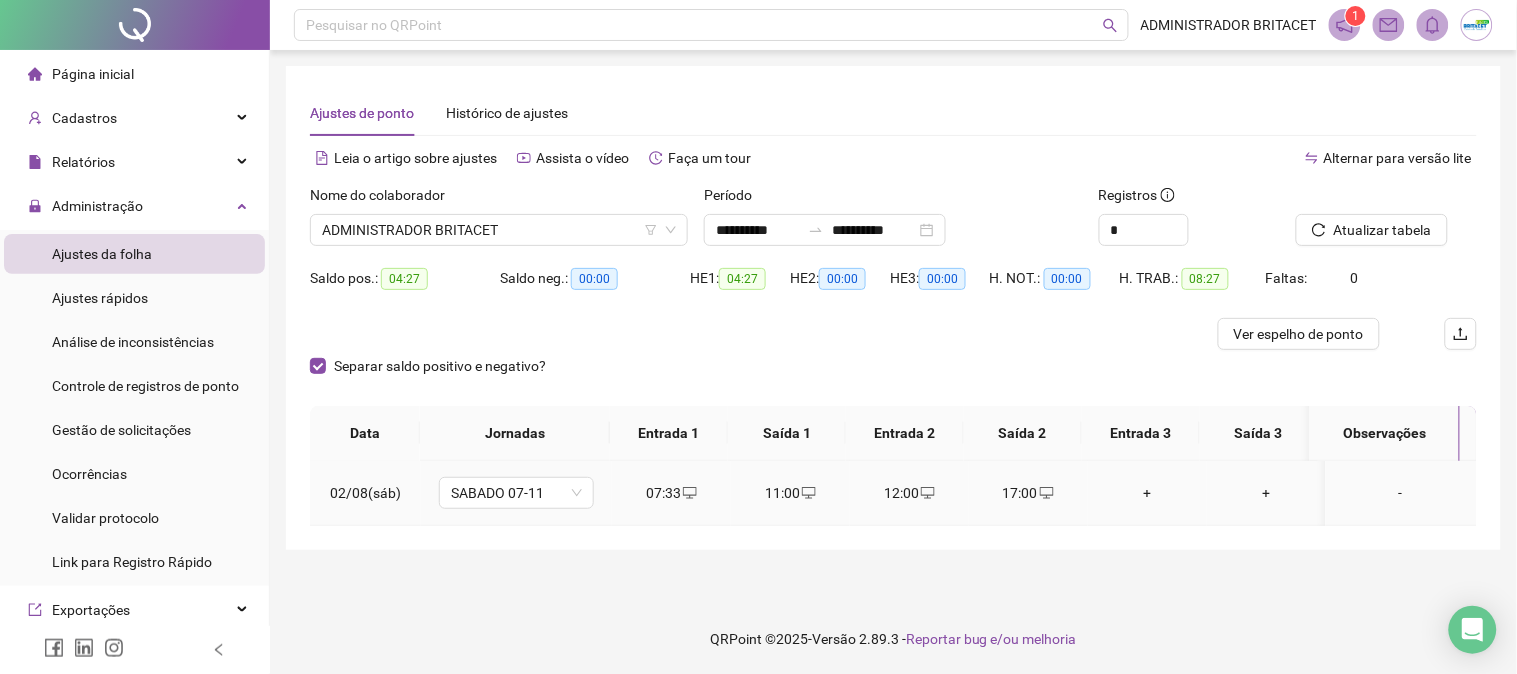 click 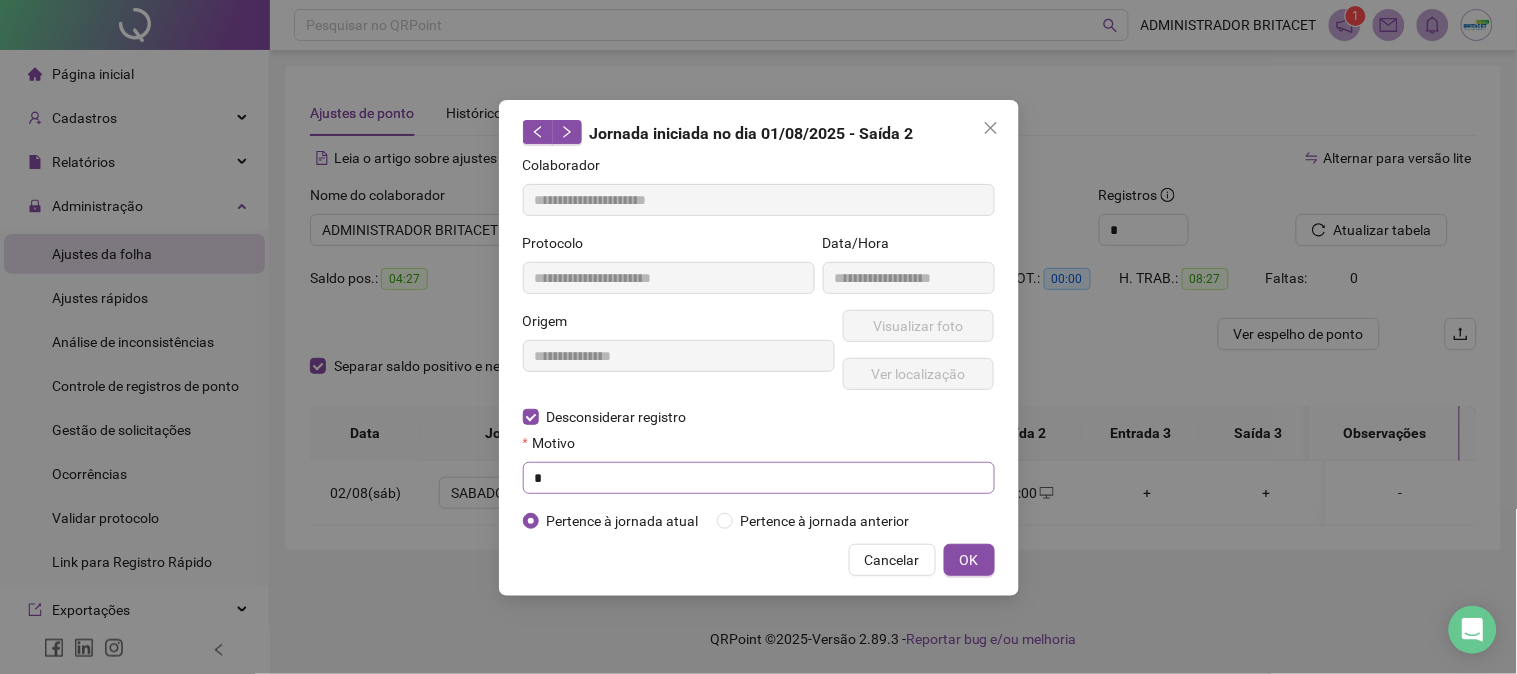 type on "**********" 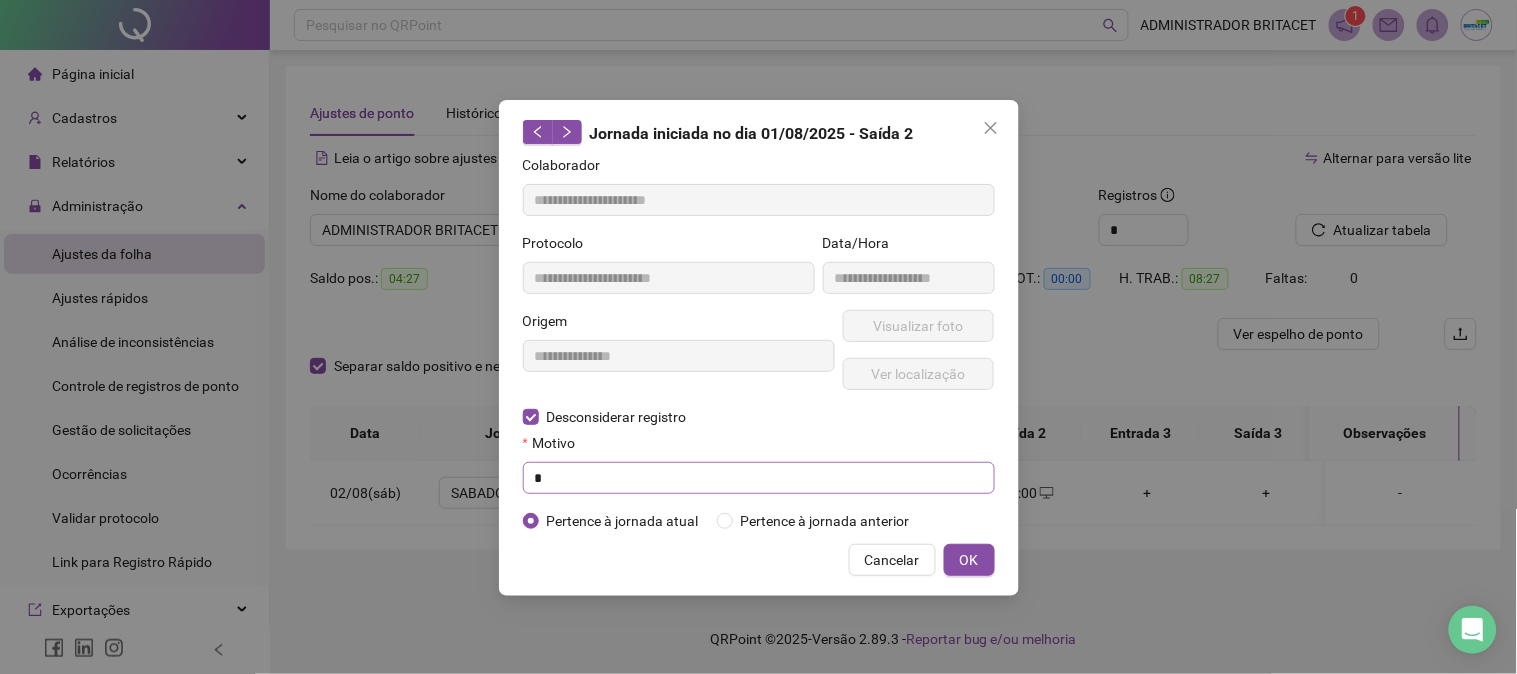 type on "**********" 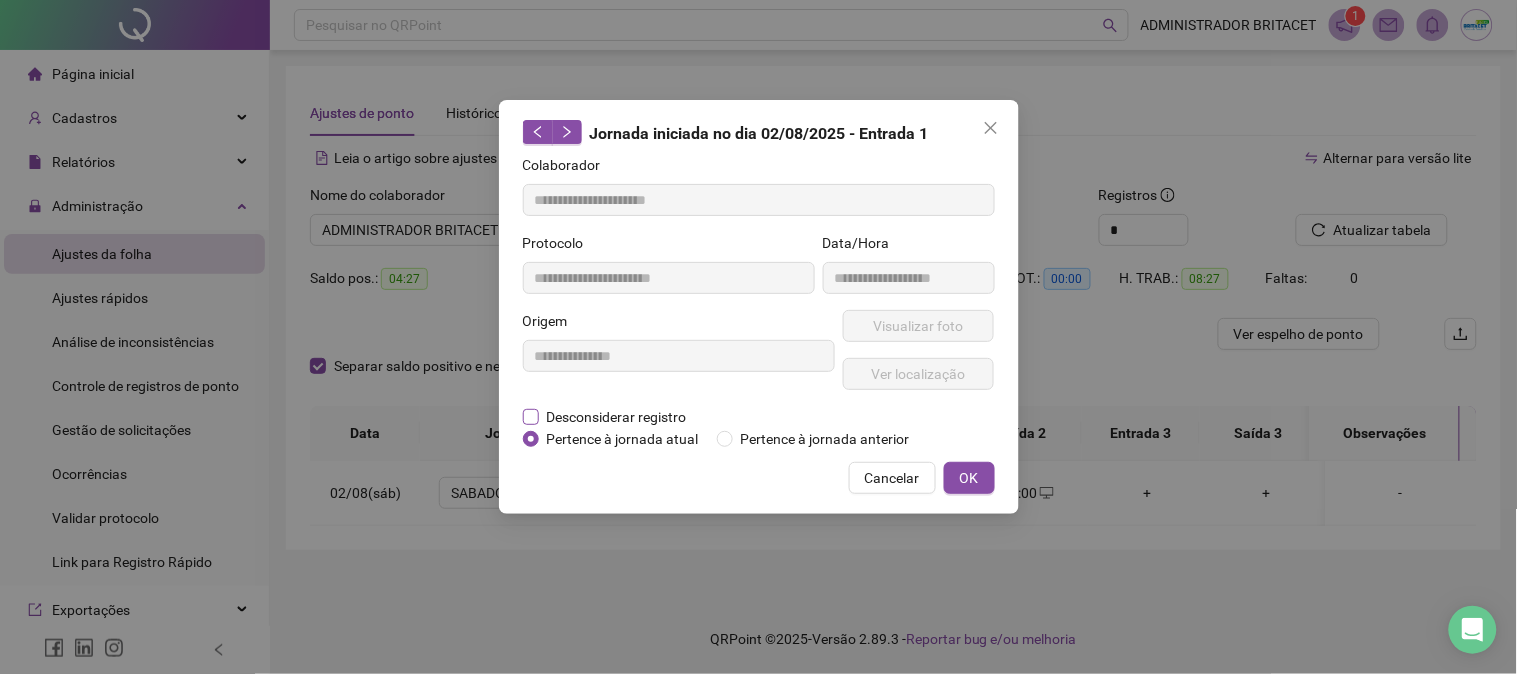 click on "Desconsiderar registro" at bounding box center [617, 417] 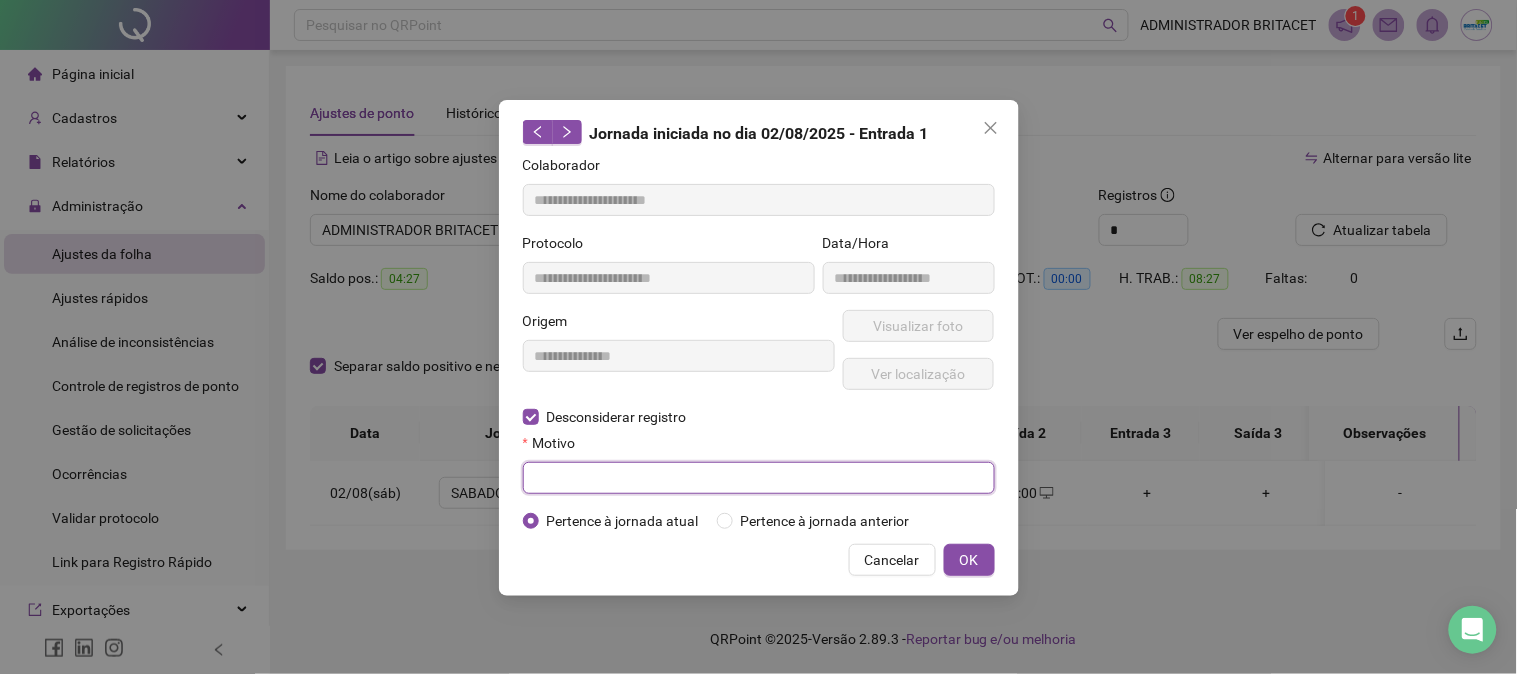 drag, startPoint x: 657, startPoint y: 472, endPoint x: 774, endPoint y: 481, distance: 117.34564 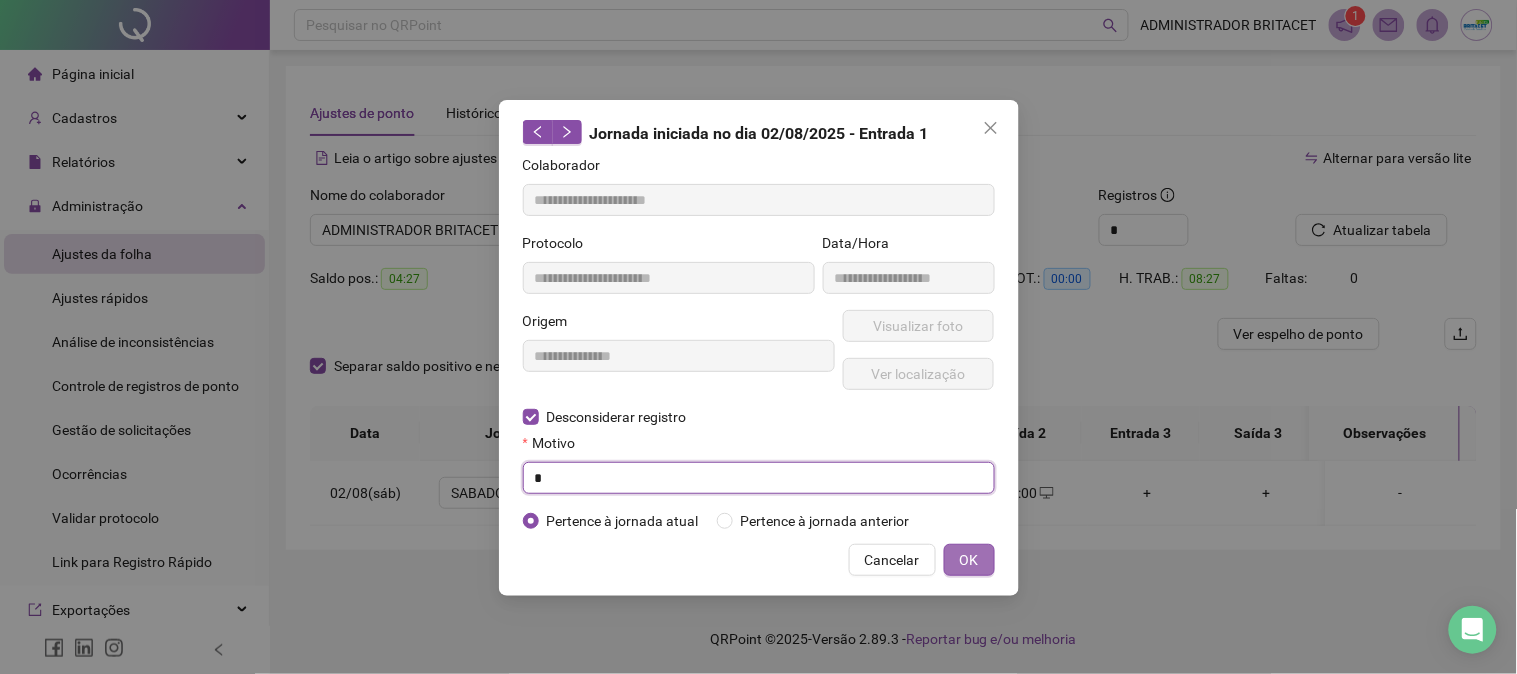 type 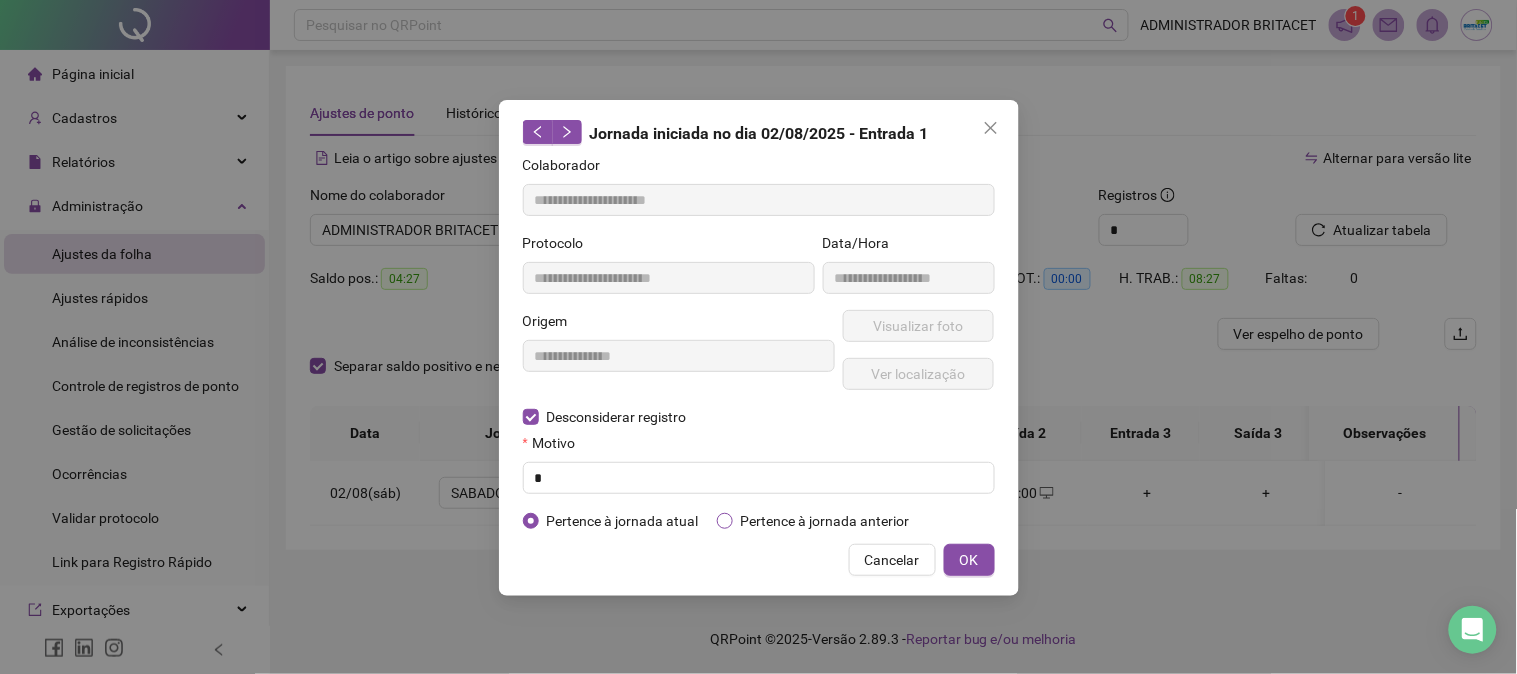 drag, startPoint x: 963, startPoint y: 558, endPoint x: 863, endPoint y: 513, distance: 109.65856 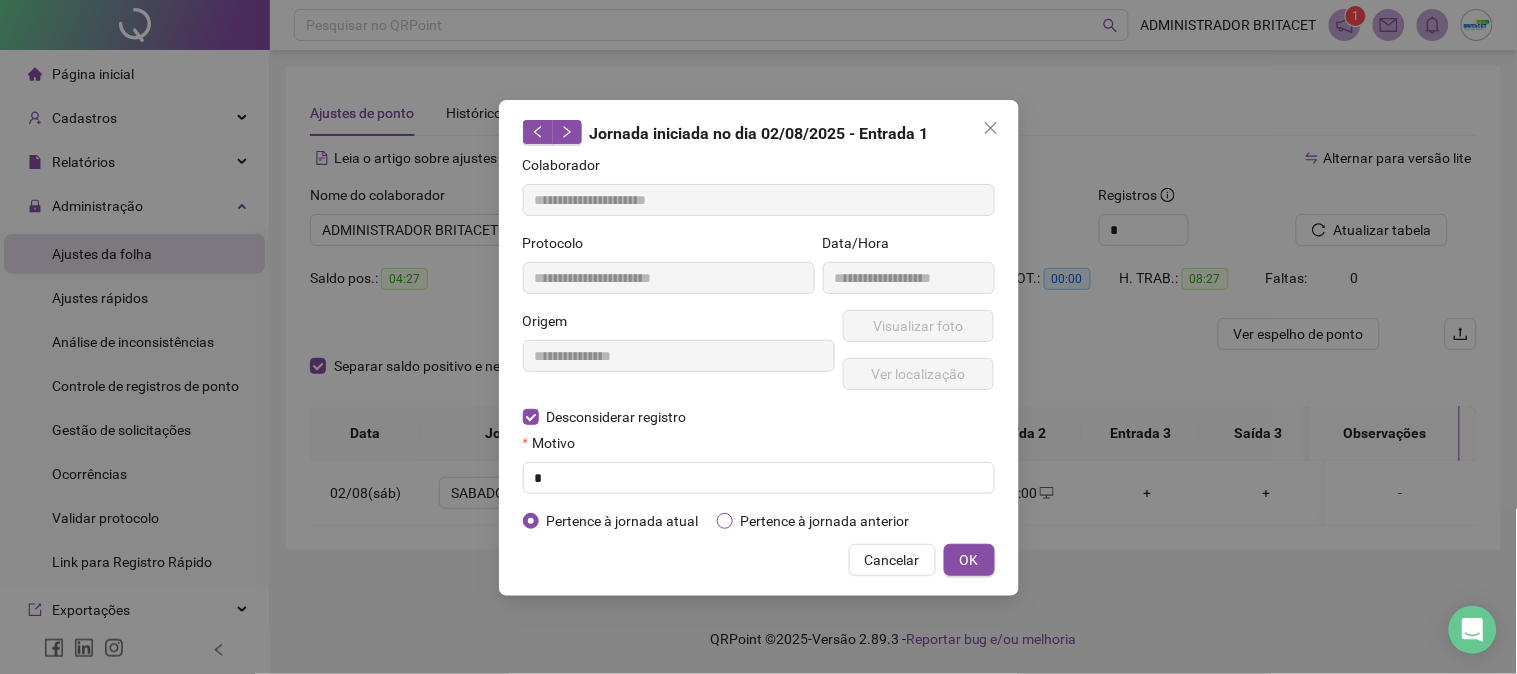 click on "OK" at bounding box center [969, 560] 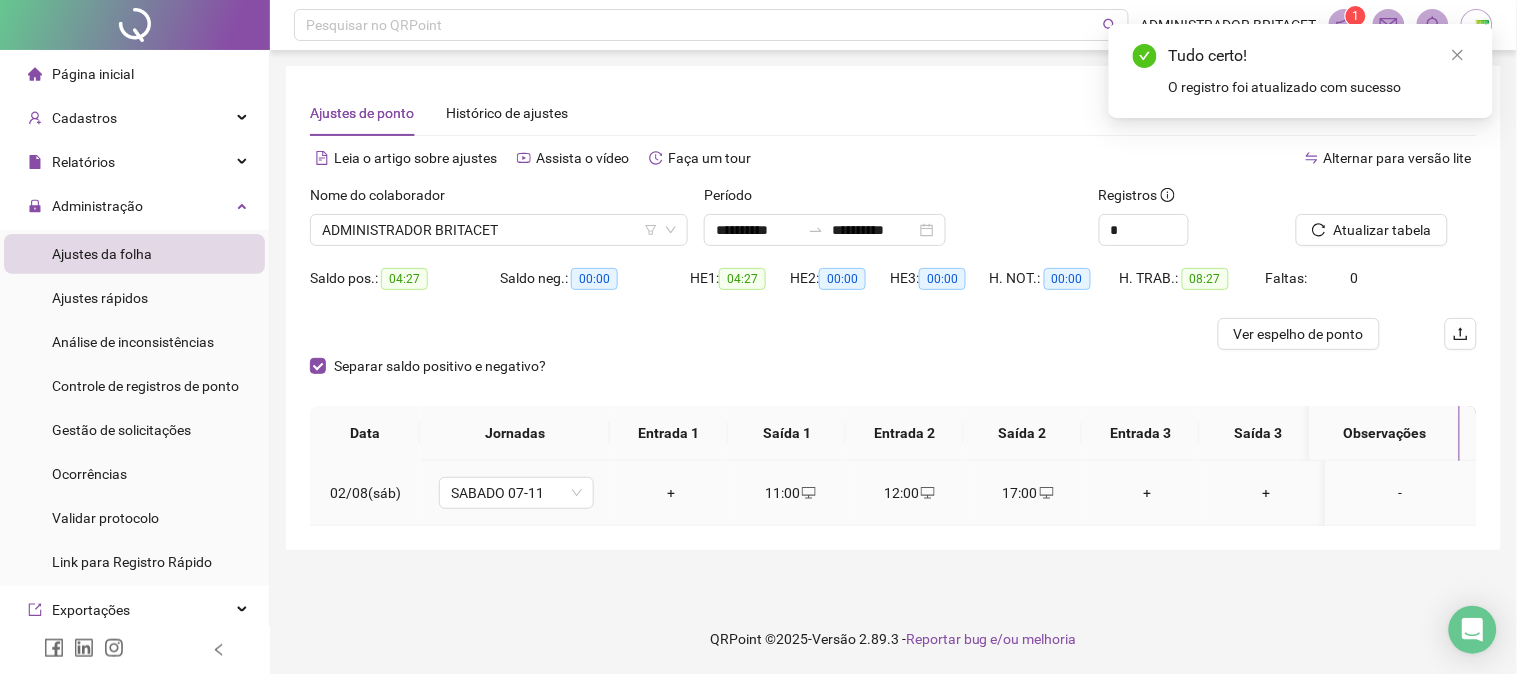 click on "+" at bounding box center (671, 493) 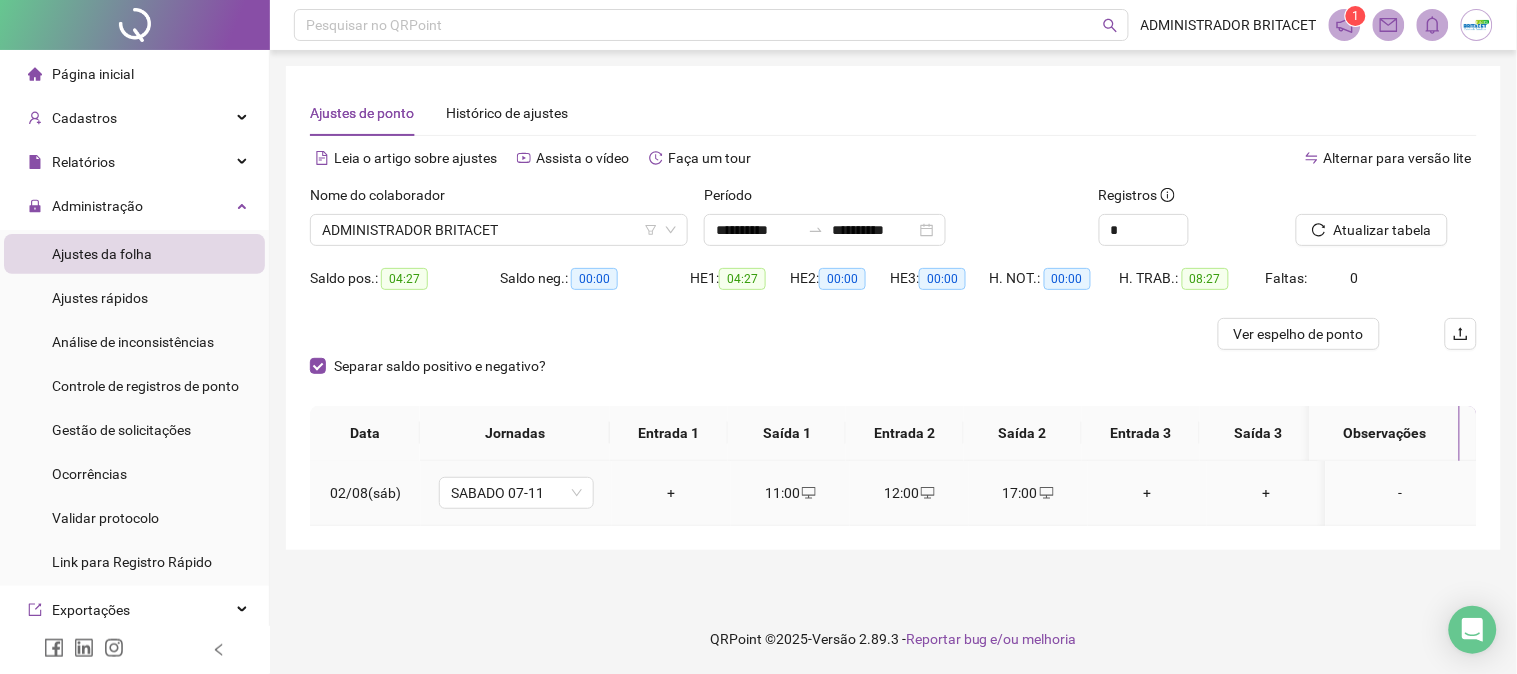 click on "+" at bounding box center [671, 493] 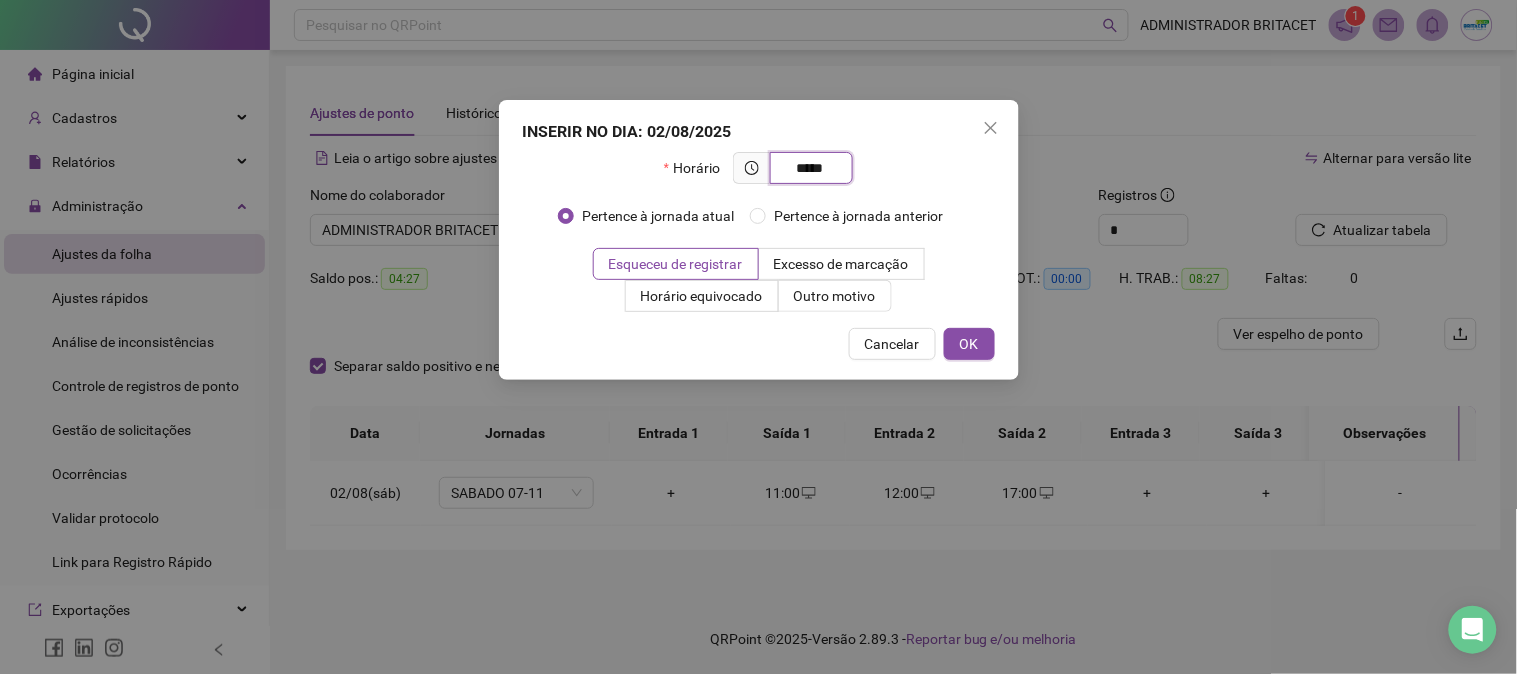 type on "*****" 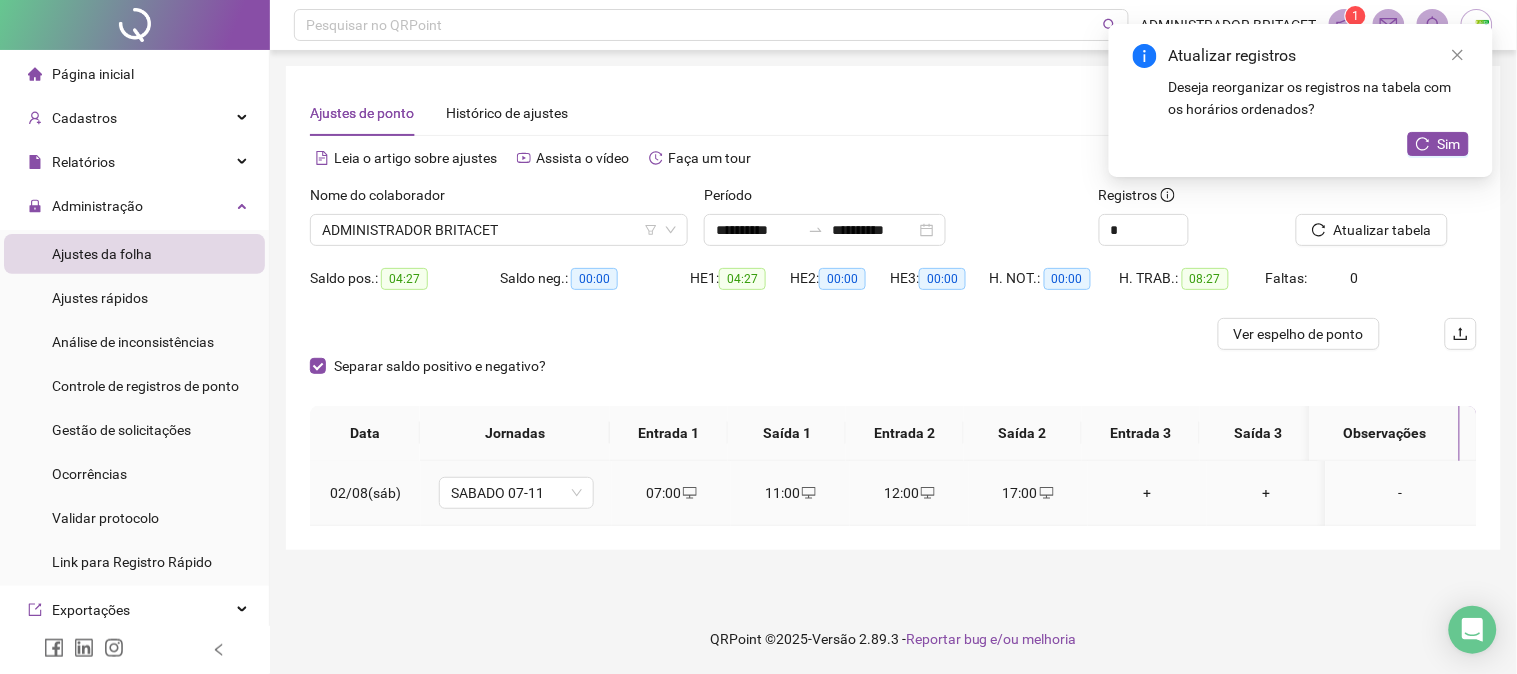 click on "12:00" at bounding box center [909, 493] 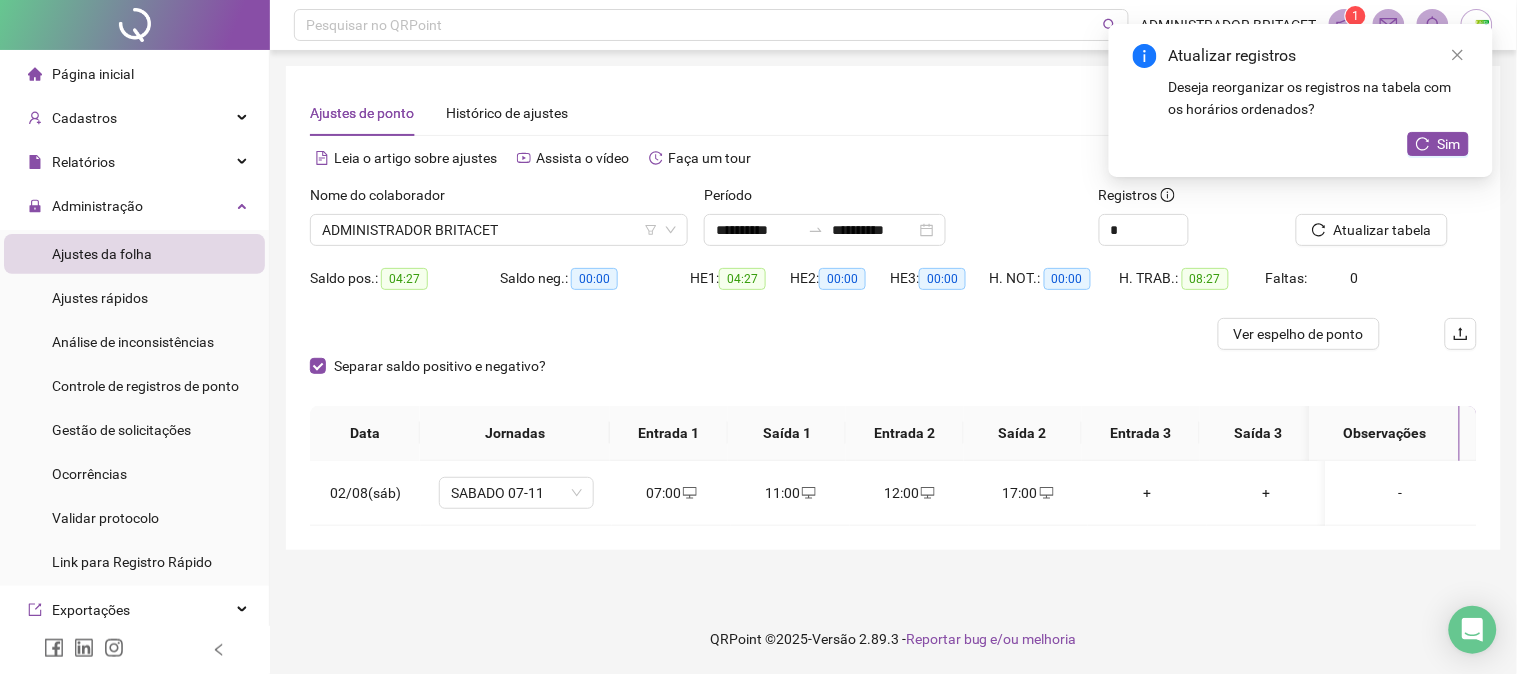 type on "**********" 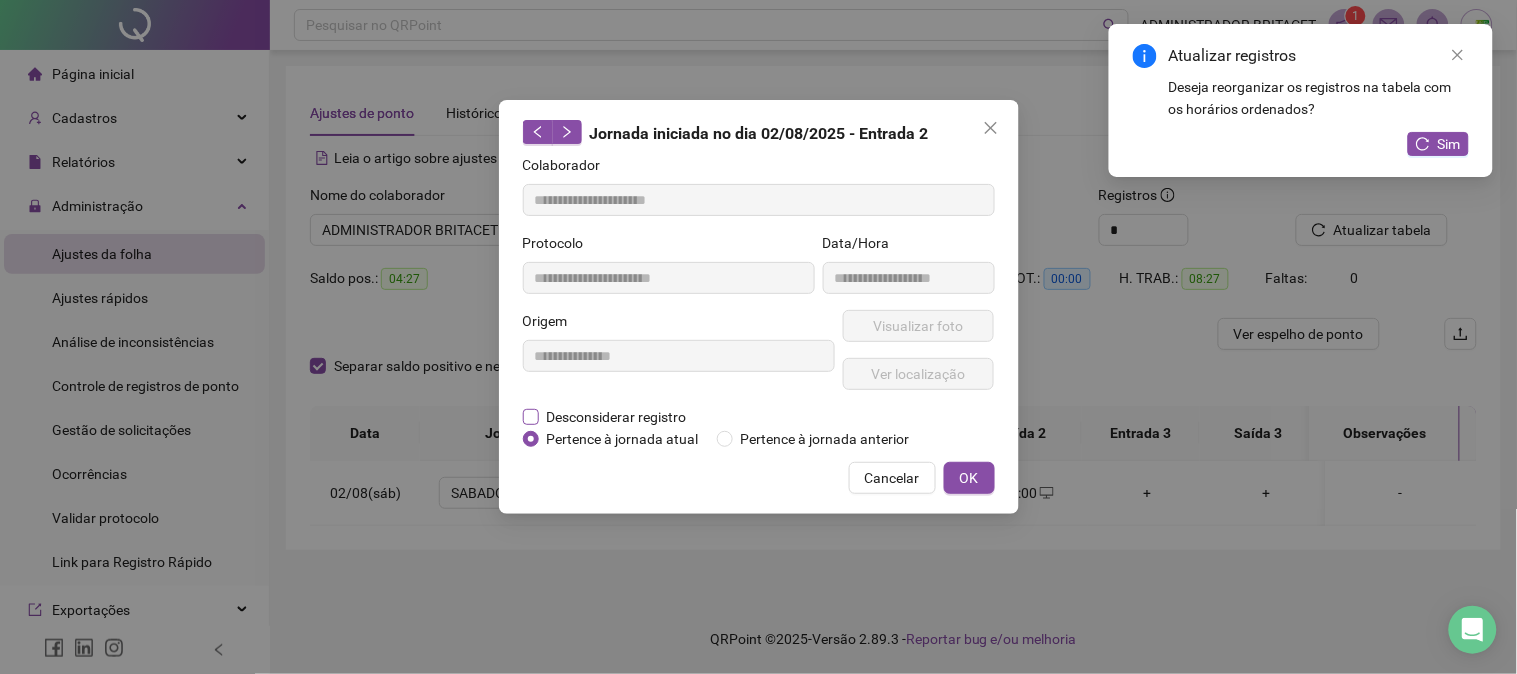 click on "Desconsiderar registro" at bounding box center [617, 417] 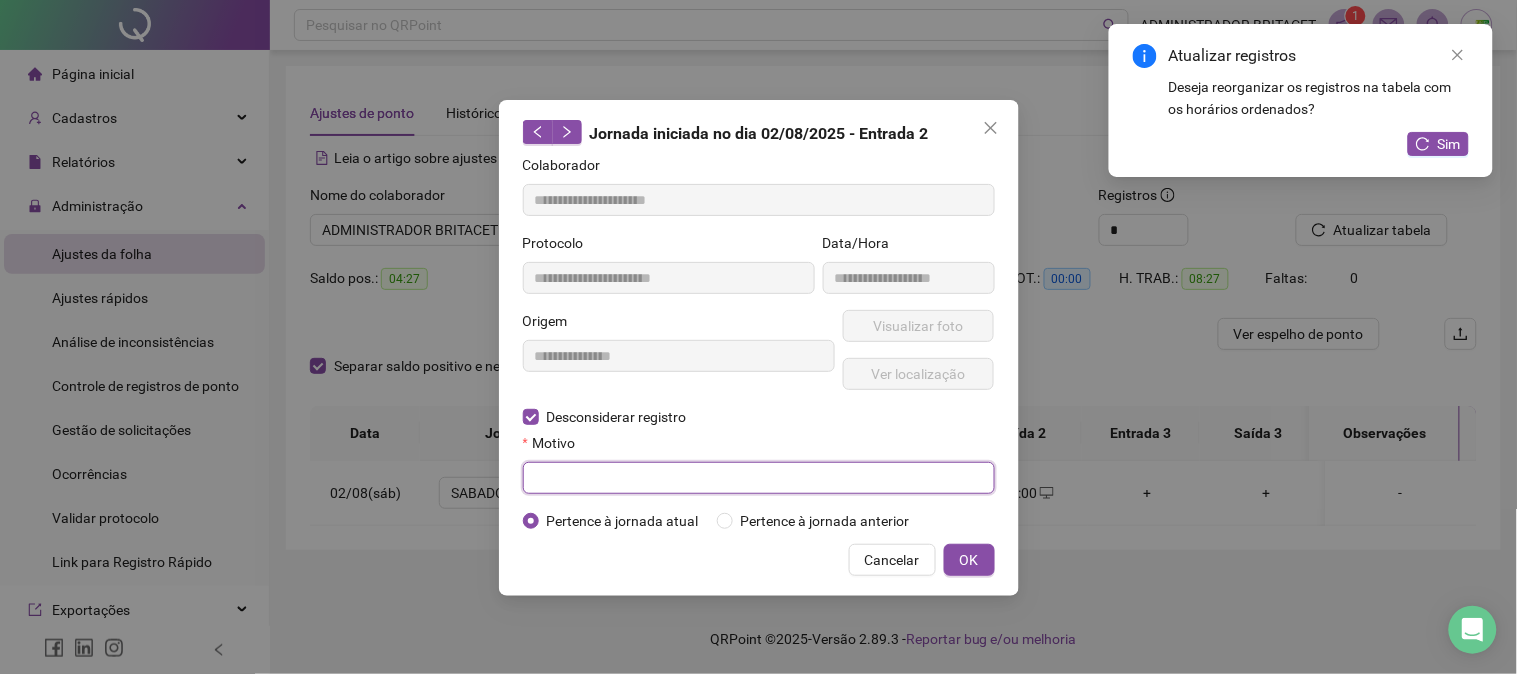 drag, startPoint x: 670, startPoint y: 463, endPoint x: 677, endPoint y: 480, distance: 18.384777 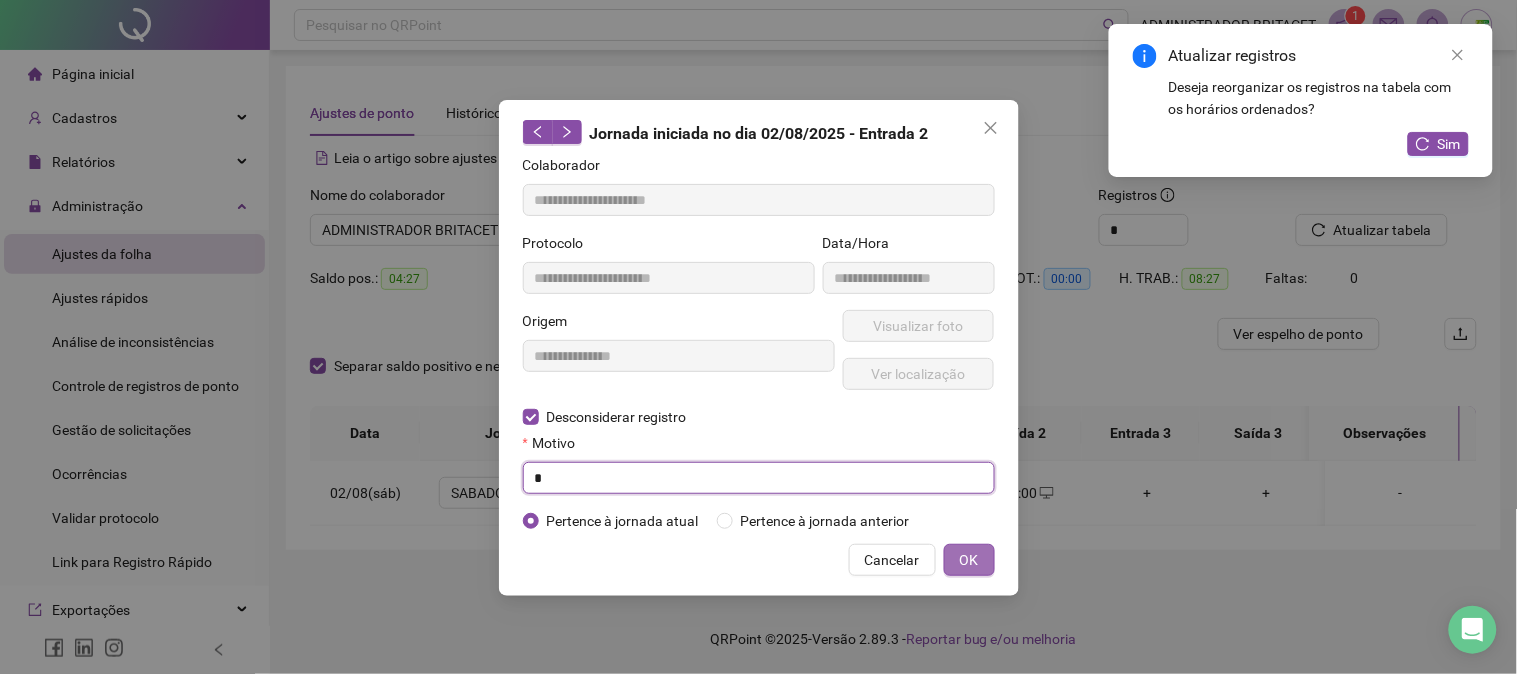 type 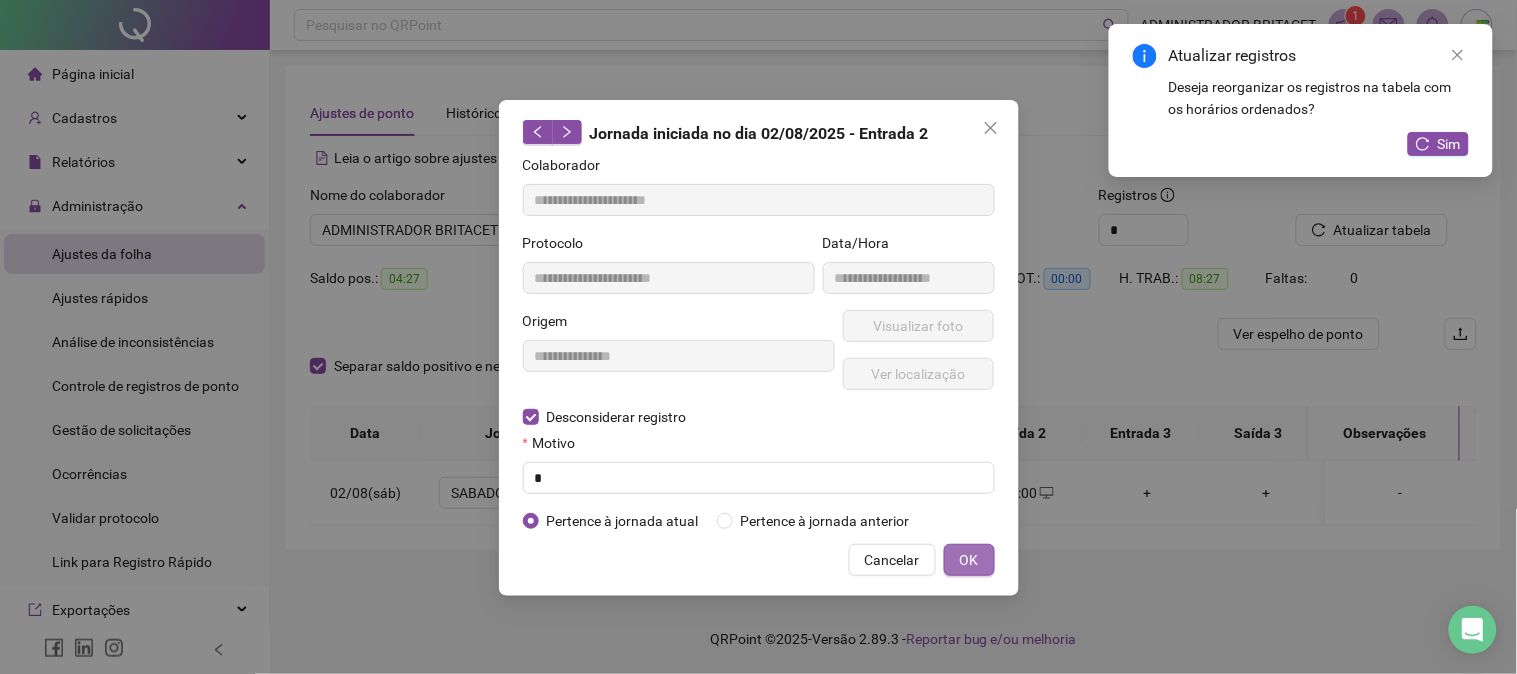click on "OK" at bounding box center (969, 560) 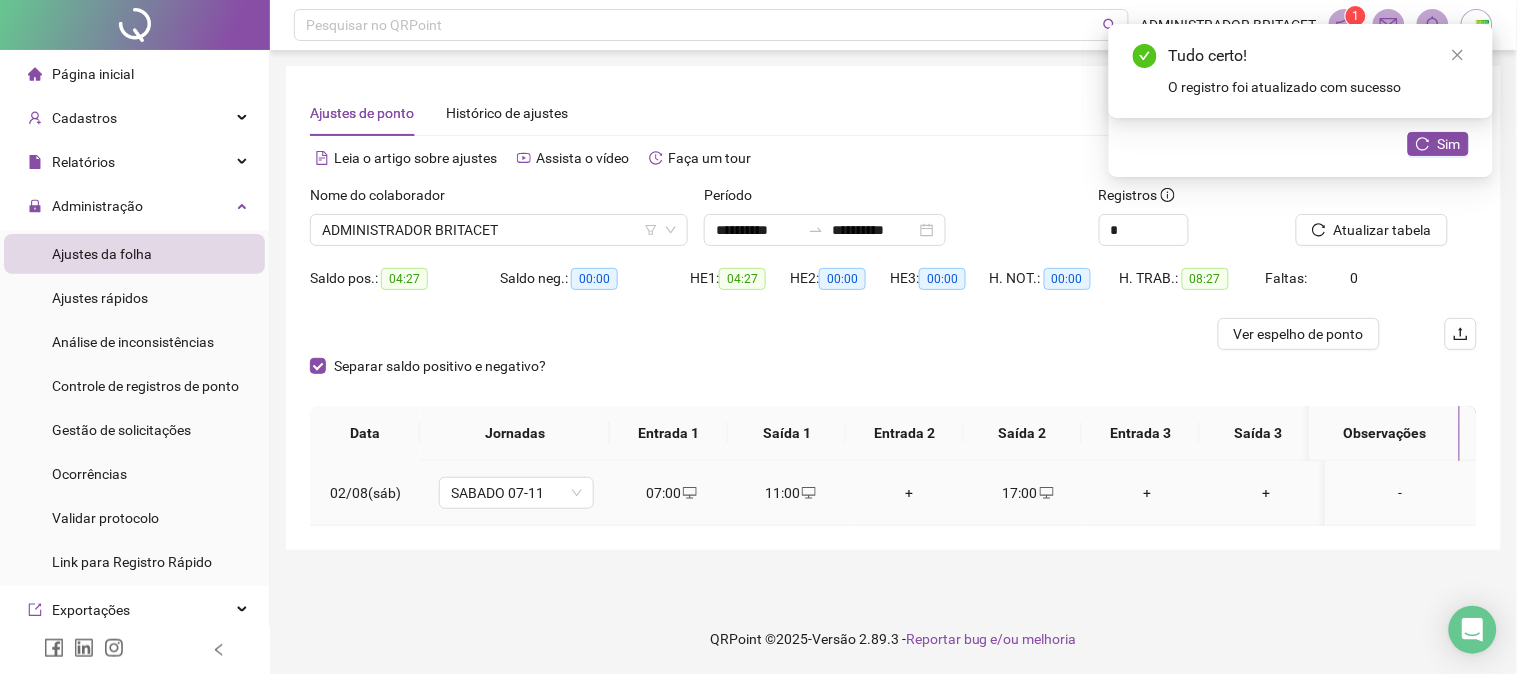 click on "+" at bounding box center (909, 493) 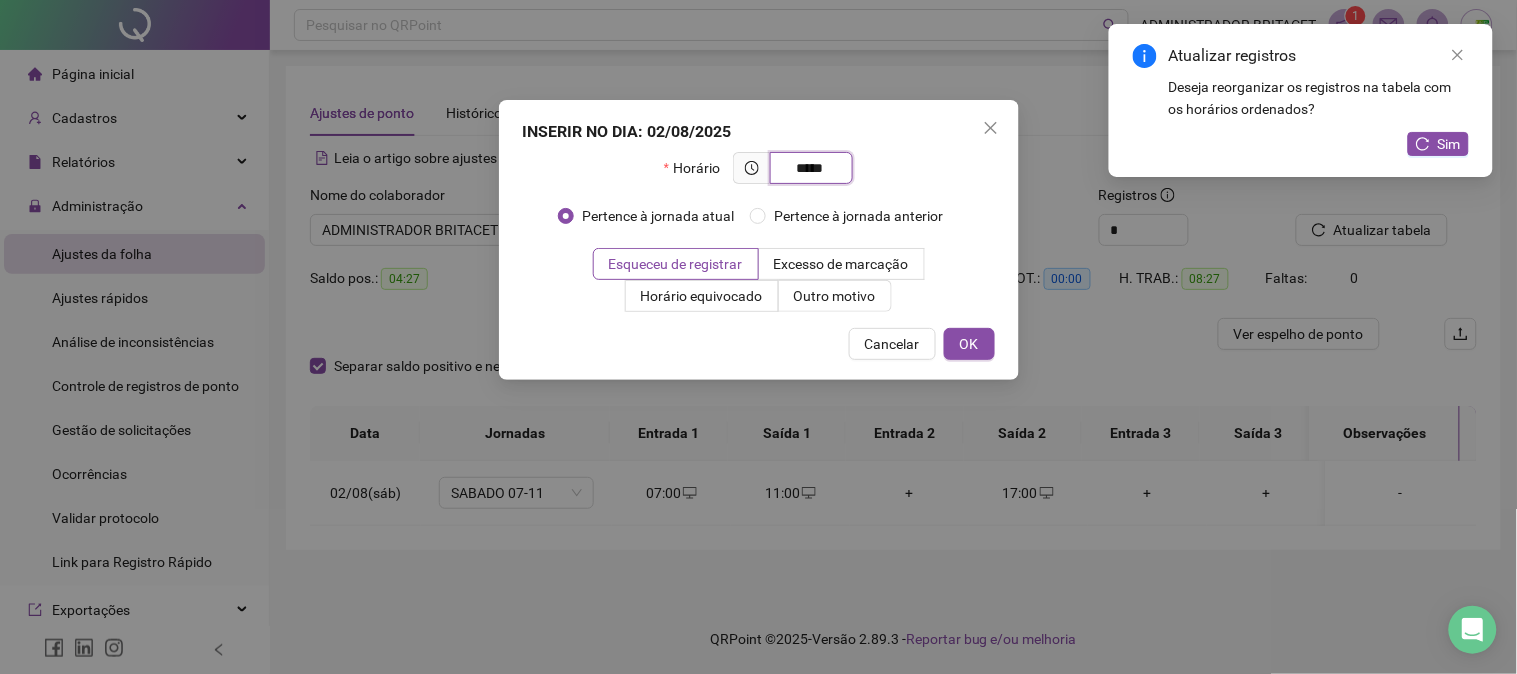 type on "*****" 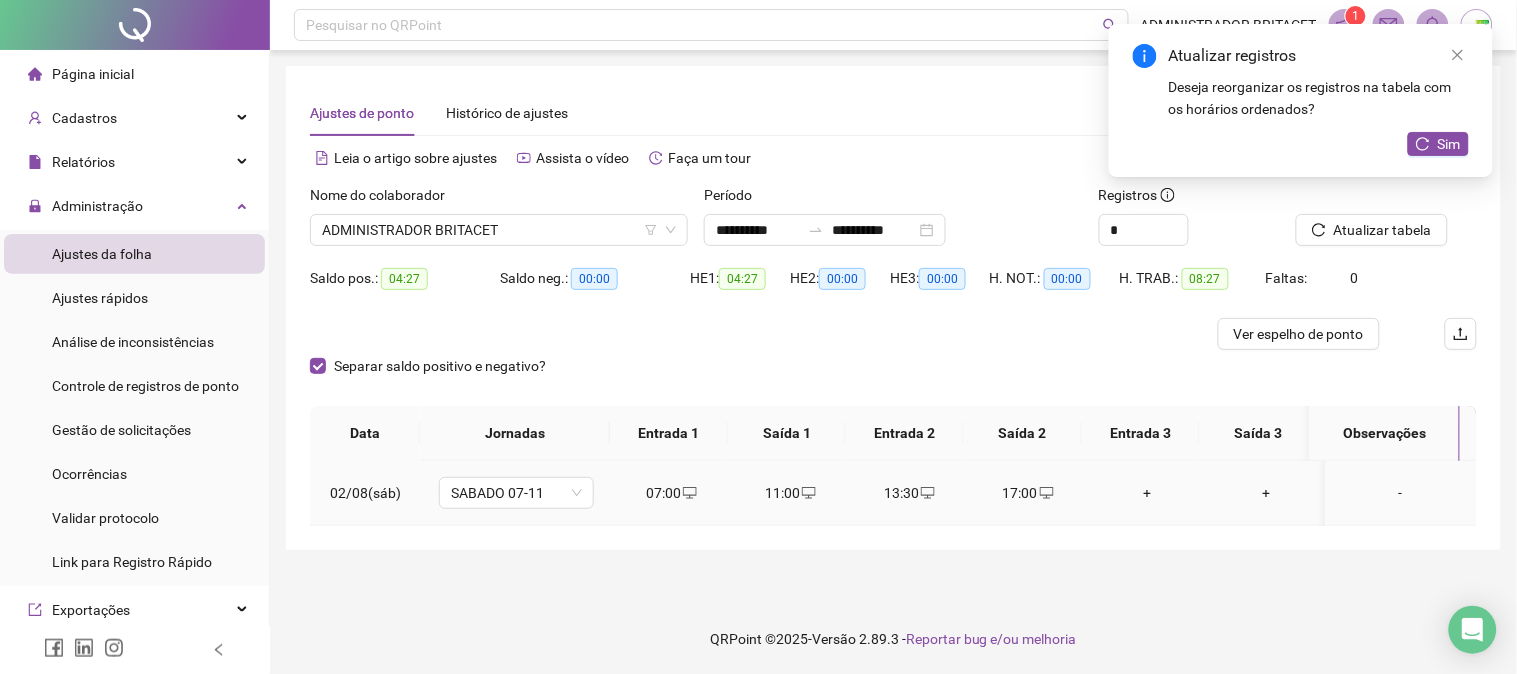 click 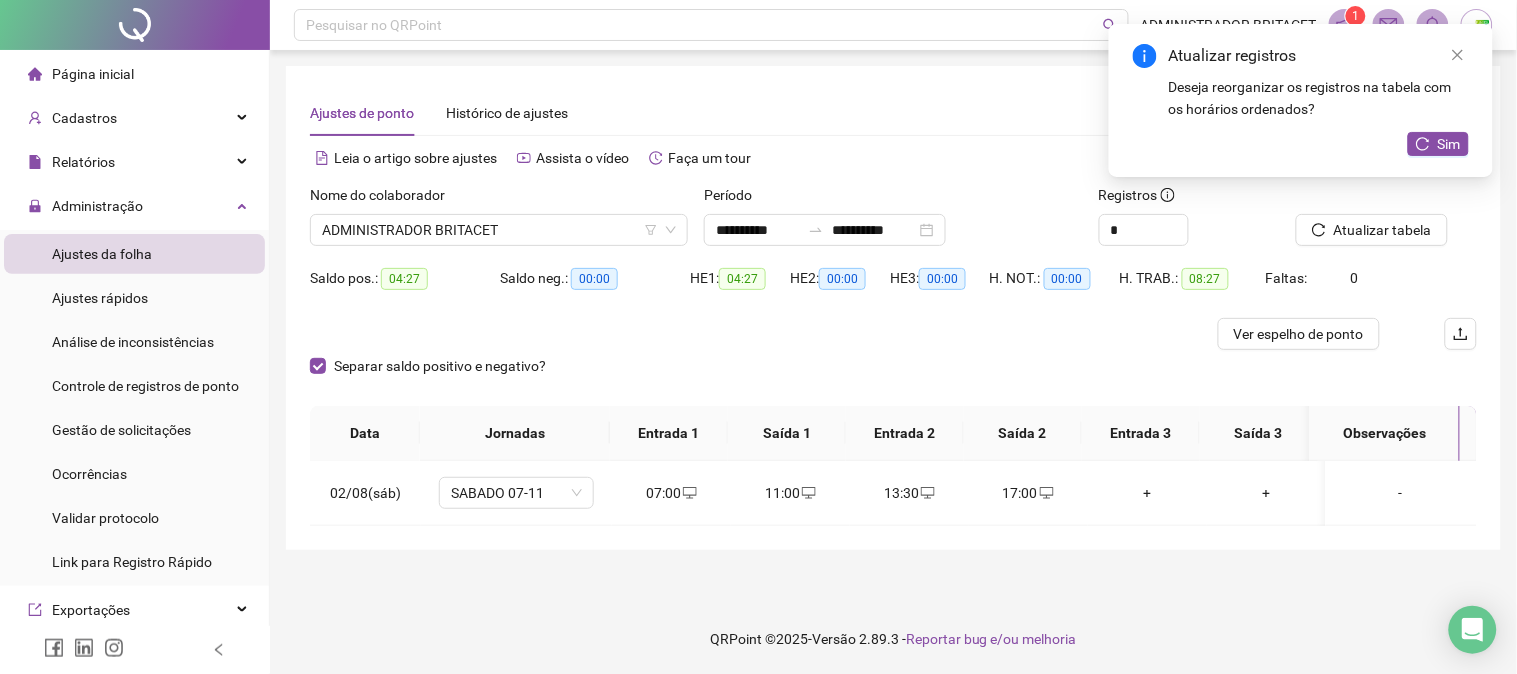 type on "**********" 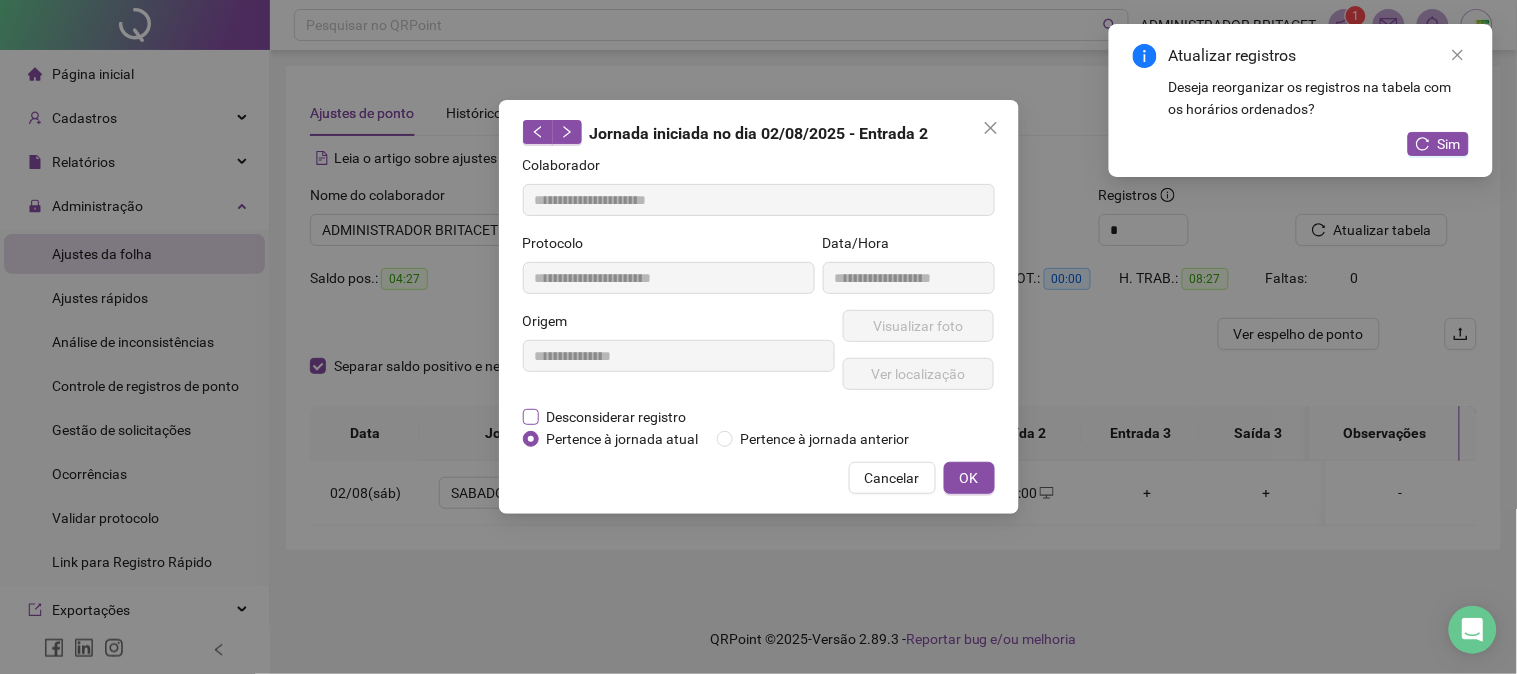 click on "Desconsiderar registro" at bounding box center [617, 417] 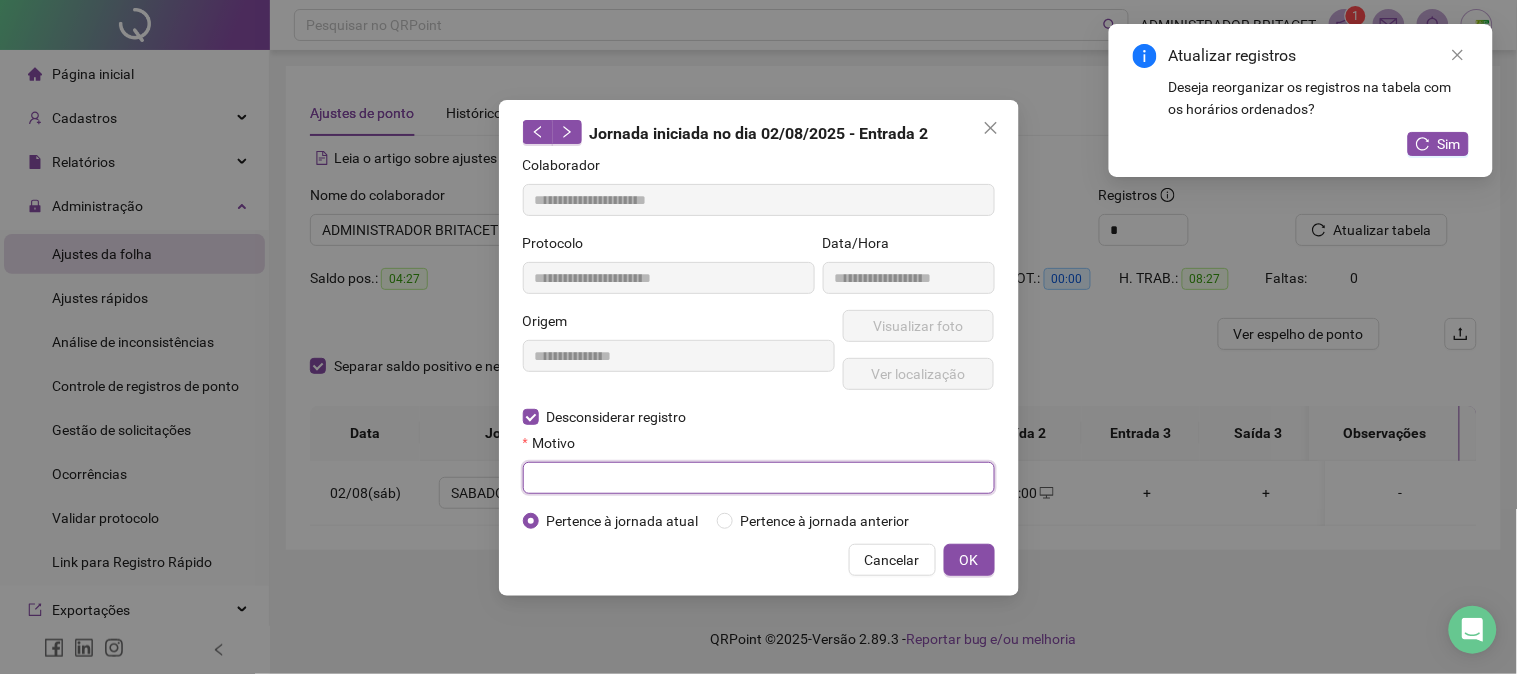 click at bounding box center [759, 478] 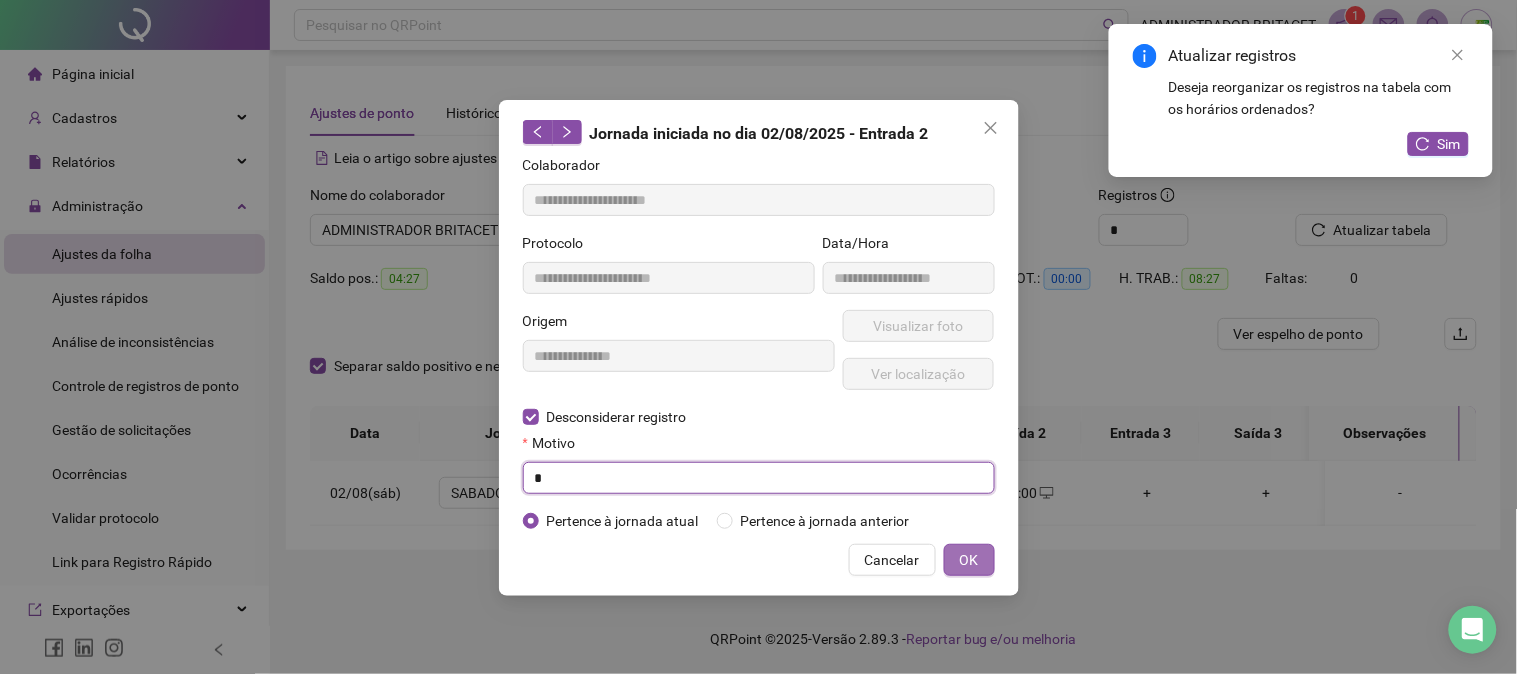 type 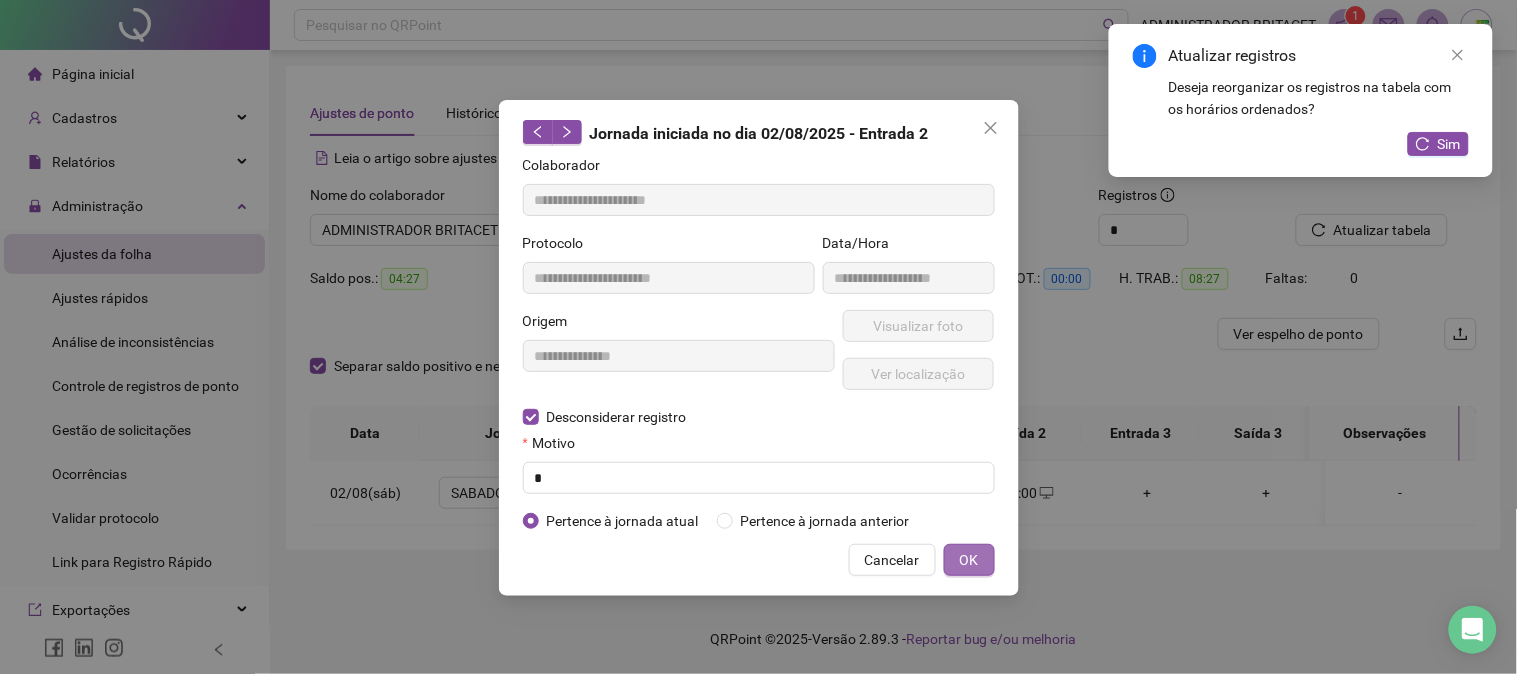 click on "OK" at bounding box center [969, 560] 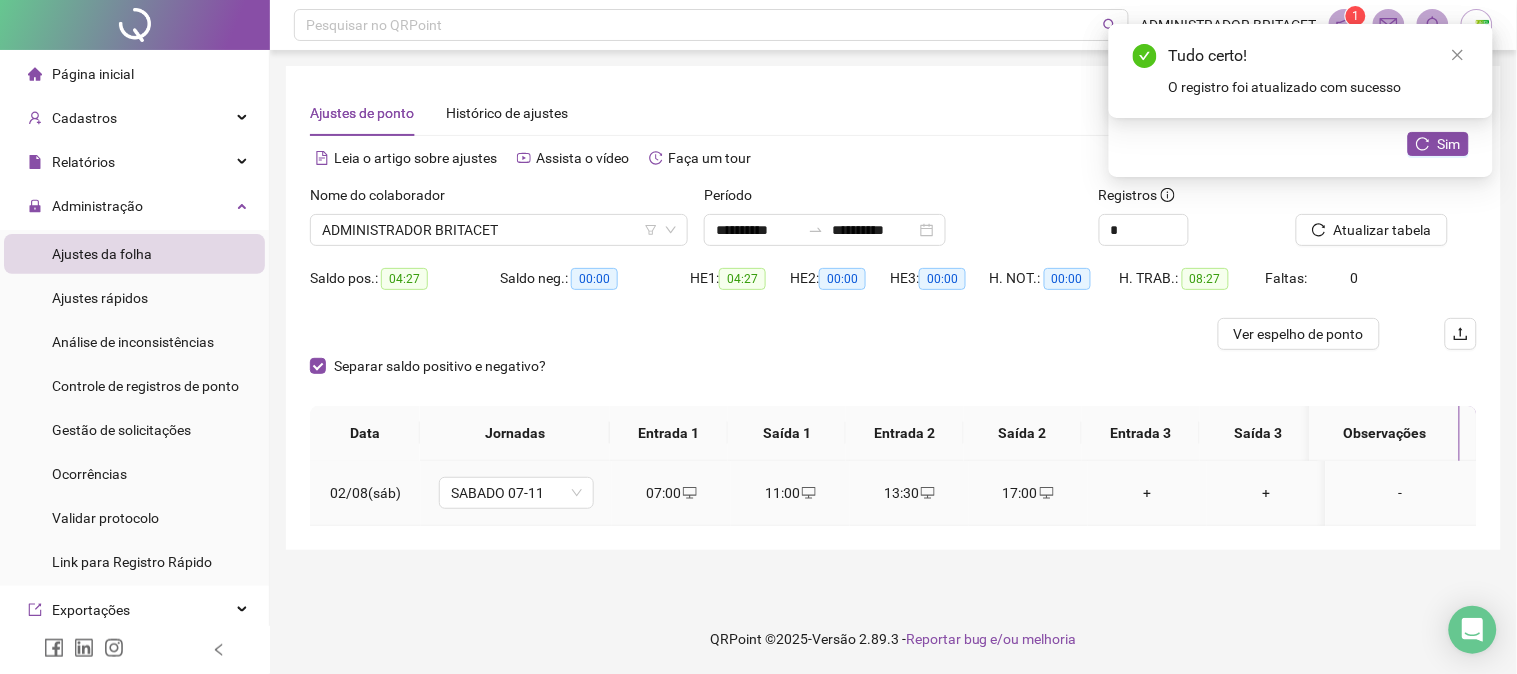 click on "17:00" at bounding box center [1028, 493] 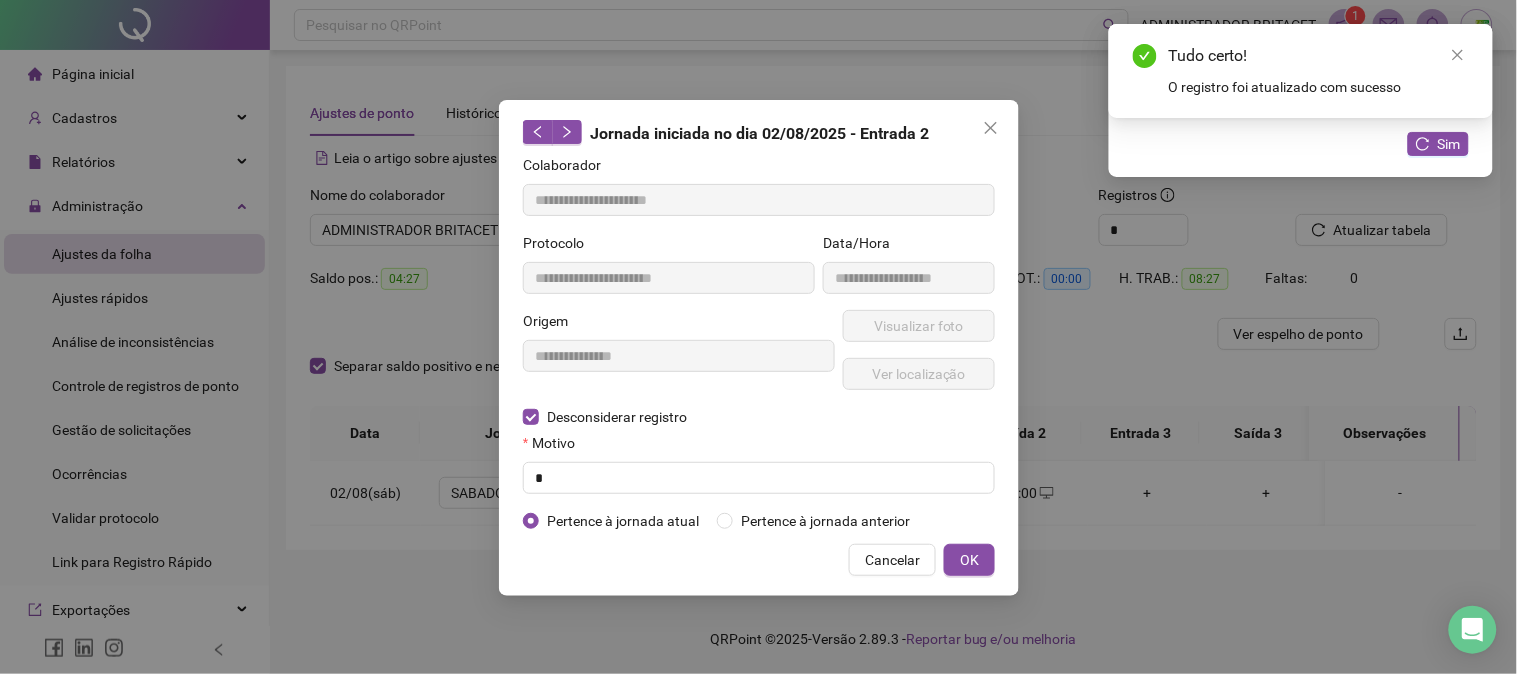 type on "**********" 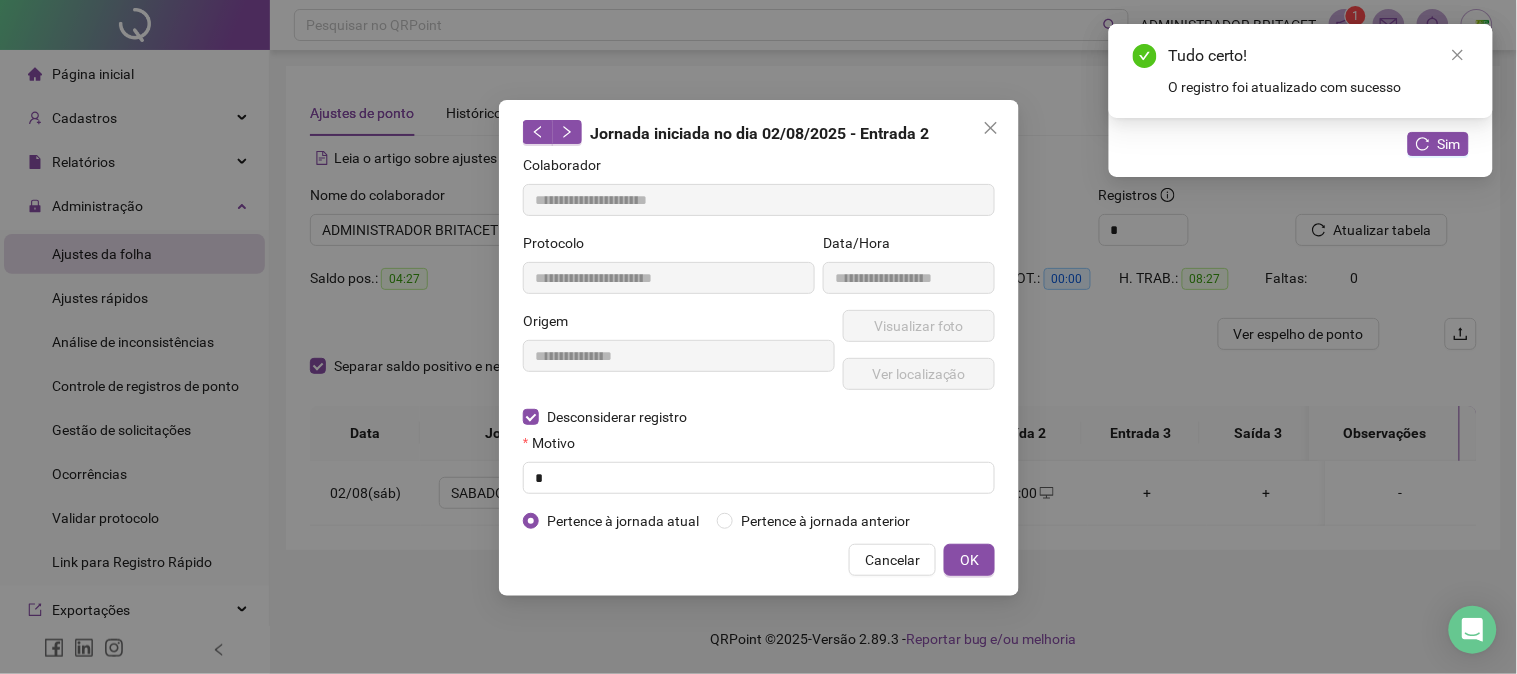 type on "**********" 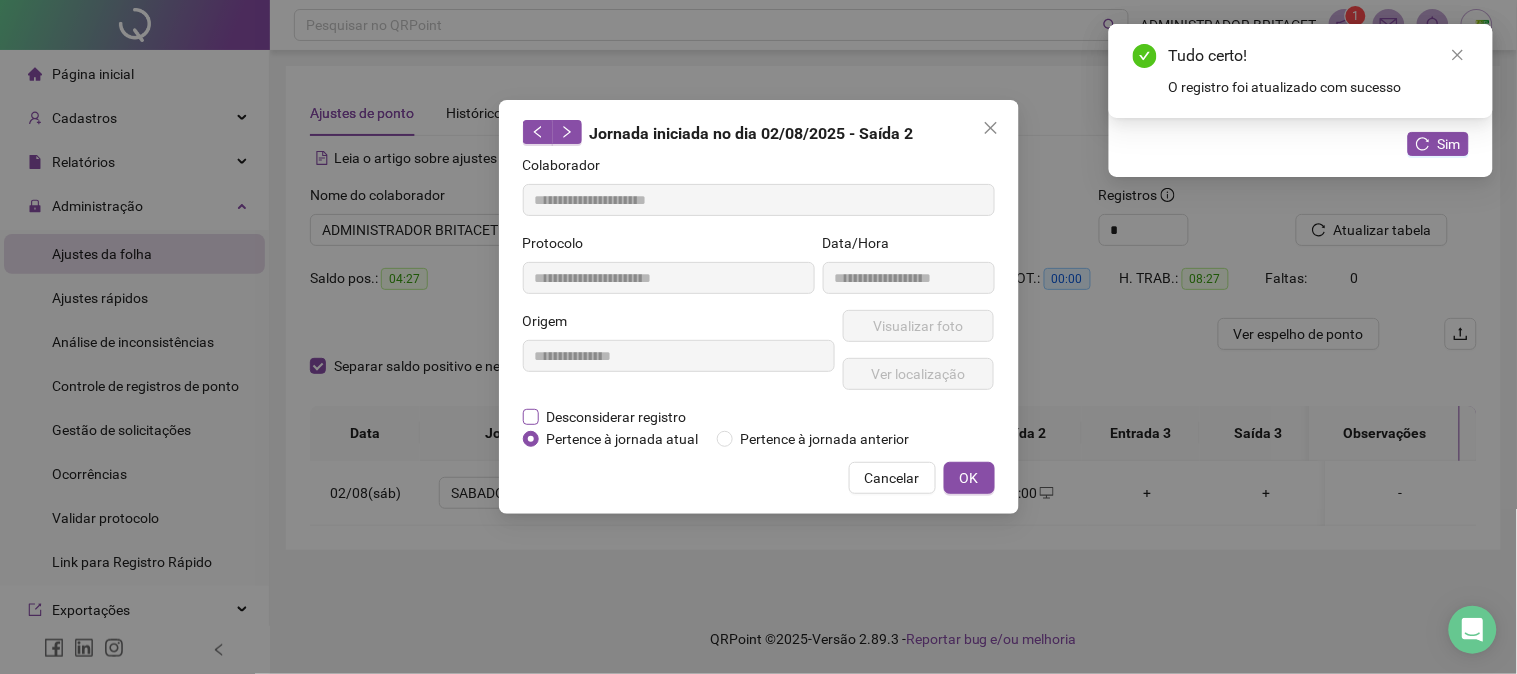 click on "Desconsiderar registro" at bounding box center [617, 417] 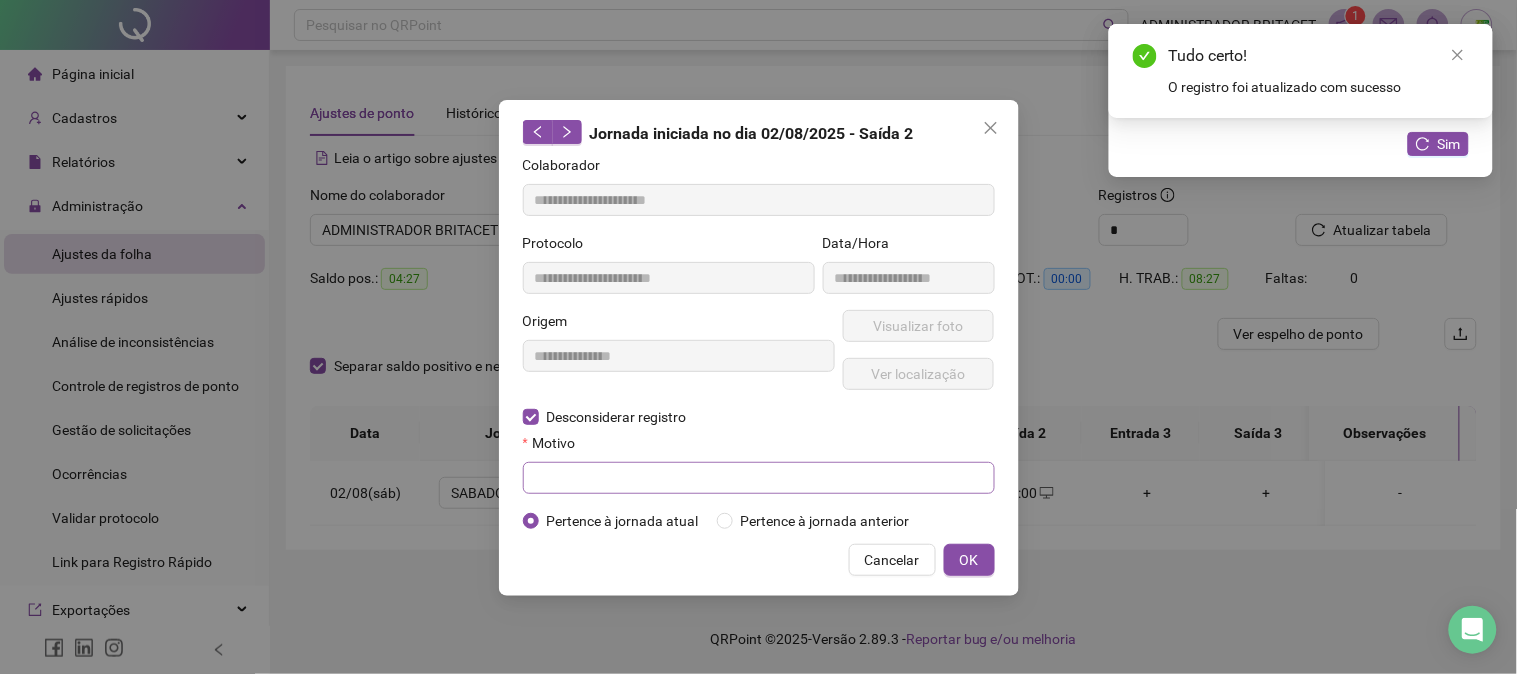 drag, startPoint x: 630, startPoint y: 460, endPoint x: 630, endPoint y: 471, distance: 11 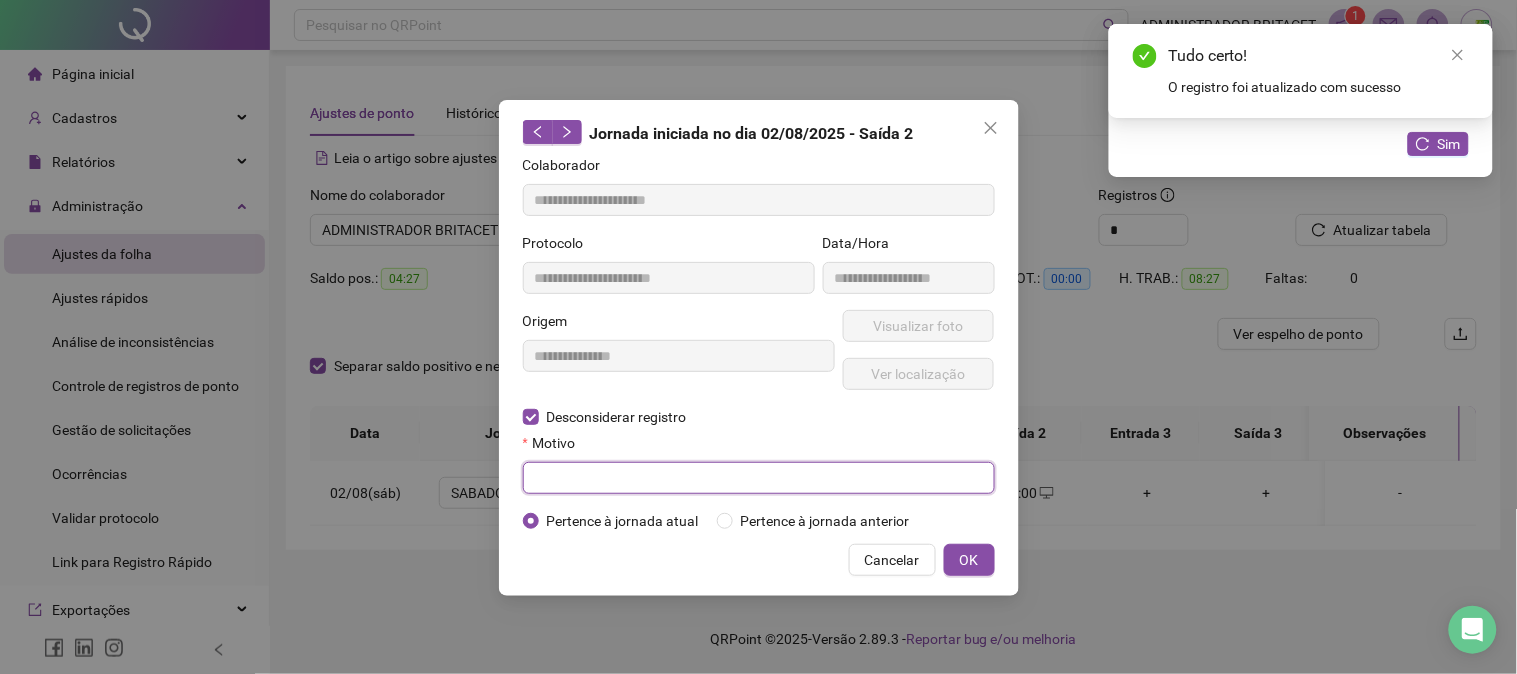click at bounding box center [759, 478] 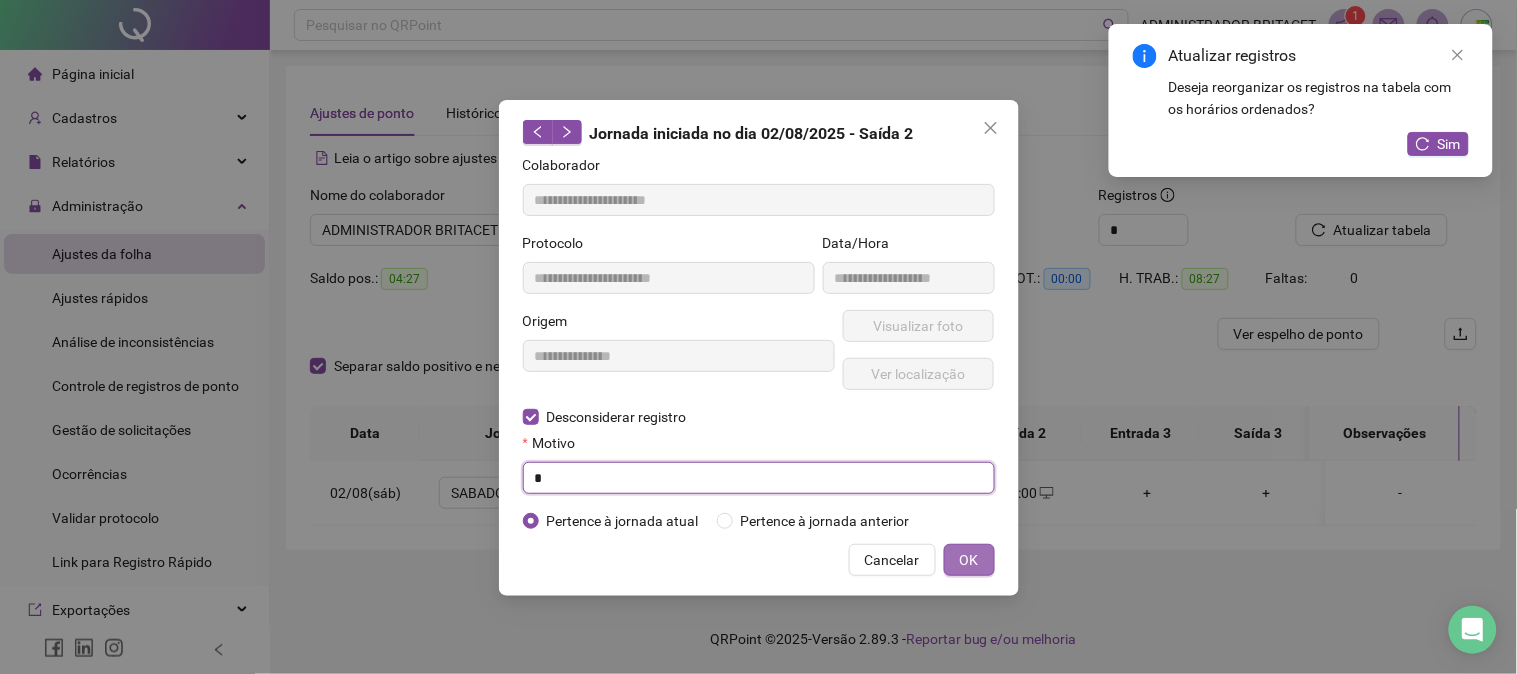 type 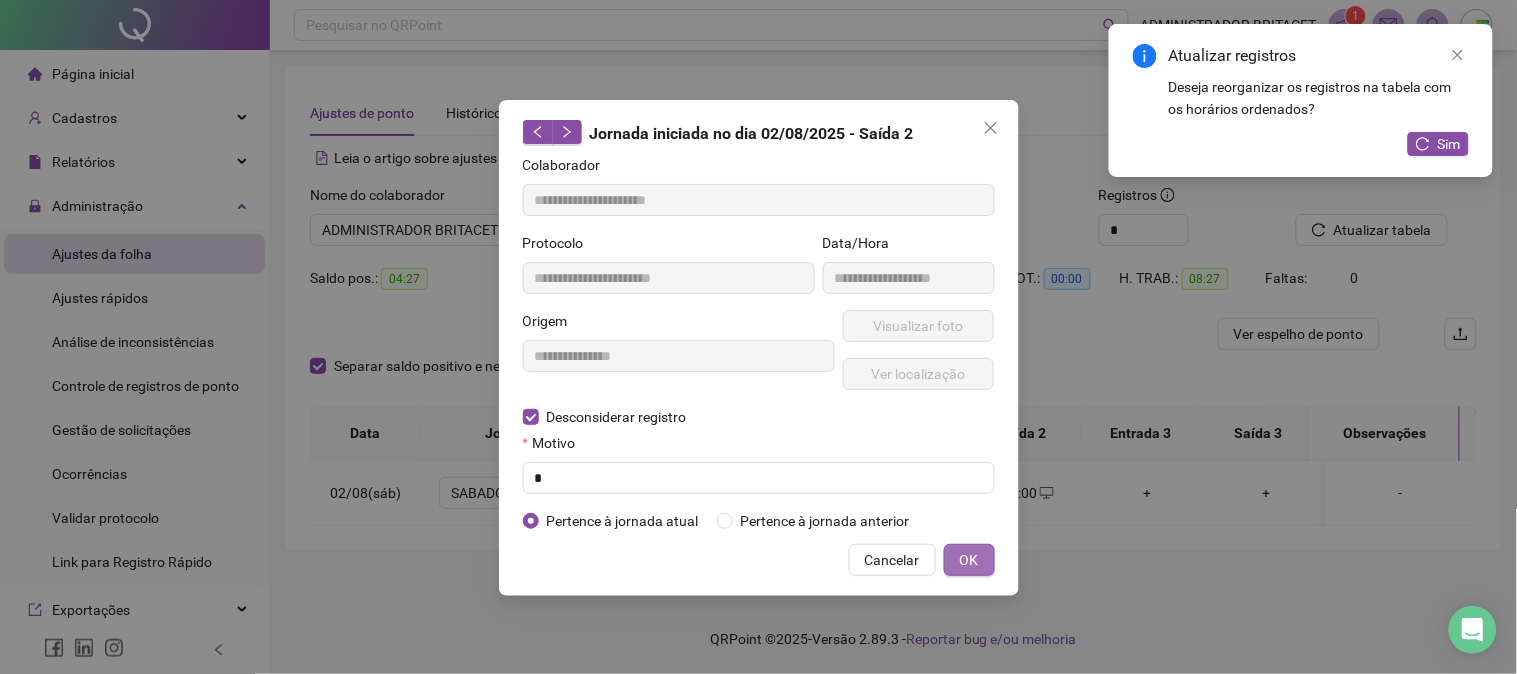 click on "OK" at bounding box center [969, 560] 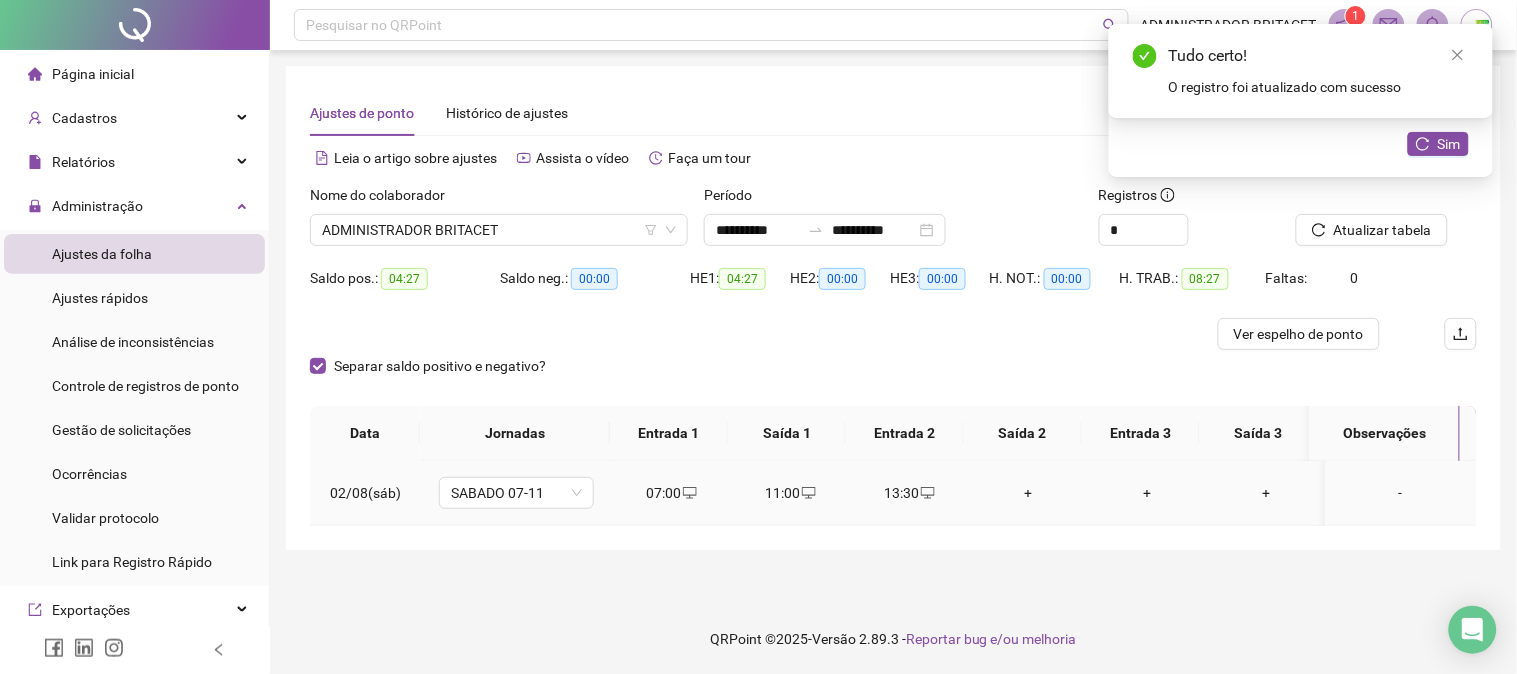drag, startPoint x: 886, startPoint y: 494, endPoint x: 901, endPoint y: 494, distance: 15 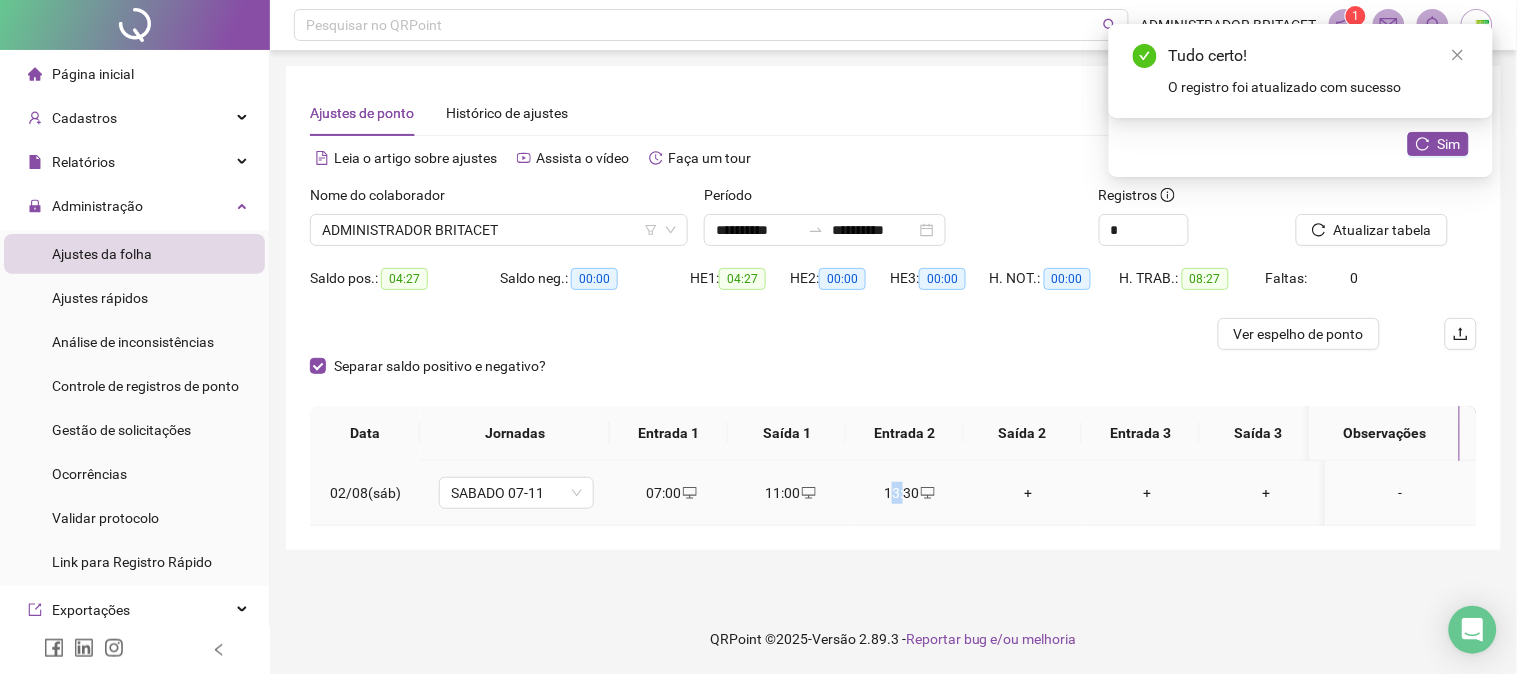 type on "**********" 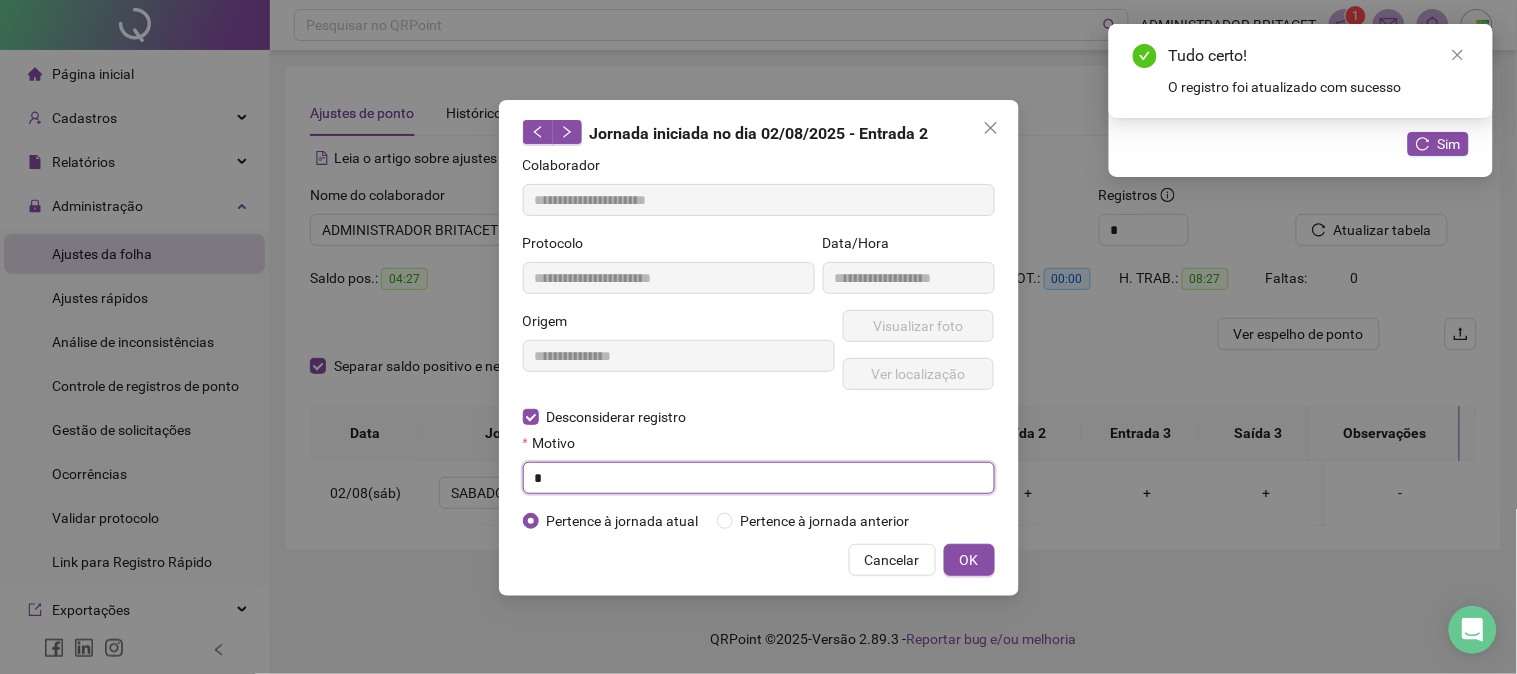 click at bounding box center [759, 478] 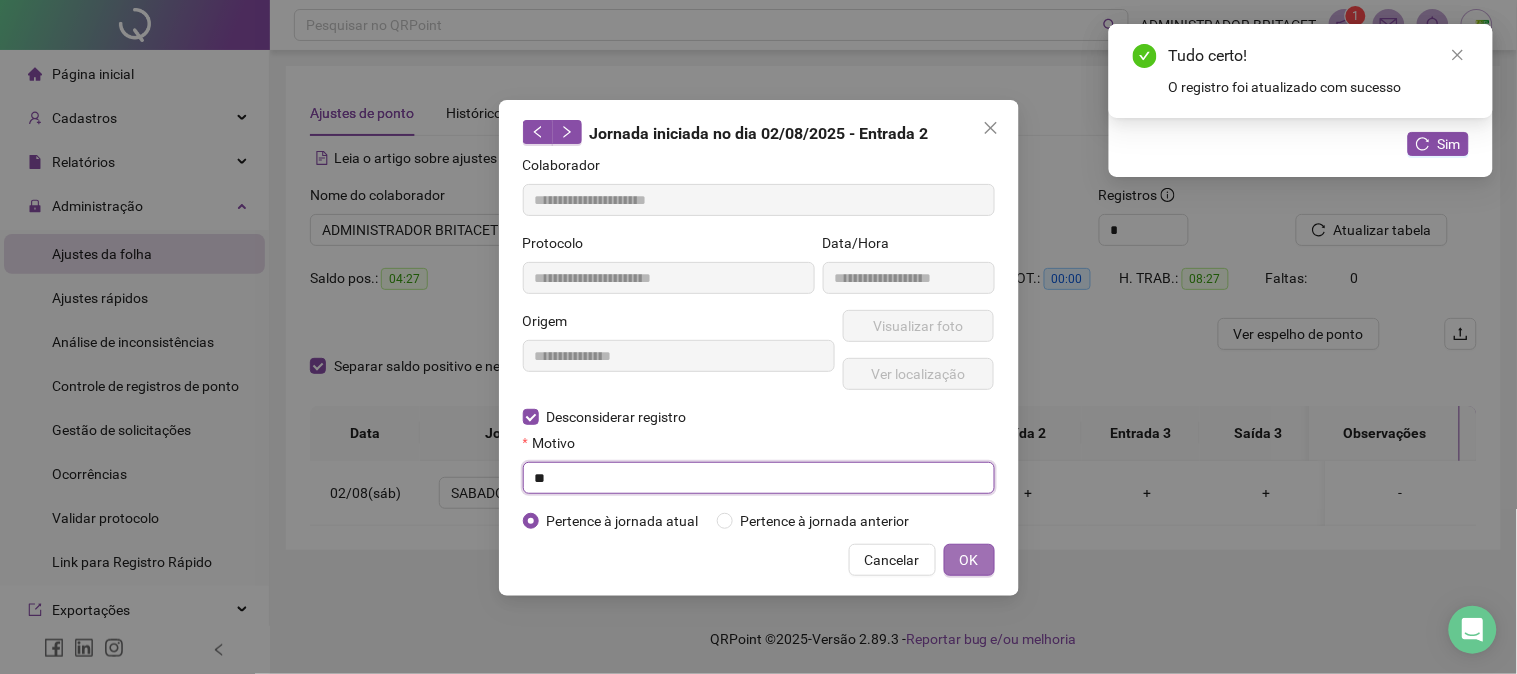 type 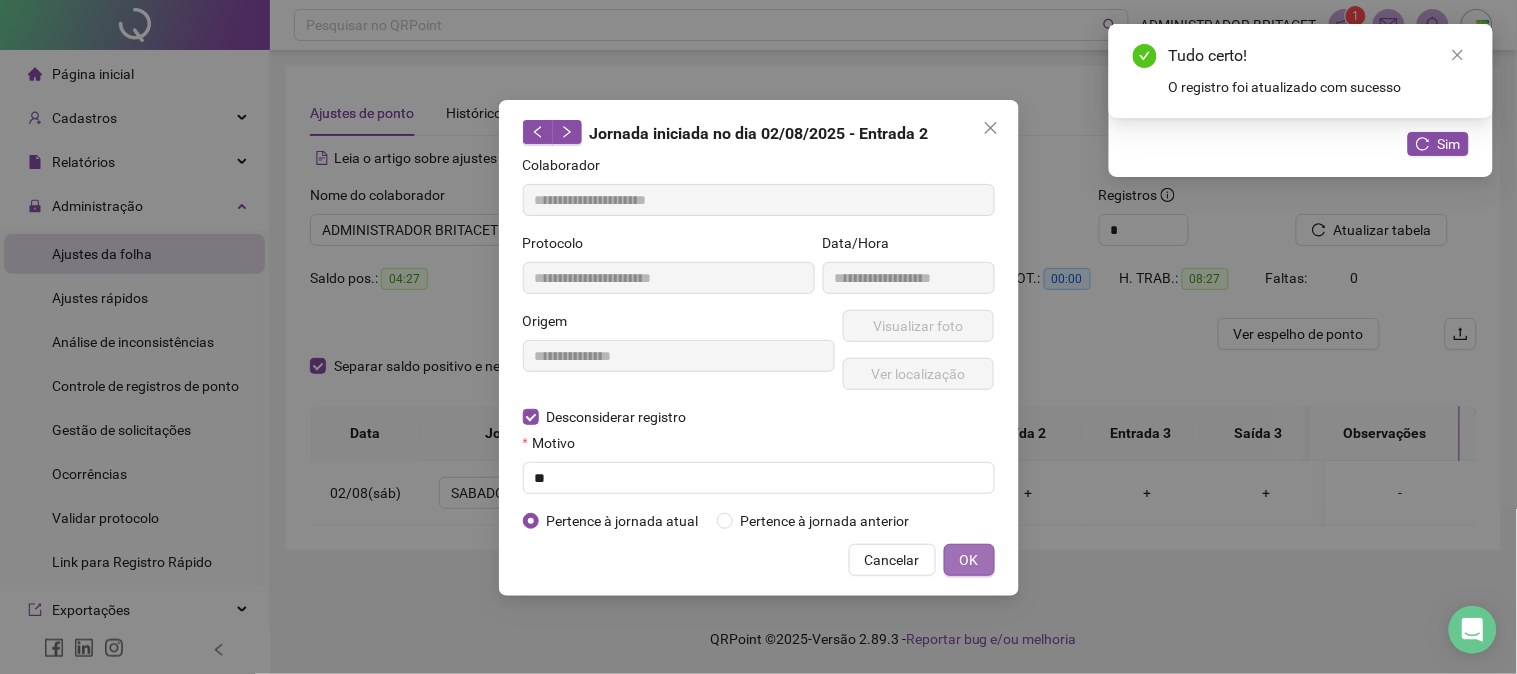 click on "OK" at bounding box center [969, 560] 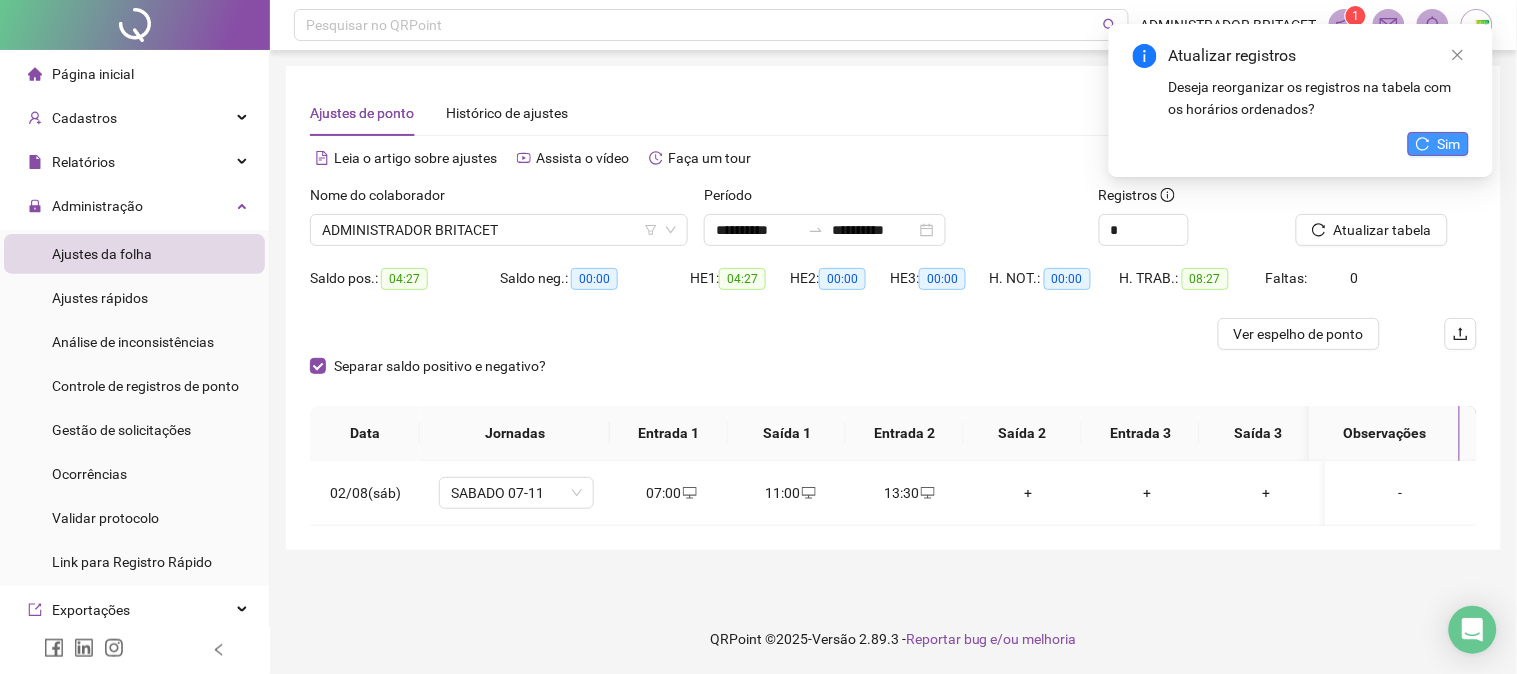 click on "Sim" at bounding box center [1449, 144] 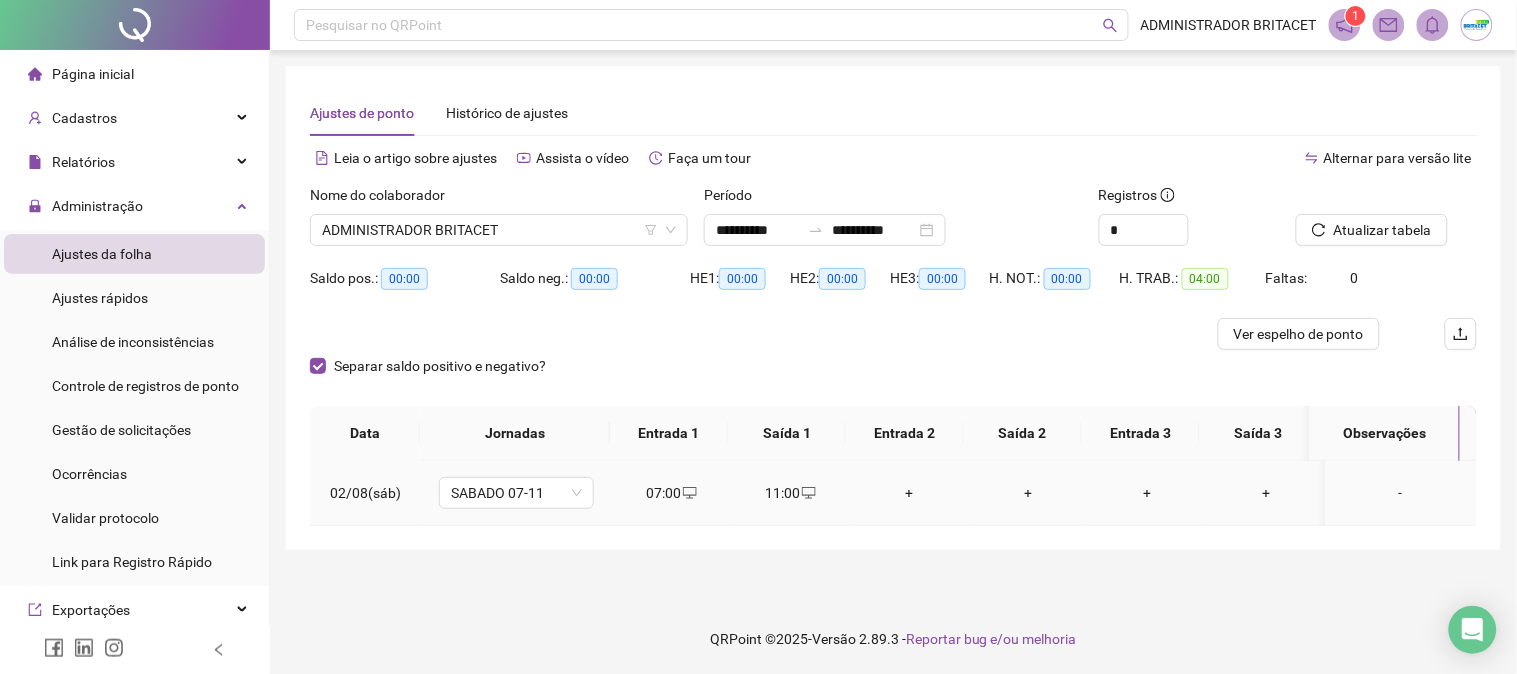 click on "+" at bounding box center [909, 493] 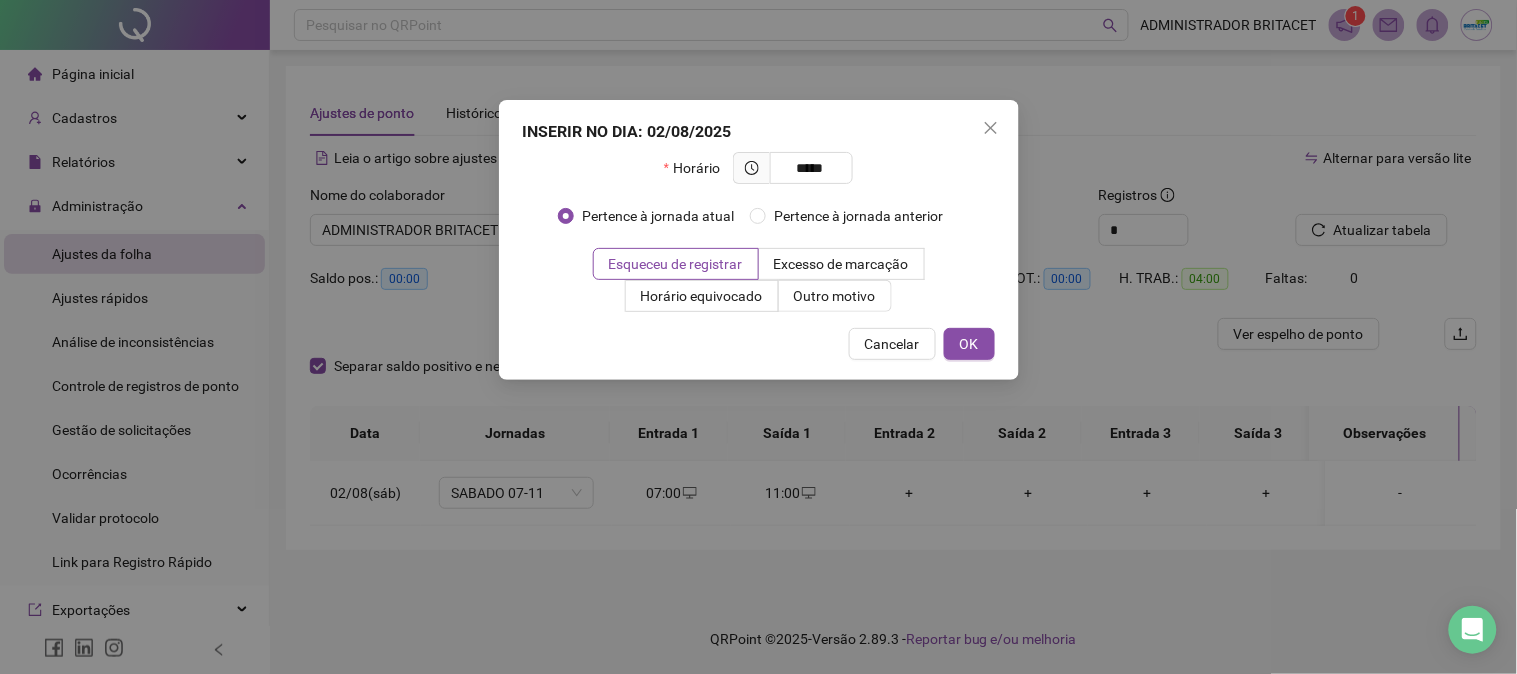 type on "*****" 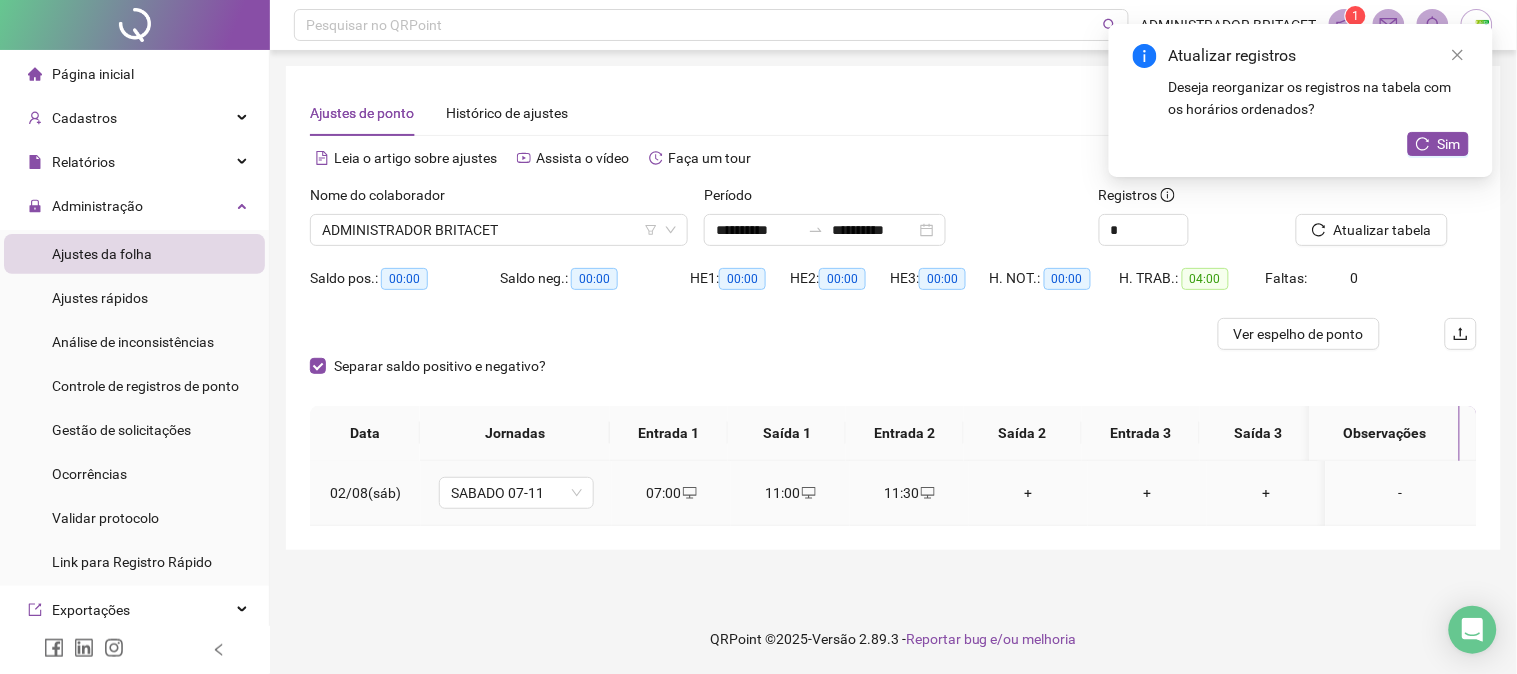 click on "+" at bounding box center (1028, 493) 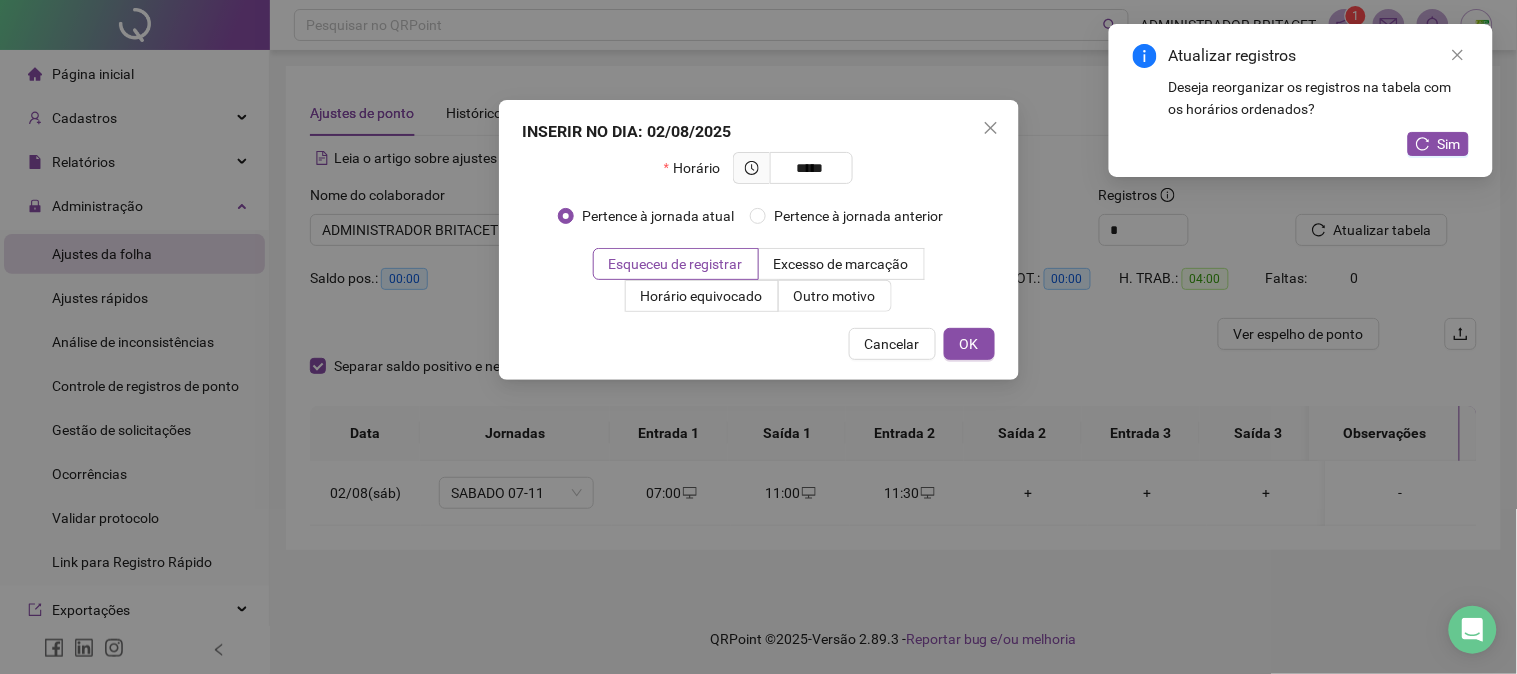 type on "*****" 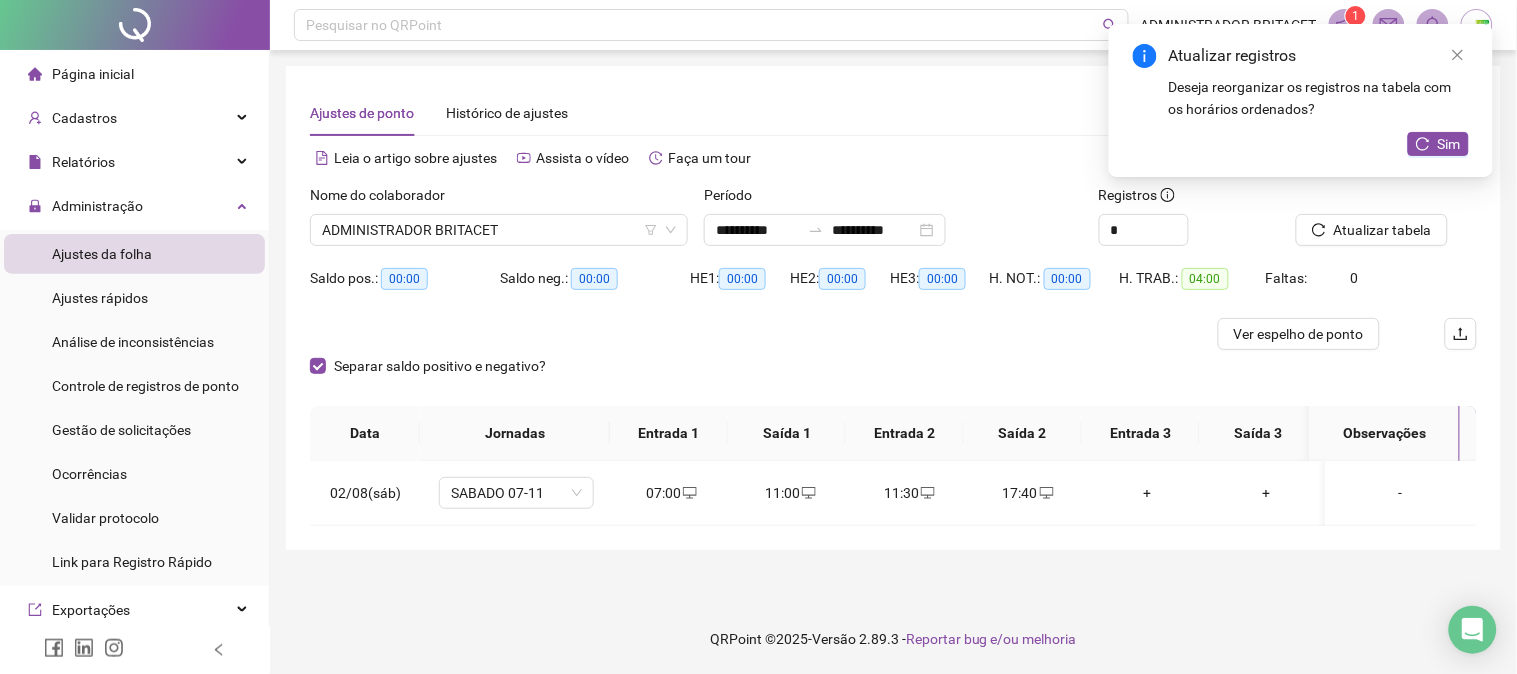click on "Atualizar registros Deseja reorganizar os registros na tabela com os horários ordenados? Sim" at bounding box center (1301, 100) 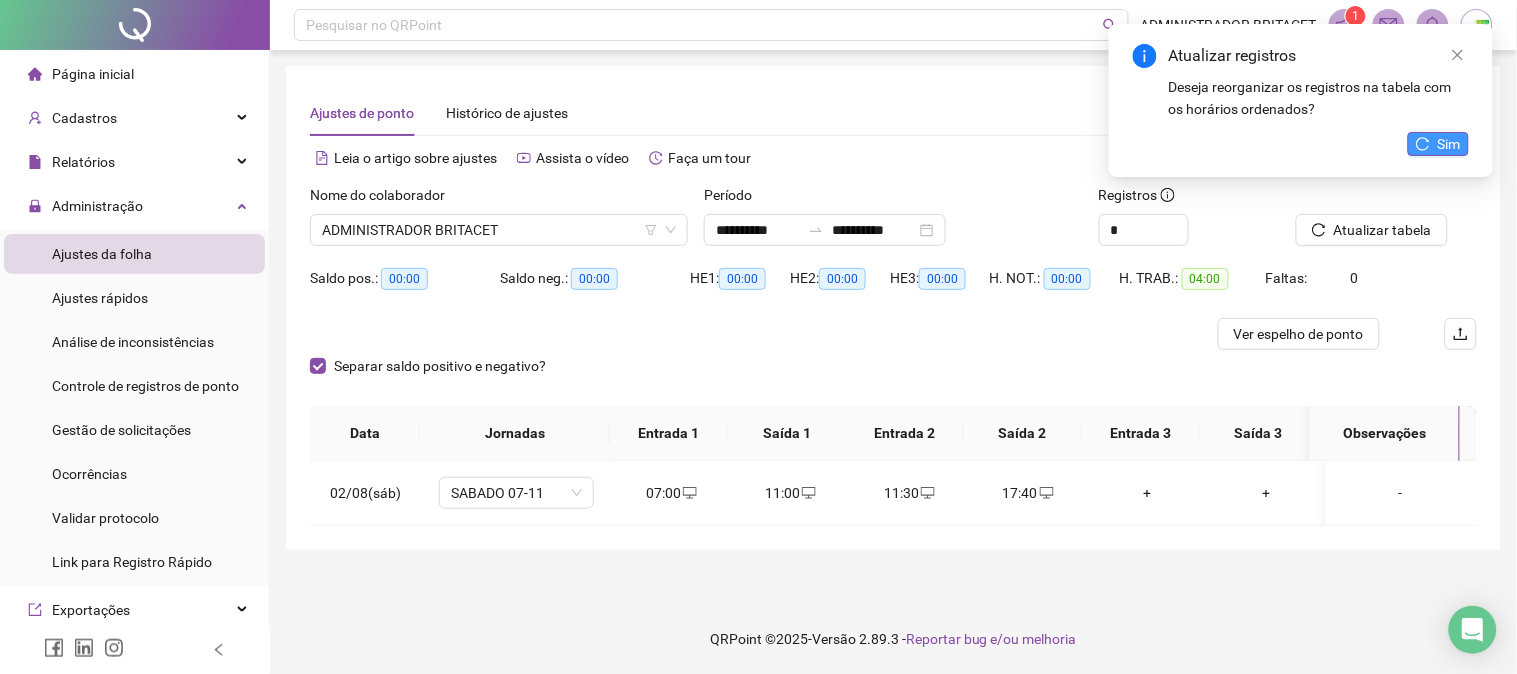 click 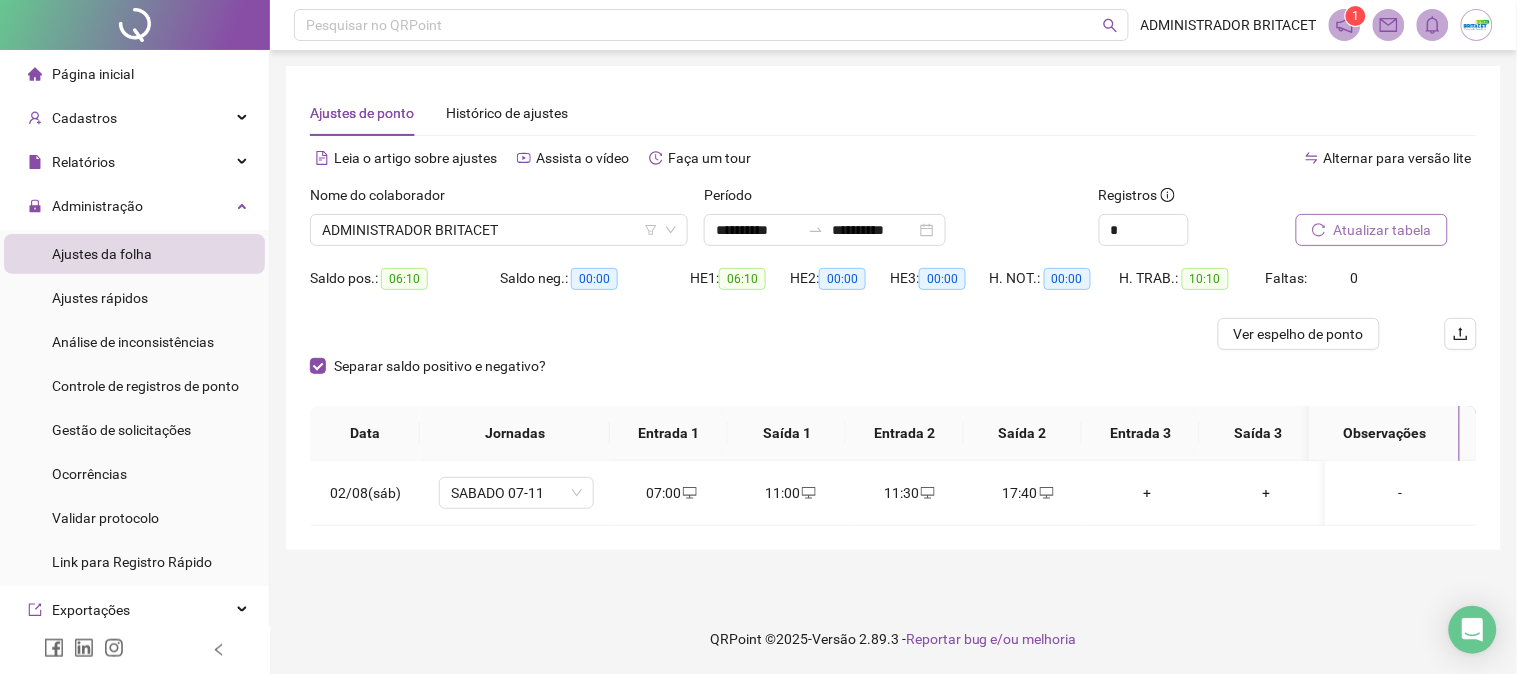 click on "Atualizar tabela" at bounding box center (1383, 230) 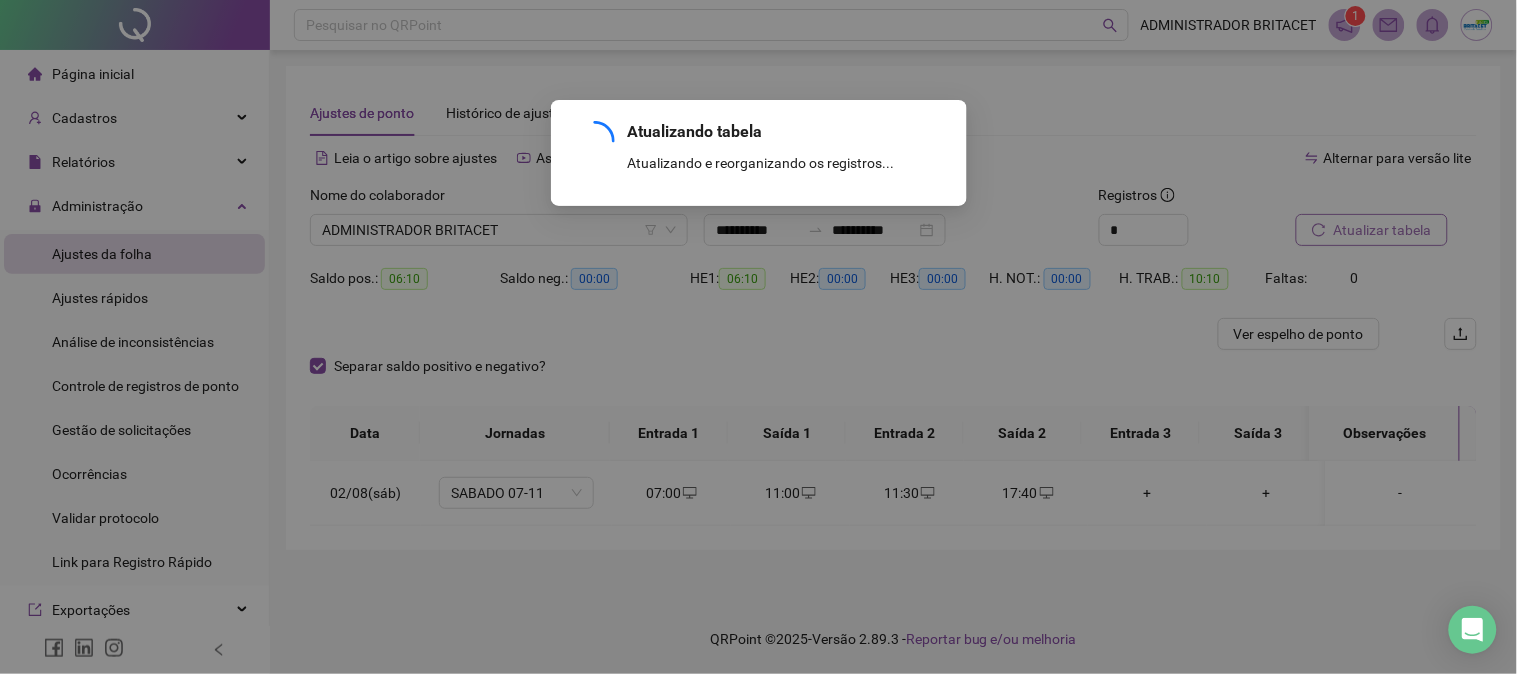 click on "Atualizando tabela Atualizando e reorganizando os registros... OK" at bounding box center (758, 337) 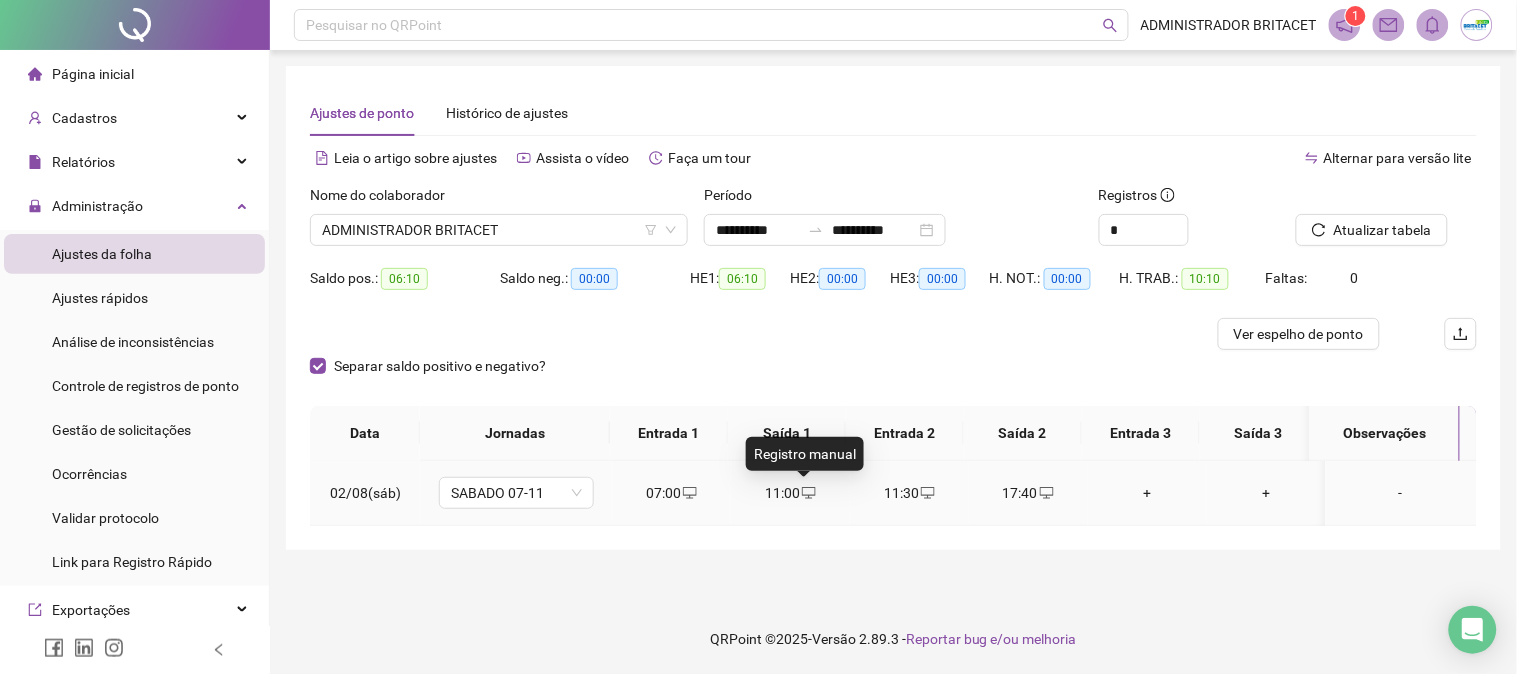 click 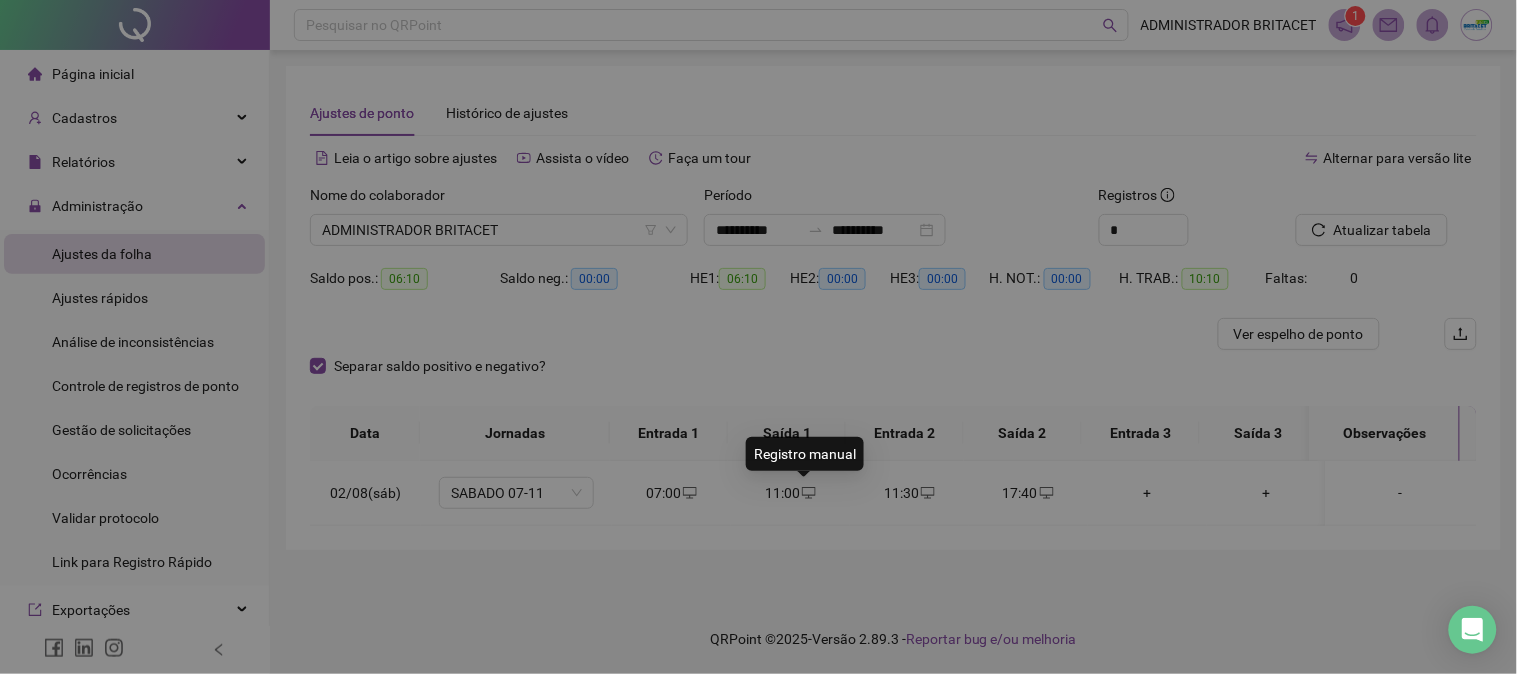 type on "**********" 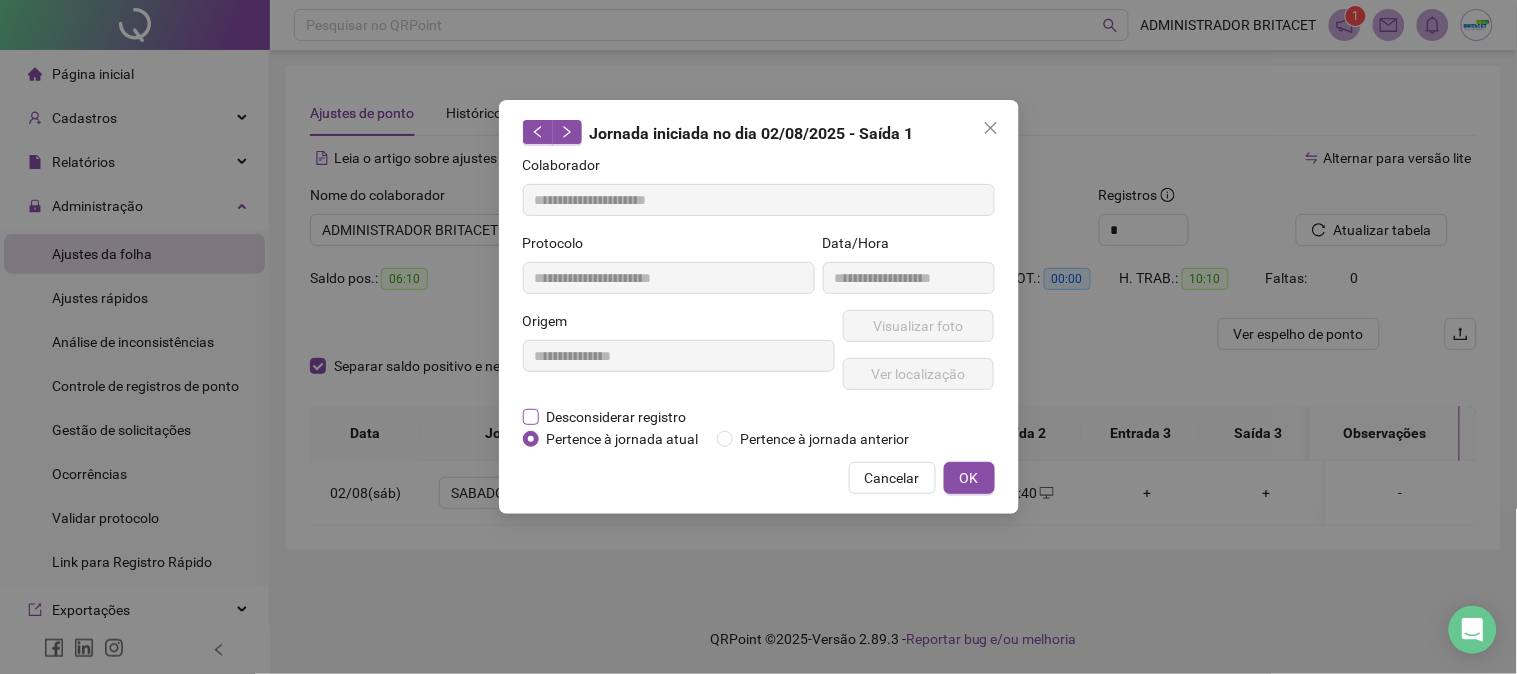 click on "Desconsiderar registro" at bounding box center [617, 417] 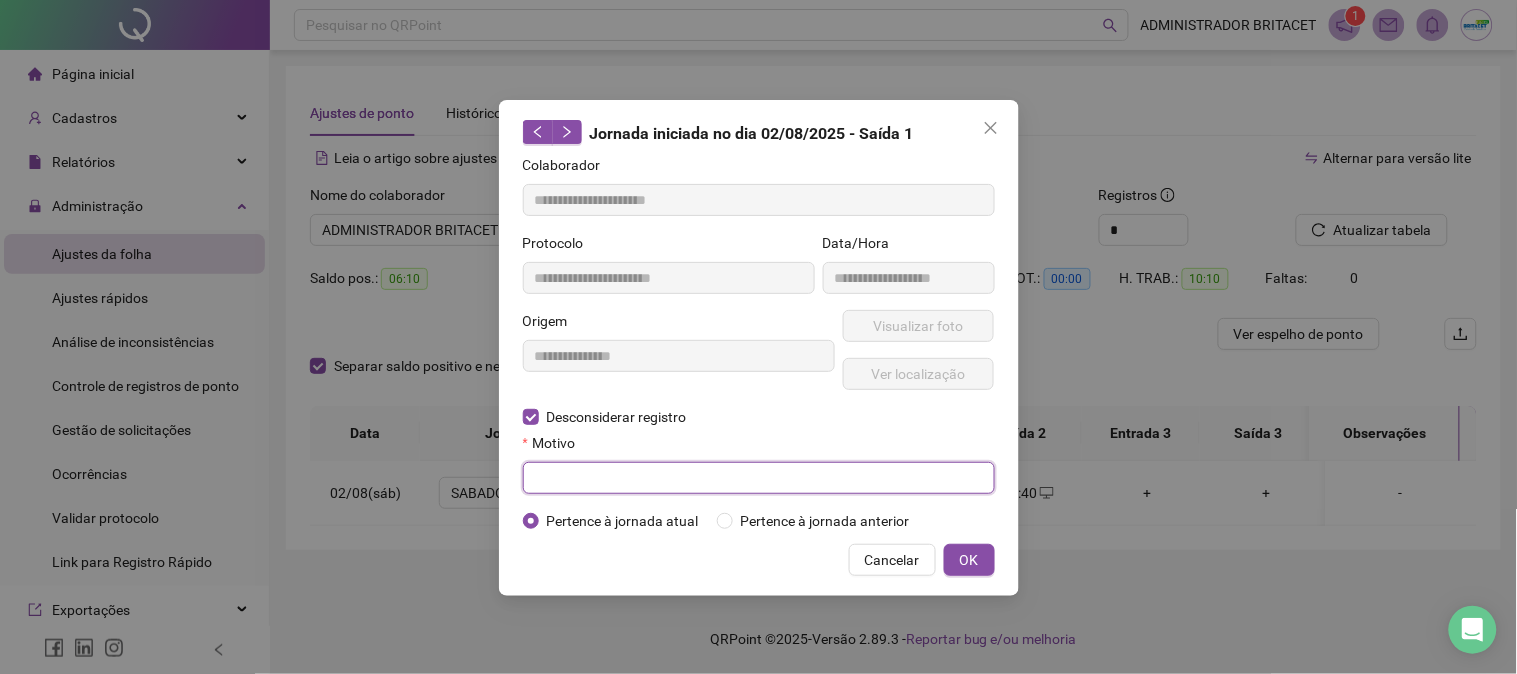 drag, startPoint x: 608, startPoint y: 464, endPoint x: 756, endPoint y: 484, distance: 149.34523 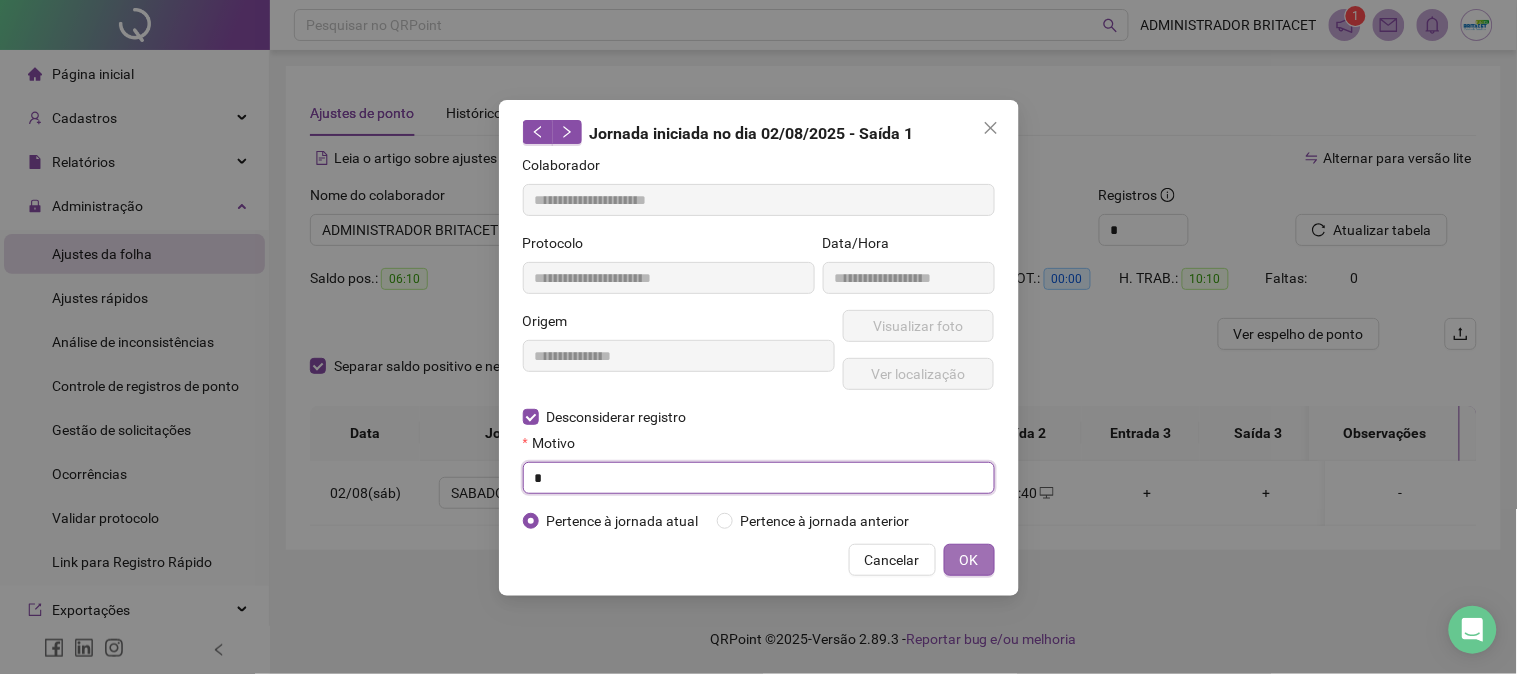 type 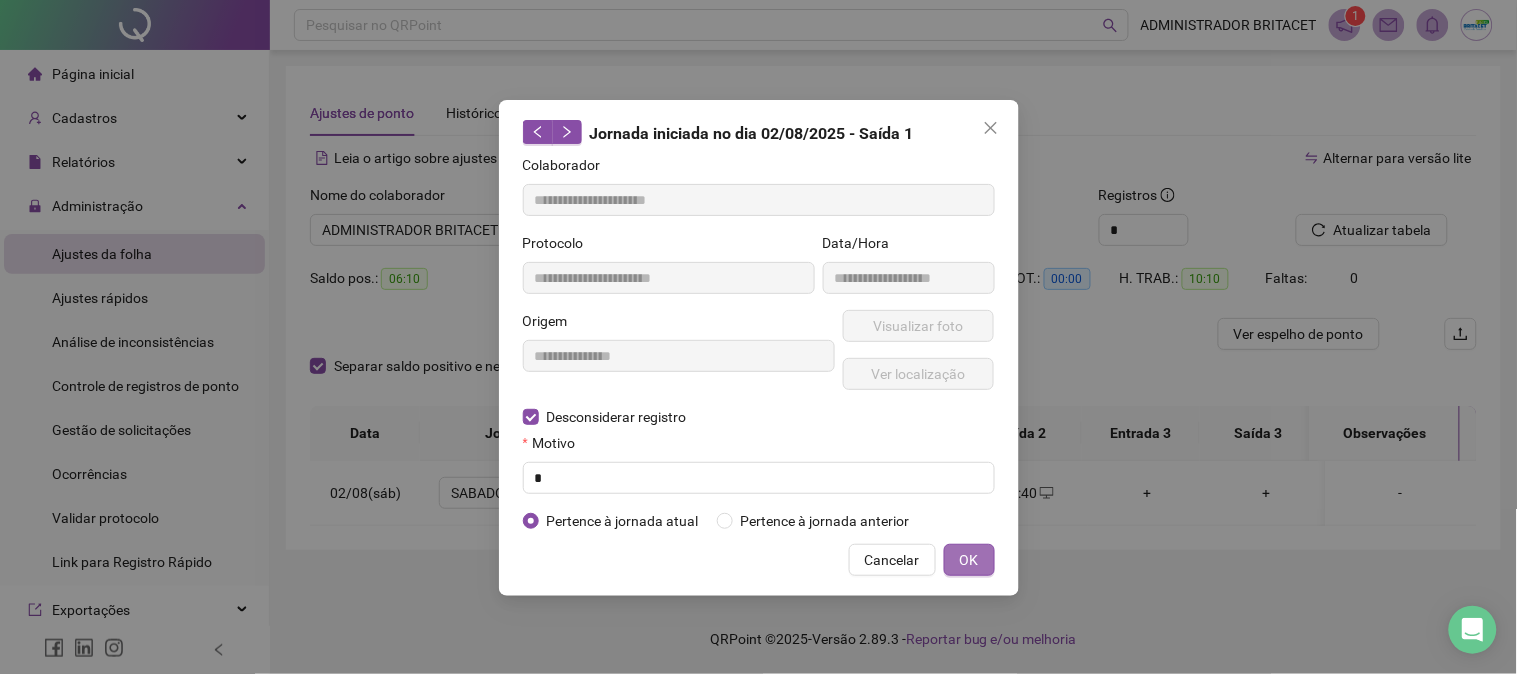 click on "OK" at bounding box center (969, 560) 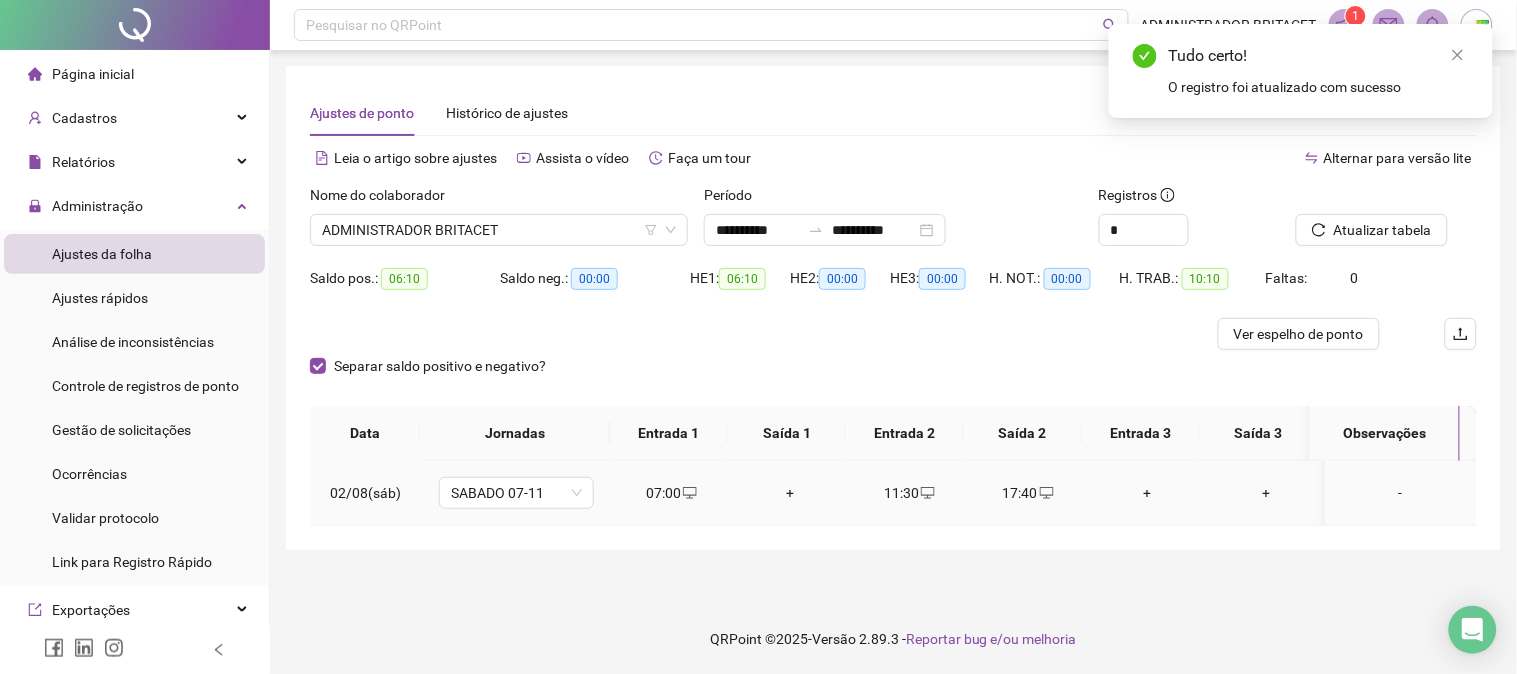 click on "+" at bounding box center (790, 493) 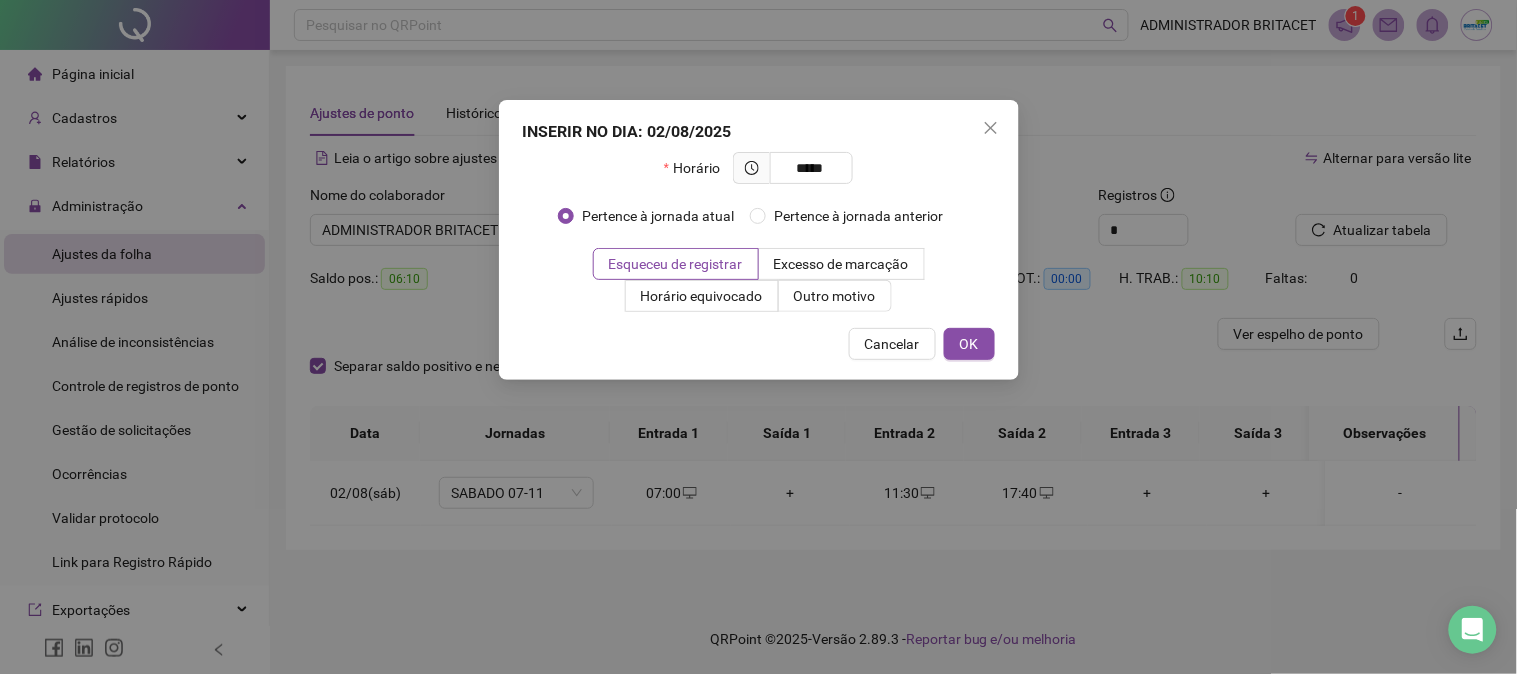 type on "*****" 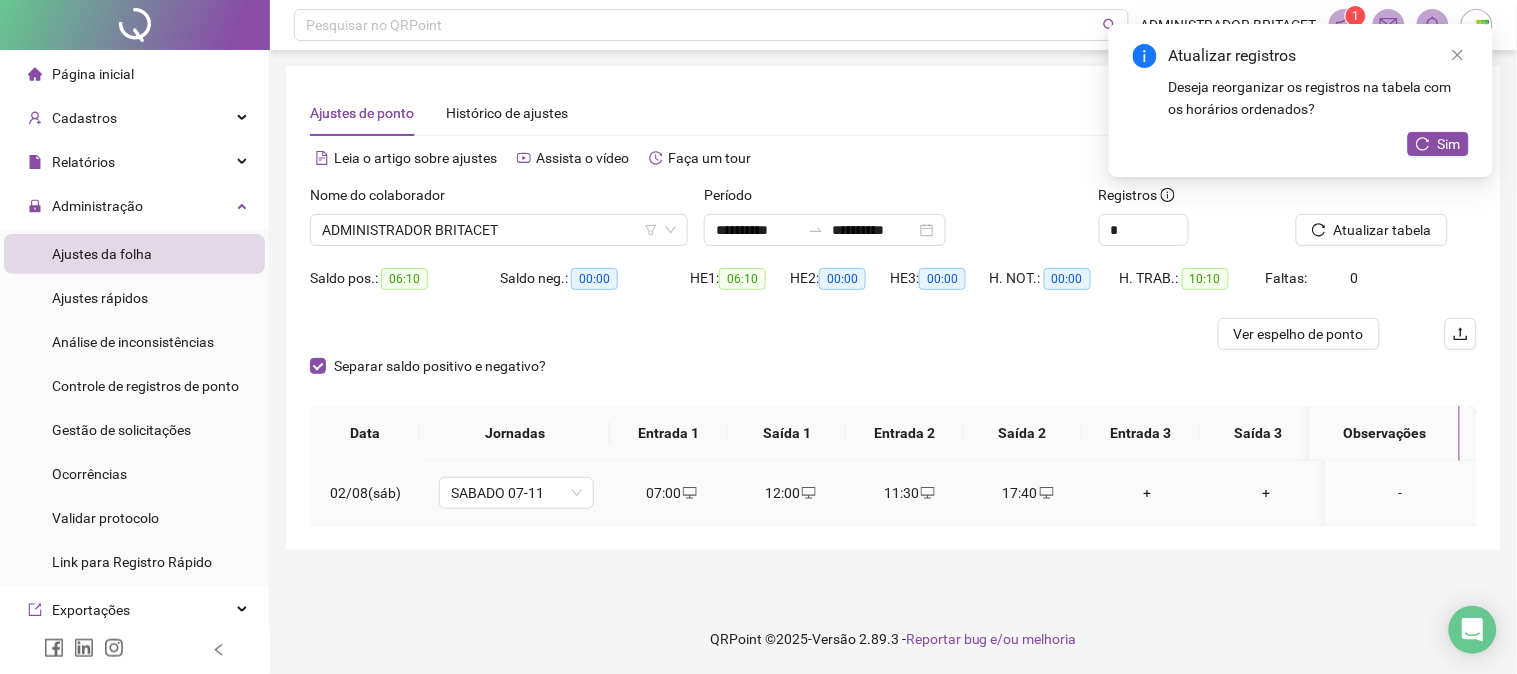 click on "11:30" at bounding box center [909, 493] 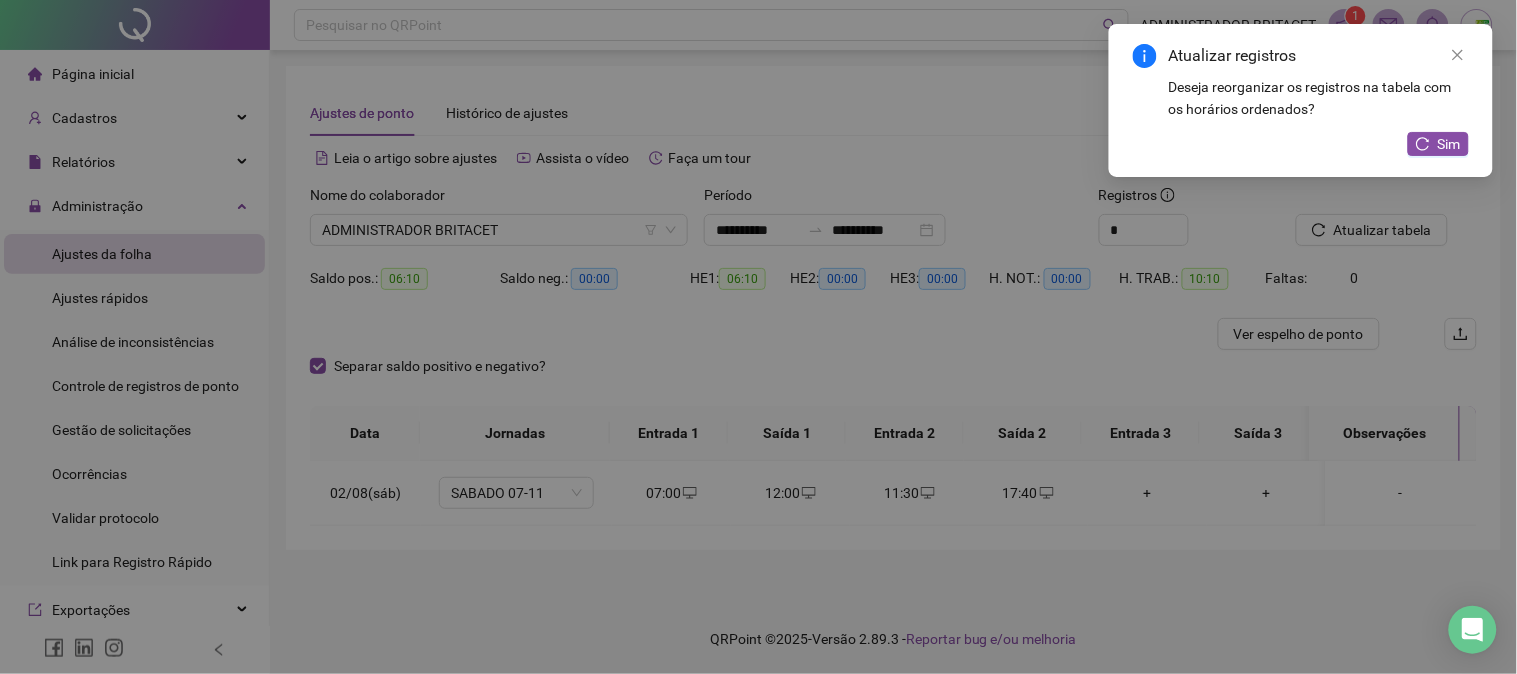 type on "**********" 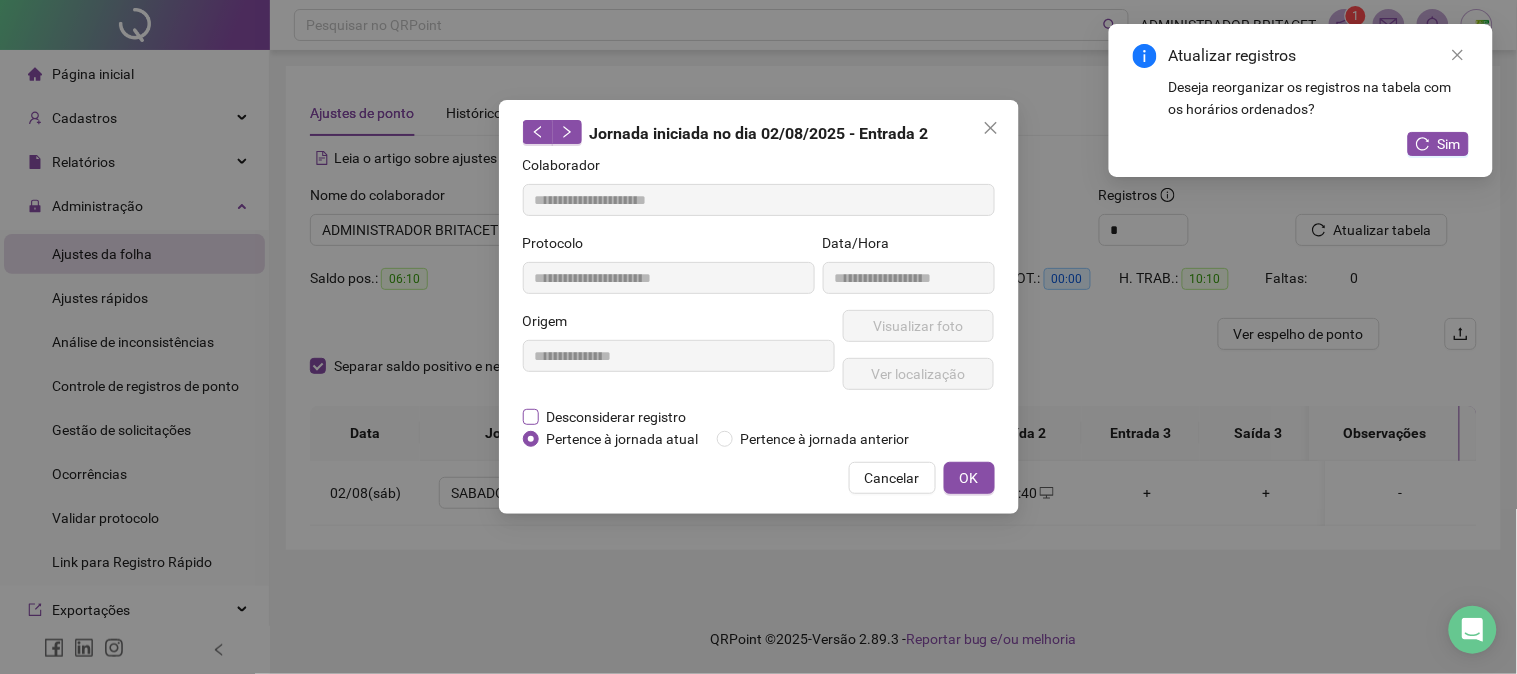 click on "Desconsiderar registro" at bounding box center (617, 417) 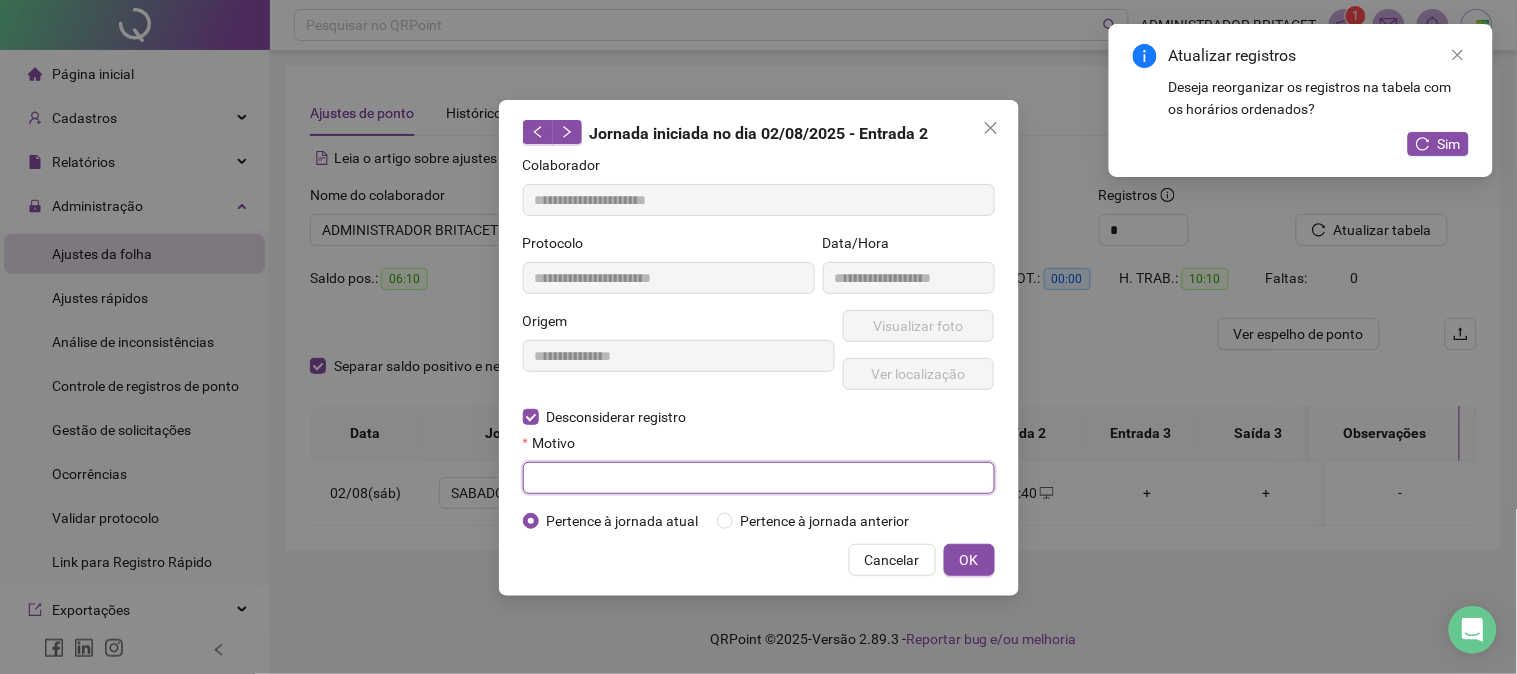 click at bounding box center (759, 478) 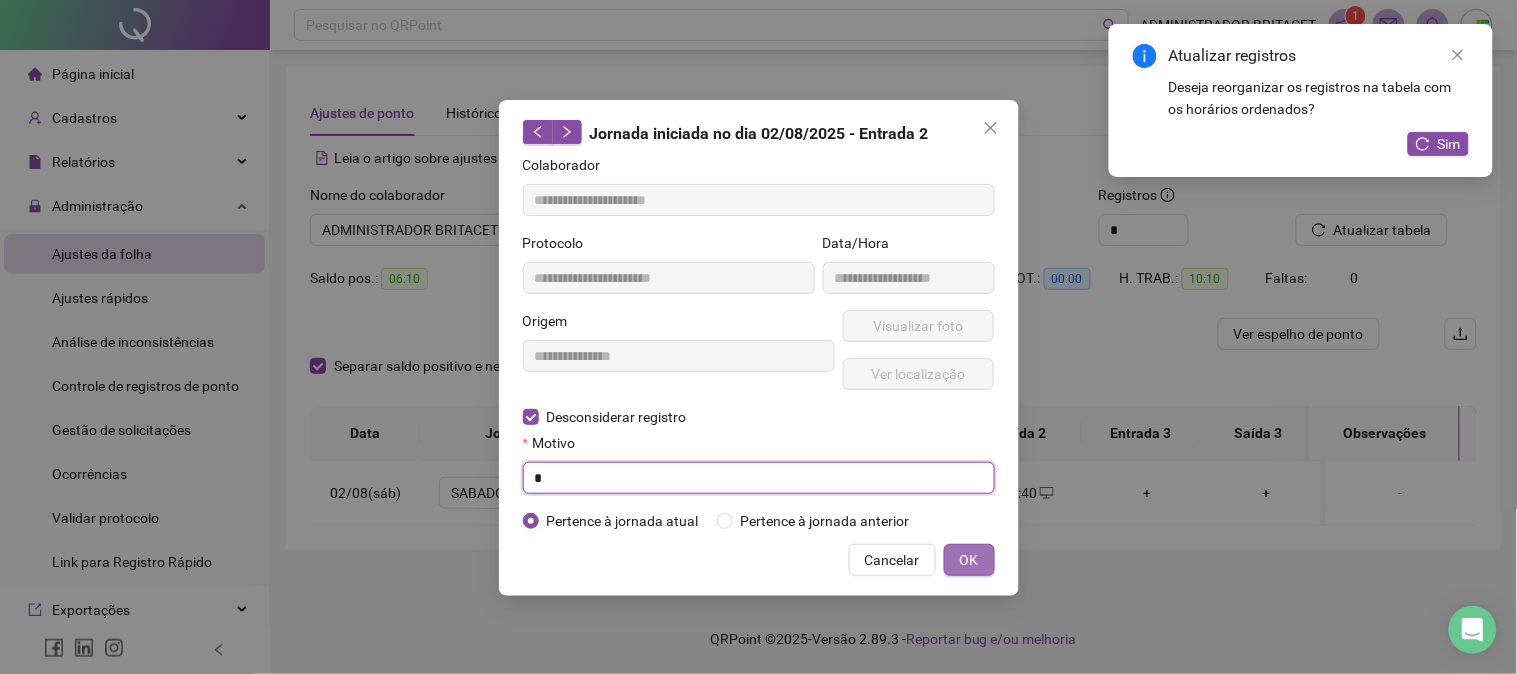 type 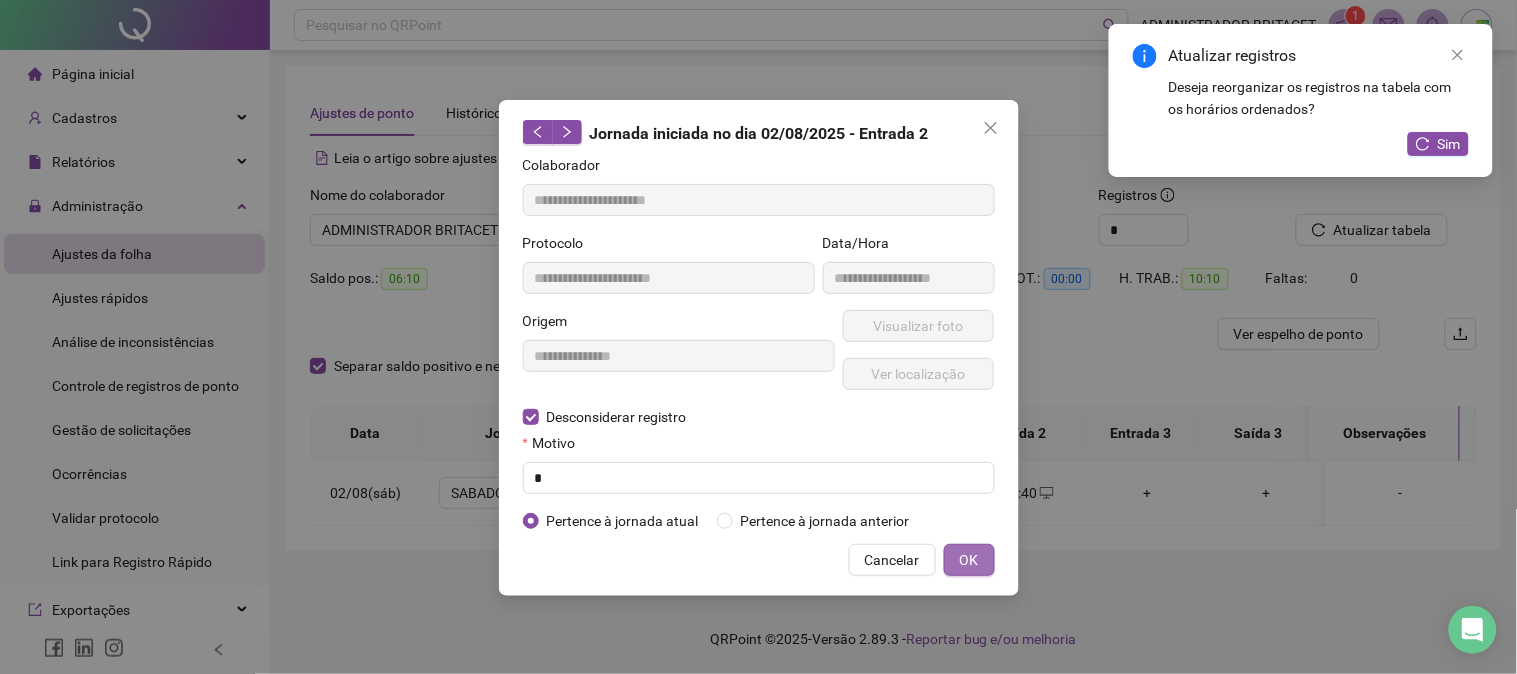 click on "OK" at bounding box center (969, 560) 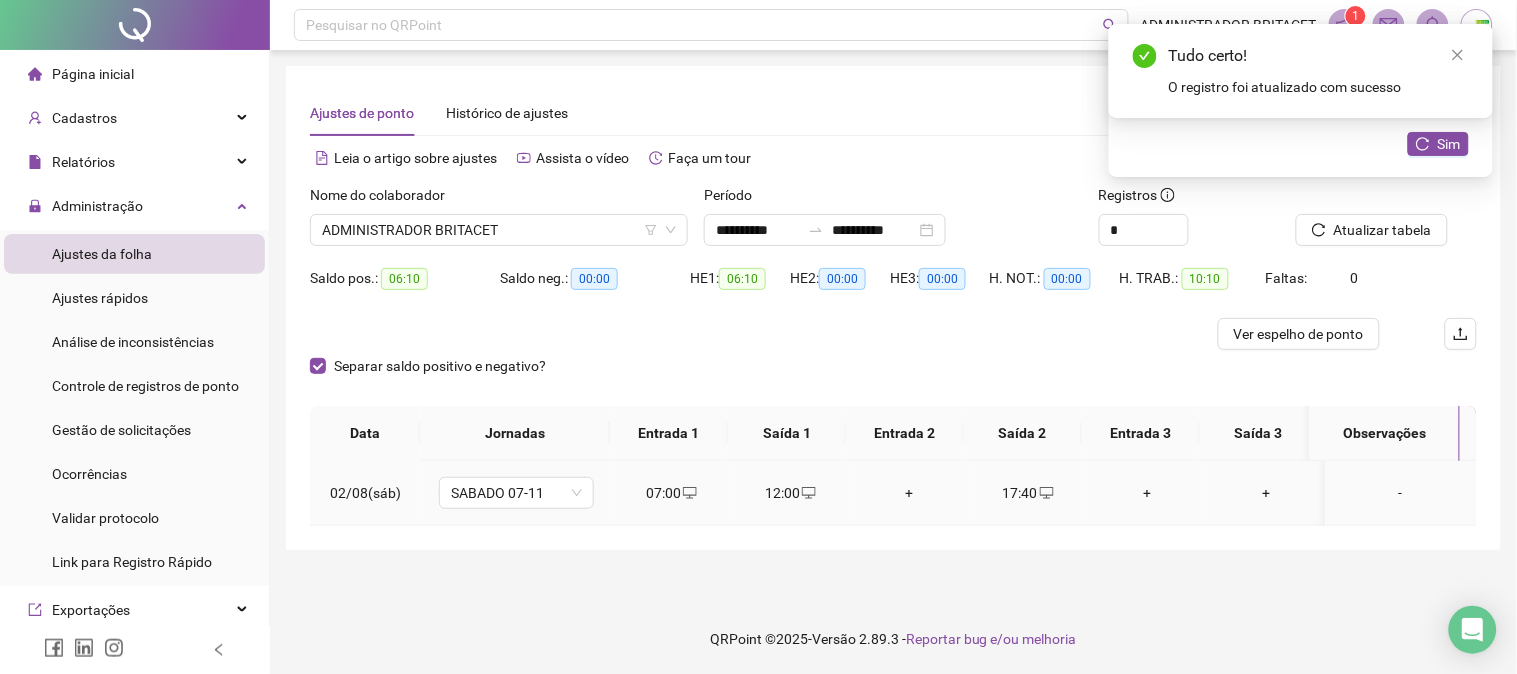 click on "+" at bounding box center (909, 493) 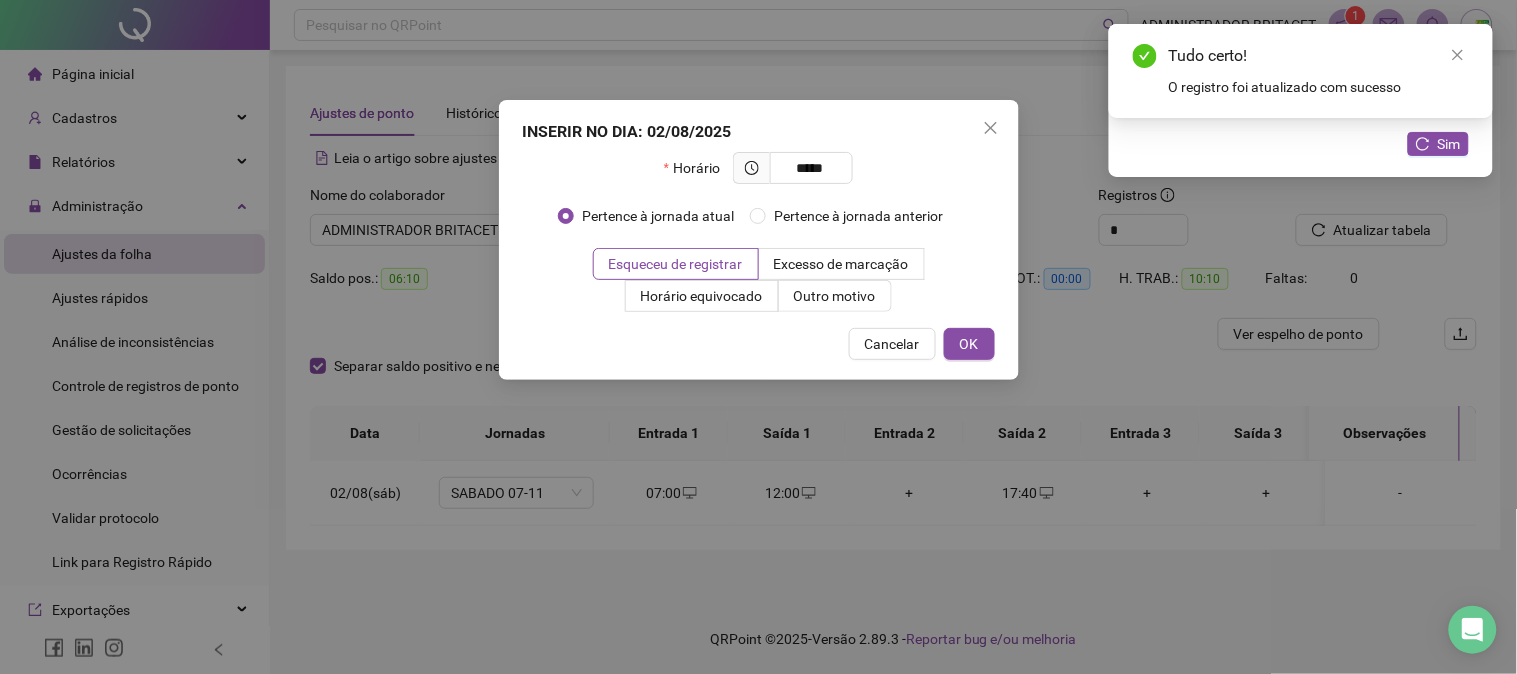 type on "*****" 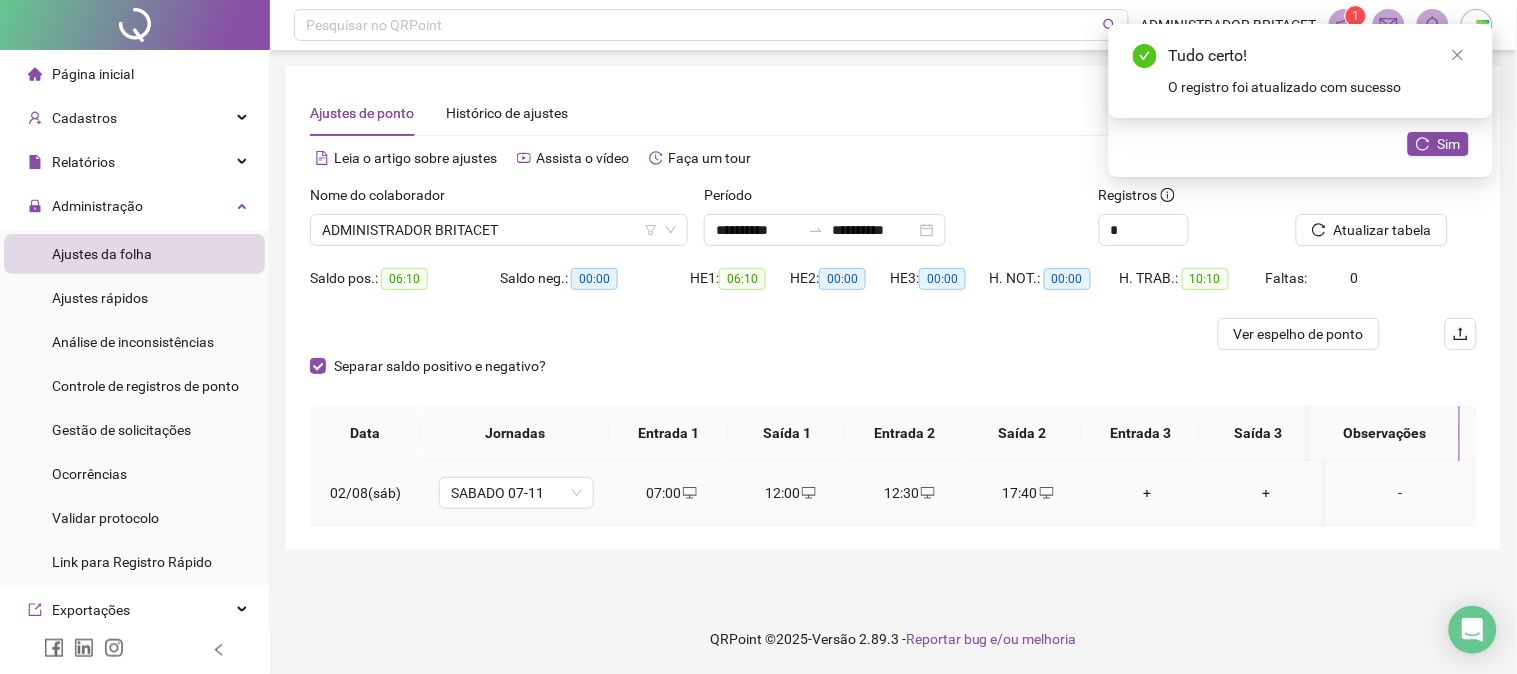 click on "17:40" at bounding box center (1028, 493) 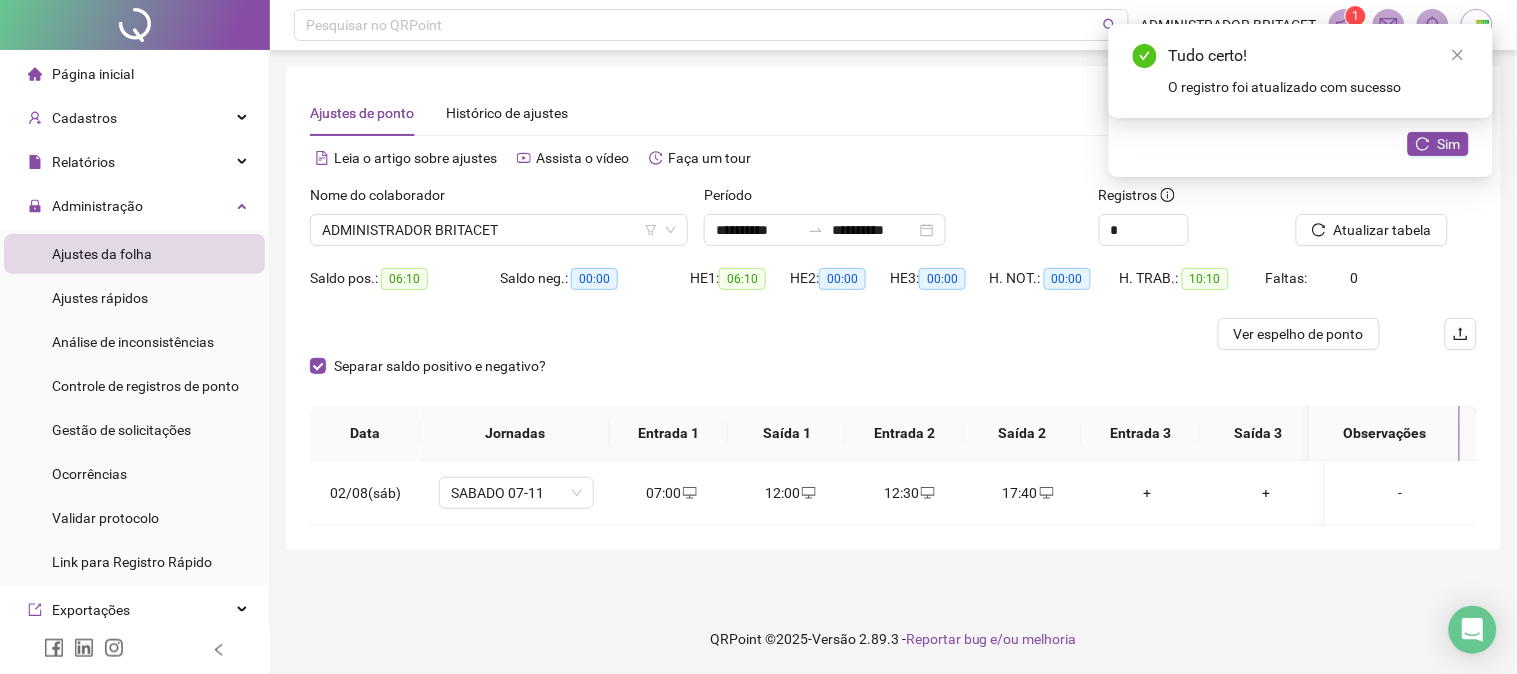 type on "**********" 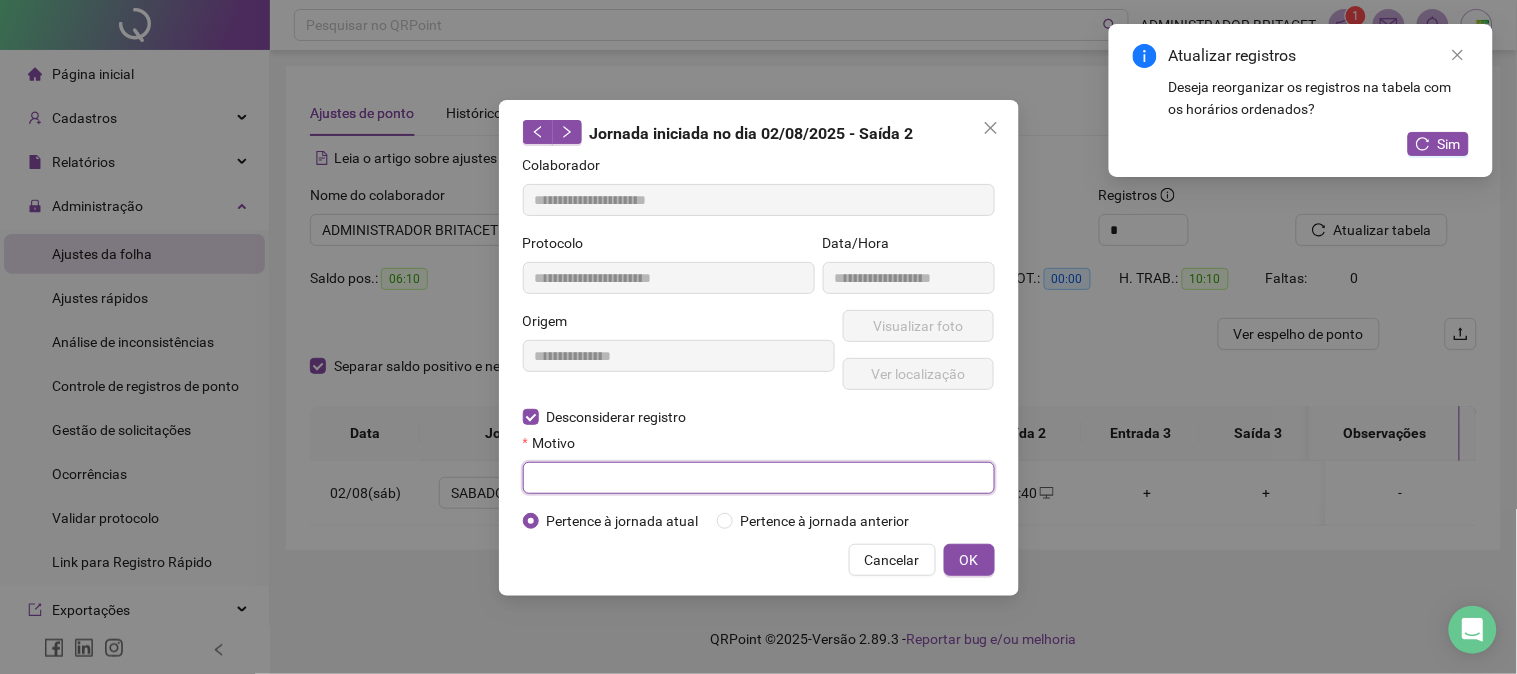 click at bounding box center (759, 478) 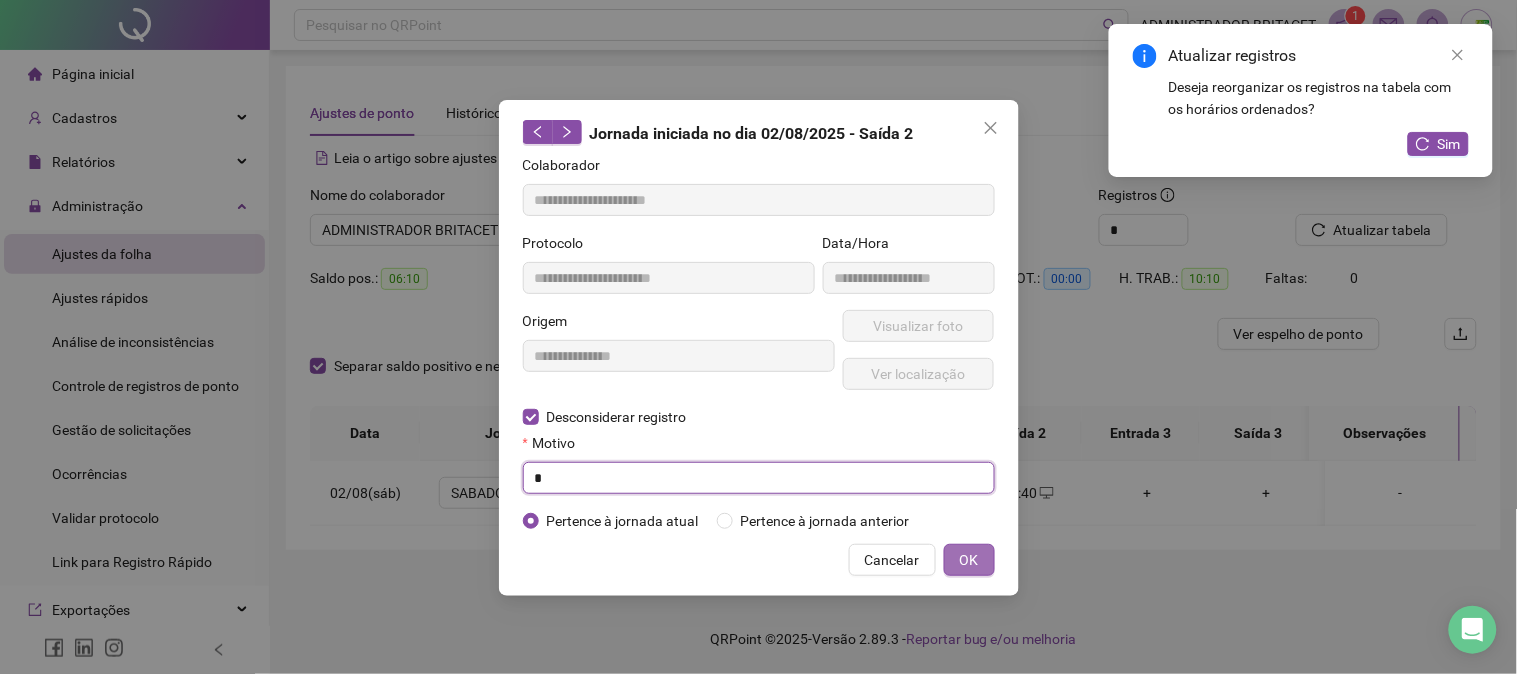 type 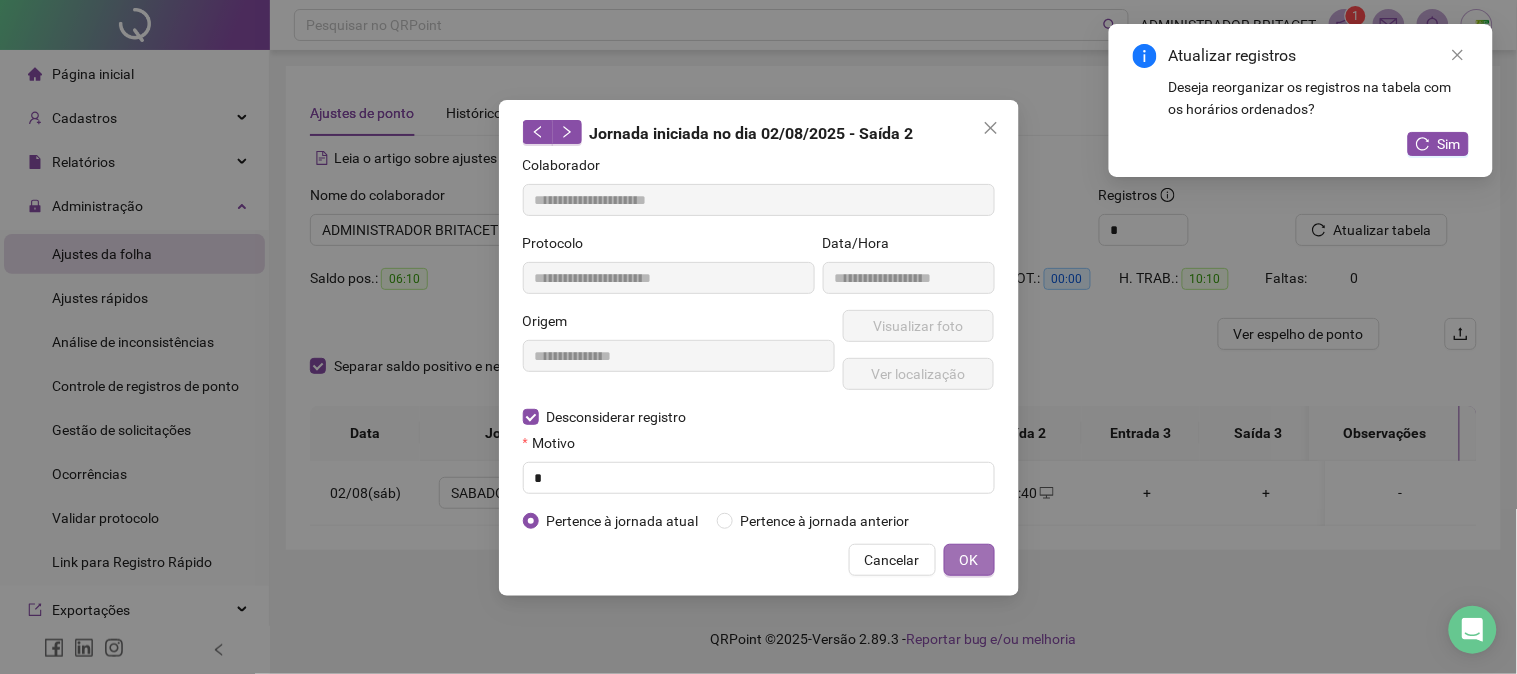 click on "OK" at bounding box center [969, 560] 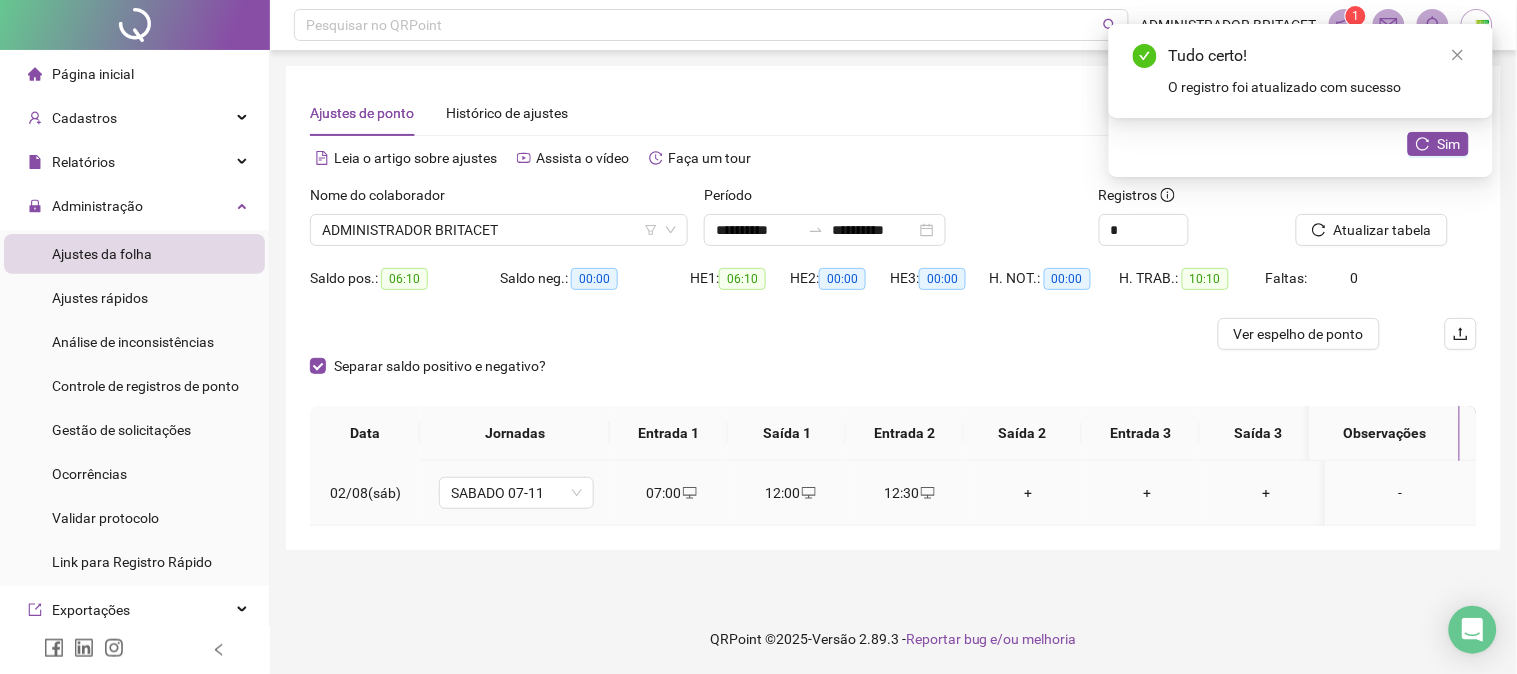 click on "+" at bounding box center [1028, 493] 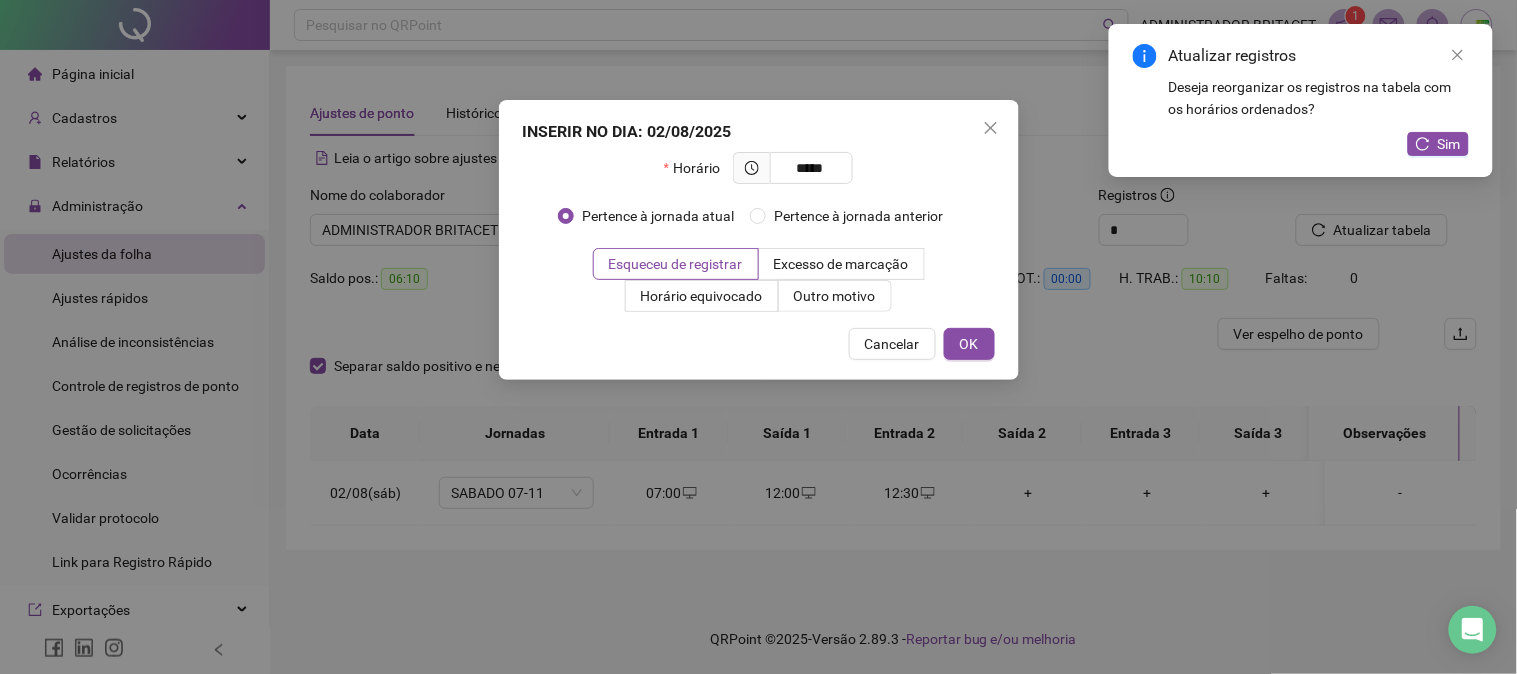 type on "*****" 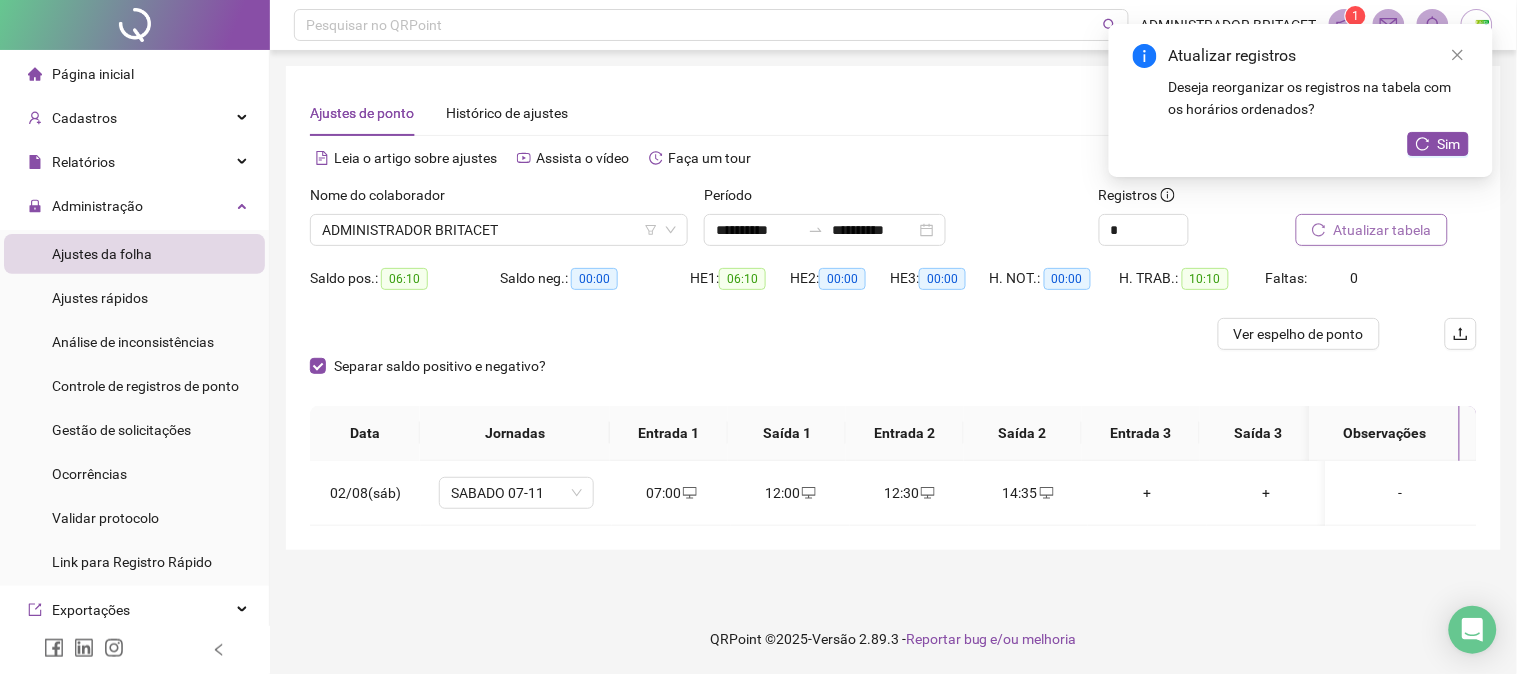 click on "Atualizar tabela" at bounding box center (1383, 230) 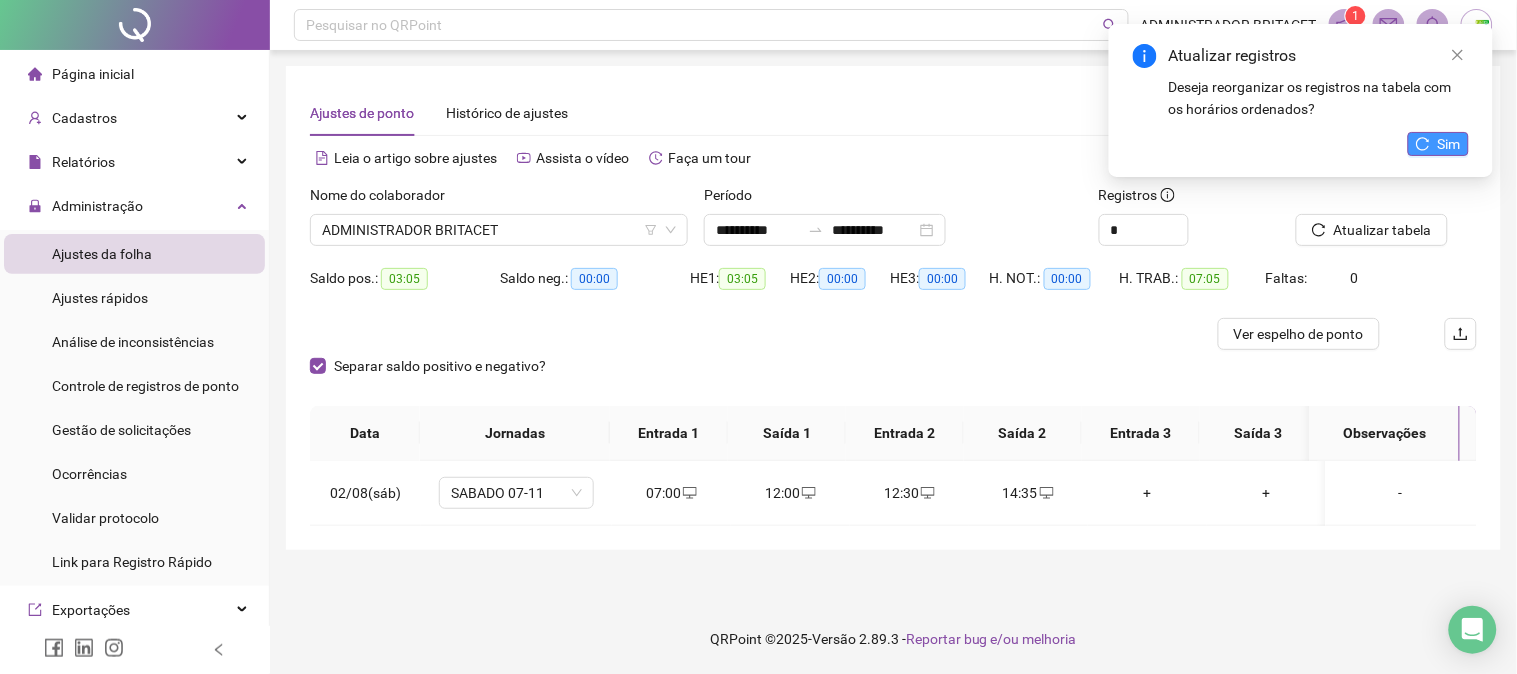 click 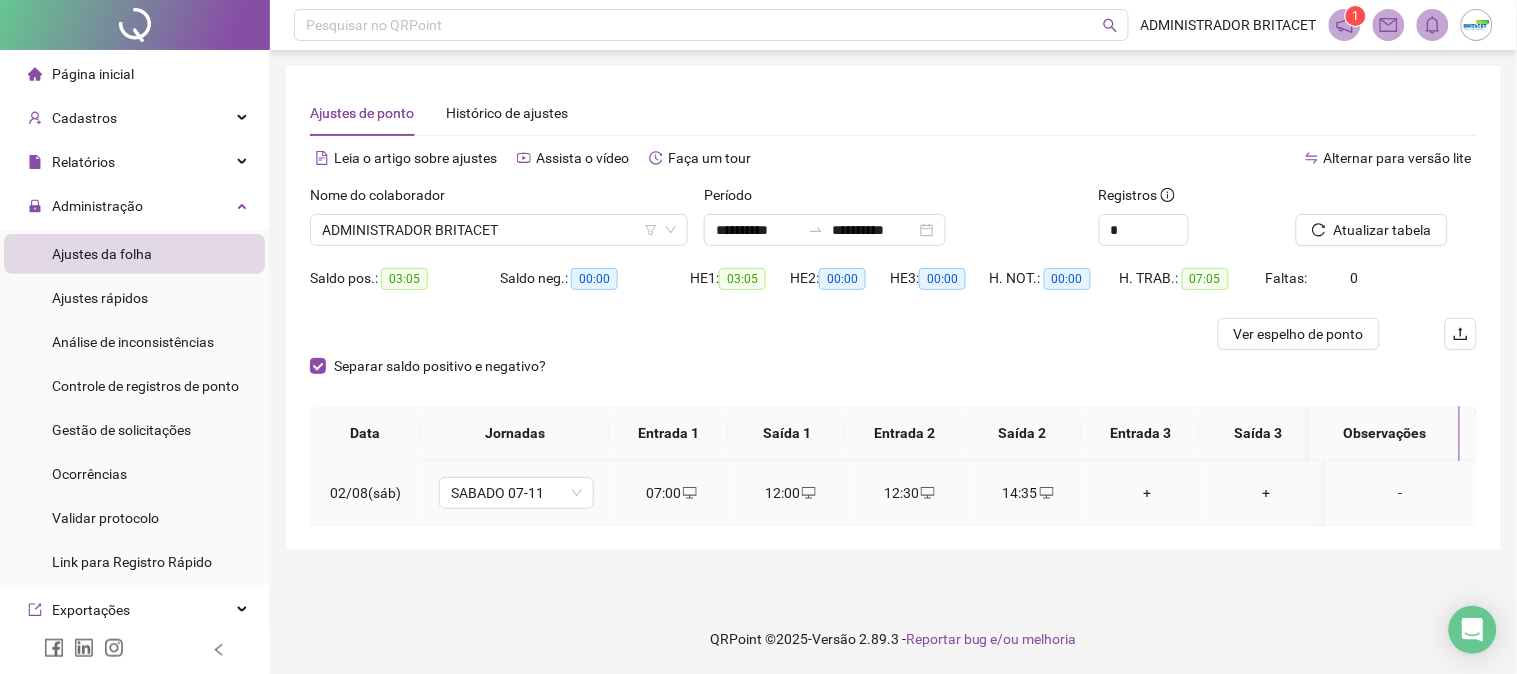 click on "12:00" at bounding box center [790, 493] 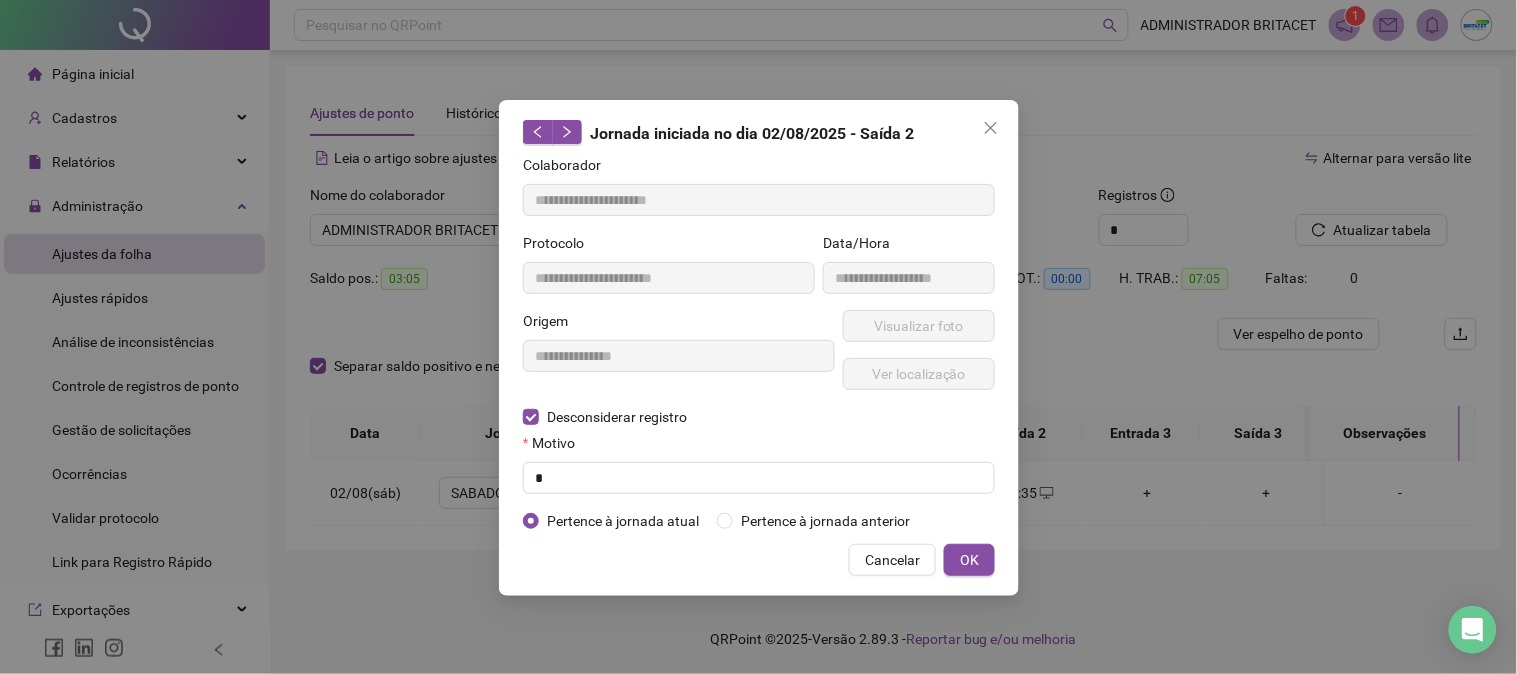 type on "**********" 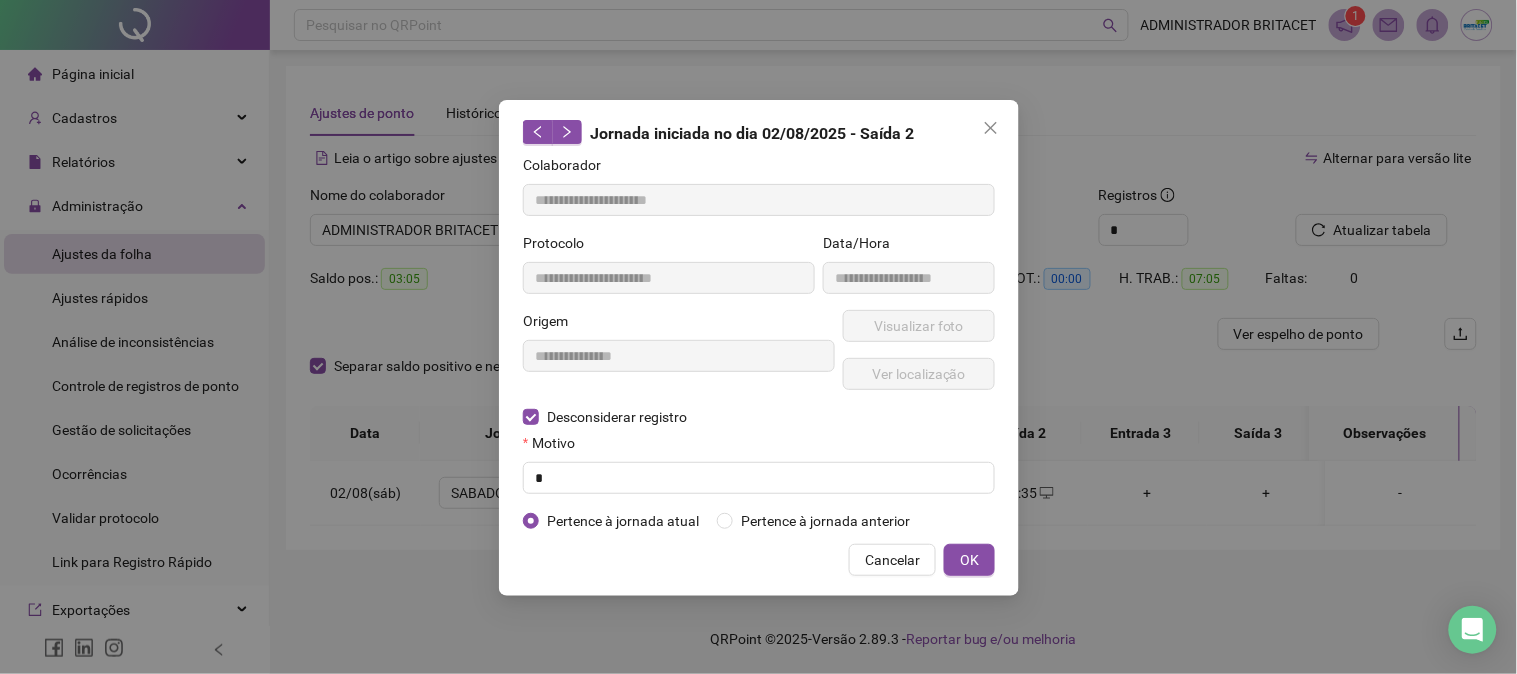 type on "**********" 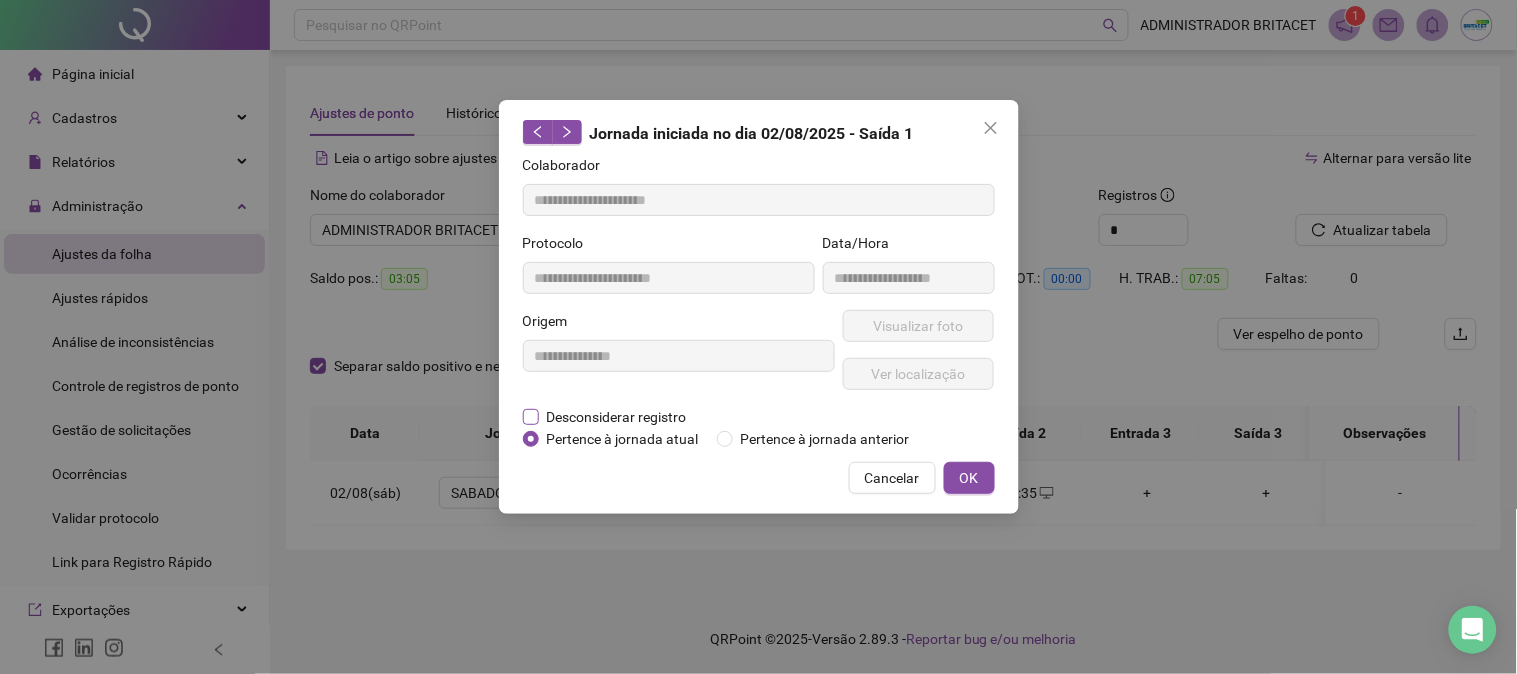 click on "Desconsiderar registro" at bounding box center [617, 417] 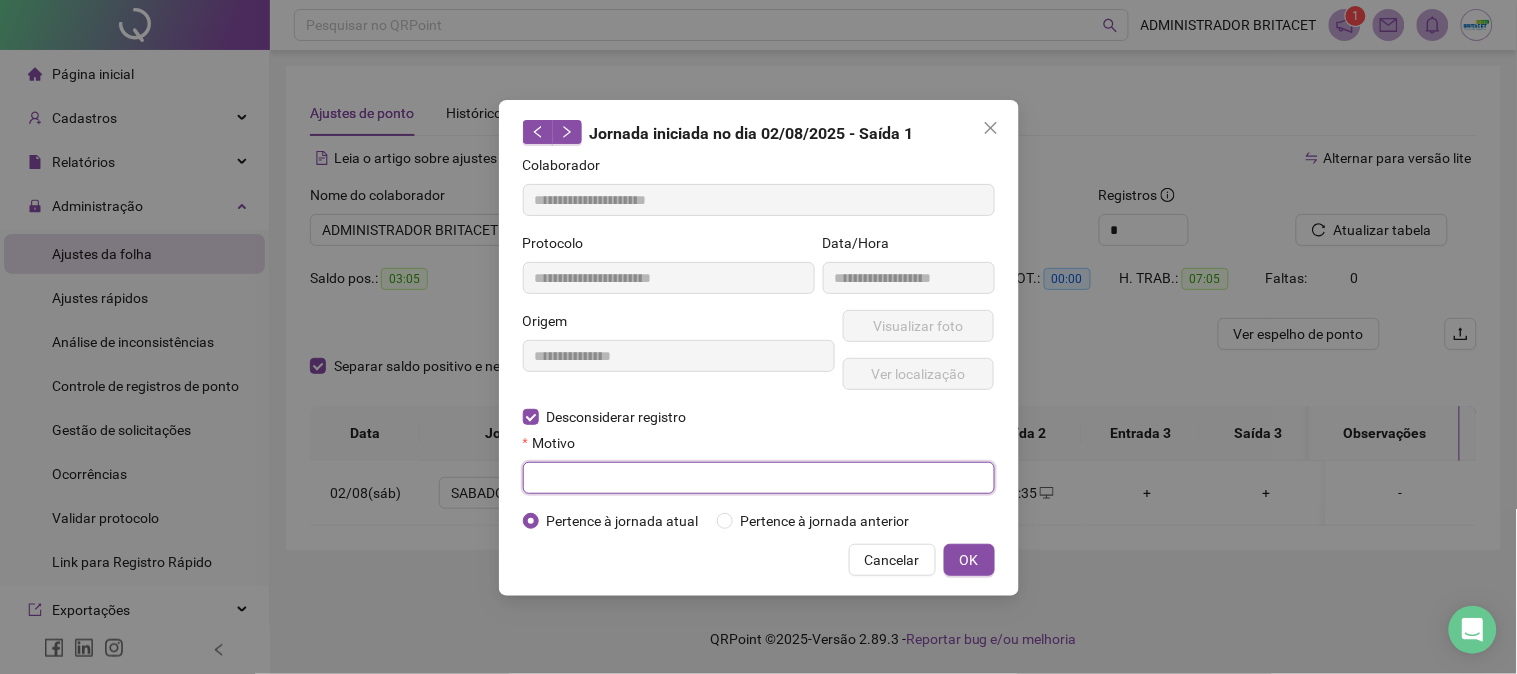 click at bounding box center [759, 478] 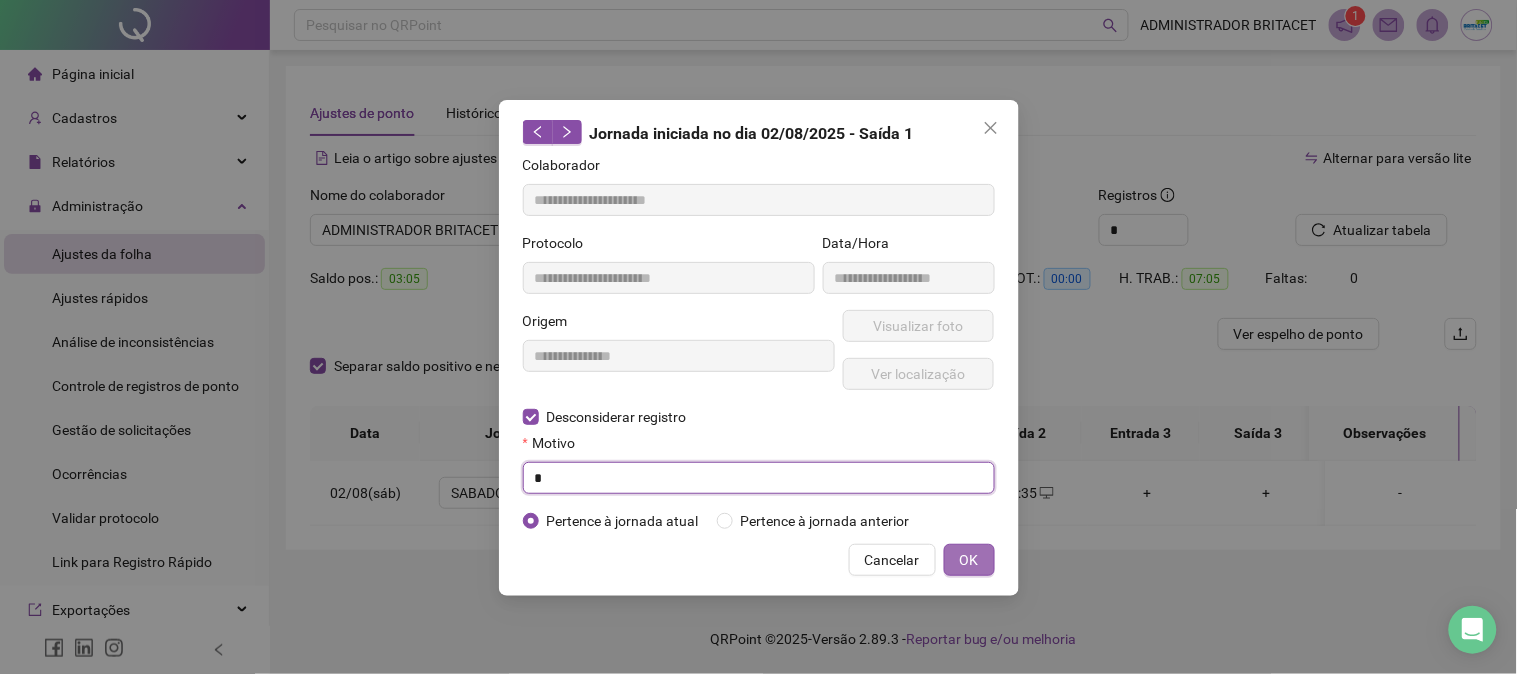 type 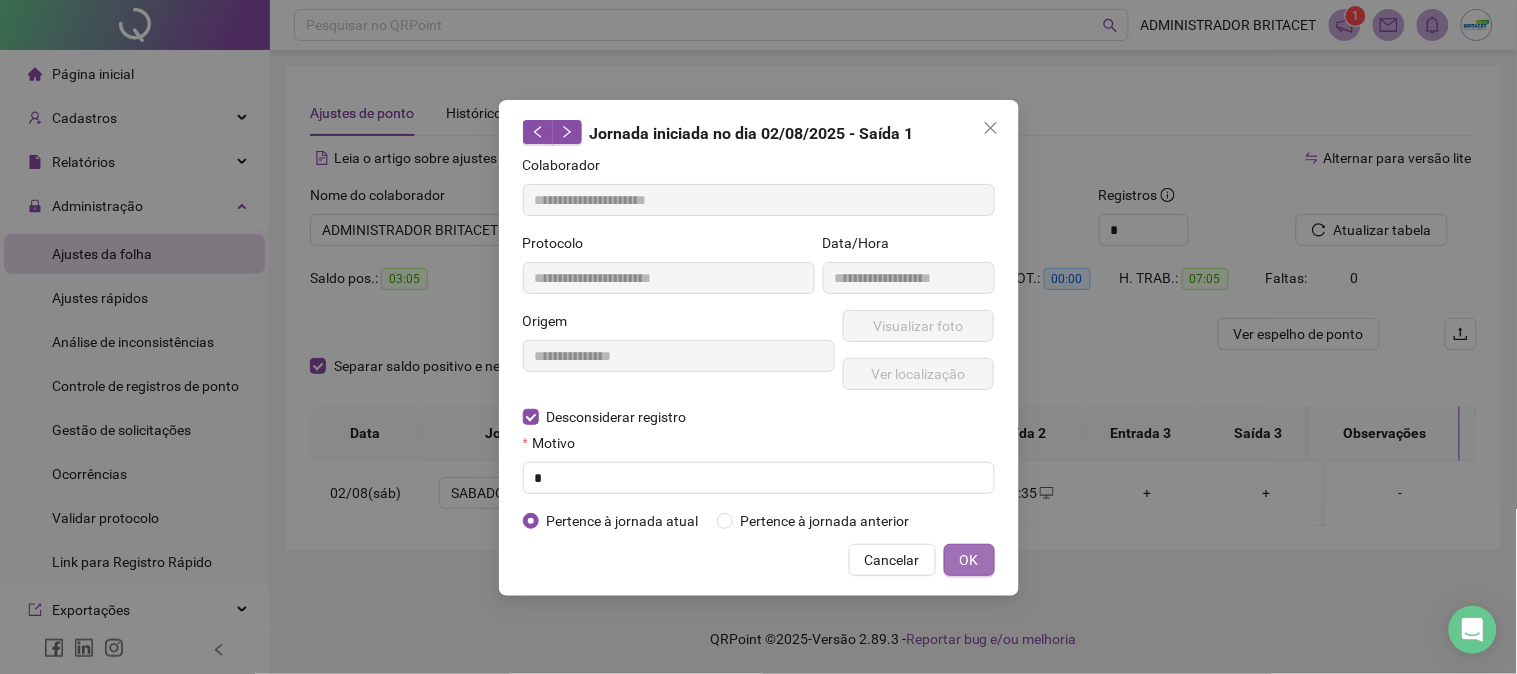 click on "OK" at bounding box center (969, 560) 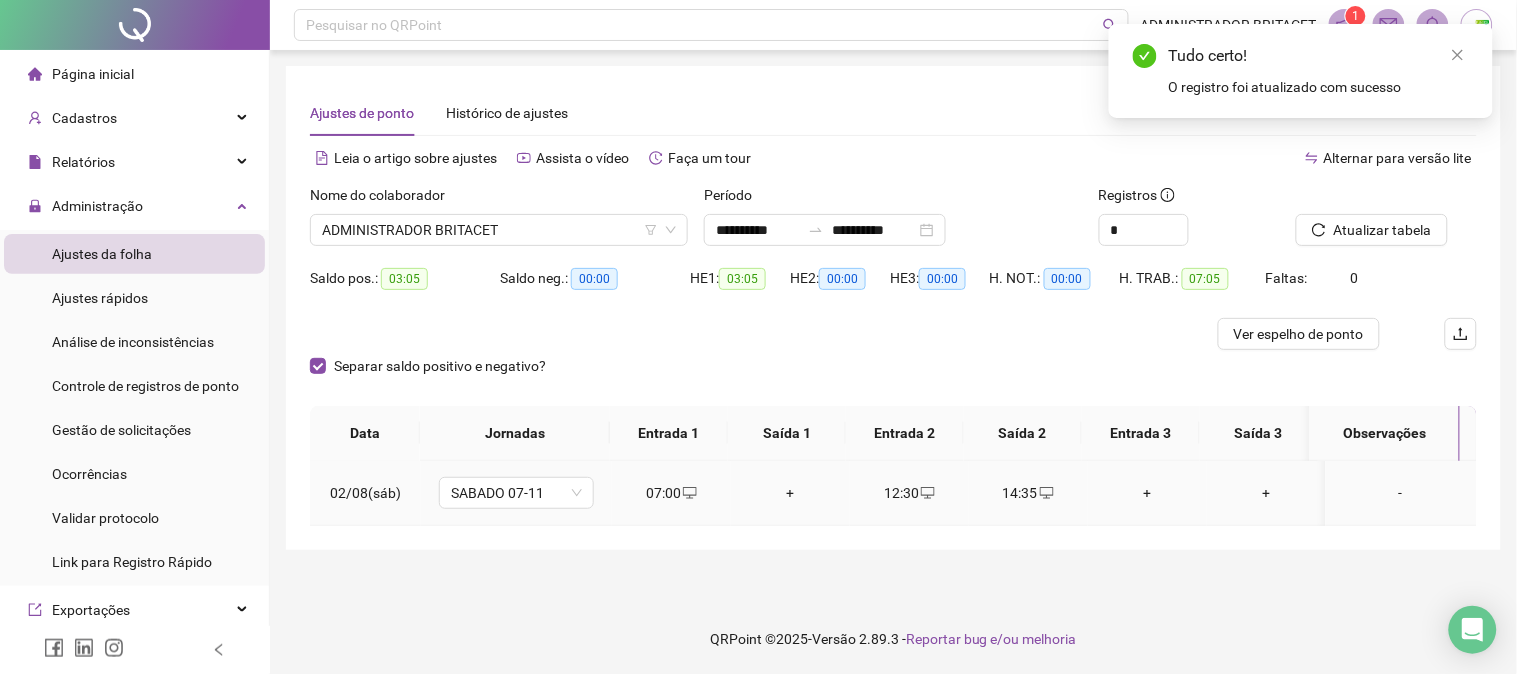 click on "12:30" at bounding box center [909, 493] 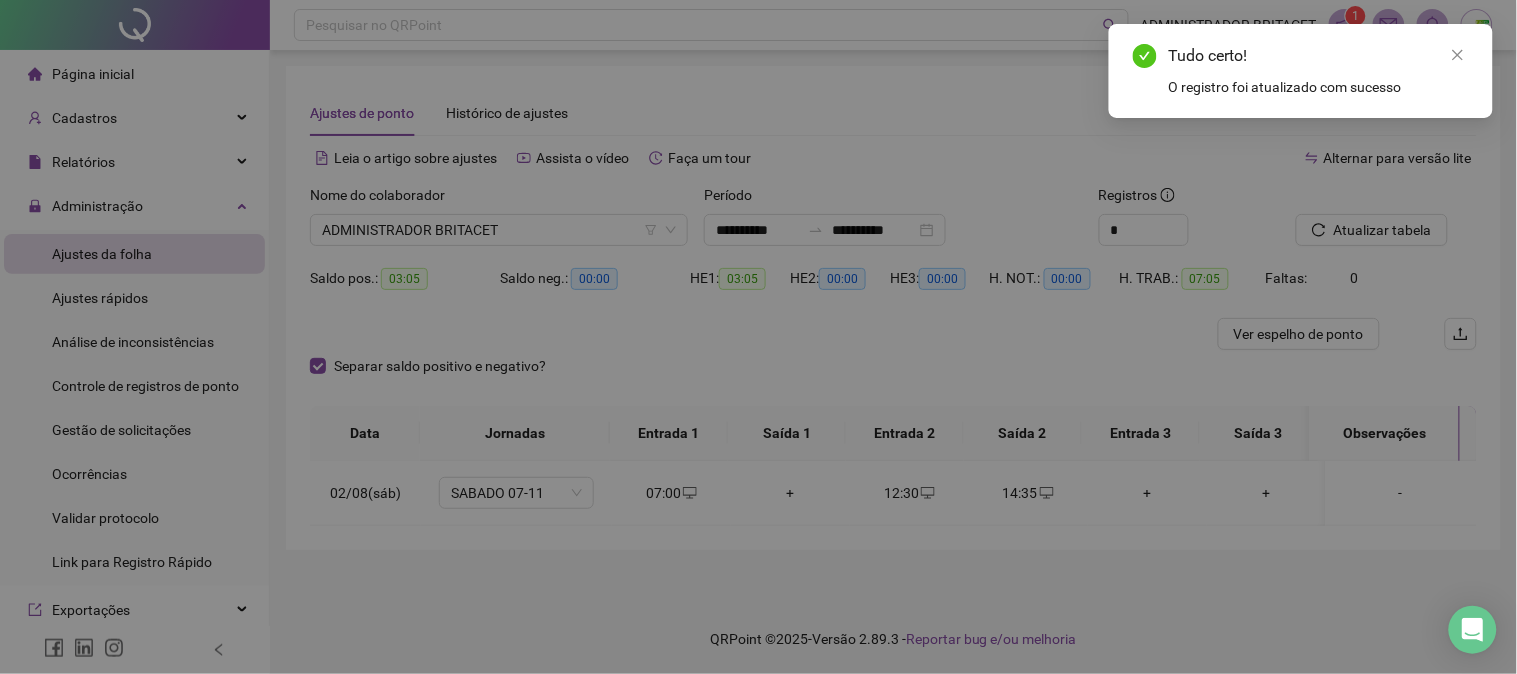 type on "**********" 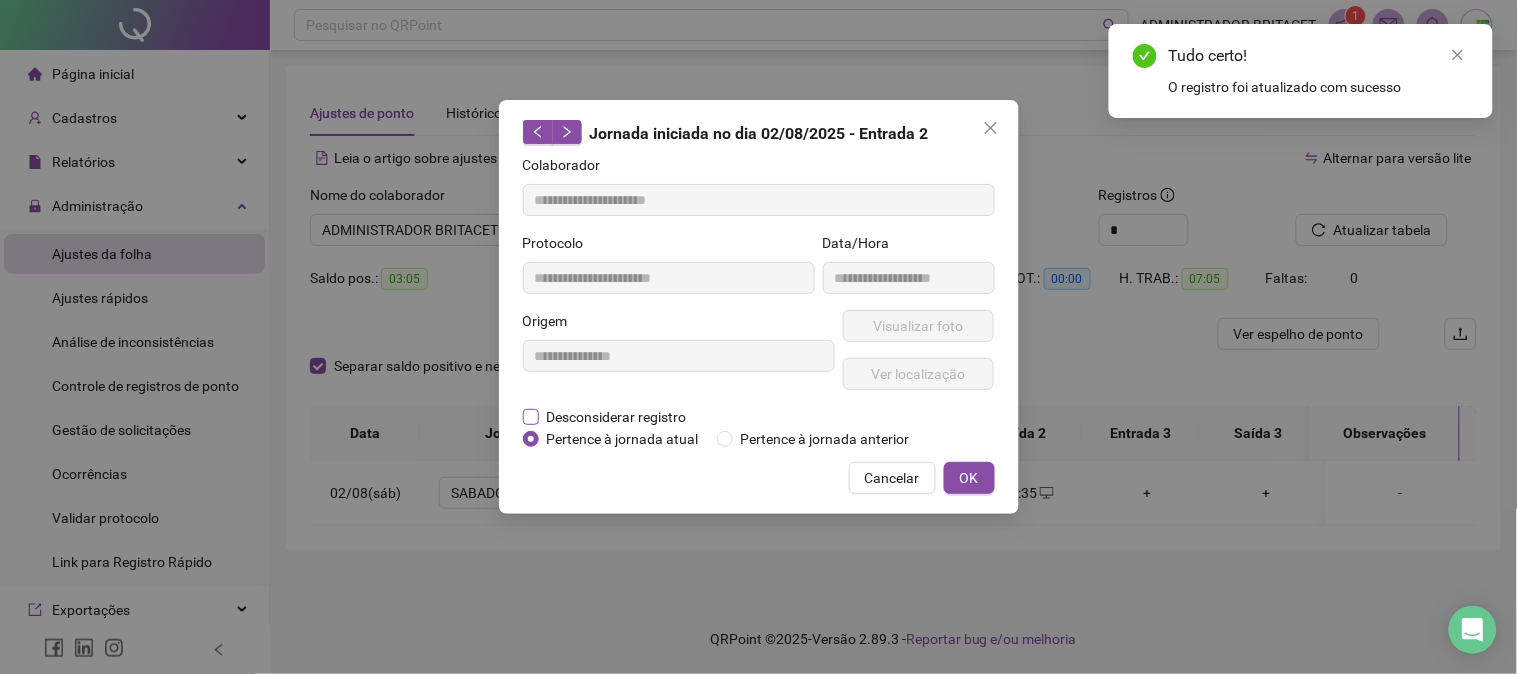 click on "Desconsiderar registro" at bounding box center (617, 417) 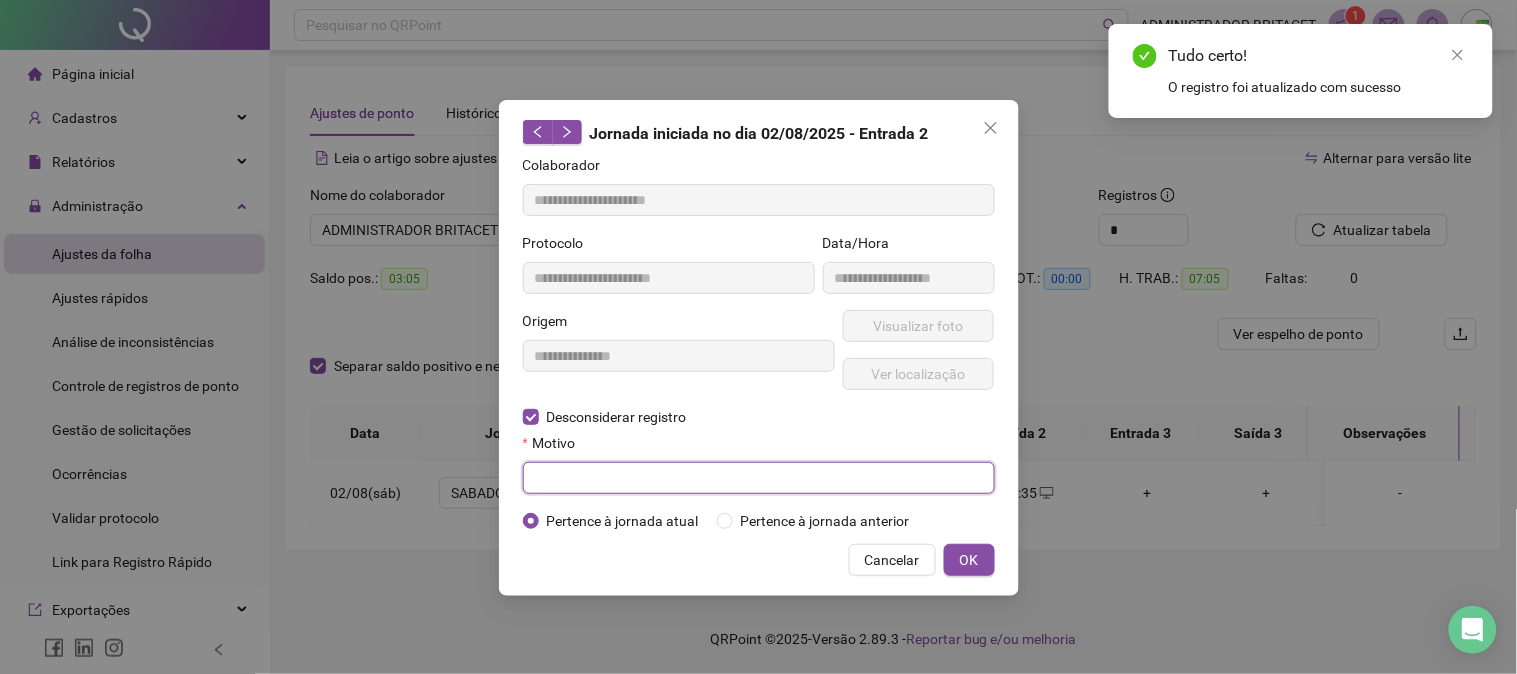 drag, startPoint x: 577, startPoint y: 465, endPoint x: 773, endPoint y: 503, distance: 199.64969 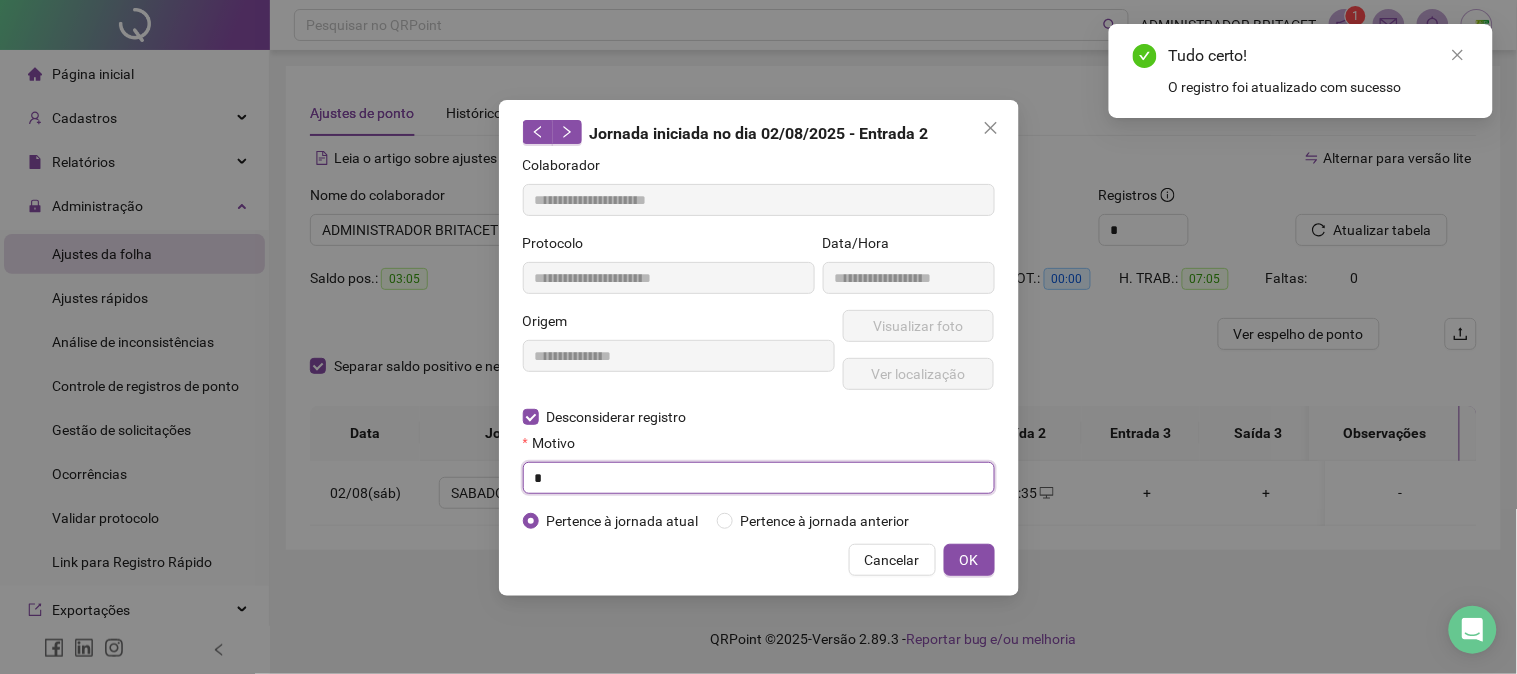 type 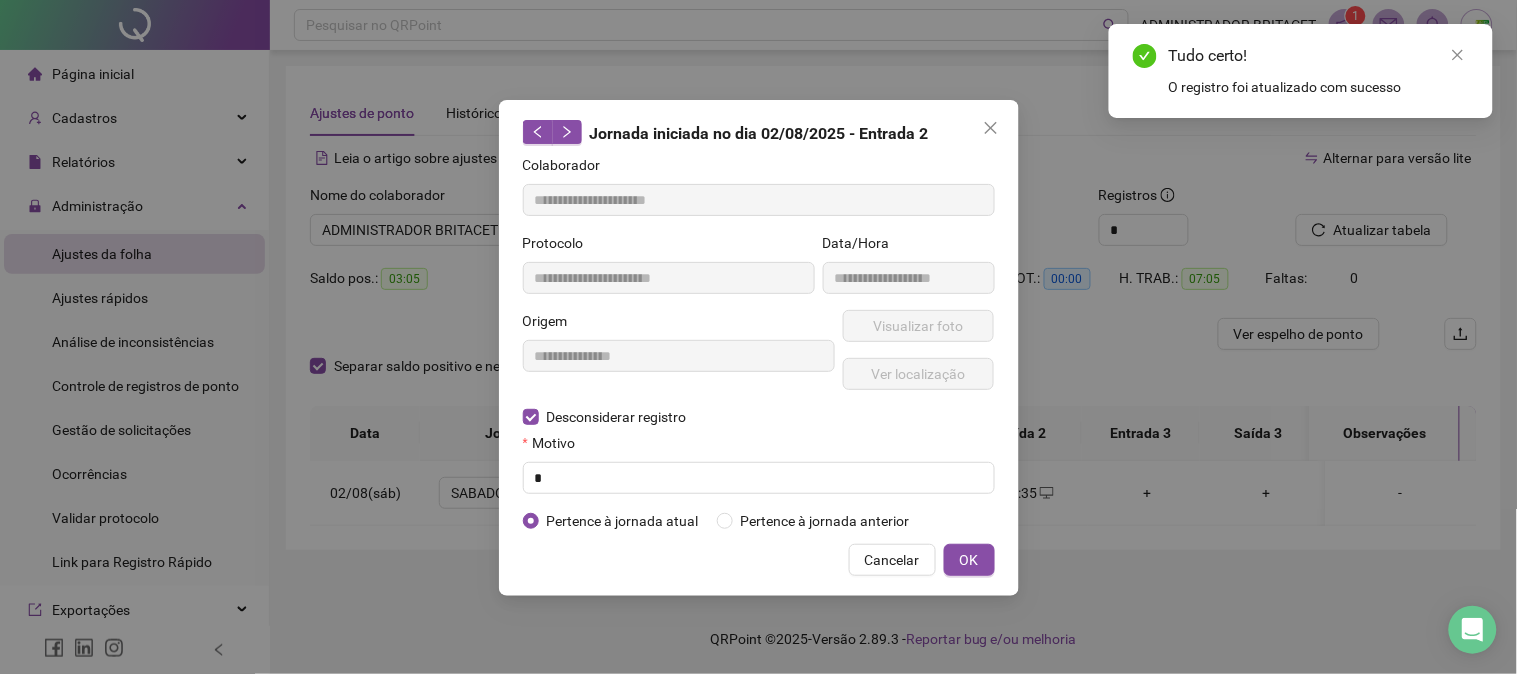 click on "Jornada iniciada no dia 02/08/2025 - Entrada 2 Colaborador [MASK] Protocolo [MASK] Data/Hora [MASK] Origem [MASK] Visualizar foto Ver localização Desconsiderar registro Pertence ao lanche Motivo Pertence à jornada atual Pertence à jornada anterior Cancelar OK" at bounding box center [759, 348] 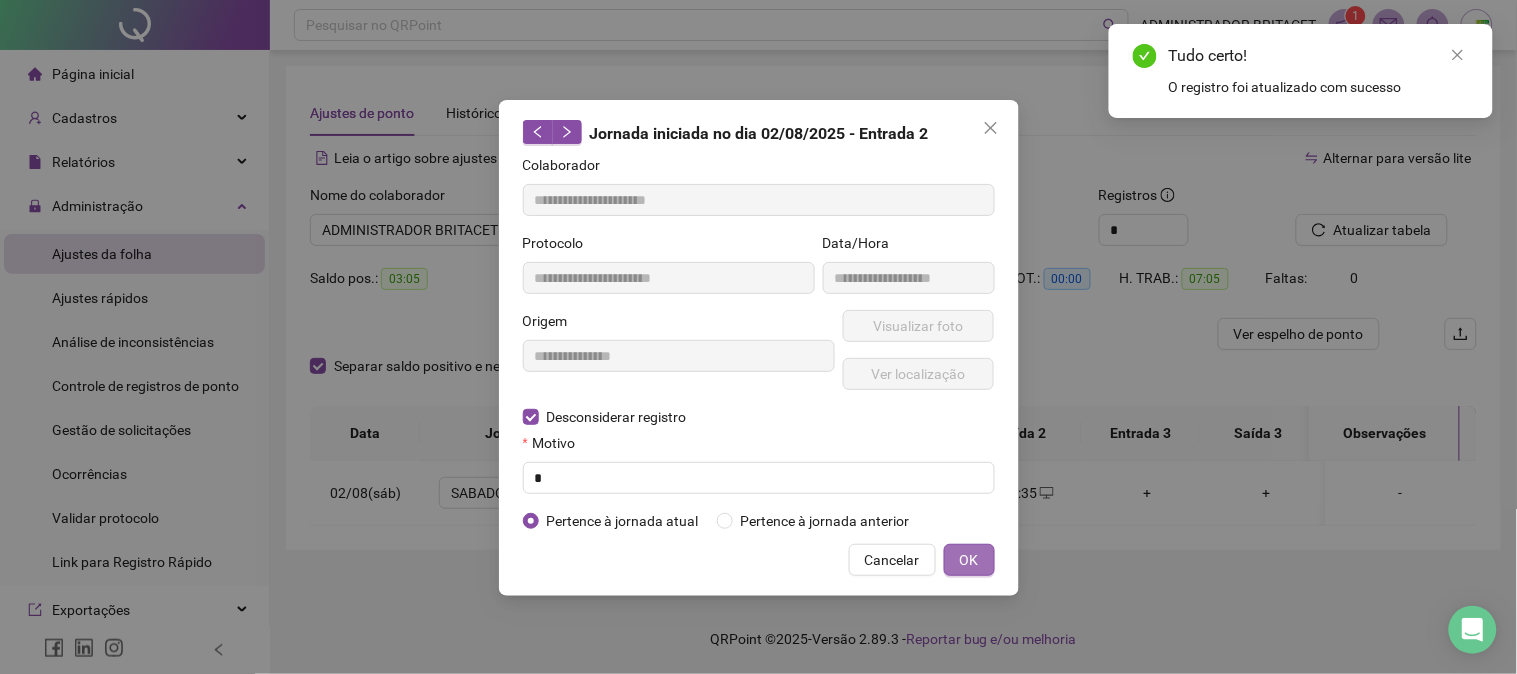 click on "OK" at bounding box center [969, 560] 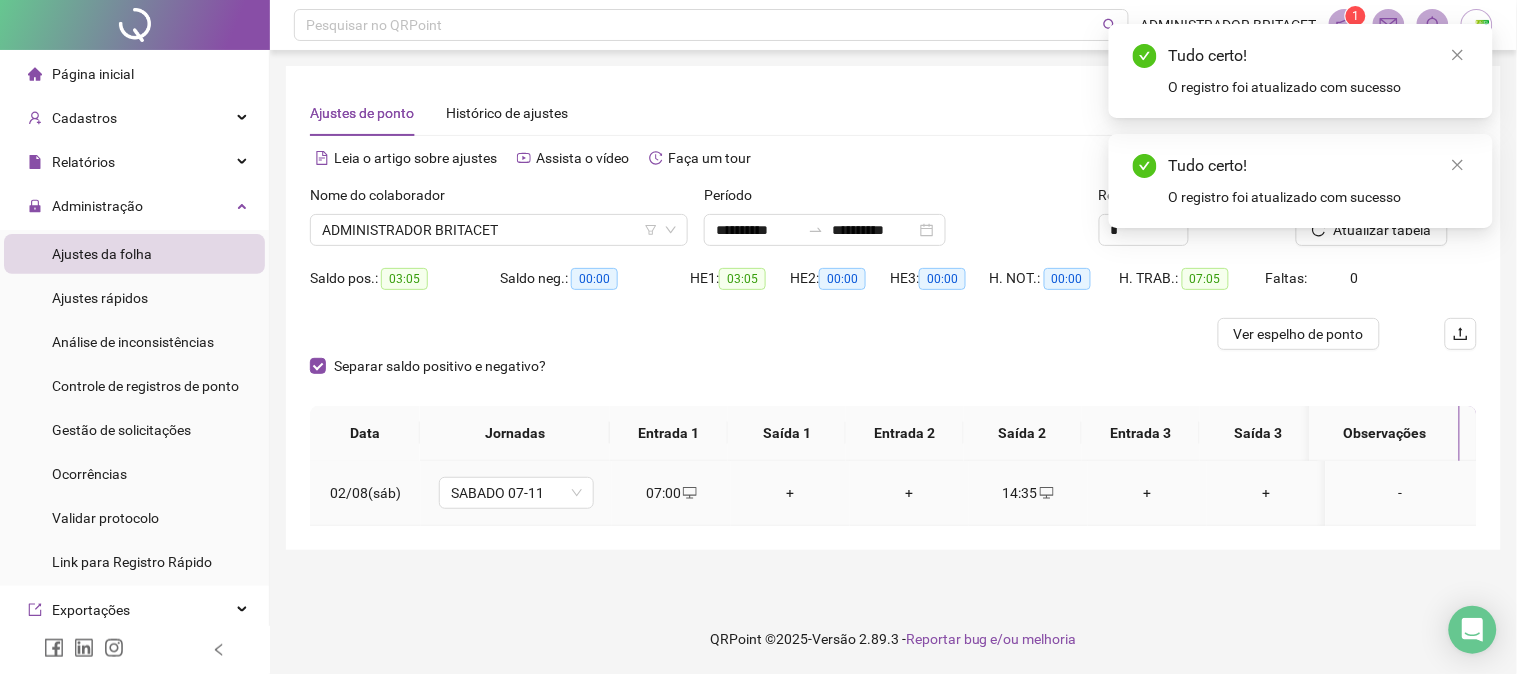click 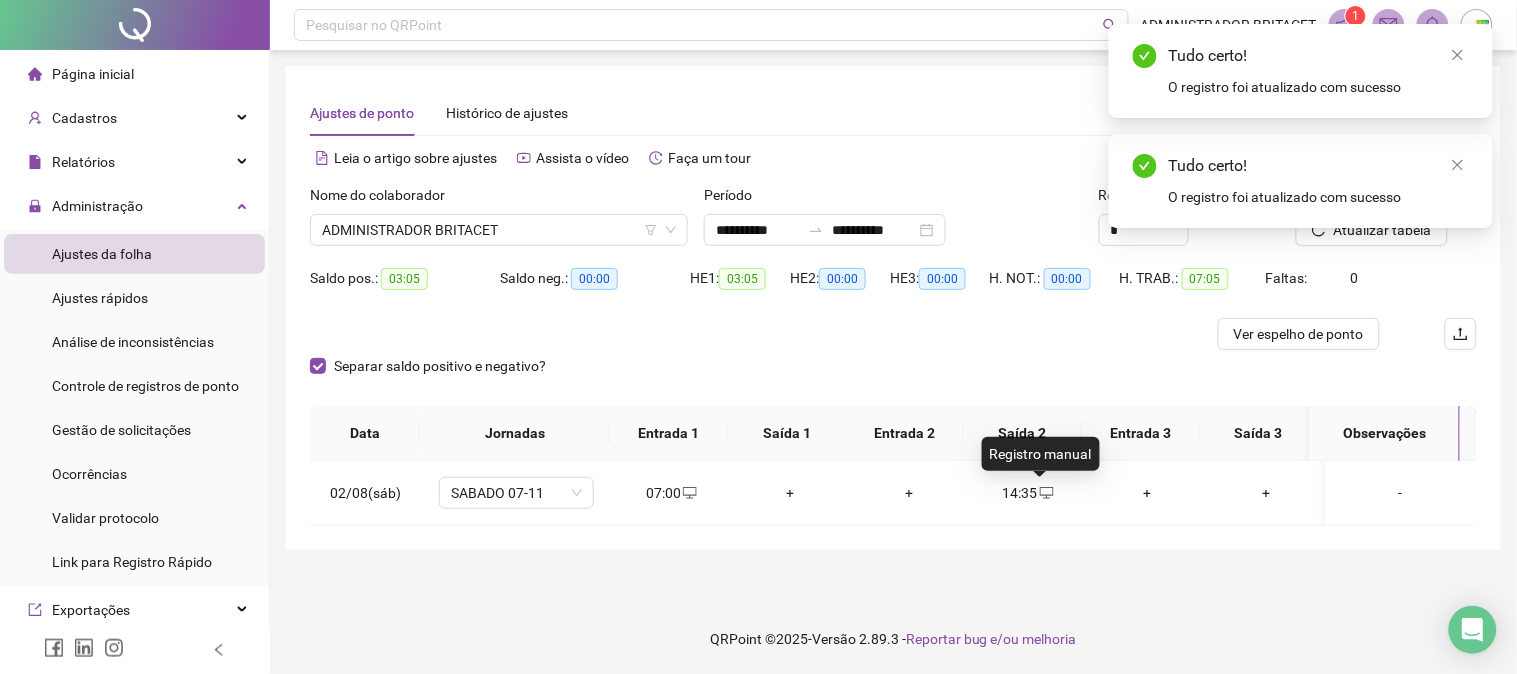 type on "**********" 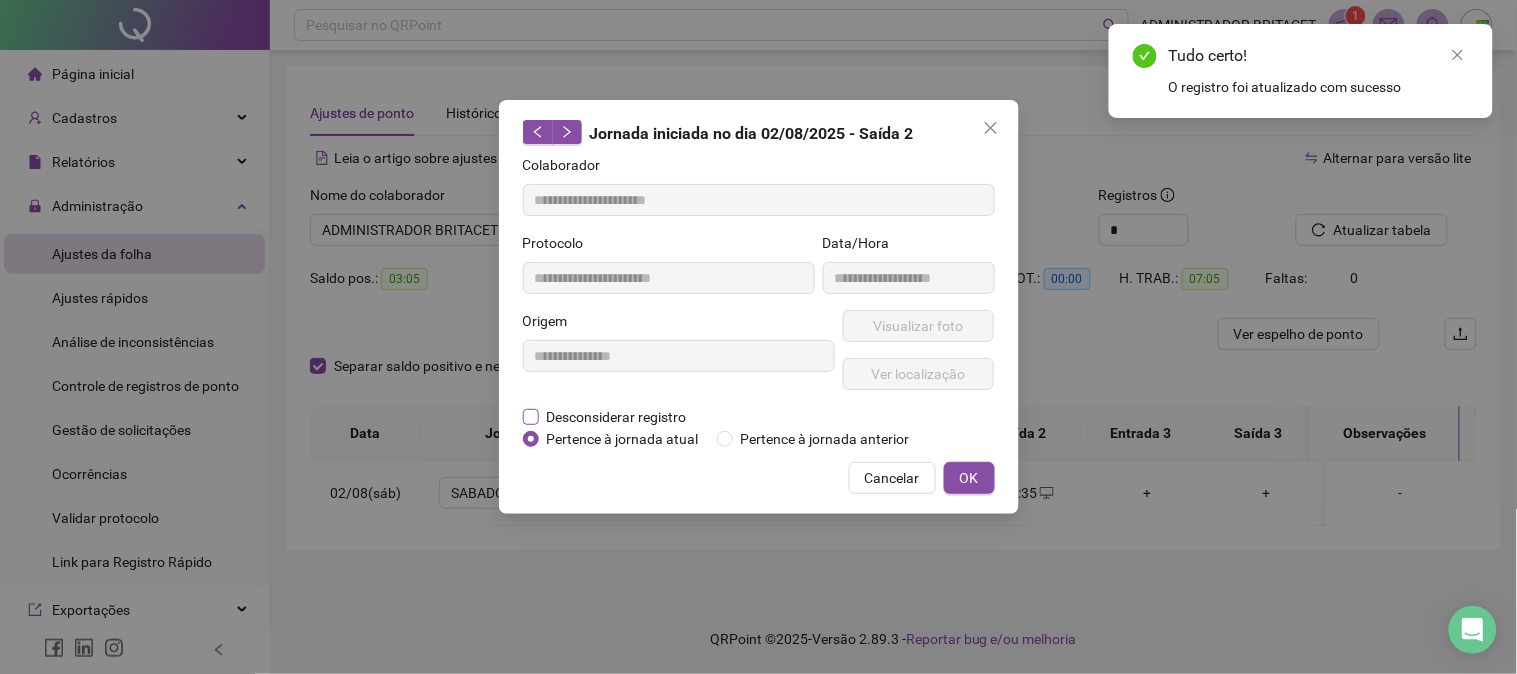 click on "Desconsiderar registro" at bounding box center (617, 417) 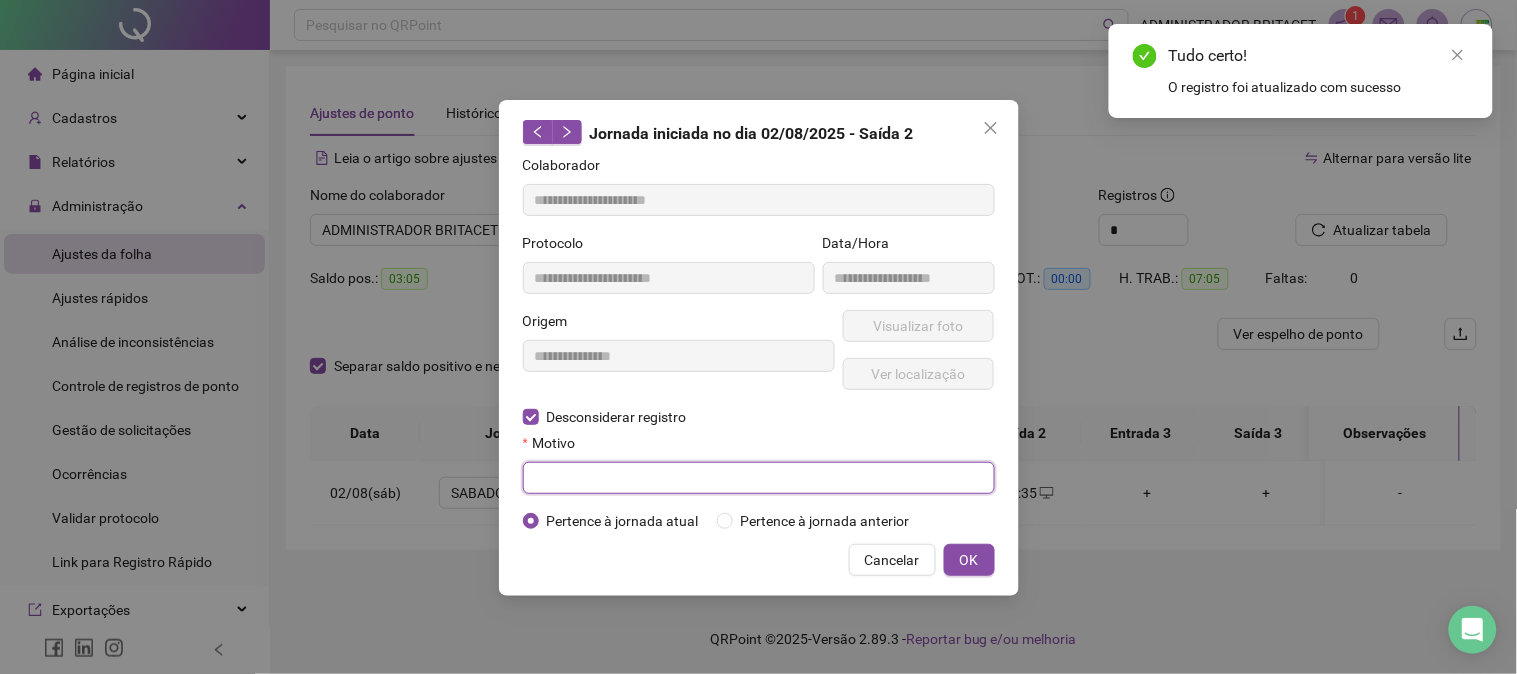 click at bounding box center [759, 478] 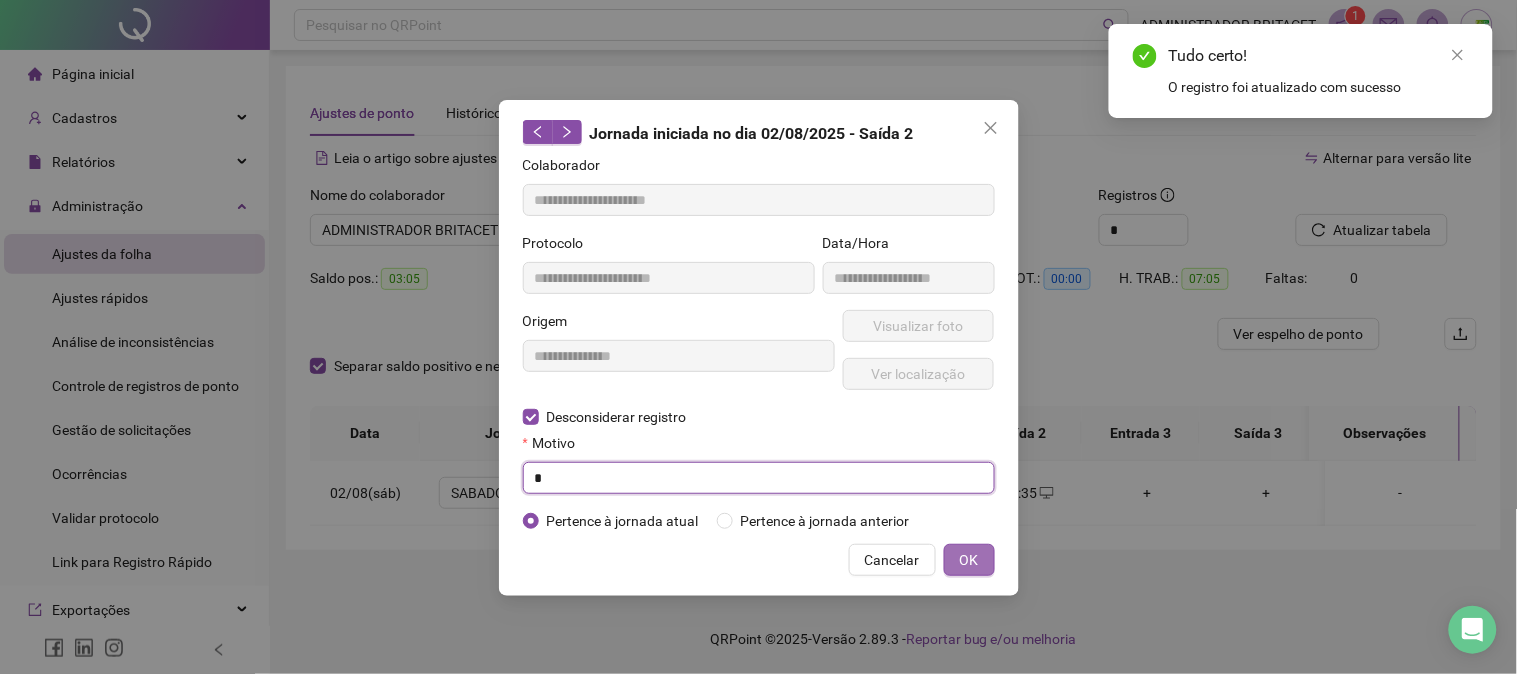 type 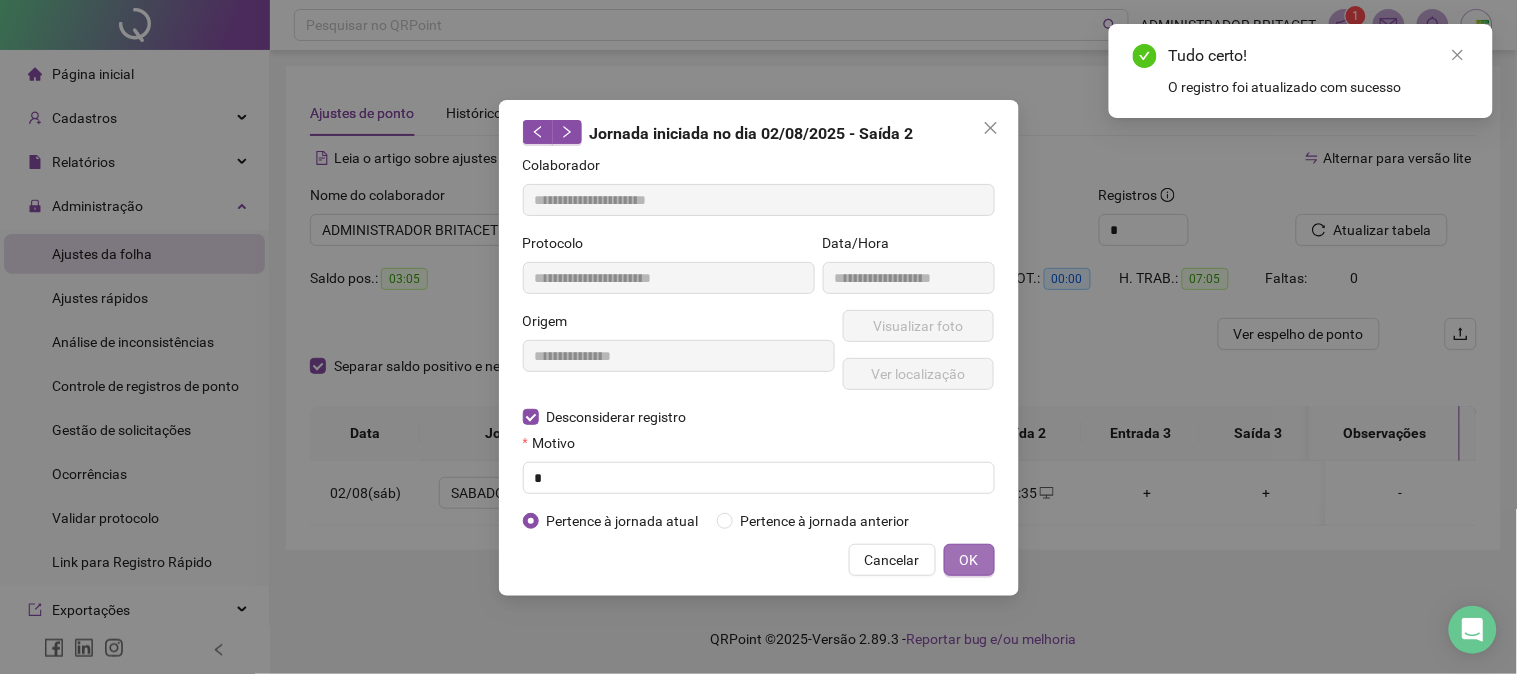 click on "OK" at bounding box center [969, 560] 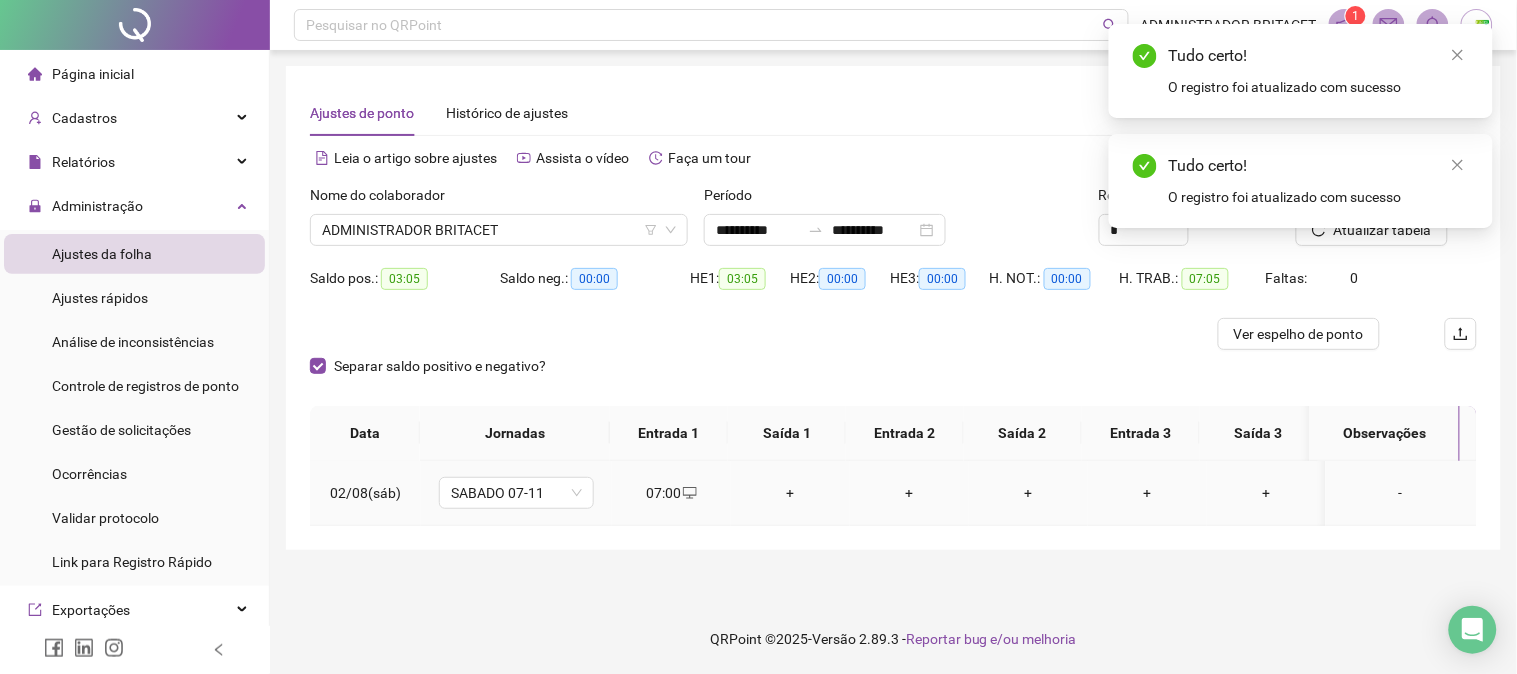 click on "+" at bounding box center (790, 493) 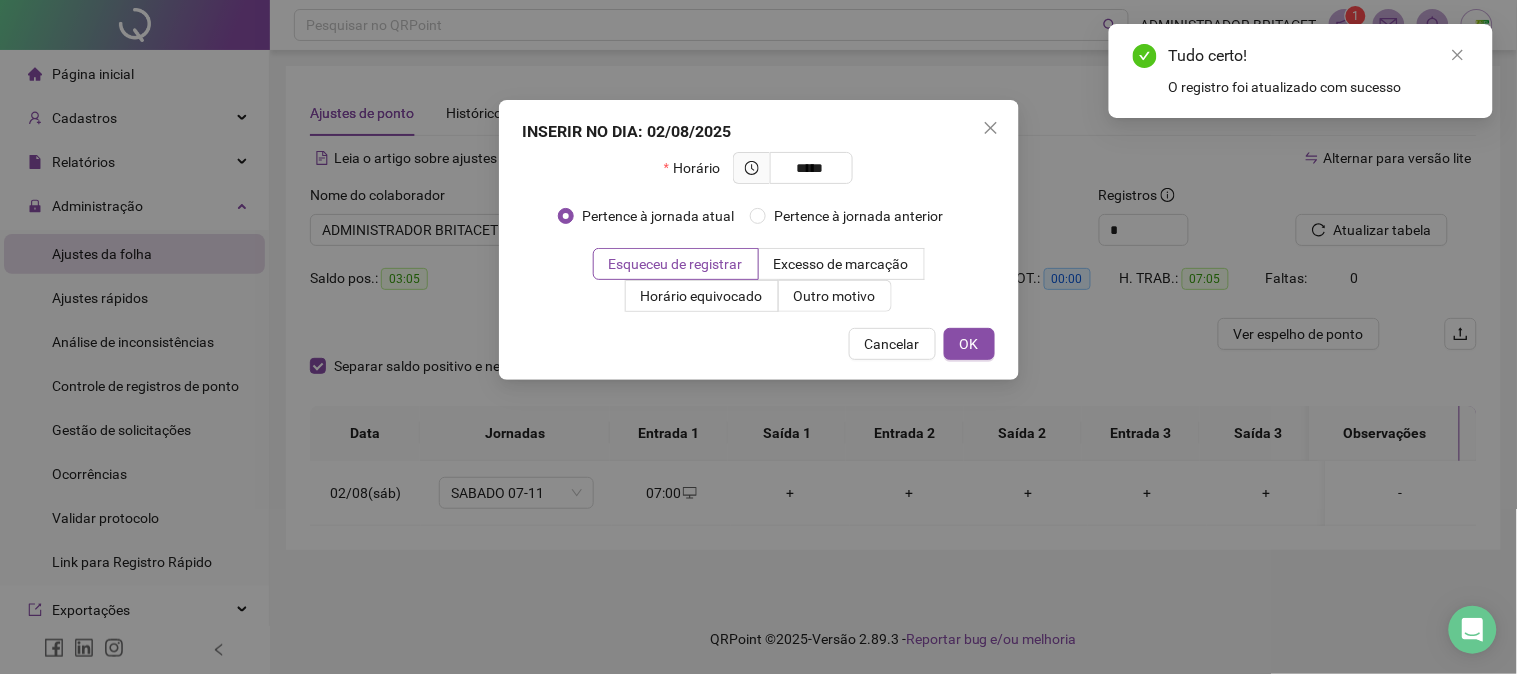 type on "*****" 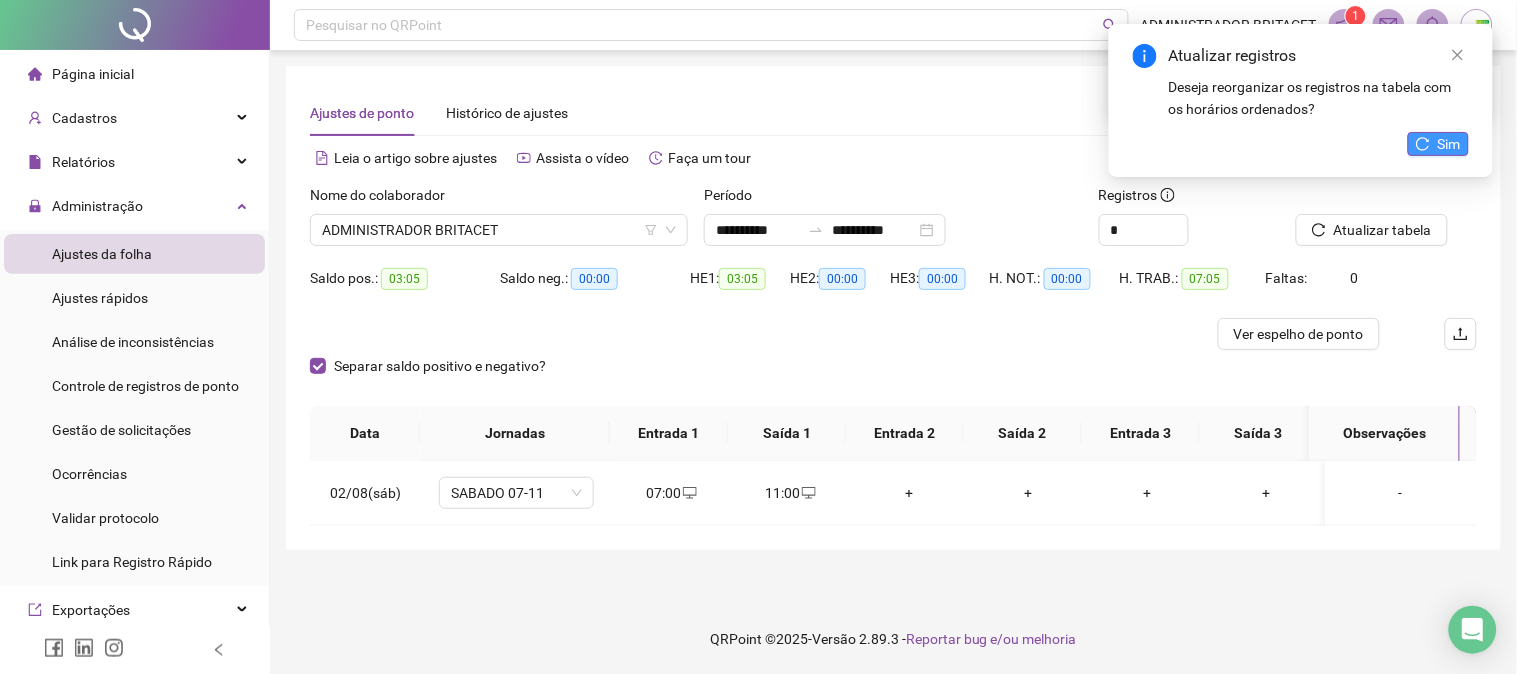 click on "Sim" at bounding box center [1449, 144] 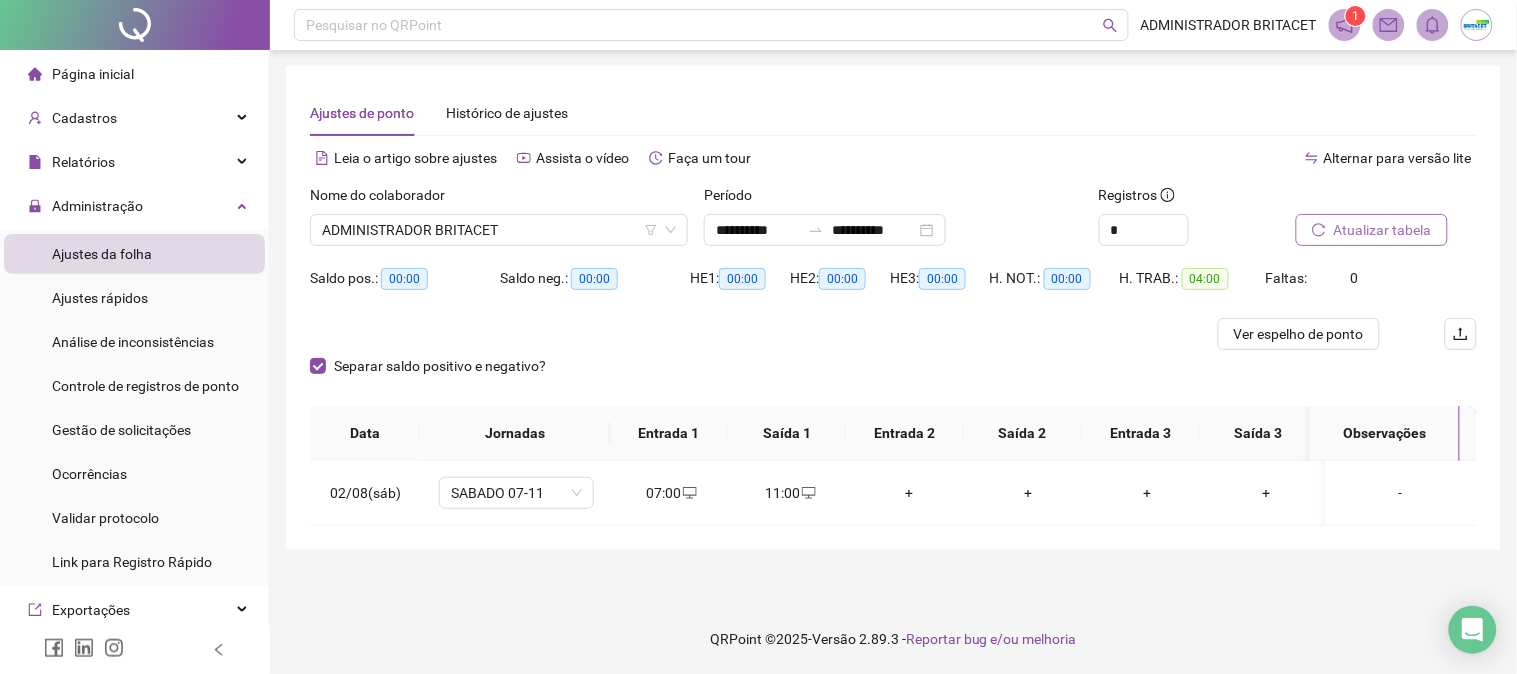 click on "Atualizar tabela" at bounding box center (1383, 230) 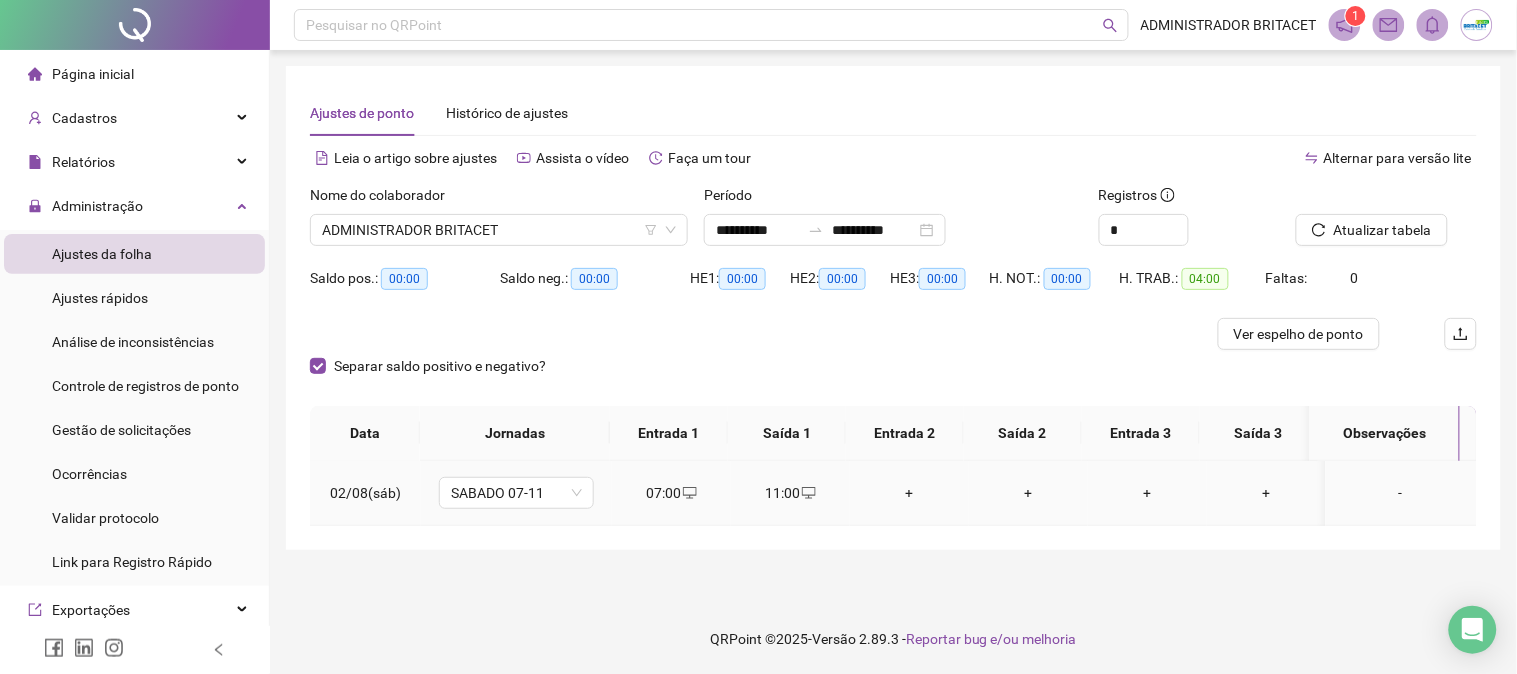 click on "11:00" at bounding box center (790, 493) 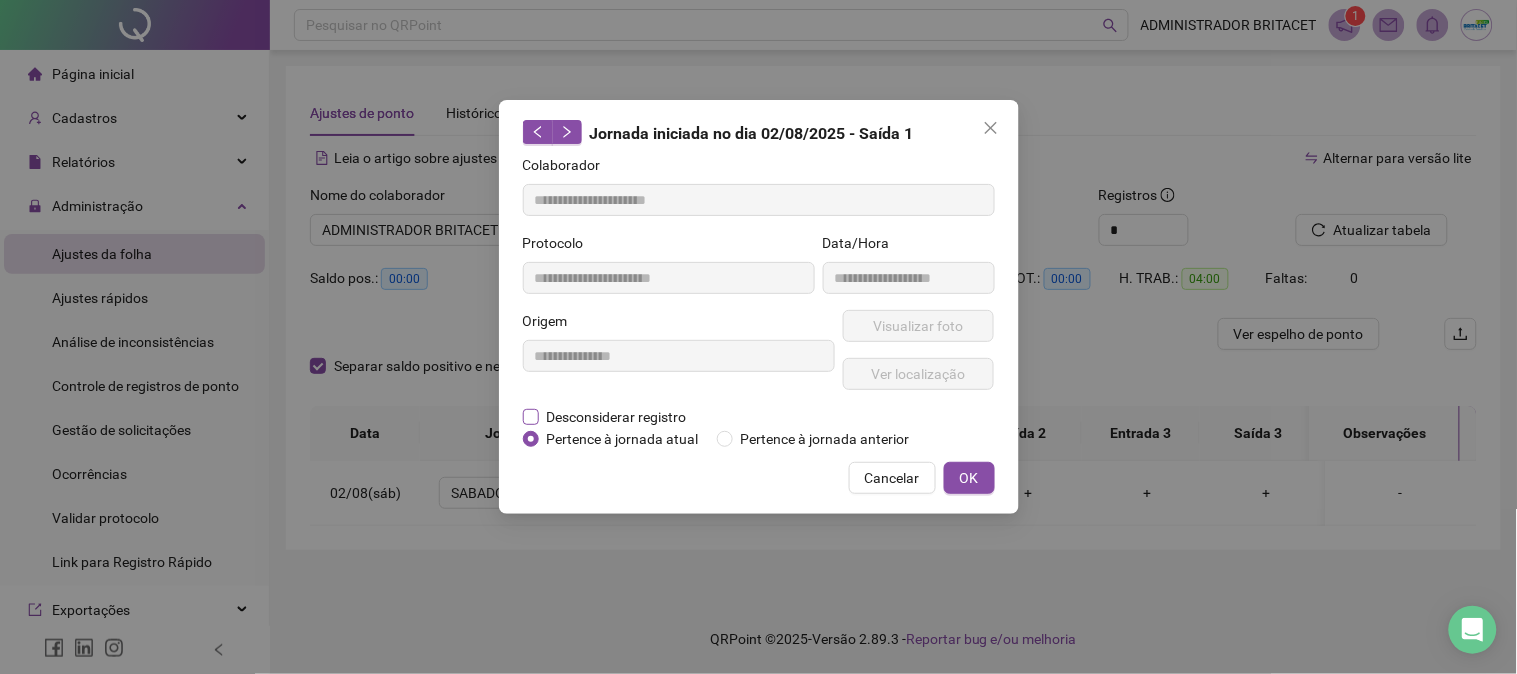 click on "Desconsiderar registro" at bounding box center (617, 417) 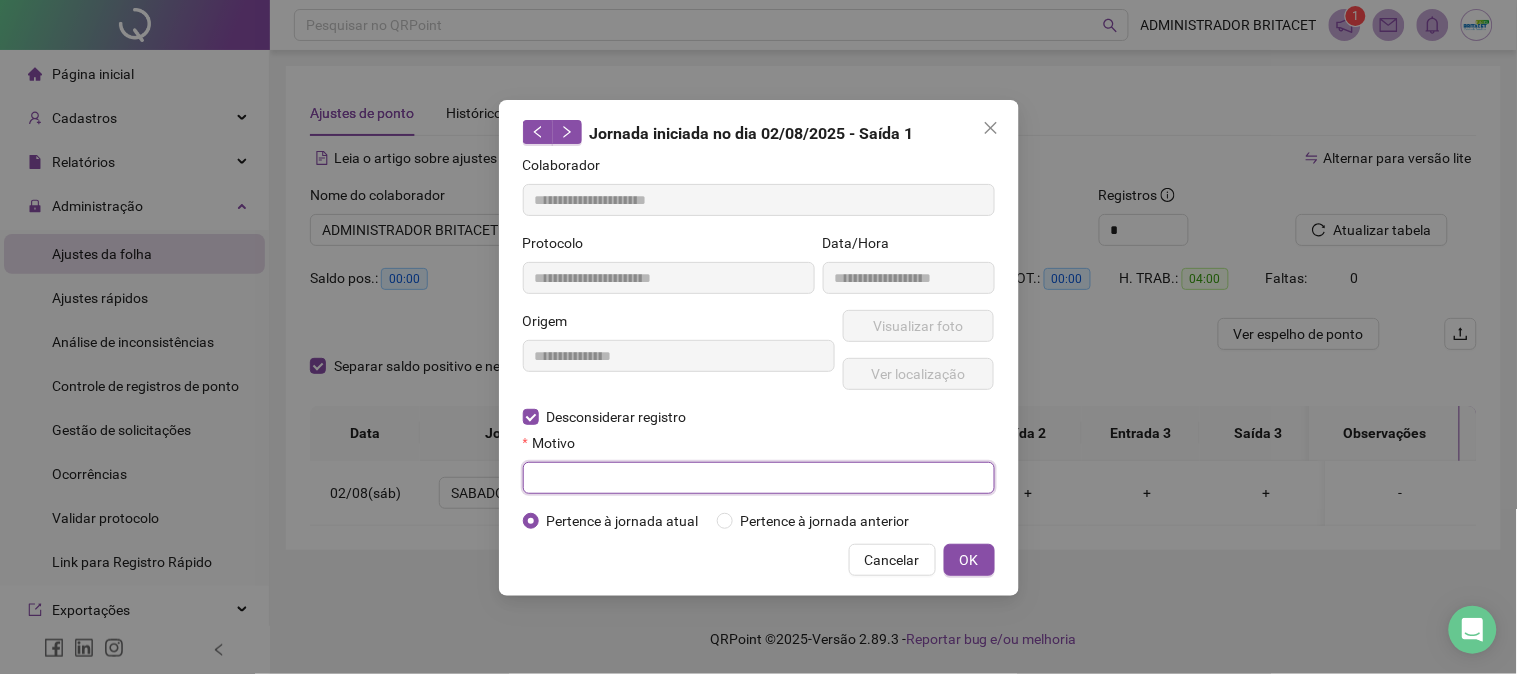 click at bounding box center (759, 478) 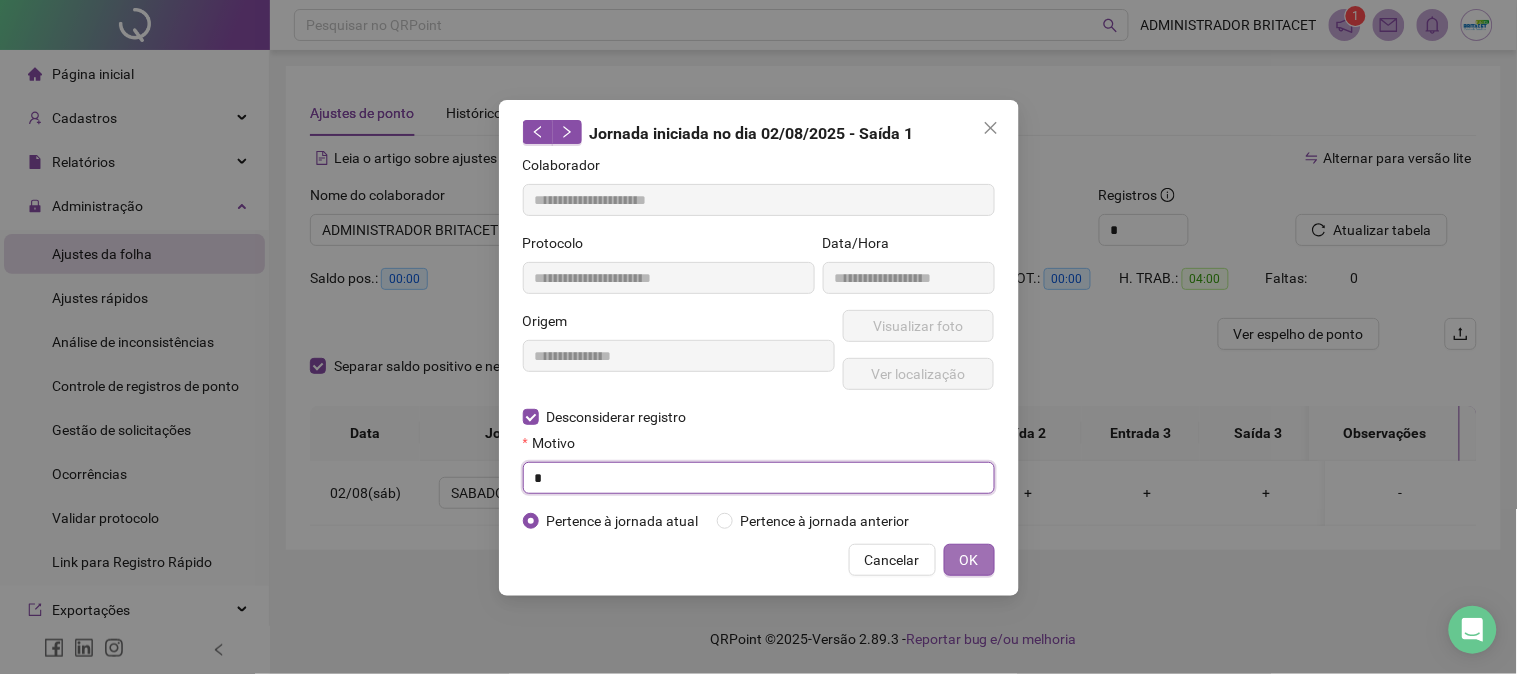type 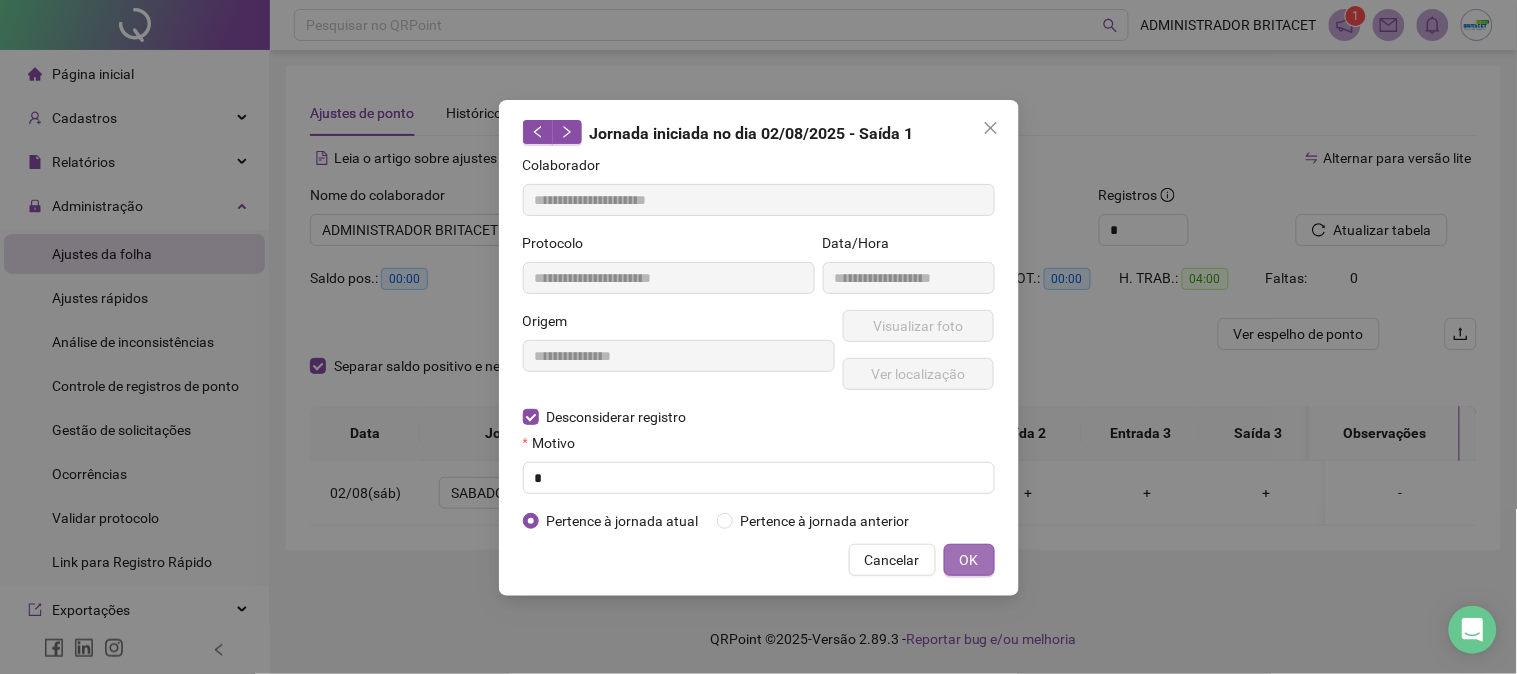 click on "OK" at bounding box center (969, 560) 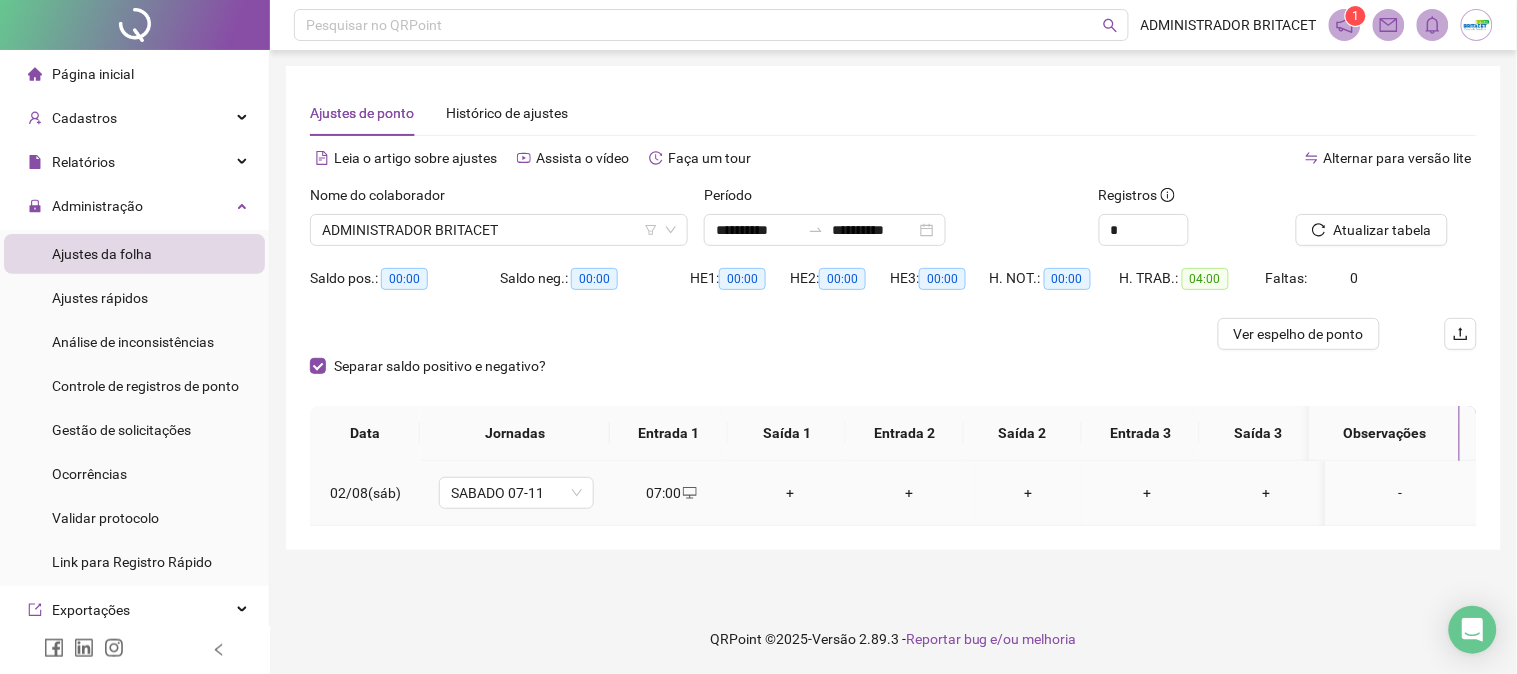 click on "+" at bounding box center (790, 493) 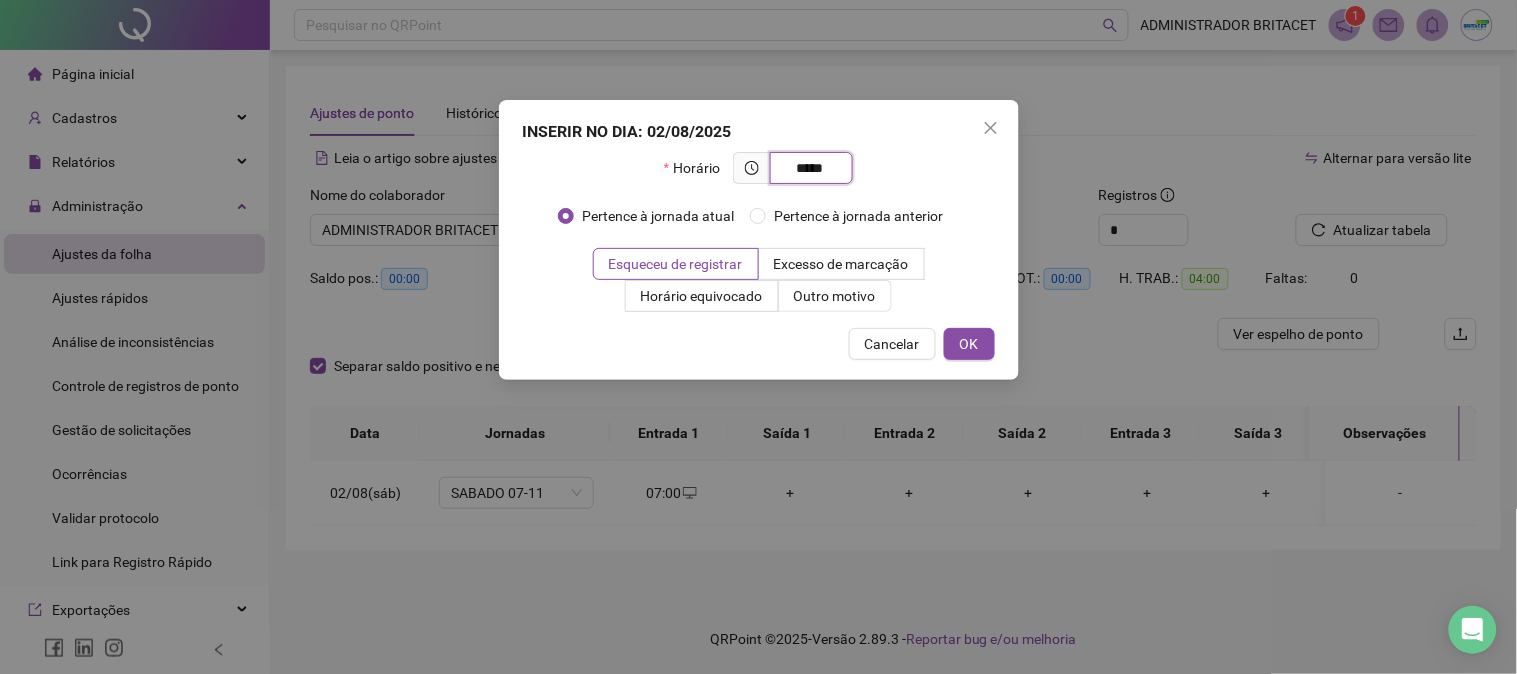type on "*****" 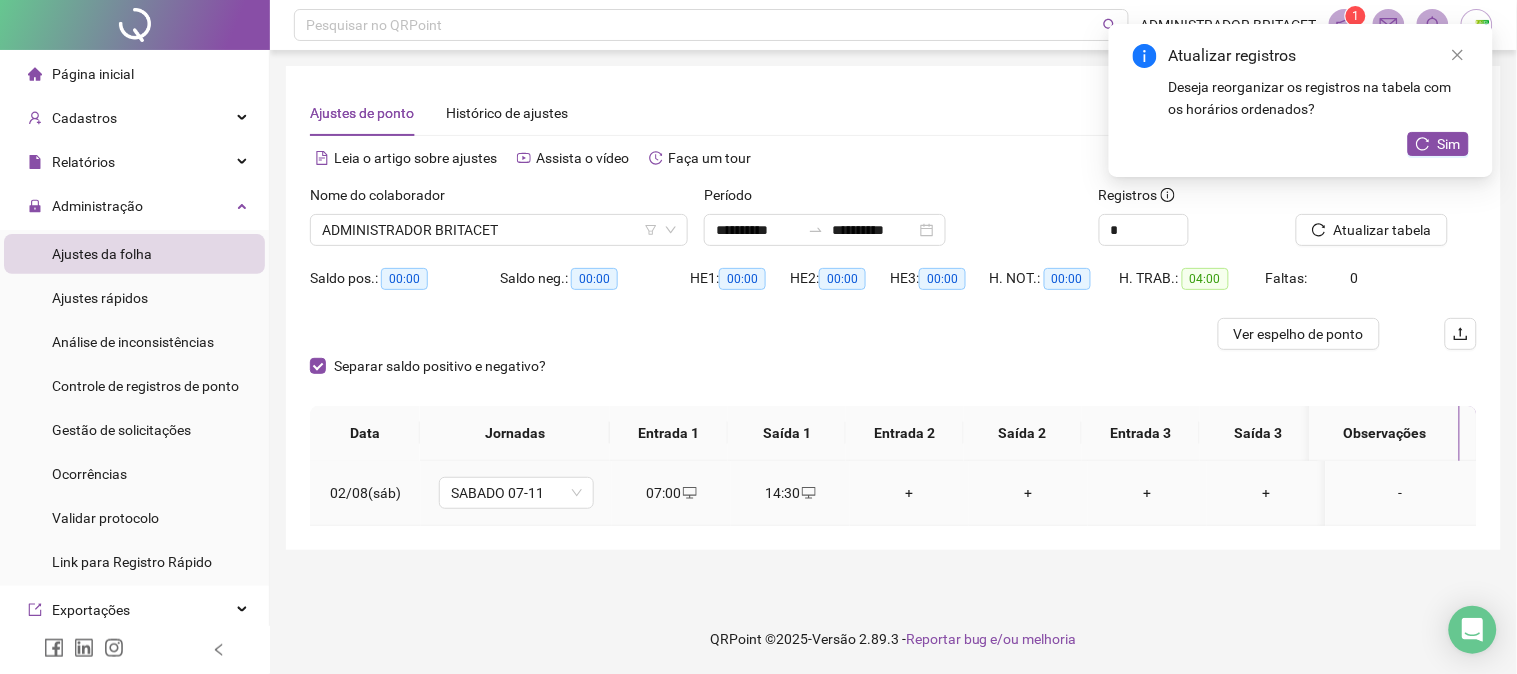 click on "+" at bounding box center [909, 493] 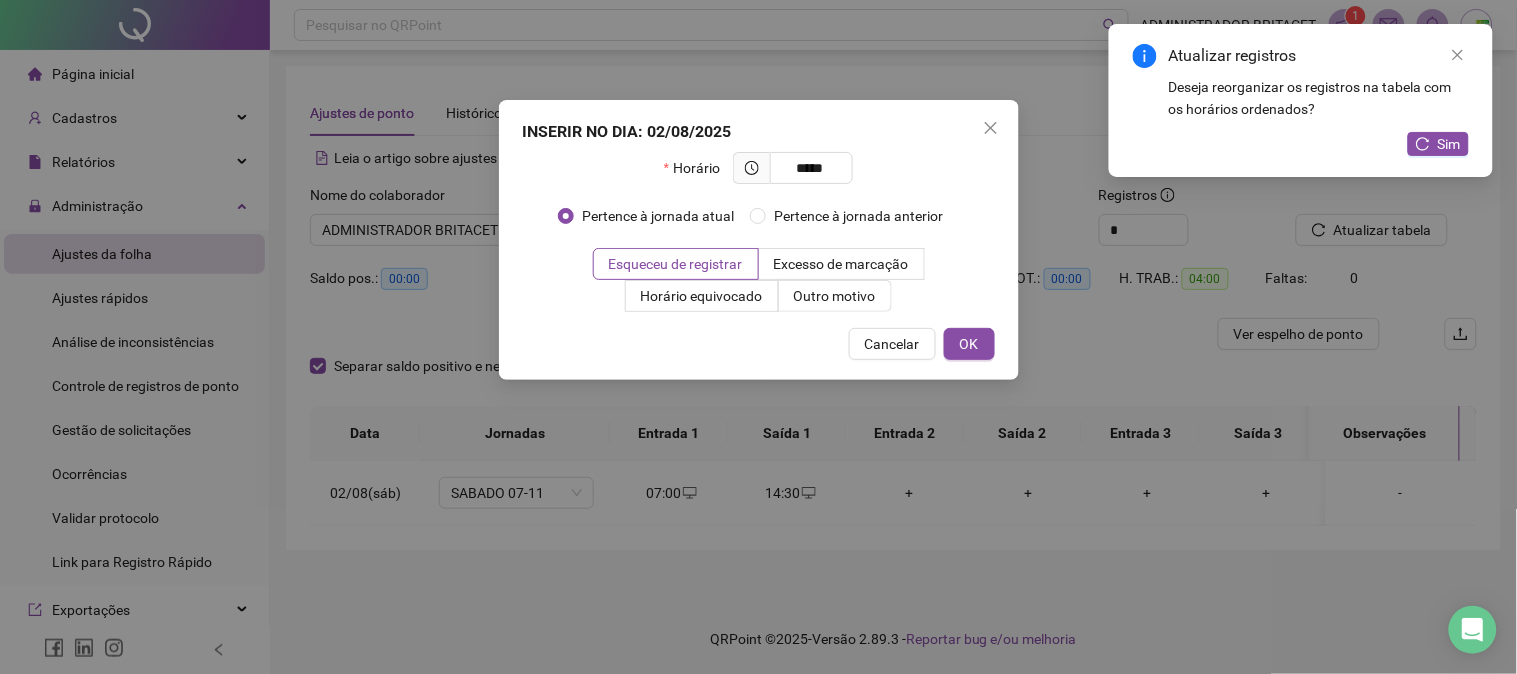 type on "*****" 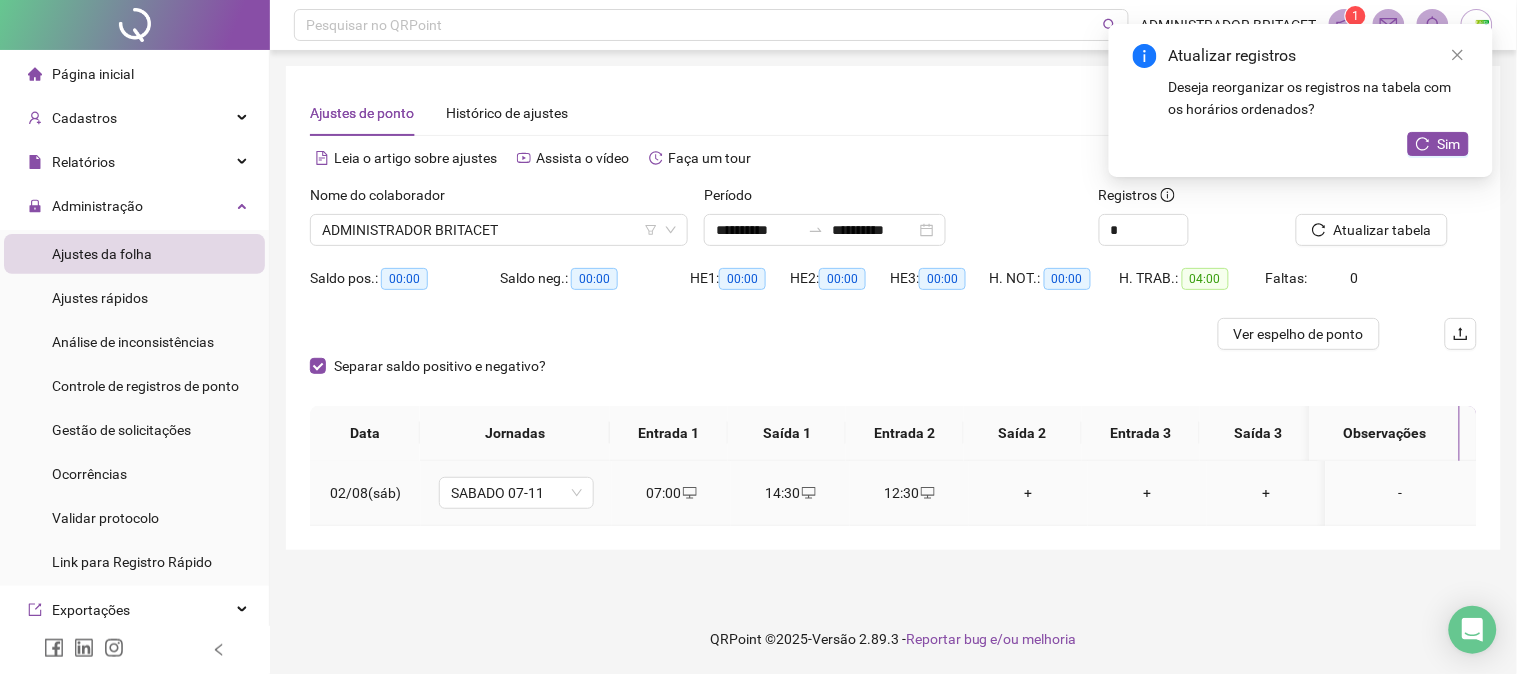 click on "+" at bounding box center [1028, 493] 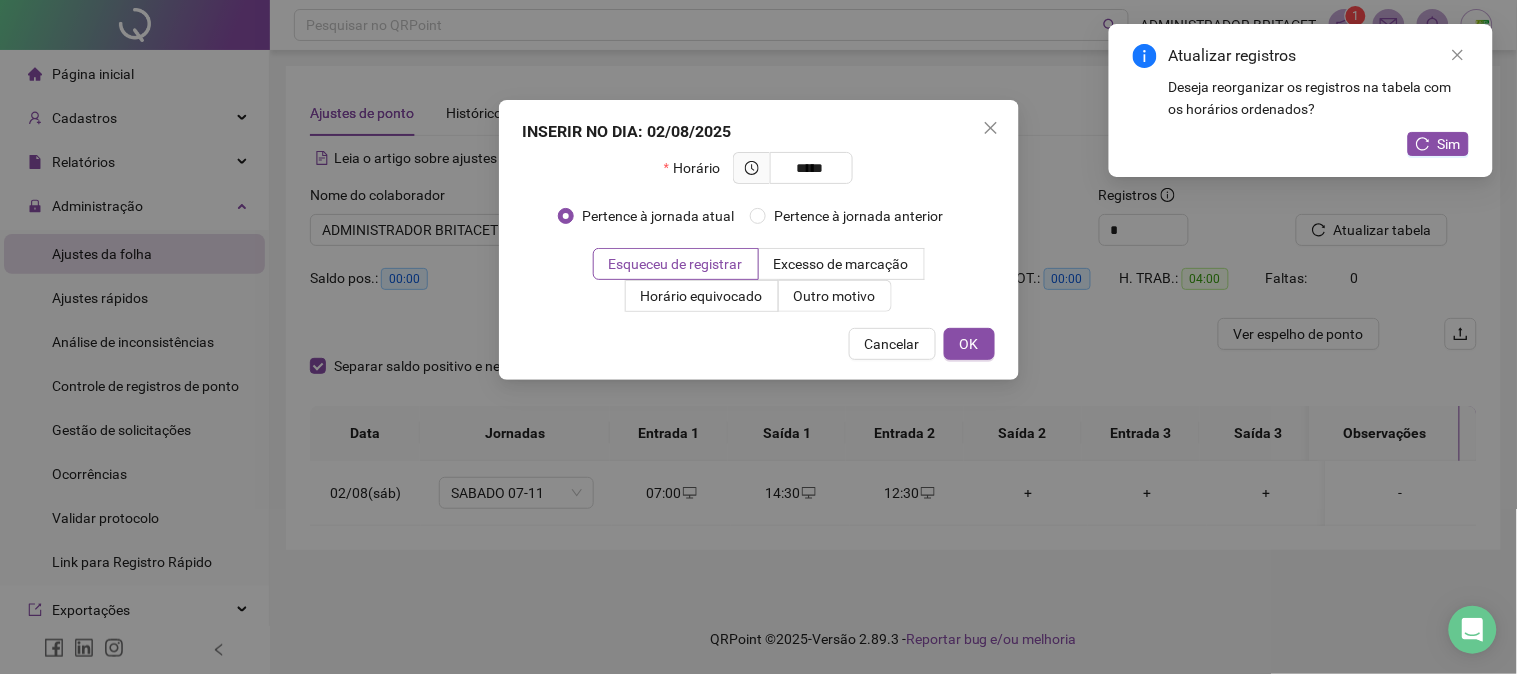 type on "*****" 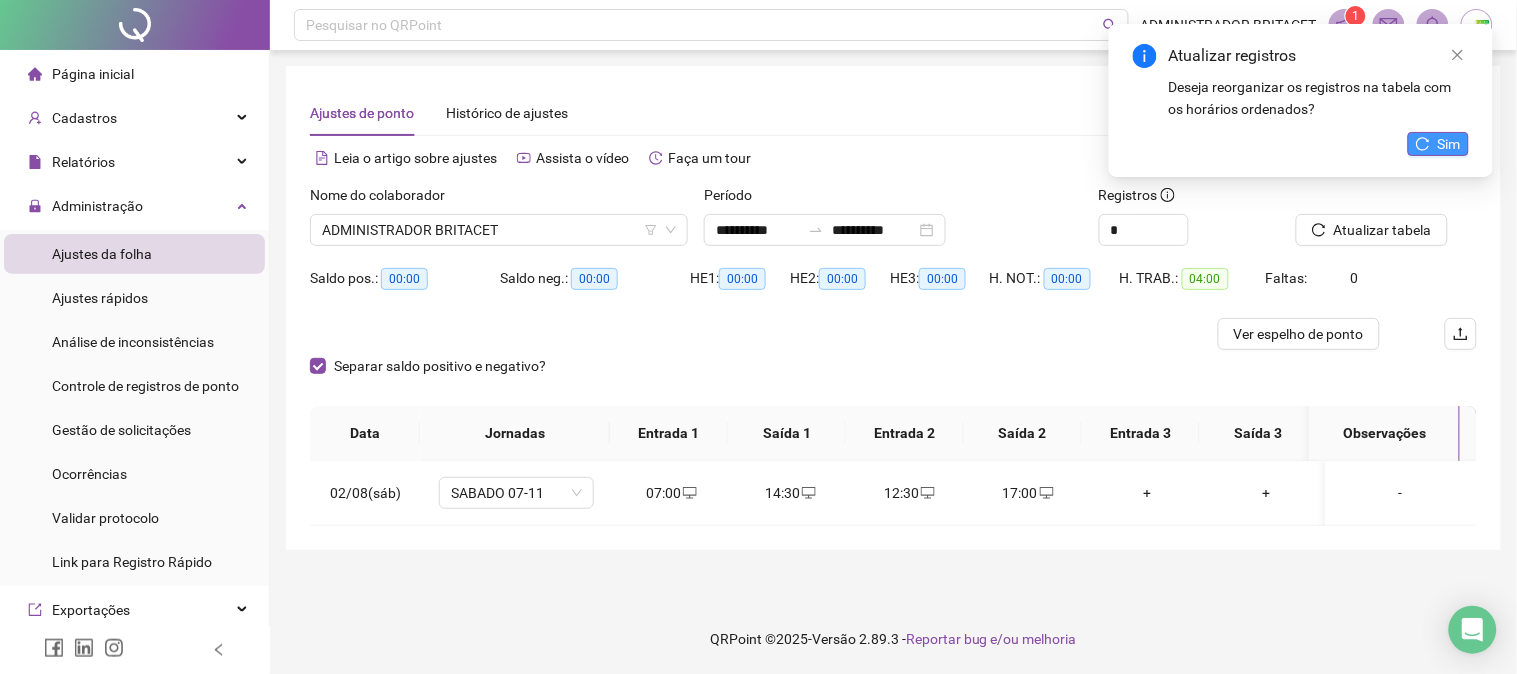 click on "Sim" at bounding box center [1438, 144] 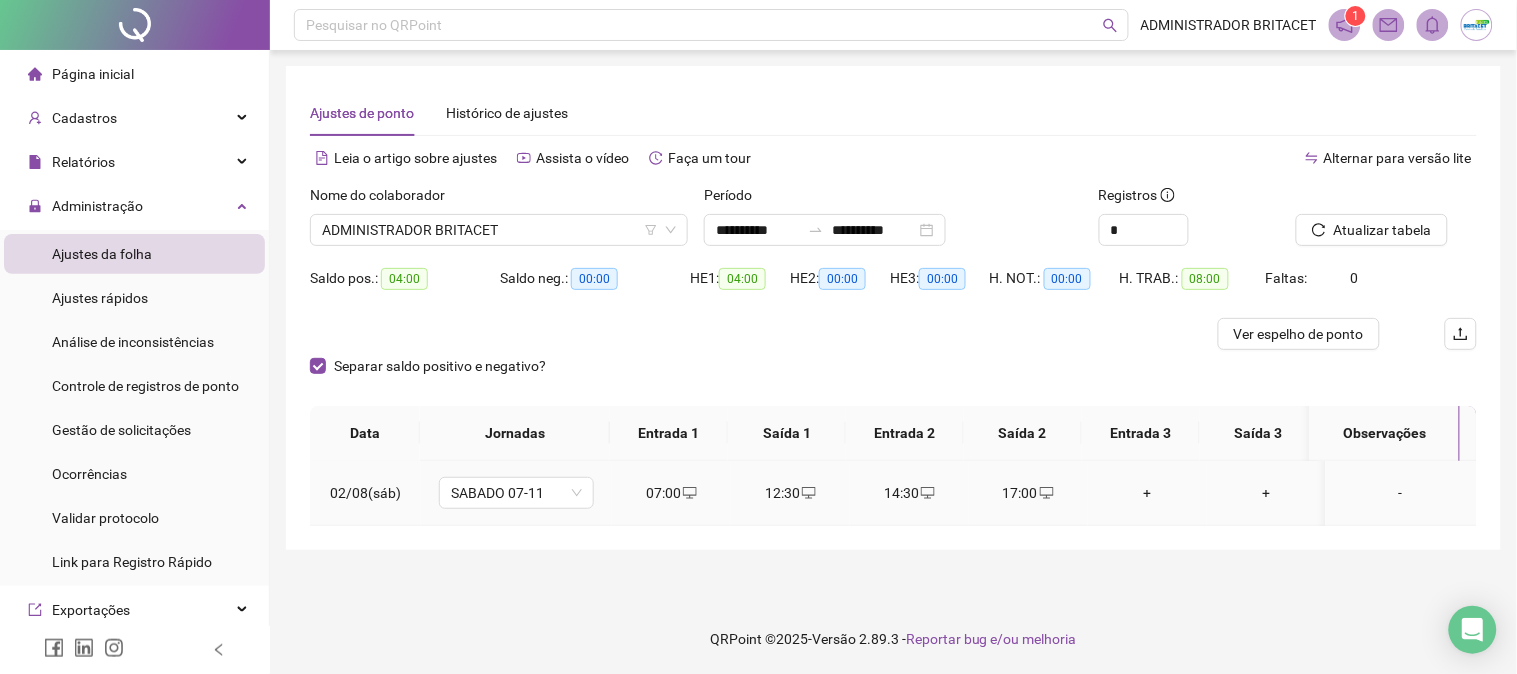 click on "12:30" at bounding box center (790, 493) 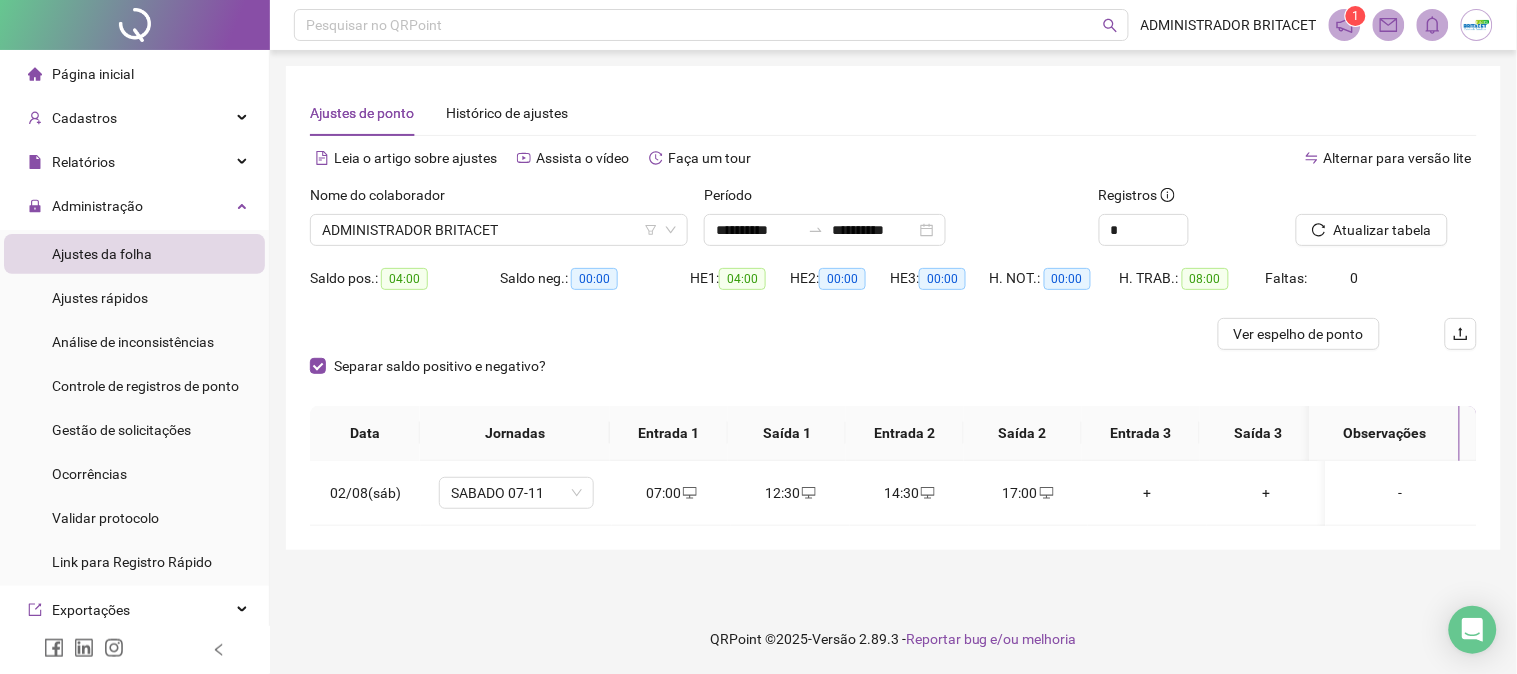 type on "**********" 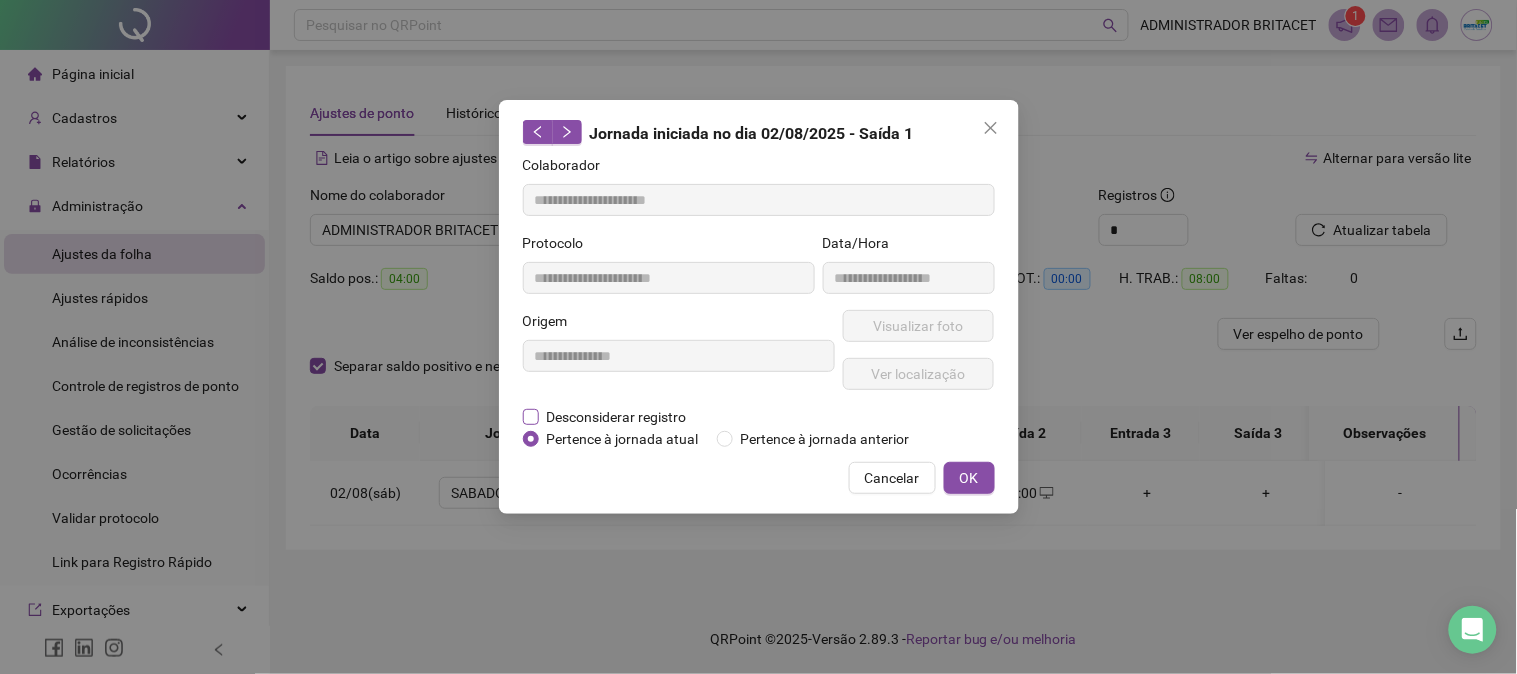 click on "Desconsiderar registro" at bounding box center (617, 417) 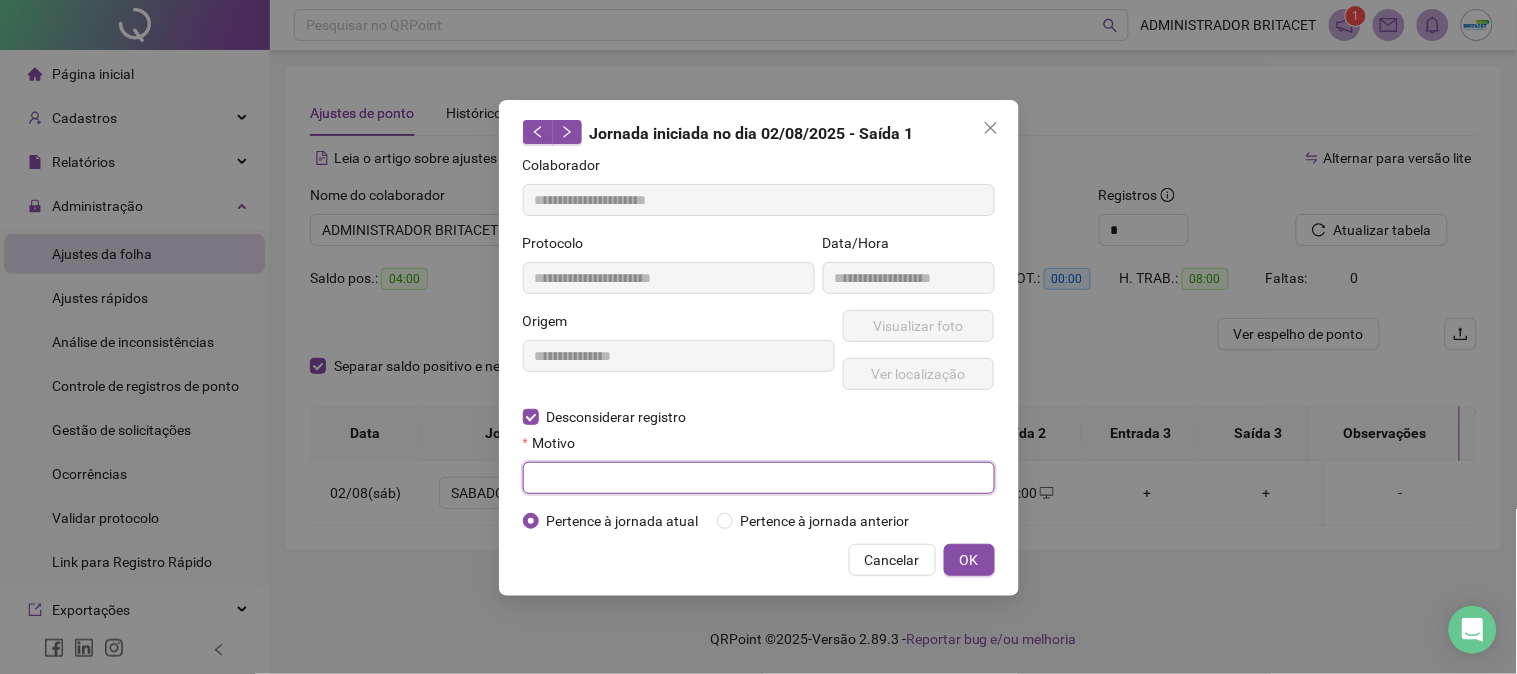click at bounding box center (759, 478) 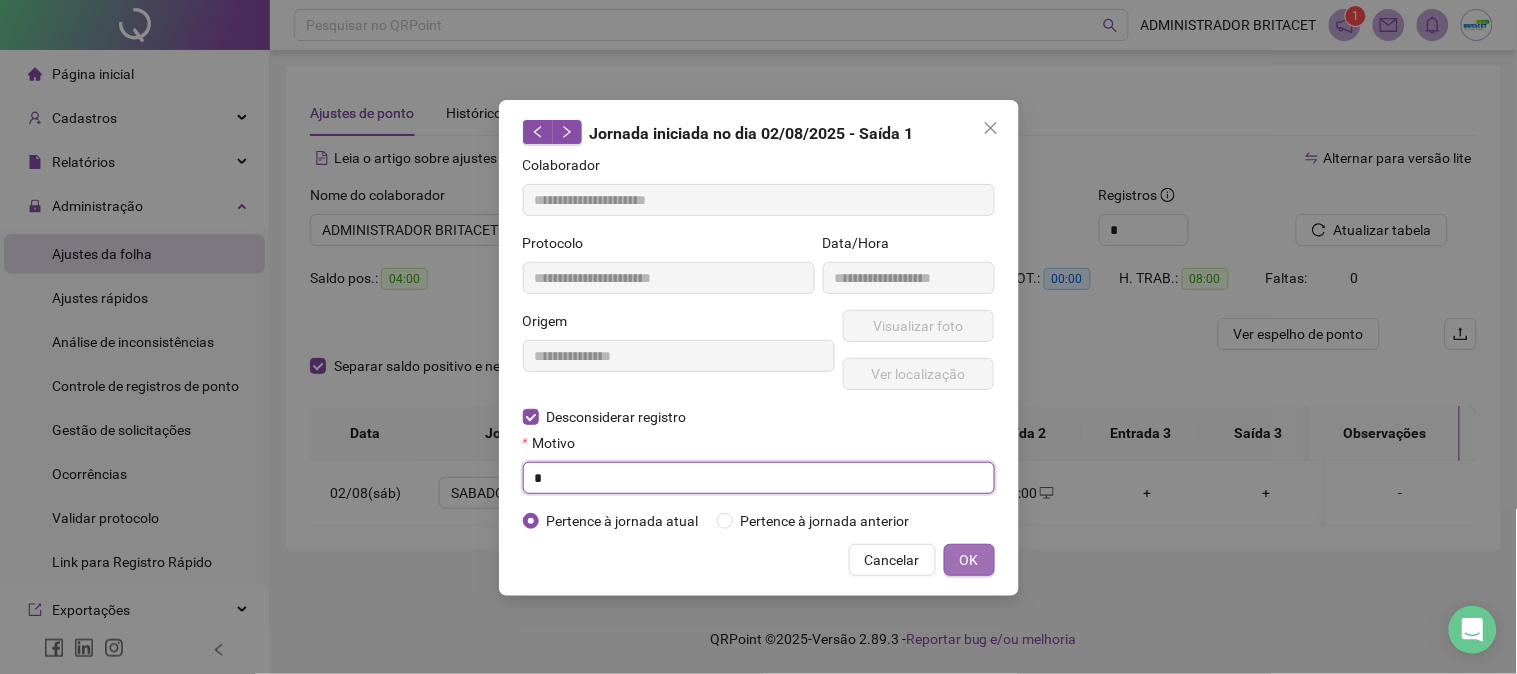 type 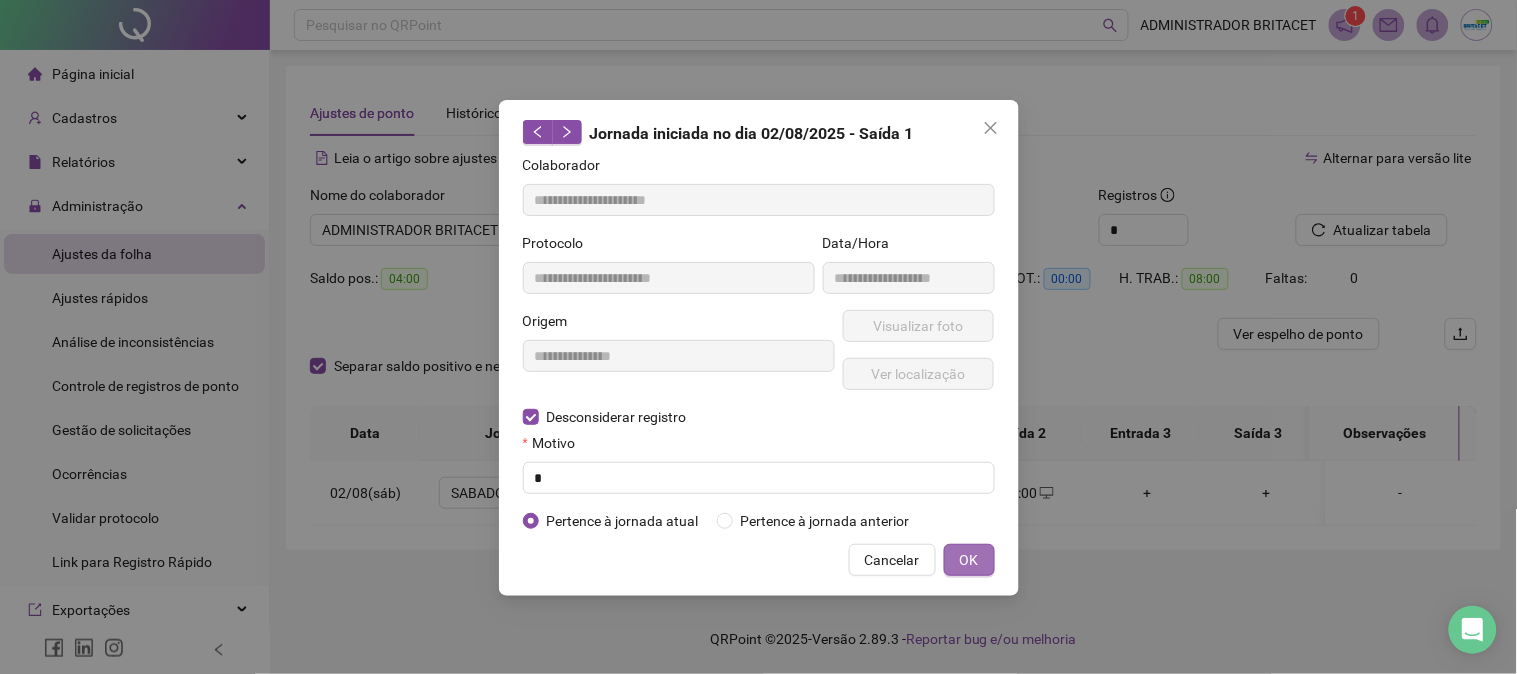 click on "OK" at bounding box center (969, 560) 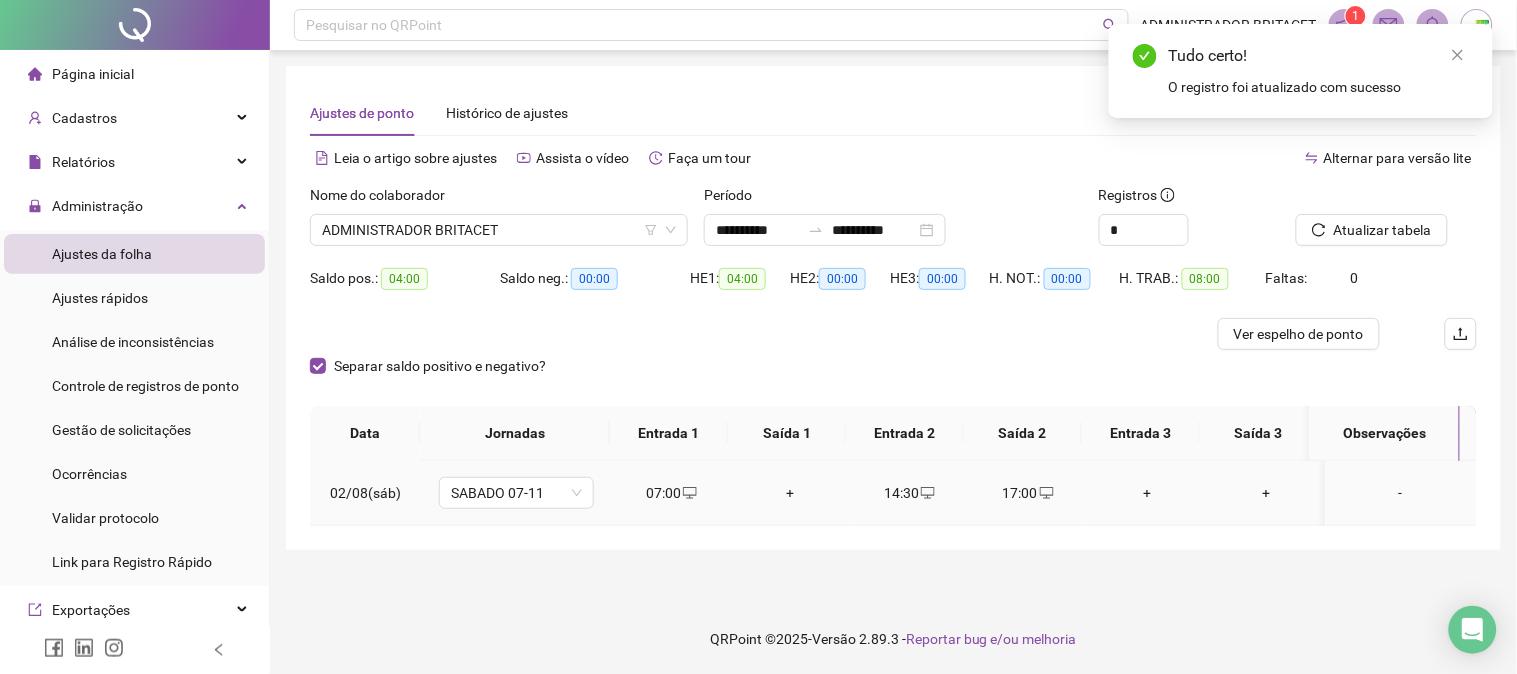 click on "+" at bounding box center (790, 493) 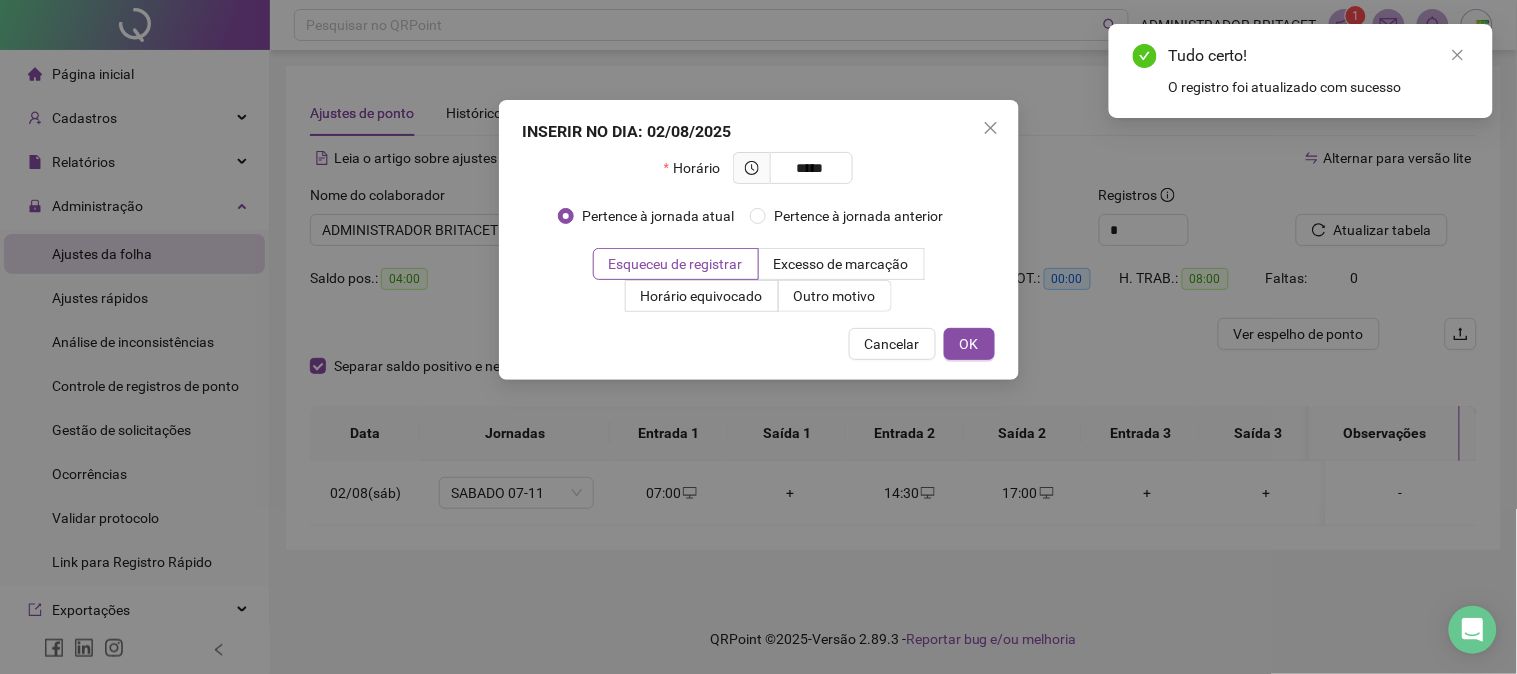 type on "*****" 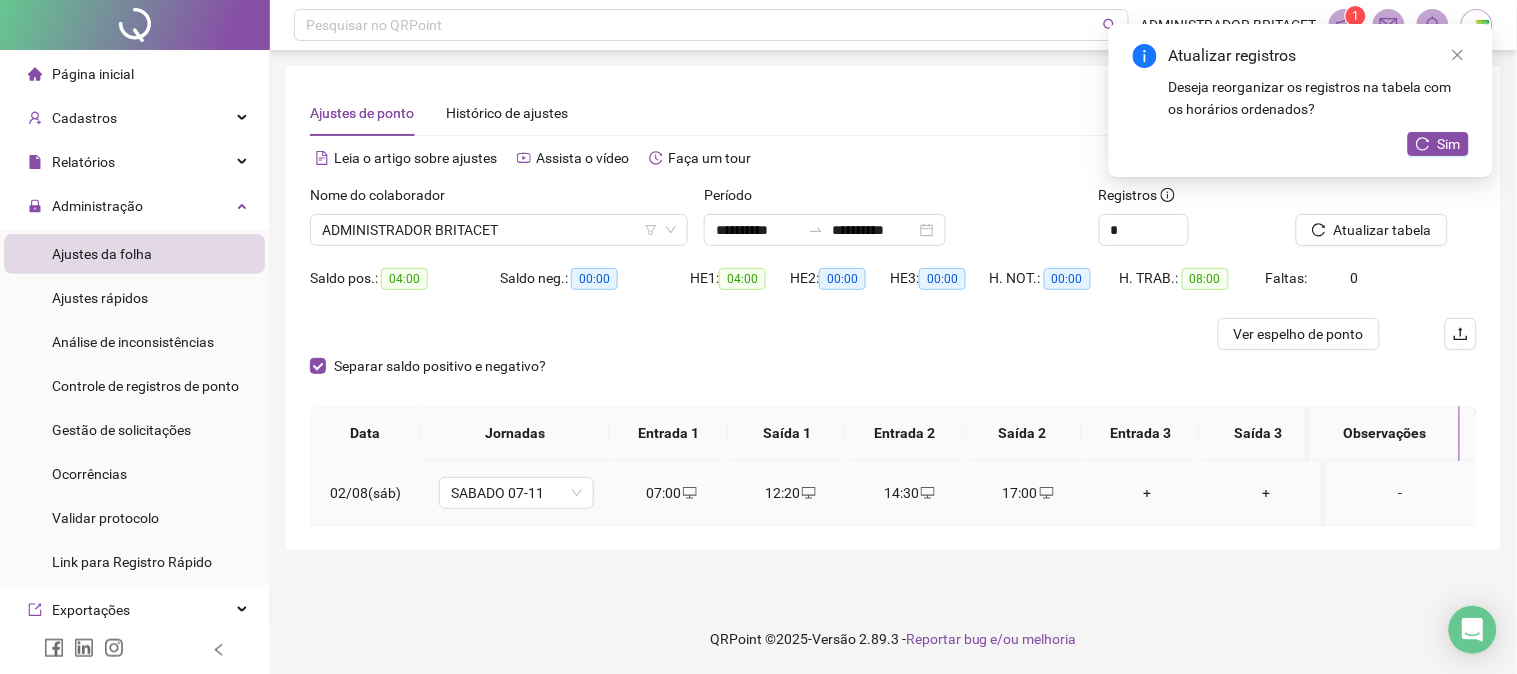 click at bounding box center [927, 493] 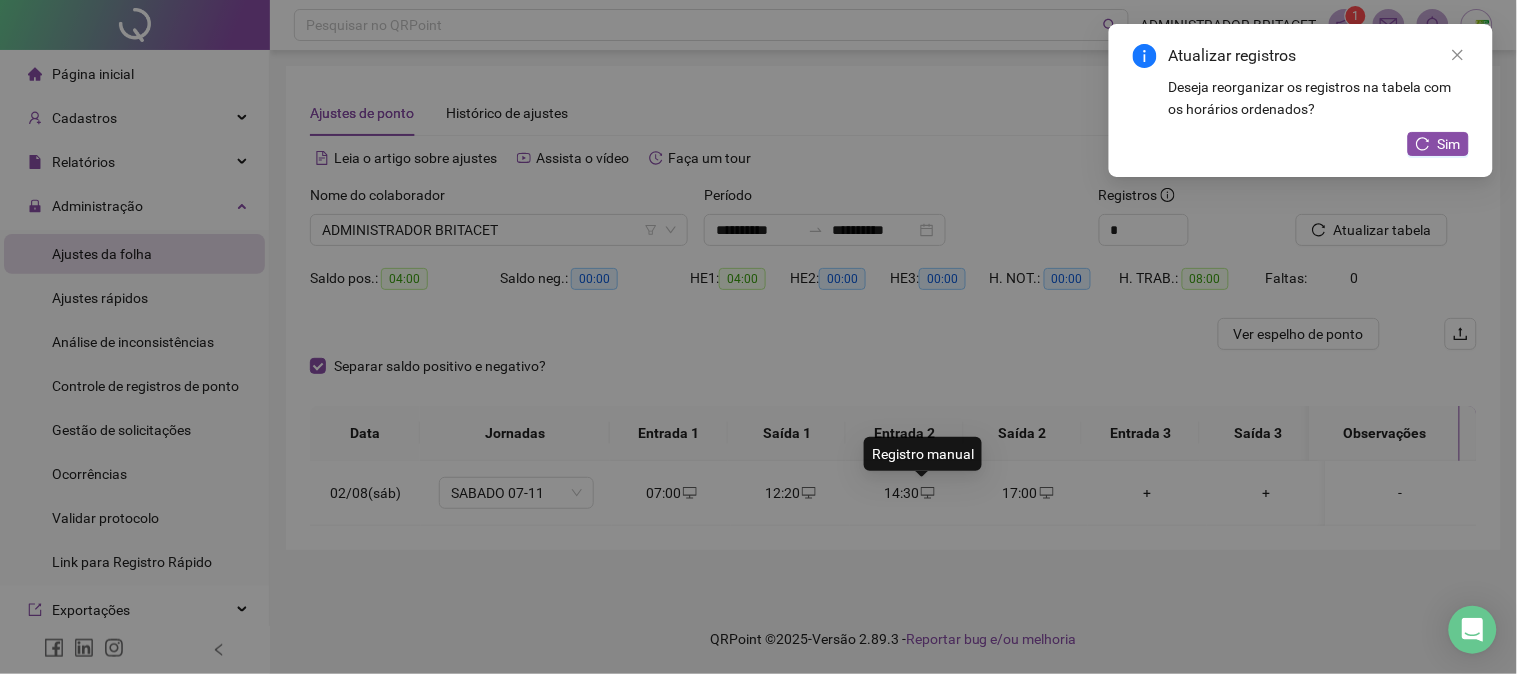 type on "**********" 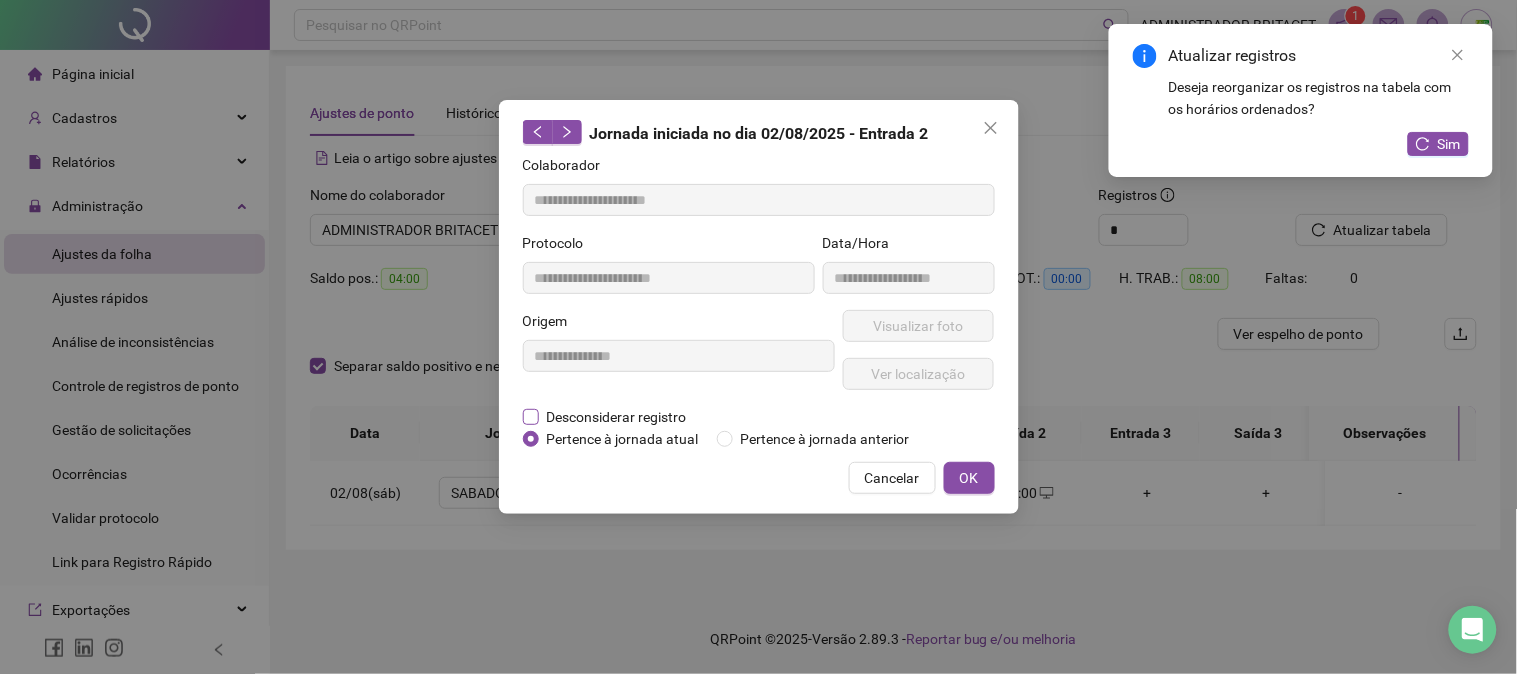 click on "Desconsiderar registro" at bounding box center (617, 417) 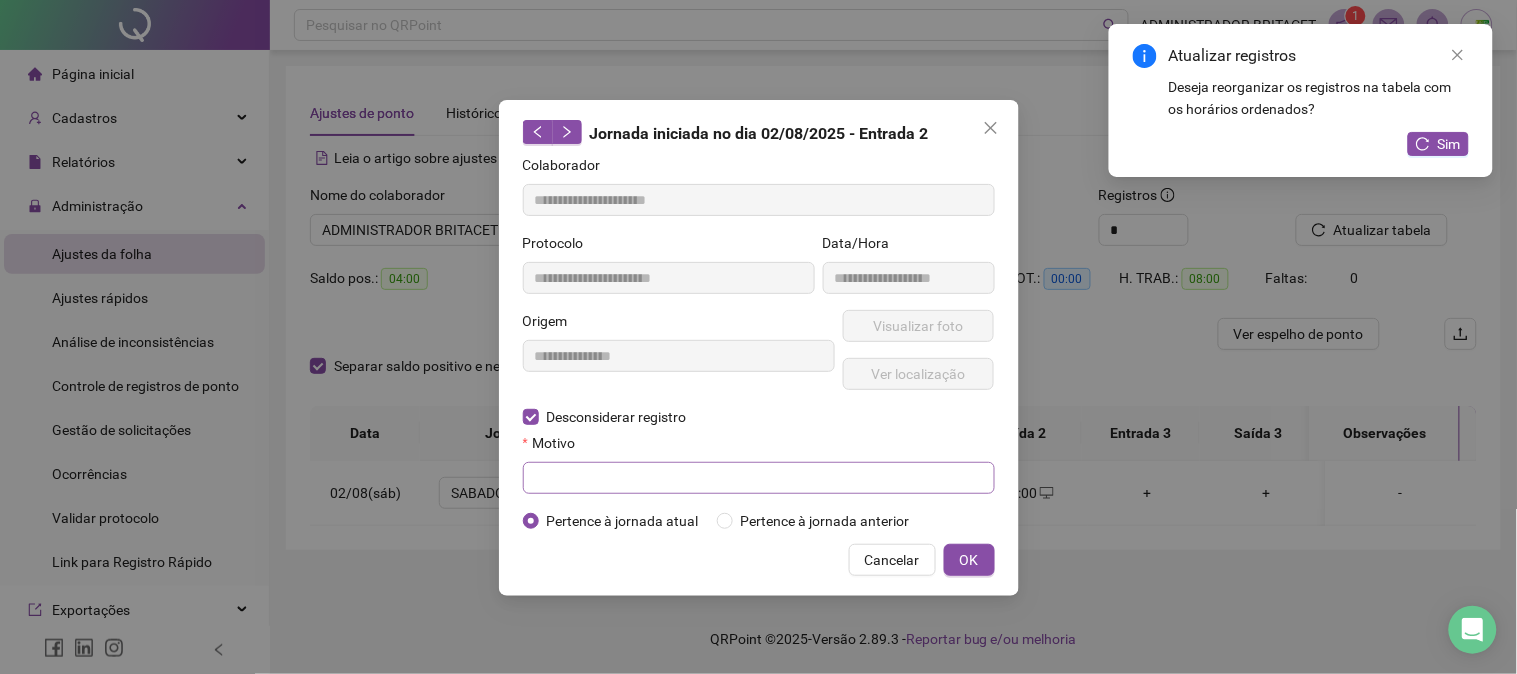 drag, startPoint x: 640, startPoint y: 506, endPoint x: 648, endPoint y: 491, distance: 17 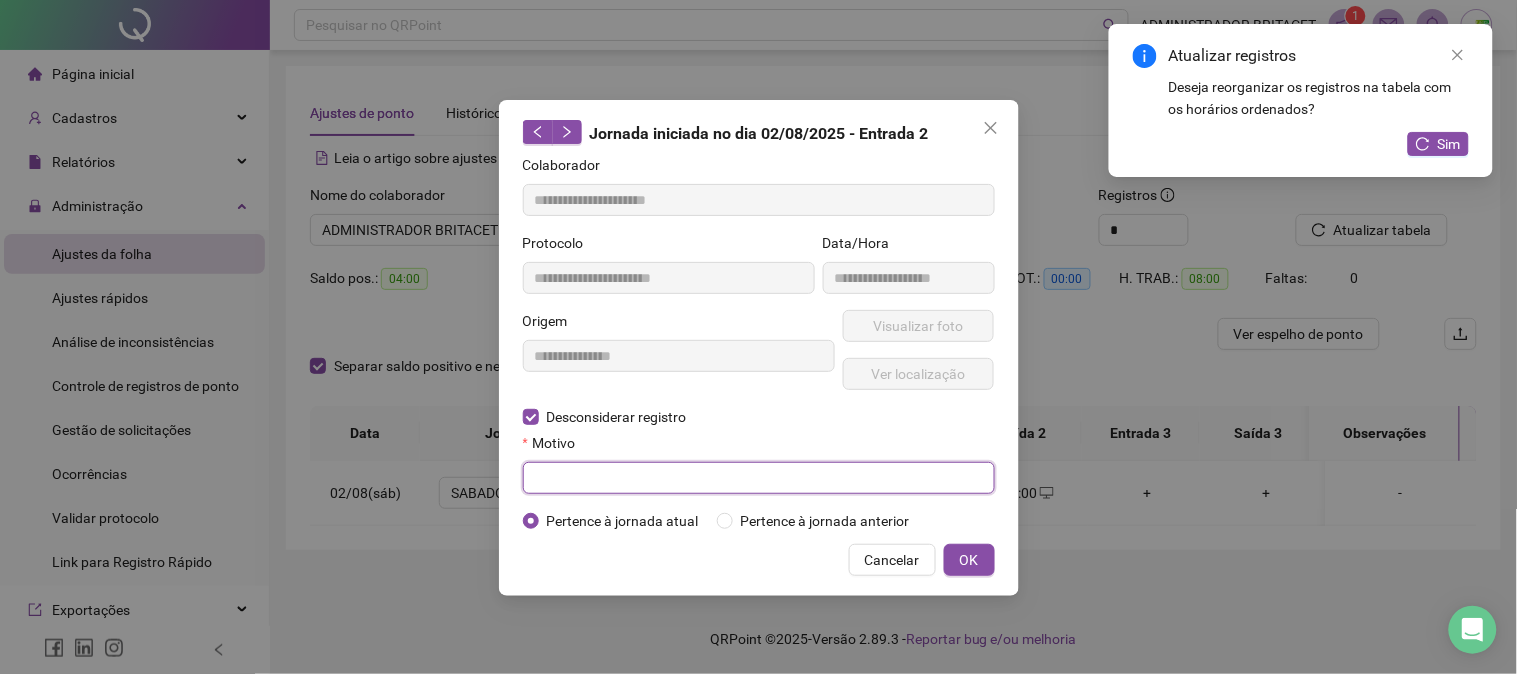 click at bounding box center (759, 478) 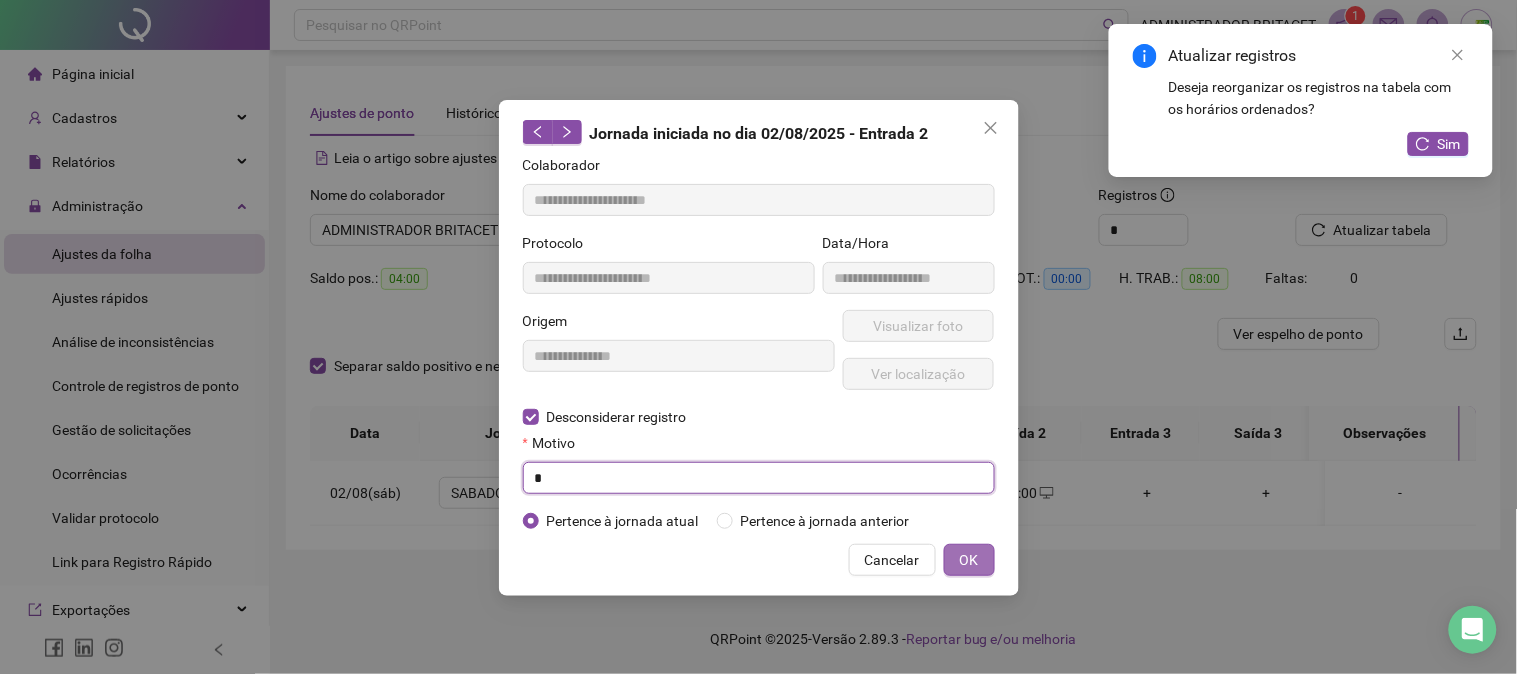type 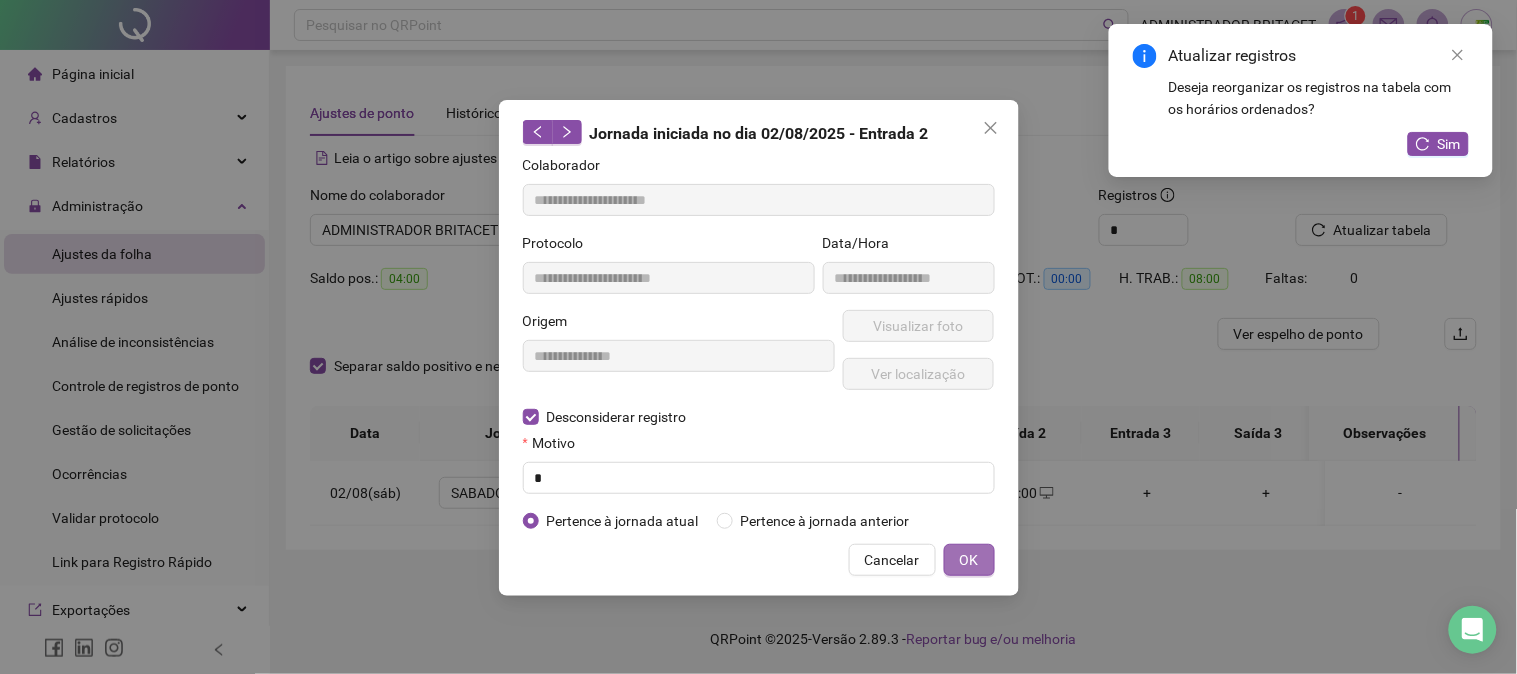 click on "OK" at bounding box center [969, 560] 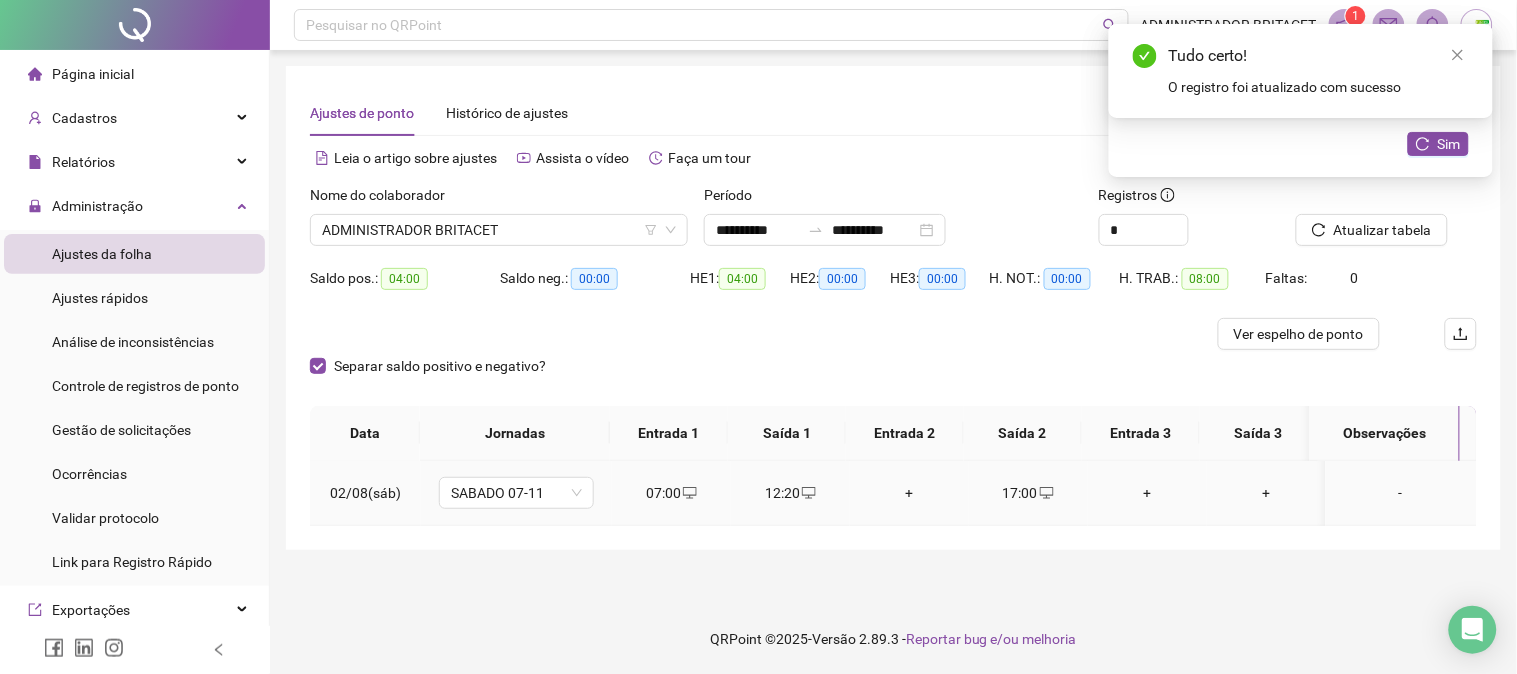 click on "17:00" at bounding box center [1028, 493] 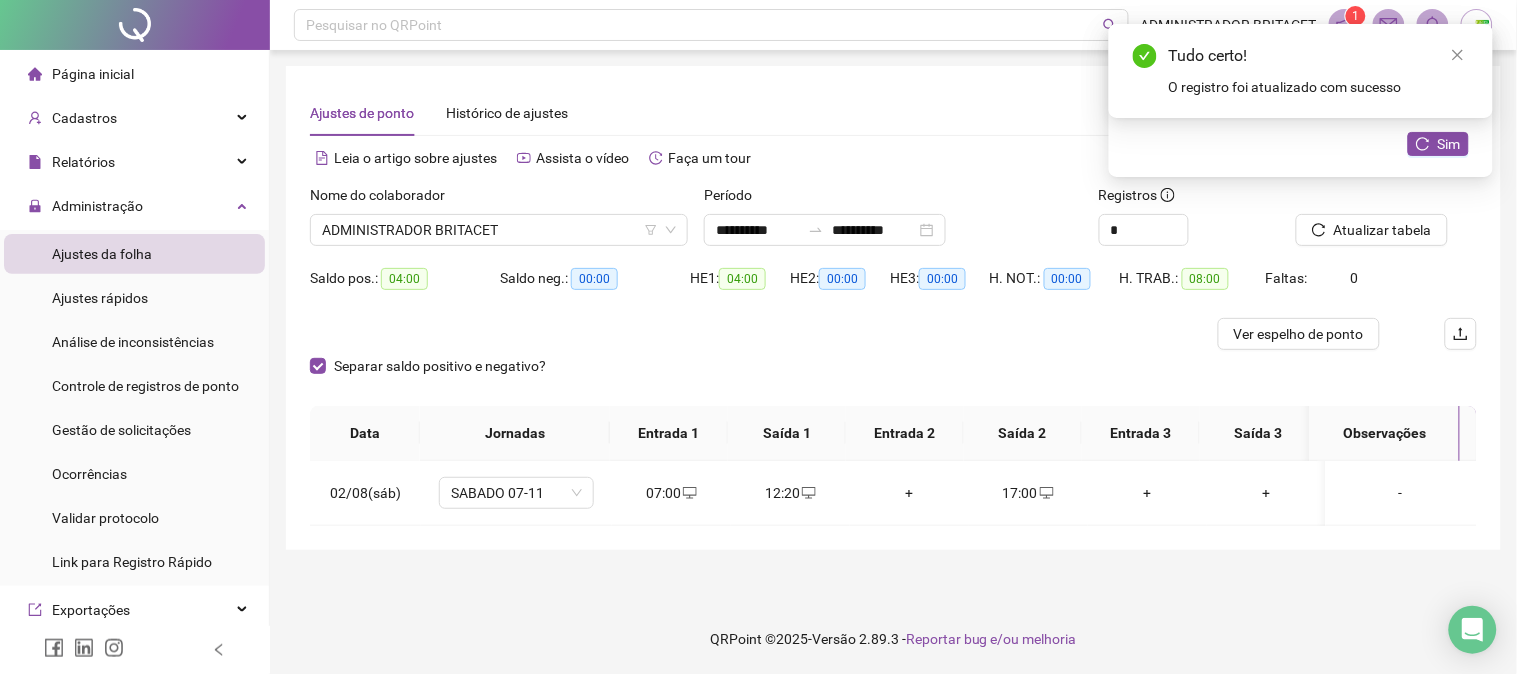 type on "**********" 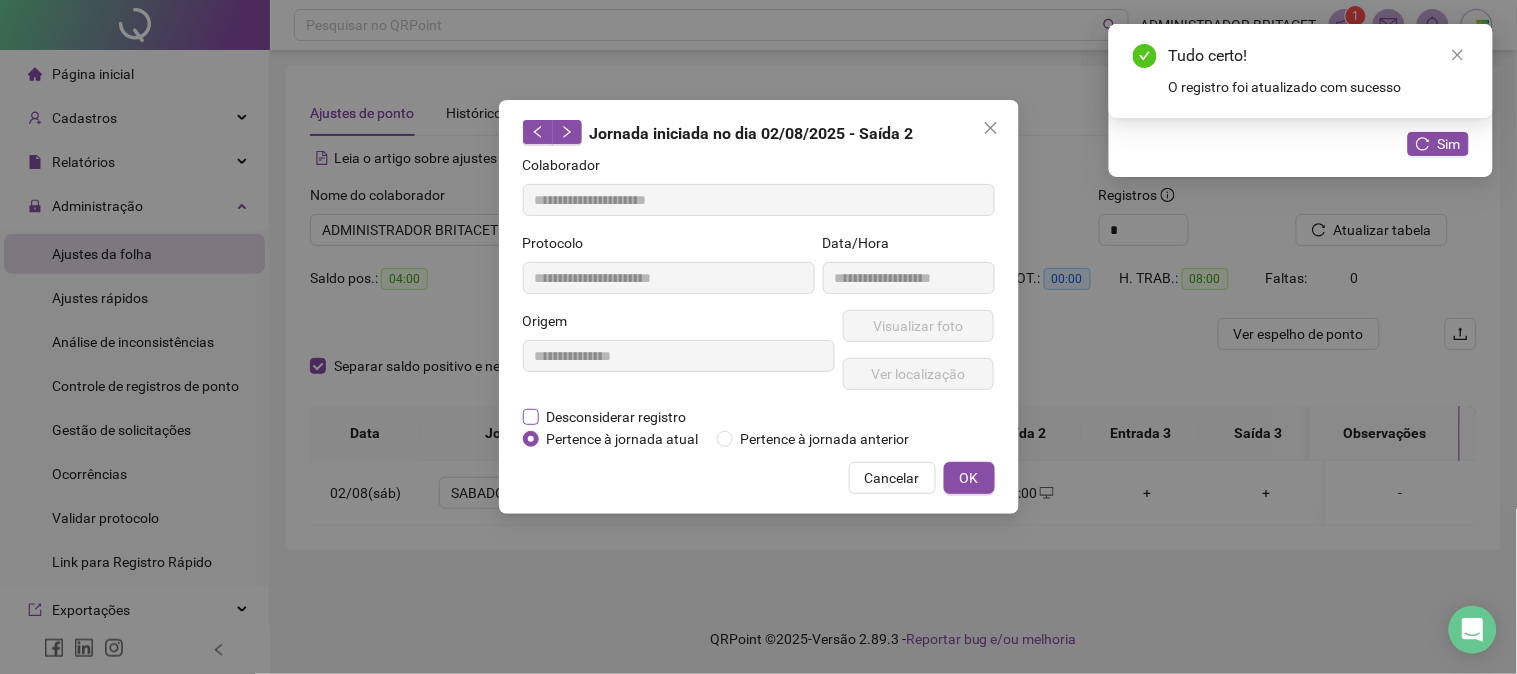 click on "Desconsiderar registro" at bounding box center (617, 417) 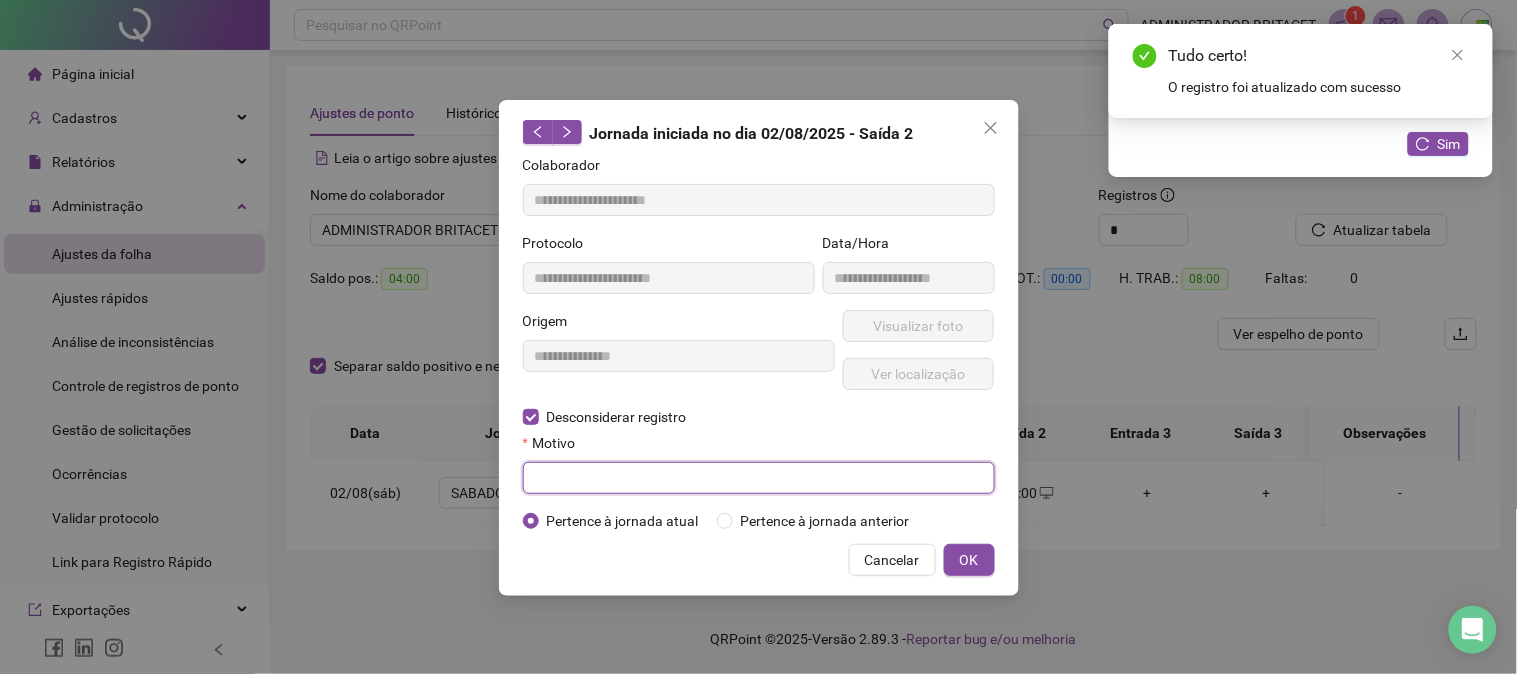 click at bounding box center (759, 478) 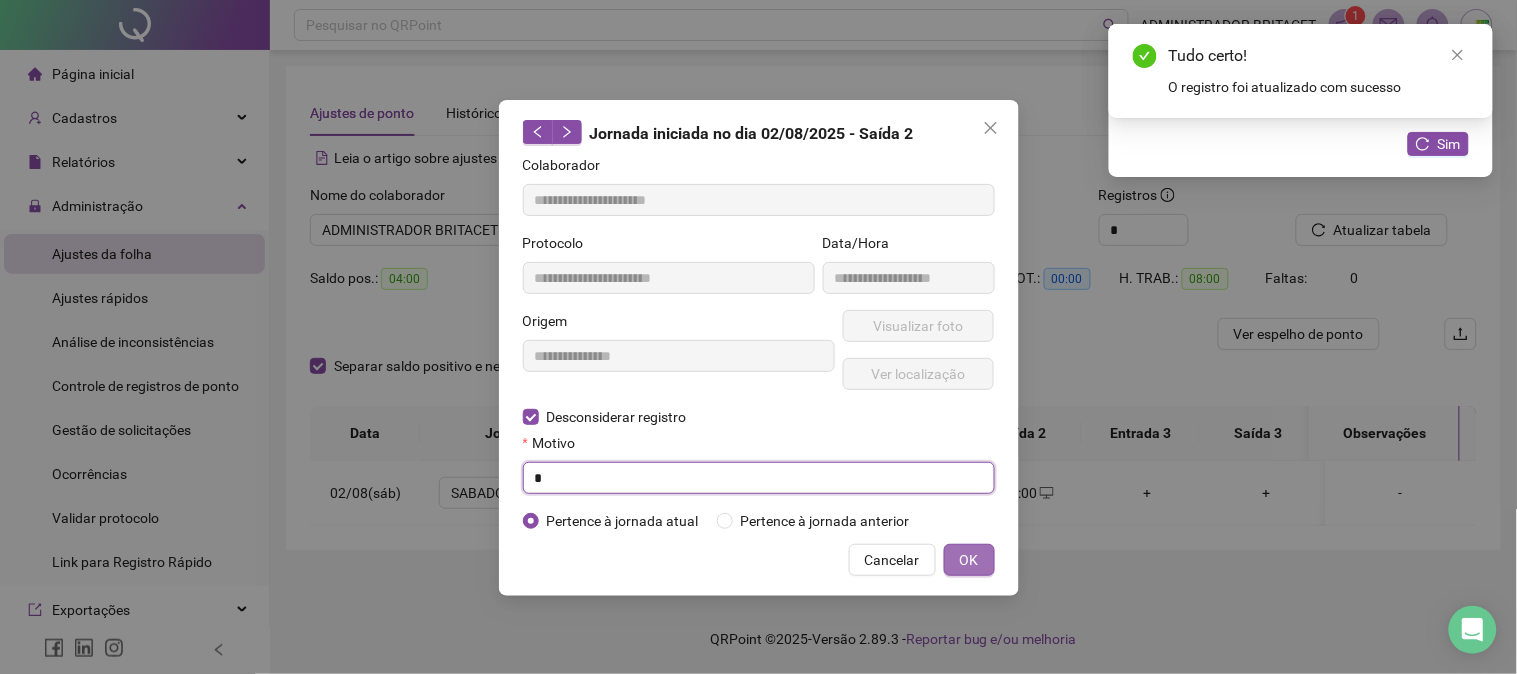 type 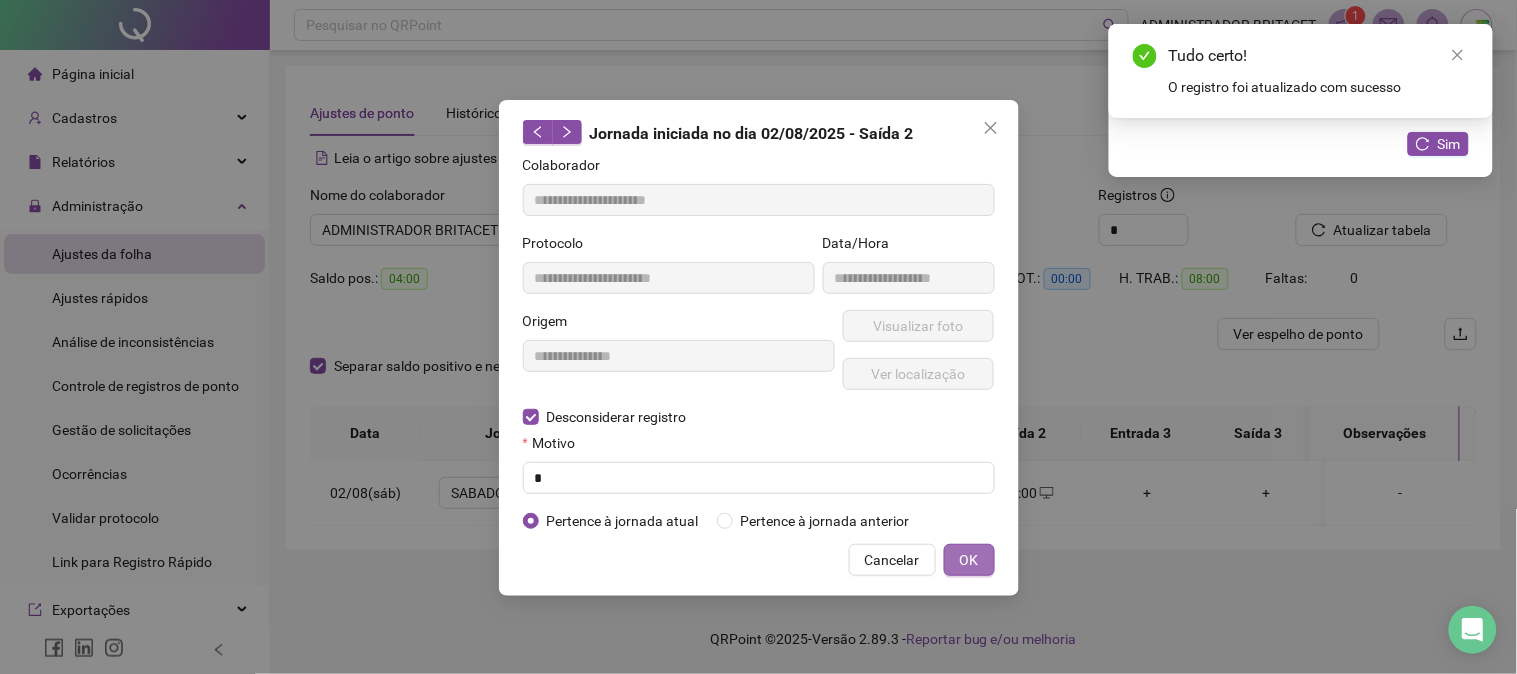 click on "OK" at bounding box center [969, 560] 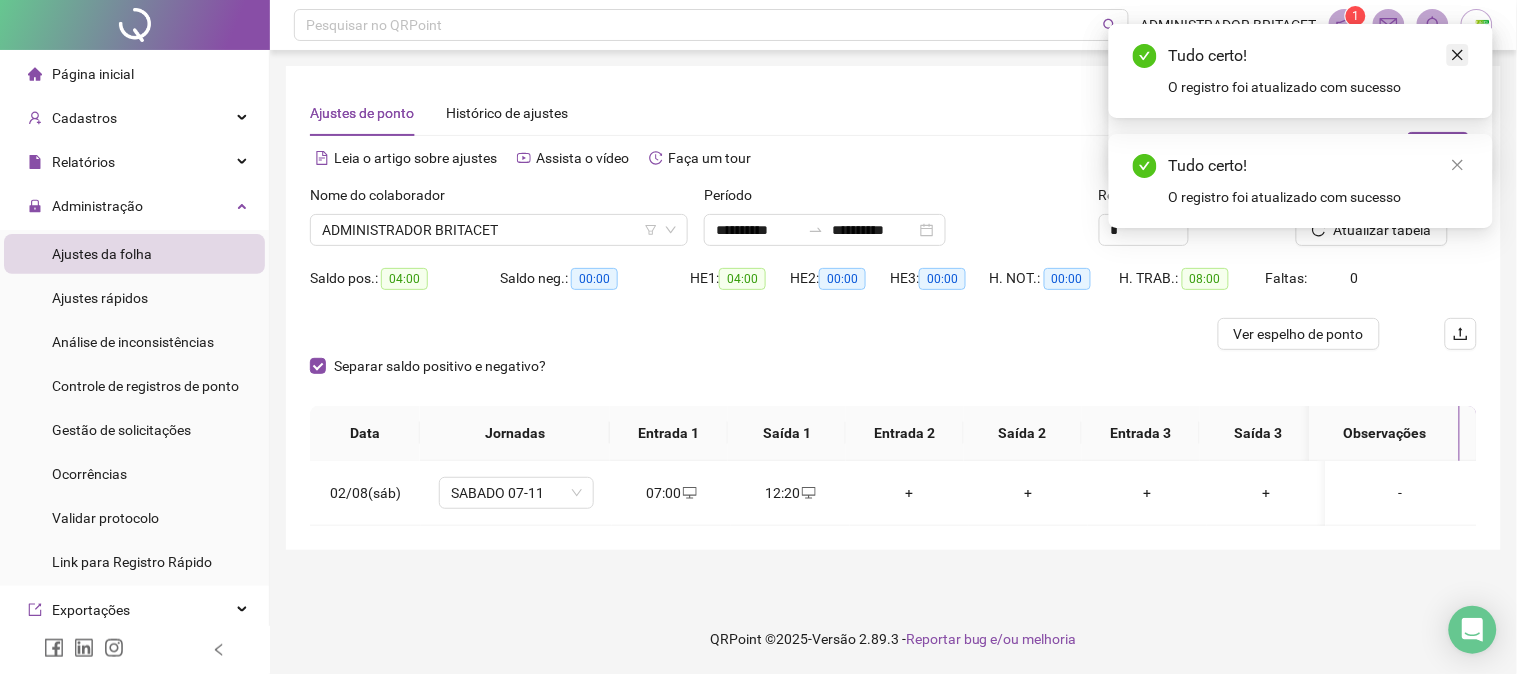 click at bounding box center [1458, 55] 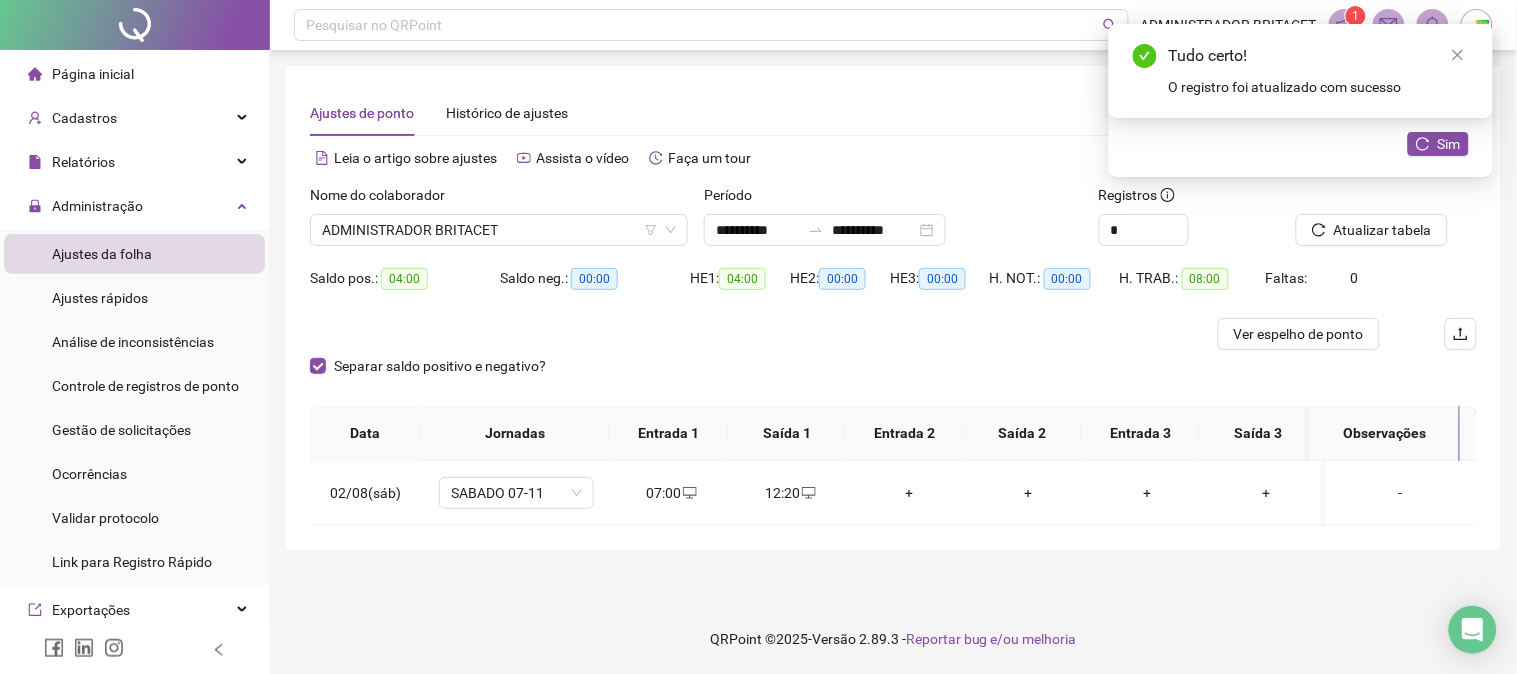 click 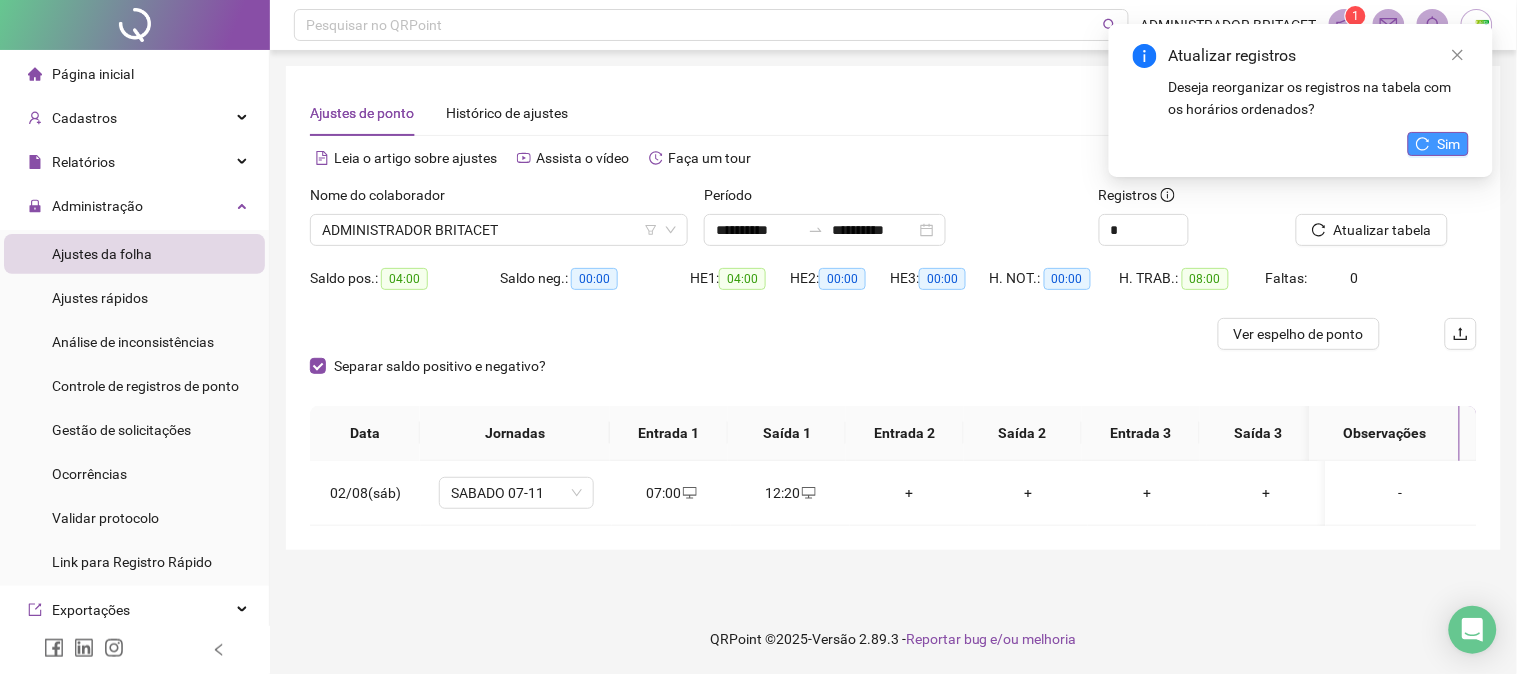 click on "Sim" at bounding box center (1438, 144) 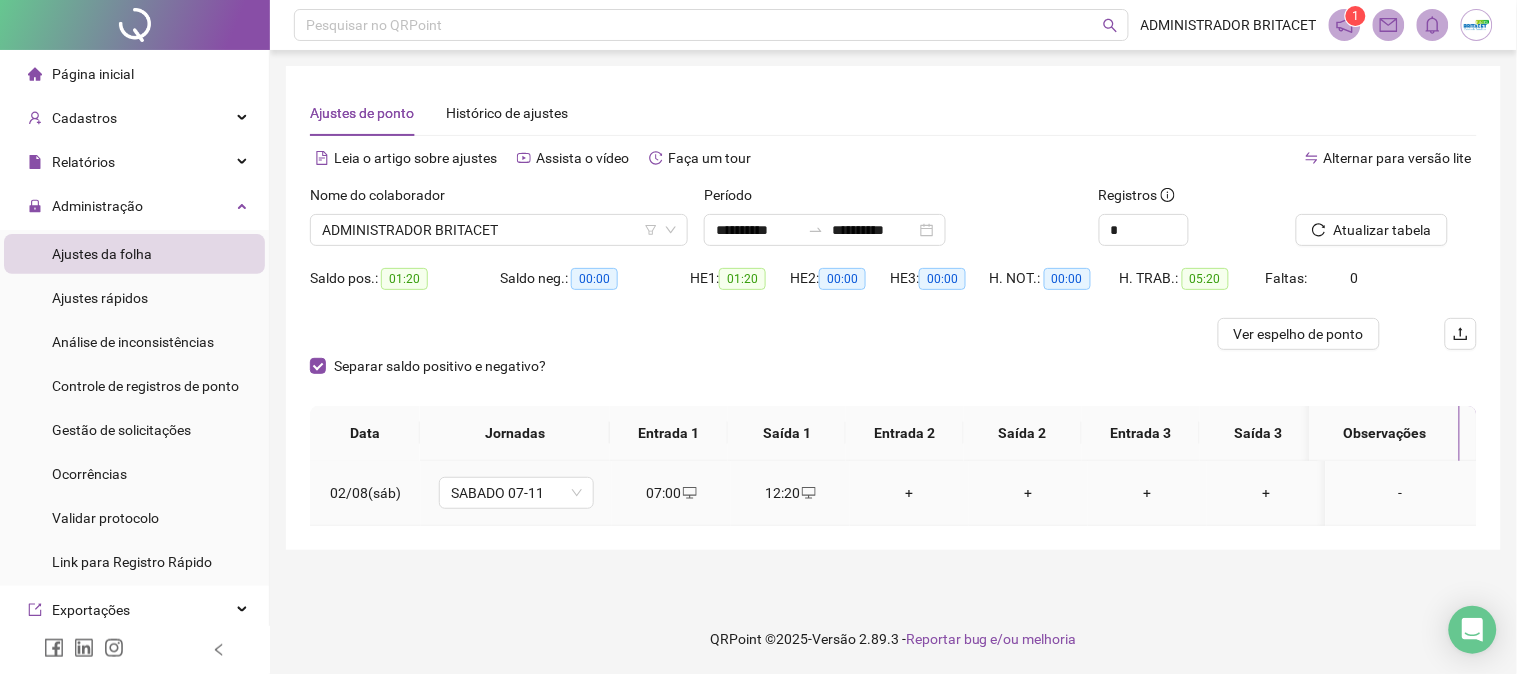 click 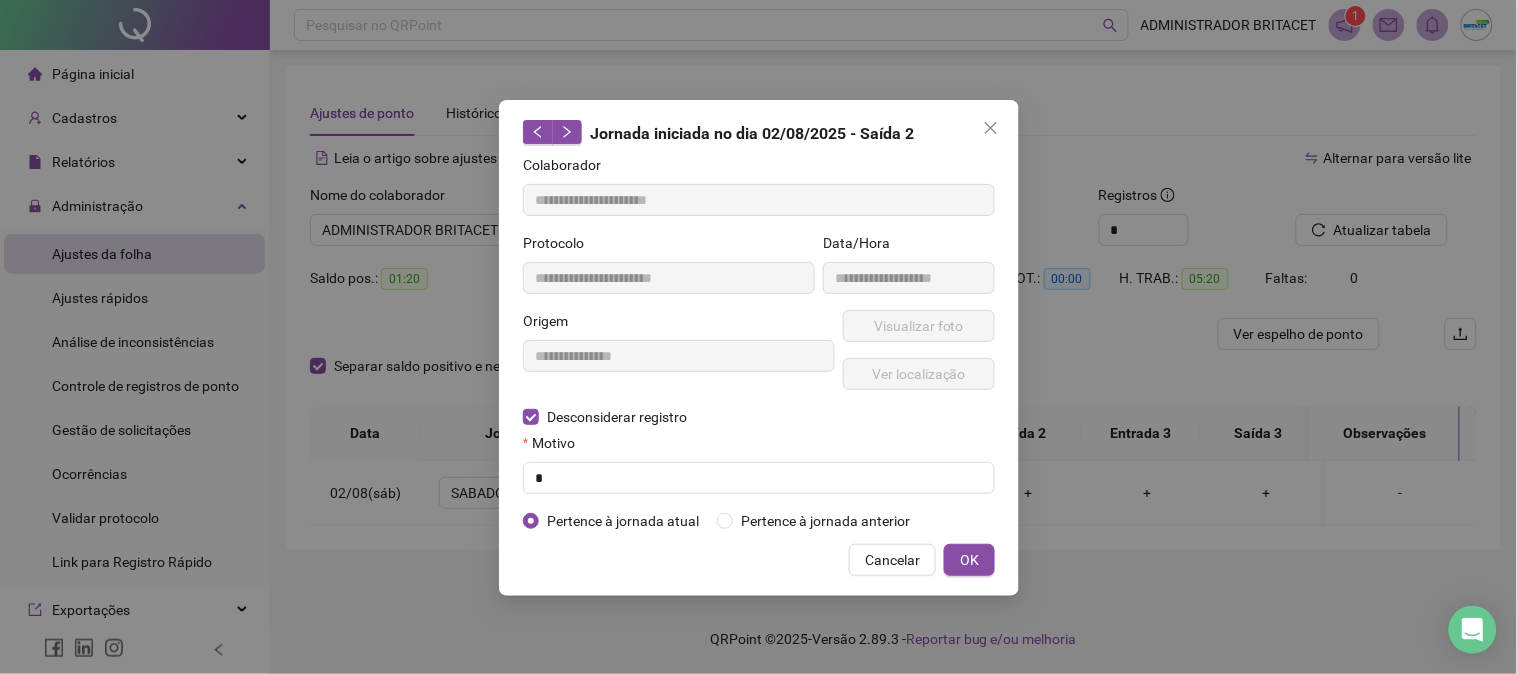 type on "**********" 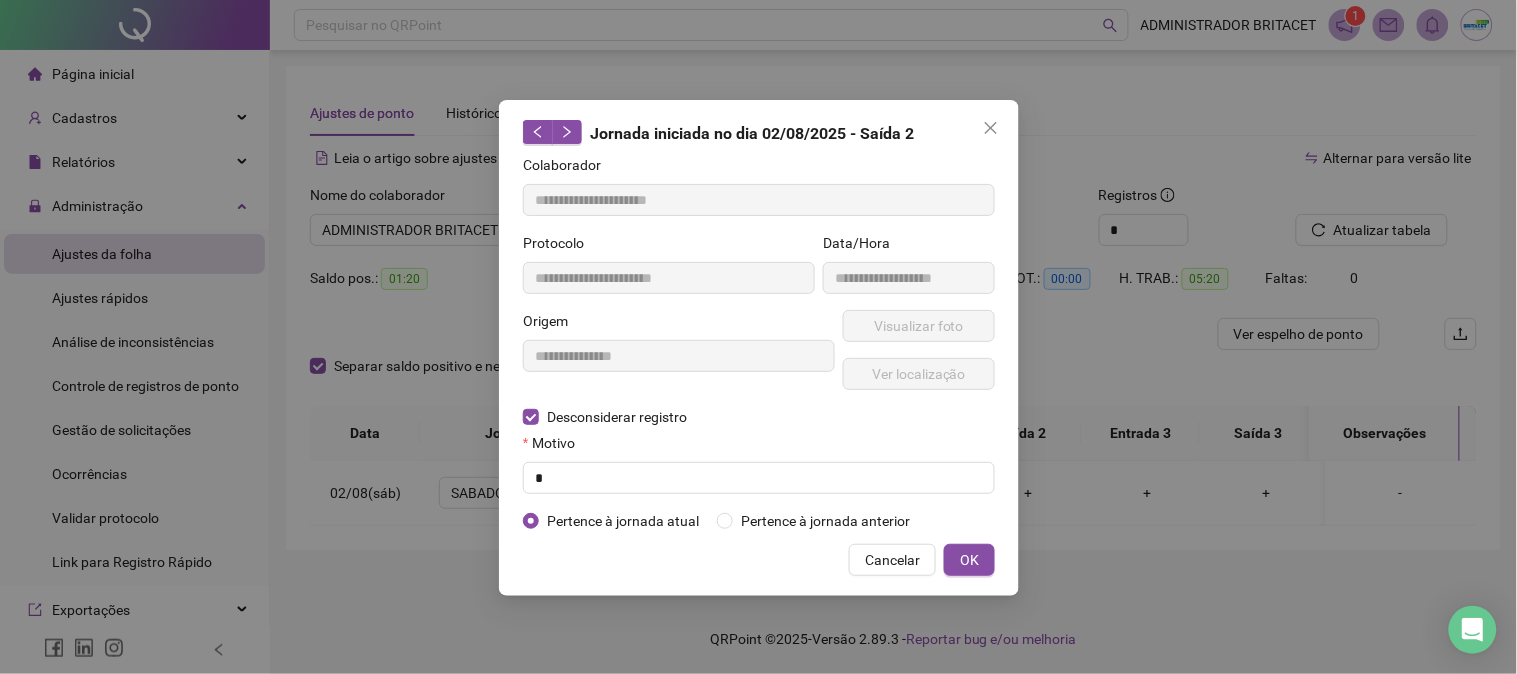 type on "**********" 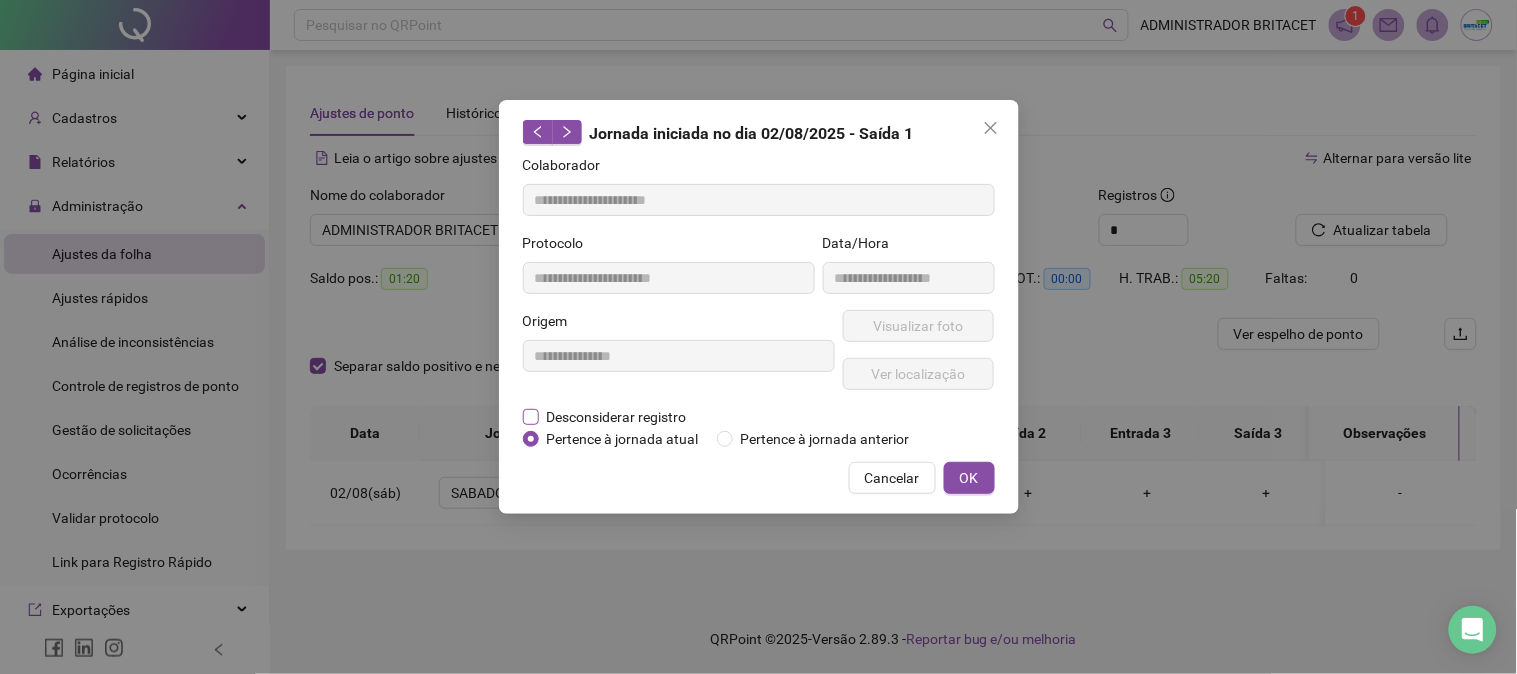 click on "Desconsiderar registro" at bounding box center (617, 417) 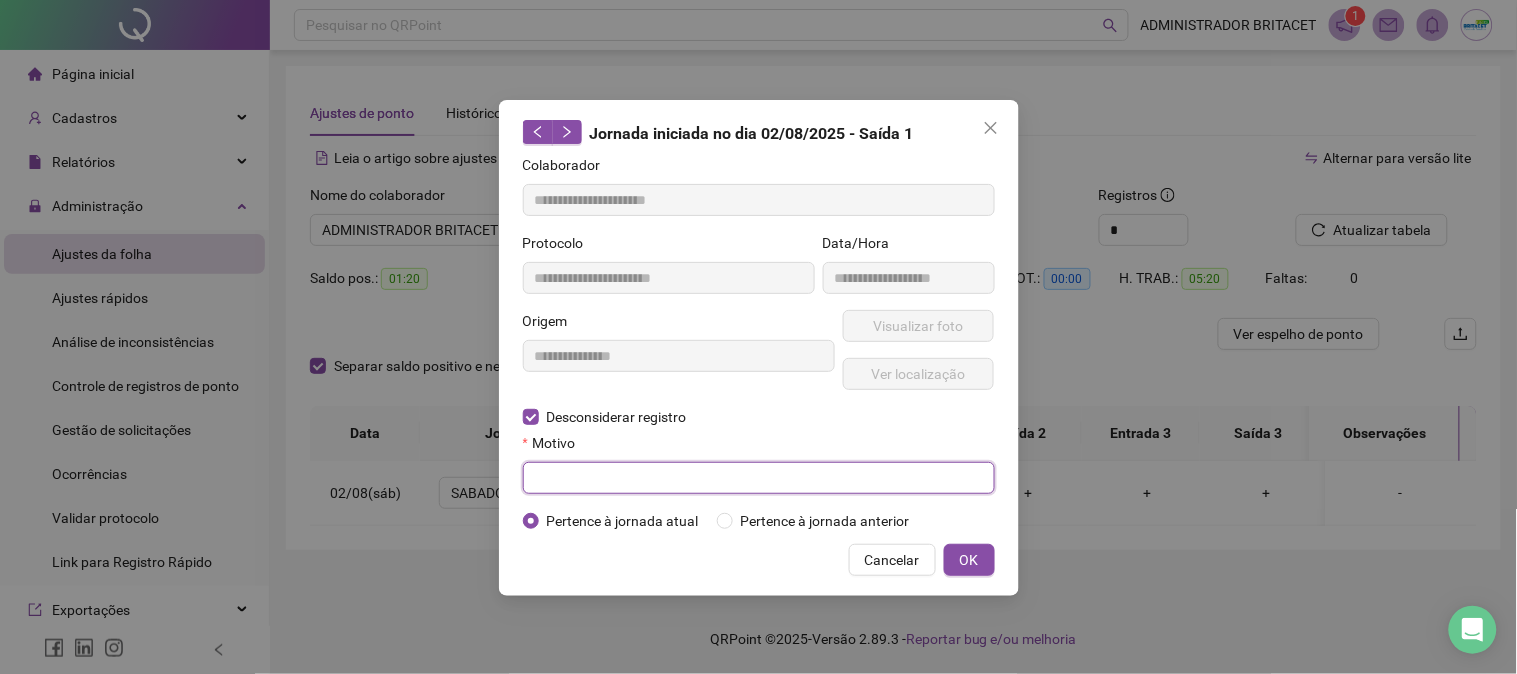 click at bounding box center [759, 478] 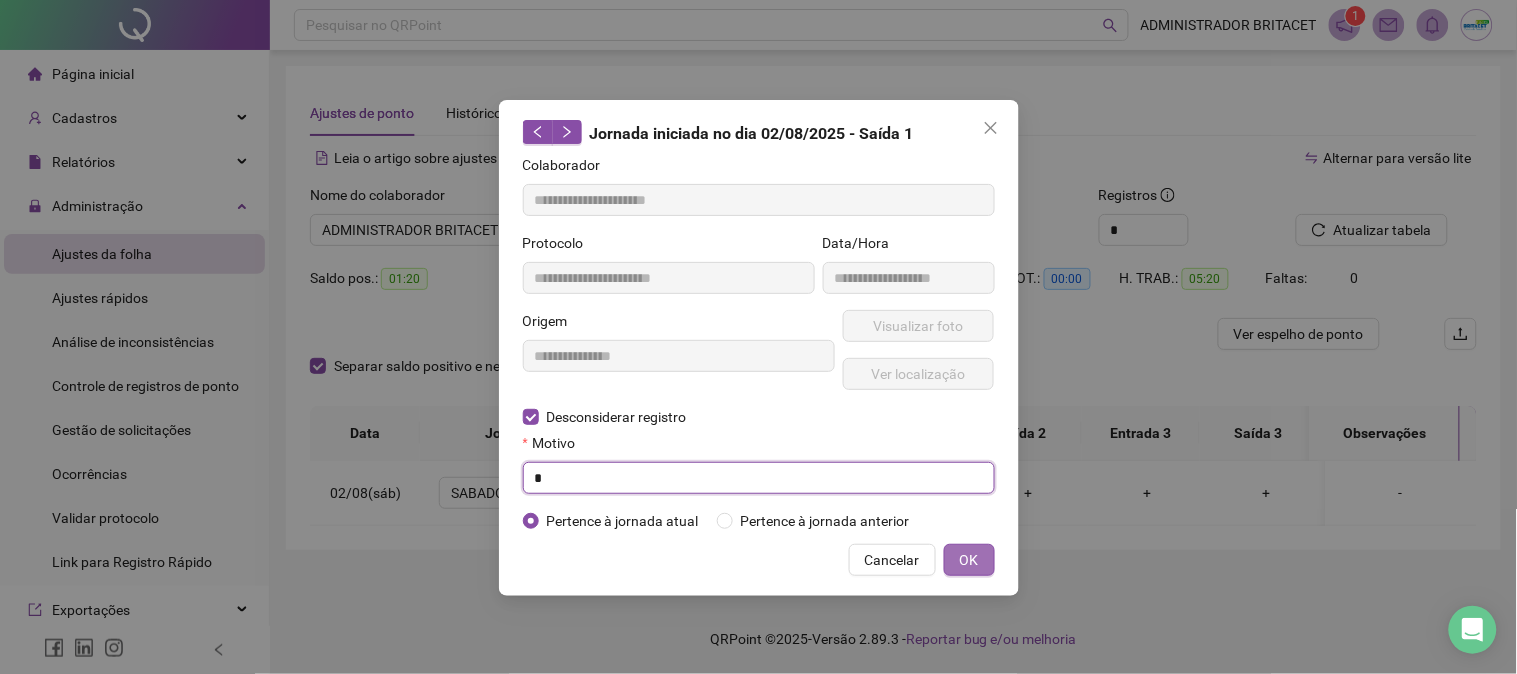 type 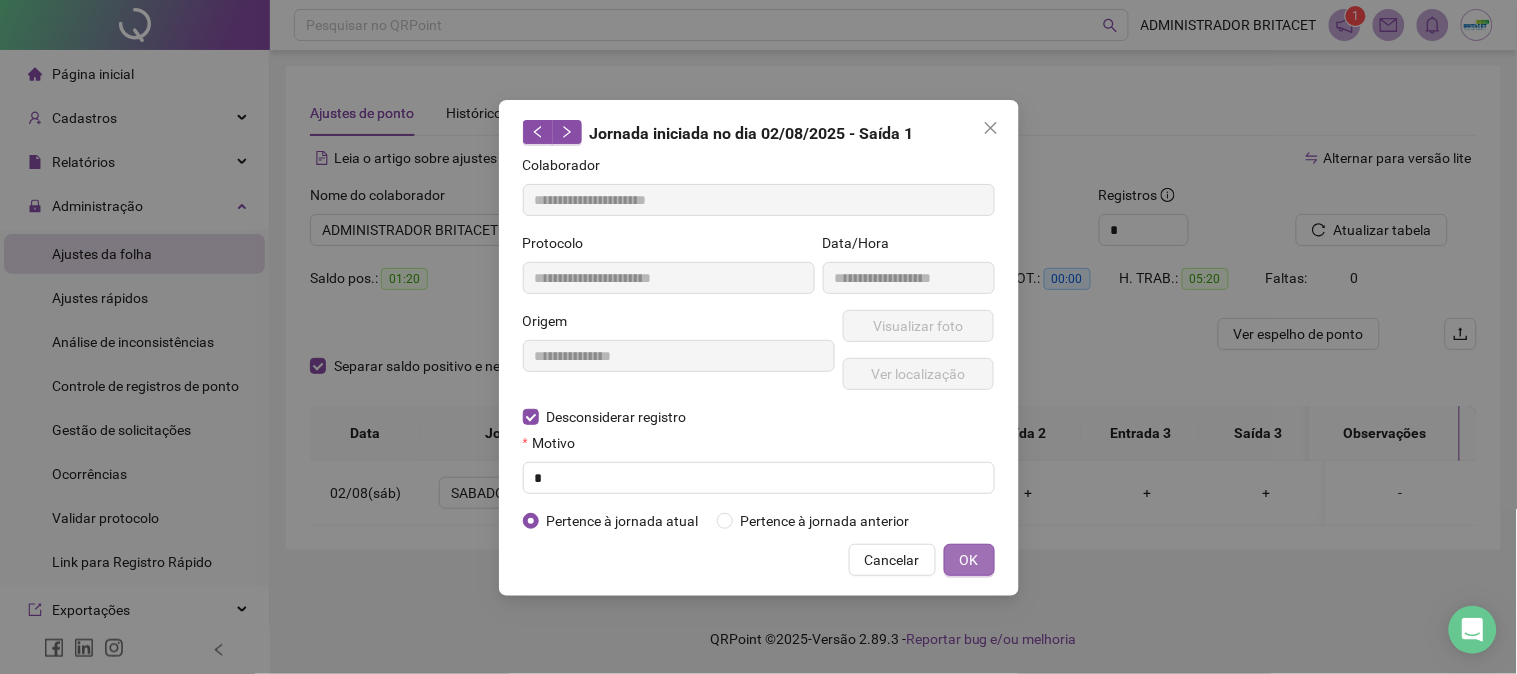 click on "OK" at bounding box center [969, 560] 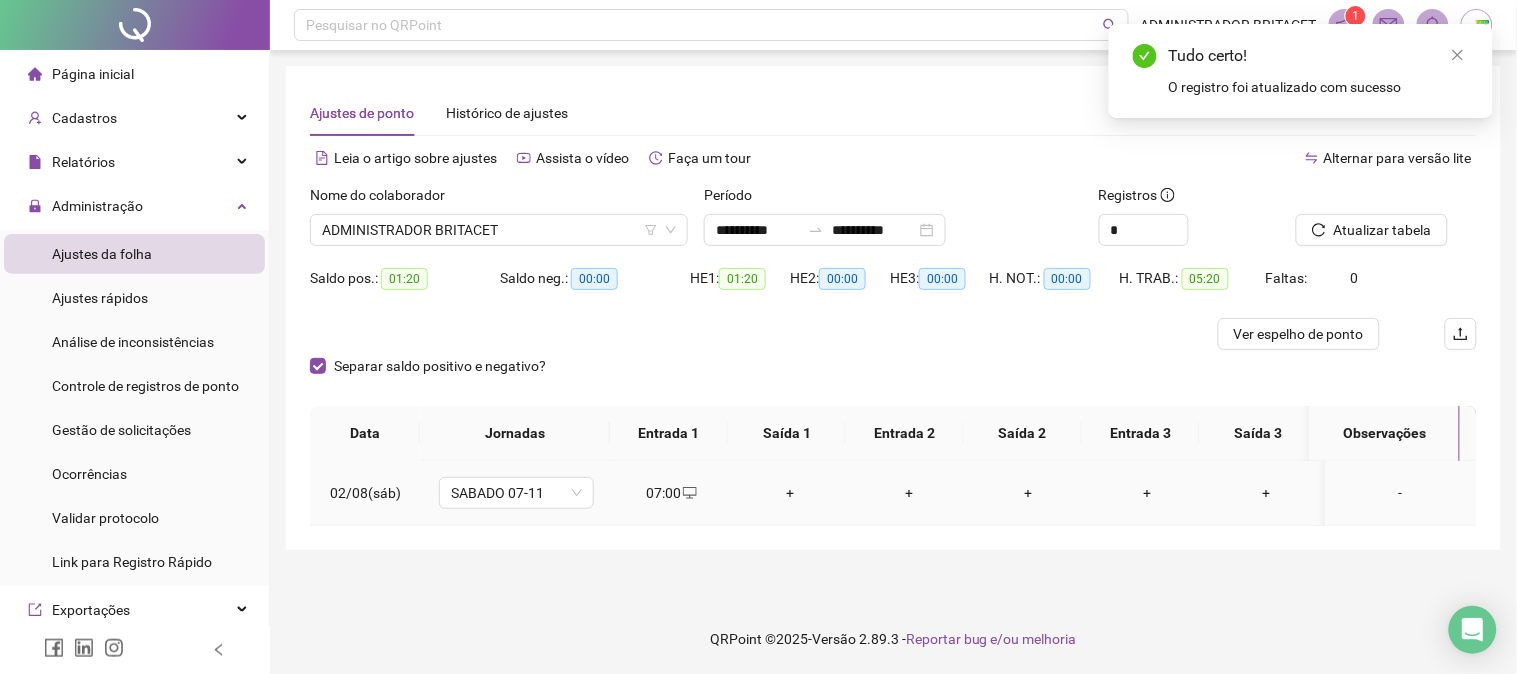 click on "+" at bounding box center [790, 493] 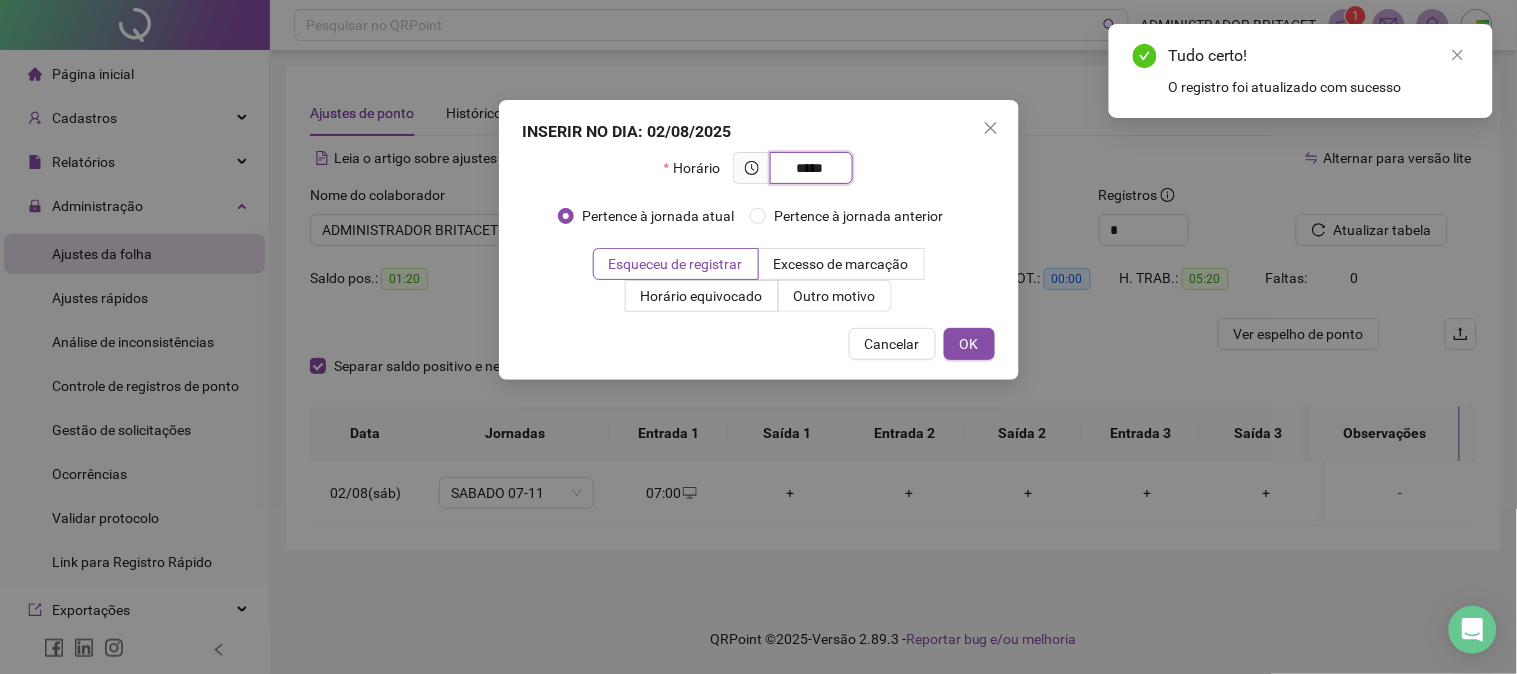 type on "*****" 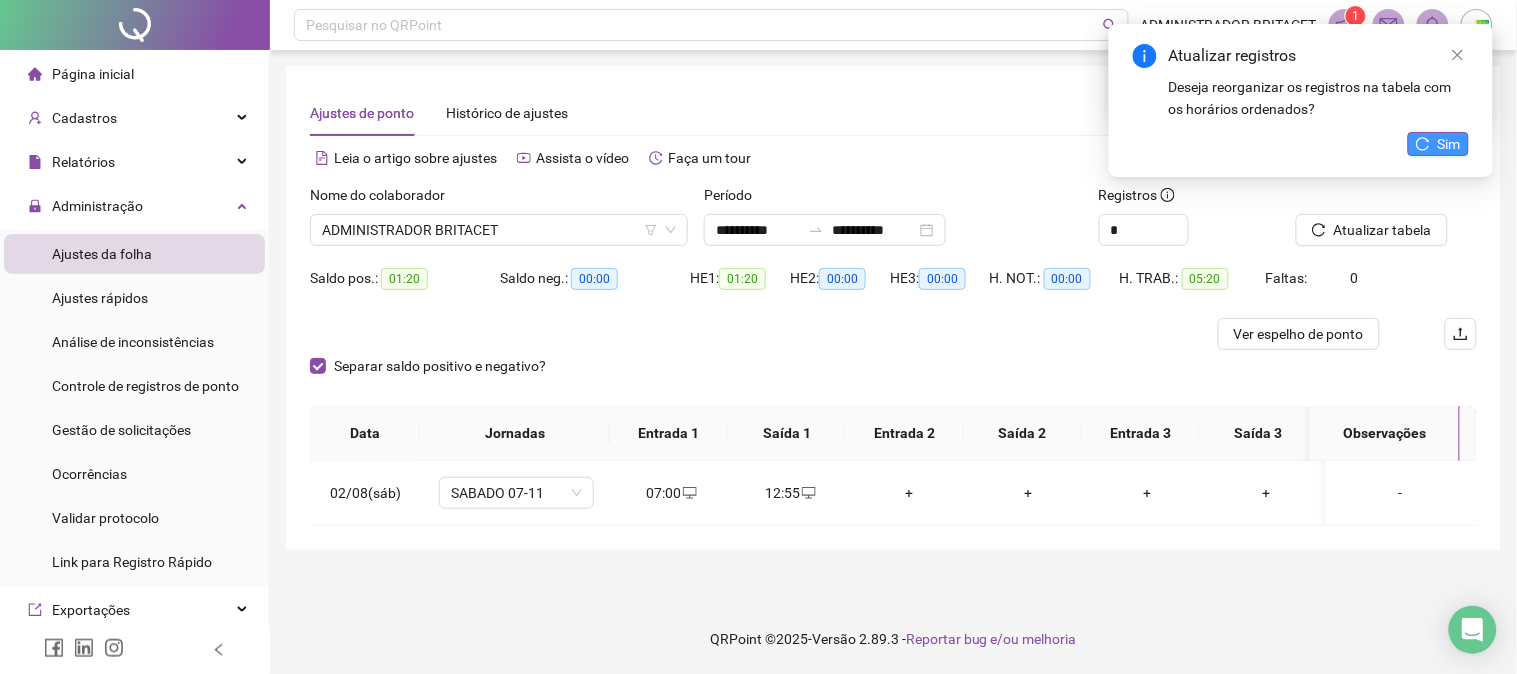 drag, startPoint x: 1436, startPoint y: 135, endPoint x: 1427, endPoint y: 142, distance: 11.401754 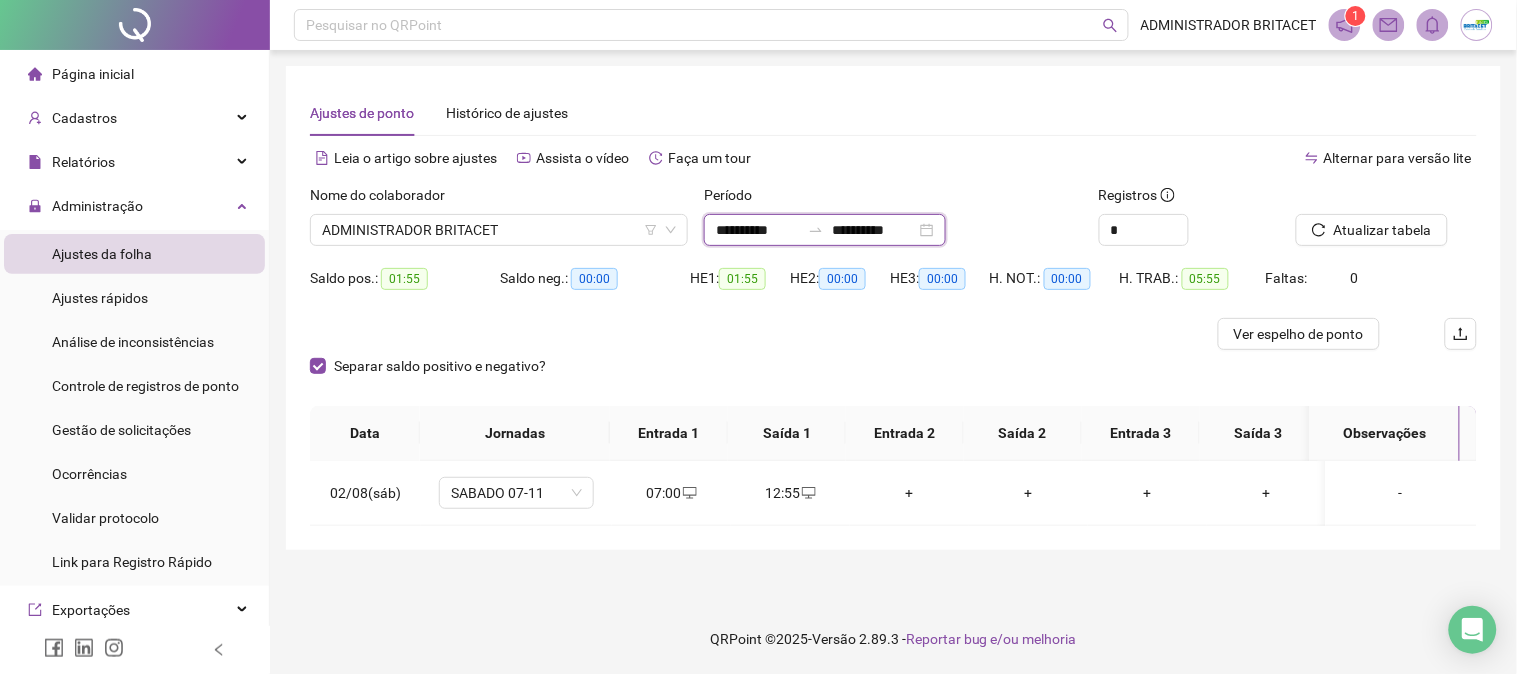 click on "**********" at bounding box center [758, 230] 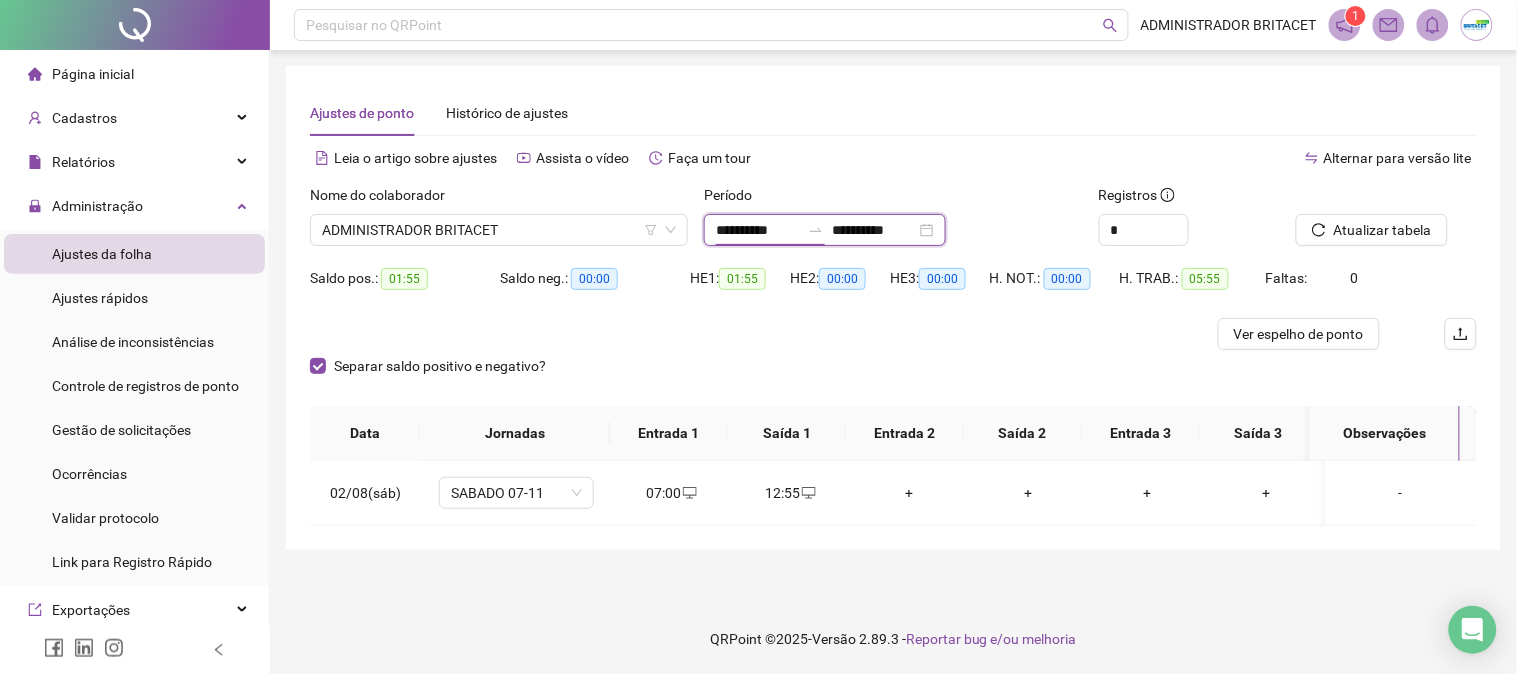 type on "**********" 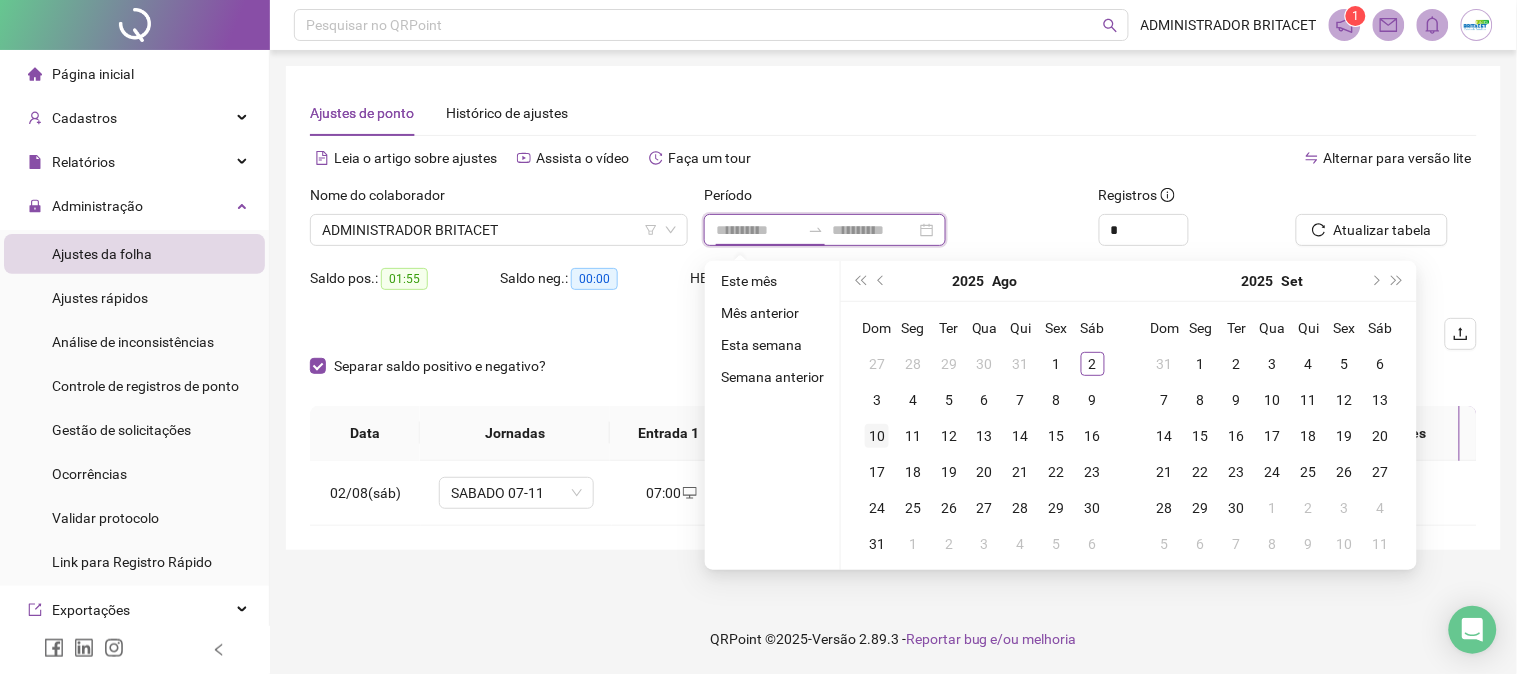 type on "**********" 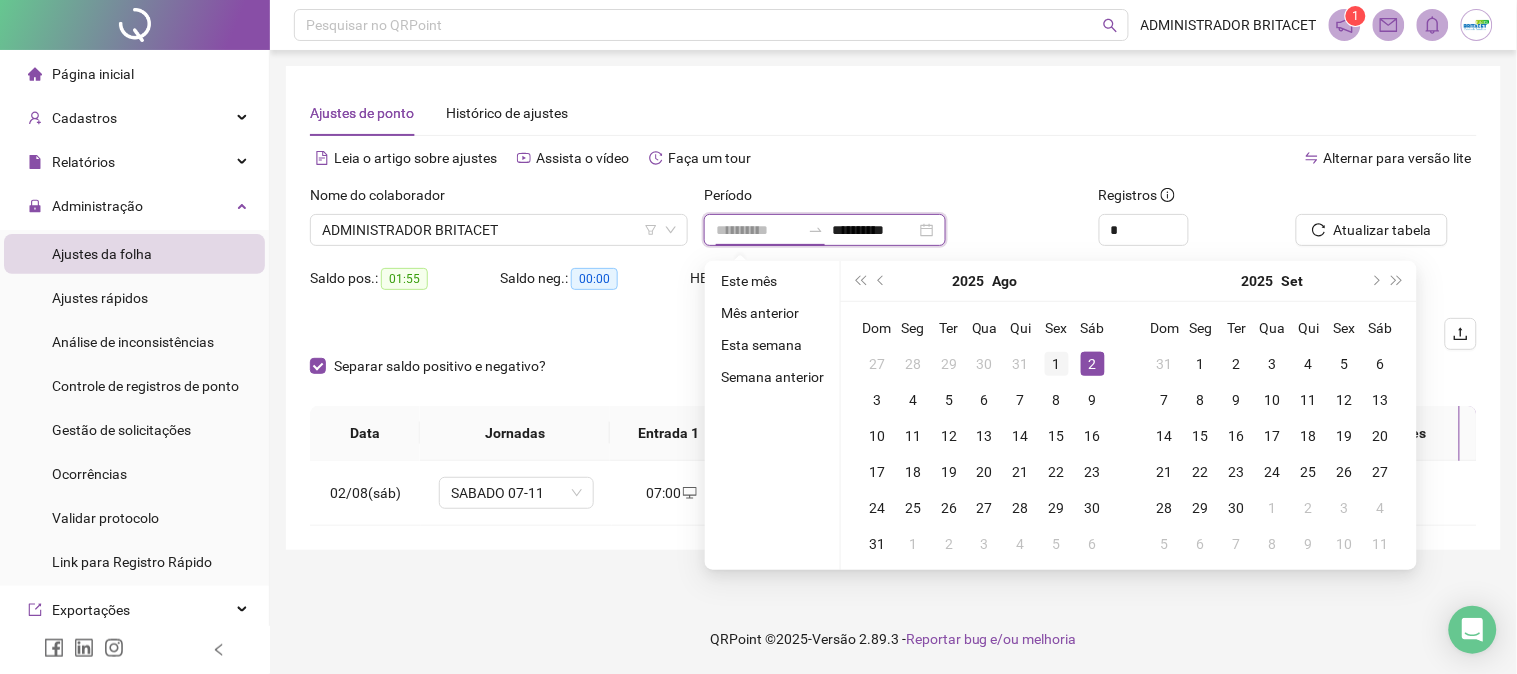 type on "**********" 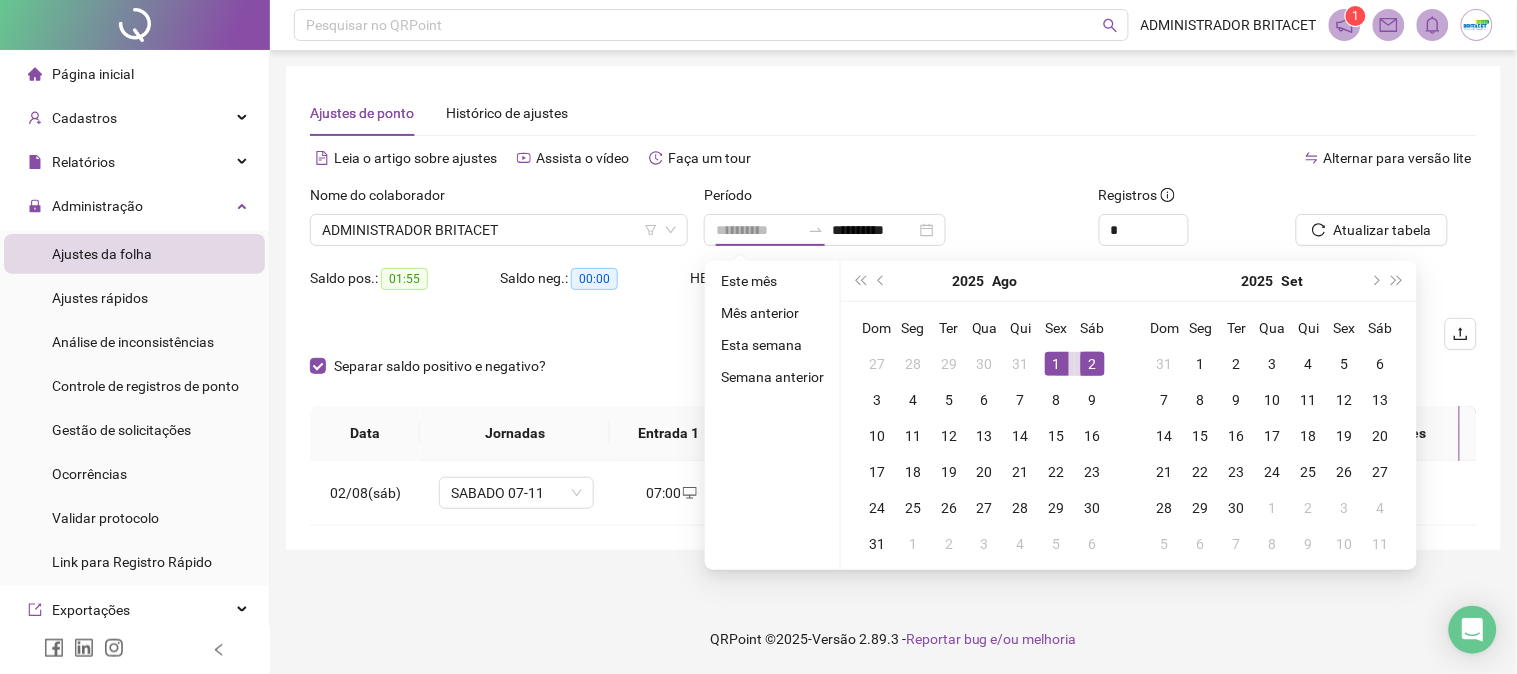 click on "1" at bounding box center (1057, 364) 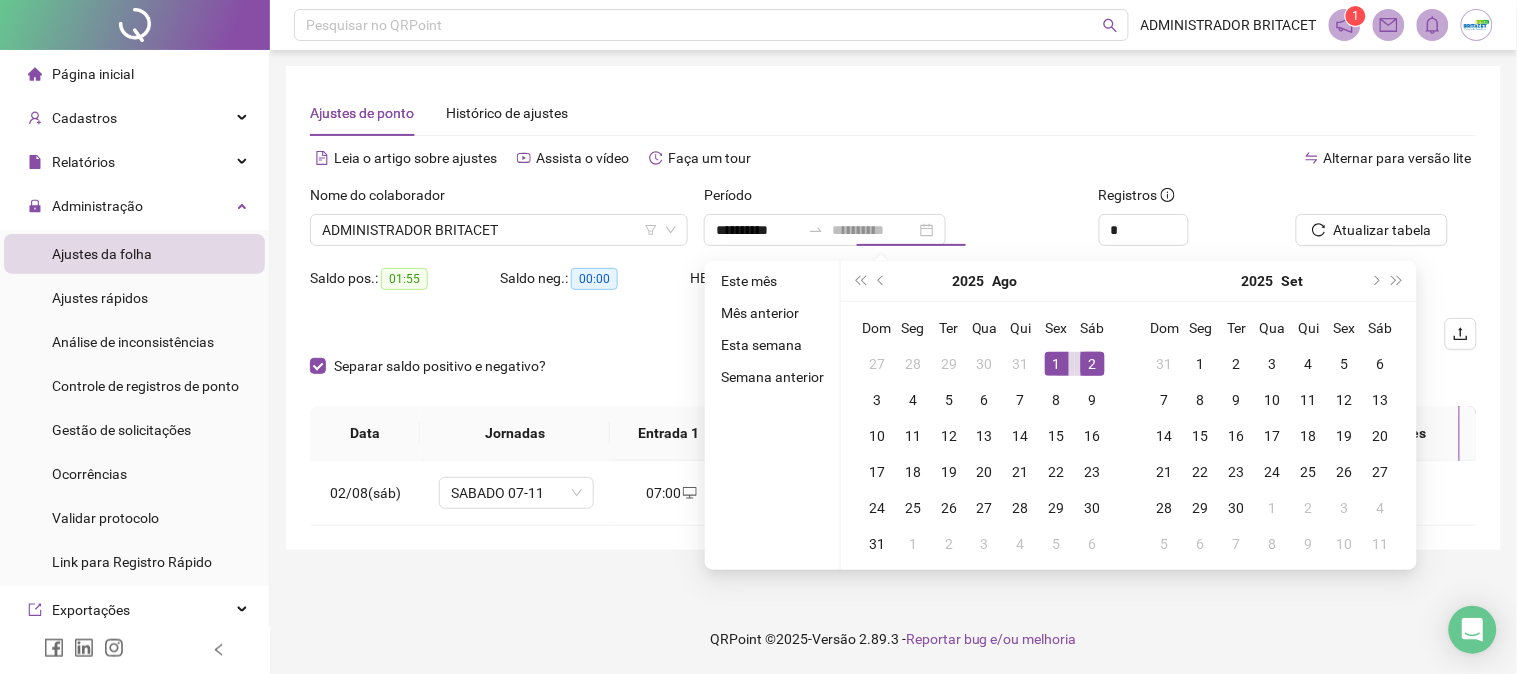 drag, startPoint x: 1055, startPoint y: 364, endPoint x: 1067, endPoint y: 330, distance: 36.05551 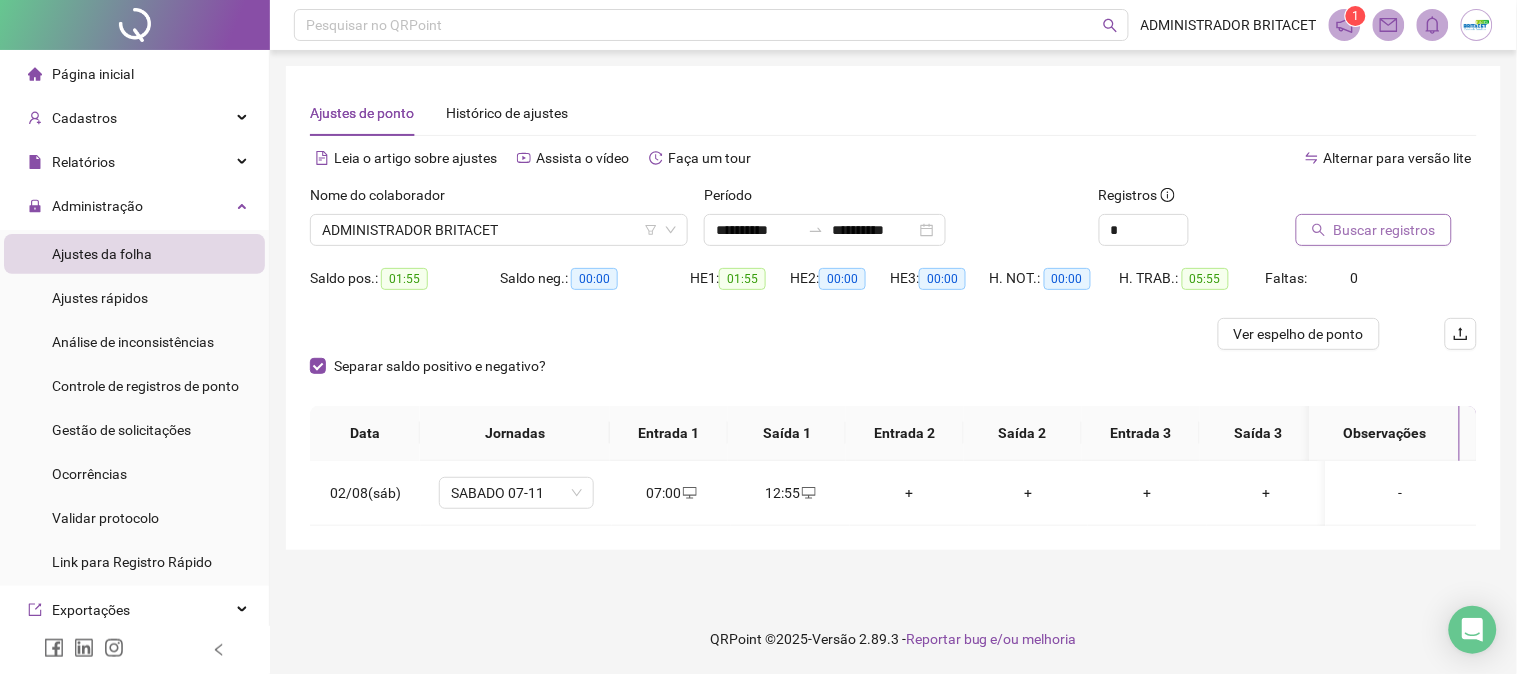 click 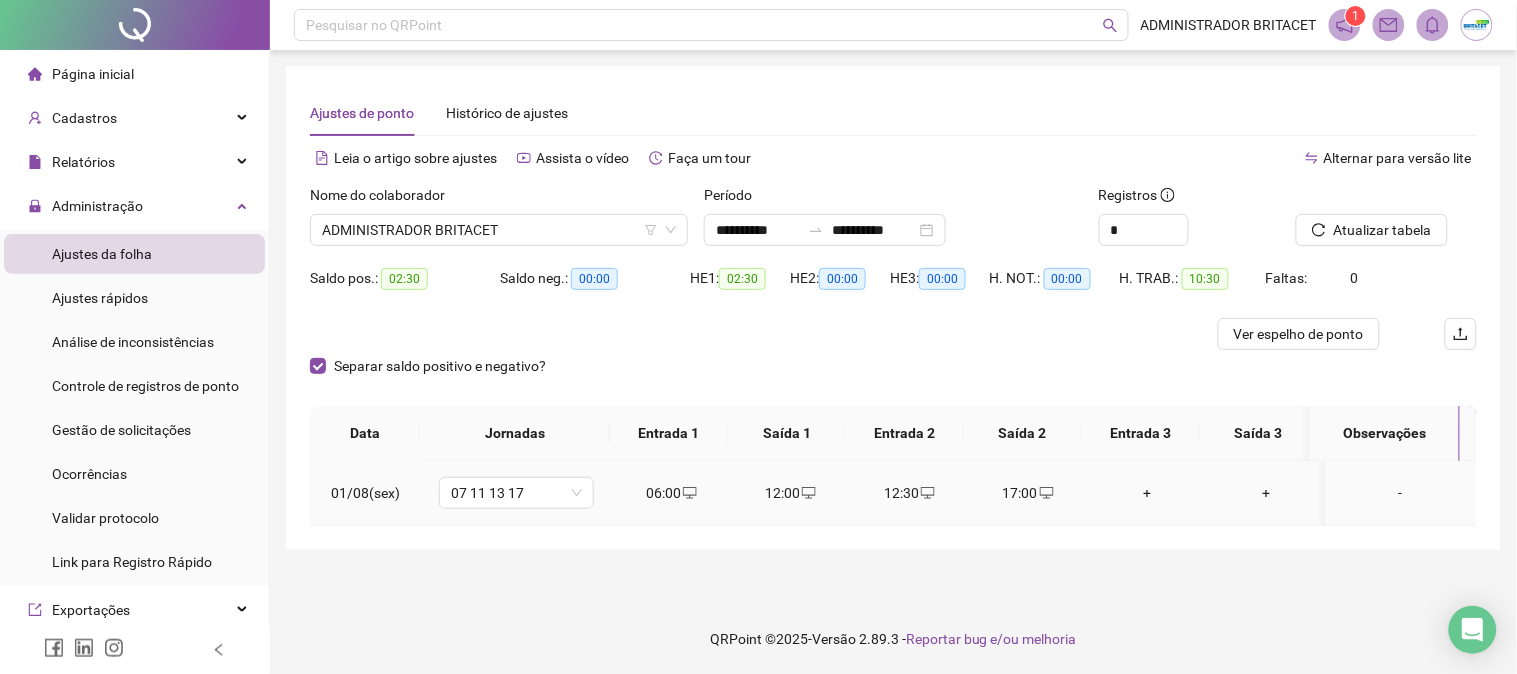 click on "06:00" at bounding box center [671, 493] 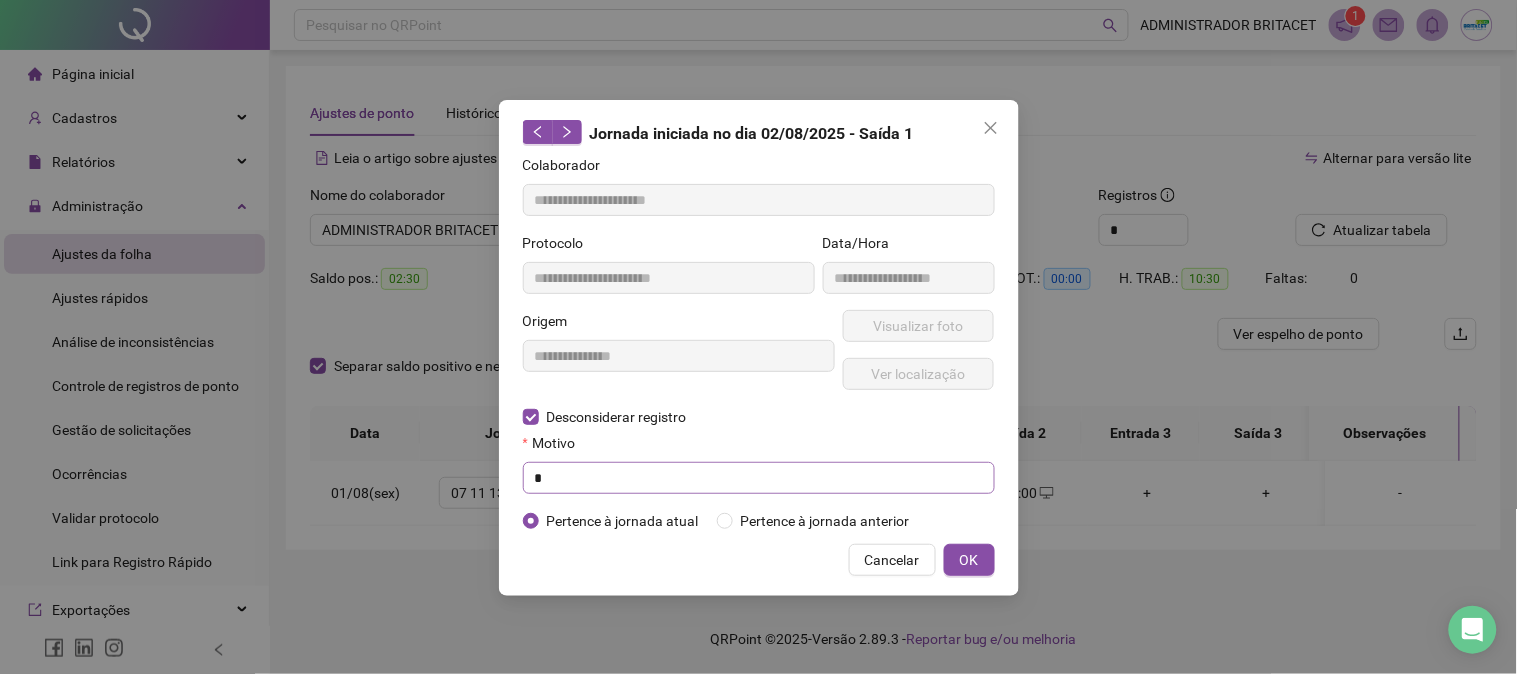 type on "**********" 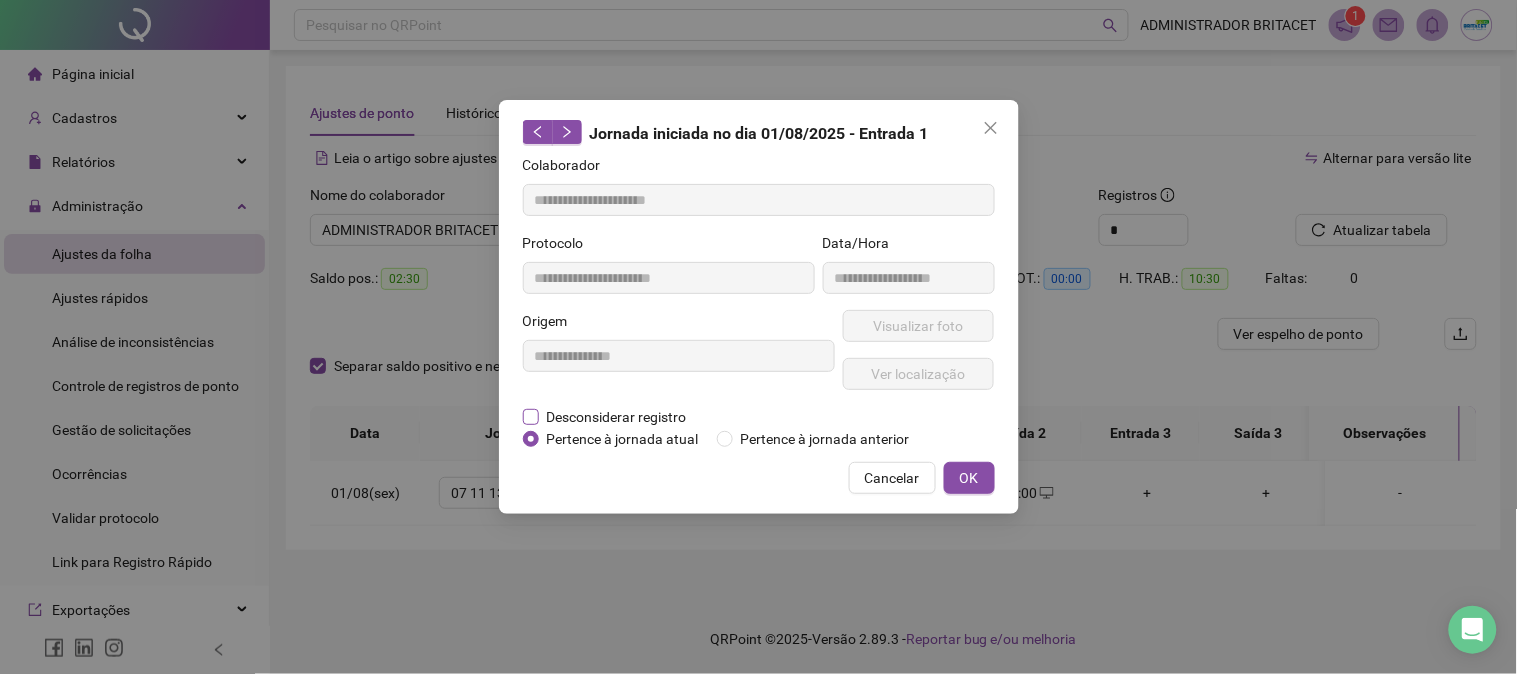 drag, startPoint x: 572, startPoint y: 432, endPoint x: 577, endPoint y: 422, distance: 11.18034 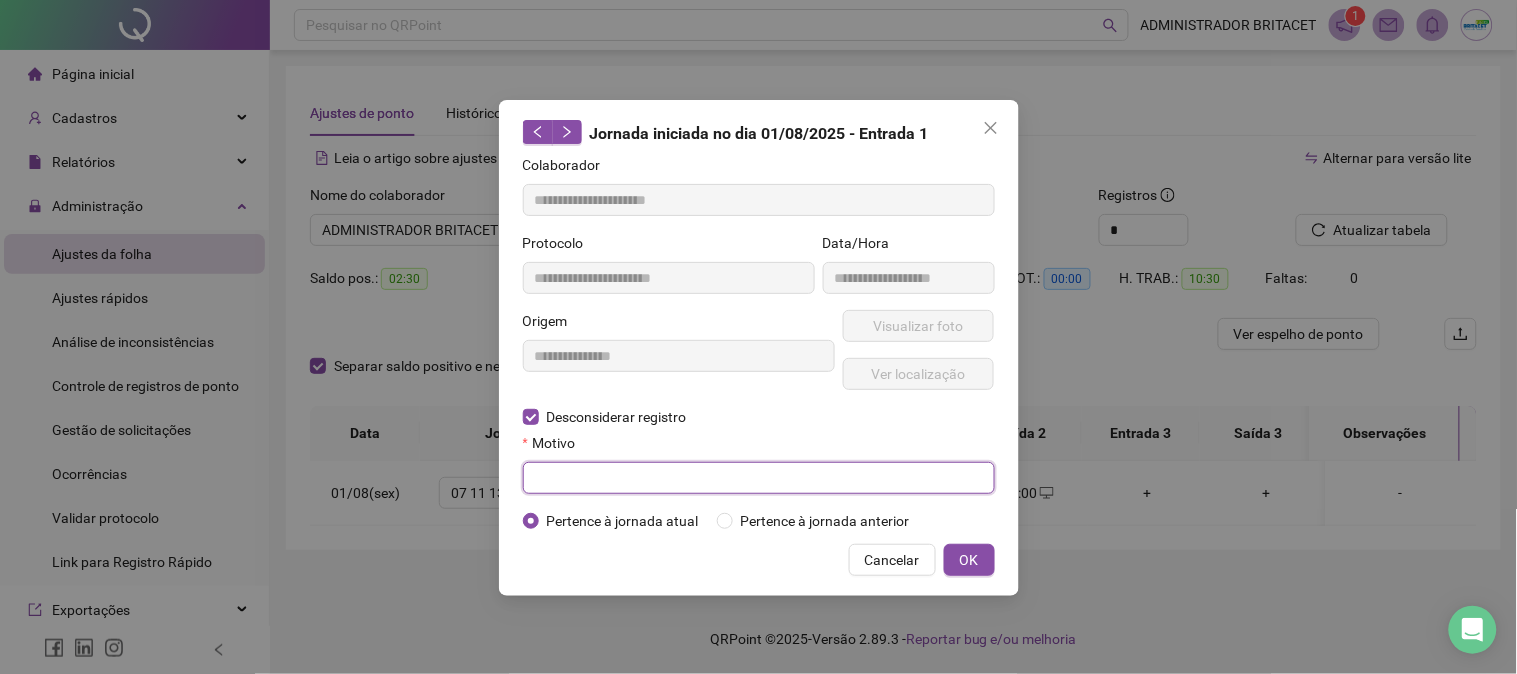 click at bounding box center [759, 478] 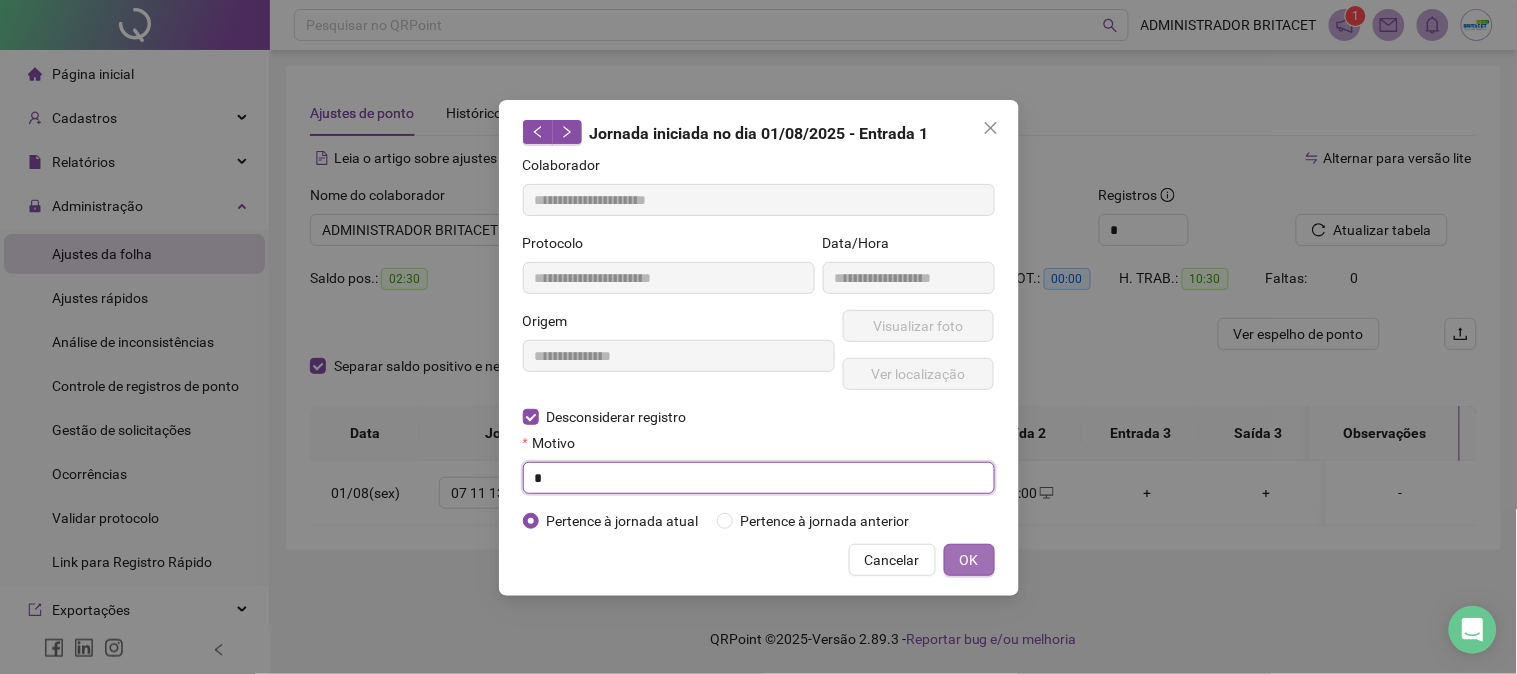 type 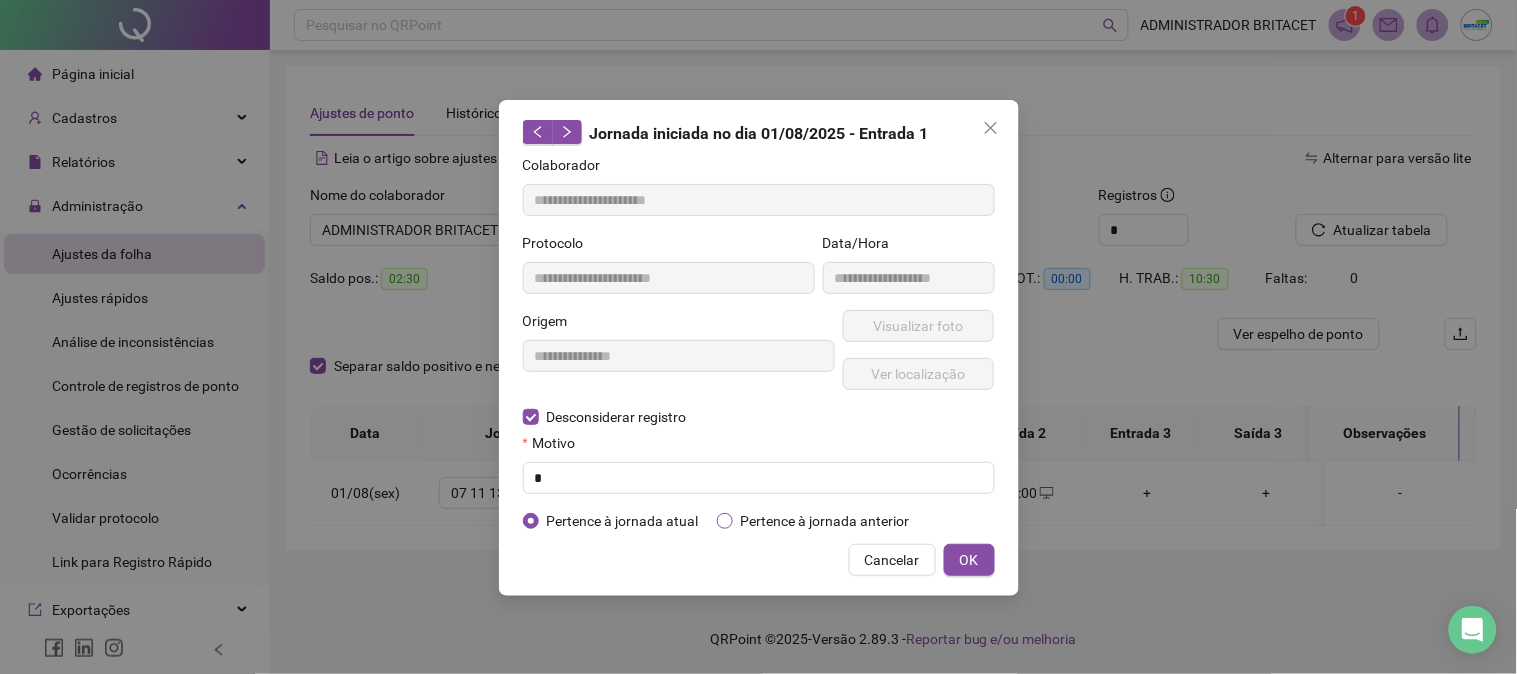 drag, startPoint x: 970, startPoint y: 562, endPoint x: 894, endPoint y: 517, distance: 88.32327 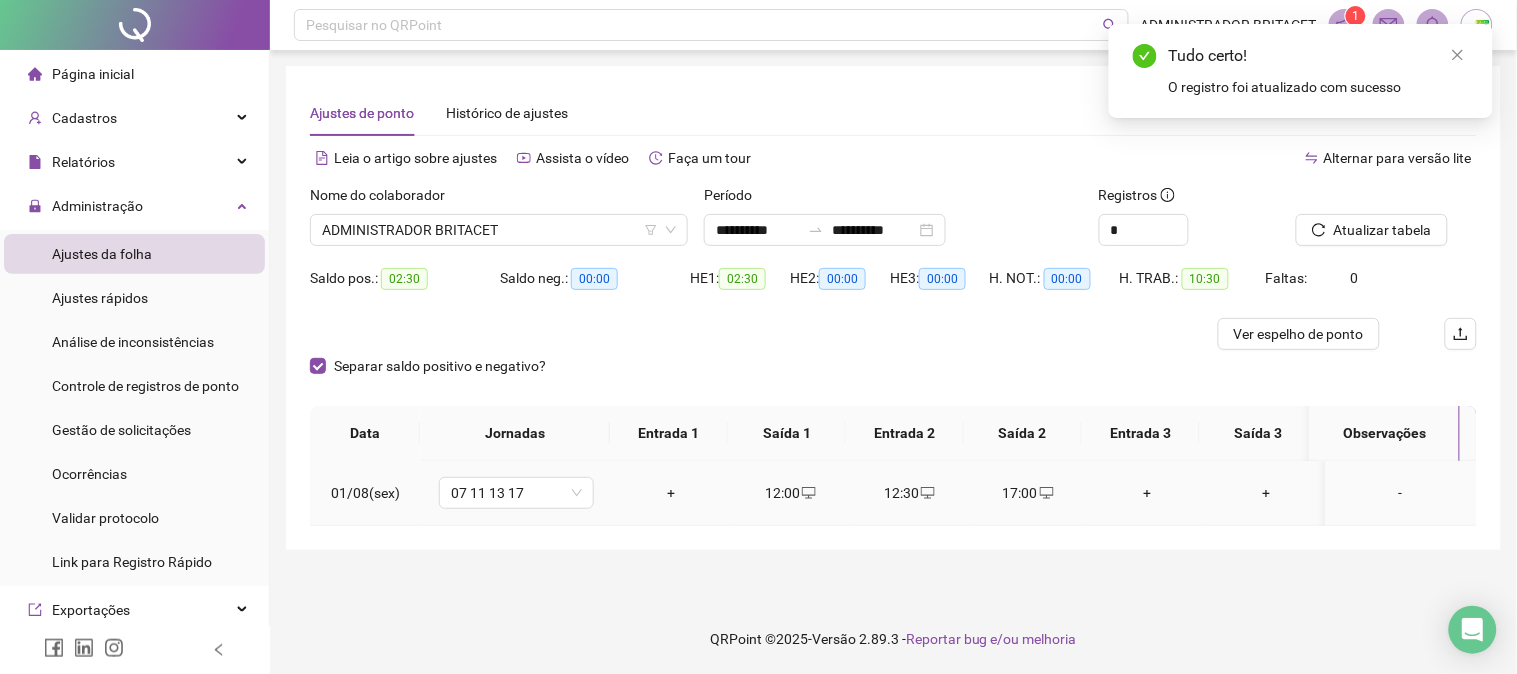 click on "12:00" at bounding box center (790, 493) 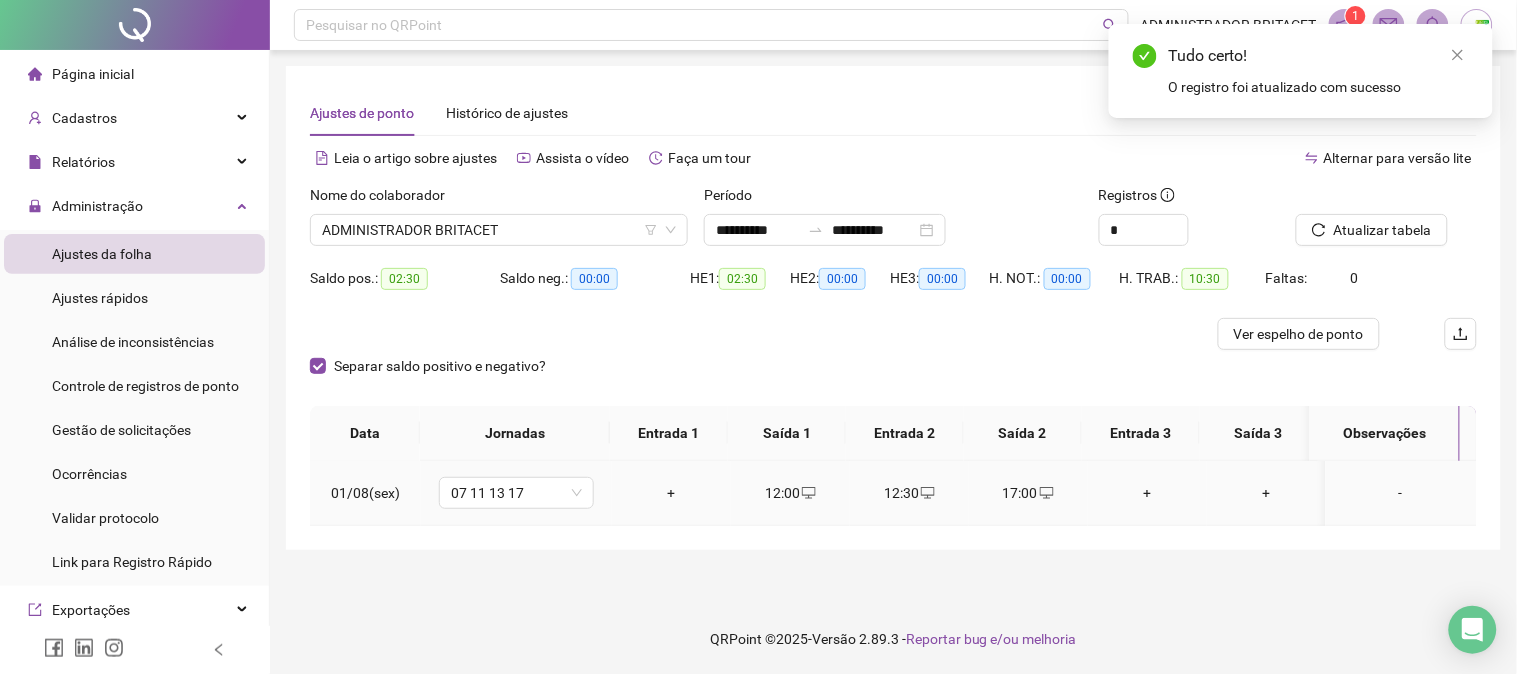 type on "**********" 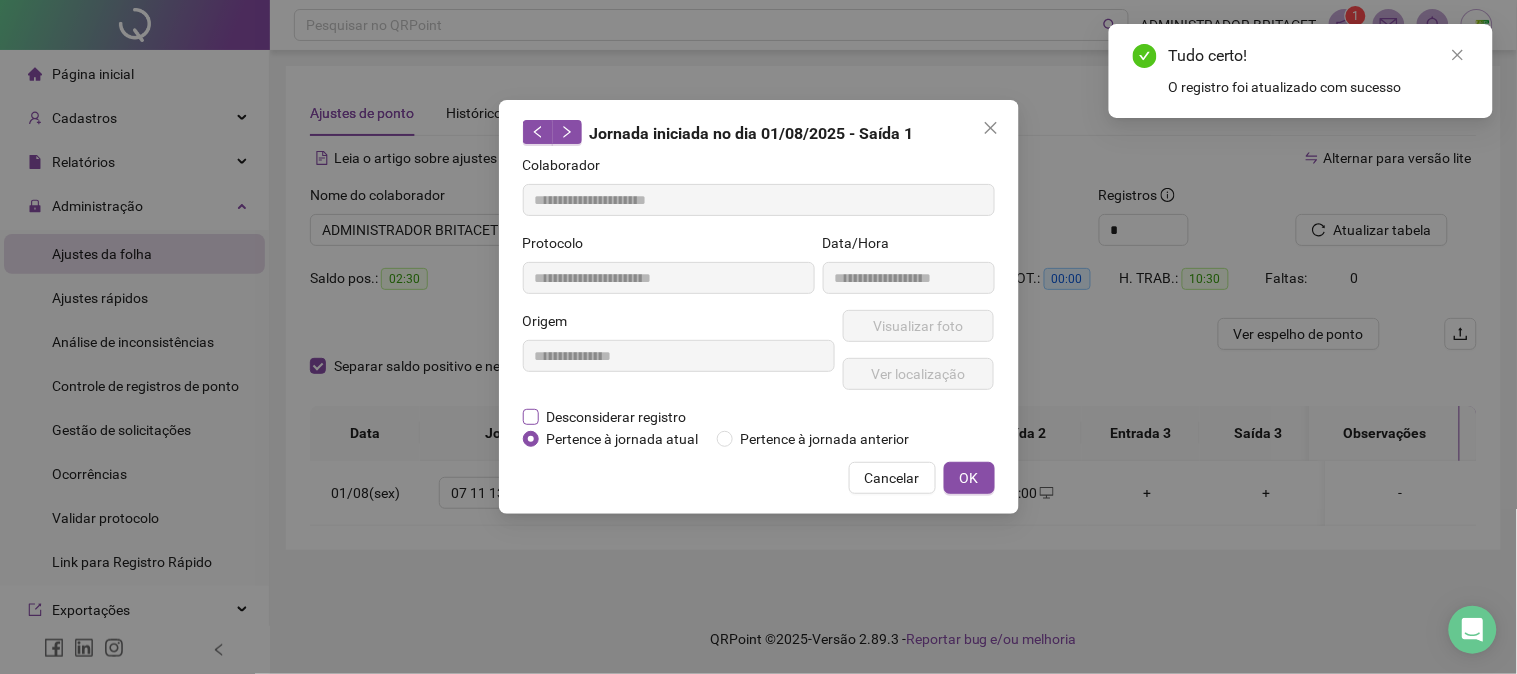 click on "Desconsiderar registro" at bounding box center (617, 417) 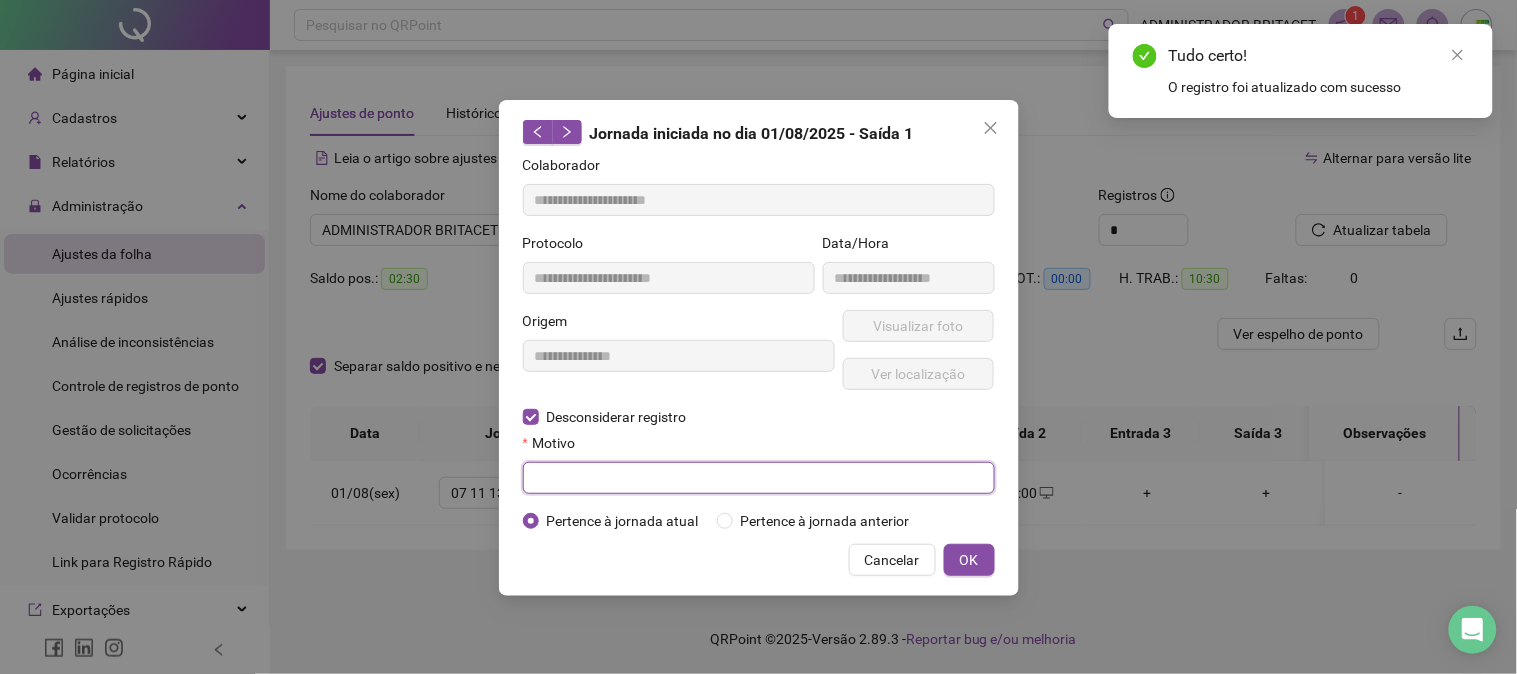 click at bounding box center (759, 478) 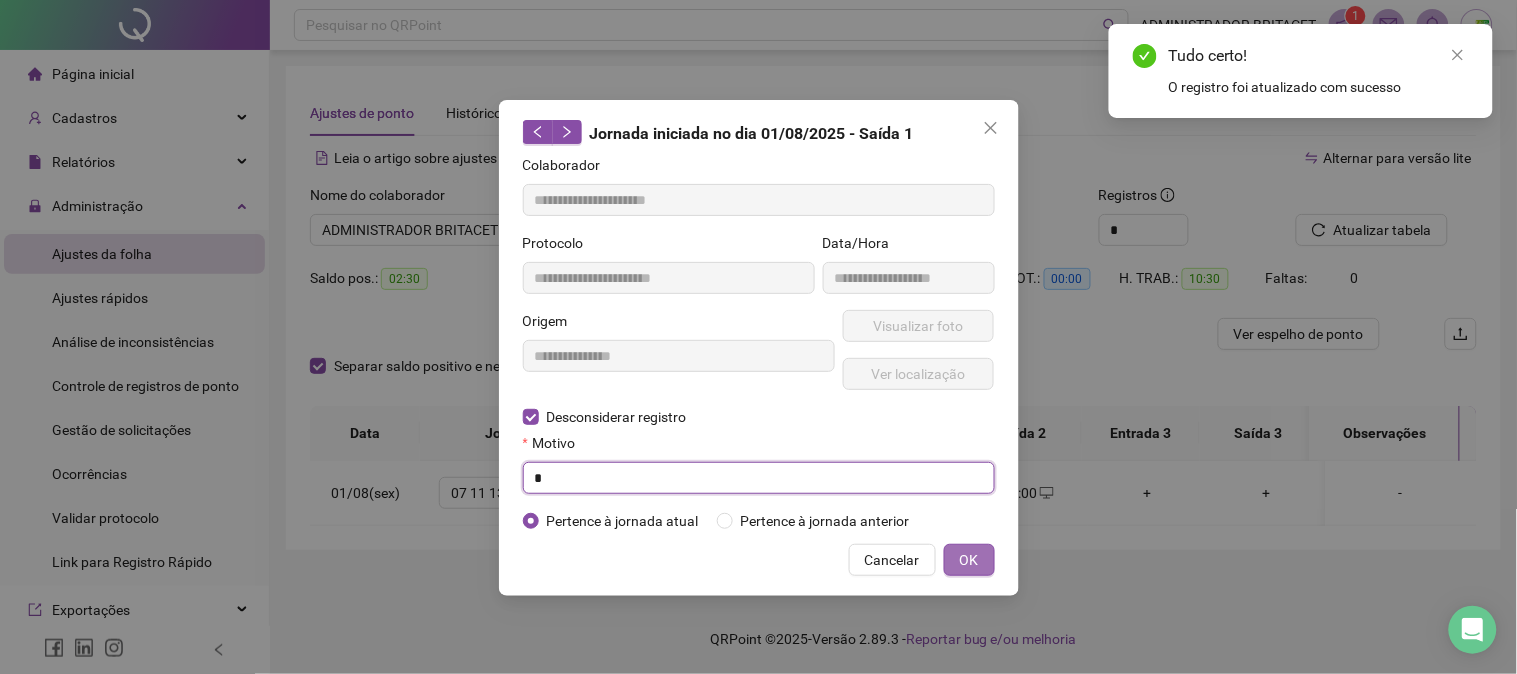type 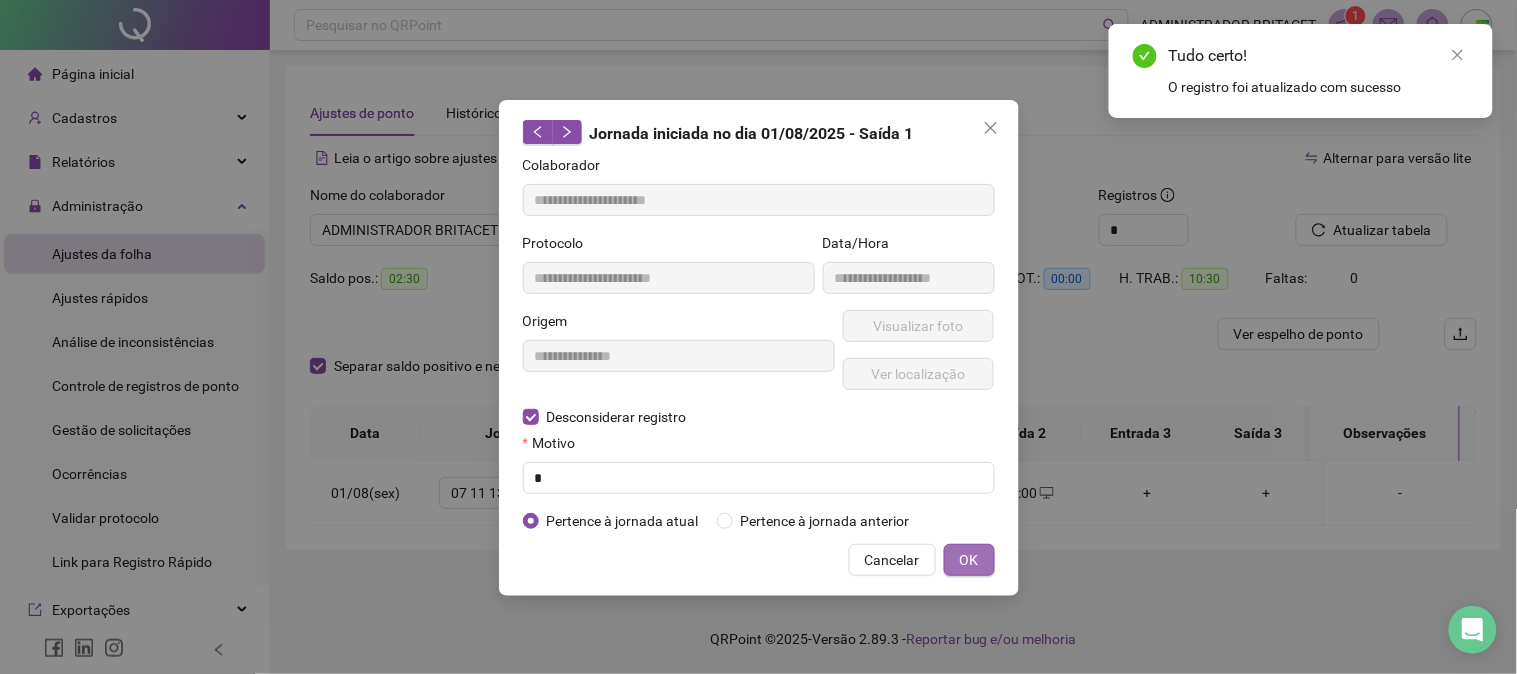 drag, startPoint x: 984, startPoint y: 565, endPoint x: 936, endPoint y: 547, distance: 51.264023 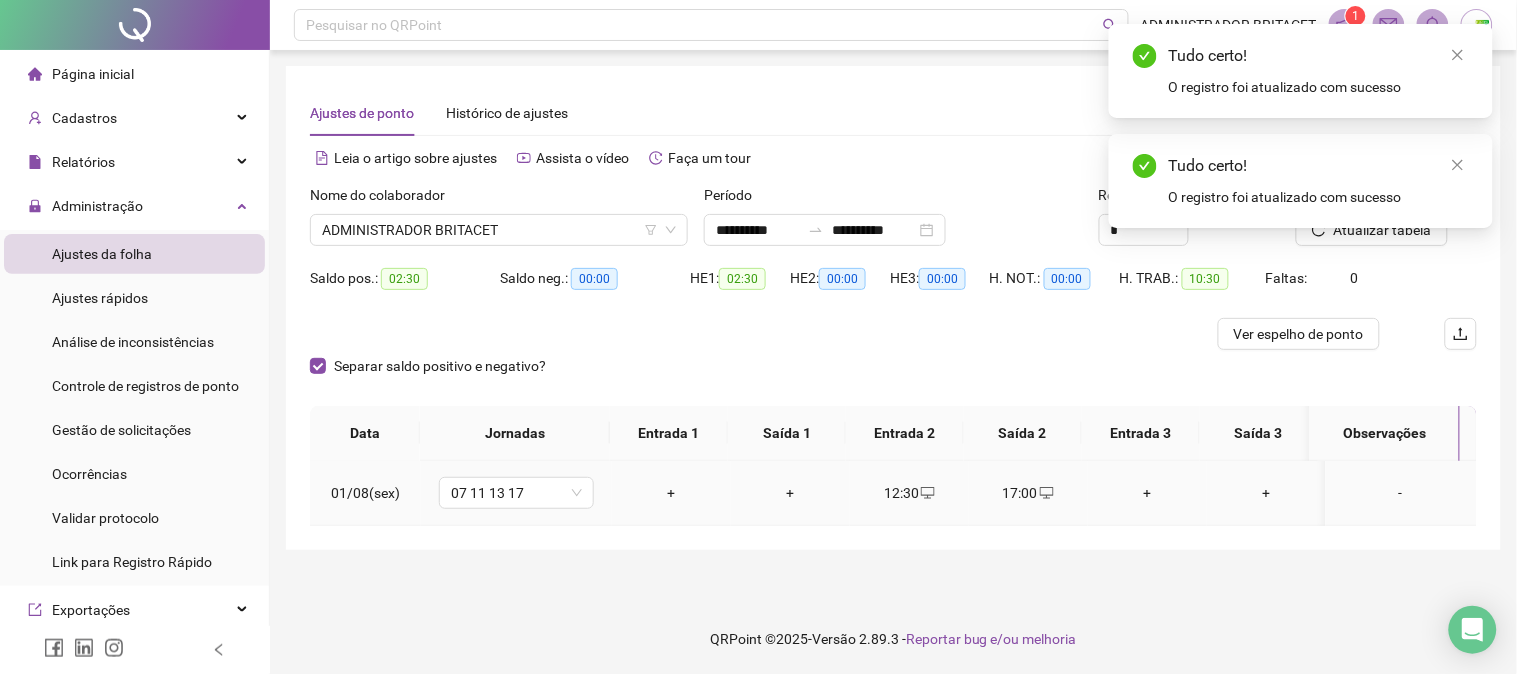 click on "12:30" at bounding box center [909, 493] 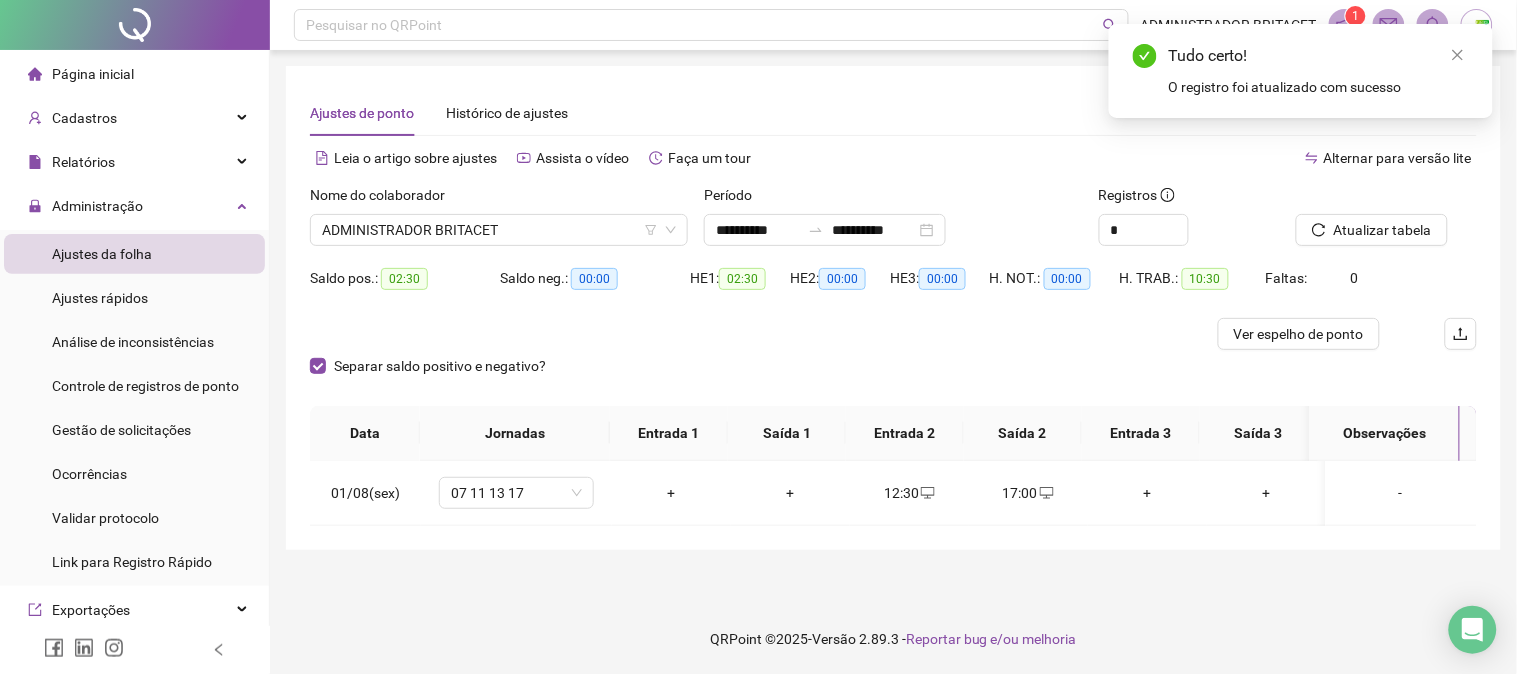type on "**********" 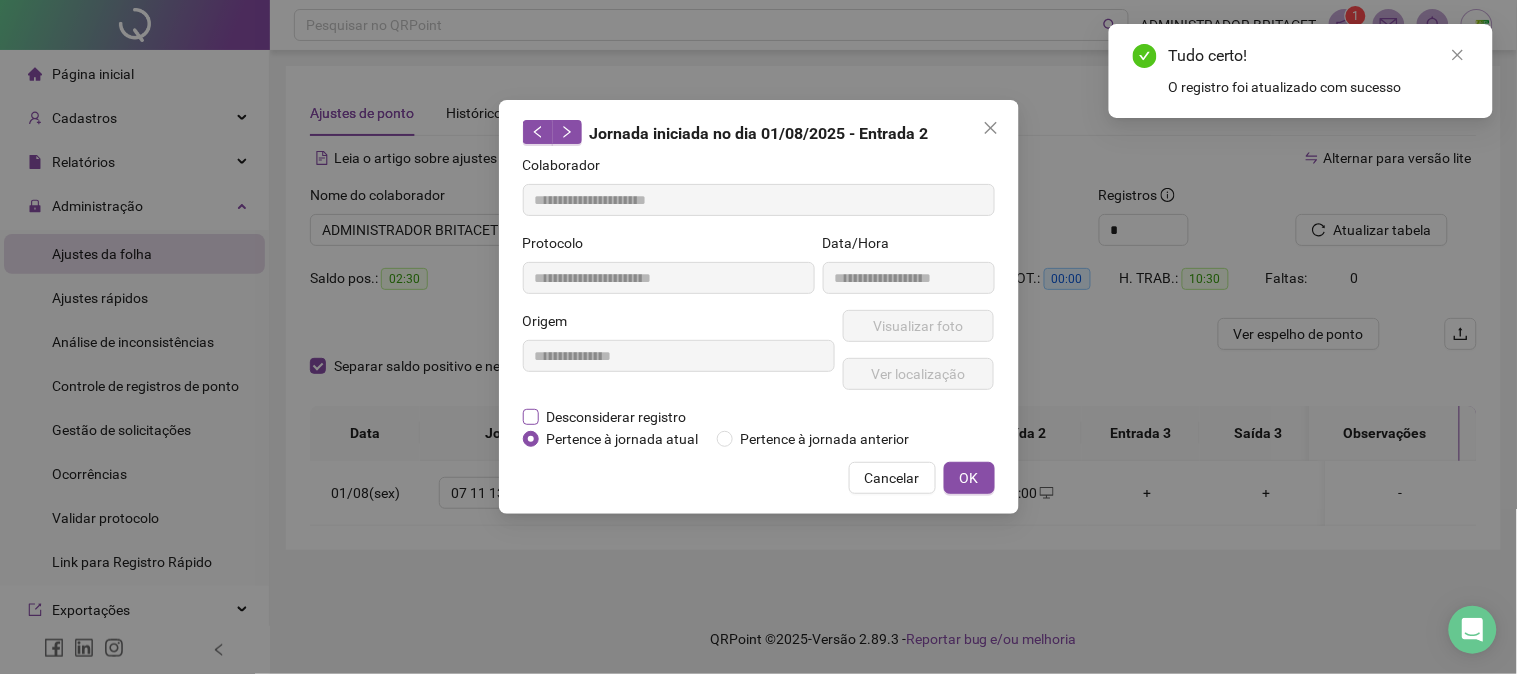 click on "Desconsiderar registro" at bounding box center [617, 417] 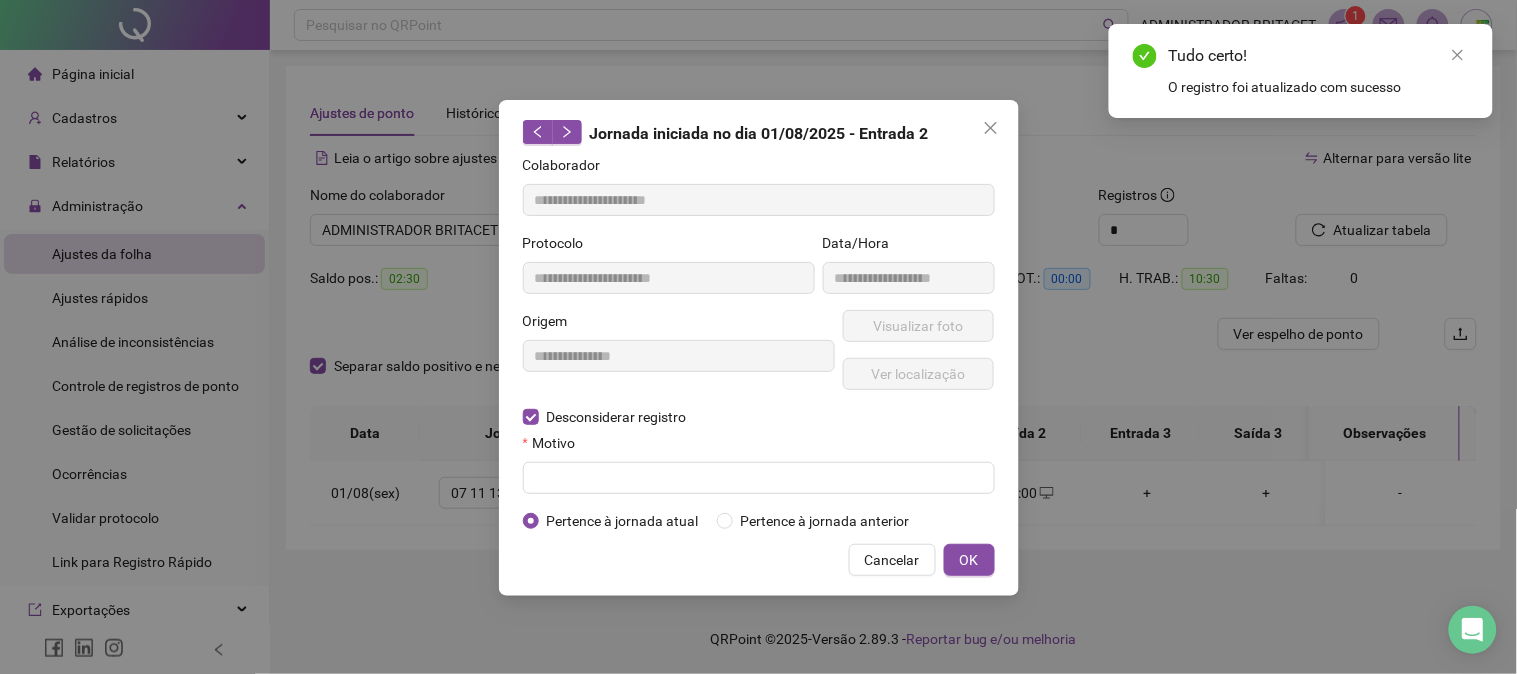 click on "Motivo" at bounding box center (759, 447) 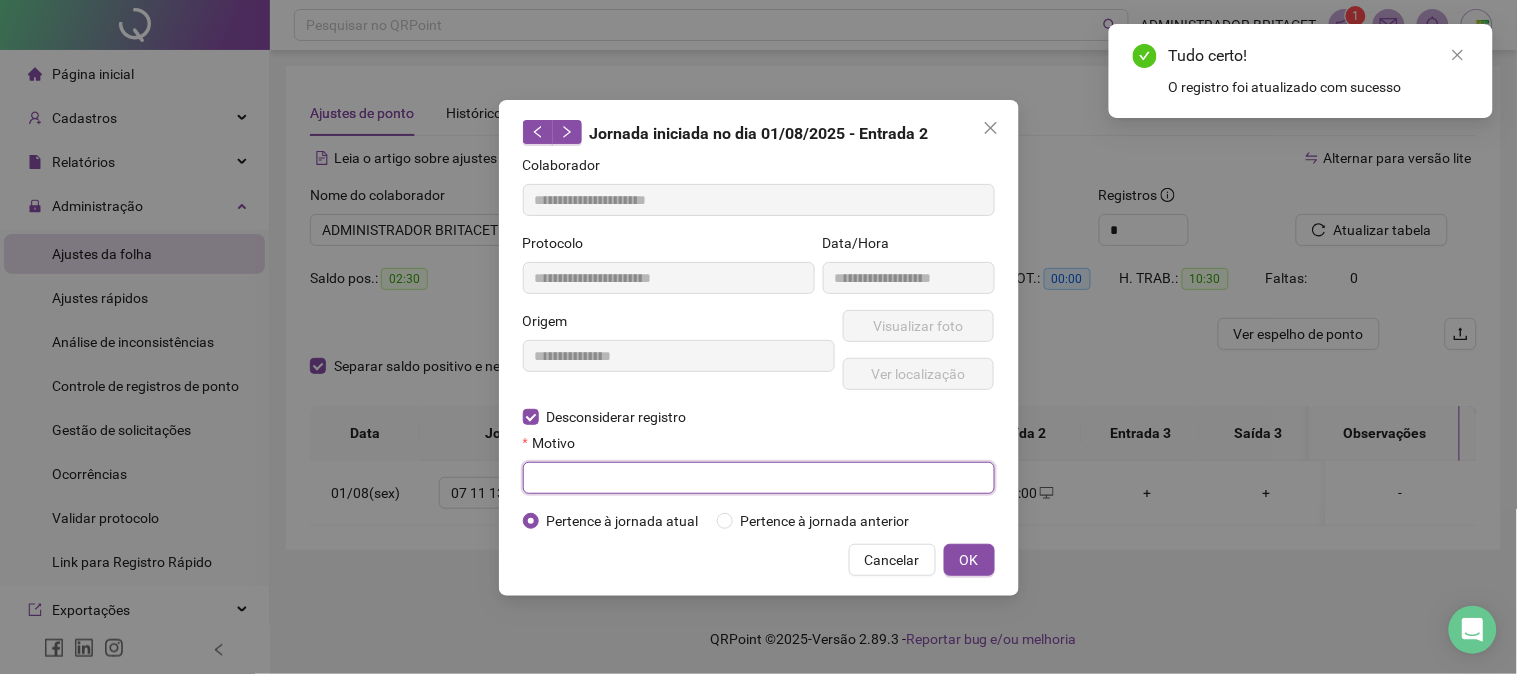 click at bounding box center [759, 478] 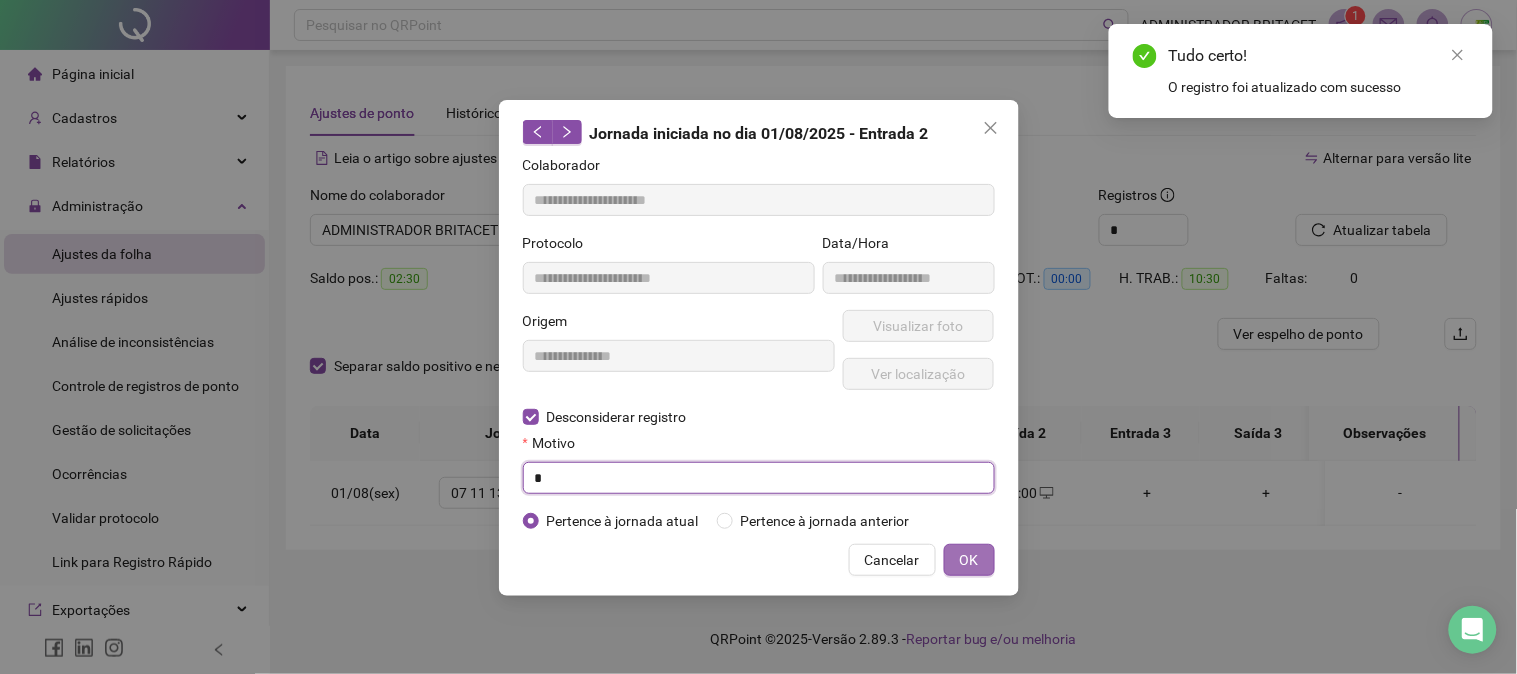 type 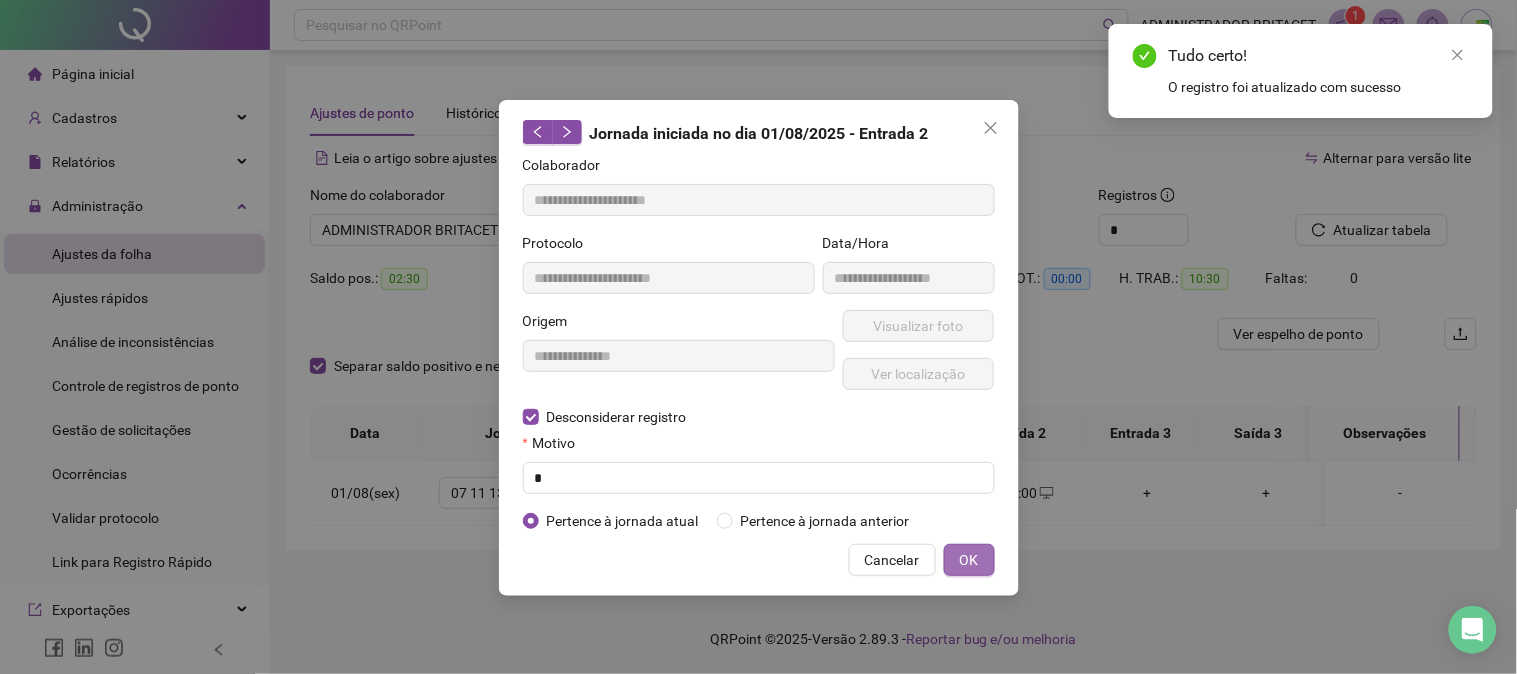 click on "OK" at bounding box center (969, 560) 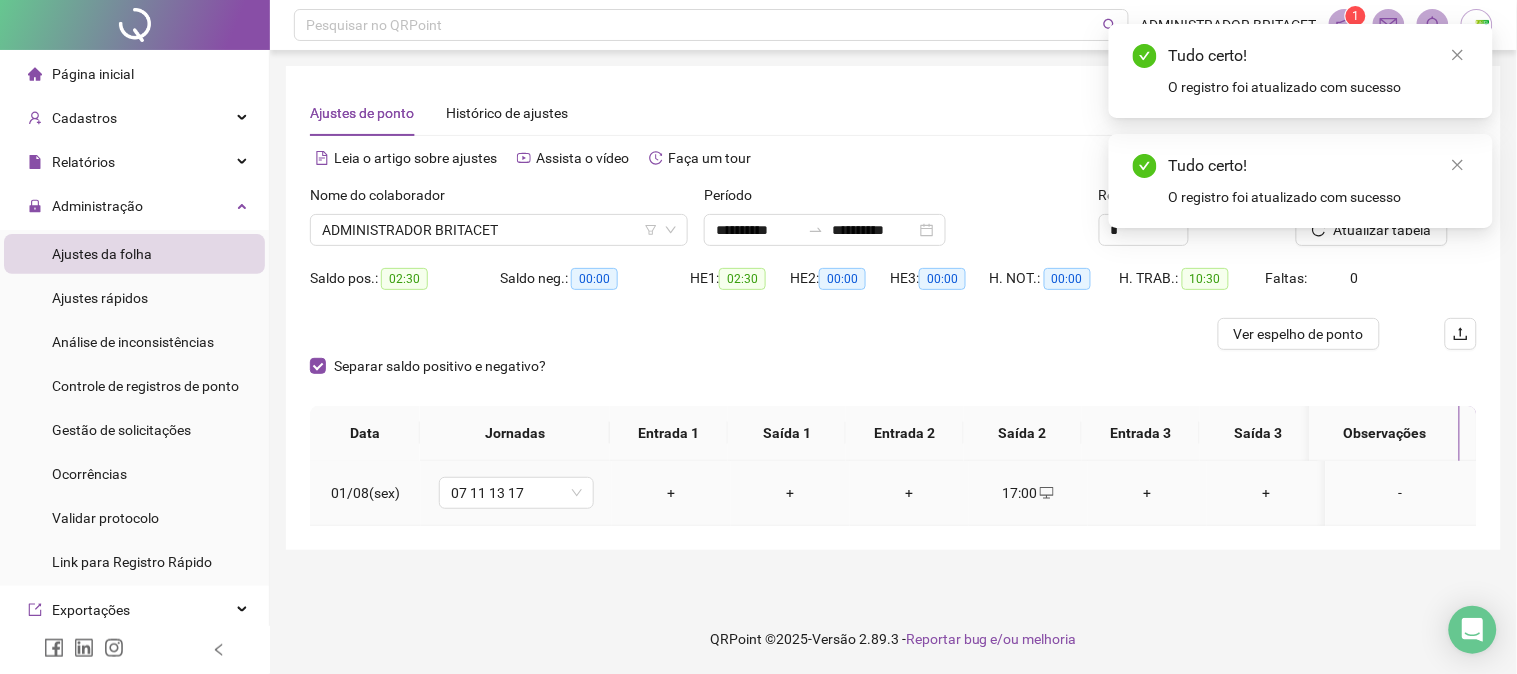 click at bounding box center (1046, 493) 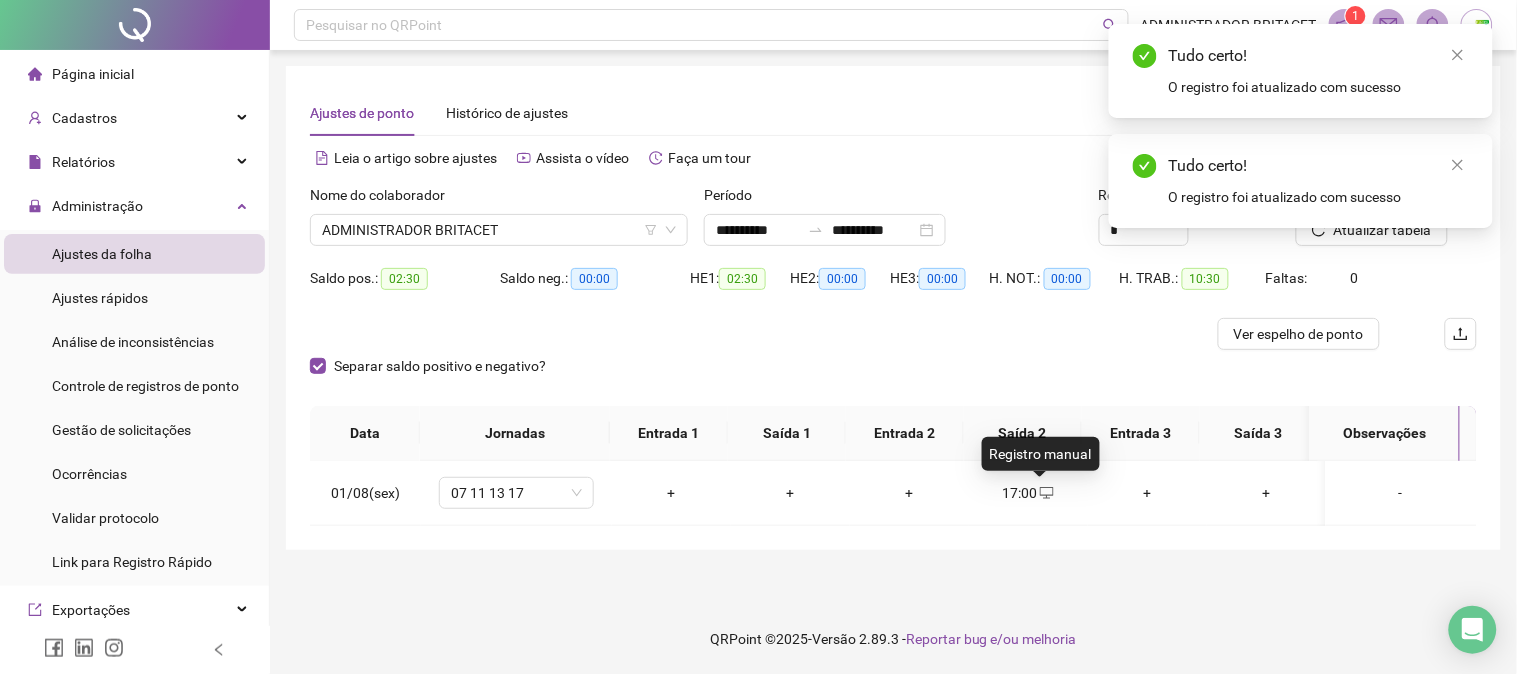 type on "**********" 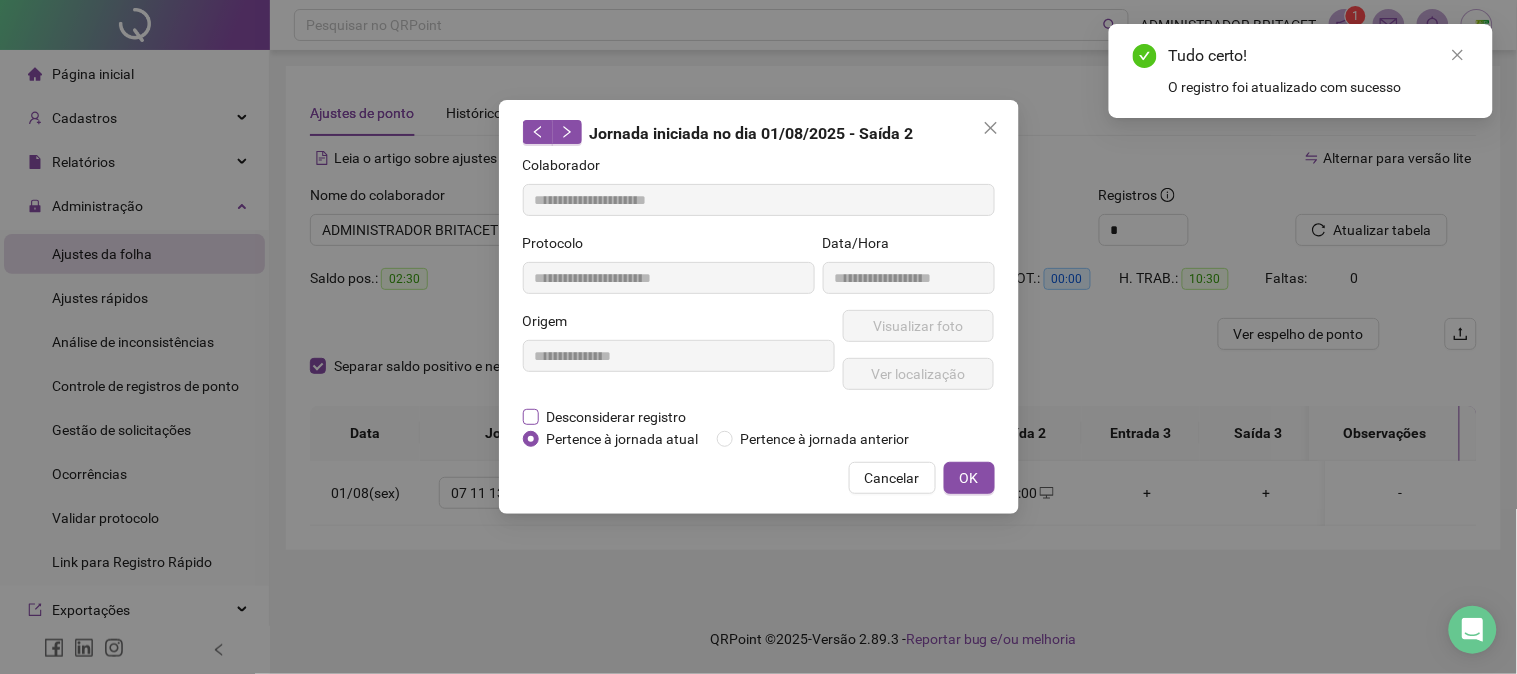click on "Desconsiderar registro" at bounding box center [617, 417] 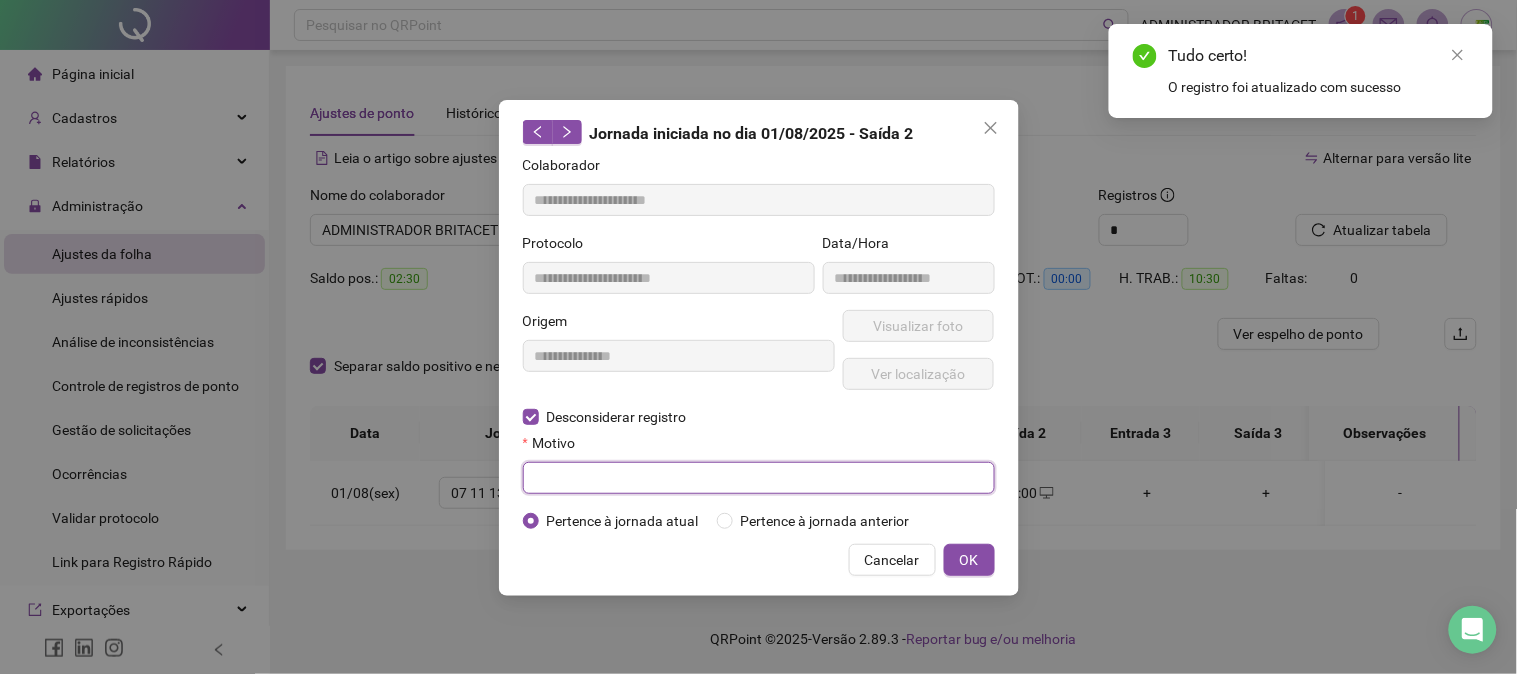 drag, startPoint x: 653, startPoint y: 424, endPoint x: 636, endPoint y: 477, distance: 55.65968 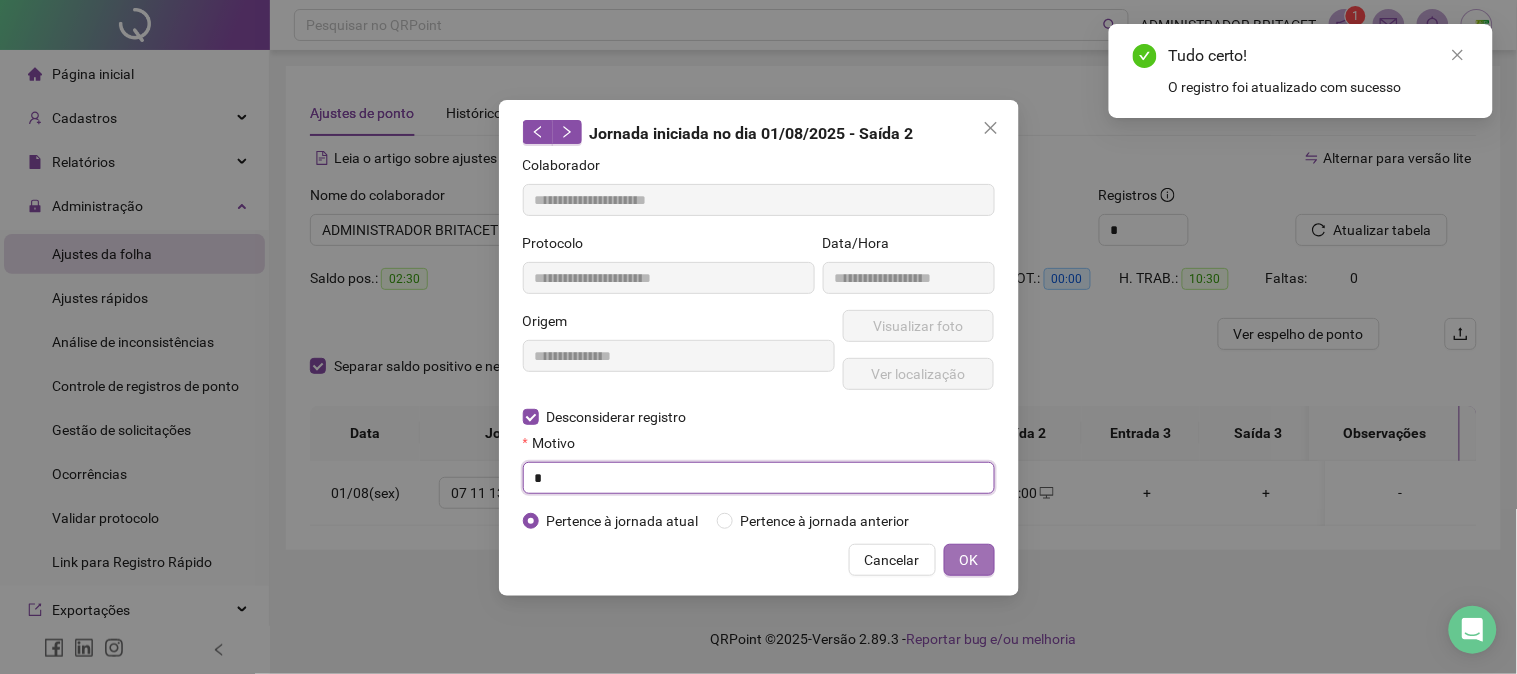type 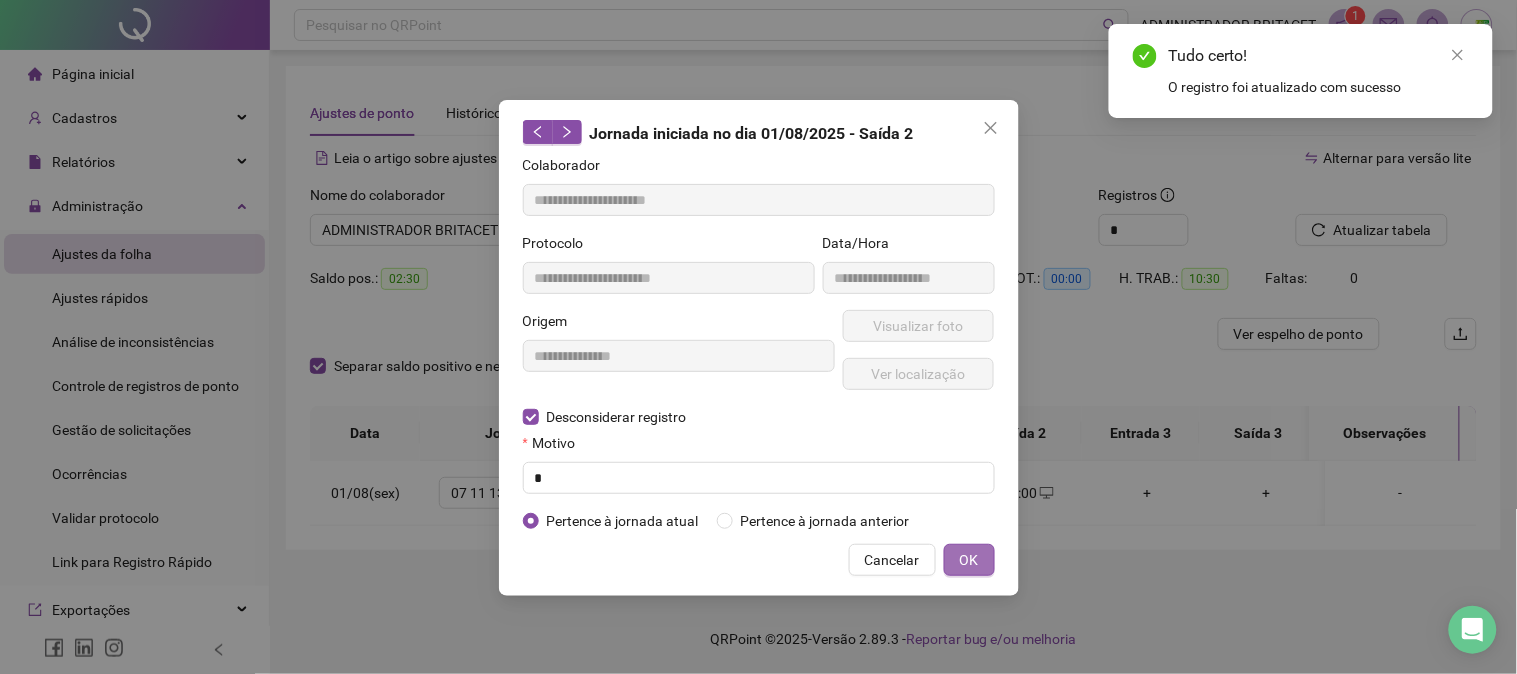 click on "OK" at bounding box center (969, 560) 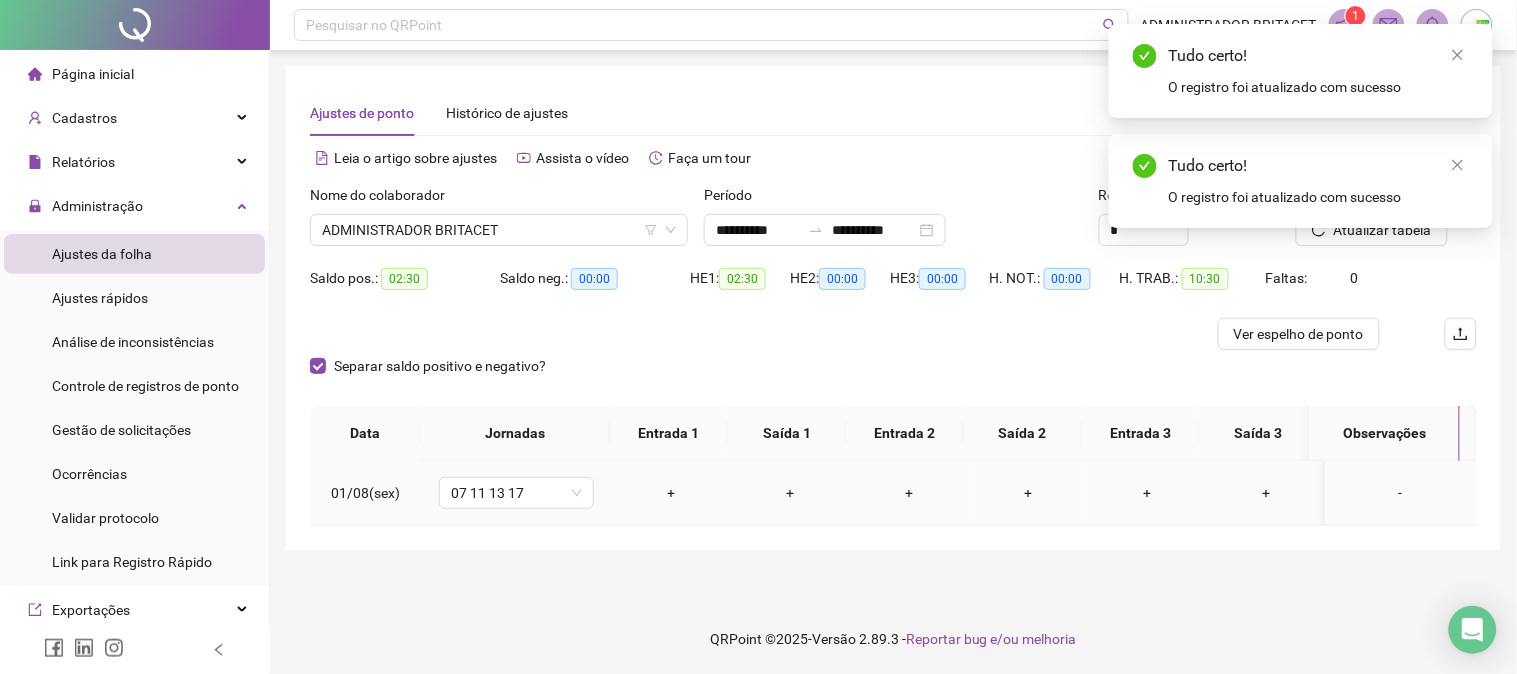 click on "+" at bounding box center (671, 493) 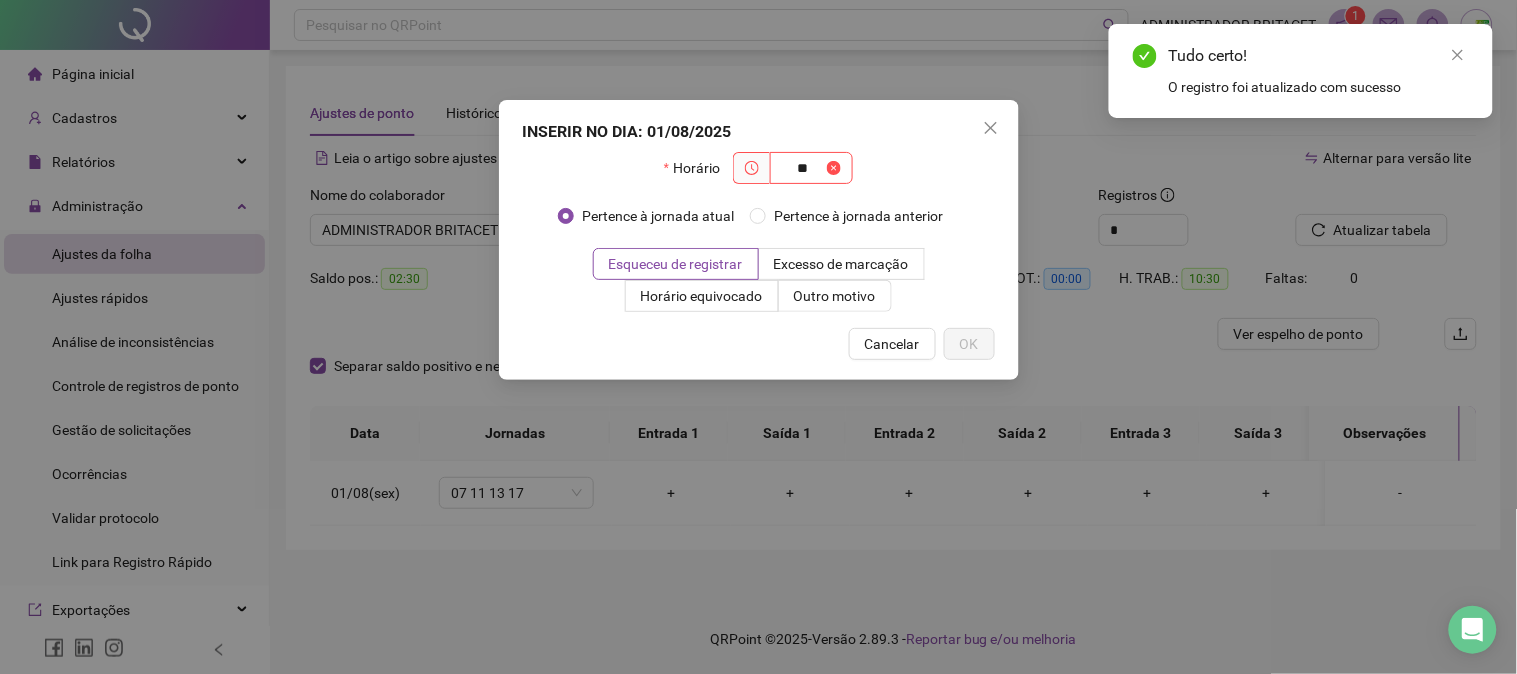 type on "*" 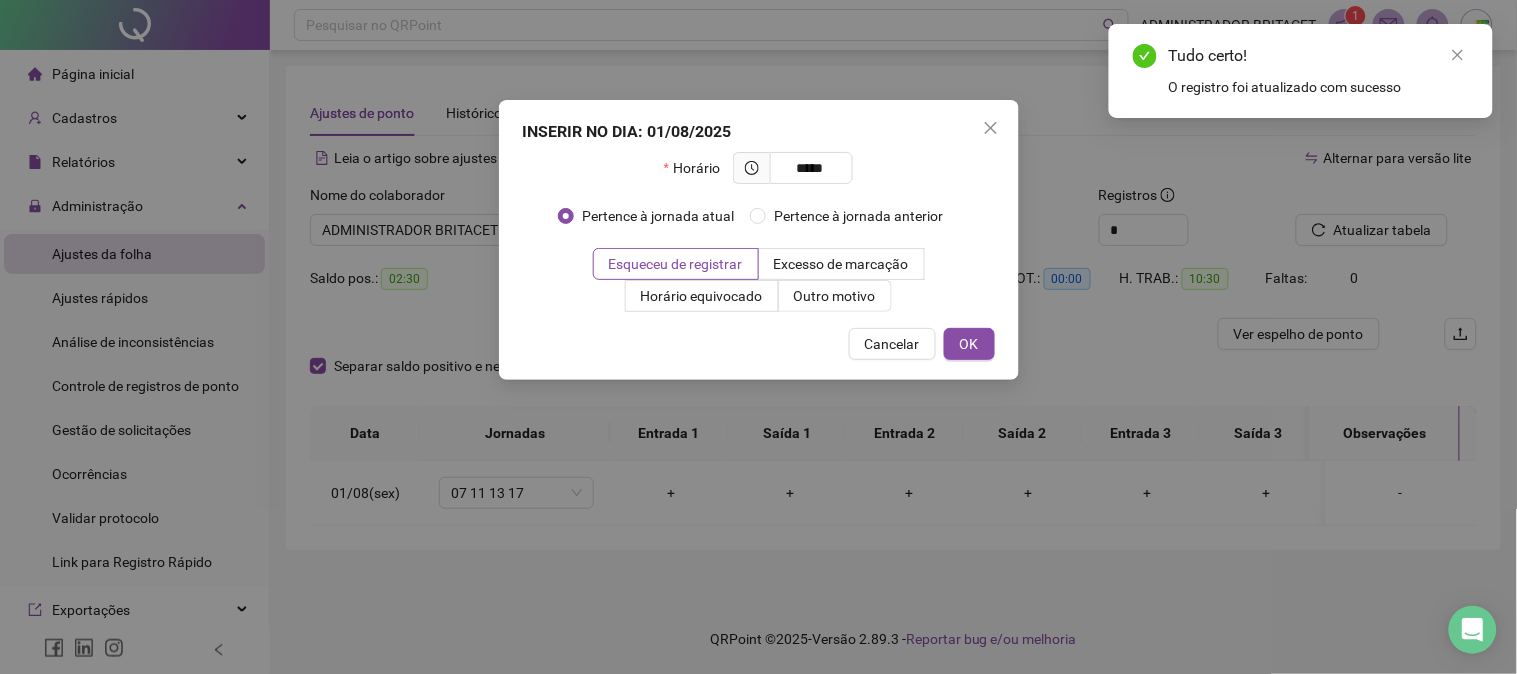 type on "*****" 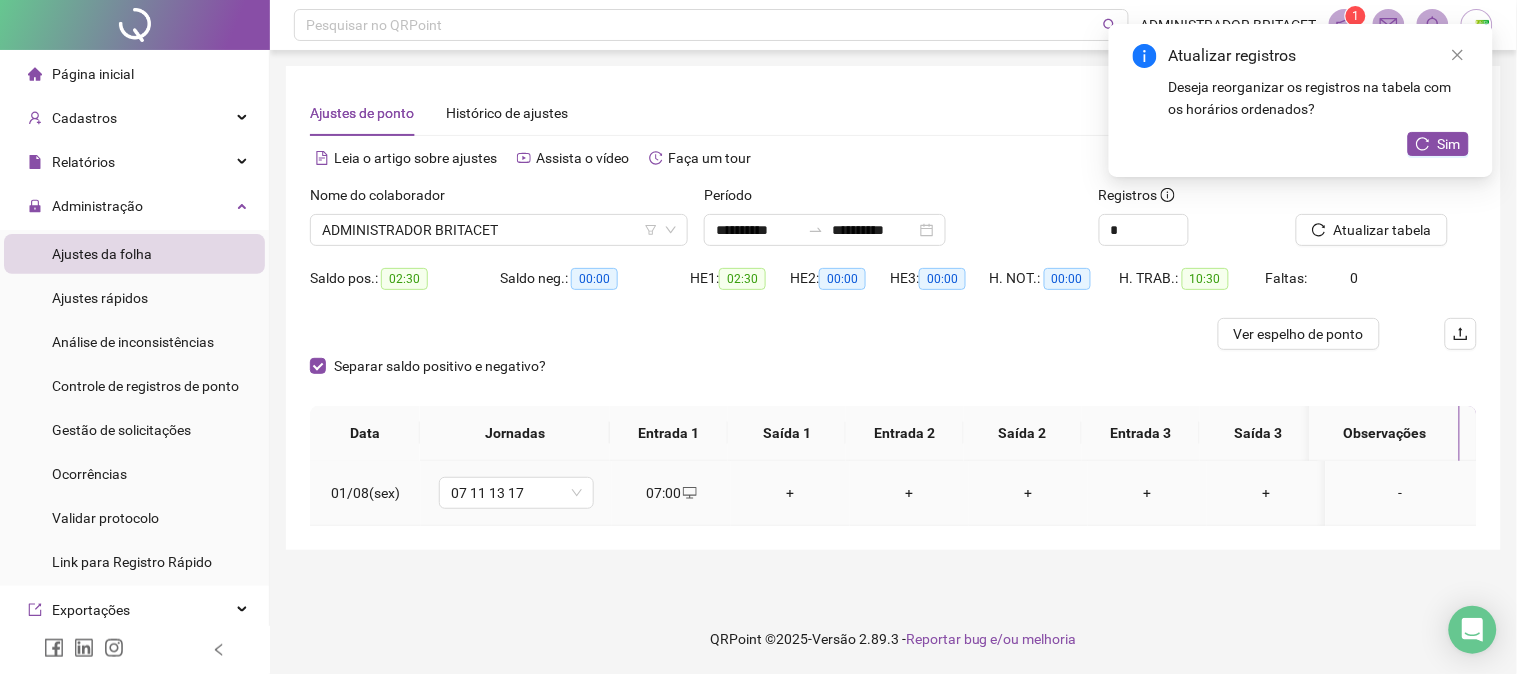 click on "+" at bounding box center [790, 493] 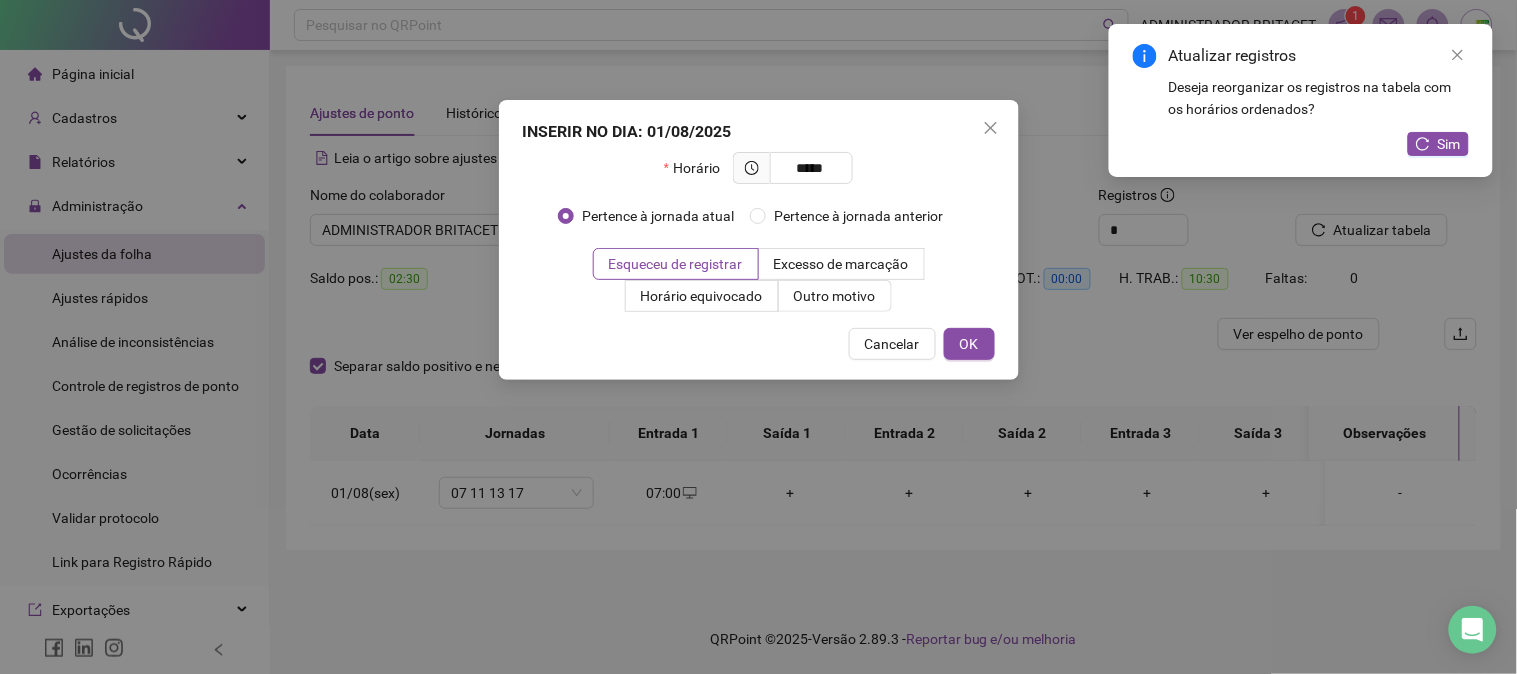 type on "*****" 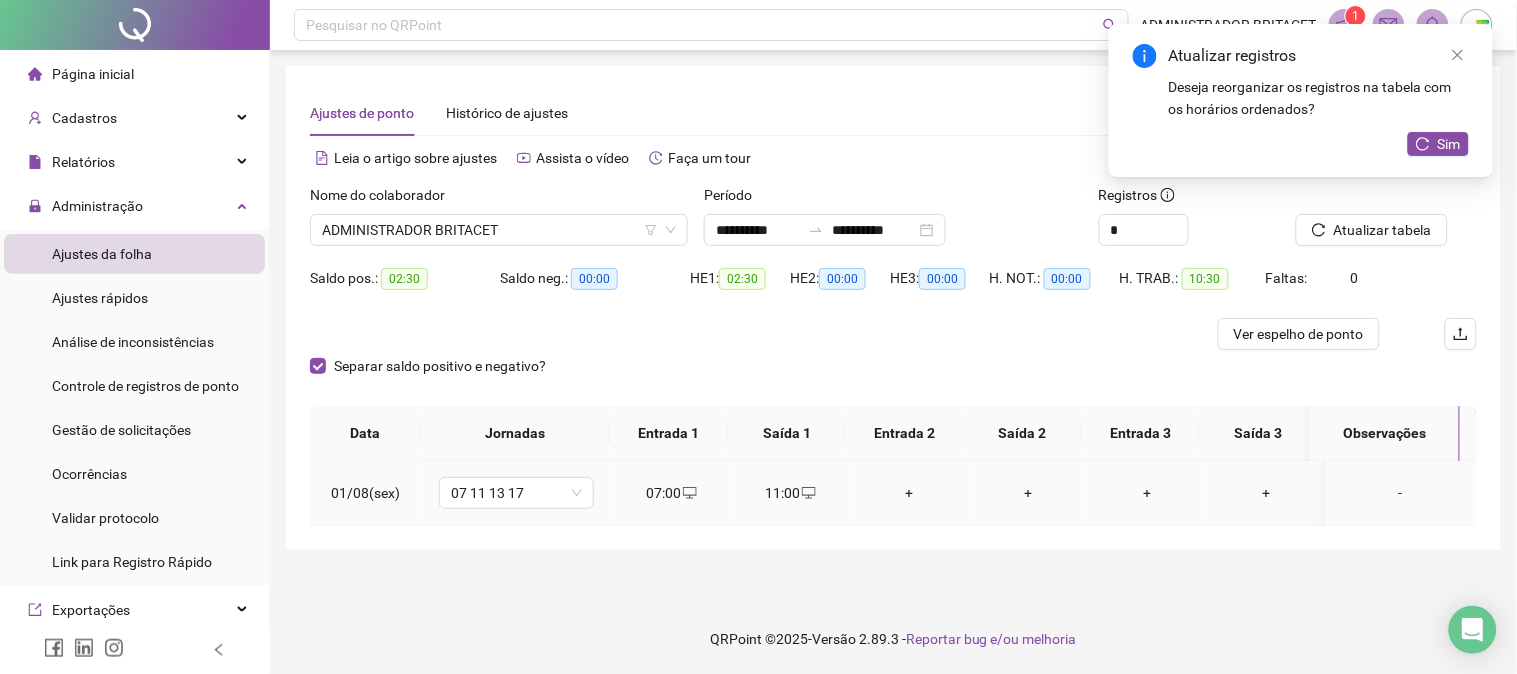 click on "+" at bounding box center (909, 493) 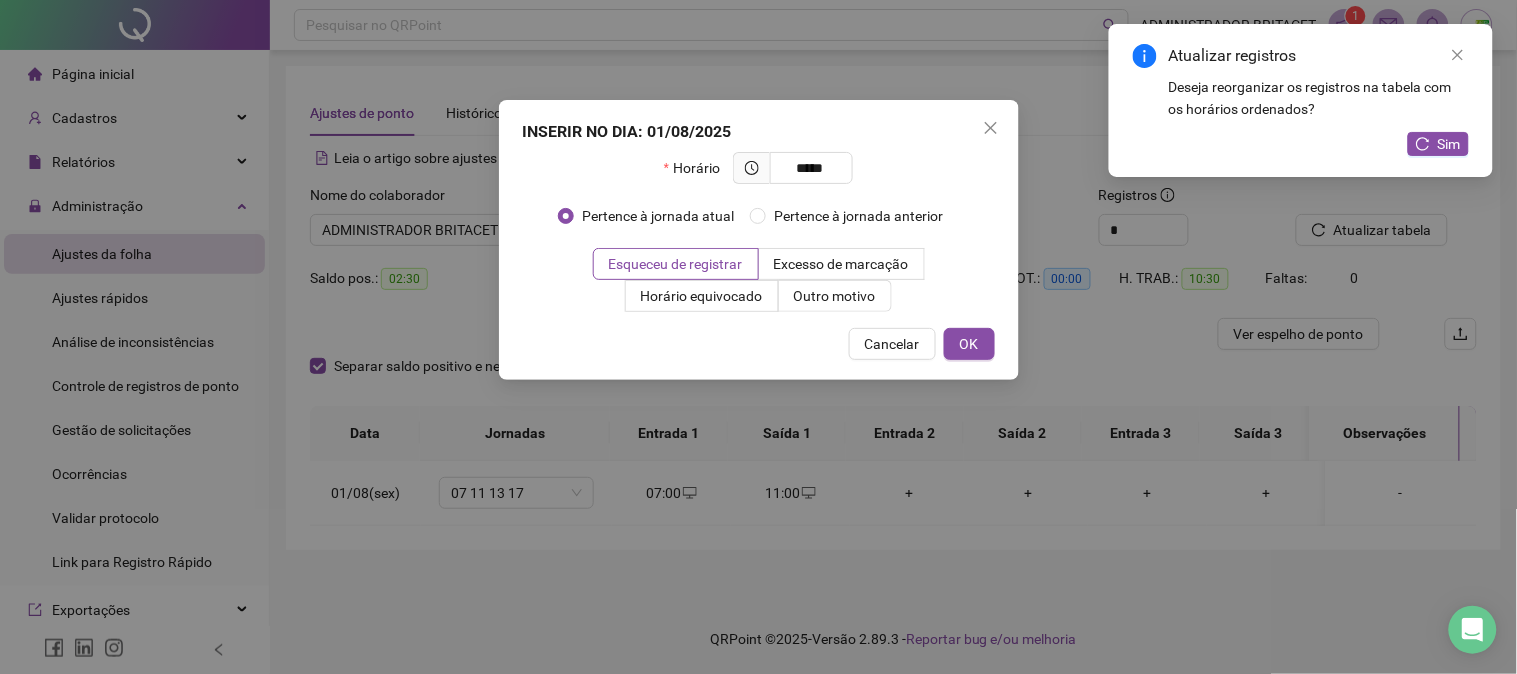 type on "*****" 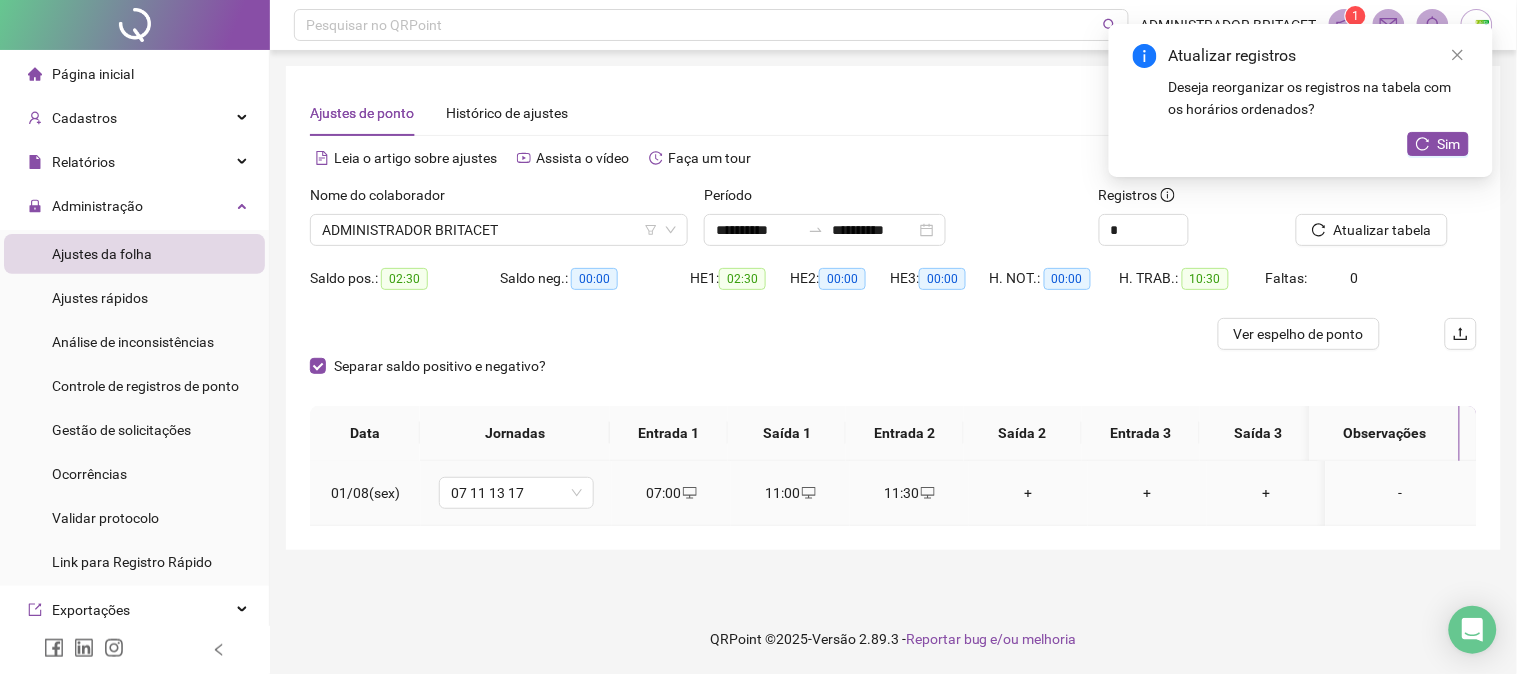 click on "+" at bounding box center [1028, 493] 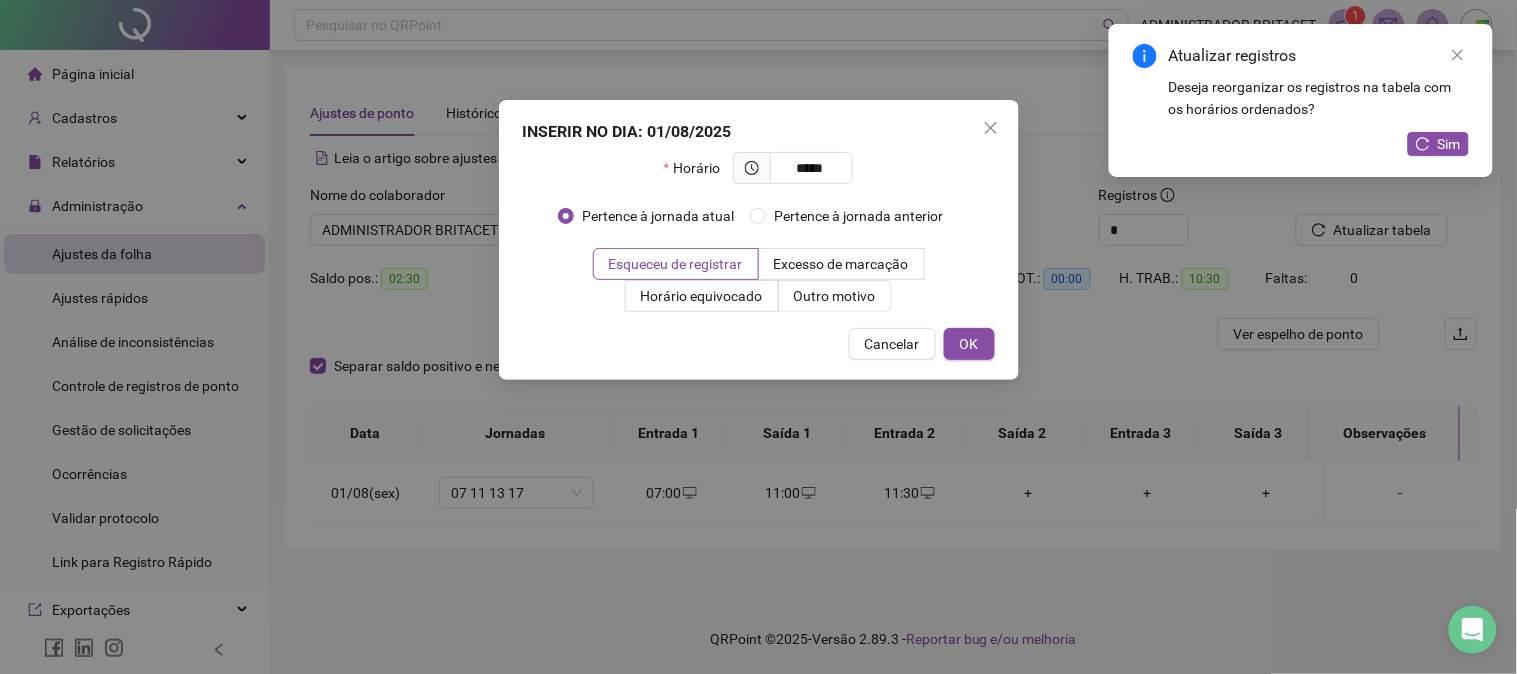type on "*****" 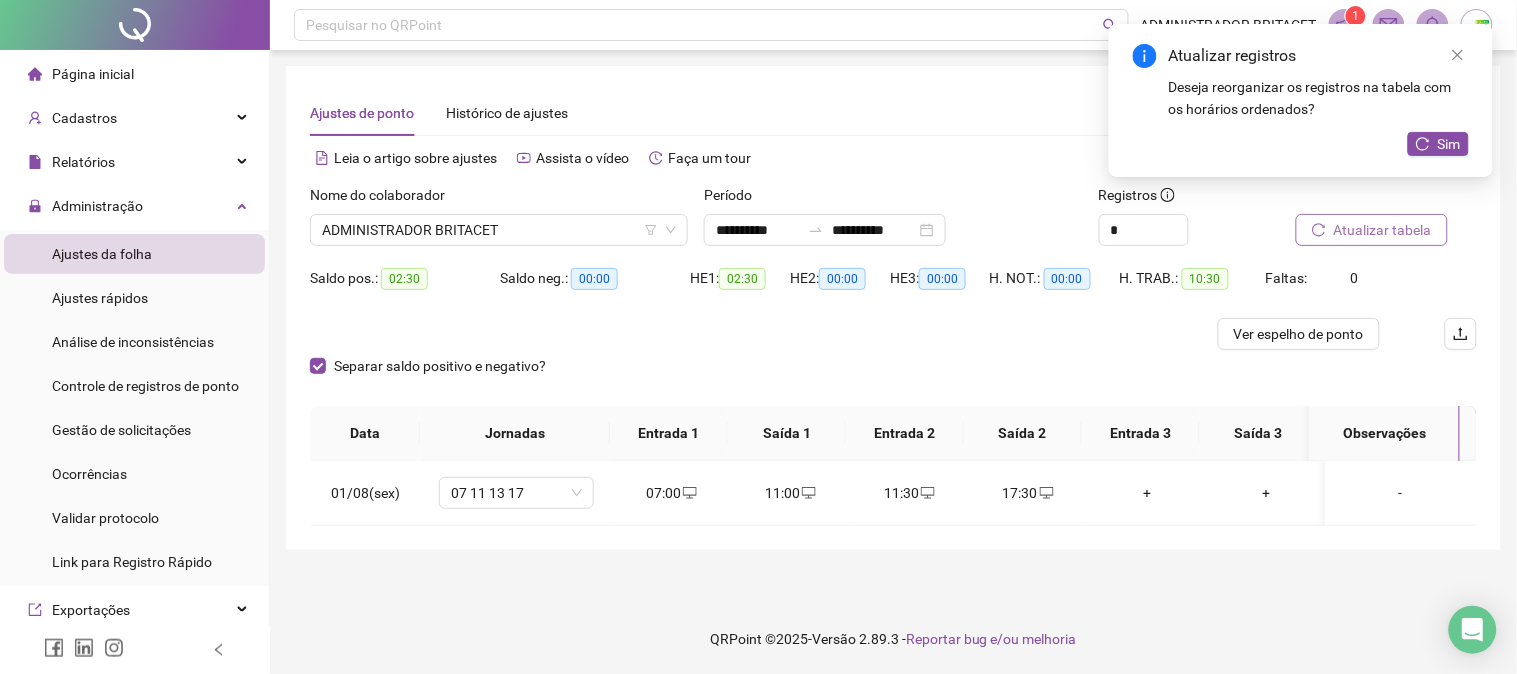 click on "Atualizar tabela" at bounding box center [1372, 230] 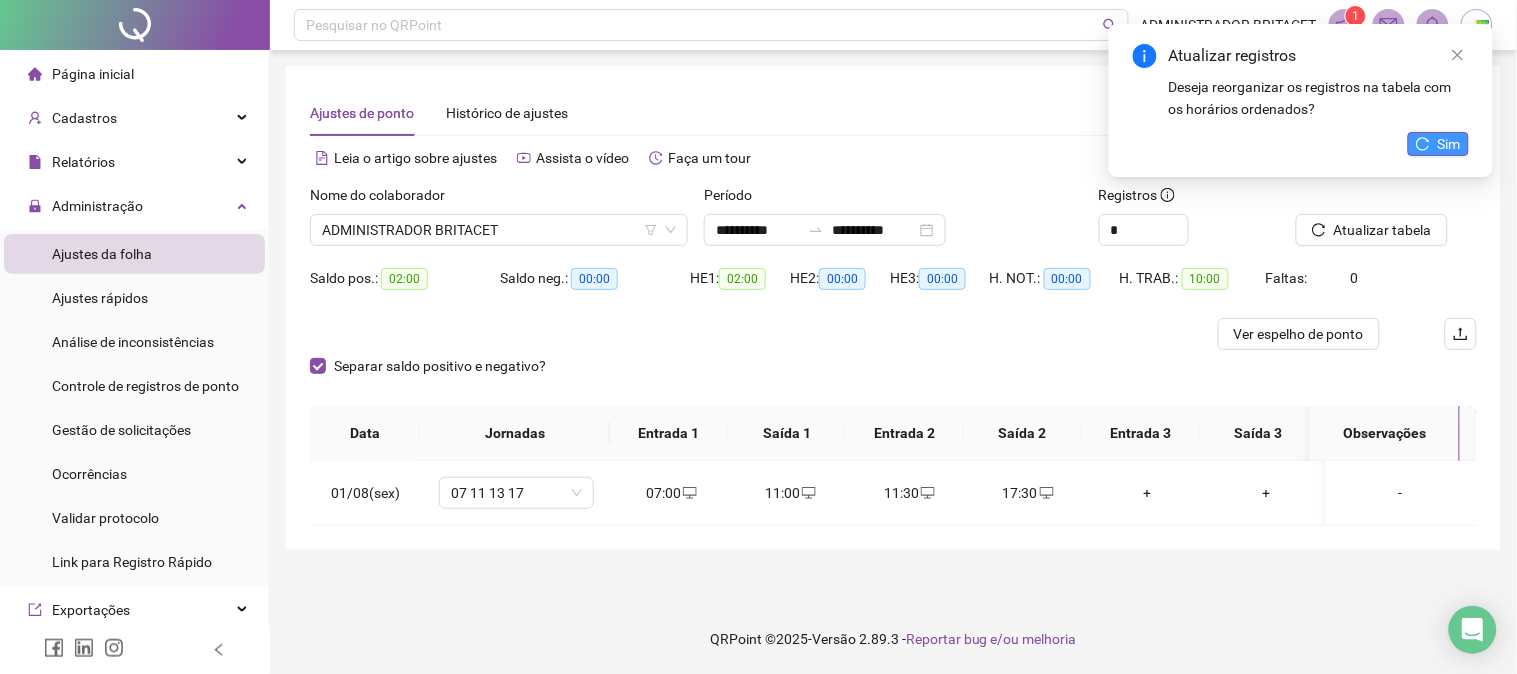 click on "Sim" at bounding box center [1438, 144] 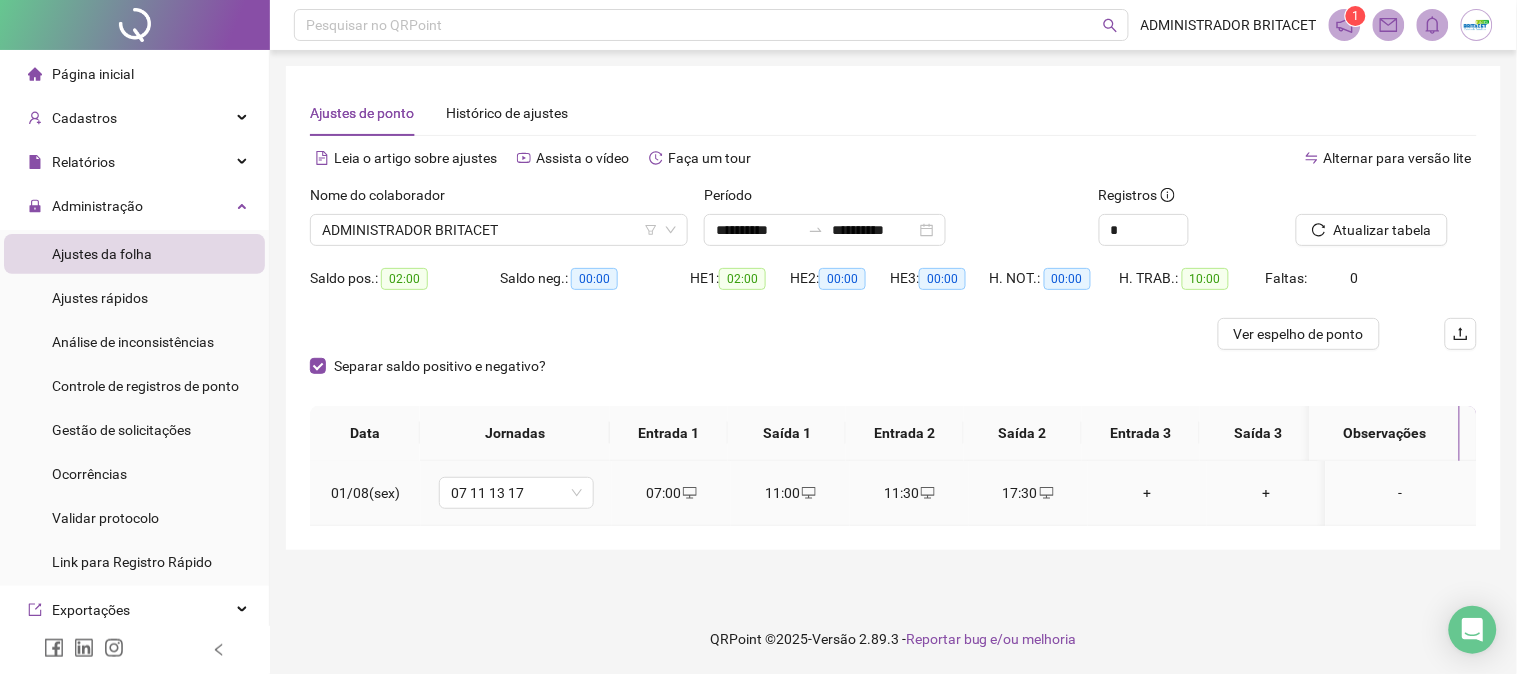 click 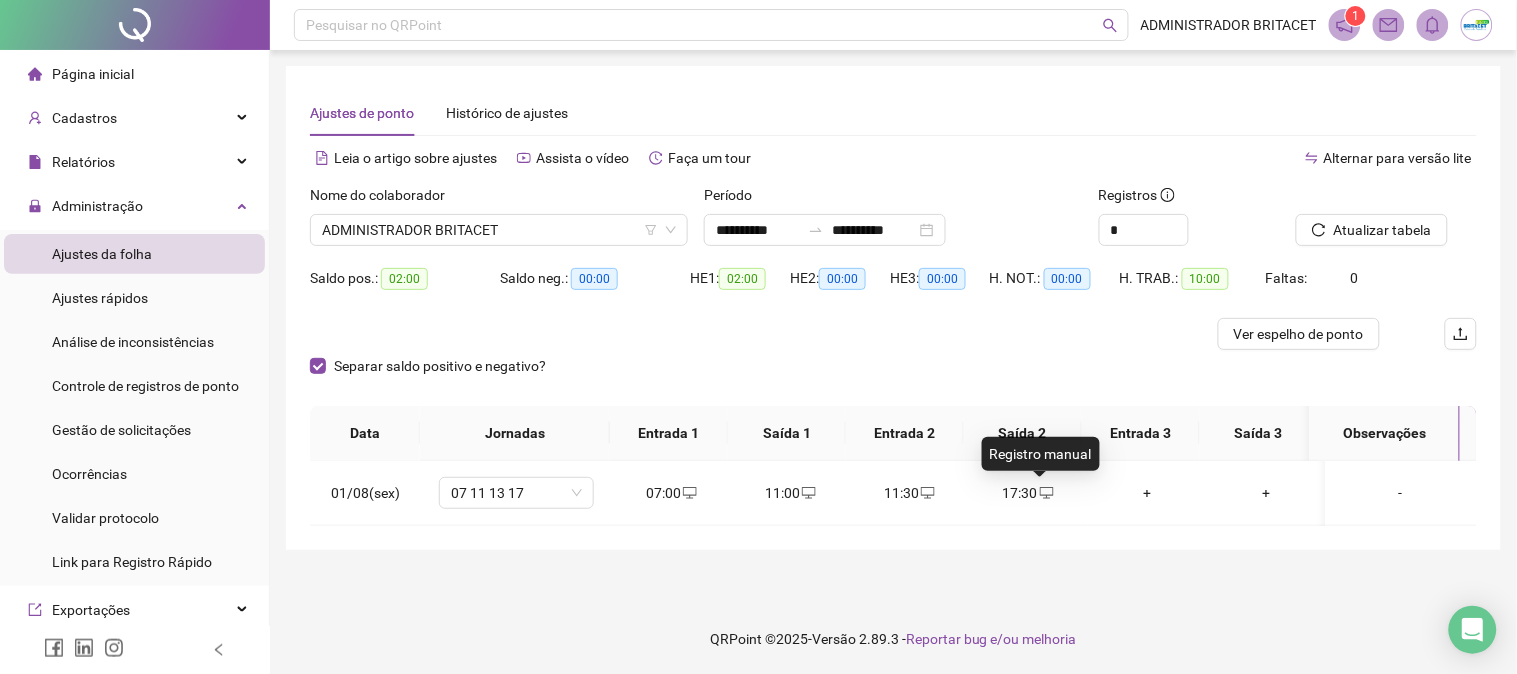 type on "**********" 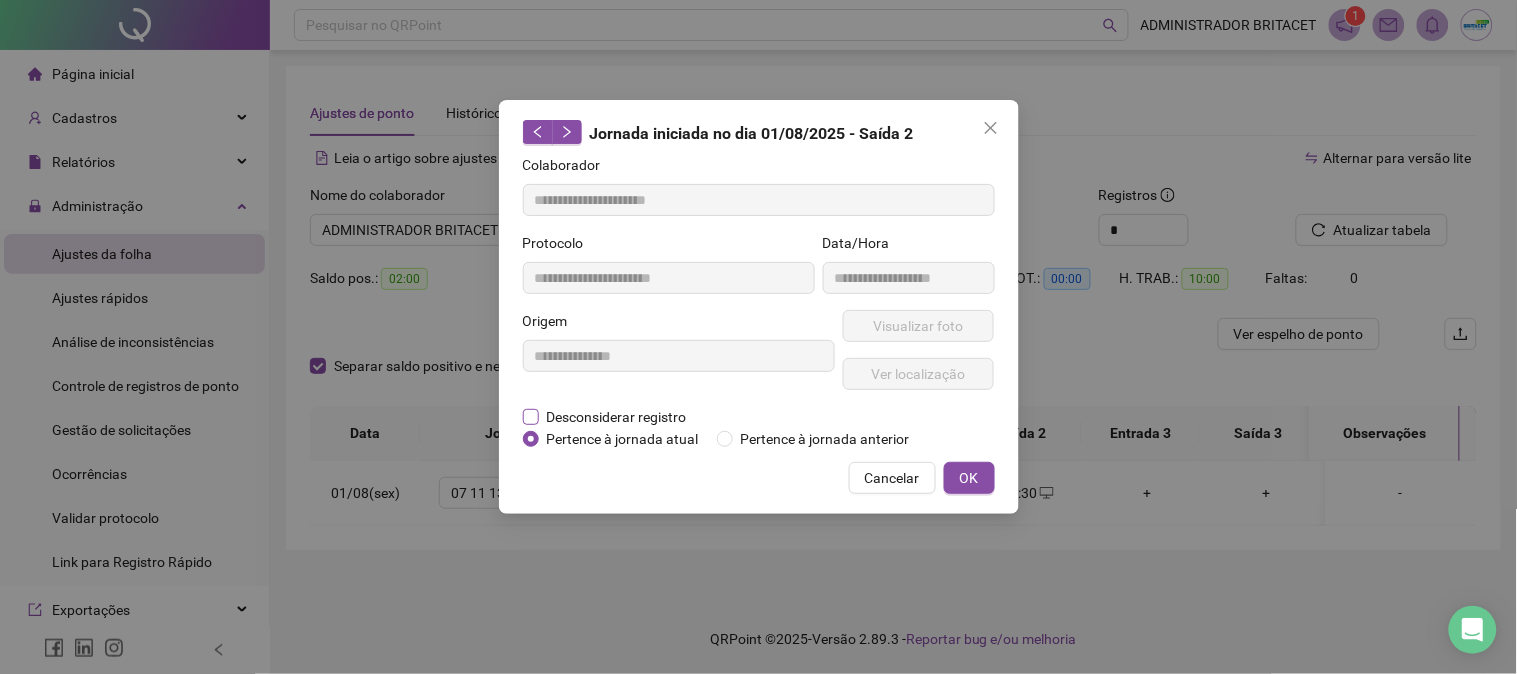 click on "Desconsiderar registro" at bounding box center (617, 417) 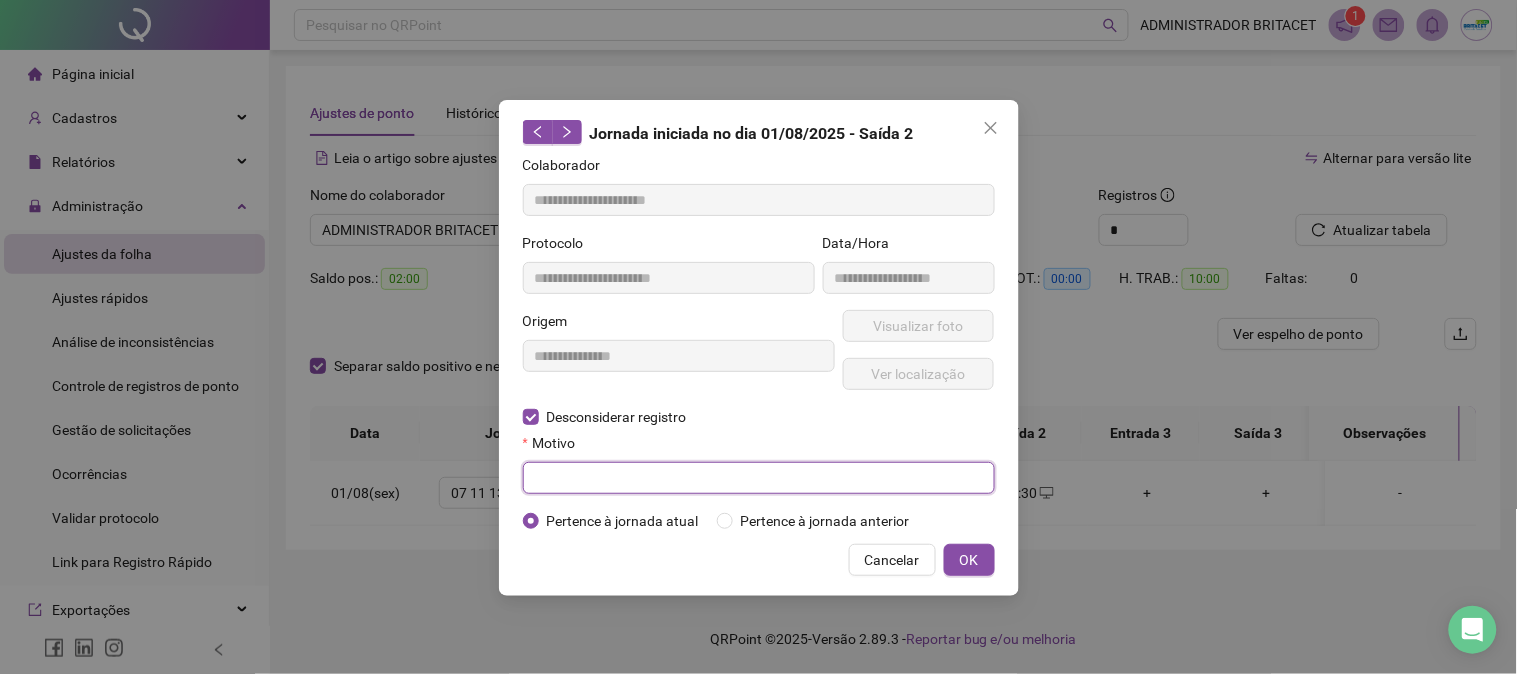 drag, startPoint x: 644, startPoint y: 462, endPoint x: 653, endPoint y: 478, distance: 18.35756 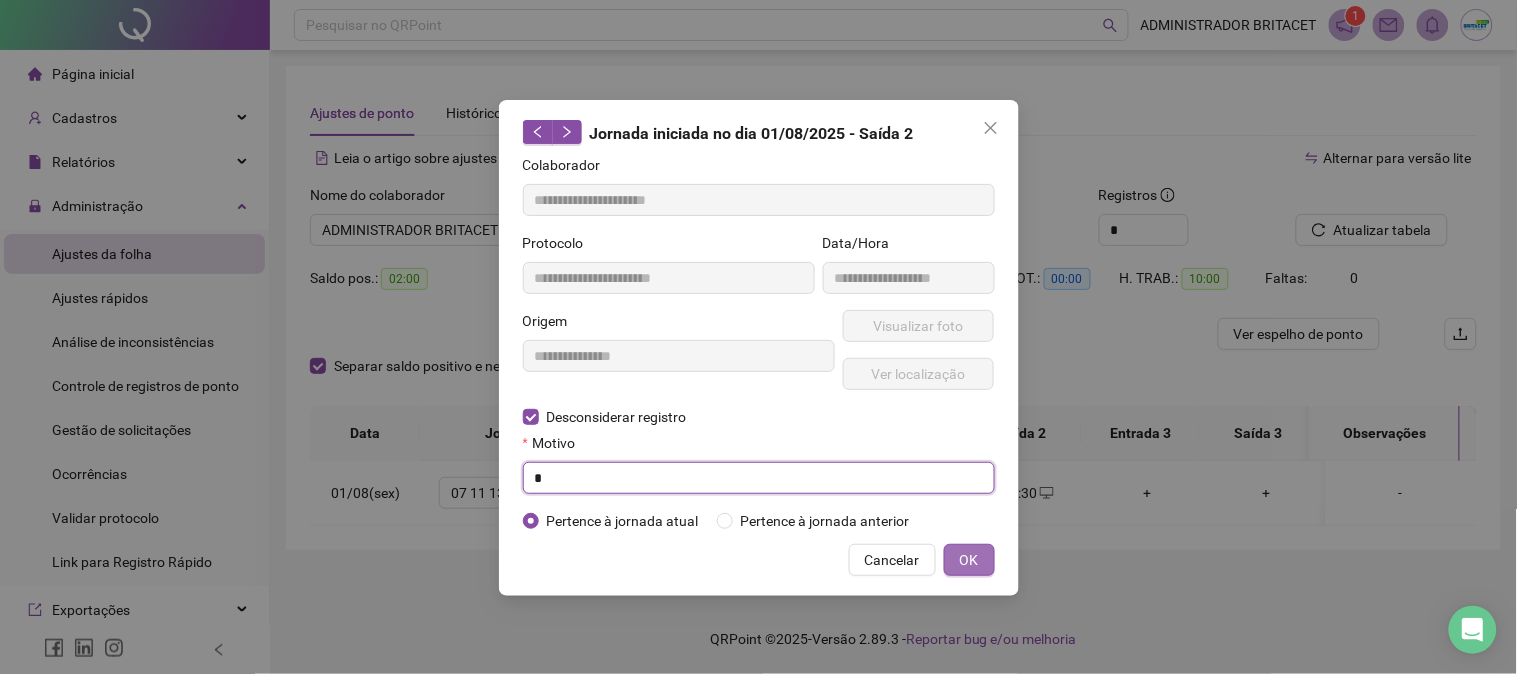 type 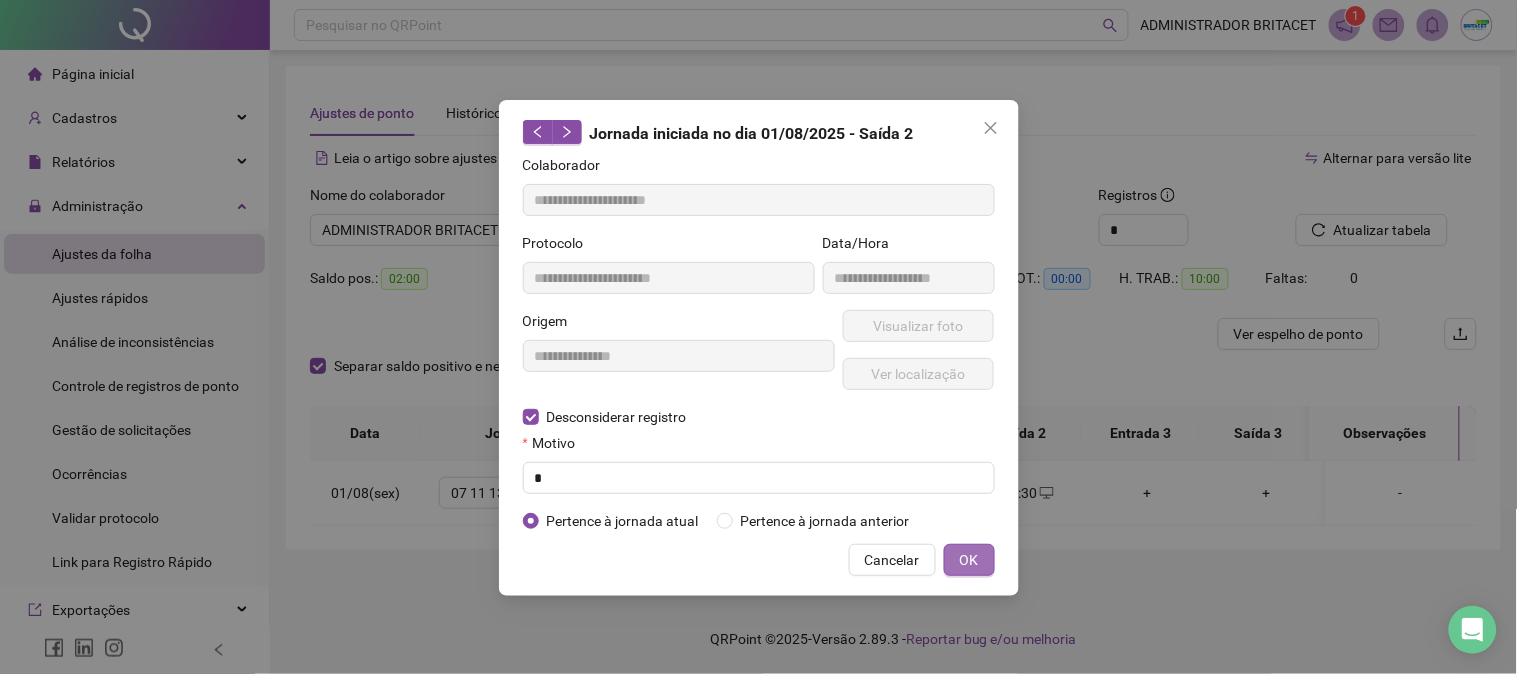 click on "OK" at bounding box center (969, 560) 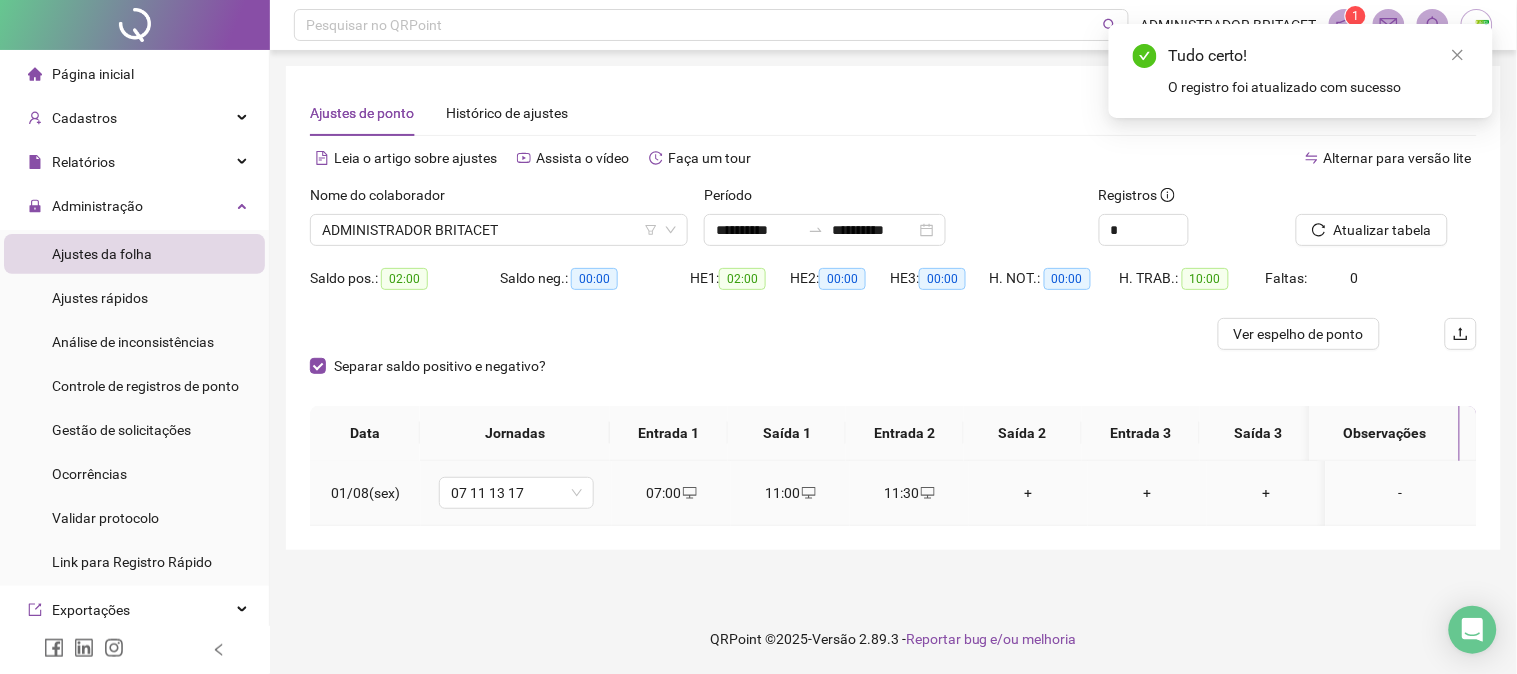click on "+" at bounding box center (1028, 493) 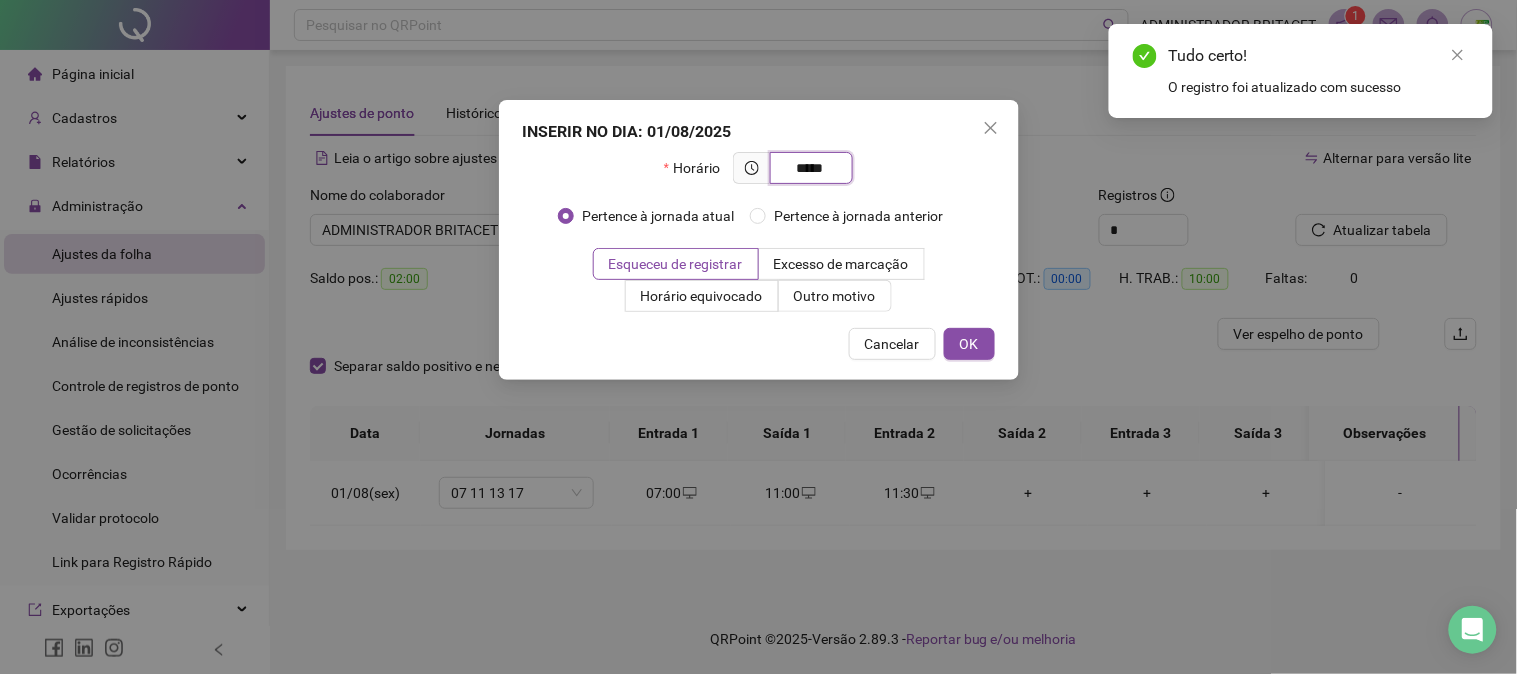 type on "*****" 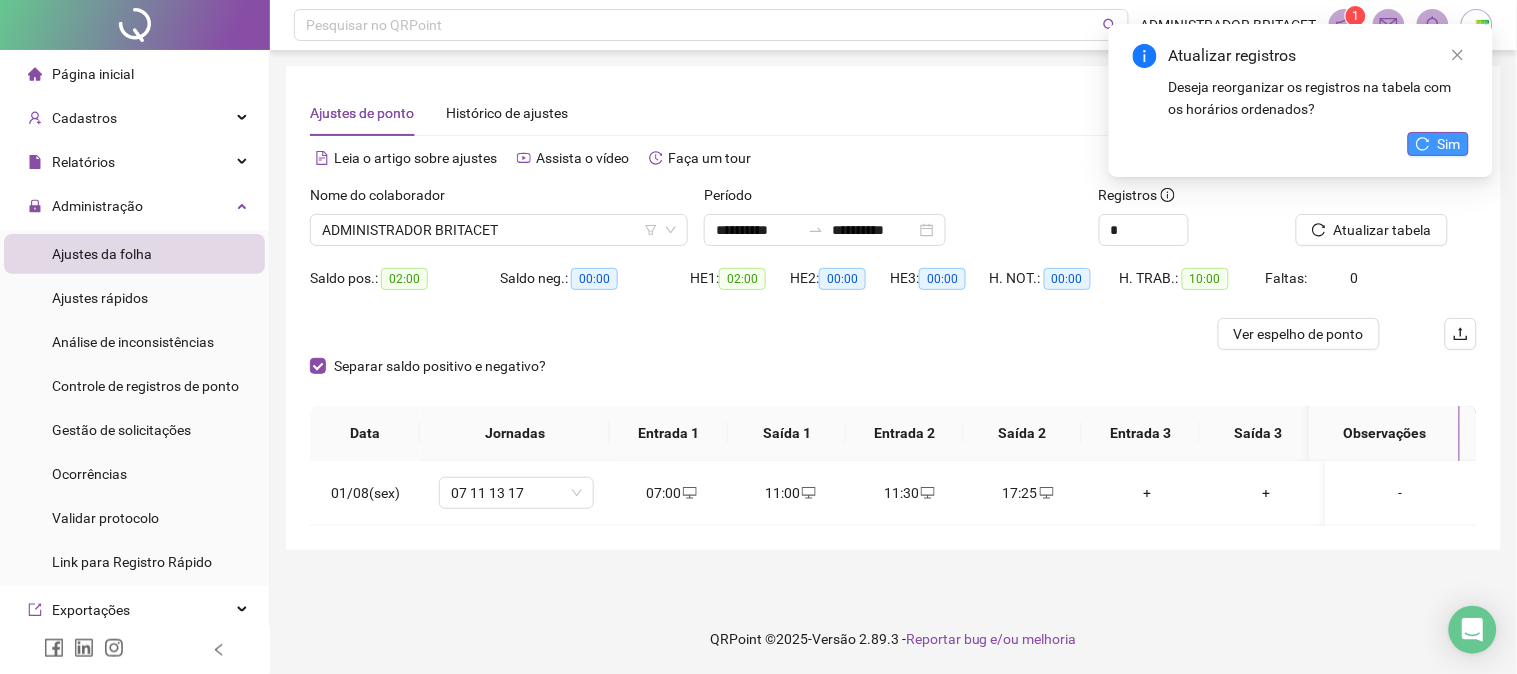 click on "Sim" at bounding box center (1449, 144) 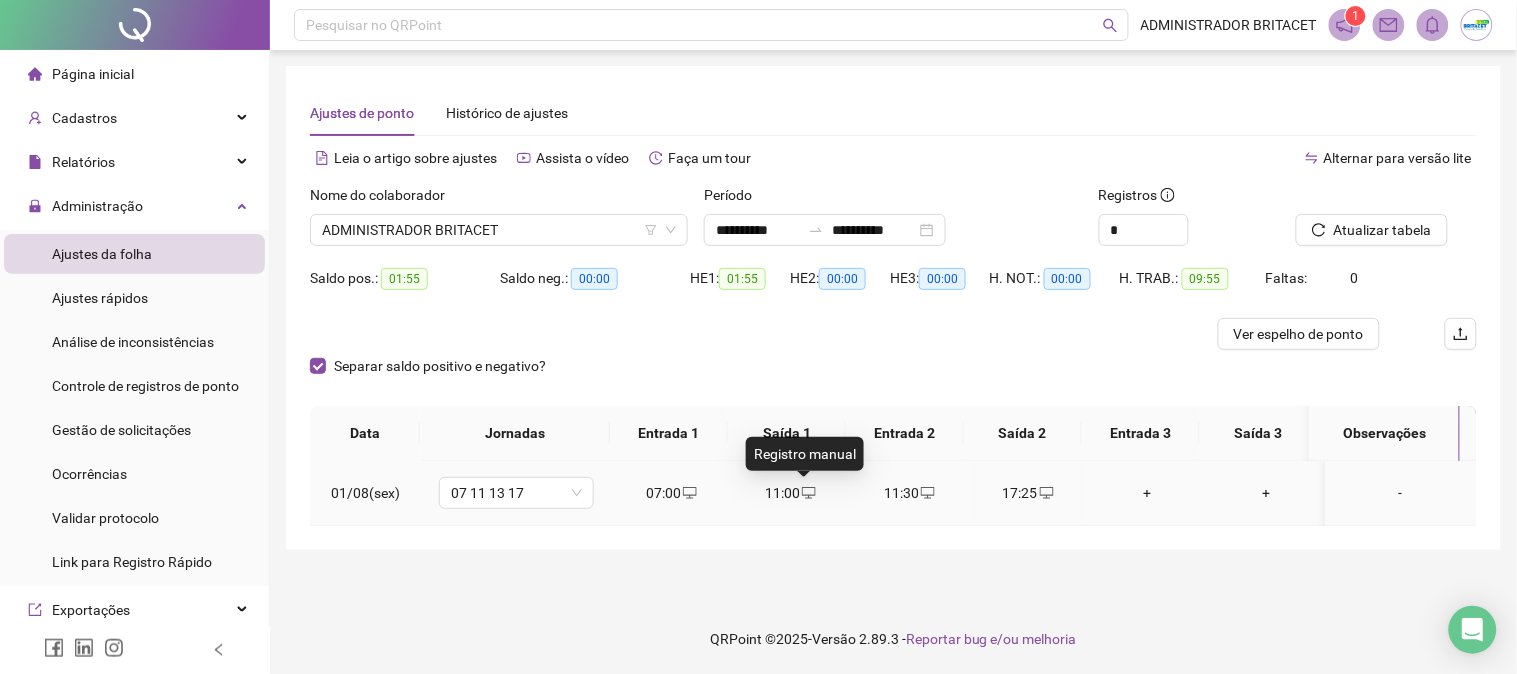 click 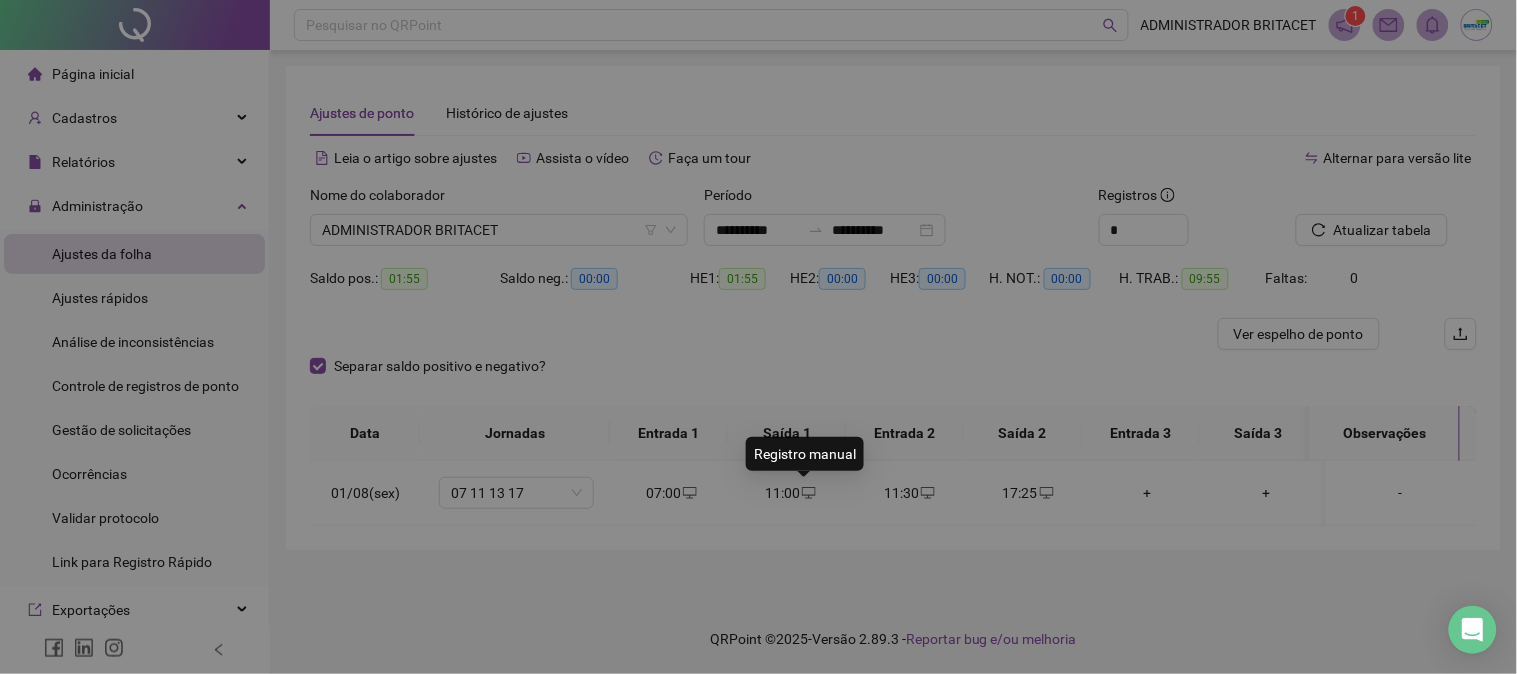 type on "**********" 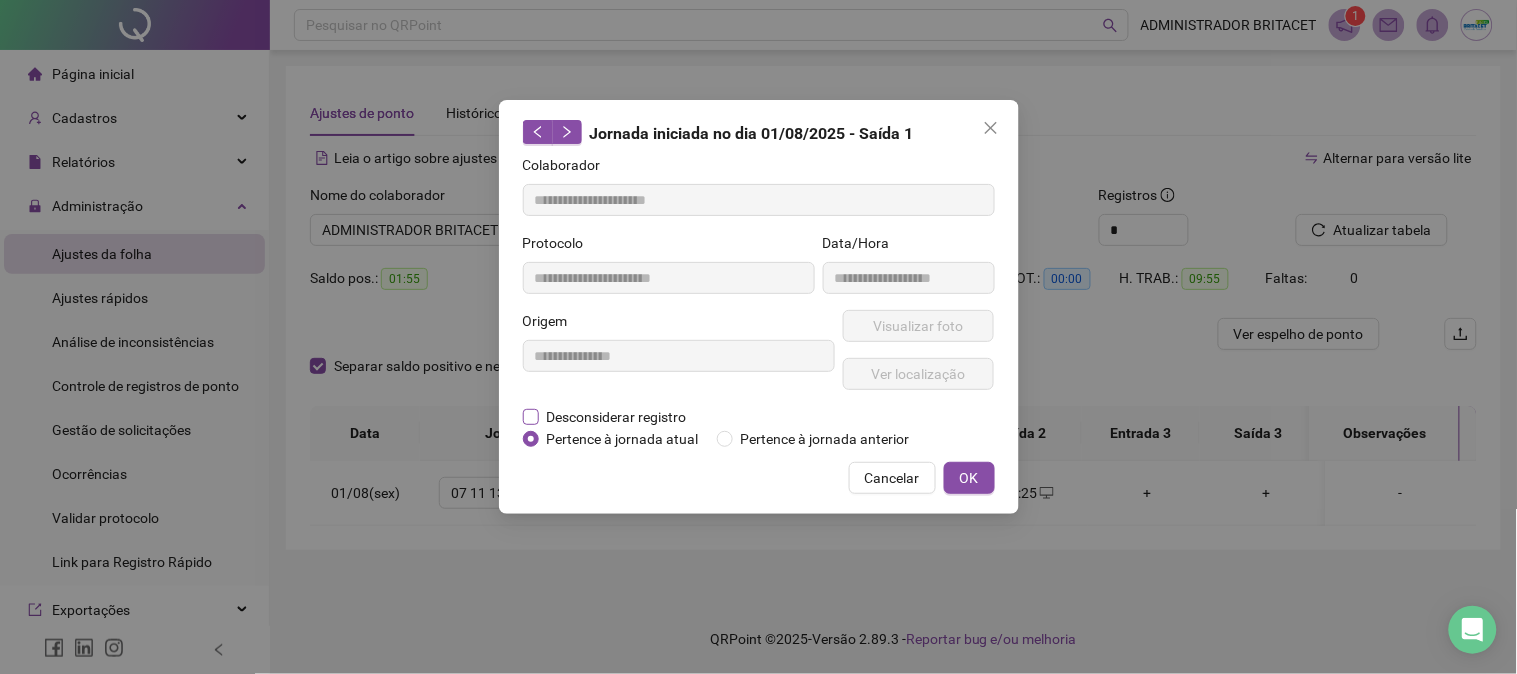 click on "Desconsiderar registro" at bounding box center (617, 417) 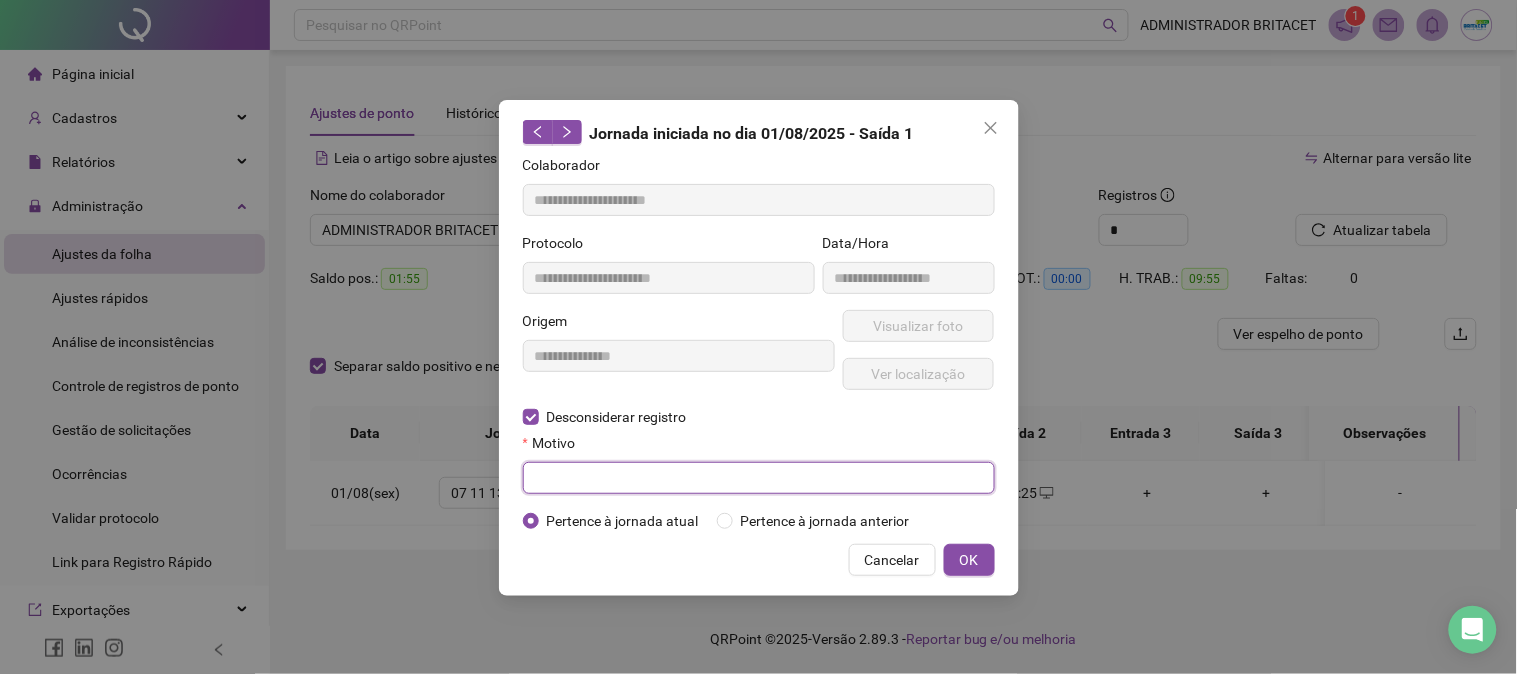 click at bounding box center [759, 478] 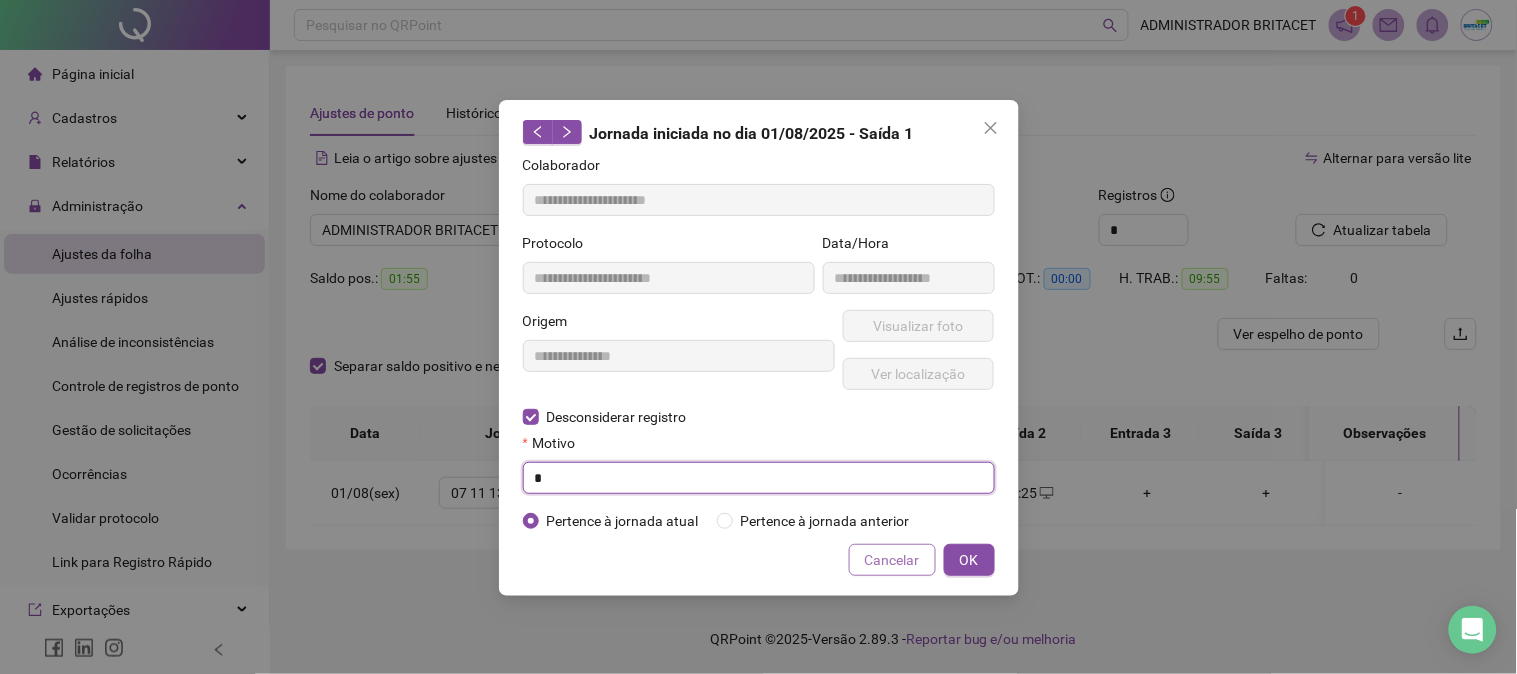 type 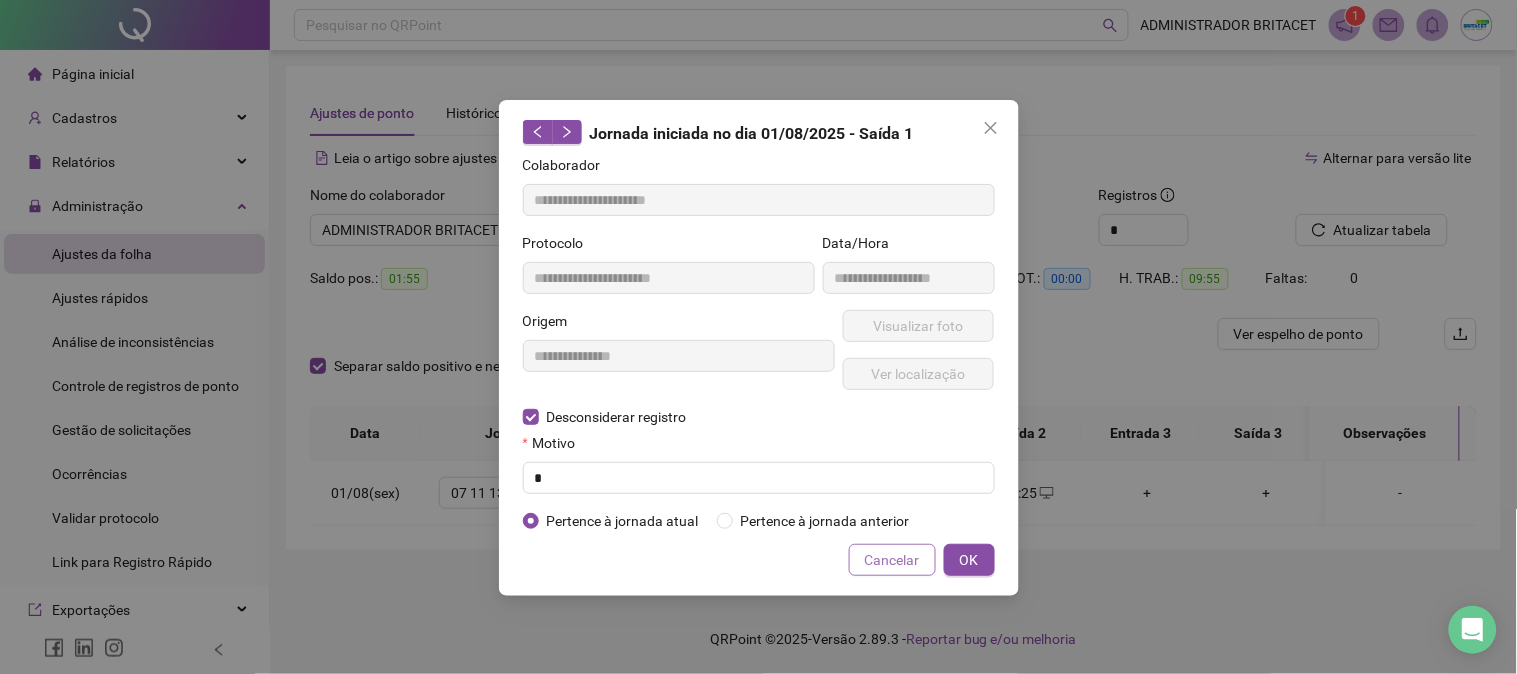 click on "Cancelar" at bounding box center [892, 560] 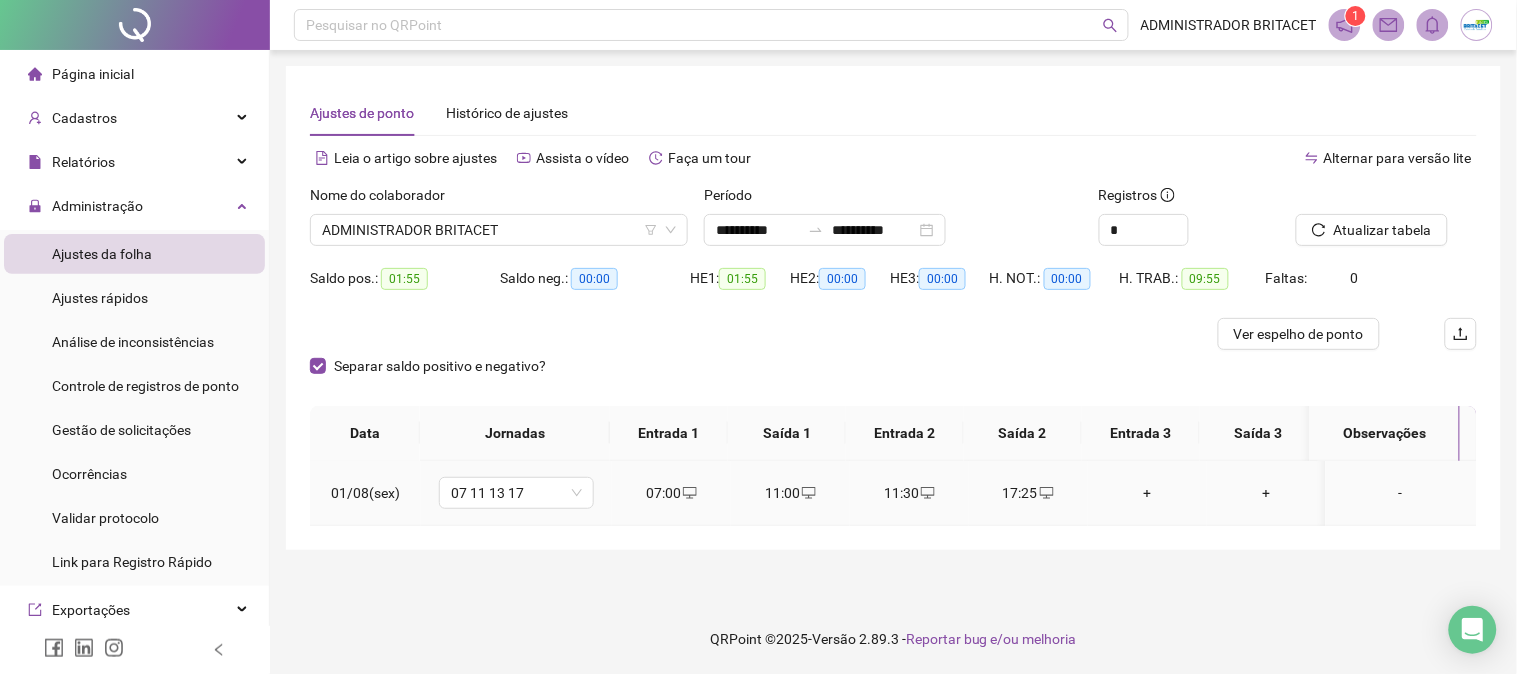 click on "11:00" at bounding box center (790, 493) 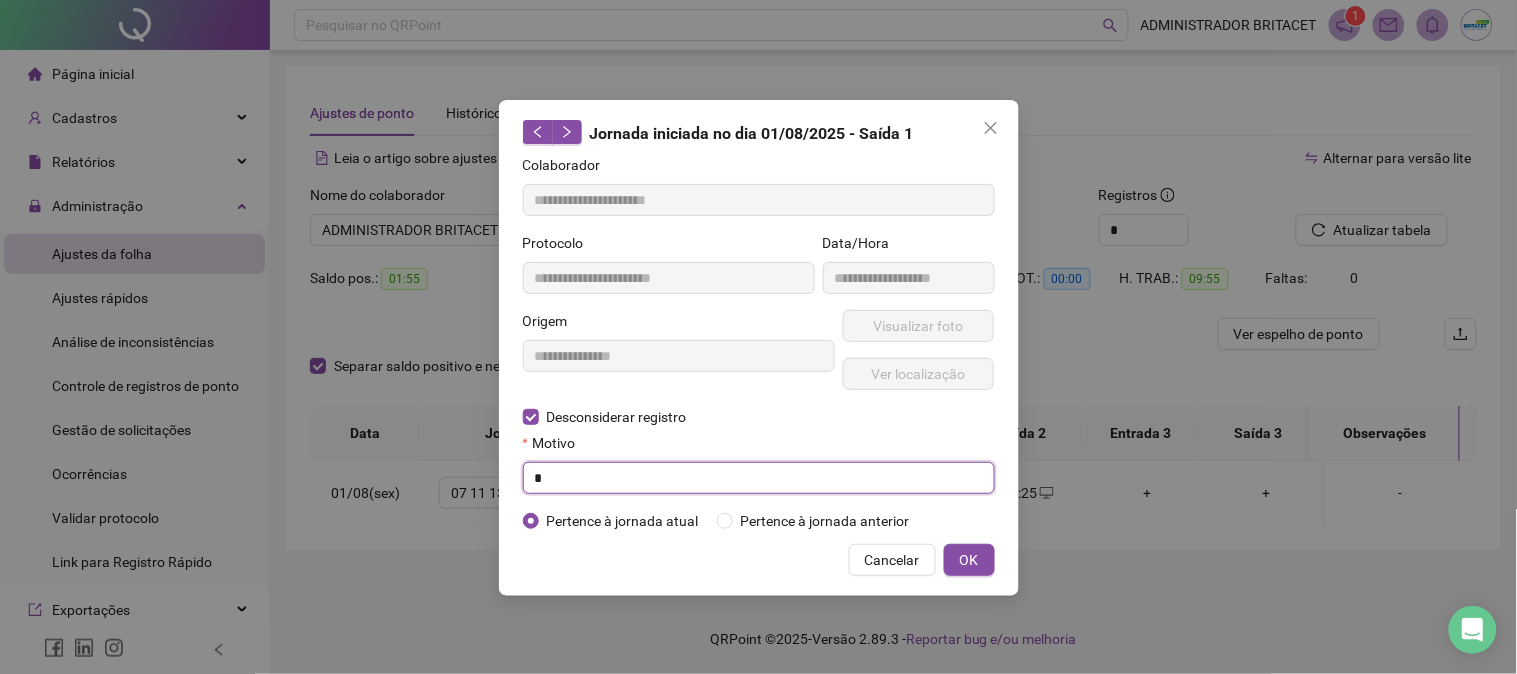 click at bounding box center (759, 478) 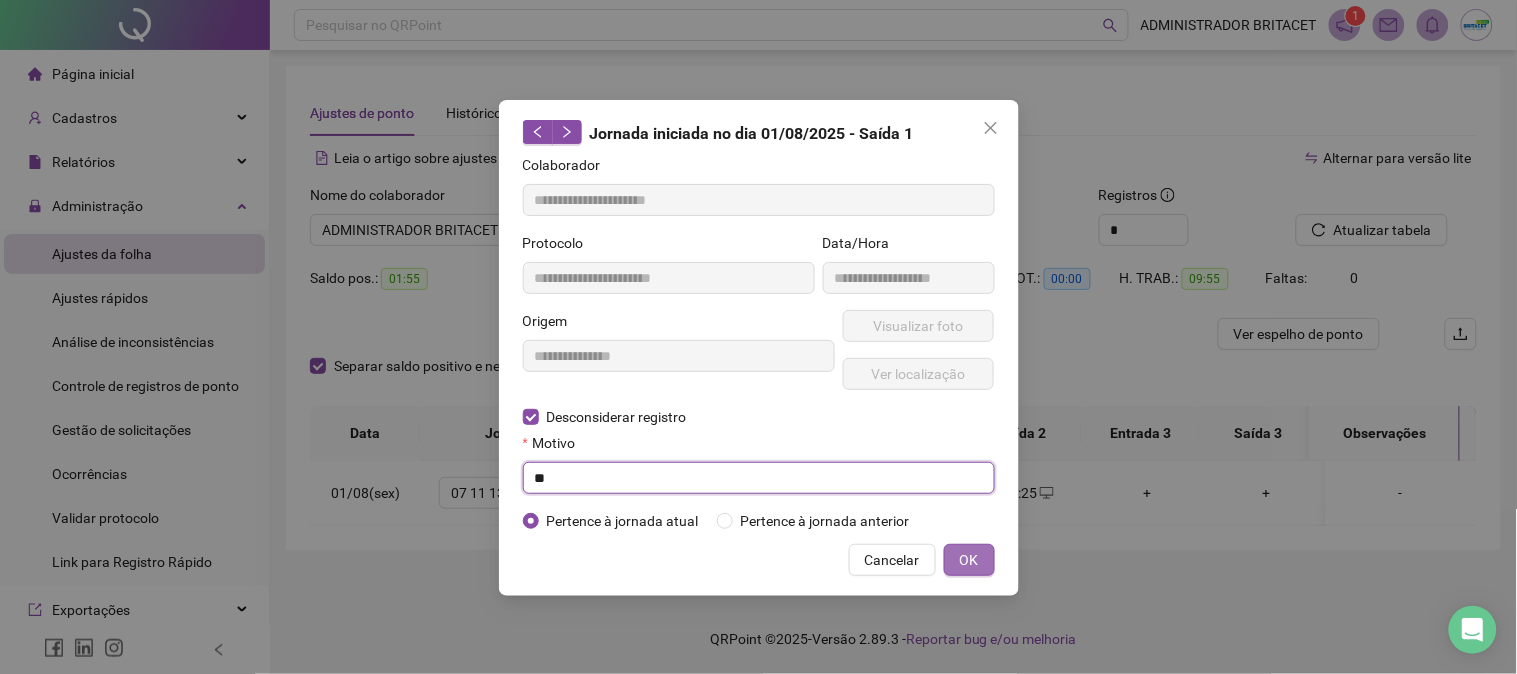 type 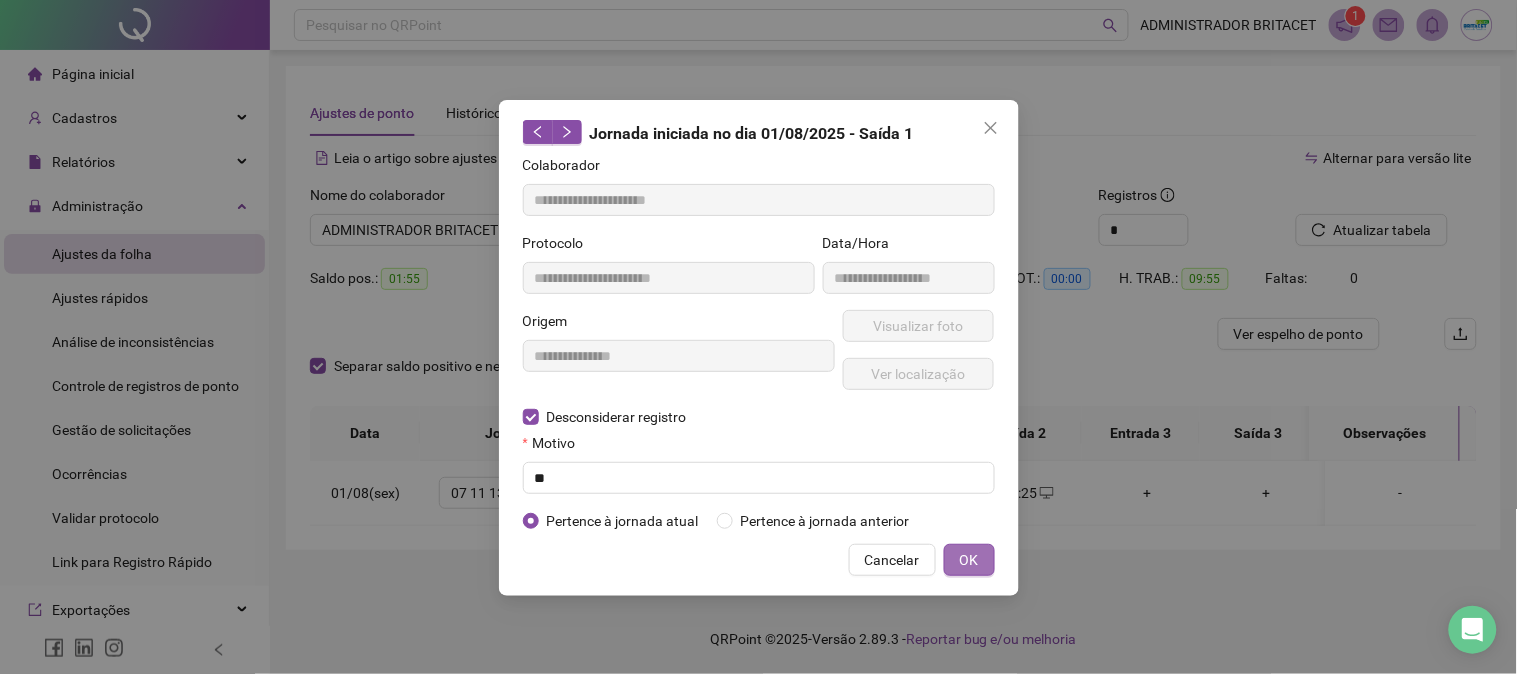 click on "OK" at bounding box center (969, 560) 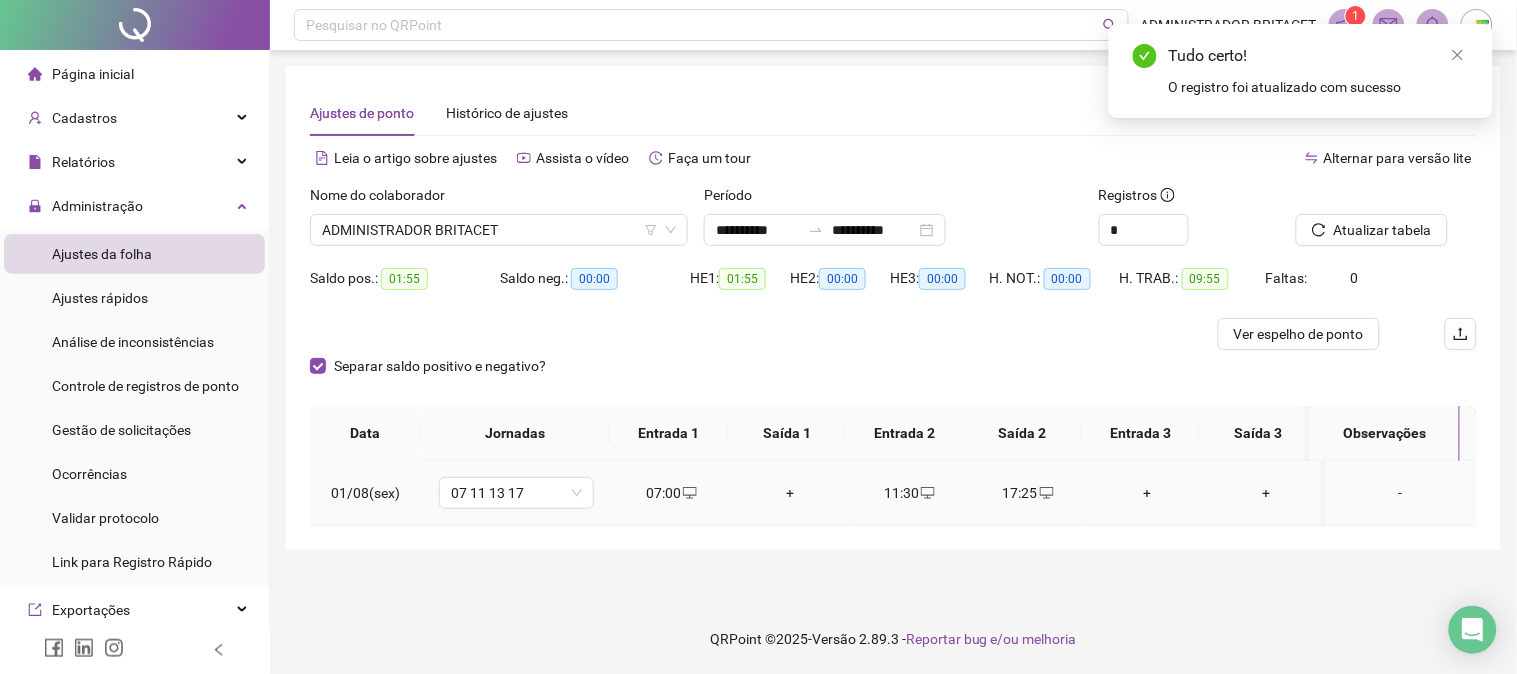 click on "+" at bounding box center (790, 493) 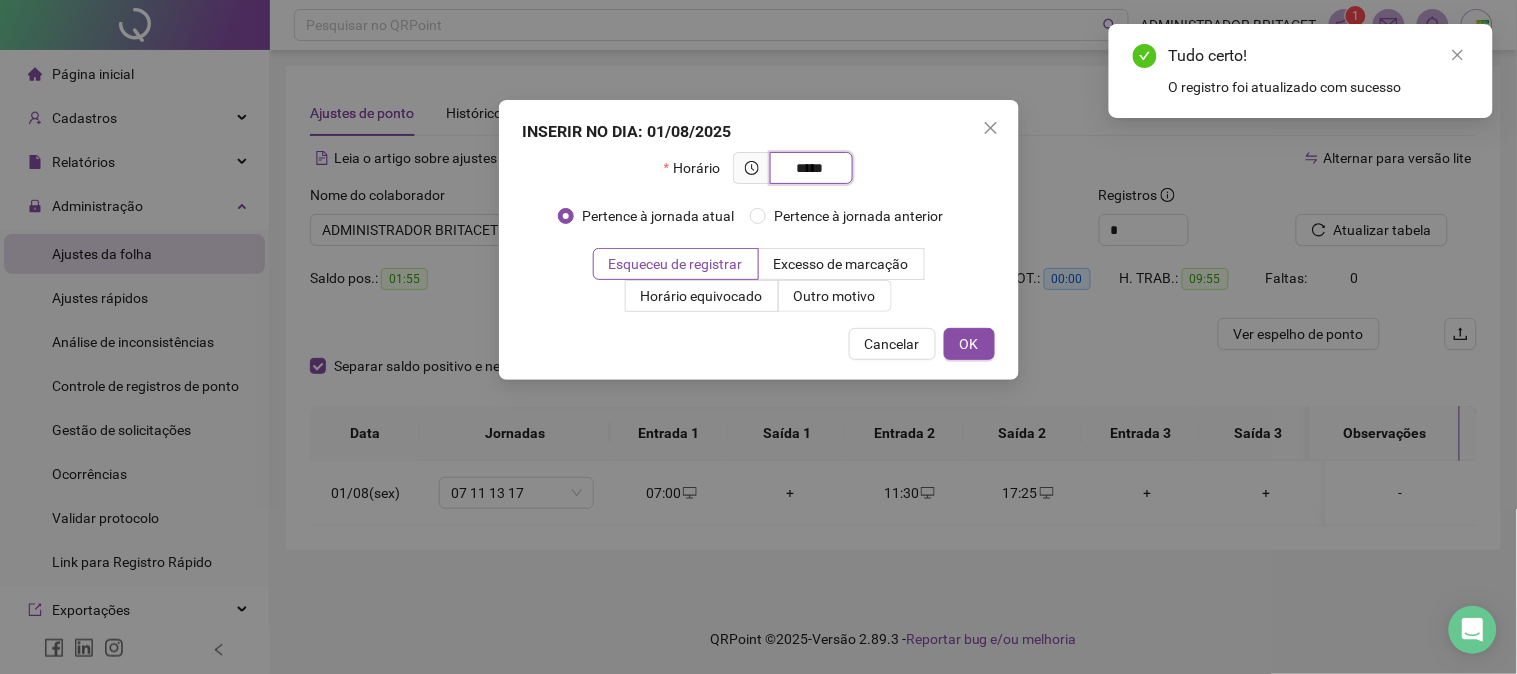 type on "*****" 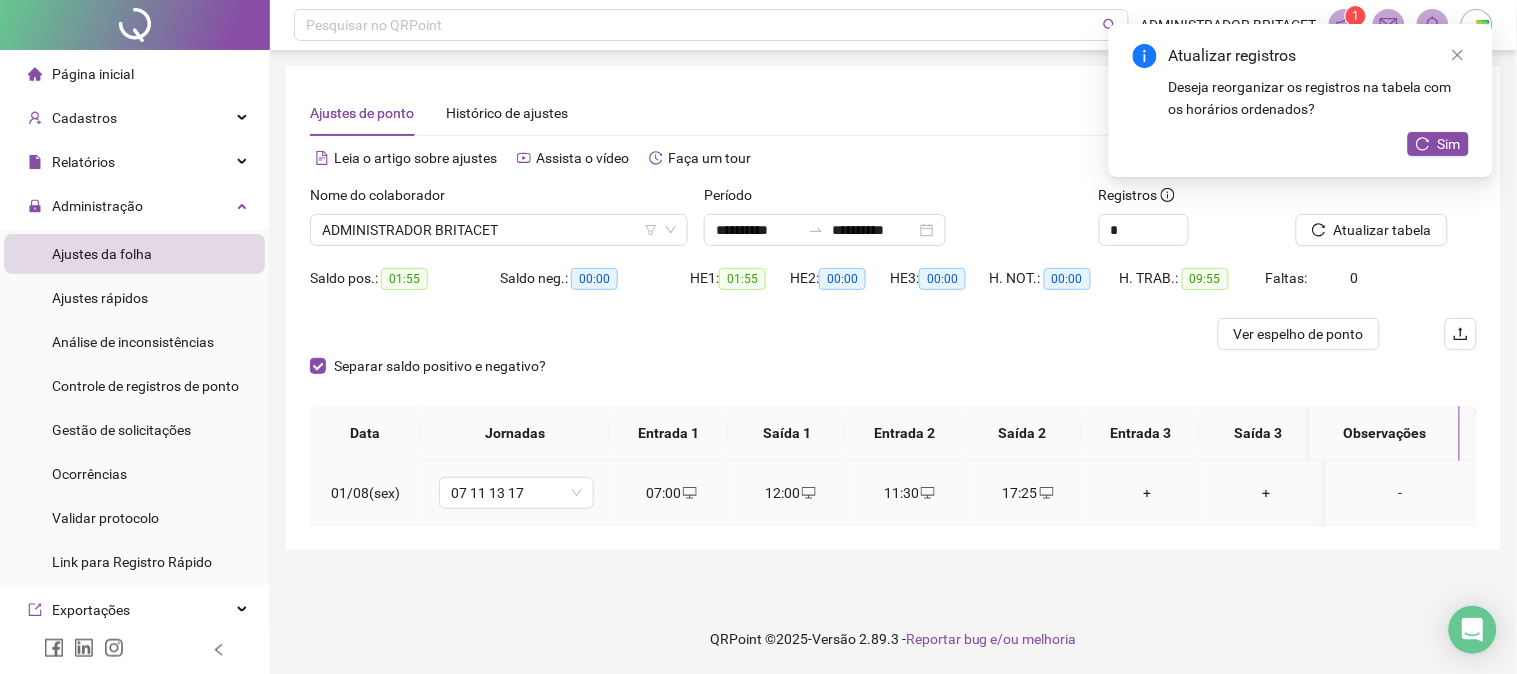 click on "11:30" at bounding box center (909, 493) 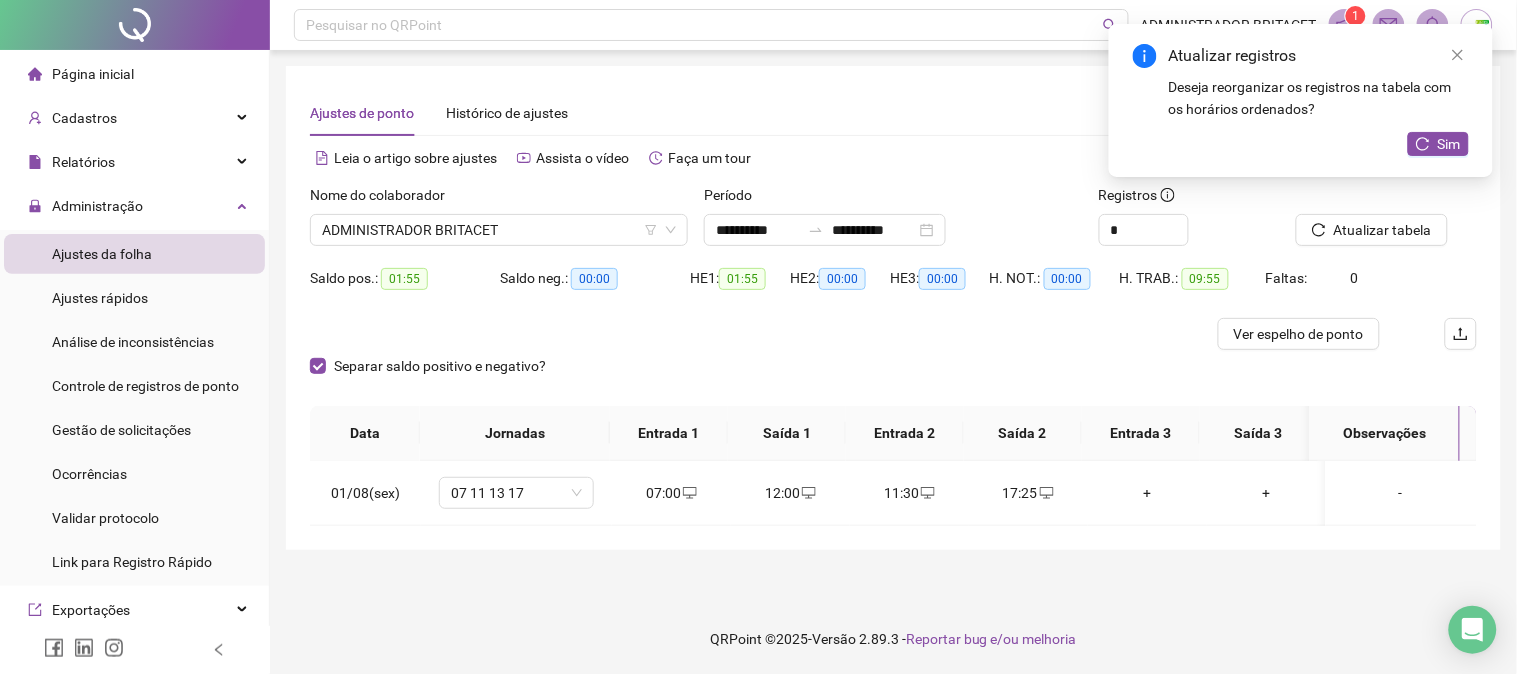 type on "**********" 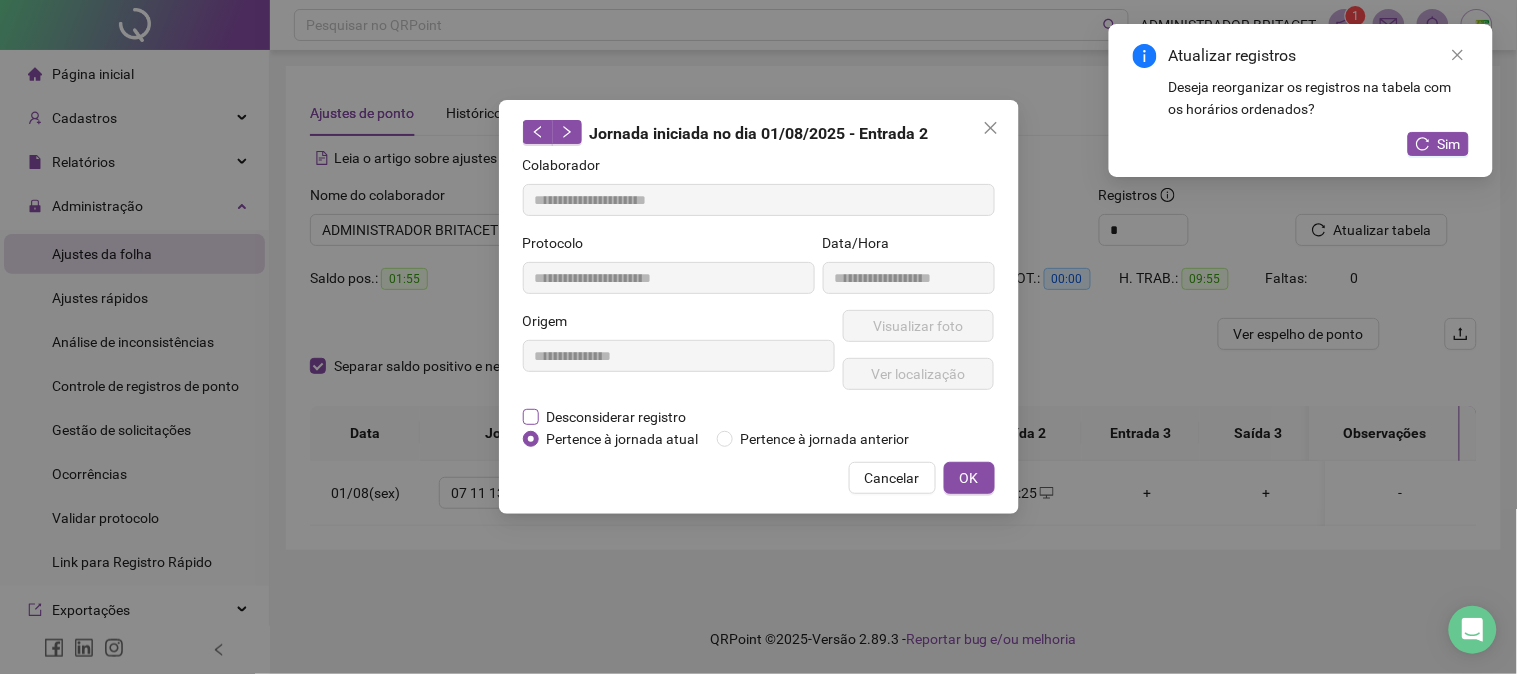 click on "Desconsiderar registro" at bounding box center (617, 417) 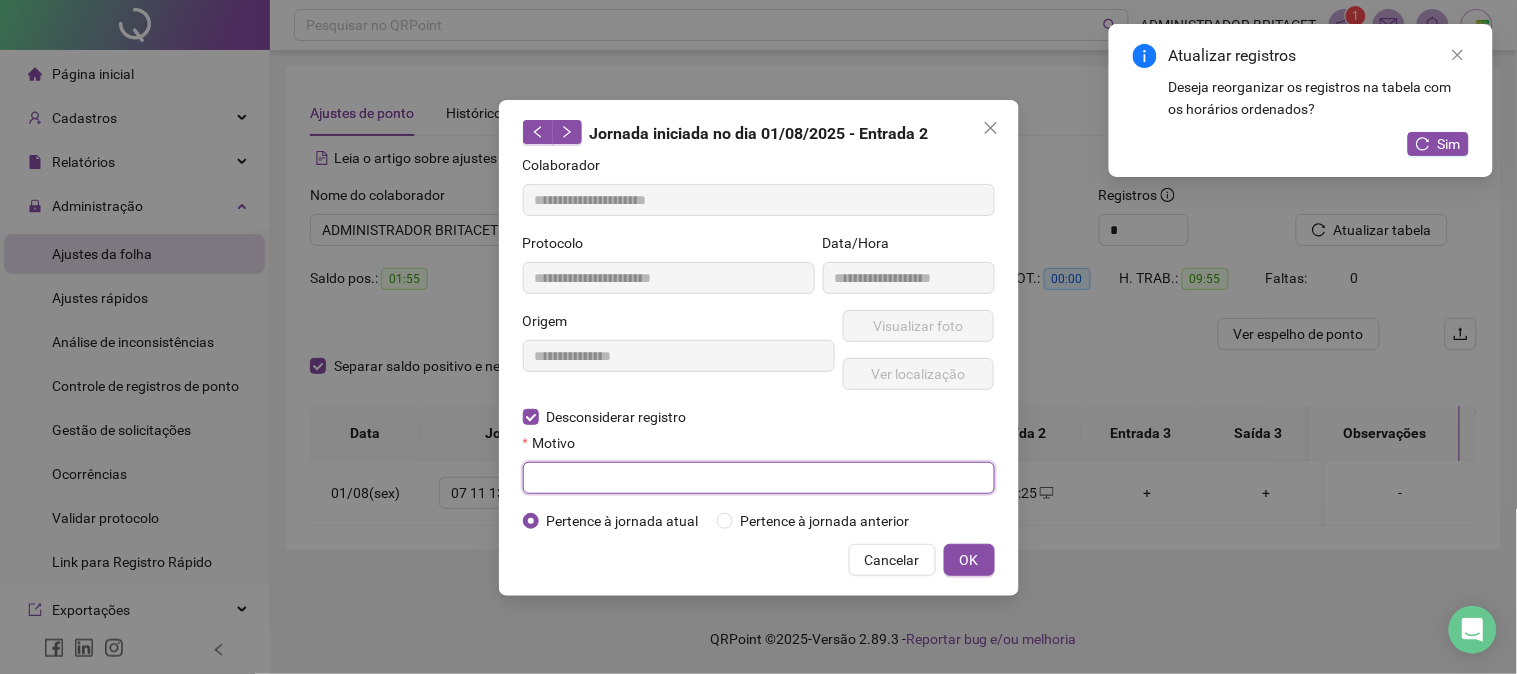 click at bounding box center [759, 478] 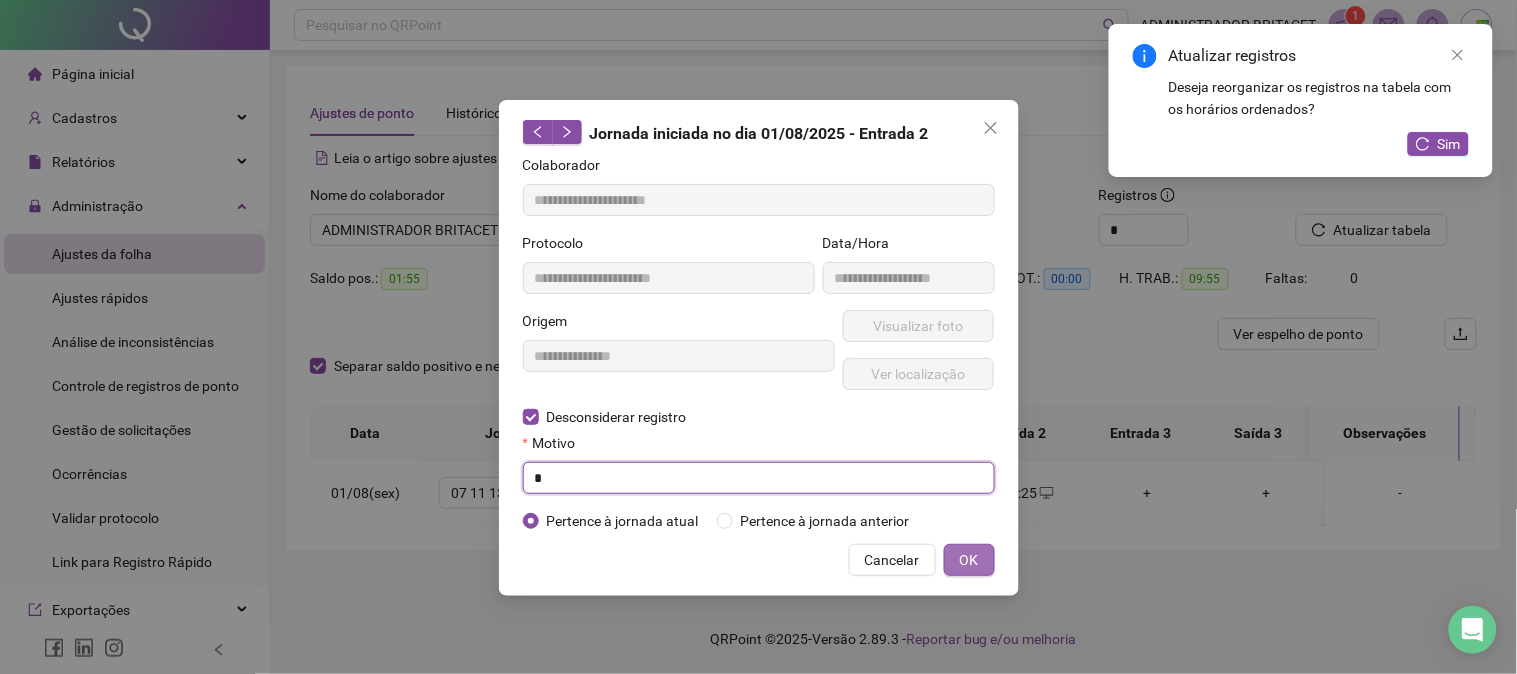 type 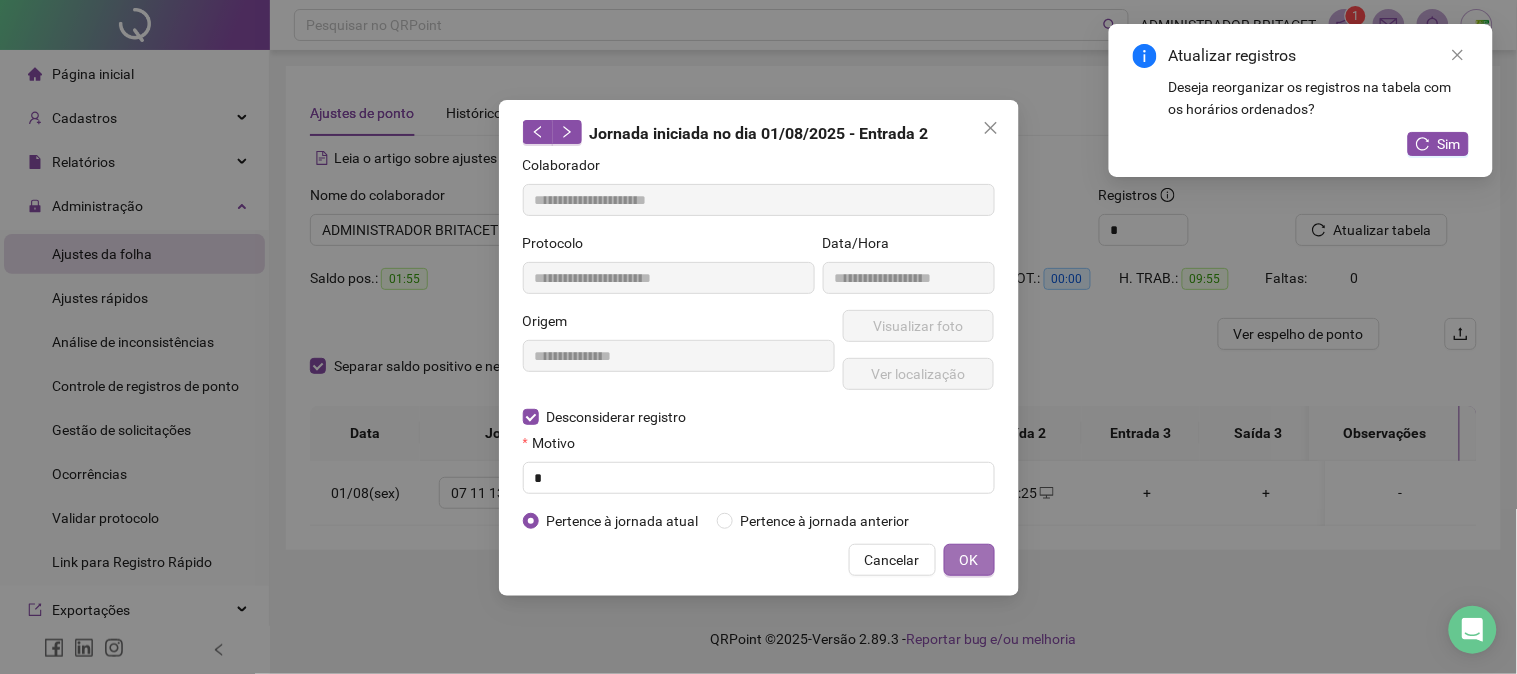 click on "OK" at bounding box center [969, 560] 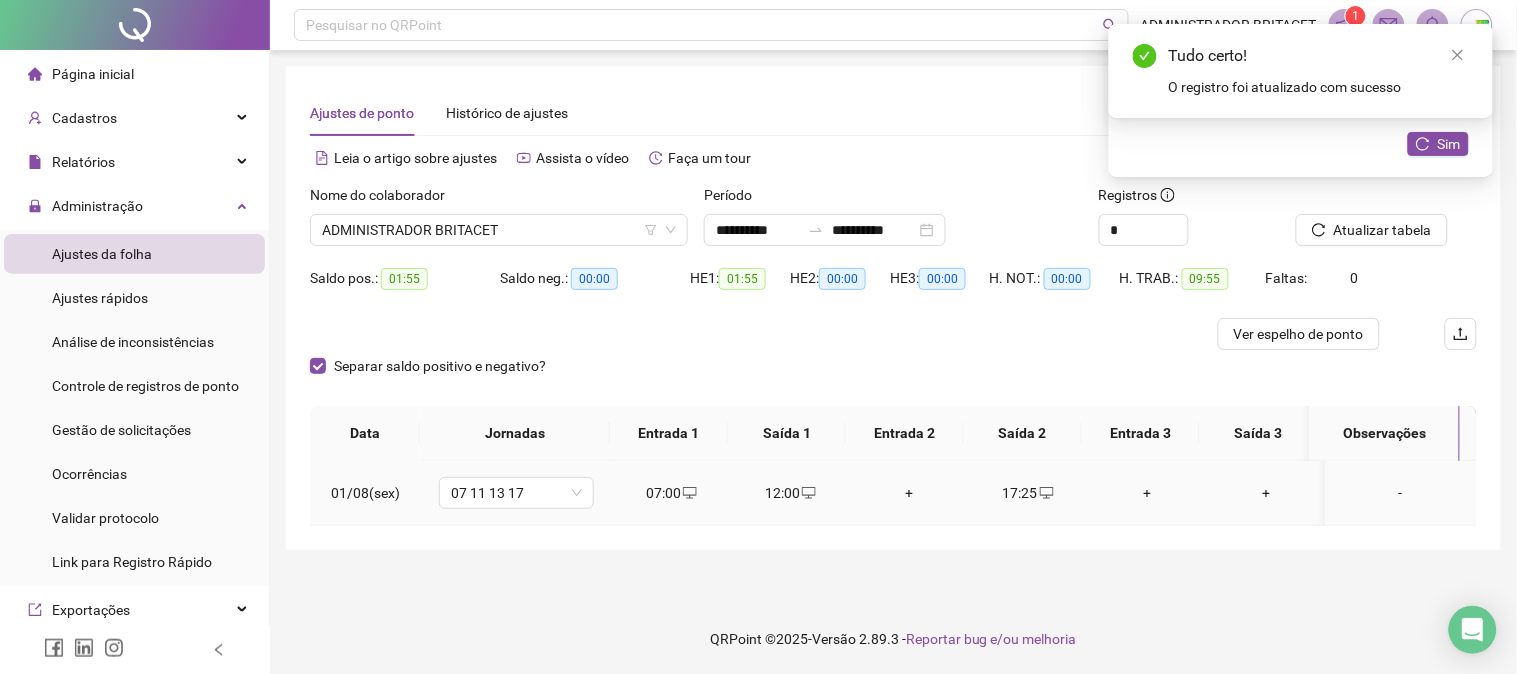 click on "+" at bounding box center [909, 493] 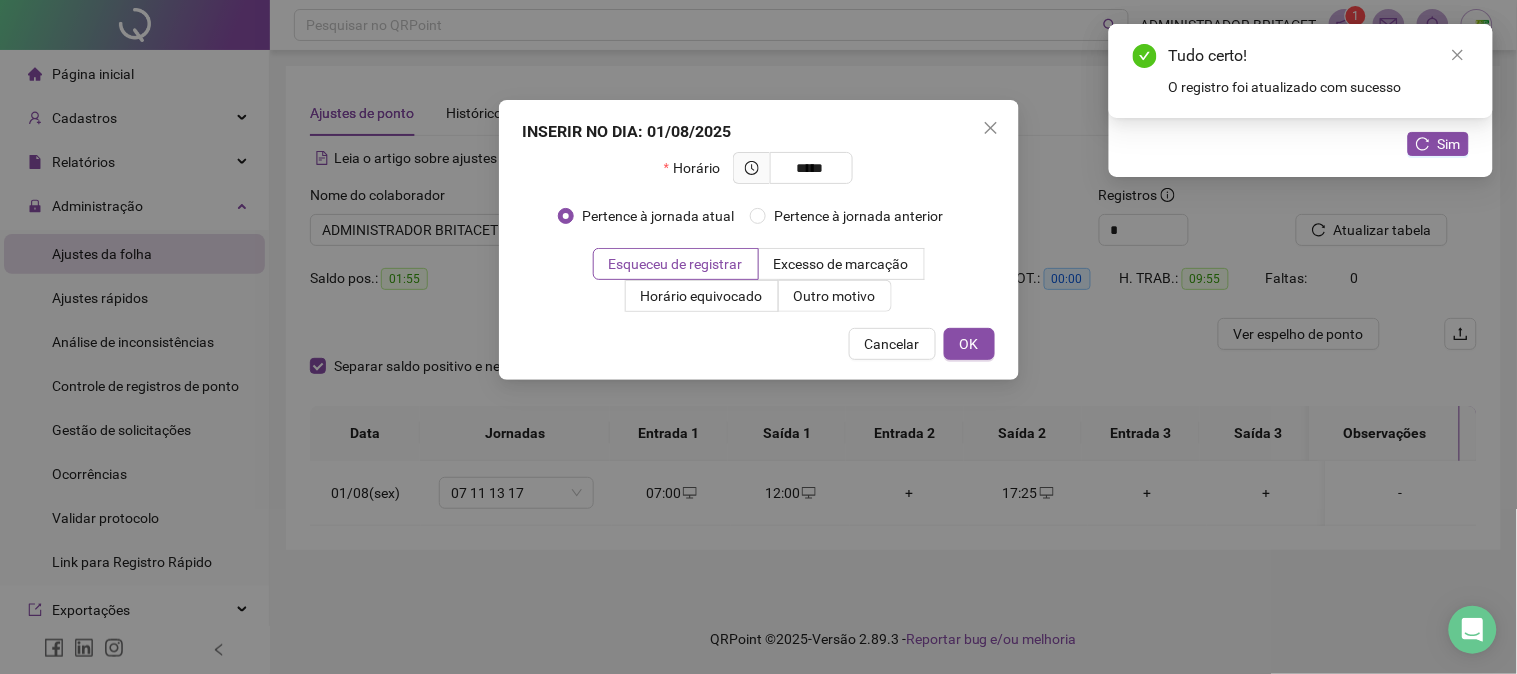 type on "*****" 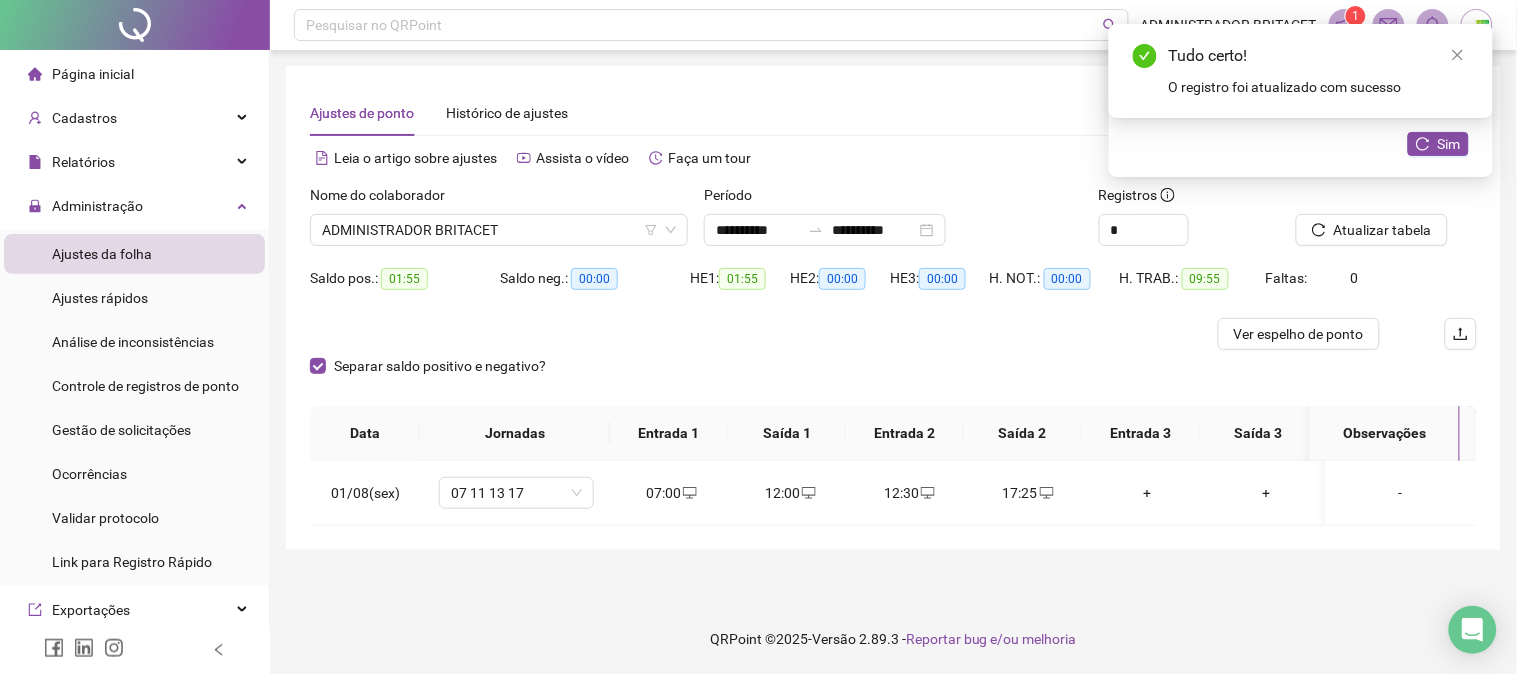click on "Tudo certo! O registro foi atualizado com sucesso" at bounding box center (1301, 71) 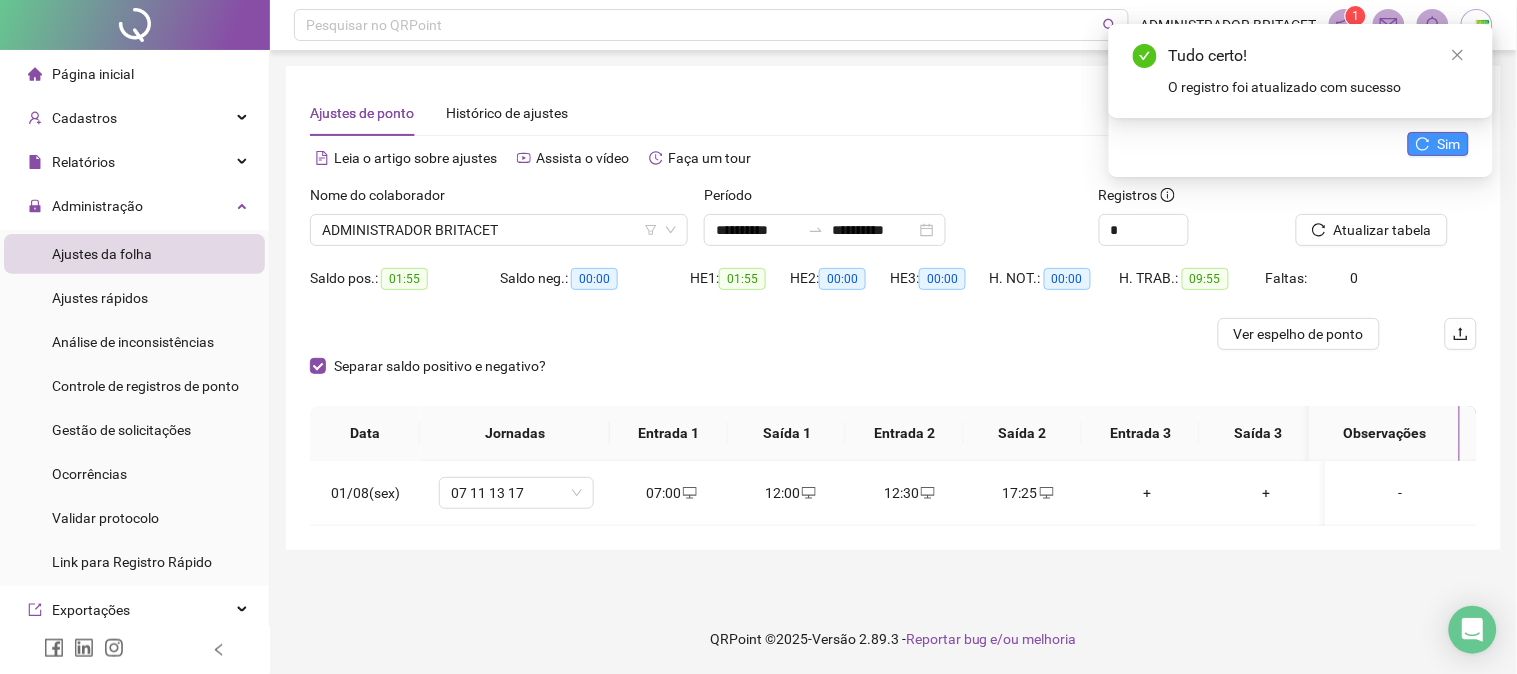 click on "Sim" at bounding box center (1438, 144) 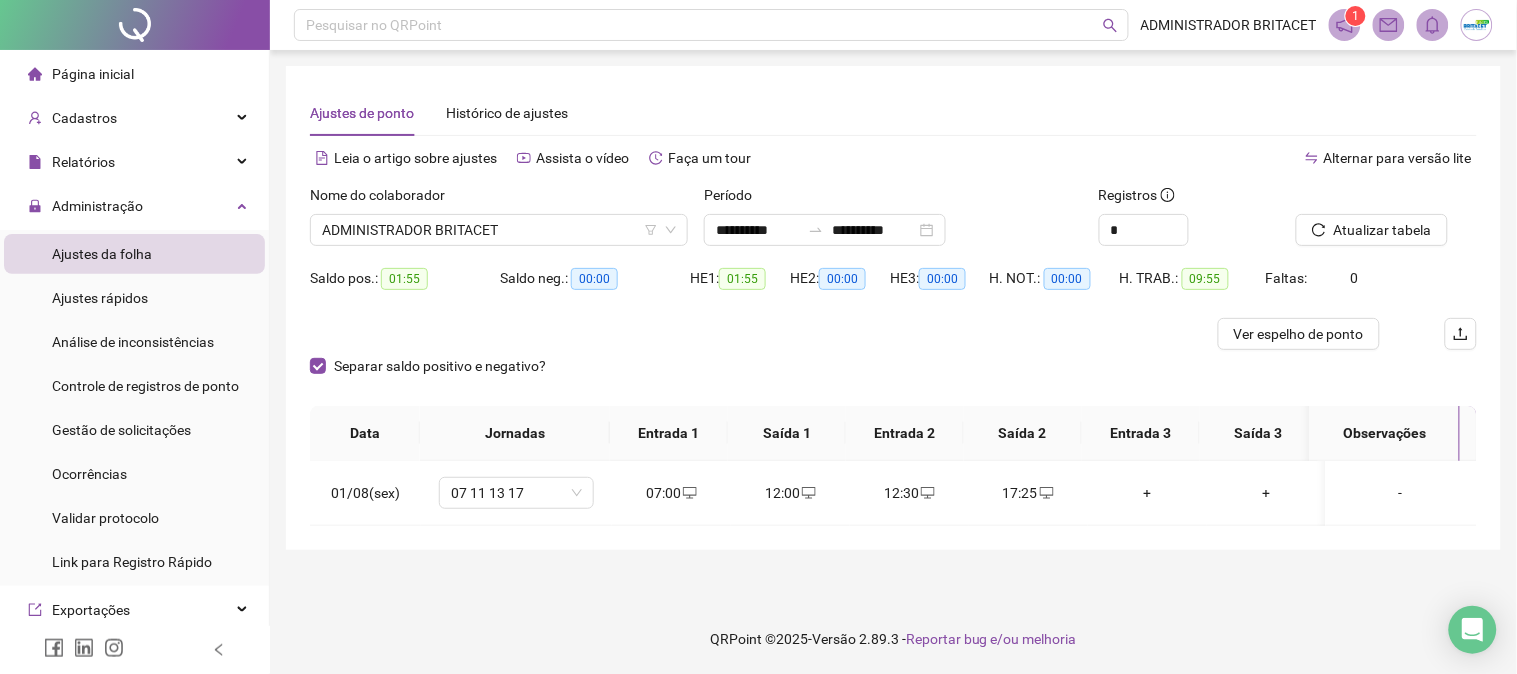 click on "Atualizar tabela" at bounding box center [1383, 230] 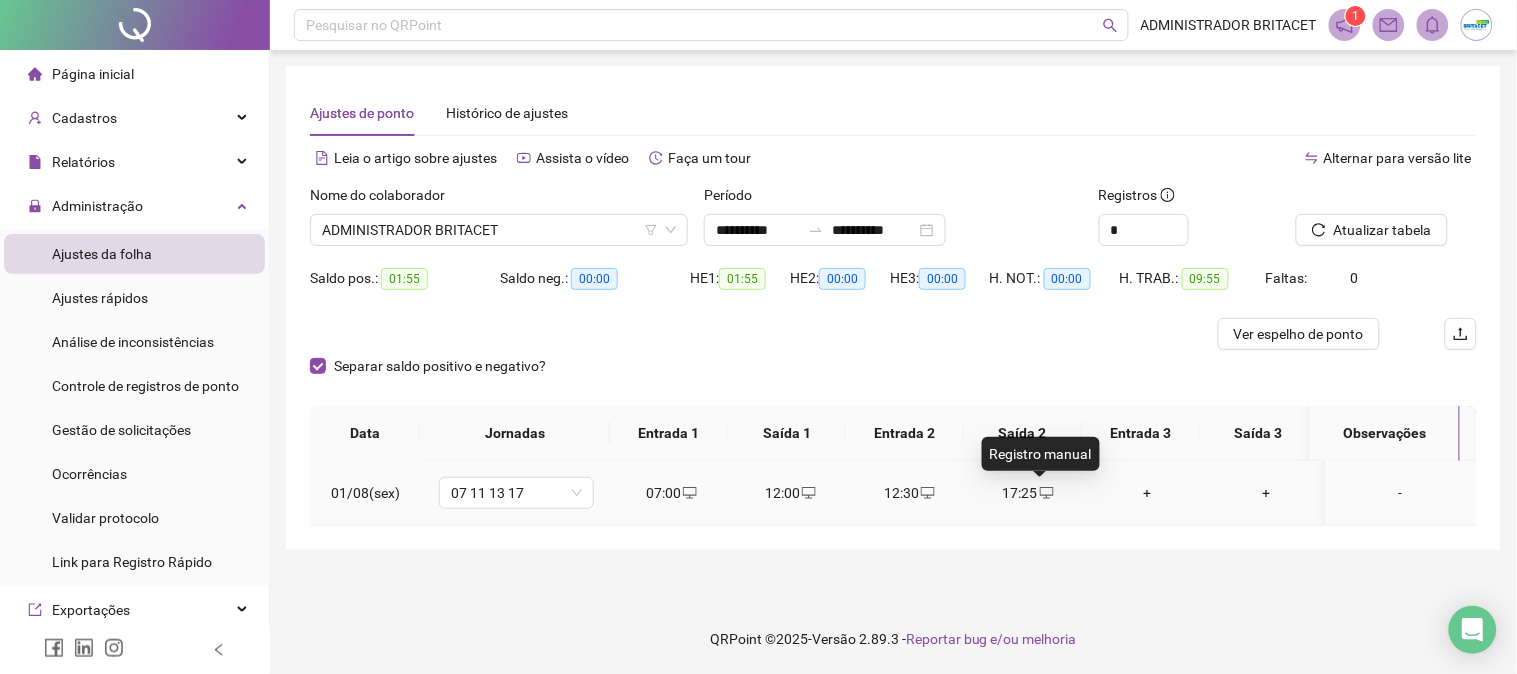 click at bounding box center [1046, 493] 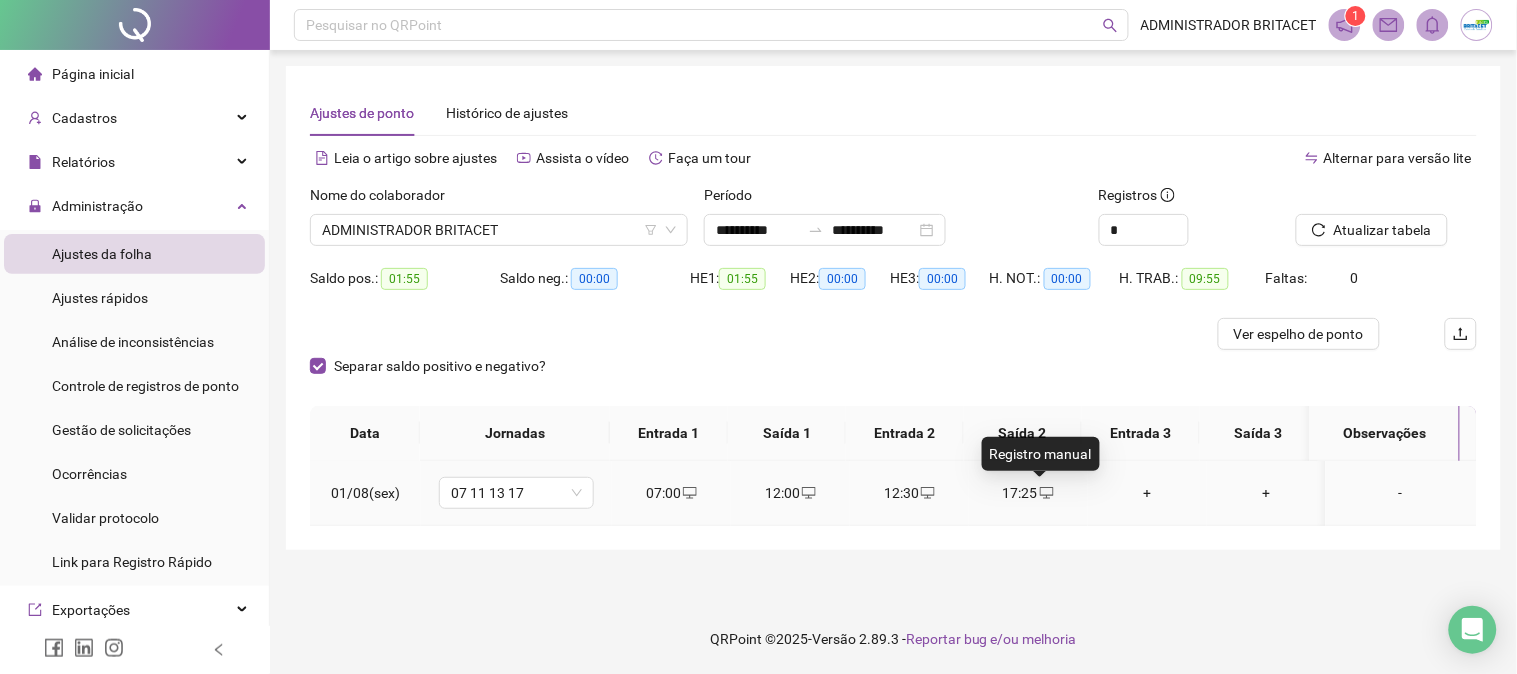 type on "**********" 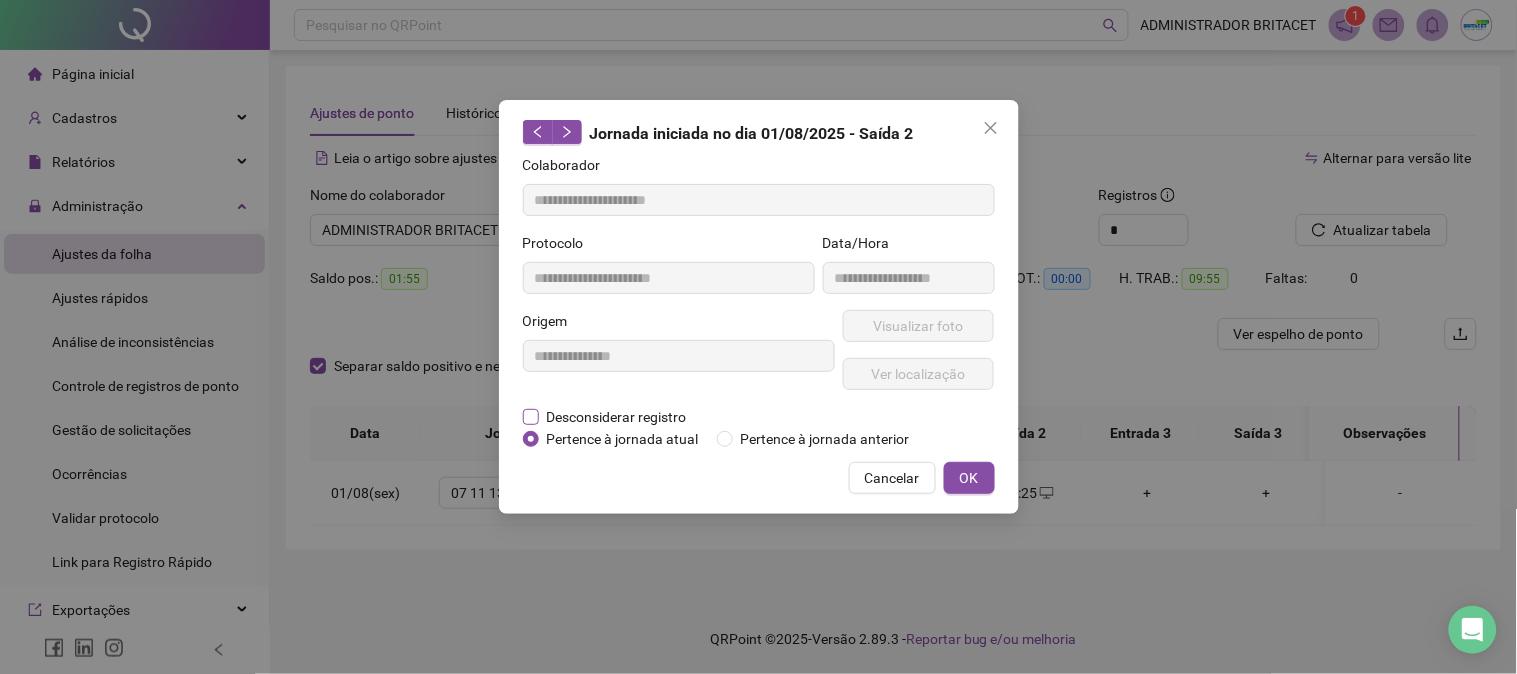 click on "Desconsiderar registro" at bounding box center [617, 417] 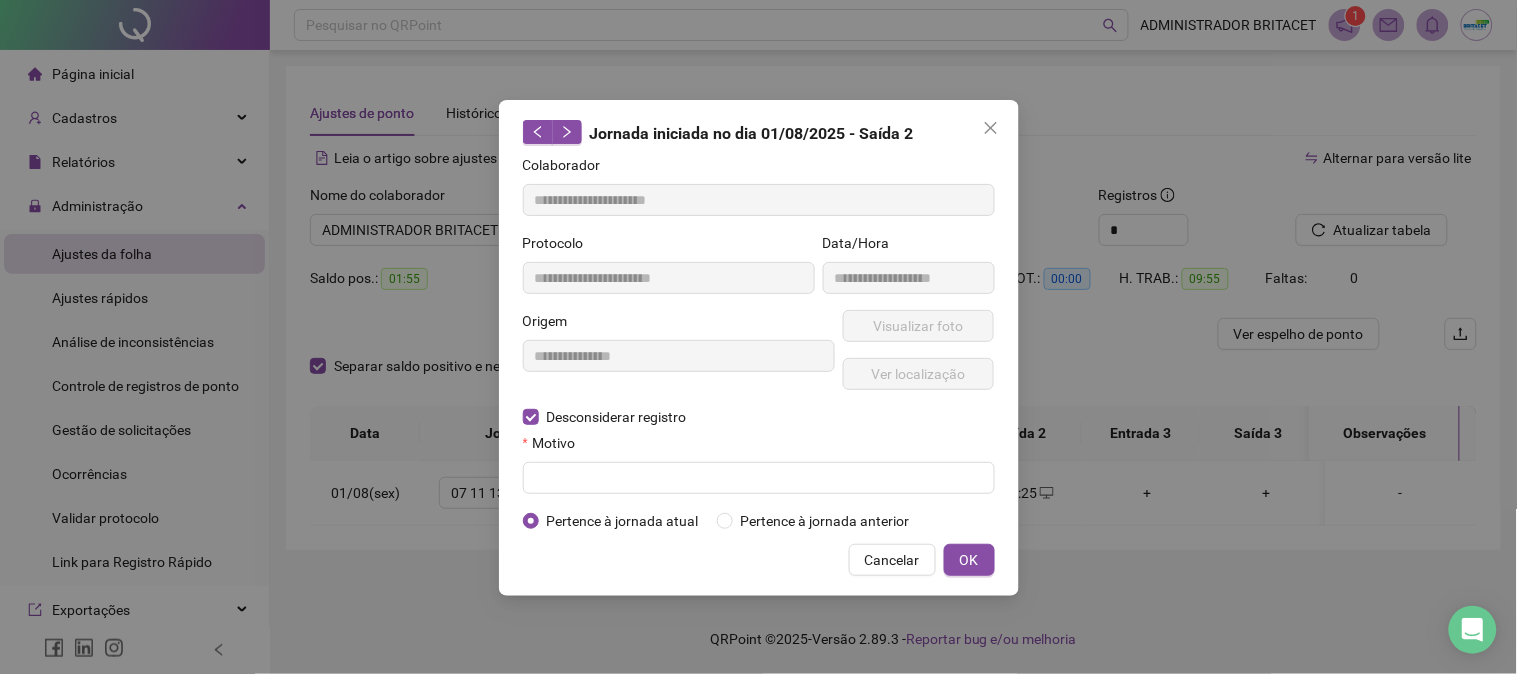 click on "**********" at bounding box center (759, 343) 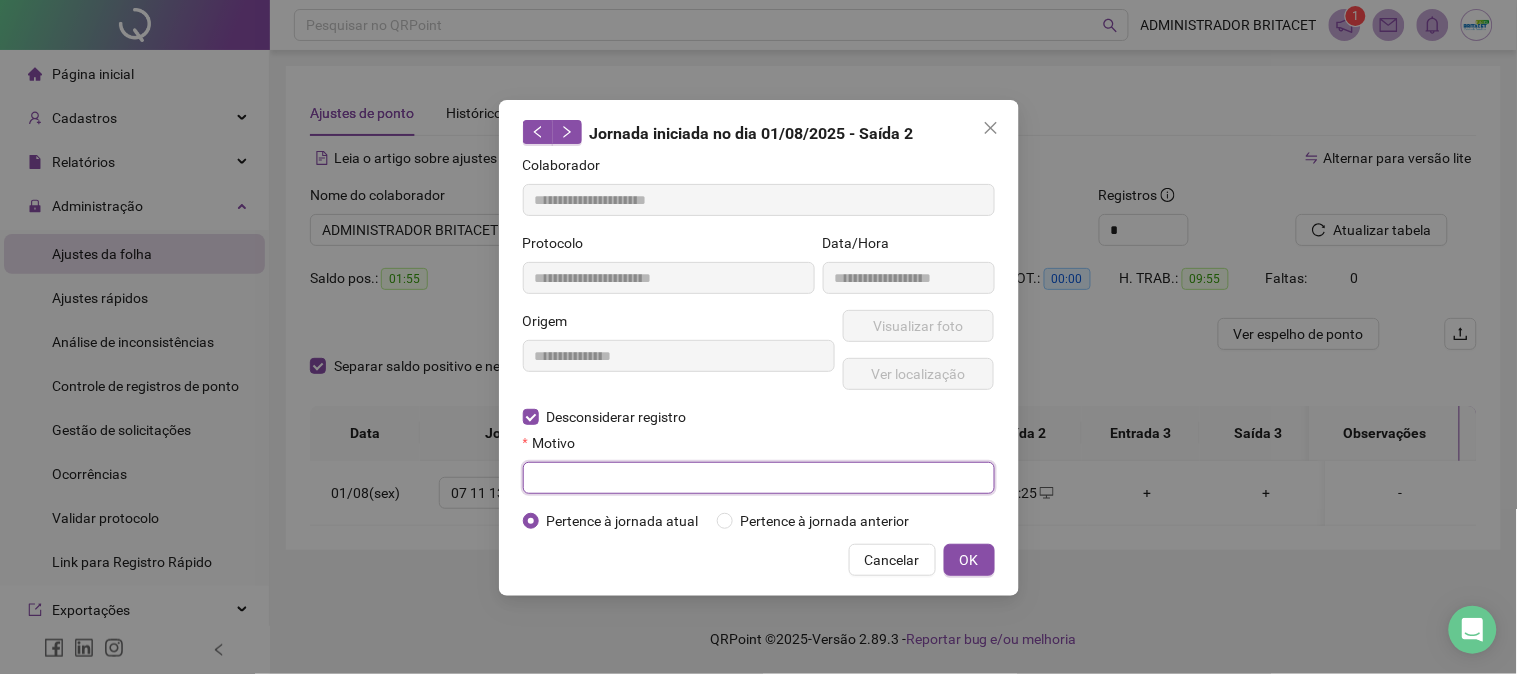 click at bounding box center [759, 478] 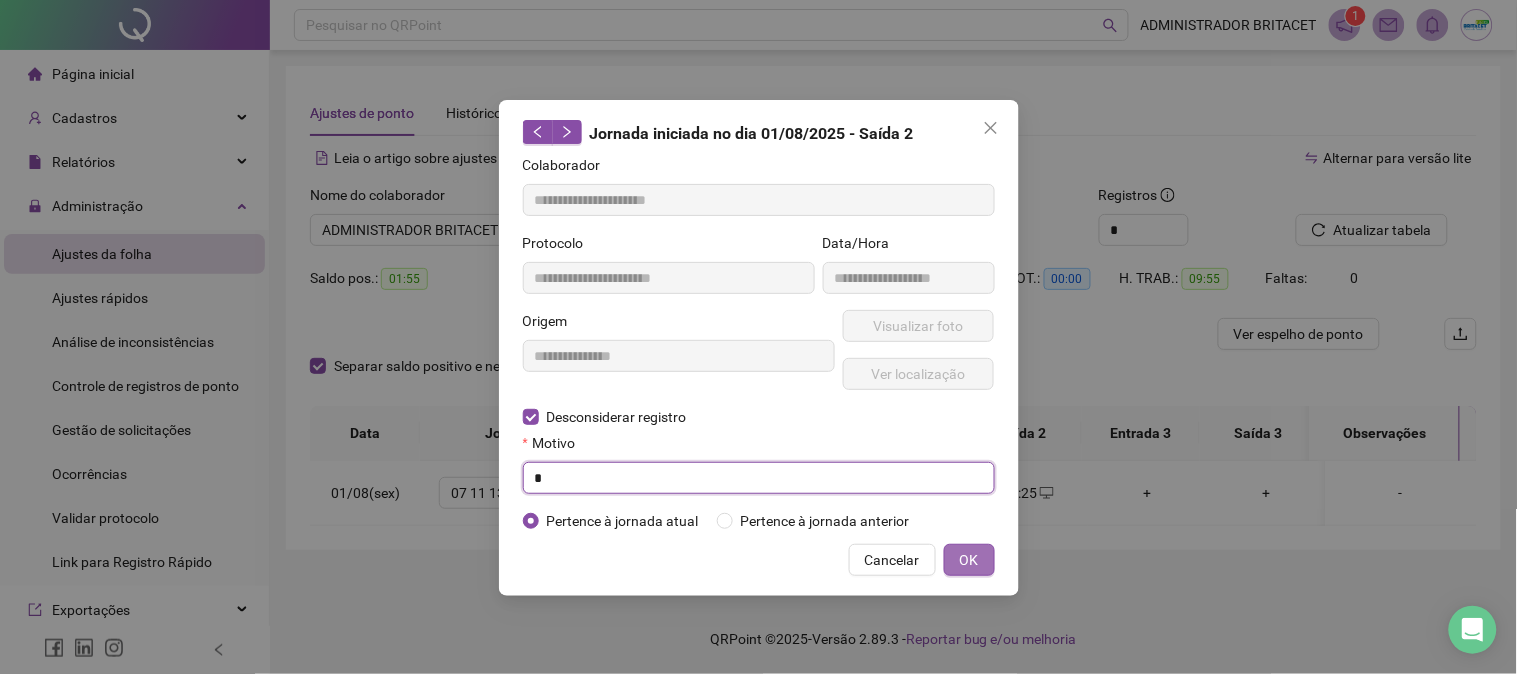 type 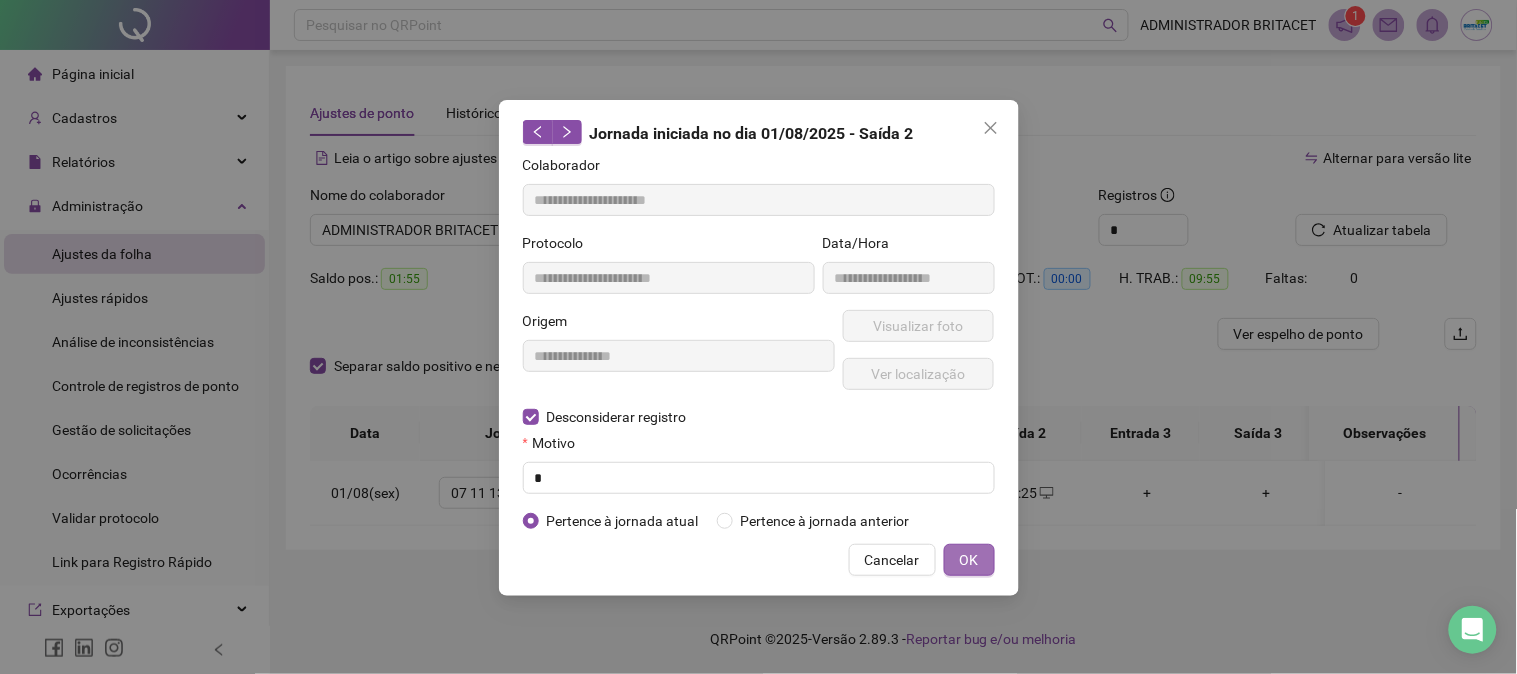 click on "OK" at bounding box center [969, 560] 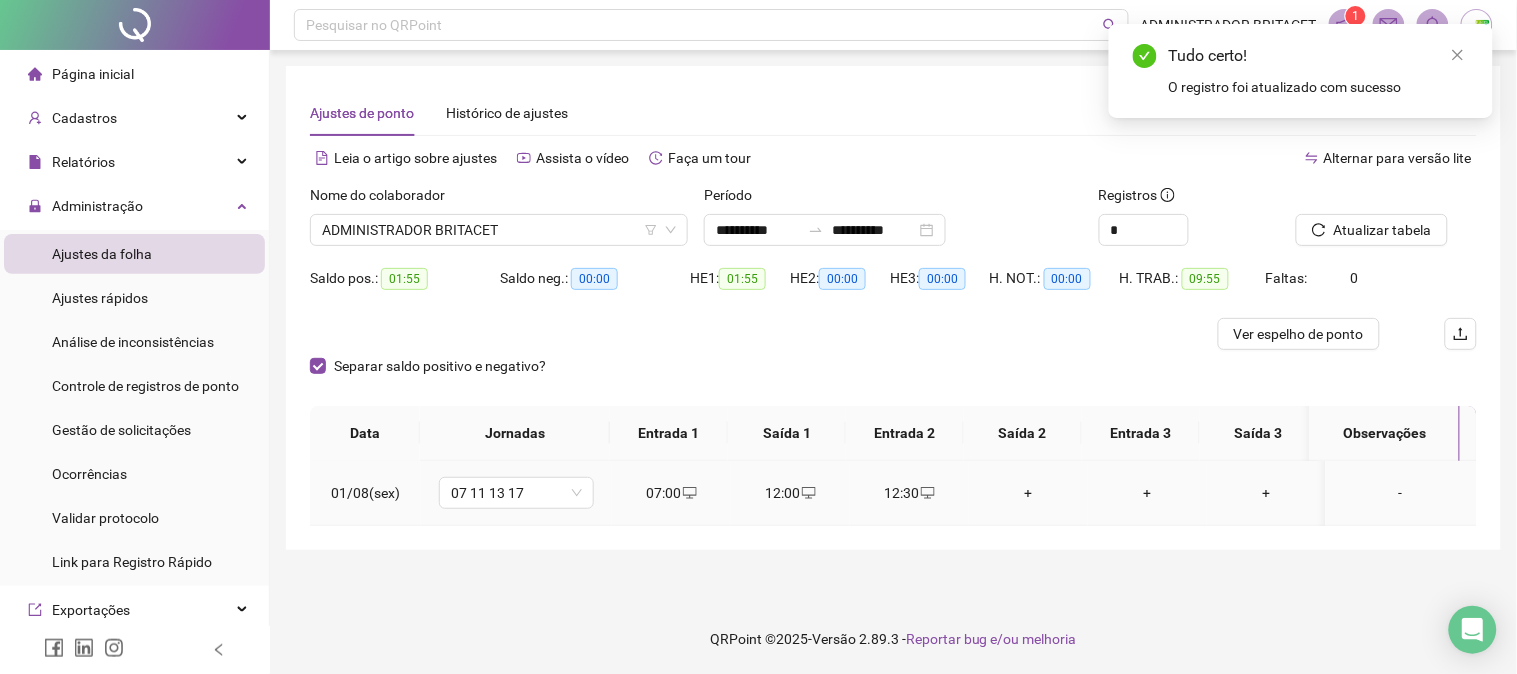 click on "+" at bounding box center (1028, 493) 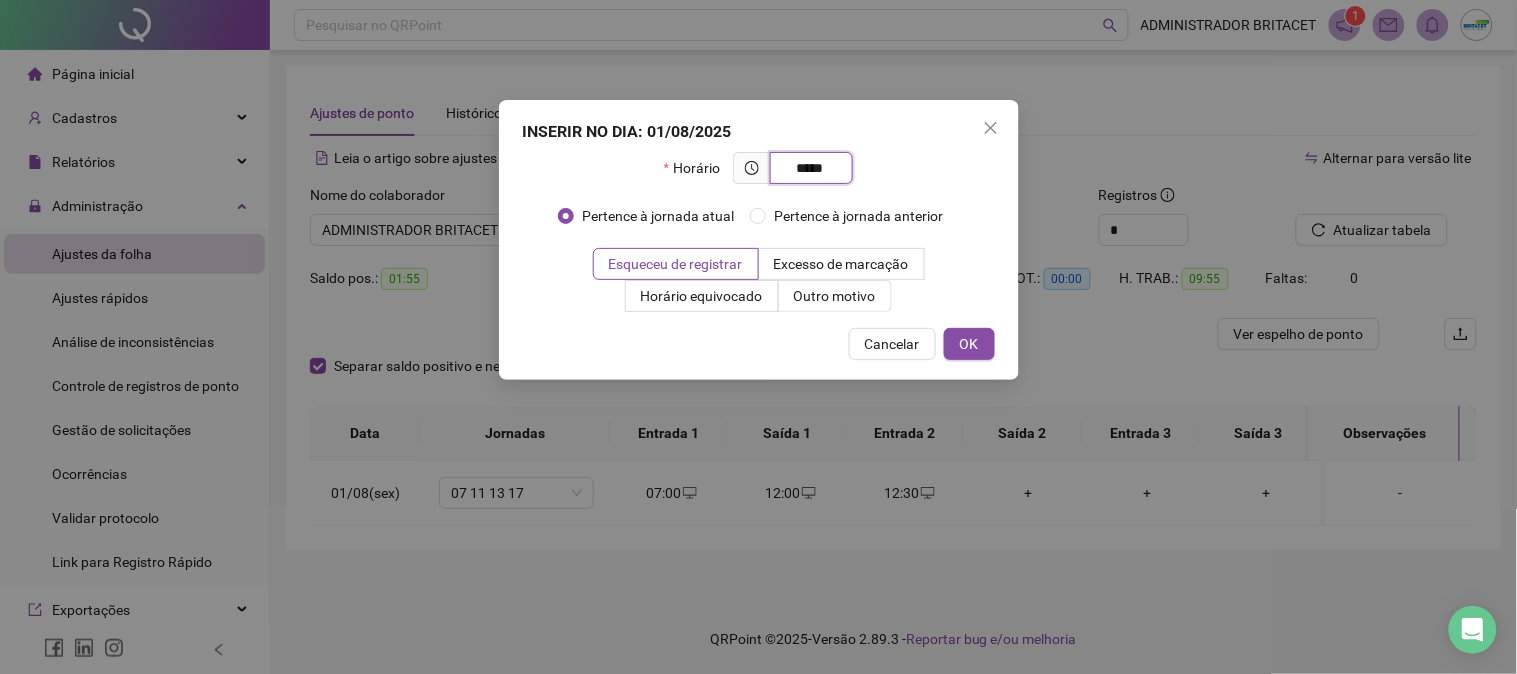 type on "*****" 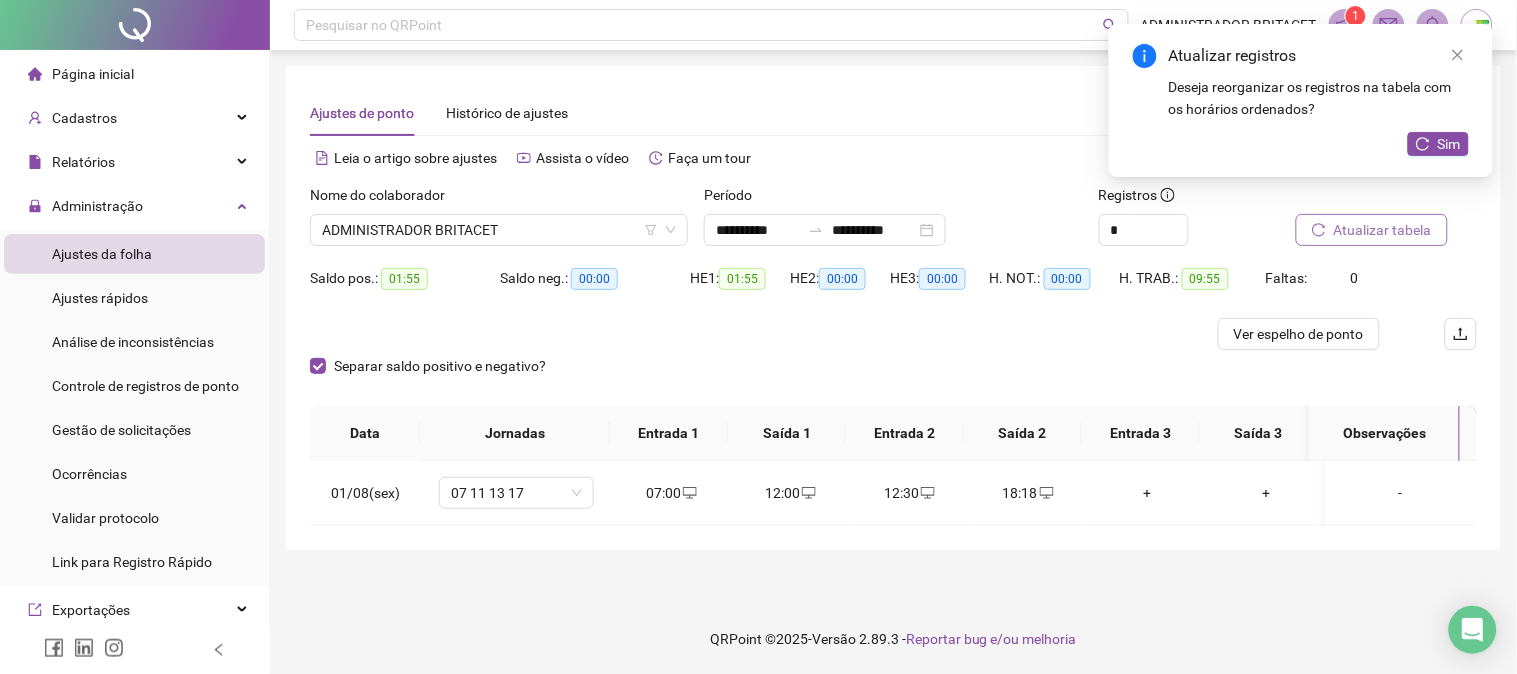 drag, startPoint x: 1293, startPoint y: 228, endPoint x: 1307, endPoint y: 226, distance: 14.142136 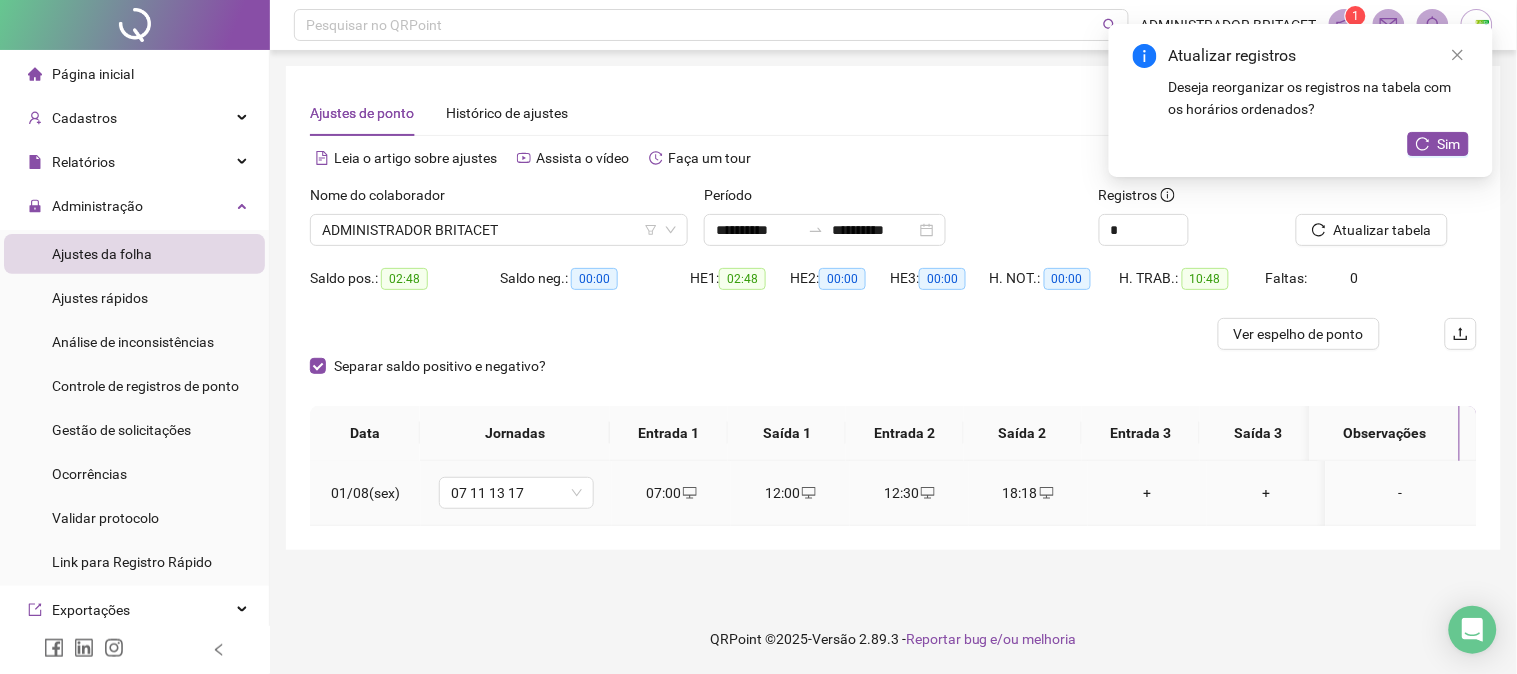 click 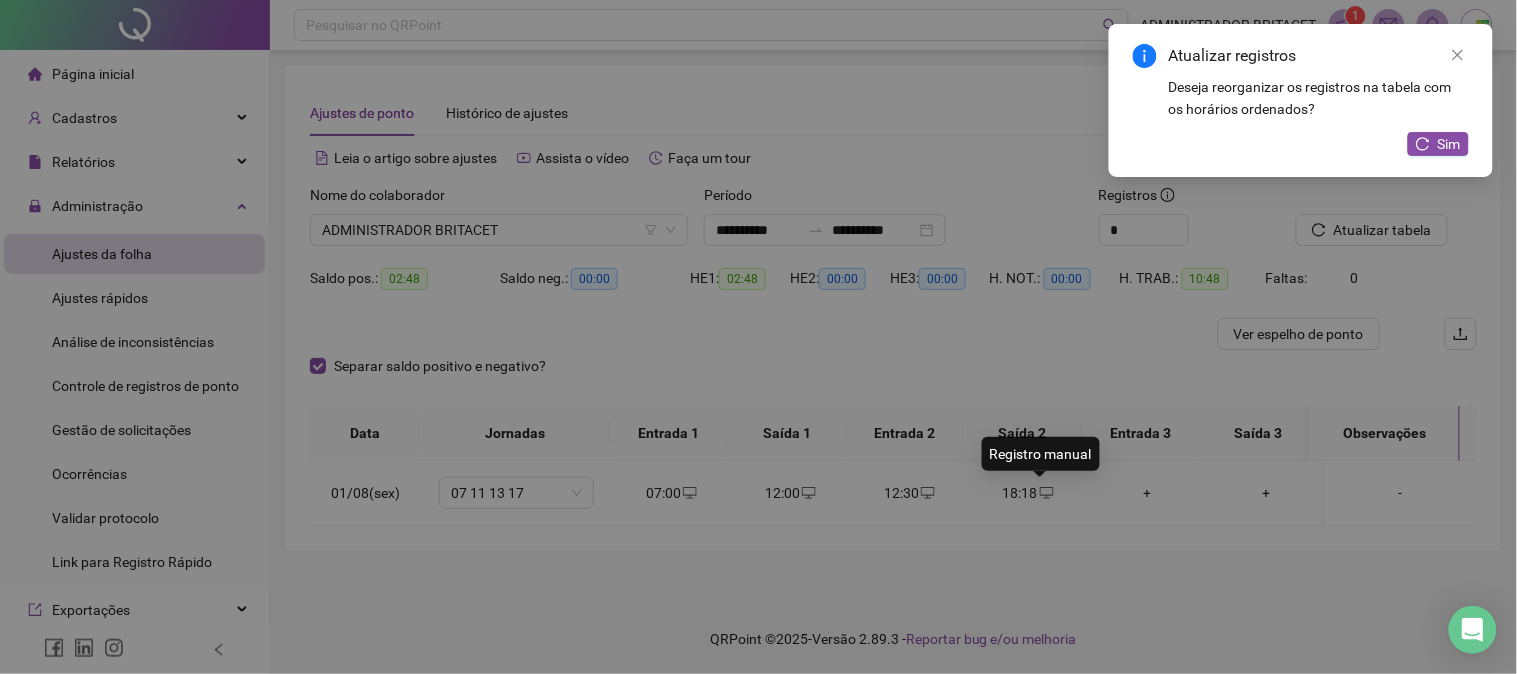 type on "**********" 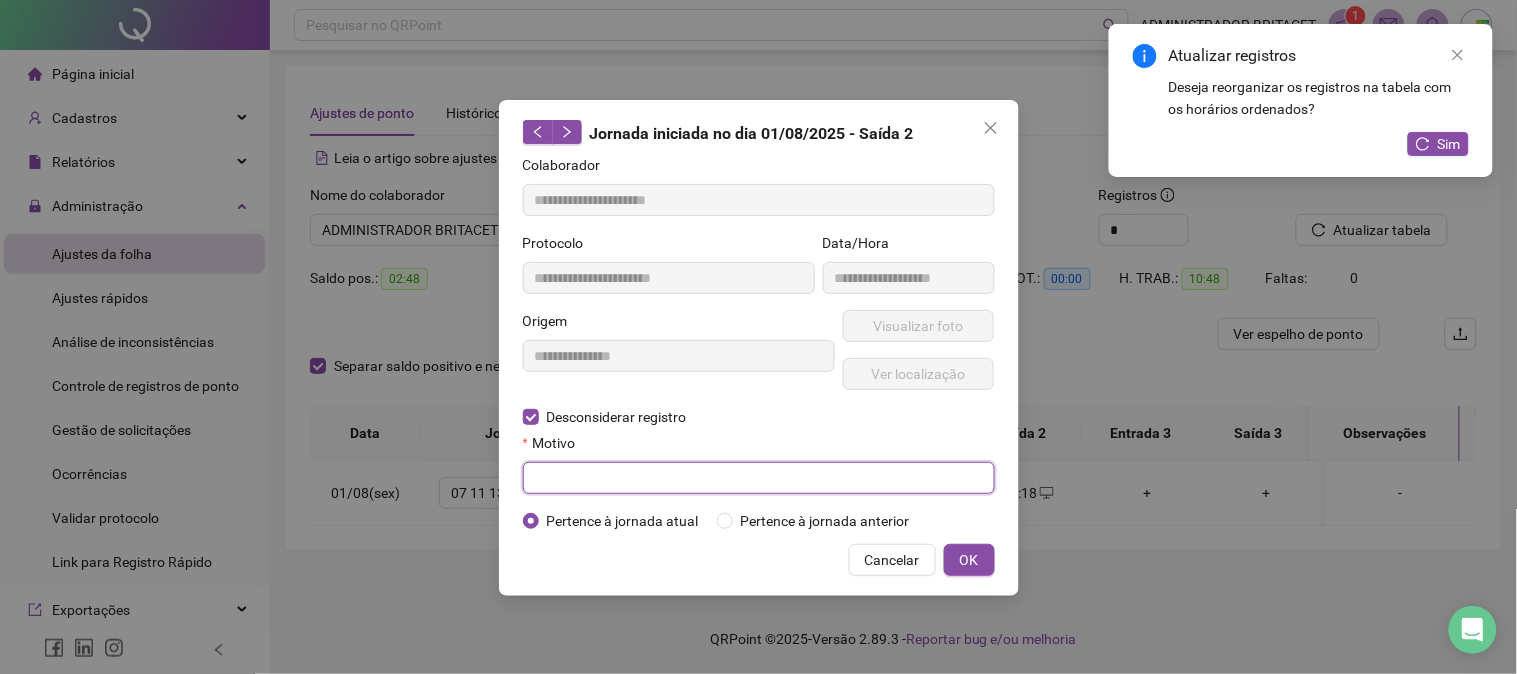 drag, startPoint x: 540, startPoint y: 484, endPoint x: 763, endPoint y: 484, distance: 223 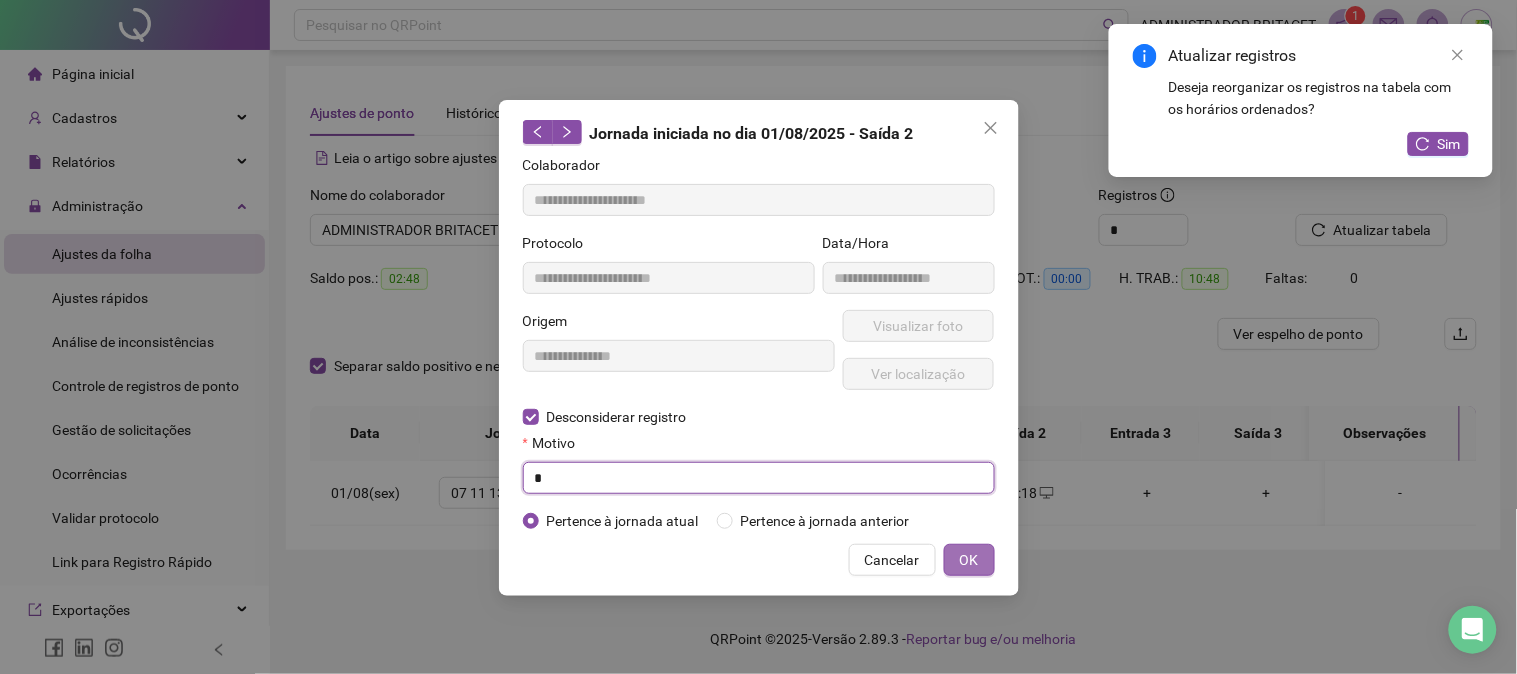type 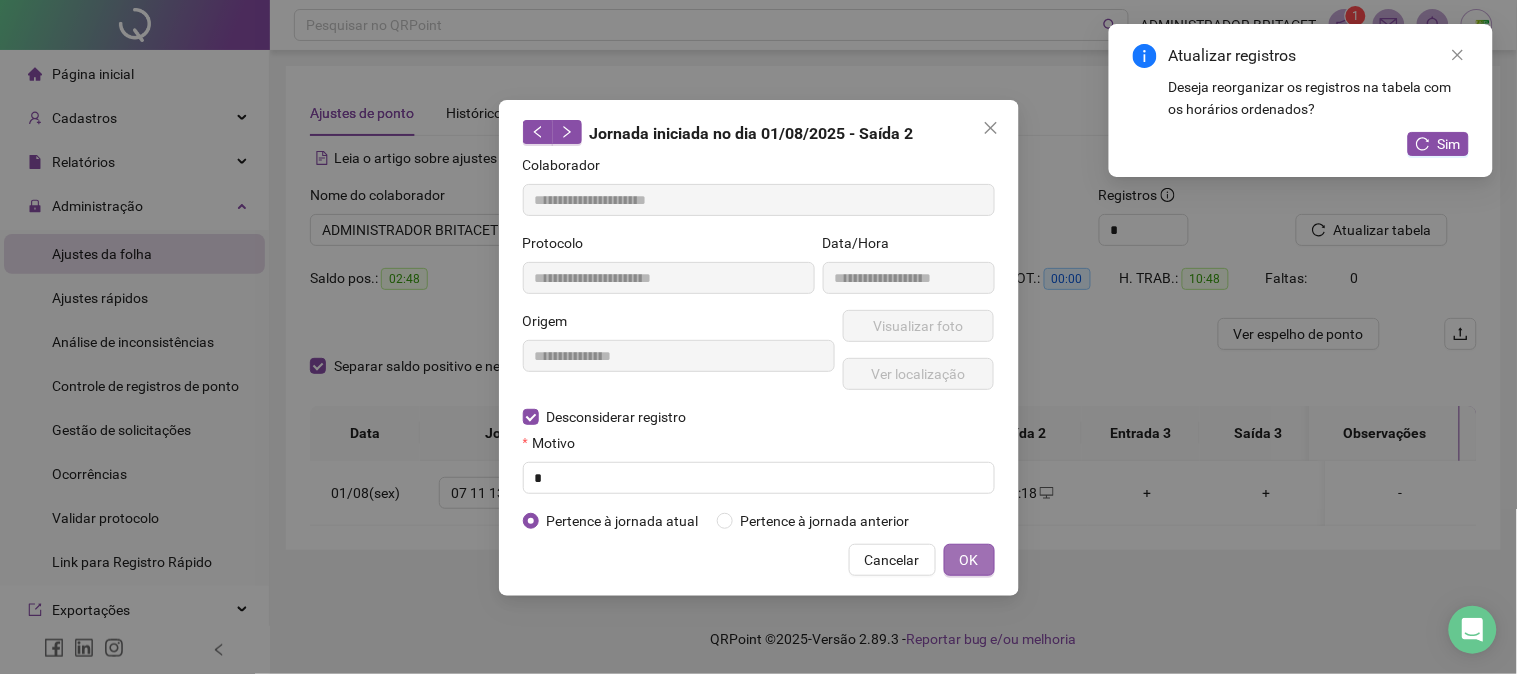 click on "OK" at bounding box center [969, 560] 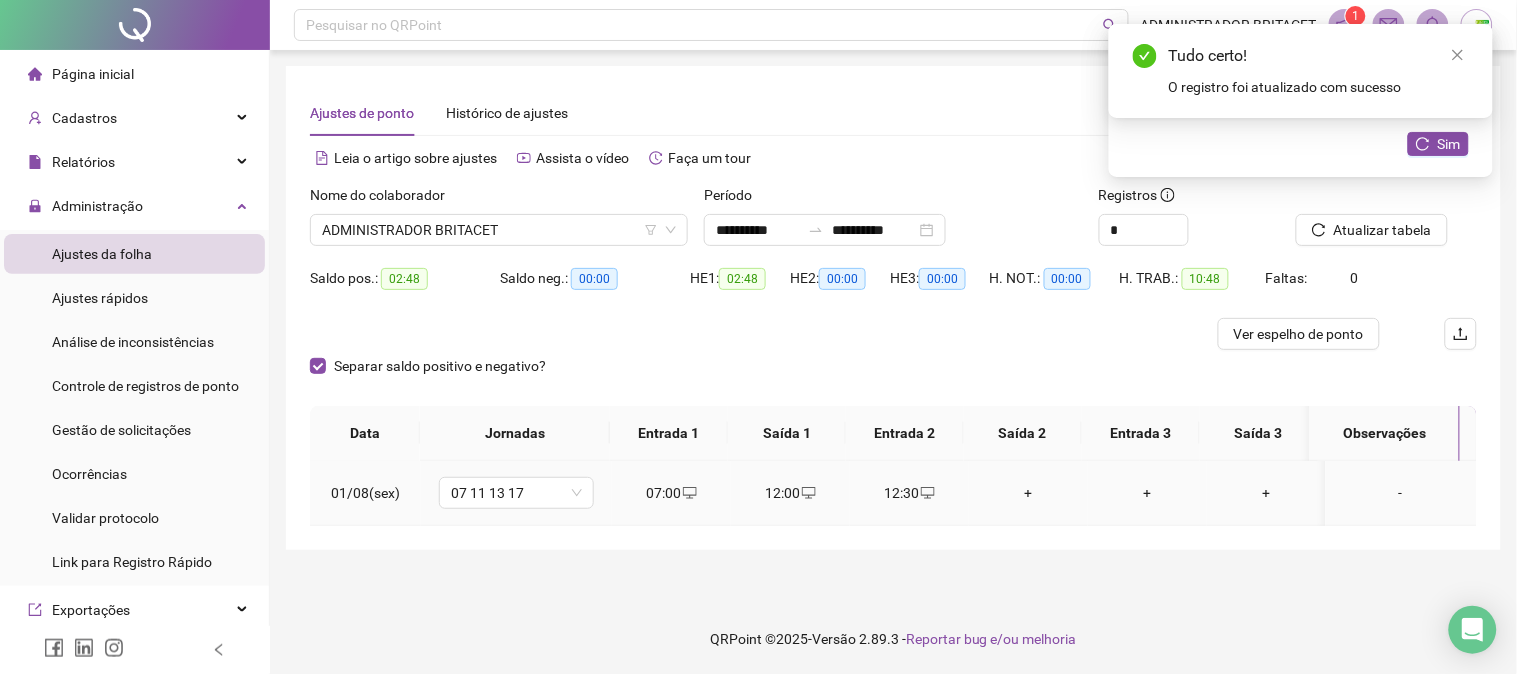click on "+" at bounding box center [1028, 493] 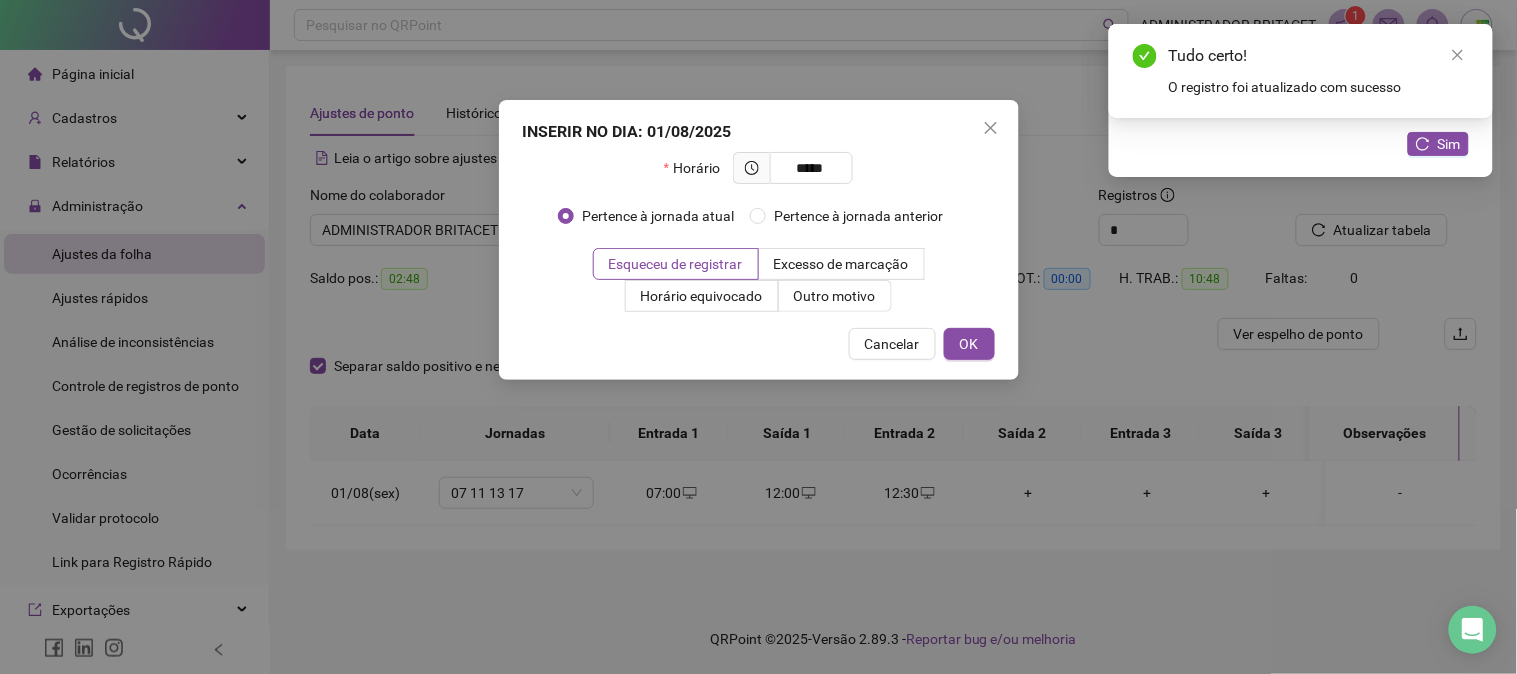type on "*****" 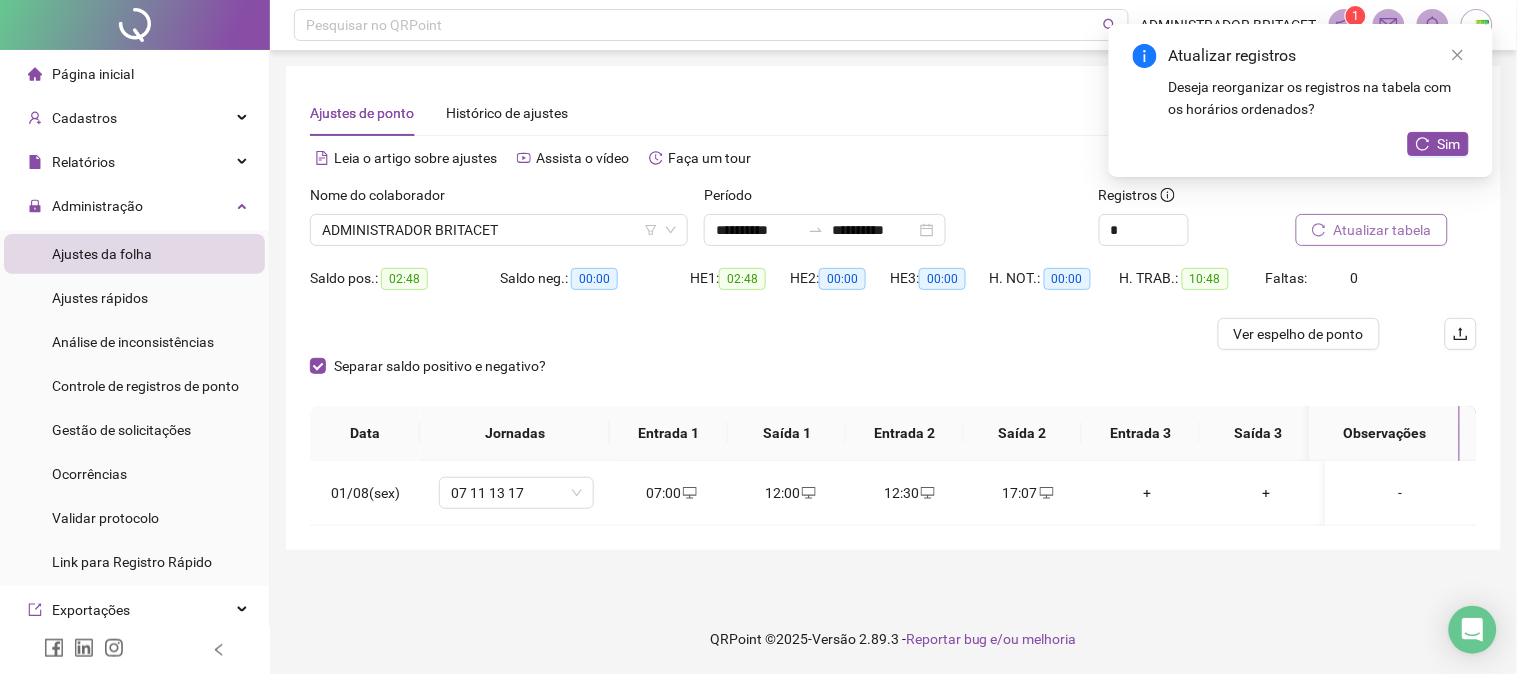 click on "Atualizar tabela" at bounding box center [1383, 230] 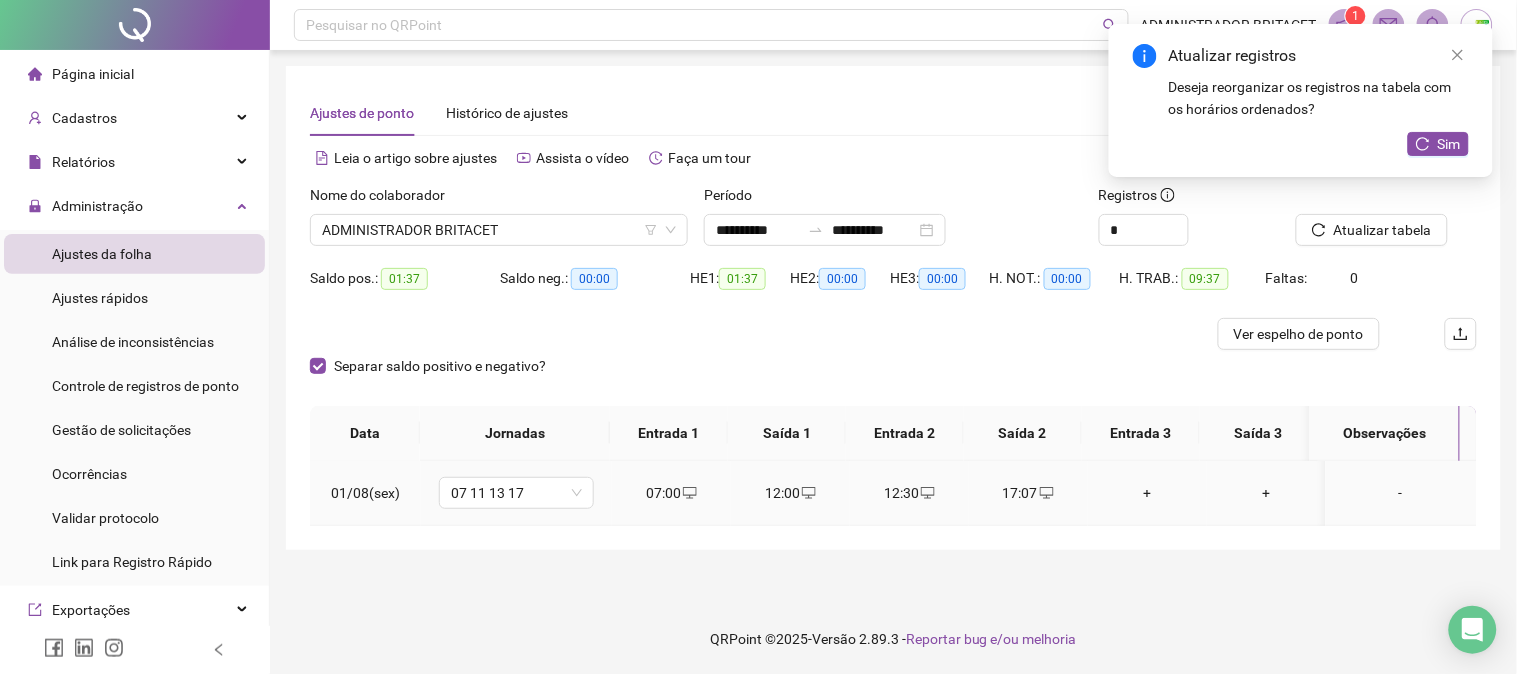 click 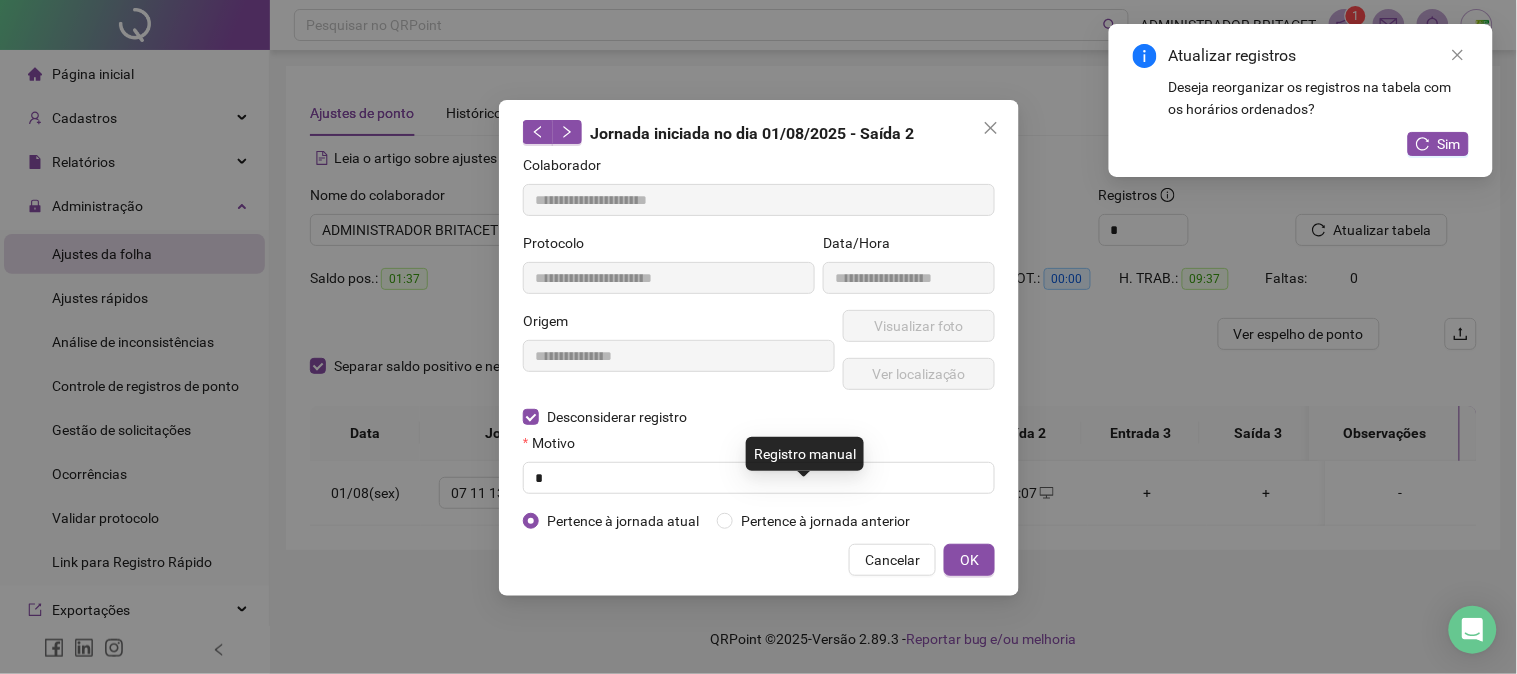 type on "**********" 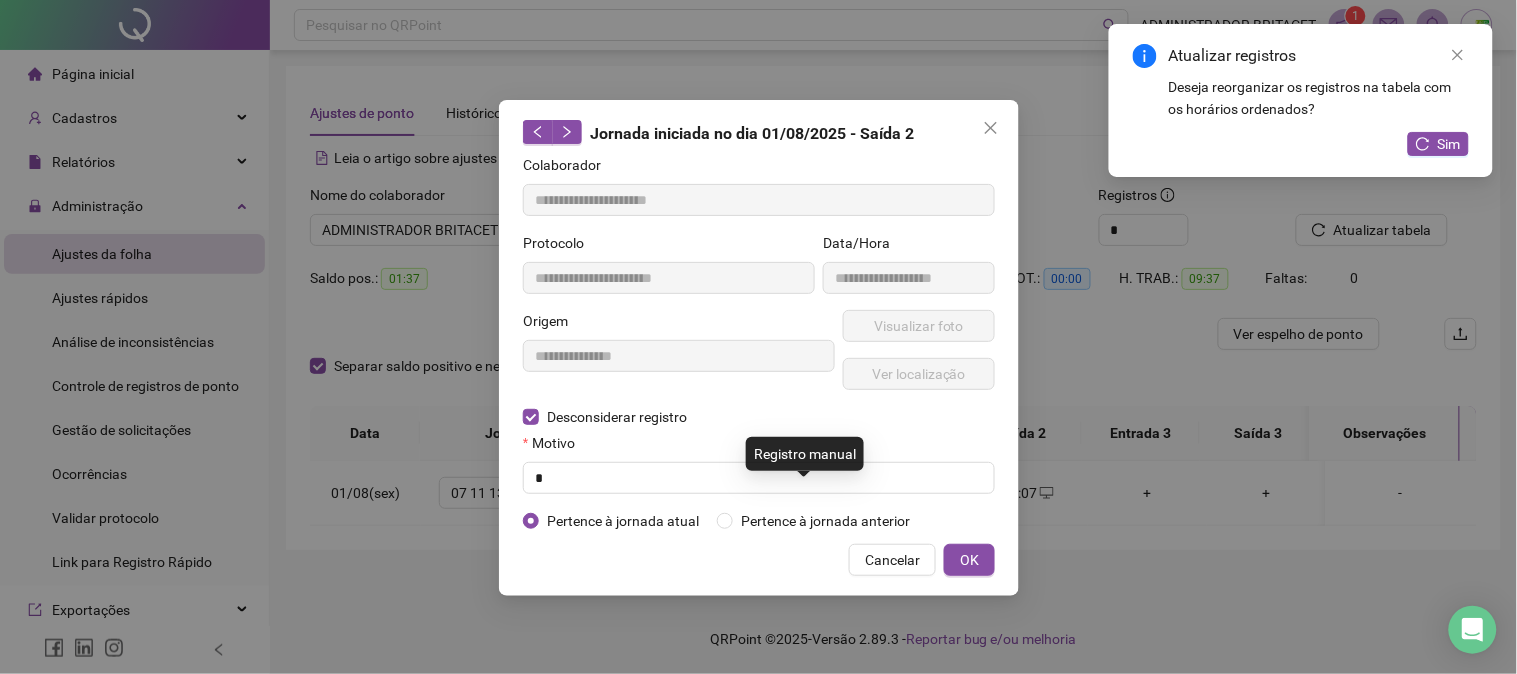 type on "**********" 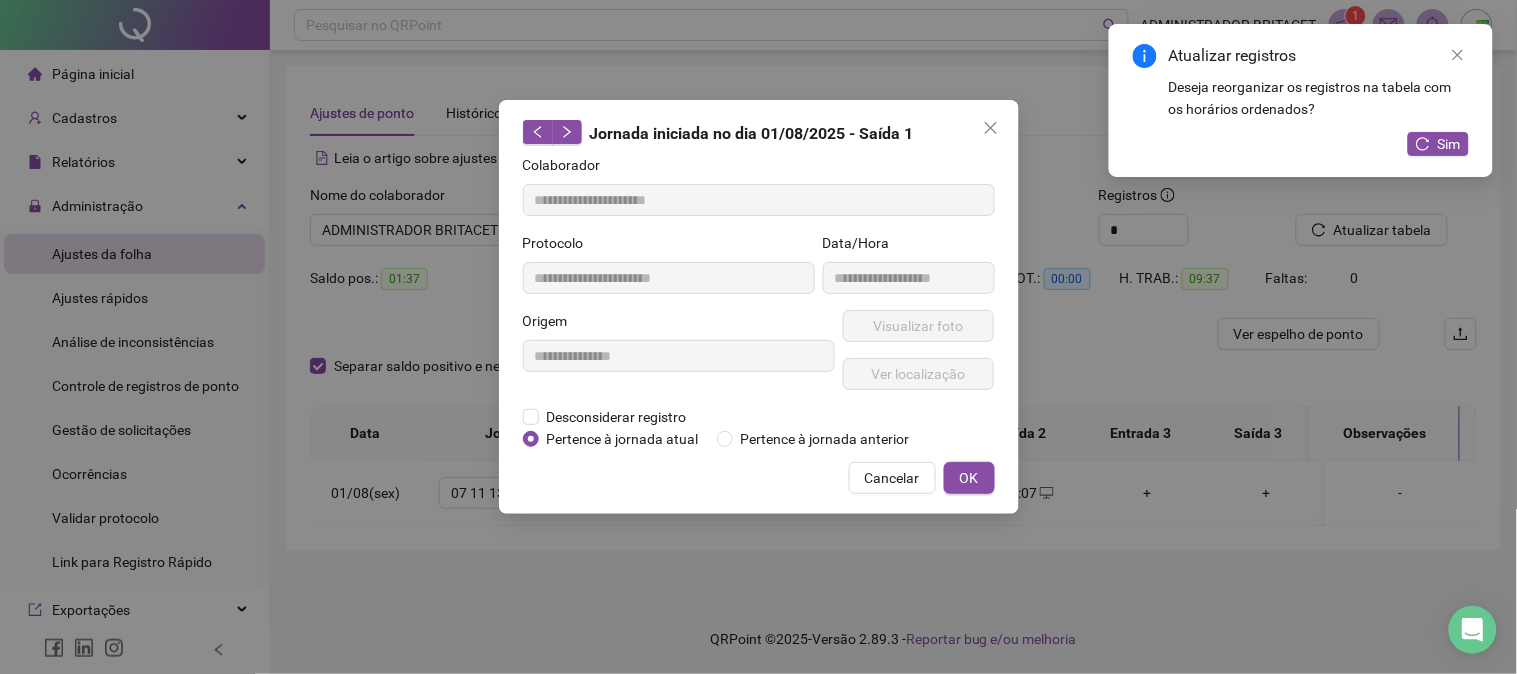 click on "**********" at bounding box center [679, 358] 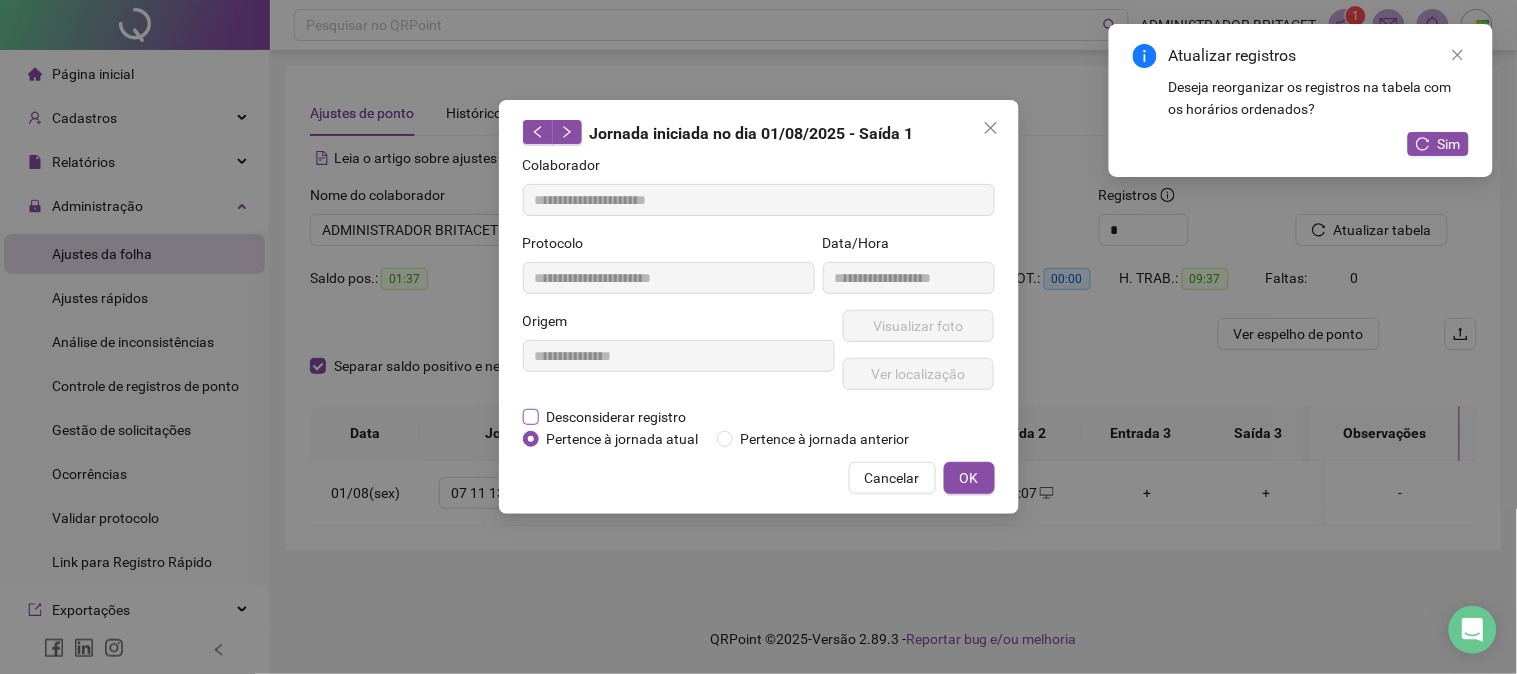 click on "Desconsiderar registro" at bounding box center [617, 417] 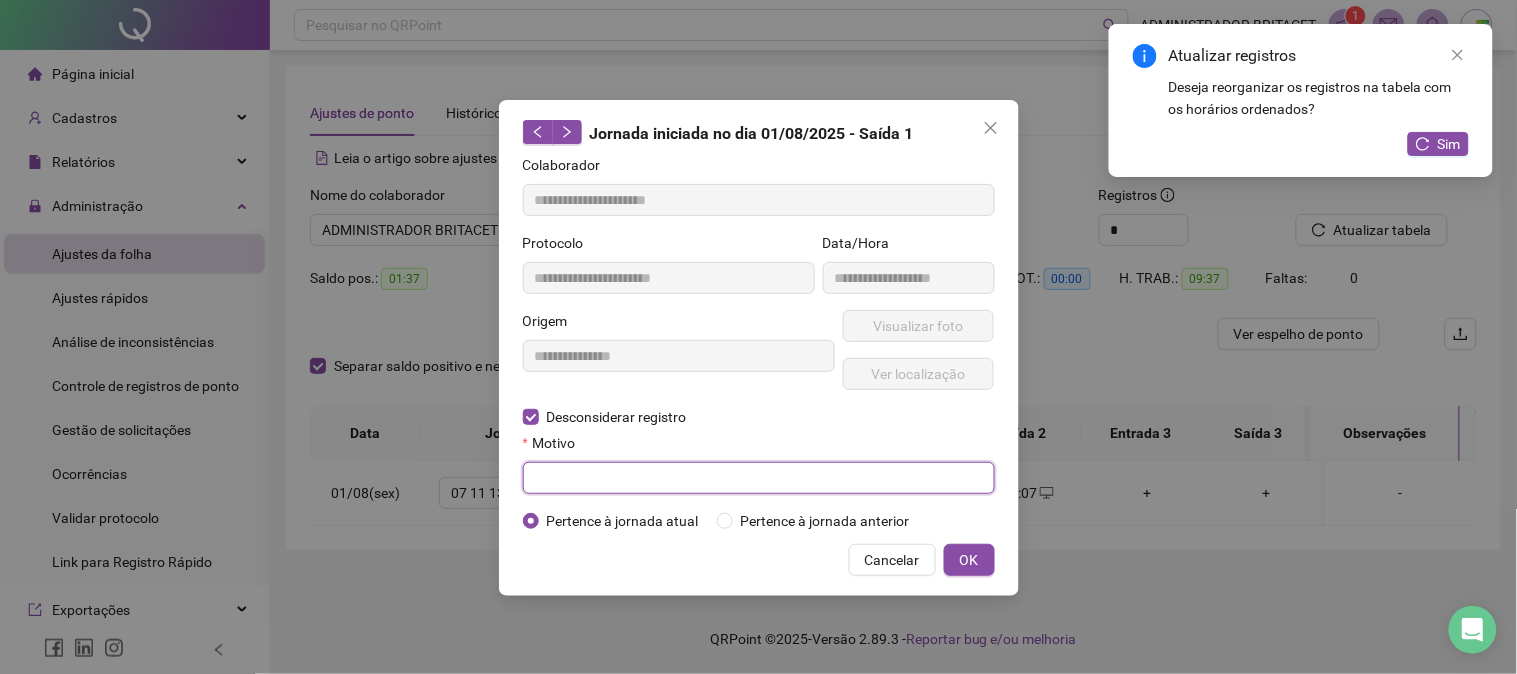 click at bounding box center (759, 478) 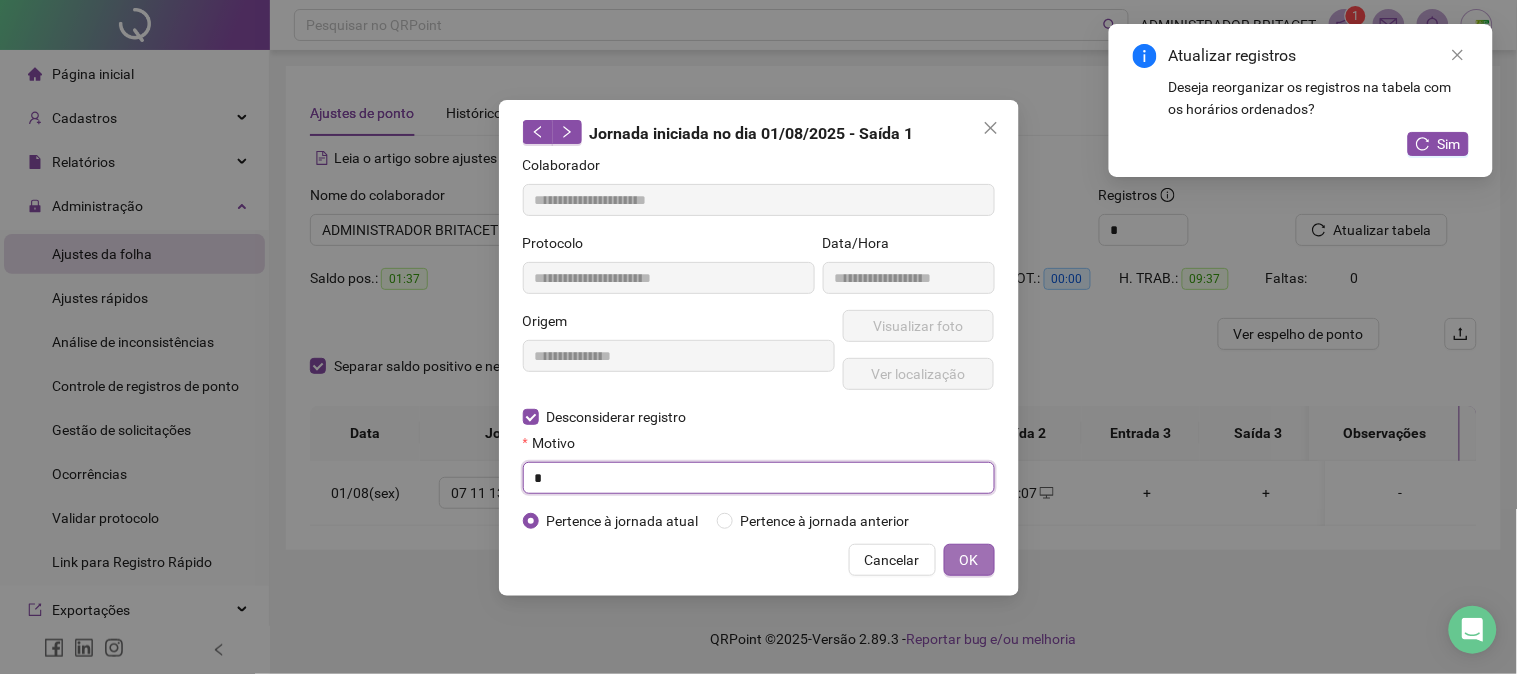 type 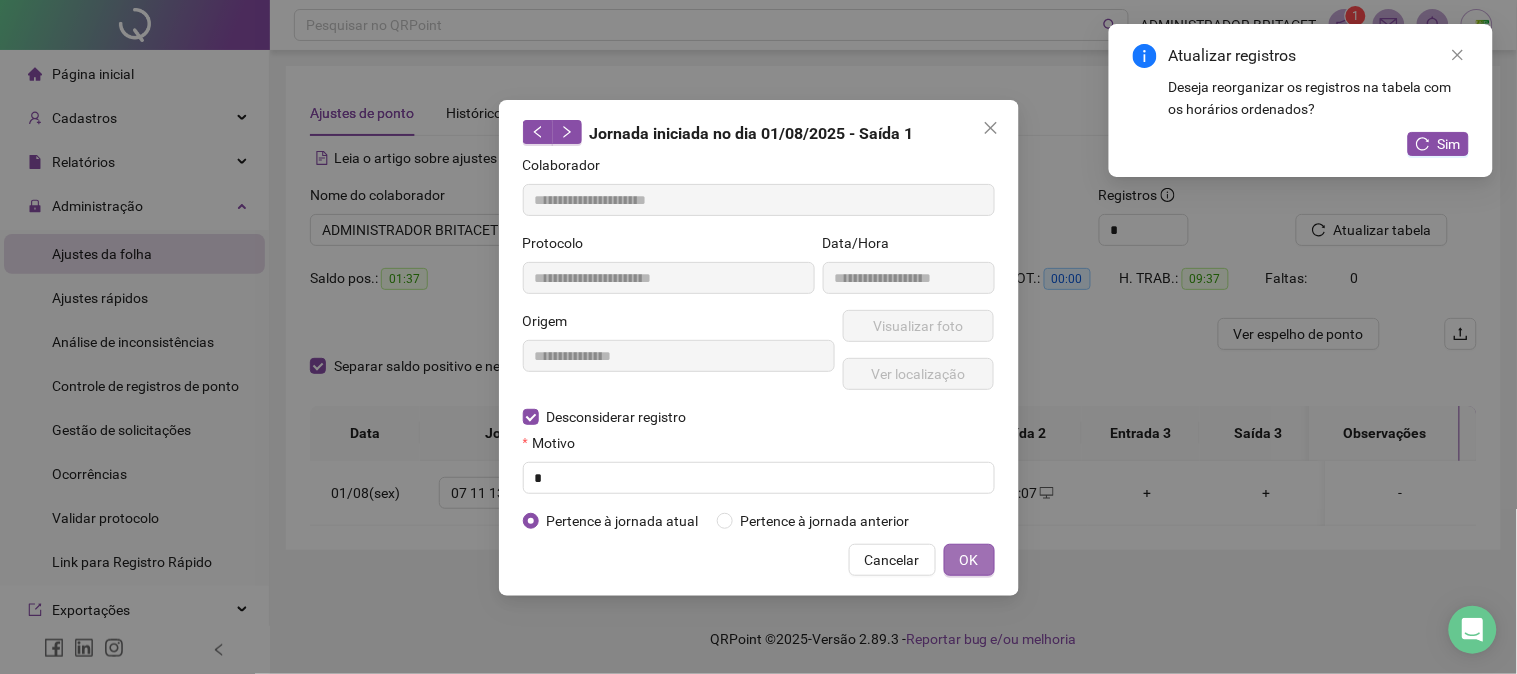 click on "OK" at bounding box center (969, 560) 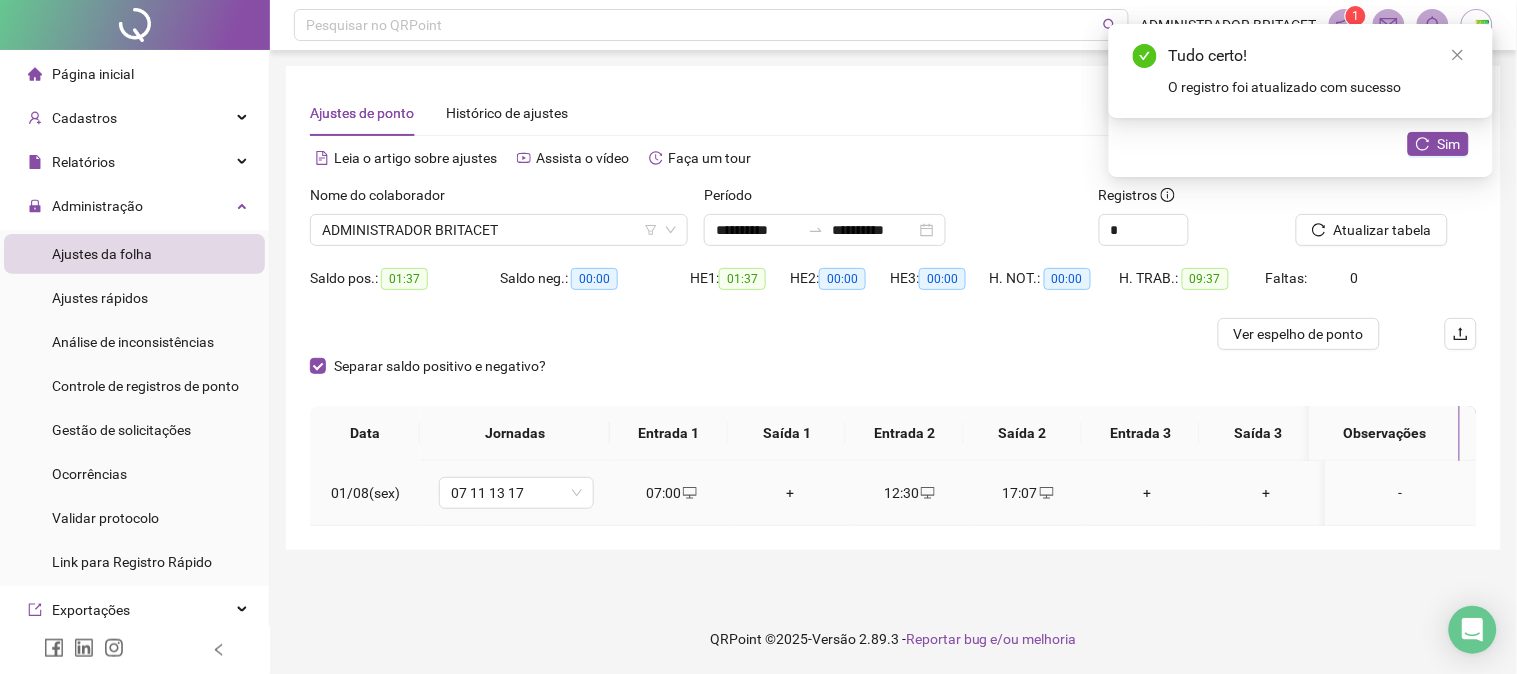 click on "+" at bounding box center (790, 493) 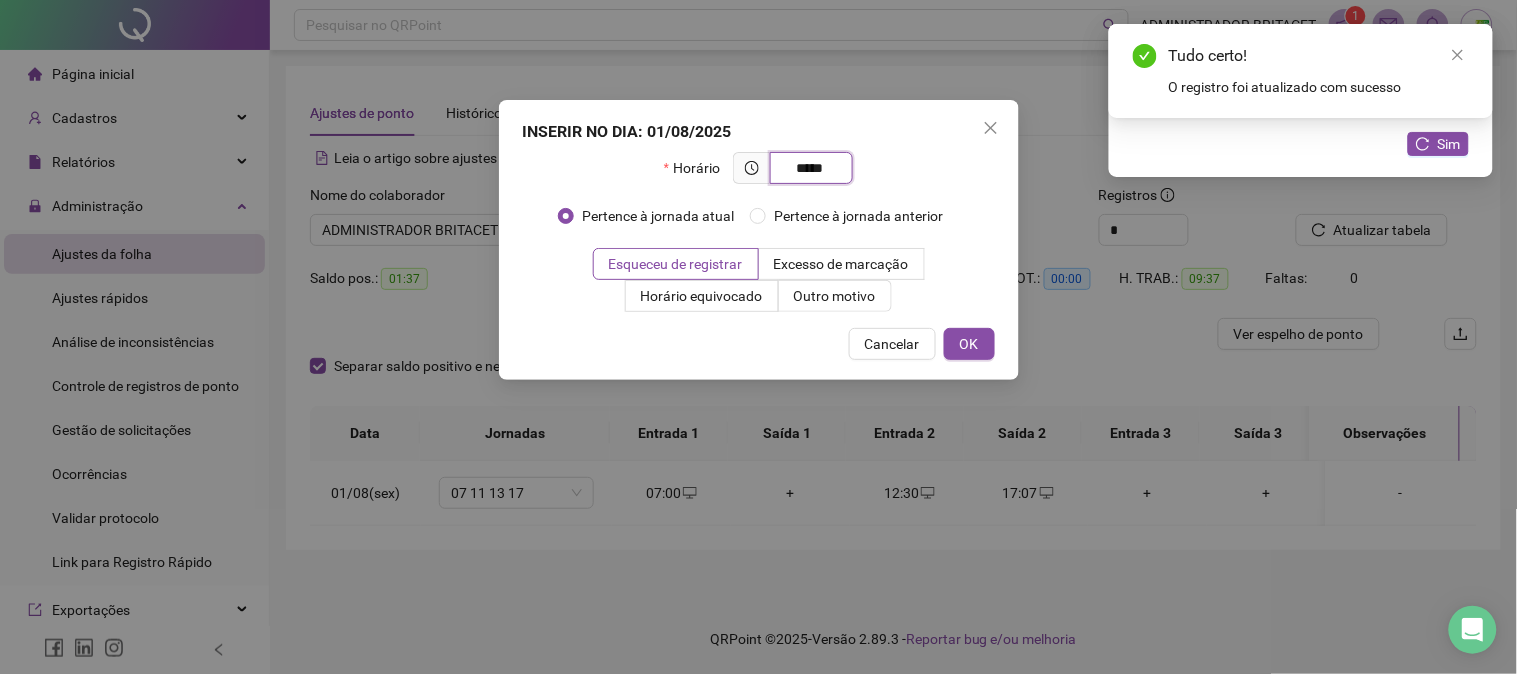 type on "*****" 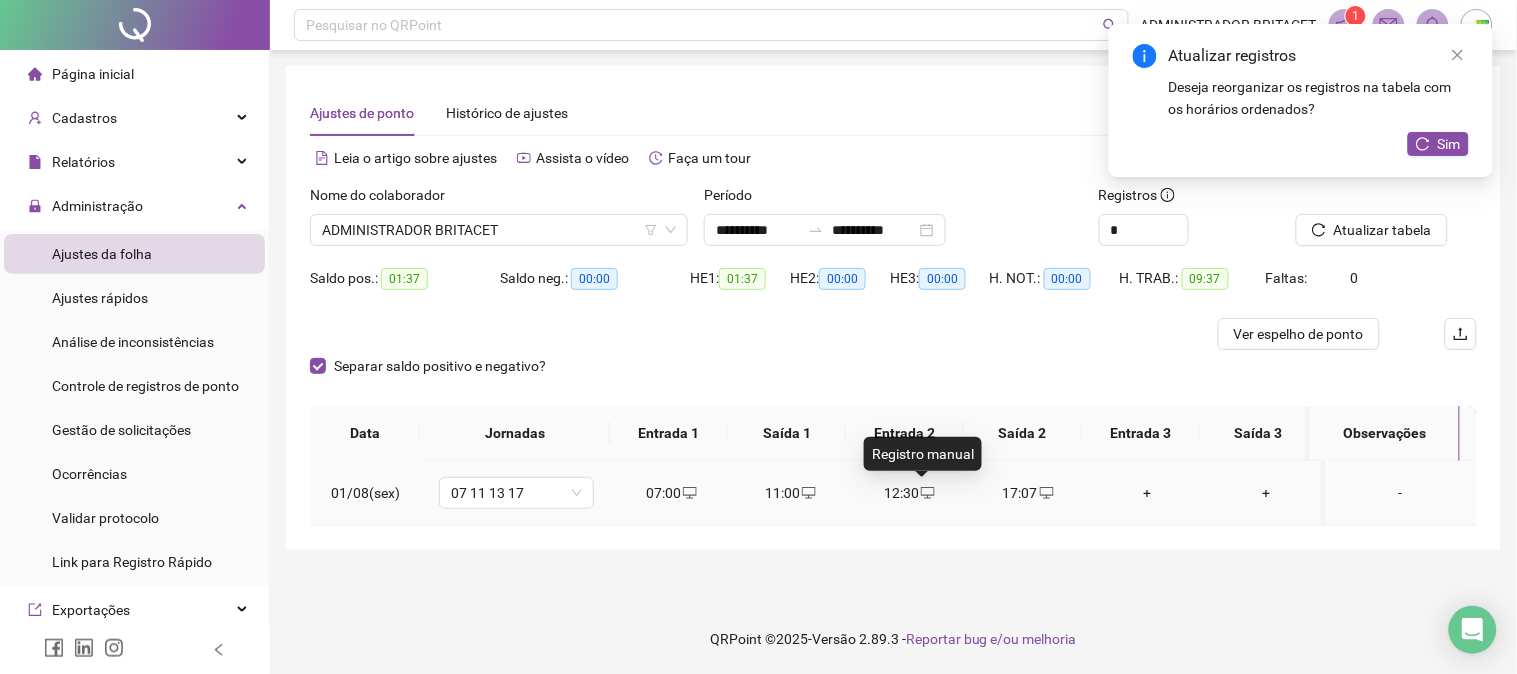 click 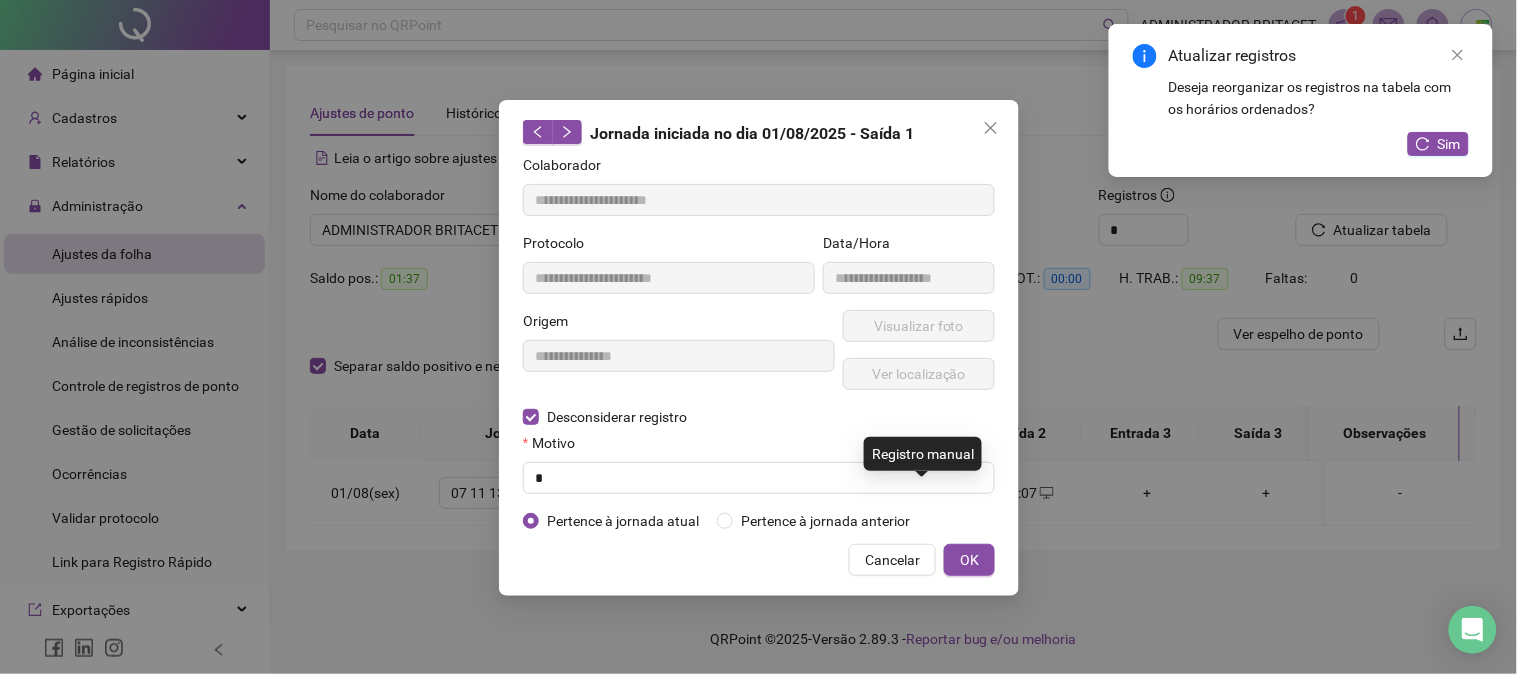type on "**********" 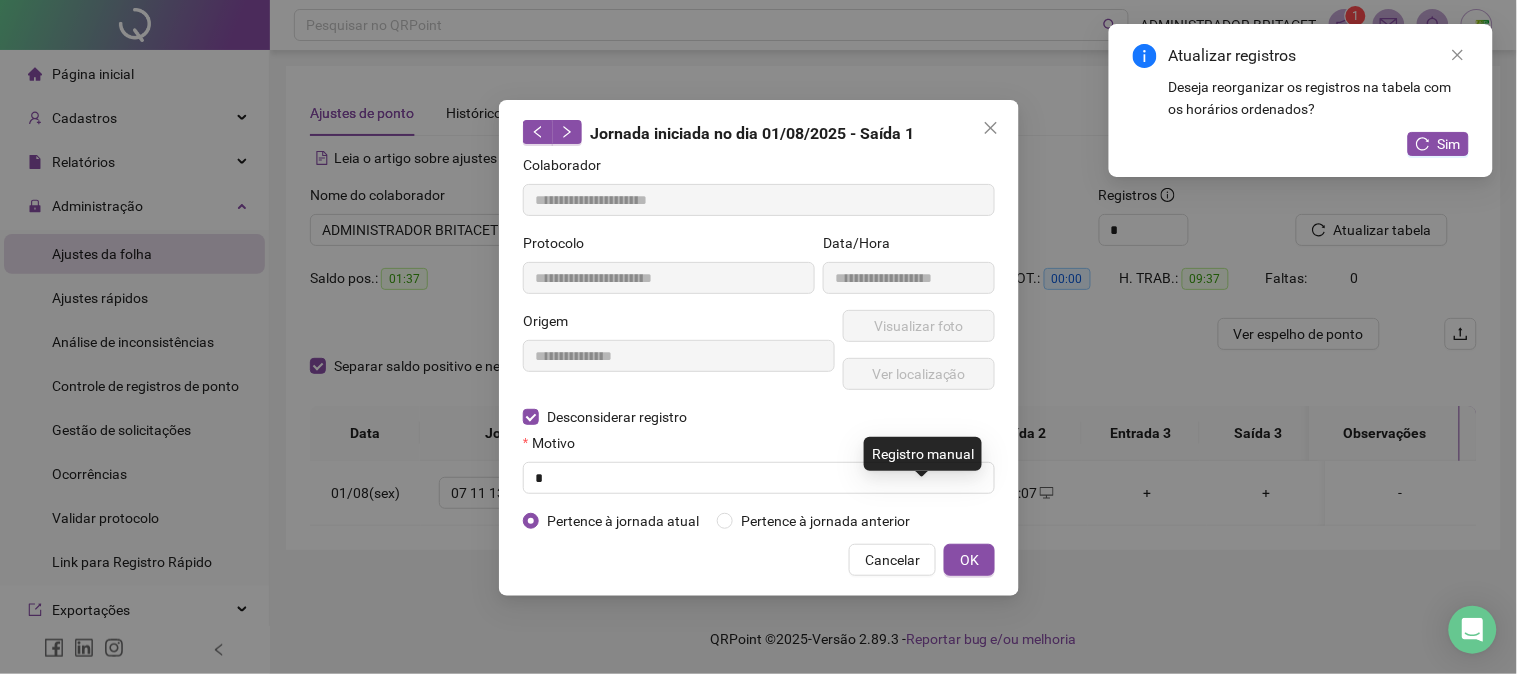 type on "**********" 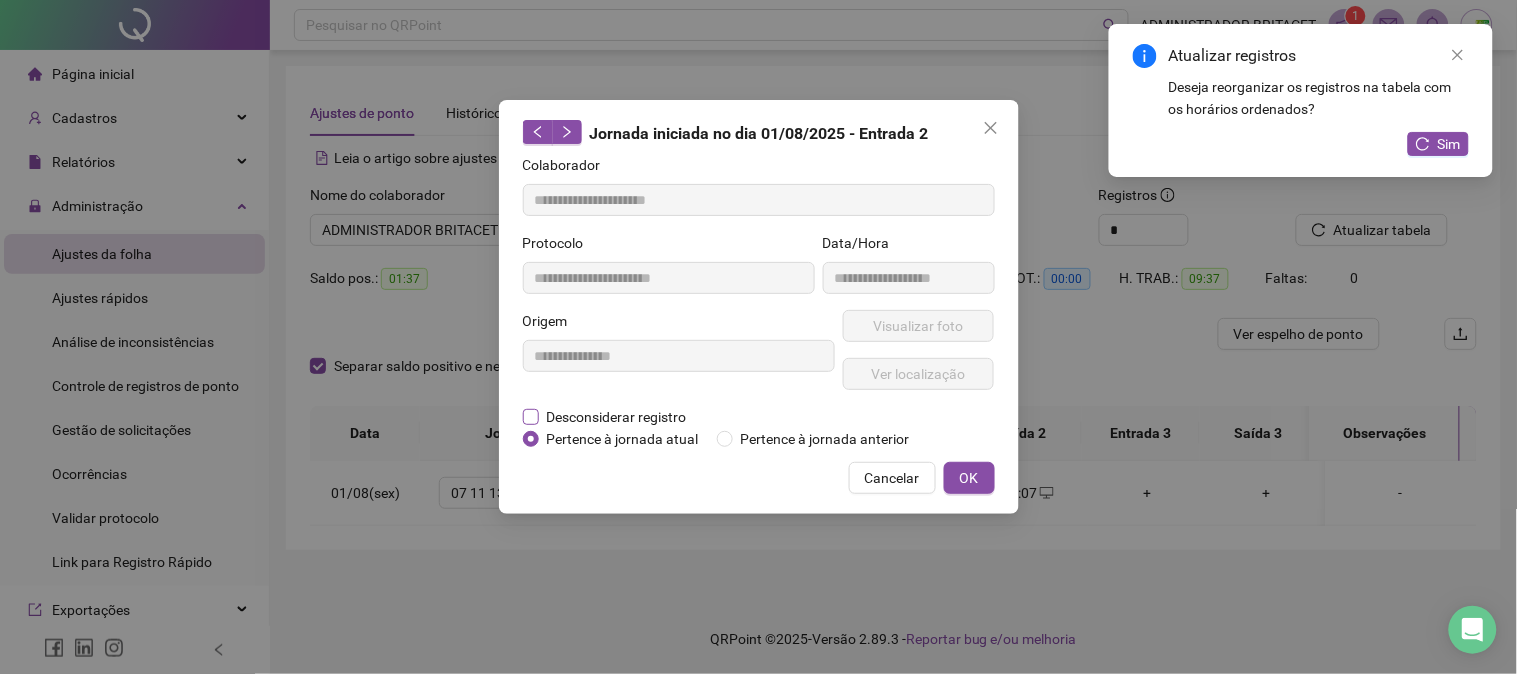 click on "Desconsiderar registro" at bounding box center (617, 417) 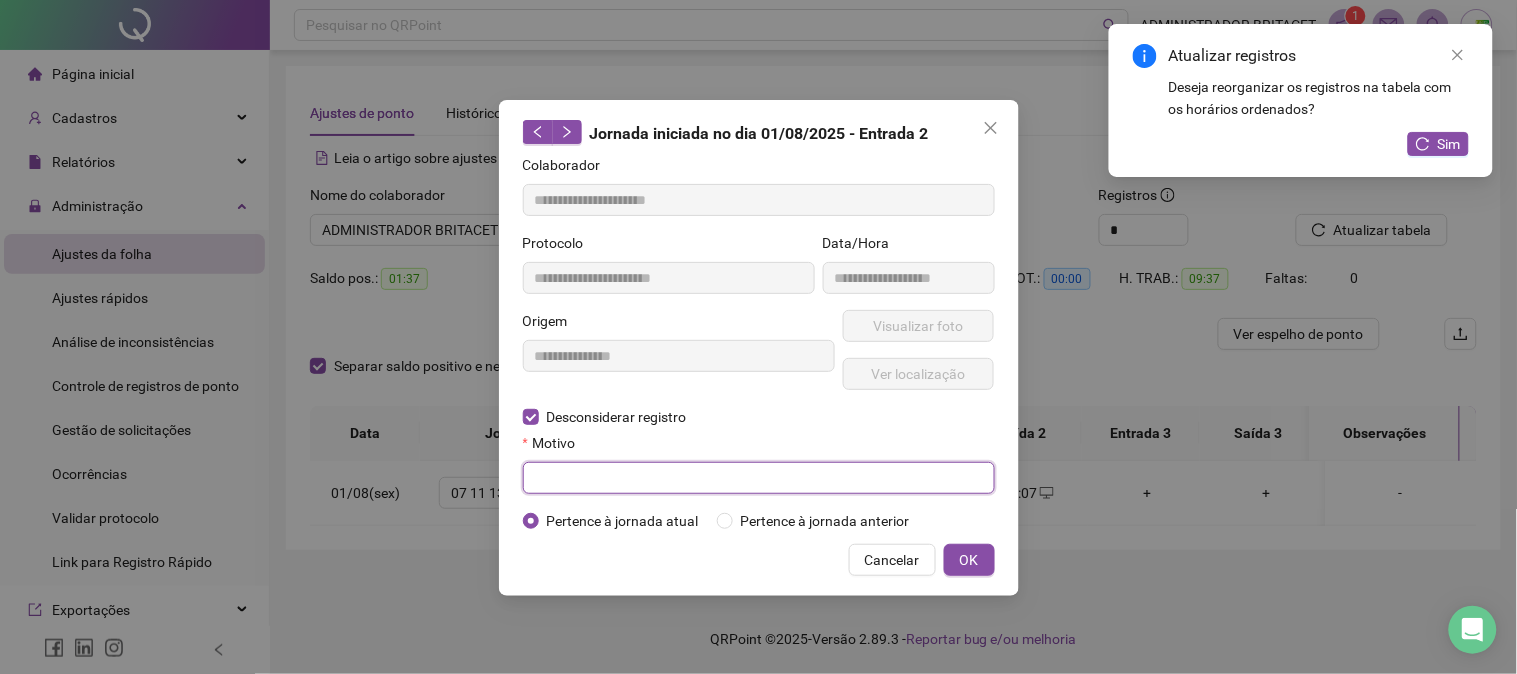 click at bounding box center (759, 478) 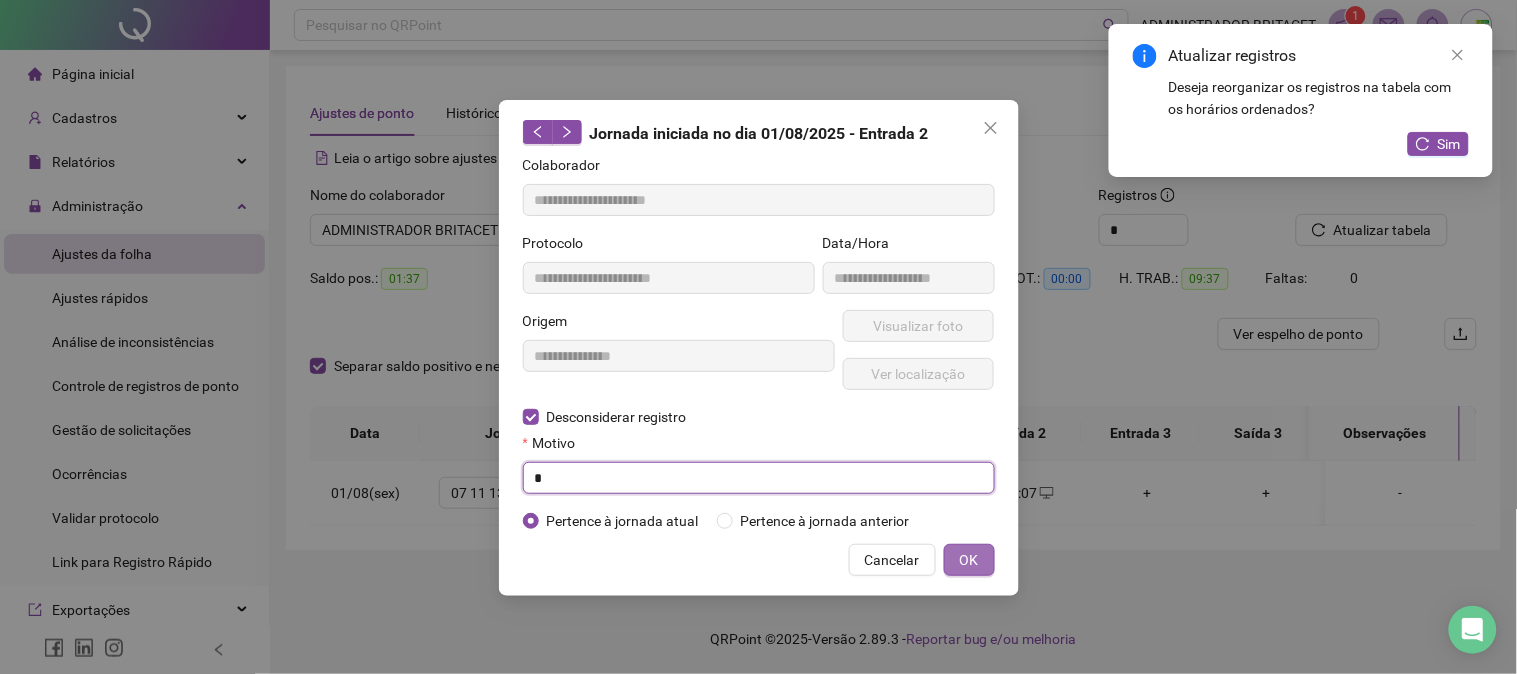 type 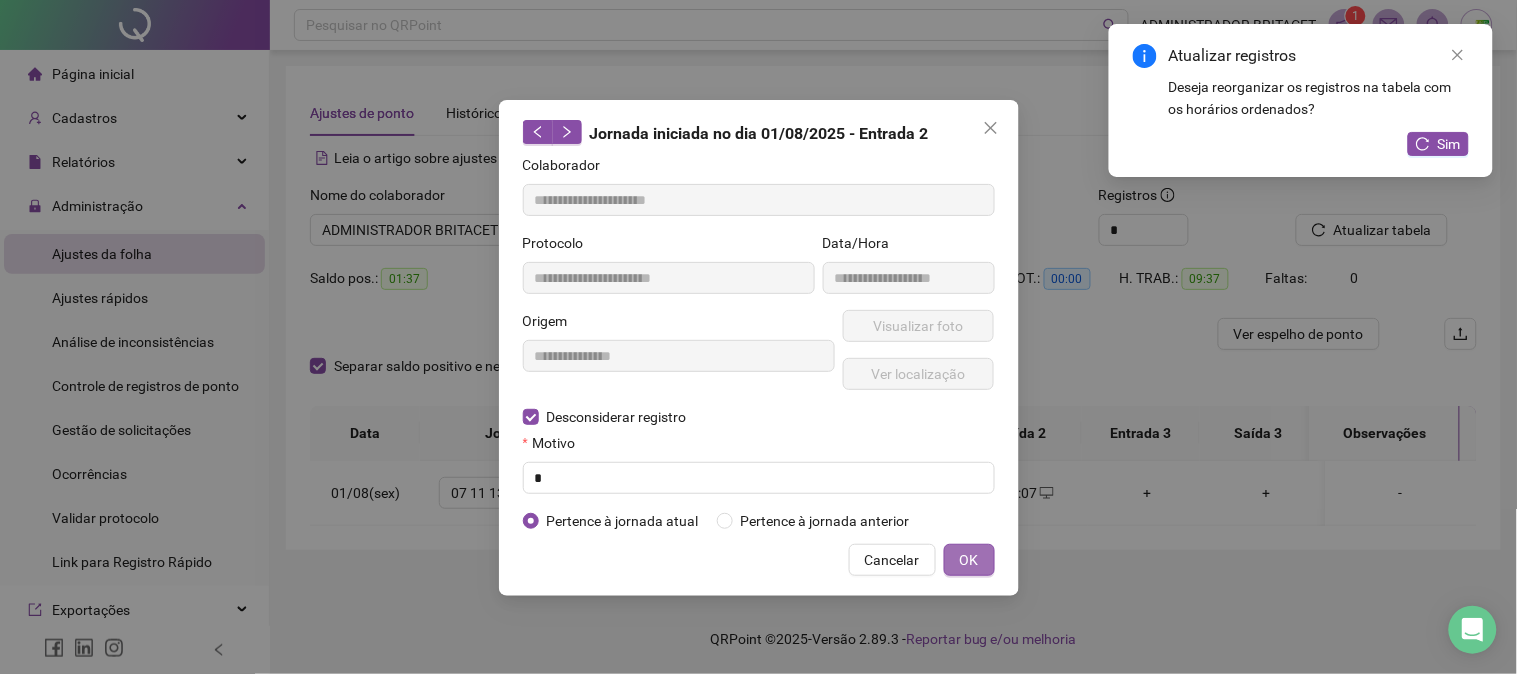 click on "OK" at bounding box center [969, 560] 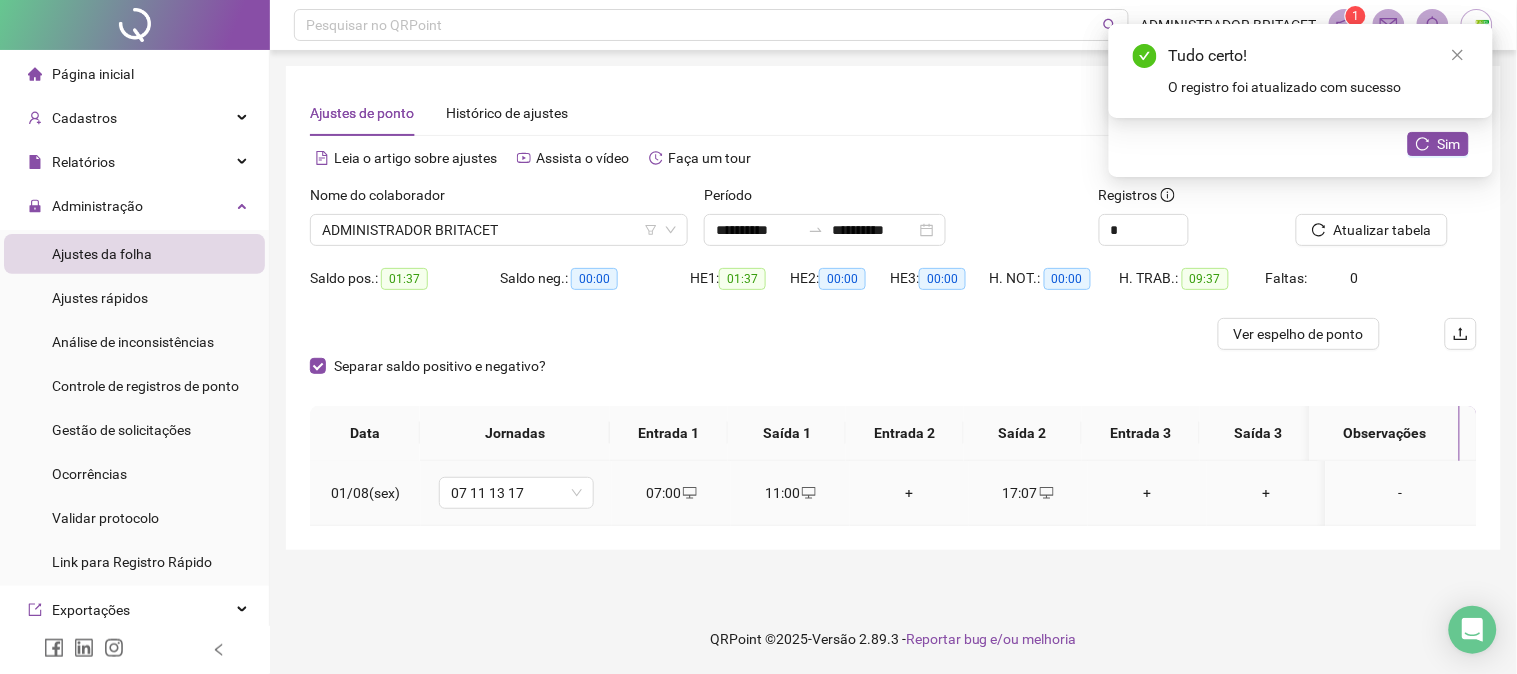 click on "+" at bounding box center (909, 493) 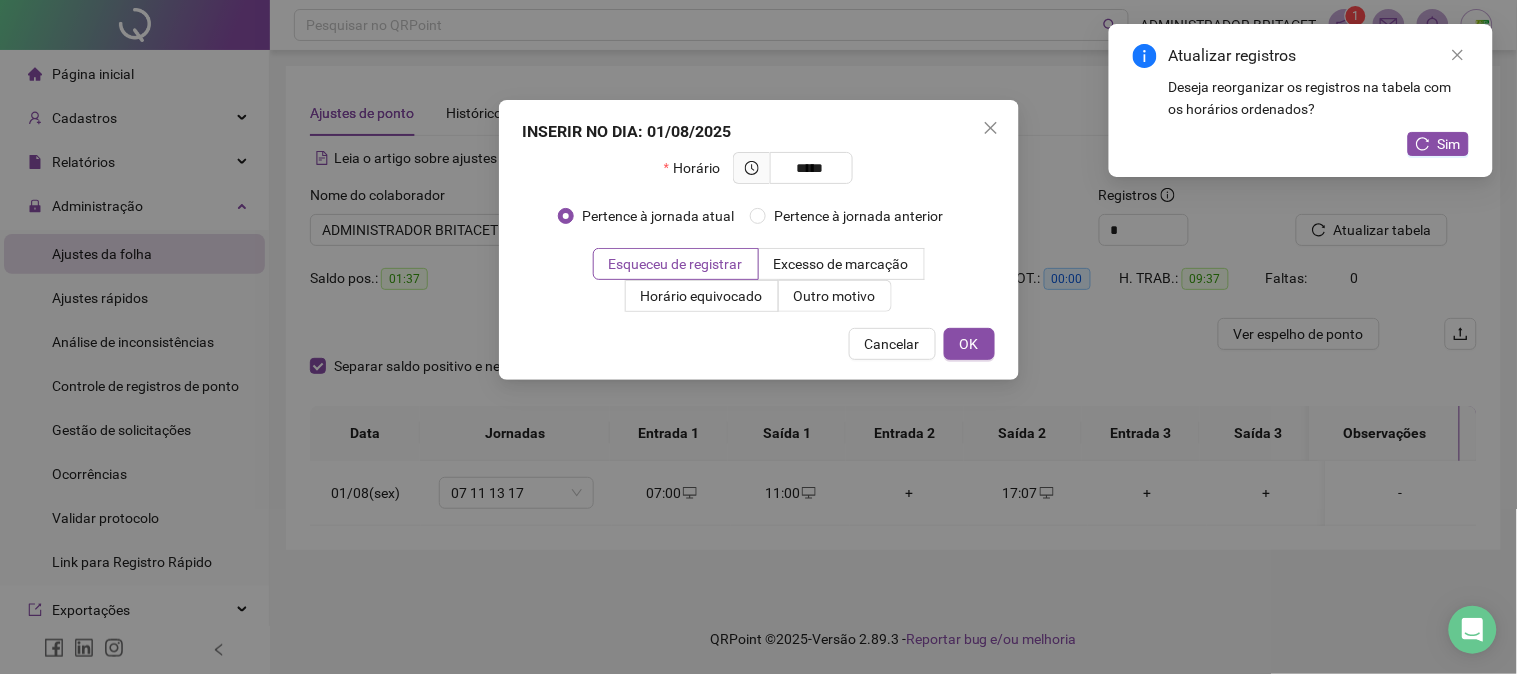 type on "*****" 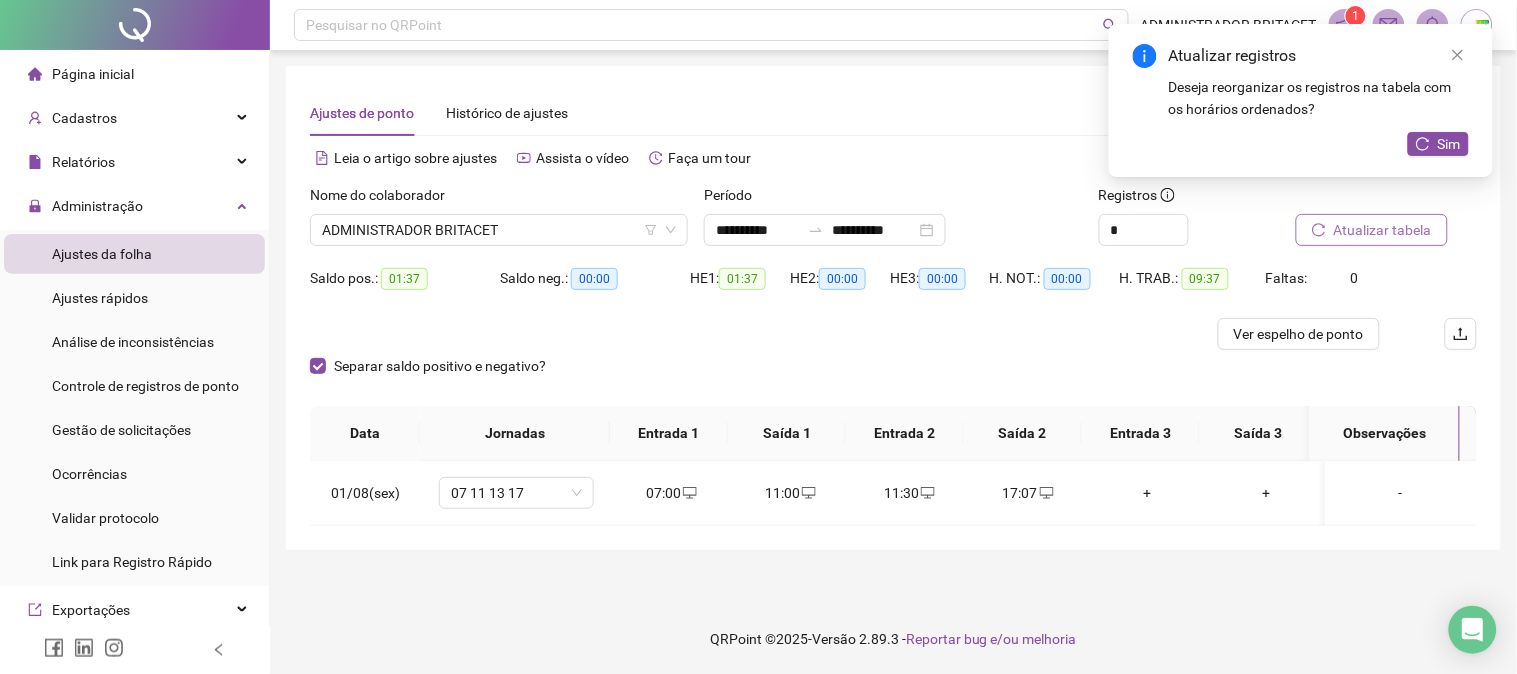 click 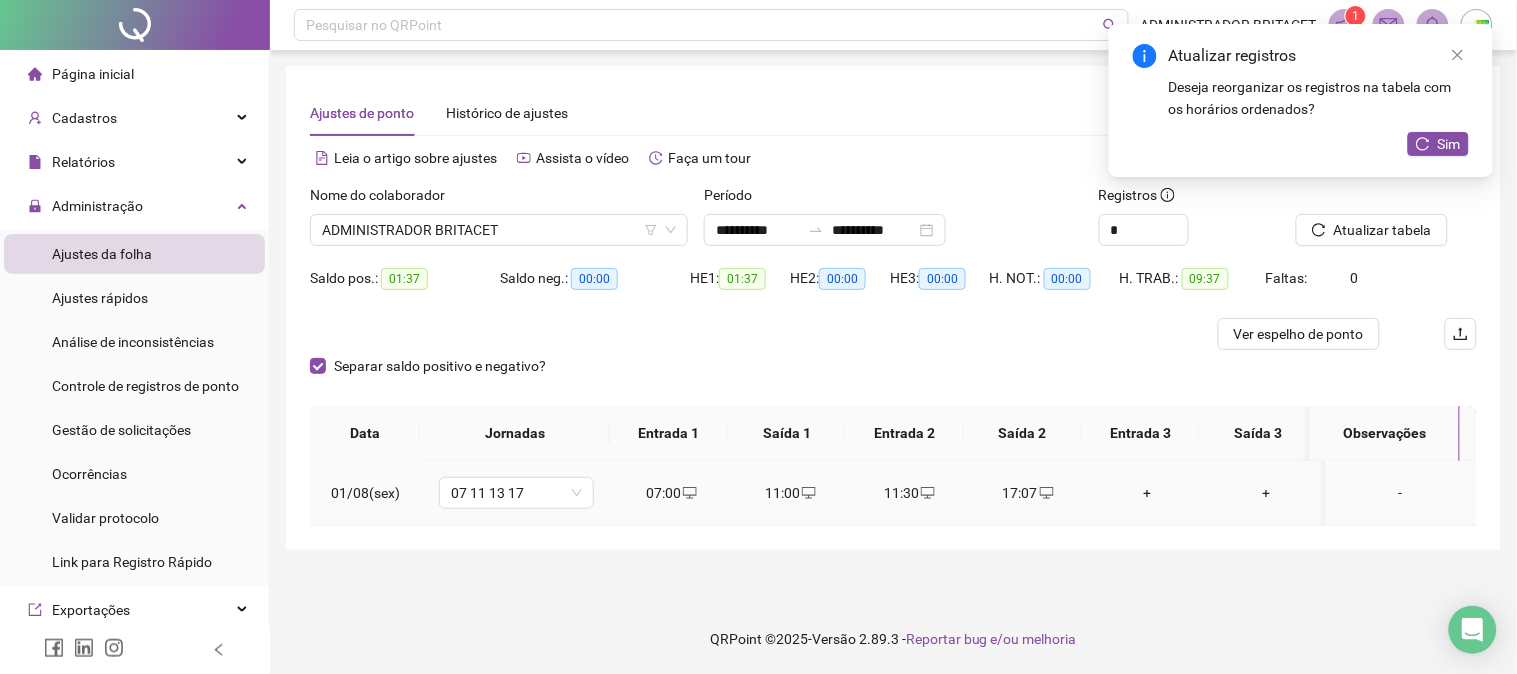 click on "17:07" at bounding box center (1028, 493) 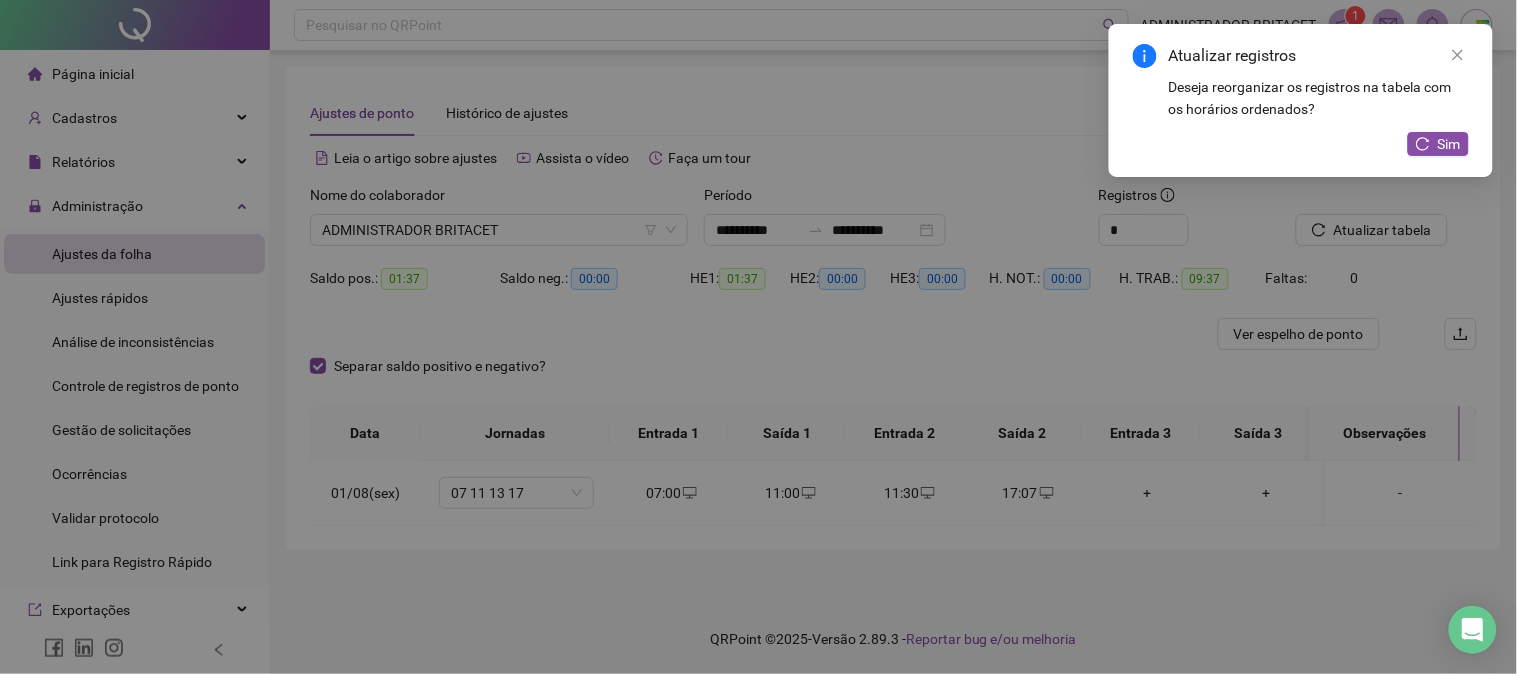type on "**********" 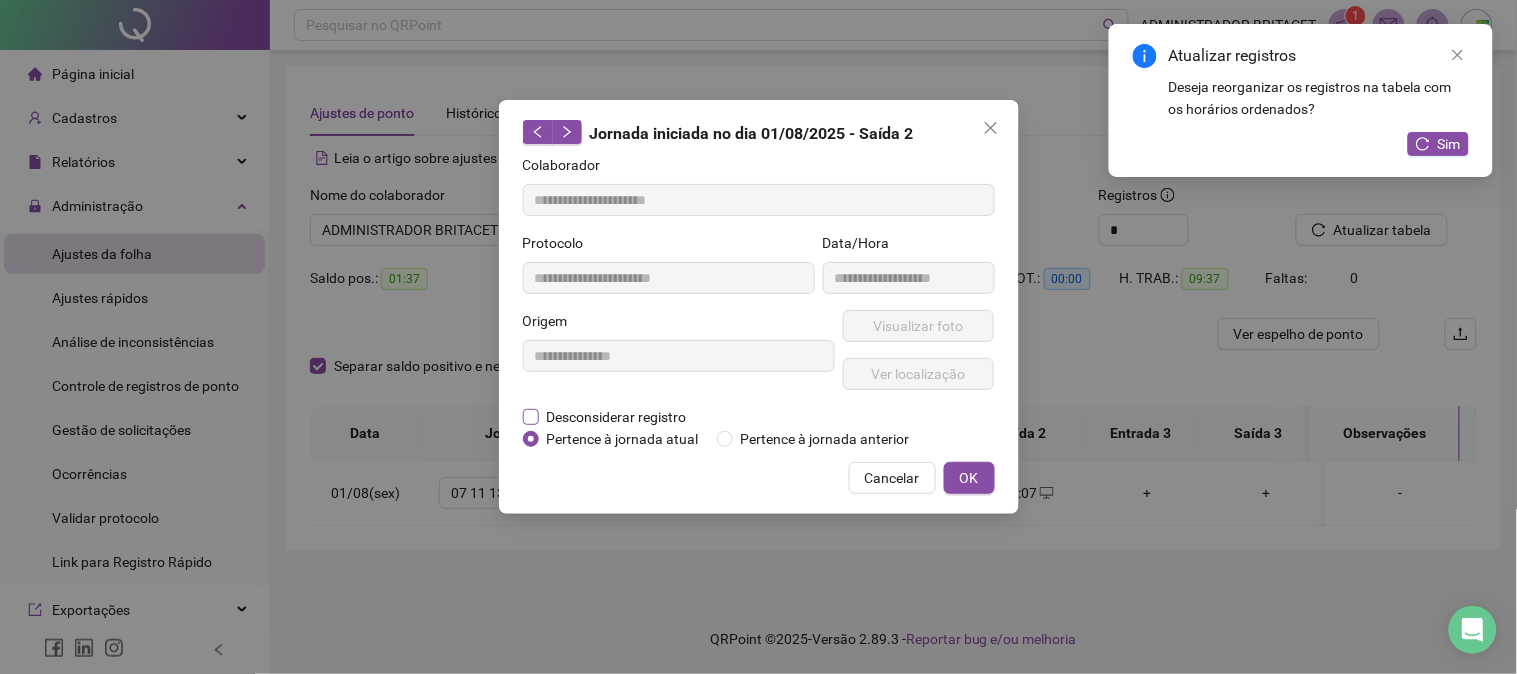 click on "Desconsiderar registro" at bounding box center [617, 417] 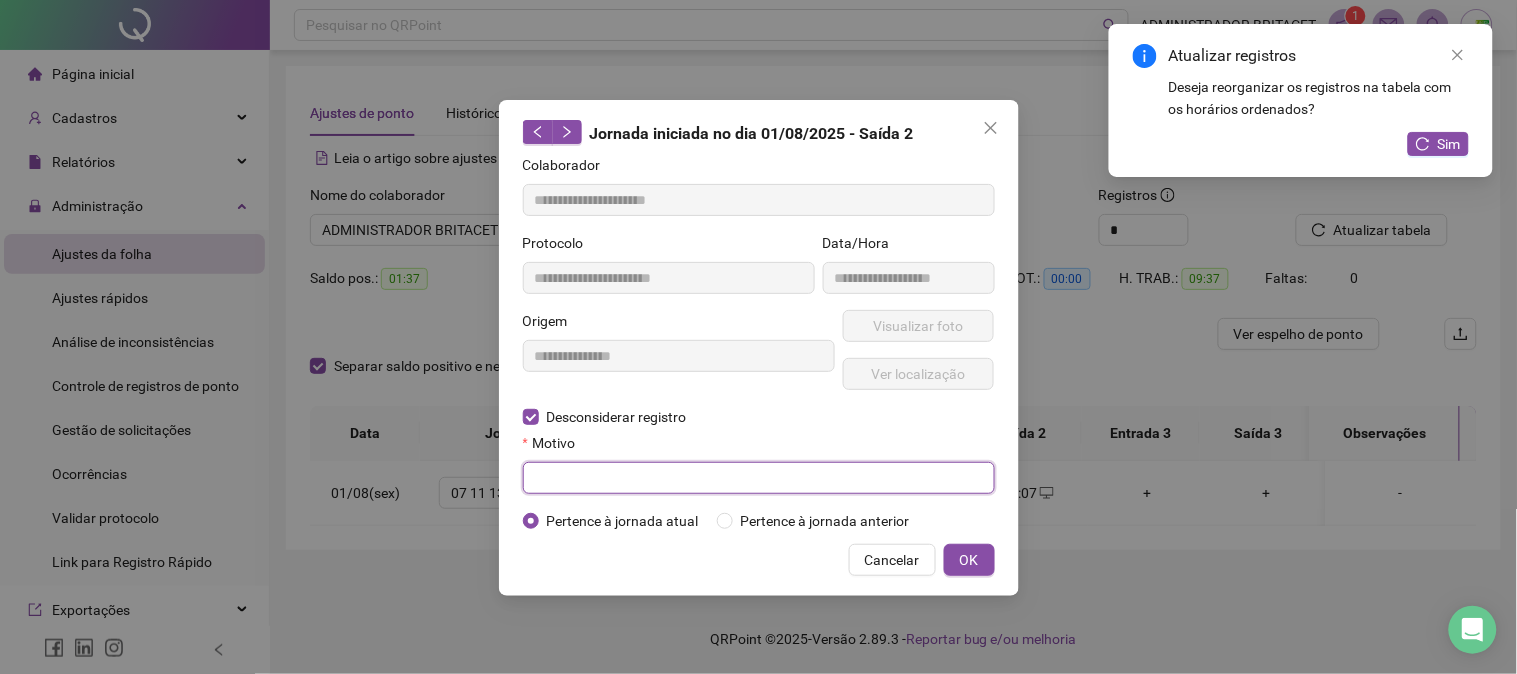 click at bounding box center [759, 478] 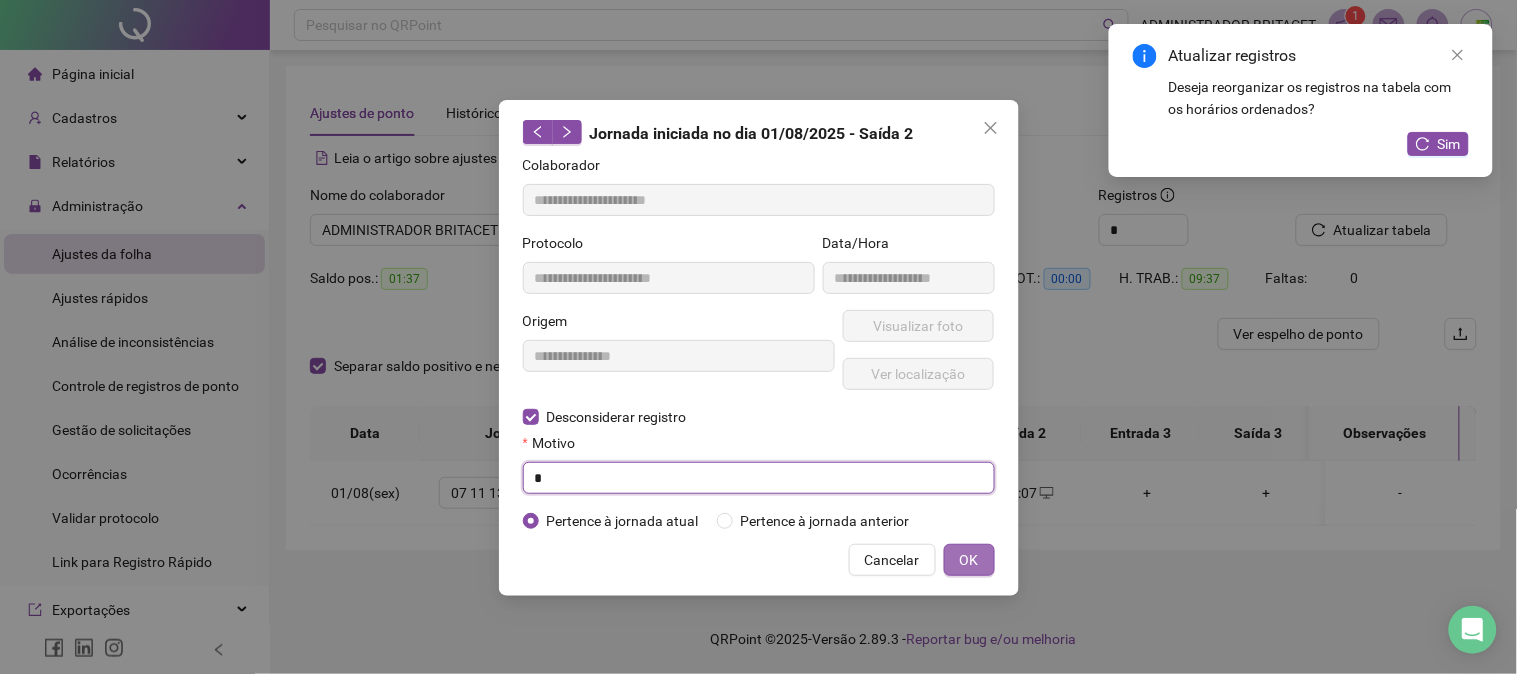 type 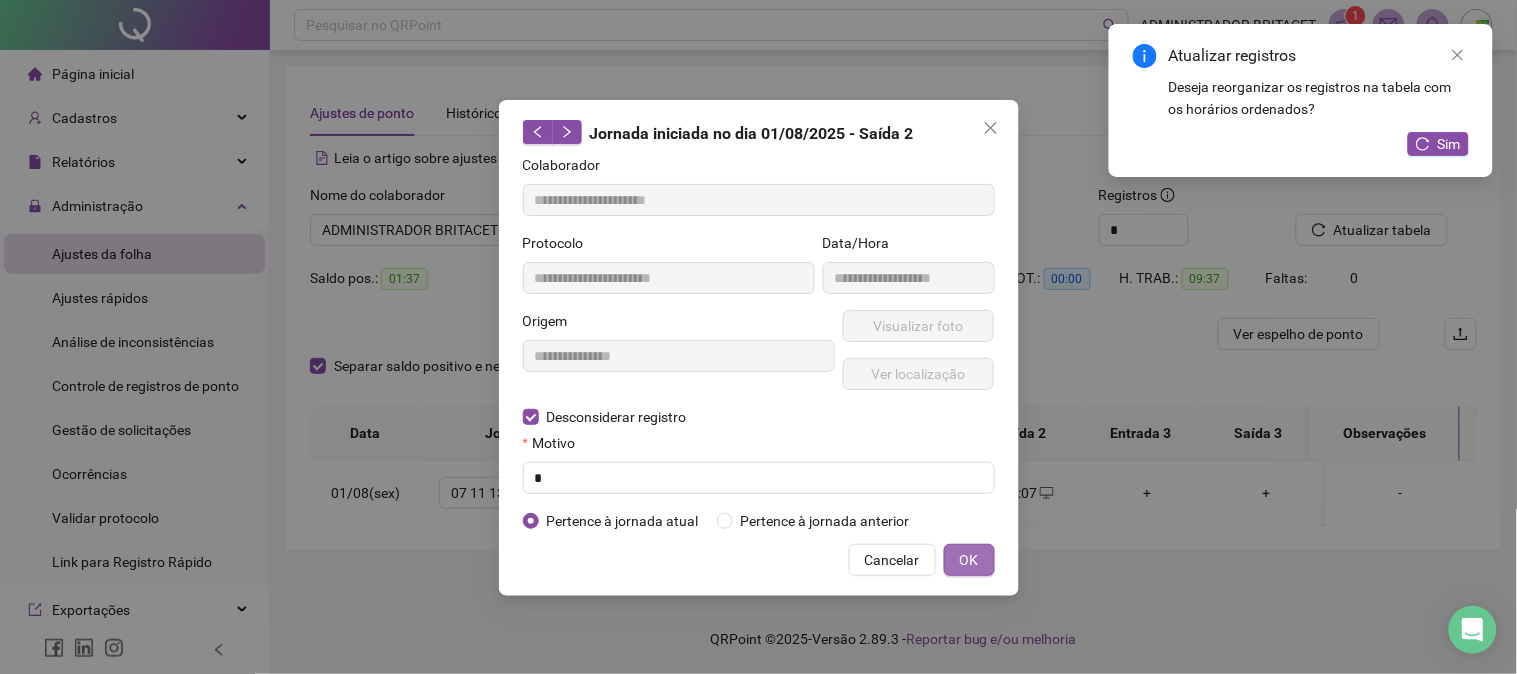 click on "OK" at bounding box center [969, 560] 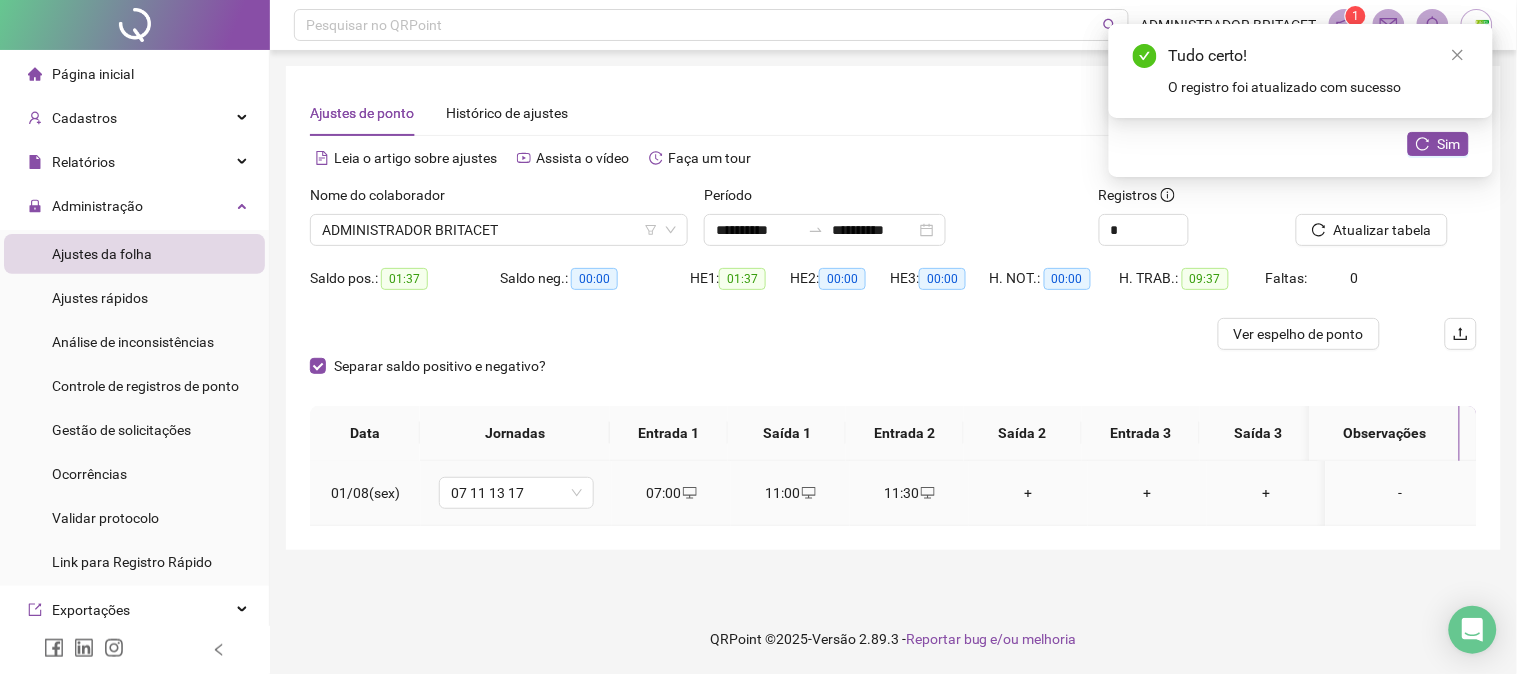 click on "+" at bounding box center [1028, 493] 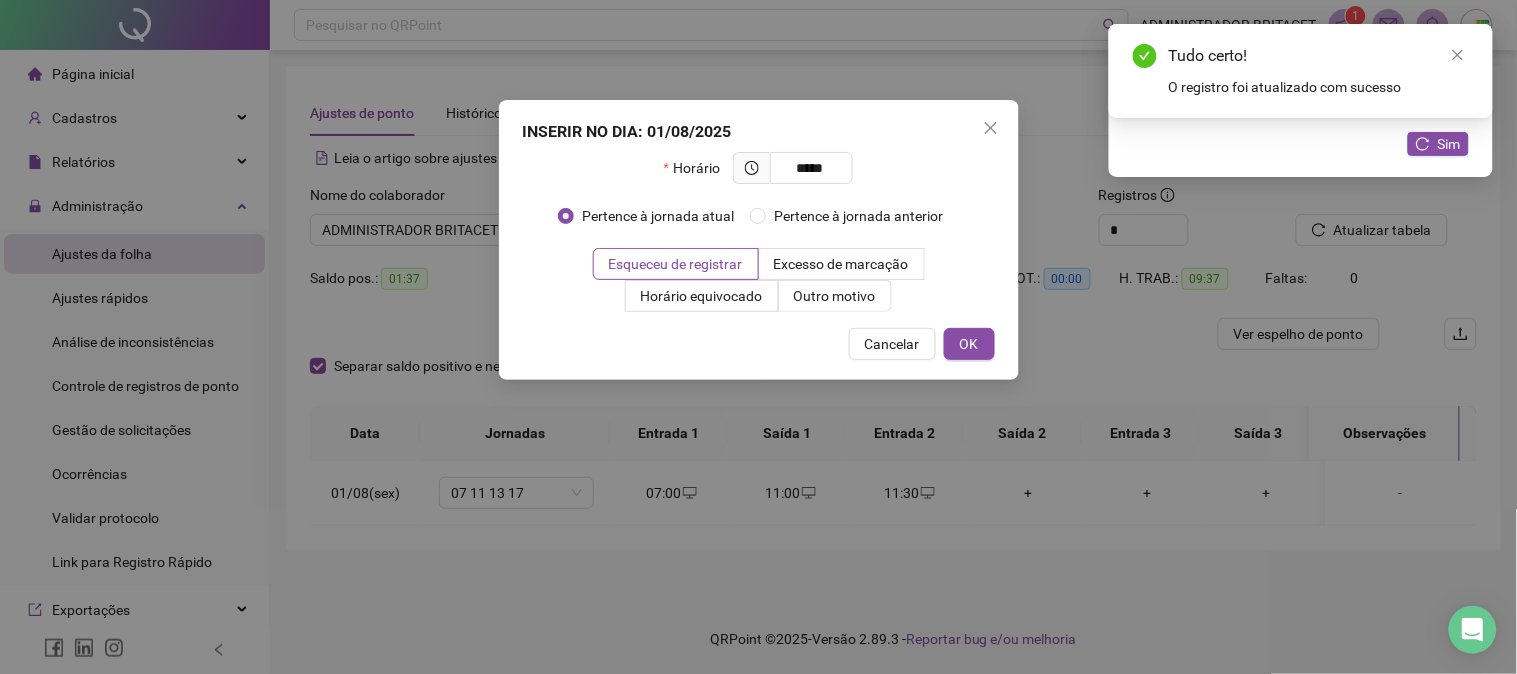 type on "*****" 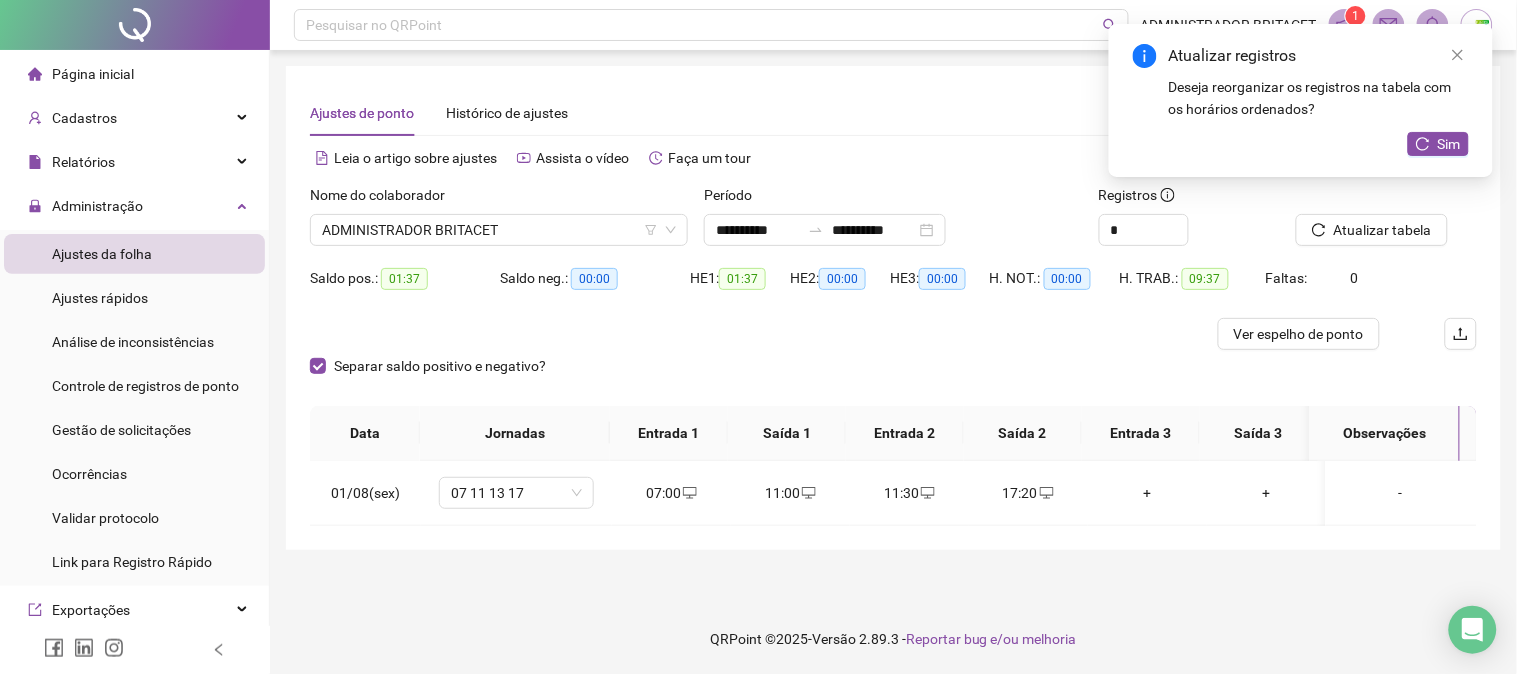 drag, startPoint x: 1438, startPoint y: 160, endPoint x: 1452, endPoint y: 147, distance: 19.104973 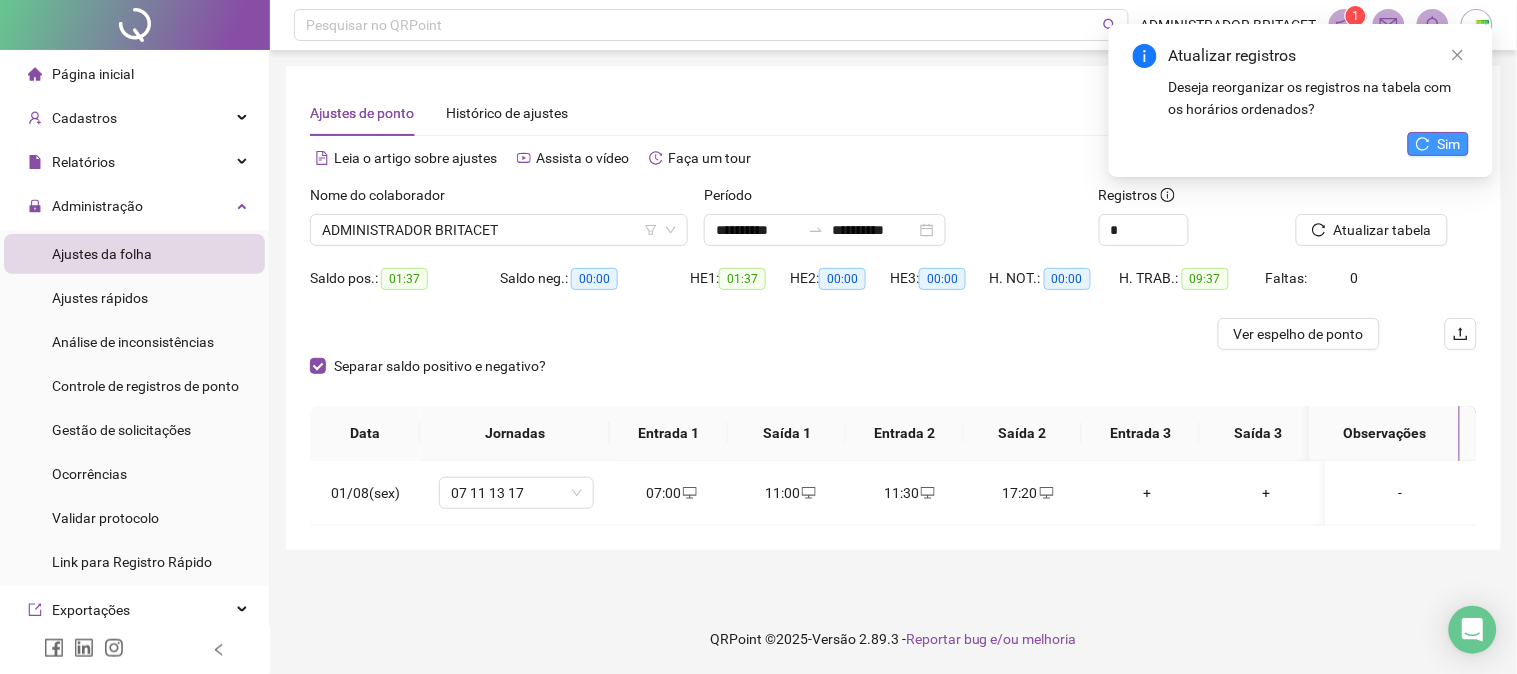 click on "Atualizar registros Deseja reorganizar os registros na tabela com os horários ordenados? Sim" at bounding box center [1301, 100] 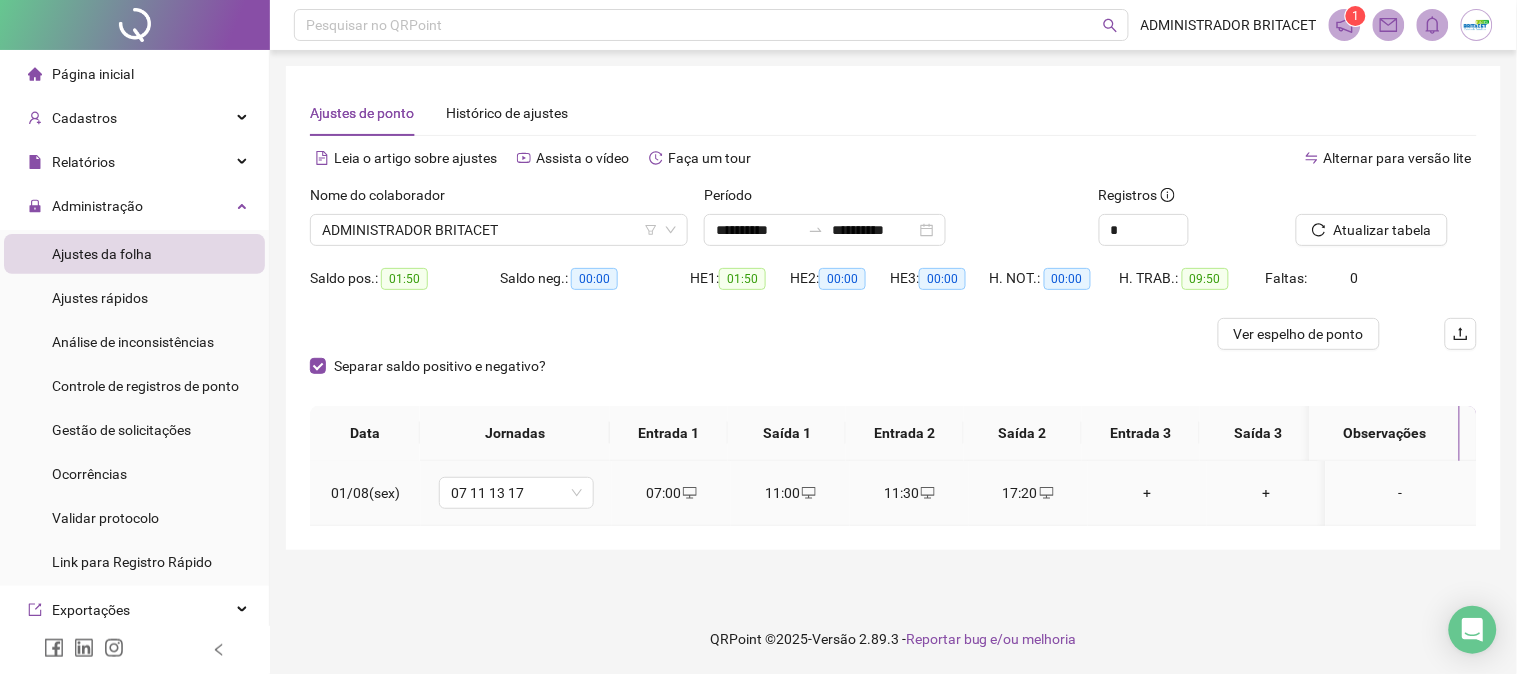 click 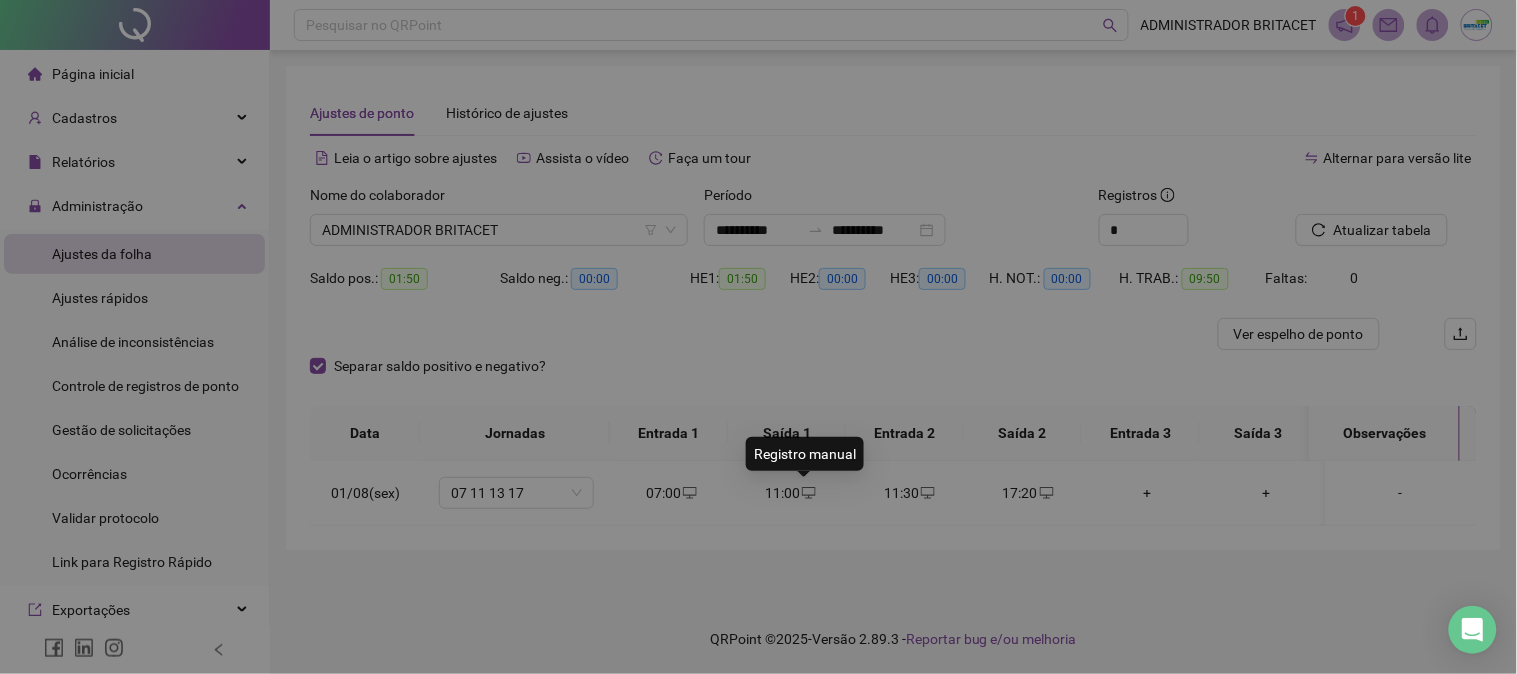type on "**********" 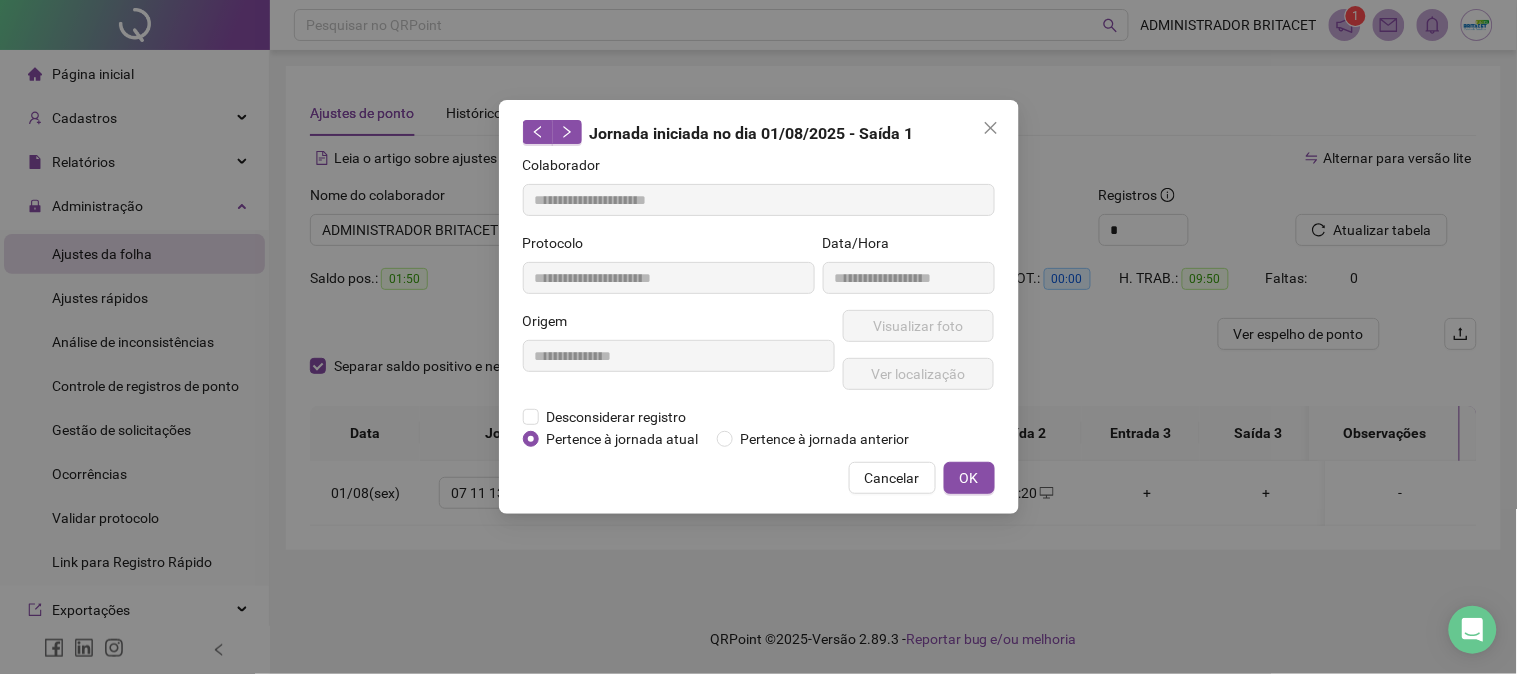 drag, startPoint x: 625, startPoint y: 417, endPoint x: 626, endPoint y: 452, distance: 35.014282 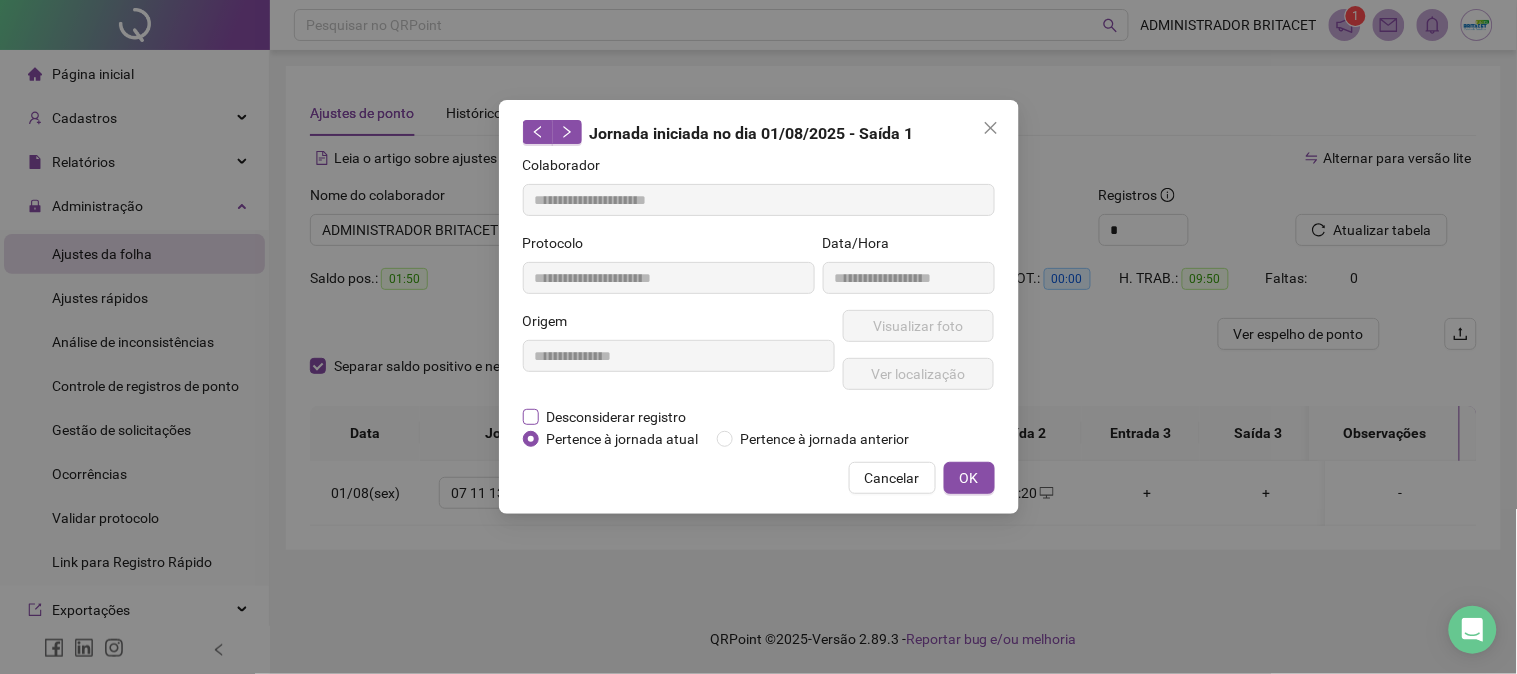 click on "Desconsiderar registro" at bounding box center (617, 417) 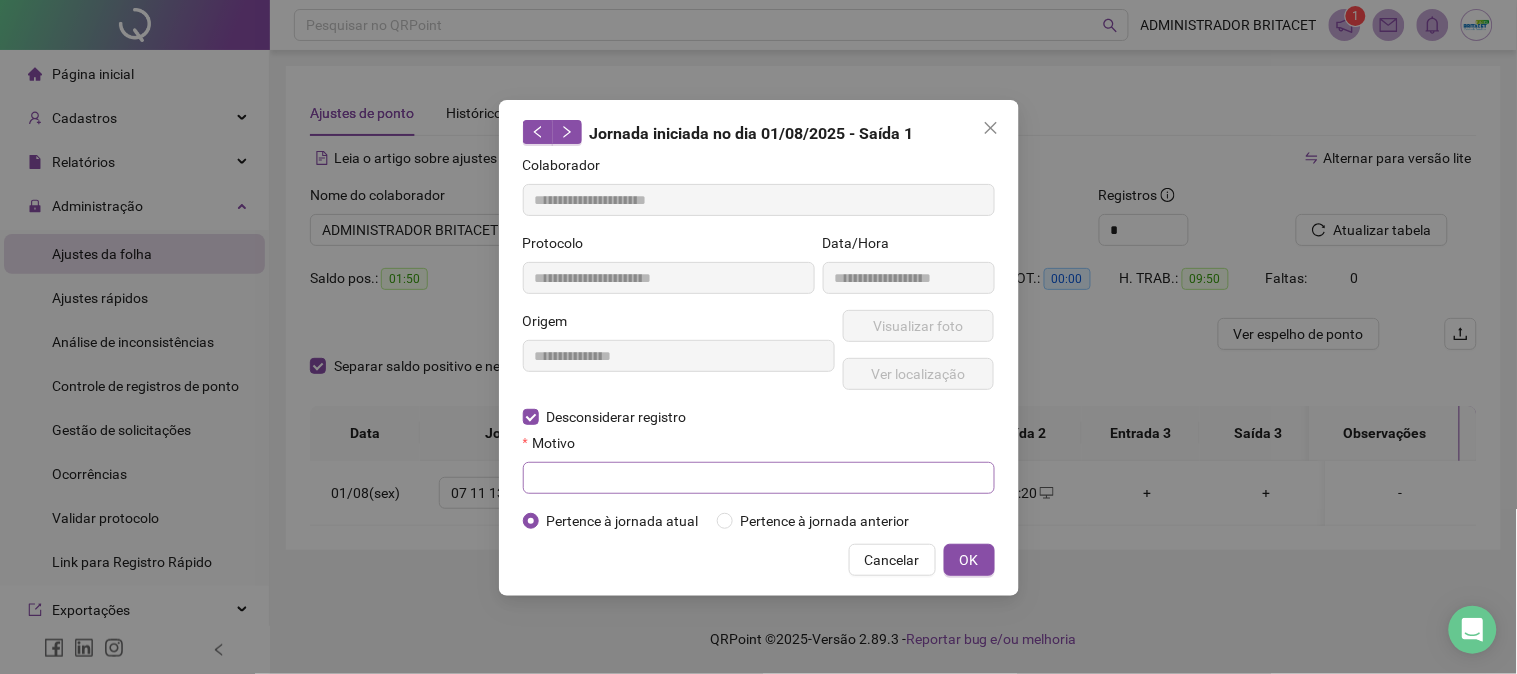 drag, startPoint x: 630, startPoint y: 458, endPoint x: 630, endPoint y: 475, distance: 17 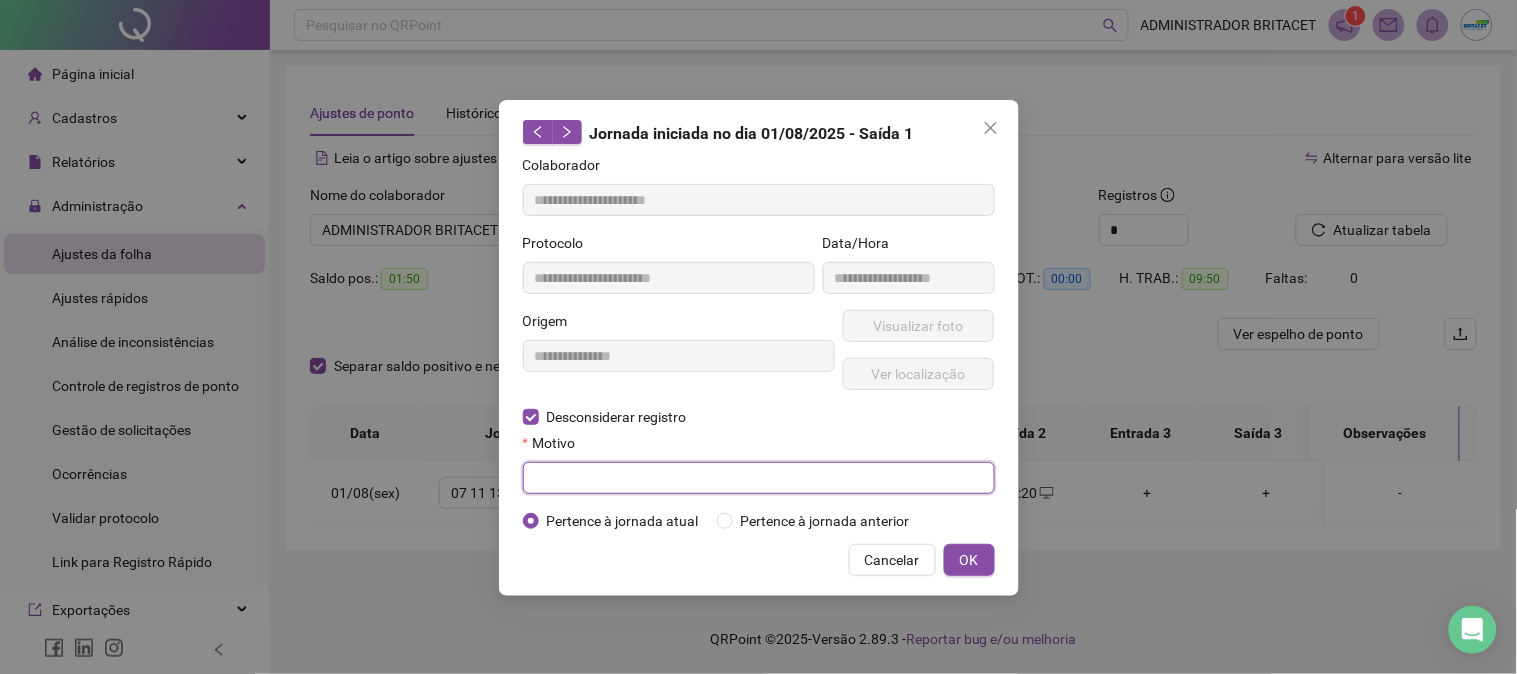 click at bounding box center [759, 478] 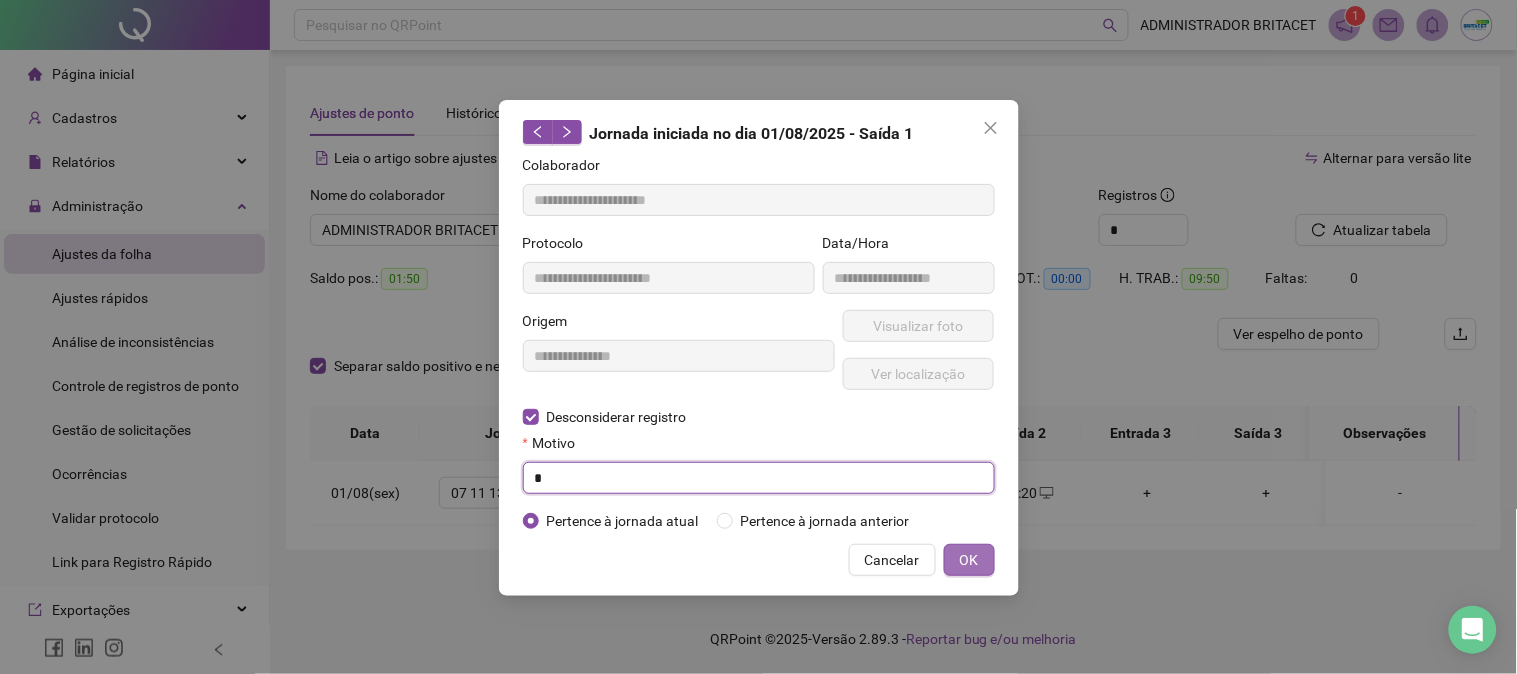 type 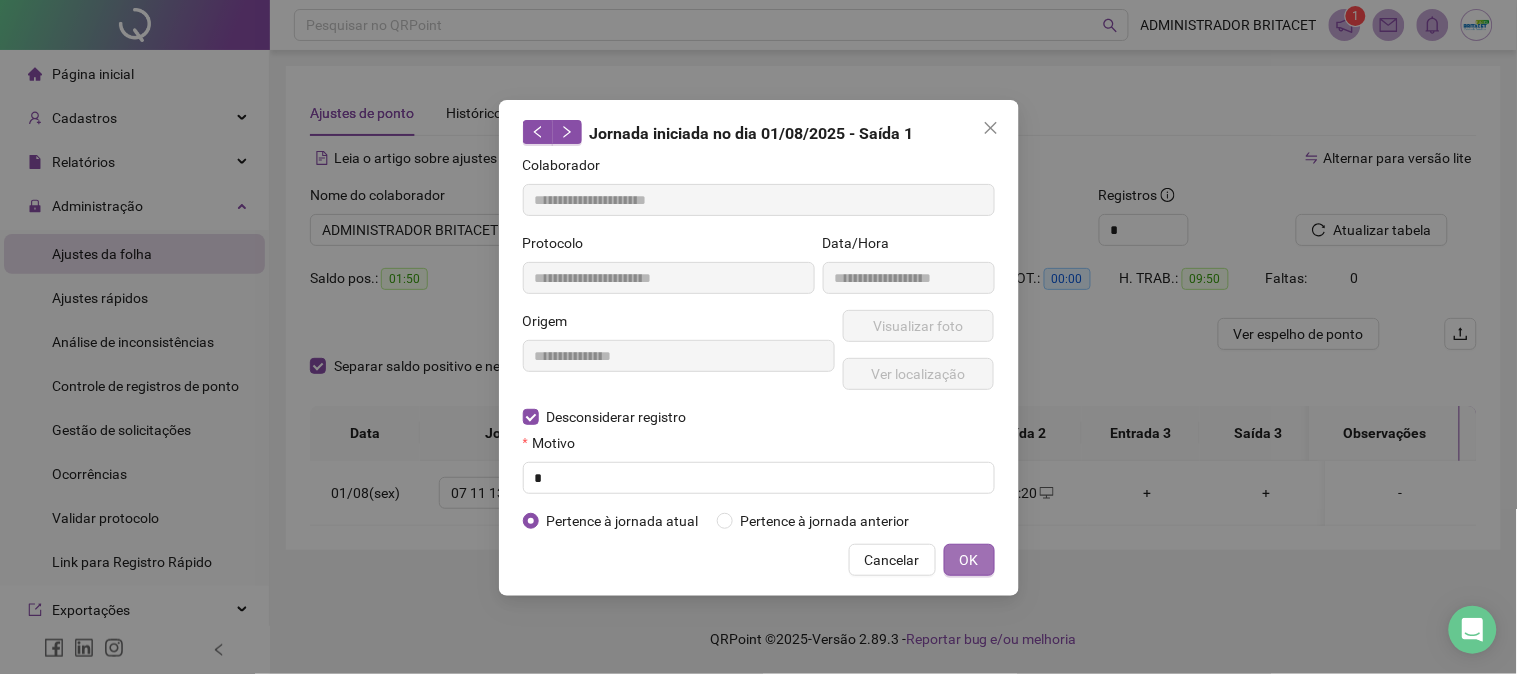 click on "OK" at bounding box center (969, 560) 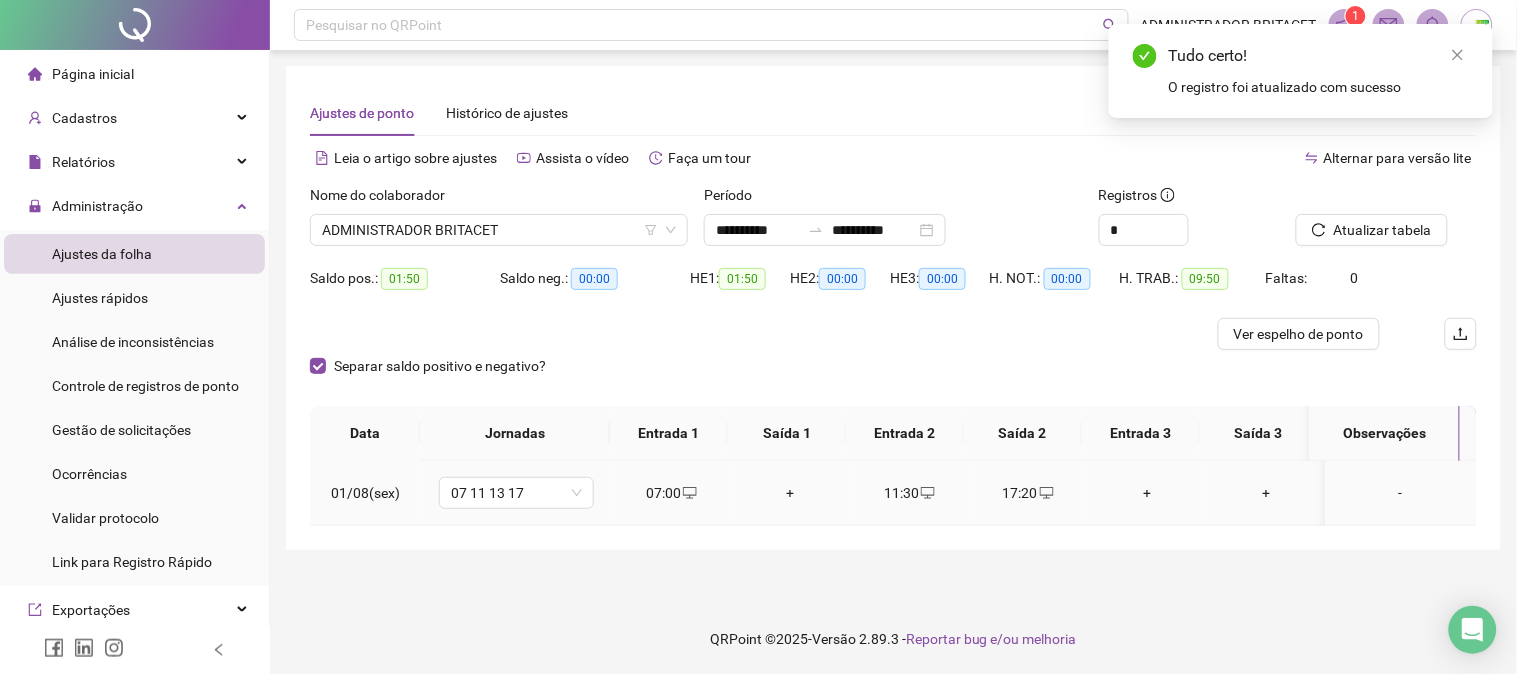 click on "11:30" at bounding box center [909, 493] 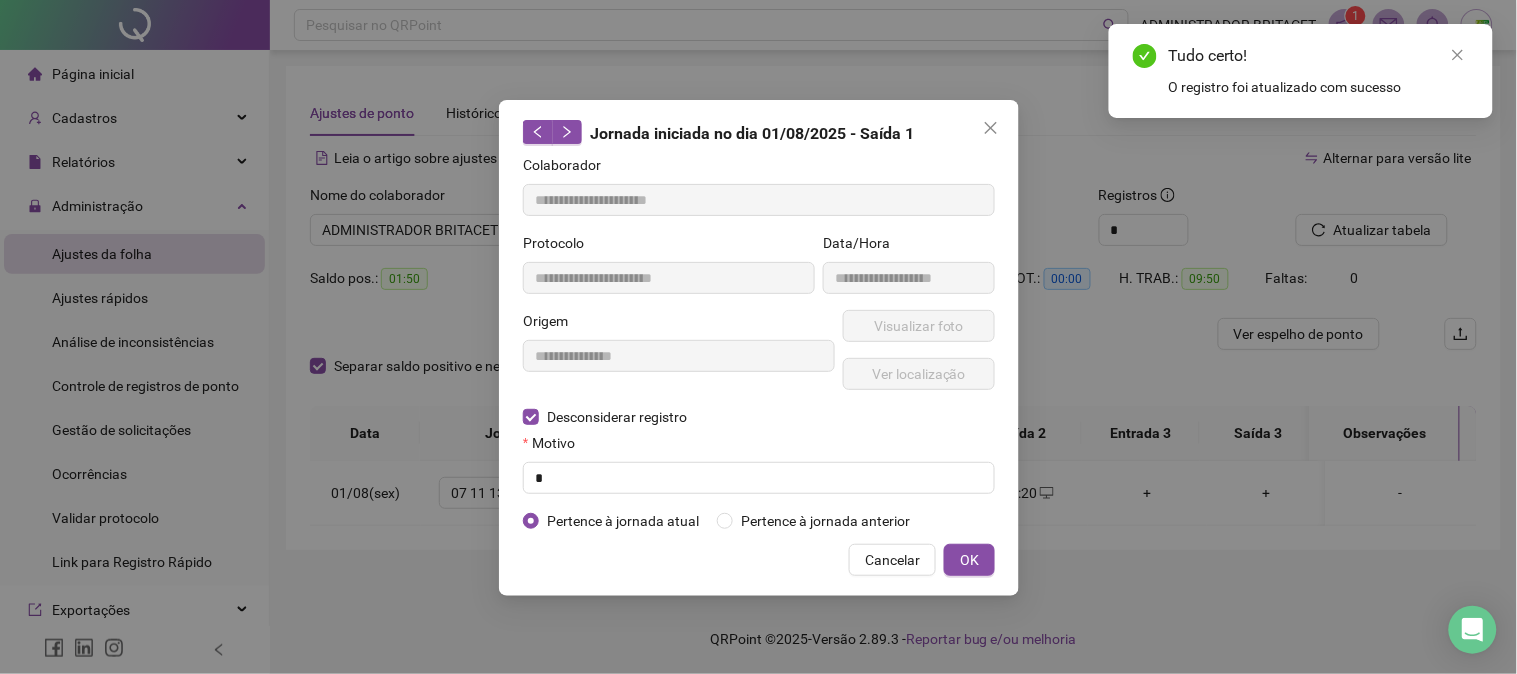 type on "**********" 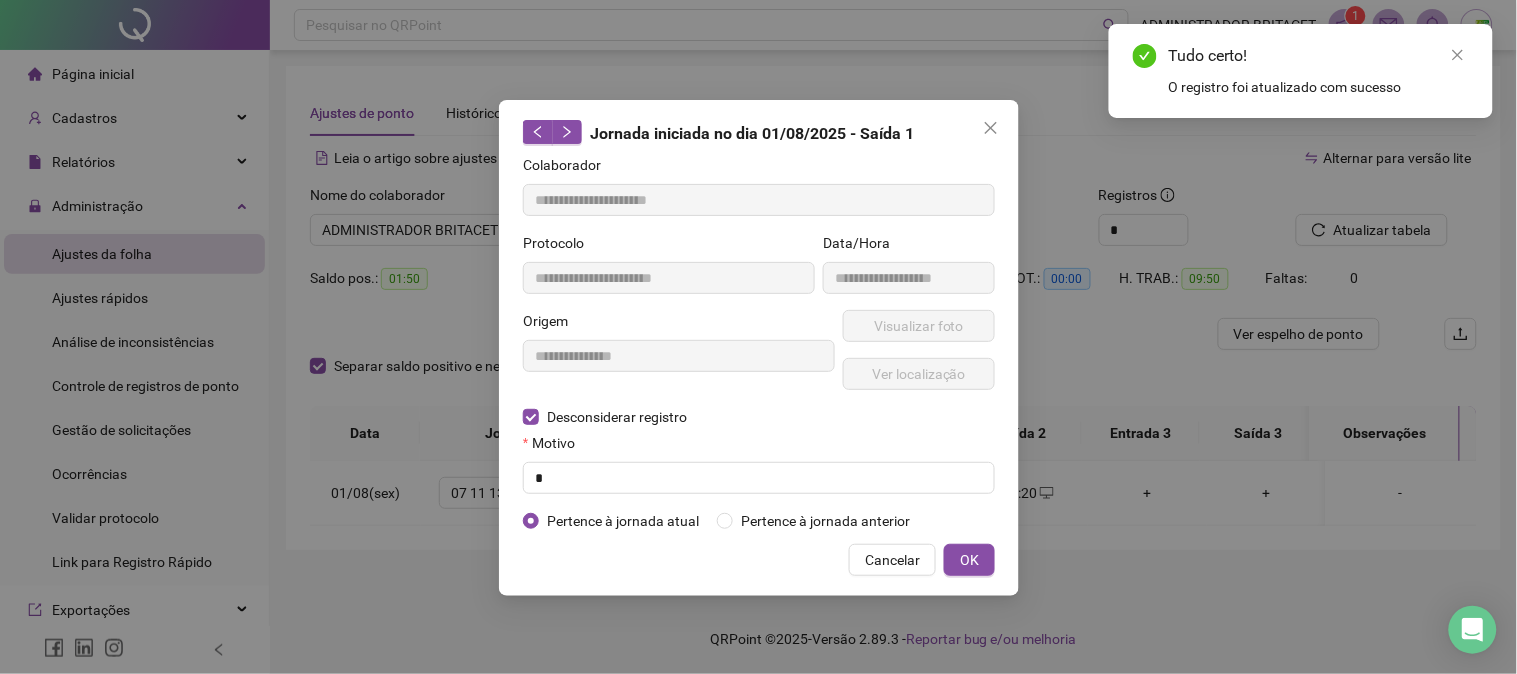 type 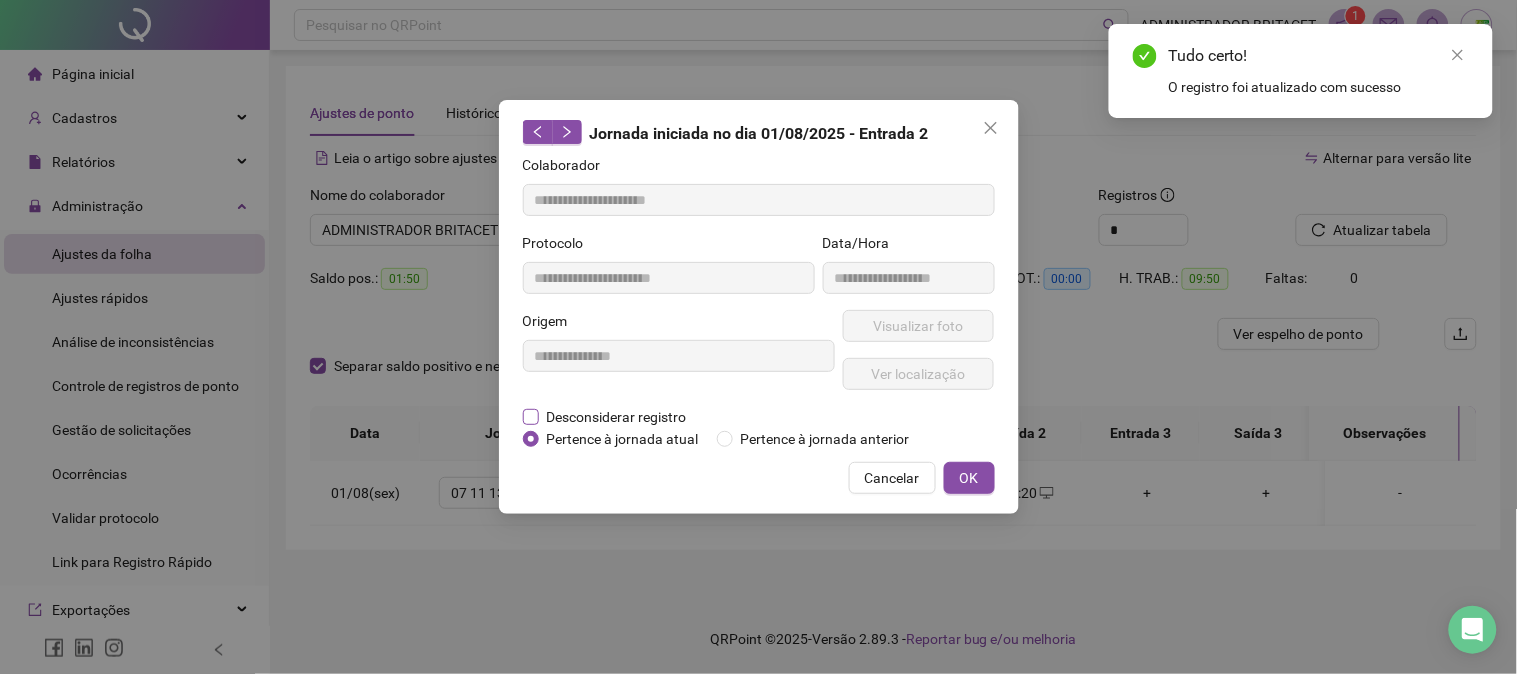 click on "Desconsiderar registro" at bounding box center (617, 417) 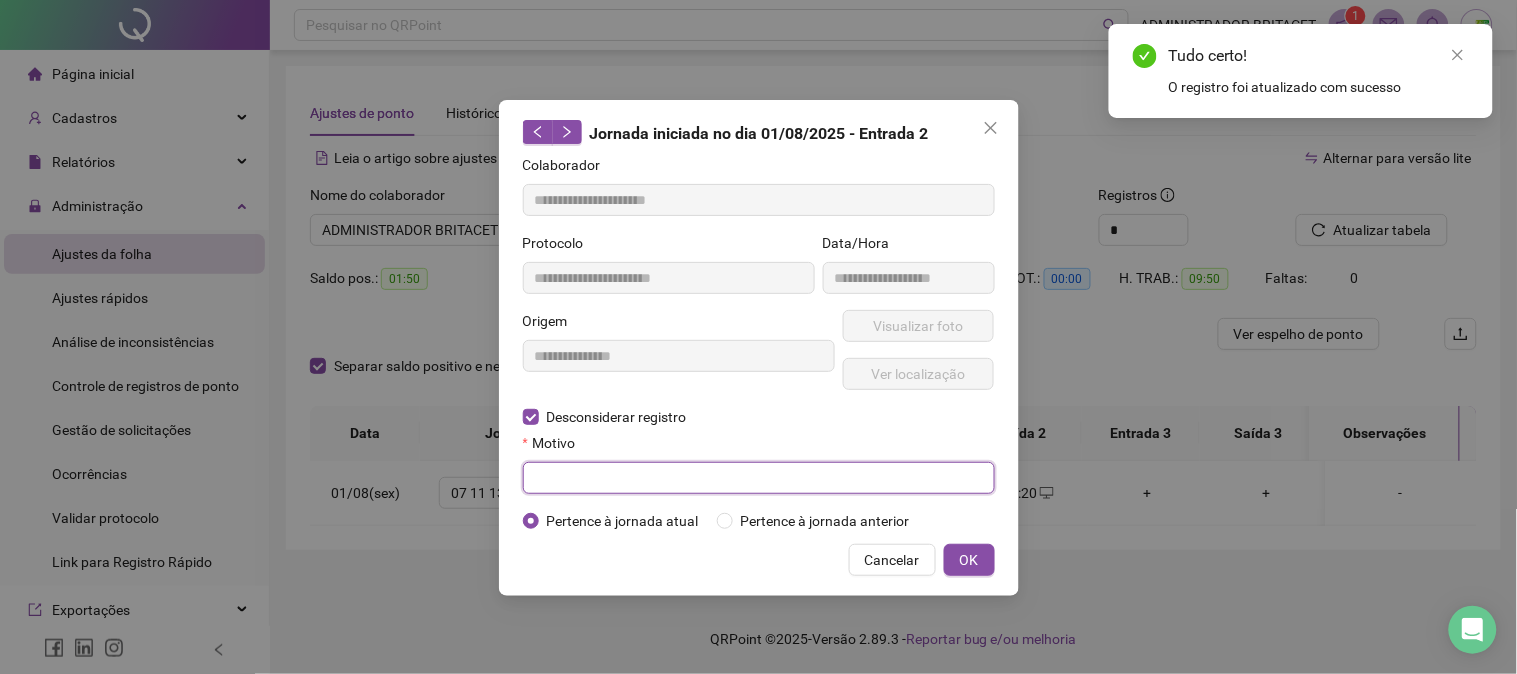 drag, startPoint x: 576, startPoint y: 490, endPoint x: 730, endPoint y: 491, distance: 154.00325 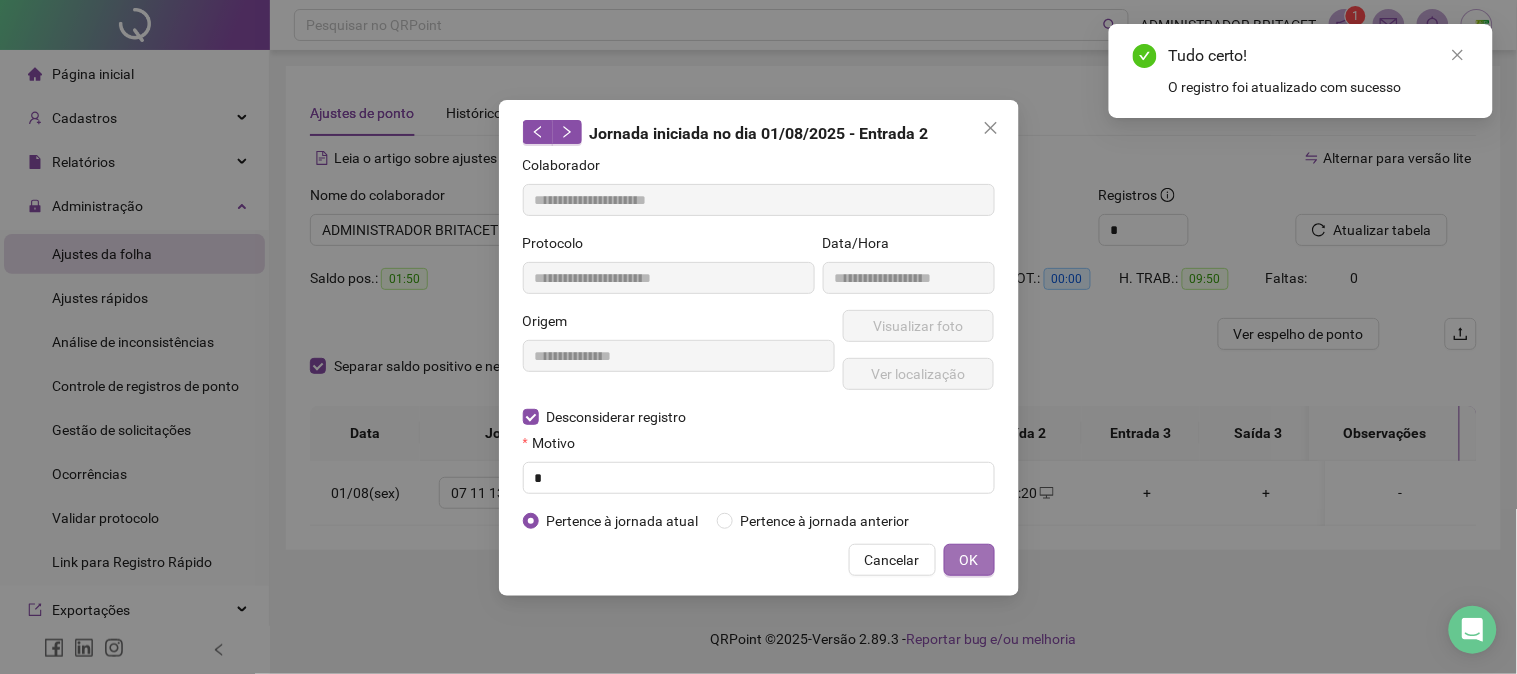 click on "OK" at bounding box center (969, 560) 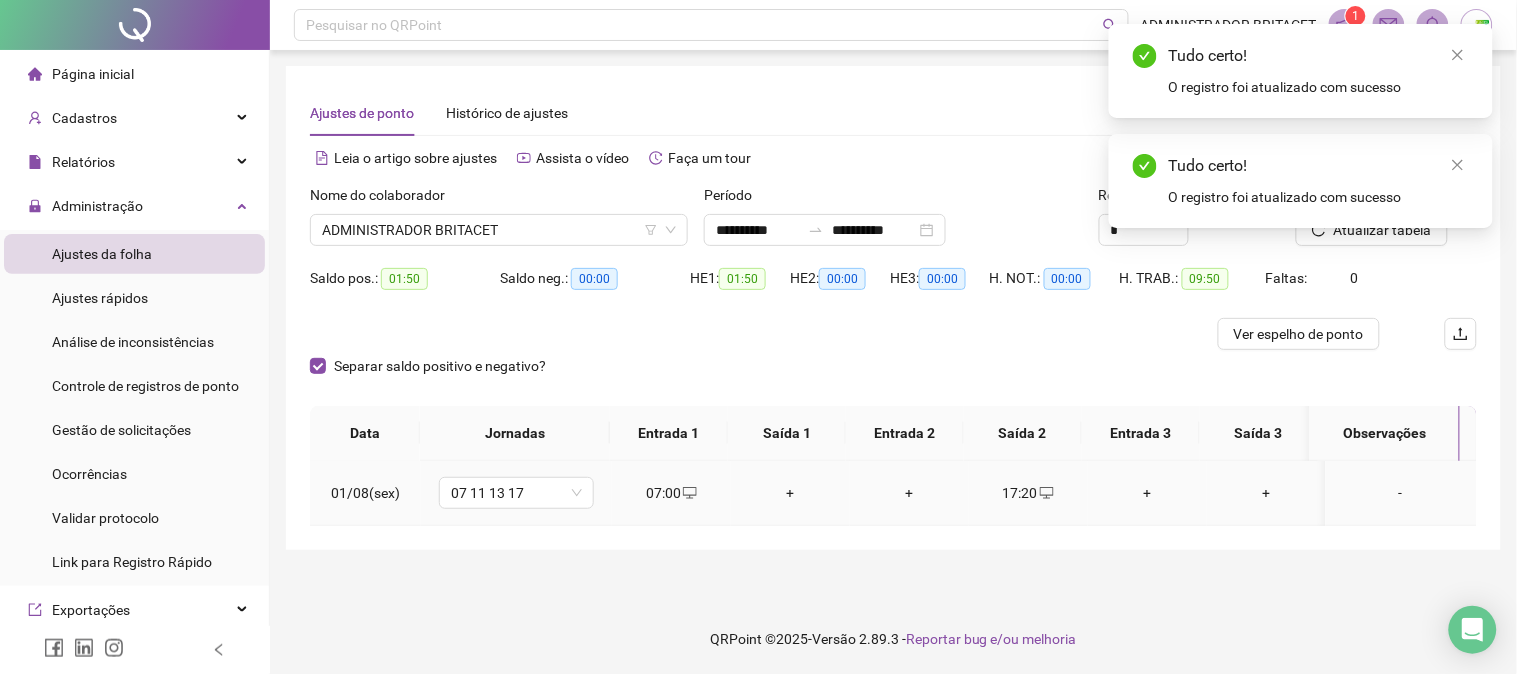 click on "17:20" at bounding box center [1028, 493] 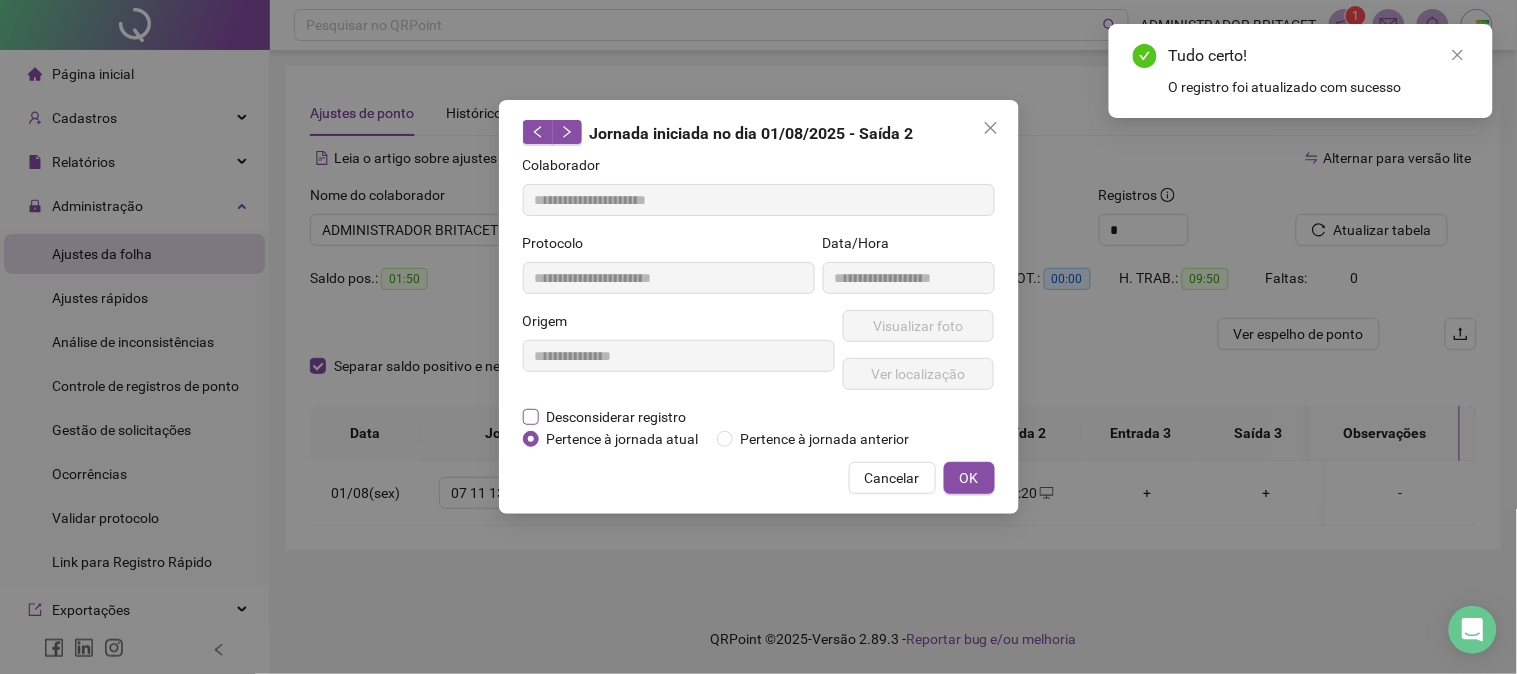 click on "Desconsiderar registro" at bounding box center (617, 417) 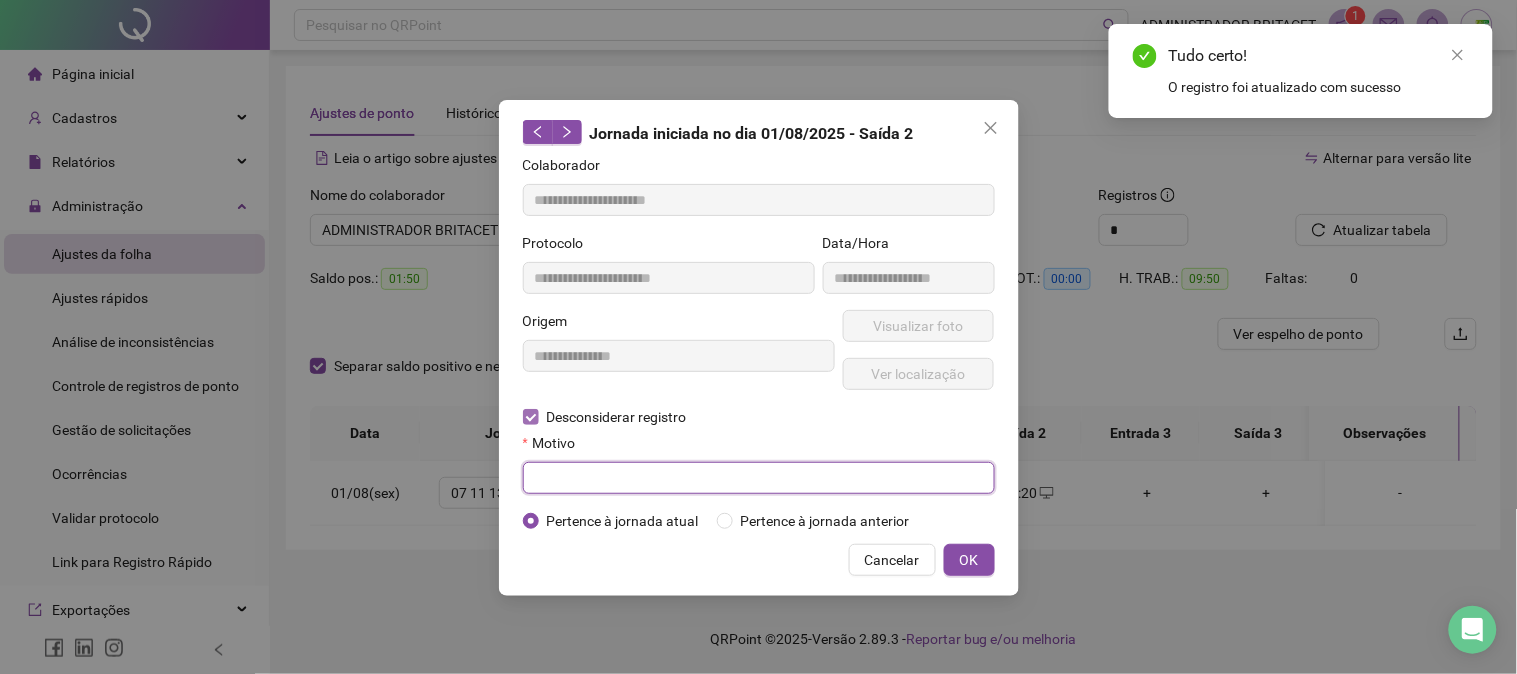 drag, startPoint x: 606, startPoint y: 424, endPoint x: 587, endPoint y: 476, distance: 55.362442 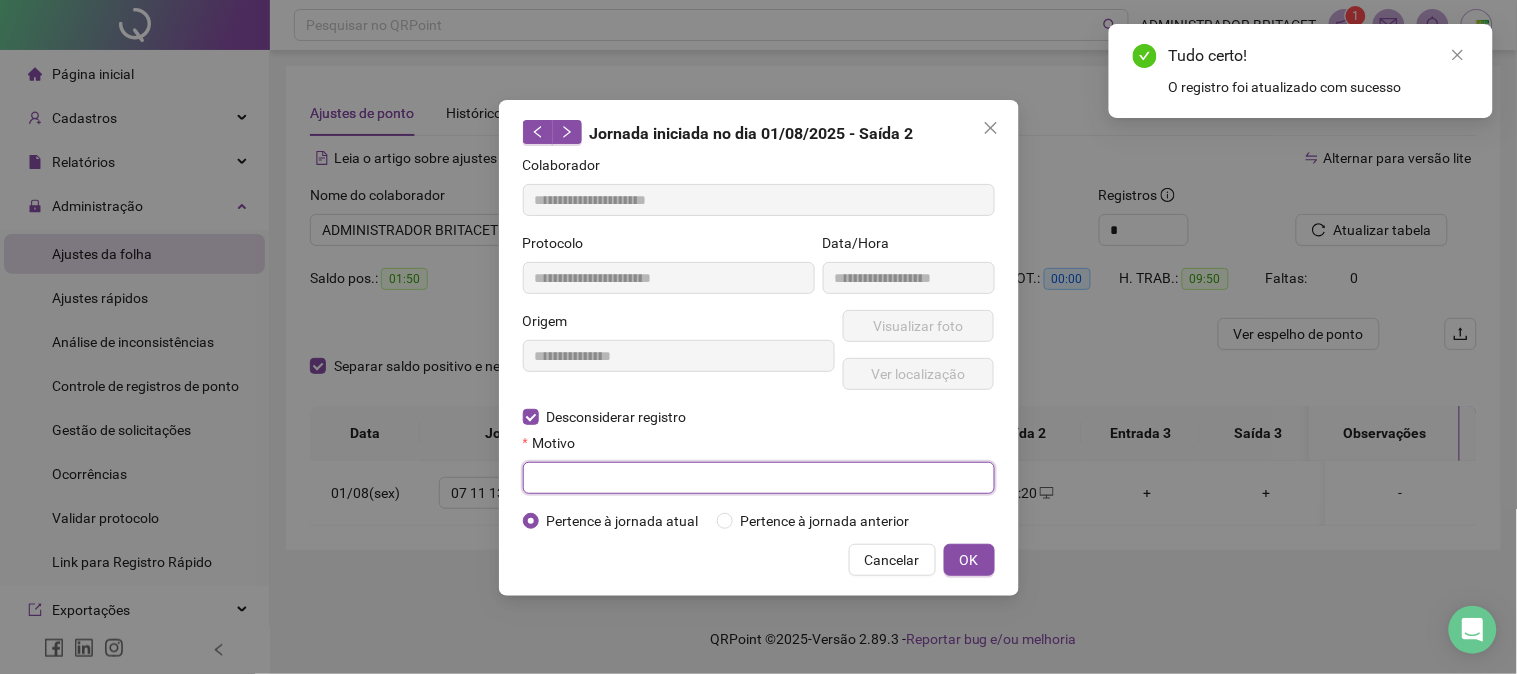 click at bounding box center [759, 478] 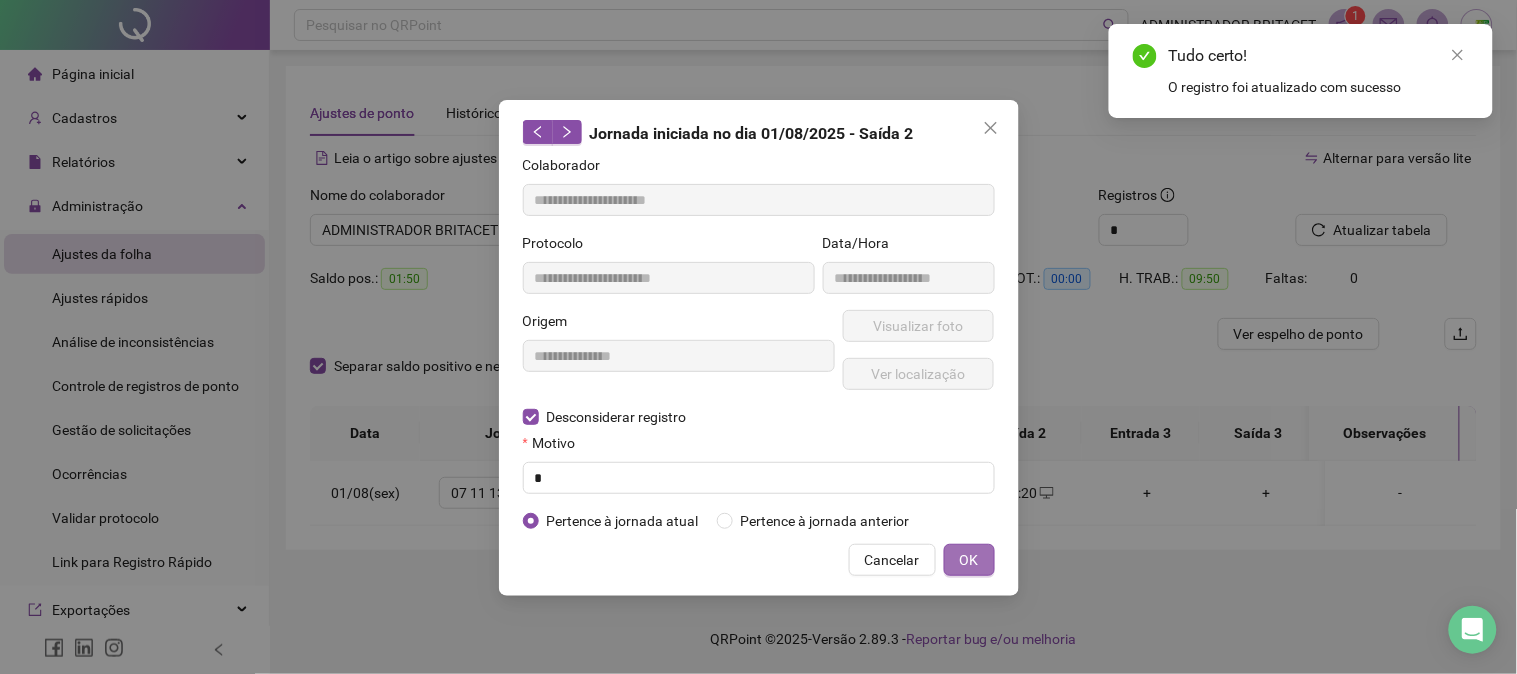 click on "OK" at bounding box center [969, 560] 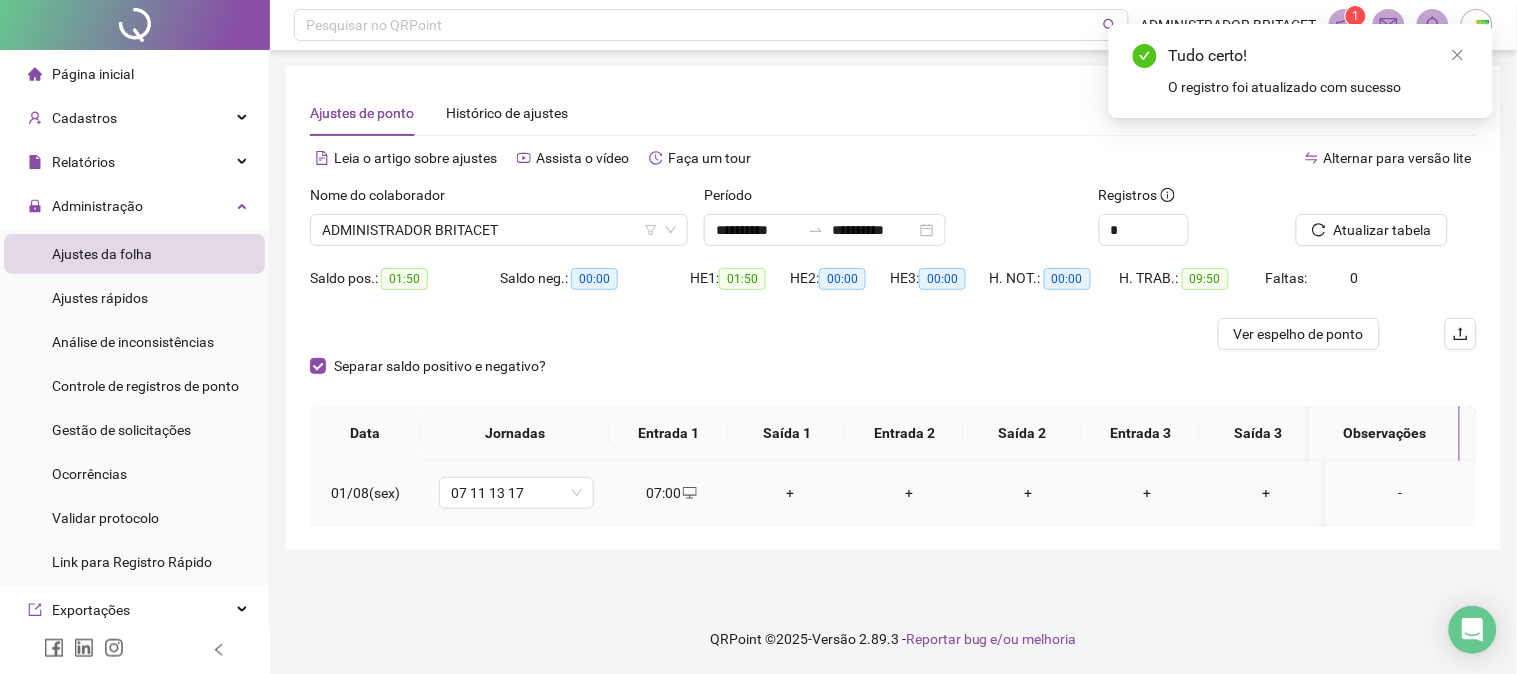 click on "+" at bounding box center [790, 493] 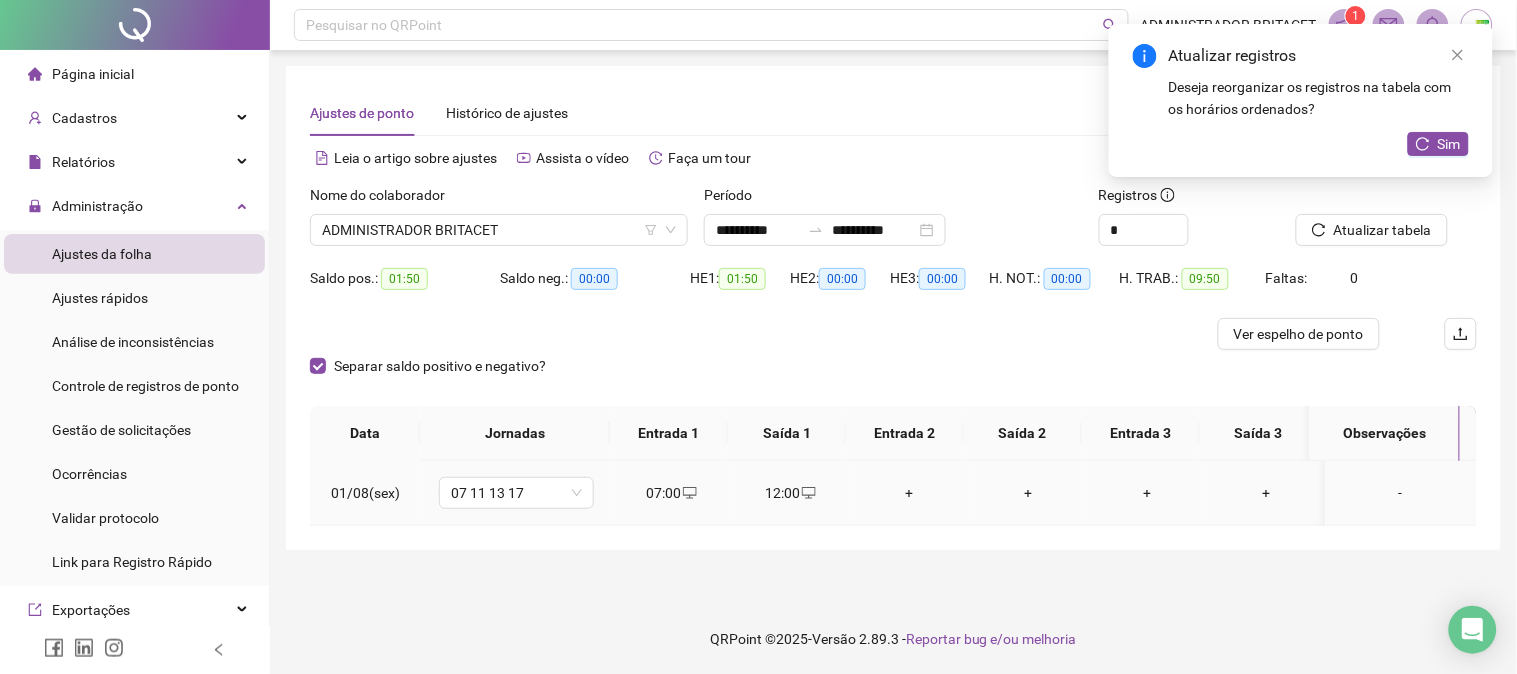 click on "+" at bounding box center [909, 493] 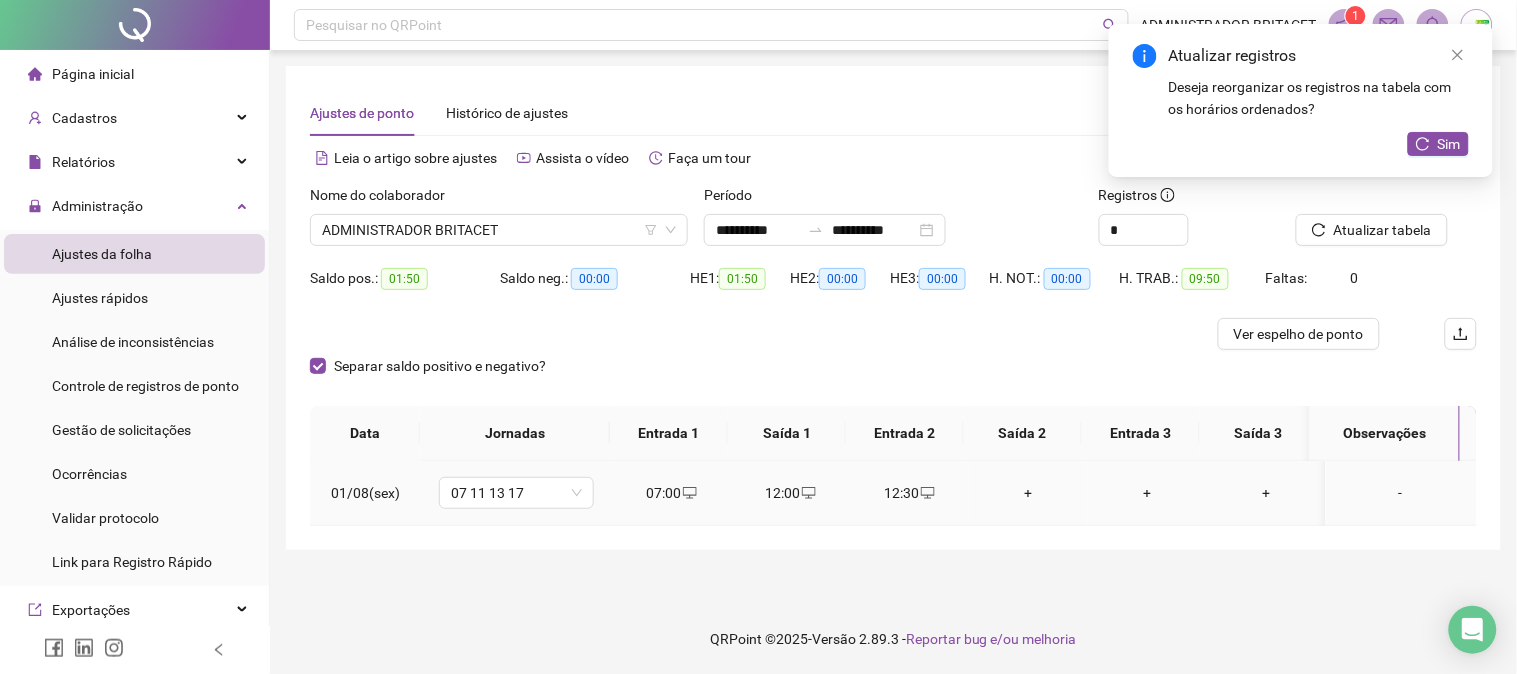 click on "+" at bounding box center [1028, 493] 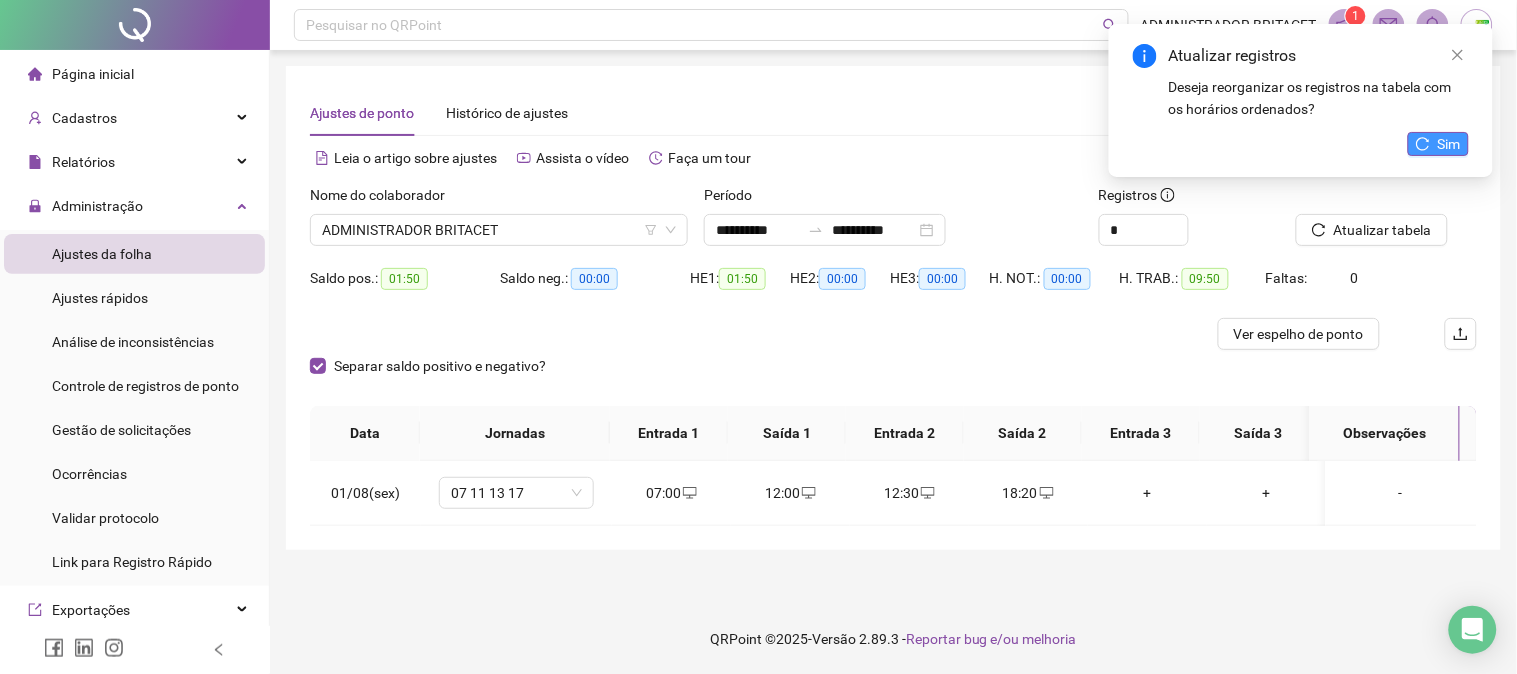 click on "Sim" at bounding box center (1438, 144) 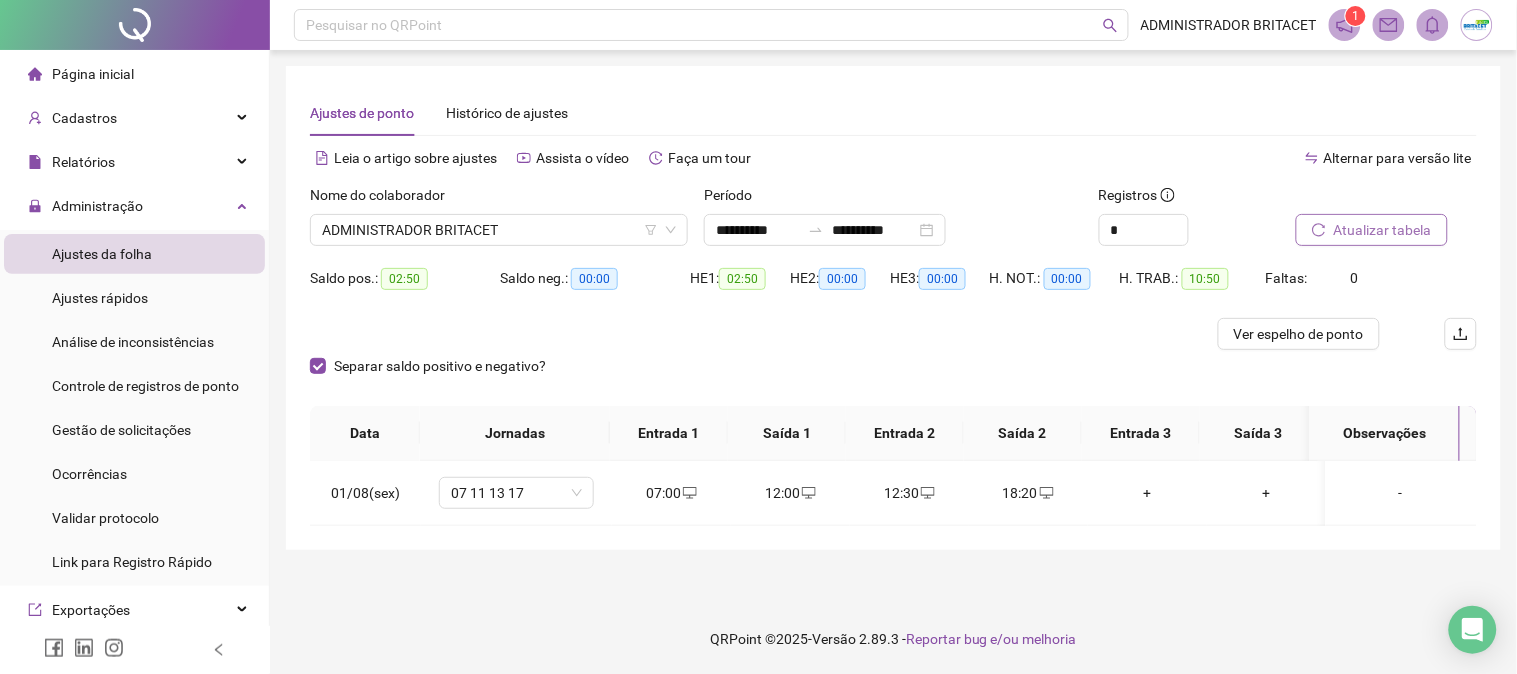click 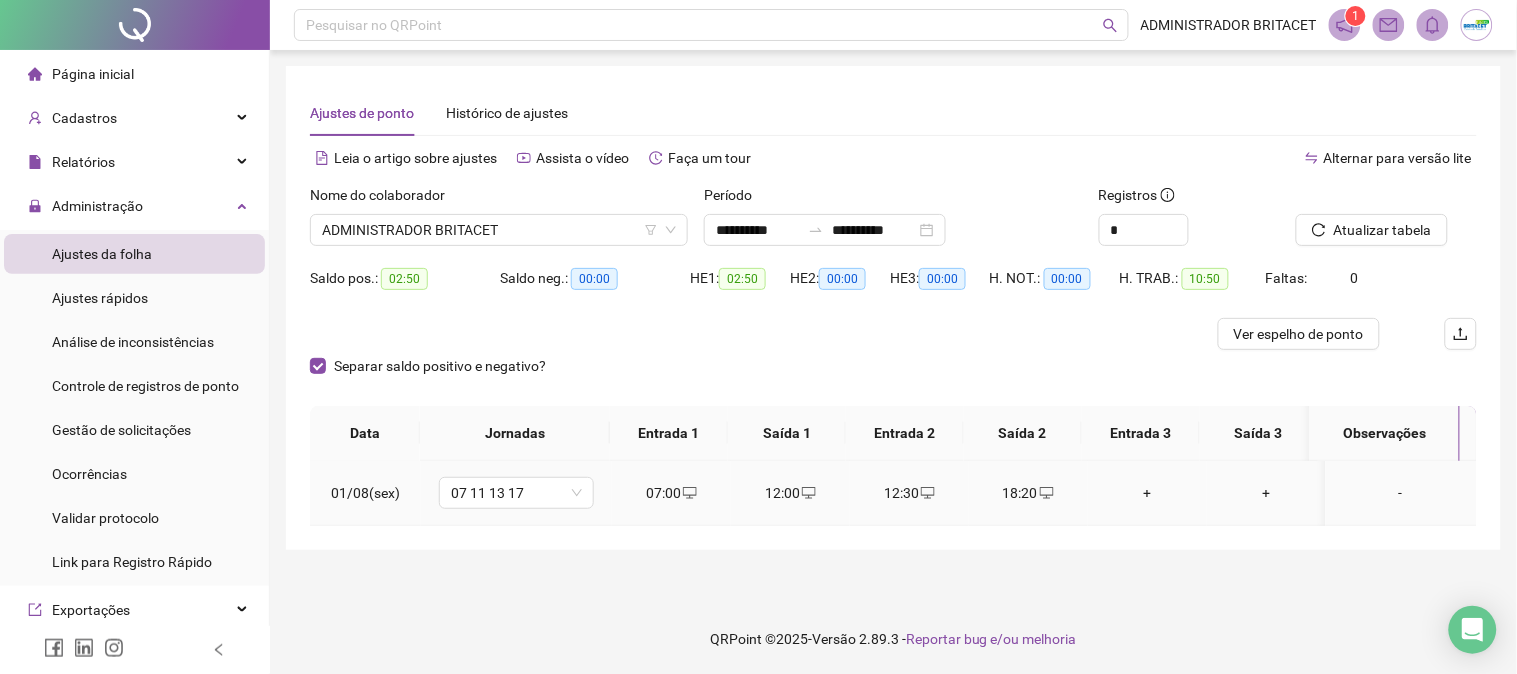 click on "18:20" at bounding box center [1028, 493] 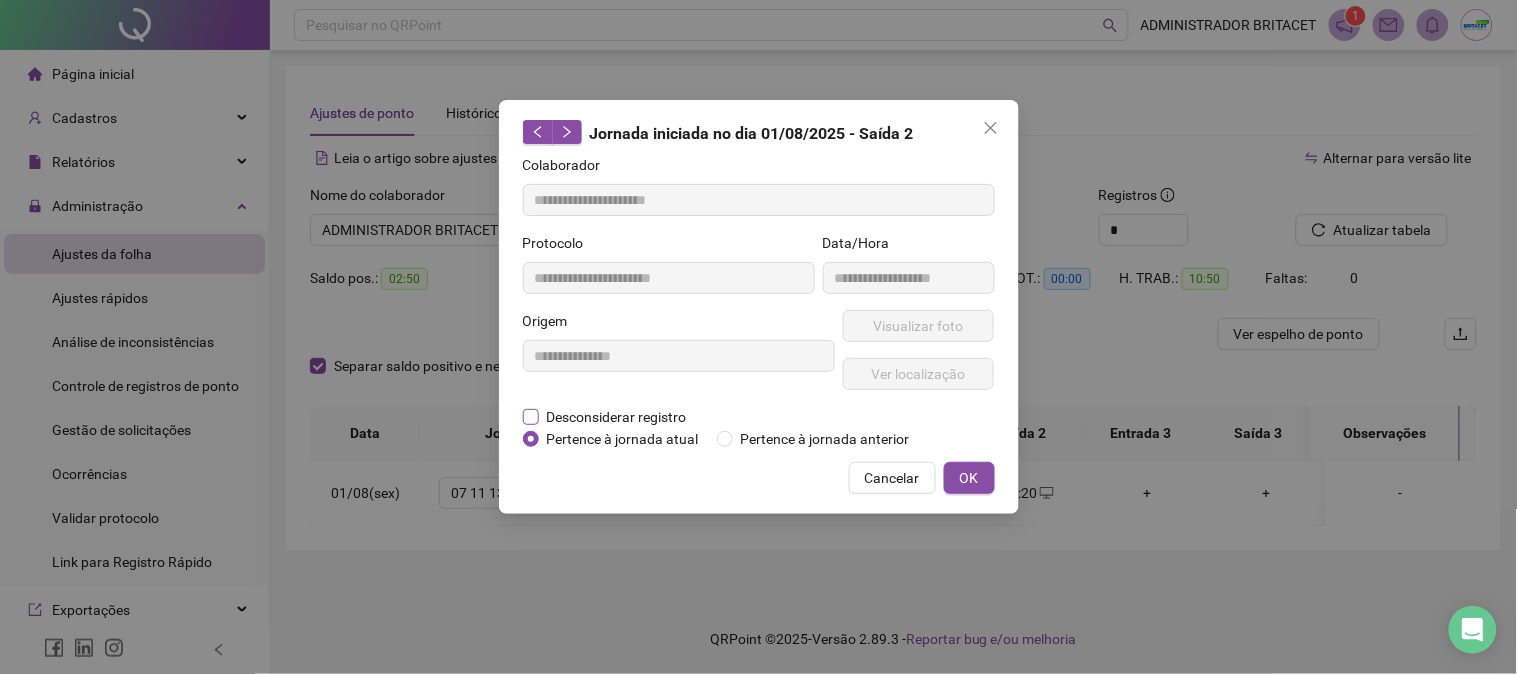 click on "Desconsiderar registro" at bounding box center [617, 417] 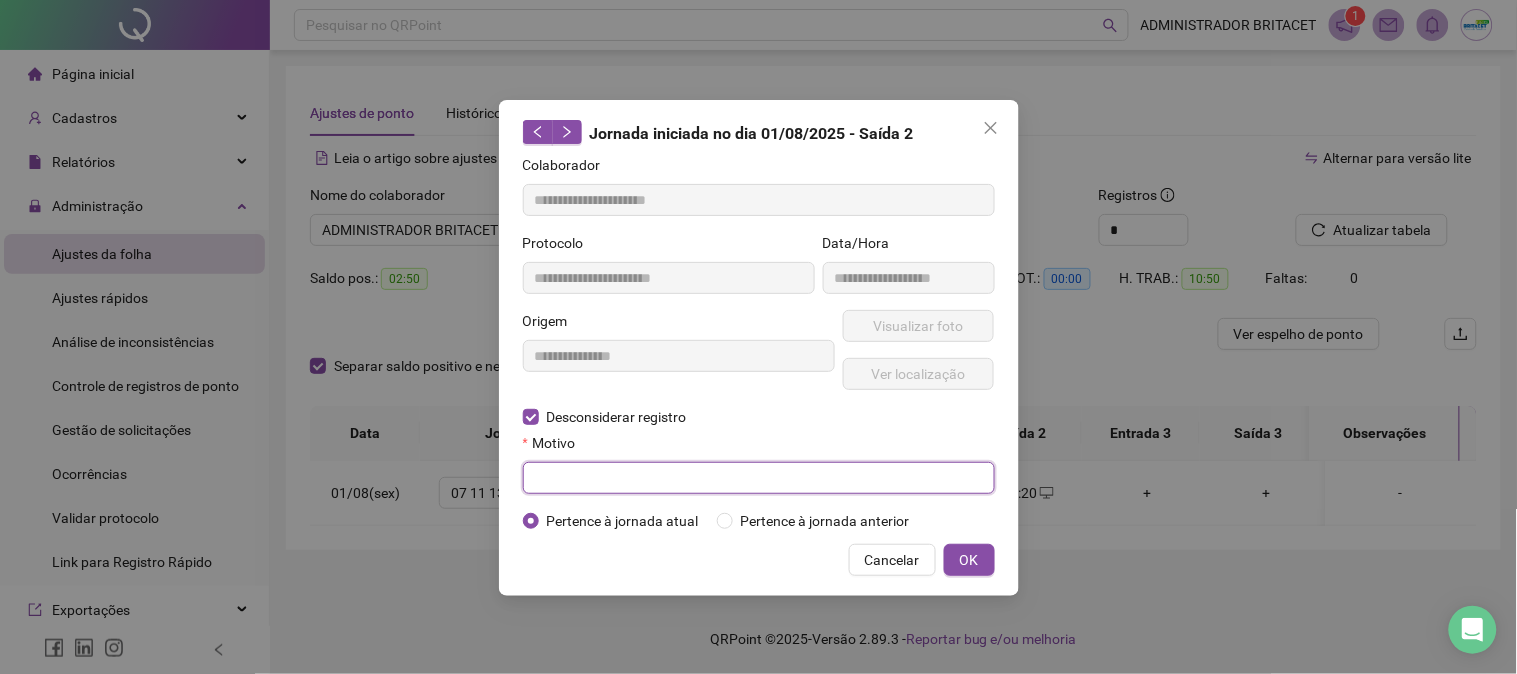 drag, startPoint x: 627, startPoint y: 491, endPoint x: 840, endPoint y: 480, distance: 213.28384 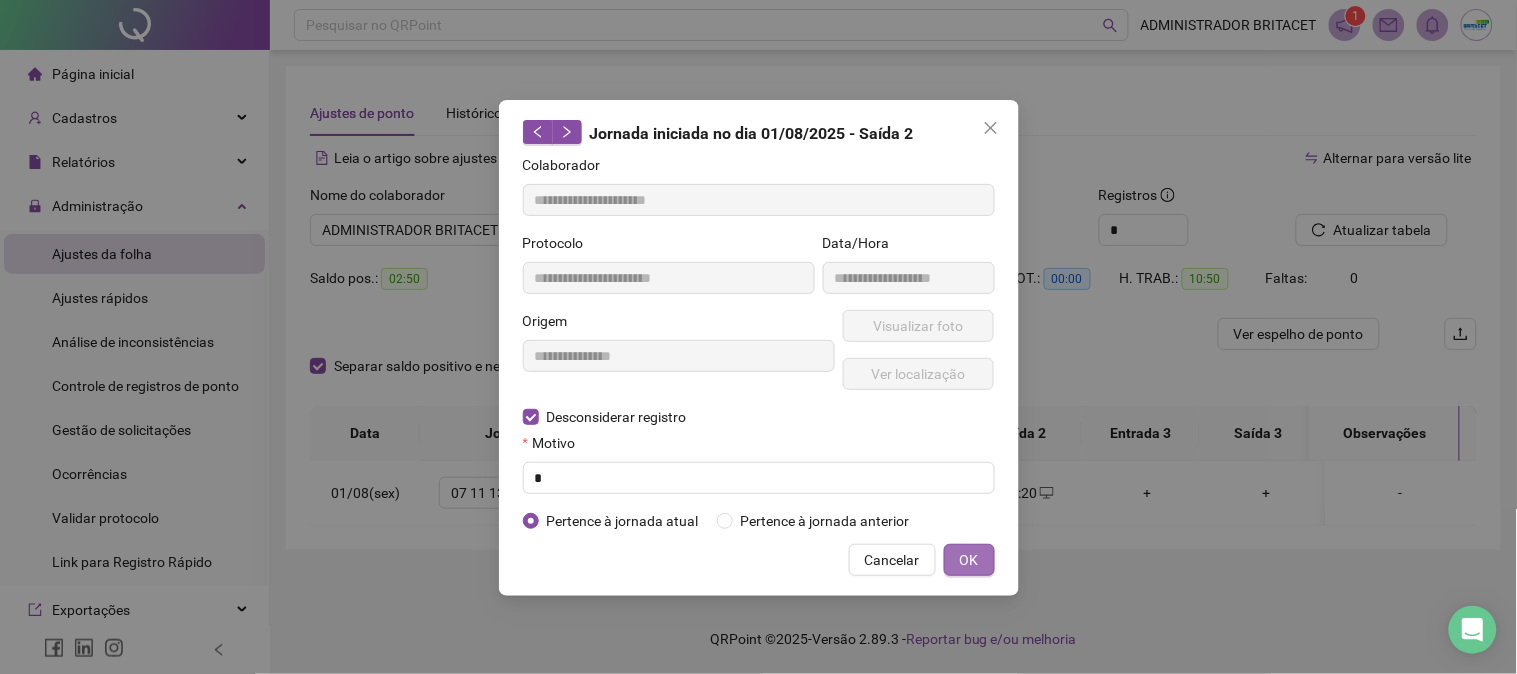 click on "OK" at bounding box center (969, 560) 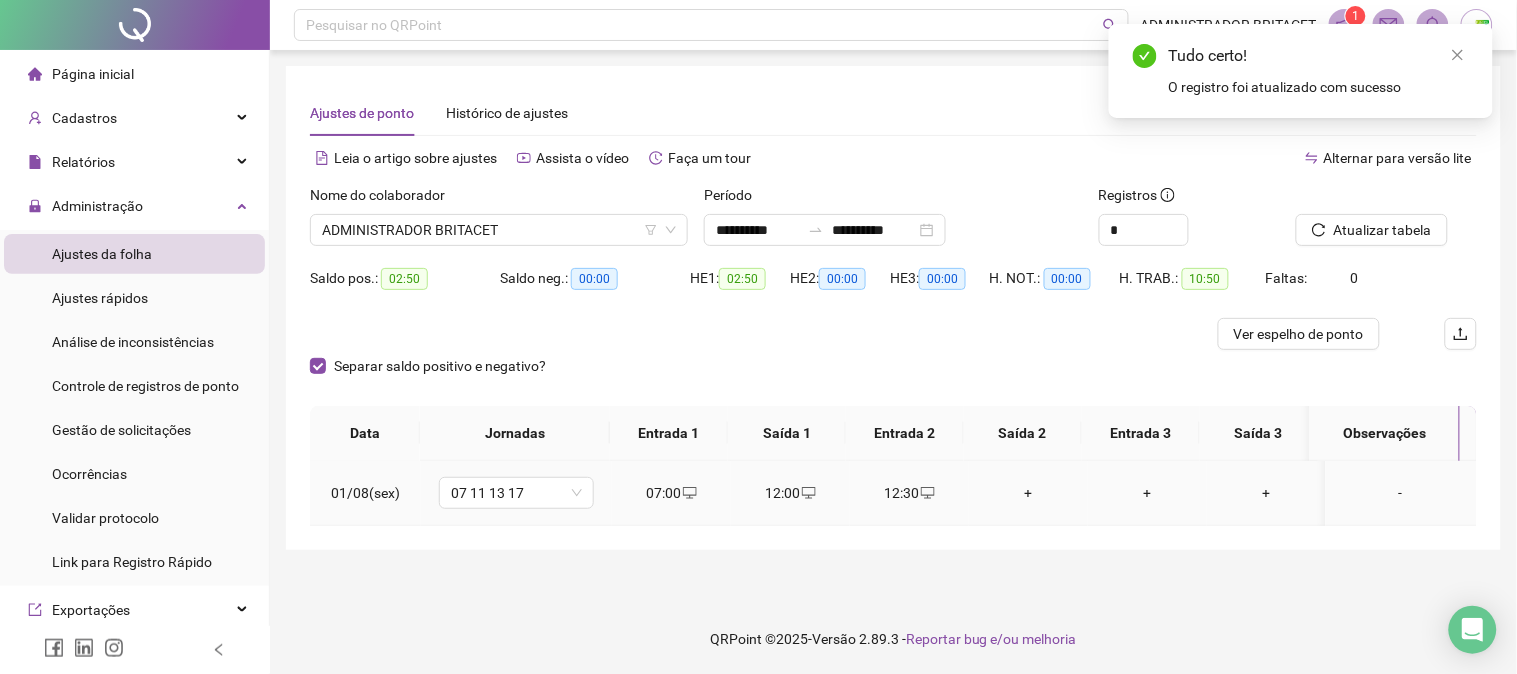 click on "+" at bounding box center [1028, 493] 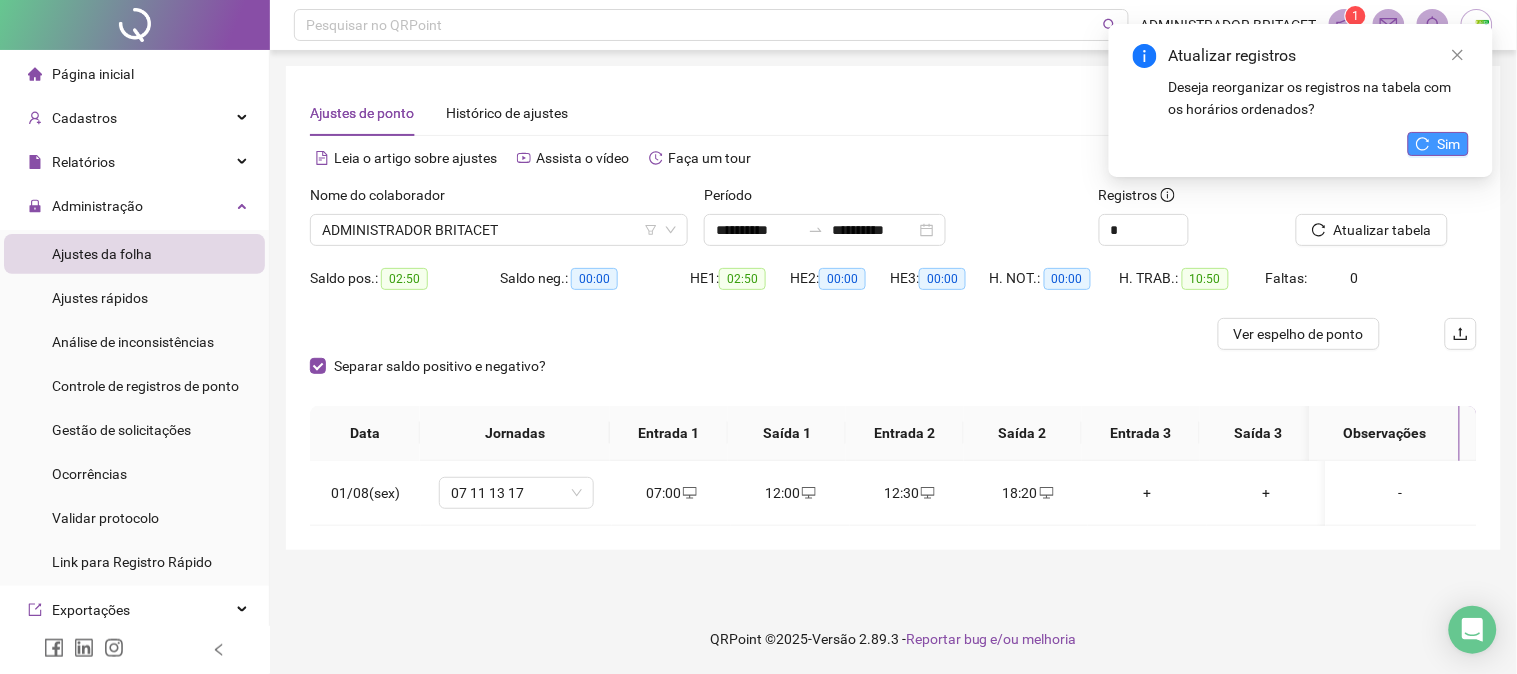 click 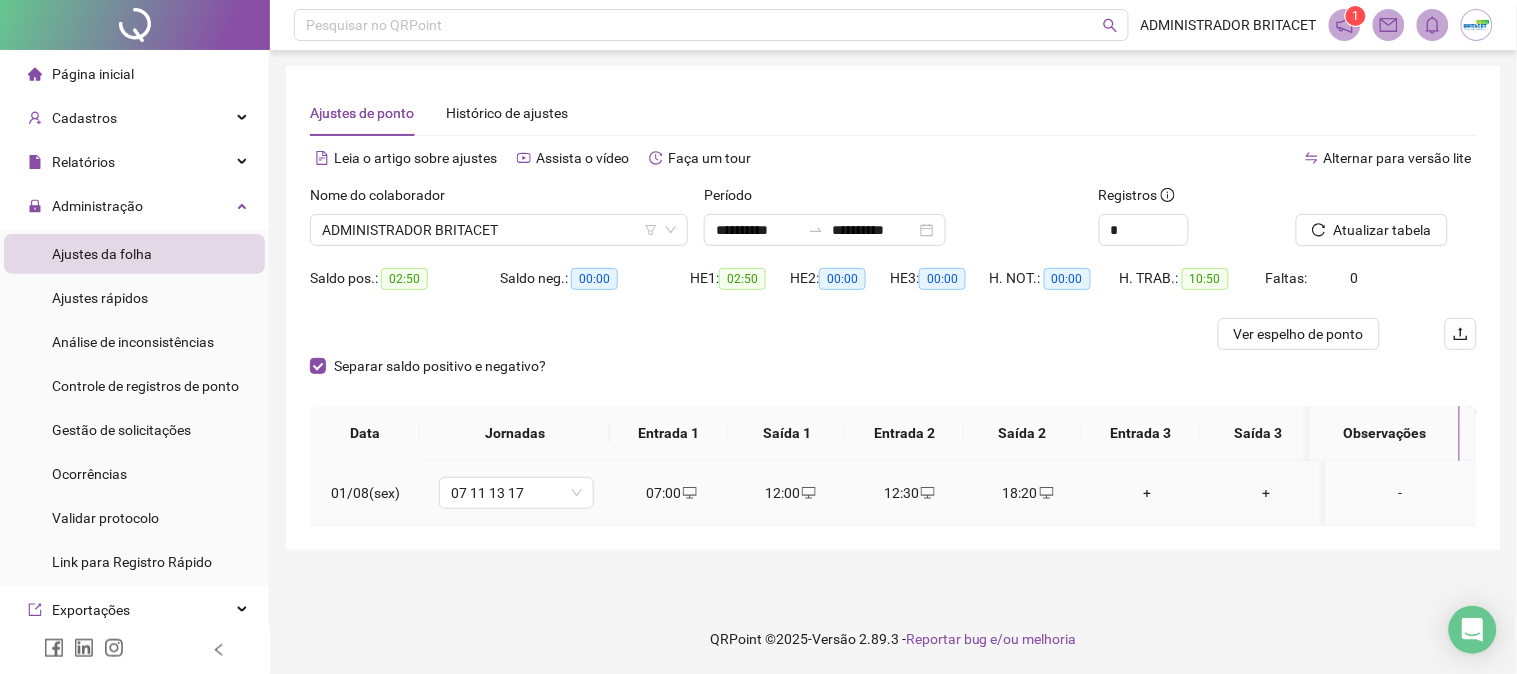 click on "18:20" at bounding box center [1028, 493] 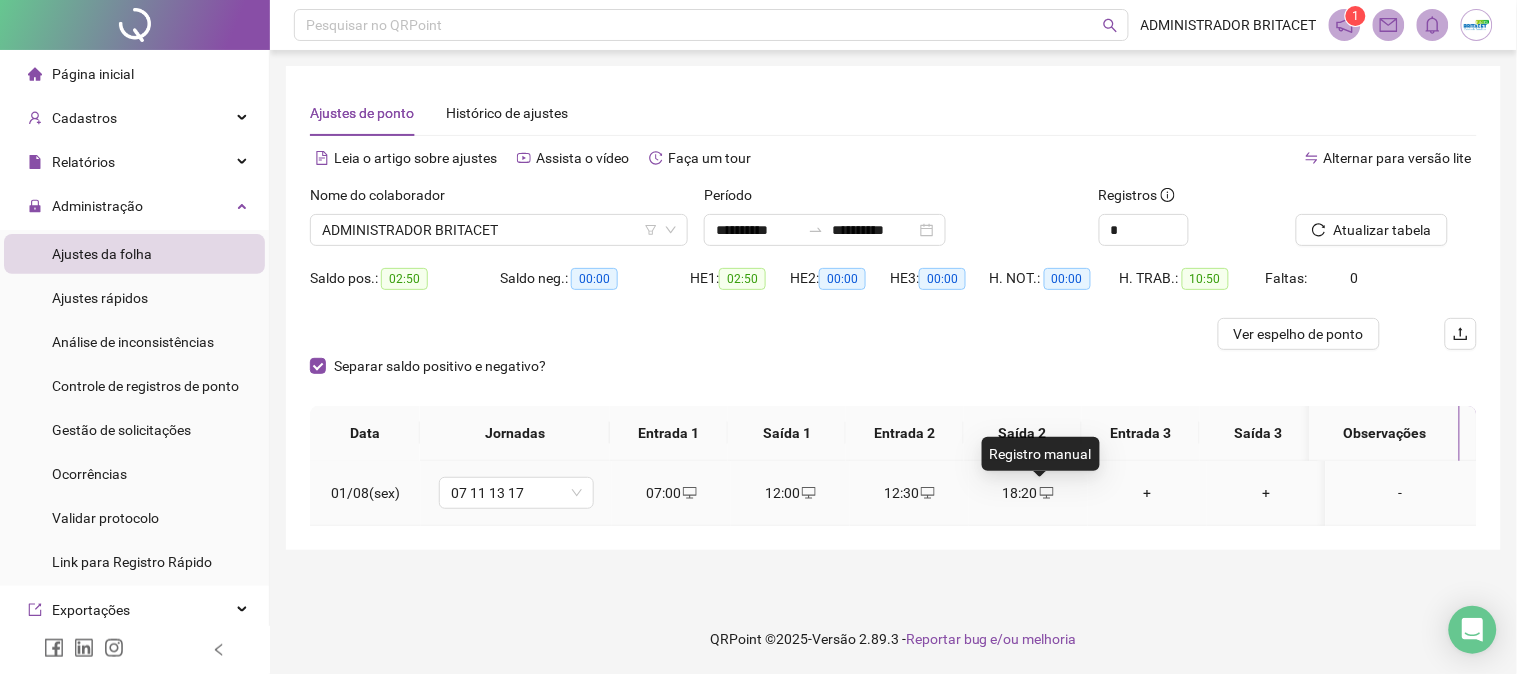 click 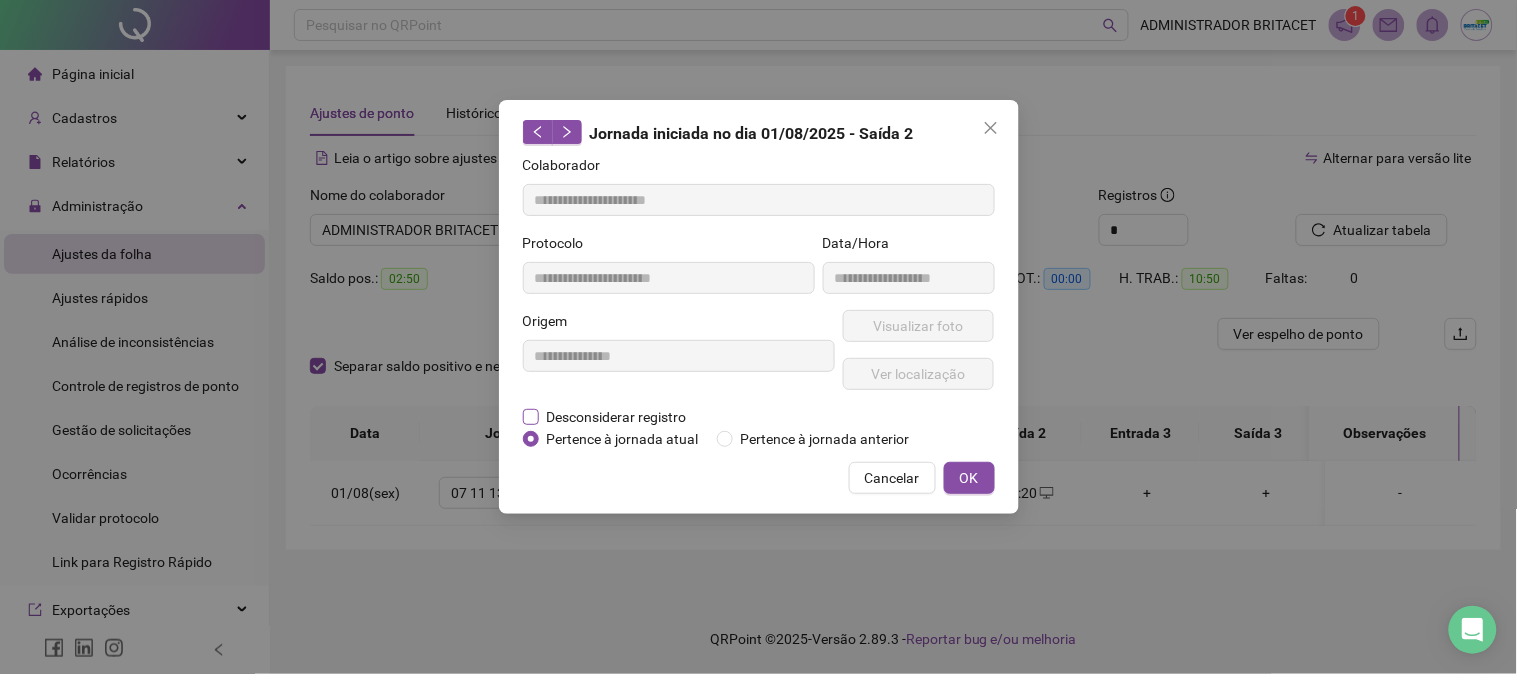 click on "Desconsiderar registro" at bounding box center [617, 417] 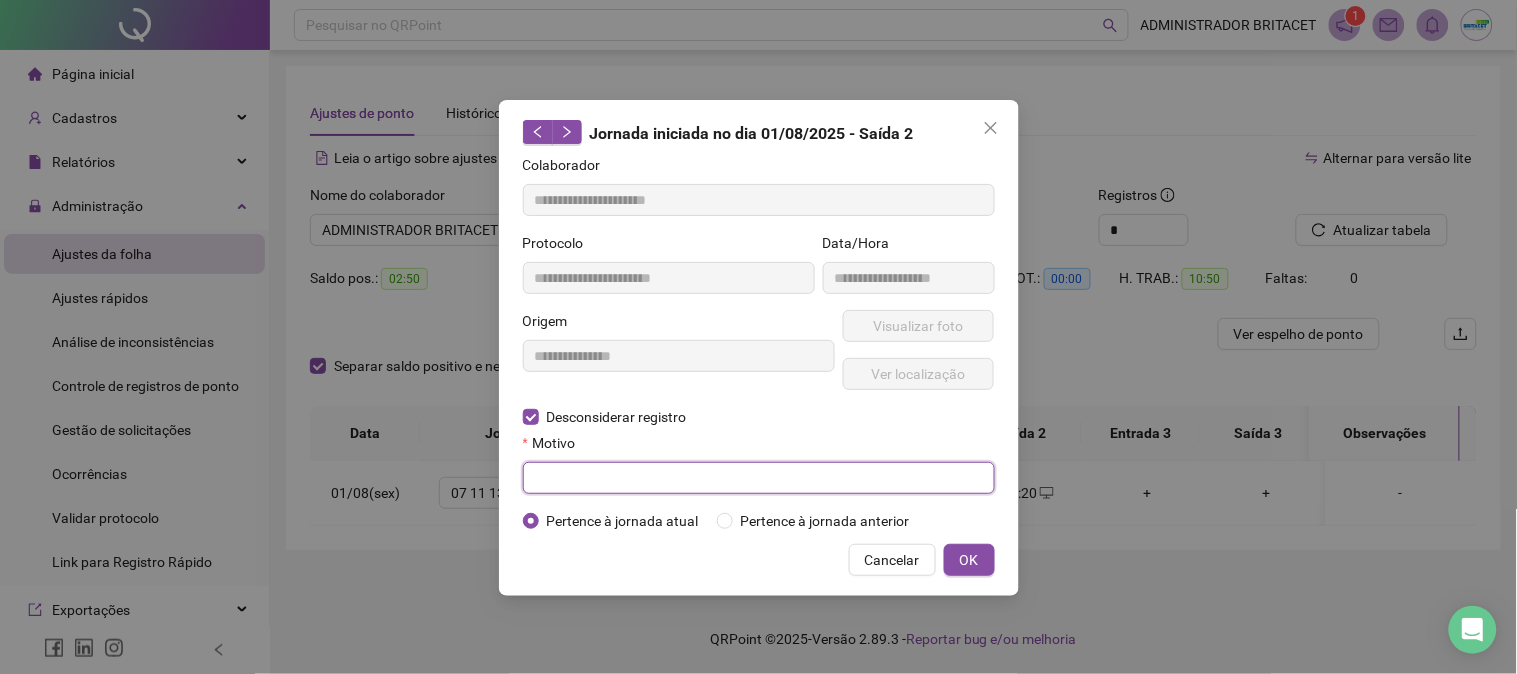 drag, startPoint x: 593, startPoint y: 487, endPoint x: 808, endPoint y: 506, distance: 215.8379 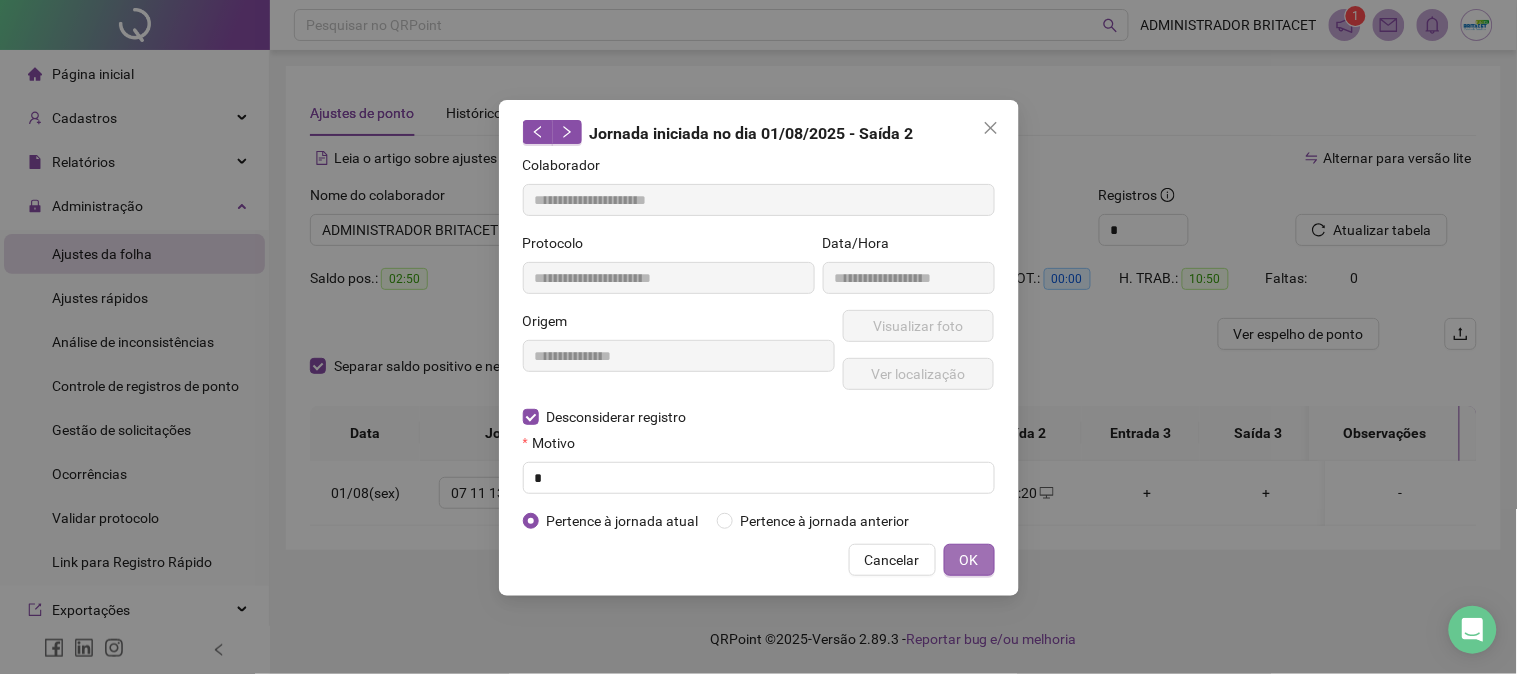 click on "OK" at bounding box center [969, 560] 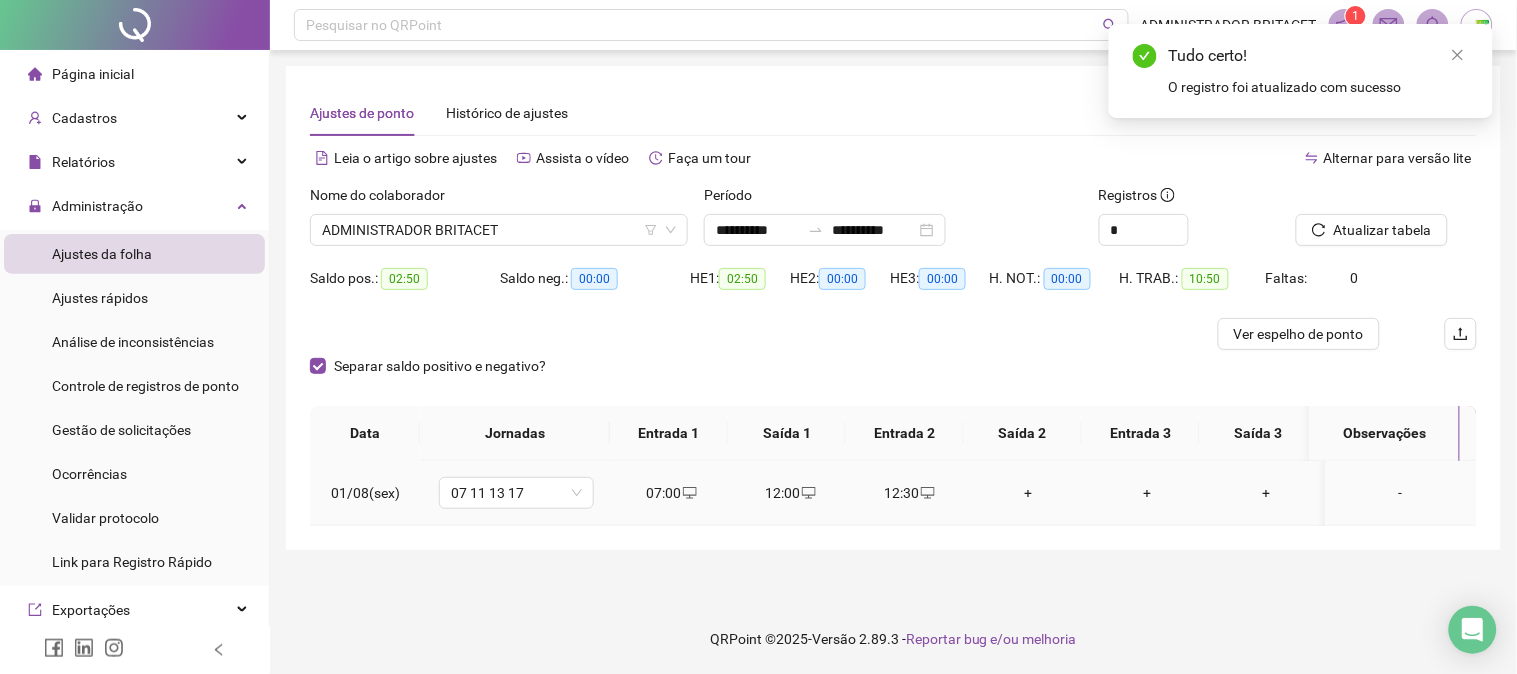 click on "+" at bounding box center [1028, 493] 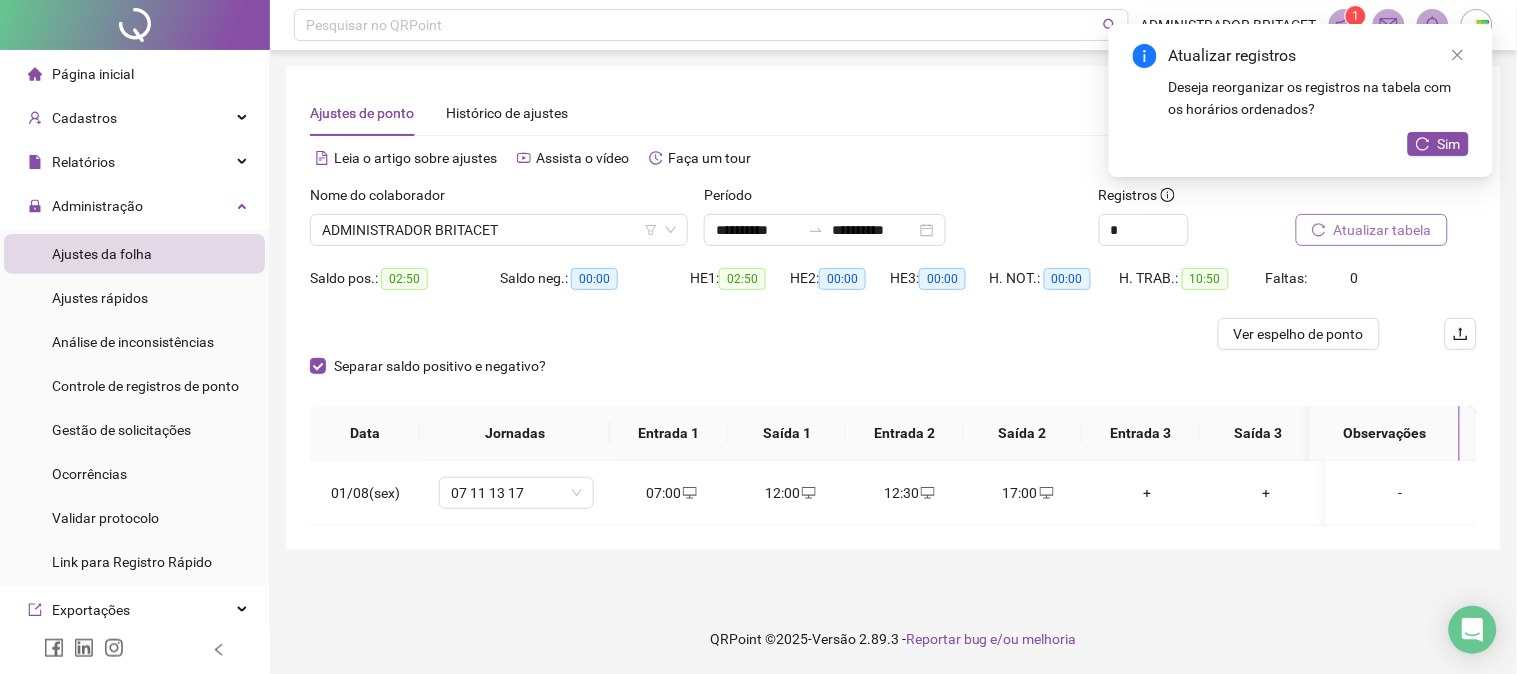 click on "Atualizar tabela" at bounding box center (1383, 230) 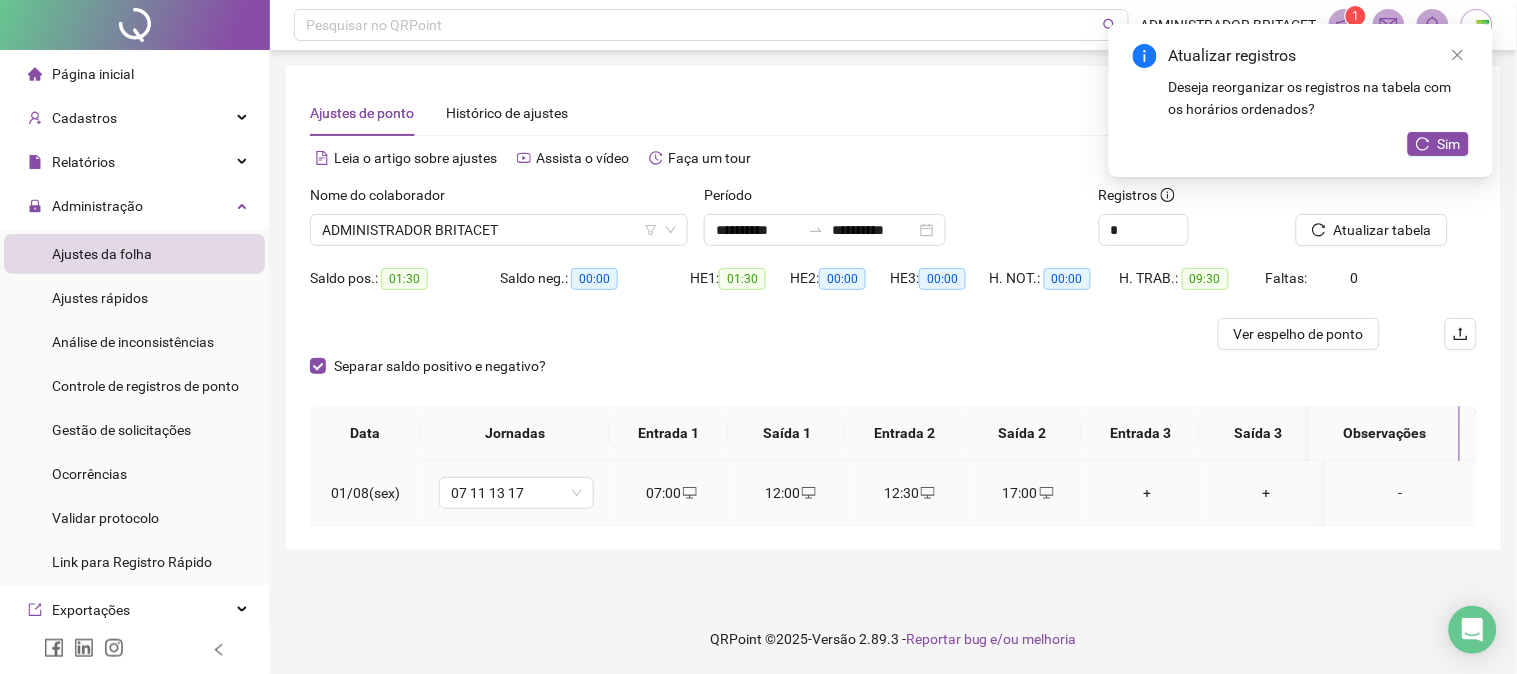 click on "12:00" at bounding box center [790, 493] 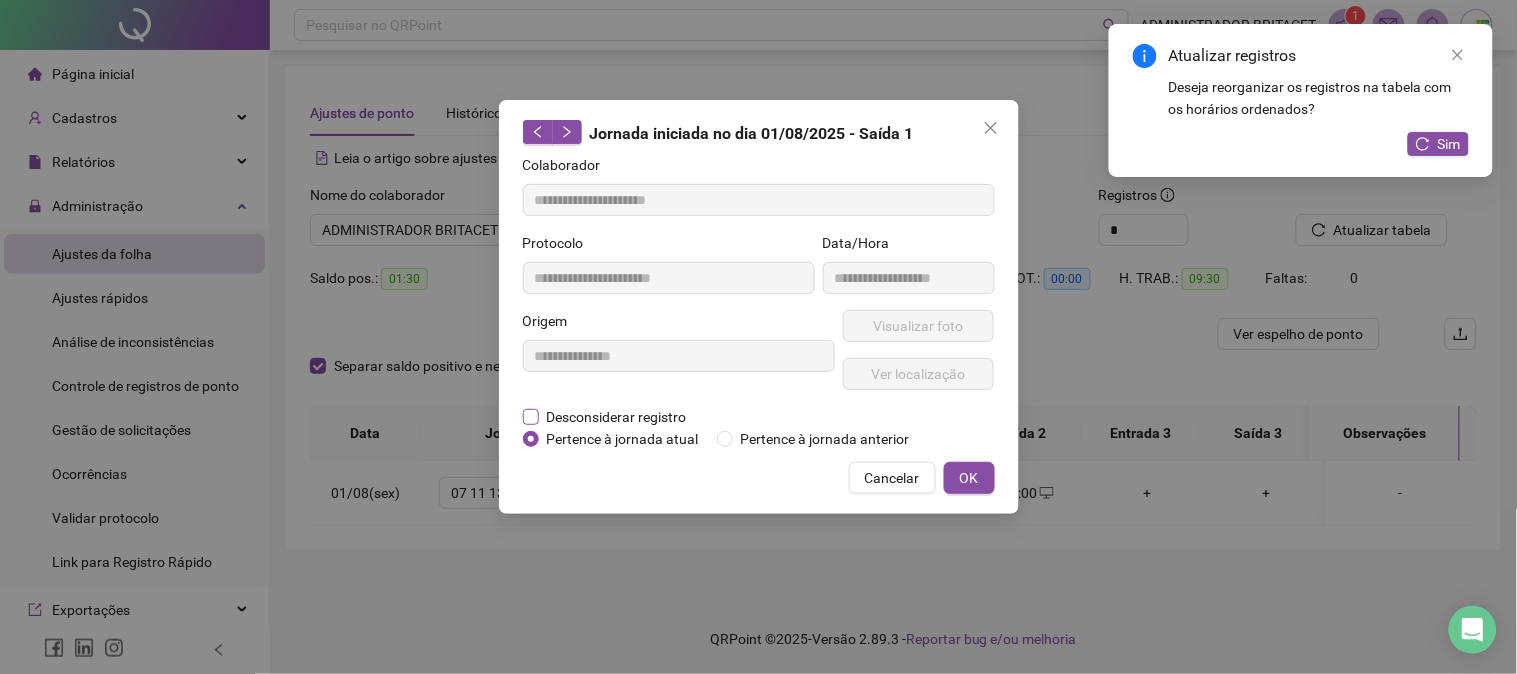 click on "Desconsiderar registro" at bounding box center [617, 417] 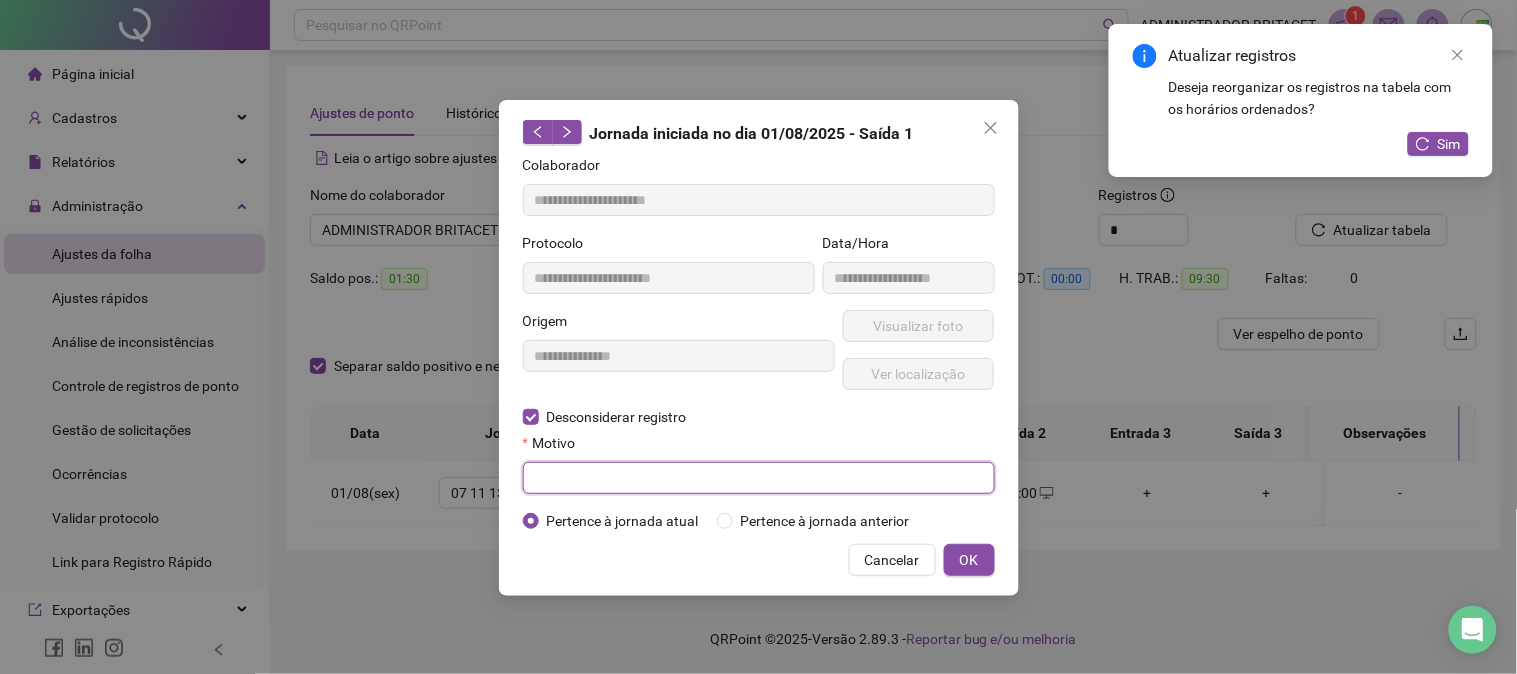 click at bounding box center (759, 478) 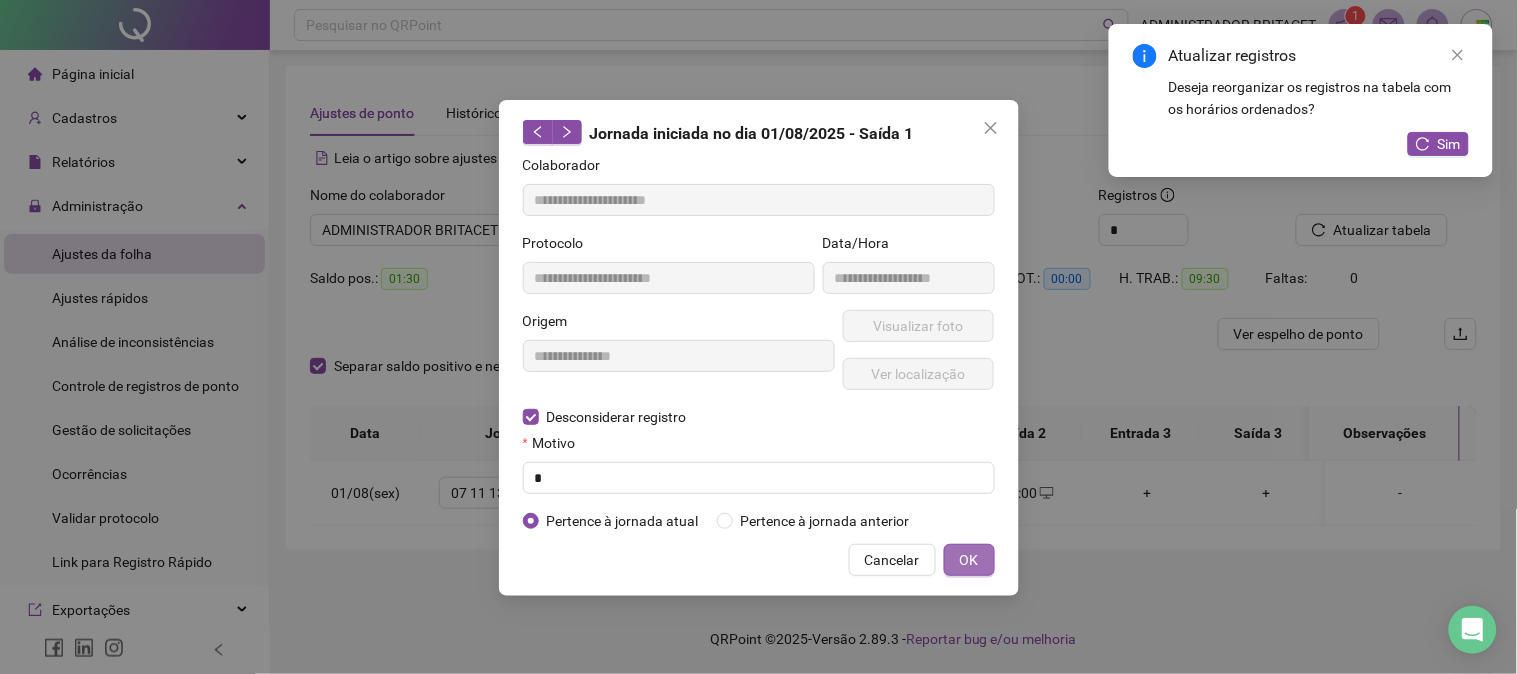 click on "OK" at bounding box center [969, 560] 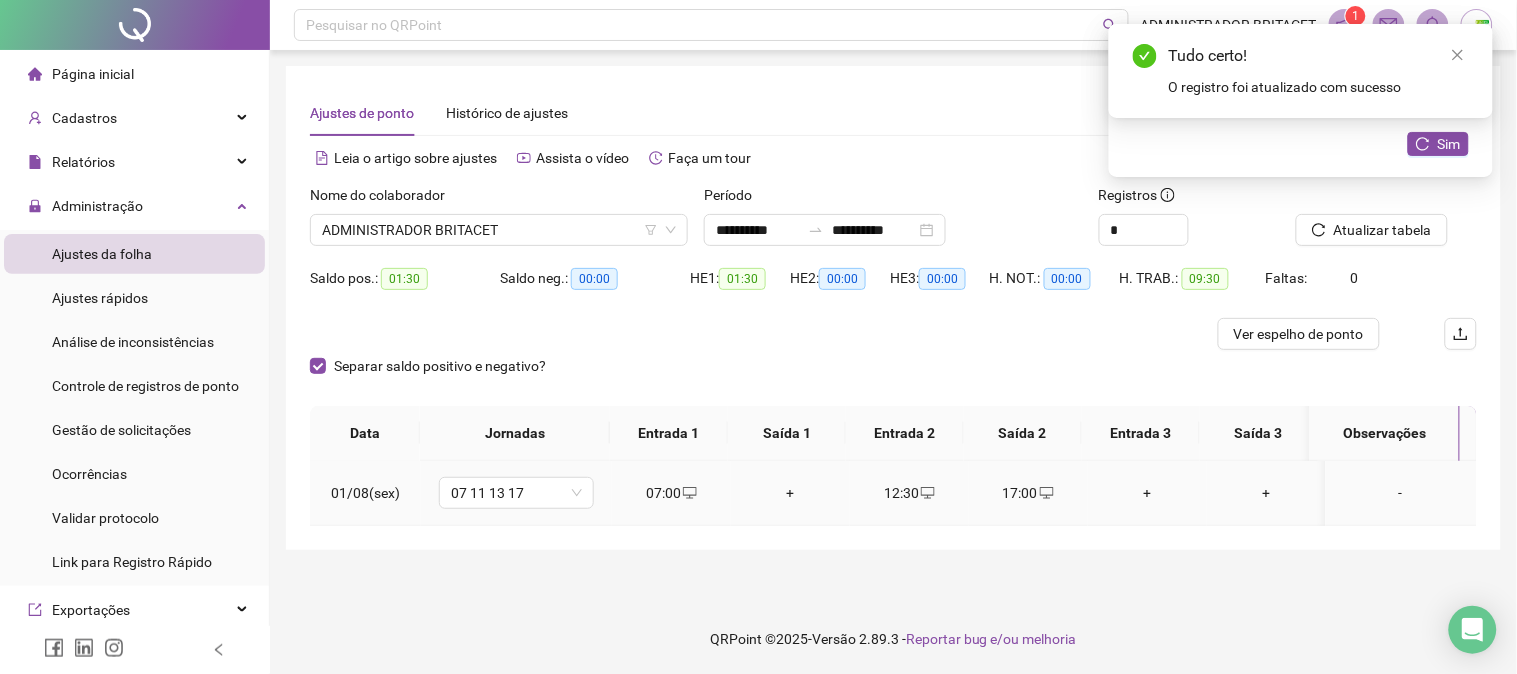 click on "12:30" at bounding box center [909, 493] 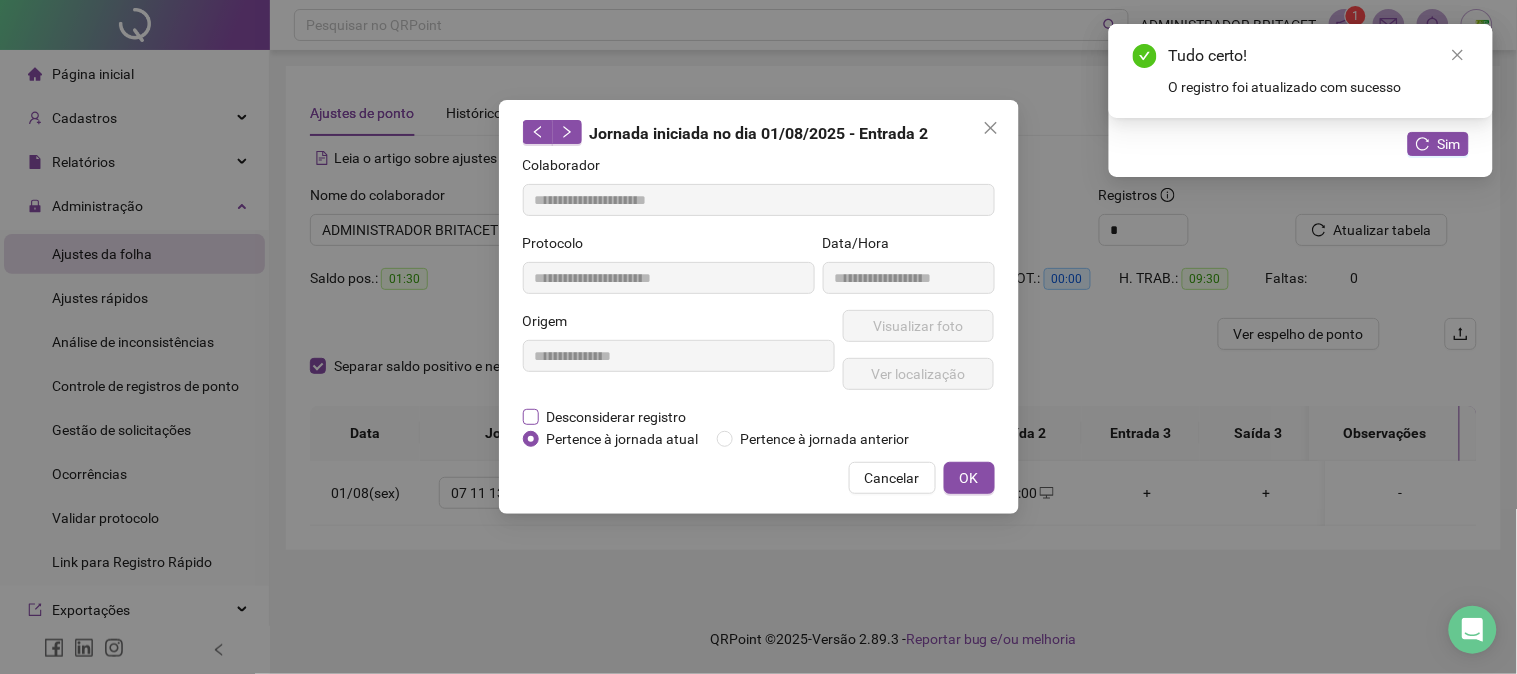 click on "Desconsiderar registro" at bounding box center [617, 417] 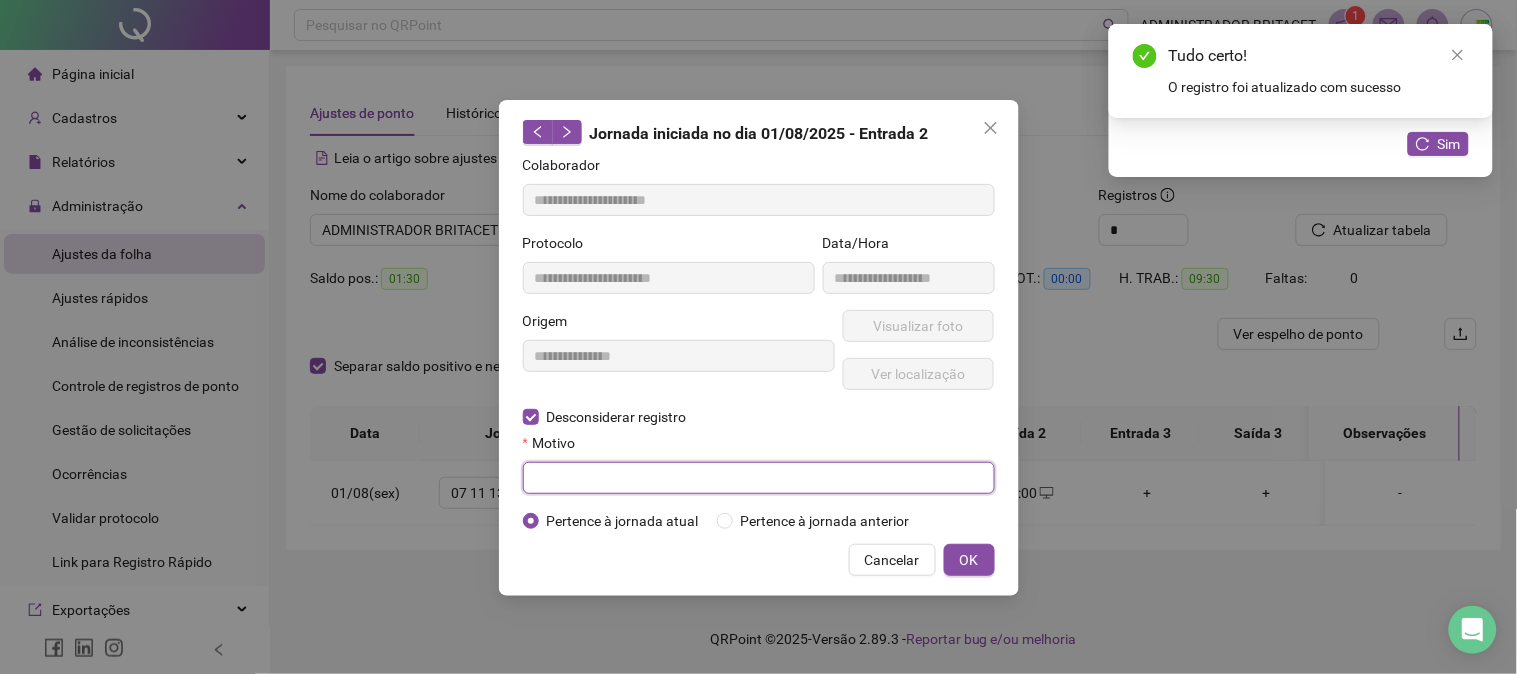 click at bounding box center (759, 478) 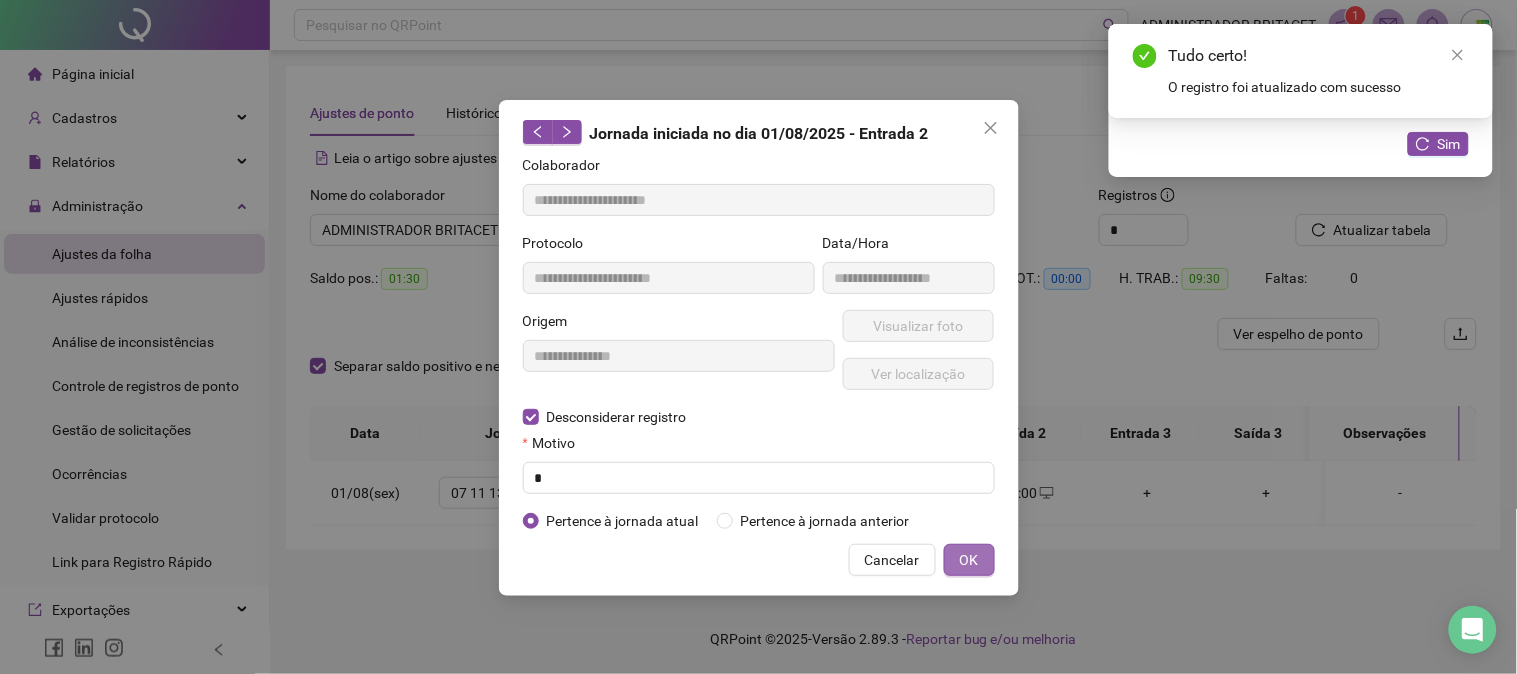 click on "OK" at bounding box center [969, 560] 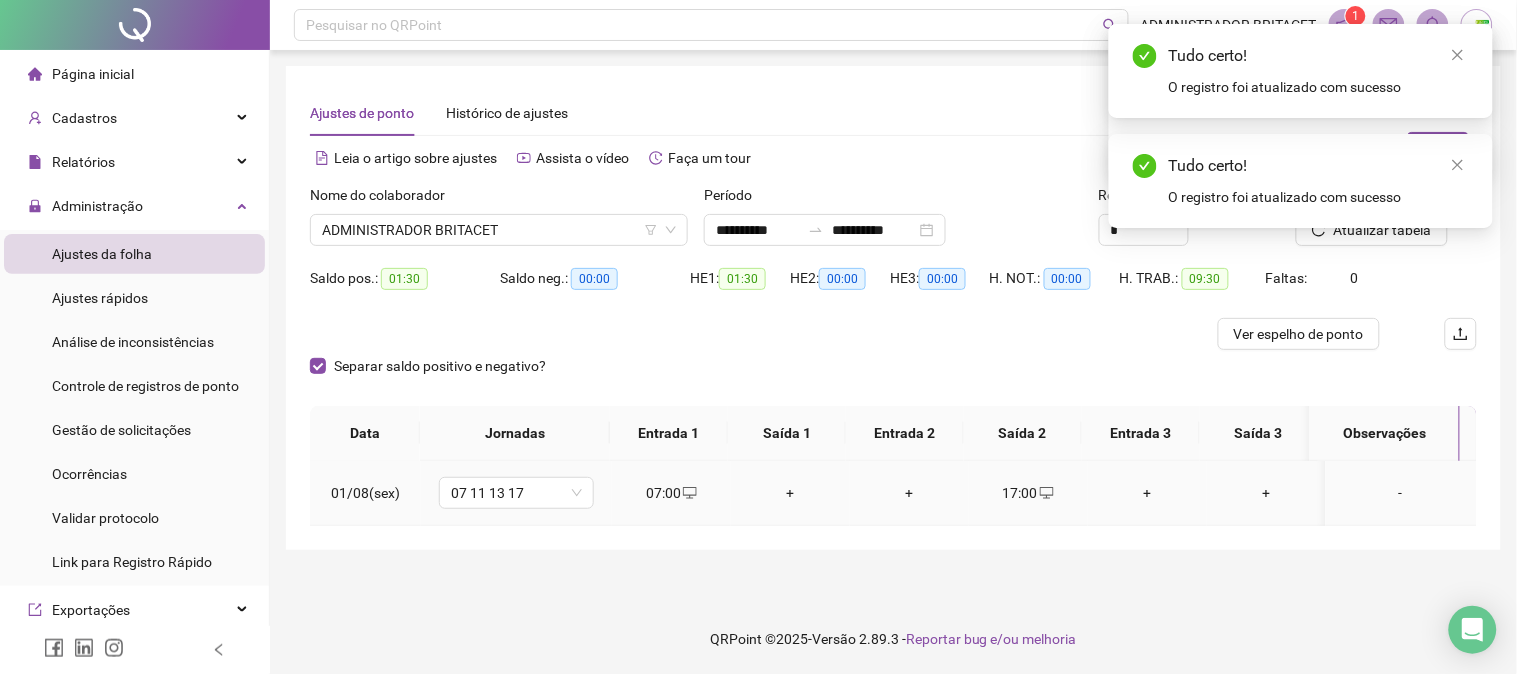 click on "17:00" at bounding box center (1028, 493) 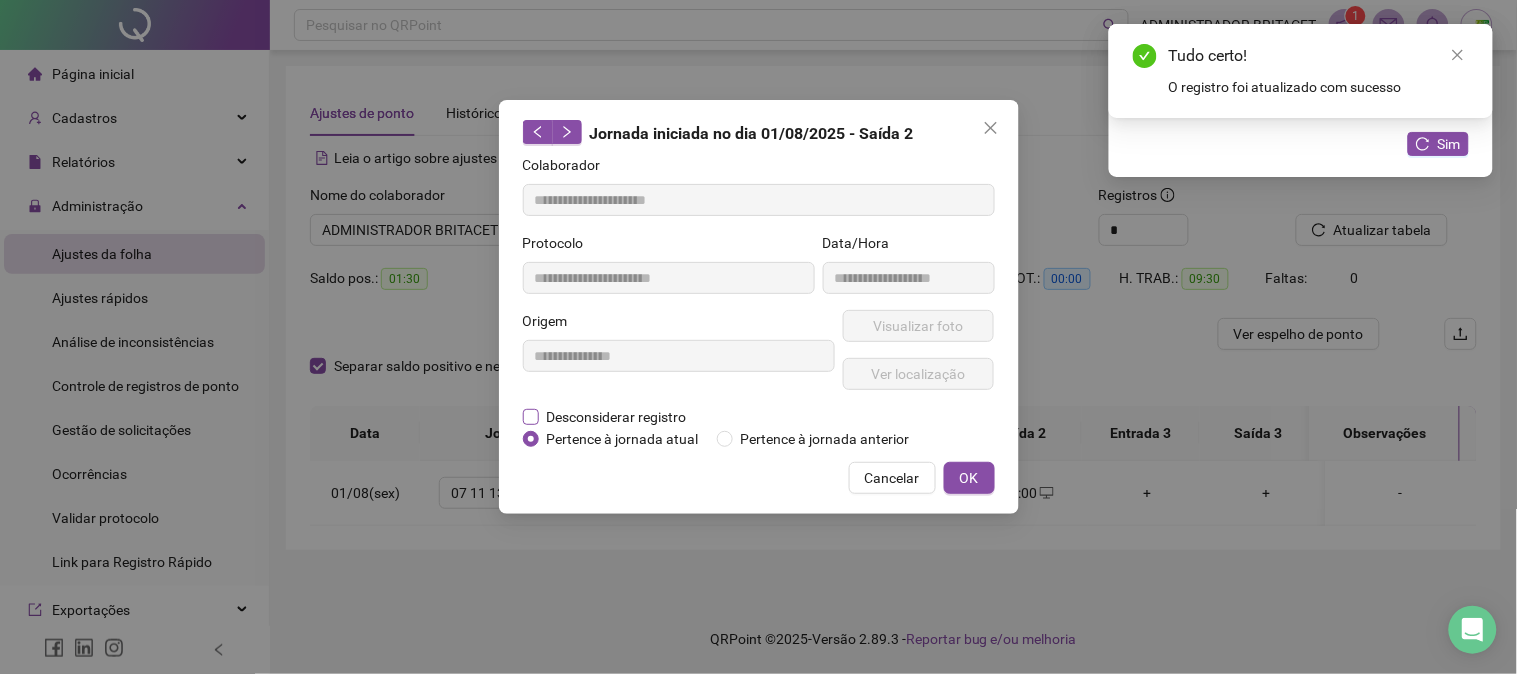 click on "Desconsiderar registro" at bounding box center [617, 417] 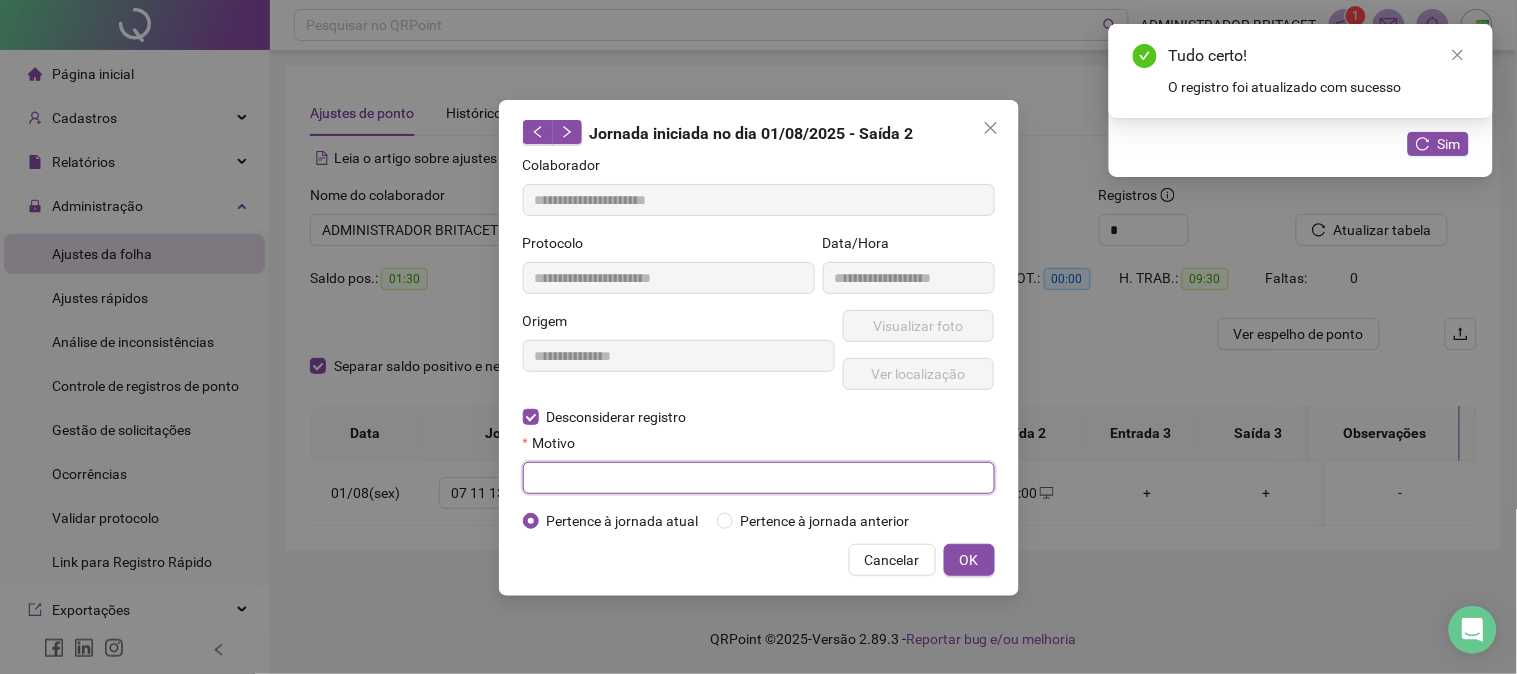 click at bounding box center (759, 478) 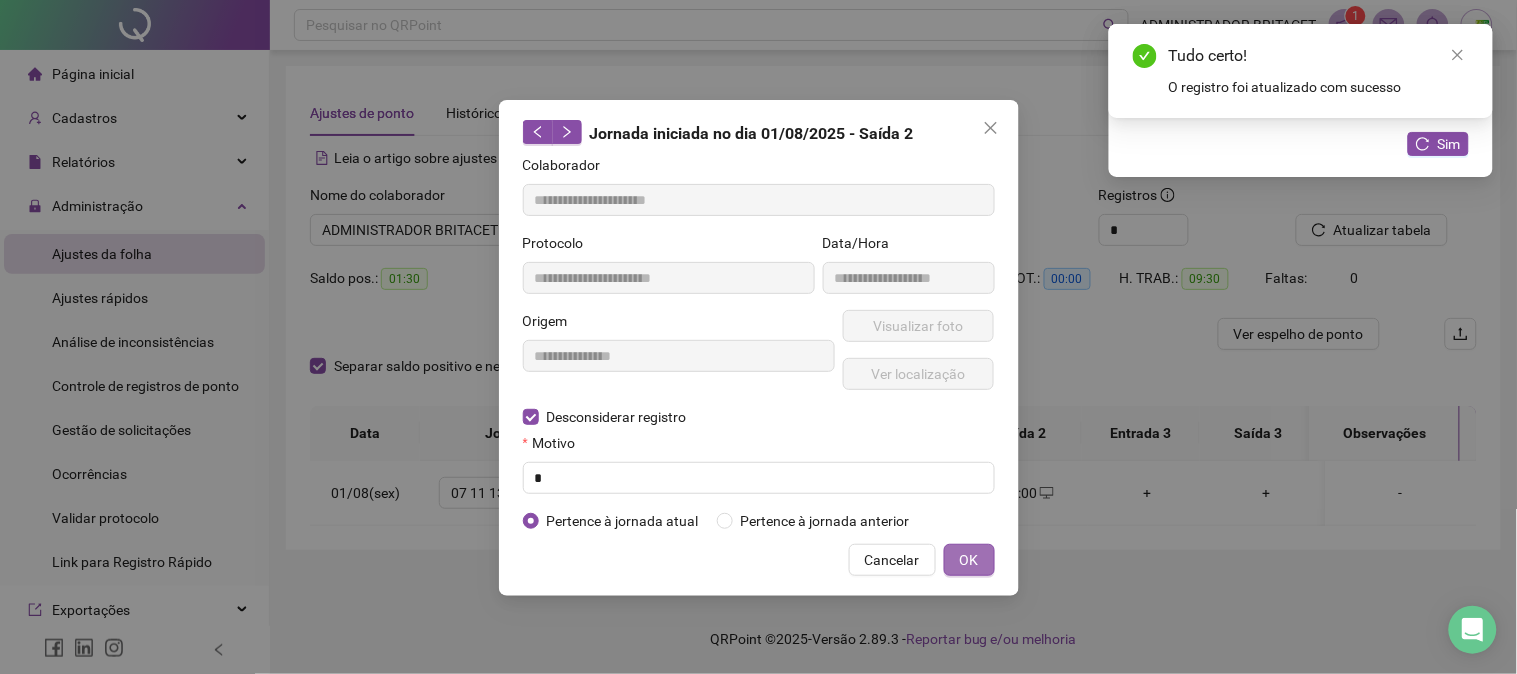 click on "OK" at bounding box center (969, 560) 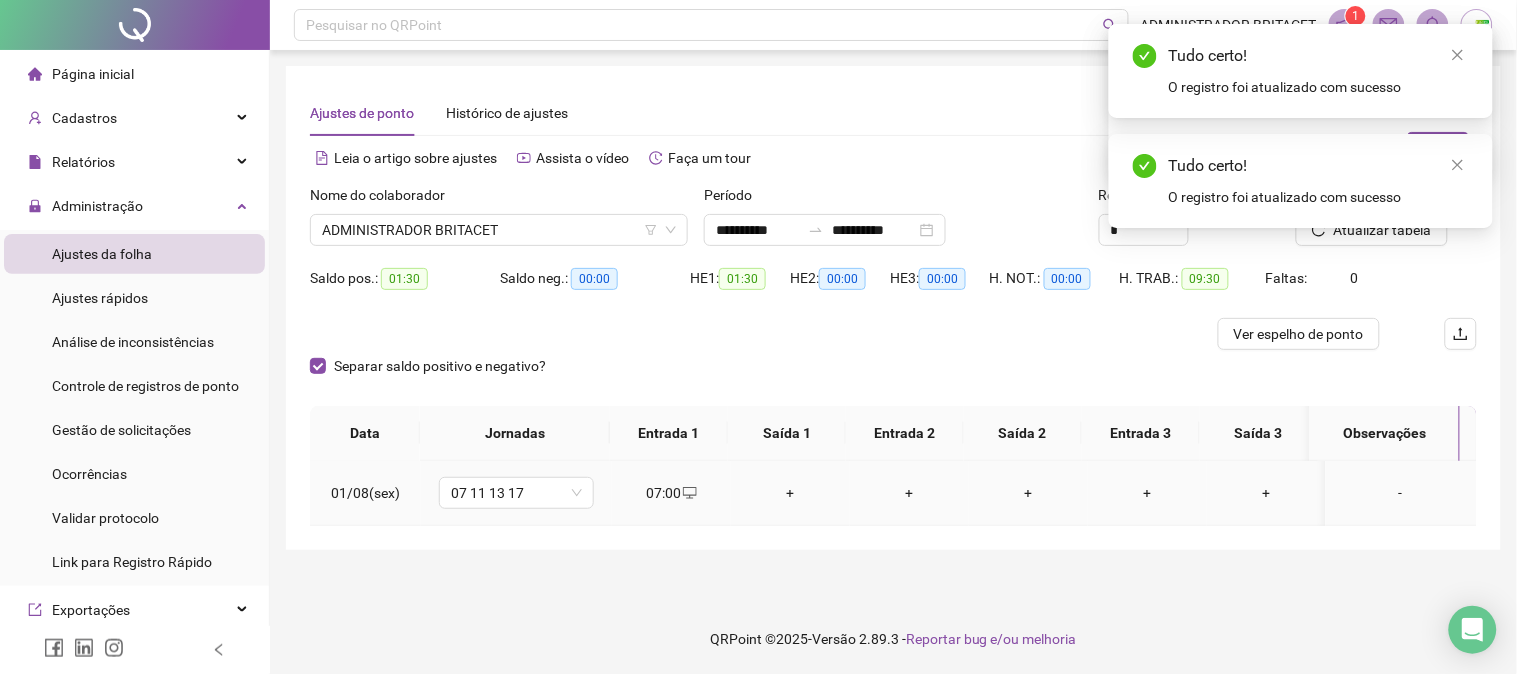 click on "+" at bounding box center [790, 493] 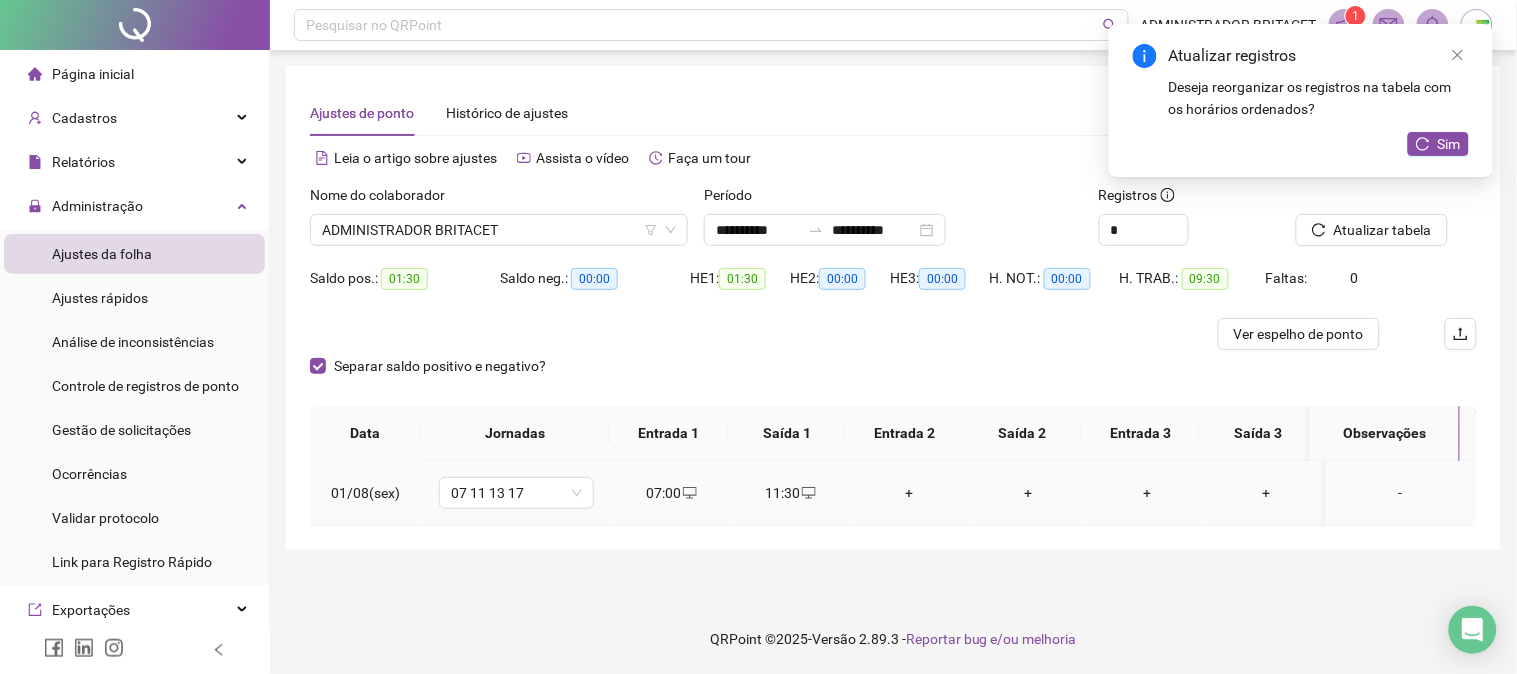 click on "+" at bounding box center (909, 493) 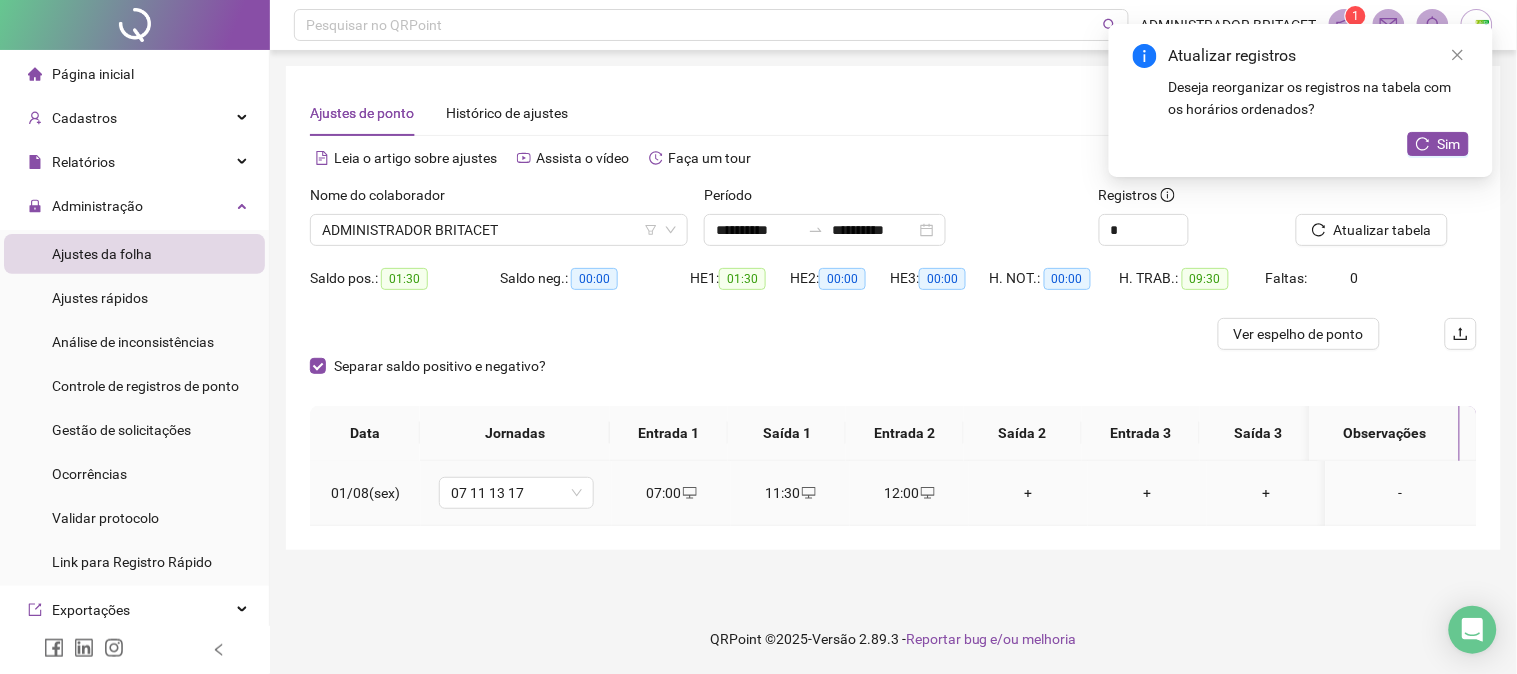 click on "+" at bounding box center (1028, 493) 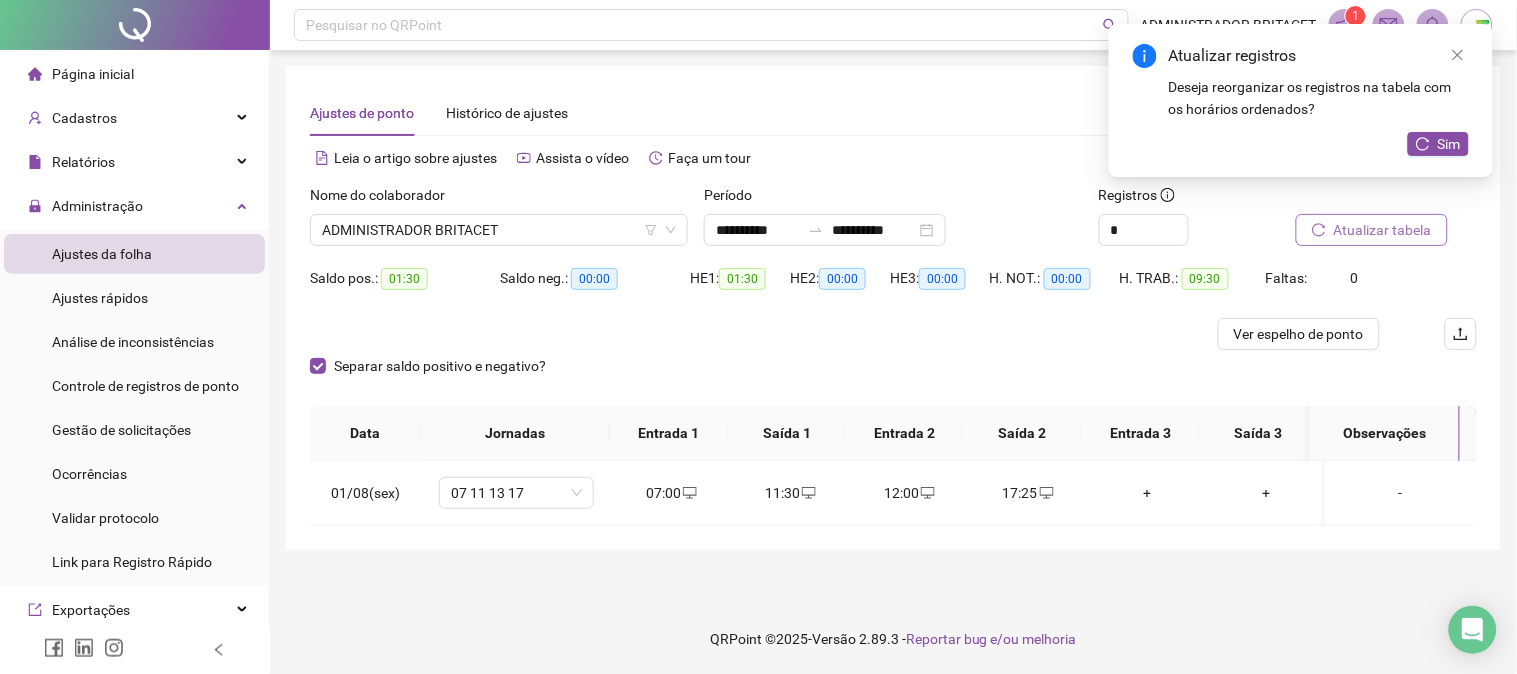 click on "Atualizar tabela" at bounding box center (1383, 230) 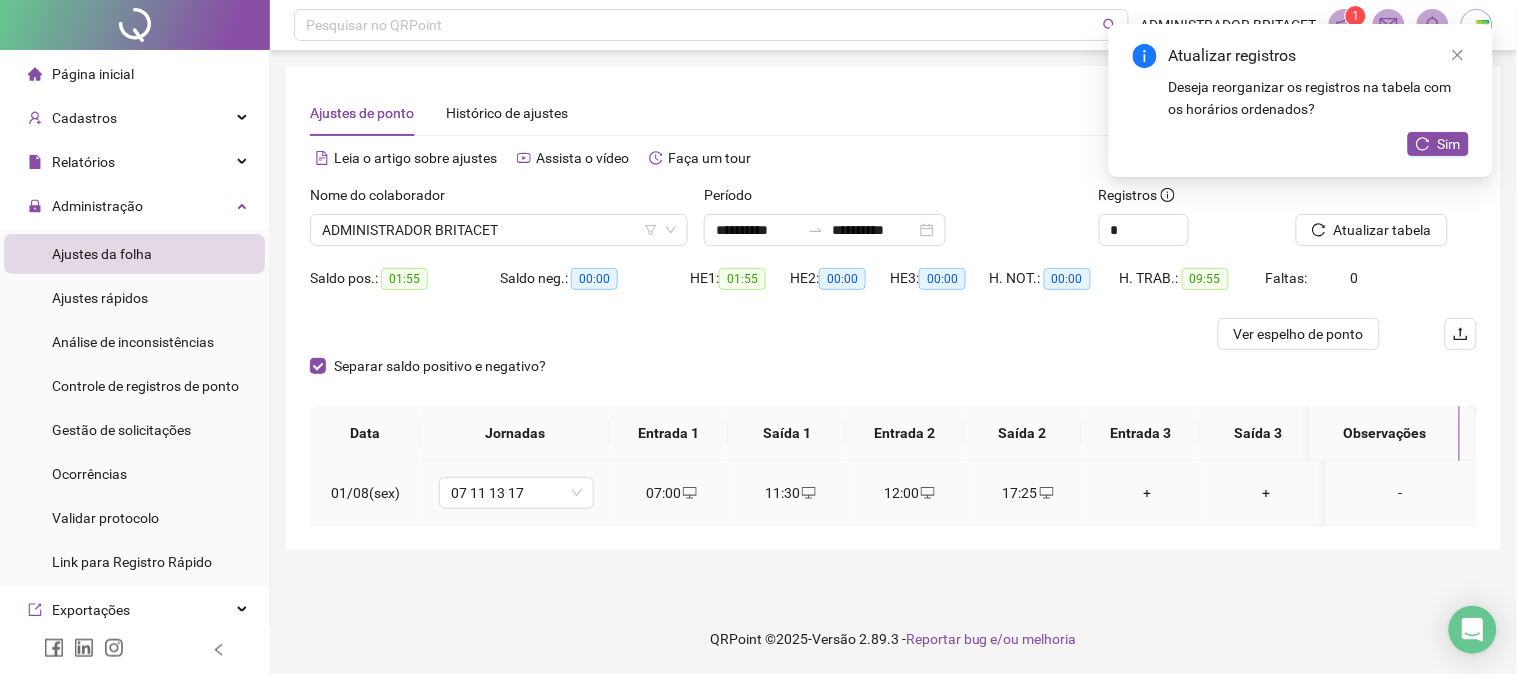 click on "11:30" at bounding box center (790, 493) 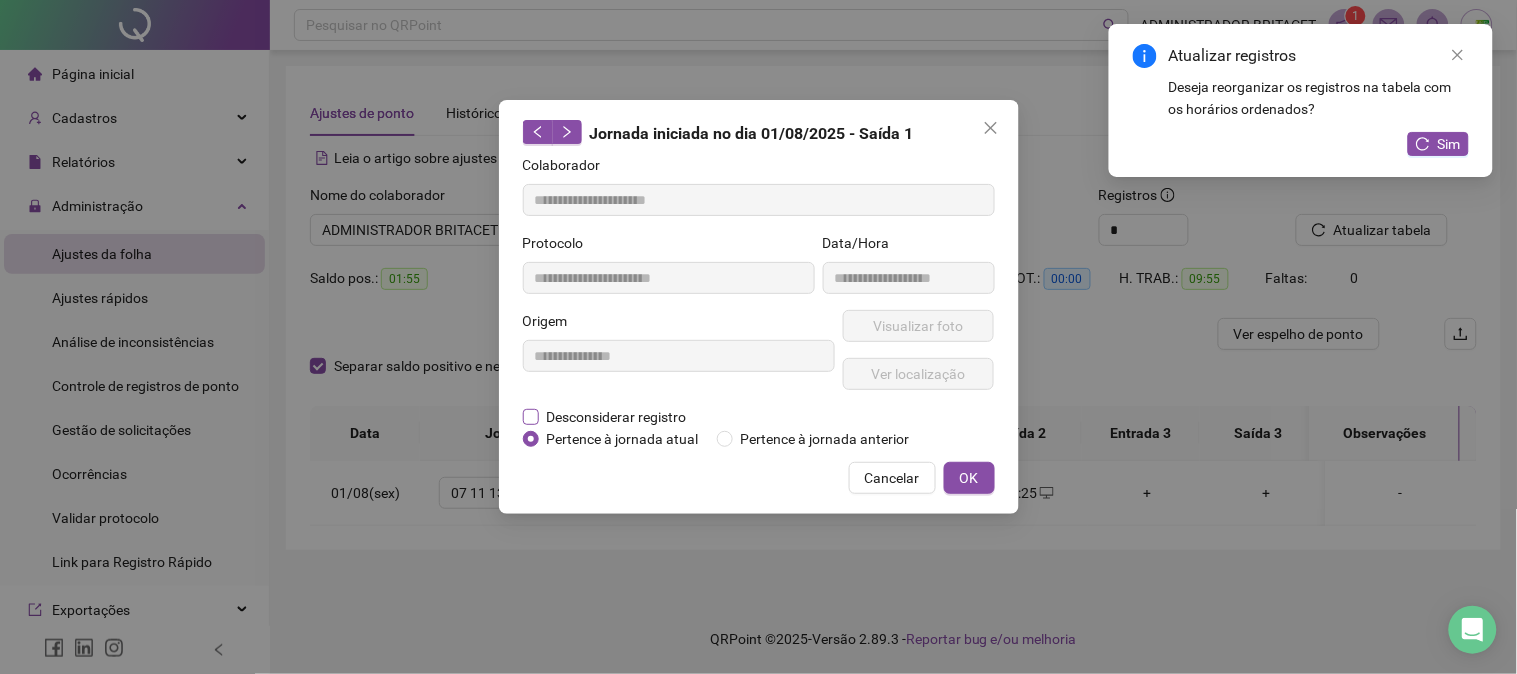 click on "Desconsiderar registro" at bounding box center (617, 417) 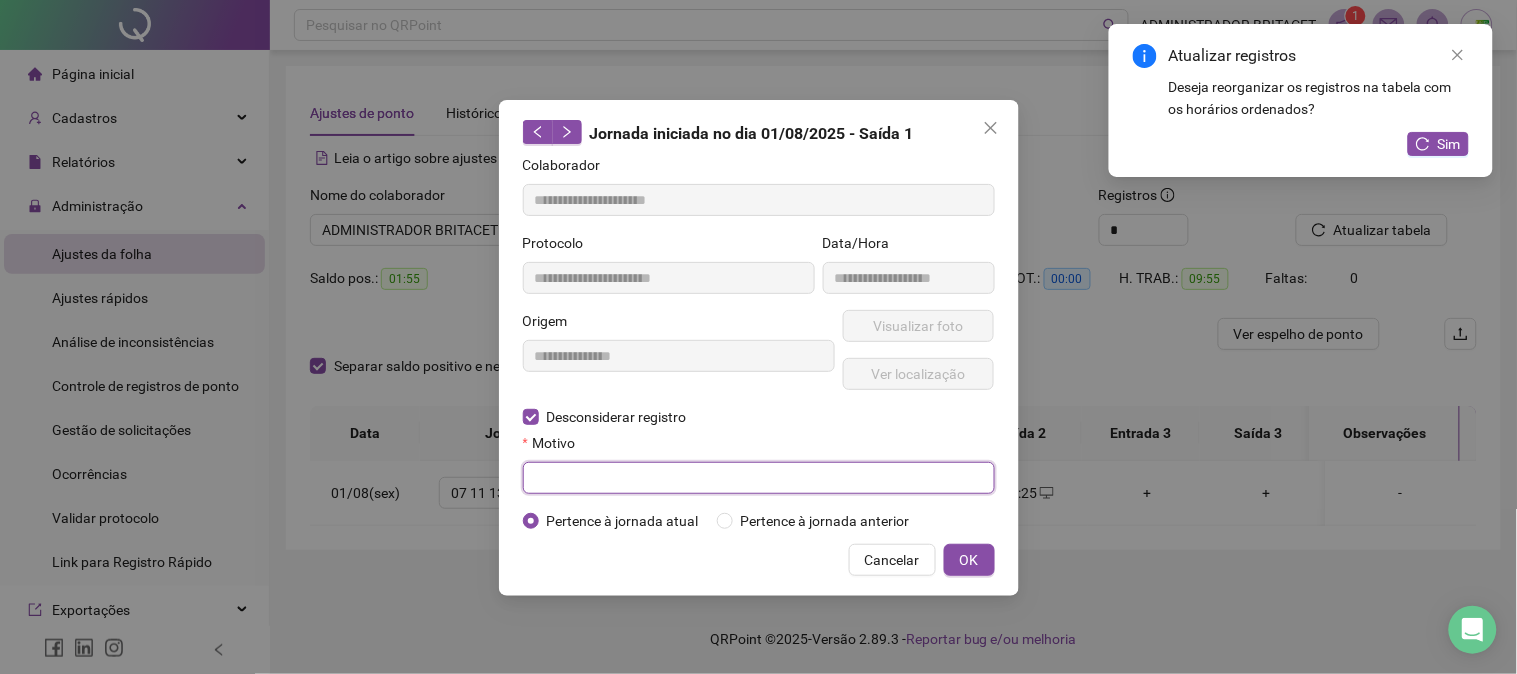 drag, startPoint x: 556, startPoint y: 465, endPoint x: 602, endPoint y: 472, distance: 46.52956 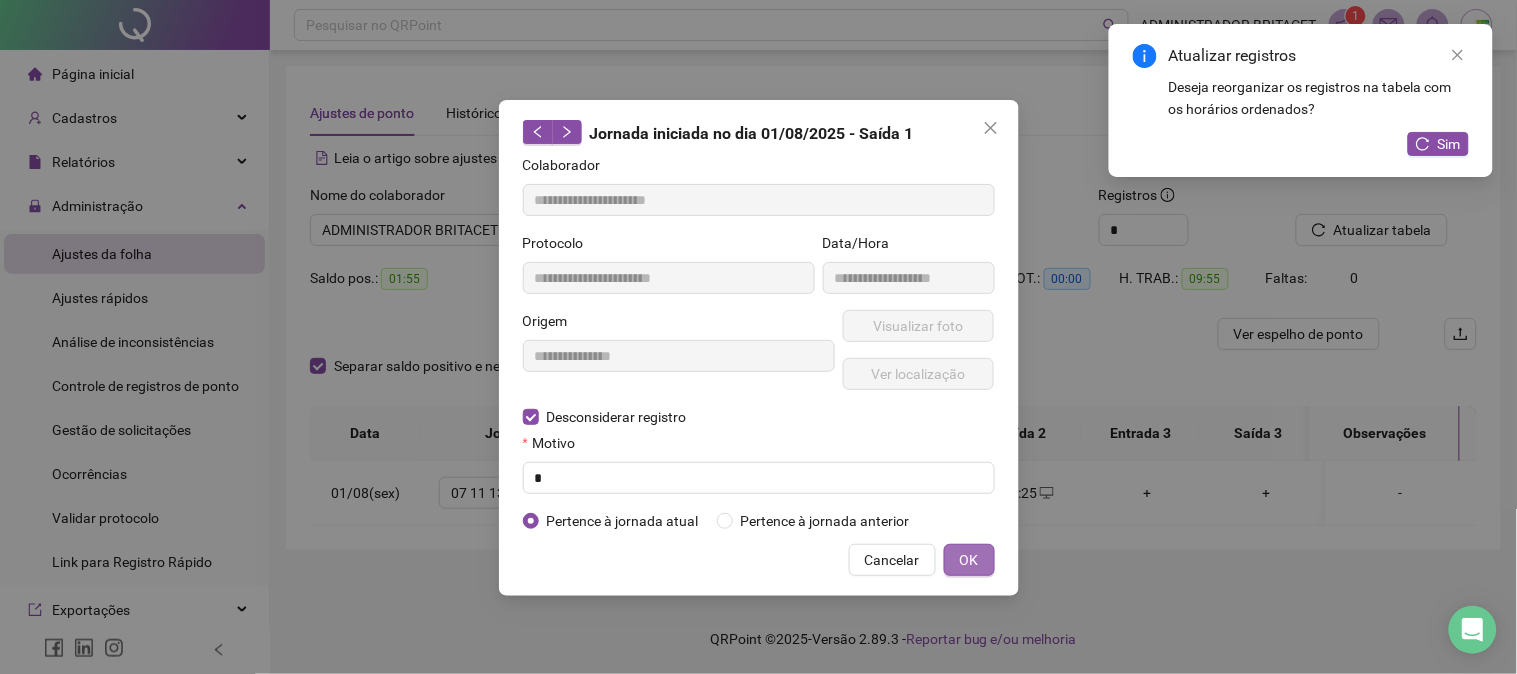 click on "OK" at bounding box center (969, 560) 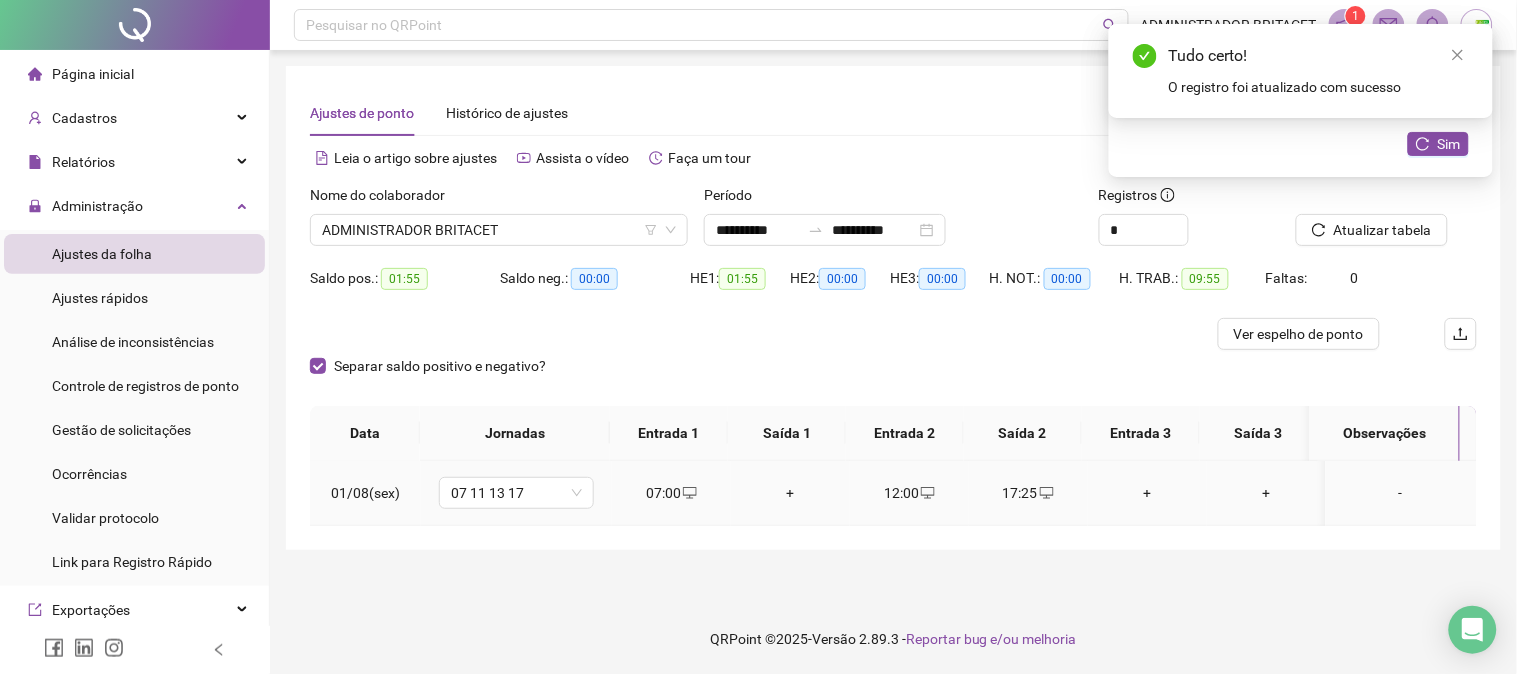click on "+" at bounding box center (790, 493) 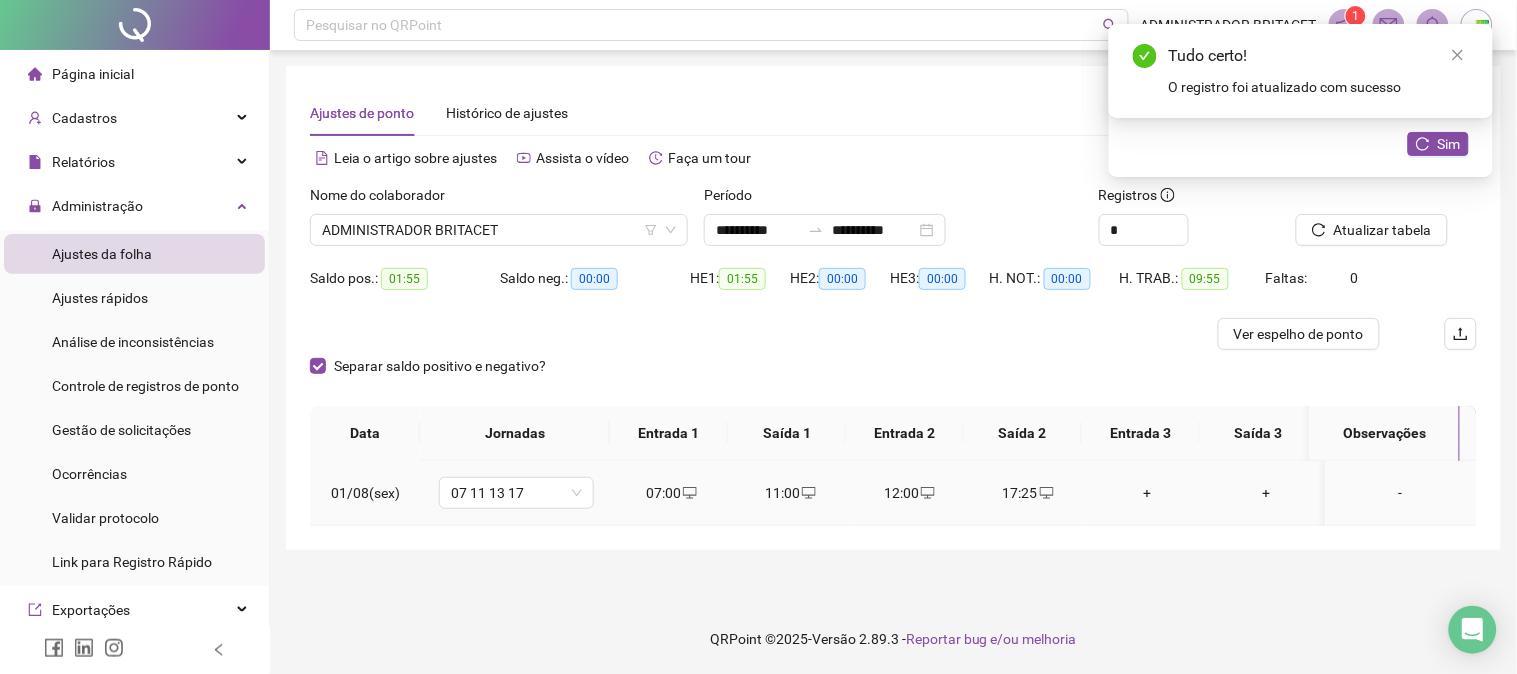 click on "12:00" at bounding box center (909, 493) 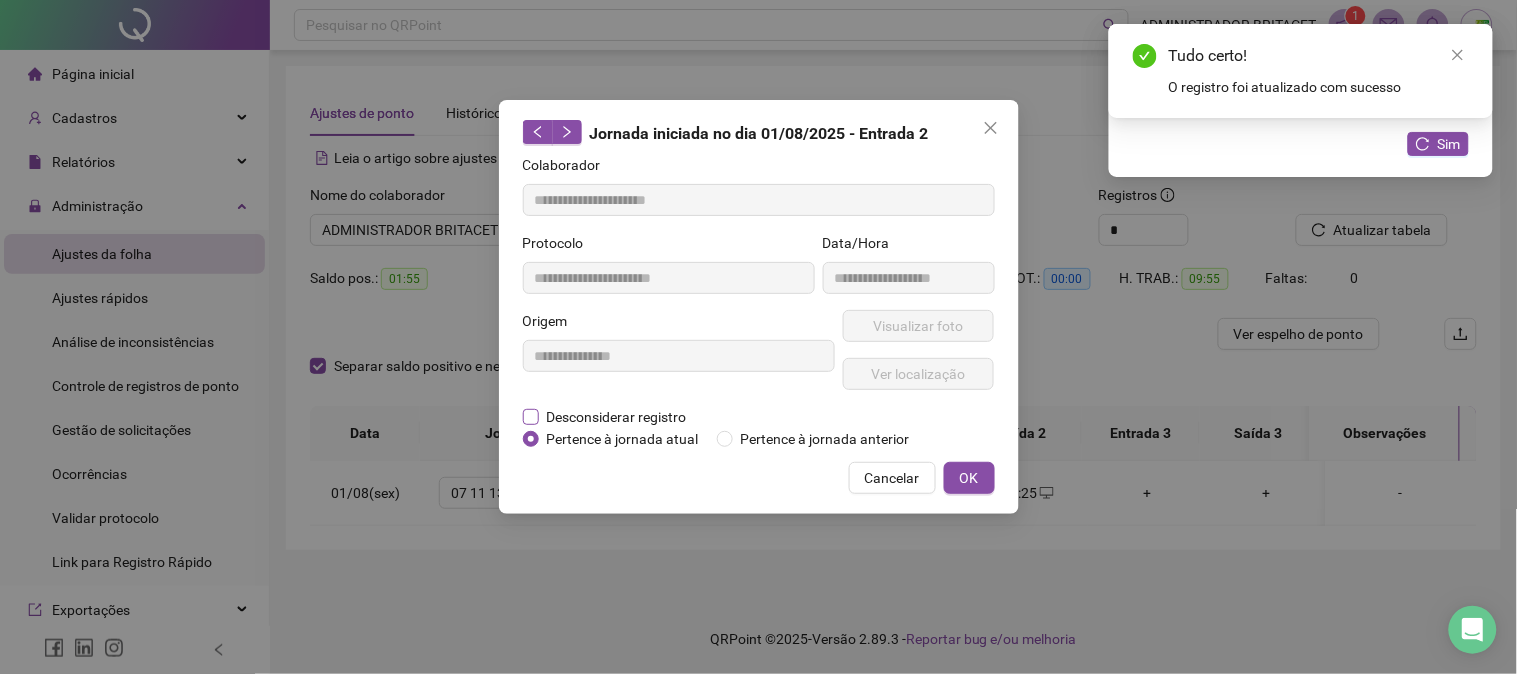 click on "Desconsiderar registro" at bounding box center (617, 417) 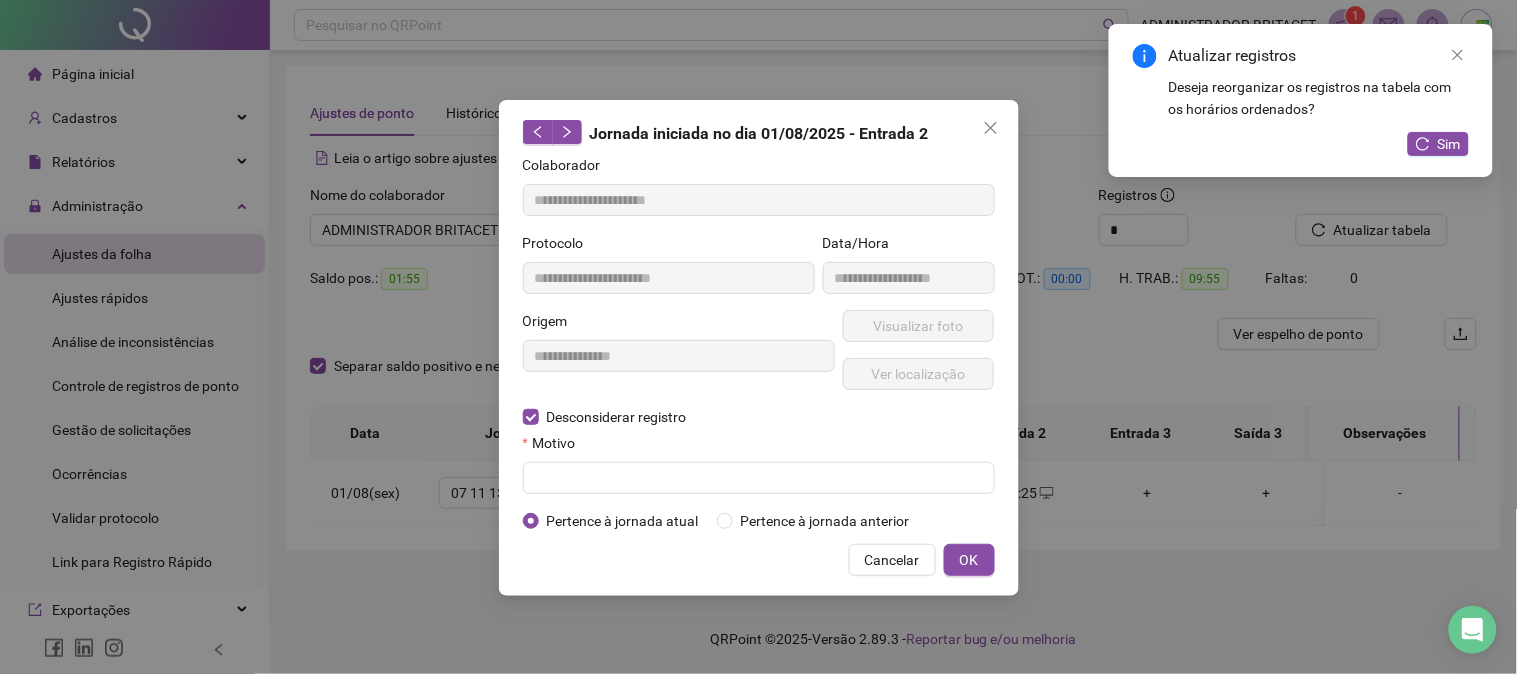 click on "**********" at bounding box center (759, 348) 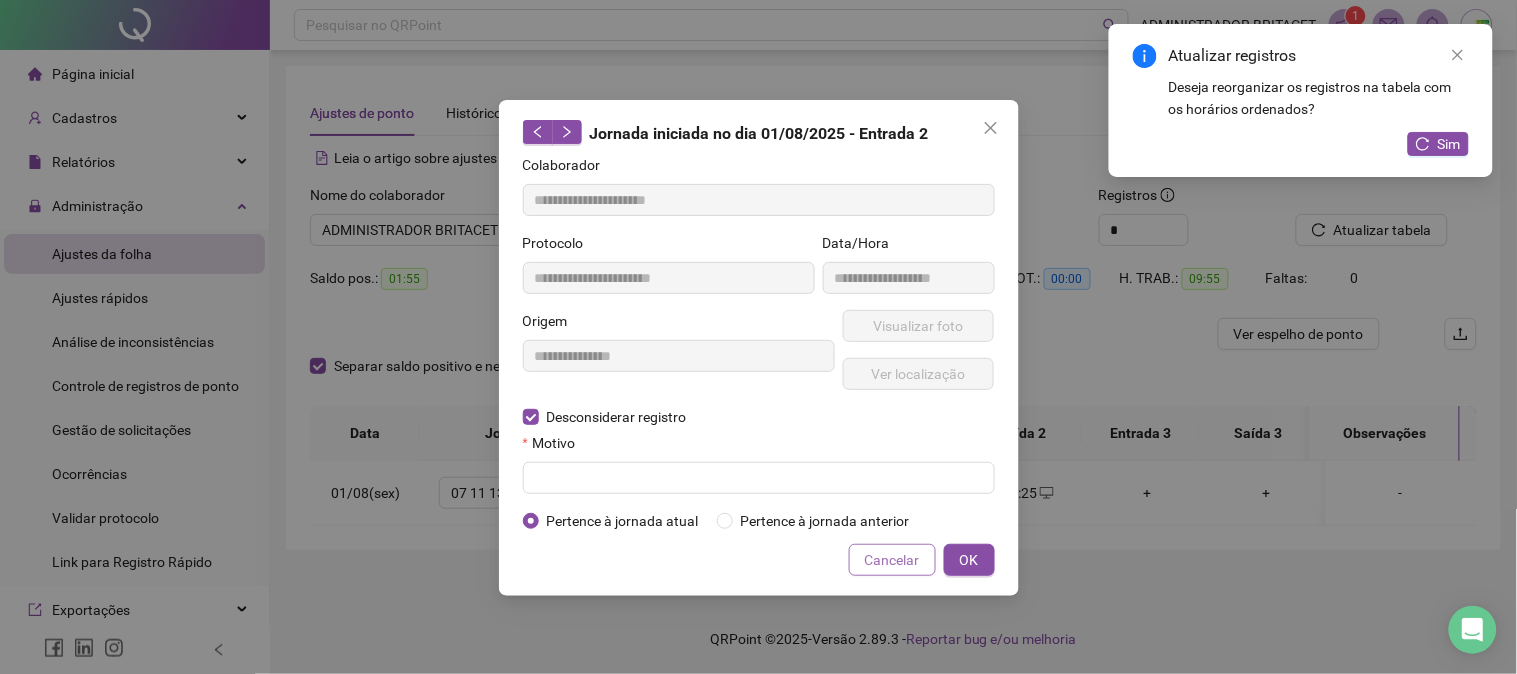 click on "Cancelar" at bounding box center (892, 560) 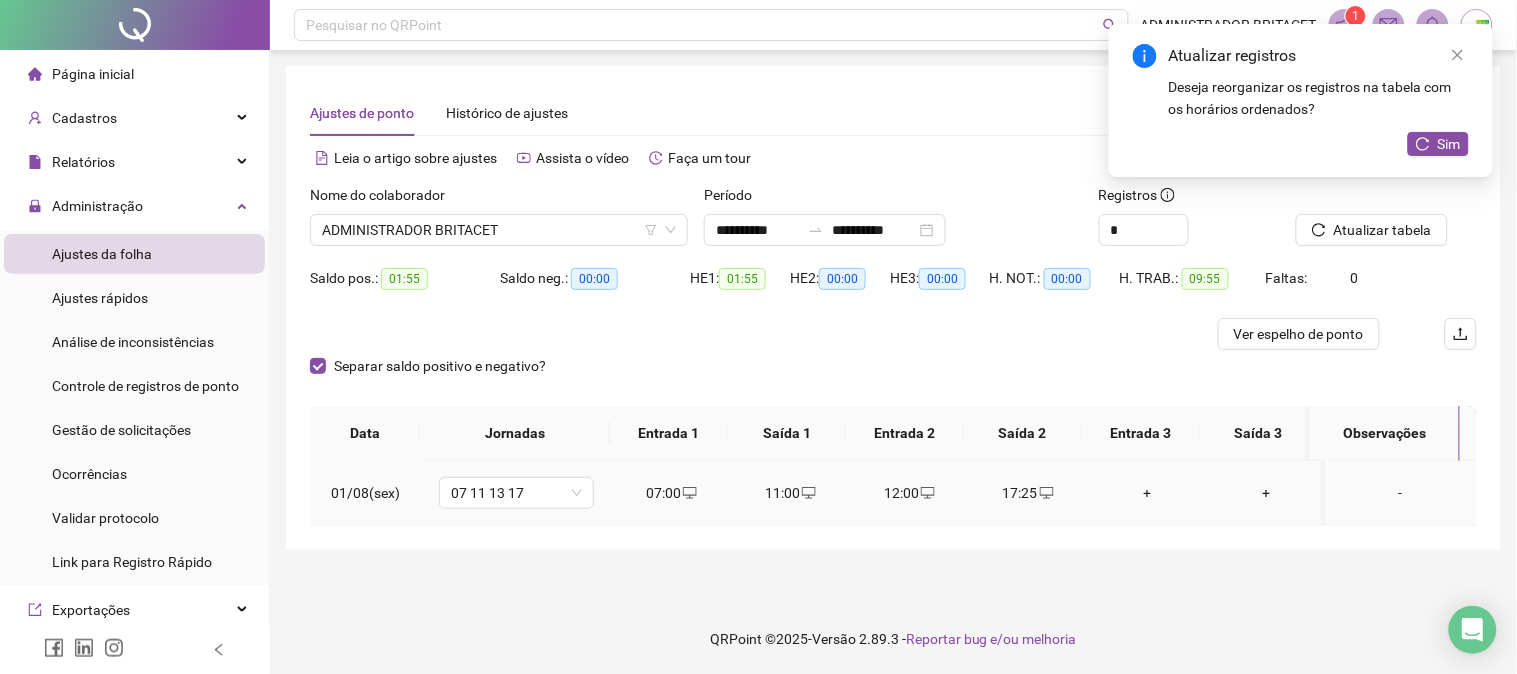 click at bounding box center (1046, 493) 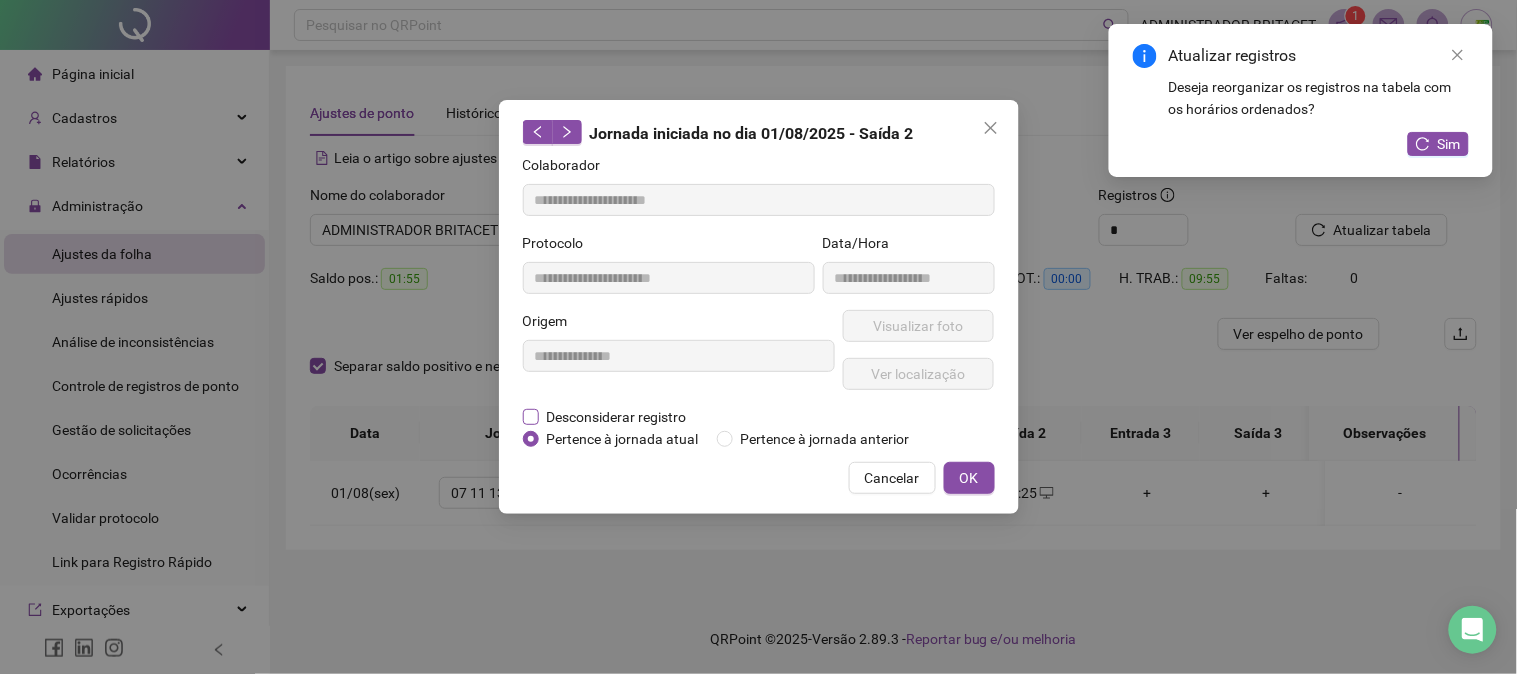 click on "Desconsiderar registro" at bounding box center [617, 417] 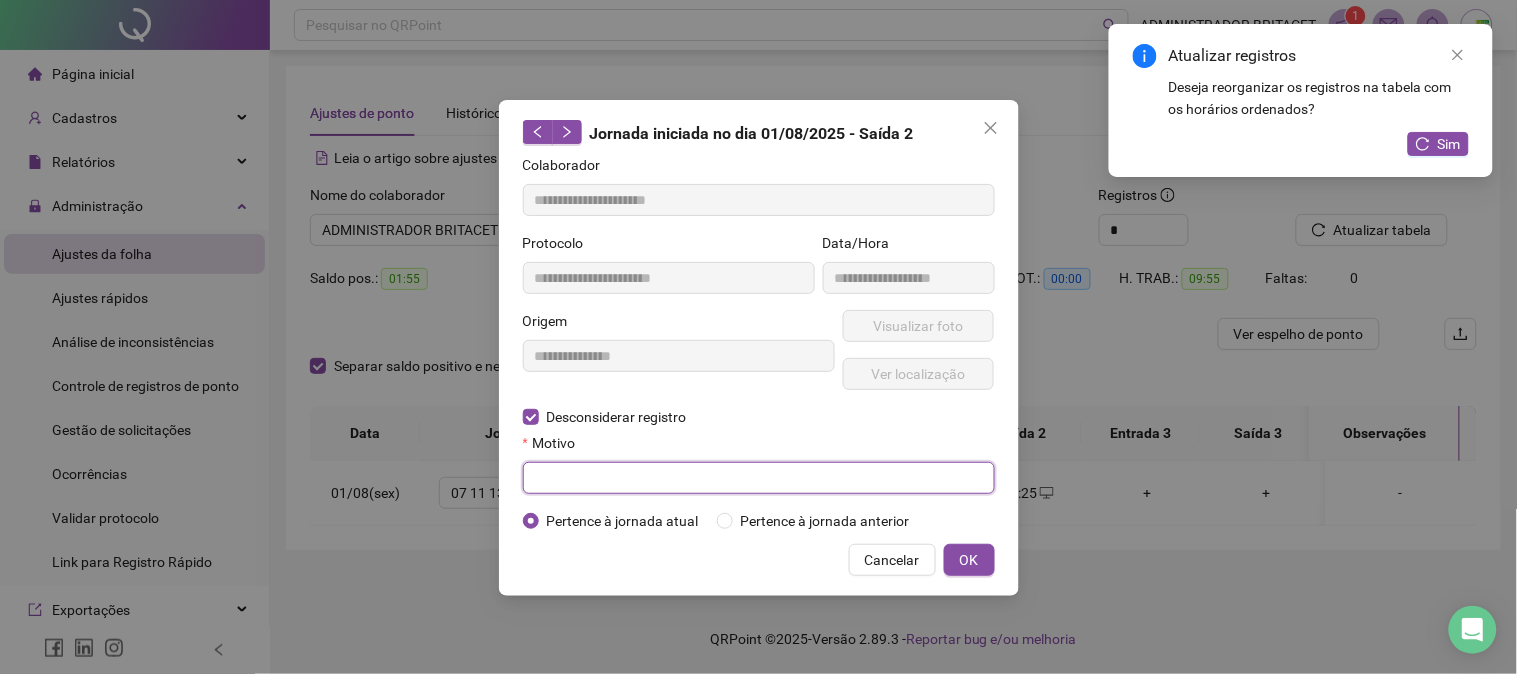 click at bounding box center [759, 478] 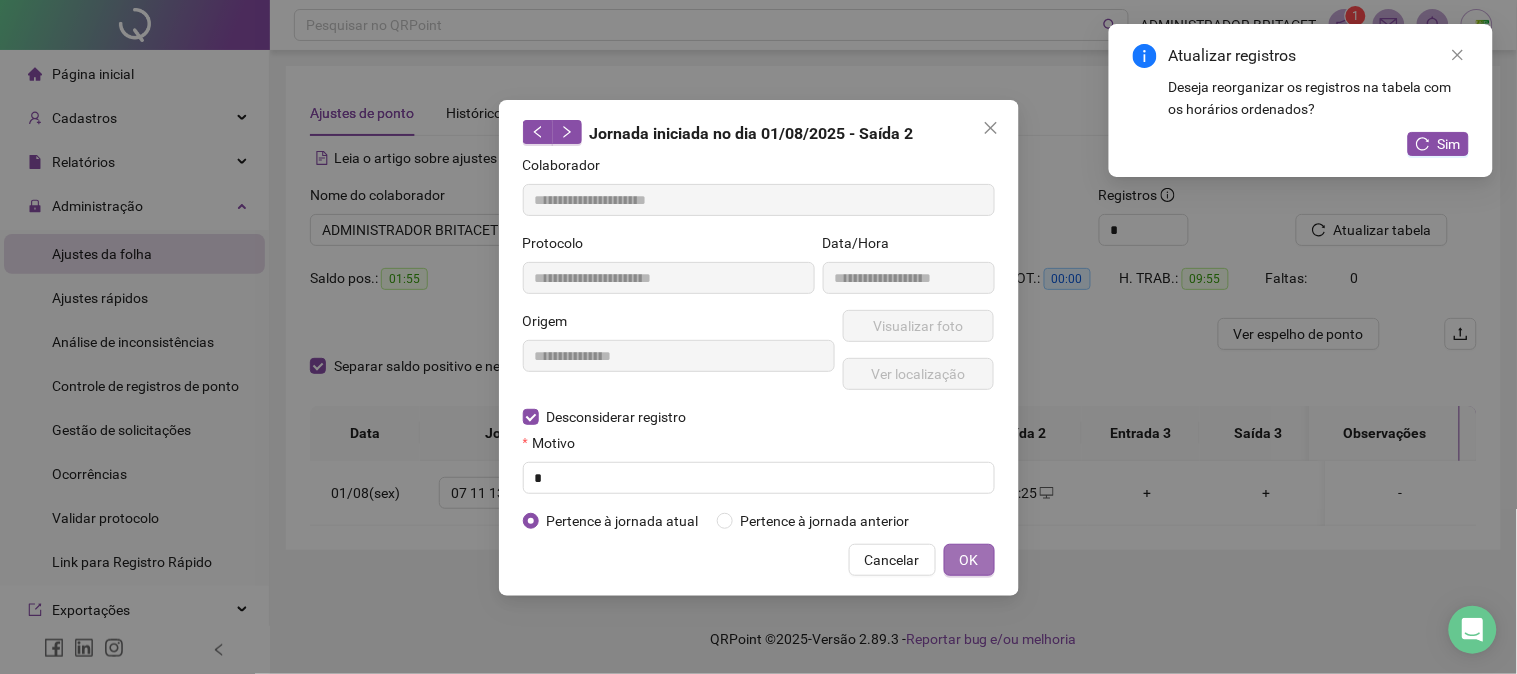drag, startPoint x: 961, startPoint y: 565, endPoint x: 1005, endPoint y: 512, distance: 68.88396 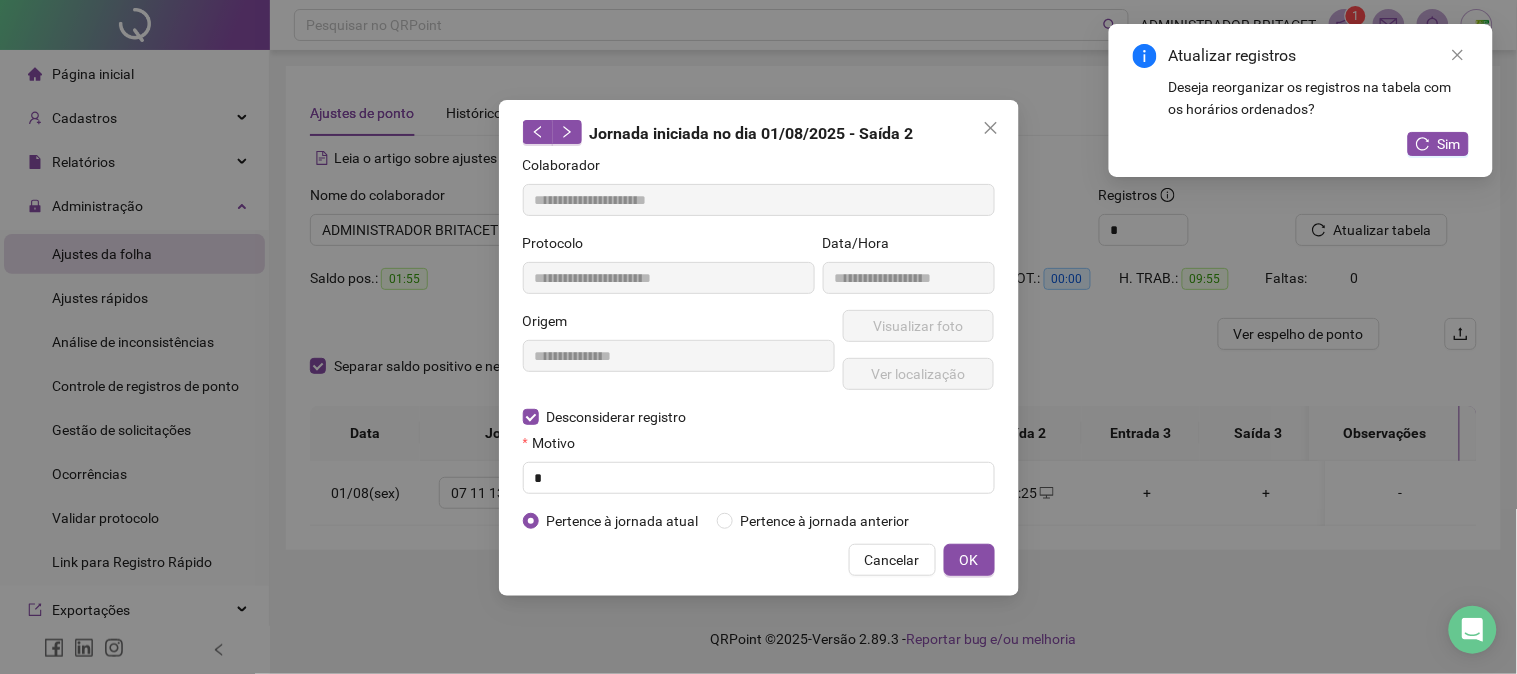 click on "OK" at bounding box center [969, 560] 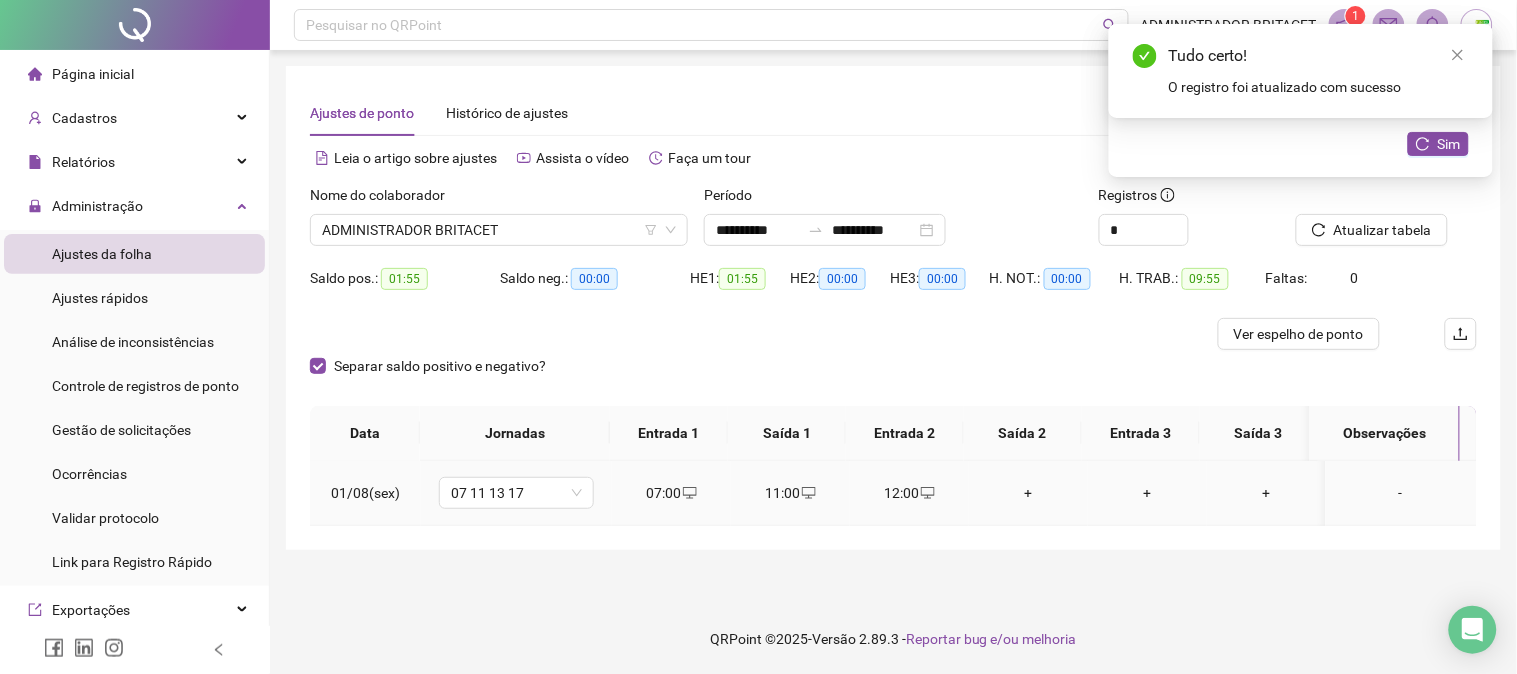 click on "+" at bounding box center (1028, 493) 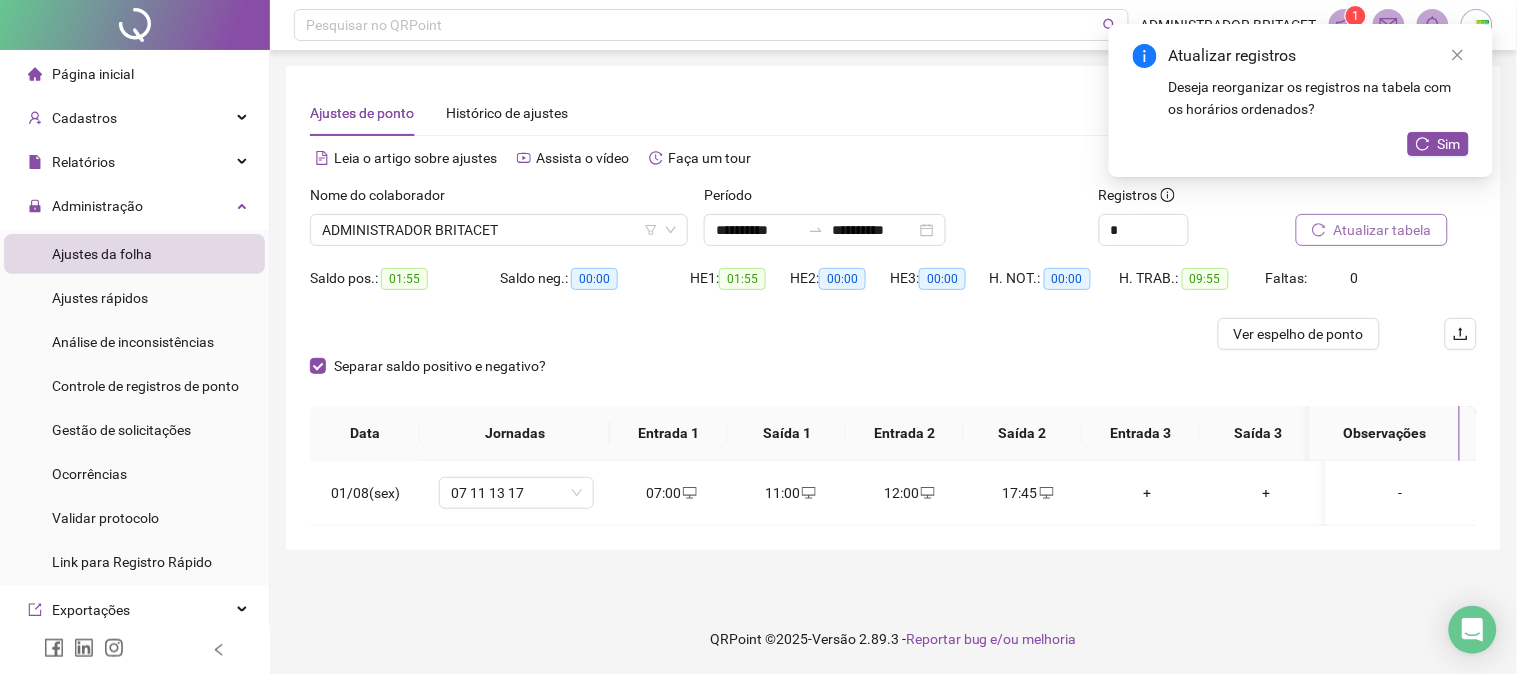 click on "Atualizar tabela" at bounding box center [1383, 230] 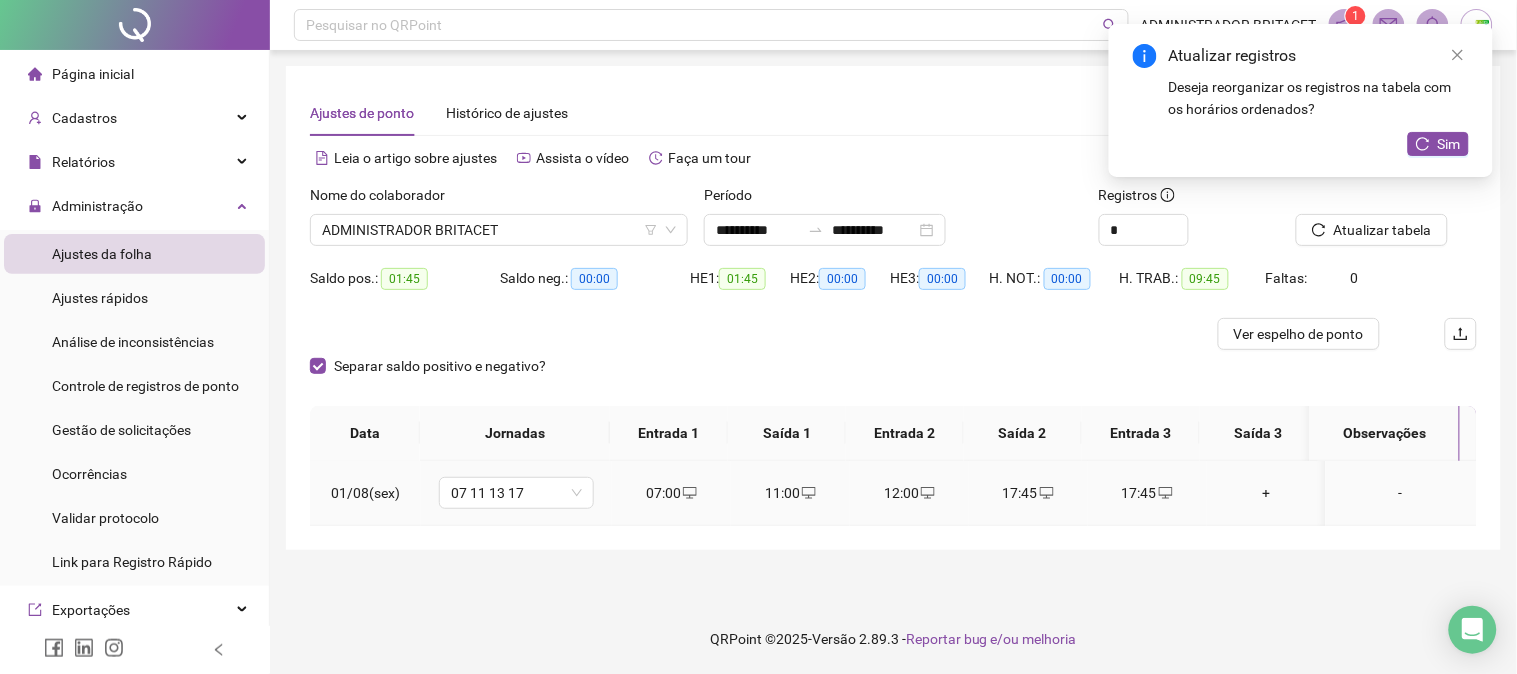 click 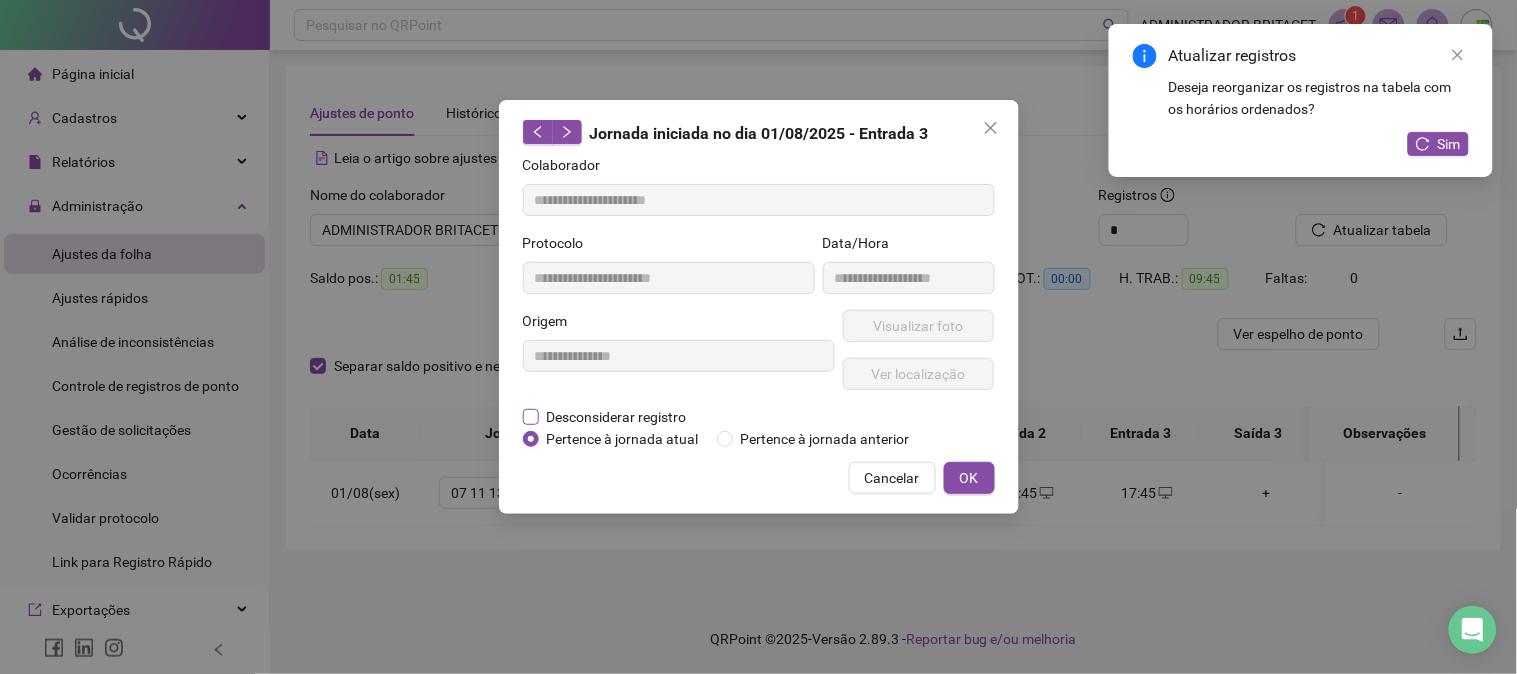 click on "Desconsiderar registro" at bounding box center (617, 417) 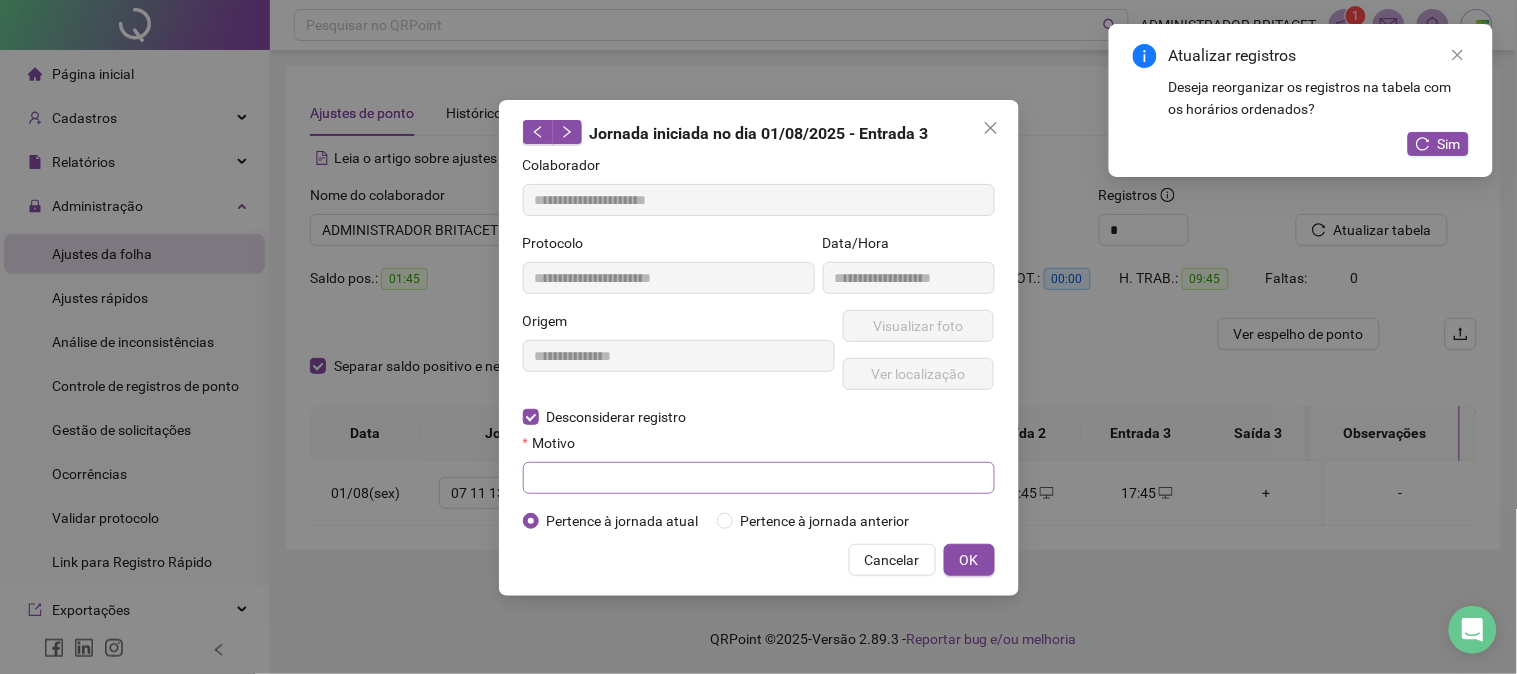 drag, startPoint x: 618, startPoint y: 508, endPoint x: 671, endPoint y: 476, distance: 61.91123 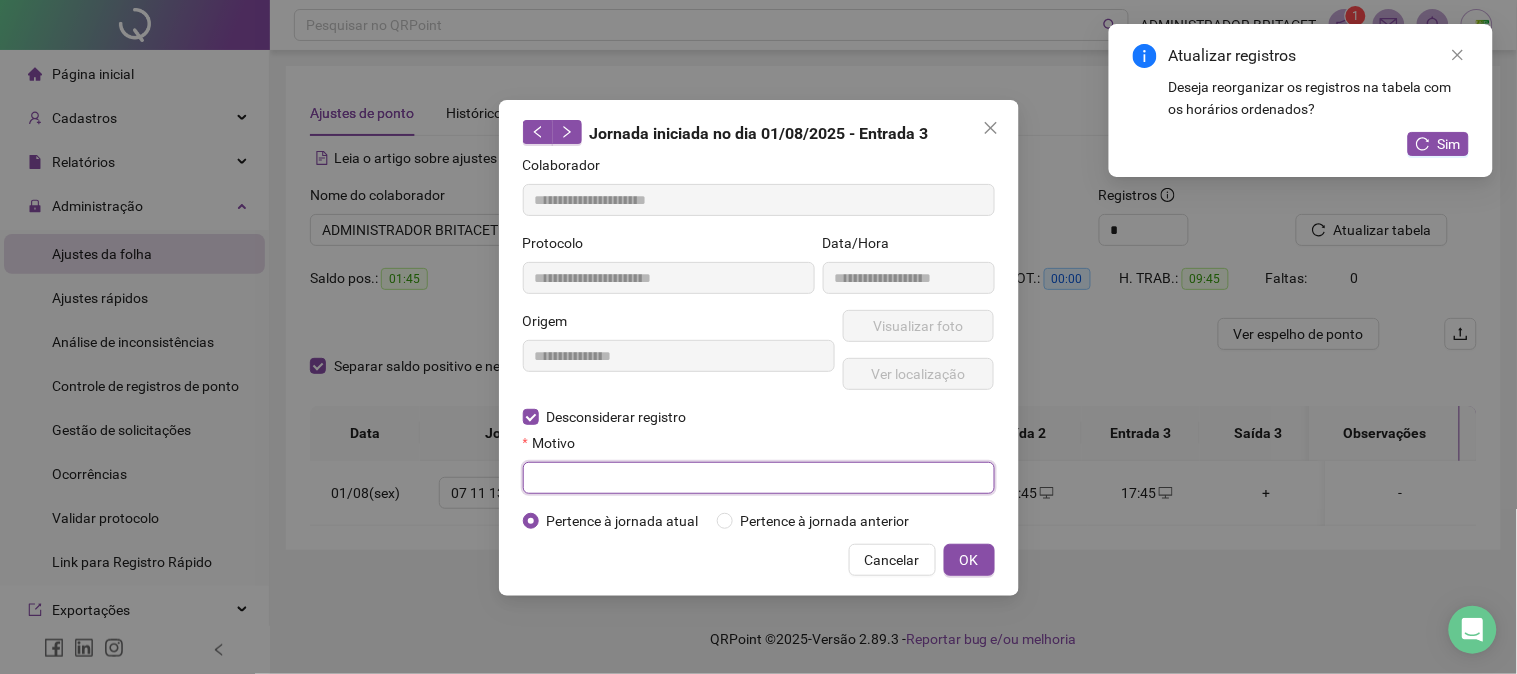 click at bounding box center (759, 478) 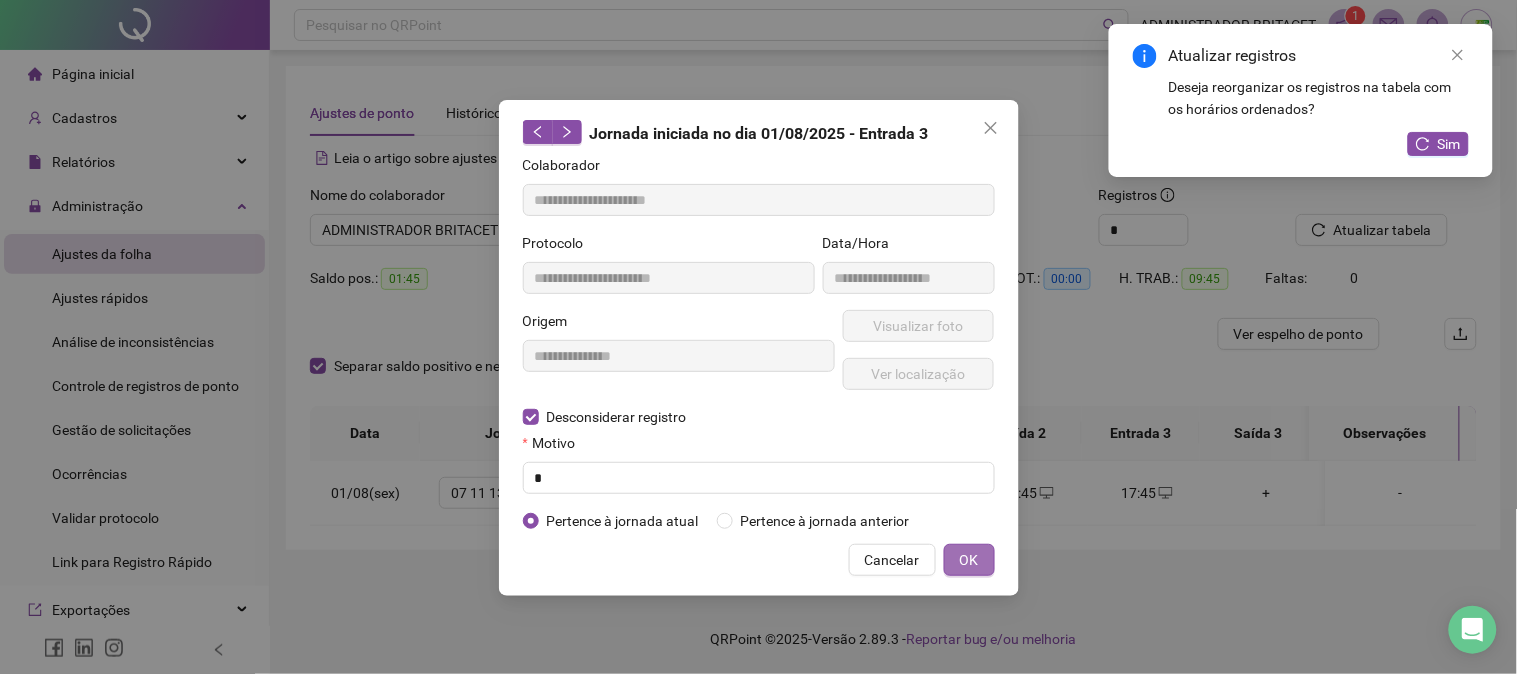 click on "OK" at bounding box center [969, 560] 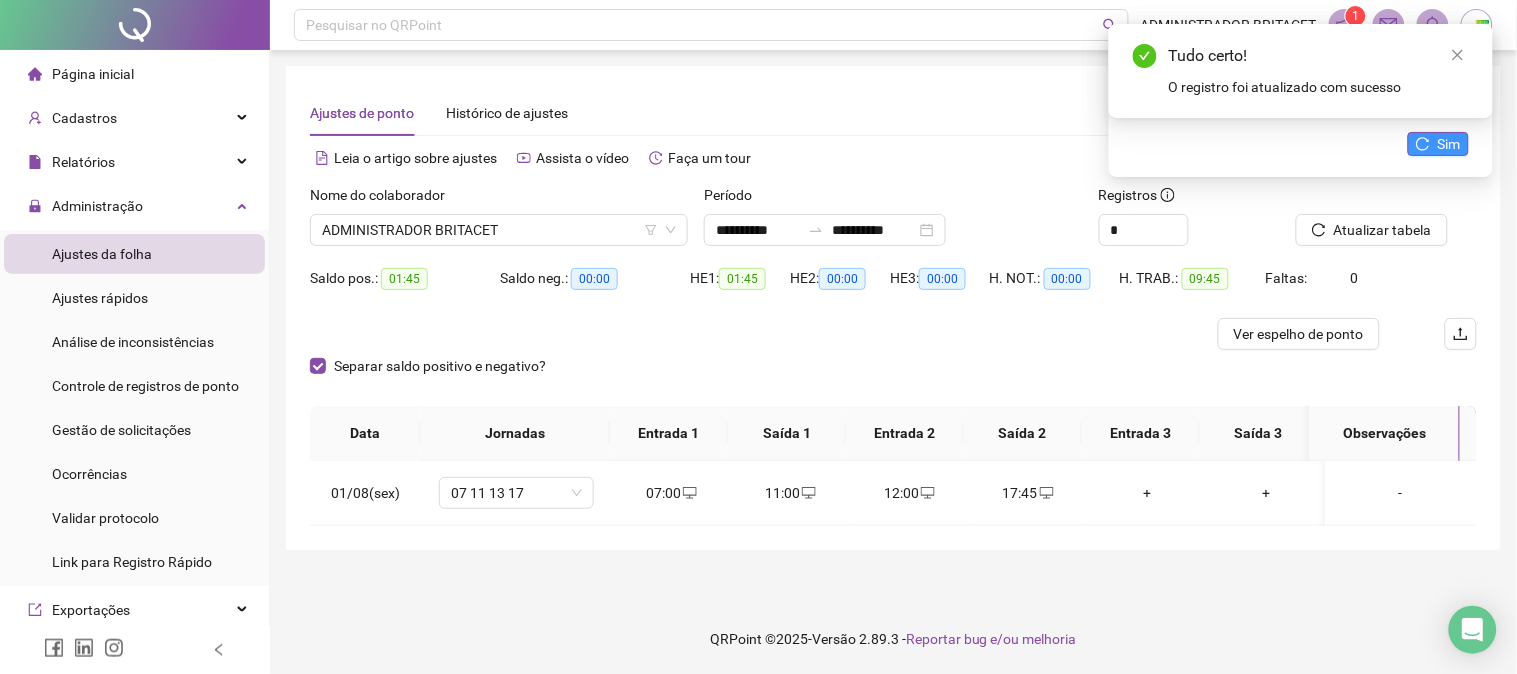 drag, startPoint x: 1436, startPoint y: 136, endPoint x: 1423, endPoint y: 135, distance: 13.038404 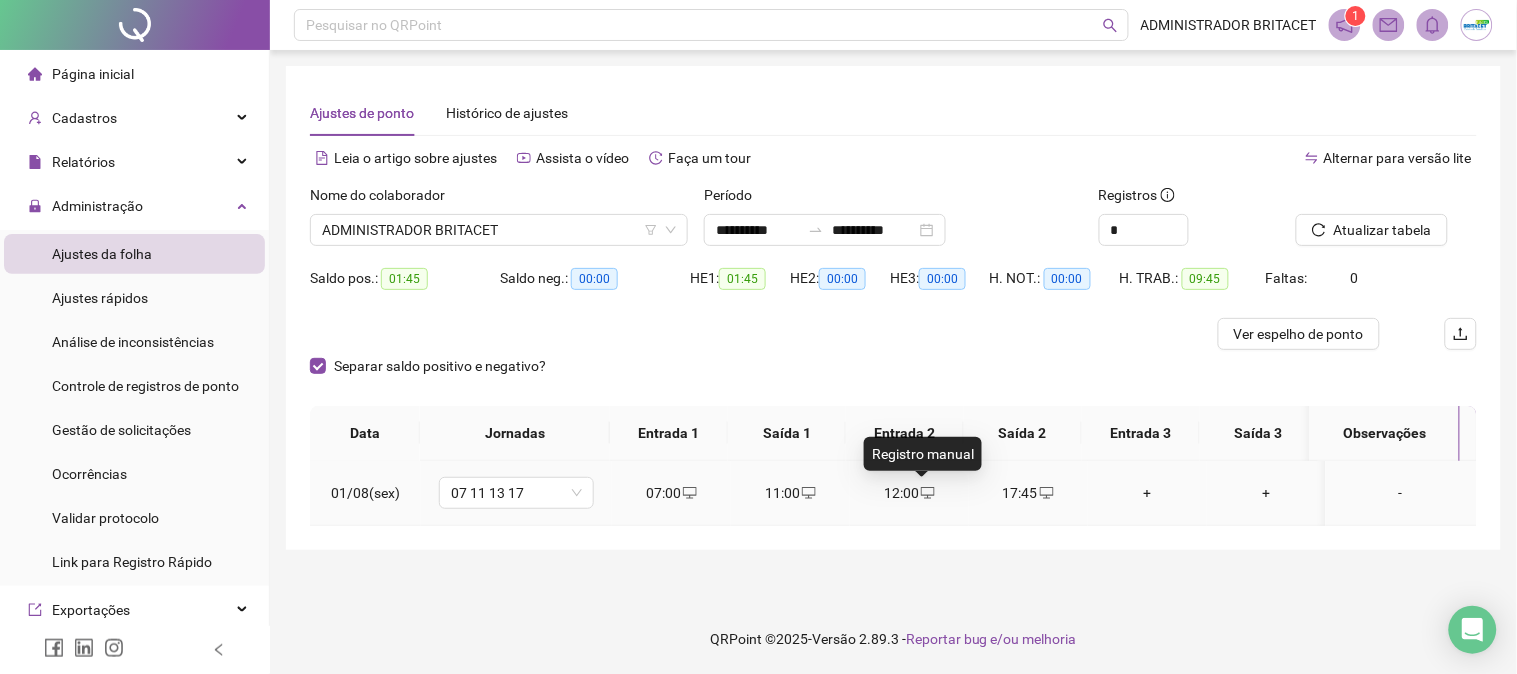 click 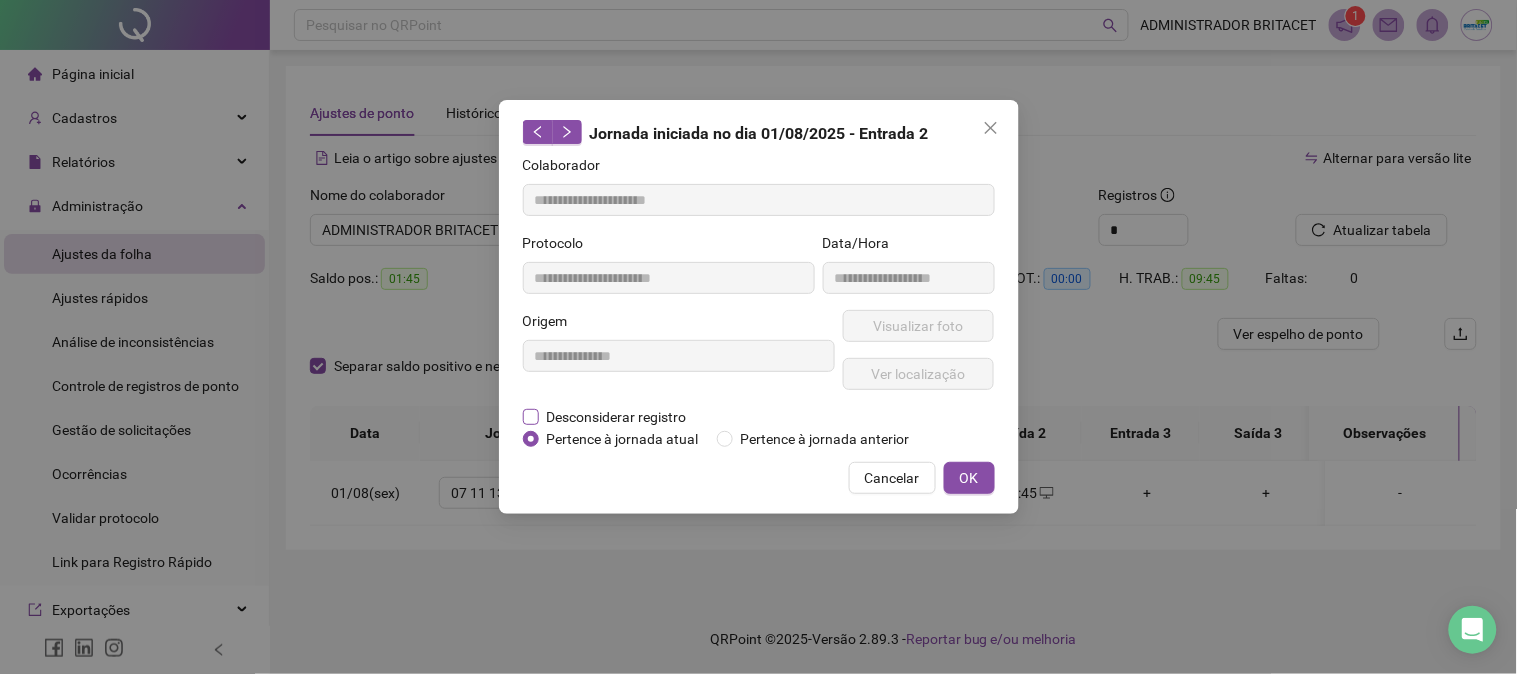 click on "Desconsiderar registro" at bounding box center (617, 417) 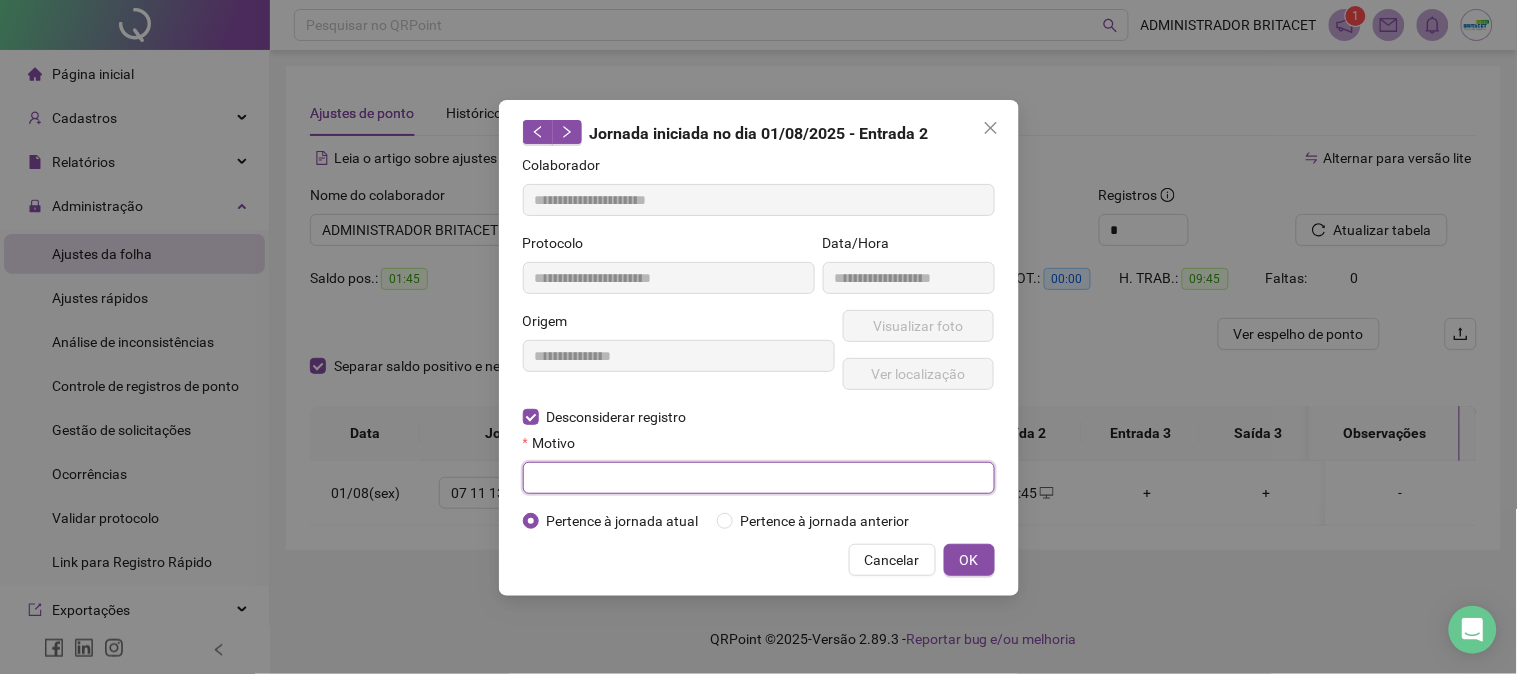 click at bounding box center (759, 478) 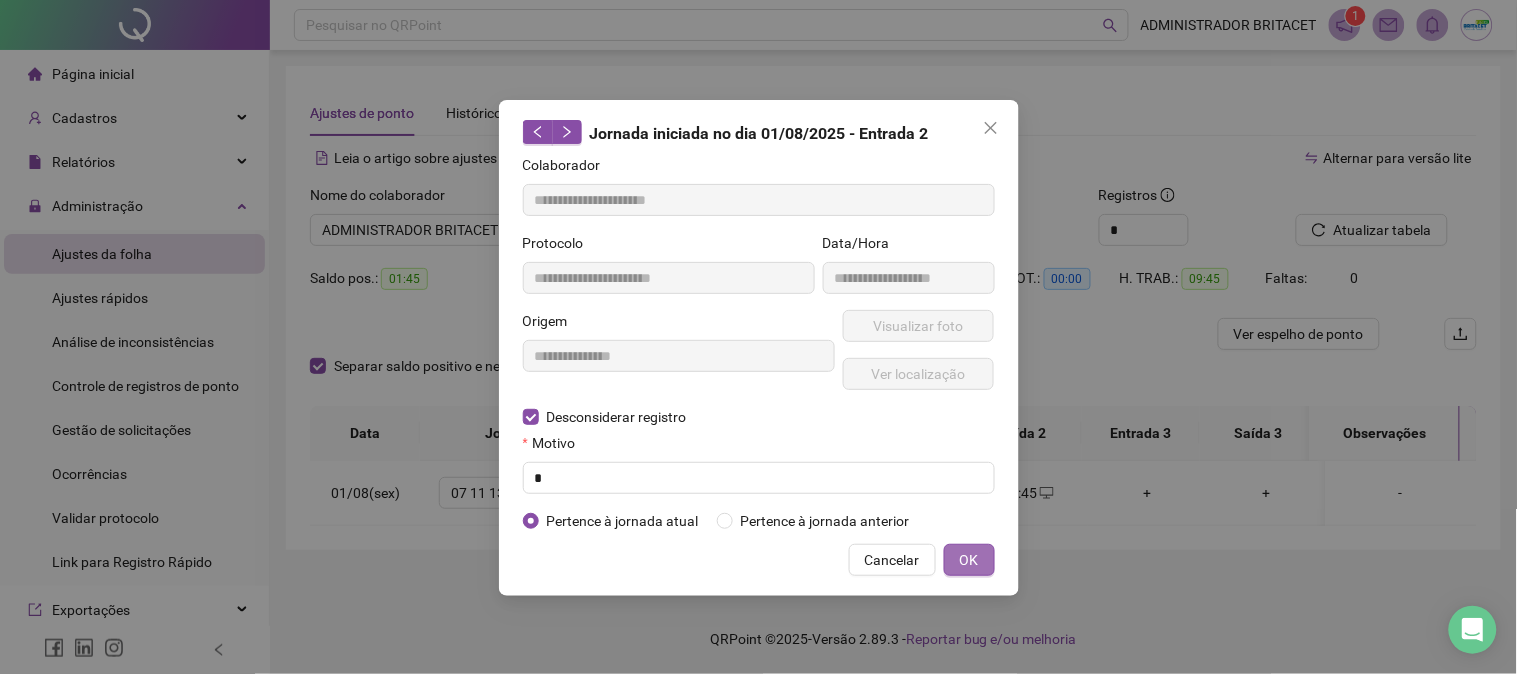 click on "OK" at bounding box center (969, 560) 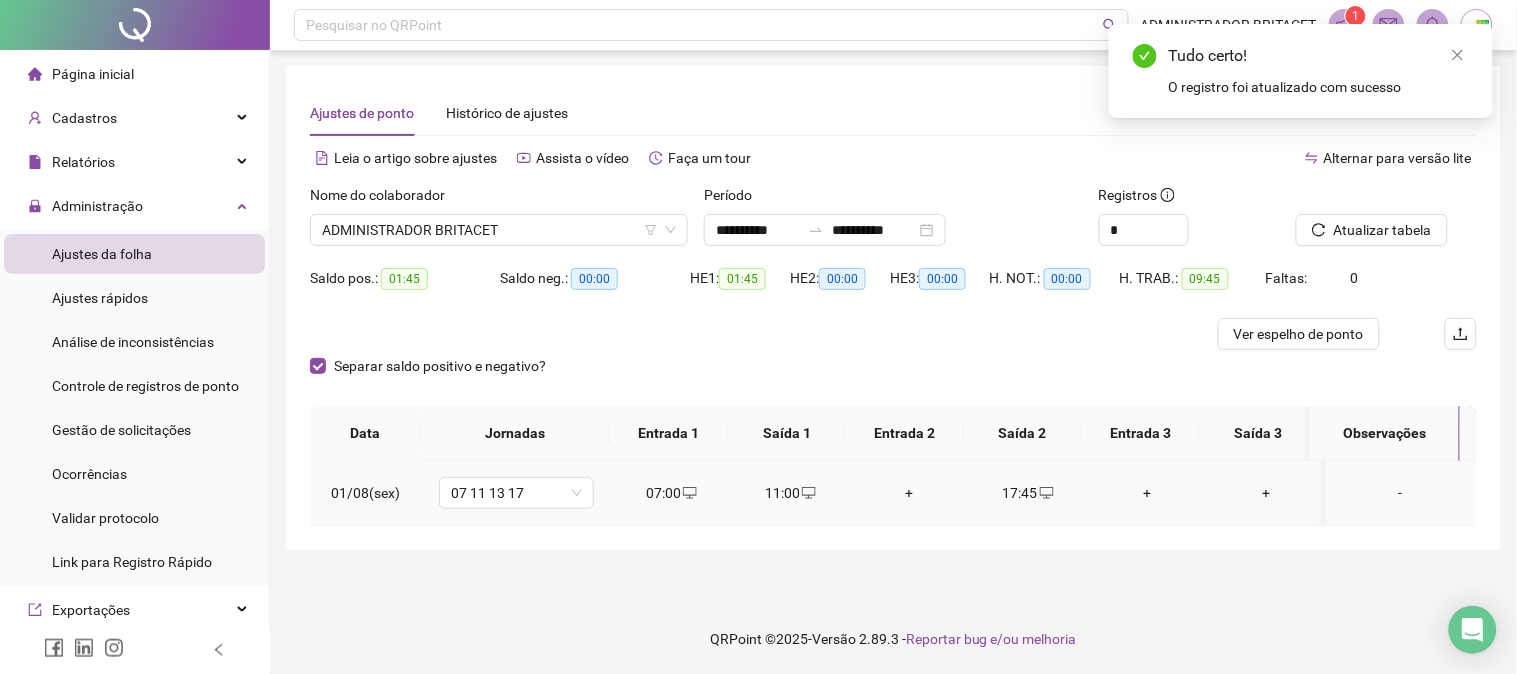 click on "+" at bounding box center (909, 493) 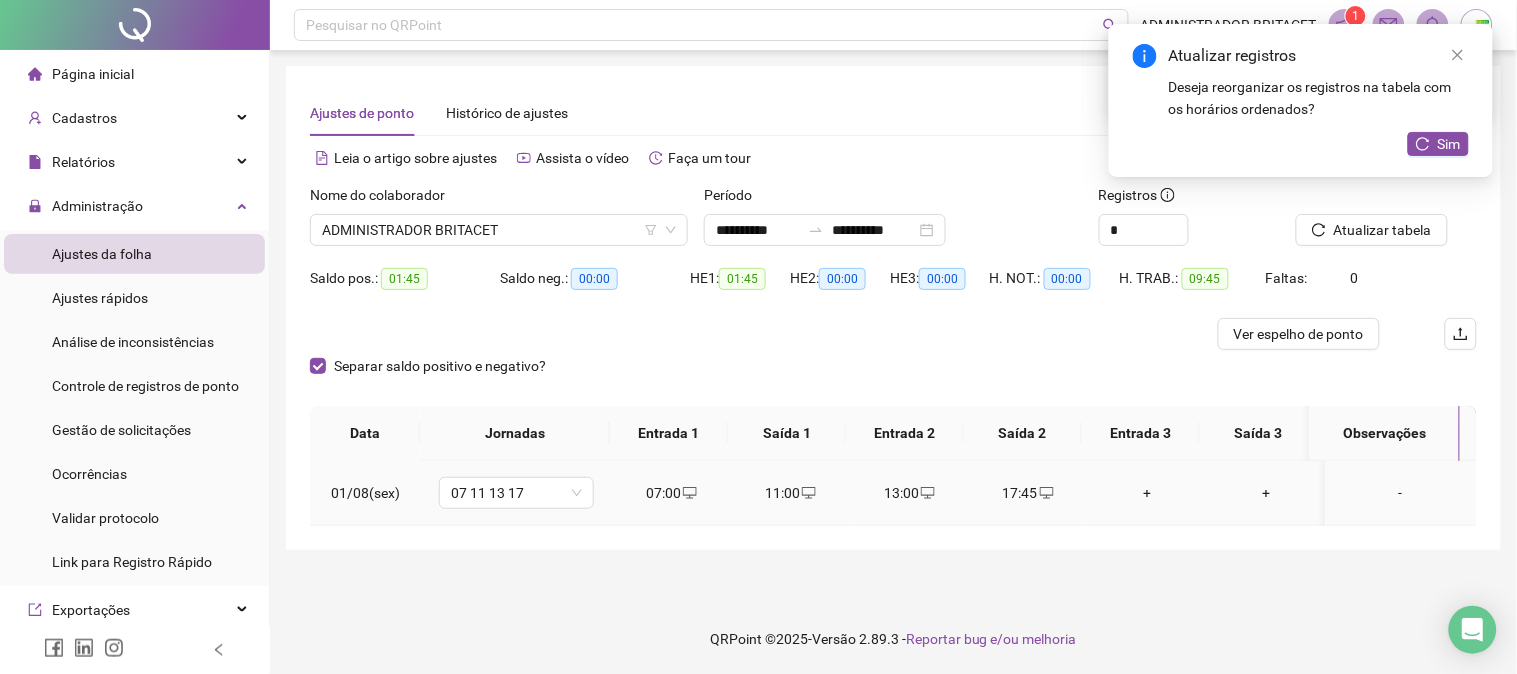 click on "17:45" at bounding box center [1028, 493] 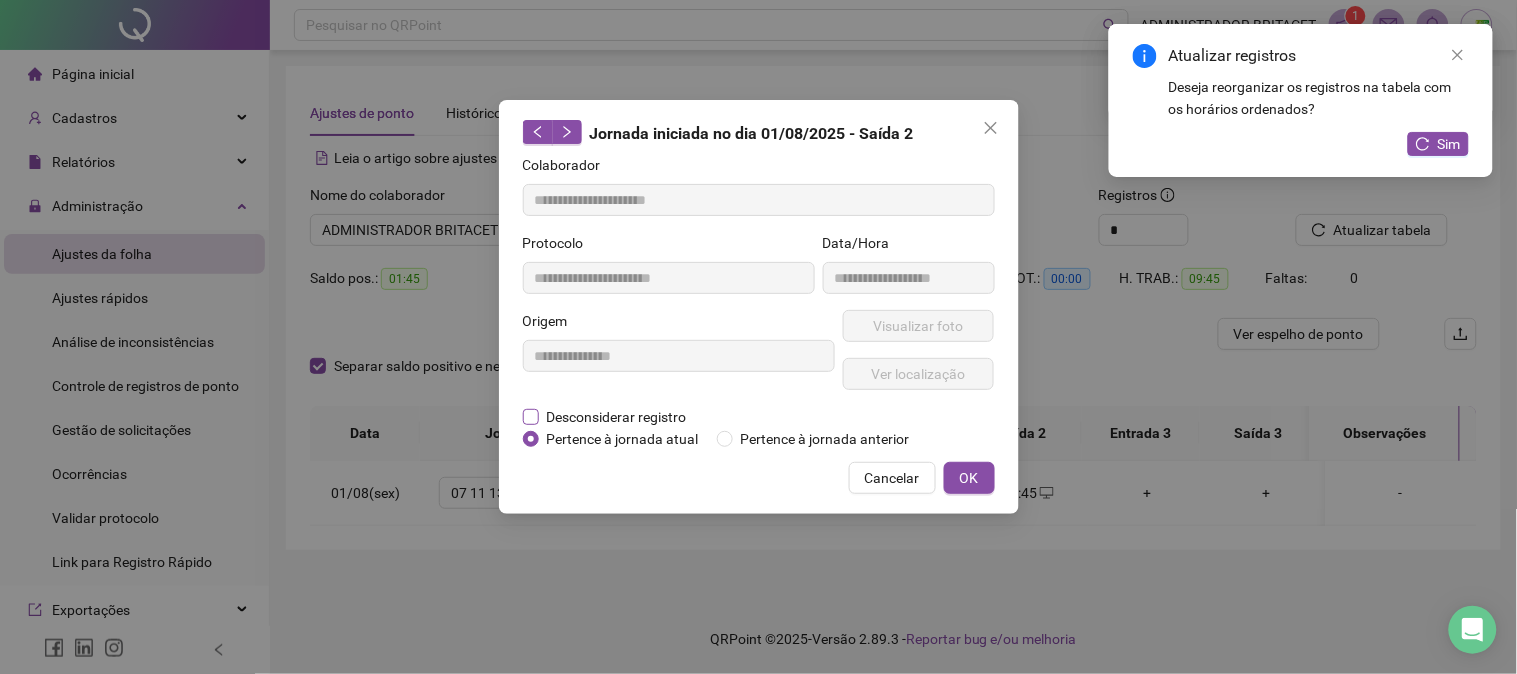click on "Desconsiderar registro" at bounding box center [617, 417] 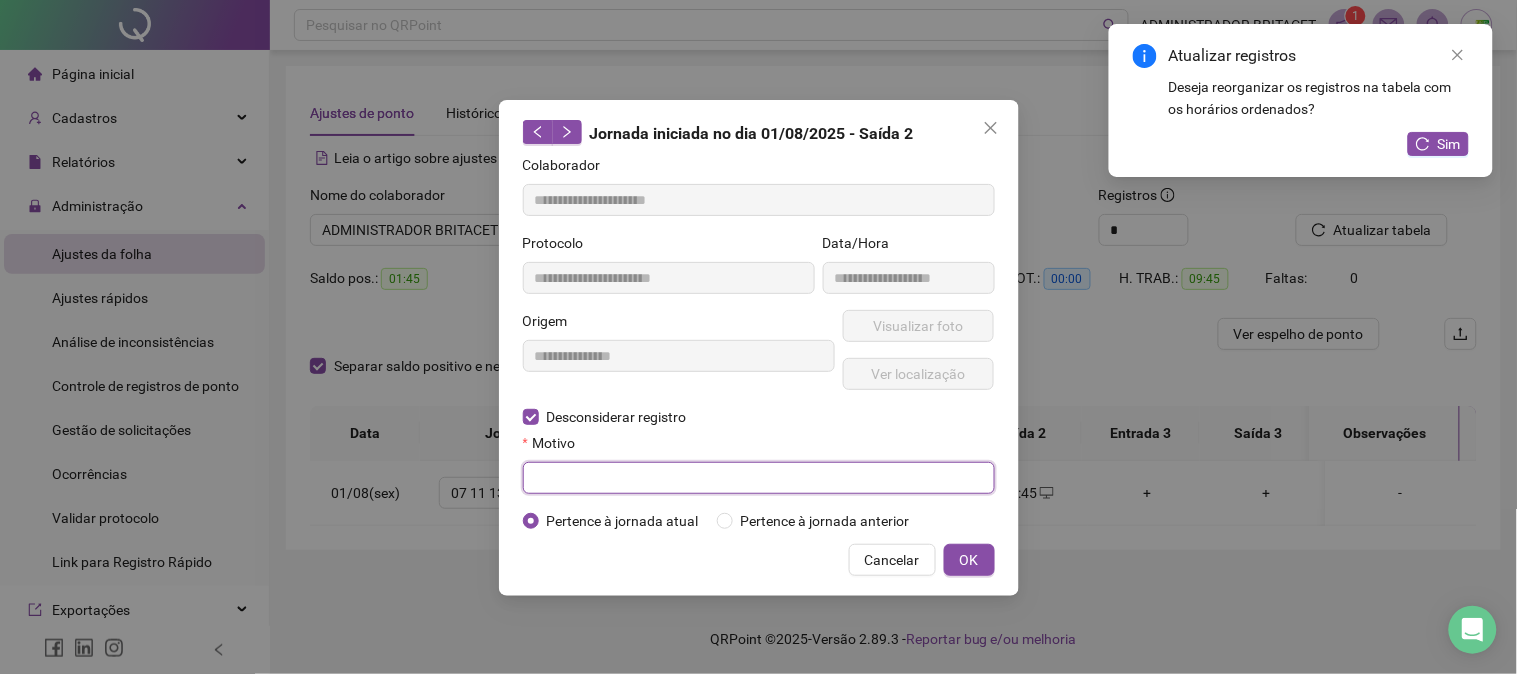 click at bounding box center [759, 478] 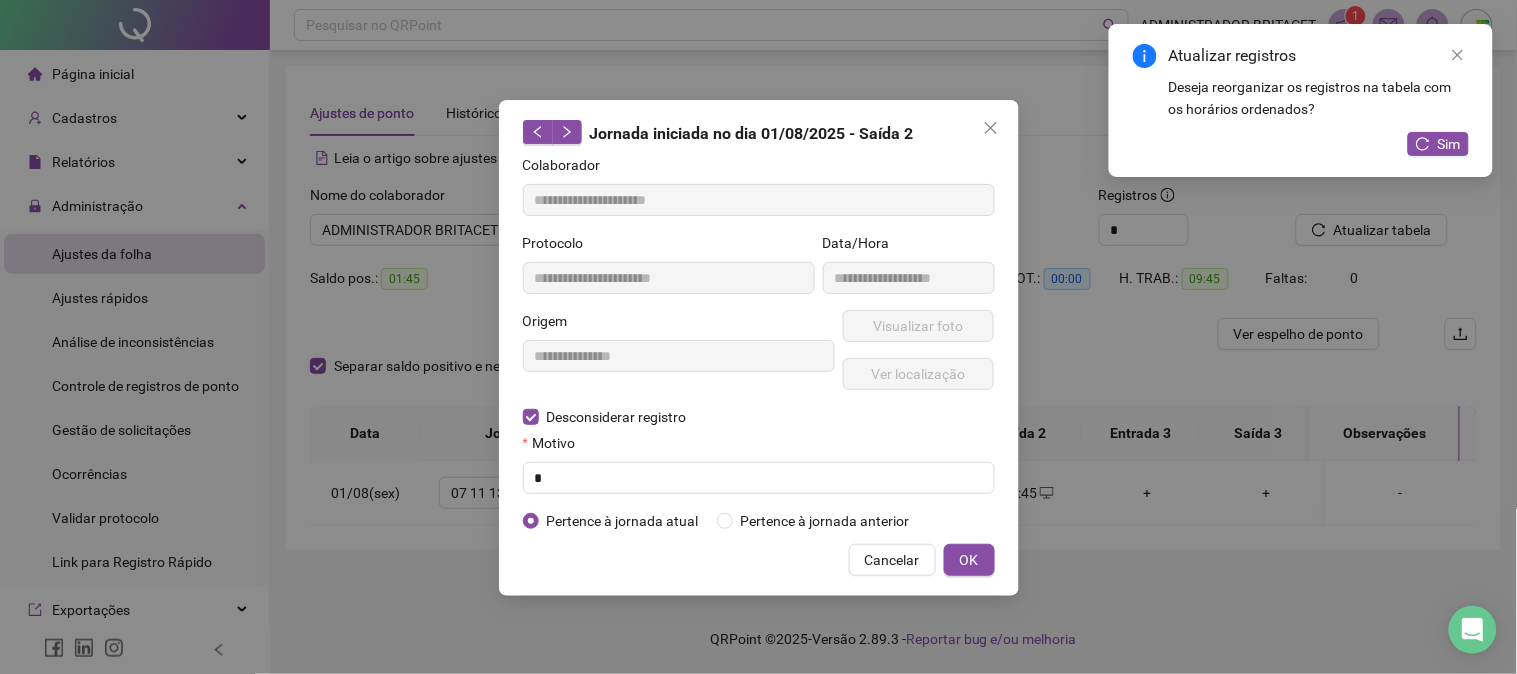 drag, startPoint x: 976, startPoint y: 567, endPoint x: 971, endPoint y: 538, distance: 29.427877 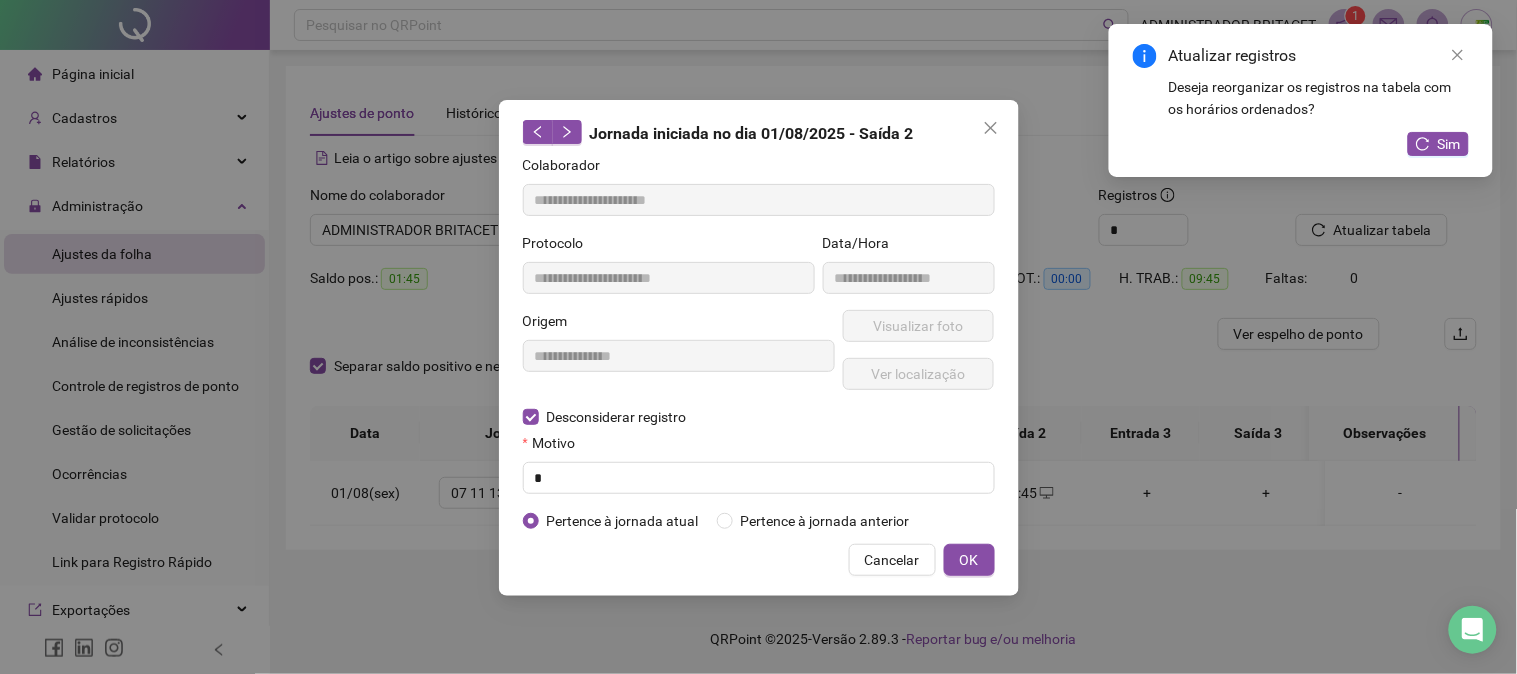 click on "OK" at bounding box center (969, 560) 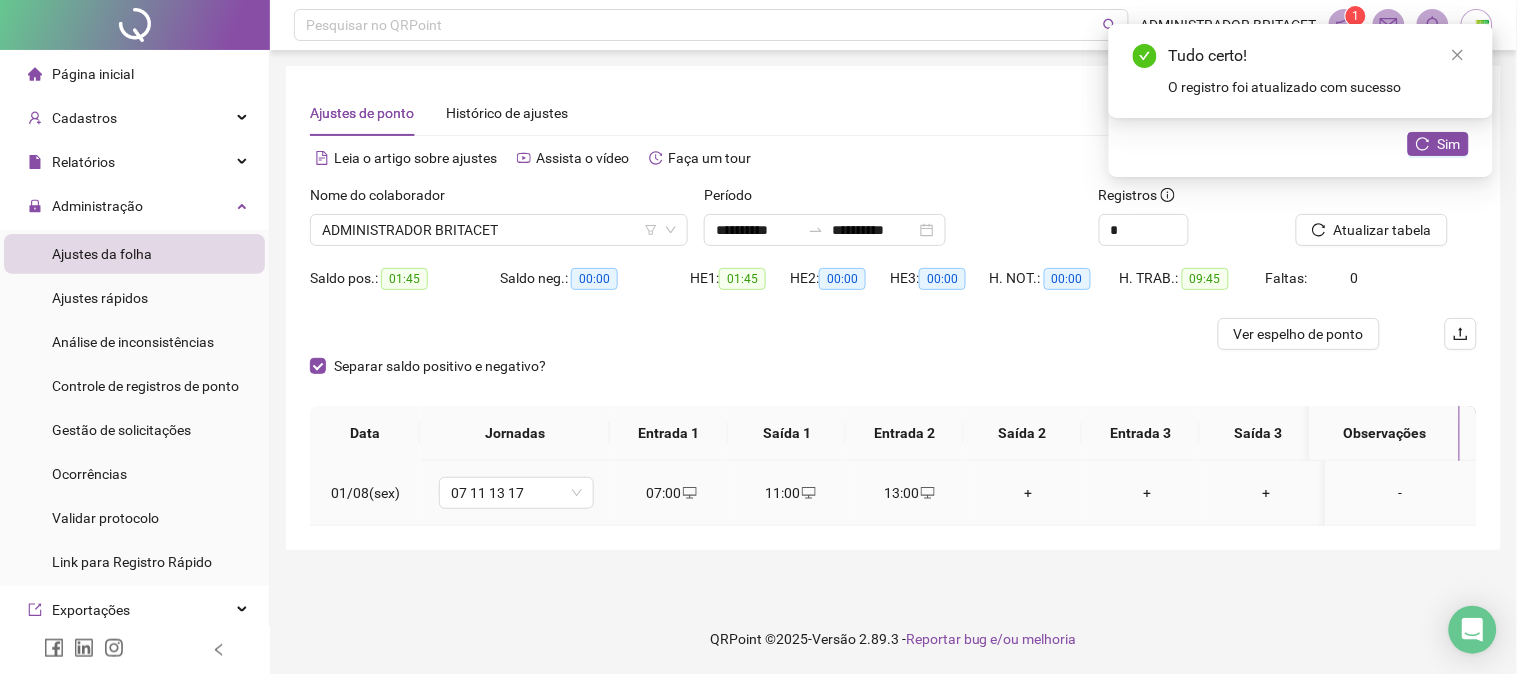 click on "+" at bounding box center [1028, 493] 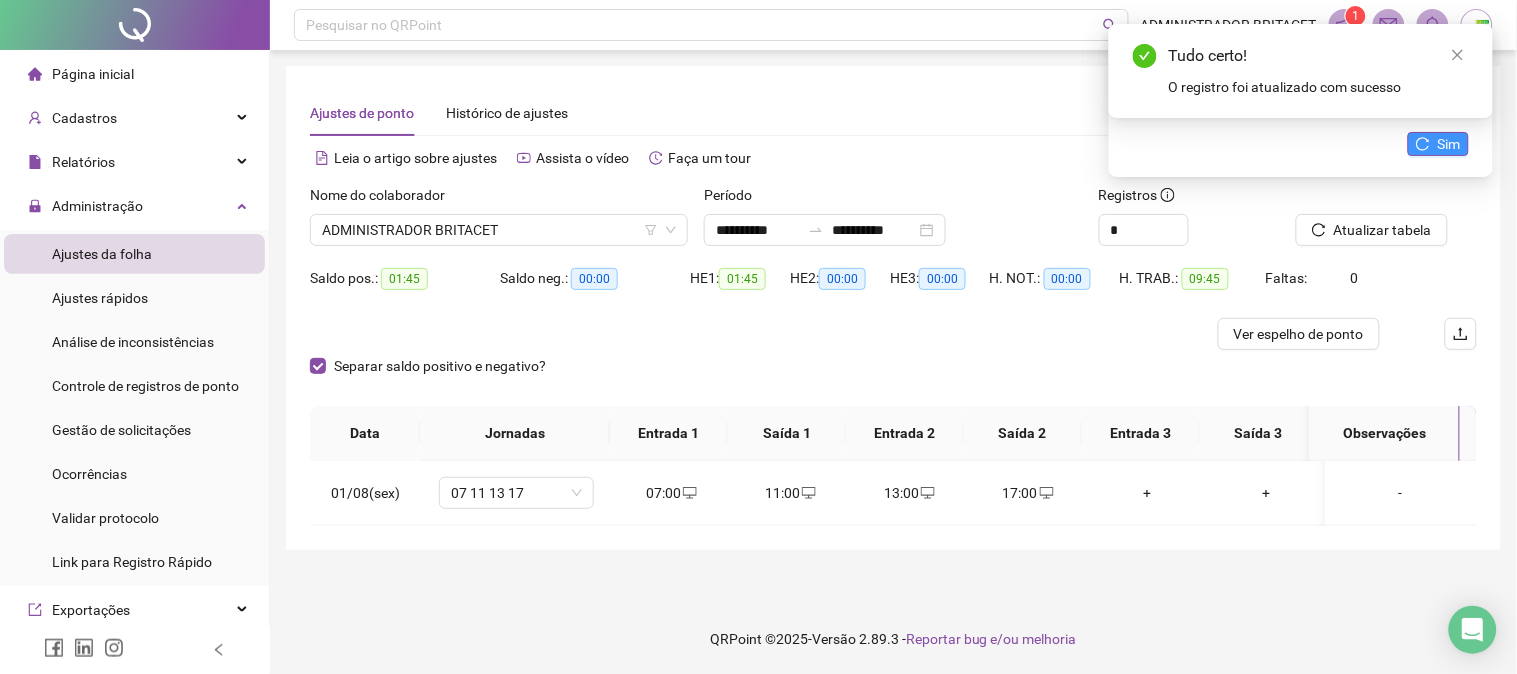 click on "Sim" at bounding box center [1438, 144] 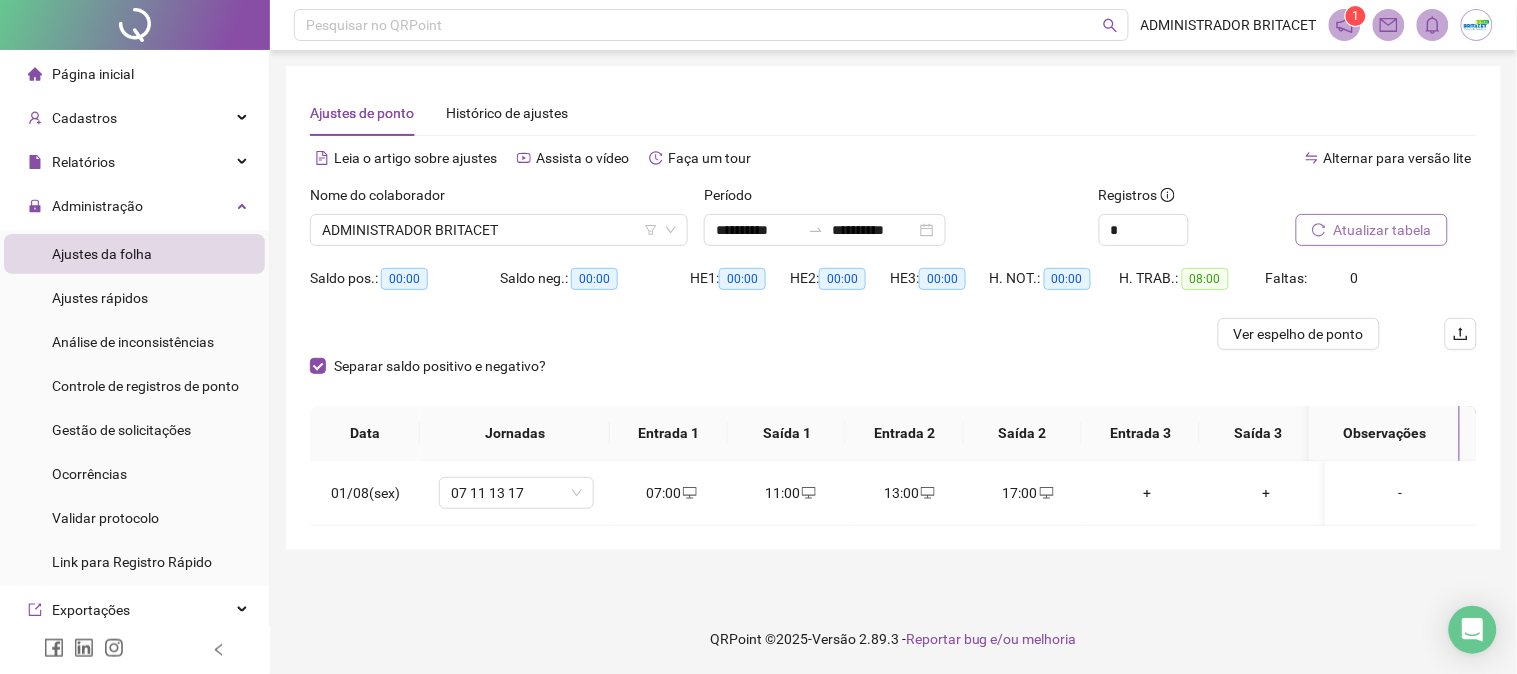 click on "Atualizar tabela" at bounding box center [1372, 230] 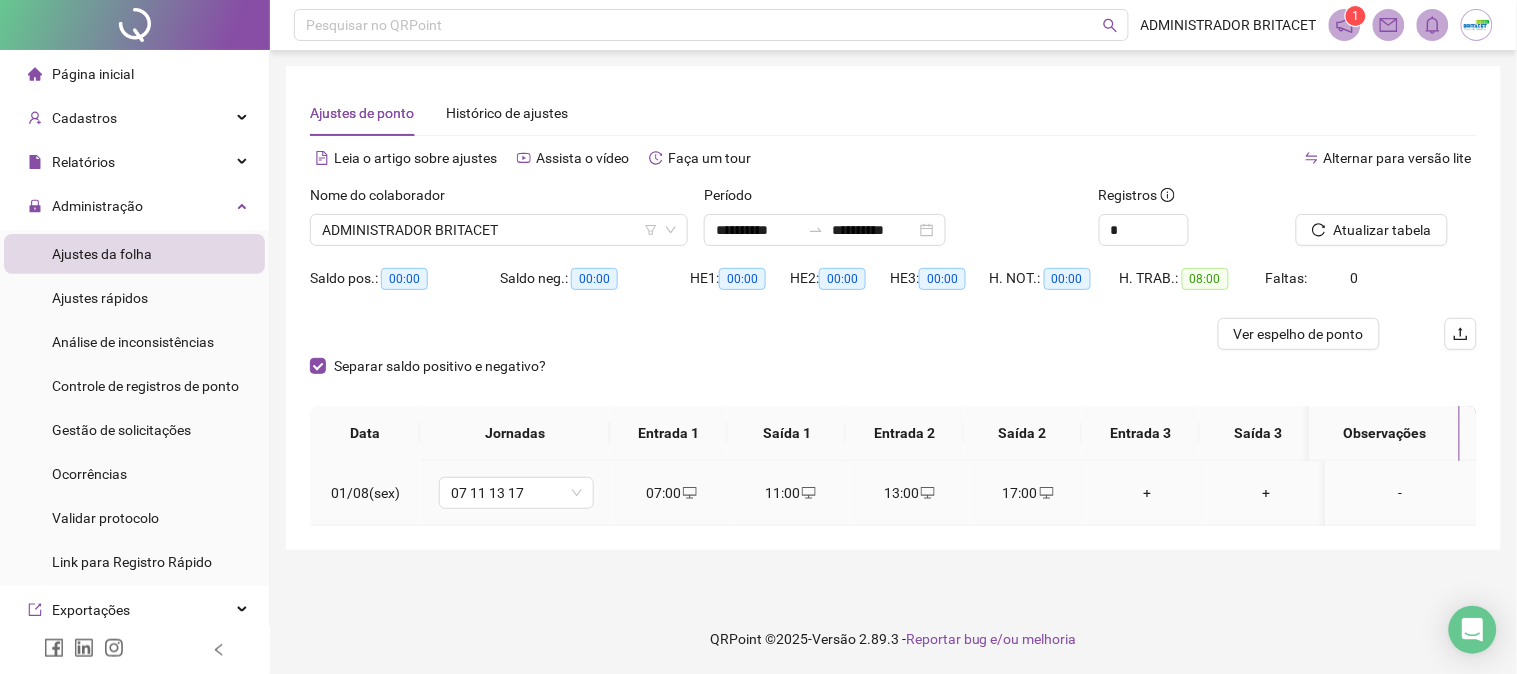 click on "17:00" at bounding box center (1028, 493) 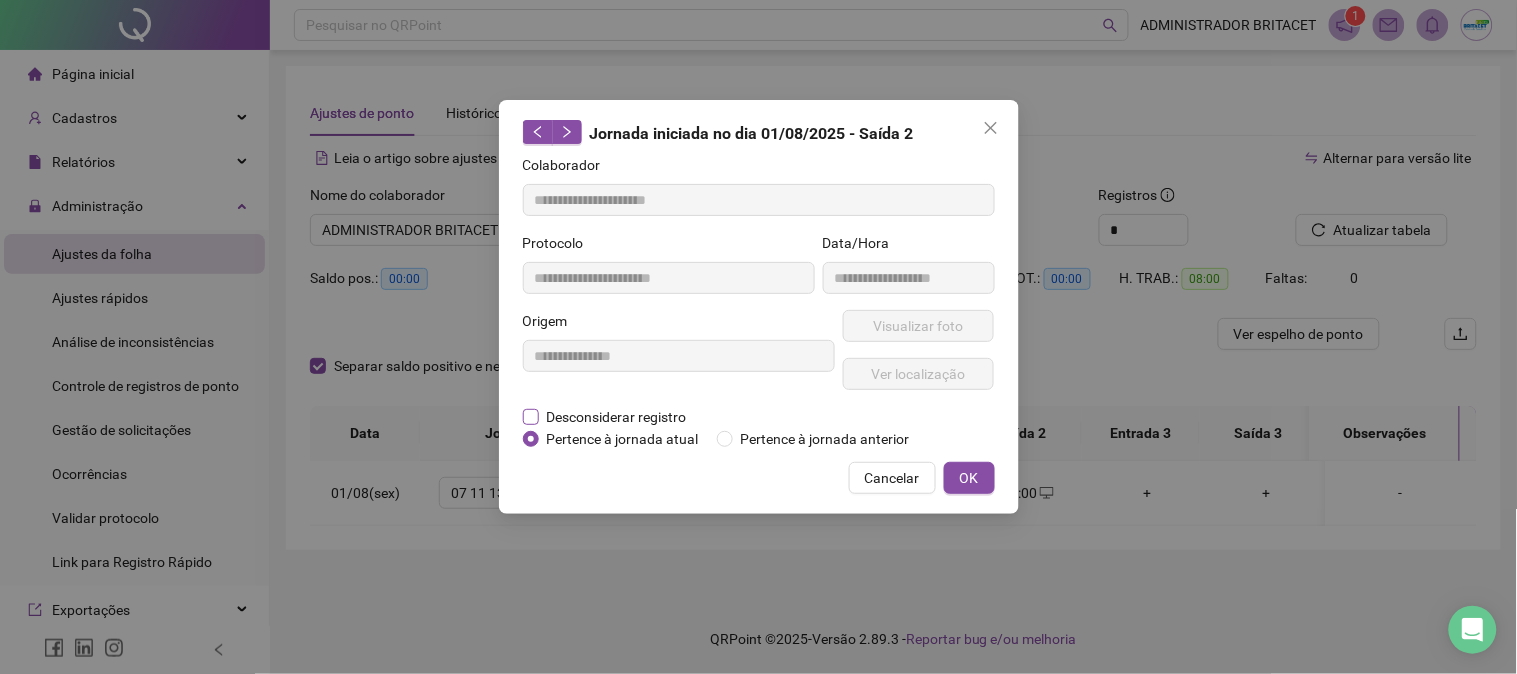 click on "Desconsiderar registro" at bounding box center [617, 417] 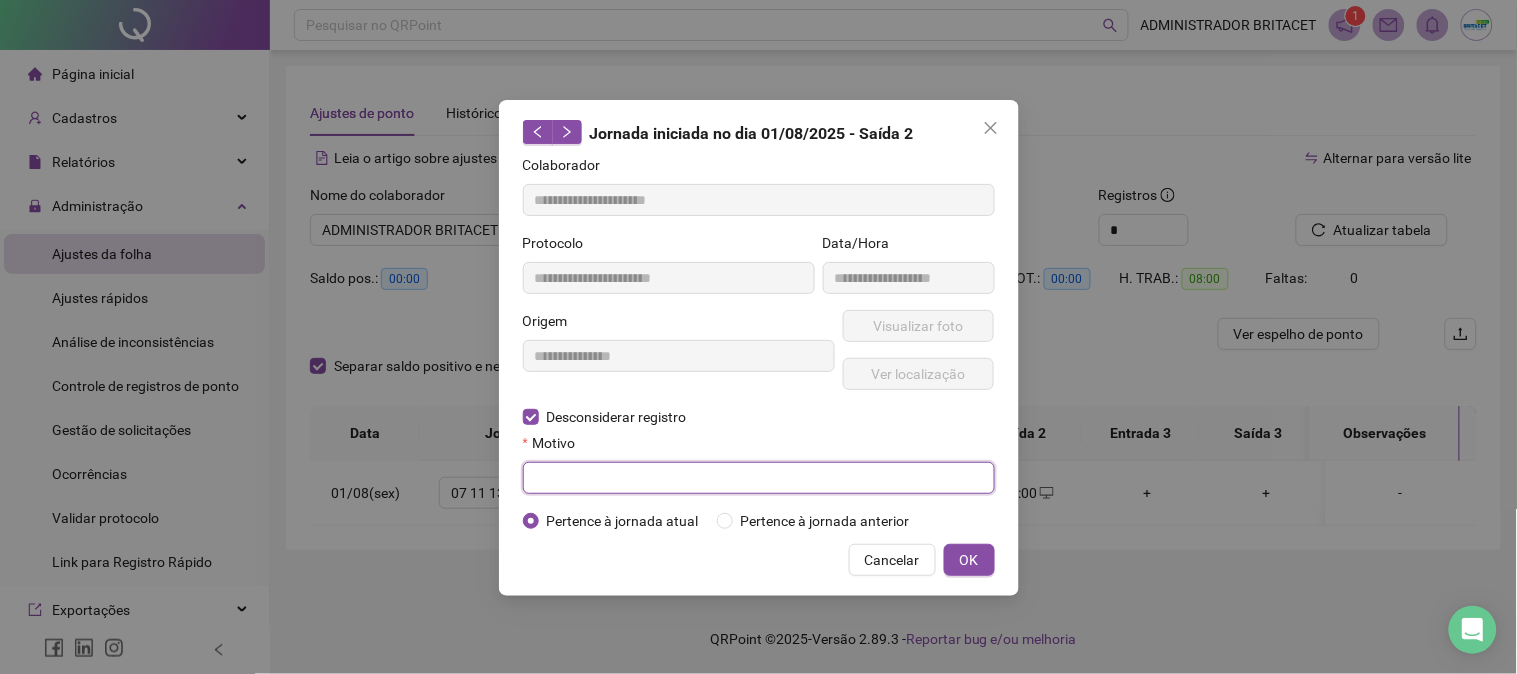 drag, startPoint x: 613, startPoint y: 484, endPoint x: 818, endPoint y: 493, distance: 205.19746 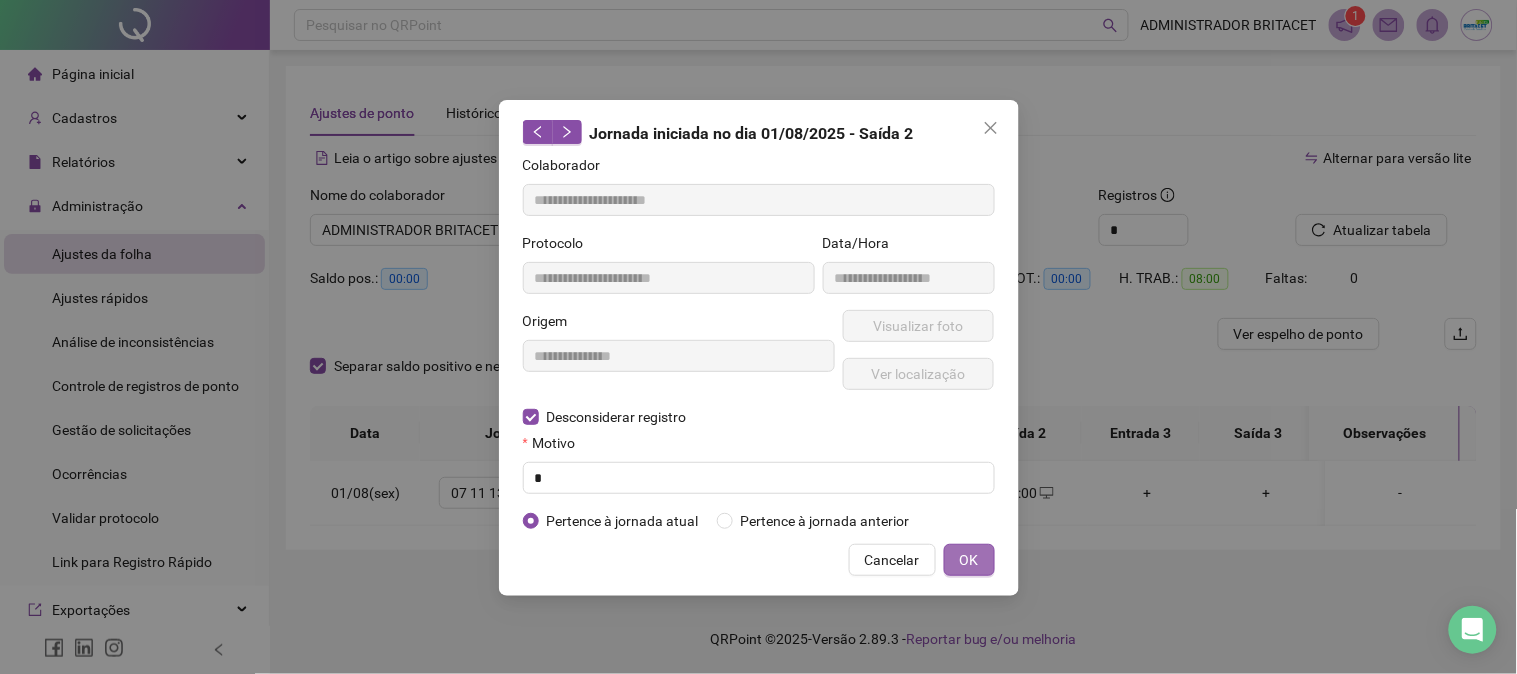 click on "OK" at bounding box center (969, 560) 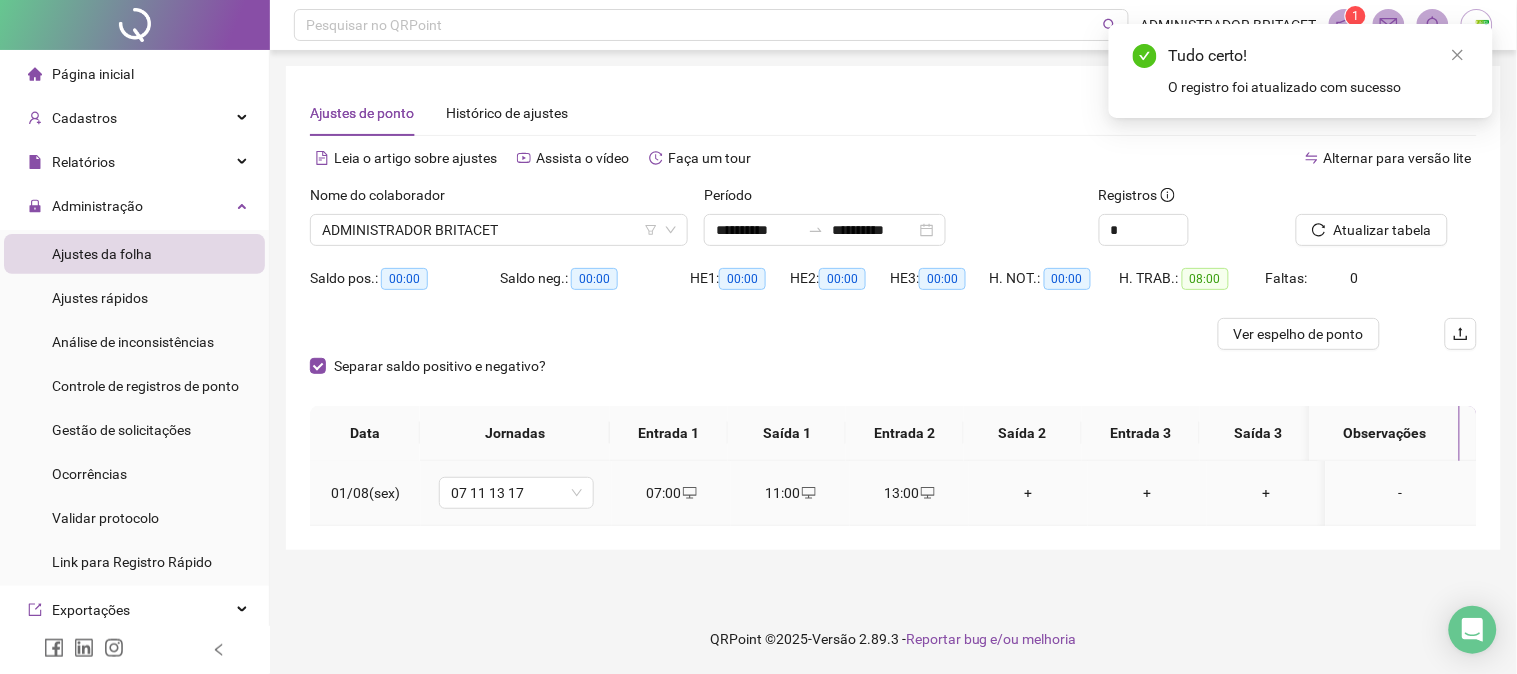 click on "+" at bounding box center [1028, 493] 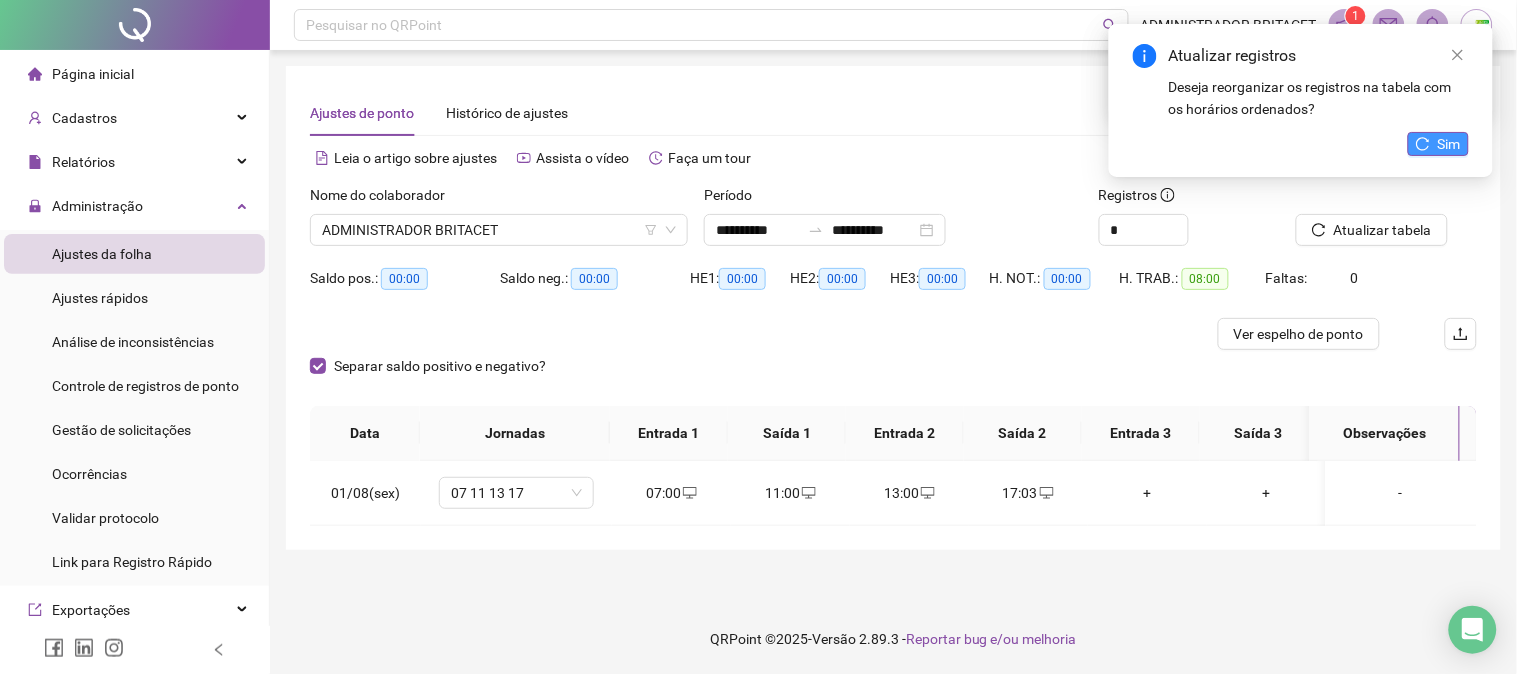 click on "Sim" at bounding box center [1449, 144] 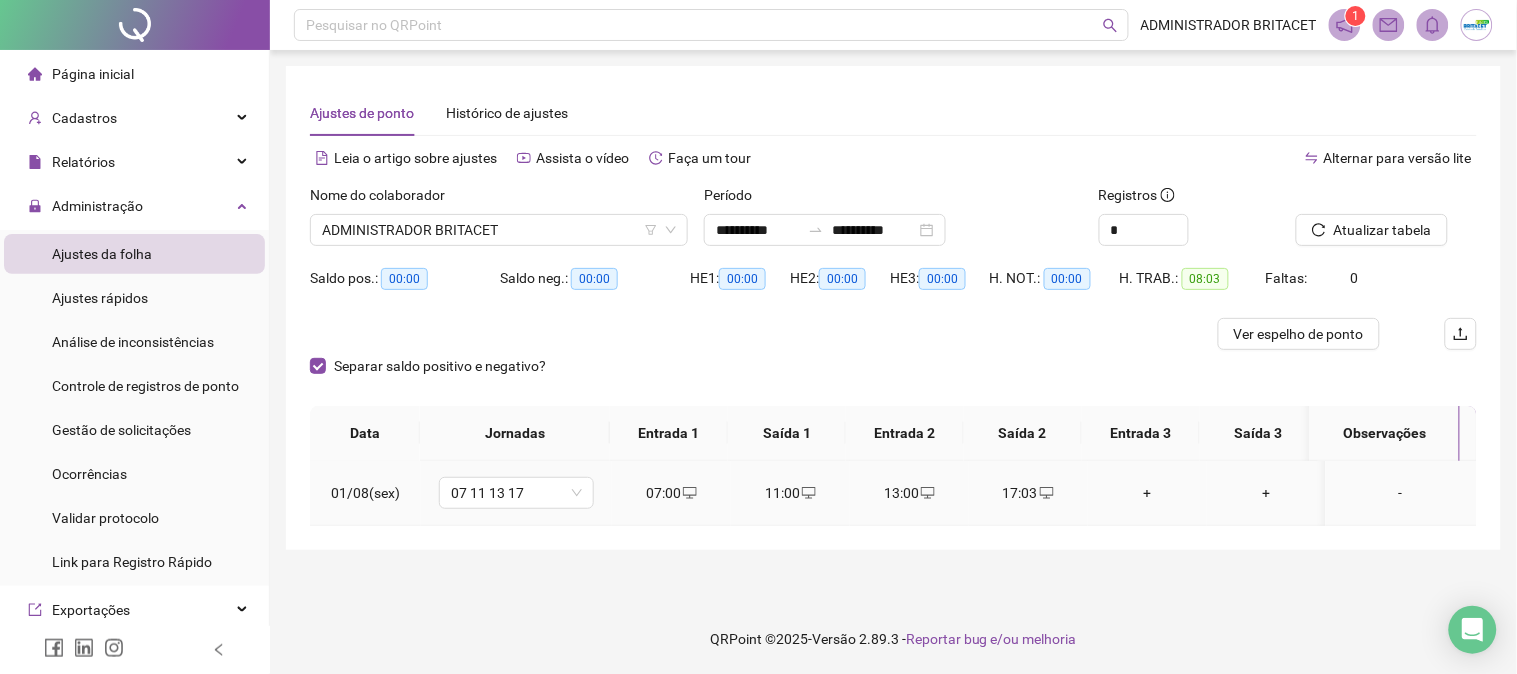 click on "17:03" at bounding box center [1028, 493] 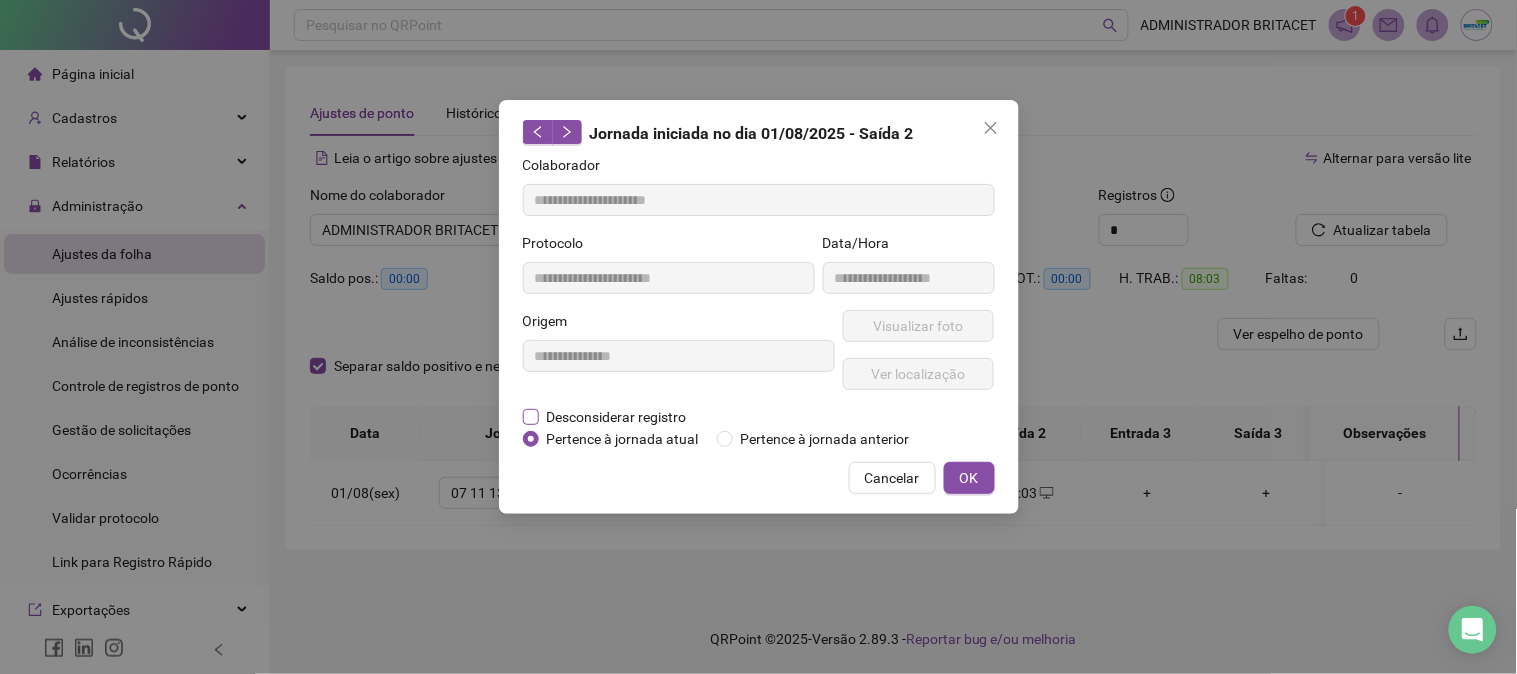click on "Desconsiderar registro" at bounding box center (617, 417) 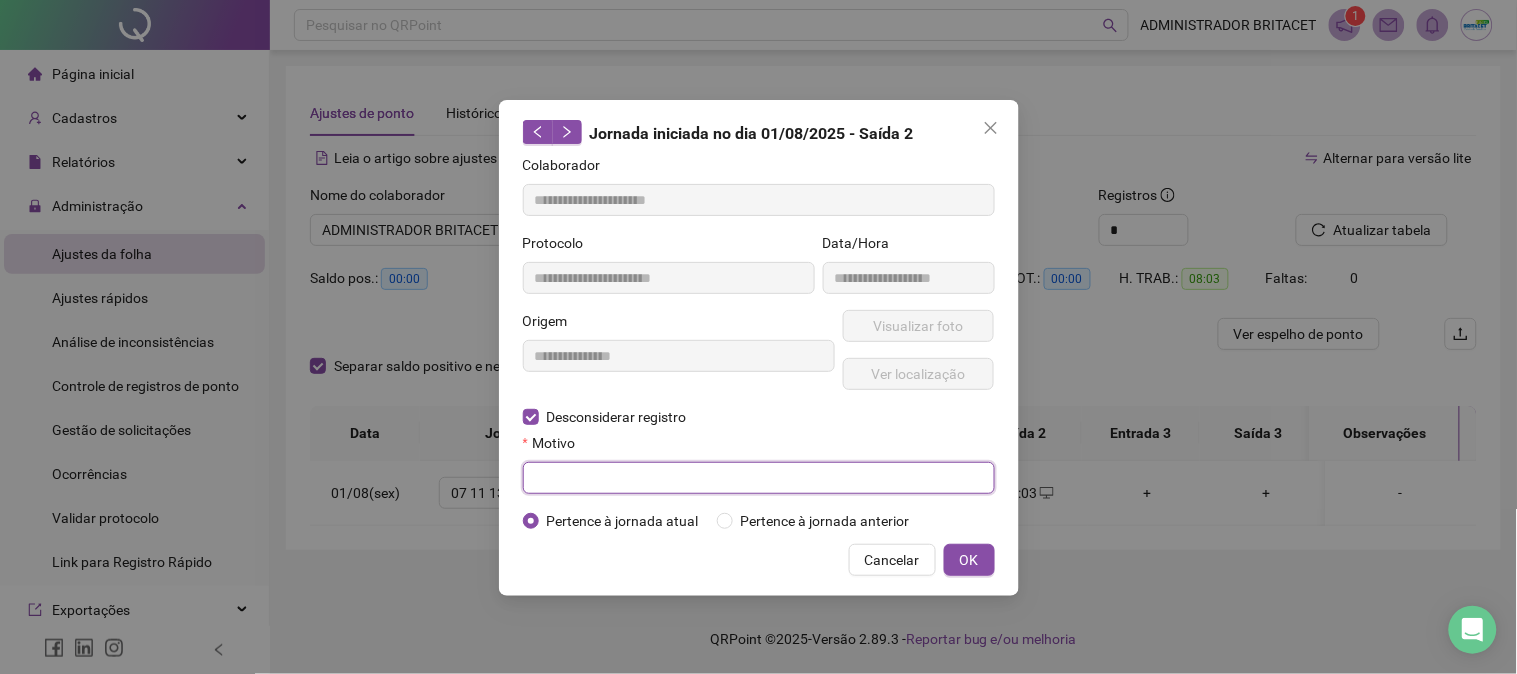 click at bounding box center (759, 478) 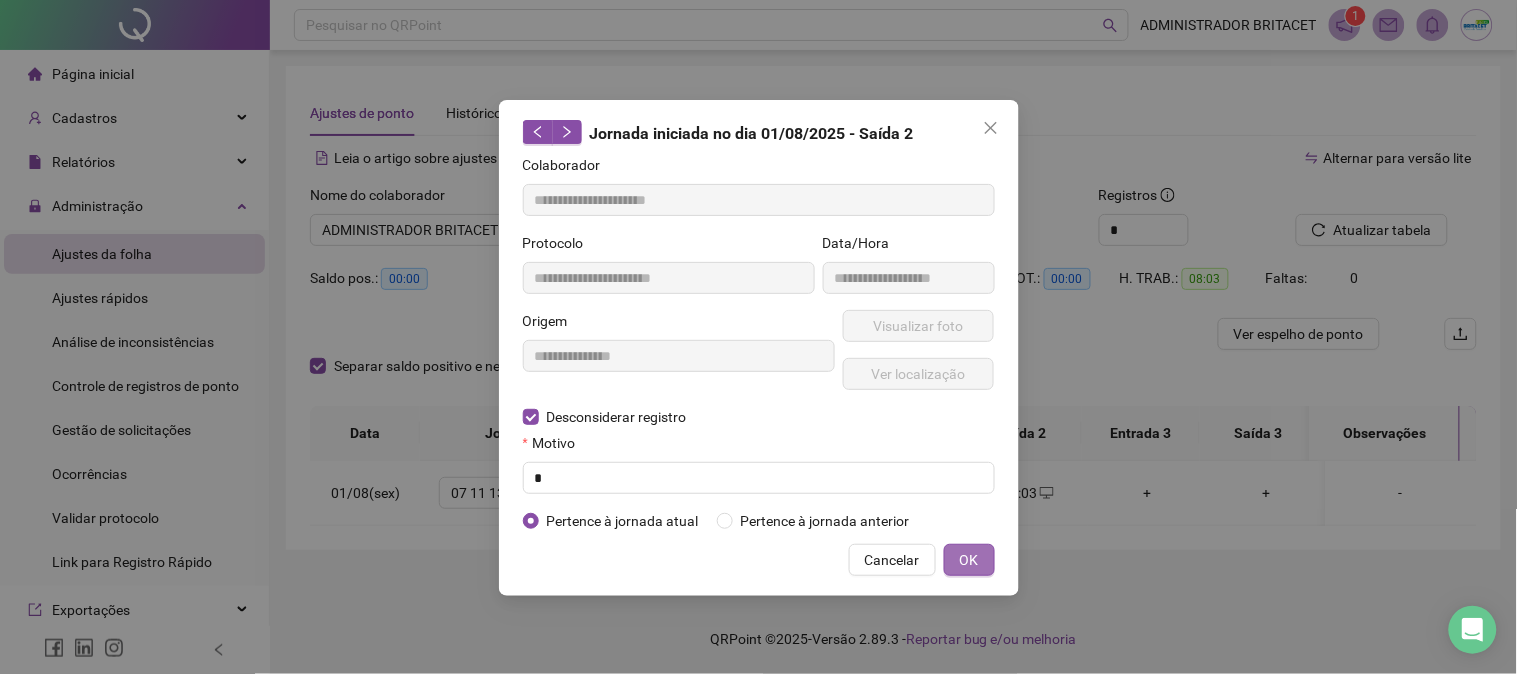 click on "OK" at bounding box center (969, 560) 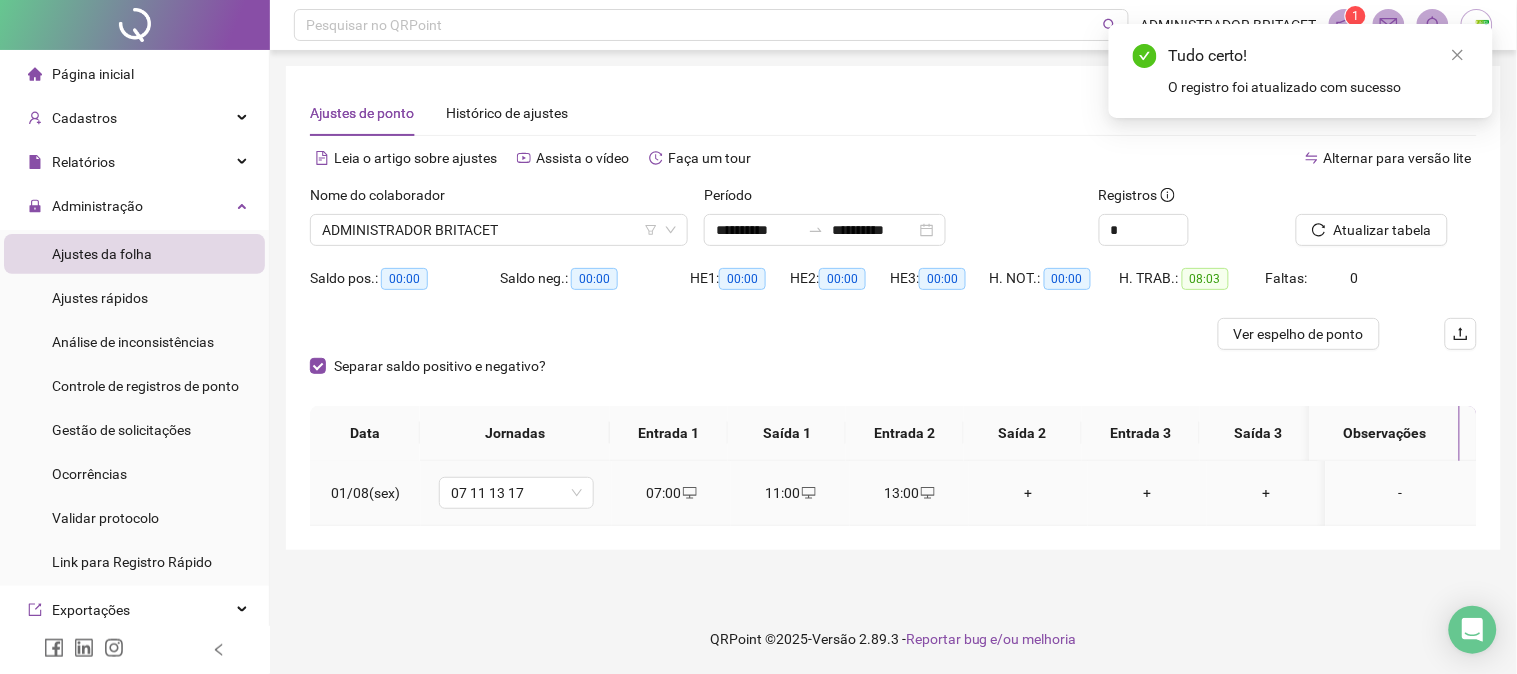 click on "+" at bounding box center [1028, 493] 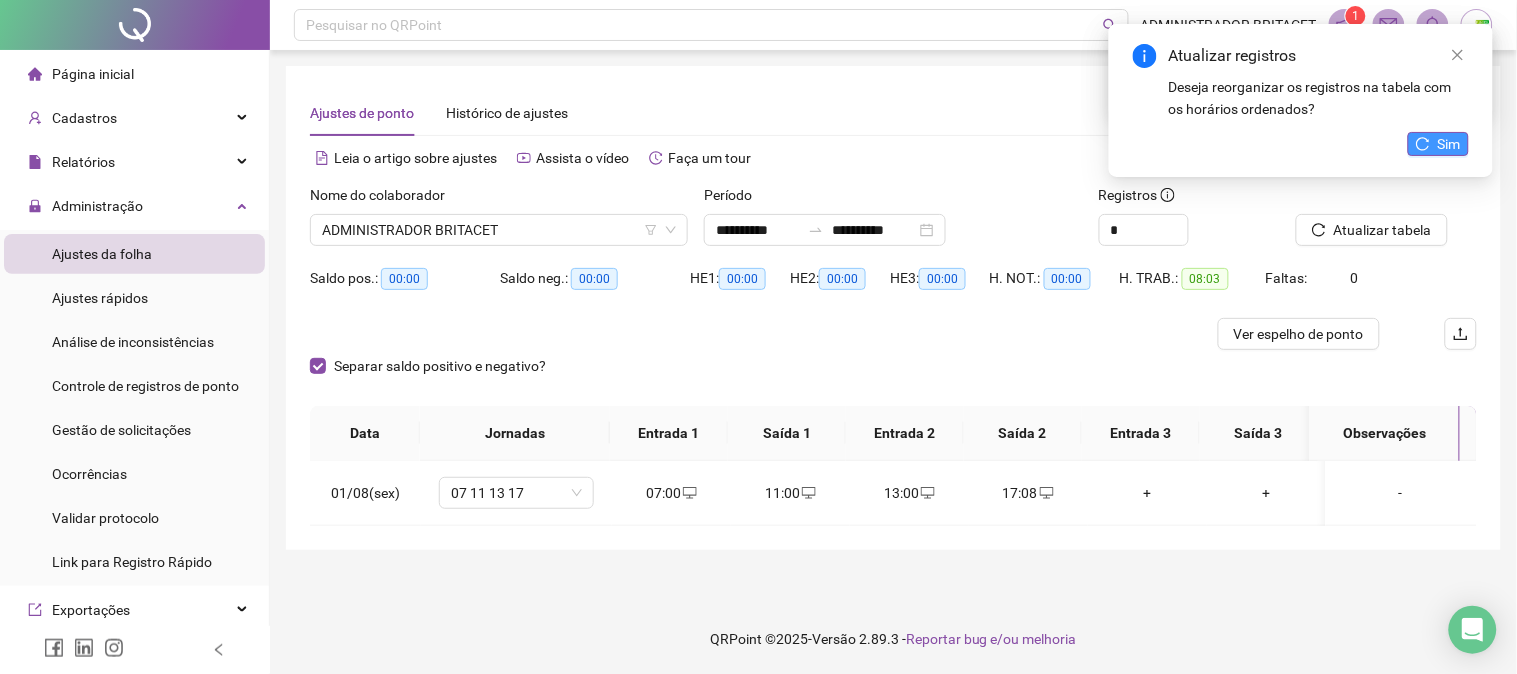 click on "Sim" at bounding box center [1438, 144] 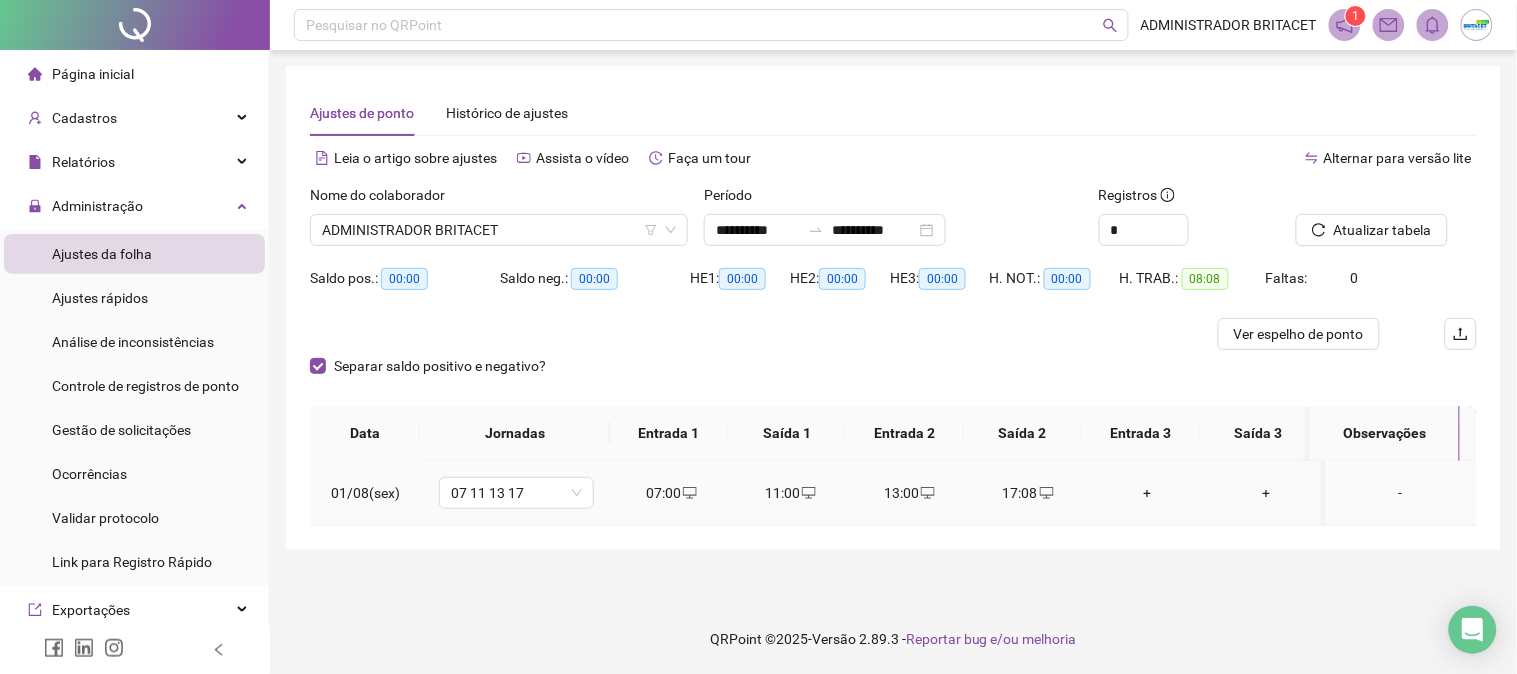 click on "17:08" at bounding box center (1028, 493) 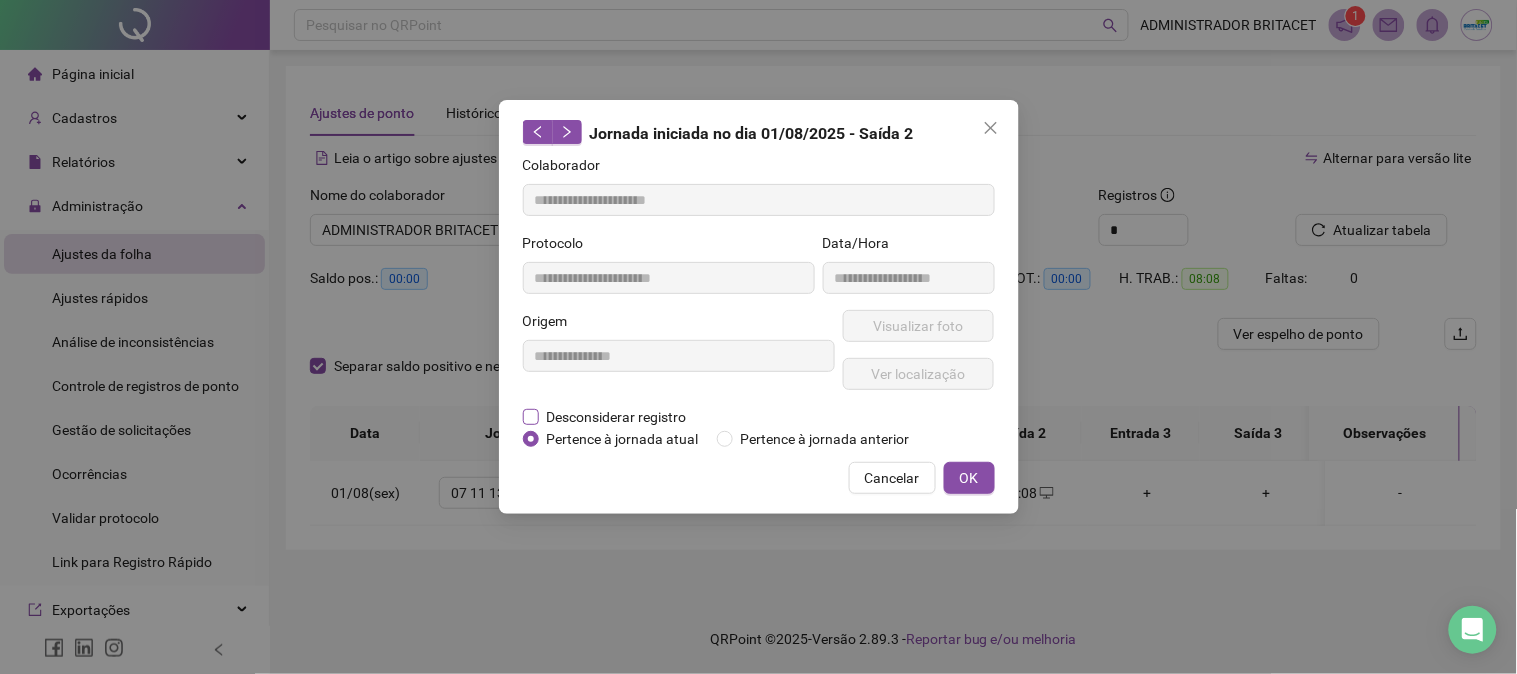 click on "Desconsiderar registro" at bounding box center (617, 417) 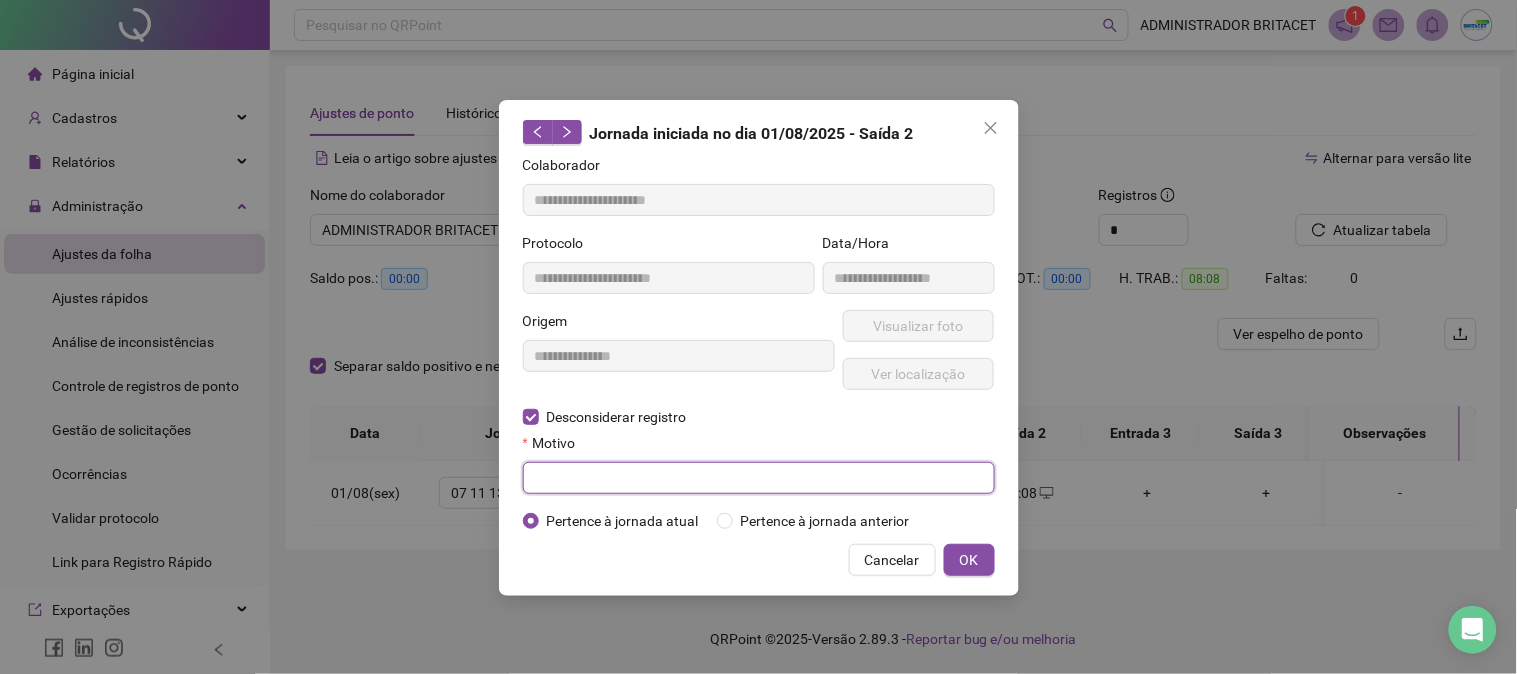 click at bounding box center (759, 478) 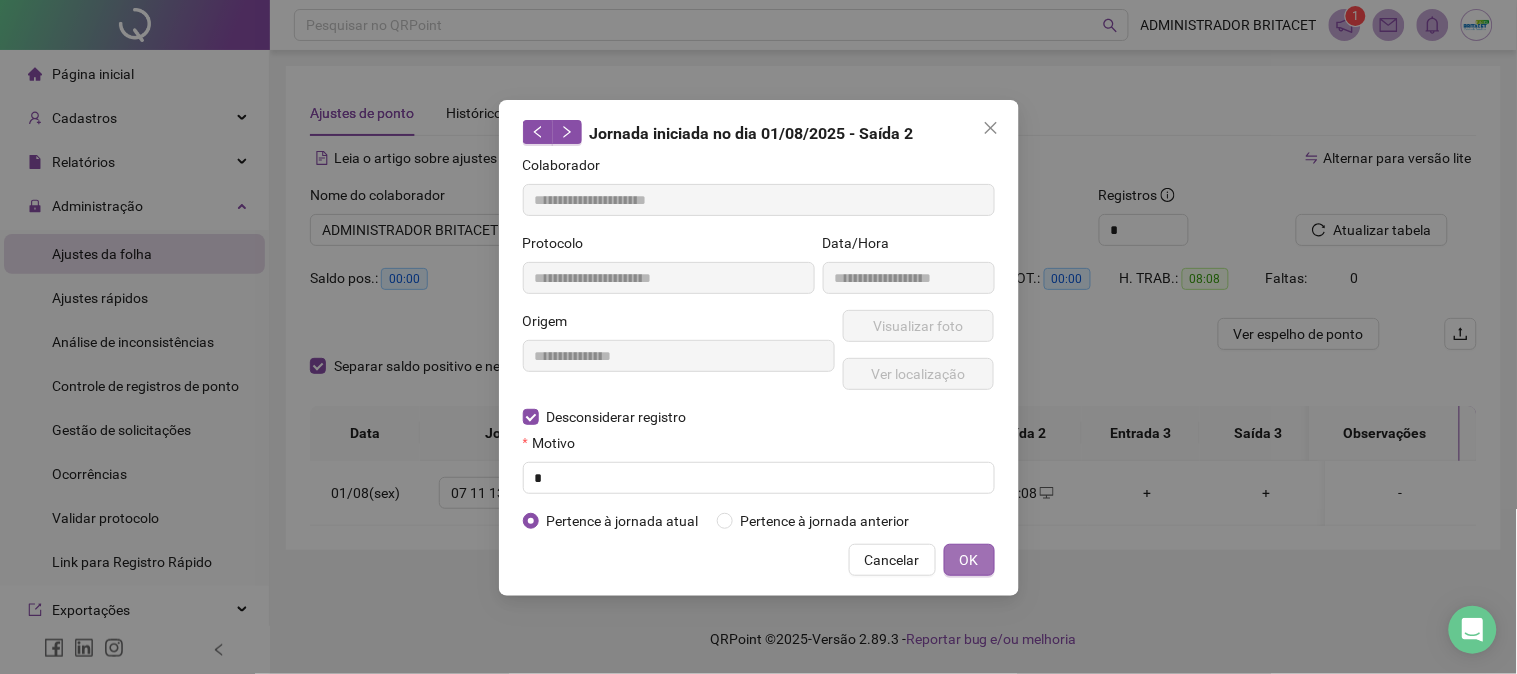 click on "OK" at bounding box center (969, 560) 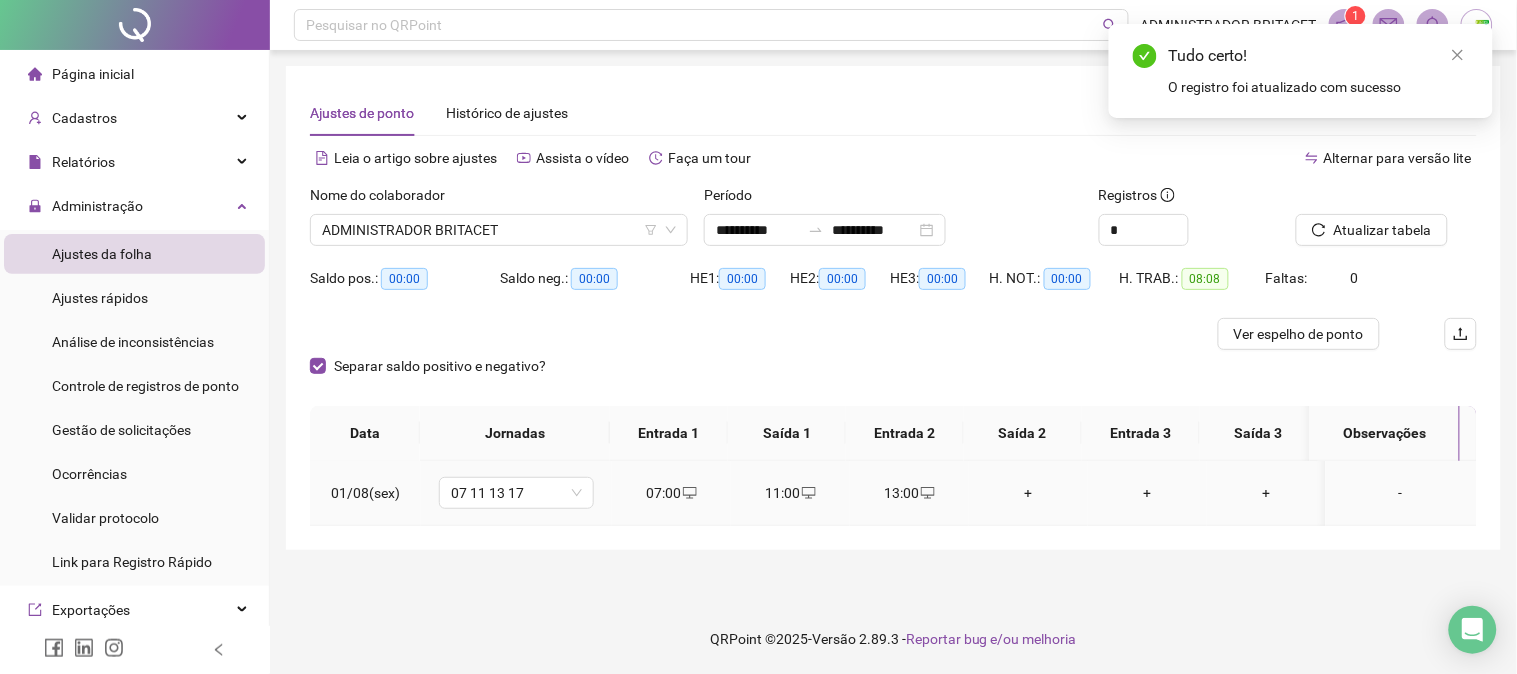 click on "+" at bounding box center (1028, 493) 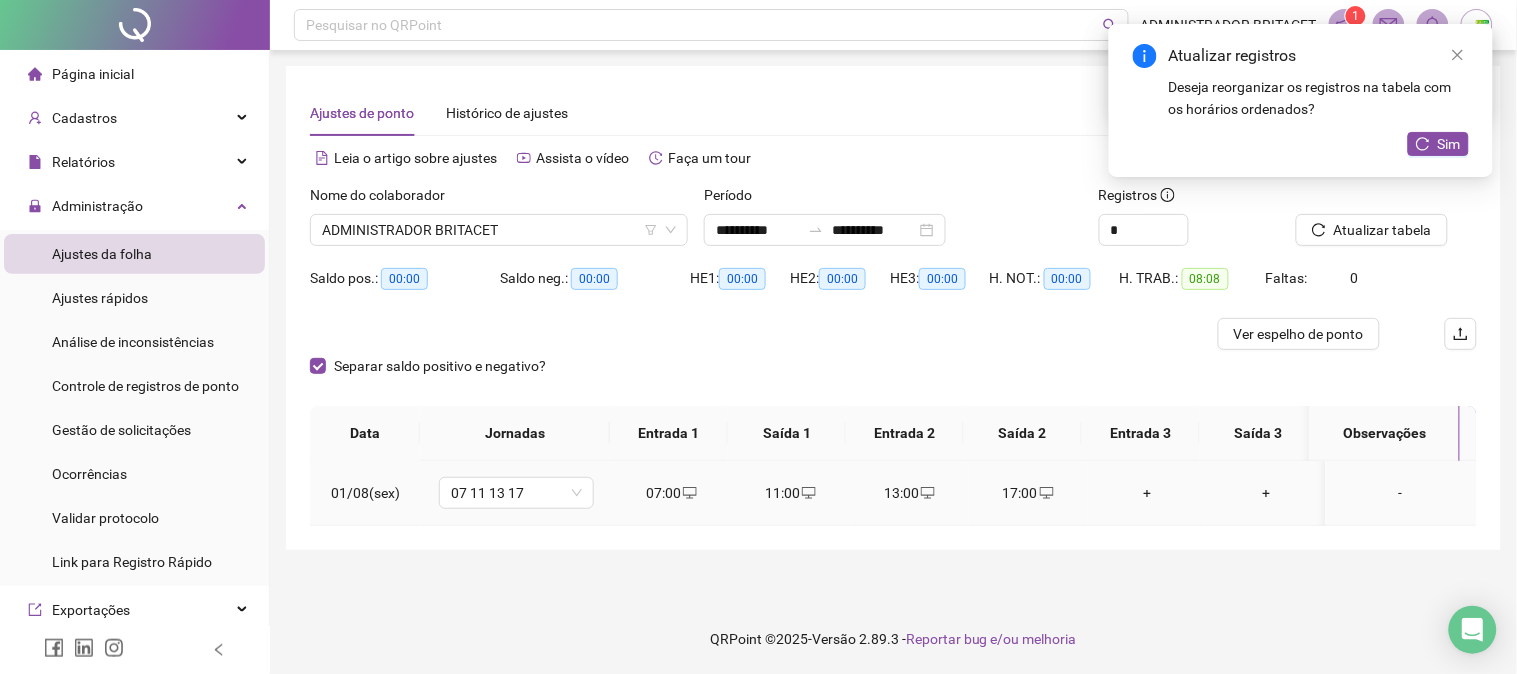 click on "07:00" at bounding box center (671, 493) 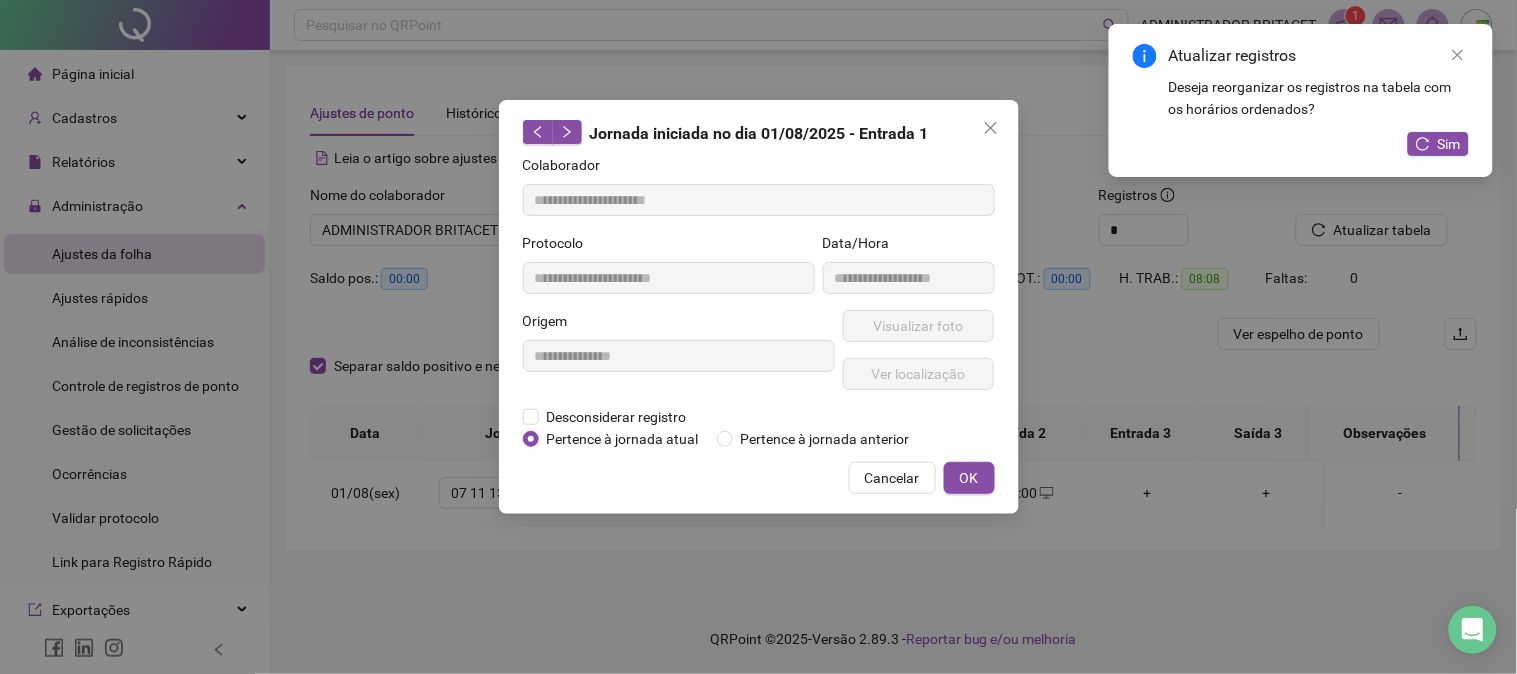 drag, startPoint x: 751, startPoint y: 591, endPoint x: 885, endPoint y: 523, distance: 150.26643 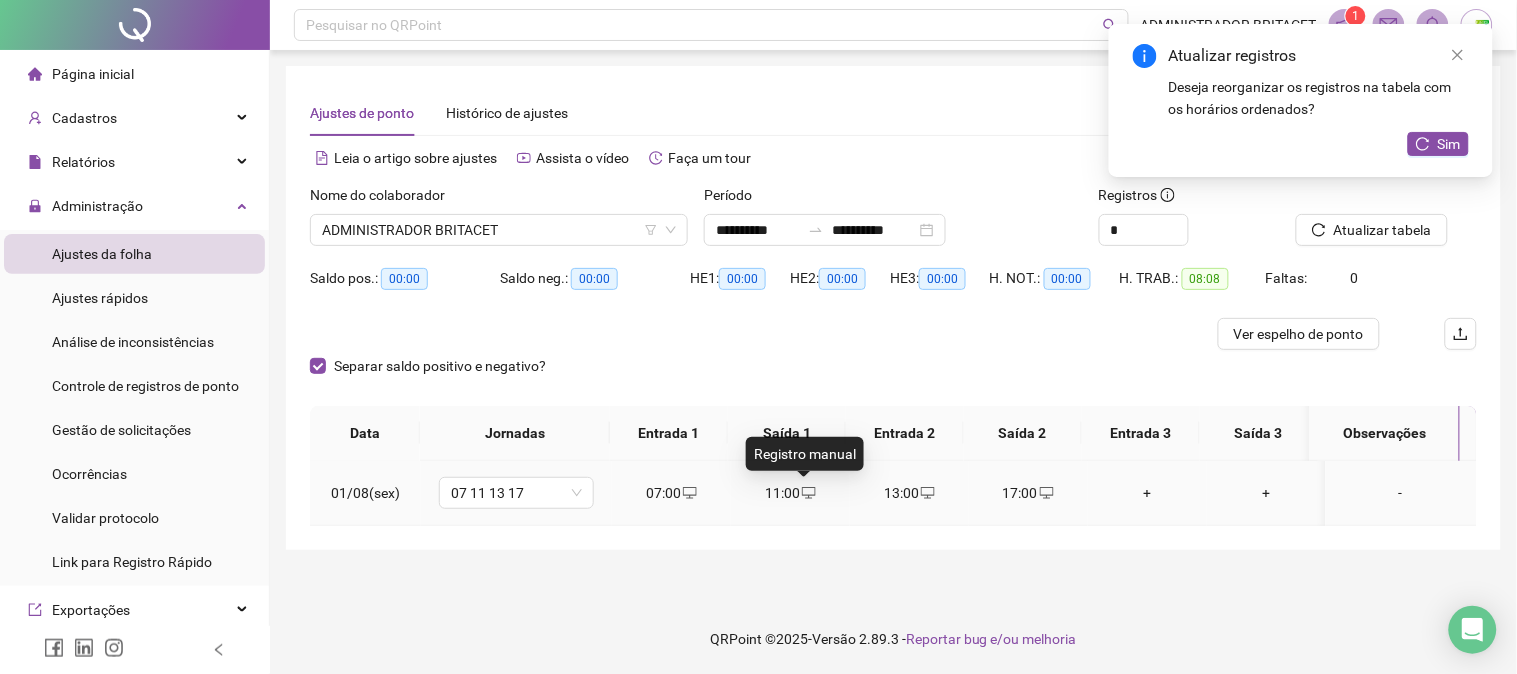 click 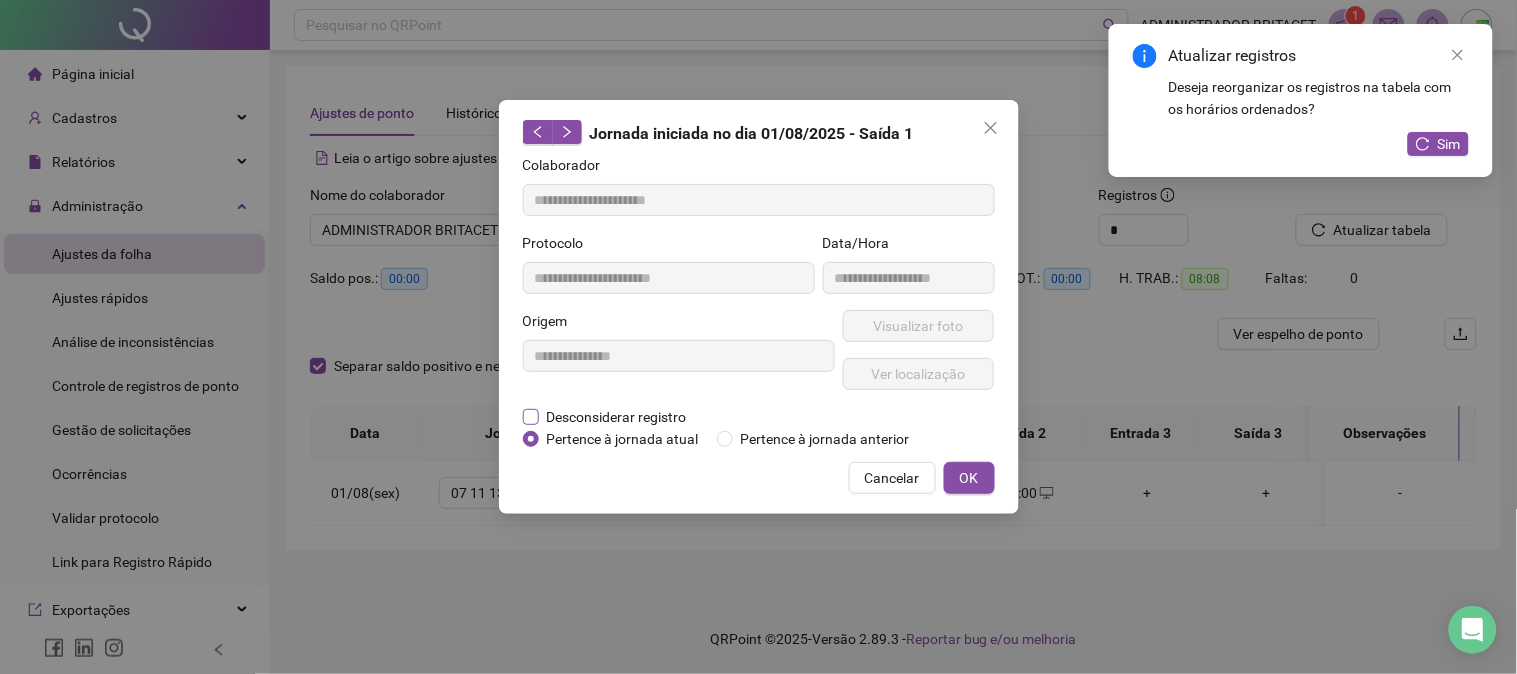 click on "Desconsiderar registro" at bounding box center [617, 417] 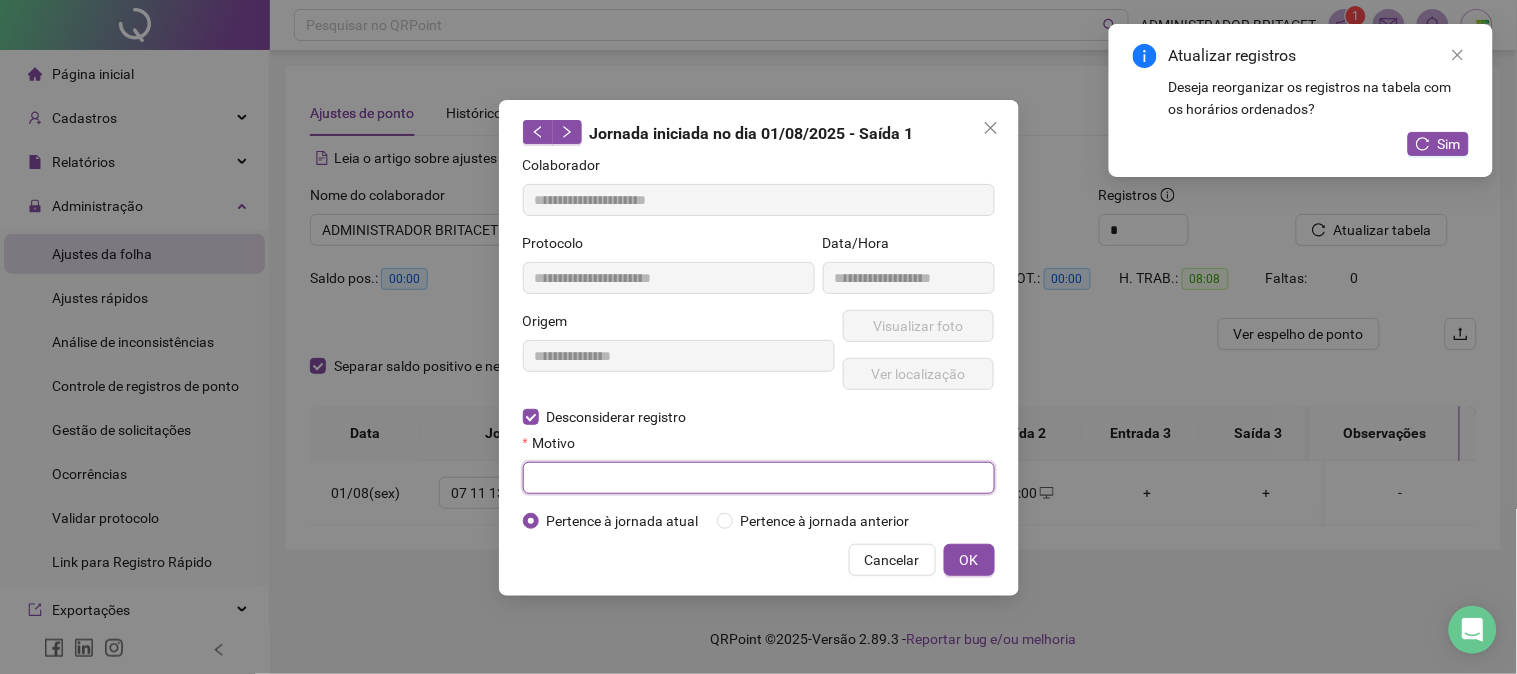 click at bounding box center (759, 478) 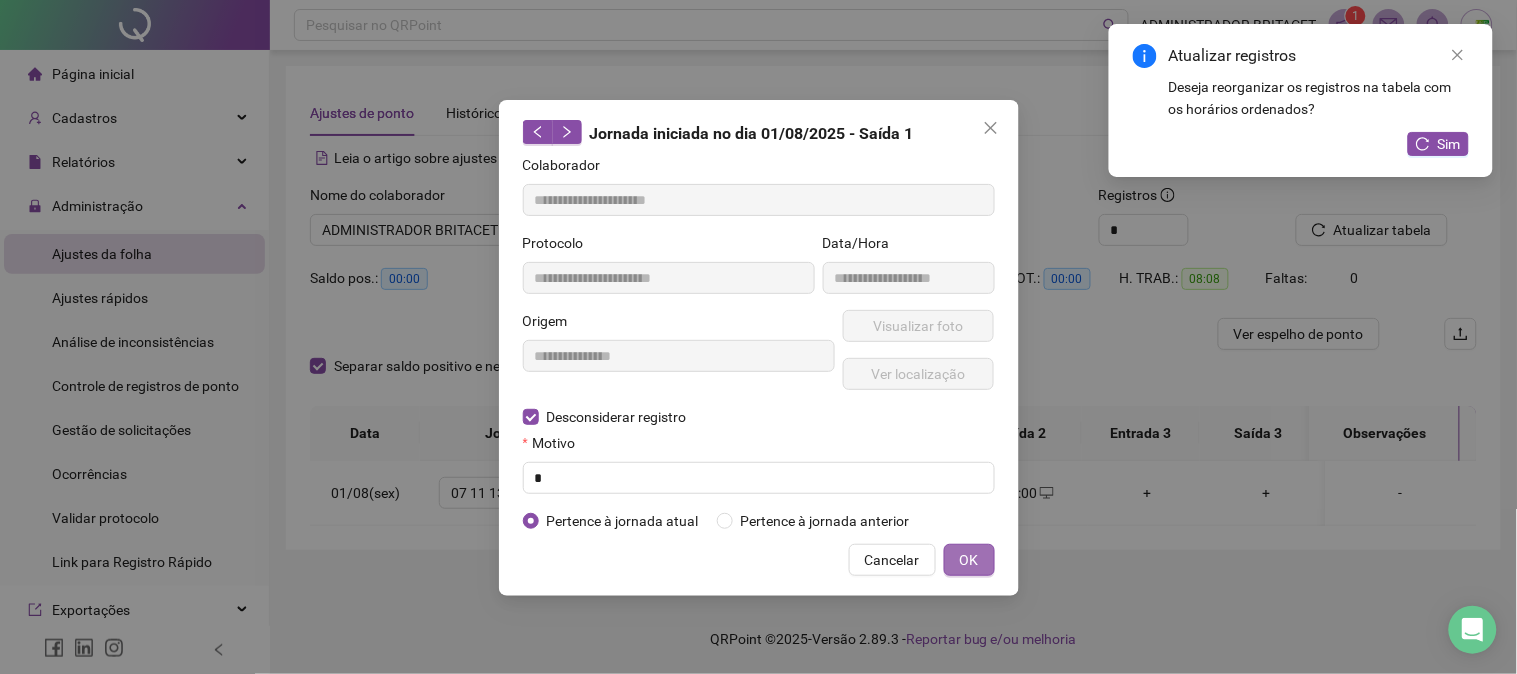 click on "OK" at bounding box center (969, 560) 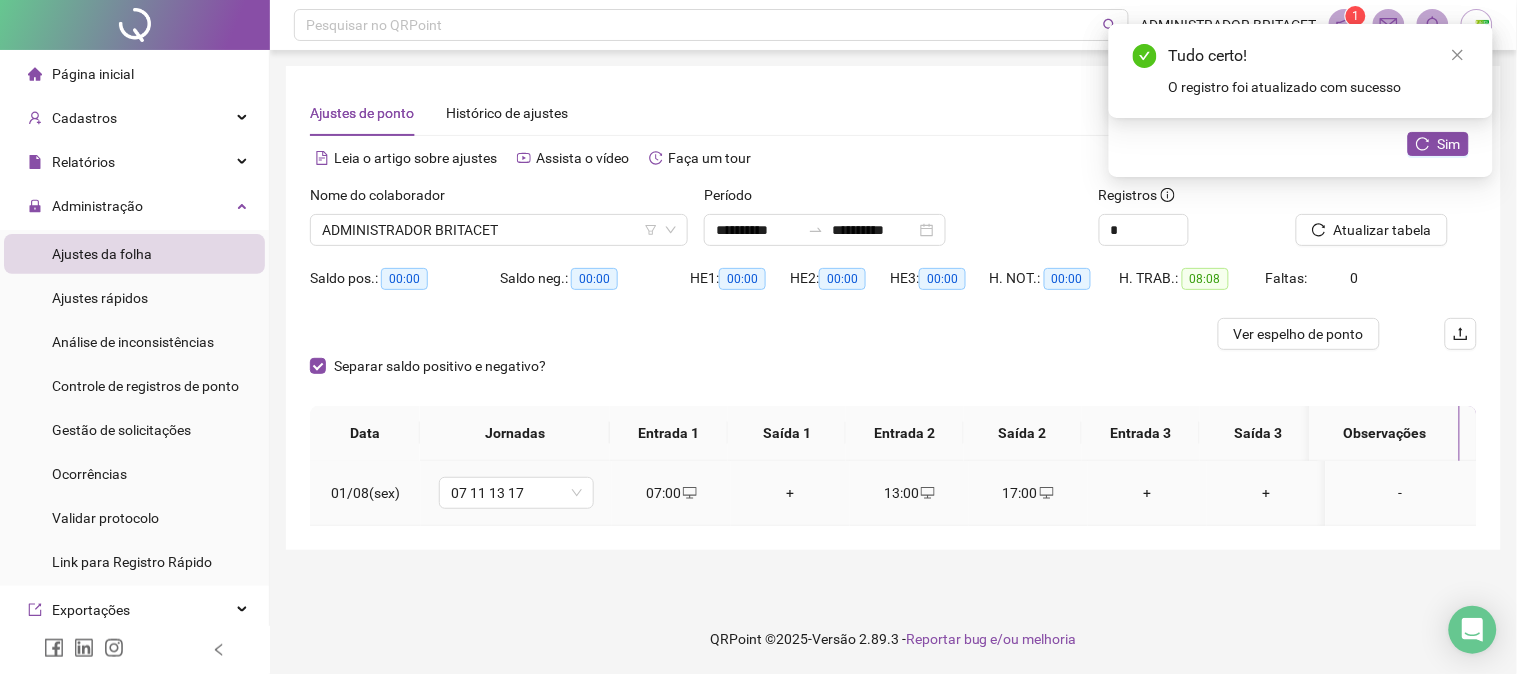 click on "+" at bounding box center [790, 493] 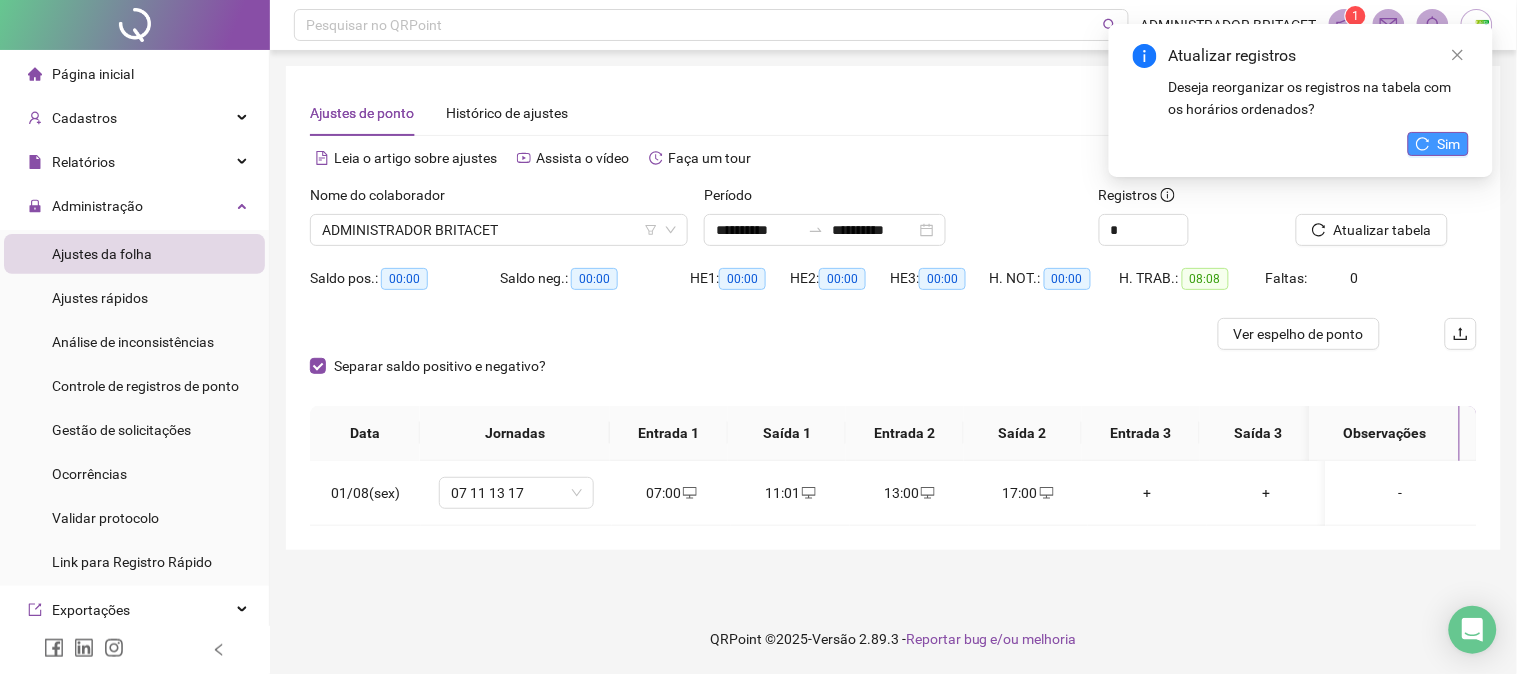 click on "Sim" at bounding box center (1438, 144) 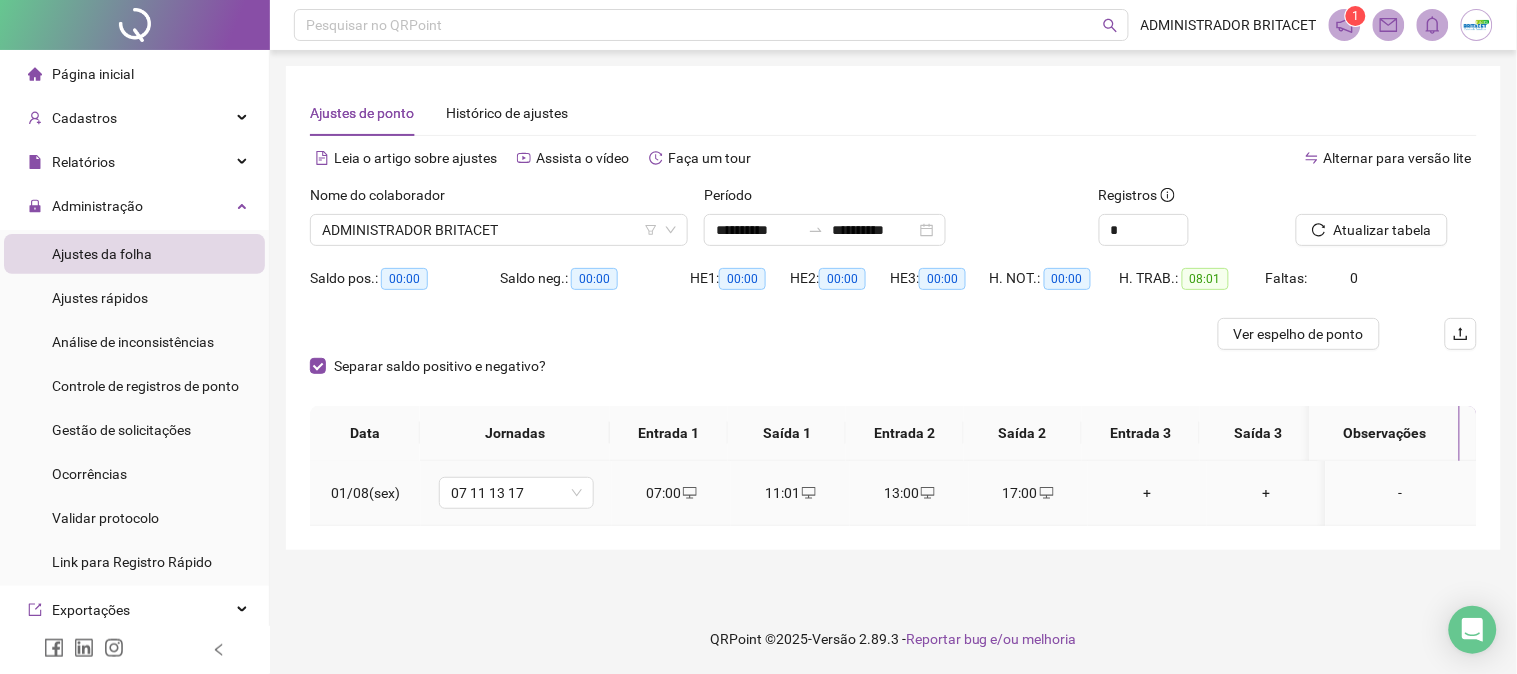 click on "11:01" at bounding box center [790, 493] 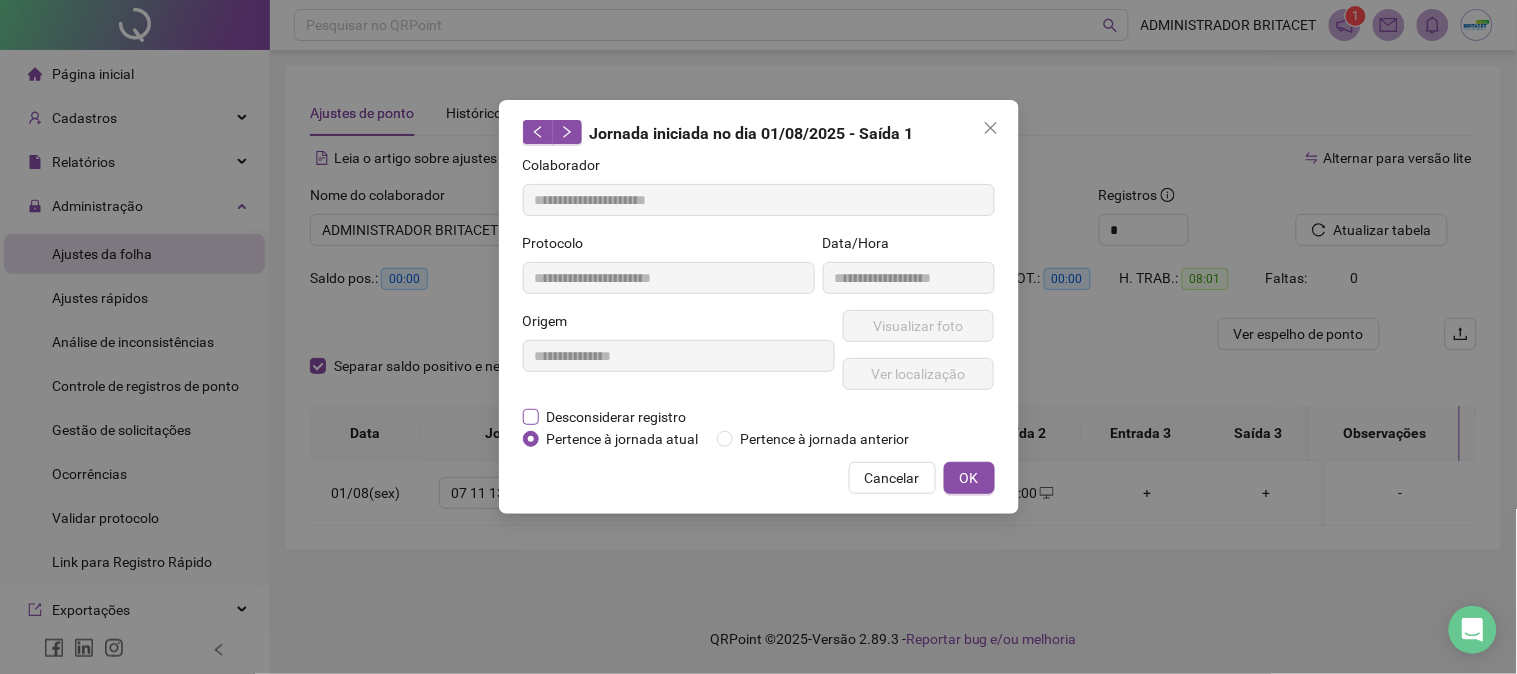 click on "Desconsiderar registro" at bounding box center [617, 417] 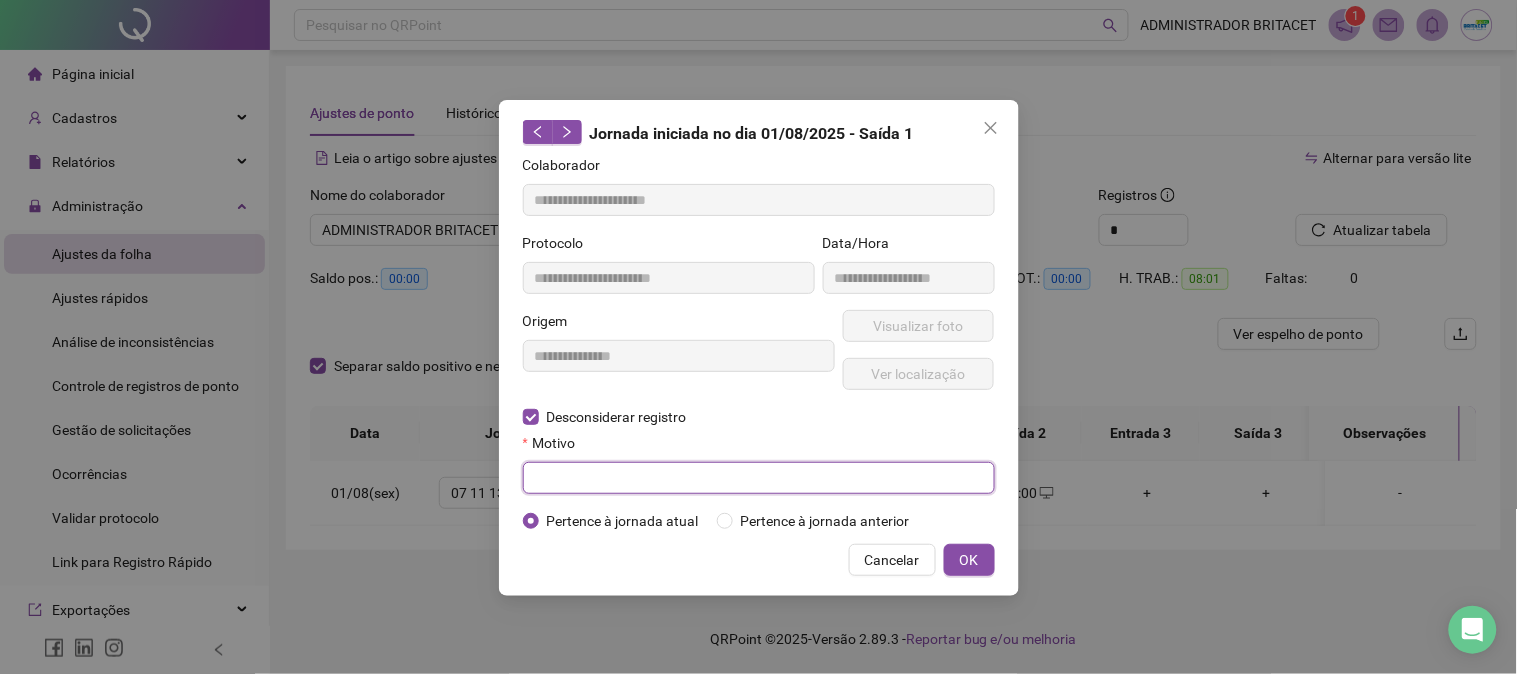 click at bounding box center (759, 478) 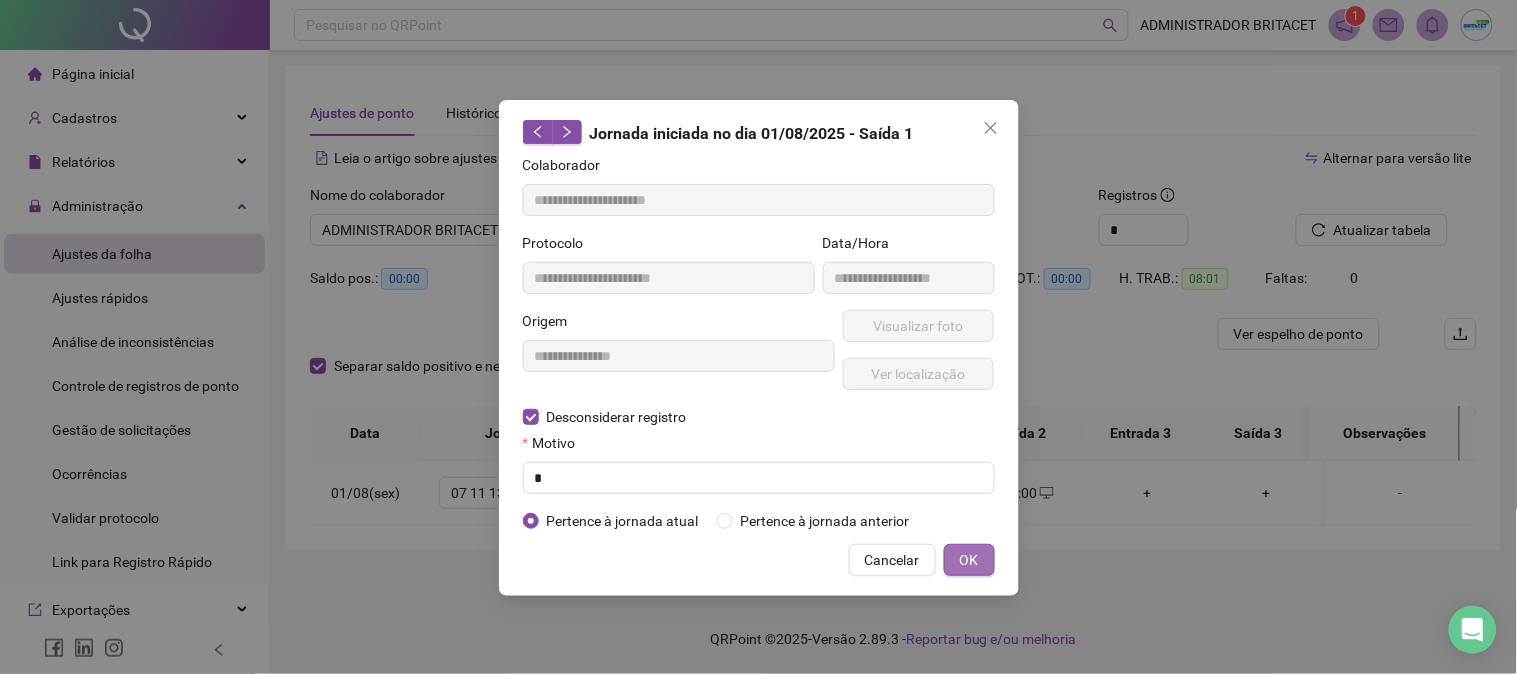 click on "OK" at bounding box center [969, 560] 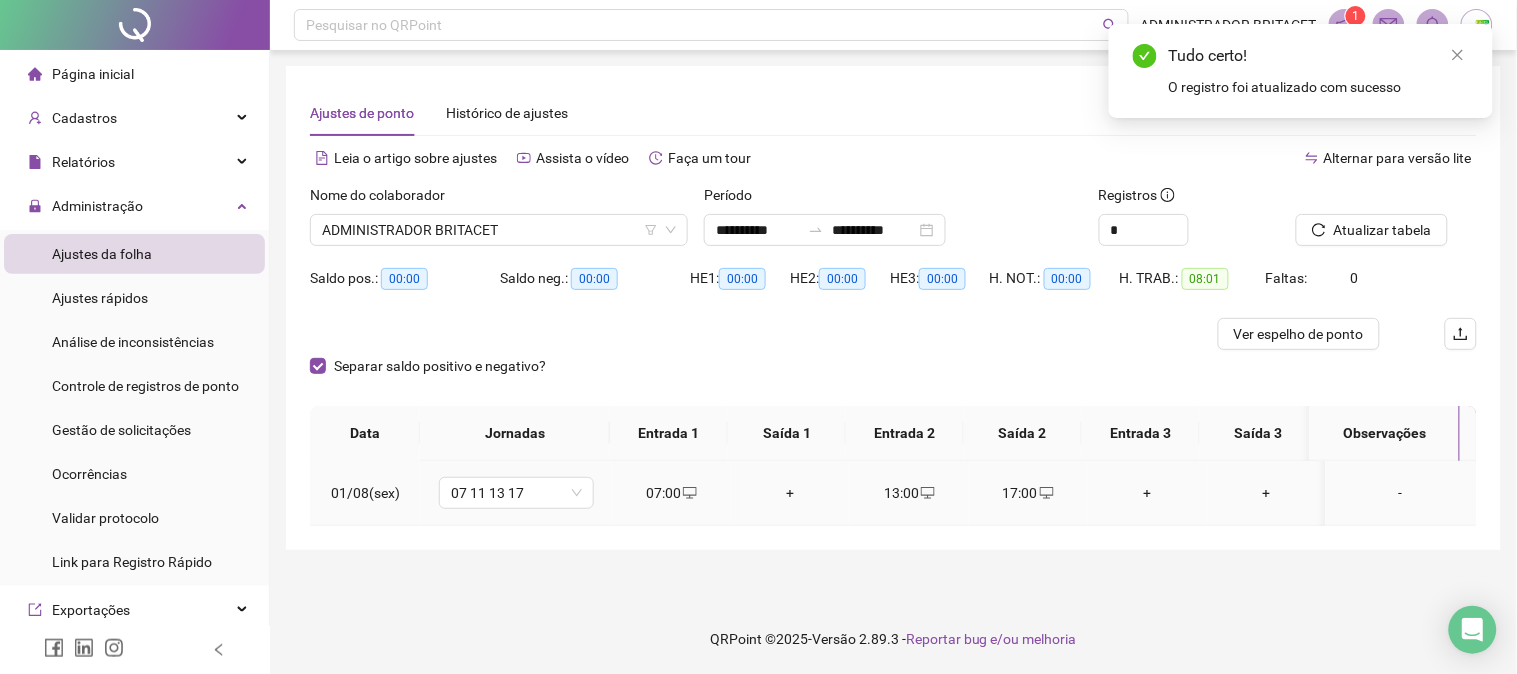 click on "+" at bounding box center (790, 493) 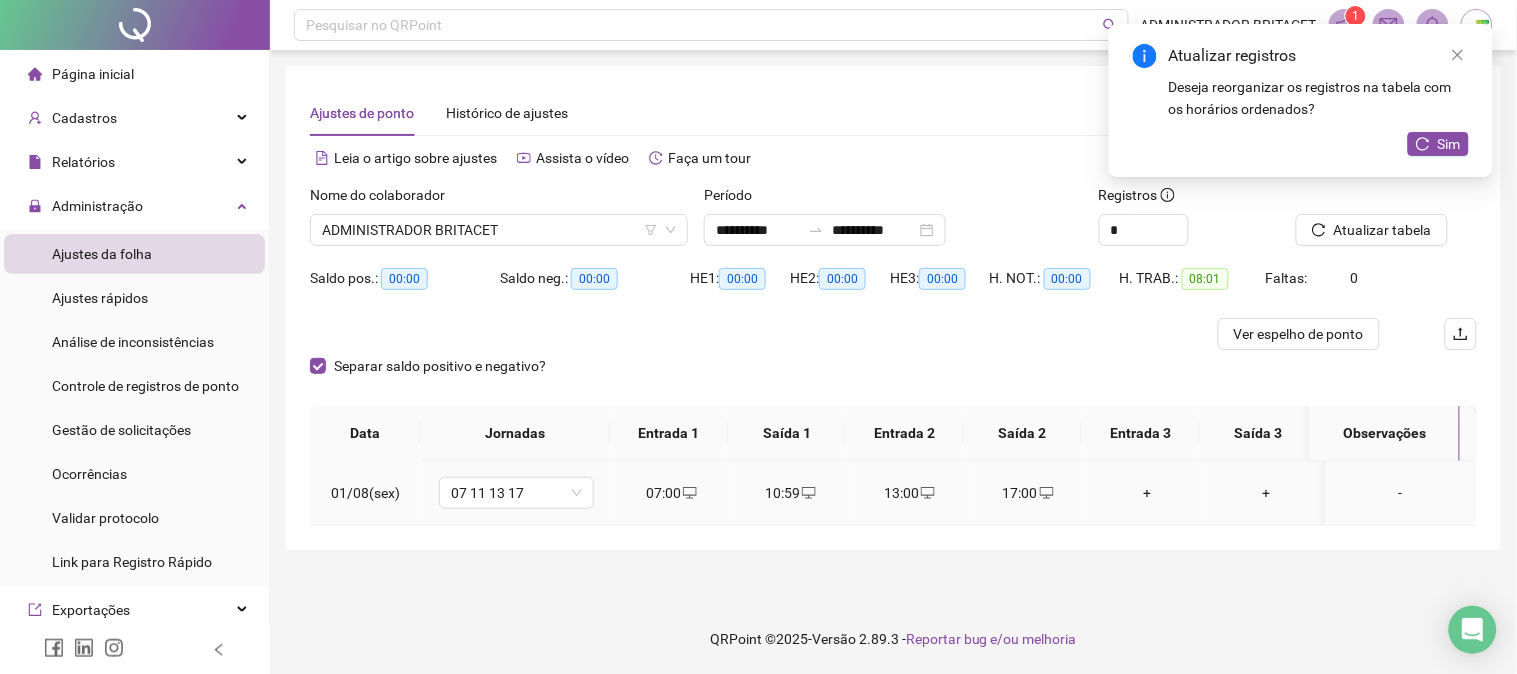 click on "17:00" at bounding box center (1028, 493) 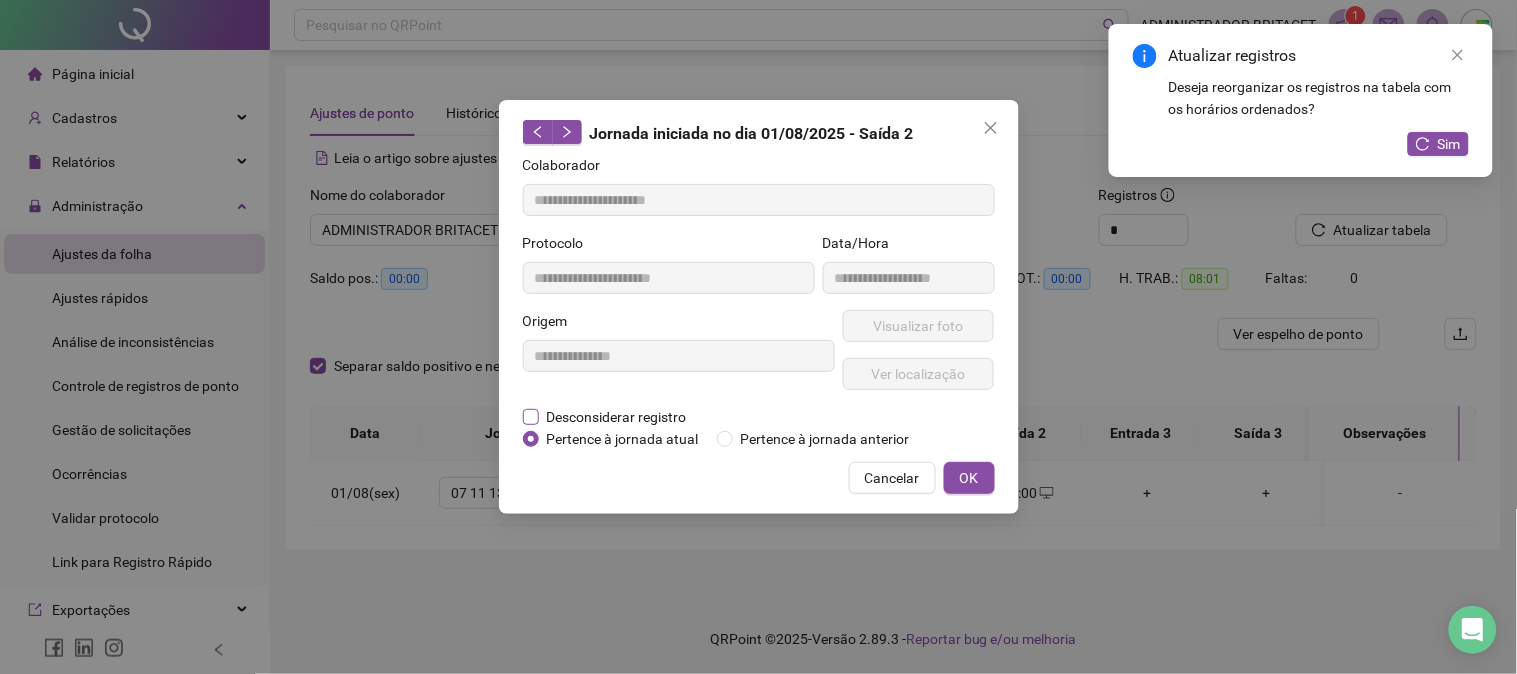 click on "Desconsiderar registro" at bounding box center [617, 417] 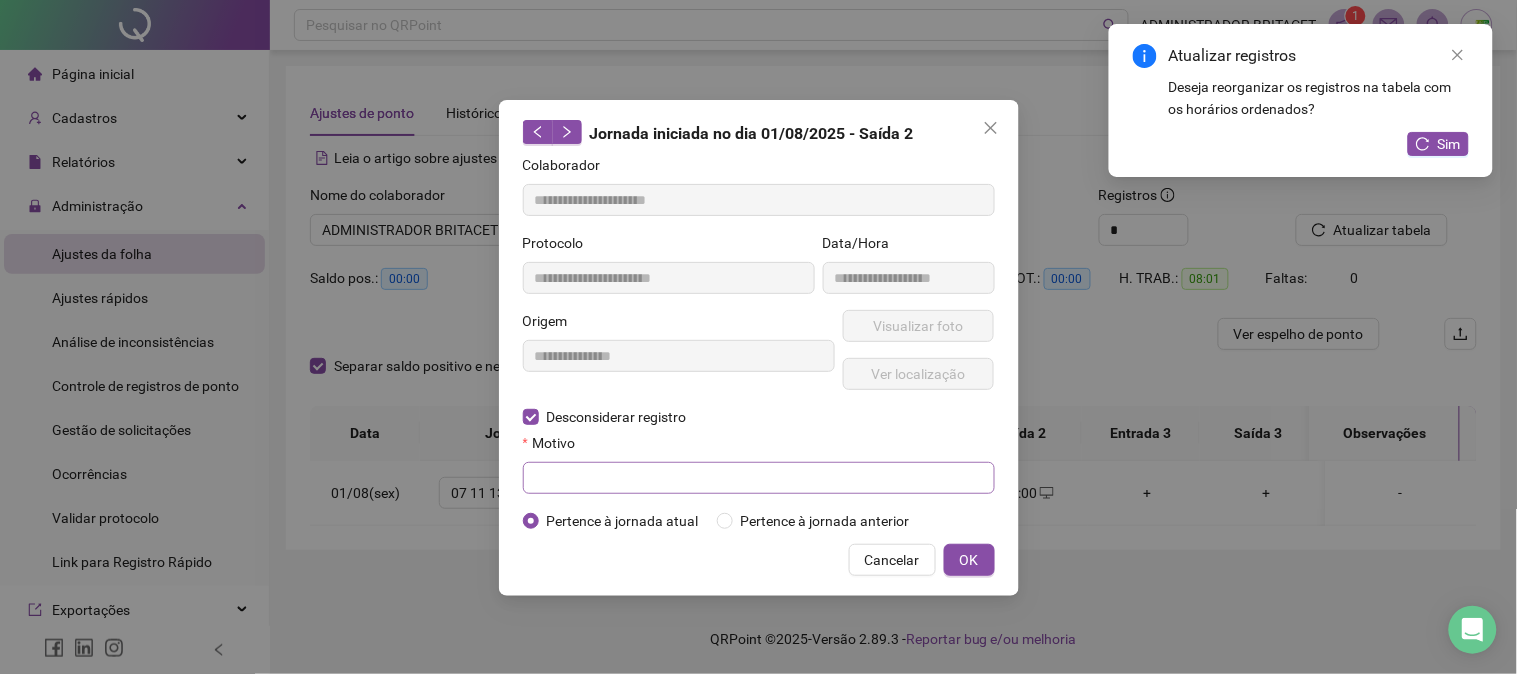 click on "Motivo" at bounding box center (759, 463) 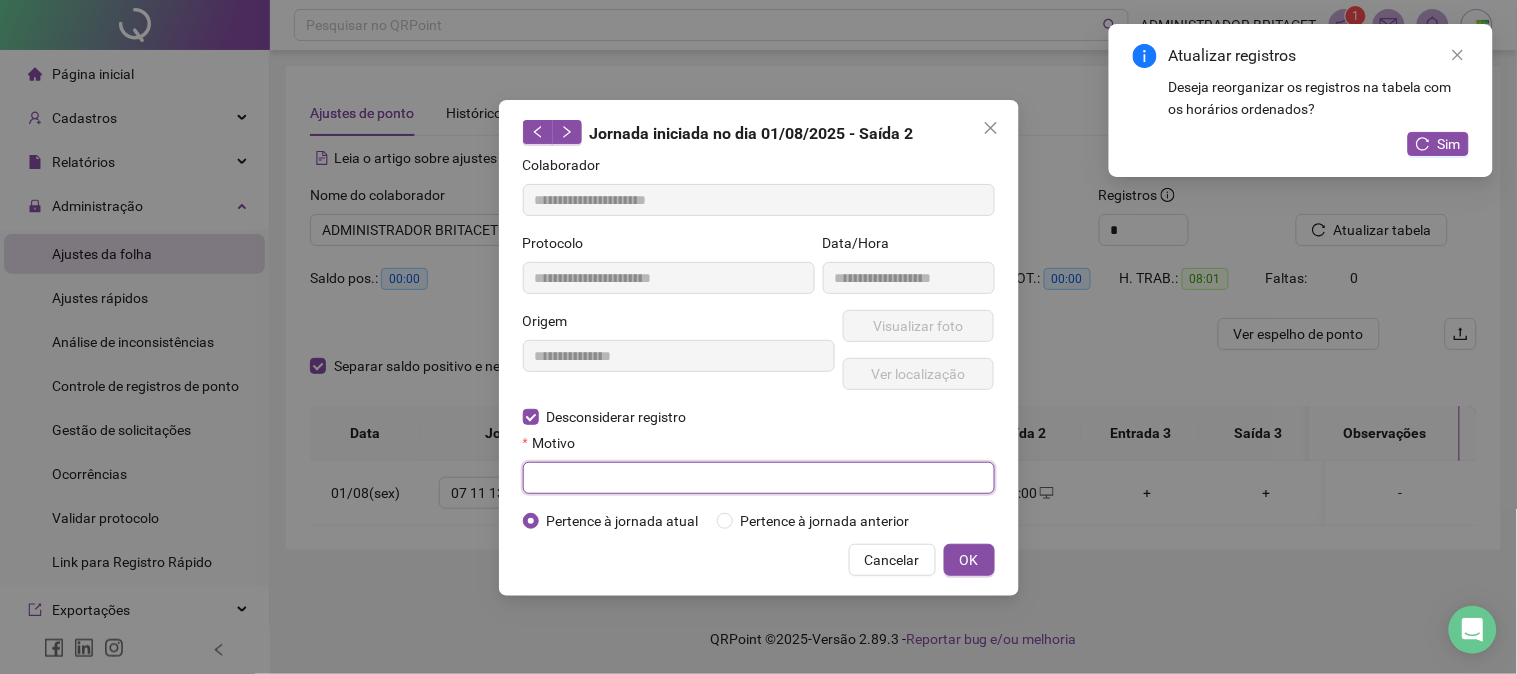 click at bounding box center (759, 478) 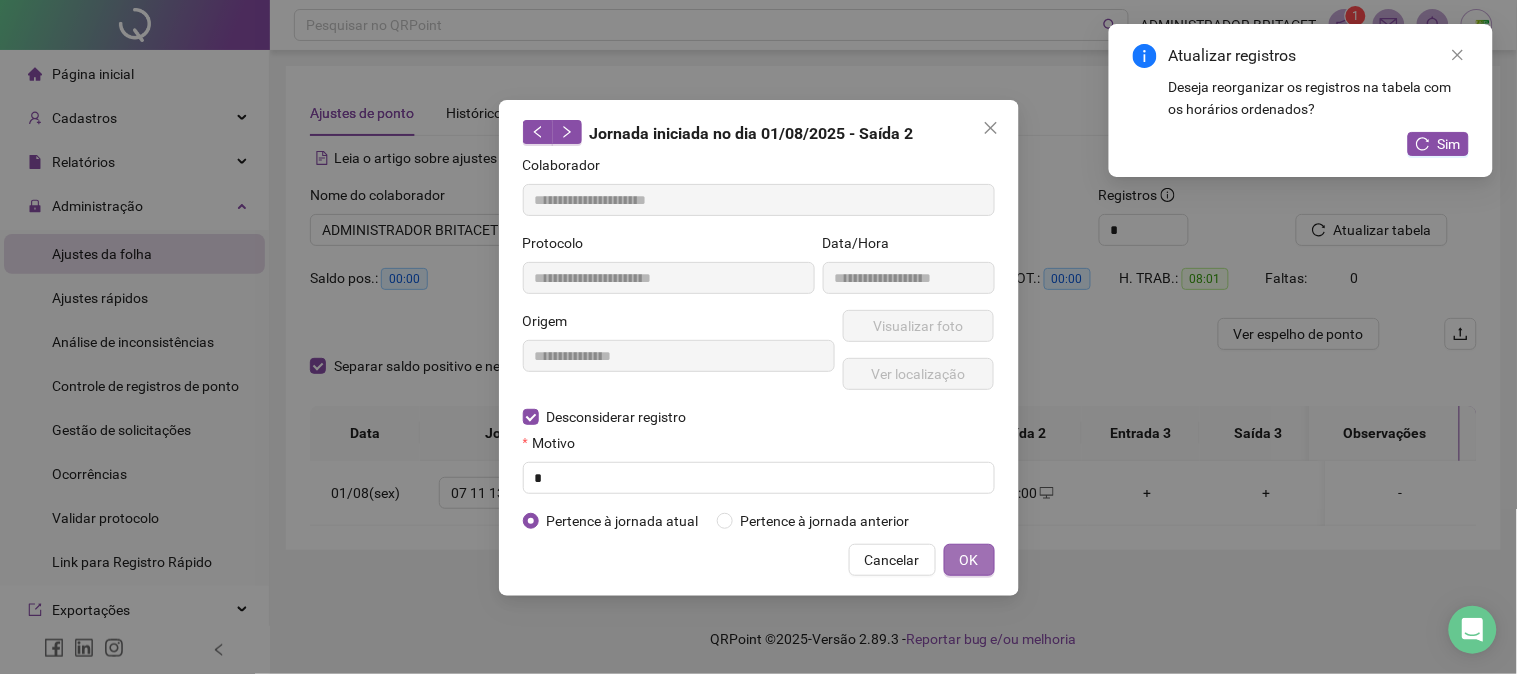 click on "OK" at bounding box center (969, 560) 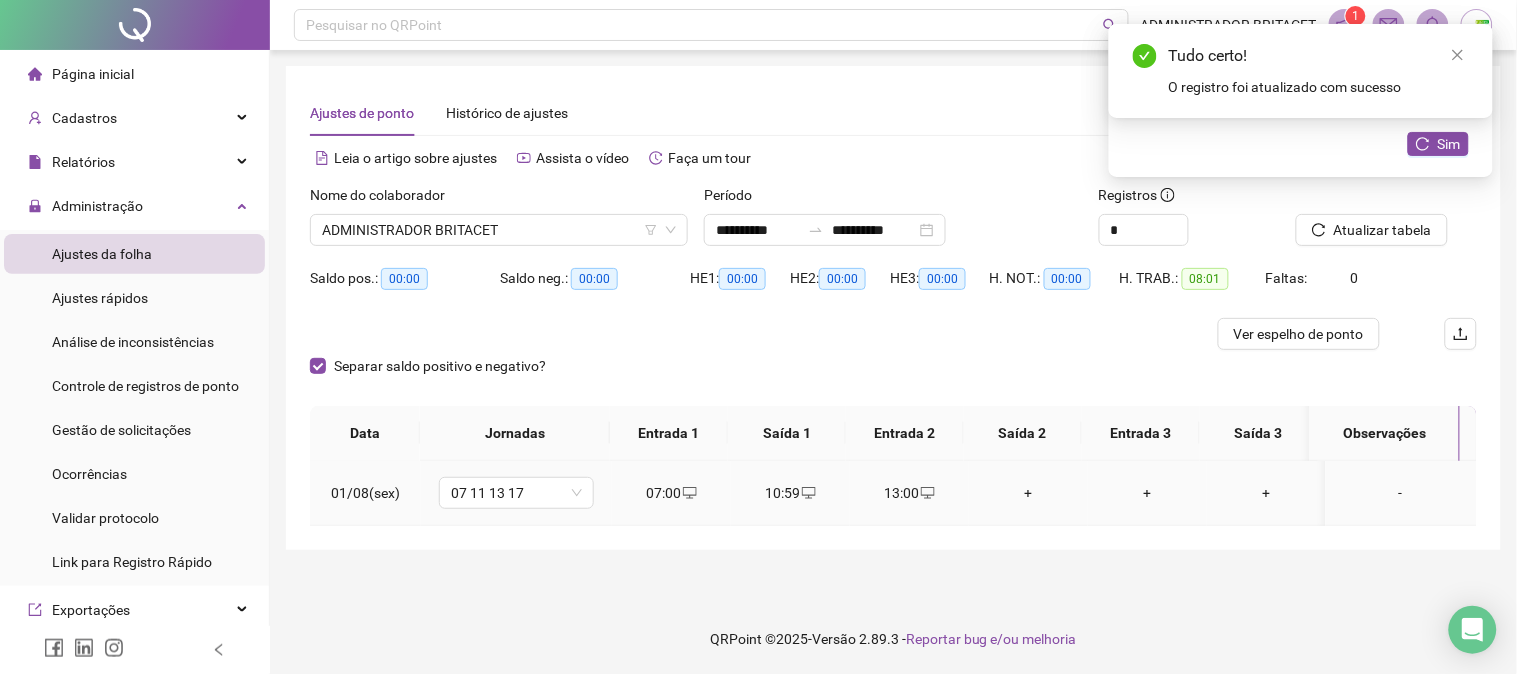 click on "+" at bounding box center (1028, 493) 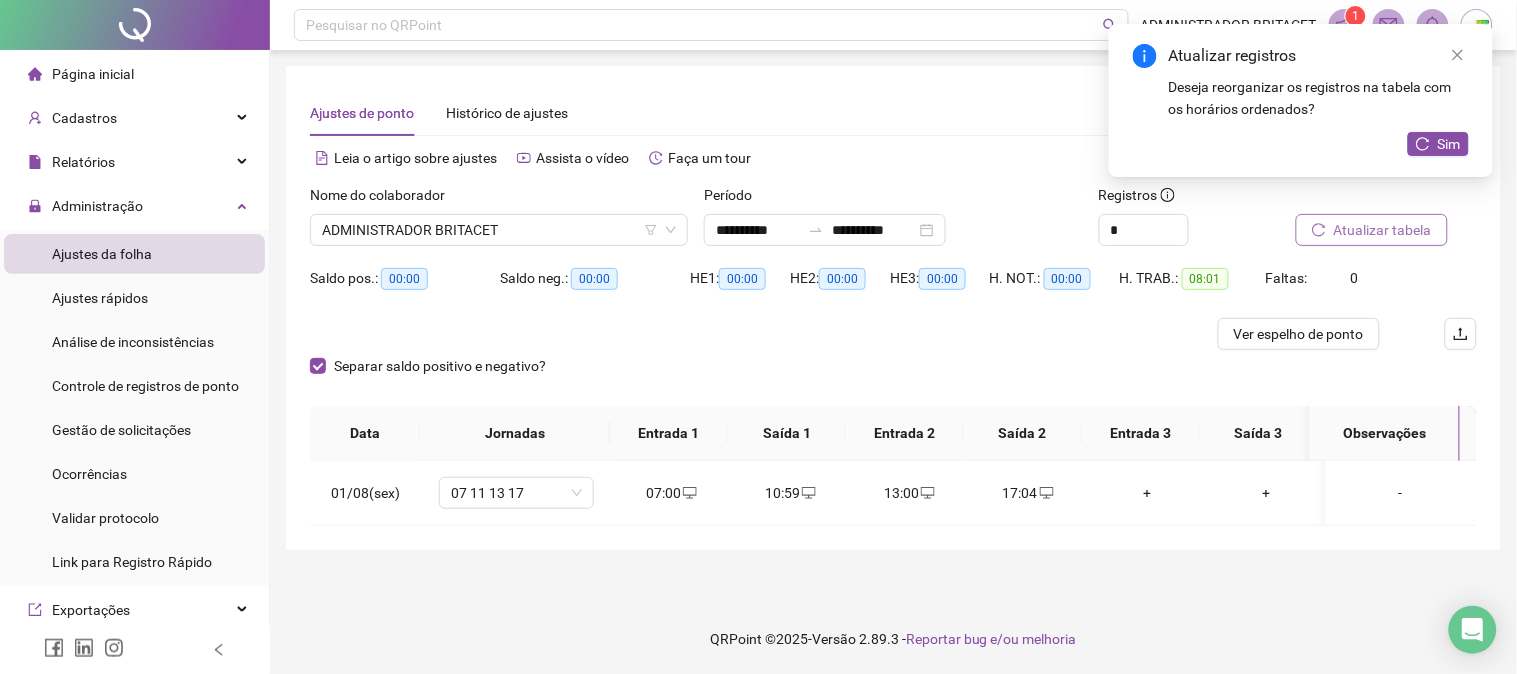 click on "Atualizar tabela" at bounding box center [1383, 230] 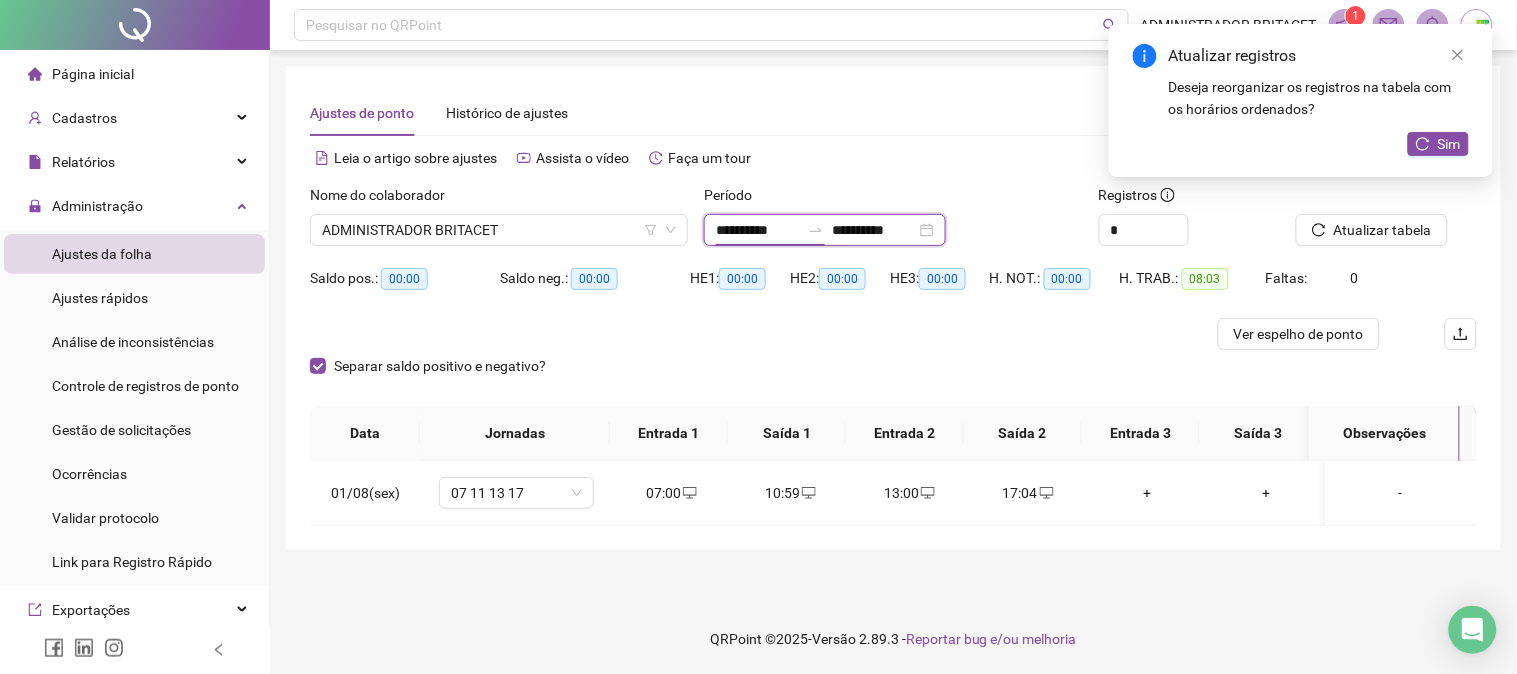 click on "**********" at bounding box center [758, 230] 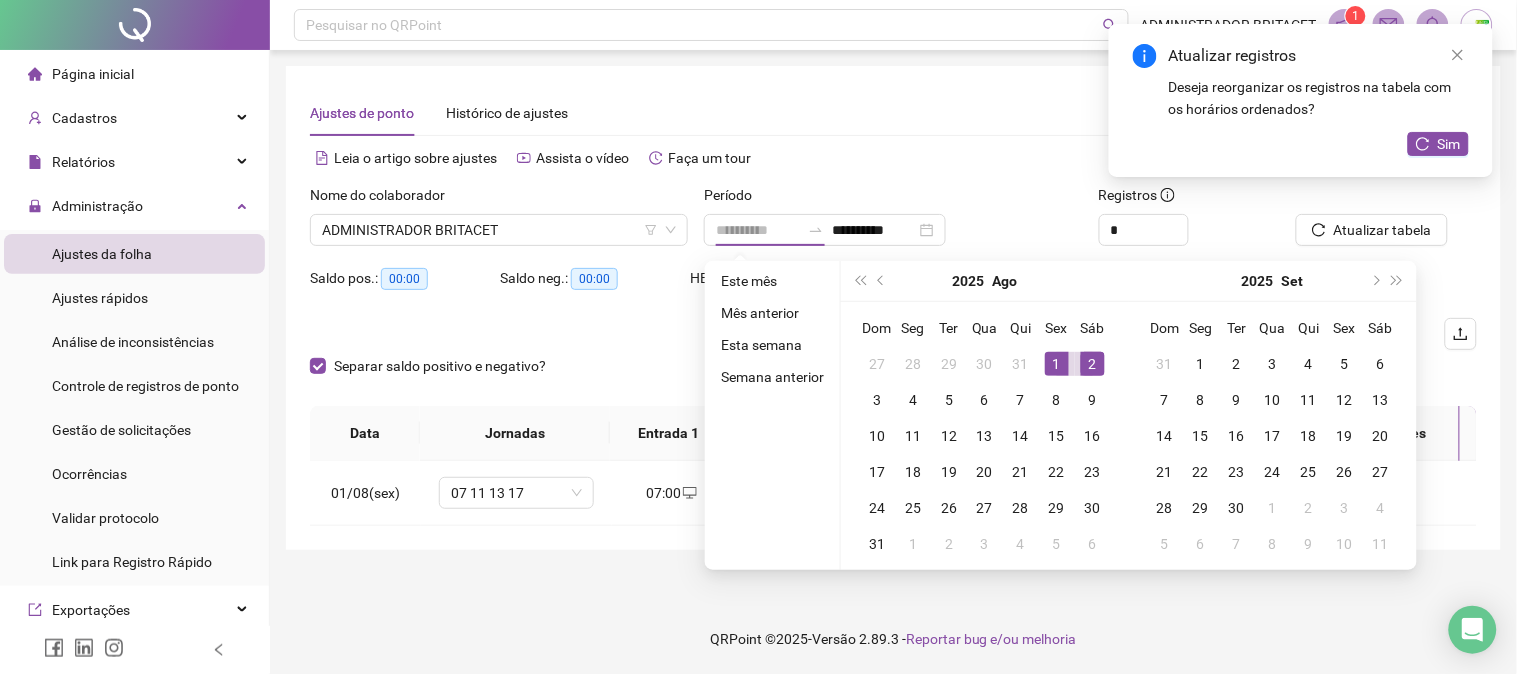 click on "2" at bounding box center (1093, 364) 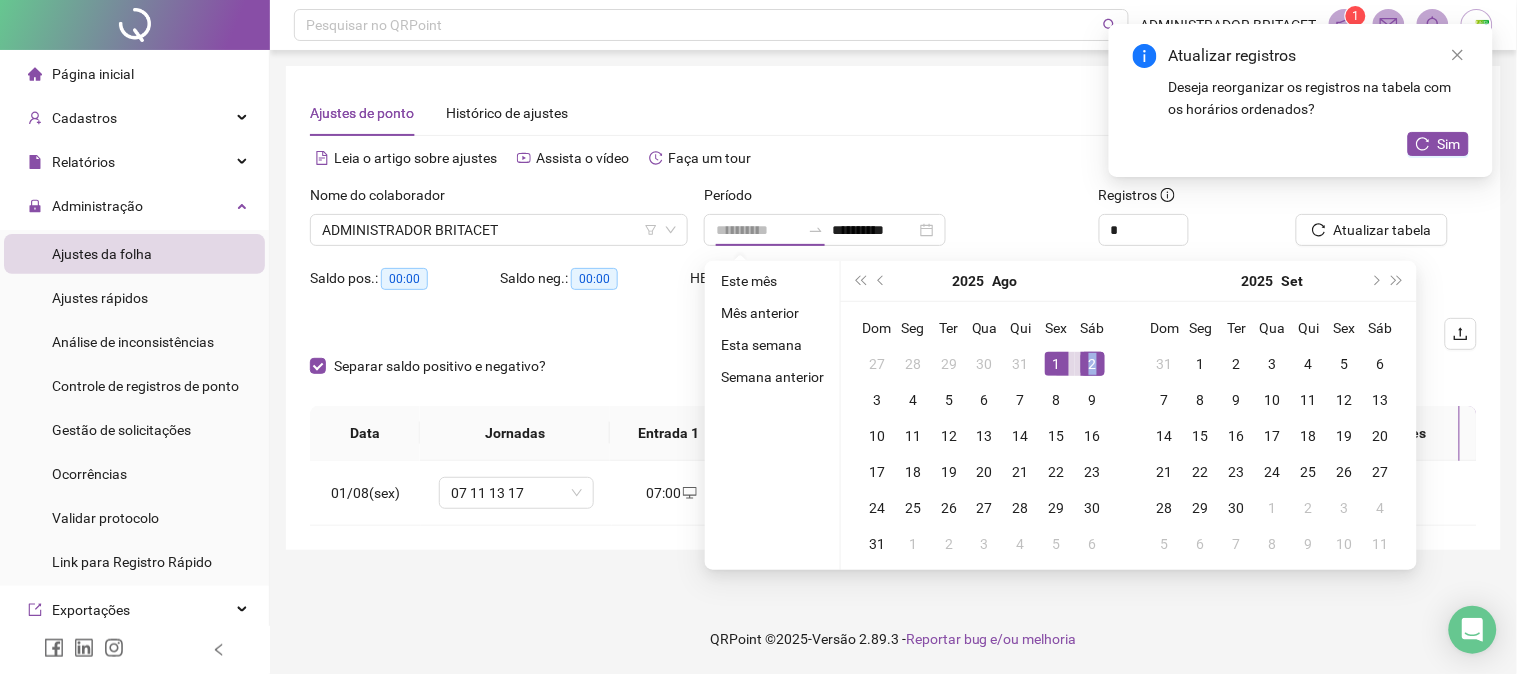 click on "2" at bounding box center (1093, 364) 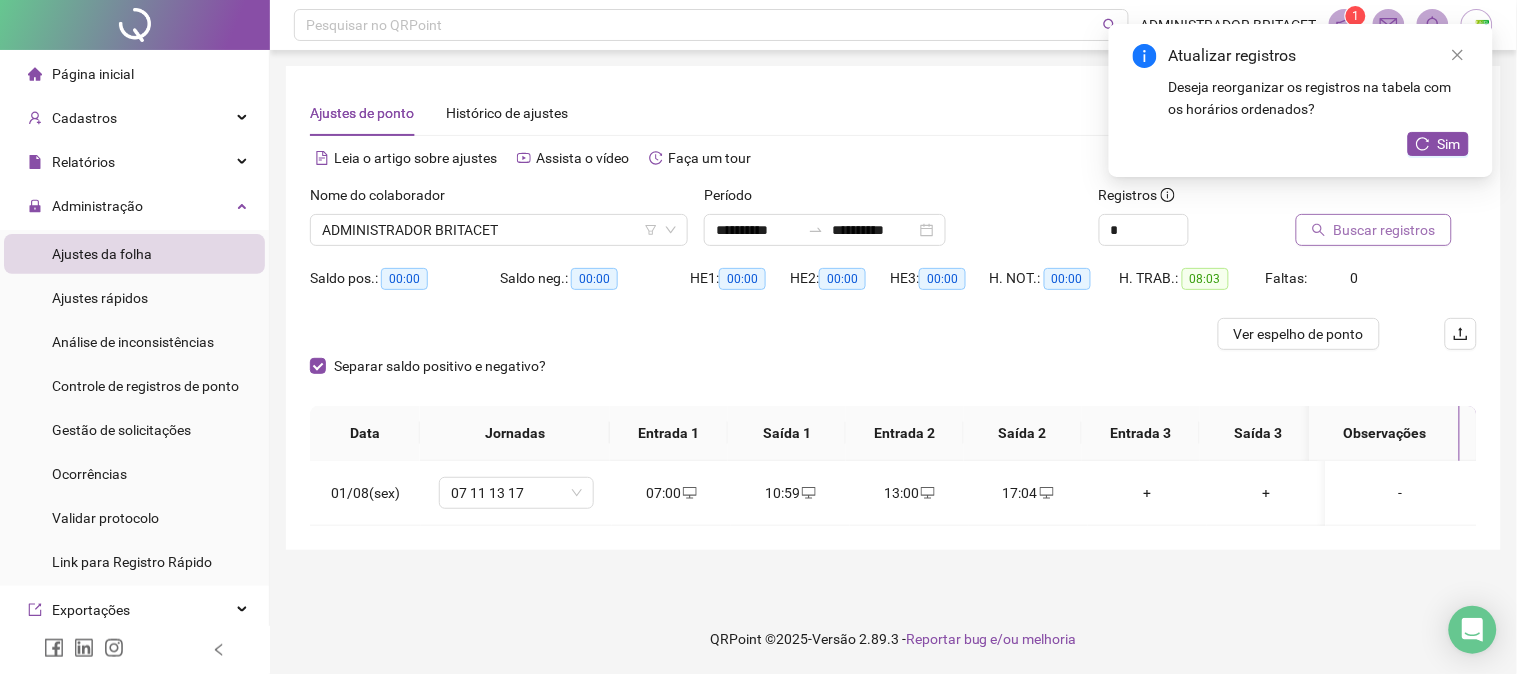 click on "Buscar registros" at bounding box center (1374, 230) 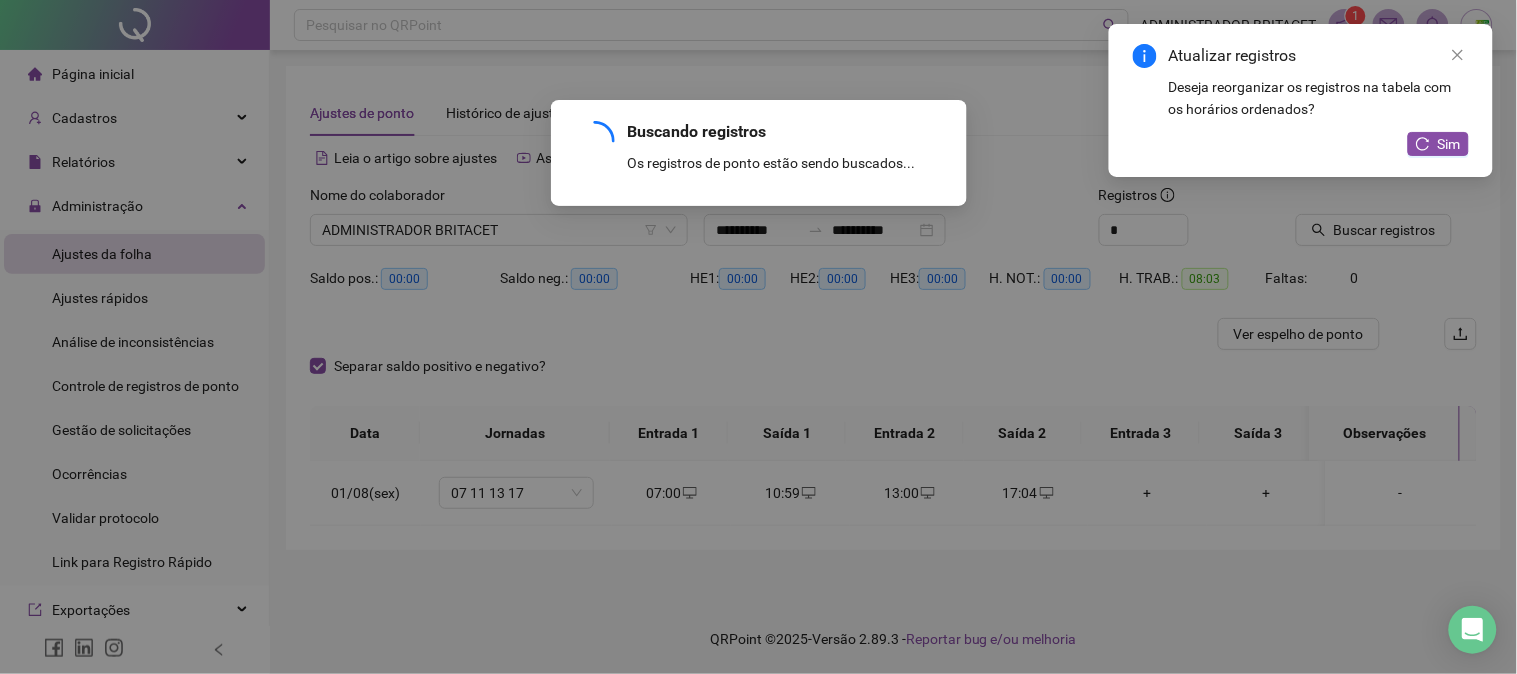 click on "Buscando registros Os registros de ponto estão sendo buscados... OK" at bounding box center (758, 337) 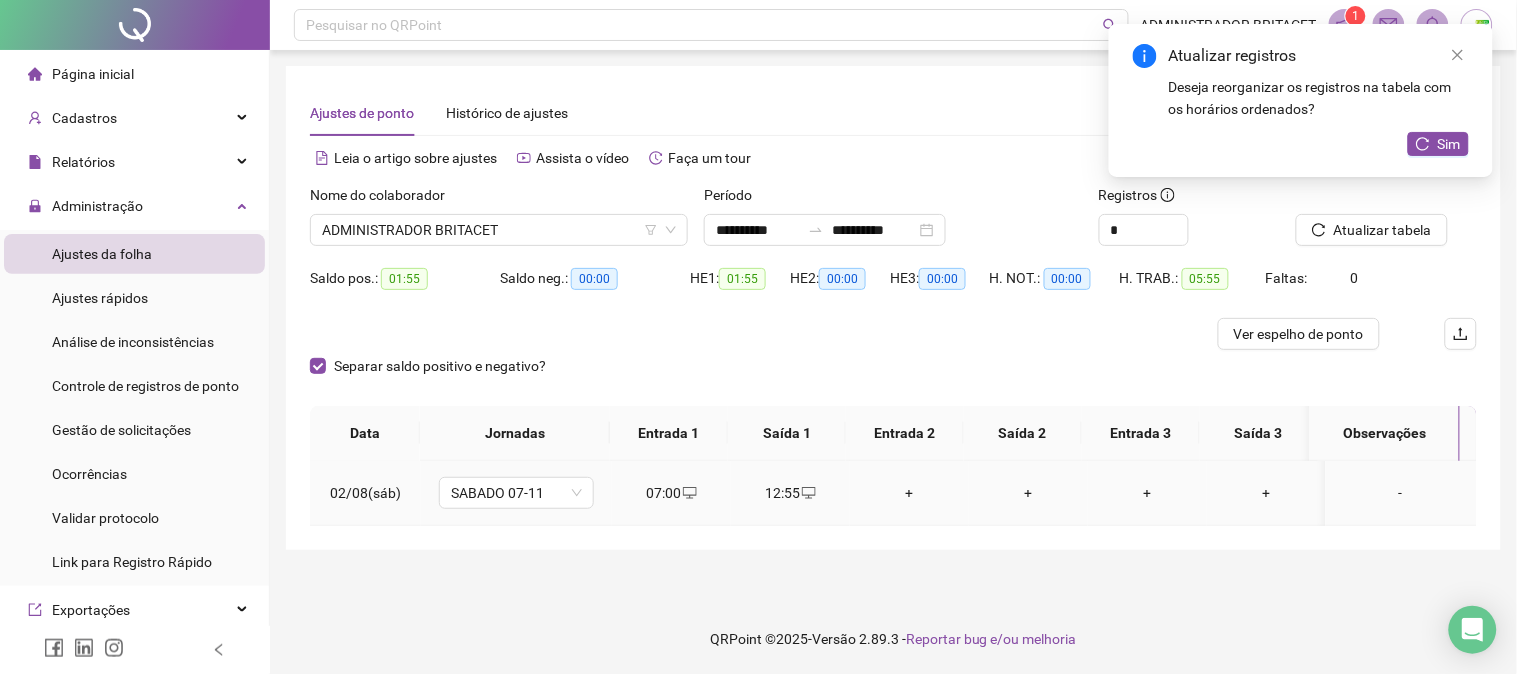 click on "12:55" at bounding box center [790, 493] 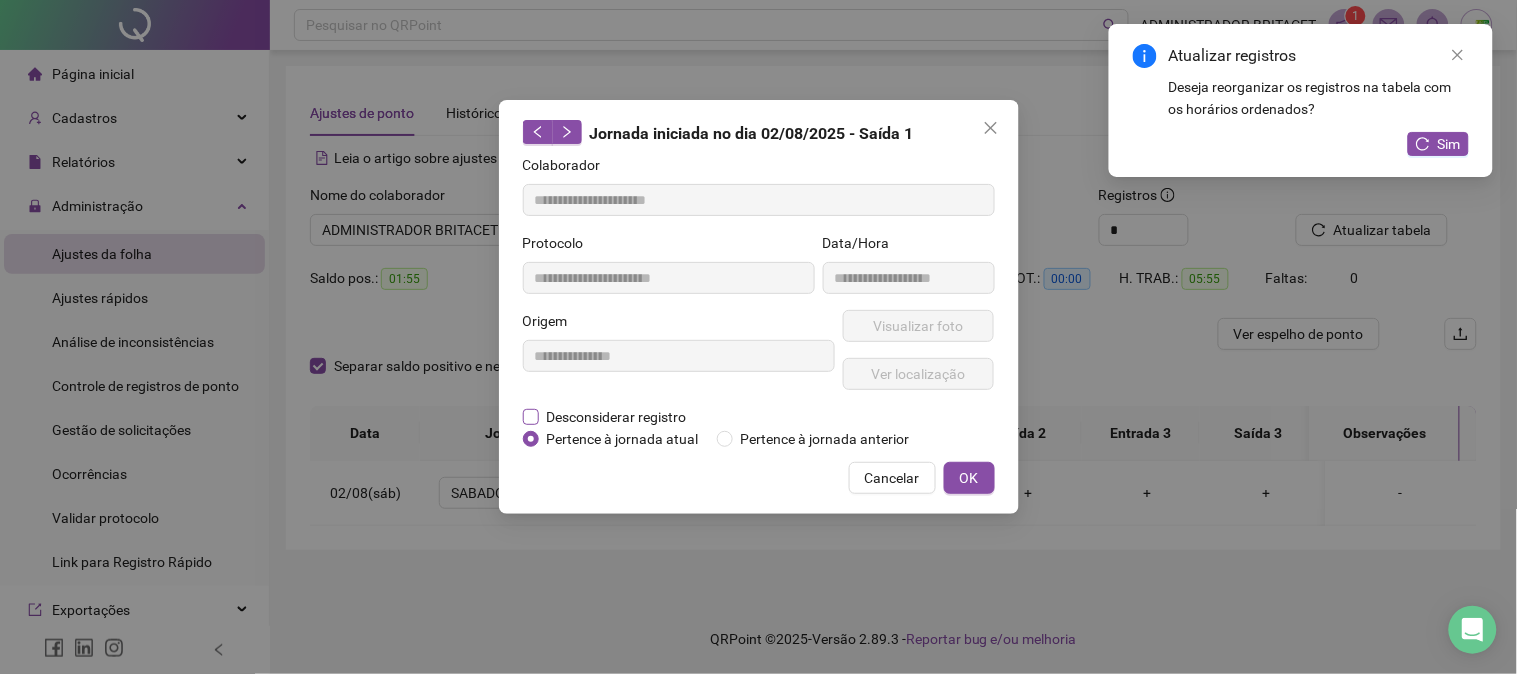 click on "Desconsiderar registro" at bounding box center [617, 417] 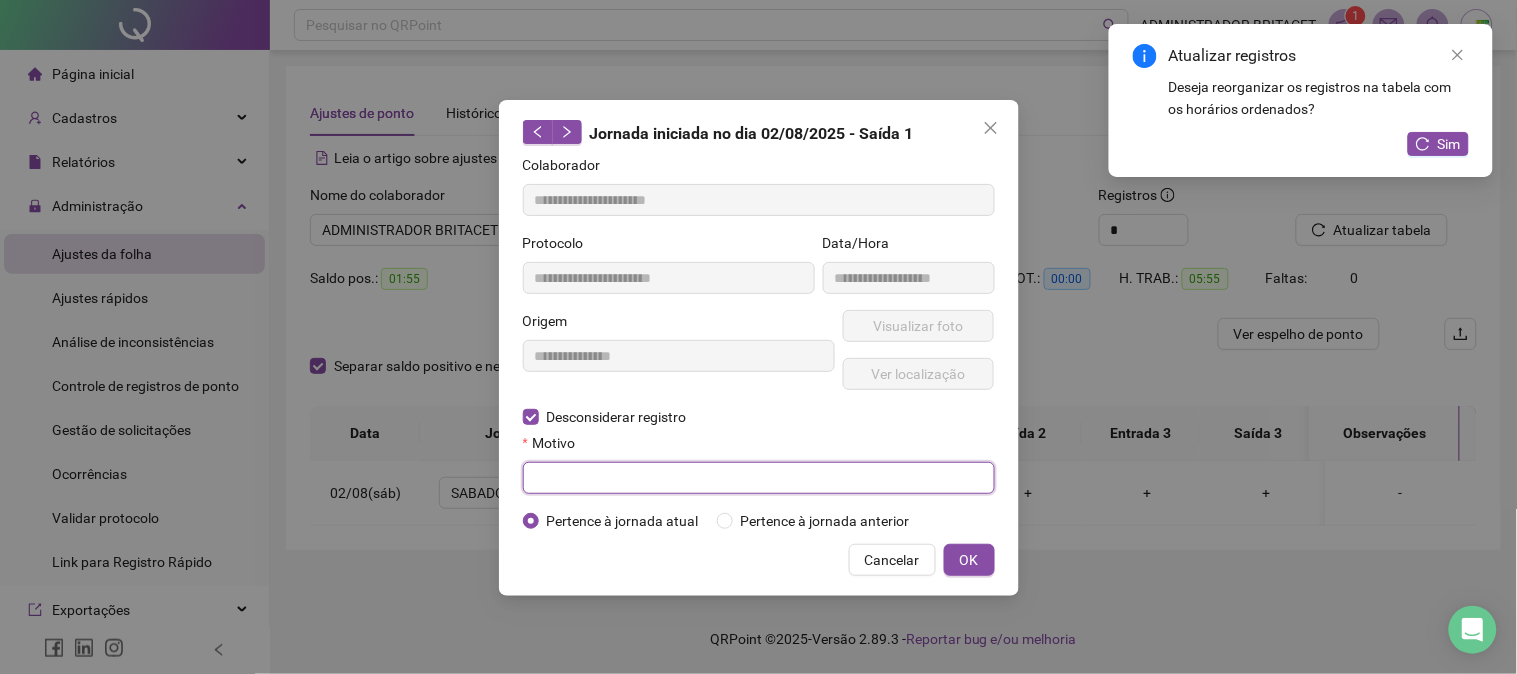 click at bounding box center [759, 478] 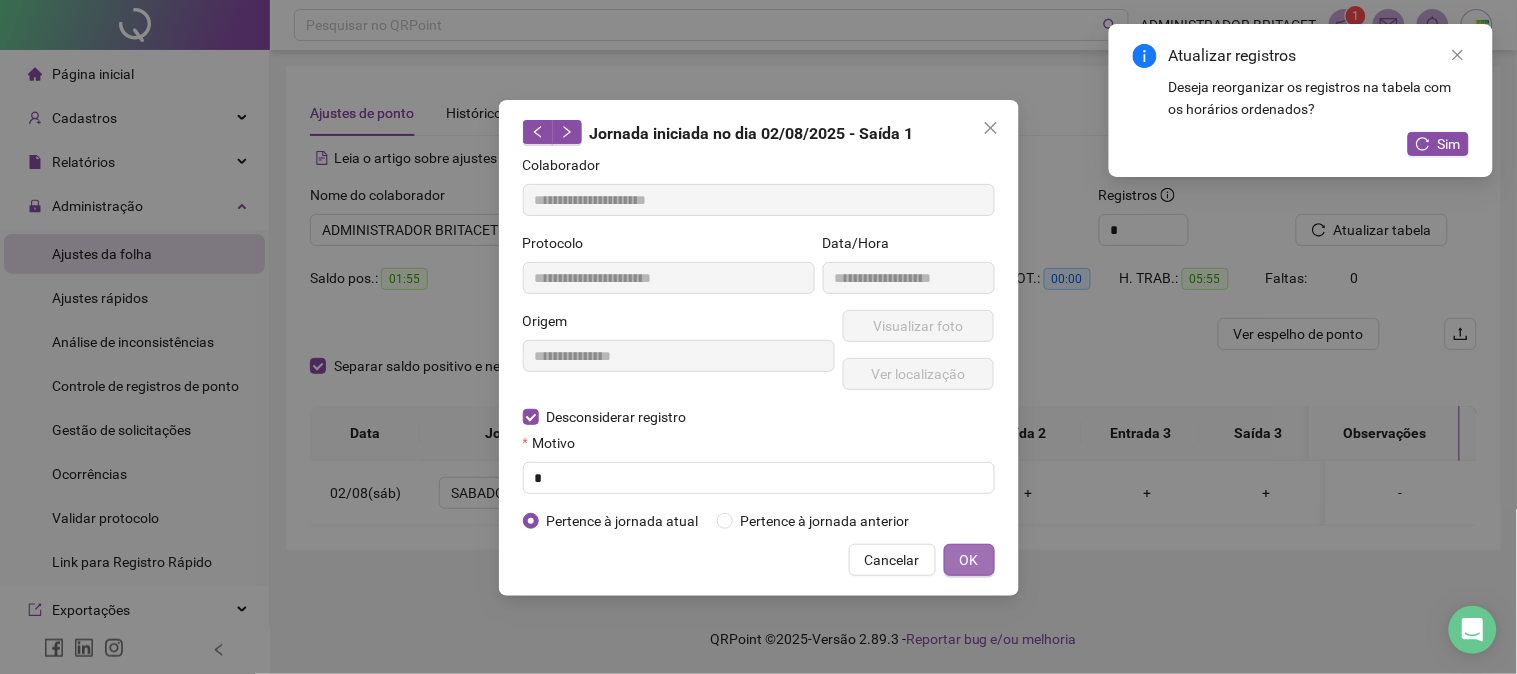 click on "OK" at bounding box center [969, 560] 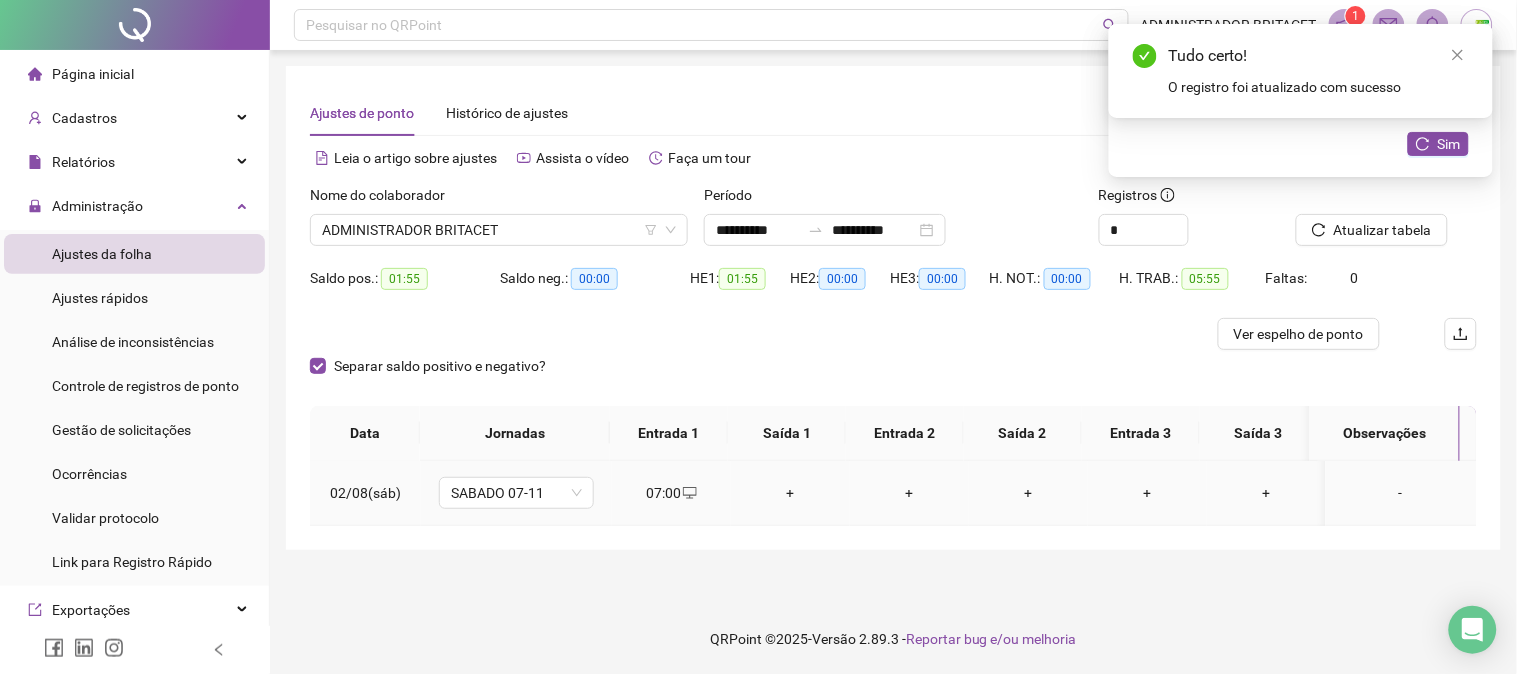 click on "+" at bounding box center [790, 493] 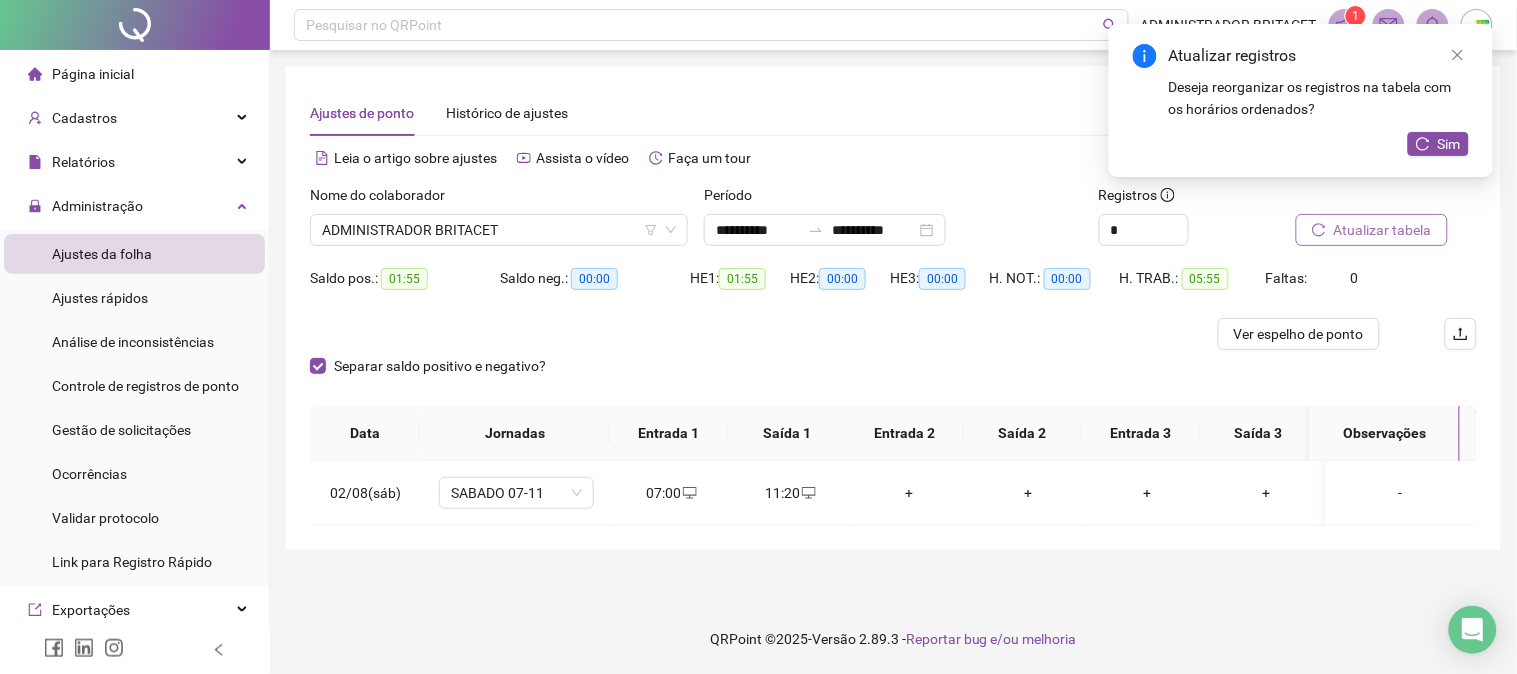 click on "Atualizar tabela" at bounding box center [1383, 230] 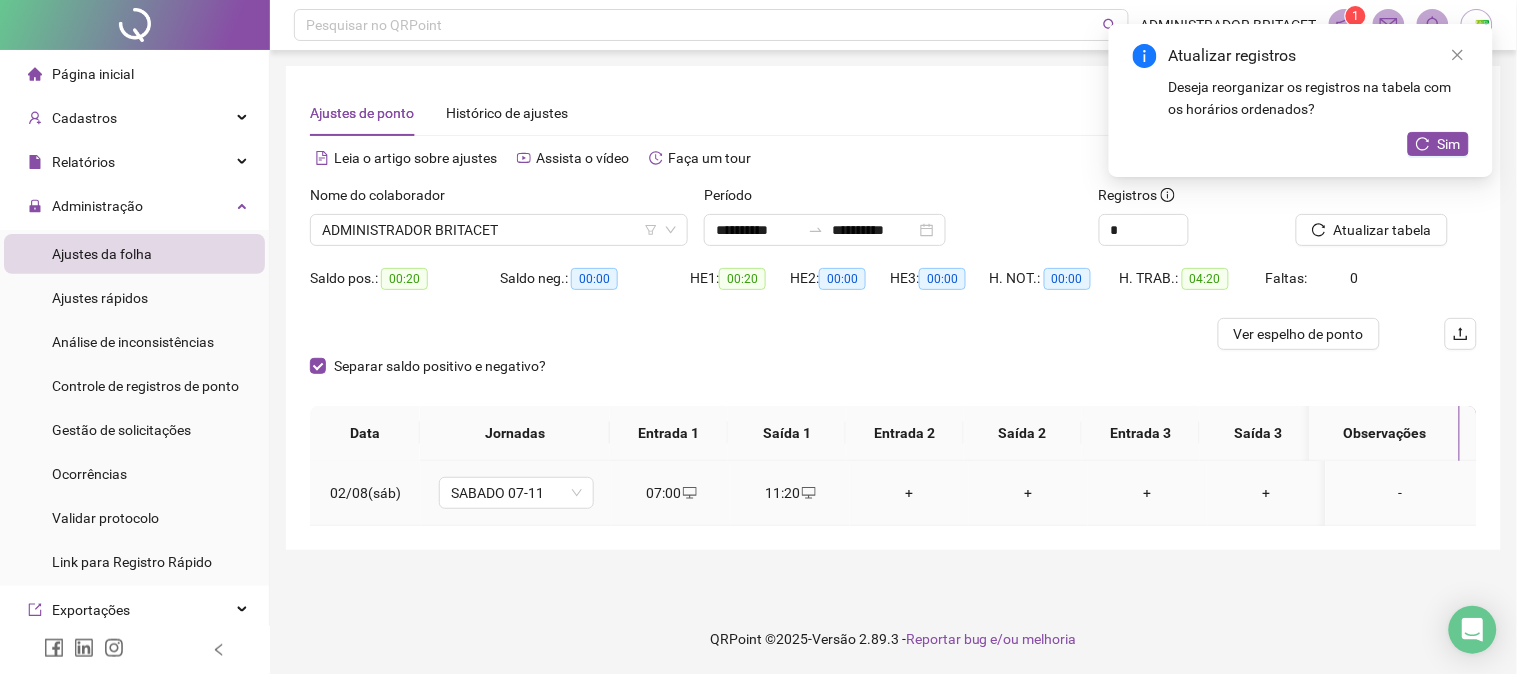 click on "11:20" at bounding box center (790, 493) 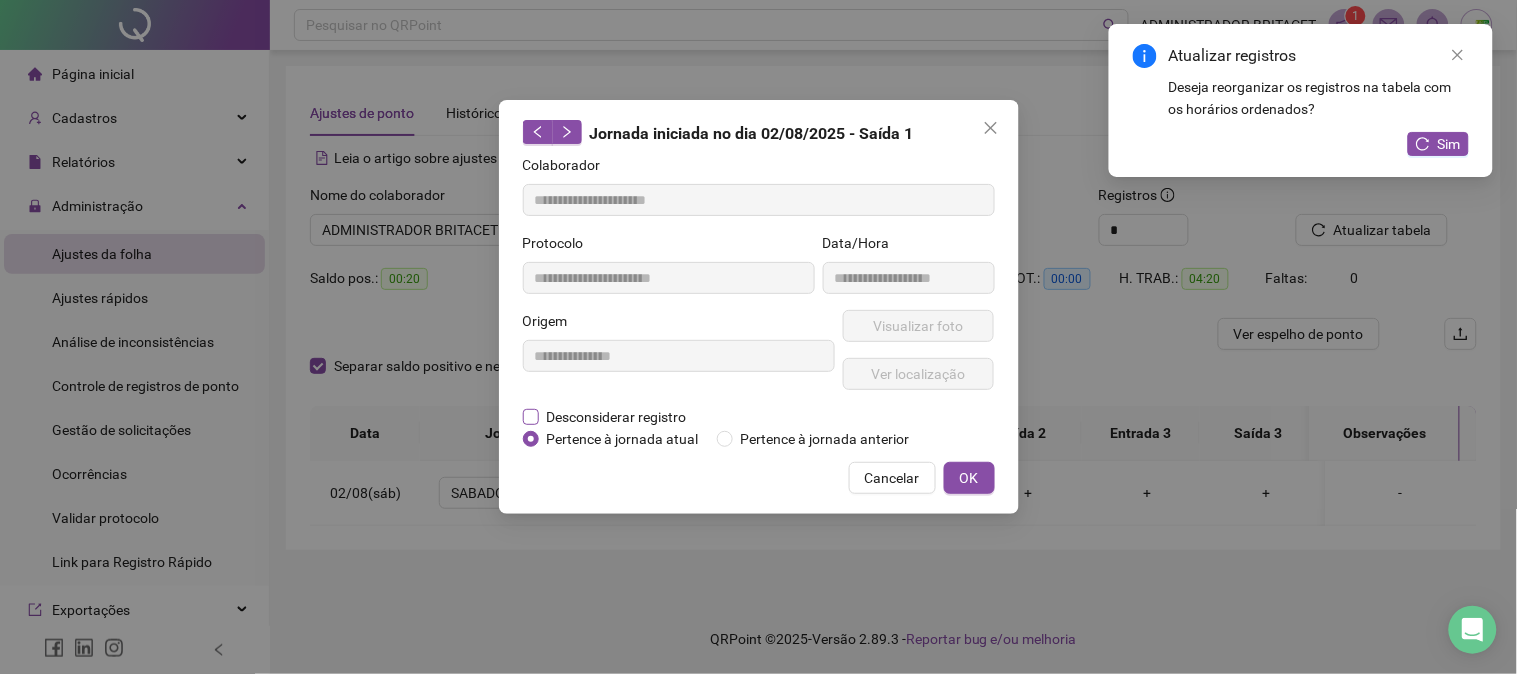 click on "Desconsiderar registro" at bounding box center (617, 417) 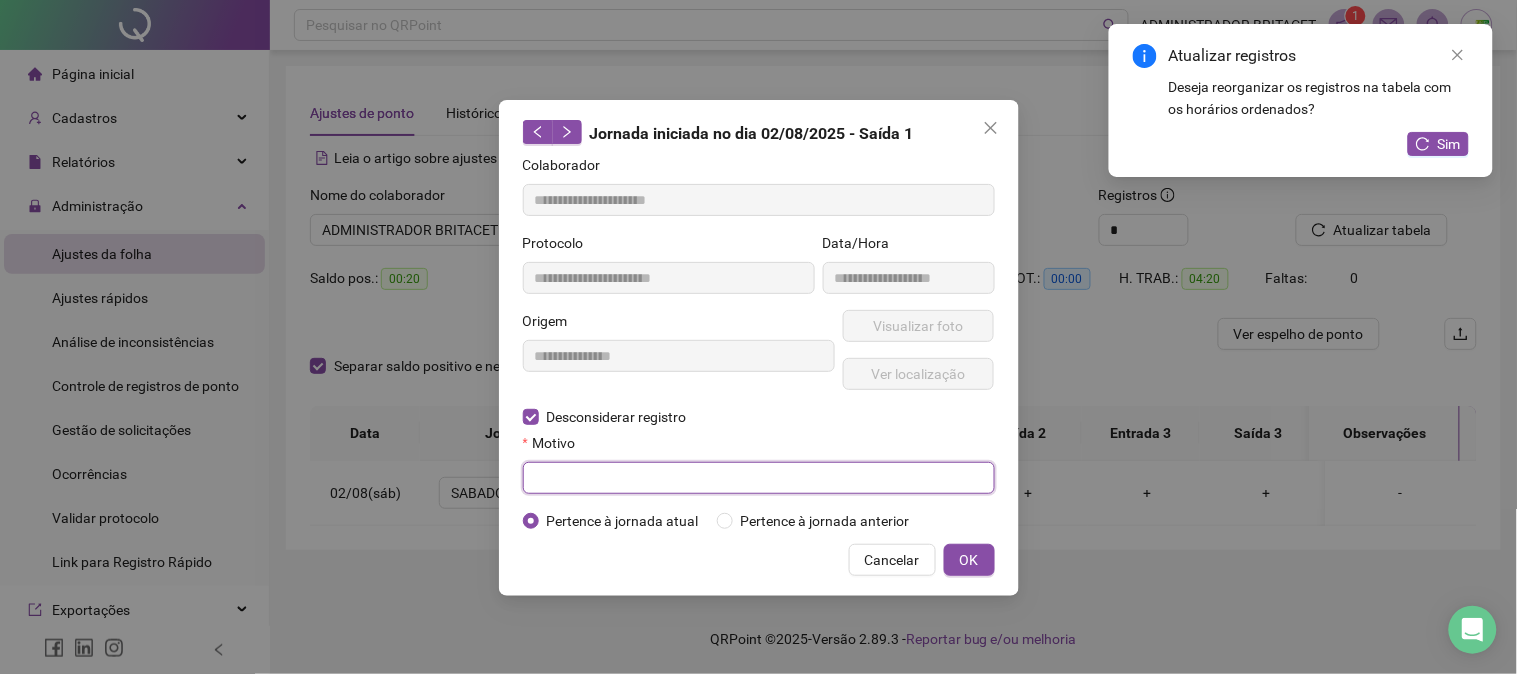 click at bounding box center [759, 478] 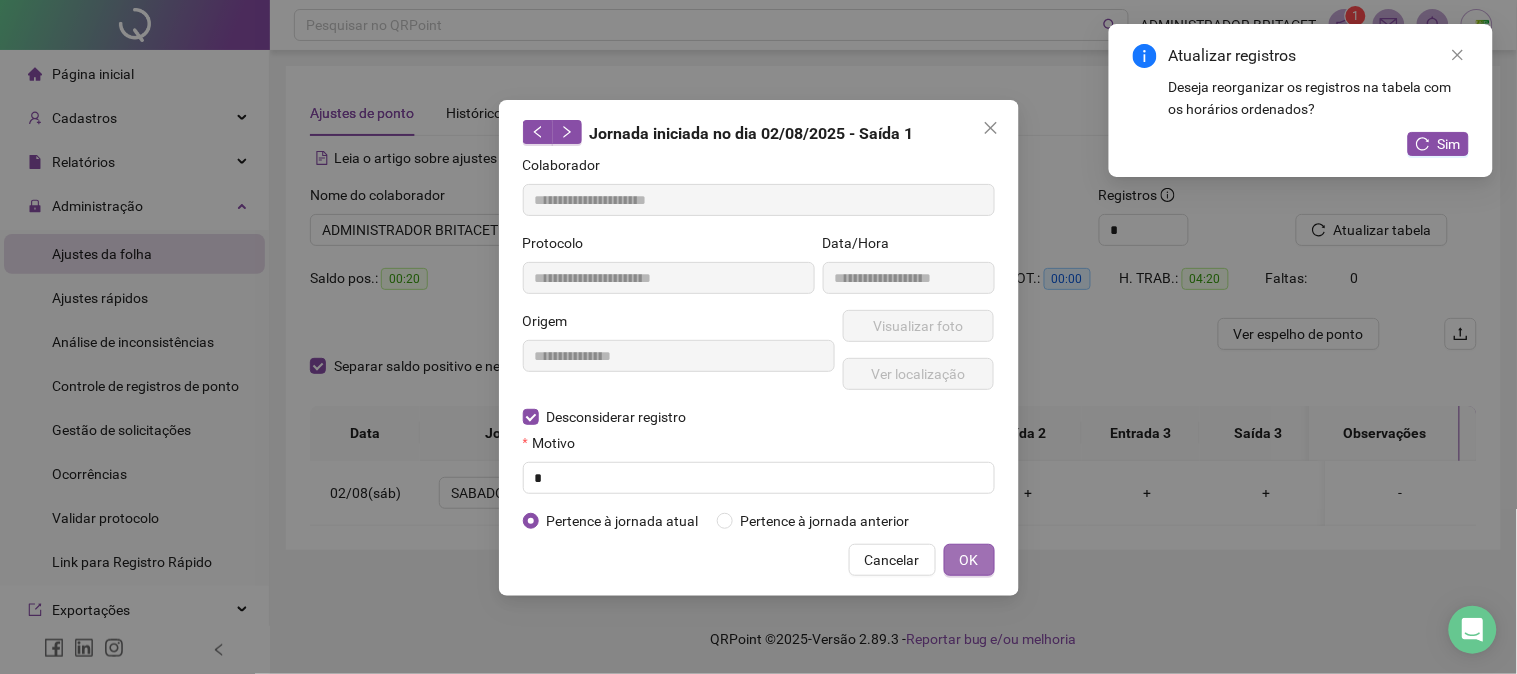 click on "OK" at bounding box center (969, 560) 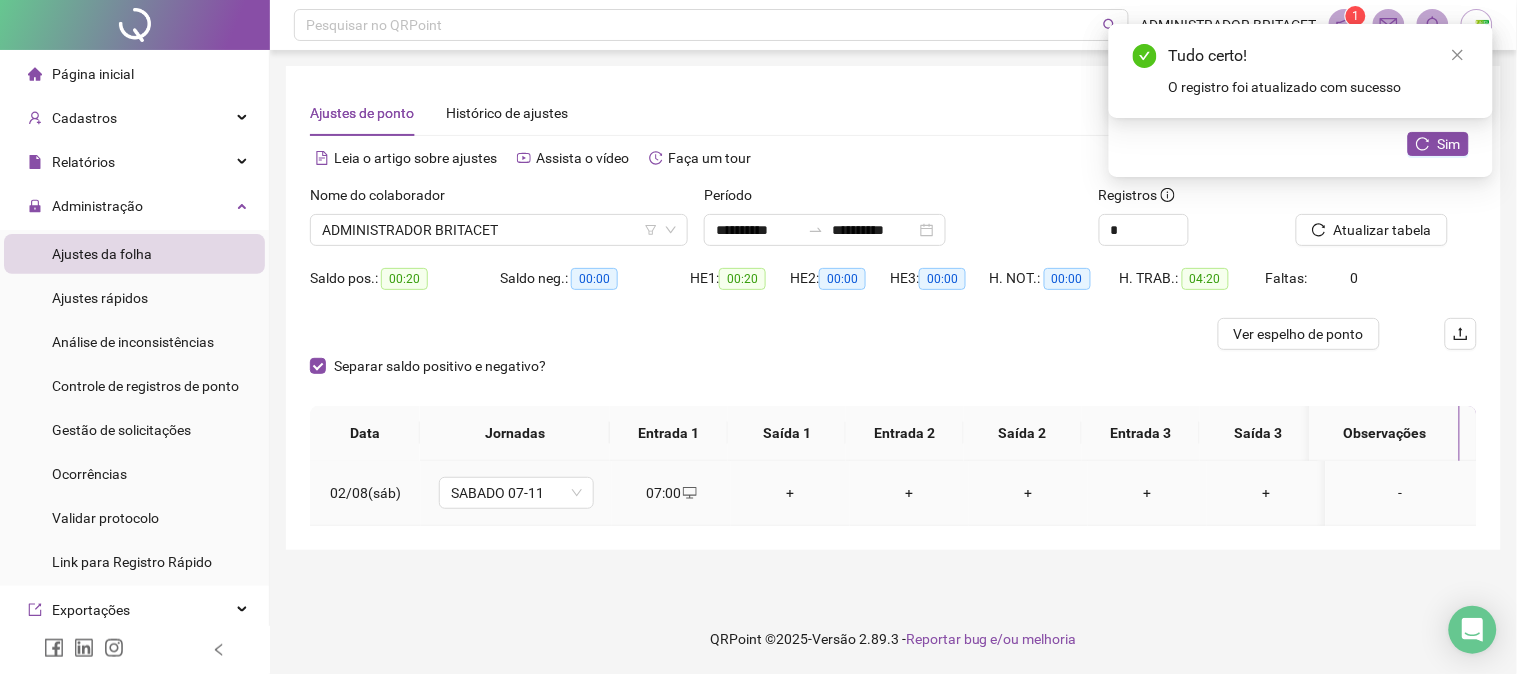 click on "+" at bounding box center (790, 493) 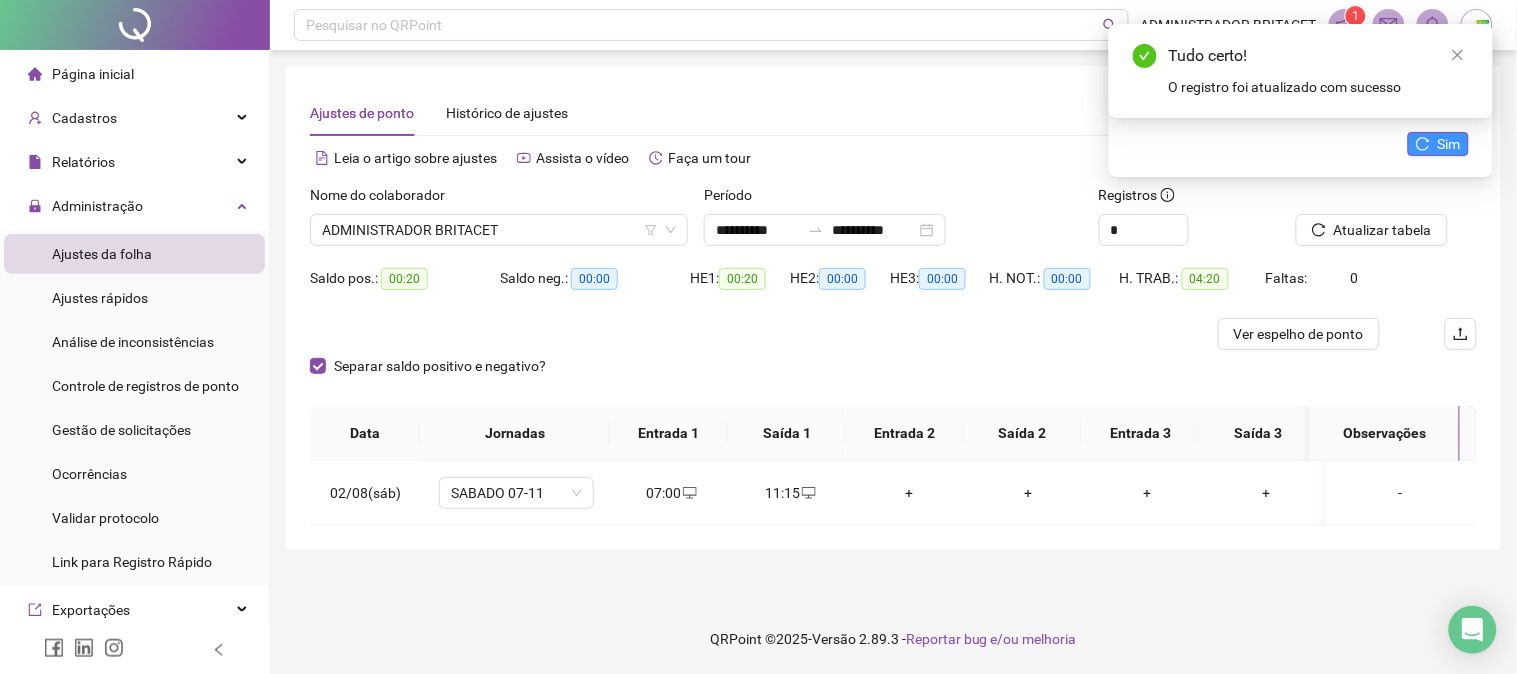 click on "Sim" at bounding box center (1449, 144) 